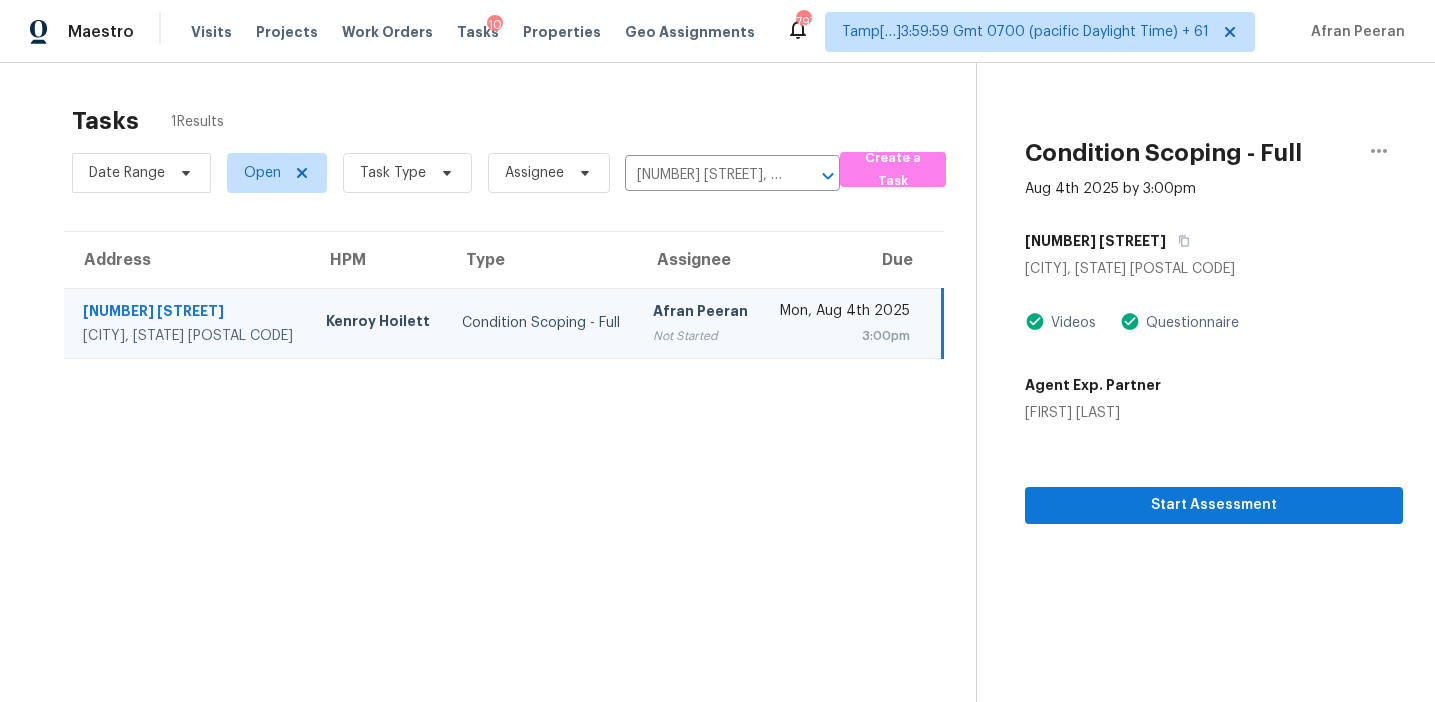 scroll, scrollTop: 0, scrollLeft: 0, axis: both 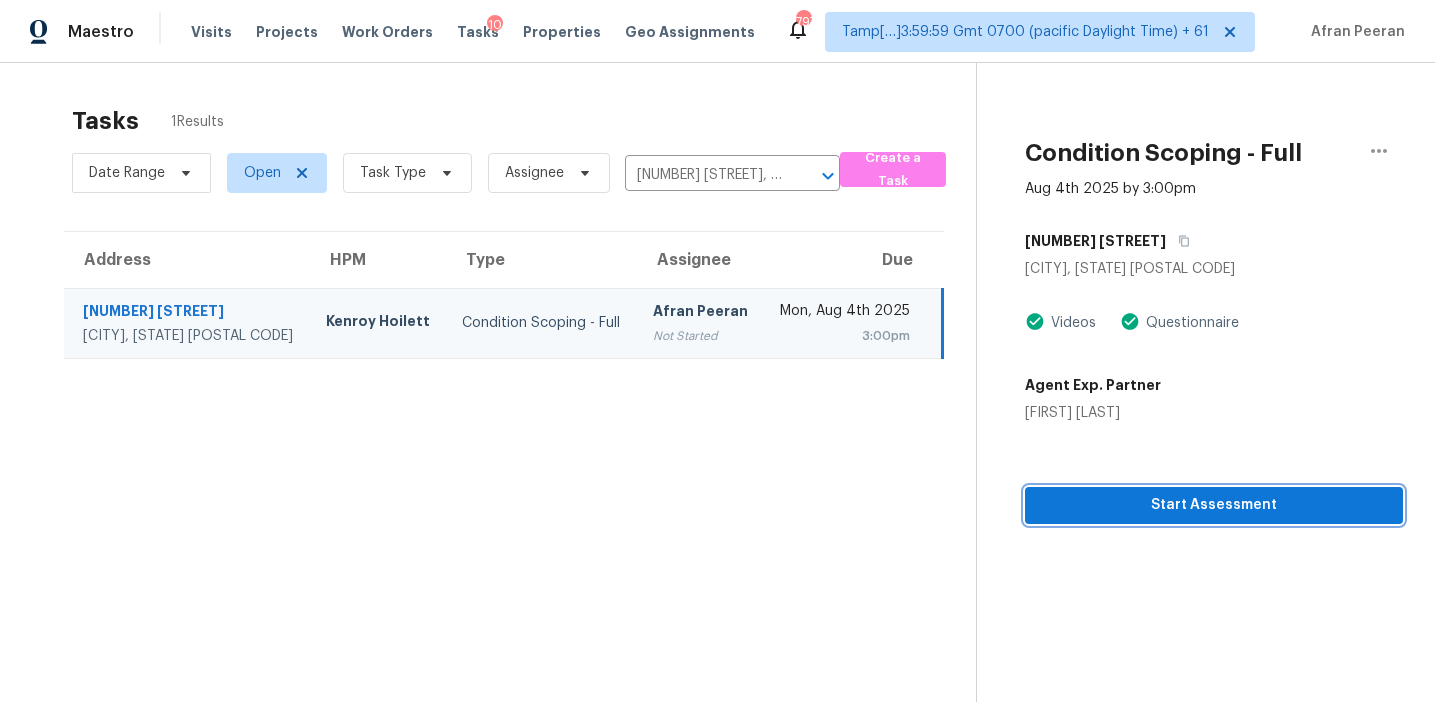 click on "Start Assessment" at bounding box center (1214, 505) 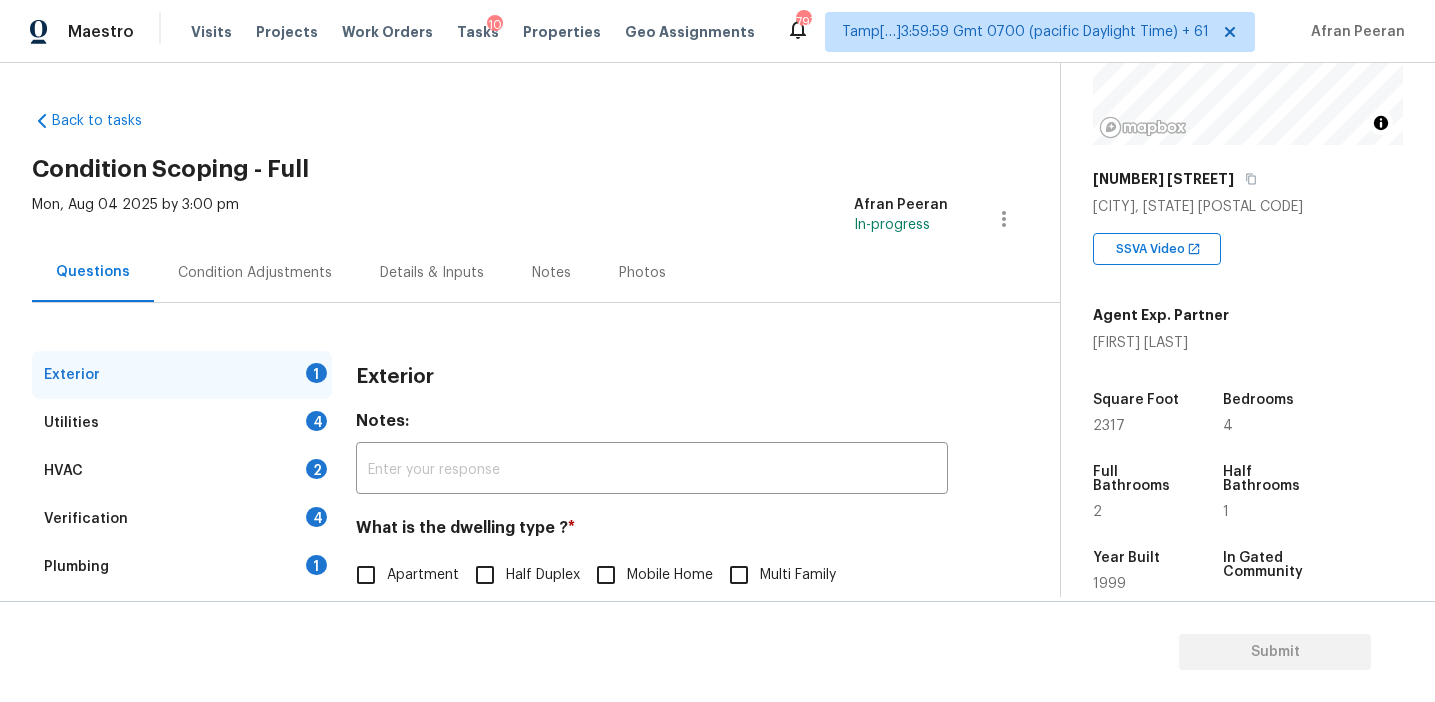 scroll, scrollTop: 239, scrollLeft: 0, axis: vertical 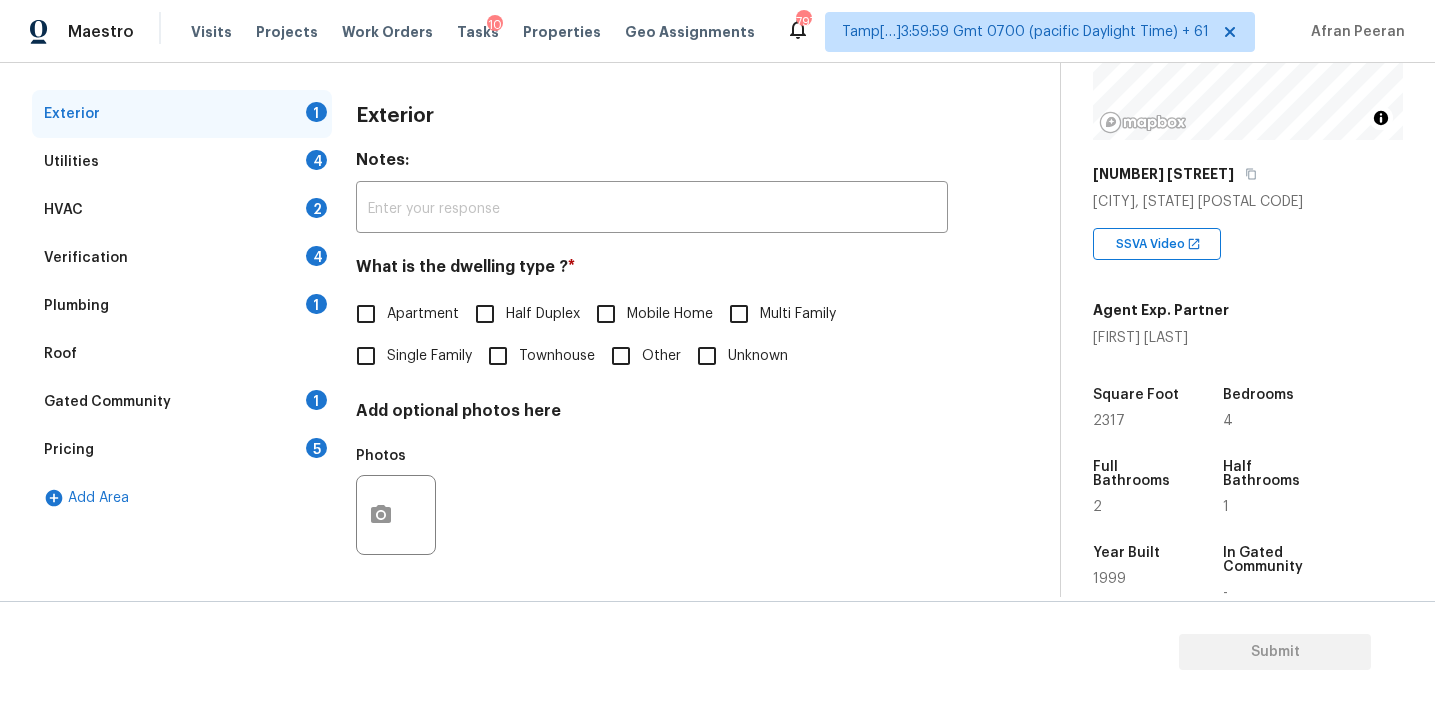 click on "Pricing 5" at bounding box center [182, 450] 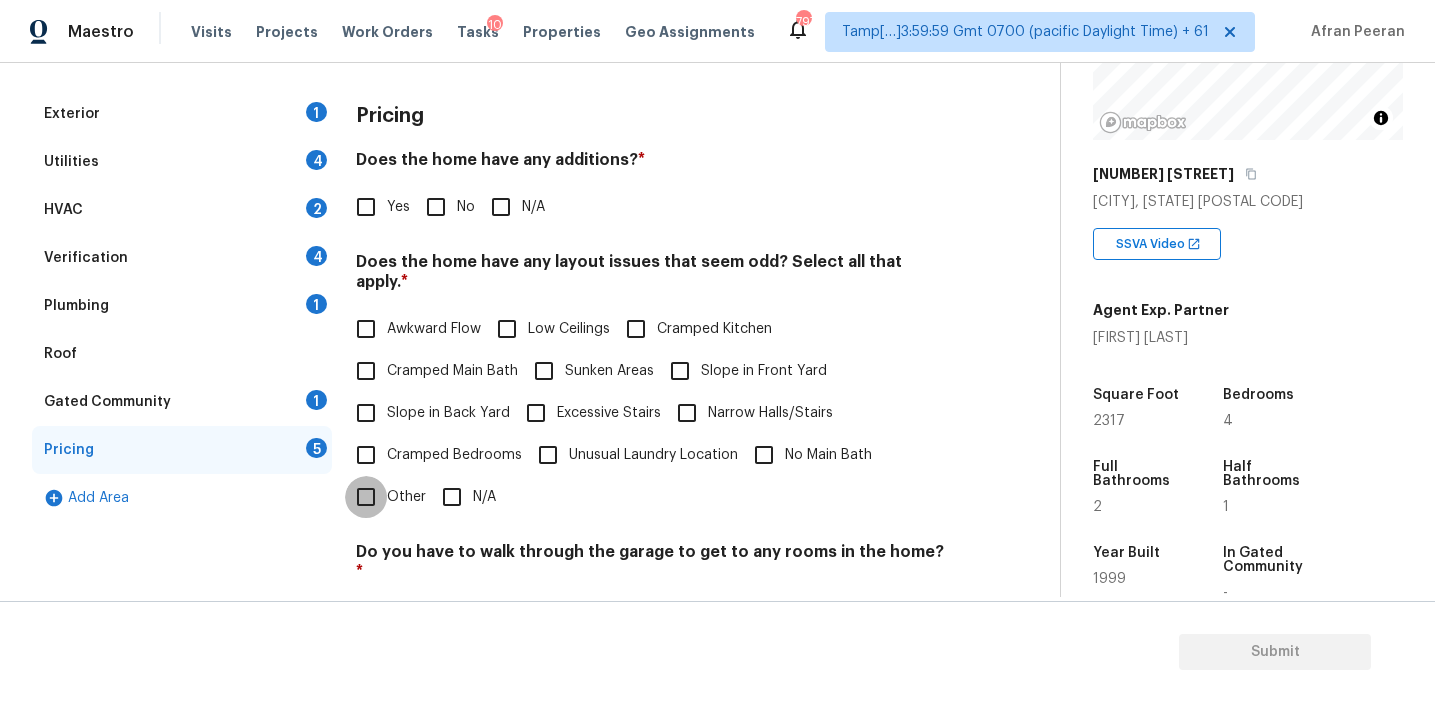 click on "Other" at bounding box center (366, 497) 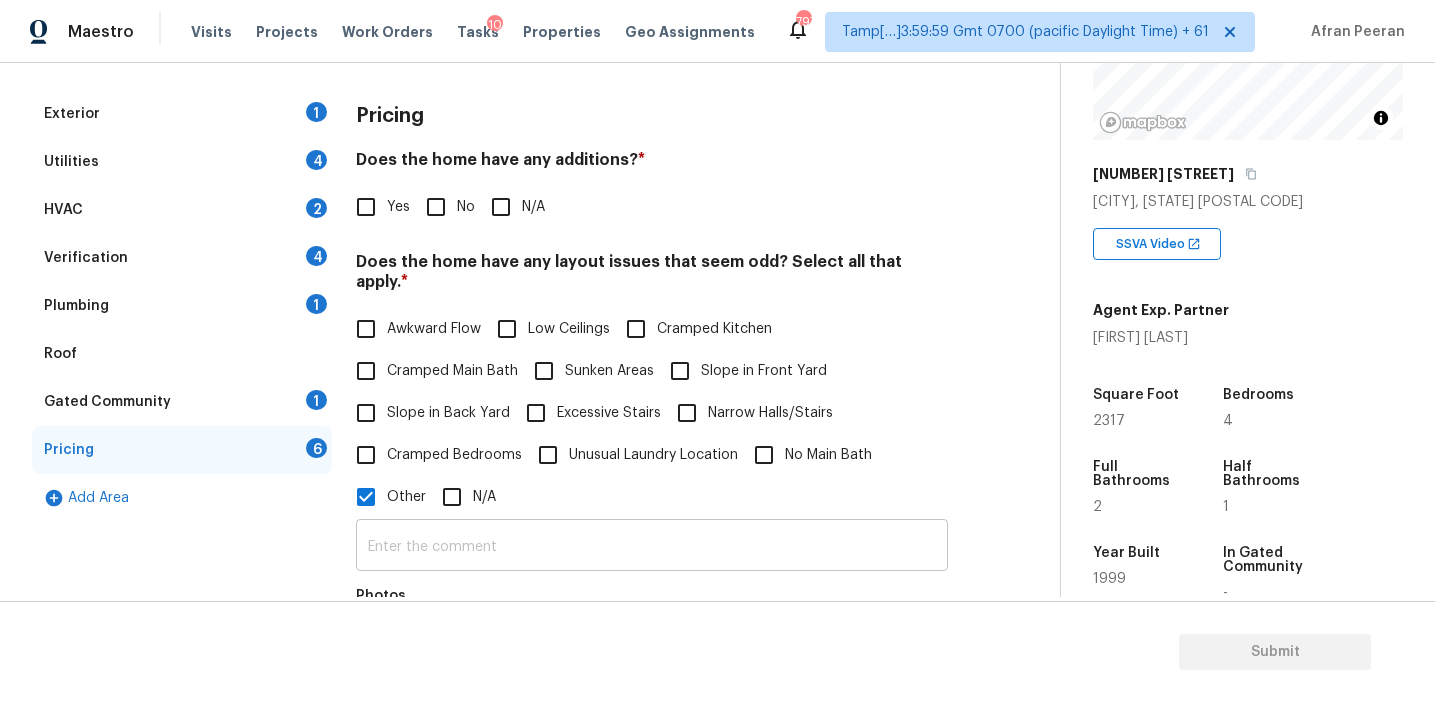 click at bounding box center (652, 547) 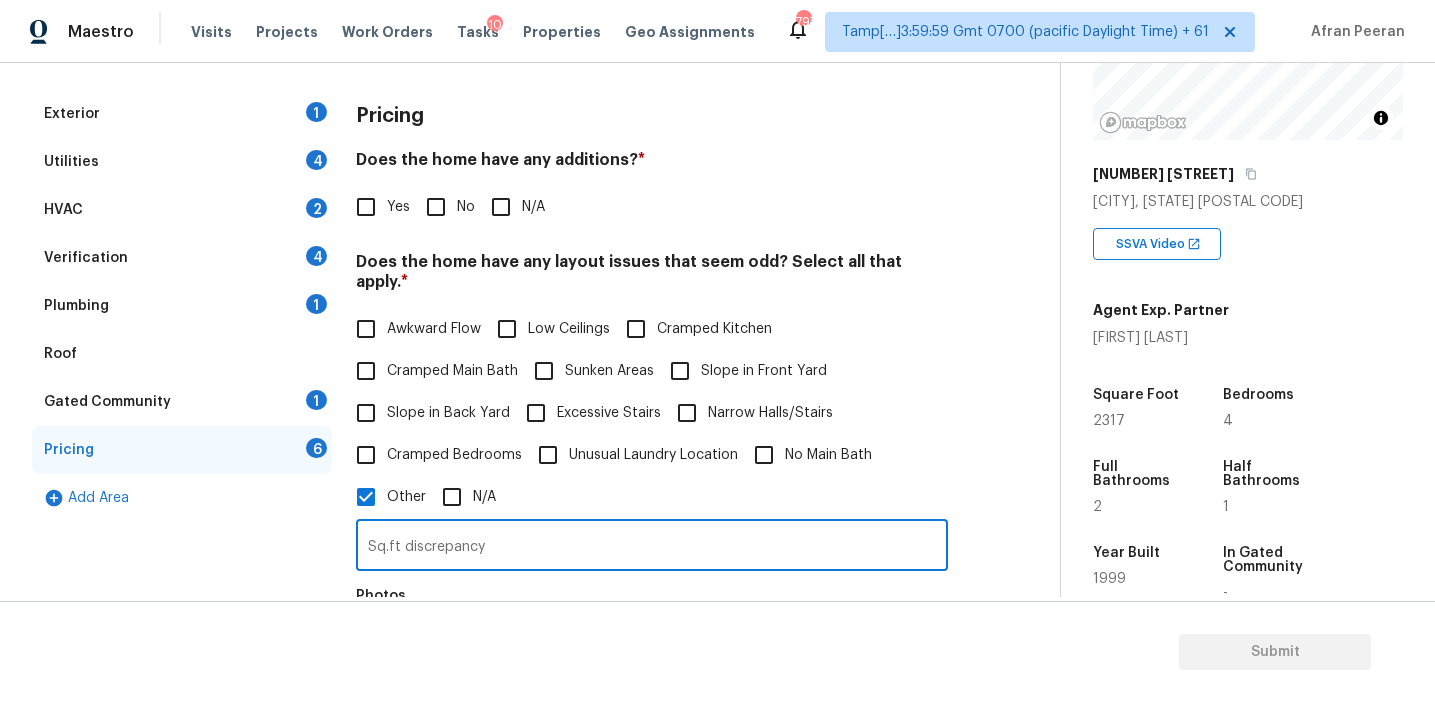 click on "Sq.ft discrepancy" at bounding box center [652, 547] 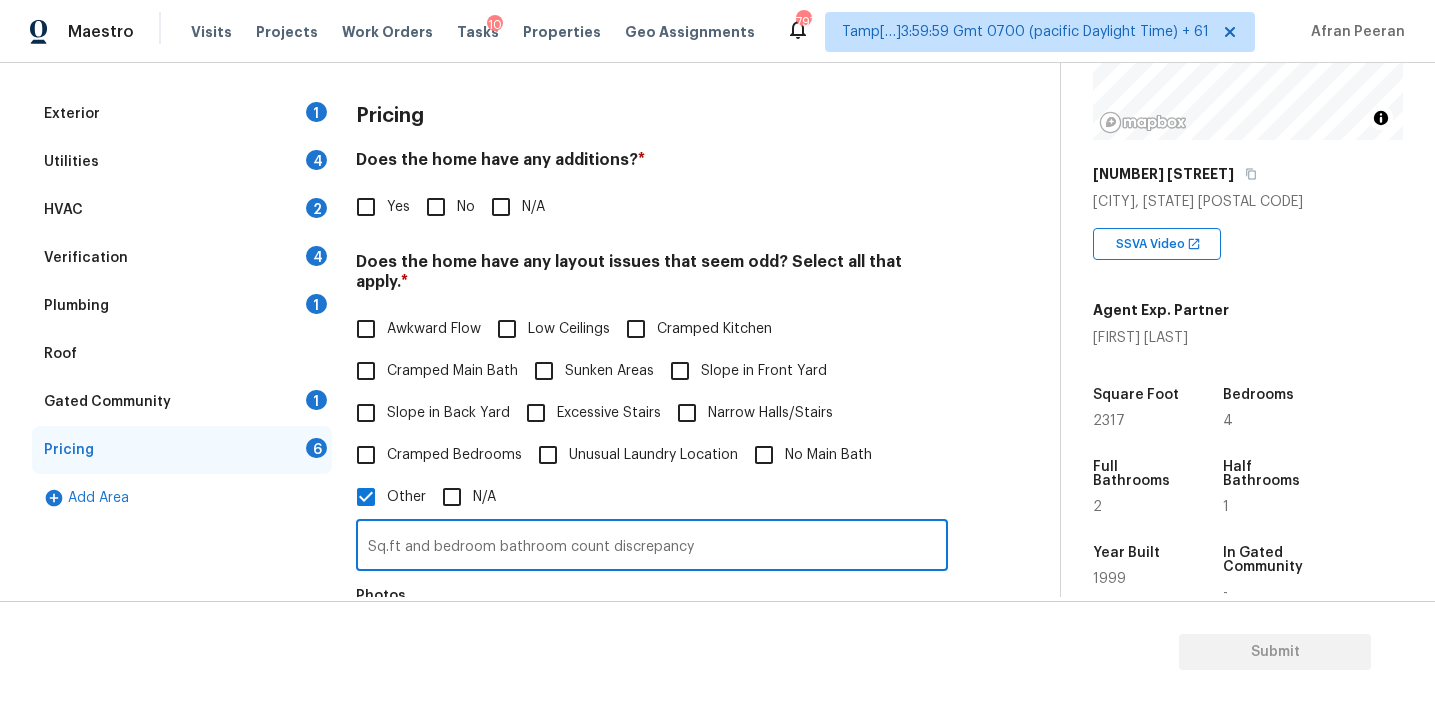 type on "Sq.ft and bedroom bathroom count discrepancy" 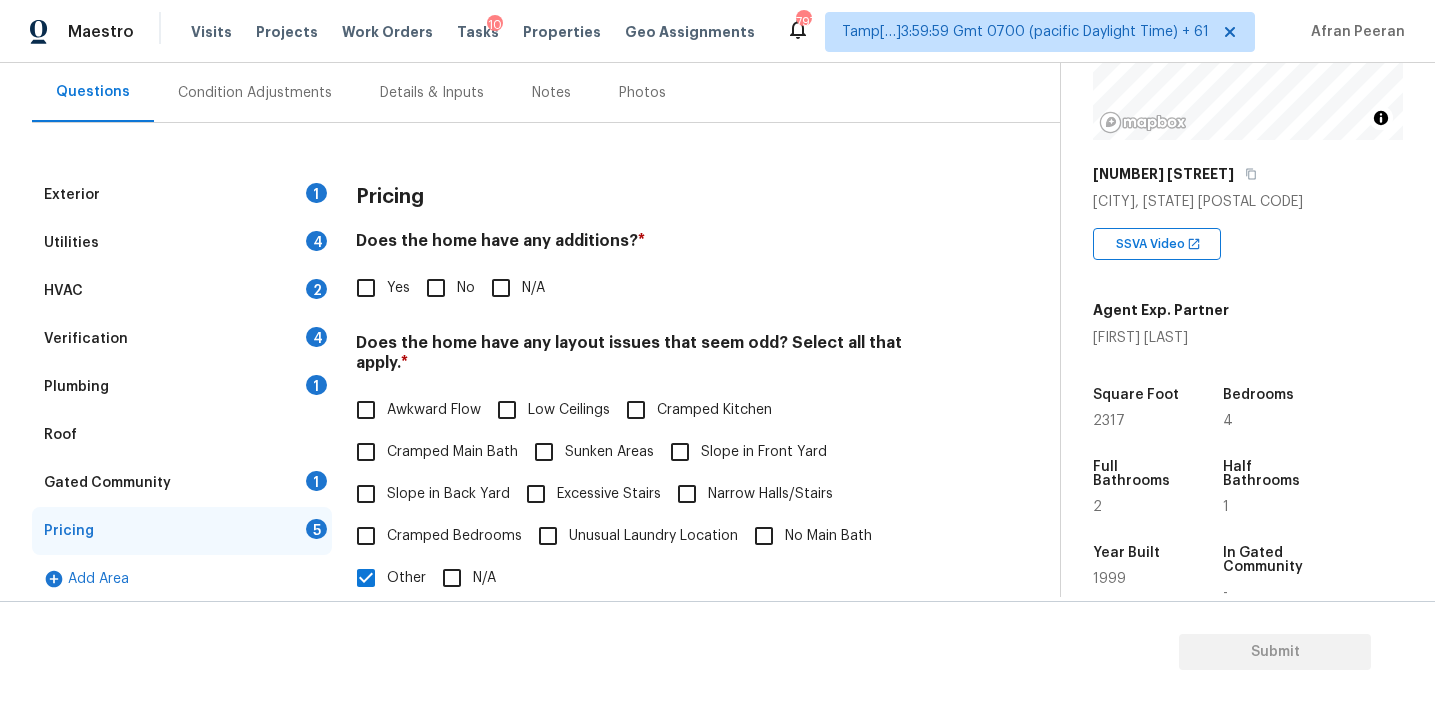 scroll, scrollTop: 182, scrollLeft: 0, axis: vertical 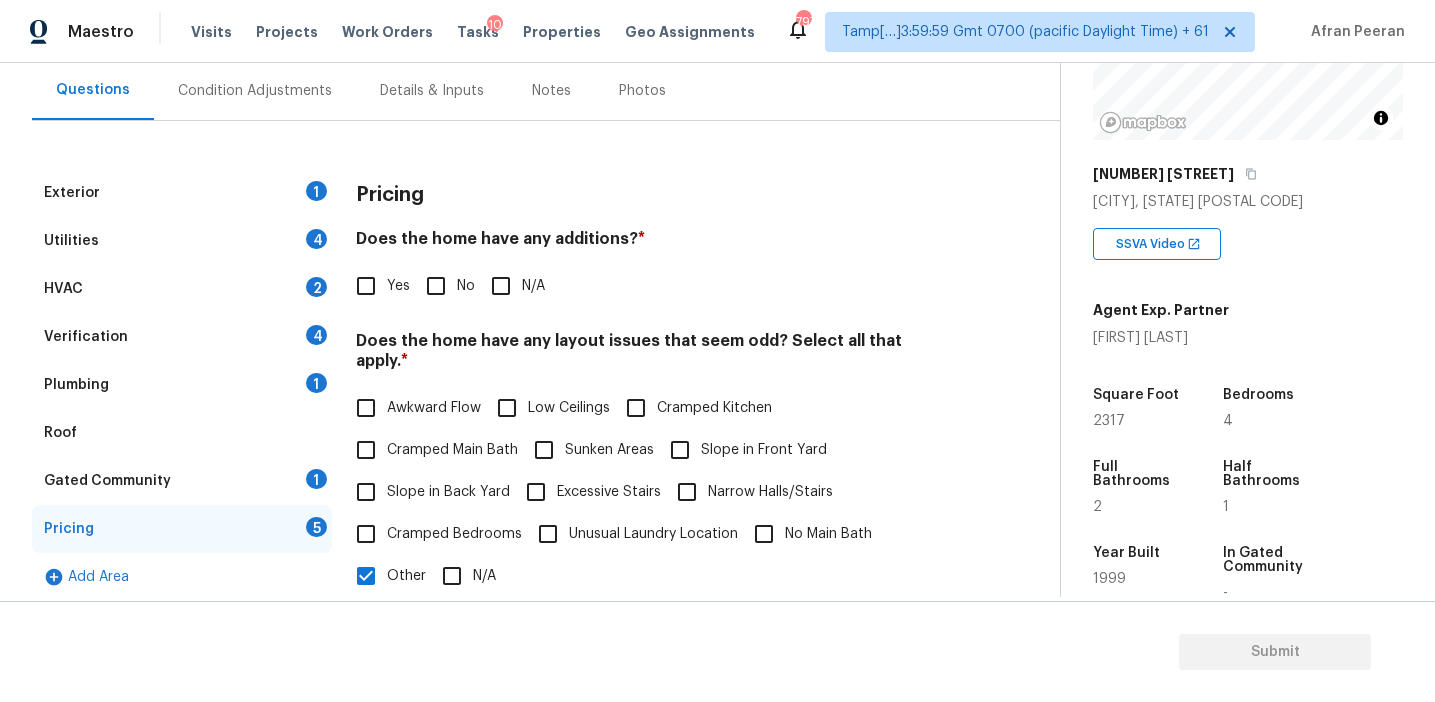 click on "Pricing" at bounding box center (652, 195) 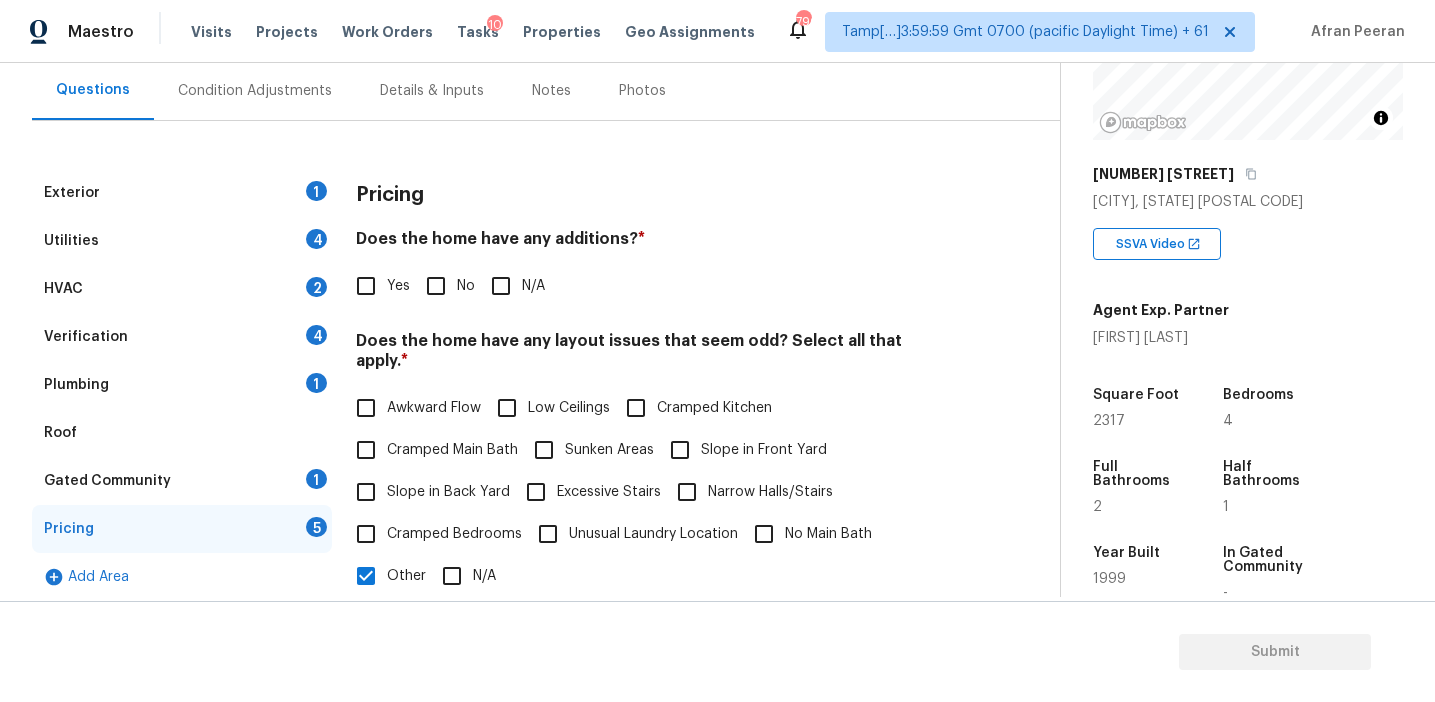 click on "Condition Adjustments" at bounding box center [255, 91] 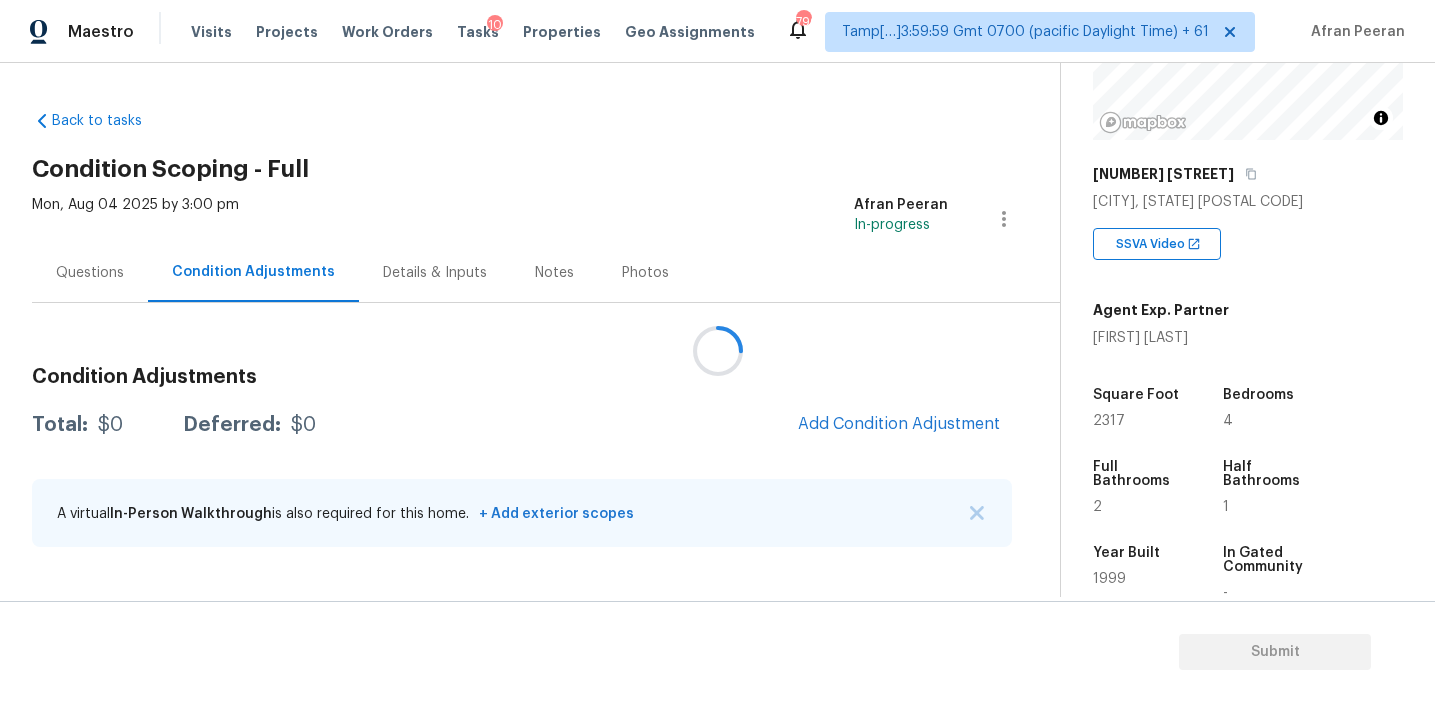 scroll, scrollTop: 0, scrollLeft: 0, axis: both 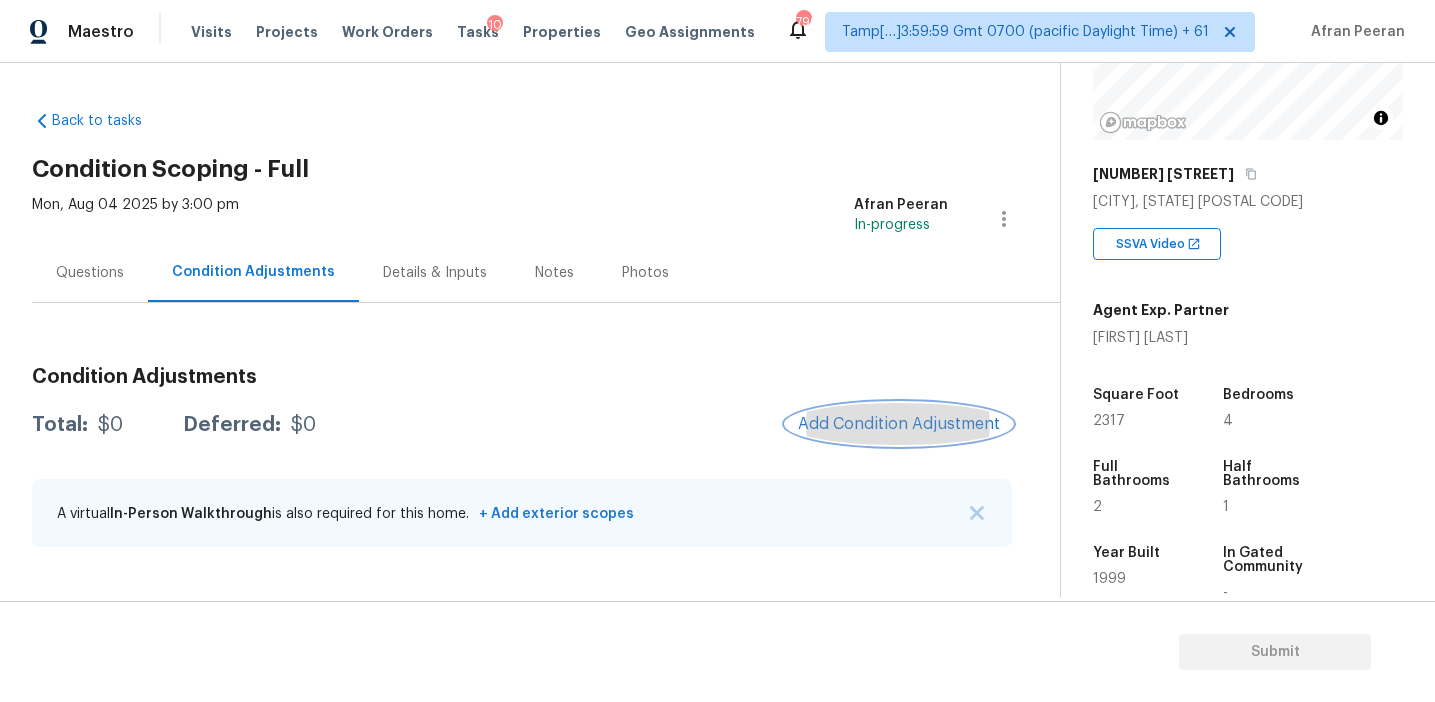 click on "Add Condition Adjustment" at bounding box center [899, 424] 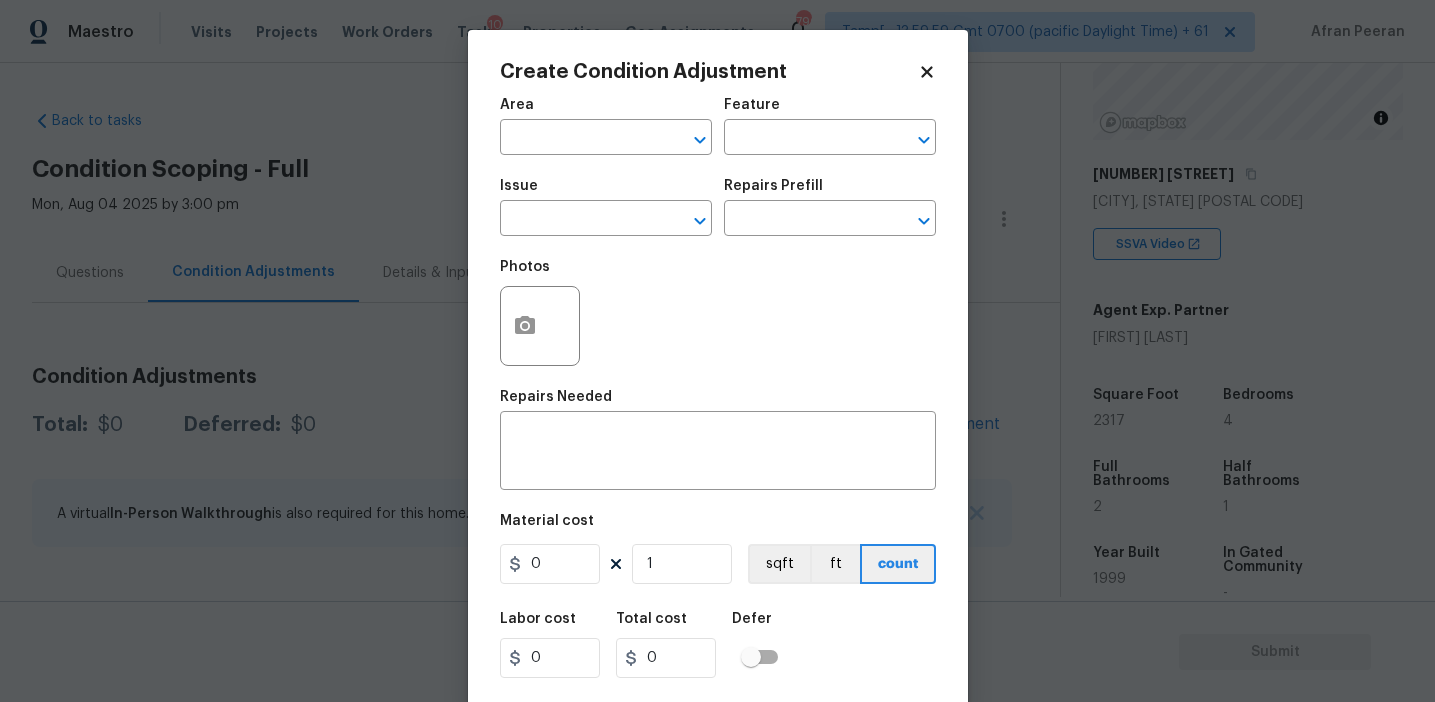 click on "Area ​" at bounding box center (606, 126) 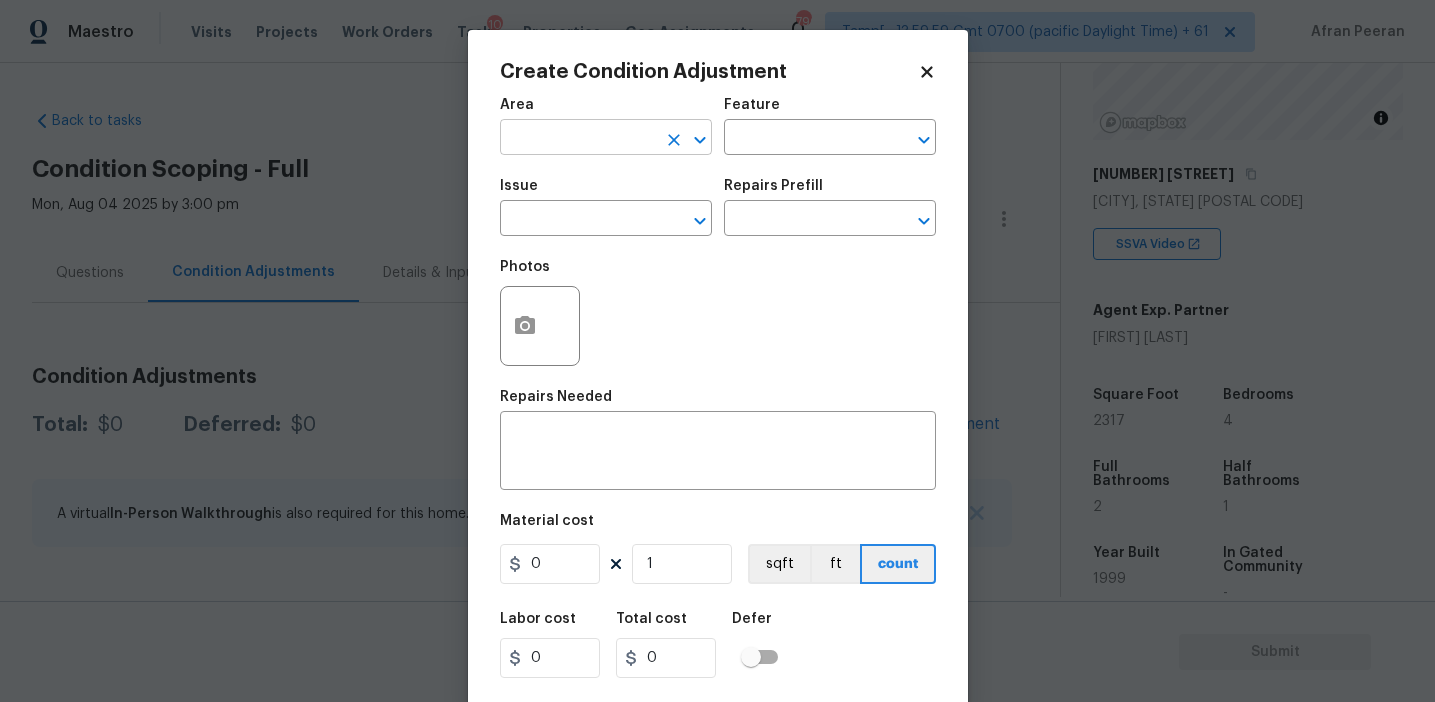 click at bounding box center [578, 139] 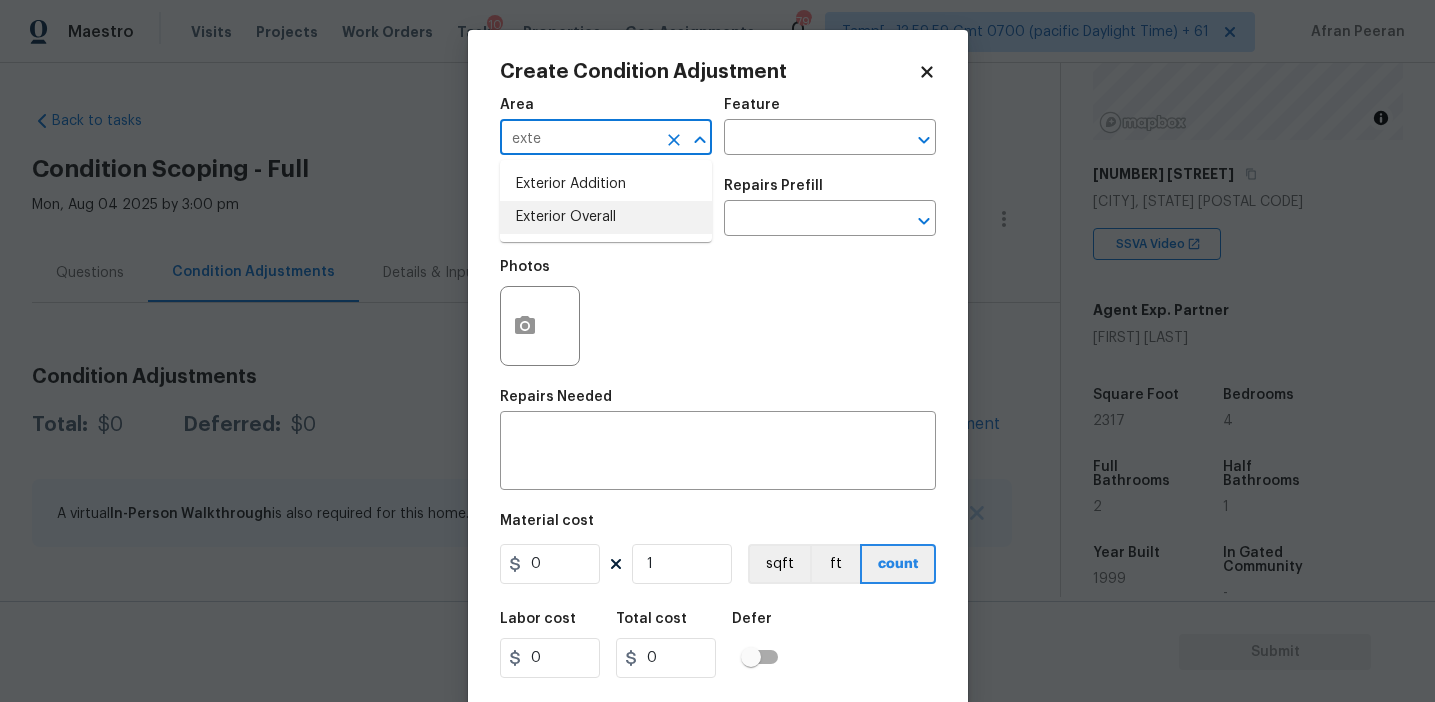 click on "Exterior Overall" at bounding box center [606, 217] 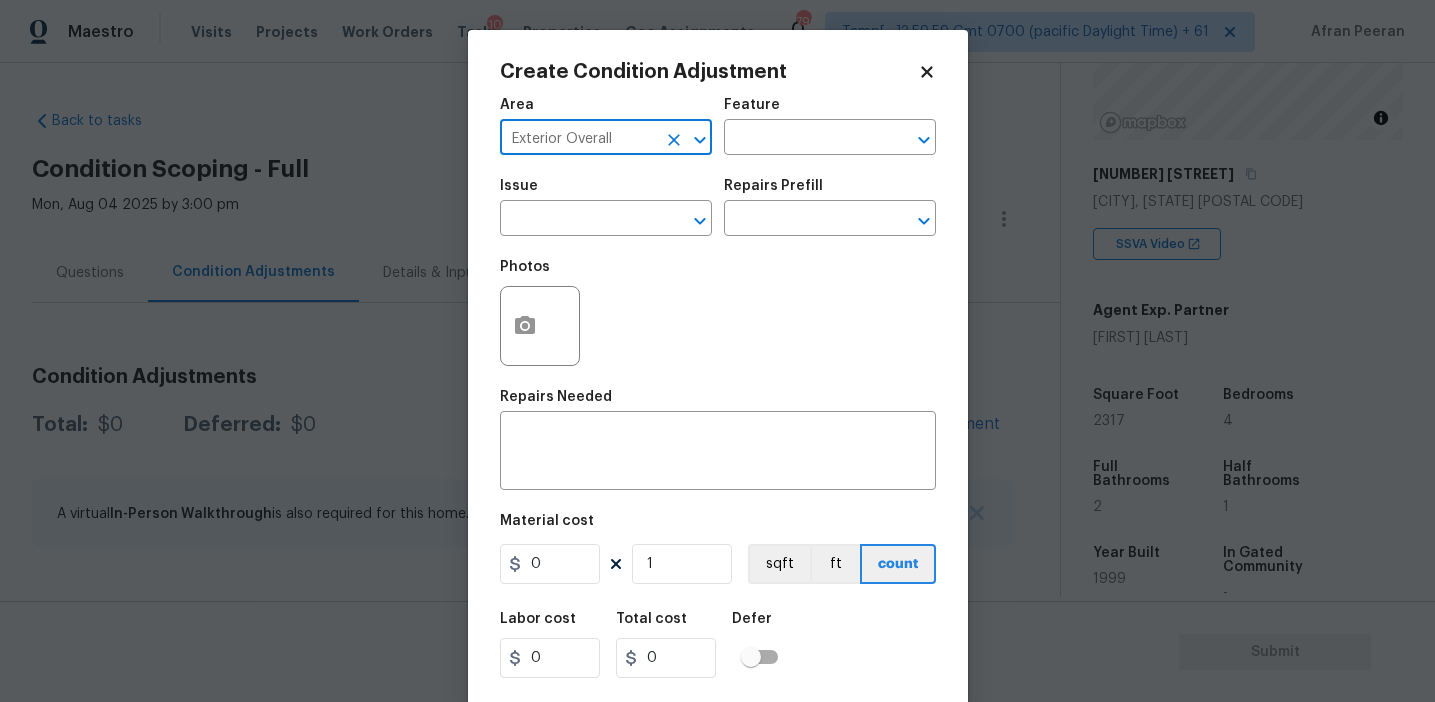 type on "Exterior Overall" 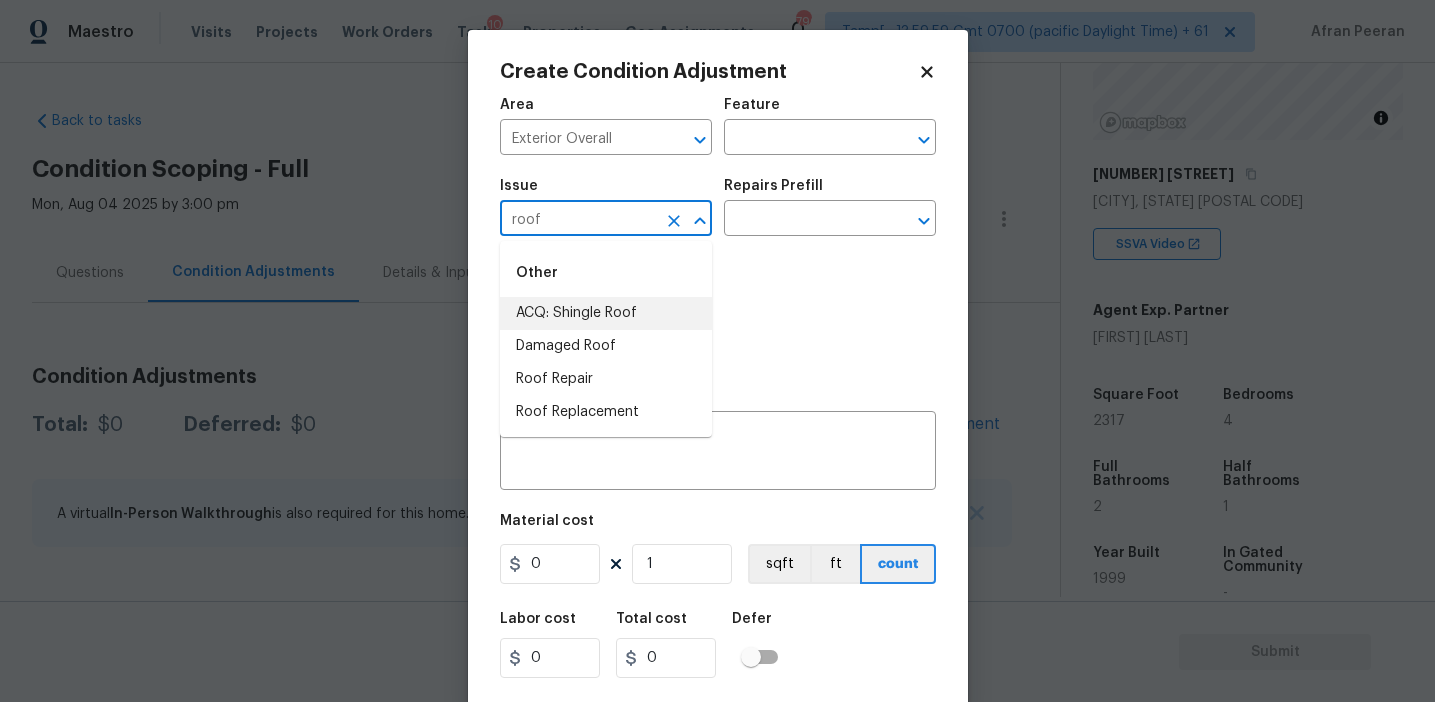 click on "ACQ: Shingle Roof" at bounding box center [606, 313] 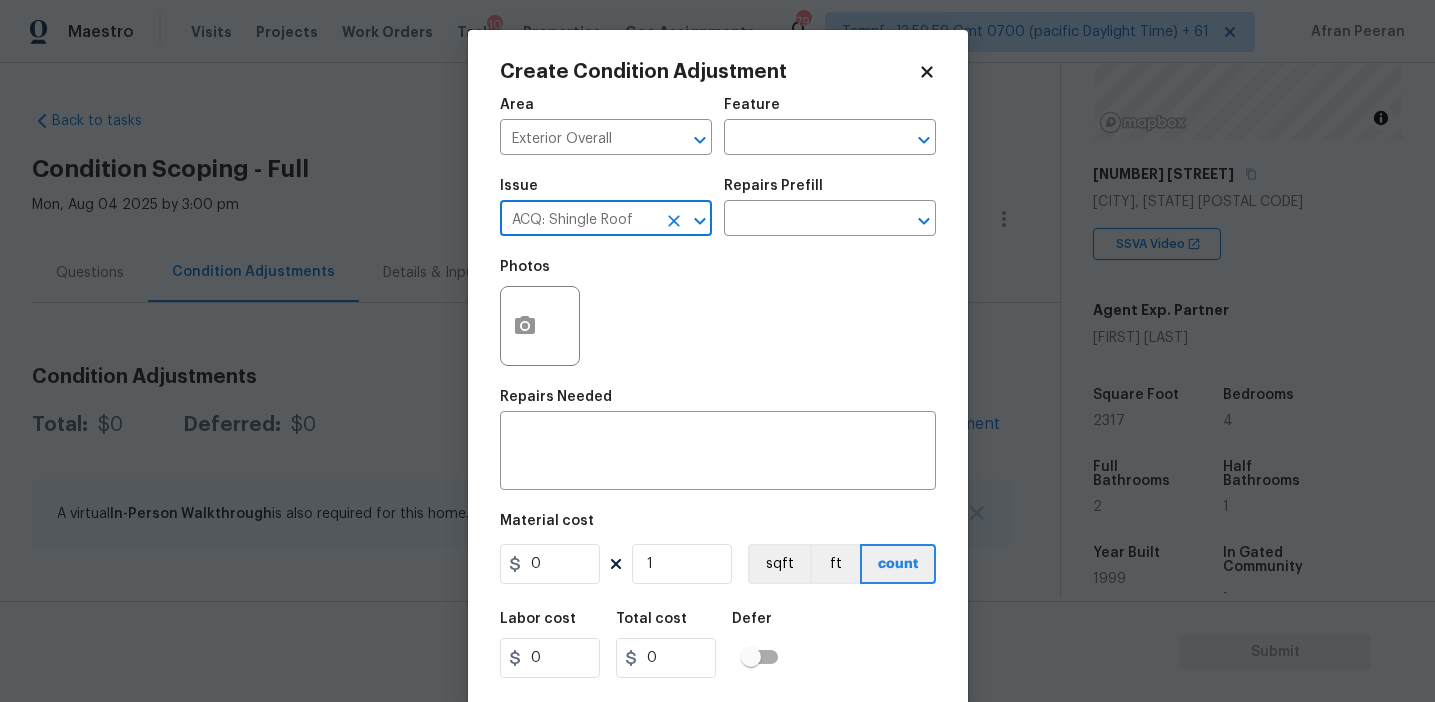 type on "ACQ: Shingle Roof" 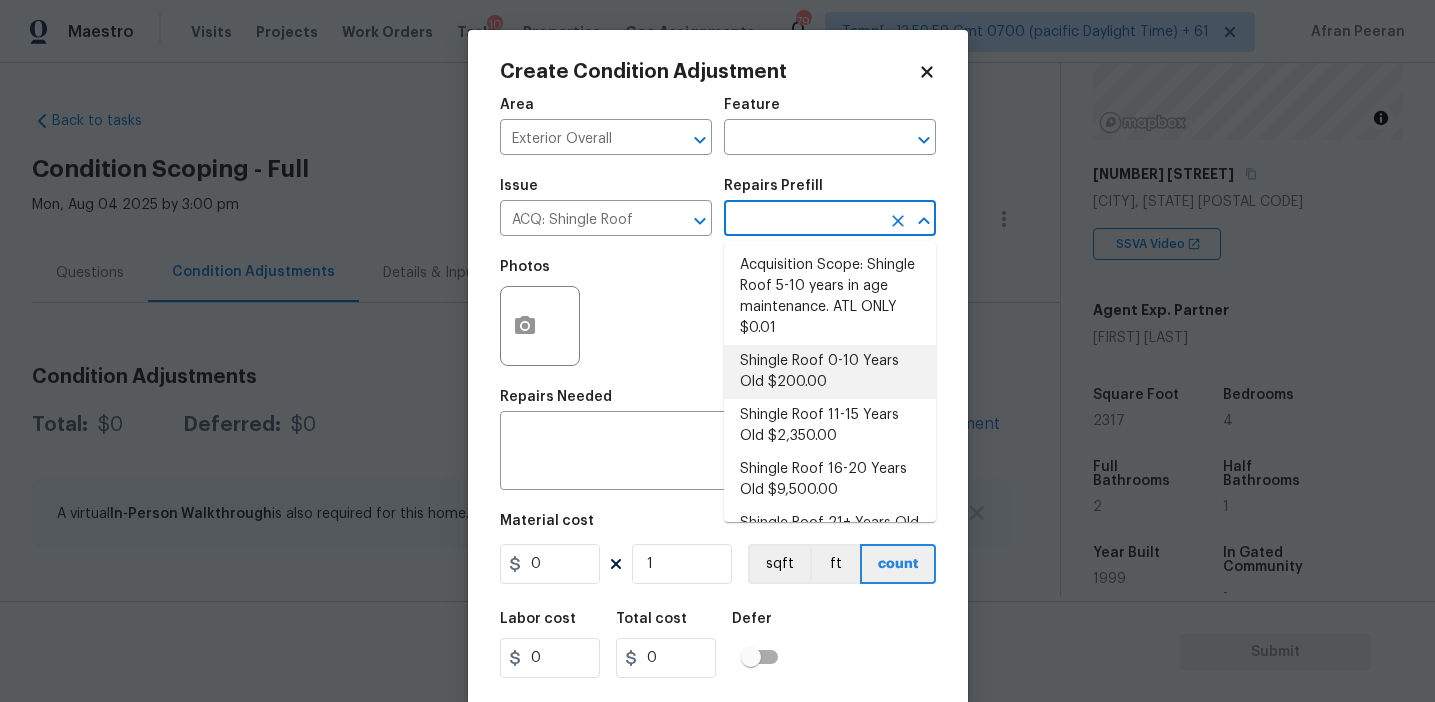 click on "Shingle Roof 0-10 Years Old $200.00" at bounding box center (830, 372) 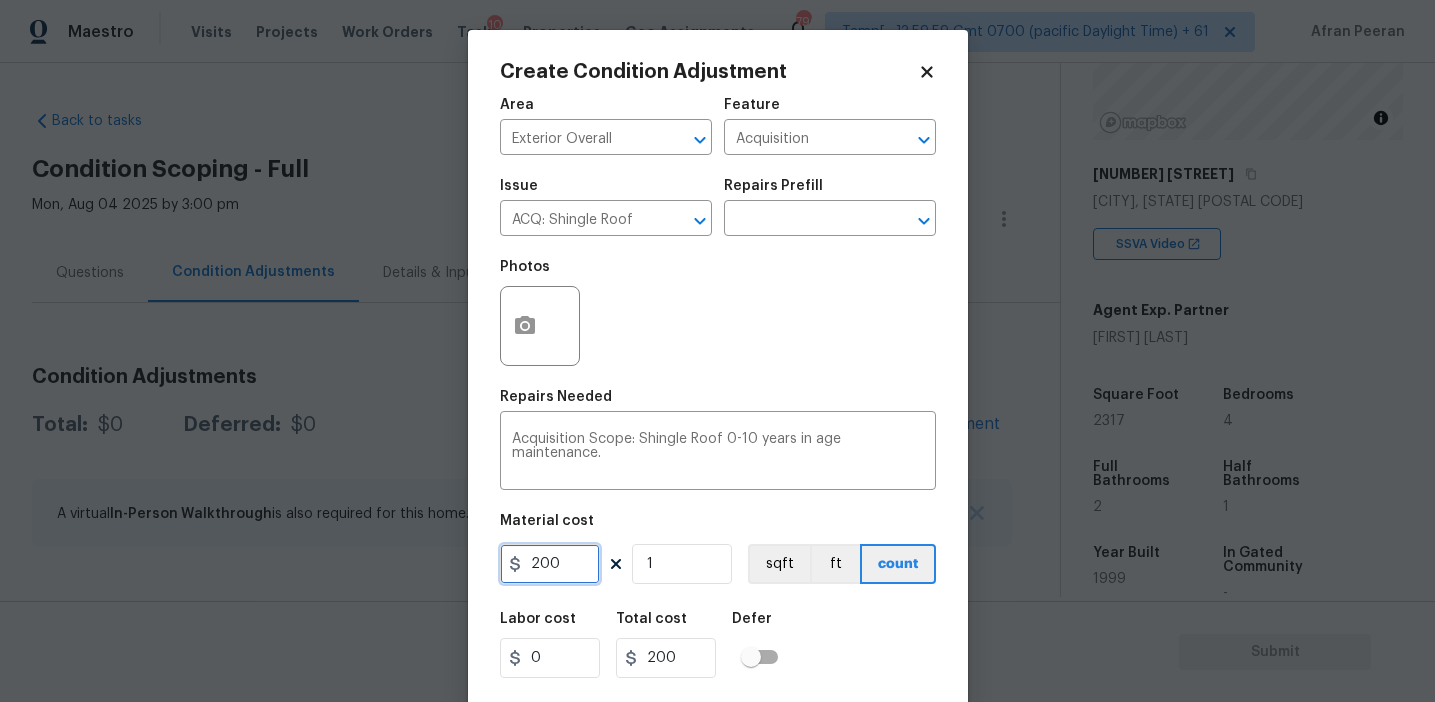 click on "200" at bounding box center (550, 564) 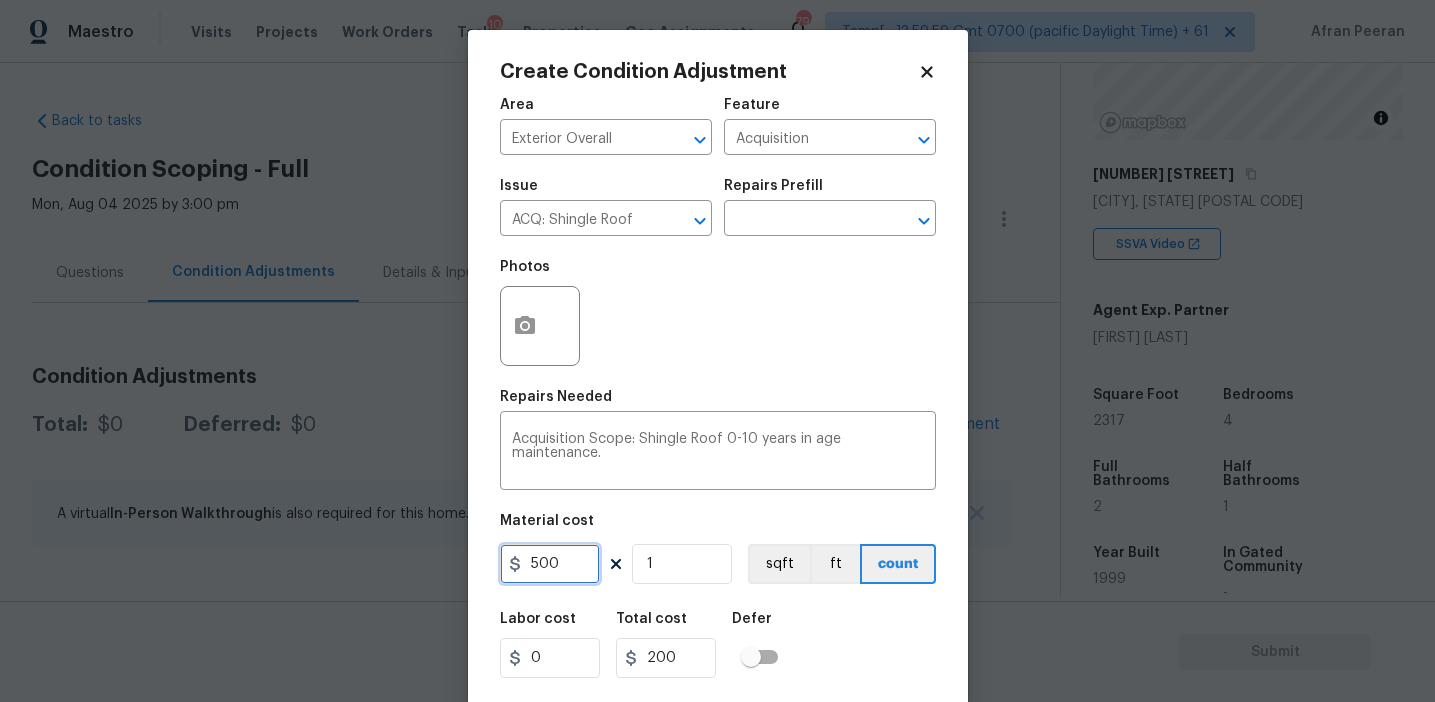 type on "500" 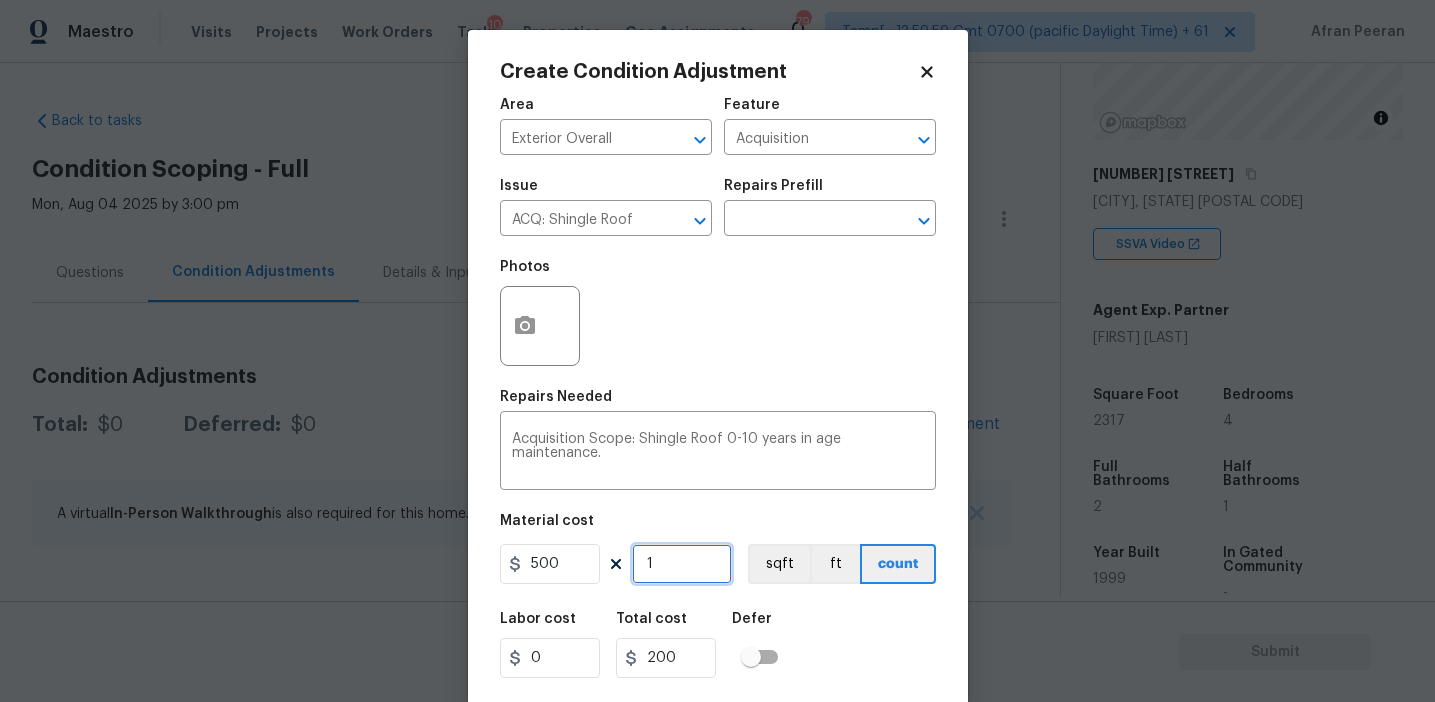 type on "500" 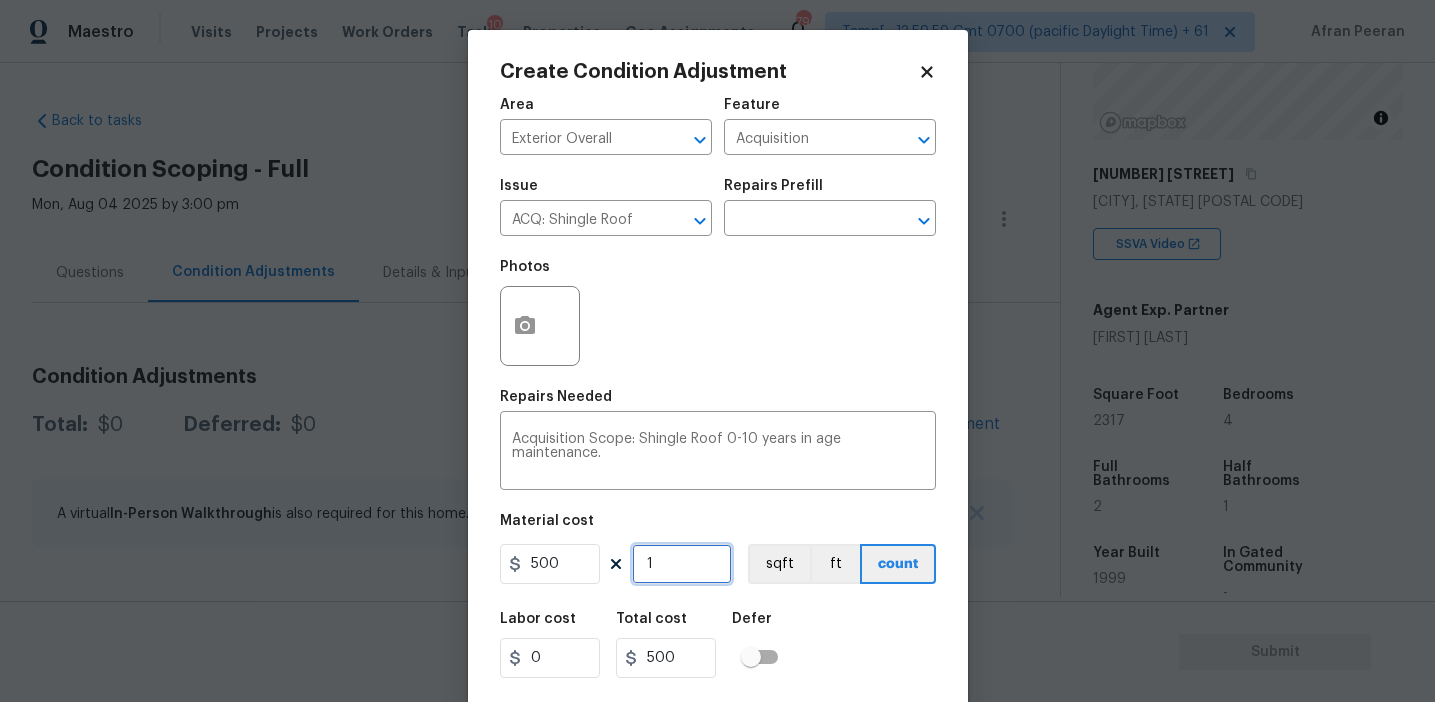 scroll, scrollTop: 45, scrollLeft: 0, axis: vertical 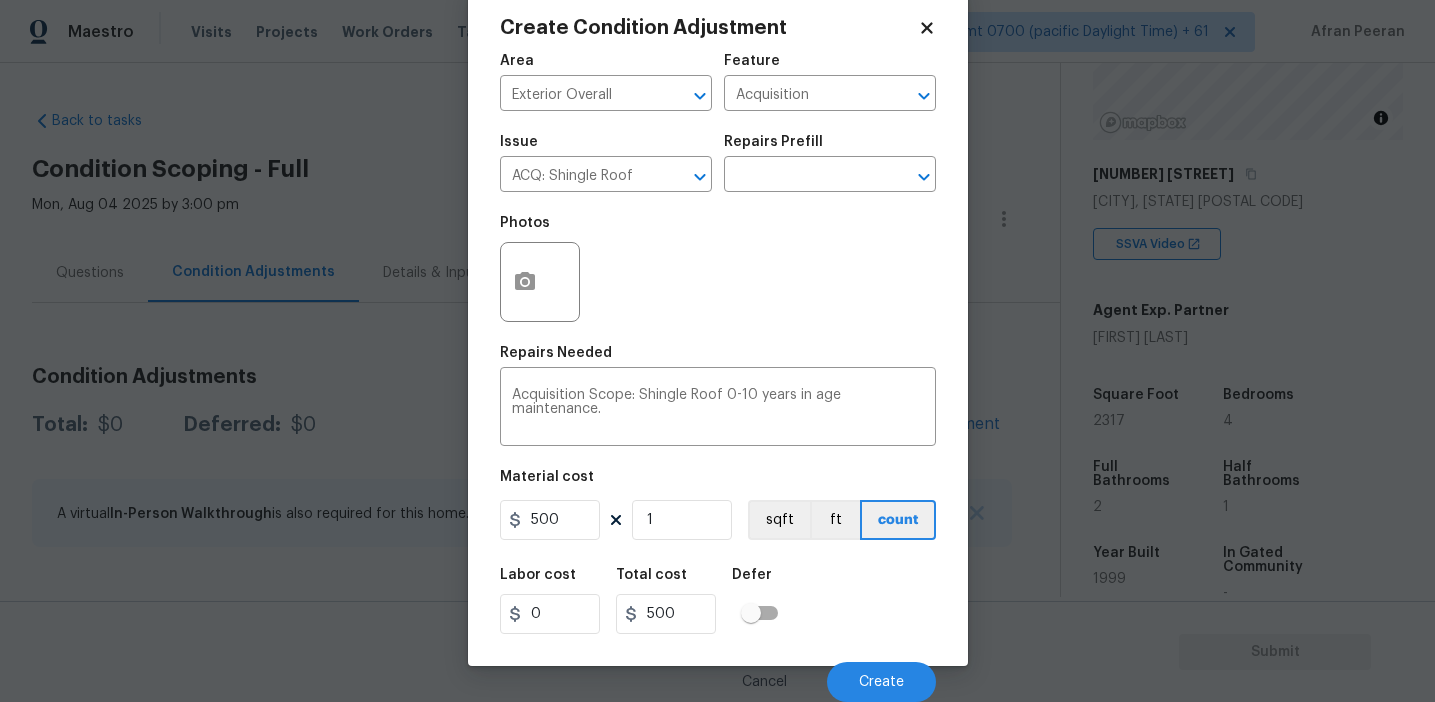 click on "Cancel Create" at bounding box center [718, 674] 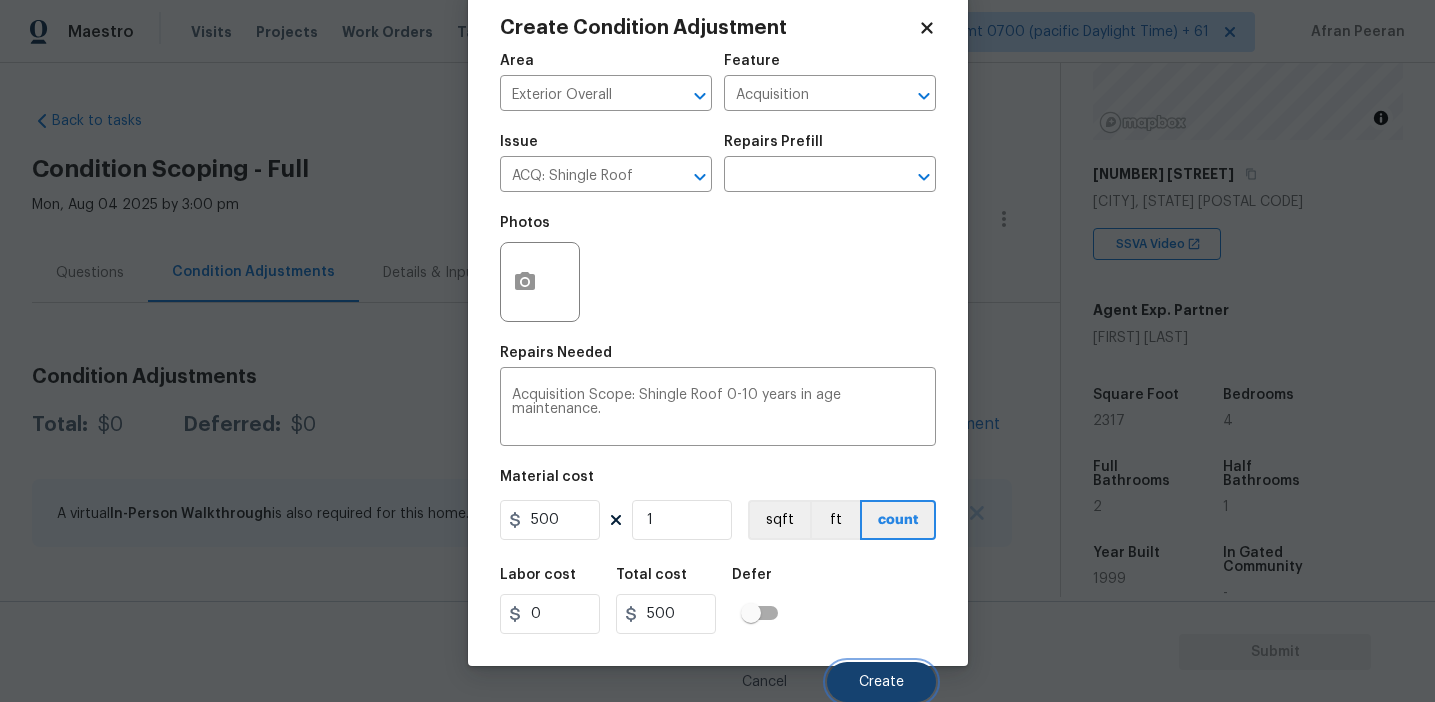 click on "Create" at bounding box center (881, 682) 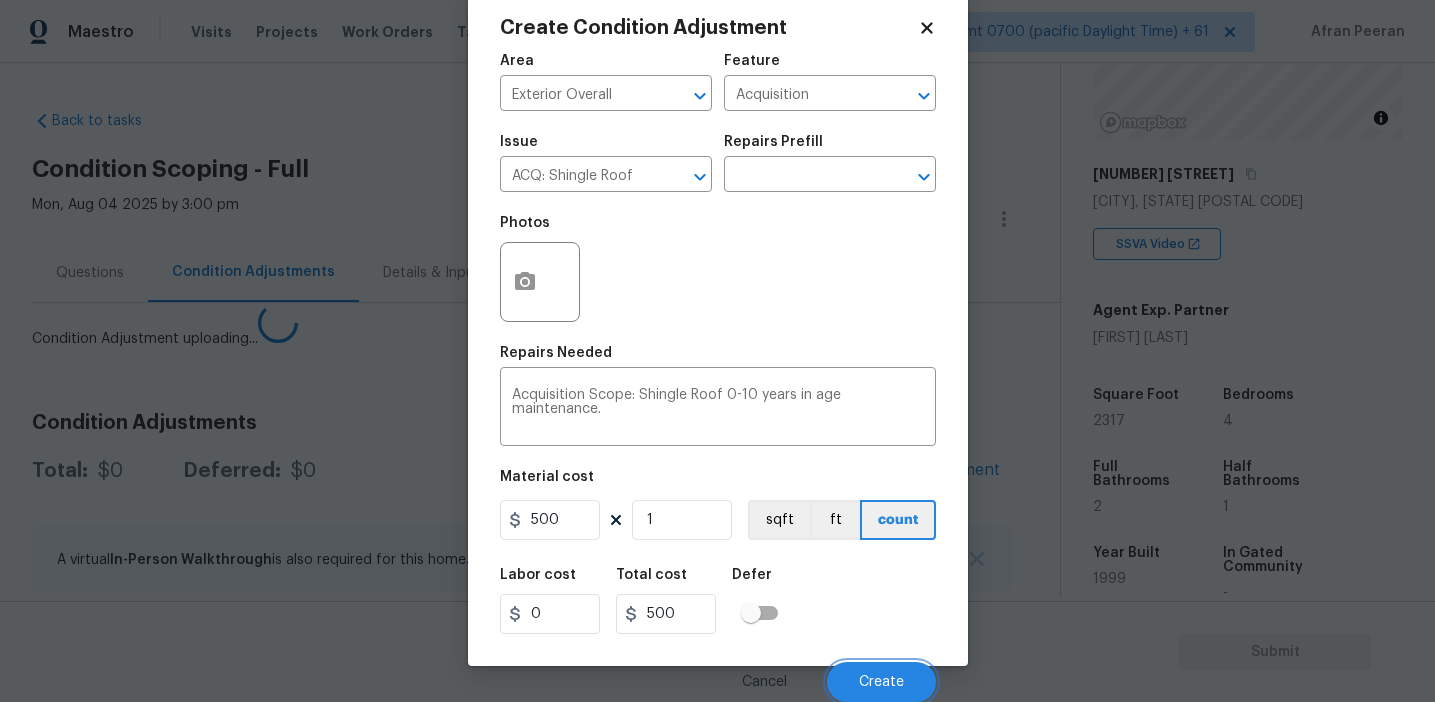 scroll, scrollTop: 38, scrollLeft: 0, axis: vertical 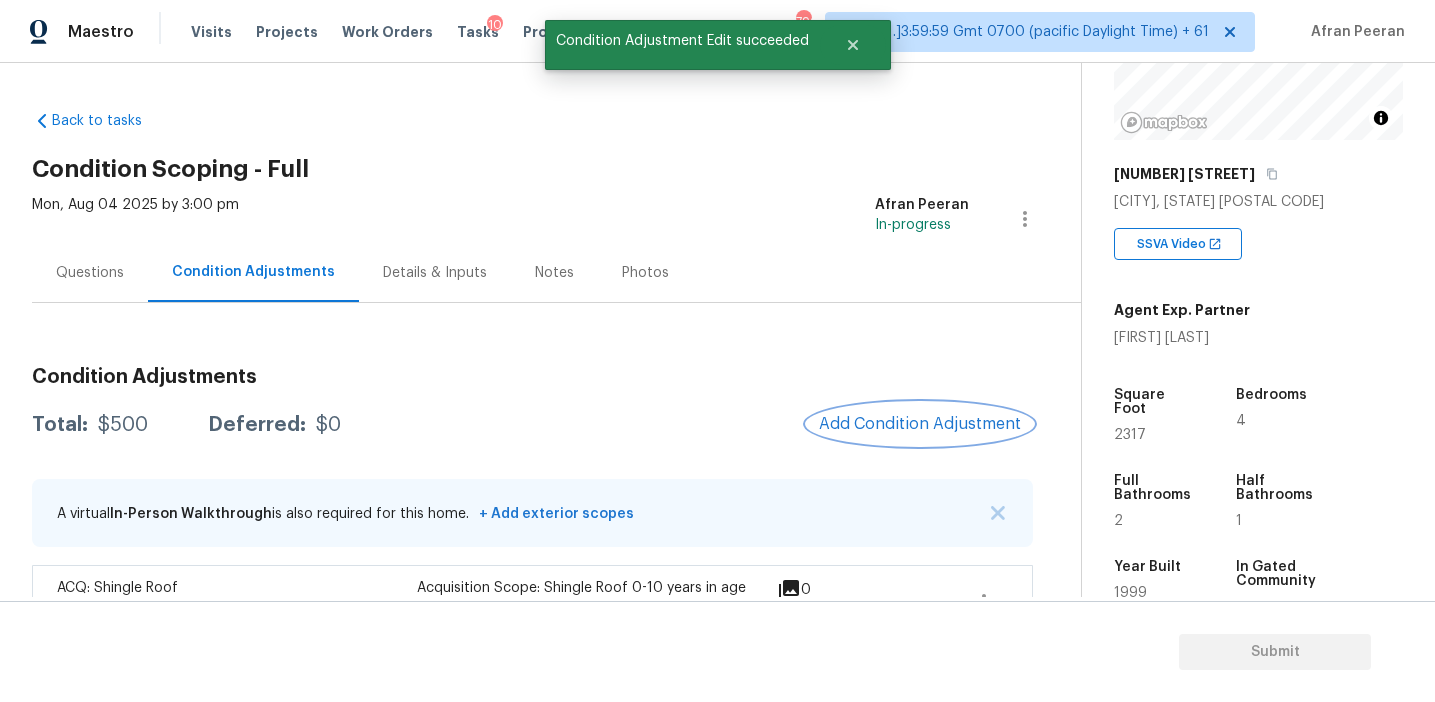 click on "Add Condition Adjustment" at bounding box center (920, 424) 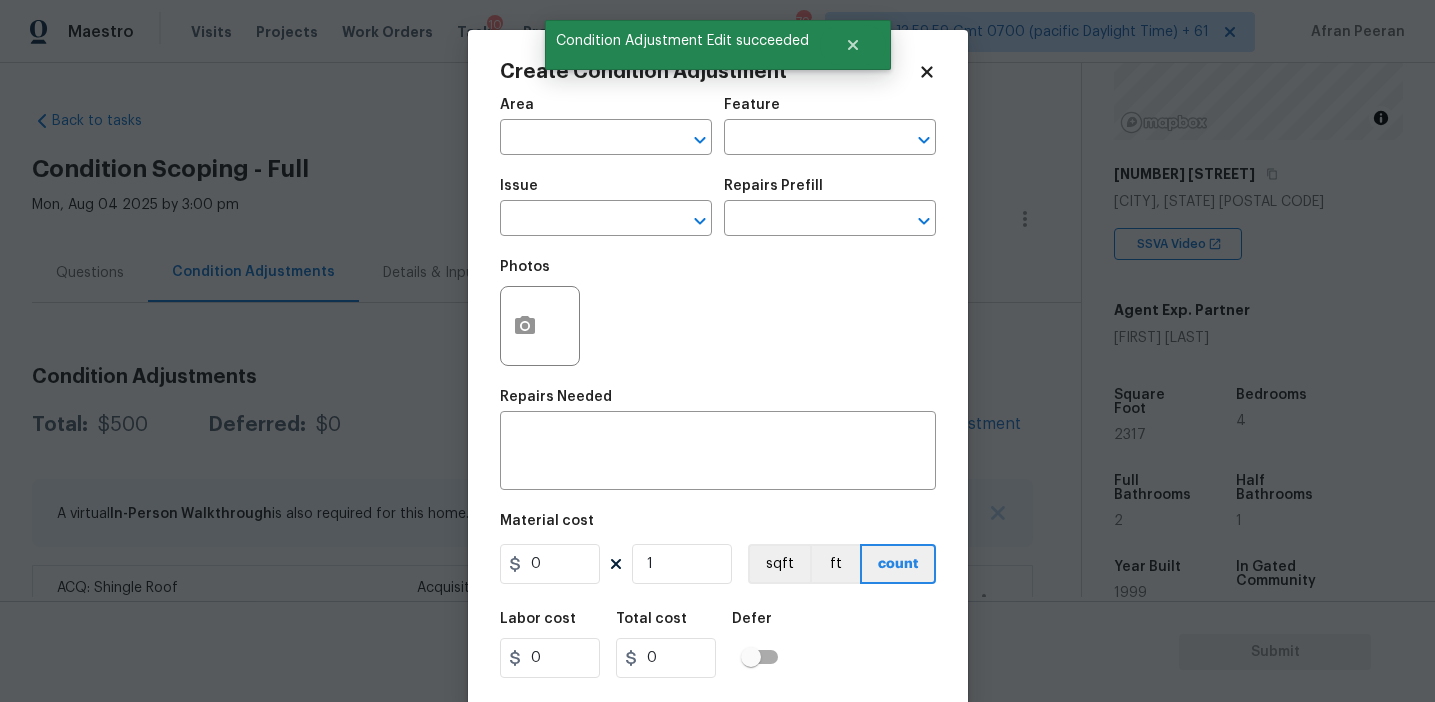 click on "Area ​" at bounding box center [606, 126] 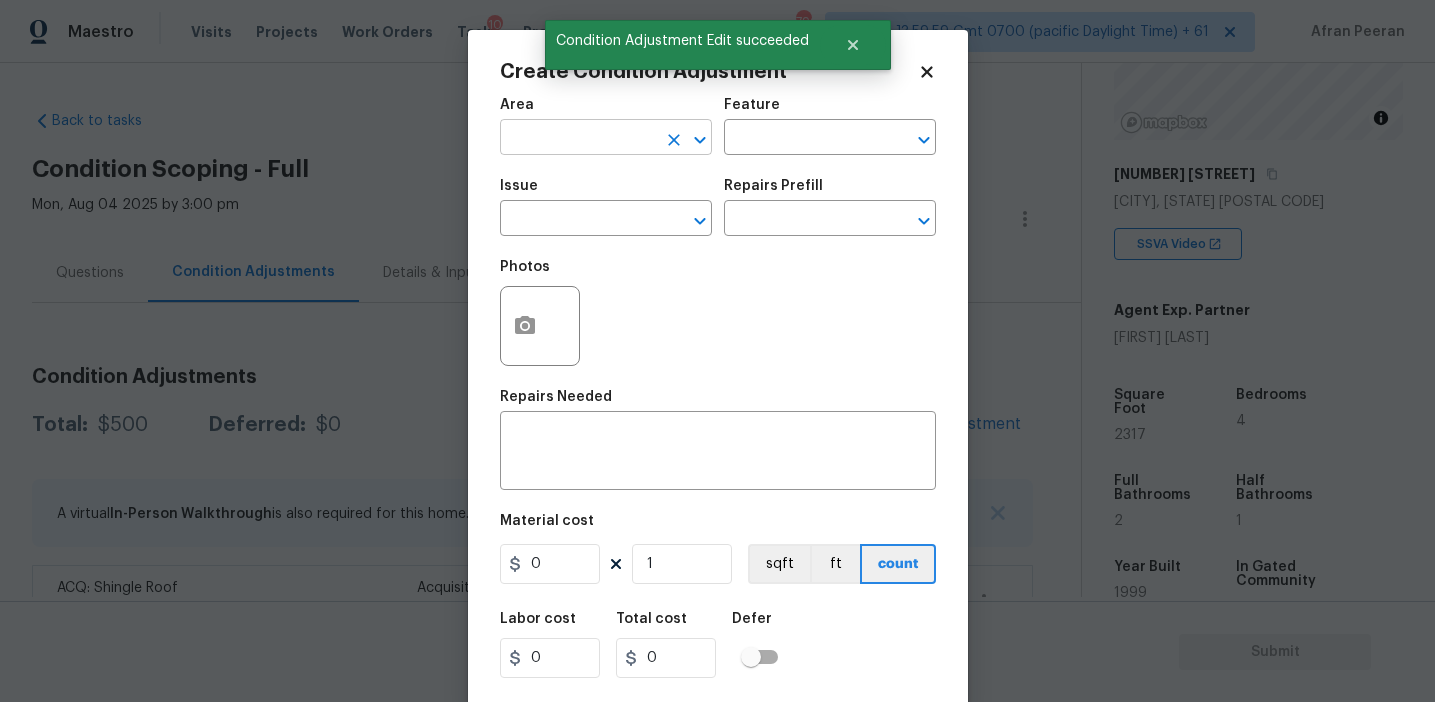 click at bounding box center [578, 139] 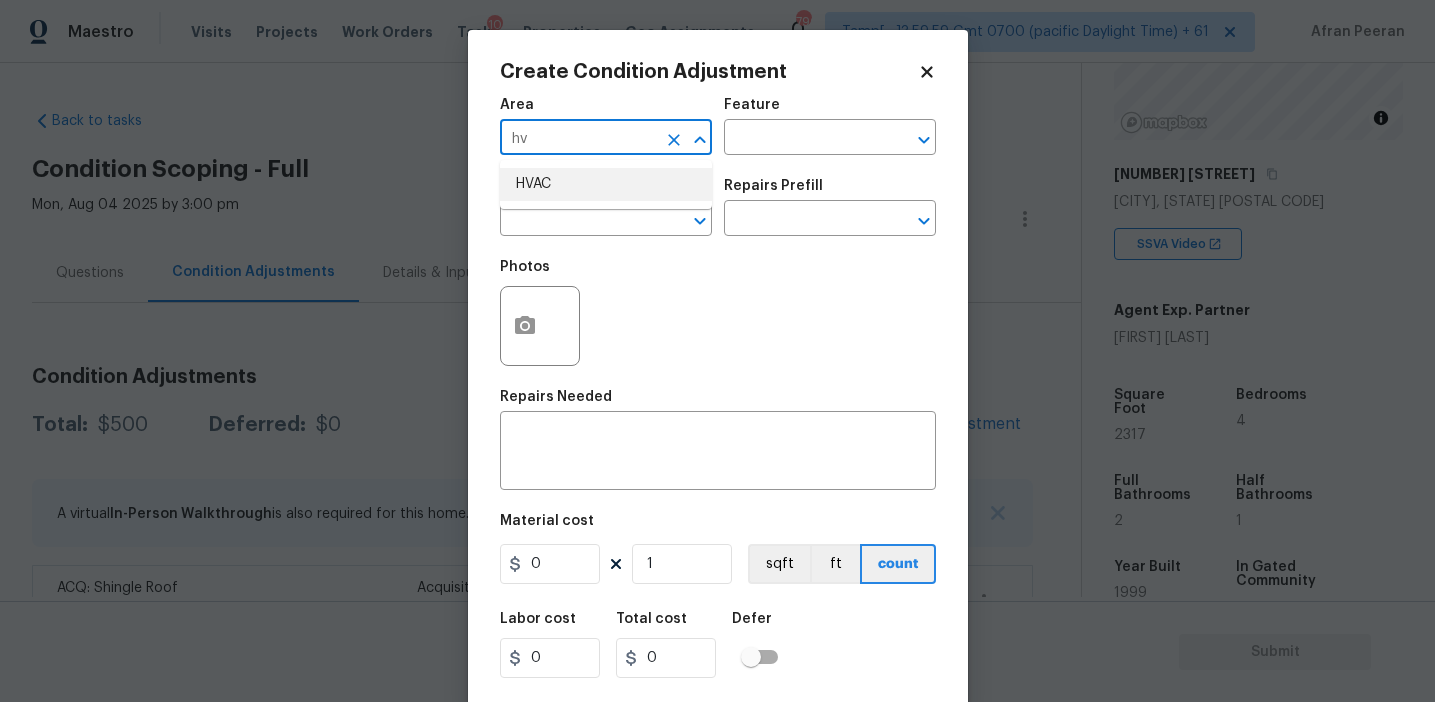 click on "HVAC" at bounding box center [606, 184] 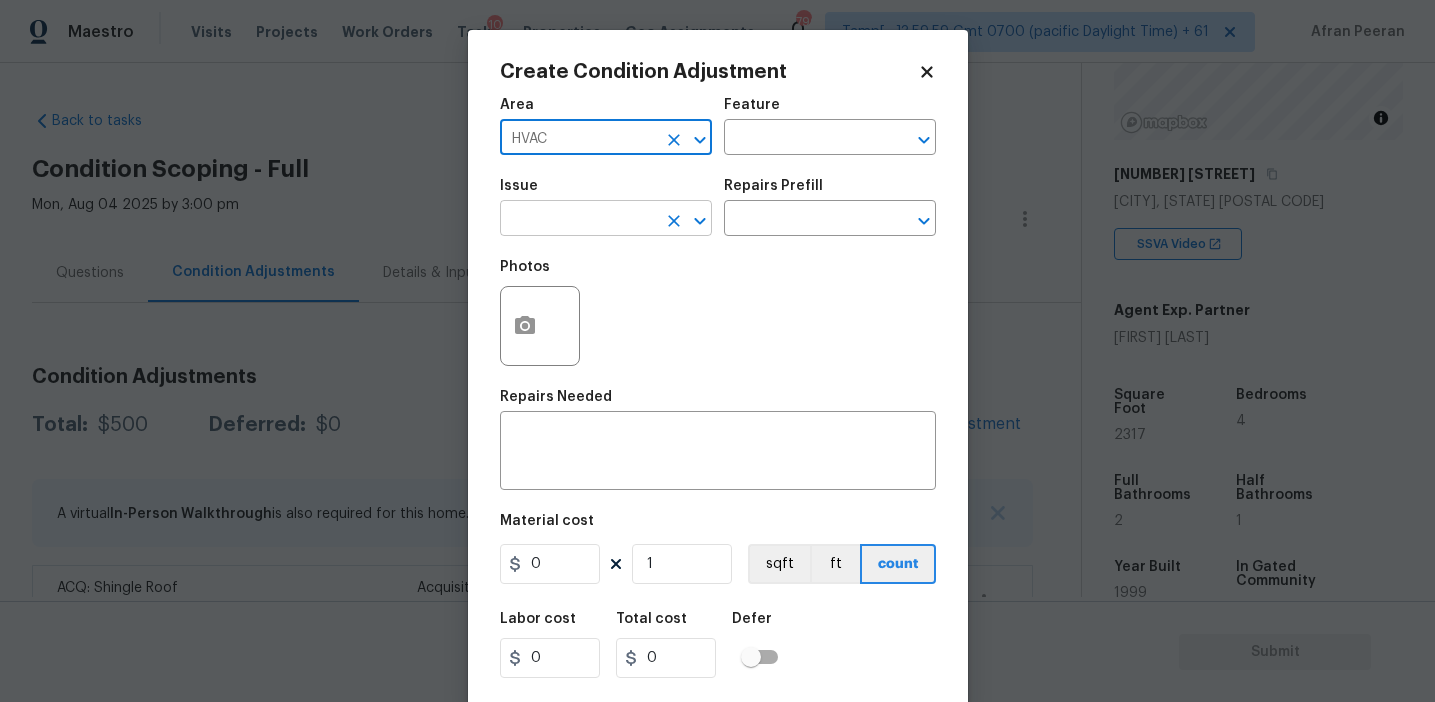 type on "HVAC" 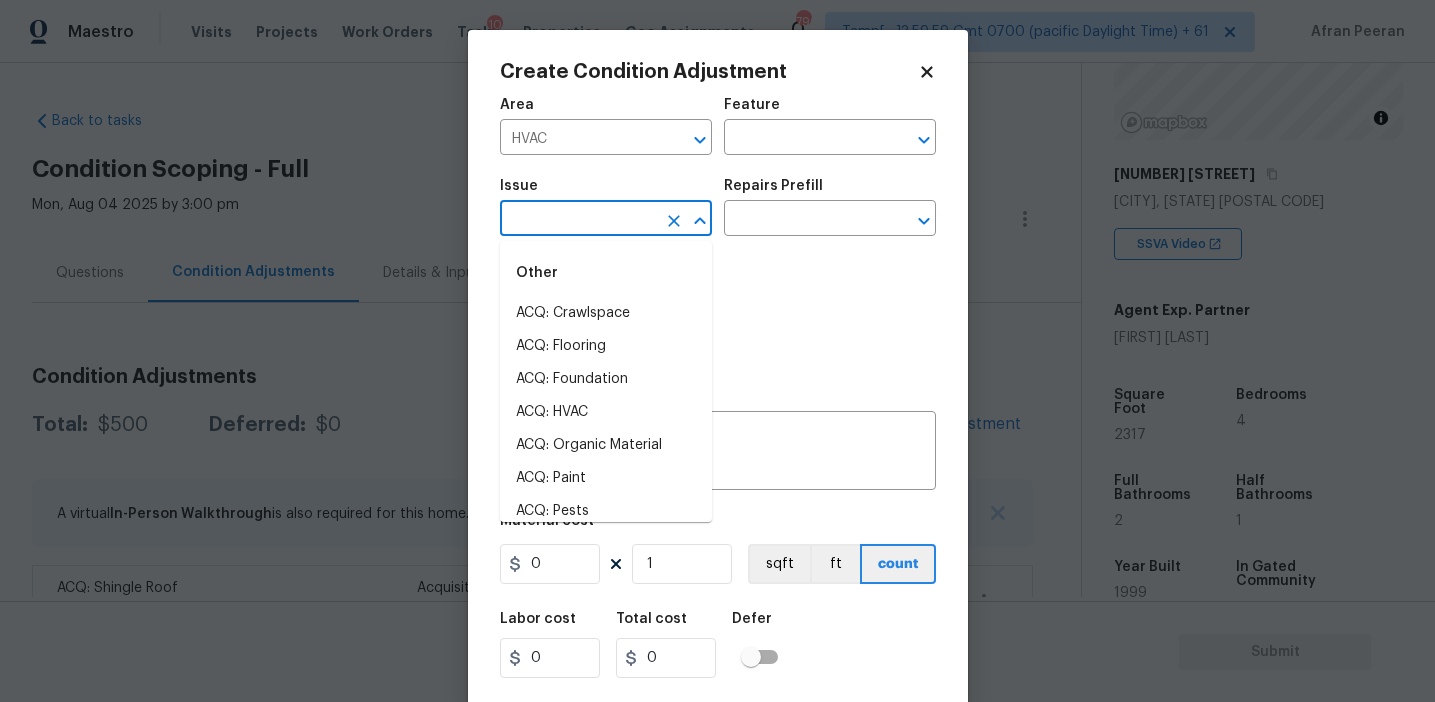 click at bounding box center (578, 220) 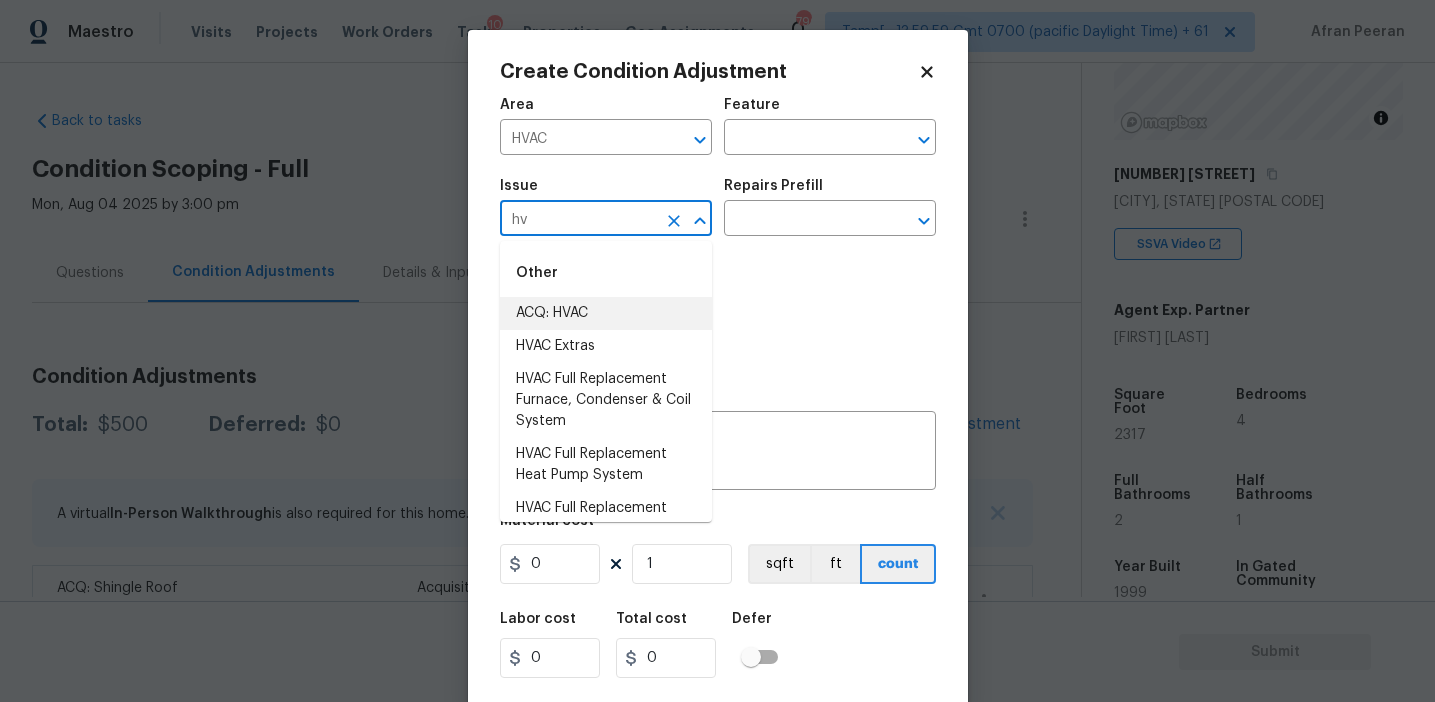 click on "ACQ: HVAC" at bounding box center (606, 313) 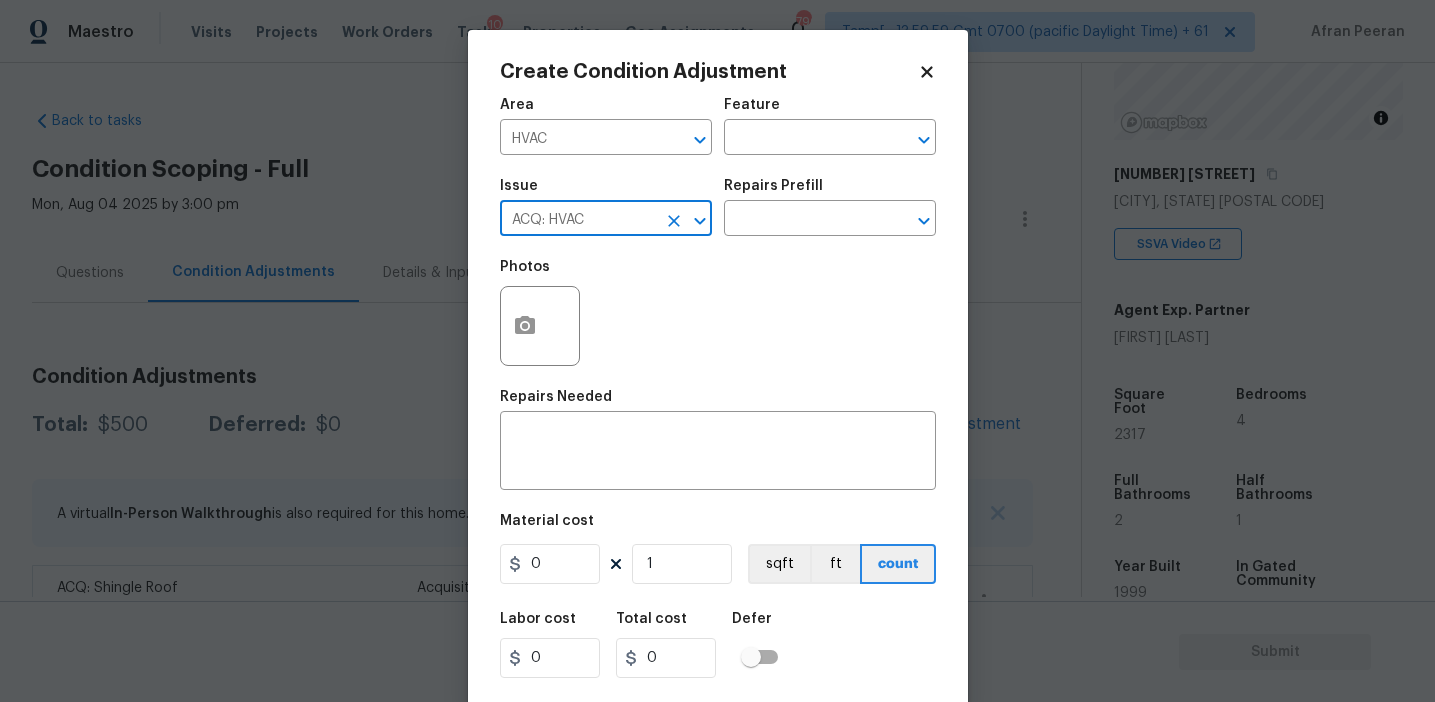 type on "ACQ: HVAC" 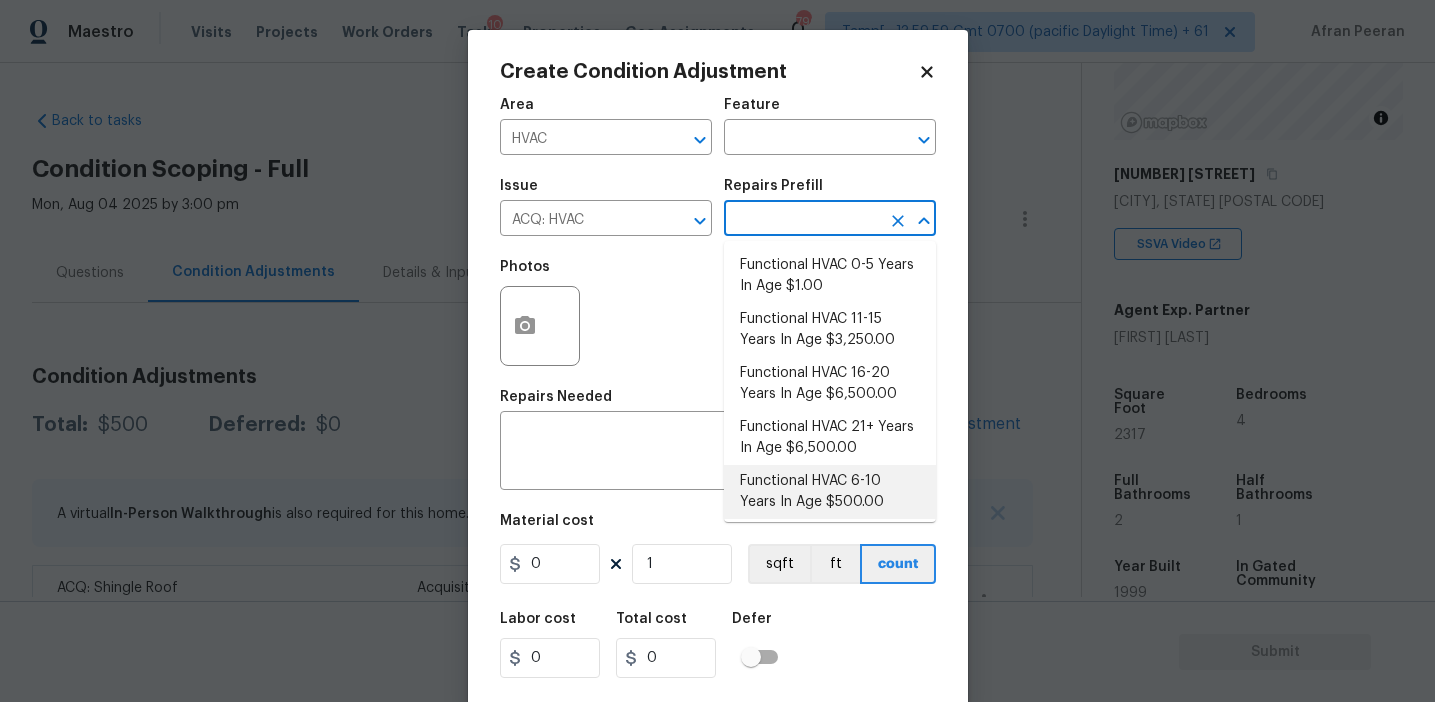 click on "Functional HVAC 6-10 Years In Age $500.00" at bounding box center [830, 492] 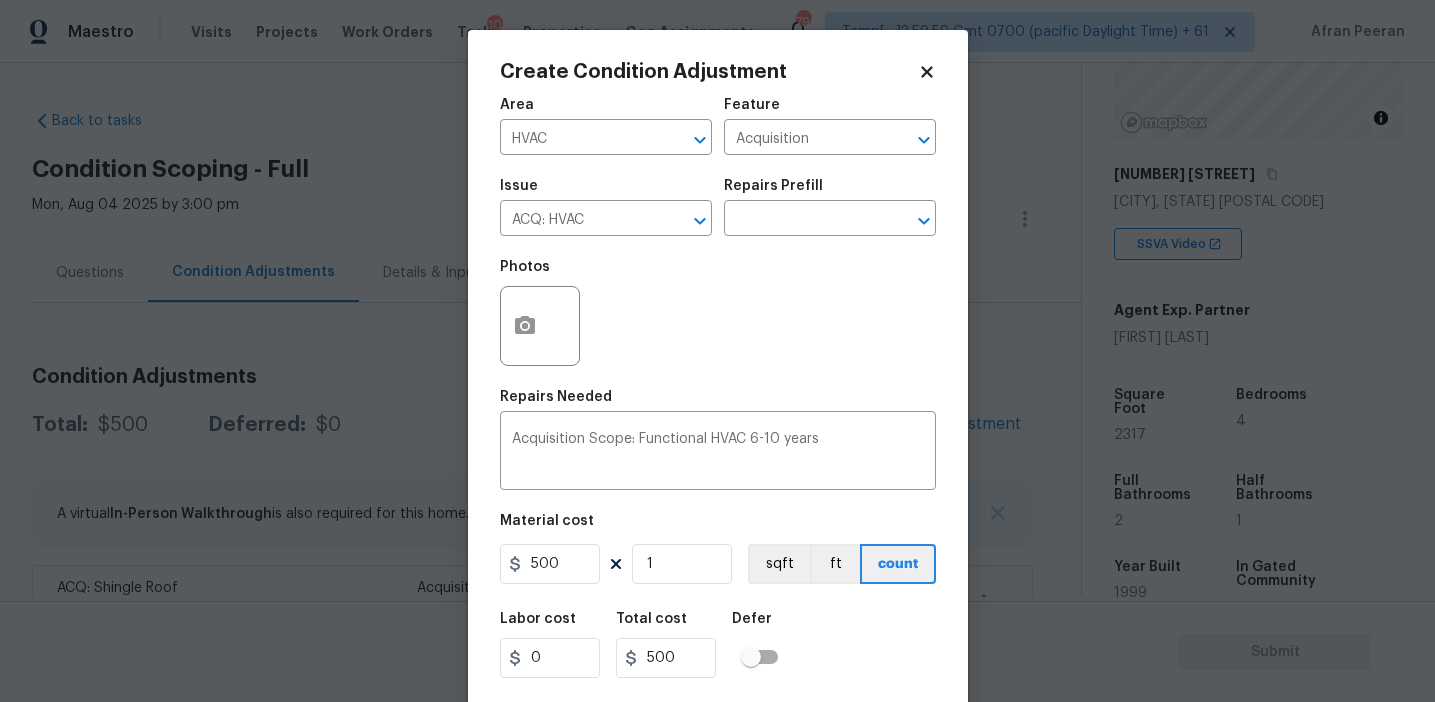 click on "Labor cost 0 Total cost 500 Defer" at bounding box center (718, 645) 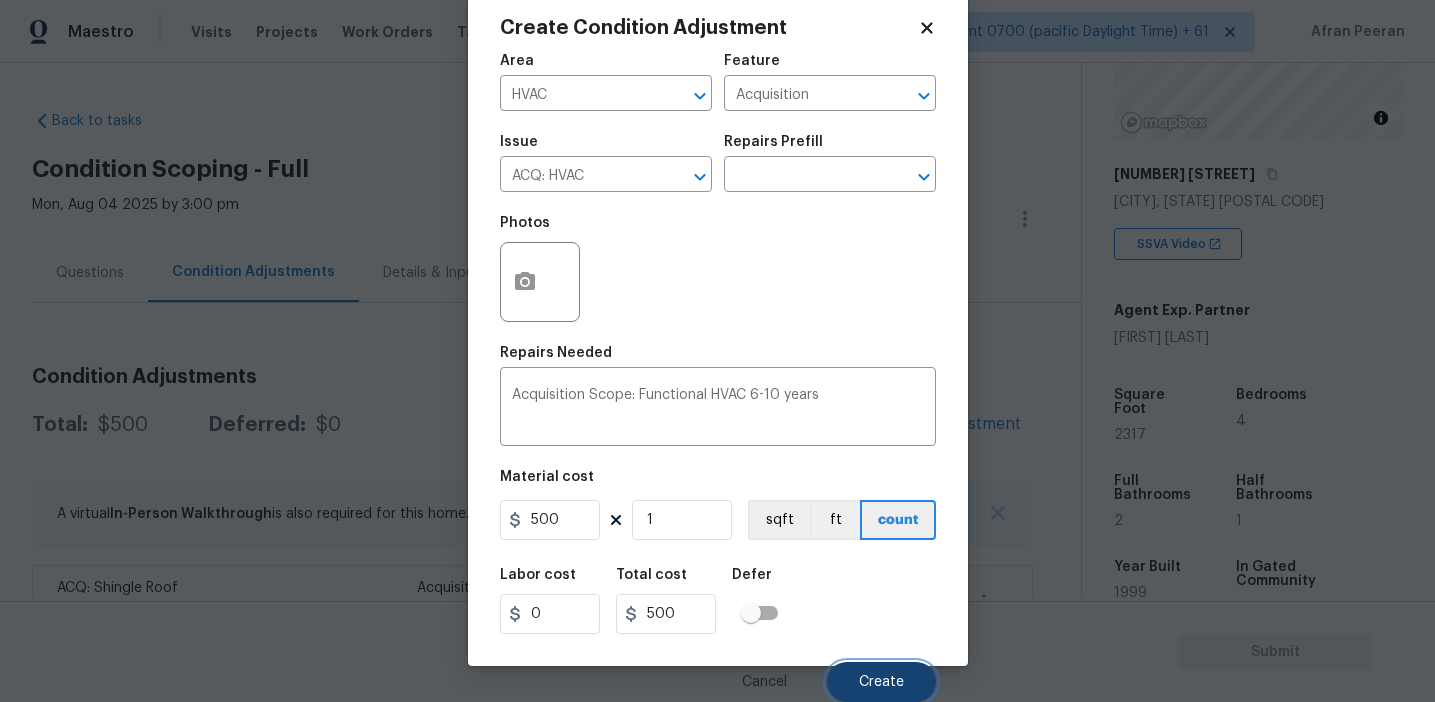 click on "Create" at bounding box center (881, 682) 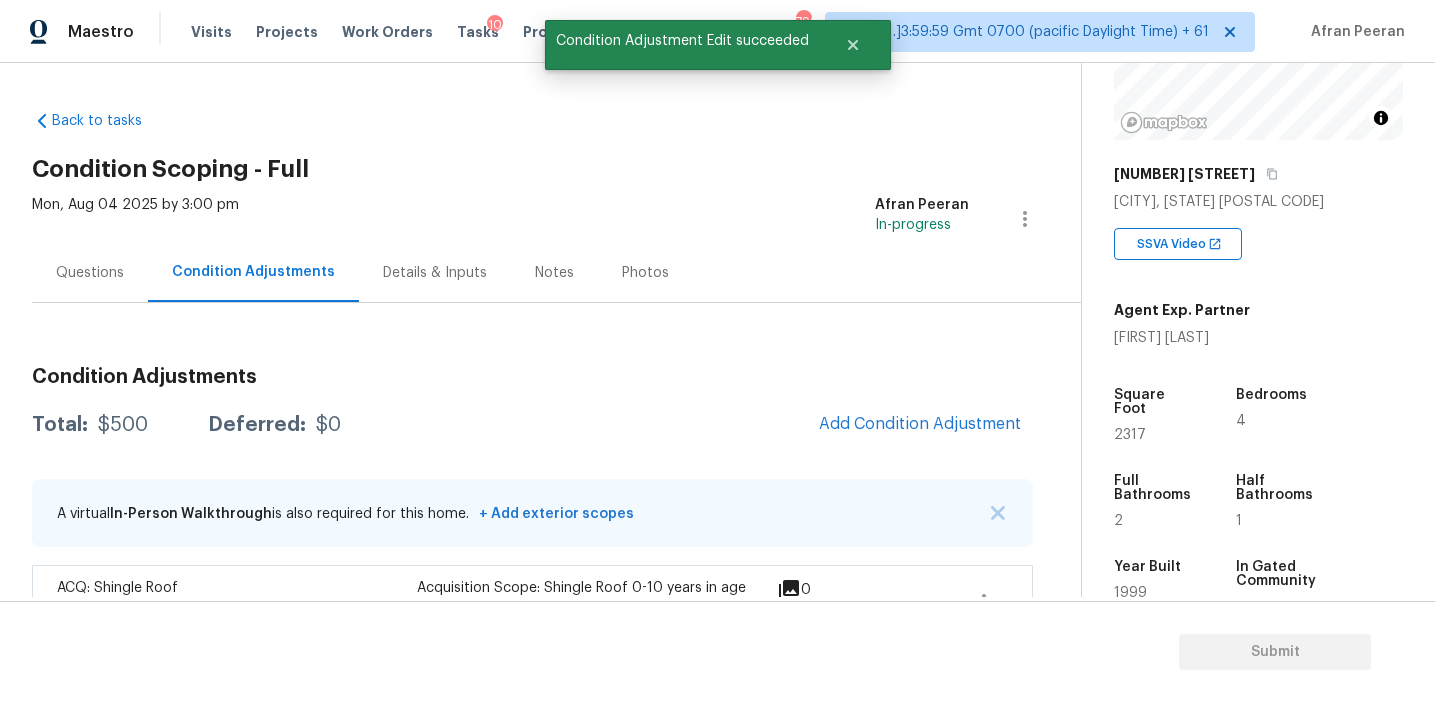 scroll, scrollTop: 38, scrollLeft: 0, axis: vertical 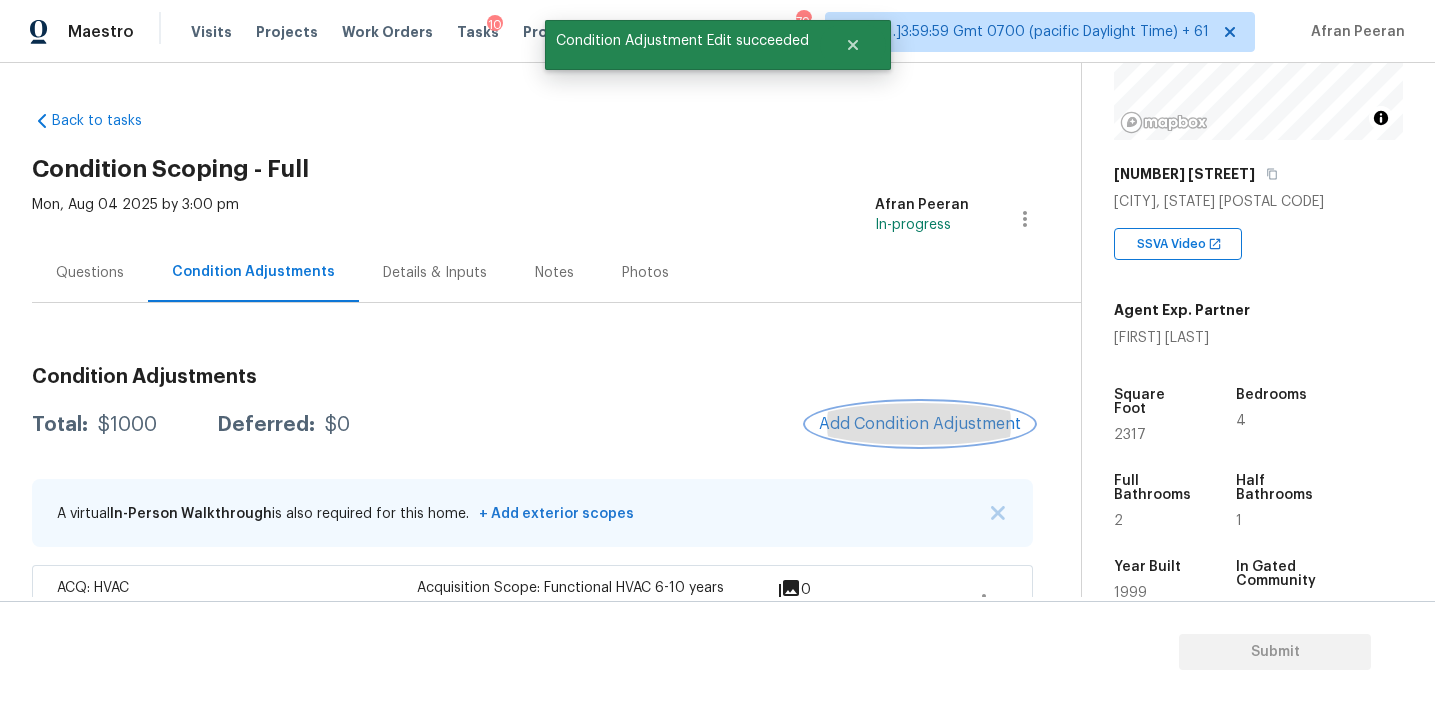 click on "Add Condition Adjustment" at bounding box center (920, 424) 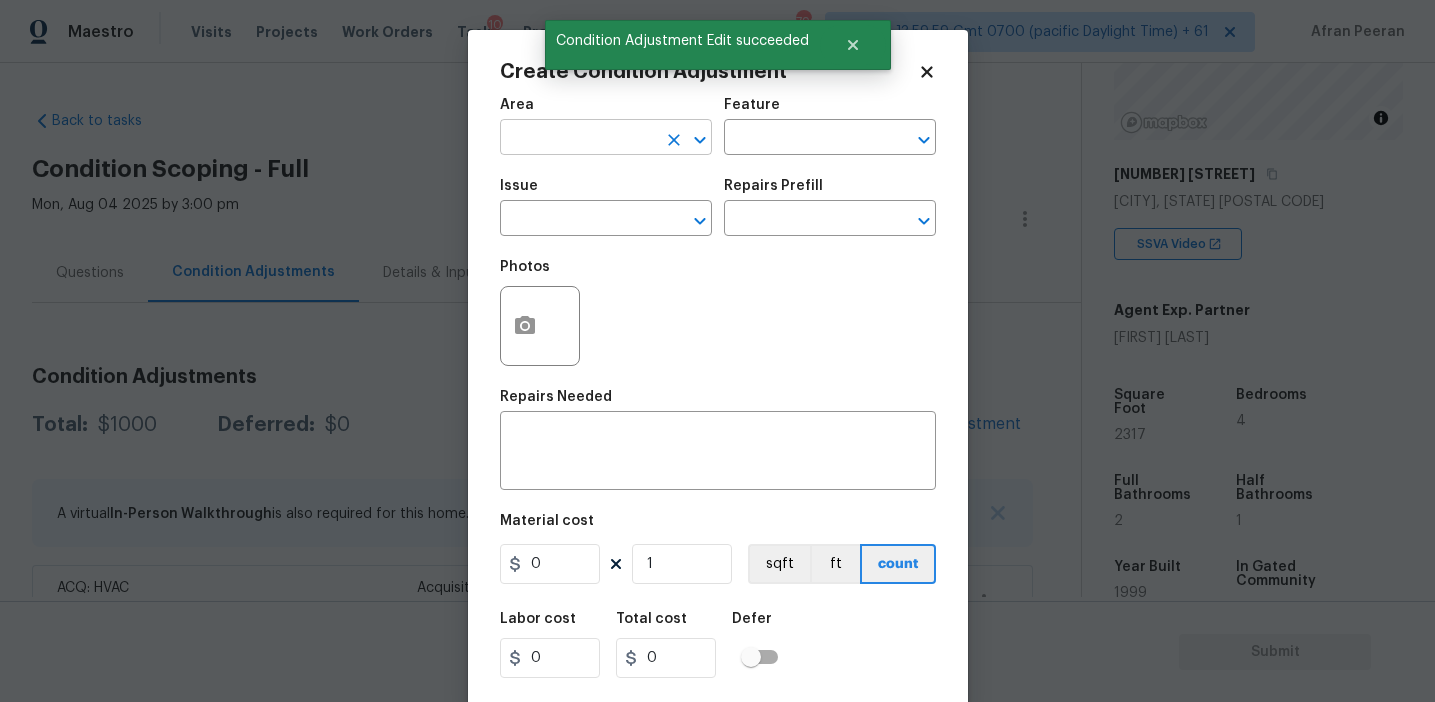click at bounding box center [578, 139] 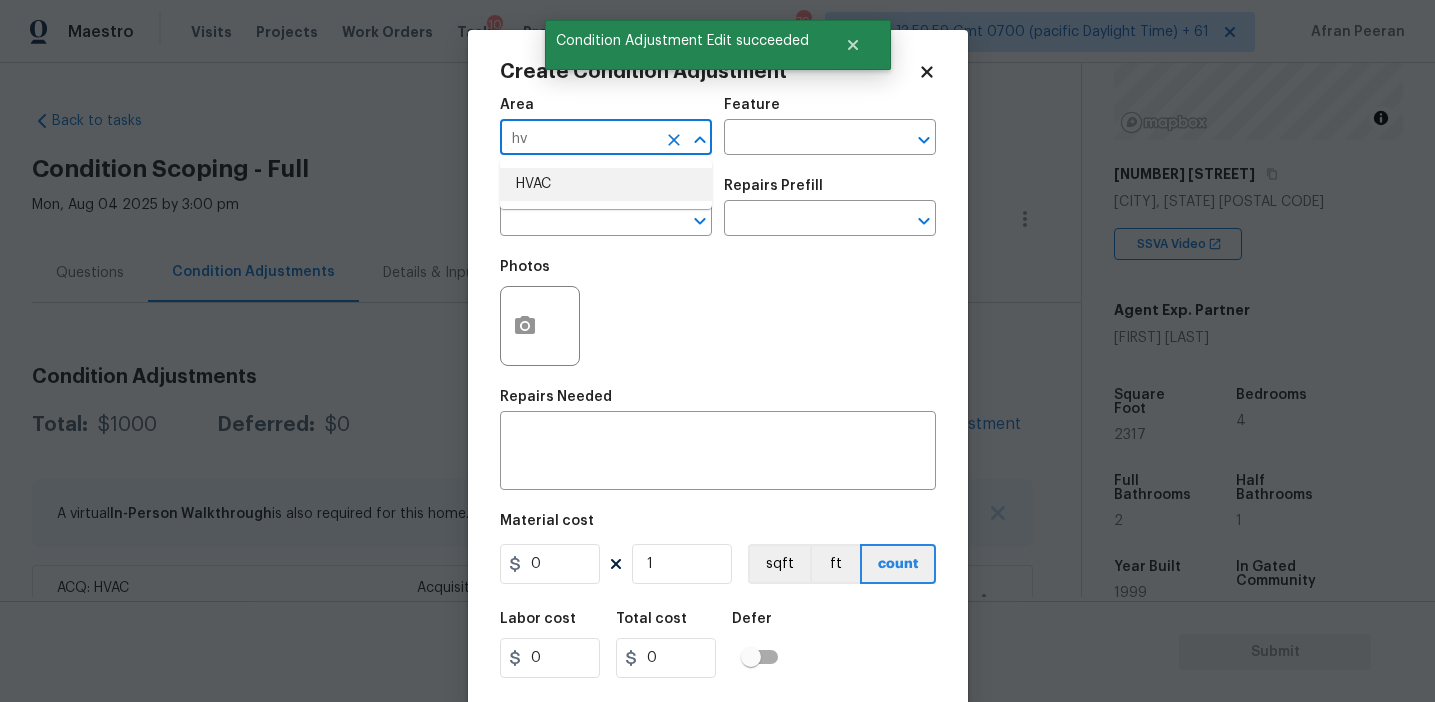 click on "HVAC" at bounding box center [606, 184] 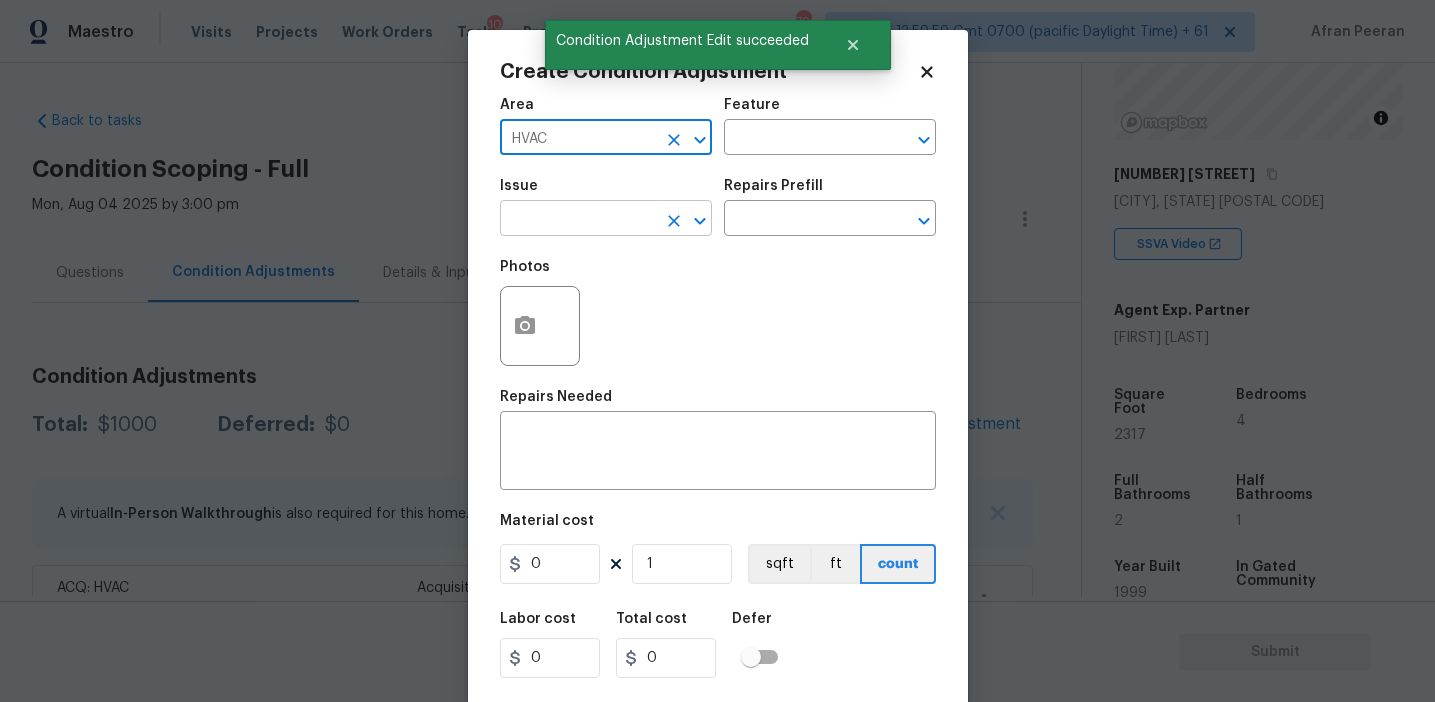 type on "HVAC" 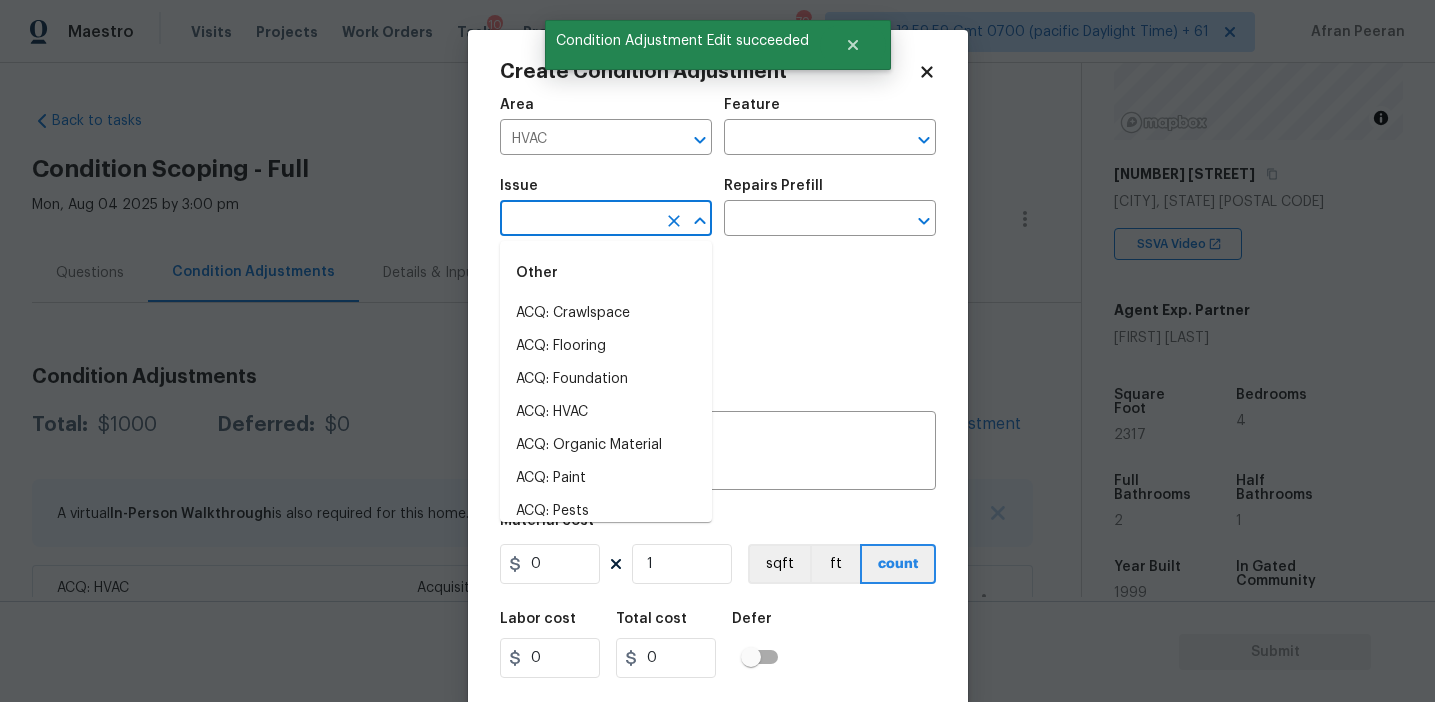 click at bounding box center (578, 220) 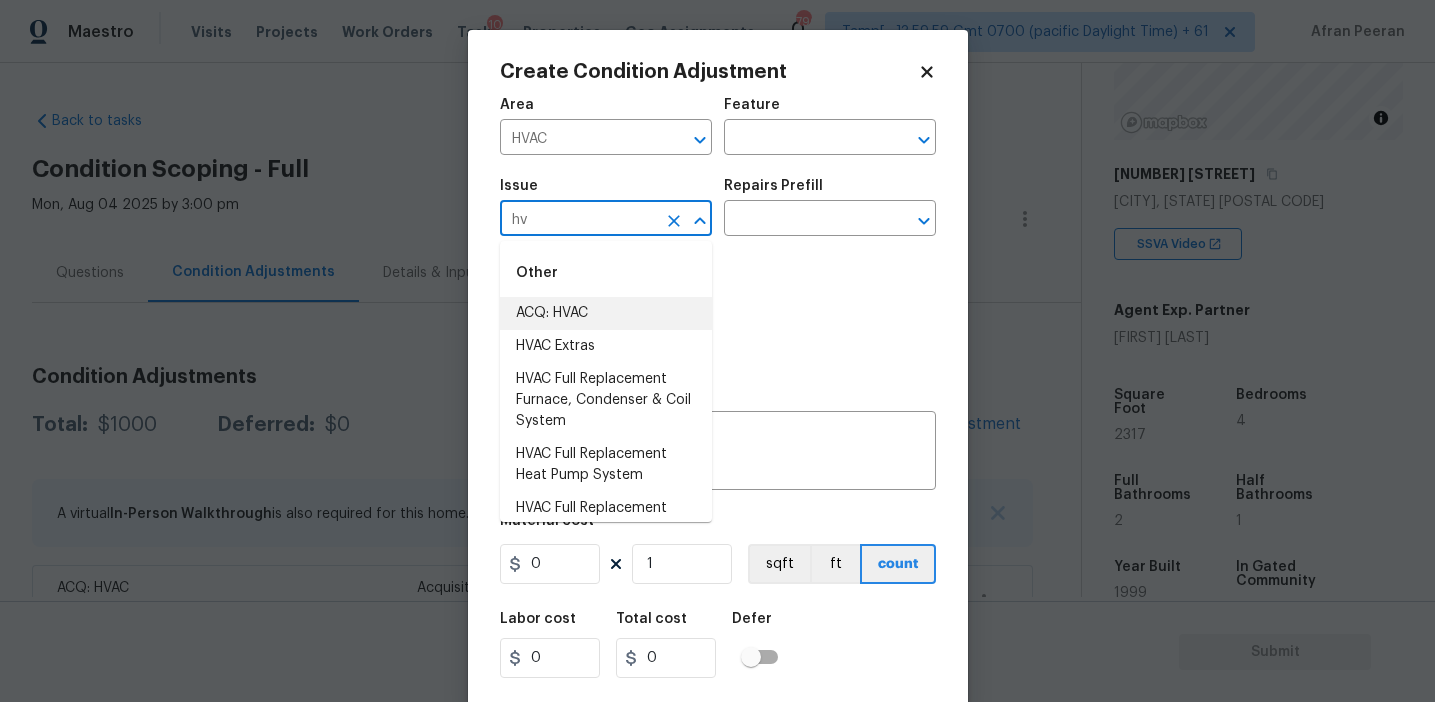 click on "ACQ: HVAC" at bounding box center (606, 313) 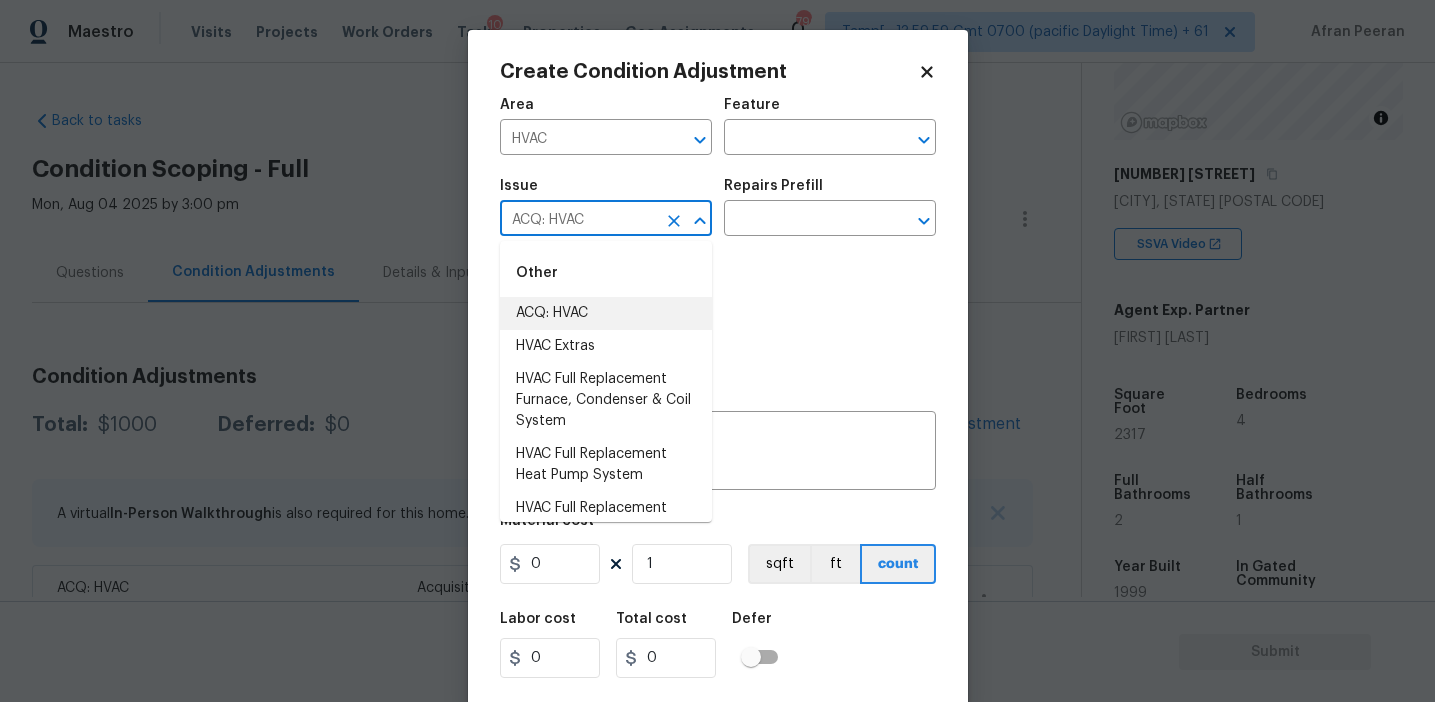 type on "ACQ: HVAC" 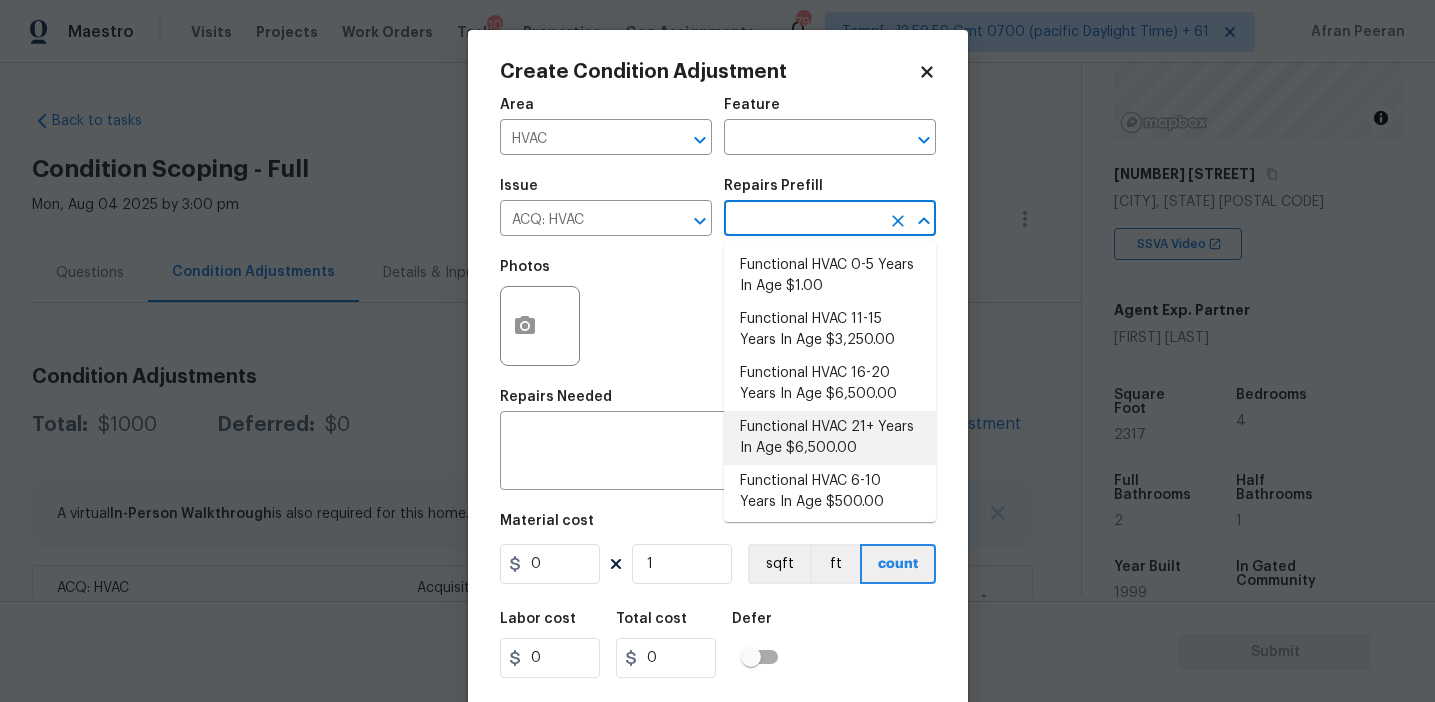 click on "Functional HVAC 21+ Years In Age $6,500.00" at bounding box center (830, 438) 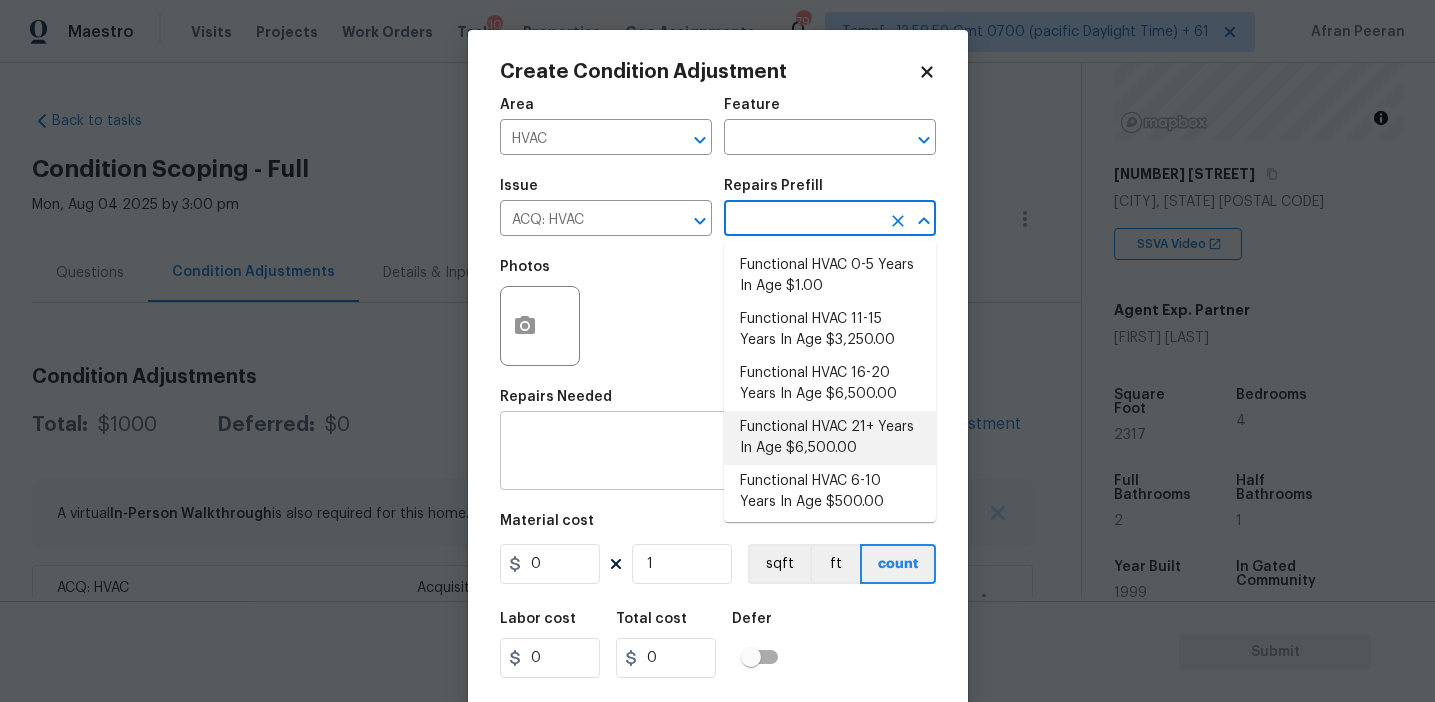 type on "Acquisition" 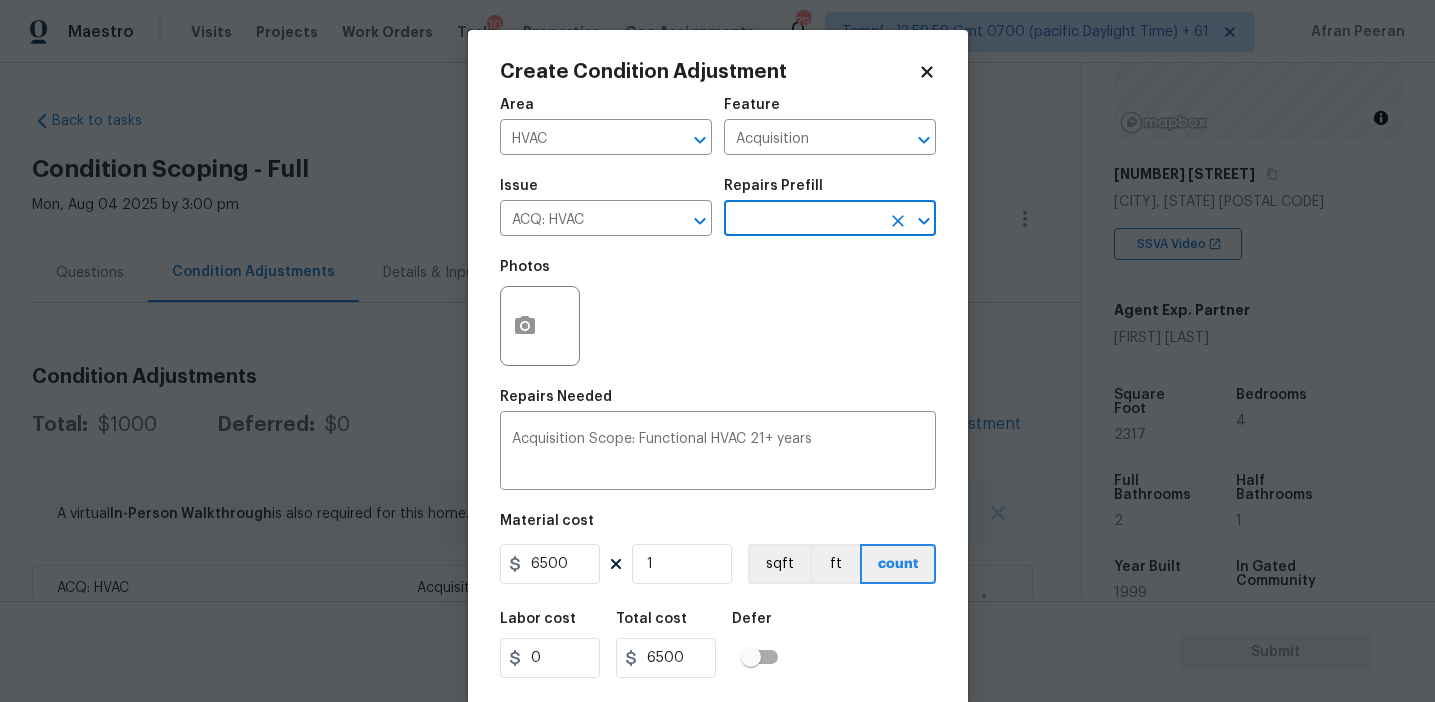 scroll, scrollTop: 45, scrollLeft: 0, axis: vertical 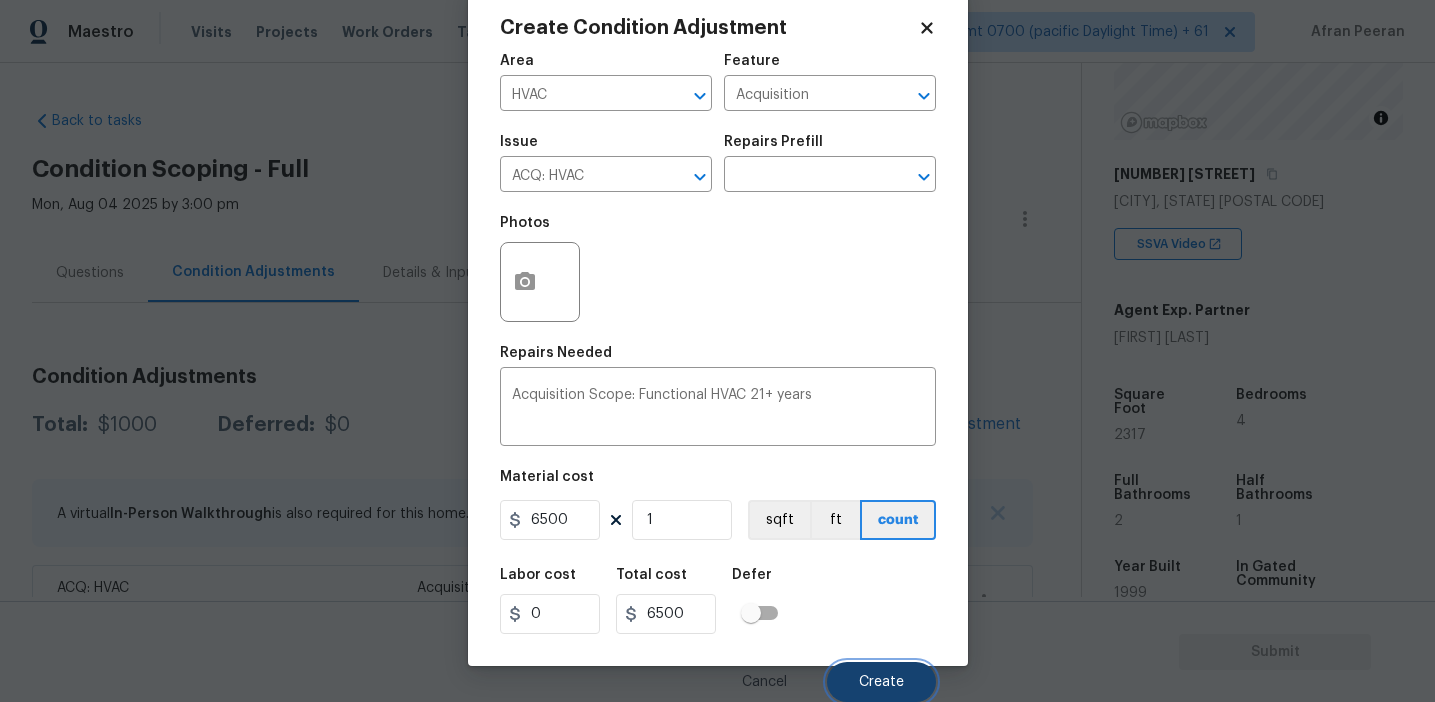 click on "Create" at bounding box center [881, 682] 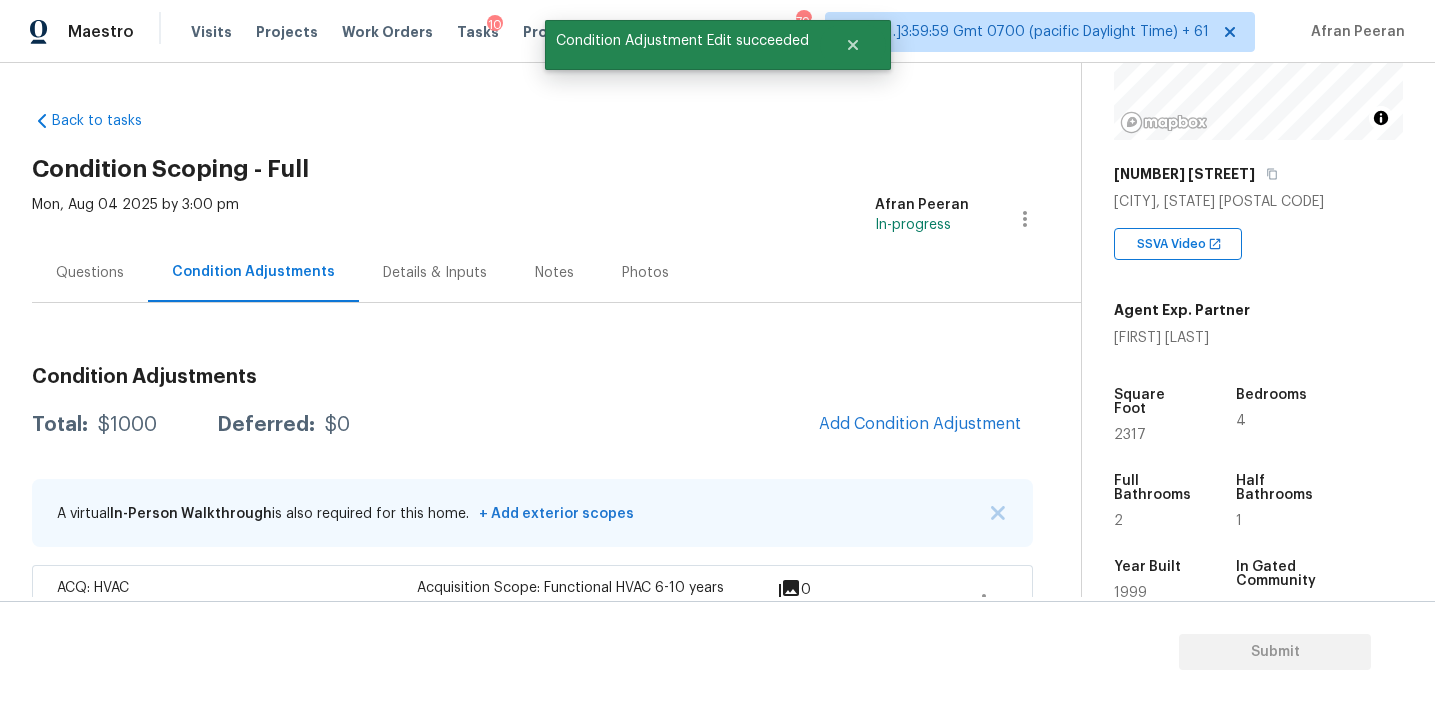 scroll, scrollTop: 38, scrollLeft: 0, axis: vertical 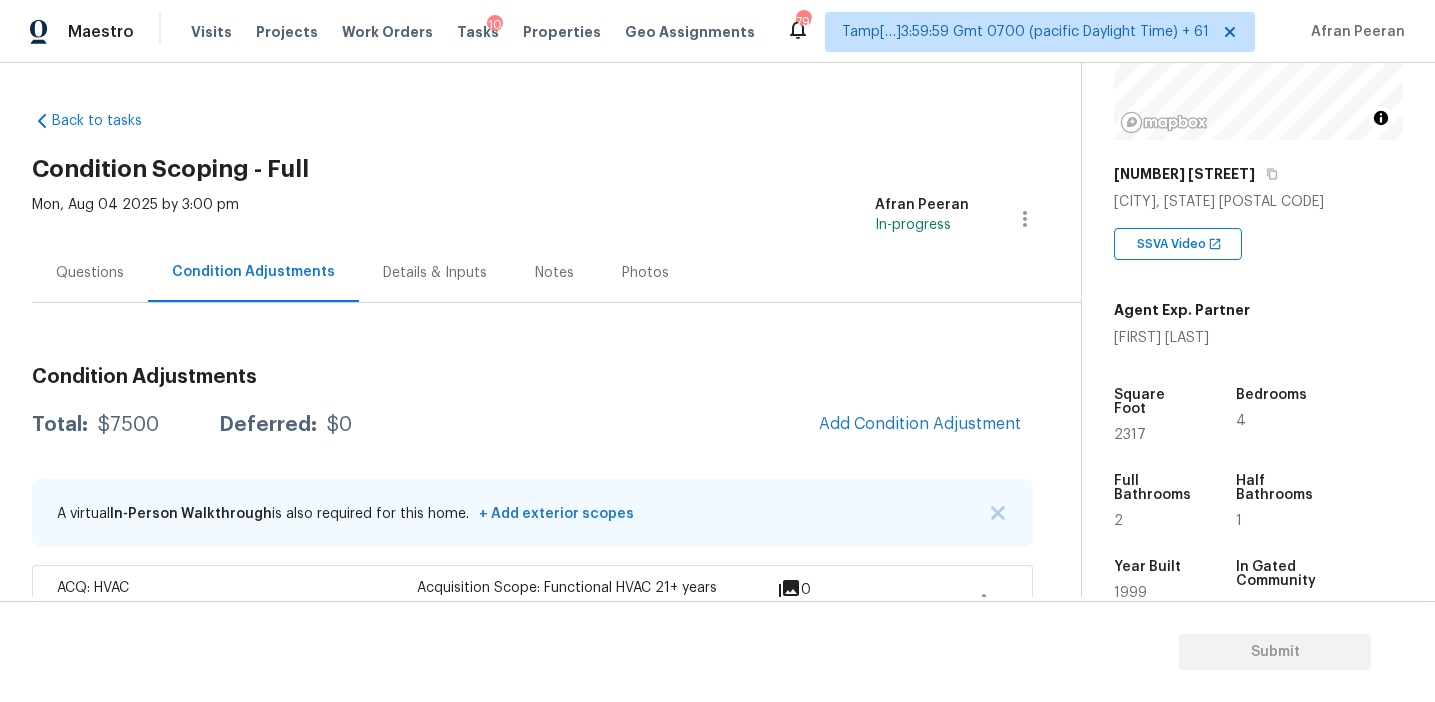 click on "Add Condition Adjustment" at bounding box center [920, 425] 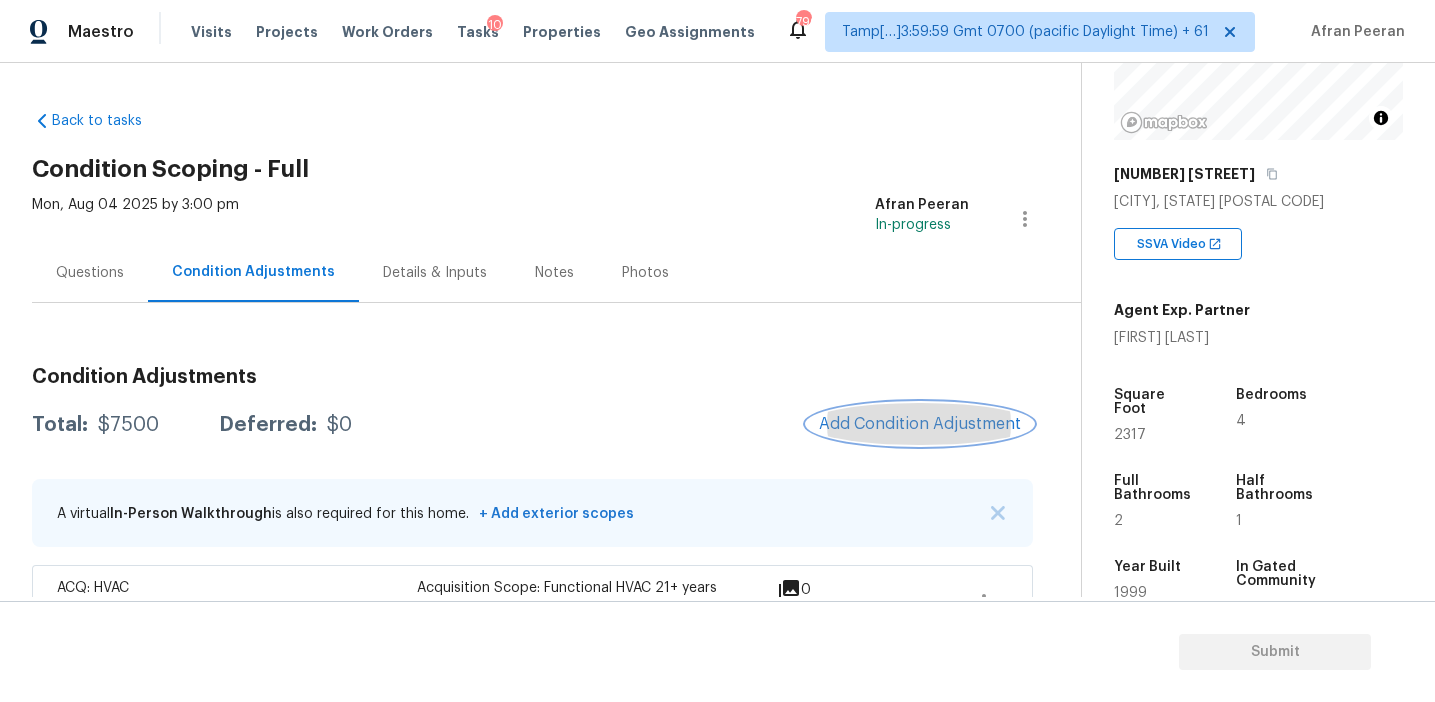 click on "Add Condition Adjustment" at bounding box center (920, 424) 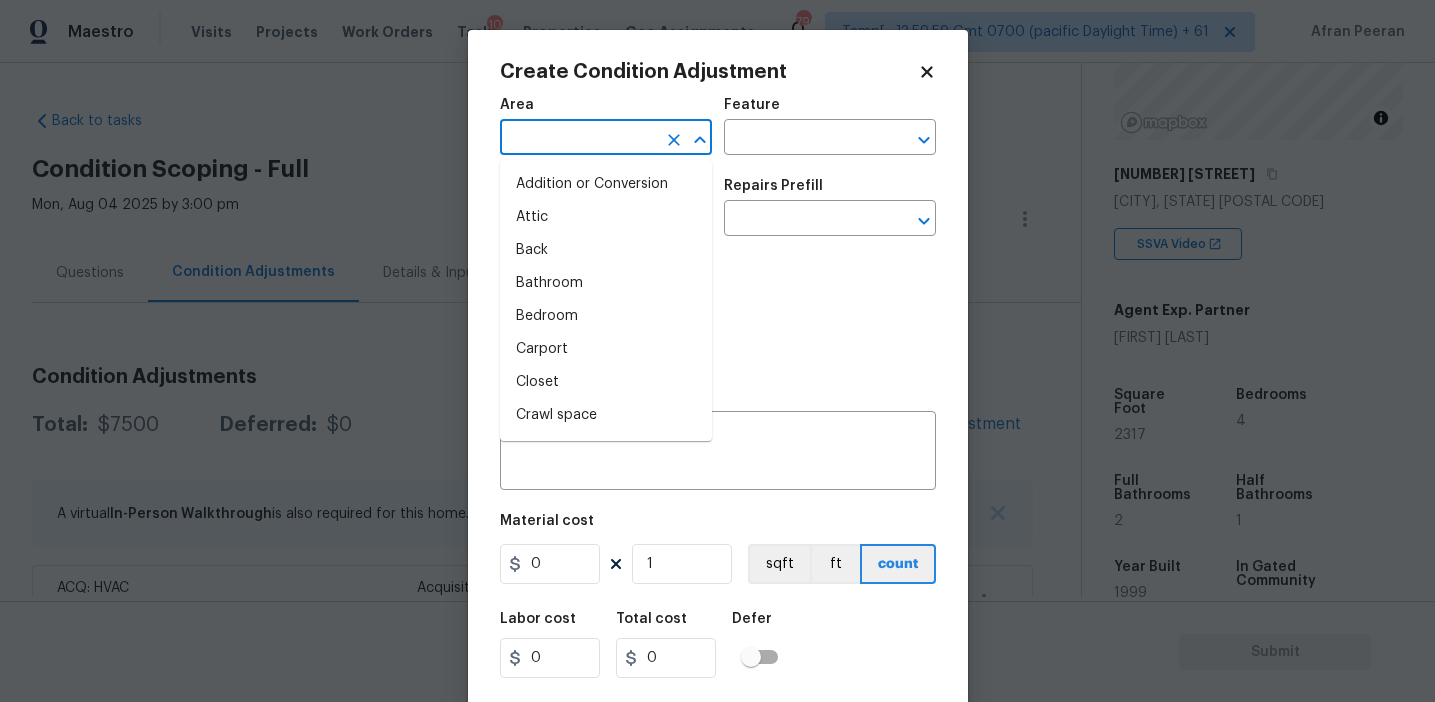 click at bounding box center [578, 139] 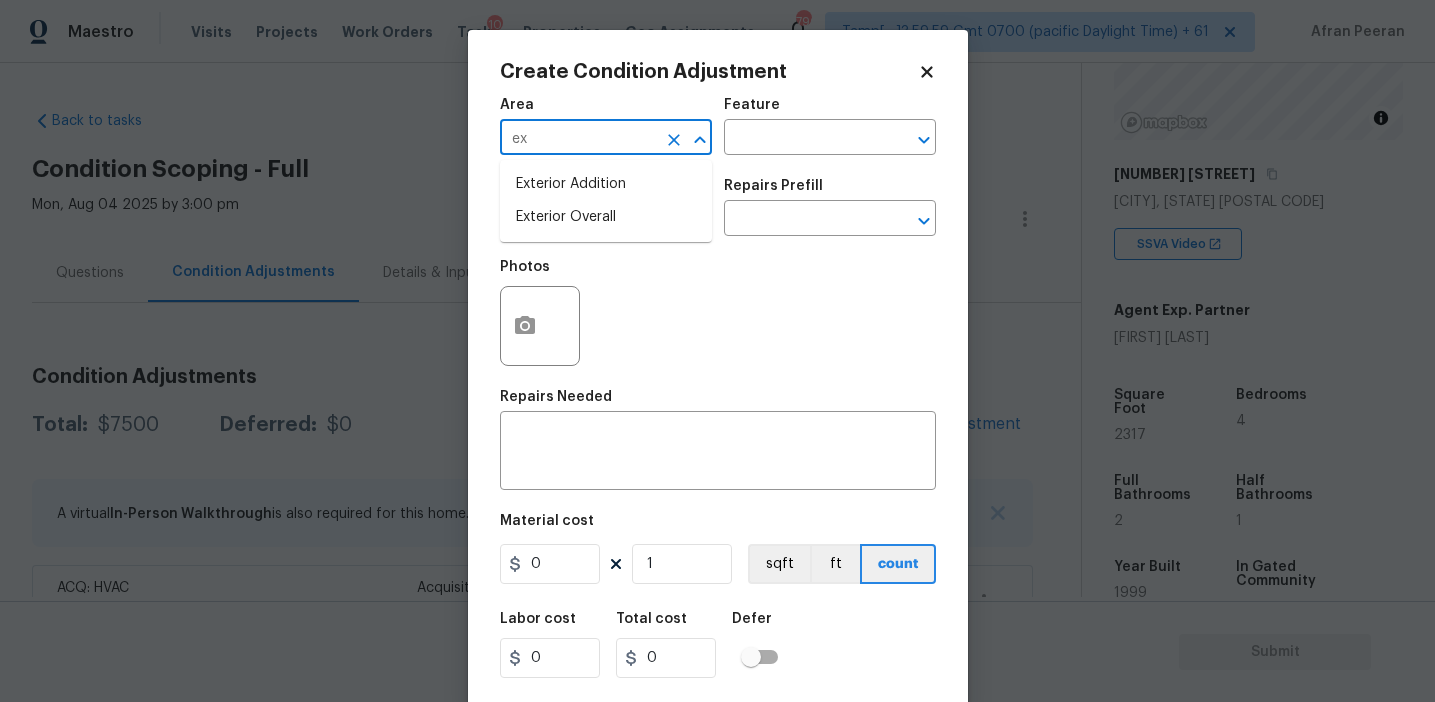 type on "ext" 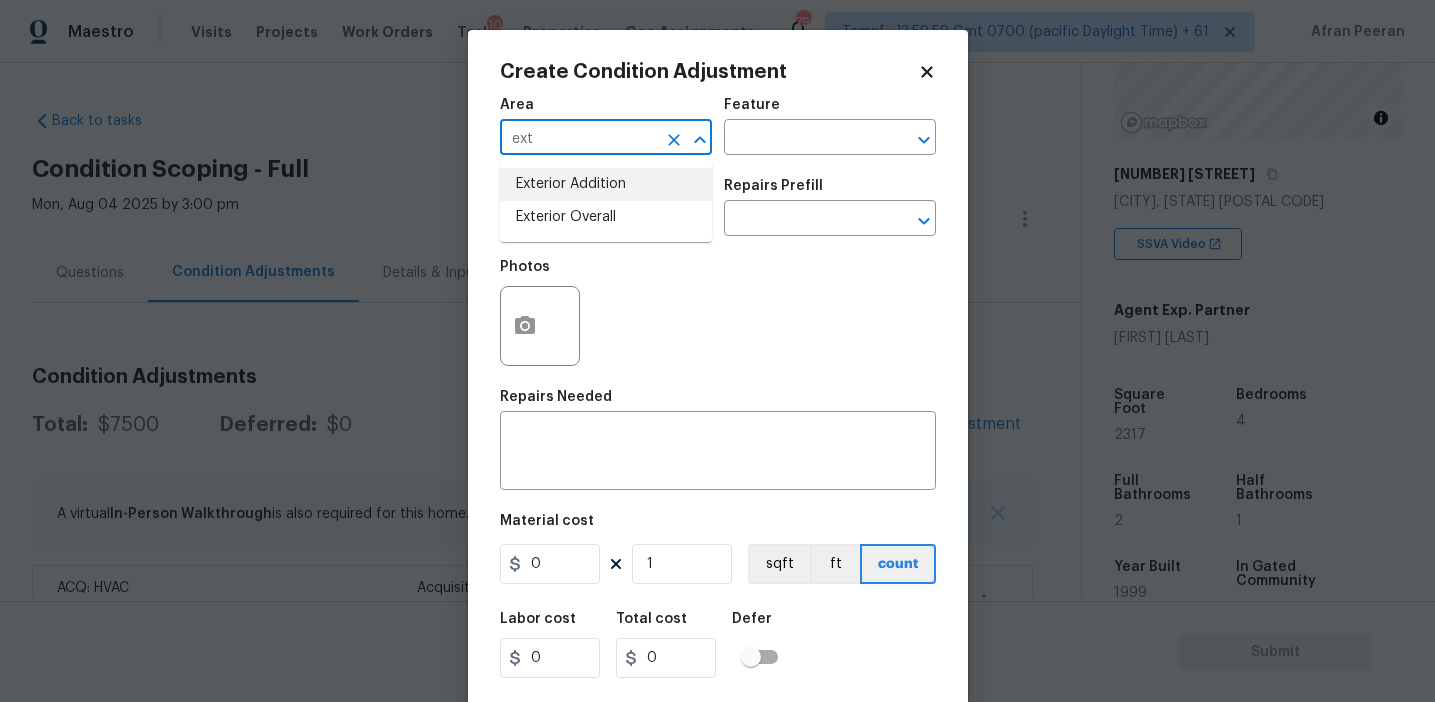 click 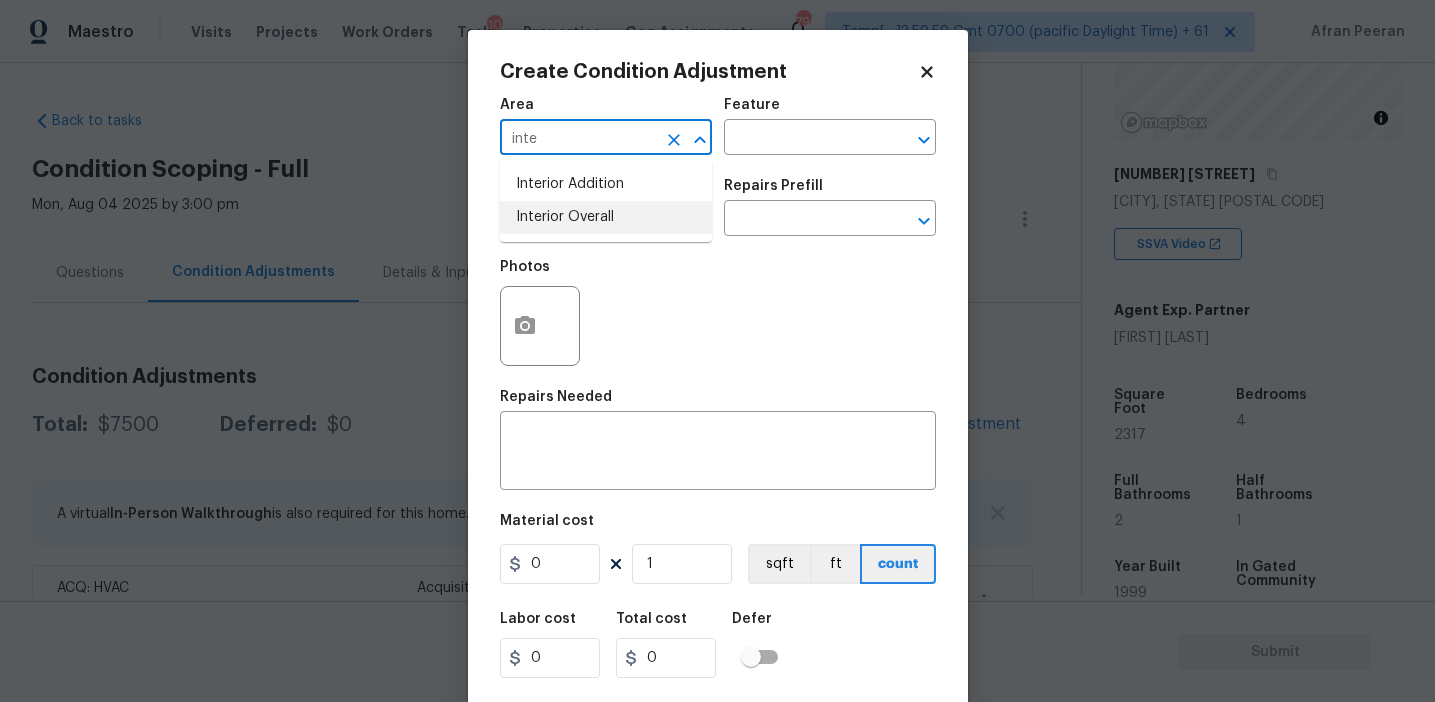 click on "Interior Overall" at bounding box center (606, 217) 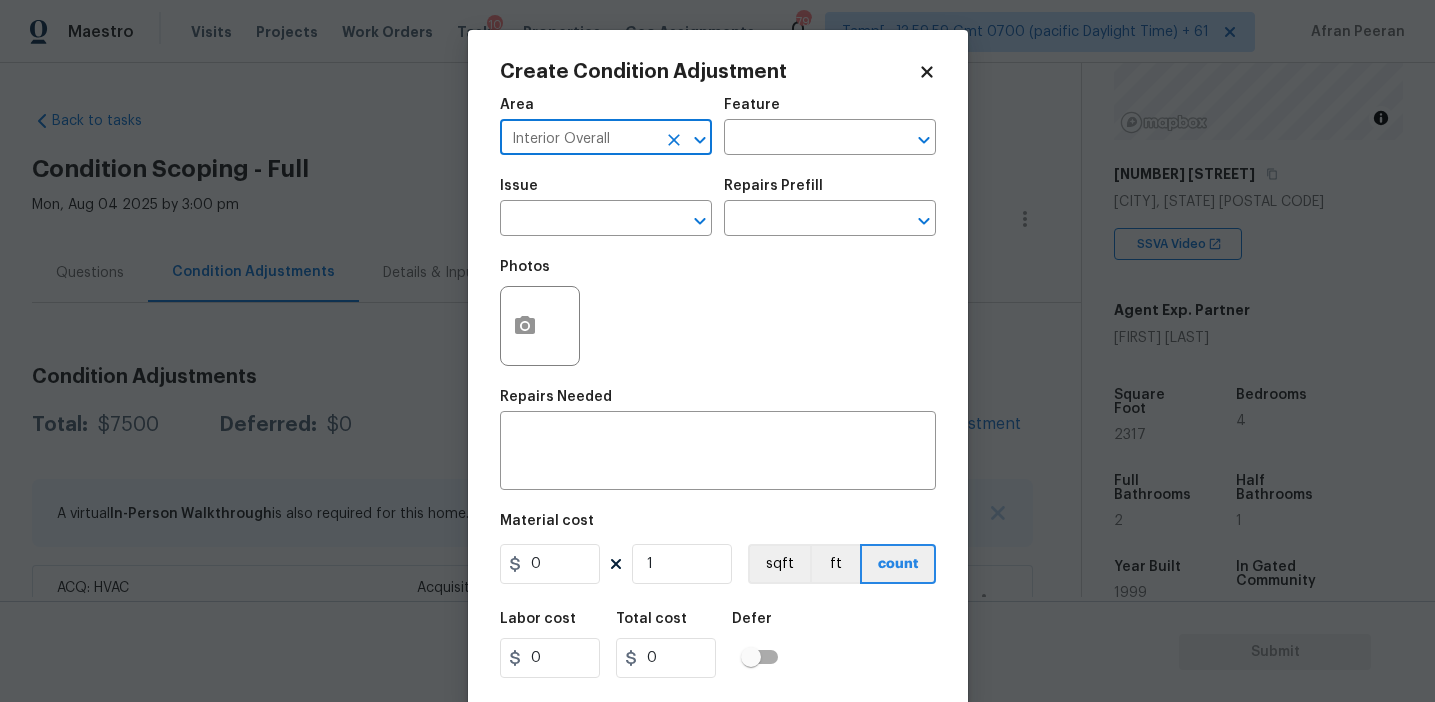 type on "Interior Overall" 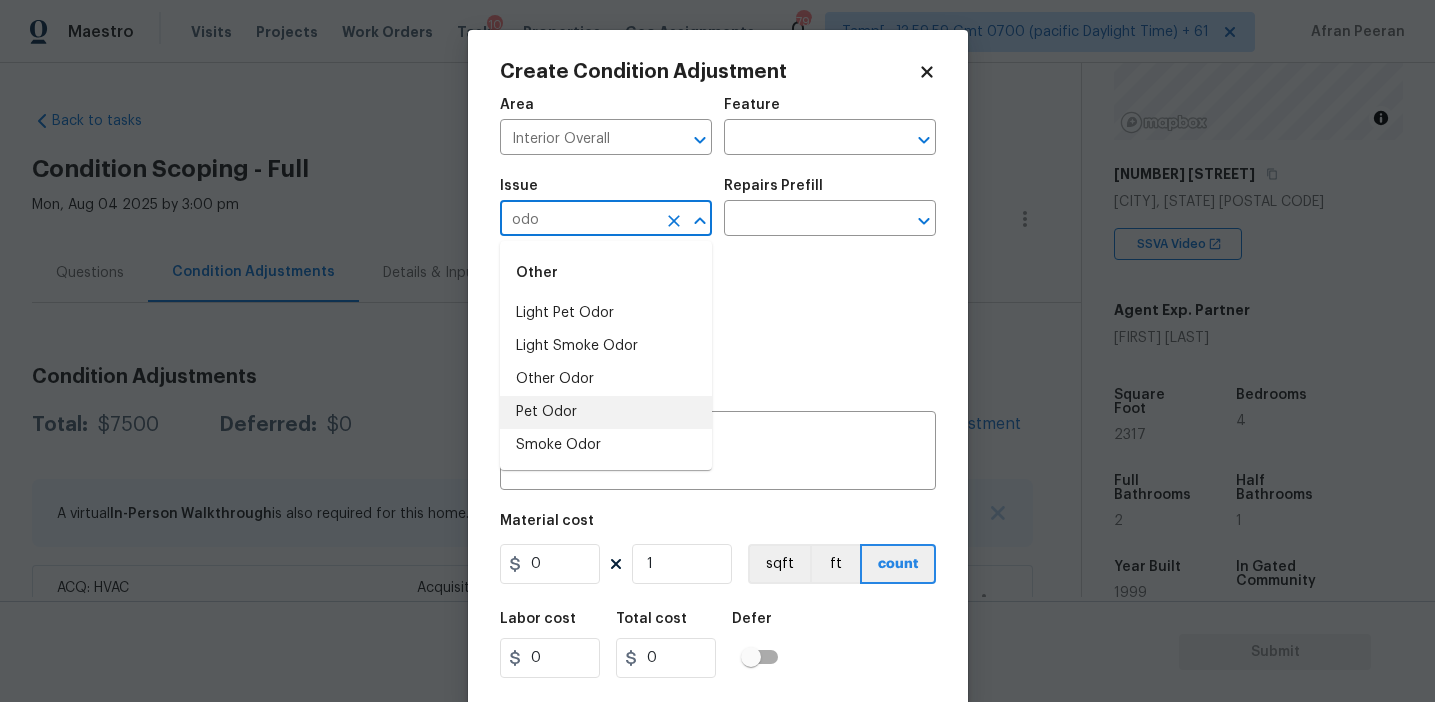 click on "Pet Odor" at bounding box center (606, 412) 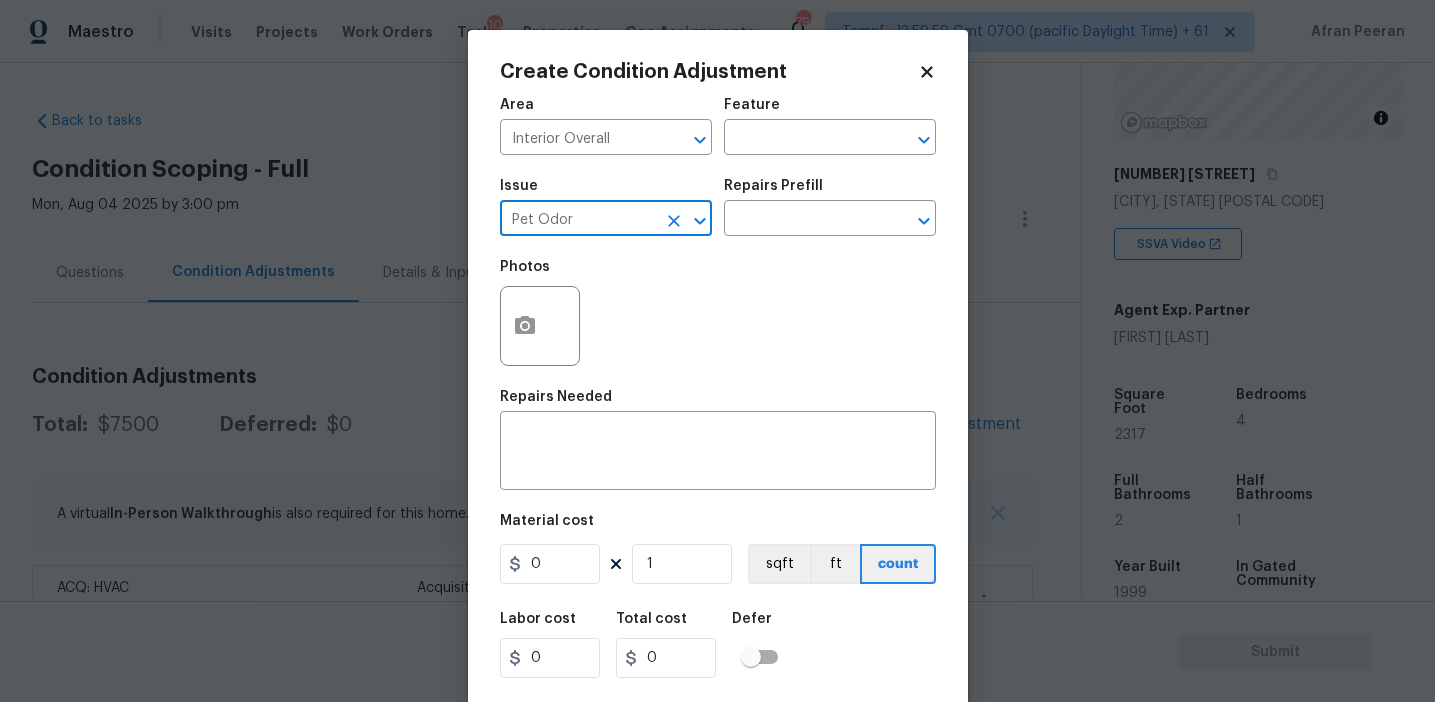 type on "Pet Odor" 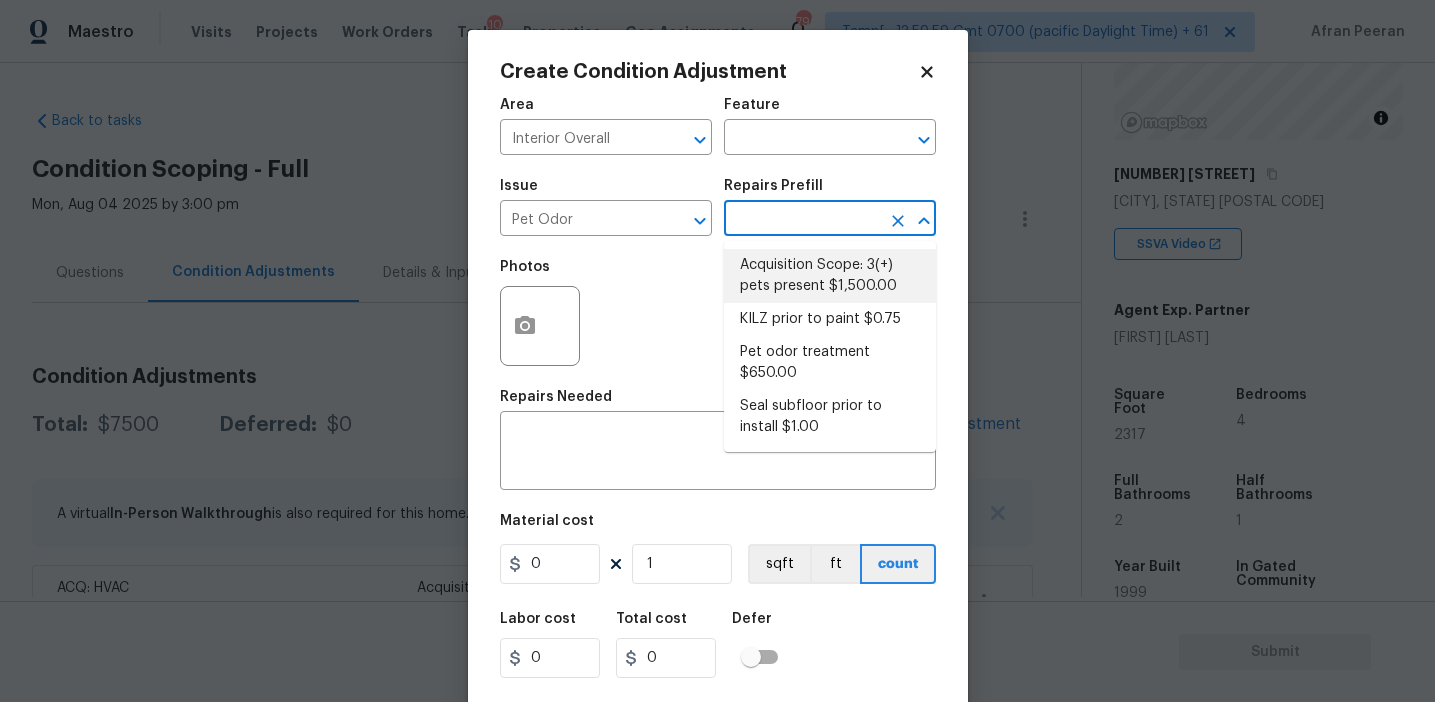 click on "Acquisition Scope: 3(+) pets present $1,500.00" at bounding box center [830, 276] 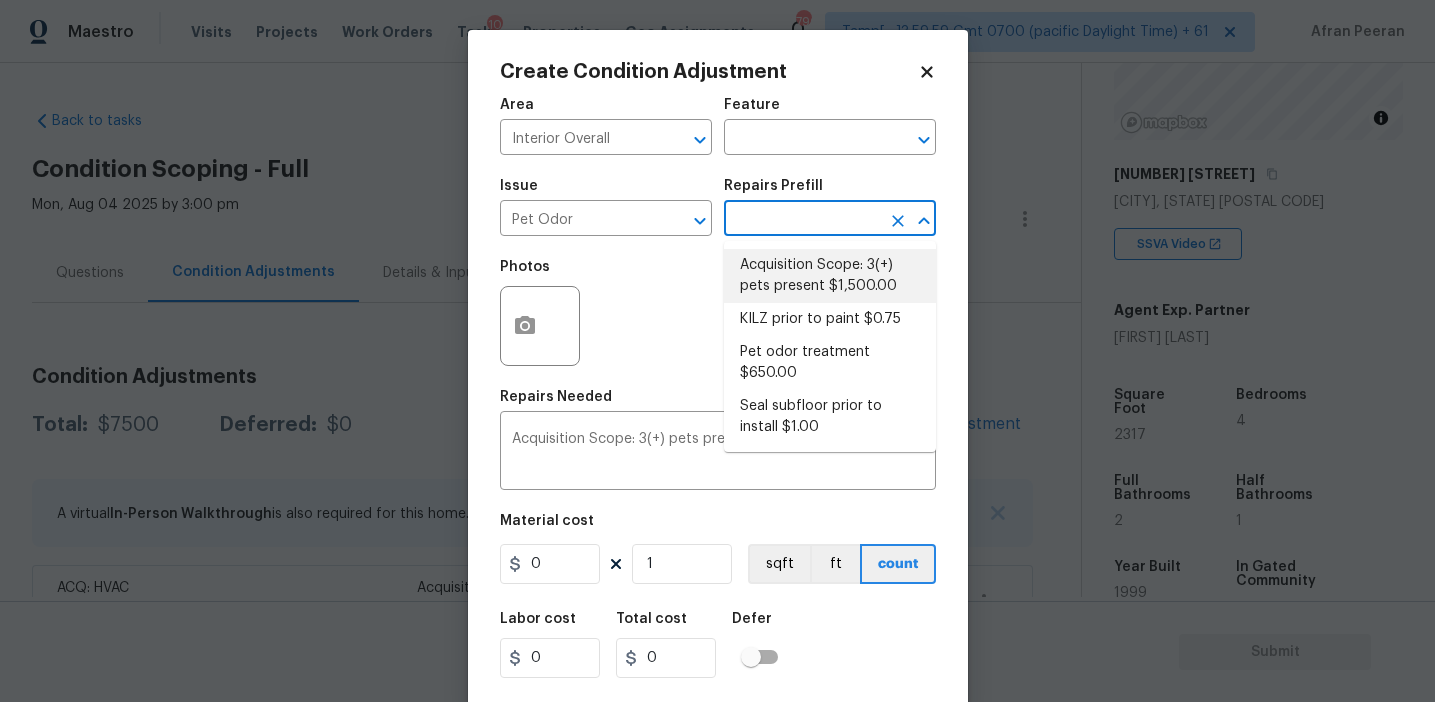 type on "1500" 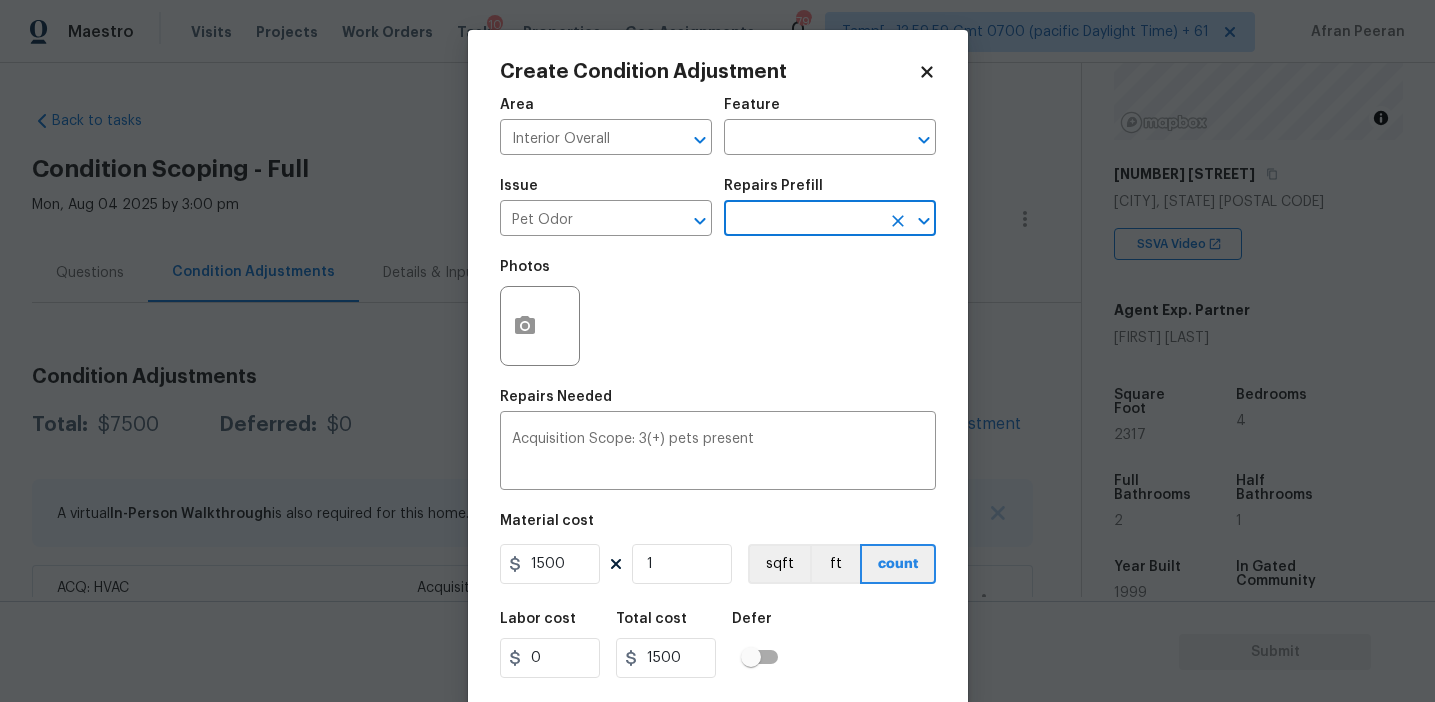 scroll, scrollTop: 45, scrollLeft: 0, axis: vertical 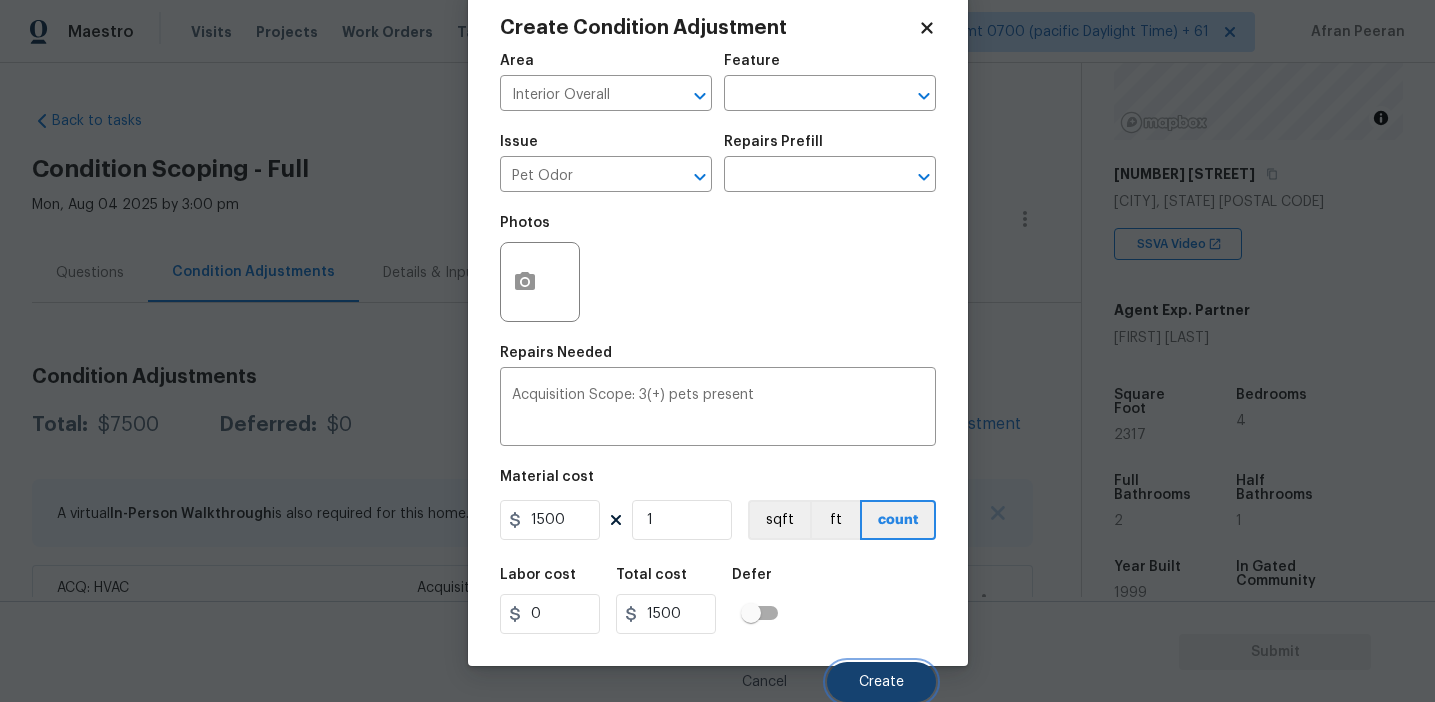 click on "Create" at bounding box center (881, 682) 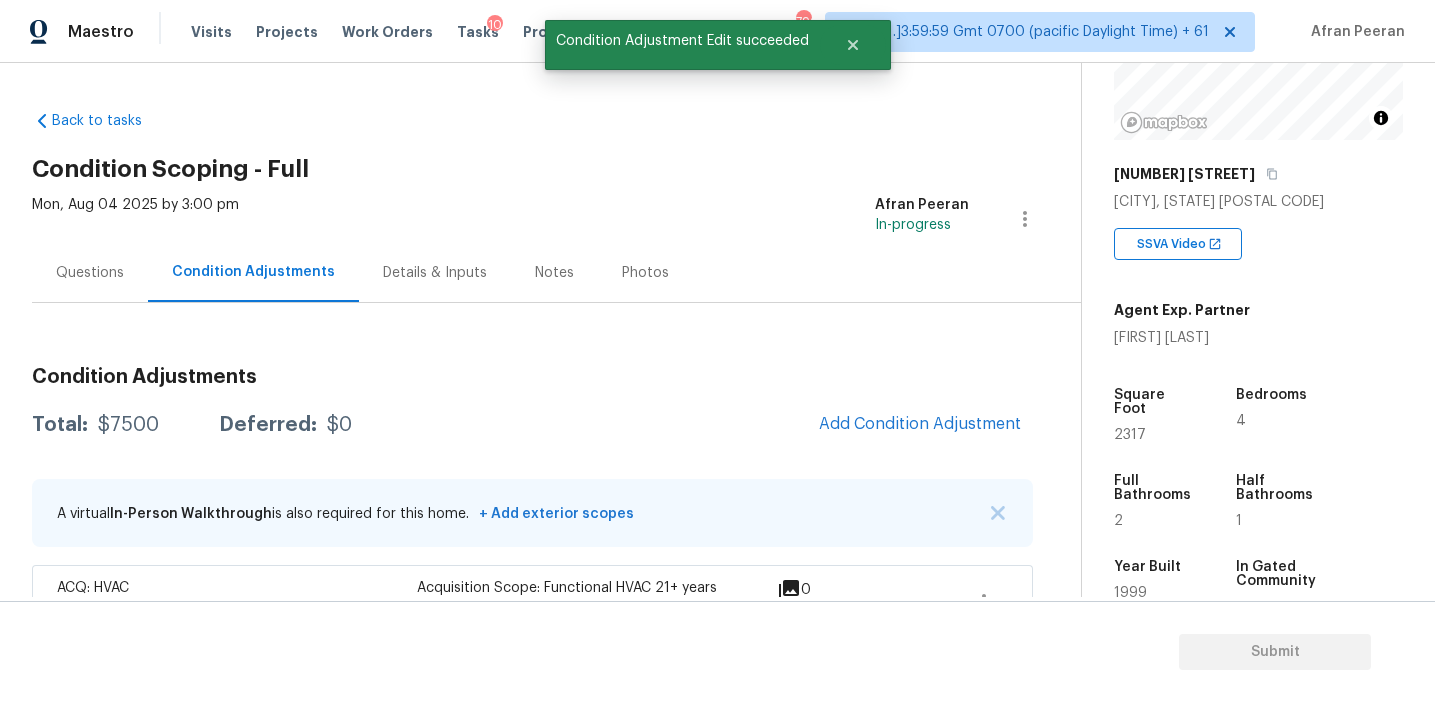 scroll, scrollTop: 38, scrollLeft: 0, axis: vertical 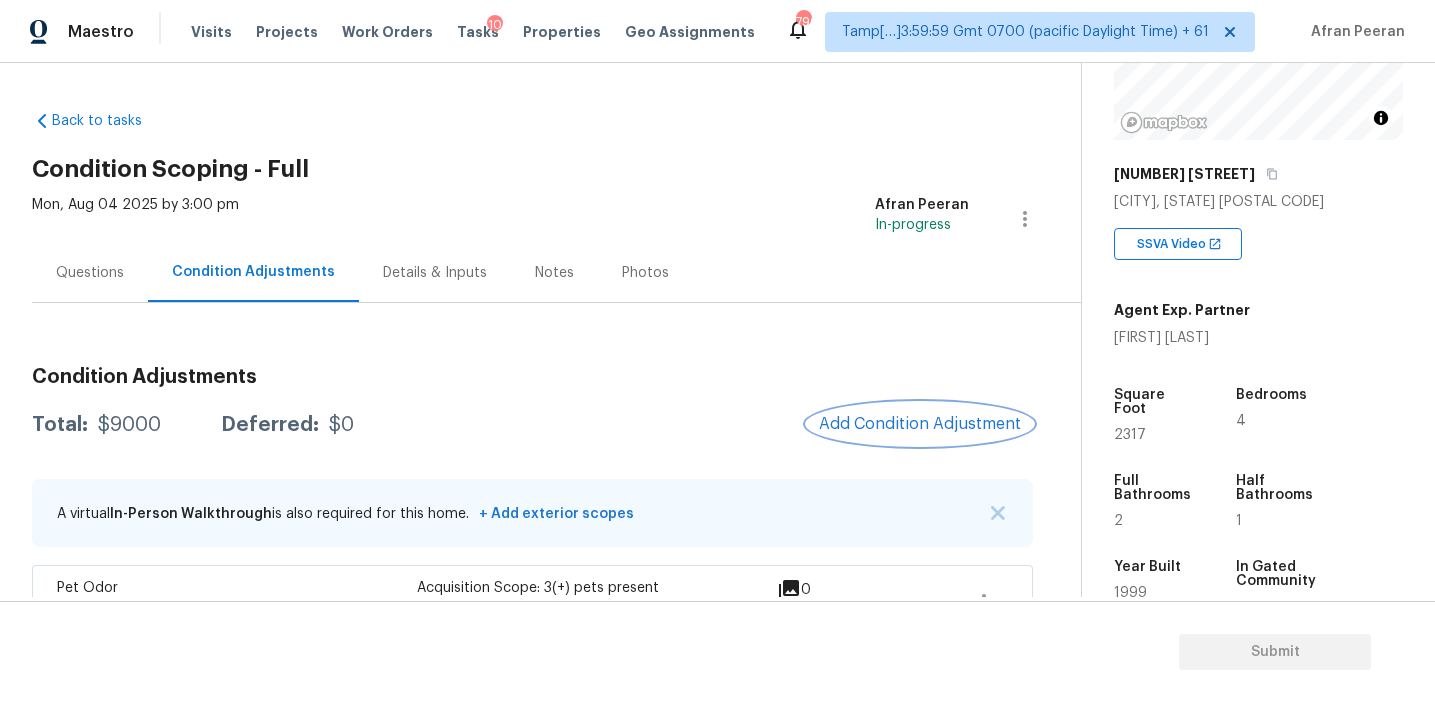 click on "Add Condition Adjustment" at bounding box center [920, 424] 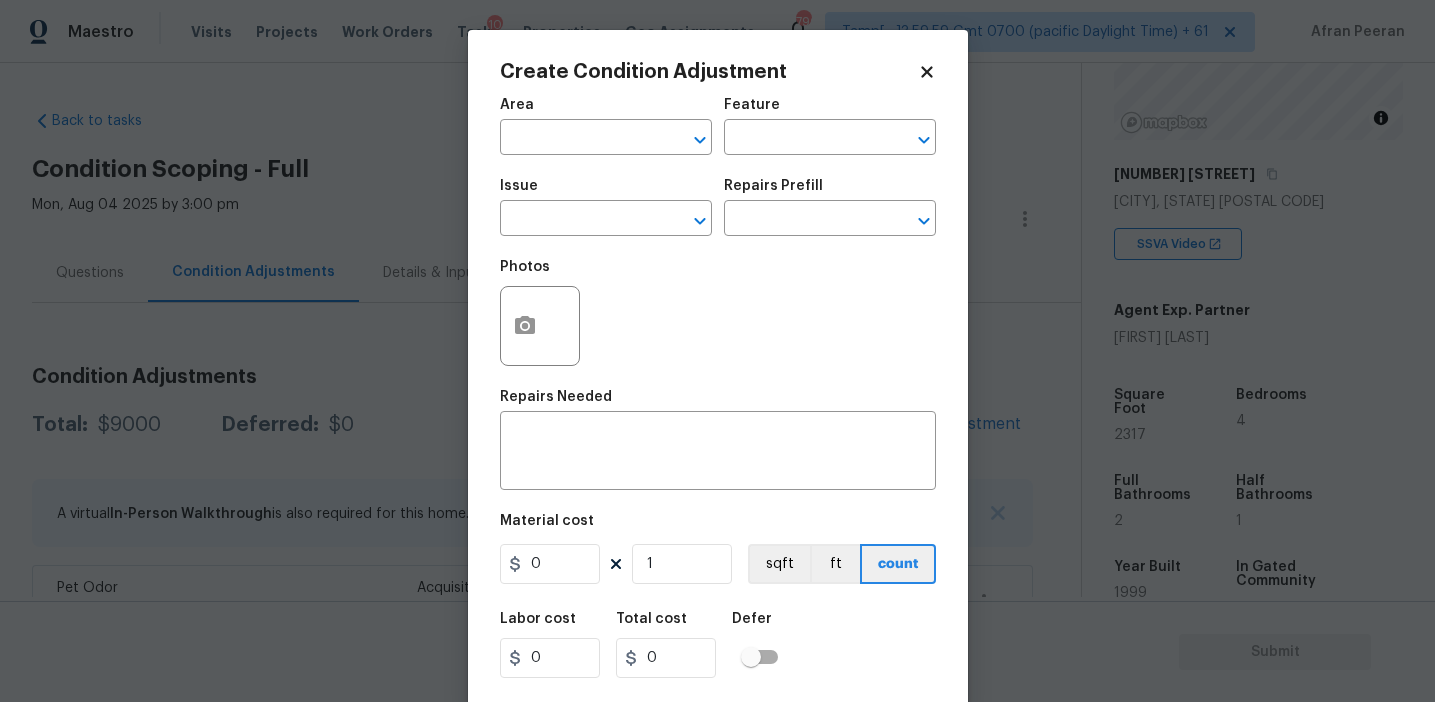 click on "Area ​" at bounding box center (606, 126) 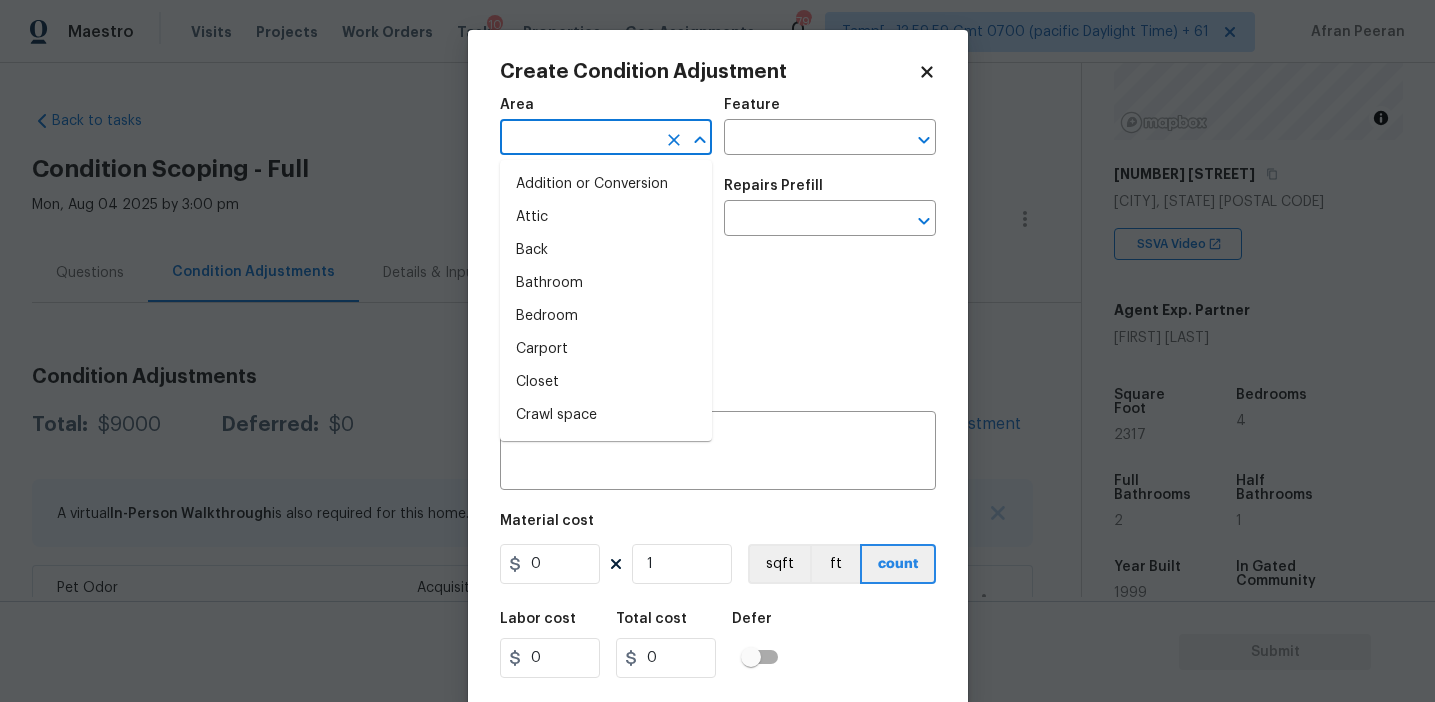 click at bounding box center [578, 139] 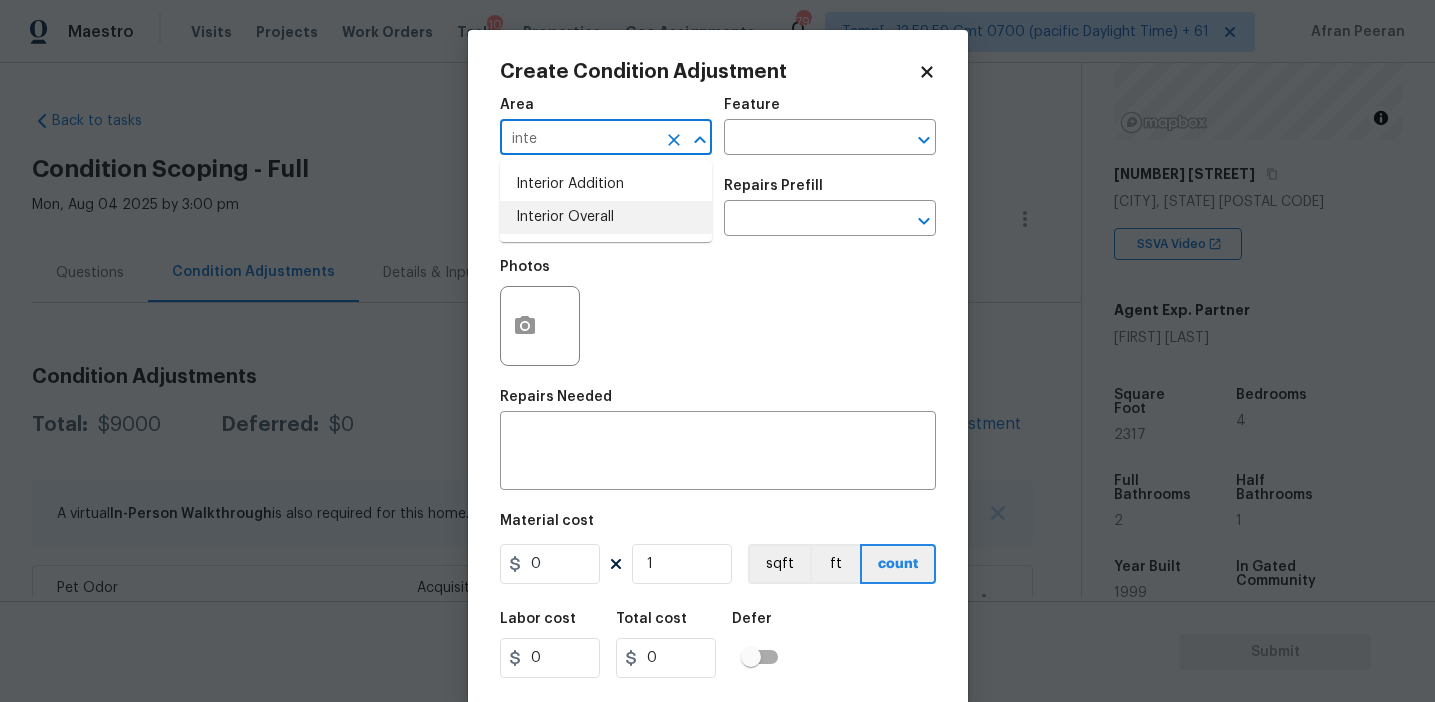 click on "Interior Overall" at bounding box center [606, 217] 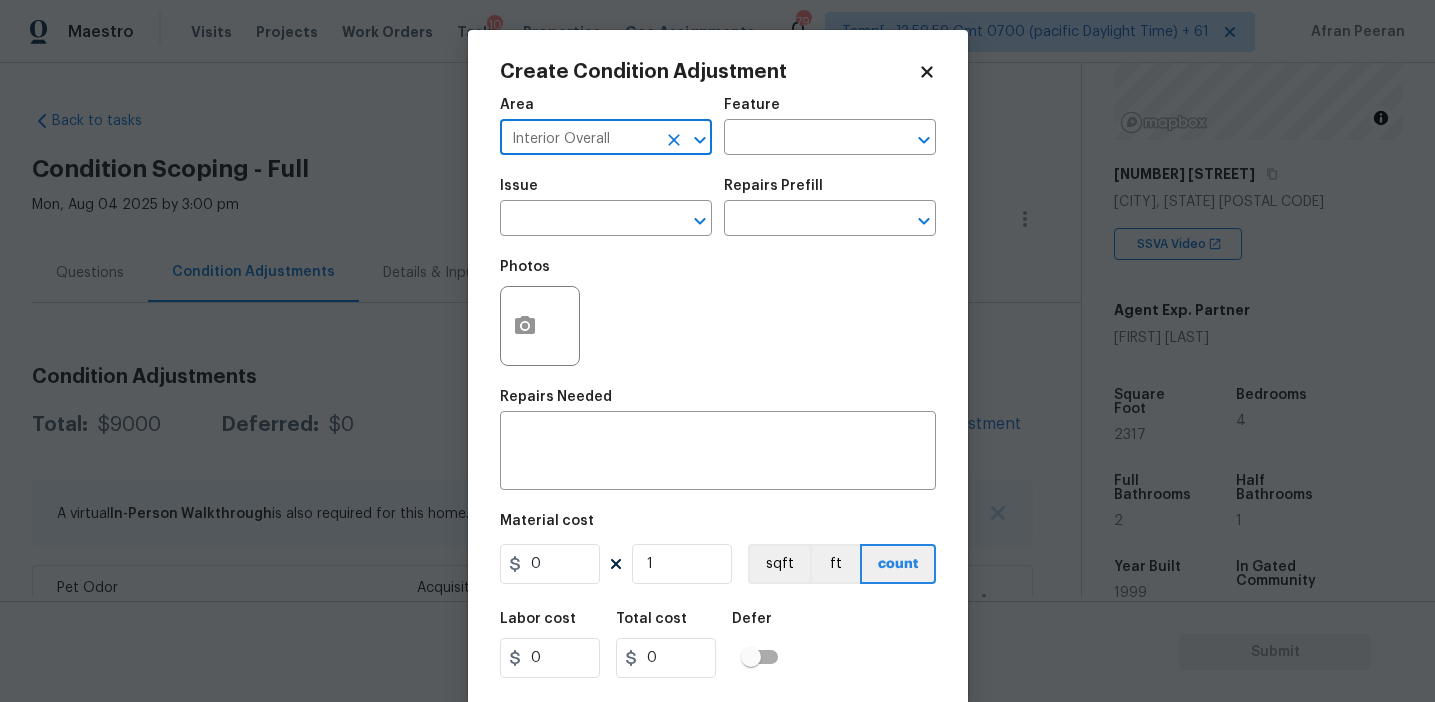 type on "Interior Overall" 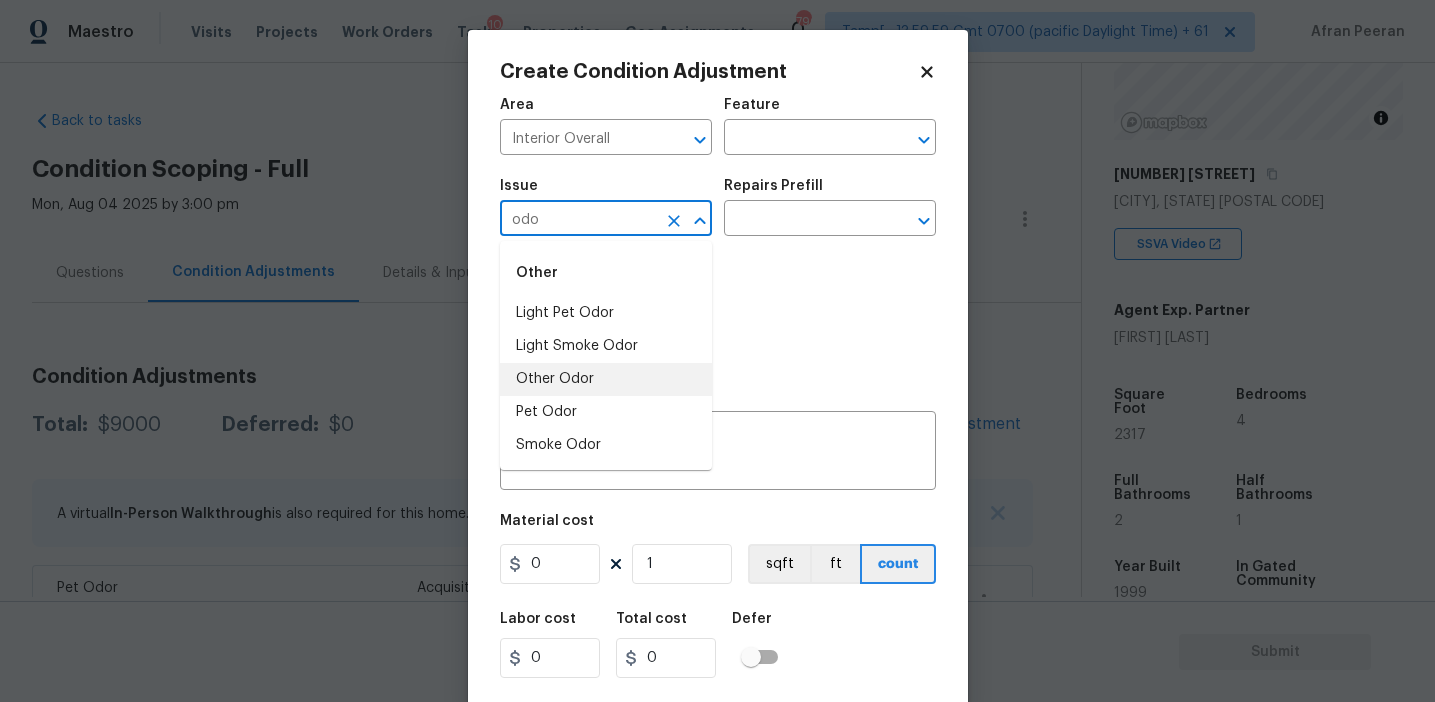 click on "Other Odor" at bounding box center (606, 379) 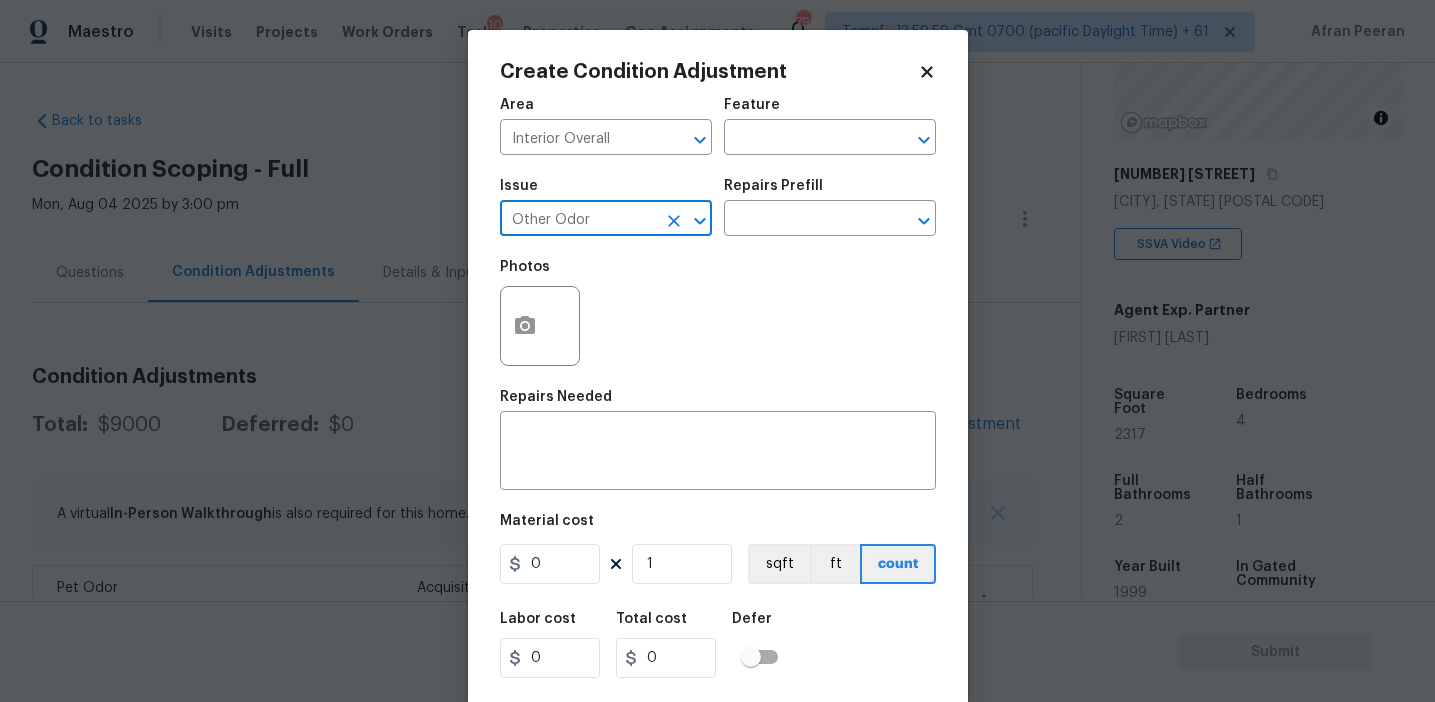 type on "Other Odor" 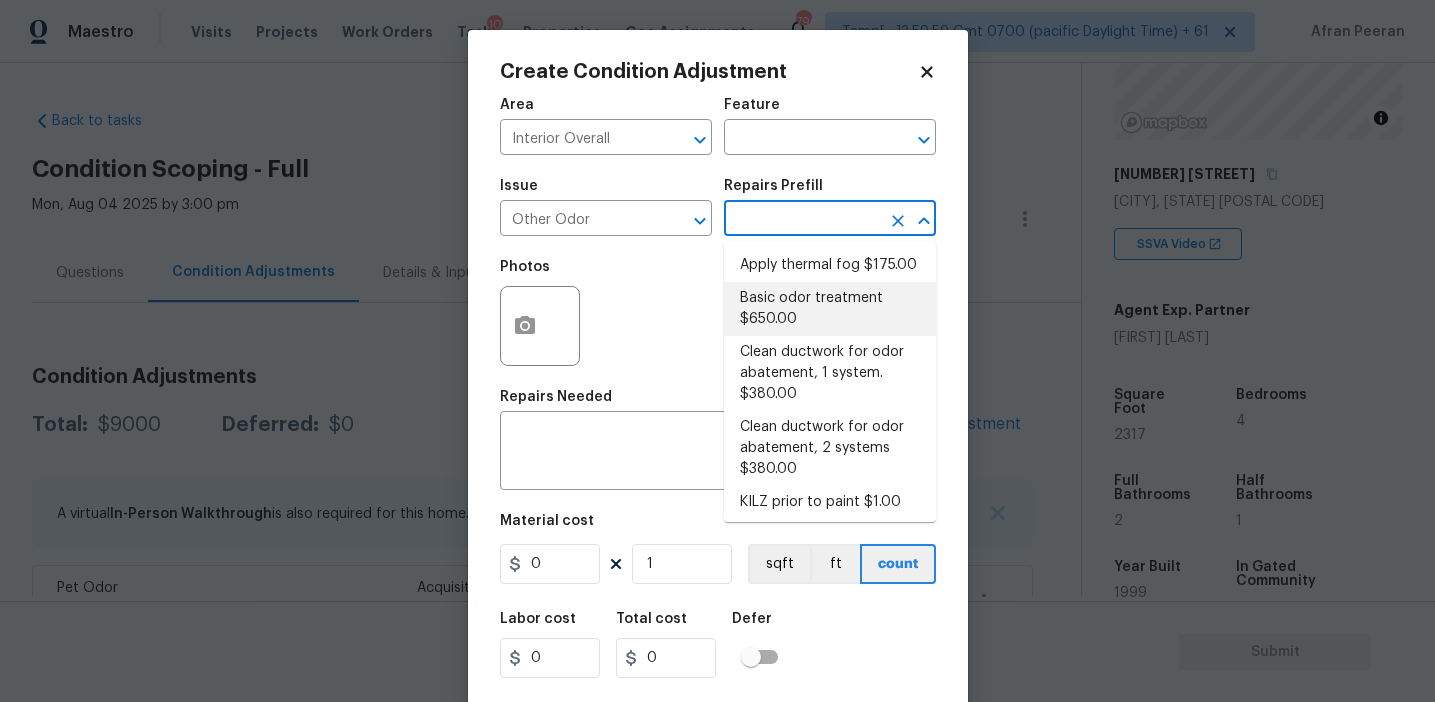 click on "Basic odor treatment $650.00" at bounding box center [830, 309] 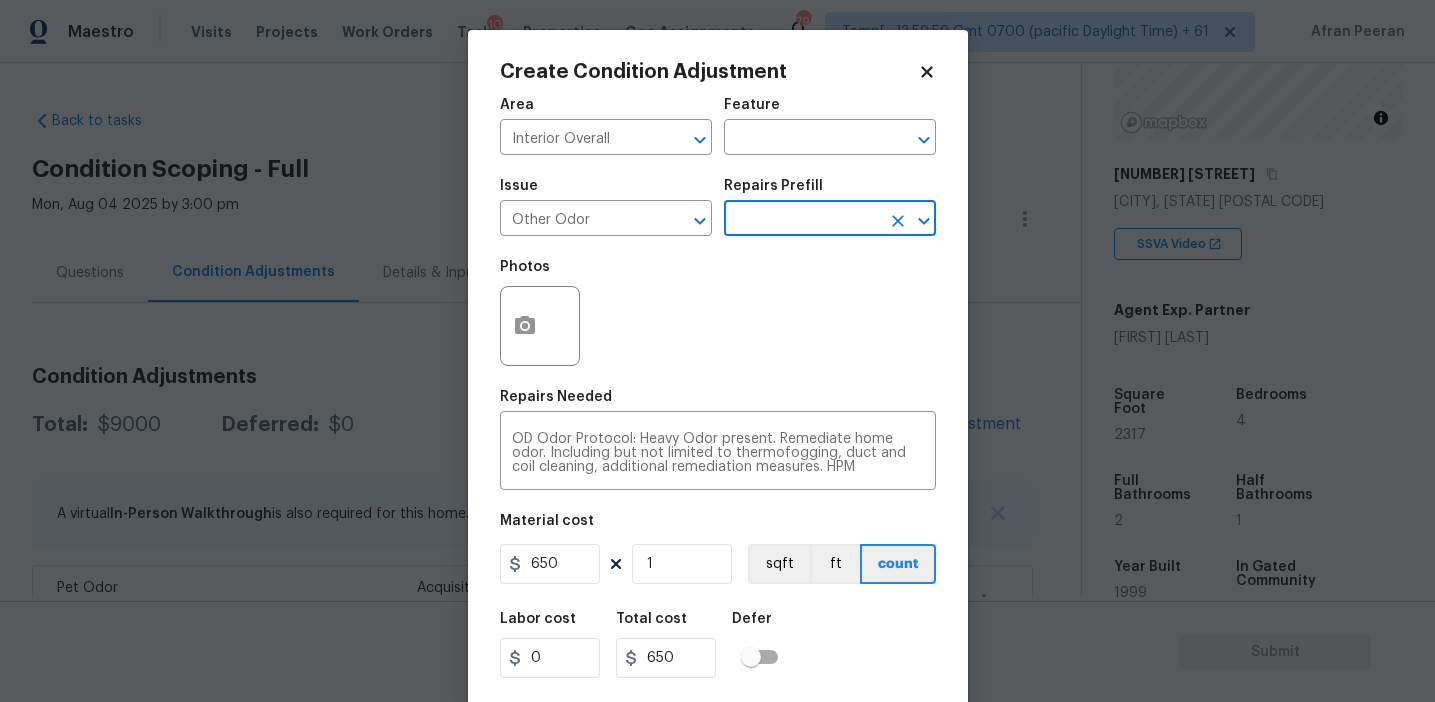 click at bounding box center [802, 220] 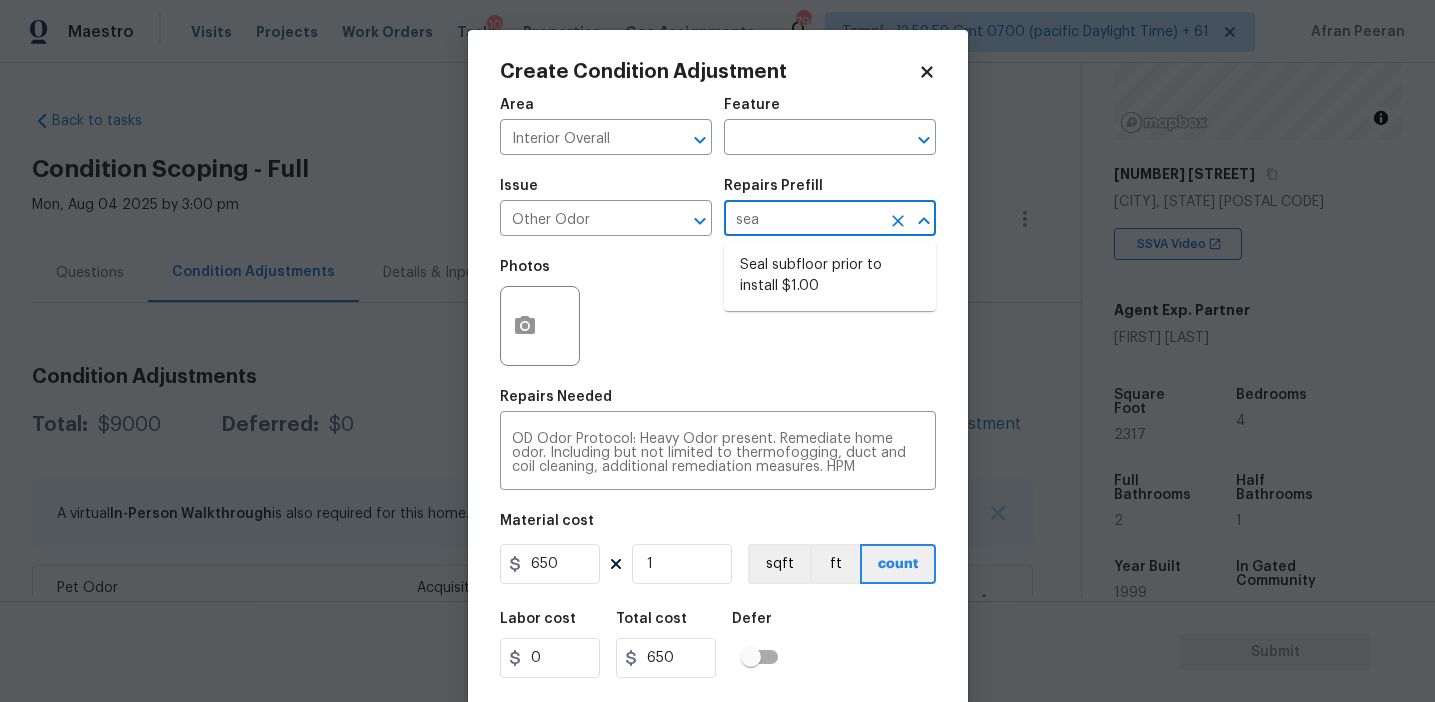 type on "seal" 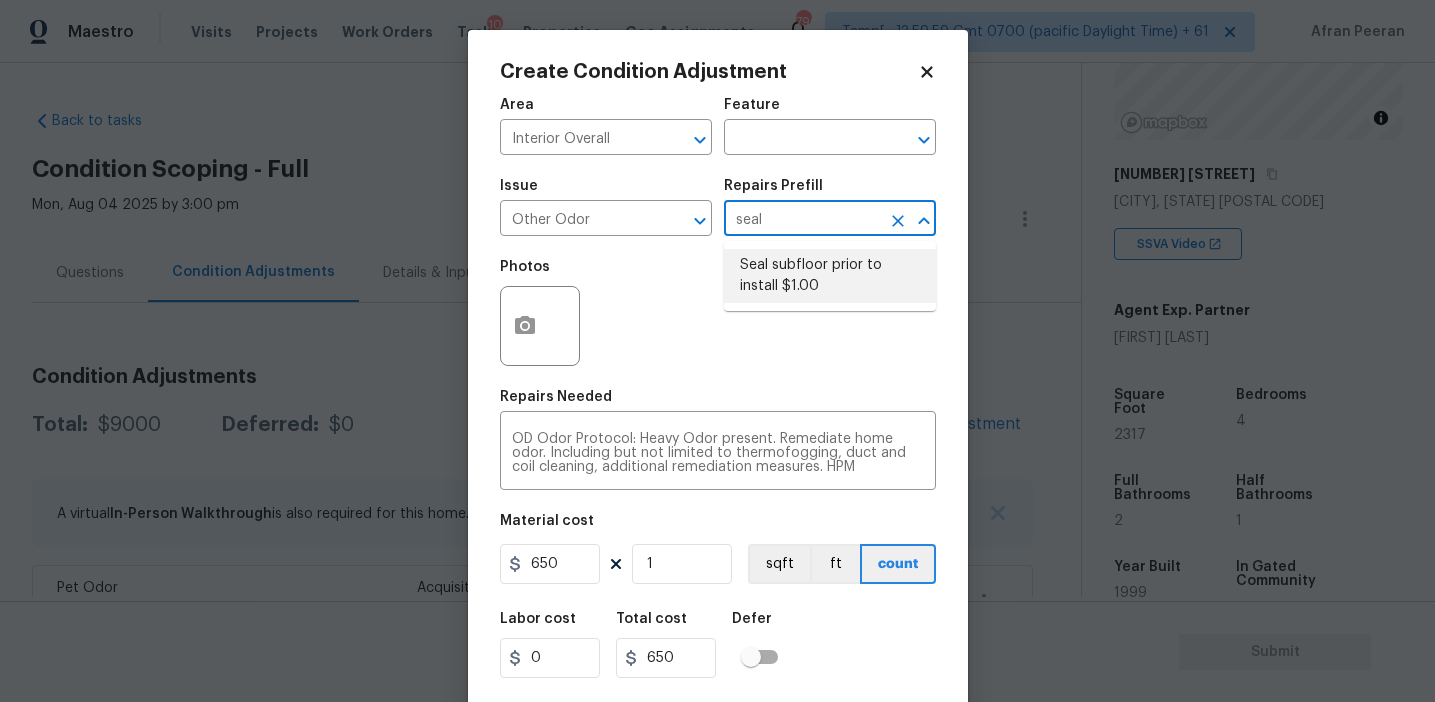 click on "Seal subfloor prior to install $1.00" at bounding box center (830, 276) 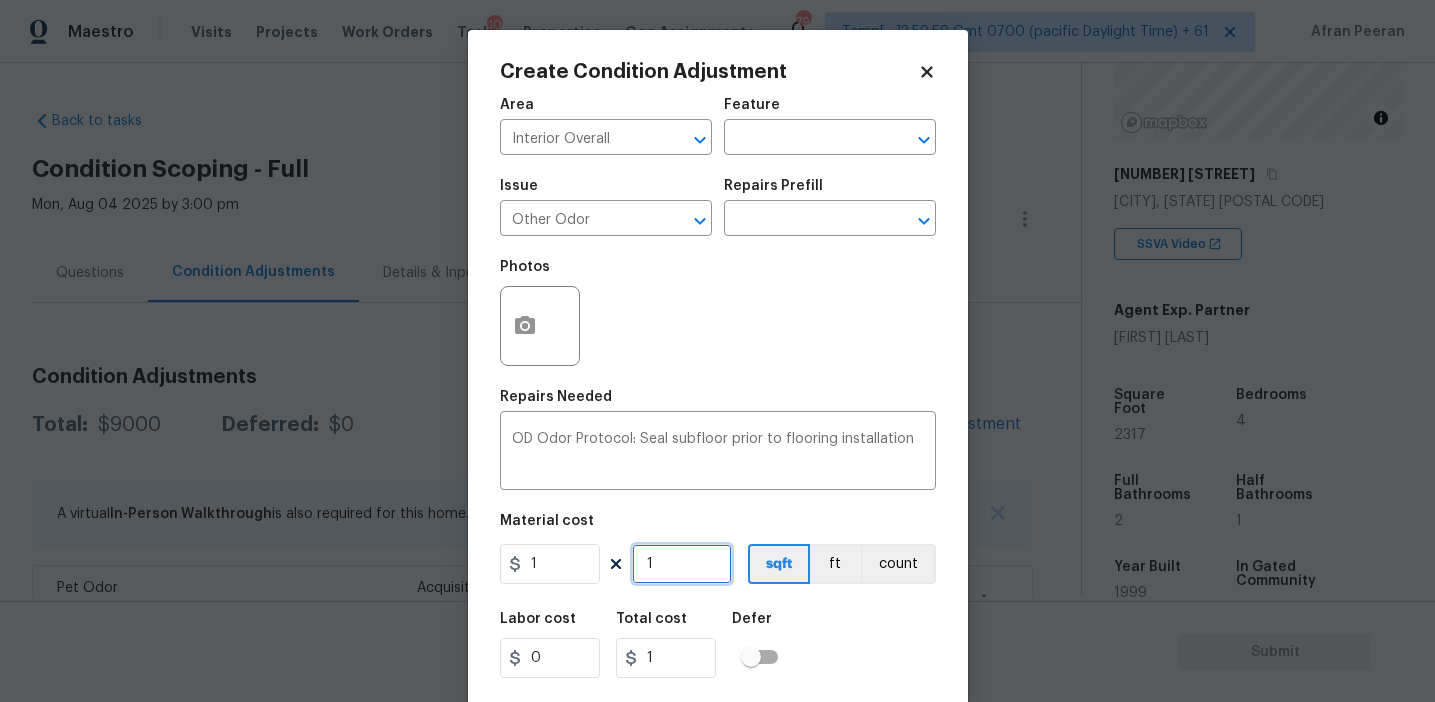 click on "1" at bounding box center [682, 564] 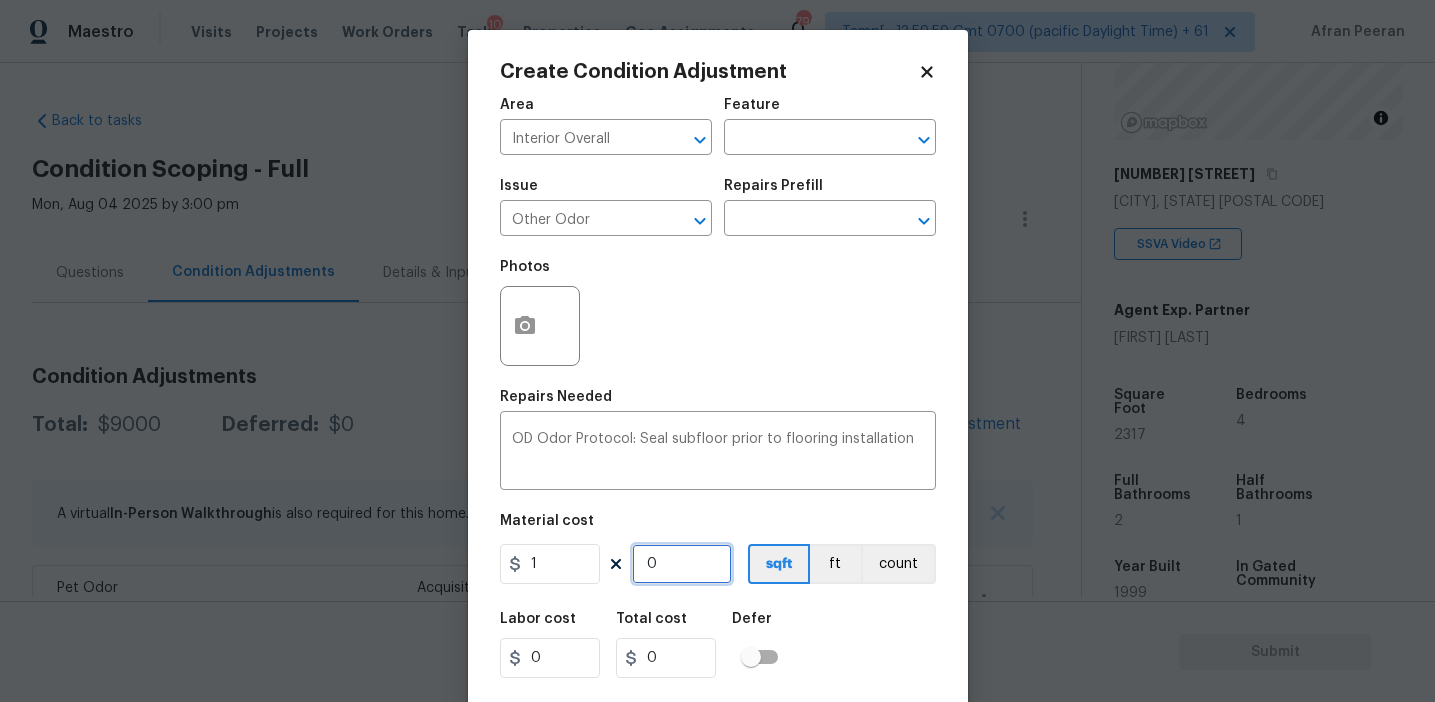 type on "2" 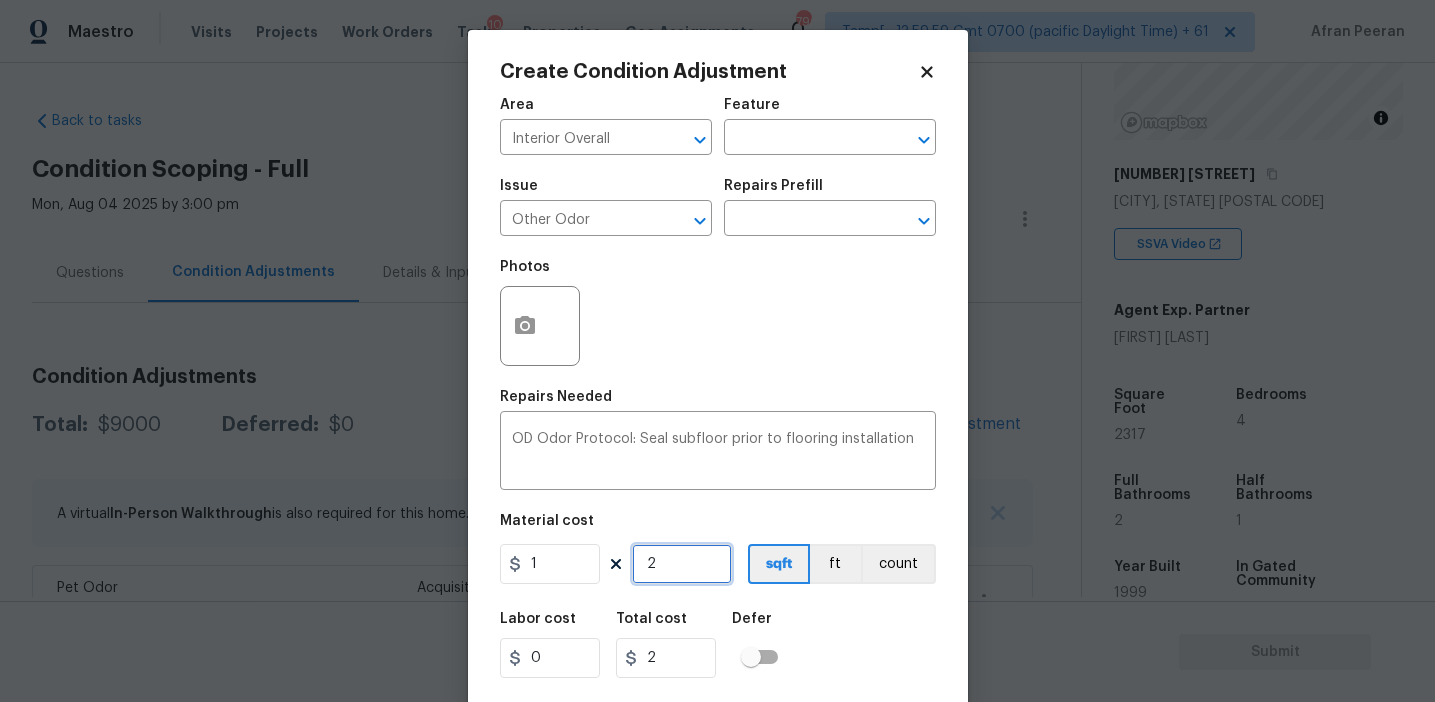 type on "21" 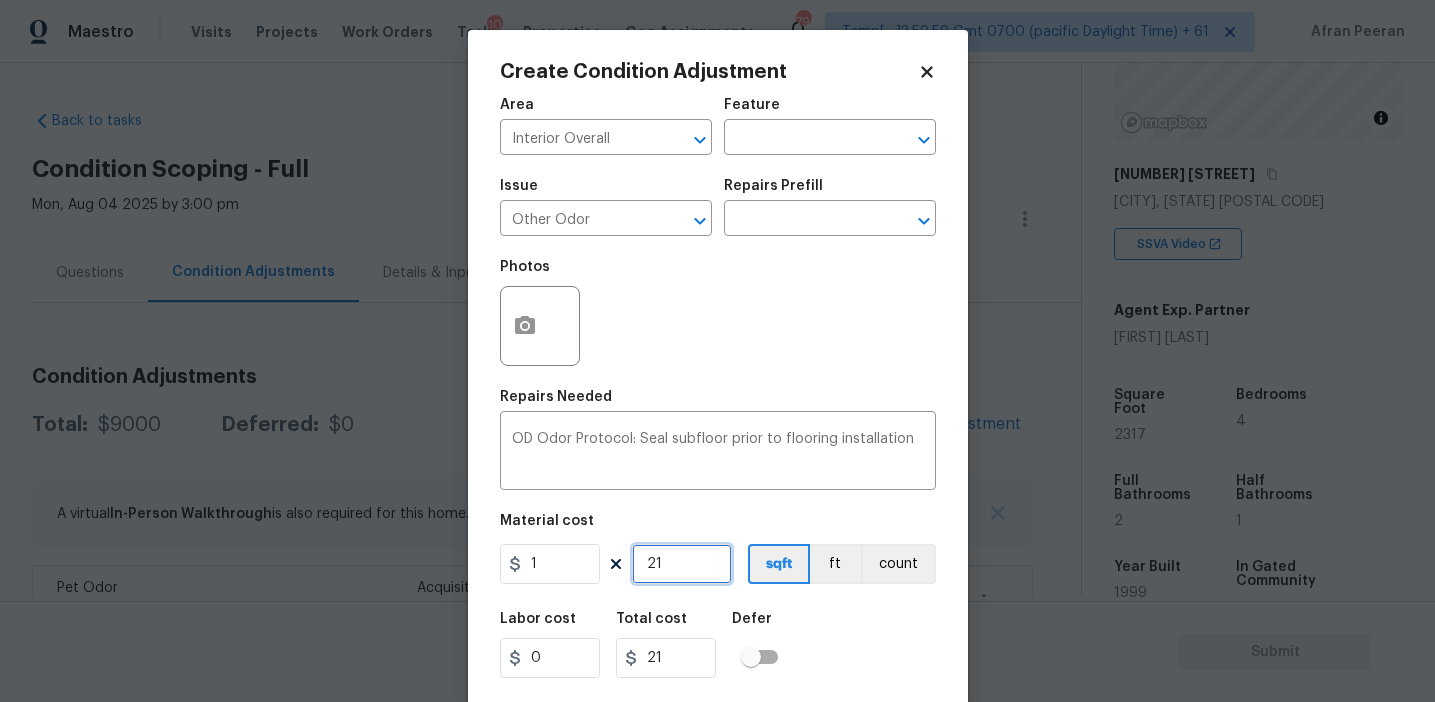 type on "213" 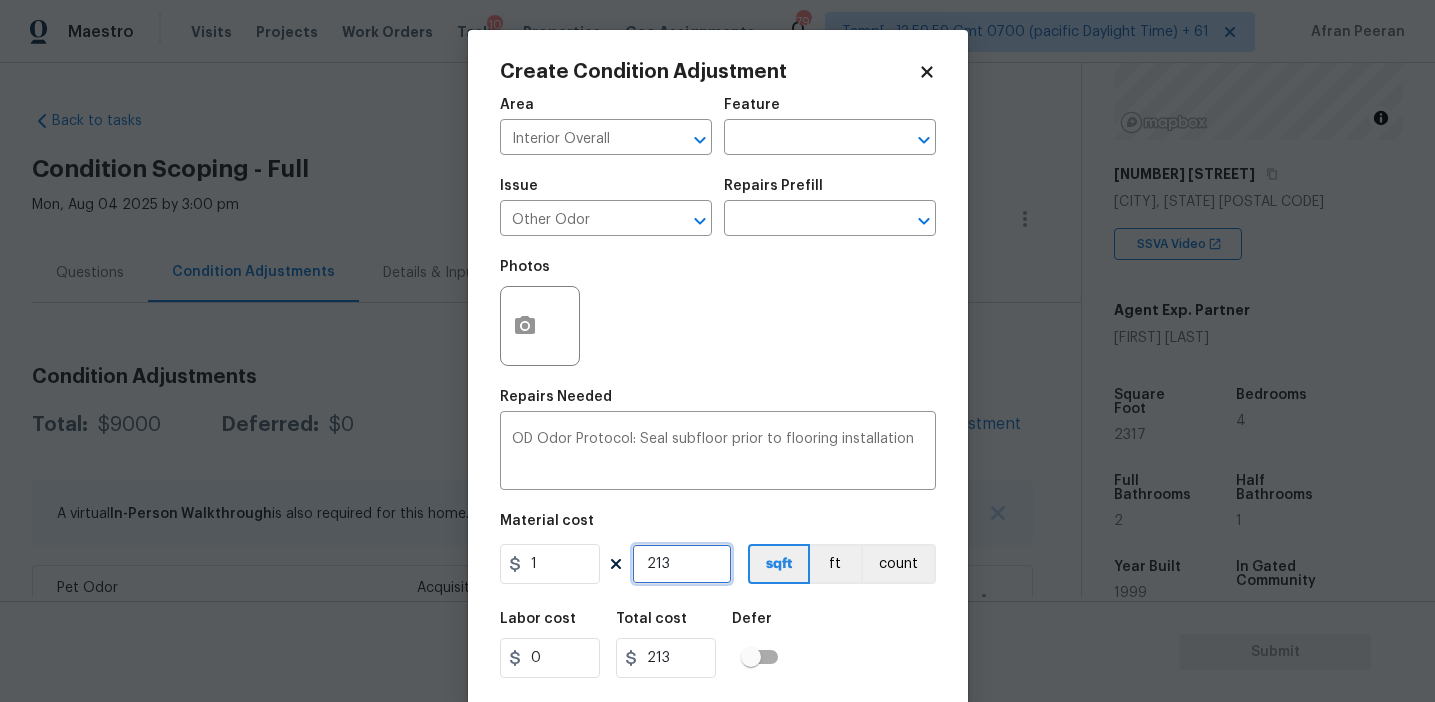 type on "2137" 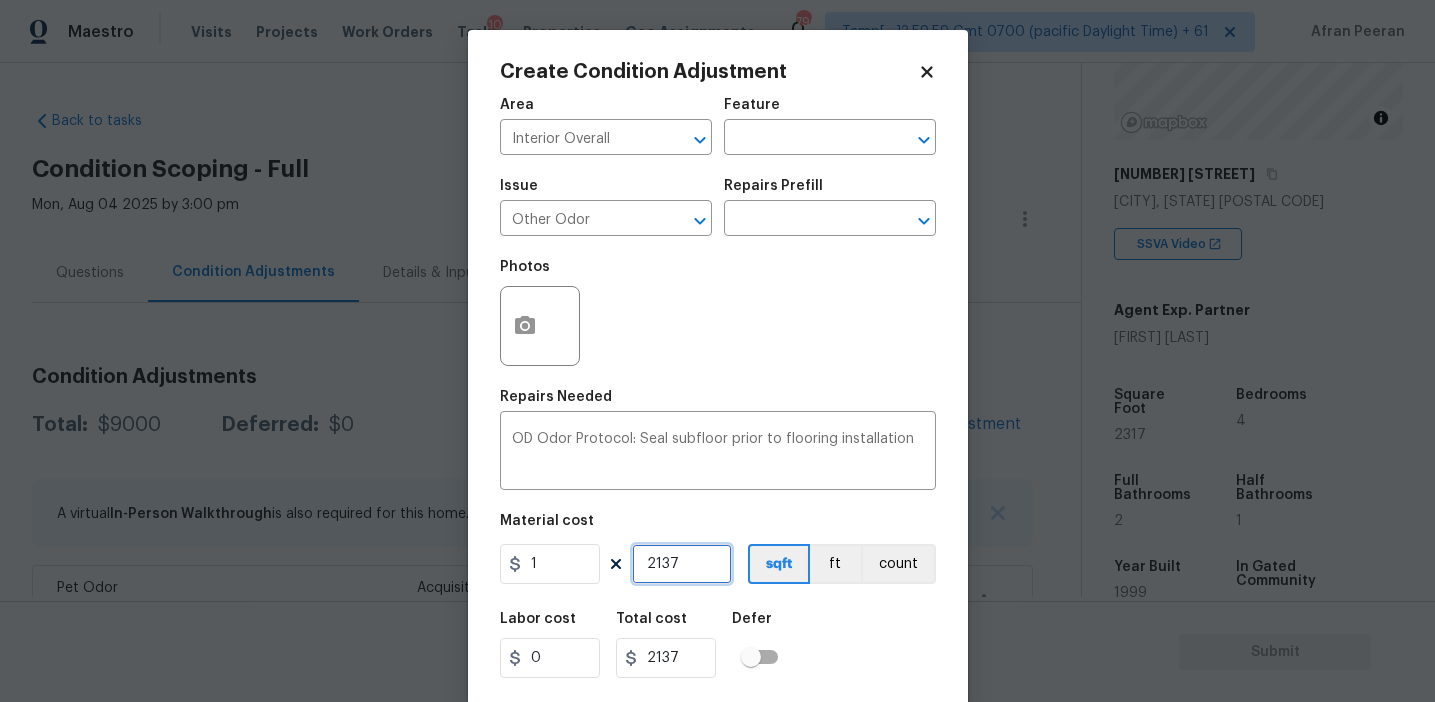 scroll, scrollTop: 45, scrollLeft: 0, axis: vertical 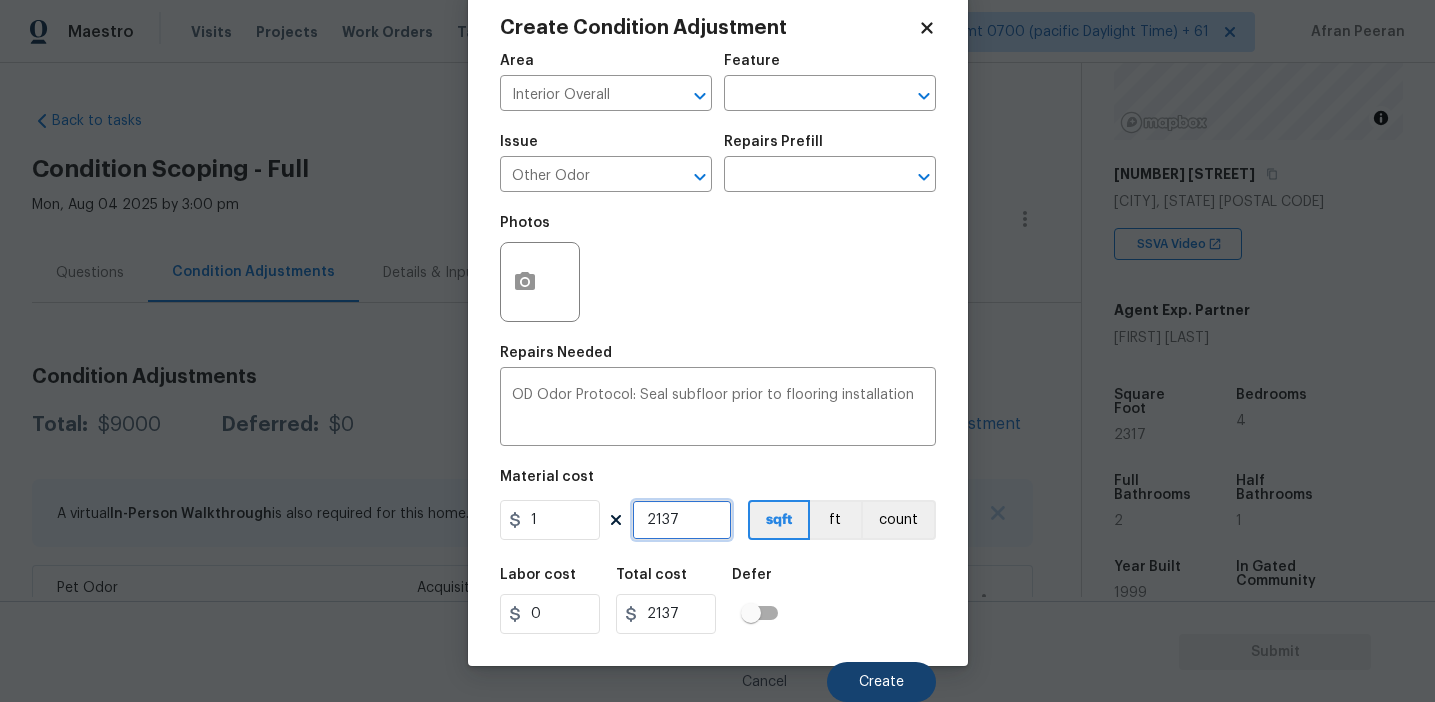 type on "2137" 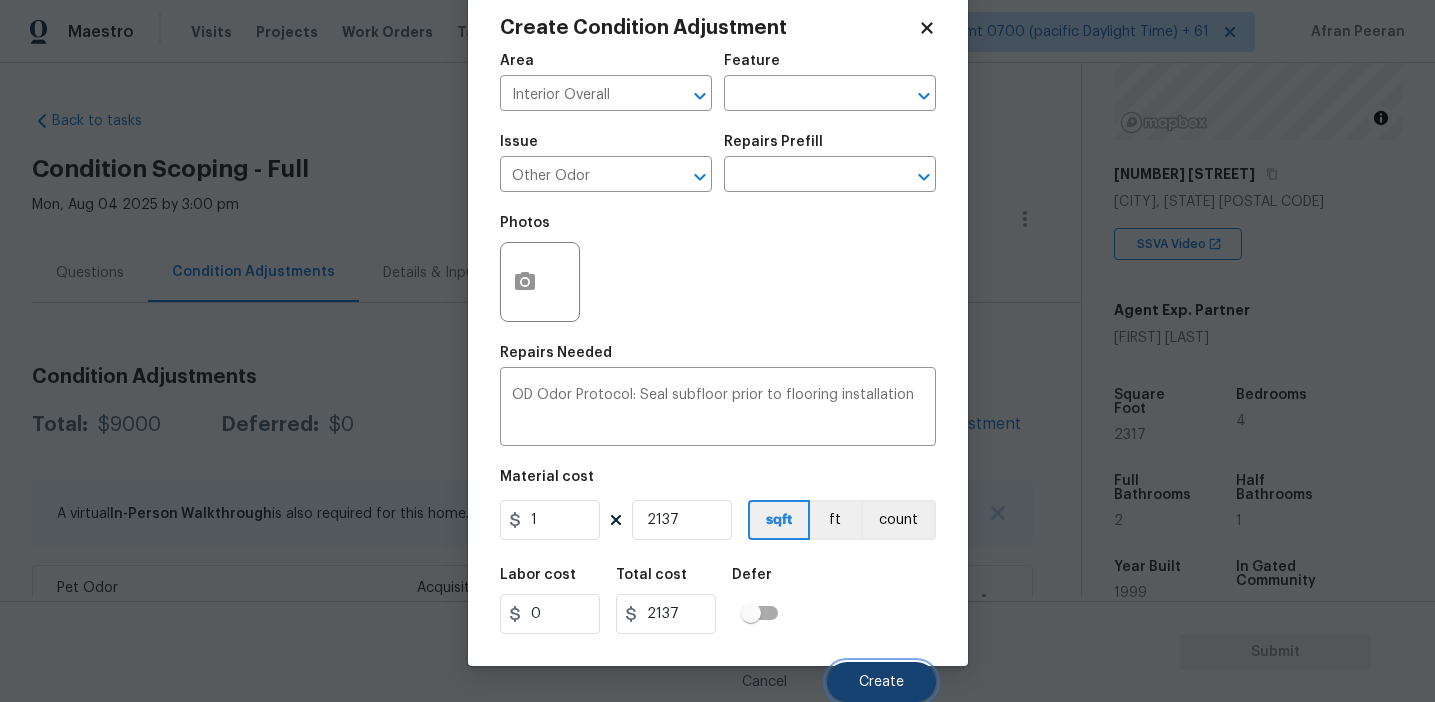 click on "Create" at bounding box center (881, 682) 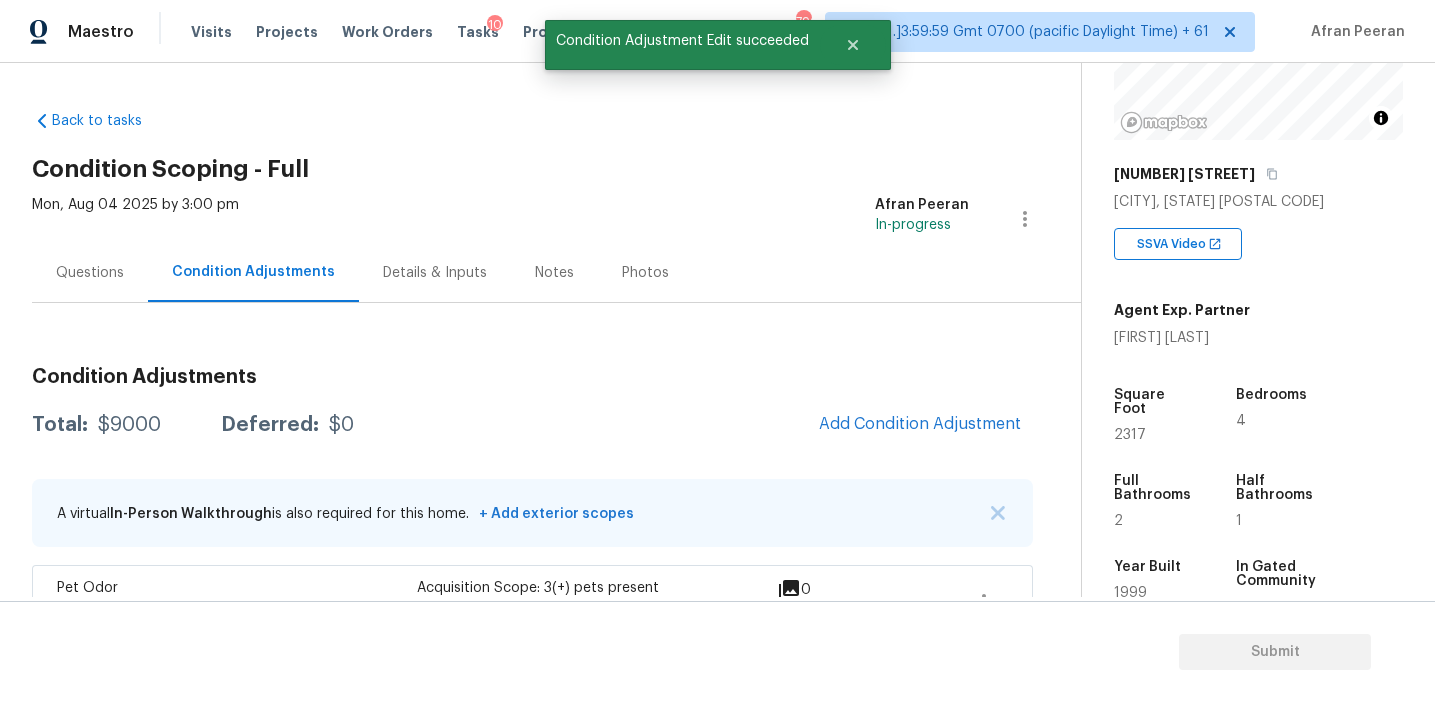 scroll, scrollTop: 38, scrollLeft: 0, axis: vertical 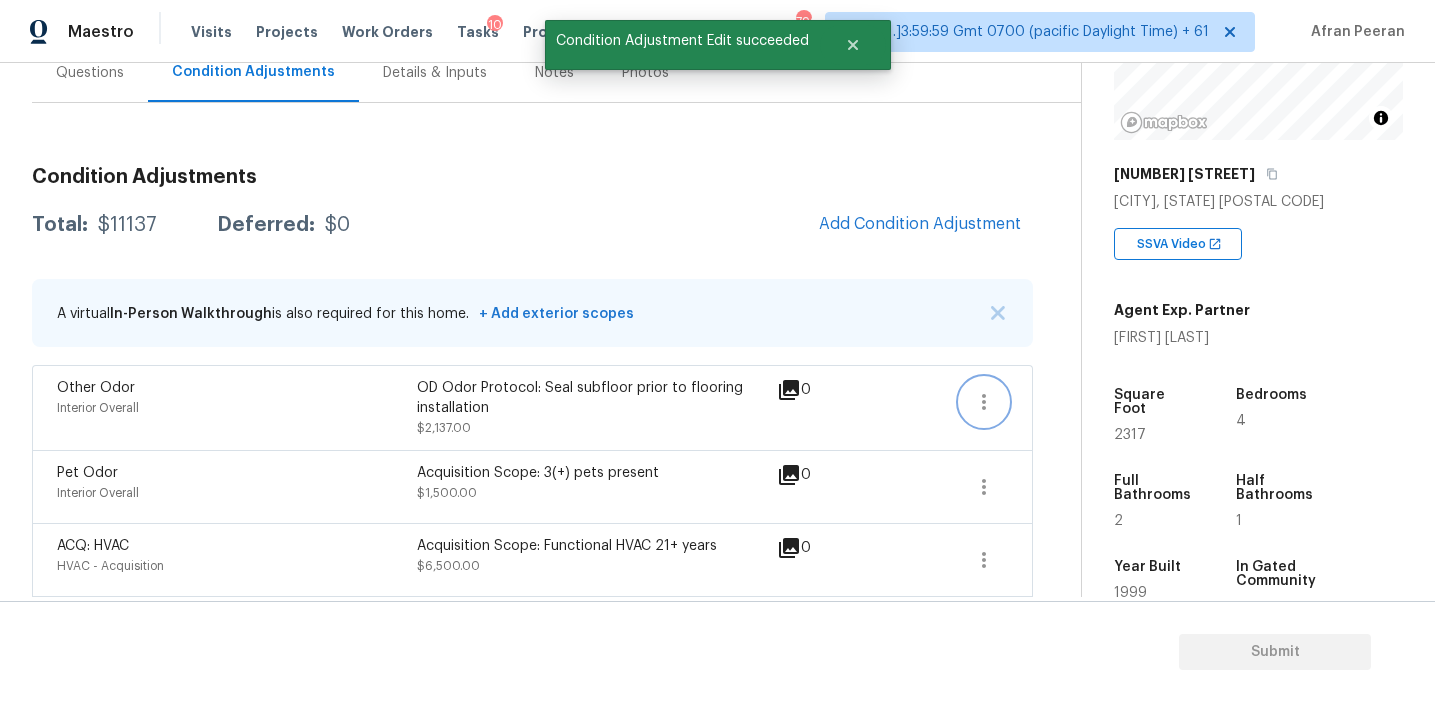 click 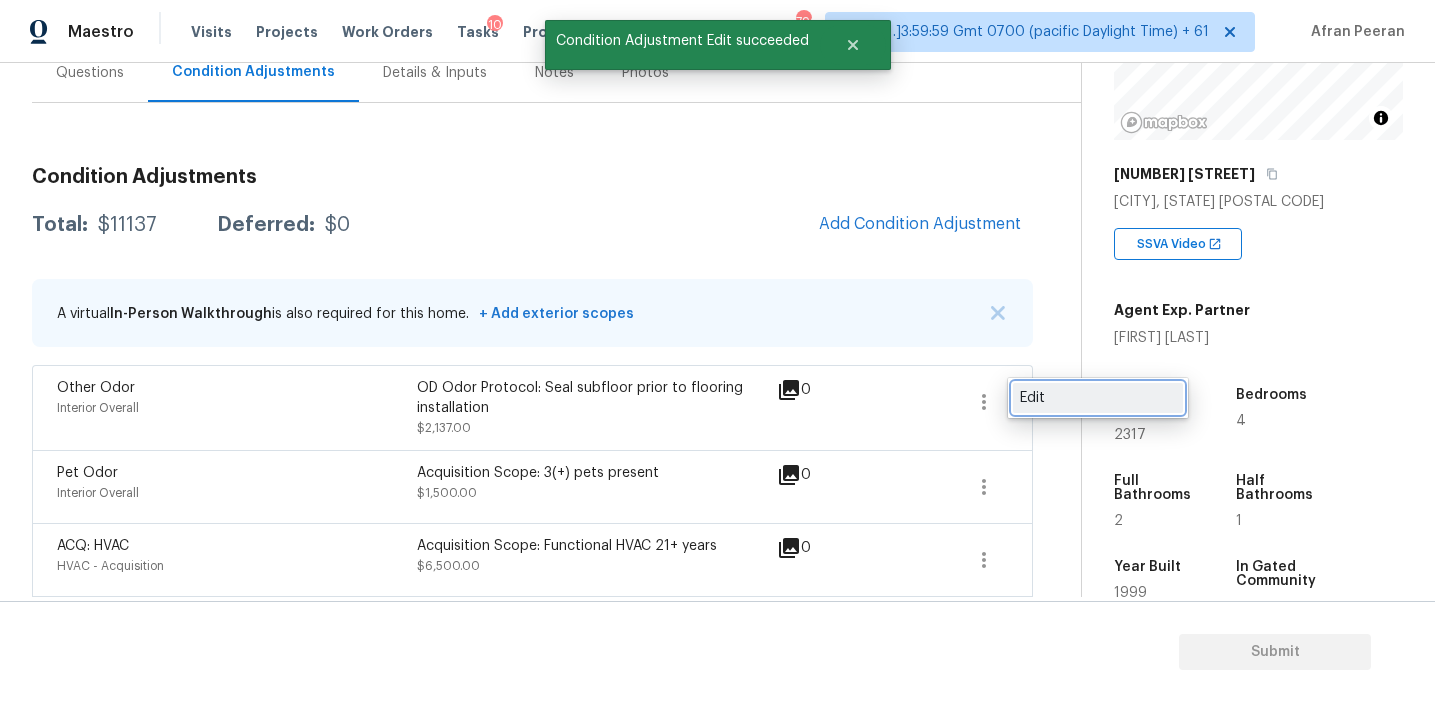 click on "Edit" at bounding box center [1098, 398] 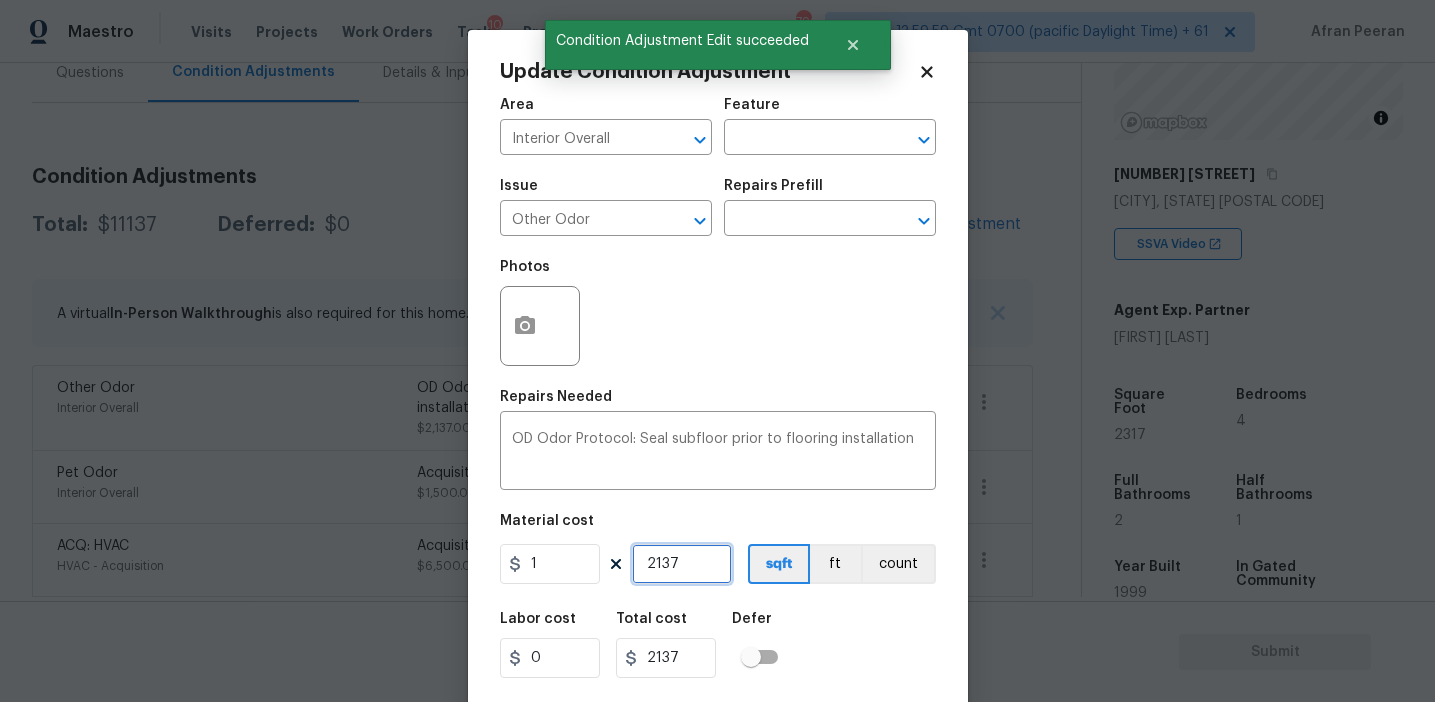 click on "2137" at bounding box center (682, 564) 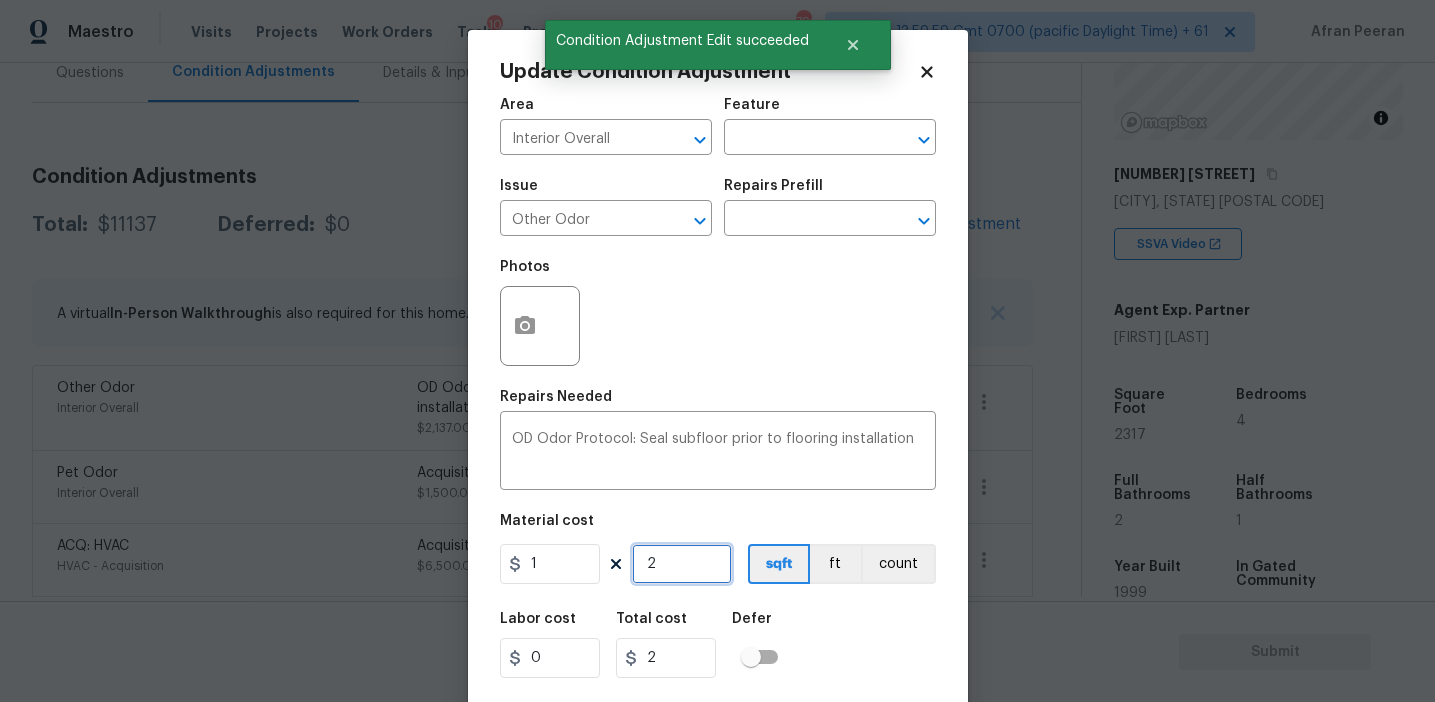type on "23" 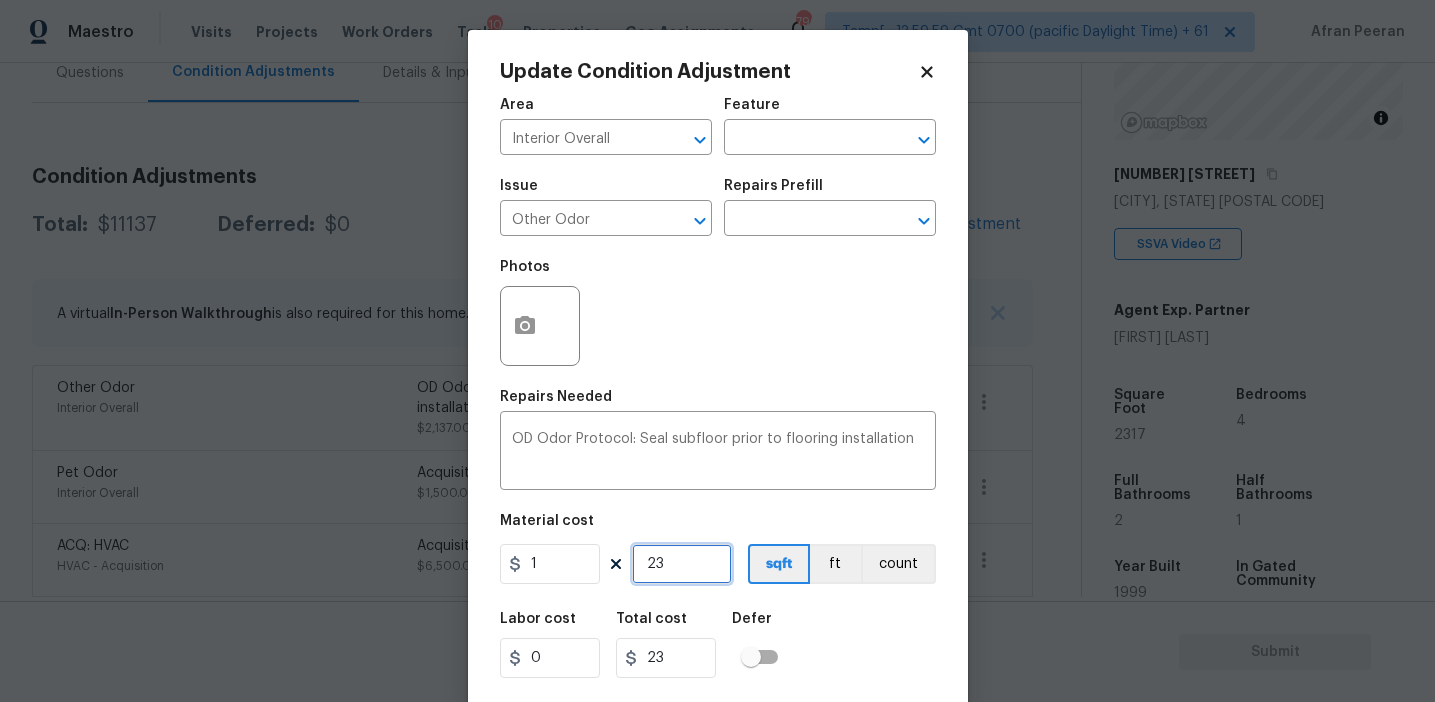 type on "231" 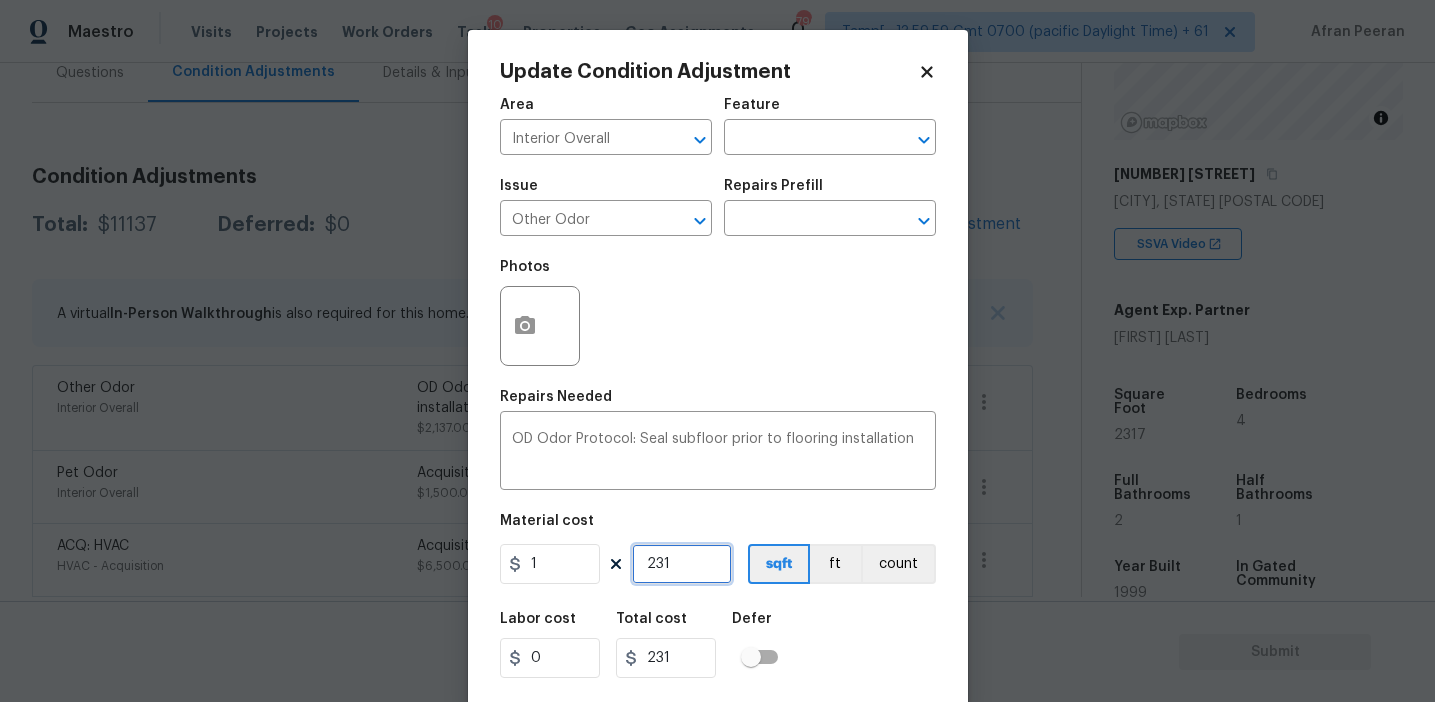 type on "2317" 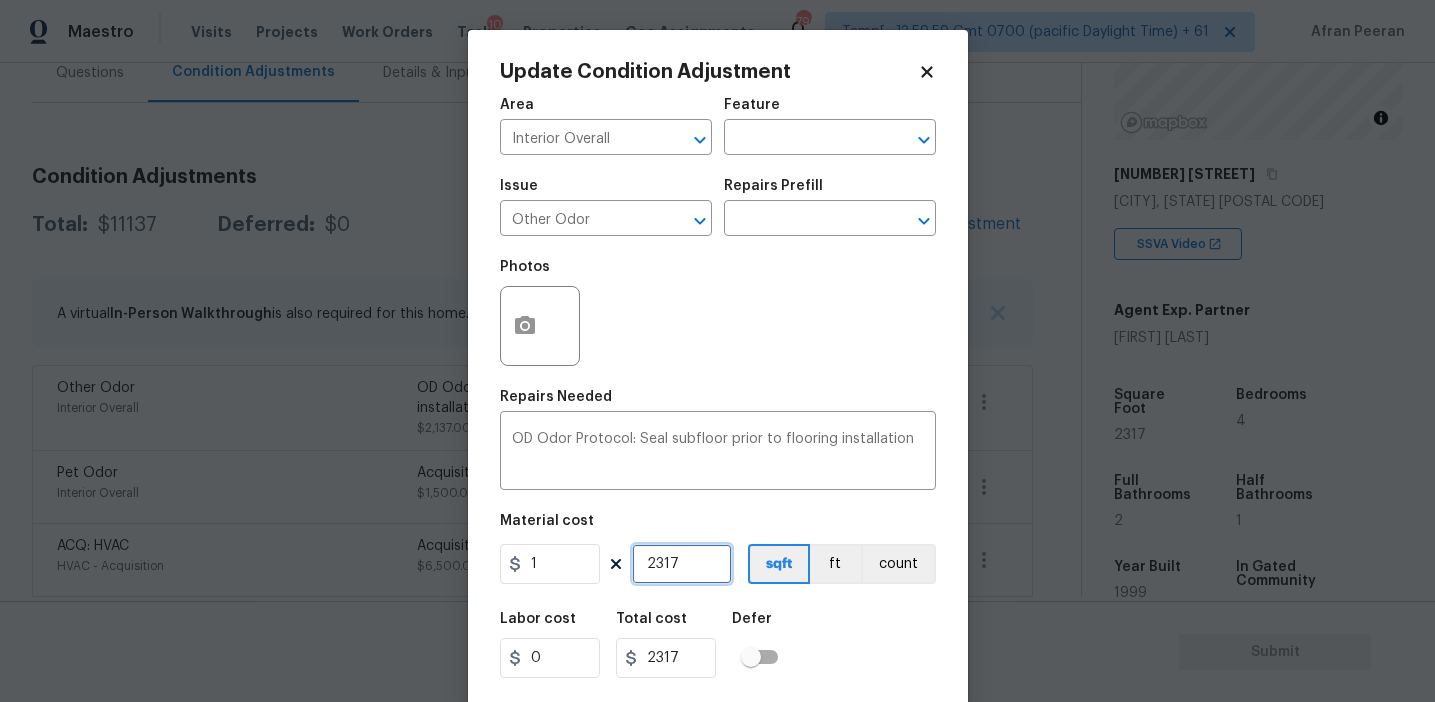 scroll, scrollTop: 45, scrollLeft: 0, axis: vertical 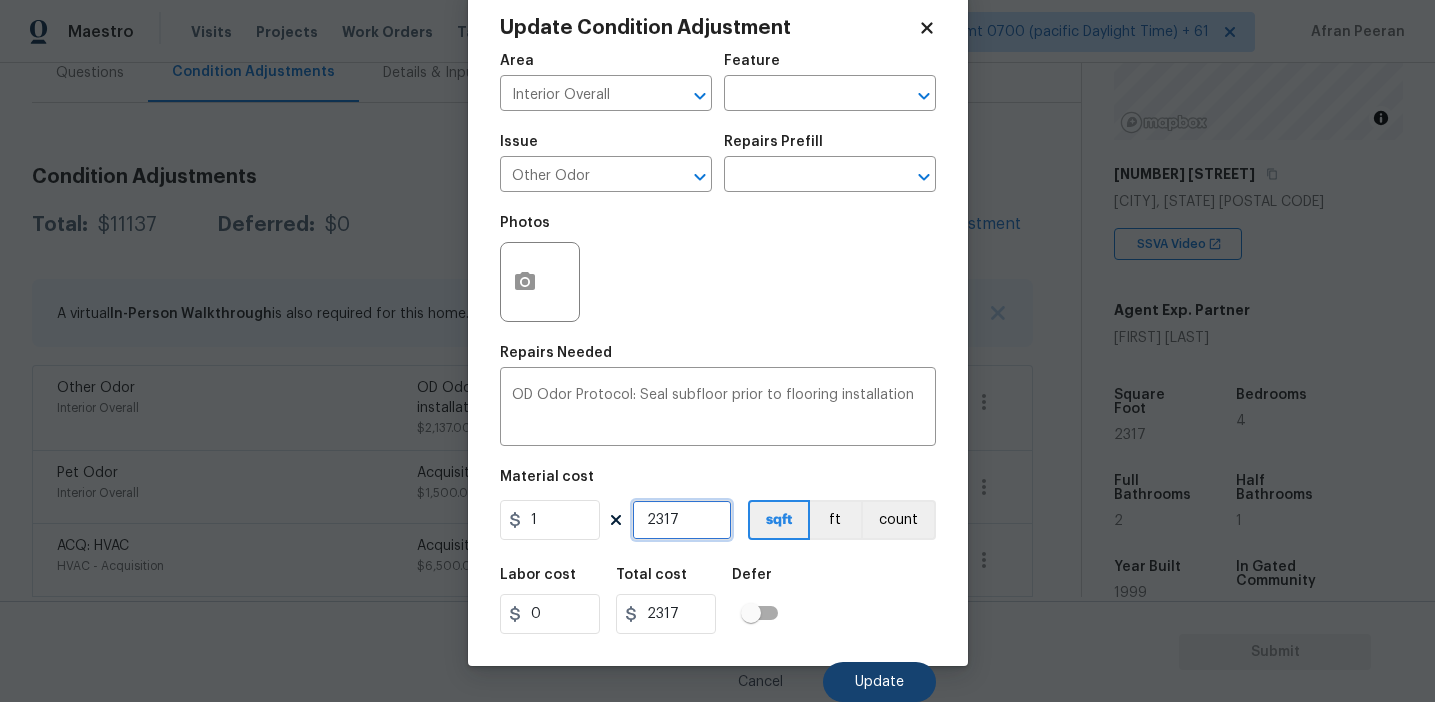 type on "2317" 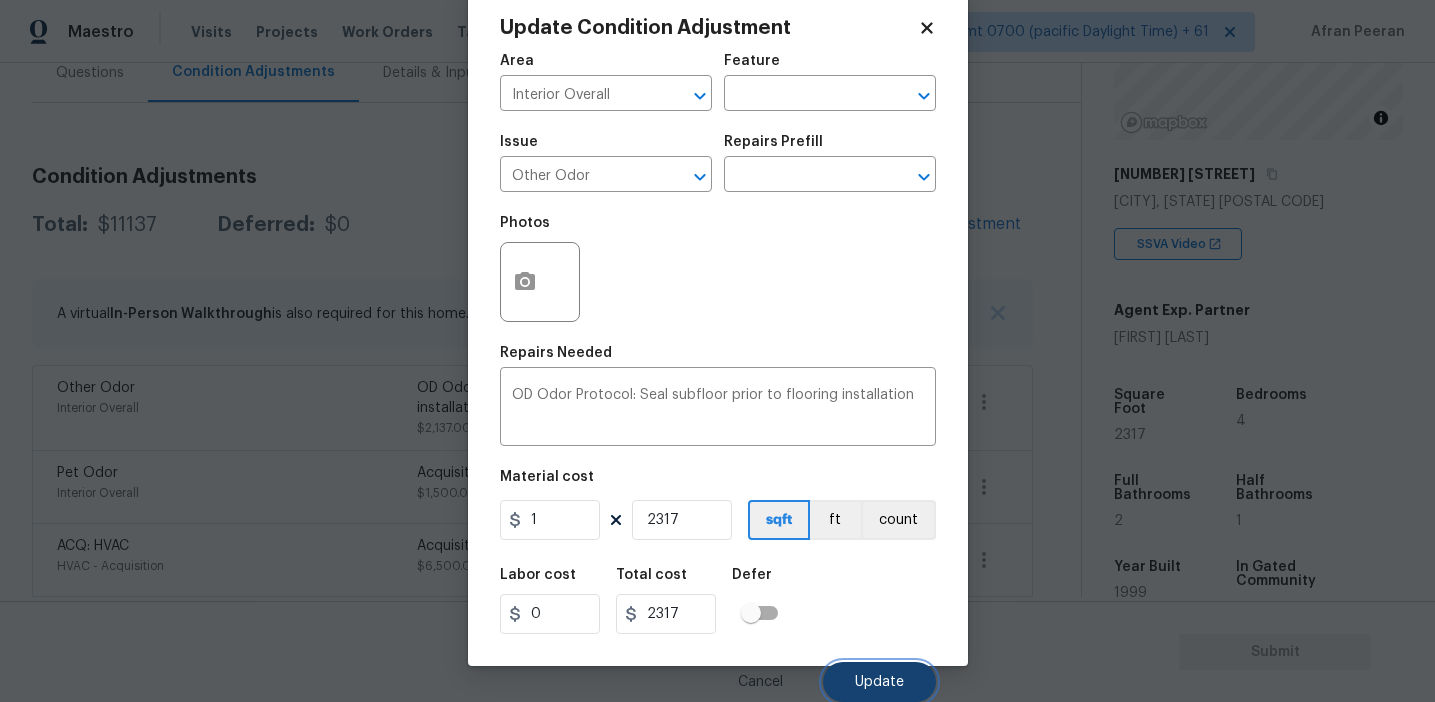 click on "Update" at bounding box center (879, 682) 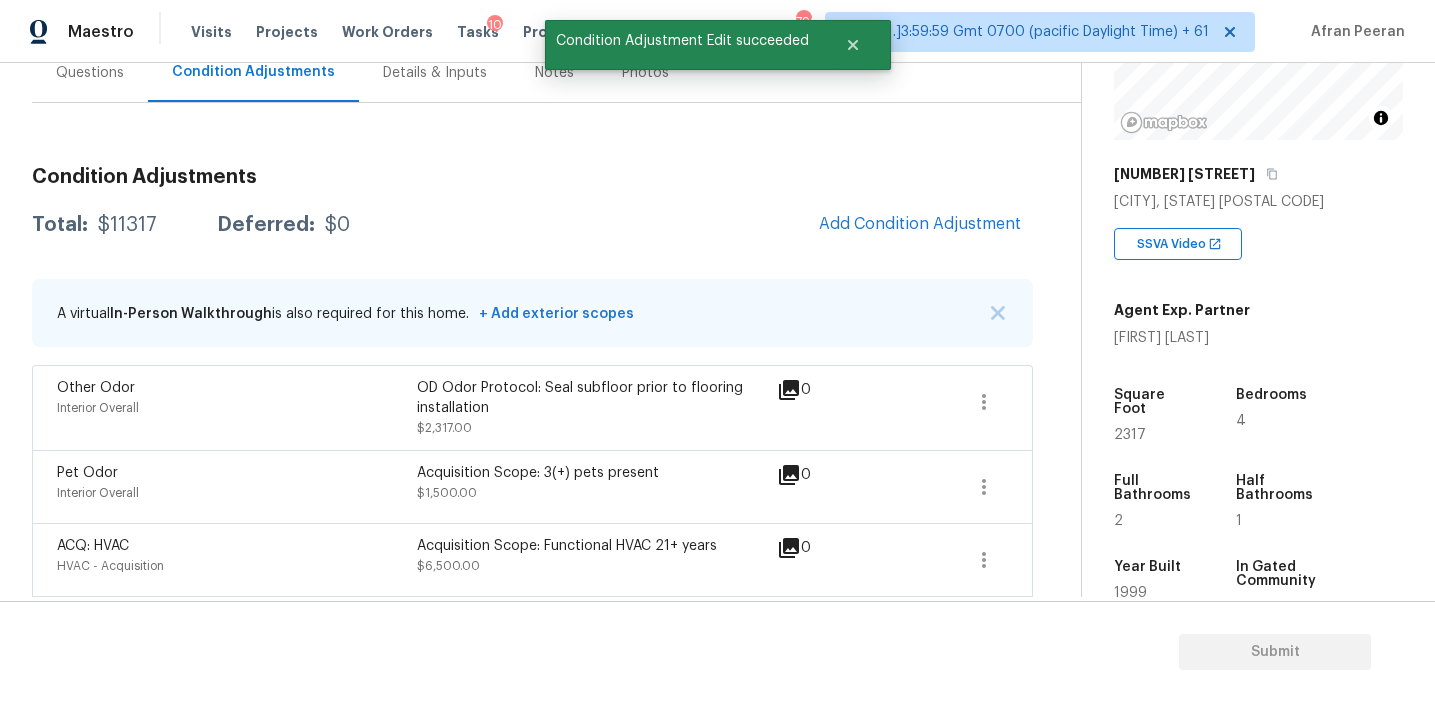scroll, scrollTop: 0, scrollLeft: 0, axis: both 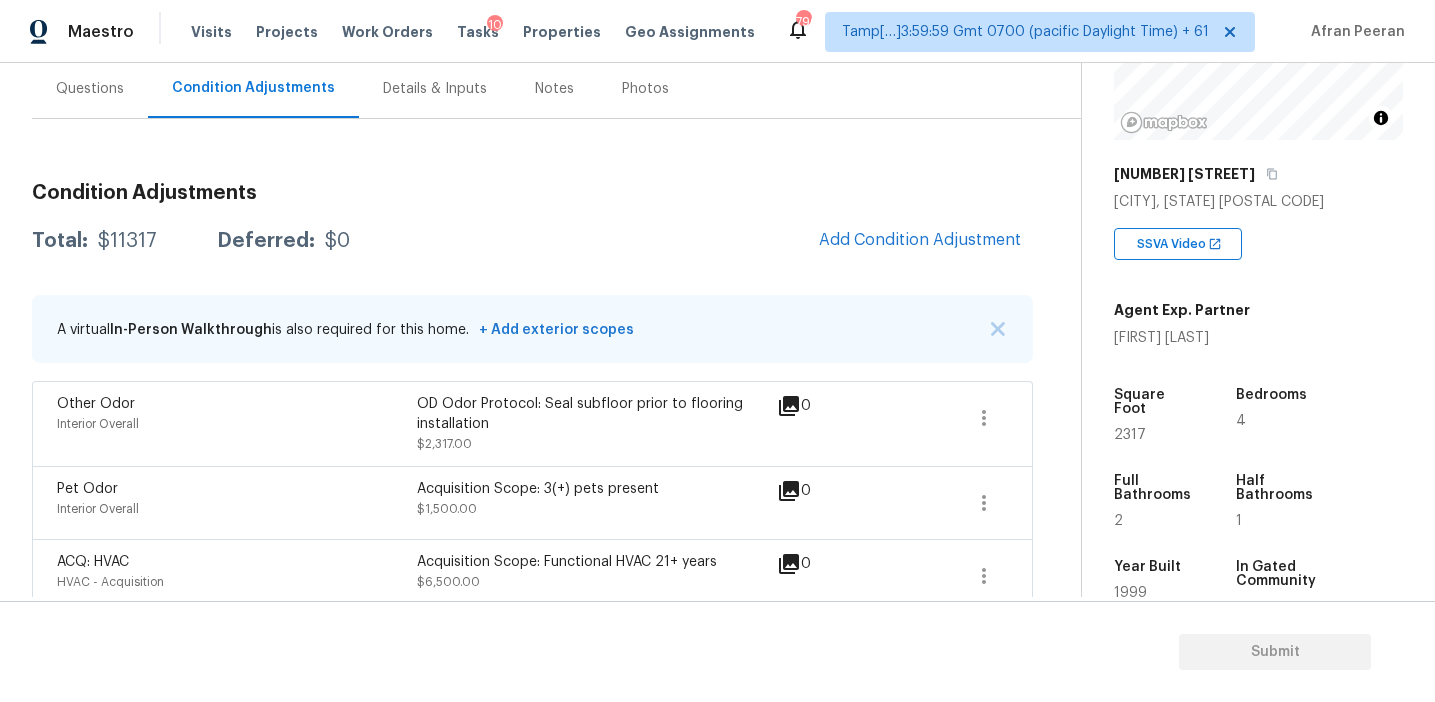 click on "Questions" at bounding box center [90, 88] 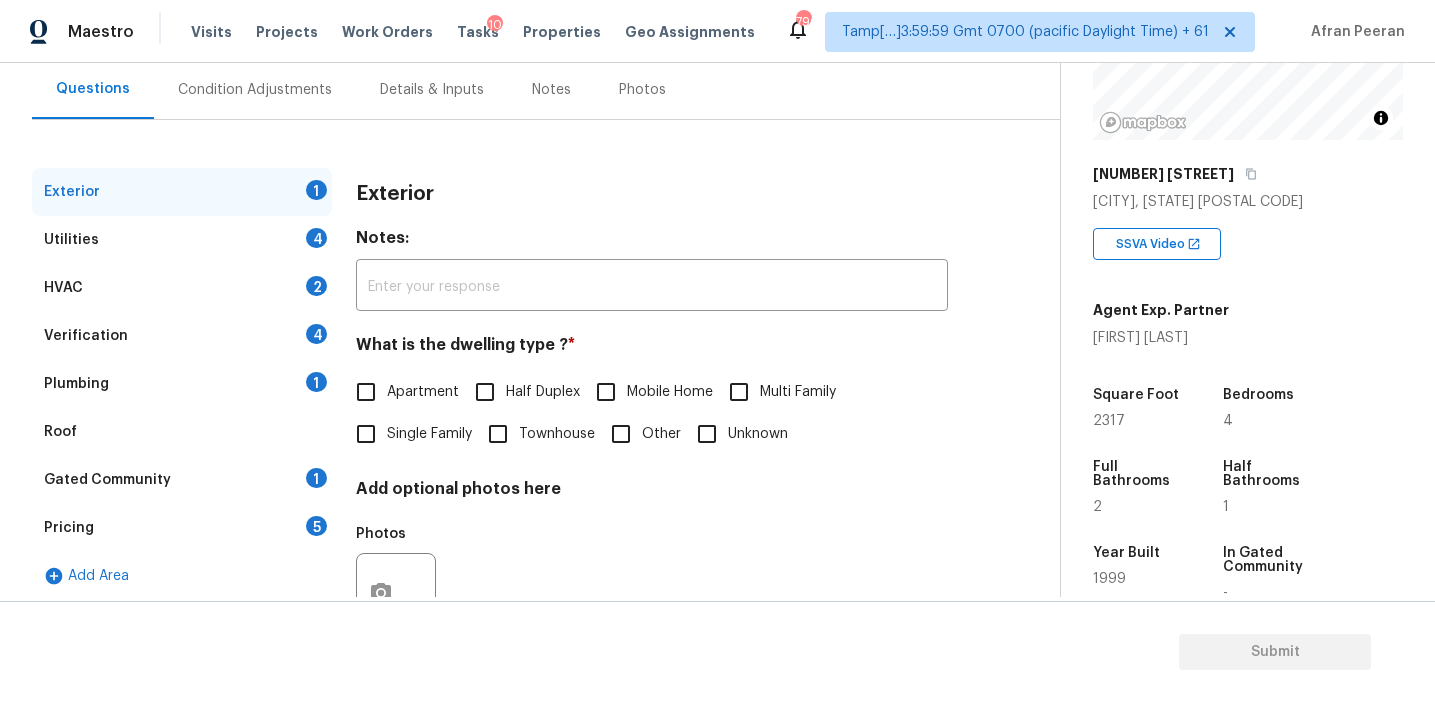 click on "Pricing 5" at bounding box center [182, 528] 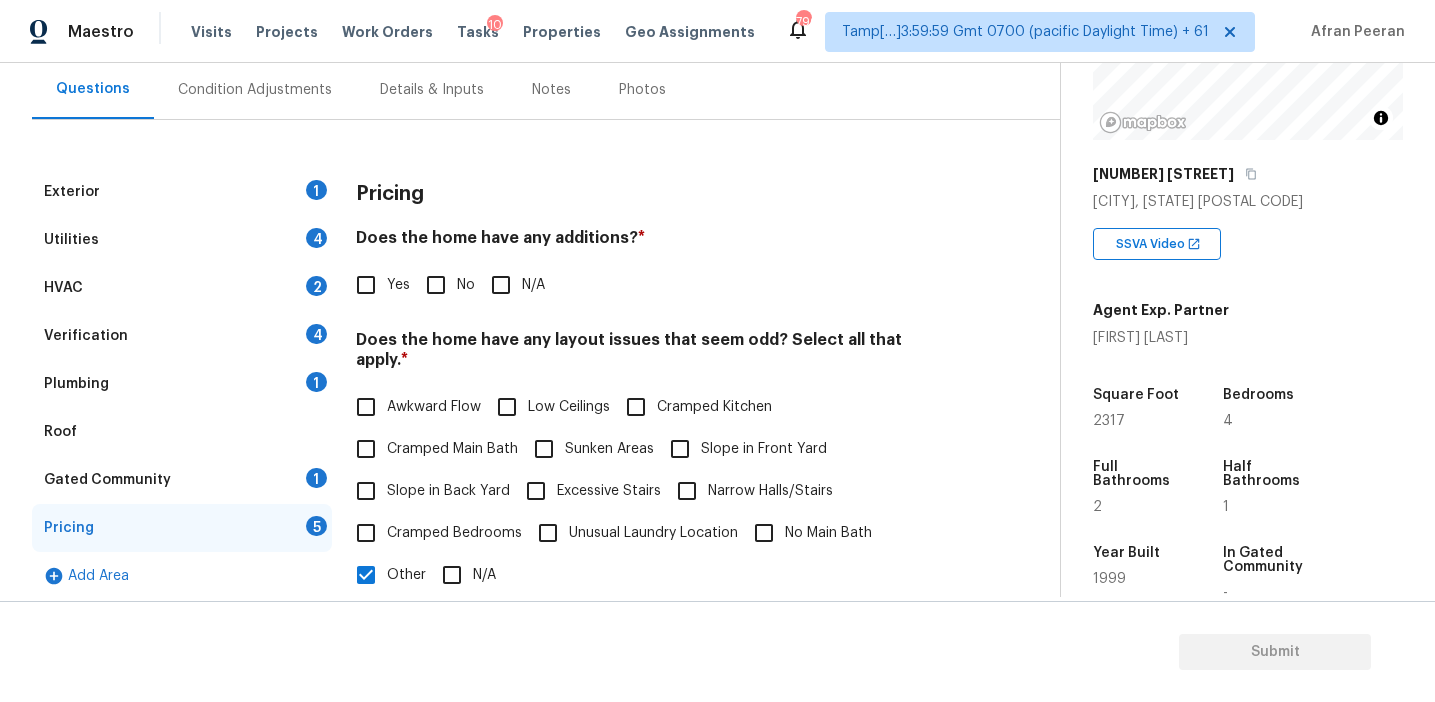 scroll, scrollTop: 445, scrollLeft: 0, axis: vertical 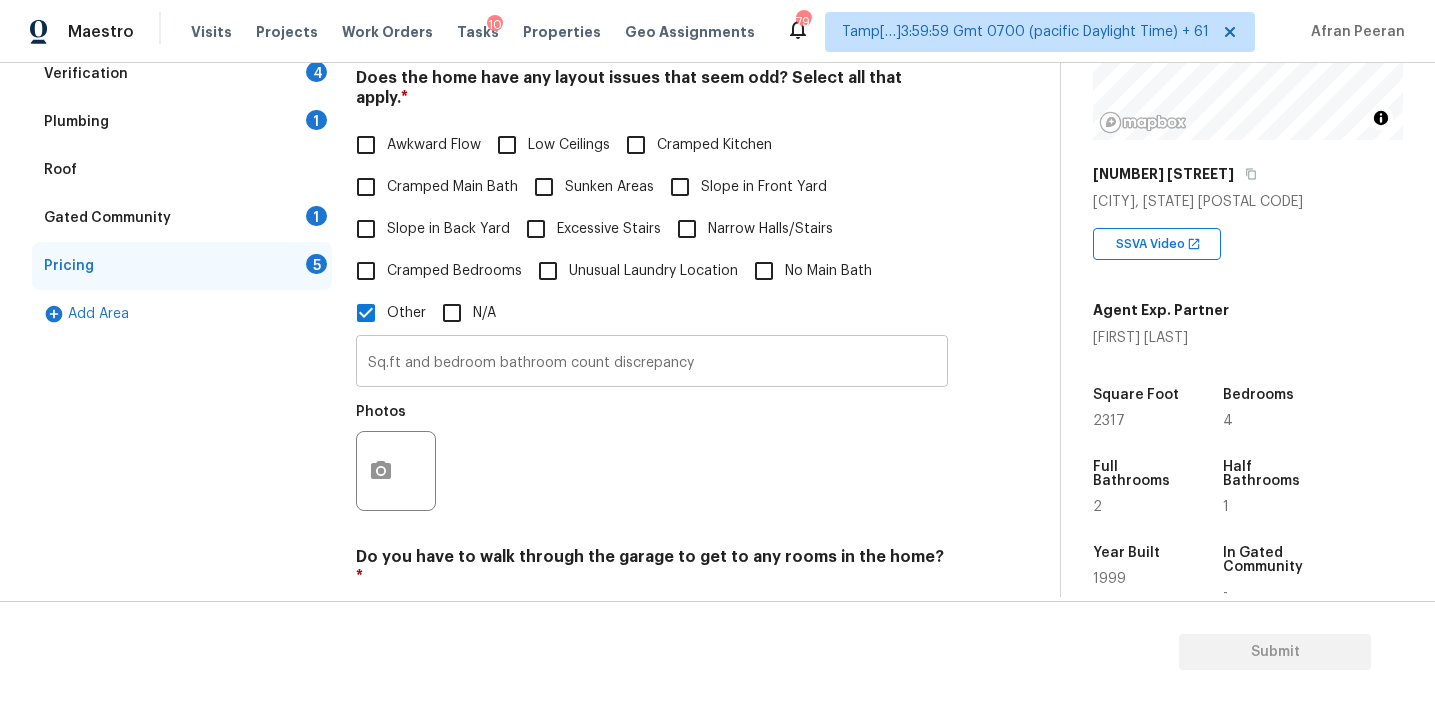 click on "Sq.ft and bedroom bathroom count discrepancy" at bounding box center [652, 363] 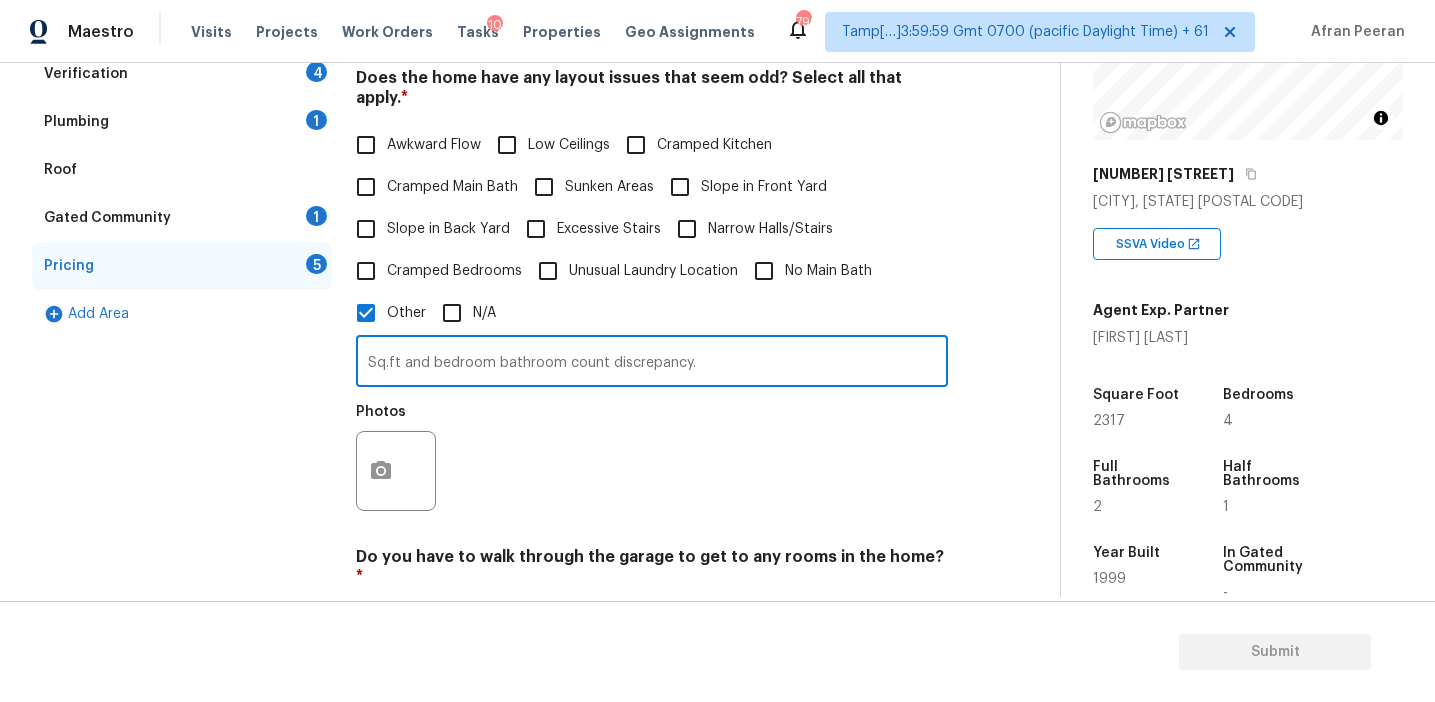 paste on "They finished the entire basement. It has a kitchenette, full bath, and two bedrooms. The home still has the two car garage" 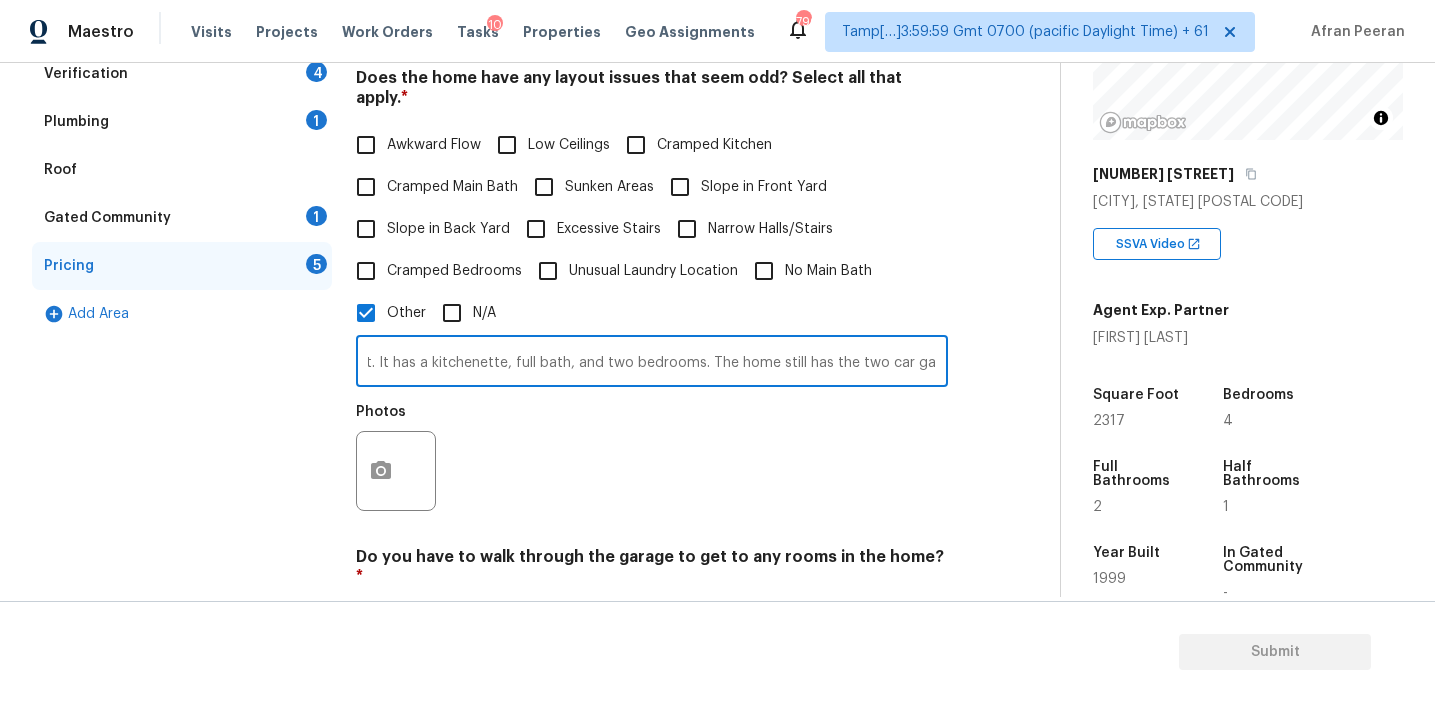 scroll, scrollTop: 0, scrollLeft: 559, axis: horizontal 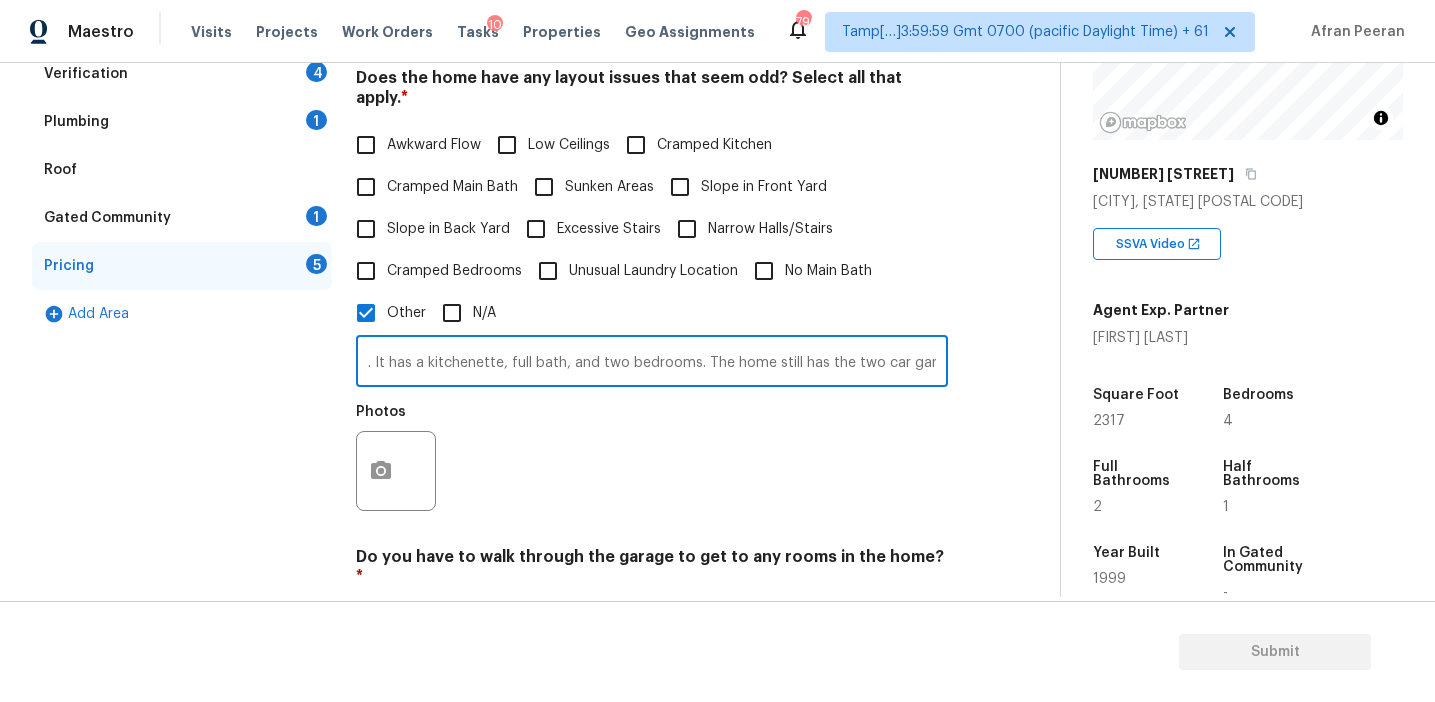 type on "Sq.ft and bedroom bathroom count discrepancy. They finished the entire basement. It has a kitchenette, full bath, and two bedrooms. The home still has the two car garage." 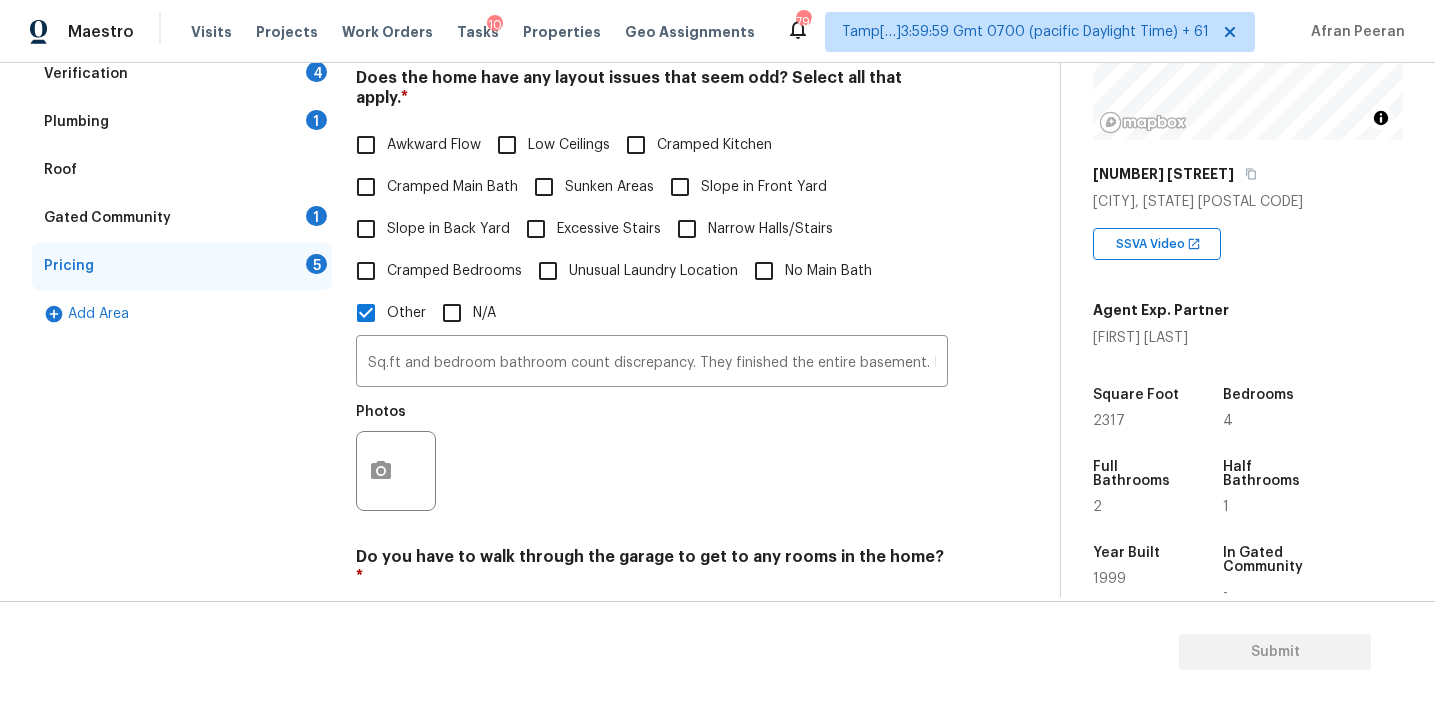 click on "Verification 4" at bounding box center (182, 74) 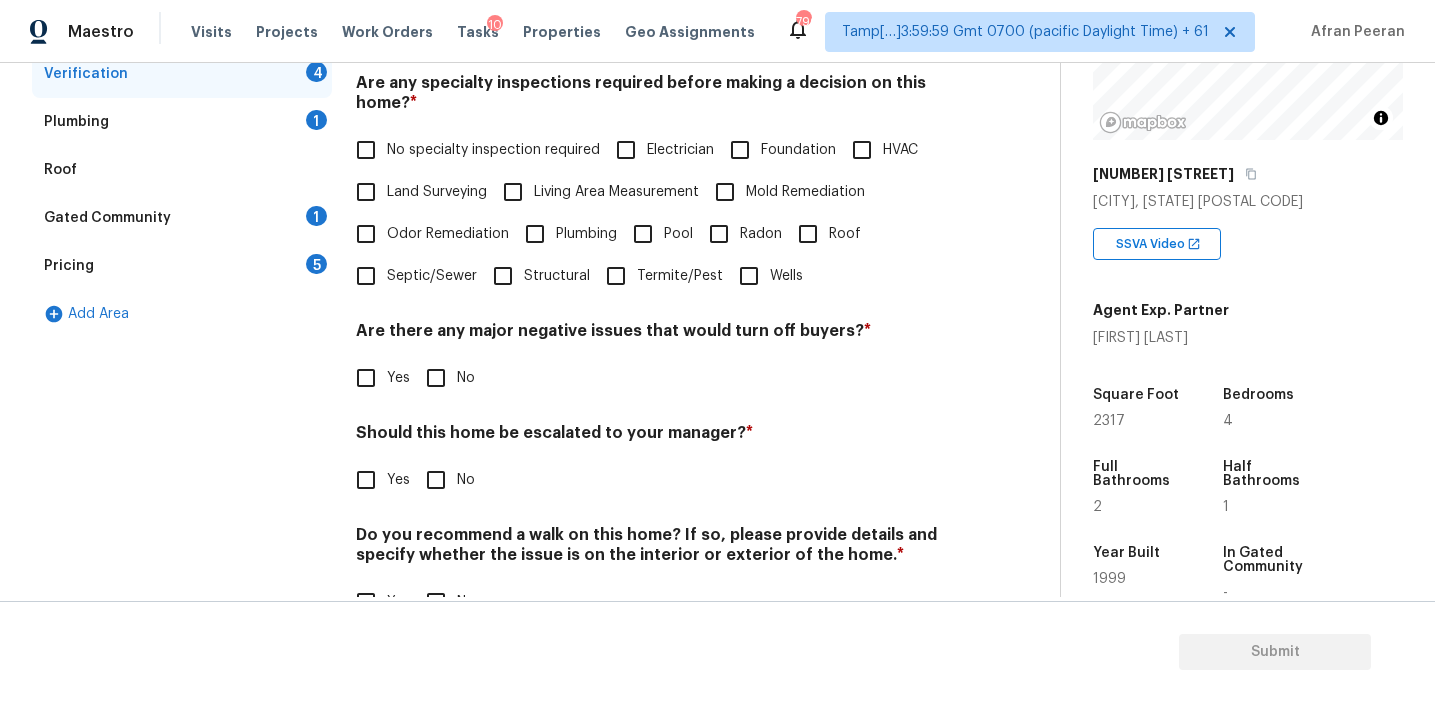 scroll, scrollTop: 501, scrollLeft: 0, axis: vertical 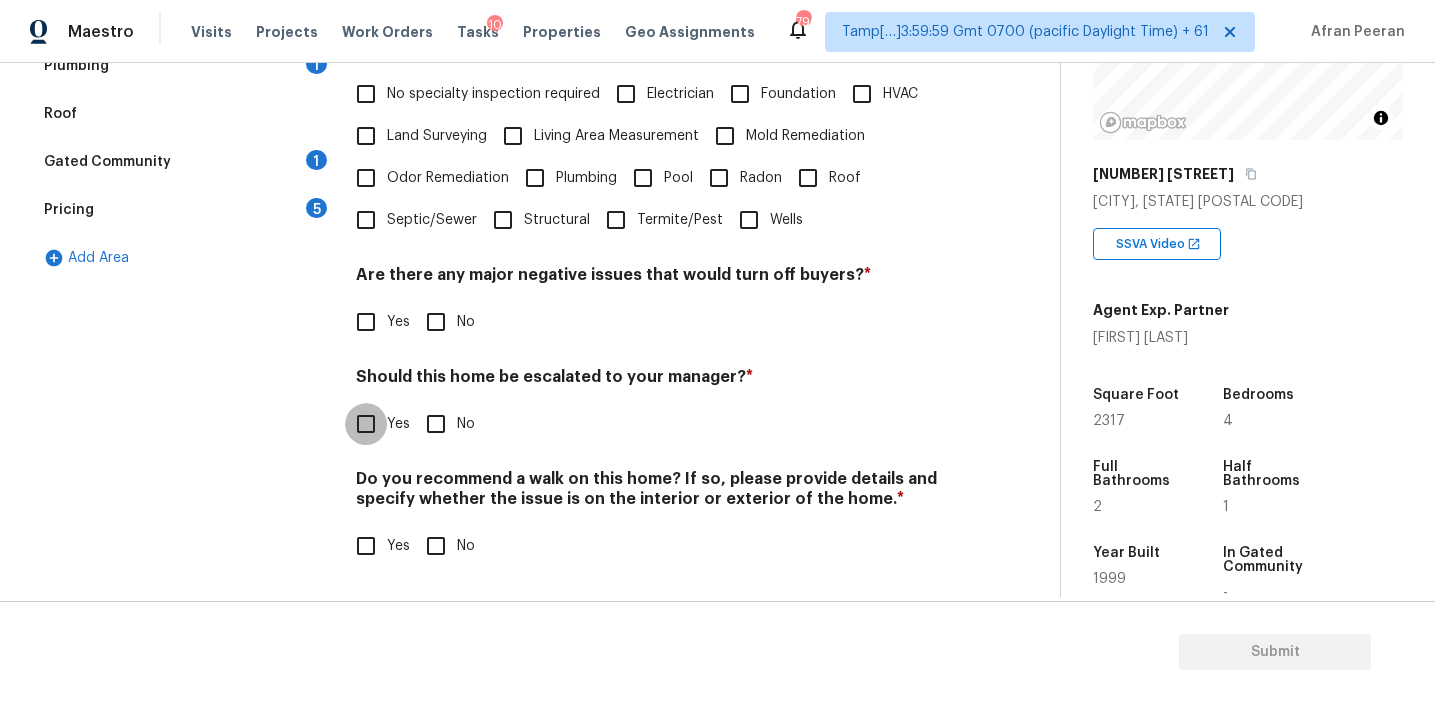 click on "Yes" at bounding box center (366, 424) 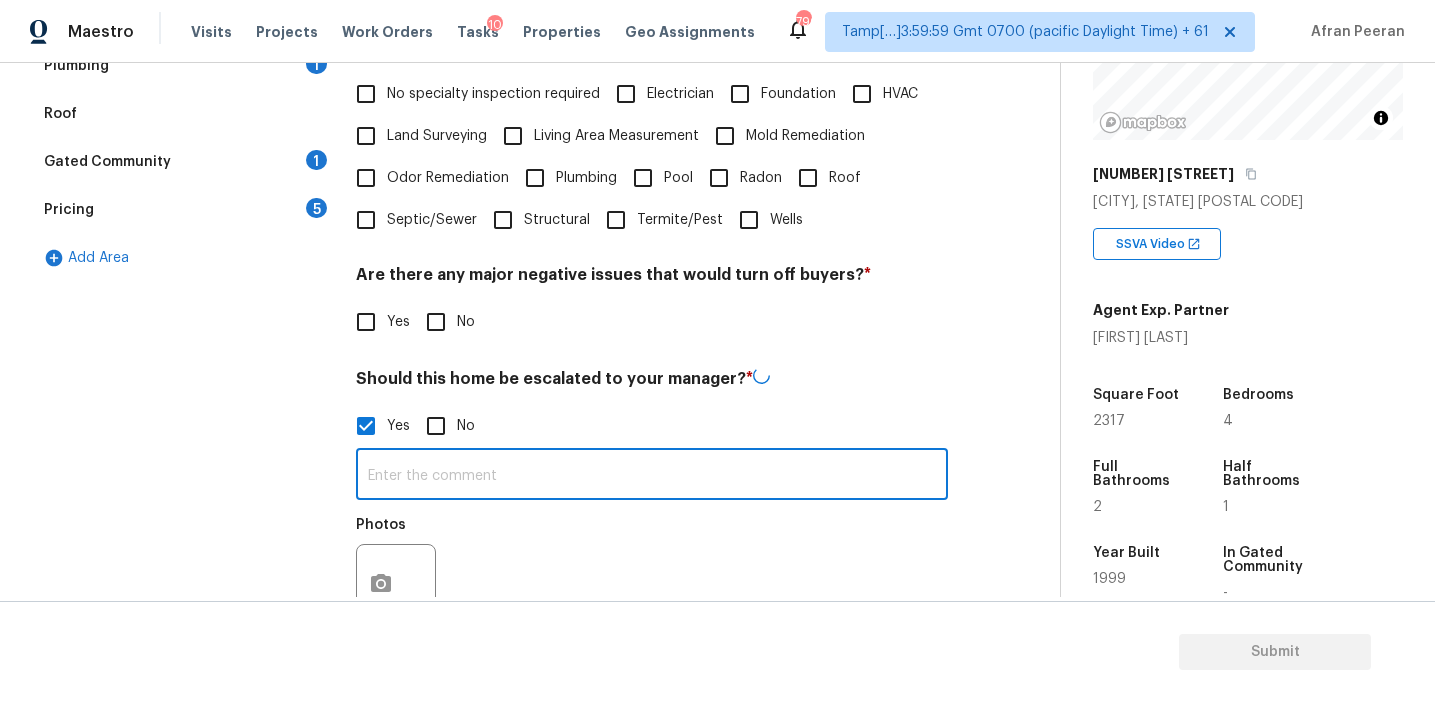 click at bounding box center (652, 476) 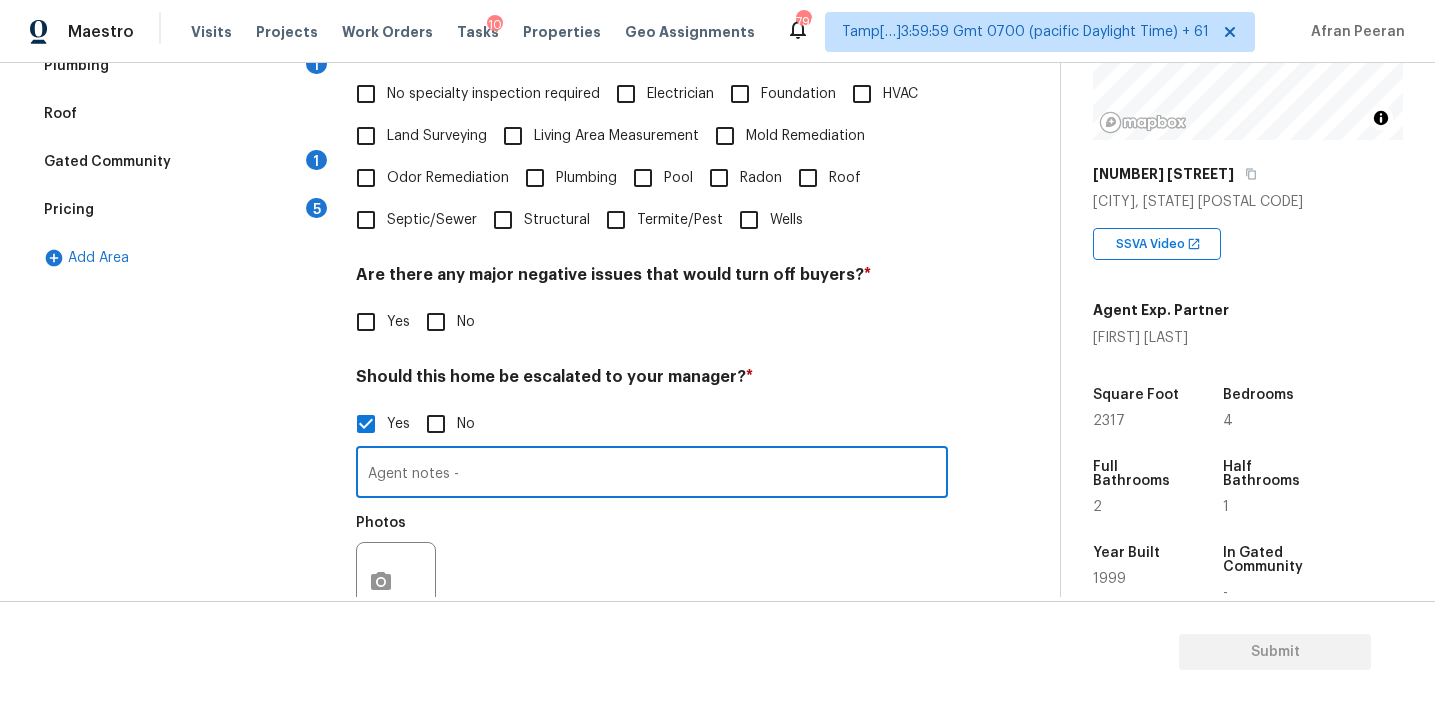 paste on "The home will need paint and carpet. The kitchen and bathrooms will need to be updated as well. The back deck will need to be looked into. Someone might be able to re support it or it might need to be taken down and rebuilt." 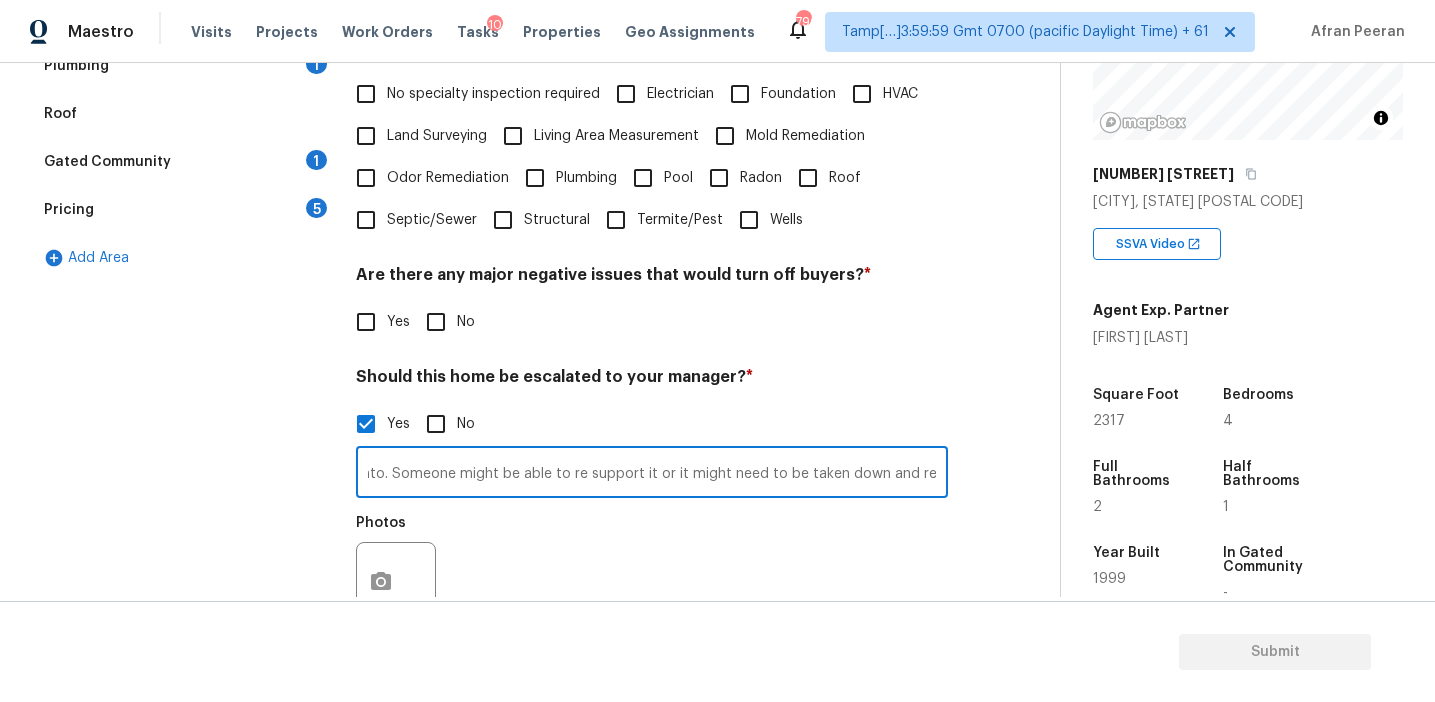 scroll, scrollTop: 0, scrollLeft: 1009, axis: horizontal 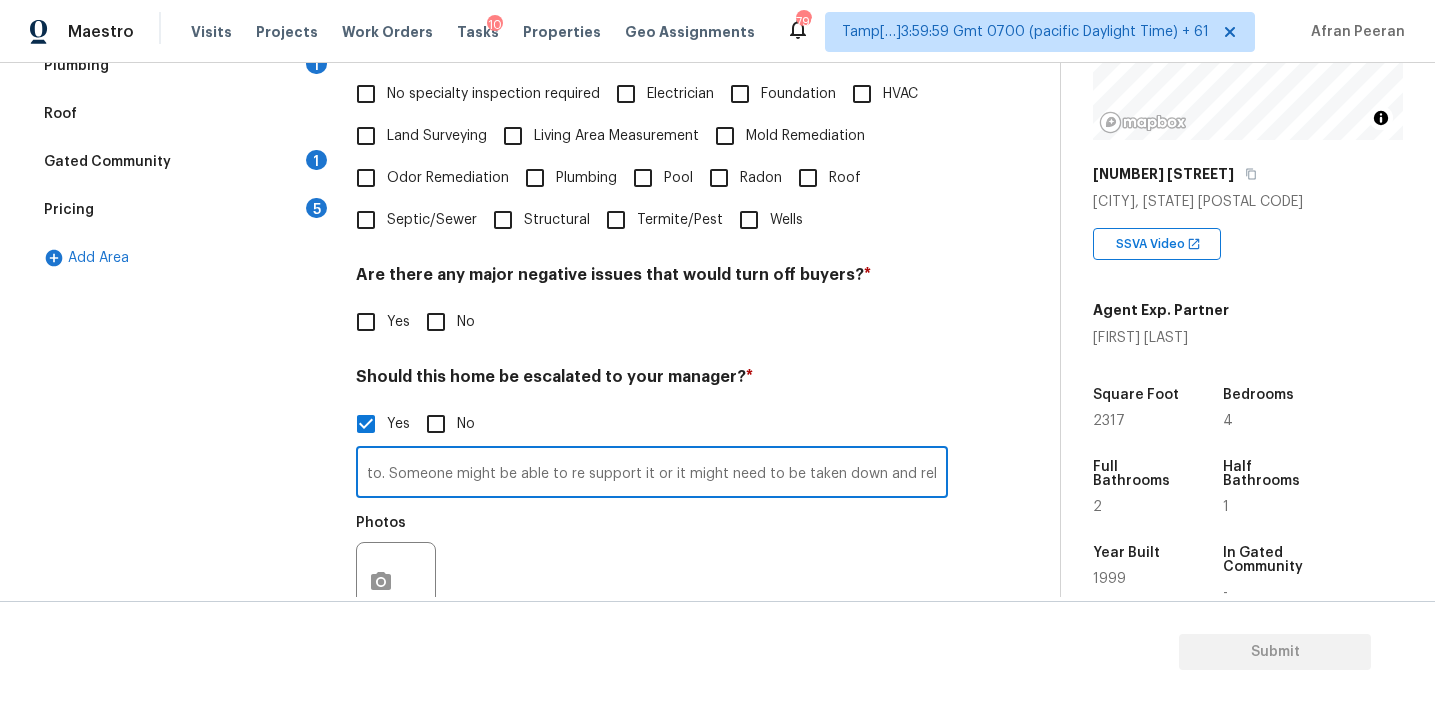 type on "Agent notes - The home will need paint and carpet. The kitchen and bathrooms will need to be updated as well. The back deck will need to be looked into. Someone might be able to re support it or it might need to be taken down and rebuilt." 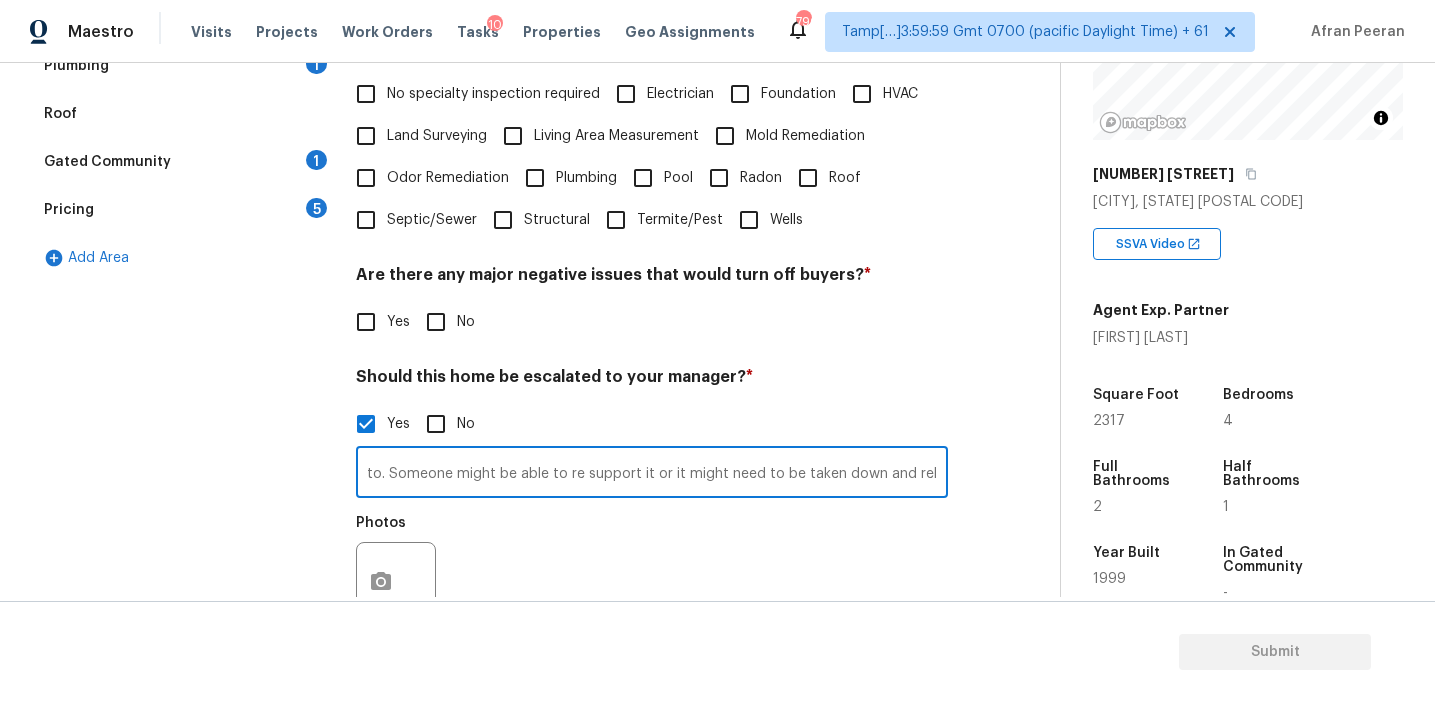 scroll, scrollTop: 0, scrollLeft: 0, axis: both 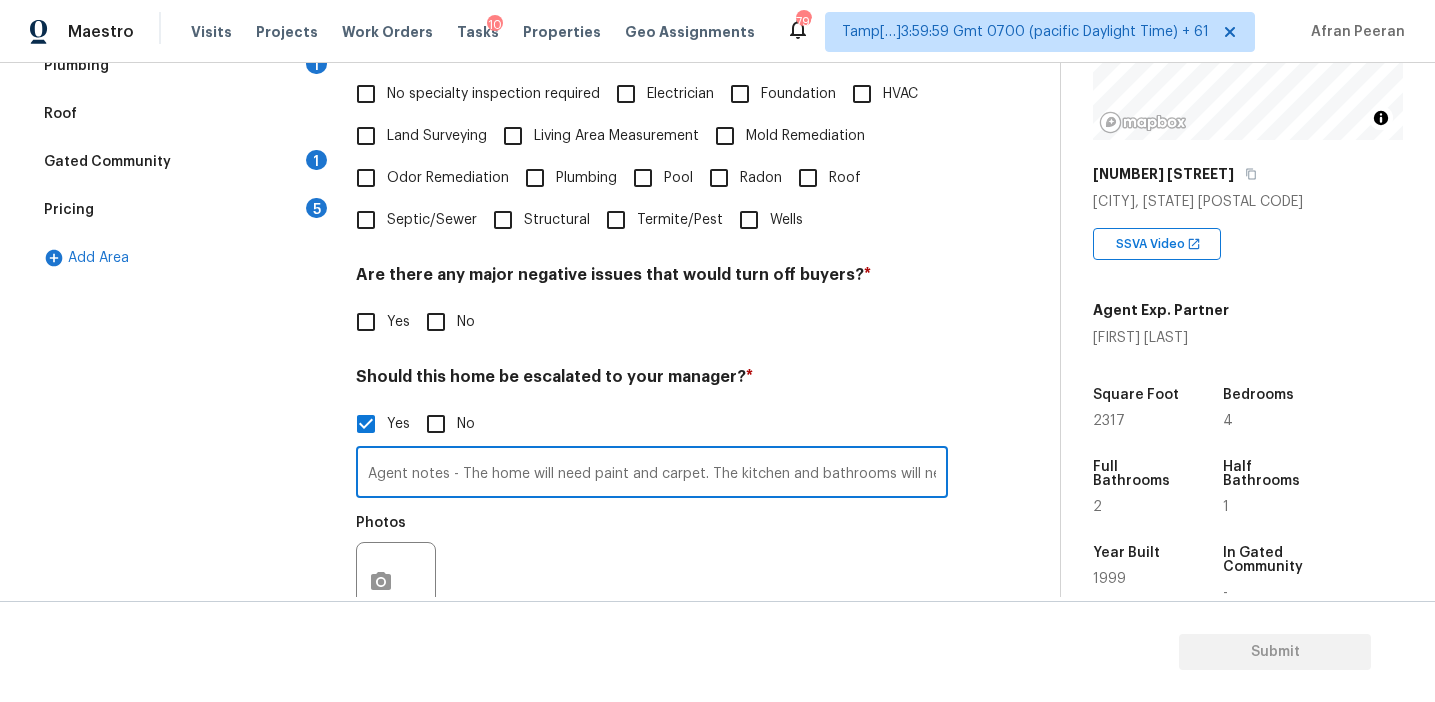 click on "Exterior 1 Utilities 4 HVAC 2 Verification 4 Plumbing 1 Roof Gated Community 1 Pricing 5 Add Area" at bounding box center [182, 315] 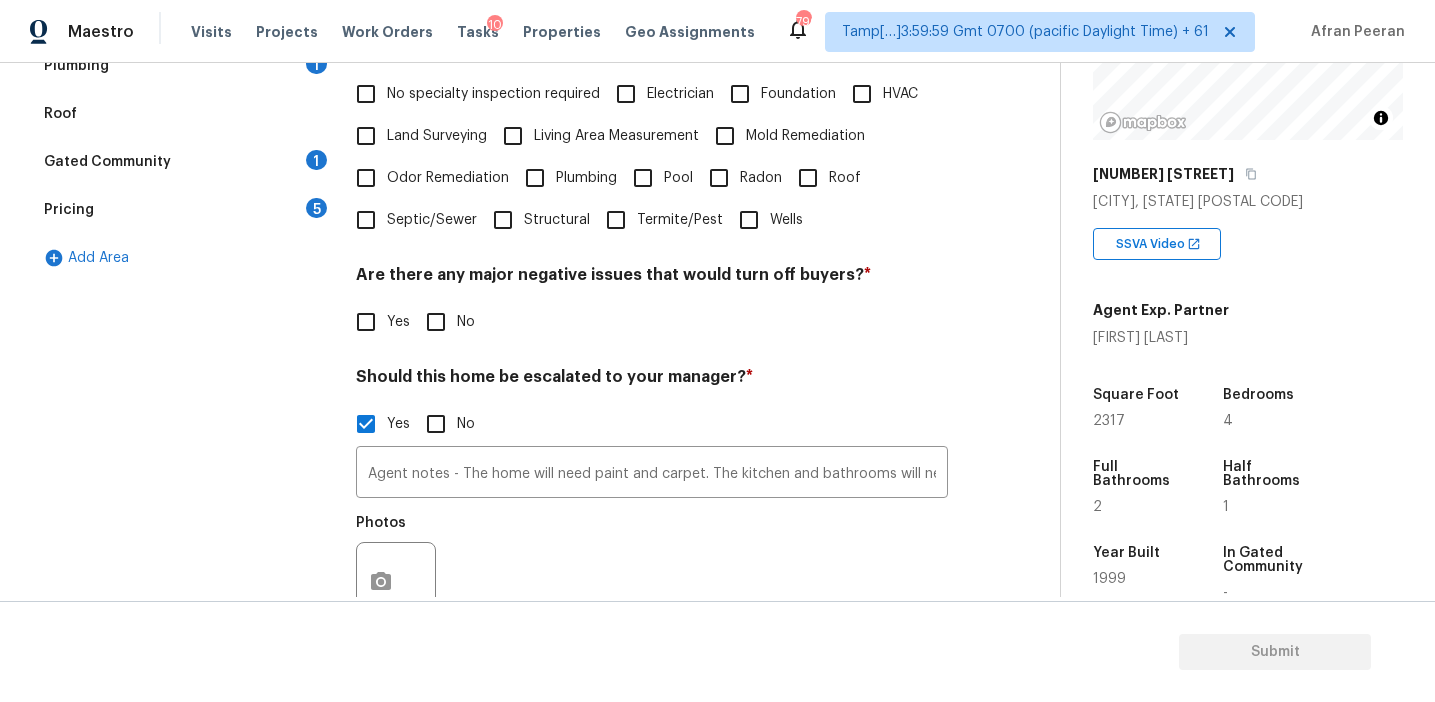 click on "Pricing 5" at bounding box center (182, 210) 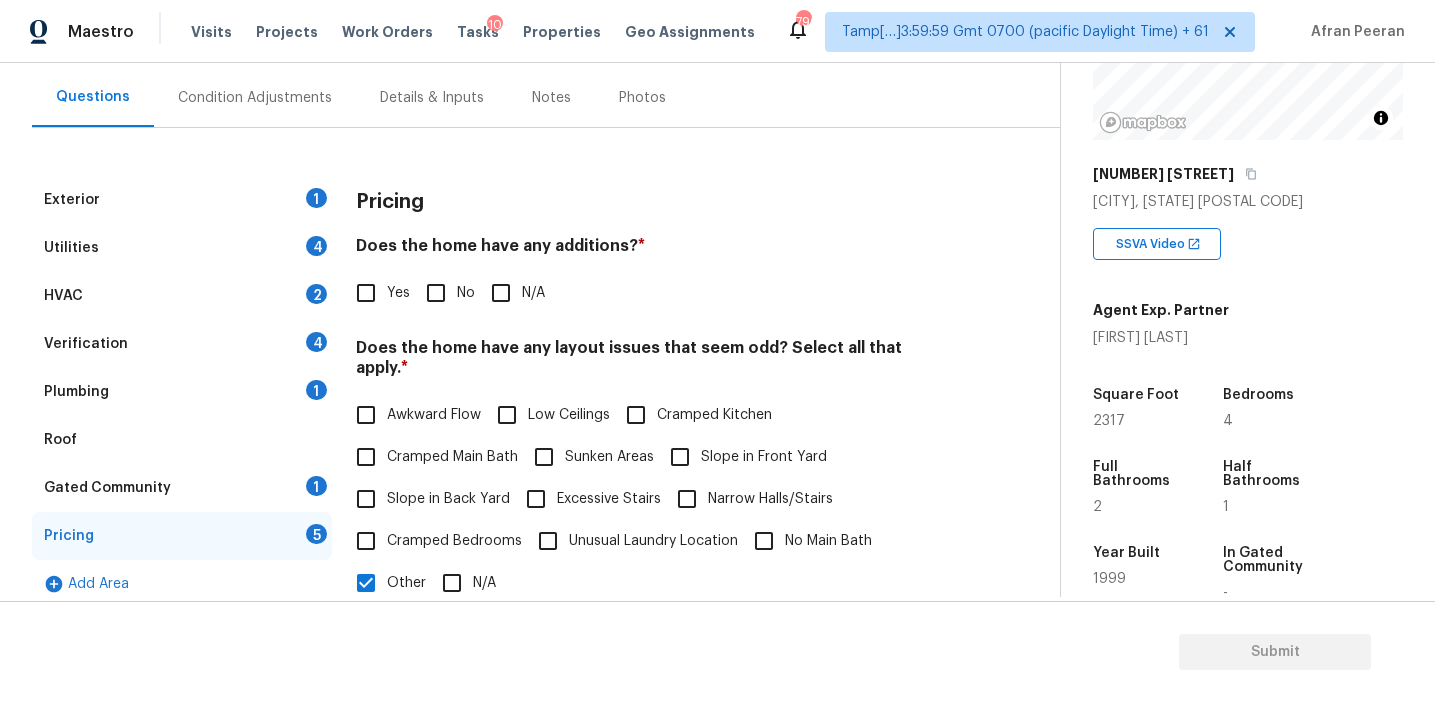 scroll, scrollTop: 177, scrollLeft: 0, axis: vertical 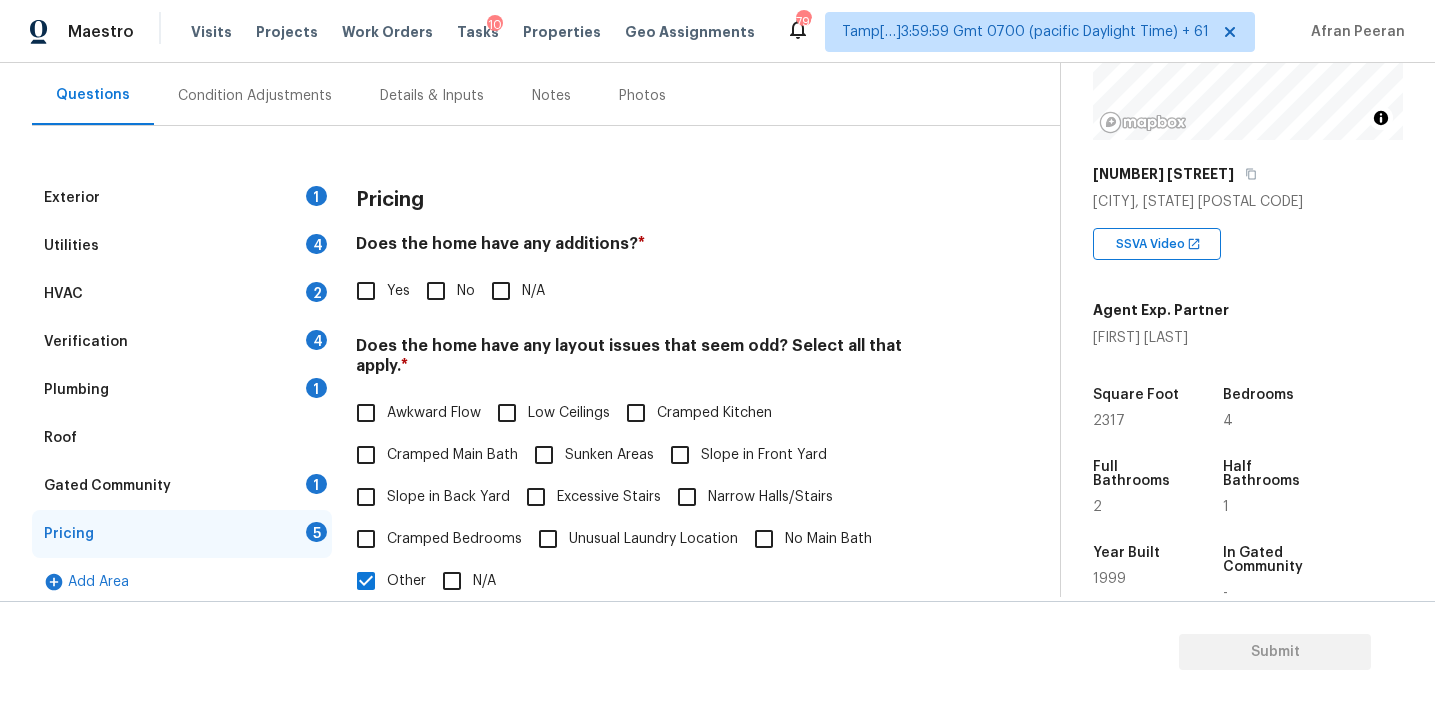 click on "Pricing" at bounding box center (652, 200) 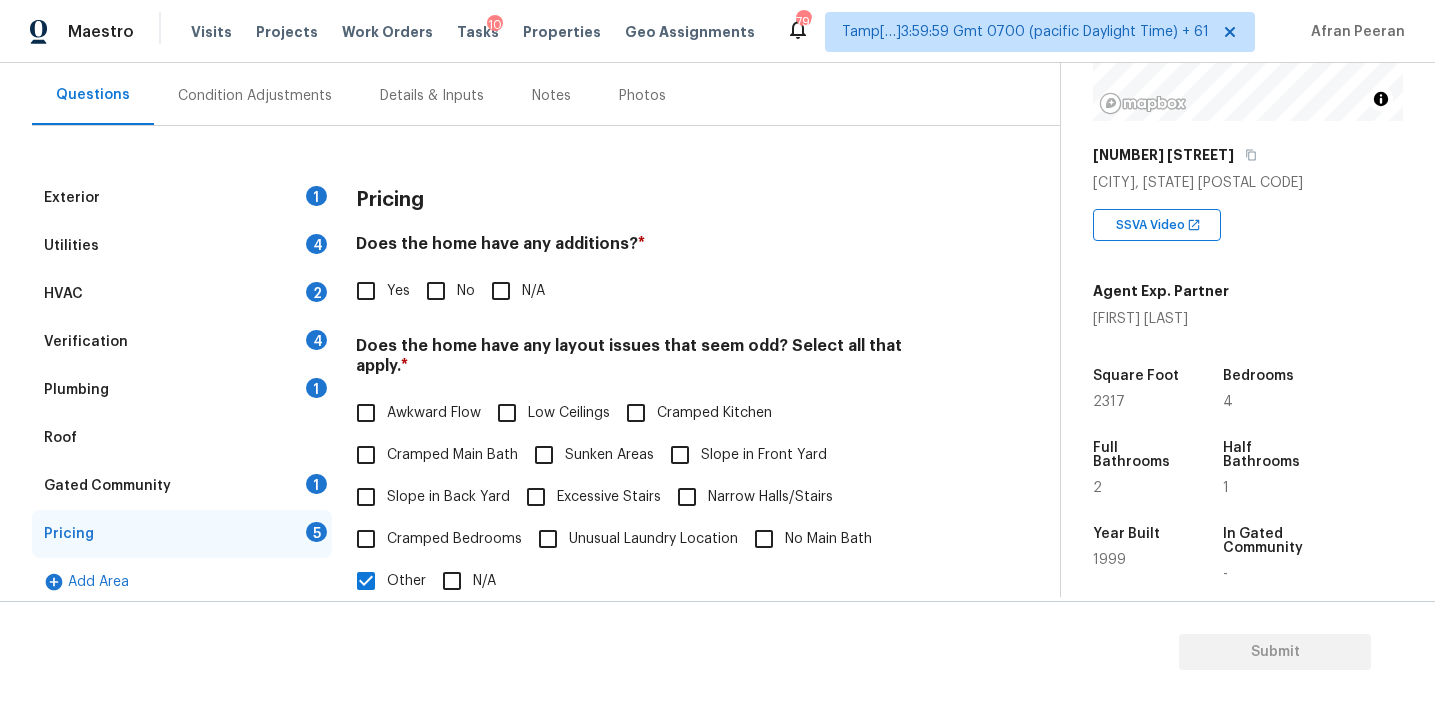 scroll, scrollTop: 267, scrollLeft: 0, axis: vertical 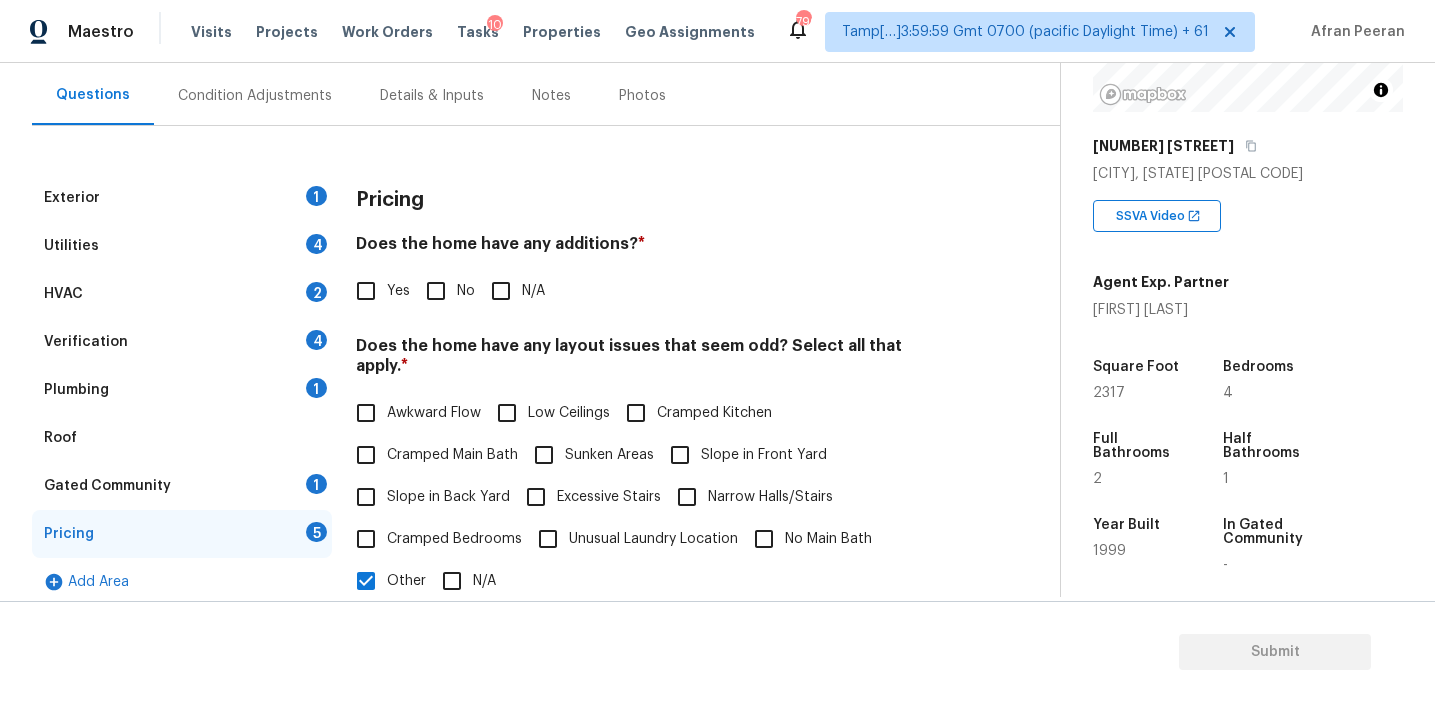 click on "Back to tasks Condition Scoping - Full Mon, Aug 04 2025 by 3:00 pm   Afran Peeran In-progress Questions Condition Adjustments Details & Inputs Notes Photos Exterior 1 Utilities 4 HVAC 2 Verification 4 Plumbing 1 Roof Gated Community 1 Pricing 5 Add Area Pricing Does the home have any additions?  * Yes No N/A Does the home have any layout issues that seem odd? Select all that apply.  * Awkward Flow Low Ceilings Cramped Kitchen Cramped Main Bath Sunken Areas Slope in Front Yard Slope in Back Yard Excessive Stairs Narrow Halls/Stairs Cramped Bedrooms Unusual Laundry Location No Main Bath Other N/A Sq.ft and bedroom bathroom count discrepancy. They finished the entire basement. It has a kitchenette, full bath, and two bedrooms. The home still has the two car garage. ​ Photos Do you have to walk through the garage to get to any rooms in the home?  * Yes No Does the kitchen seem cramped?  * Yes No Does the home appear to be very outdated?  * Yes No" at bounding box center (546, 532) 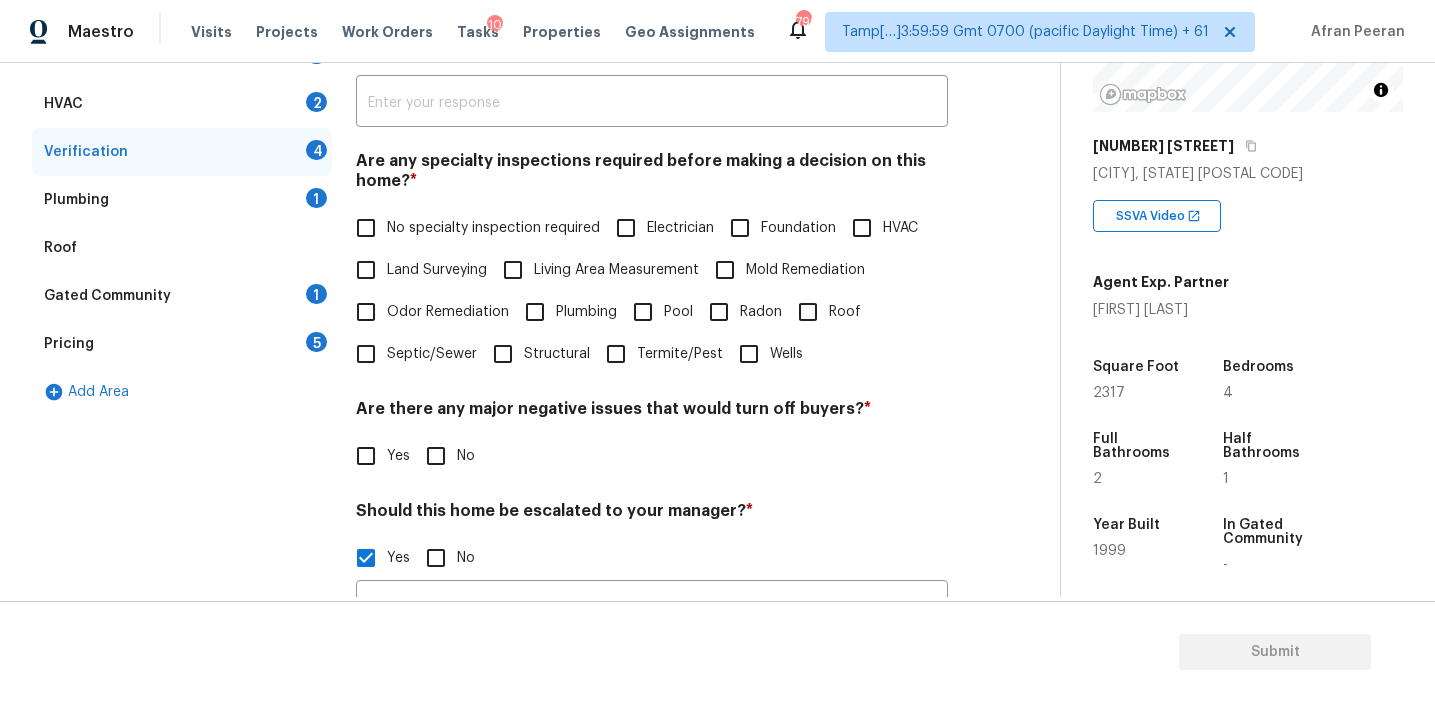 scroll, scrollTop: 532, scrollLeft: 0, axis: vertical 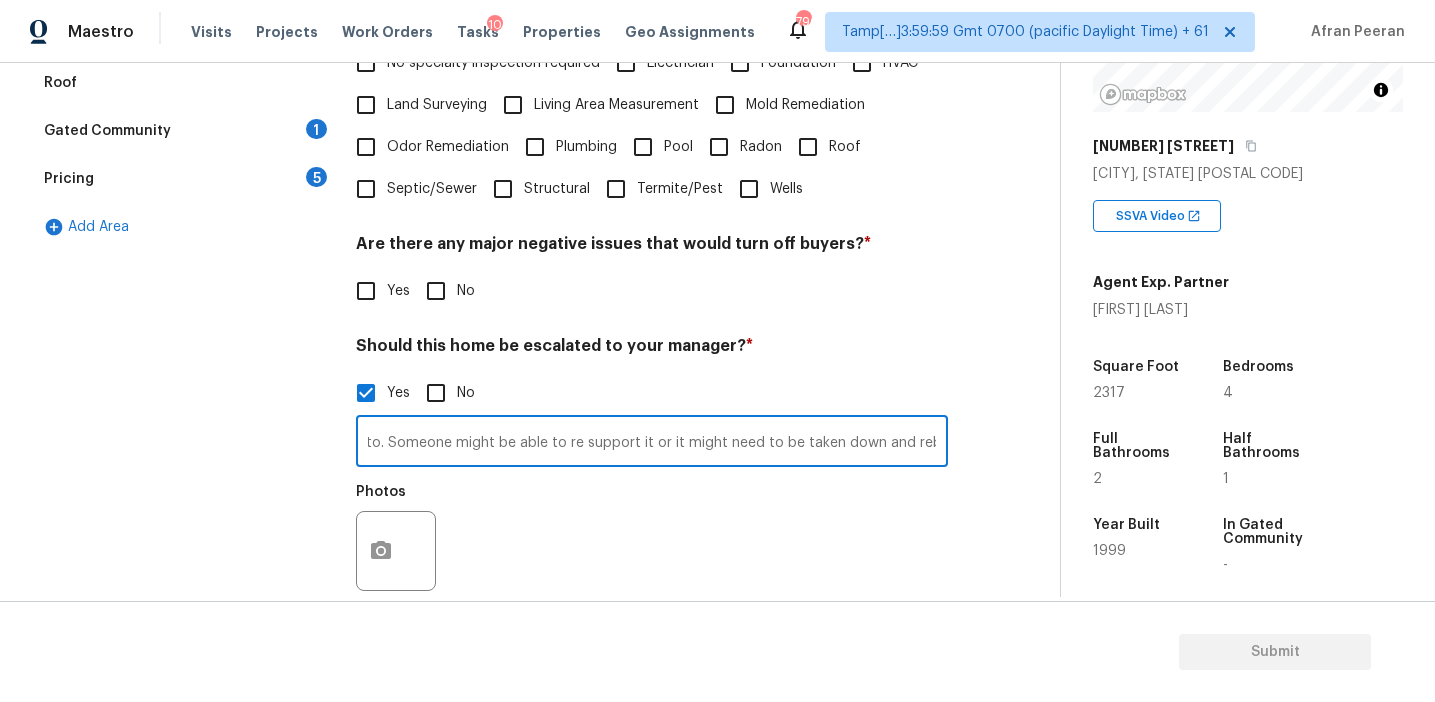 drag, startPoint x: 916, startPoint y: 442, endPoint x: 1180, endPoint y: 460, distance: 264.6129 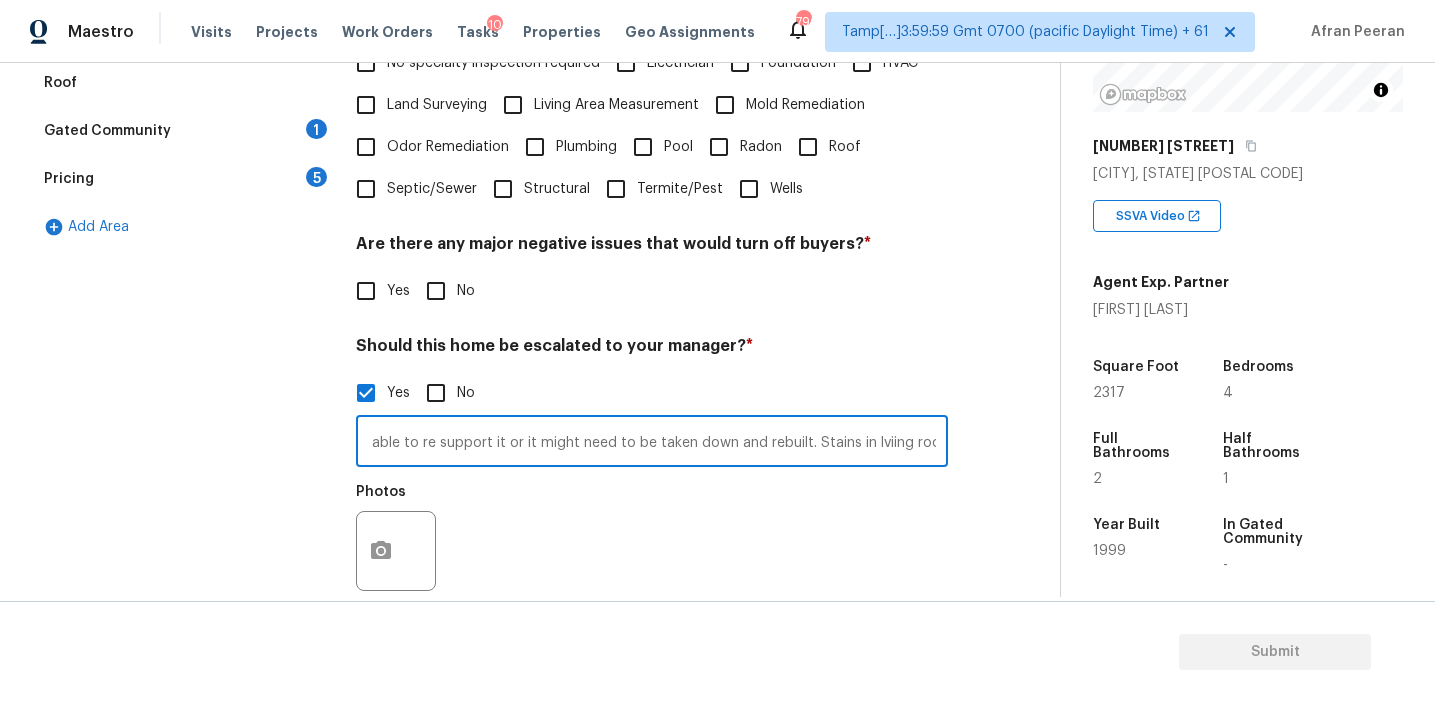 scroll, scrollTop: 0, scrollLeft: 1146, axis: horizontal 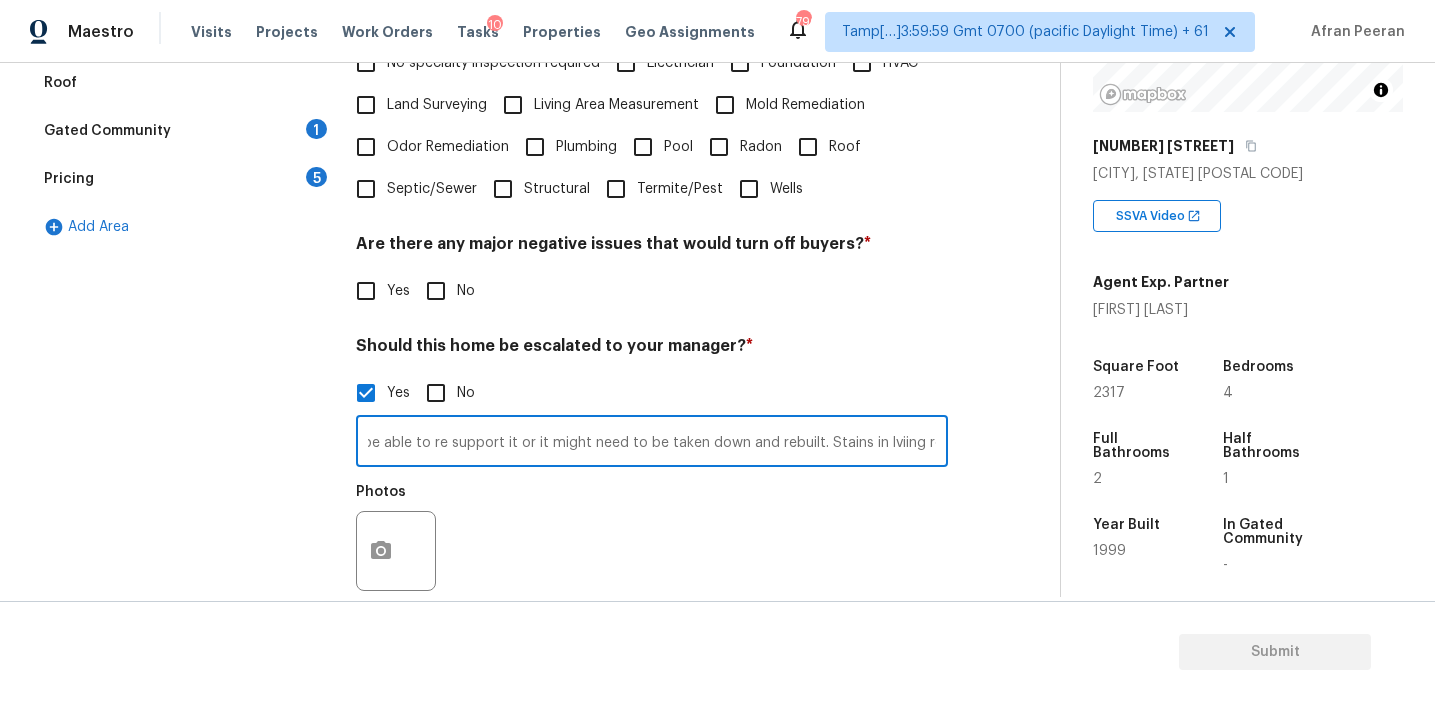 click on "Agent notes - The home will need paint and carpet. The kitchen and bathrooms will need to be updated as well. The back deck will need to be looked into. Someone might be able to re support it or it might need to be taken down and rebuilt. Stains in lviing room" at bounding box center [652, 443] 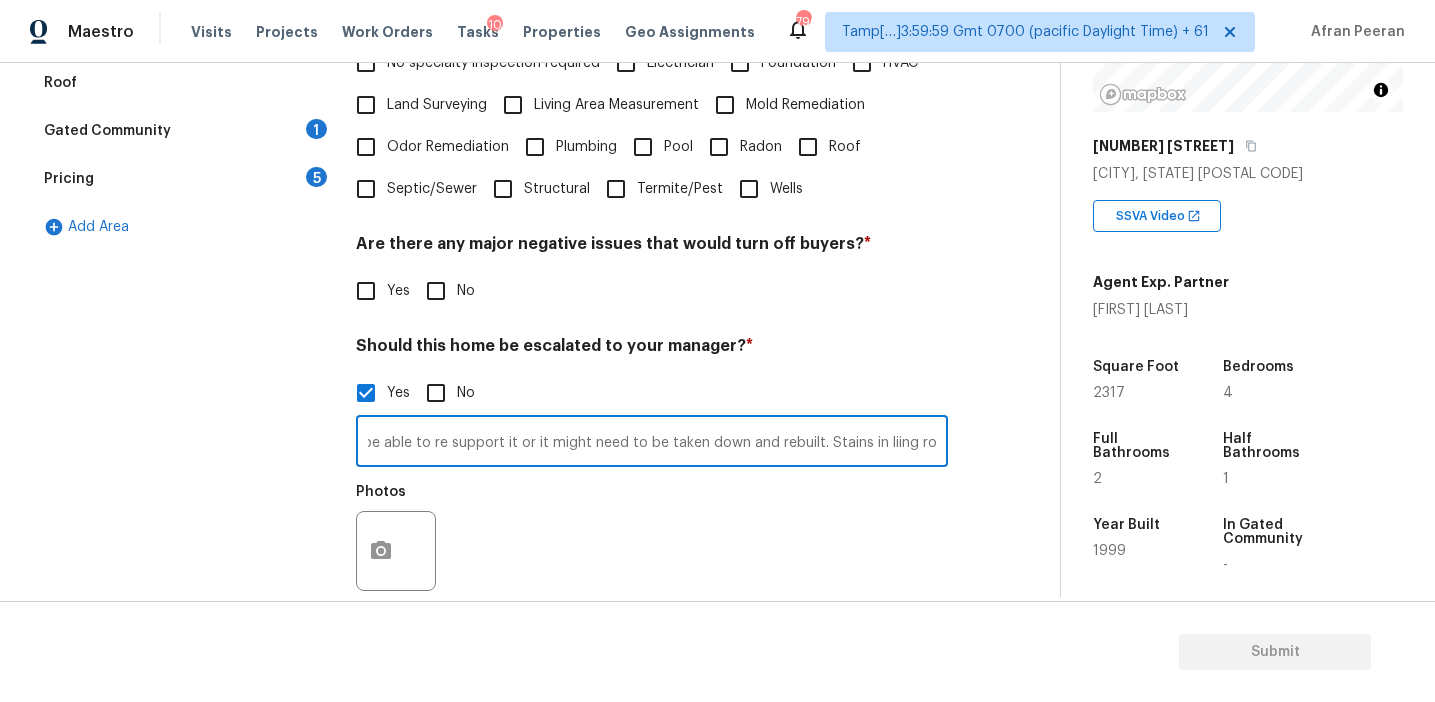 scroll, scrollTop: 0, scrollLeft: 1139, axis: horizontal 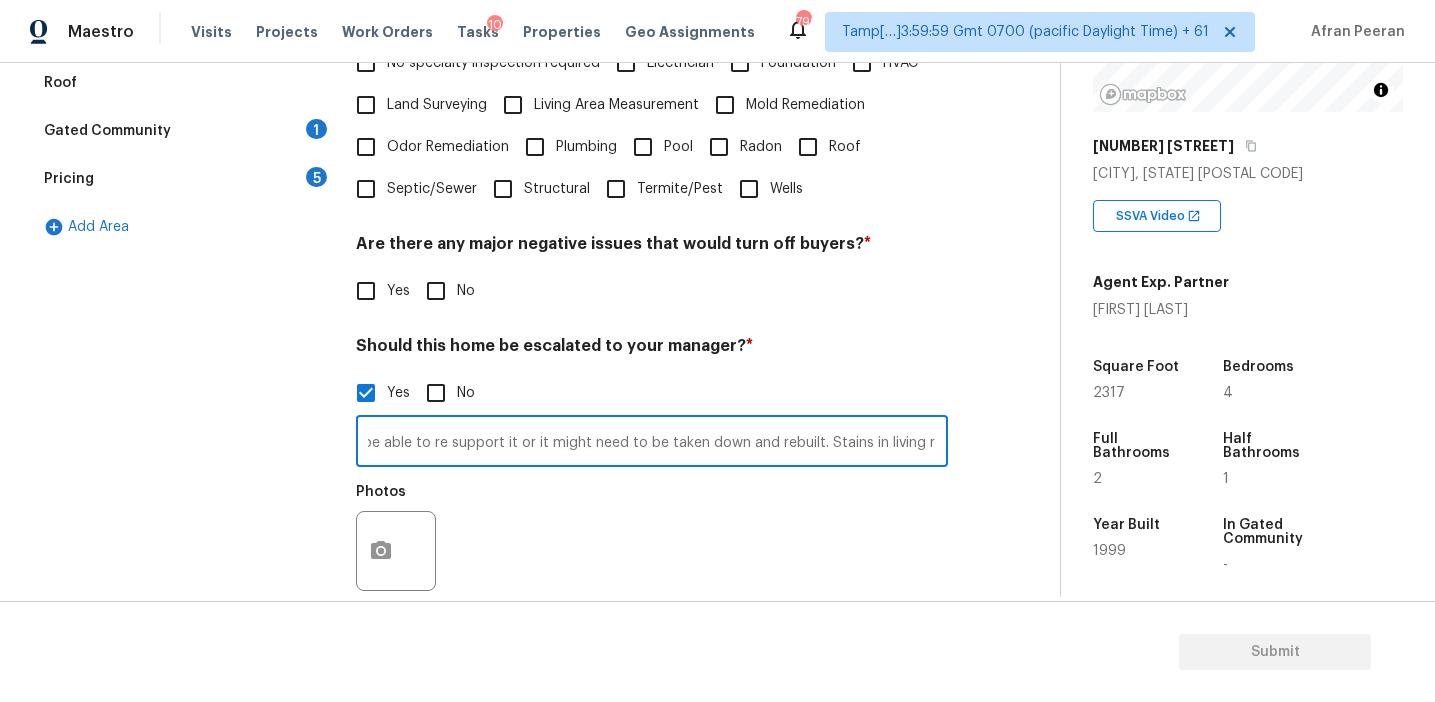 drag, startPoint x: 900, startPoint y: 441, endPoint x: 1044, endPoint y: 457, distance: 144.88617 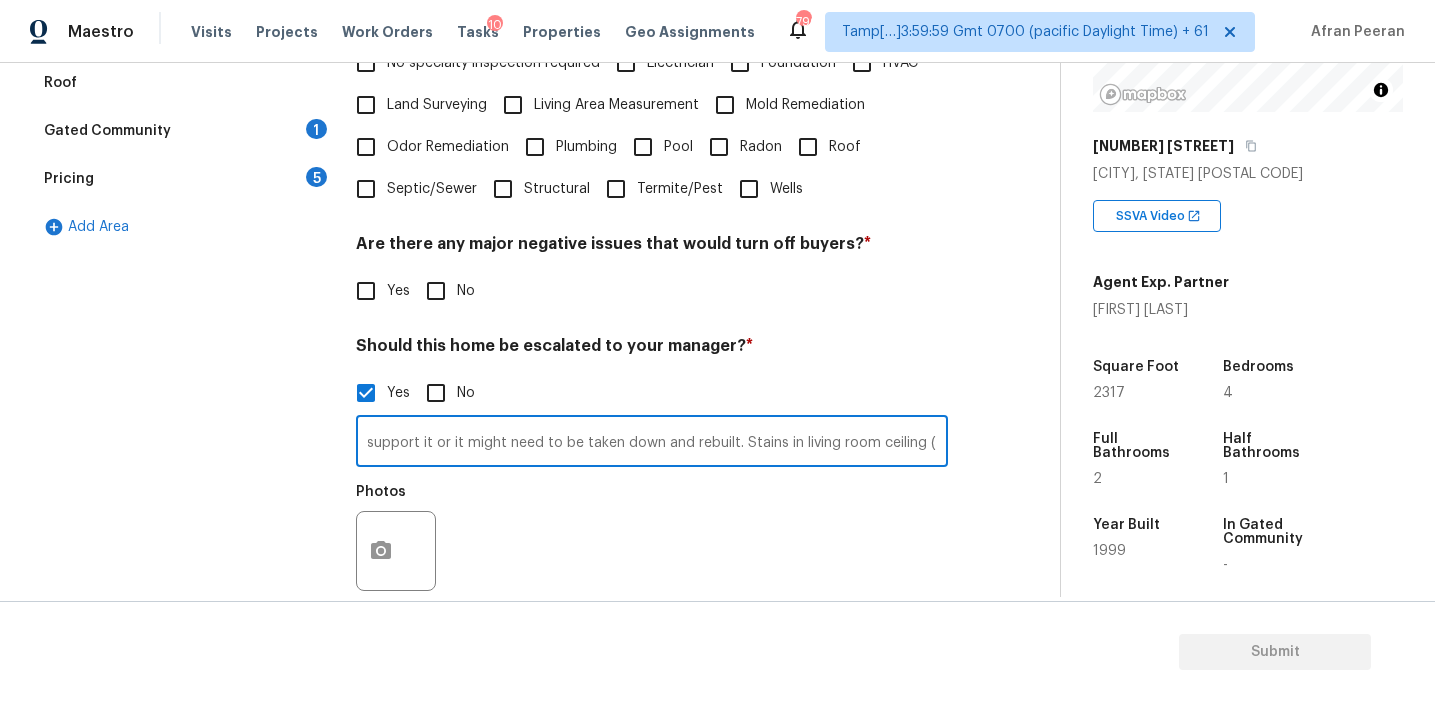 scroll, scrollTop: 0, scrollLeft: 0, axis: both 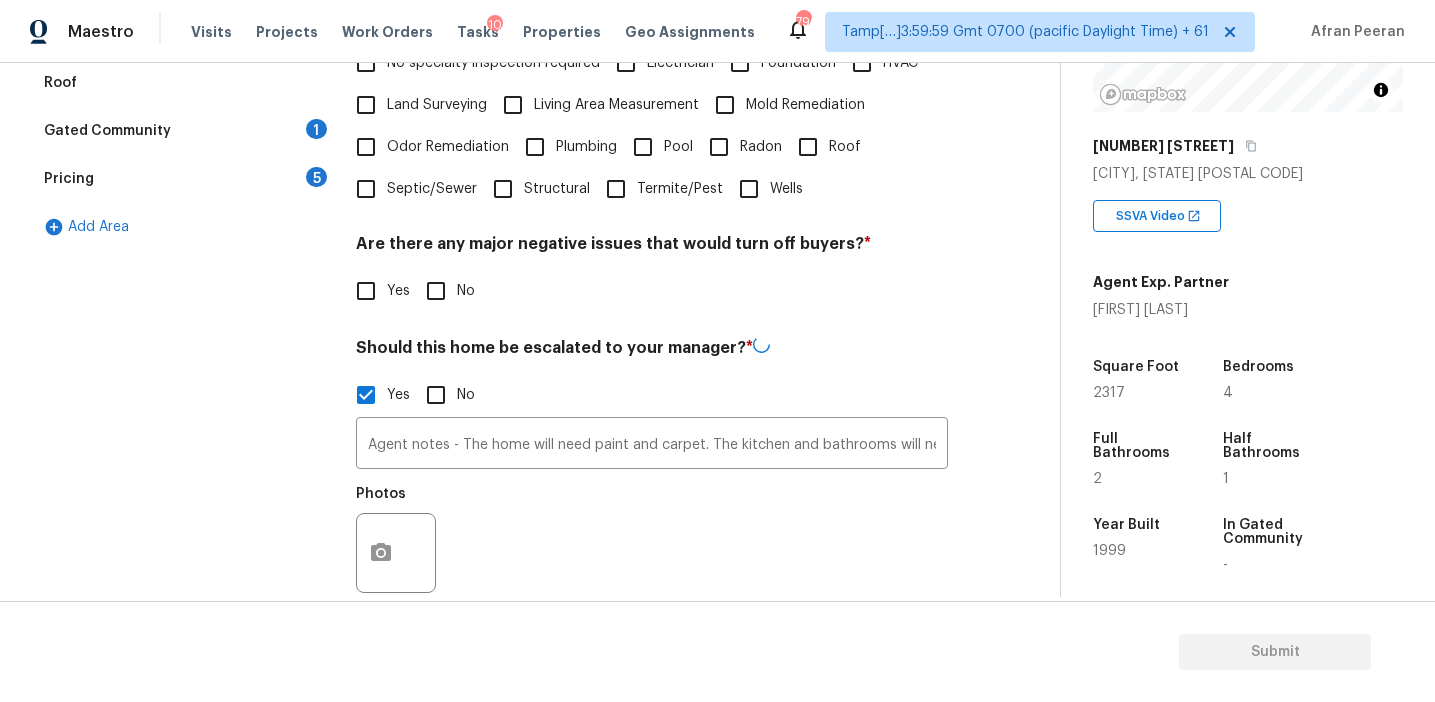 click on "Should this home be escalated to your manager?  *" at bounding box center (652, 351) 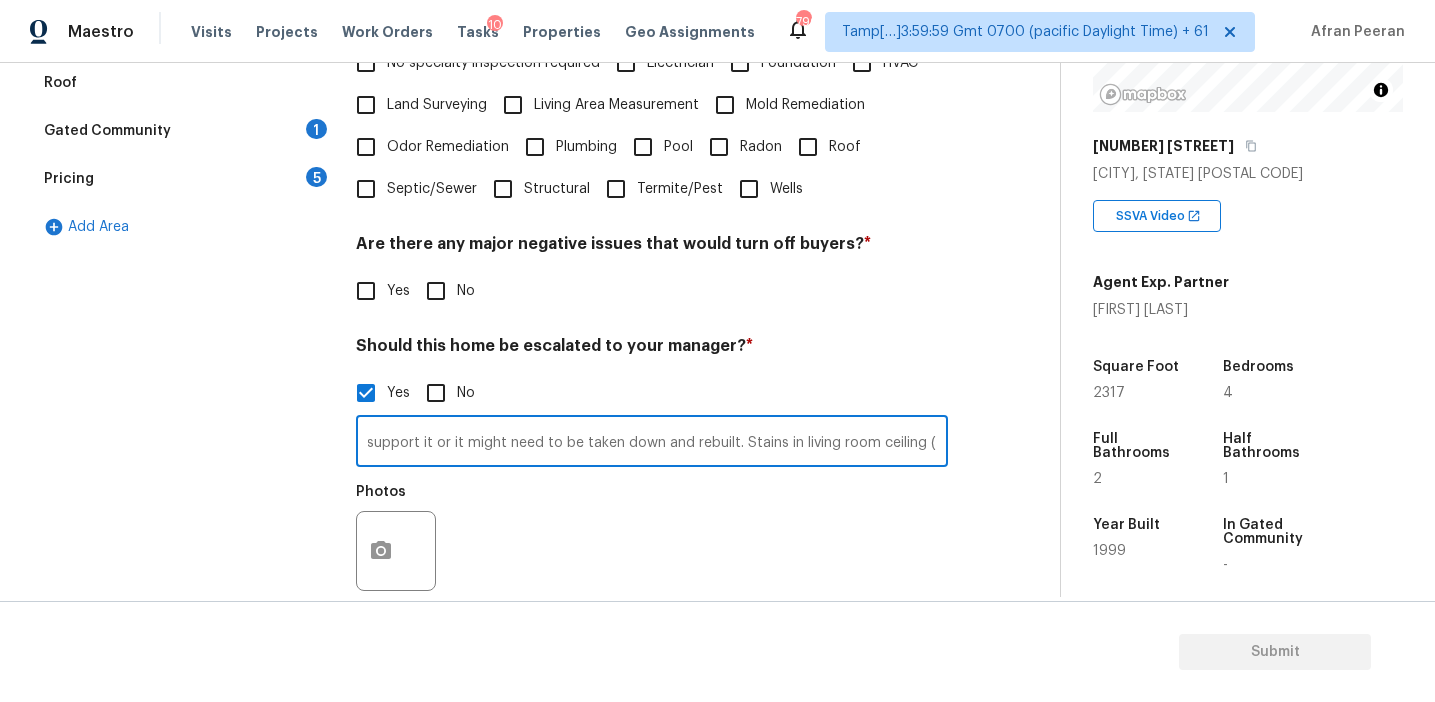 drag, startPoint x: 915, startPoint y: 442, endPoint x: 1229, endPoint y: 473, distance: 315.52655 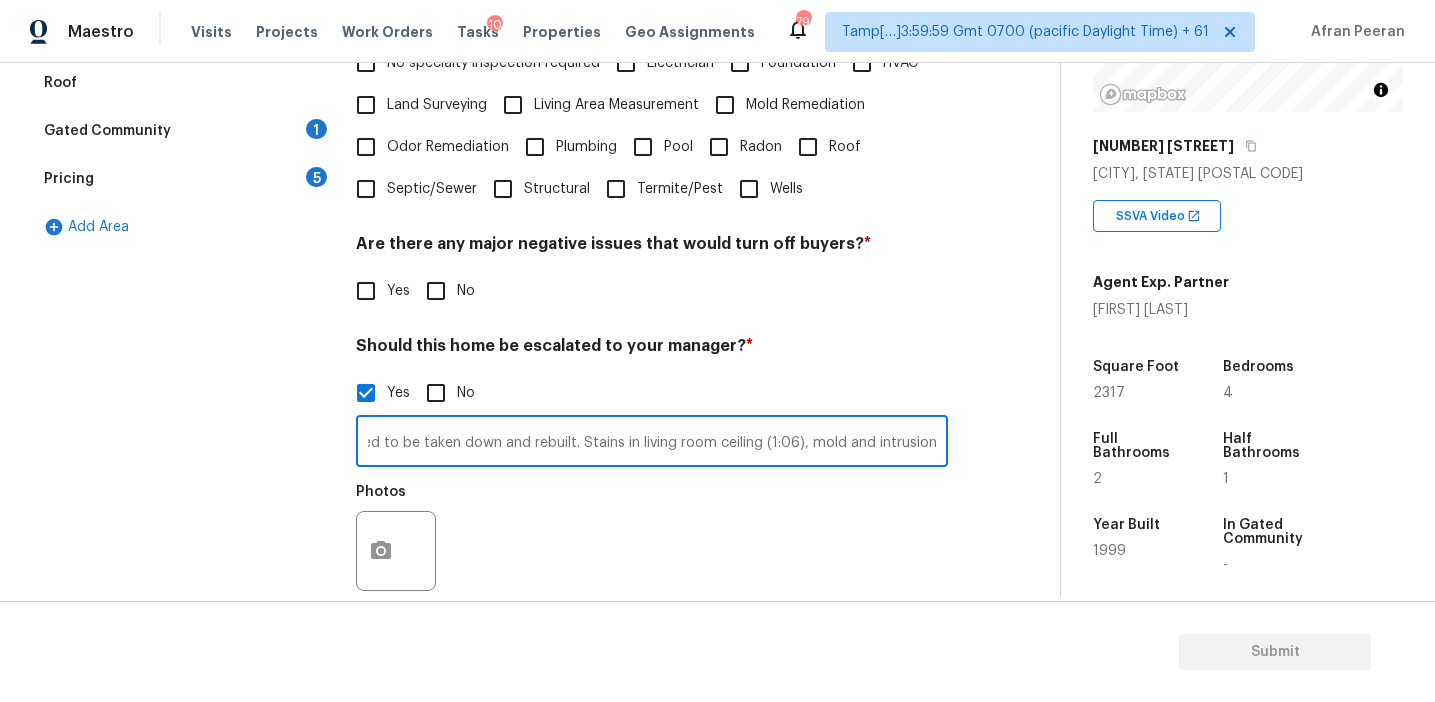 scroll, scrollTop: 0, scrollLeft: 1400, axis: horizontal 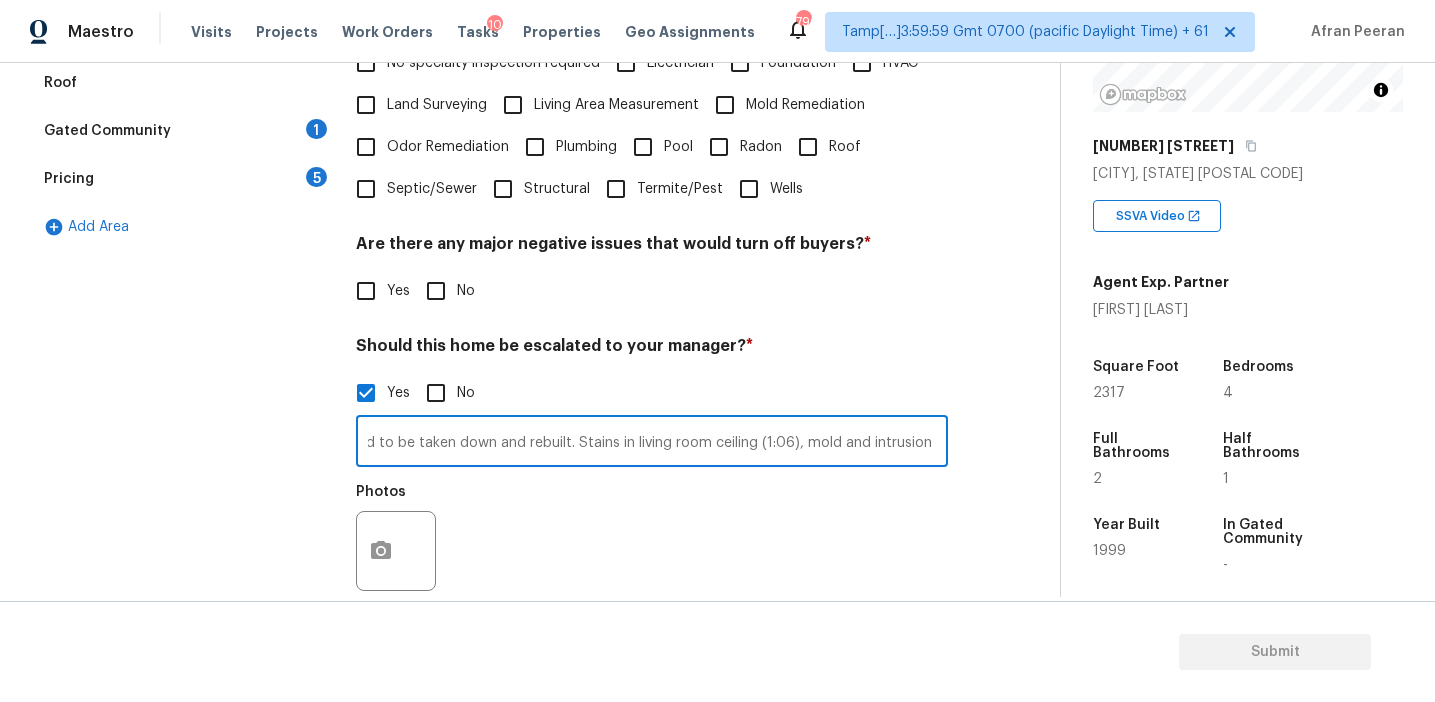 click on "Agent notes - The home will need paint and carpet. The kitchen and bathrooms will need to be updated as well. The back deck will need to be looked into. Someone might be able to re support it or it might need to be taken down and rebuilt. Stains in living room ceiling (1:06), mold and intrusion (1:24)" at bounding box center [652, 443] 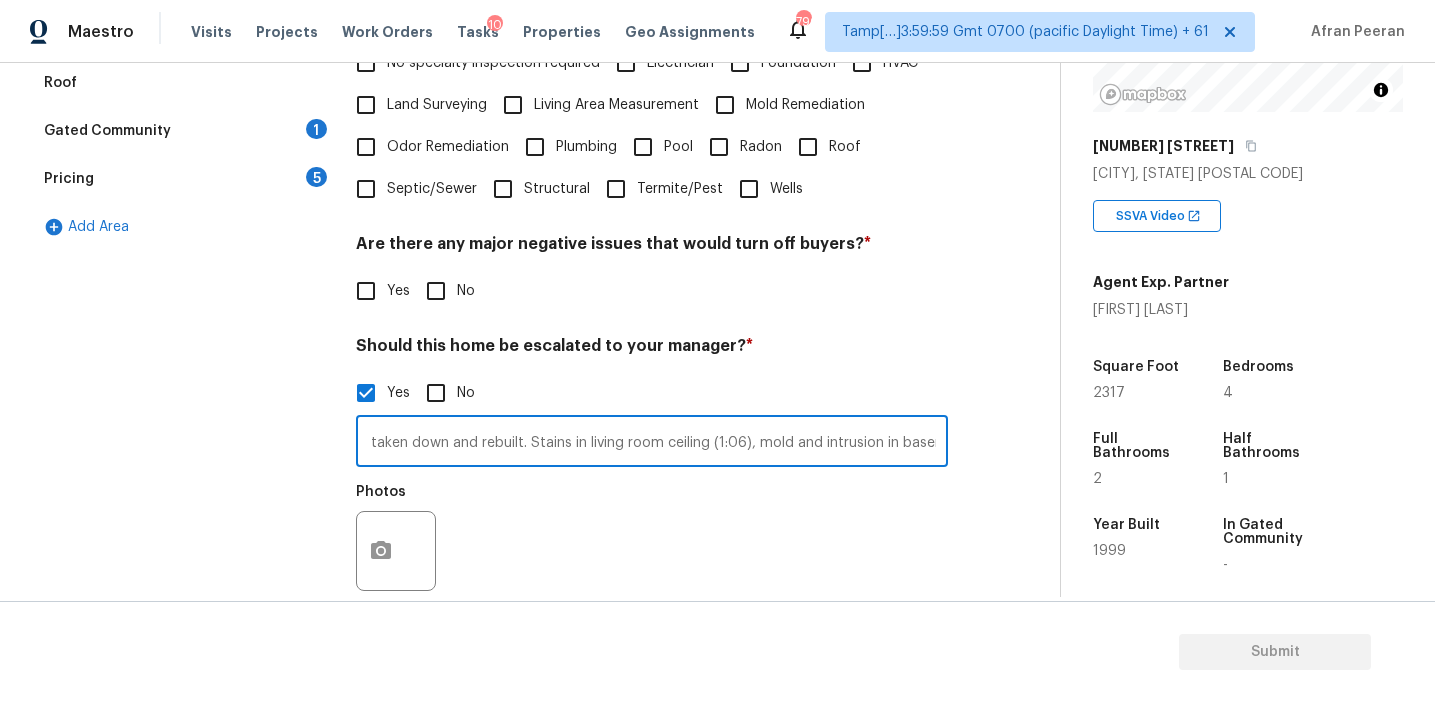 scroll, scrollTop: 0, scrollLeft: 1450, axis: horizontal 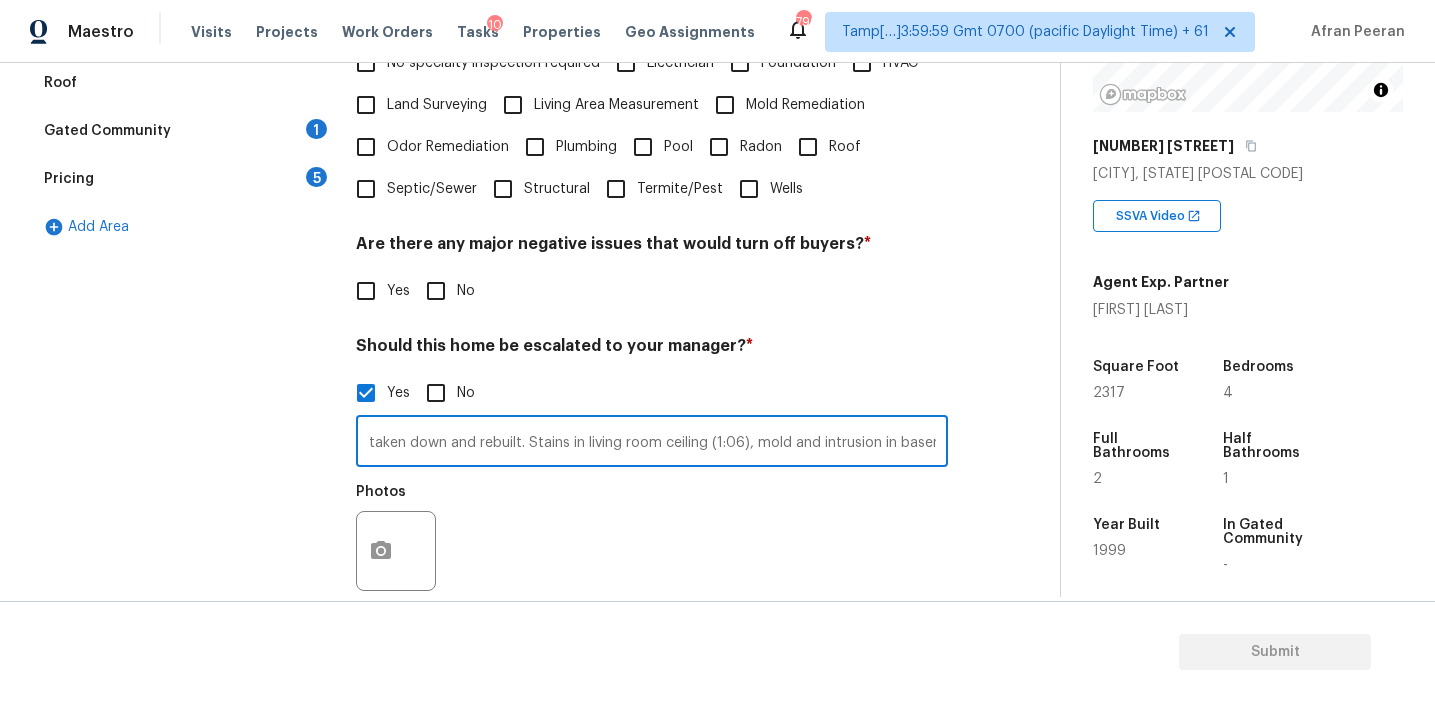 click on "Photos" at bounding box center (652, 538) 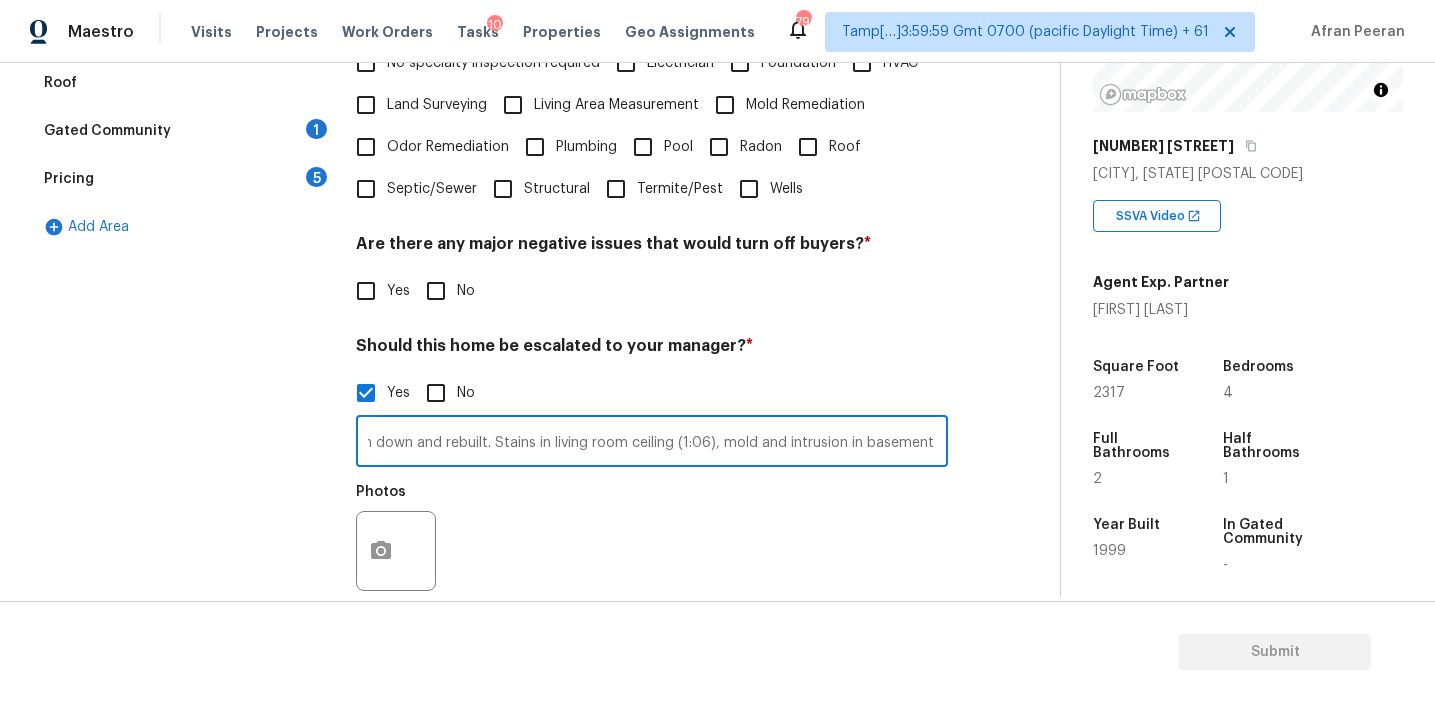 drag, startPoint x: 919, startPoint y: 443, endPoint x: 1199, endPoint y: 493, distance: 284.42926 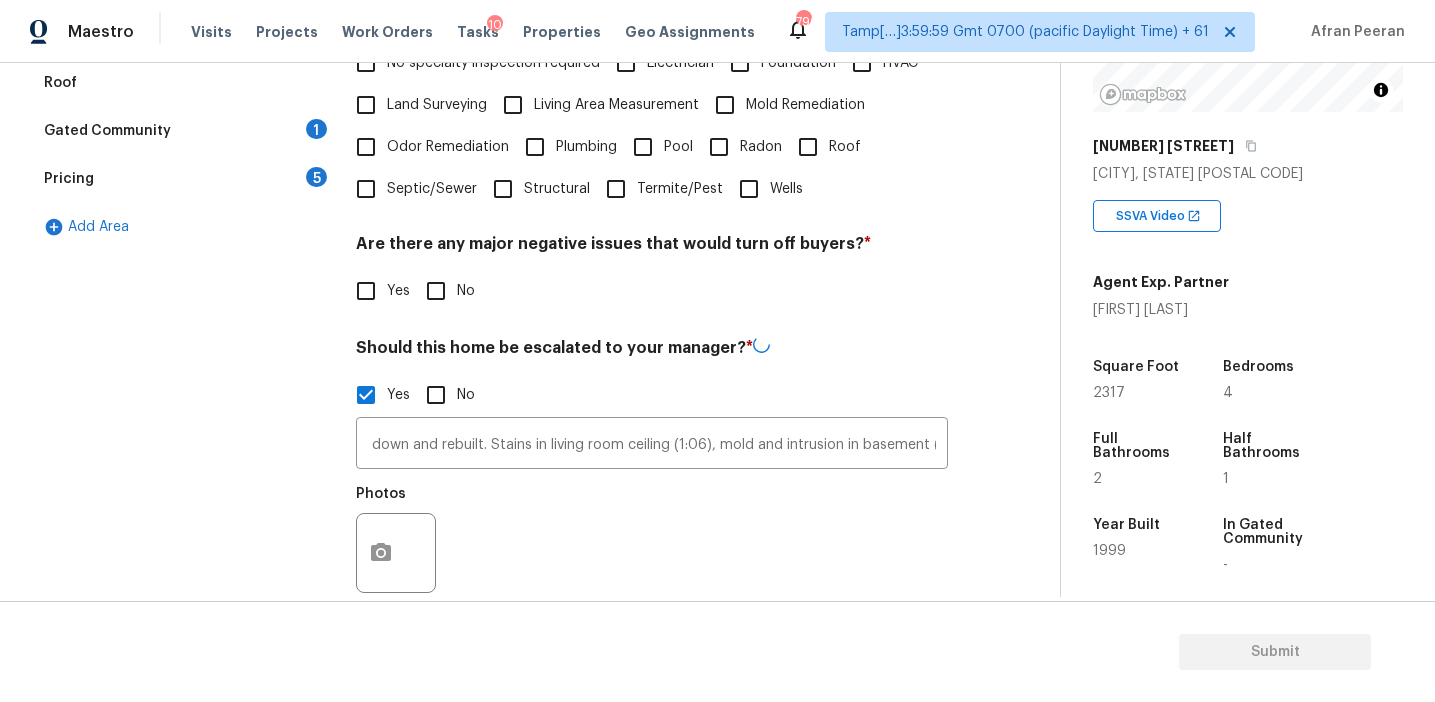scroll, scrollTop: 0, scrollLeft: 0, axis: both 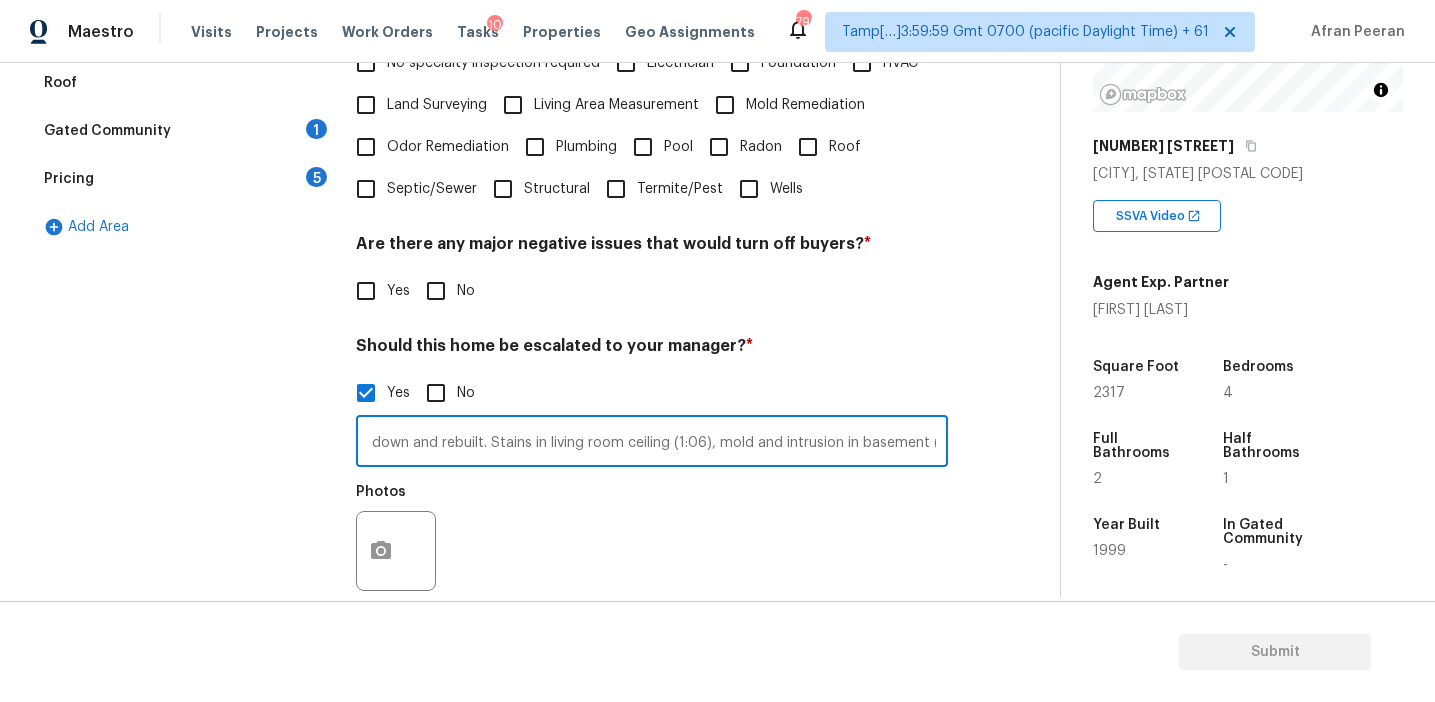 drag, startPoint x: 916, startPoint y: 442, endPoint x: 973, endPoint y: 442, distance: 57 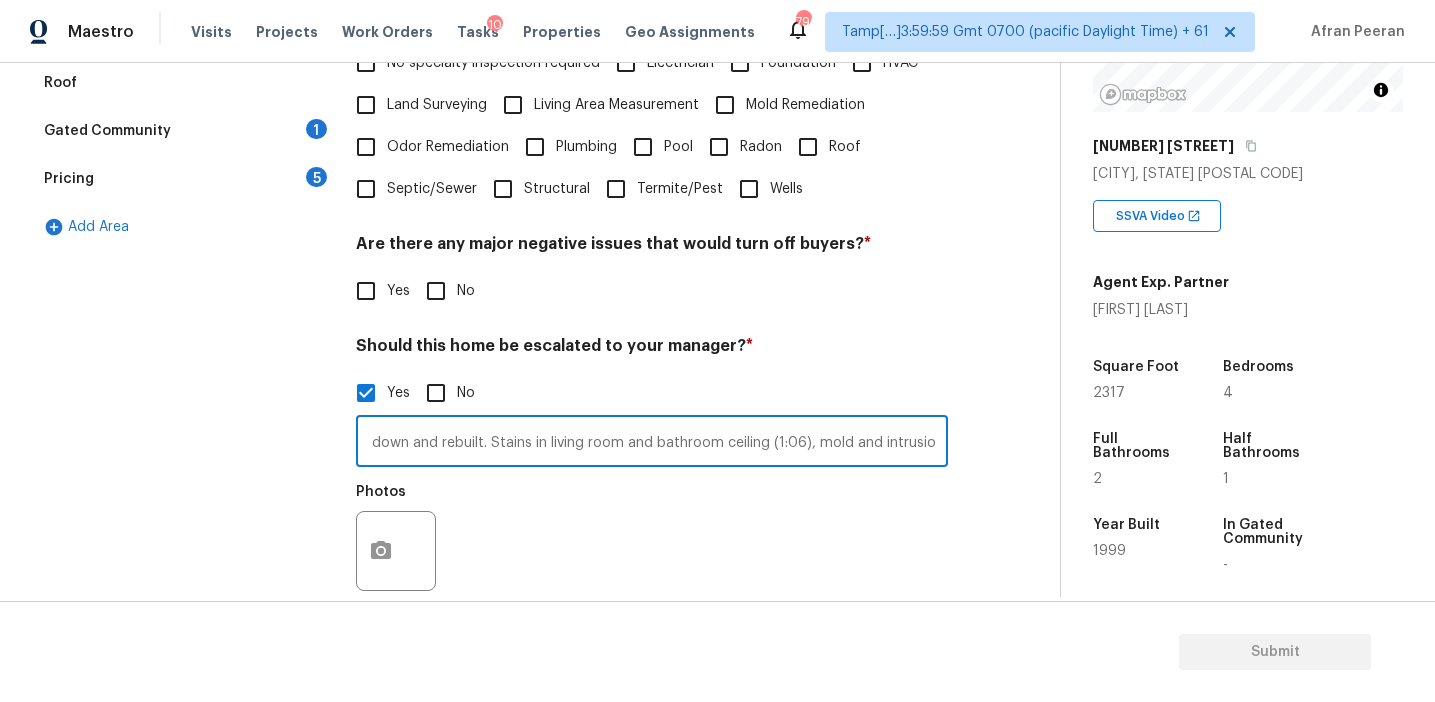 click on "Agent notes - The home will need paint and carpet. The kitchen and bathrooms will need to be updated as well. The back deck will need to be looked into. Someone might be able to re support it or it might need to be taken down and rebuilt. Stains in living room and bathroom ceiling (1:06), mold and intrusion in basement (1:24)" at bounding box center (652, 443) 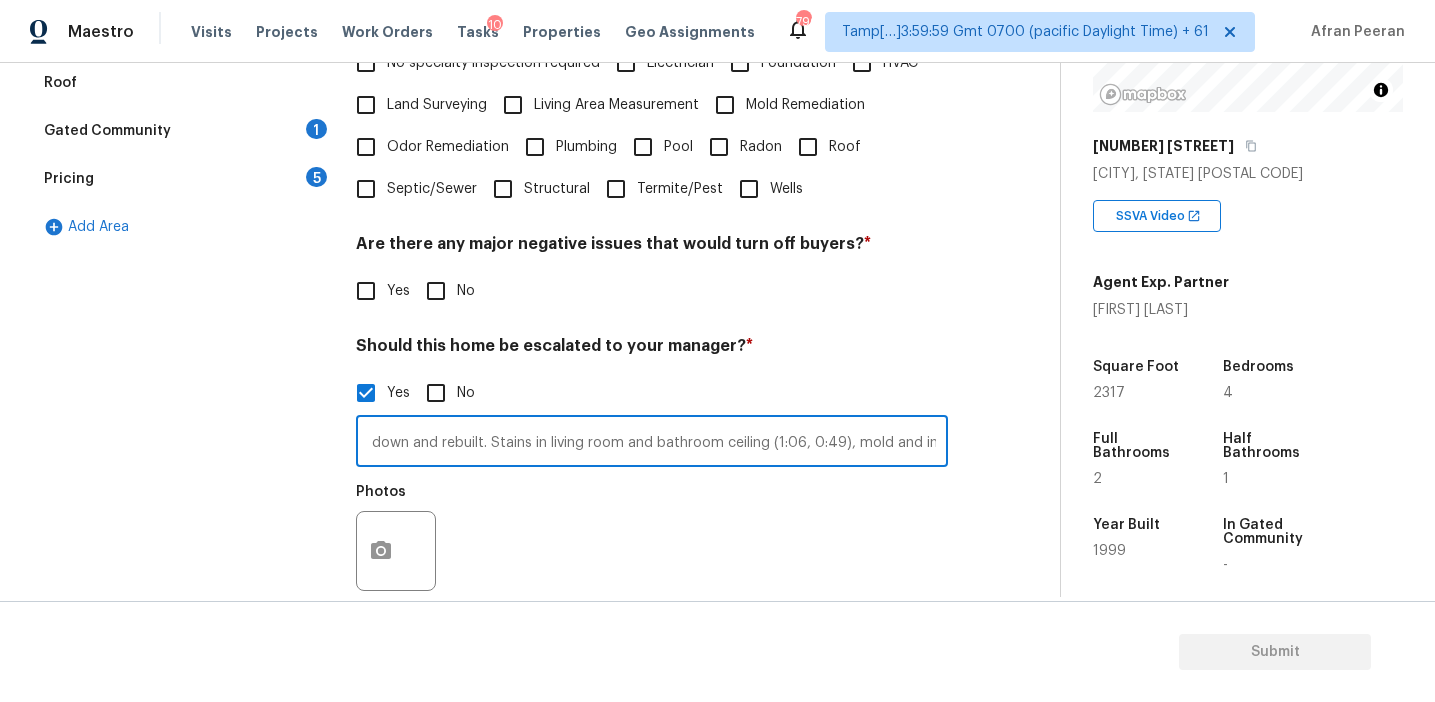 type on "Agent notes - The home will need paint and carpet. The kitchen and bathrooms will need to be updated as well. The back deck will need to be looked into. Someone might be able to re support it or it might need to be taken down and rebuilt. Stains in living room and bathroom ceiling (1:06, 0:49), mold and intrusion in basement (1:24)" 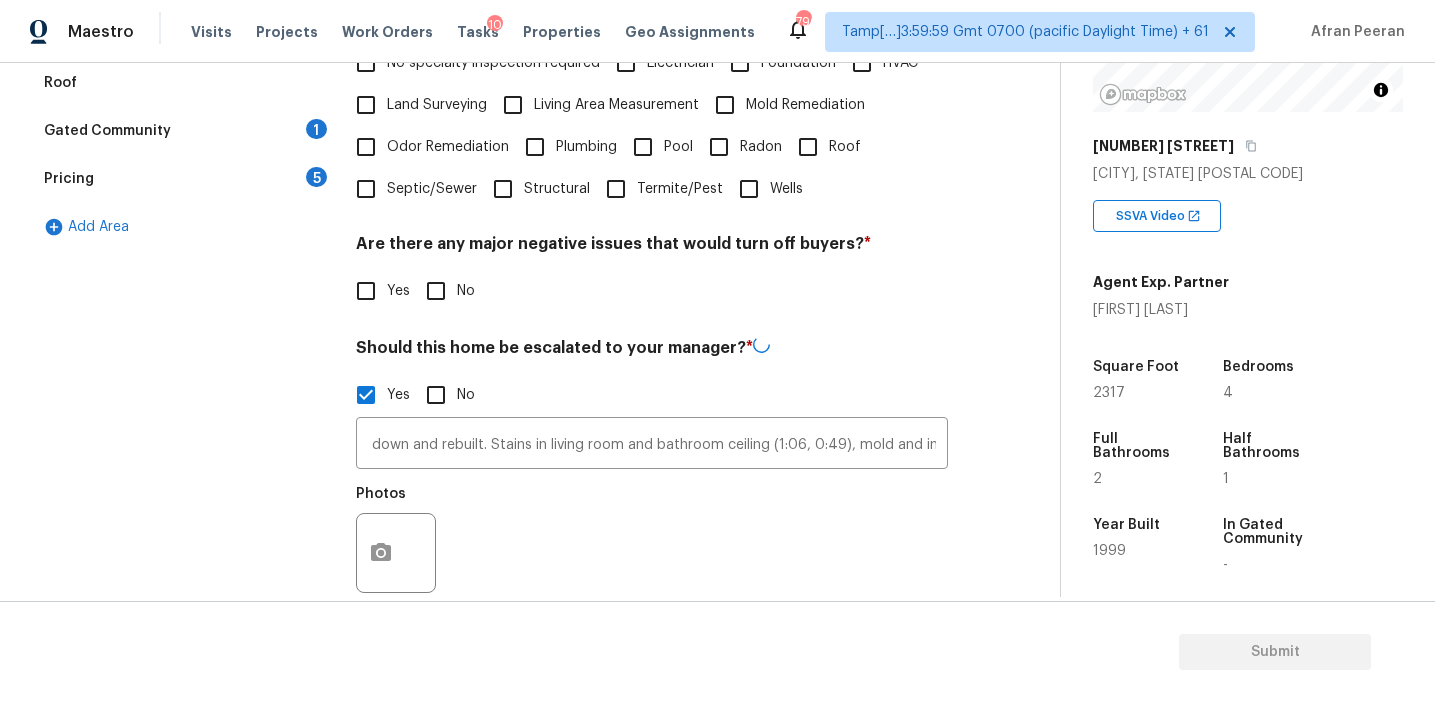 scroll, scrollTop: 0, scrollLeft: 0, axis: both 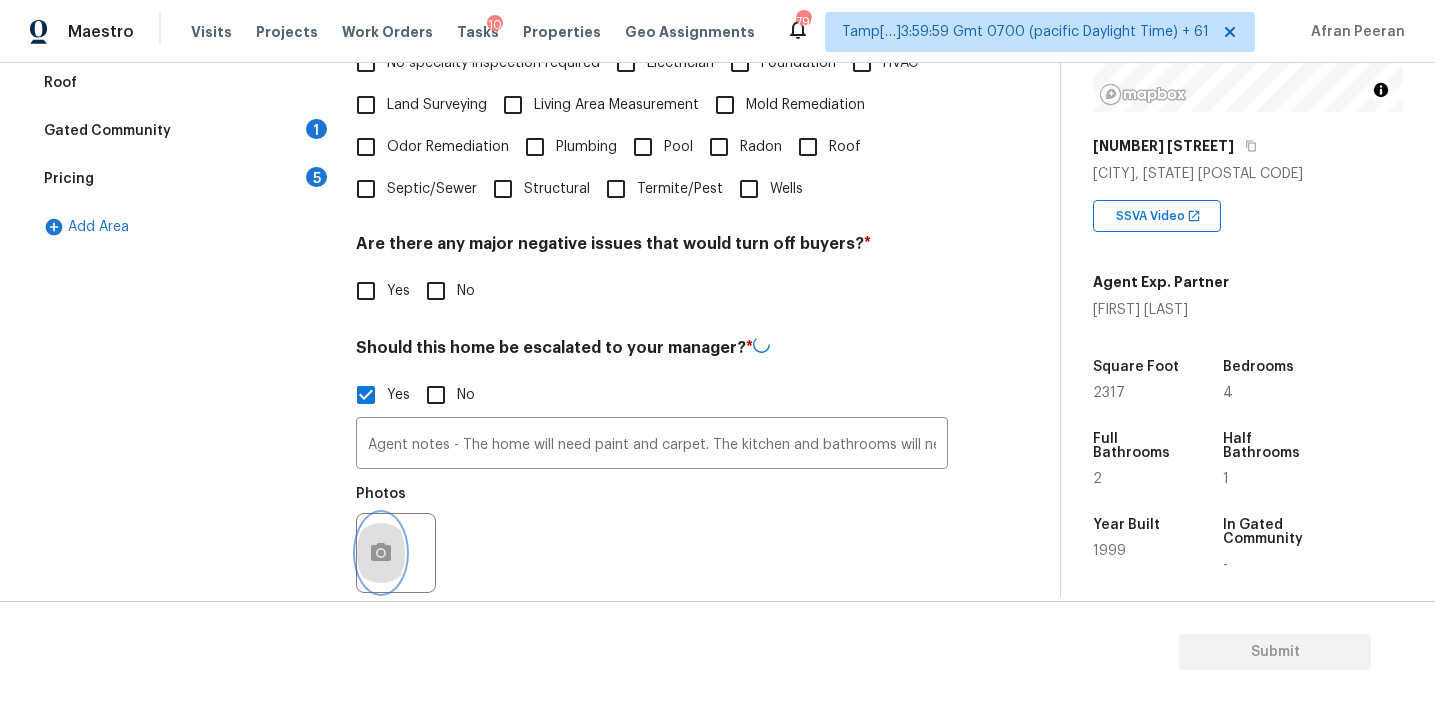 click at bounding box center (381, 553) 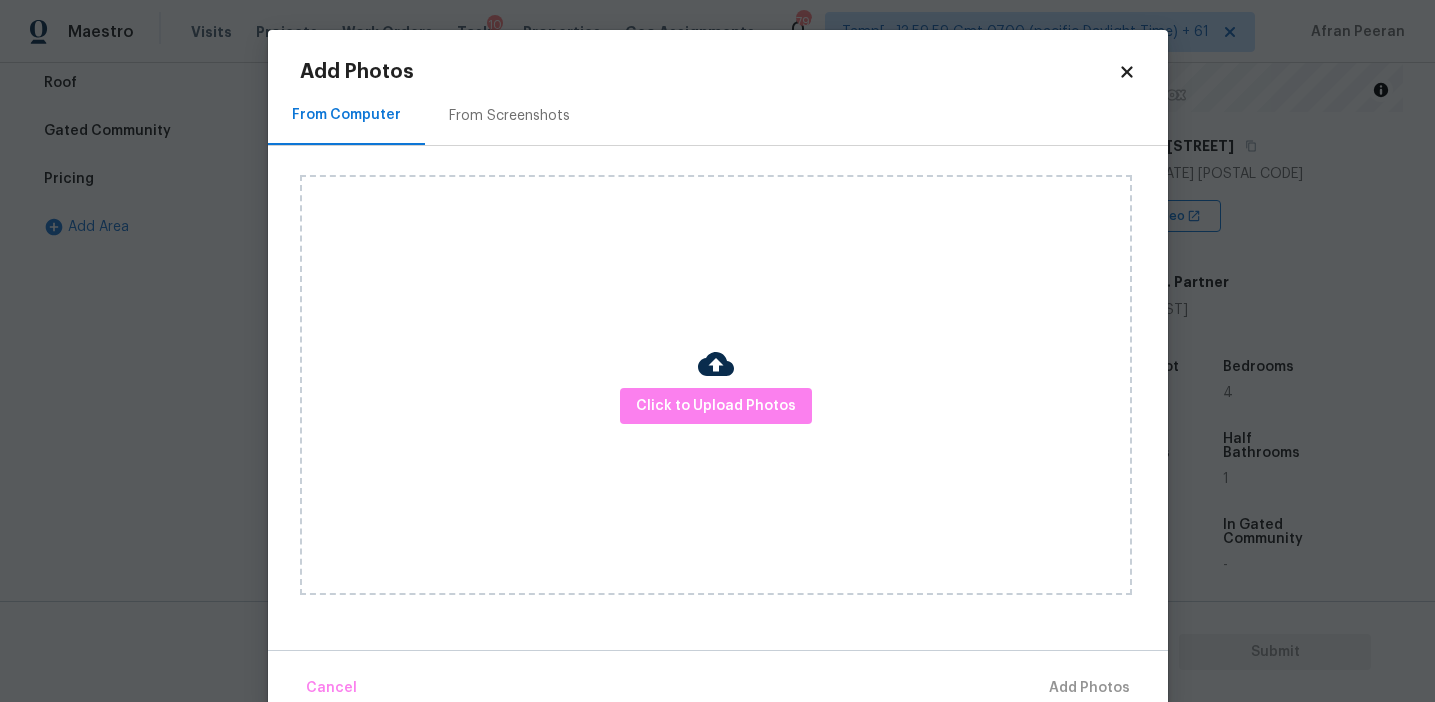 click on "Click to Upload Photos" at bounding box center [716, 385] 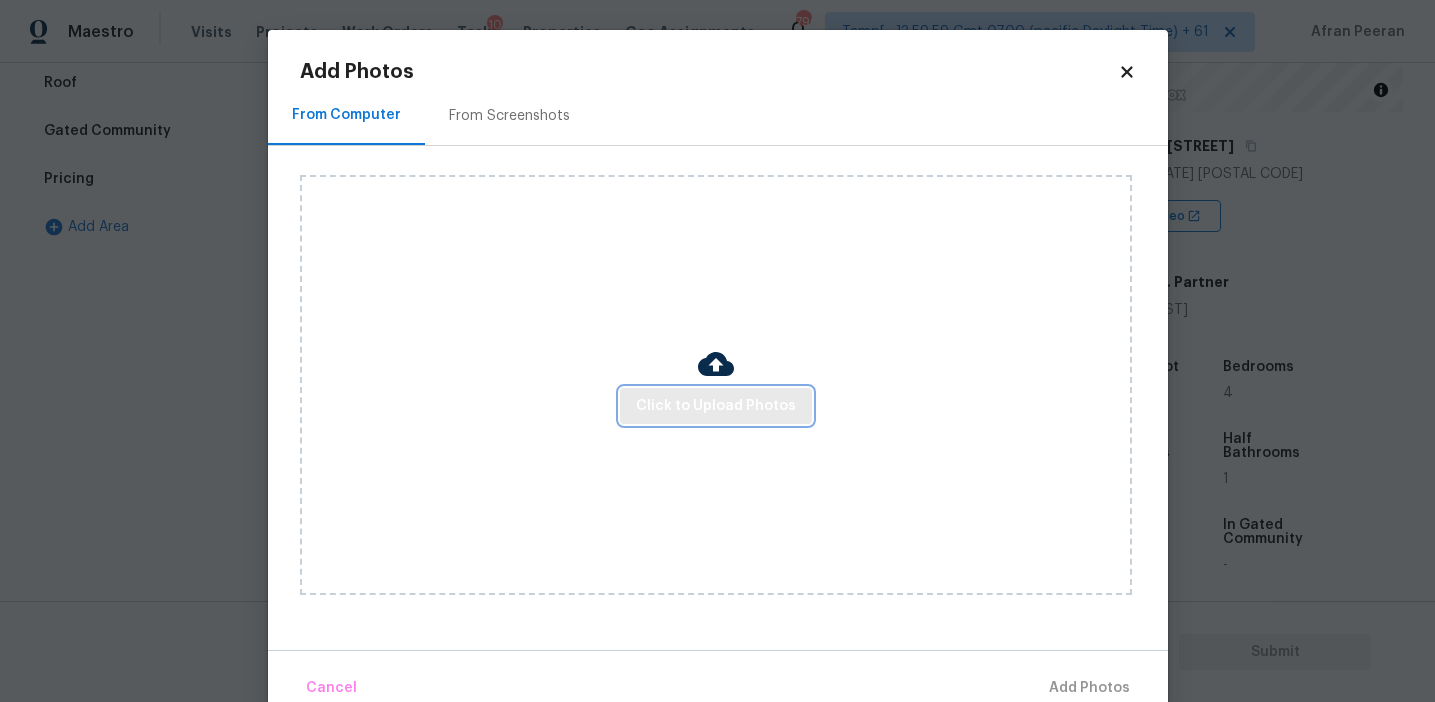 click on "Click to Upload Photos" at bounding box center [716, 406] 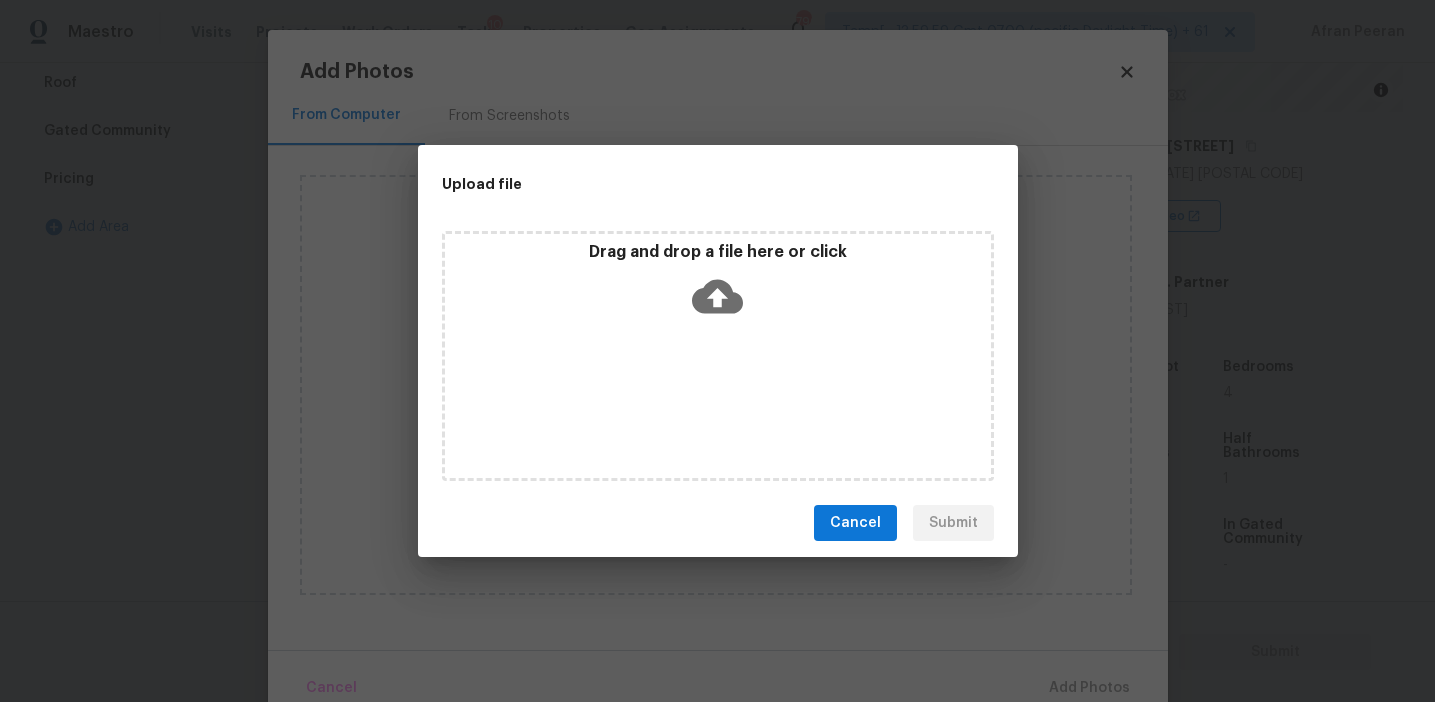 click 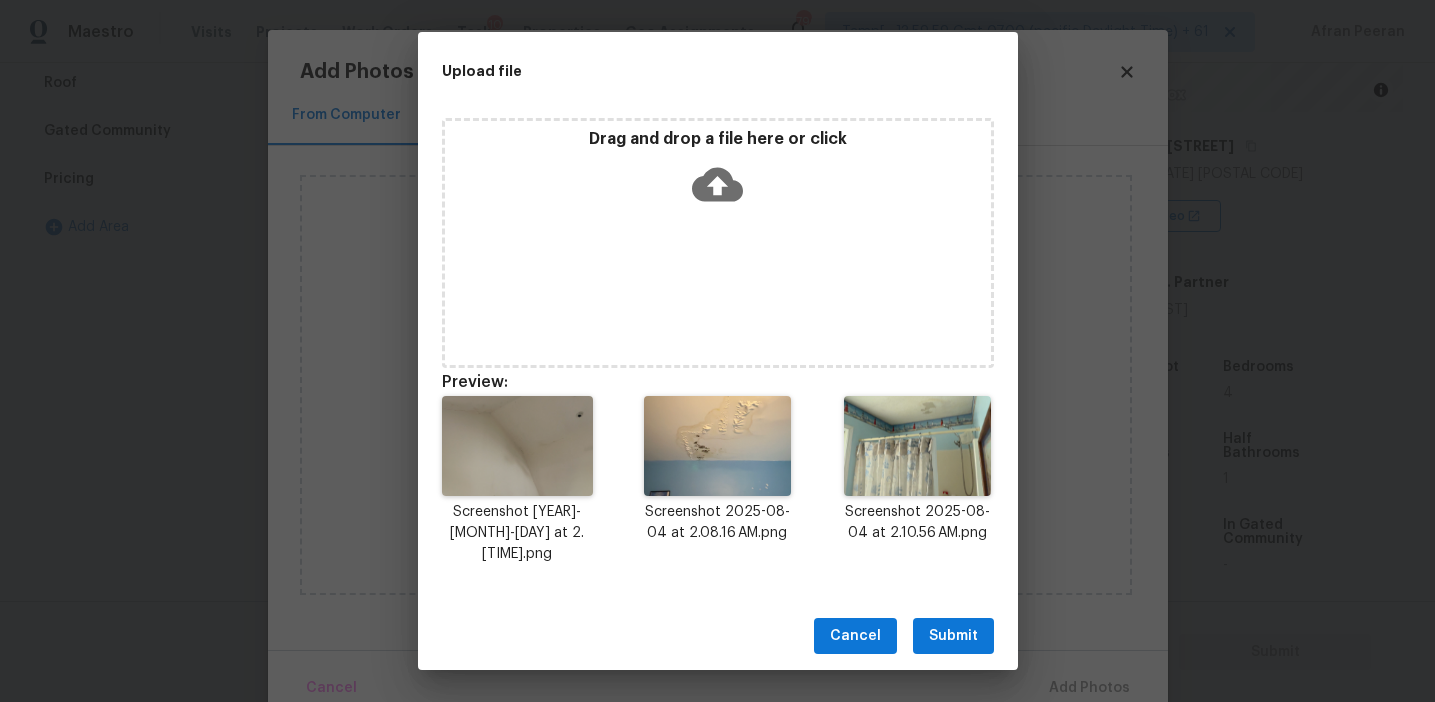 click on "Submit" at bounding box center (953, 636) 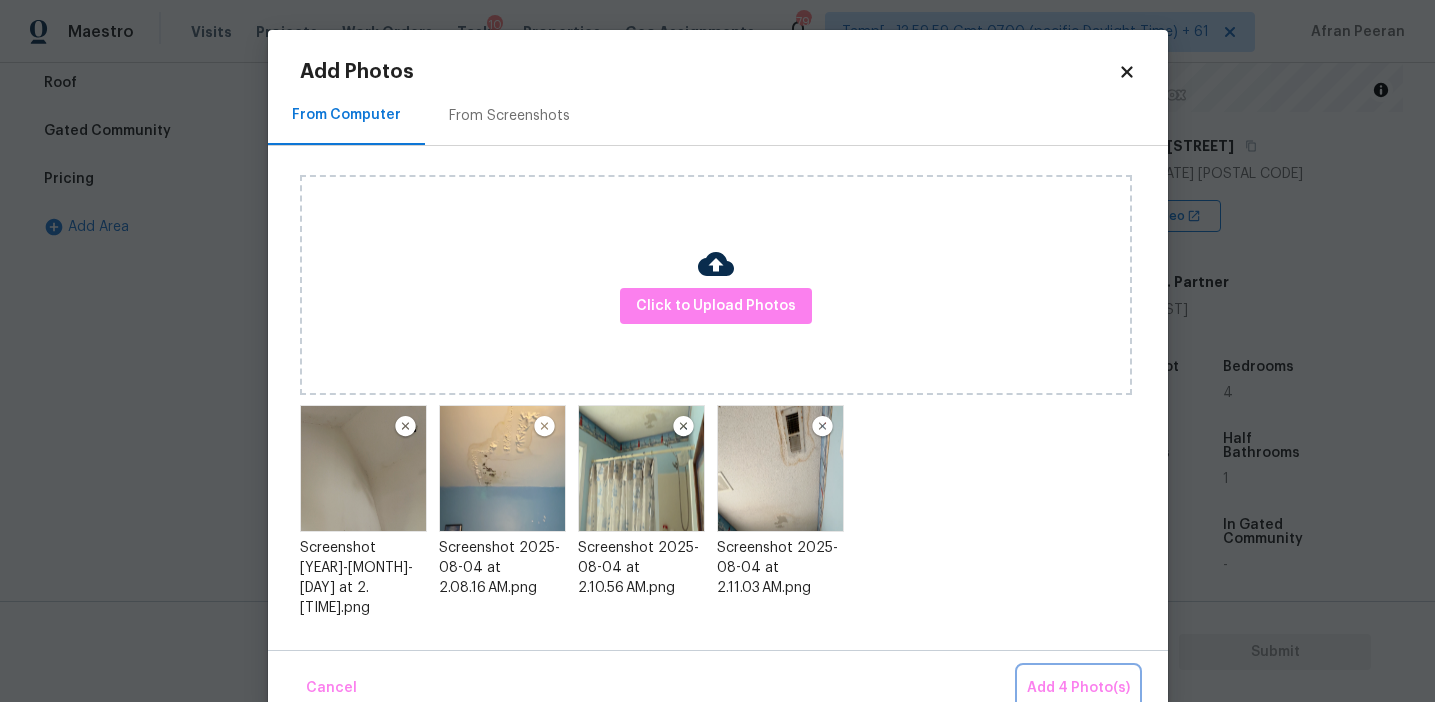 click on "Add 4 Photo(s)" at bounding box center [1078, 688] 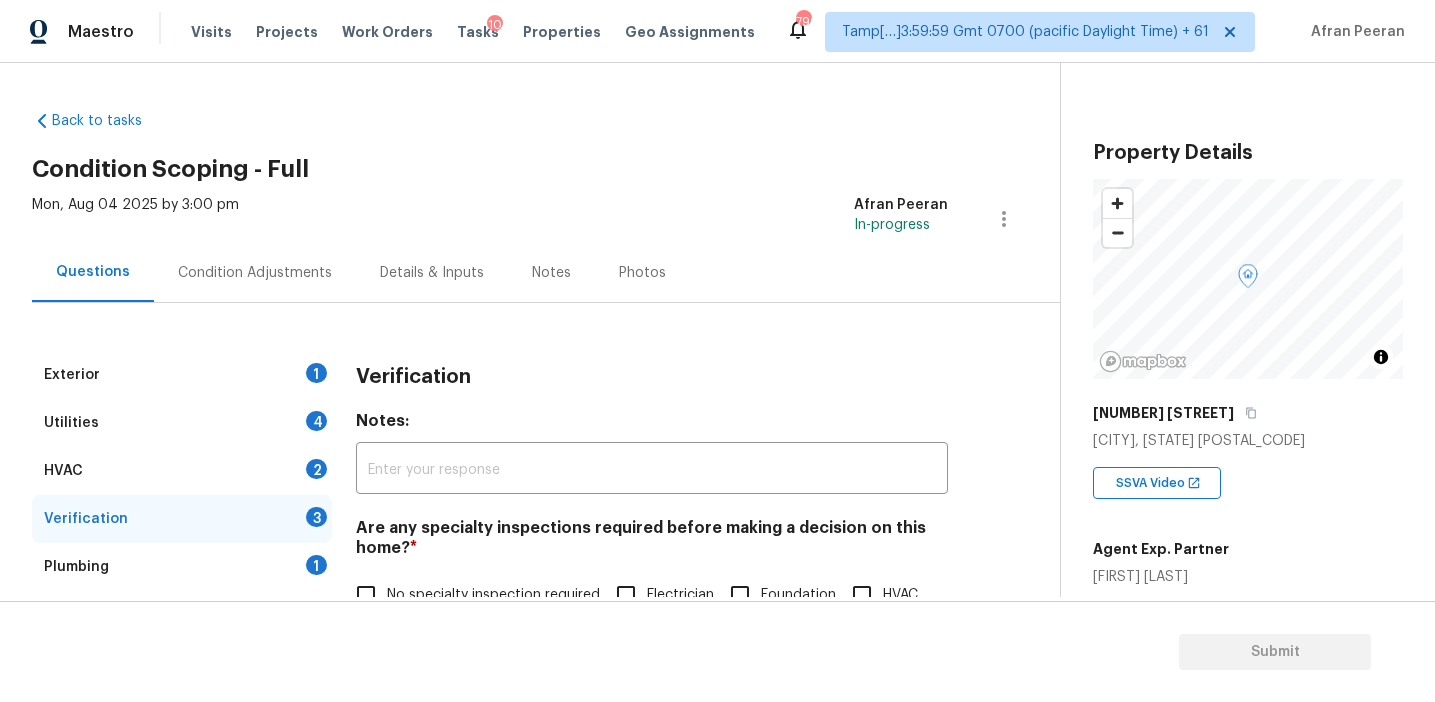 scroll, scrollTop: 0, scrollLeft: 0, axis: both 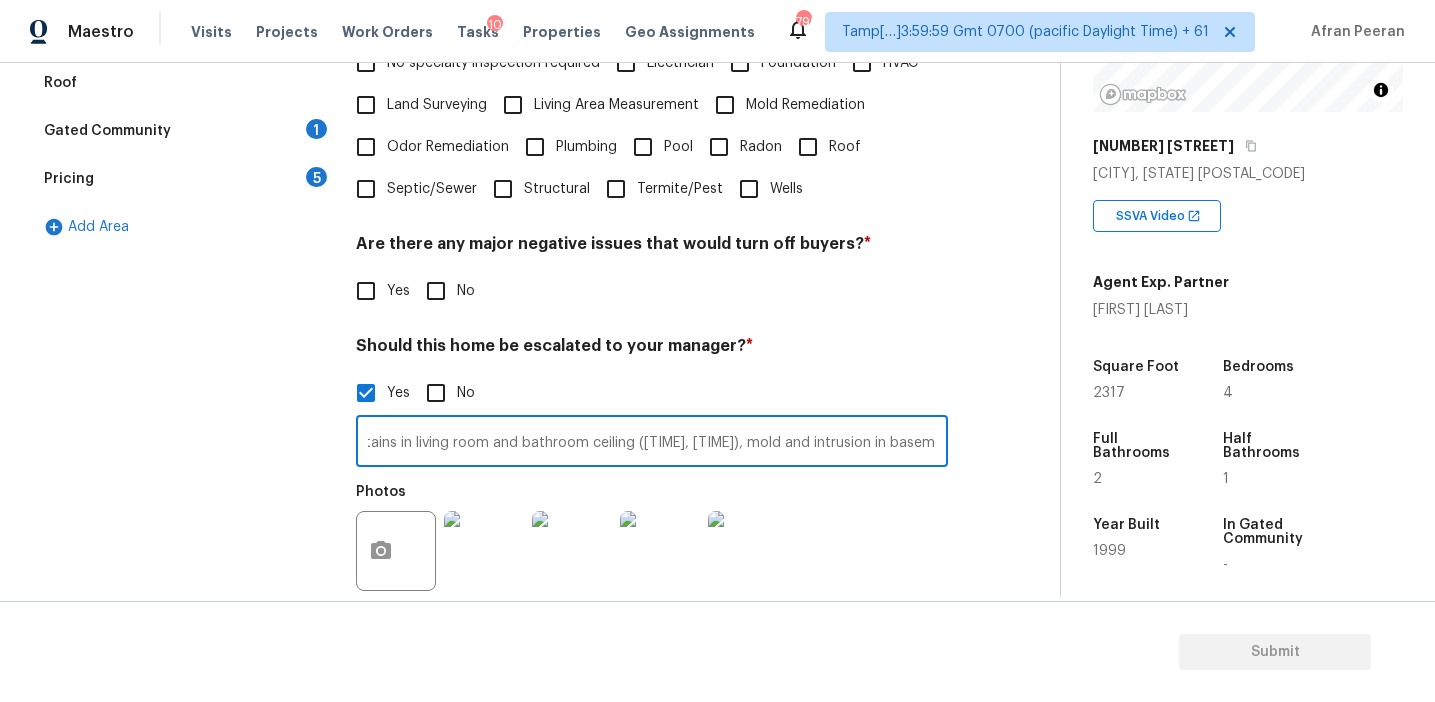 drag, startPoint x: 915, startPoint y: 443, endPoint x: 1103, endPoint y: 458, distance: 188.59746 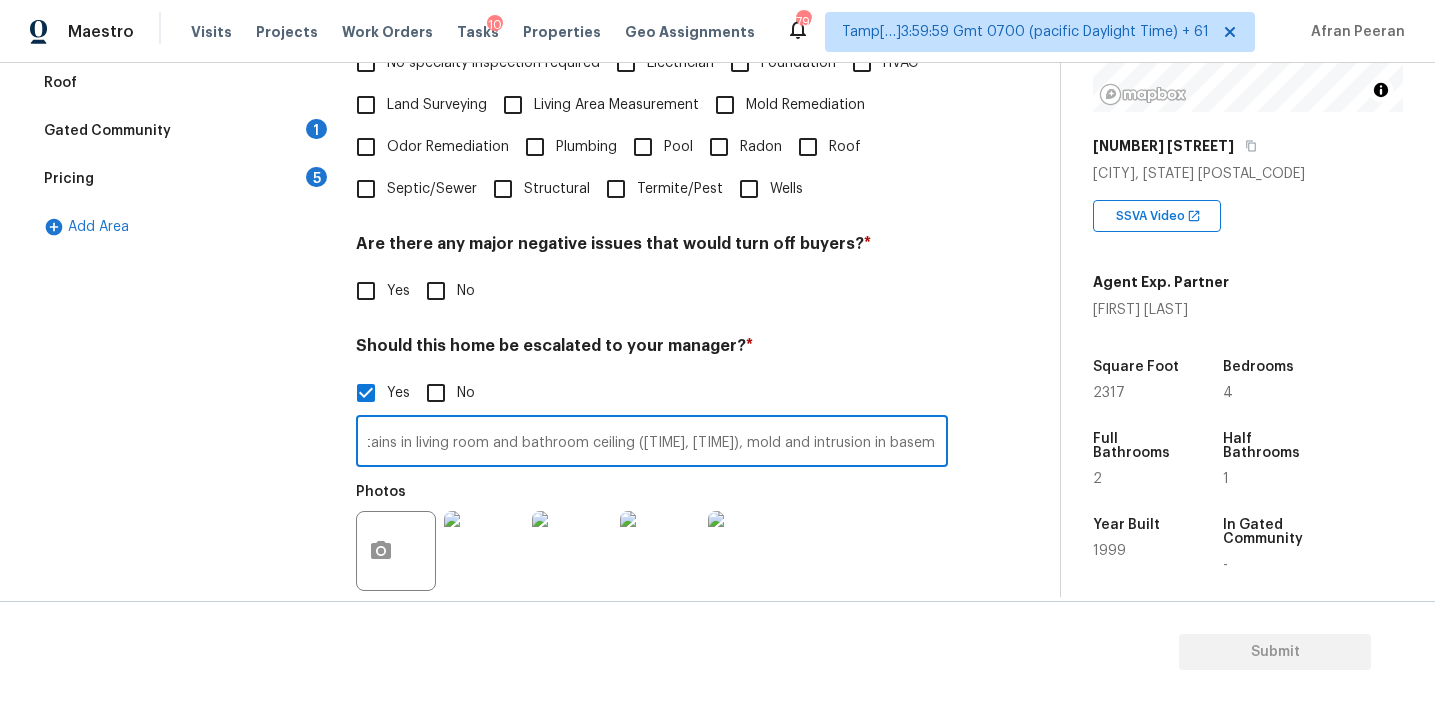 click on "Back to tasks Condition Scoping - Full Mon, Aug 04 2025 by 3:00 pm   Afran Peeran In-progress Questions Condition Adjustments Details & Inputs Notes Photos Exterior 1 Utilities 4 HVAC 2 Verification 3 Plumbing 1 Roof Gated Community 1 Pricing 5 Add Area Verification Notes: ​ Are any specialty inspections required before making a decision on this home?  * No specialty inspection required Electrician Foundation HVAC Land Surveying Living Area Measurement Mold Remediation Odor Remediation Plumbing Pool Radon Roof Septic/Sewer Structural Termite/Pest Wells Are there any major negative issues that would turn off buyers?  * Yes No Should this home be escalated to your manager?  * Yes No ​ Photos Do you recommend a walk on this home? If so, please provide details and specify whether the issue is on the interior or exterior of the home.  * Yes No Property Details © Mapbox   © OpenStreetMap   Improve this map 3010 Andora Dr SW Marietta, GA 30064 SSVA Video Agent Exp. Partner Adam Wright Square Foot 2317 Bedrooms" at bounding box center (717, 330) 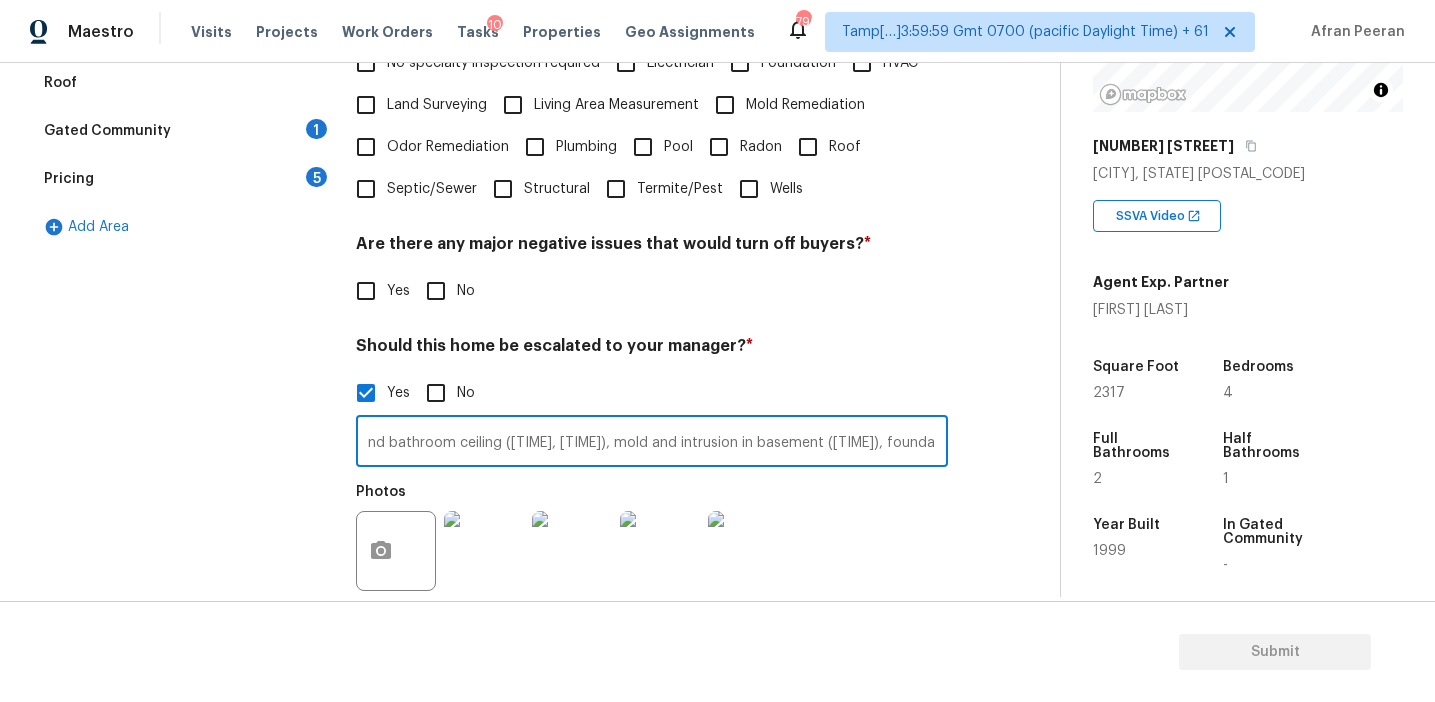 scroll, scrollTop: 0, scrollLeft: 1773, axis: horizontal 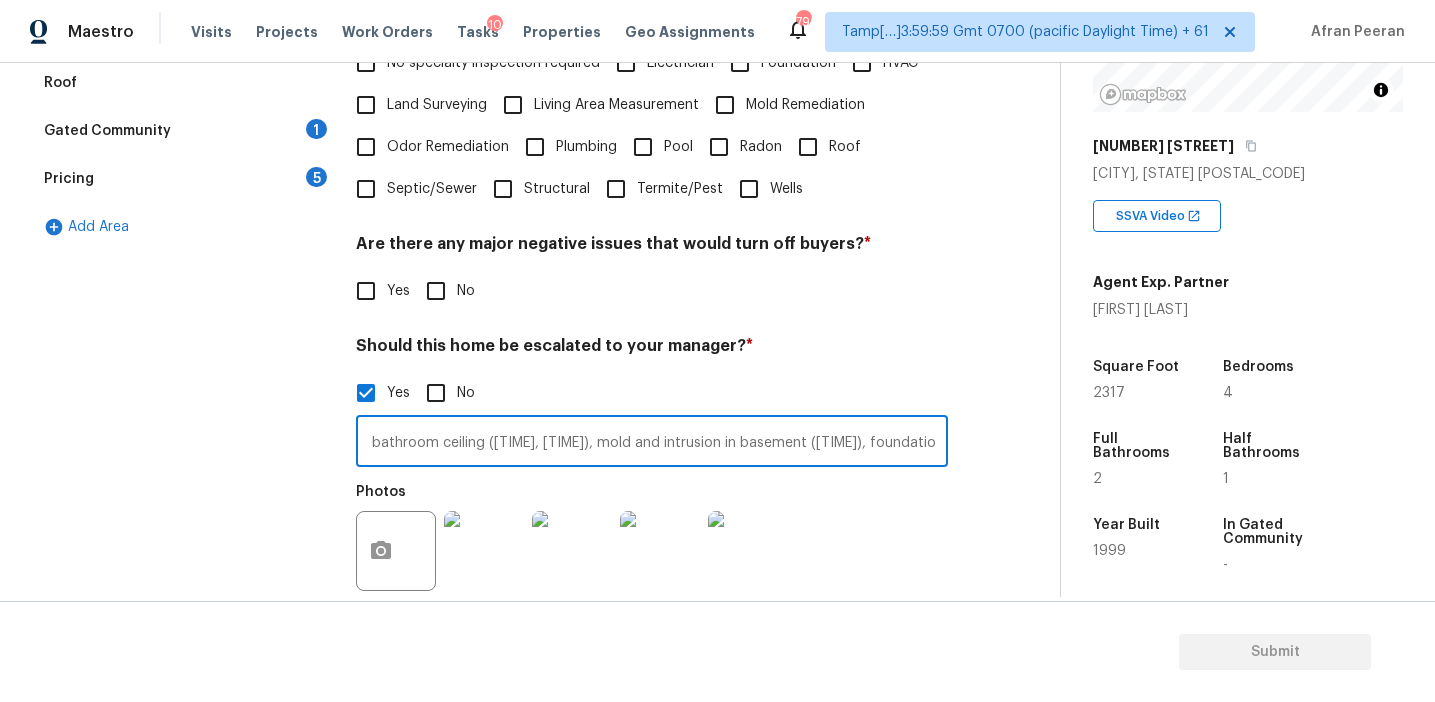click on "Agent notes - The home will need paint and carpet. The kitchen and bathrooms will need to be updated as well. The back deck will need to be looked into. Someone might be able to re support it or it might need to be taken down and rebuilt. Stains in living room and bathroom ceiling (1:06, 0:49), mold and intrusion in basement (1:24), foundation crack (1:43)" at bounding box center (652, 443) 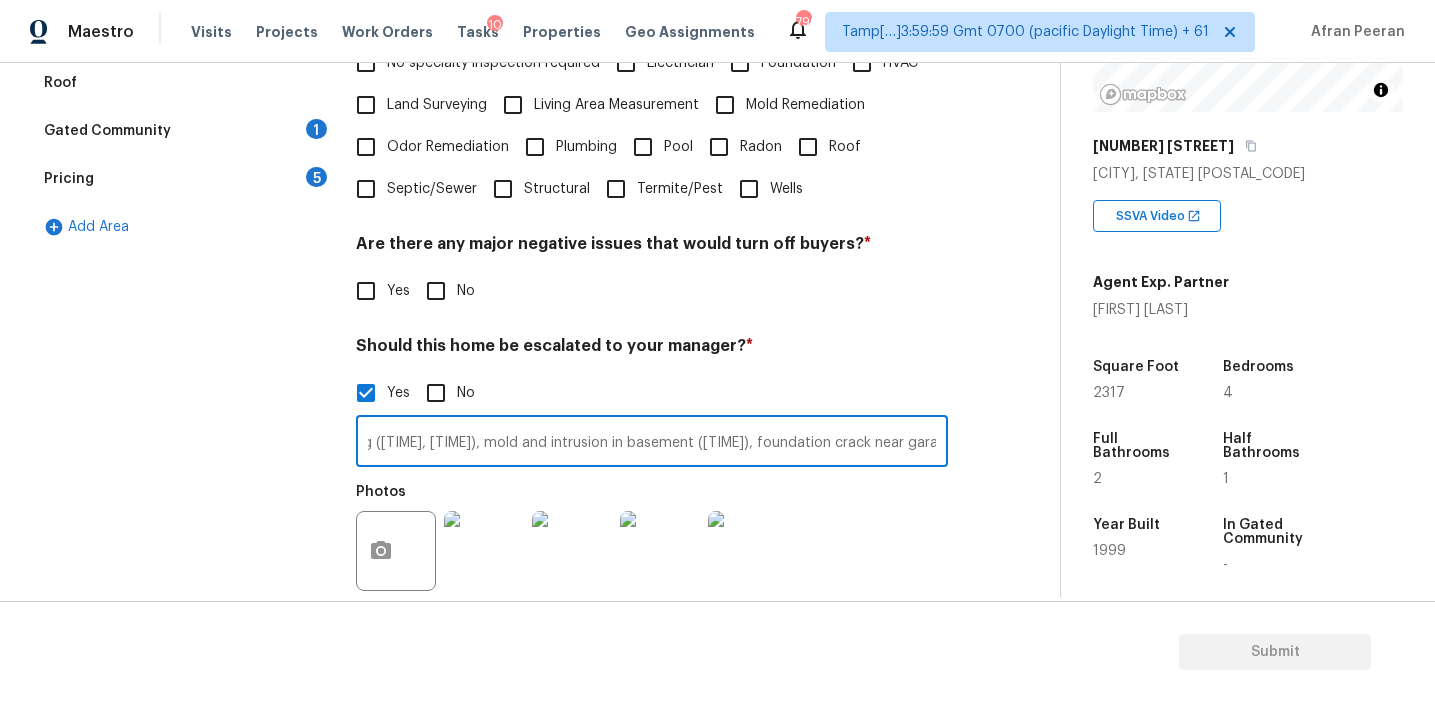 scroll, scrollTop: 0, scrollLeft: 1890, axis: horizontal 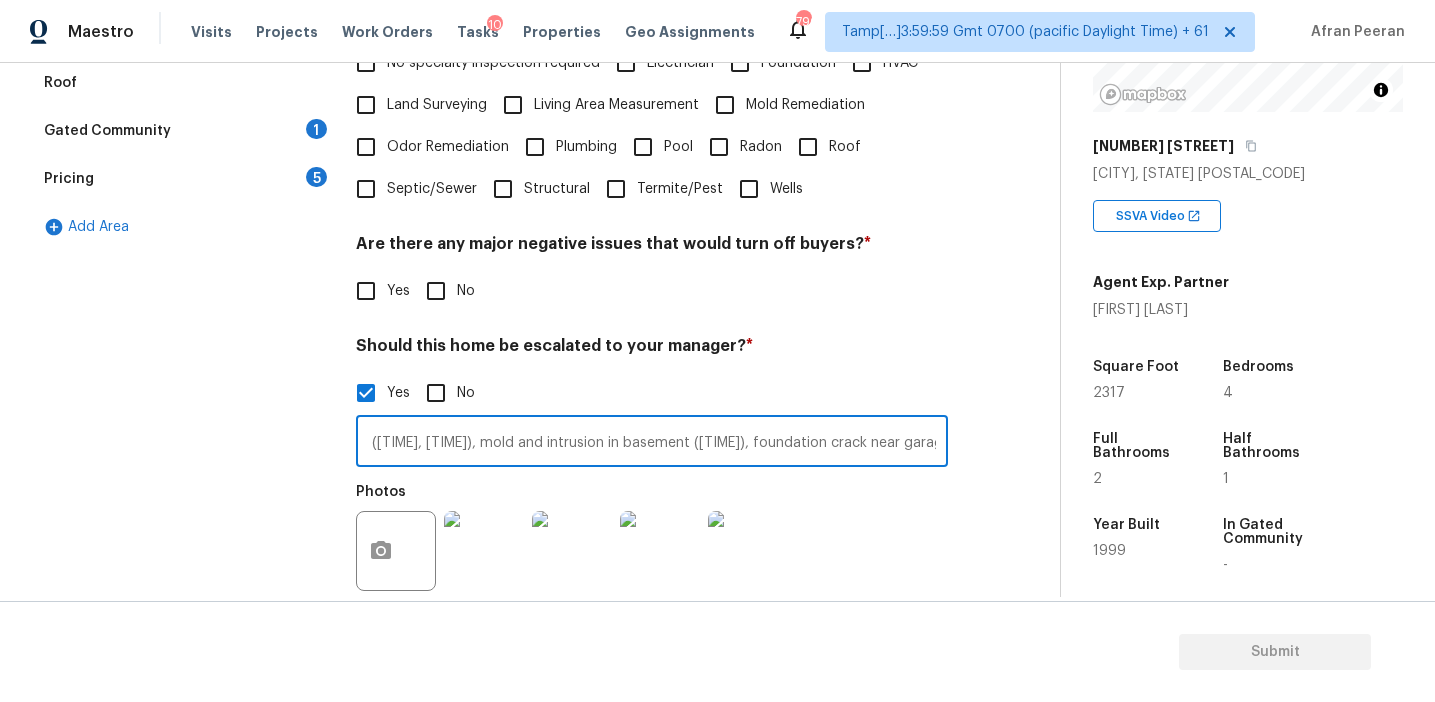 click on "Agent notes - The home will need paint and carpet. The kitchen and bathrooms will need to be updated as well. The back deck will need to be looked into. Someone might be able to re support it or it might need to be taken down and rebuilt. Stains in living room and bathroom ceiling (1:06, 0:49), mold and intrusion in basement (1:24), foundation crack near garage setm wall (1:43)" at bounding box center (652, 443) 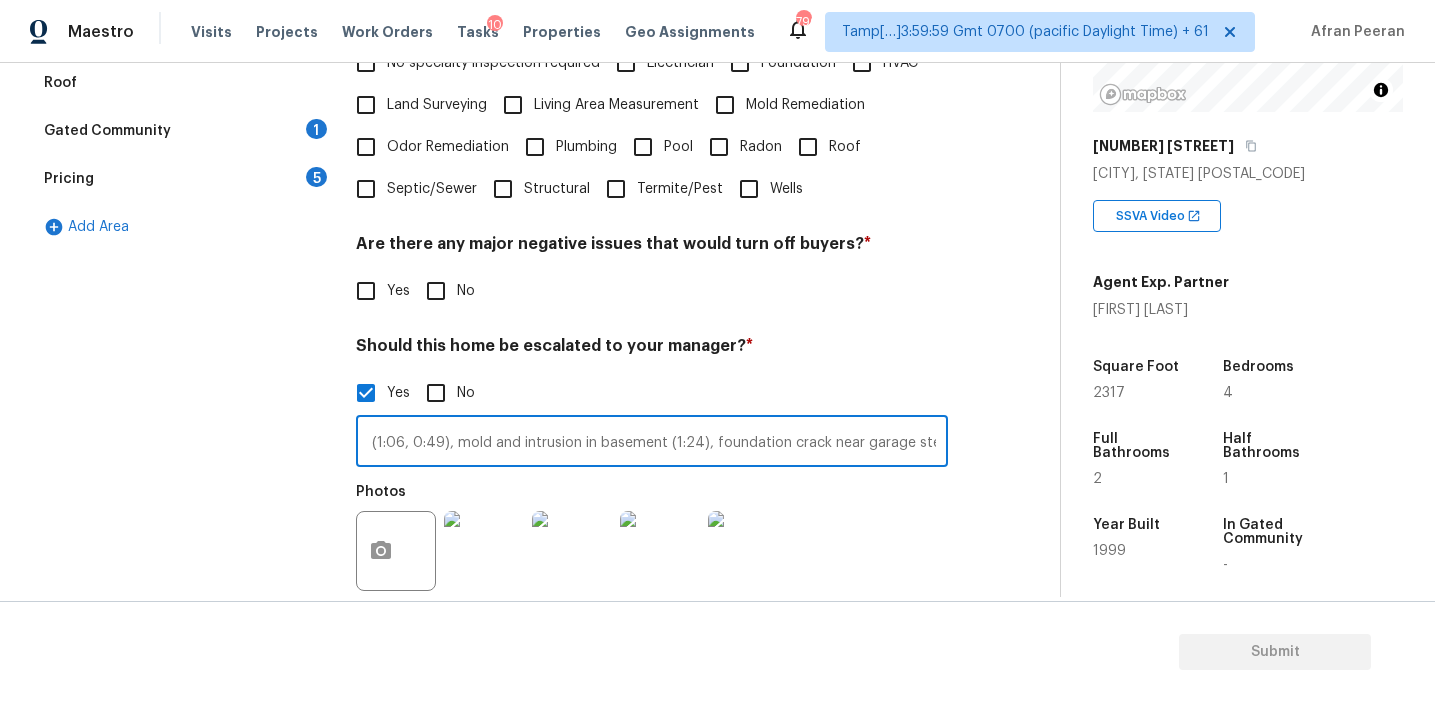 scroll, scrollTop: 0, scrollLeft: 1925, axis: horizontal 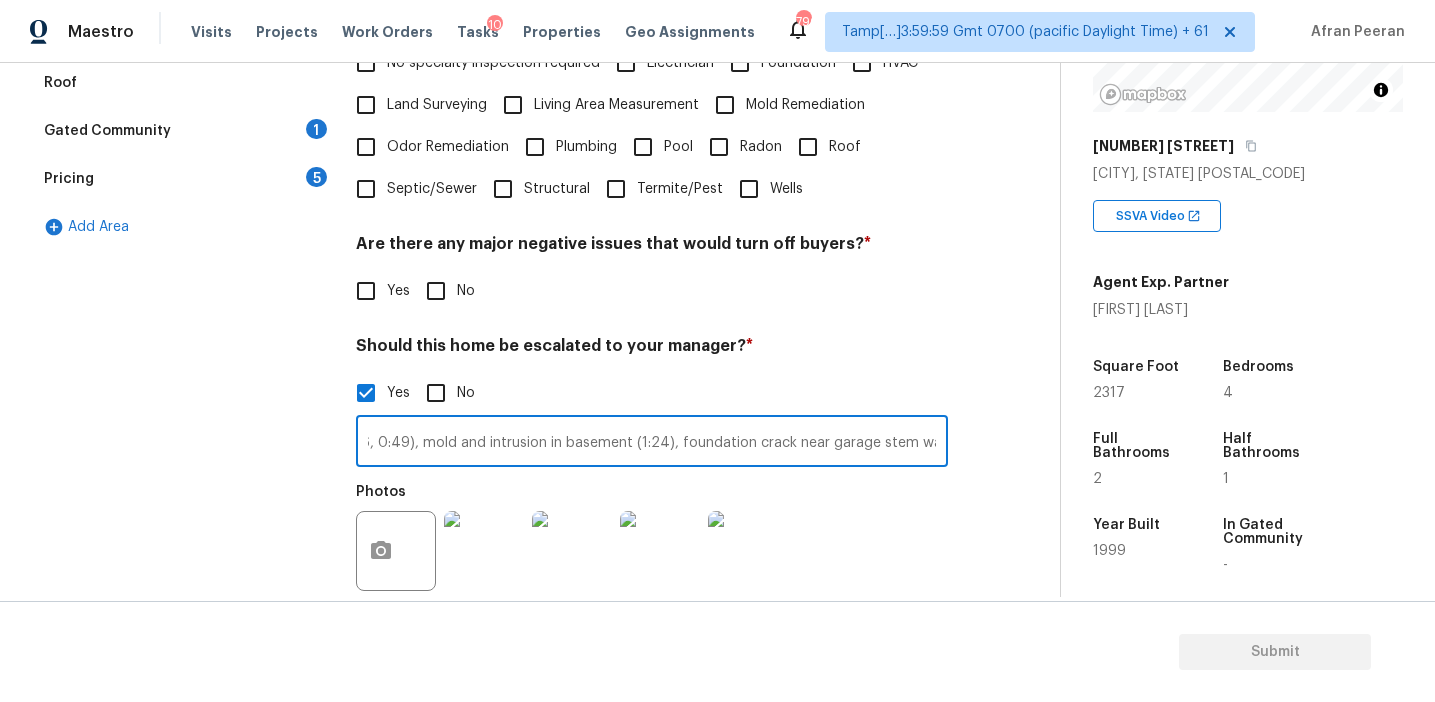 drag, startPoint x: 906, startPoint y: 442, endPoint x: 1008, endPoint y: 443, distance: 102.0049 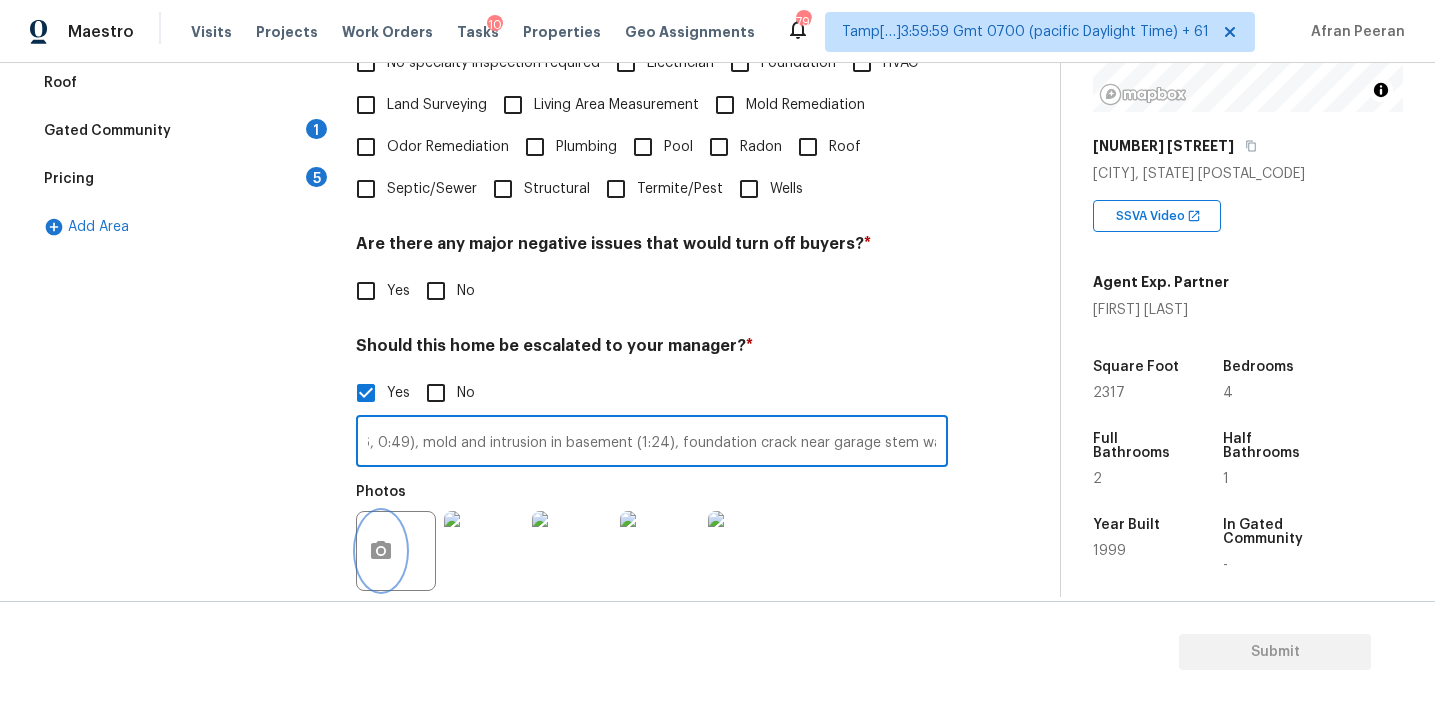 click 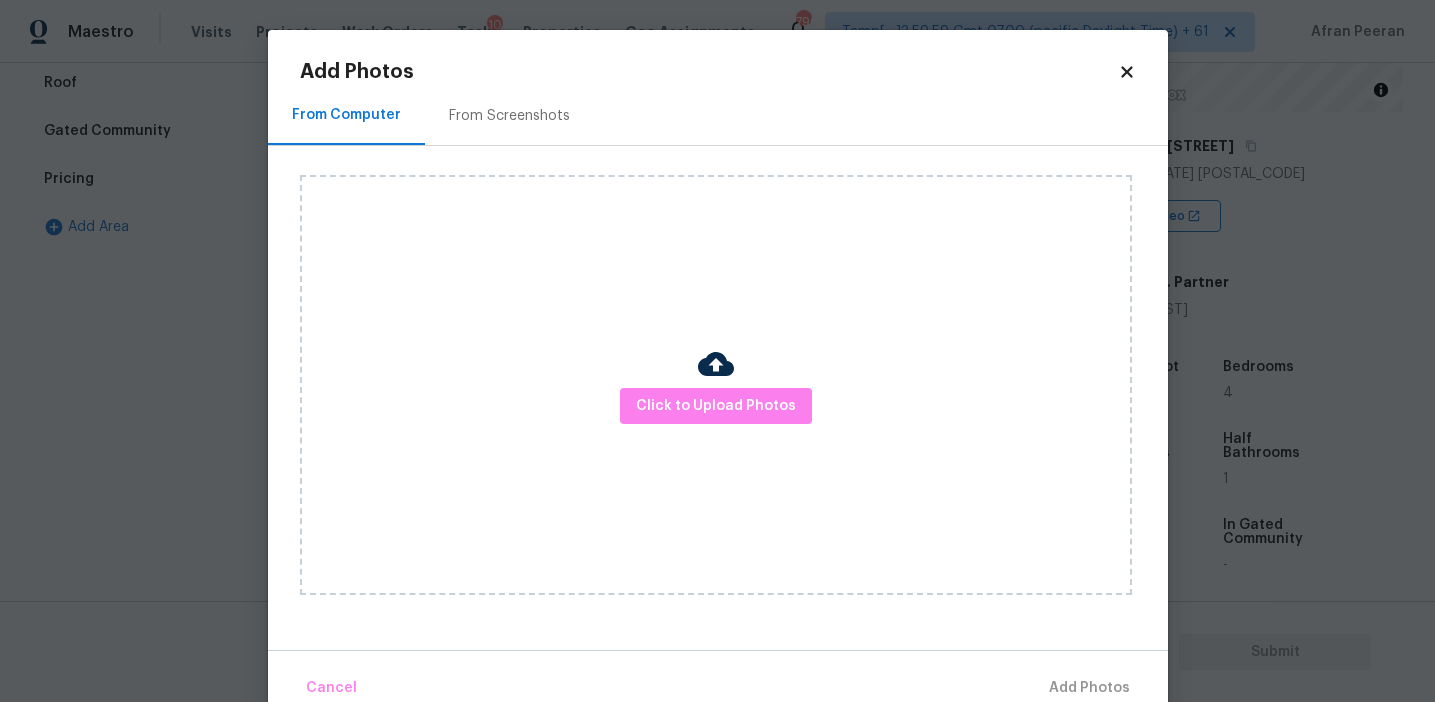 scroll, scrollTop: 0, scrollLeft: 0, axis: both 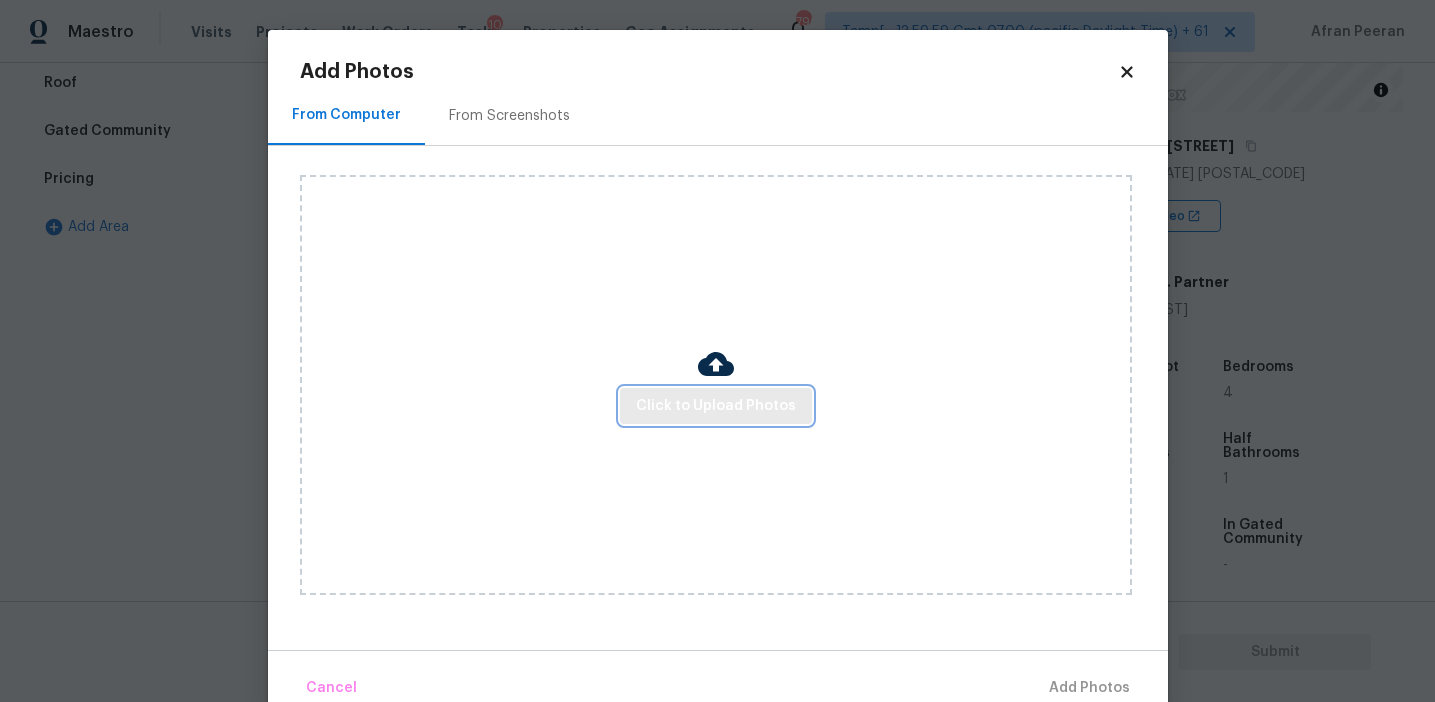 click on "Click to Upload Photos" at bounding box center [716, 406] 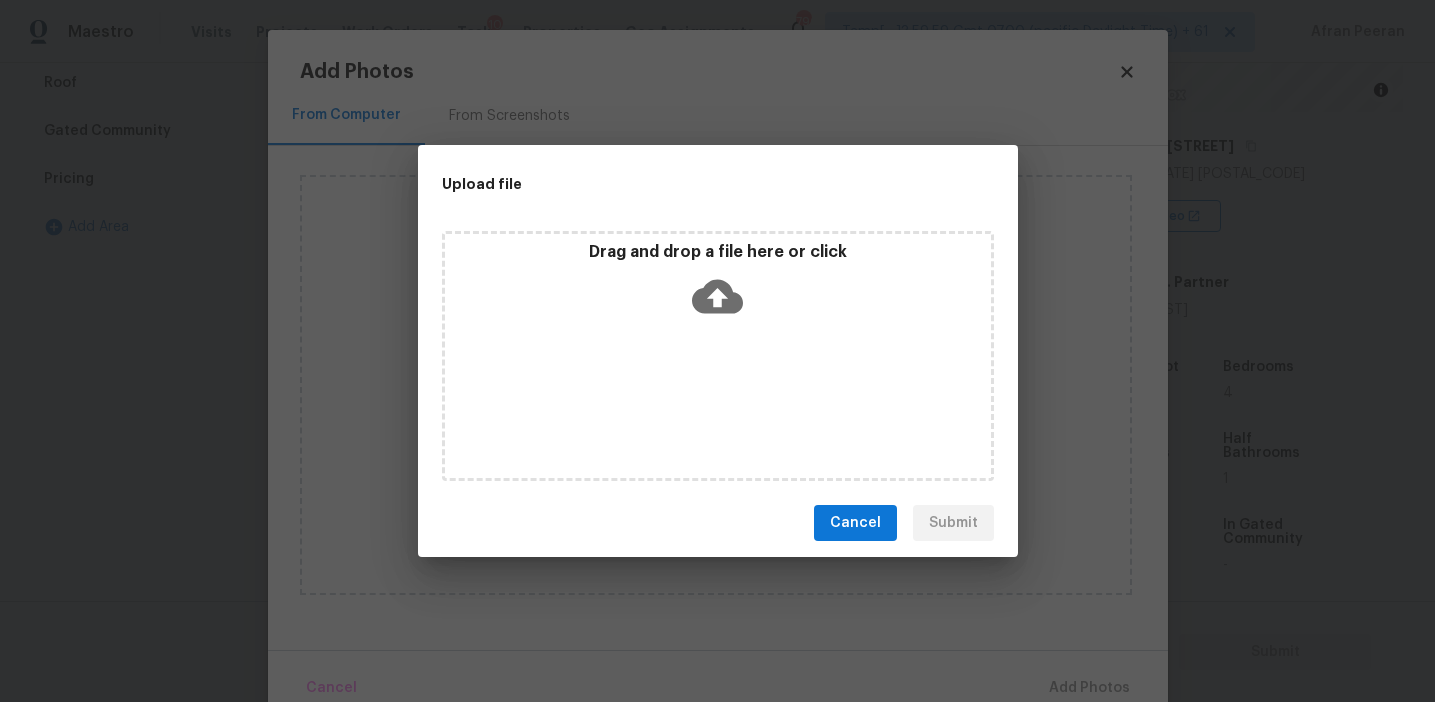 click on "Drag and drop a file here or click" at bounding box center (718, 285) 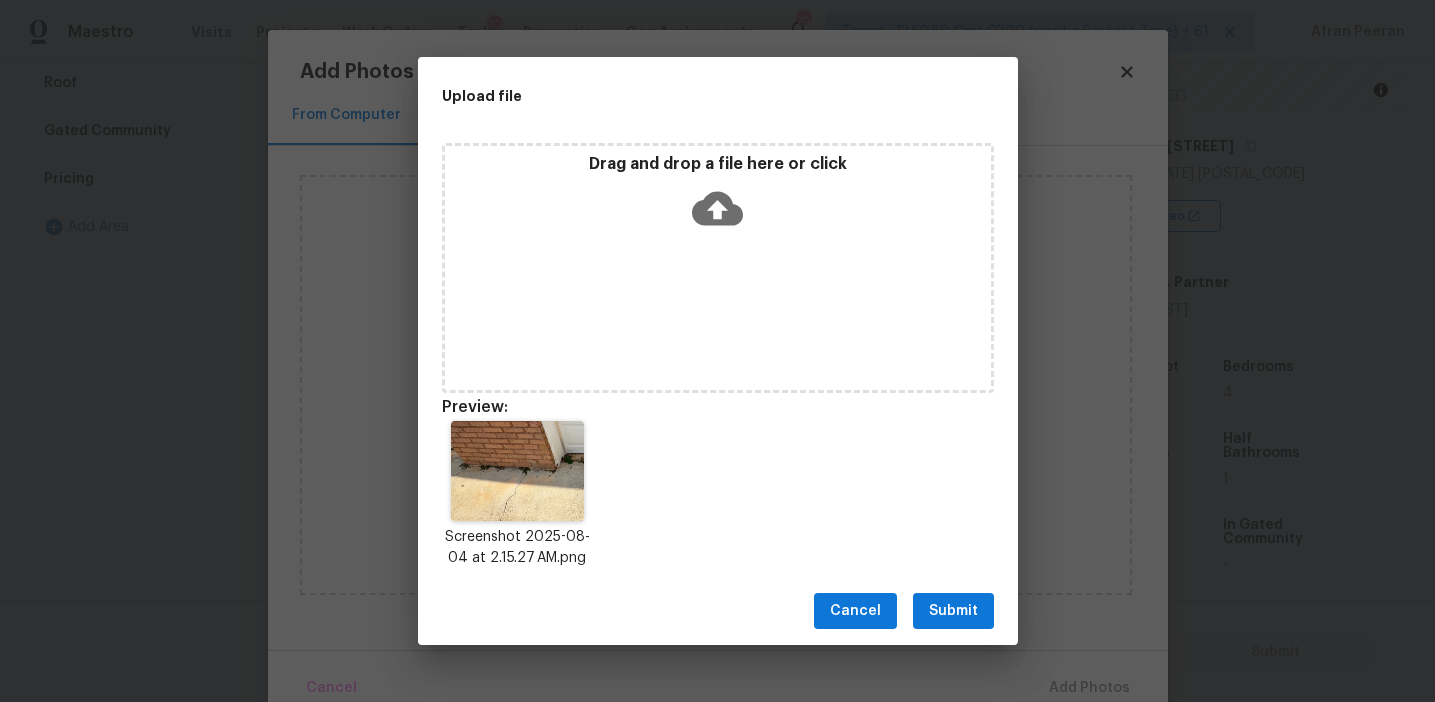 click on "Submit" at bounding box center (953, 611) 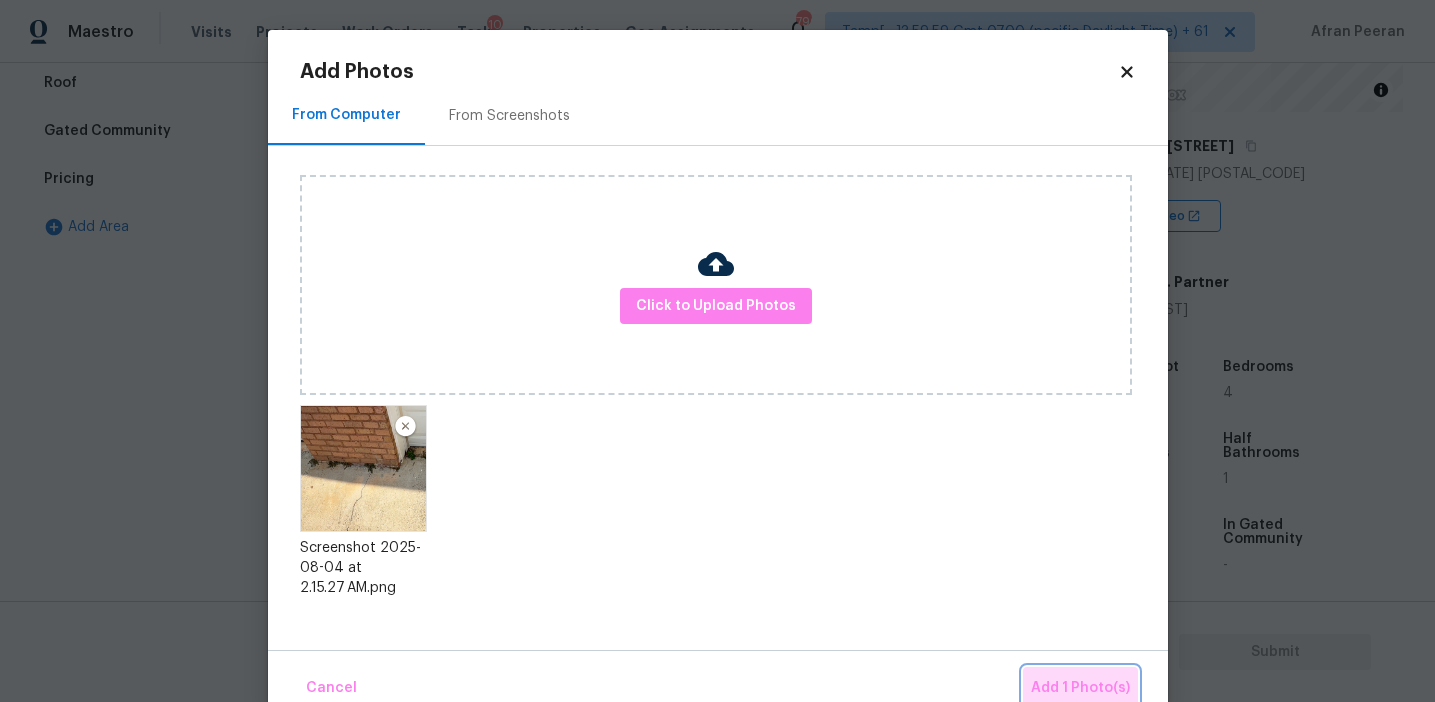 click on "Add 1 Photo(s)" at bounding box center (1080, 688) 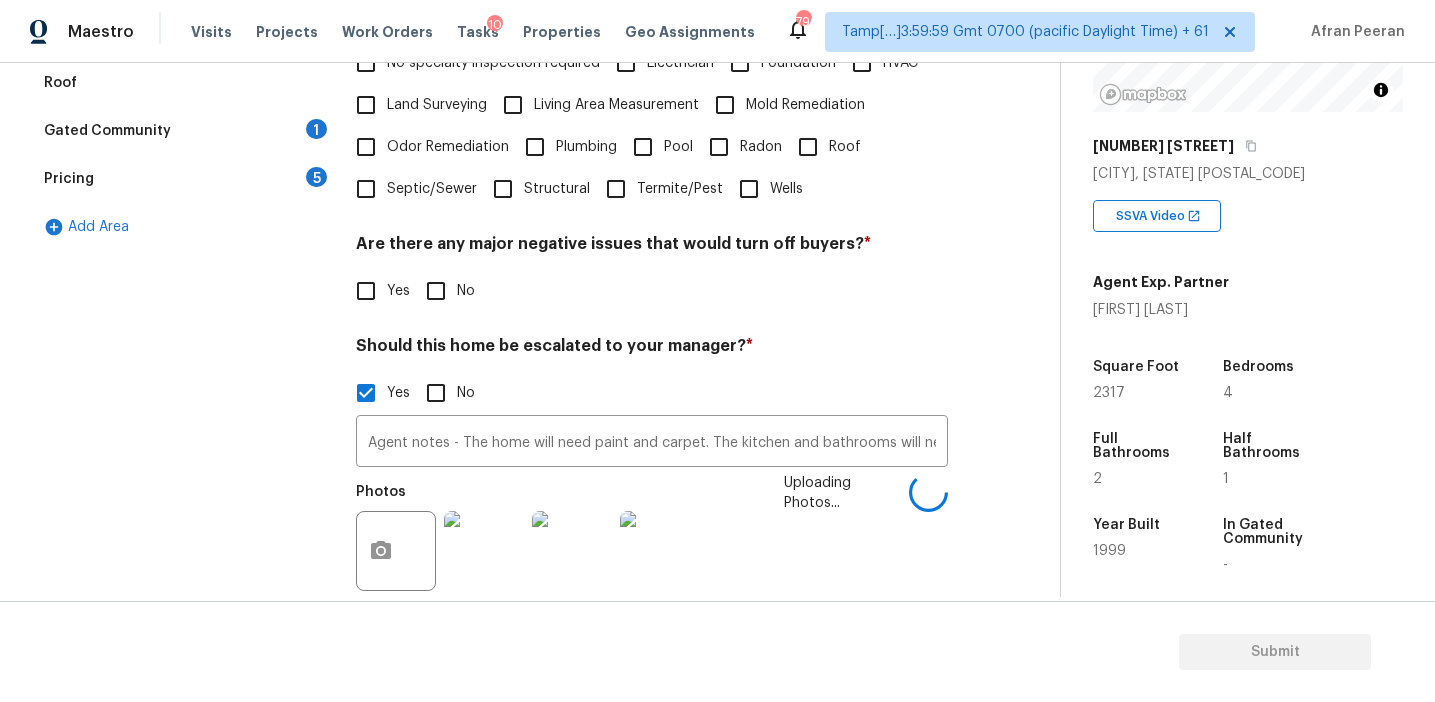 click on "Should this home be escalated to your manager?  *" at bounding box center [652, 350] 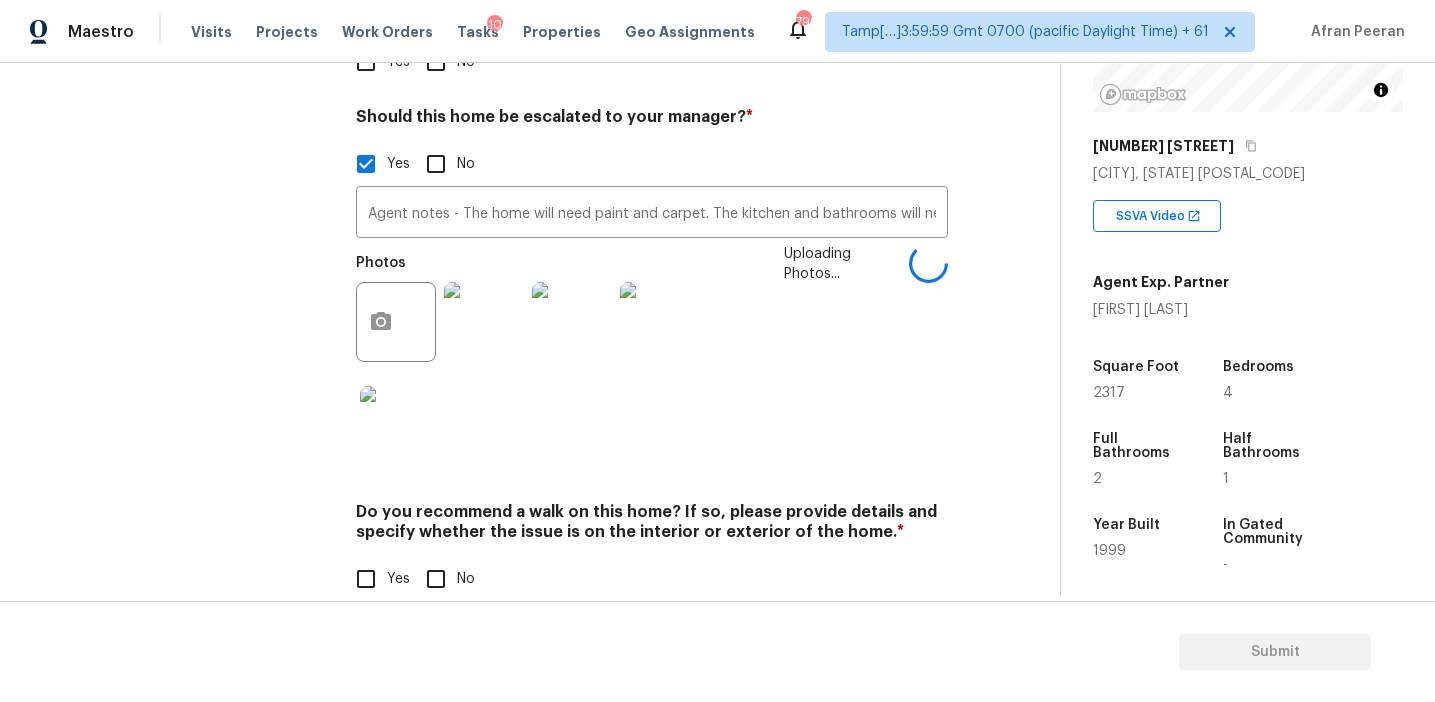 scroll, scrollTop: 795, scrollLeft: 0, axis: vertical 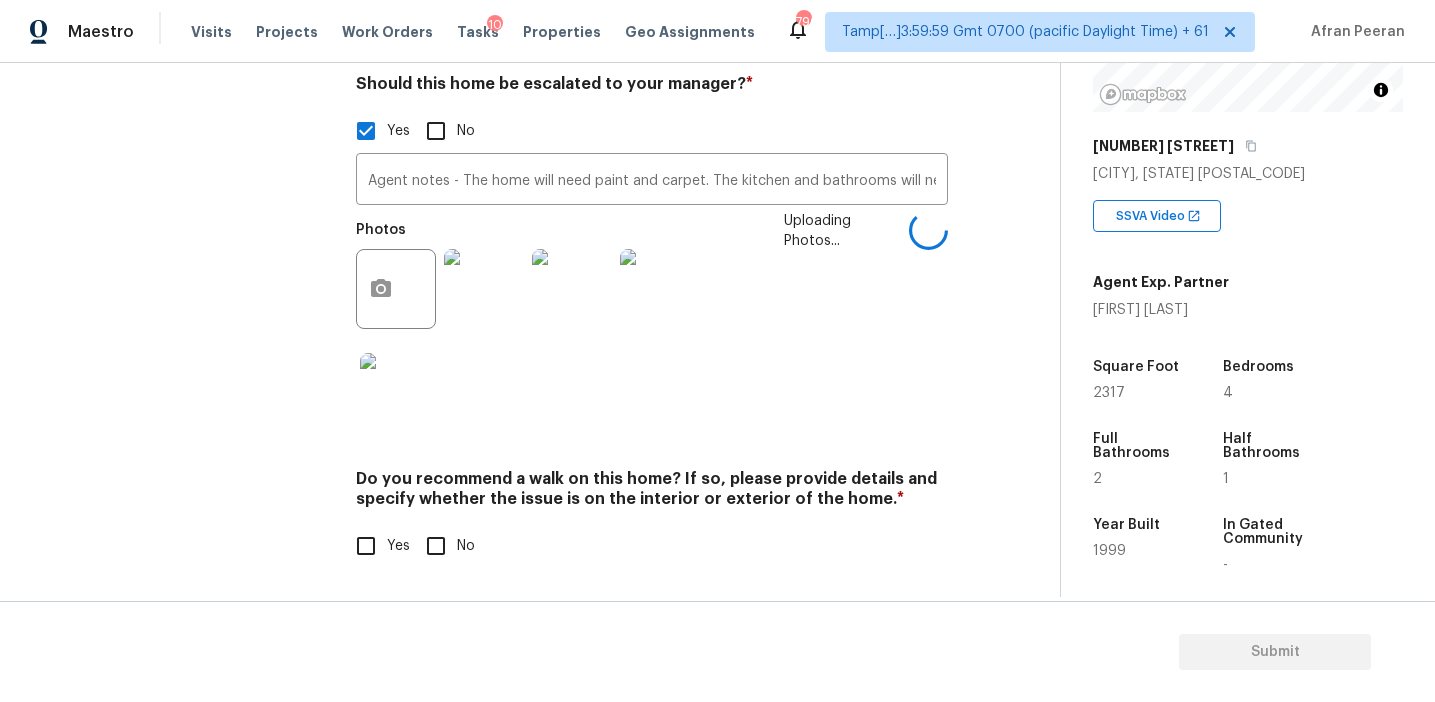 click on "No" at bounding box center [436, 546] 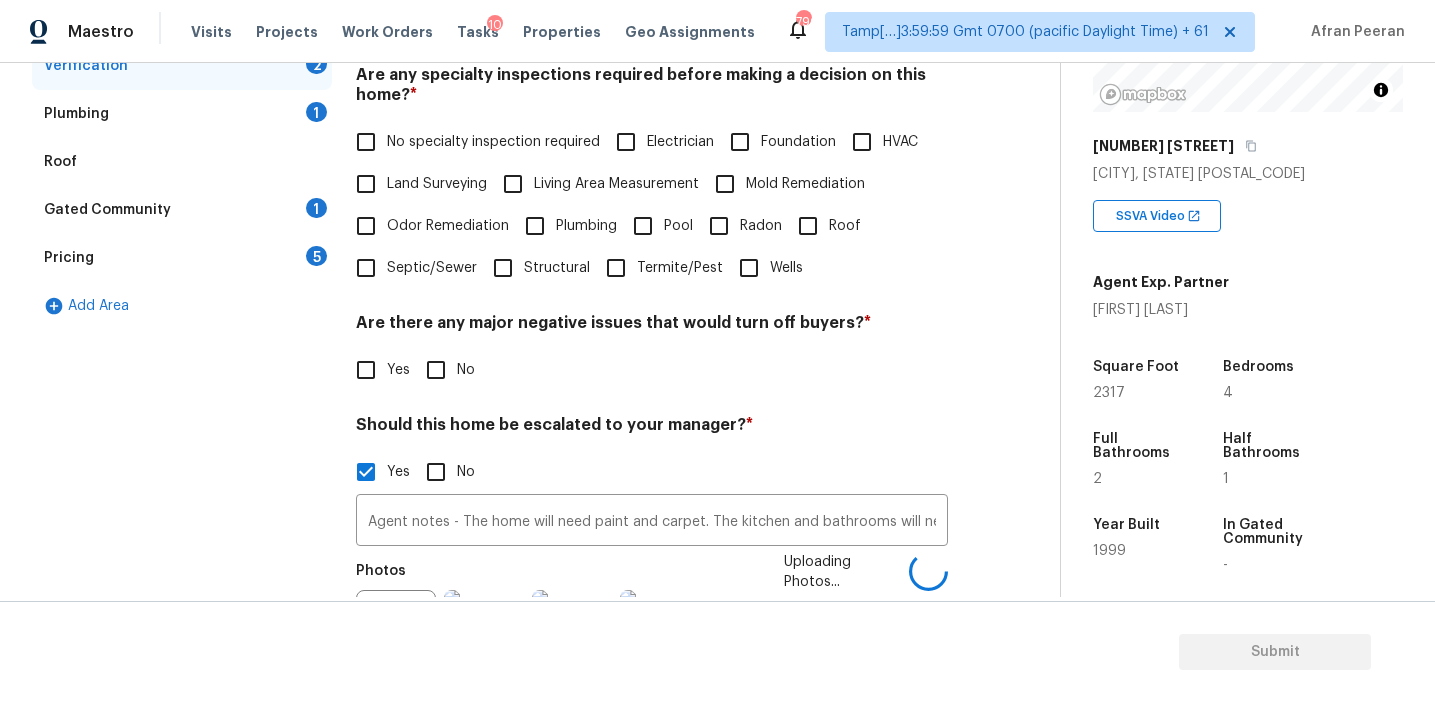 click on "No" at bounding box center [436, 370] 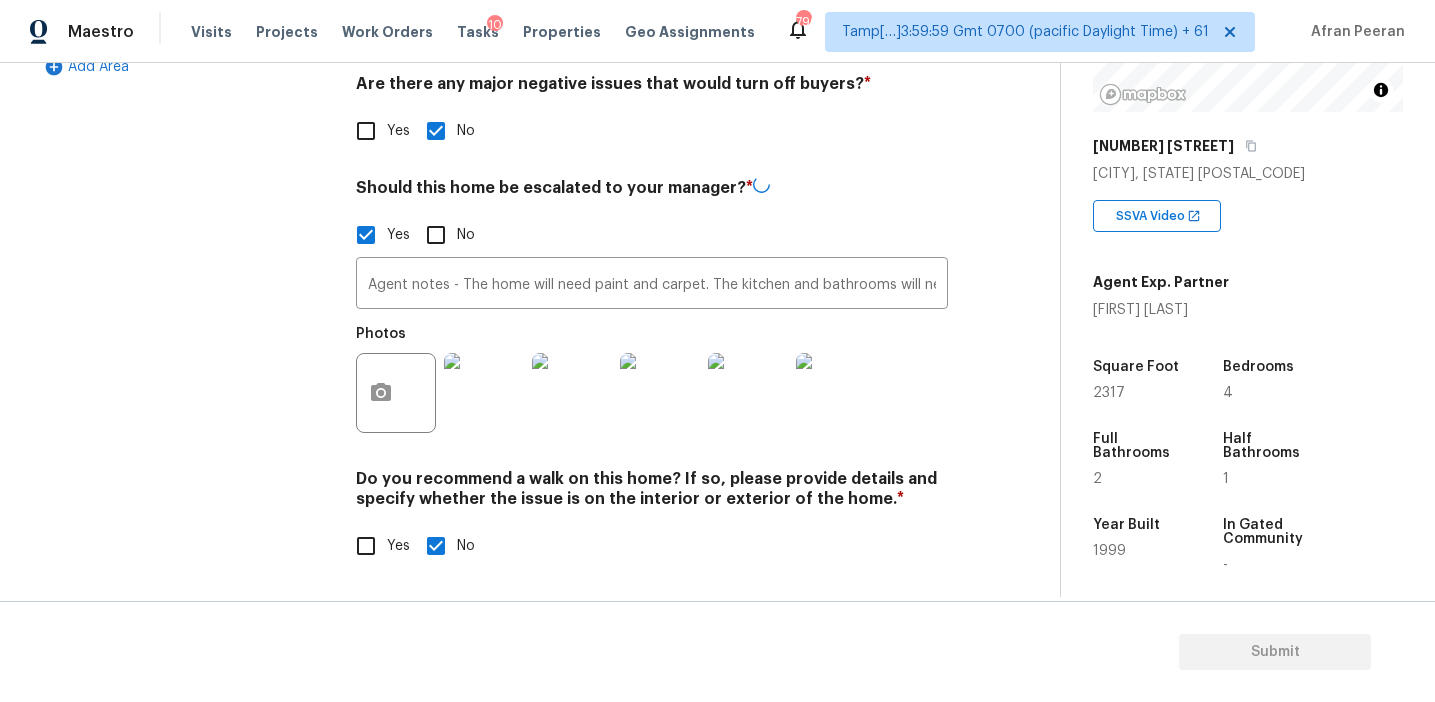 scroll, scrollTop: 691, scrollLeft: 0, axis: vertical 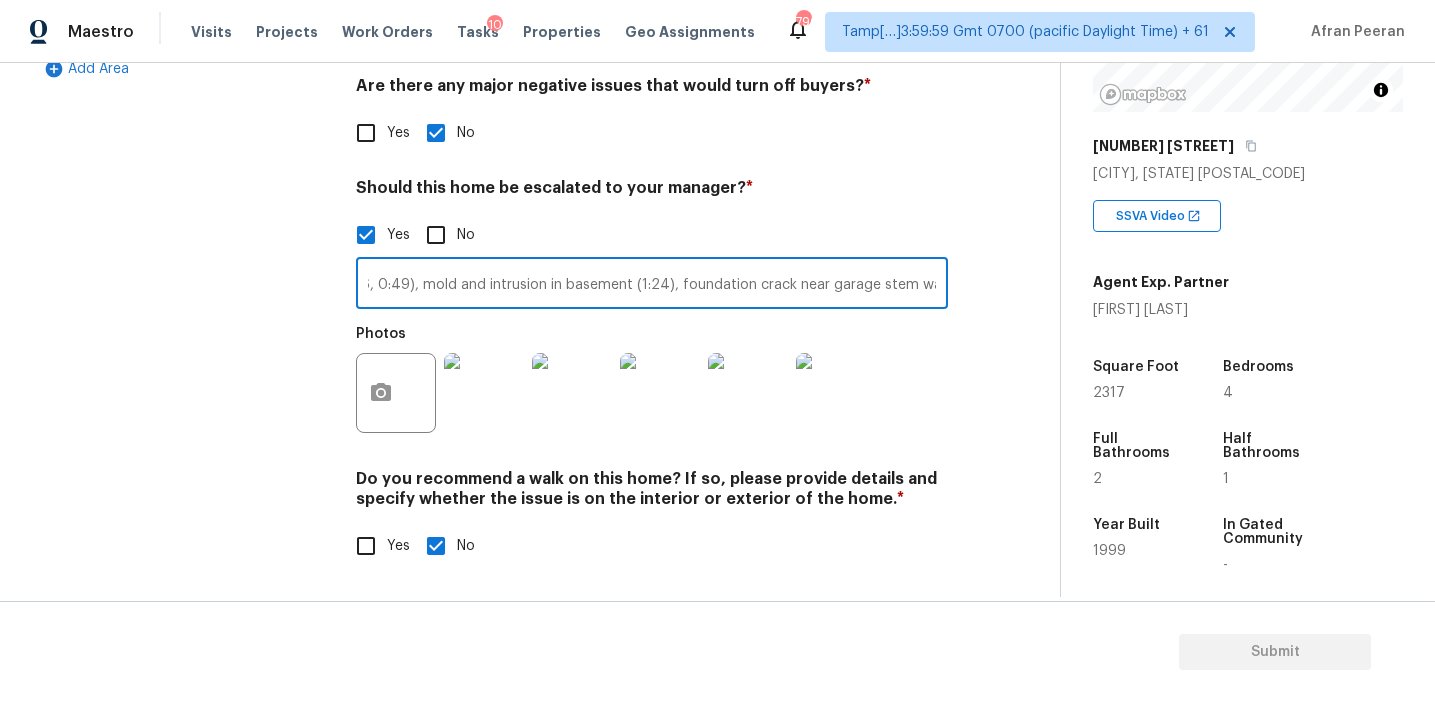 drag, startPoint x: 914, startPoint y: 285, endPoint x: 1108, endPoint y: 298, distance: 194.43507 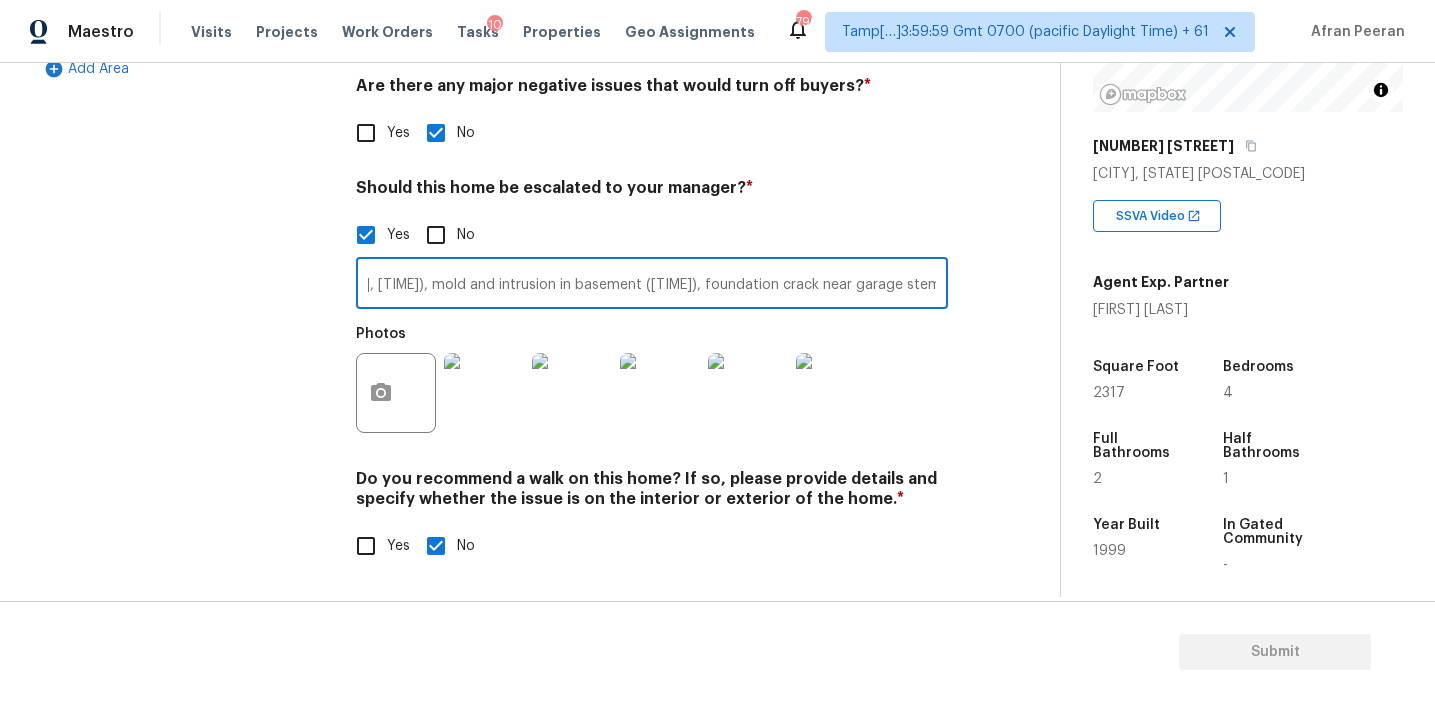 scroll, scrollTop: 0, scrollLeft: 1955, axis: horizontal 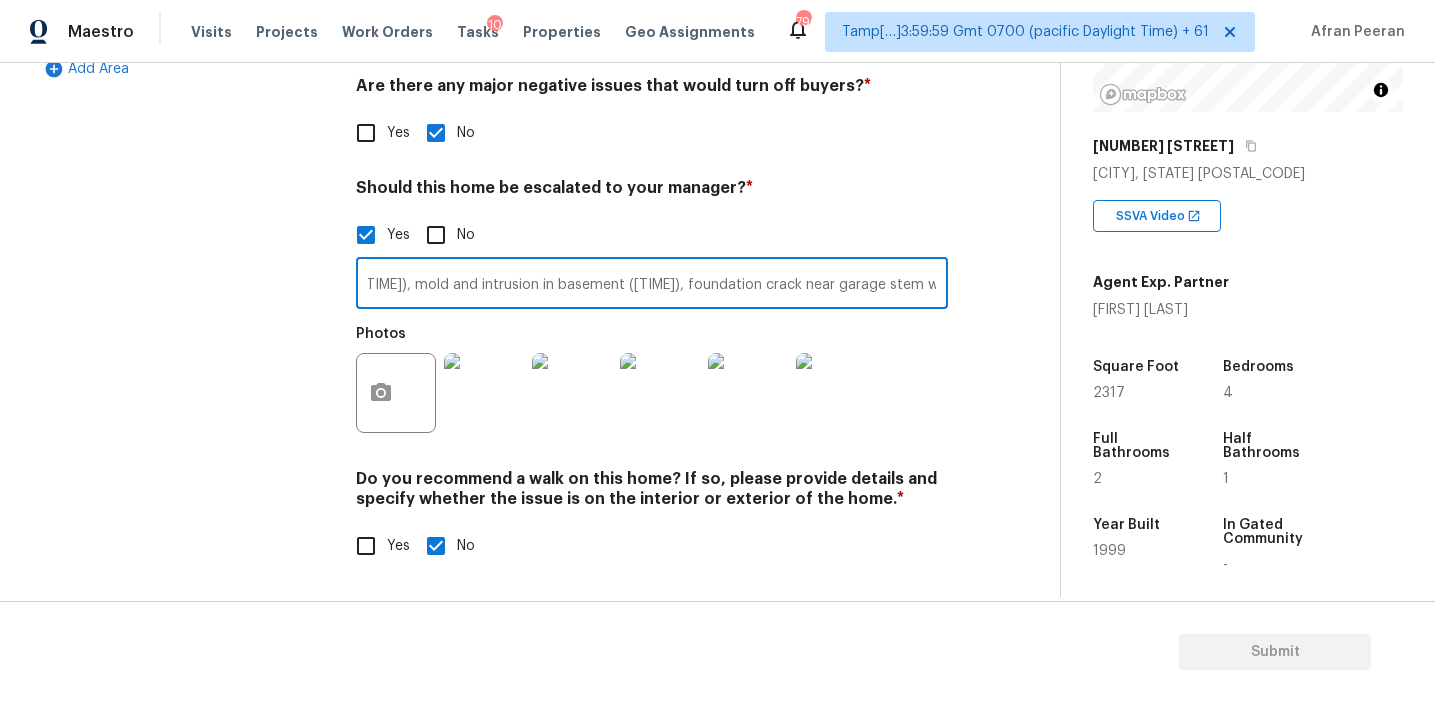 type on "Agent notes - The home will need paint and carpet. The kitchen and bathrooms will need to be updated as well. The back deck will need to be looked into. Someone might be able to re support it or it might need to be taken down and rebuilt. Stains in living room and bathroom ceiling (1:06, 0:49), mold and intrusion in basement (1:24), foundation crack near garage stem wall (1:43, 1:48)" 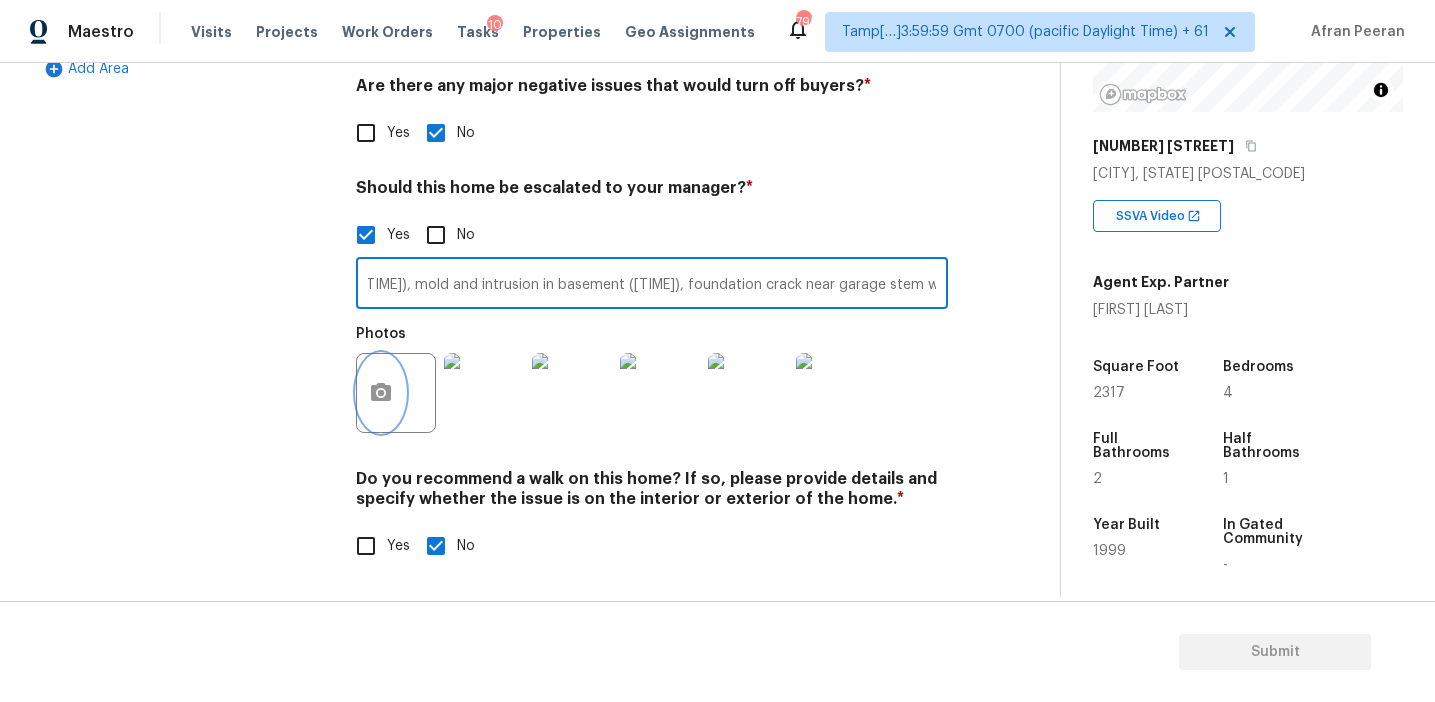 click at bounding box center (381, 393) 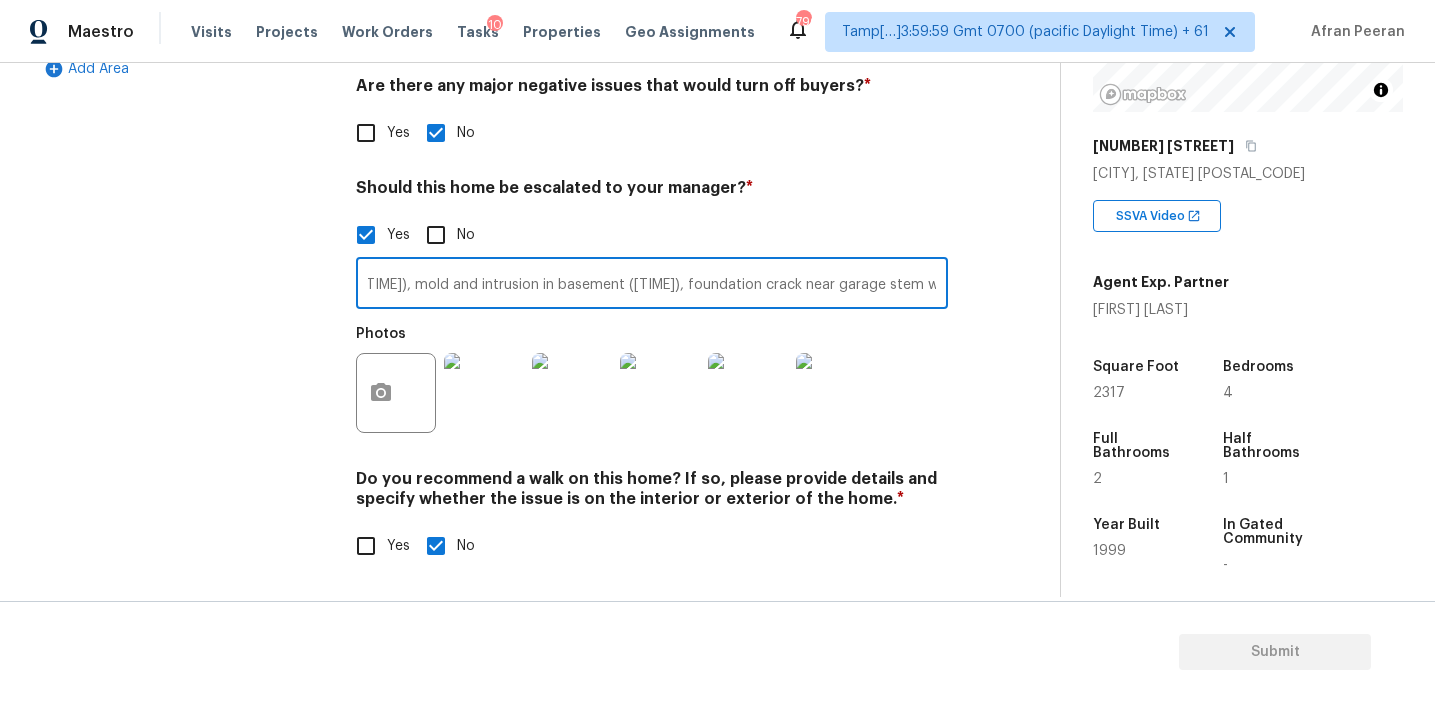 scroll, scrollTop: 0, scrollLeft: 0, axis: both 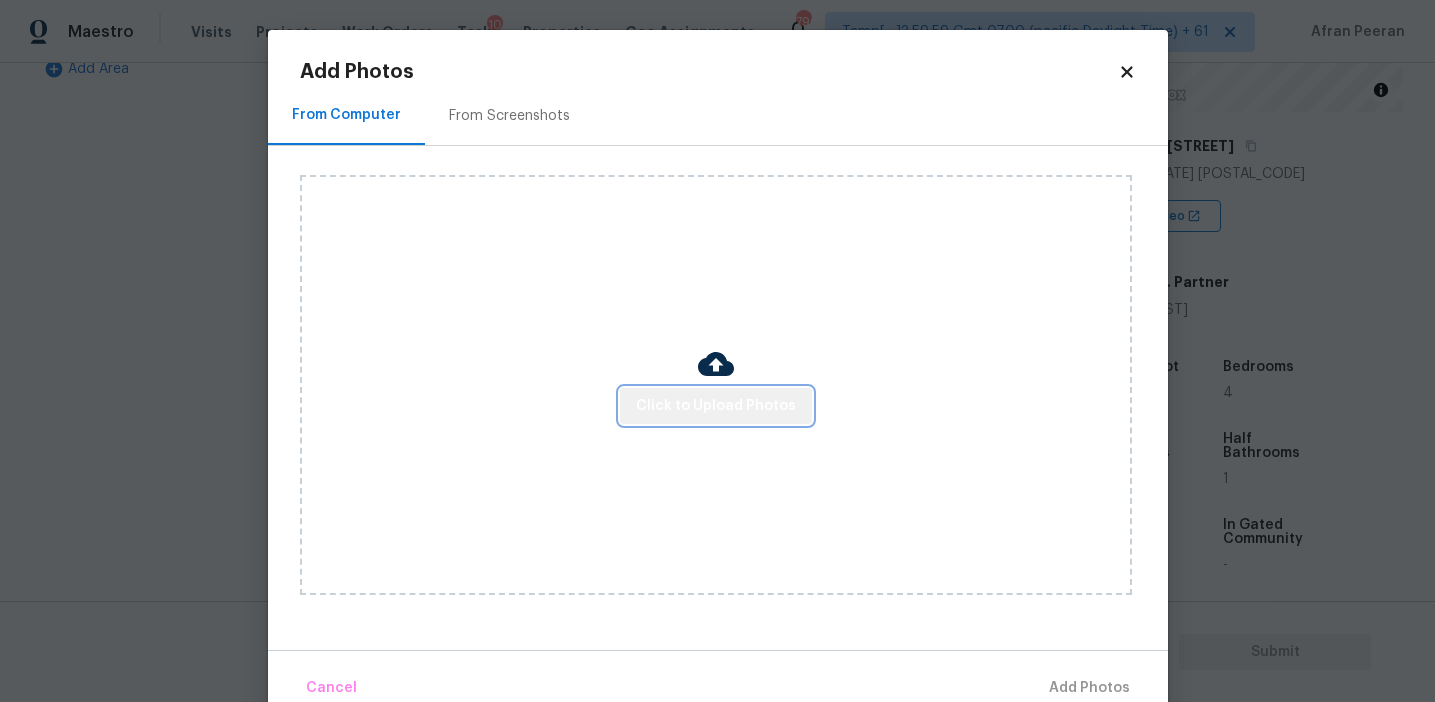 click on "Click to Upload Photos" at bounding box center [716, 406] 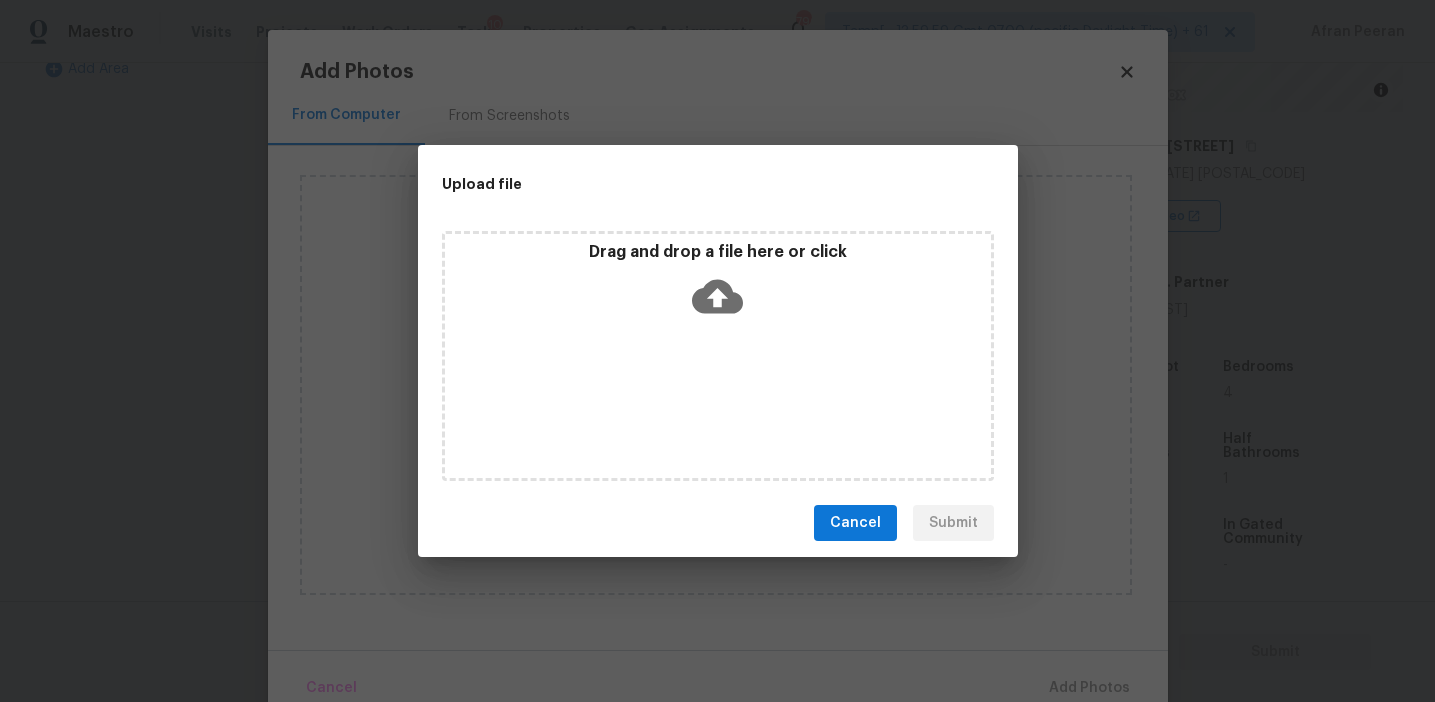 click on "Drag and drop a file here or click" at bounding box center (718, 285) 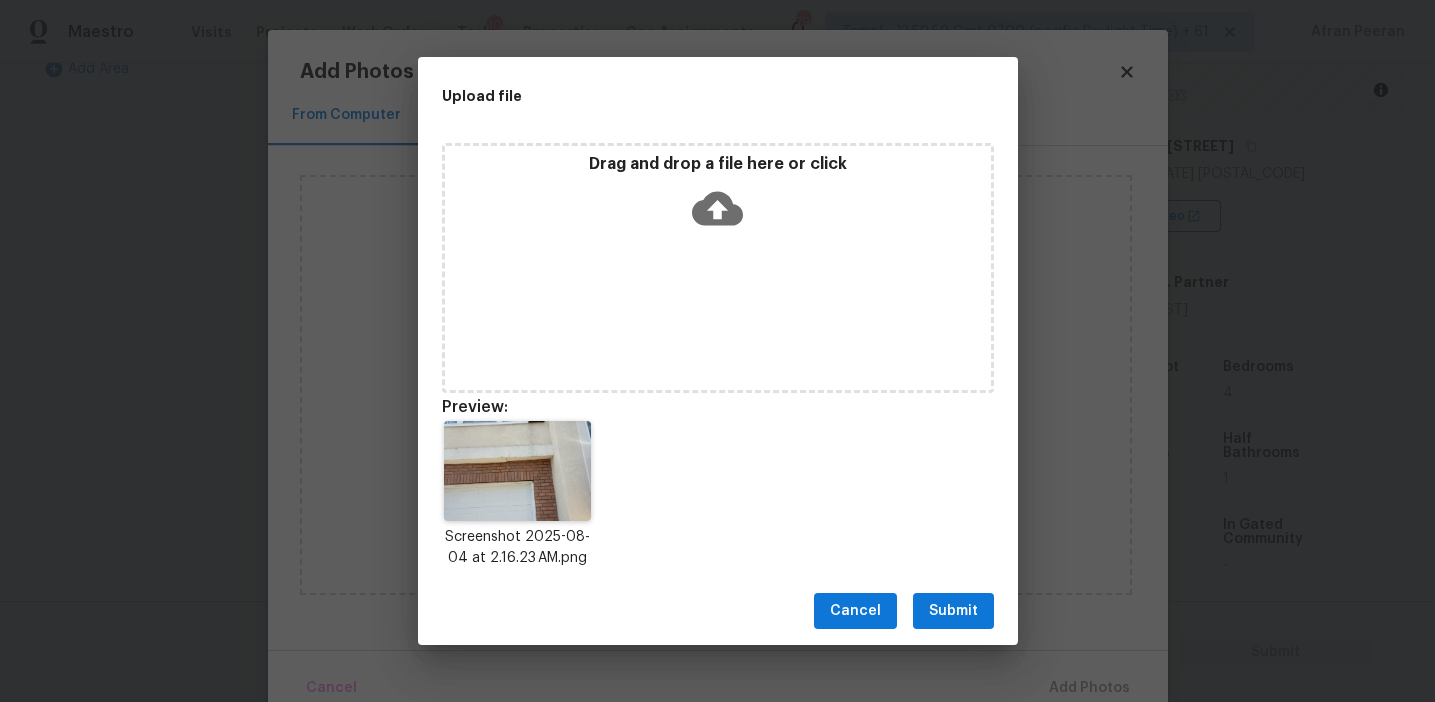 click on "Submit" at bounding box center (953, 611) 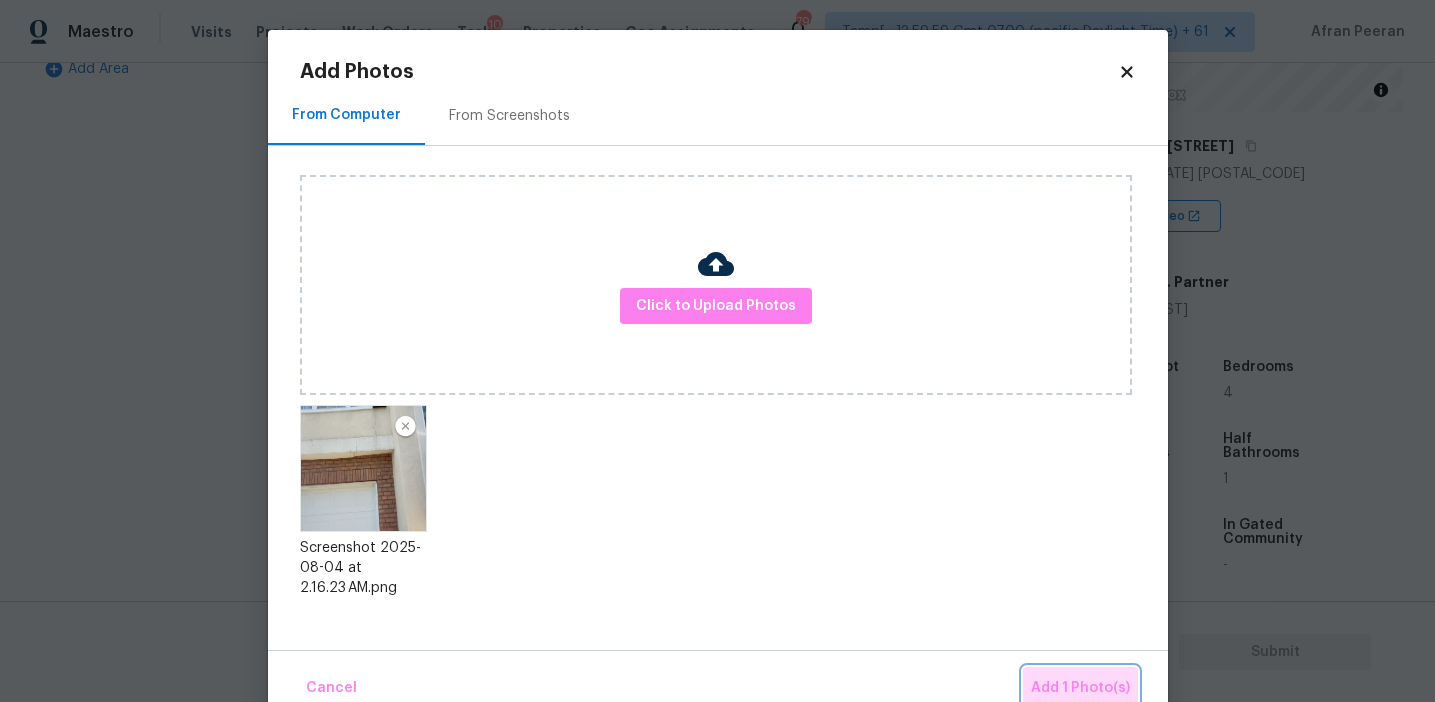 click on "Add 1 Photo(s)" at bounding box center (1080, 688) 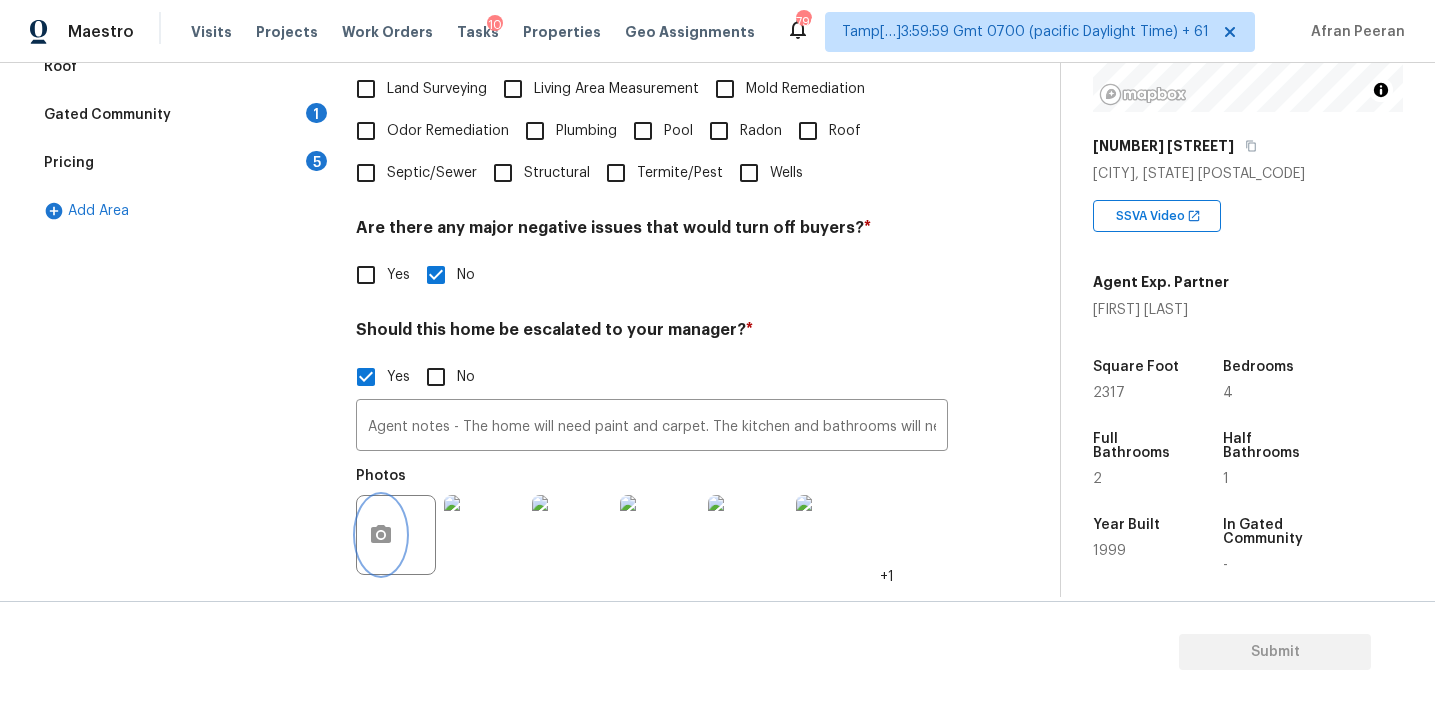 scroll, scrollTop: 251, scrollLeft: 0, axis: vertical 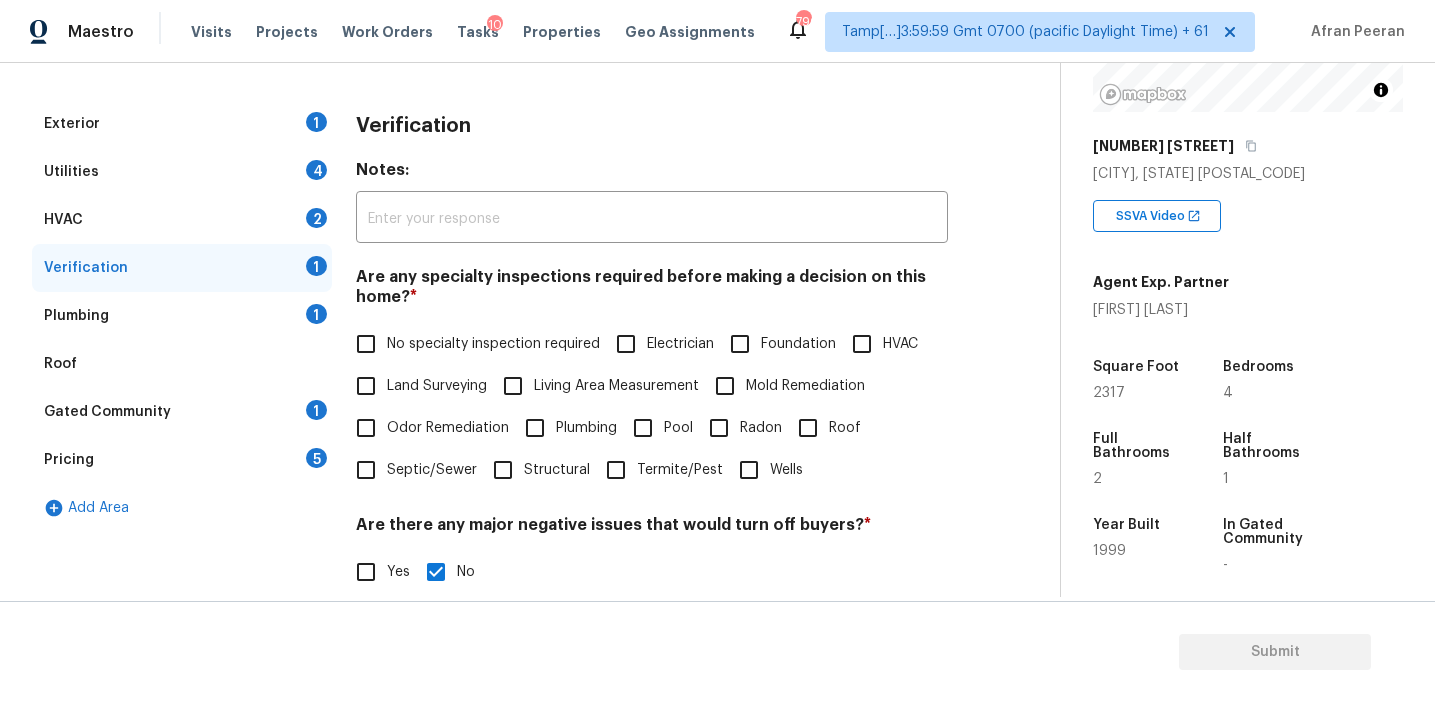 click on "Pricing 5" at bounding box center (182, 460) 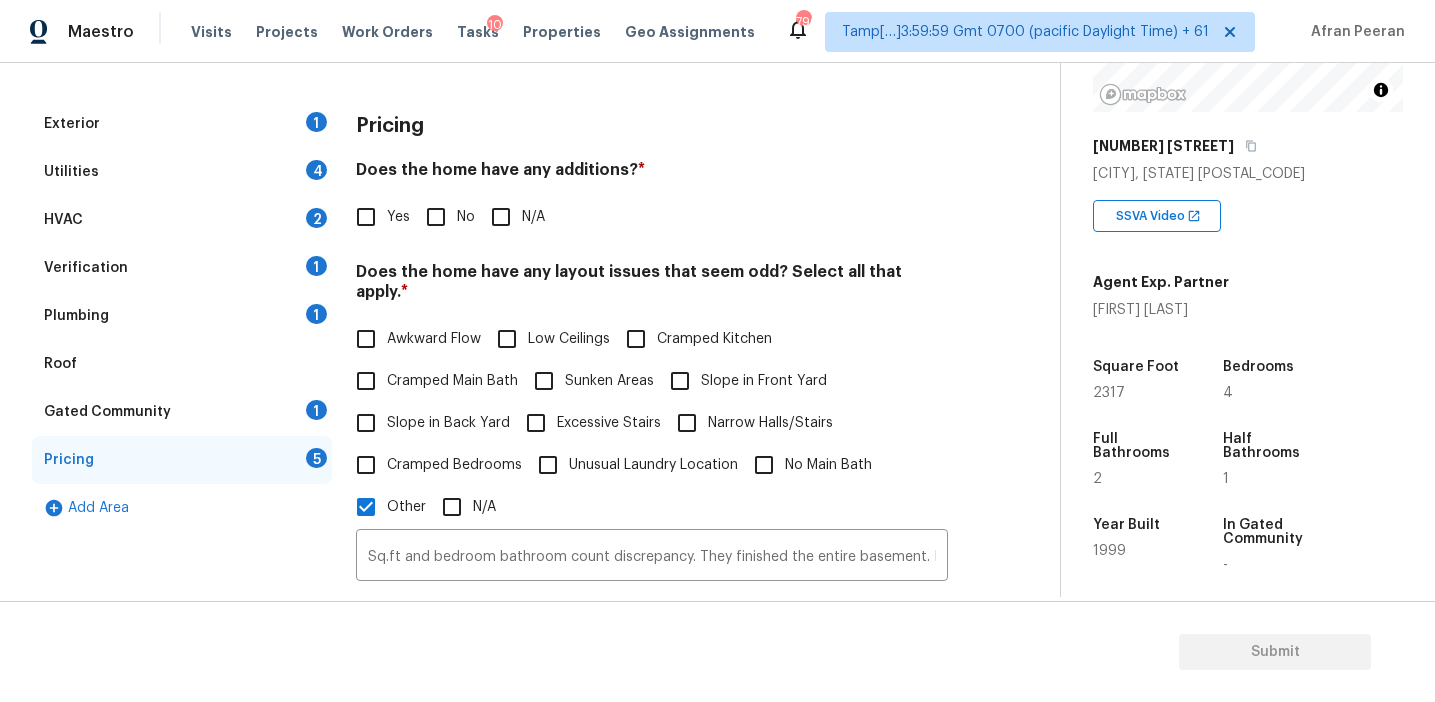 click on "No" at bounding box center [436, 217] 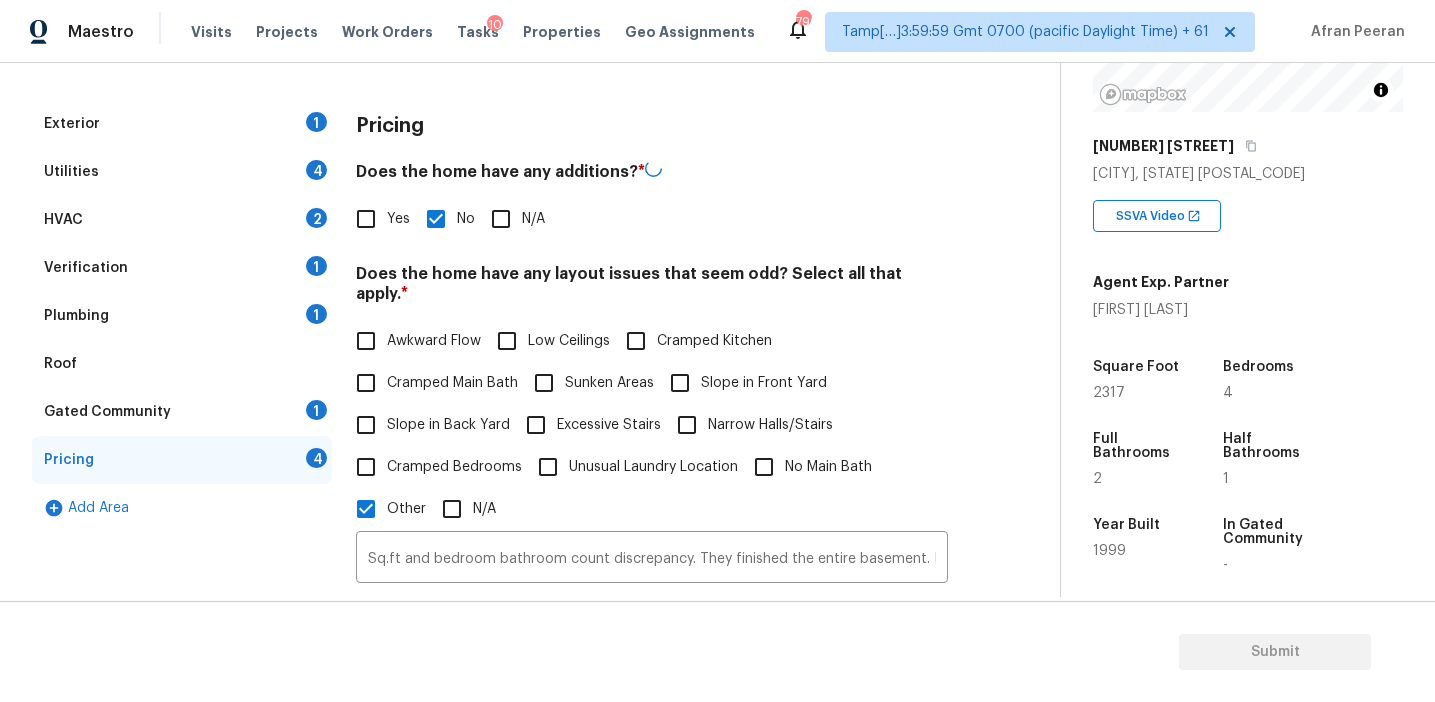 click on "Awkward Flow" at bounding box center [434, 341] 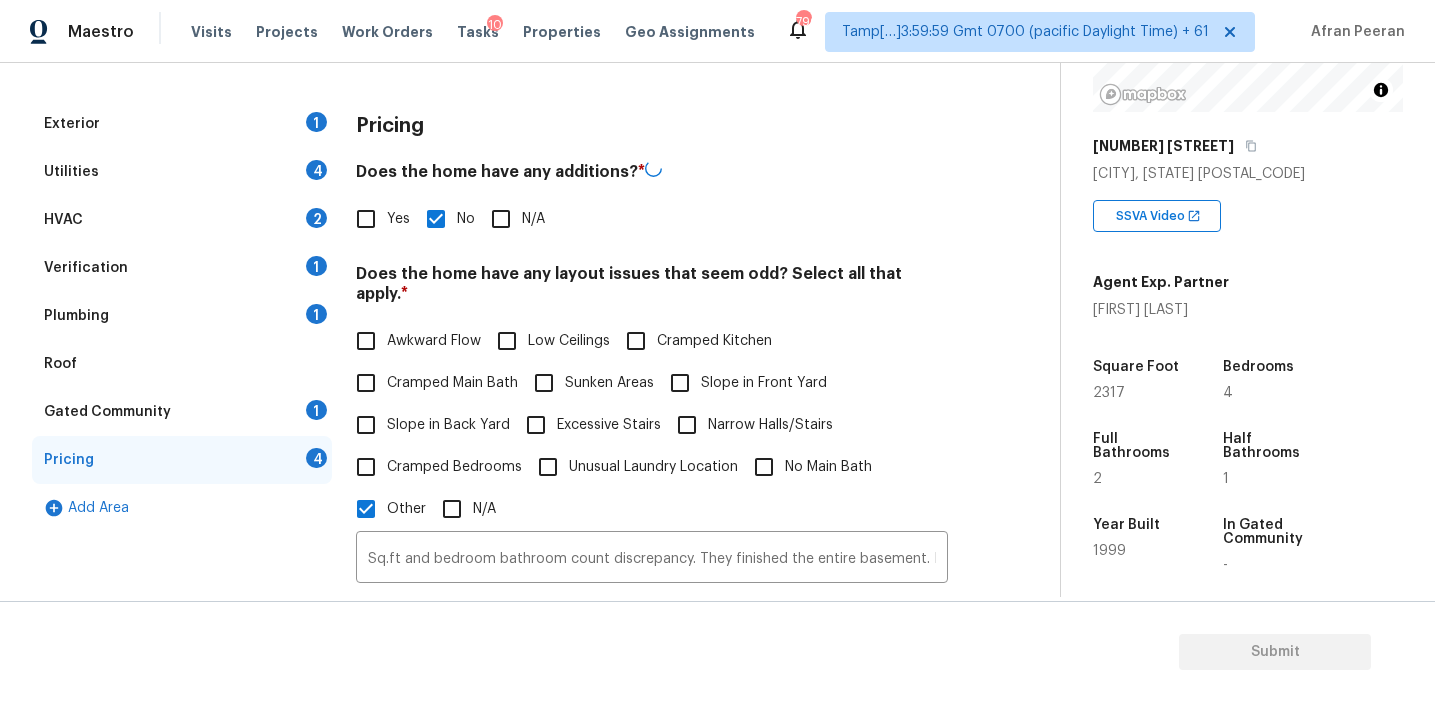 click on "Awkward Flow" at bounding box center (366, 341) 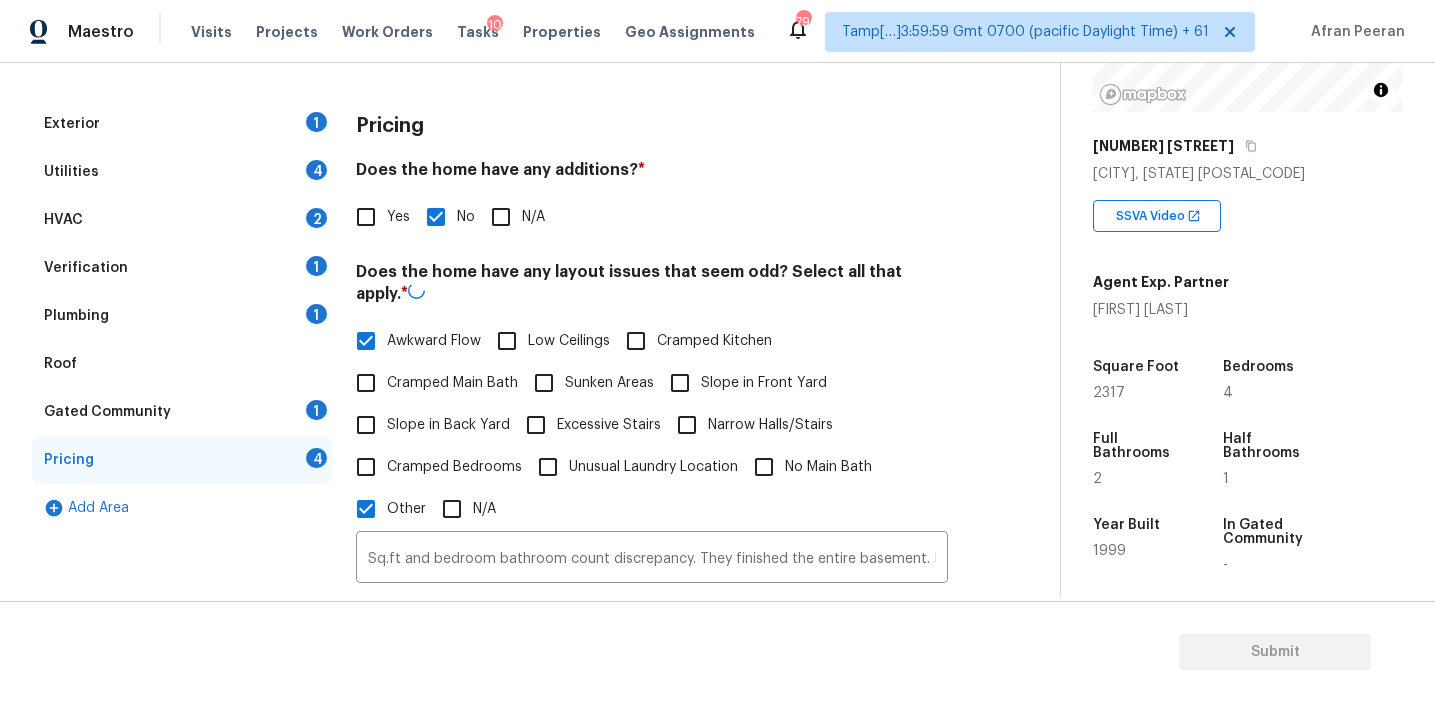 scroll, scrollTop: 423, scrollLeft: 0, axis: vertical 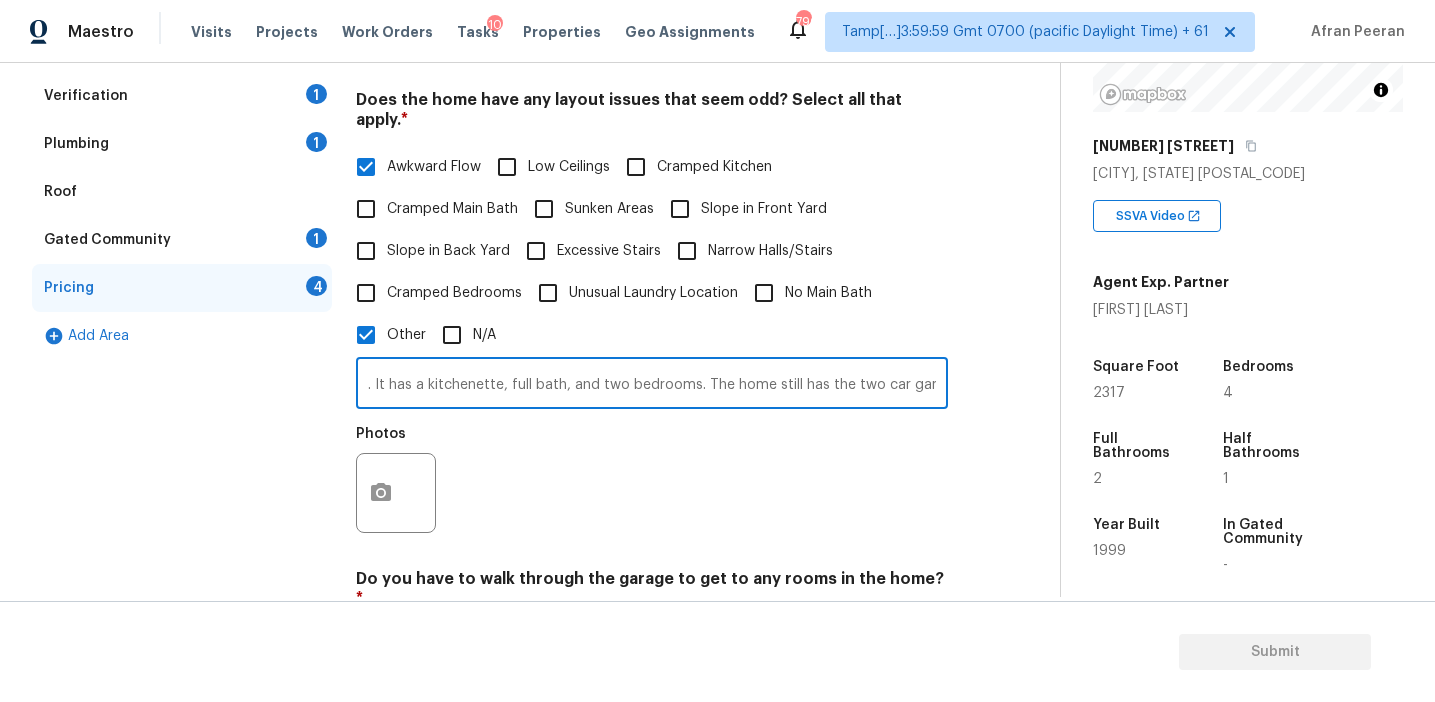 drag, startPoint x: 921, startPoint y: 365, endPoint x: 1045, endPoint y: 387, distance: 125.93649 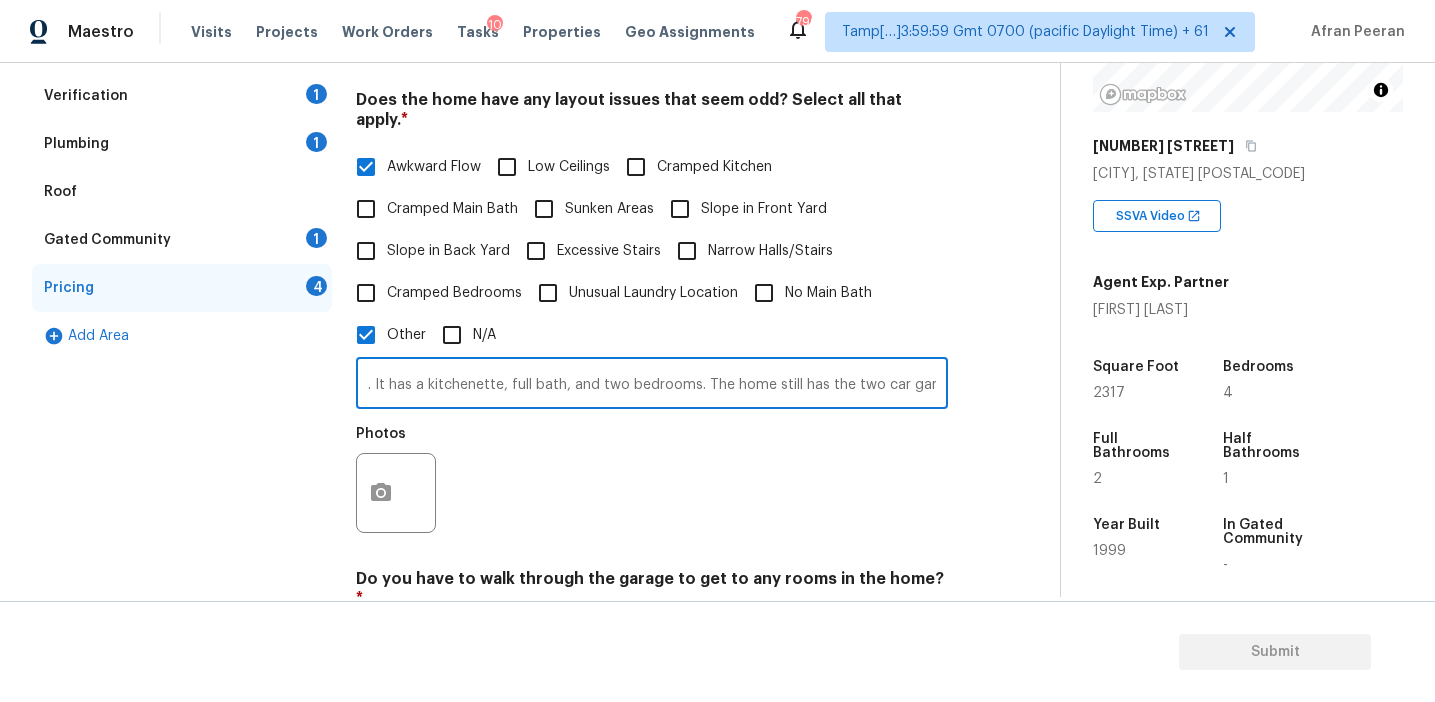 click on "Back to tasks Condition Scoping - Full Mon, Aug 04 2025 by 3:00 pm   Afran Peeran In-progress Questions Condition Adjustments Details & Inputs Notes Photos Exterior 1 Utilities 4 HVAC 2 Verification 1 Plumbing 1 Roof Gated Community 1 Pricing 4 Add Area Pricing Does the home have any additions?  * Yes No N/A Does the home have any layout issues that seem odd? Select all that apply.  * Awkward Flow Low Ceilings Cramped Kitchen Cramped Main Bath Sunken Areas Slope in Front Yard Slope in Back Yard Excessive Stairs Narrow Halls/Stairs Cramped Bedrooms Unusual Laundry Location No Main Bath Other N/A Sq.ft and bedroom bathroom count discrepancy. They finished the entire basement. It has a kitchenette, full bath, and two bedrooms. The home still has the two car garage. ​ Photos Do you have to walk through the garage to get to any rooms in the home?  * Yes No Does the kitchen seem cramped?  * Yes No Does the home appear to be very outdated?  * Yes No" at bounding box center (546, 286) 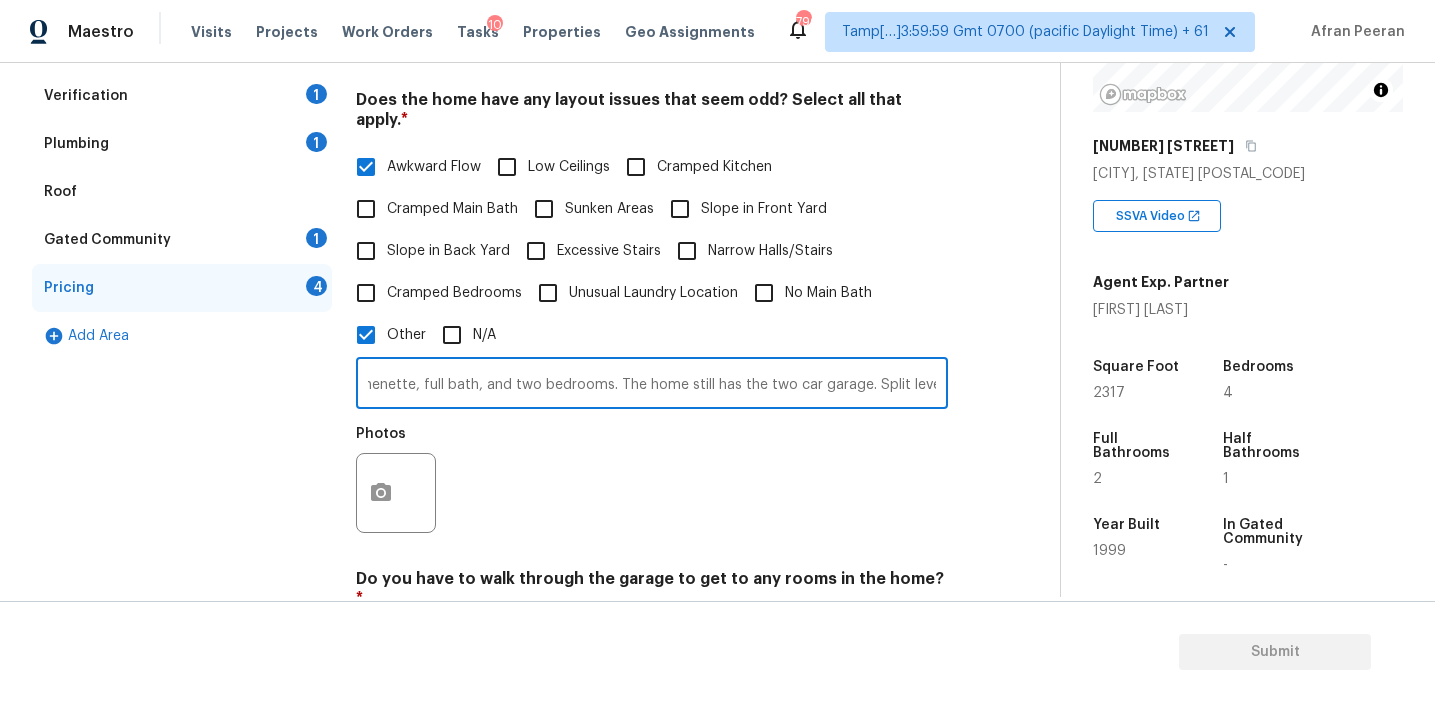 scroll, scrollTop: 0, scrollLeft: 668, axis: horizontal 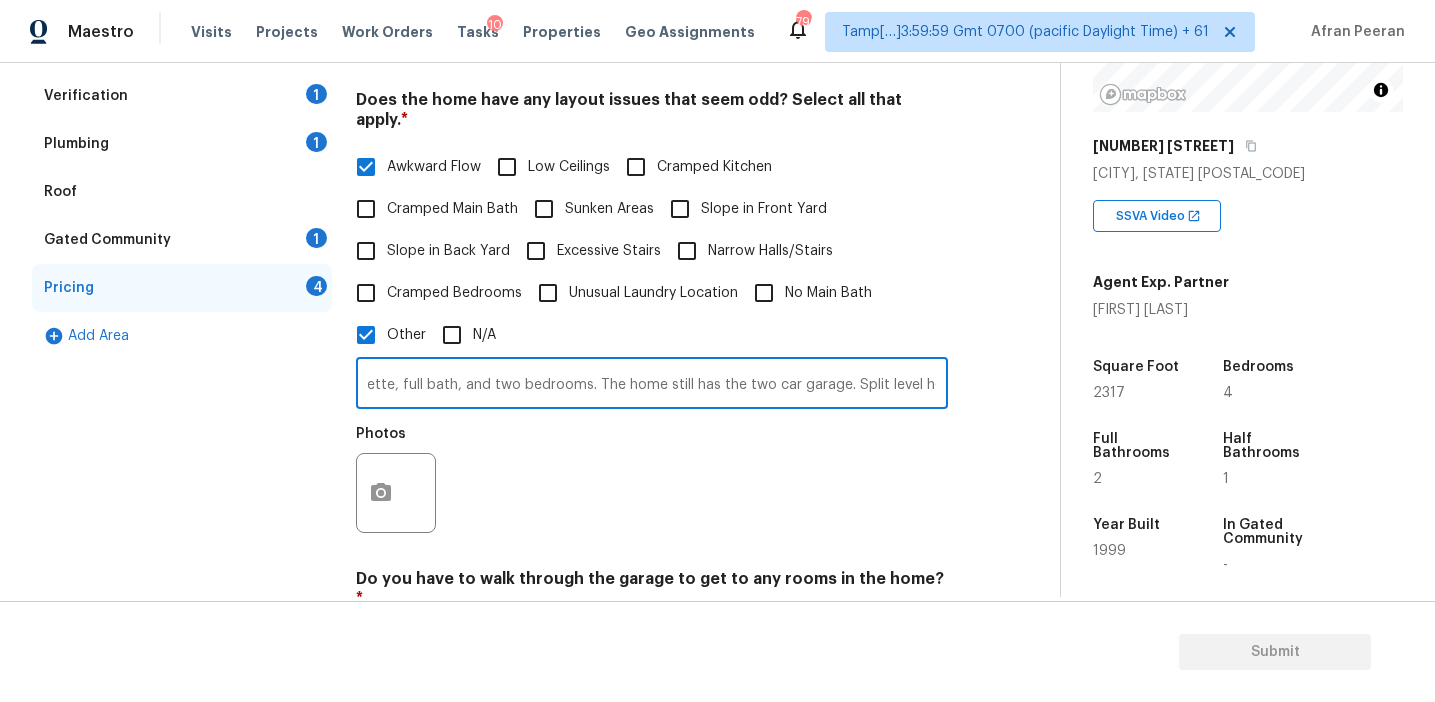 type on "Sq.ft and bedroom bathroom count discrepancy. They finished the entire basement. It has a kitchenette, full bath, and two bedrooms. The home still has the two car garage. Split level home" 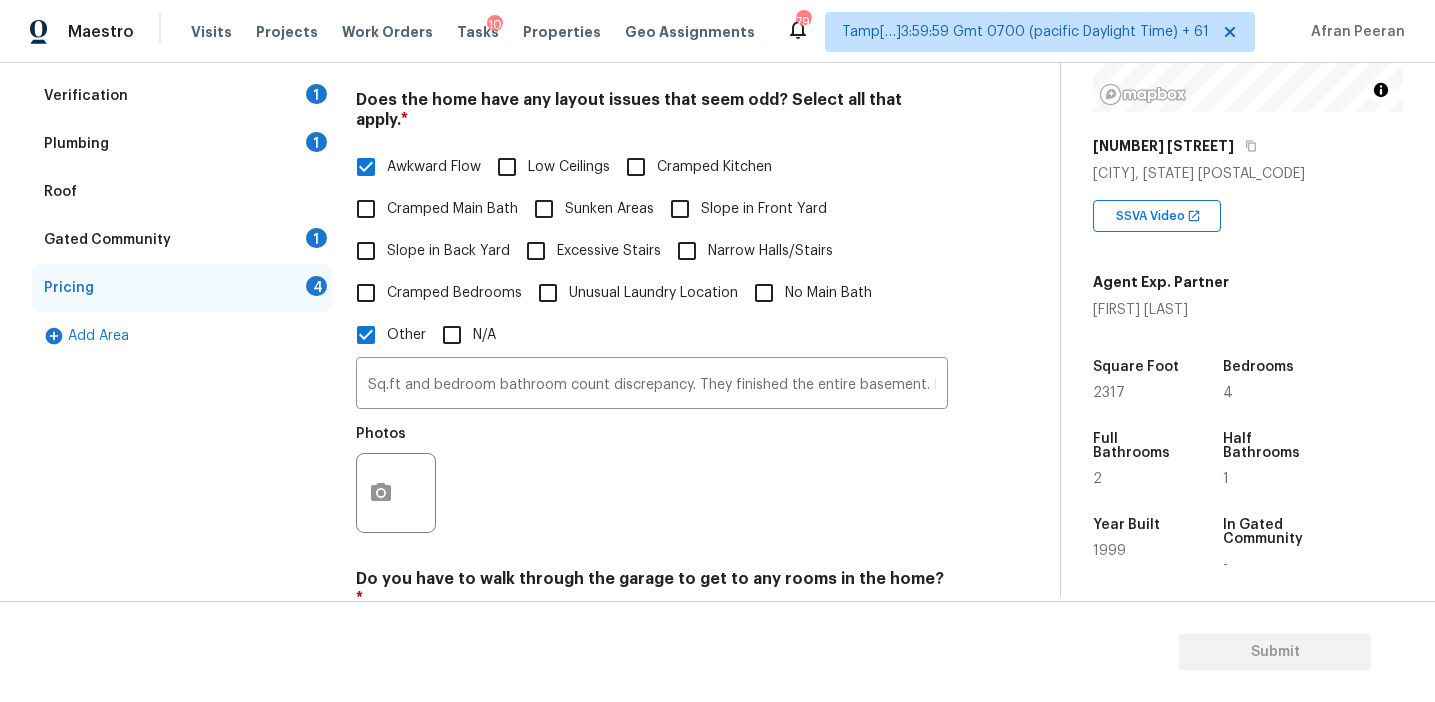 click on "Slope in Back Yard" at bounding box center (448, 251) 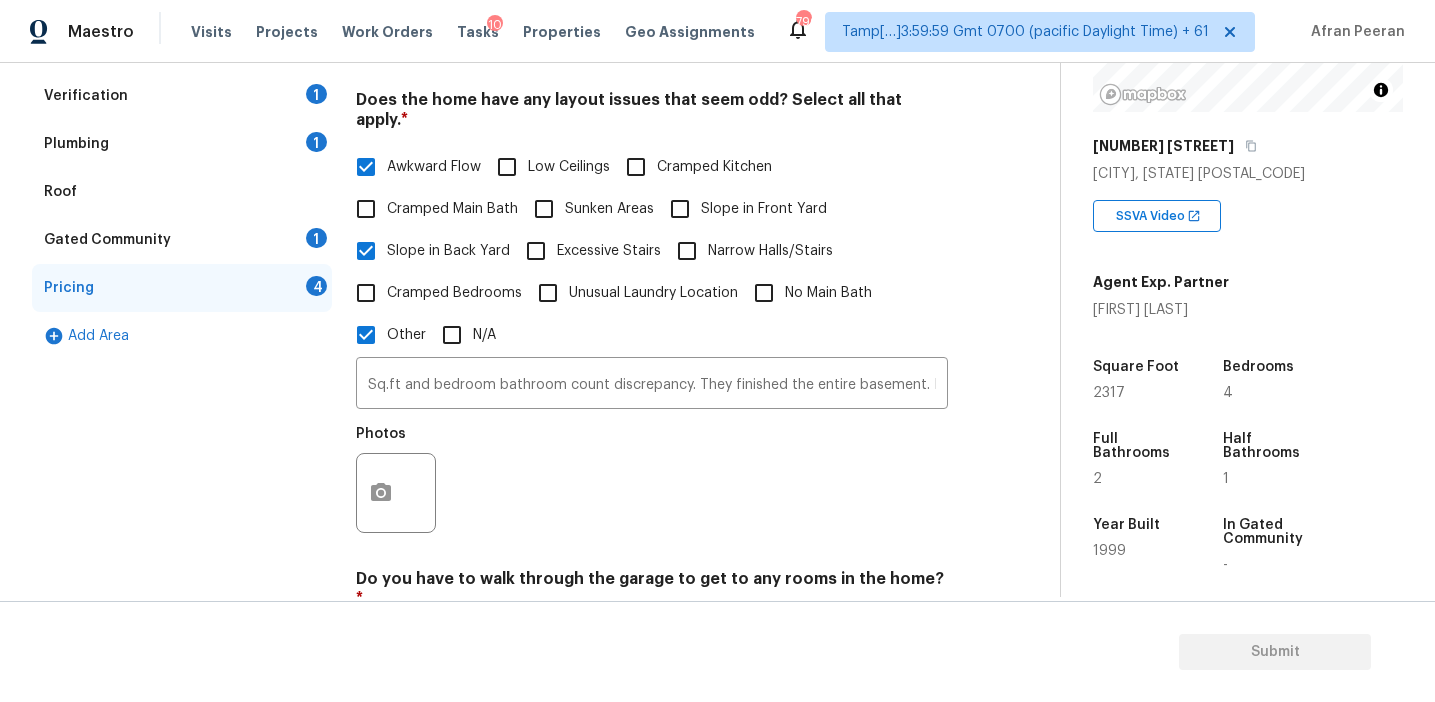 click on "Slope in Front Yard" at bounding box center [764, 209] 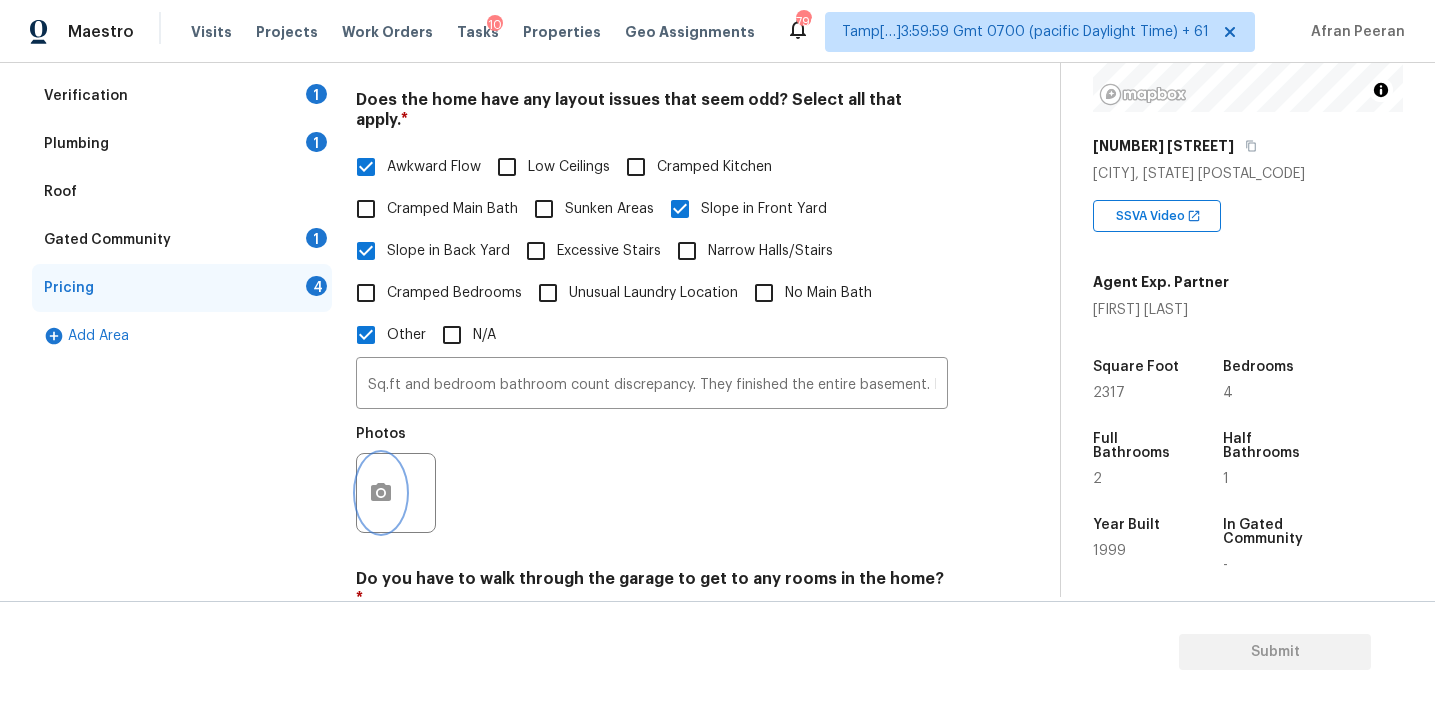 click 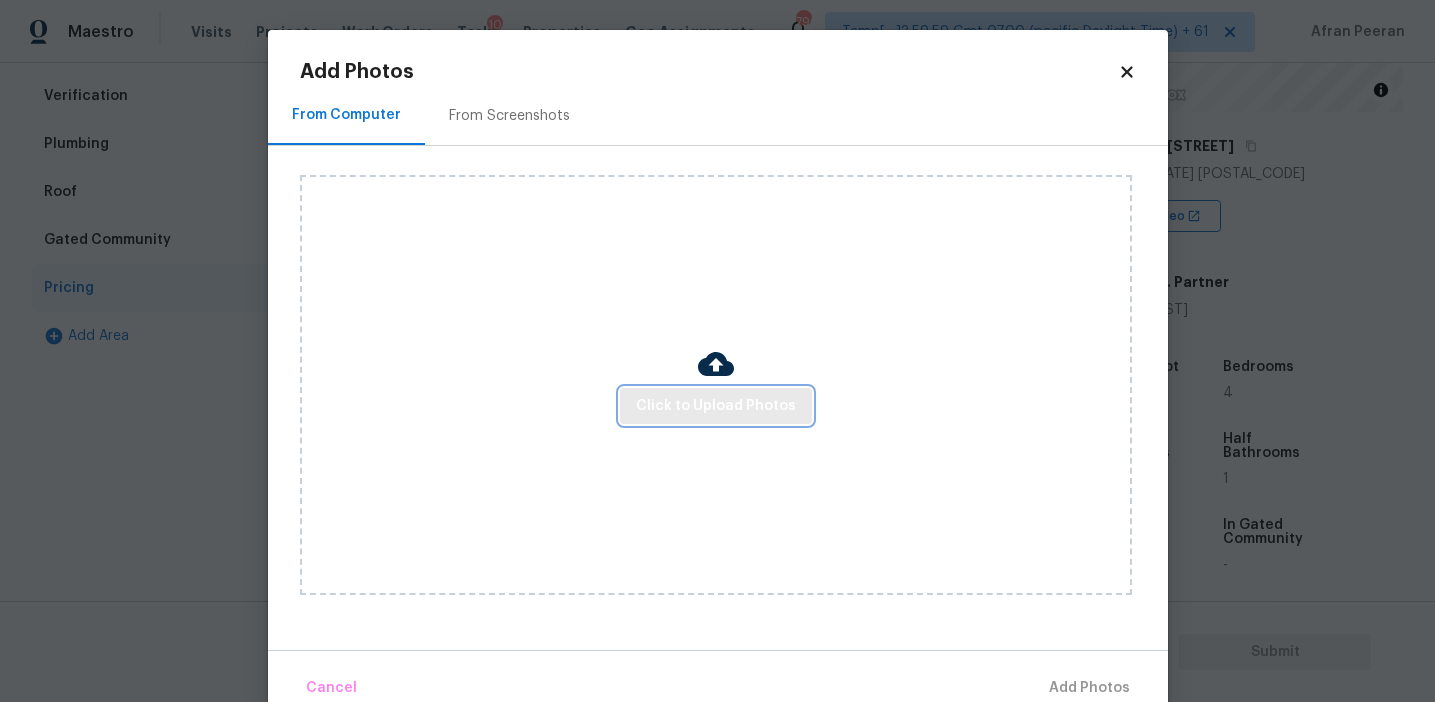 click on "Click to Upload Photos" at bounding box center [716, 406] 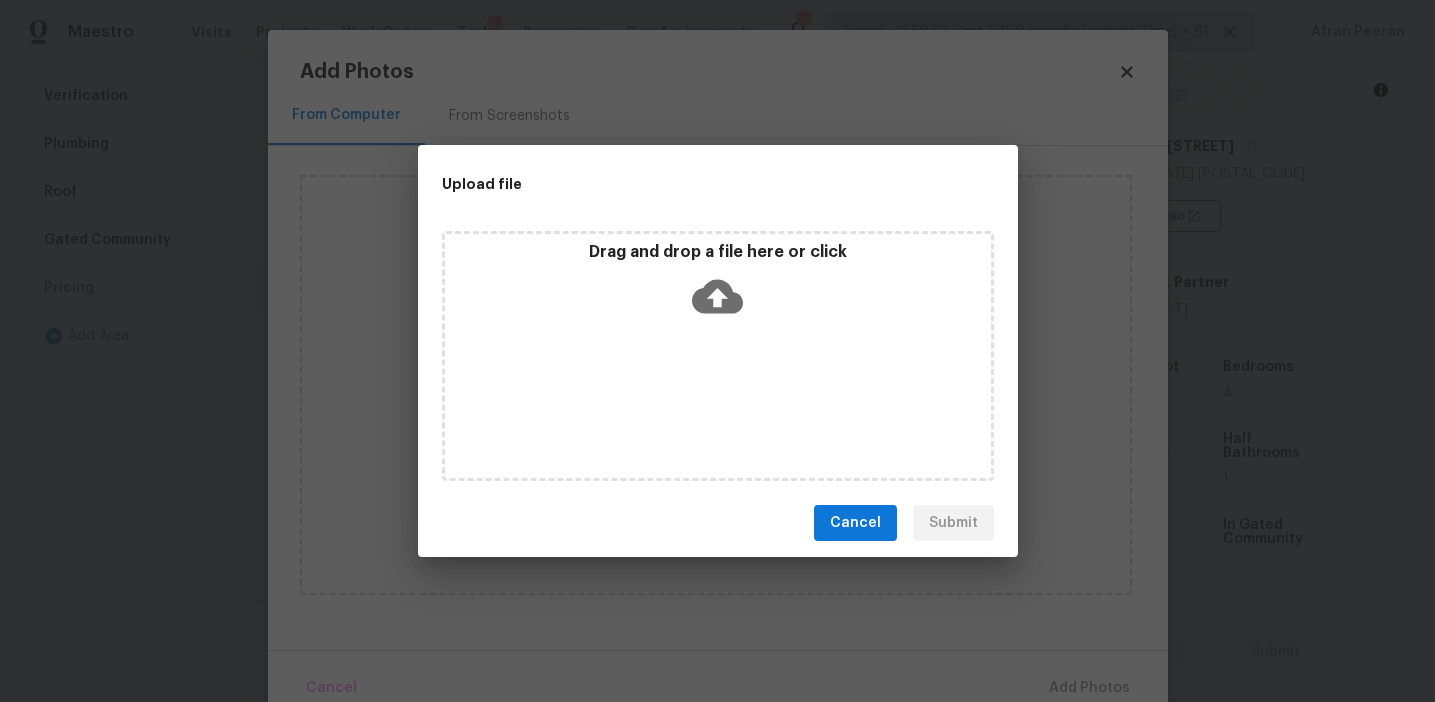 click 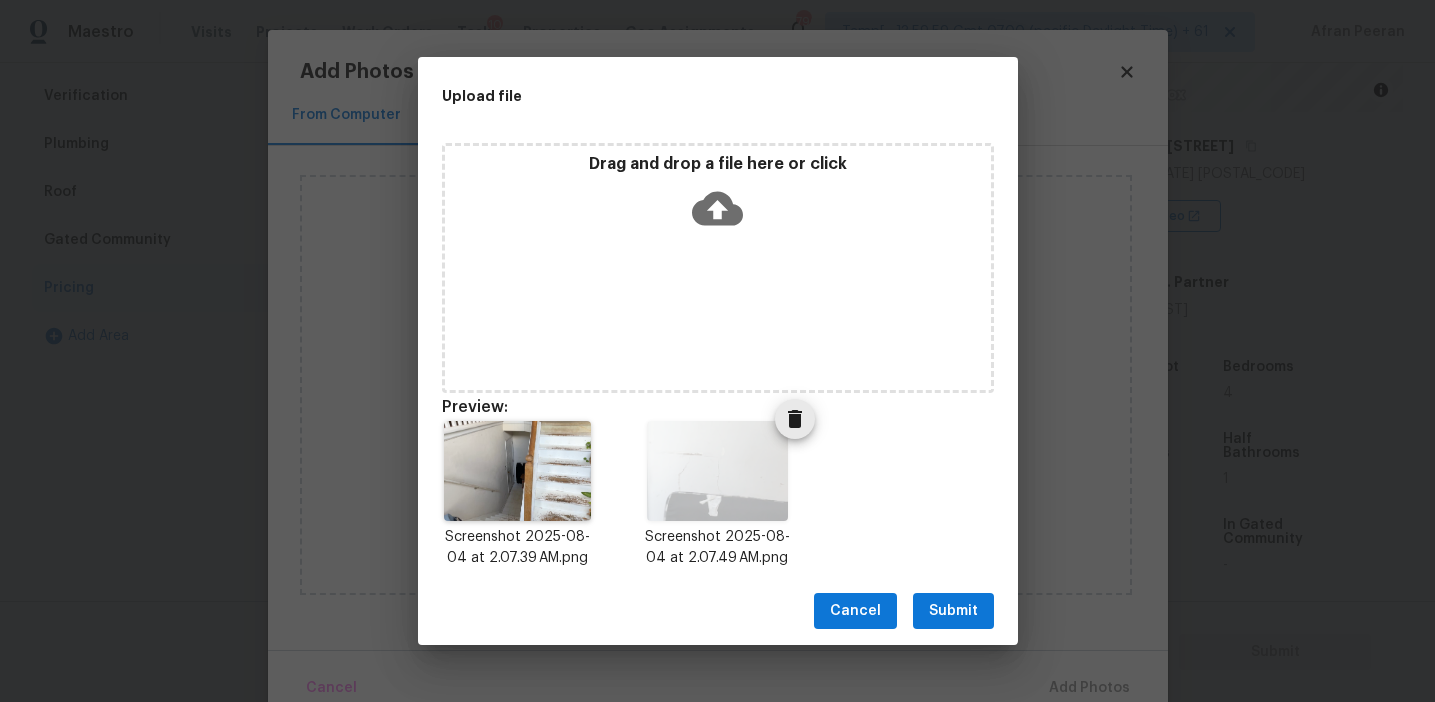 click at bounding box center [795, 419] 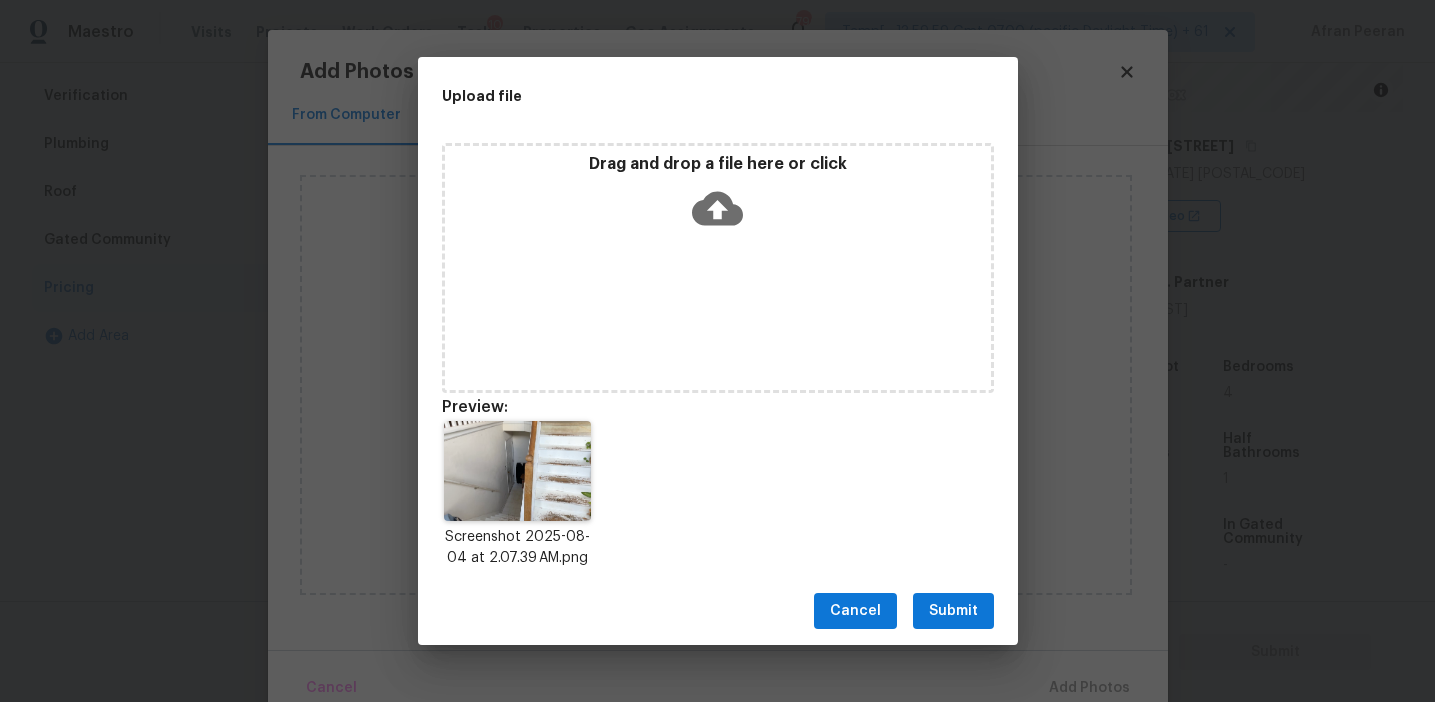 click on "Drag and drop a file here or click" at bounding box center [718, 197] 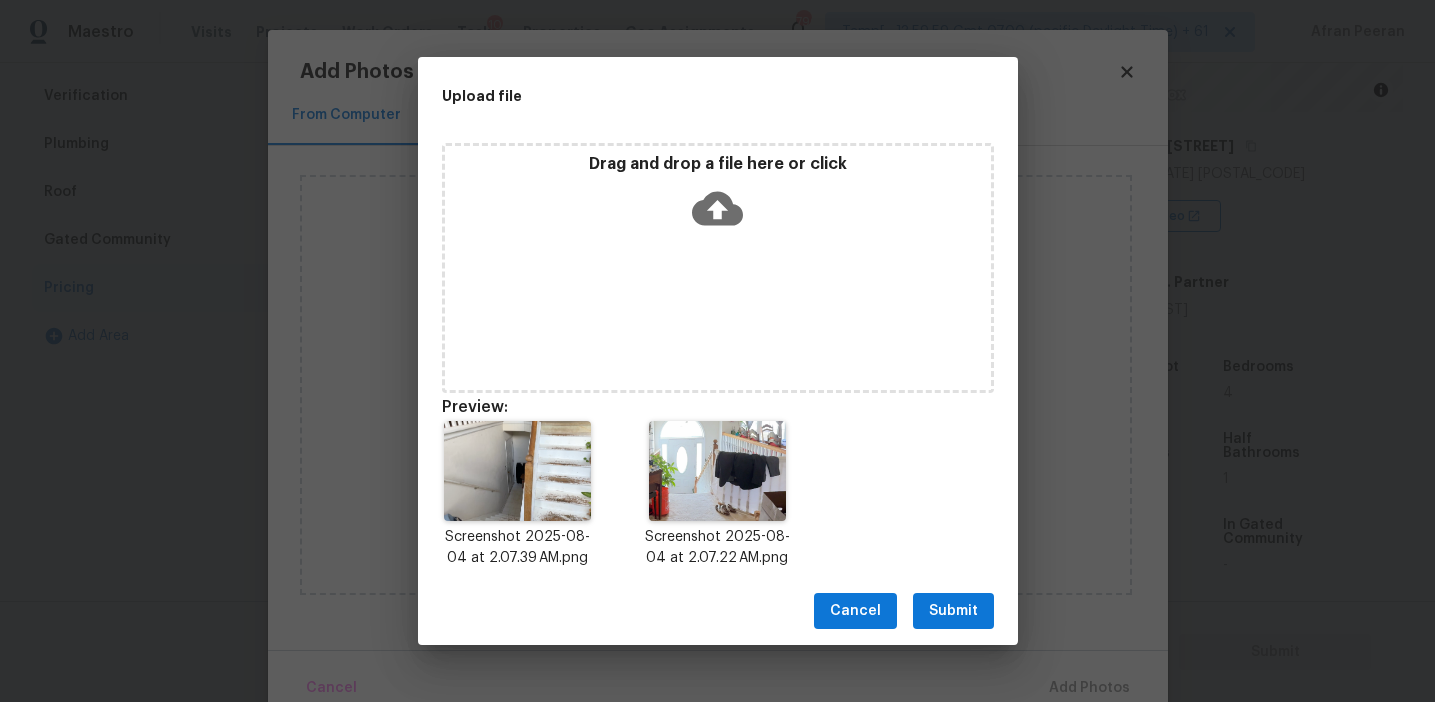 click on "Submit" at bounding box center (953, 611) 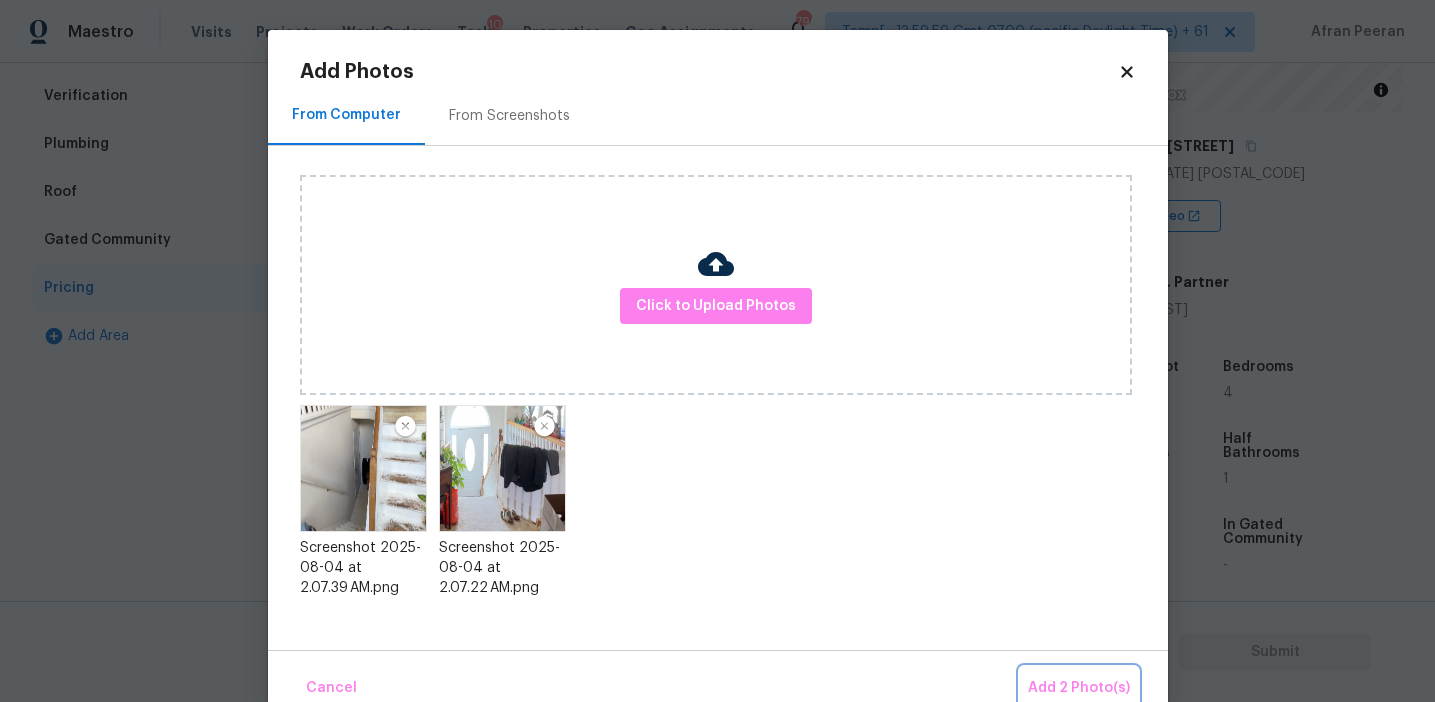 click on "Add 2 Photo(s)" at bounding box center (1079, 688) 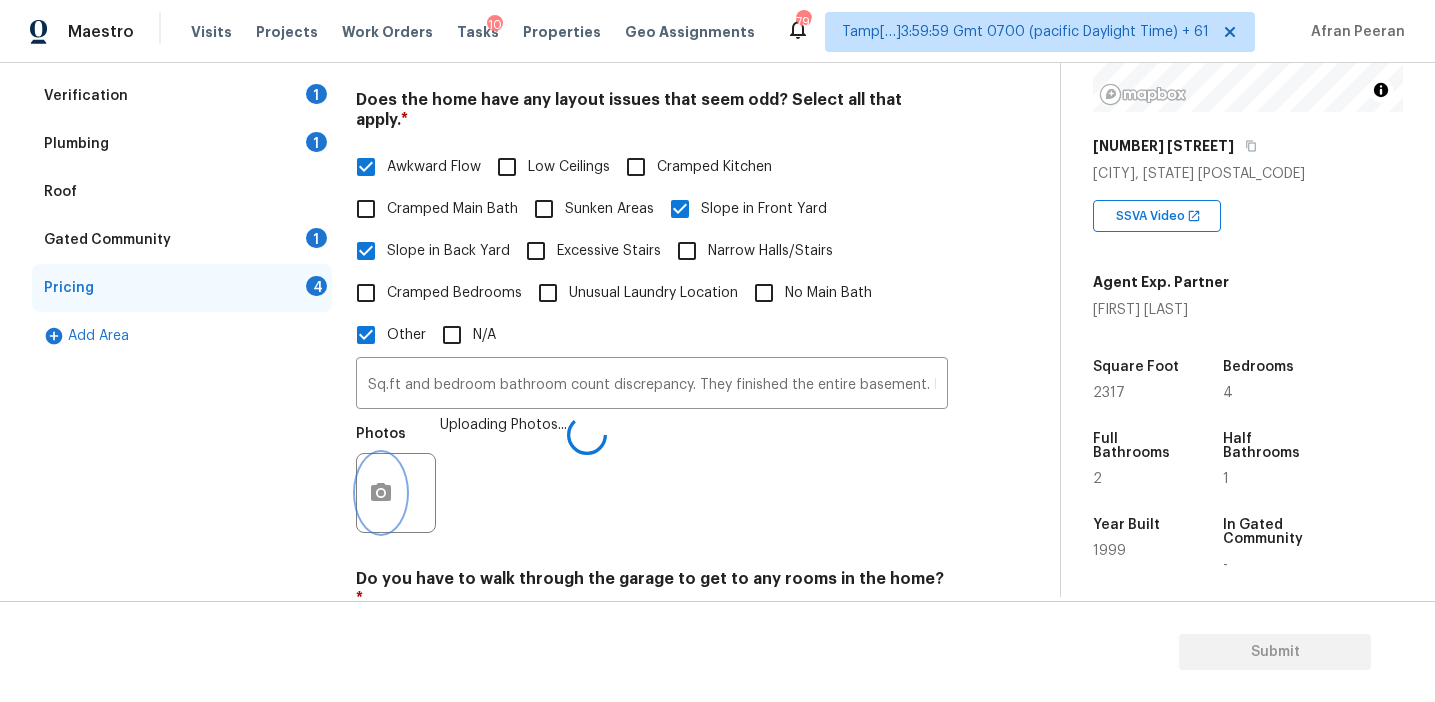 scroll, scrollTop: 687, scrollLeft: 0, axis: vertical 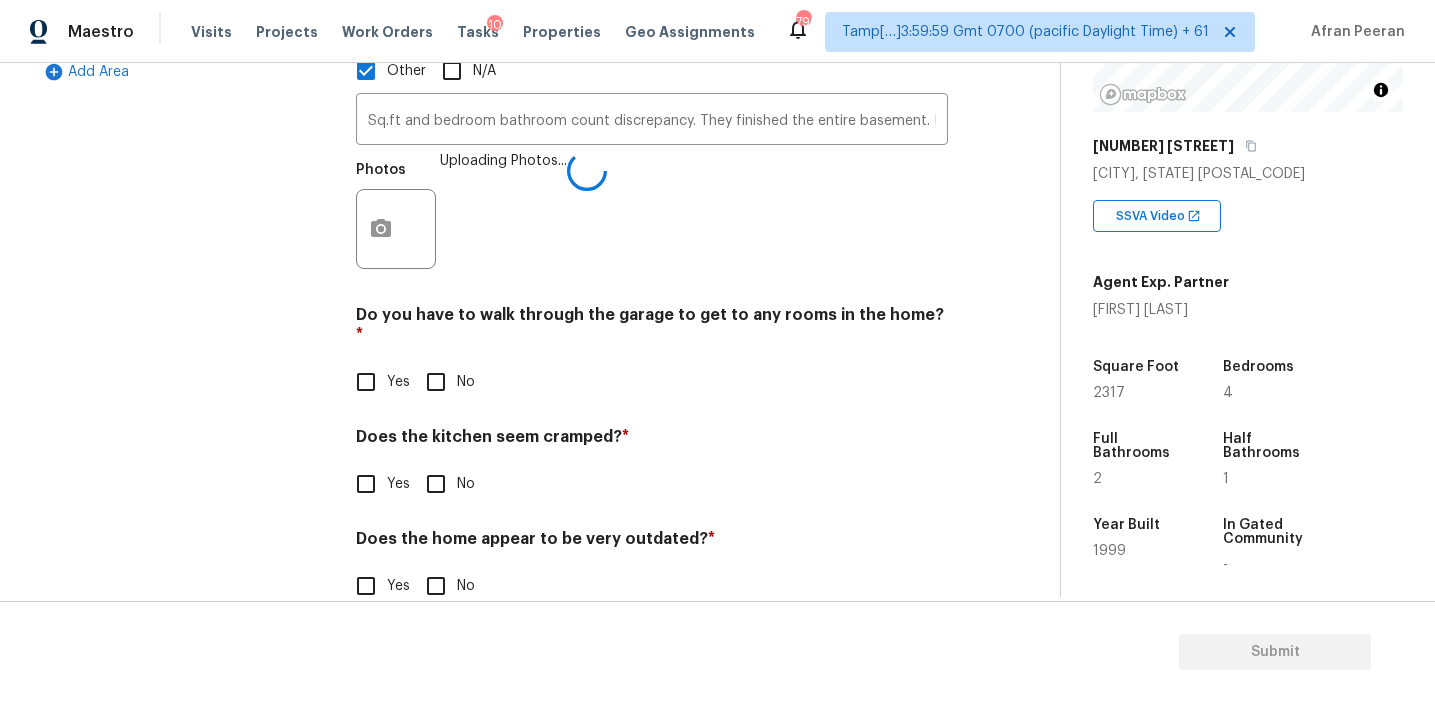 click on "No" at bounding box center (436, 382) 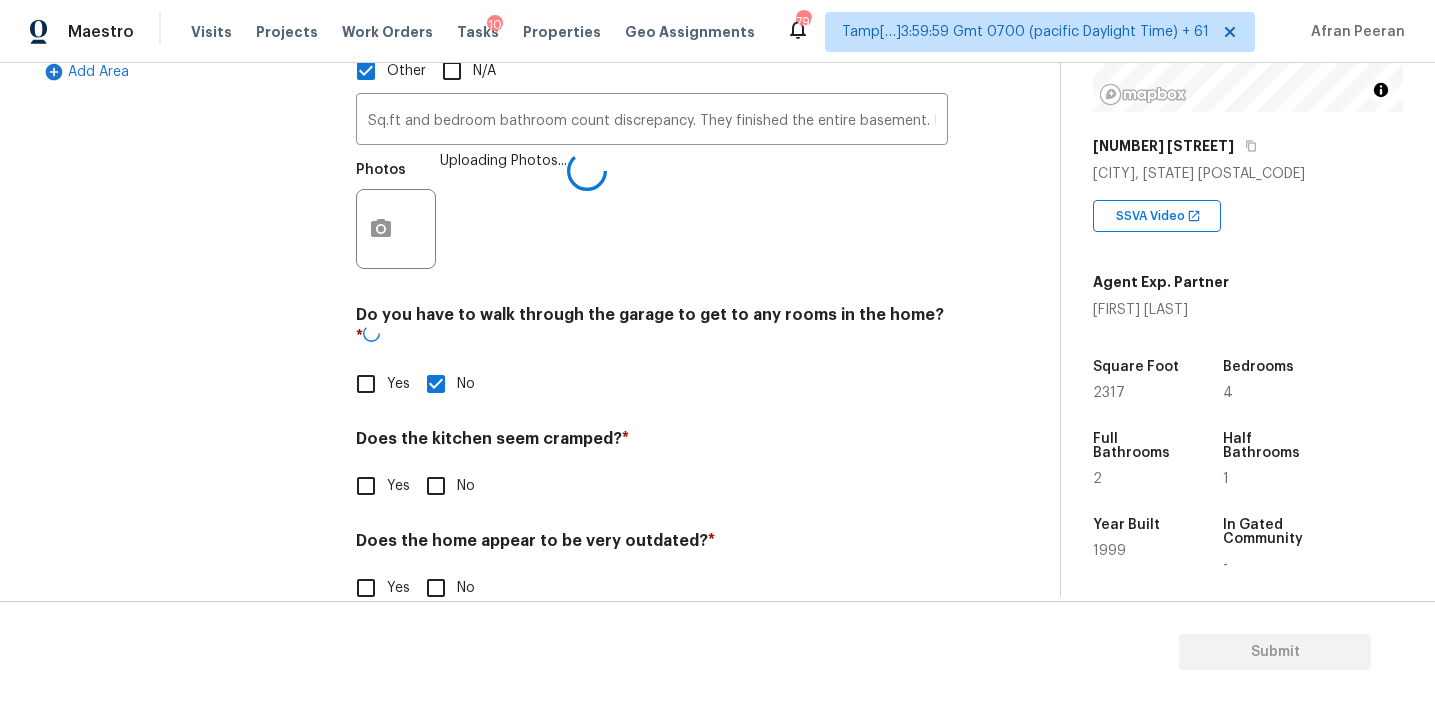click on "No" at bounding box center (436, 486) 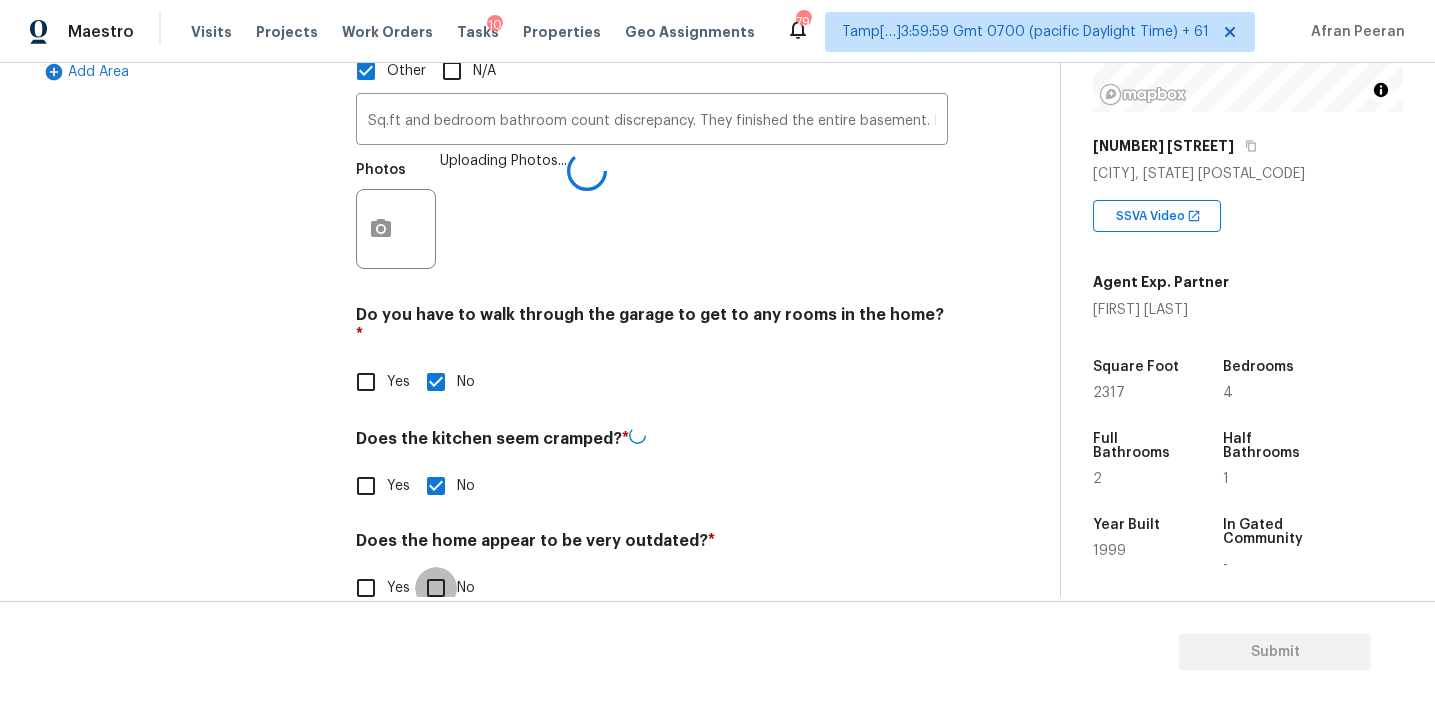 click on "No" at bounding box center (436, 588) 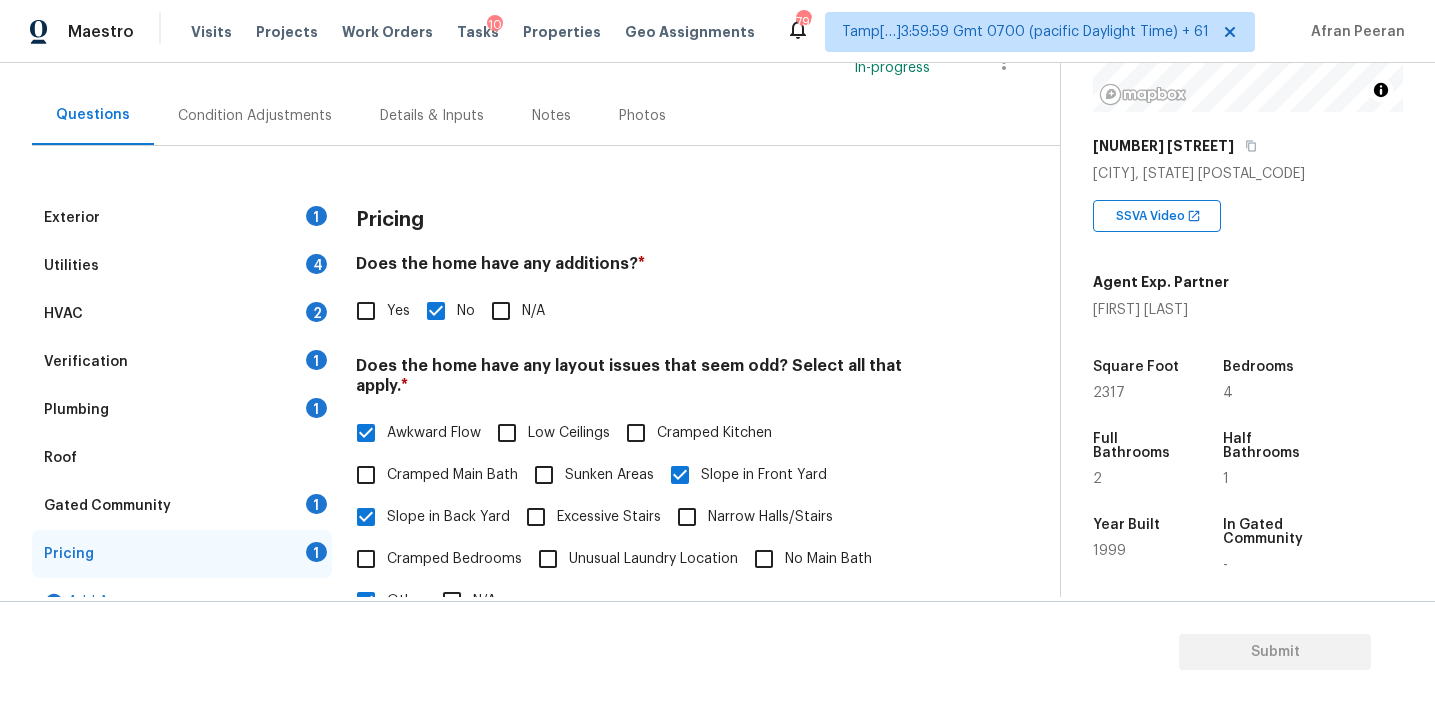 scroll, scrollTop: 164, scrollLeft: 0, axis: vertical 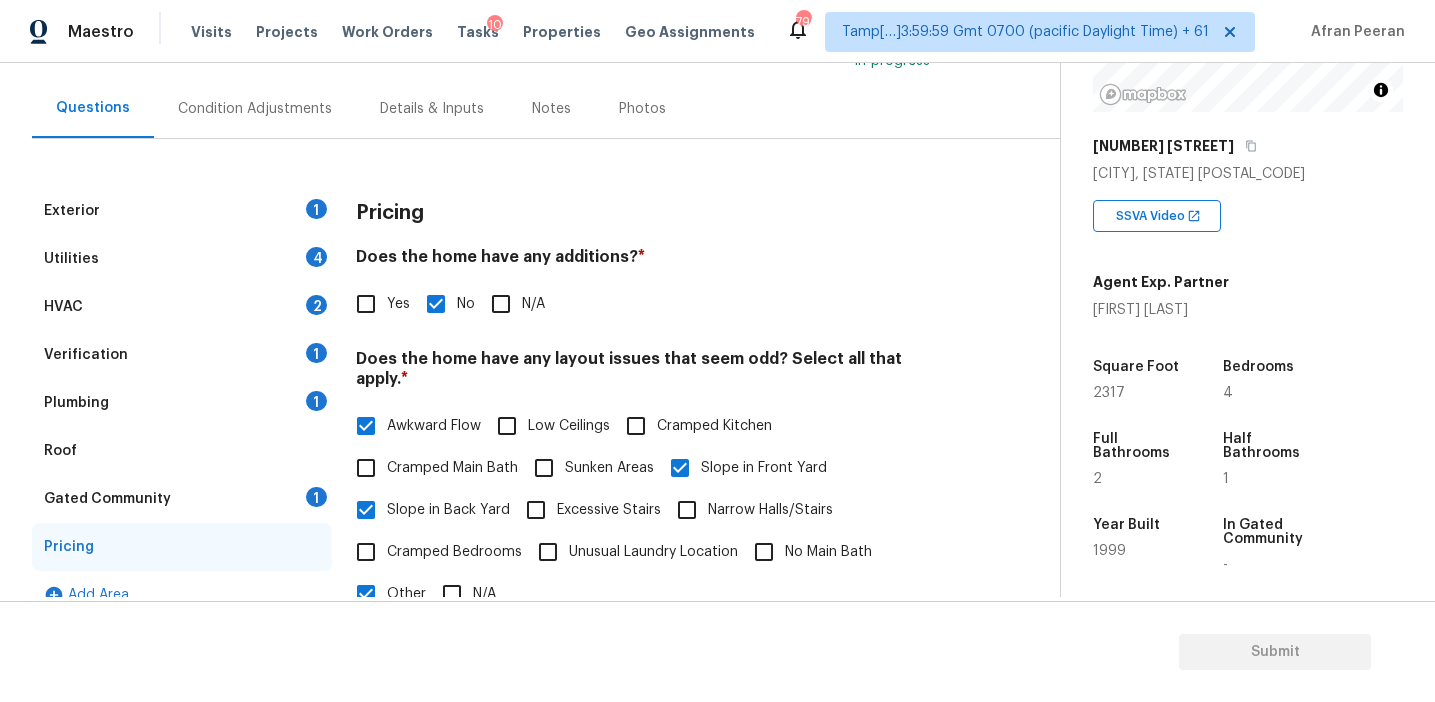 click on "Pricing" at bounding box center (390, 213) 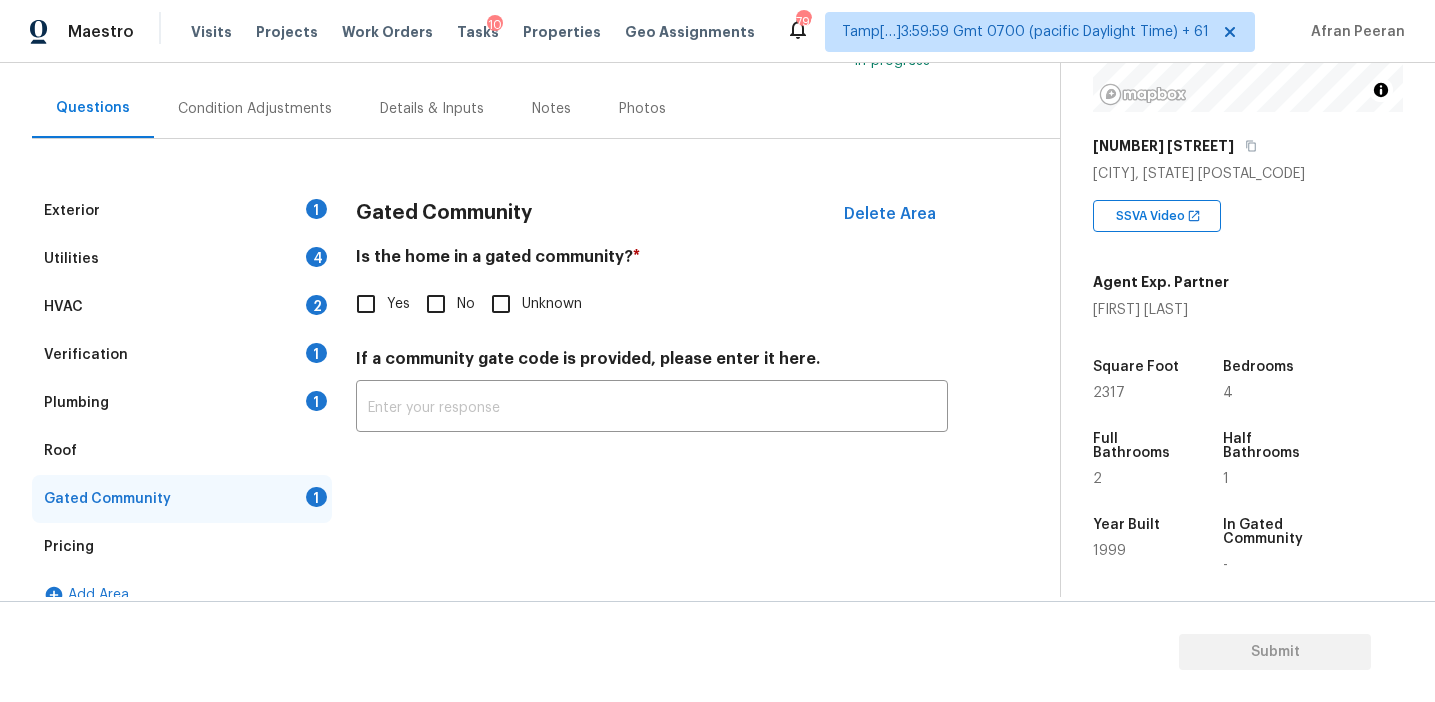 click on "Is the home in a gated community?  * Yes No Unknown" at bounding box center (652, 286) 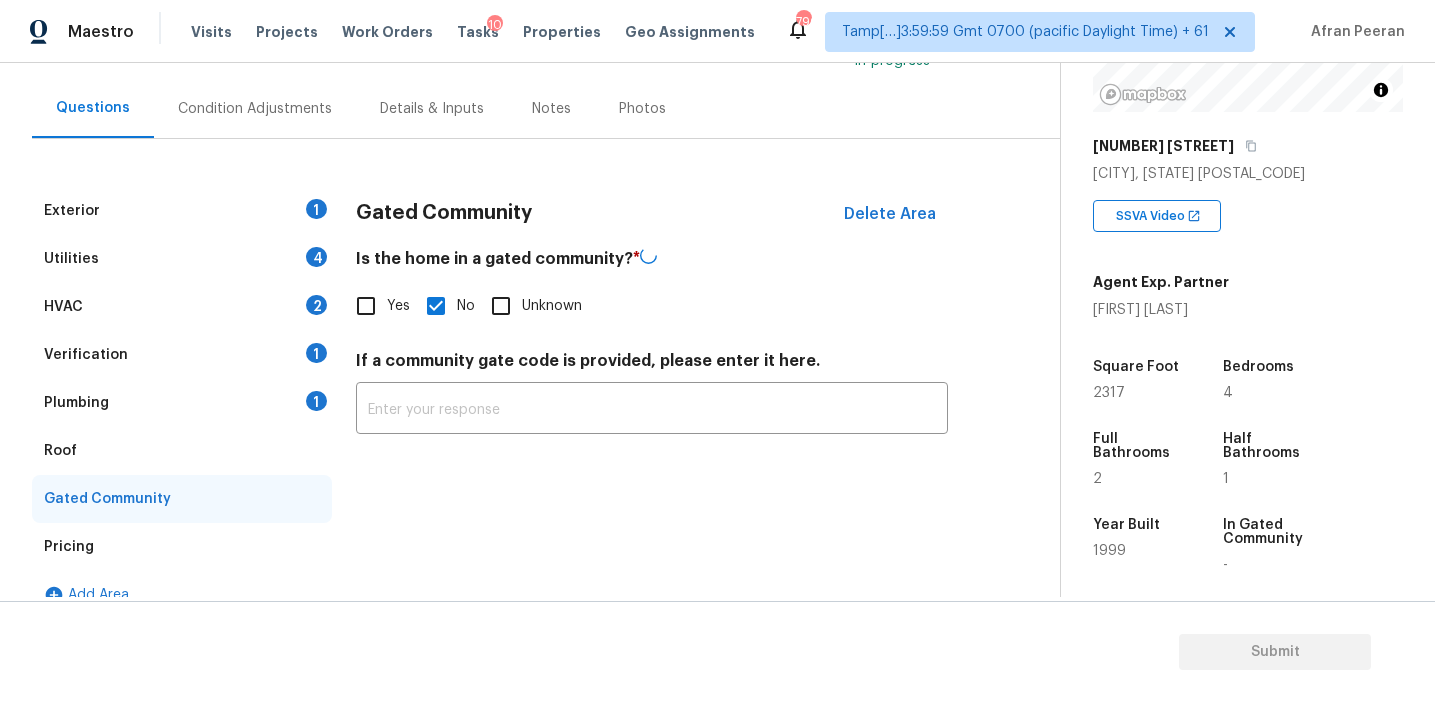 click on "Roof" at bounding box center [182, 451] 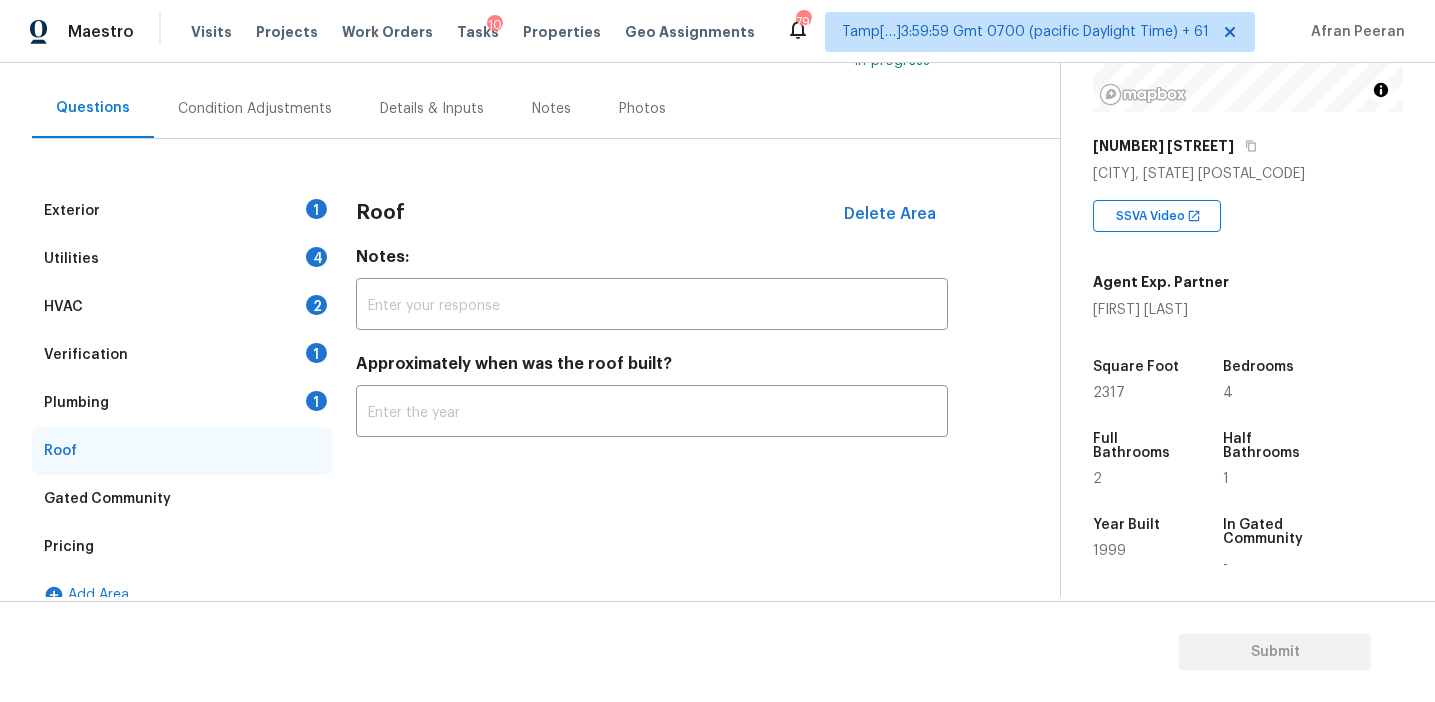 click on "Plumbing 1" at bounding box center (182, 403) 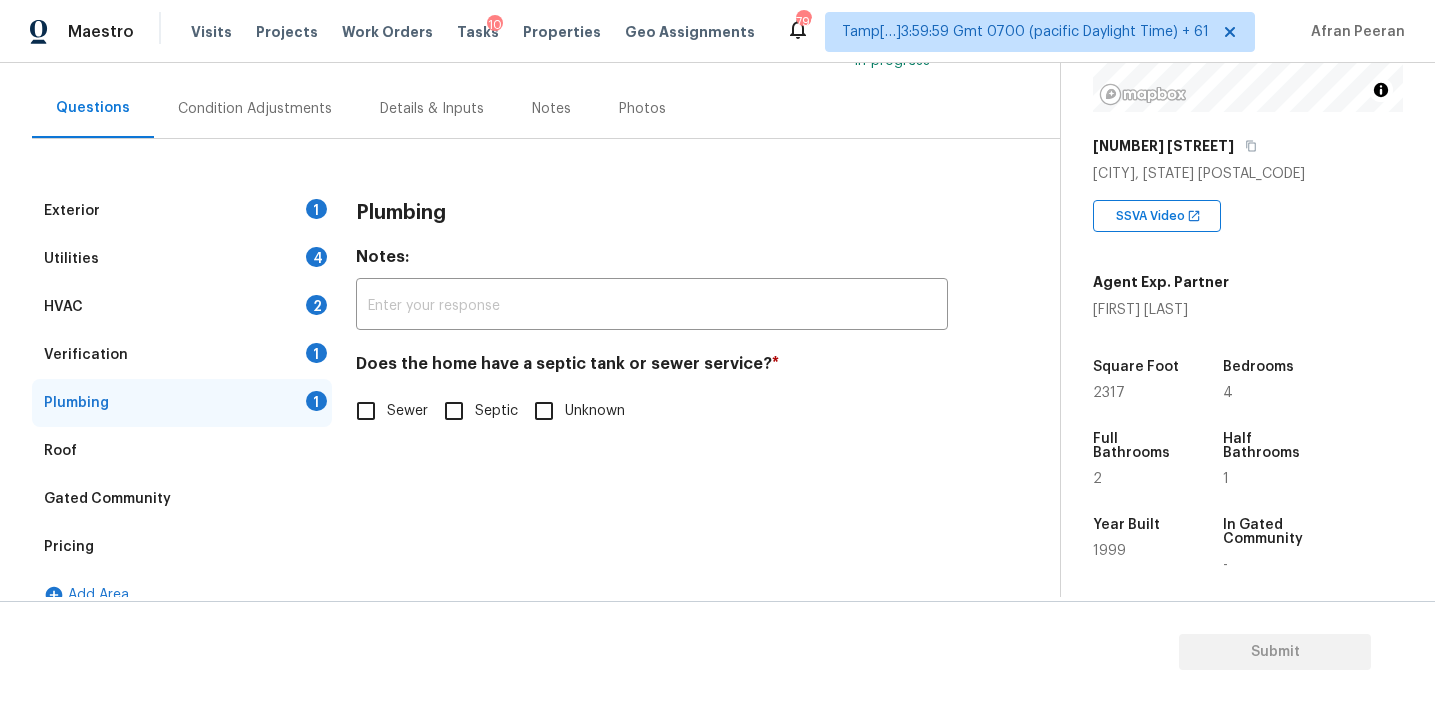 click on "Sewer" at bounding box center (366, 411) 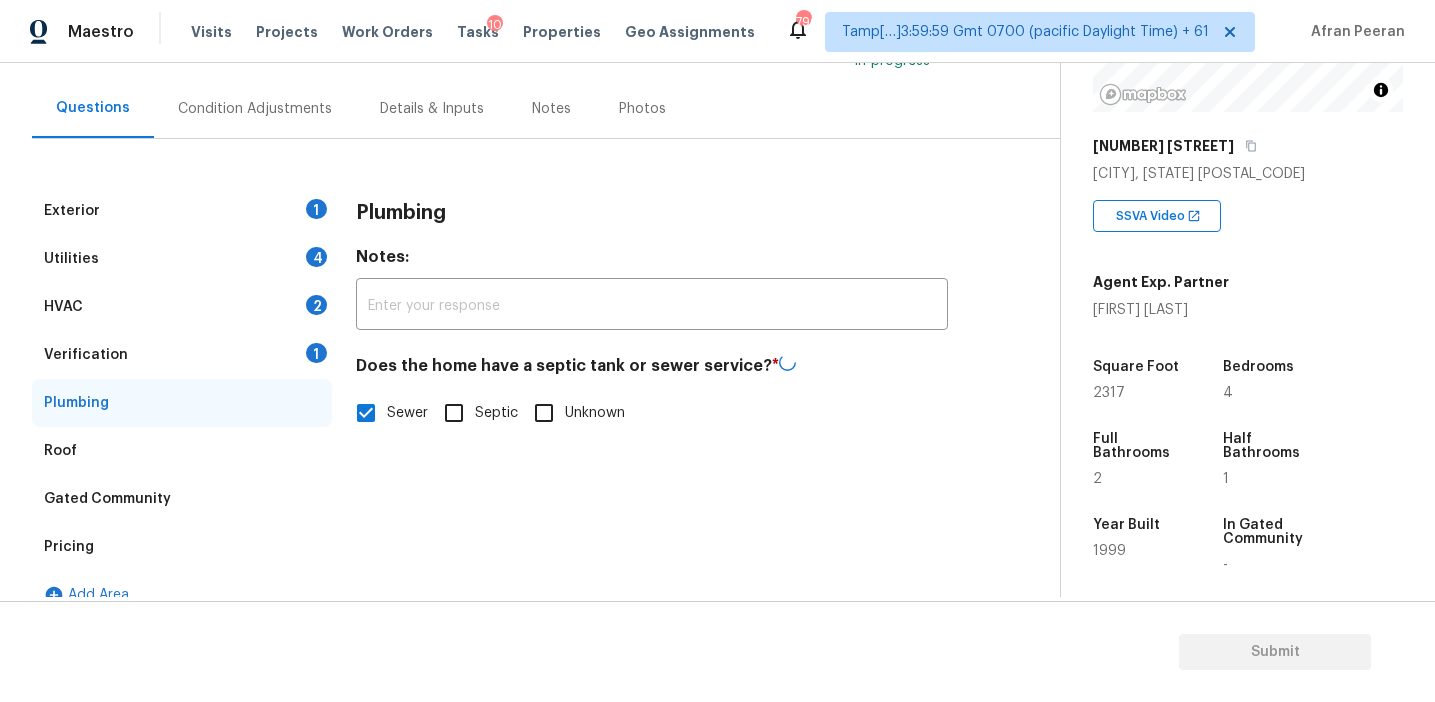 click on "Verification 1" at bounding box center [182, 355] 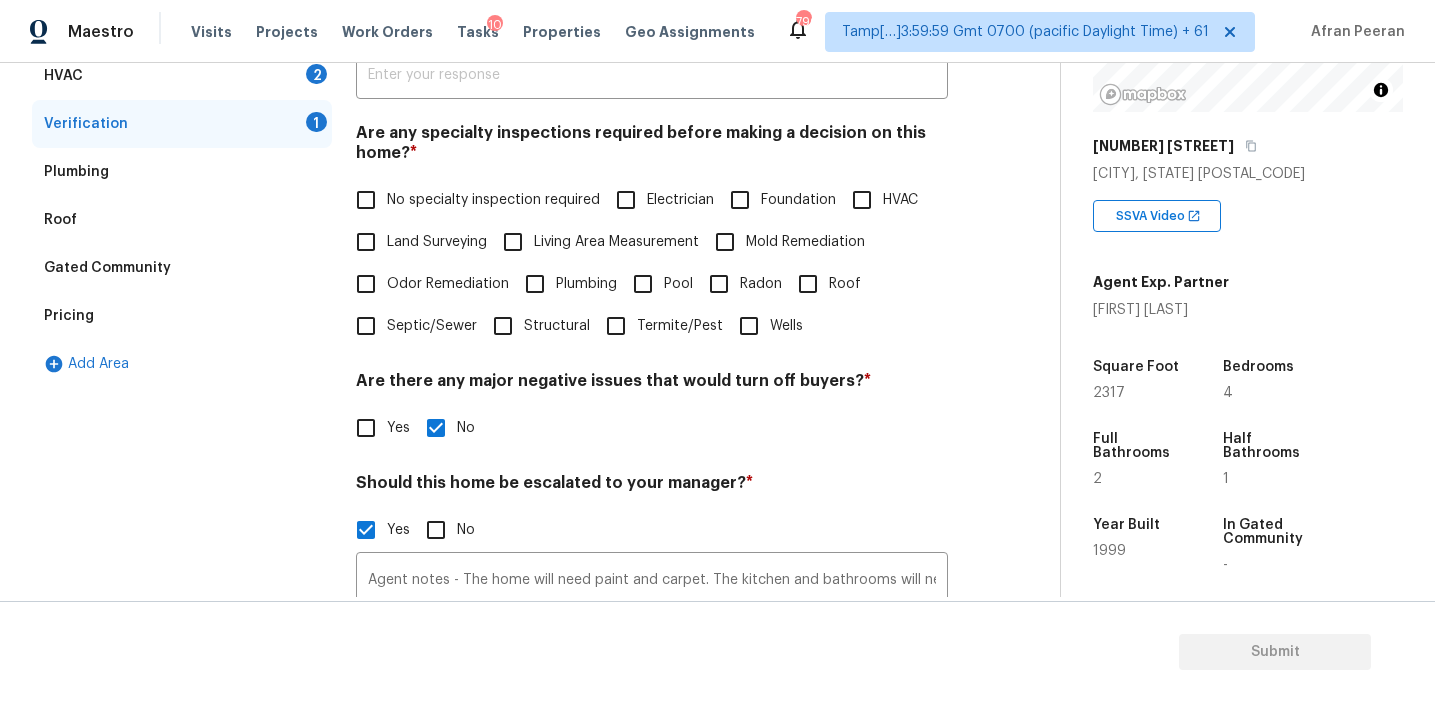 scroll, scrollTop: 365, scrollLeft: 0, axis: vertical 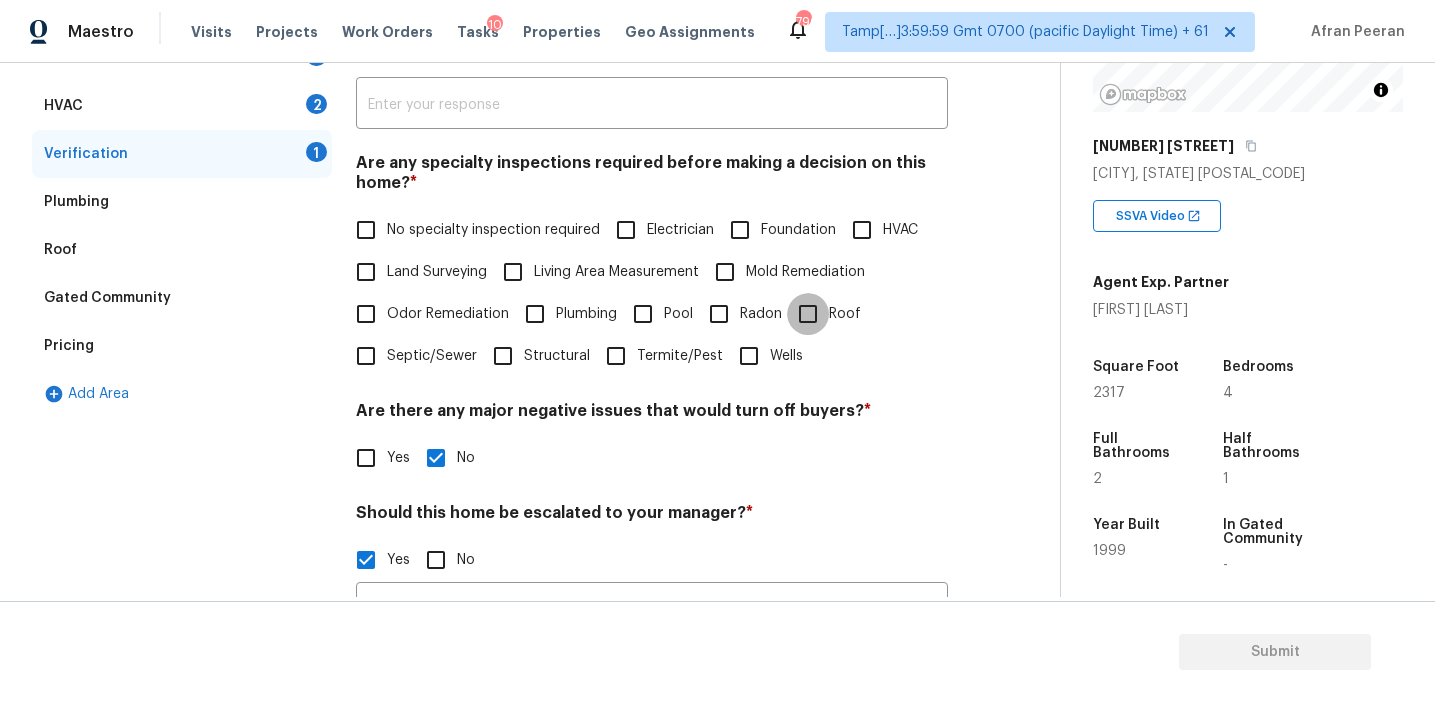 click on "Roof" at bounding box center [808, 314] 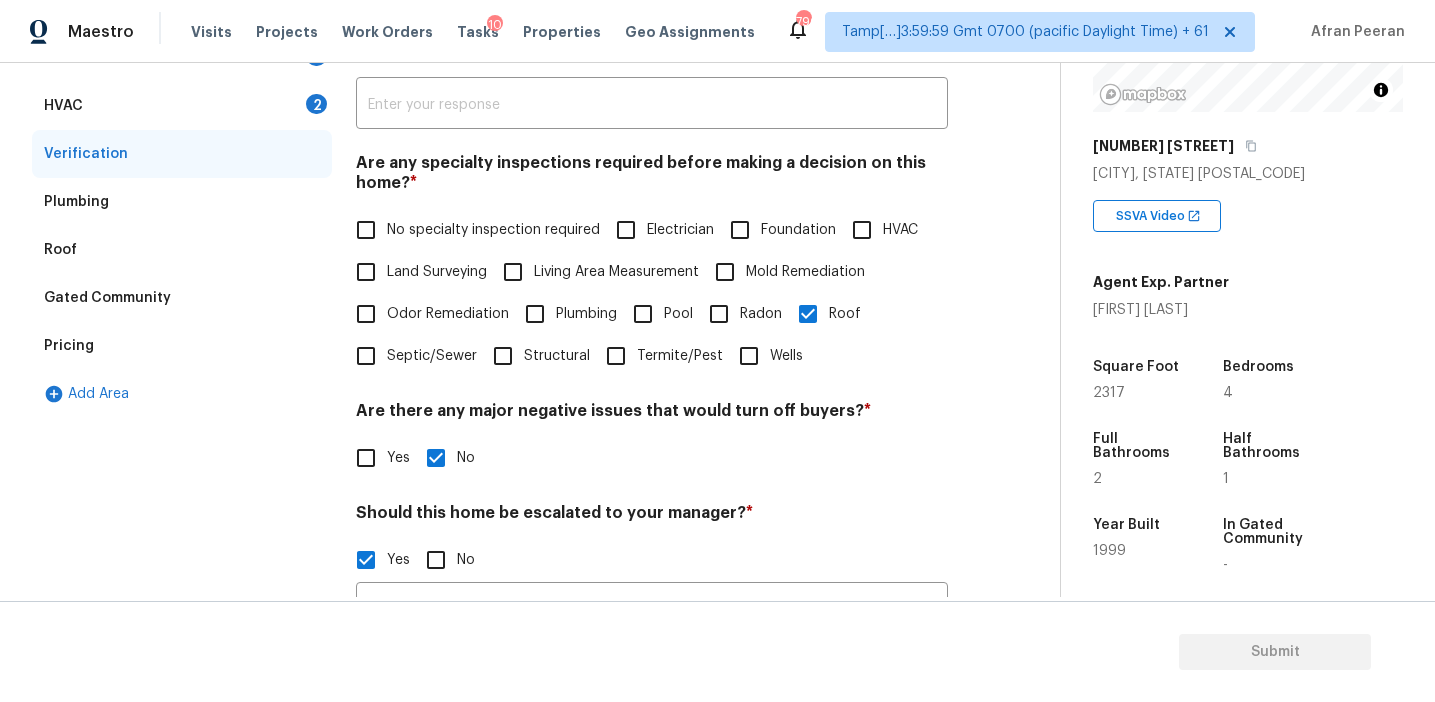 click on "HVAC" at bounding box center (862, 230) 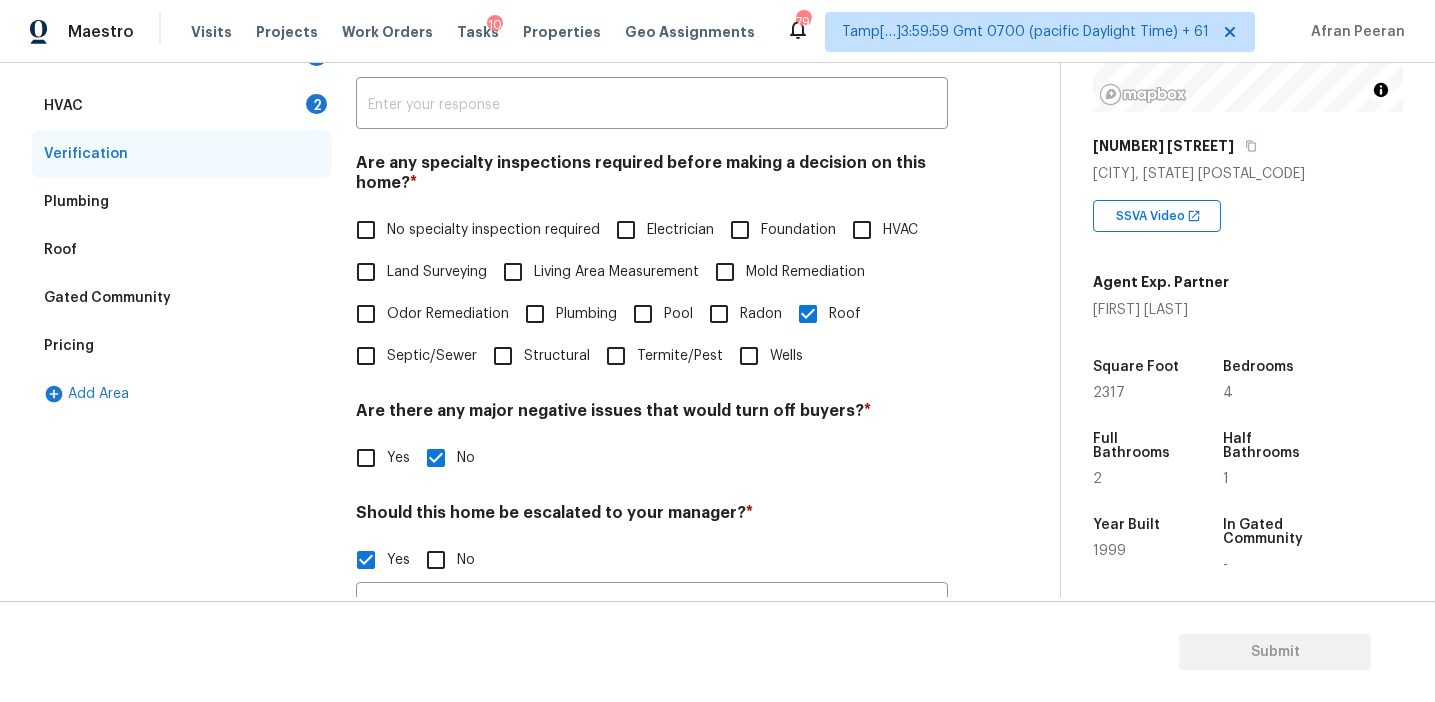 checkbox on "true" 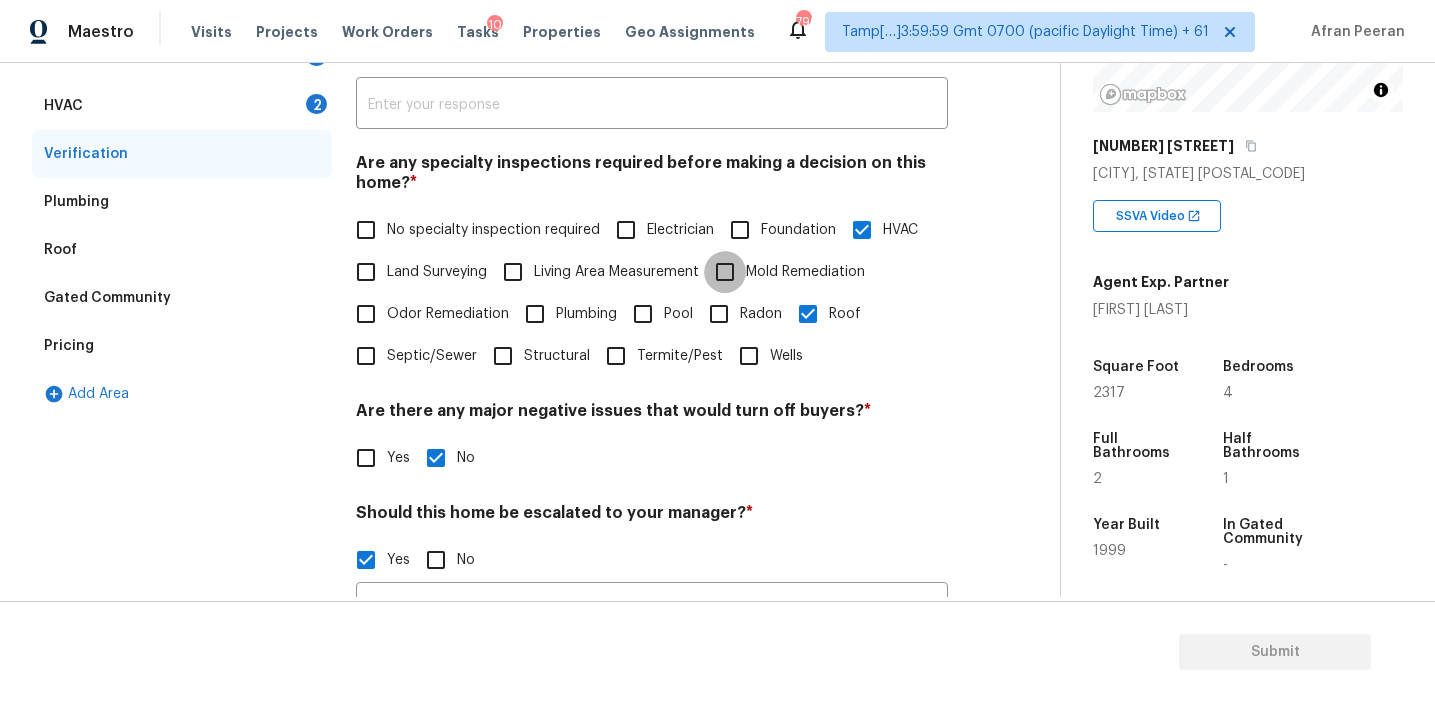 click on "Mold Remediation" at bounding box center (725, 272) 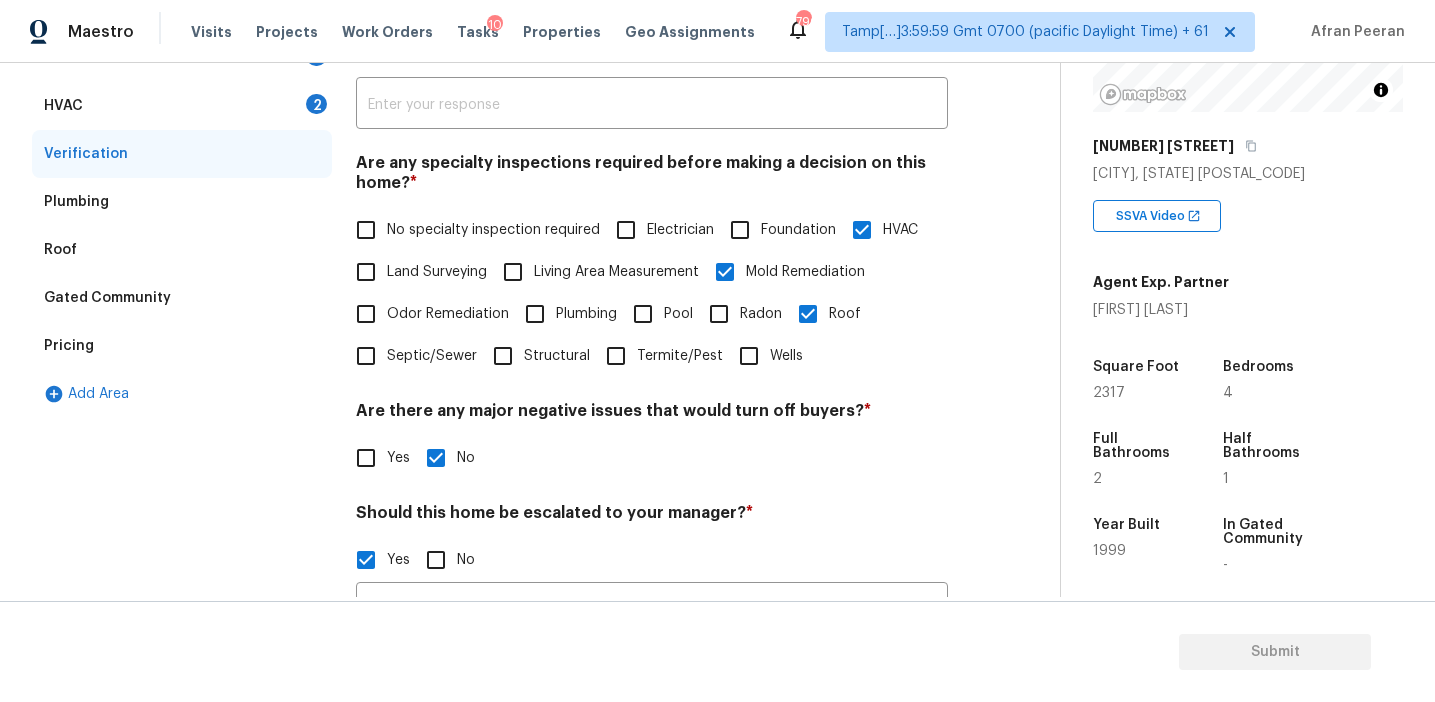 click on "Odor Remediation" at bounding box center [427, 314] 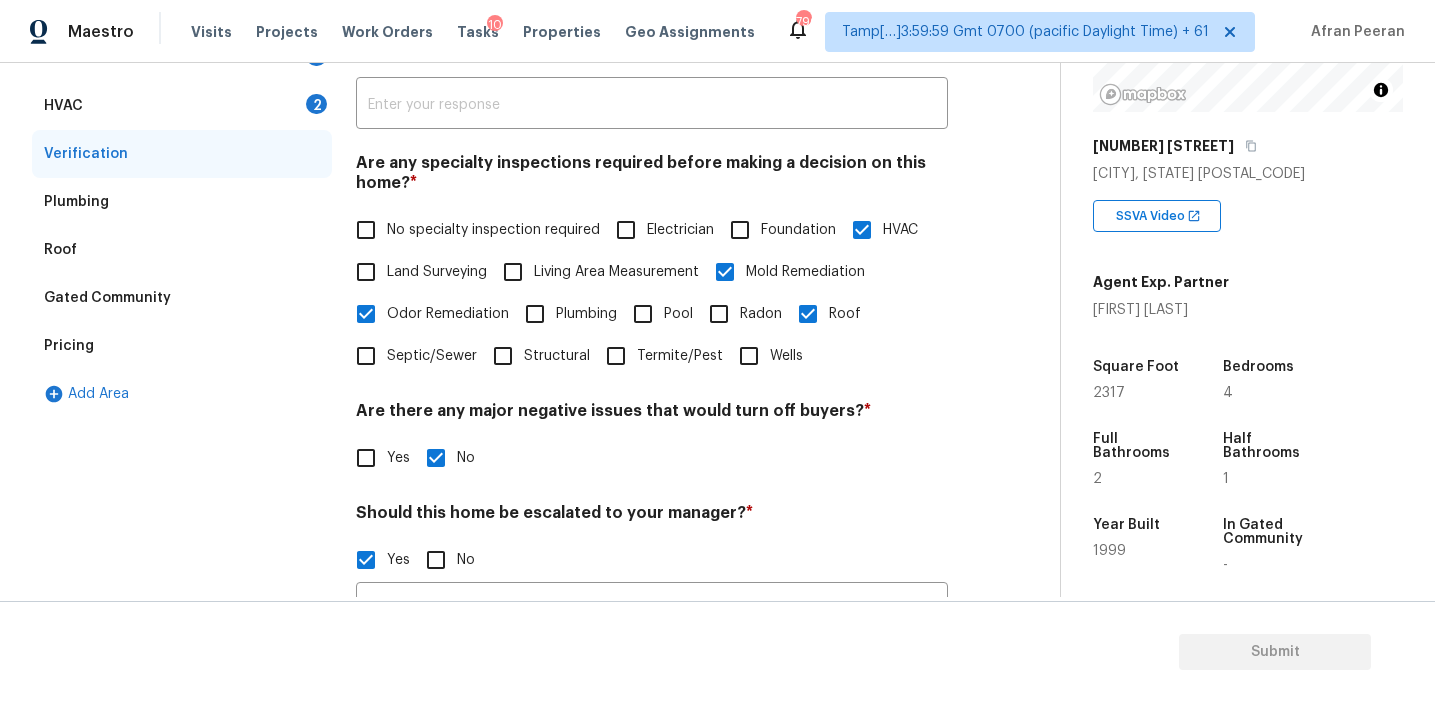 click on "Plumbing" at bounding box center (535, 314) 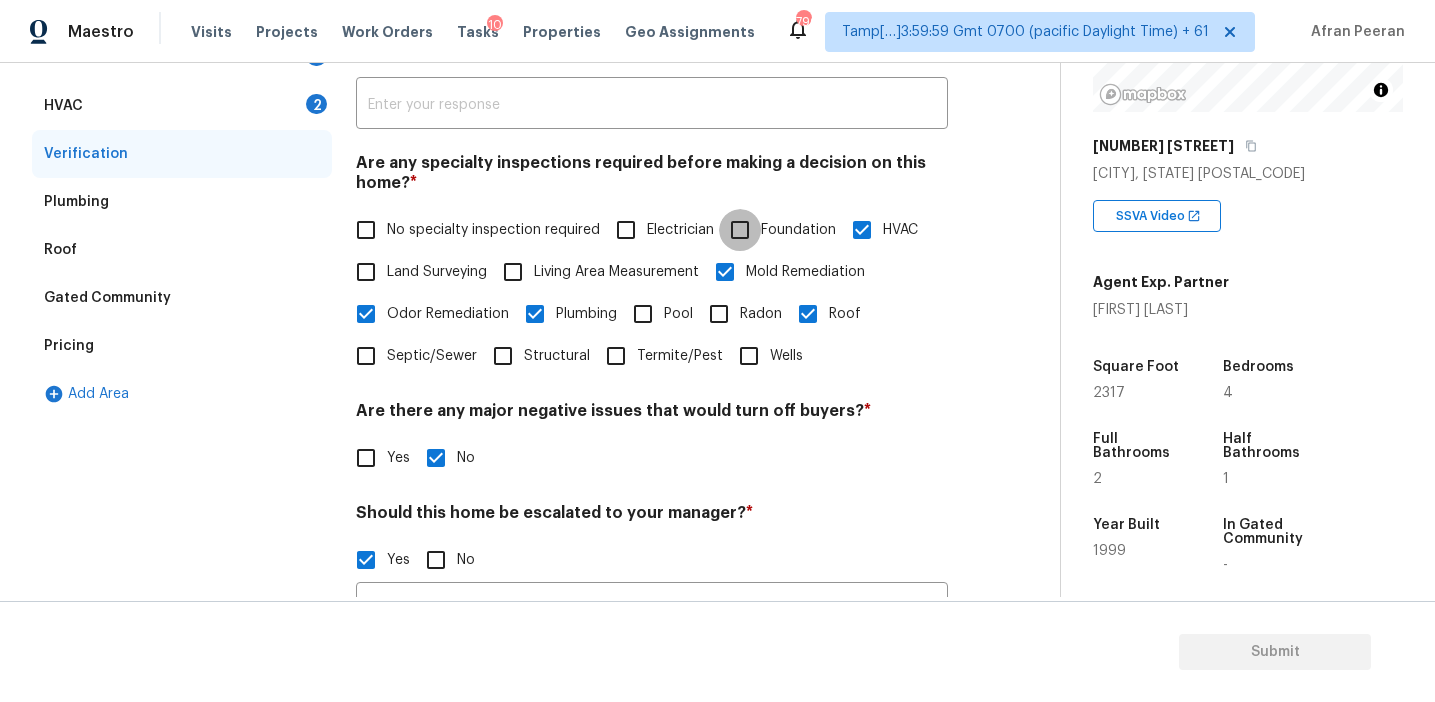 click on "Foundation" at bounding box center (740, 230) 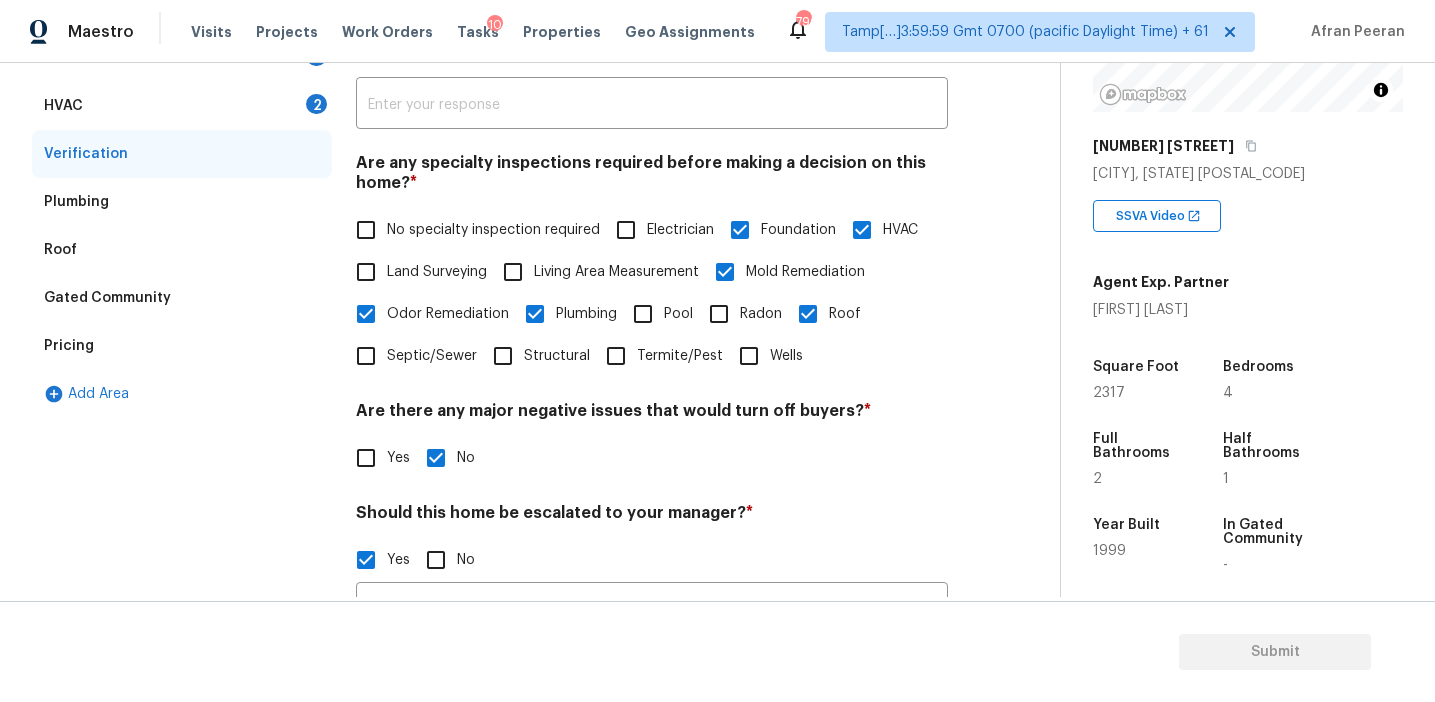 click on "HVAC 2" at bounding box center (182, 106) 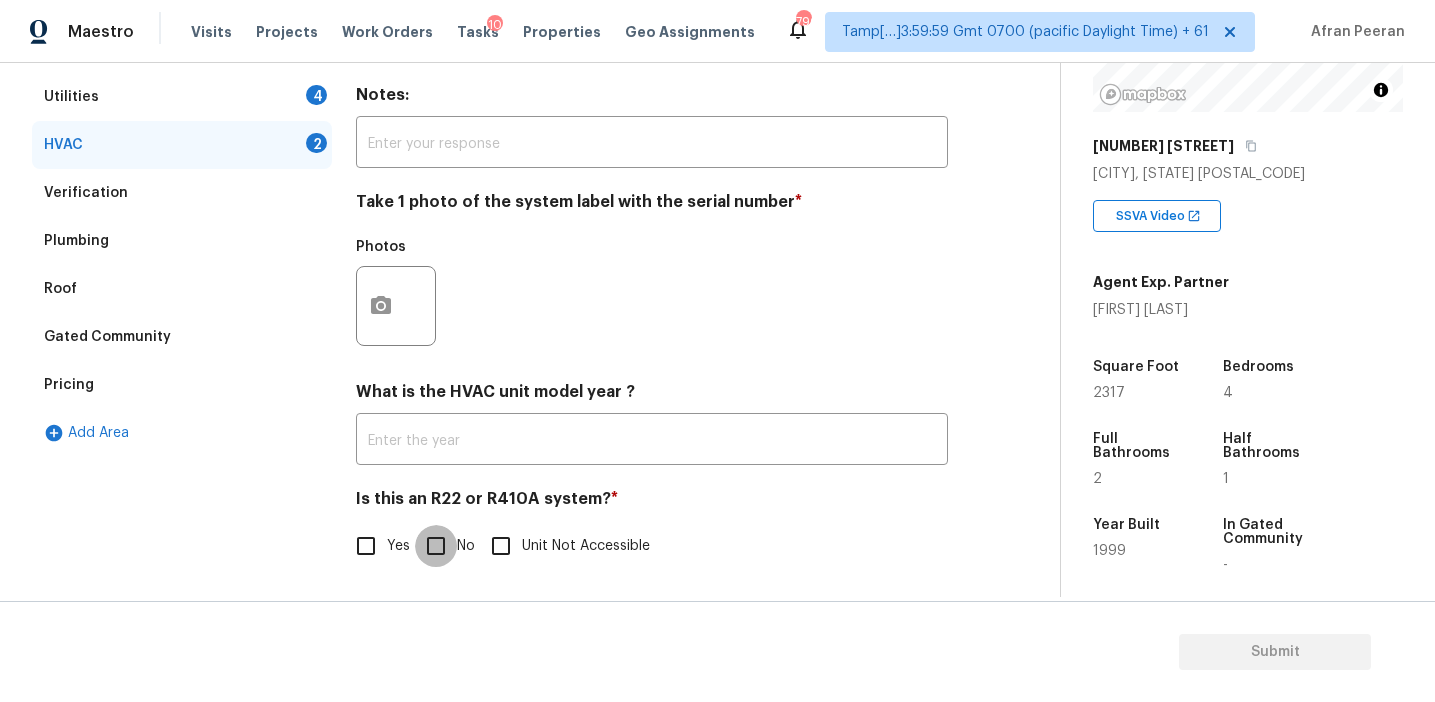 click on "No" at bounding box center [436, 546] 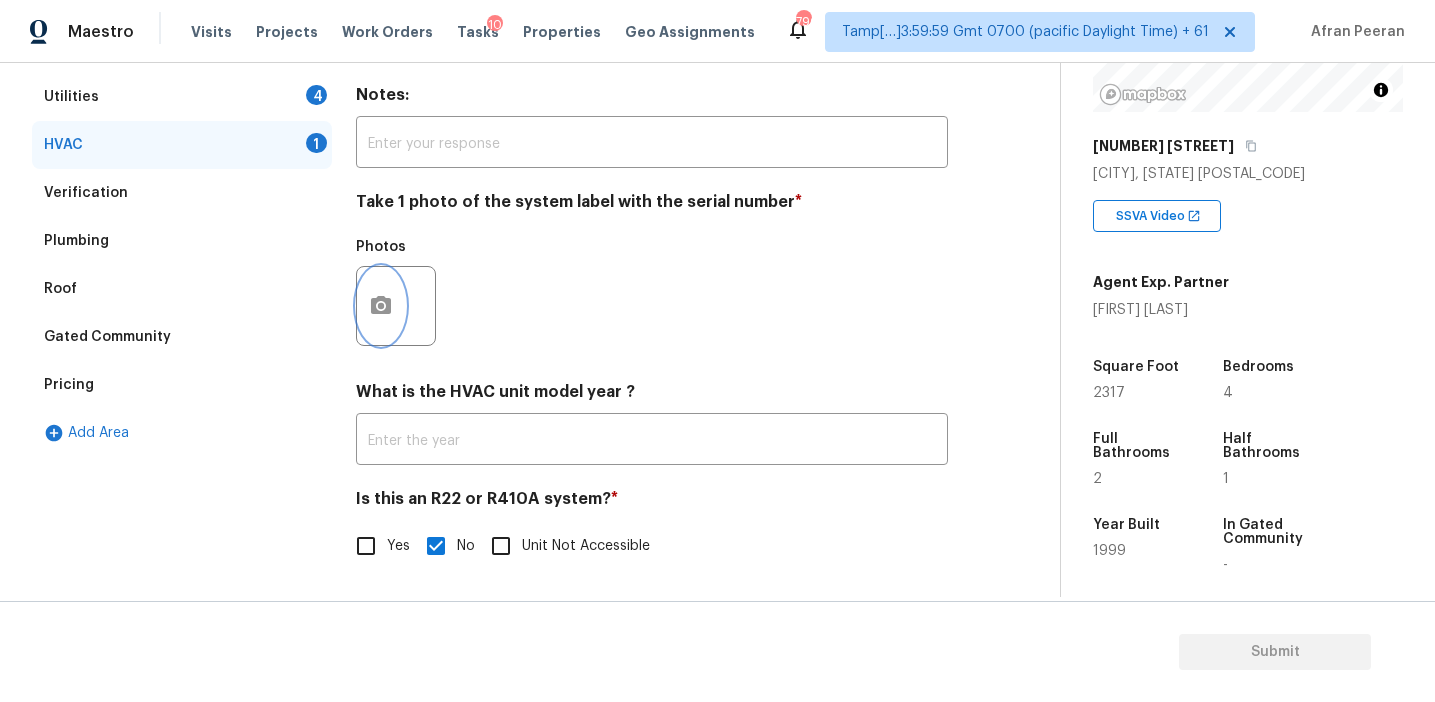 click 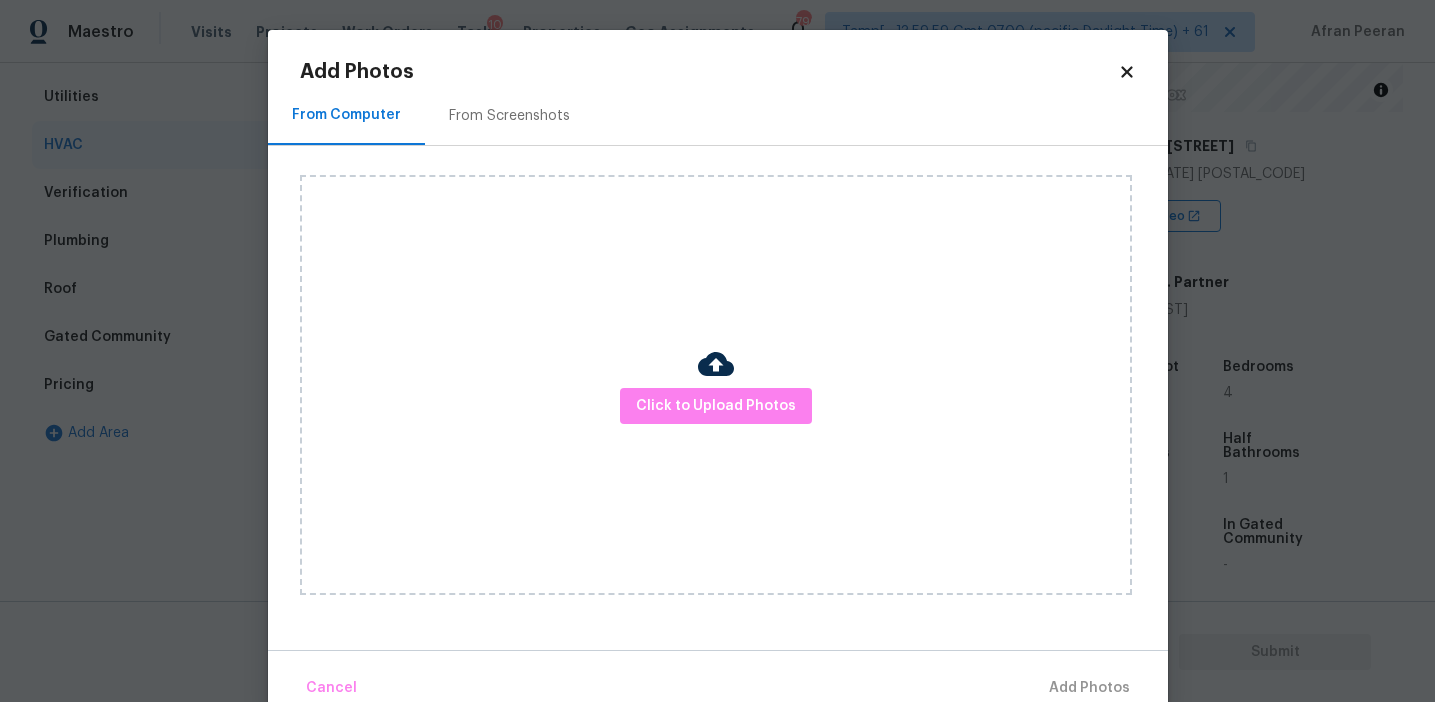 click on "From Screenshots" at bounding box center [509, 116] 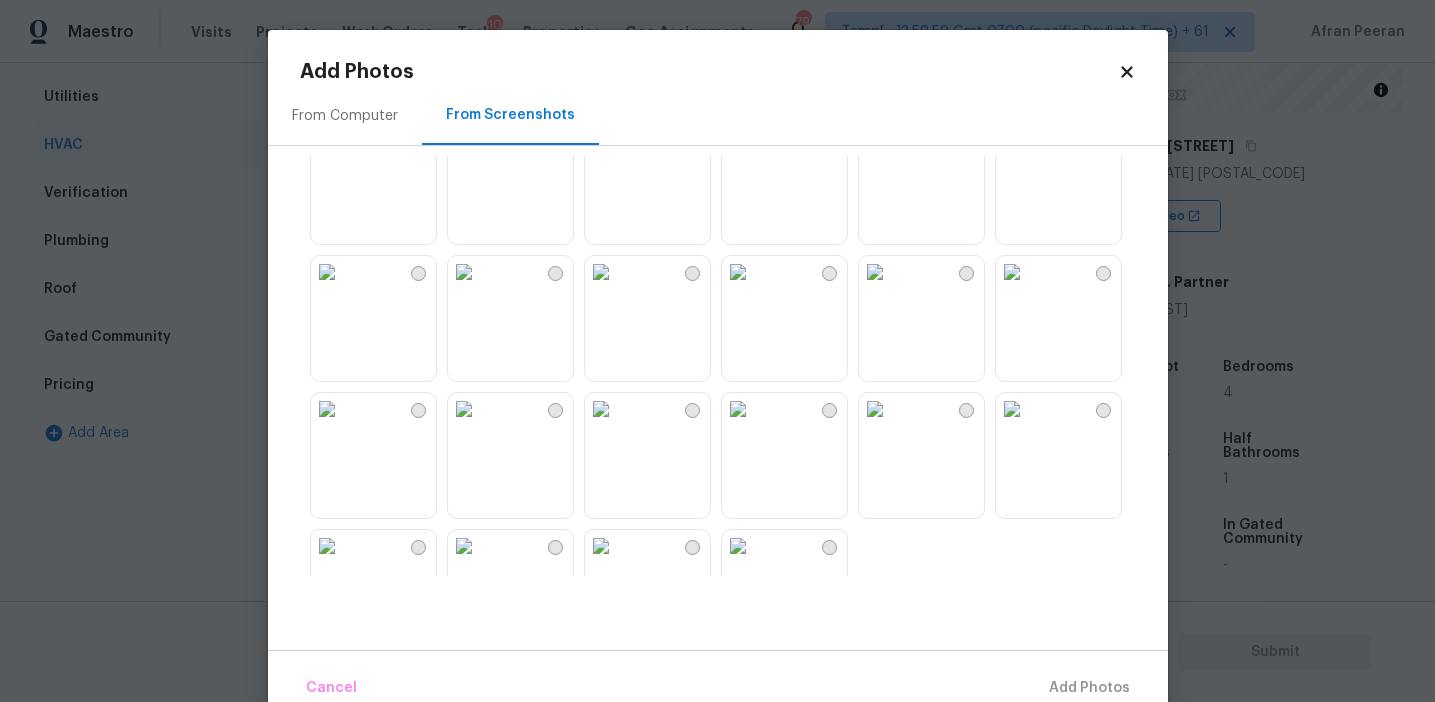 scroll, scrollTop: 1820, scrollLeft: 0, axis: vertical 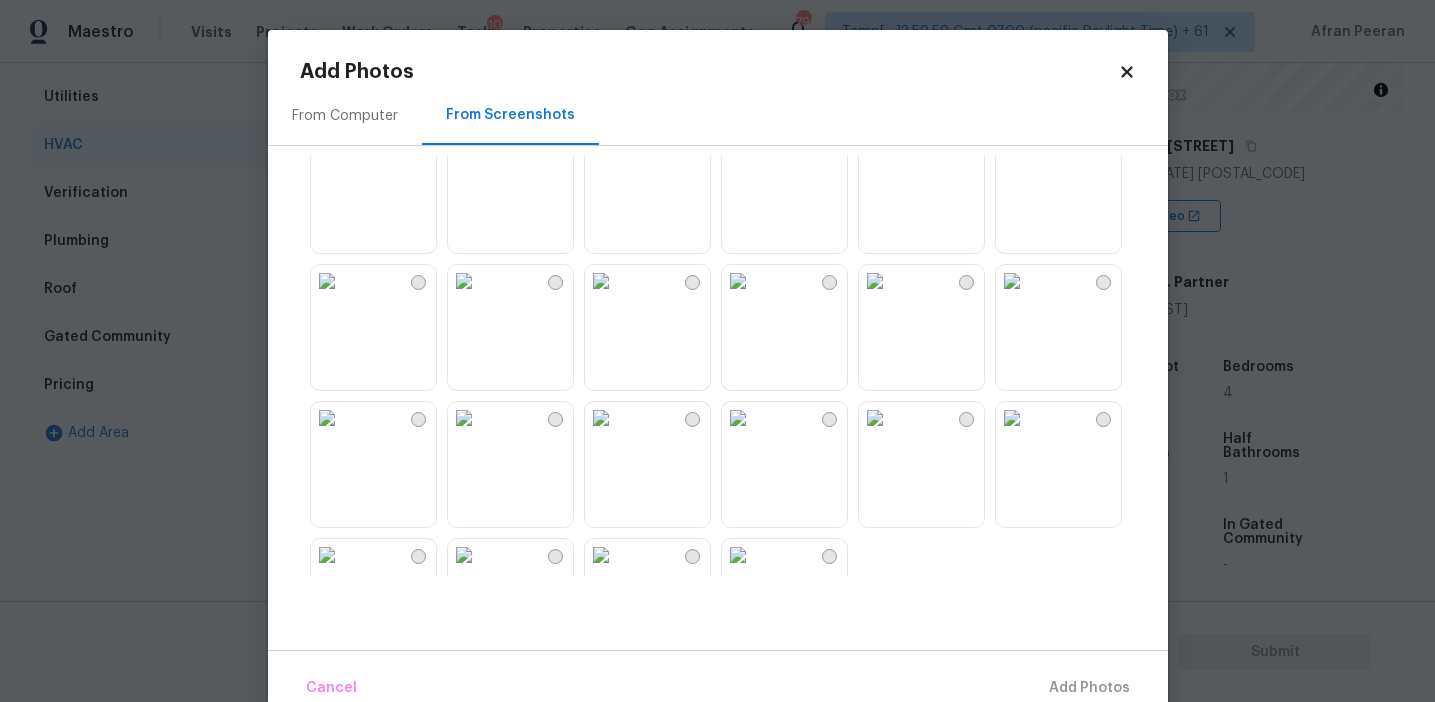 click at bounding box center (1012, 418) 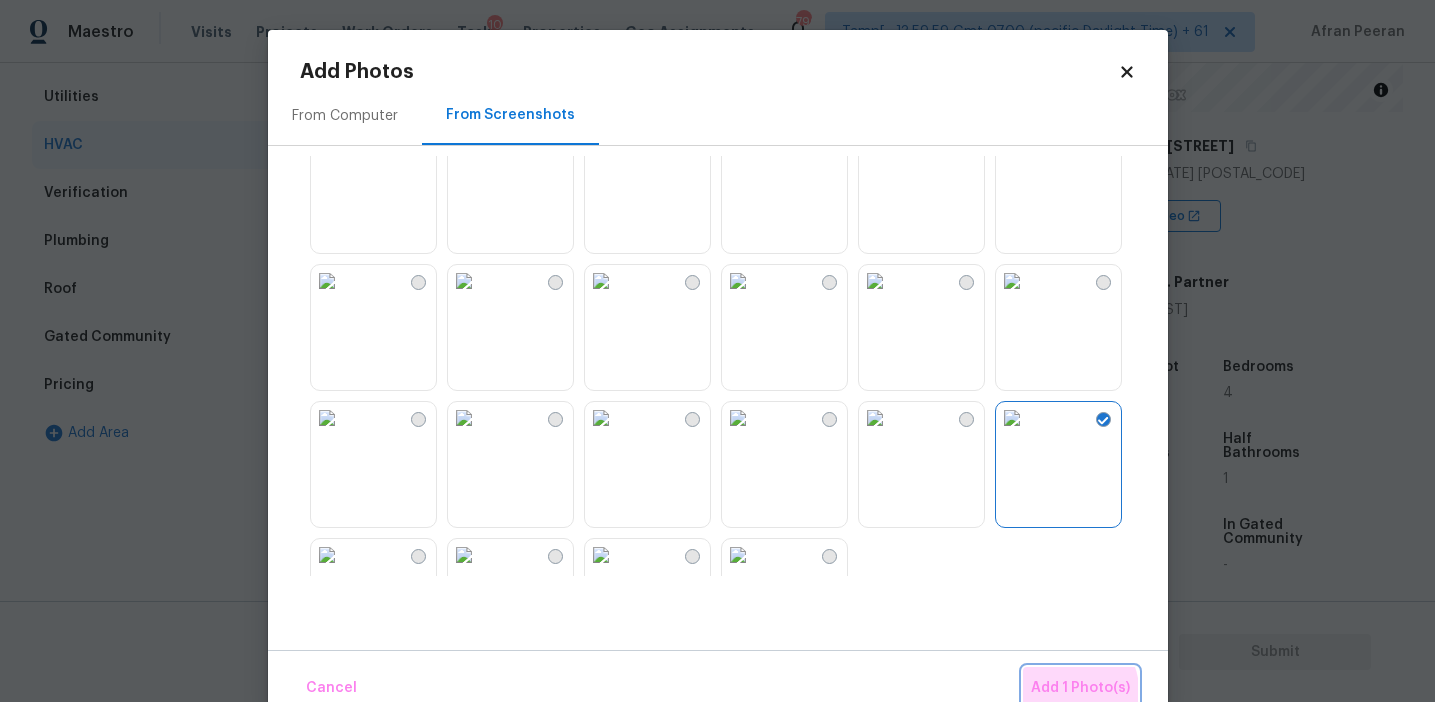 click on "Add 1 Photo(s)" at bounding box center (1080, 688) 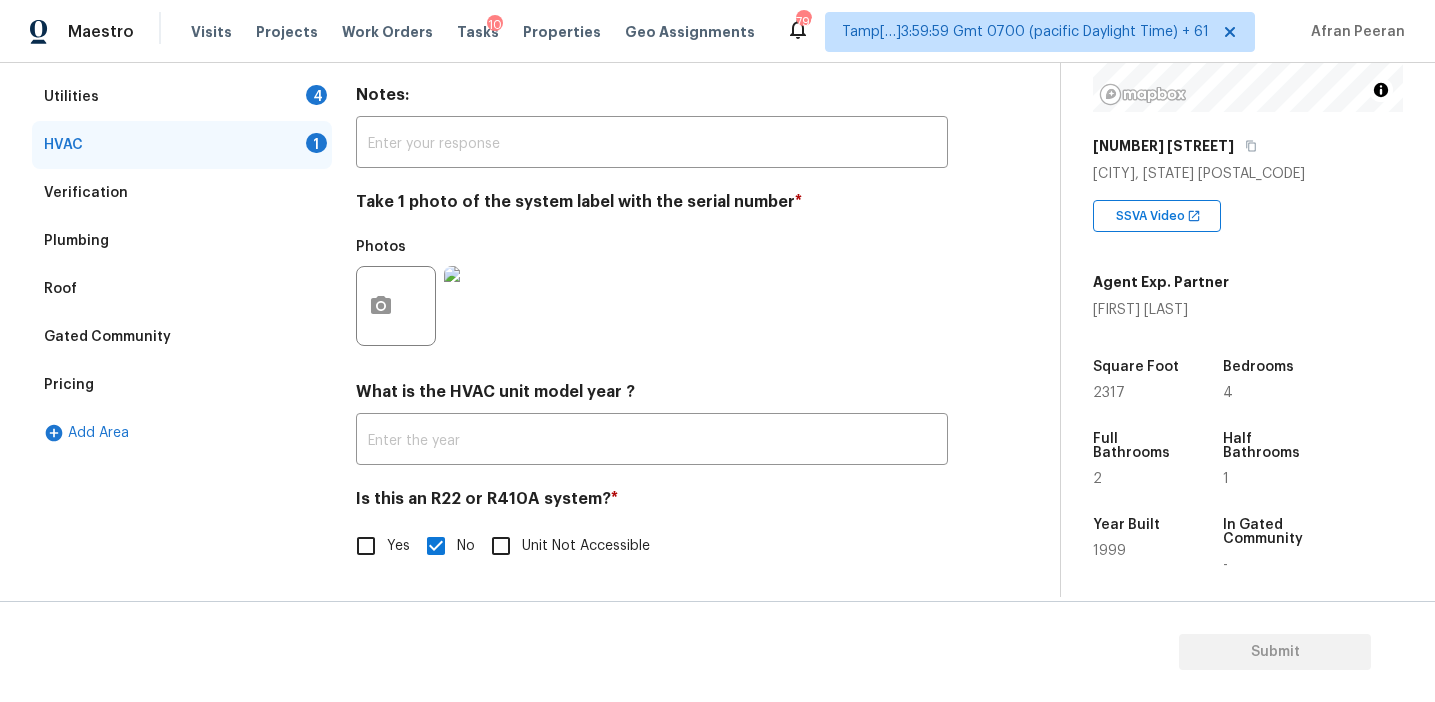 click on "Take 1 photo of the system label with the serial number  *" at bounding box center (652, 206) 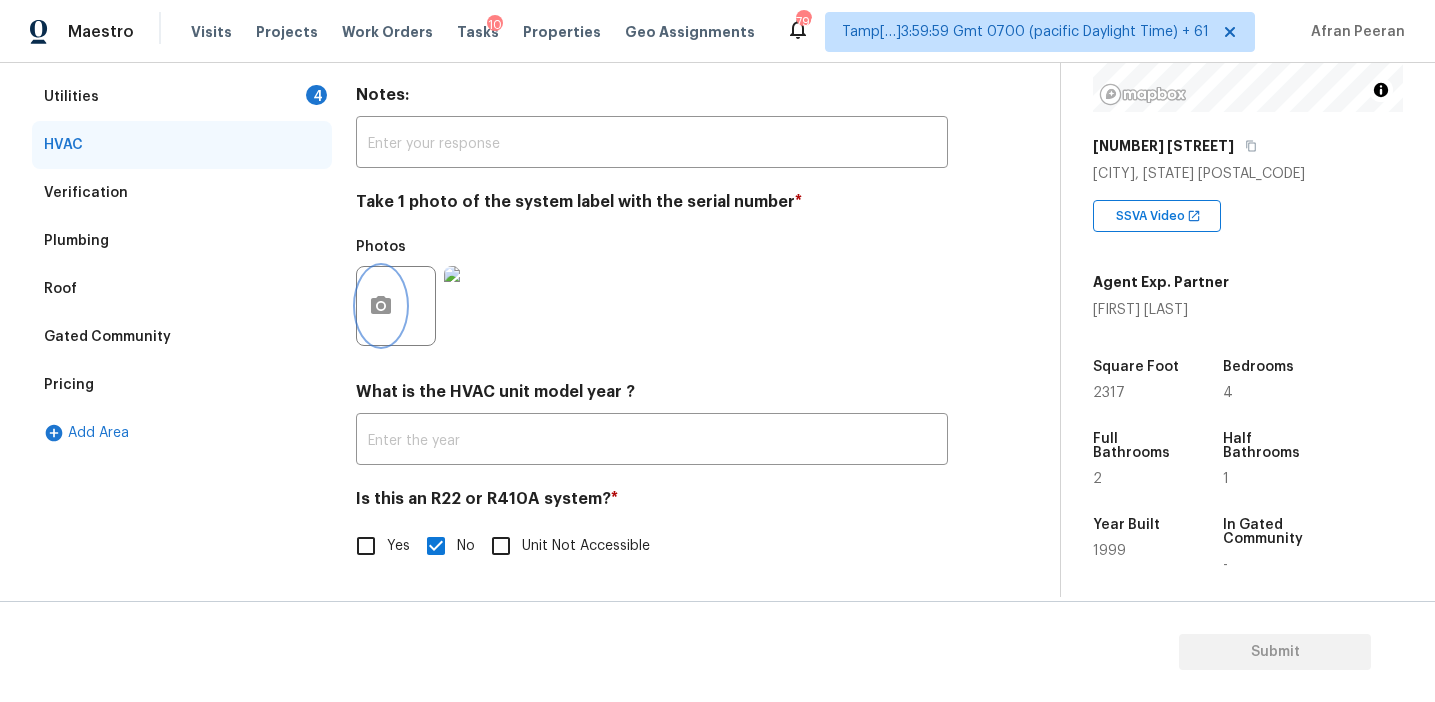 click at bounding box center [381, 306] 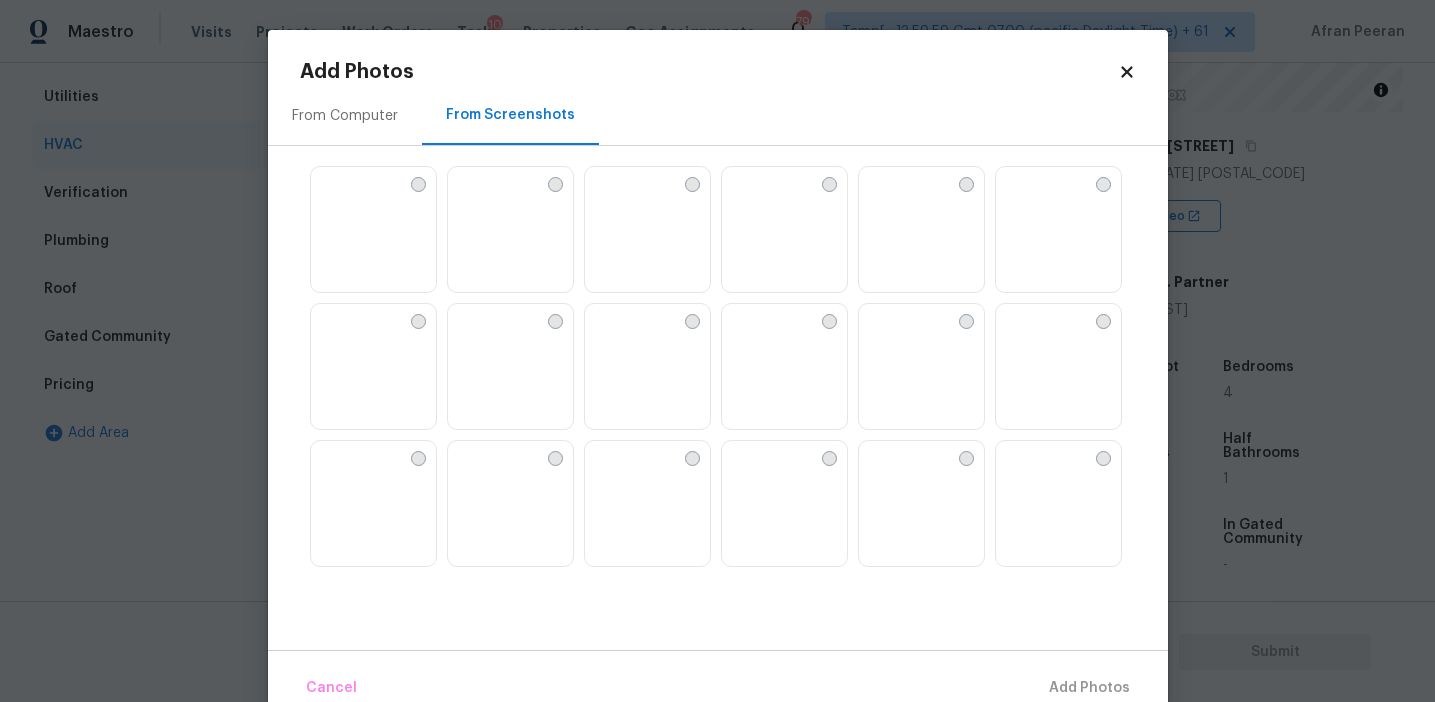 click on "From Computer" at bounding box center (345, 116) 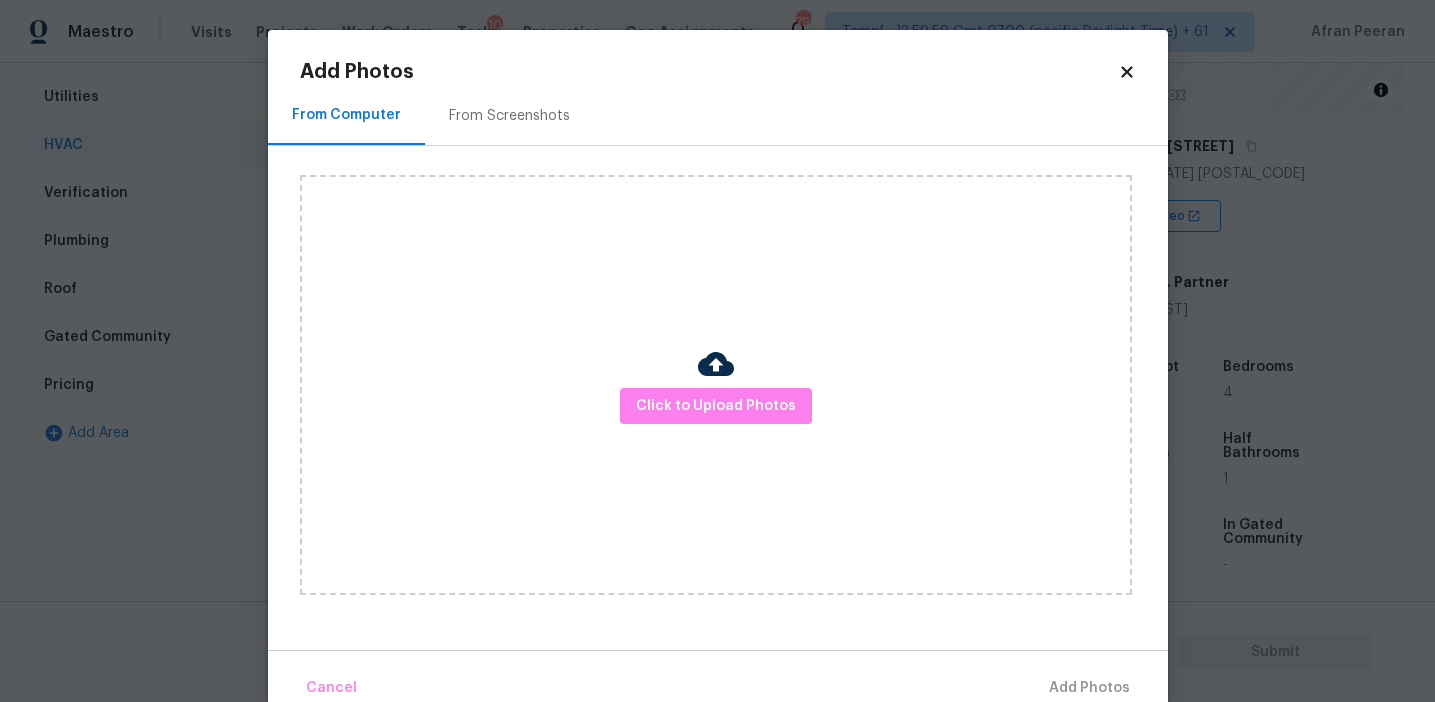 click on "Click to Upload Photos" at bounding box center [716, 385] 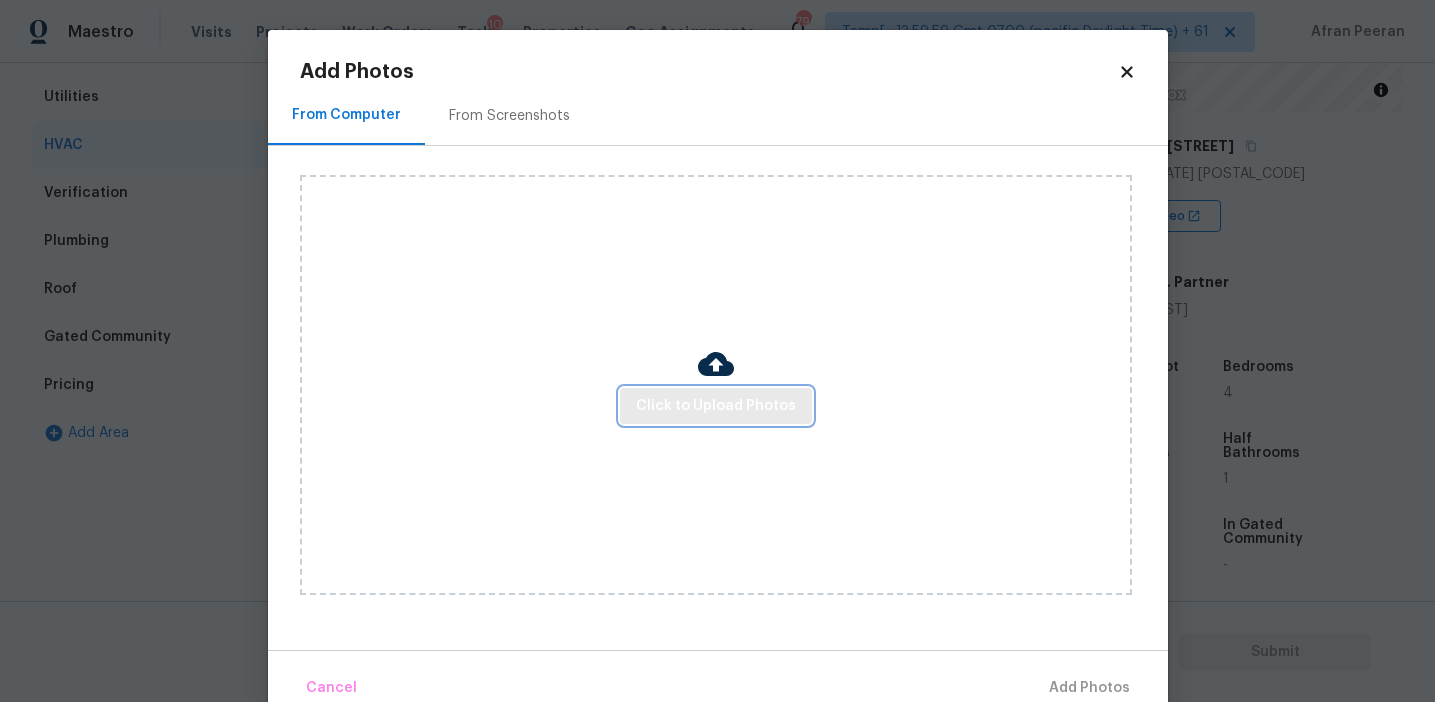 click on "Click to Upload Photos" at bounding box center [716, 406] 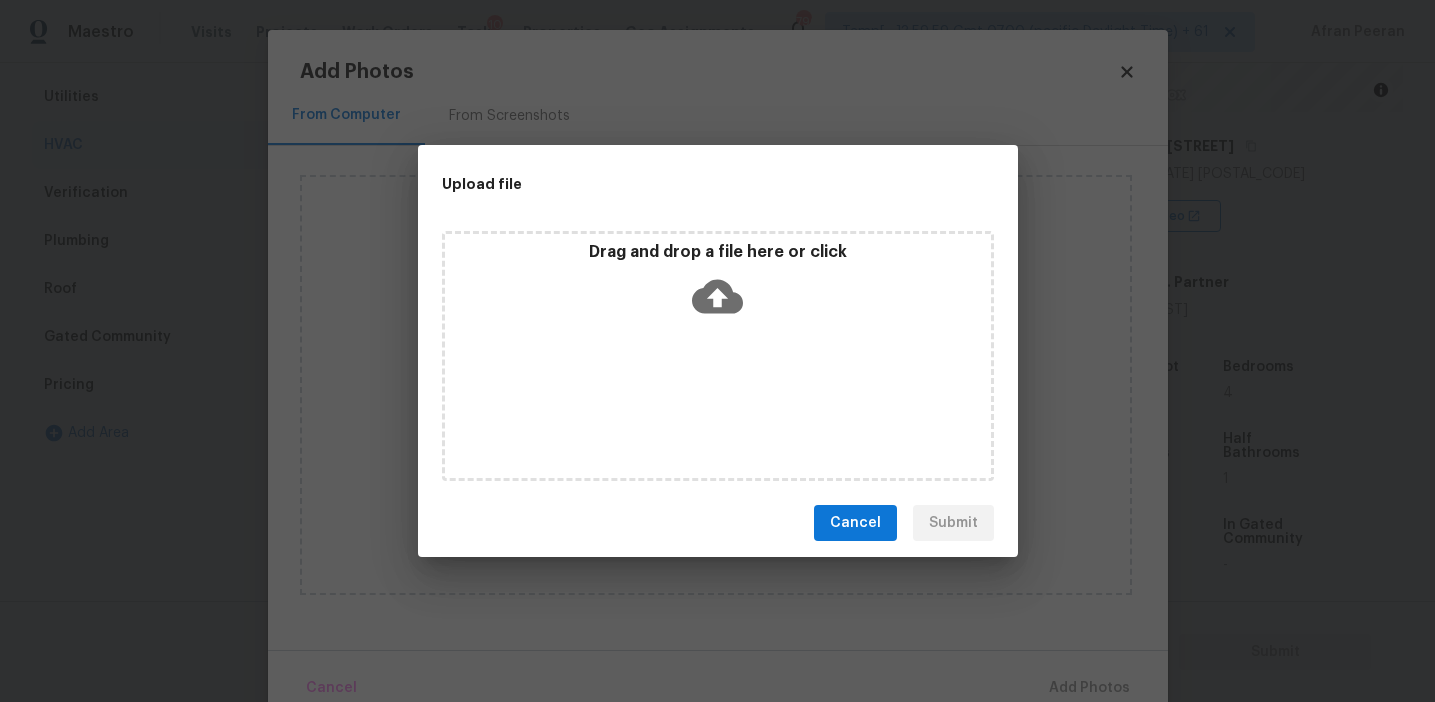 click on "Drag and drop a file here or click" at bounding box center (718, 285) 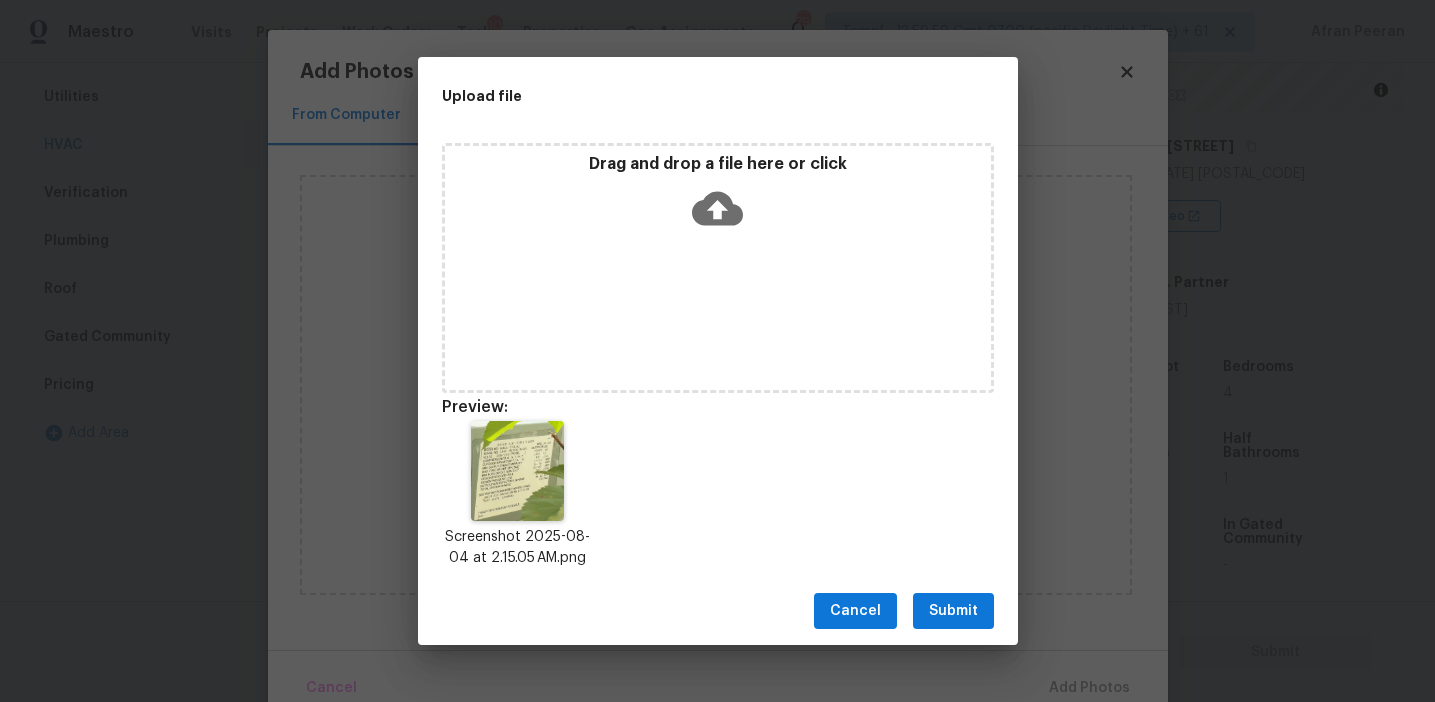 click on "Submit" at bounding box center [953, 611] 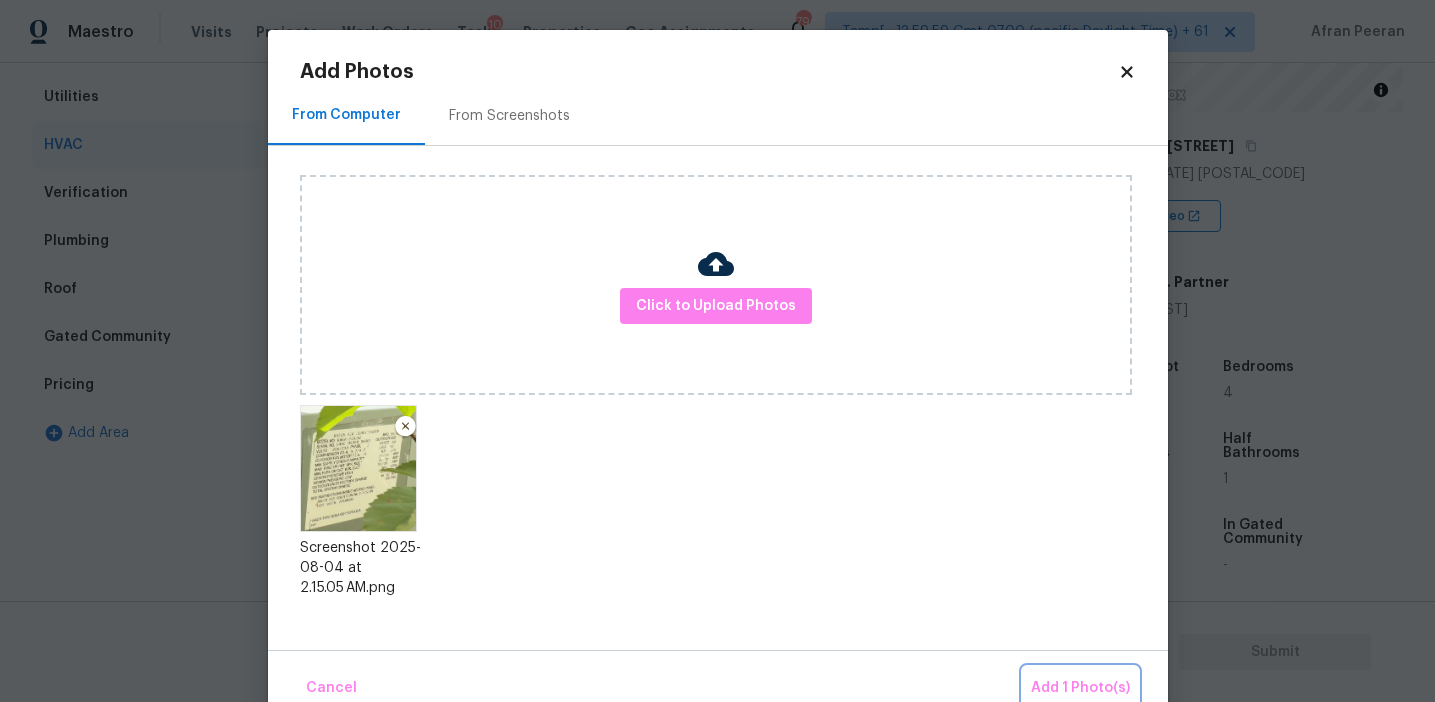 click on "Add 1 Photo(s)" at bounding box center [1080, 688] 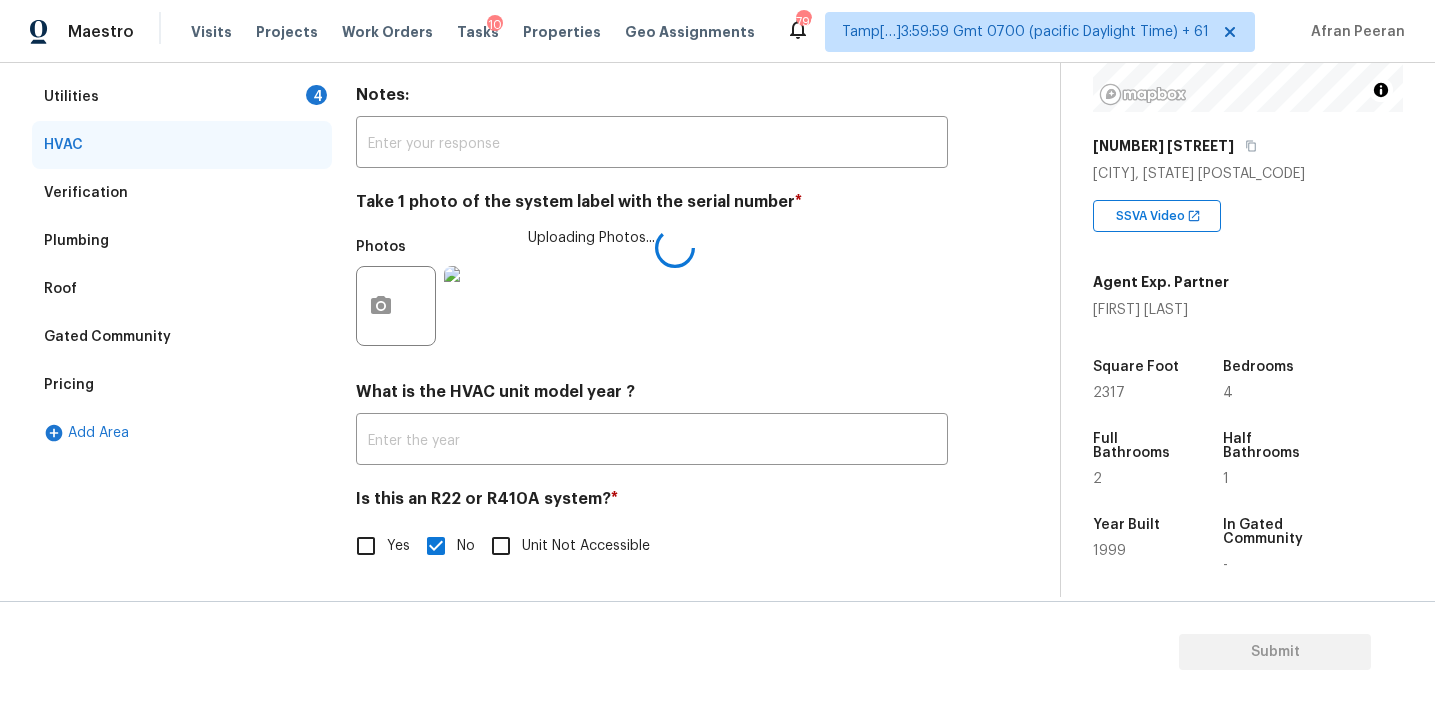 click on "Photos Uploading Photos..." at bounding box center [652, 293] 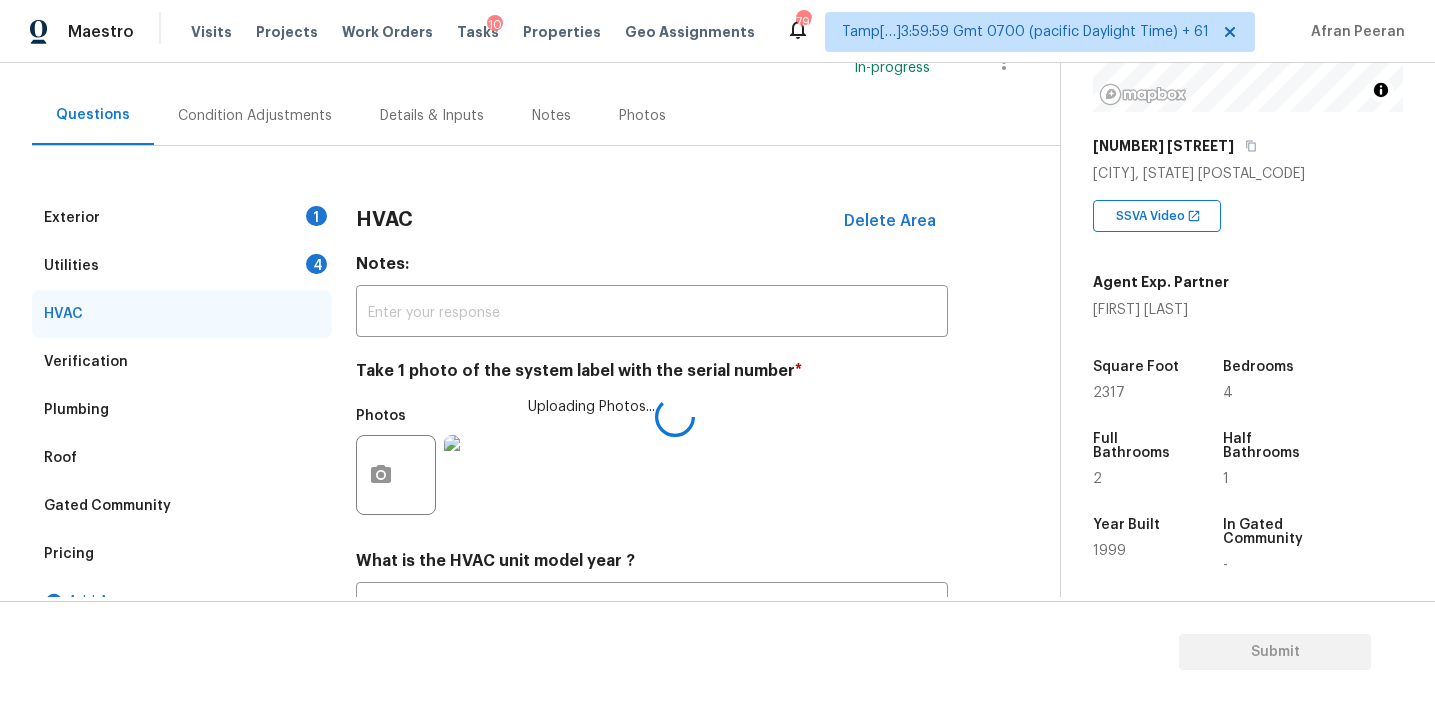 scroll, scrollTop: 179, scrollLeft: 0, axis: vertical 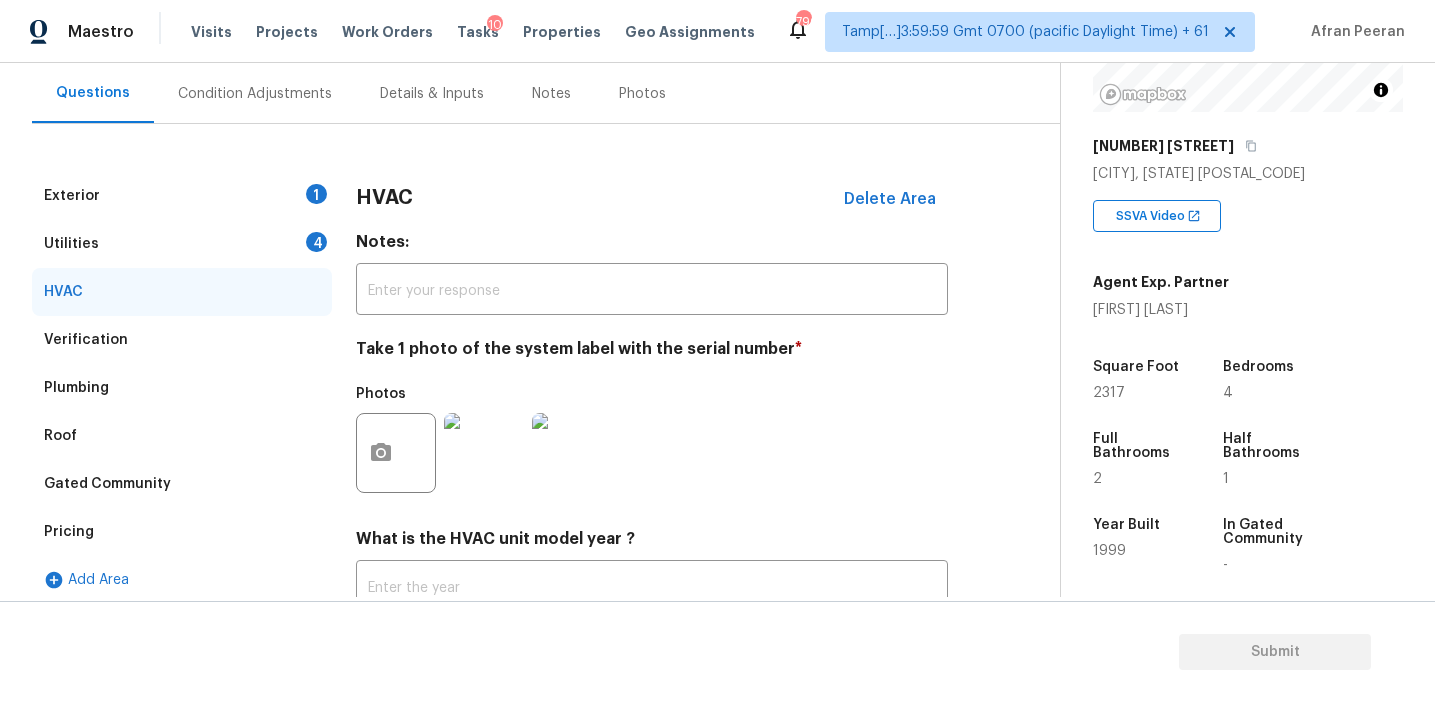 click on "Utilities 4" at bounding box center [182, 244] 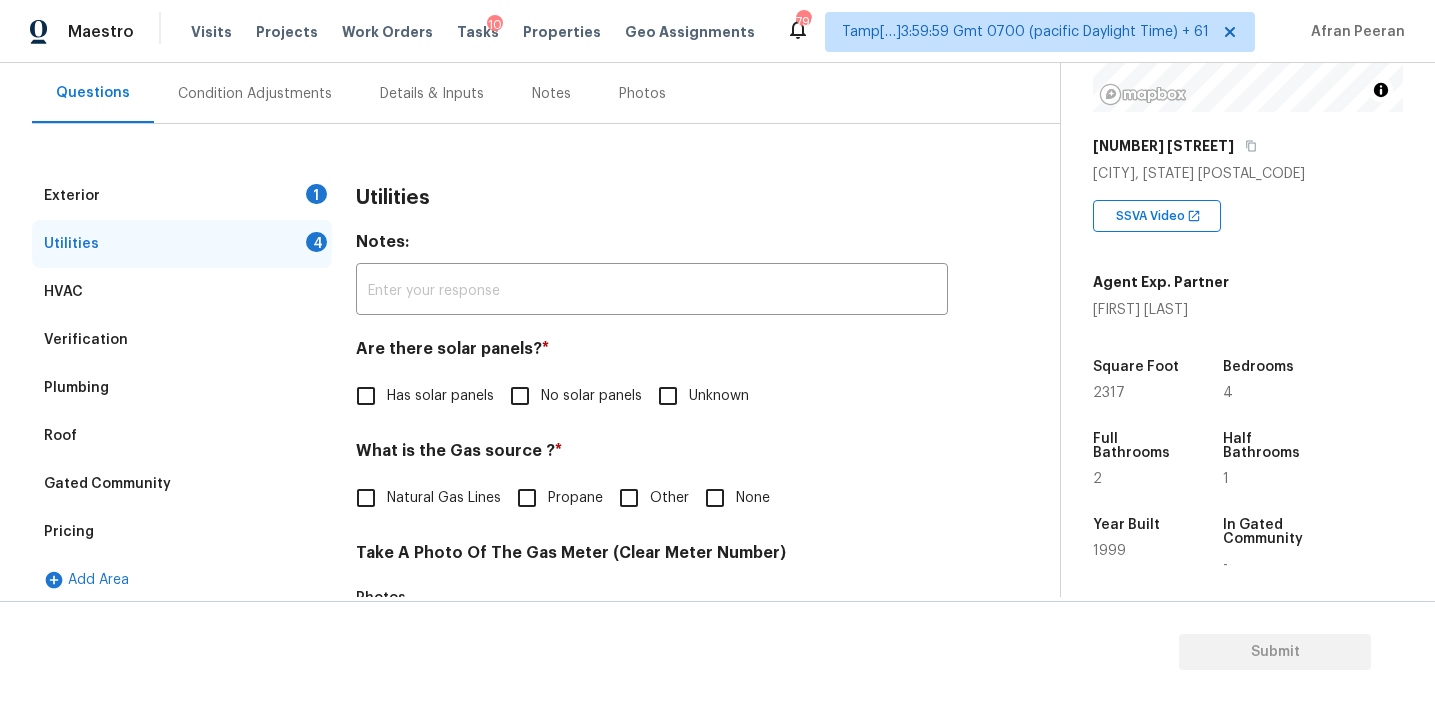 click on "No solar panels" at bounding box center (520, 396) 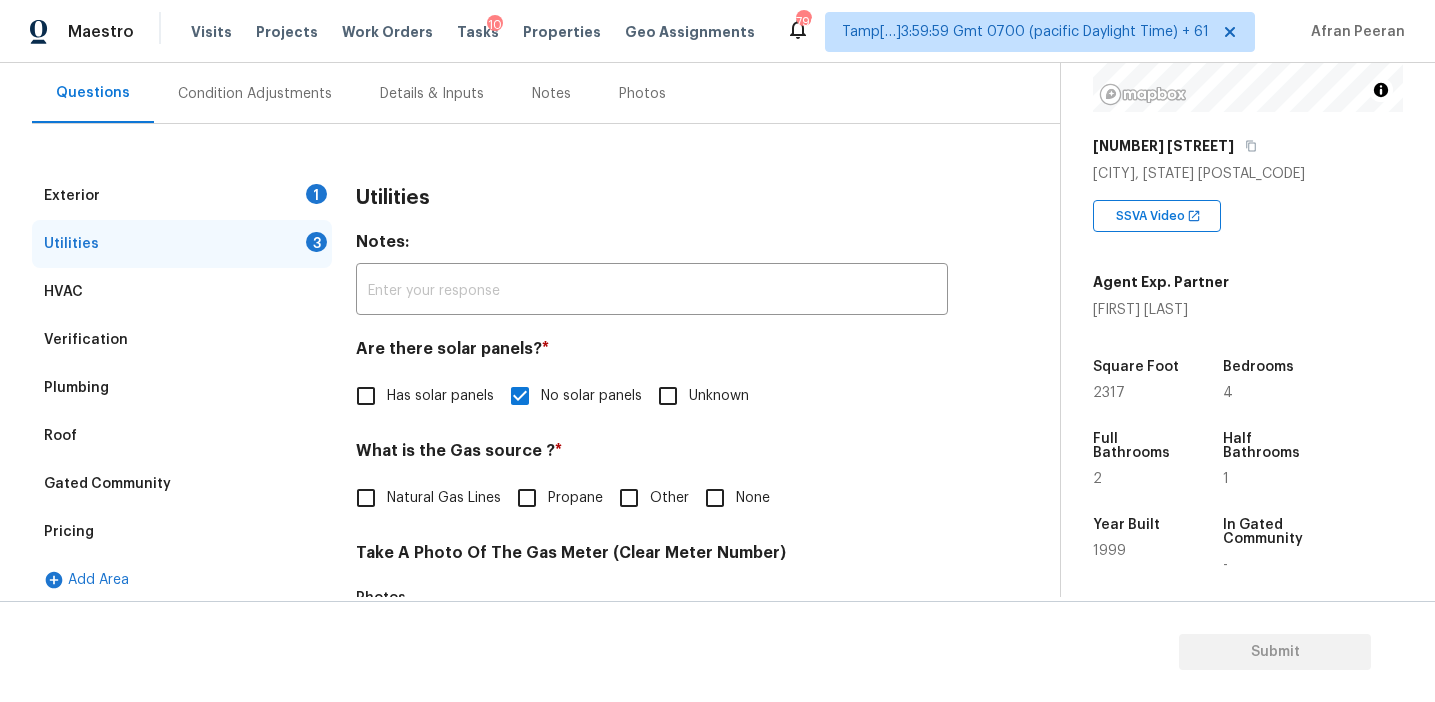 click on "Natural Gas Lines" at bounding box center [444, 498] 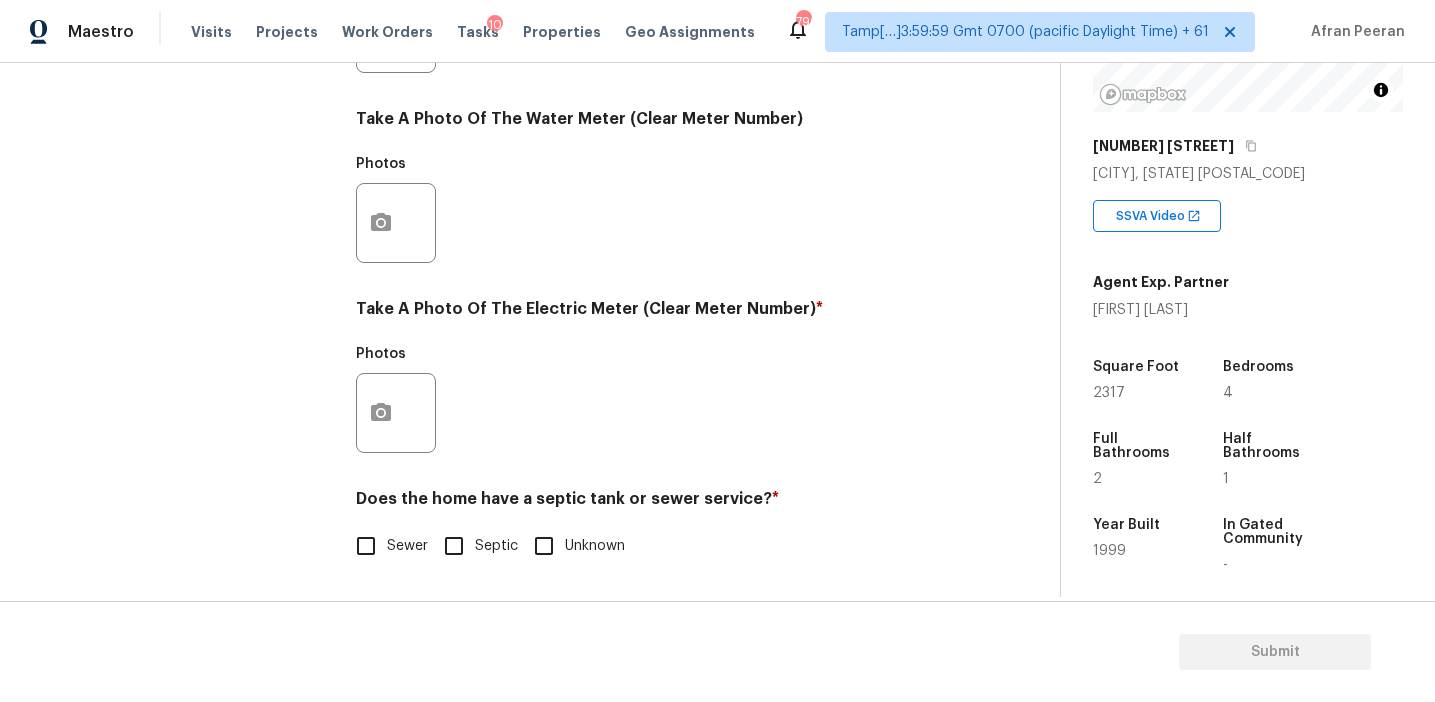 scroll, scrollTop: 803, scrollLeft: 0, axis: vertical 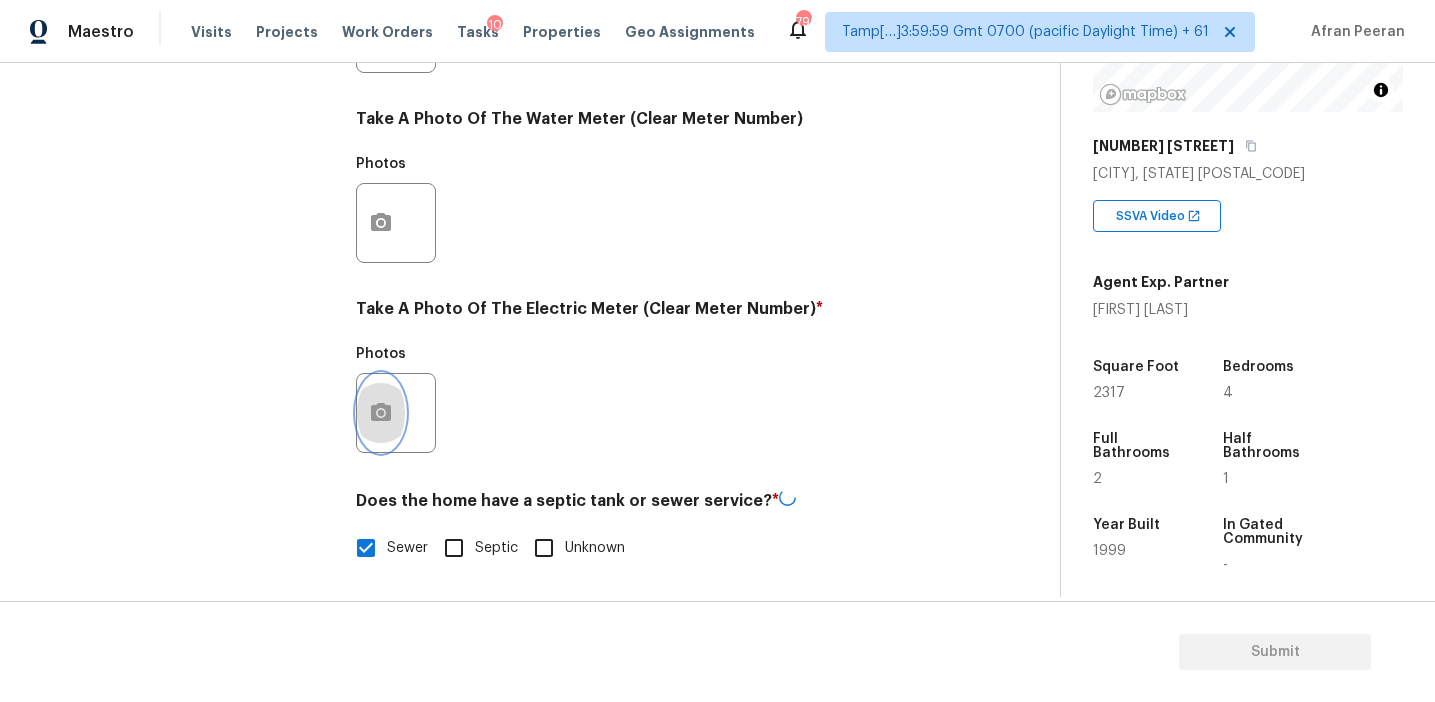 click 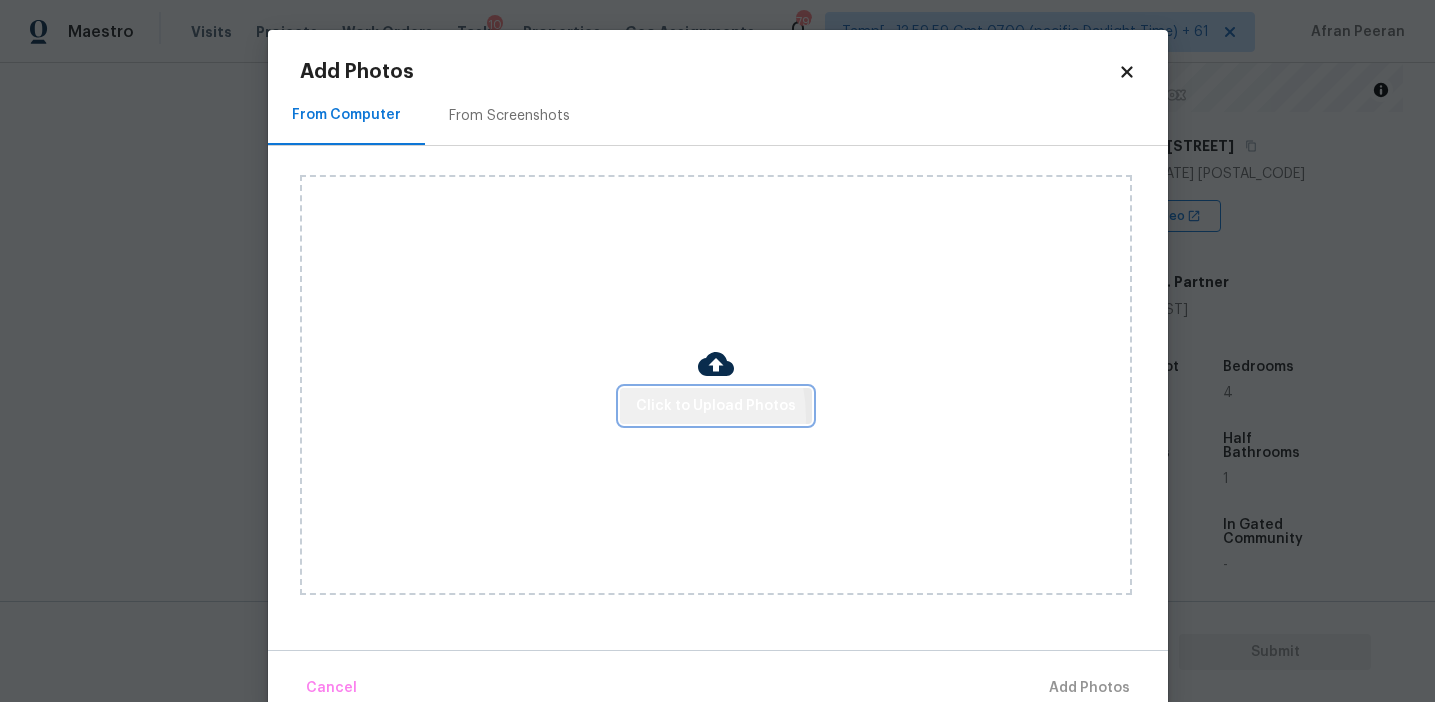 click on "Click to Upload Photos" at bounding box center [716, 406] 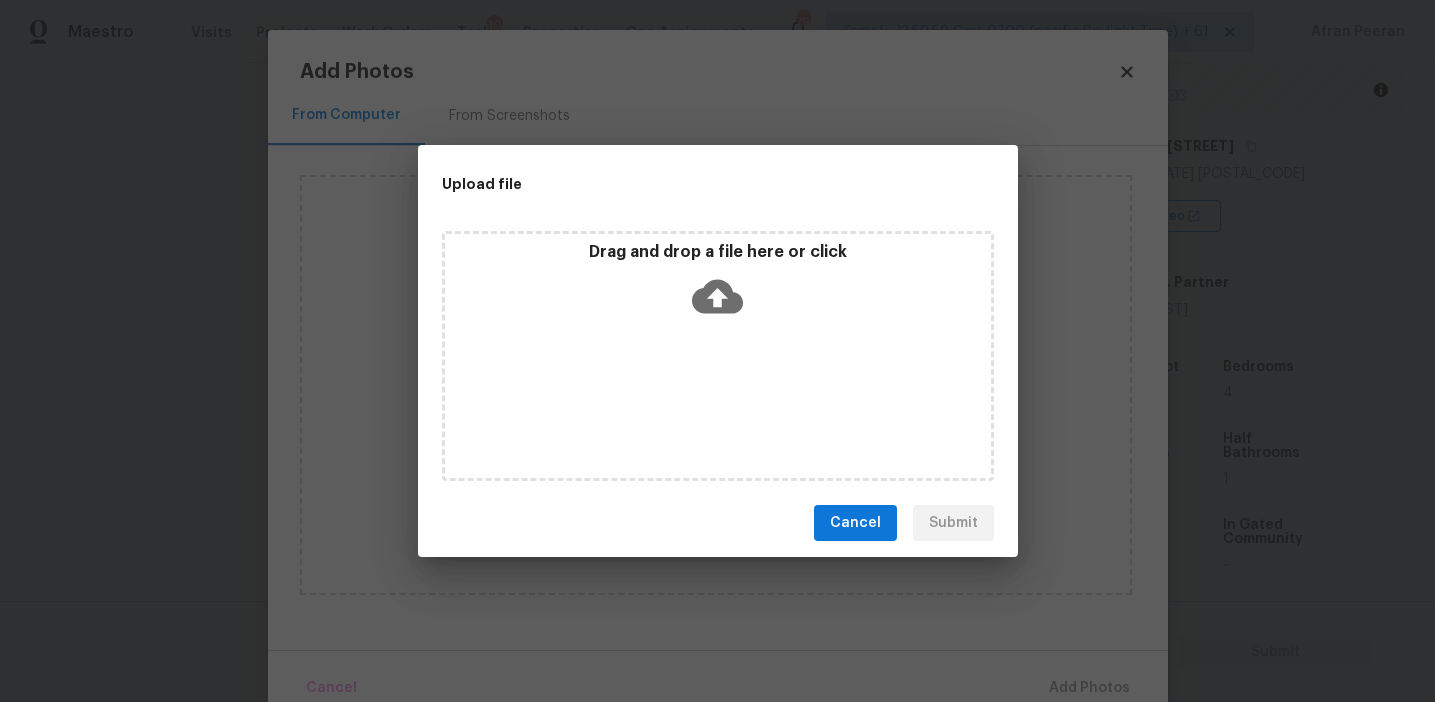 click on "Drag and drop a file here or click" at bounding box center (718, 285) 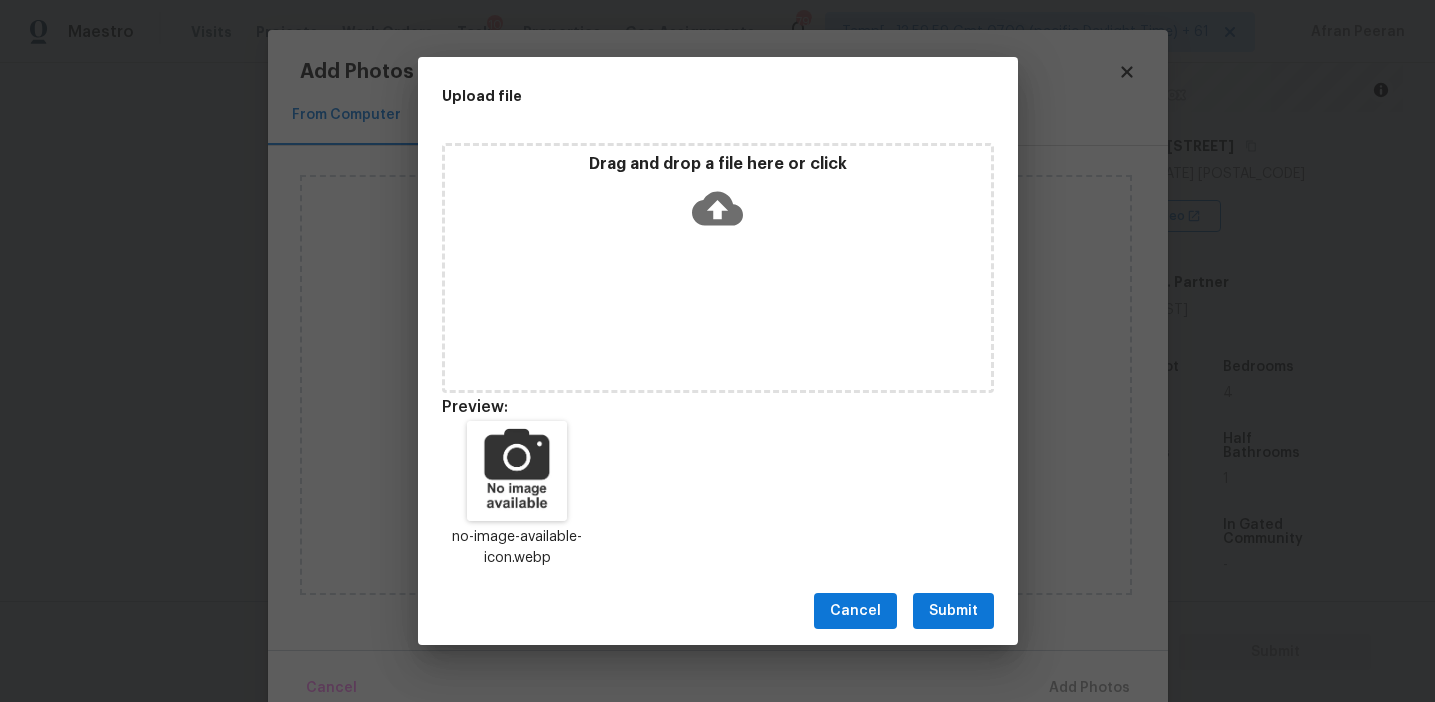 click on "Submit" at bounding box center [953, 611] 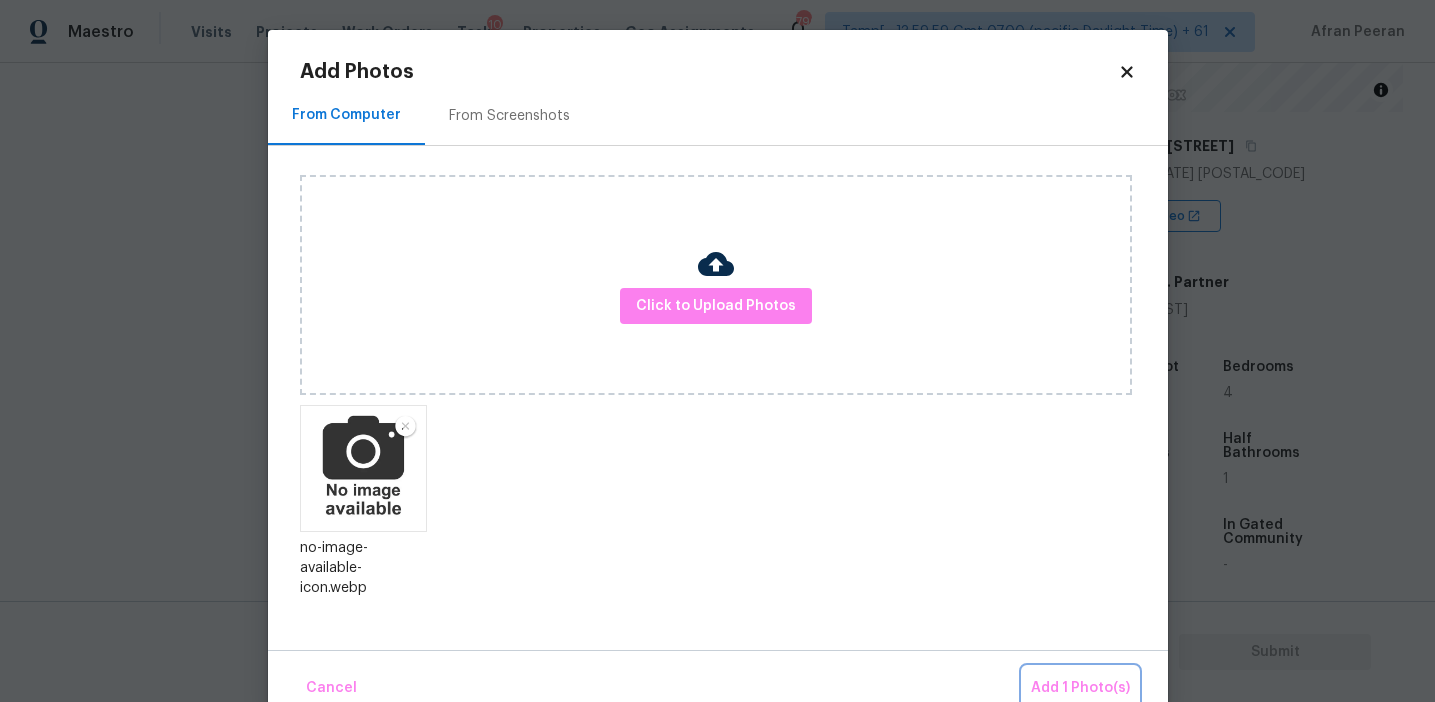click on "Add 1 Photo(s)" at bounding box center [1080, 688] 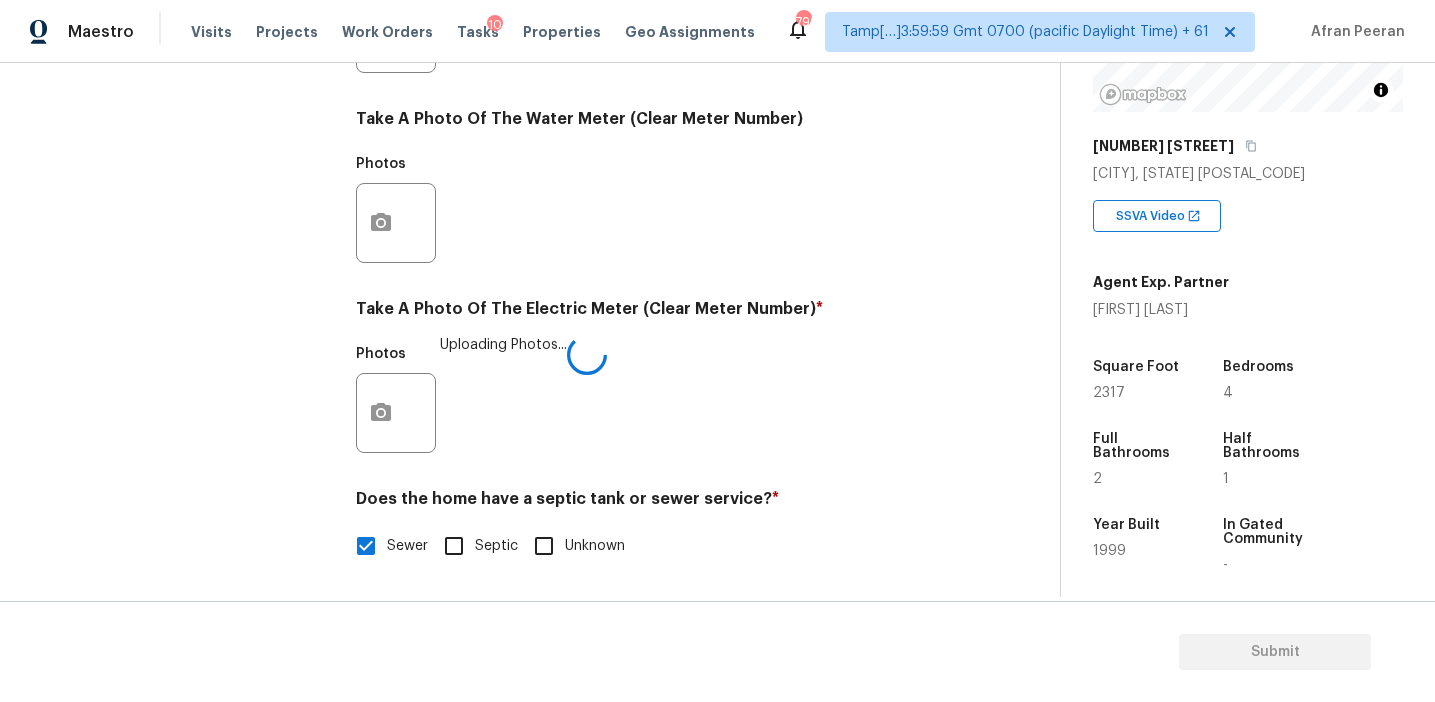click on "Photos Uploading Photos..." at bounding box center (652, 400) 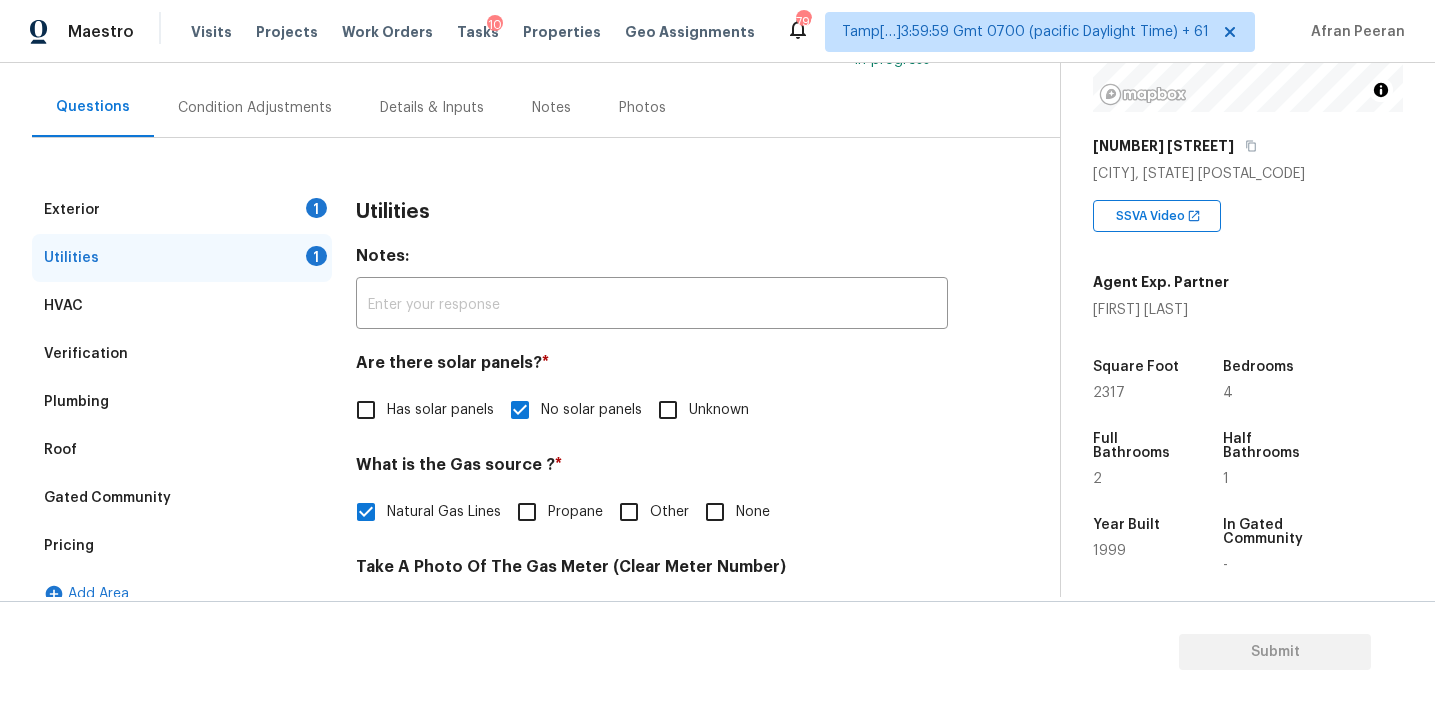 scroll, scrollTop: 171, scrollLeft: 0, axis: vertical 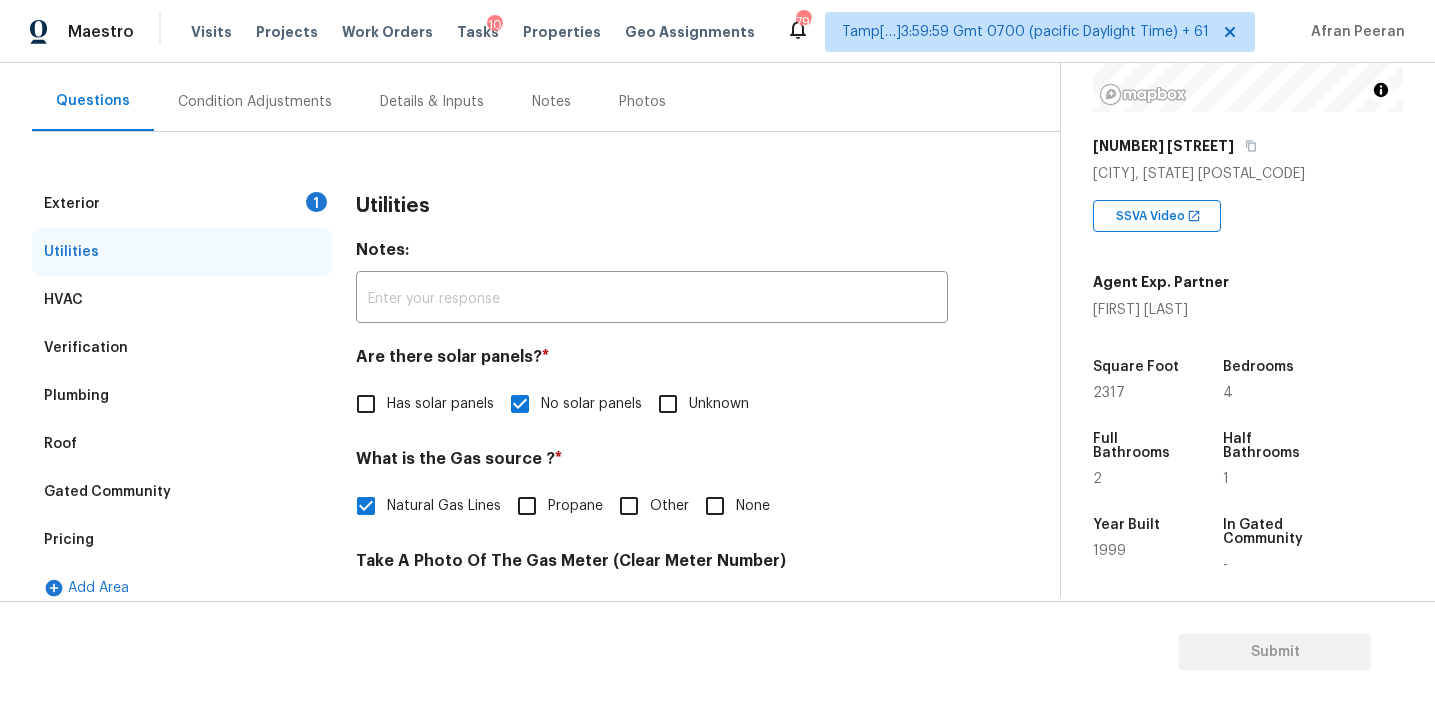 click on "Exterior 1" at bounding box center (182, 204) 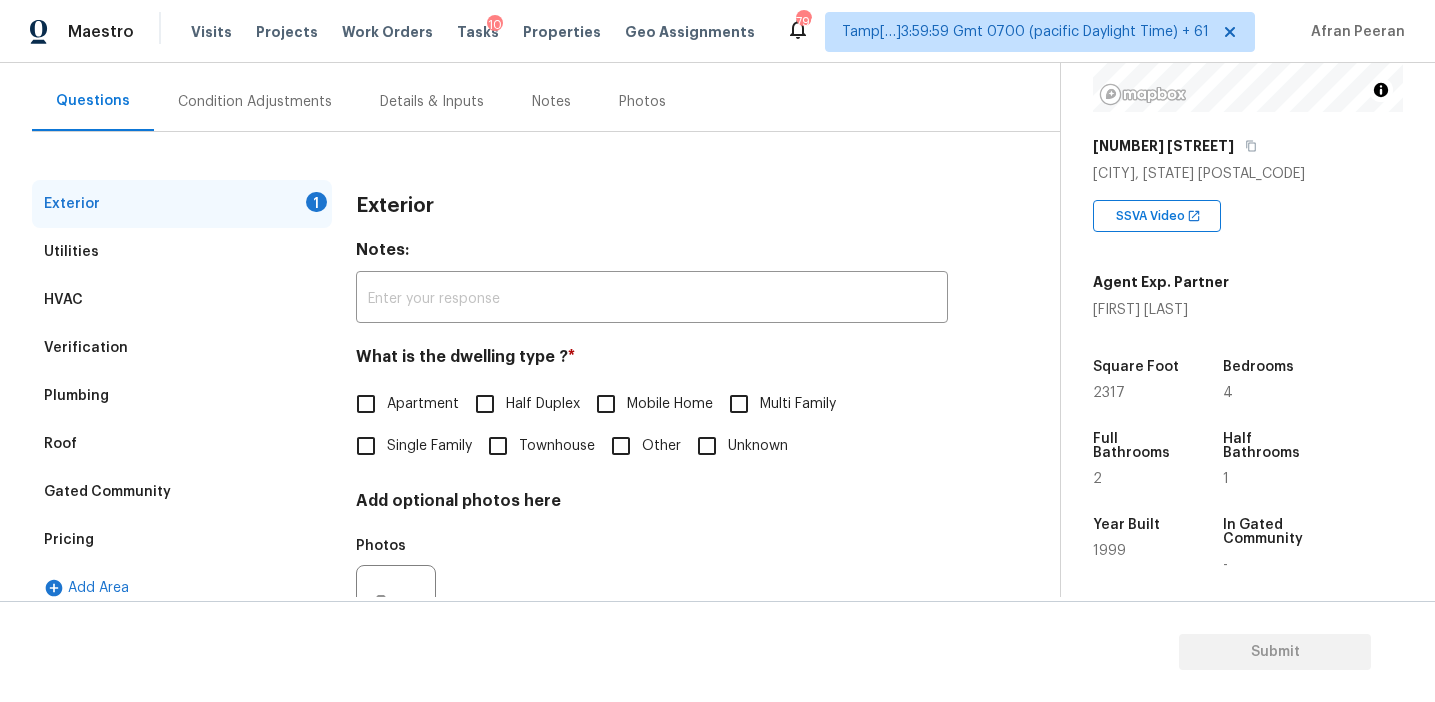 click on "Single Family" at bounding box center (429, 446) 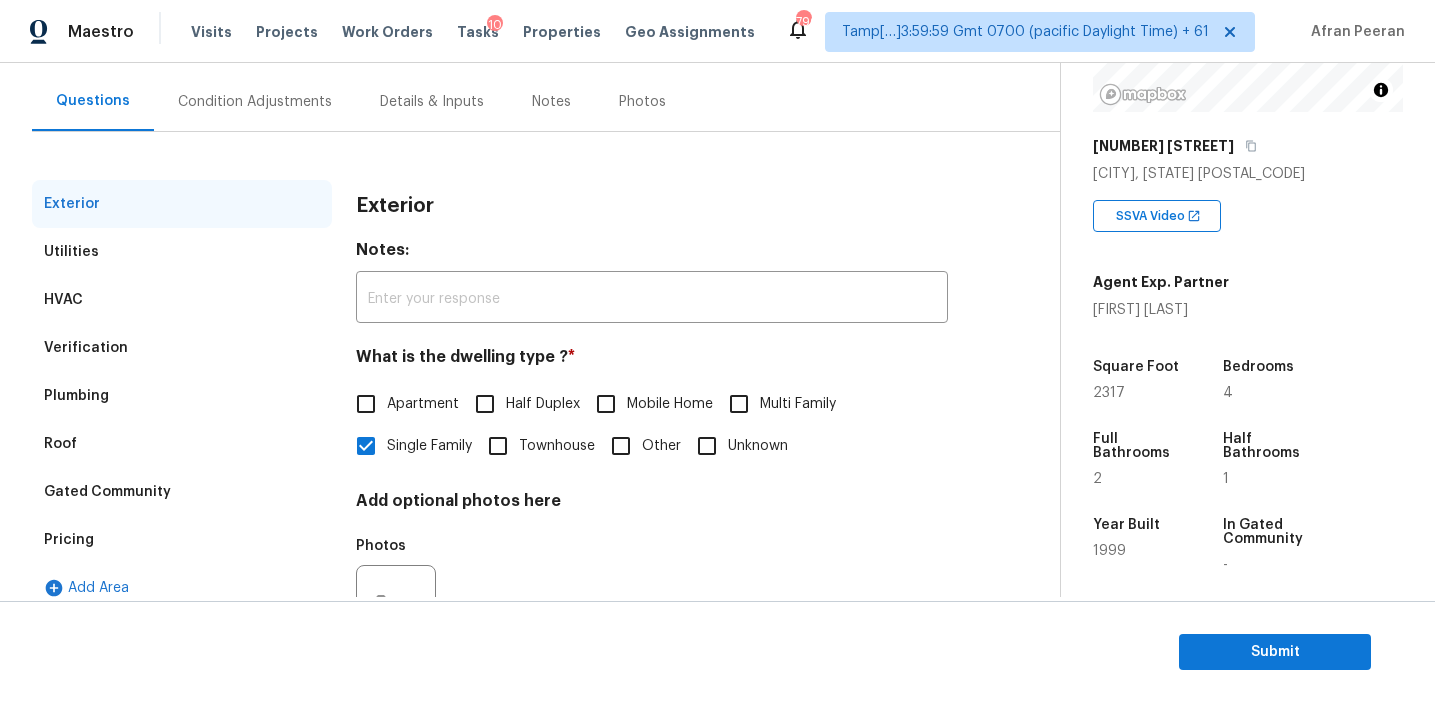 click on "Condition Adjustments" at bounding box center [255, 102] 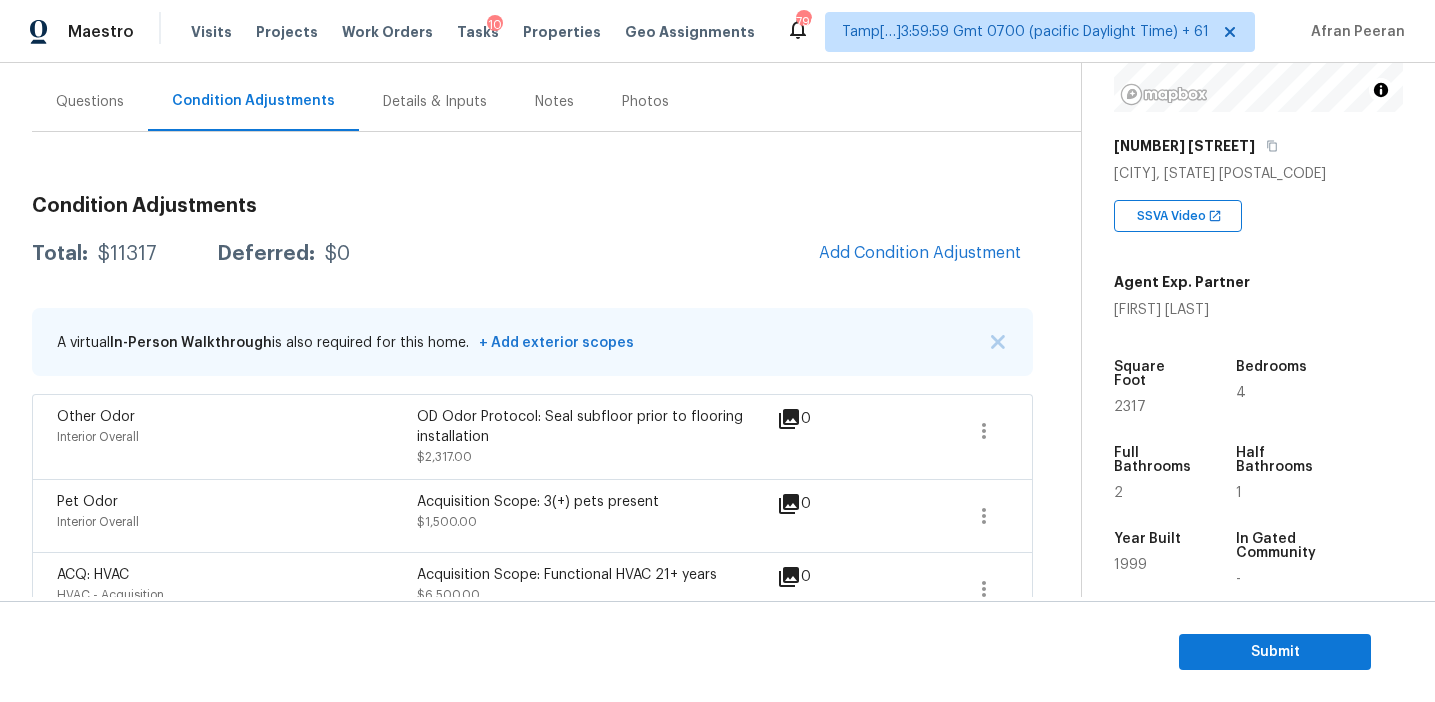 click on "Total:  $11317 Deferred:  $0 Add Condition Adjustment" at bounding box center [532, 254] 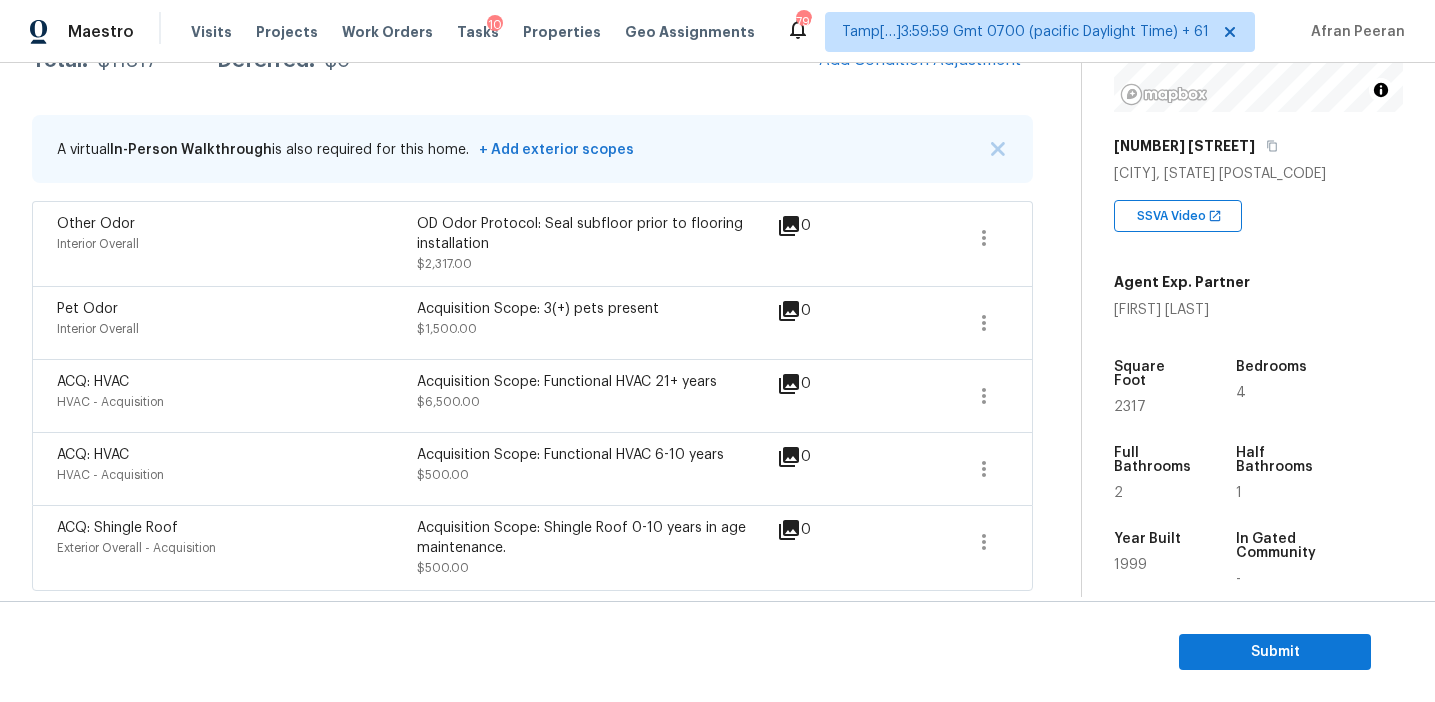 click on "Pet Odor Interior Overall Acquisition Scope: 3(+) pets present $1,500.00   0" at bounding box center [532, 322] 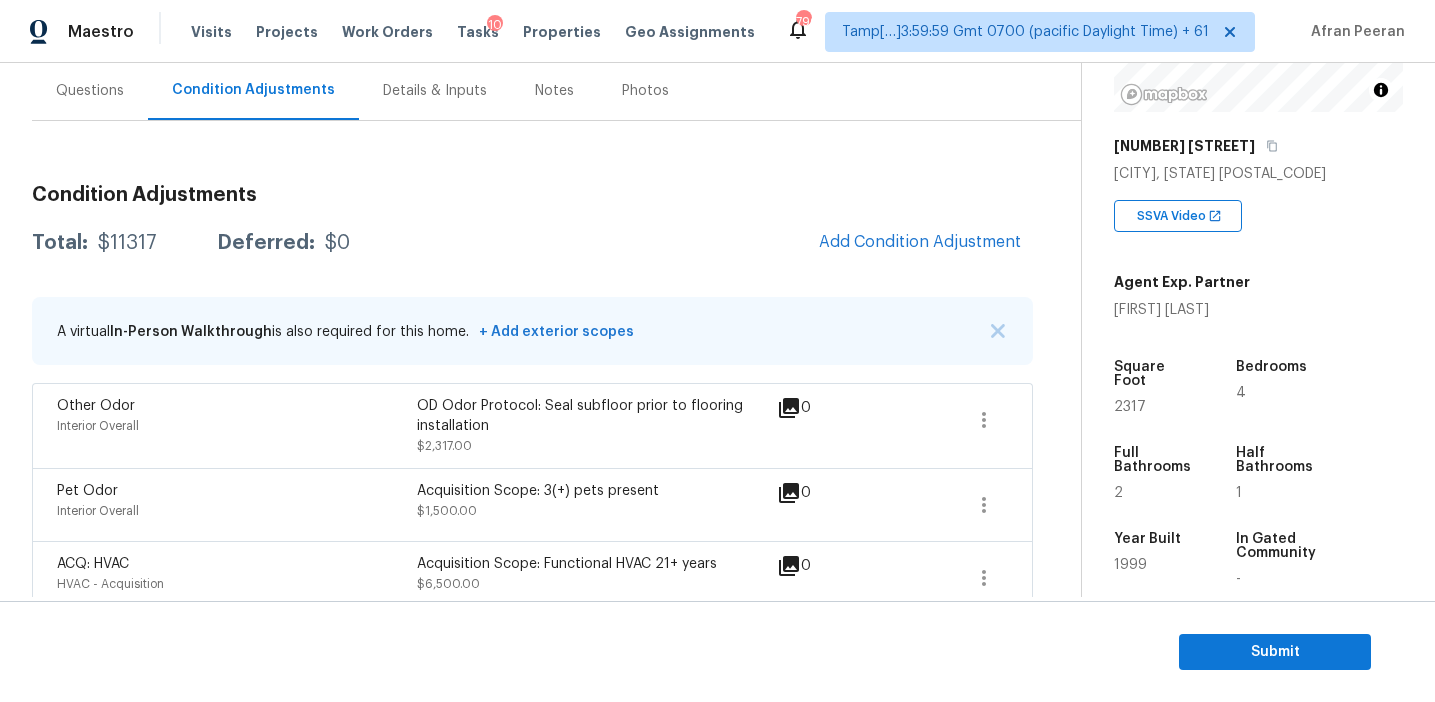 scroll, scrollTop: 179, scrollLeft: 0, axis: vertical 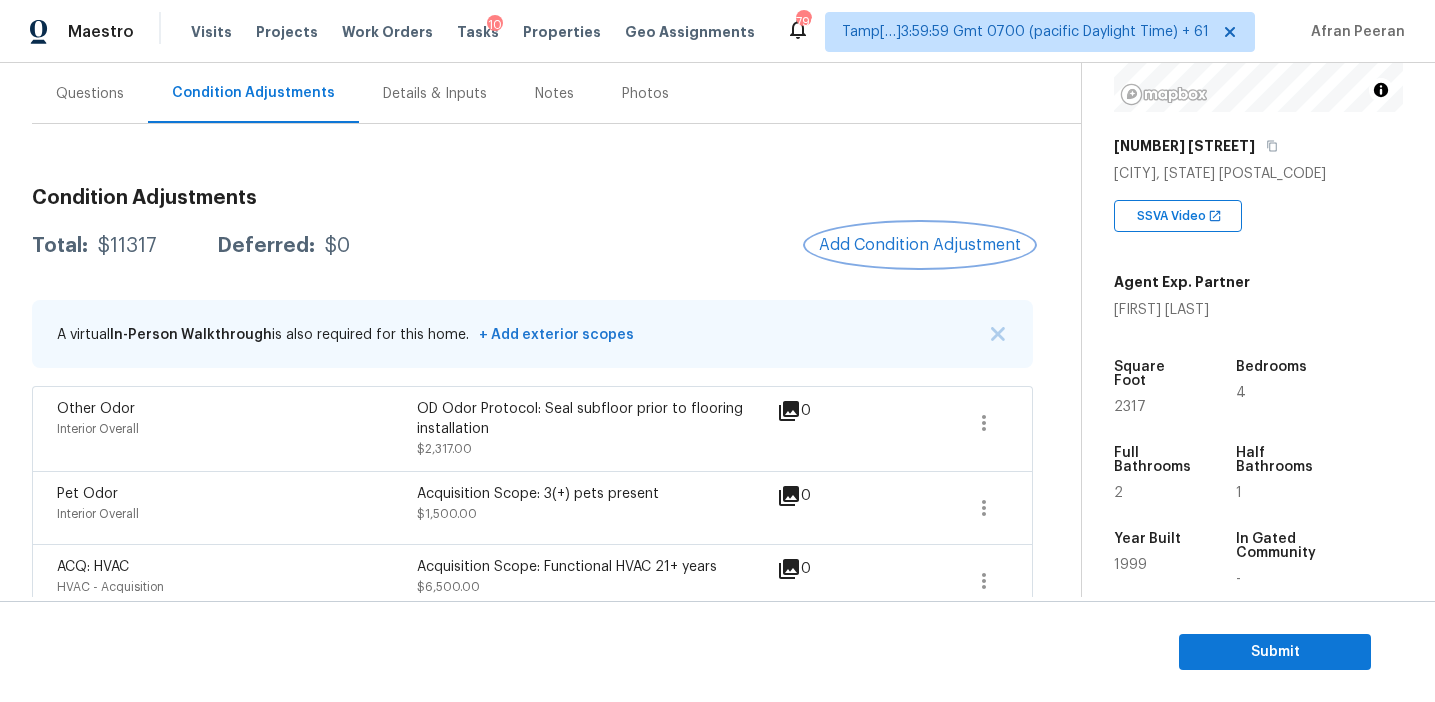 click on "Add Condition Adjustment" at bounding box center [920, 245] 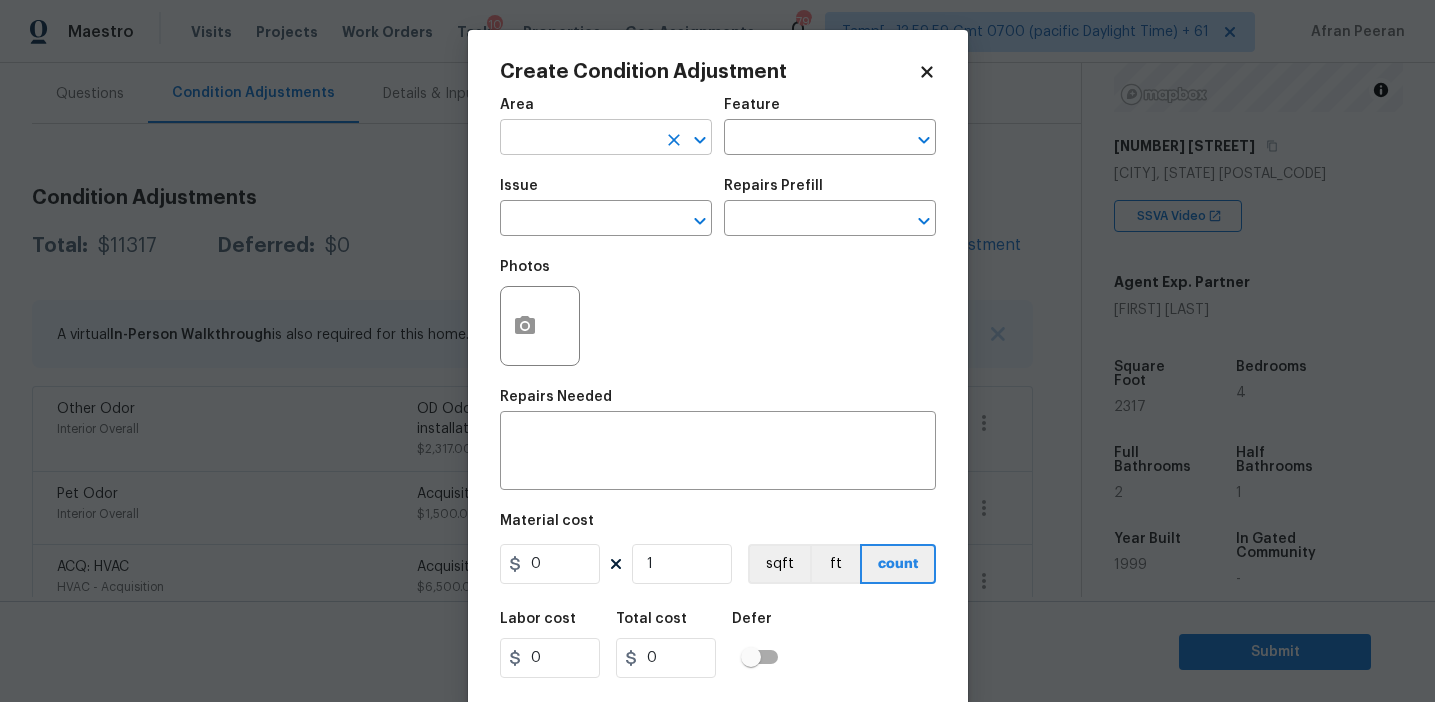 click at bounding box center (578, 139) 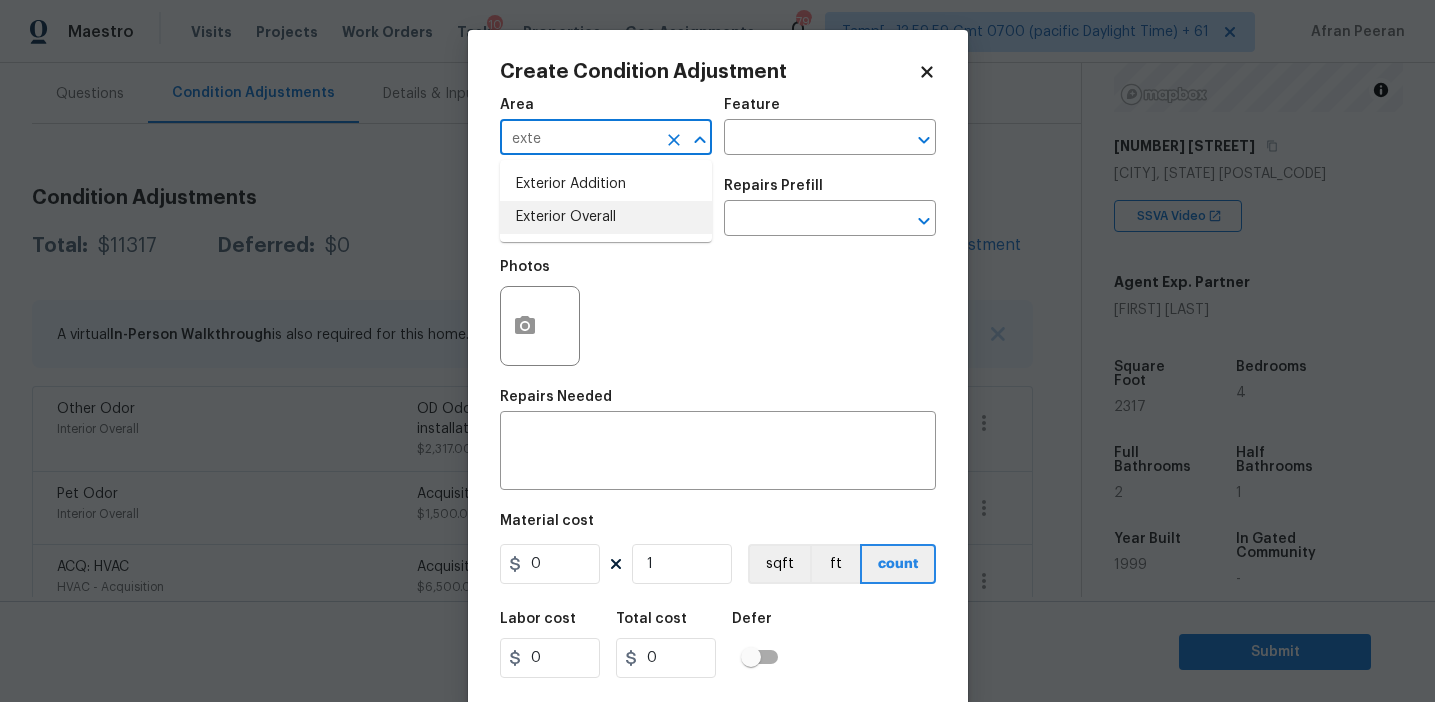 click on "Exterior Overall" at bounding box center (606, 217) 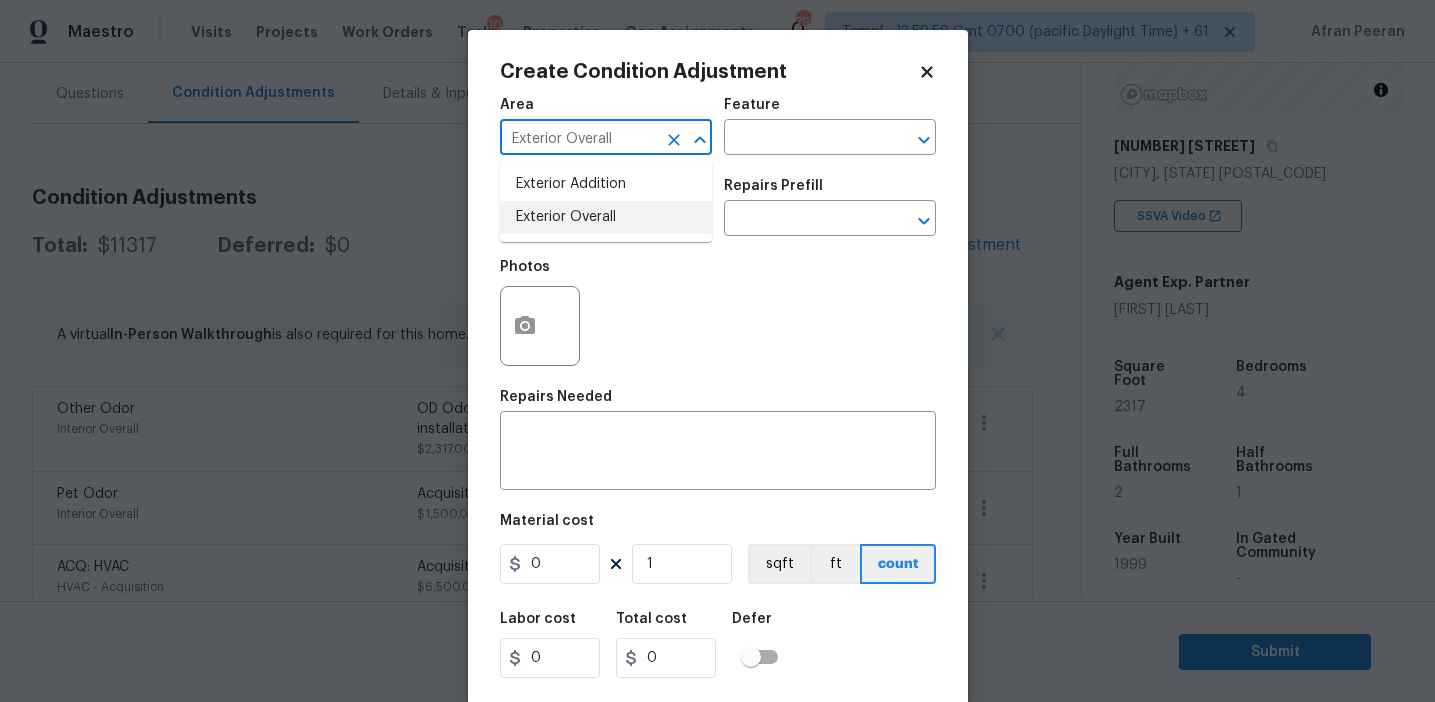 type on "Exterior Overall" 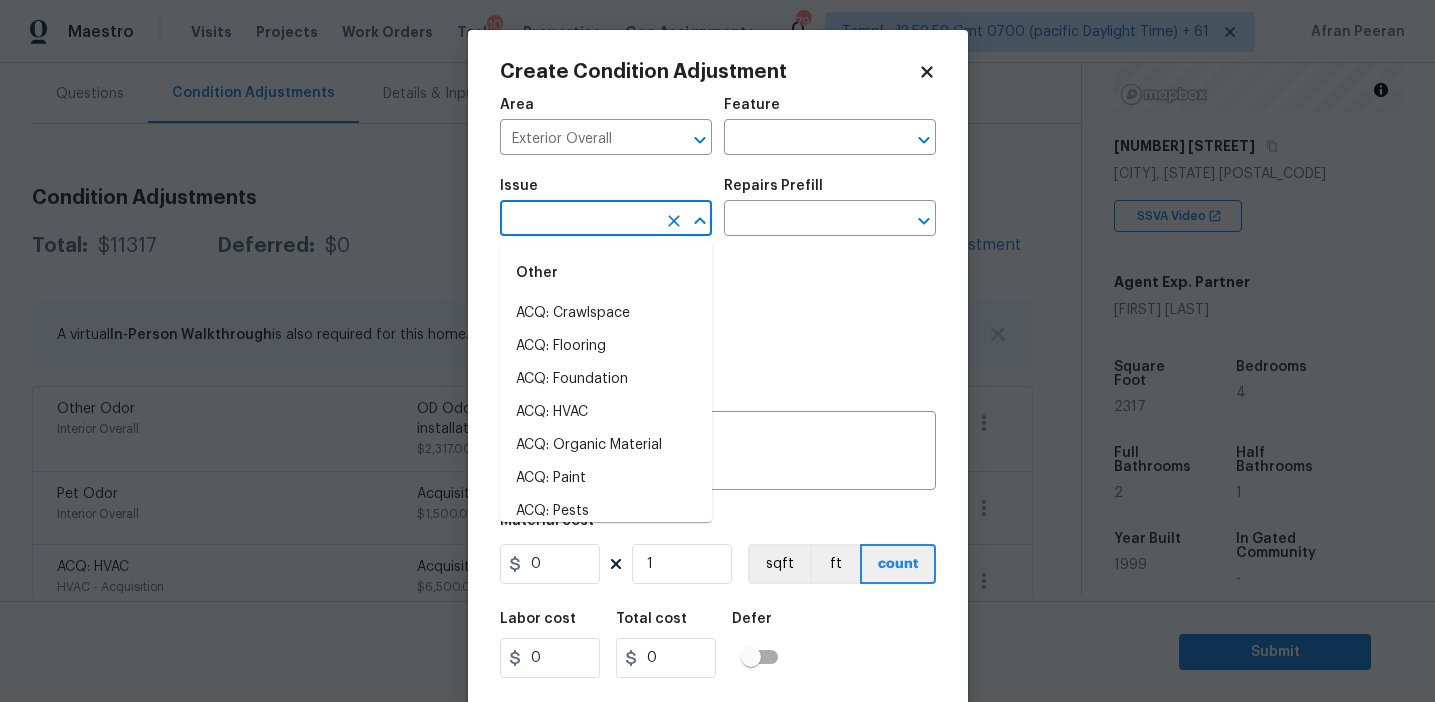 click at bounding box center (578, 220) 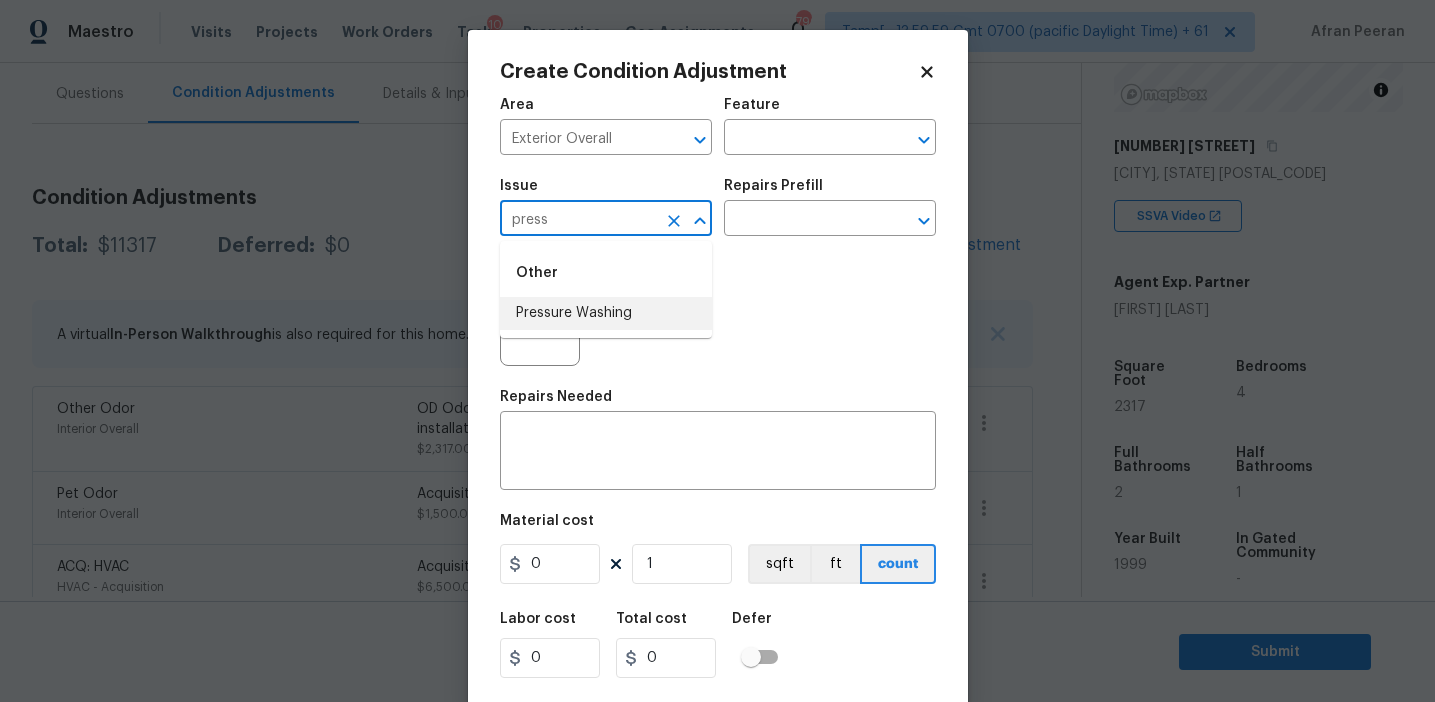 click on "Pressure Washing" at bounding box center (606, 313) 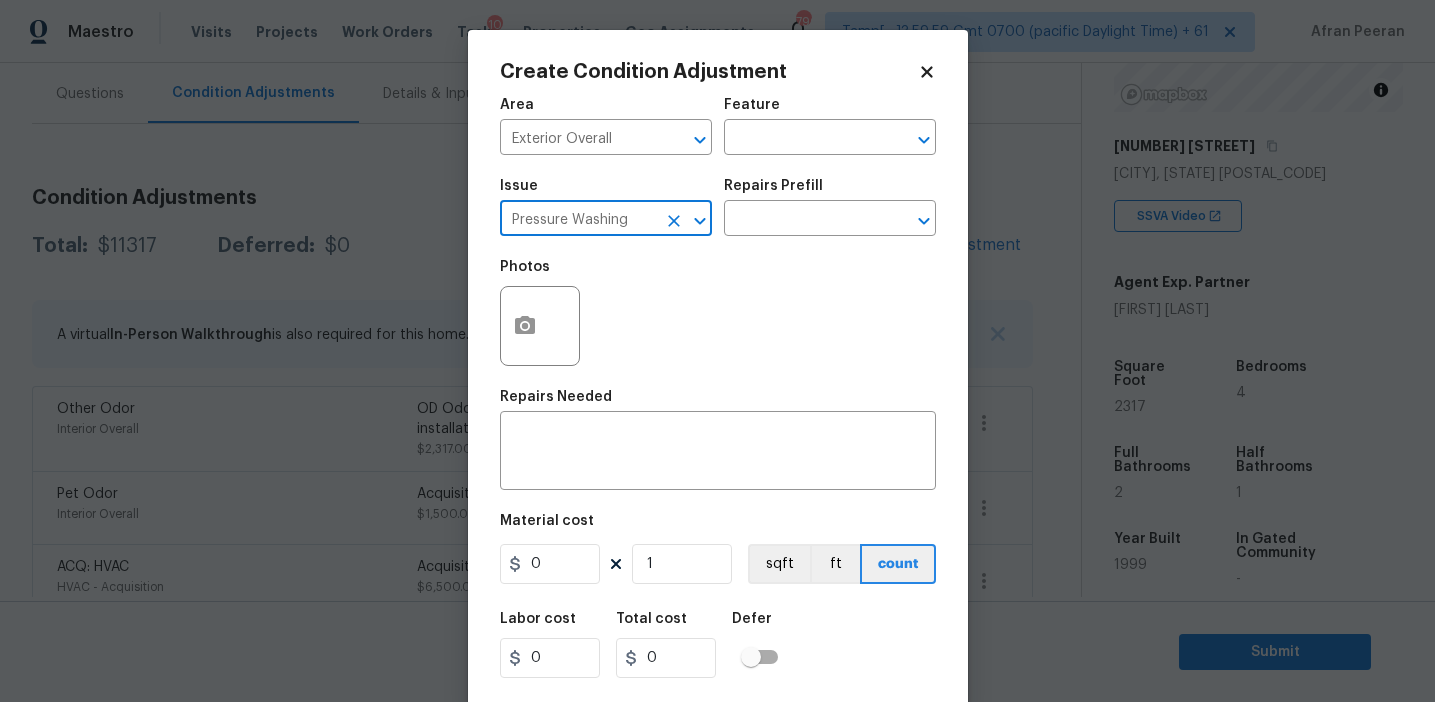 type on "Pressure Washing" 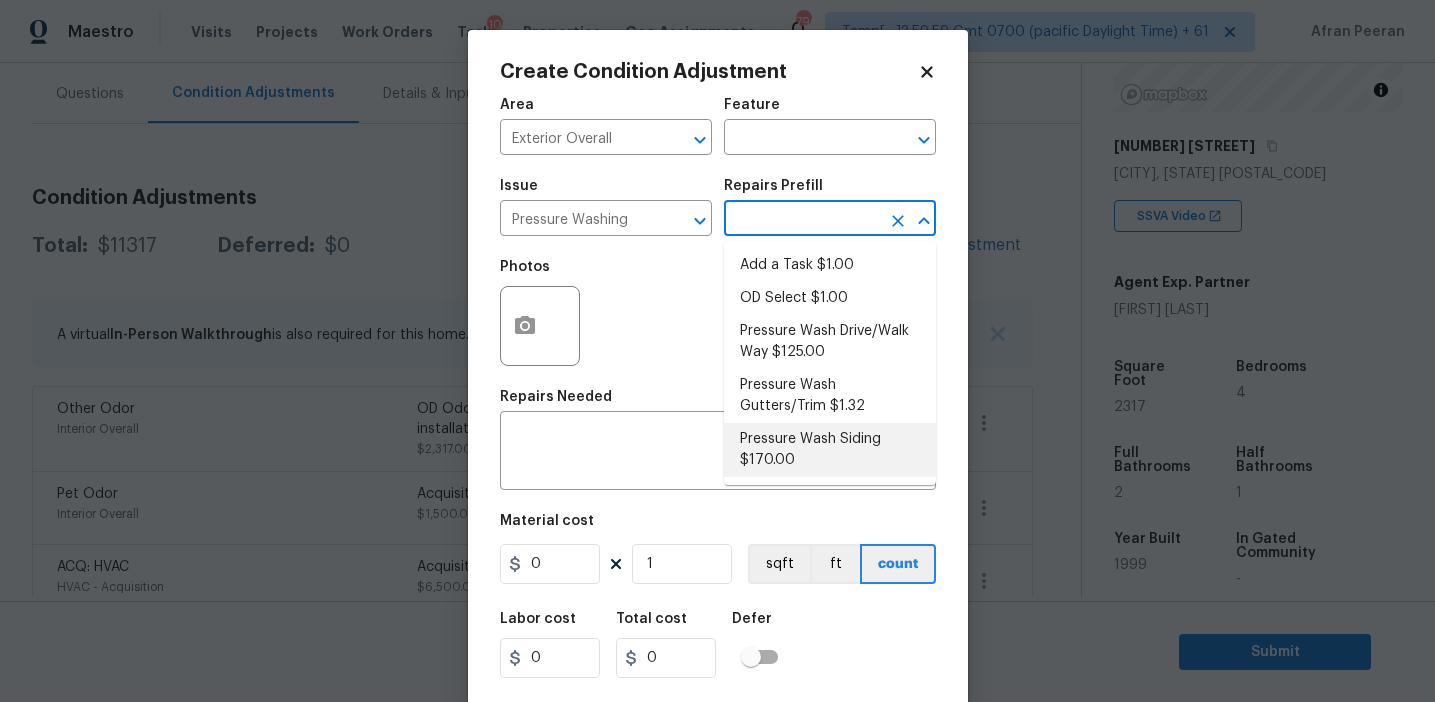 click on "Pressure Wash Siding $170.00" at bounding box center [830, 450] 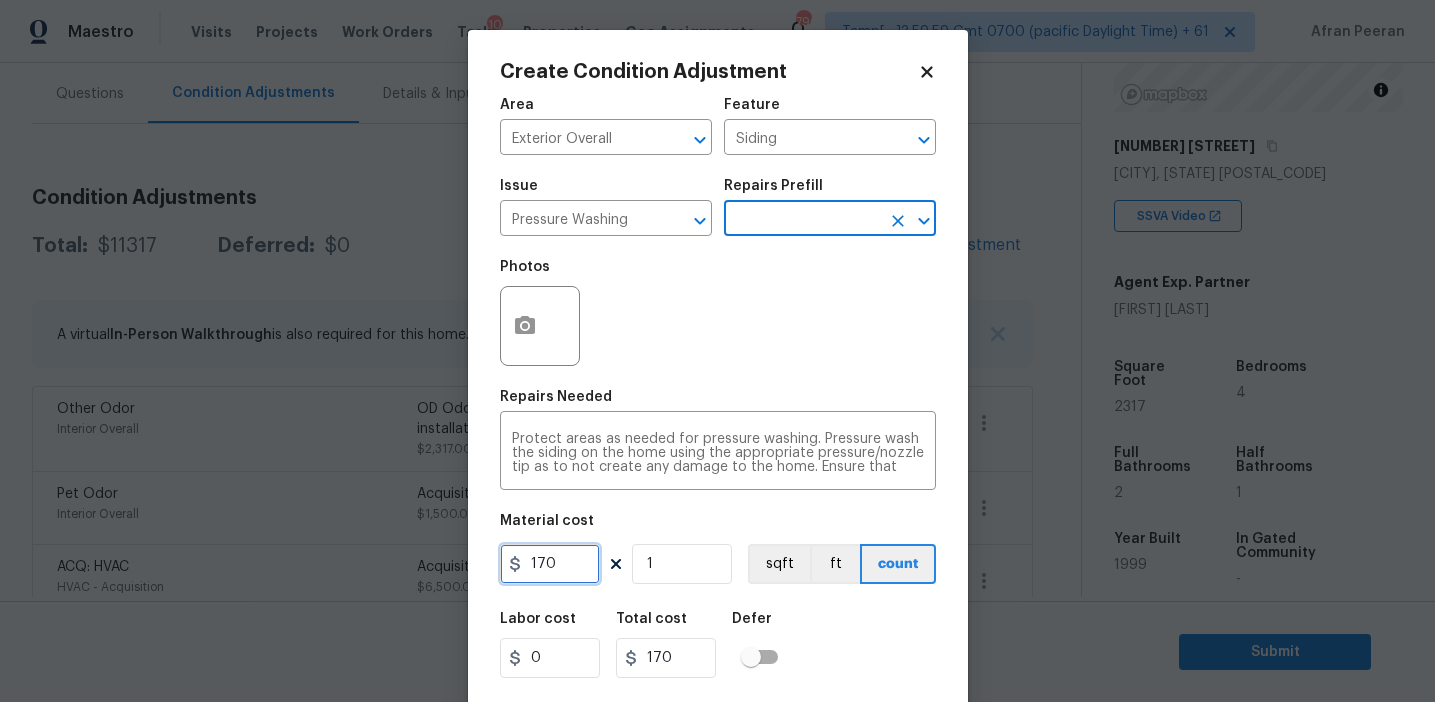 click on "170" at bounding box center (550, 564) 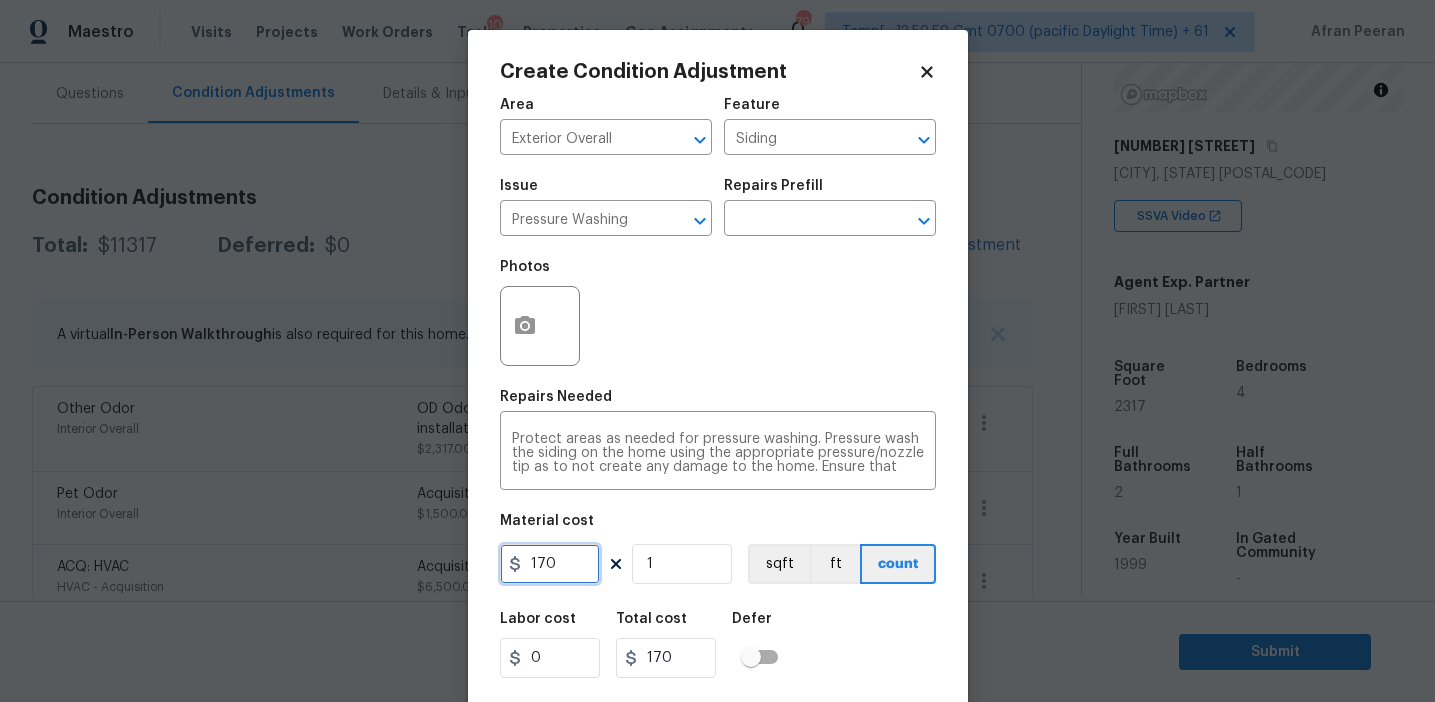 click on "170" at bounding box center (550, 564) 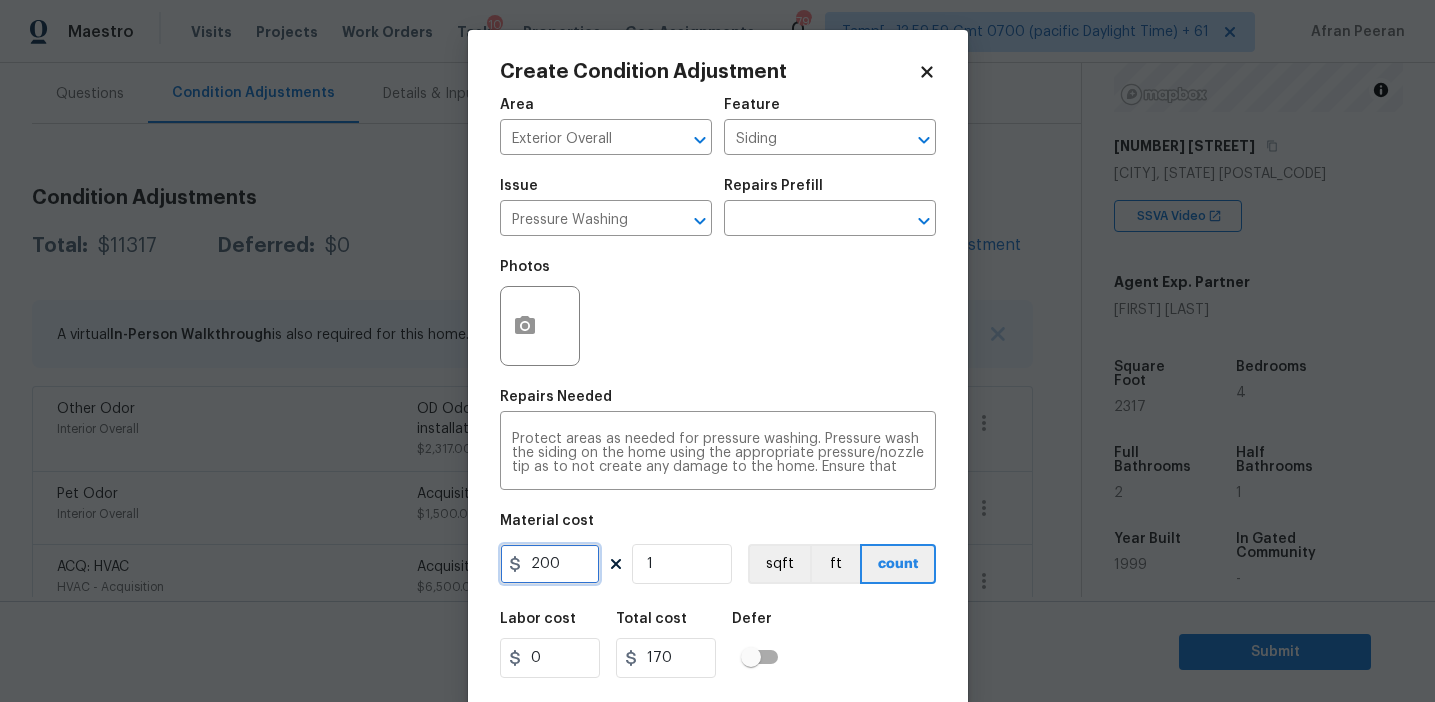 type on "200" 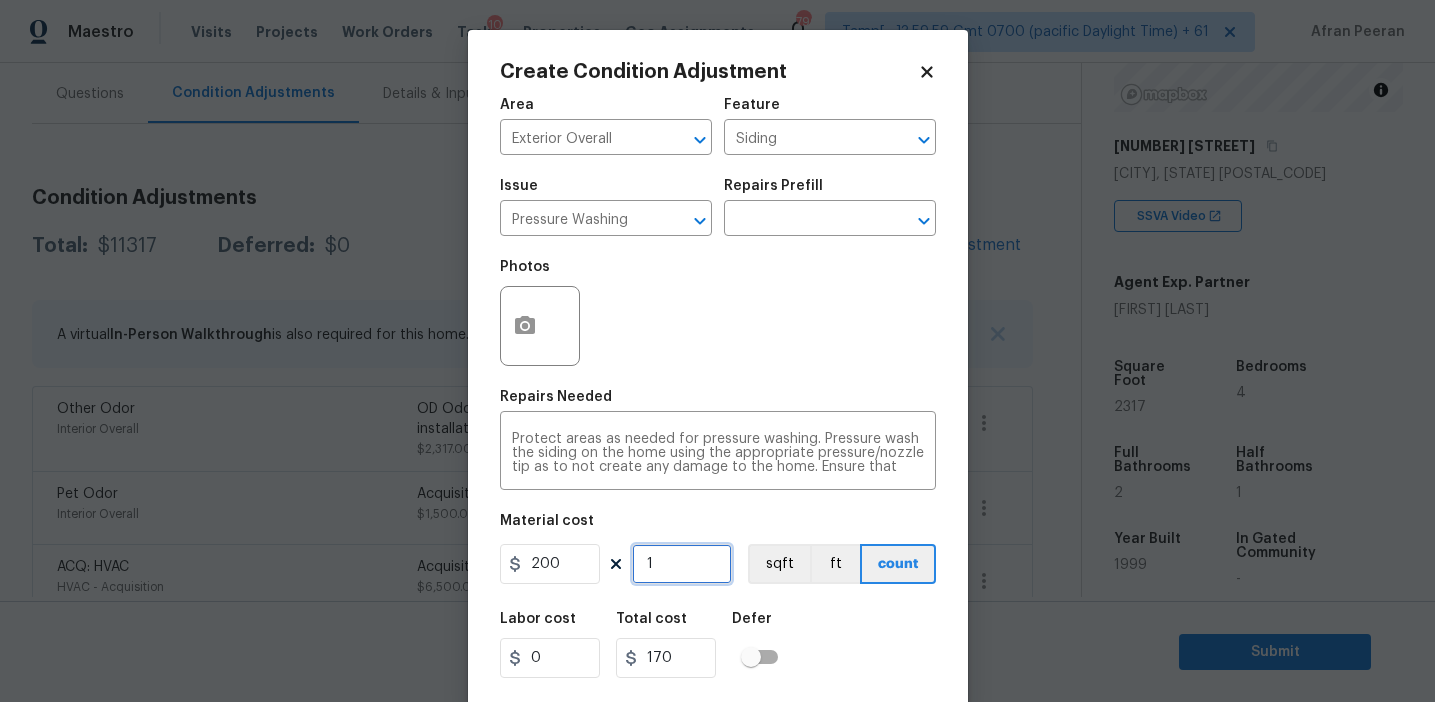 type on "200" 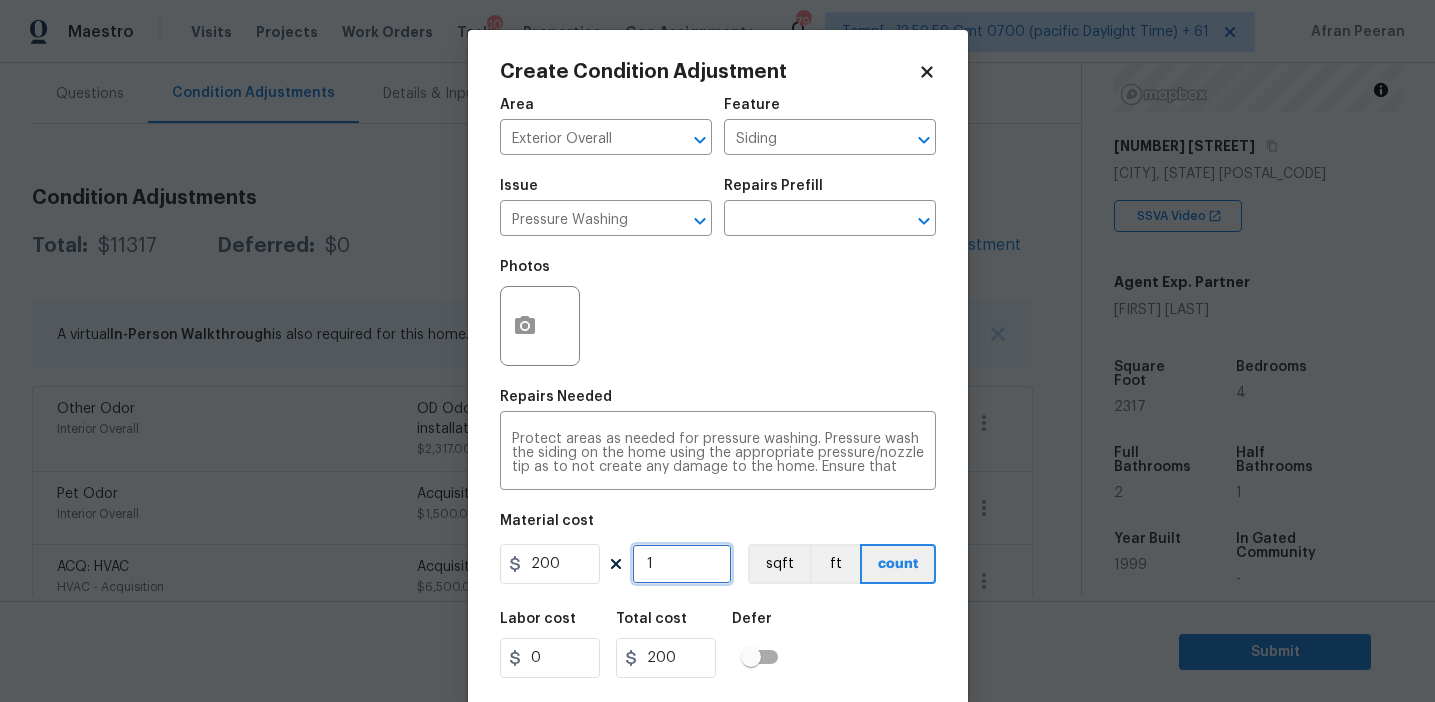 scroll, scrollTop: 45, scrollLeft: 0, axis: vertical 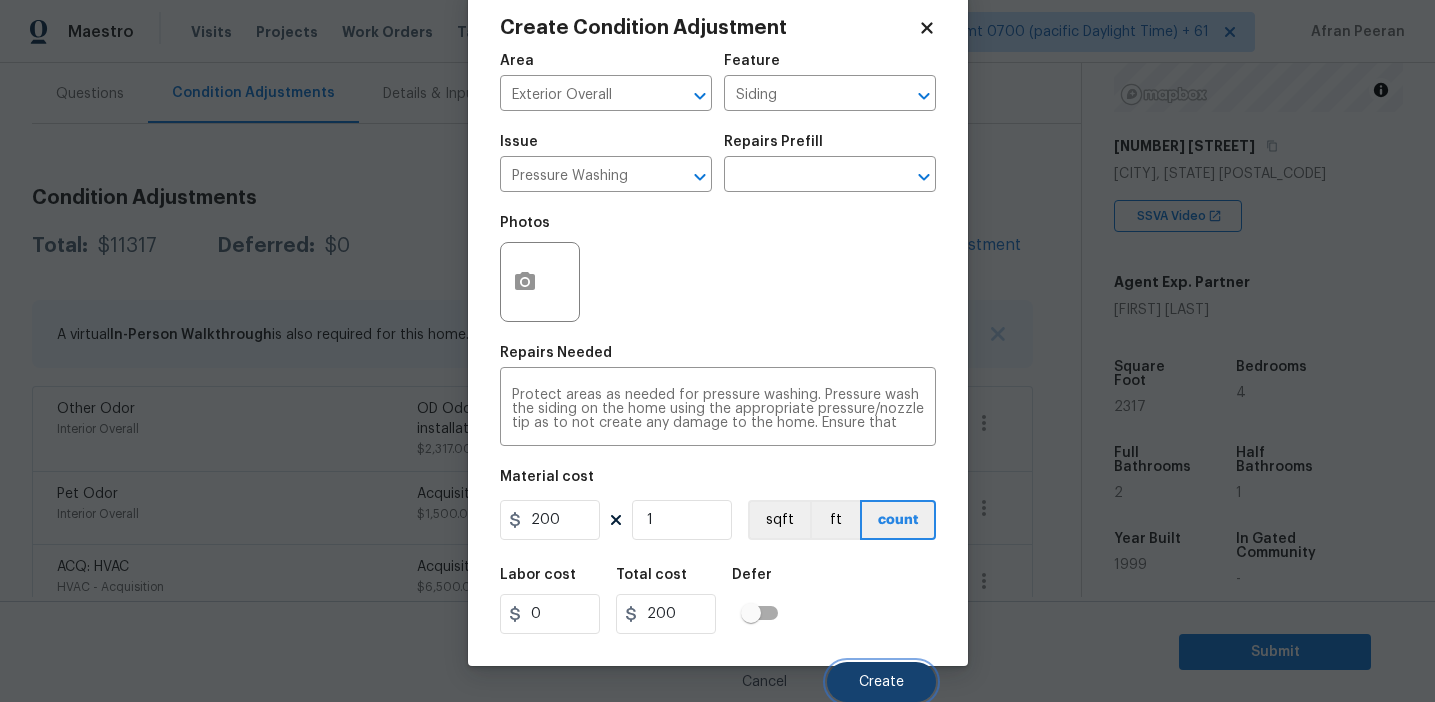 click on "Create" at bounding box center [881, 682] 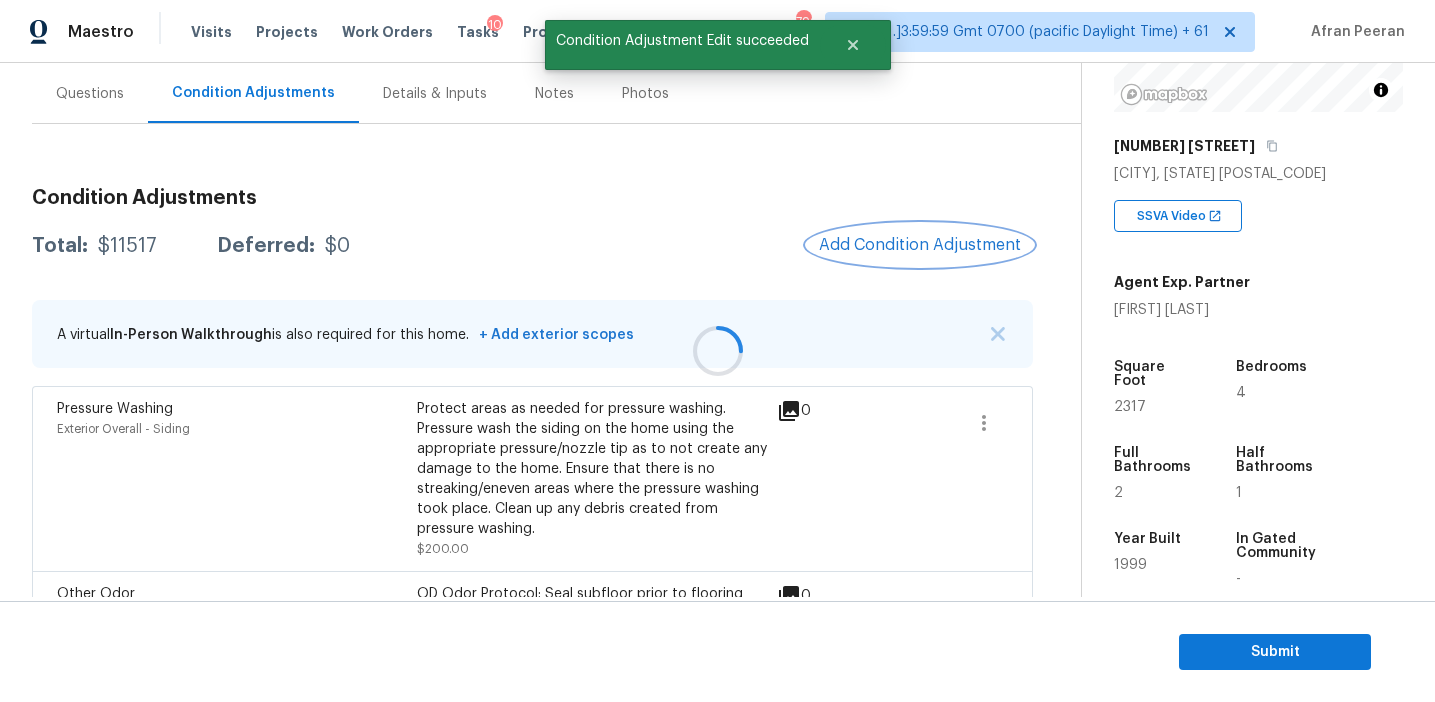 scroll, scrollTop: 0, scrollLeft: 0, axis: both 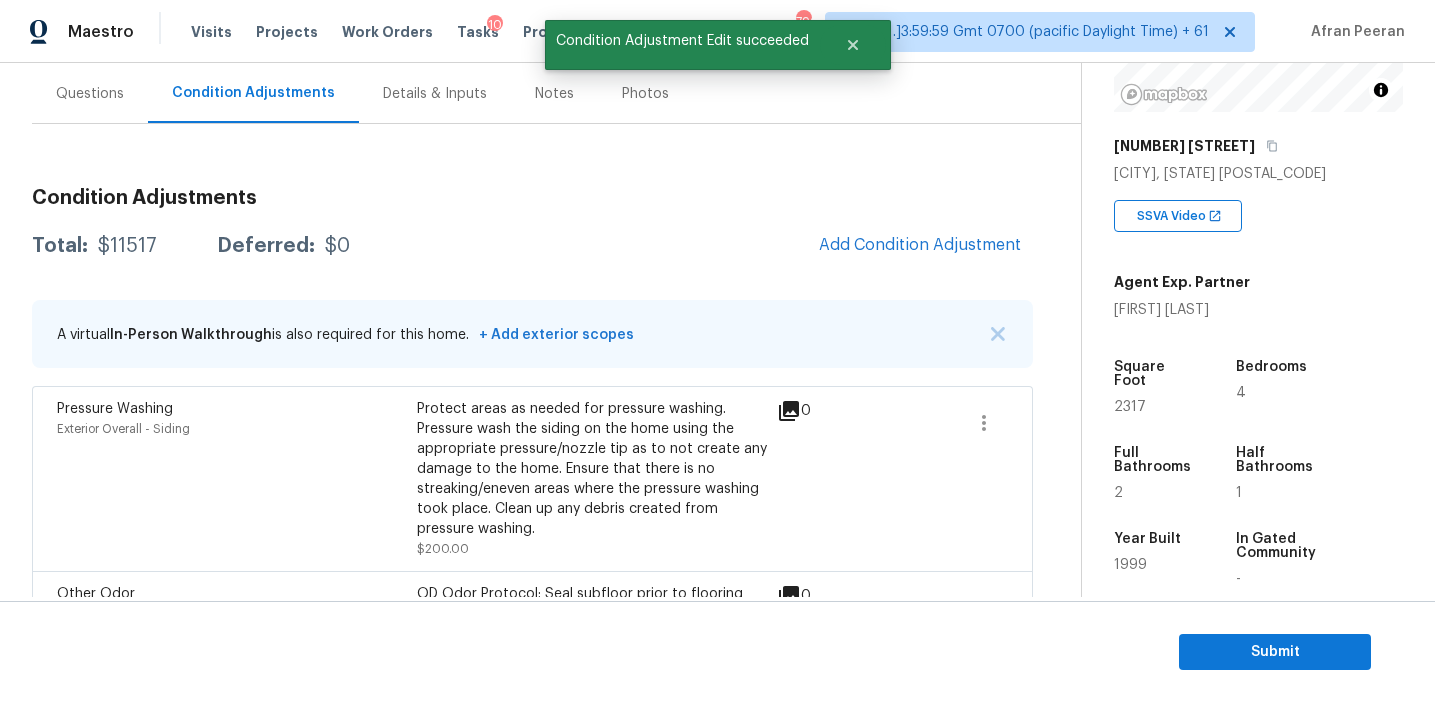 click on "Condition Adjustments Total:  $11517 Deferred:  $0 Add Condition Adjustment A virtual  In-Person Walkthrough  is also required for this home.   + Add exterior scopes Pressure Washing Exterior Overall - Siding Protect areas as needed for pressure washing. Pressure wash the siding on the home using the appropriate pressure/nozzle tip as to not create any damage to the home. Ensure that there is no streaking/eneven areas where the pressure washing took place. Clean up any debris created from pressure washing. $200.00   0 Other Odor Interior Overall OD Odor Protocol: Seal subfloor prior to flooring installation $2,317.00   0 Pet Odor Interior Overall Acquisition Scope: 3(+) pets present $1,500.00   0 ACQ: HVAC HVAC - Acquisition Acquisition Scope: Functional HVAC 21+ years $6,500.00   0 ACQ: HVAC HVAC - Acquisition Acquisition Scope: Functional HVAC 6-10 years $500.00   0 ACQ: Shingle Roof Exterior Overall - Acquisition Acquisition Scope: Shingle Roof 0-10 years in age maintenance. $500.00   0" at bounding box center [532, 566] 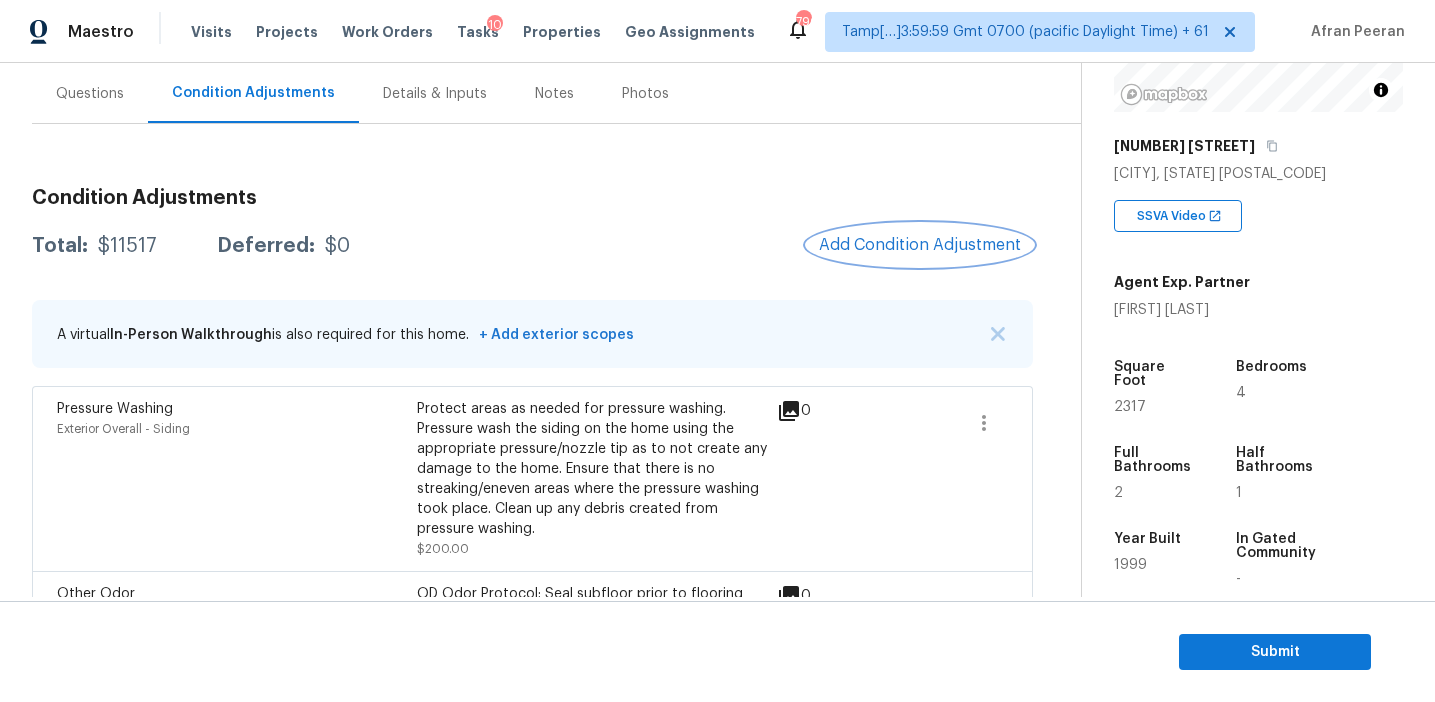 click on "Add Condition Adjustment" at bounding box center (920, 245) 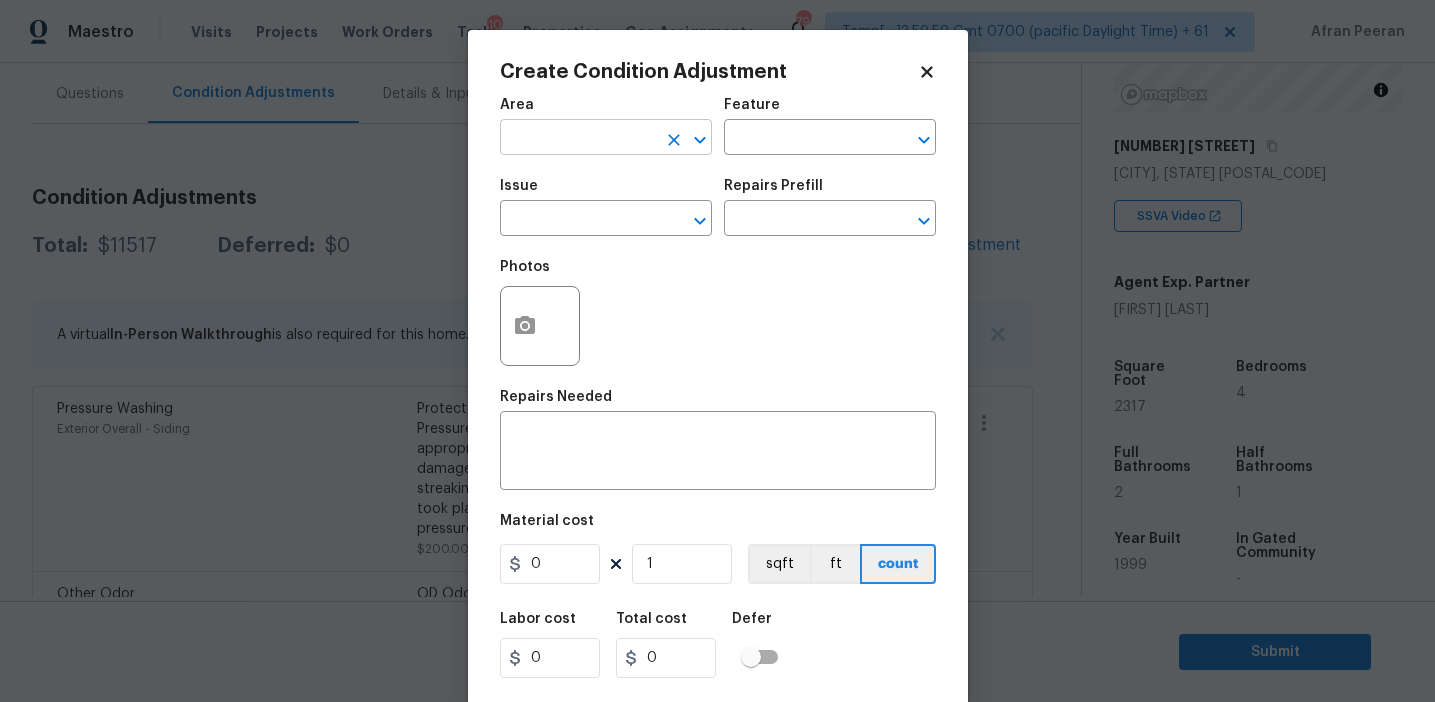 click at bounding box center (578, 139) 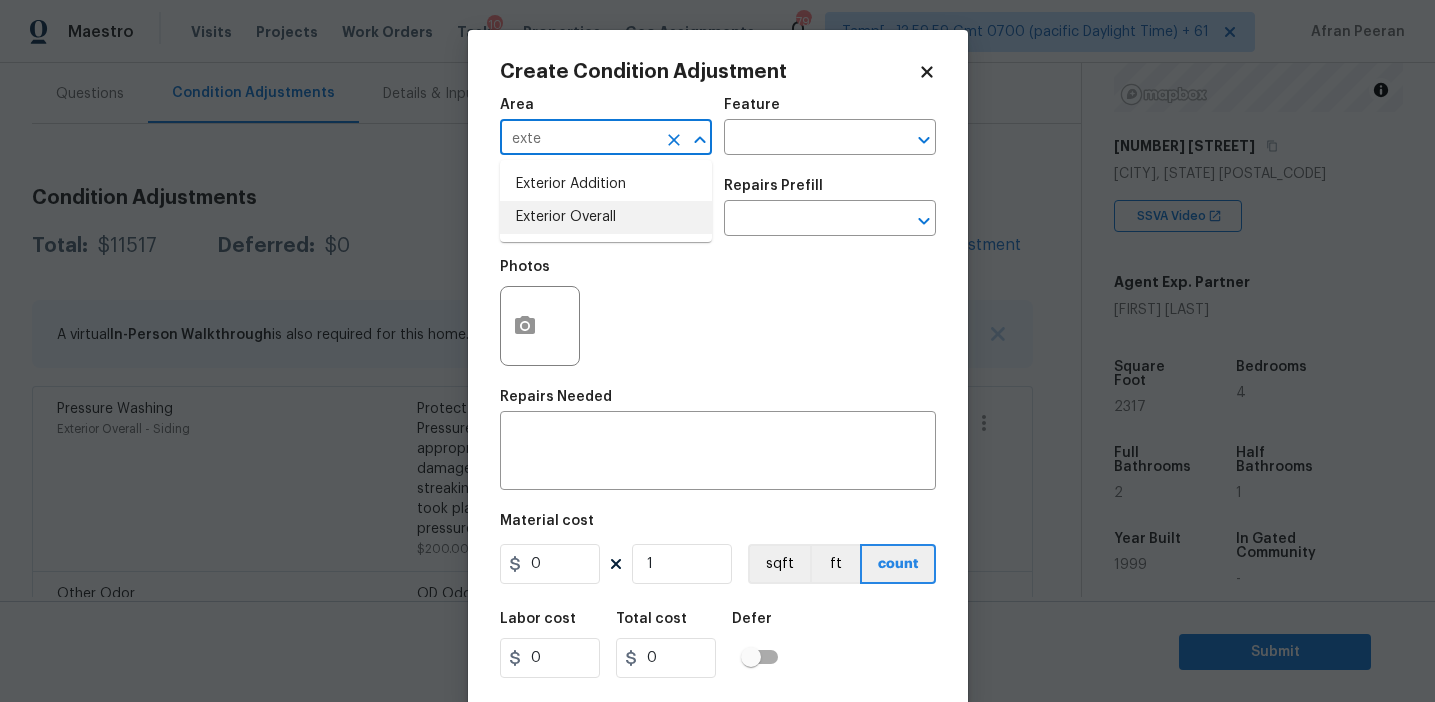 click on "Exterior Overall" at bounding box center (606, 217) 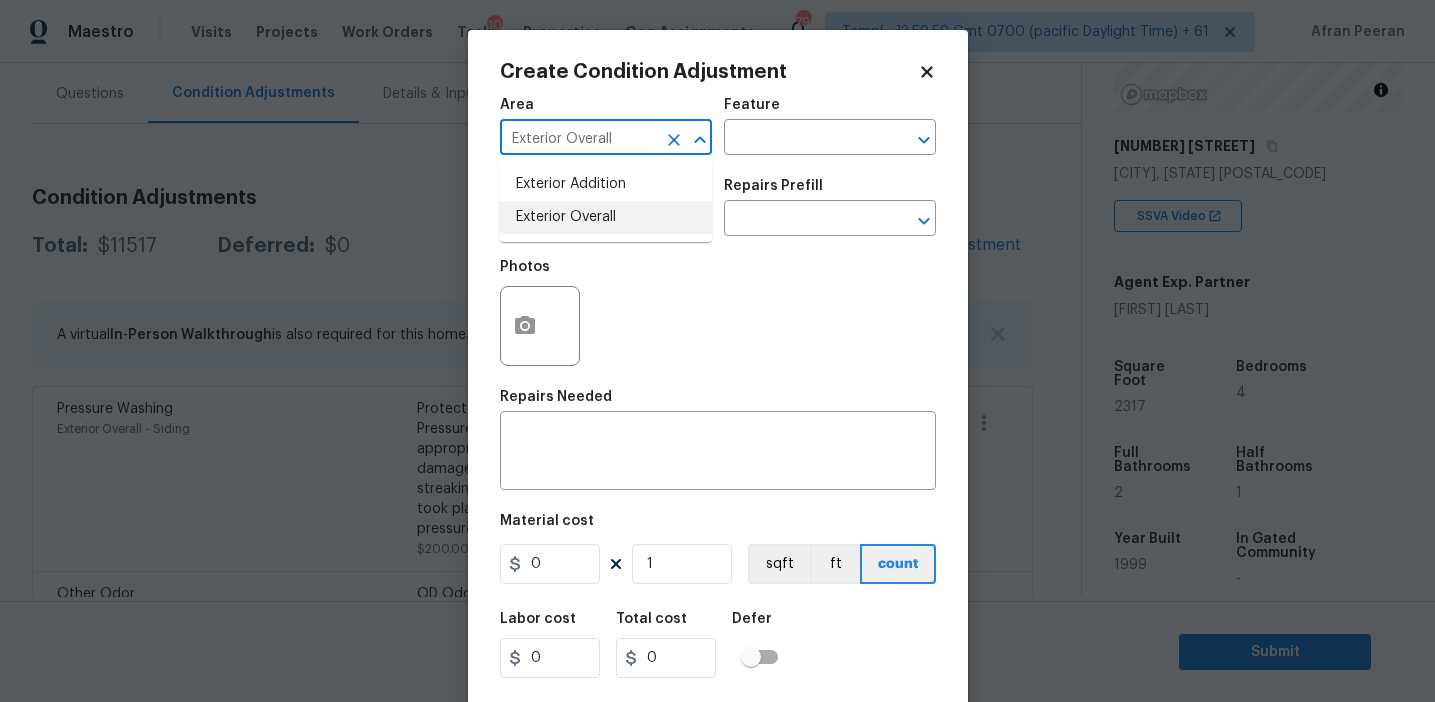 type on "Exterior Overall" 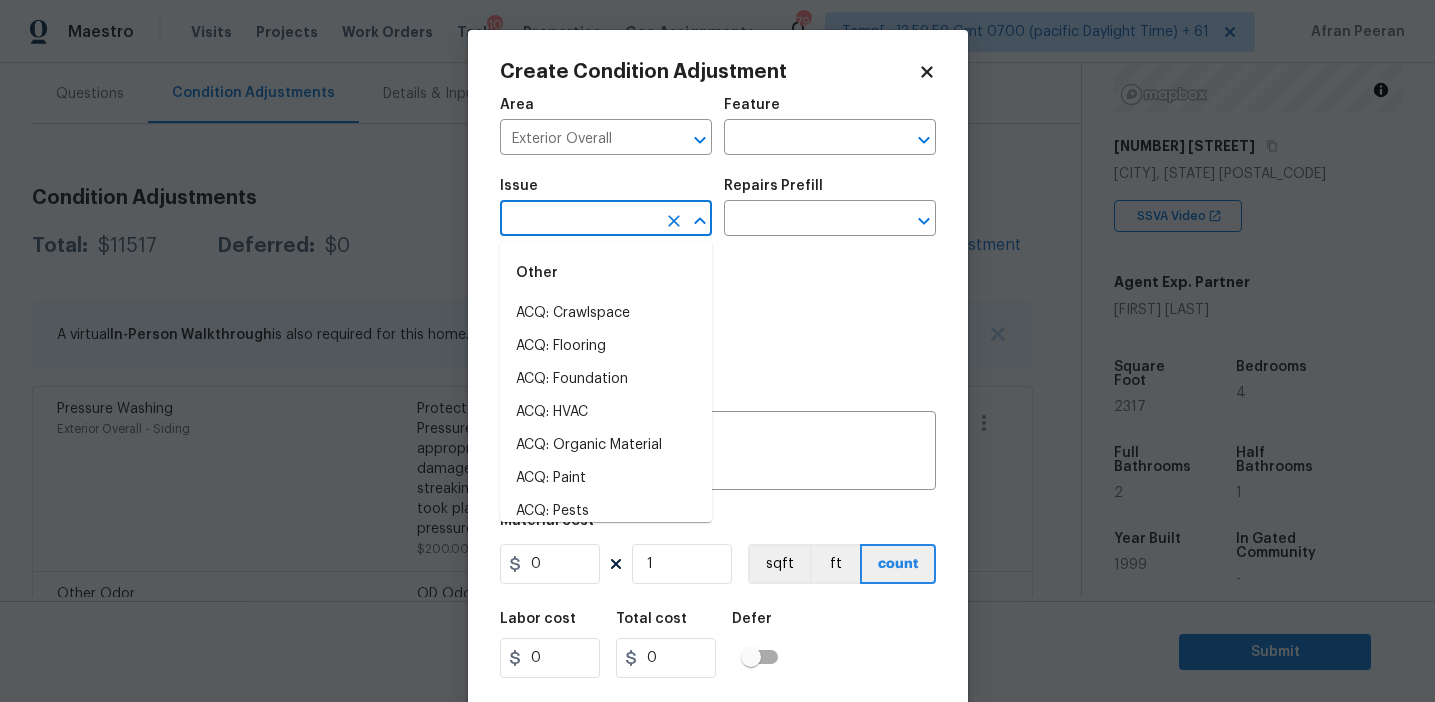 click at bounding box center [578, 220] 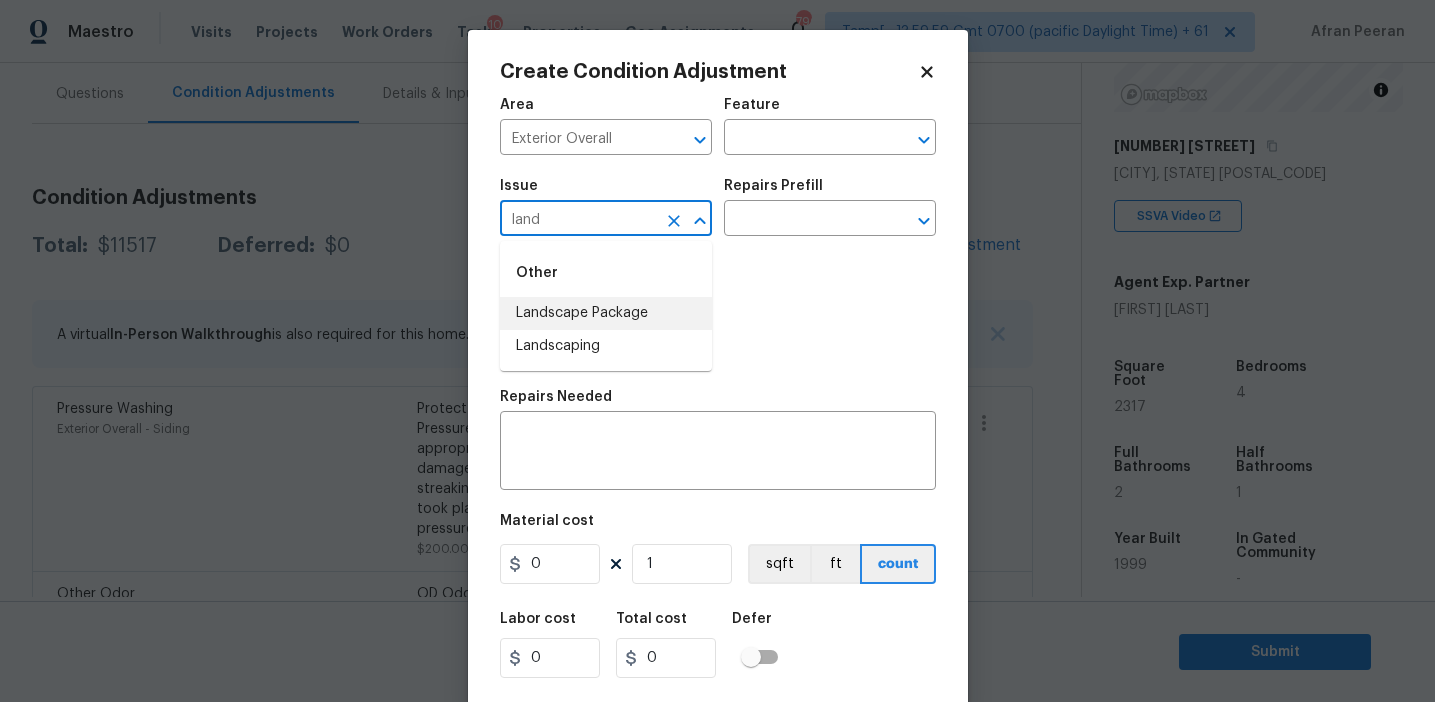 click on "Landscape Package" at bounding box center [606, 313] 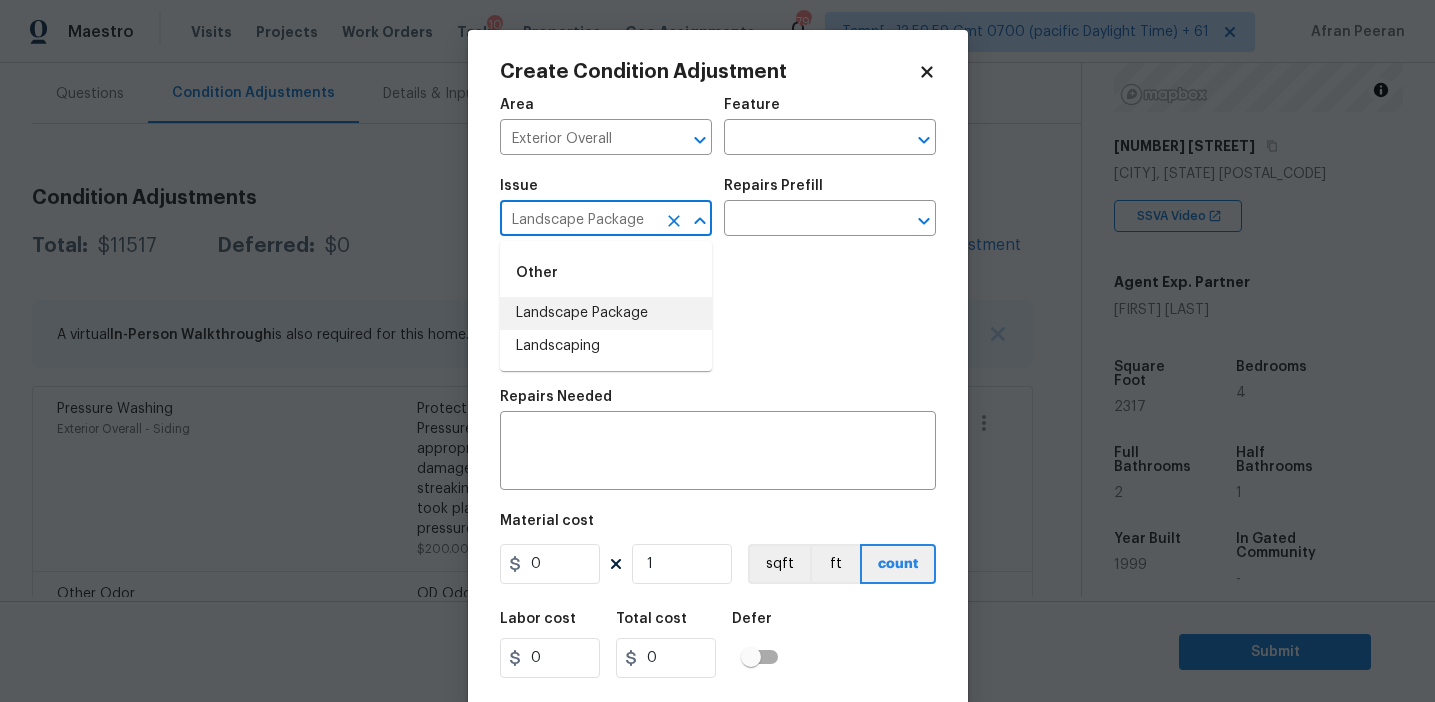 type on "Landscape Package" 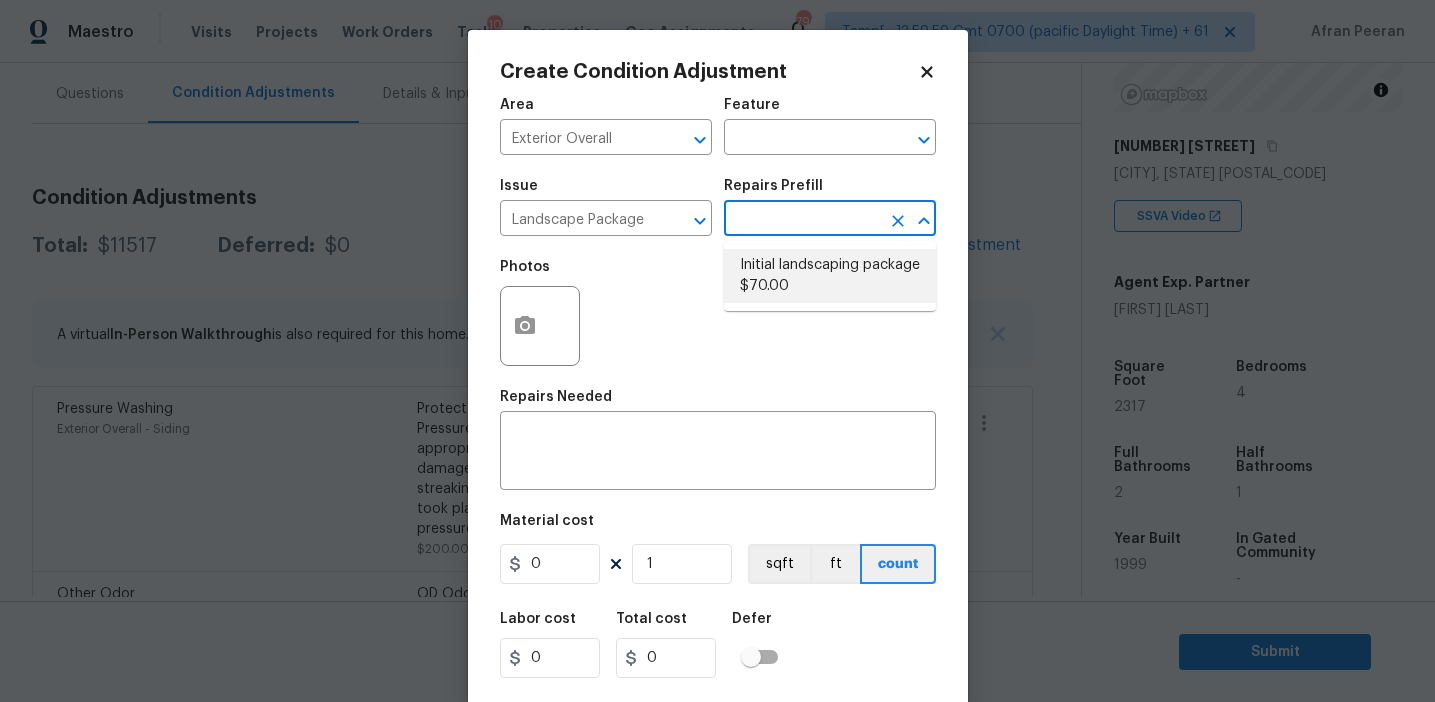 click on "Initial landscaping package $70.00" at bounding box center (830, 276) 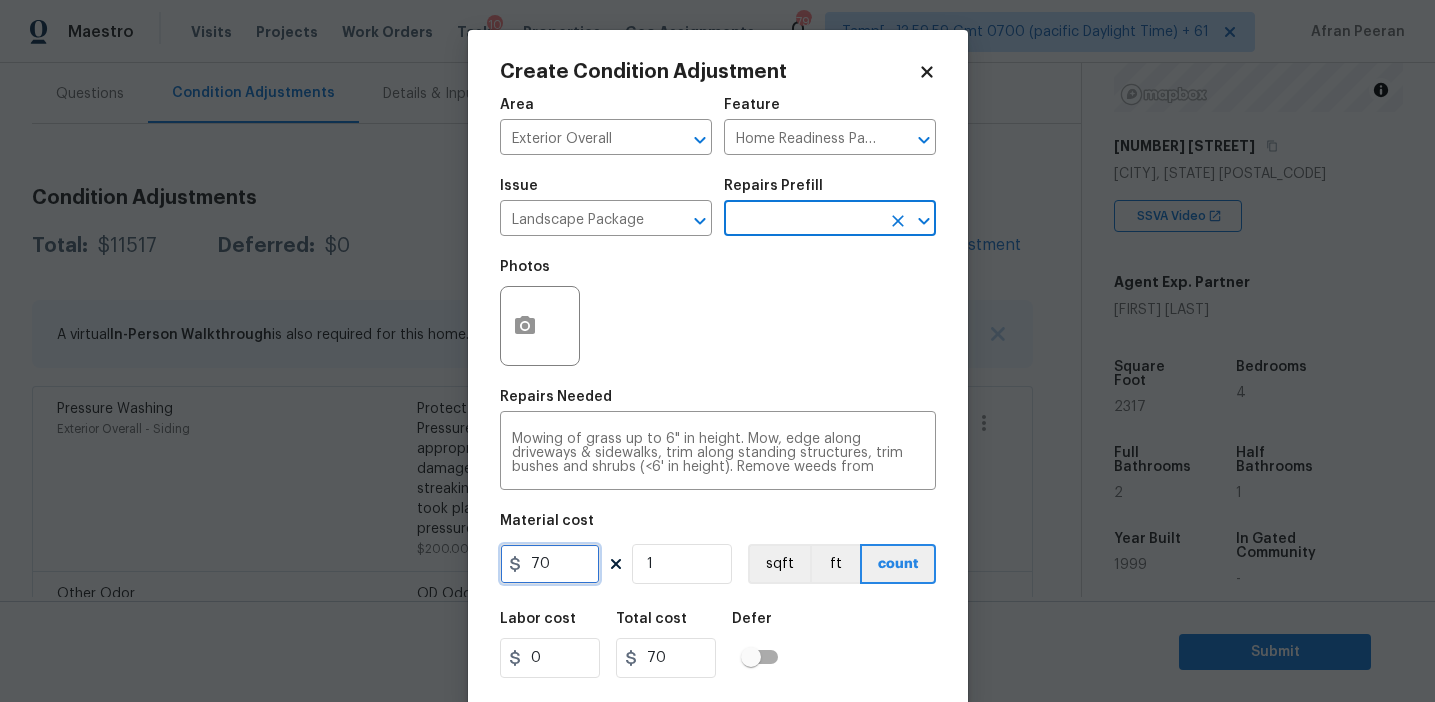click on "70" at bounding box center (550, 564) 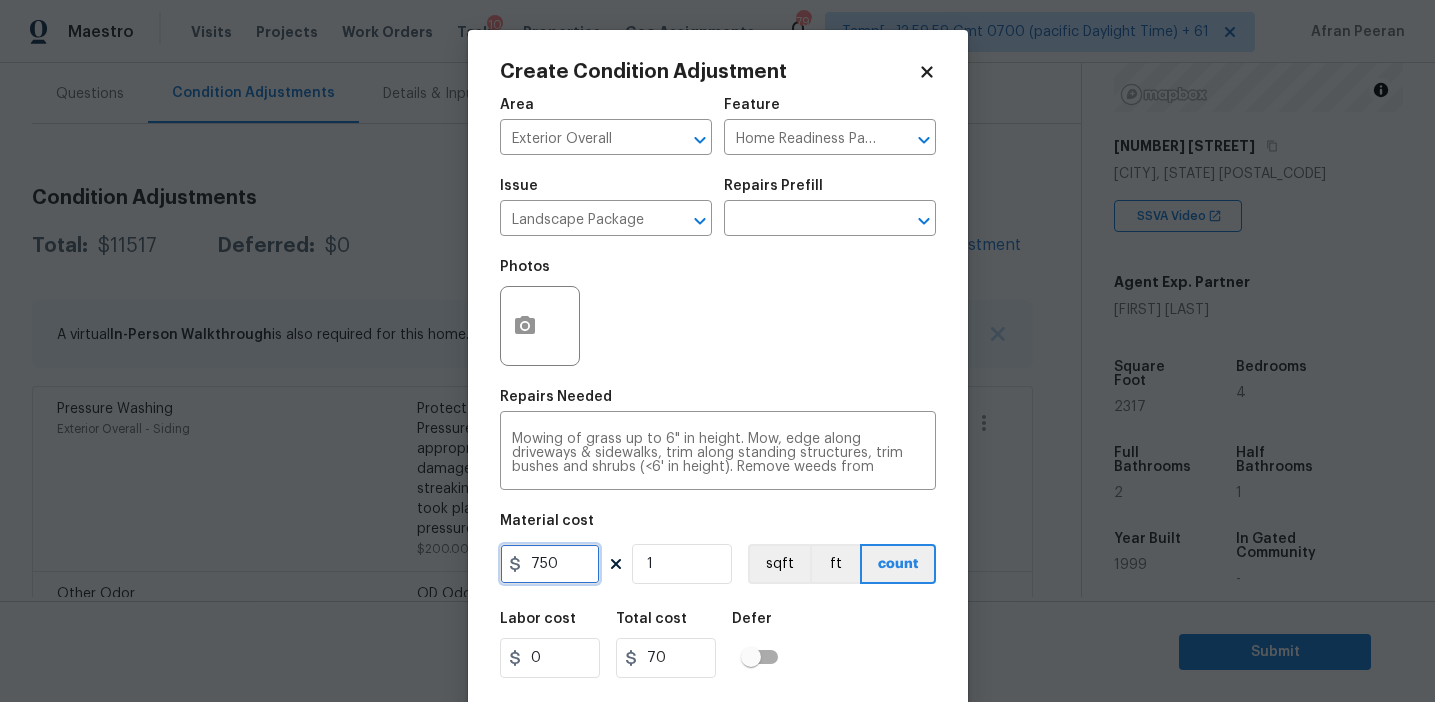 type on "750" 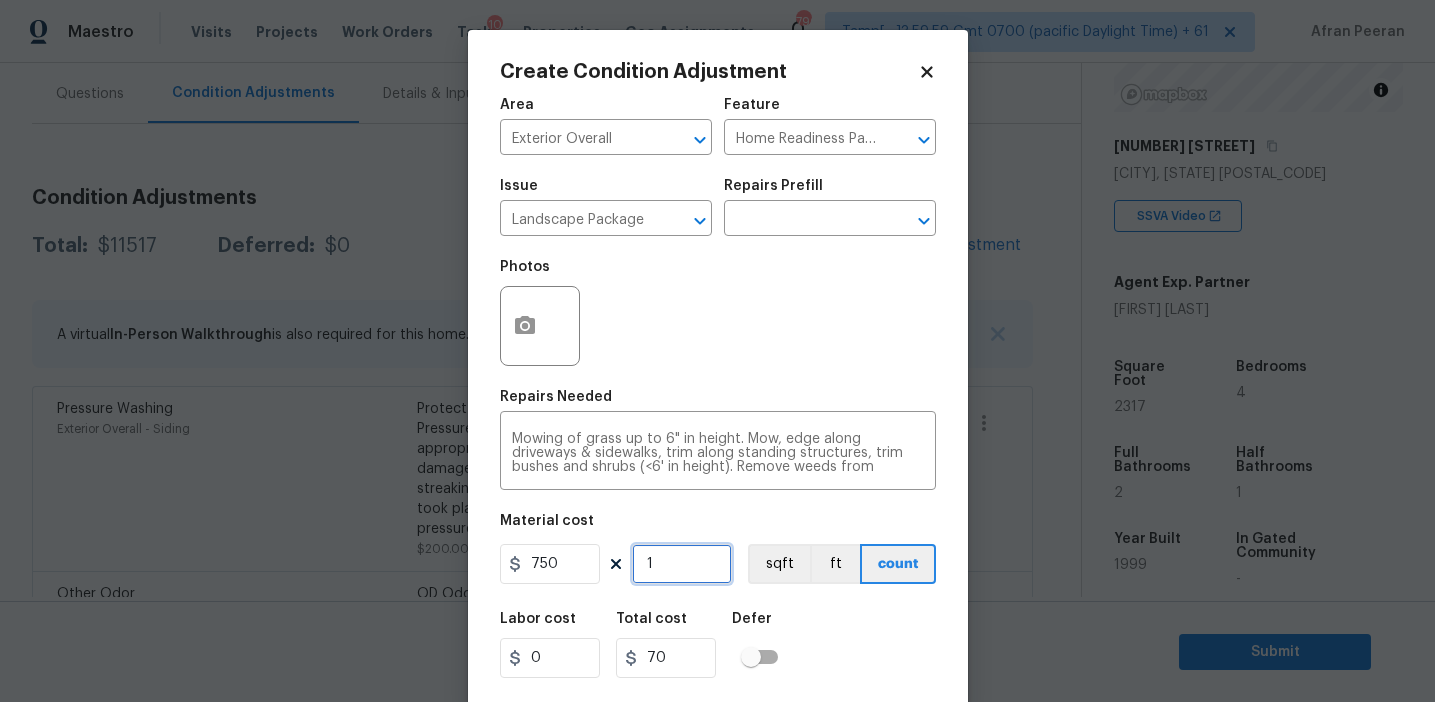 type on "750" 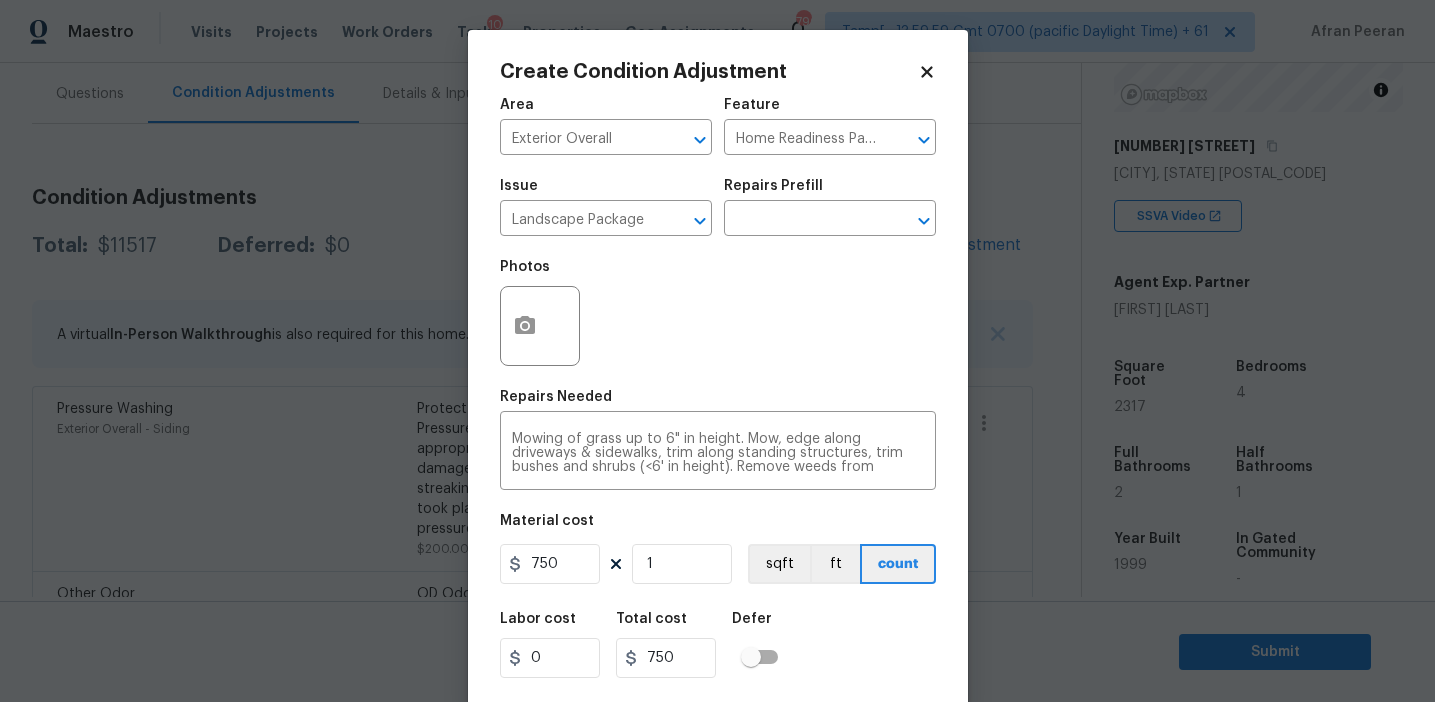 click on "Photos" at bounding box center (542, 273) 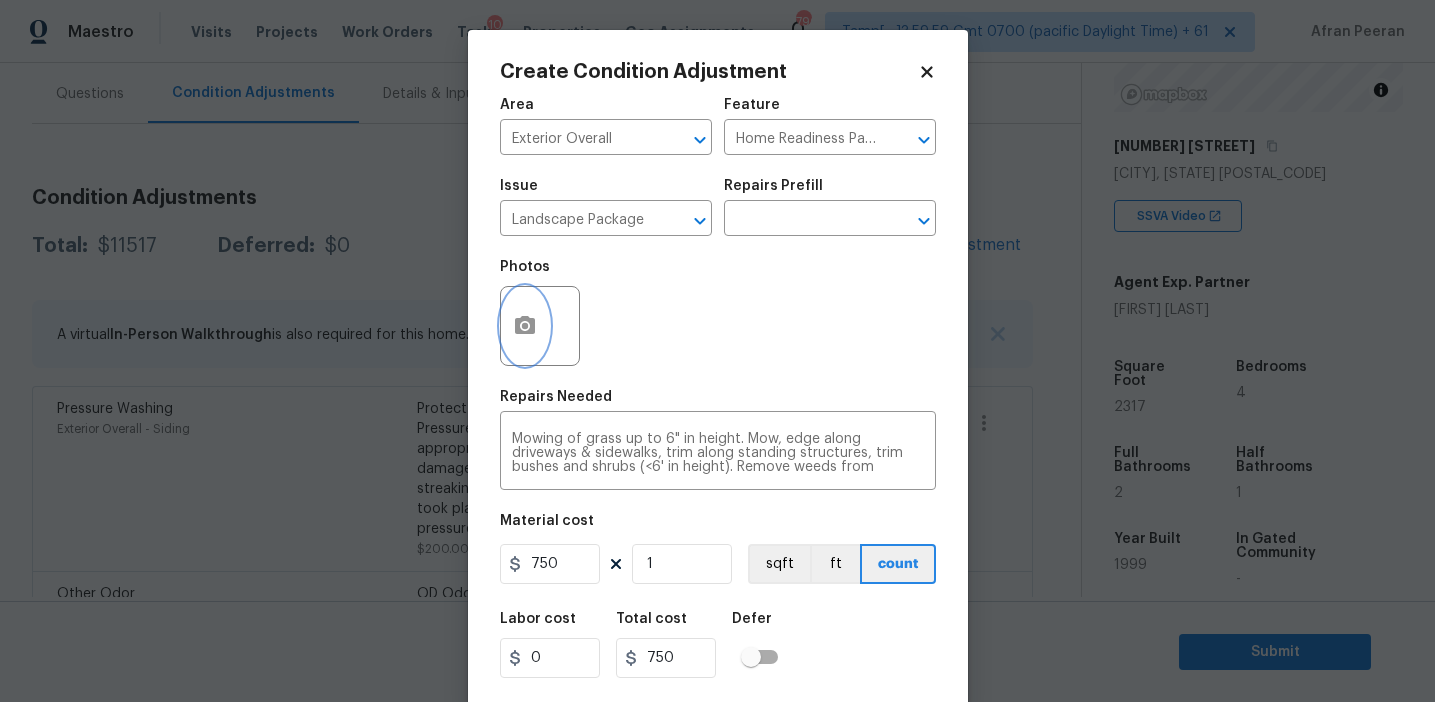 click 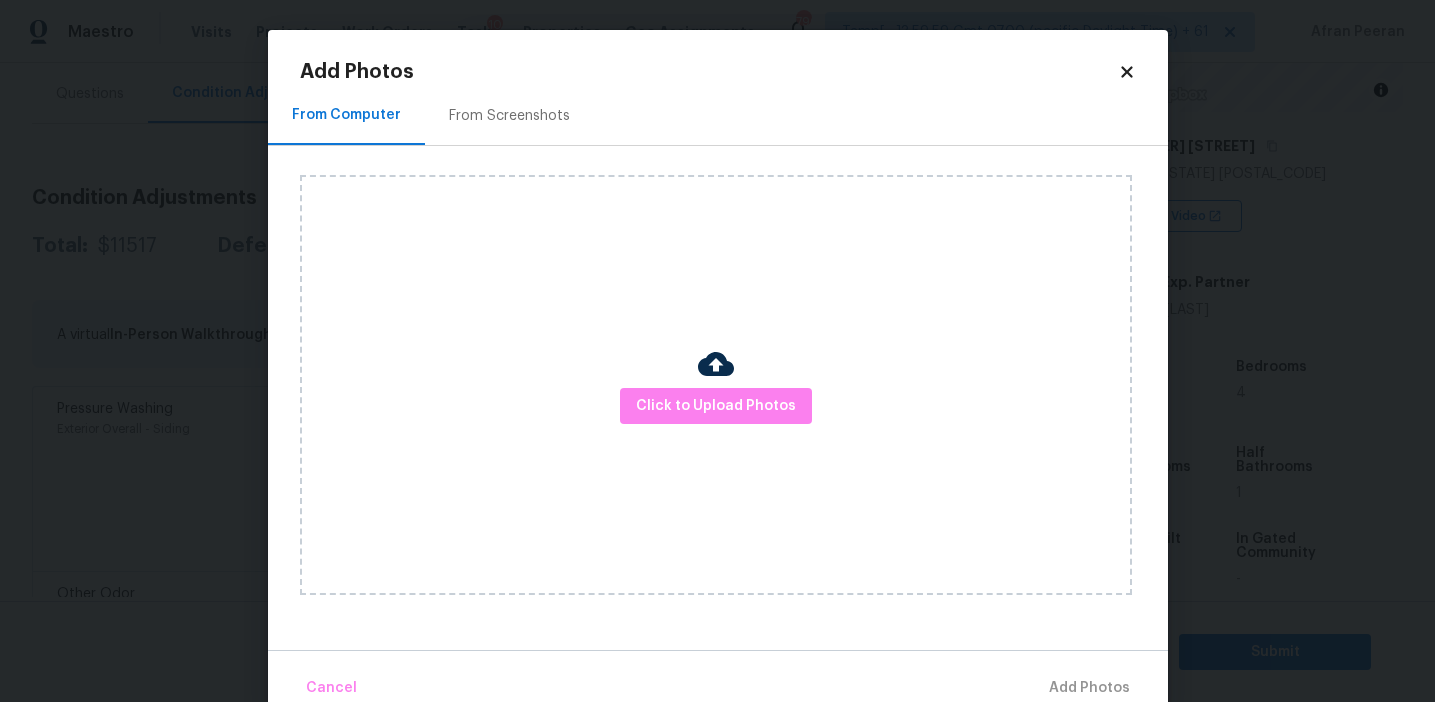 click on "Add Photos From Computer From Screenshots Click to Upload Photos Cancel Add Photos" at bounding box center (718, 370) 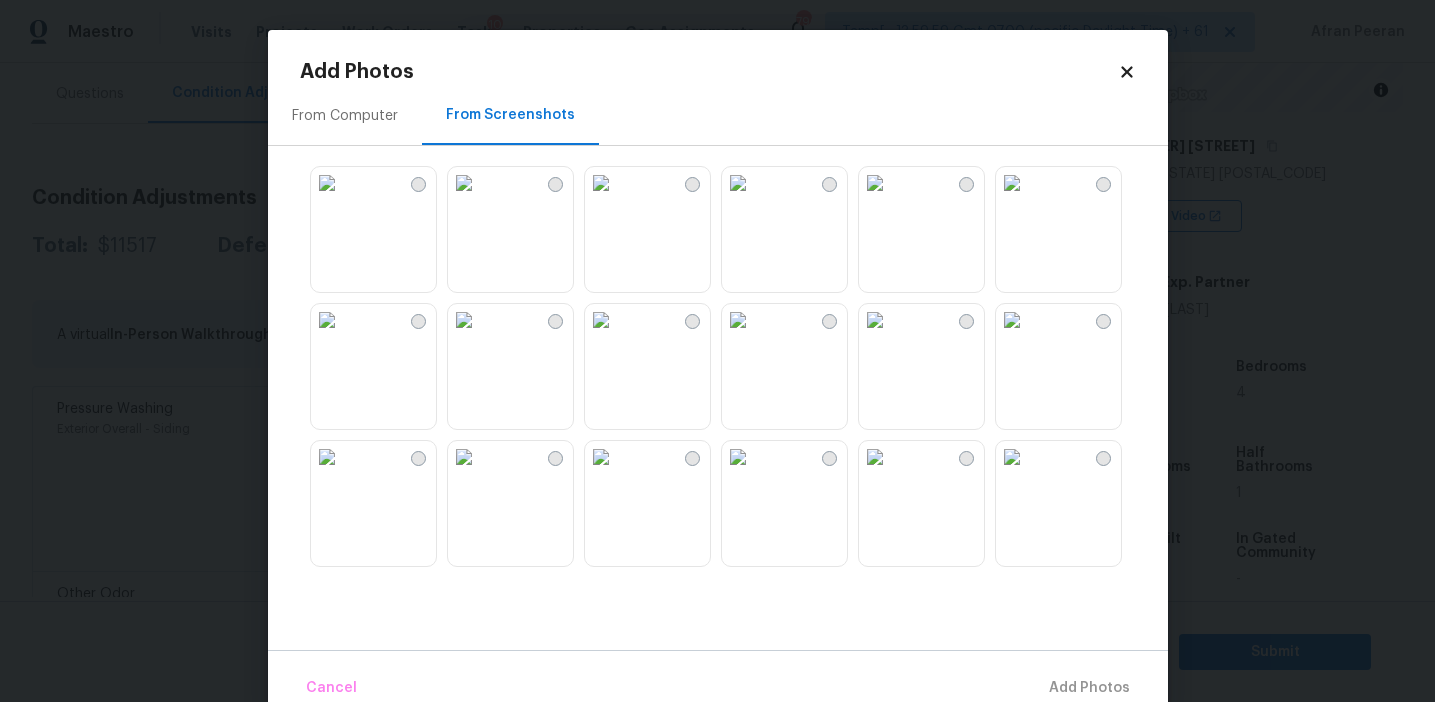 click at bounding box center [738, 183] 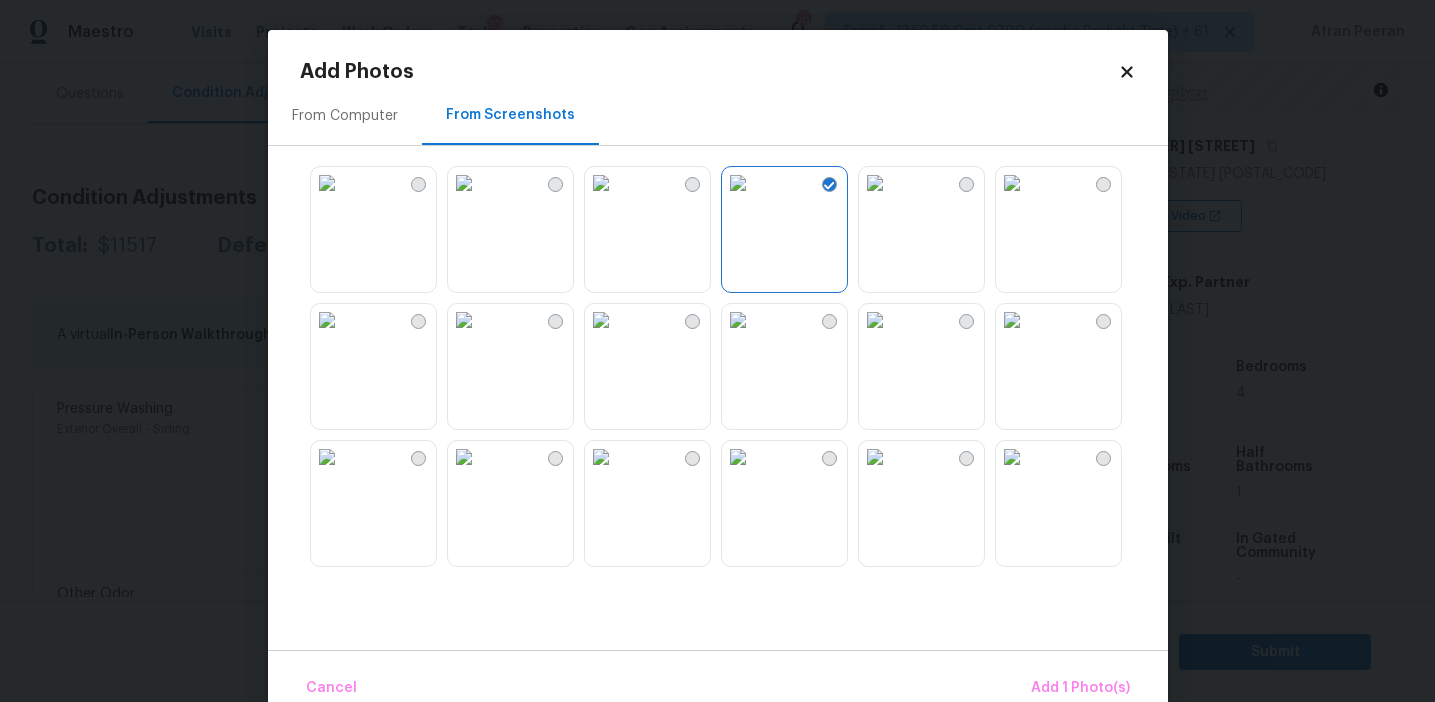 click at bounding box center (738, 320) 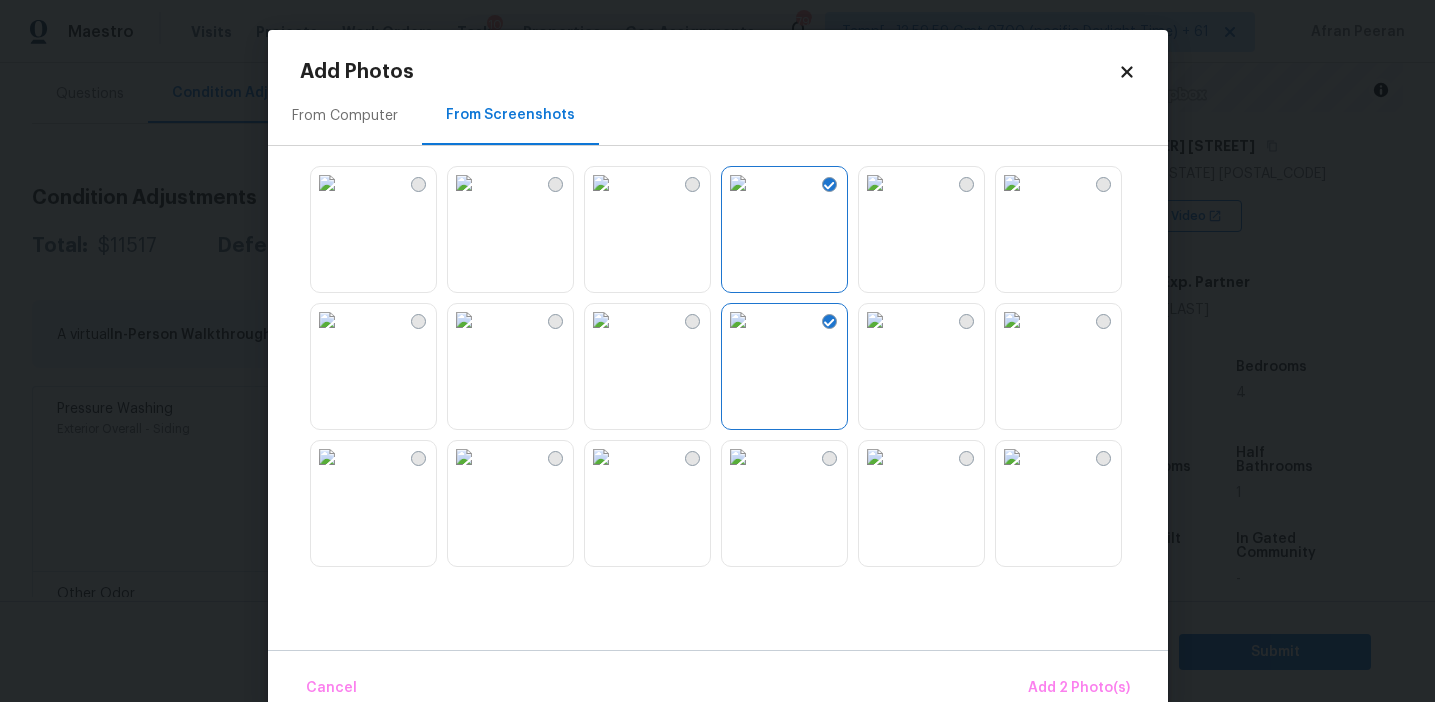 click at bounding box center [875, 457] 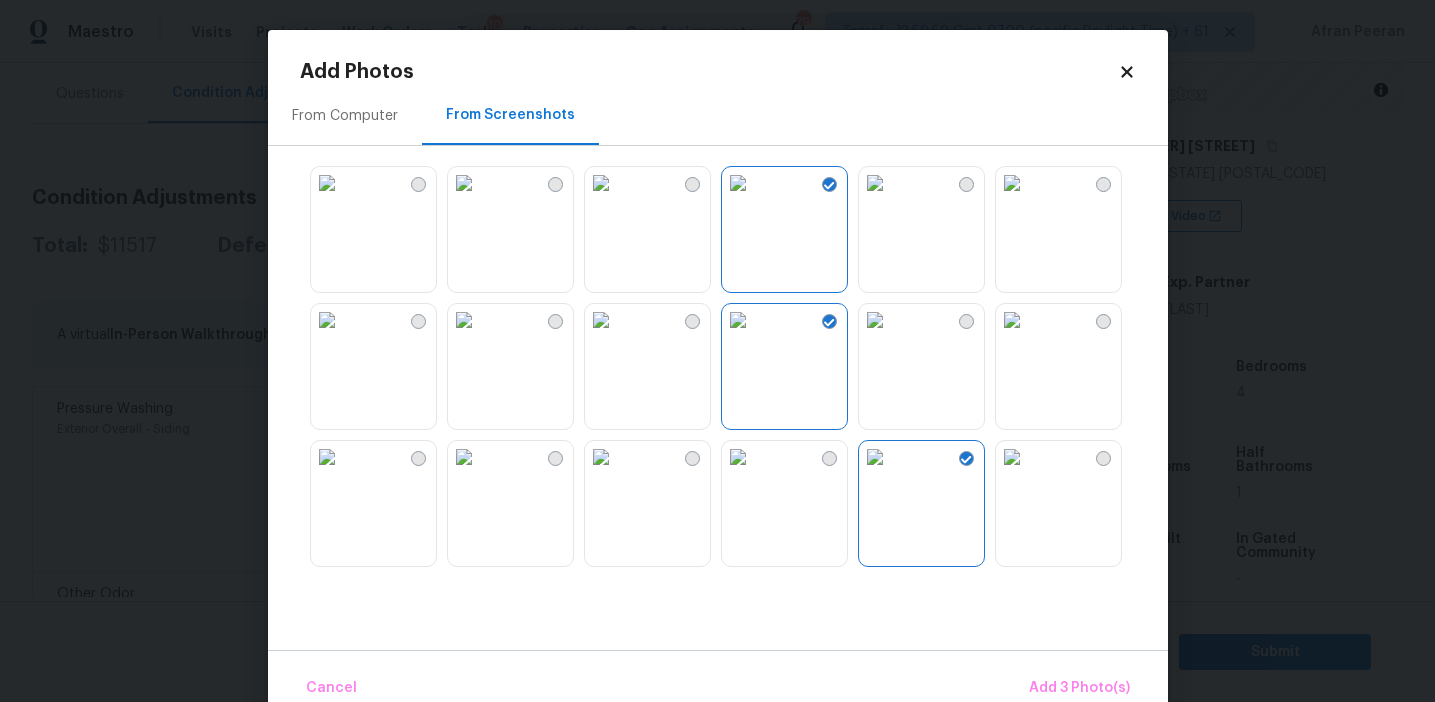 click at bounding box center [875, 320] 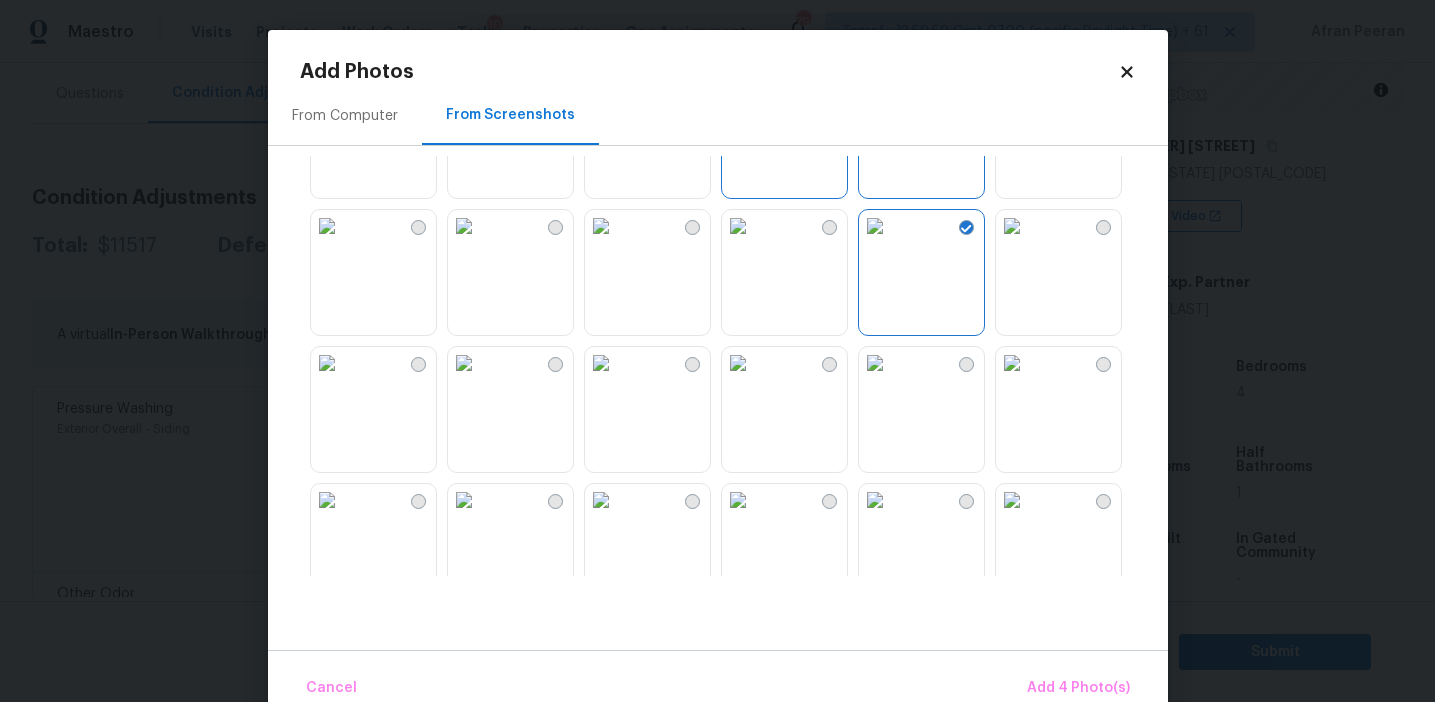 scroll, scrollTop: 307, scrollLeft: 0, axis: vertical 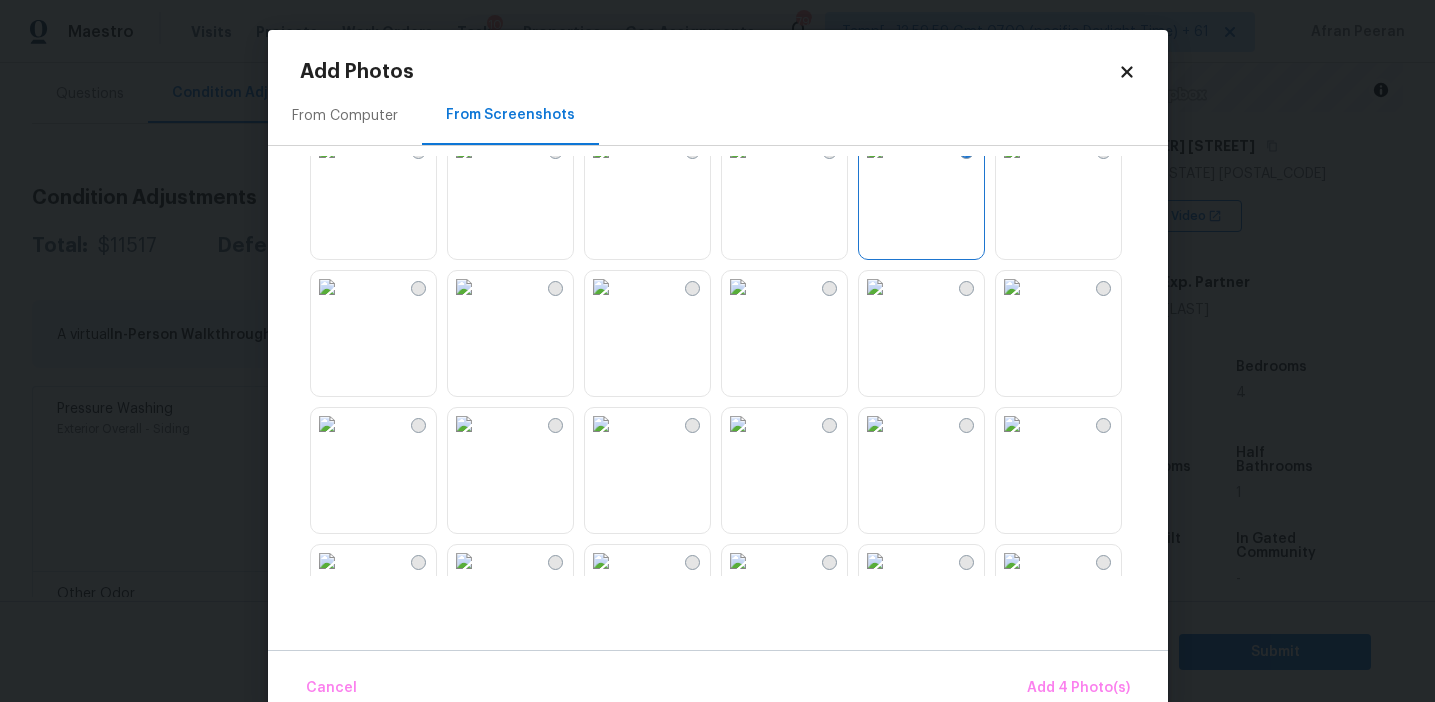 click at bounding box center (1012, 424) 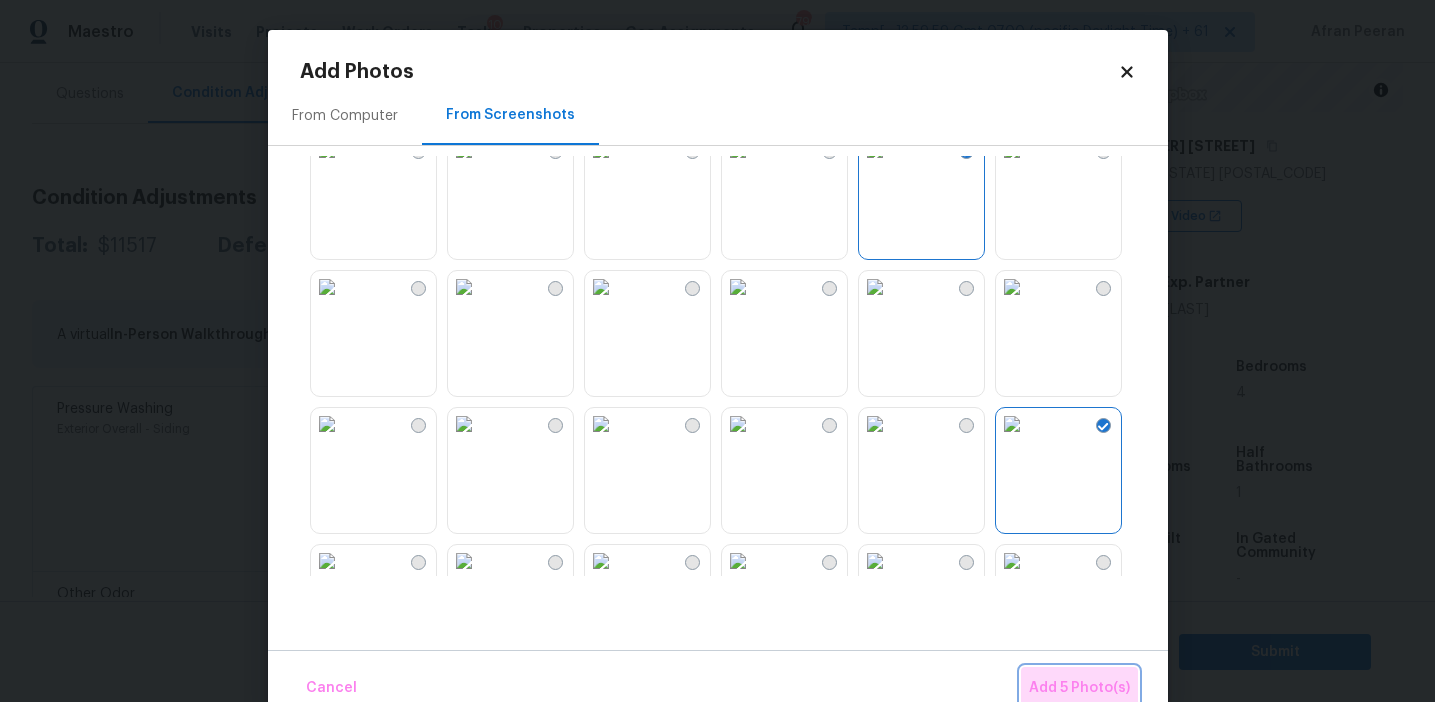 click on "Add 5 Photo(s)" at bounding box center [1079, 688] 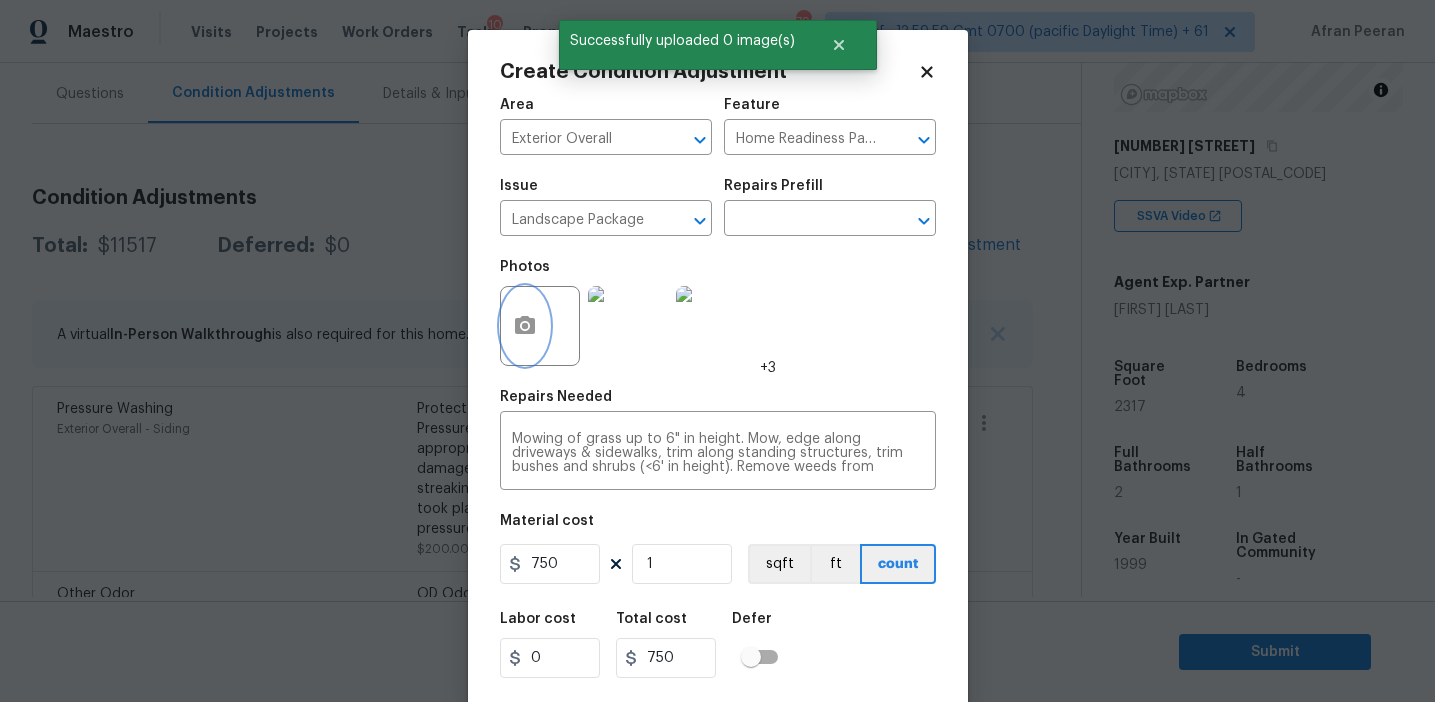 scroll, scrollTop: 45, scrollLeft: 0, axis: vertical 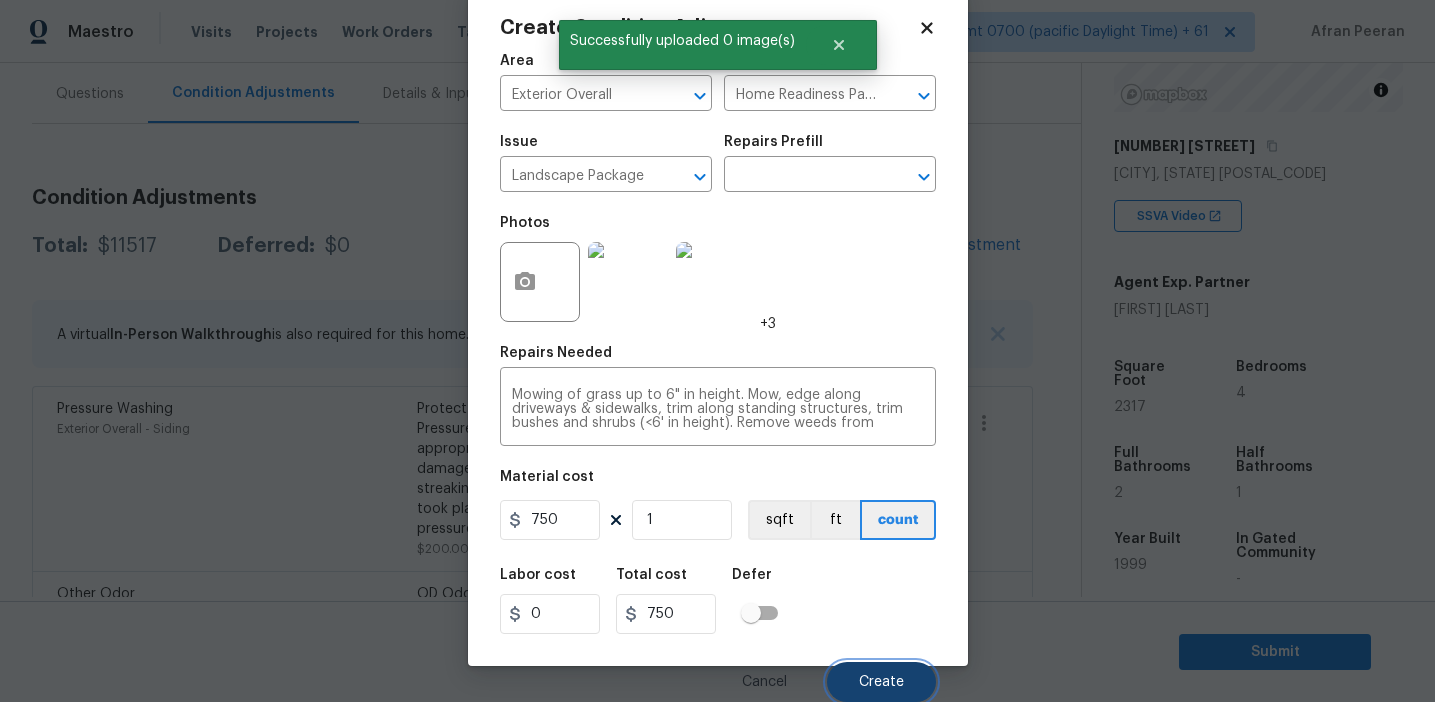 click on "Create" at bounding box center [881, 682] 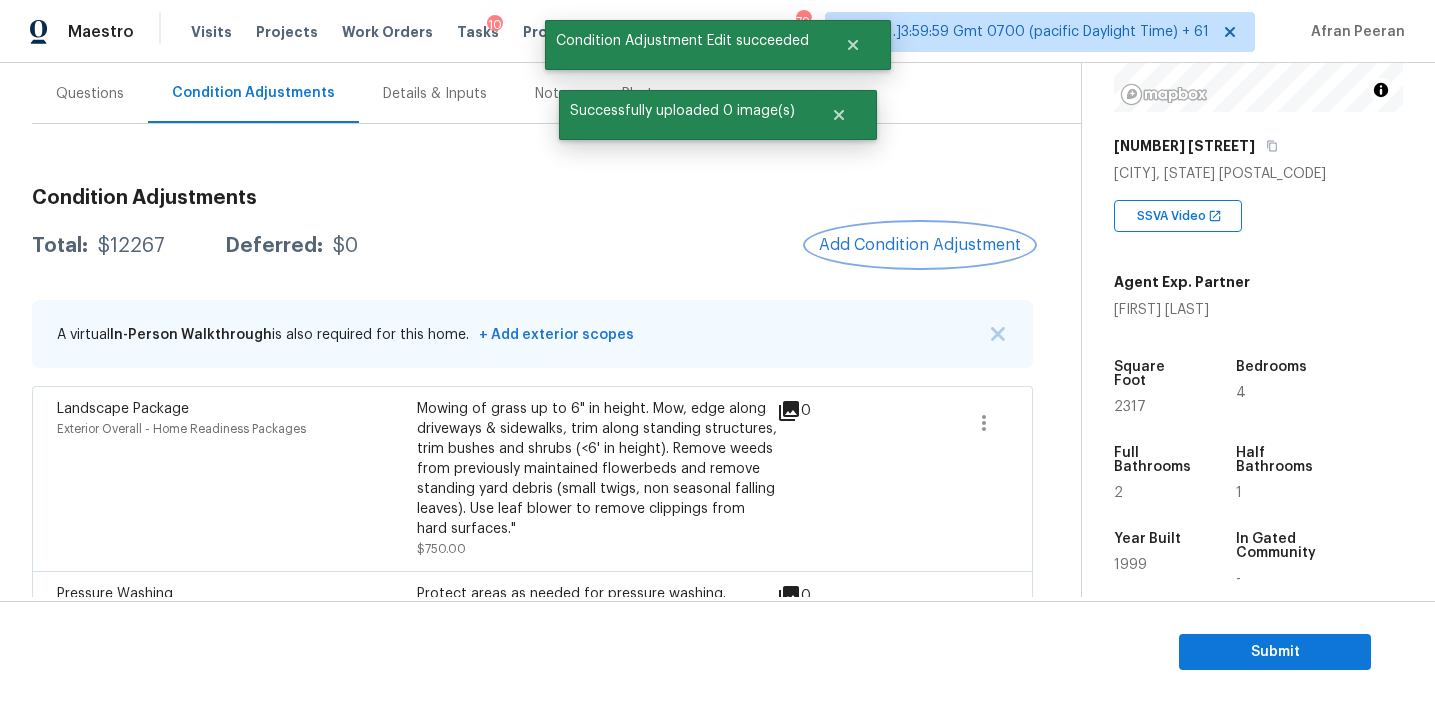 scroll, scrollTop: 0, scrollLeft: 0, axis: both 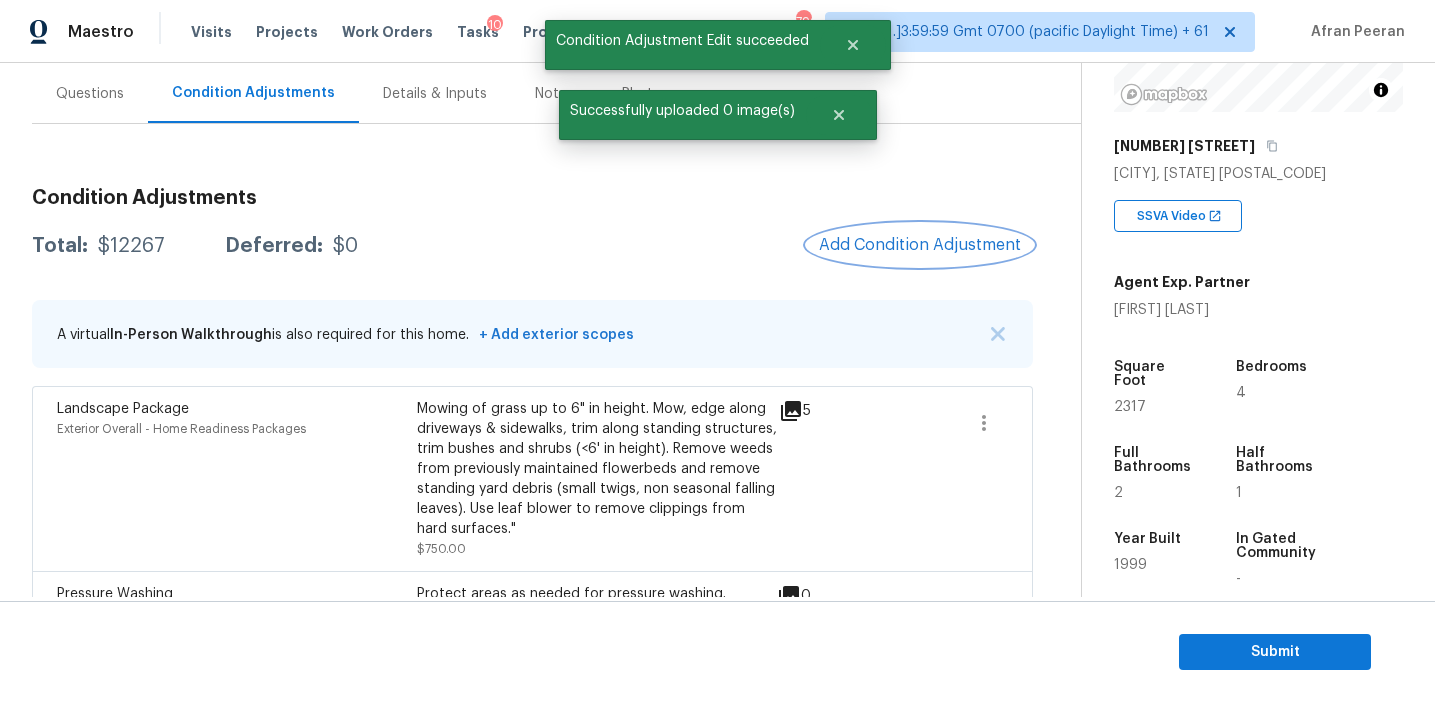 click on "Add Condition Adjustment" at bounding box center (920, 245) 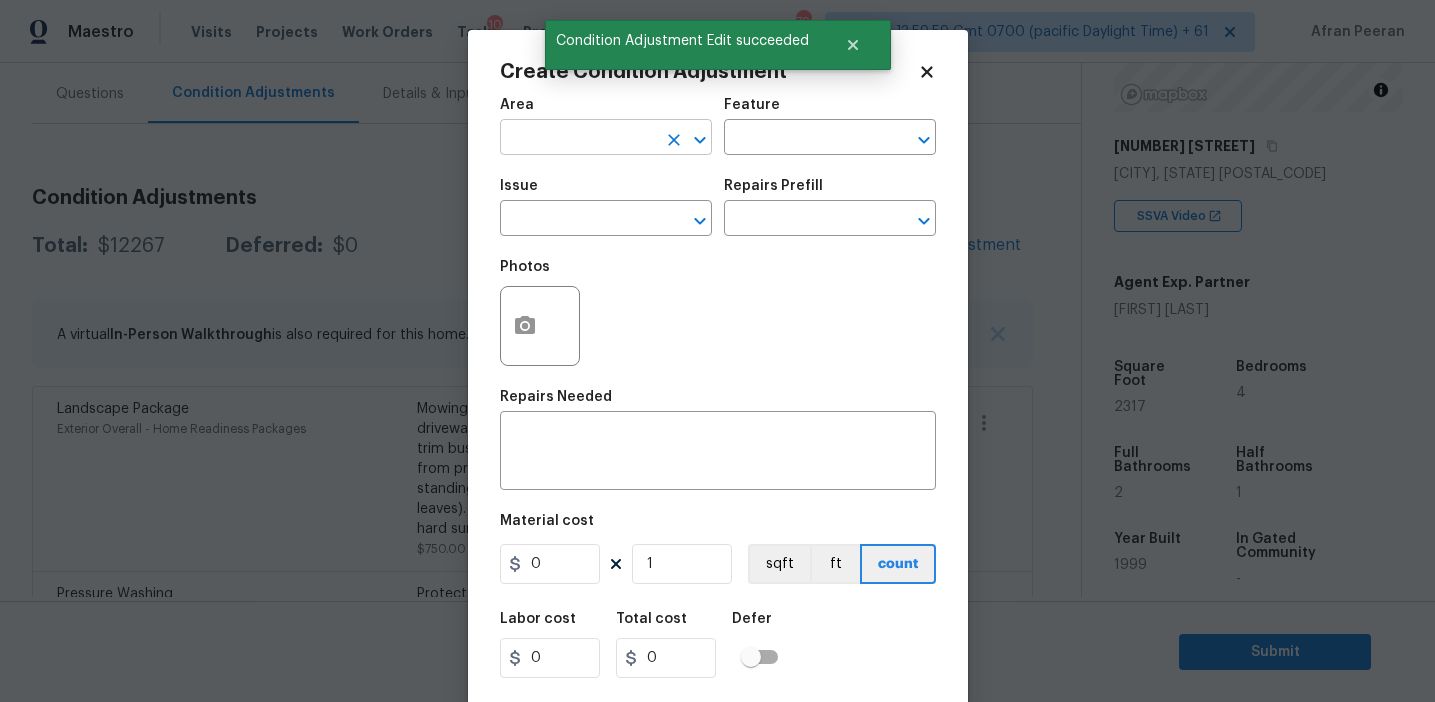 click at bounding box center (578, 139) 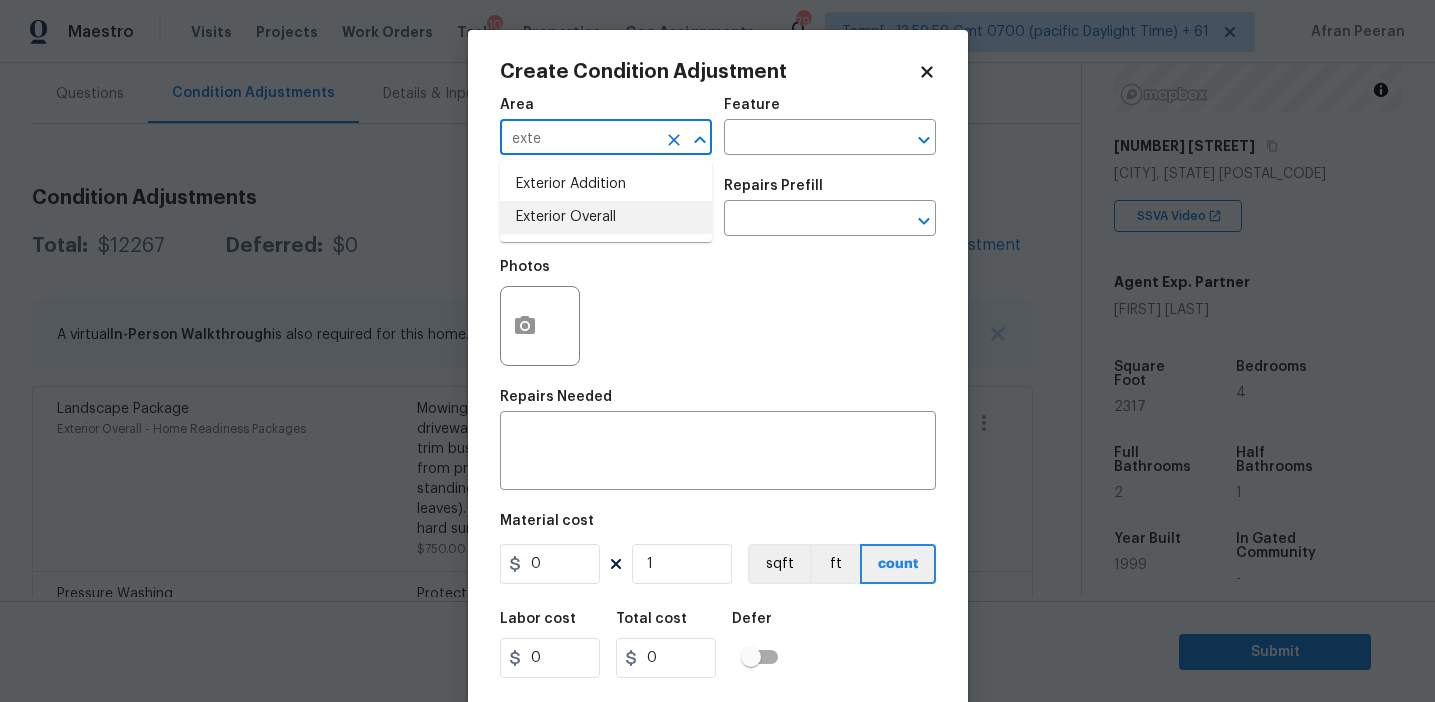 click on "Exterior Overall" at bounding box center (606, 217) 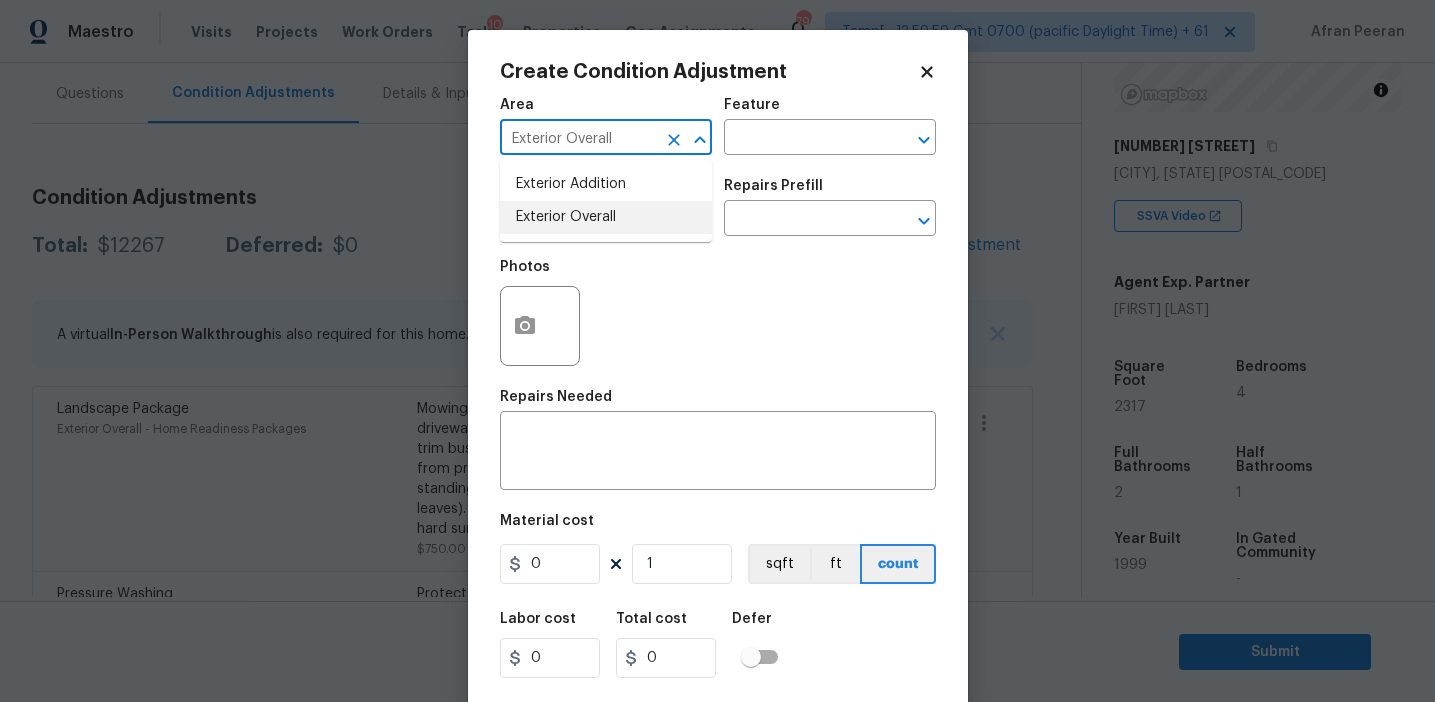 type on "Exterior Overall" 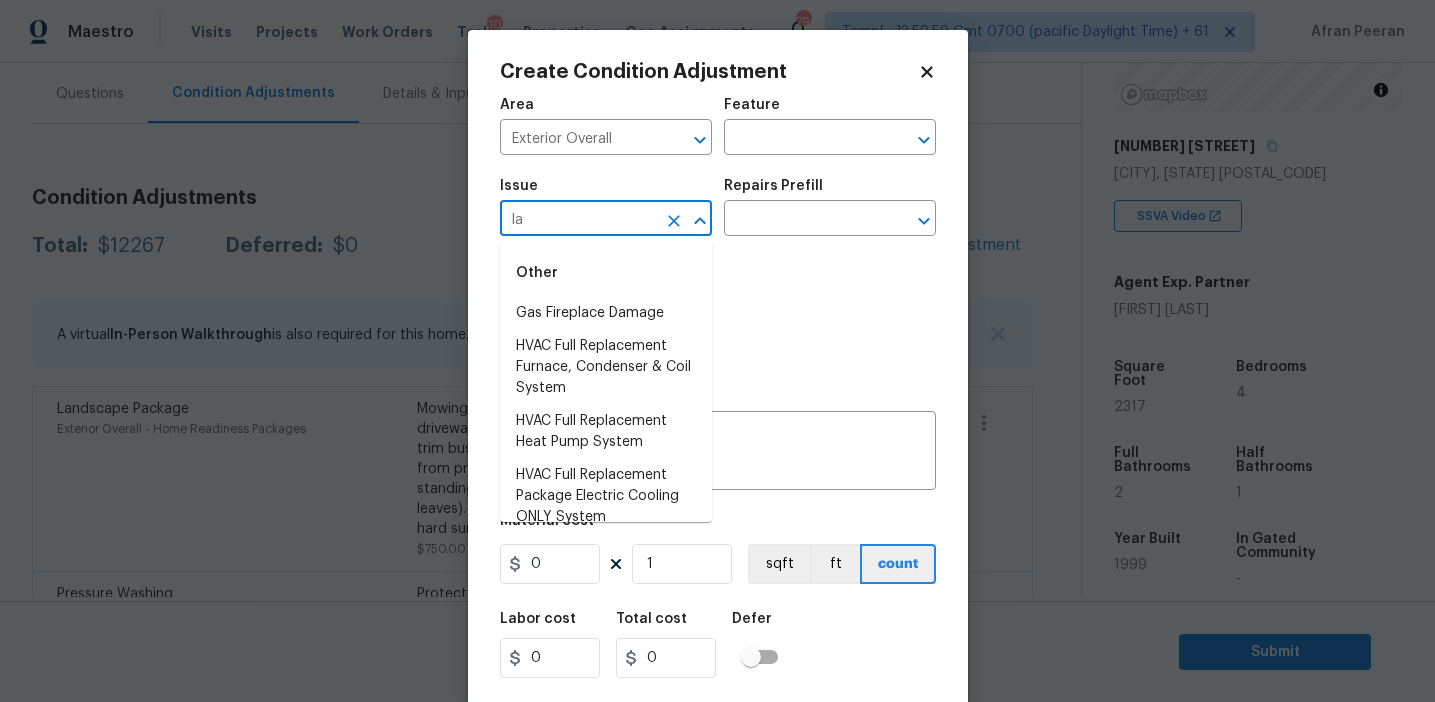 type on "l" 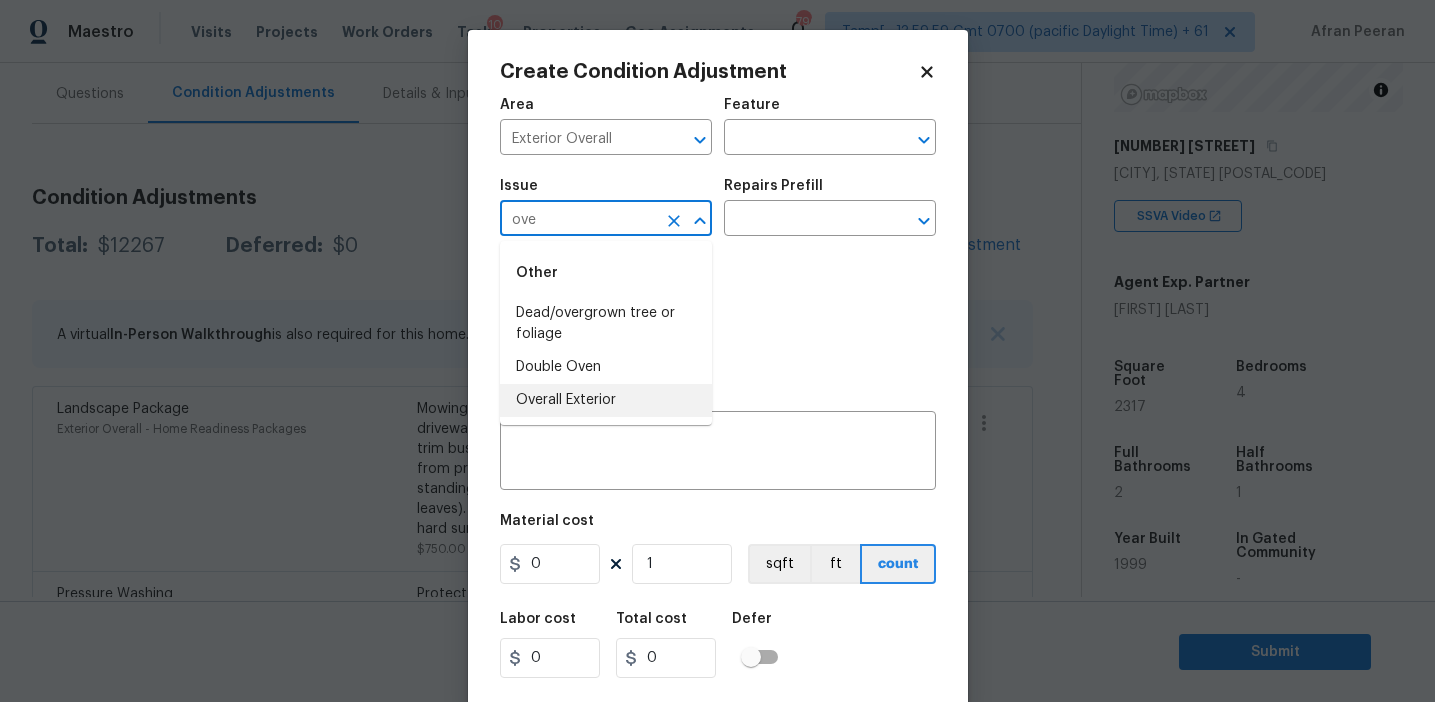 click on "Overall Exterior" at bounding box center (606, 400) 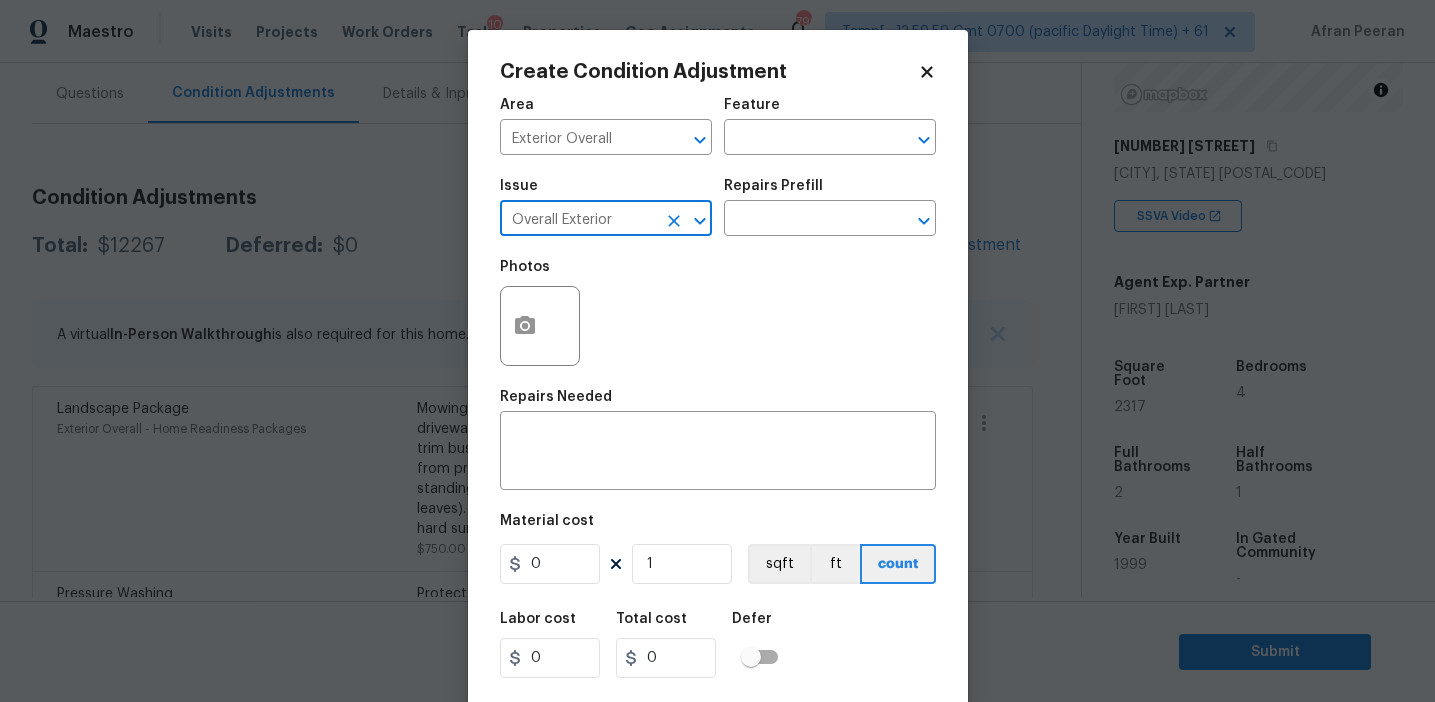 type on "Overall Exterior" 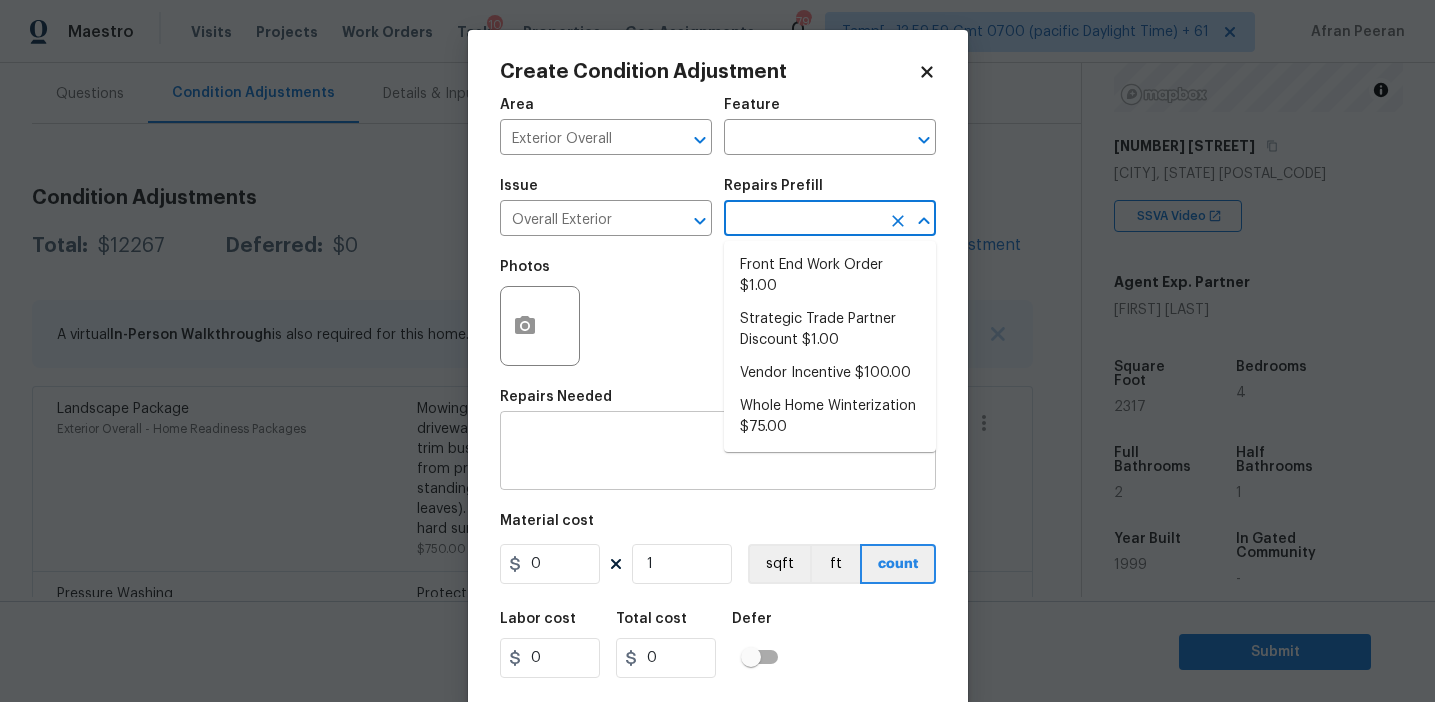 click at bounding box center (718, 453) 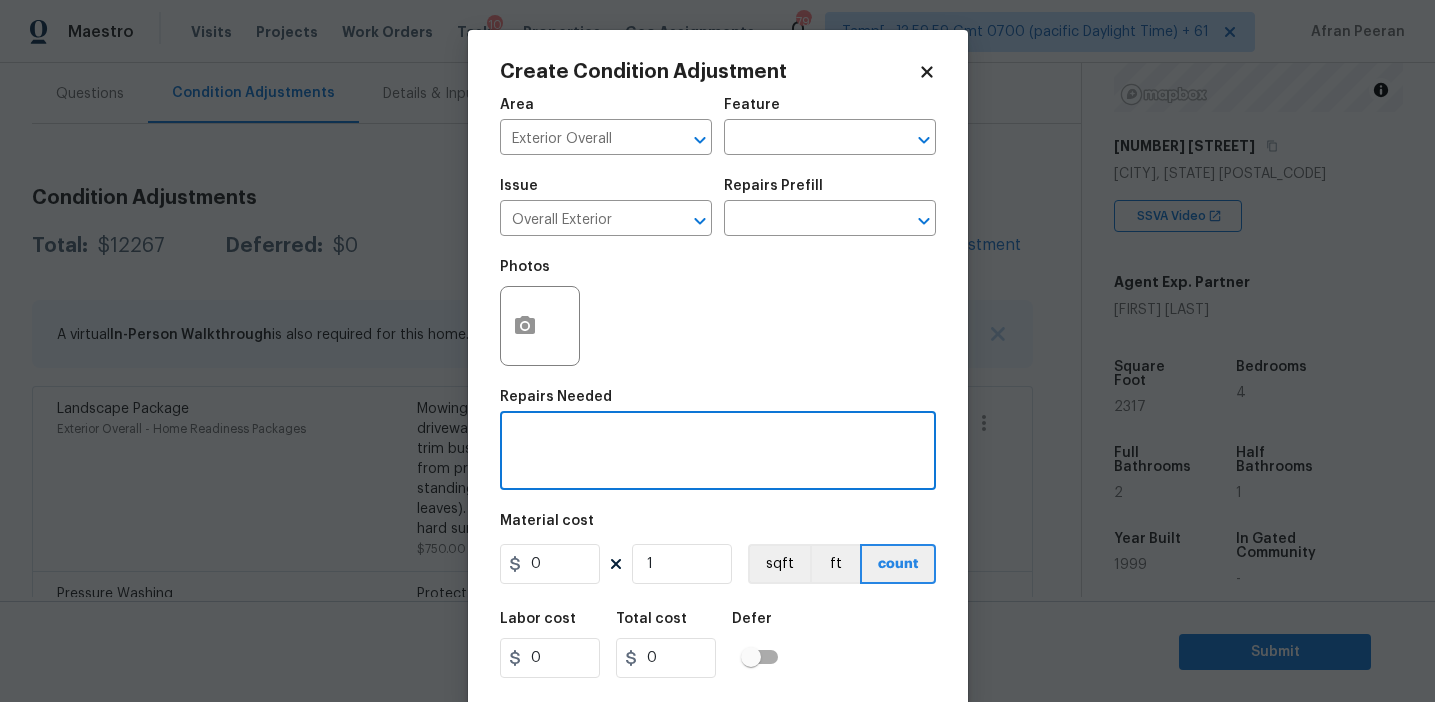 paste on "Overall exterior repairs (siding, stucco, fencing, decking, soffit, eaves, trims, fascia, facade, shutters, frames, gutters etc)" 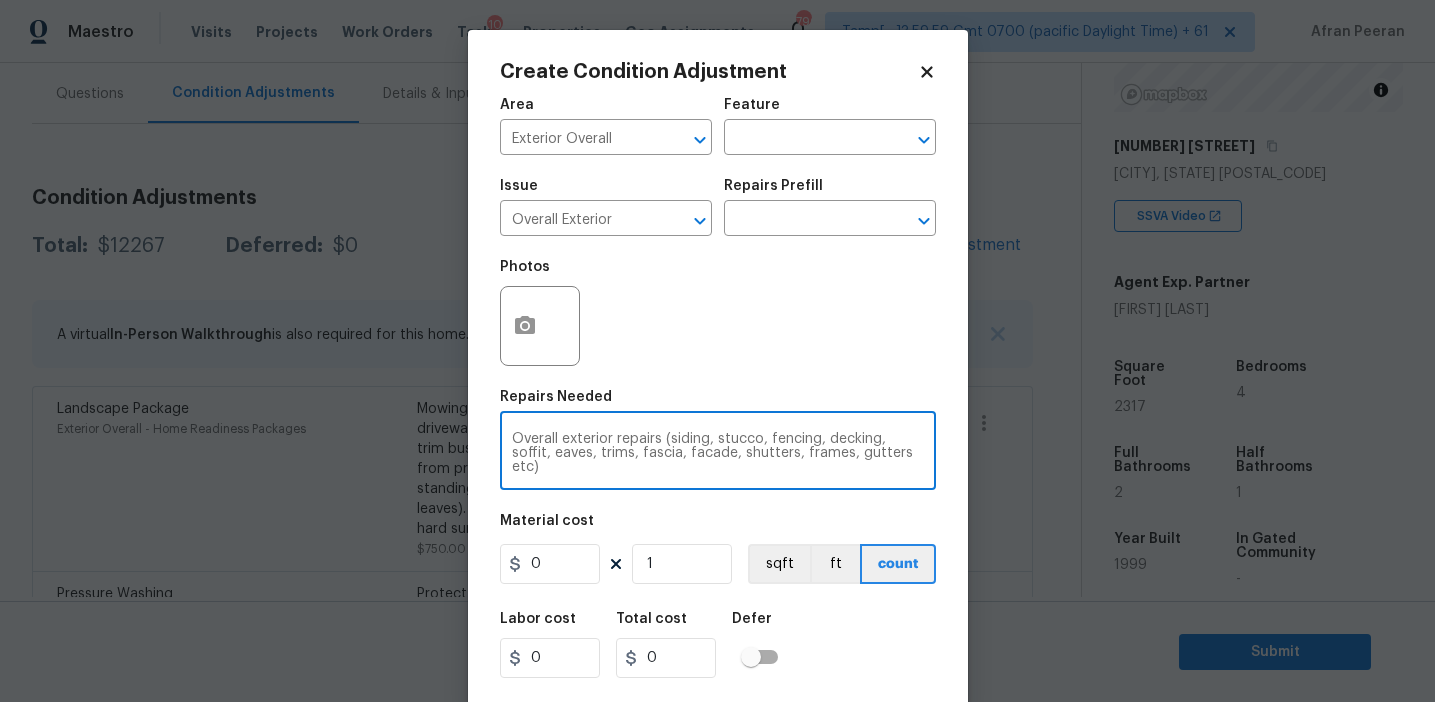 click on "Overall exterior repairs (siding, stucco, fencing, decking, soffit, eaves, trims, fascia, facade, shutters, frames, gutters etc)" at bounding box center [718, 453] 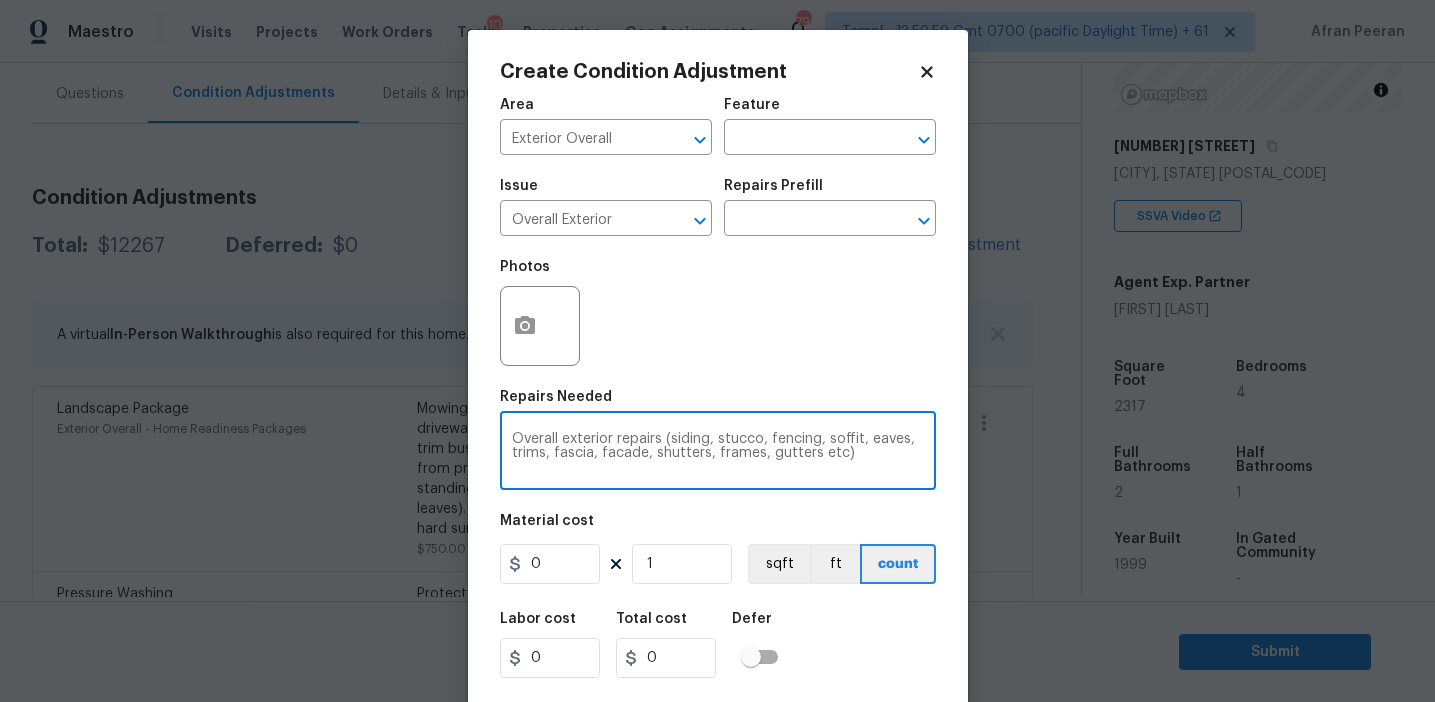 type on "Overall exterior repairs (siding, stucco, fencing, soffit, eaves, trims, fascia, facade, shutters, frames, gutters etc)" 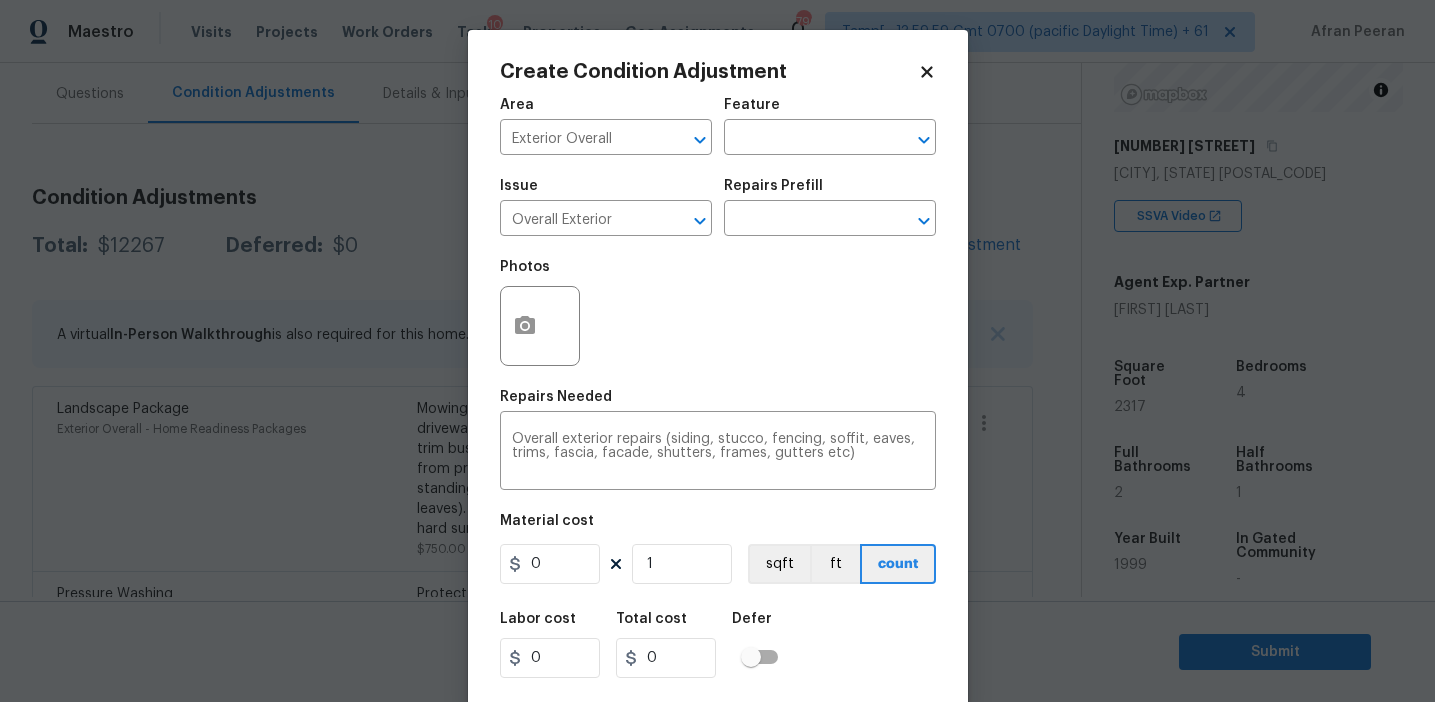 click on "Photos" at bounding box center [718, 313] 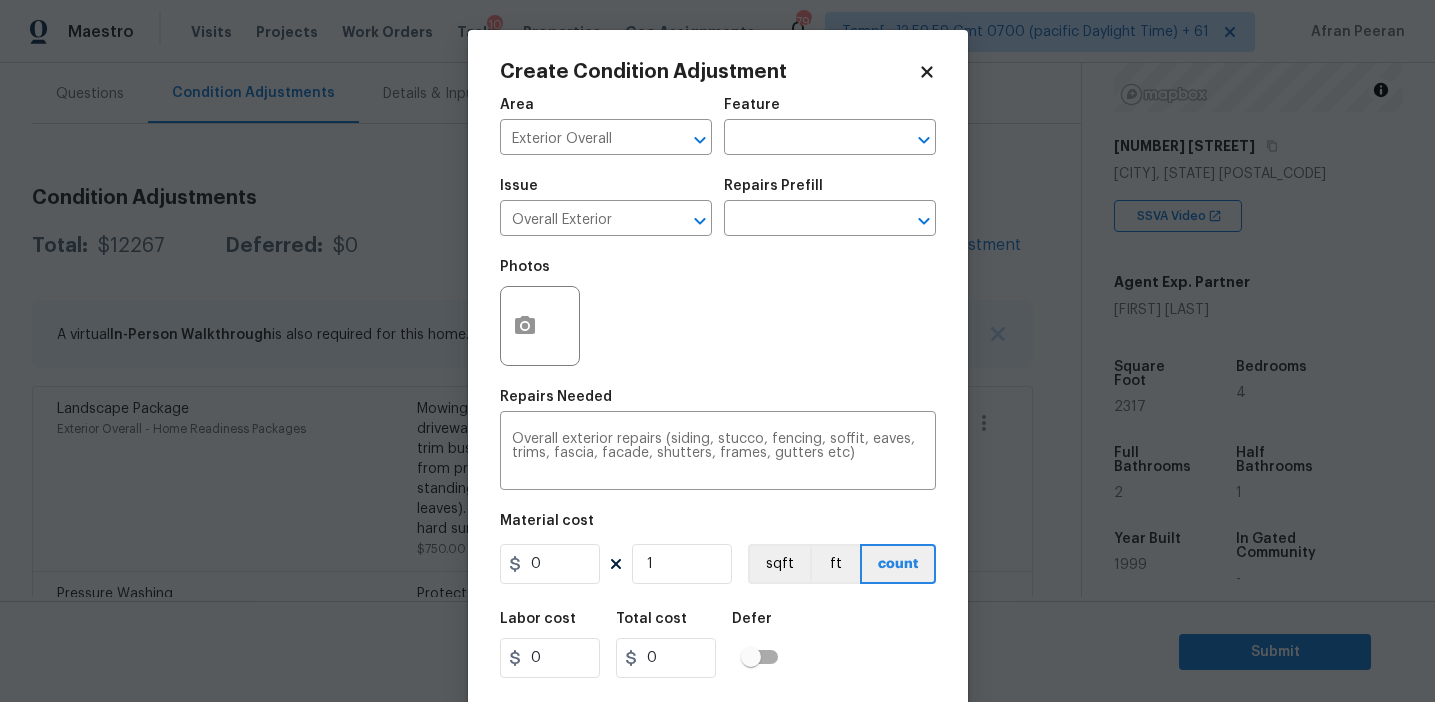 click on "Photos" at bounding box center [718, 313] 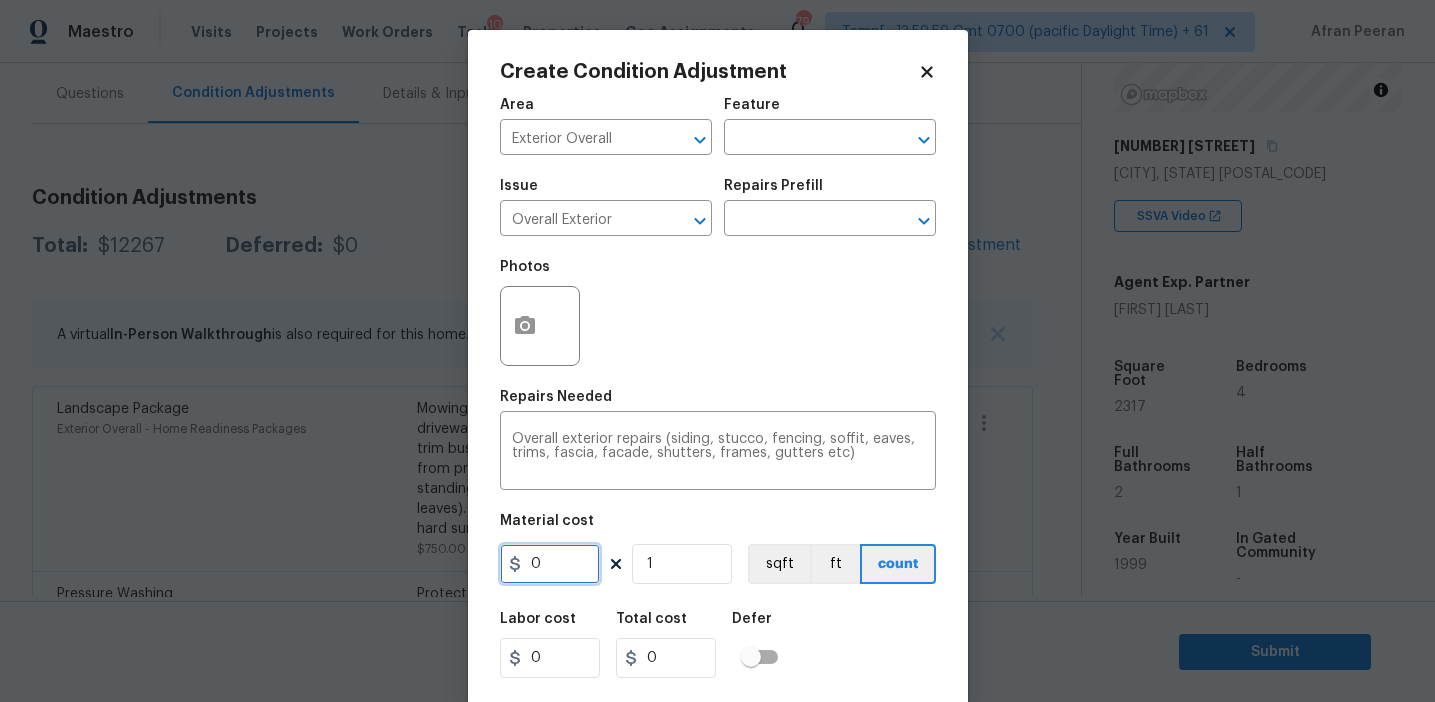 click on "0" at bounding box center (550, 564) 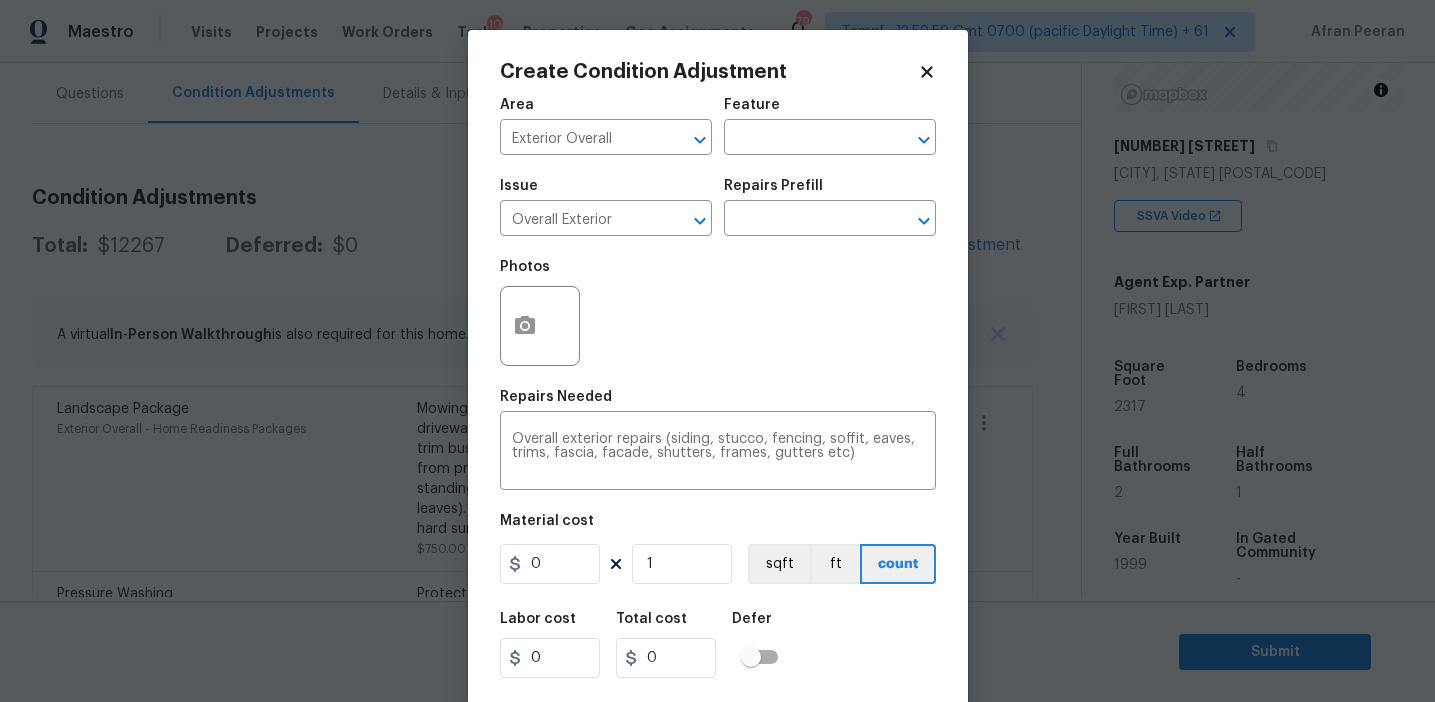 click on "Photos" at bounding box center [718, 313] 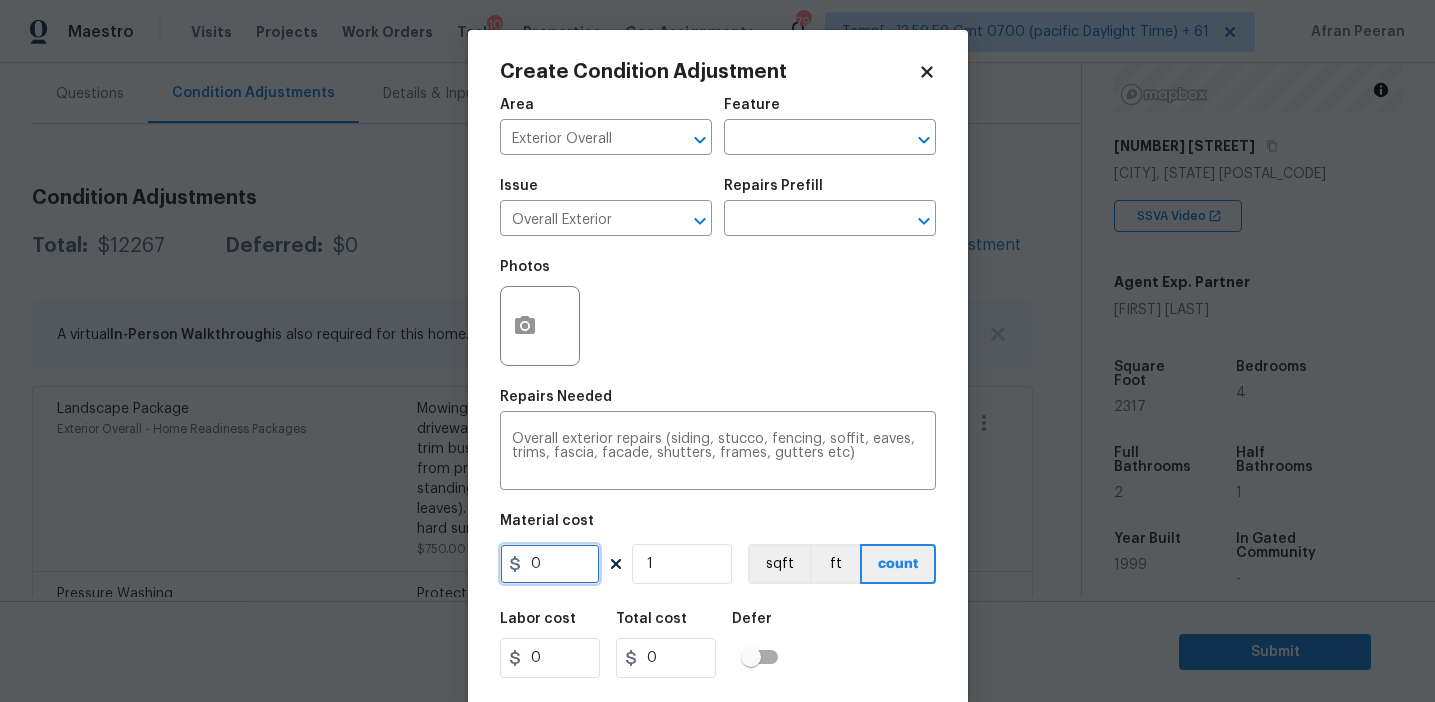 click on "0" at bounding box center (550, 564) 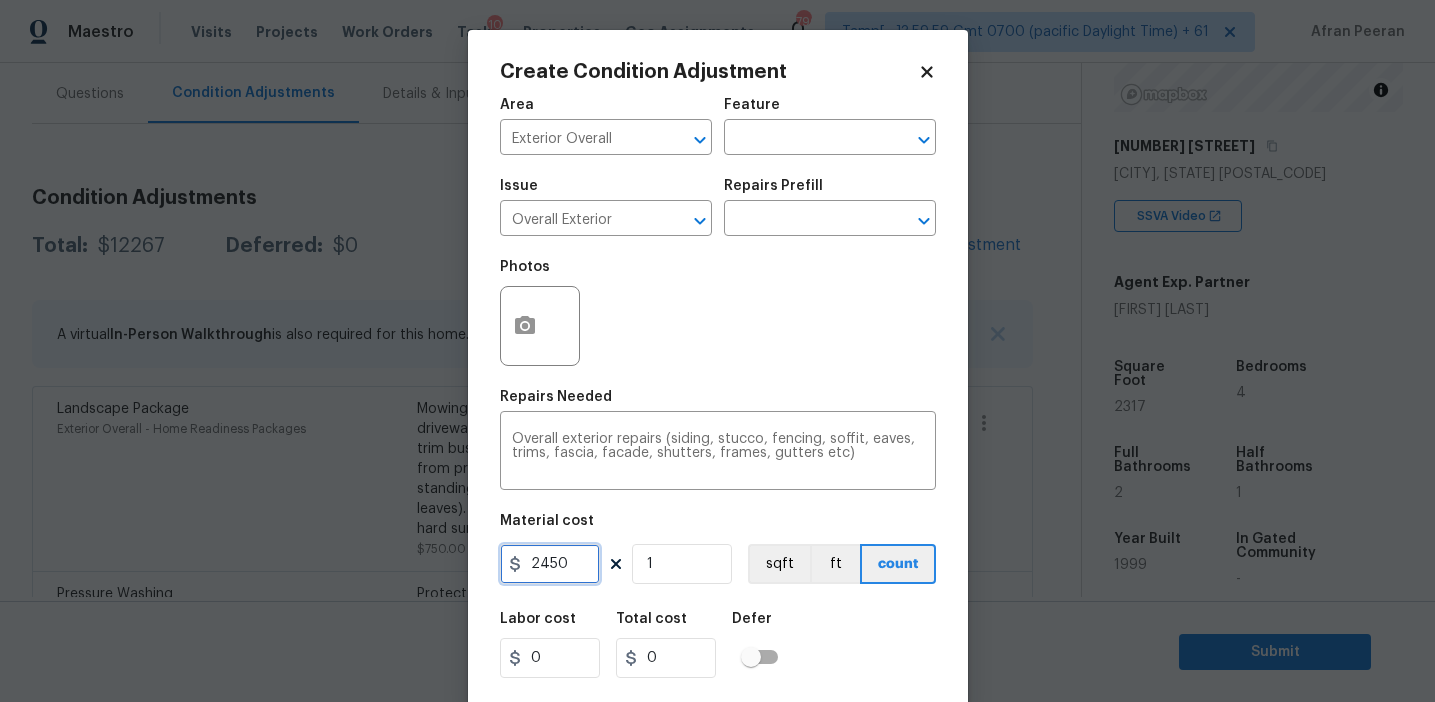type on "2450" 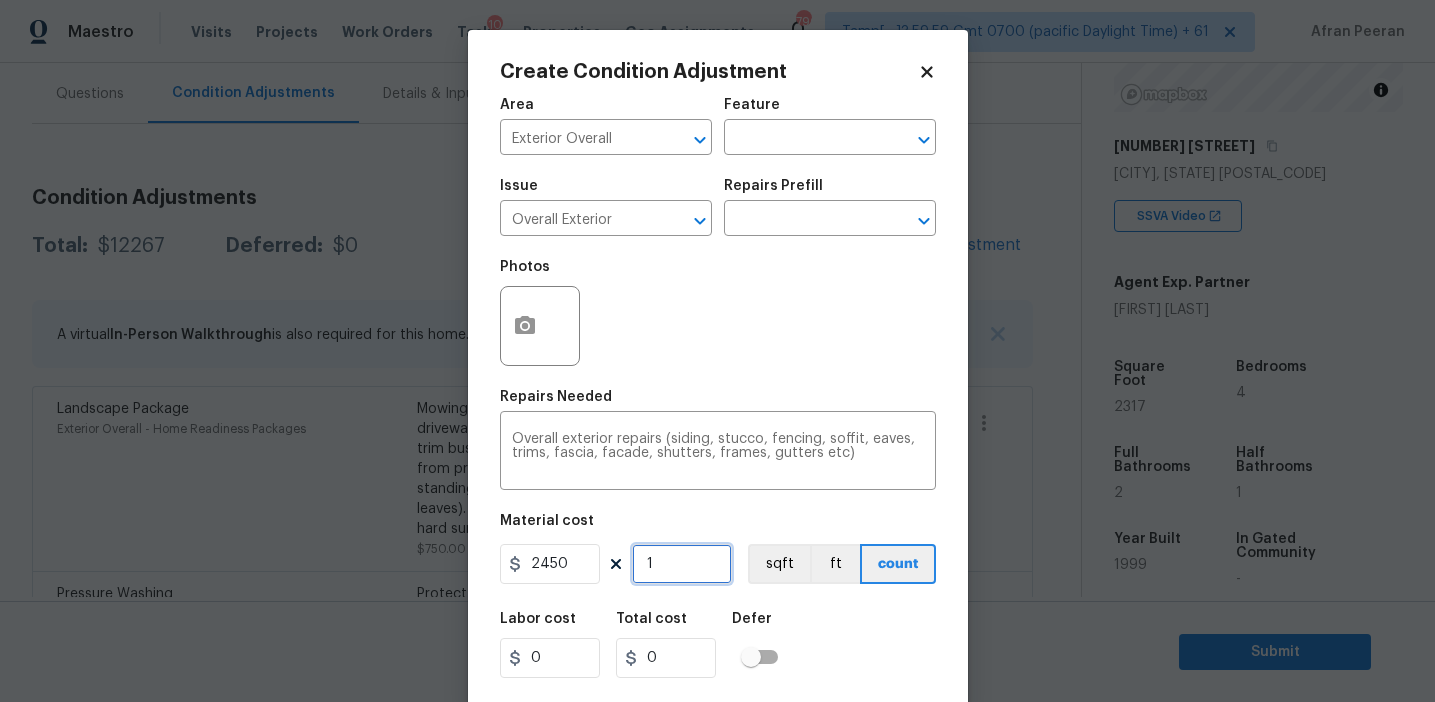 type on "2450" 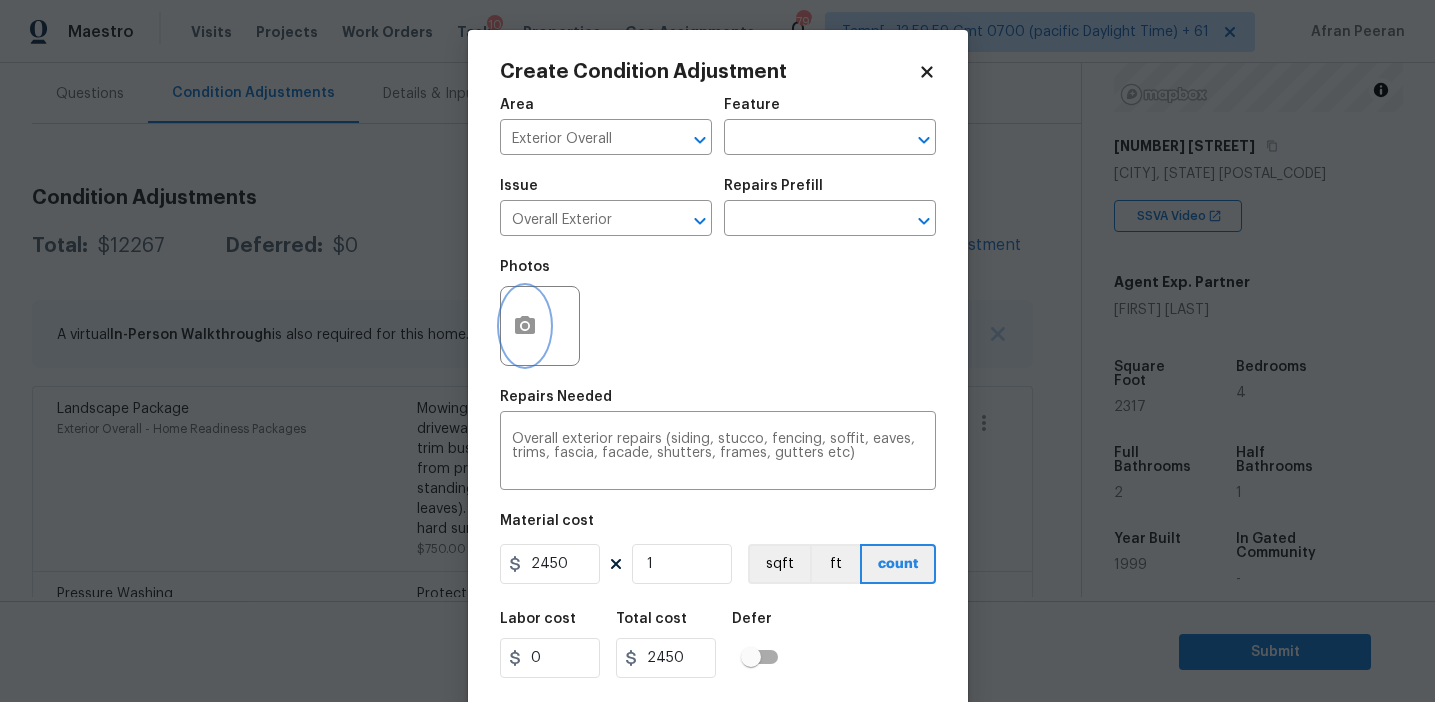 click 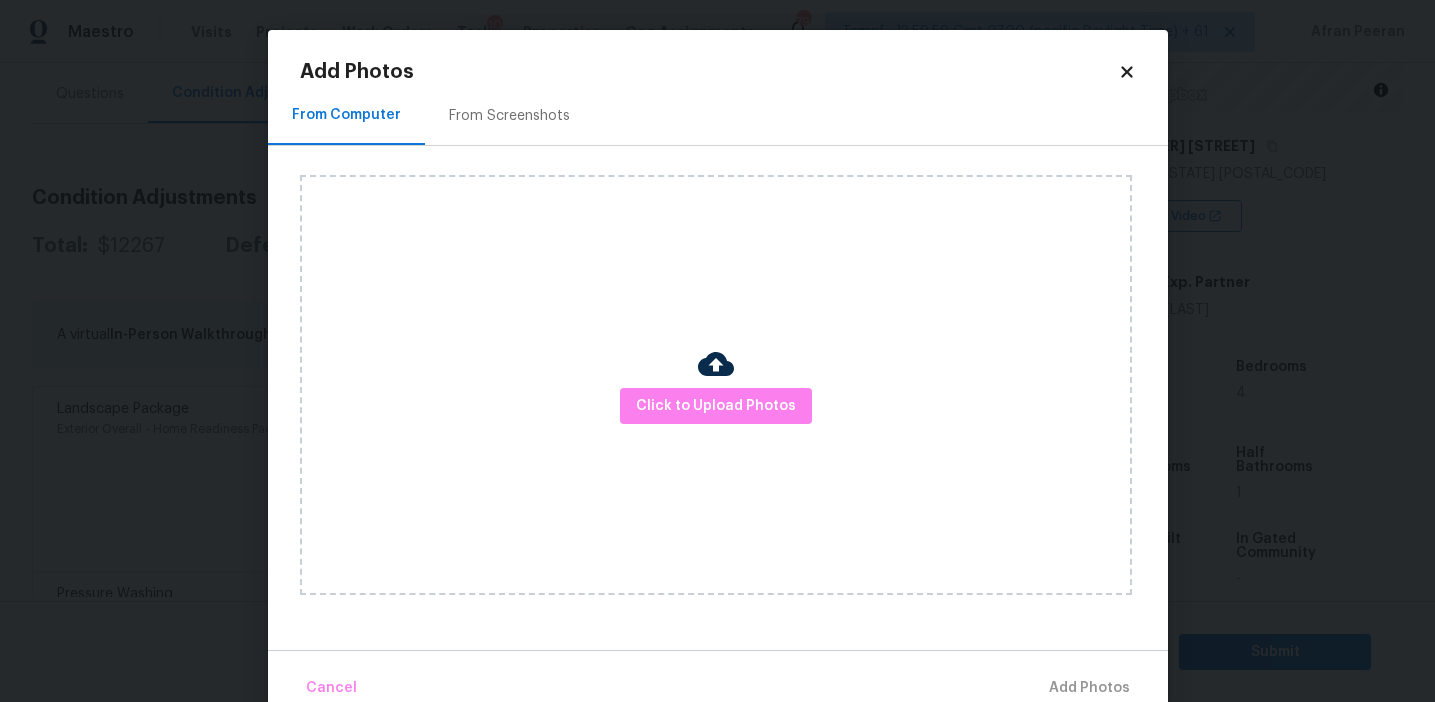 click on "From Screenshots" at bounding box center (509, 116) 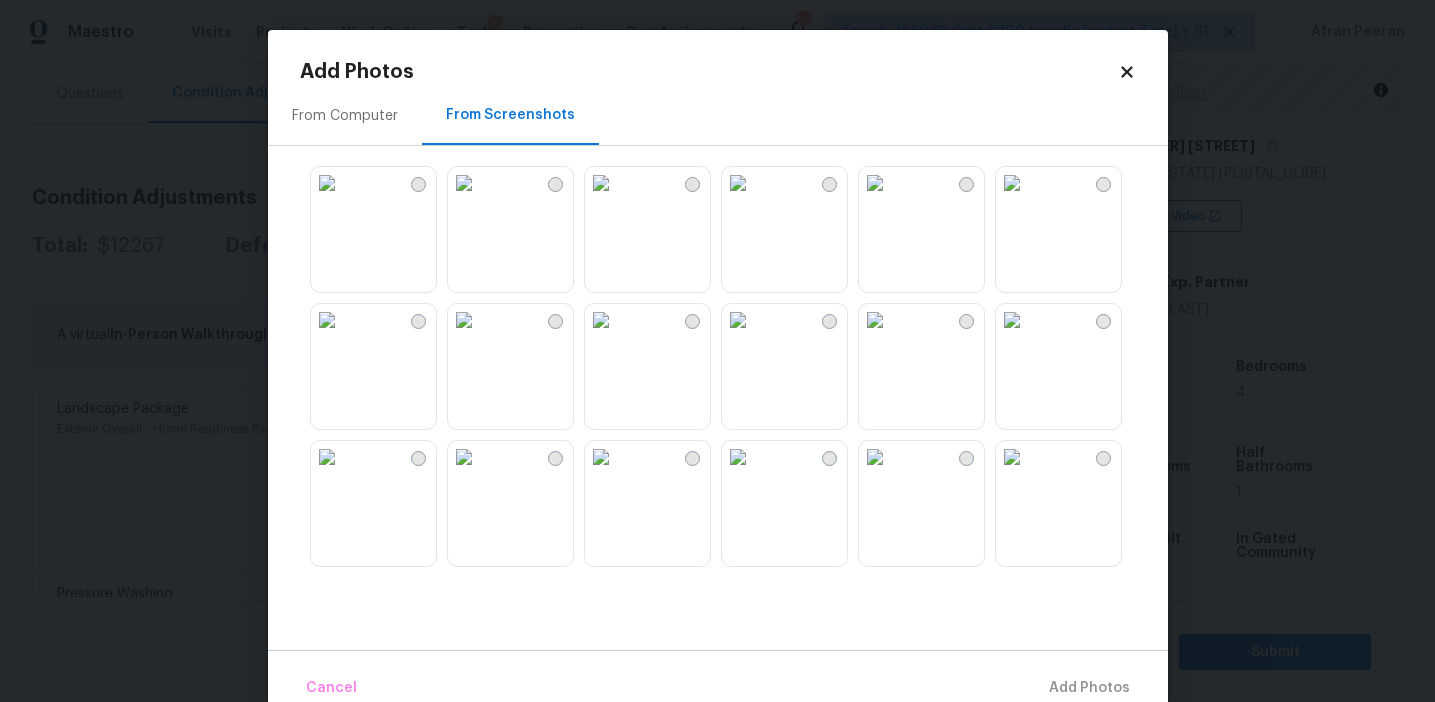 click at bounding box center (738, 183) 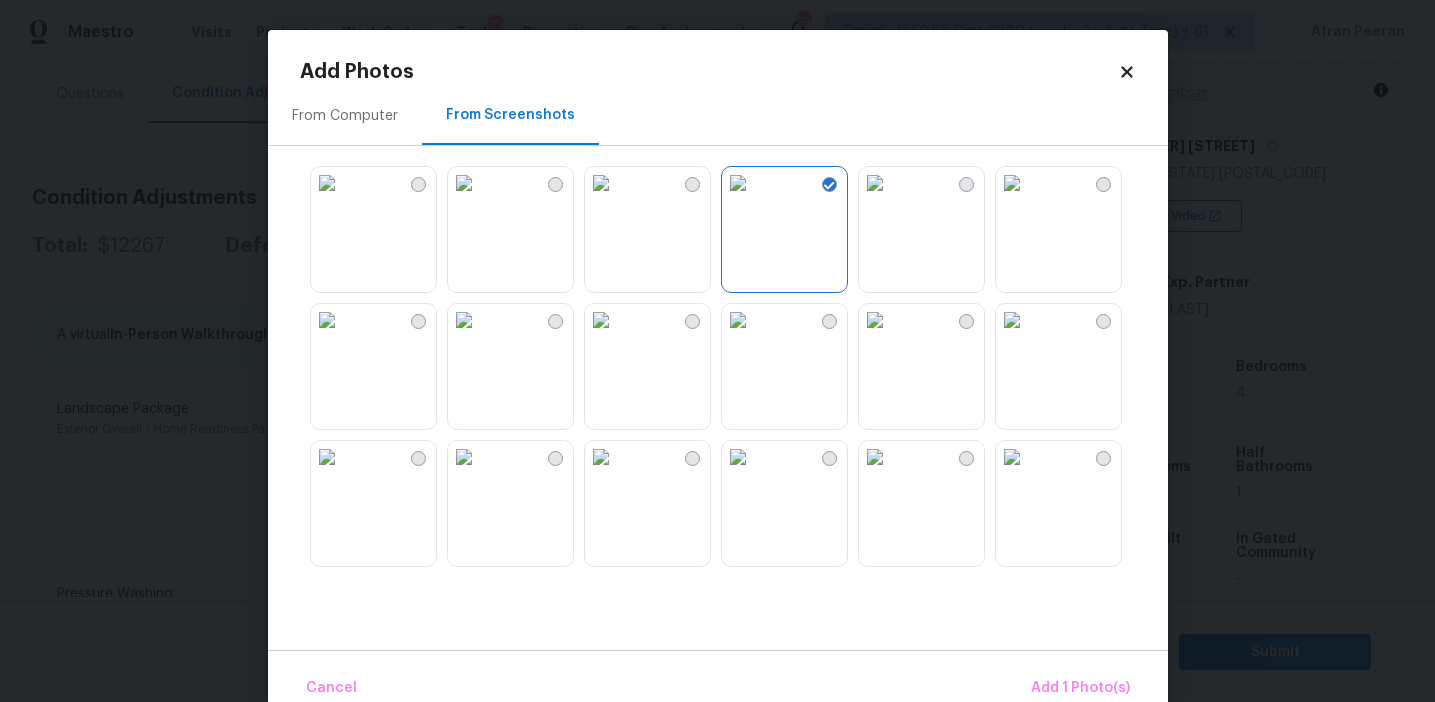 click at bounding box center (875, 183) 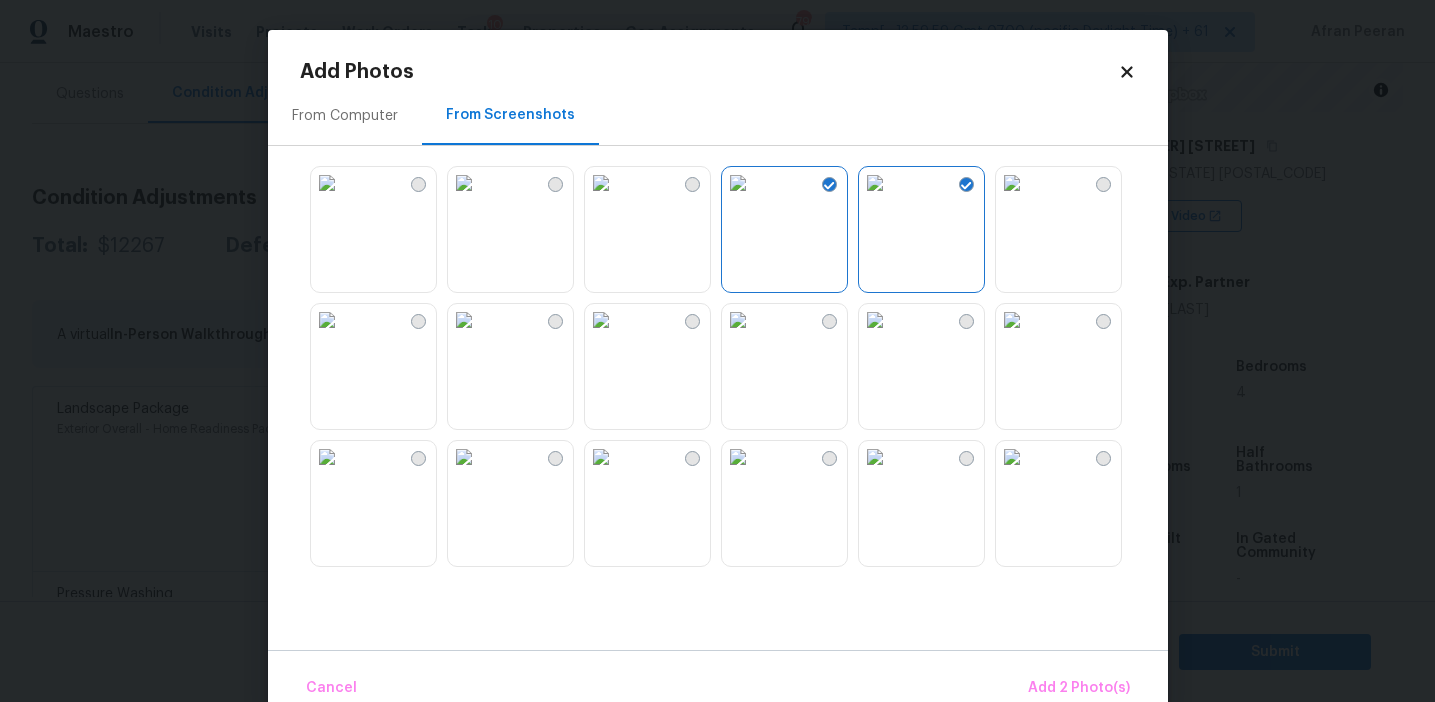 click at bounding box center [738, 320] 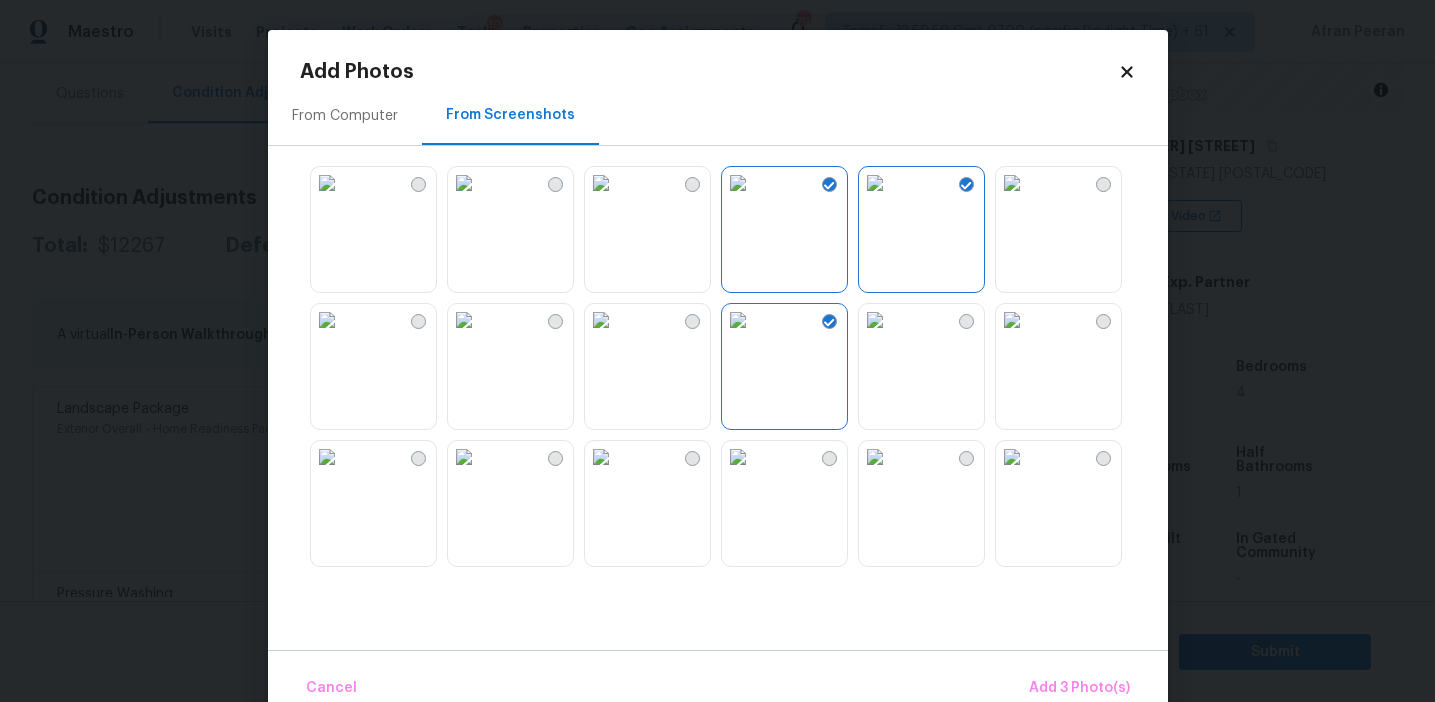 scroll, scrollTop: 118, scrollLeft: 0, axis: vertical 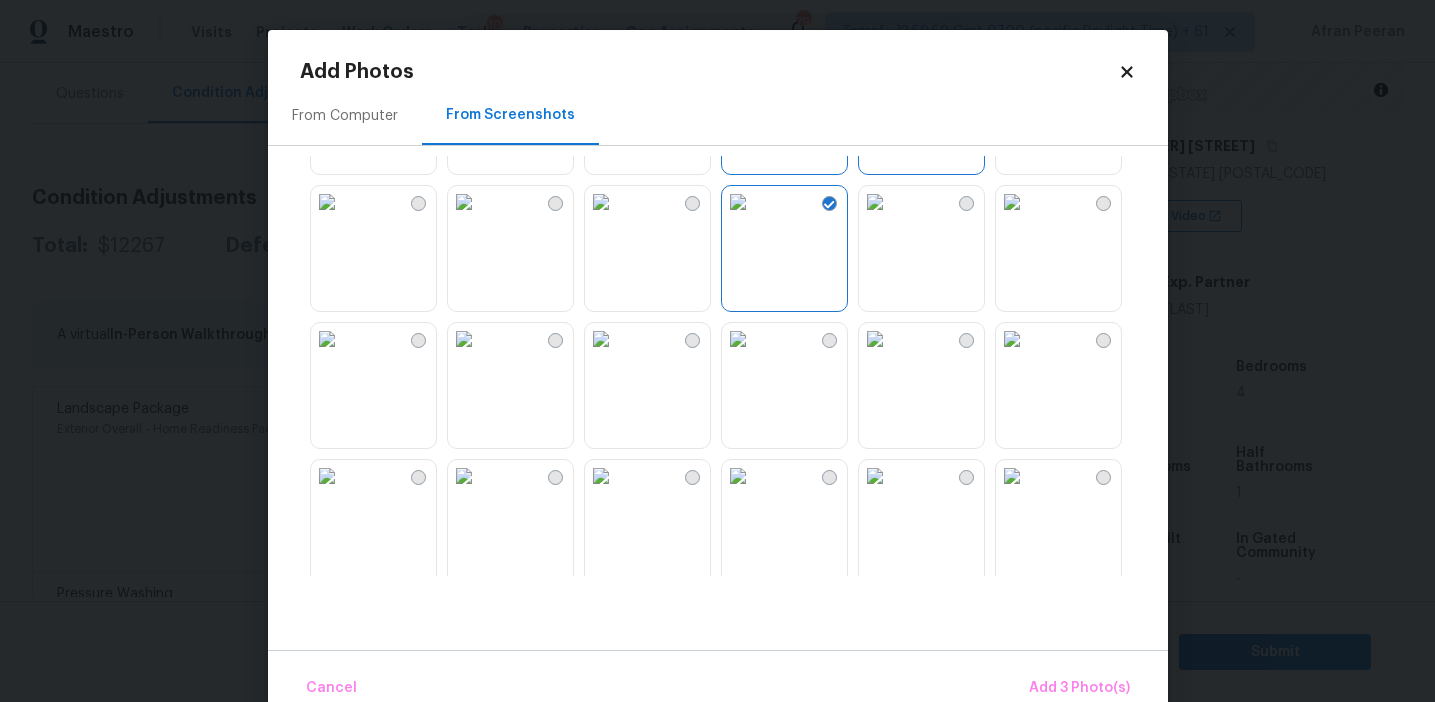 click at bounding box center (601, 202) 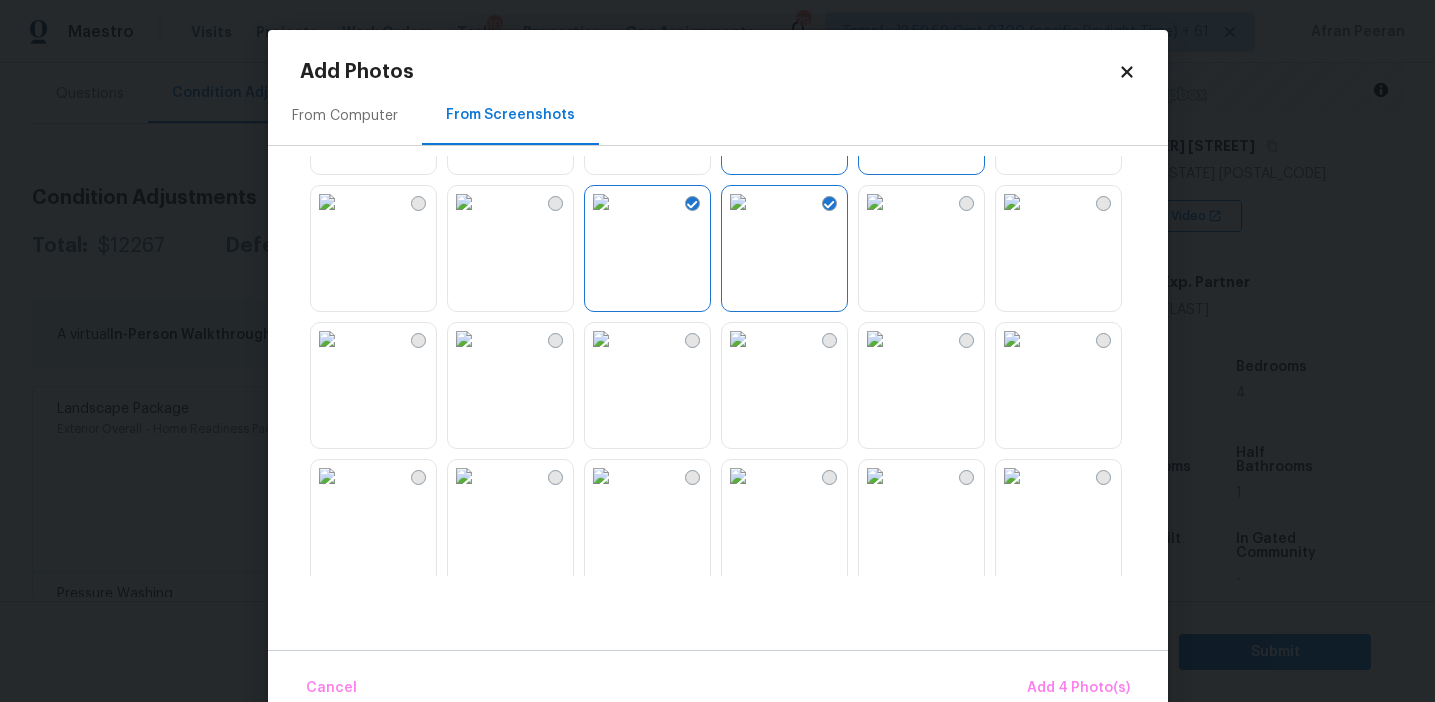 click at bounding box center (875, 339) 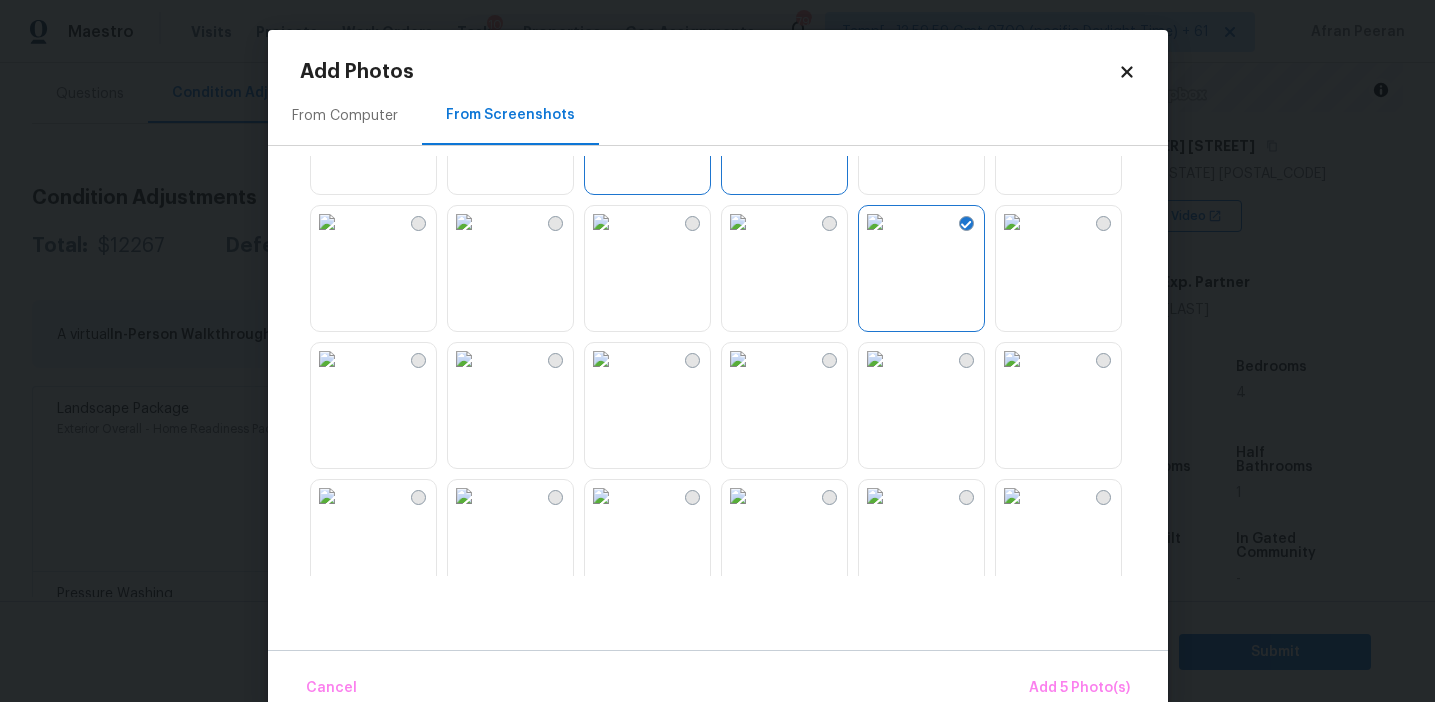 scroll, scrollTop: 258, scrollLeft: 0, axis: vertical 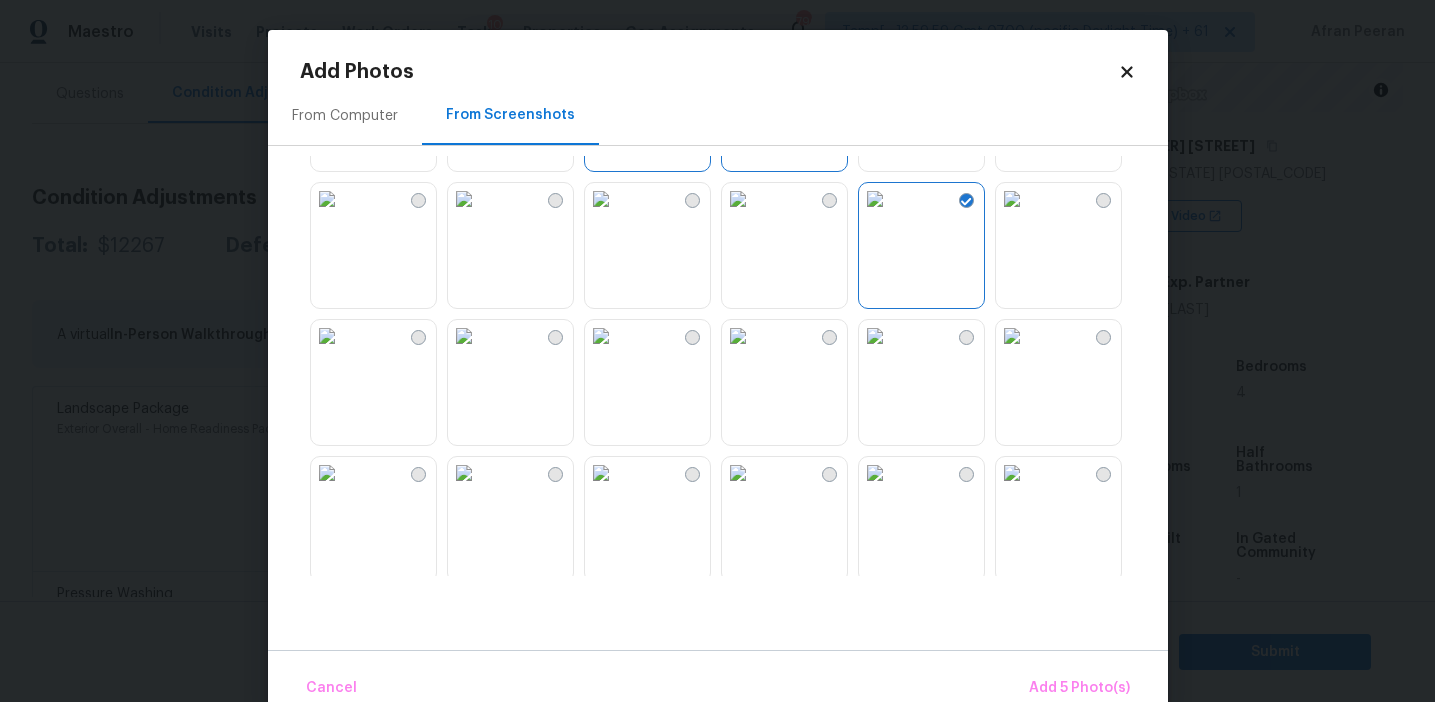 click at bounding box center [601, 199] 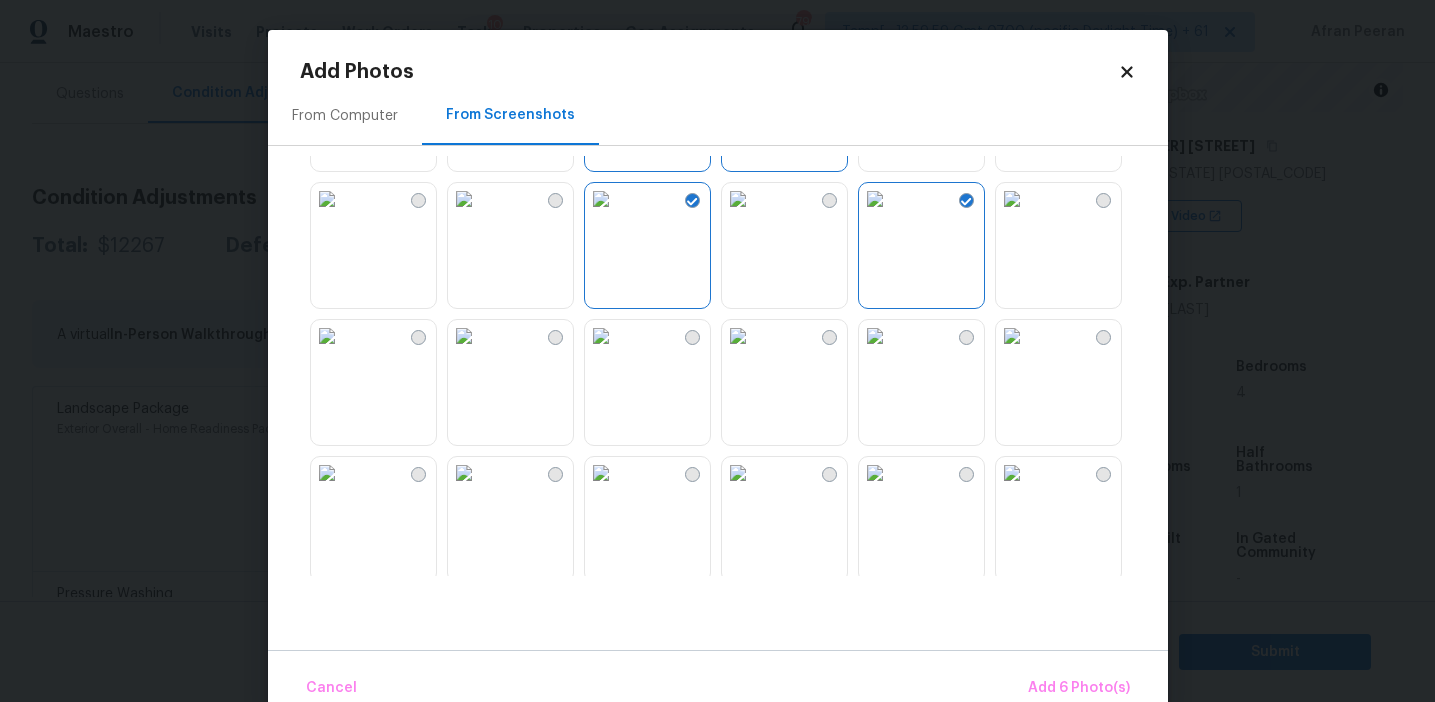 click at bounding box center [601, 199] 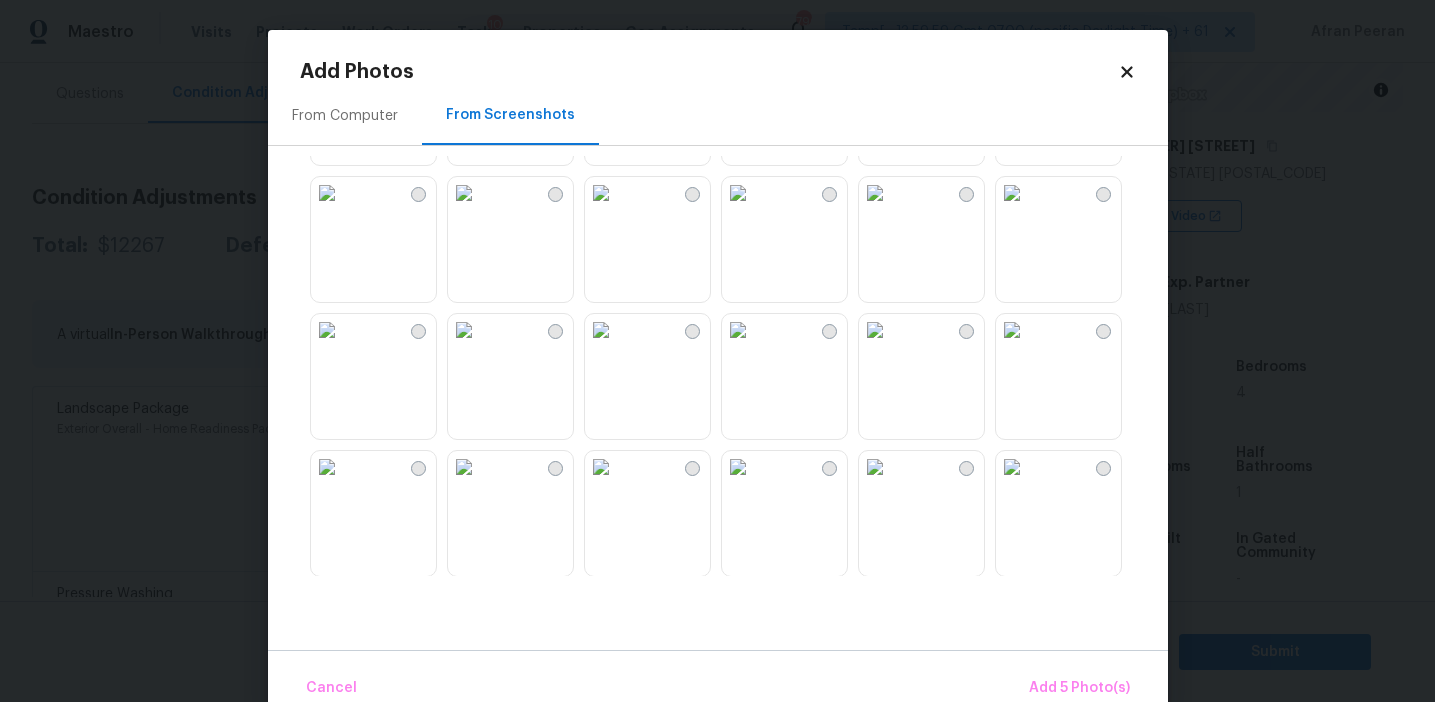 scroll, scrollTop: 539, scrollLeft: 0, axis: vertical 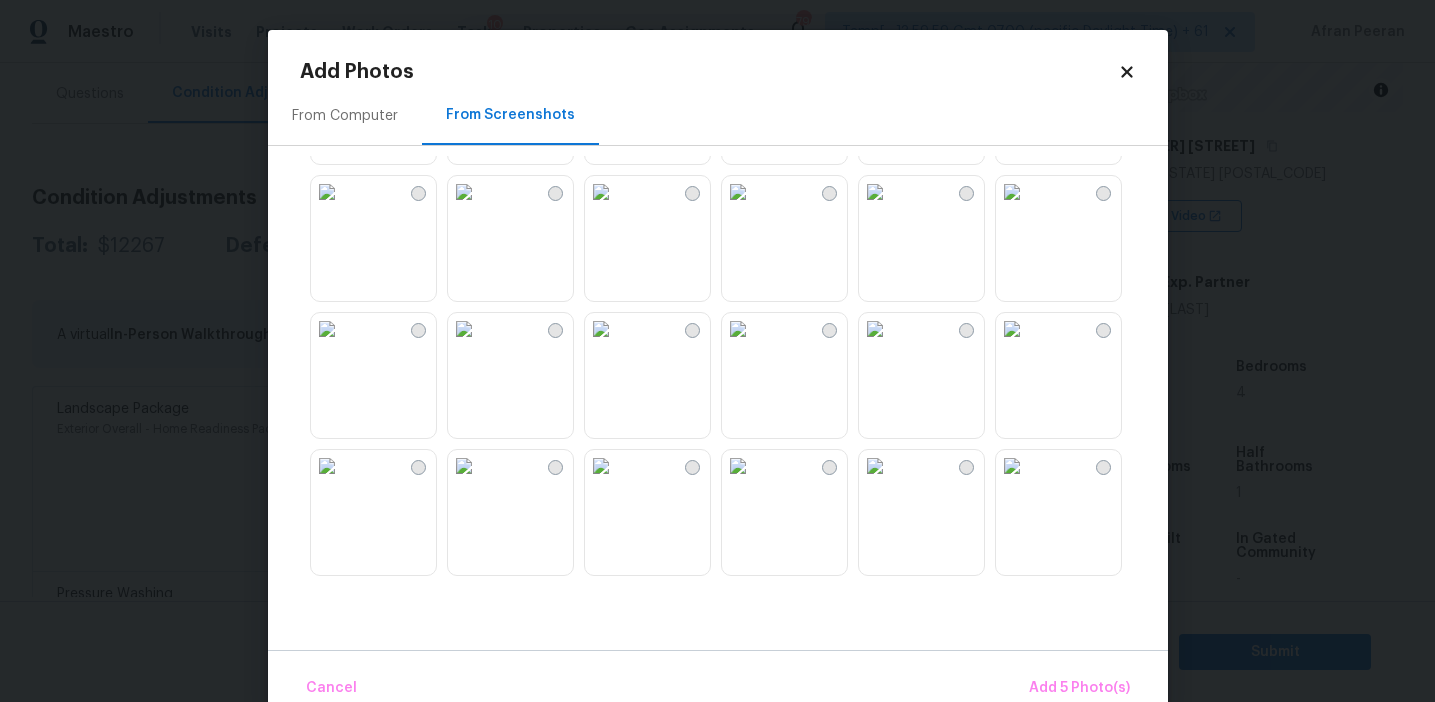 click at bounding box center [601, 329] 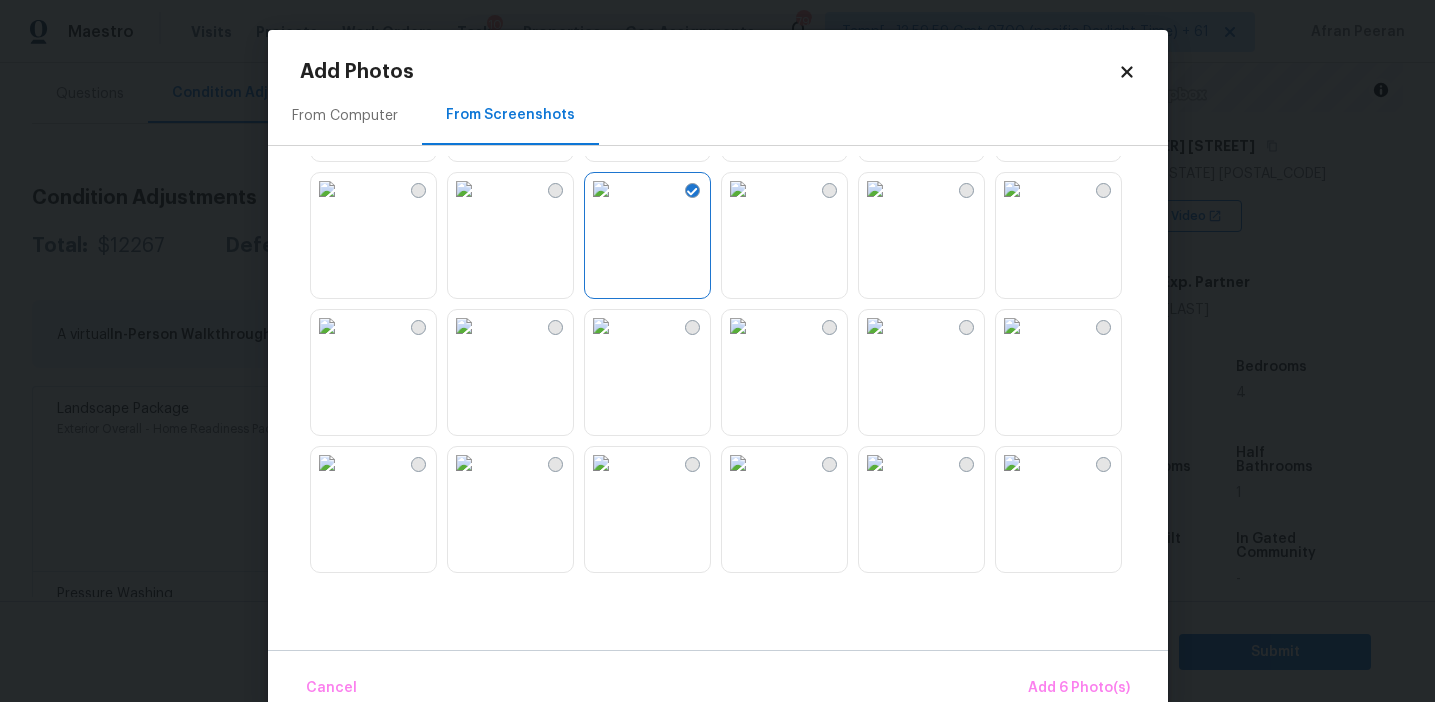 scroll, scrollTop: 669, scrollLeft: 0, axis: vertical 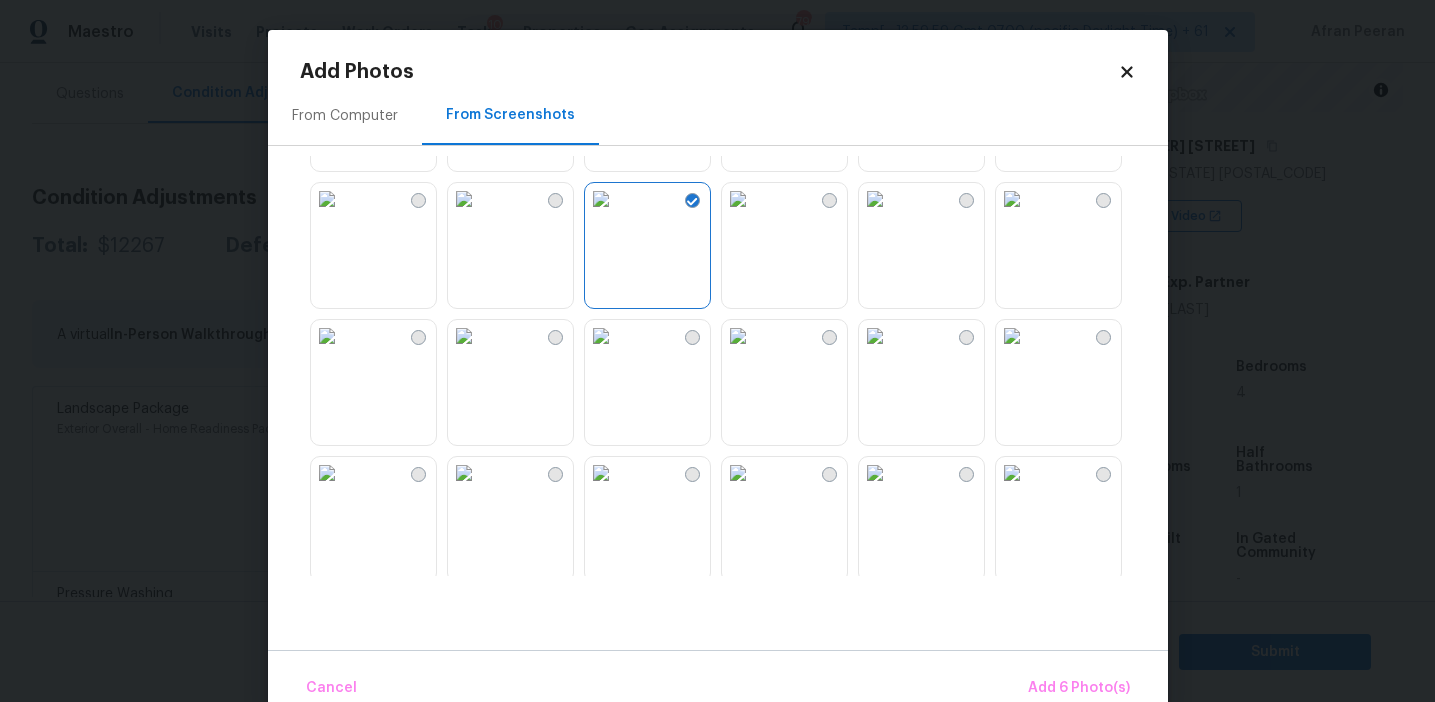 click at bounding box center (875, 336) 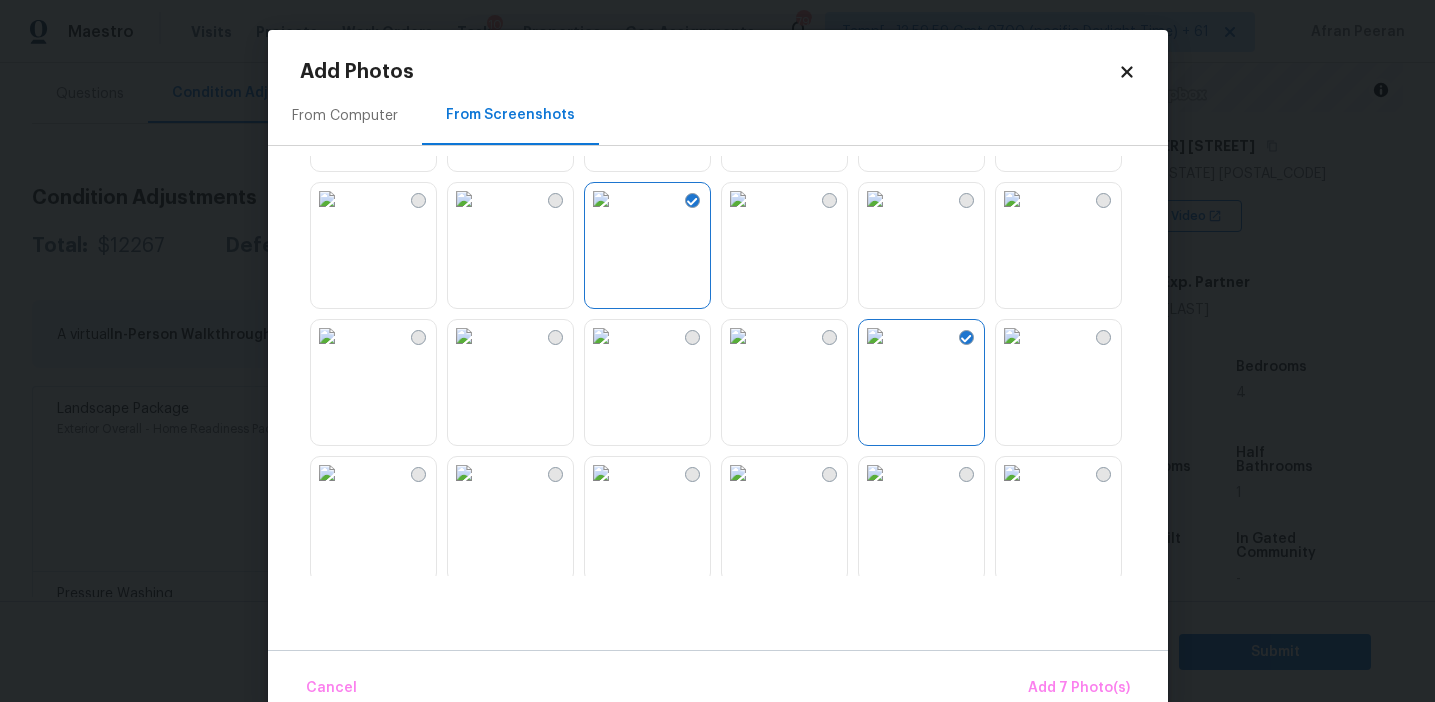 scroll, scrollTop: 818, scrollLeft: 0, axis: vertical 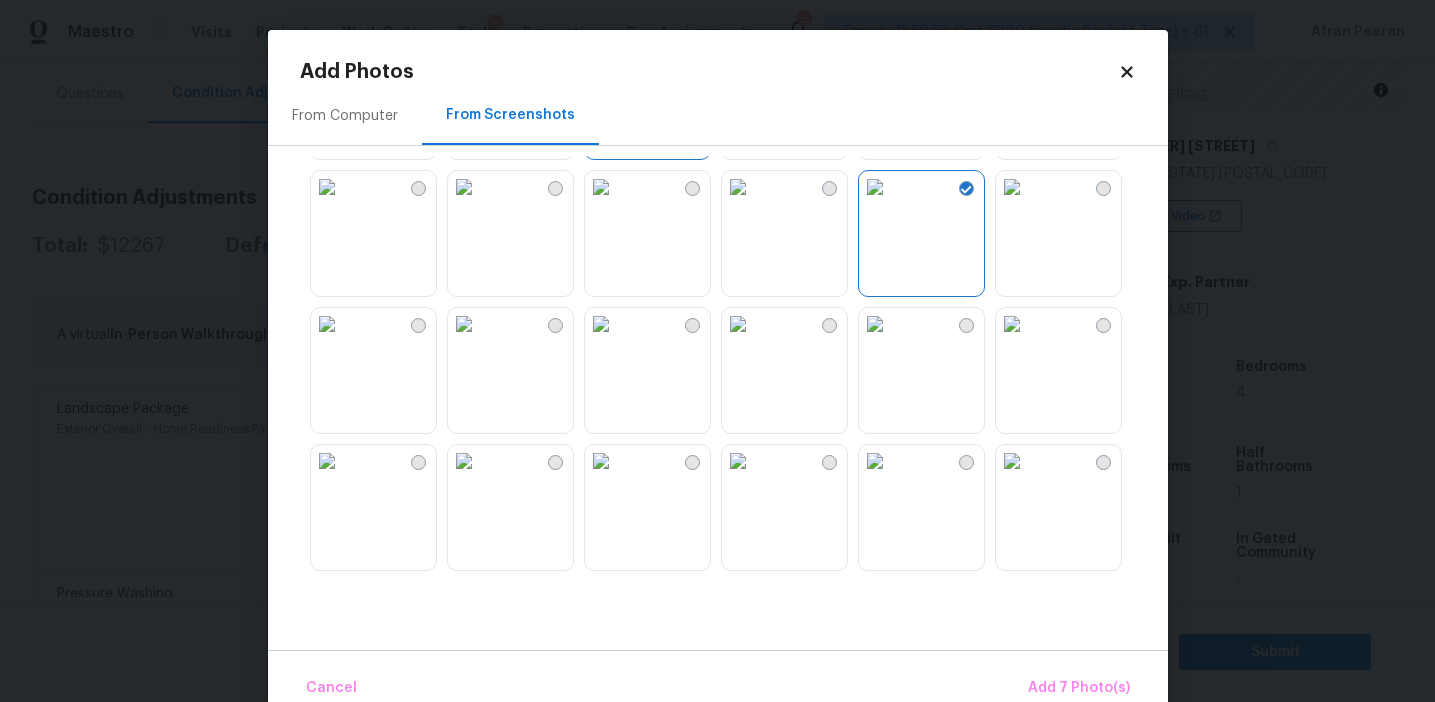 click at bounding box center (464, 324) 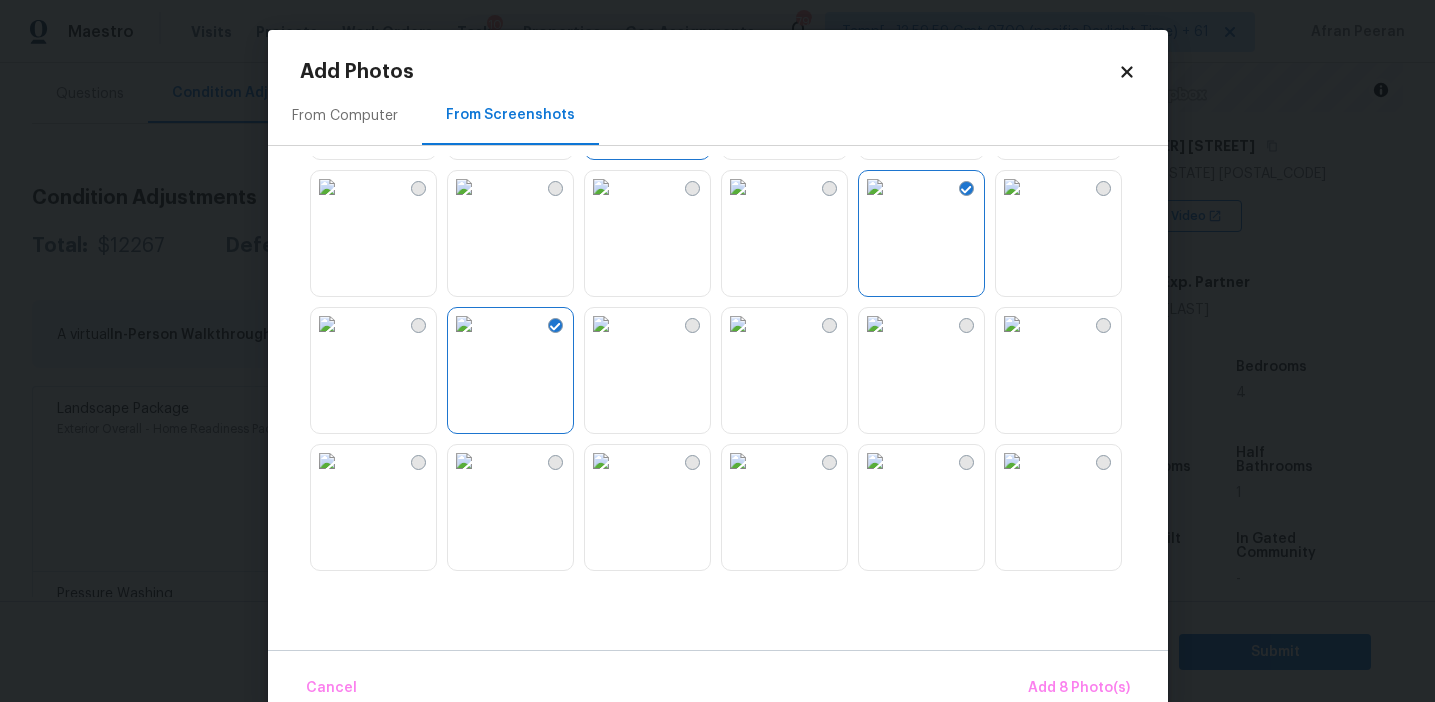 click at bounding box center (327, 324) 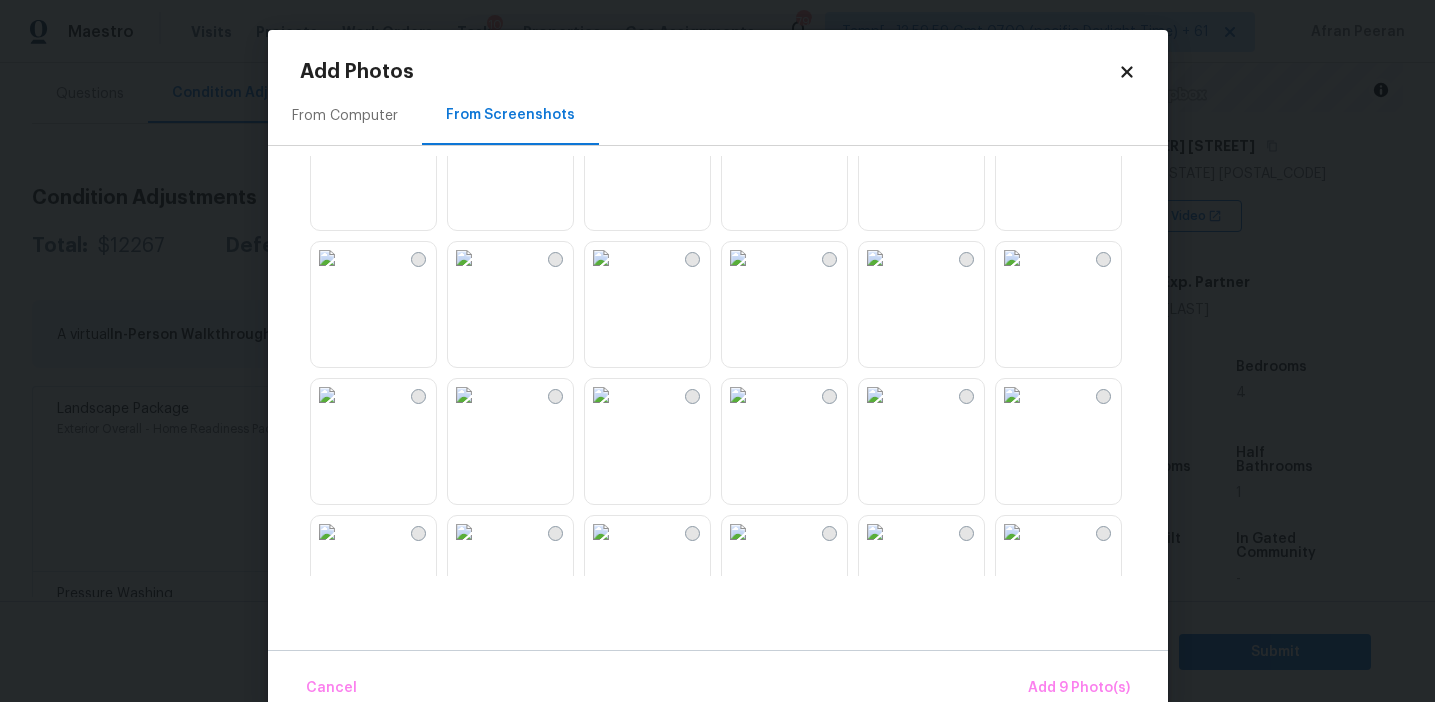 scroll, scrollTop: 1535, scrollLeft: 0, axis: vertical 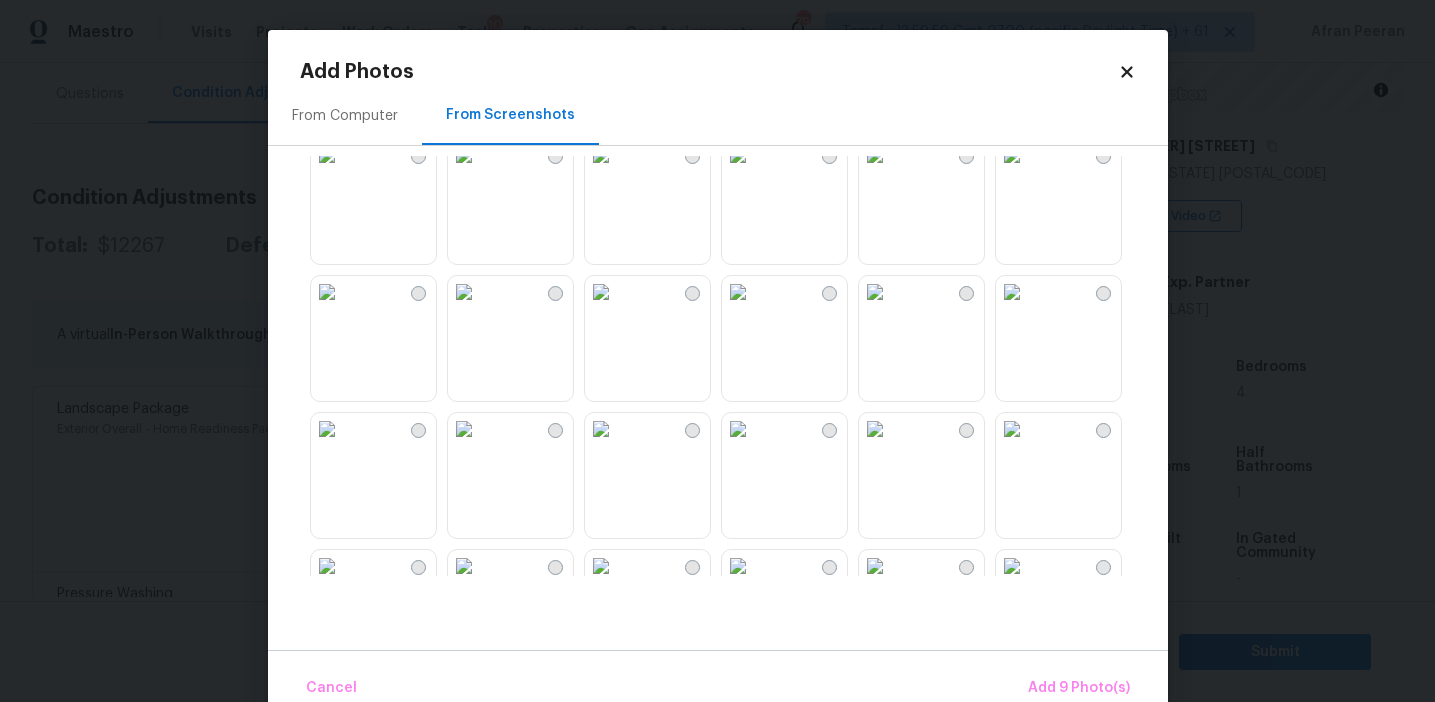 click at bounding box center (601, 292) 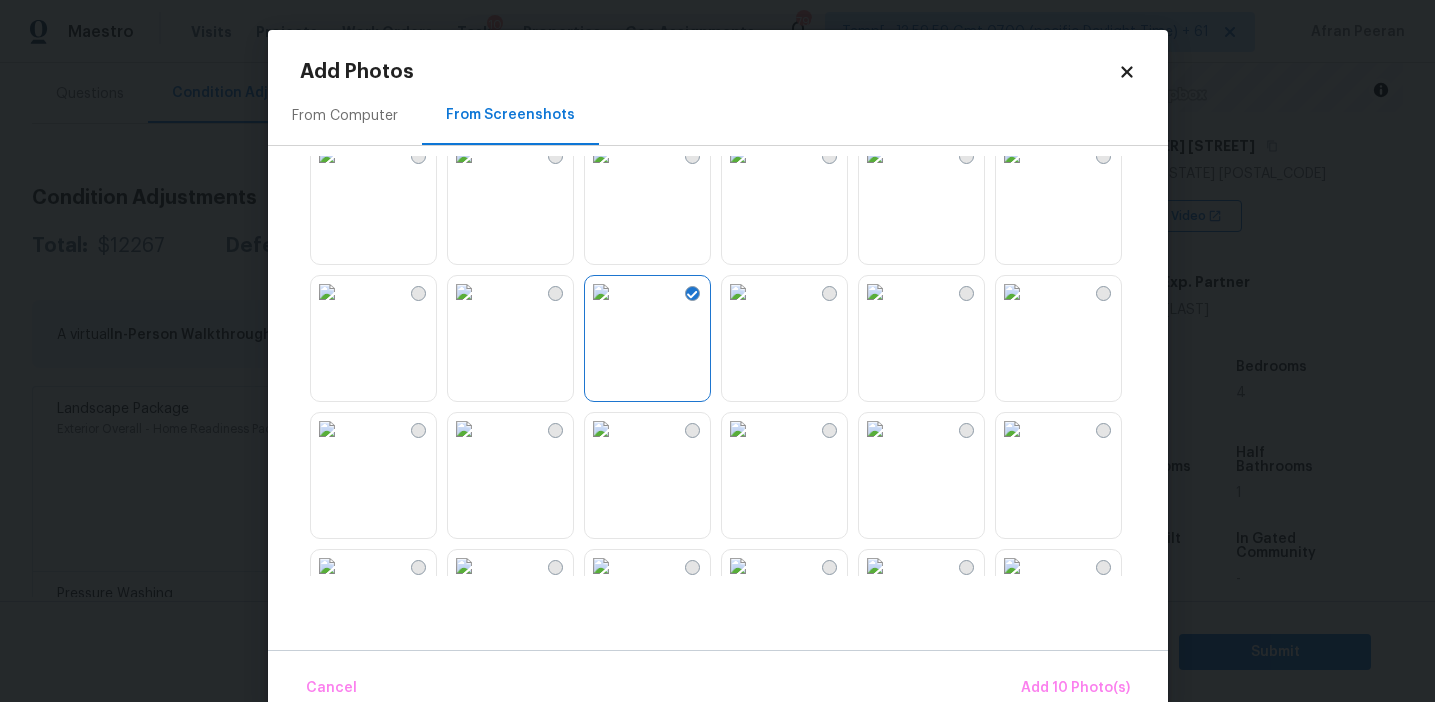 scroll, scrollTop: 1662, scrollLeft: 0, axis: vertical 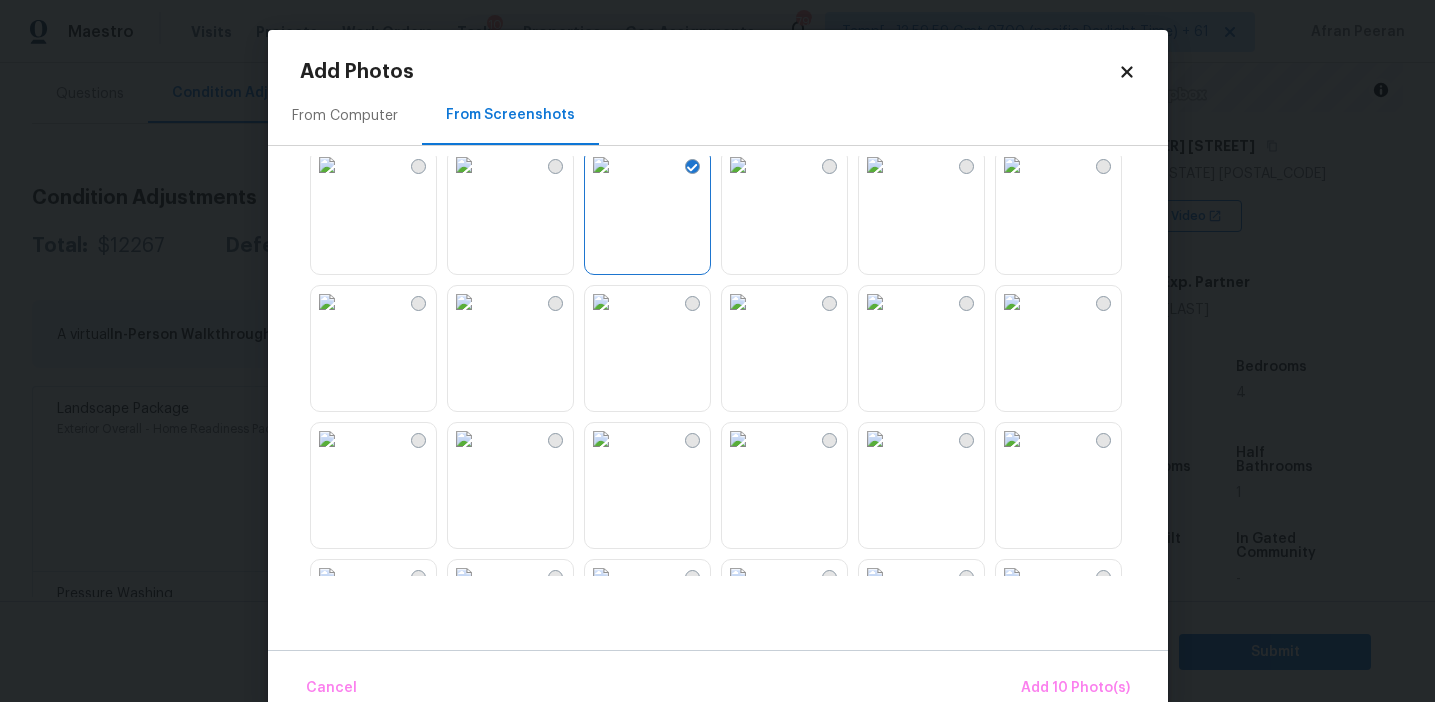 click at bounding box center [875, 302] 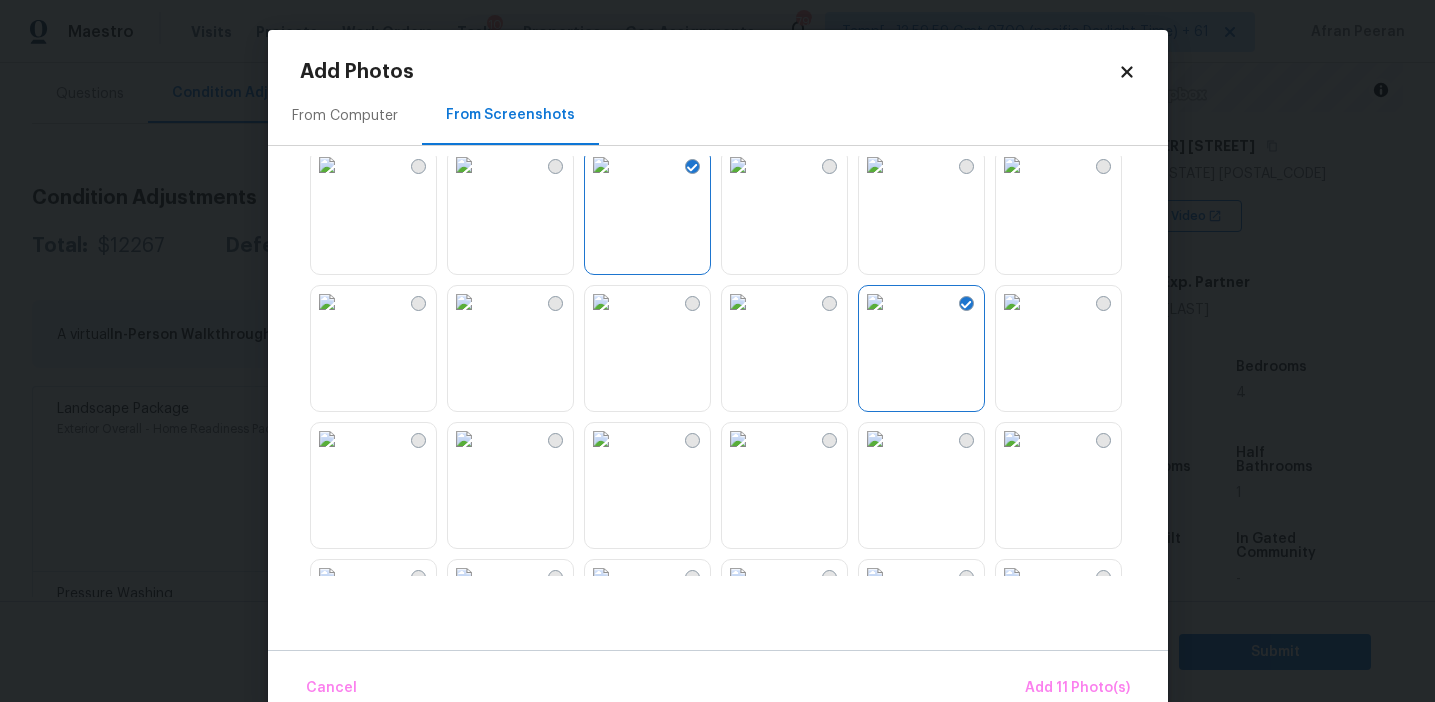 click at bounding box center (1012, 302) 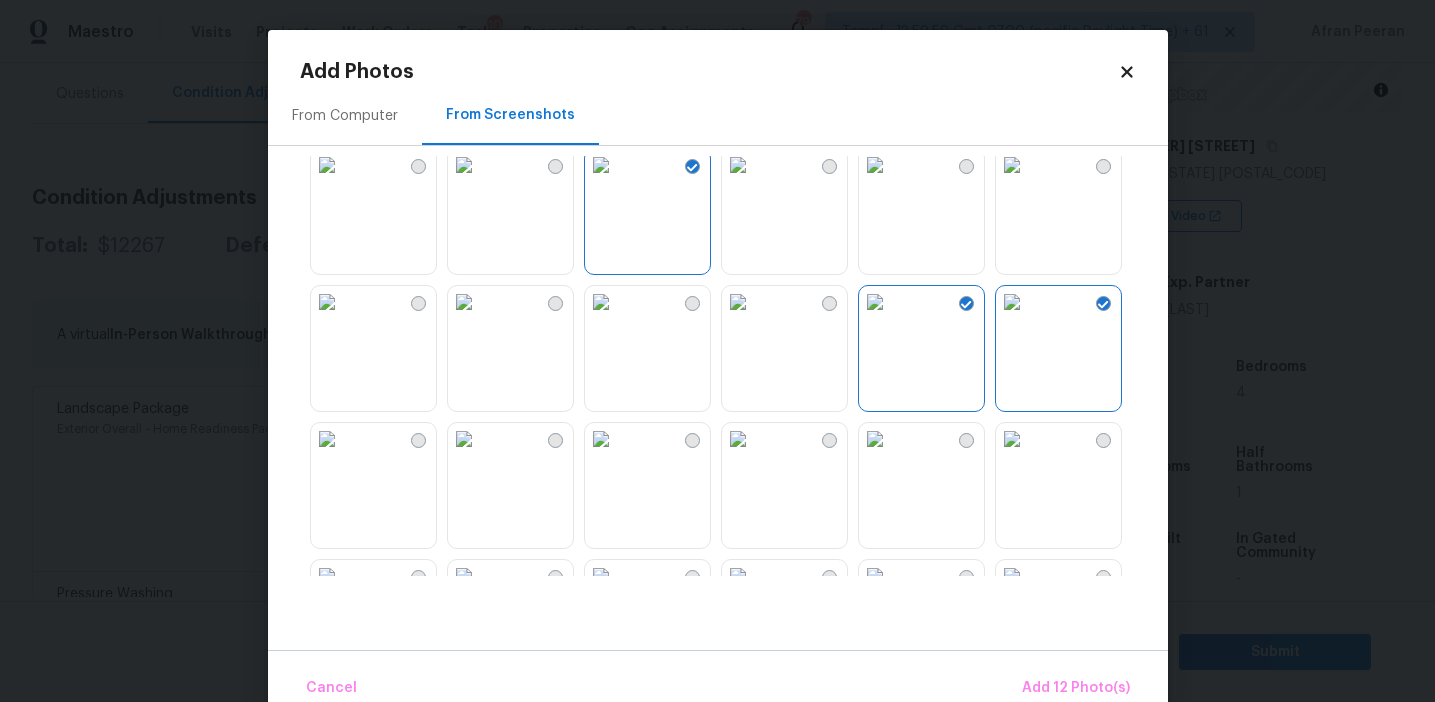 click at bounding box center (1012, 302) 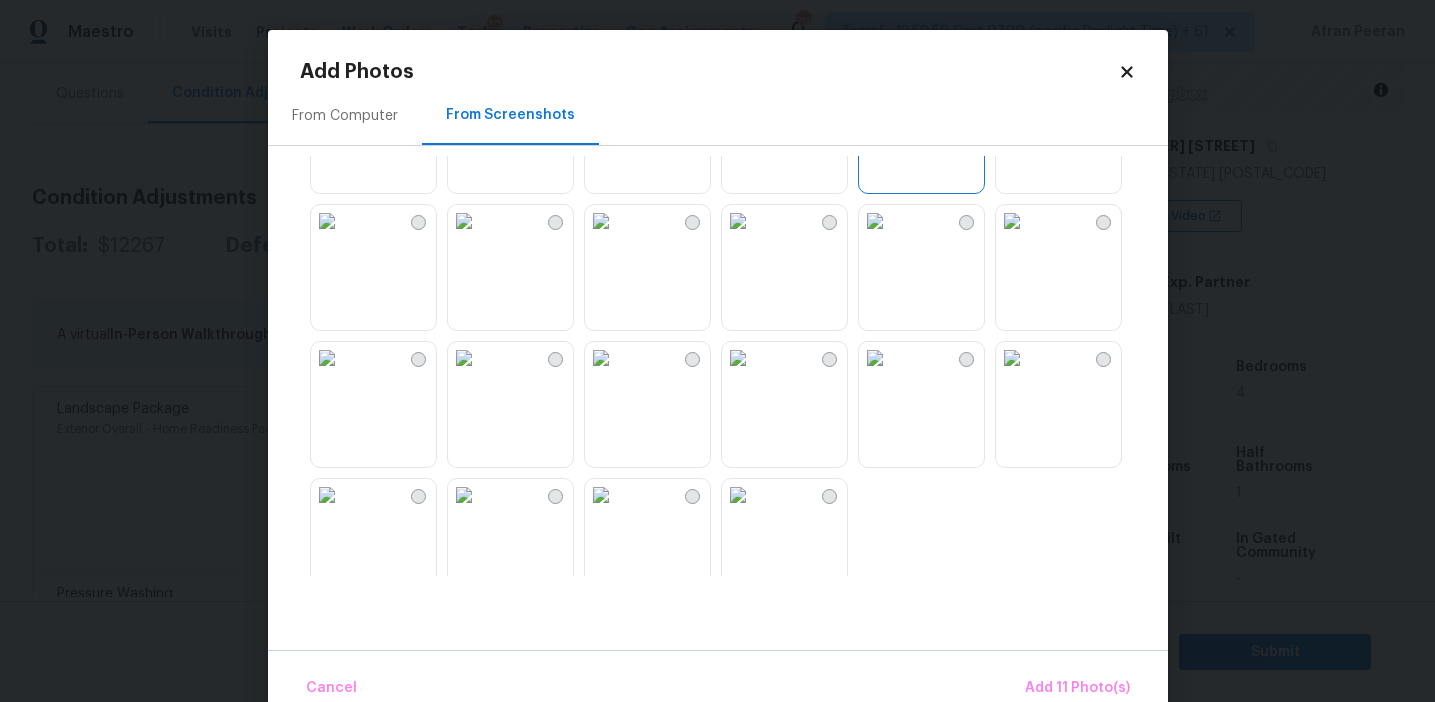 scroll, scrollTop: 1910, scrollLeft: 0, axis: vertical 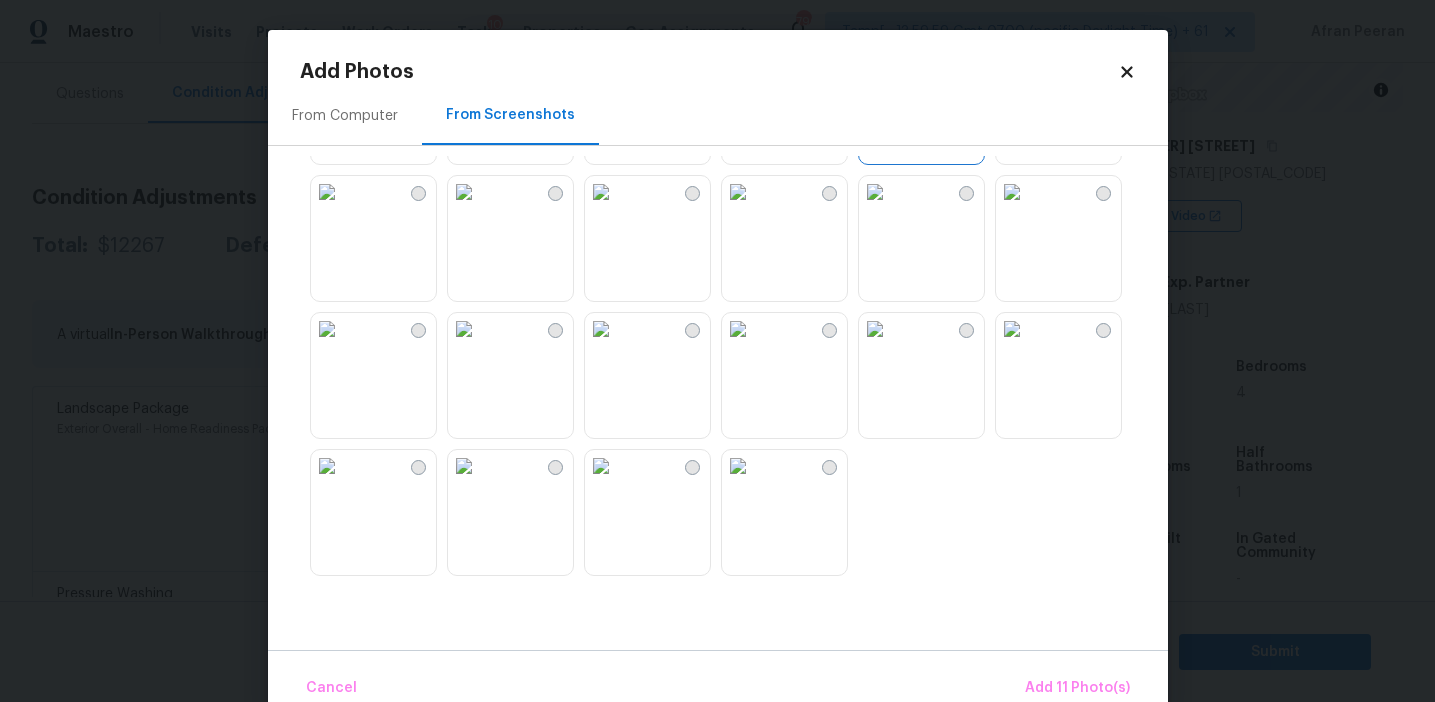 click at bounding box center (1012, 329) 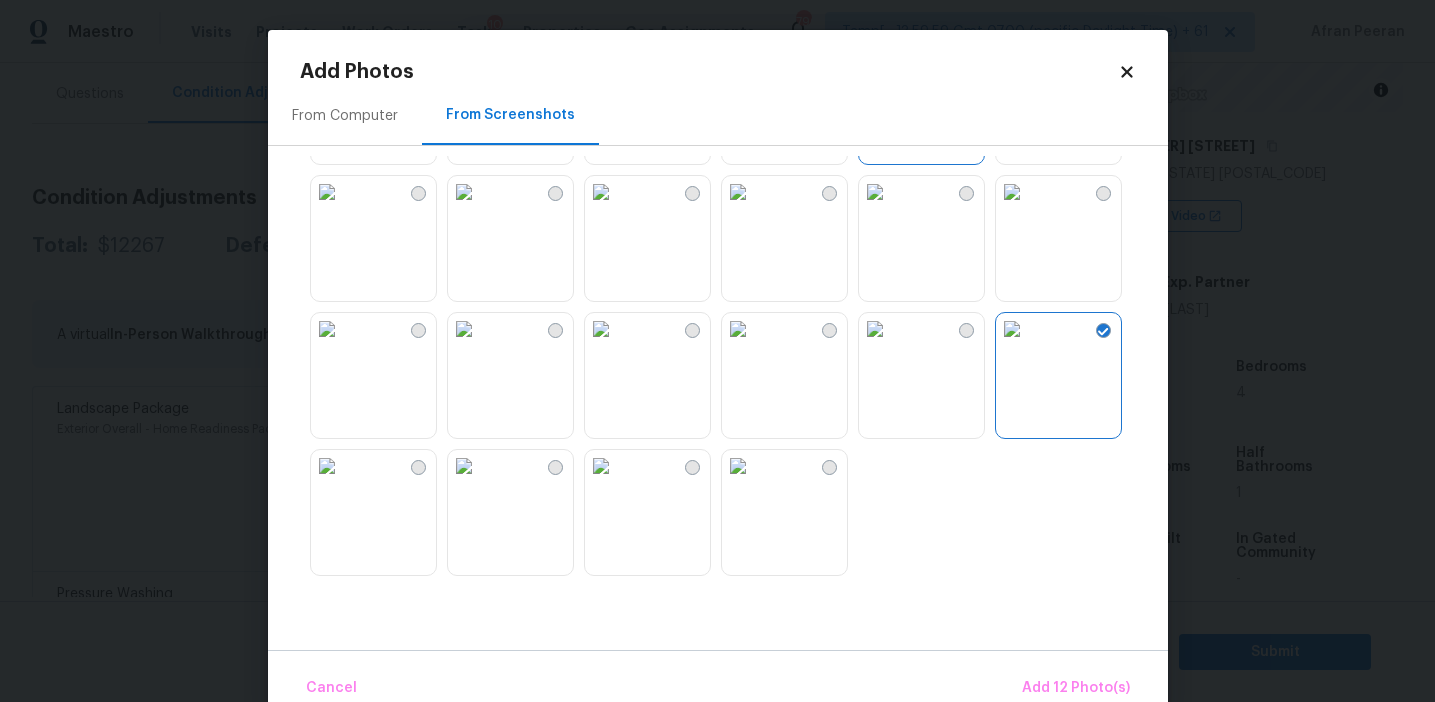 click at bounding box center [327, 466] 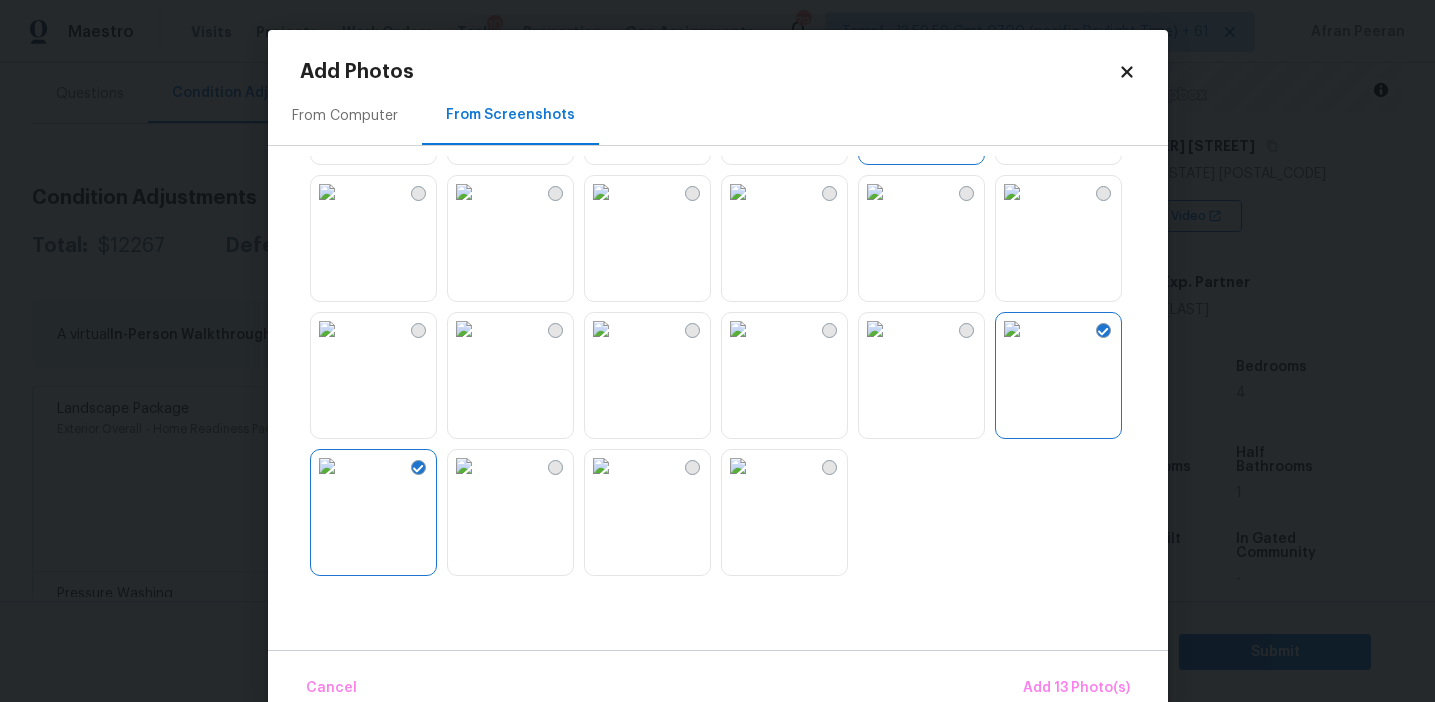 click at bounding box center [327, 466] 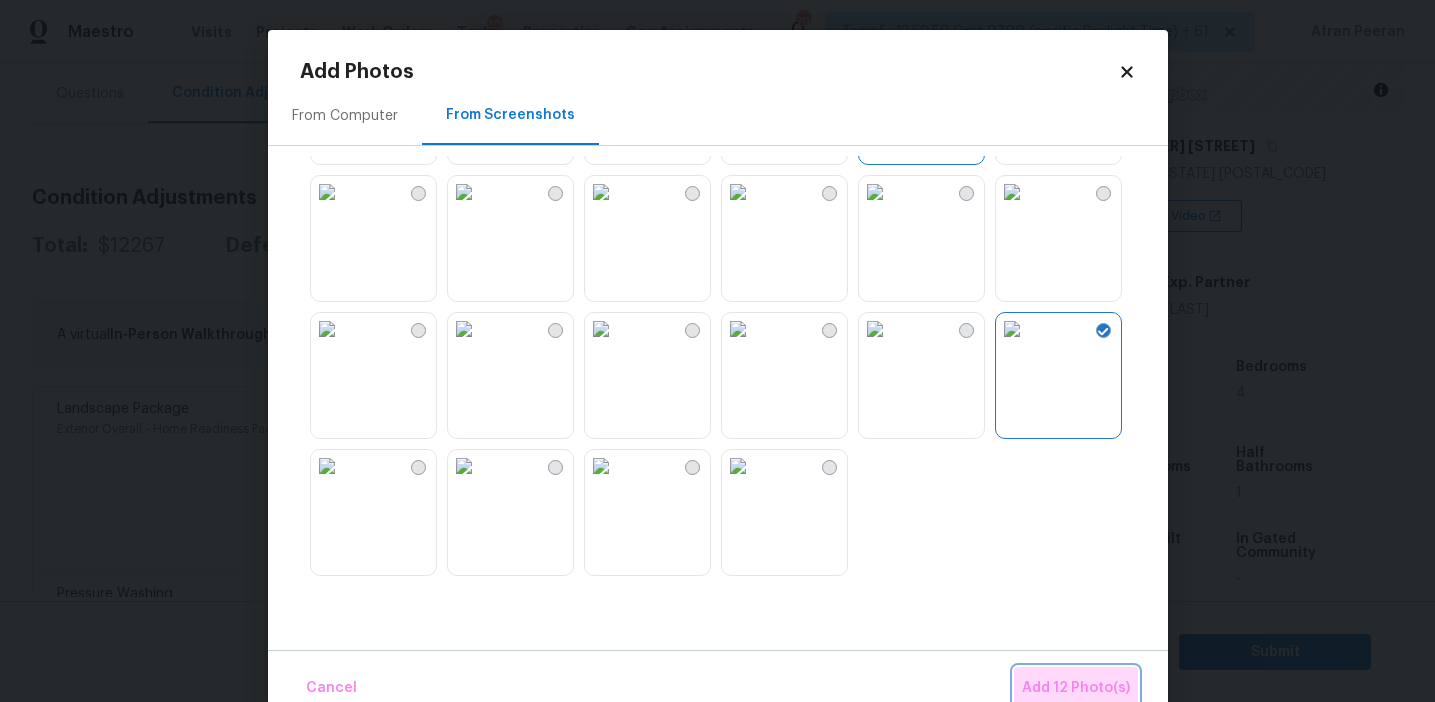 click on "Add 12 Photo(s)" at bounding box center (1076, 688) 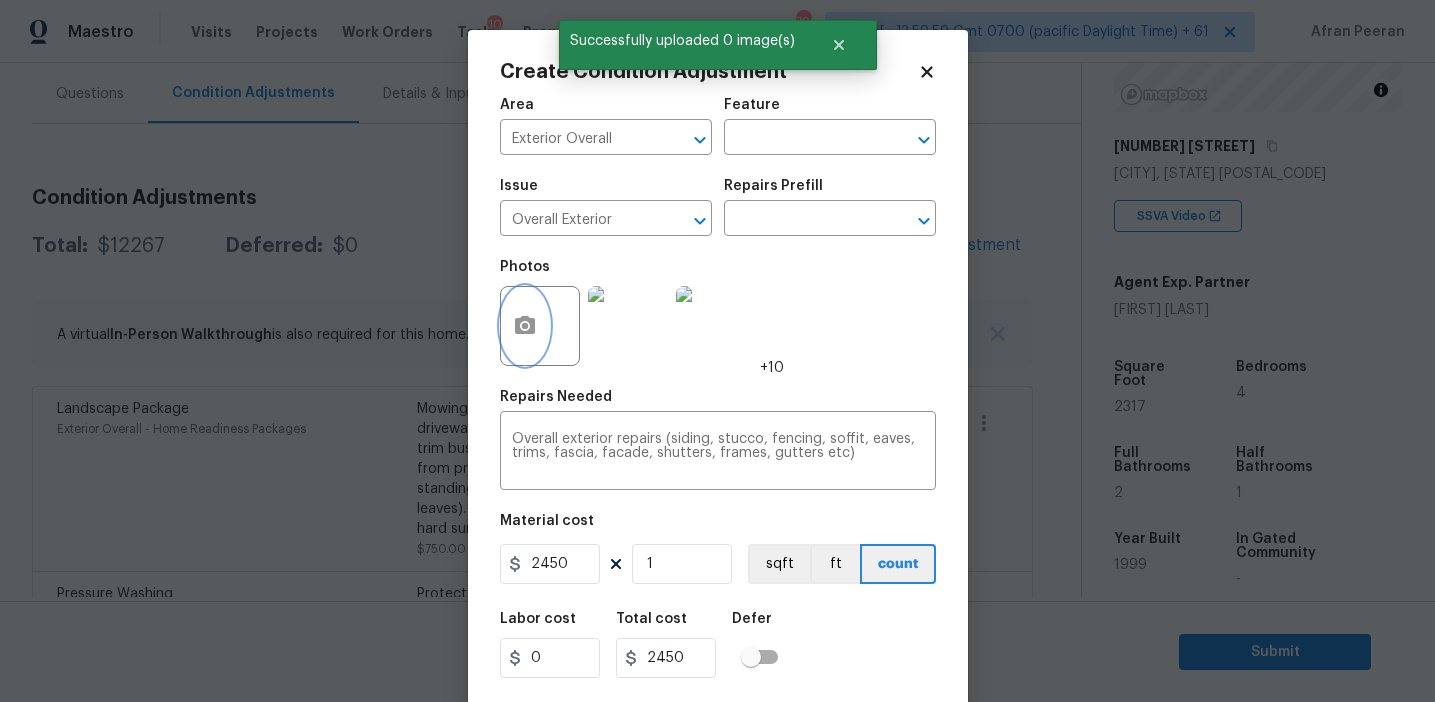 scroll, scrollTop: 45, scrollLeft: 0, axis: vertical 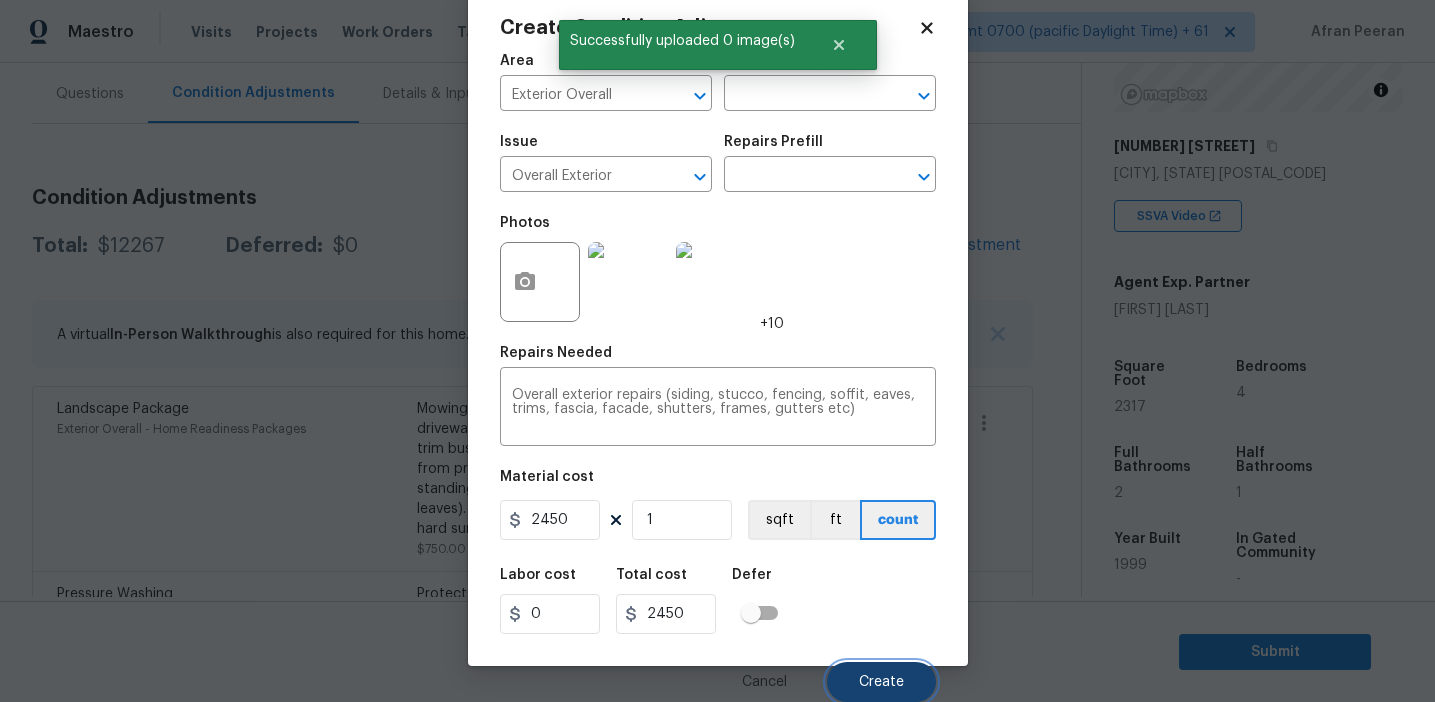 click on "Create" at bounding box center [881, 682] 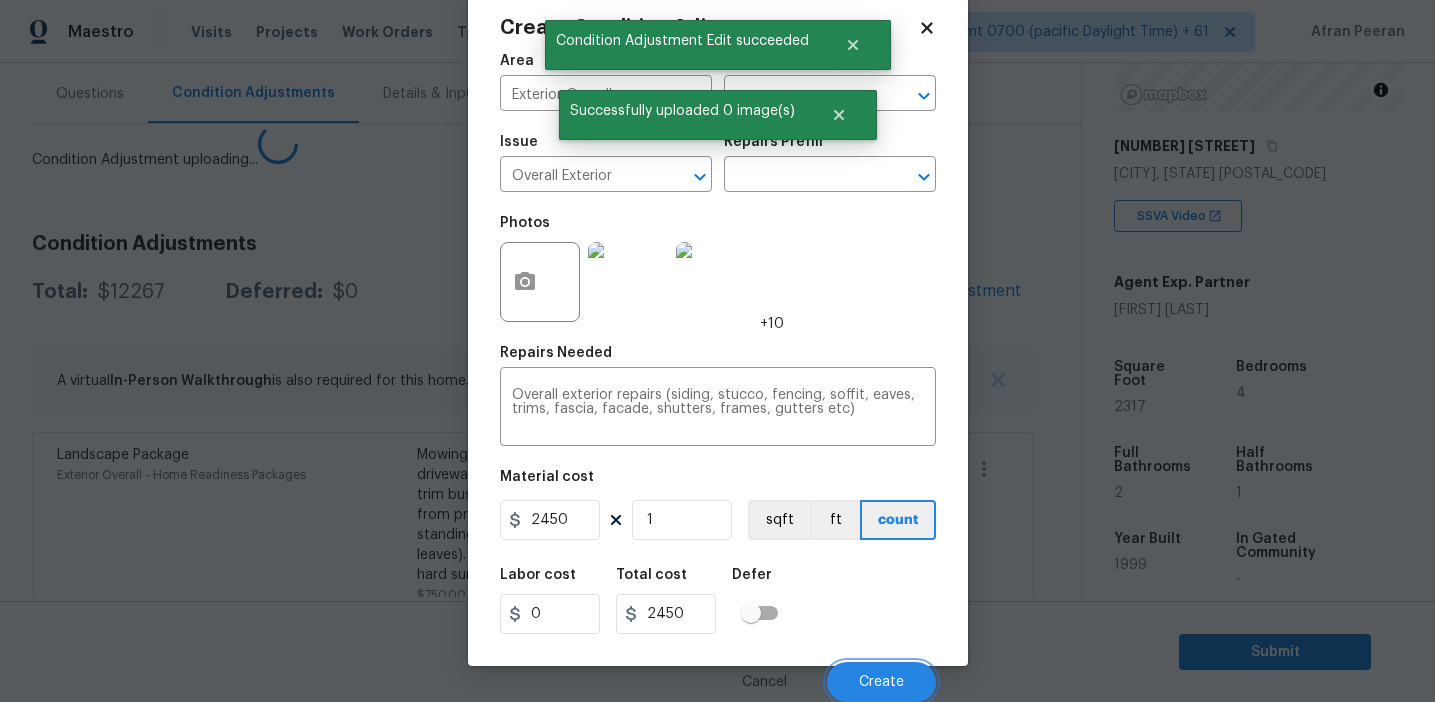 scroll, scrollTop: 38, scrollLeft: 0, axis: vertical 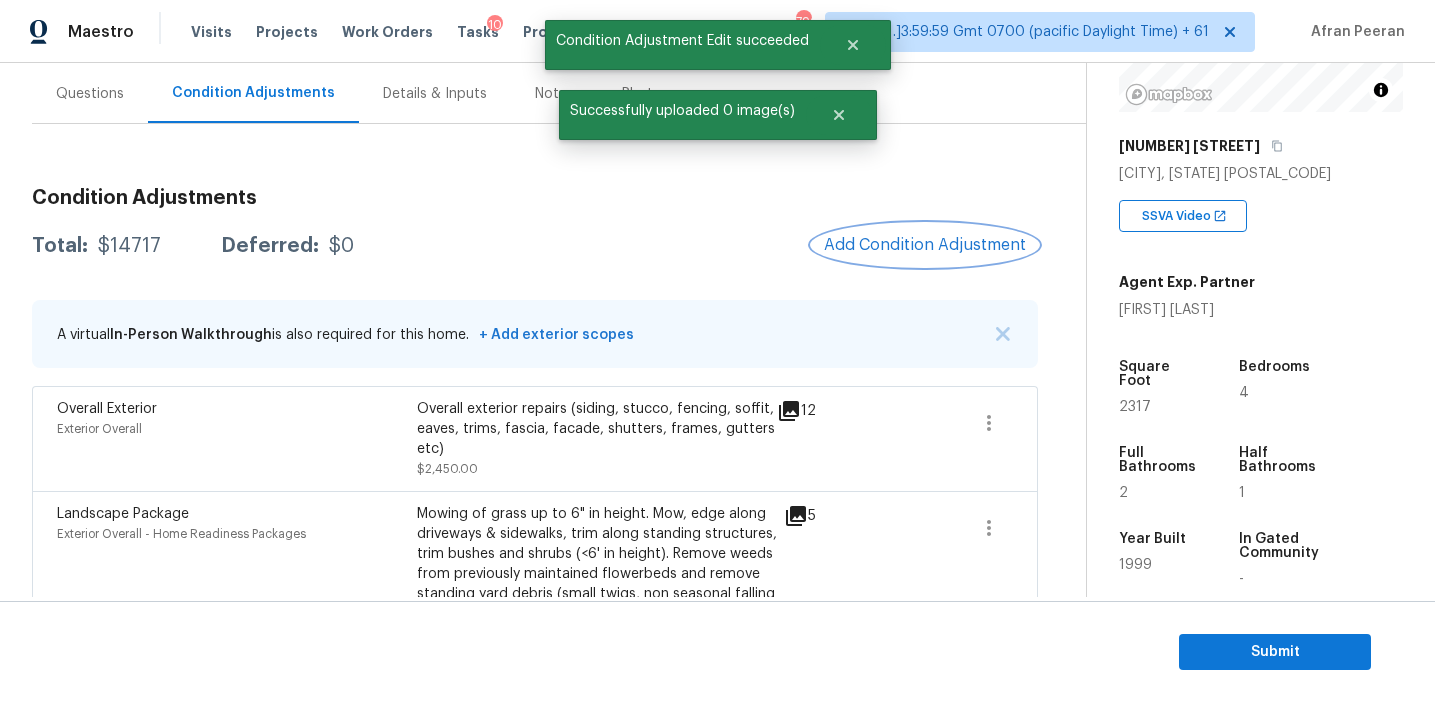 click on "Add Condition Adjustment" at bounding box center [925, 245] 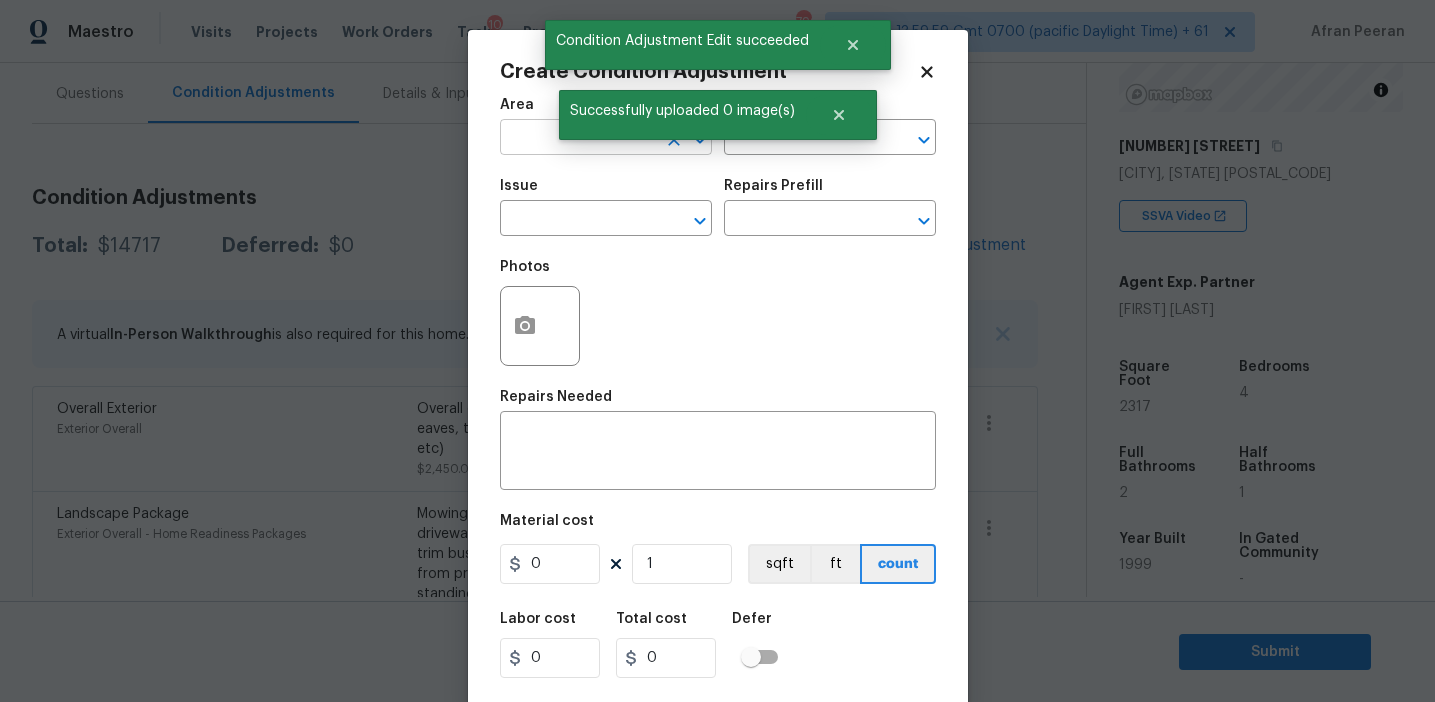 click at bounding box center [578, 139] 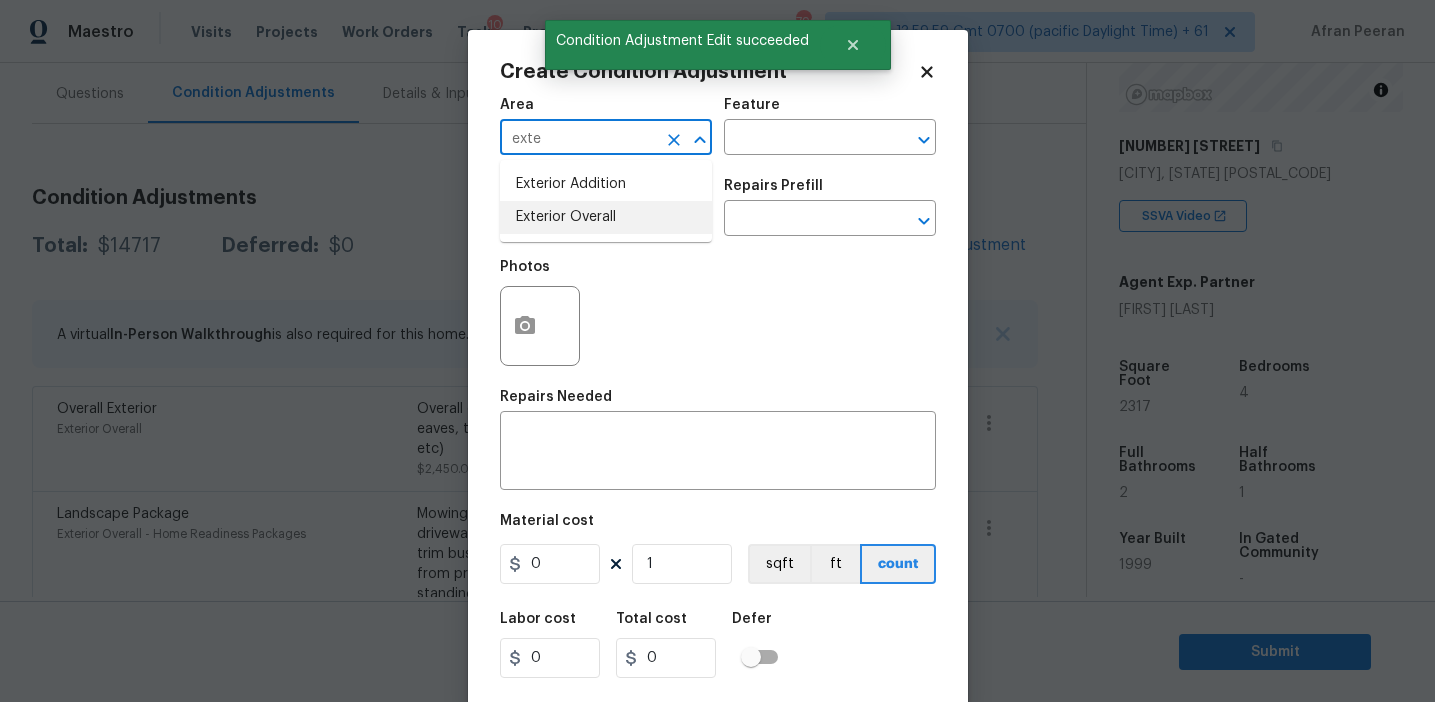 click on "Exterior Overall" at bounding box center [606, 217] 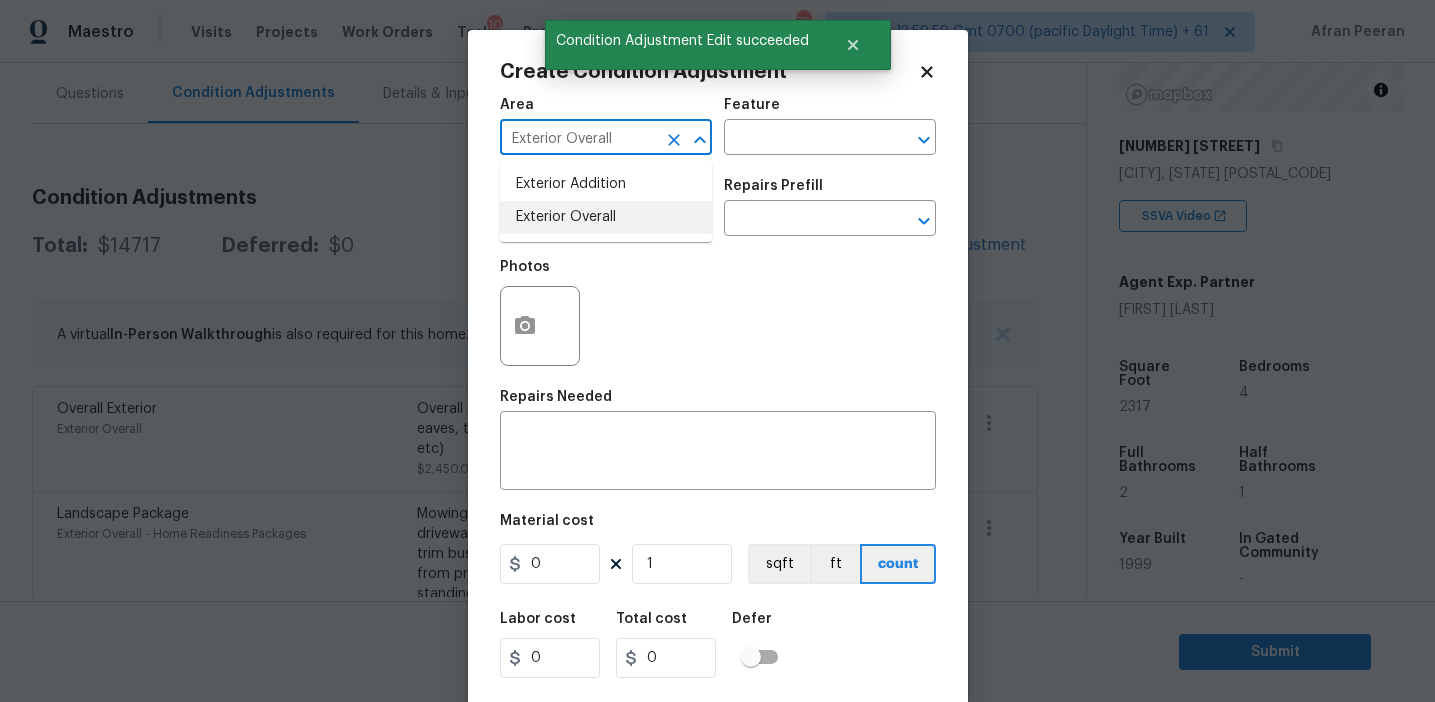 type on "Exterior Overall" 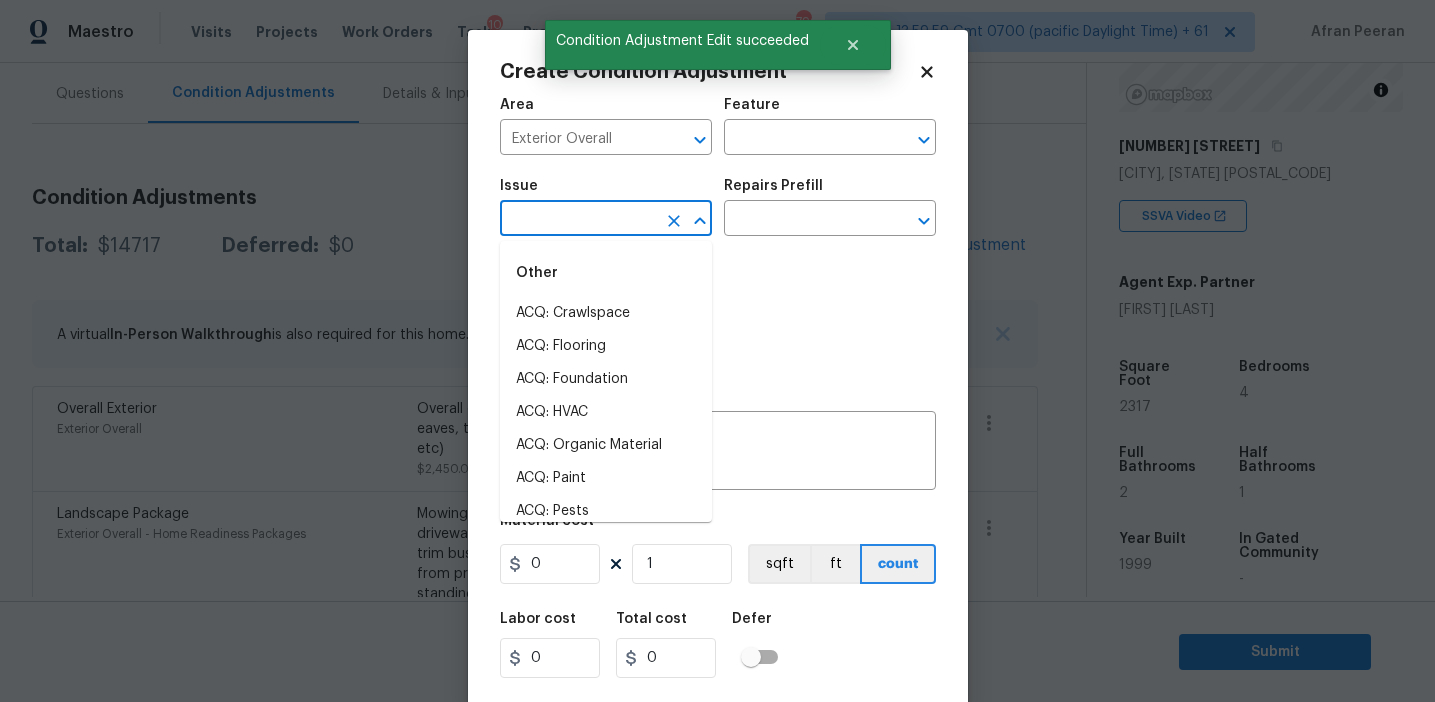 click at bounding box center (578, 220) 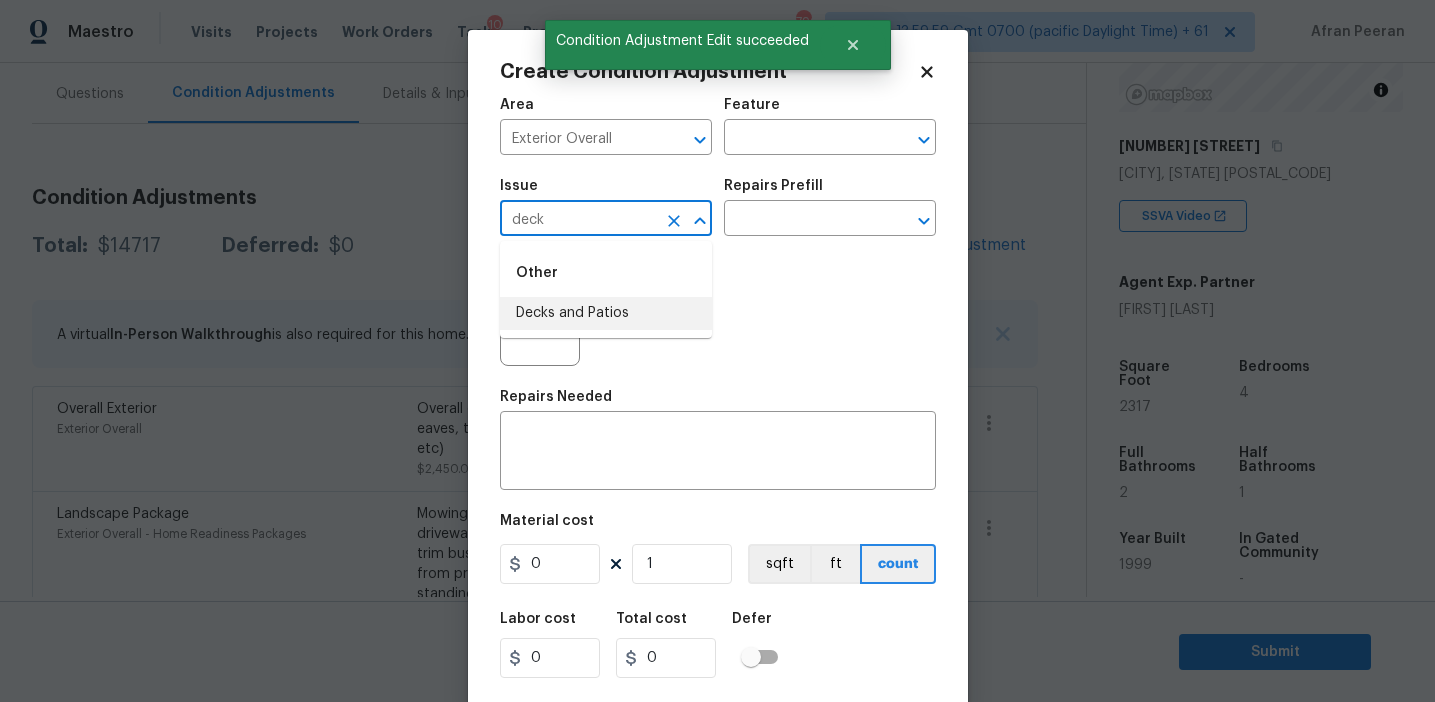 click on "Decks and Patios" at bounding box center [606, 313] 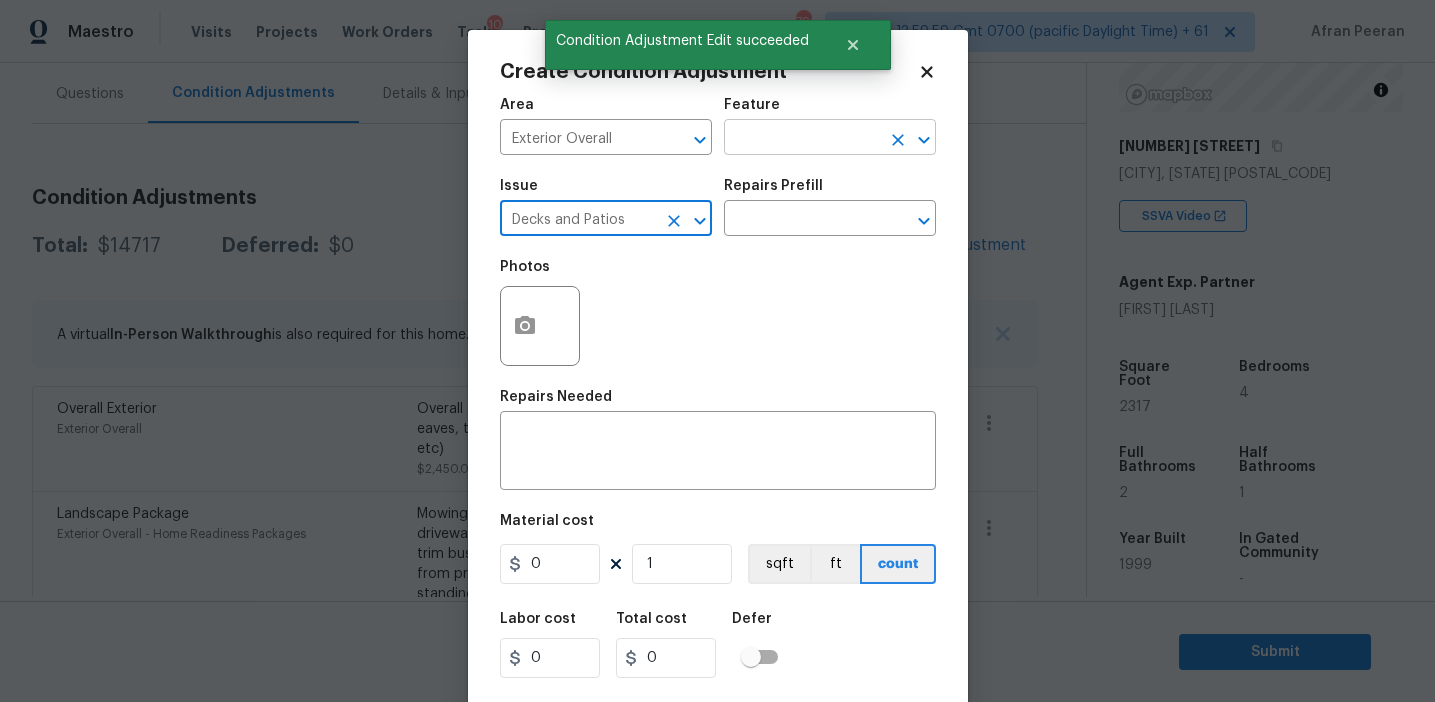 type on "Decks and Patios" 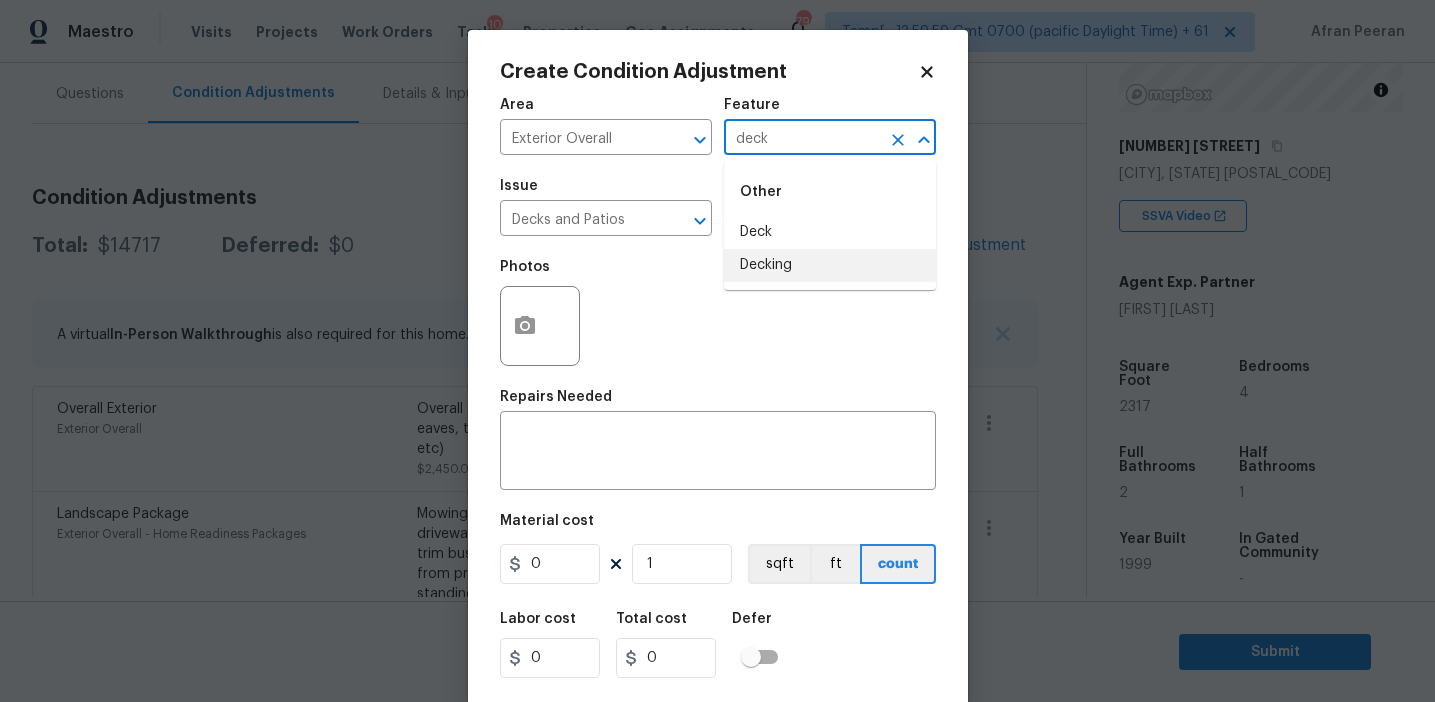click on "Decking" at bounding box center (830, 265) 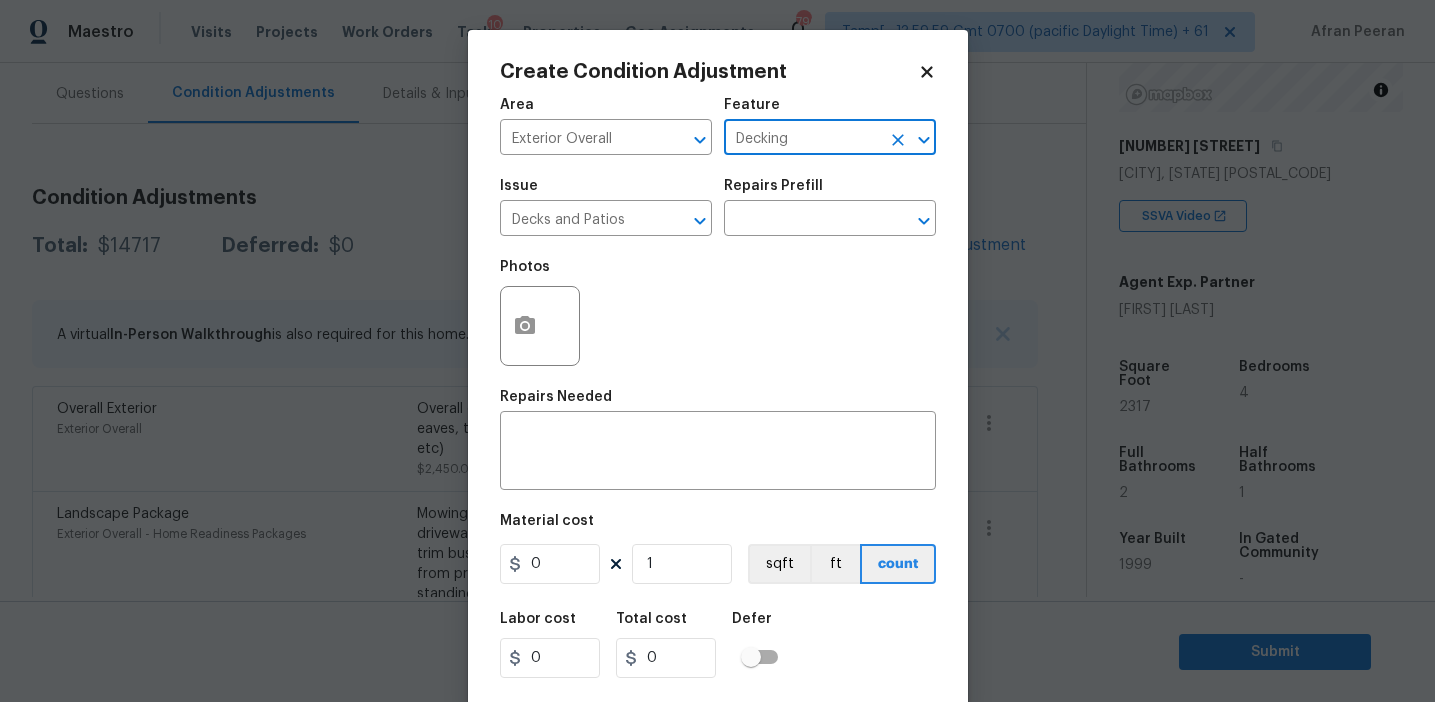 click on "Decking" at bounding box center [802, 139] 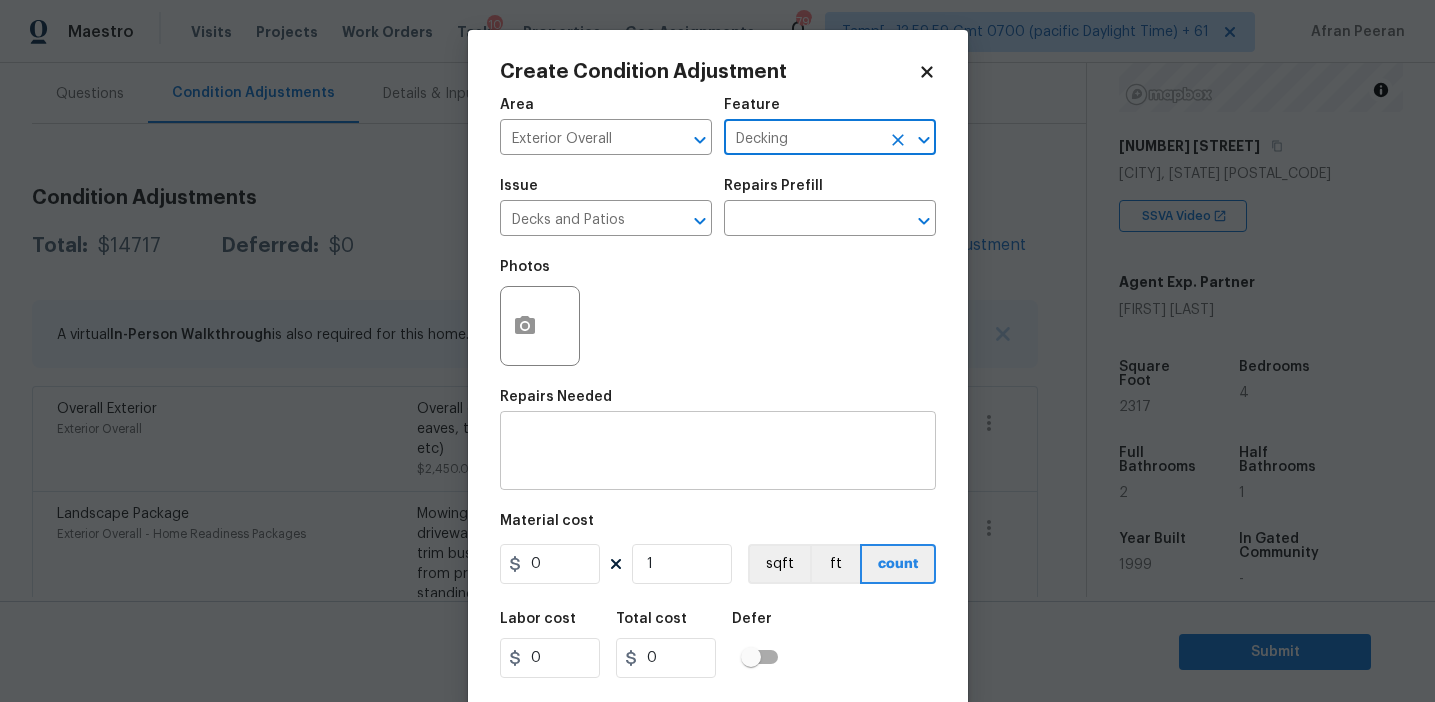 type on "Decking" 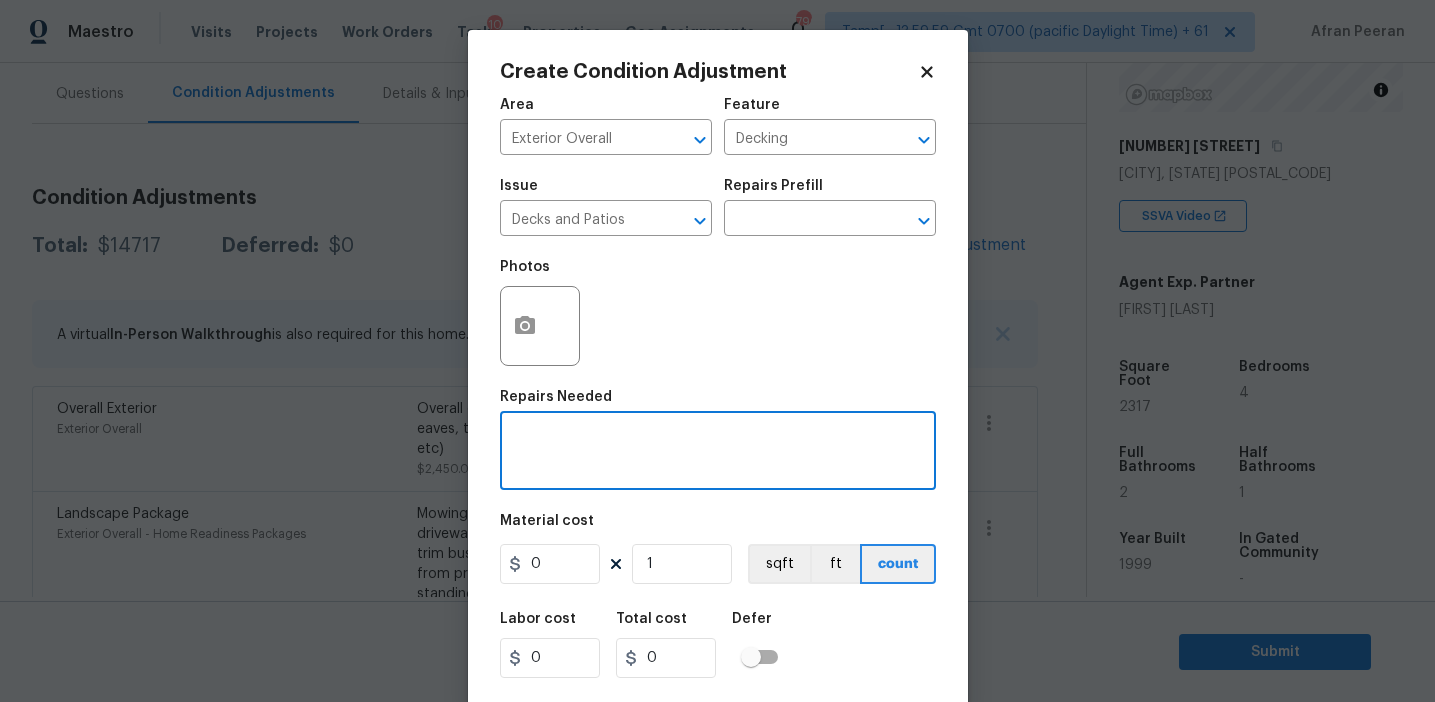 paste on "Decking" 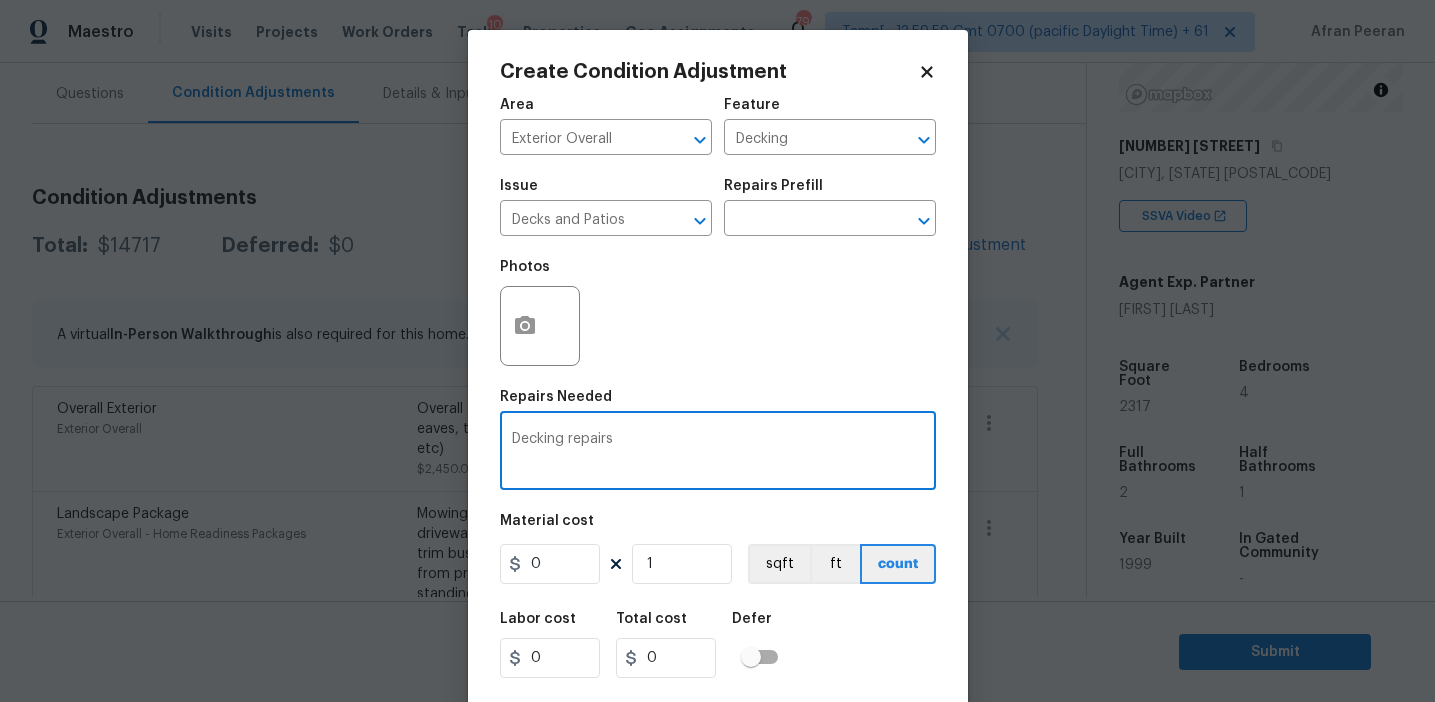 type on "Decking repairs" 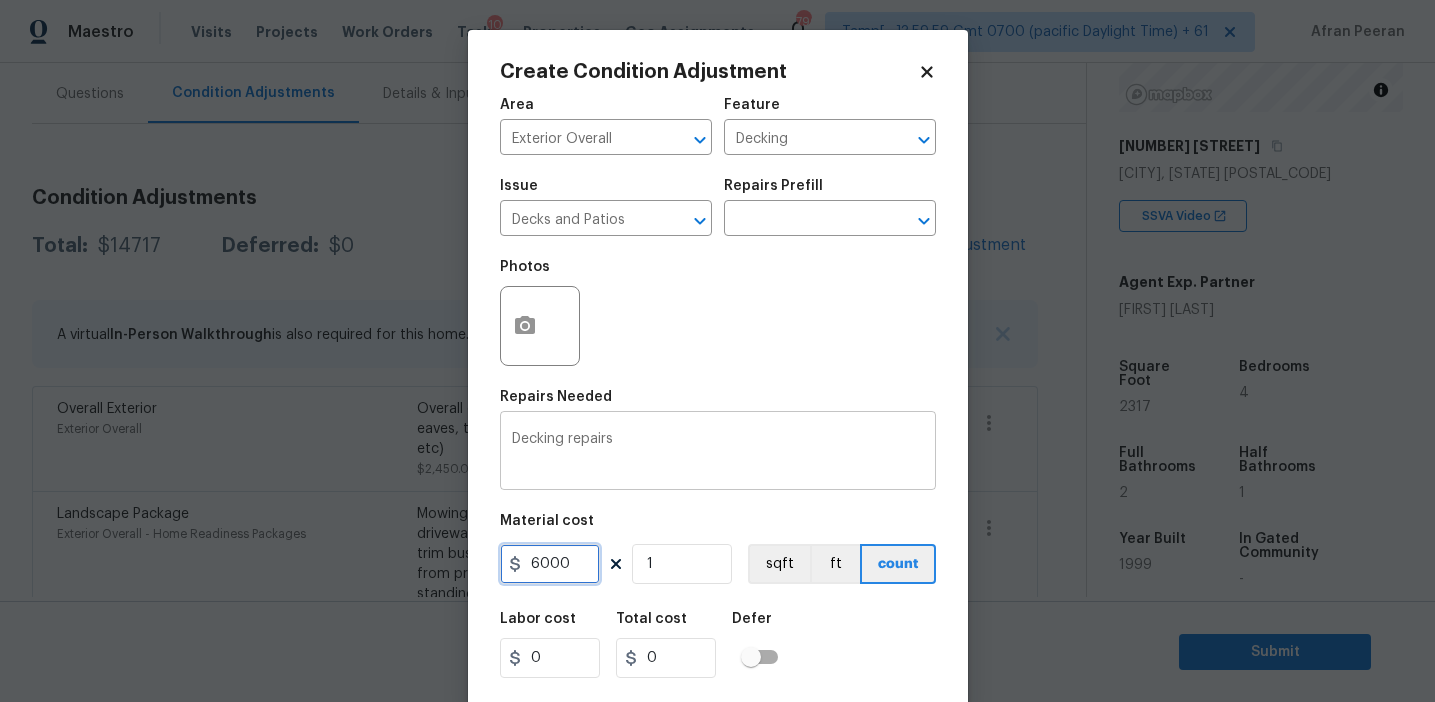 type on "6000" 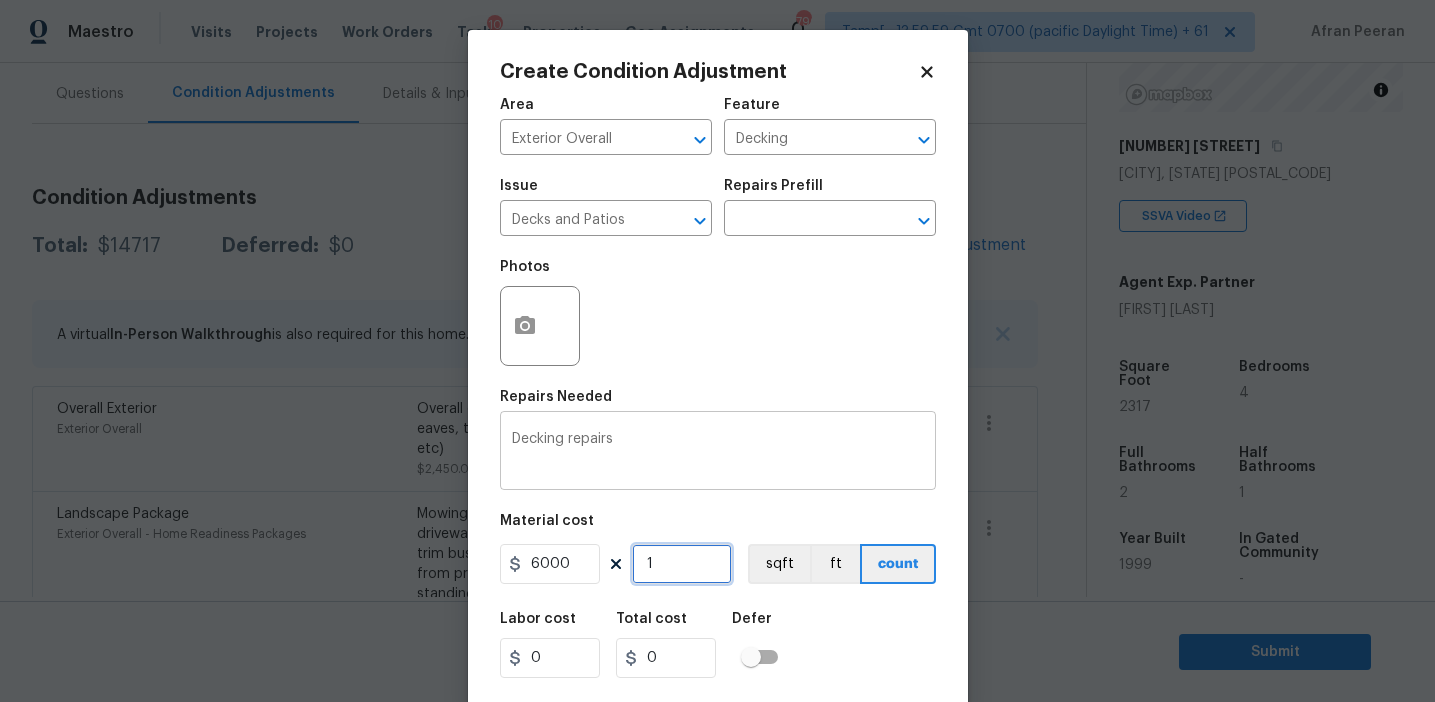 type on "6000" 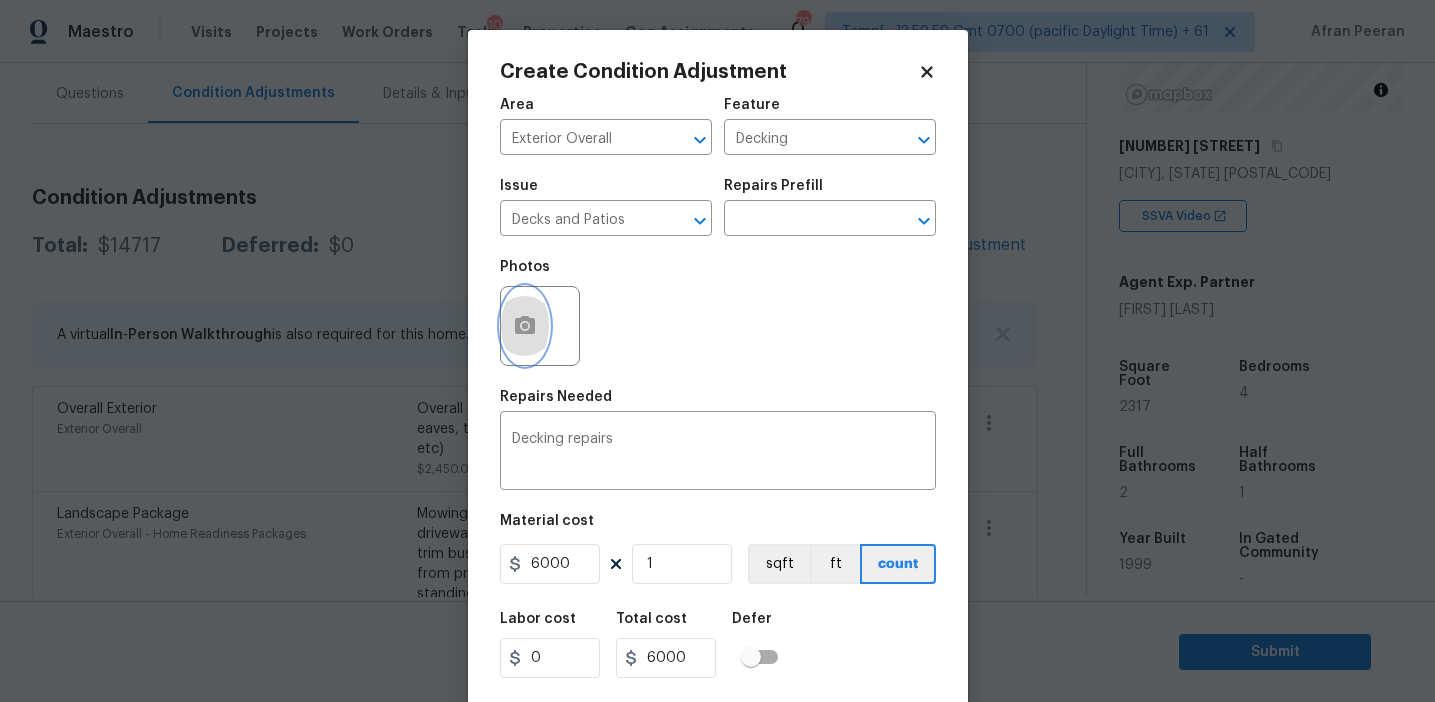 click 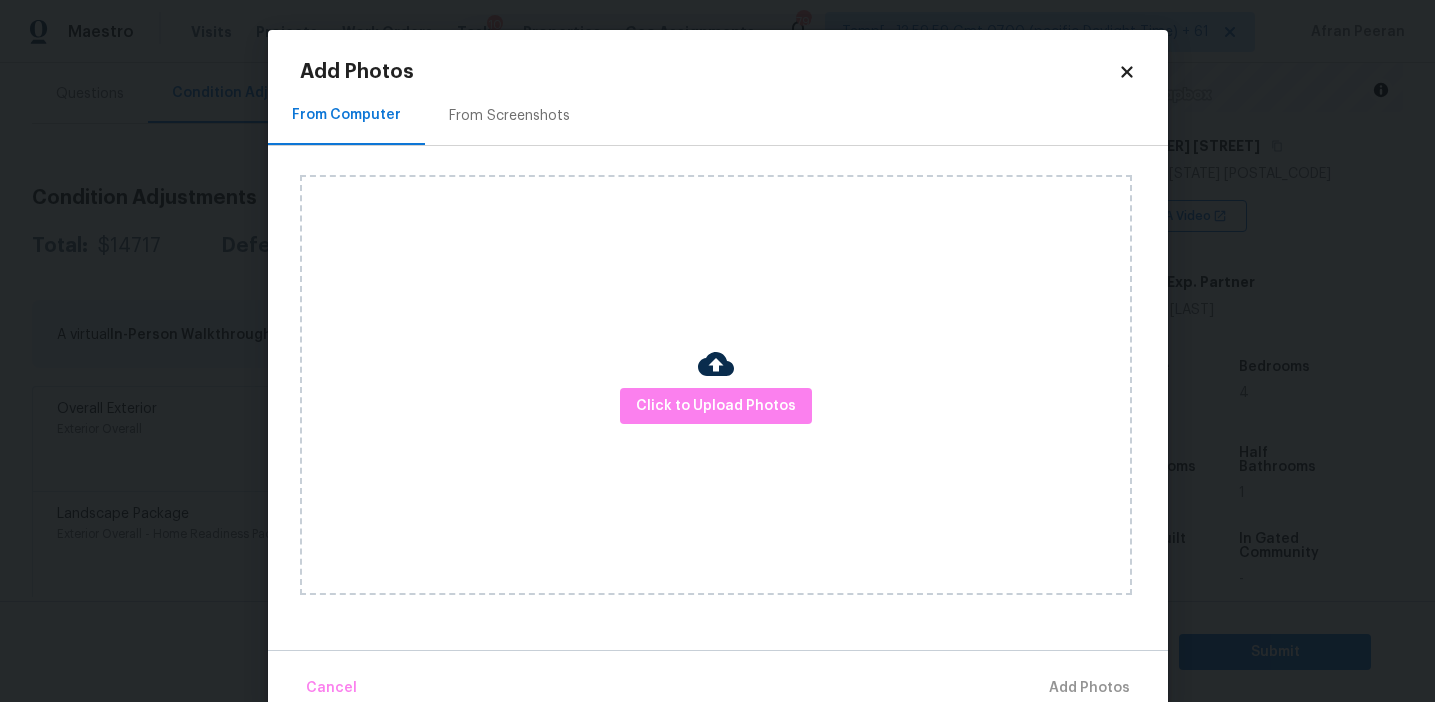 click on "From Screenshots" at bounding box center [509, 116] 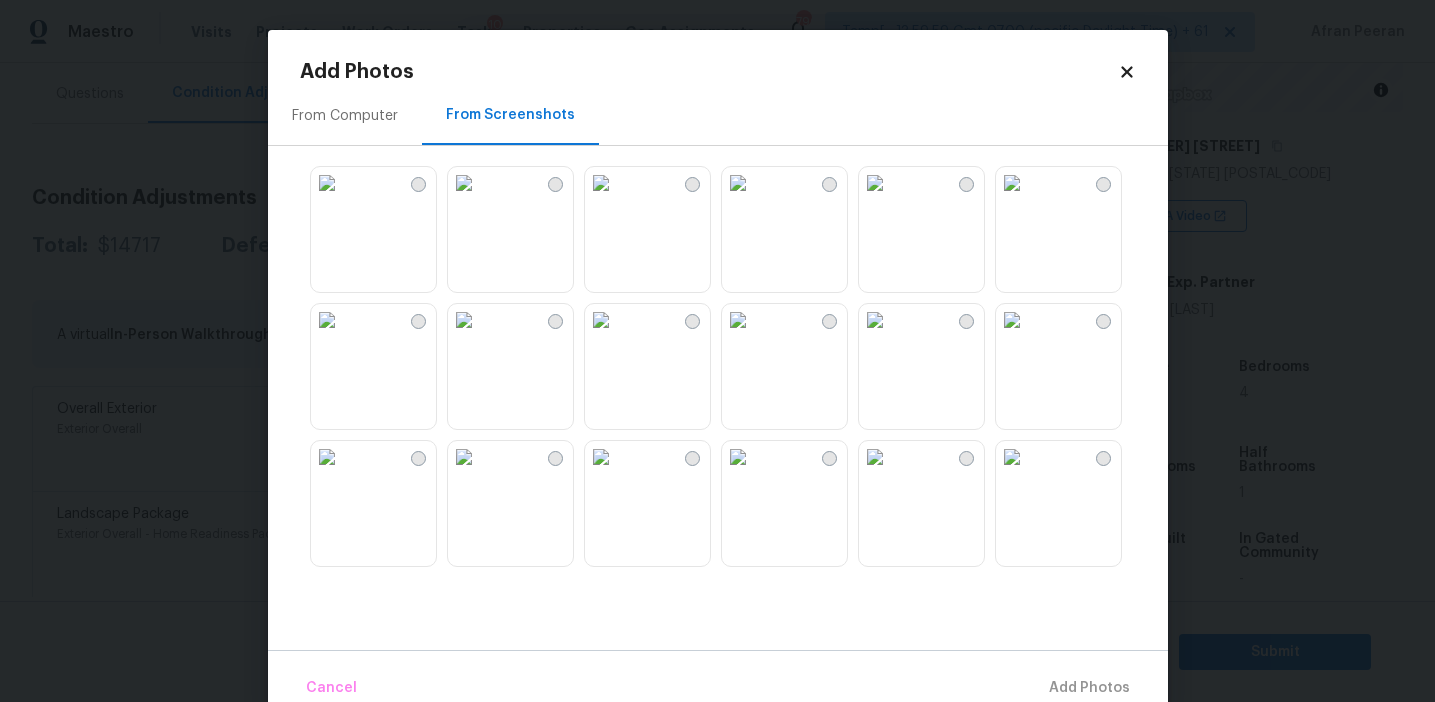 click at bounding box center (875, 183) 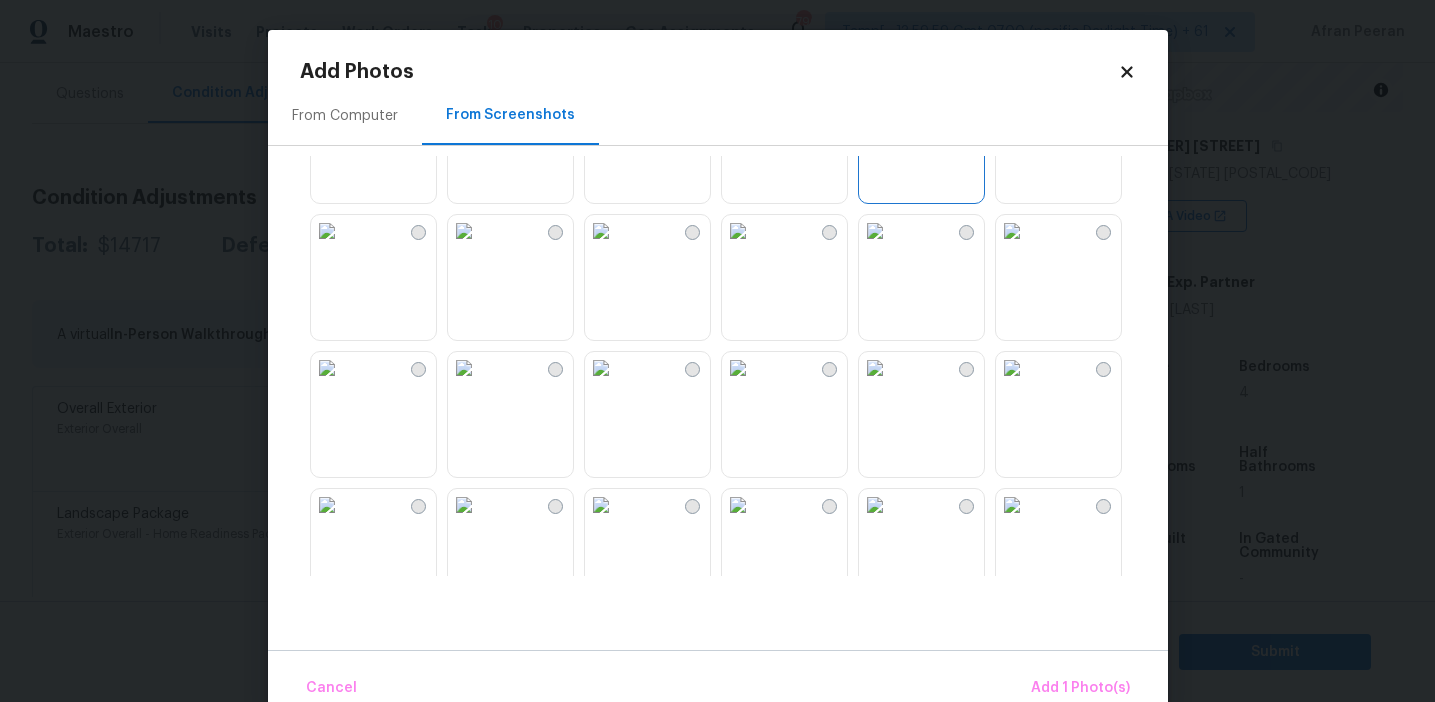 scroll, scrollTop: 203, scrollLeft: 0, axis: vertical 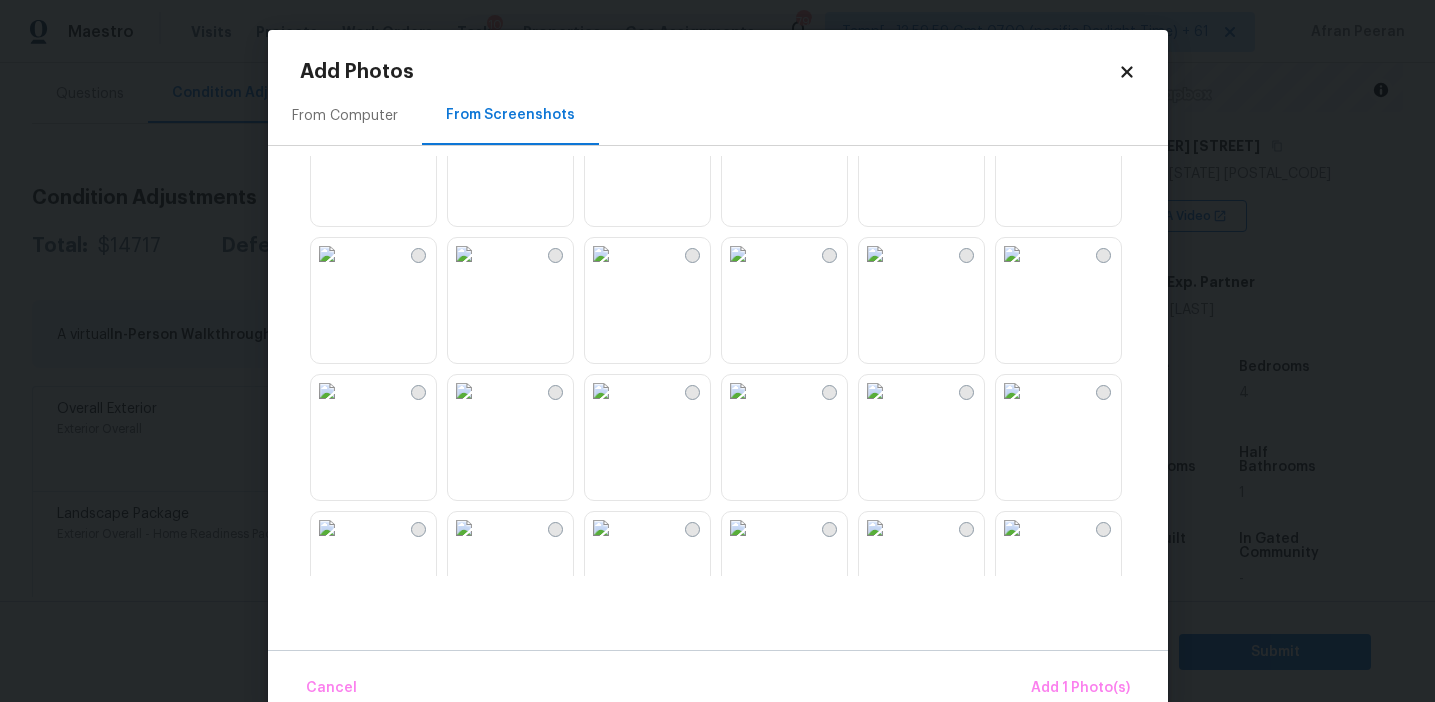 click at bounding box center [601, 391] 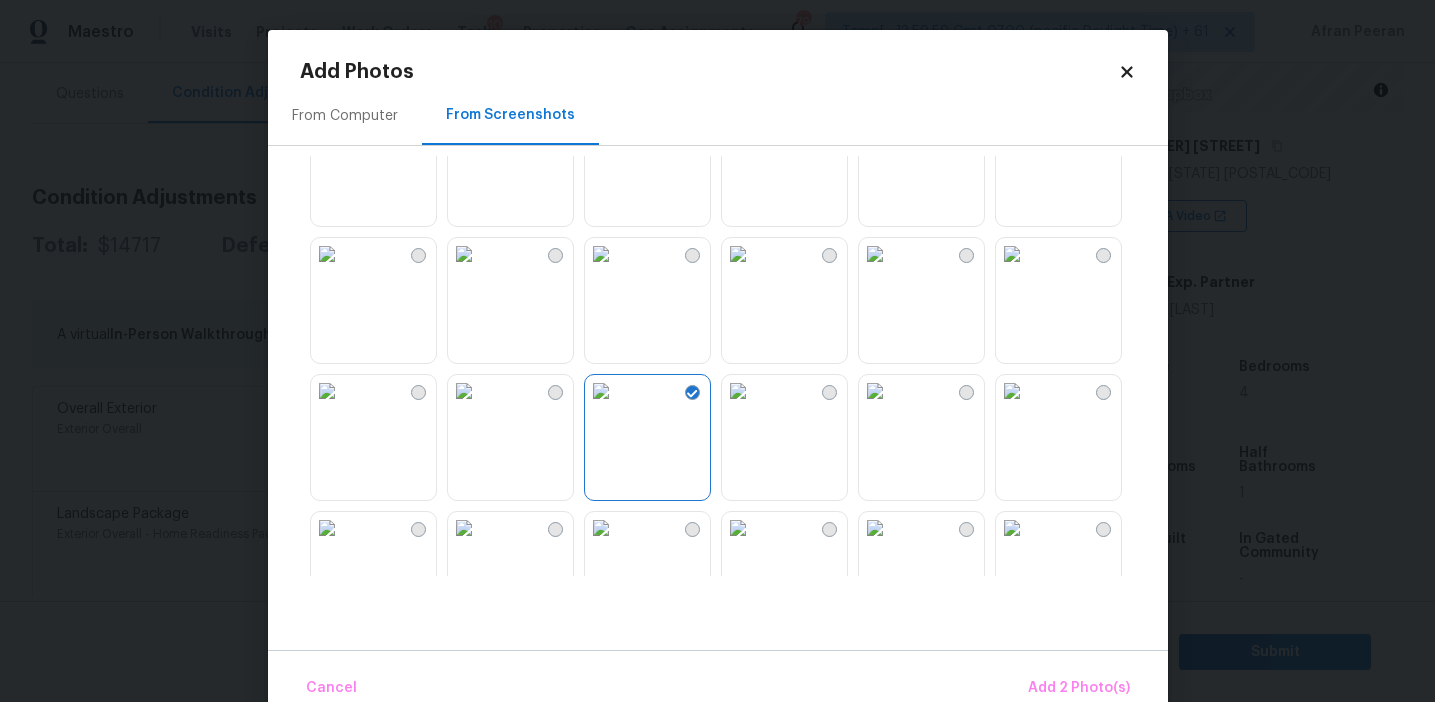 click at bounding box center [601, 254] 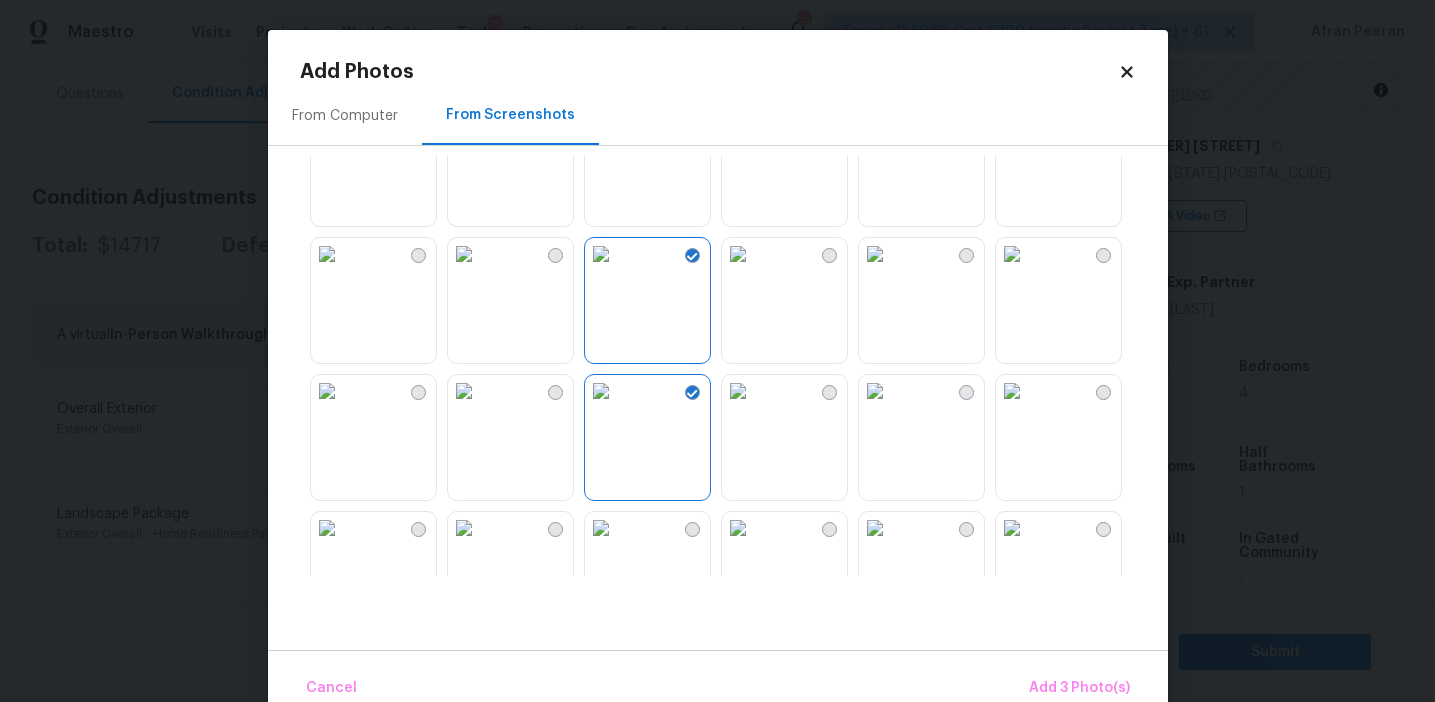 click at bounding box center [738, 391] 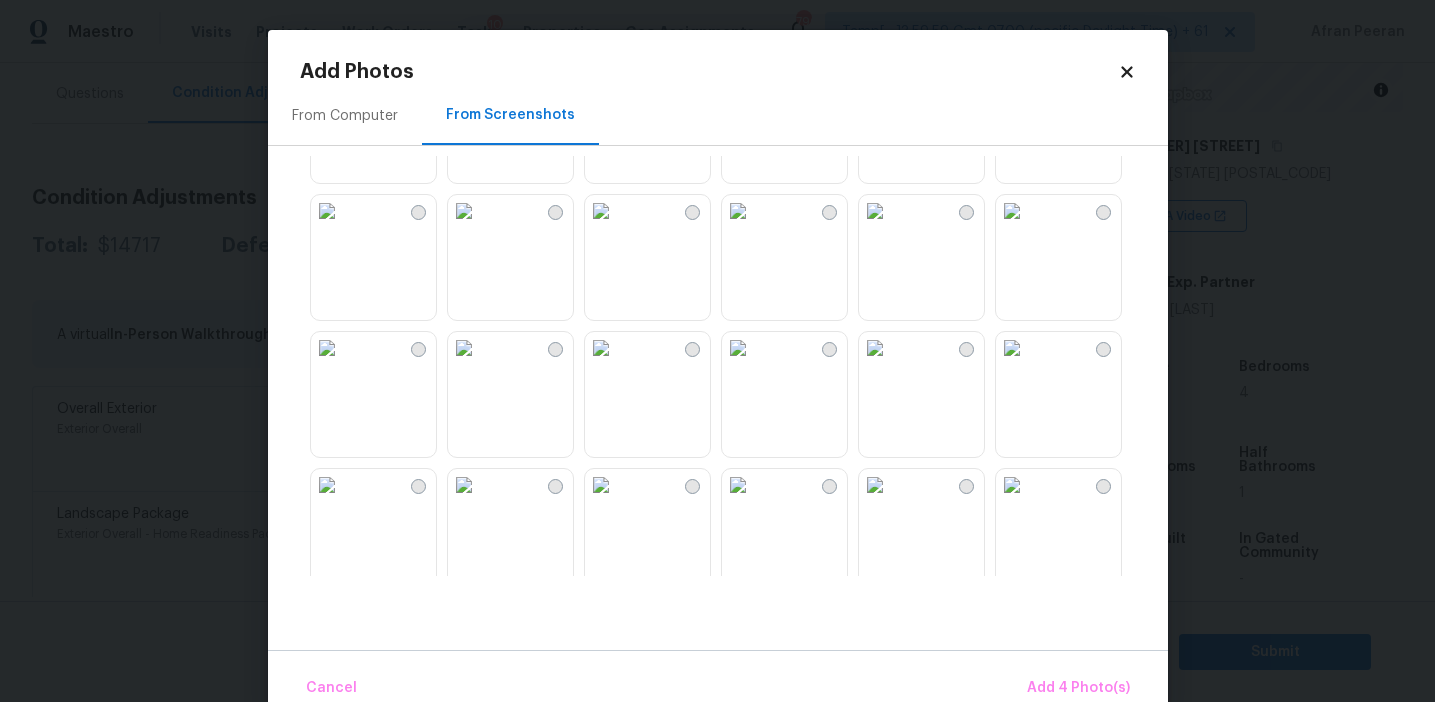 scroll, scrollTop: 1033, scrollLeft: 0, axis: vertical 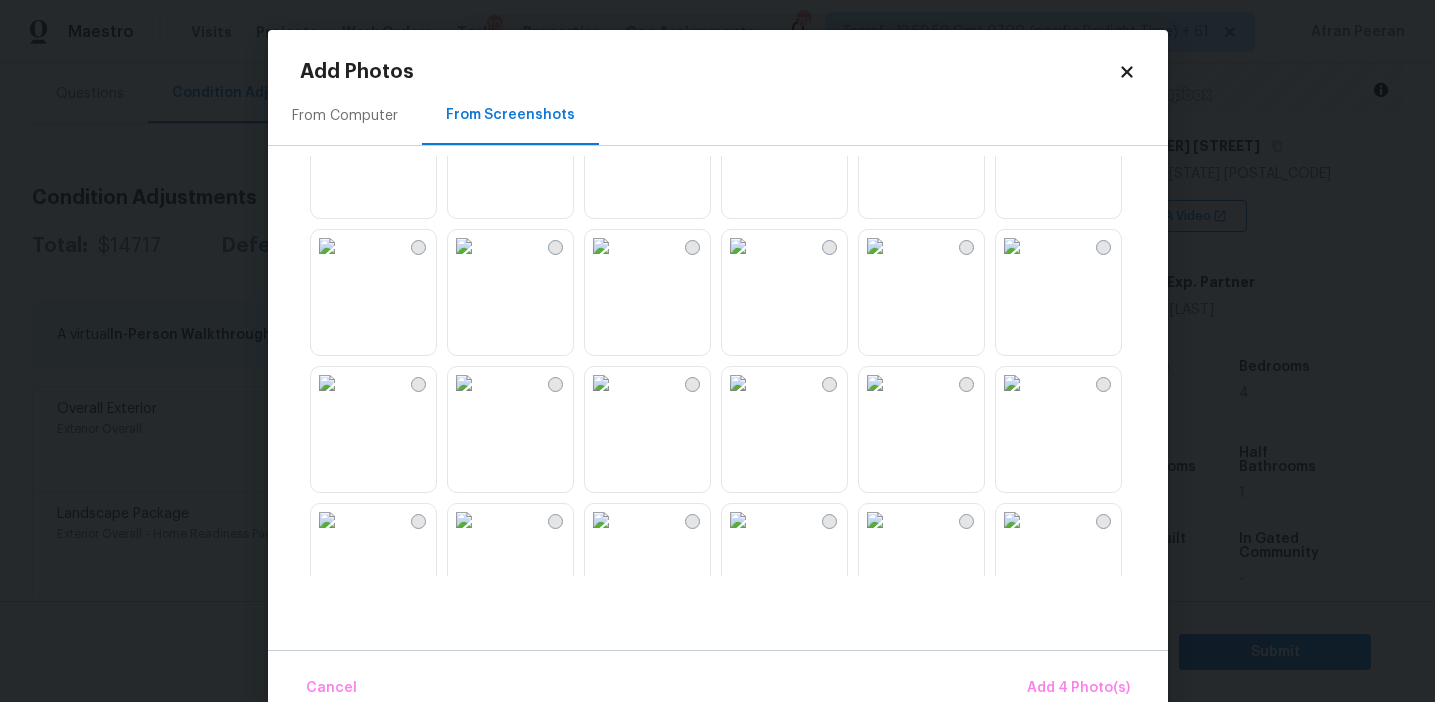 click at bounding box center (327, 246) 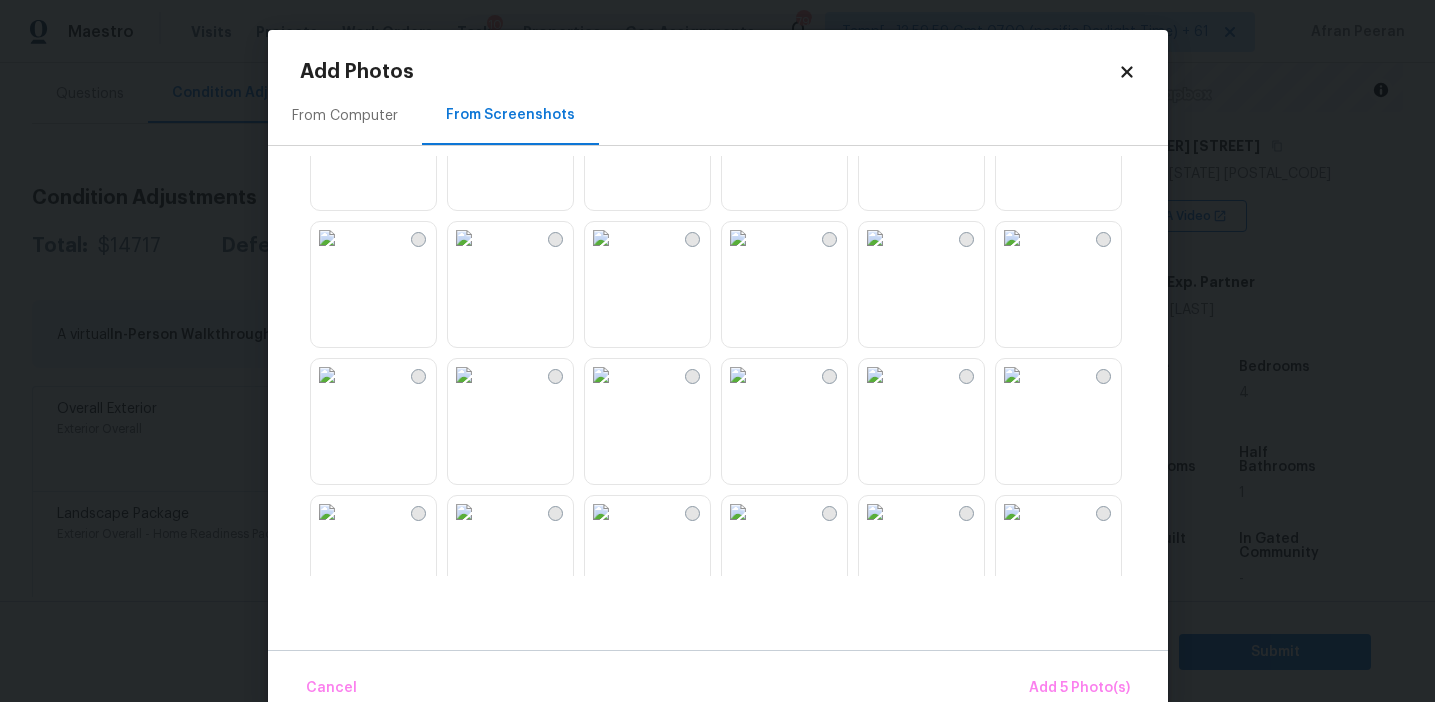 click at bounding box center [464, 238] 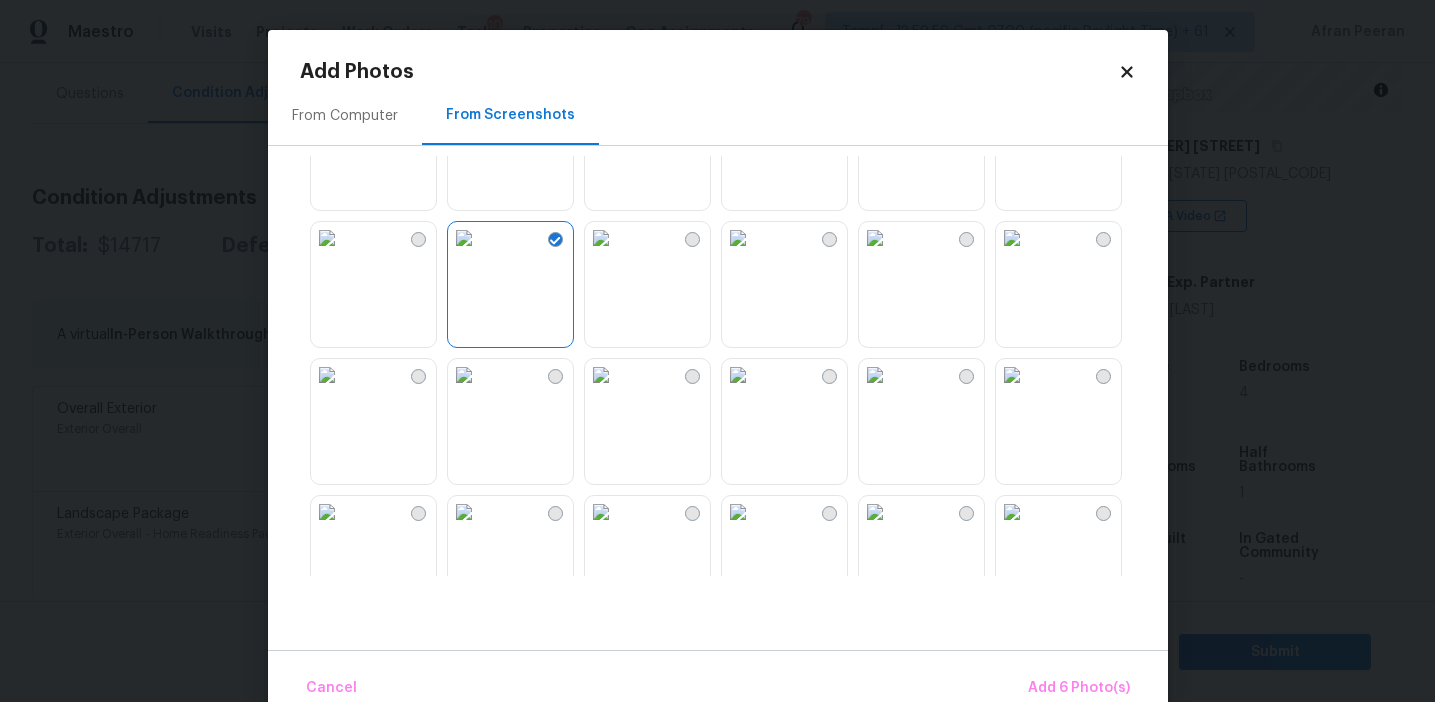 scroll, scrollTop: 1602, scrollLeft: 0, axis: vertical 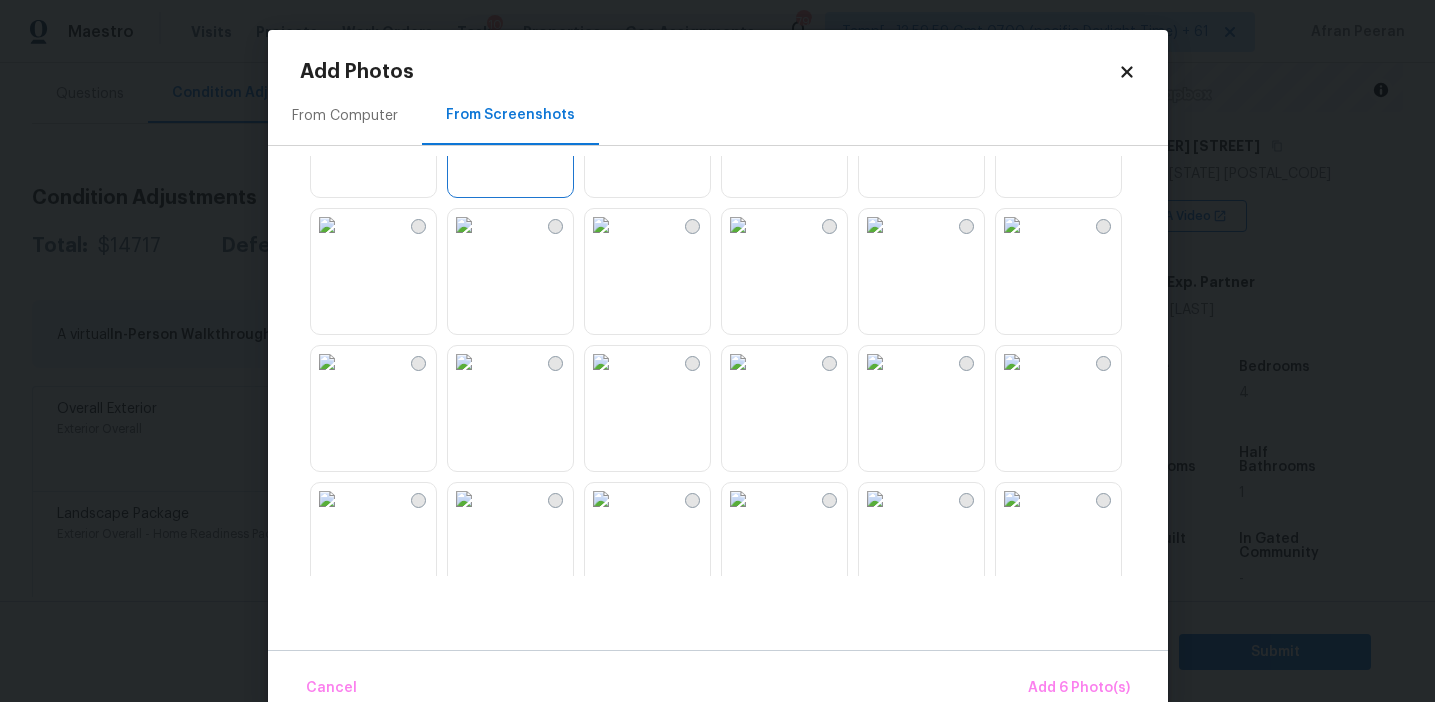 click at bounding box center (875, 362) 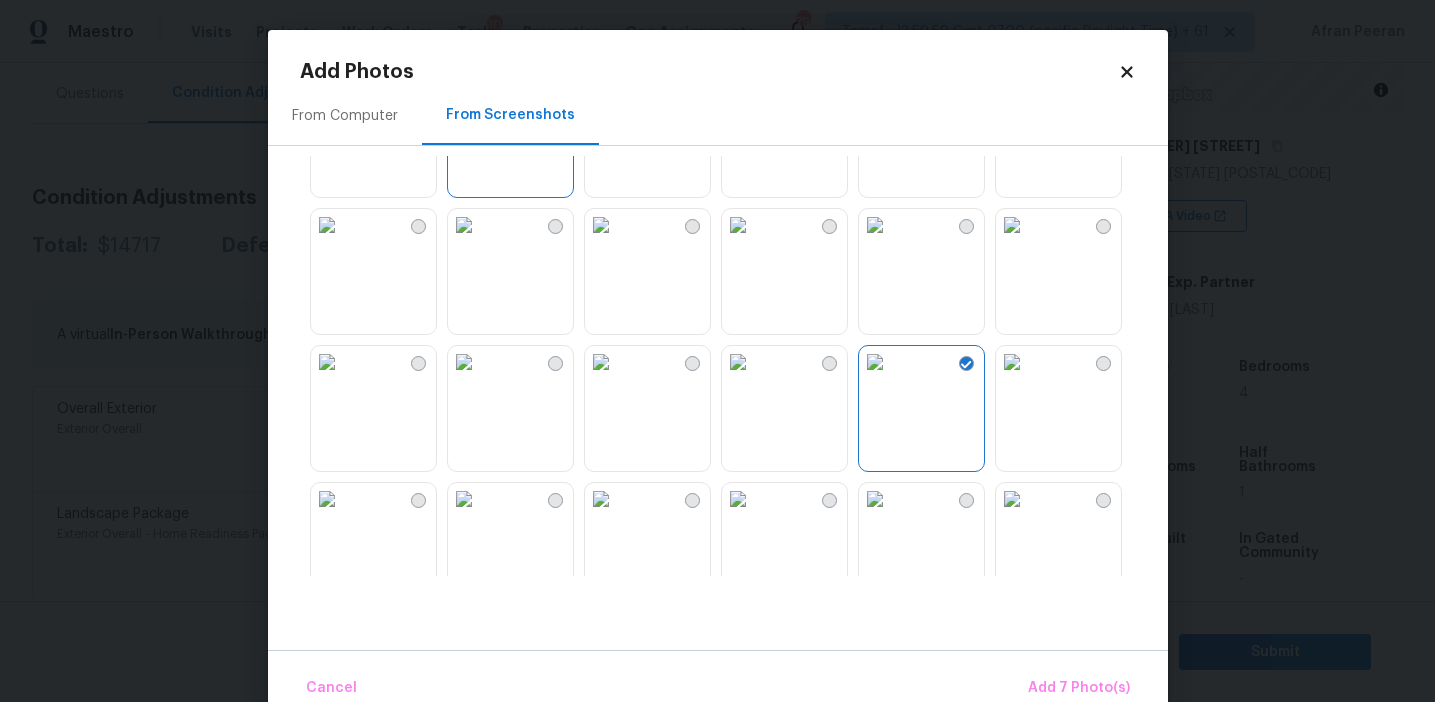 click at bounding box center [1012, 362] 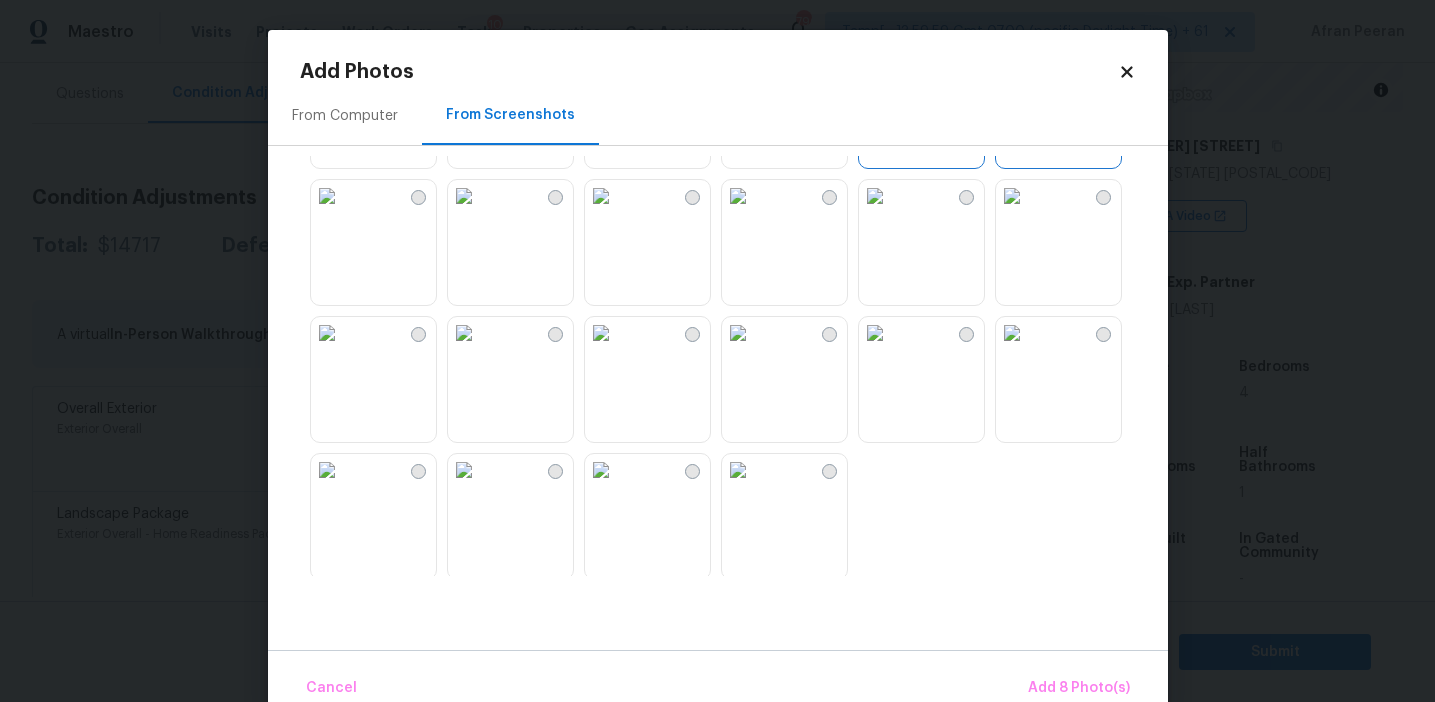 scroll, scrollTop: 1910, scrollLeft: 0, axis: vertical 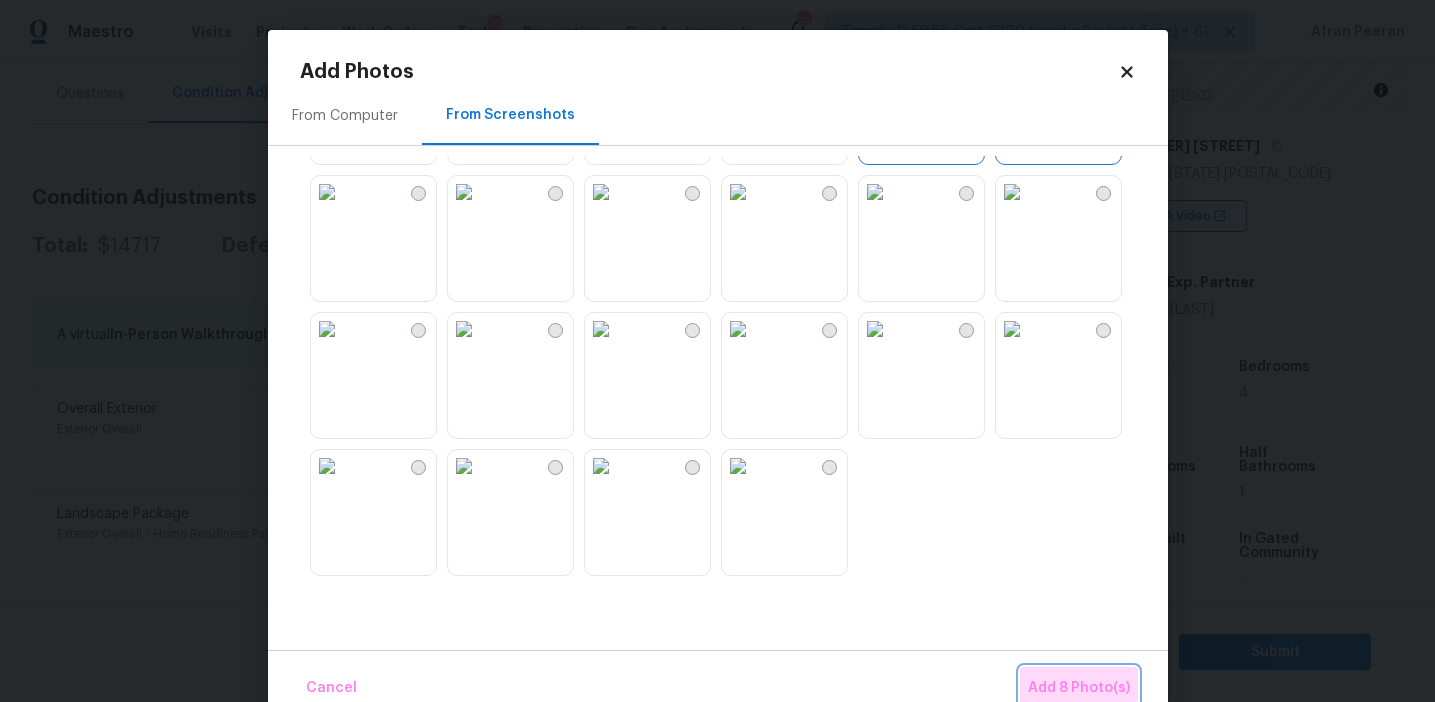 click on "Add 8 Photo(s)" at bounding box center (1079, 688) 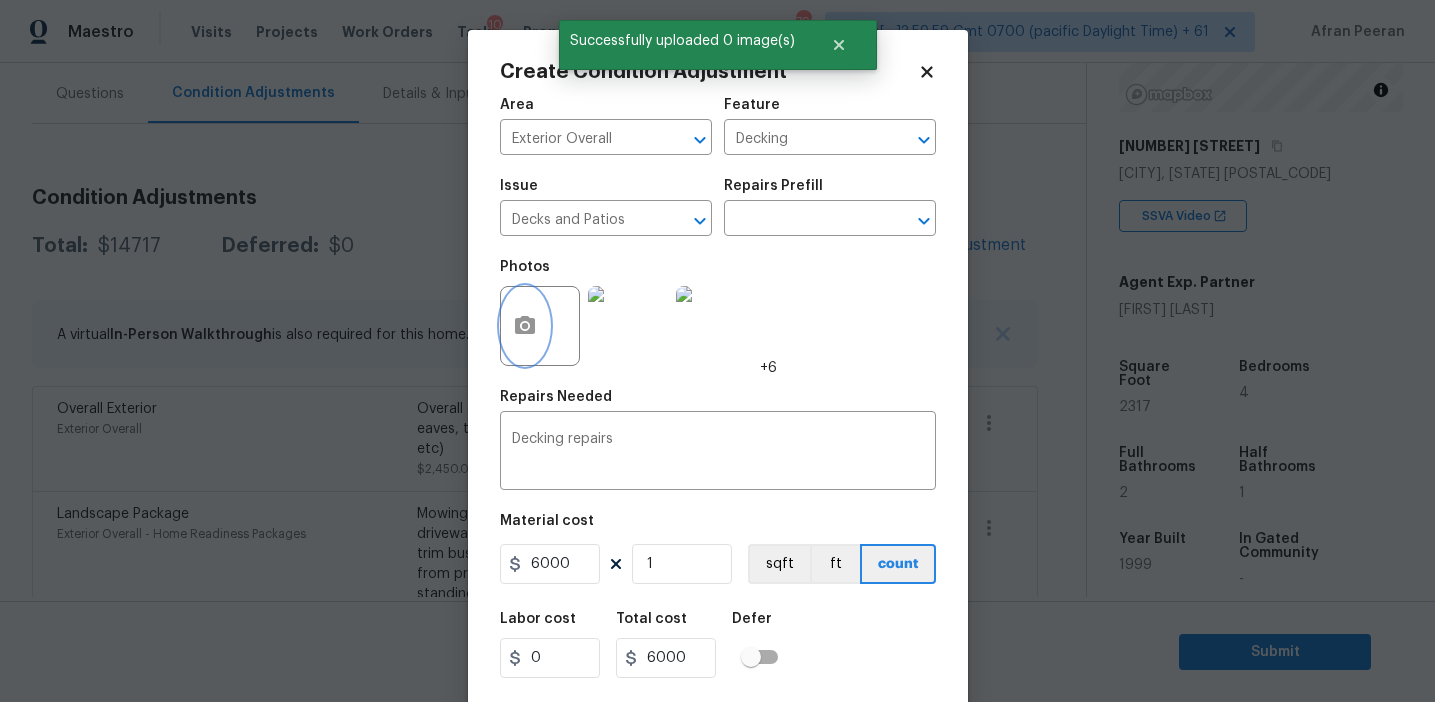 scroll, scrollTop: 45, scrollLeft: 0, axis: vertical 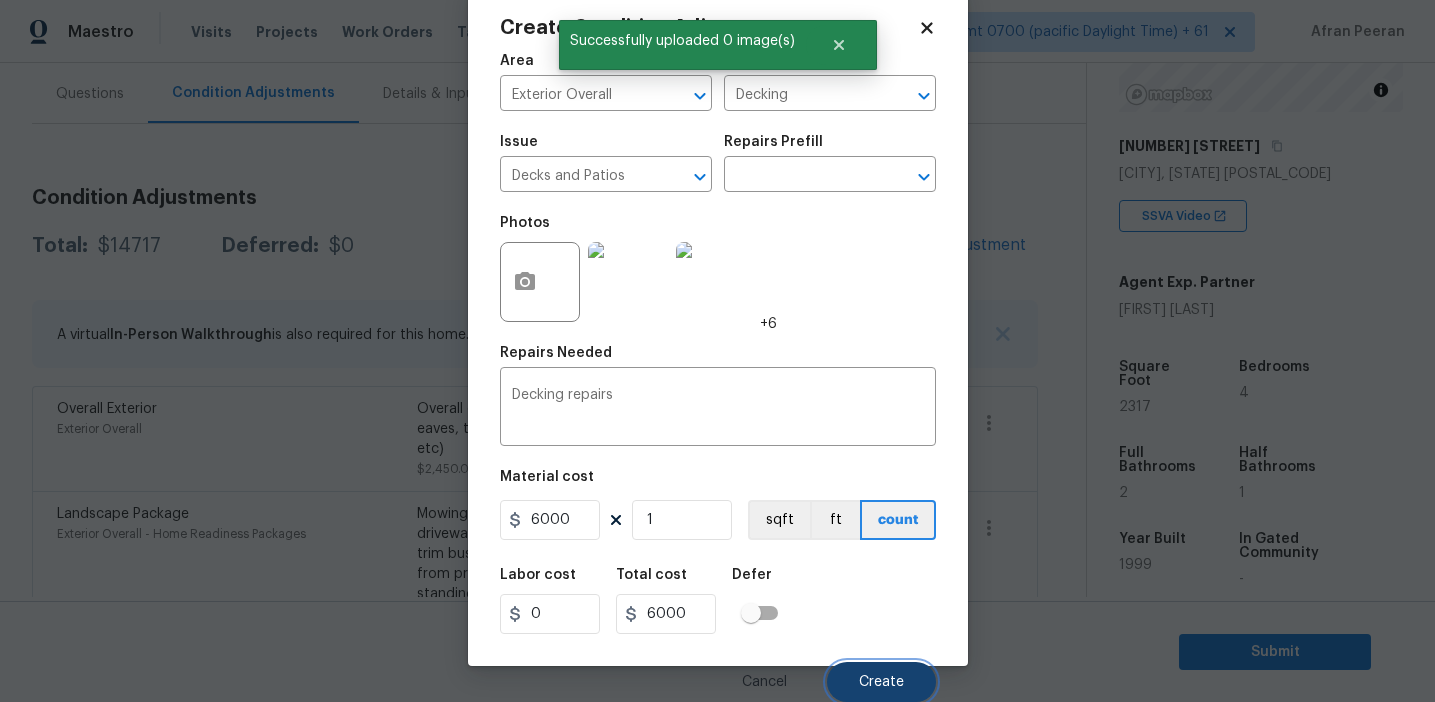 click on "Create" at bounding box center (881, 682) 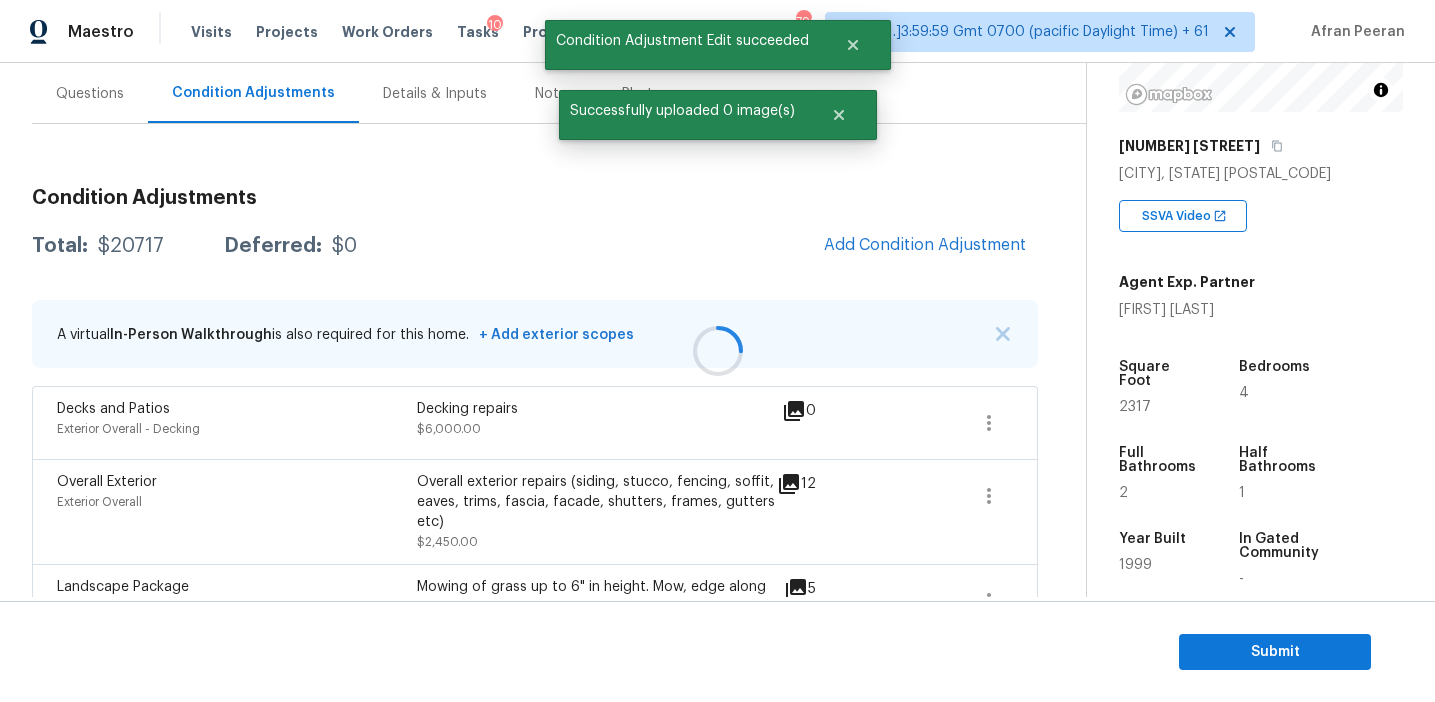 scroll, scrollTop: 38, scrollLeft: 0, axis: vertical 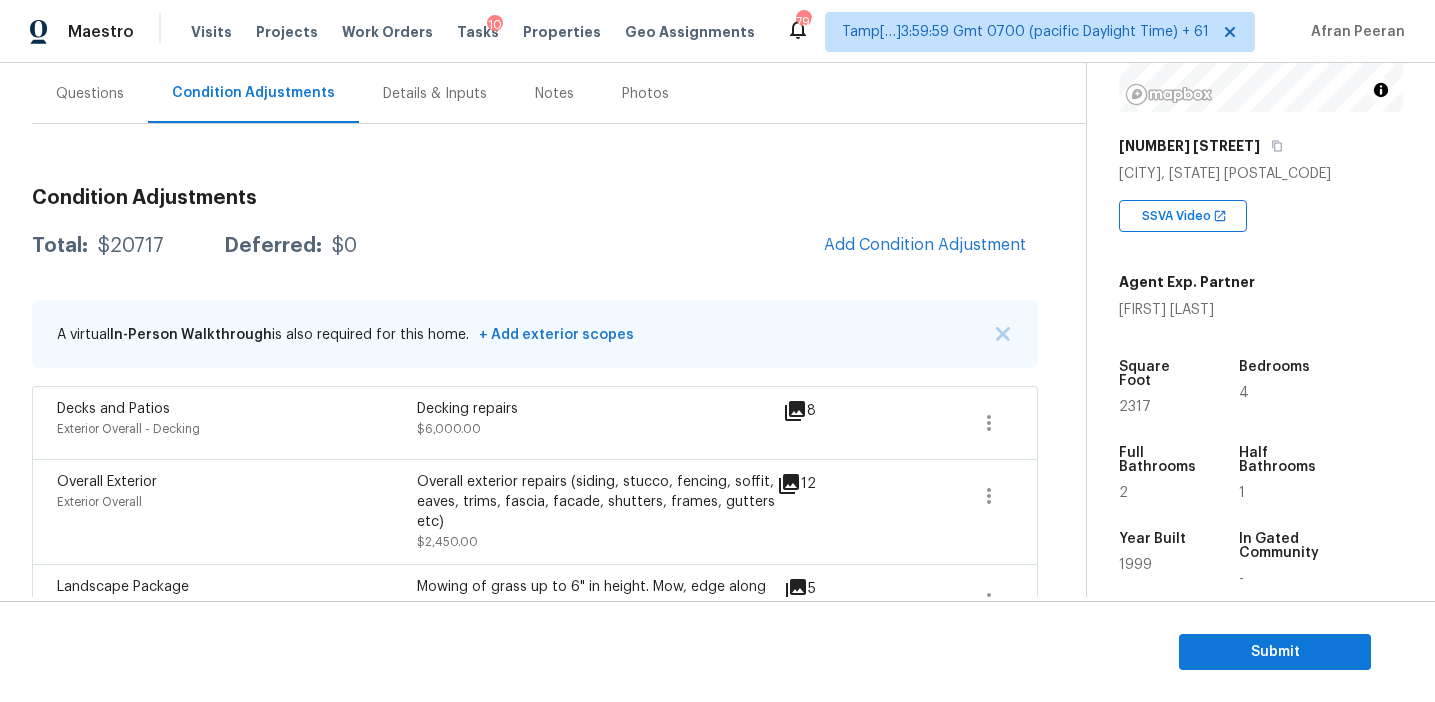 click on "Total:  $20717 Deferred:  $0 Add Condition Adjustment" at bounding box center [535, 246] 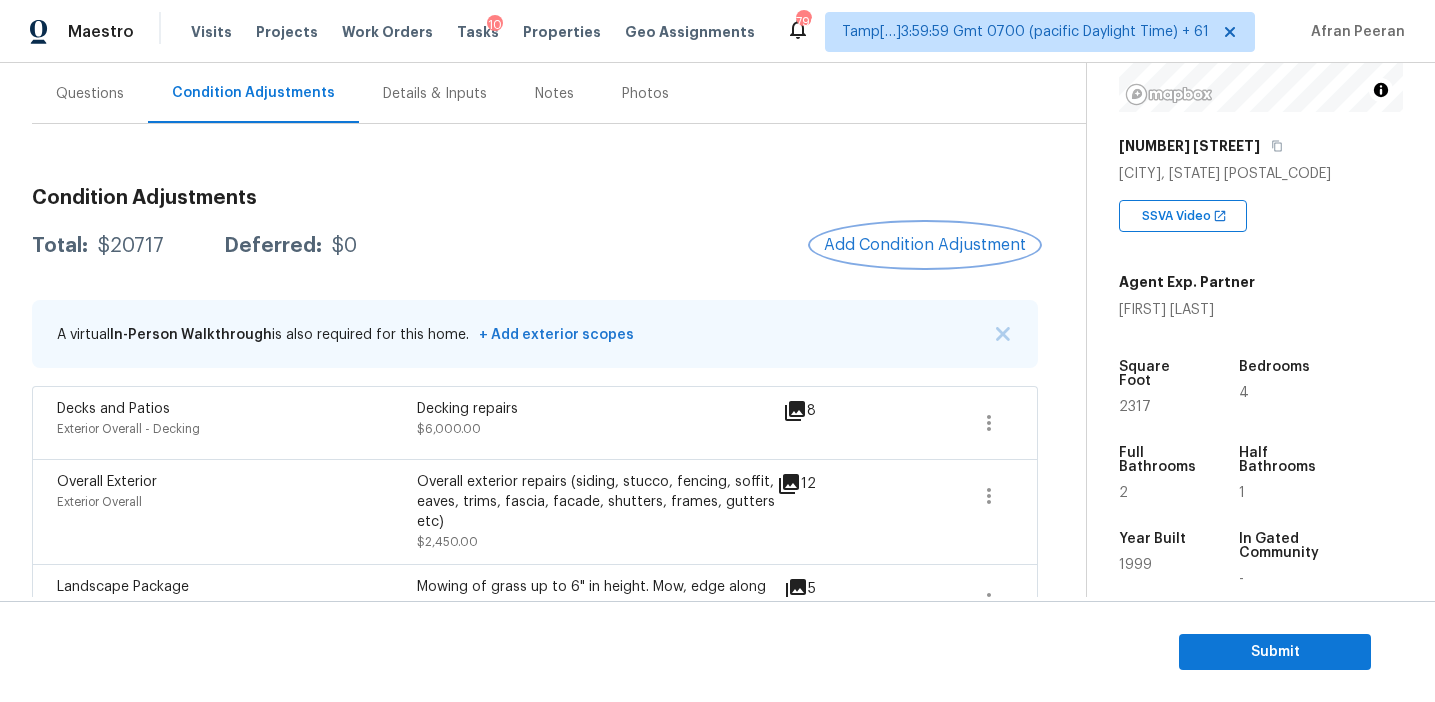click on "Add Condition Adjustment" at bounding box center (925, 245) 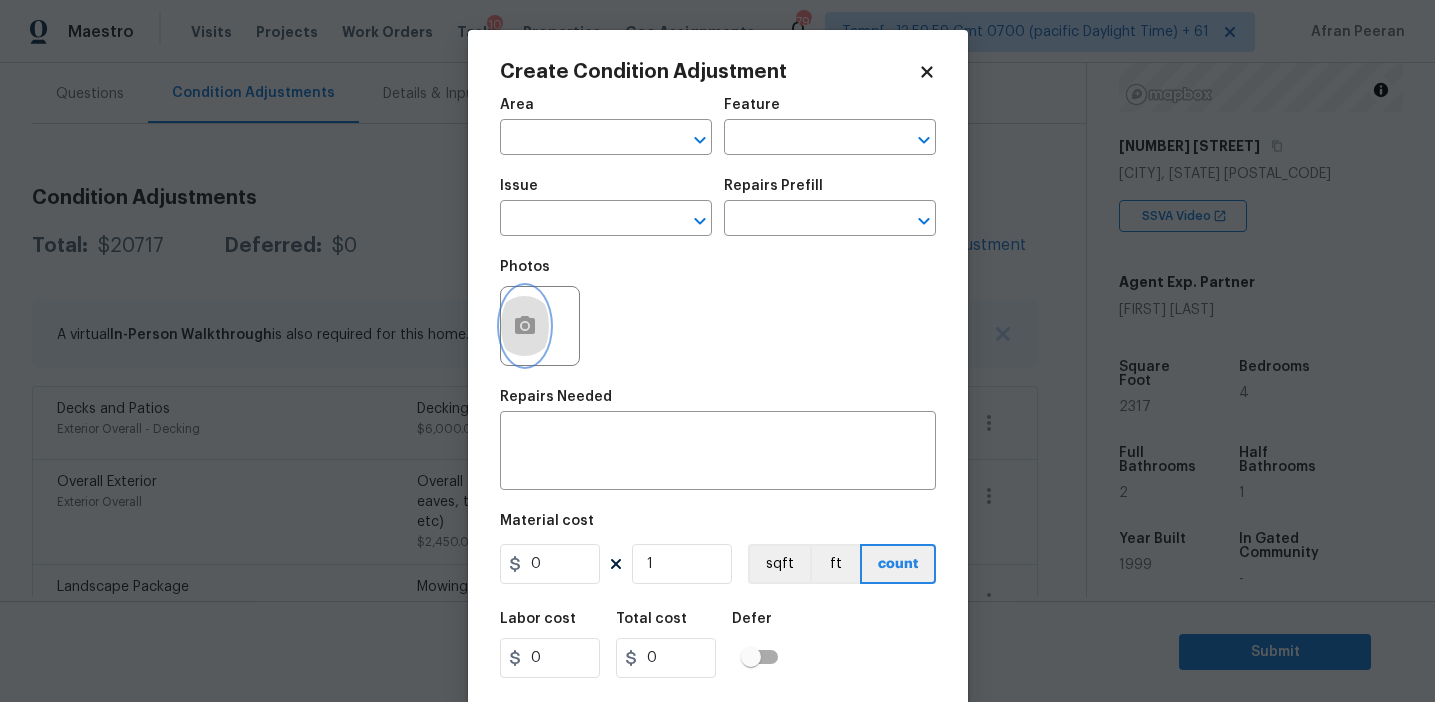 click 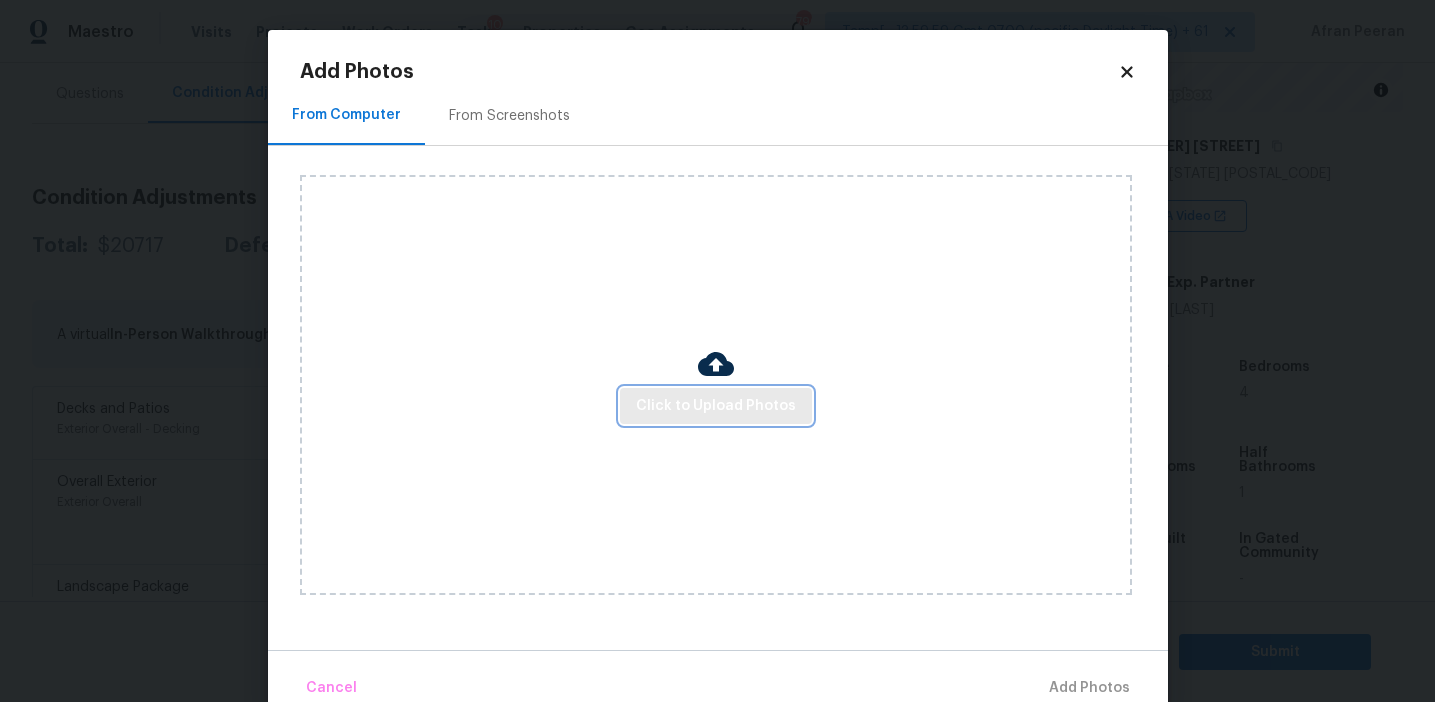 click on "Click to Upload Photos" at bounding box center [716, 406] 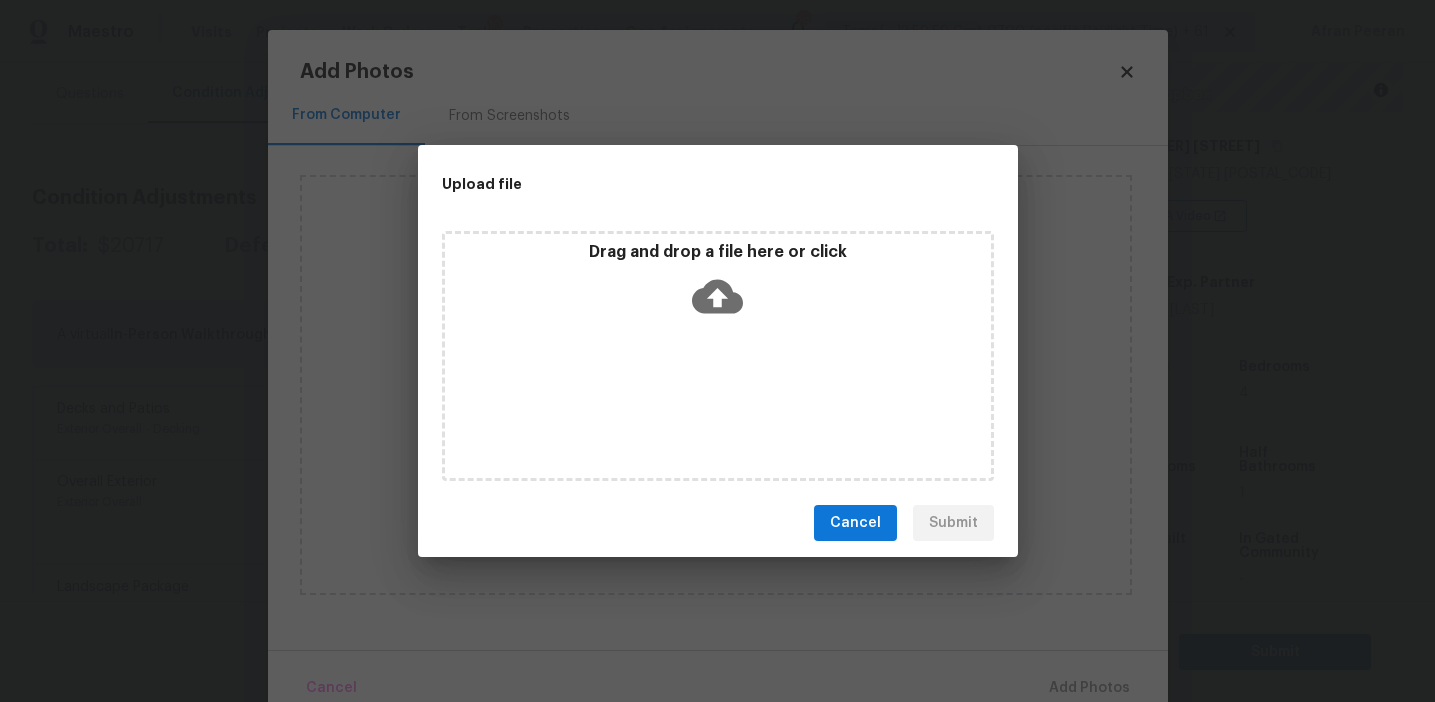 click on "Drag and drop a file here or click" at bounding box center (718, 252) 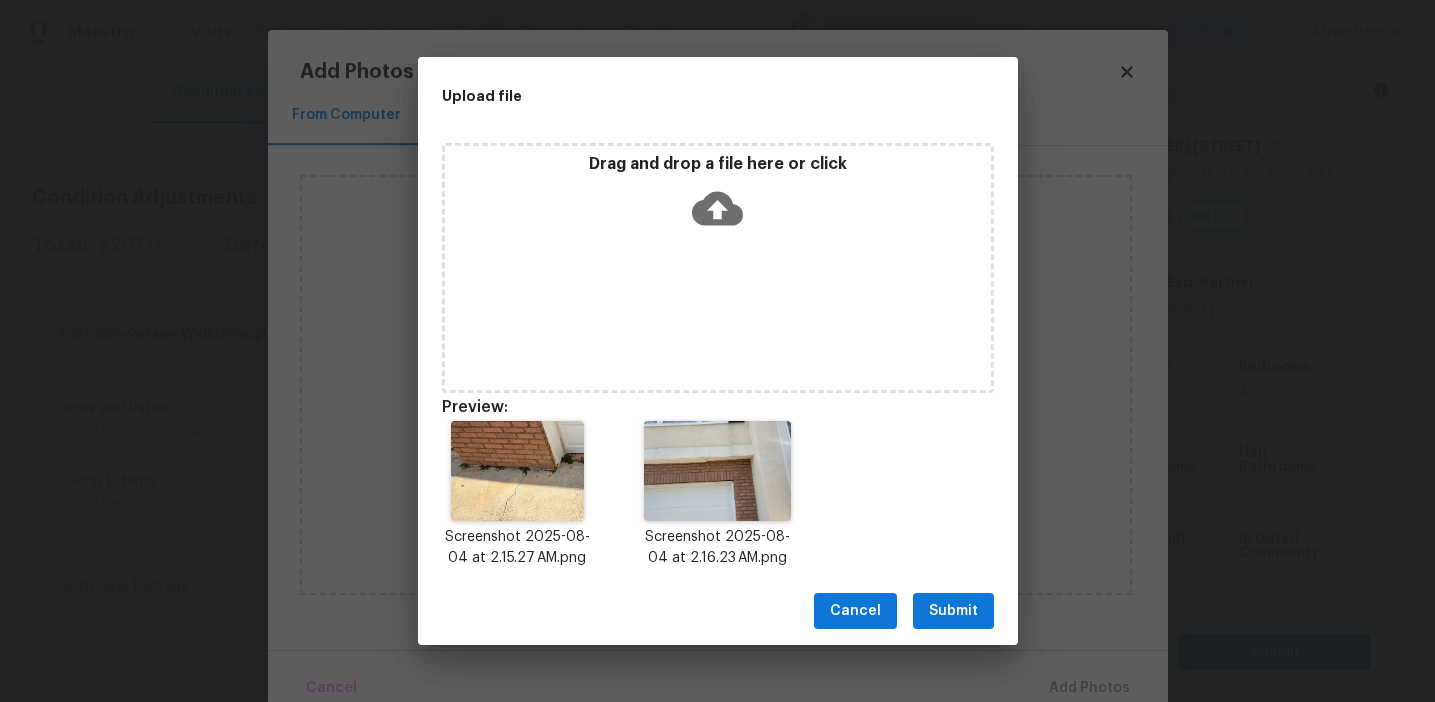 click on "Submit" at bounding box center (953, 611) 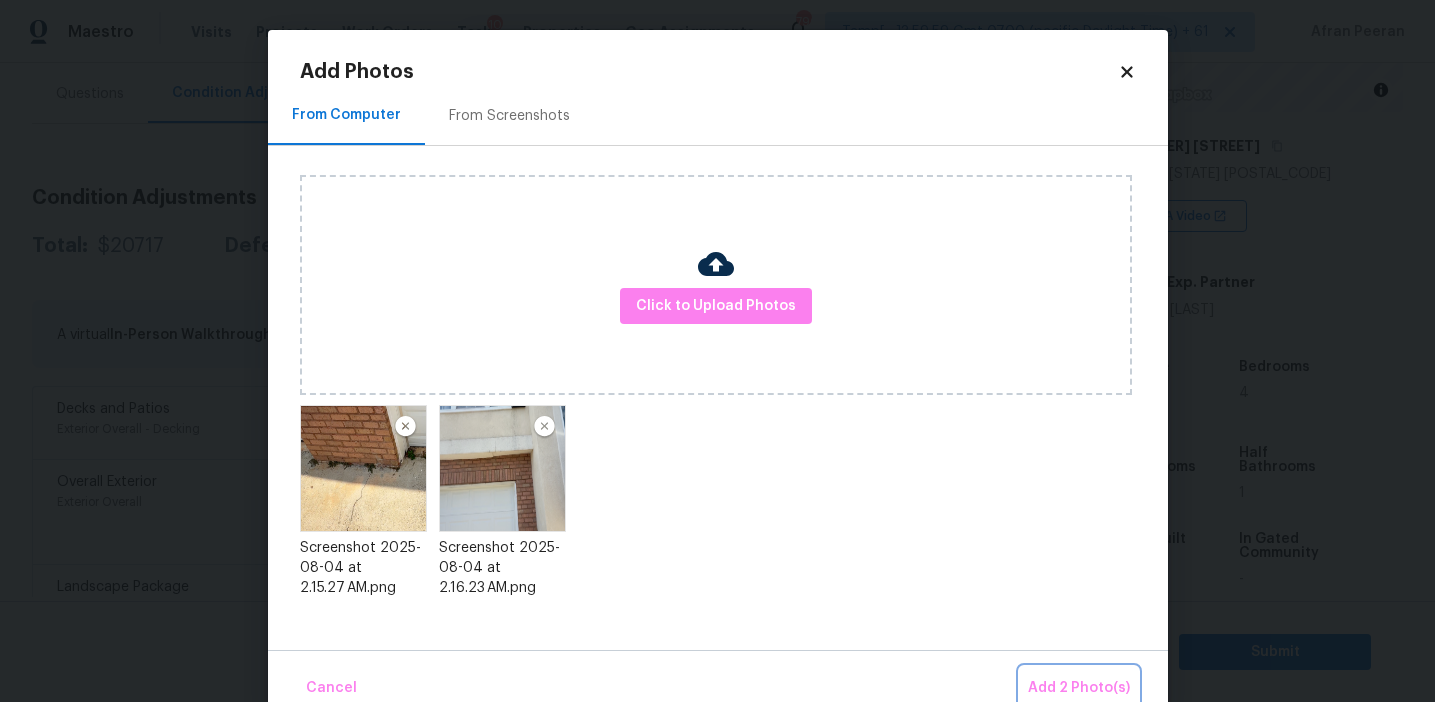 click on "Add 2 Photo(s)" at bounding box center [1079, 688] 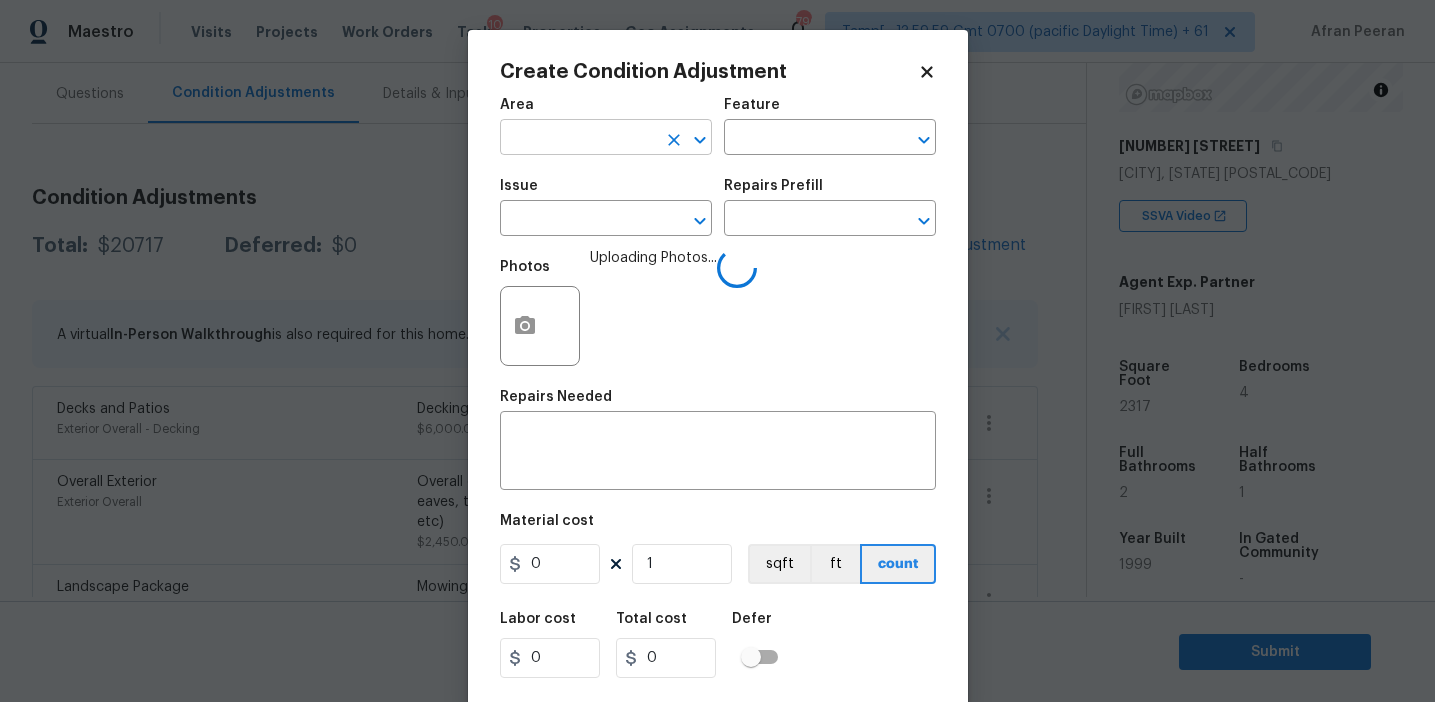 click at bounding box center (578, 139) 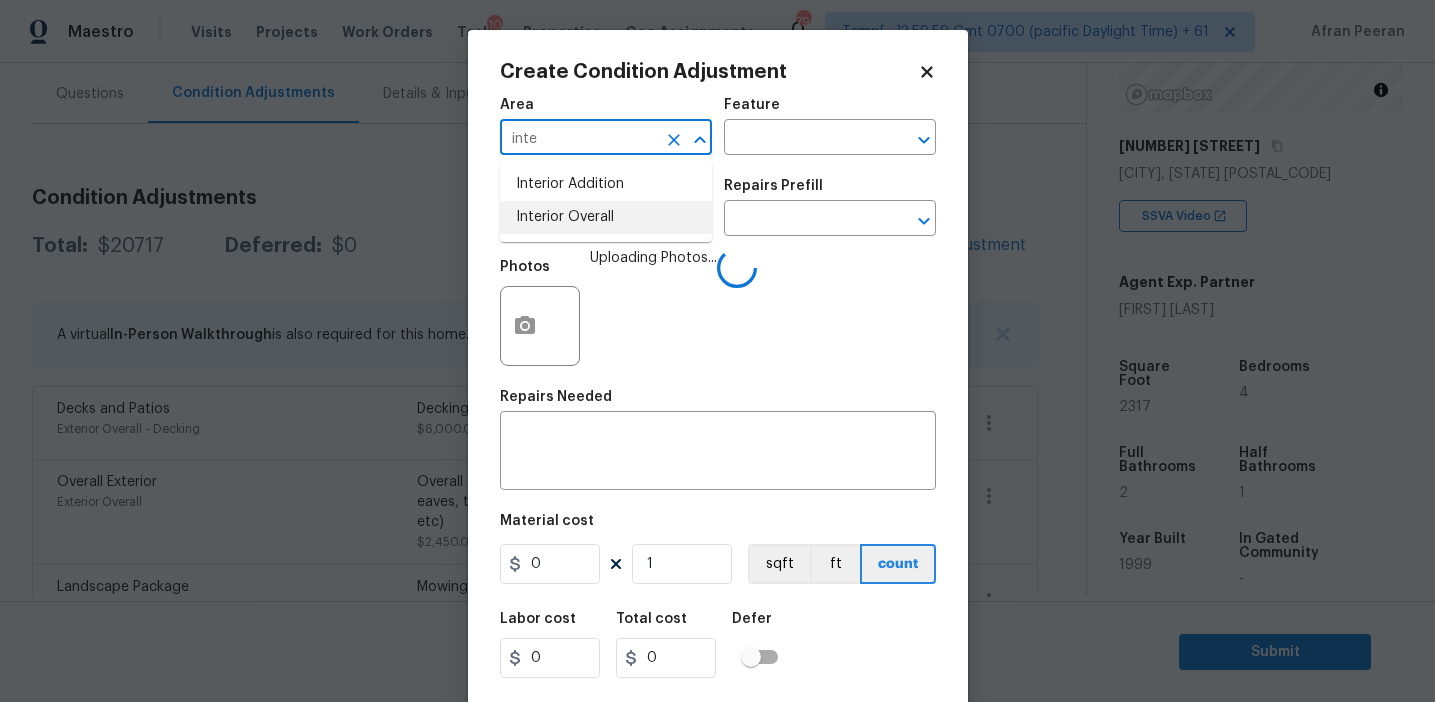 click on "Interior Addition Interior Overall" at bounding box center (606, 201) 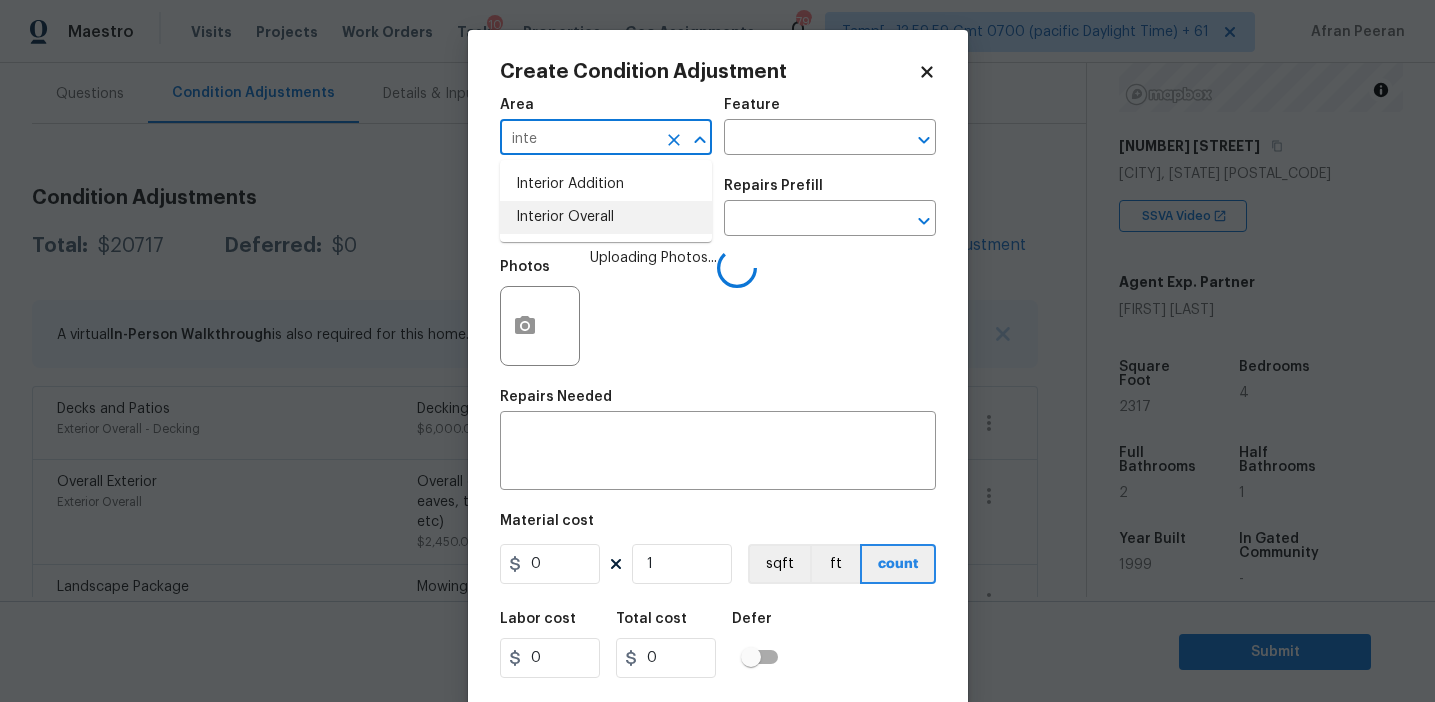 click on "Interior Overall" at bounding box center [606, 217] 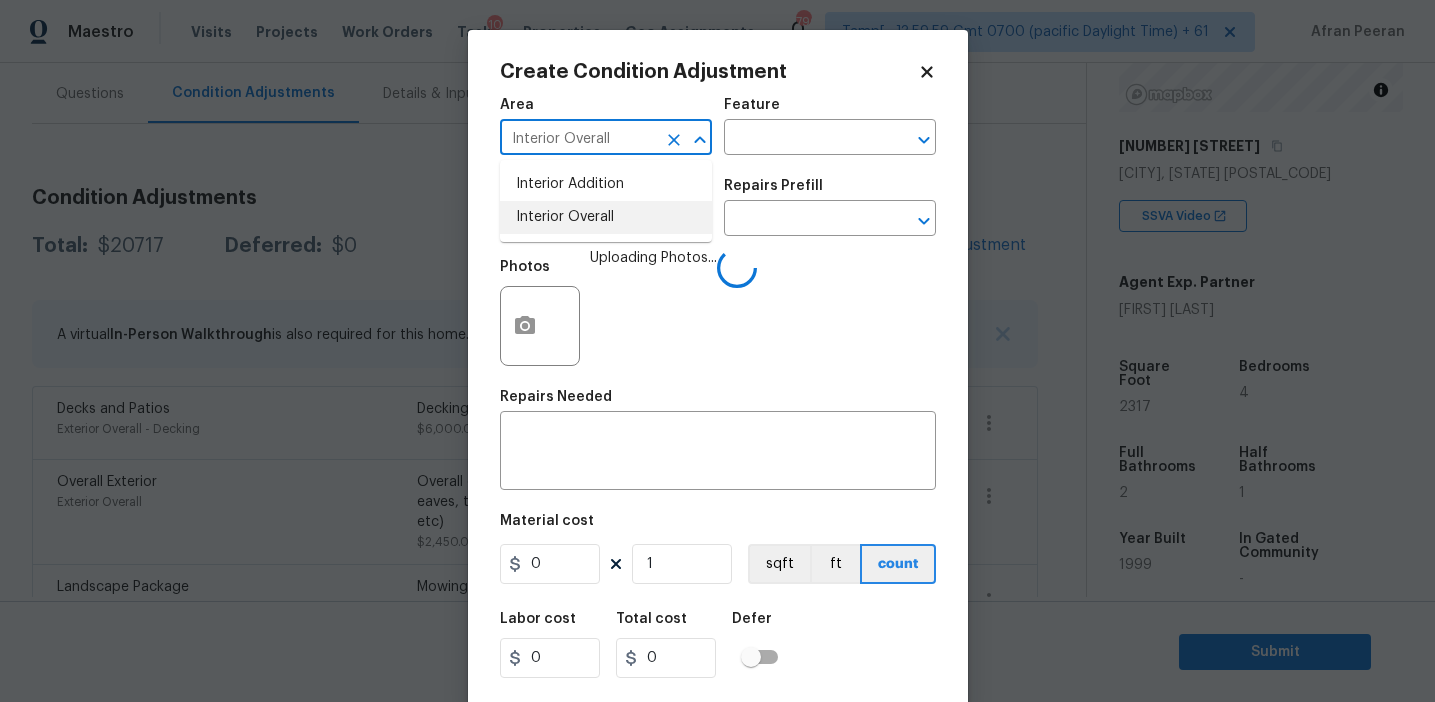 type on "Interior Overall" 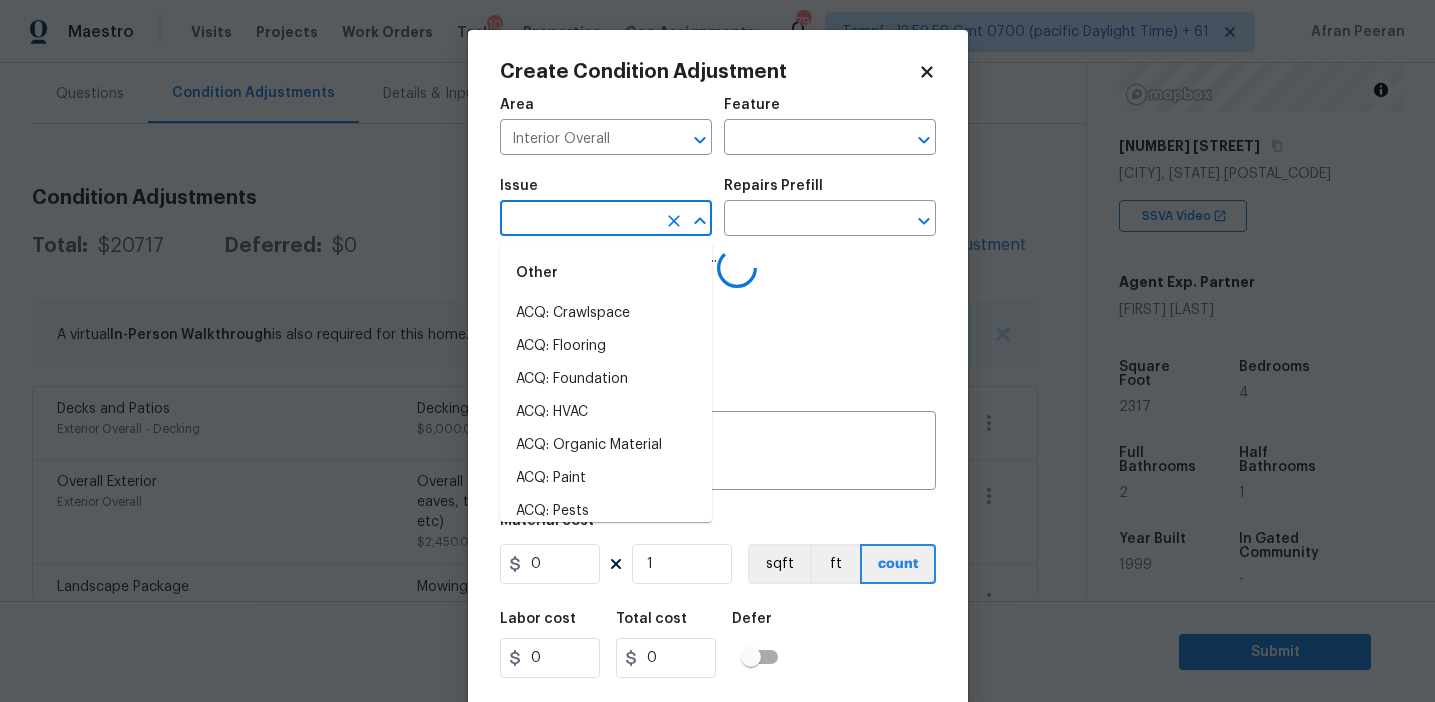 click at bounding box center (578, 220) 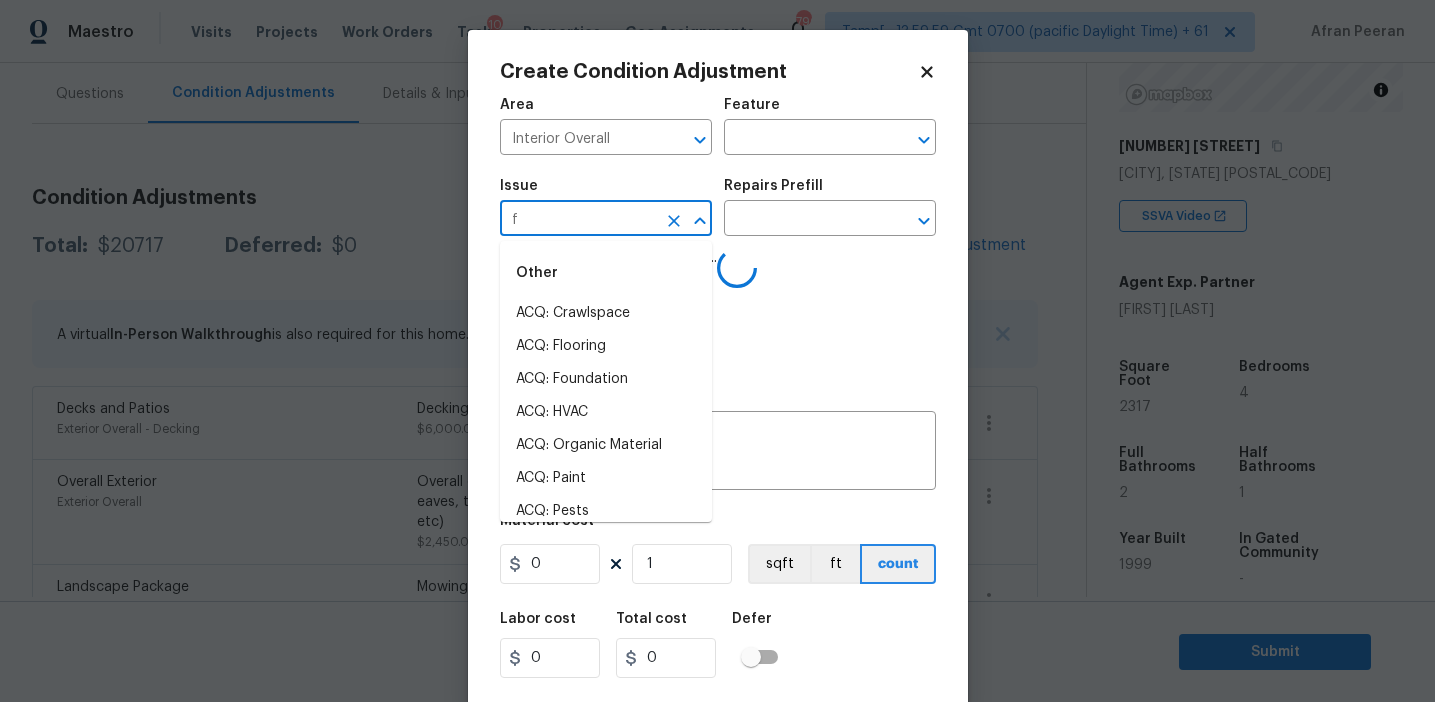 type on "fo" 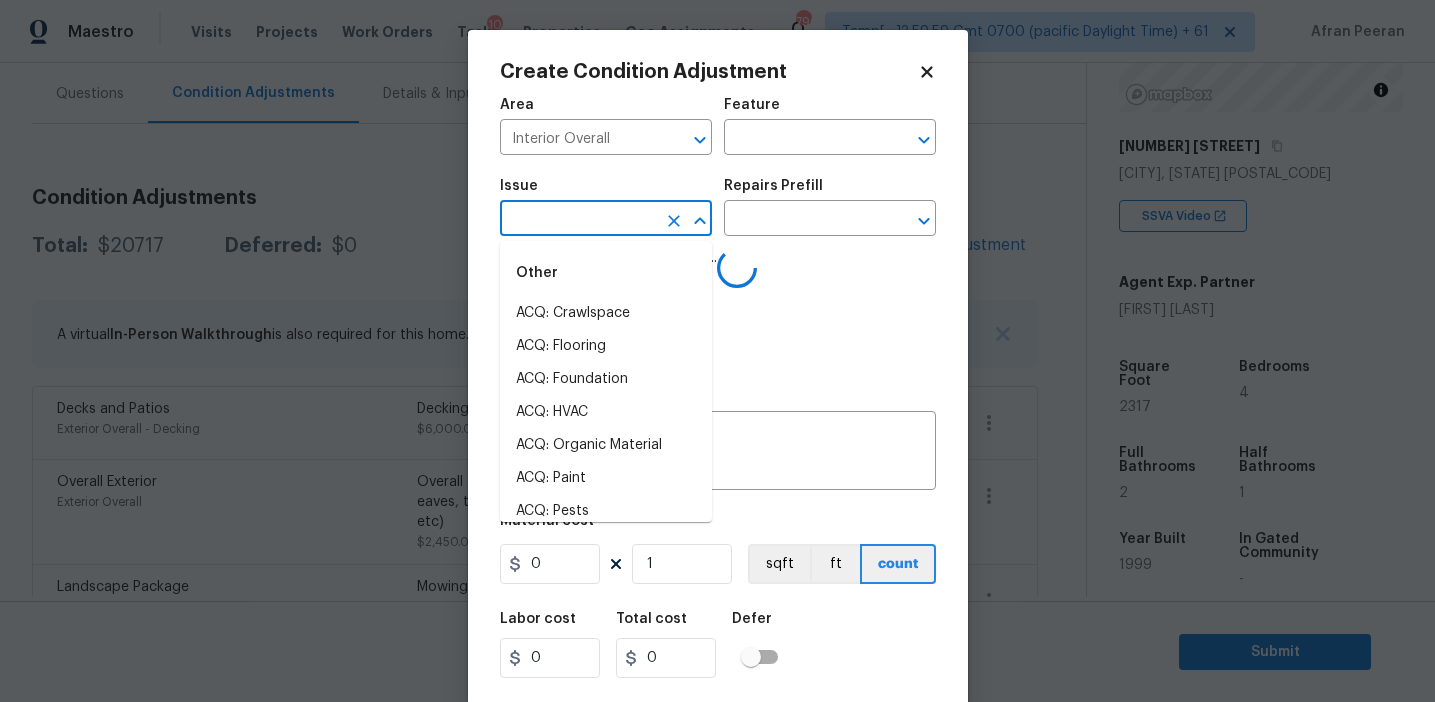 type on "u" 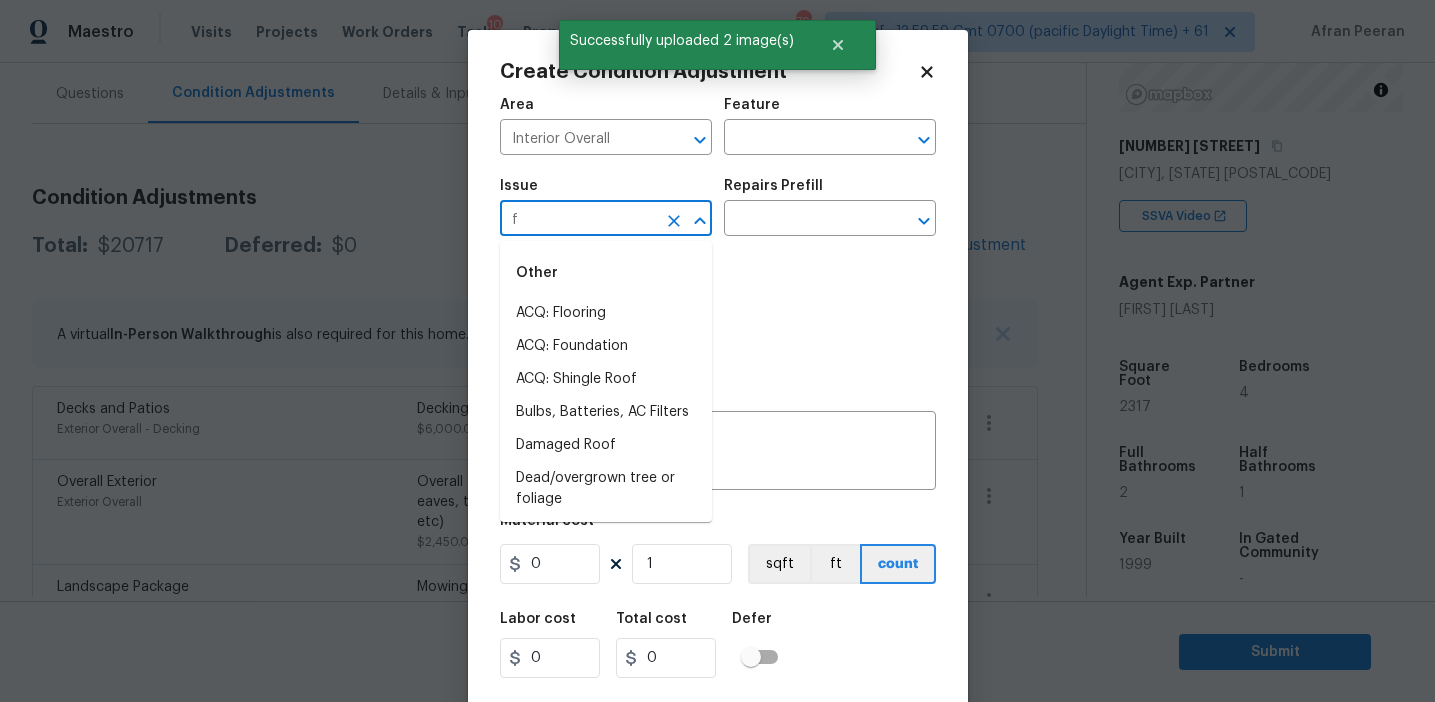 type on "fo" 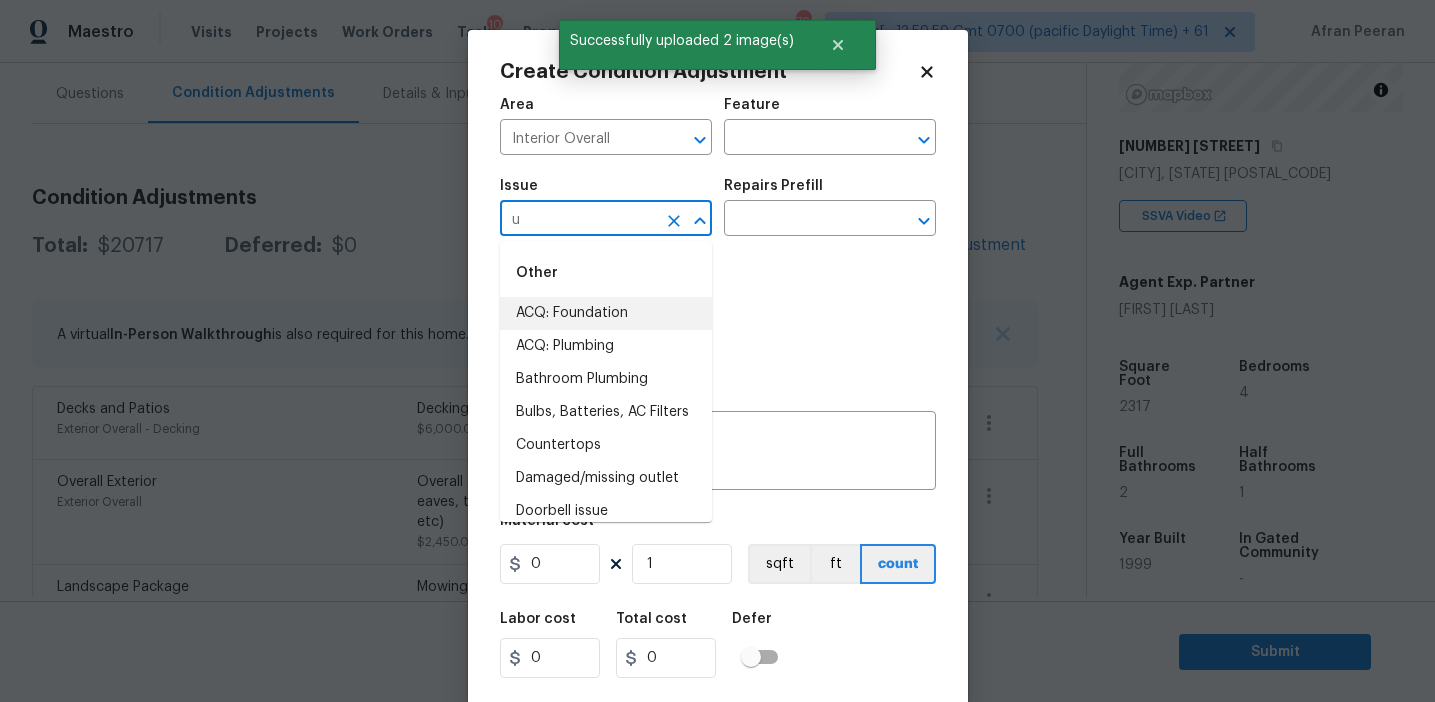 click on "ACQ: Foundation" at bounding box center [606, 313] 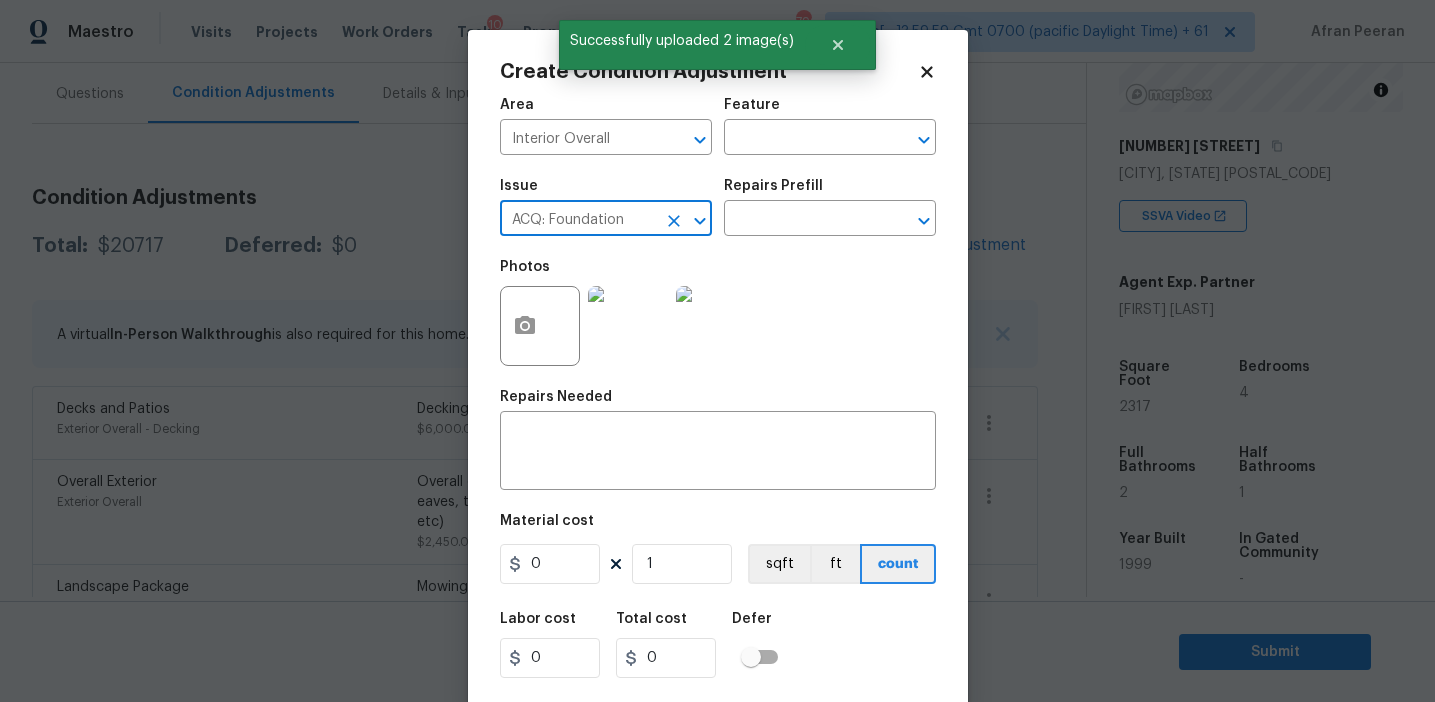 type on "ACQ: Foundation" 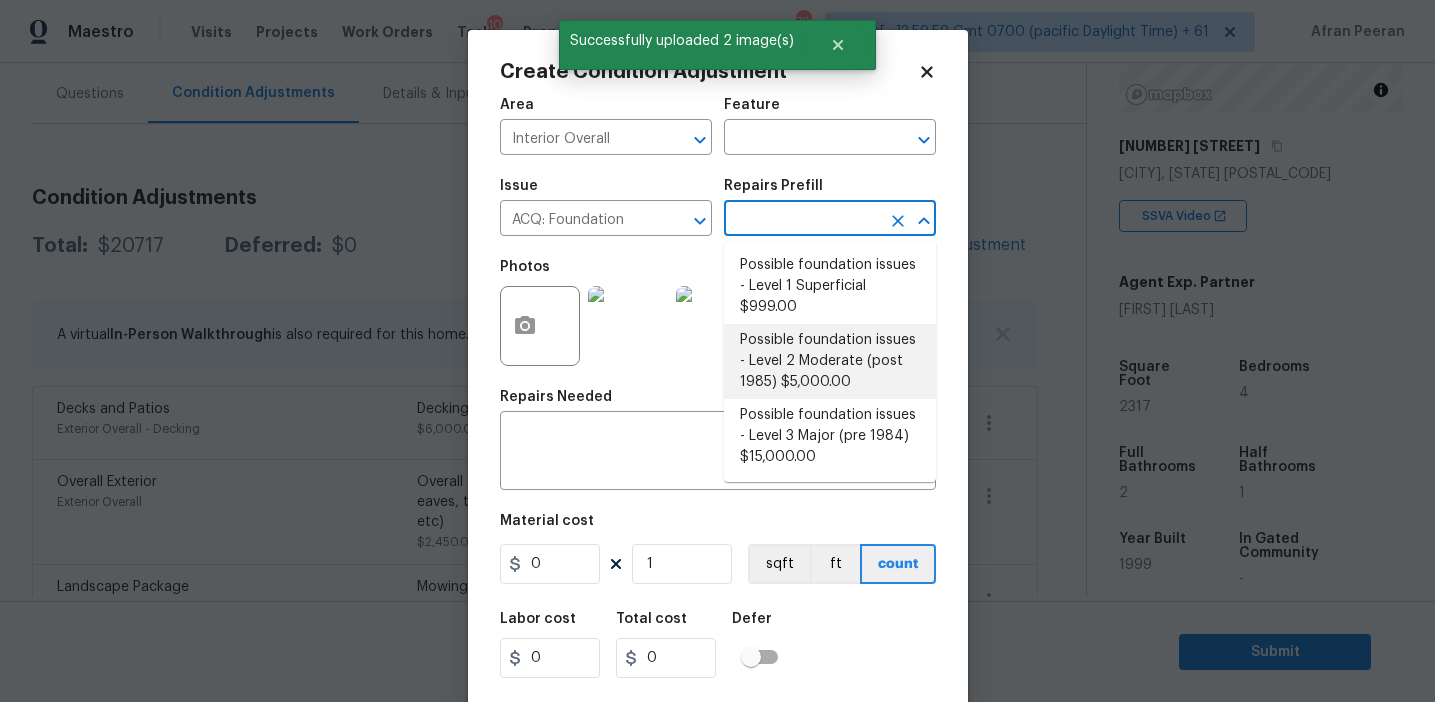 click on "Possible foundation issues - Level 2 Moderate (post 1985) $5,000.00" at bounding box center (830, 361) 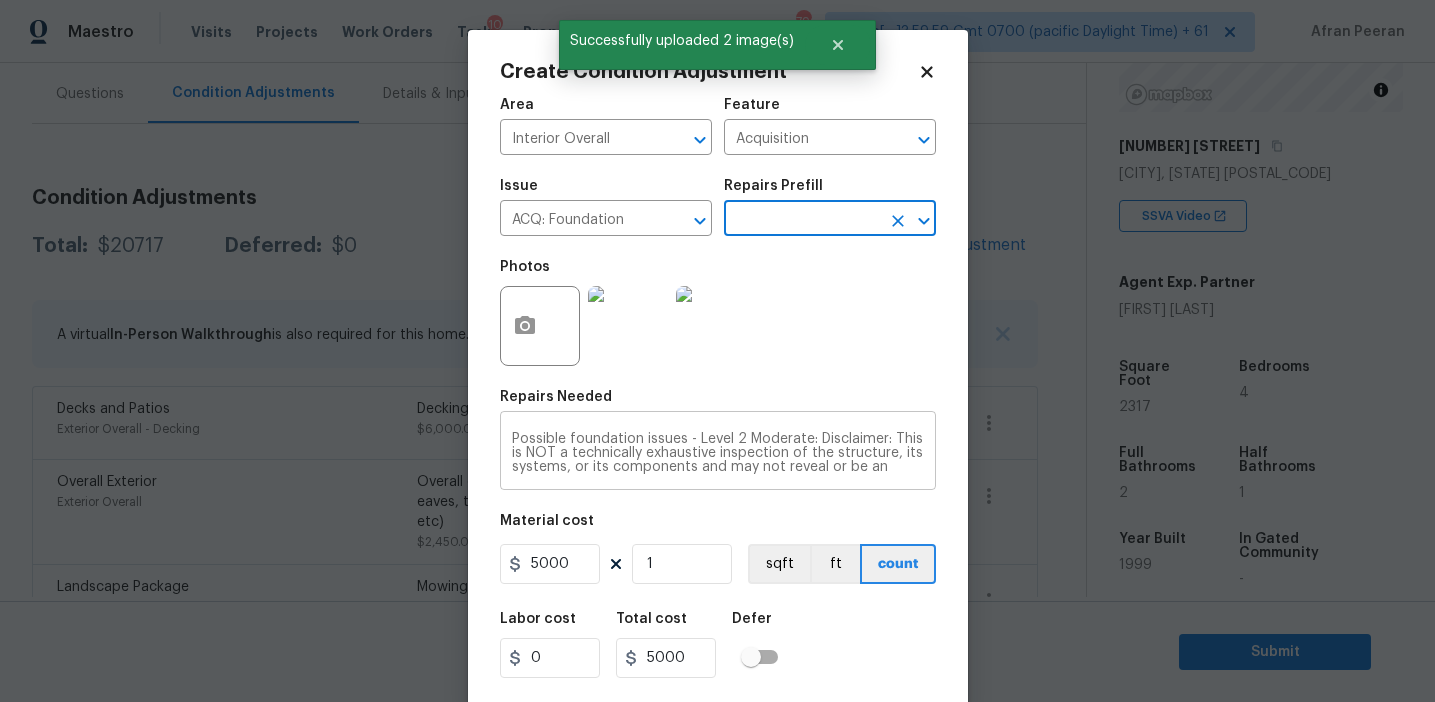 scroll, scrollTop: 70, scrollLeft: 0, axis: vertical 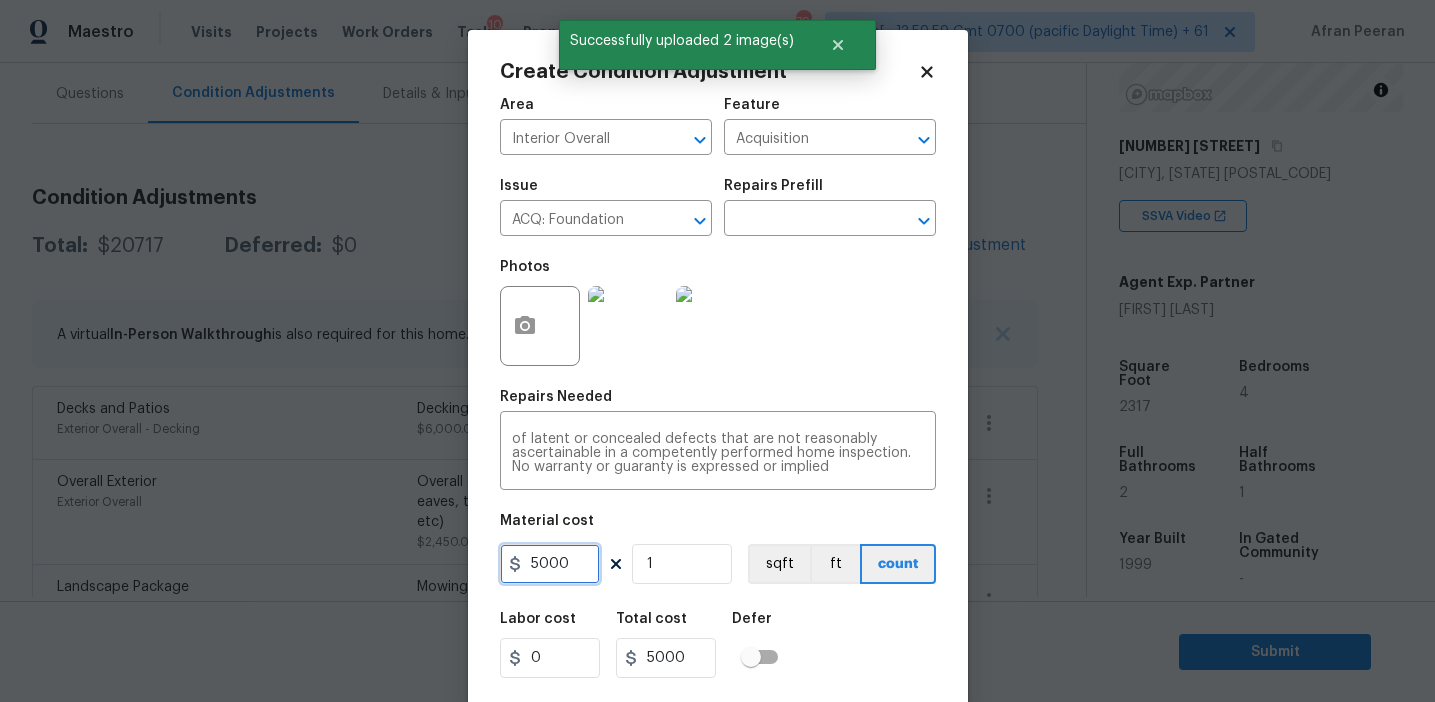 click on "5000" at bounding box center [550, 564] 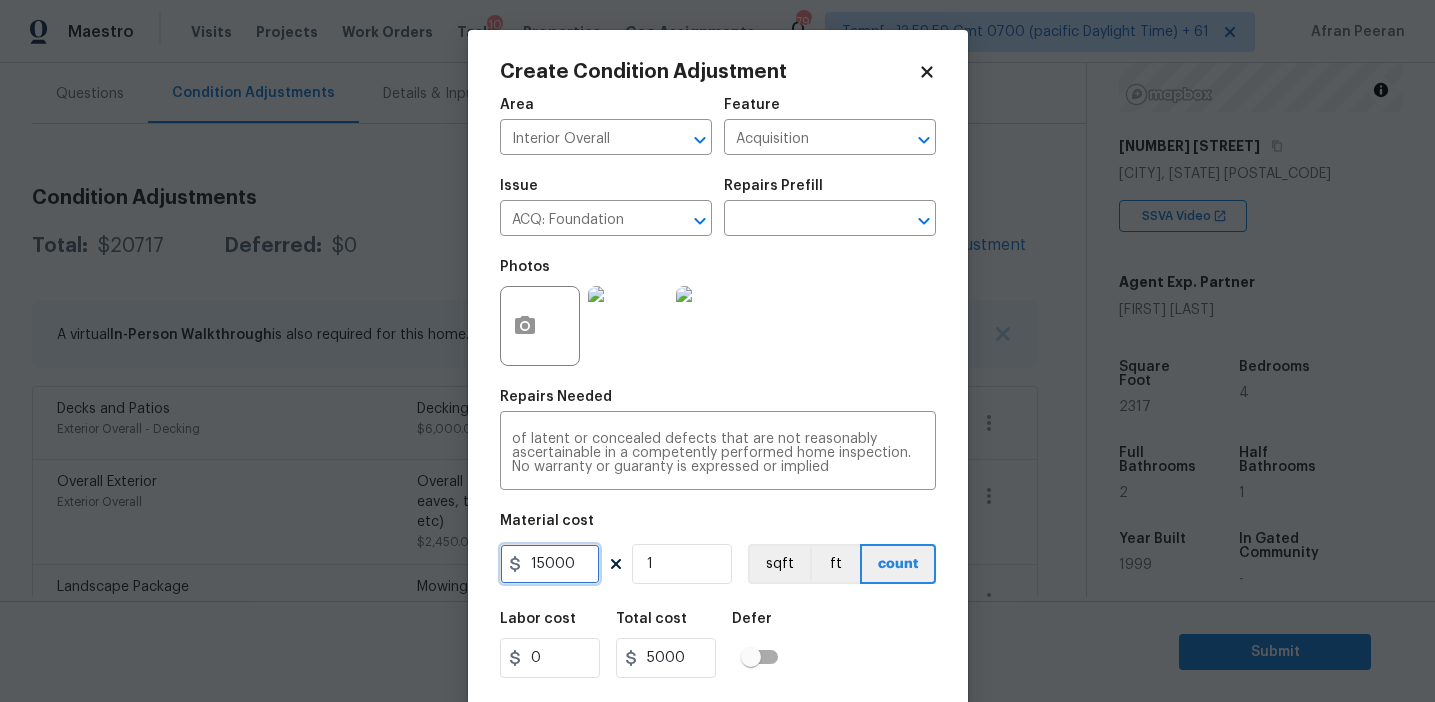 scroll, scrollTop: 45, scrollLeft: 0, axis: vertical 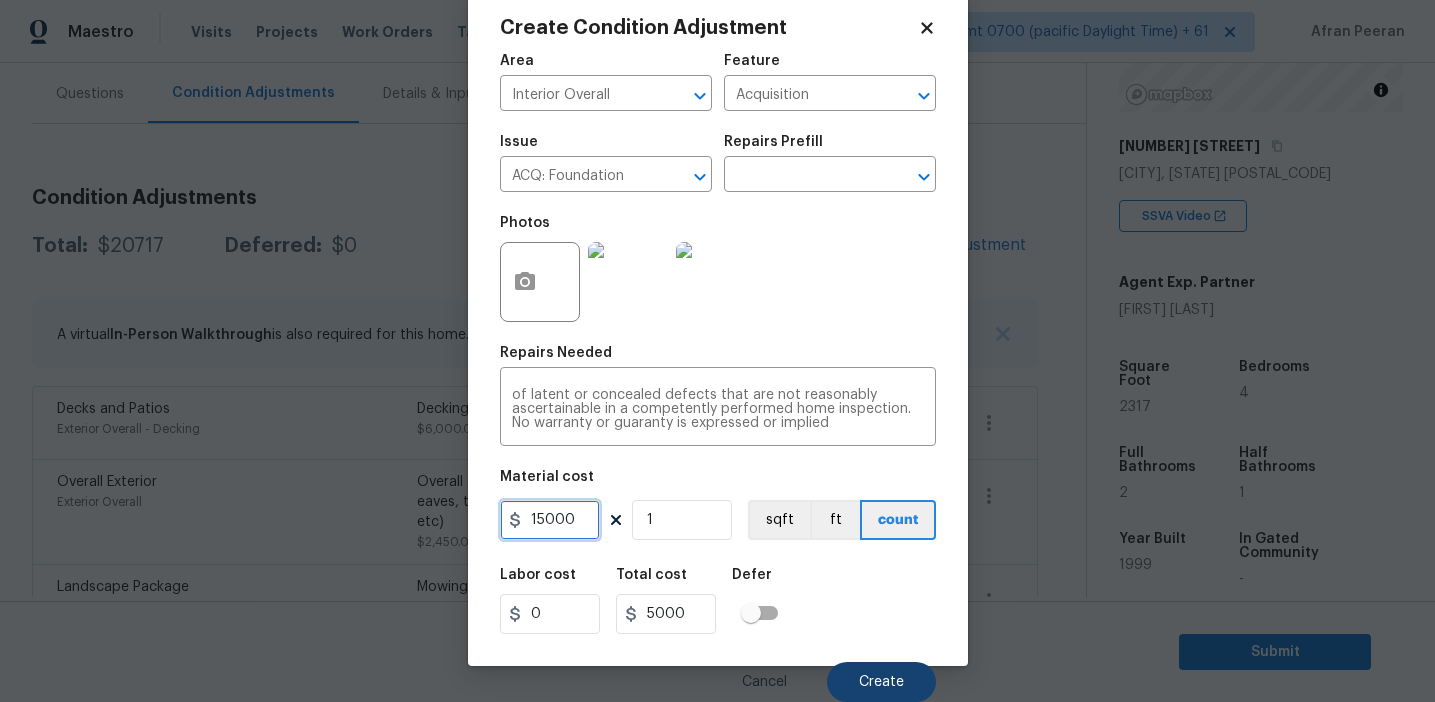 type on "15000" 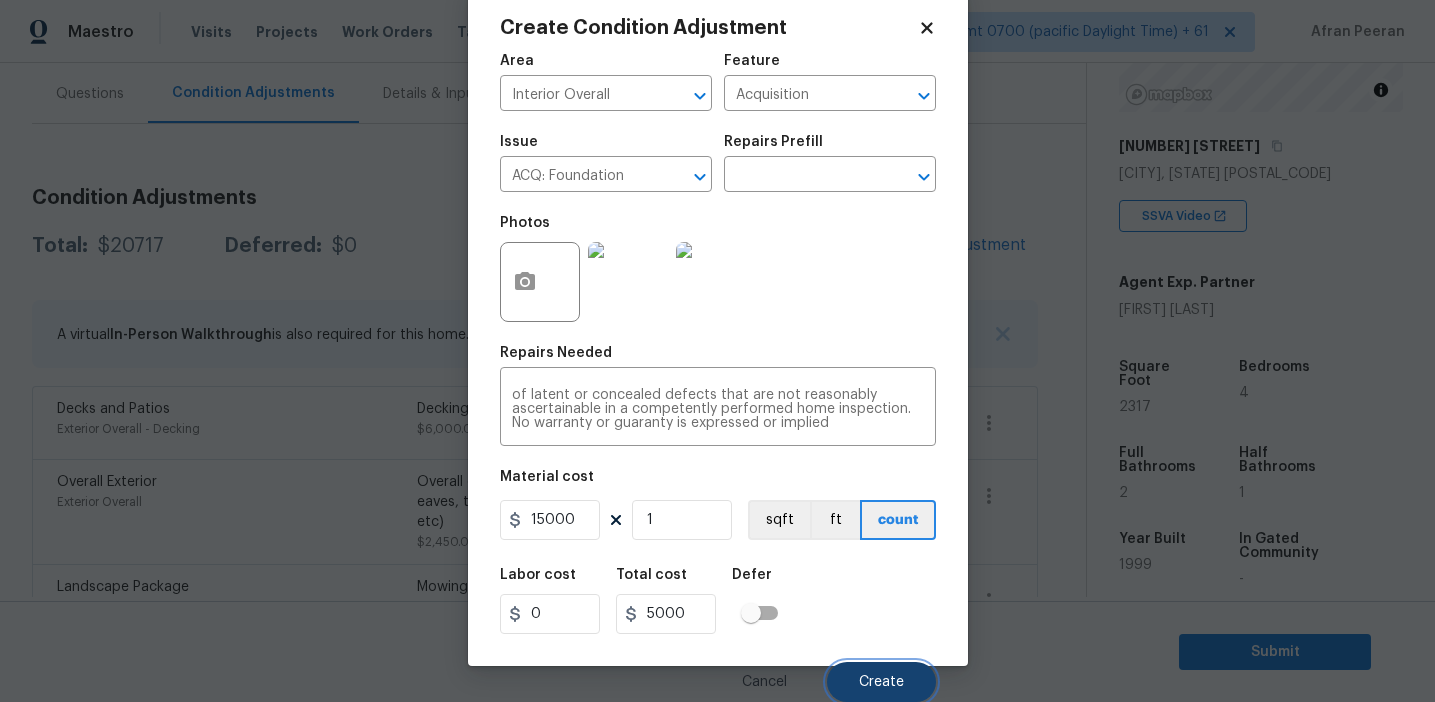 type on "15000" 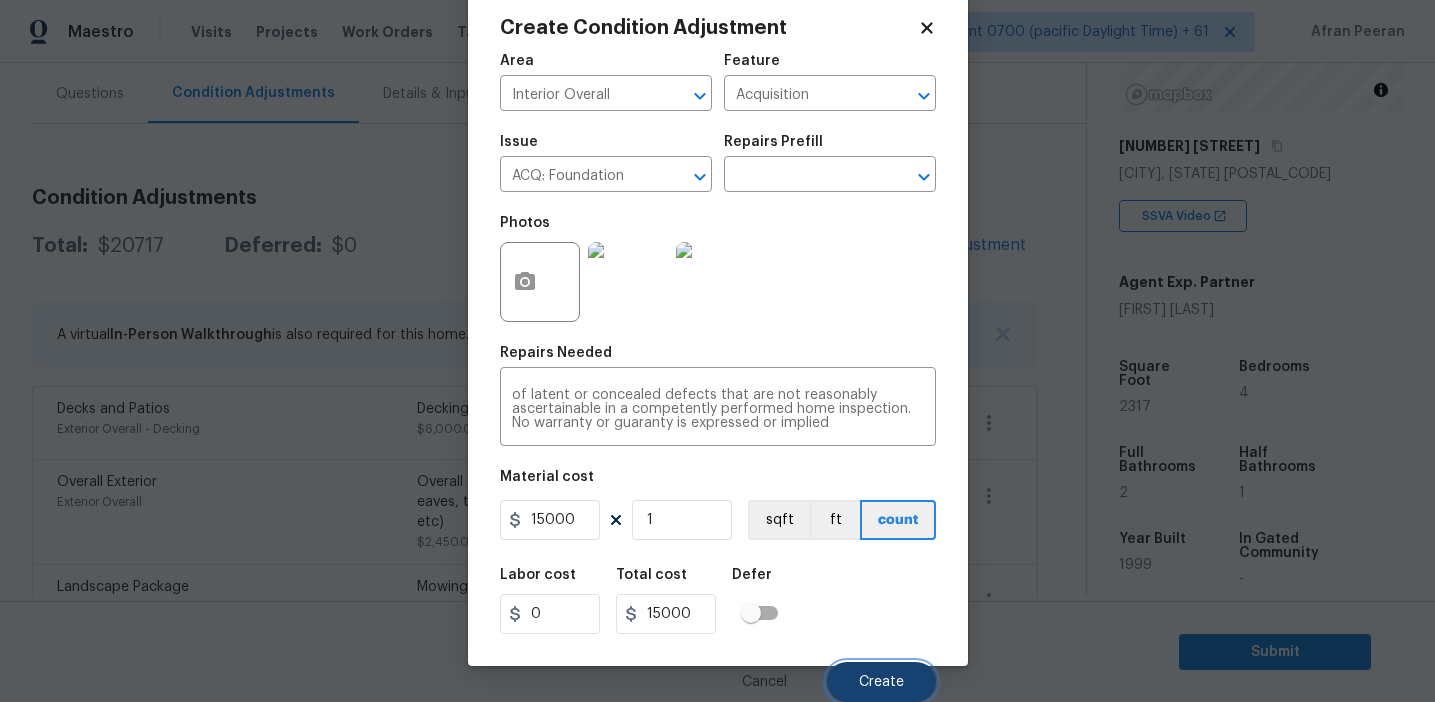 click on "Create" at bounding box center [881, 682] 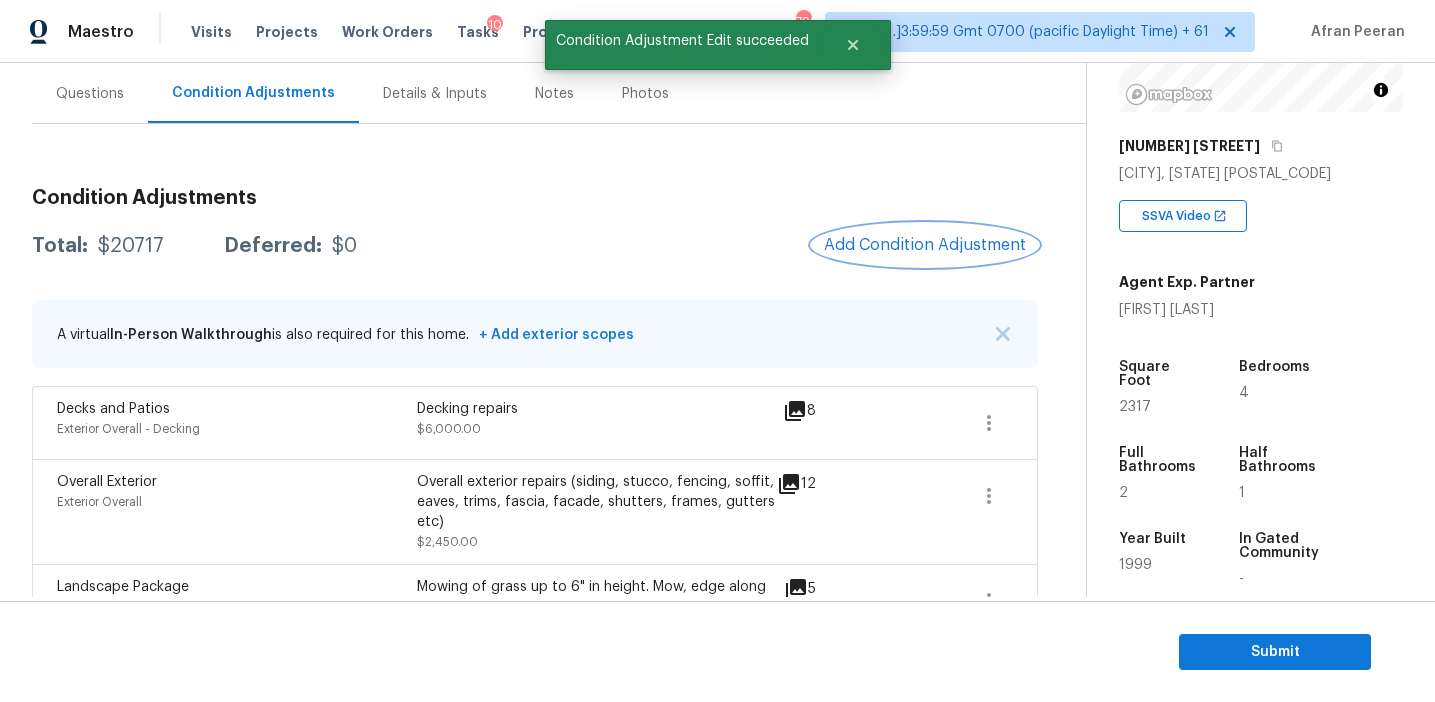 scroll, scrollTop: 0, scrollLeft: 0, axis: both 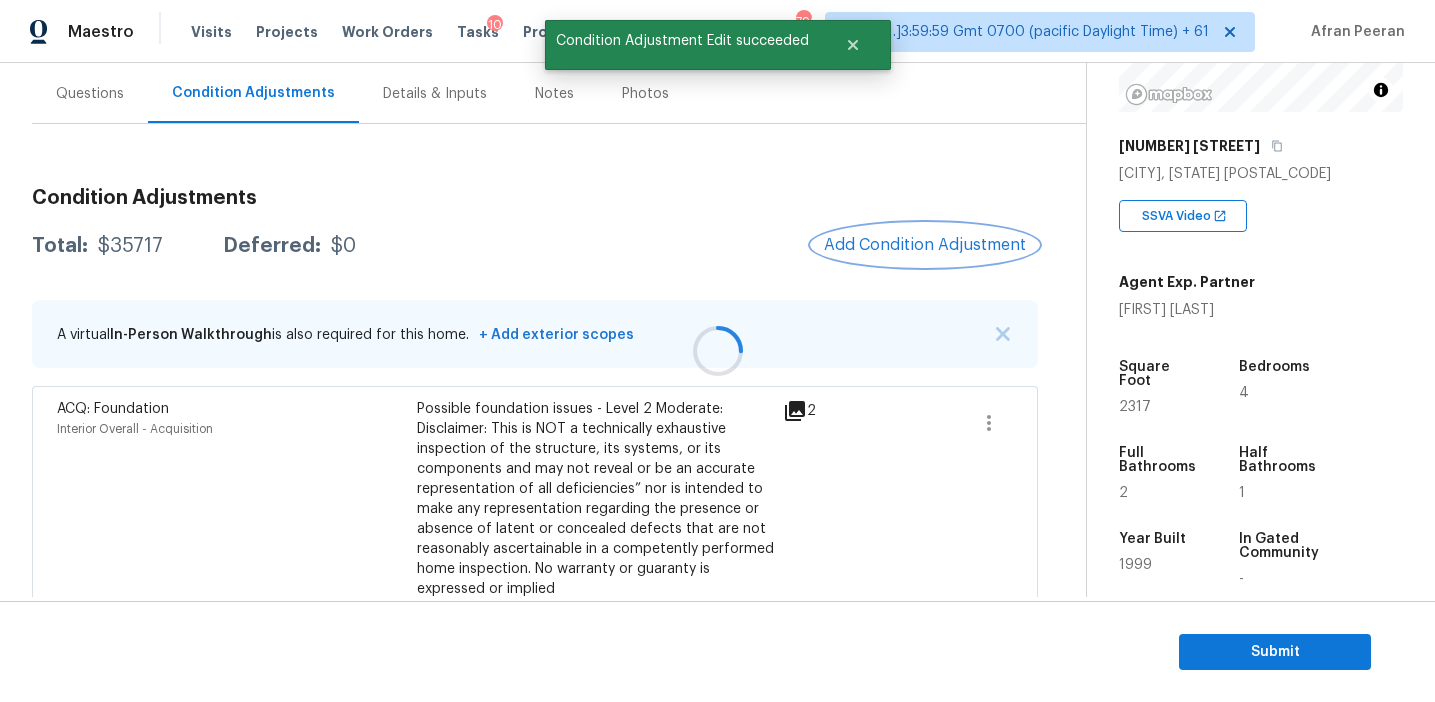 click on "Add Condition Adjustment" at bounding box center [925, 245] 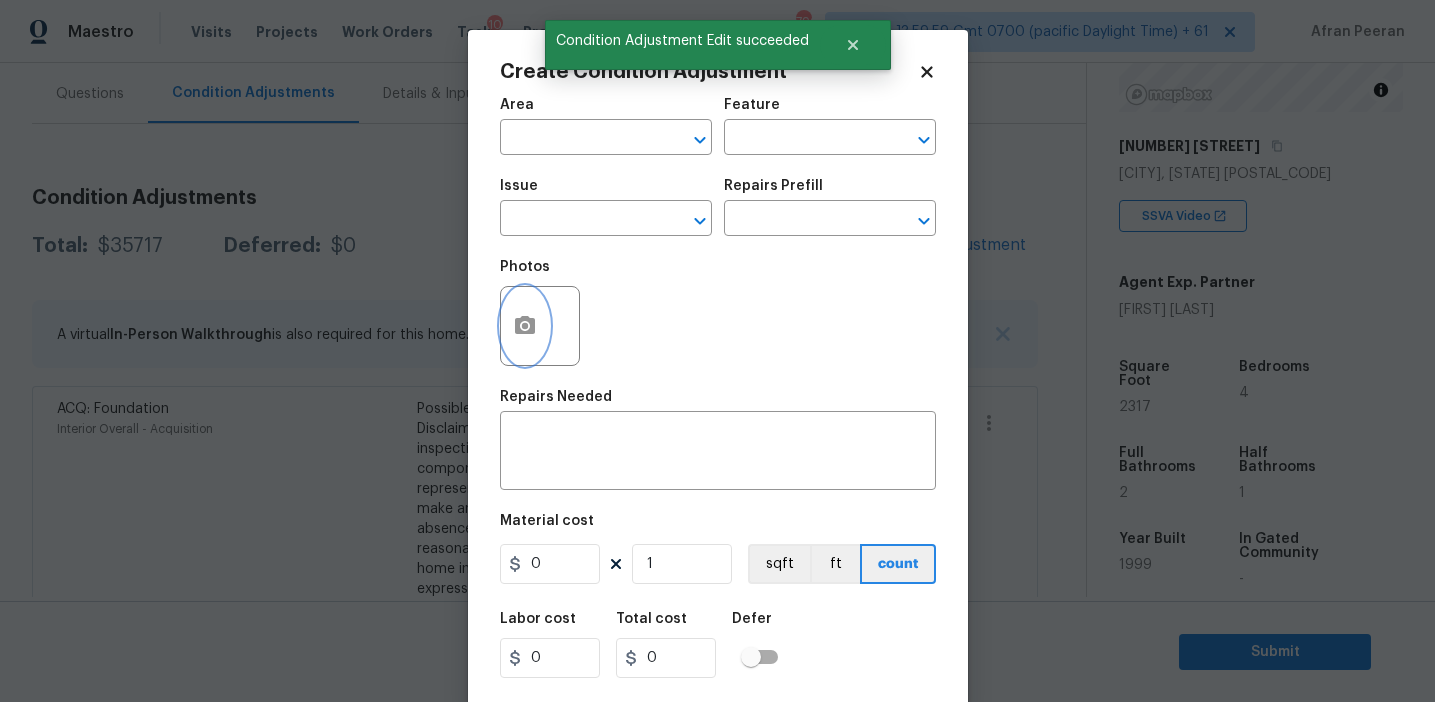 click 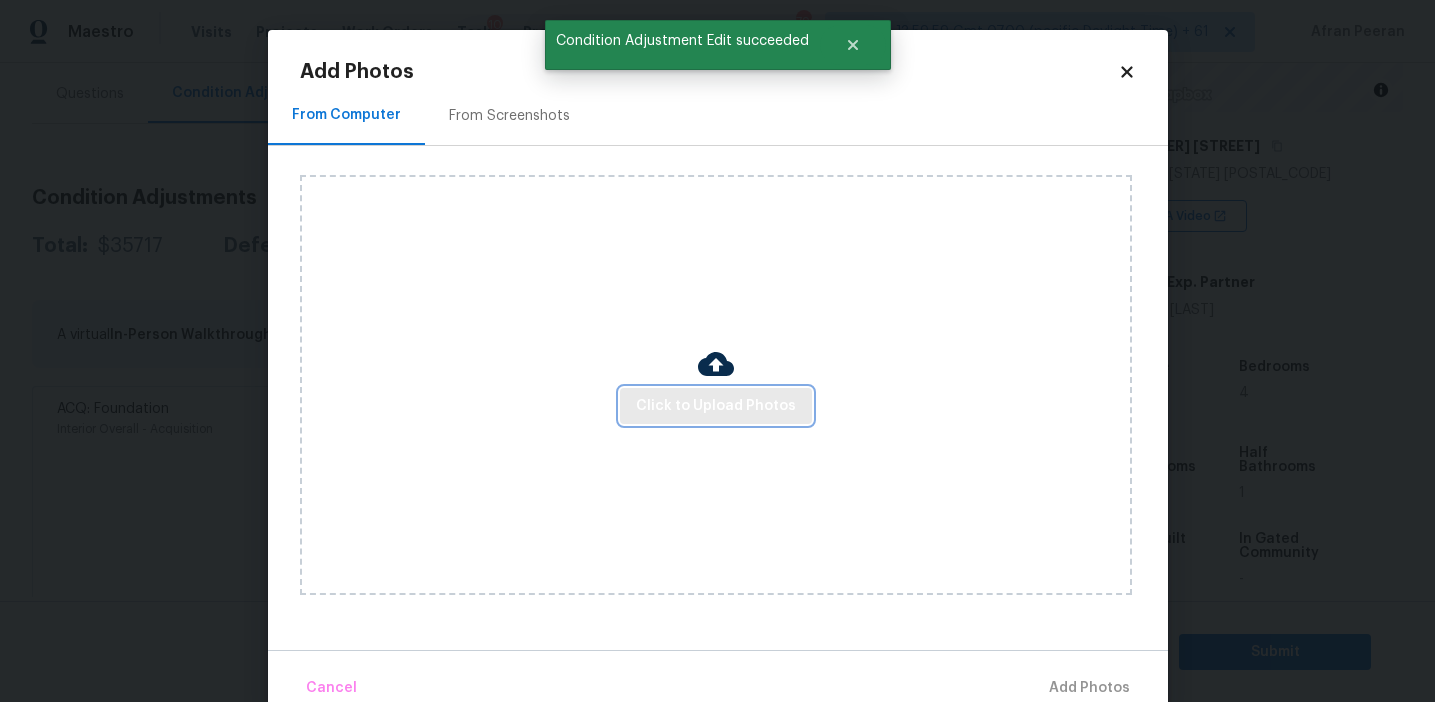 click on "Click to Upload Photos" at bounding box center (716, 406) 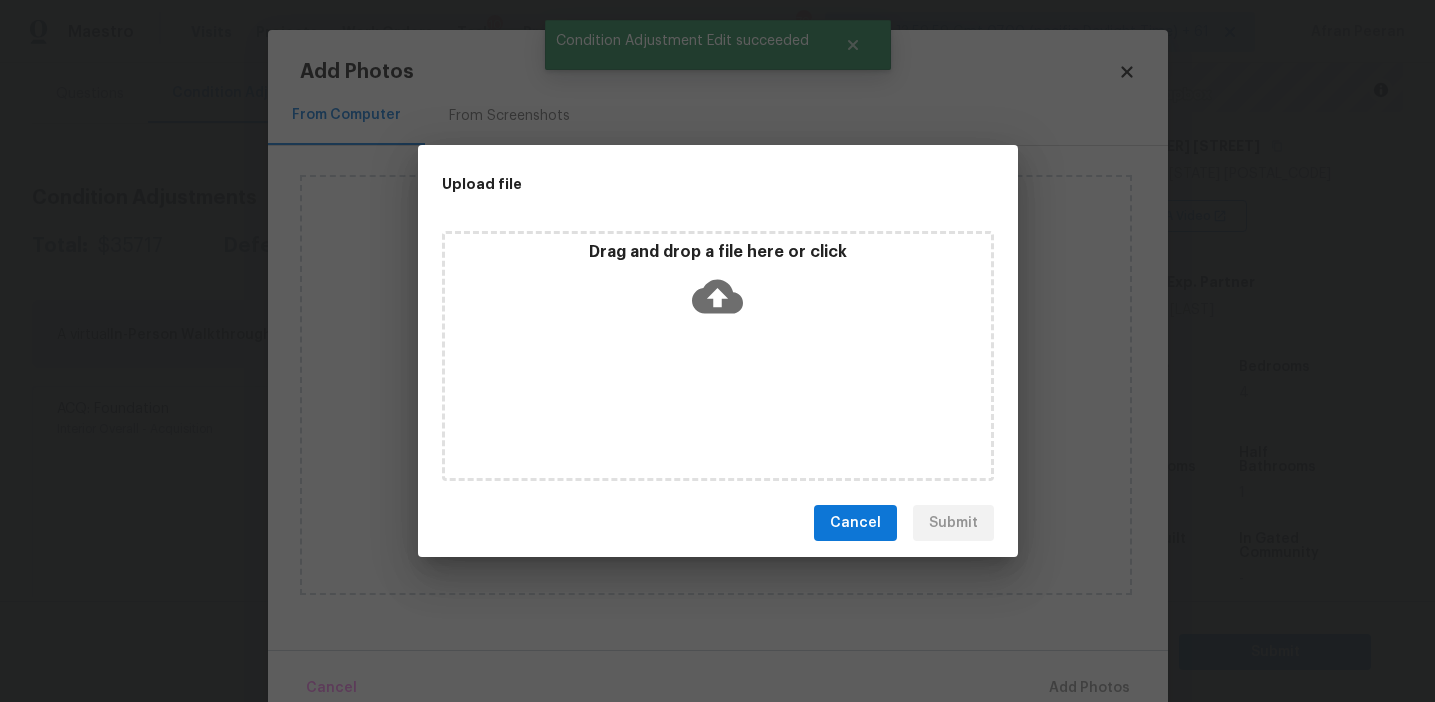 click 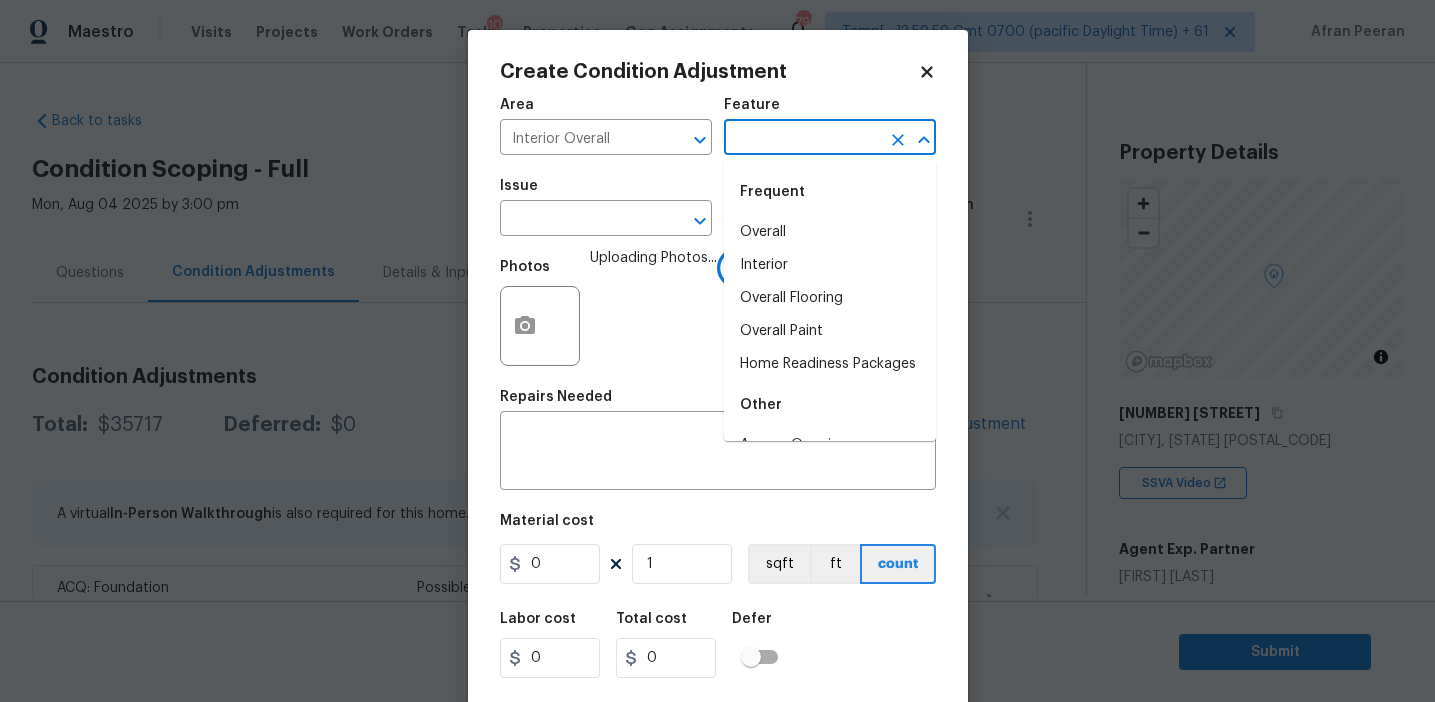 scroll, scrollTop: 0, scrollLeft: 0, axis: both 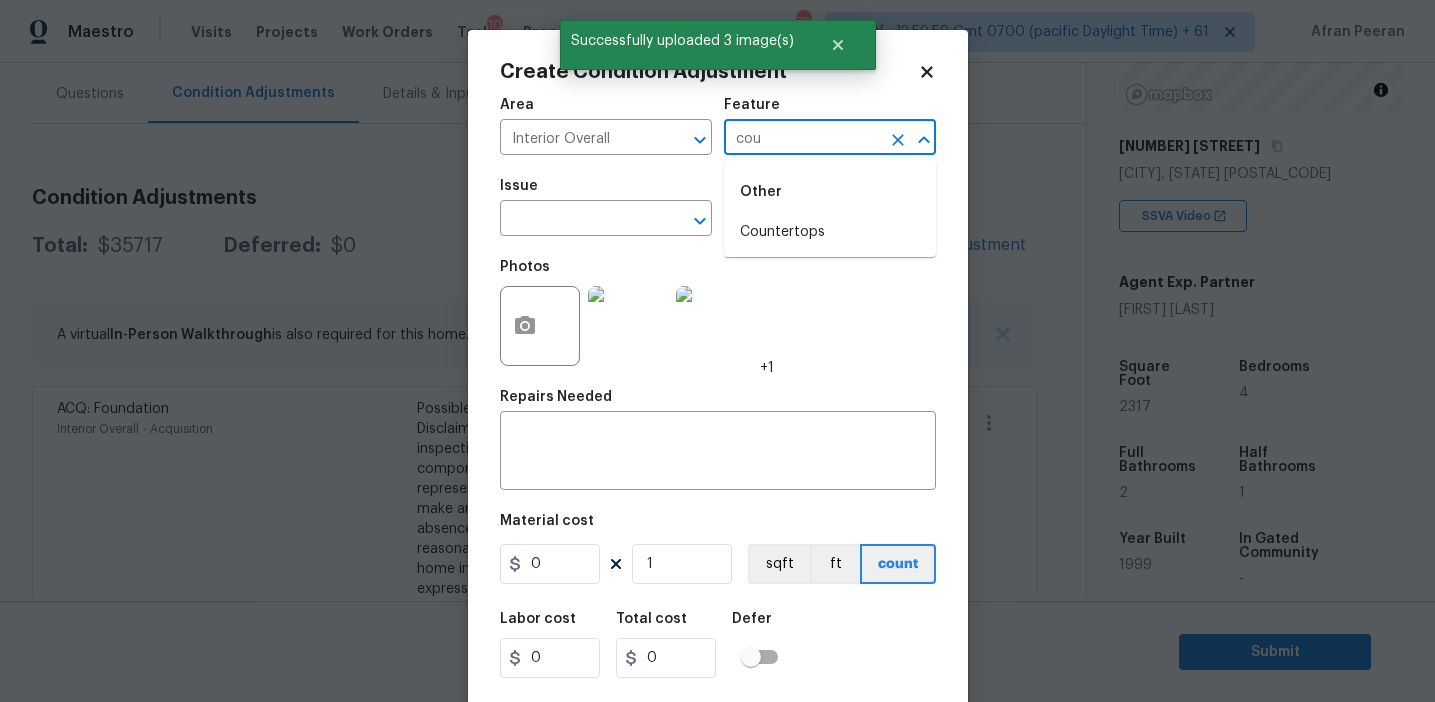 type on "coun" 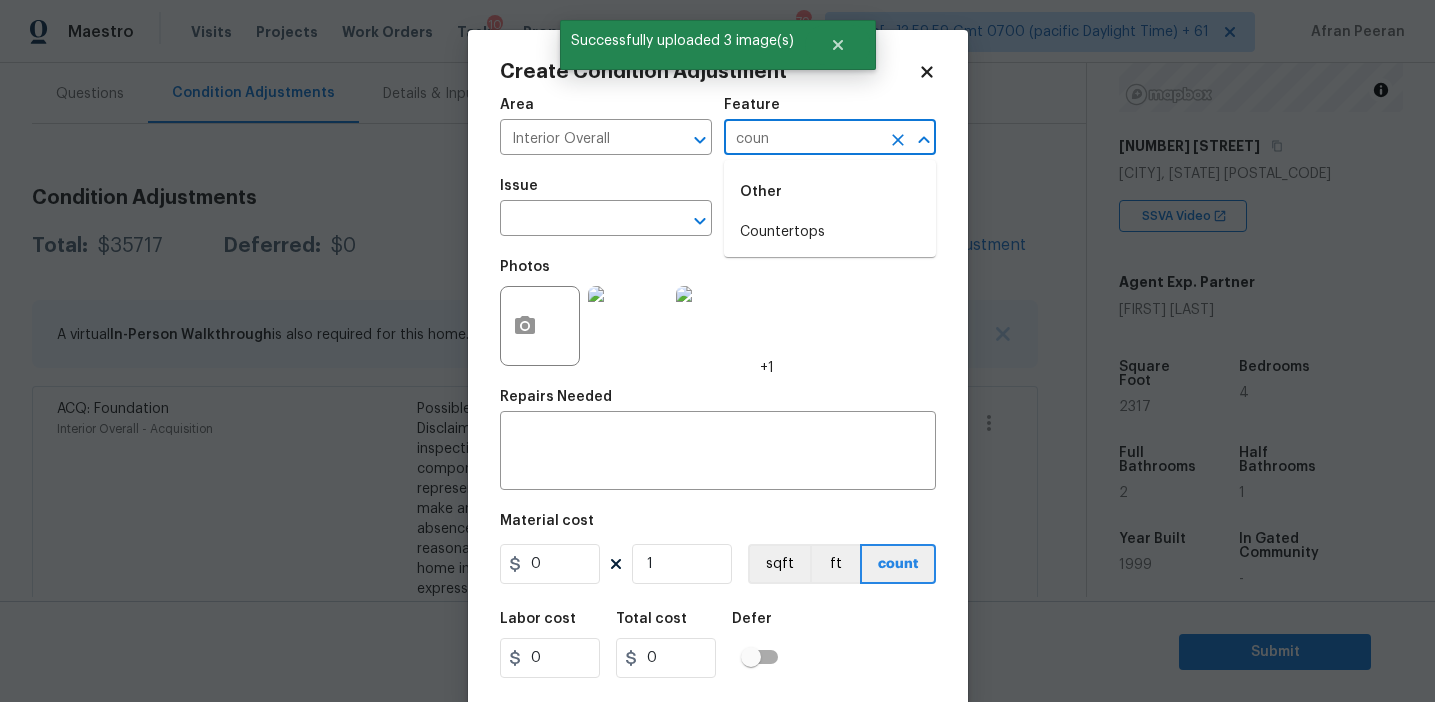 click on "Countertops" at bounding box center [830, 232] 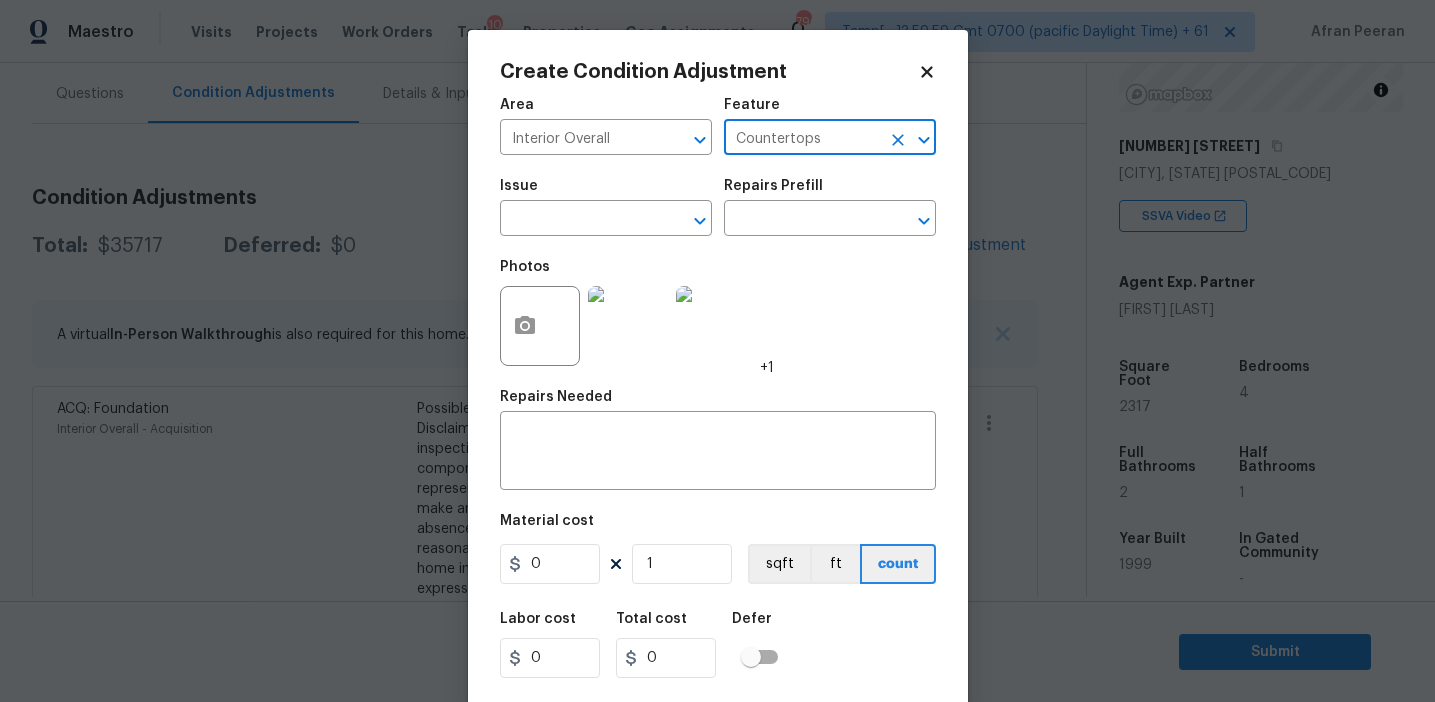 click on "Countertops" at bounding box center (802, 139) 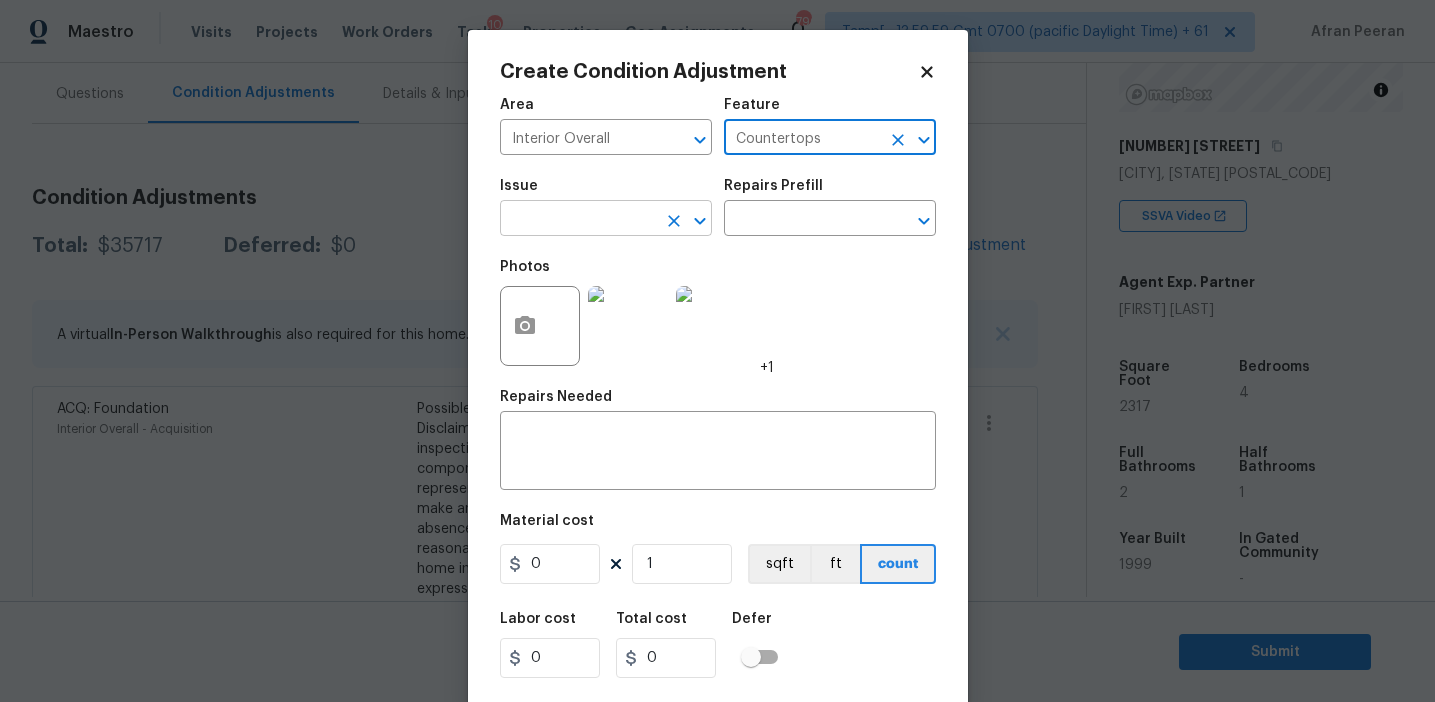 type on "Countertops" 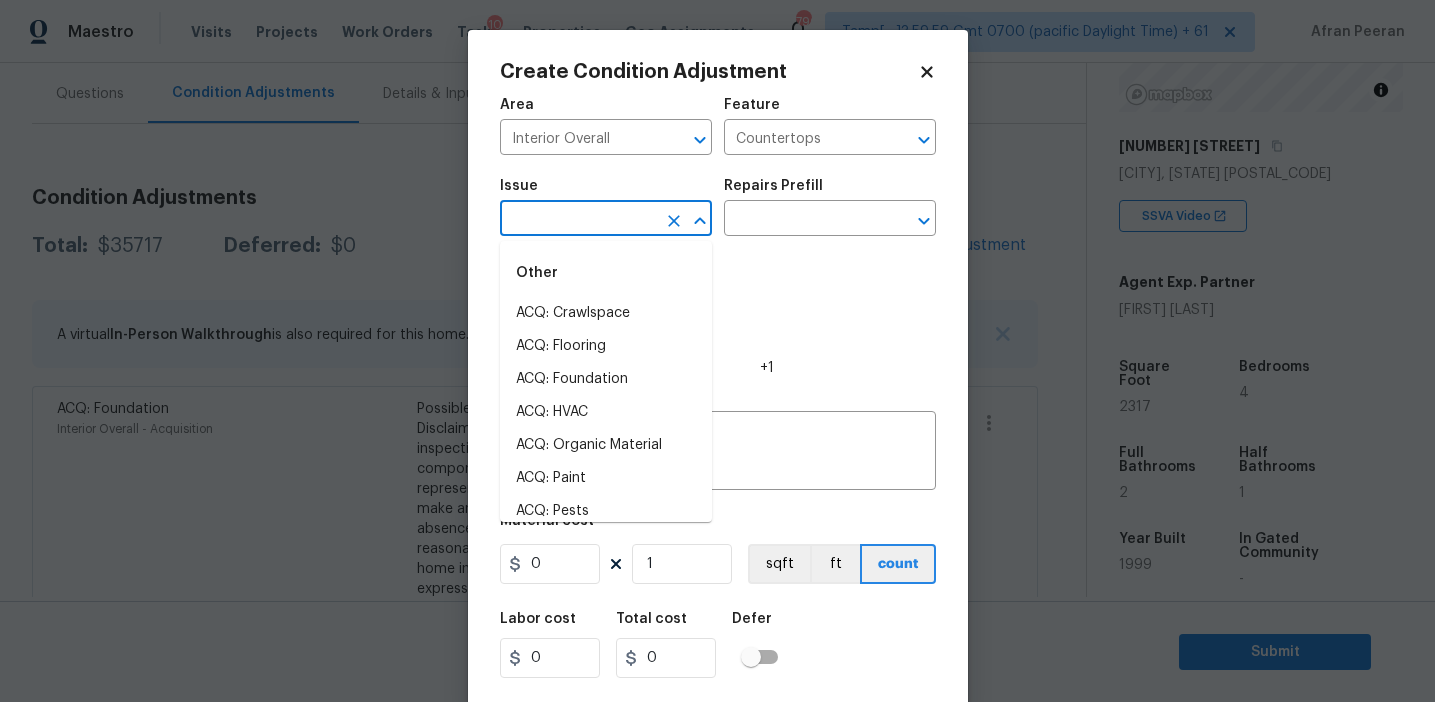 click at bounding box center [578, 220] 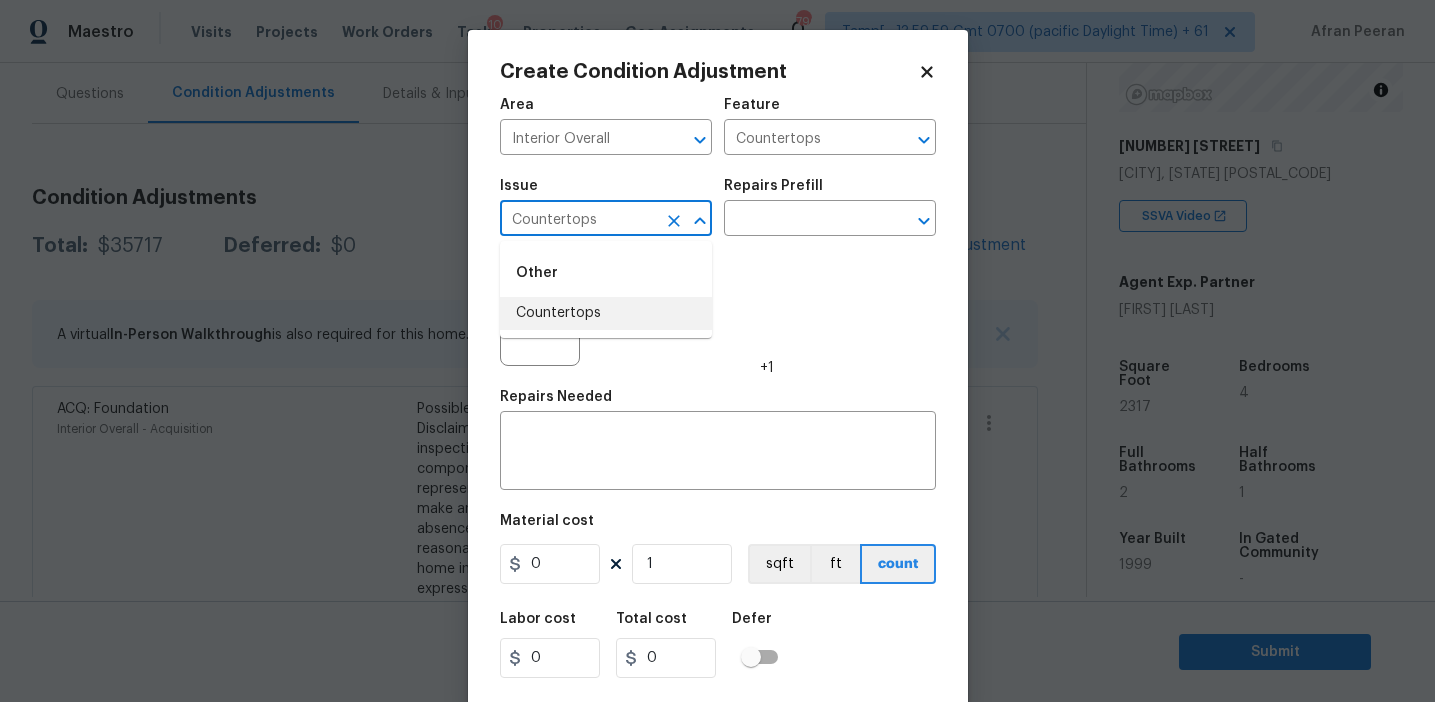 click on "Countertops" at bounding box center [606, 313] 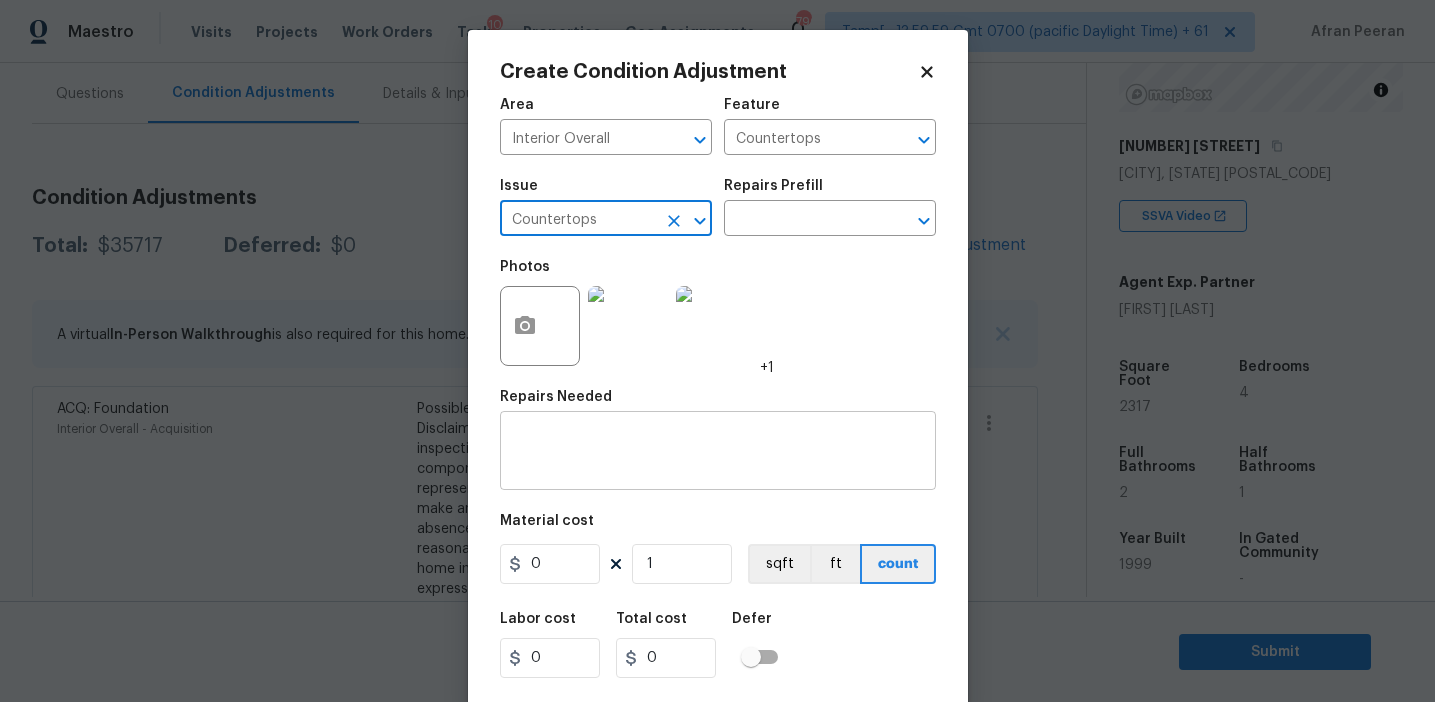 type on "Countertops" 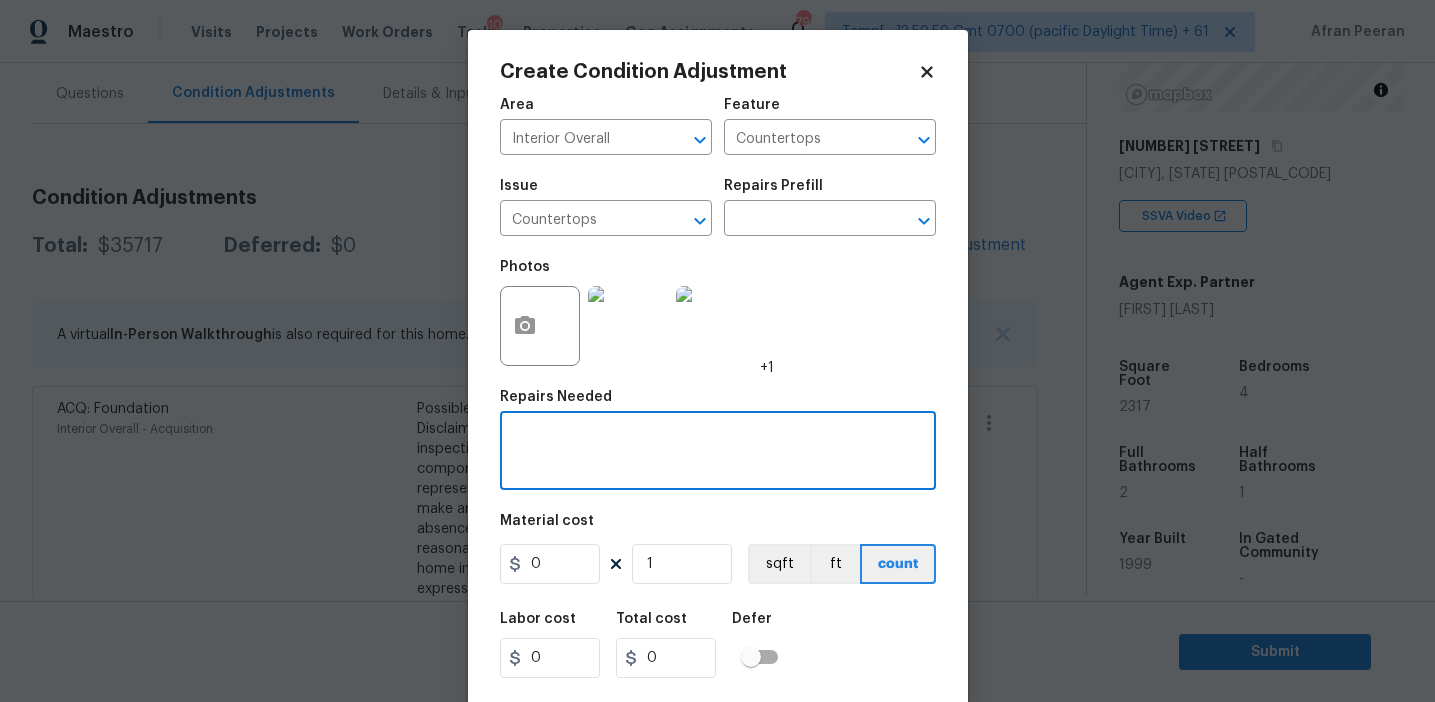 paste on "Countertops" 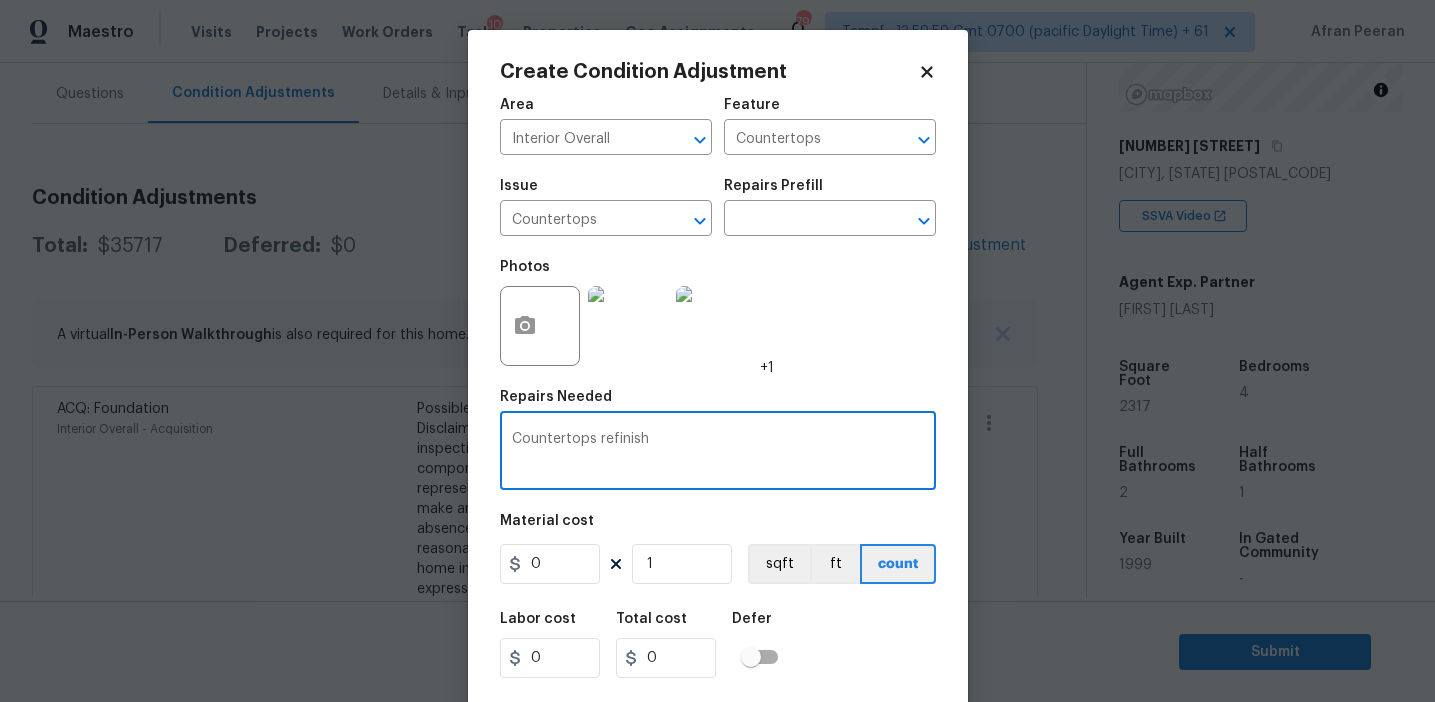 type on "Countertops refinish" 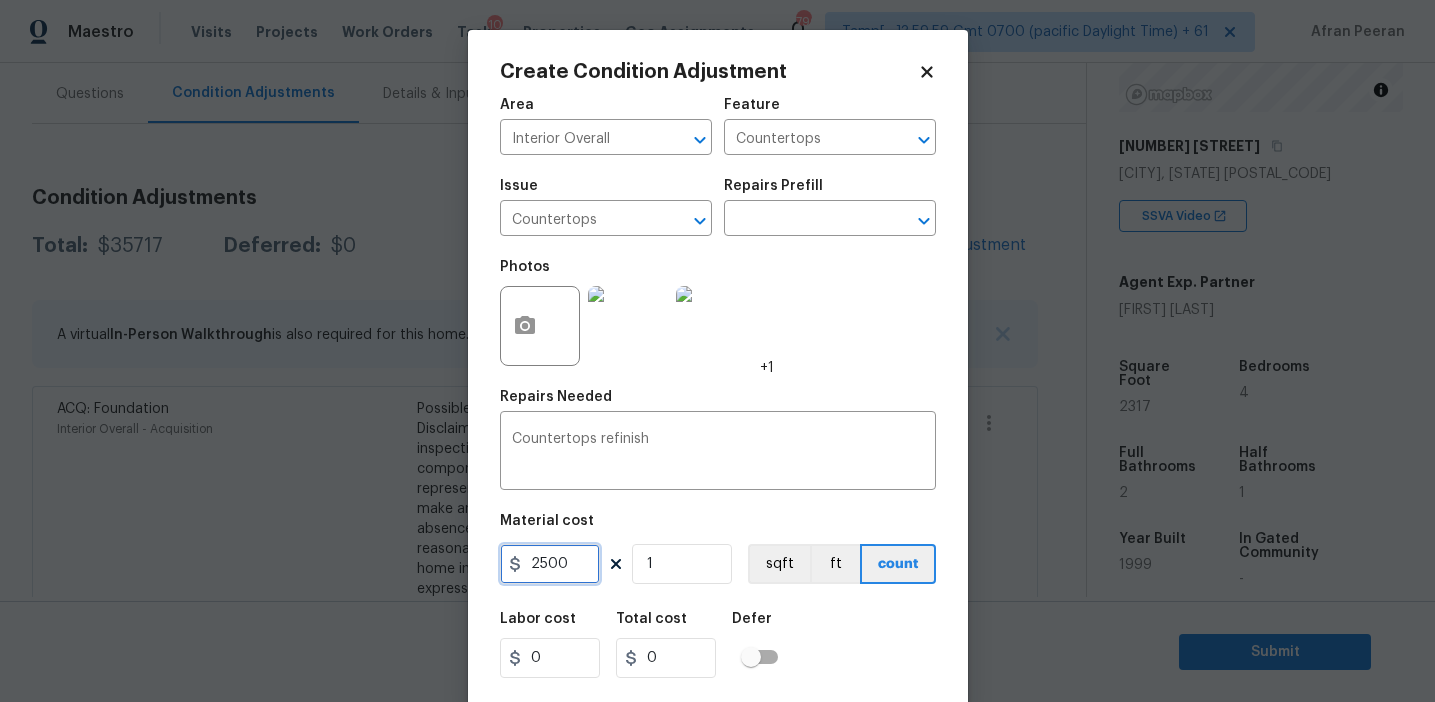 type on "2500" 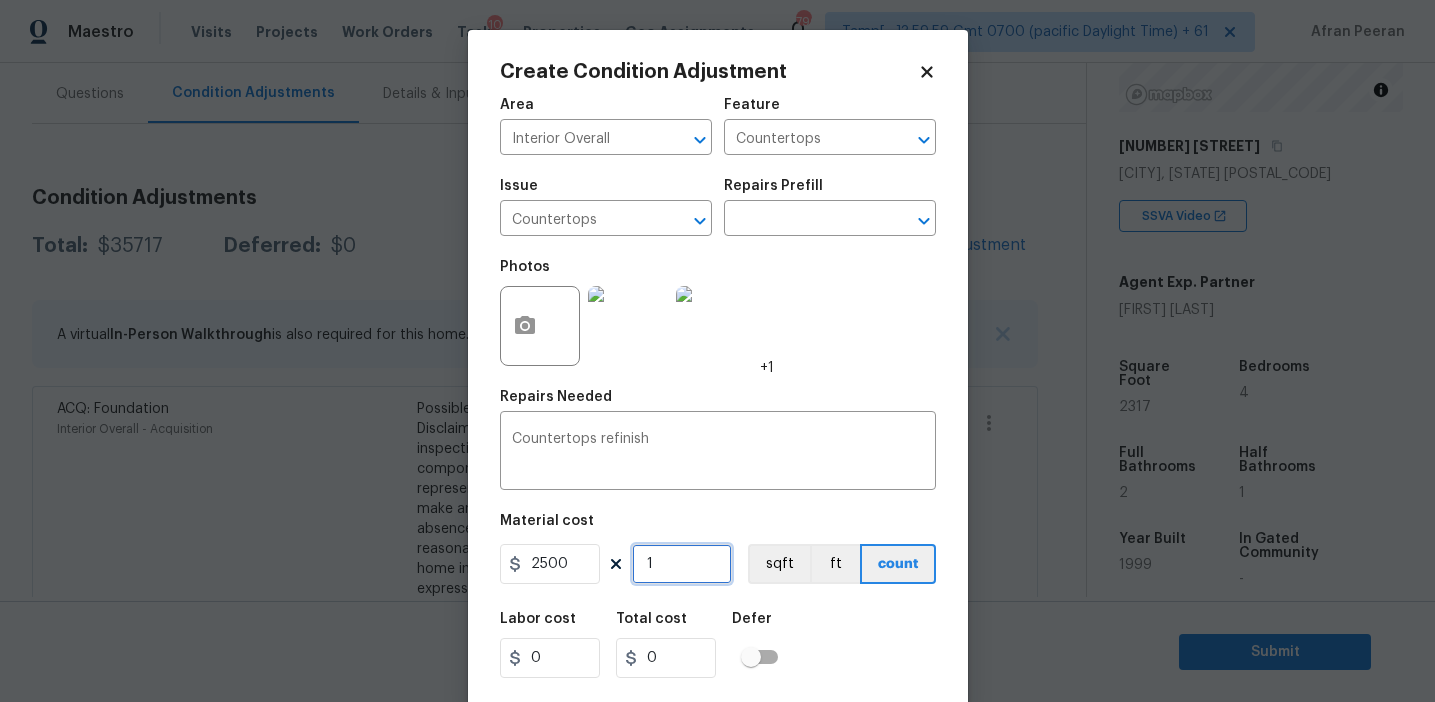 type on "2500" 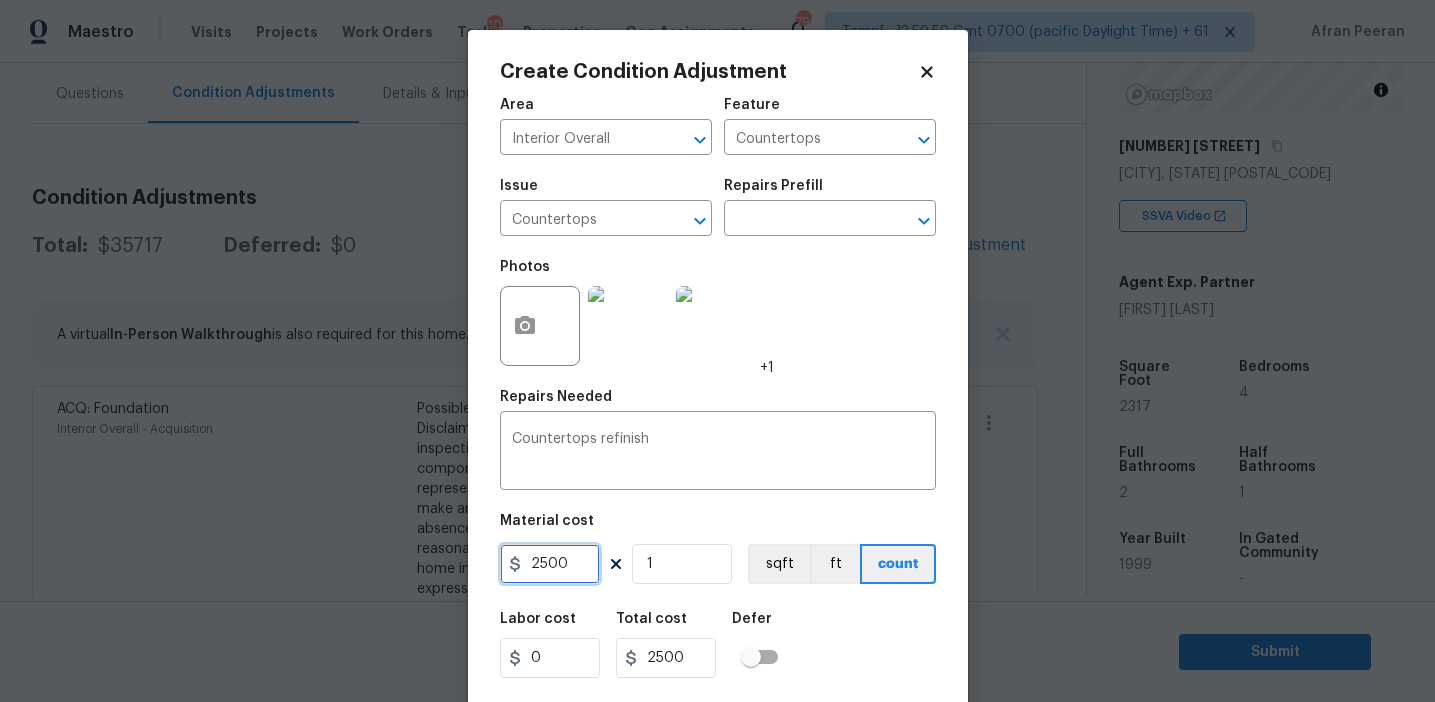 click on "2500" at bounding box center [550, 564] 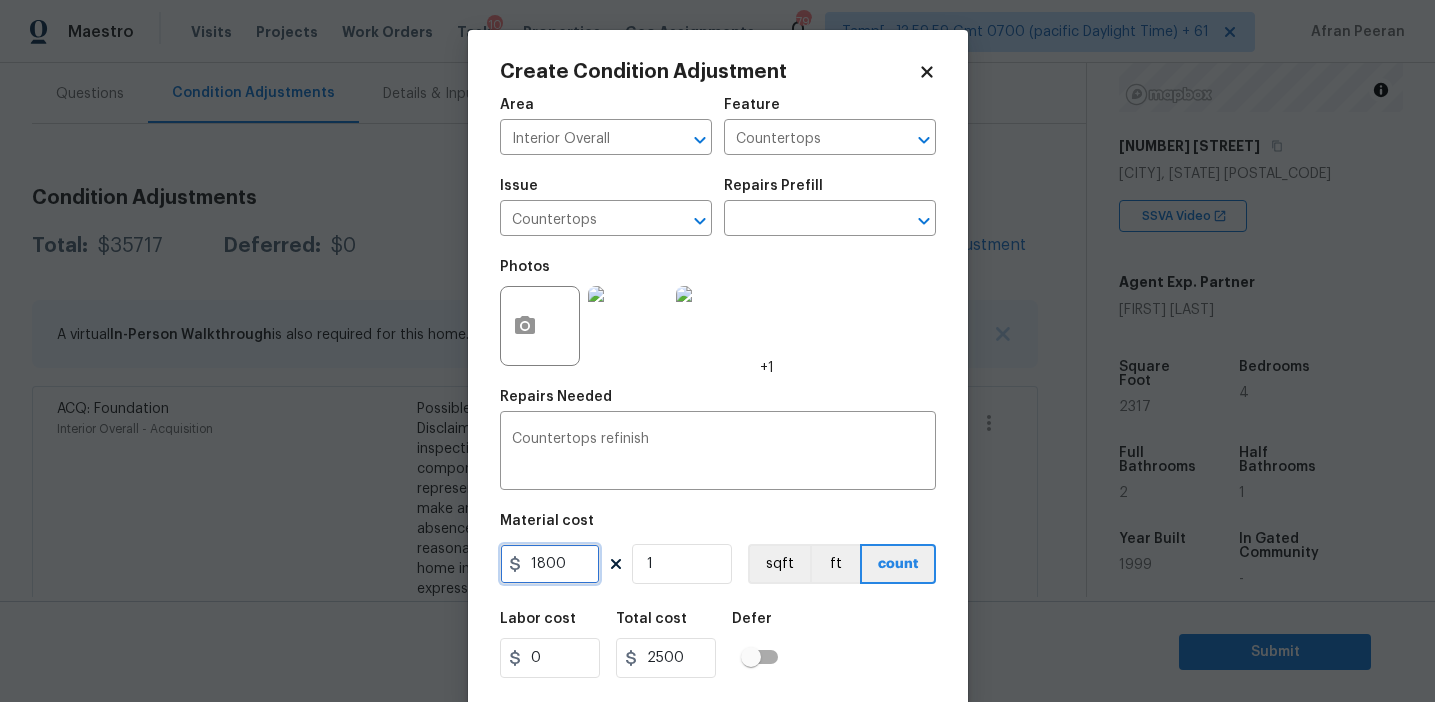 type on "1800" 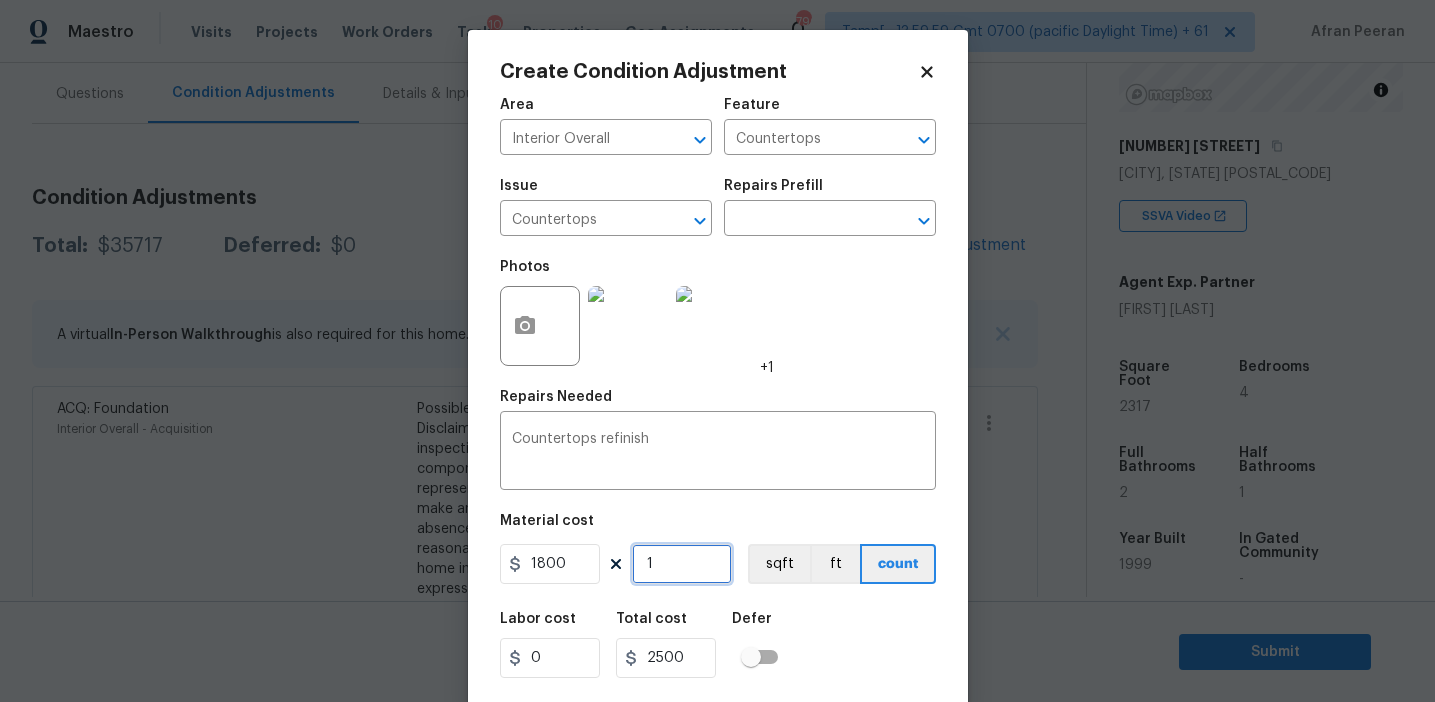 type on "1800" 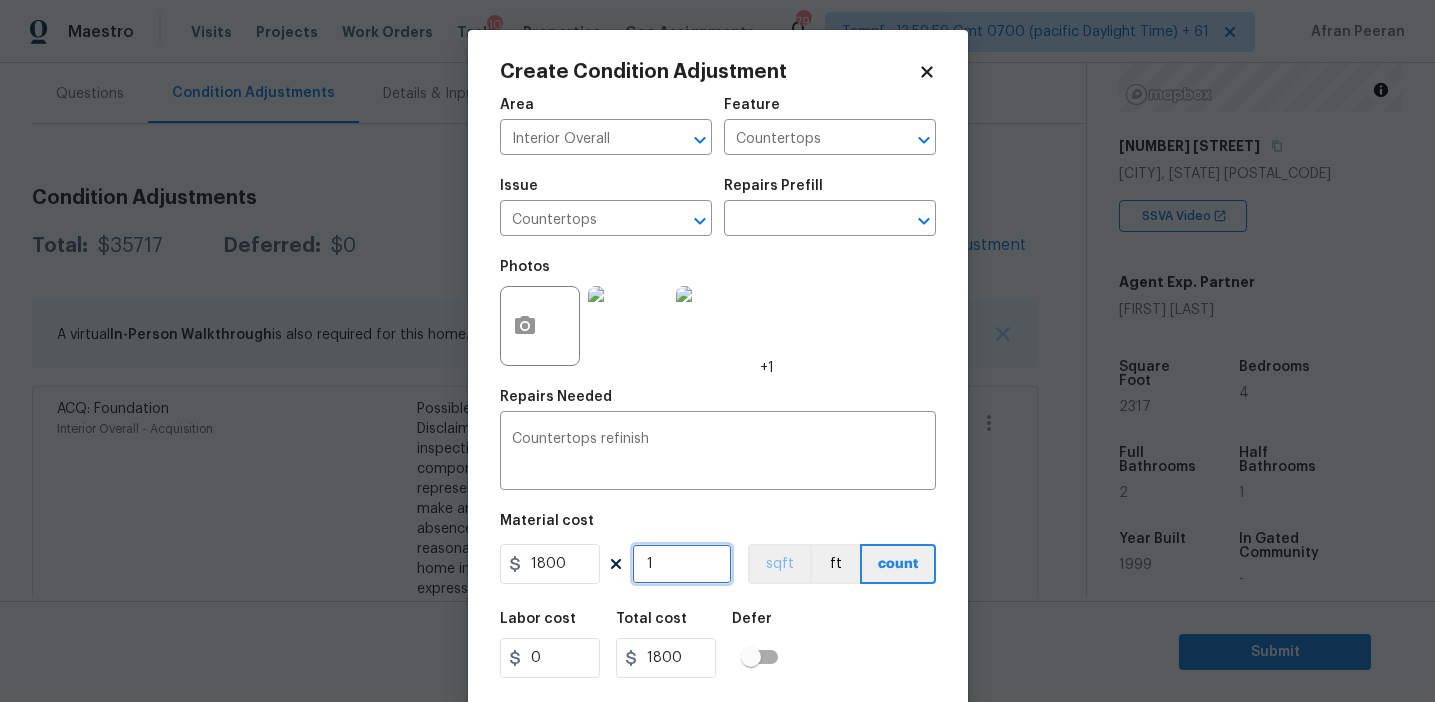 scroll, scrollTop: 45, scrollLeft: 0, axis: vertical 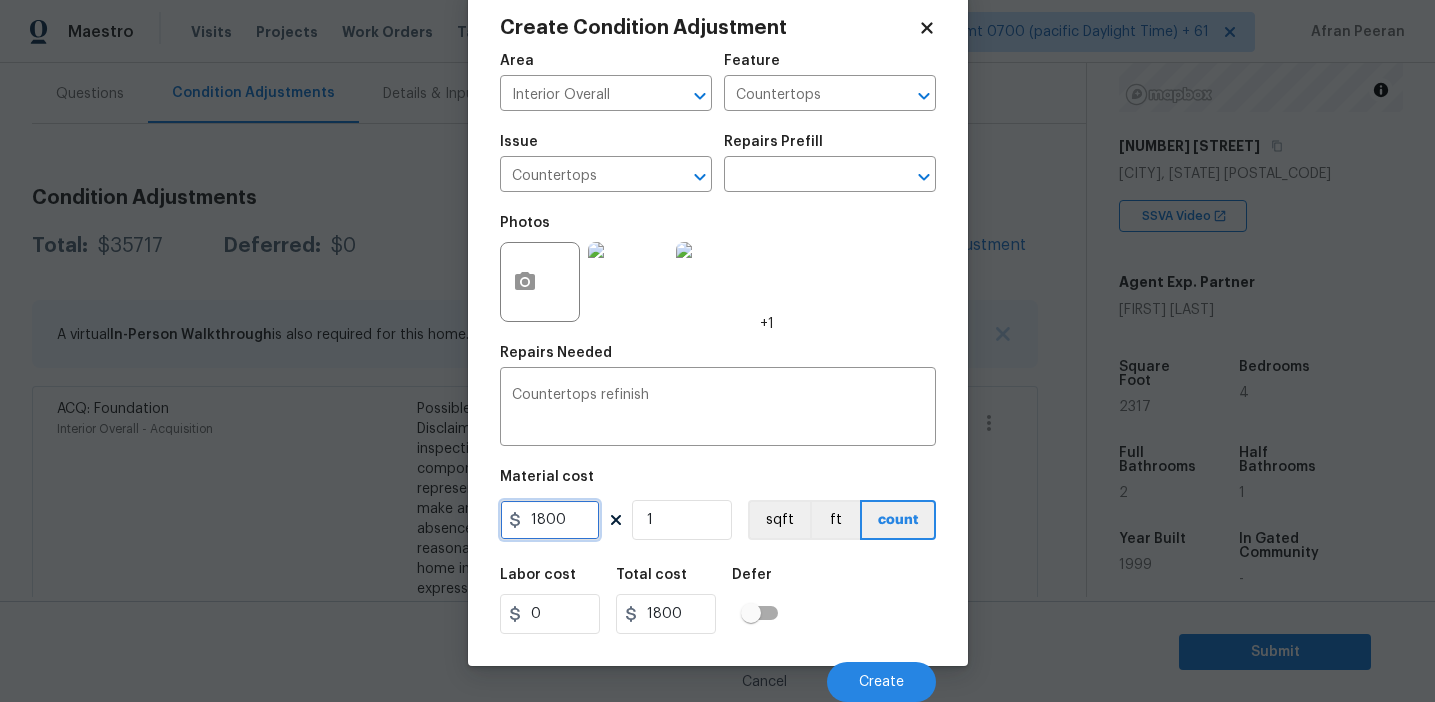 click on "1800" at bounding box center [550, 520] 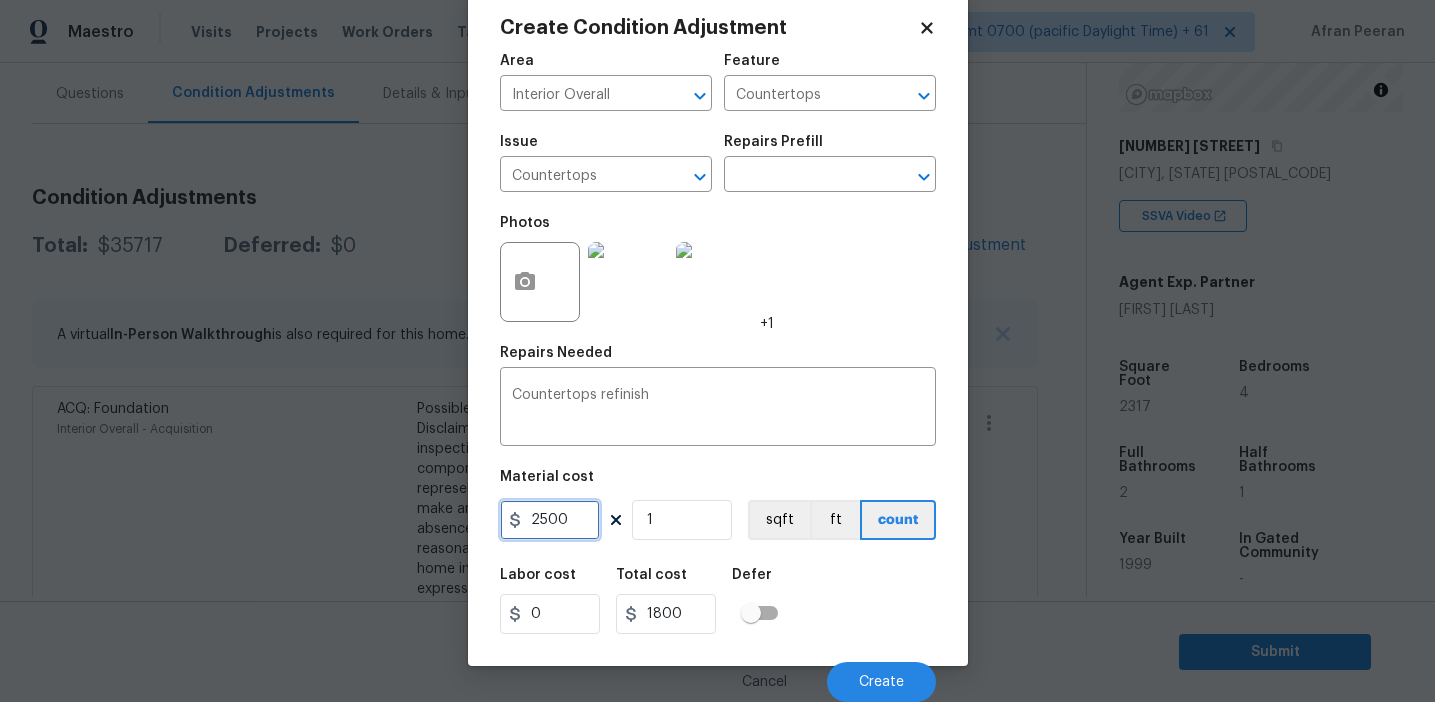 type on "2500" 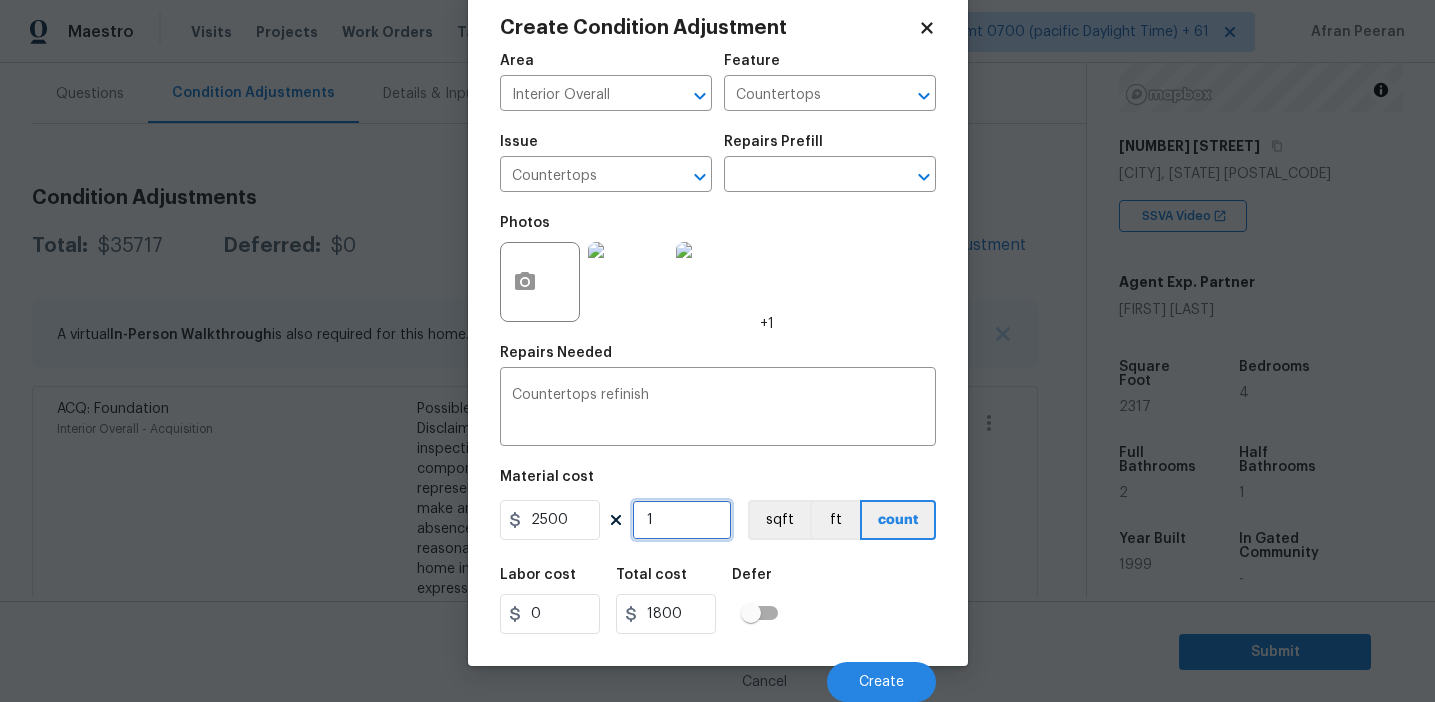 type on "2500" 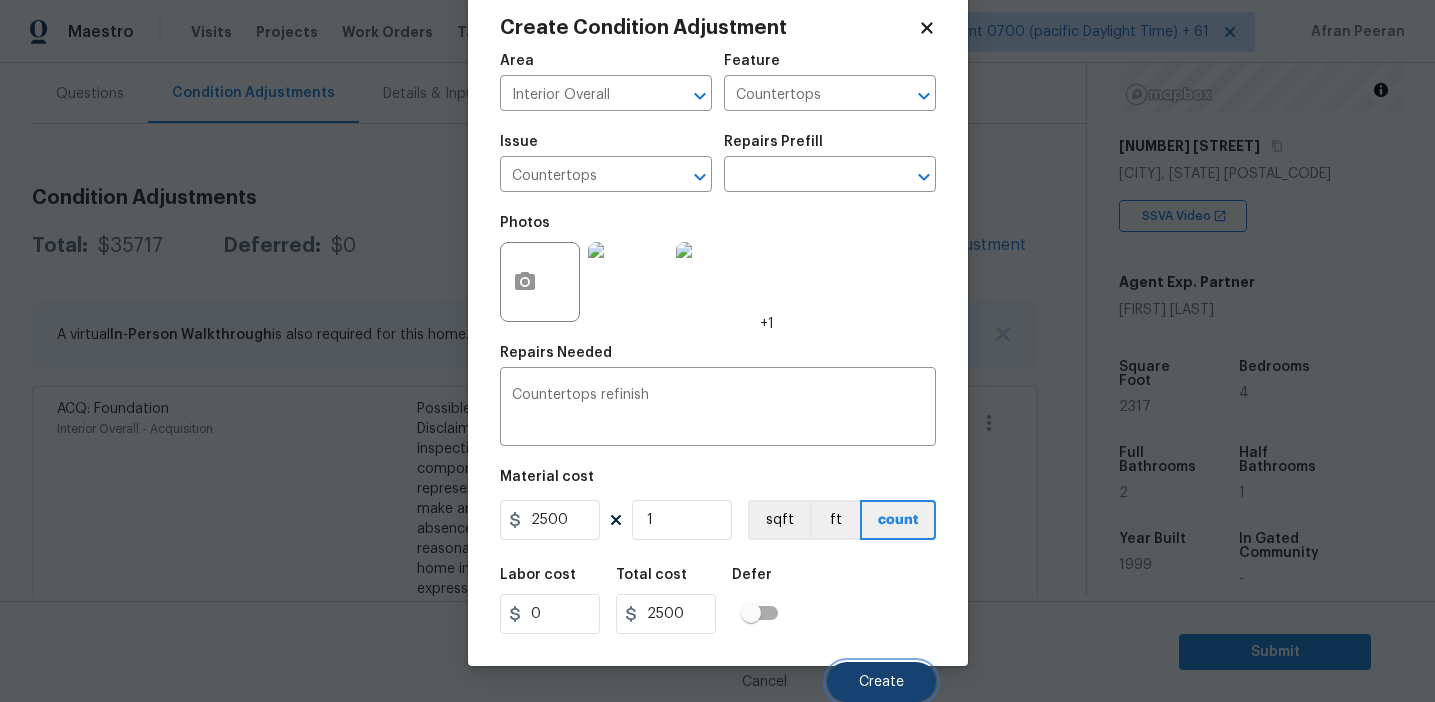 click on "Create" at bounding box center (881, 682) 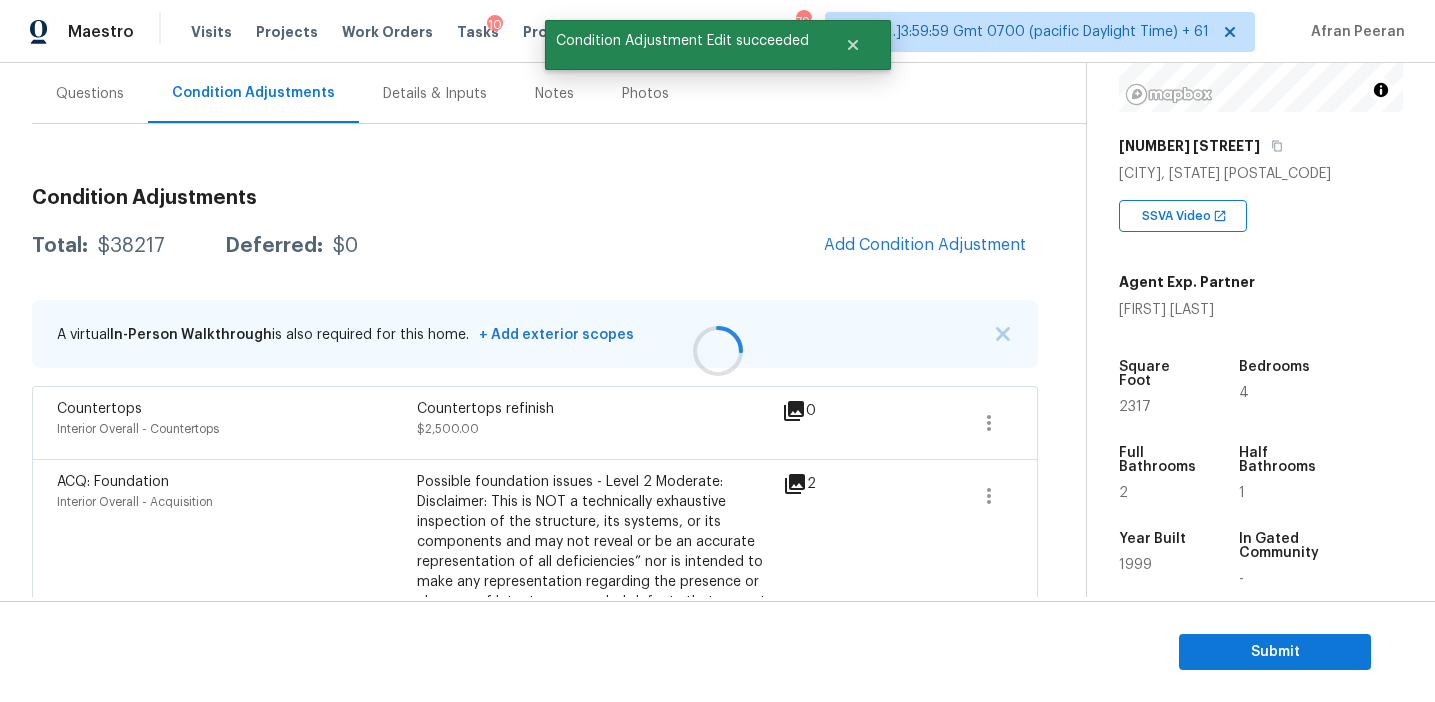 scroll, scrollTop: 38, scrollLeft: 0, axis: vertical 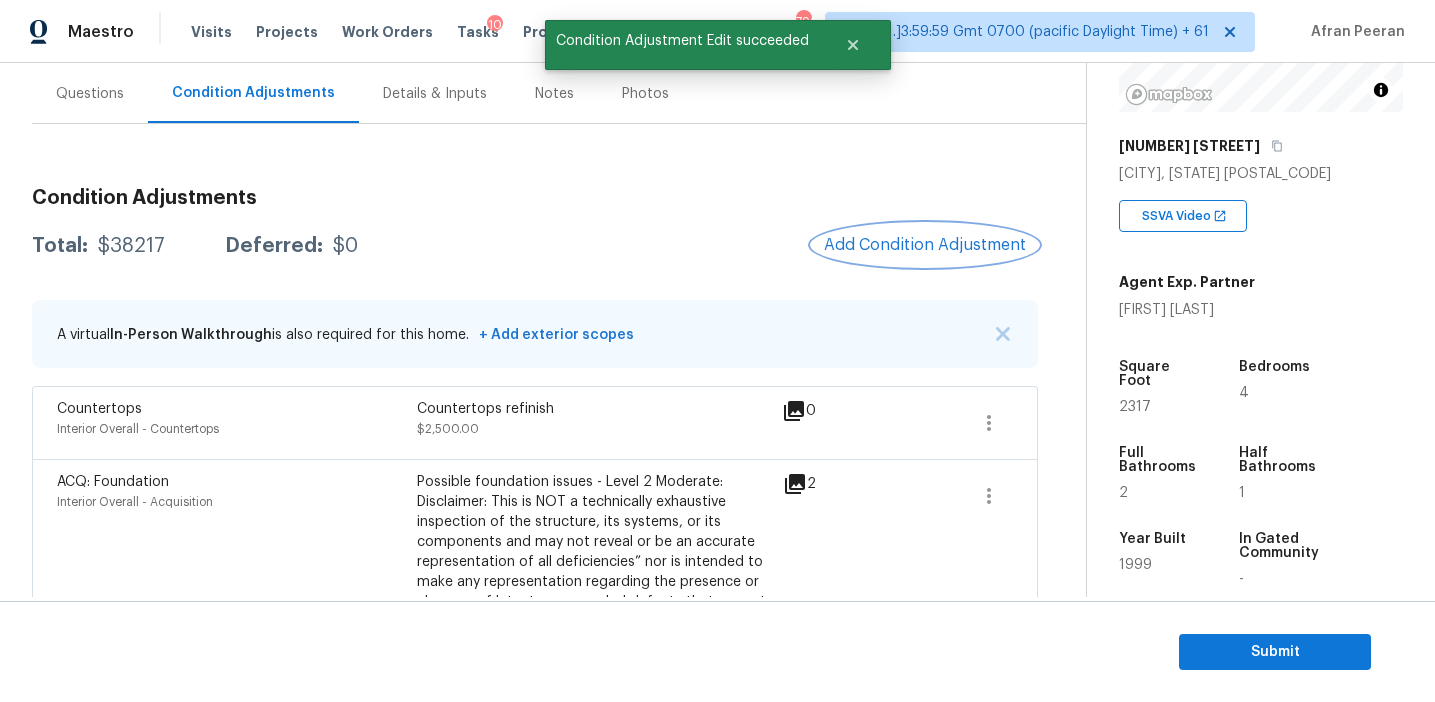 click on "Add Condition Adjustment" at bounding box center (925, 245) 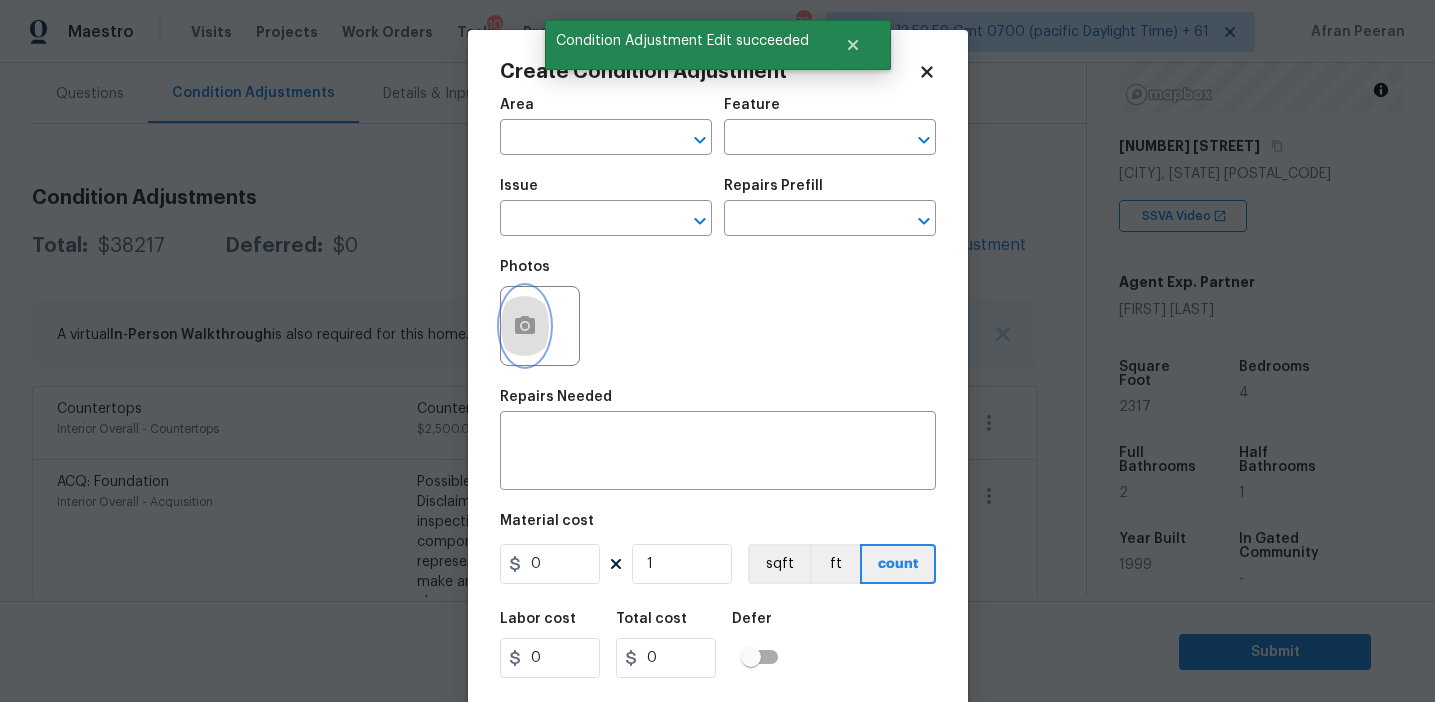 click at bounding box center [525, 326] 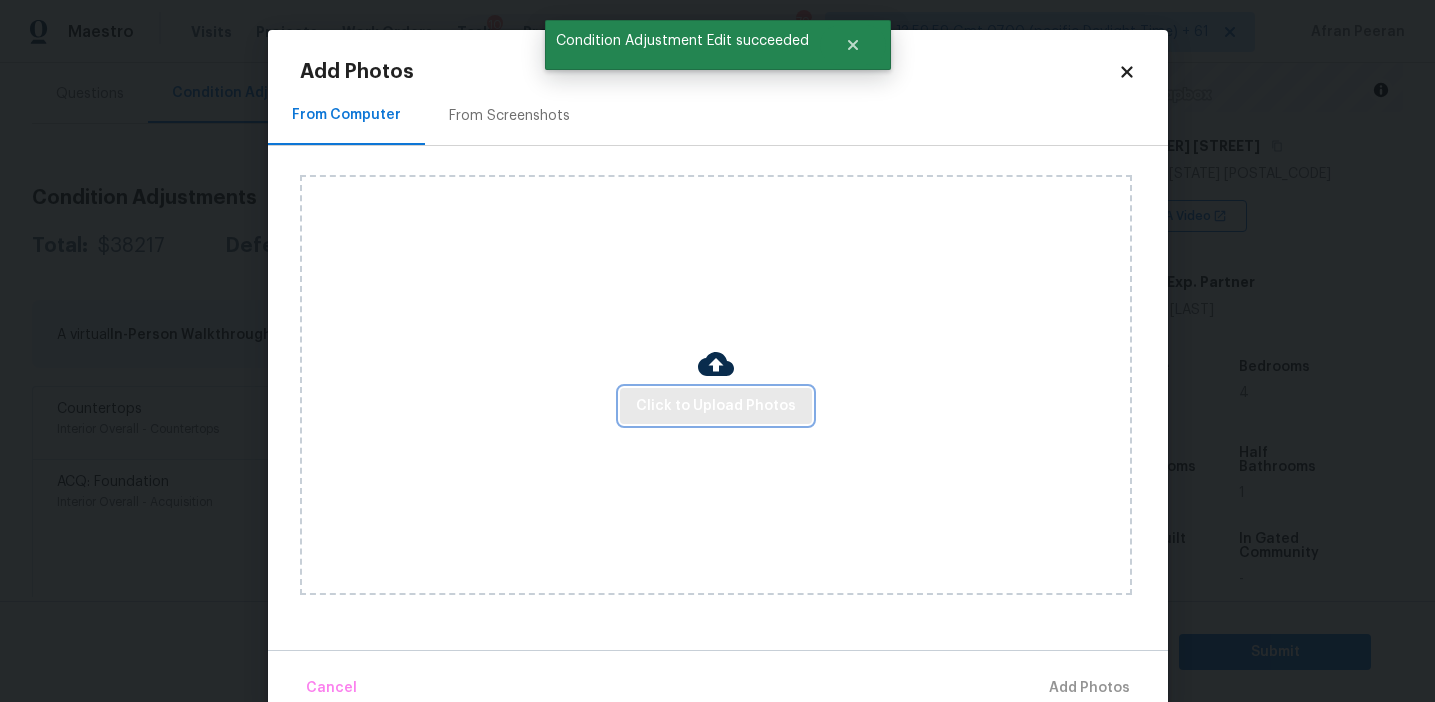 click on "Click to Upload Photos" at bounding box center [716, 406] 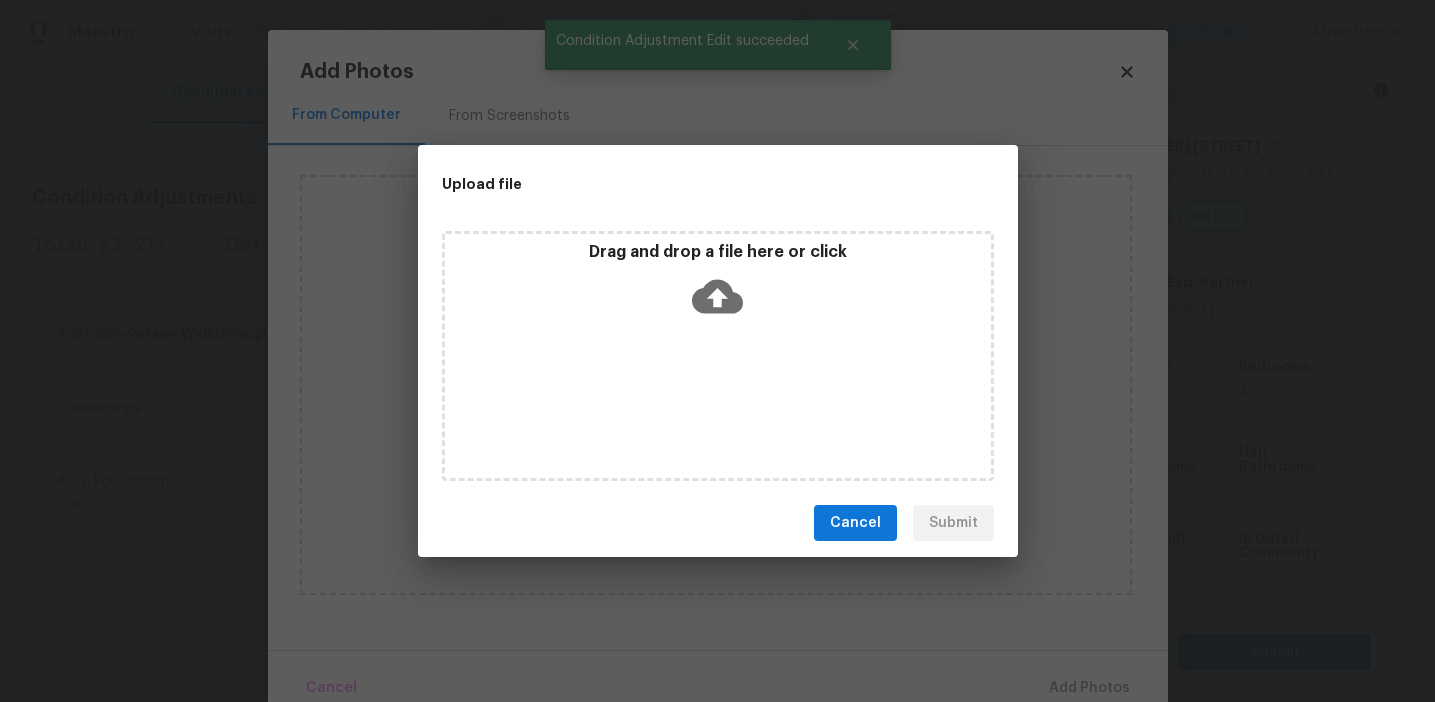 click on "Drag and drop a file here or click" at bounding box center [718, 285] 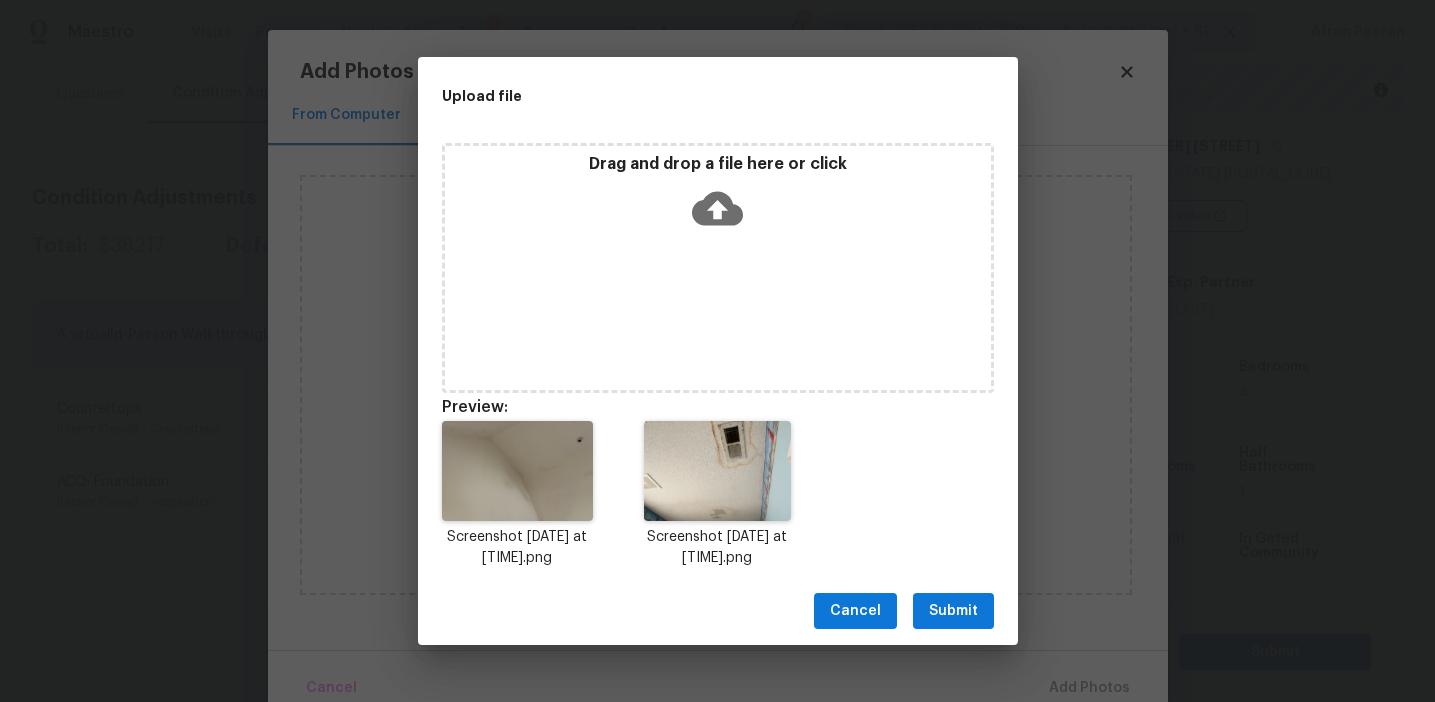 click on "Submit" at bounding box center [953, 611] 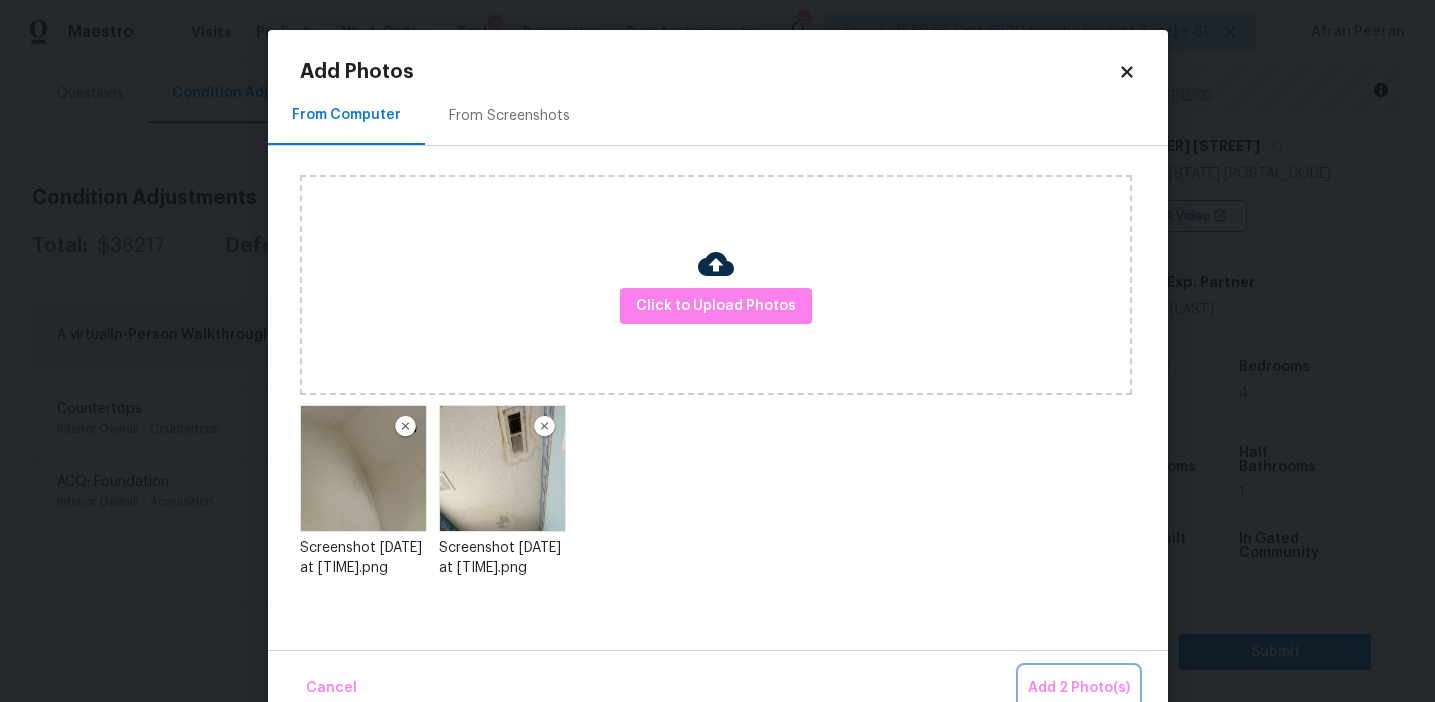 click on "Add 2 Photo(s)" at bounding box center (1079, 688) 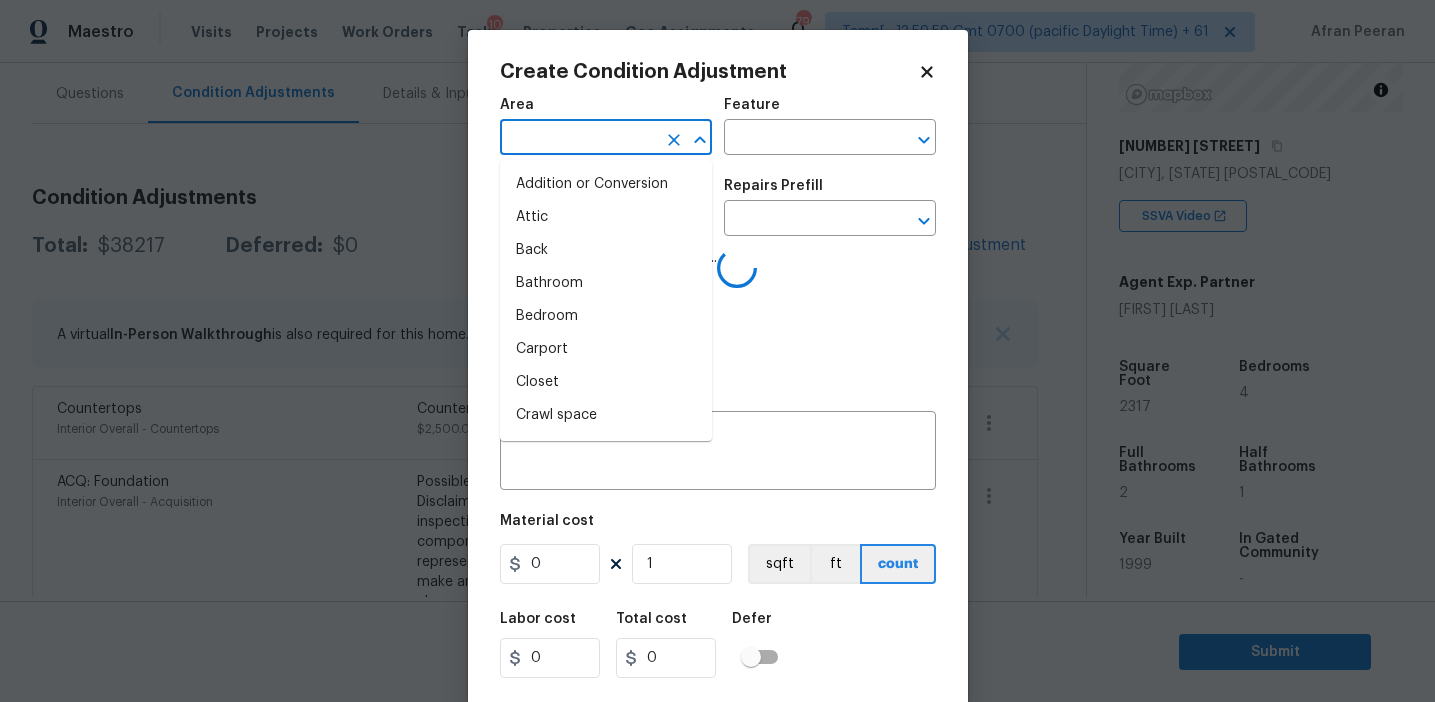 click at bounding box center [578, 139] 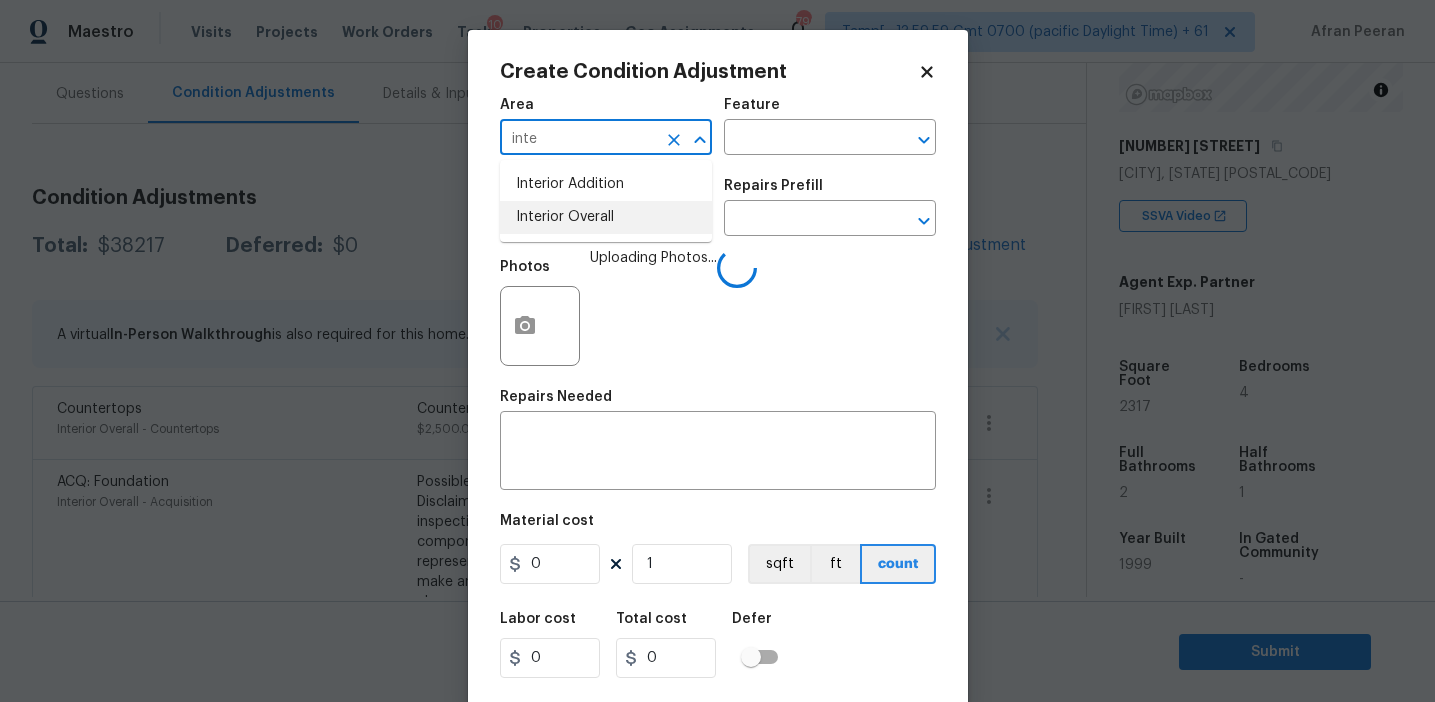 click on "Interior Overall" at bounding box center [606, 217] 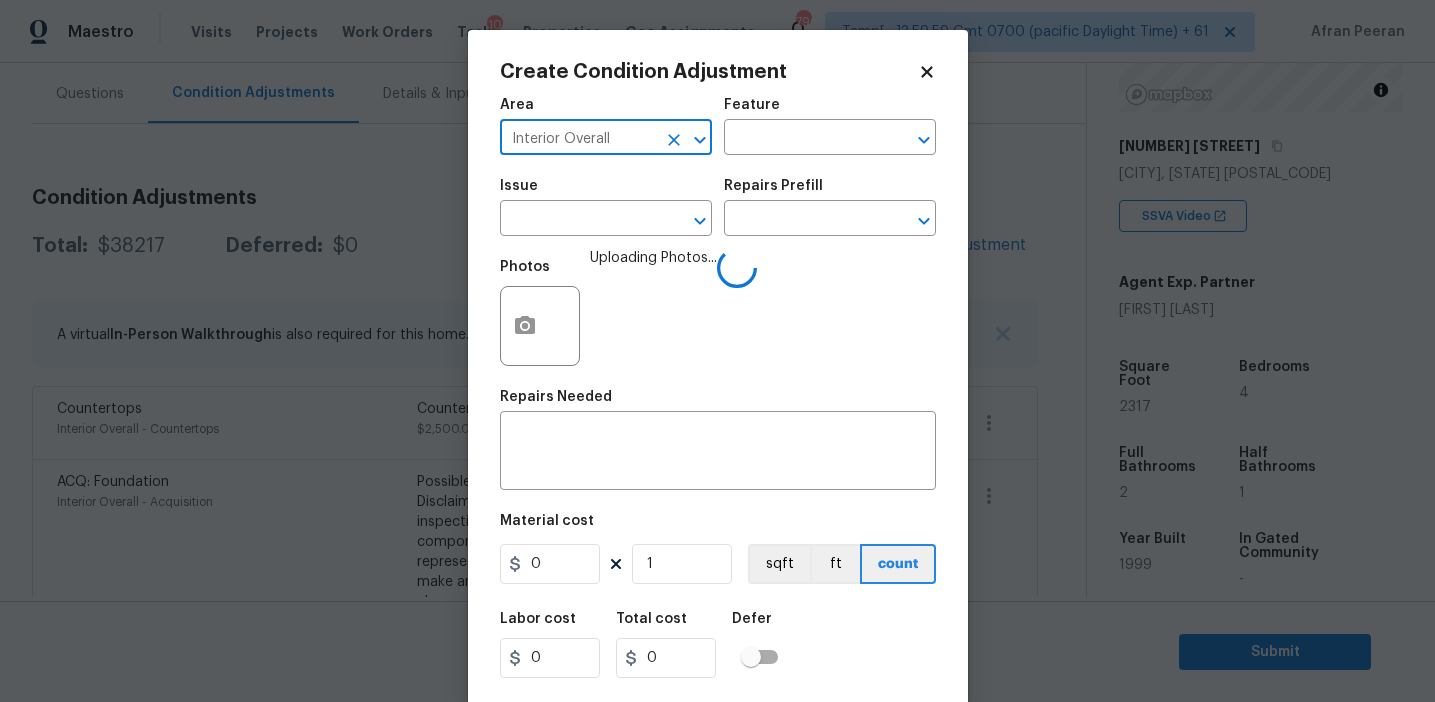 type on "Interior Overall" 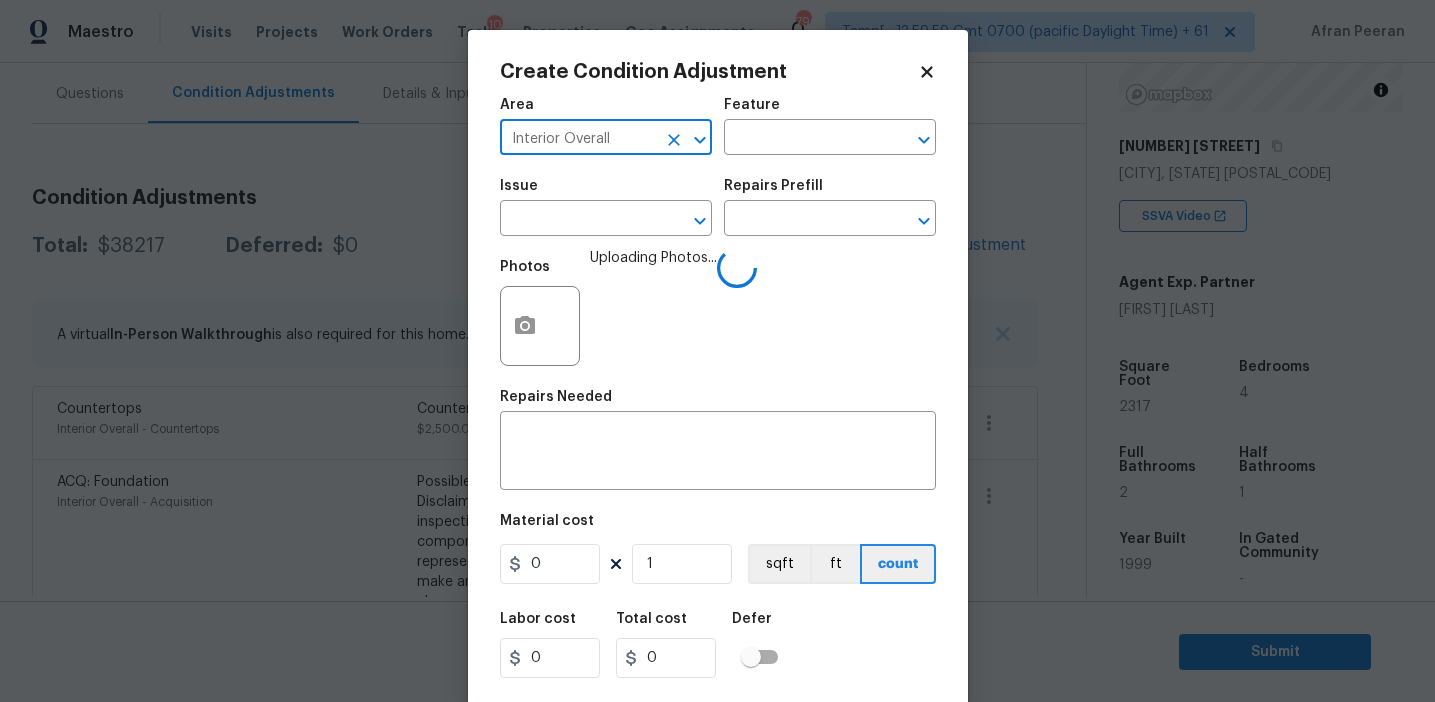 click at bounding box center [578, 220] 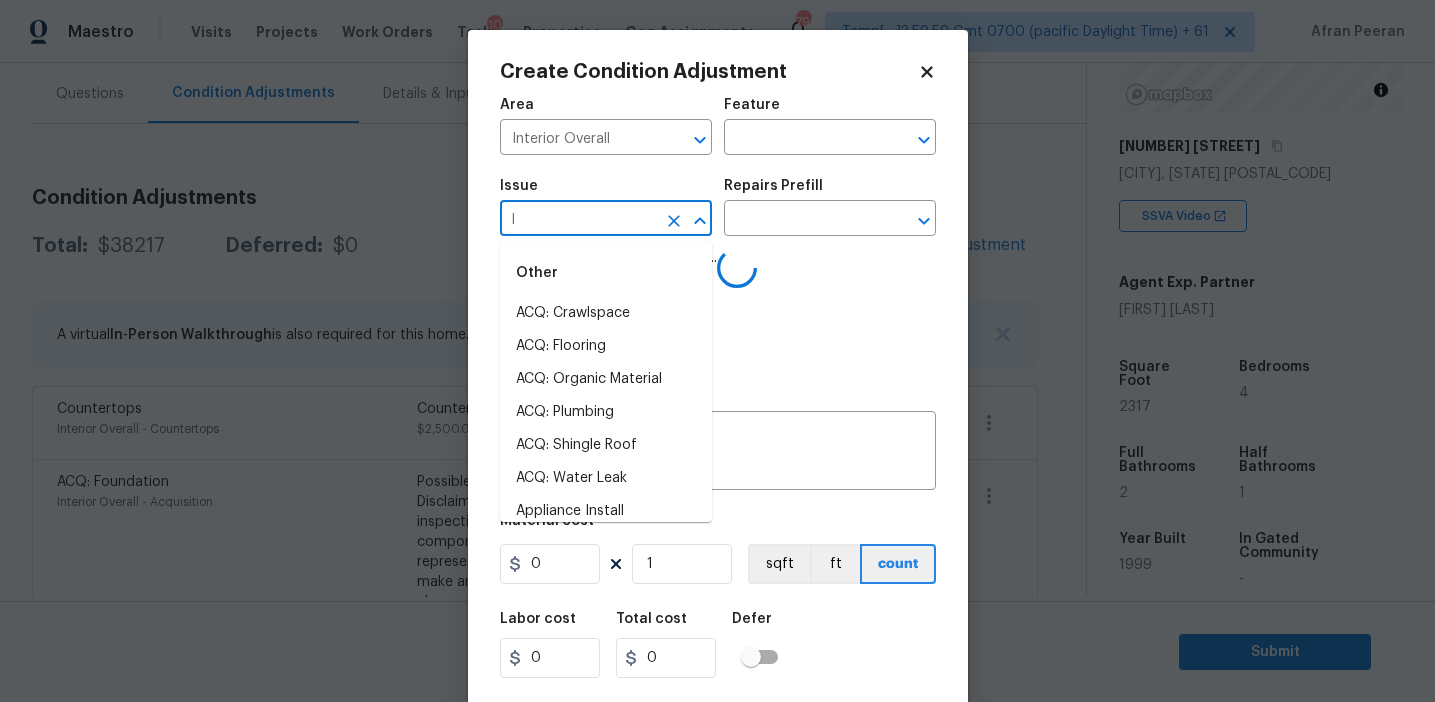type on "le" 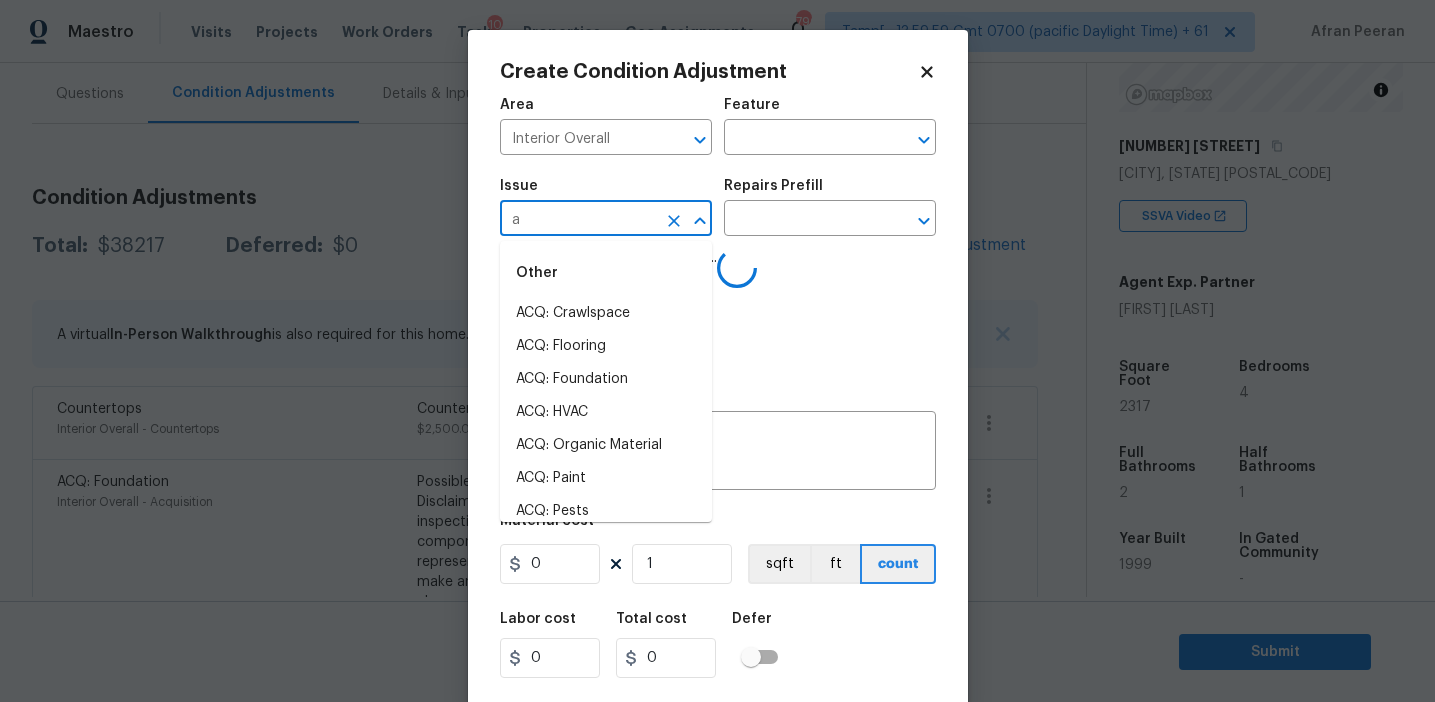 type on "ak" 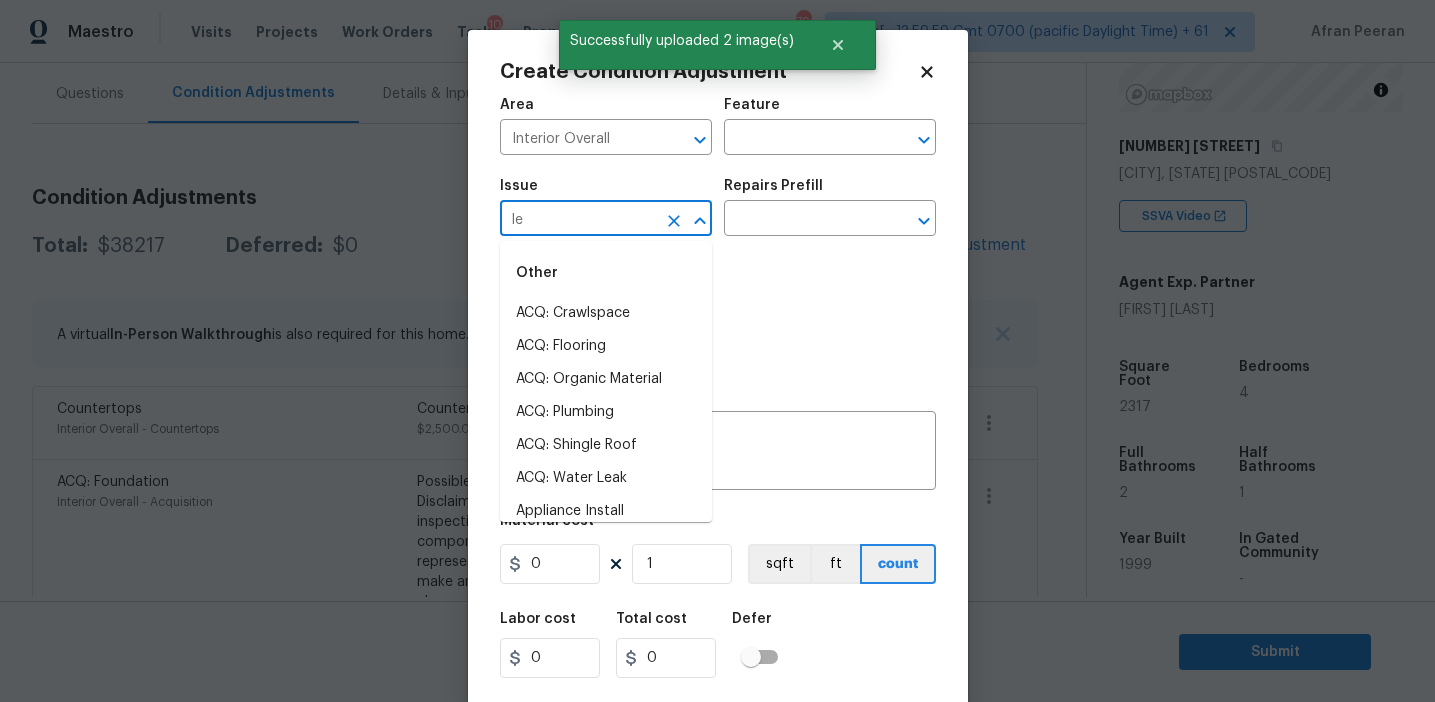 type on "lea" 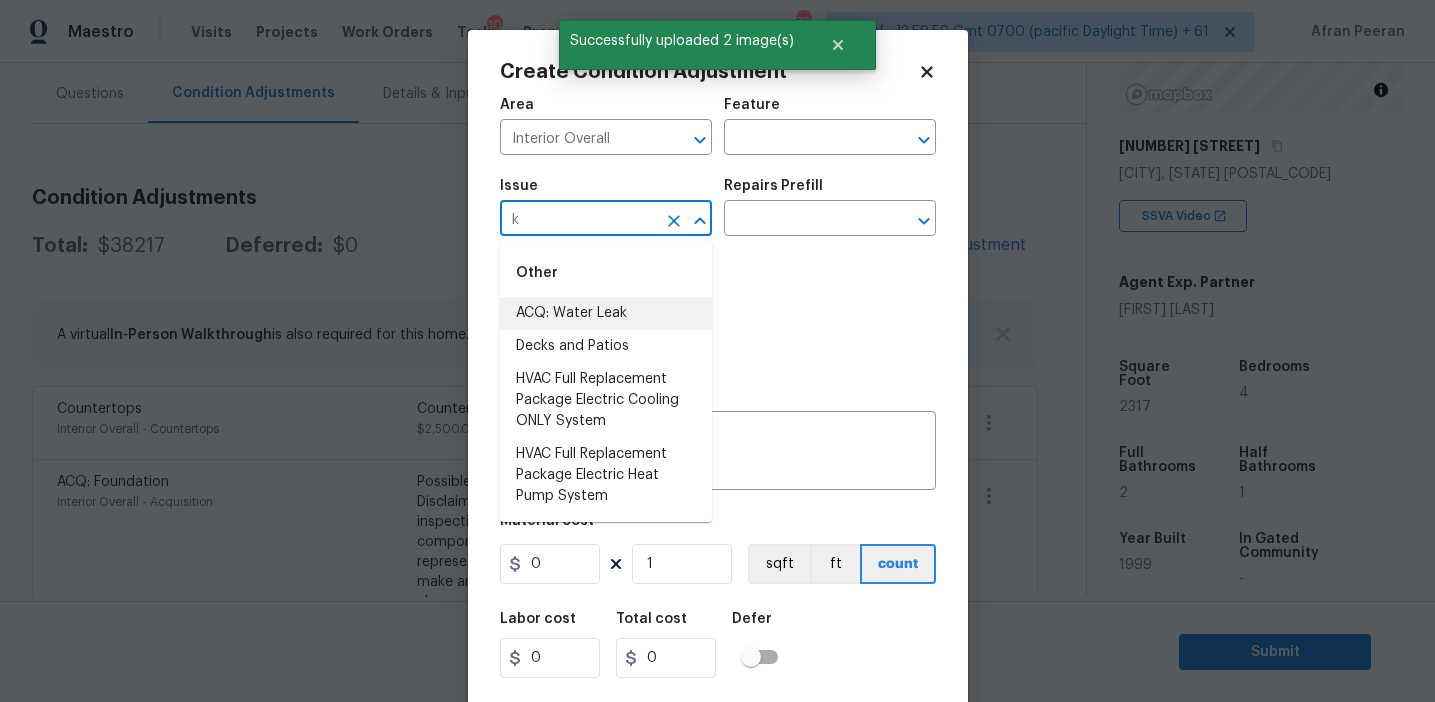click on "ACQ: Water Leak" at bounding box center [606, 313] 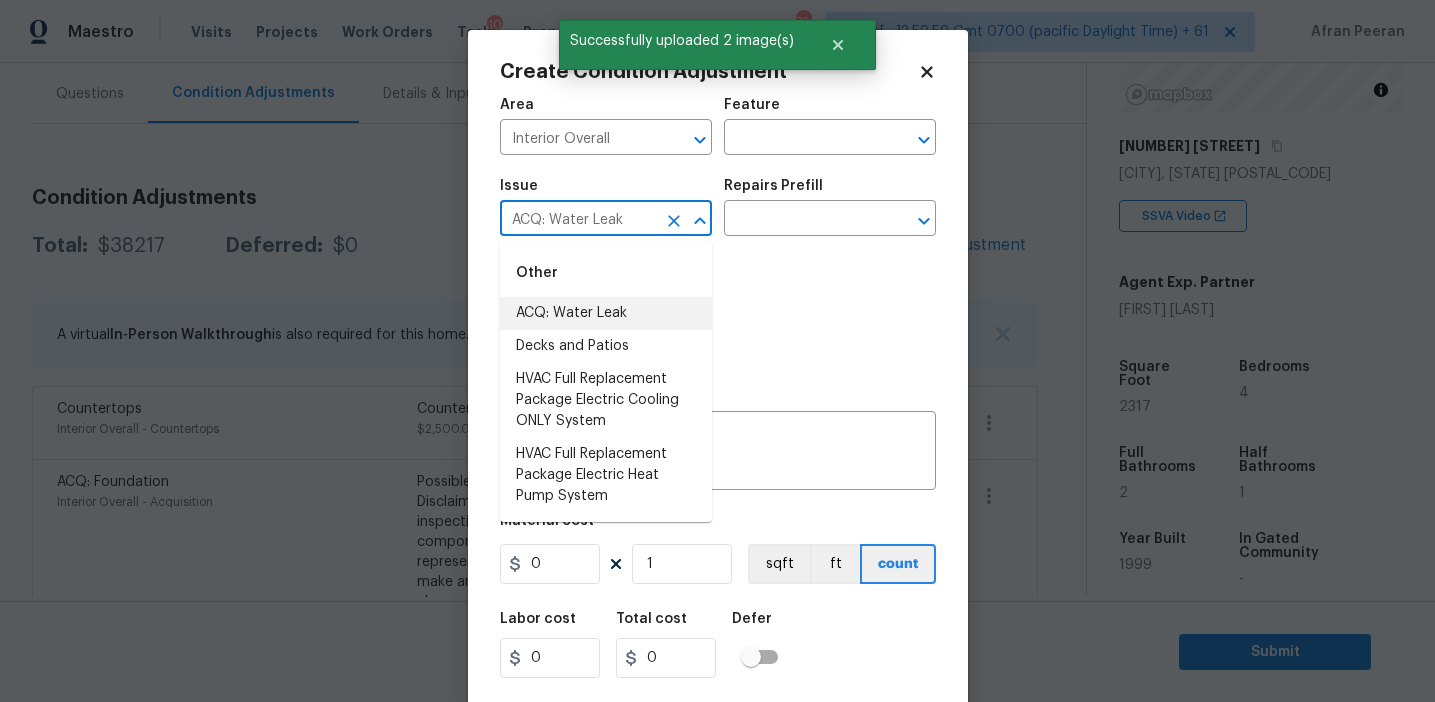 type on "ACQ: Water Leak" 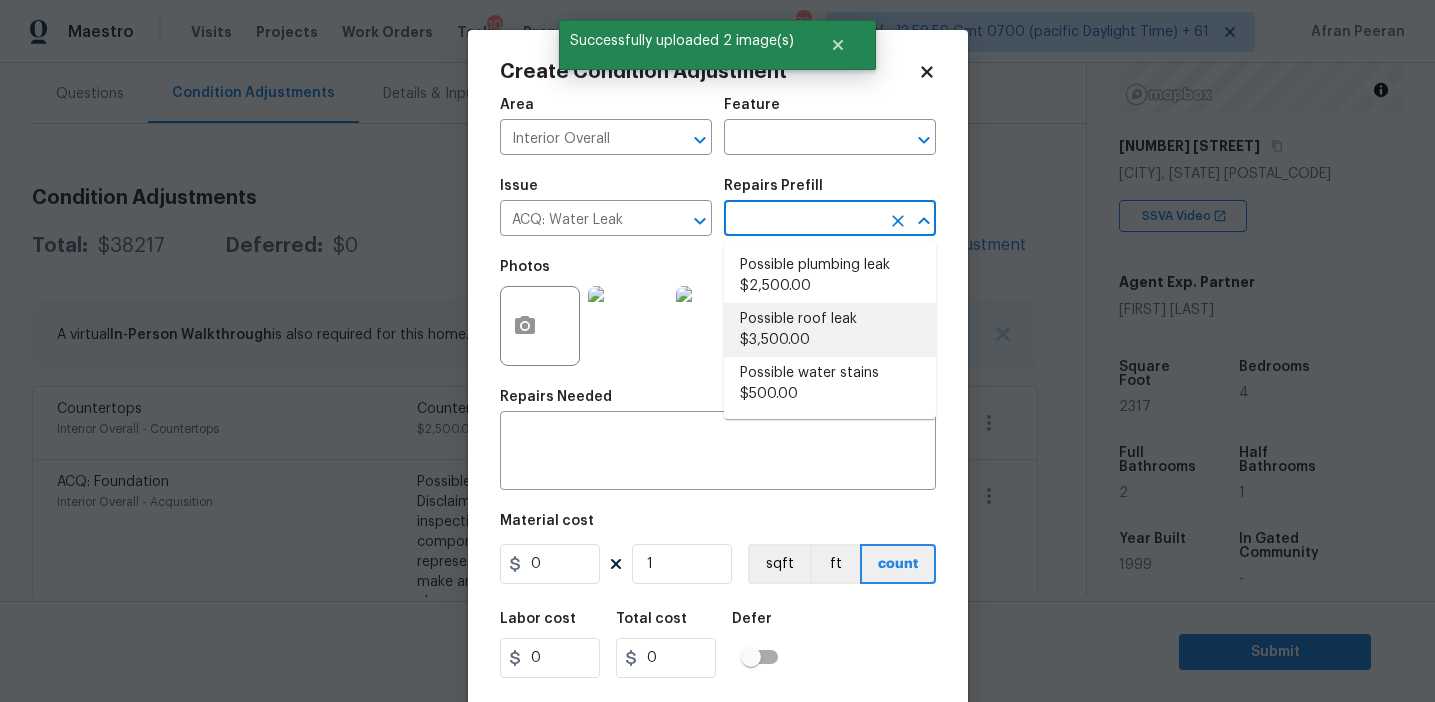 click on "Possible roof leak $3,500.00" at bounding box center (830, 330) 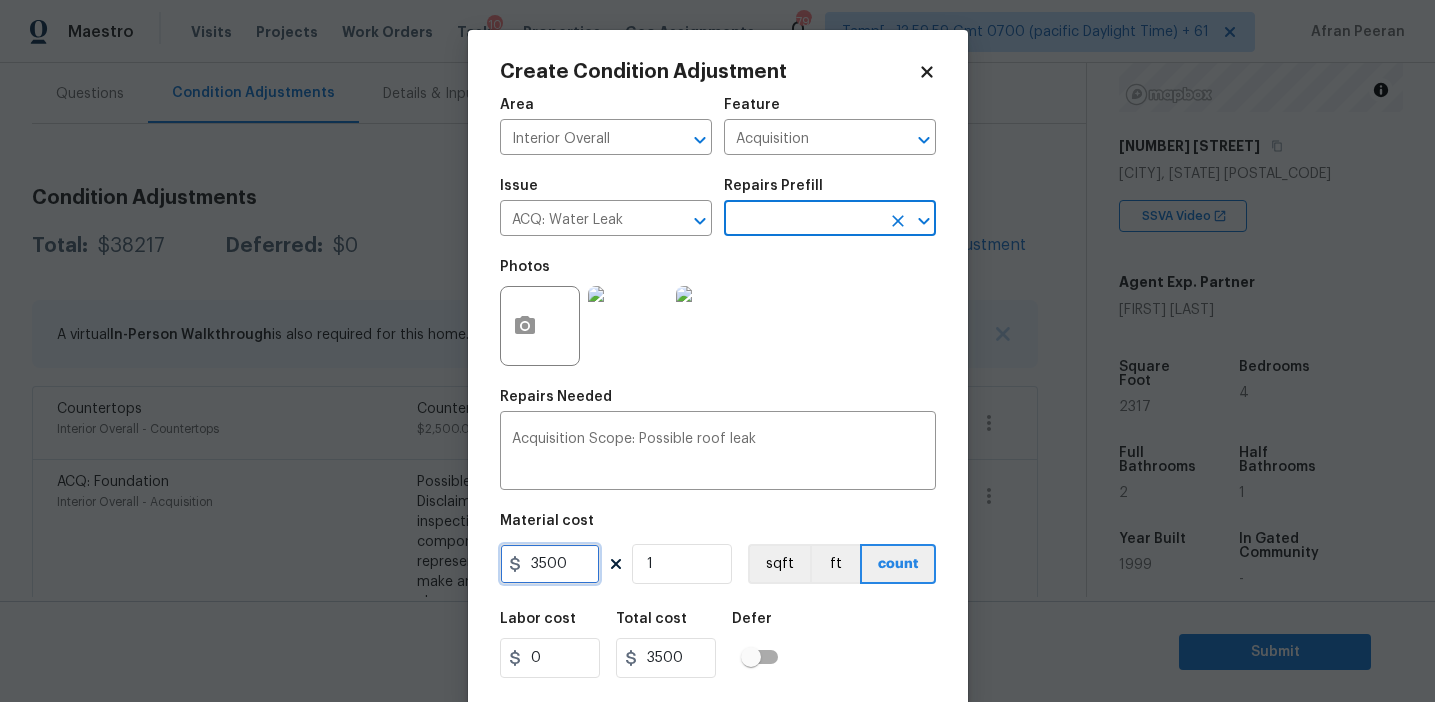 click on "3500" at bounding box center [550, 564] 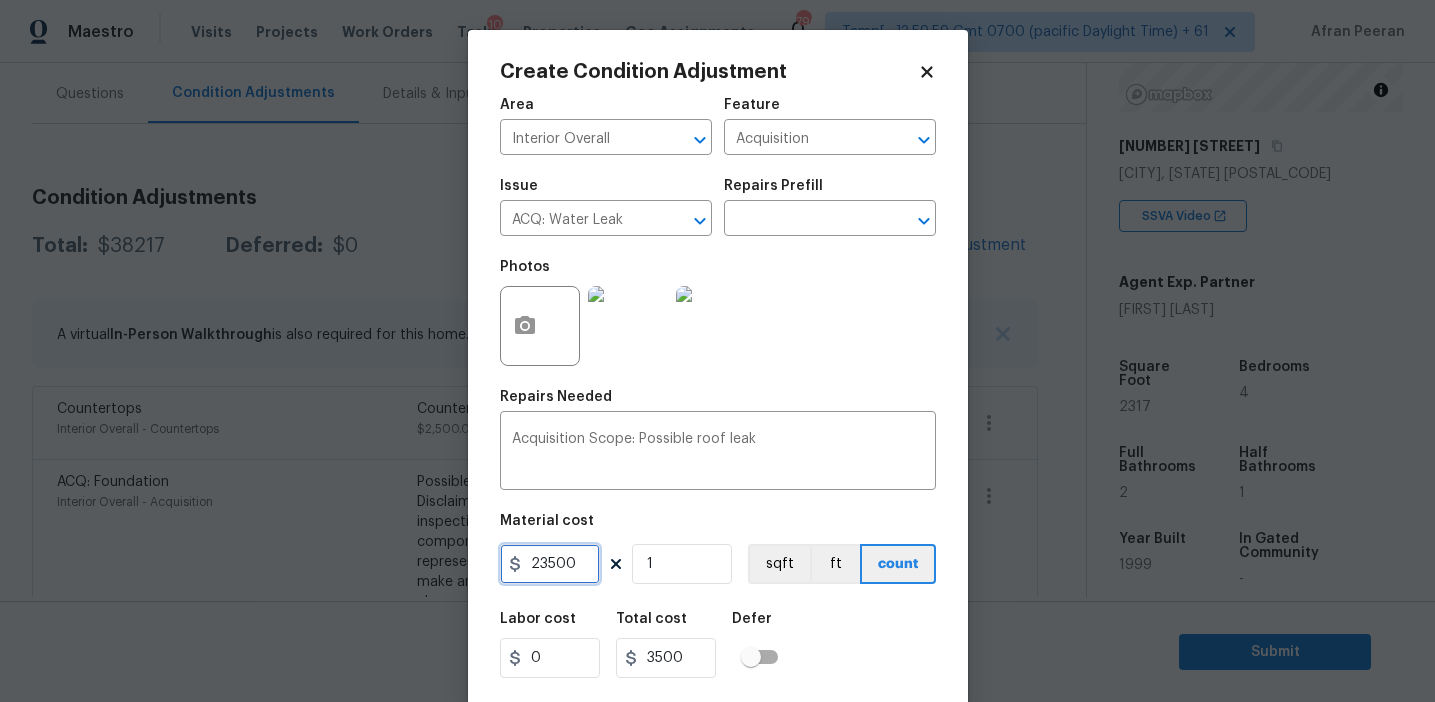 type on "23500" 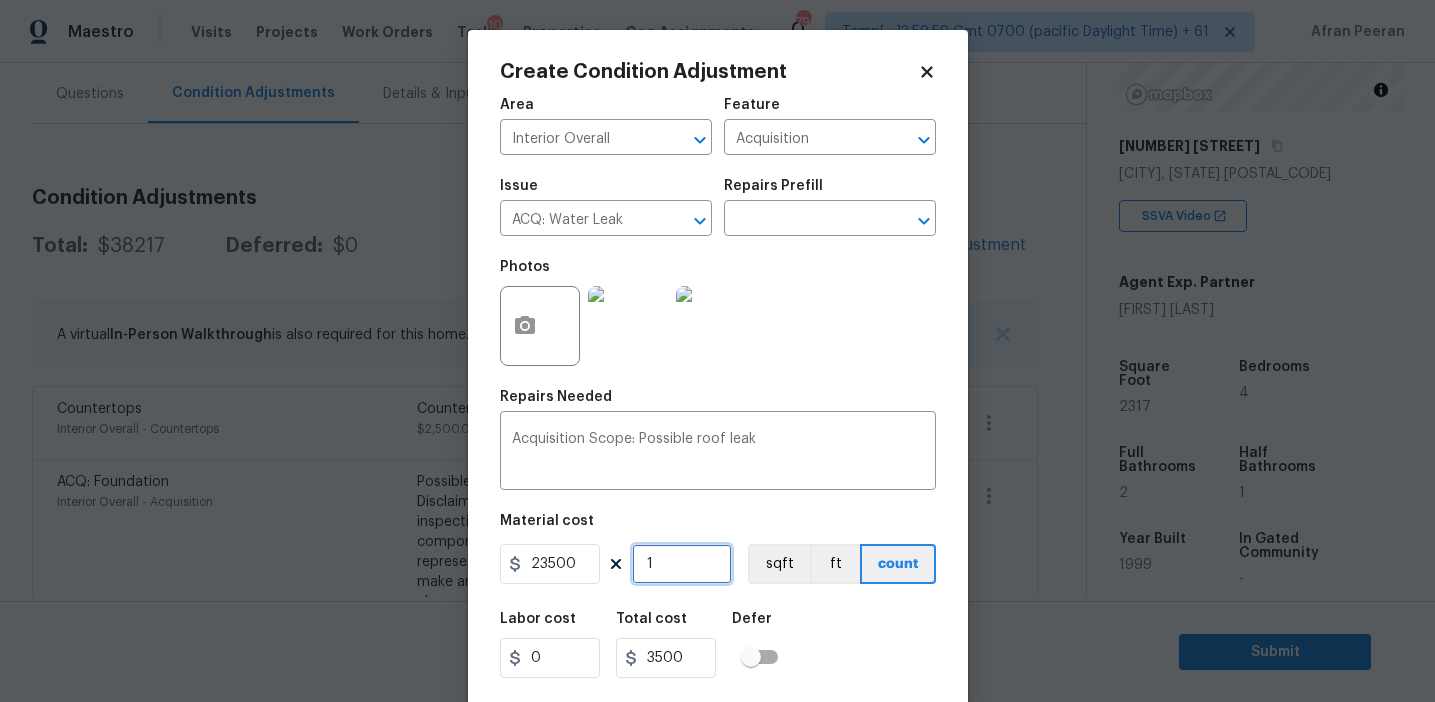 type on "23500" 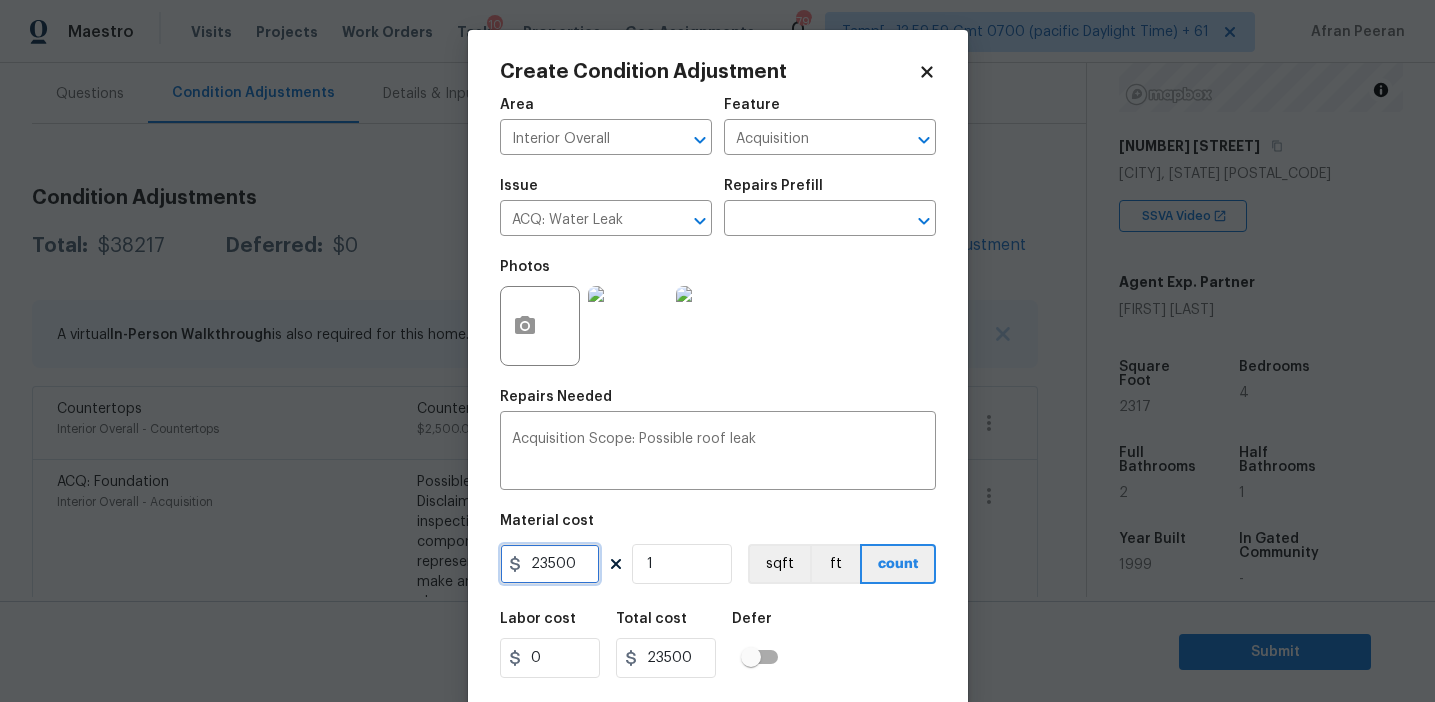 click on "23500" at bounding box center (550, 564) 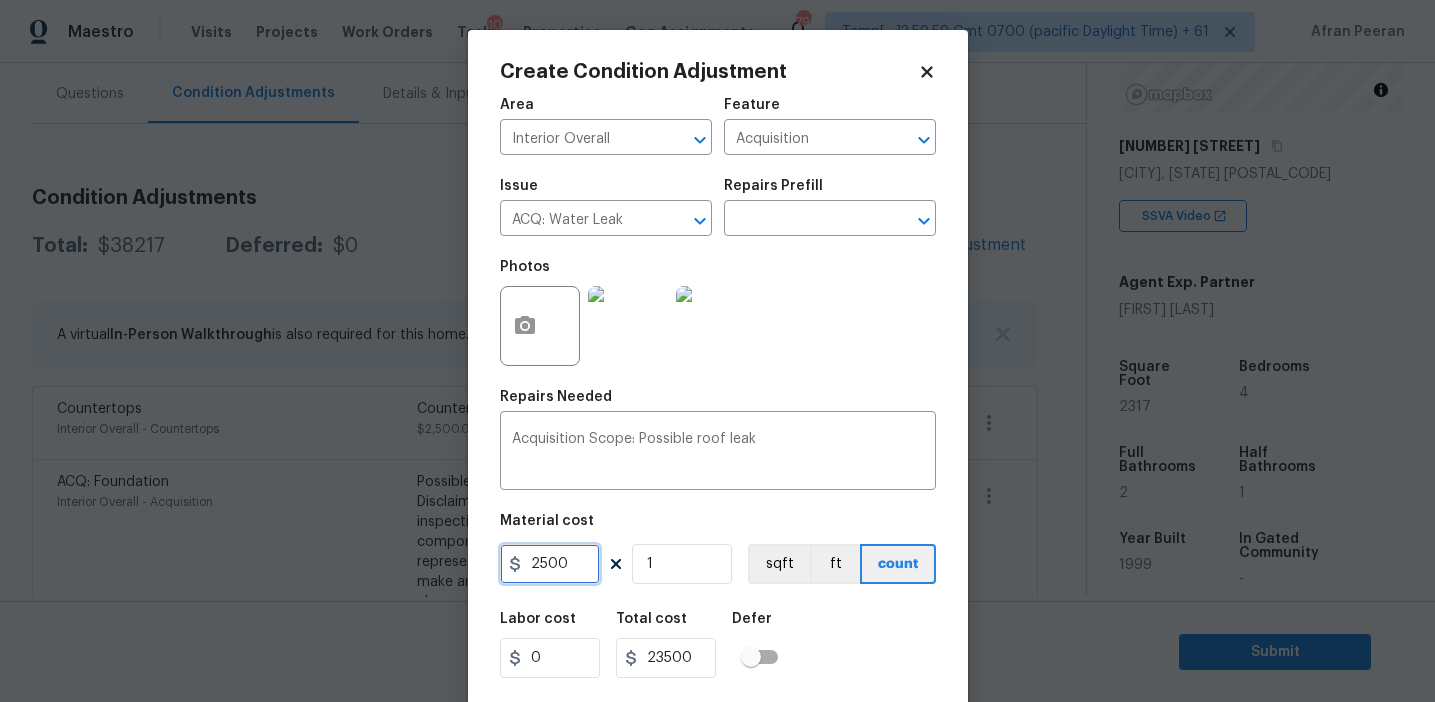 type on "2500" 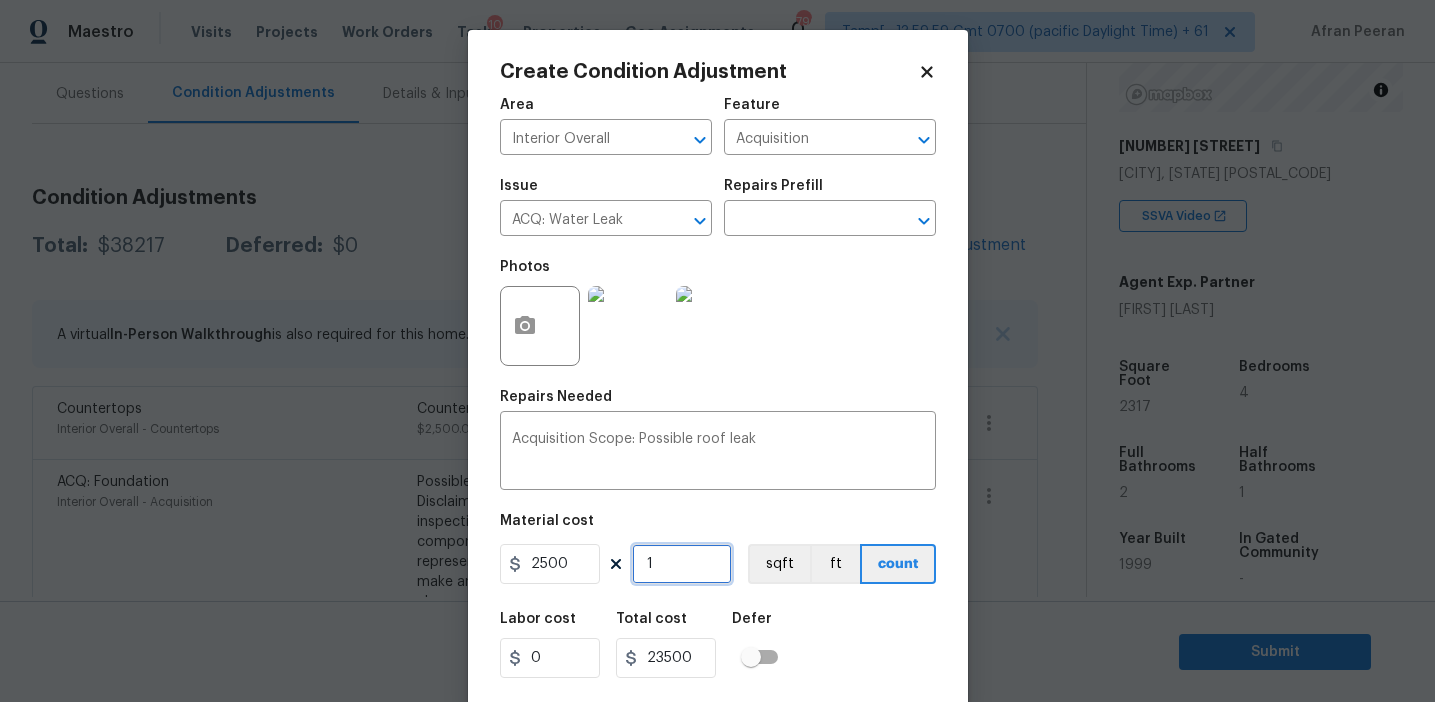 type on "2500" 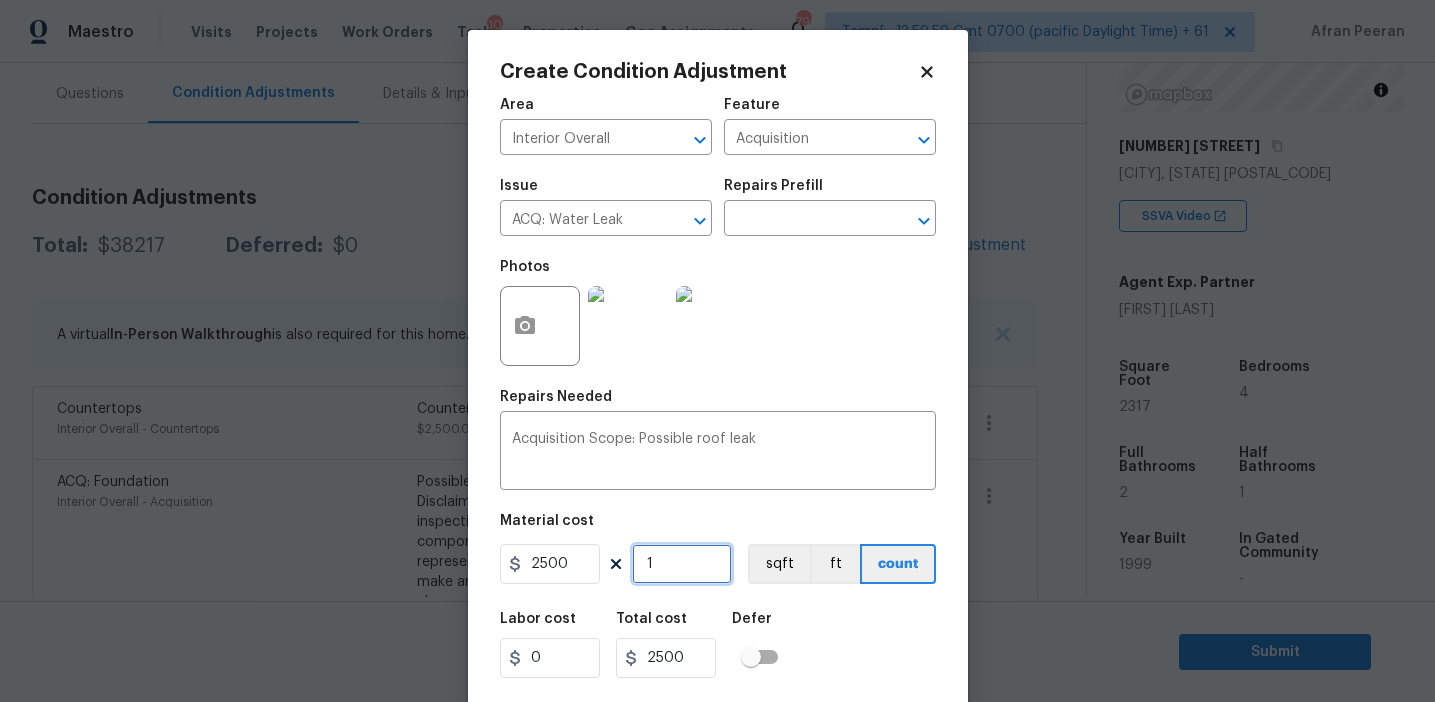 scroll, scrollTop: 45, scrollLeft: 0, axis: vertical 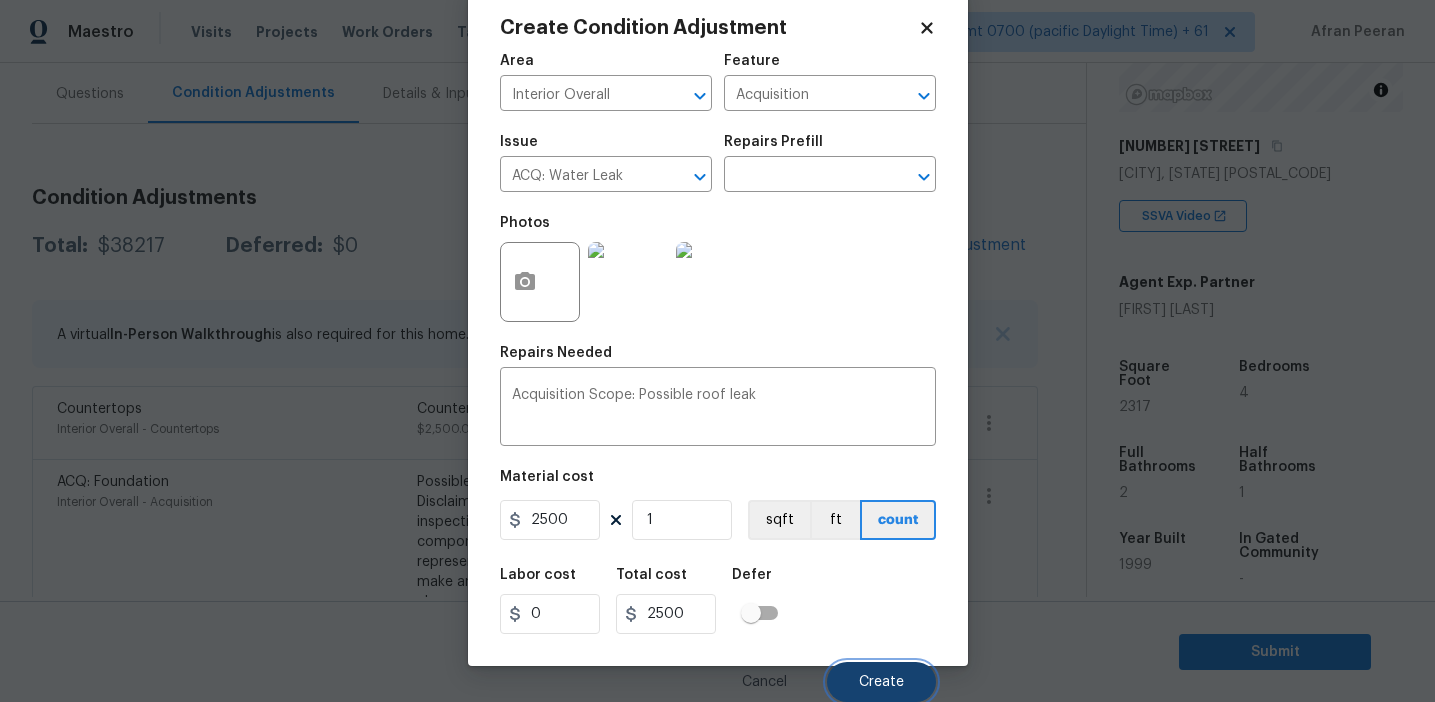 click on "Create" at bounding box center [881, 682] 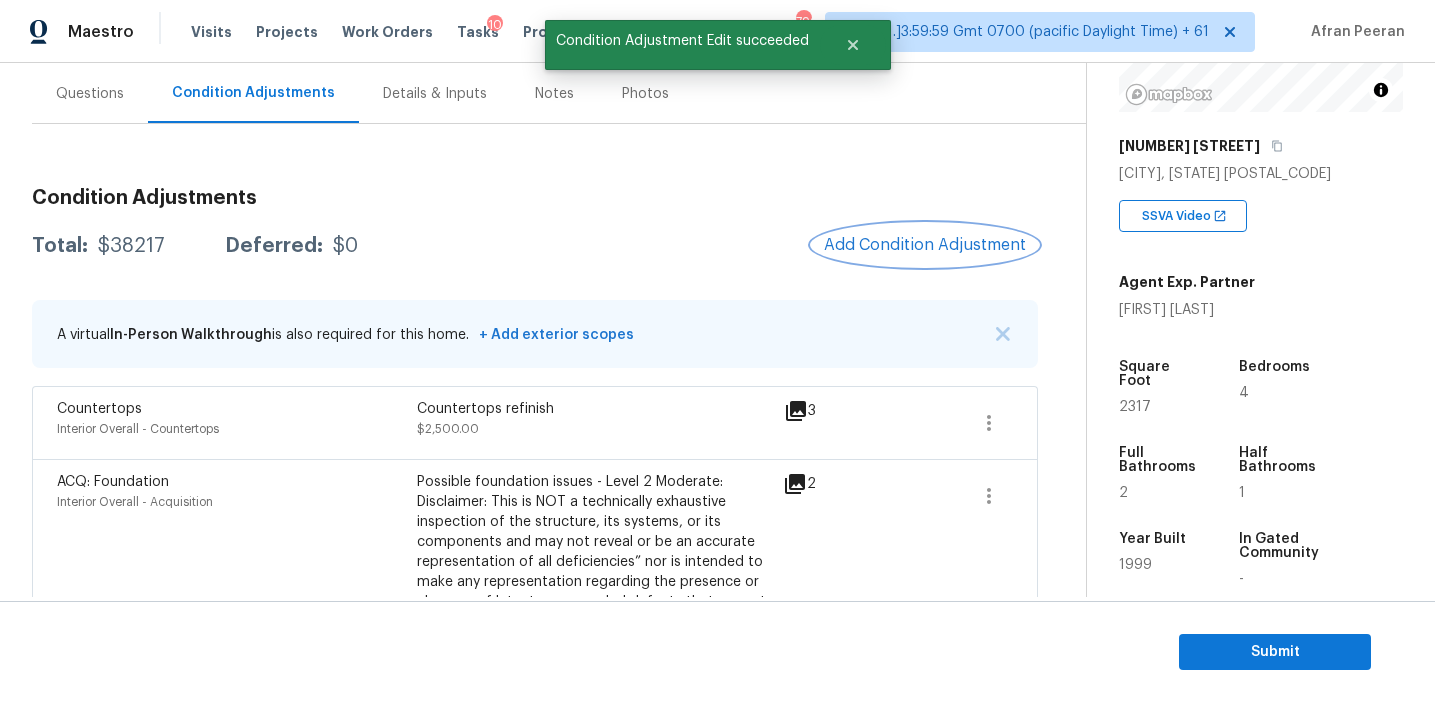 scroll, scrollTop: 0, scrollLeft: 0, axis: both 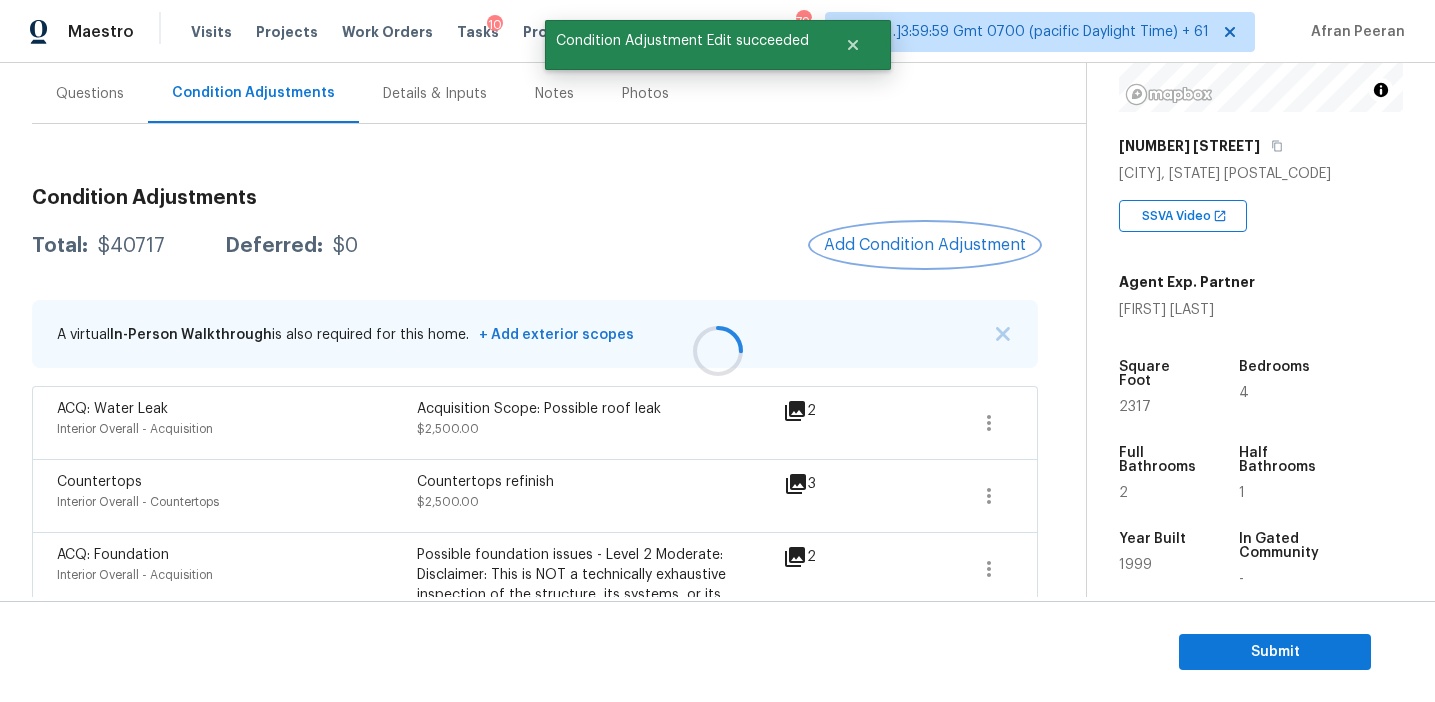 click on "Add Condition Adjustment" at bounding box center (925, 245) 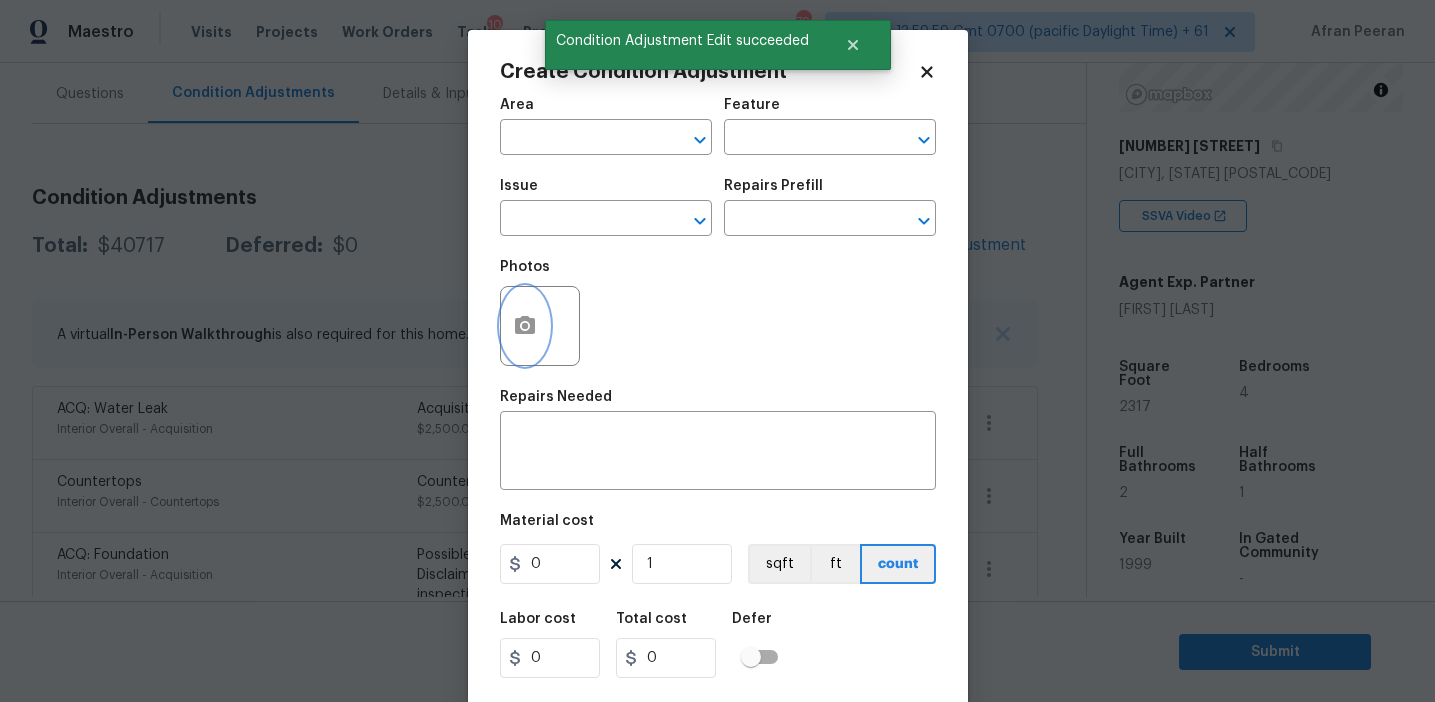 click at bounding box center [525, 326] 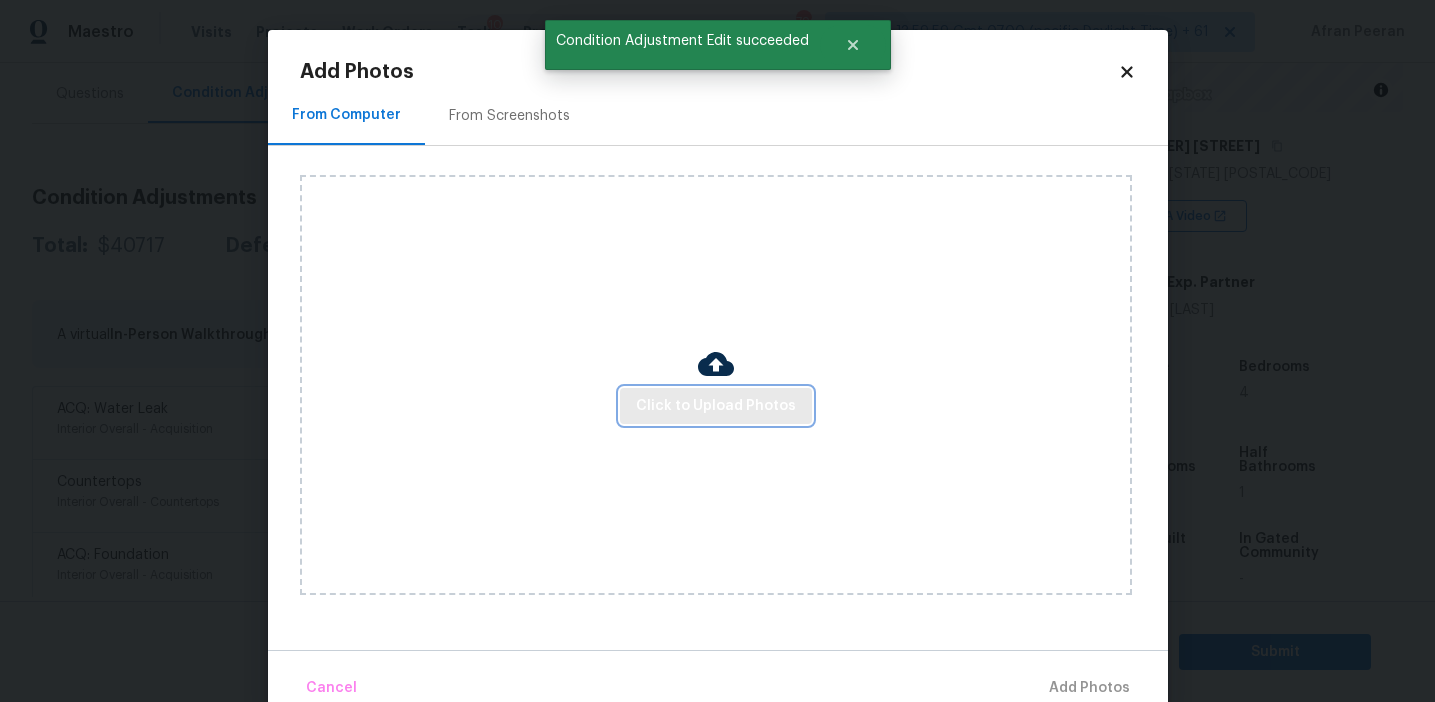 click on "Click to Upload Photos" at bounding box center (716, 406) 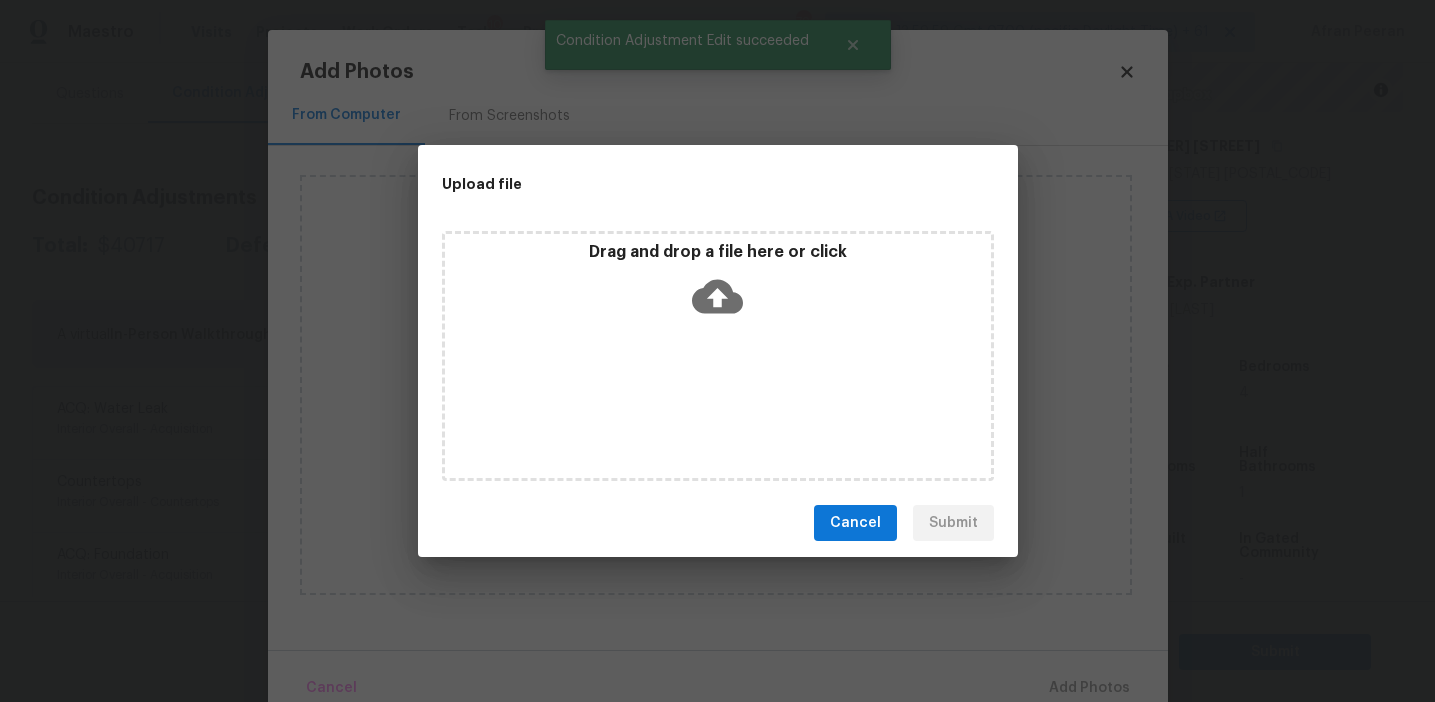 click on "Drag and drop a file here or click" at bounding box center (718, 285) 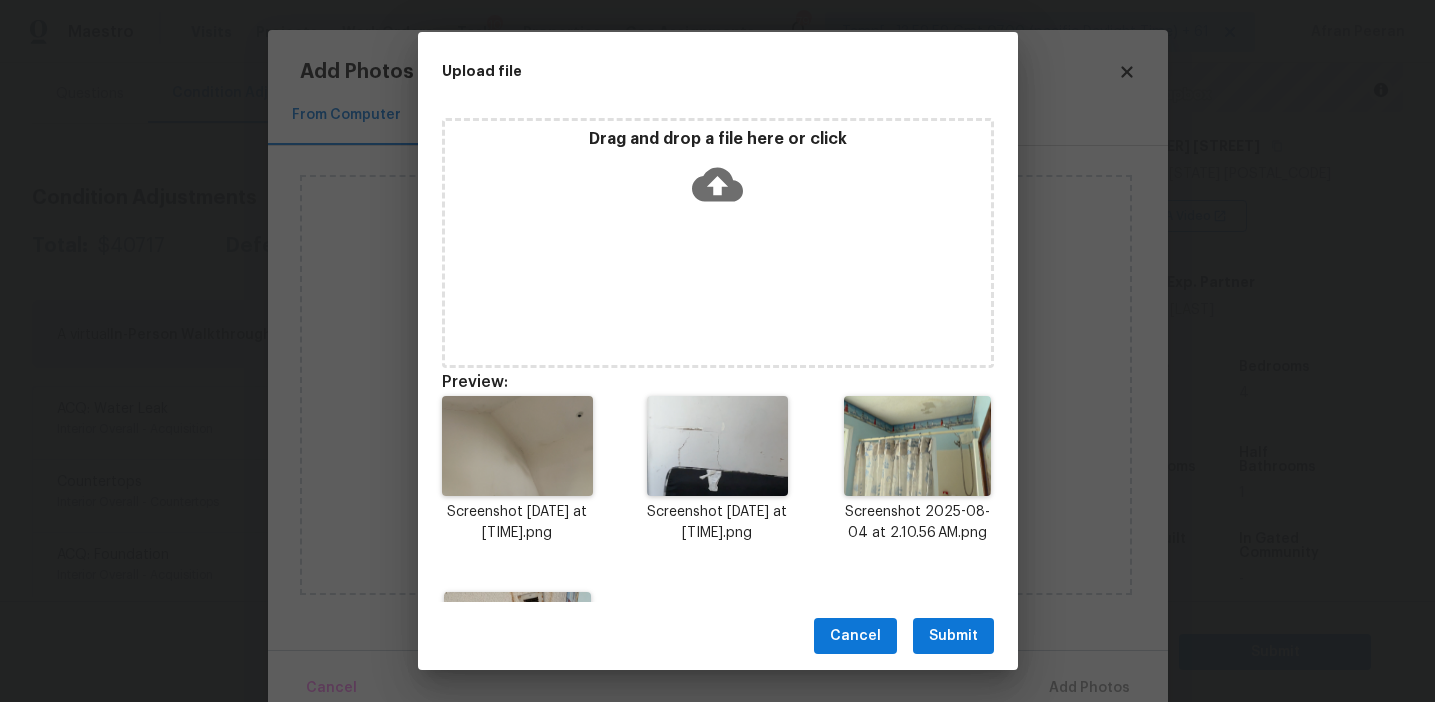 click on "Submit" at bounding box center (953, 636) 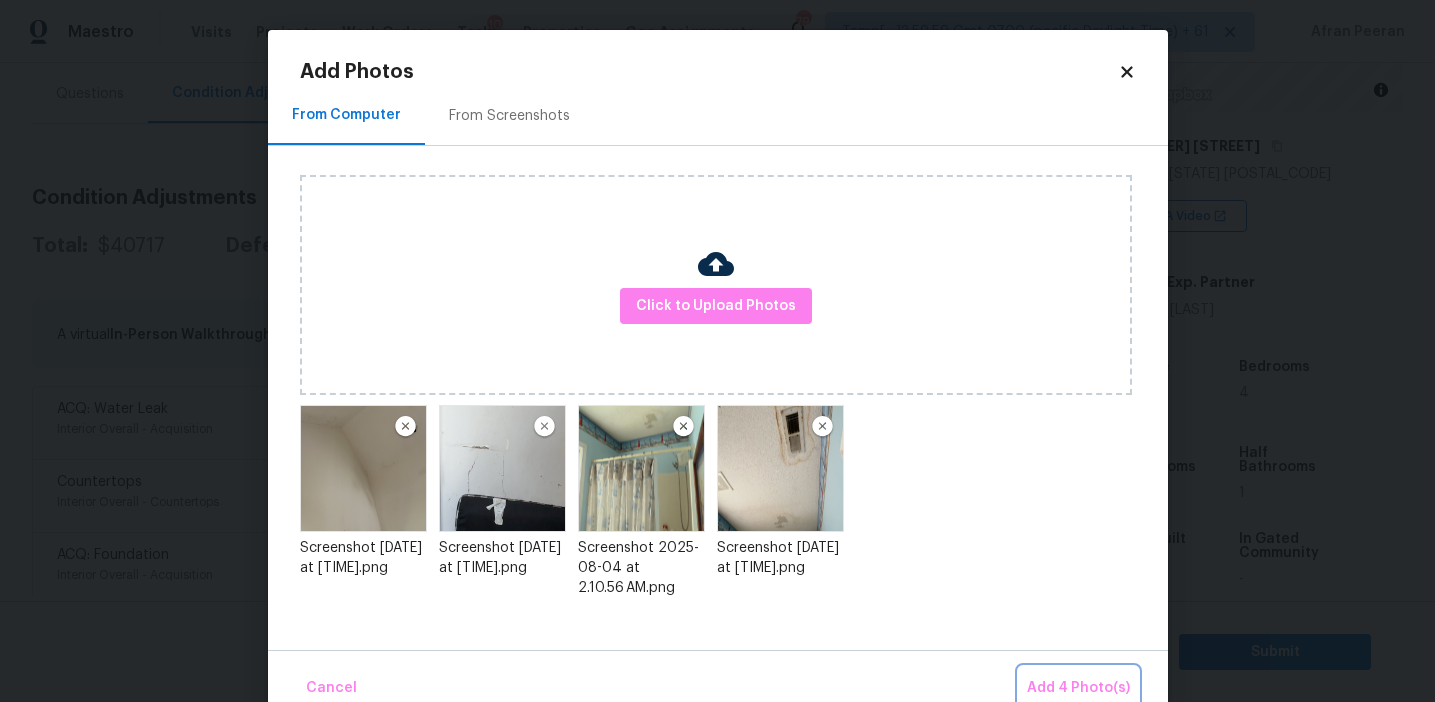 click on "Add 4 Photo(s)" at bounding box center (1078, 688) 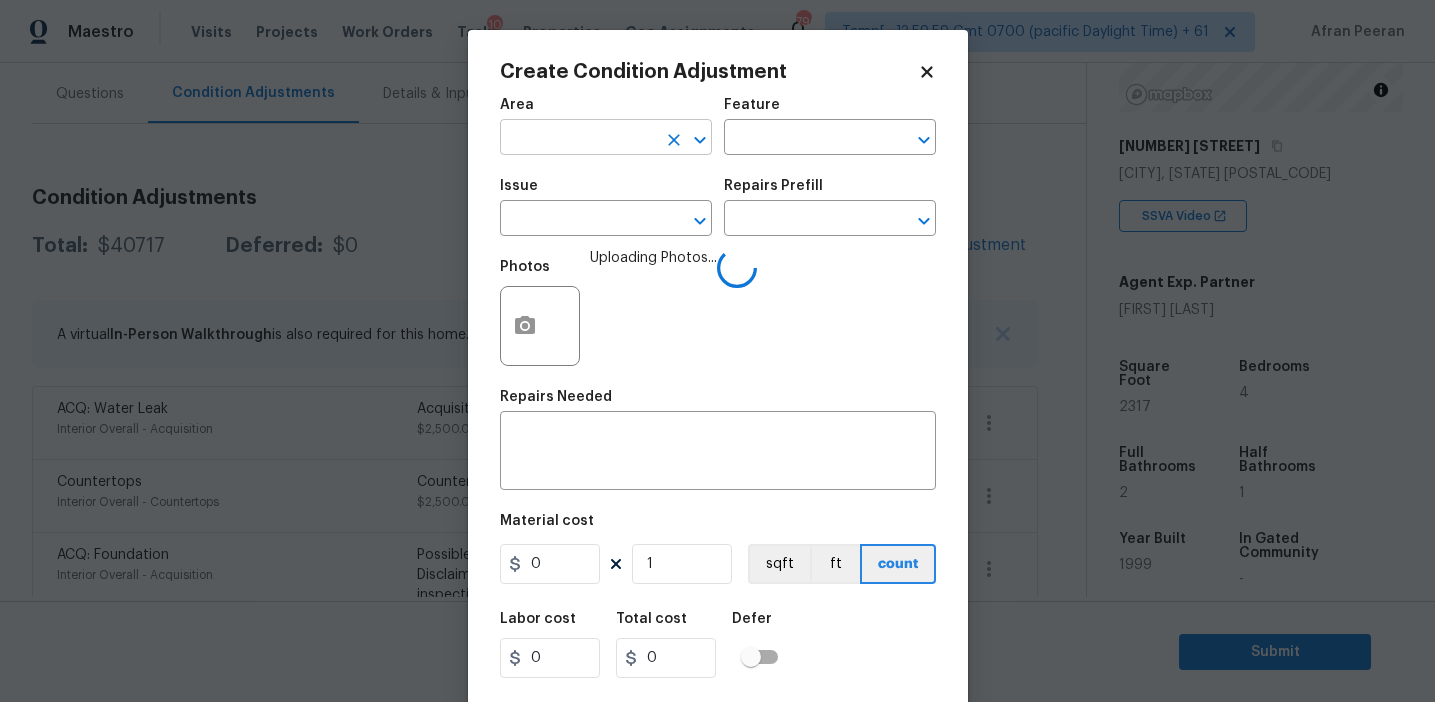 click at bounding box center (578, 139) 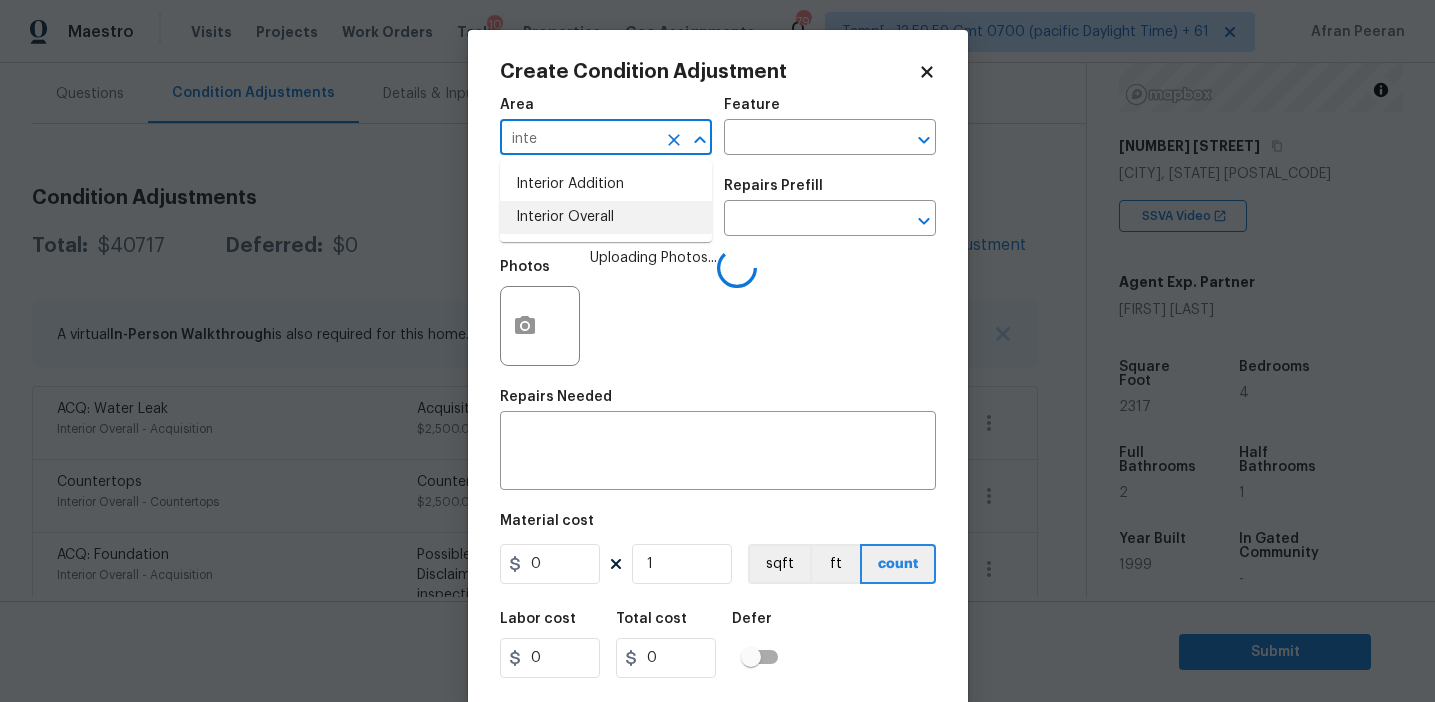 click on "Interior Overall" at bounding box center [606, 217] 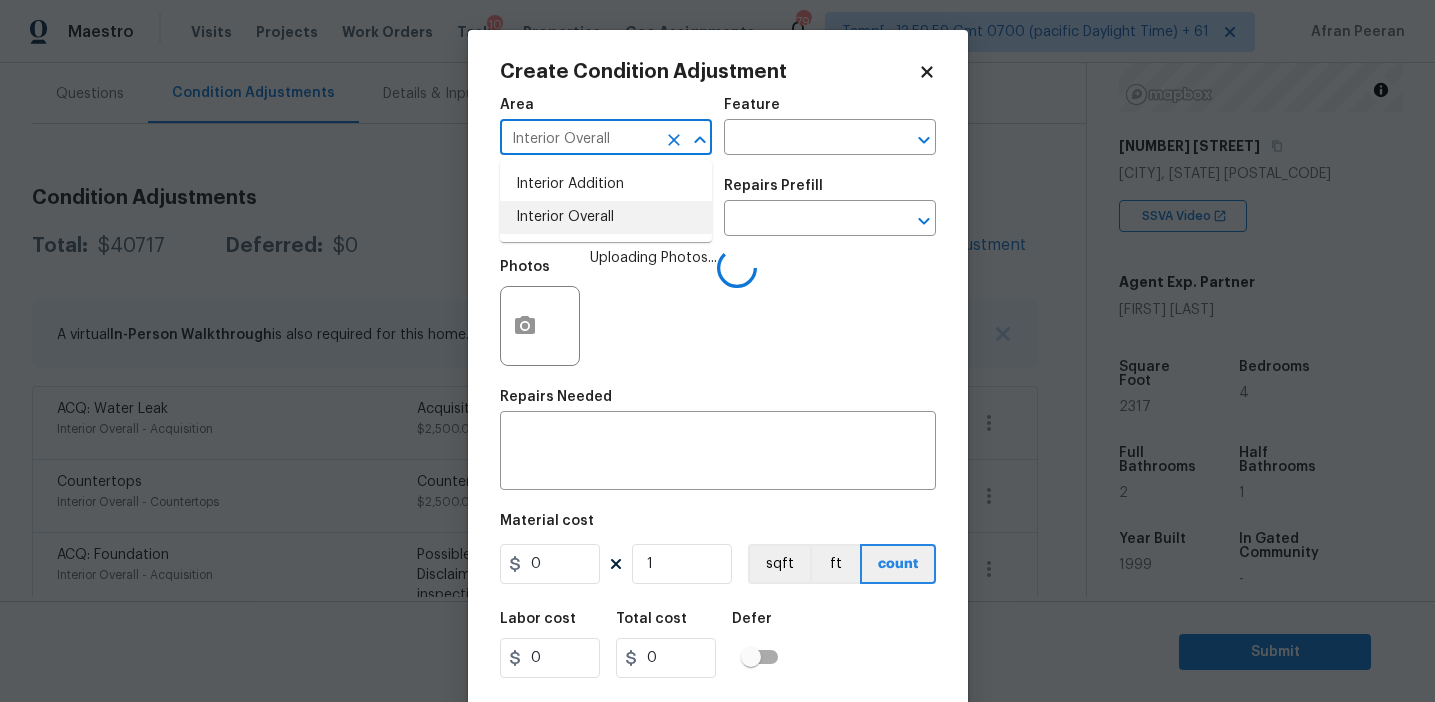 type on "Interior Overall" 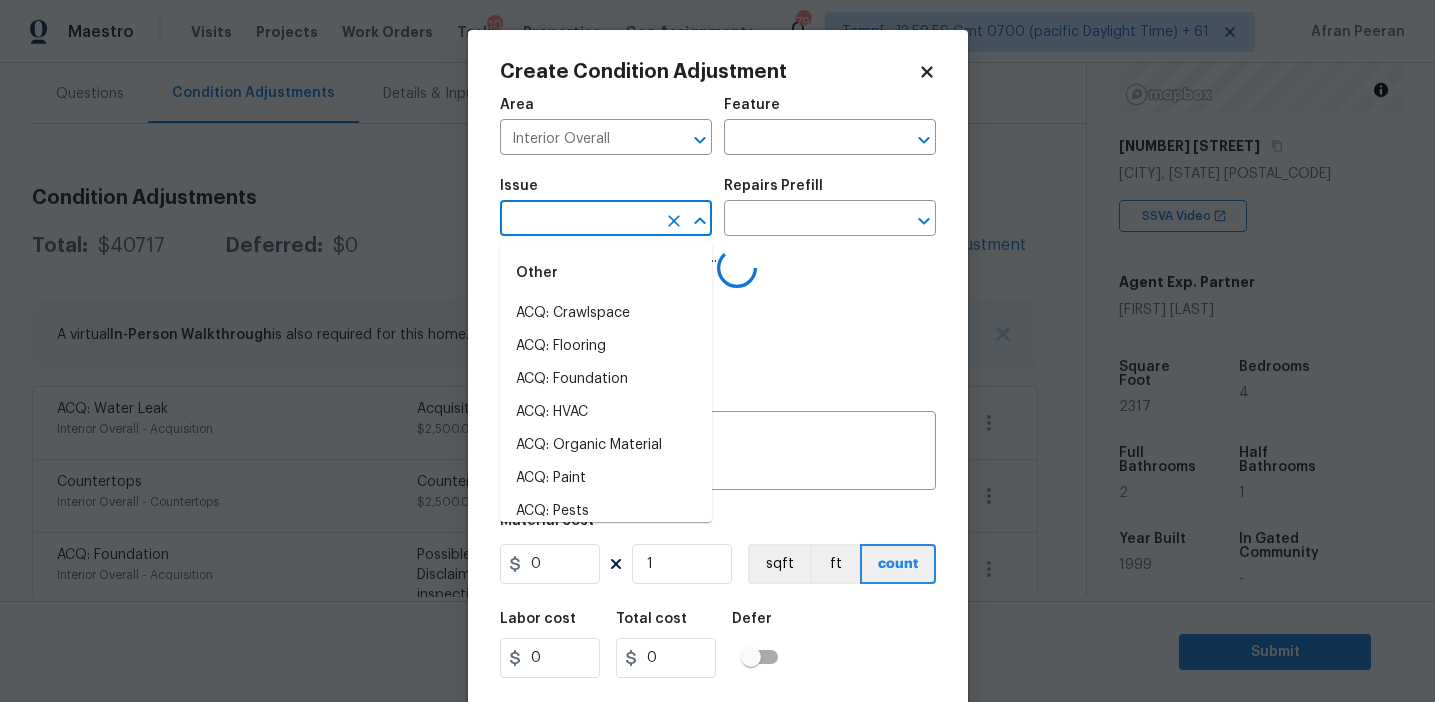 click at bounding box center [578, 220] 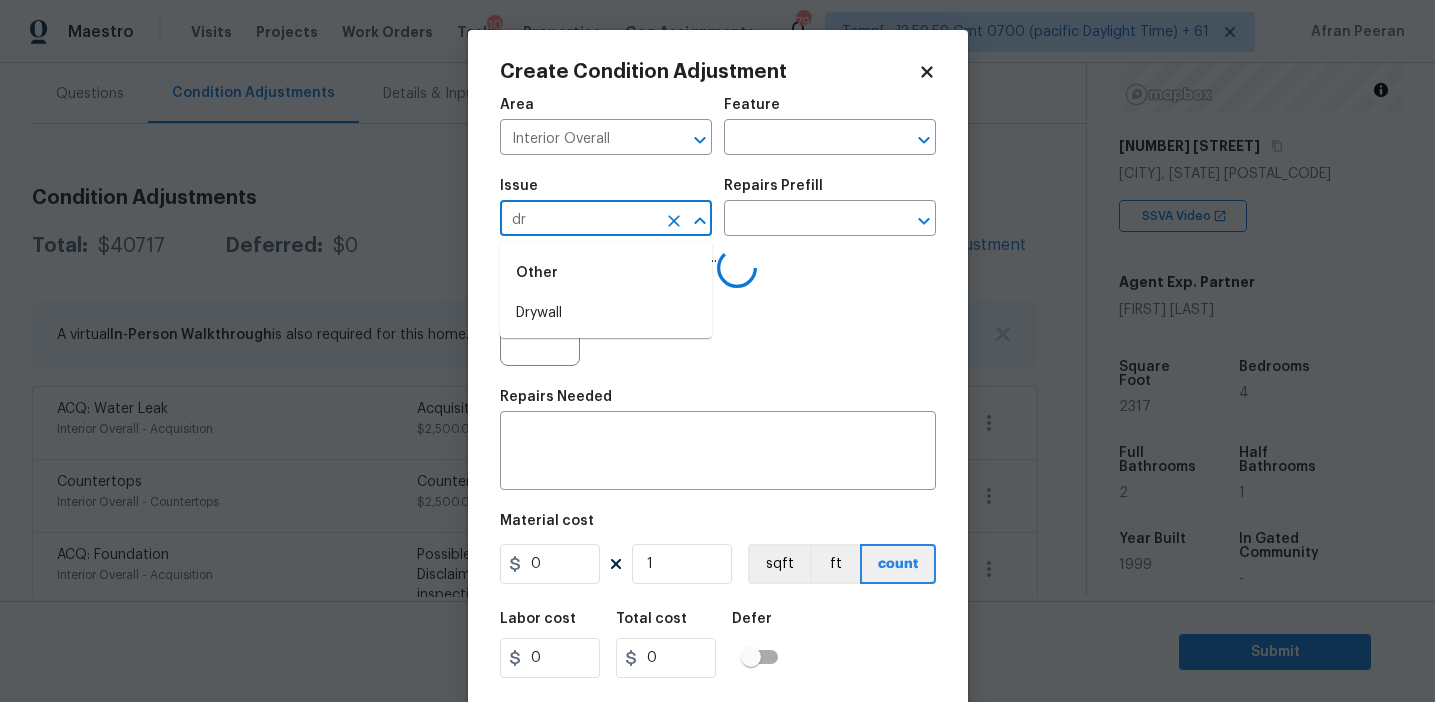 type on "dry" 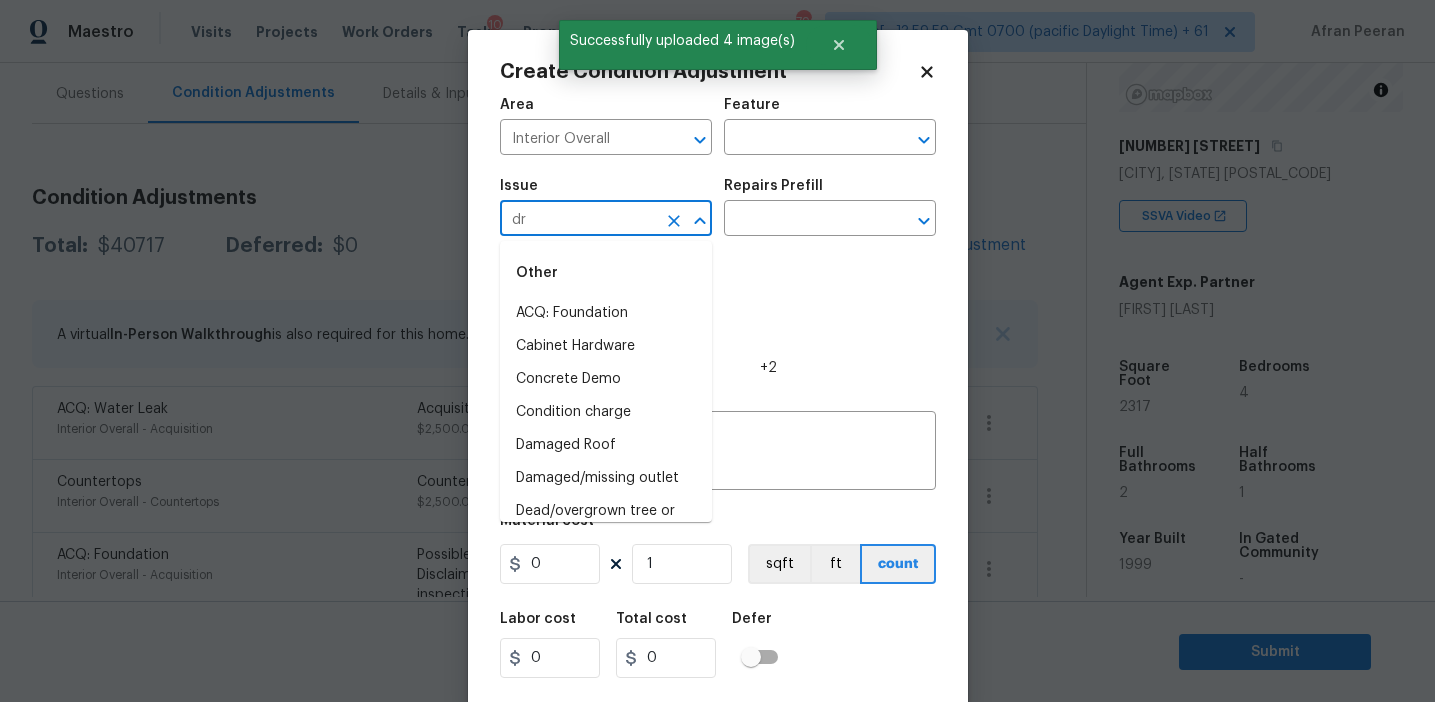 type on "dry" 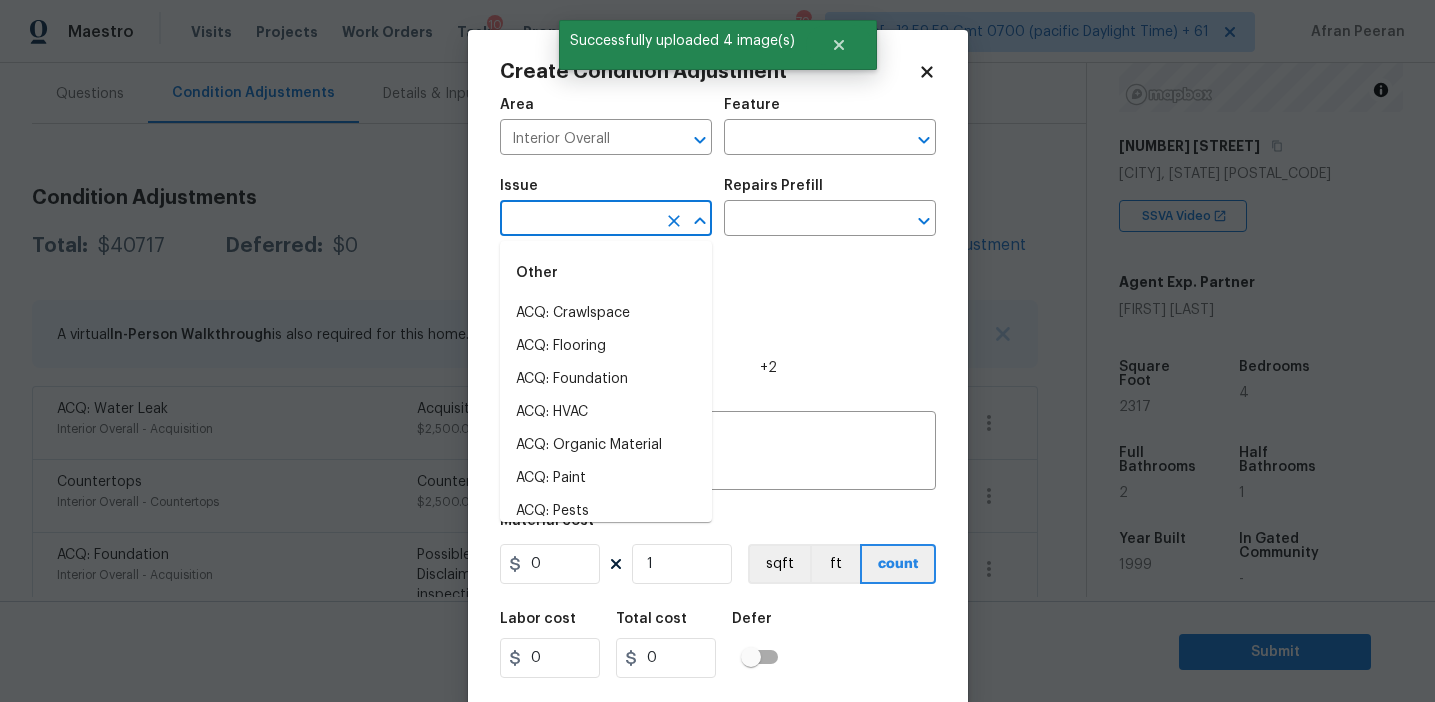 click on "ACQ: Crawlspace" at bounding box center (606, 313) 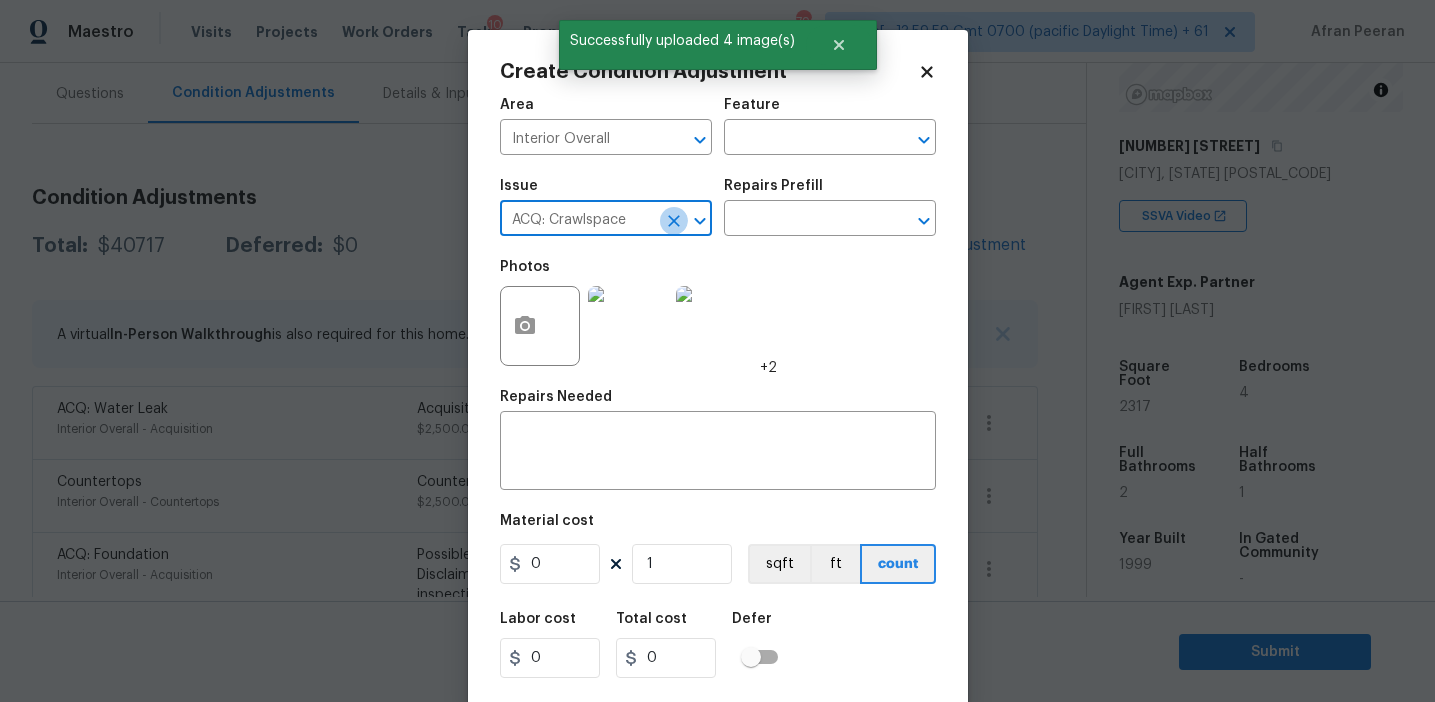 click 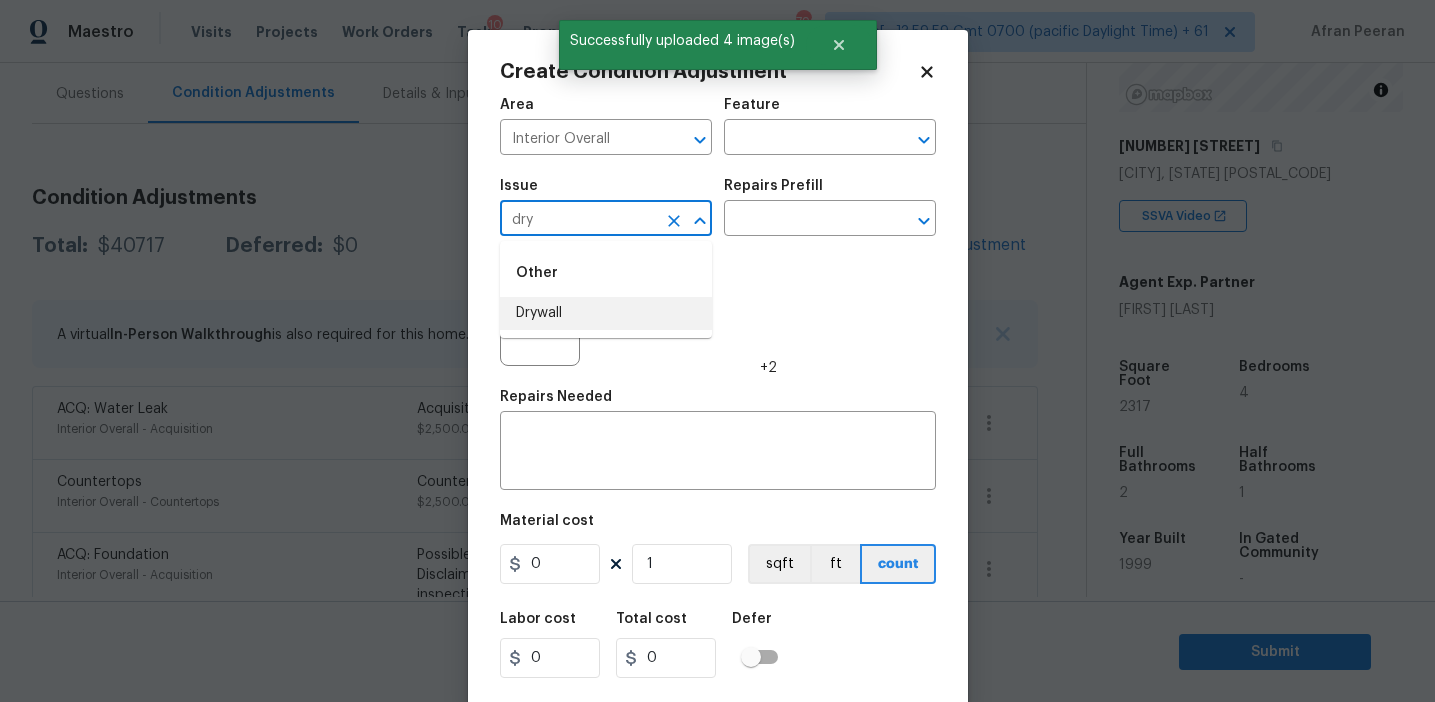 click on "Drywall" at bounding box center (606, 313) 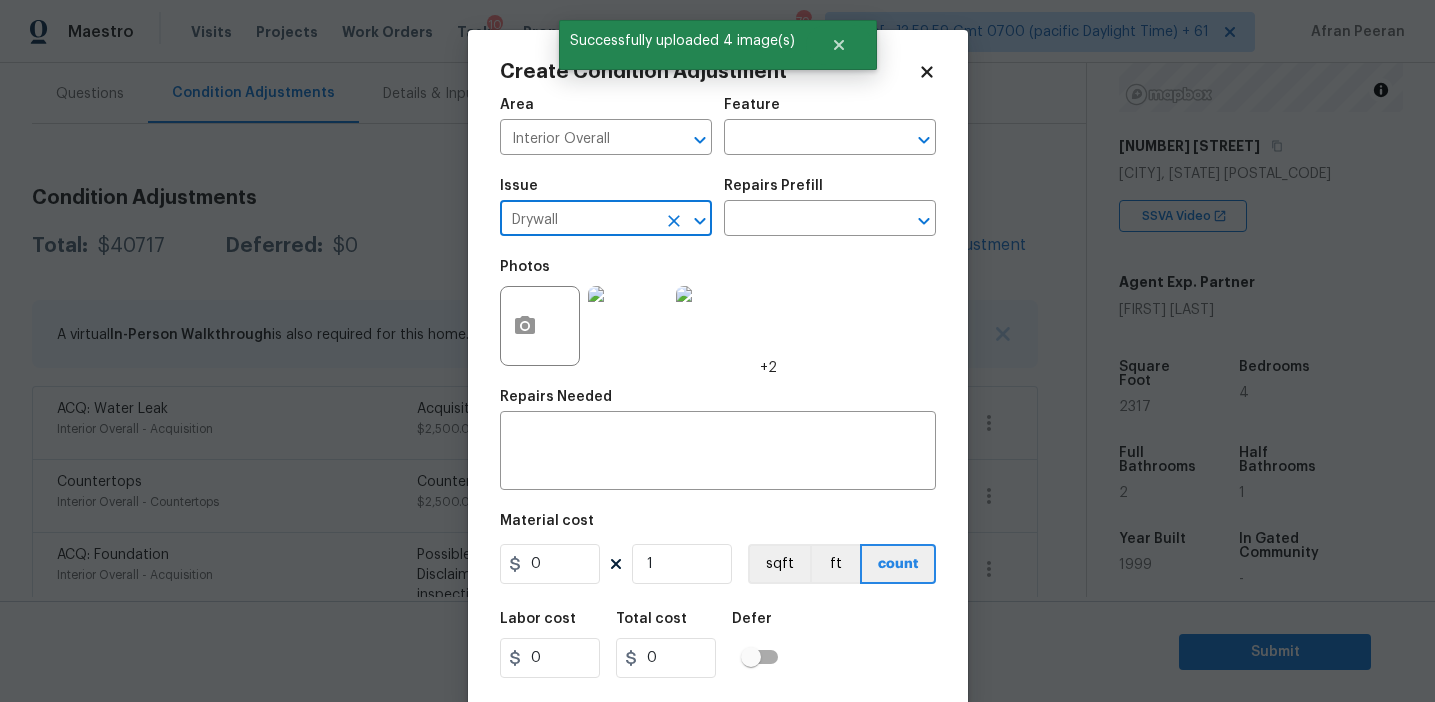 type on "Drywall" 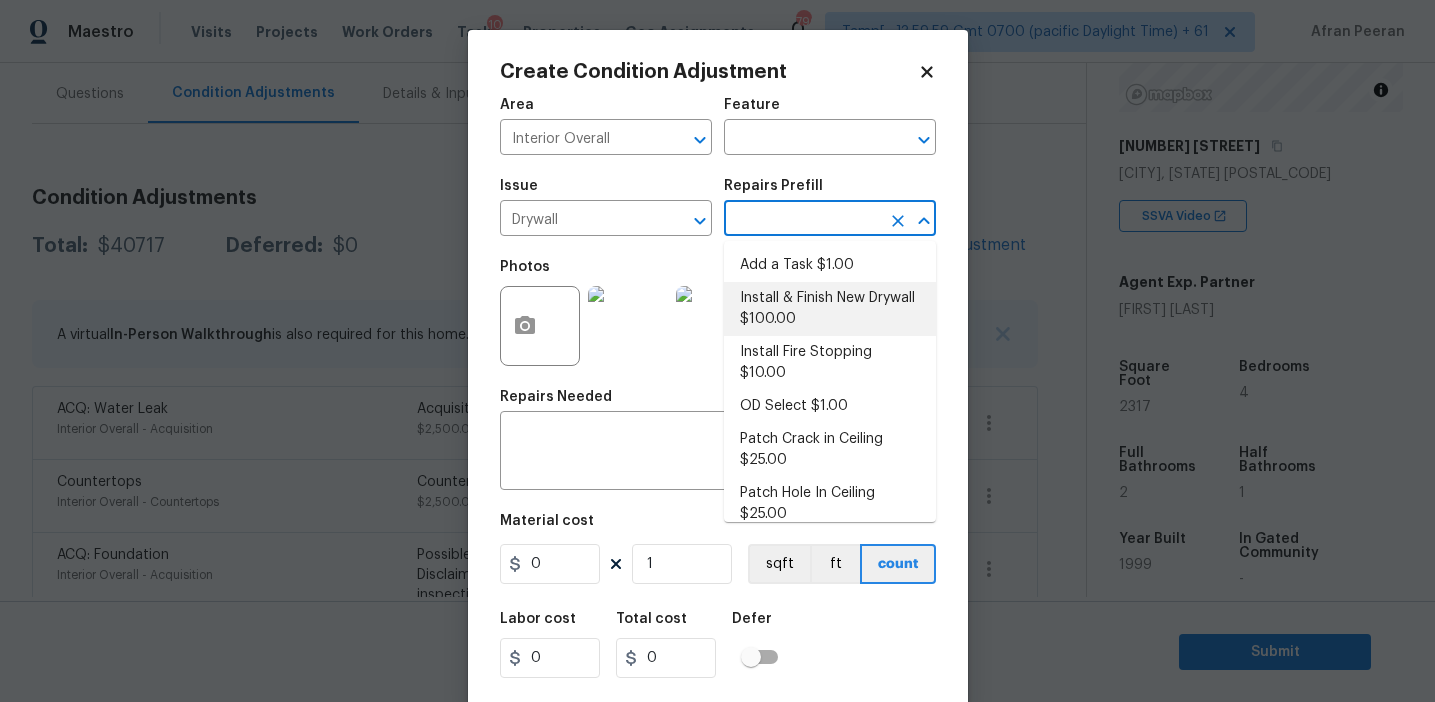 click on "Install & Finish New Drywall $100.00" at bounding box center [830, 309] 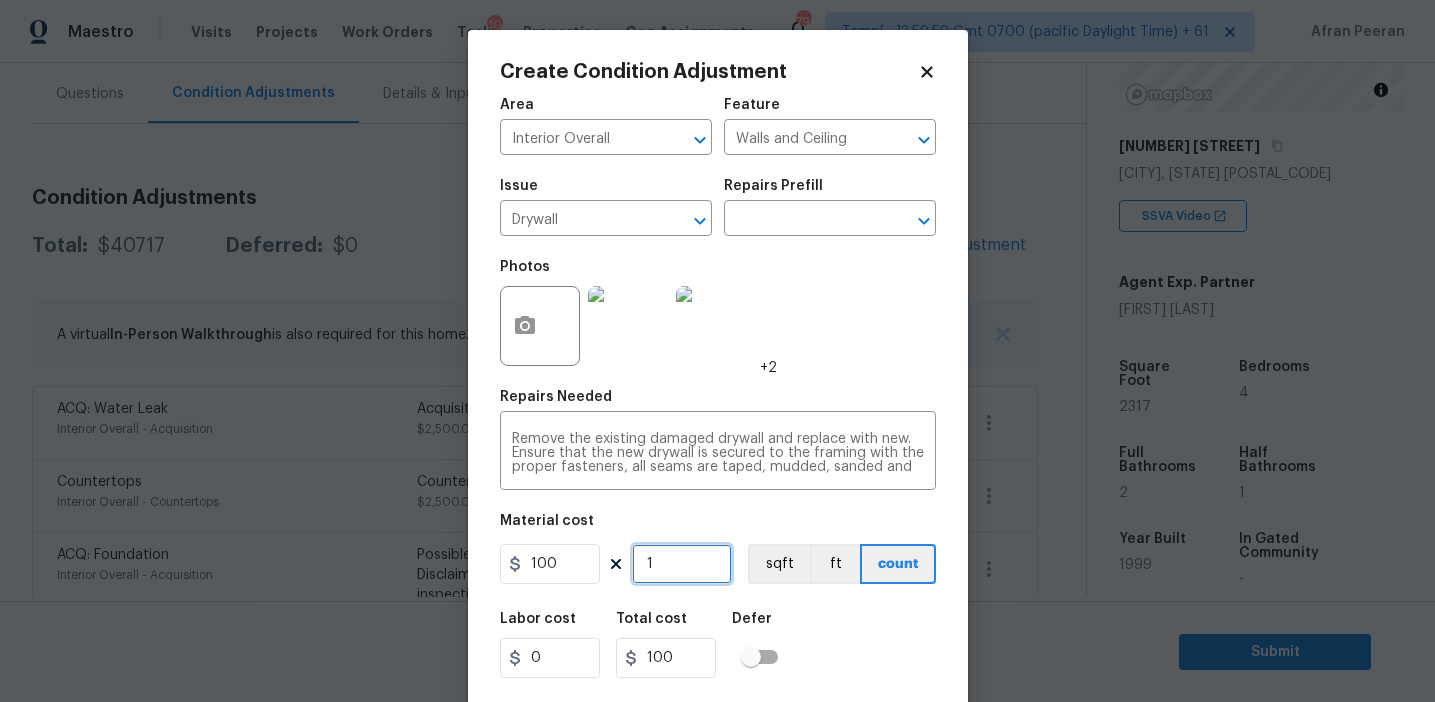 click on "1" at bounding box center [682, 564] 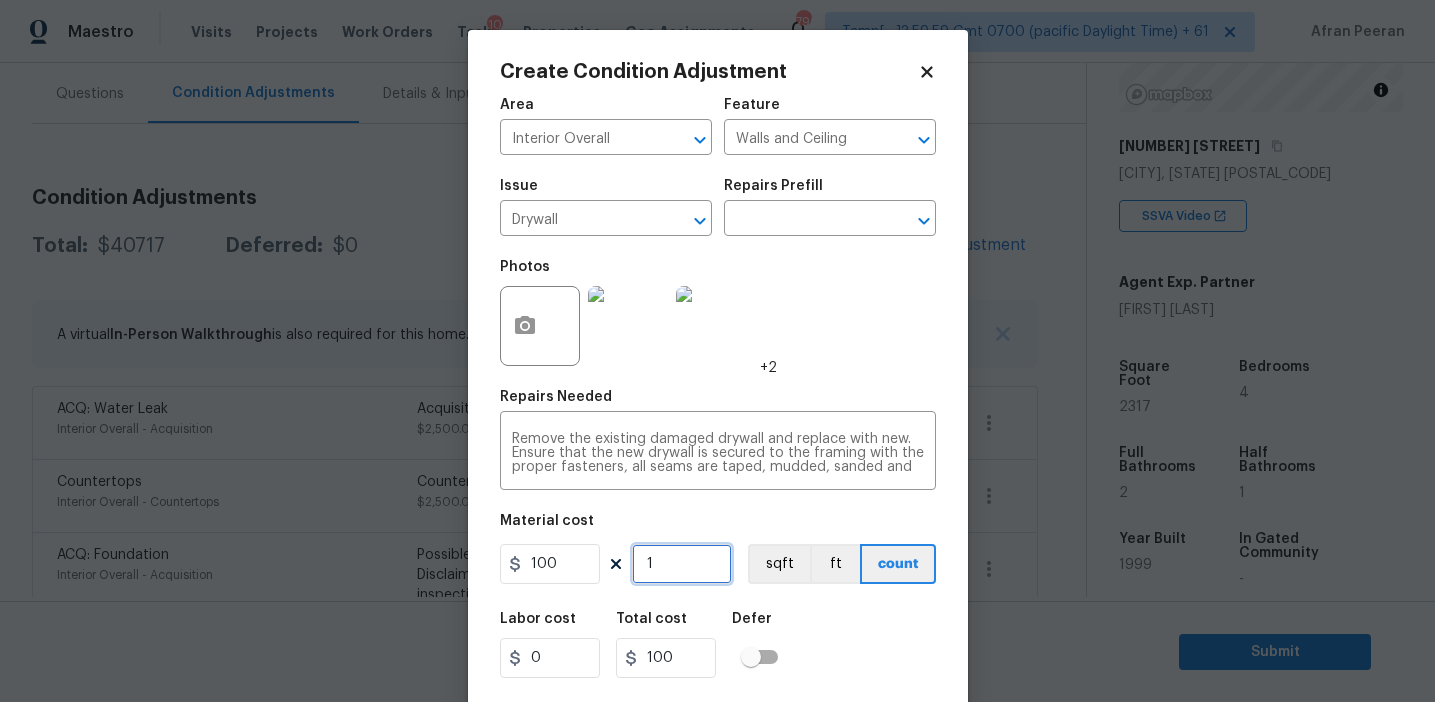 type on "0" 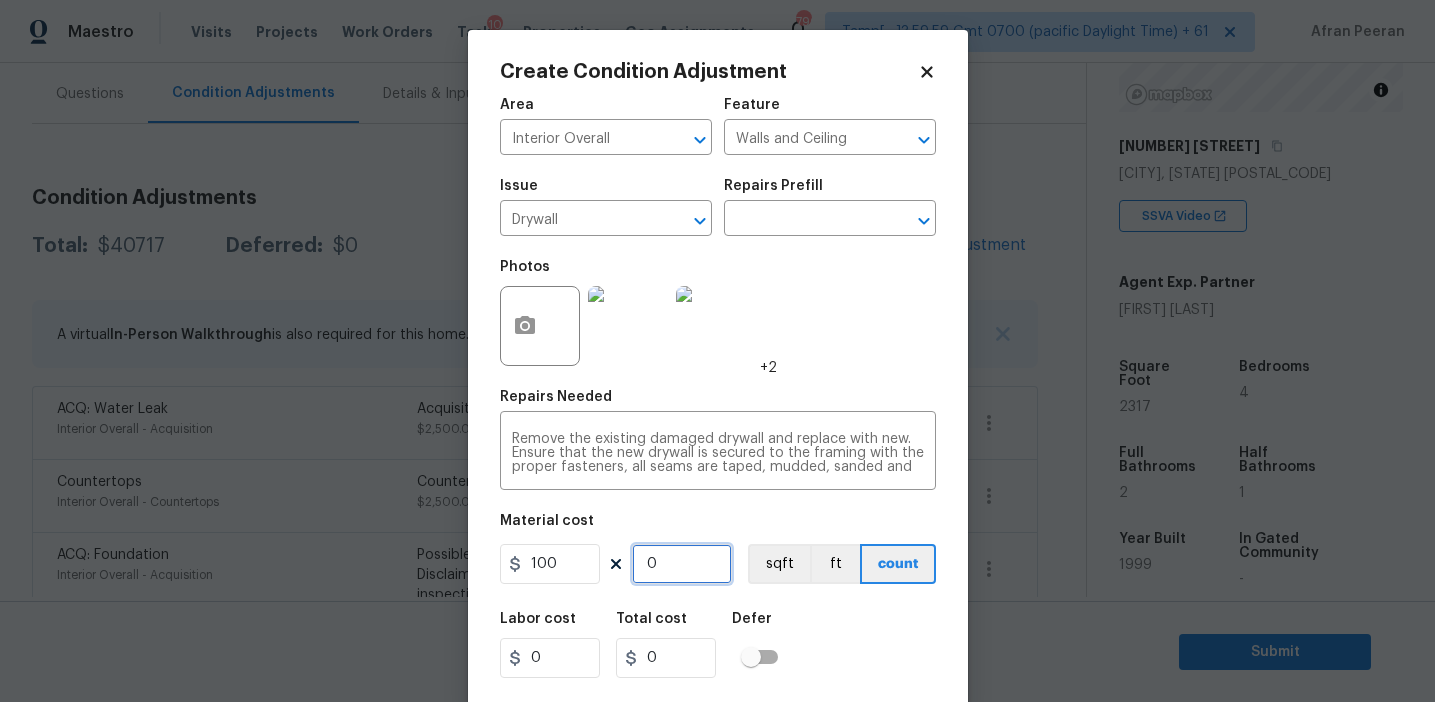 type on "0" 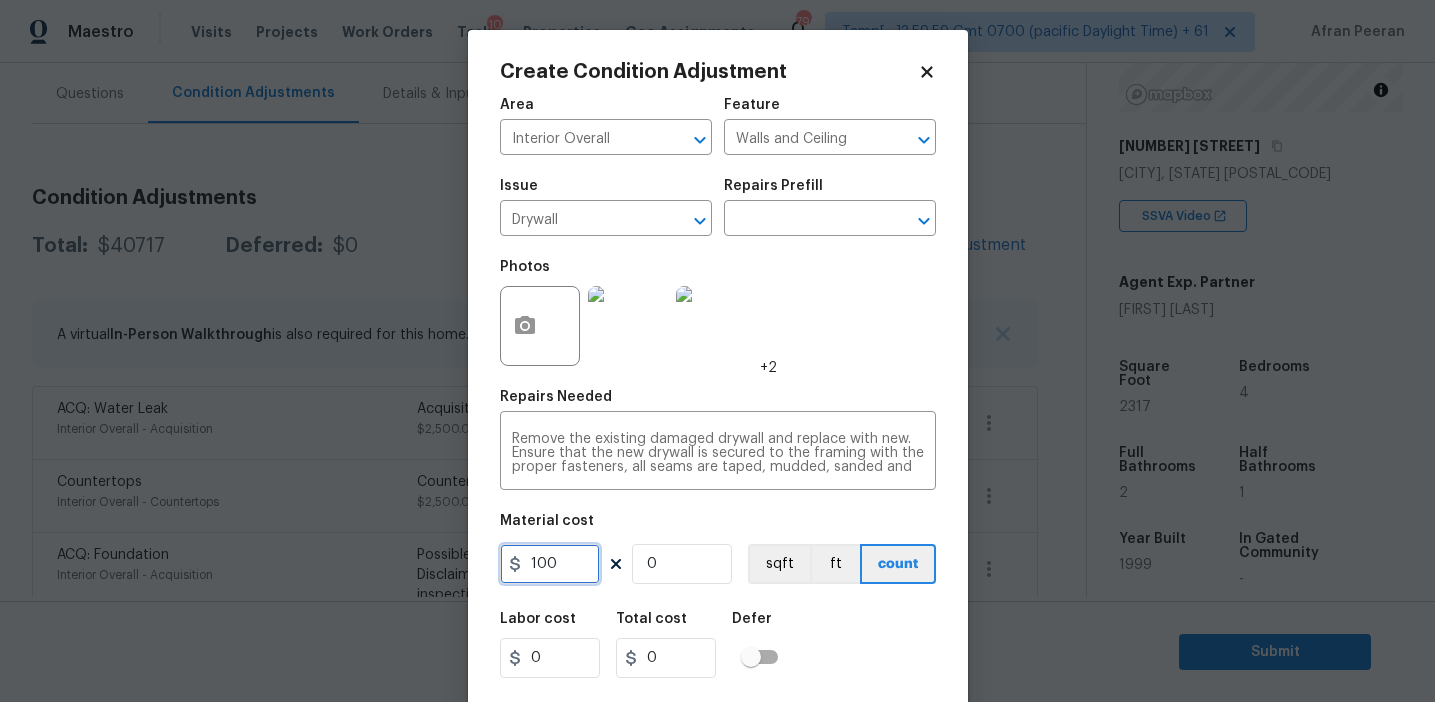 click on "100" at bounding box center (550, 564) 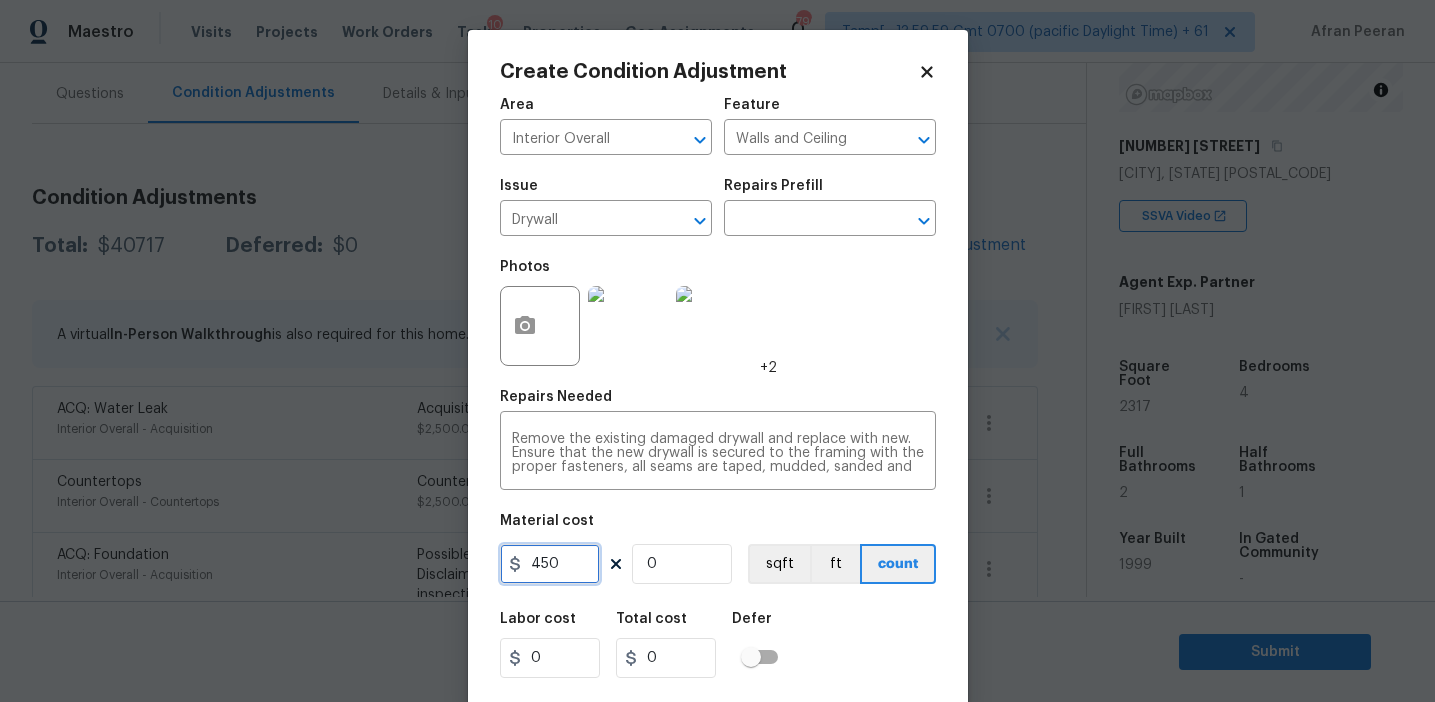 type on "450" 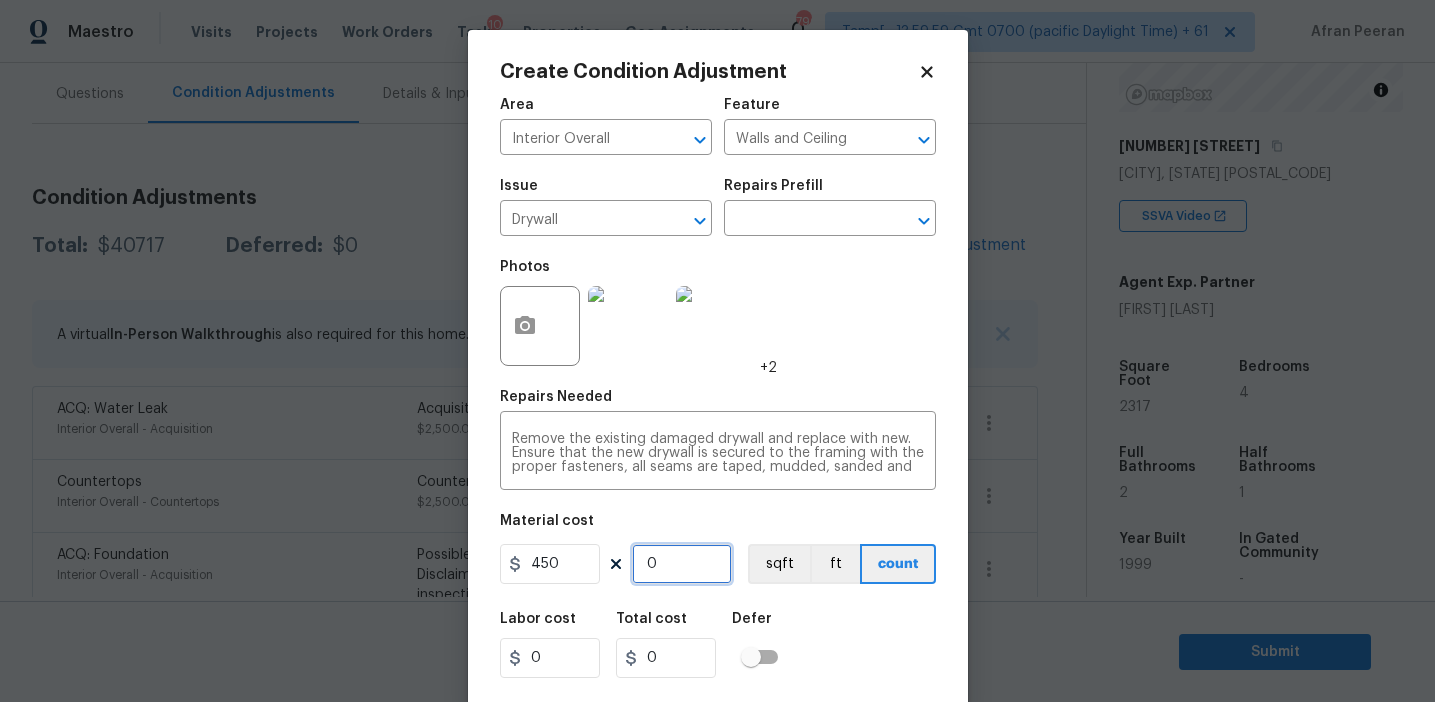 scroll, scrollTop: 45, scrollLeft: 0, axis: vertical 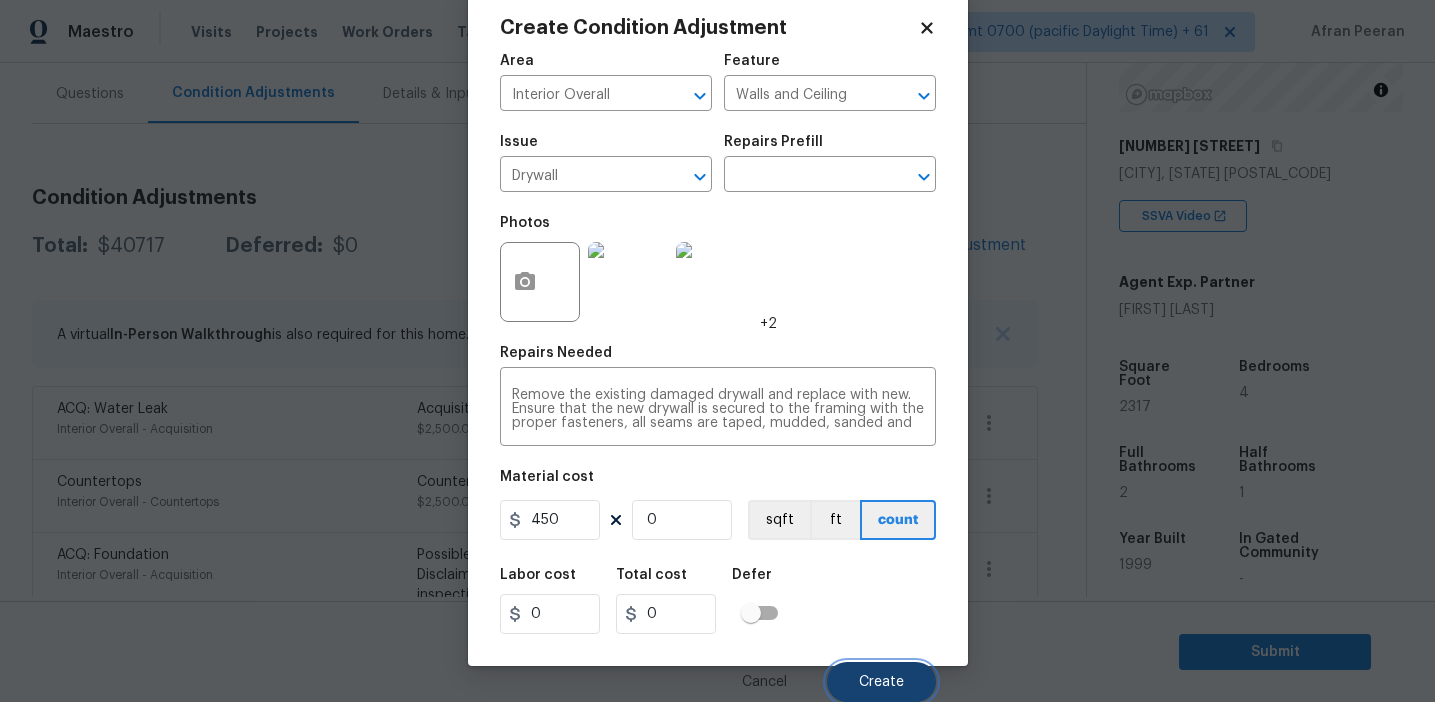 click on "Create" at bounding box center (881, 682) 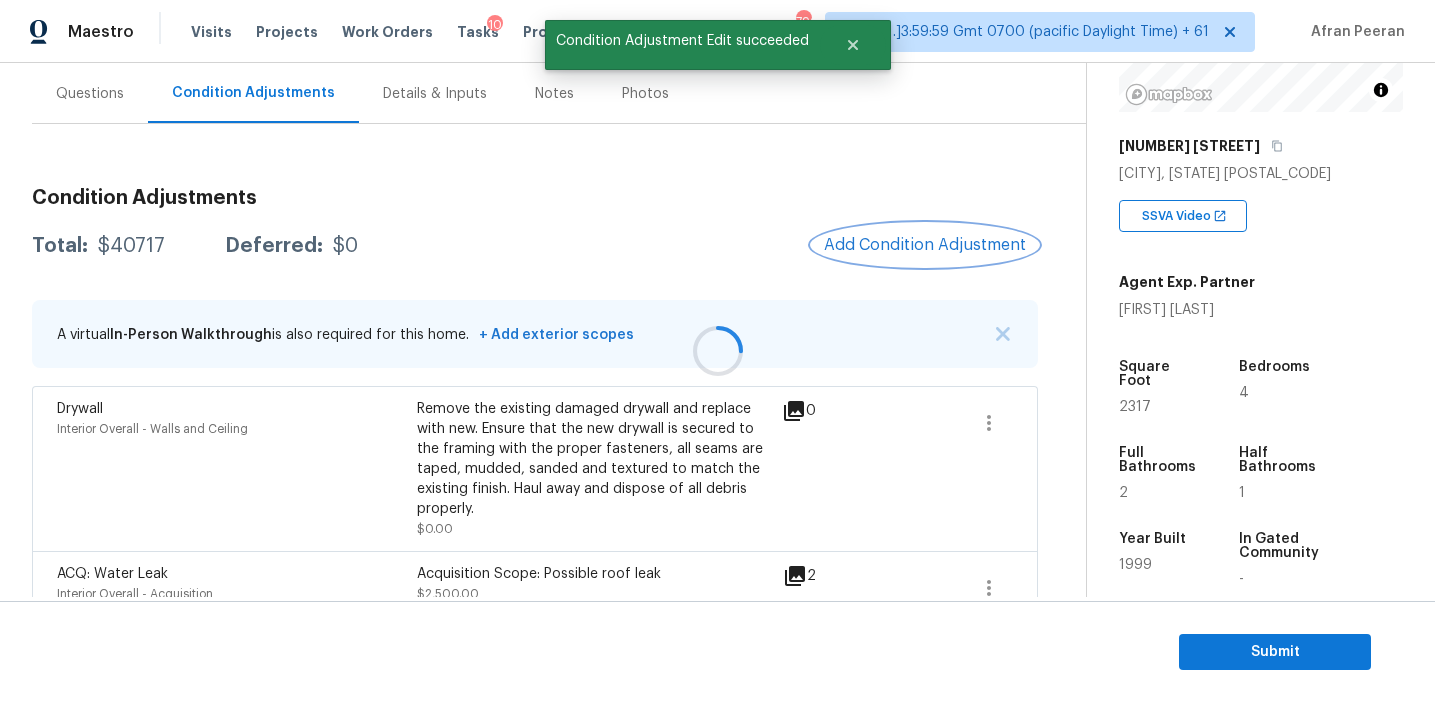 scroll, scrollTop: 0, scrollLeft: 0, axis: both 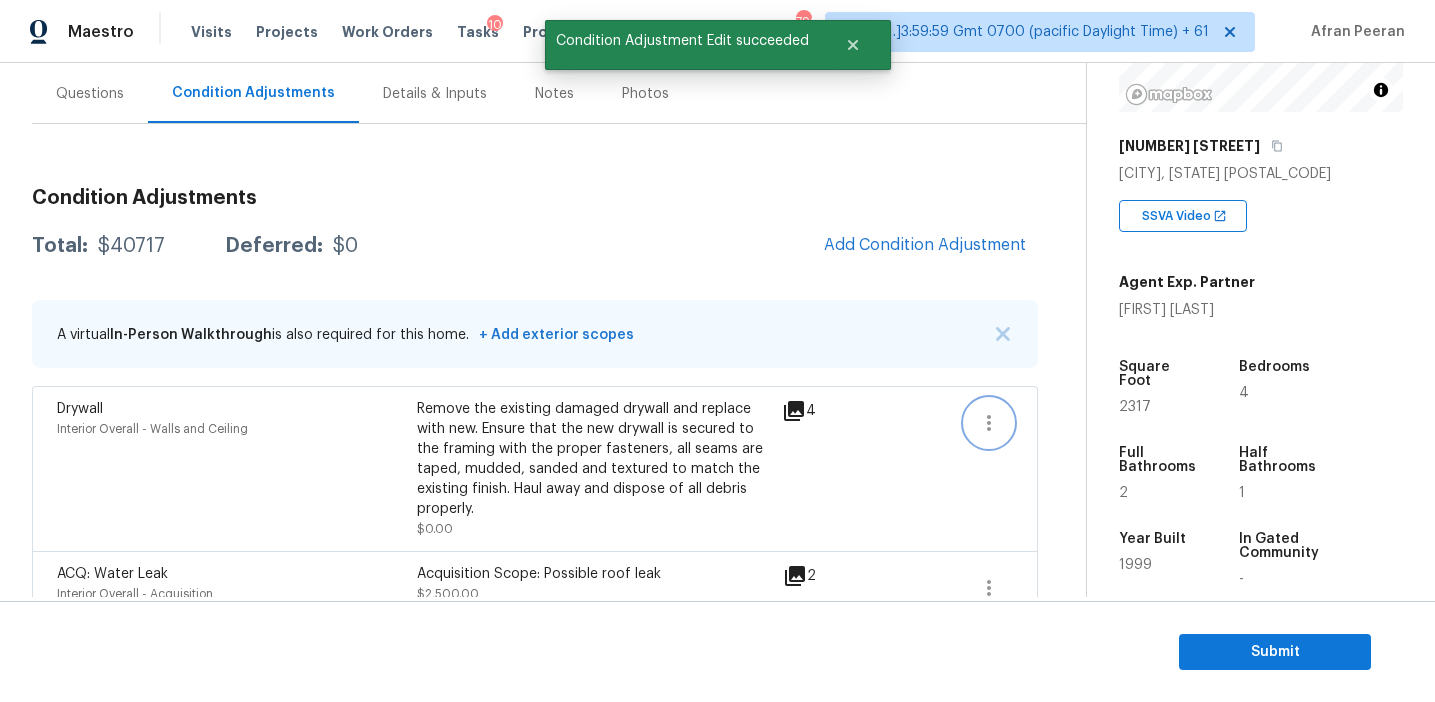 click 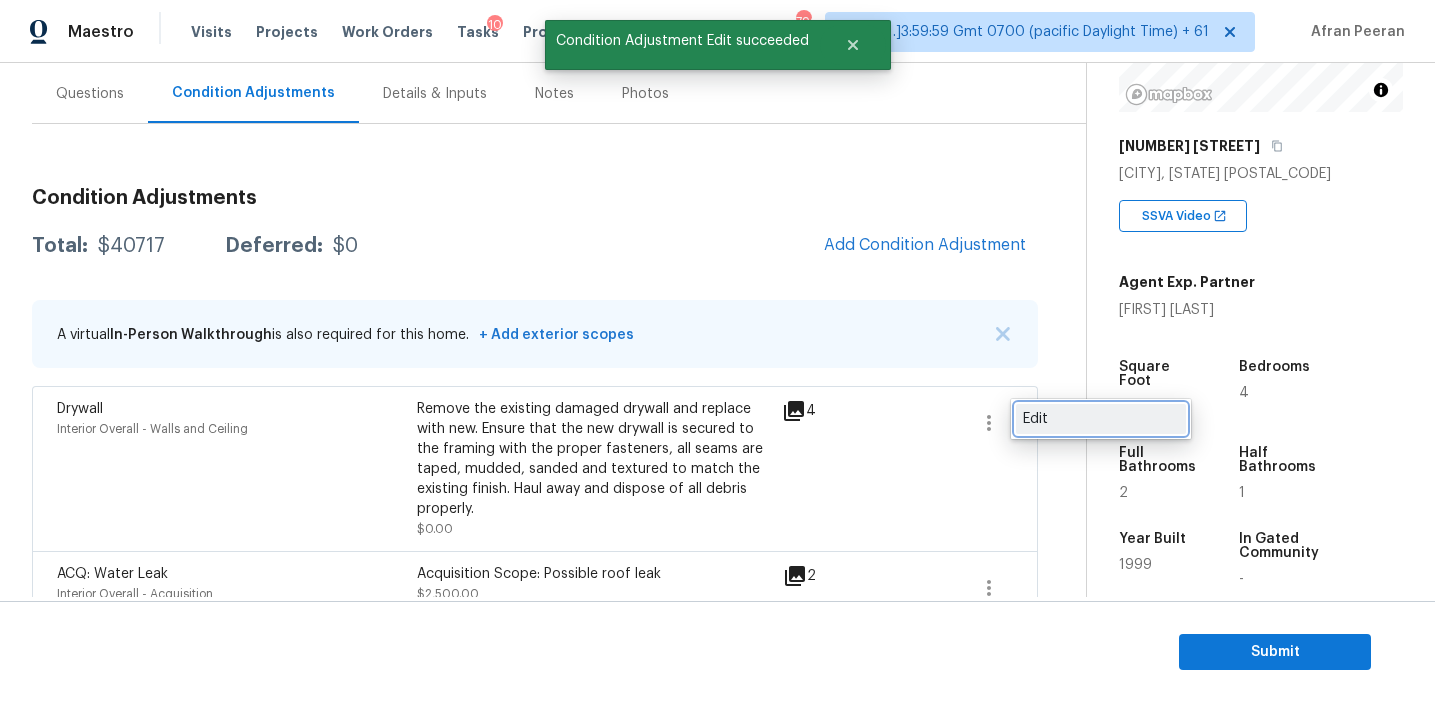 click on "Edit" at bounding box center [1101, 419] 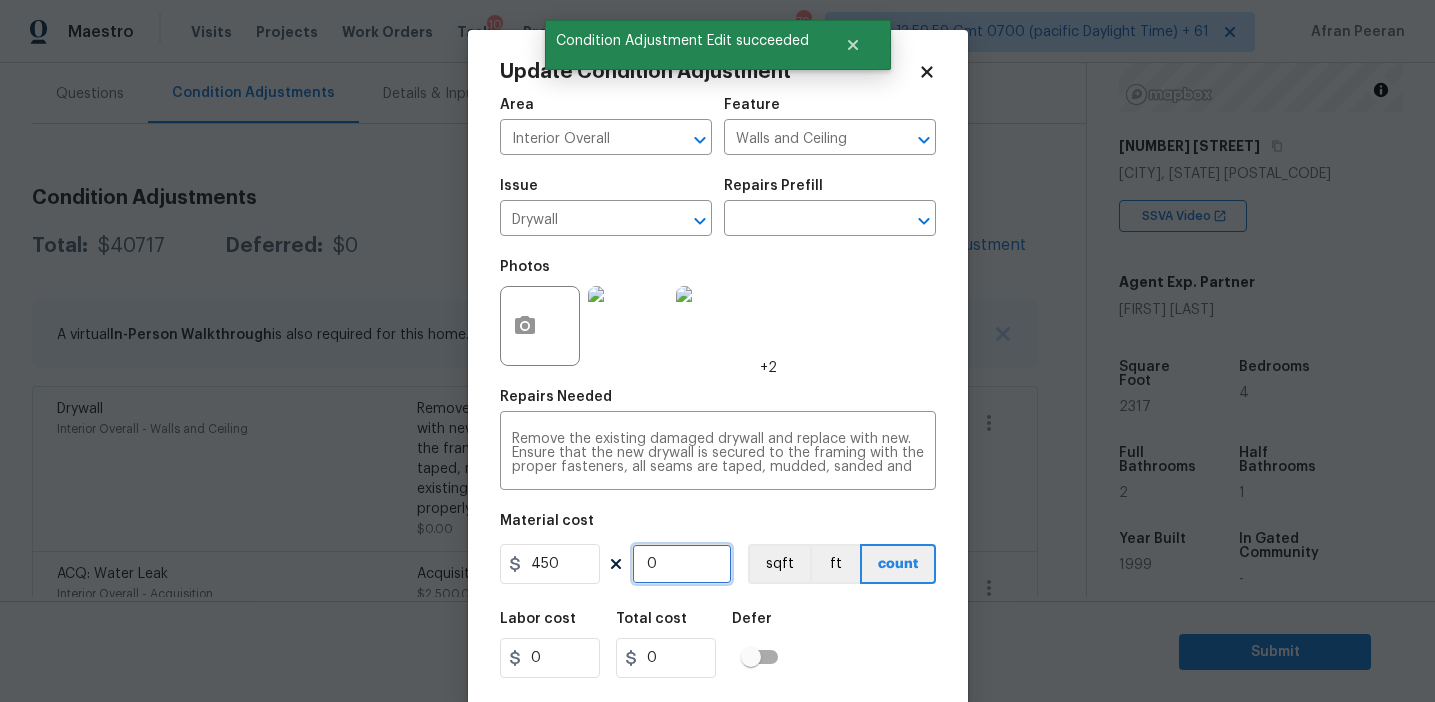 click on "0" at bounding box center (682, 564) 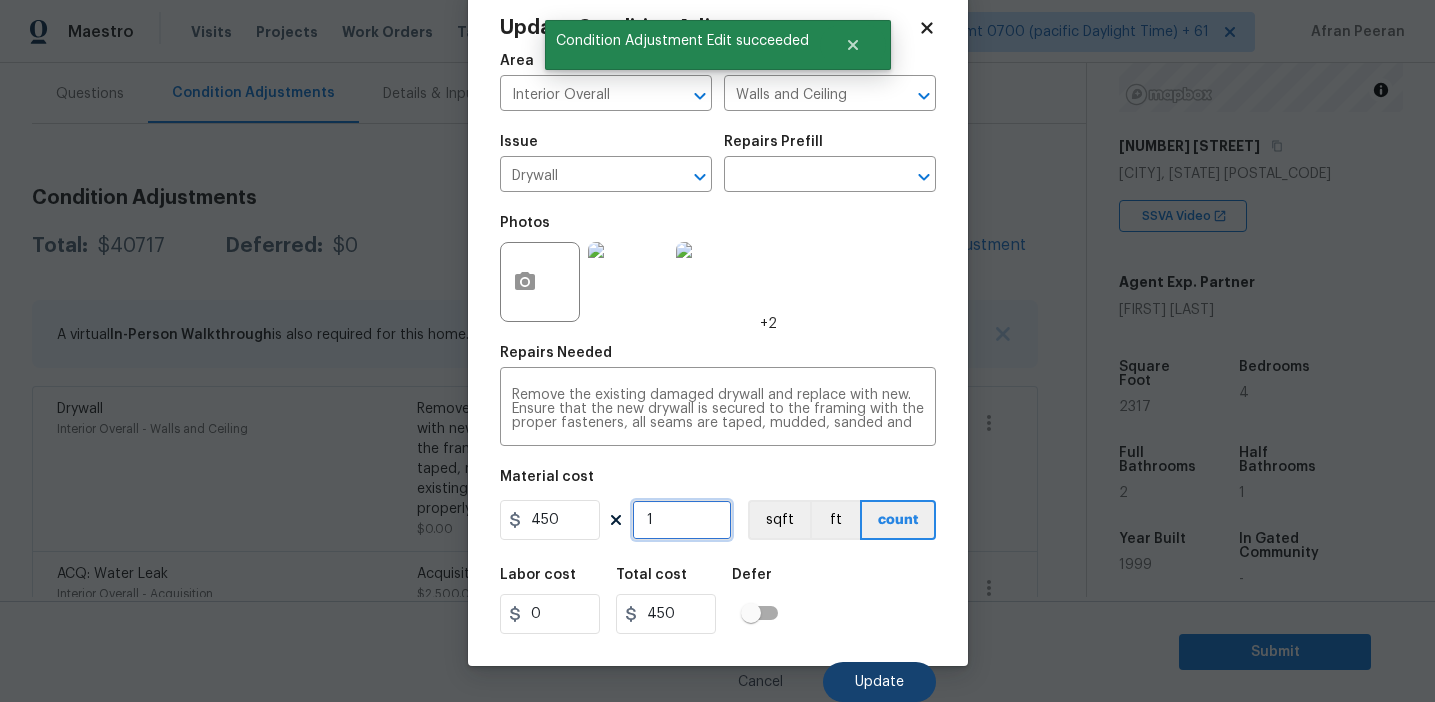 type on "1" 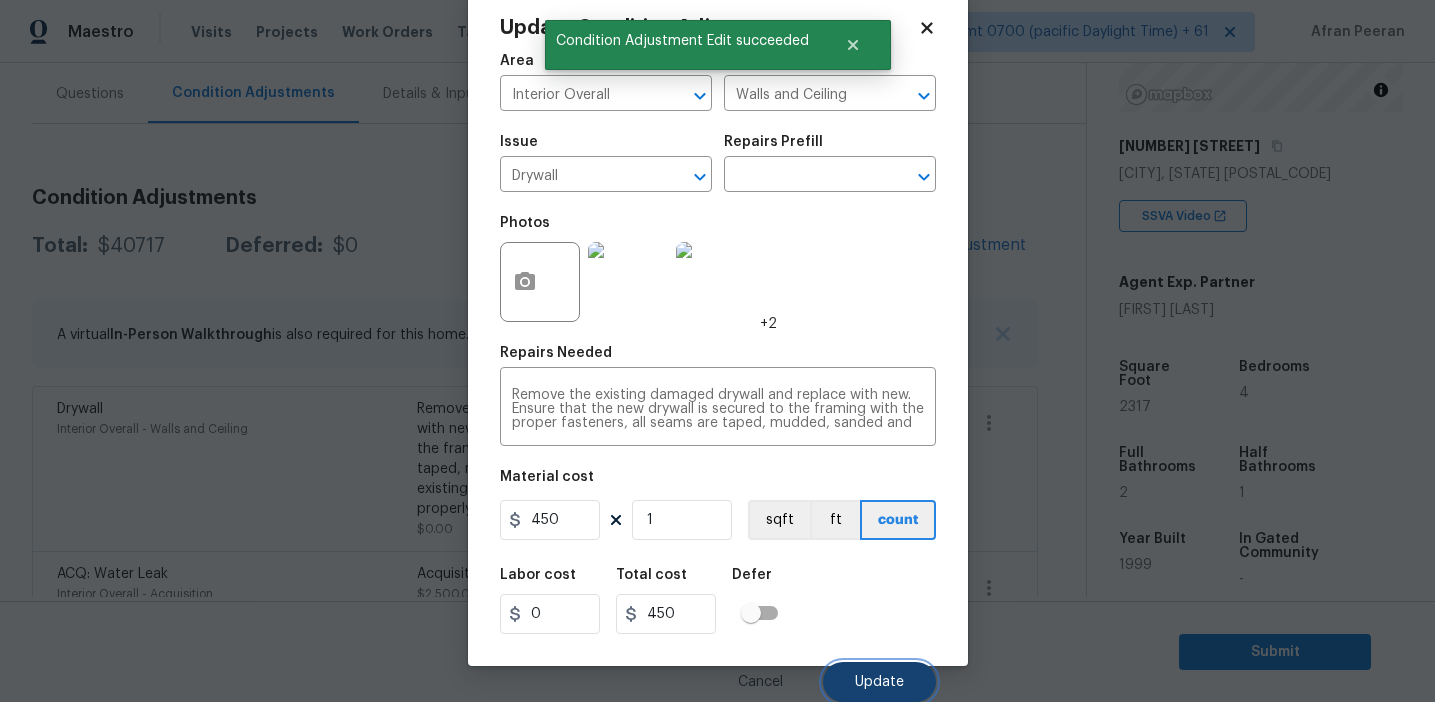 click on "Update" at bounding box center (879, 682) 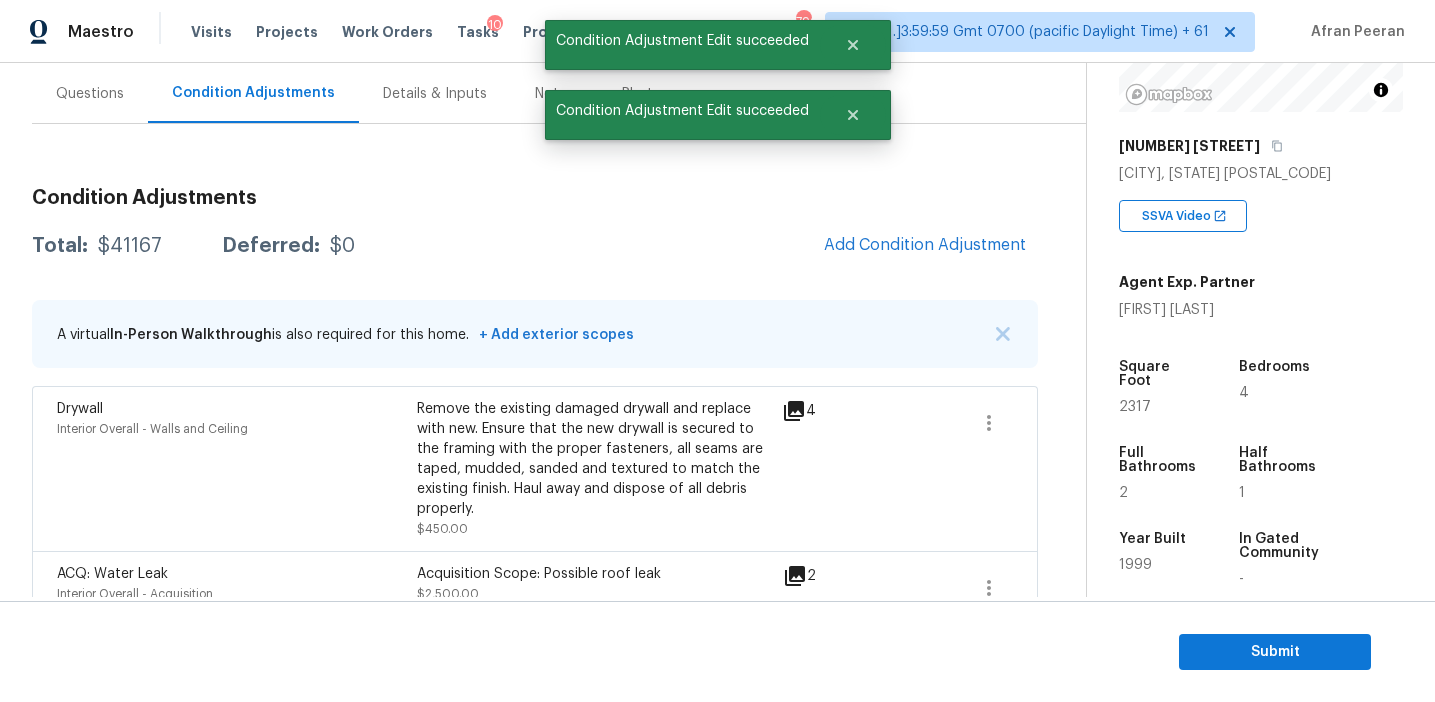 scroll, scrollTop: 0, scrollLeft: 0, axis: both 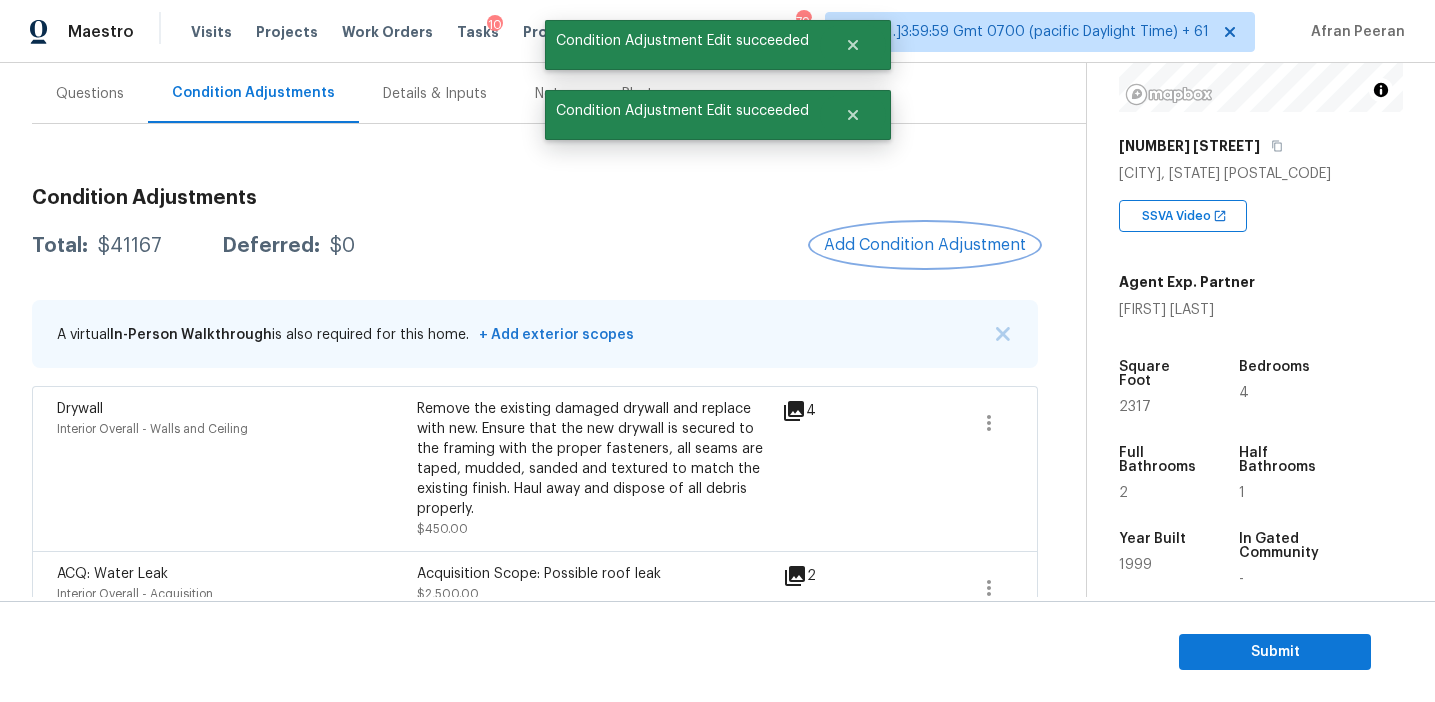 click on "Add Condition Adjustment" at bounding box center (925, 245) 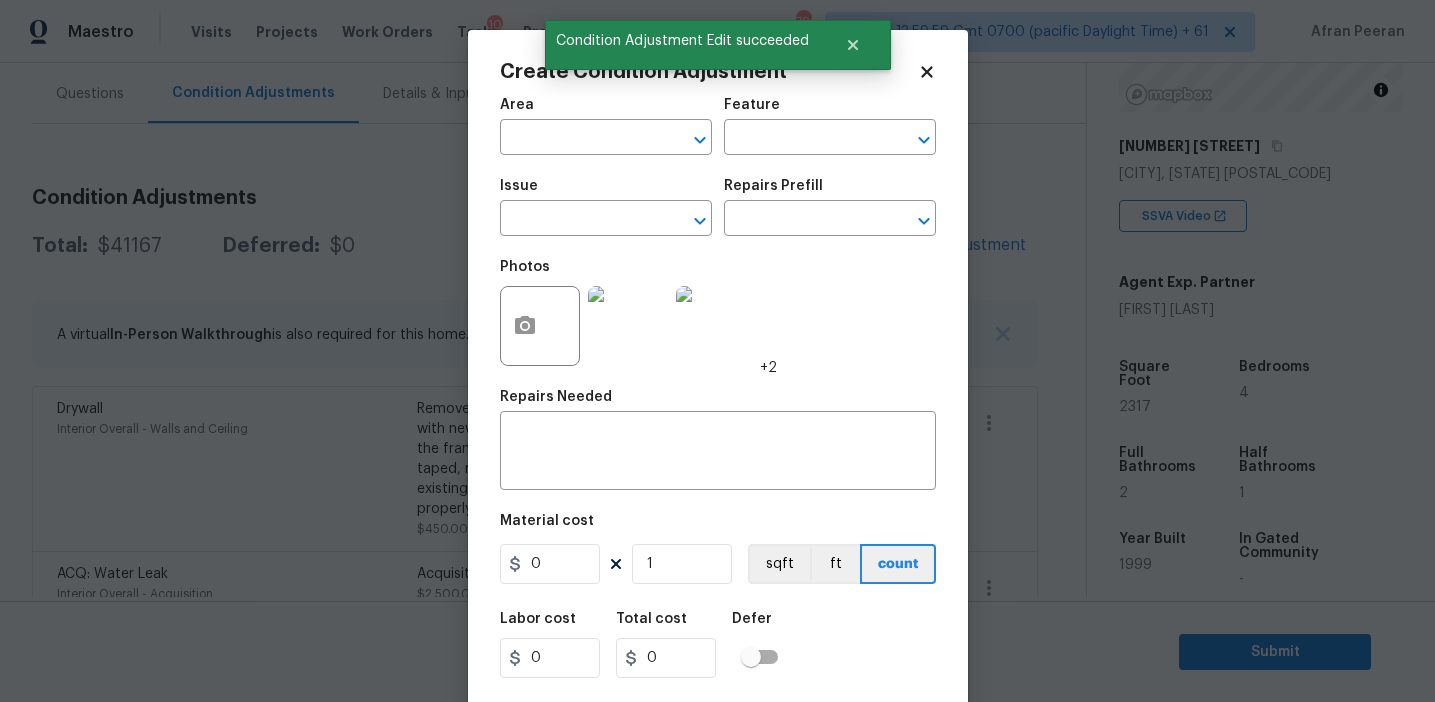 click at bounding box center (540, 326) 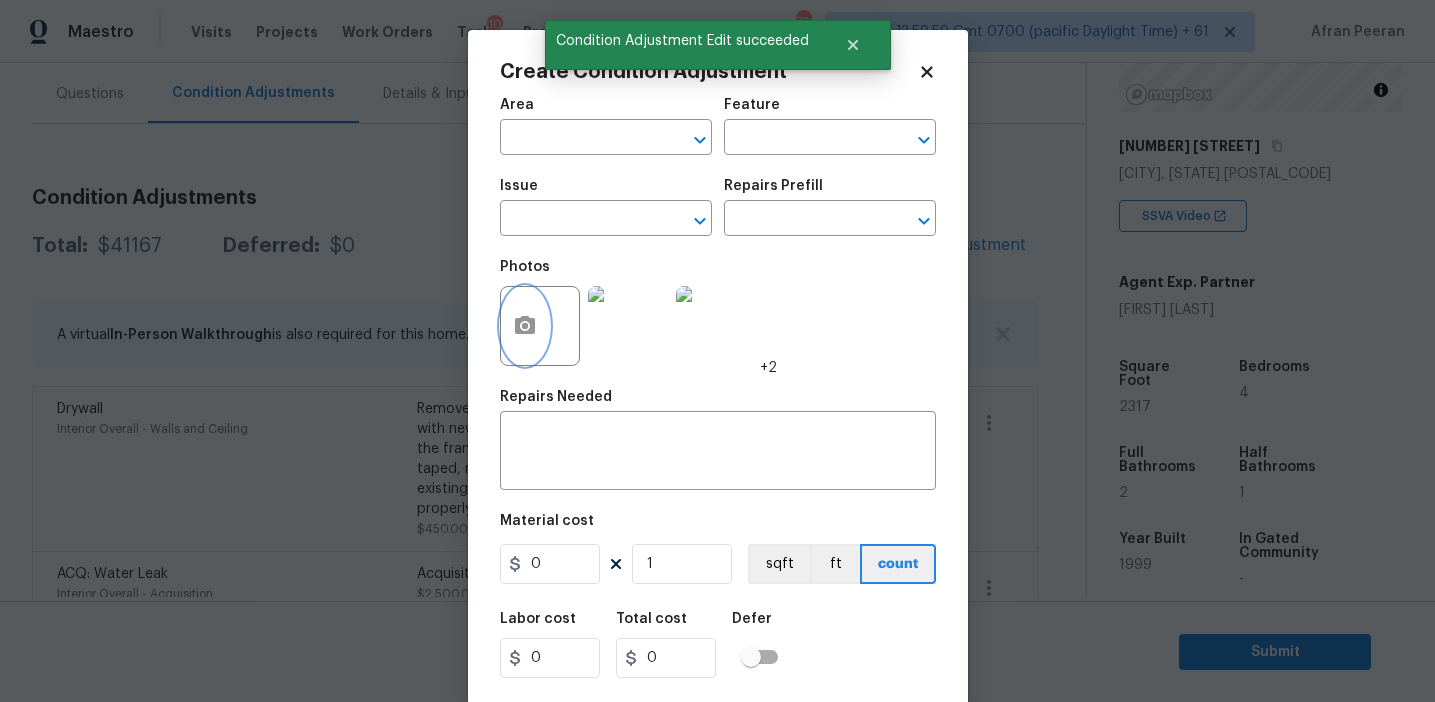 click at bounding box center [525, 326] 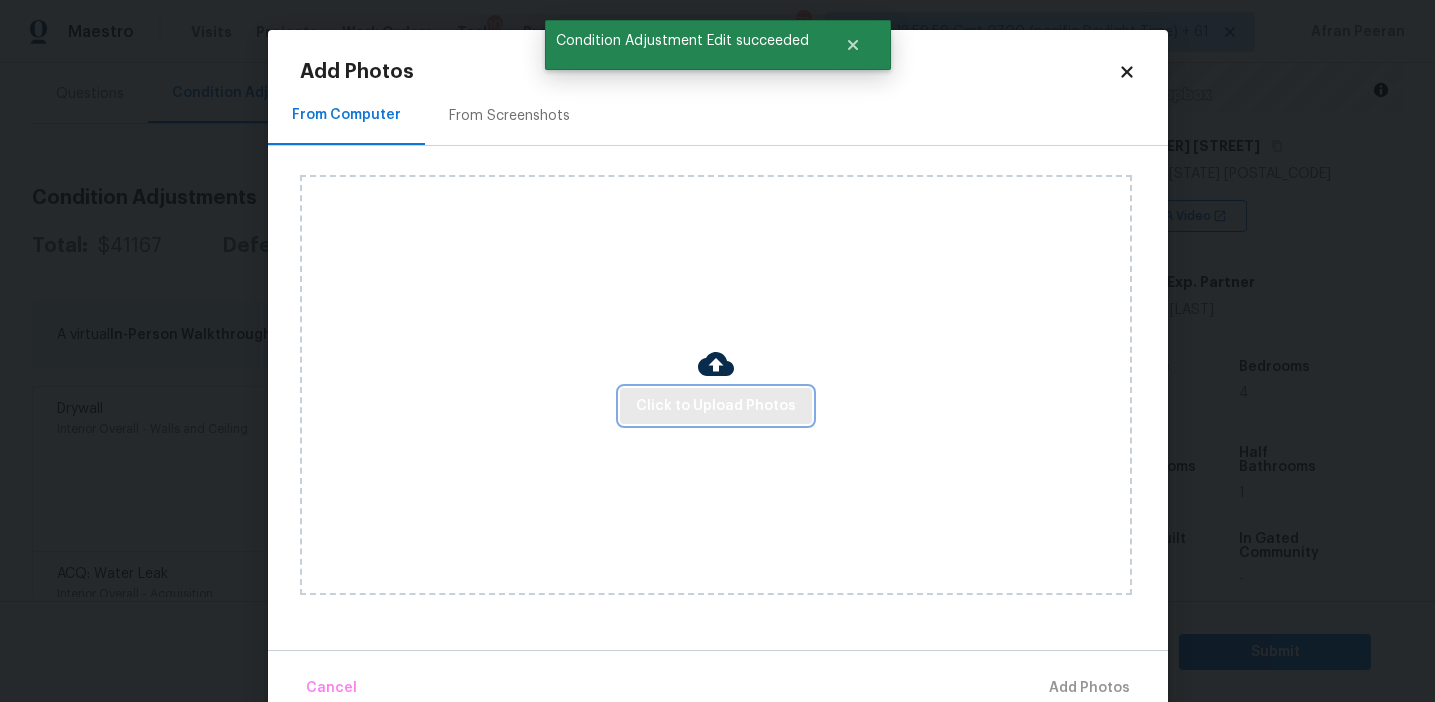 click on "Click to Upload Photos" at bounding box center [716, 406] 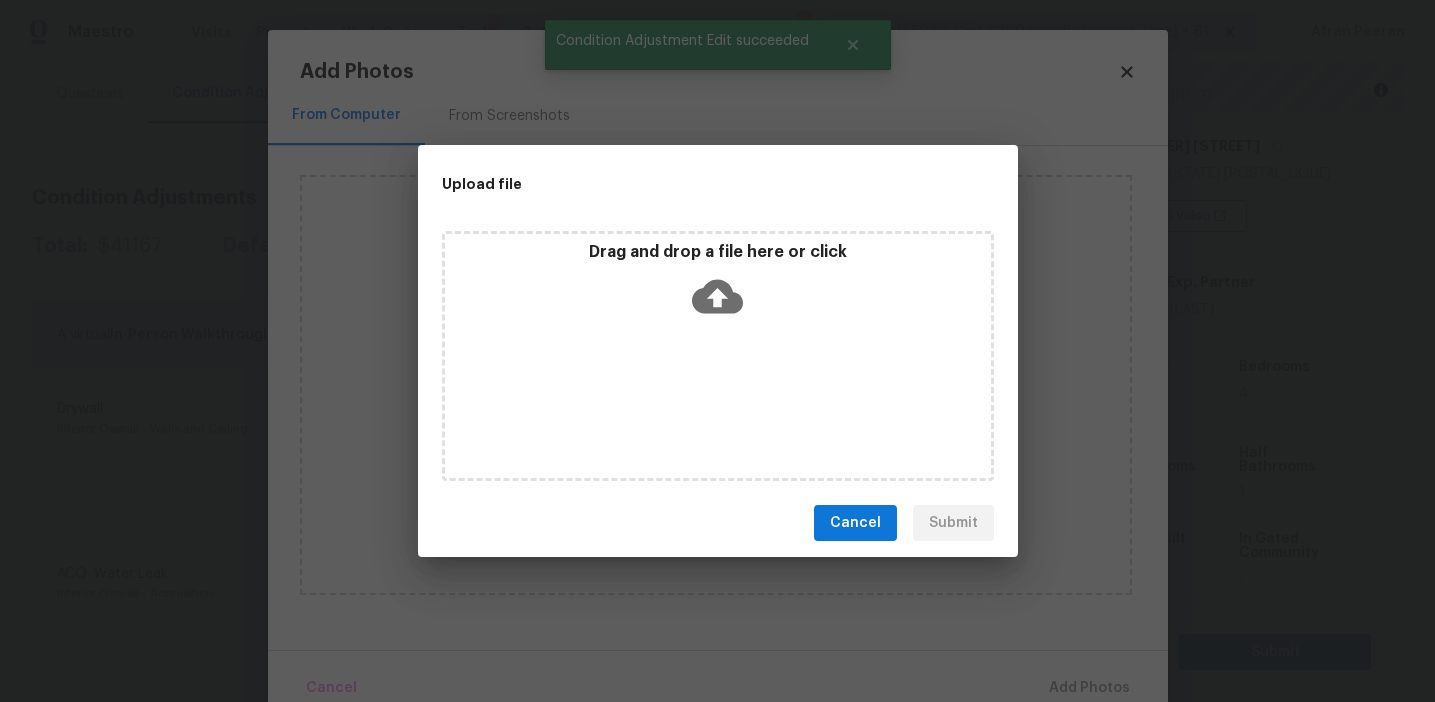 click on "Drag and drop a file here or click" at bounding box center (718, 285) 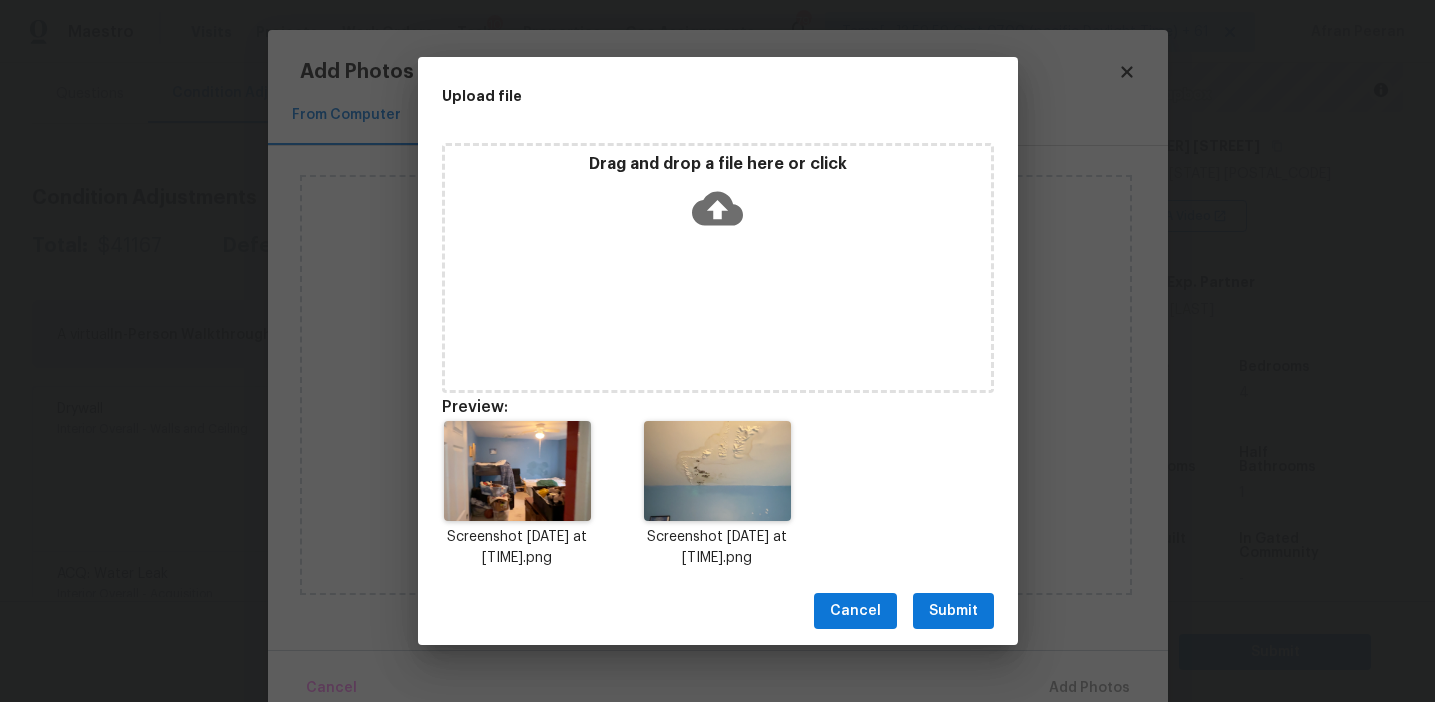 click on "Submit" at bounding box center [953, 611] 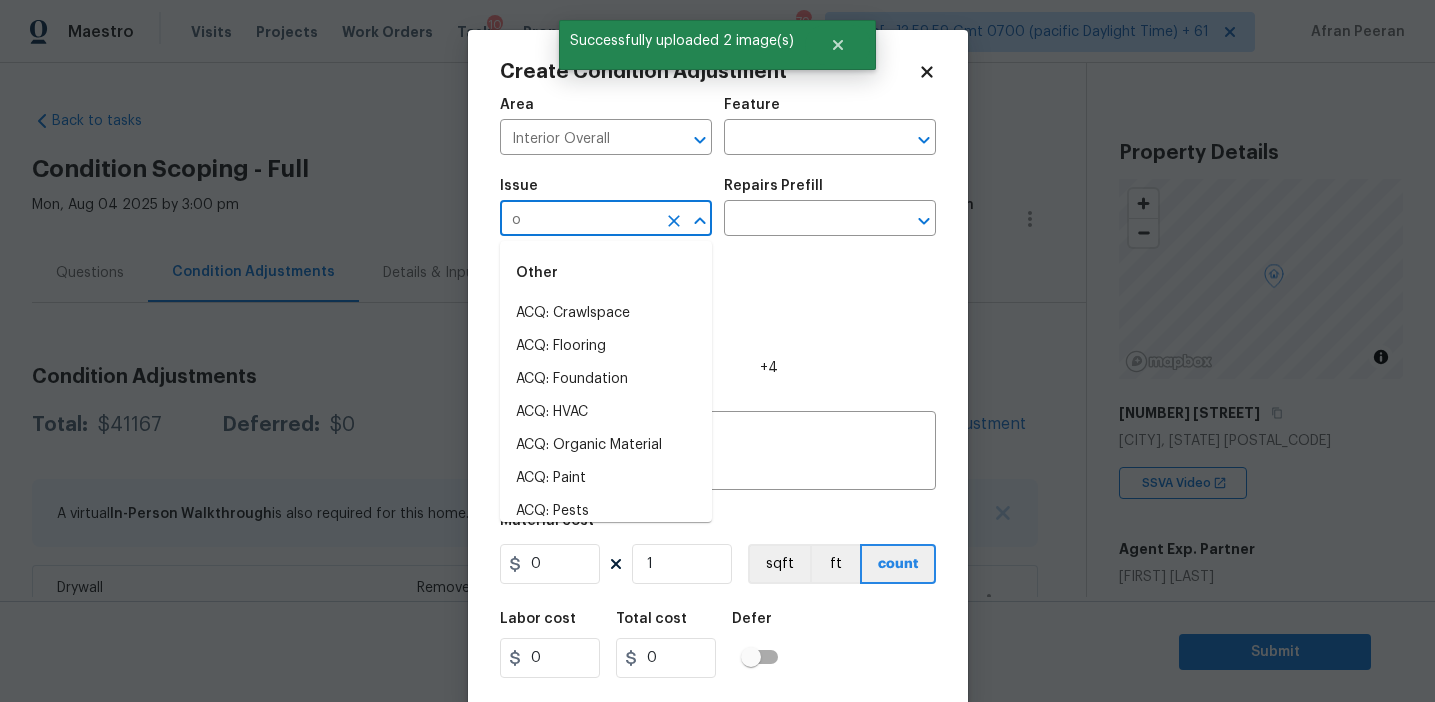 scroll, scrollTop: 0, scrollLeft: 0, axis: both 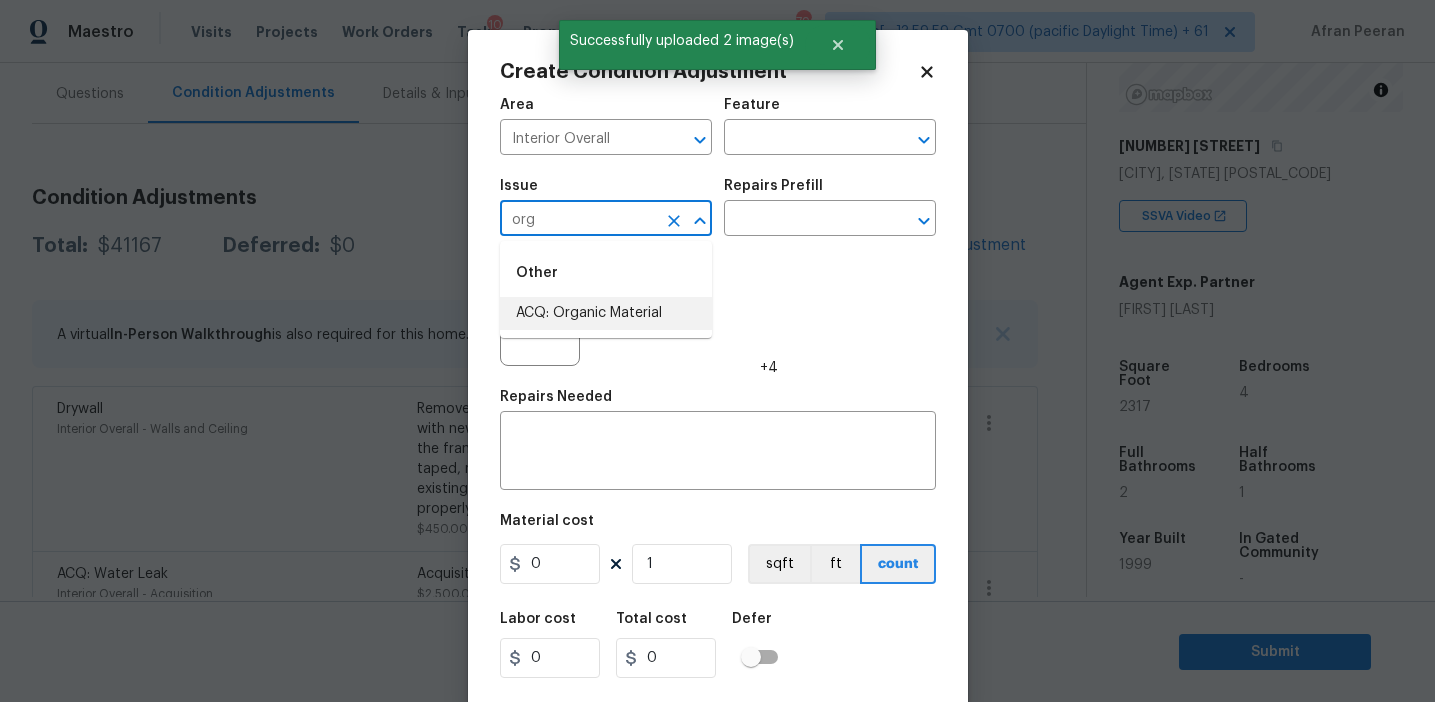 click on "ACQ: Organic Material" at bounding box center (606, 313) 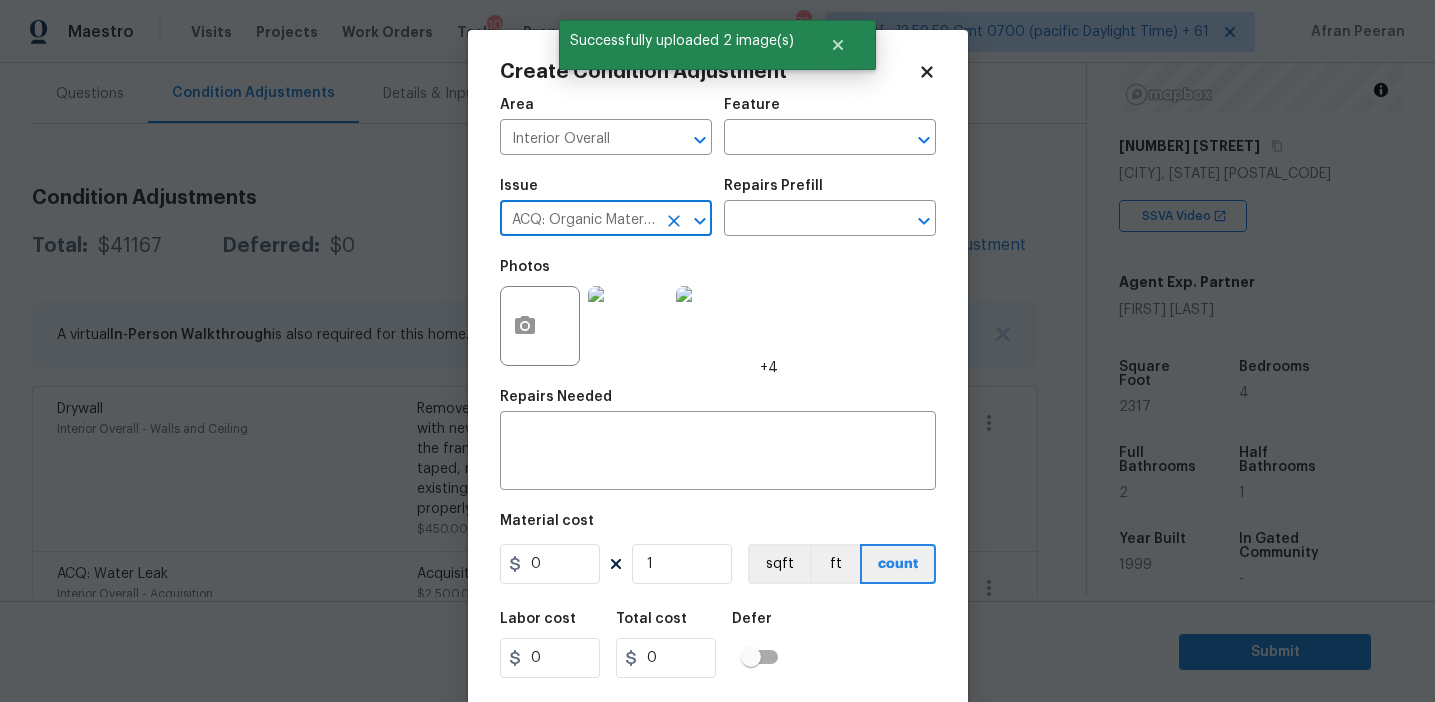 type on "ACQ: Organic Material" 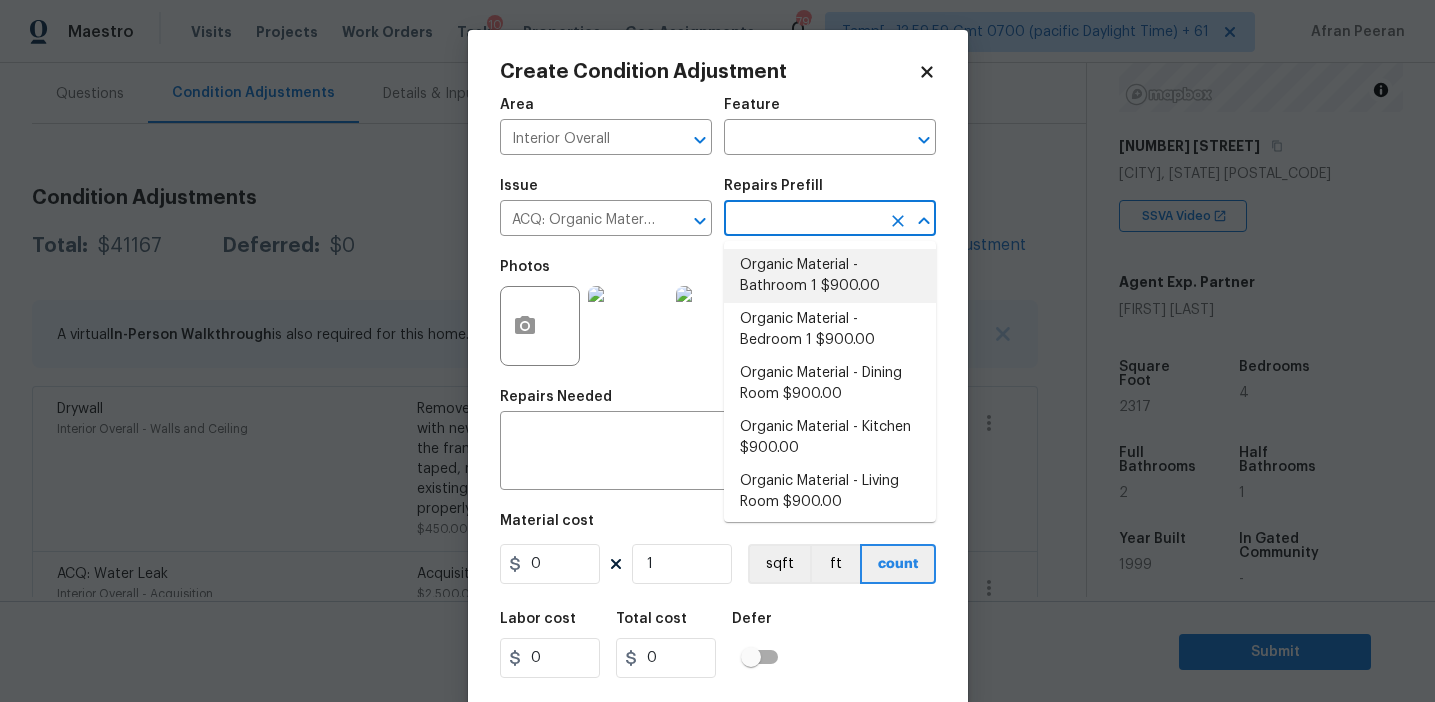 click on "Organic Material - Bathroom 1 $900.00" at bounding box center [830, 276] 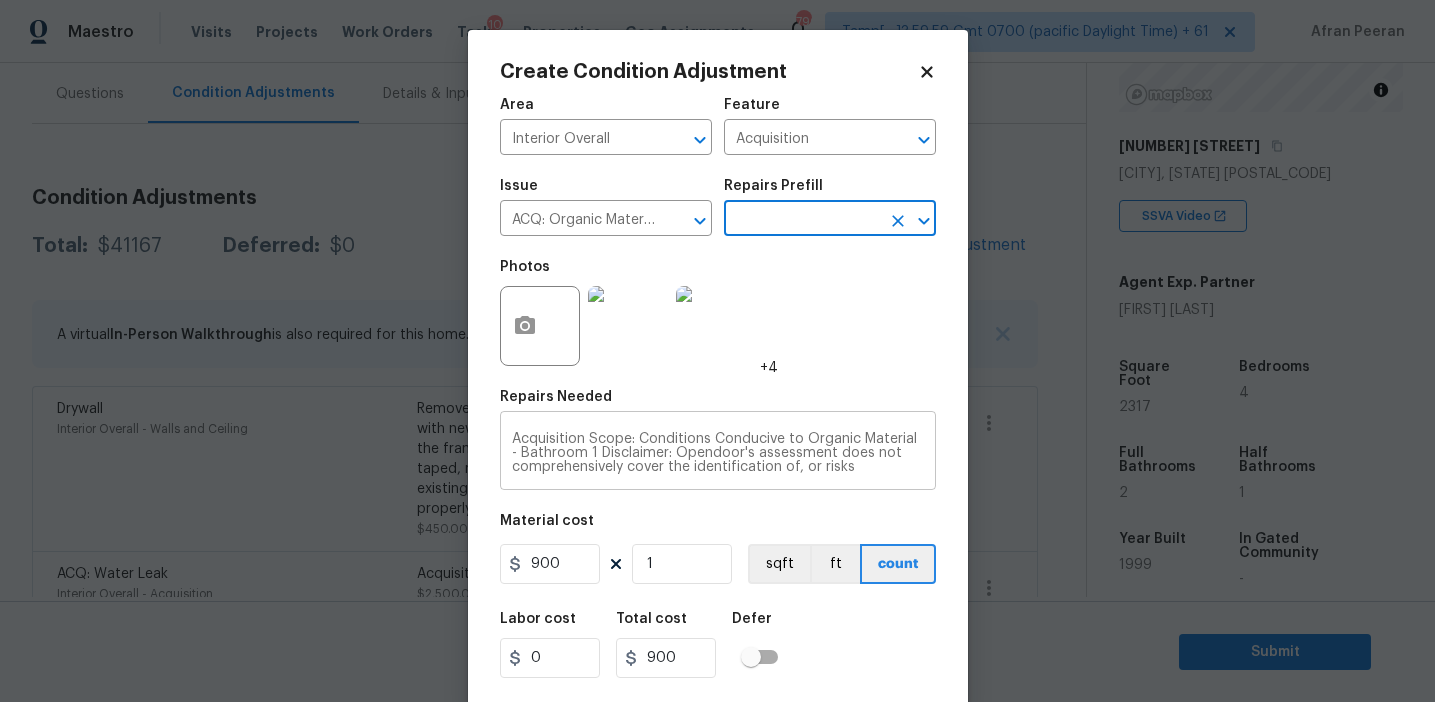 click on "Acquisition Scope: Conditions Conducive to Organic Material - Bathroom 1 Disclaimer: Opendoor's assessment does not comprehensively cover the identification of, or risks associated with, environmental hazards such as mold or other potentially harmful organic growth." at bounding box center (718, 453) 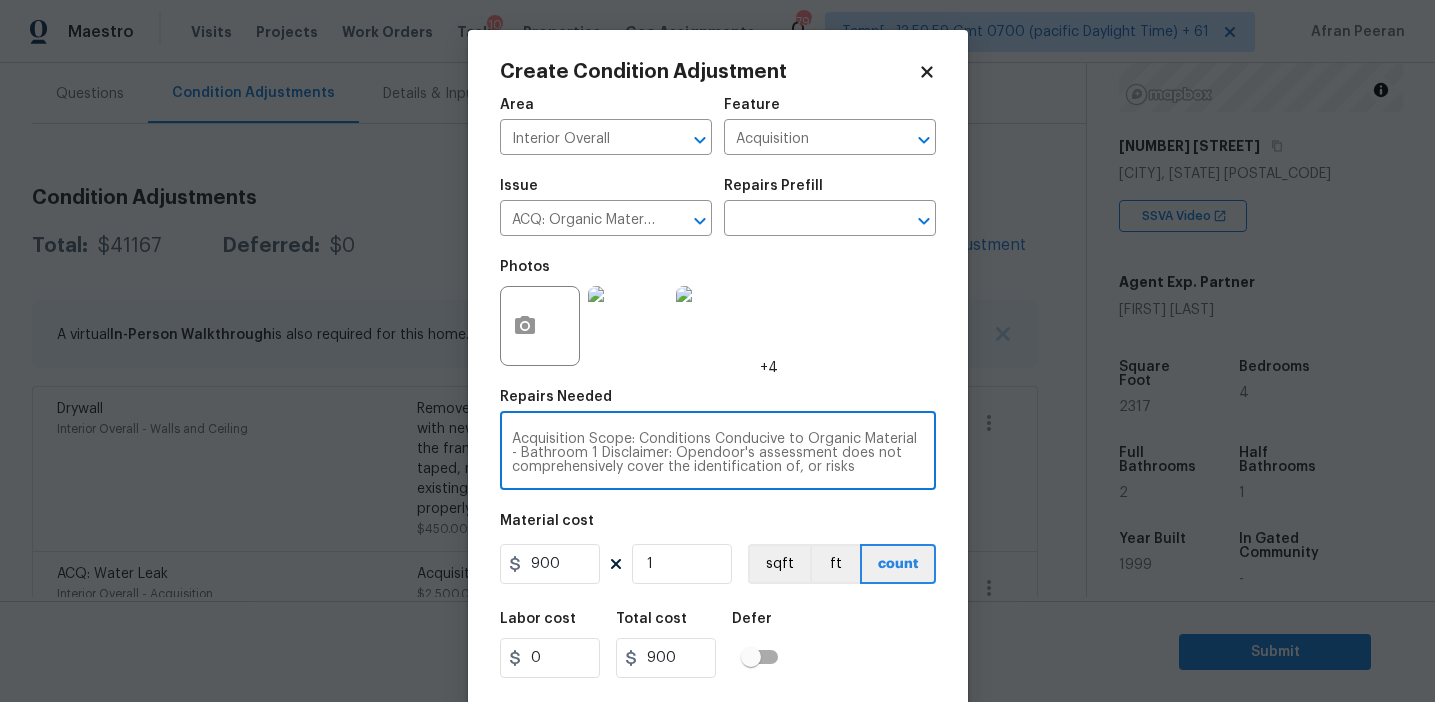 click on "Acquisition Scope: Conditions Conducive to Organic Material - Bathroom 1 Disclaimer: Opendoor's assessment does not comprehensively cover the identification of, or risks associated with, environmental hazards such as mold or other potentially harmful organic growth." at bounding box center (718, 453) 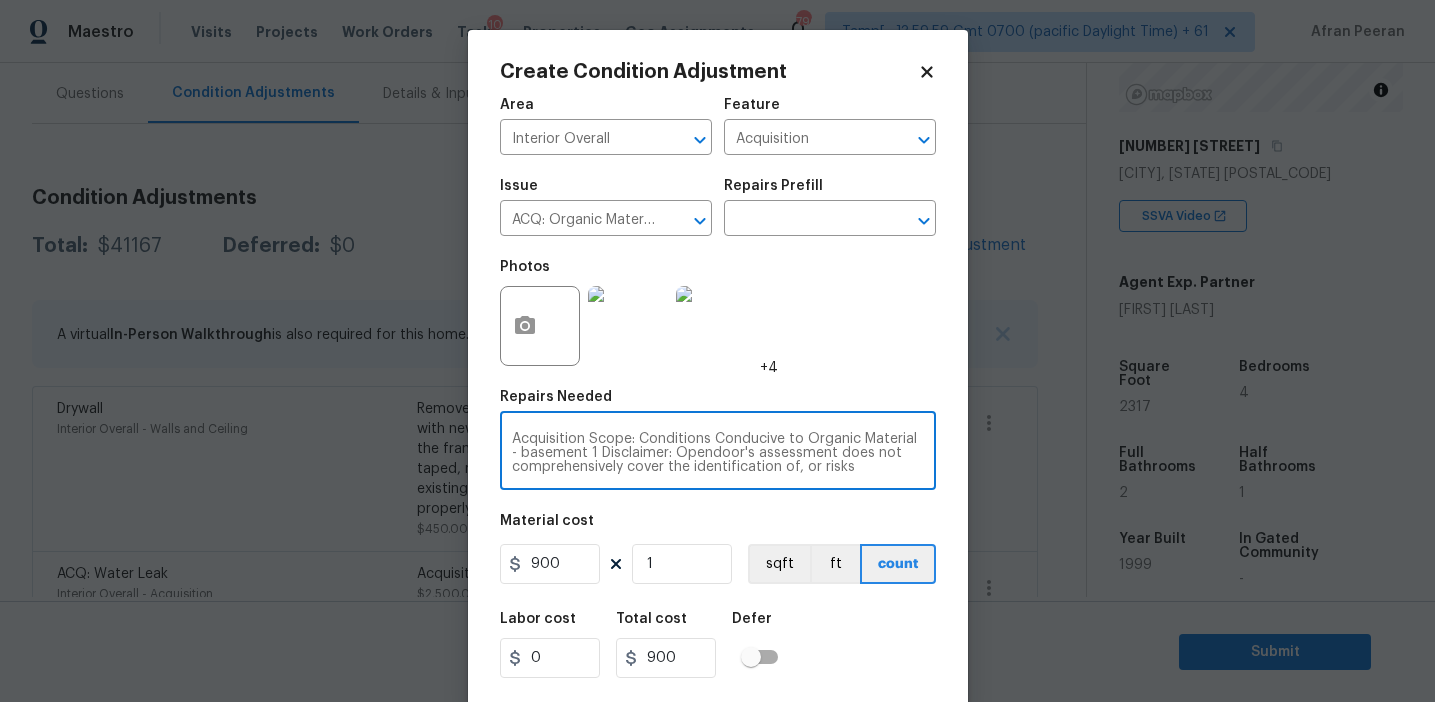 type on "Acquisition Scope: Conditions Conducive to Organic Material - basement 1 Disclaimer: Opendoor's assessment does not comprehensively cover the identification of, or risks associated with, environmental hazards such as mold or other potentially harmful organic growth." 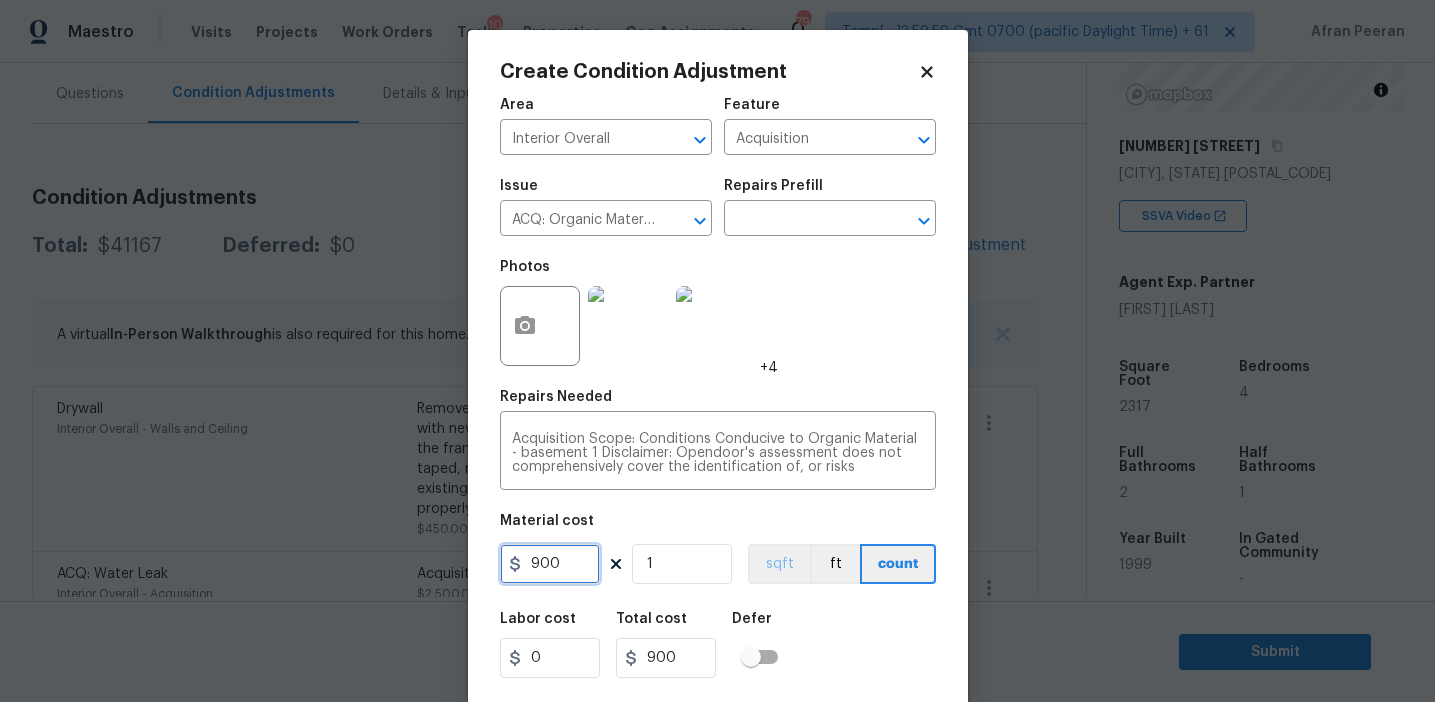 scroll, scrollTop: 45, scrollLeft: 0, axis: vertical 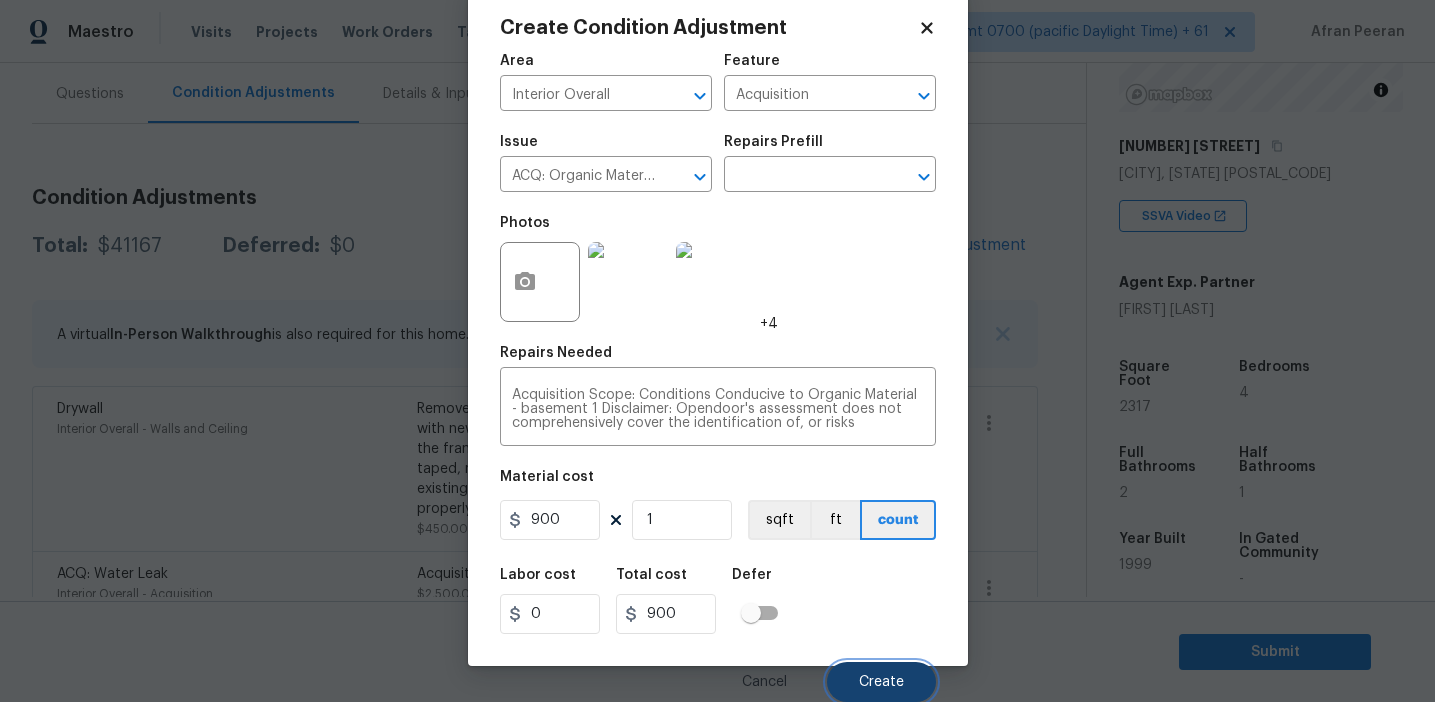 click on "Create" at bounding box center [881, 682] 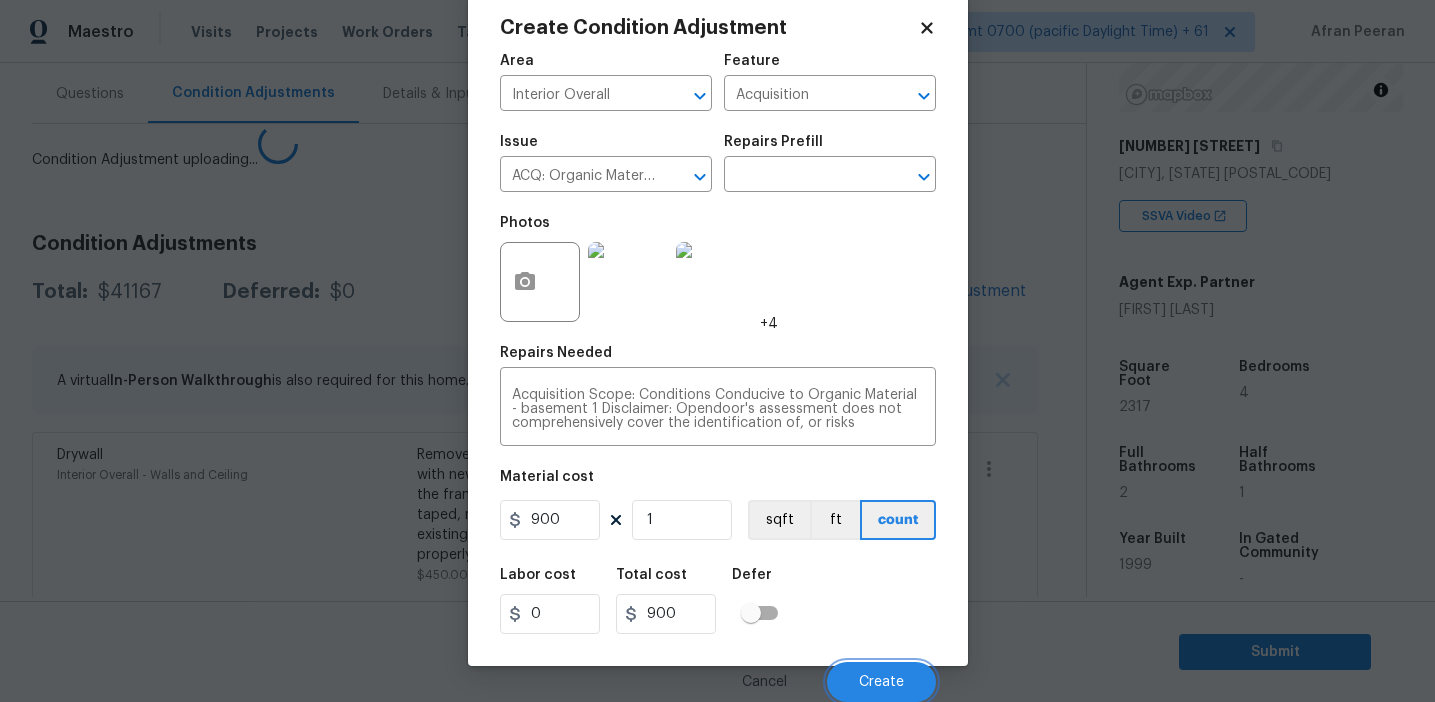 scroll, scrollTop: 38, scrollLeft: 0, axis: vertical 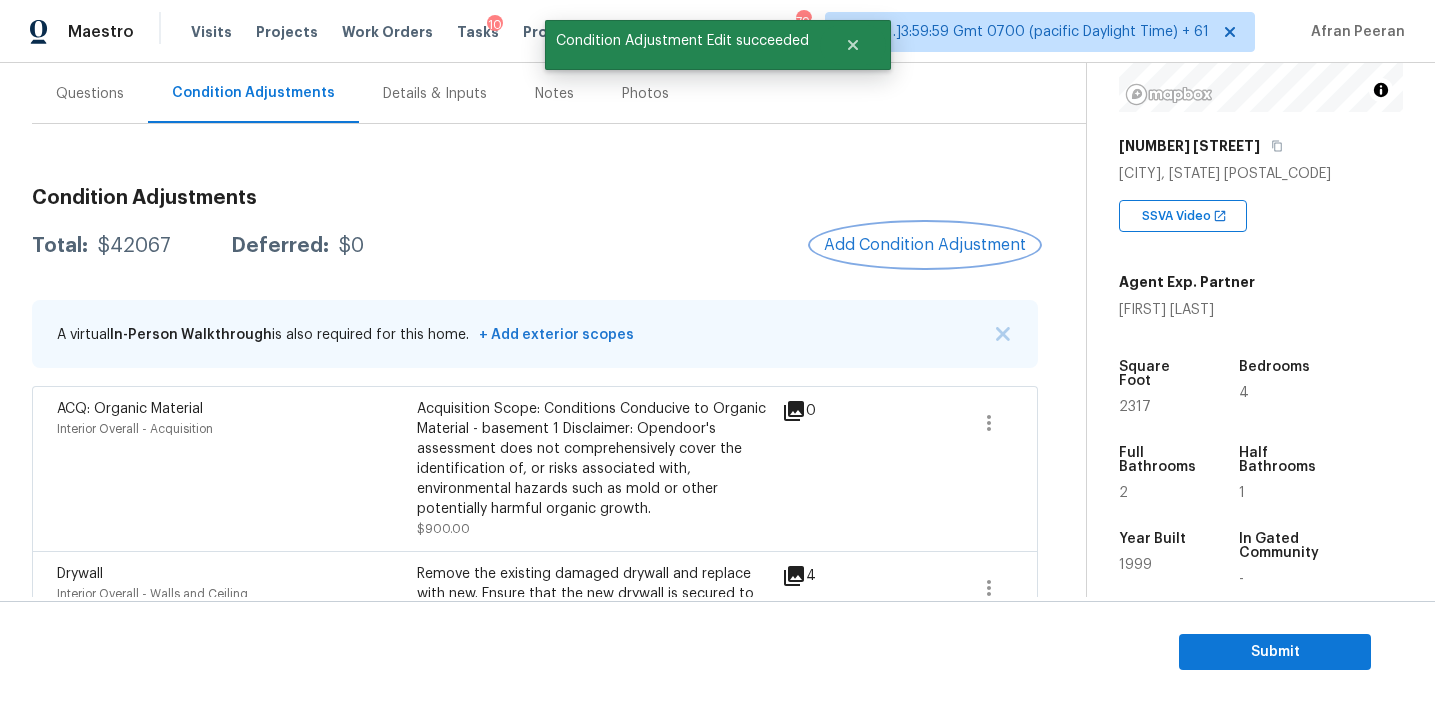 click on "Add Condition Adjustment" at bounding box center (925, 245) 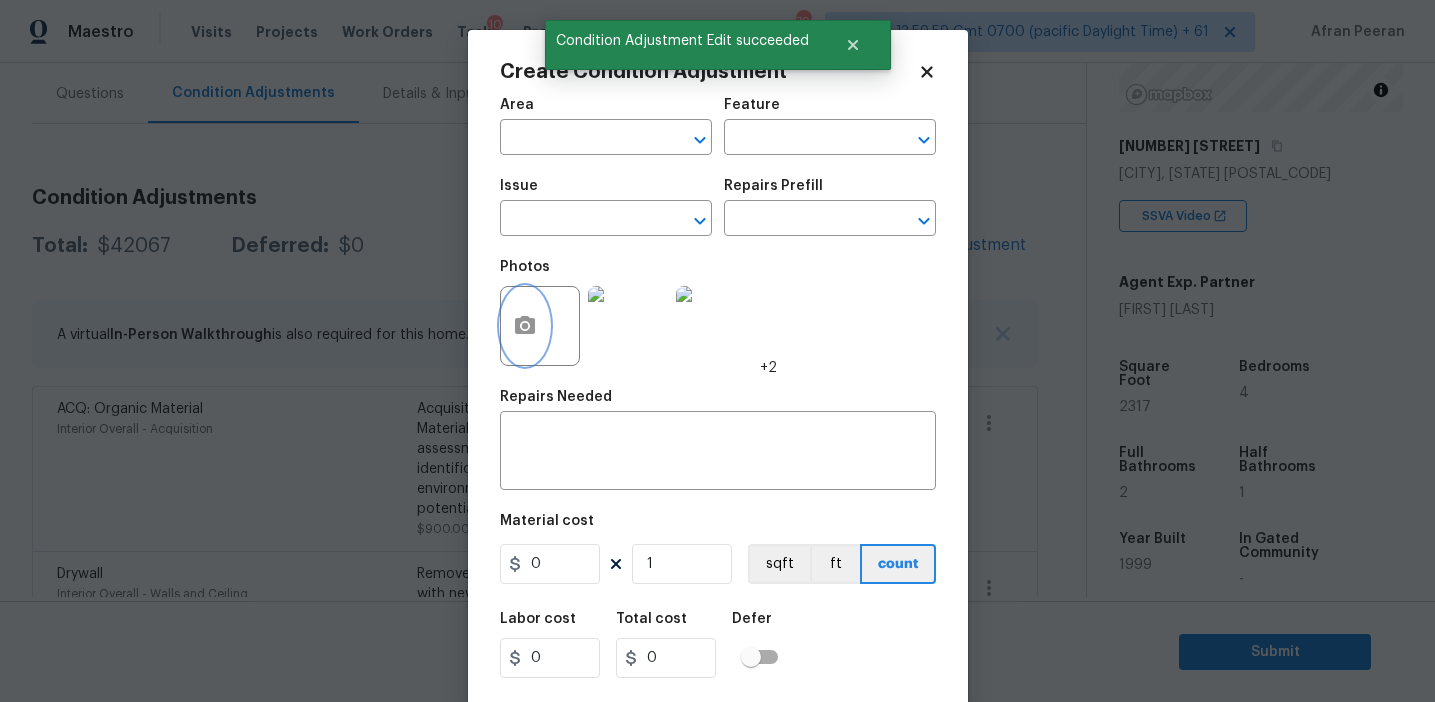 click 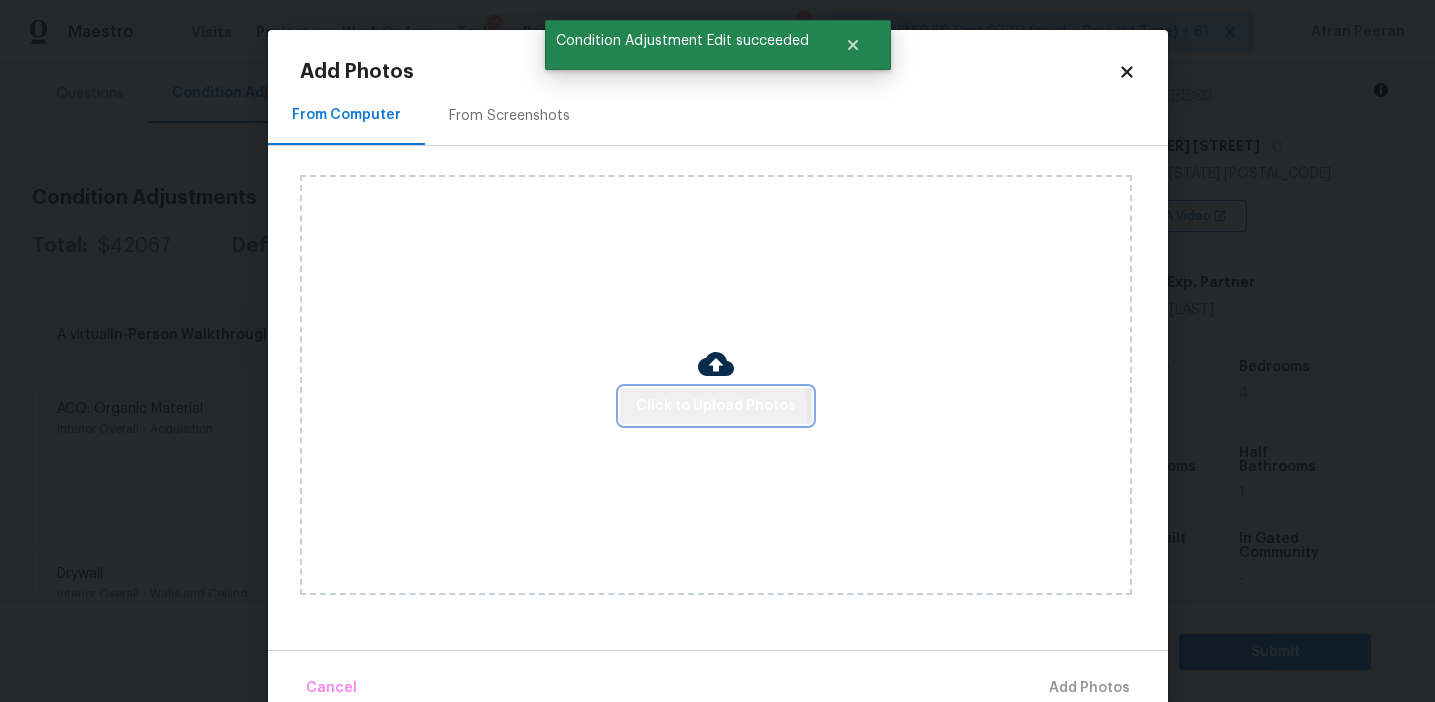click on "Click to Upload Photos" at bounding box center (716, 406) 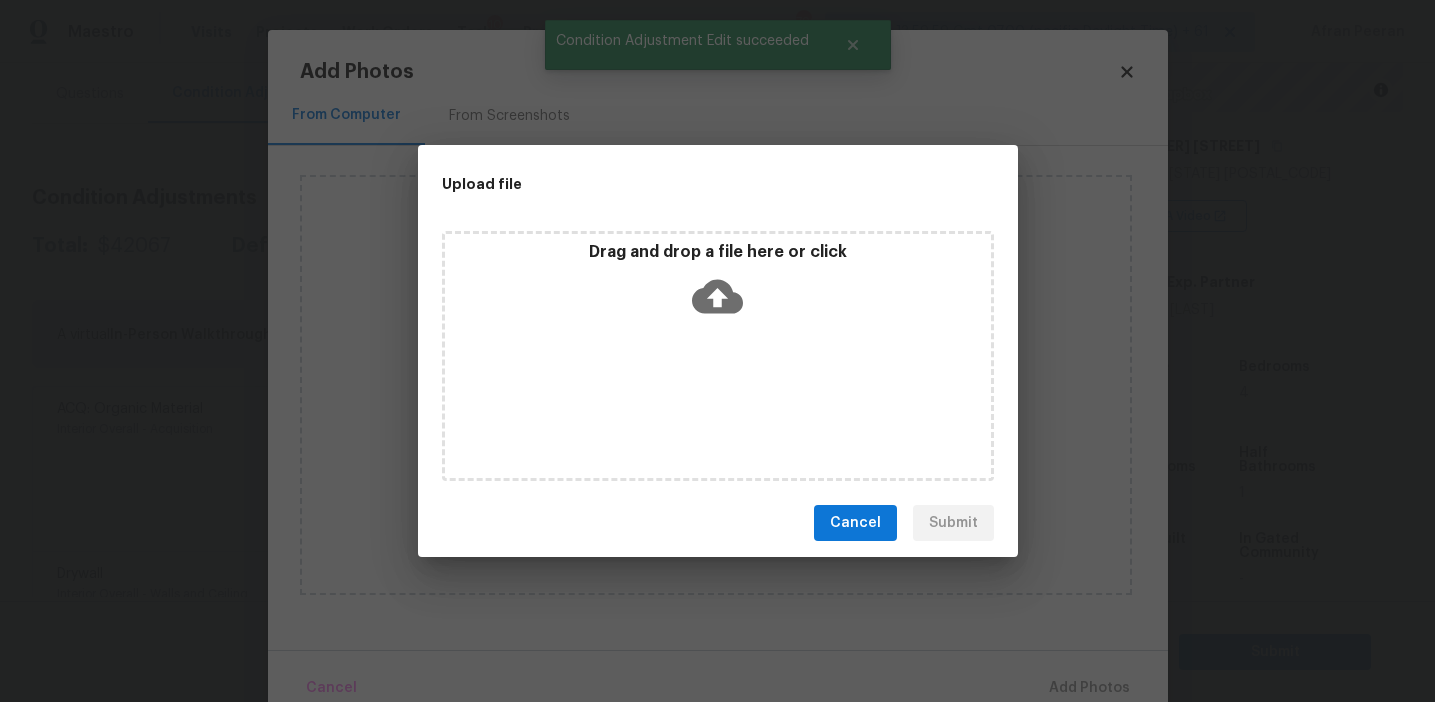 click 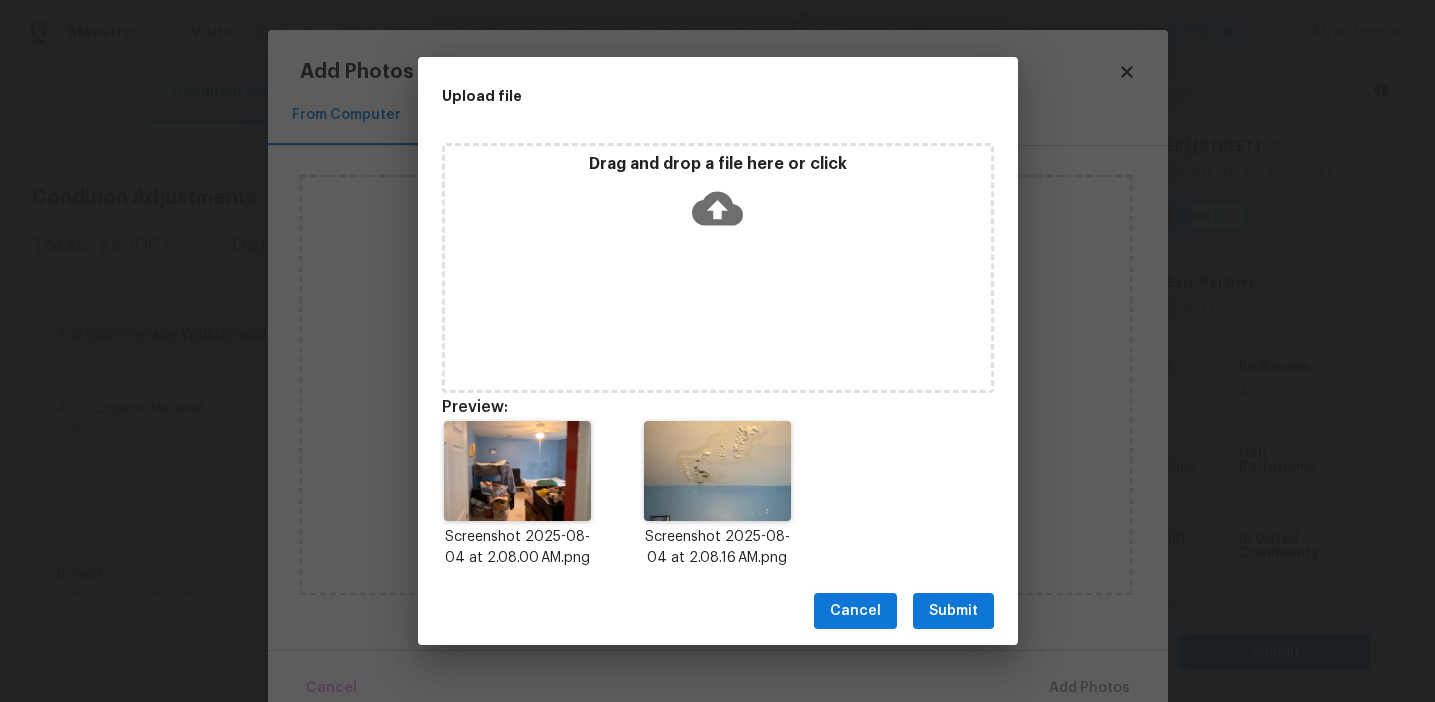 click on "Submit" at bounding box center [953, 611] 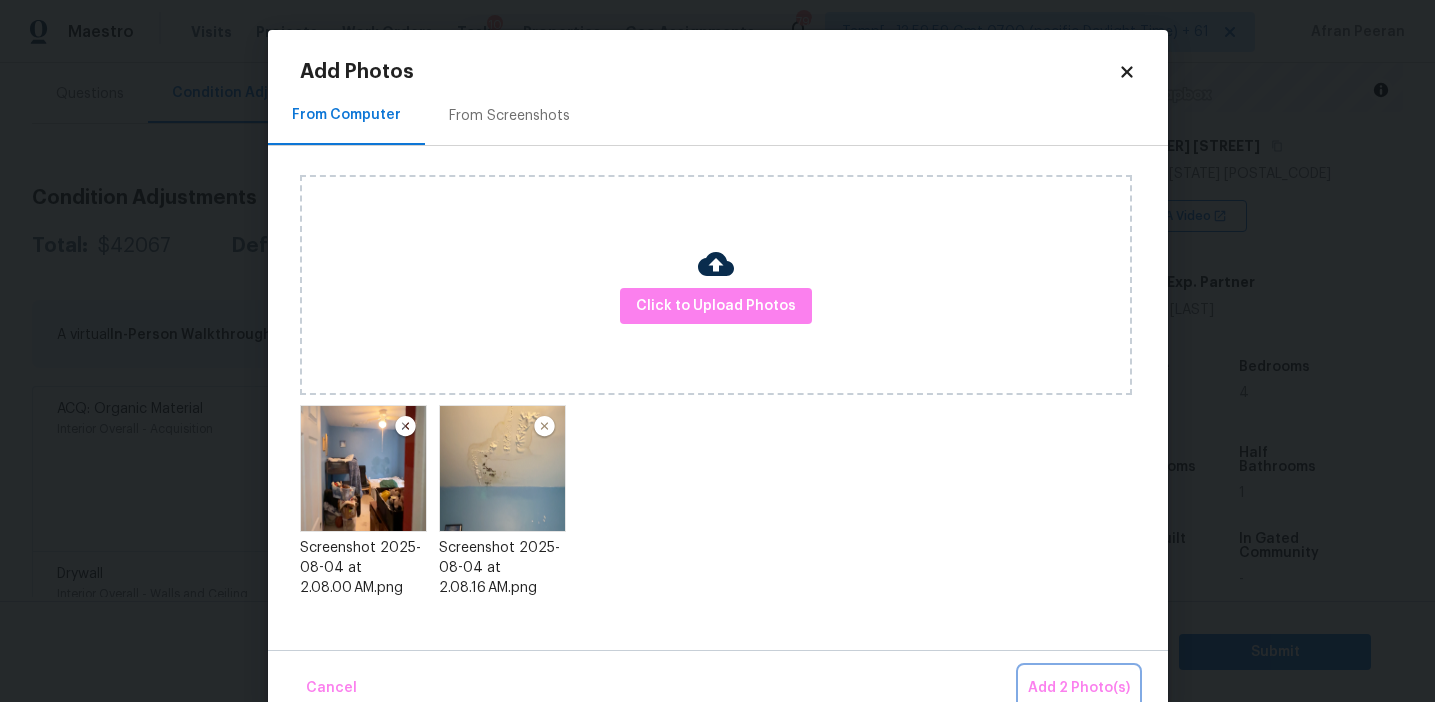 click on "Add 2 Photo(s)" at bounding box center (1079, 688) 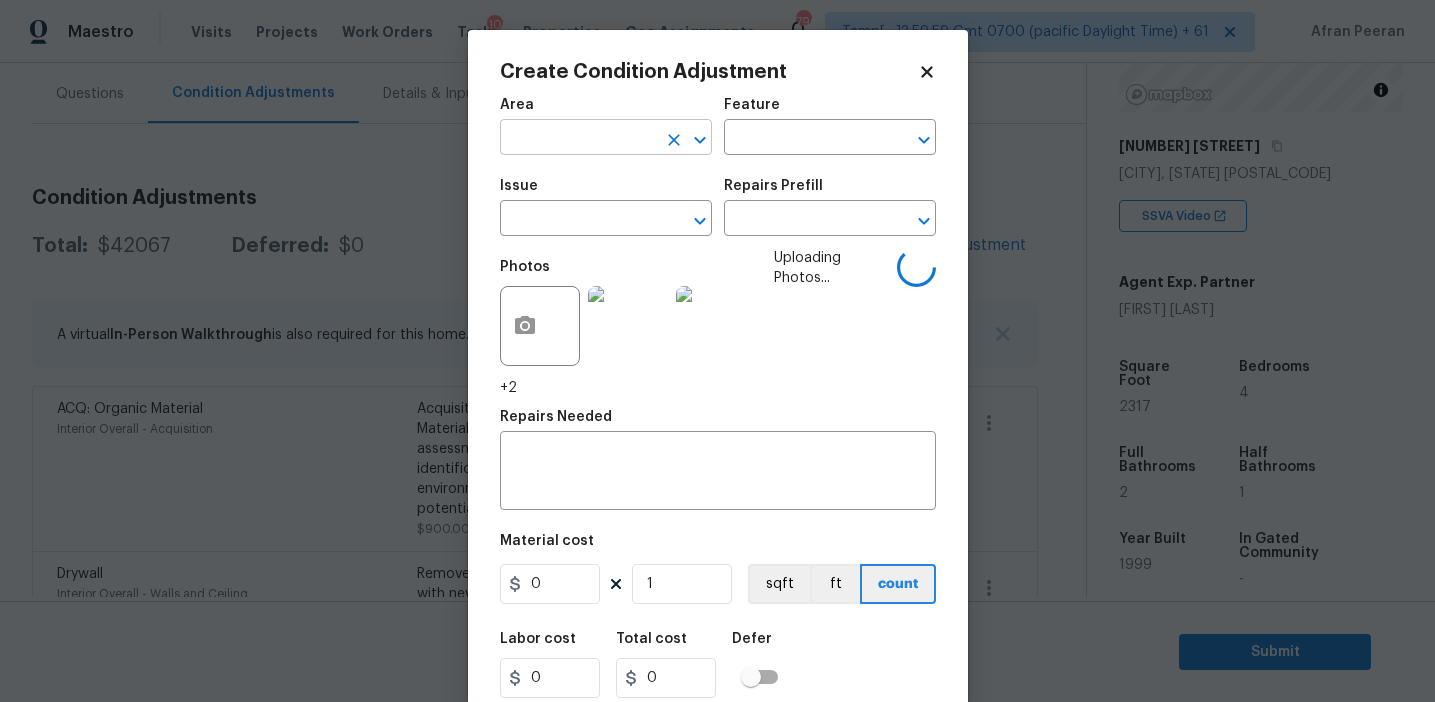 click at bounding box center [578, 139] 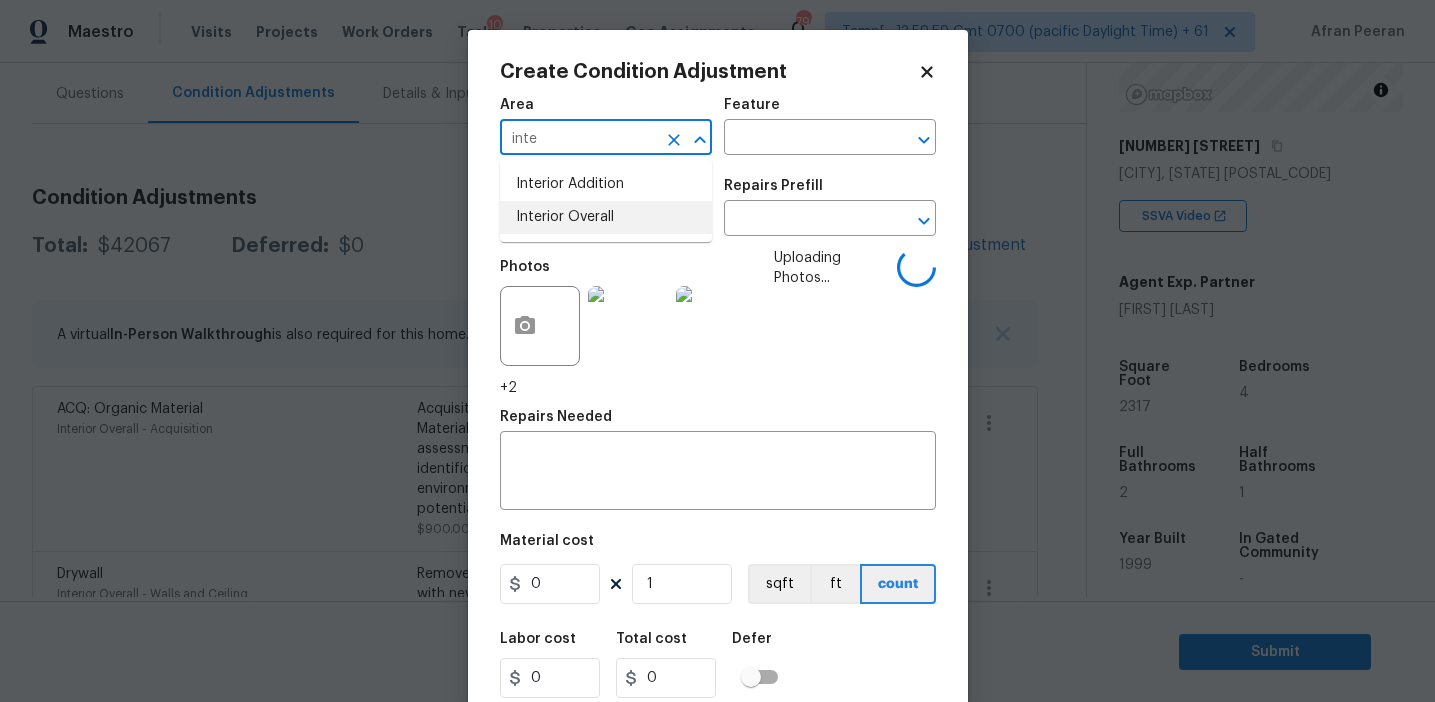 click on "Interior Overall" at bounding box center (606, 217) 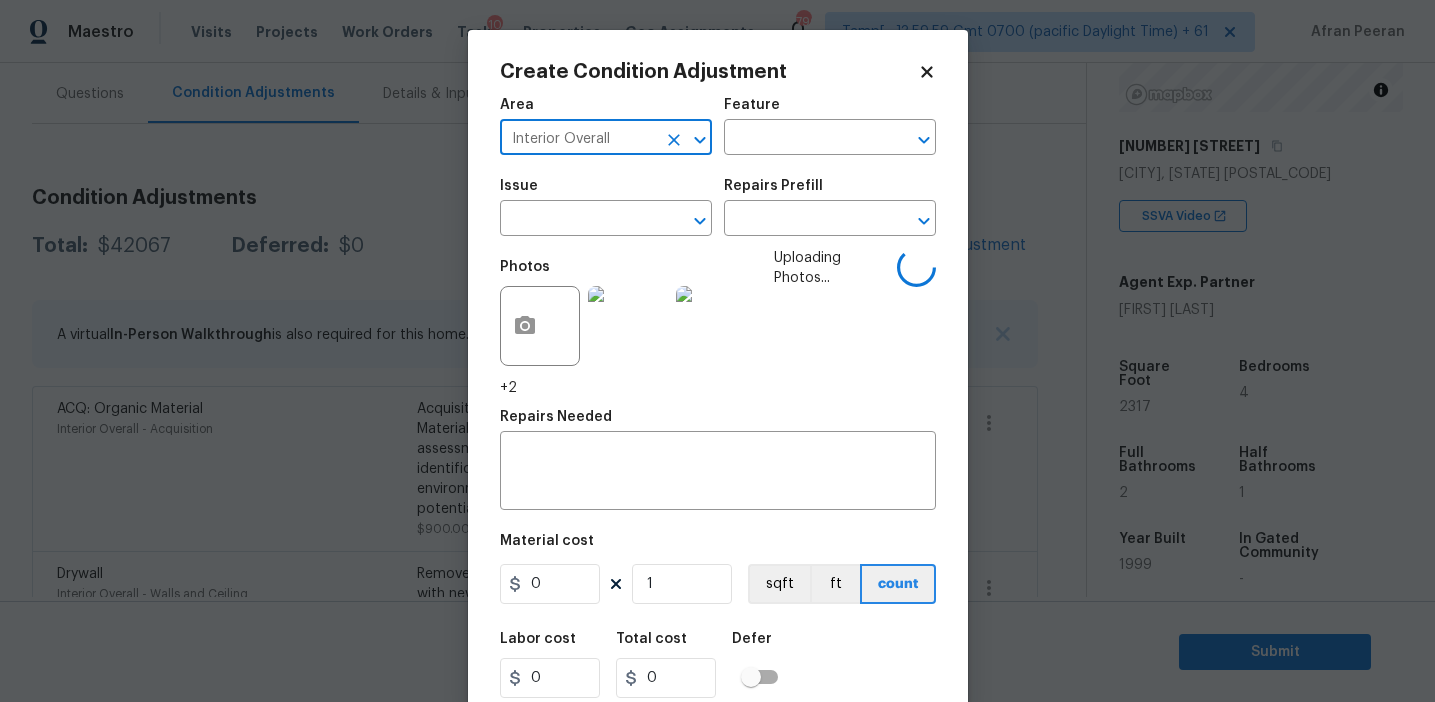 type on "Interior Overall" 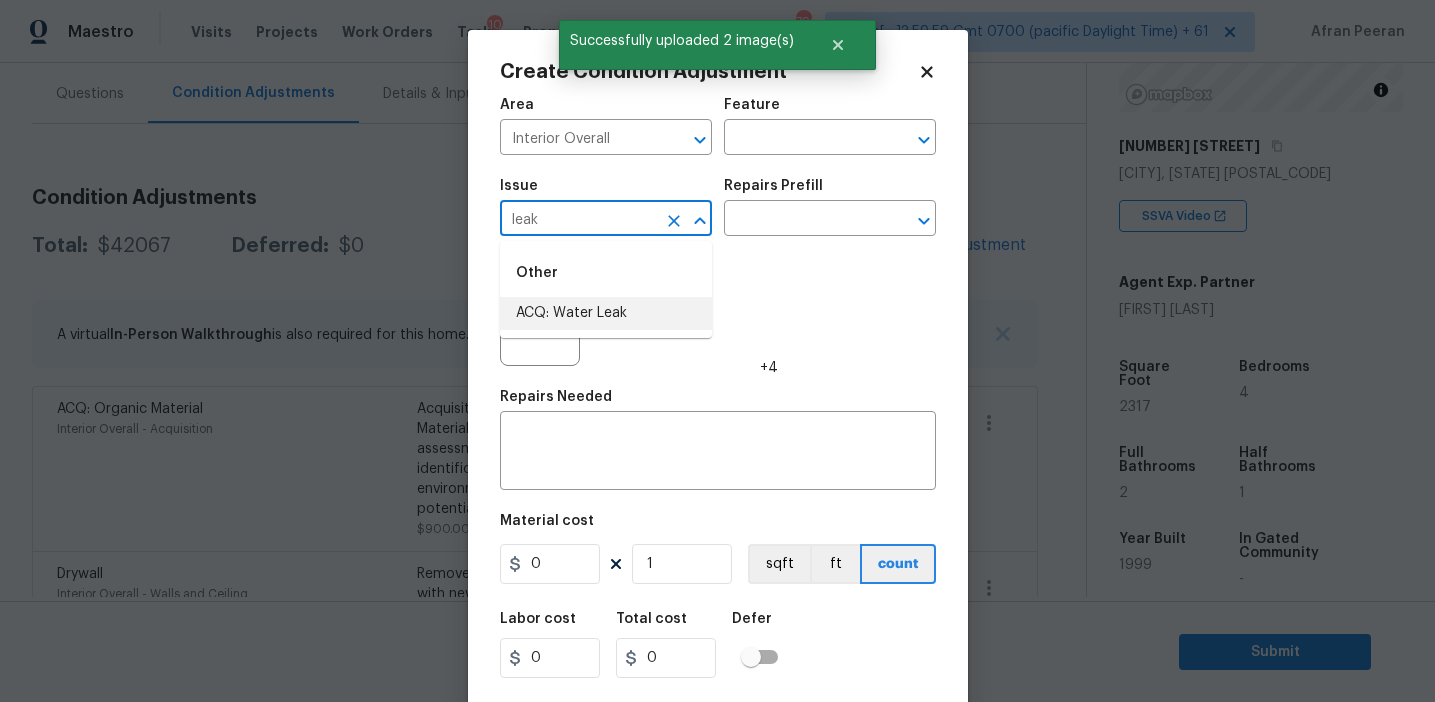 click on "ACQ: Water Leak" at bounding box center (606, 313) 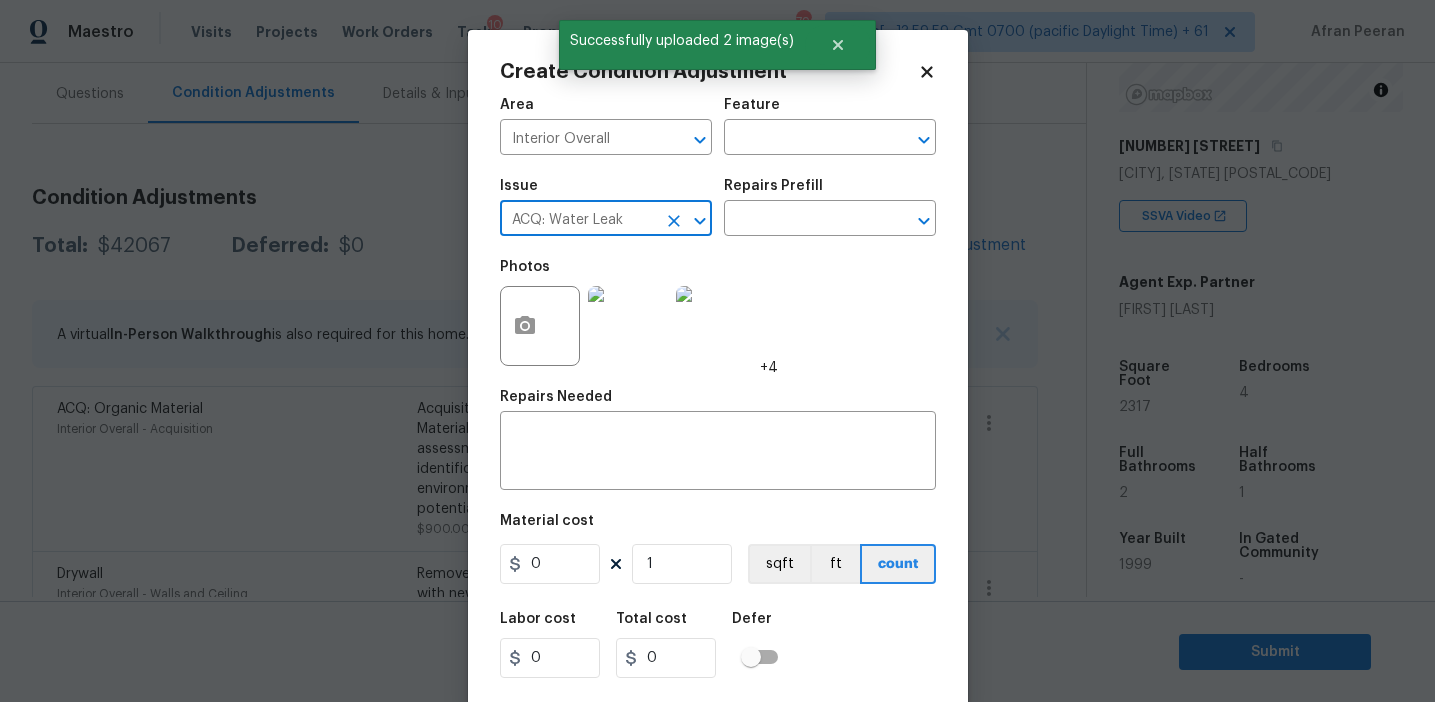 type on "ACQ: Water Leak" 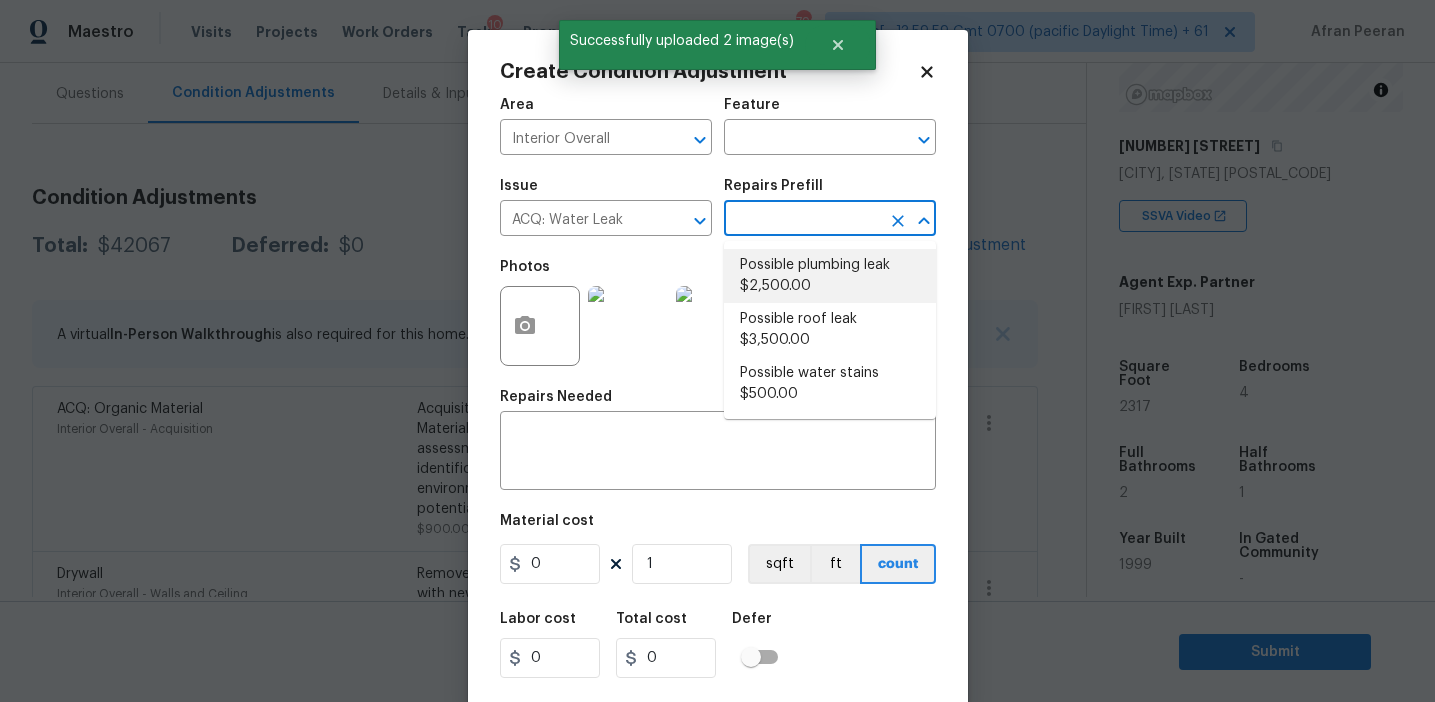 click on "Possible plumbing leak $2,500.00" at bounding box center [830, 276] 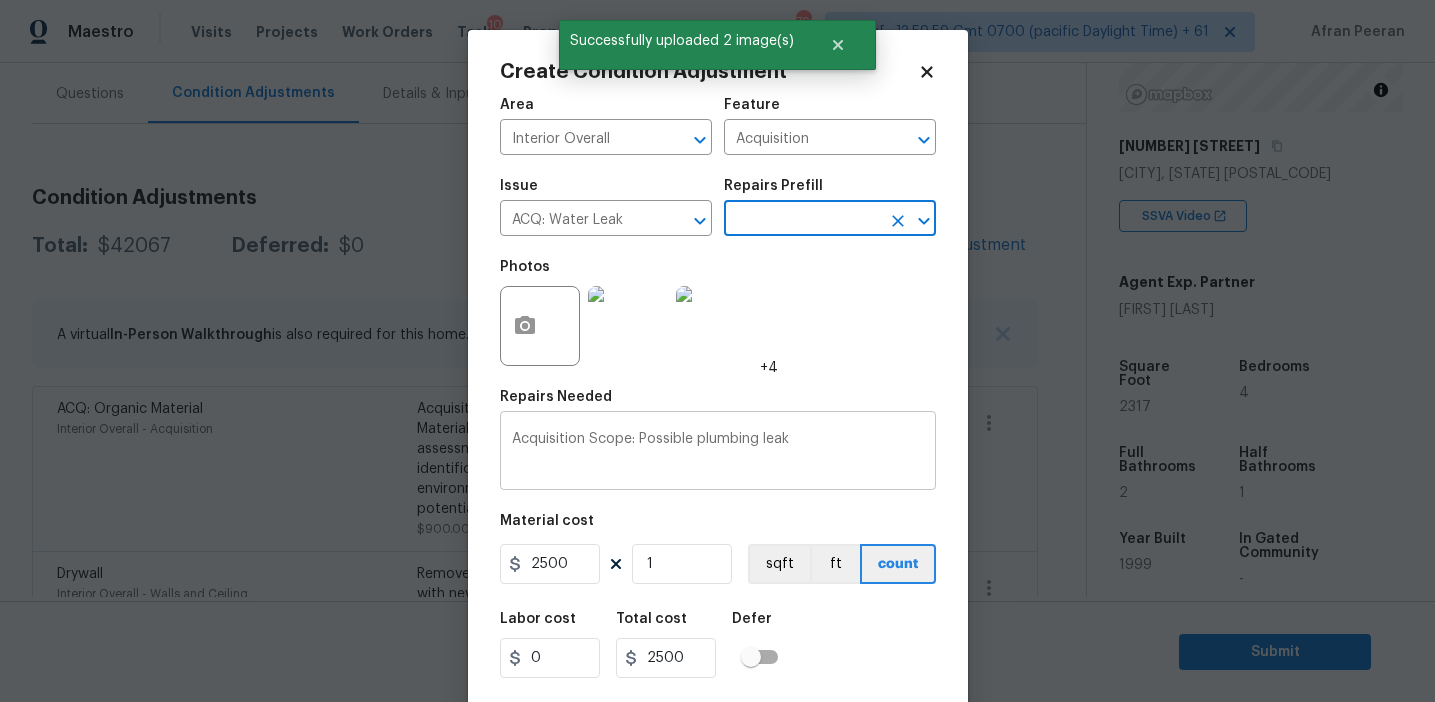 scroll, scrollTop: 45, scrollLeft: 0, axis: vertical 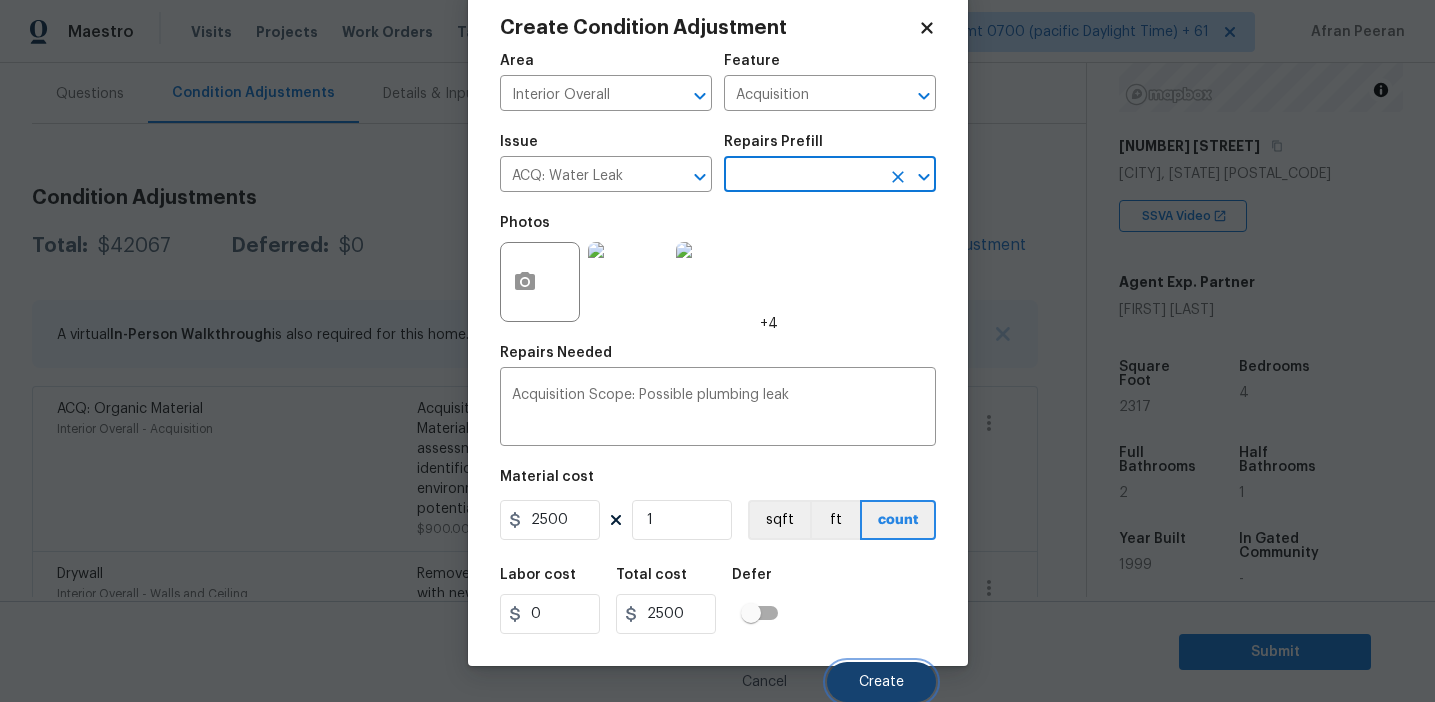 click on "Create" at bounding box center [881, 682] 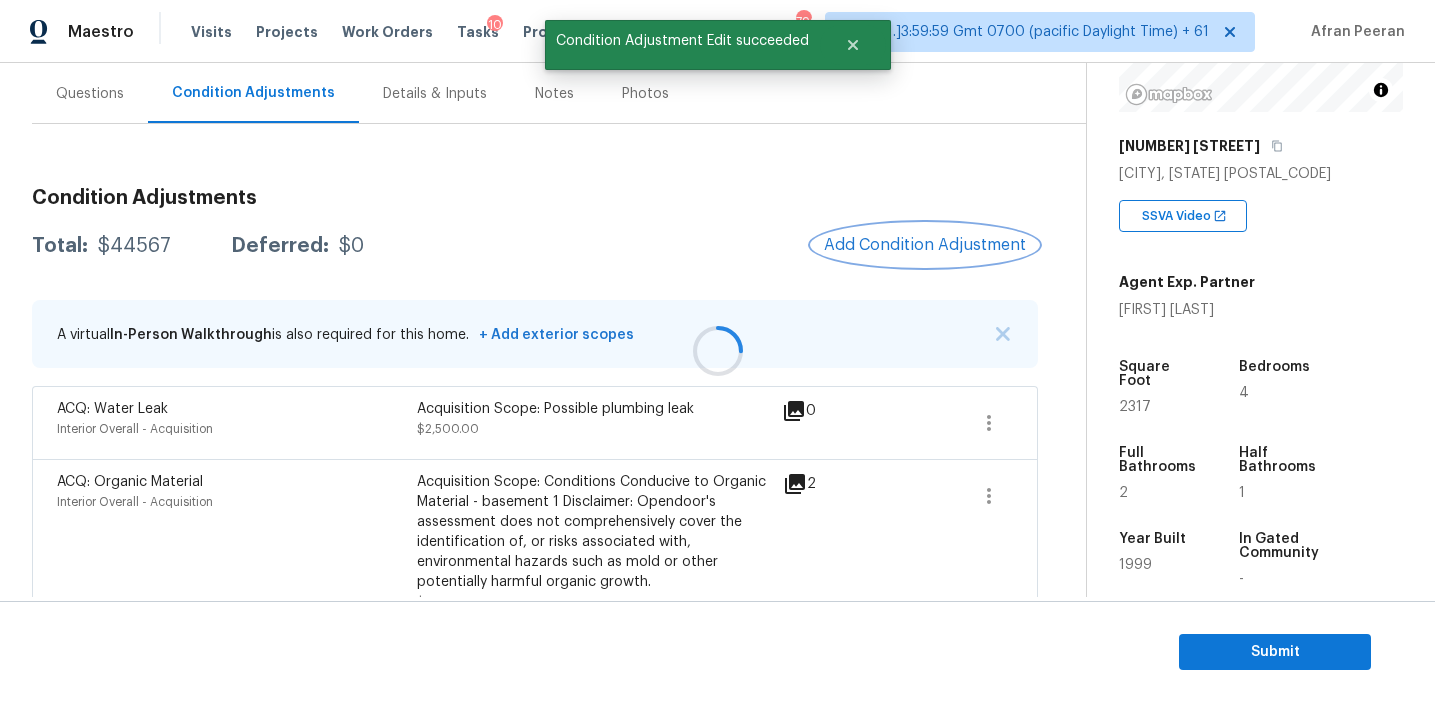 scroll, scrollTop: 0, scrollLeft: 0, axis: both 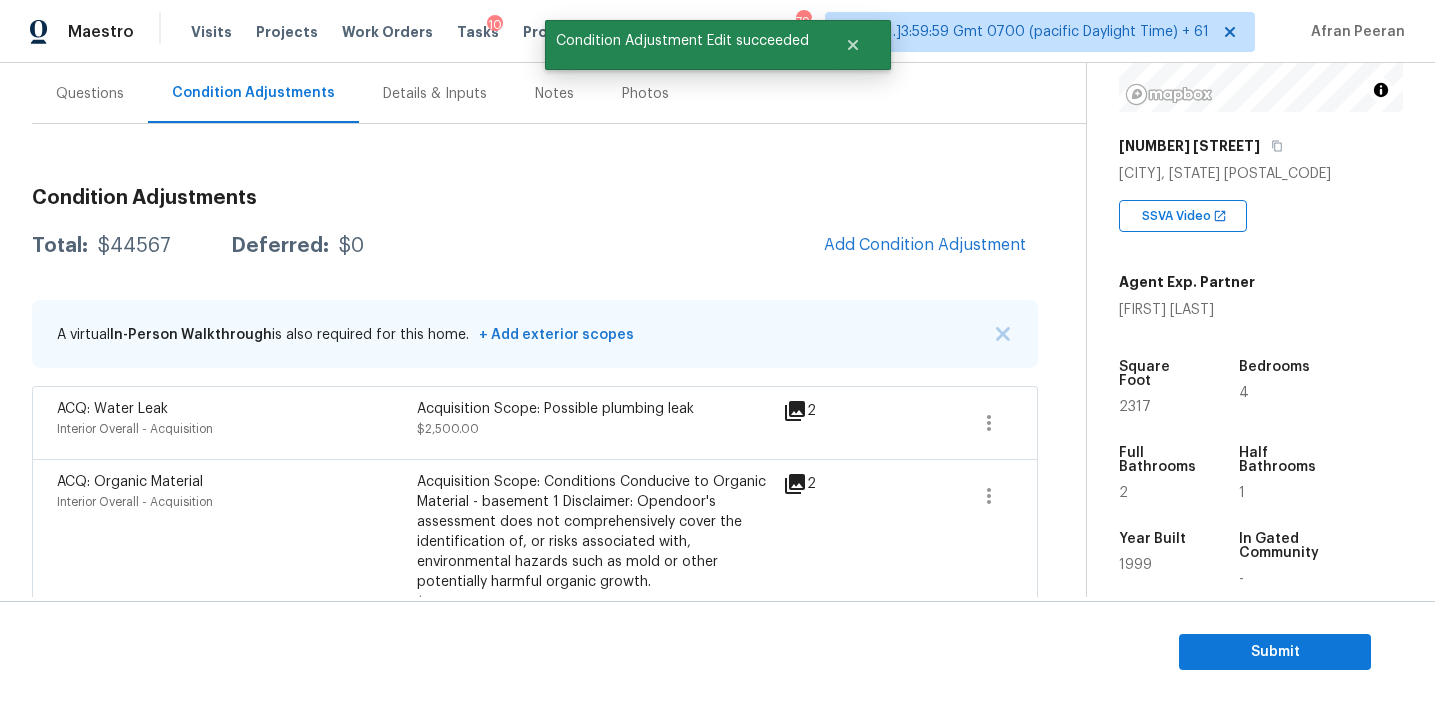 click on "Total:  $44567 Deferred:  $0 Add Condition Adjustment" at bounding box center (535, 246) 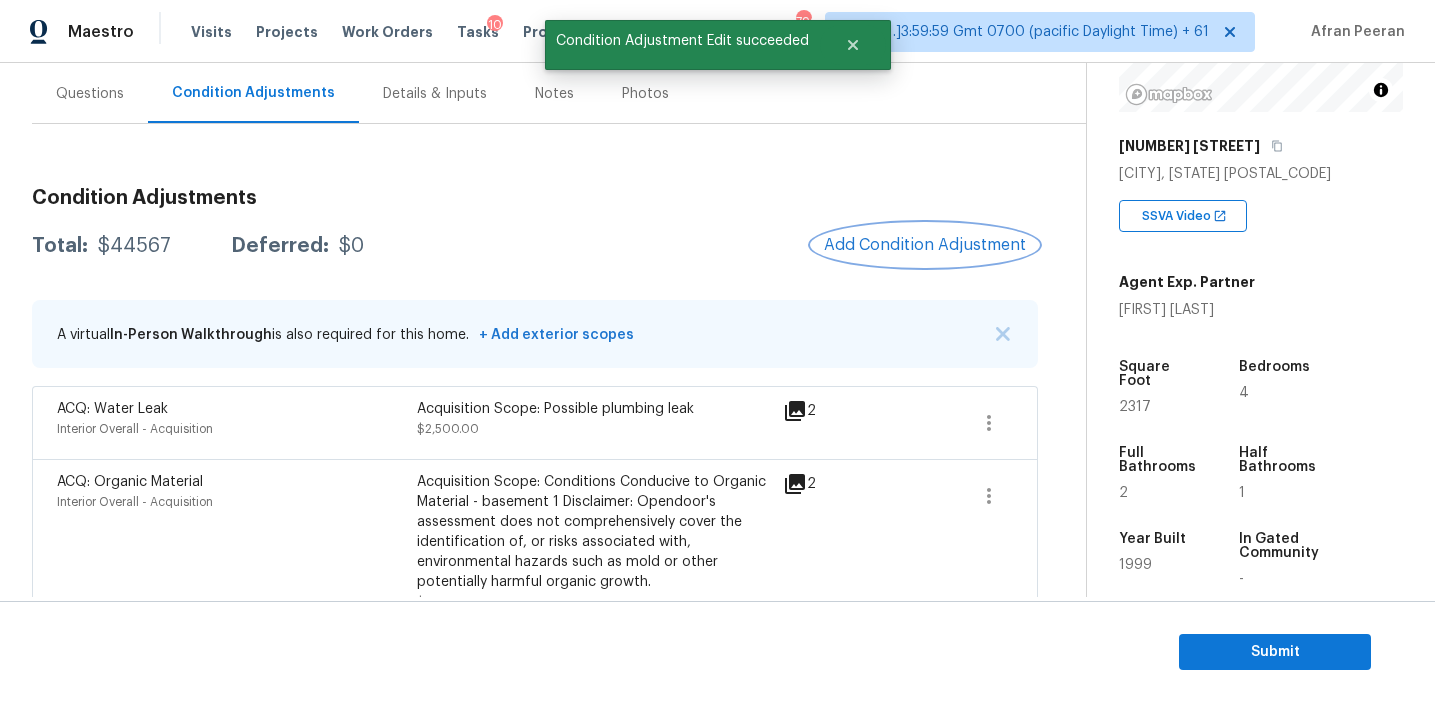 click on "Add Condition Adjustment" at bounding box center [925, 245] 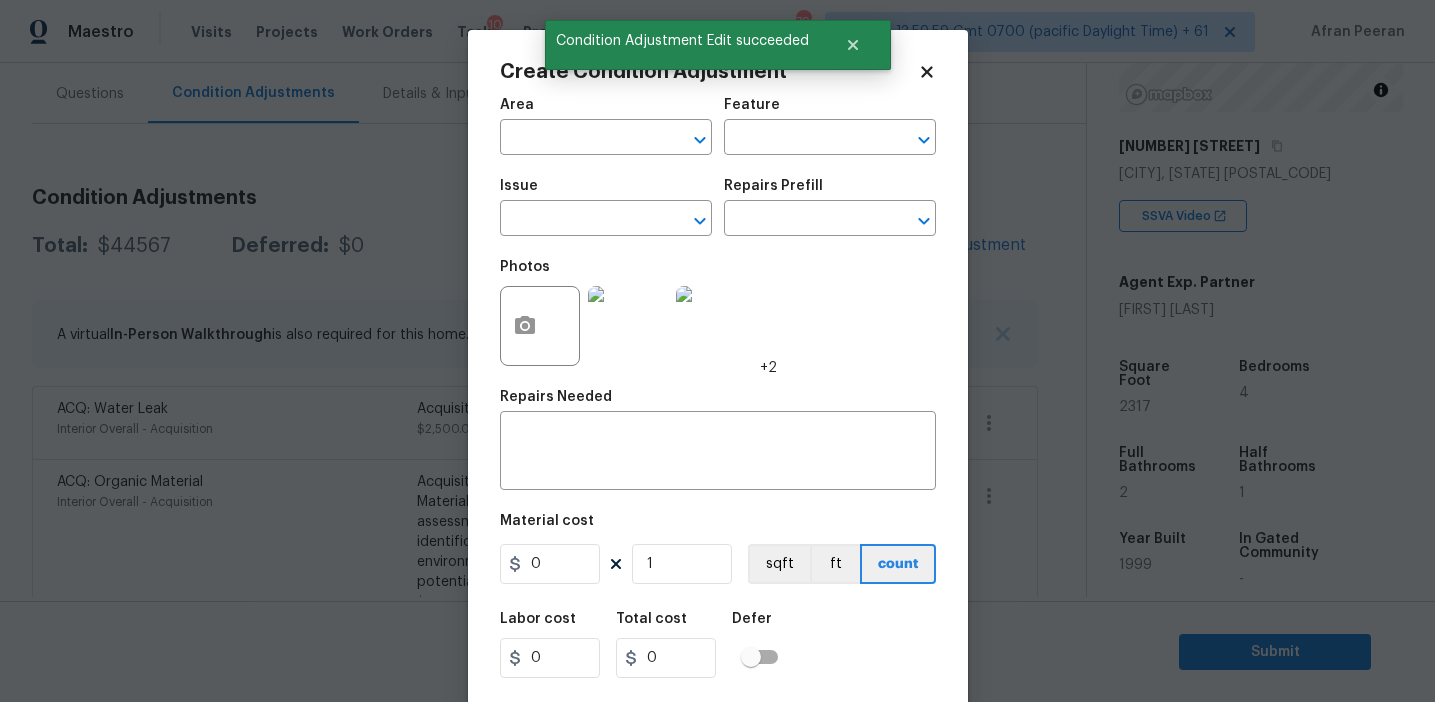 click on "Create Condition Adjustment Area ​ Feature ​ Issue ​ Repairs Prefill ​ Photos  +2 Repairs Needed x ​ Material cost 0 1 sqft ft count Labor cost 0 Total cost 0 Defer Cancel Create" at bounding box center (718, 370) 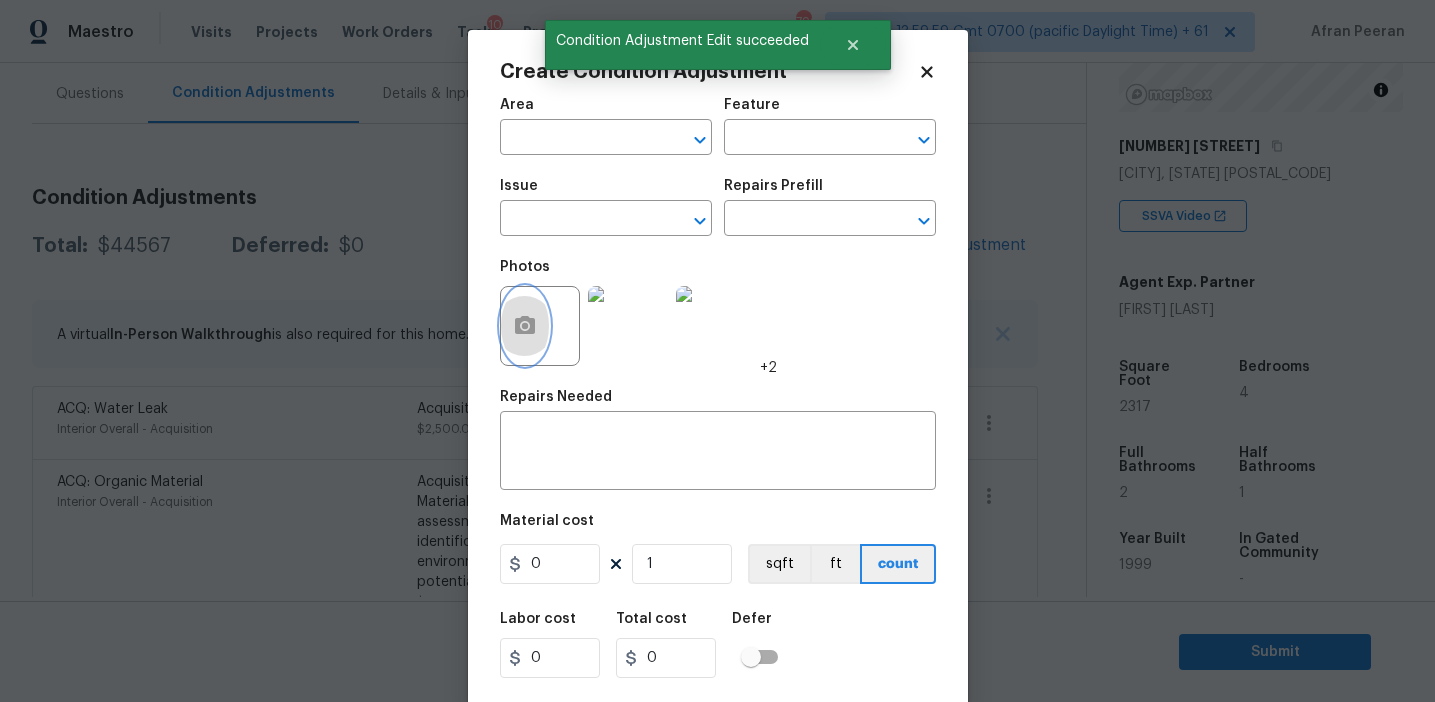 click at bounding box center (525, 326) 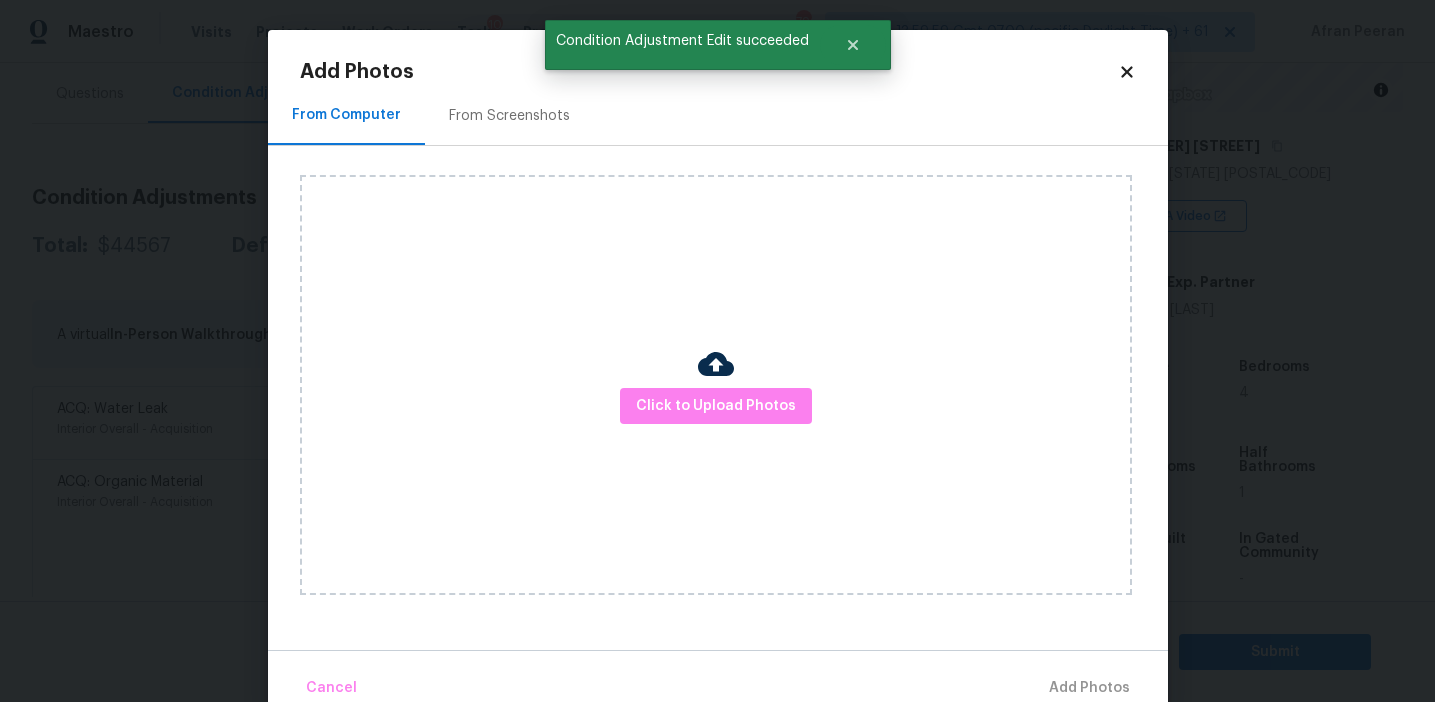 click at bounding box center [716, 364] 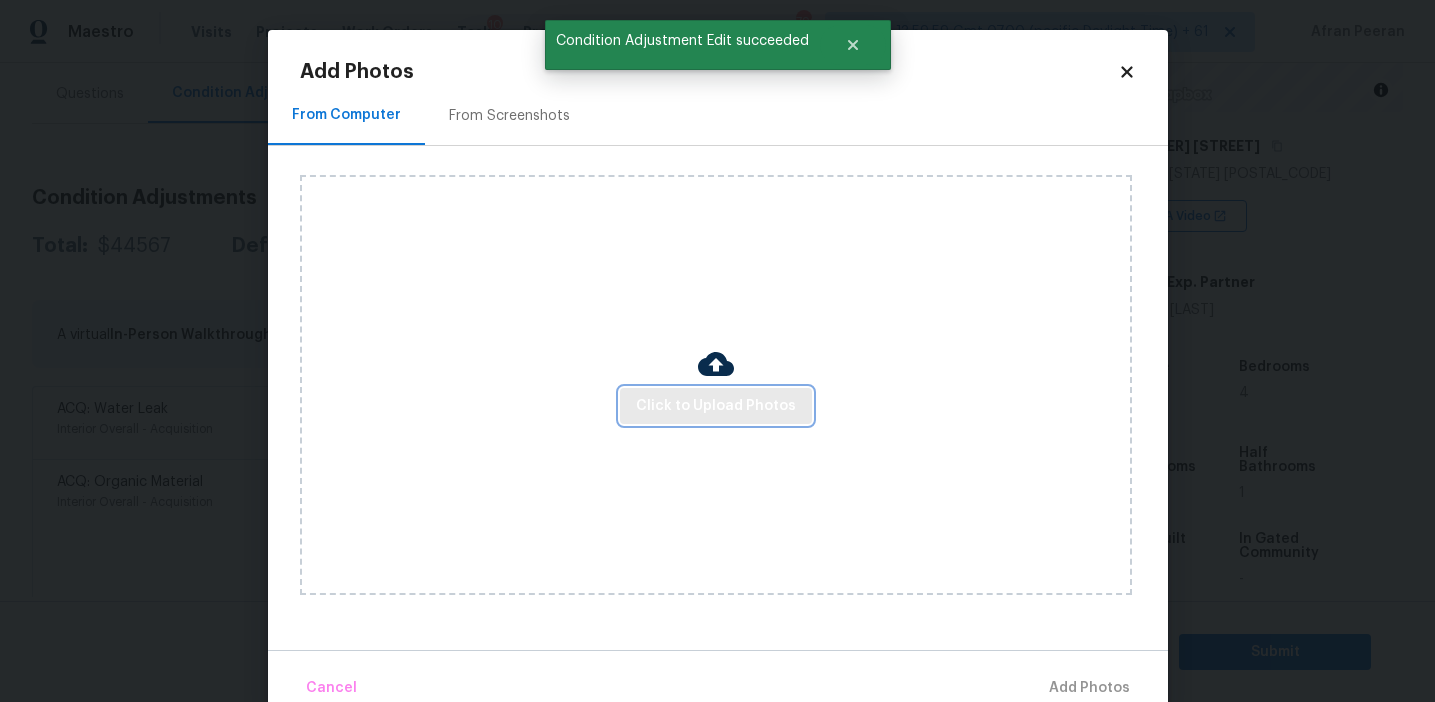 click on "Click to Upload Photos" at bounding box center [716, 406] 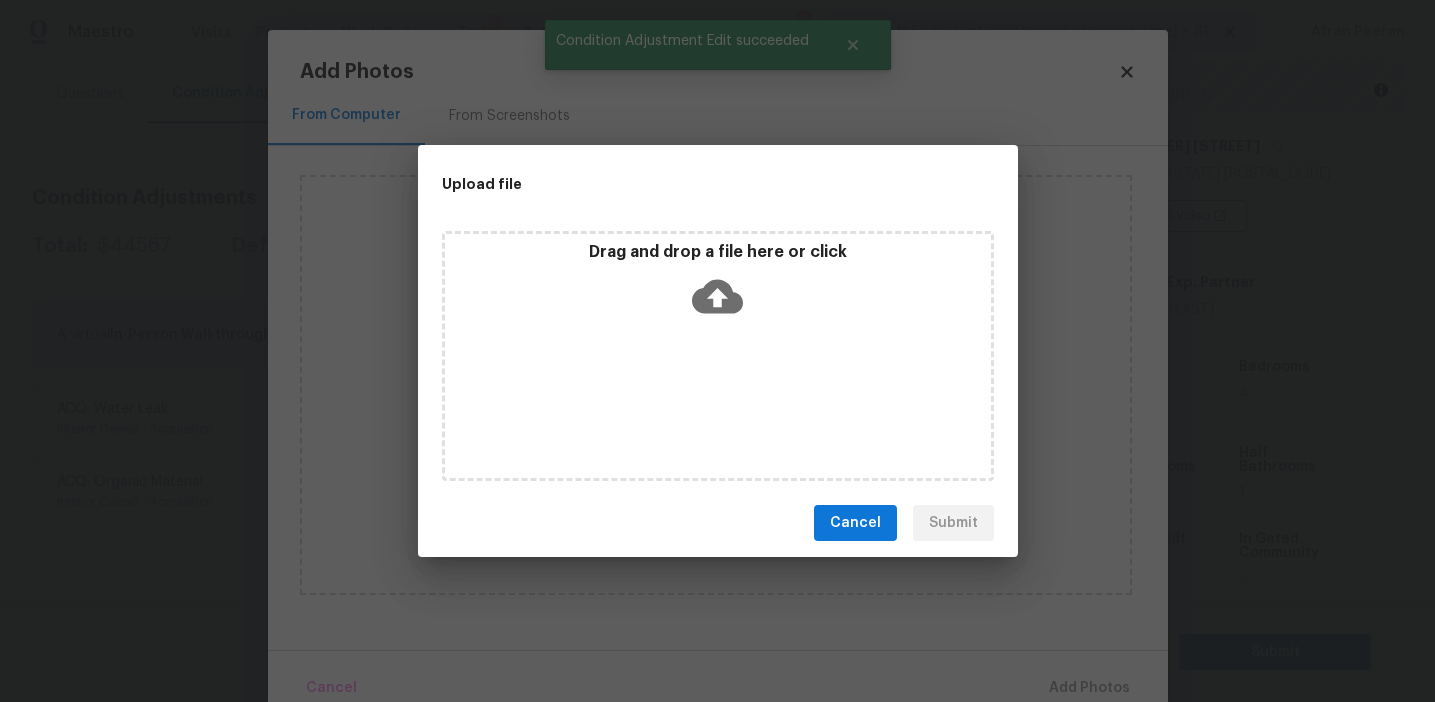 click 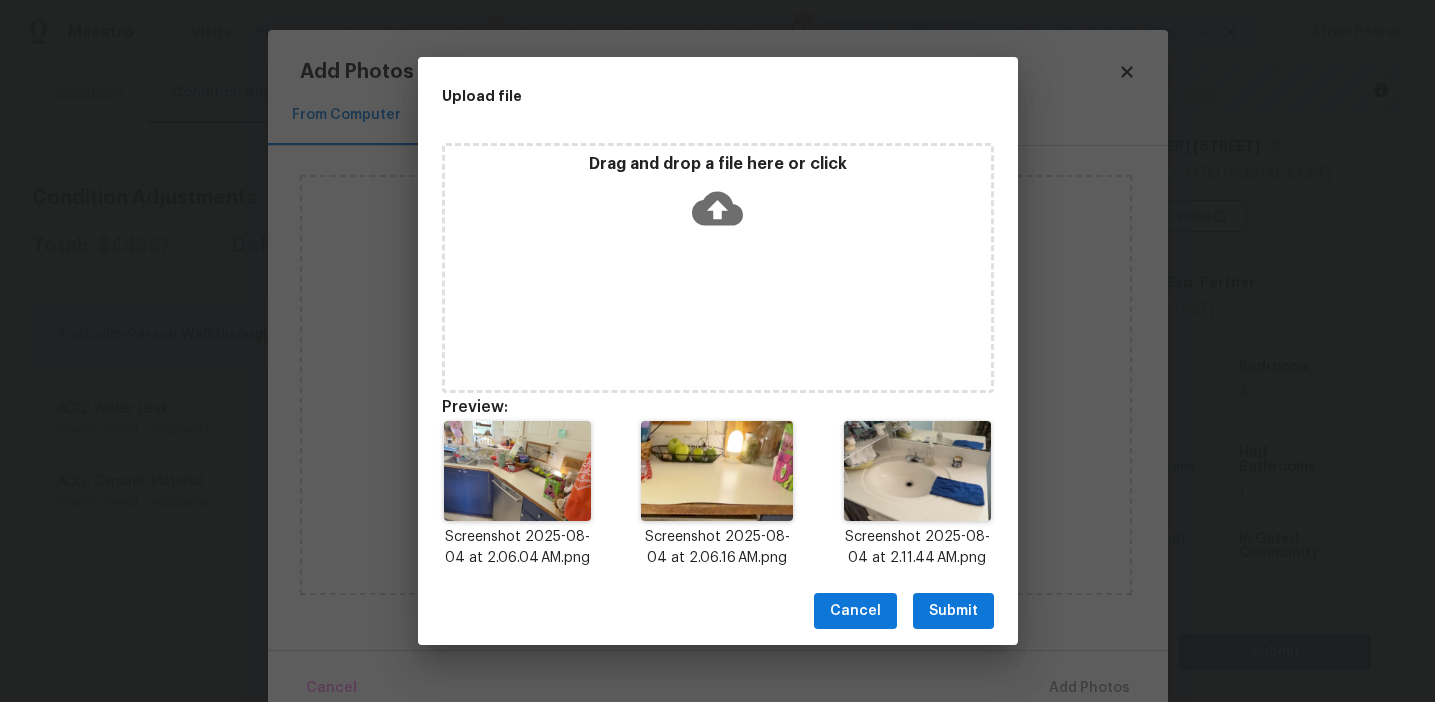 click on "Submit" at bounding box center [953, 611] 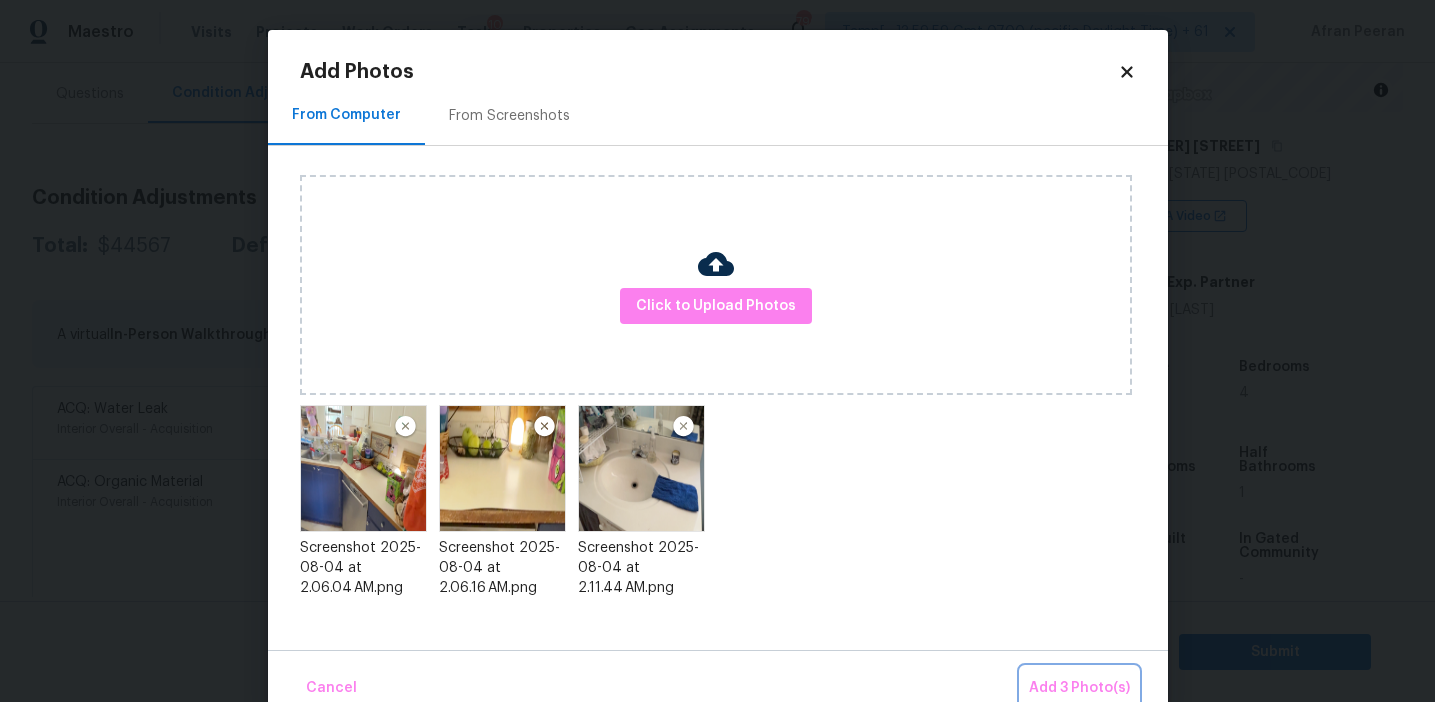 click on "Add 3 Photo(s)" at bounding box center [1079, 688] 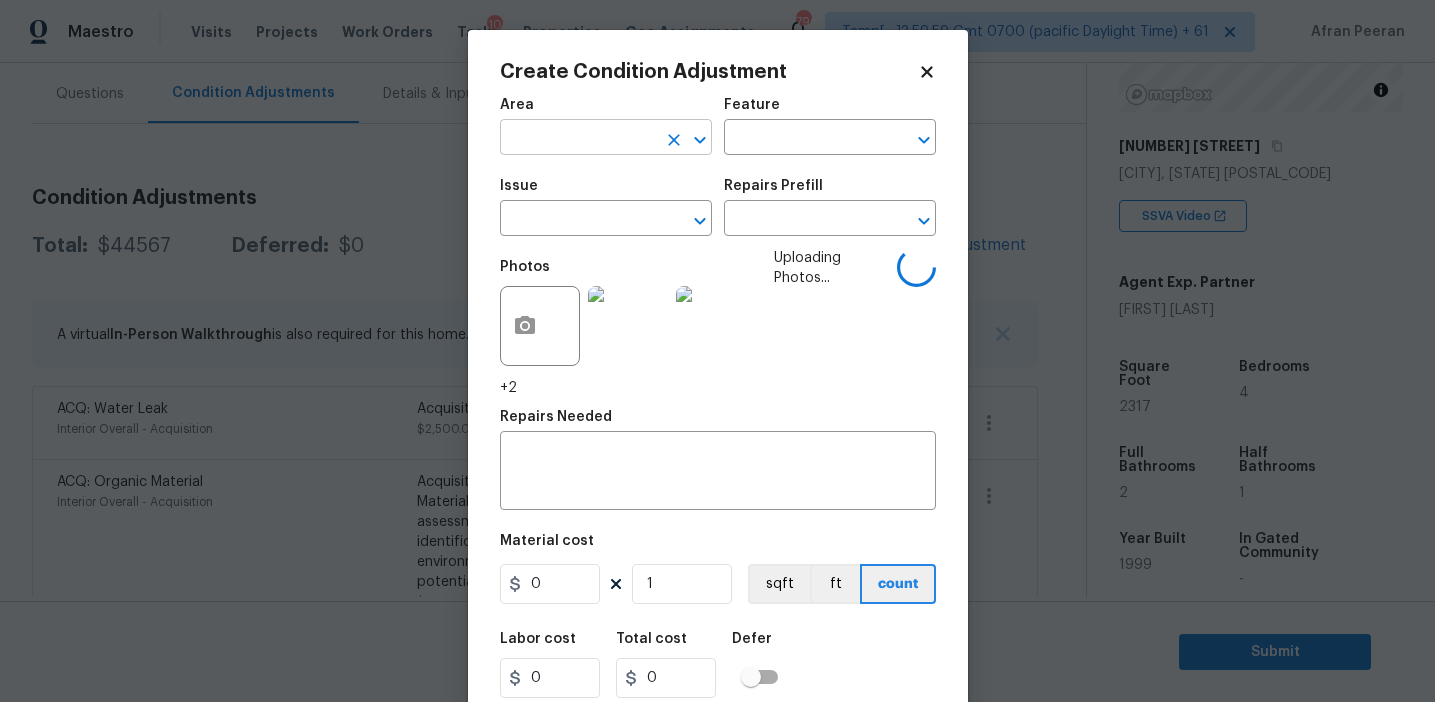 click at bounding box center (578, 139) 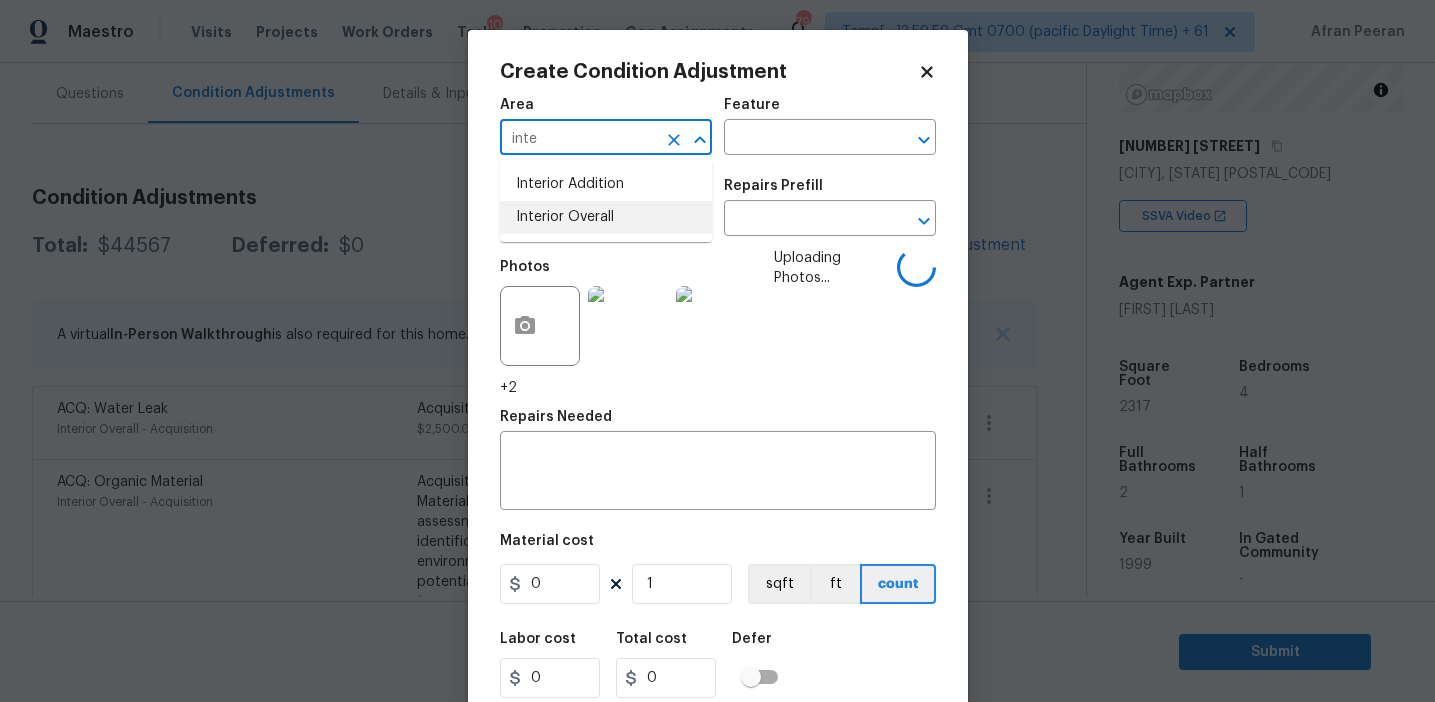 click on "Interior Overall" at bounding box center [606, 217] 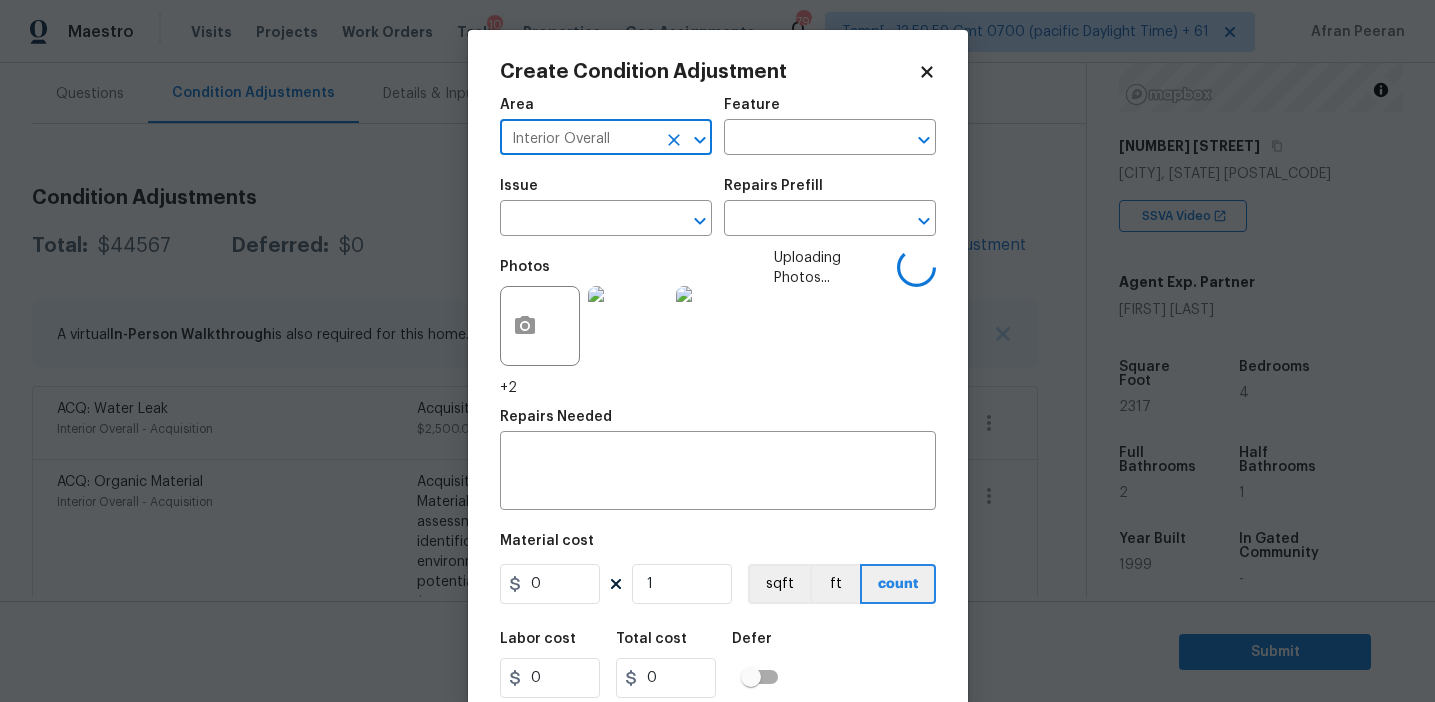 type on "Interior Overall" 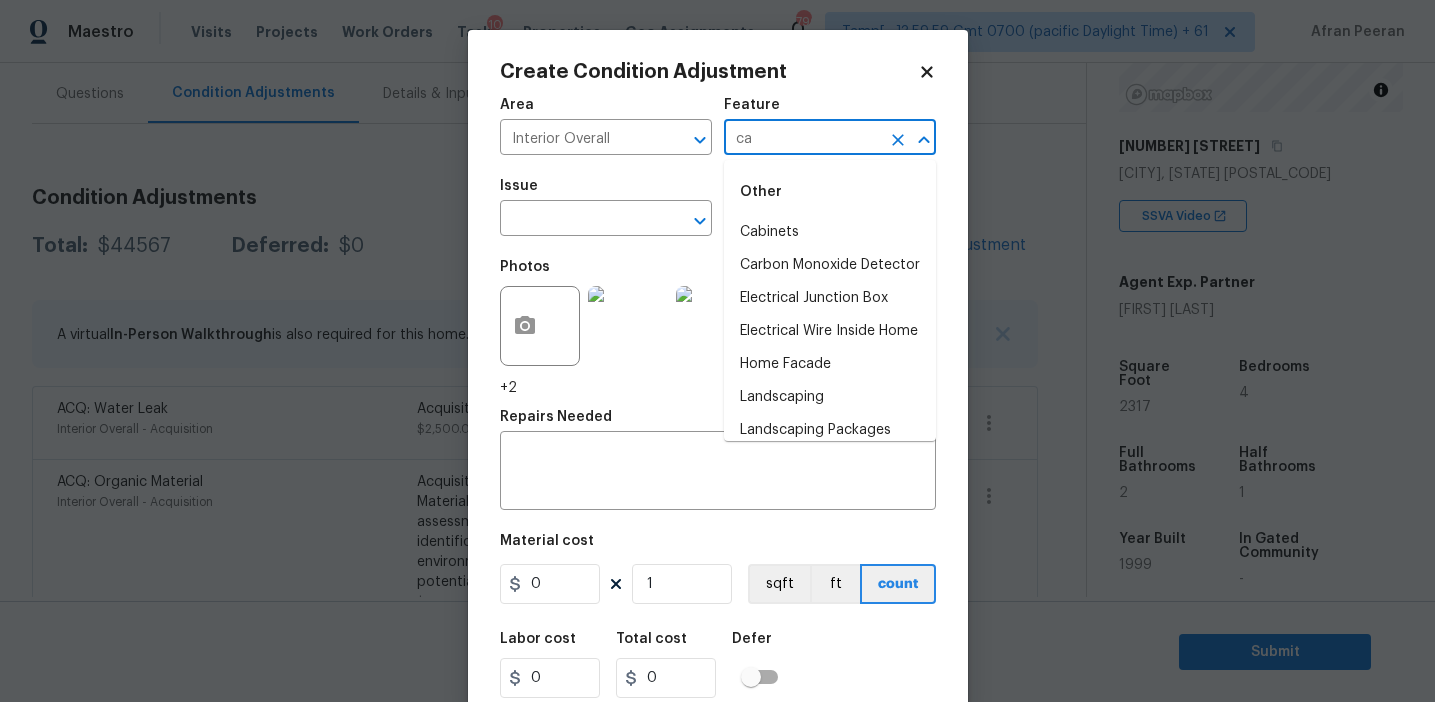 type on "cab" 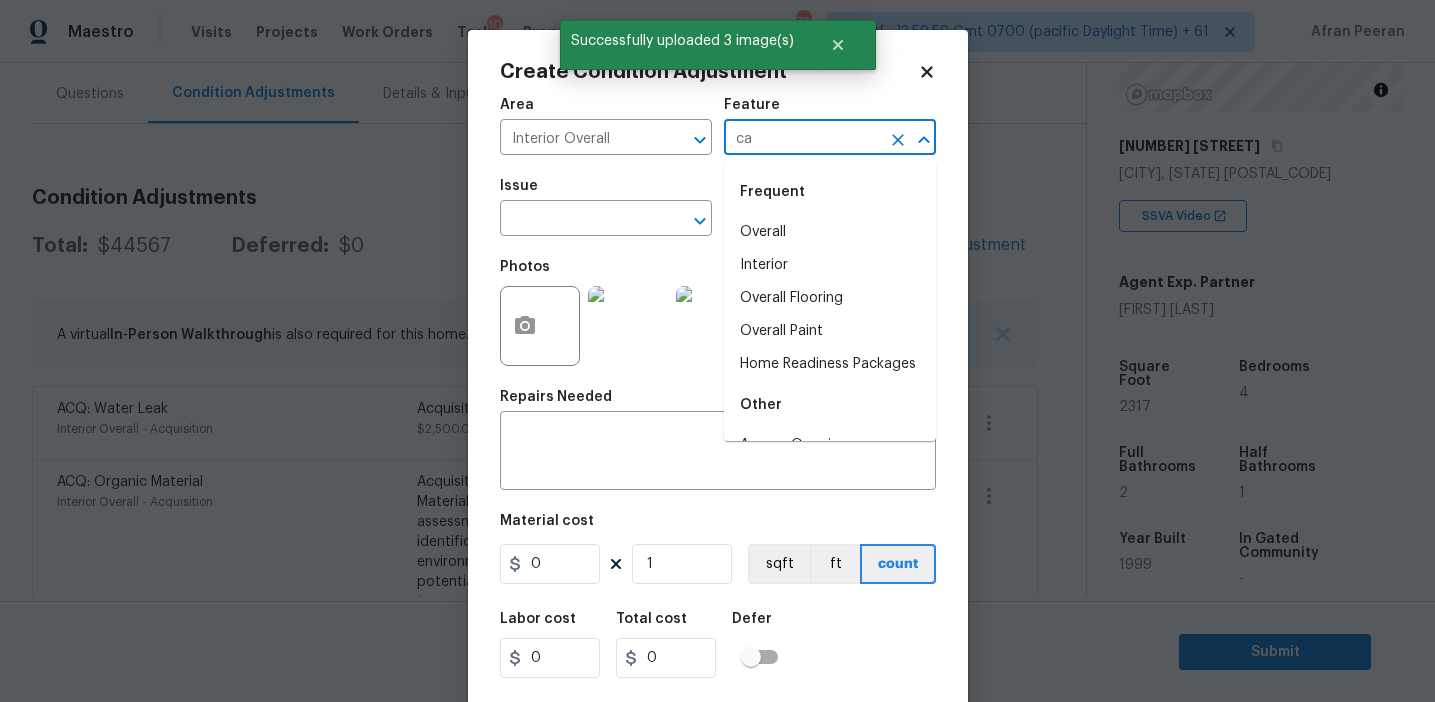 type on "cab" 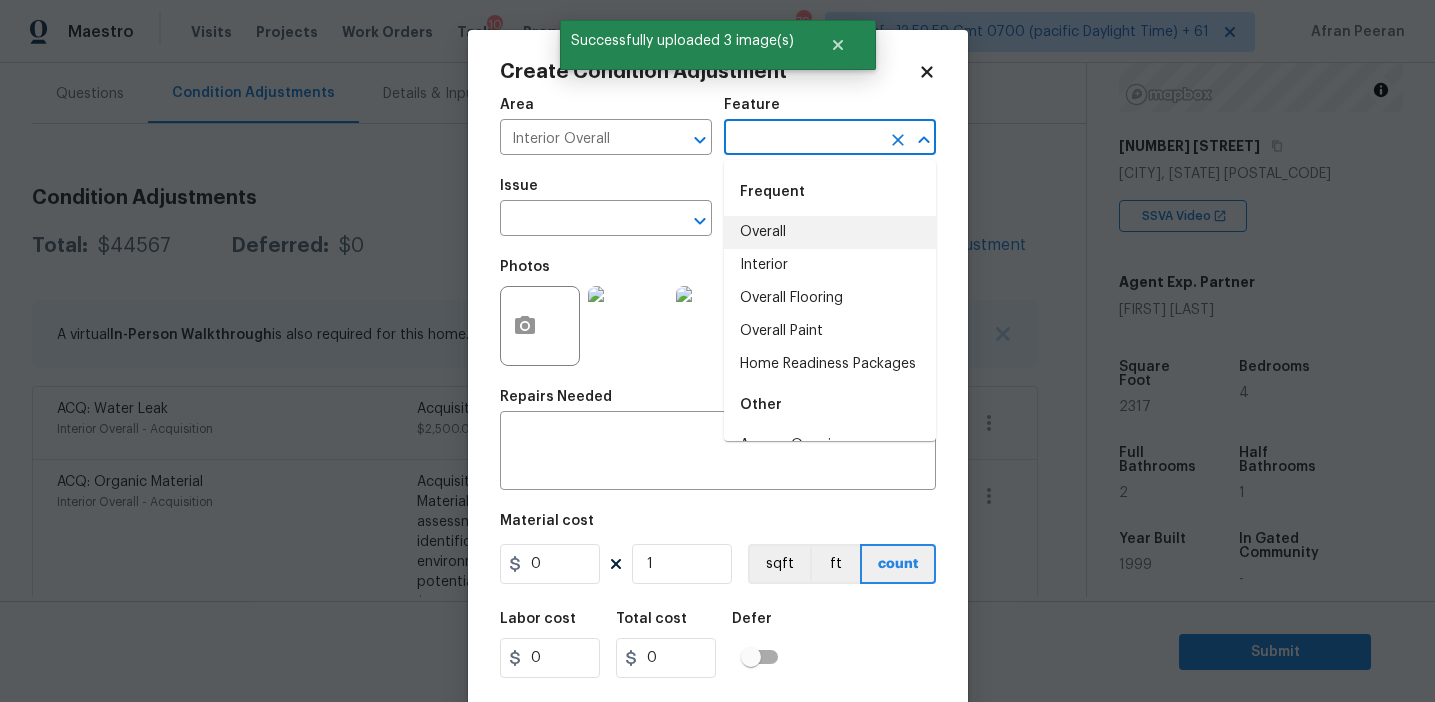 click on "Overall" at bounding box center [830, 232] 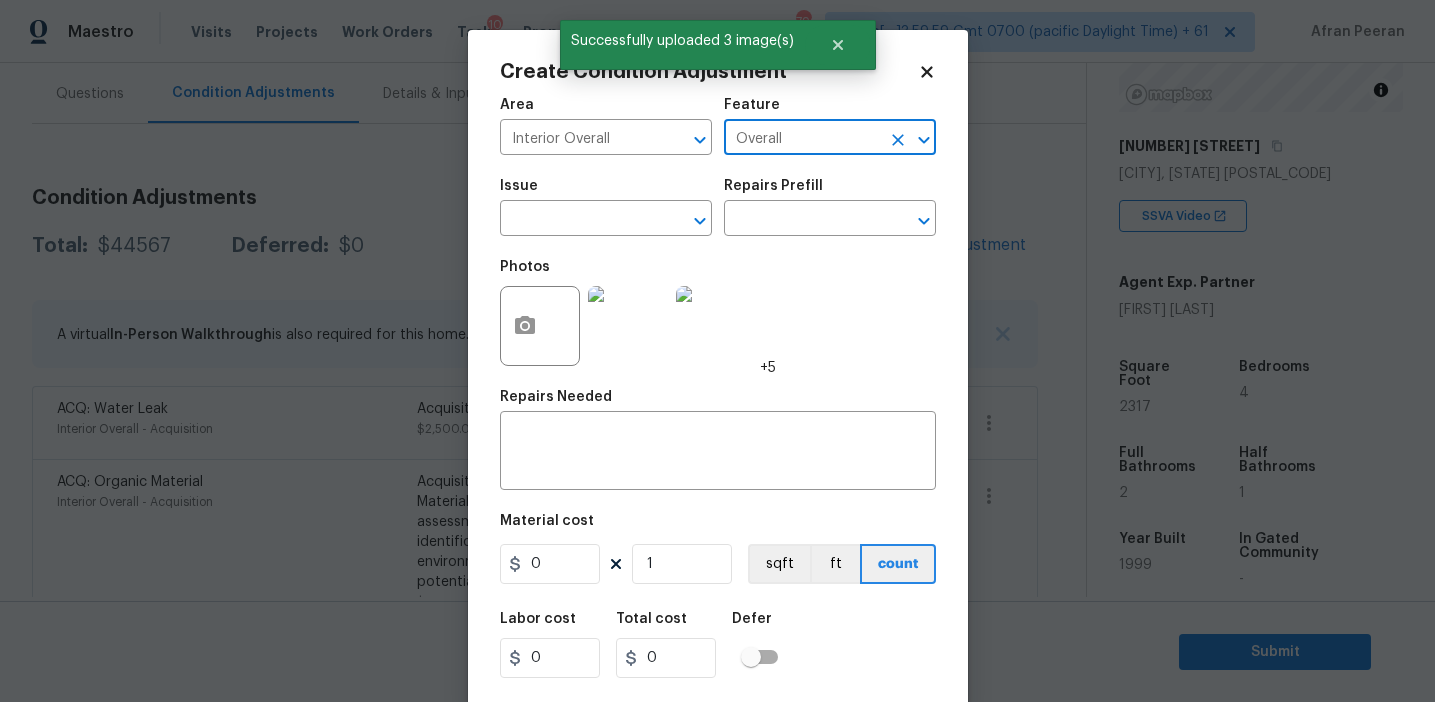 click 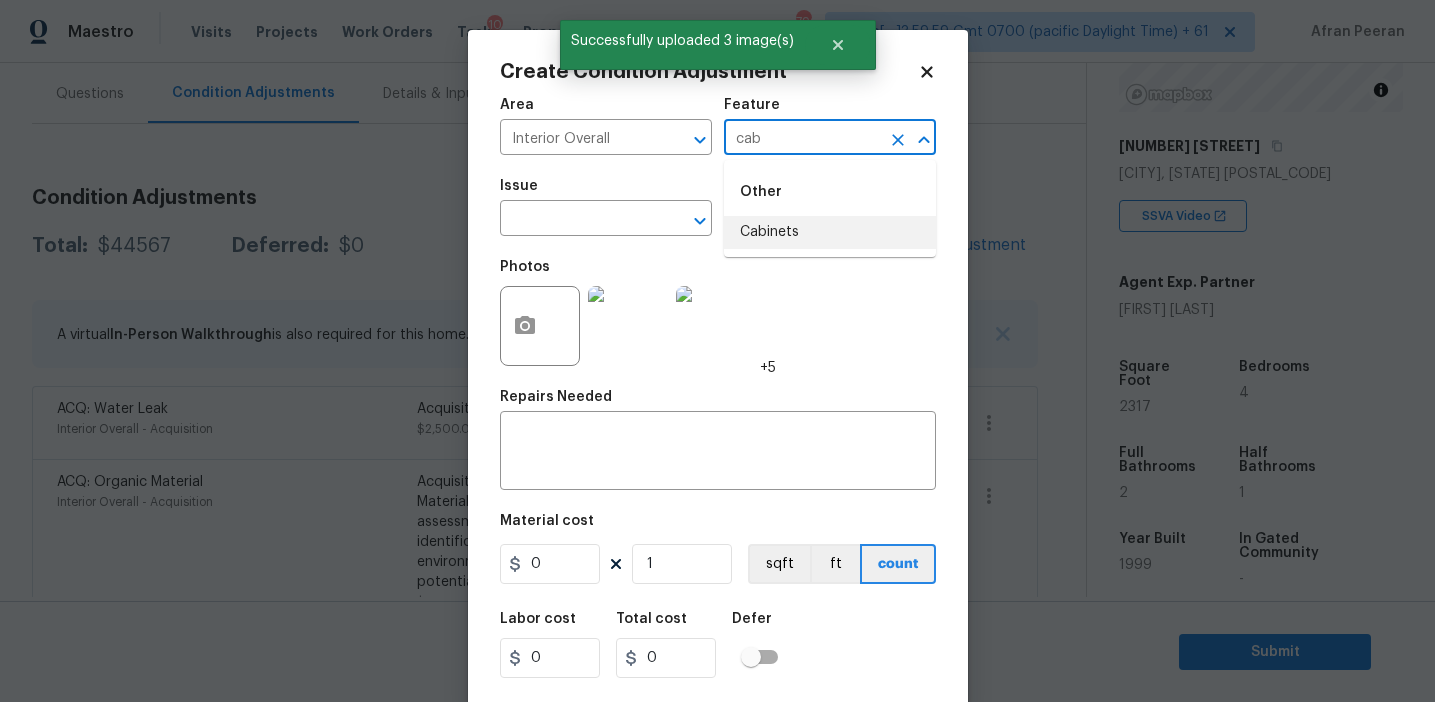 click on "Cabinets" at bounding box center [830, 232] 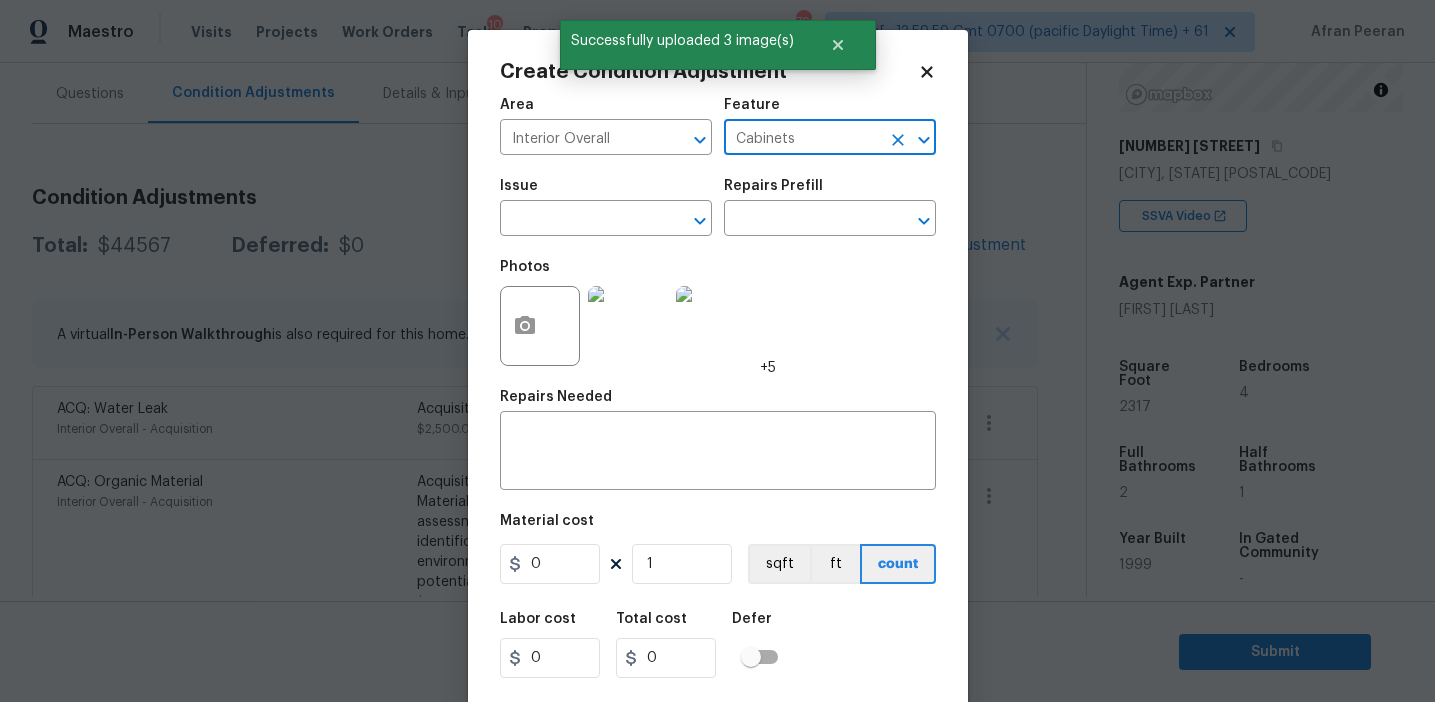 type on "Cabinets" 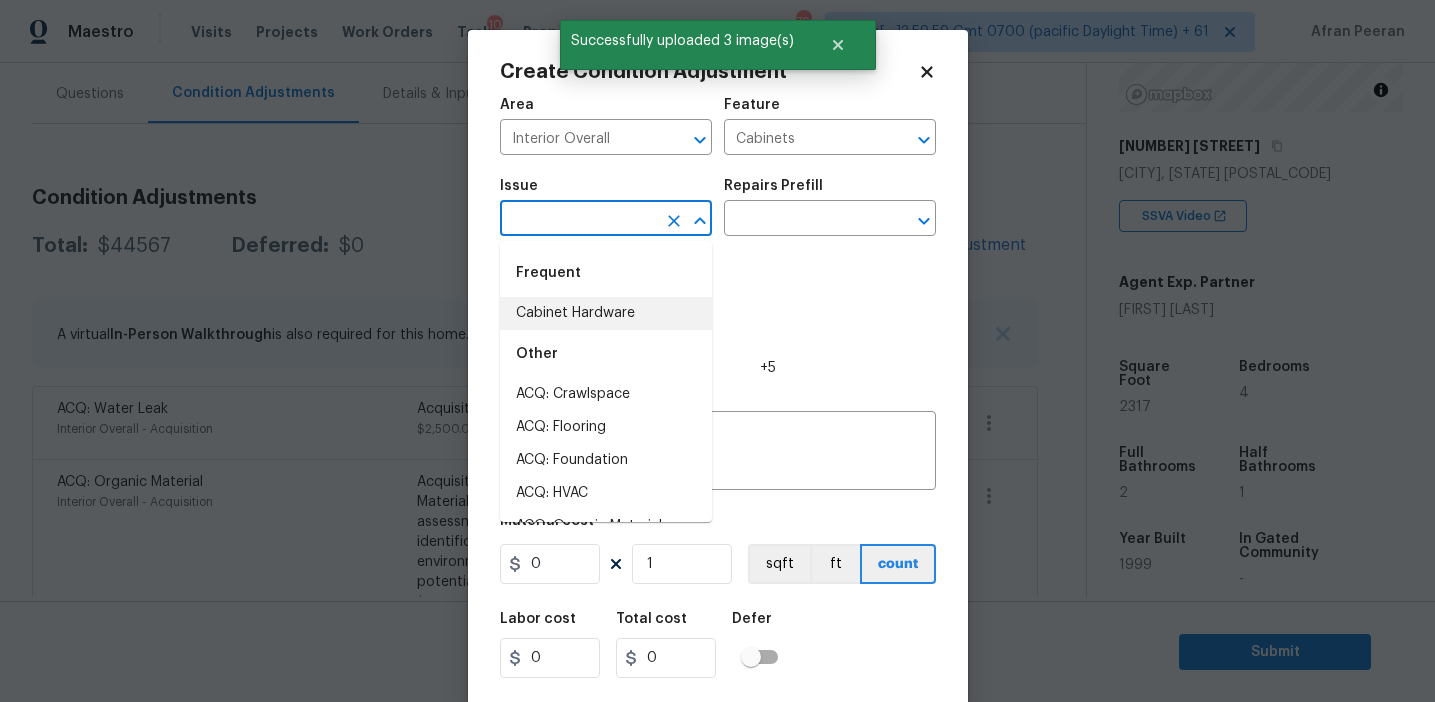click on "Cabinet Hardware" at bounding box center [606, 313] 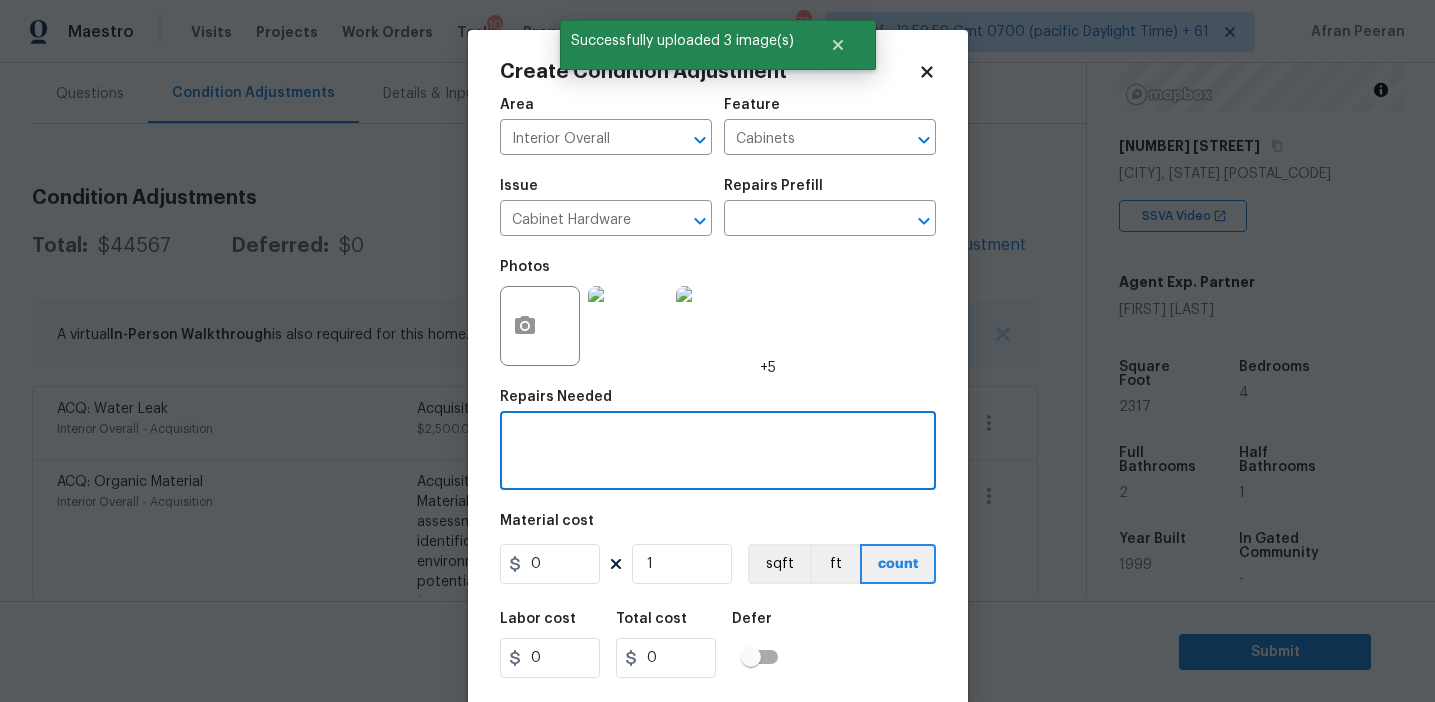 click at bounding box center (718, 453) 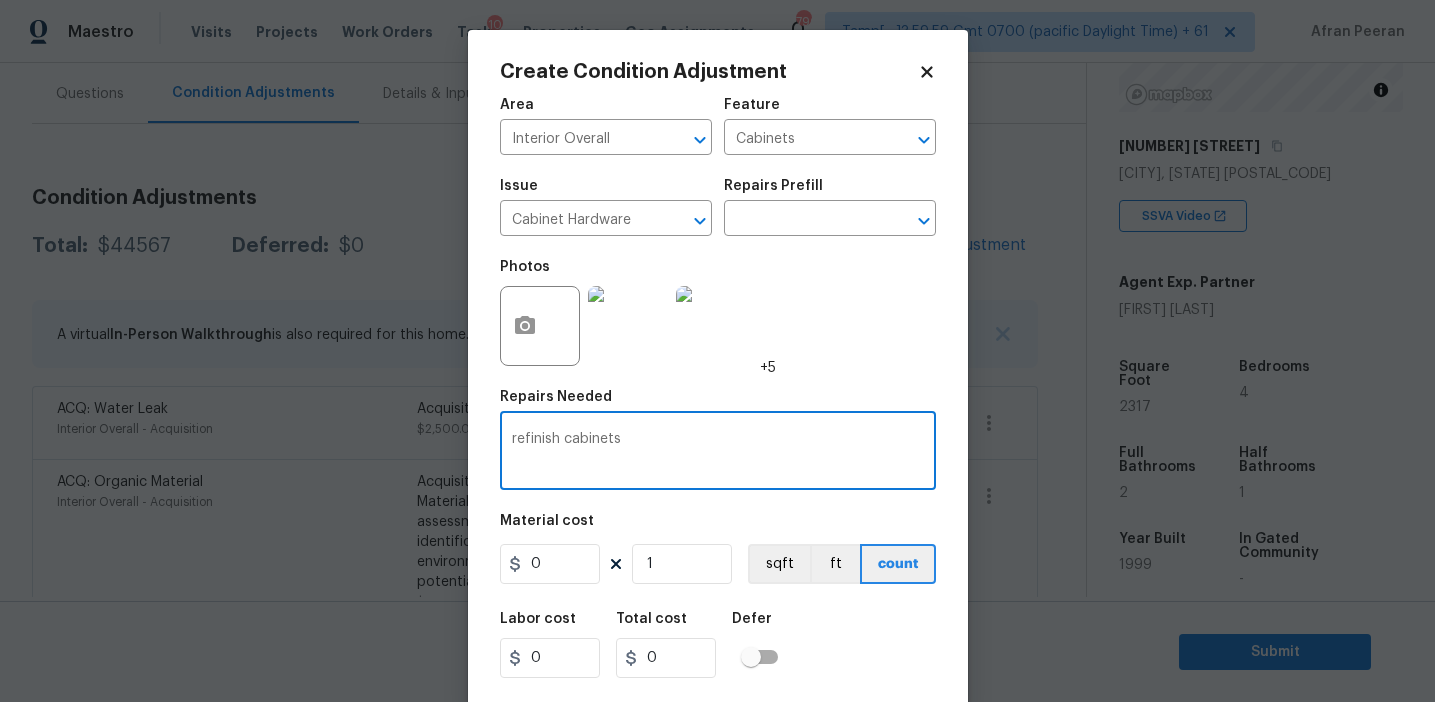 type on "refinish cabinets" 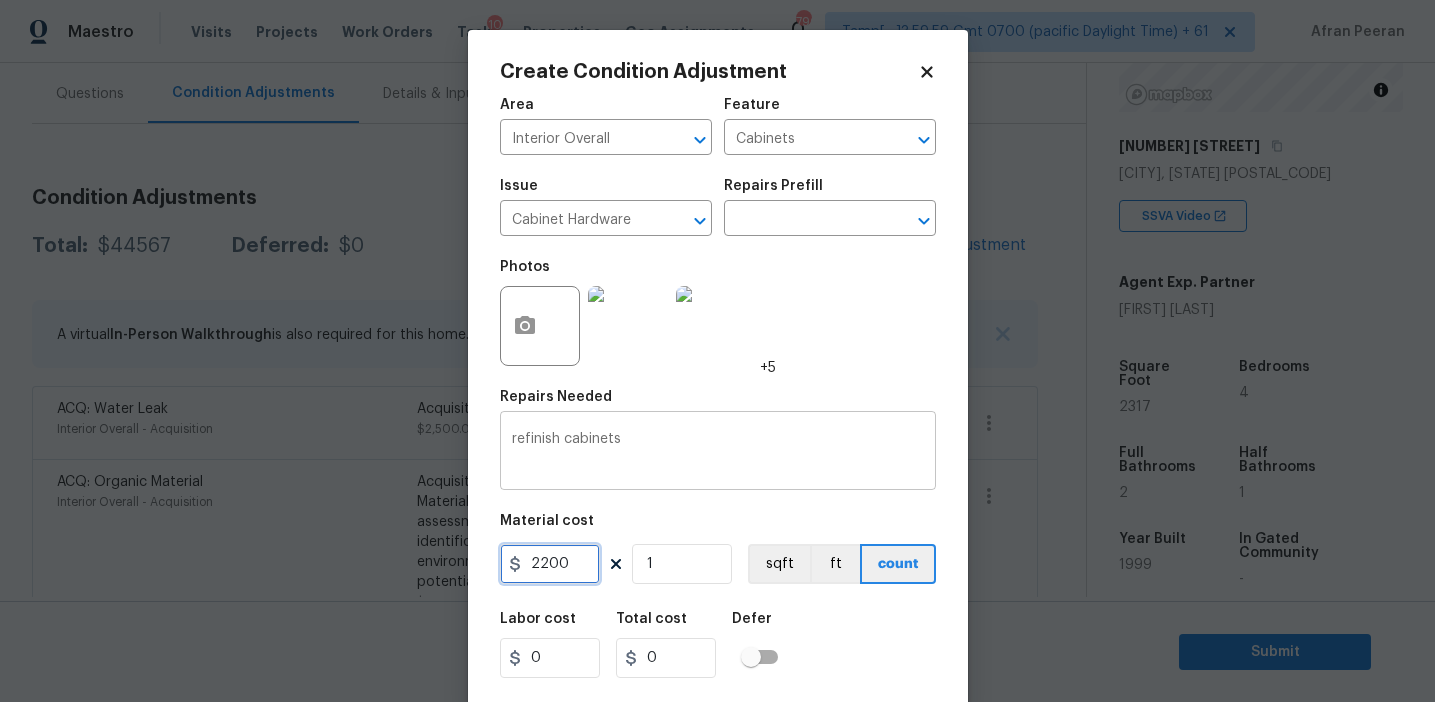 type on "2200" 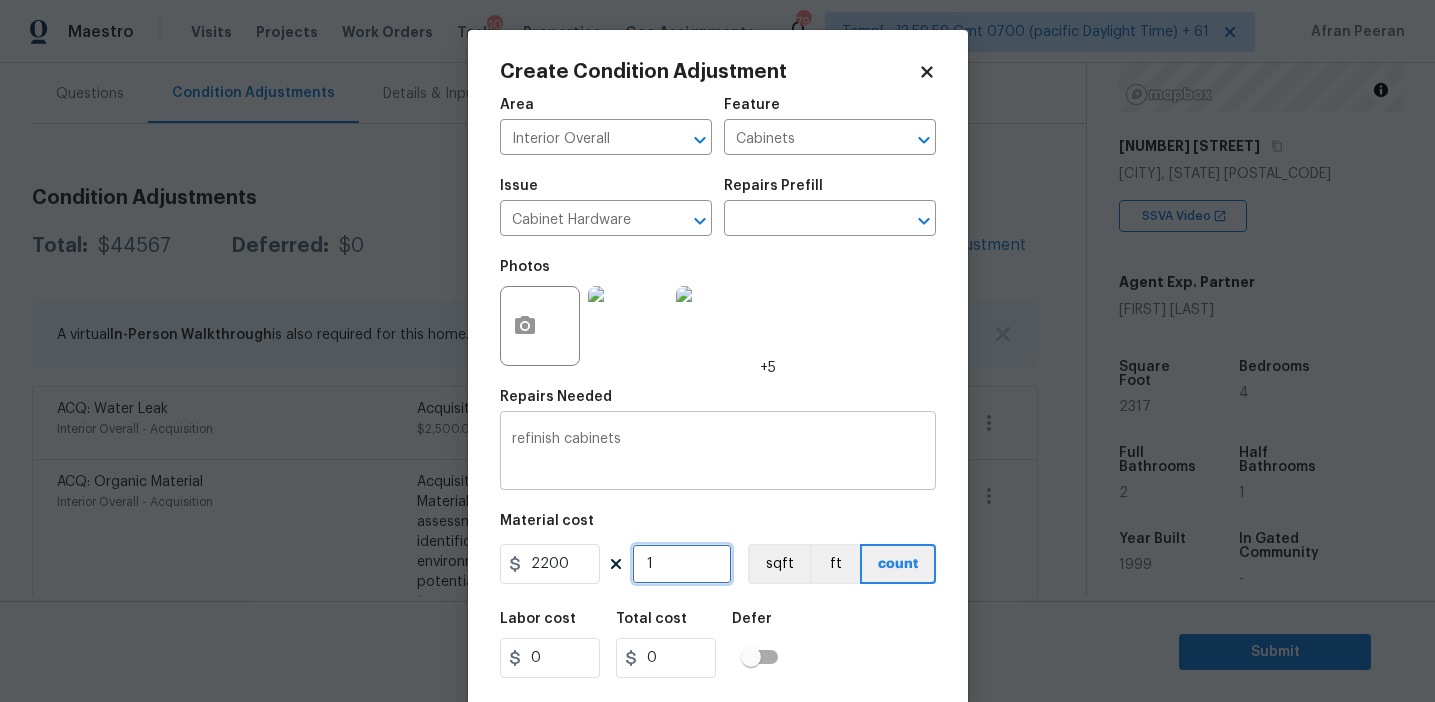 type on "2200" 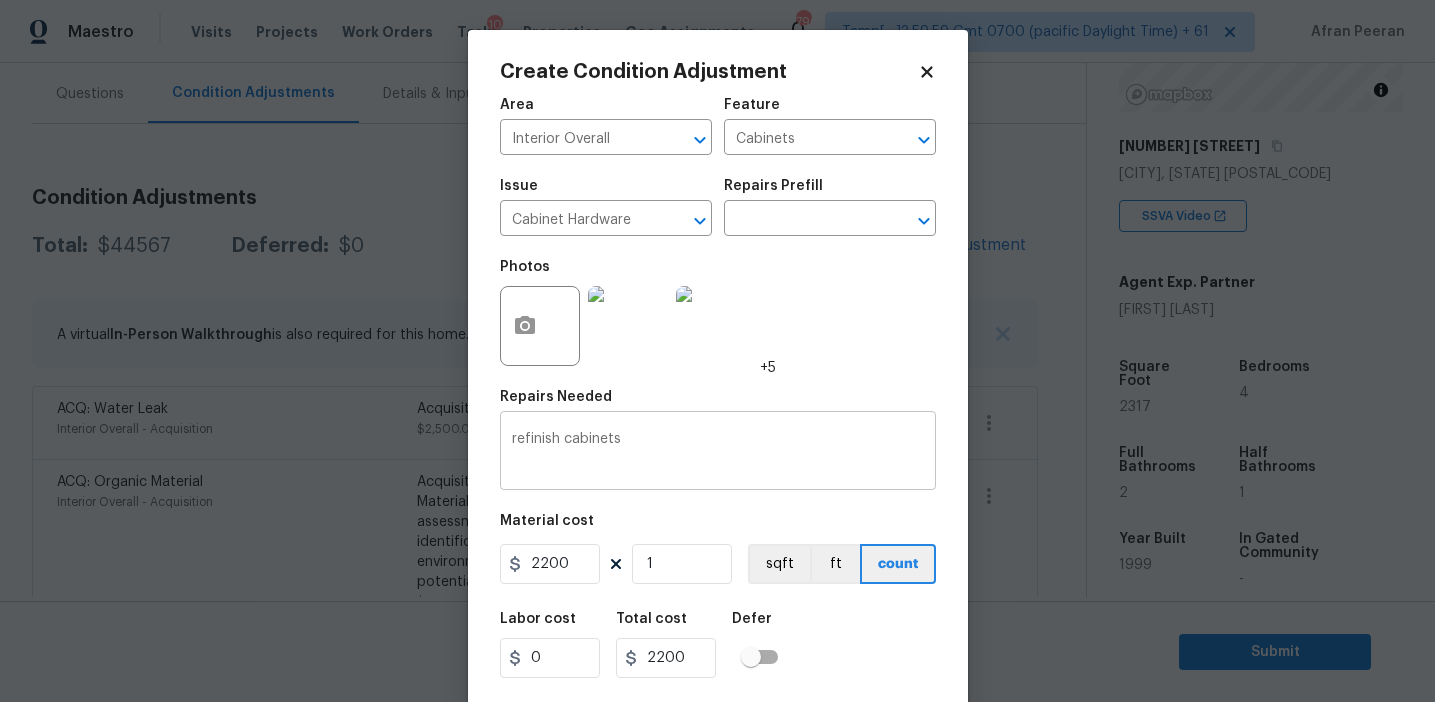 click on "refinish cabinets" at bounding box center (718, 453) 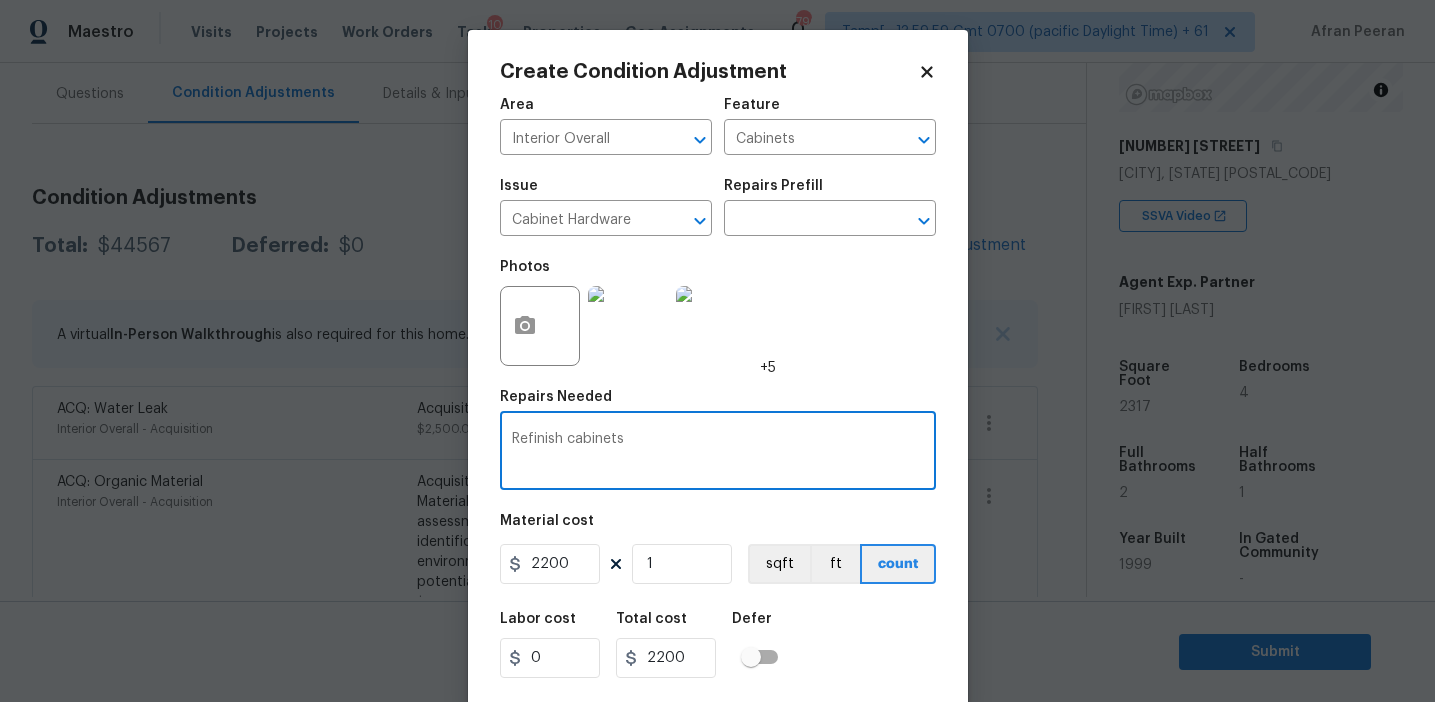type on "Refinish cabinets" 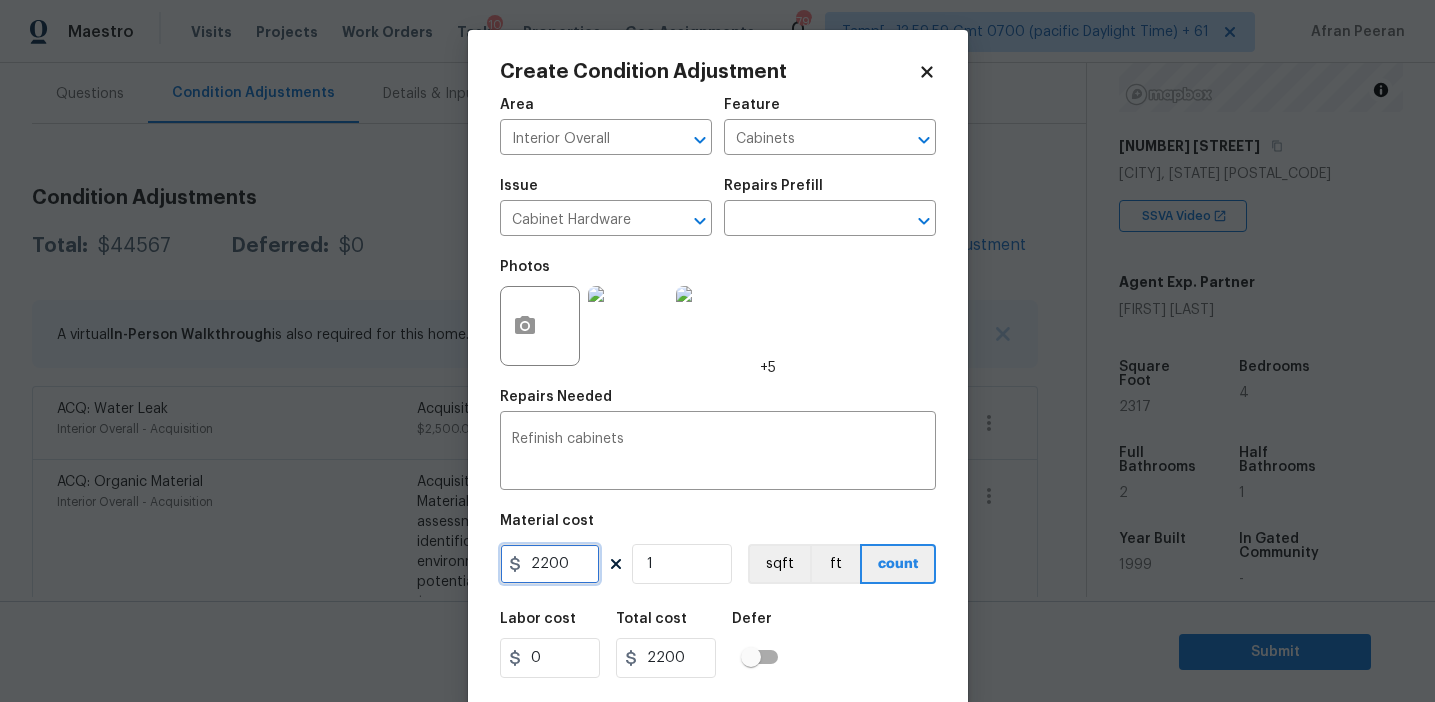 scroll, scrollTop: 45, scrollLeft: 0, axis: vertical 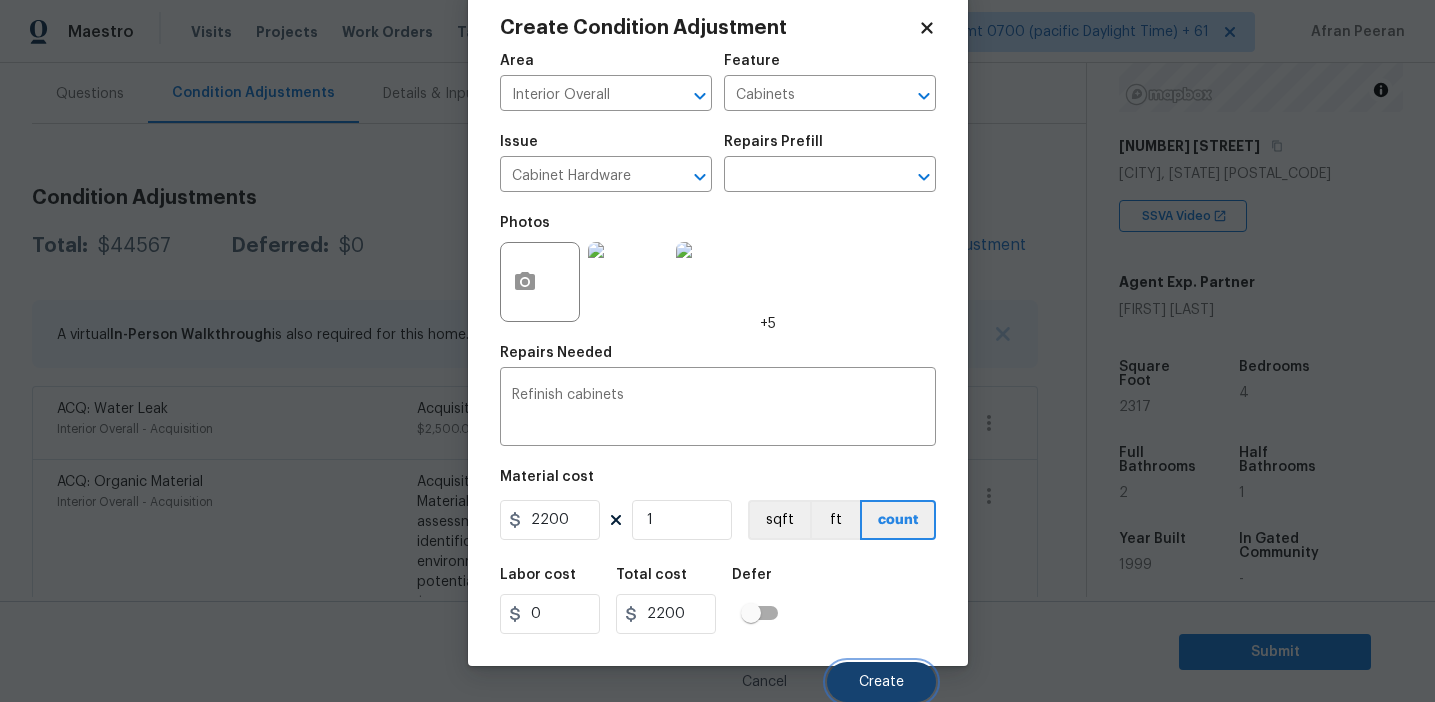 click on "Create" at bounding box center [881, 682] 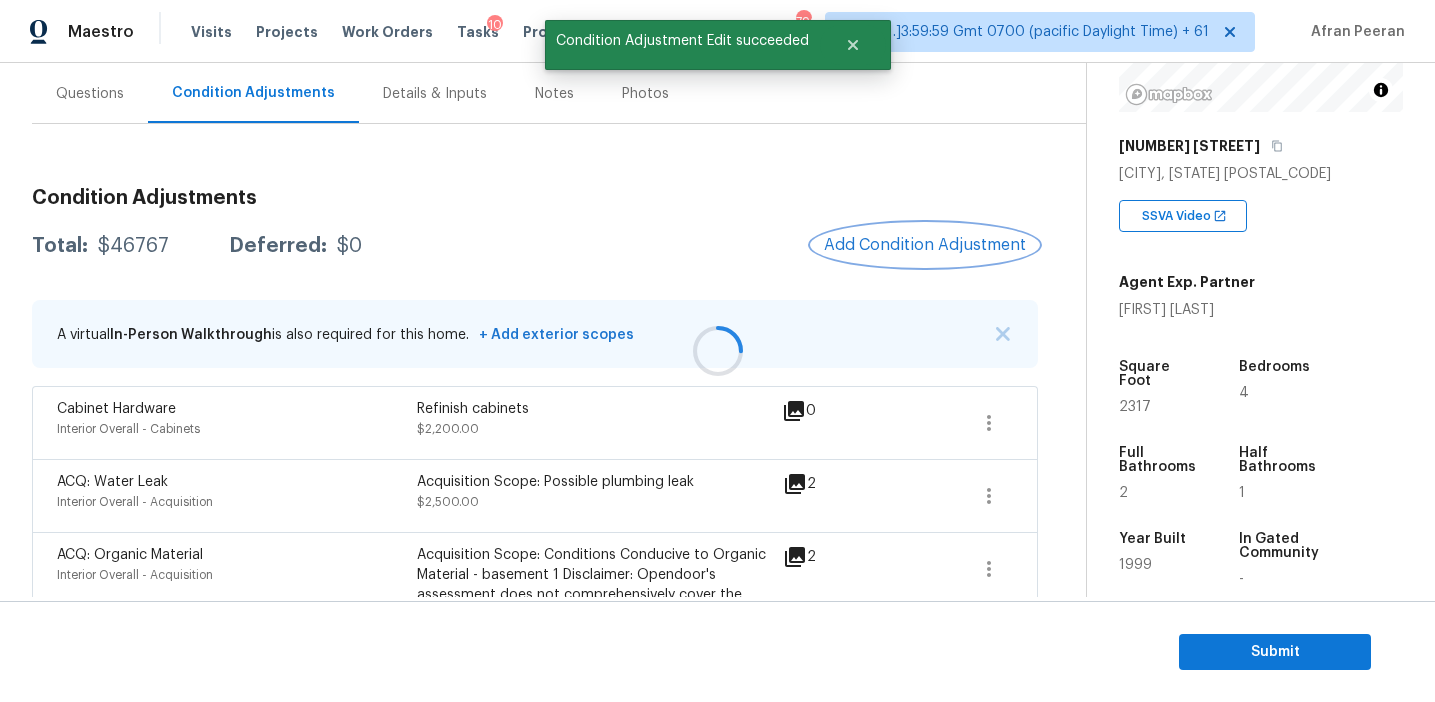 scroll, scrollTop: 0, scrollLeft: 0, axis: both 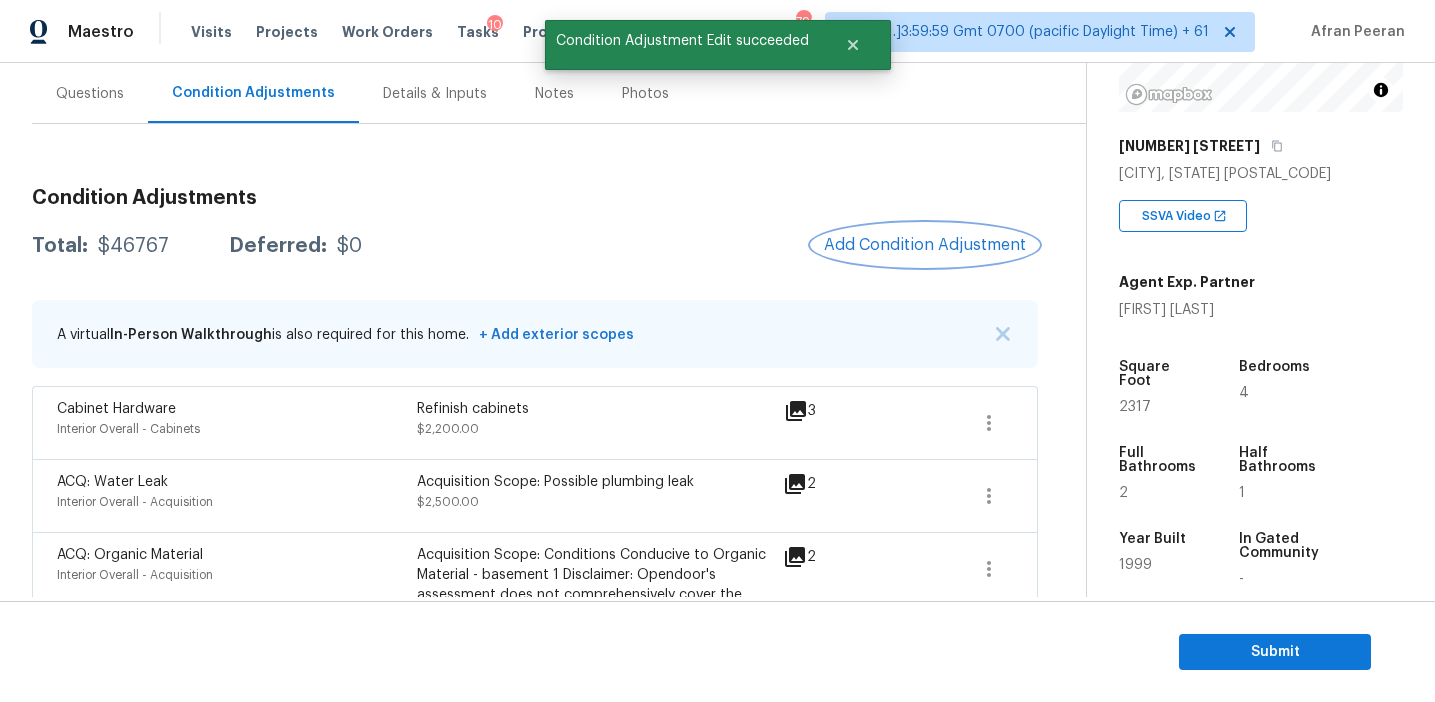 click on "Add Condition Adjustment" at bounding box center [925, 245] 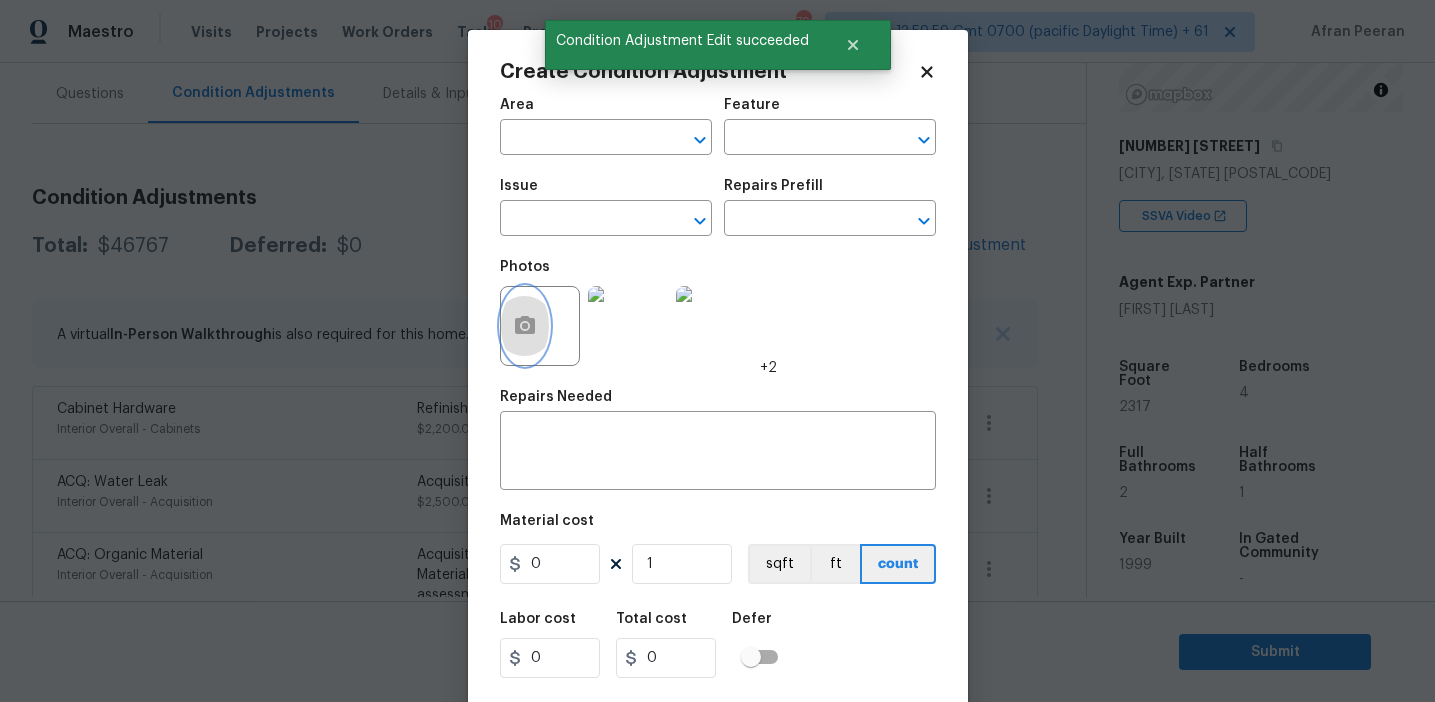 click 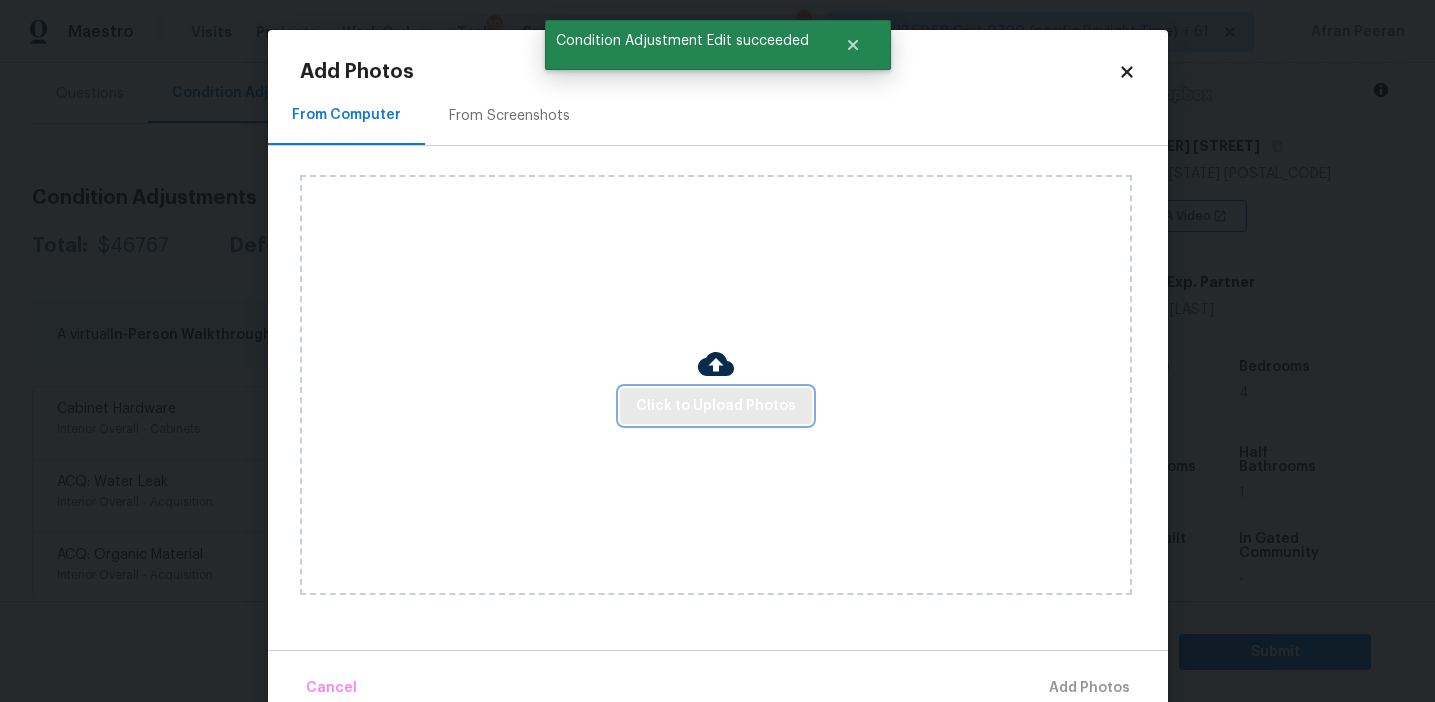 click on "Click to Upload Photos" at bounding box center (716, 406) 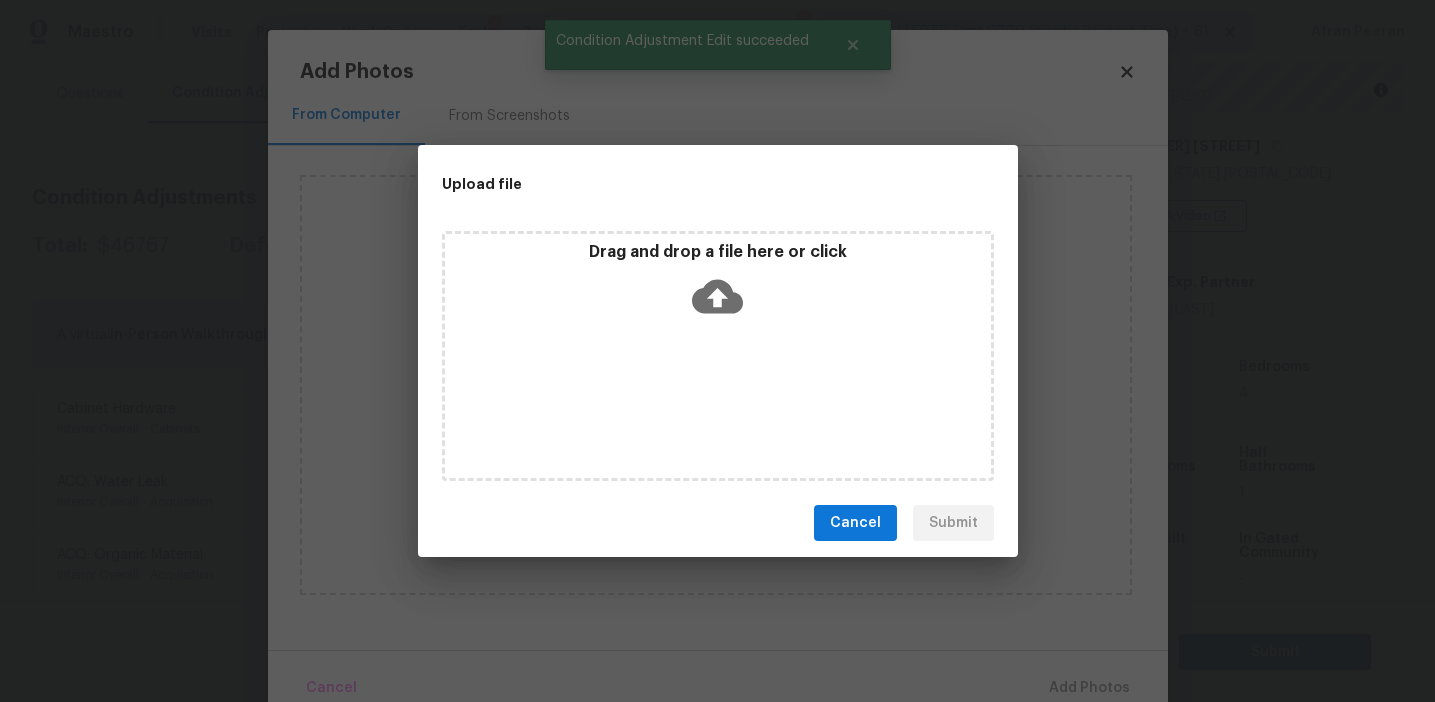 click on "Drag and drop a file here or click" at bounding box center (718, 285) 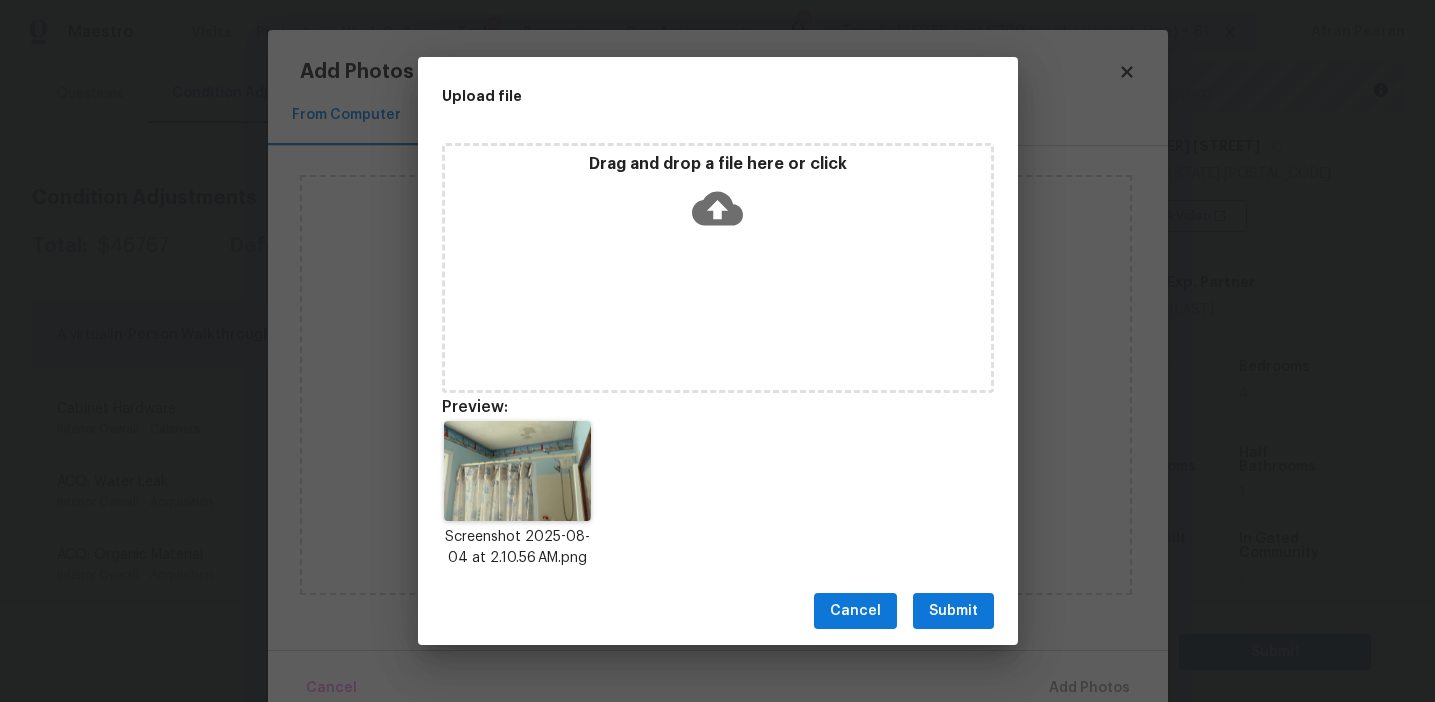 click on "Submit" at bounding box center [953, 611] 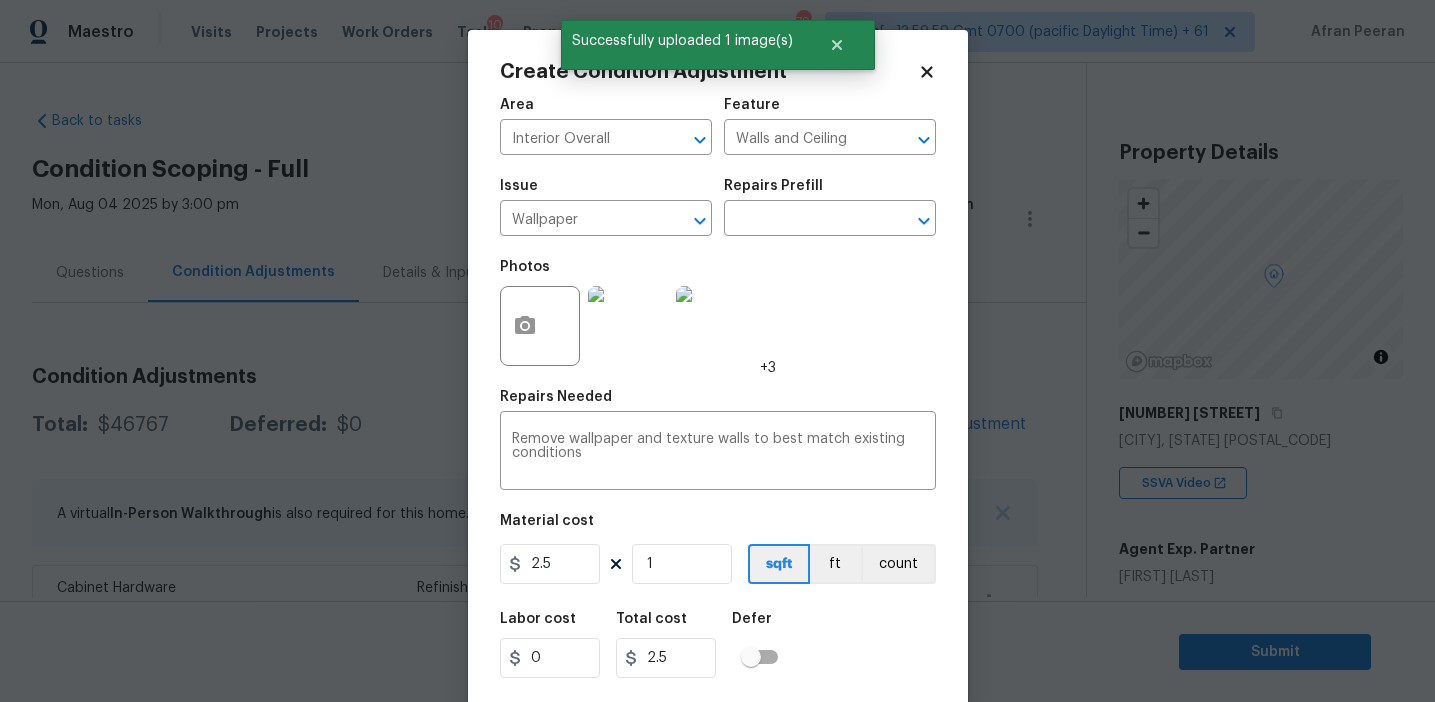 scroll, scrollTop: 0, scrollLeft: 0, axis: both 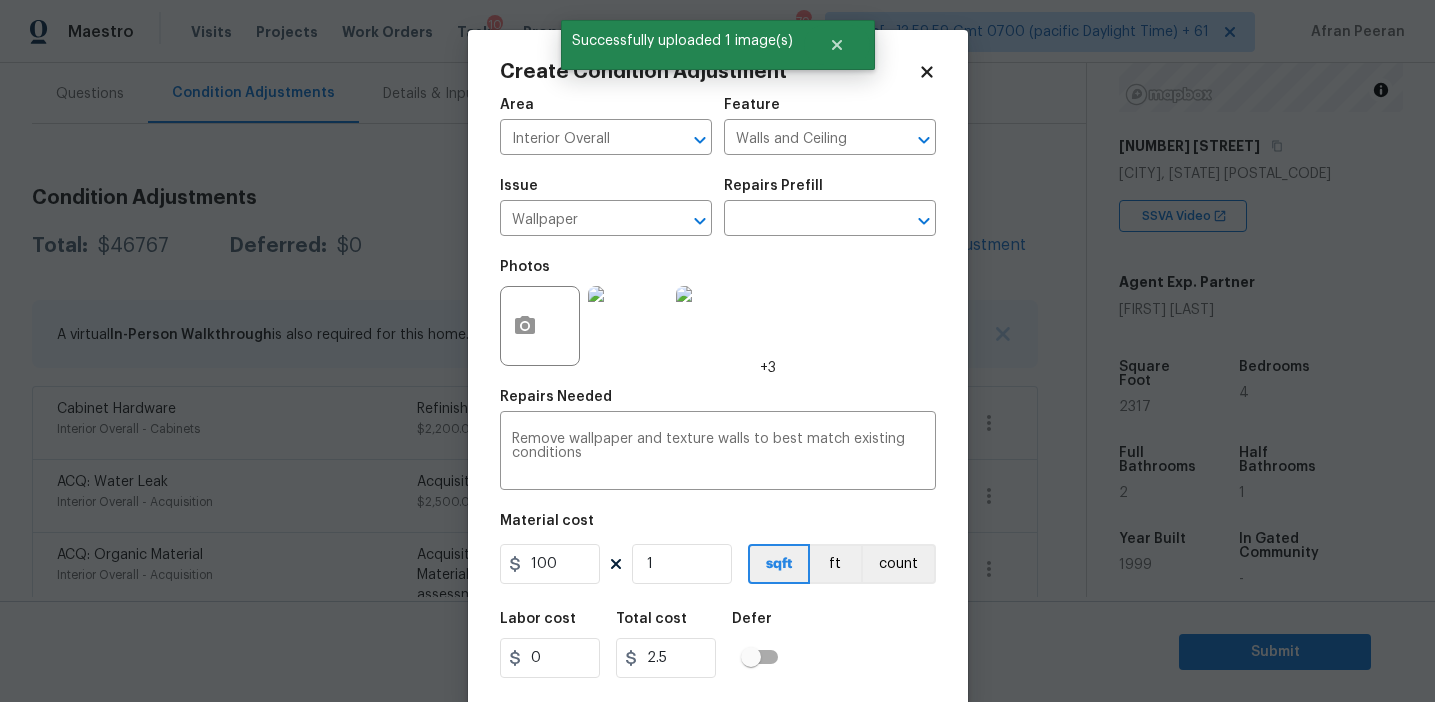 type on "100" 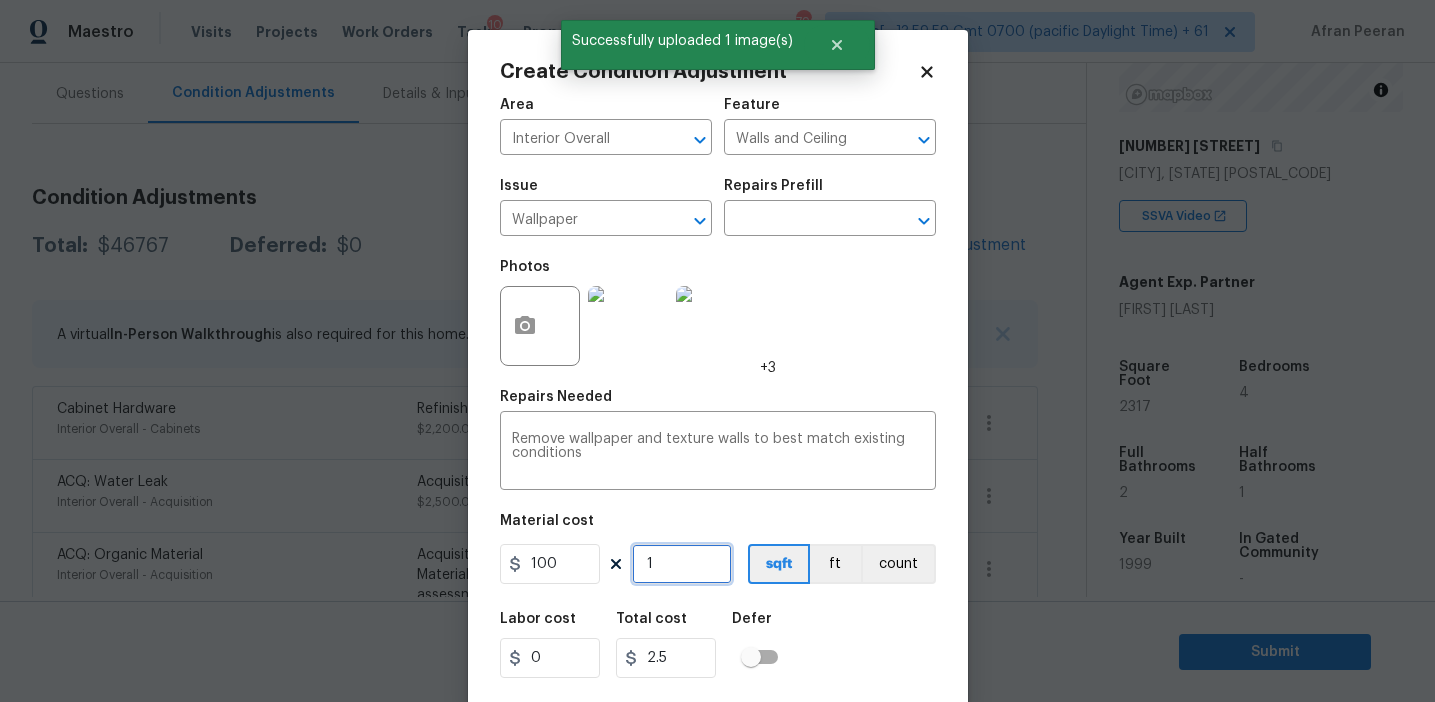 type on "100" 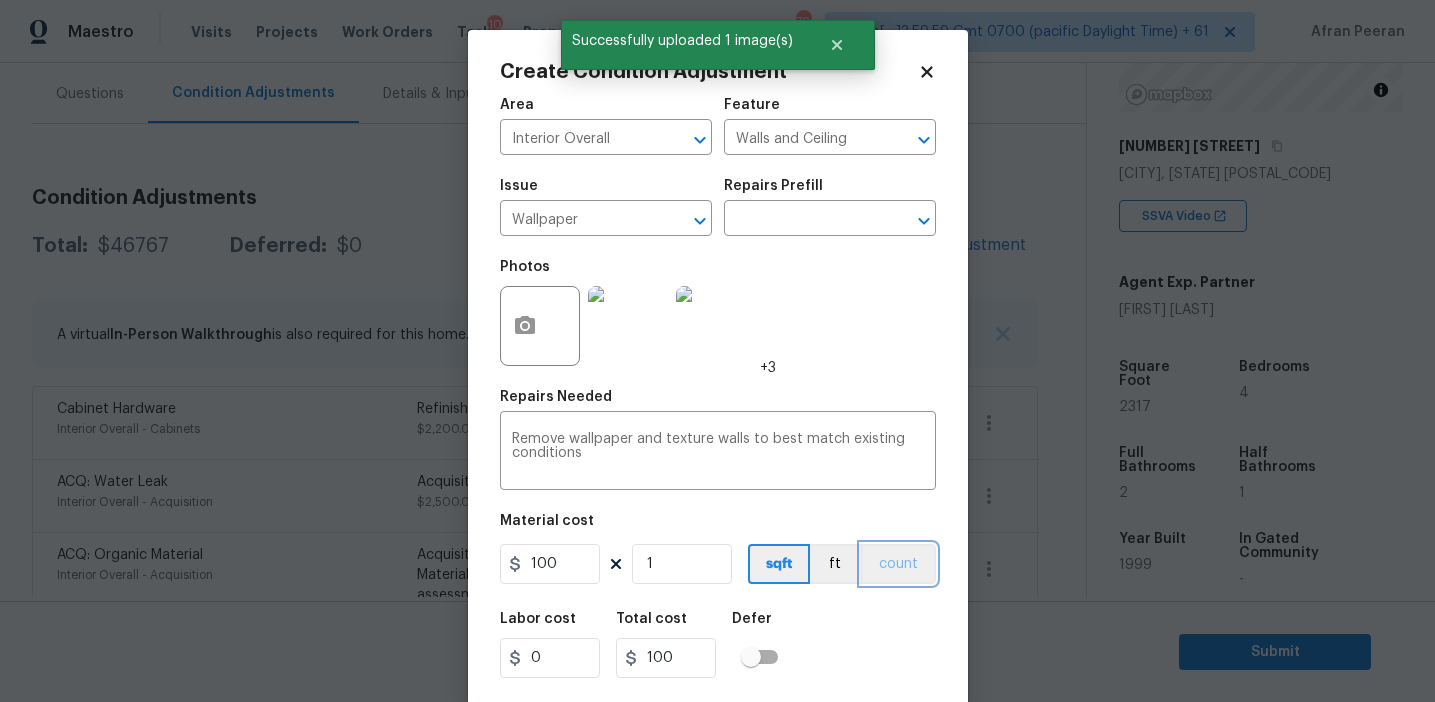 click on "count" at bounding box center (898, 564) 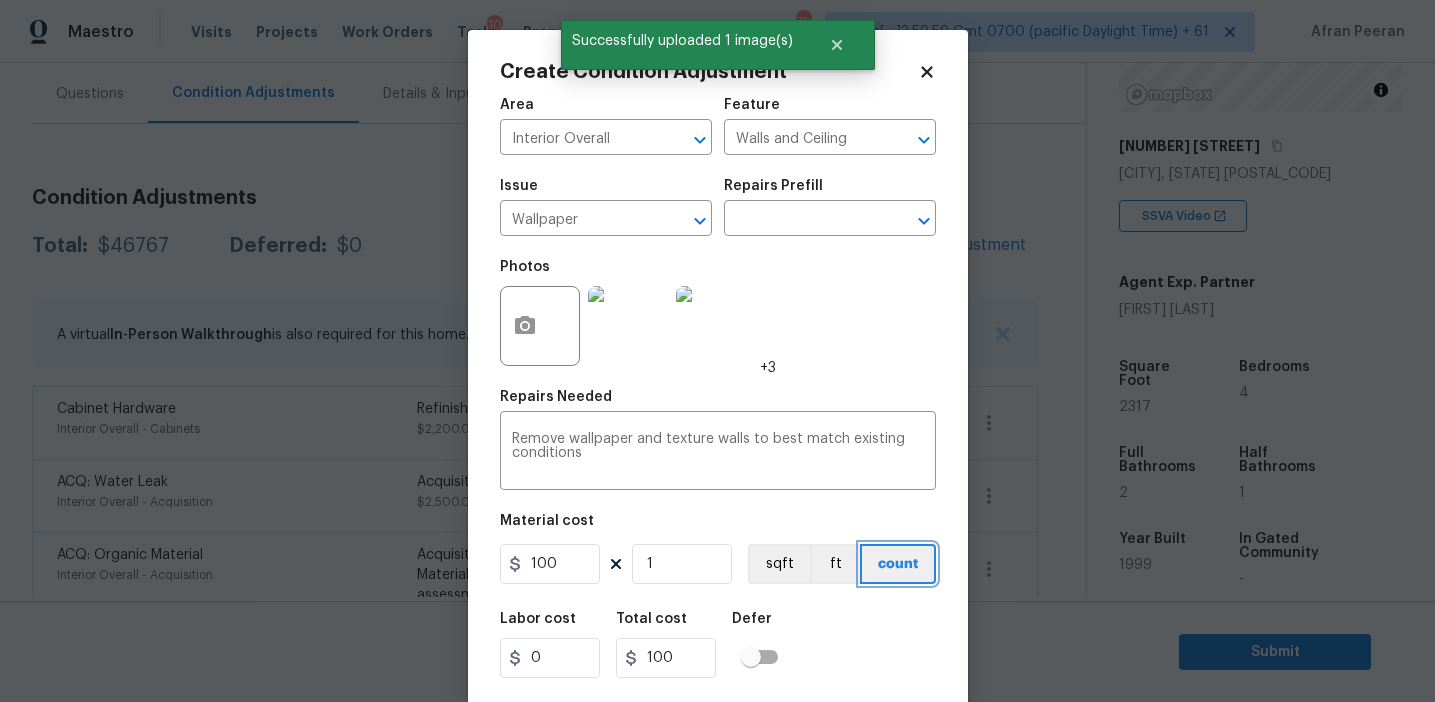 scroll, scrollTop: 45, scrollLeft: 0, axis: vertical 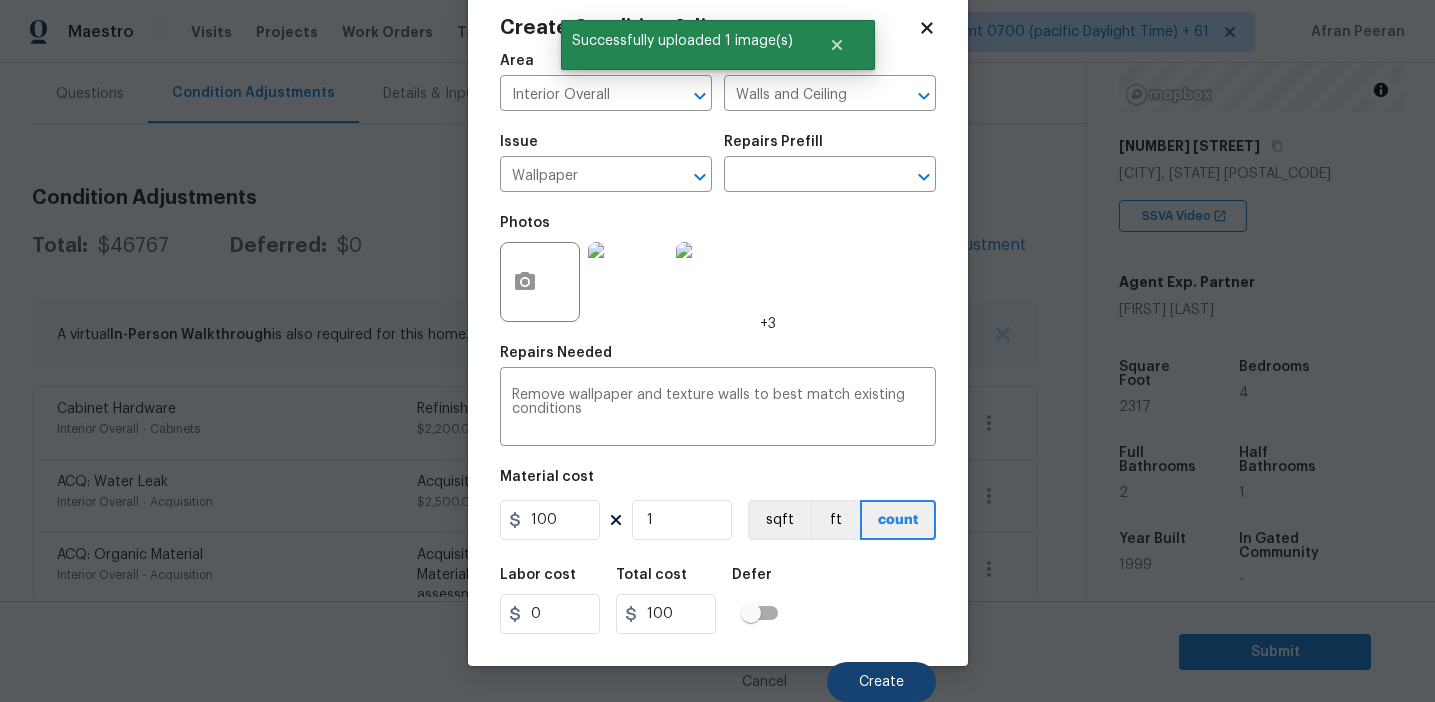 click on "Cancel Create" at bounding box center (718, 674) 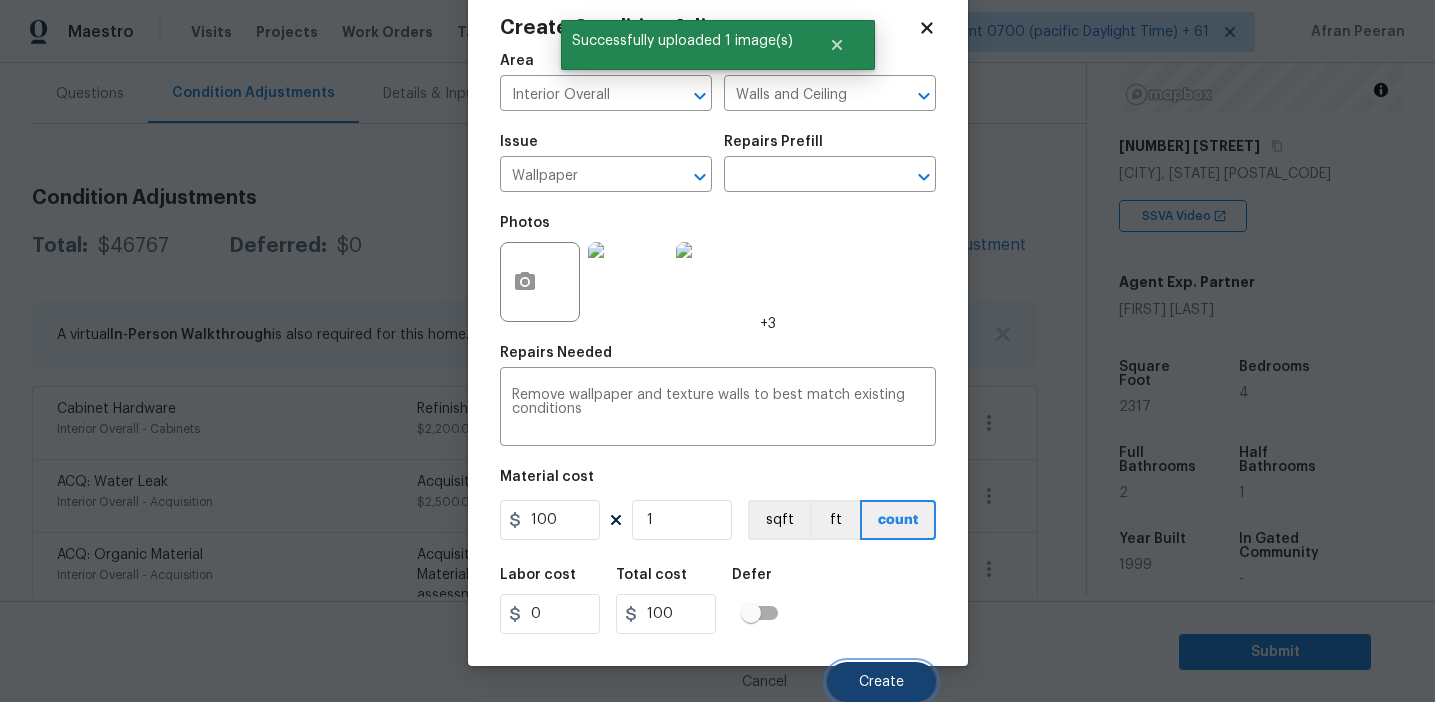 click on "Create" at bounding box center (881, 682) 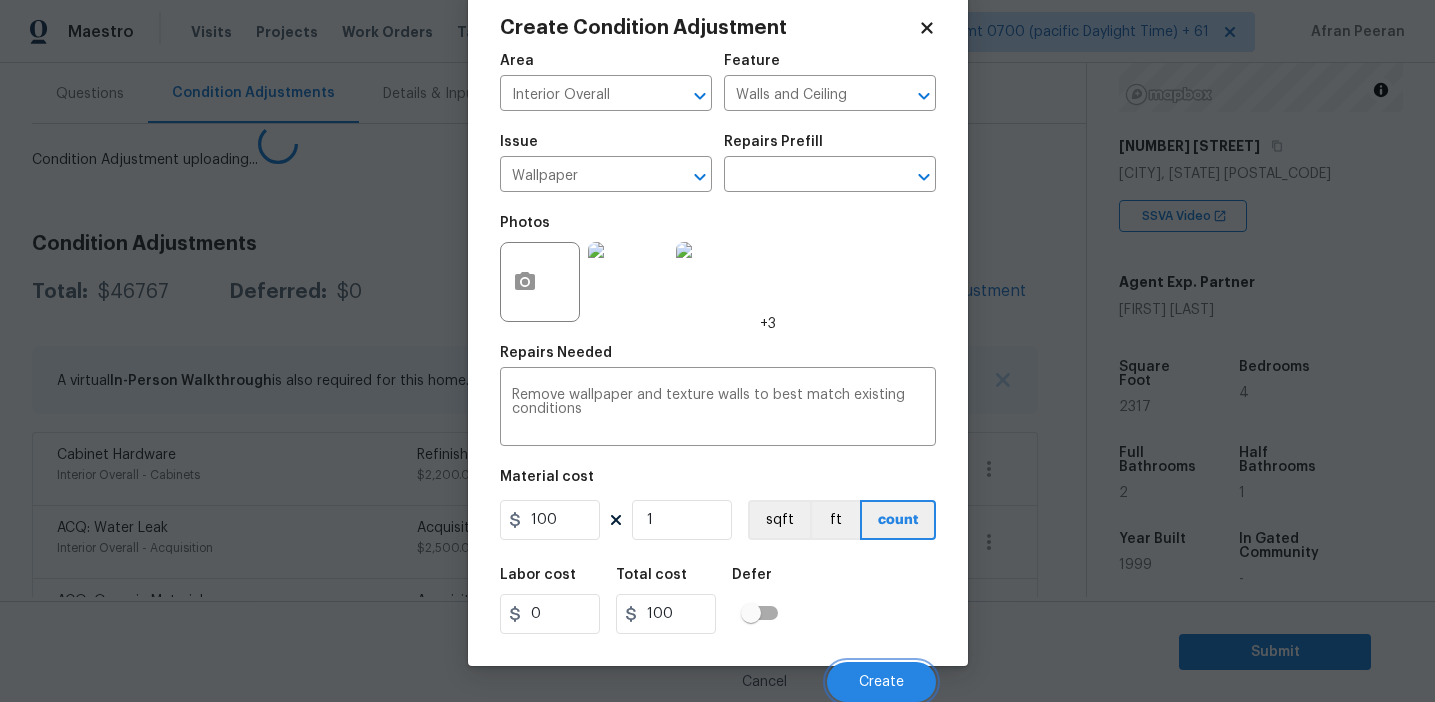scroll, scrollTop: 38, scrollLeft: 0, axis: vertical 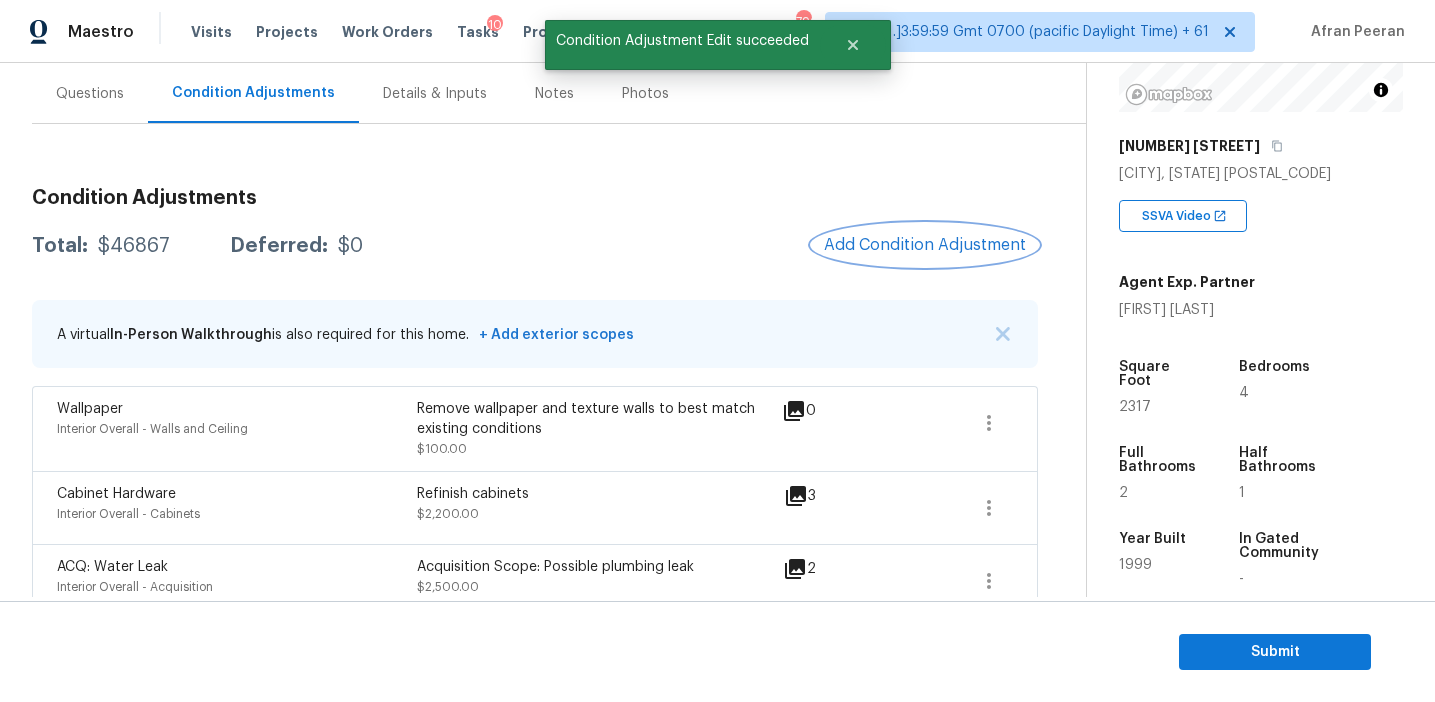 click on "Add Condition Adjustment" at bounding box center [925, 245] 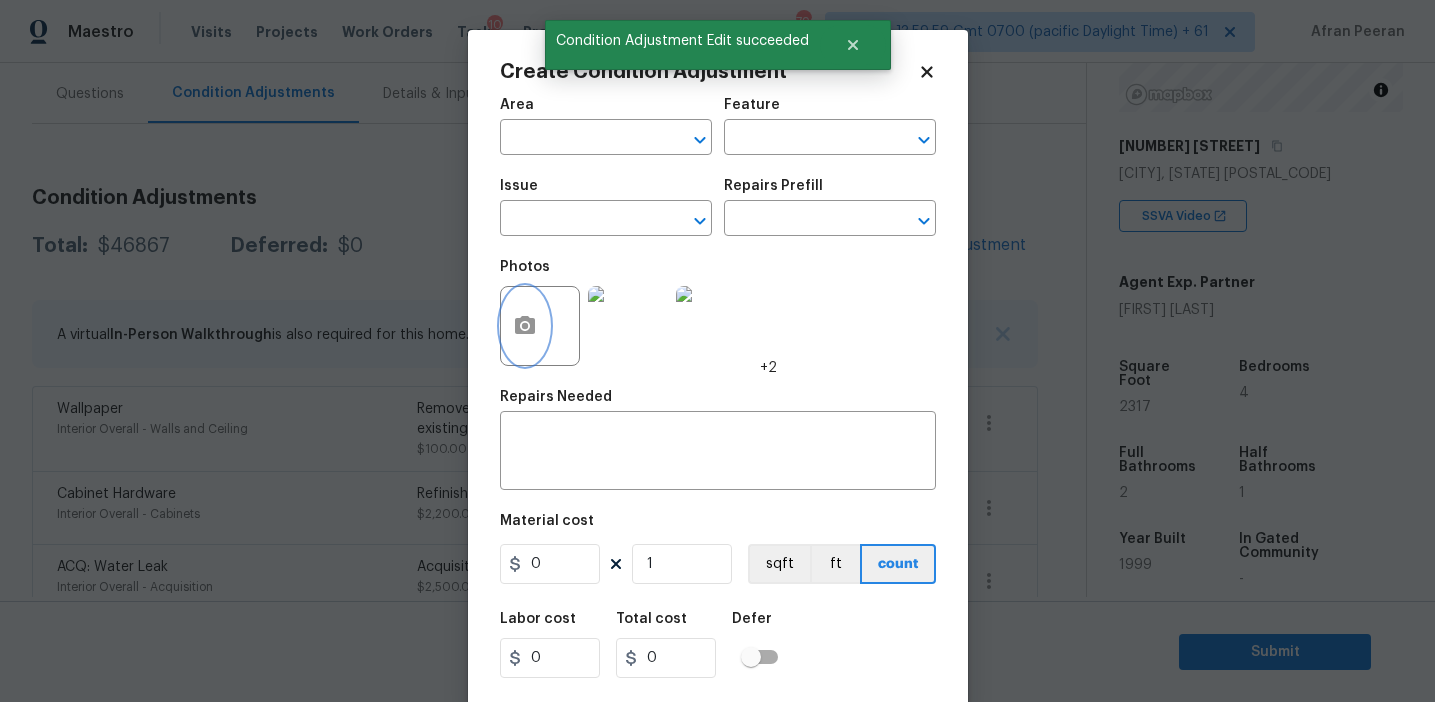 click at bounding box center (525, 326) 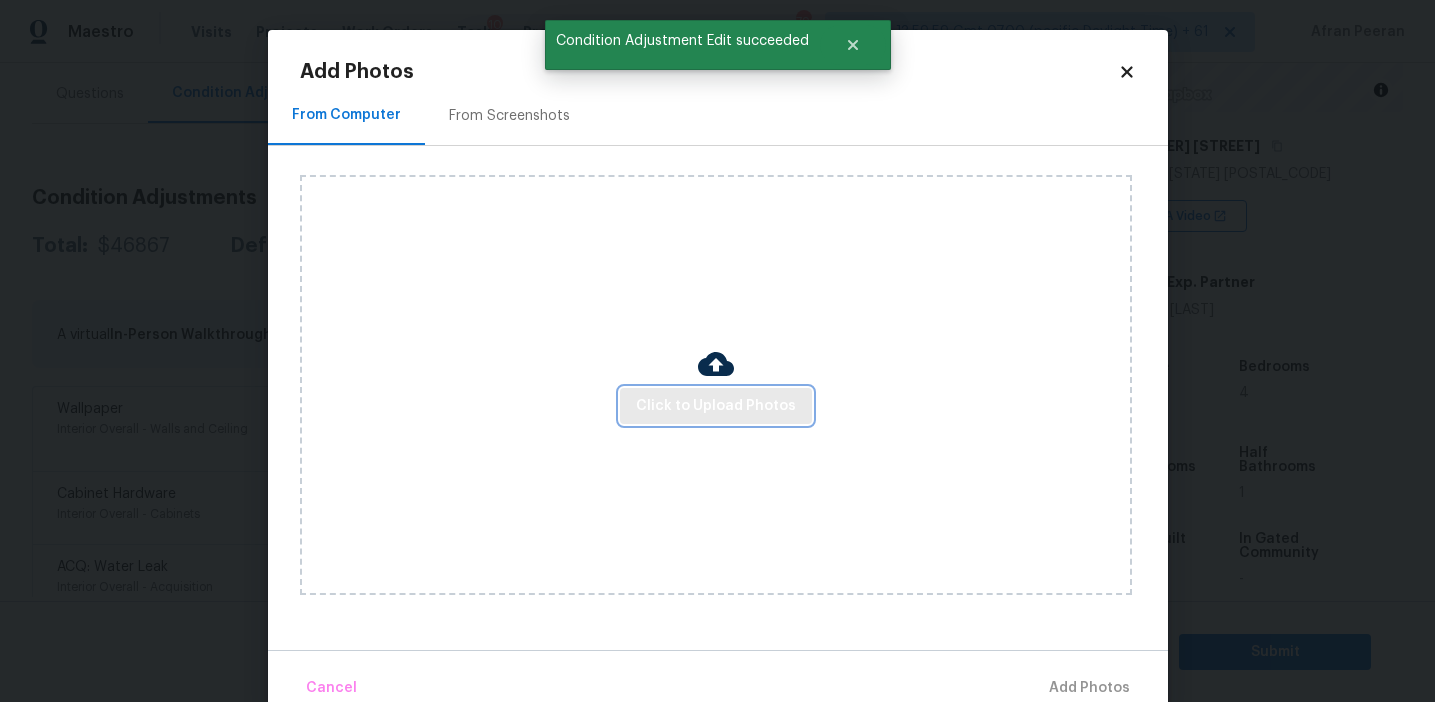 click on "Click to Upload Photos" at bounding box center (716, 406) 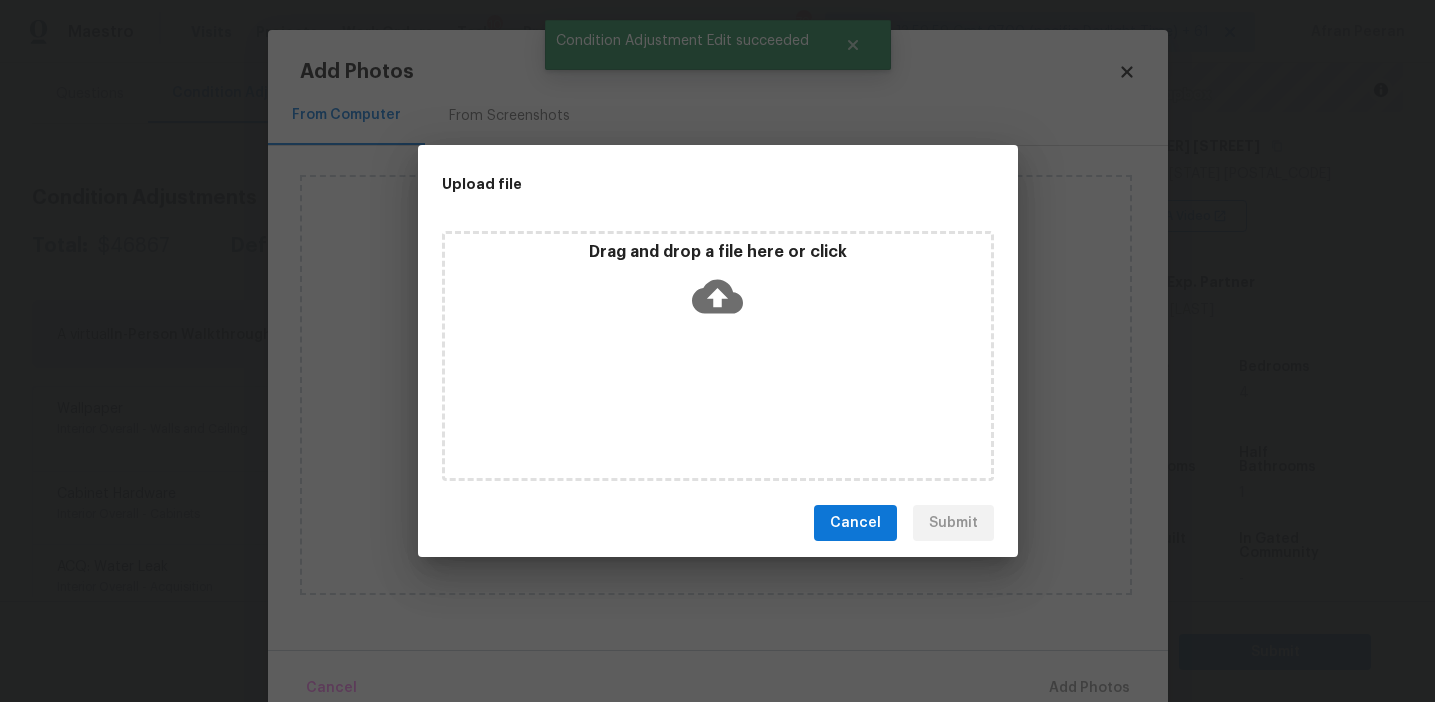 click on "Drag and drop a file here or click" at bounding box center (718, 252) 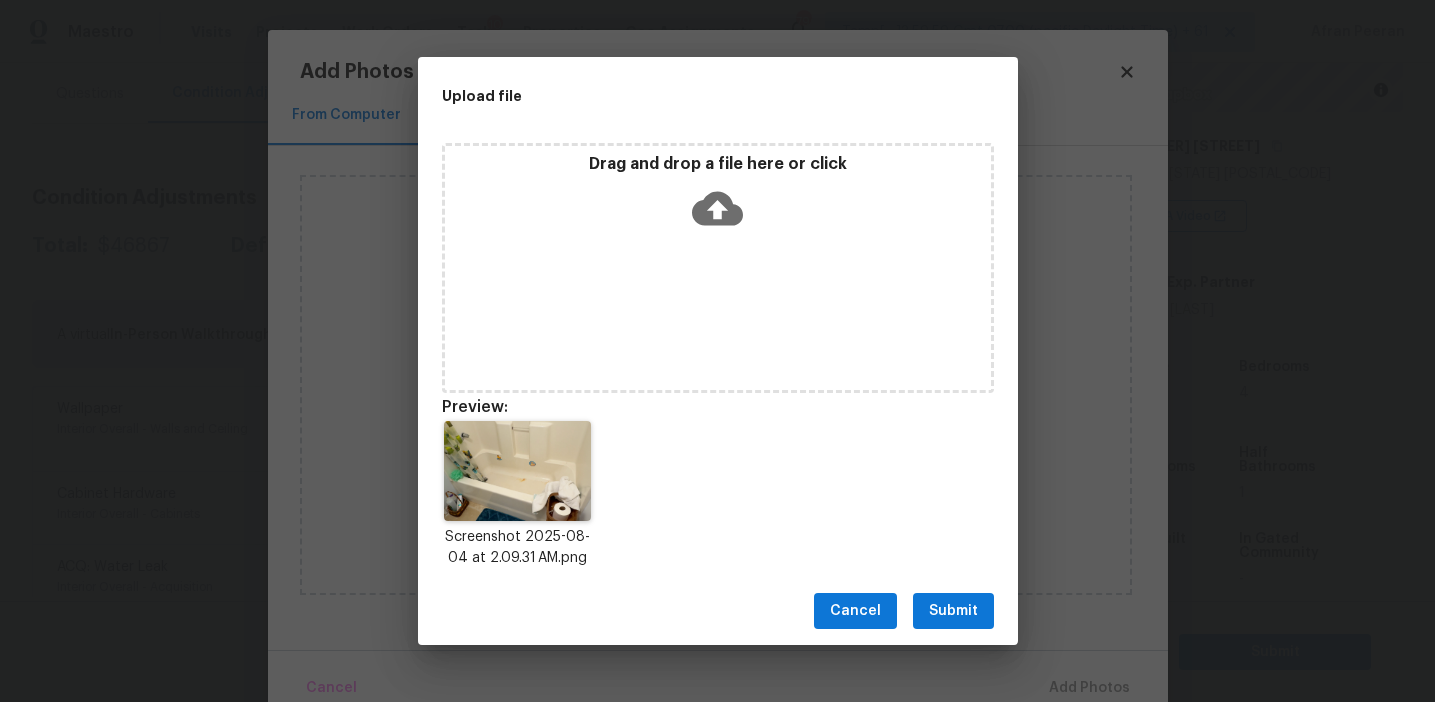 click on "Submit" at bounding box center [953, 611] 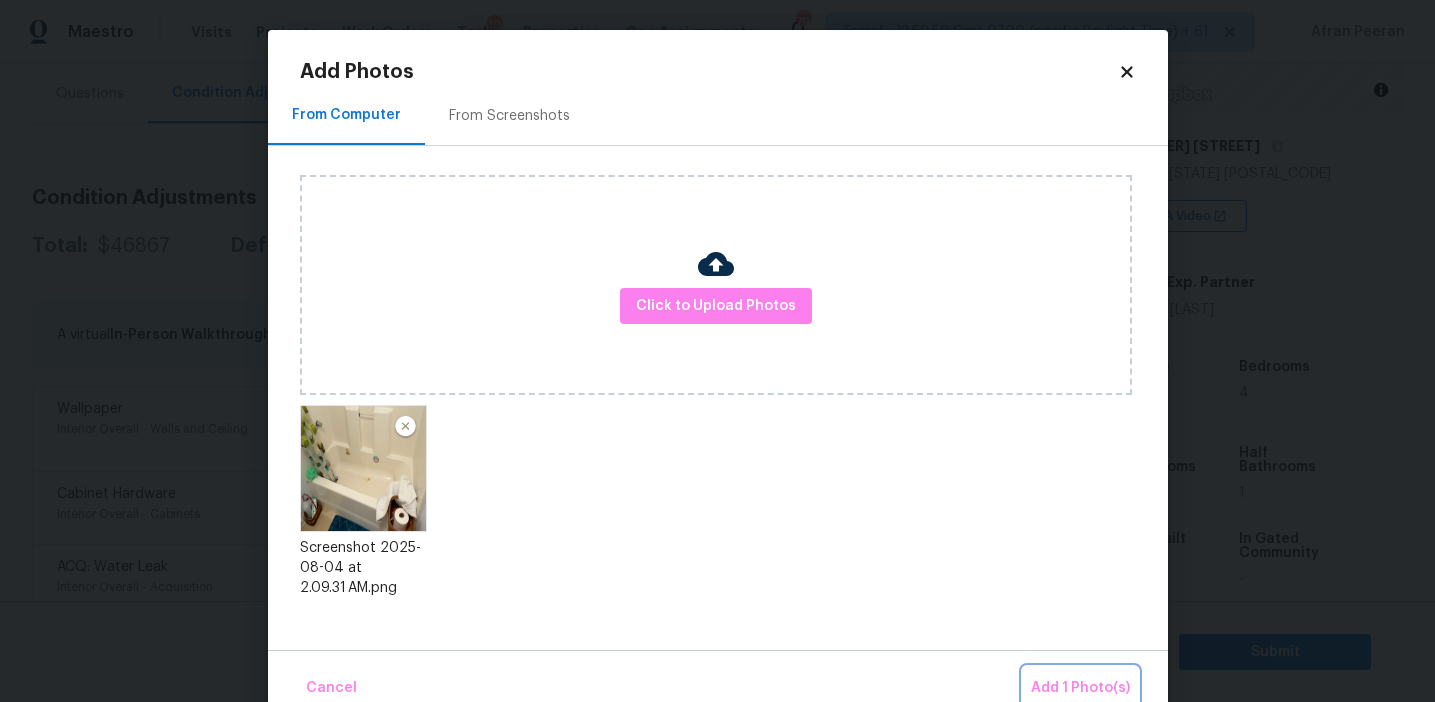 click on "Add 1 Photo(s)" at bounding box center [1080, 688] 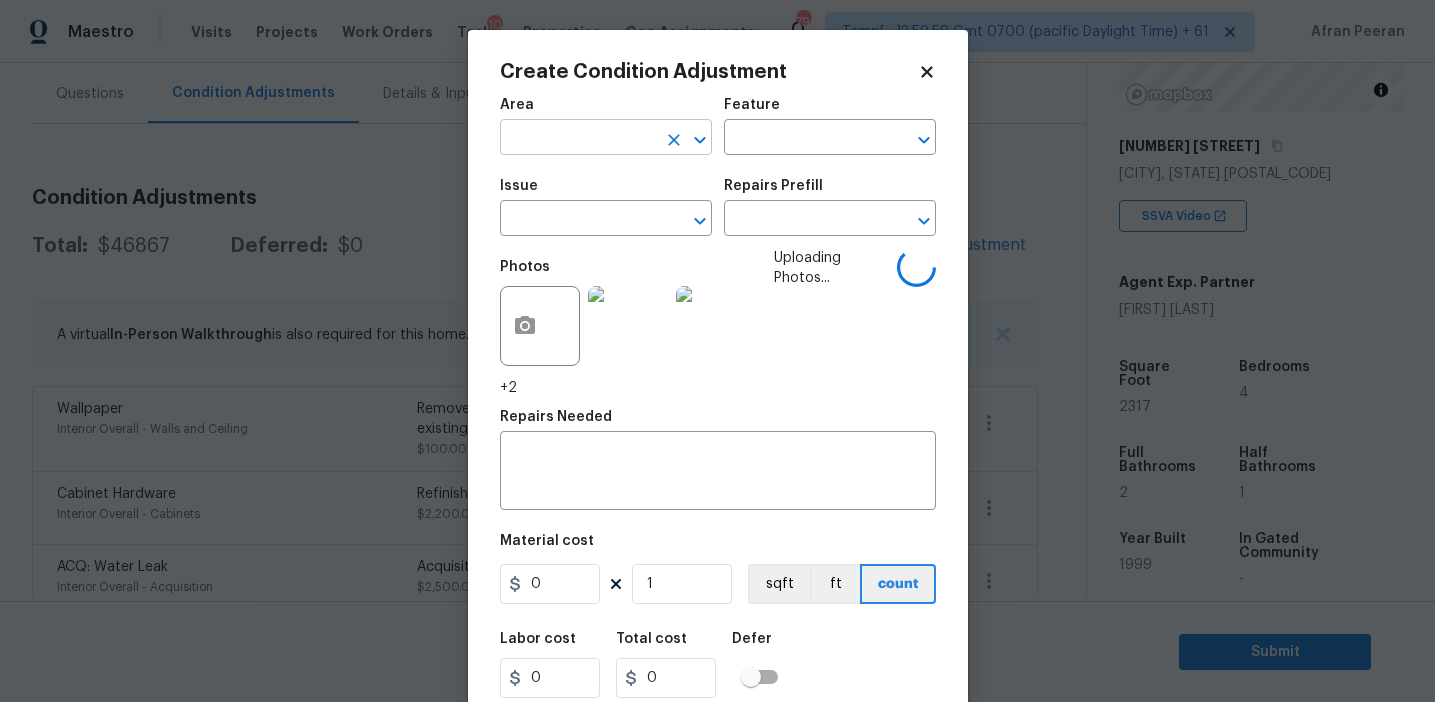click at bounding box center (578, 139) 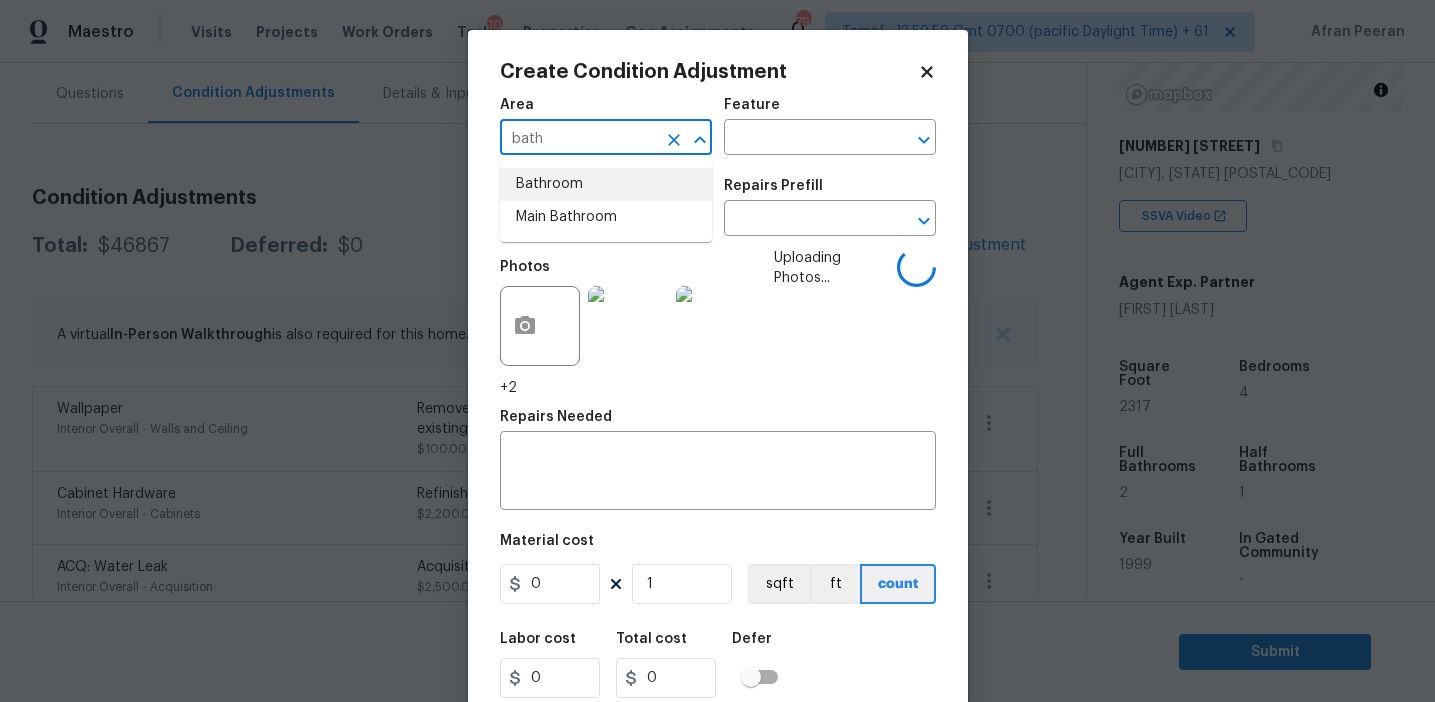 click on "Bathroom" at bounding box center (606, 184) 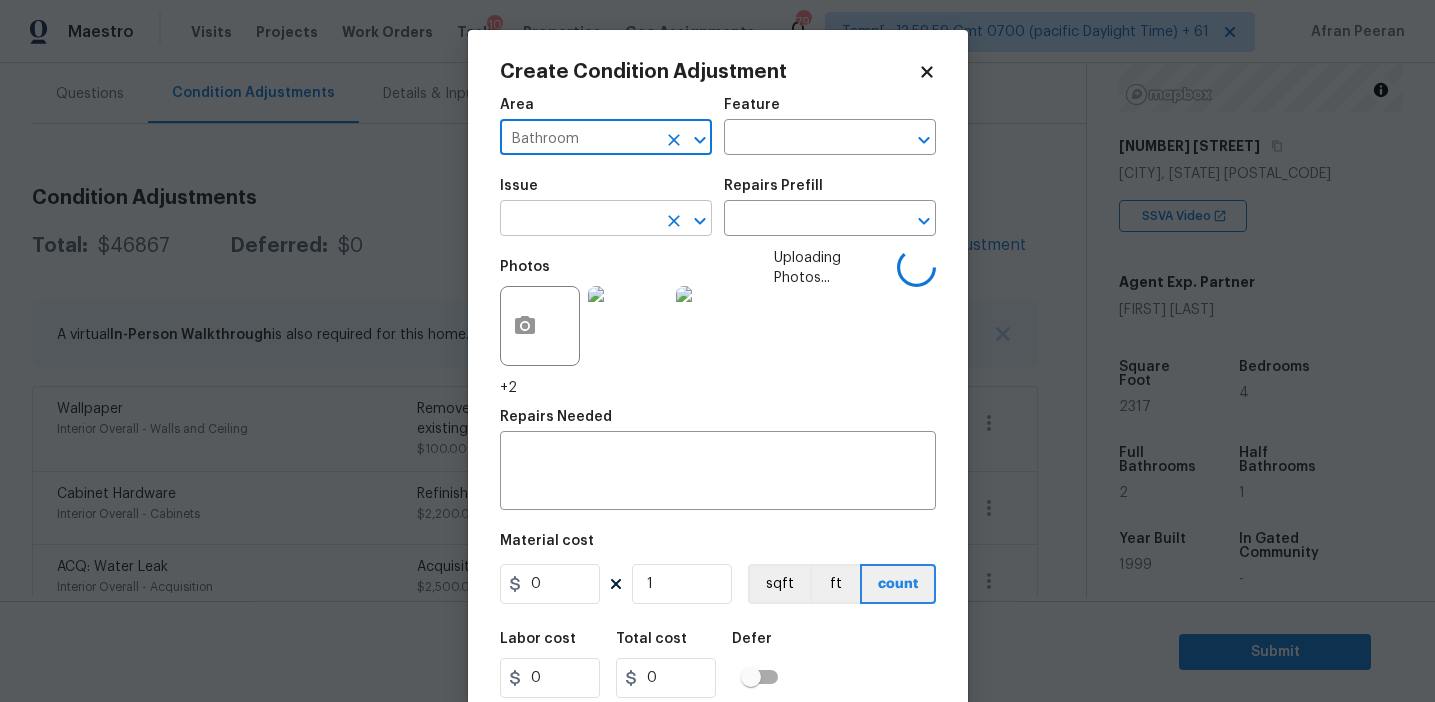 type on "Bathroom" 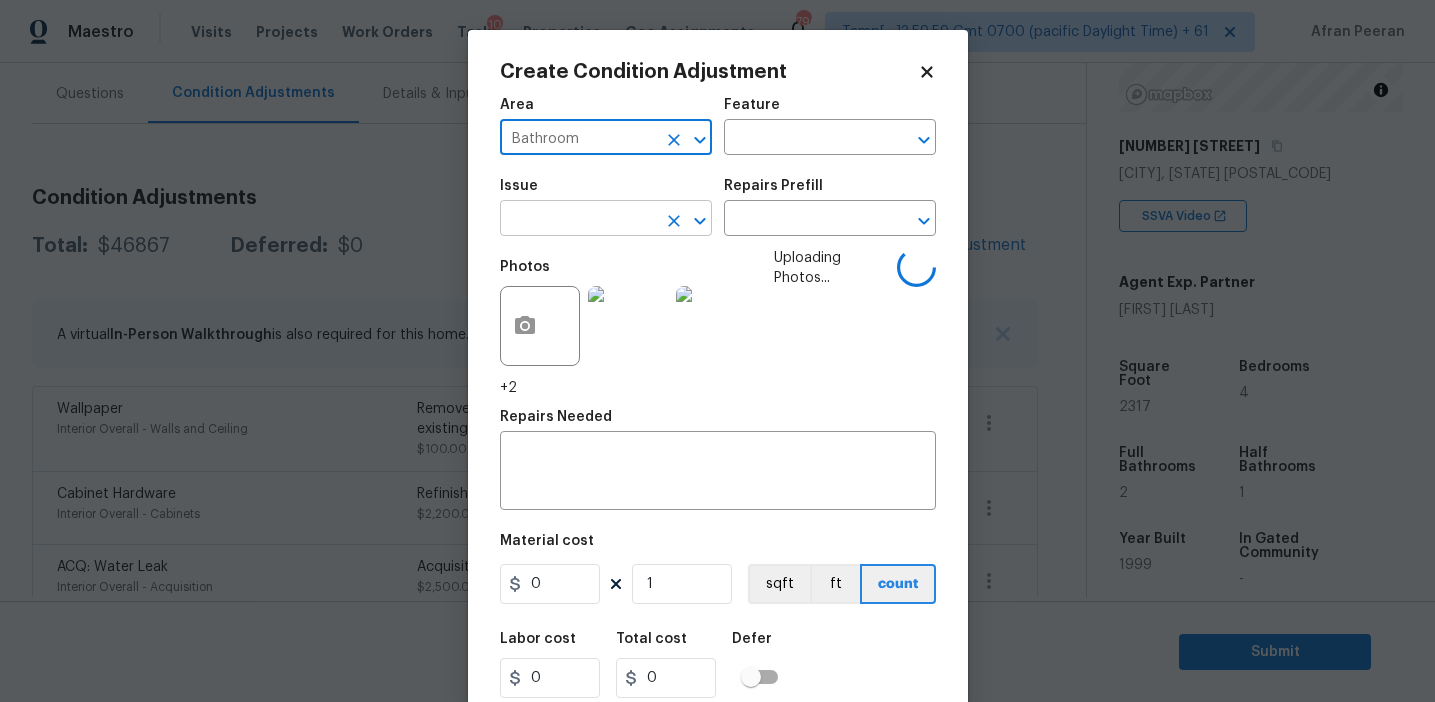 click at bounding box center [578, 220] 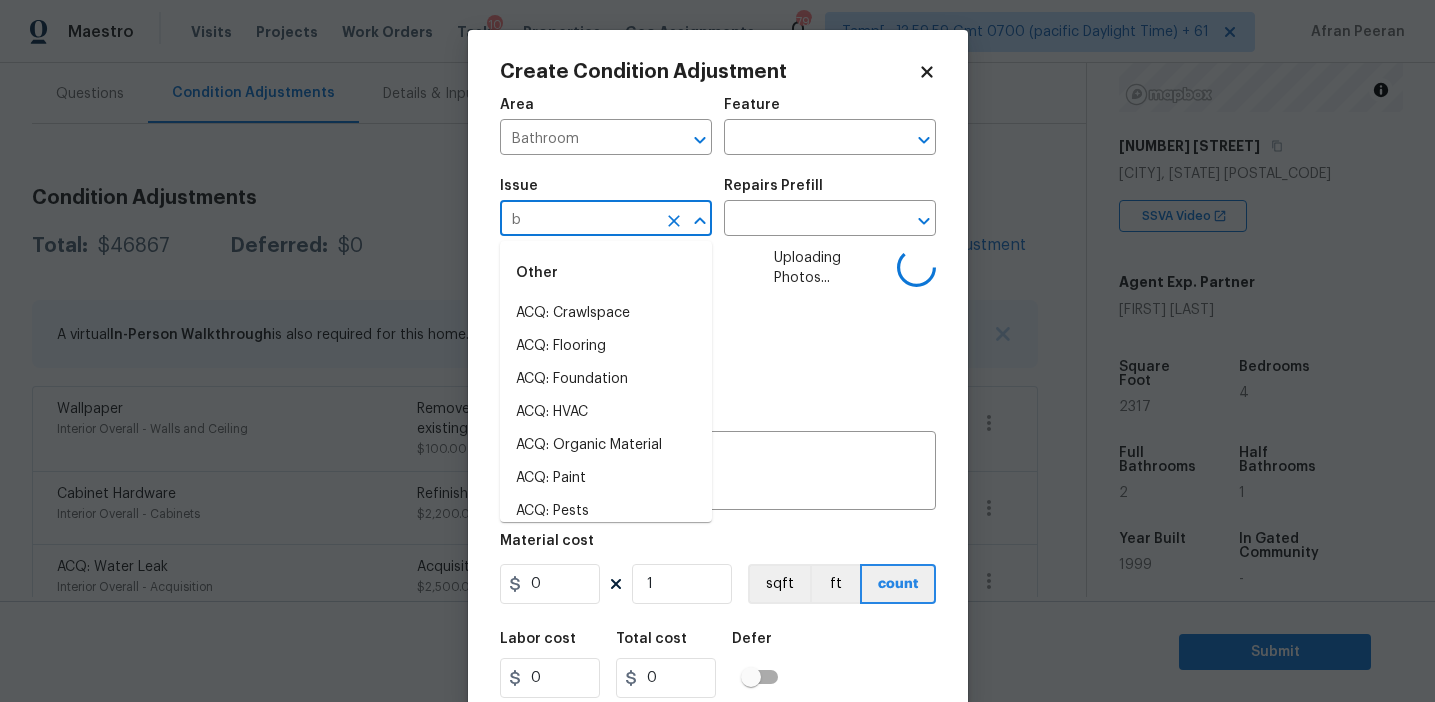 type on "ba" 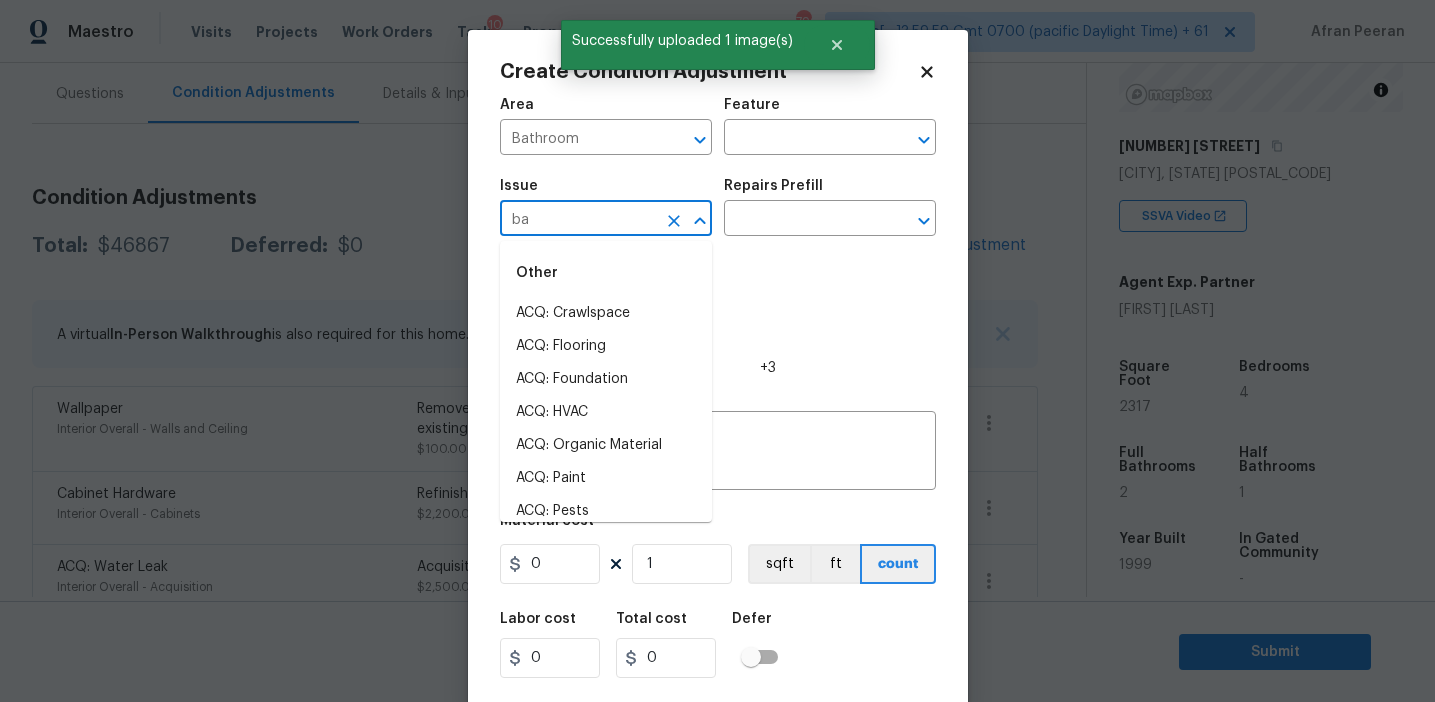 type on "bat" 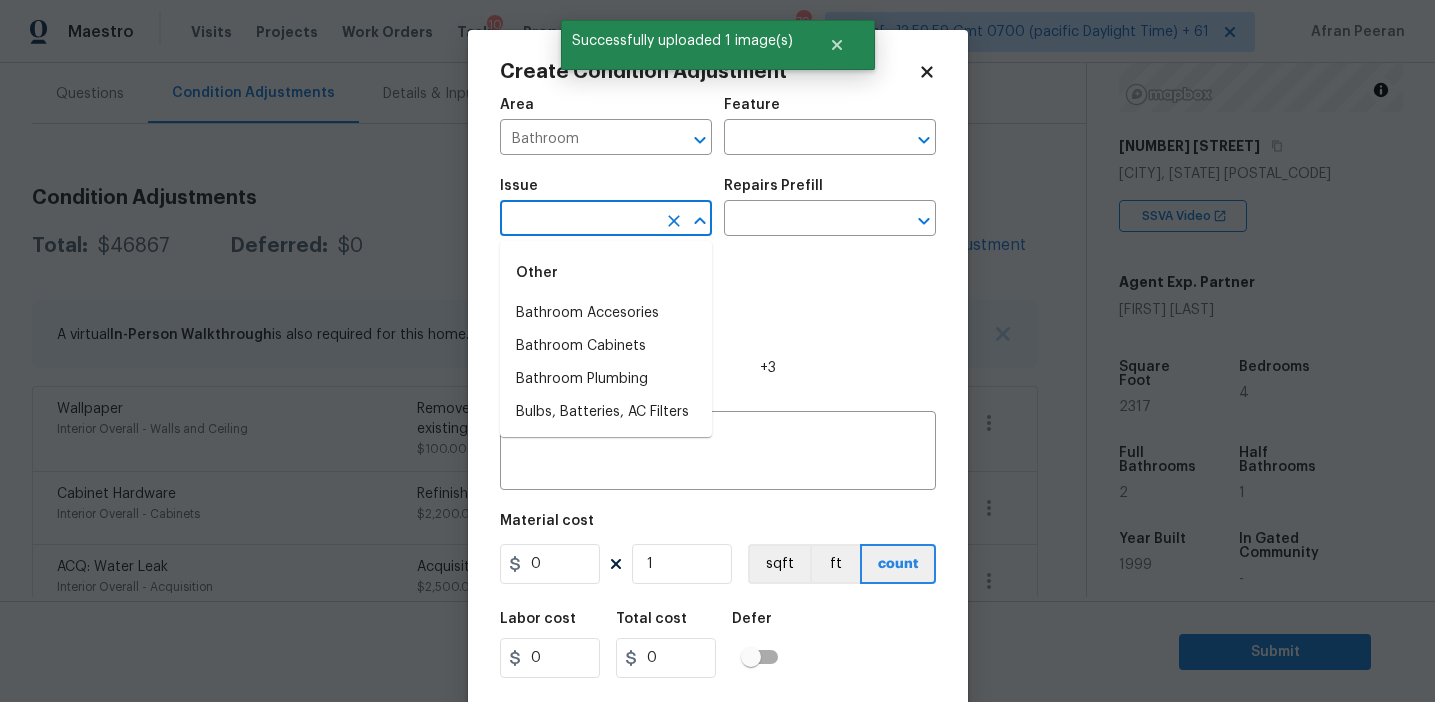 type on "h" 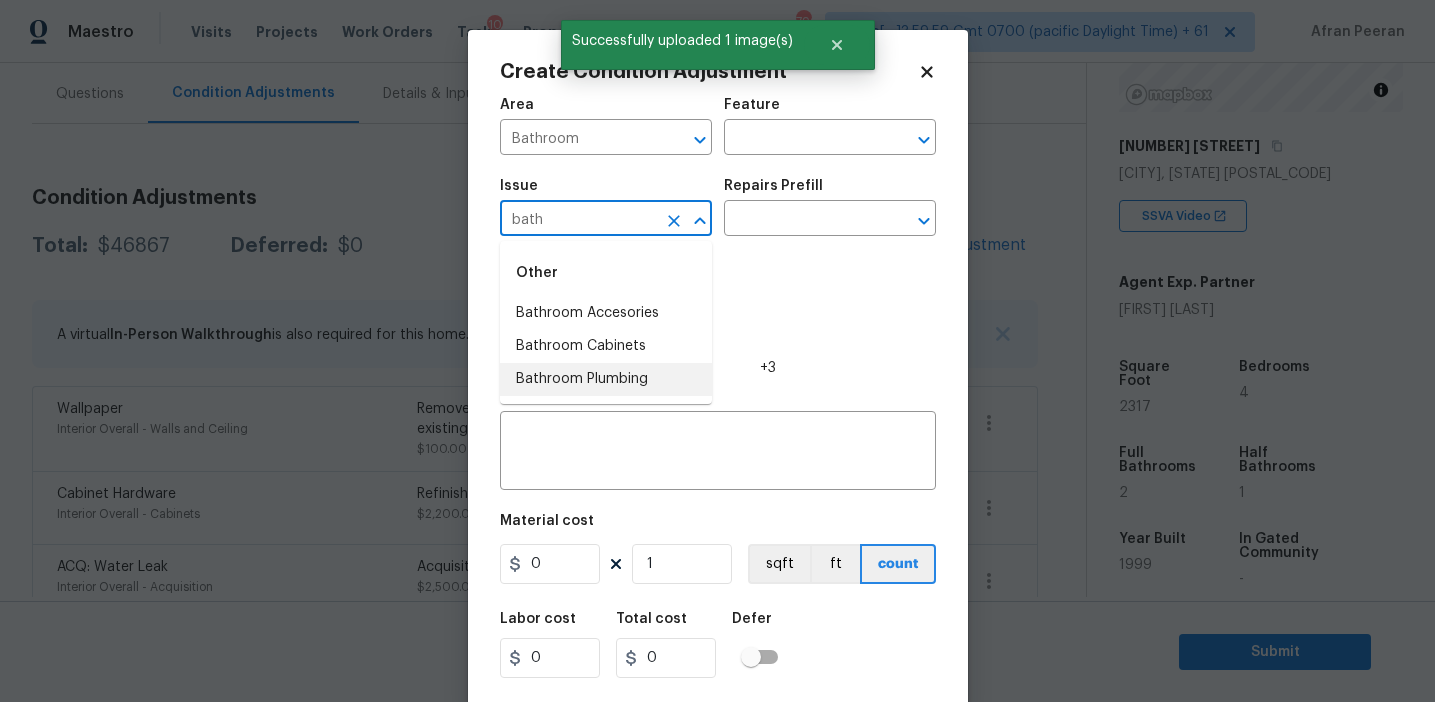 click on "Bathroom Plumbing" at bounding box center (606, 379) 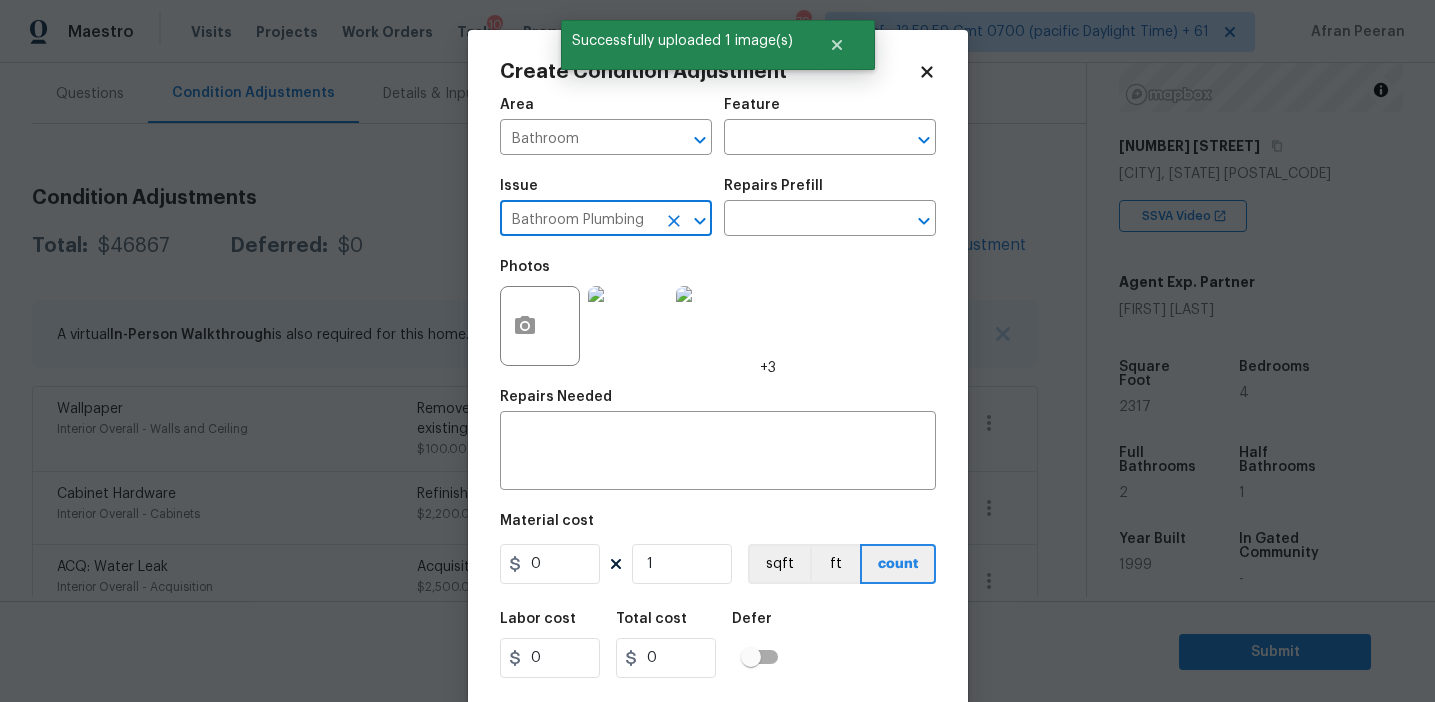 type on "Bathroom Plumbing" 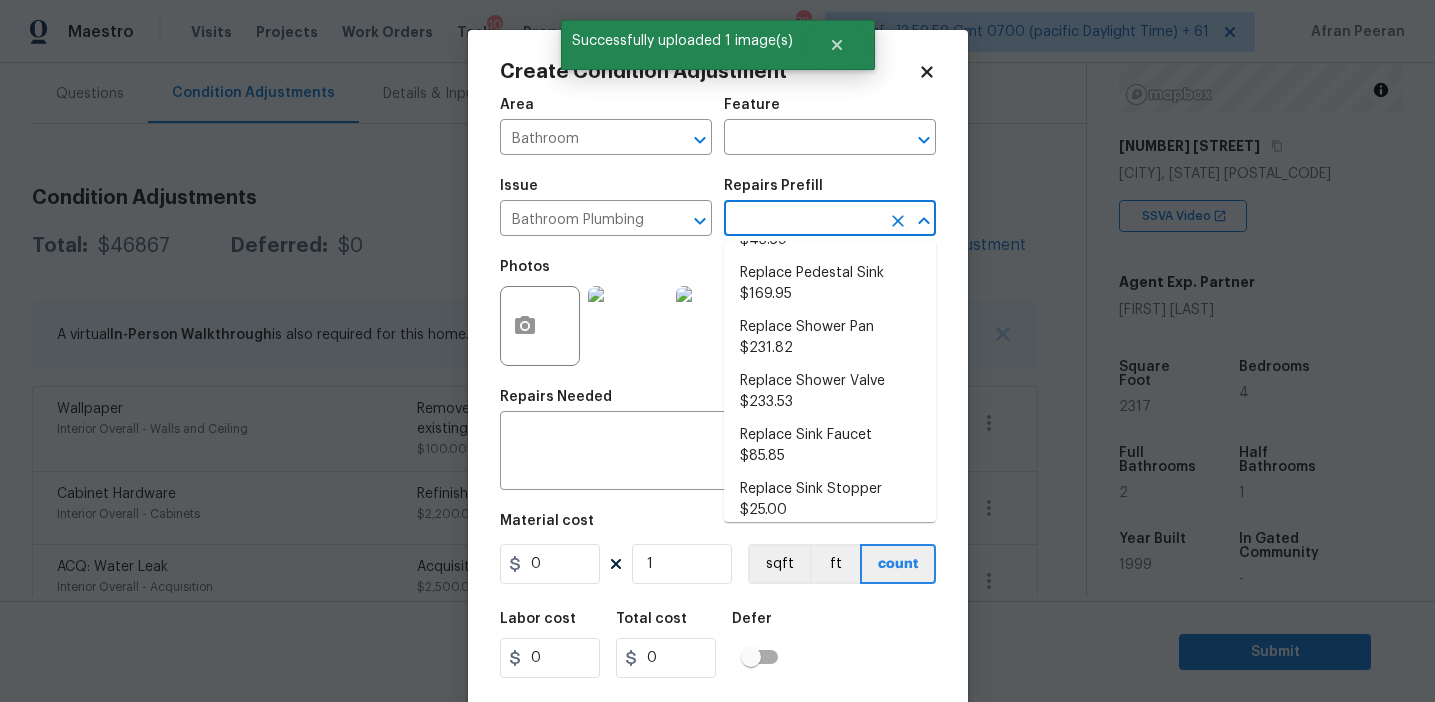 scroll, scrollTop: 1100, scrollLeft: 0, axis: vertical 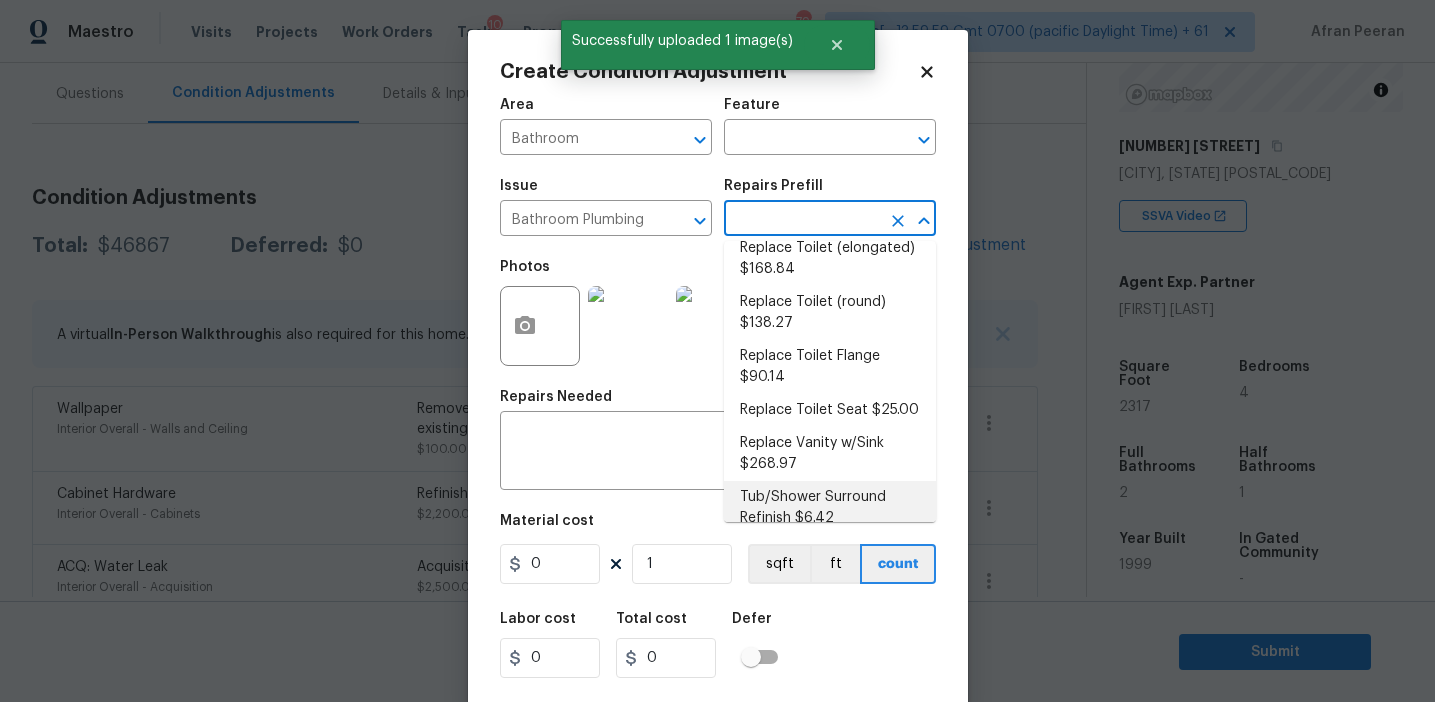 click on "Tub/Shower Surround Refinish $6.42" at bounding box center [830, 508] 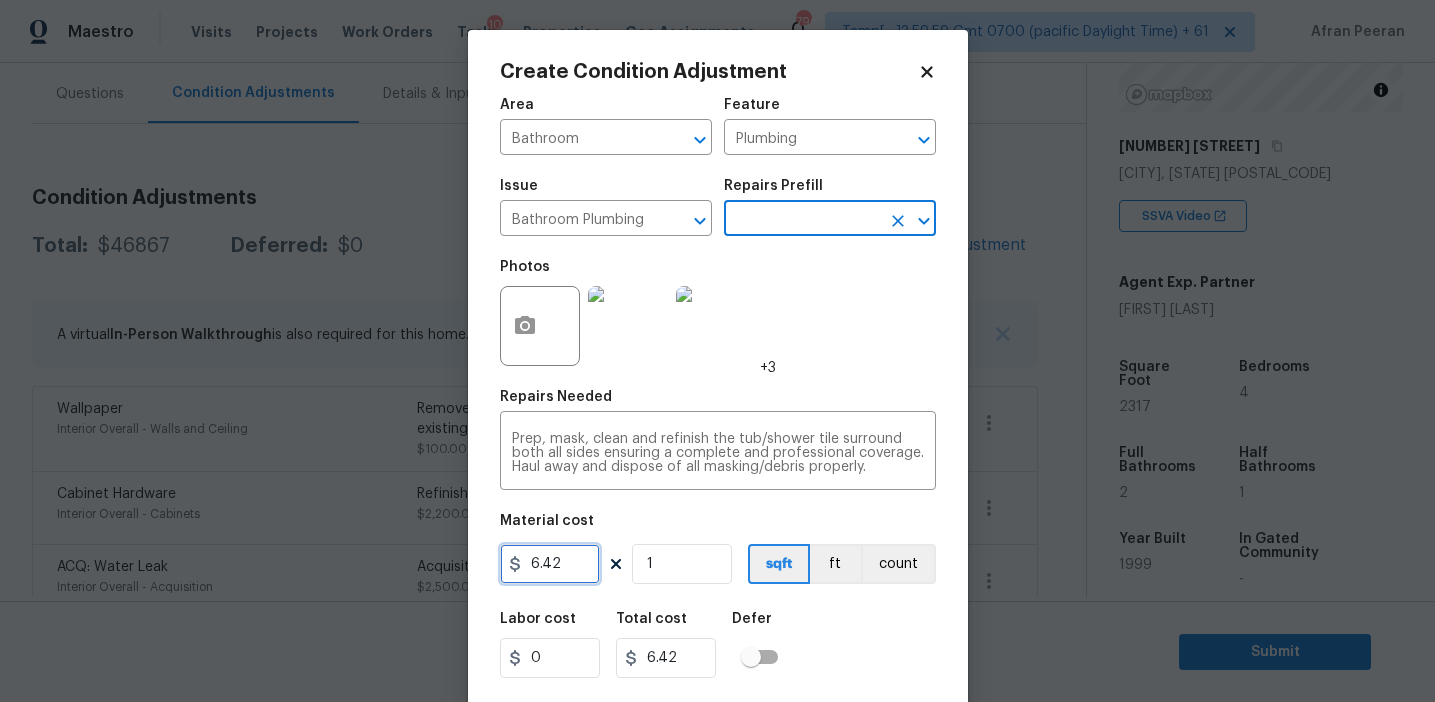 click on "6.42" at bounding box center [550, 564] 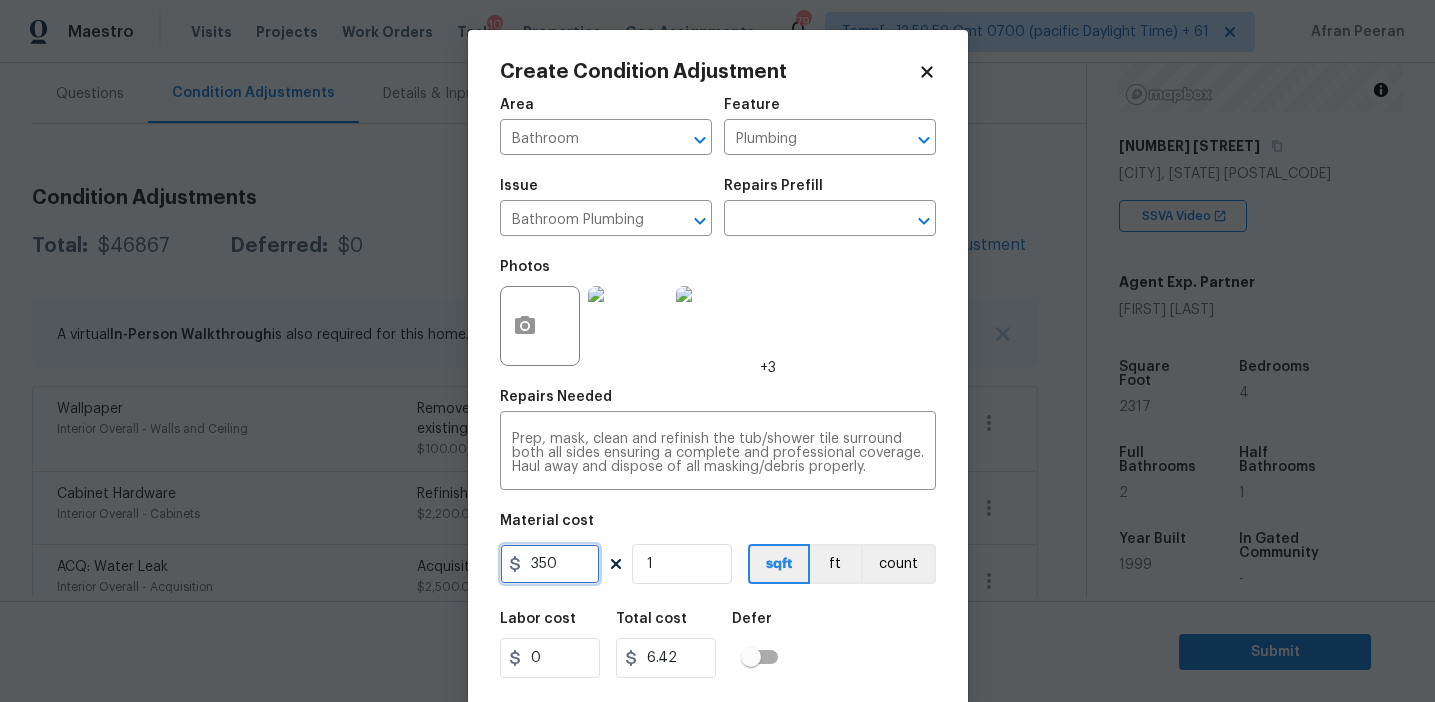 type on "350" 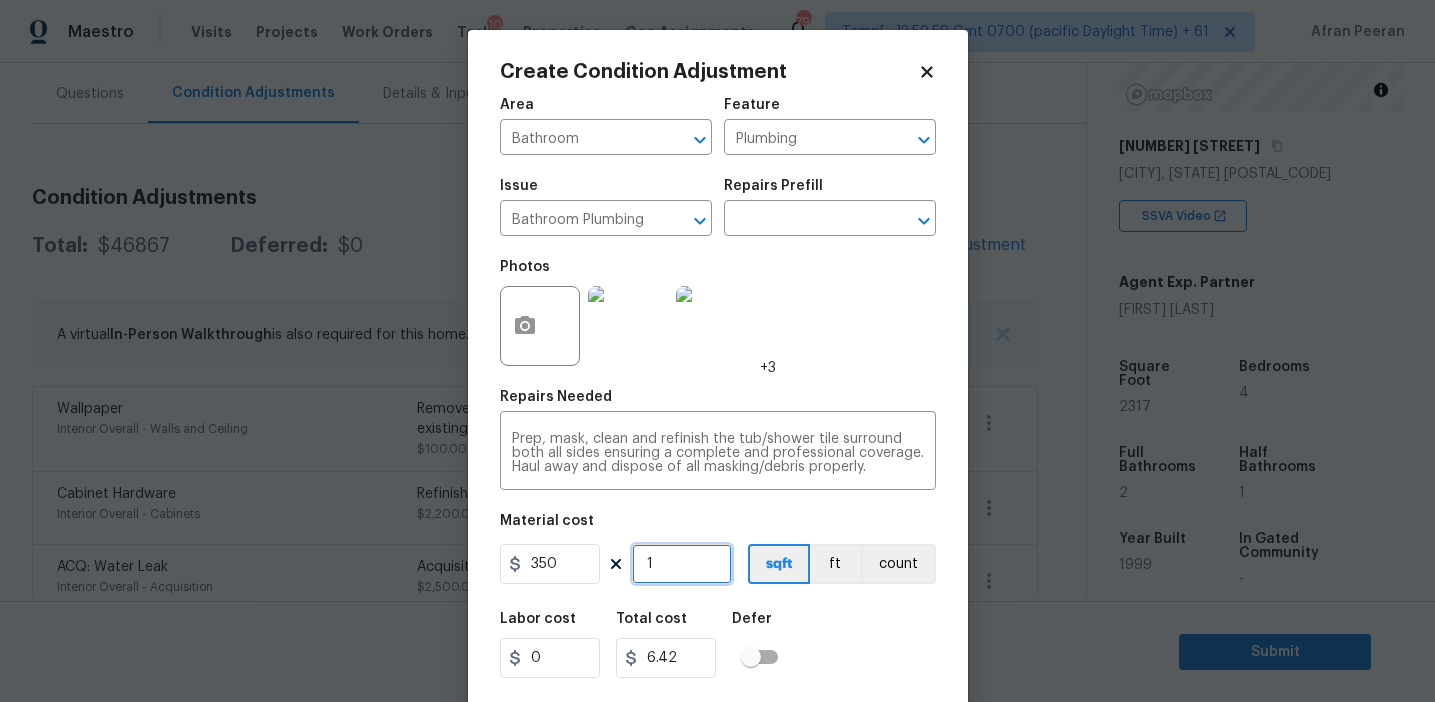 type on "350" 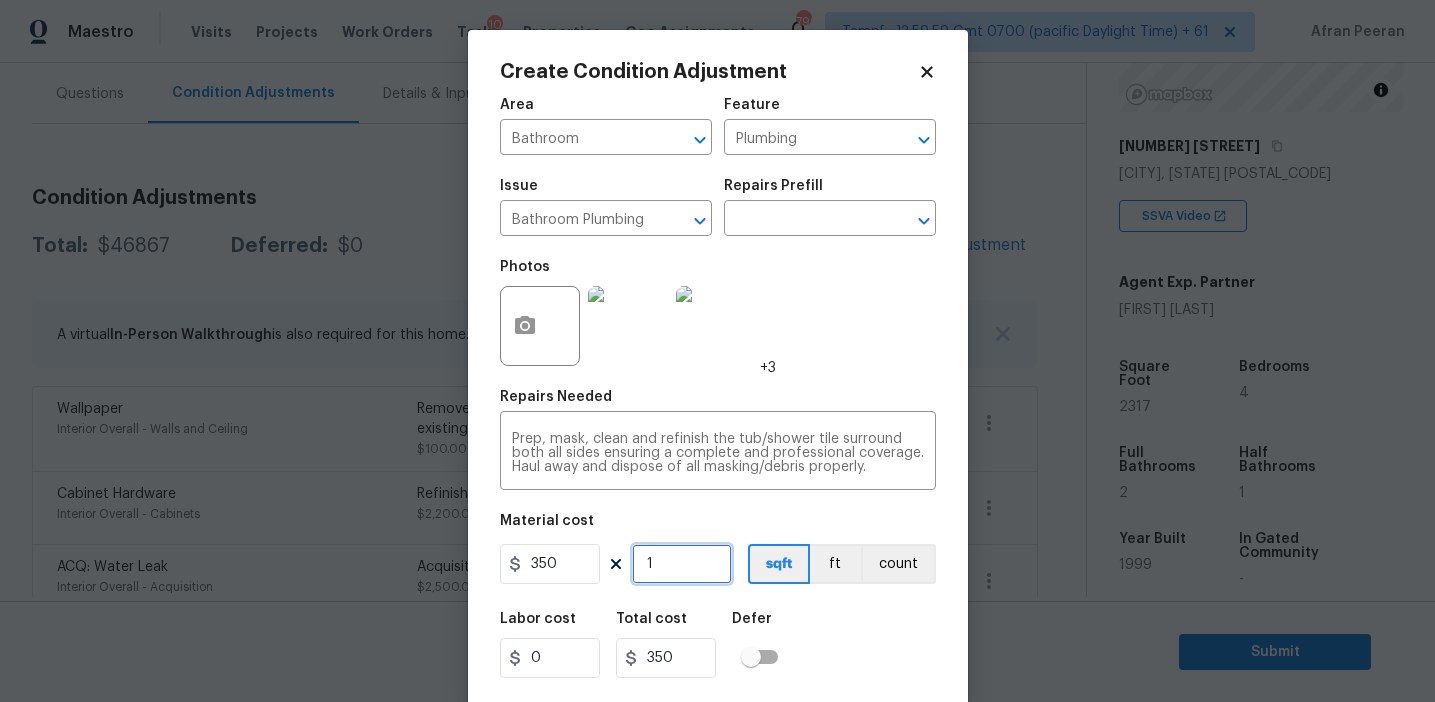 type on "2" 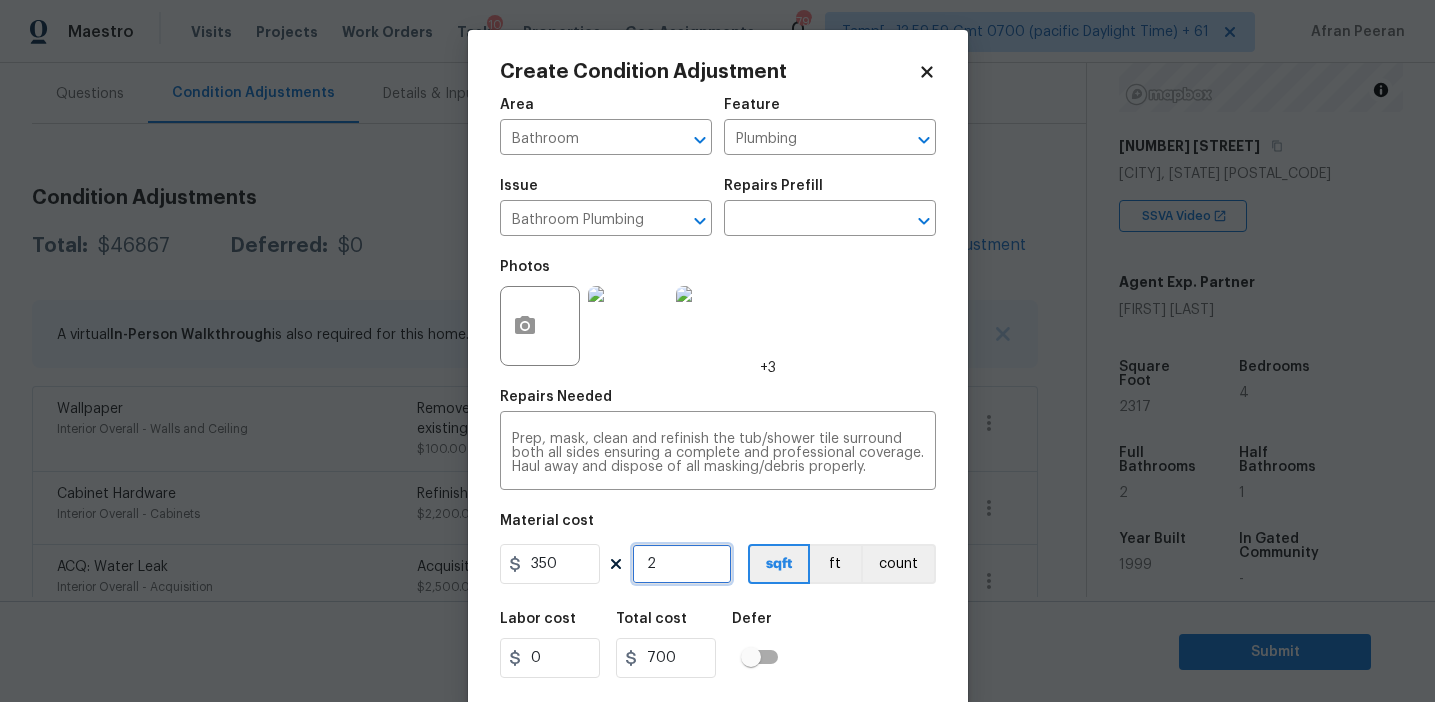 type on "2" 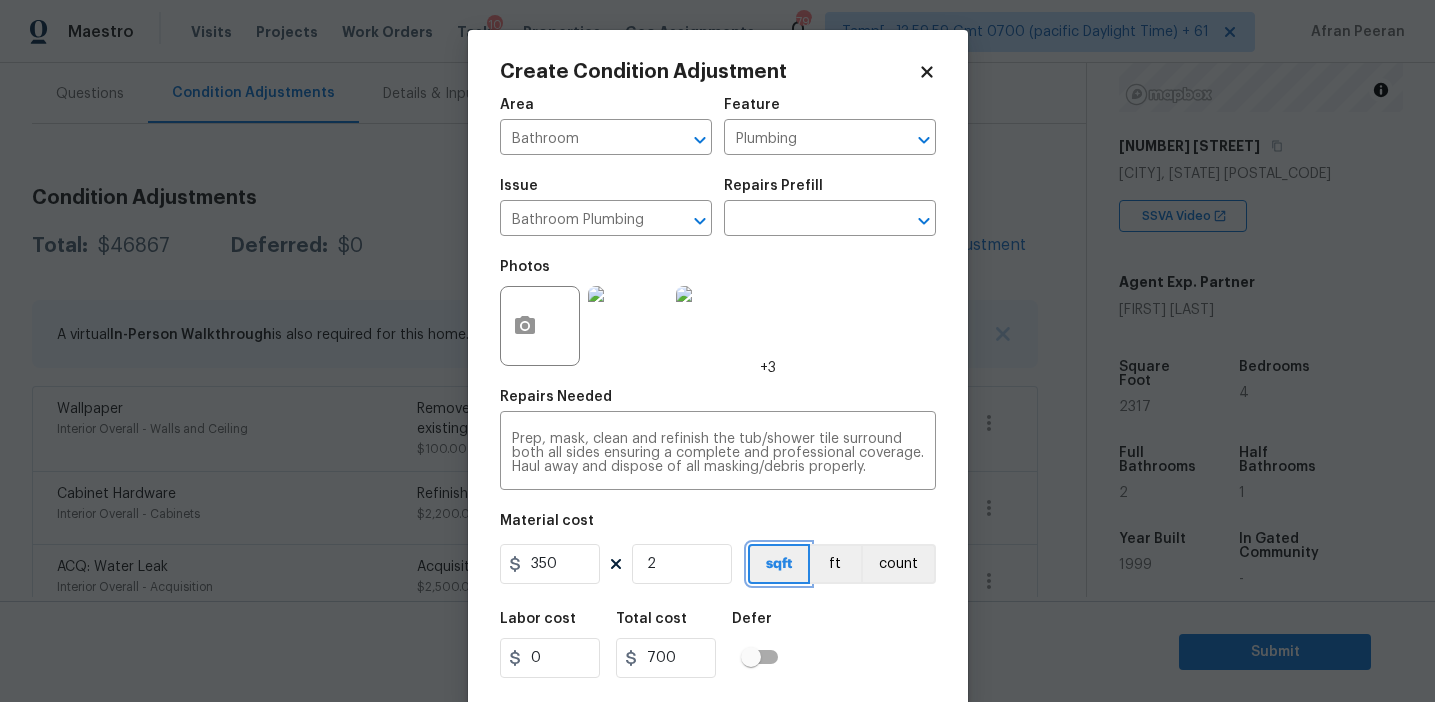 type 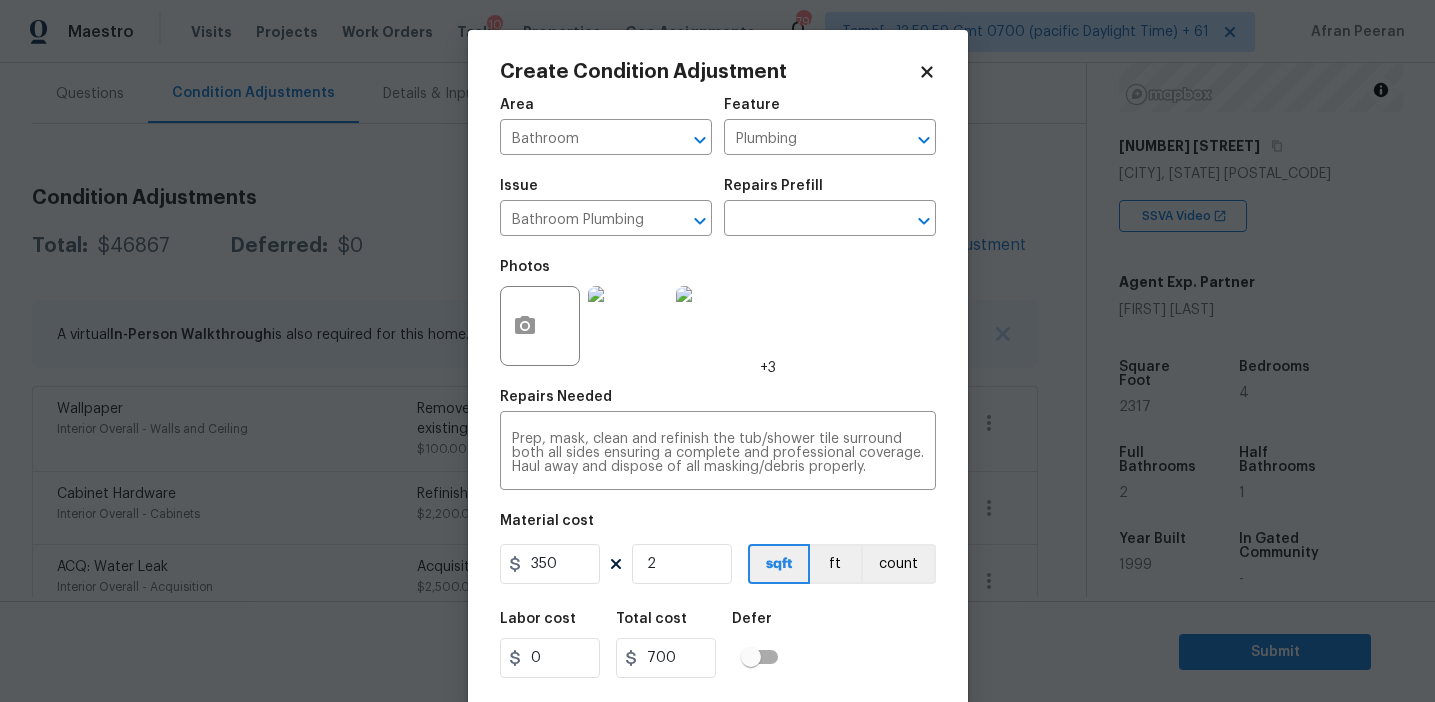 click on "Area Bathroom ​ Feature Plumbing ​ Issue Bathroom Plumbing ​ Repairs Prefill ​ Photos  +3 Repairs Needed Prep, mask, clean and refinish the tub/shower tile surround both all sides ensuring a complete and professional coverage. Haul away and dispose of all masking/debris properly. x ​ Material cost 350 2 sqft ft count Labor cost 0 Total cost 700 Defer Cancel Create" at bounding box center (718, 416) 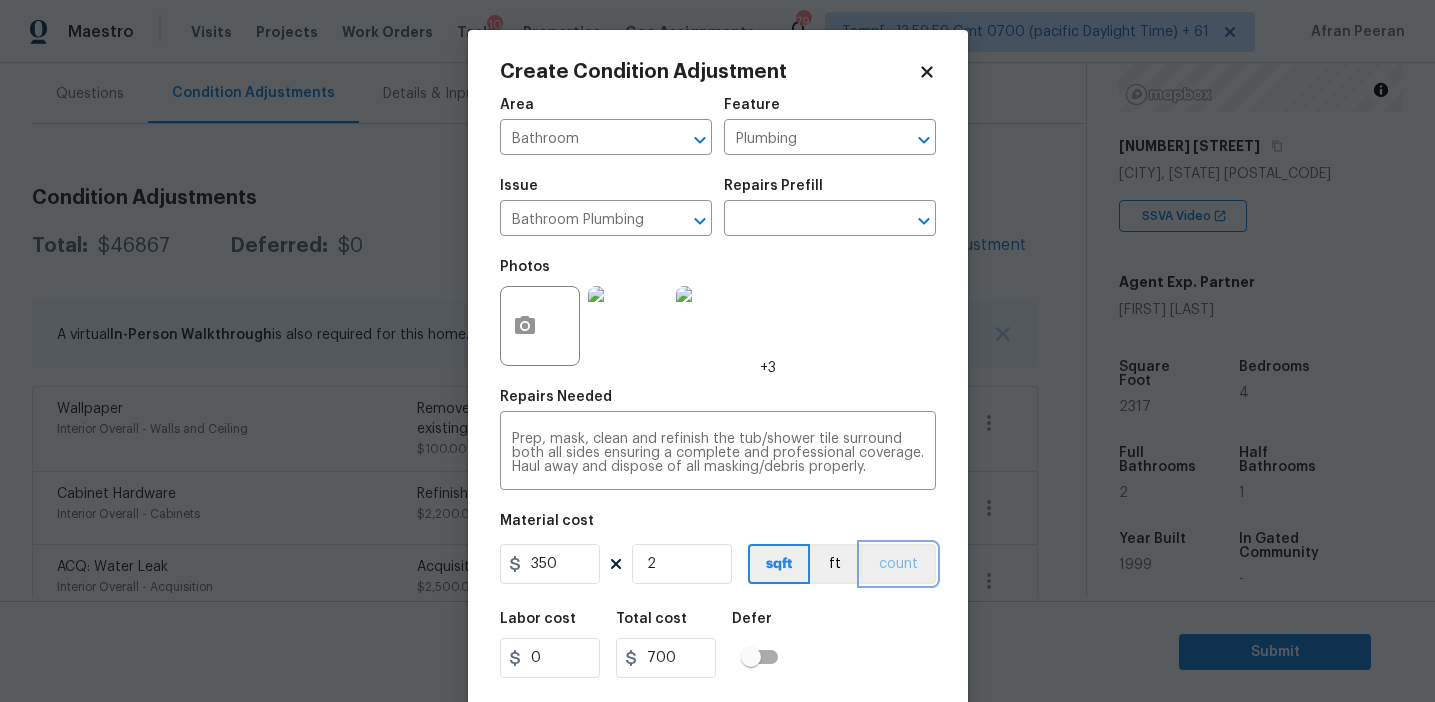 click on "count" at bounding box center [898, 564] 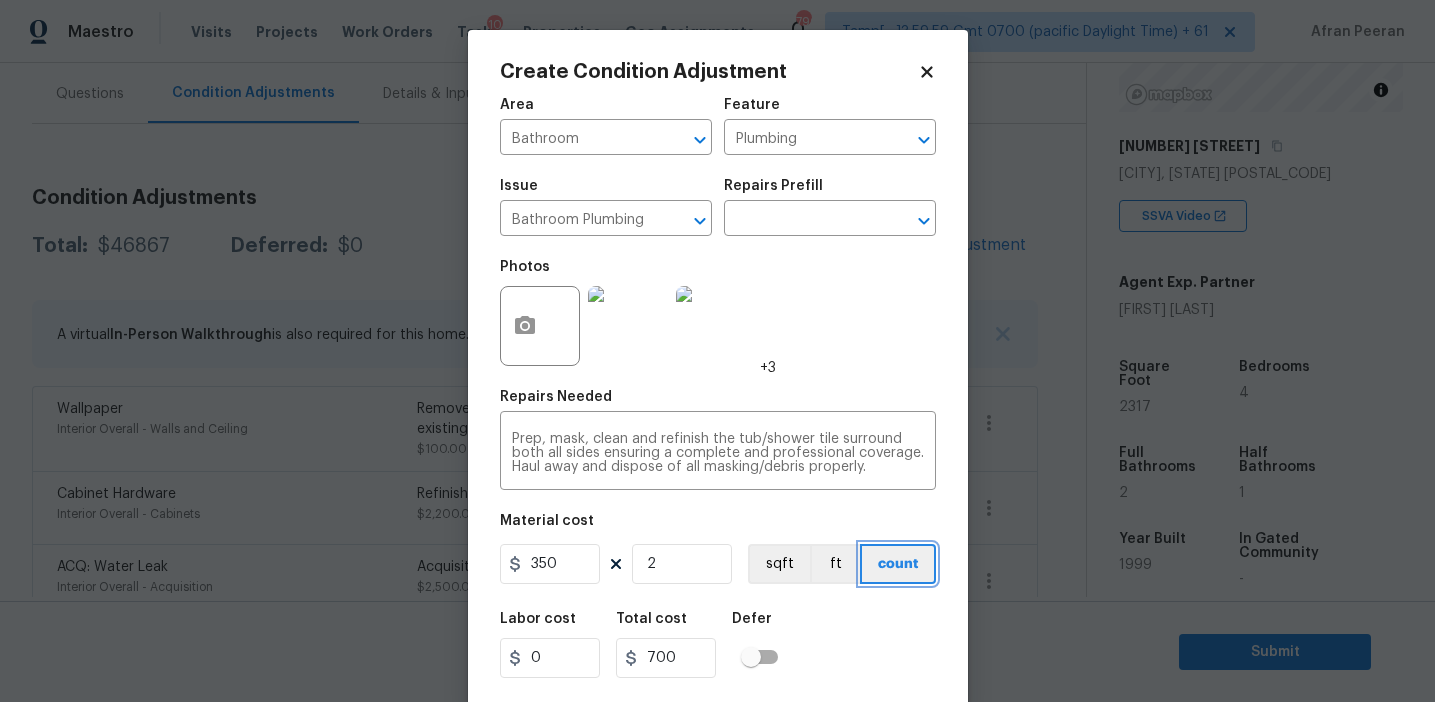 scroll, scrollTop: 45, scrollLeft: 0, axis: vertical 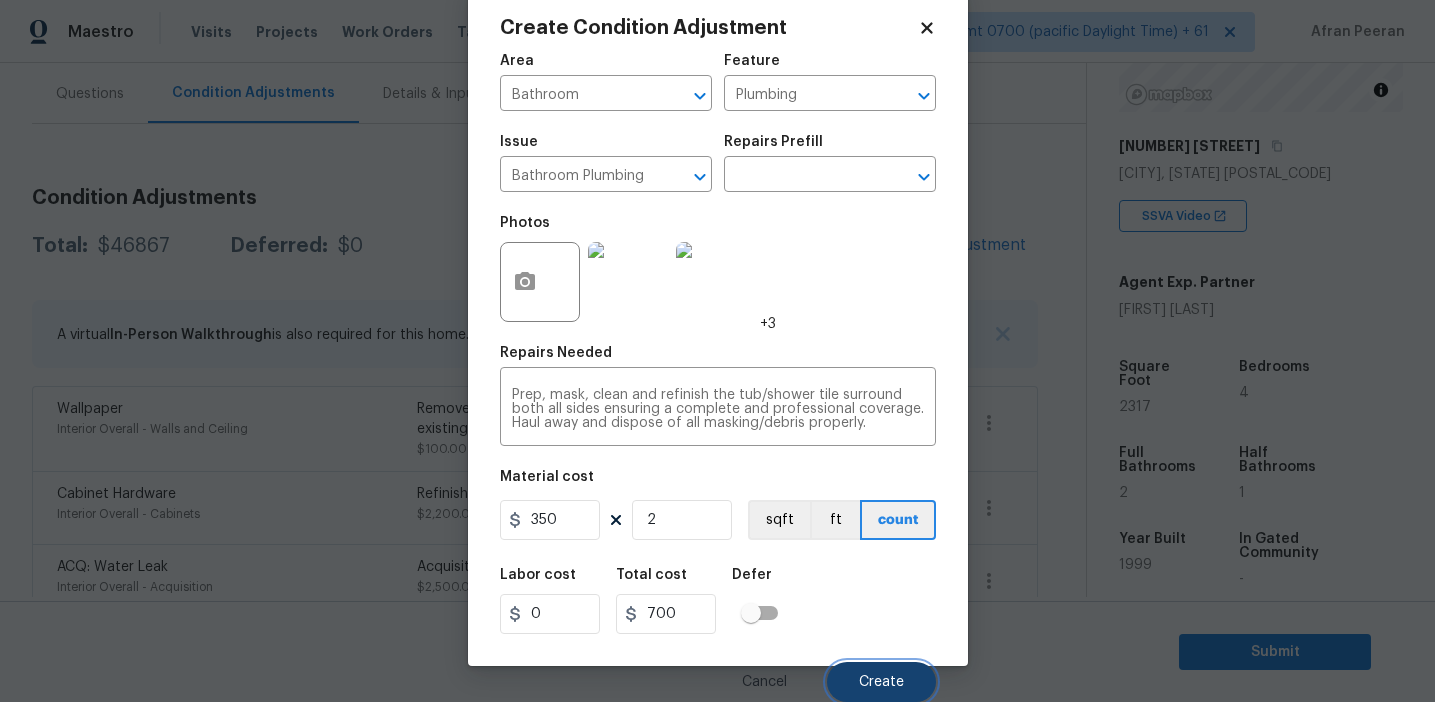 click on "Create" at bounding box center [881, 682] 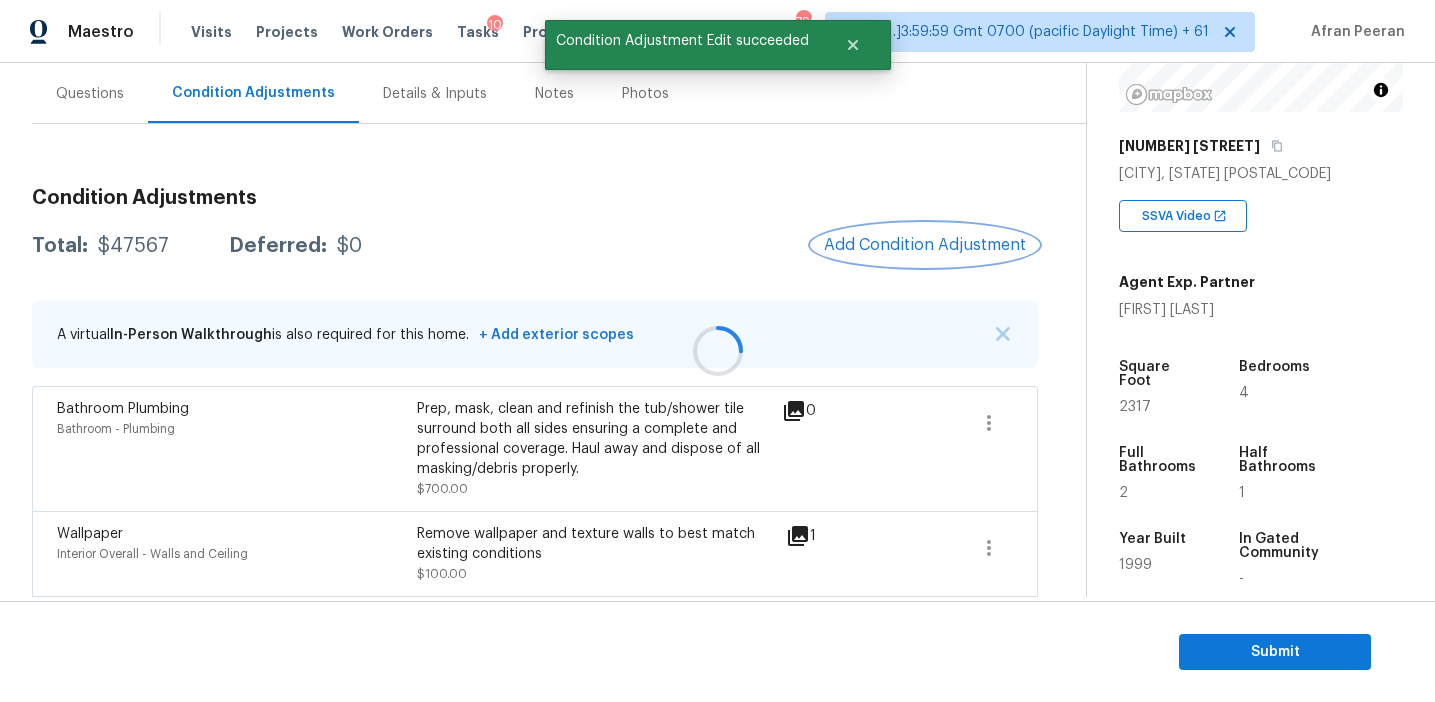 scroll, scrollTop: 0, scrollLeft: 0, axis: both 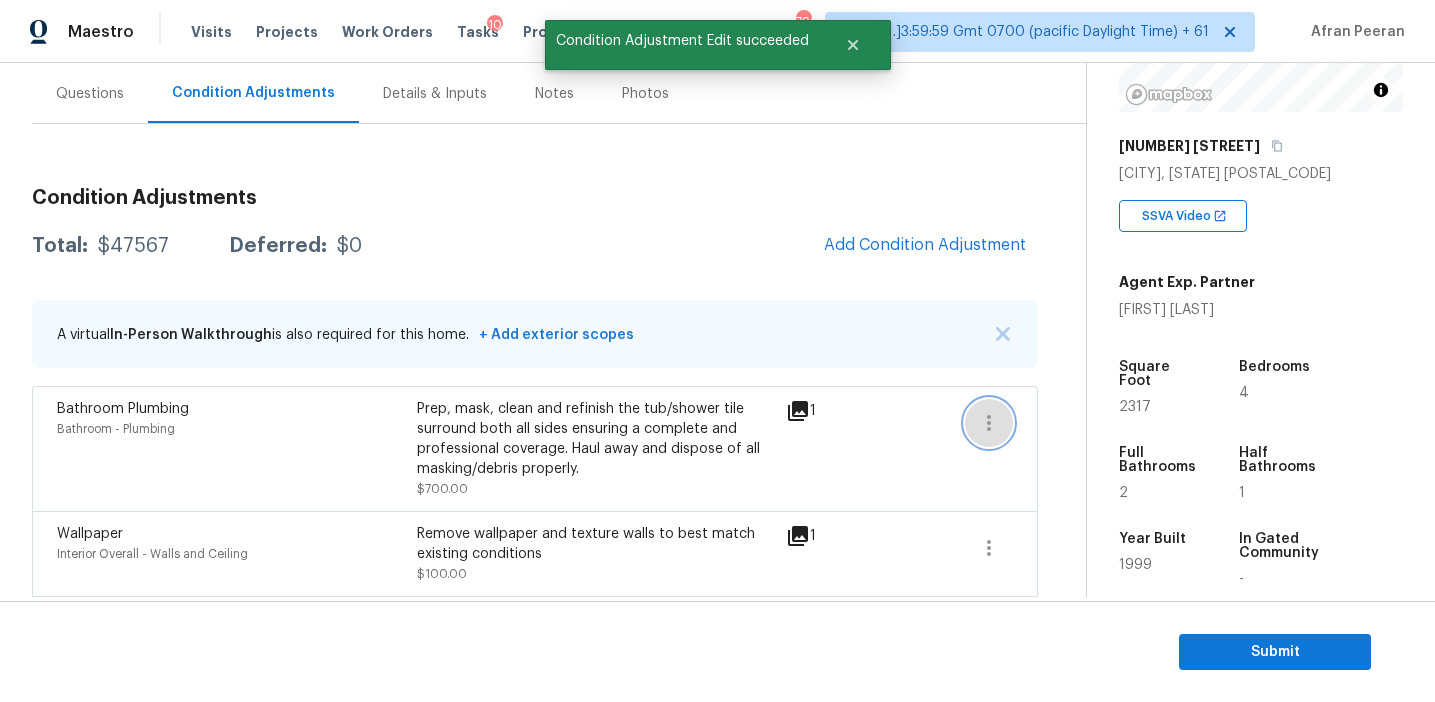 click 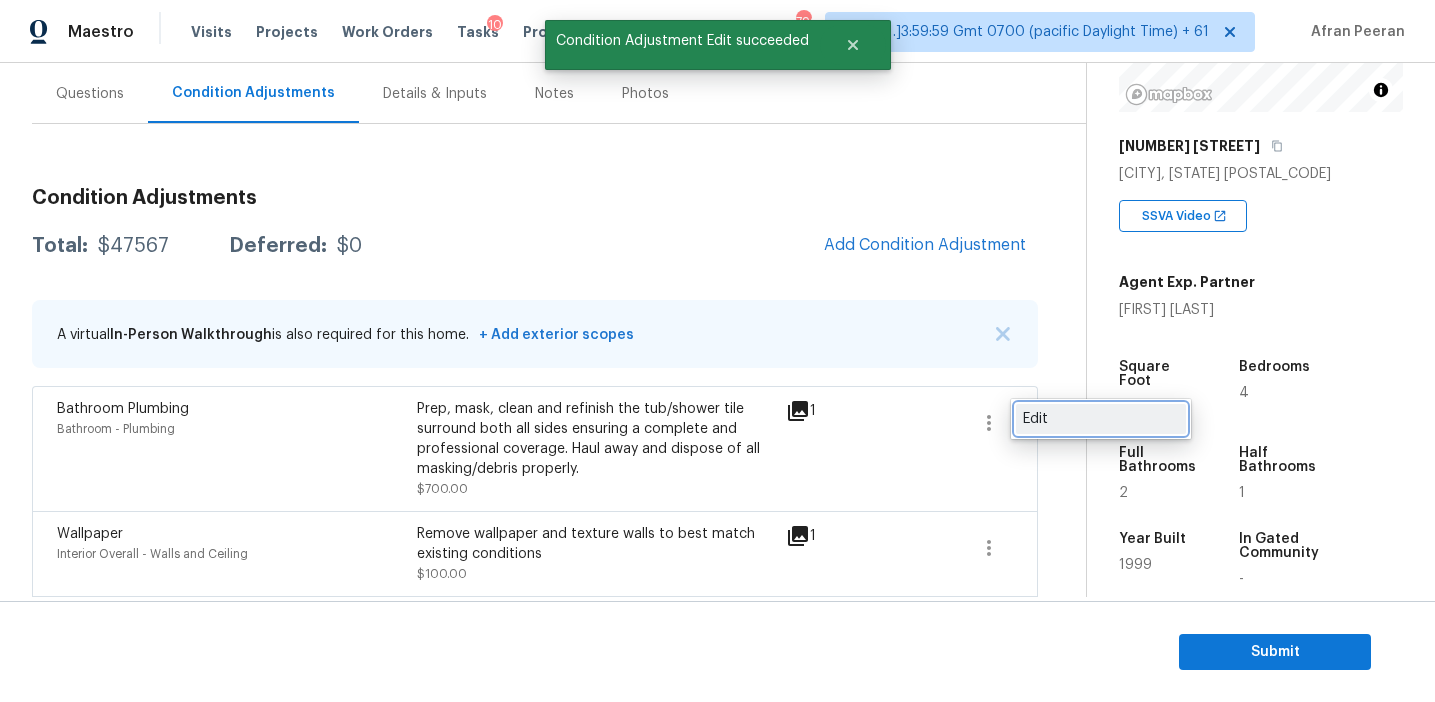 click on "Edit" at bounding box center (1101, 419) 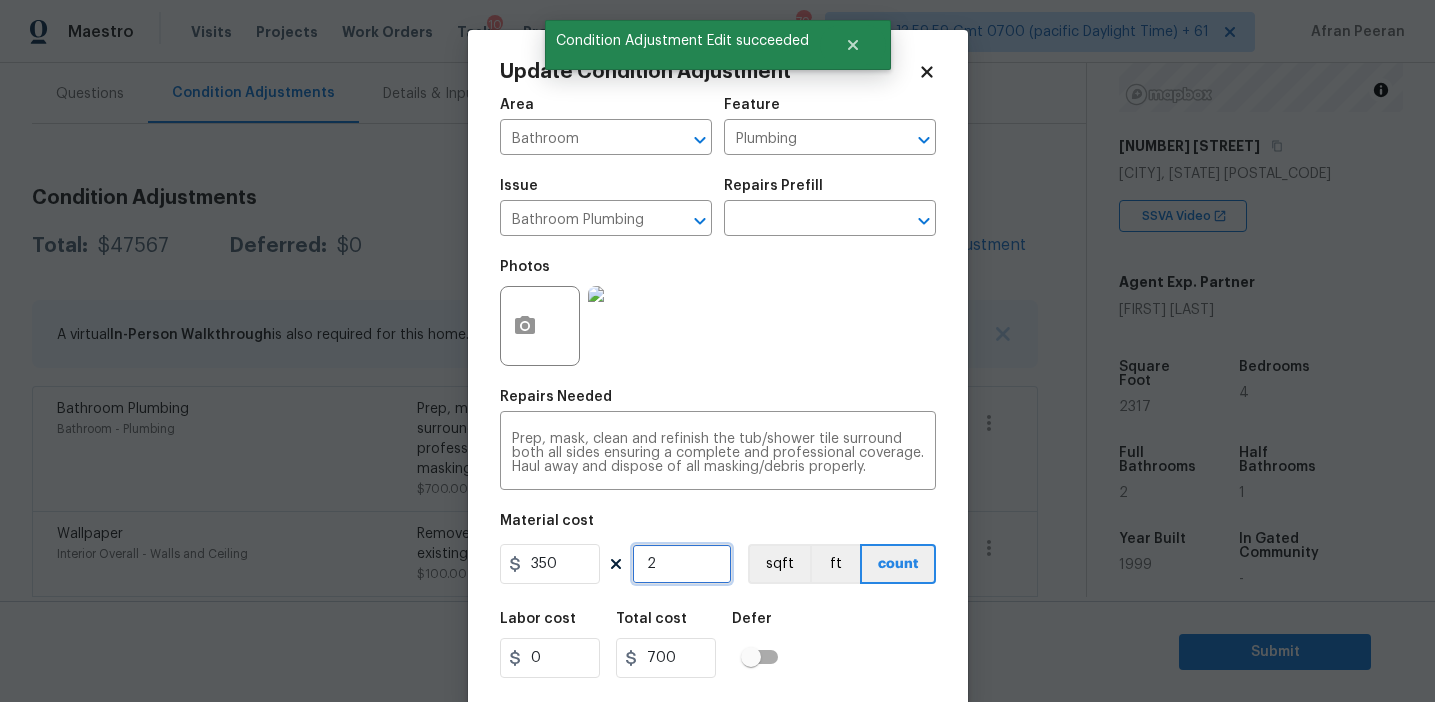 click on "2" at bounding box center (682, 564) 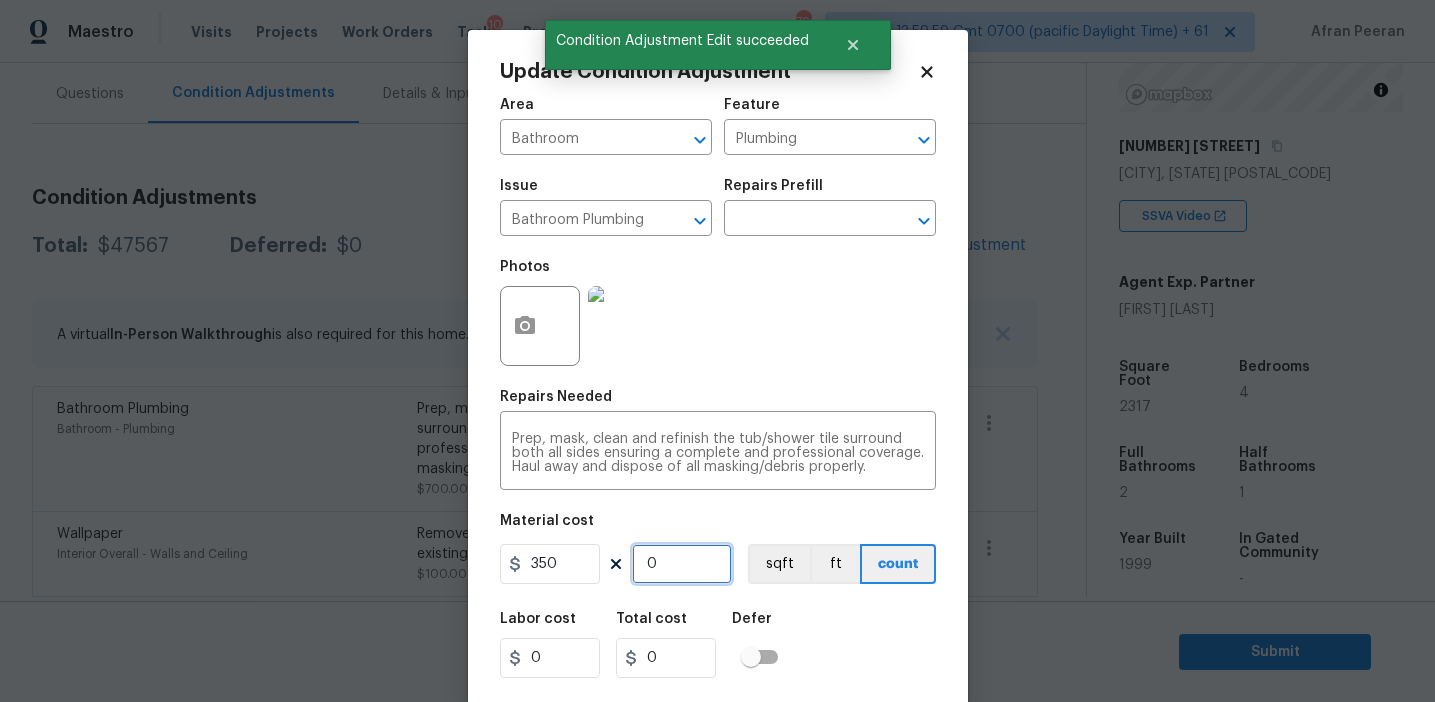 type on "3" 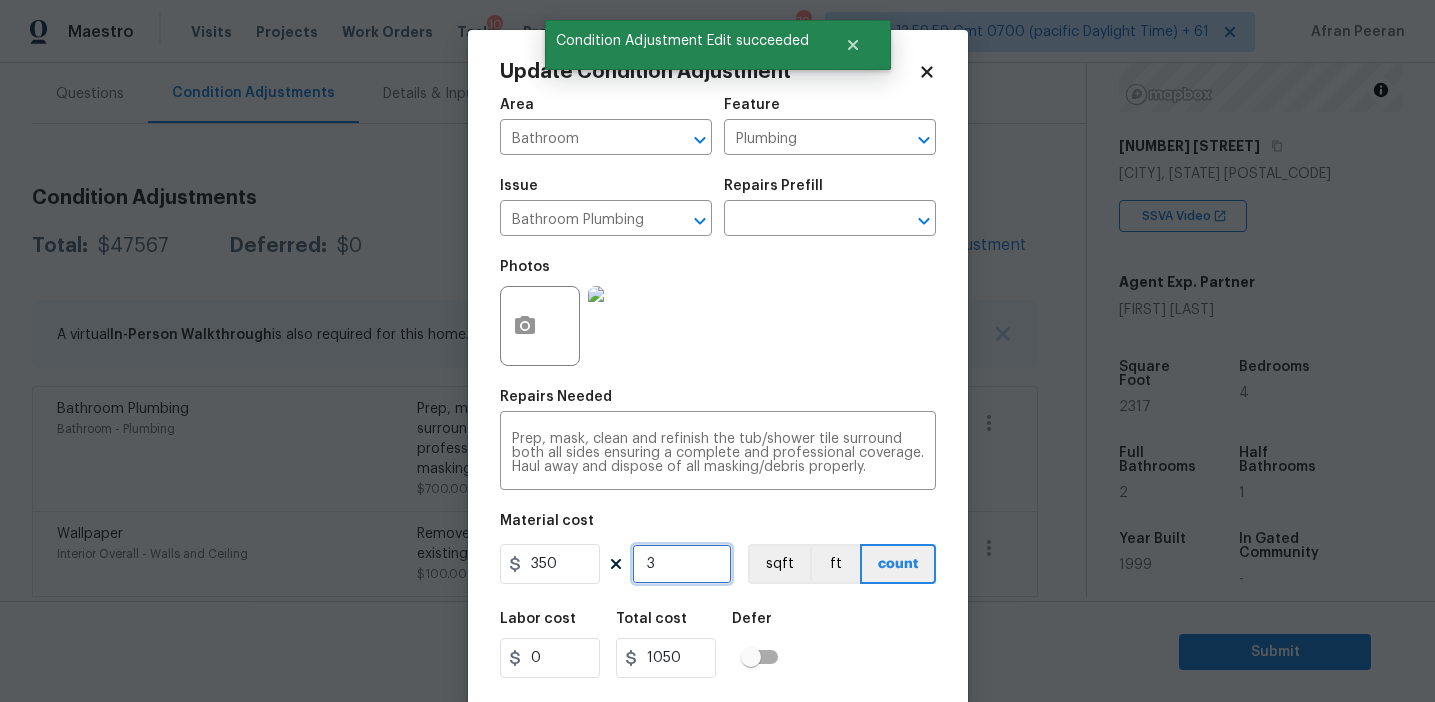 type on "3" 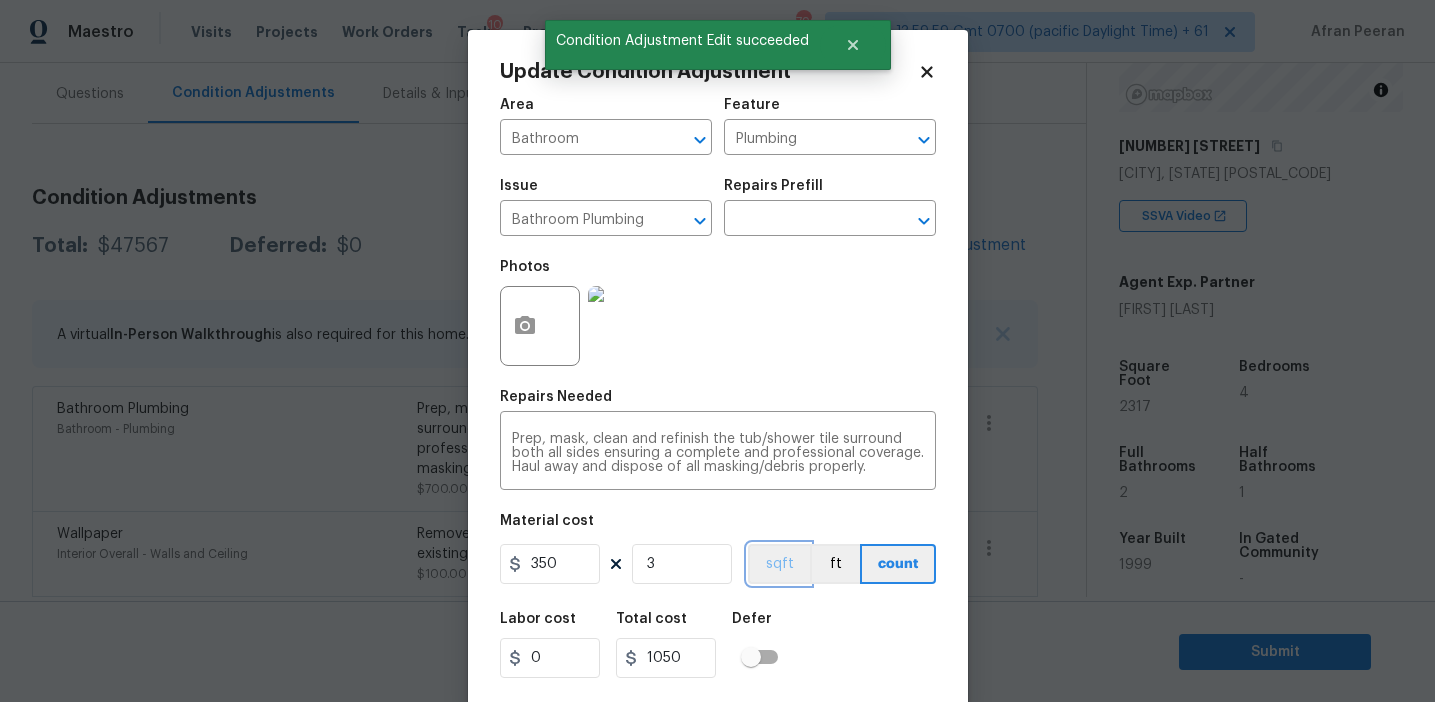 type 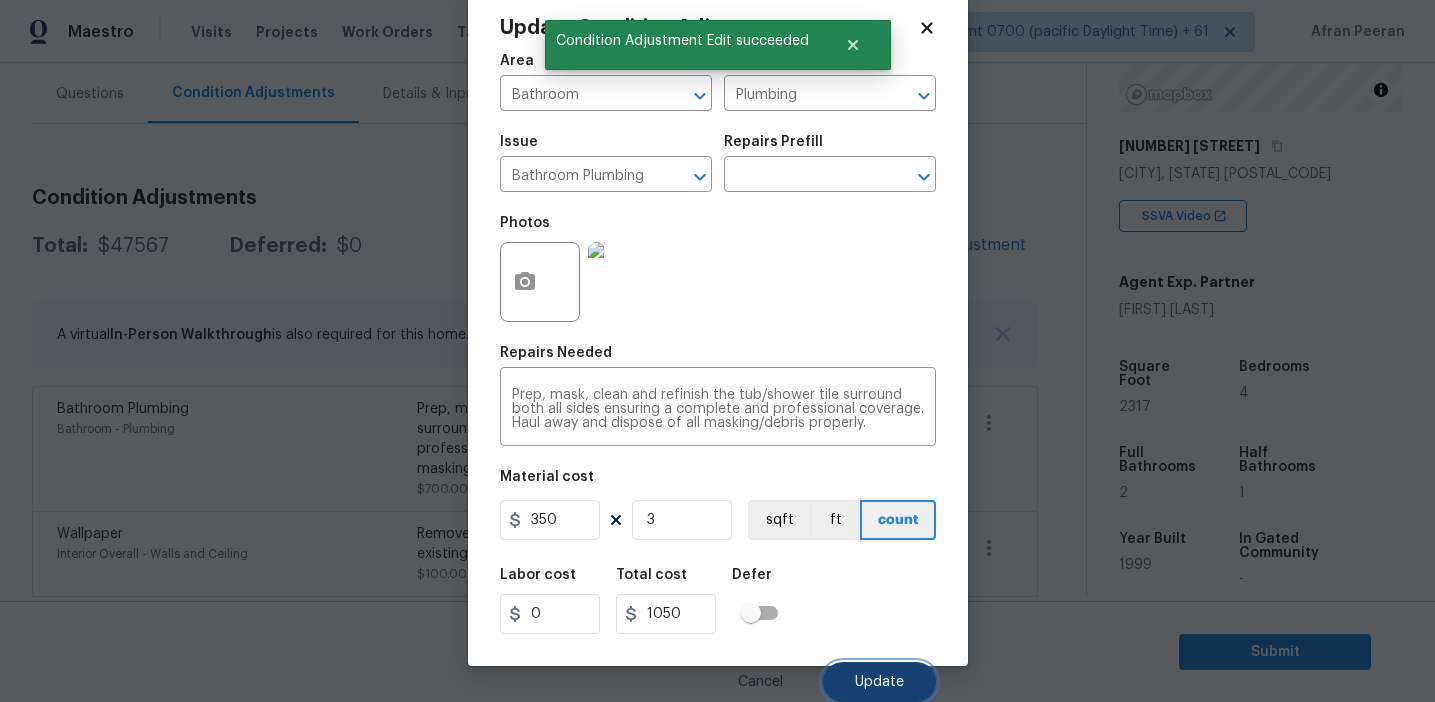 click on "Update" at bounding box center [879, 682] 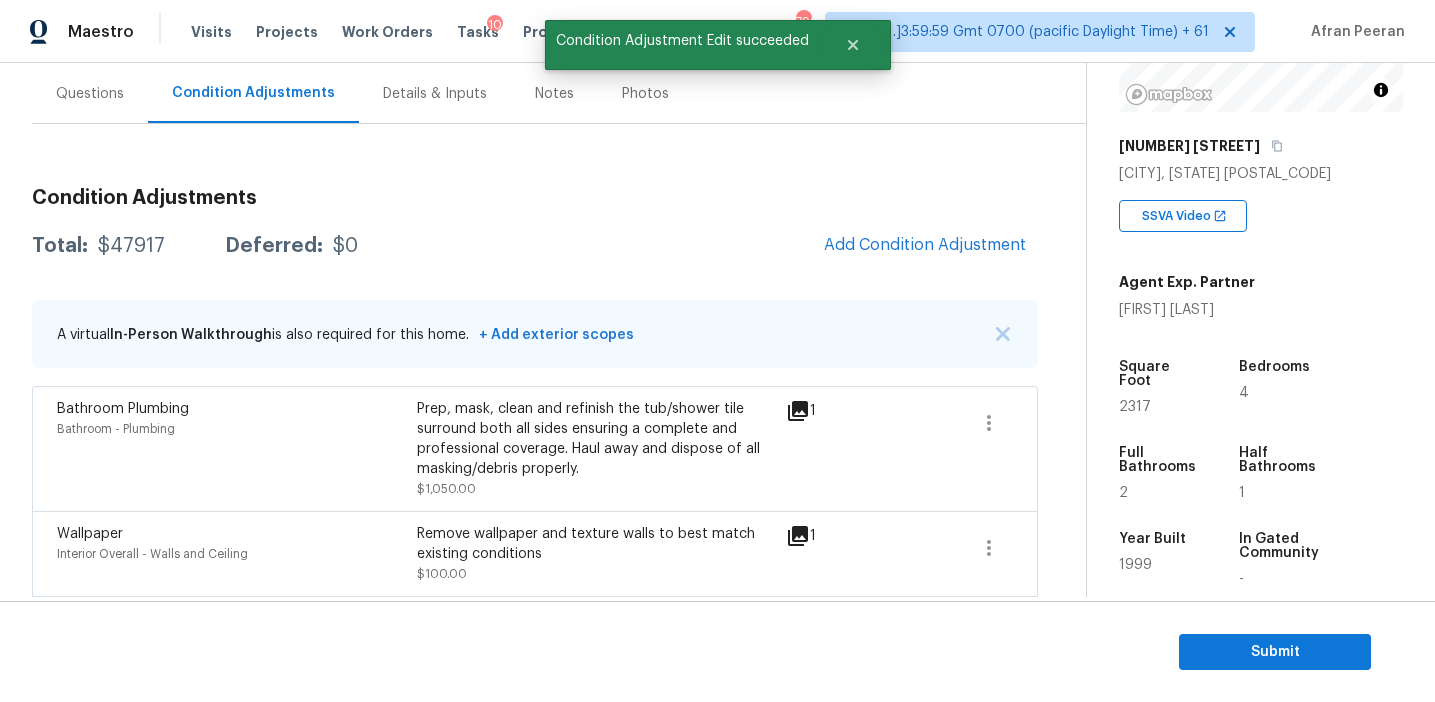 scroll, scrollTop: 0, scrollLeft: 0, axis: both 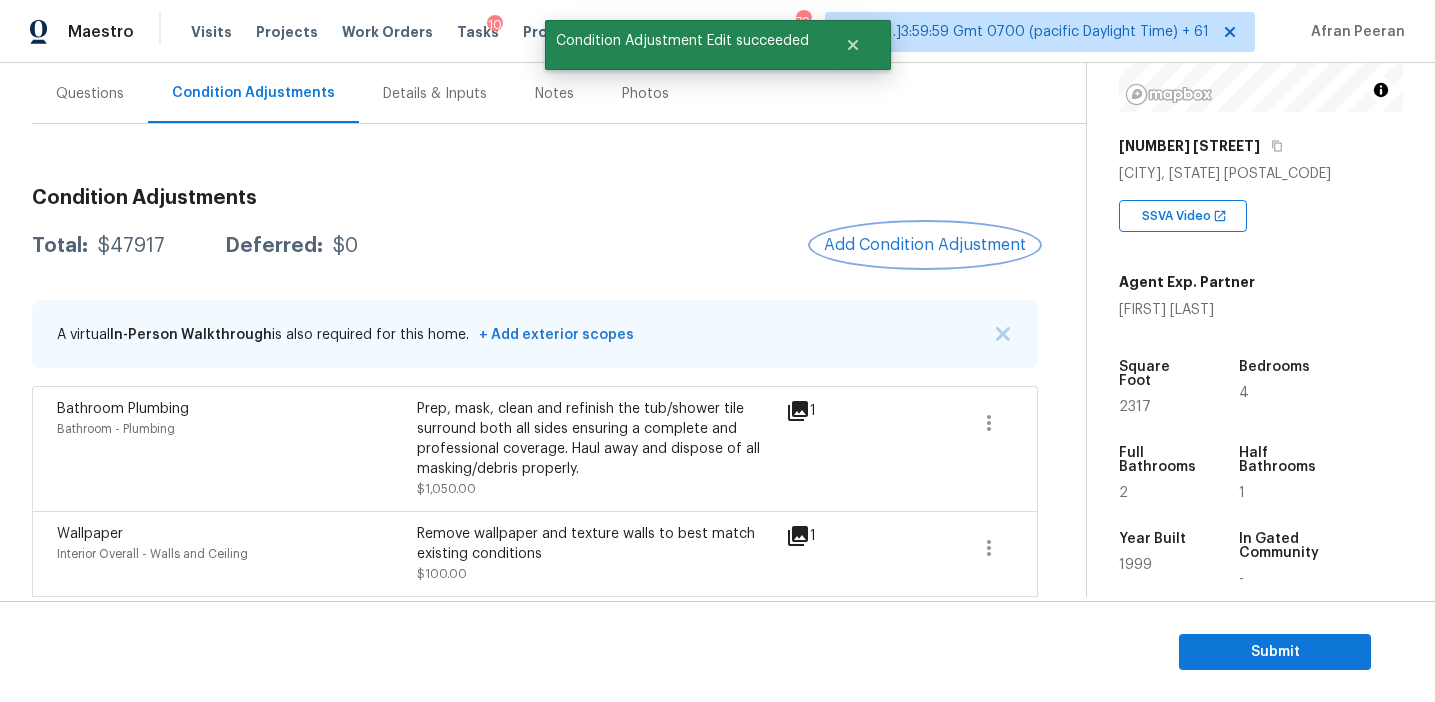 click on "Add Condition Adjustment" at bounding box center (925, 245) 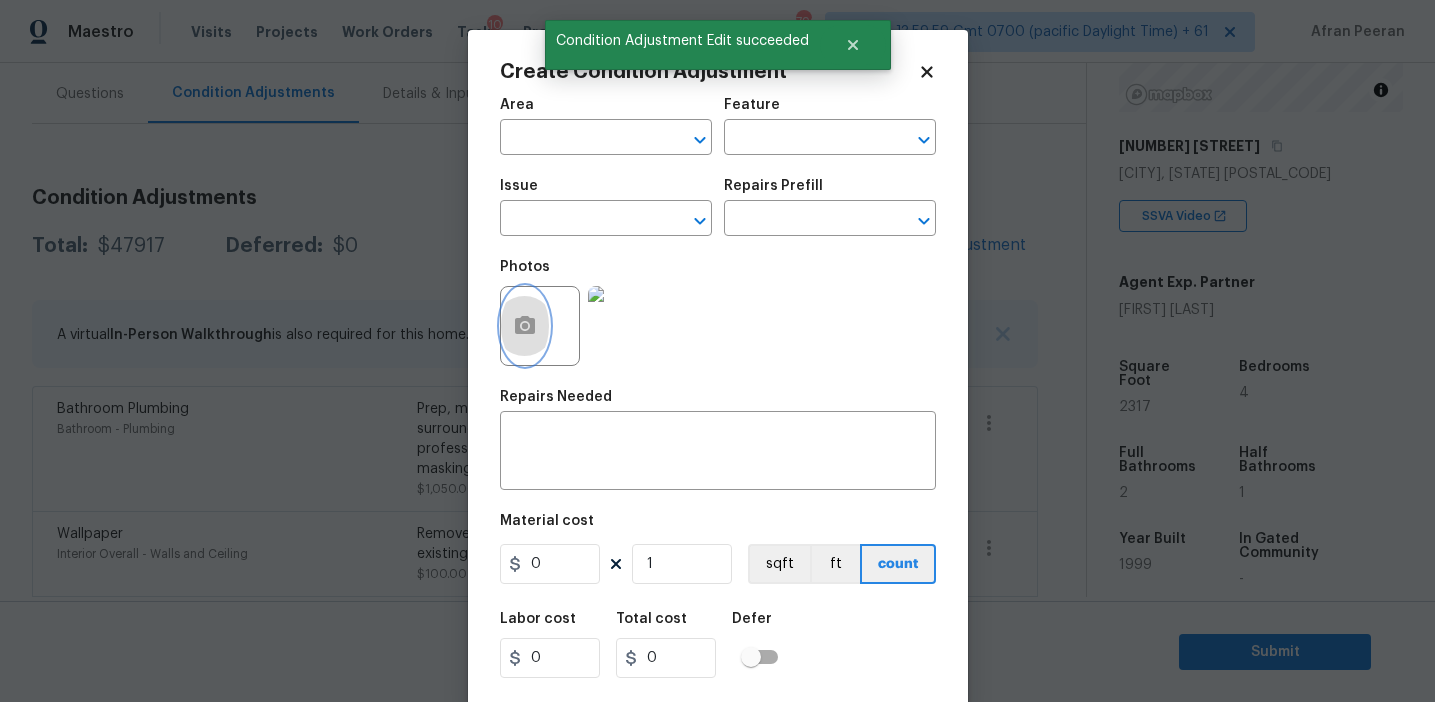 click at bounding box center [525, 326] 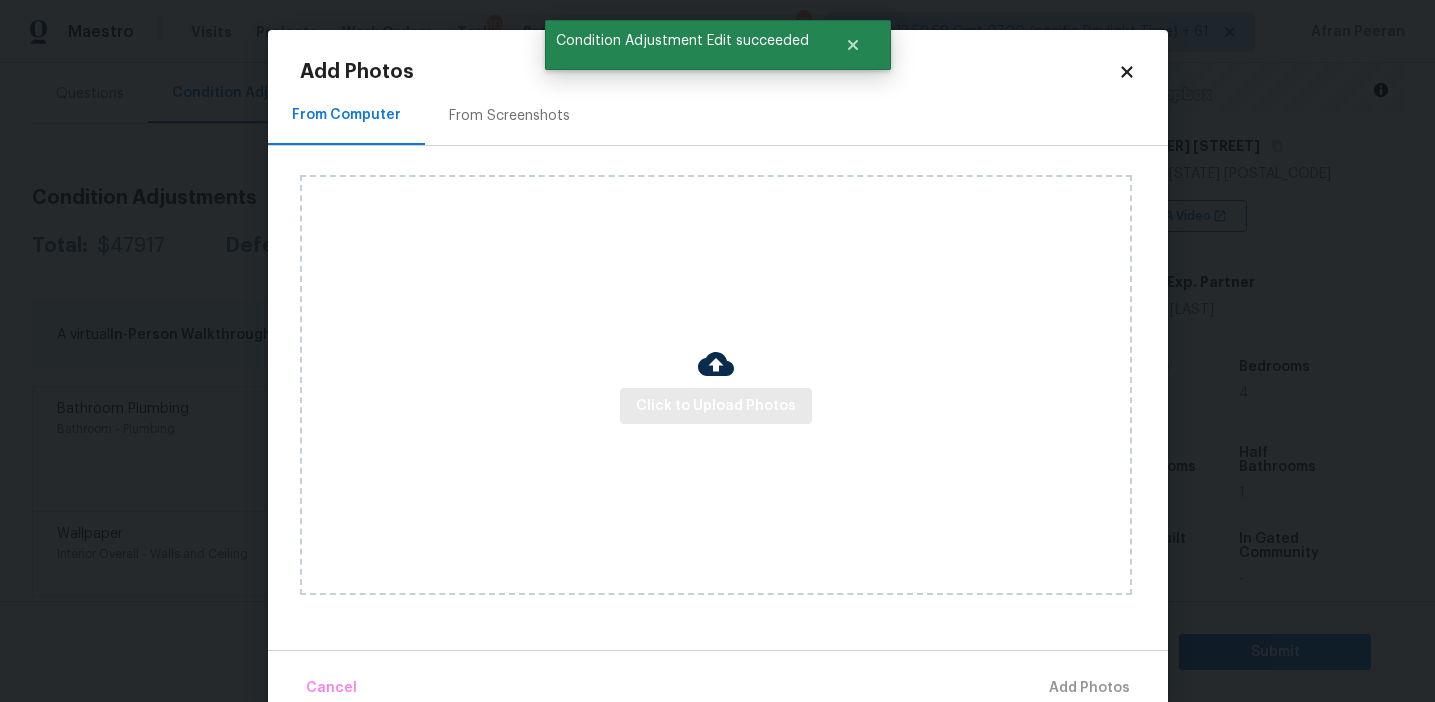 click on "Click to Upload Photos" at bounding box center [716, 385] 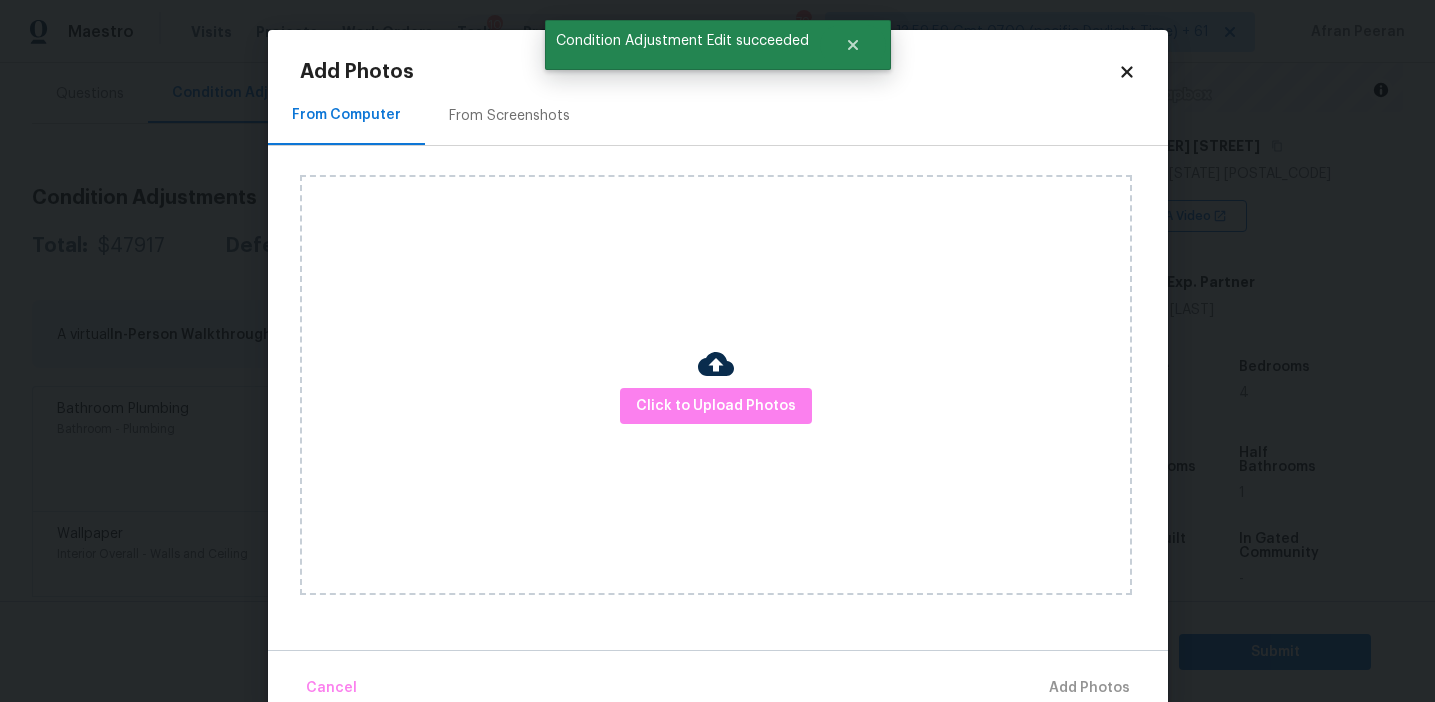 click on "Click to Upload Photos" at bounding box center (716, 385) 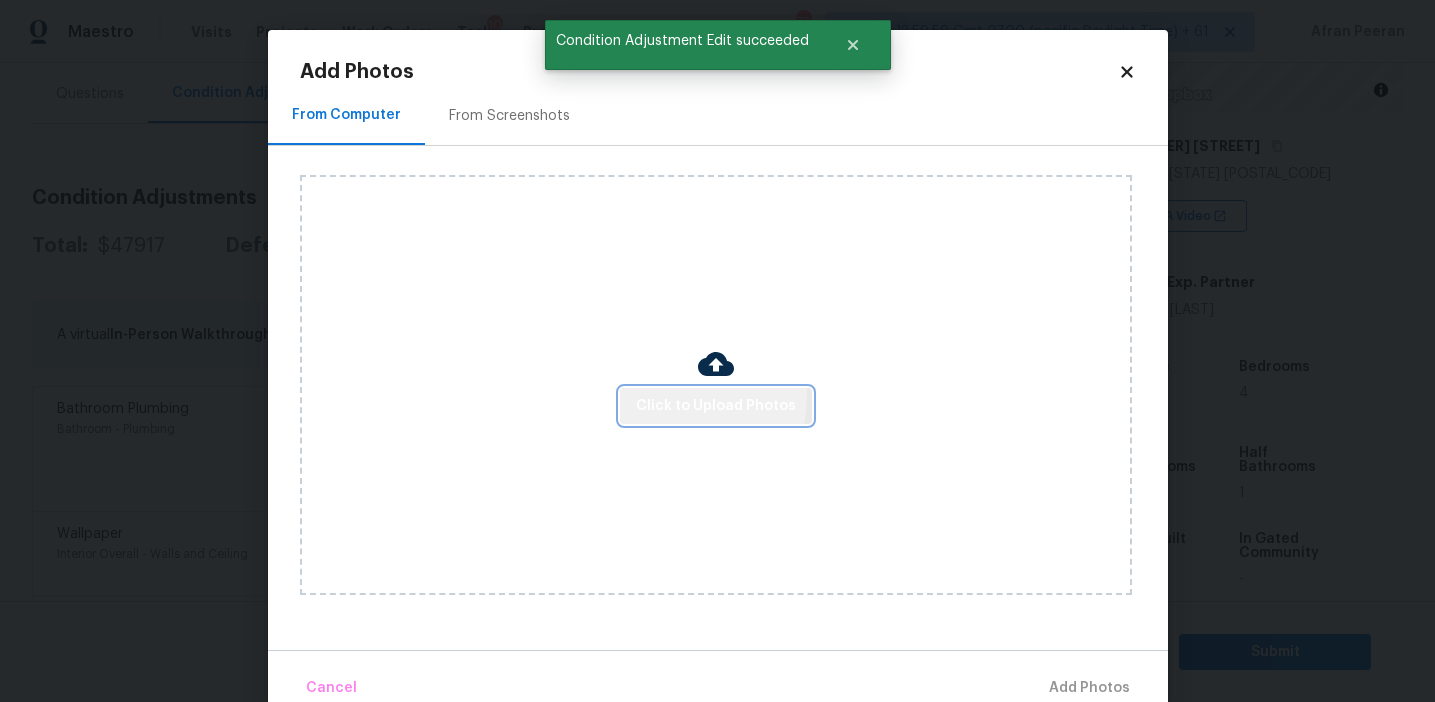 click on "Click to Upload Photos" at bounding box center [716, 406] 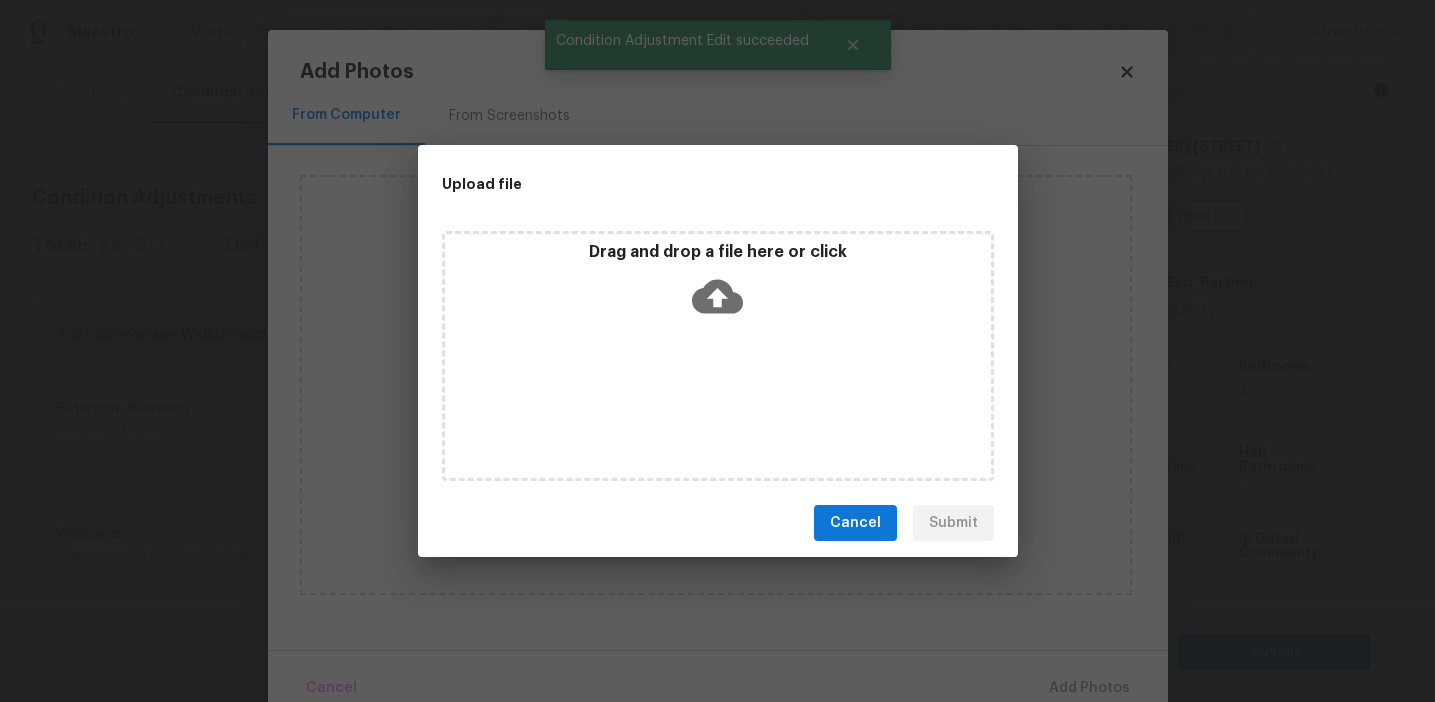click on "Drag and drop a file here or click" at bounding box center (718, 285) 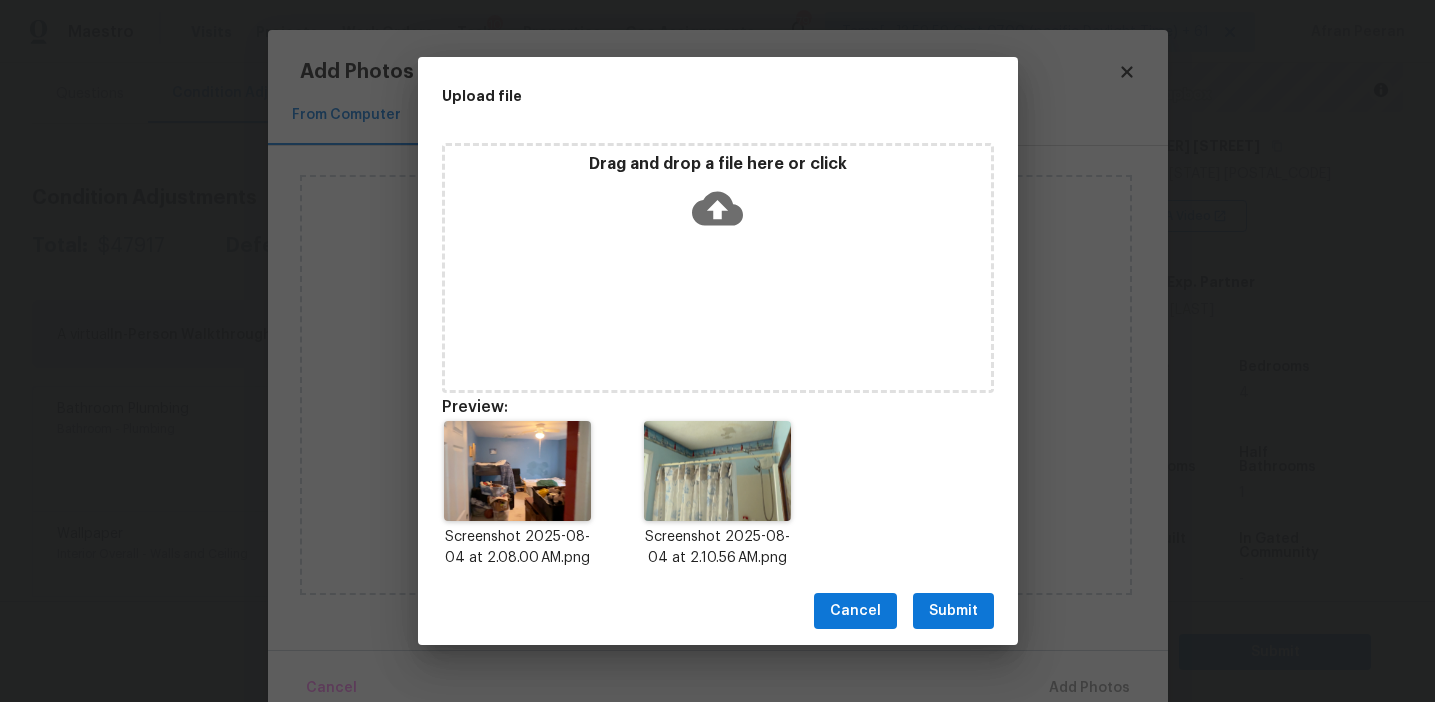 click on "Submit" at bounding box center [953, 611] 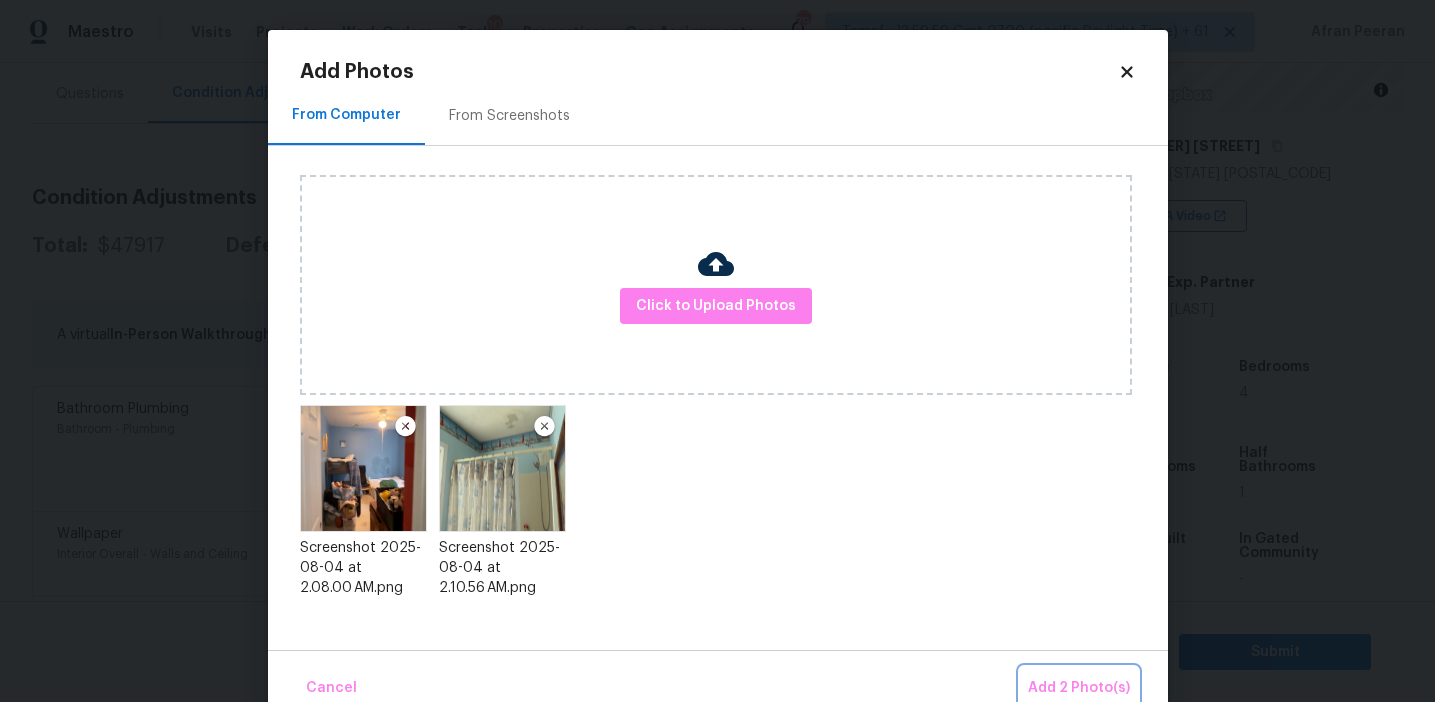 click on "Add 2 Photo(s)" at bounding box center [1079, 688] 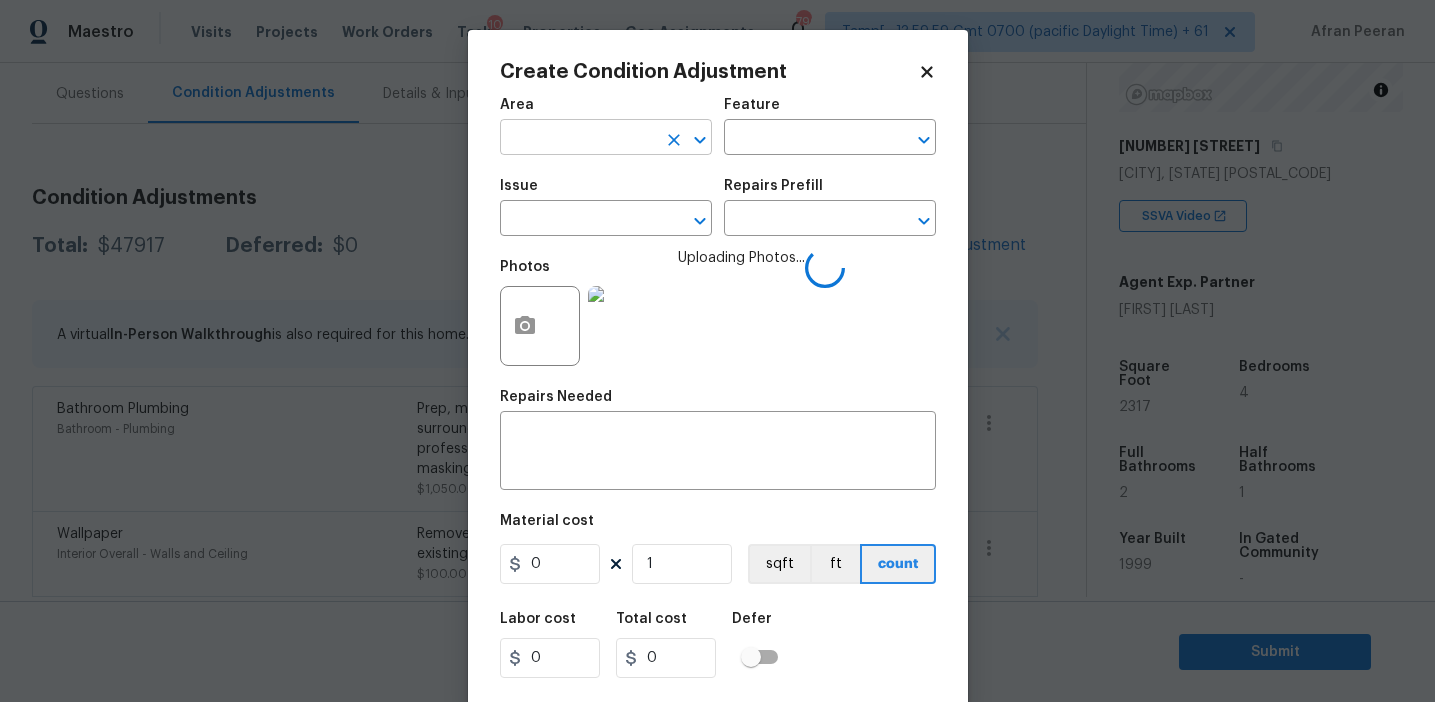 click at bounding box center (578, 139) 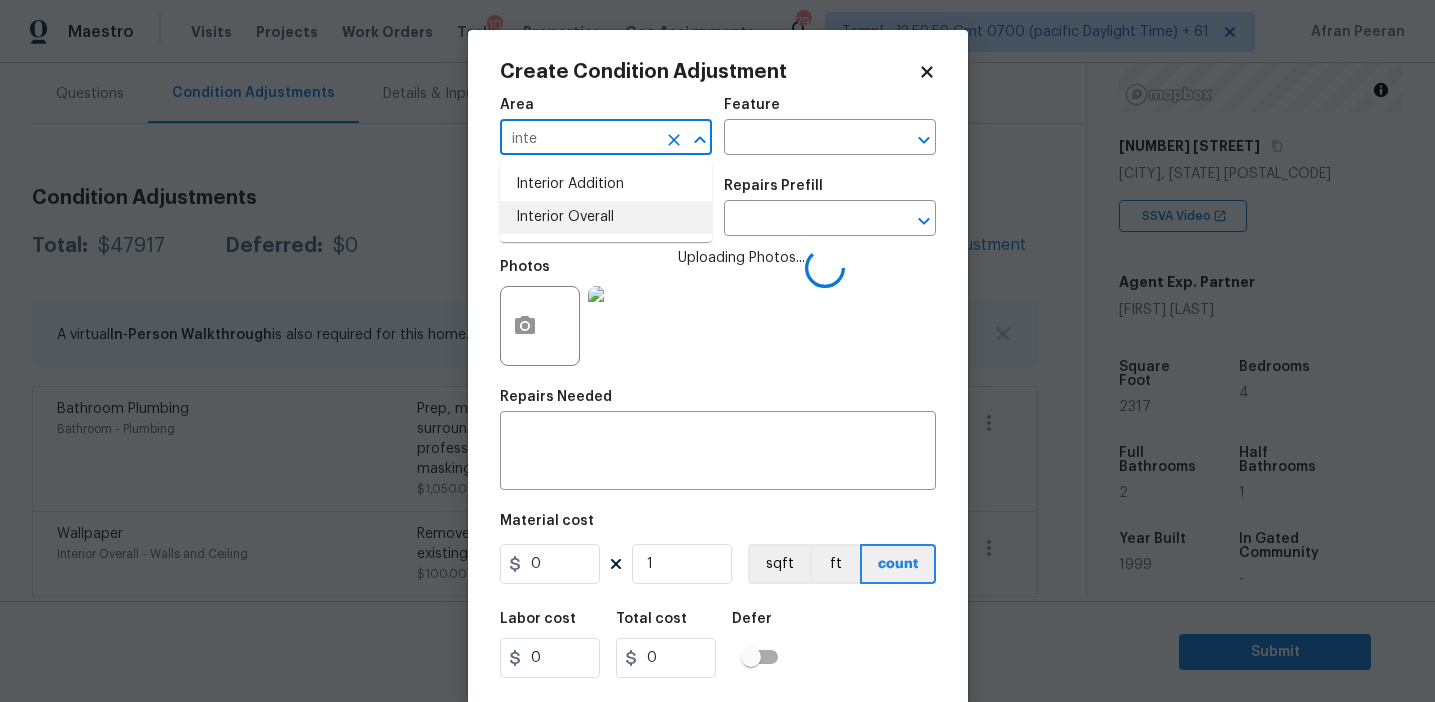 click on "Interior Overall" at bounding box center [606, 217] 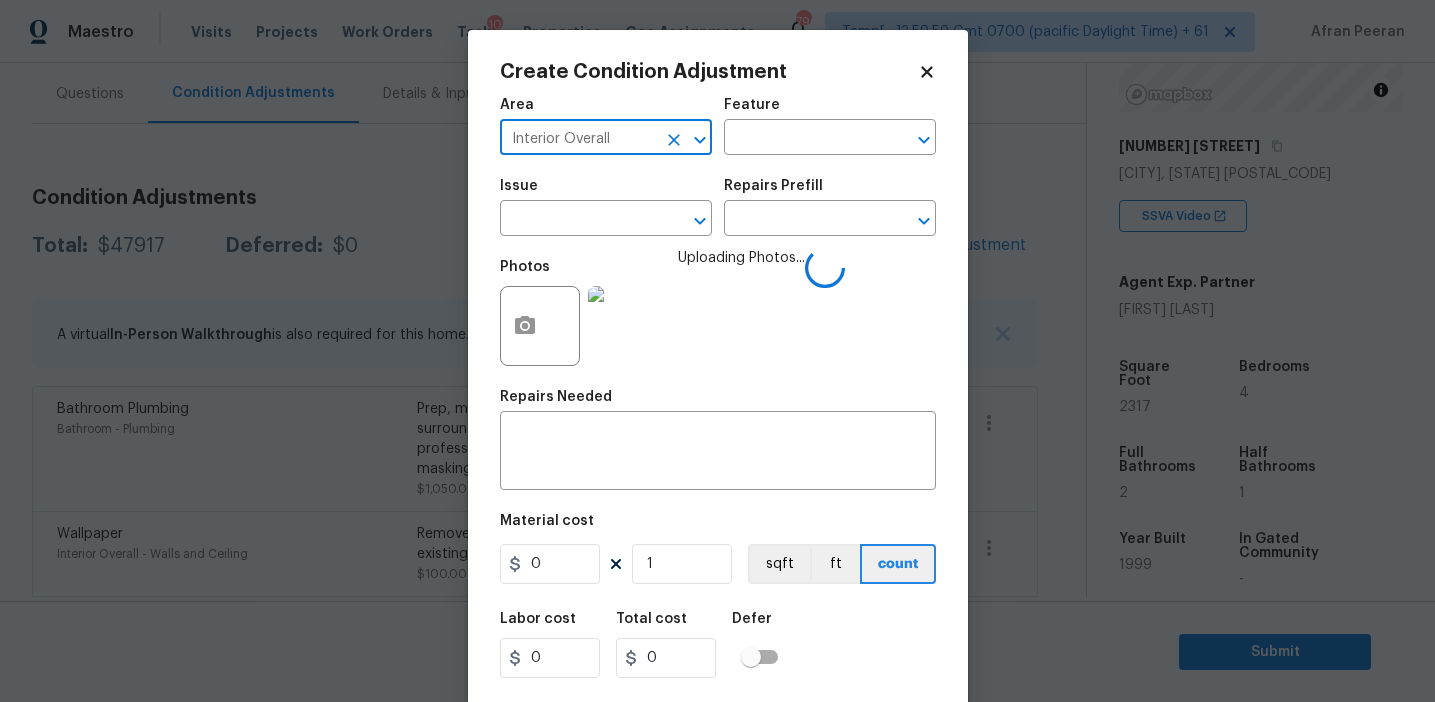 type on "Interior Overall" 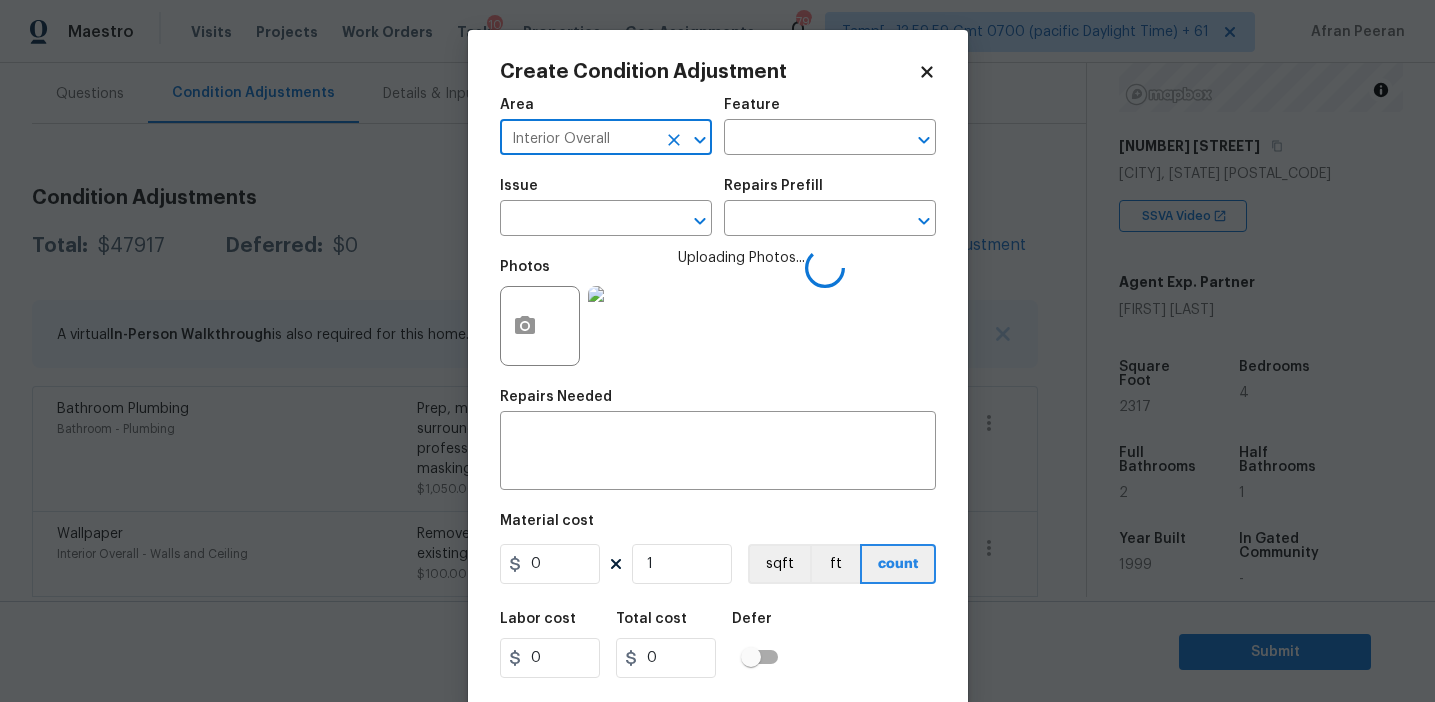 click at bounding box center (578, 220) 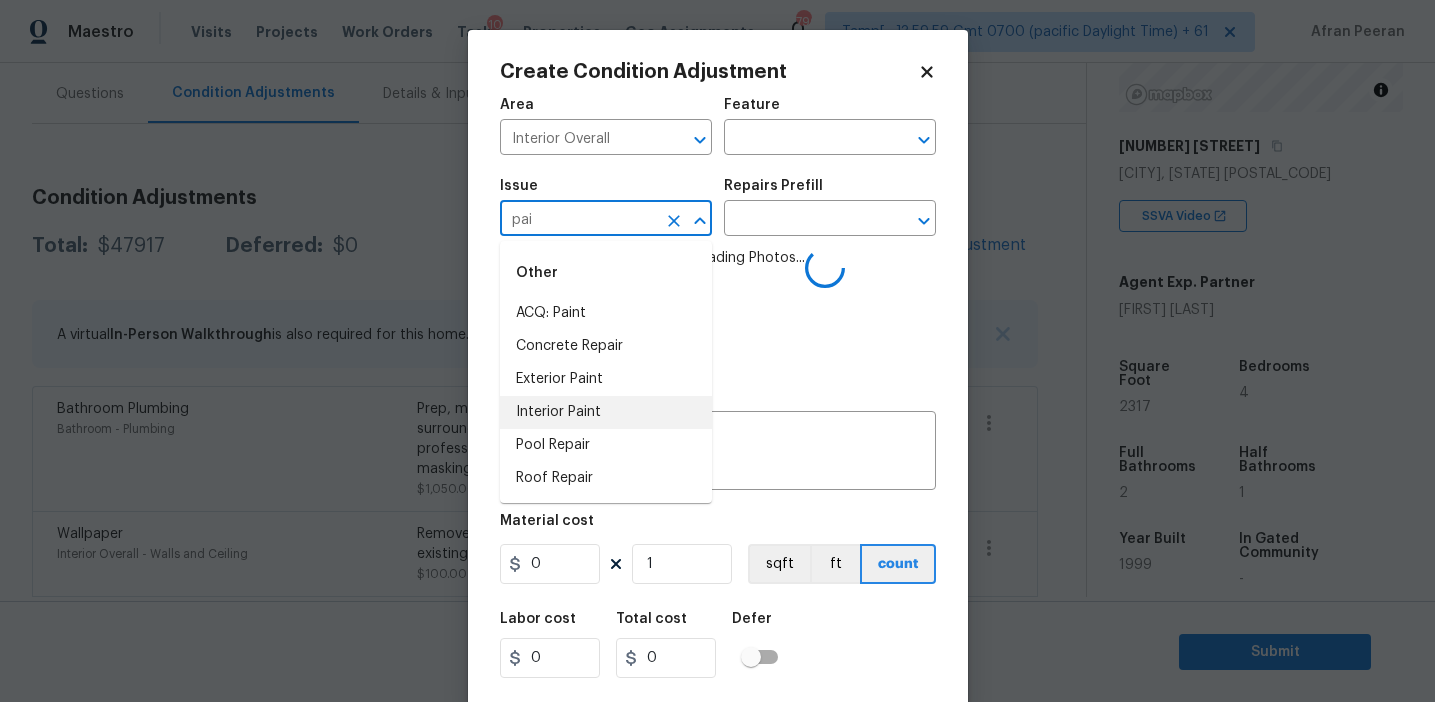 click on "Interior Paint" at bounding box center (606, 412) 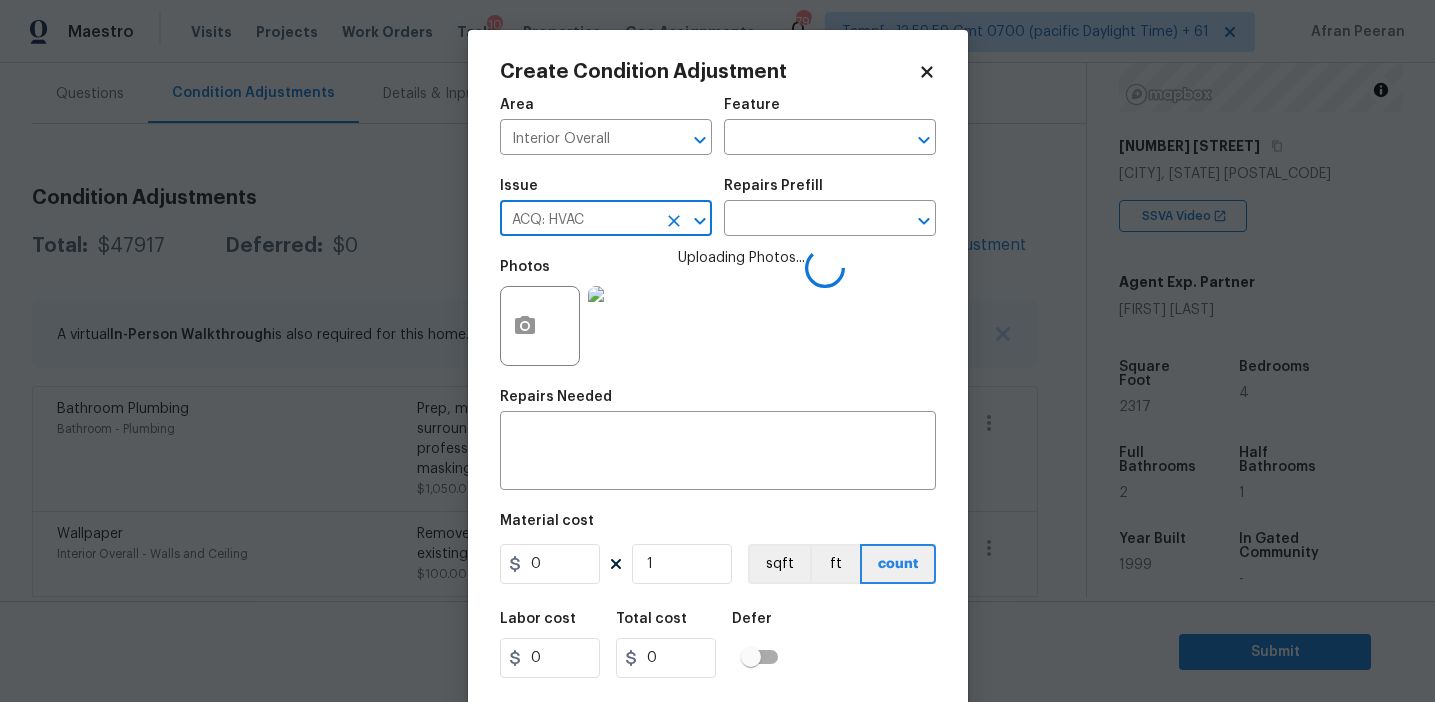 type on "ACQ: HVAC" 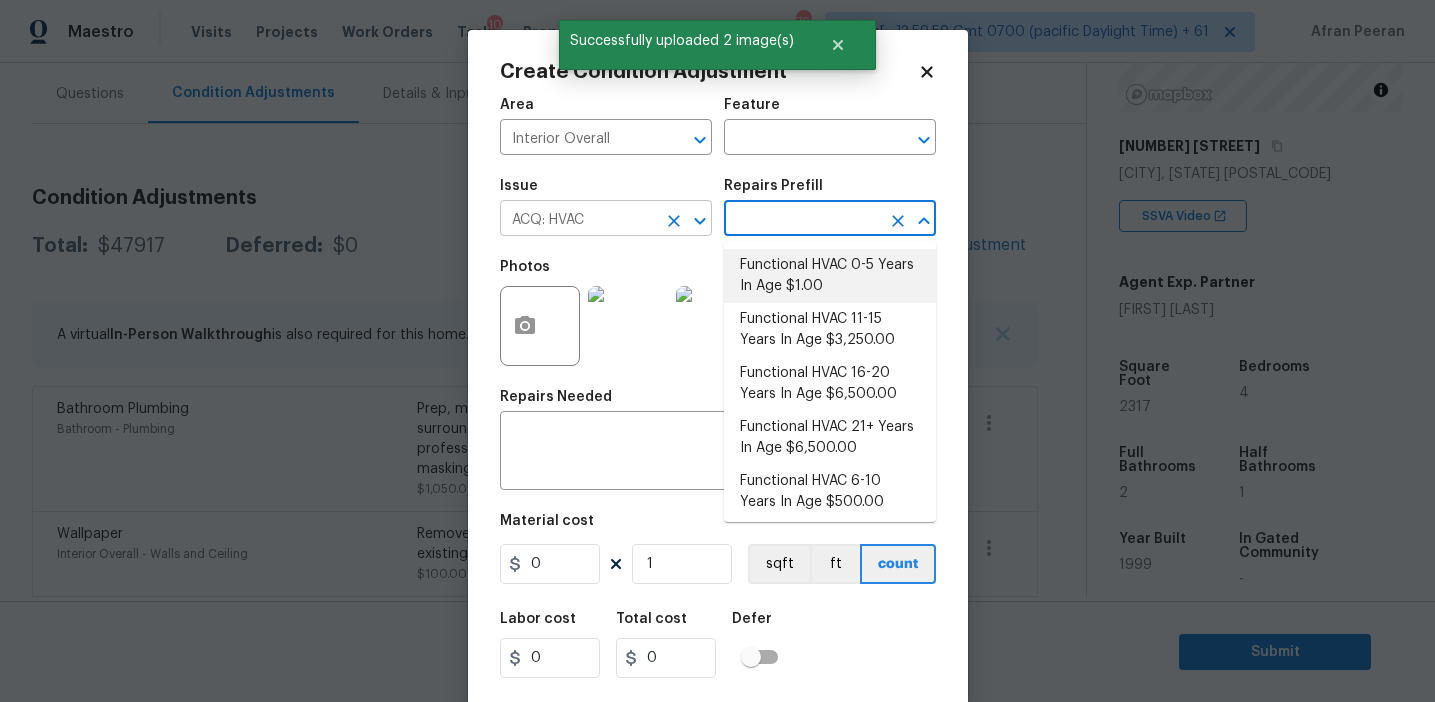 click 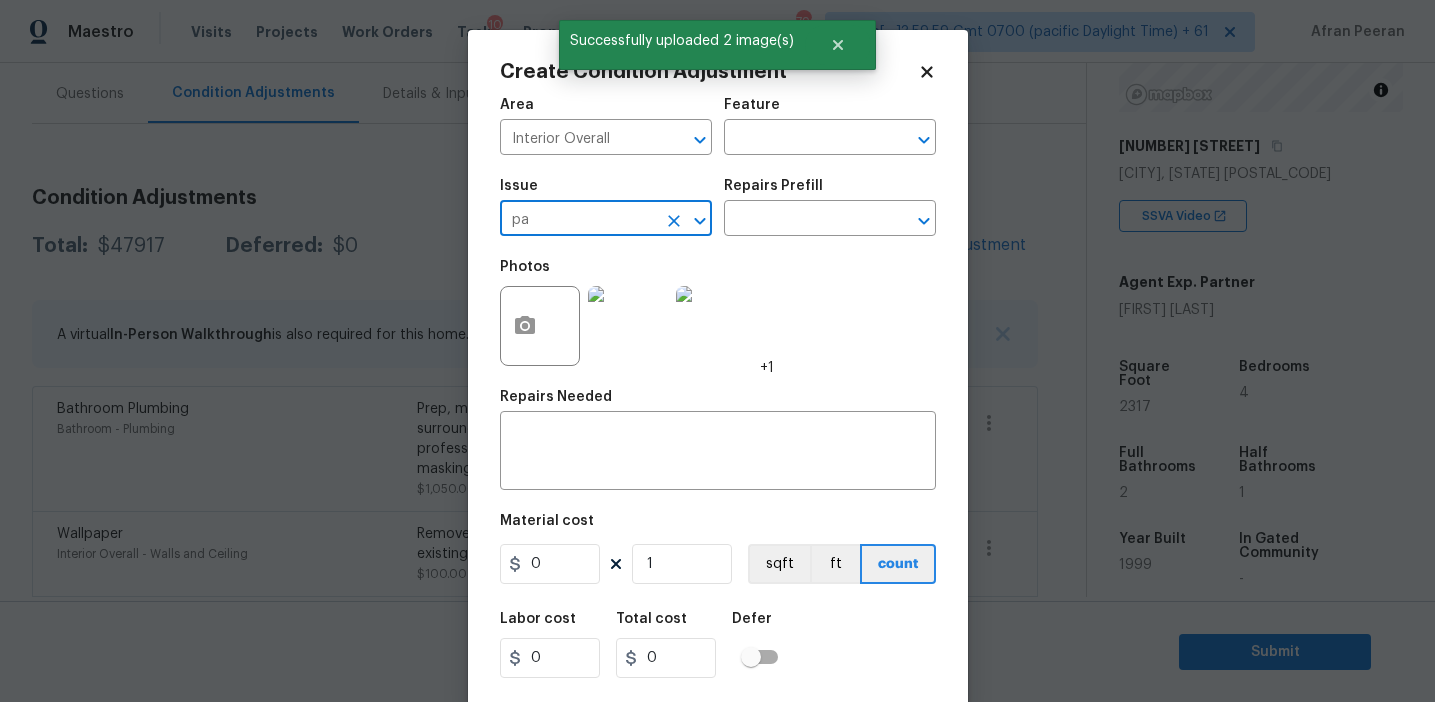type on "pai" 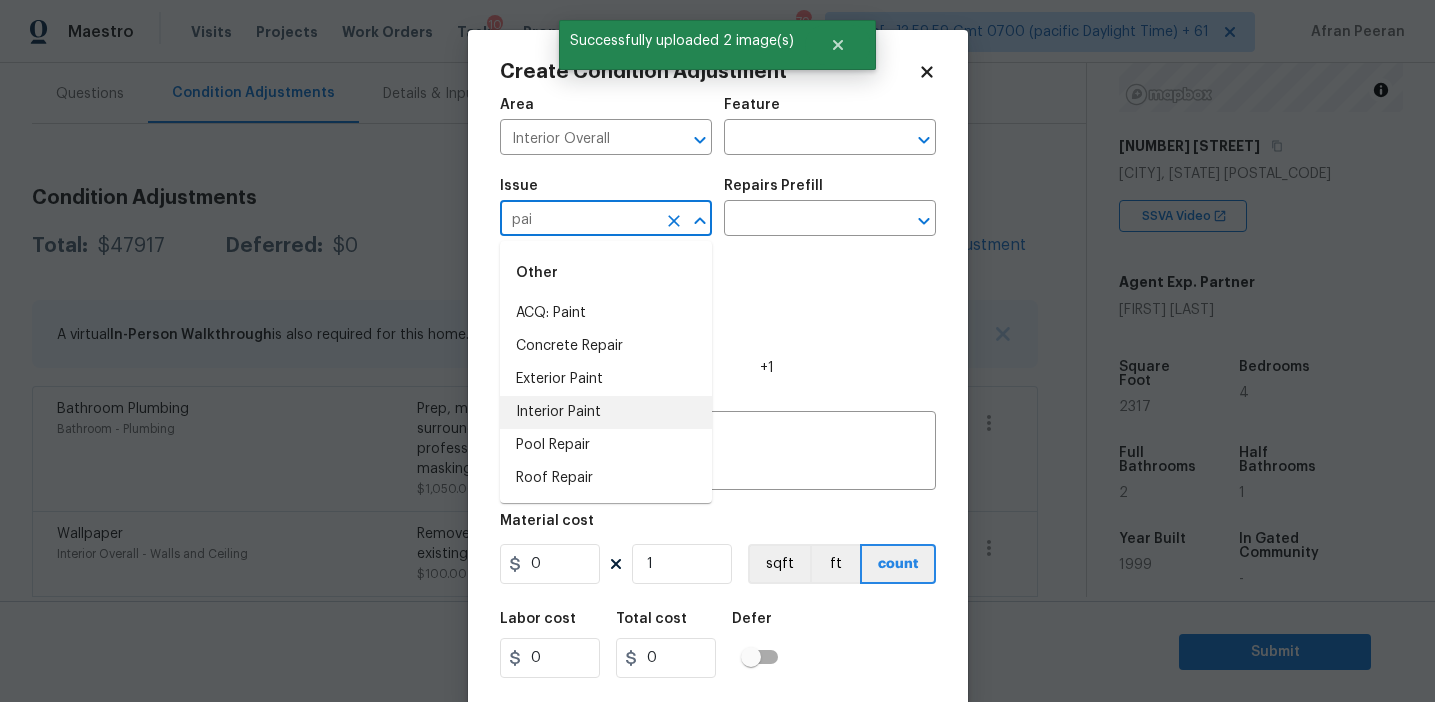 click on "Interior Paint" at bounding box center [606, 412] 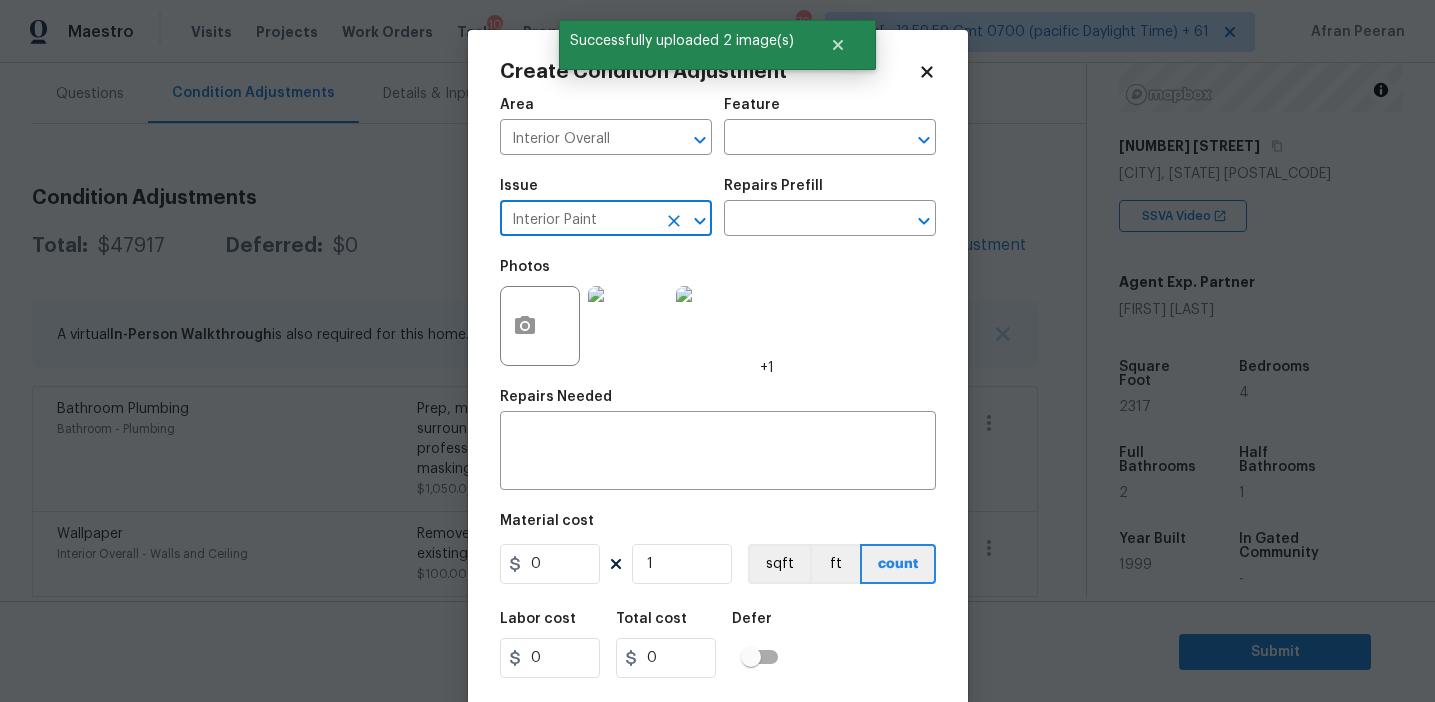 type on "Interior Paint" 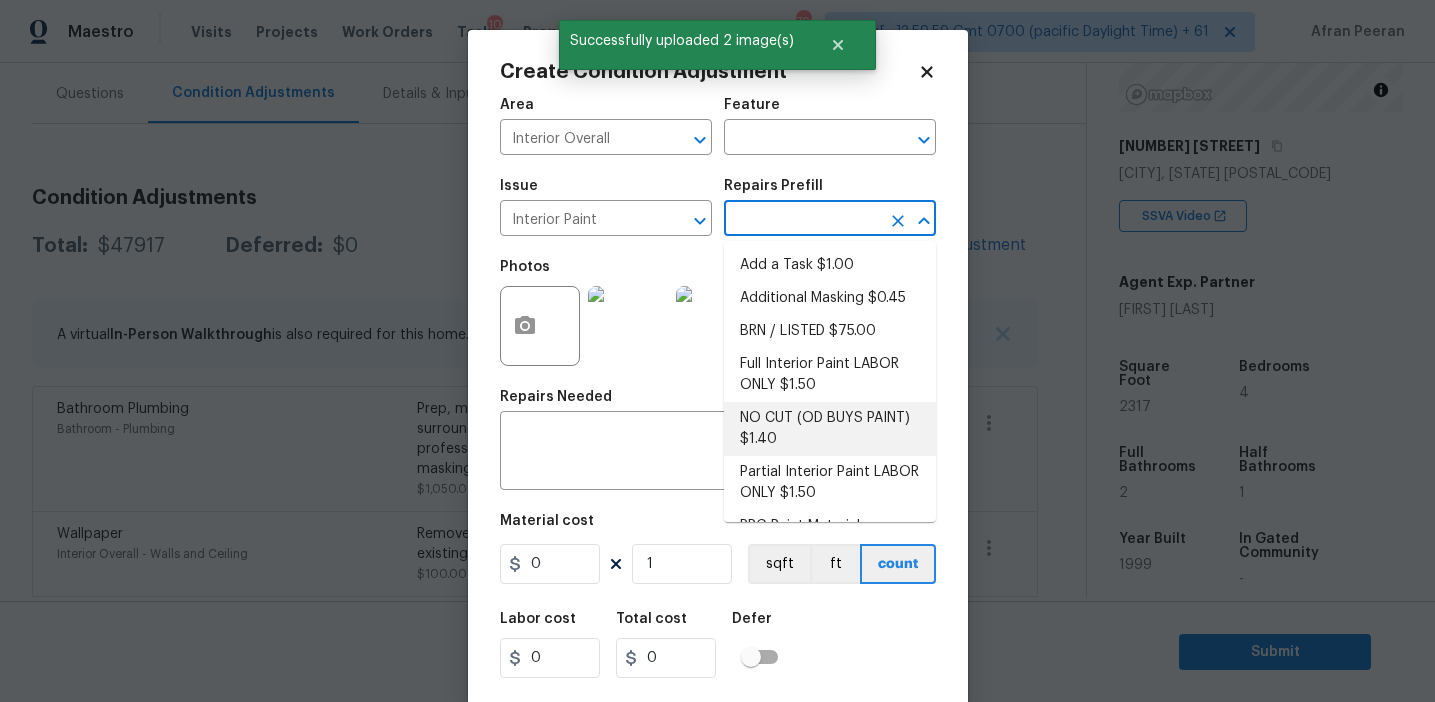 scroll, scrollTop: 83, scrollLeft: 0, axis: vertical 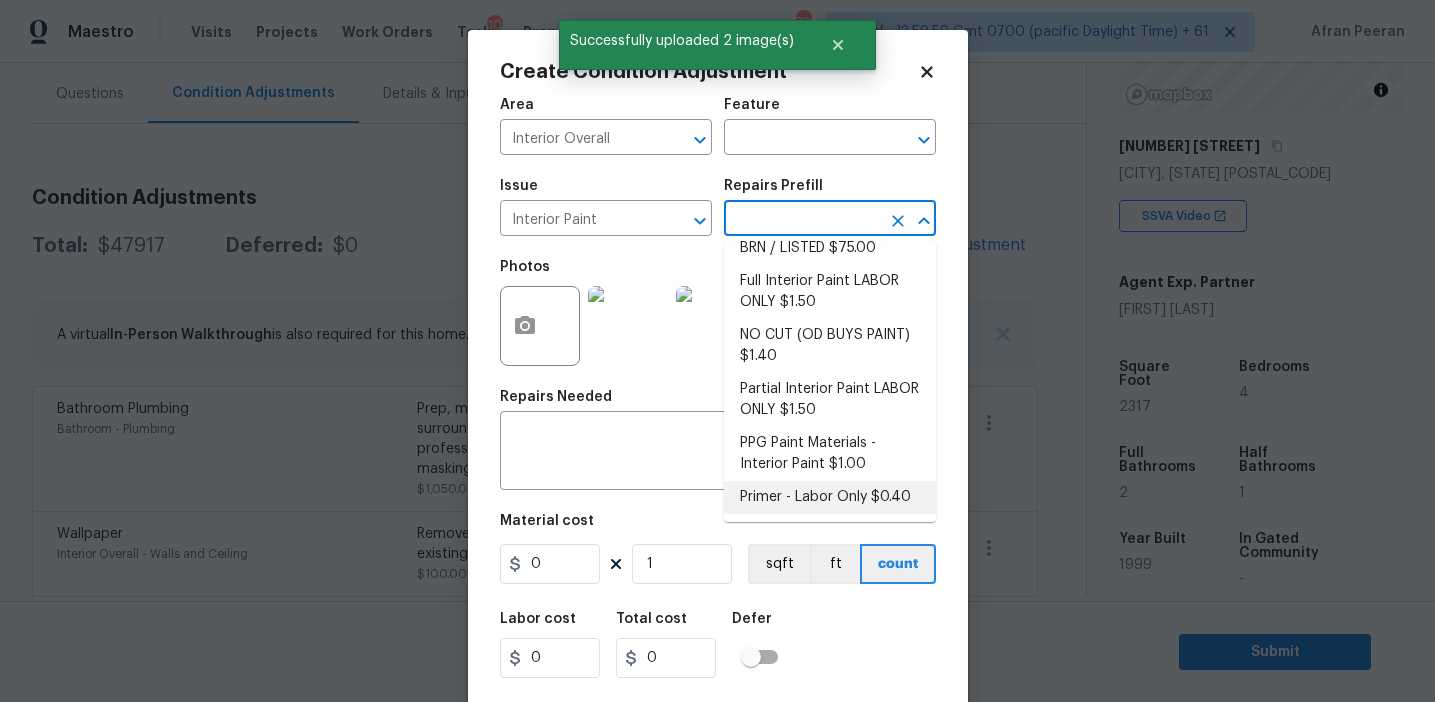 click on "Primer - Labor Only $0.40" at bounding box center (830, 497) 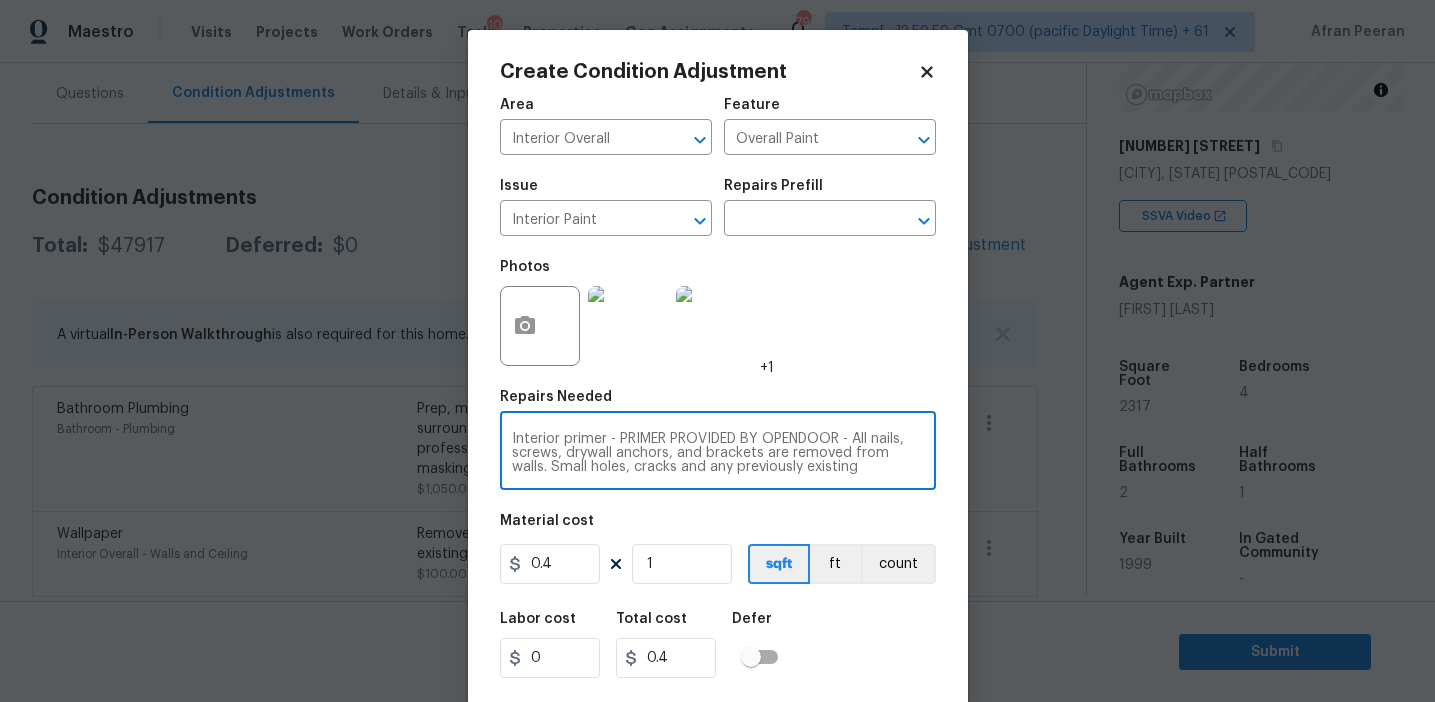 scroll, scrollTop: 42, scrollLeft: 0, axis: vertical 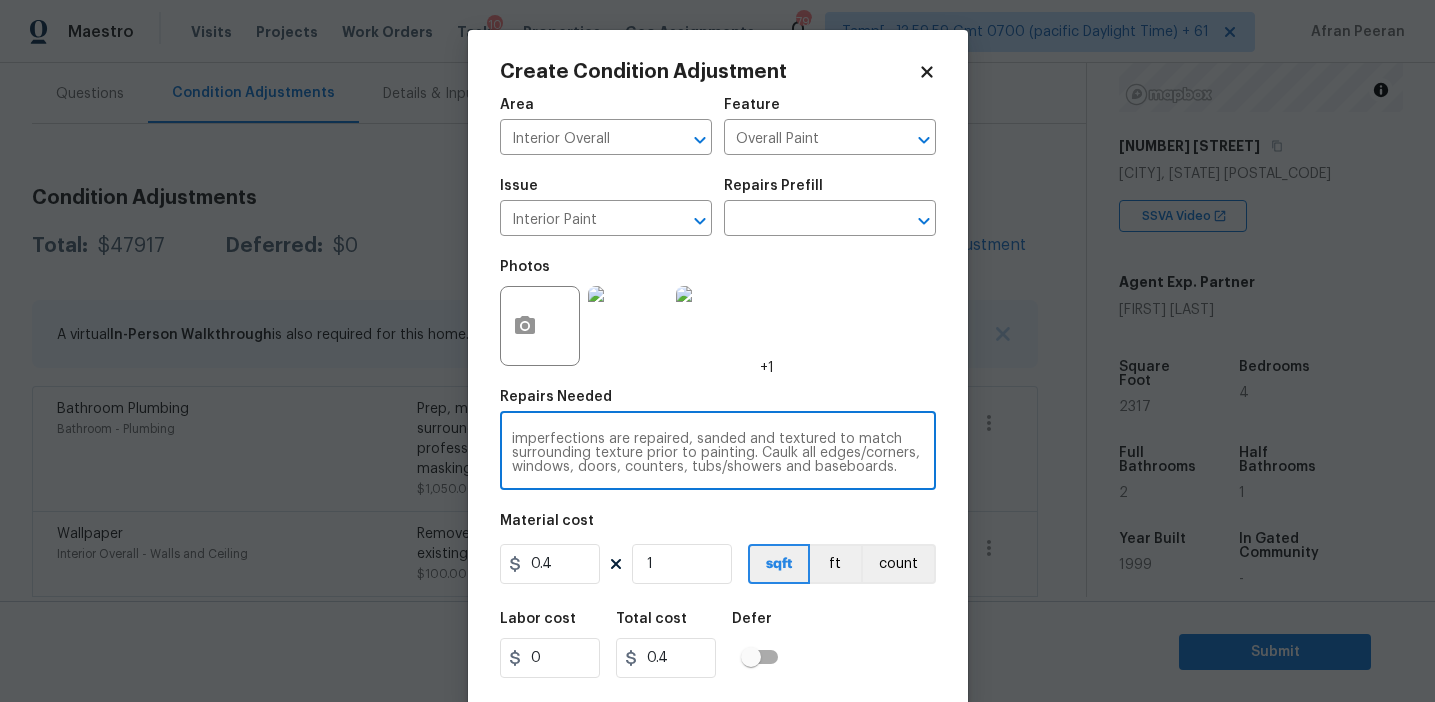 drag, startPoint x: 609, startPoint y: 442, endPoint x: 829, endPoint y: 477, distance: 222.7667 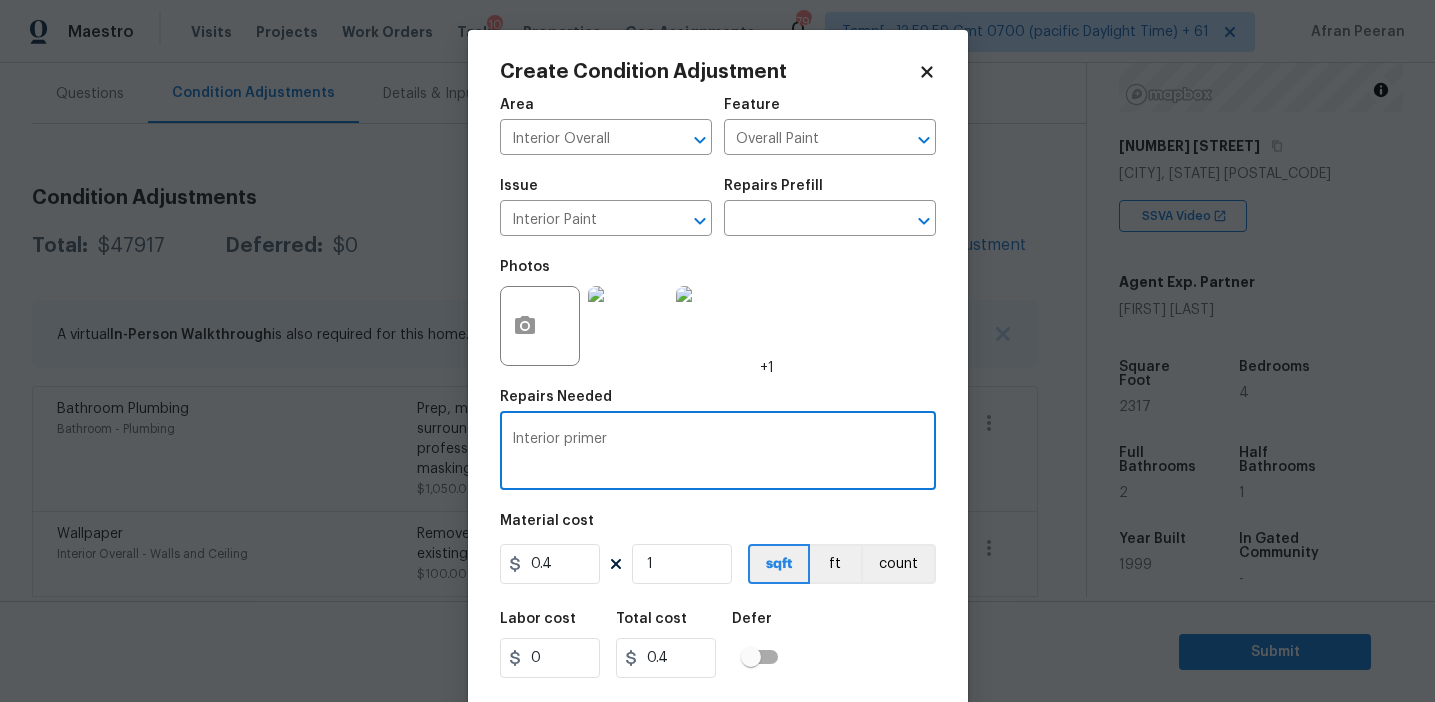 scroll, scrollTop: 0, scrollLeft: 0, axis: both 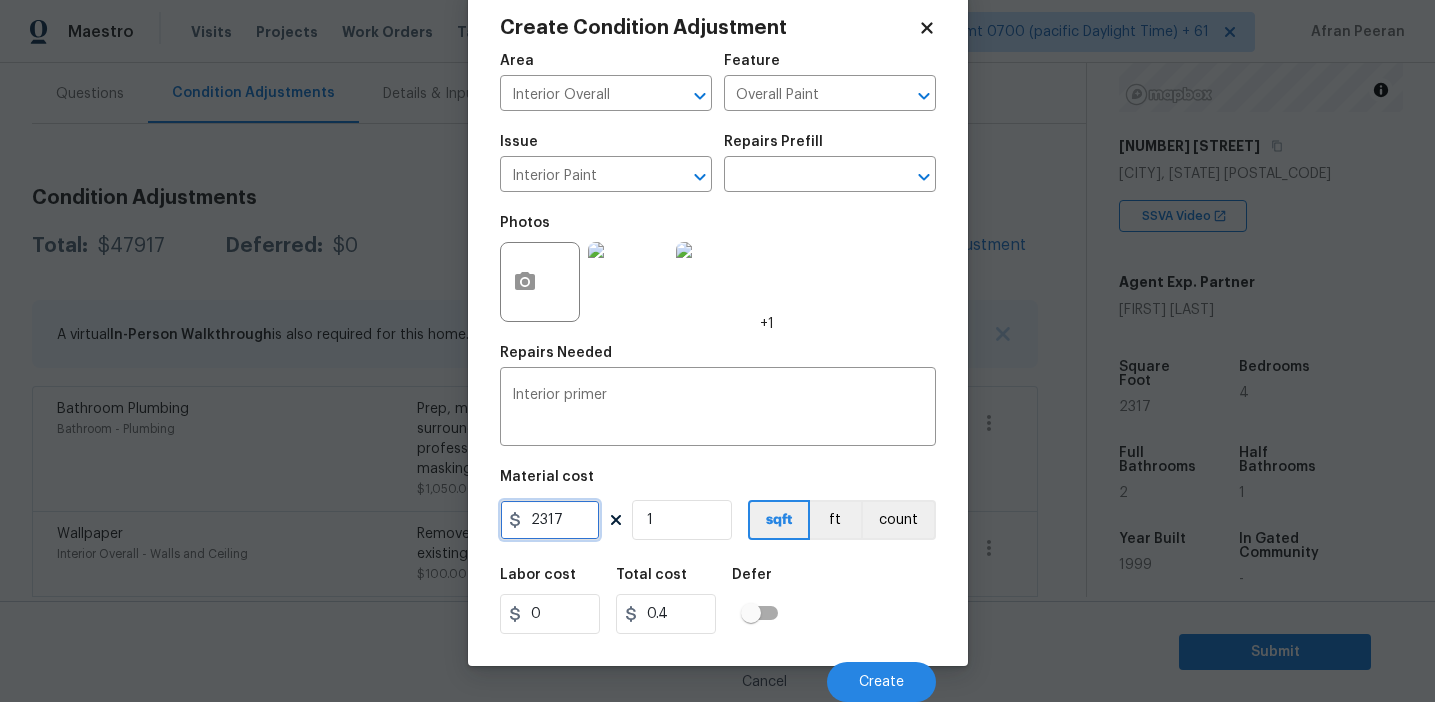 type on "2317" 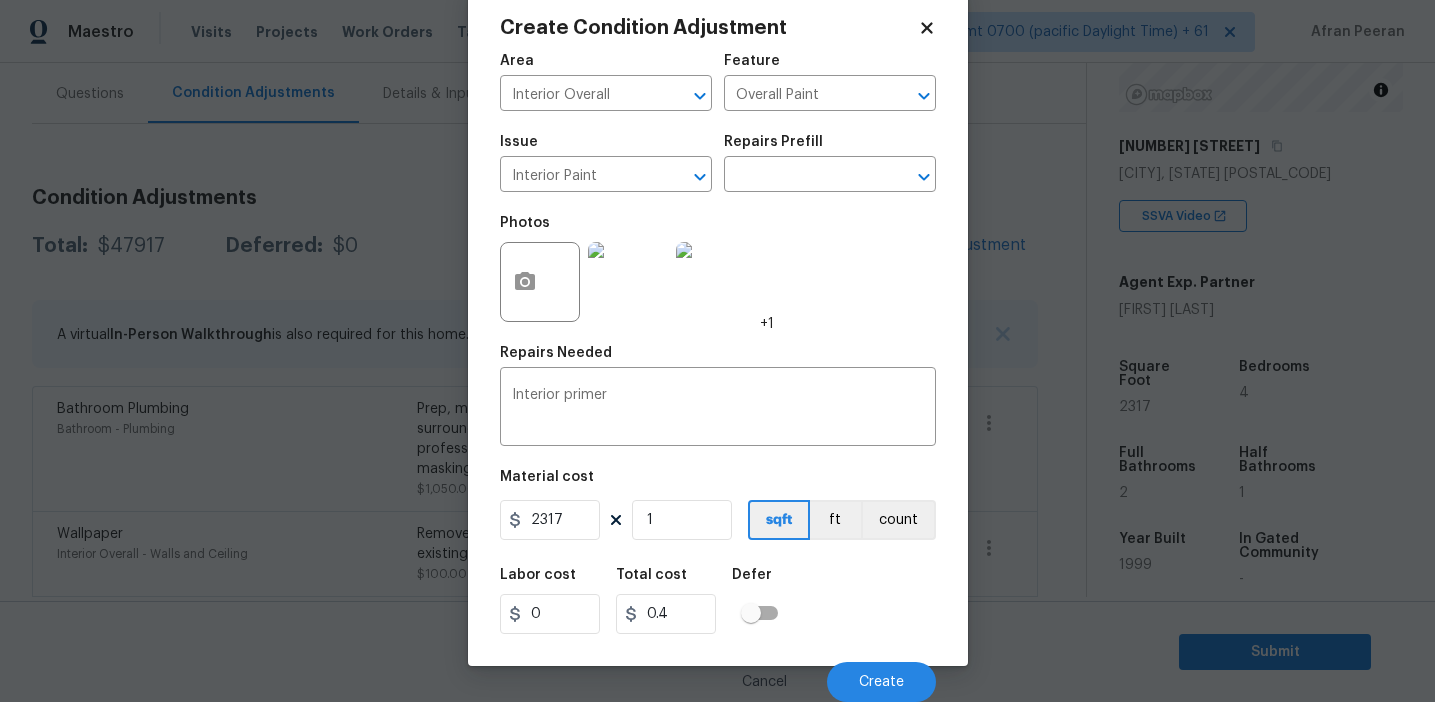 type on "2317" 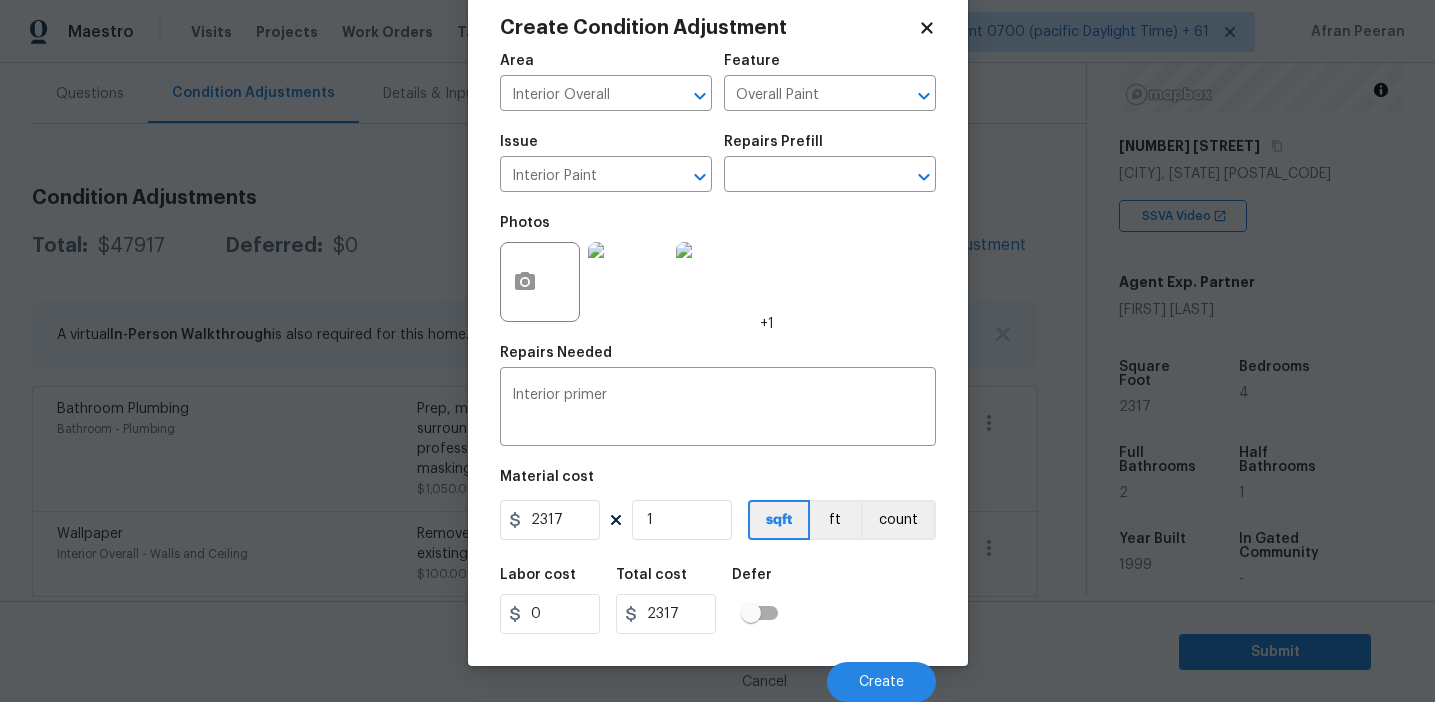 click on "Labor cost 0 Total cost 2317 Defer" at bounding box center (718, 601) 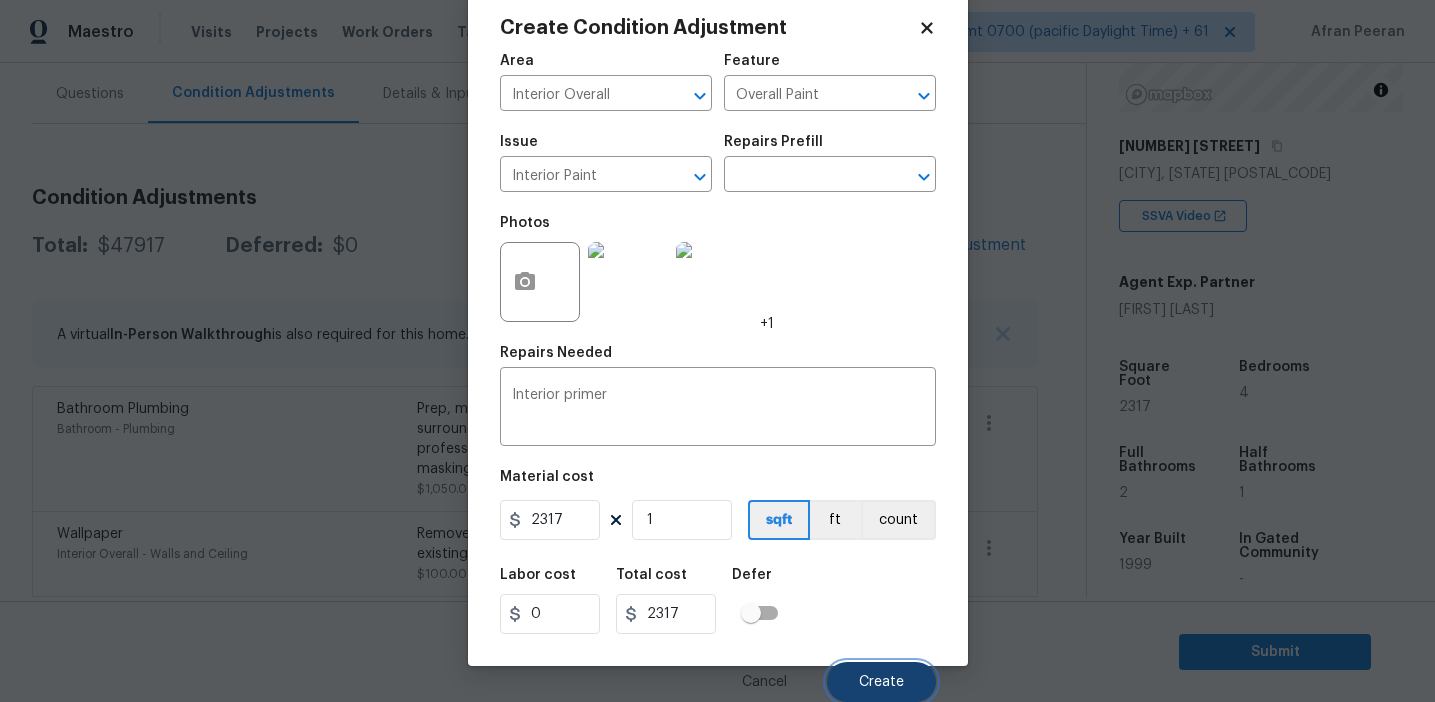 click on "Create" at bounding box center [881, 682] 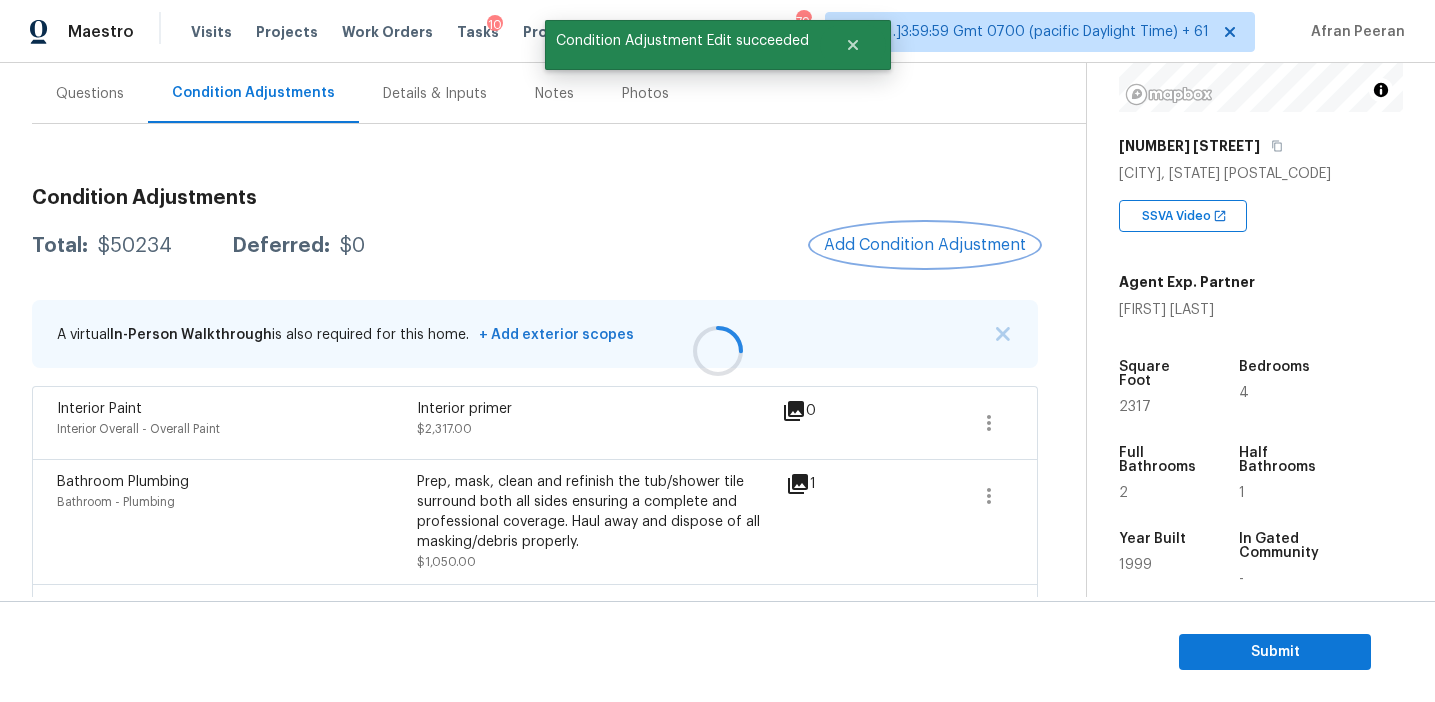 scroll, scrollTop: 0, scrollLeft: 0, axis: both 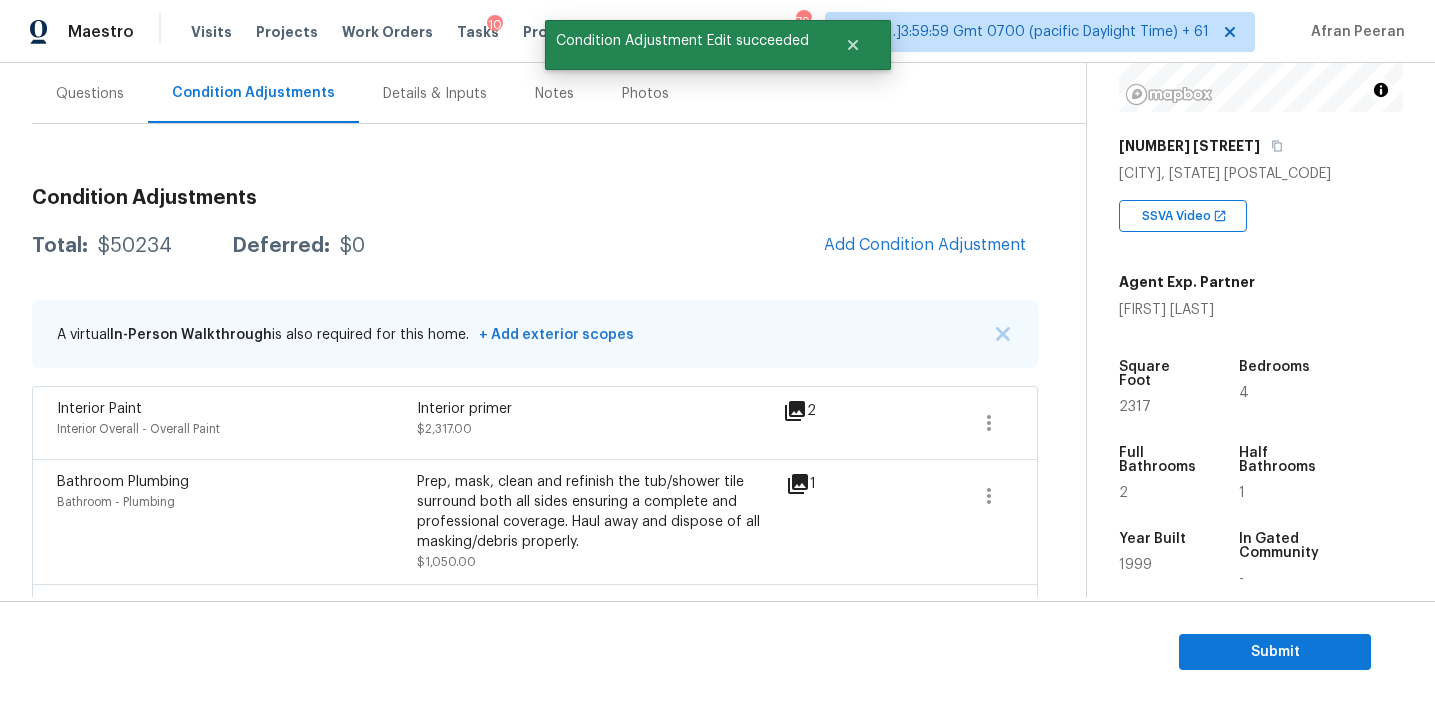 click on "Total:  $50234 Deferred:  $0 Add Condition Adjustment" at bounding box center [535, 246] 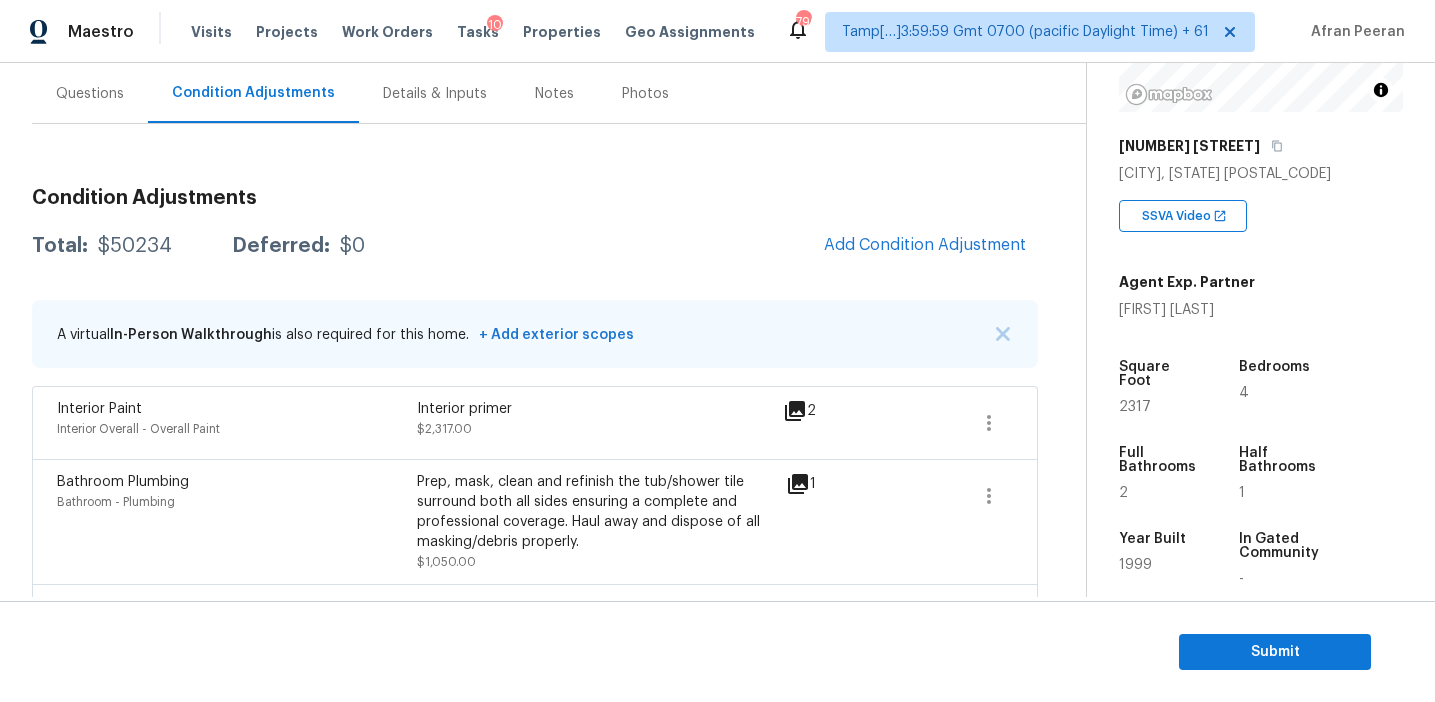 click on "Total:  $50234 Deferred:  $0 Add Condition Adjustment" at bounding box center [535, 246] 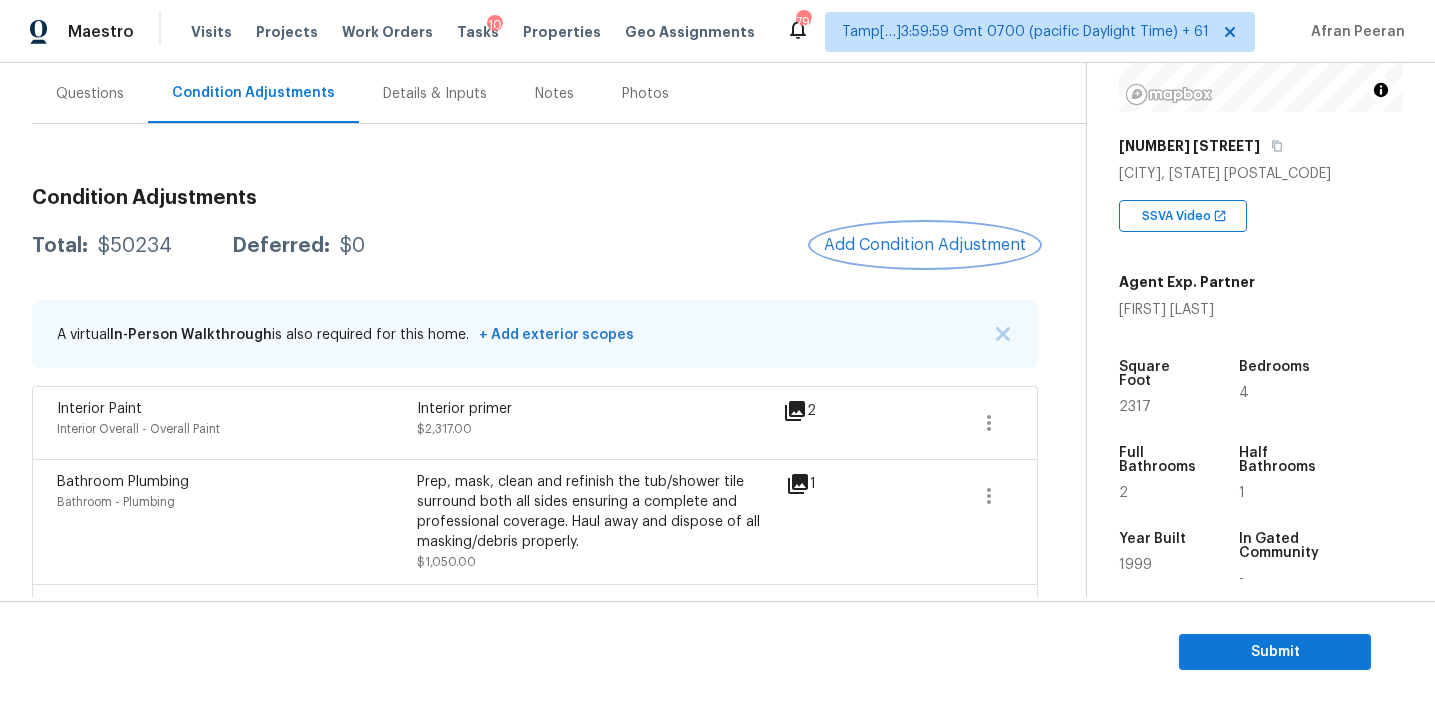 click on "Add Condition Adjustment" at bounding box center [925, 245] 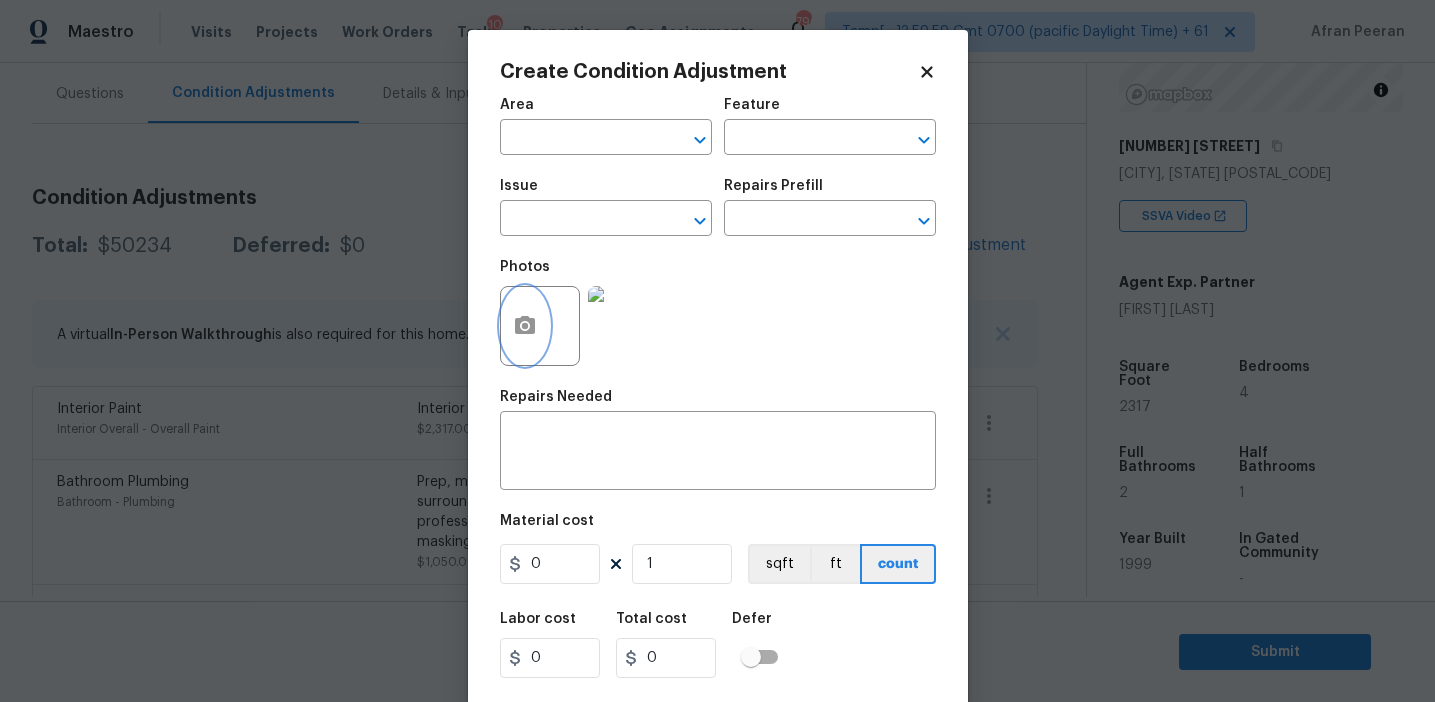 click at bounding box center (525, 326) 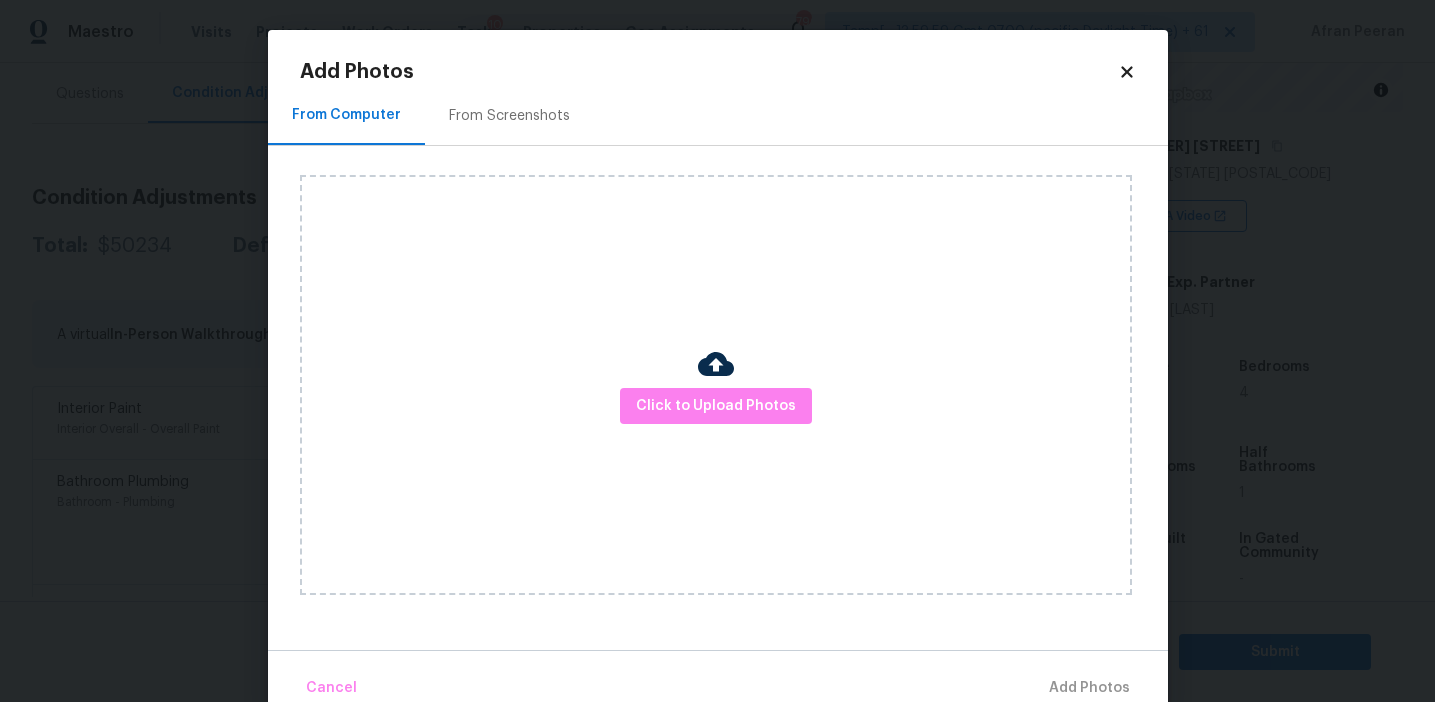 click on "From Screenshots" at bounding box center (509, 116) 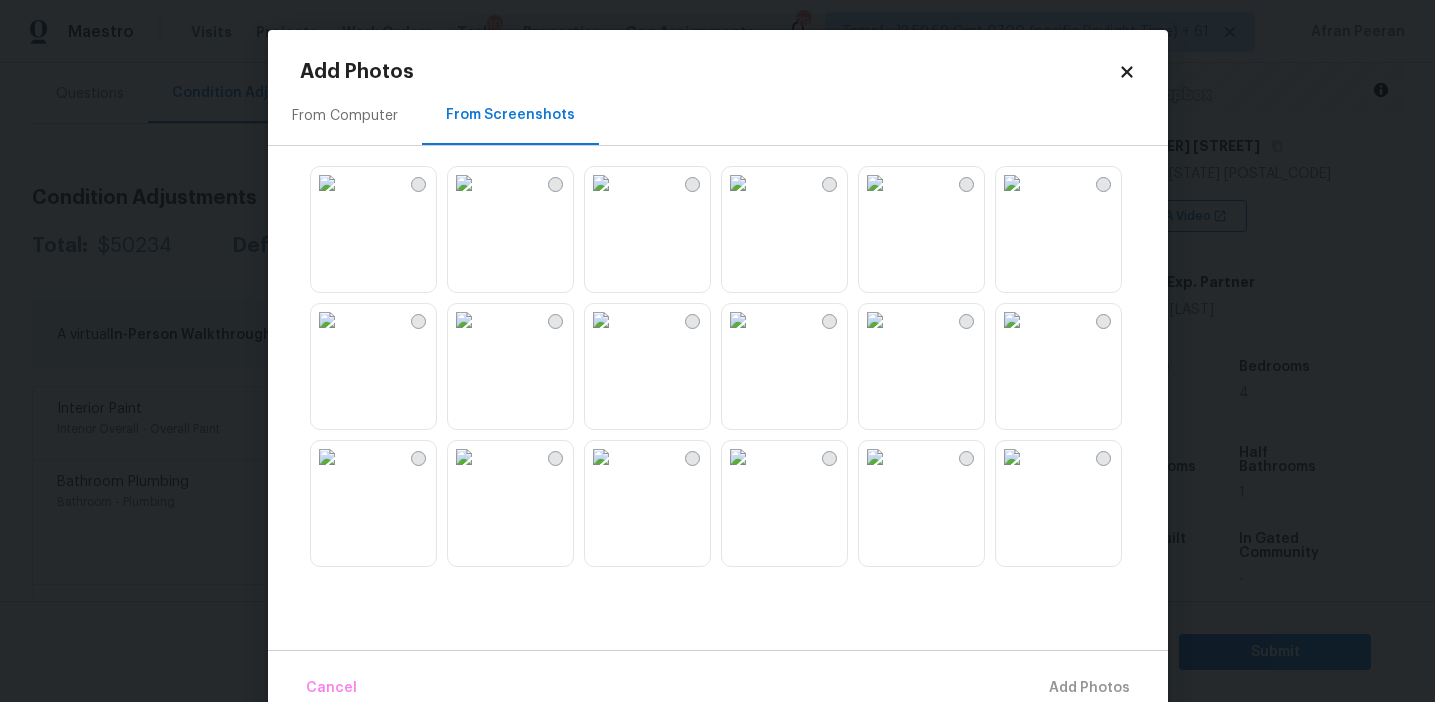 click at bounding box center (464, 183) 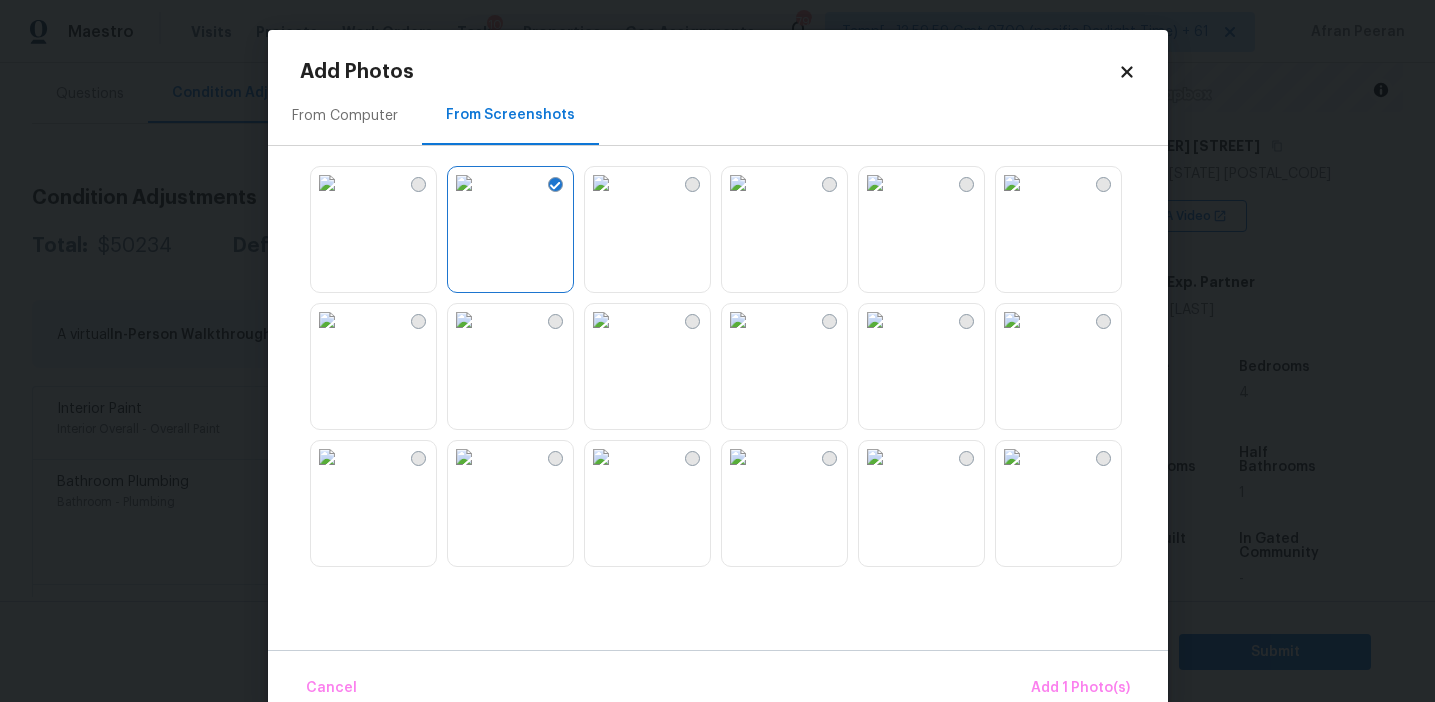 click at bounding box center (601, 183) 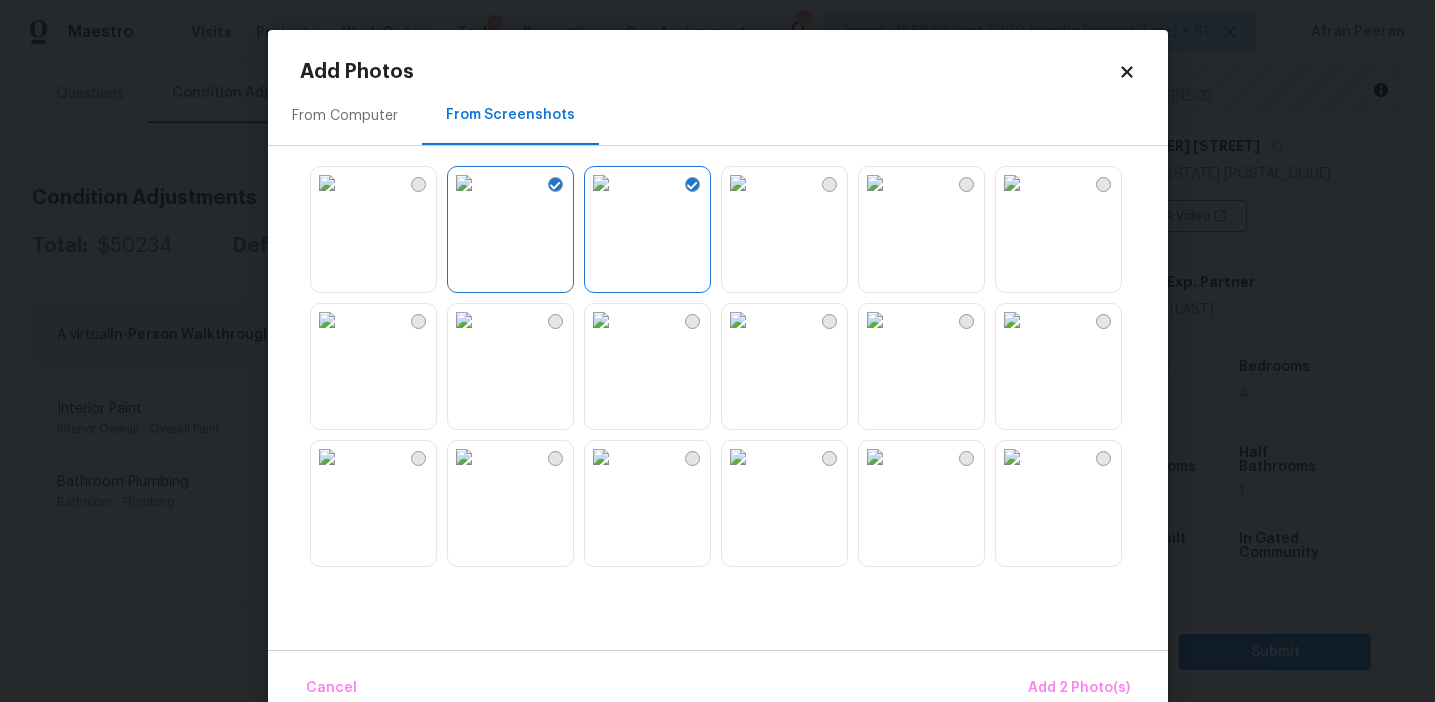 click at bounding box center [1012, 183] 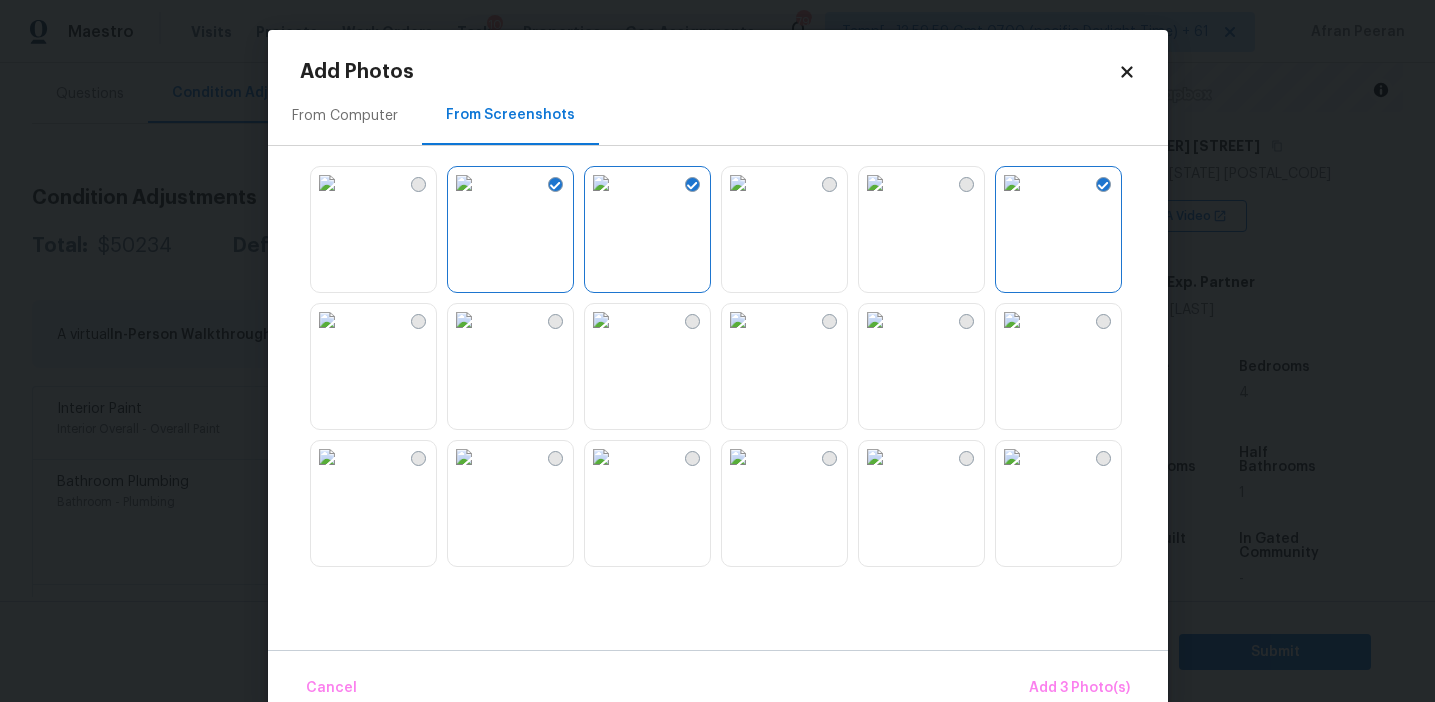 click at bounding box center [1012, 320] 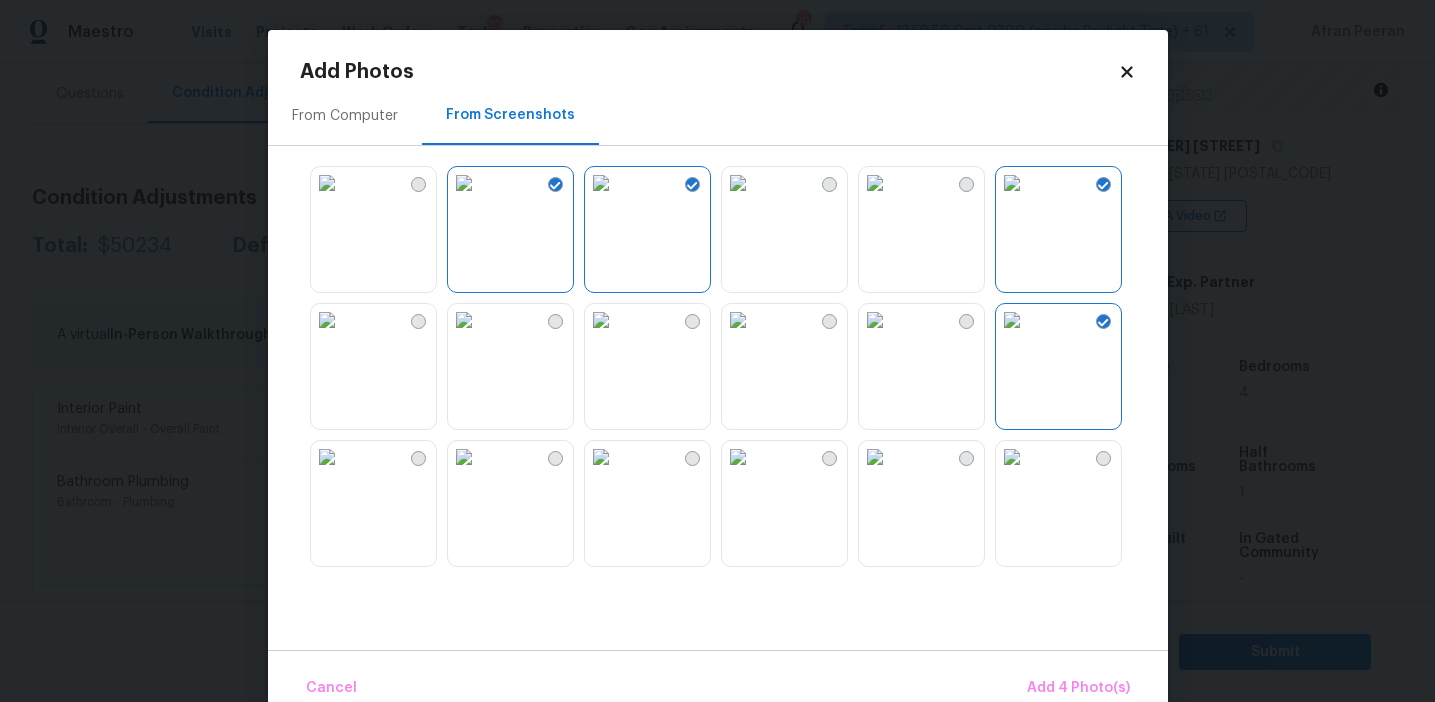 click at bounding box center (327, 457) 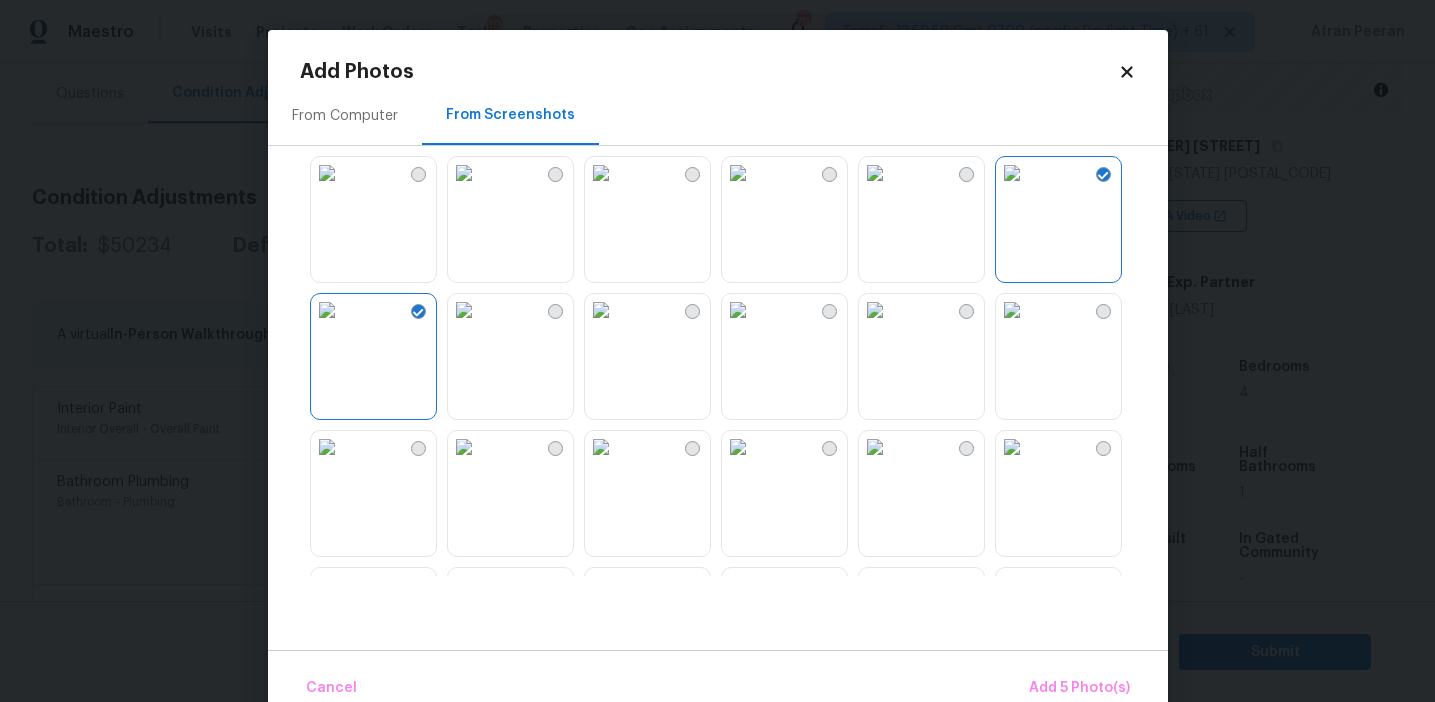 scroll, scrollTop: 223, scrollLeft: 0, axis: vertical 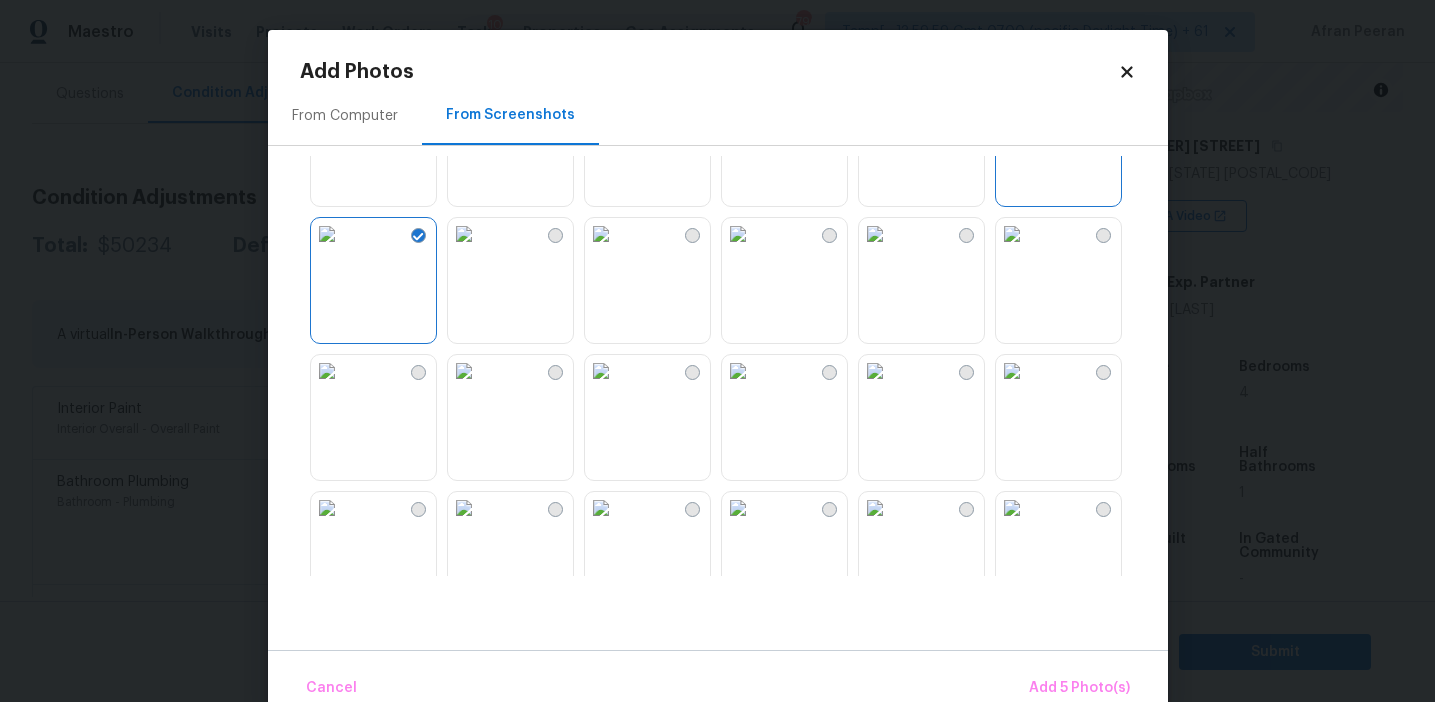 click at bounding box center (601, 371) 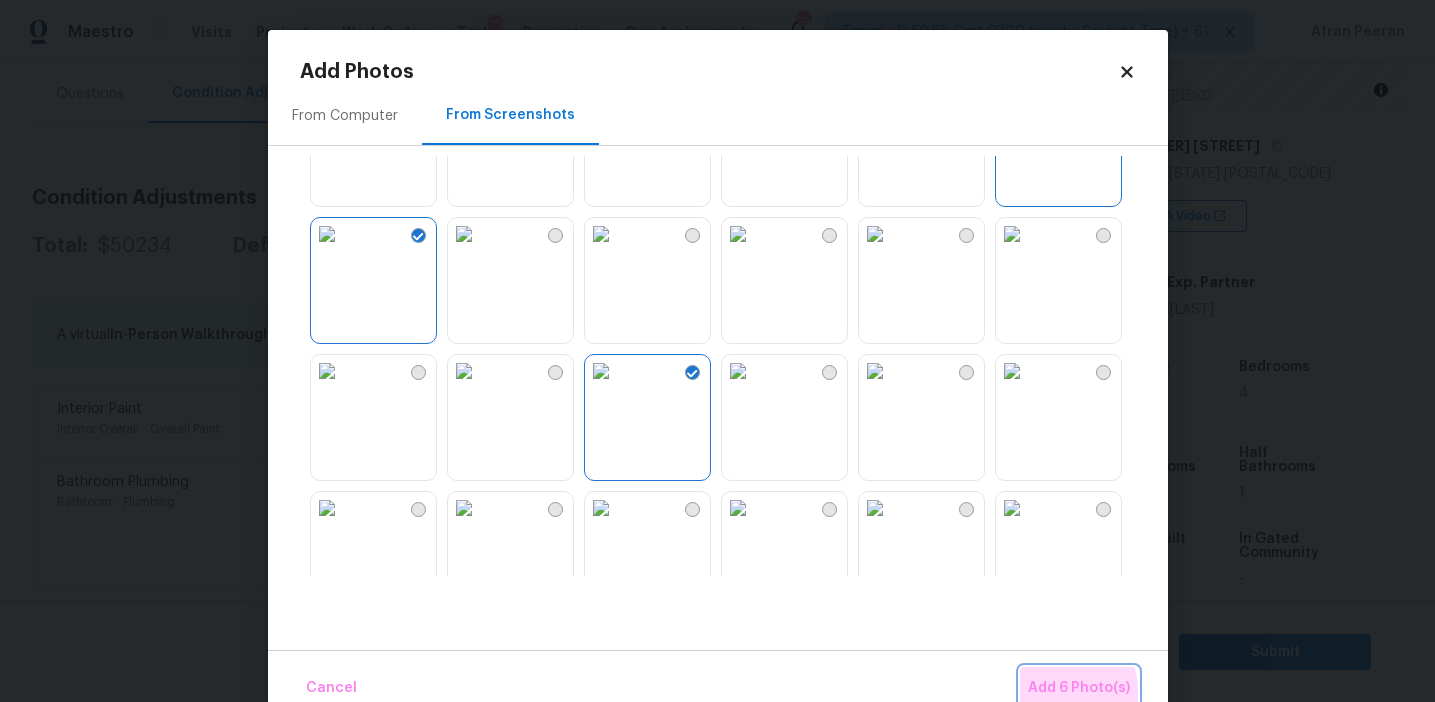 click on "Add 6 Photo(s)" at bounding box center (1079, 688) 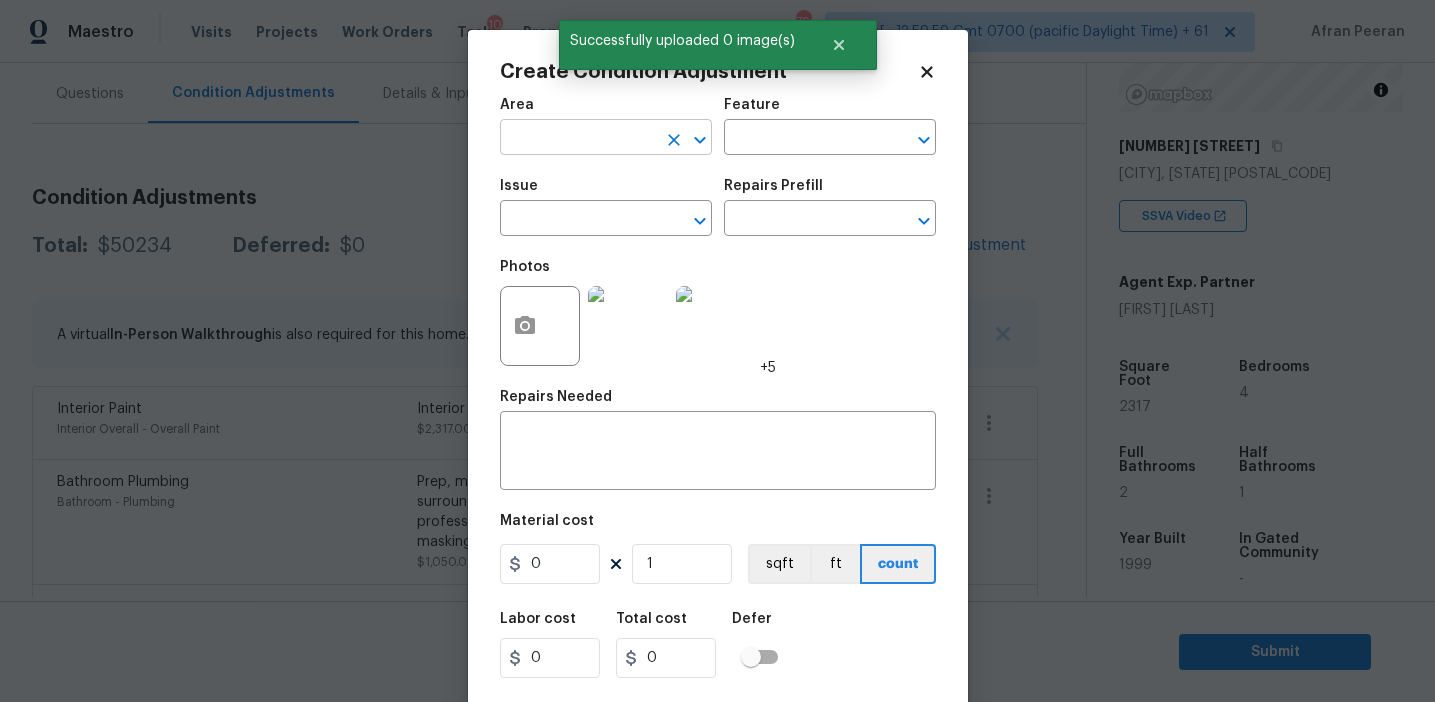 click at bounding box center [578, 139] 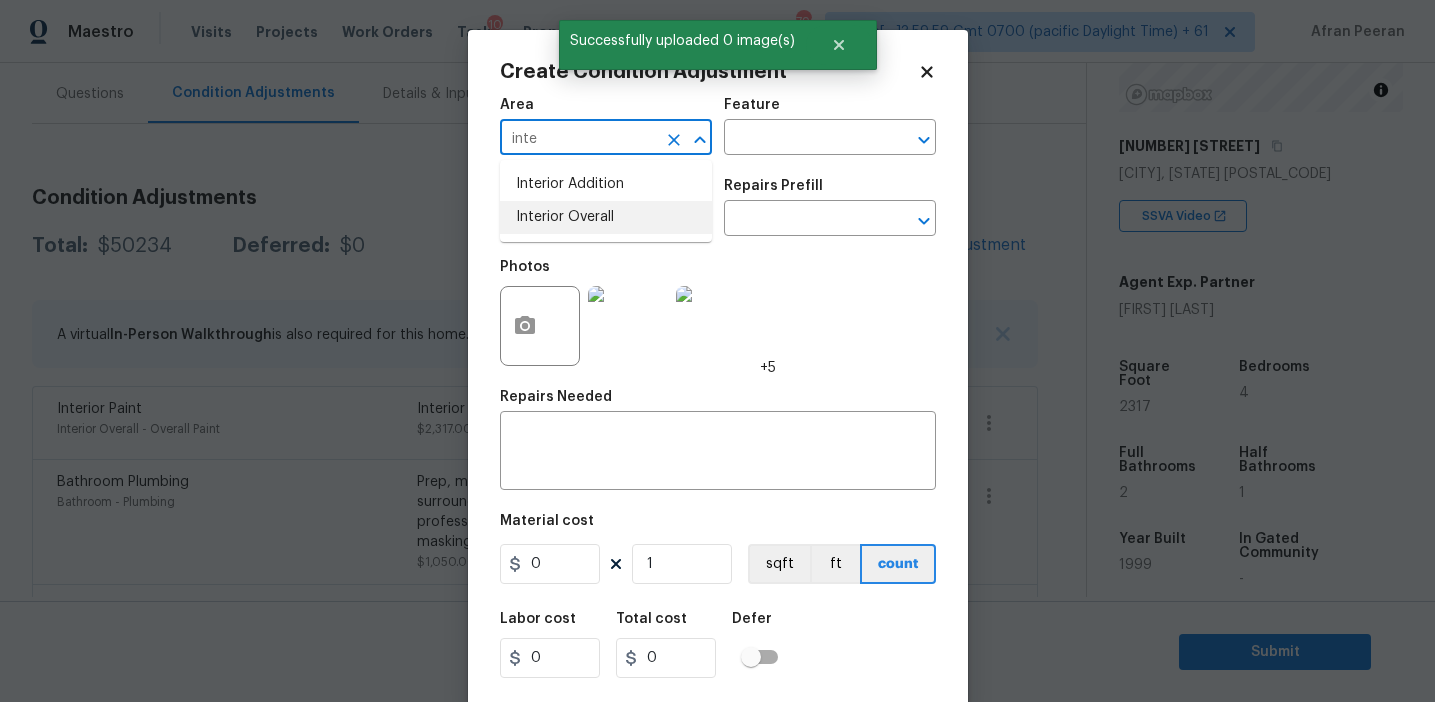 click on "Interior Overall" at bounding box center (606, 217) 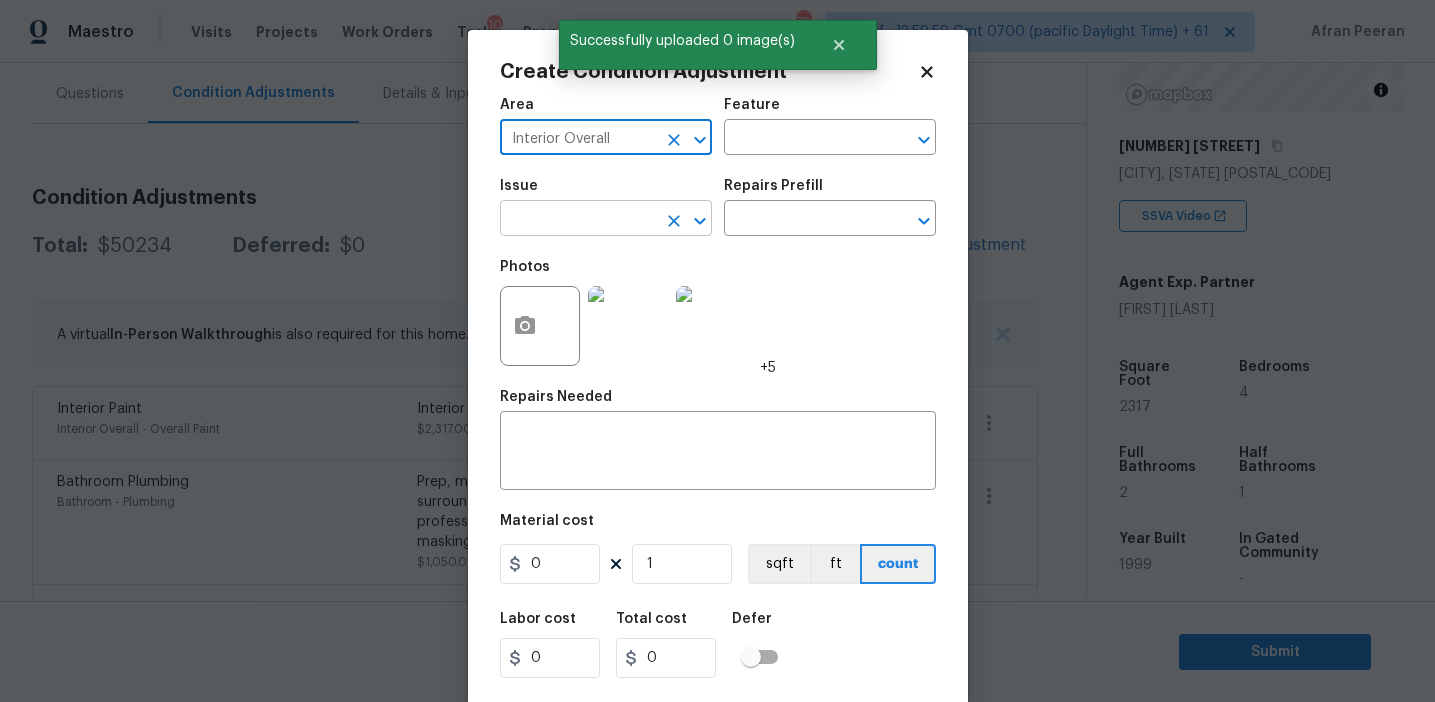 type on "Interior Overall" 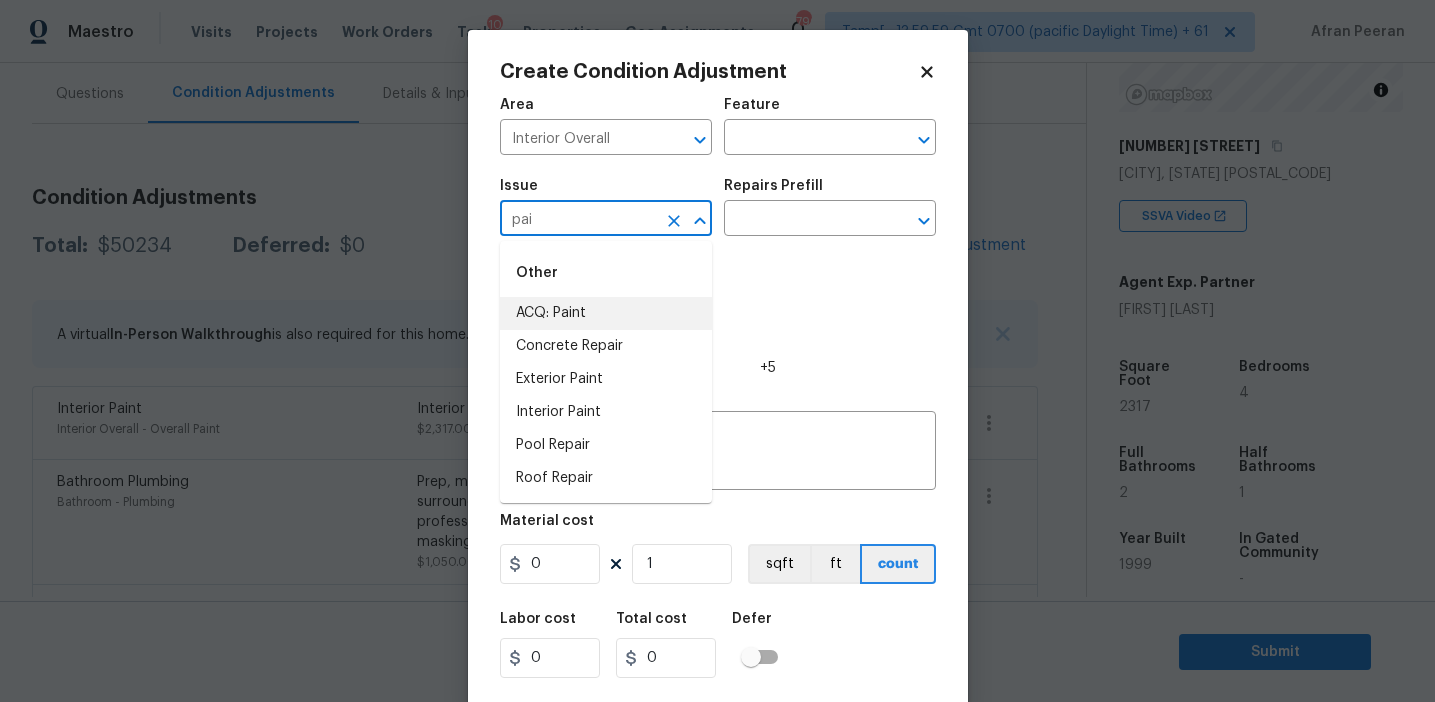 click on "ACQ: Paint" at bounding box center (606, 313) 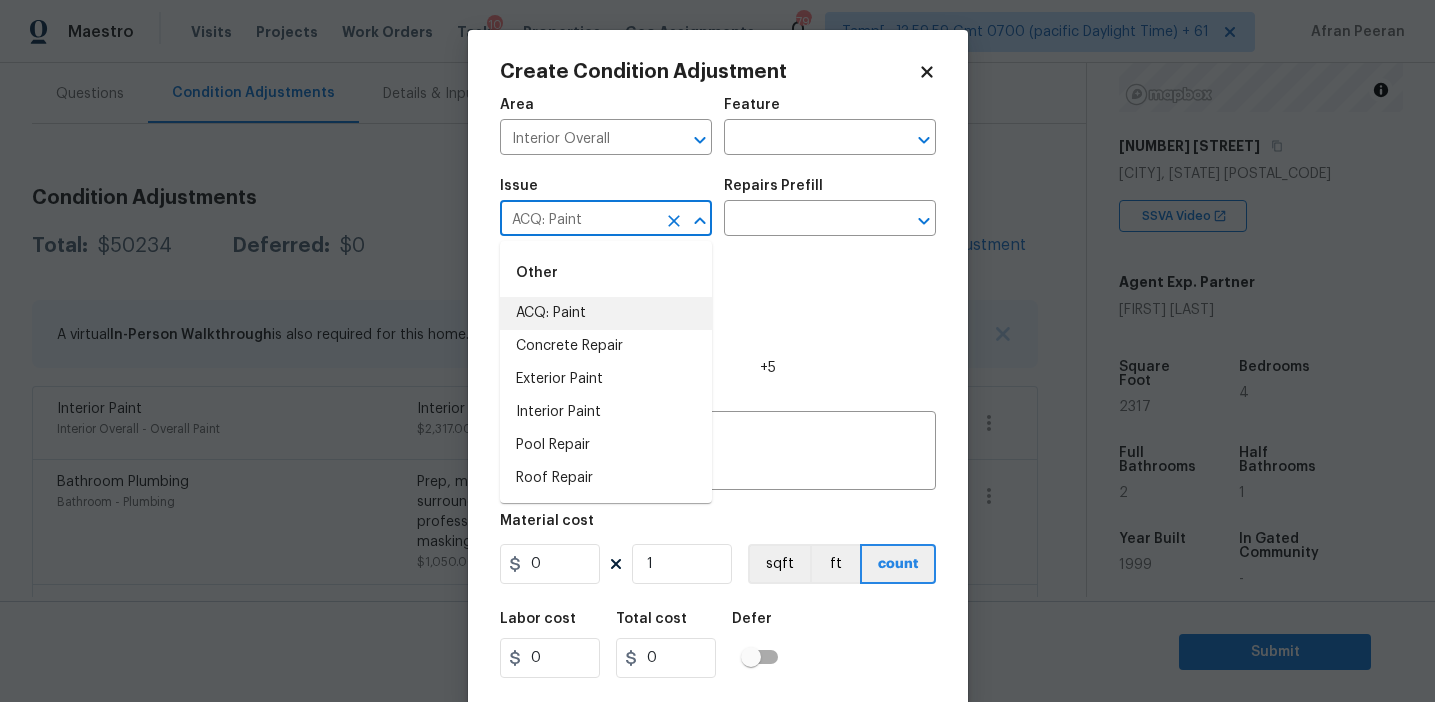 type on "ACQ: Paint" 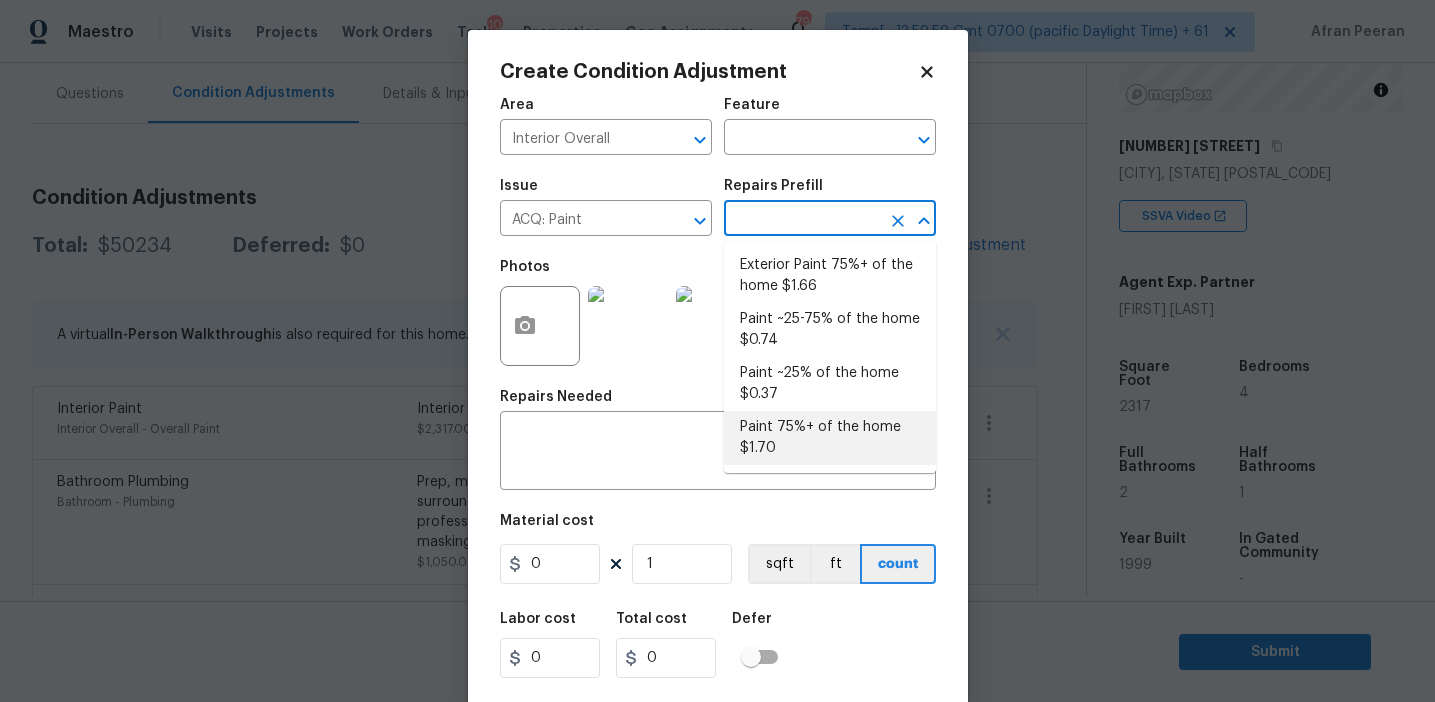 click on "Paint 75%+ of the home $1.70" at bounding box center (830, 438) 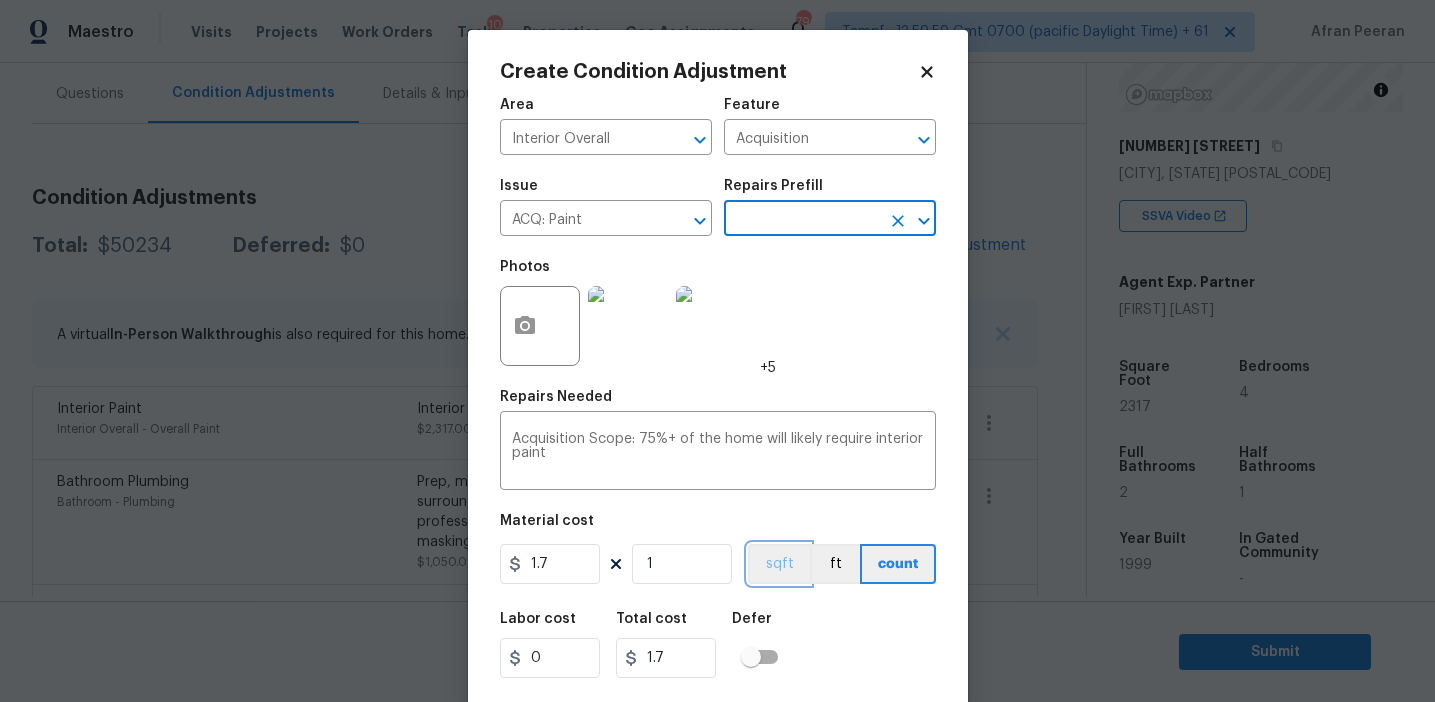 click on "sqft" at bounding box center [779, 564] 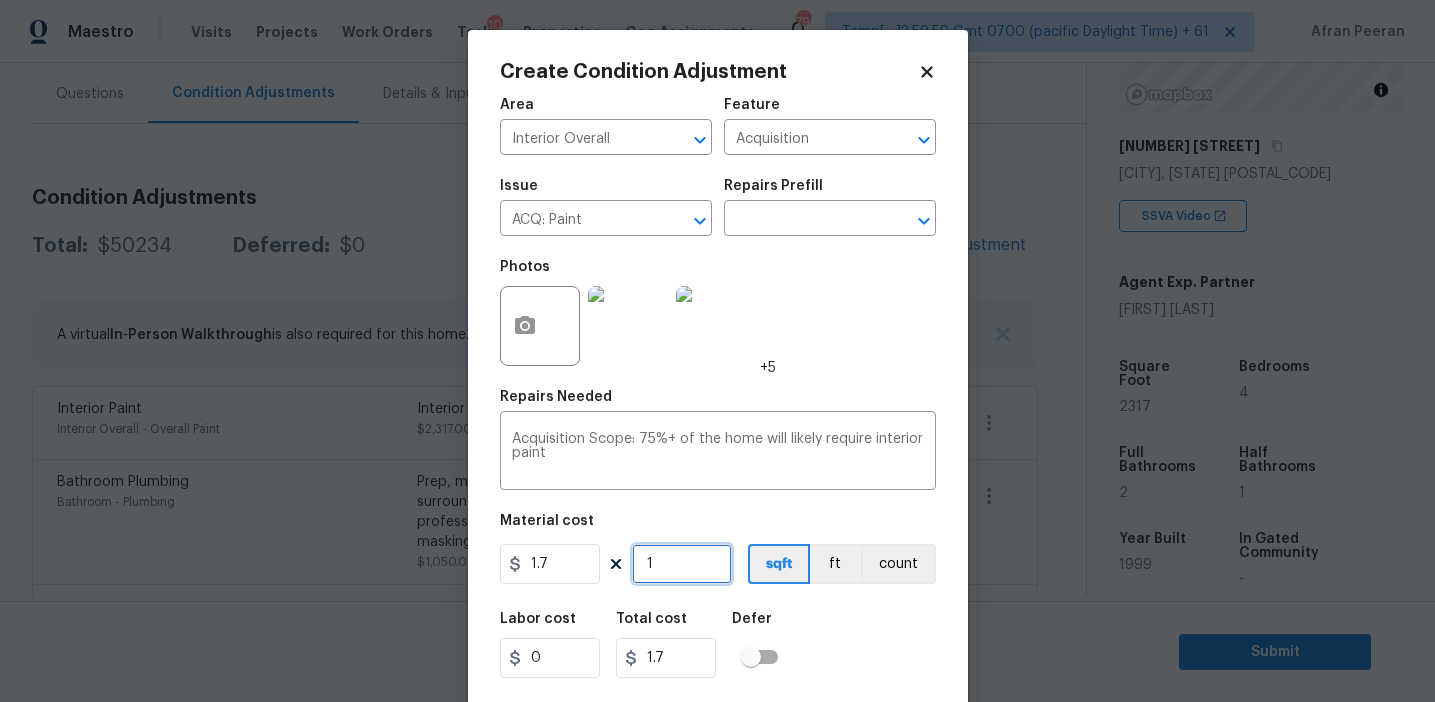 click on "1" at bounding box center [682, 564] 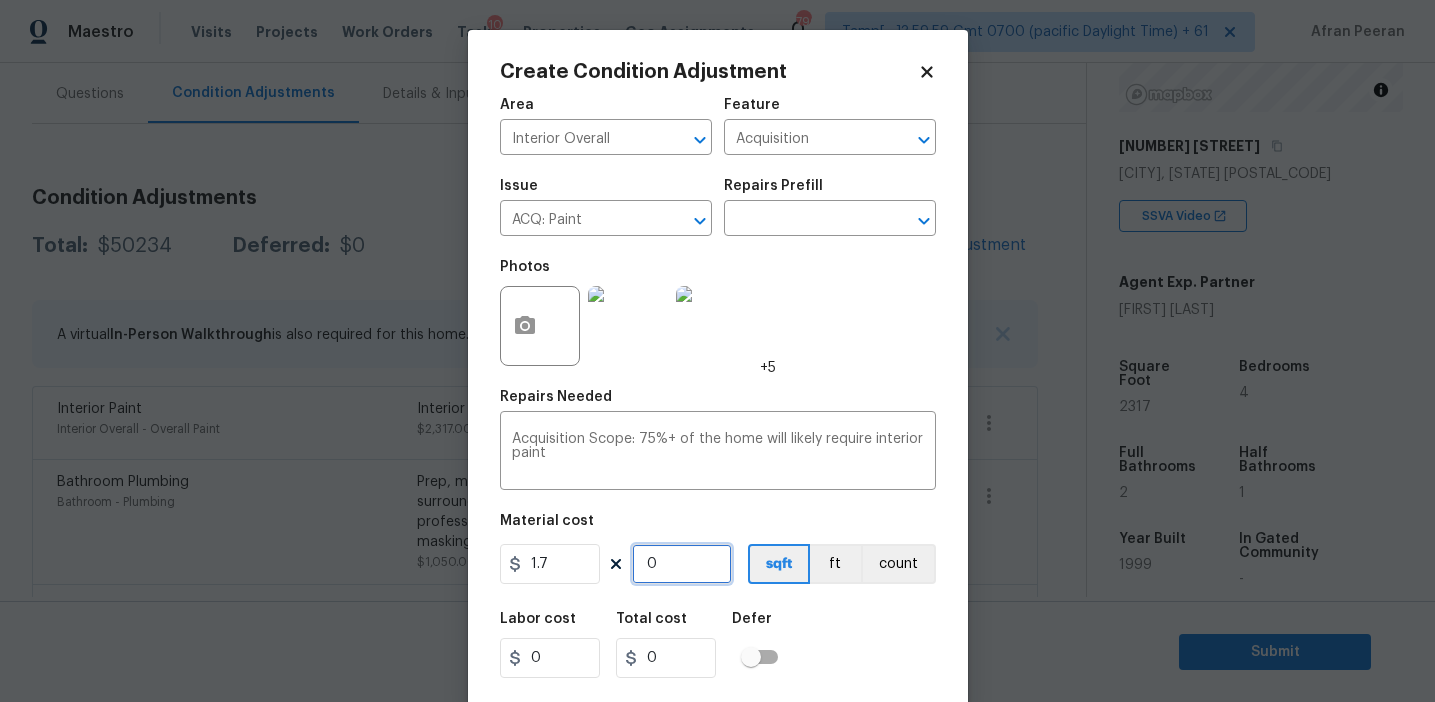 type on "2" 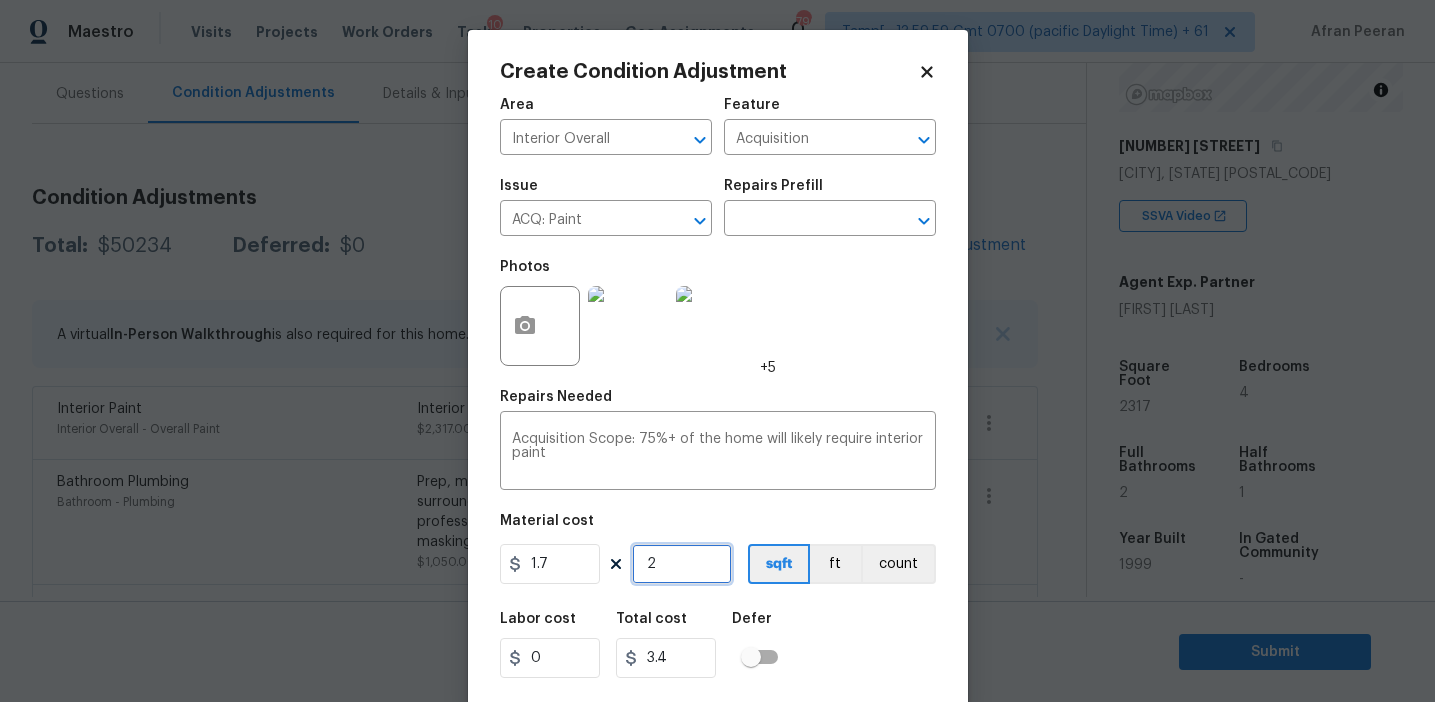 type on "23" 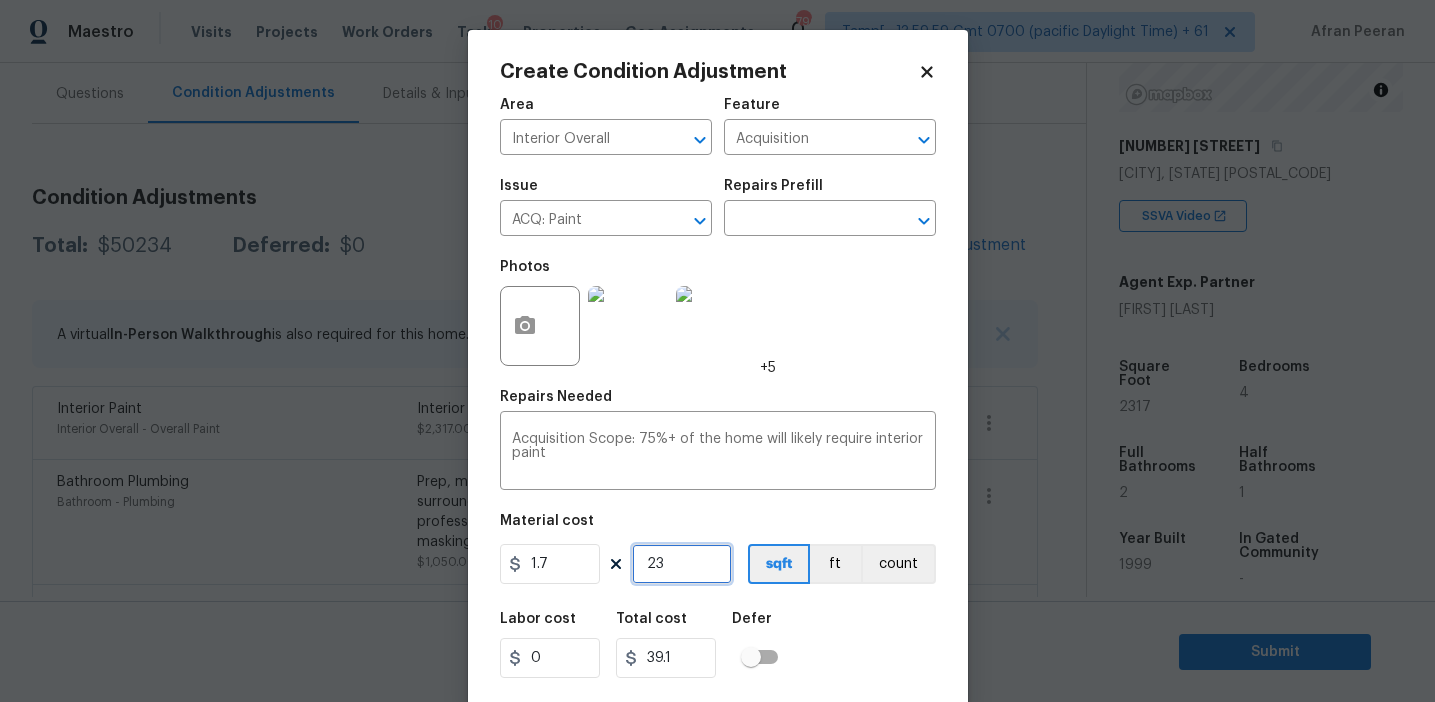 type on "237" 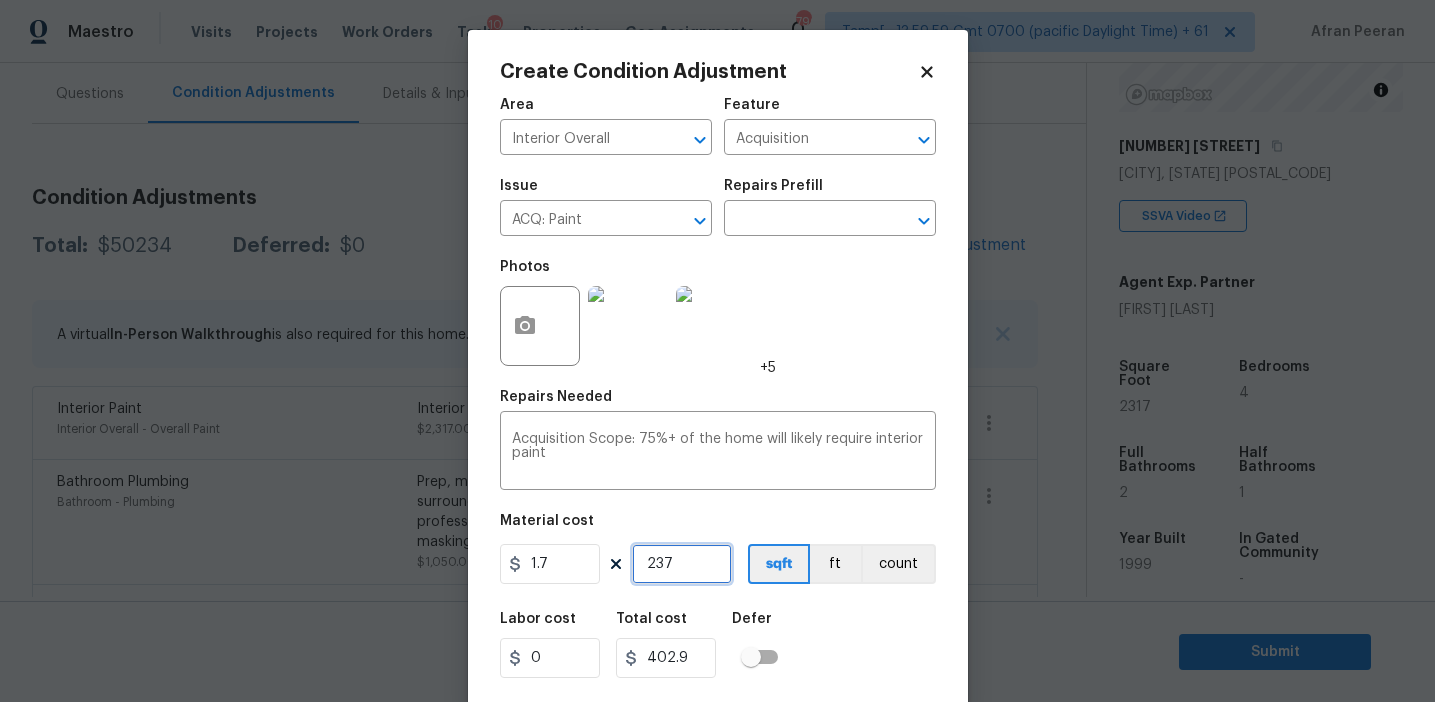 type on "2371" 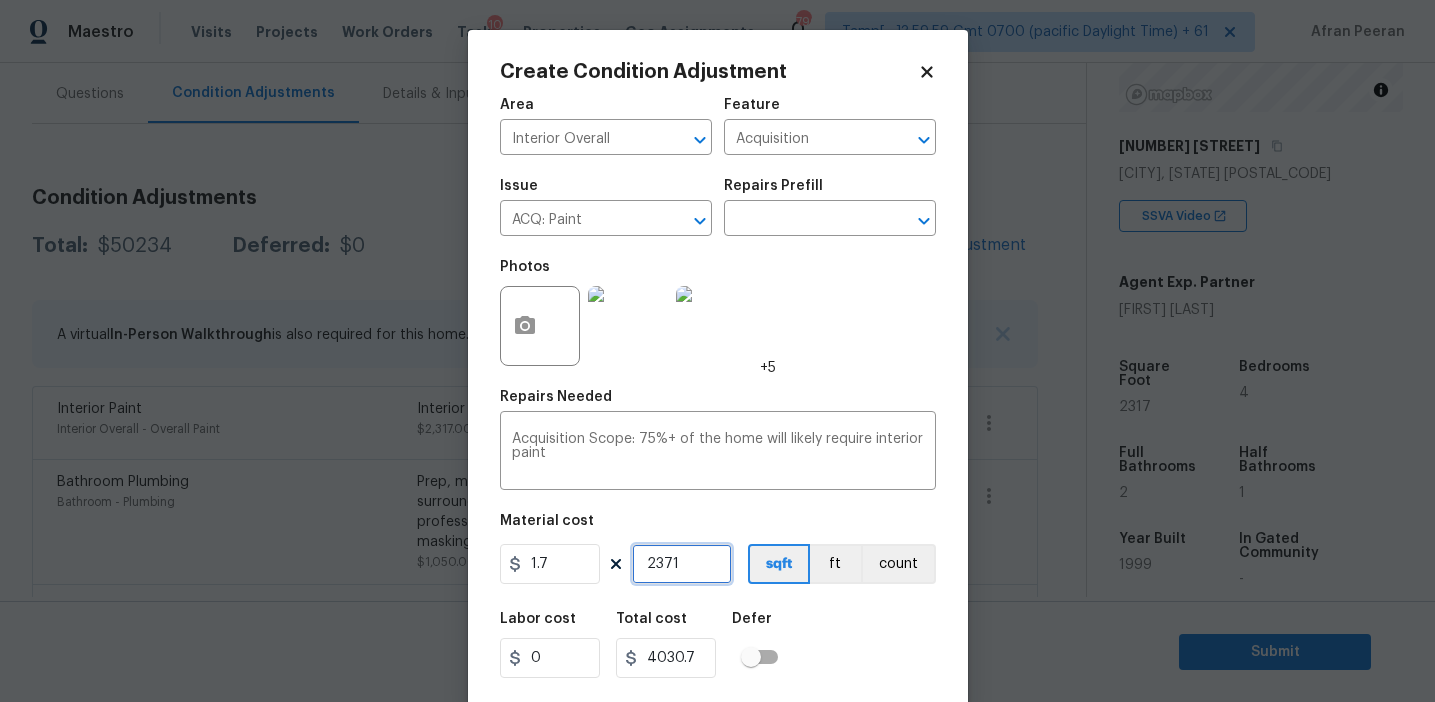 click on "2371" at bounding box center [682, 564] 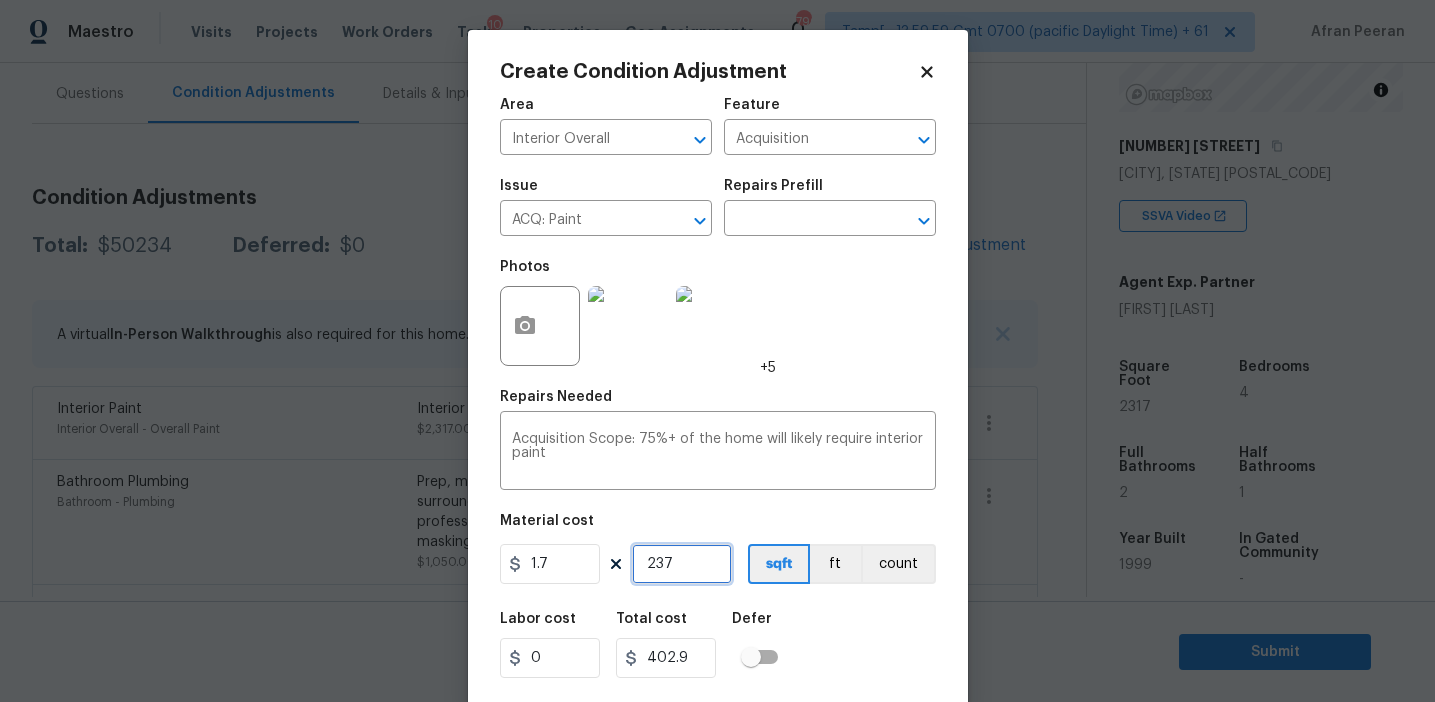 type on "23" 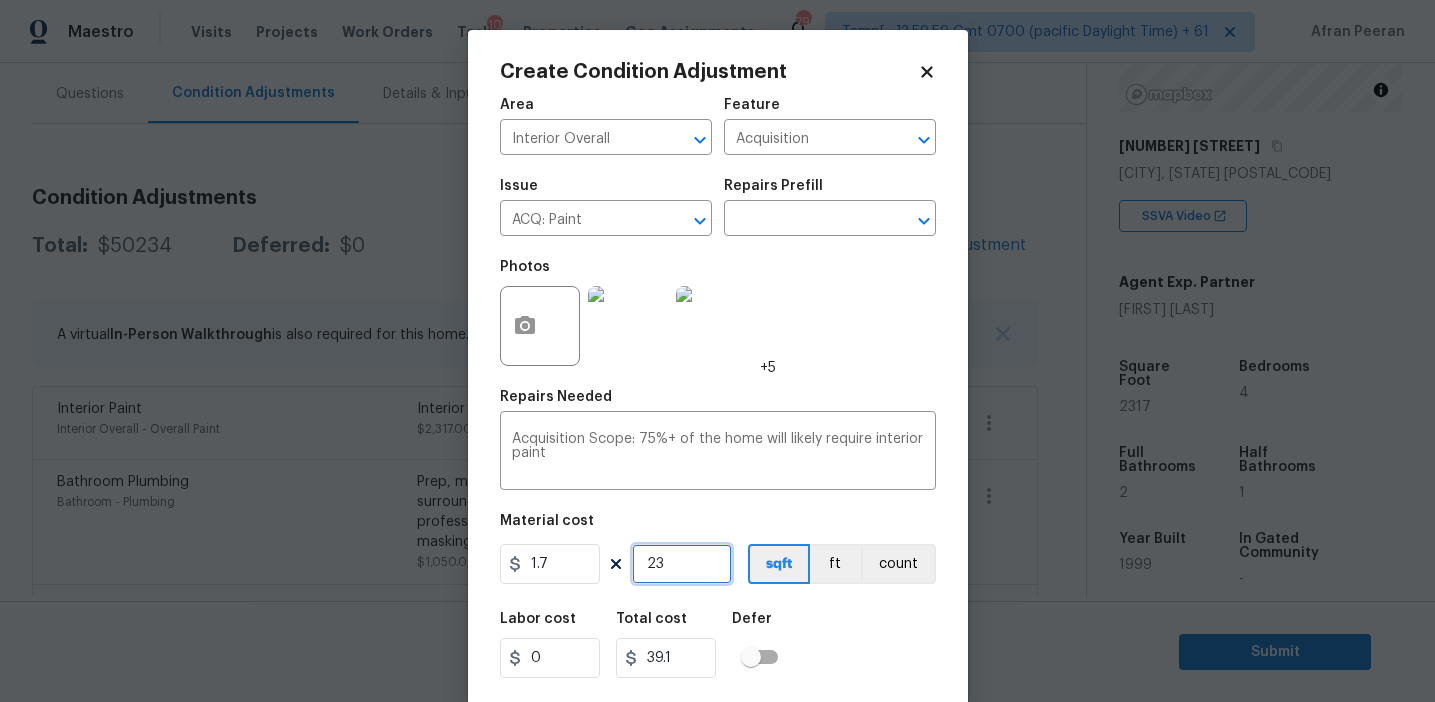 type on "231" 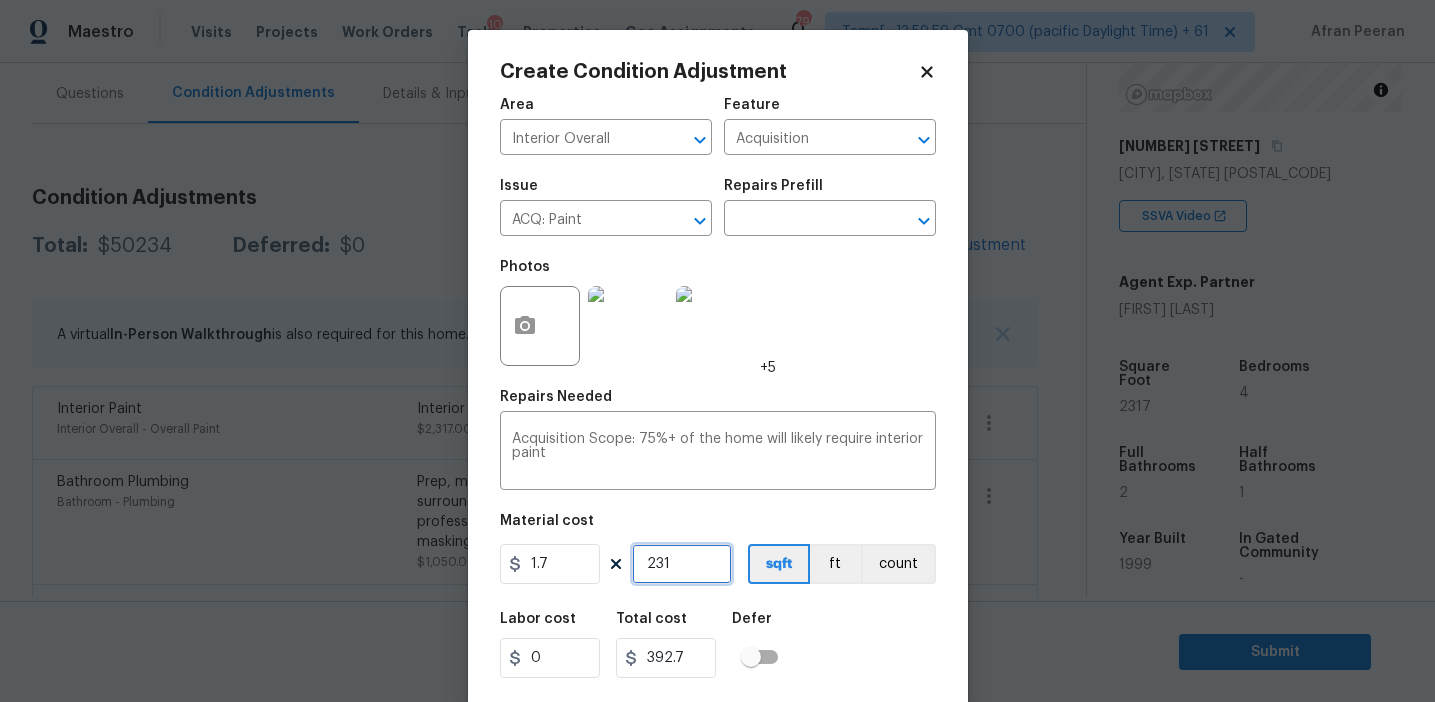 type on "2317" 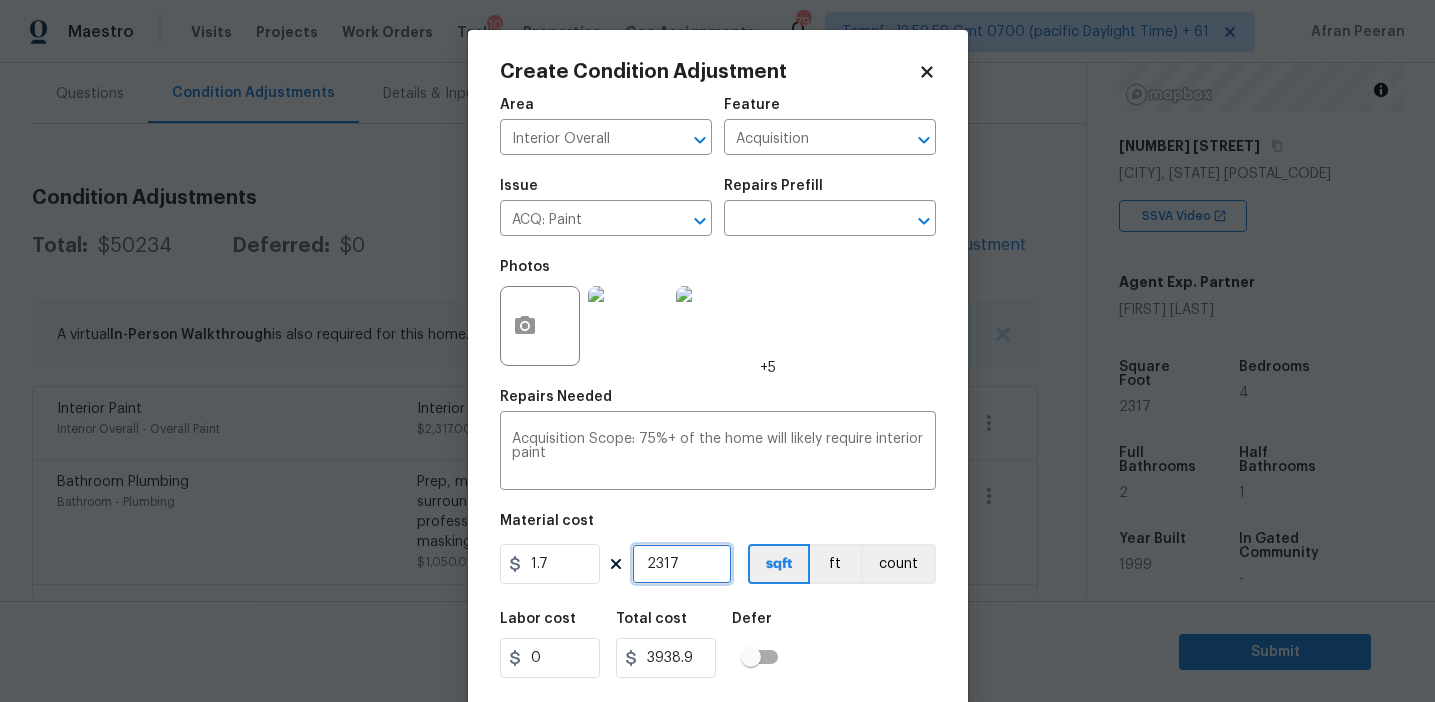 scroll, scrollTop: 45, scrollLeft: 0, axis: vertical 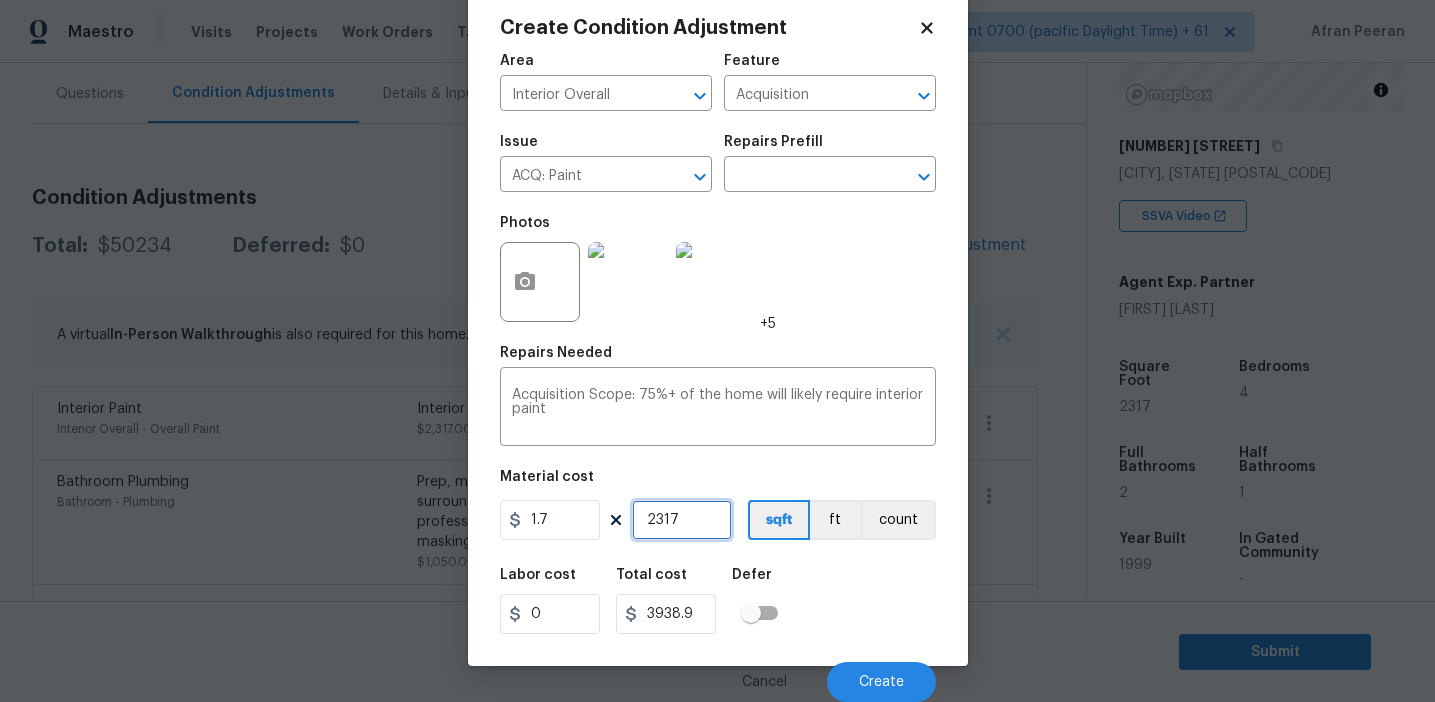 type on "2317" 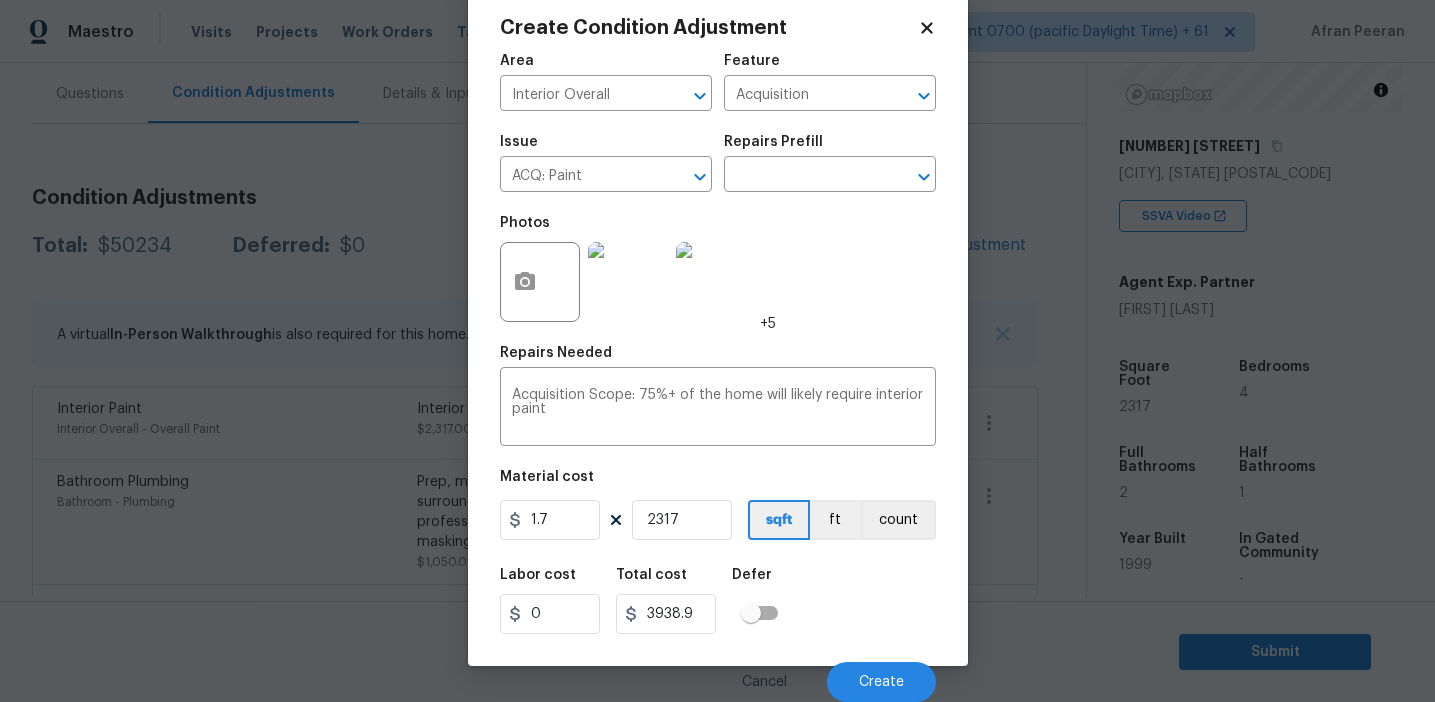 click on "Labor cost 0 Total cost 3938.9 Defer" at bounding box center (718, 601) 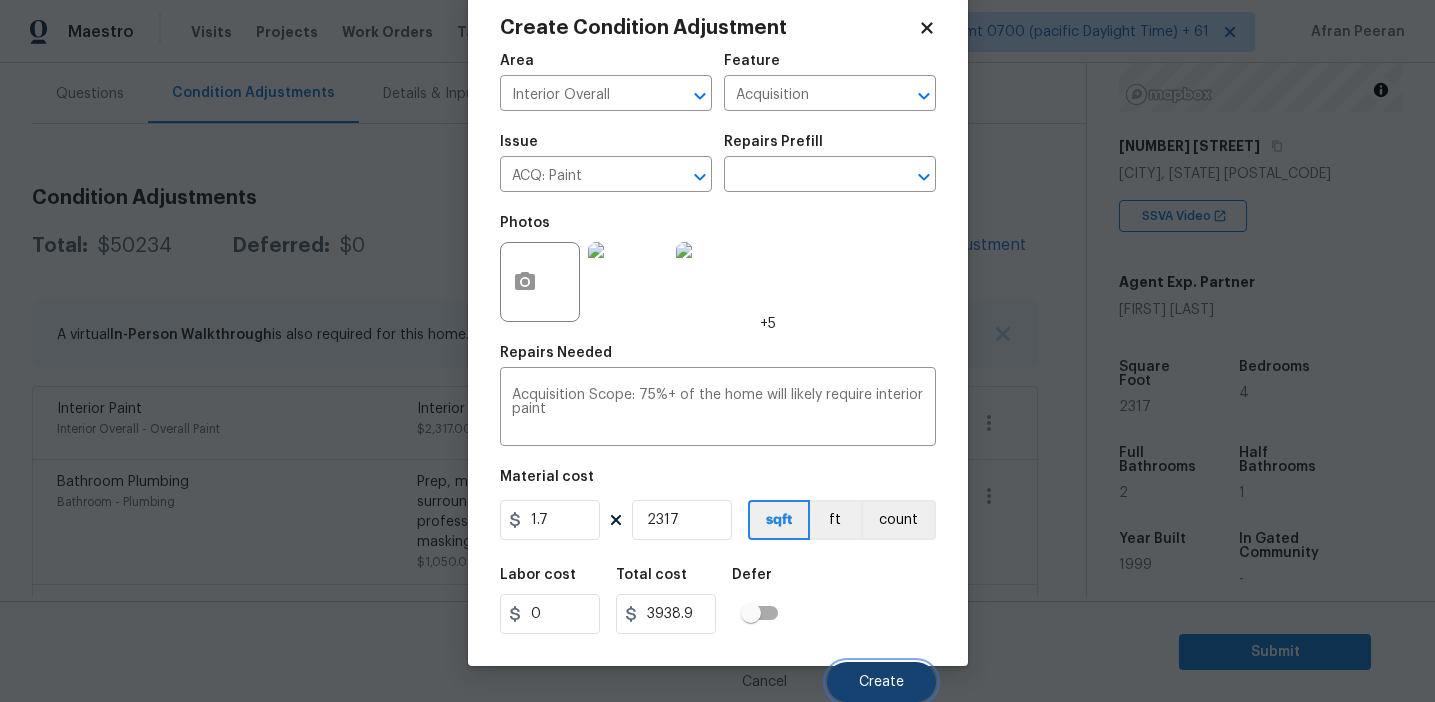 click on "Create" at bounding box center (881, 682) 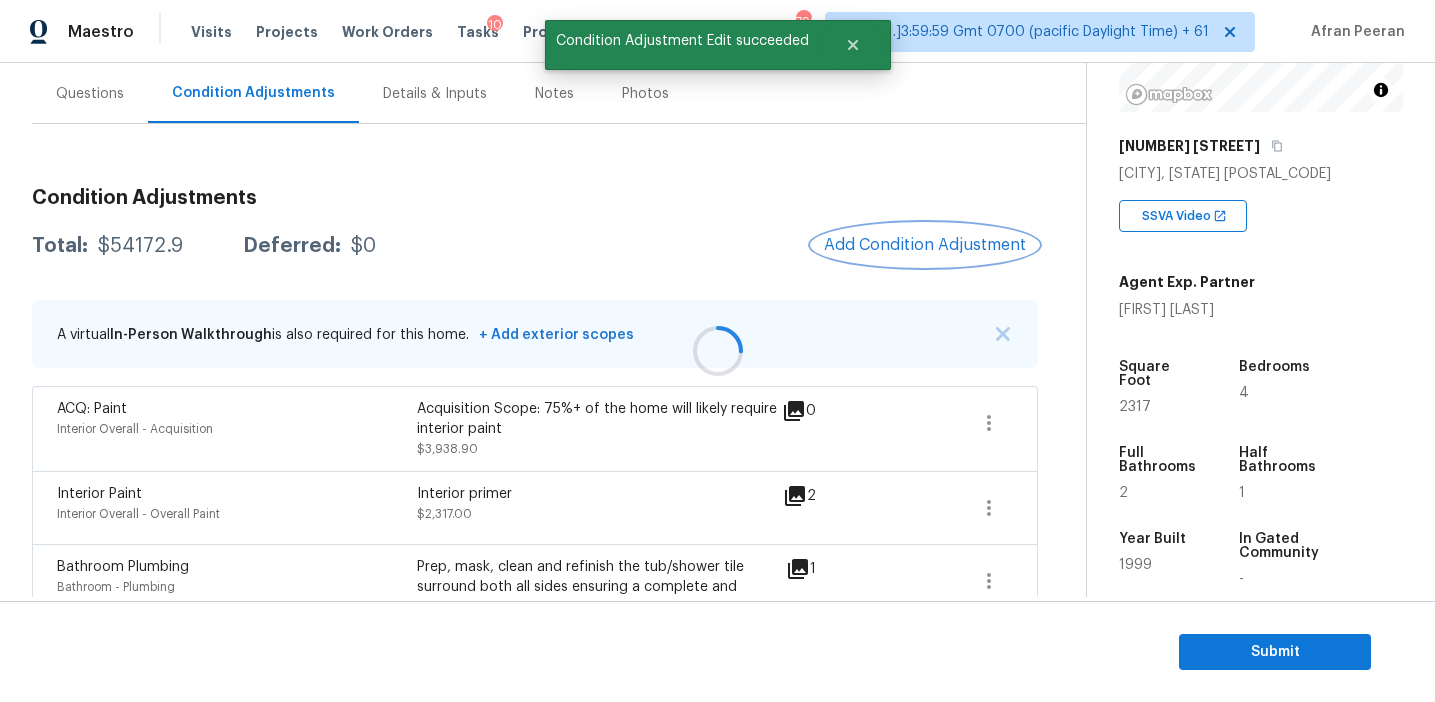 scroll, scrollTop: 0, scrollLeft: 0, axis: both 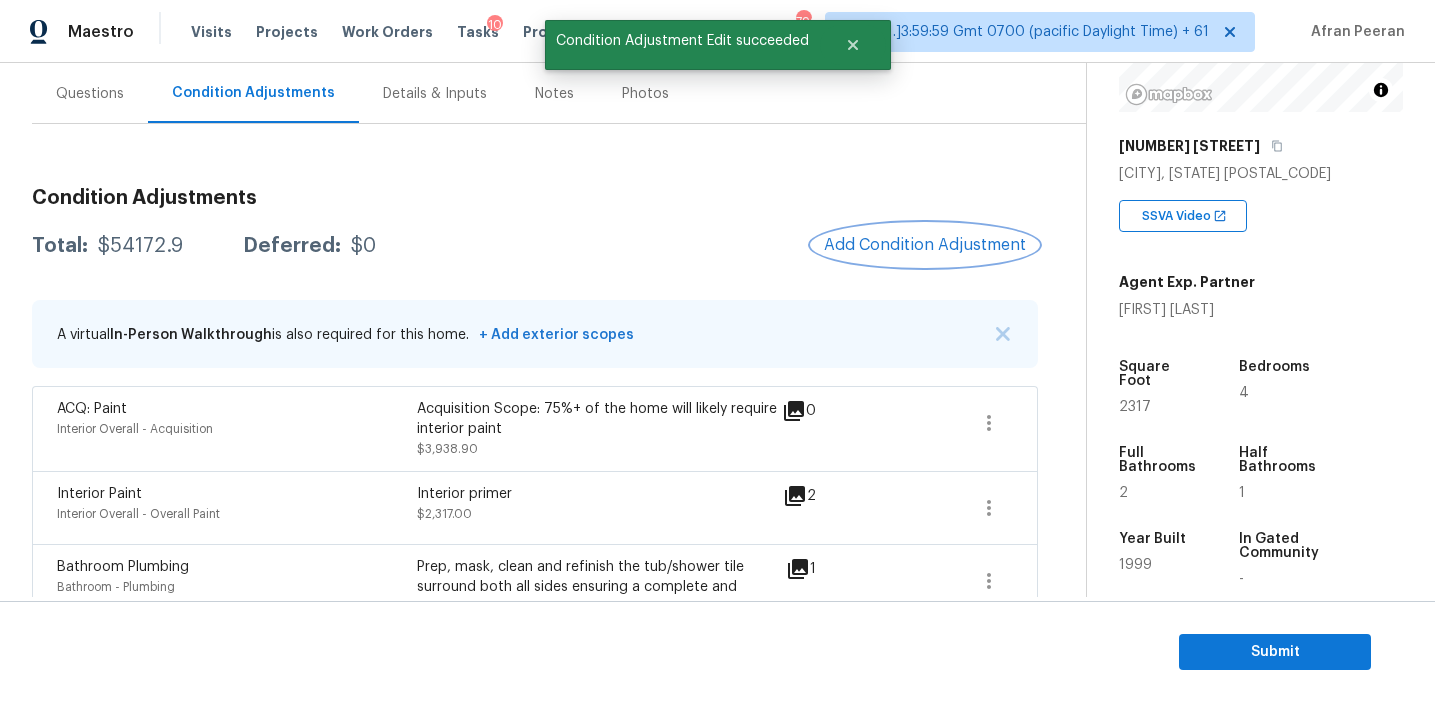 click on "Add Condition Adjustment" at bounding box center (925, 245) 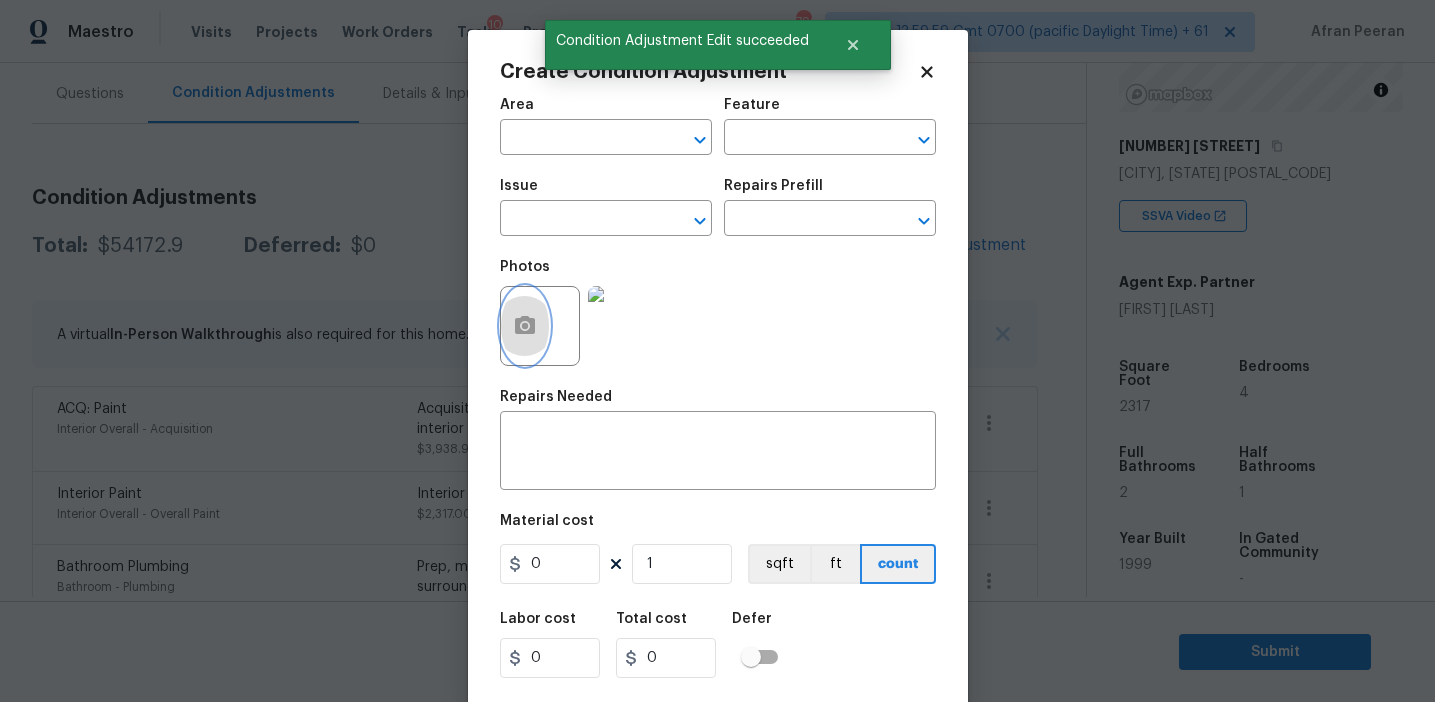 click 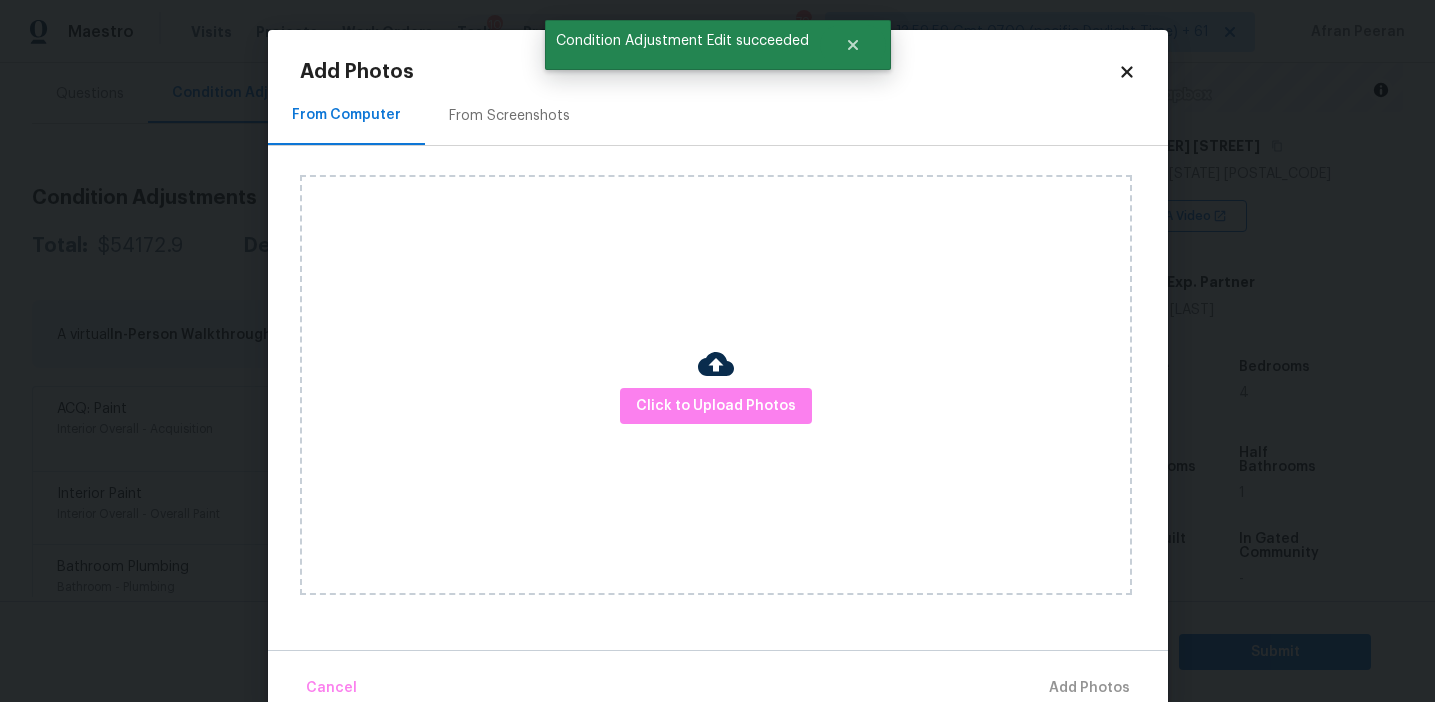 click on "From Screenshots" at bounding box center (509, 116) 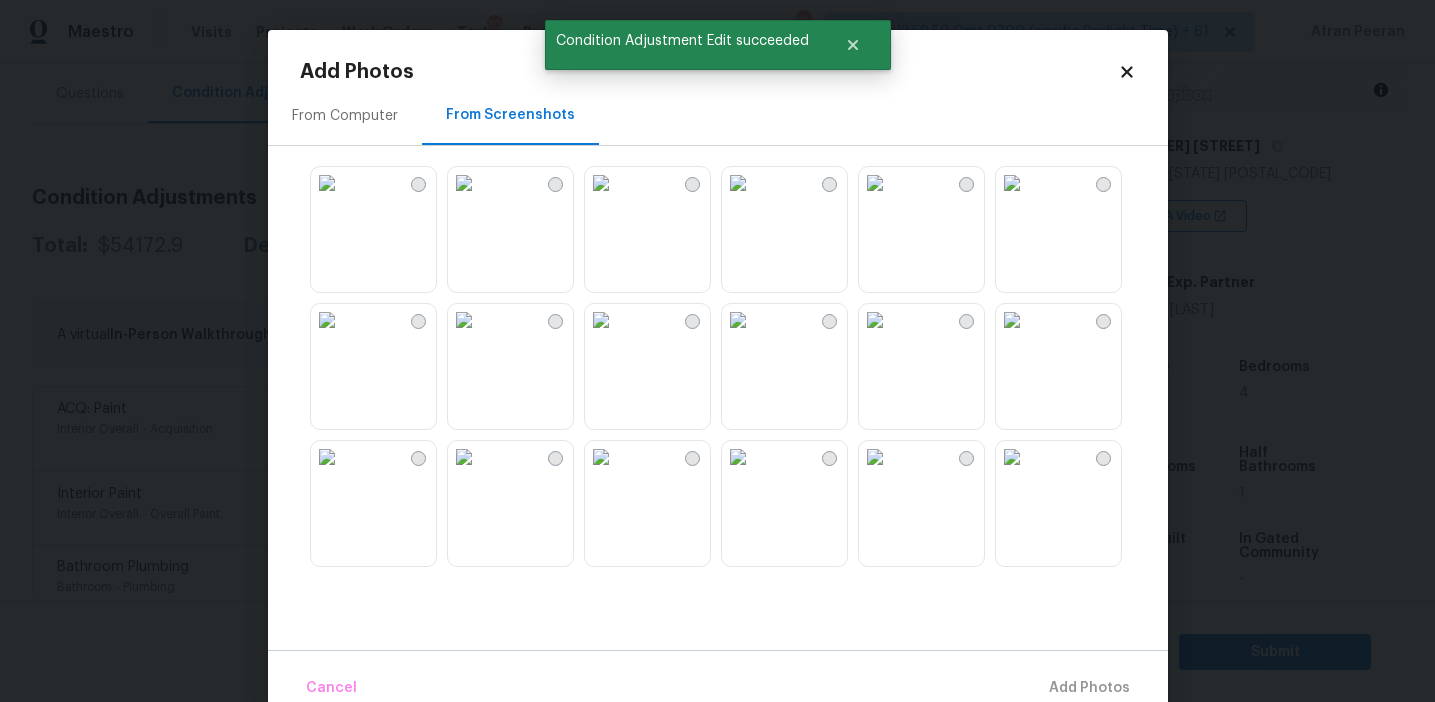 scroll, scrollTop: 1910, scrollLeft: 0, axis: vertical 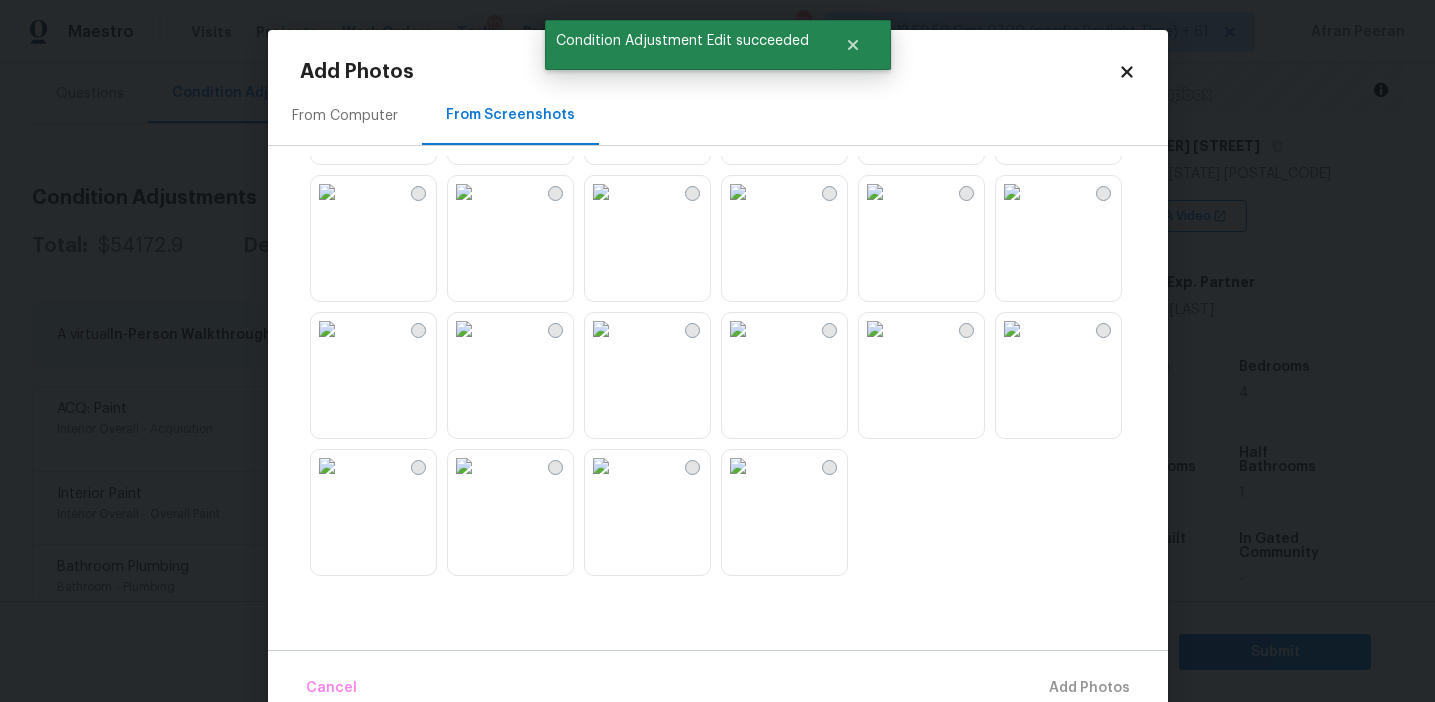 click at bounding box center [601, 466] 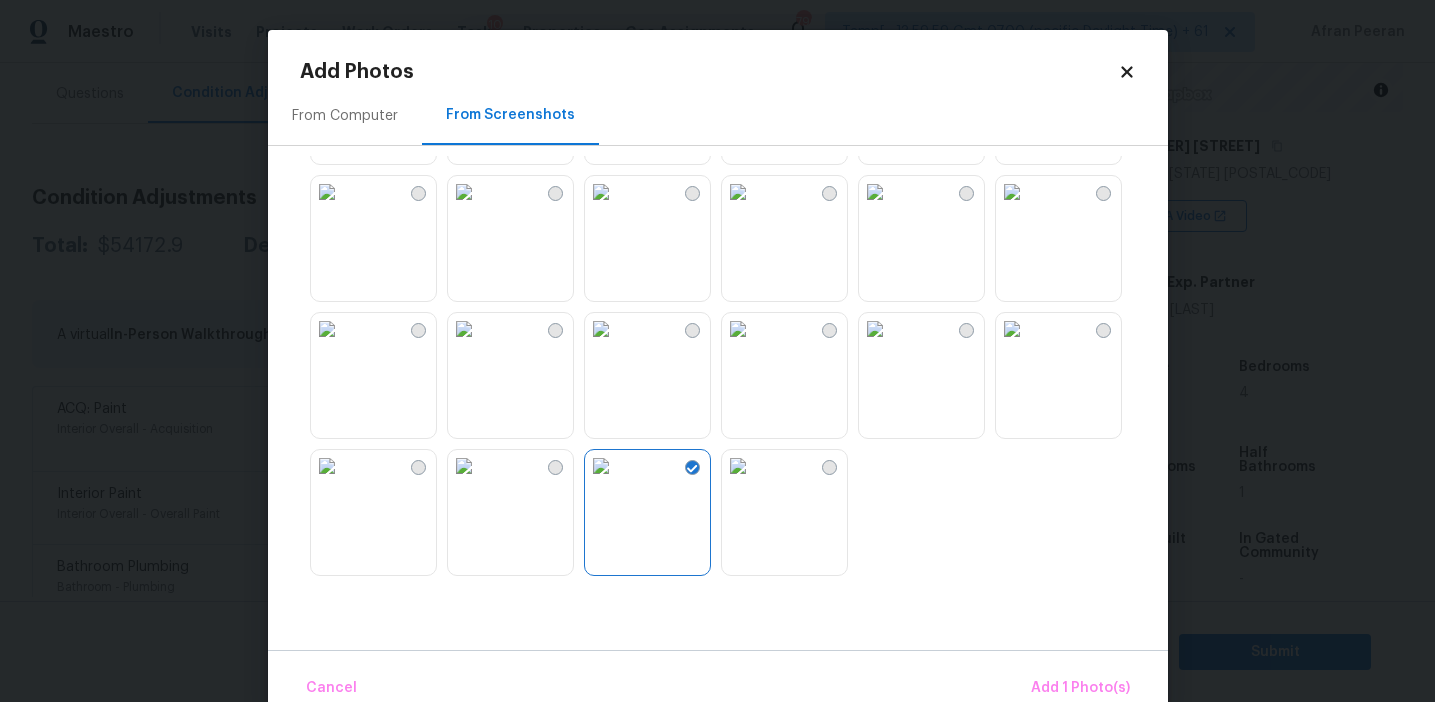click at bounding box center (875, 329) 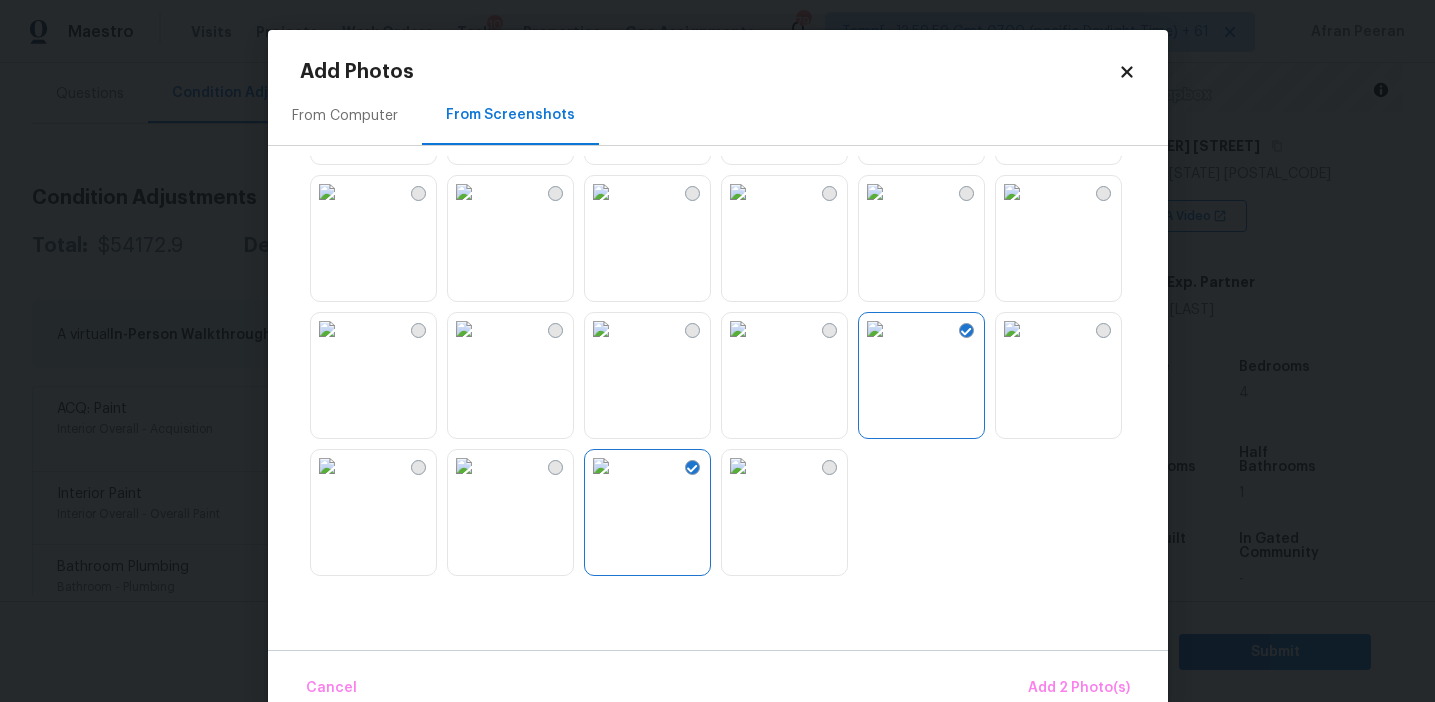 click at bounding box center (1012, 192) 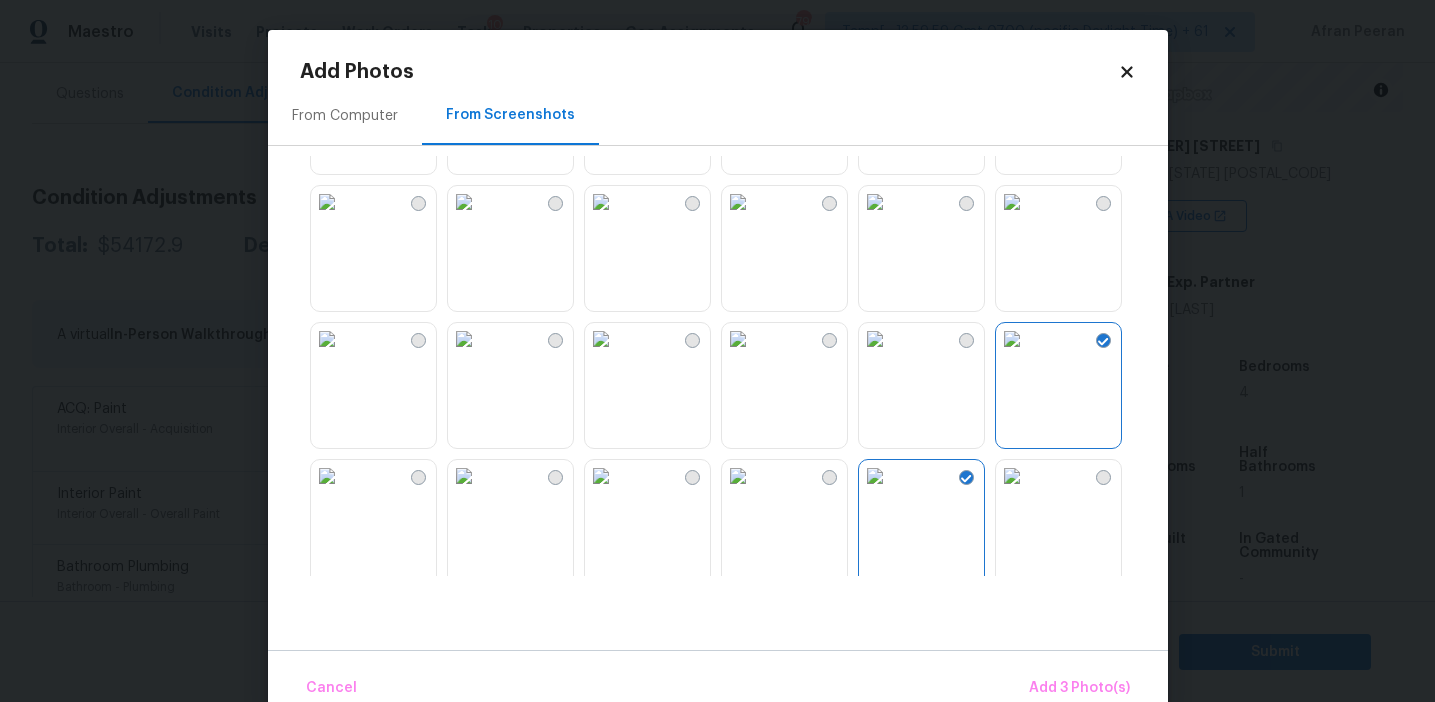 scroll, scrollTop: 1703, scrollLeft: 0, axis: vertical 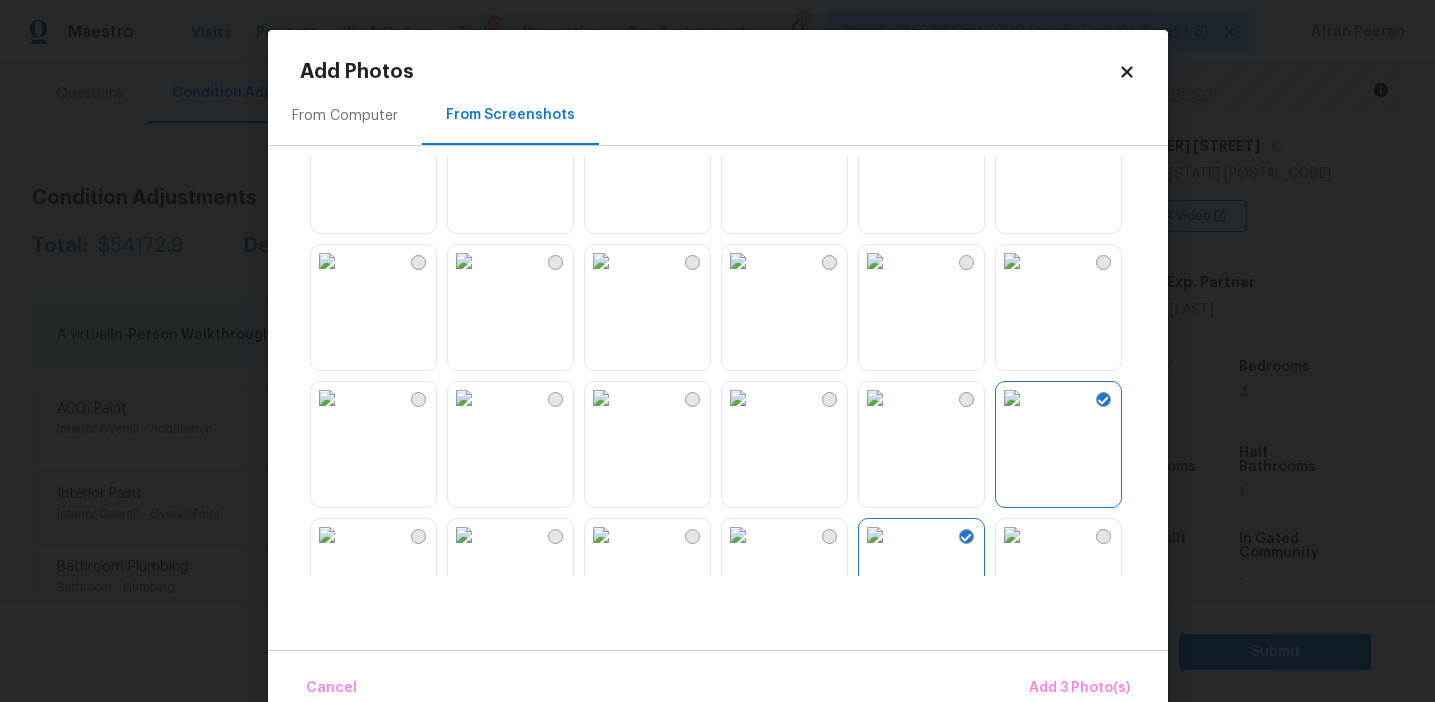 click at bounding box center (601, 261) 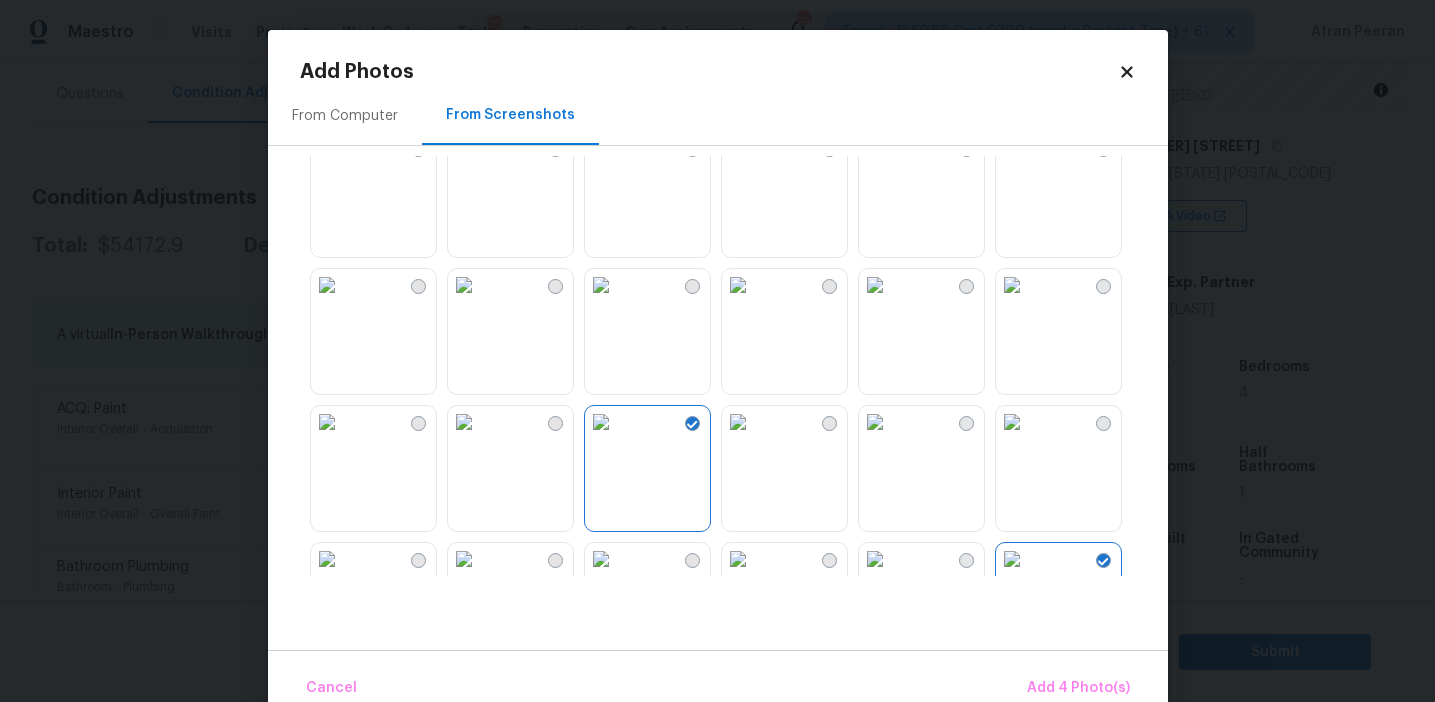 scroll, scrollTop: 1529, scrollLeft: 0, axis: vertical 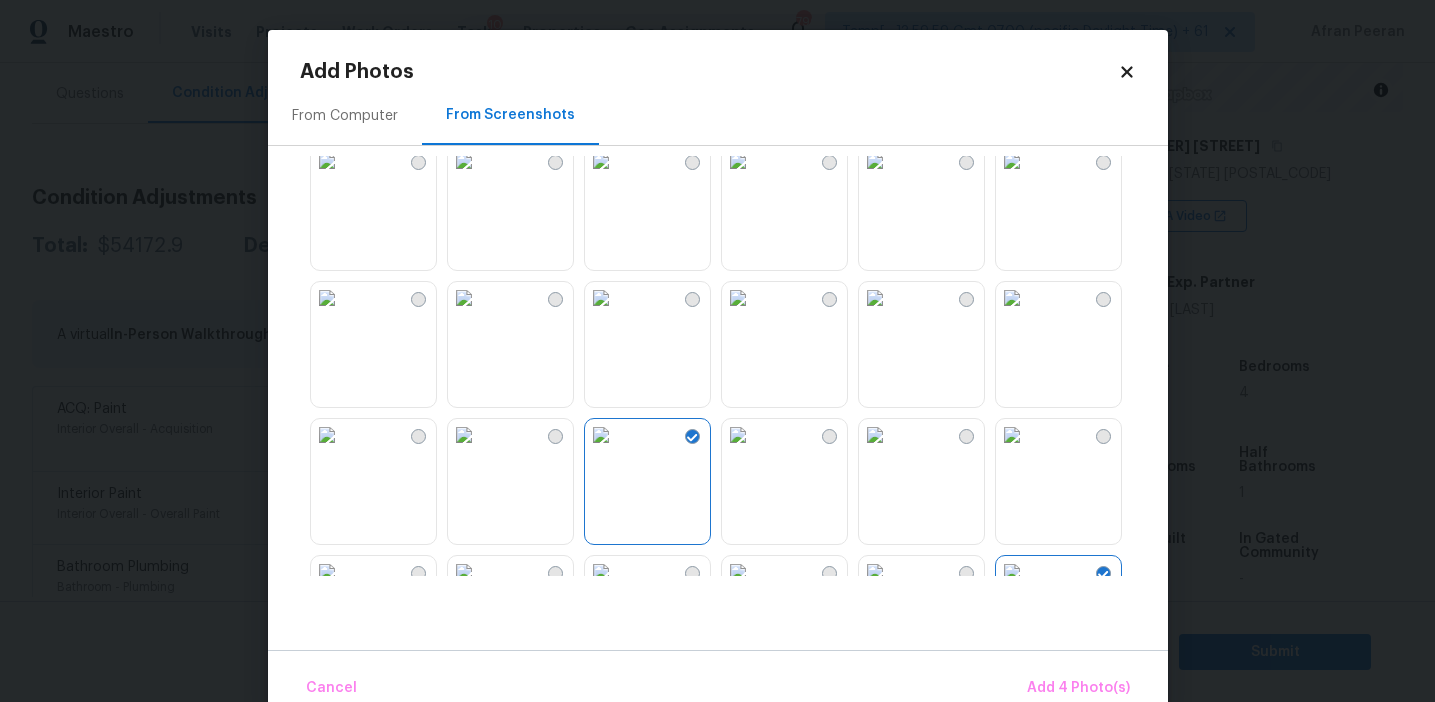 click at bounding box center [738, 298] 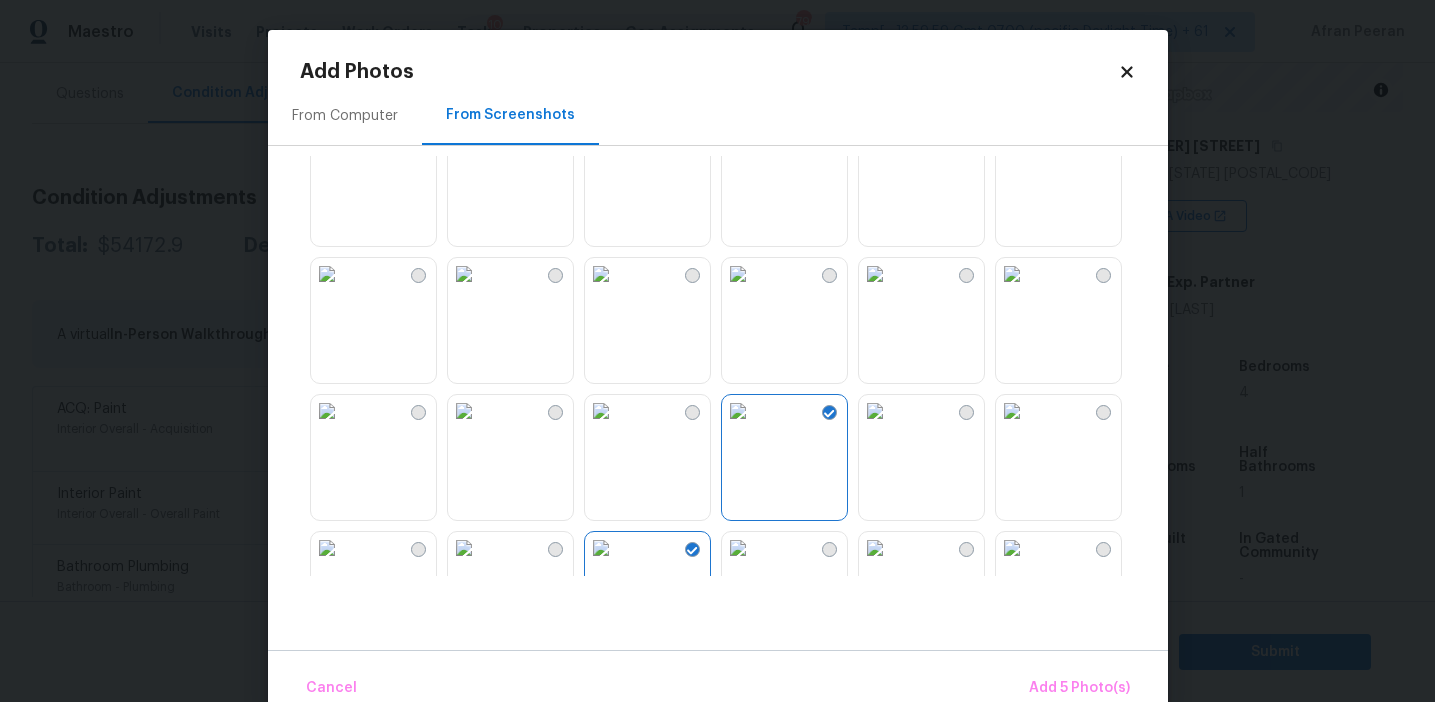 scroll, scrollTop: 1408, scrollLeft: 0, axis: vertical 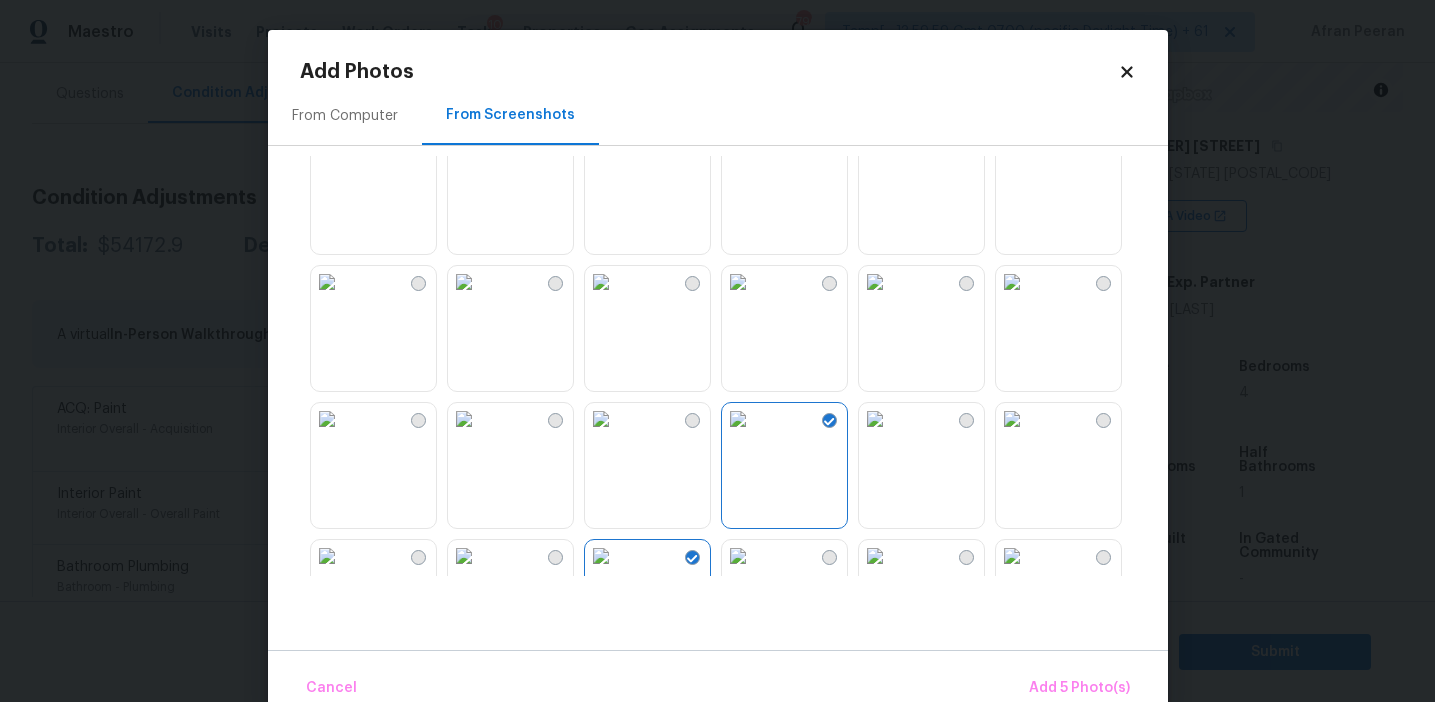 click at bounding box center [601, 282] 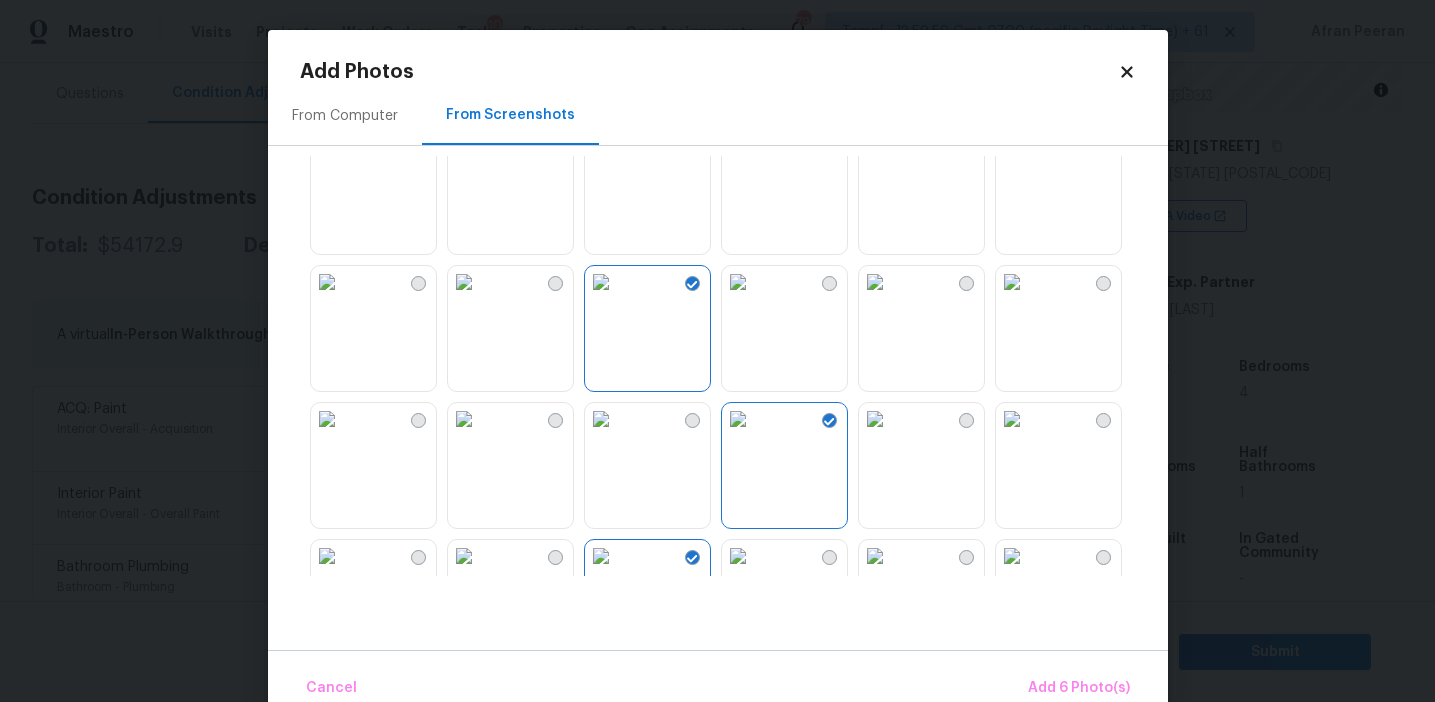 click at bounding box center (464, 145) 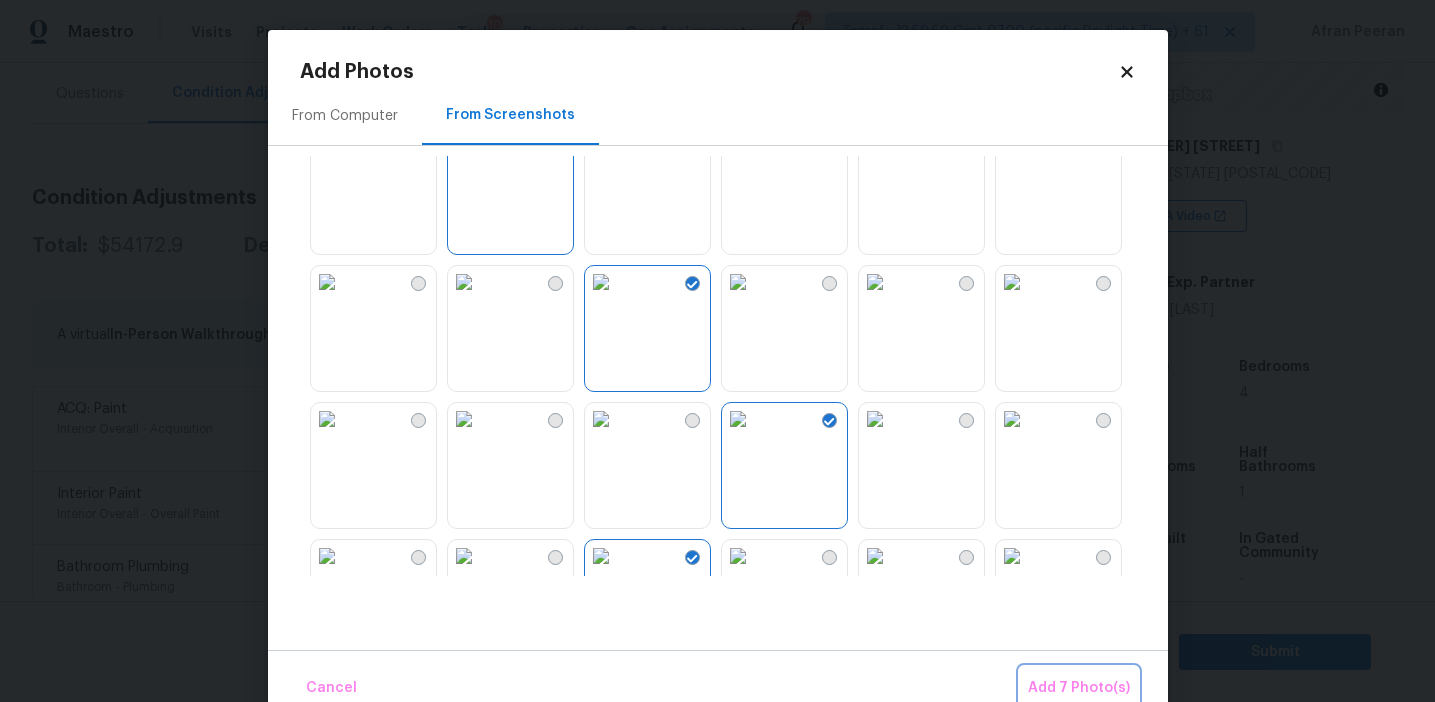 click on "Add 7 Photo(s)" at bounding box center (1079, 688) 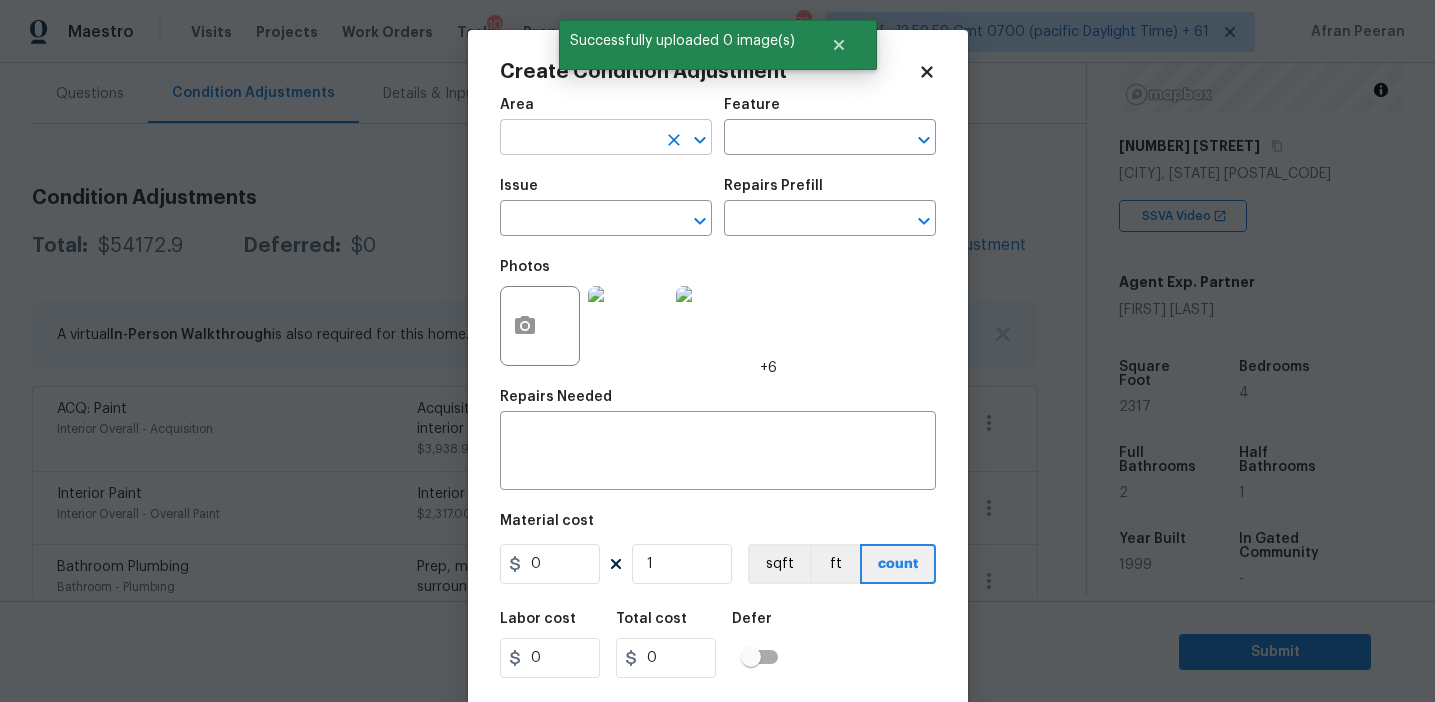 click at bounding box center [578, 139] 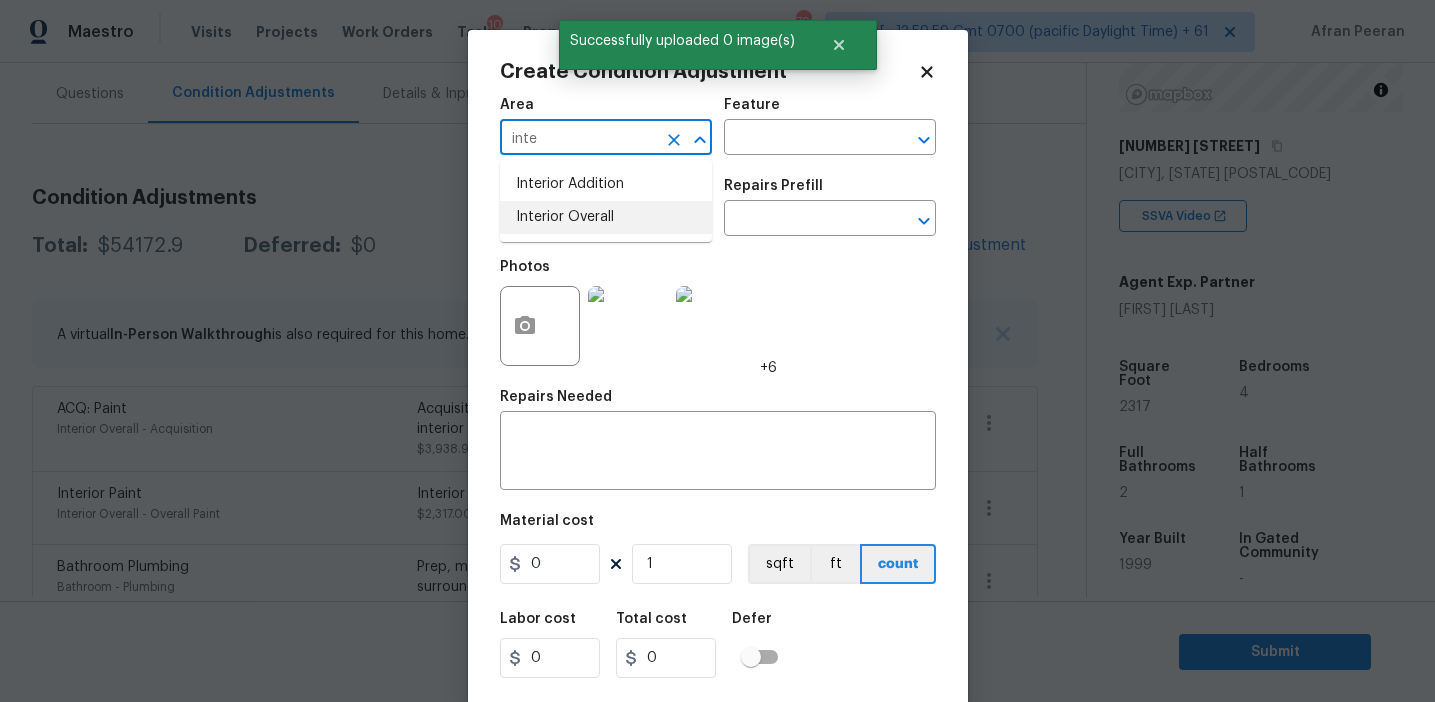 click on "Interior Overall" at bounding box center (606, 217) 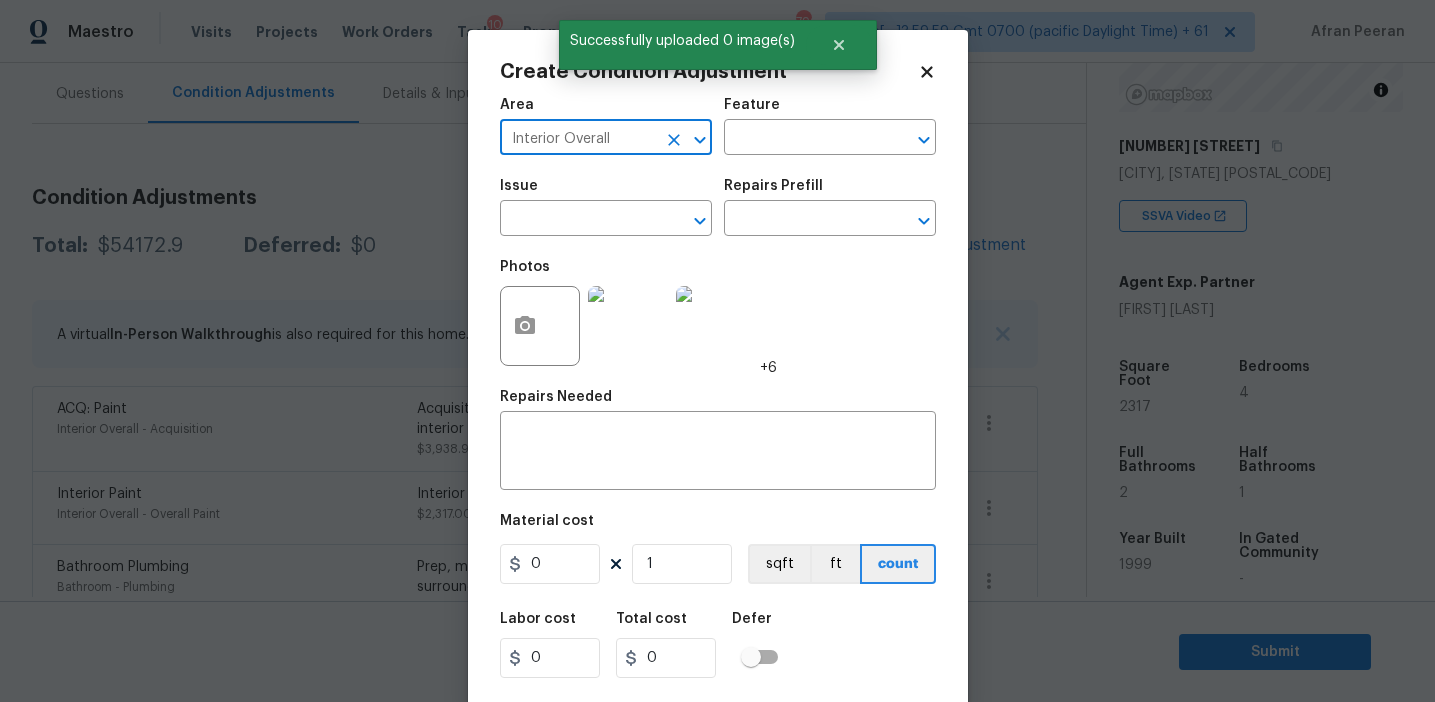 type on "Interior Overall" 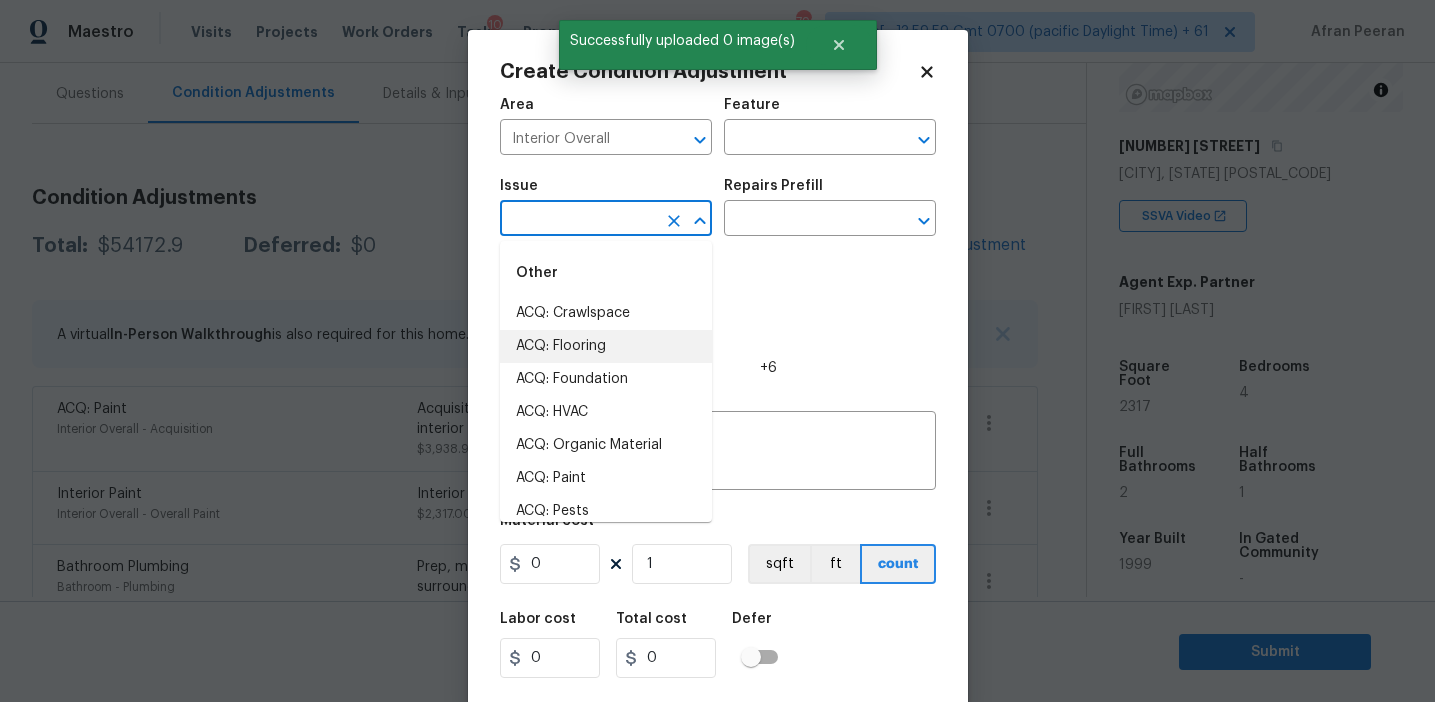 click on "ACQ: Flooring" at bounding box center (606, 346) 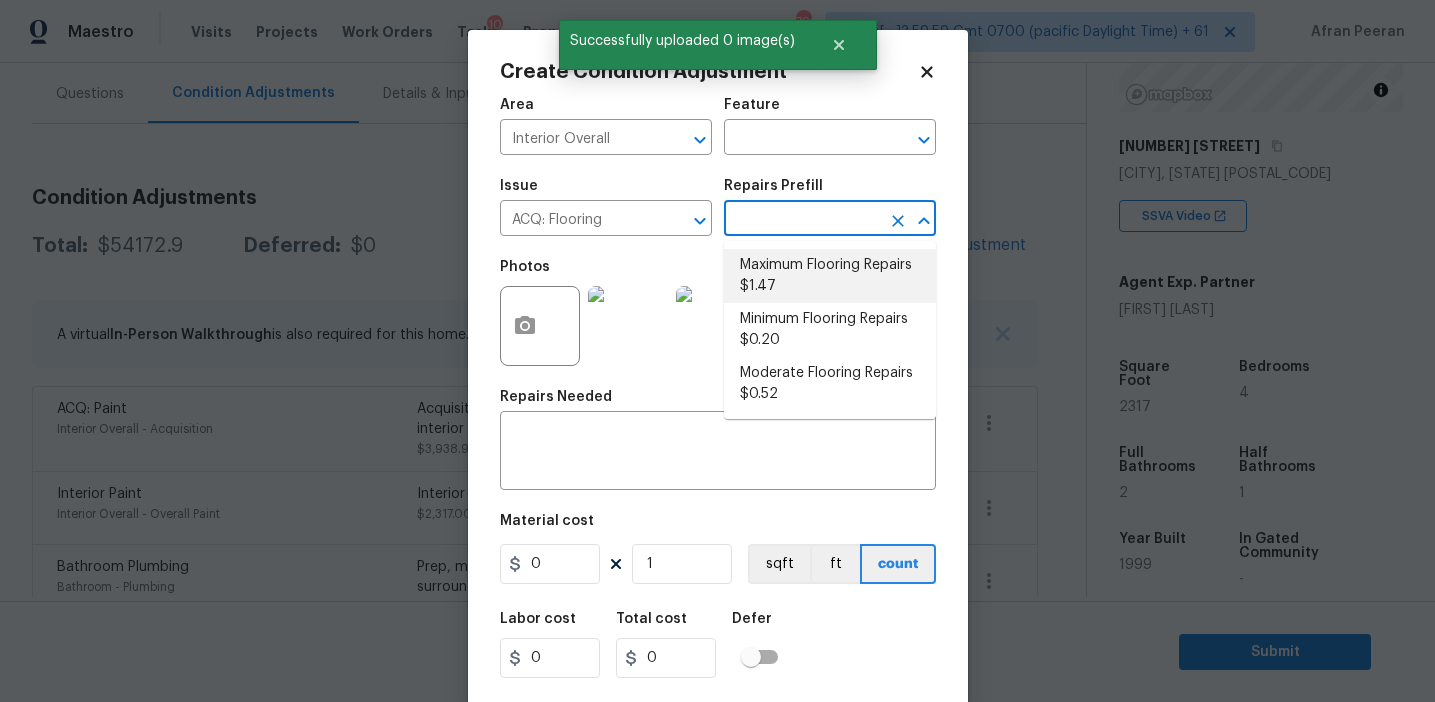 click on "Maximum Flooring Repairs $1.47" at bounding box center [830, 276] 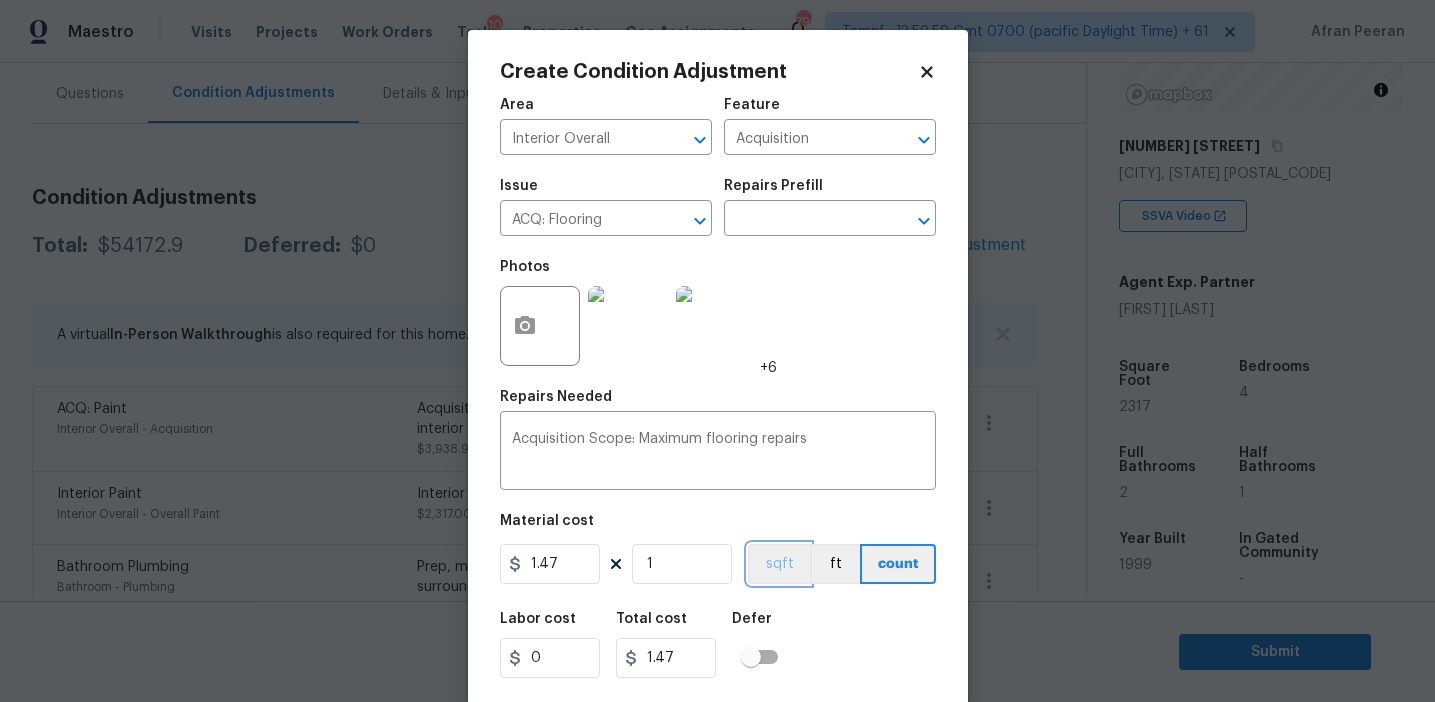 click on "sqft" at bounding box center [779, 564] 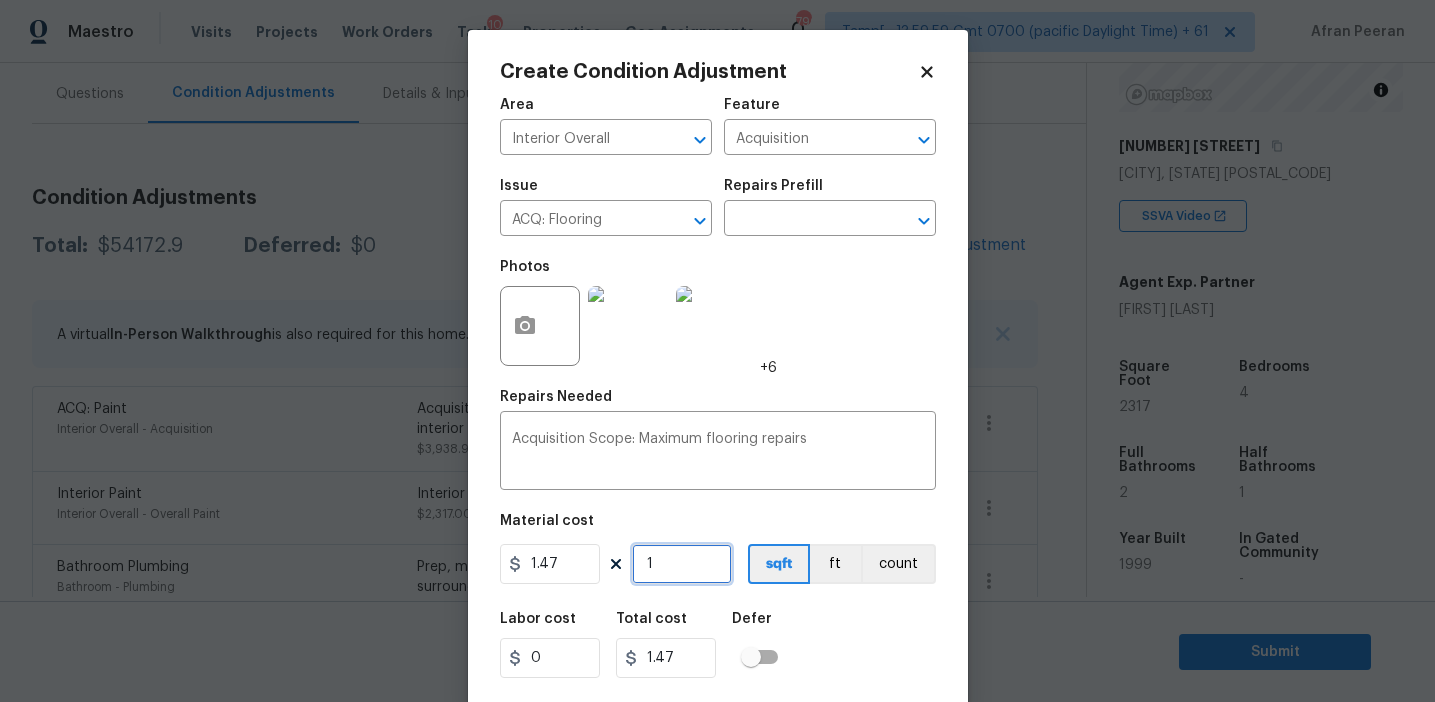 click on "1" at bounding box center [682, 564] 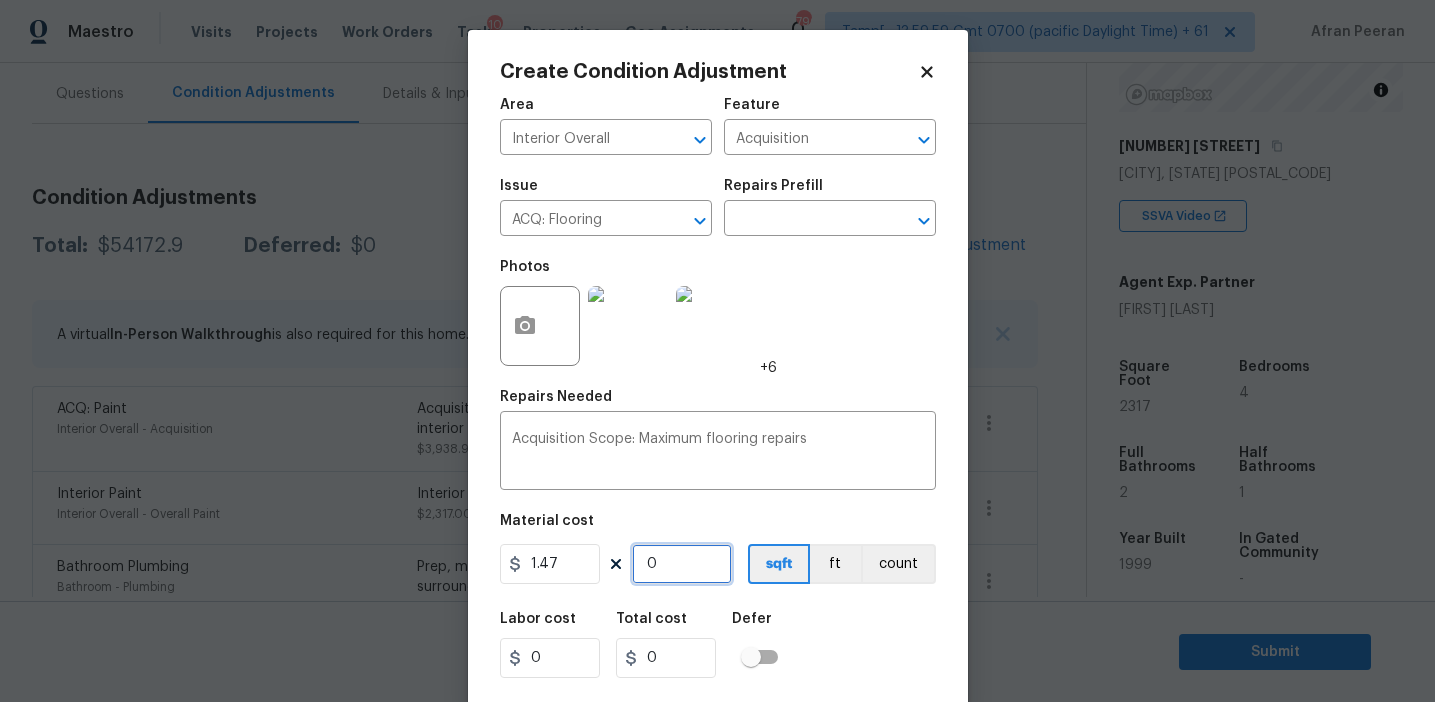 paste on "2317" 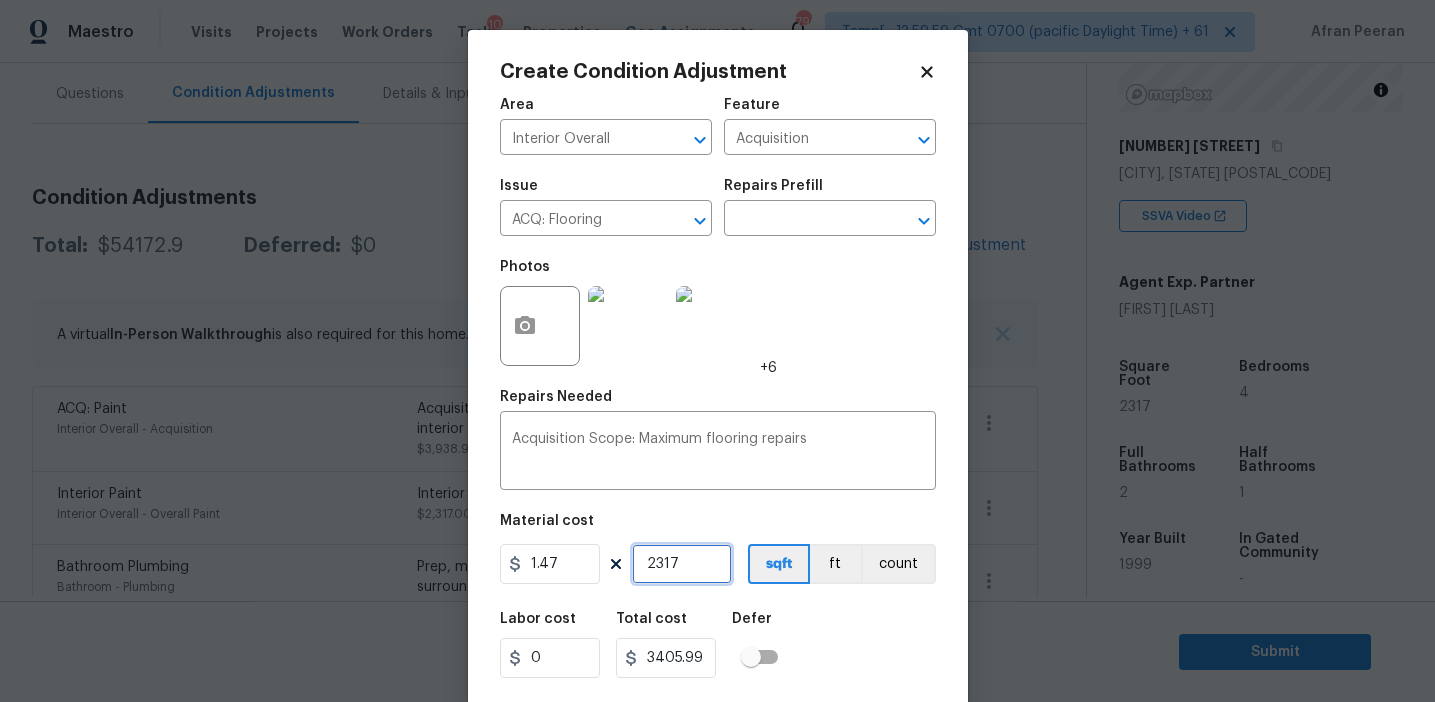 type on "2317" 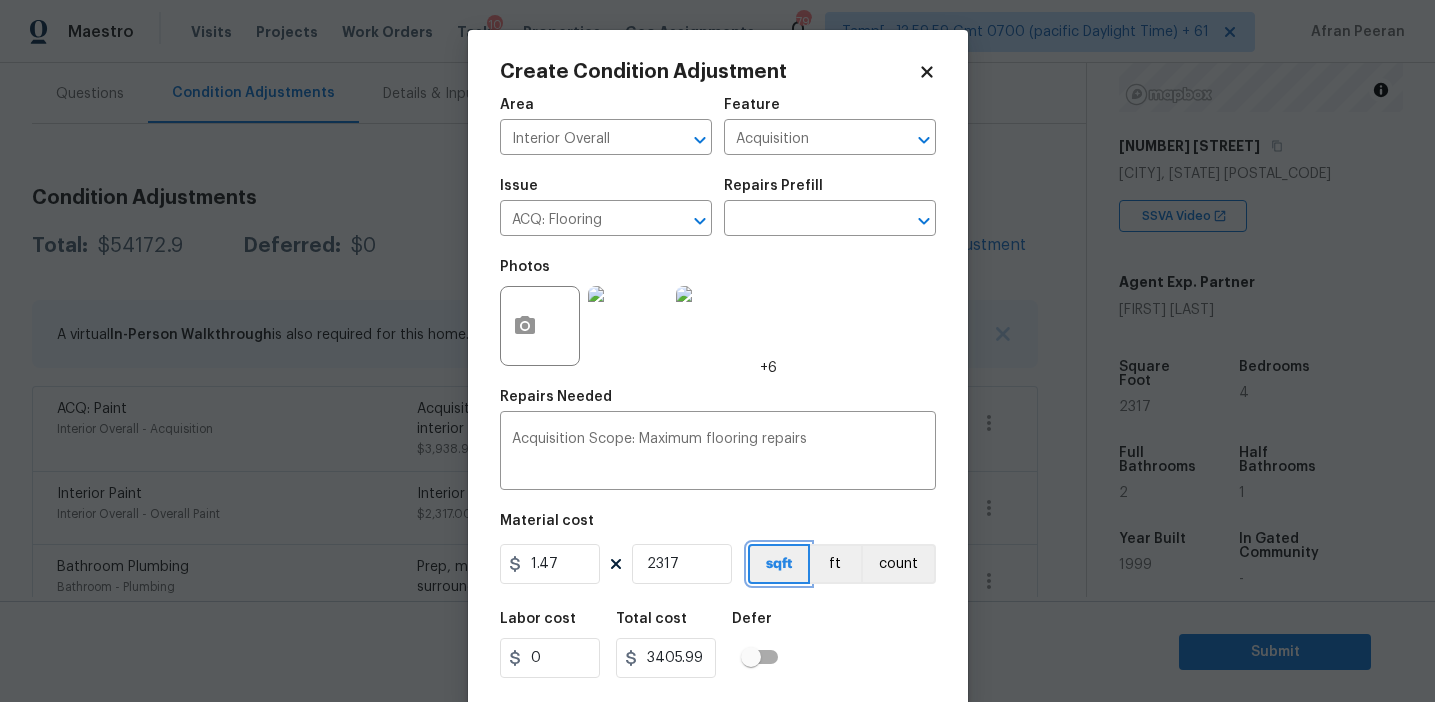 type 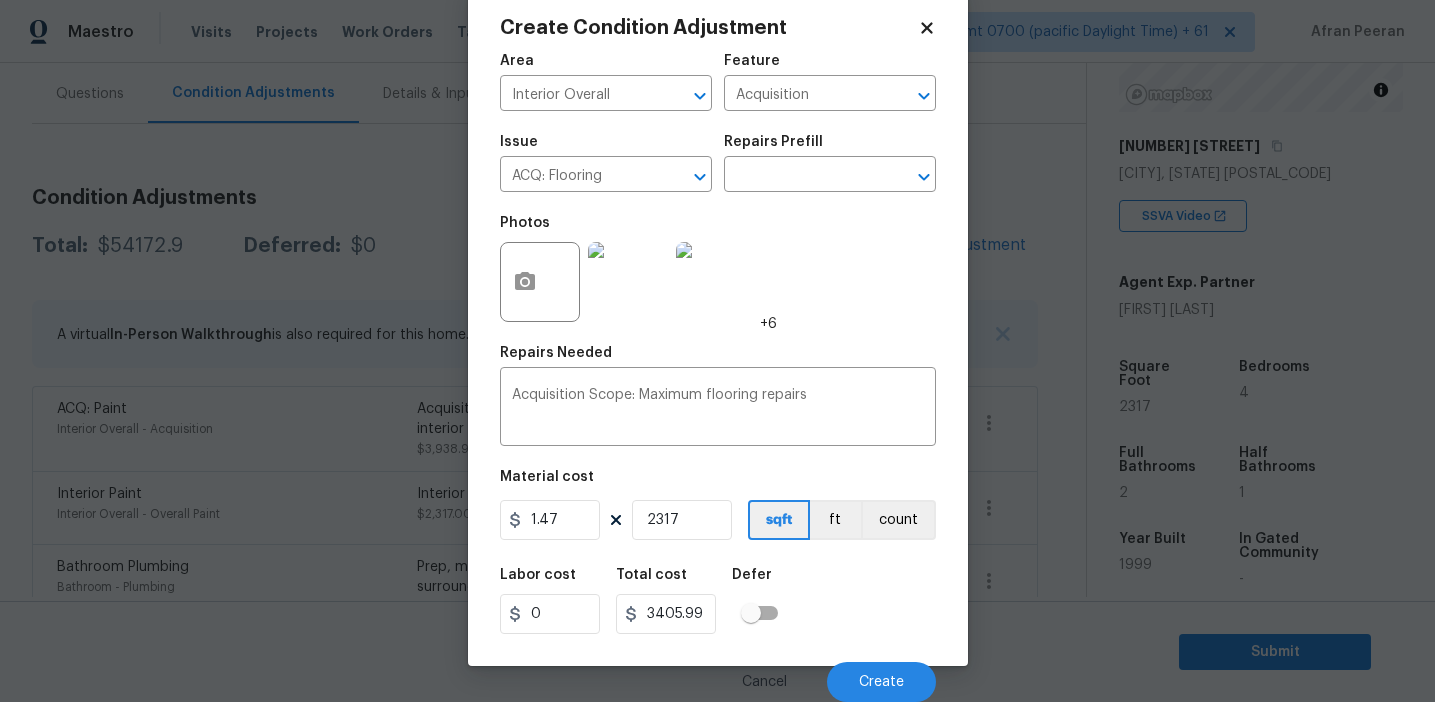 click on "Labor cost 0 Total cost 3405.99 Defer" at bounding box center [718, 601] 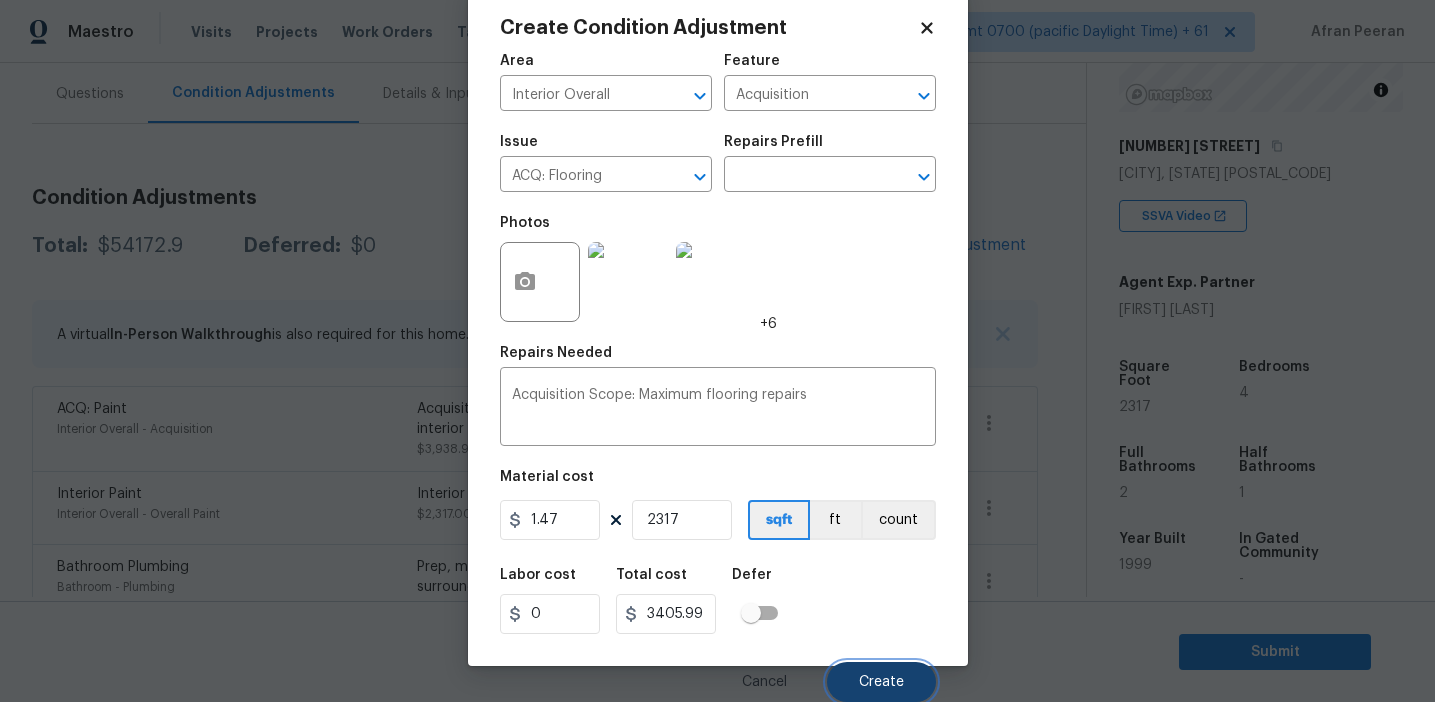 click on "Create" at bounding box center (881, 682) 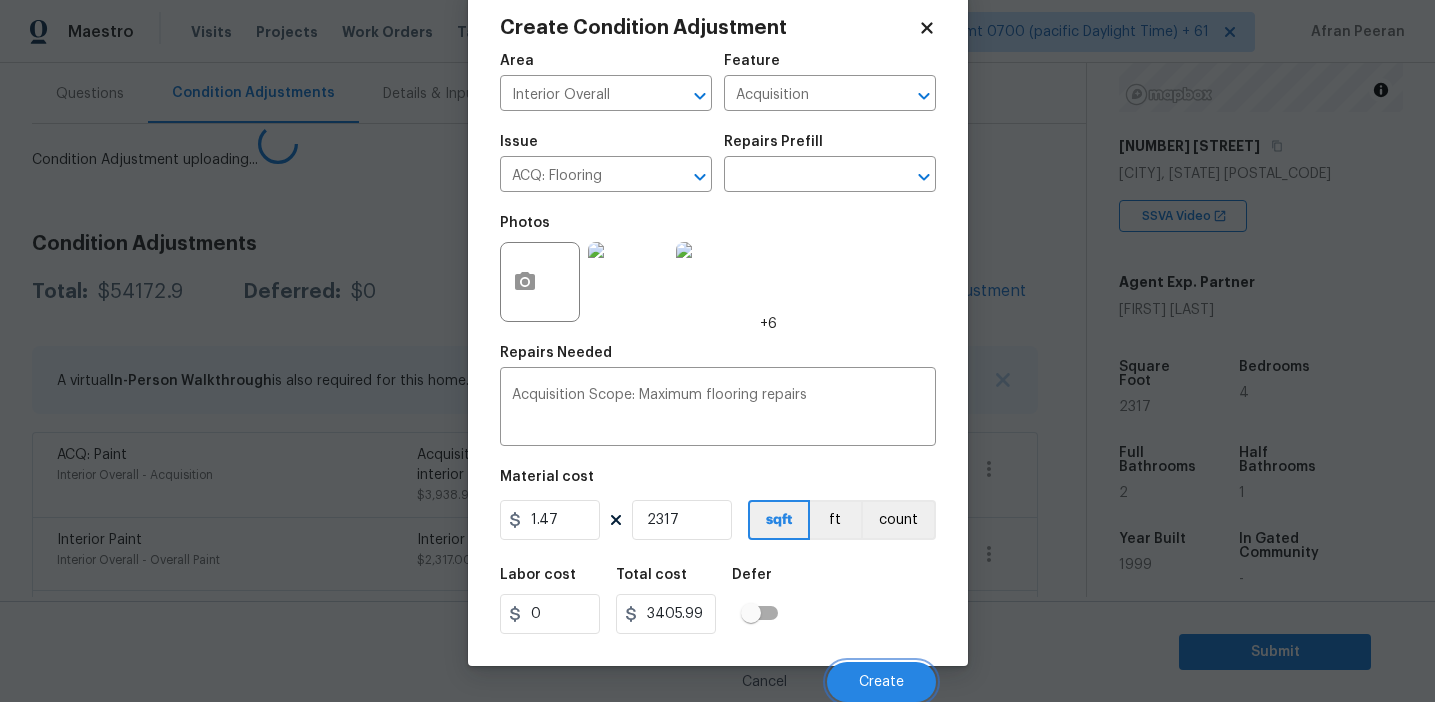 scroll, scrollTop: 38, scrollLeft: 0, axis: vertical 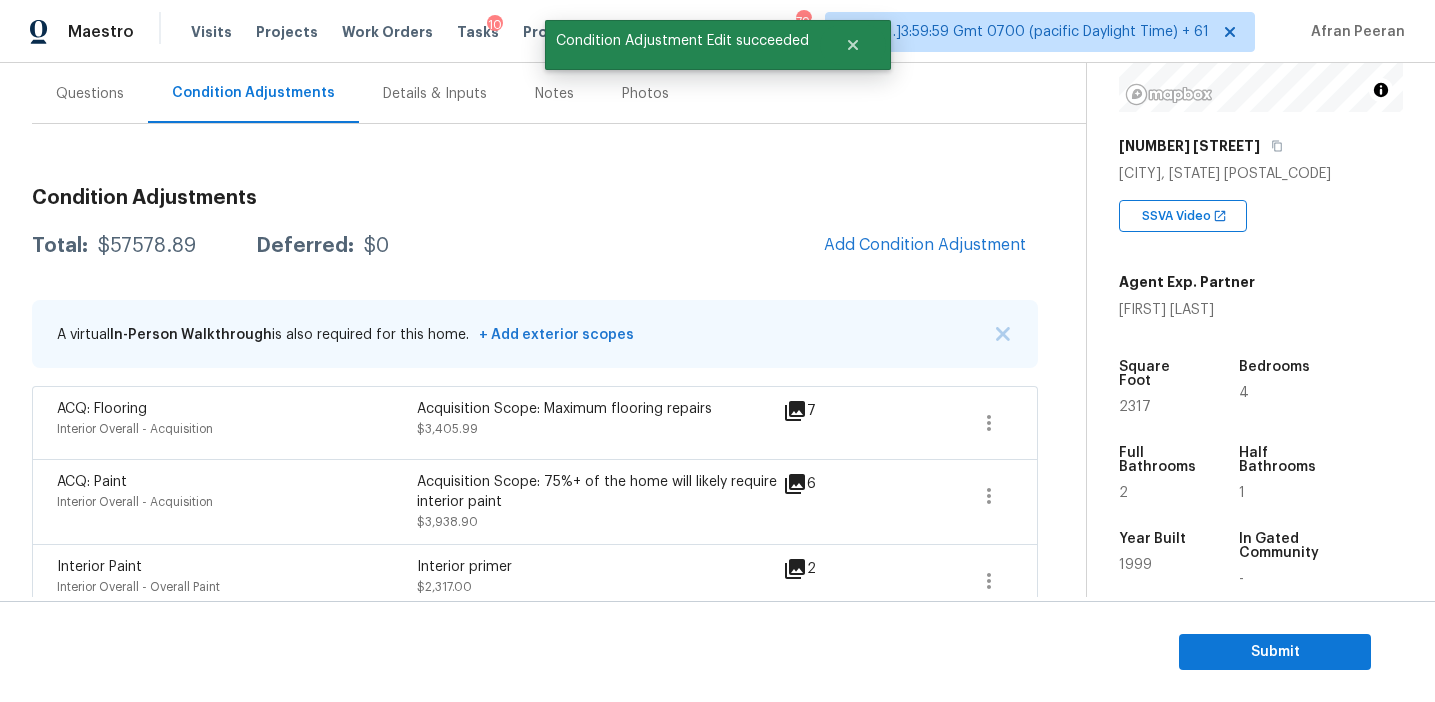 click on "Condition Adjustments Total:  $57578.89 Deferred:  $0 Add Condition Adjustment A virtual  In-Person Walkthrough  is also required for this home.   + Add exterior scopes ACQ: Flooring Interior Overall - Acquisition Acquisition Scope: Maximum flooring repairs $3,405.99   7 ACQ: Paint Interior Overall - Acquisition Acquisition Scope: 75%+ of the home will likely require interior paint $3,938.90   6 Interior Paint Interior Overall - Overall Paint Interior primer  $2,317.00   2 Bathroom Plumbing Bathroom - Plumbing Prep, mask, clean and refinish the tub/shower tile surround both all sides ensuring a complete and professional coverage. Haul away and dispose of all masking/debris properly. $1,050.00   1 Wallpaper Interior Overall - Walls and Ceiling Remove wallpaper and texture walls to best match existing conditions $100.00   1 Cabinet Hardware Interior Overall - Cabinets Refinish cabinets $2,200.00   3 ACQ: Water Leak Interior Overall - Acquisition Acquisition Scope: Possible plumbing leak $2,500.00   2 $900.00" at bounding box center (535, 1402) 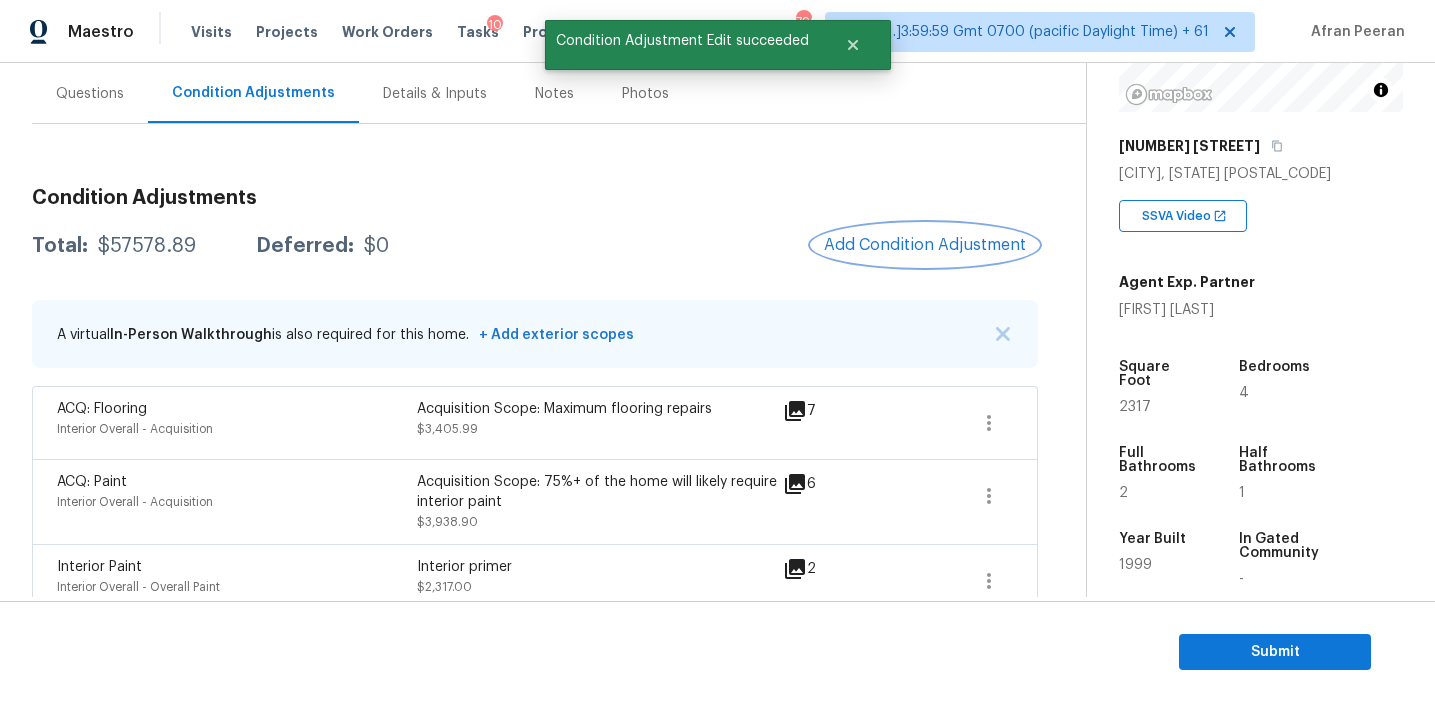 click on "Add Condition Adjustment" at bounding box center (925, 245) 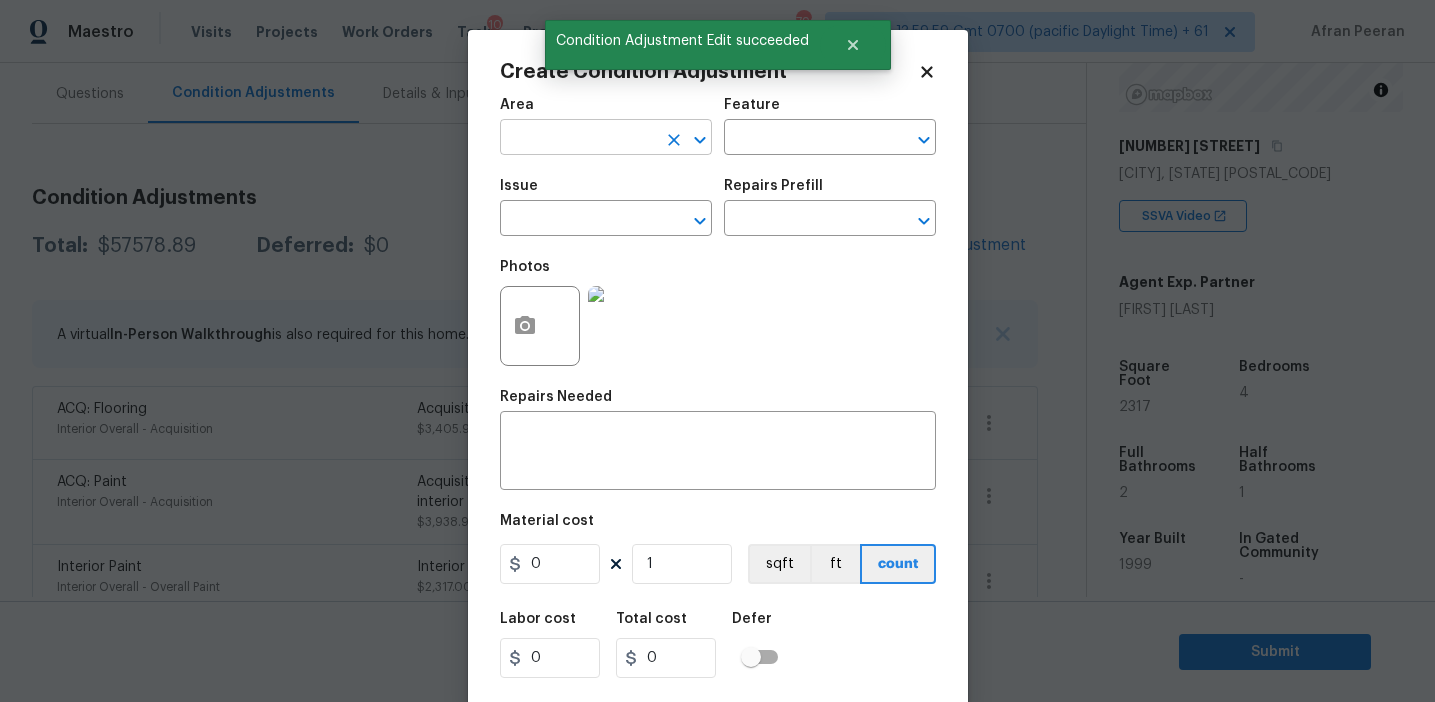 click at bounding box center (578, 139) 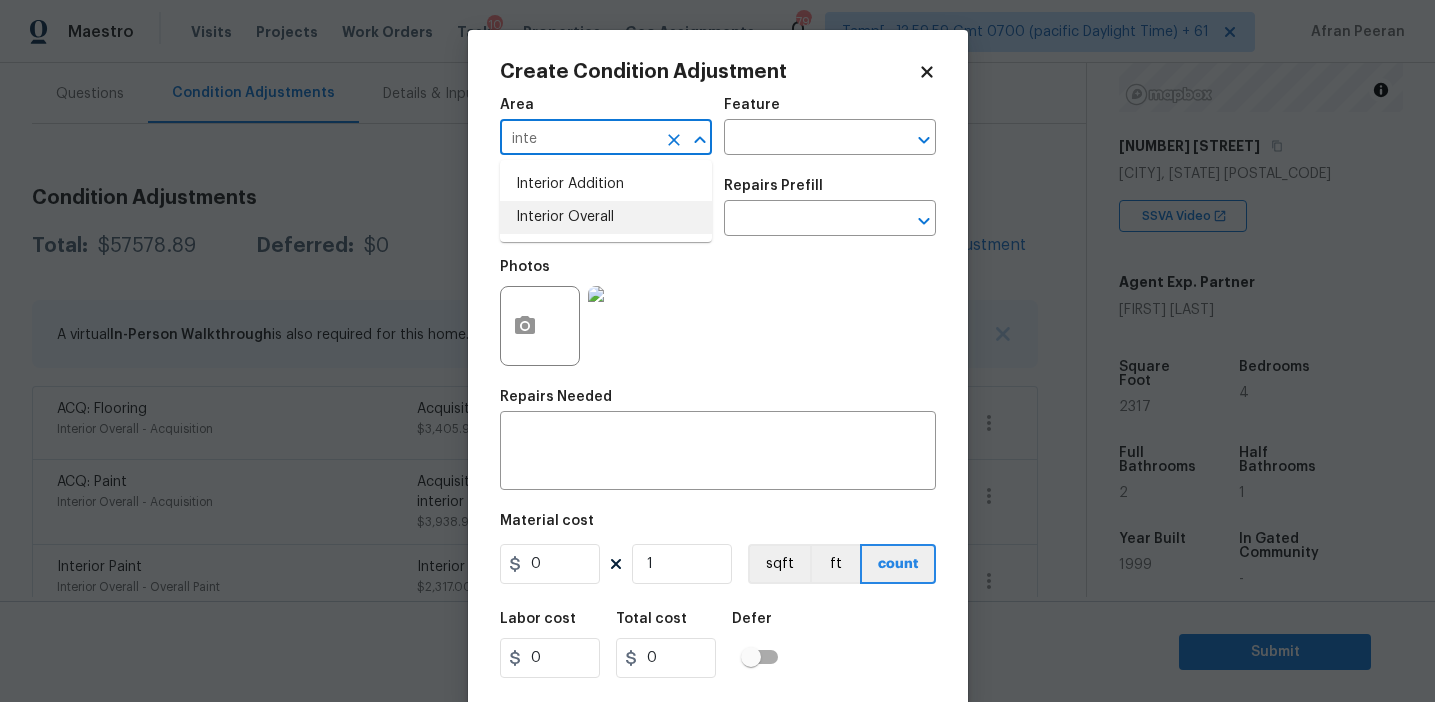 click on "Interior Overall" at bounding box center [606, 217] 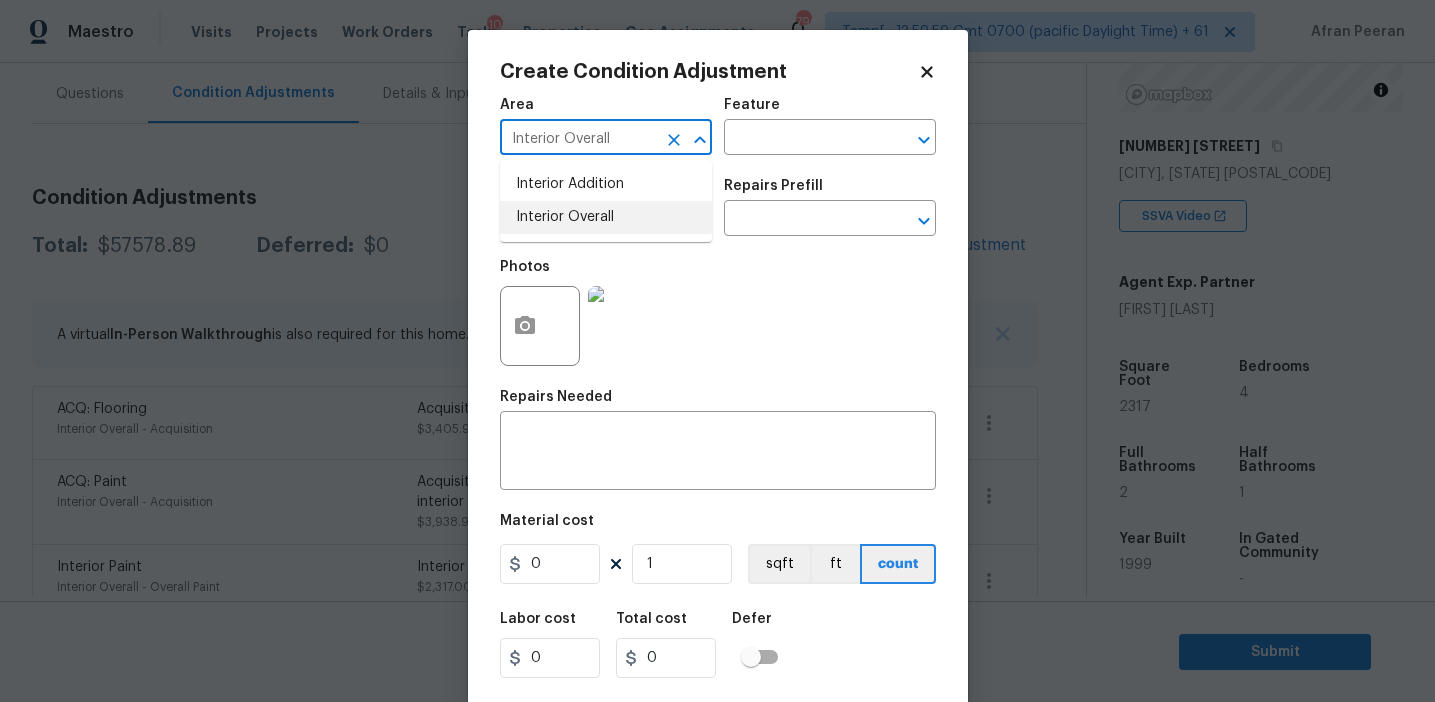 type on "Interior Overall" 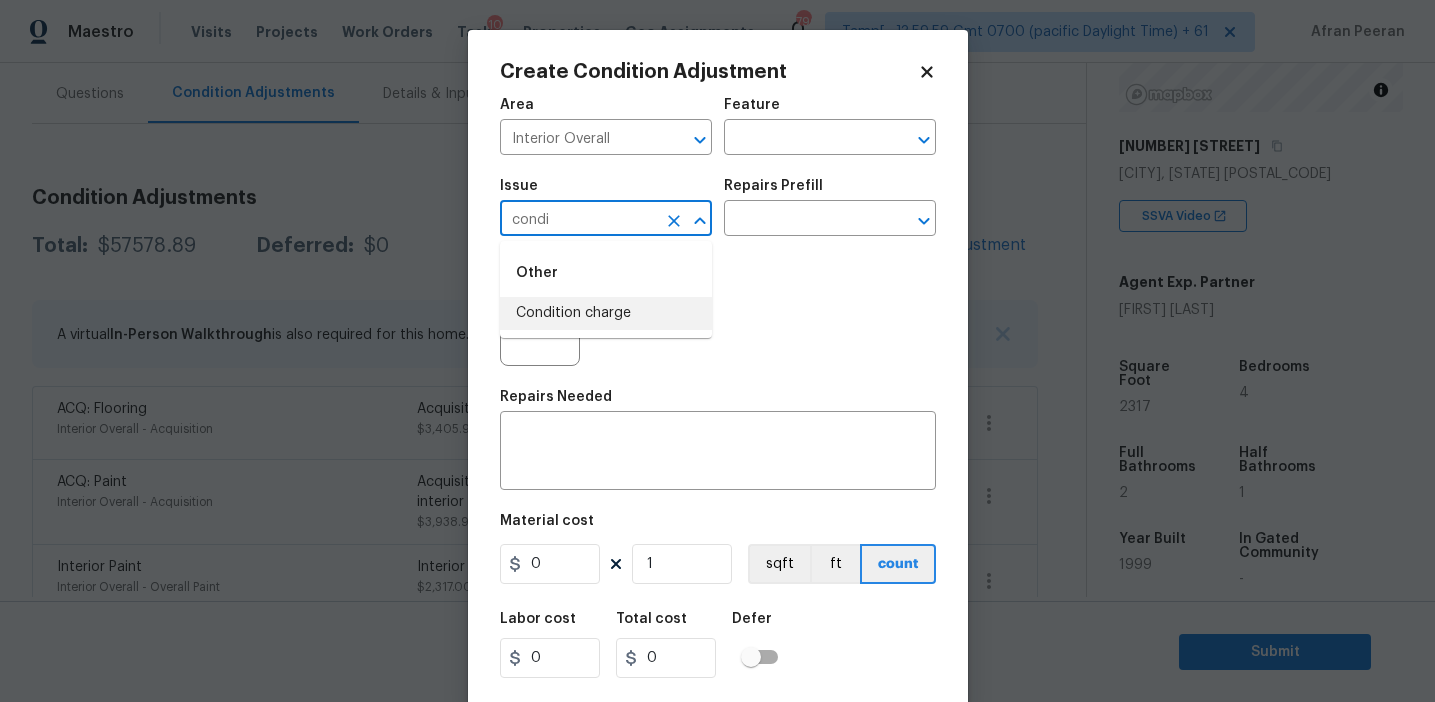 click on "Other Condition charge" at bounding box center (606, 289) 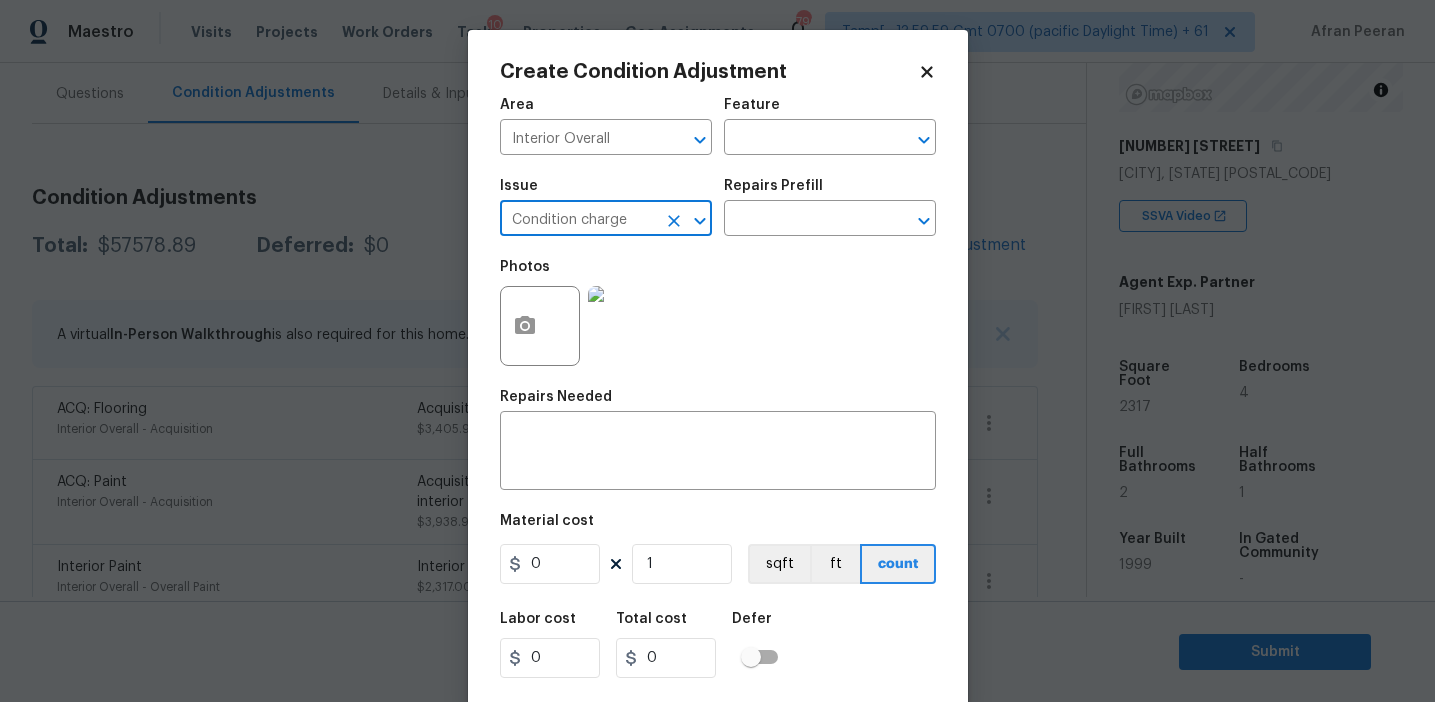 type on "Condition charge" 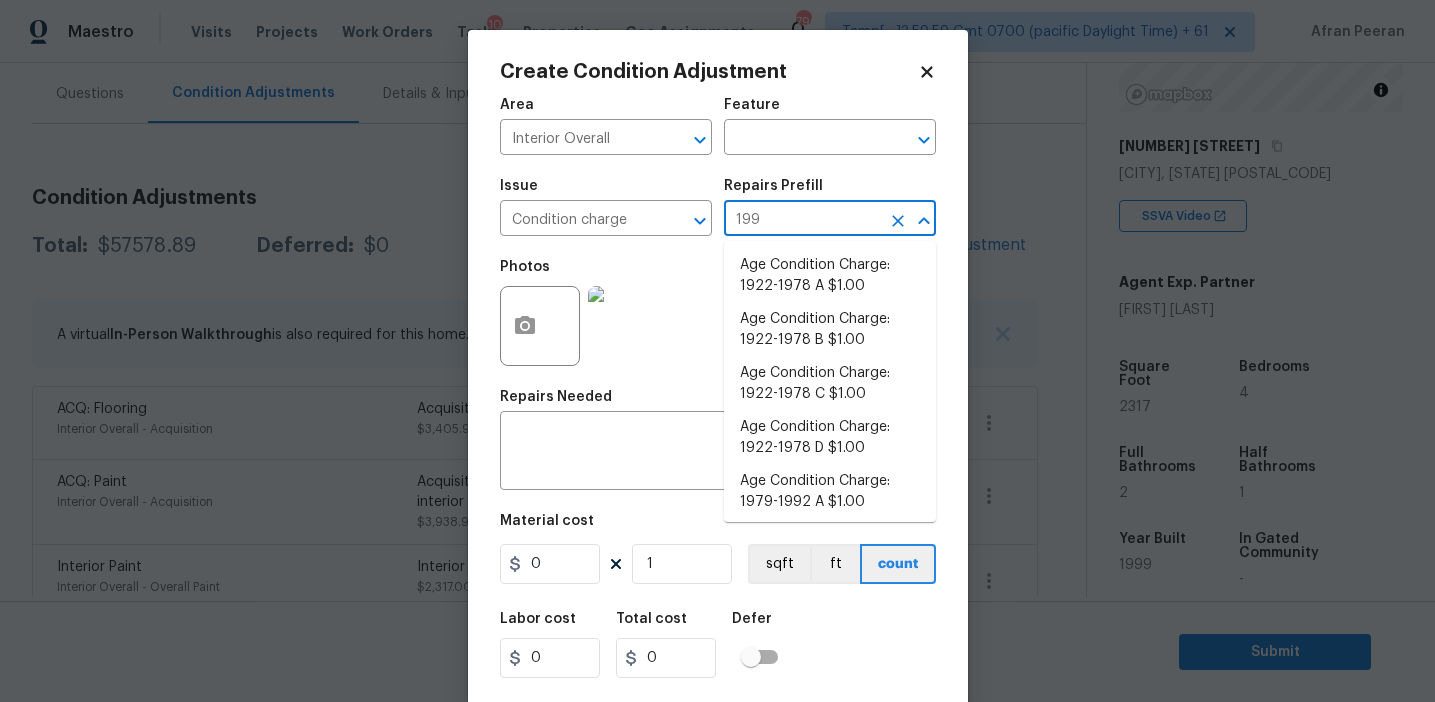 type on "1993" 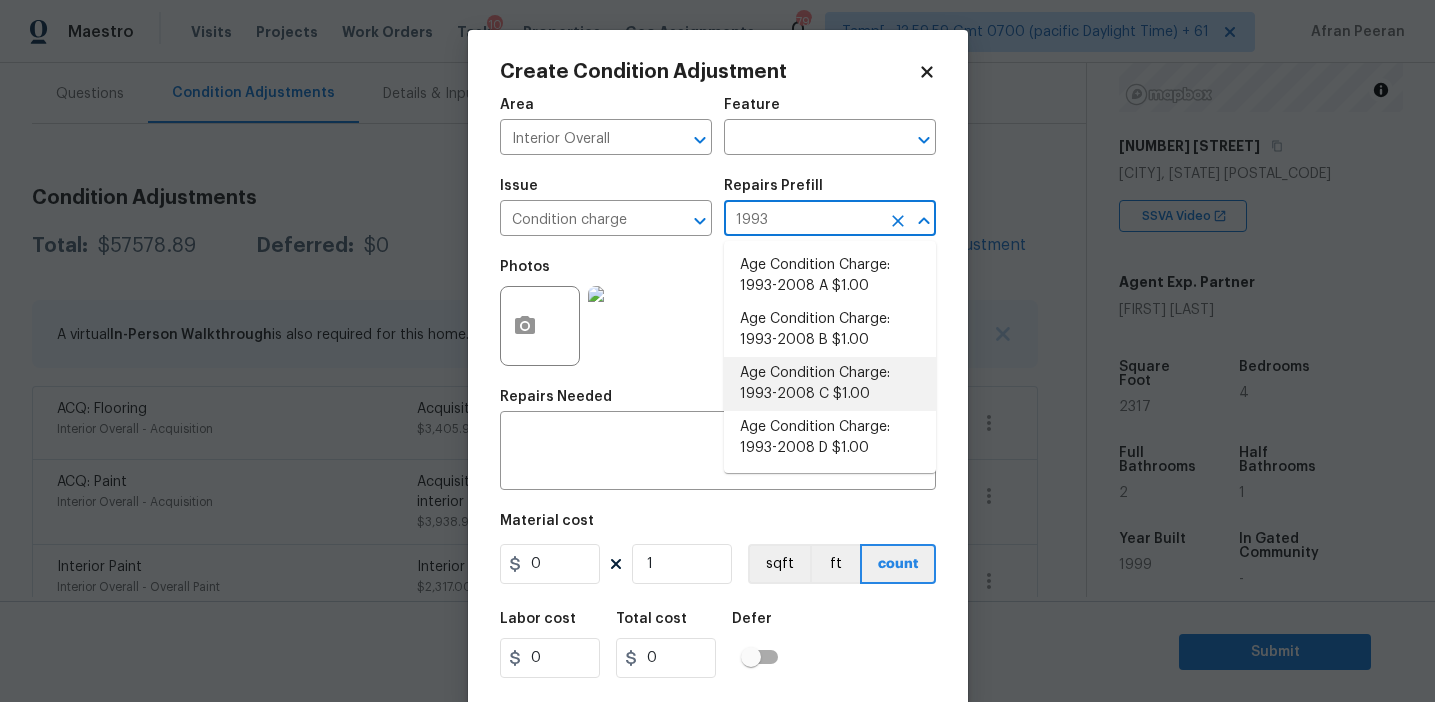 click on "Age Condition Charge: 1993-2008 C	 $1.00" at bounding box center [830, 384] 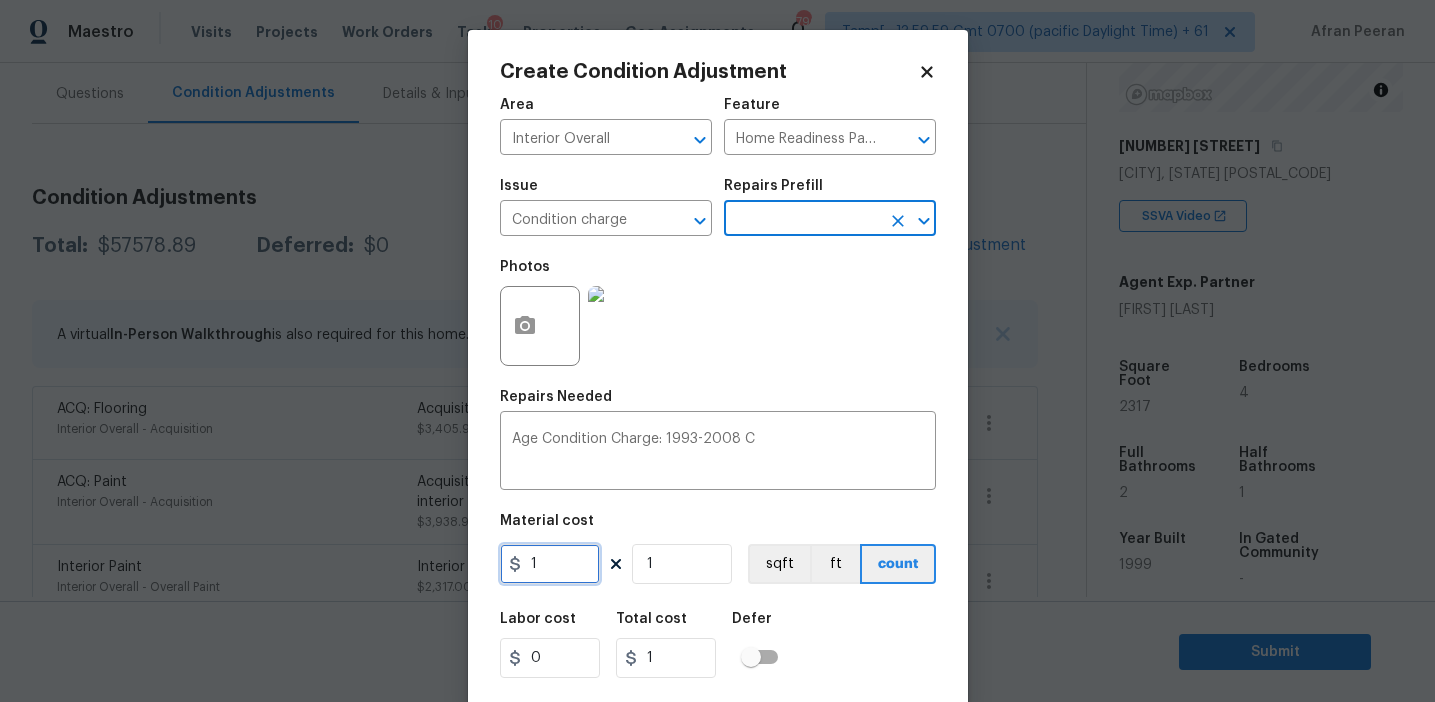 click on "1" at bounding box center (550, 564) 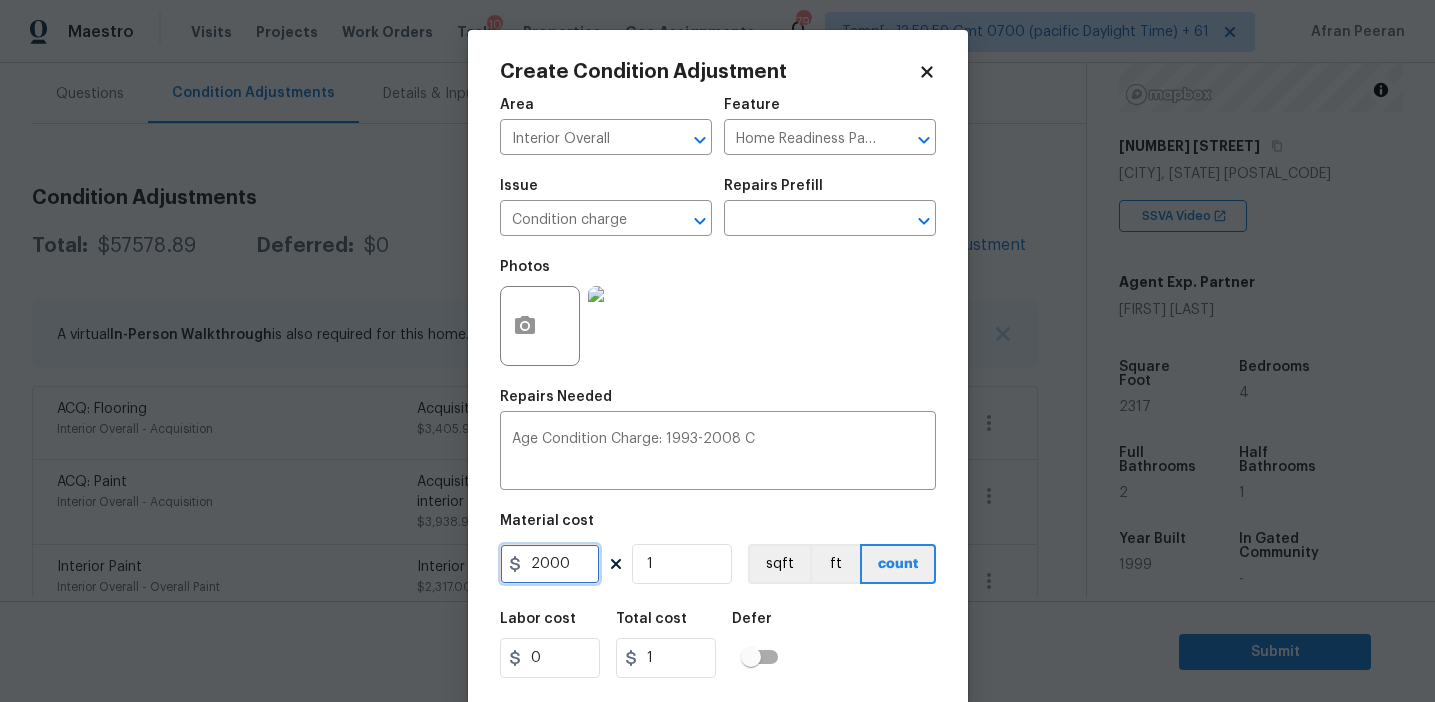 type on "2000" 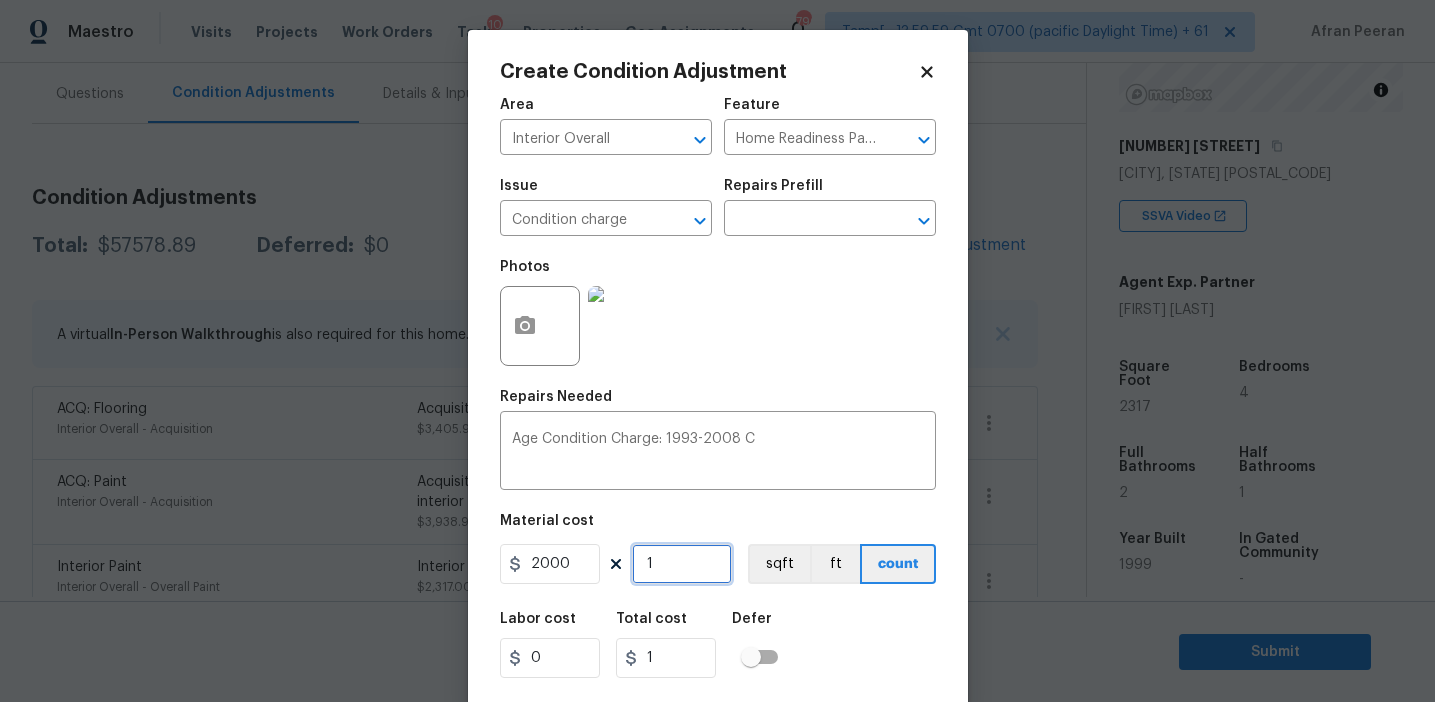 type on "2000" 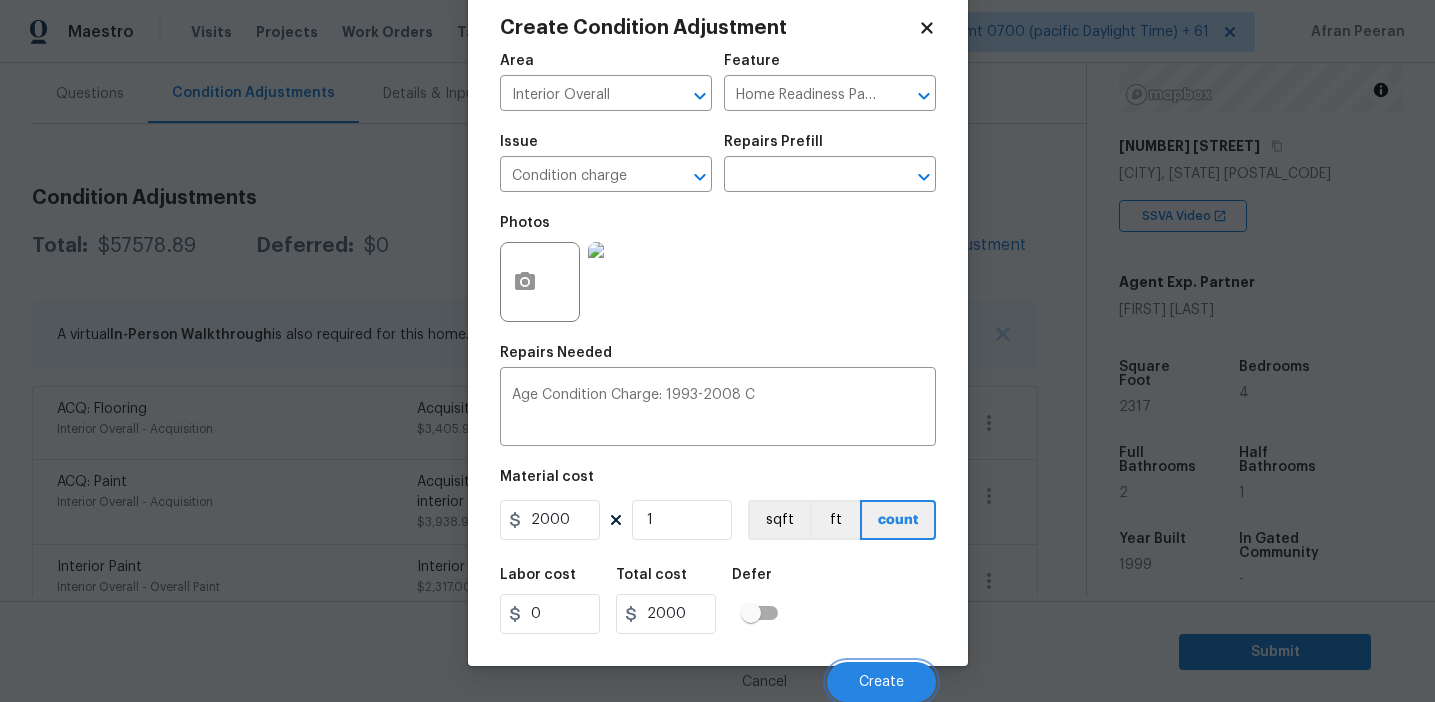 click on "Create" at bounding box center (881, 682) 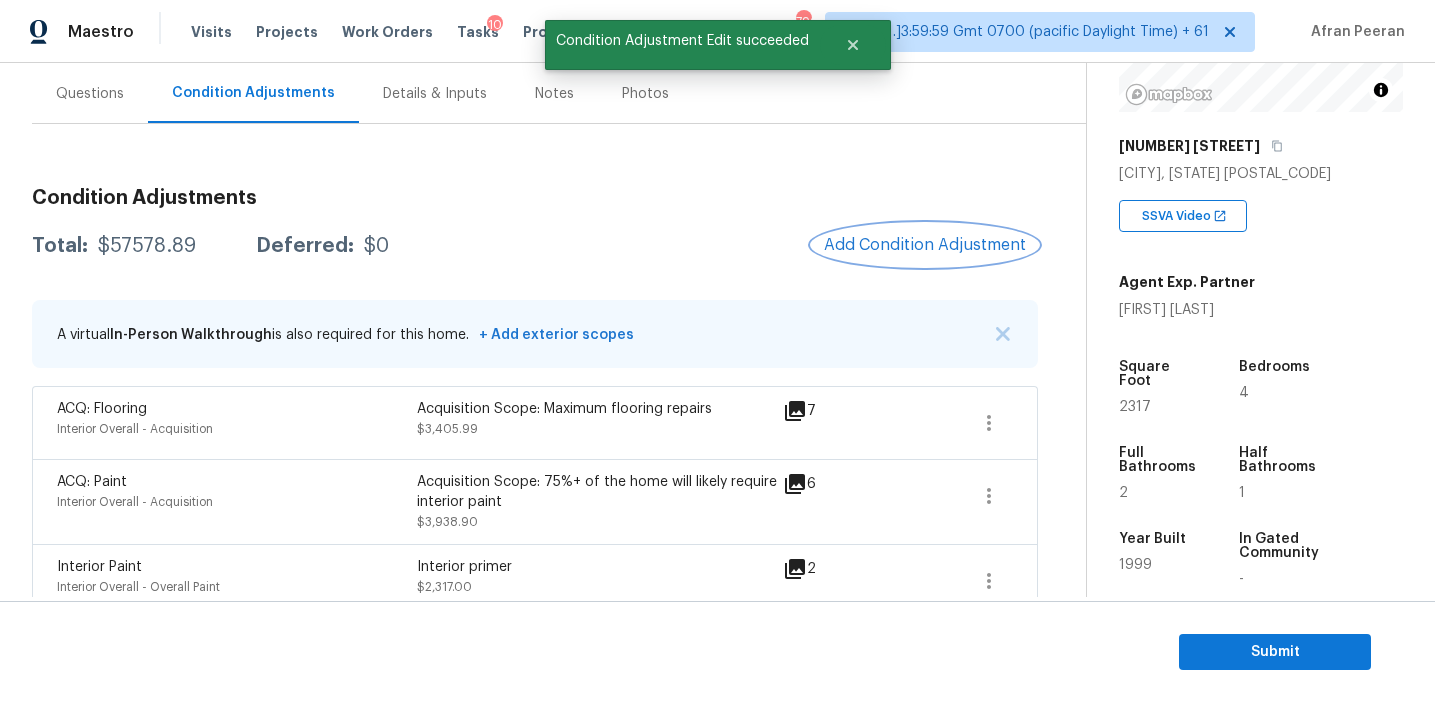 scroll, scrollTop: 0, scrollLeft: 0, axis: both 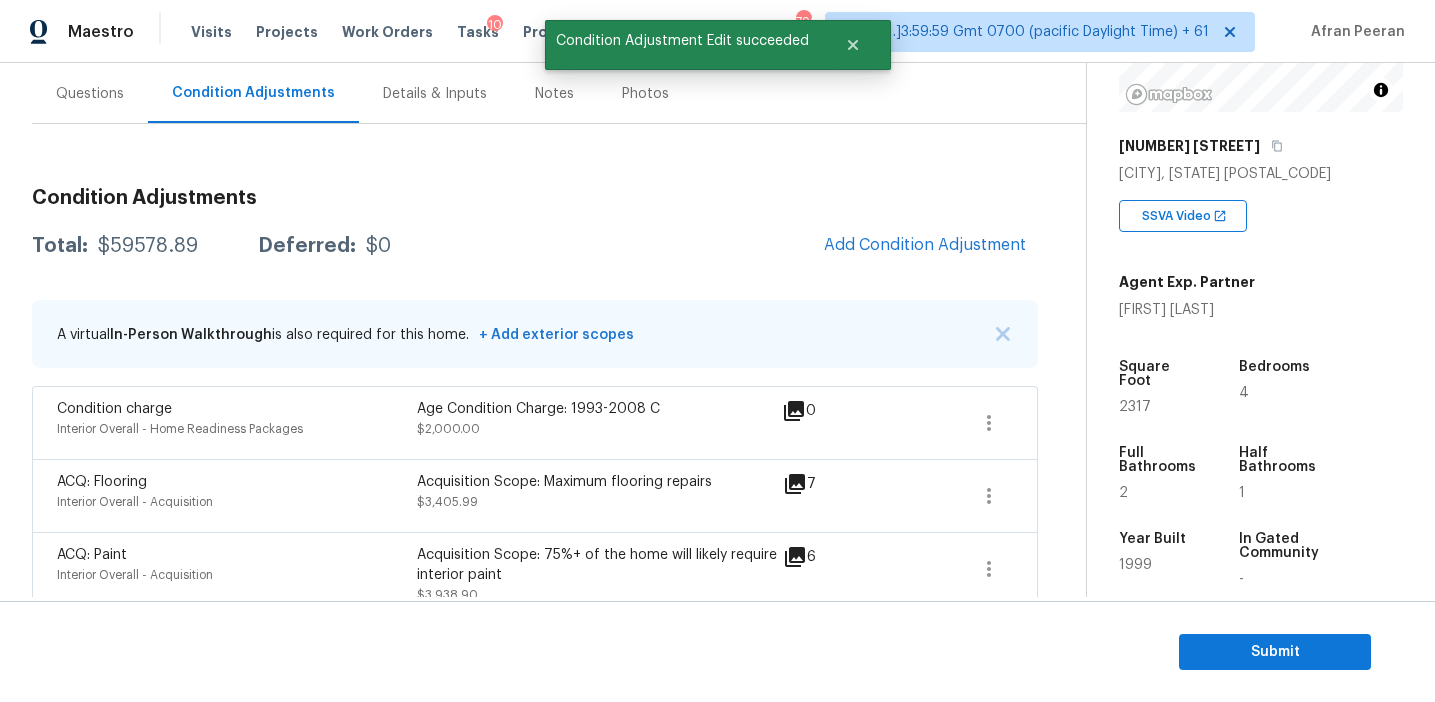 click on "$59578.89" at bounding box center [148, 246] 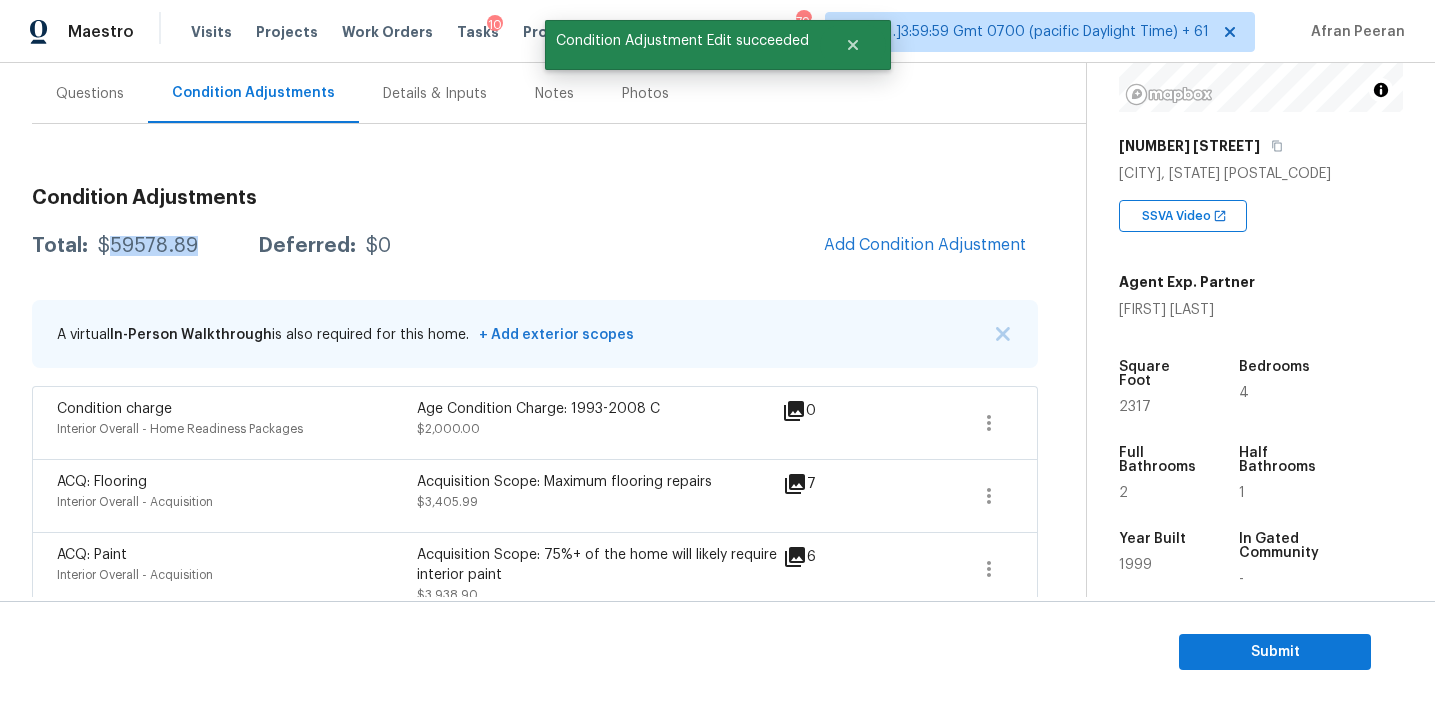 click on "$59578.89" at bounding box center [148, 246] 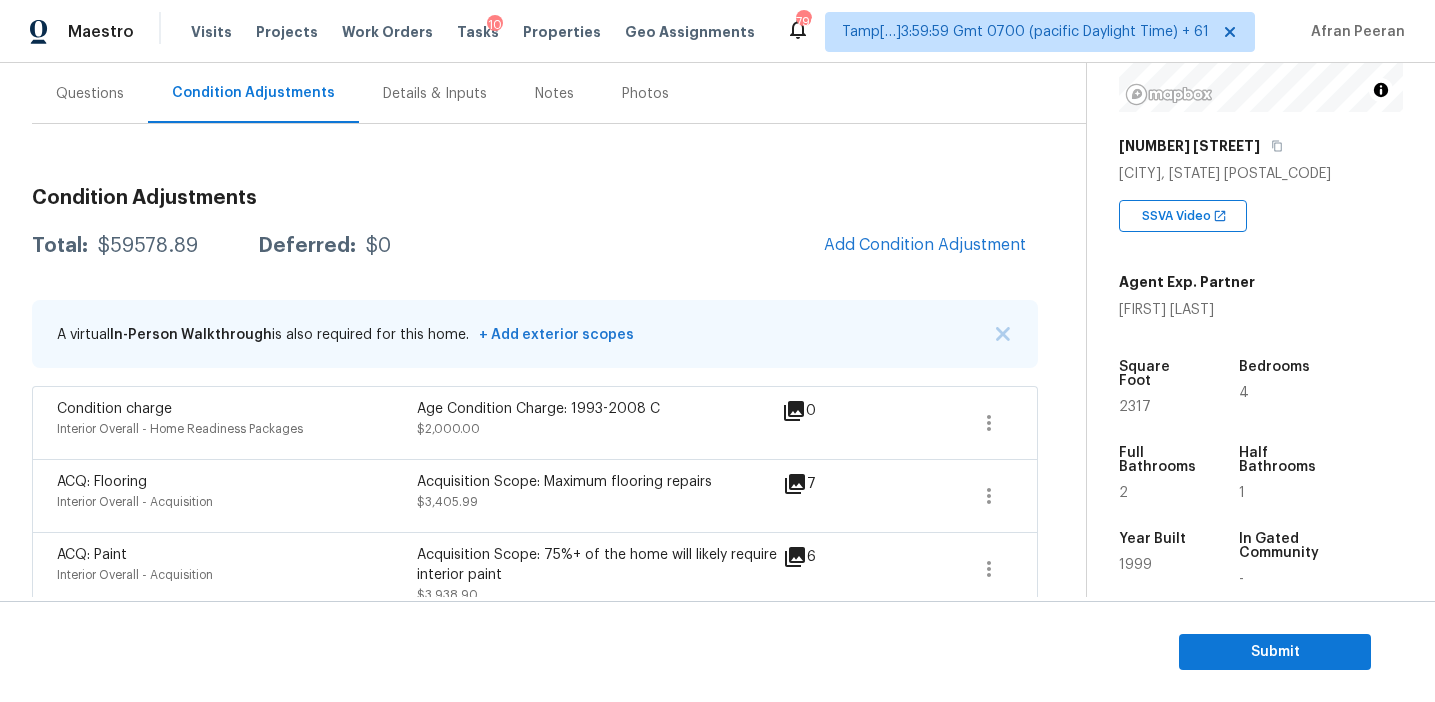 click on "Total:  $59578.89 Deferred:  $0 Add Condition Adjustment" at bounding box center (535, 246) 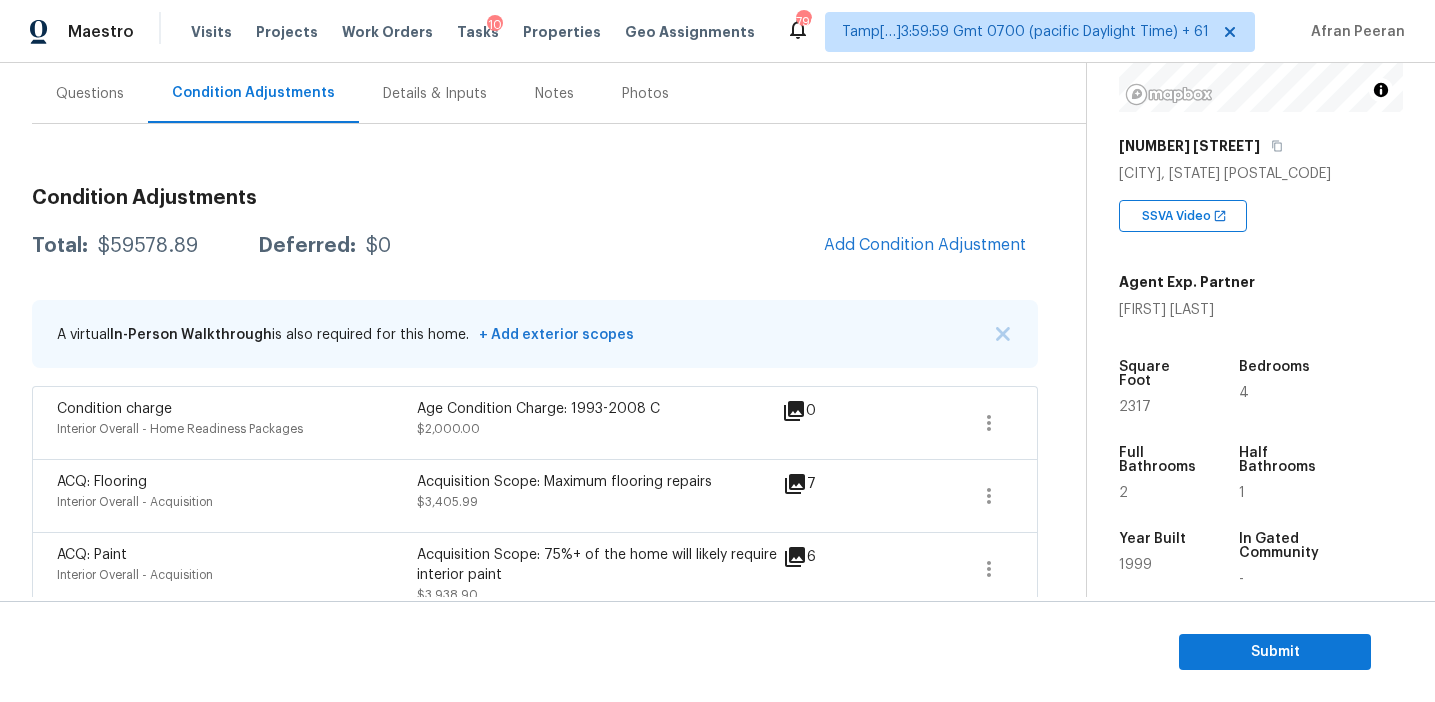 click on "Condition Adjustments Total:  $59578.89 Deferred:  $0 Add Condition Adjustment A virtual  In-Person Walkthrough  is also required for this home.   + Add exterior scopes Condition charge Interior Overall - Home Readiness Packages Age Condition Charge: 1993-2008 C	 $2,000.00   0 ACQ: Flooring Interior Overall - Acquisition Acquisition Scope: Maximum flooring repairs $3,405.99   7 ACQ: Paint Interior Overall - Acquisition Acquisition Scope: 75%+ of the home will likely require interior paint $3,938.90   6 Interior Paint Interior Overall - Overall Paint Interior primer  $2,317.00   2 Bathroom Plumbing Bathroom - Plumbing Prep, mask, clean and refinish the tub/shower tile surround both all sides ensuring a complete and professional coverage. Haul away and dispose of all masking/debris properly. $1,050.00   1 Wallpaper Interior Overall - Walls and Ceiling Remove wallpaper and texture walls to best match existing conditions $100.00   1 Cabinet Hardware Interior Overall - Cabinets Refinish cabinets $2,200.00   3   2" at bounding box center [535, 1438] 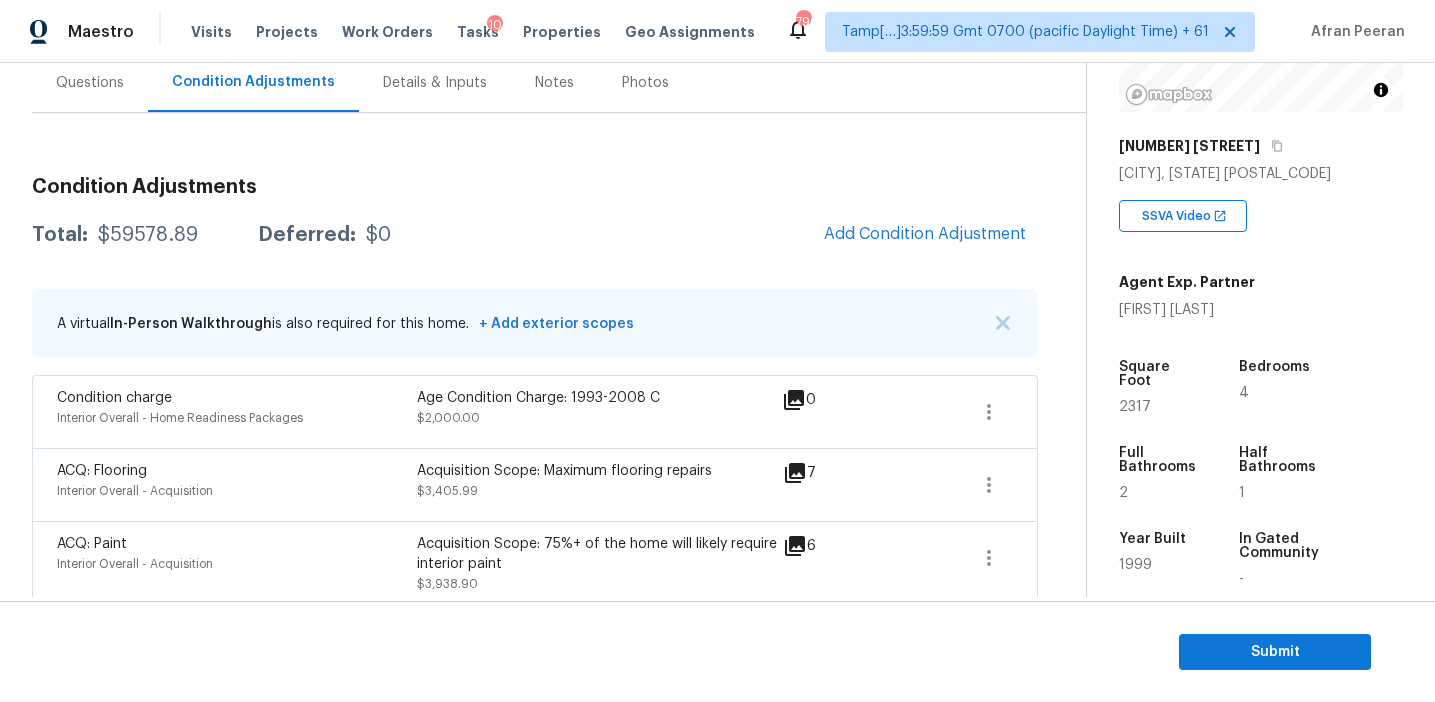 scroll, scrollTop: 153, scrollLeft: 0, axis: vertical 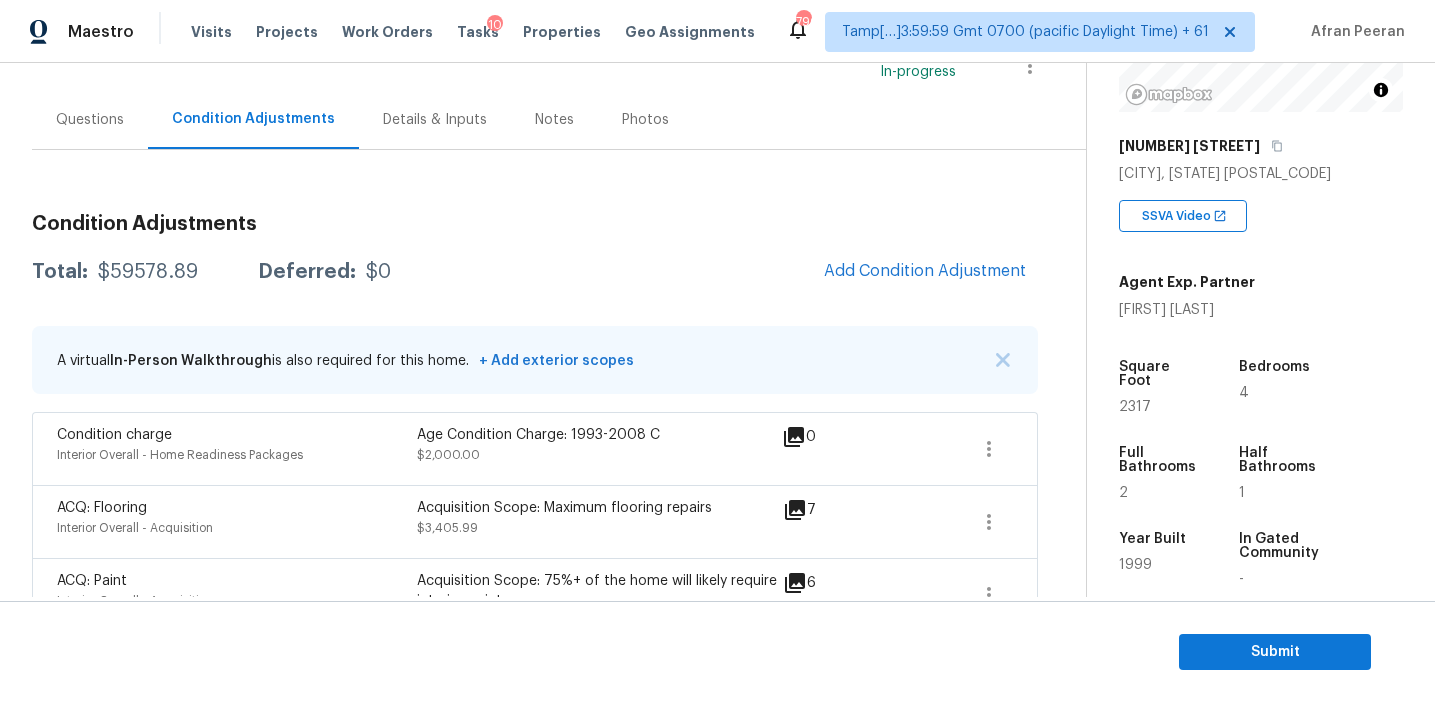 click on "Questions" at bounding box center [90, 120] 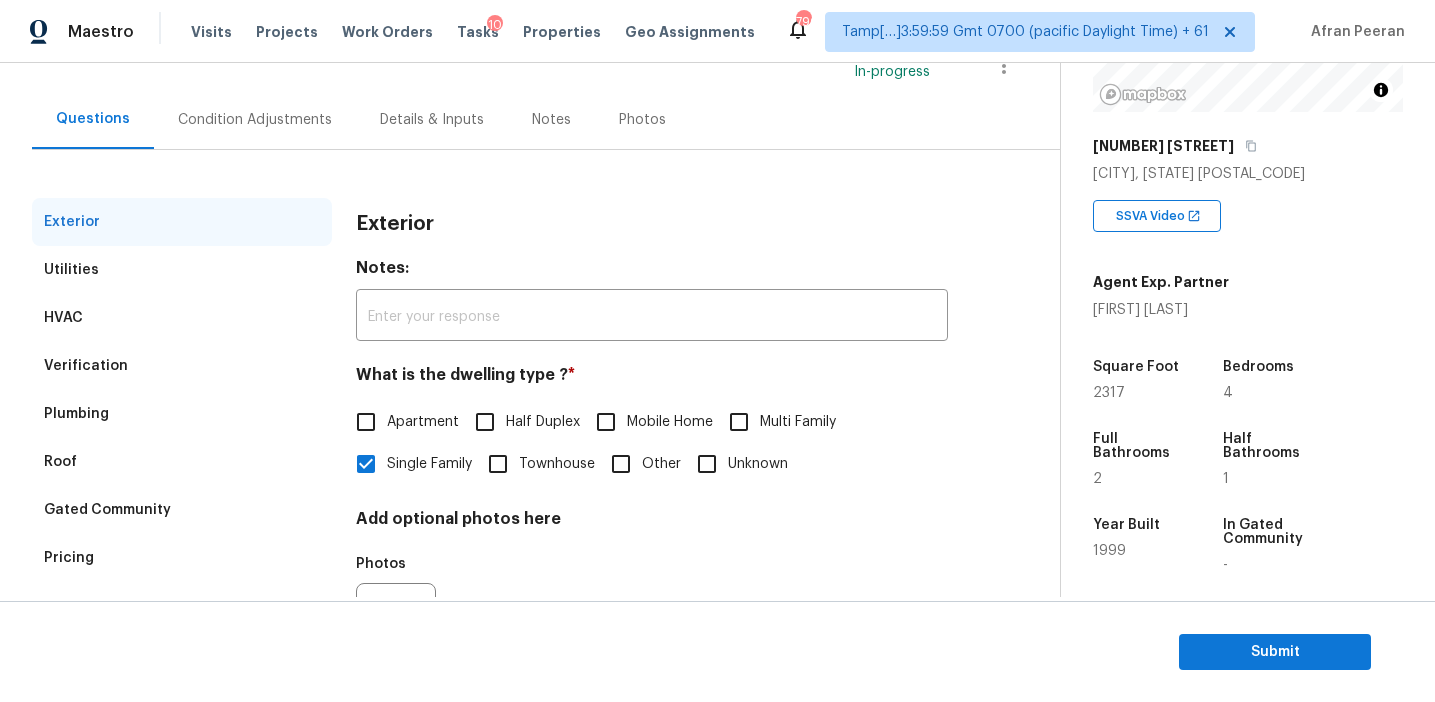 click on "Pricing" at bounding box center [182, 558] 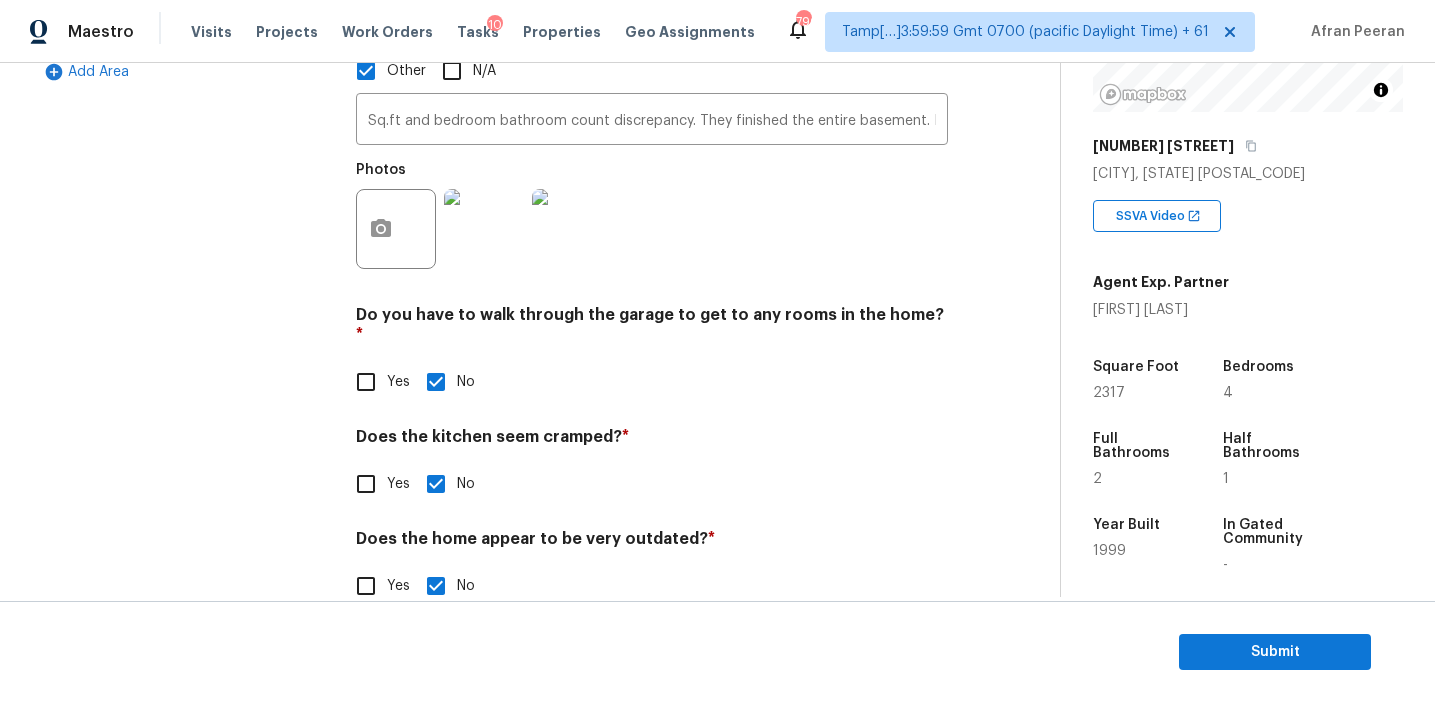scroll, scrollTop: 396, scrollLeft: 0, axis: vertical 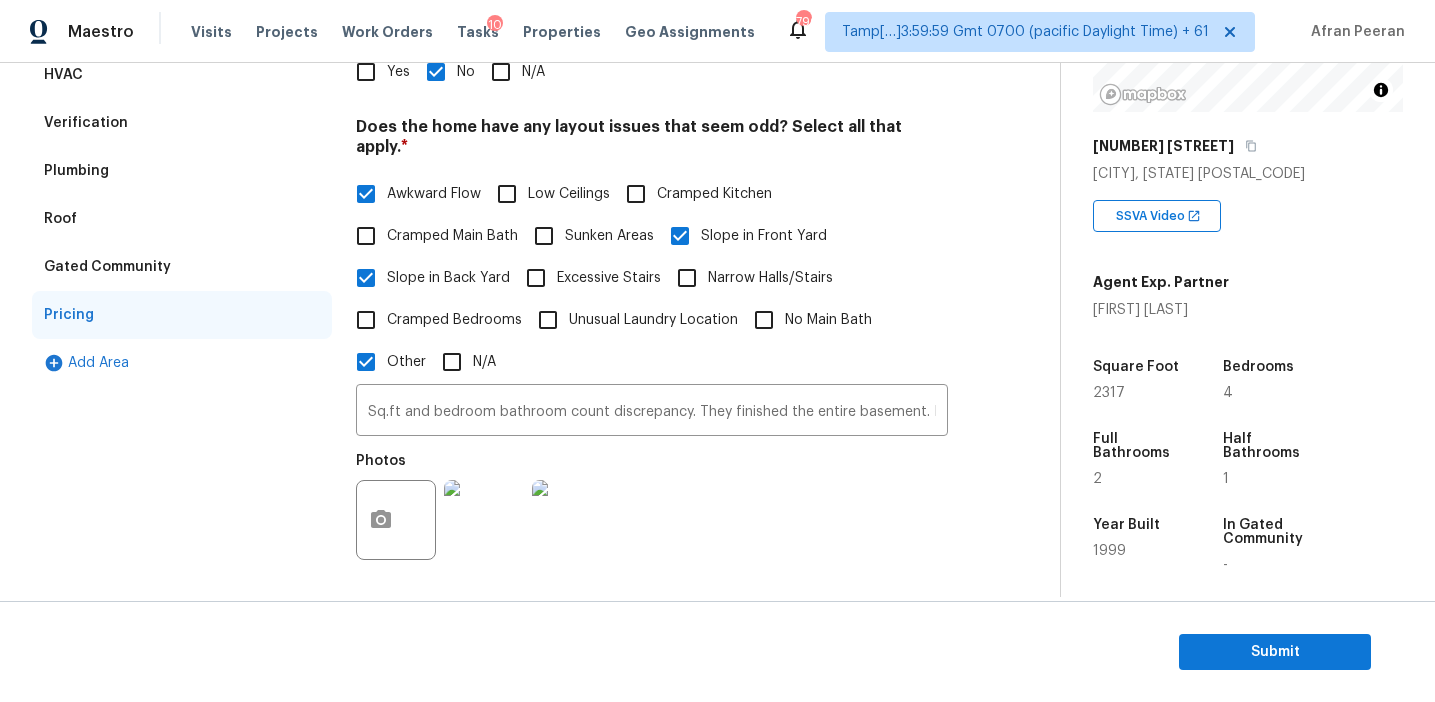 click on "Verification" at bounding box center [182, 123] 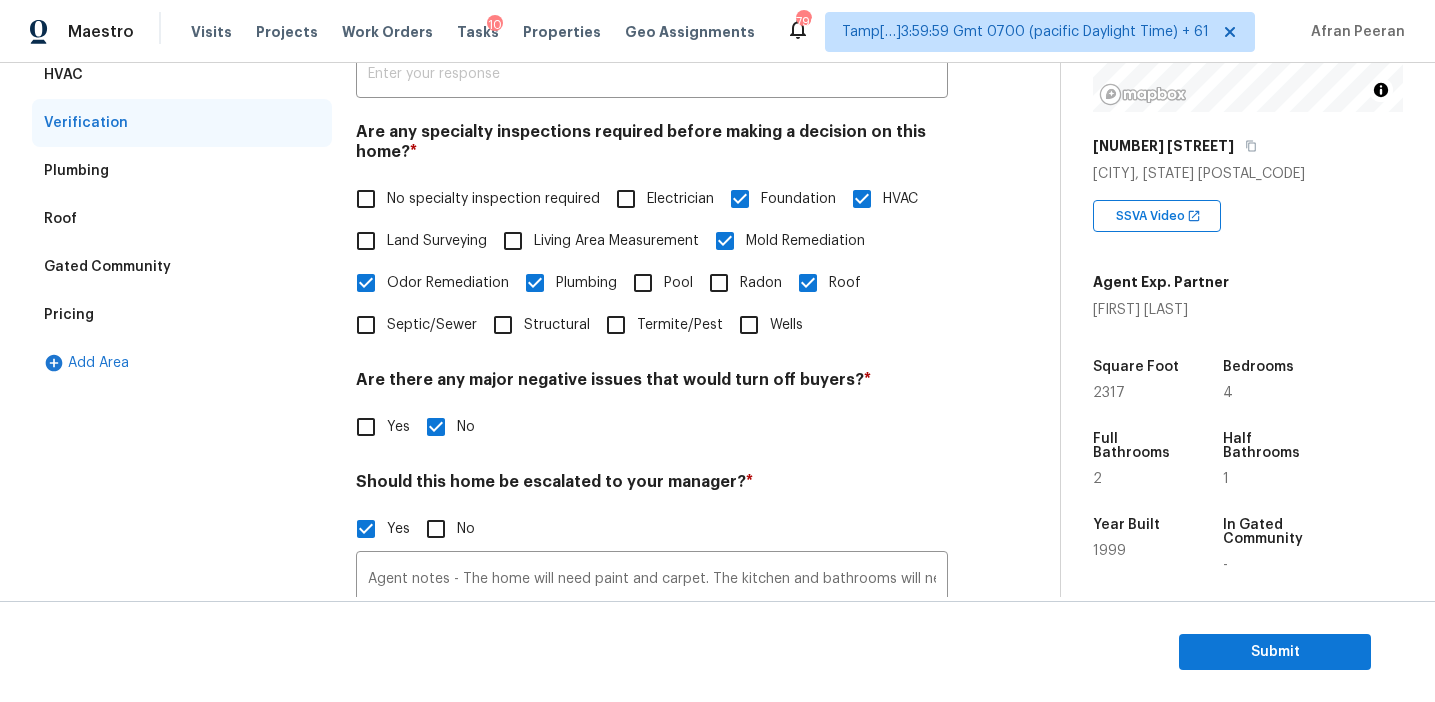 scroll, scrollTop: 691, scrollLeft: 0, axis: vertical 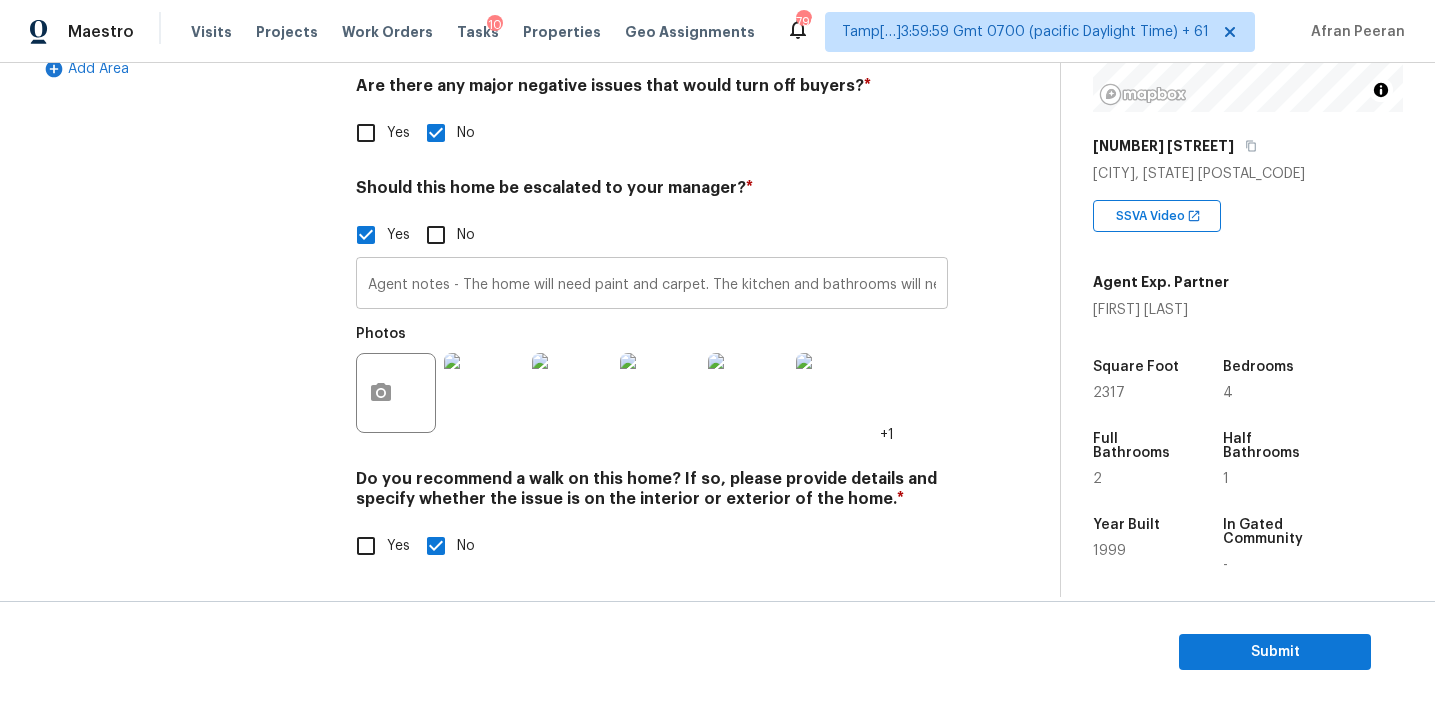 click on "Agent notes - The home will need paint and carpet. The kitchen and bathrooms will need to be updated as well. The back deck will need to be looked into. Someone might be able to re support it or it might need to be taken down and rebuilt. Stains in living room and bathroom ceiling (1:06, 0:49), mold and intrusion in basement (1:24), foundation crack near garage stem wall (1:43, 1:48)" at bounding box center (652, 285) 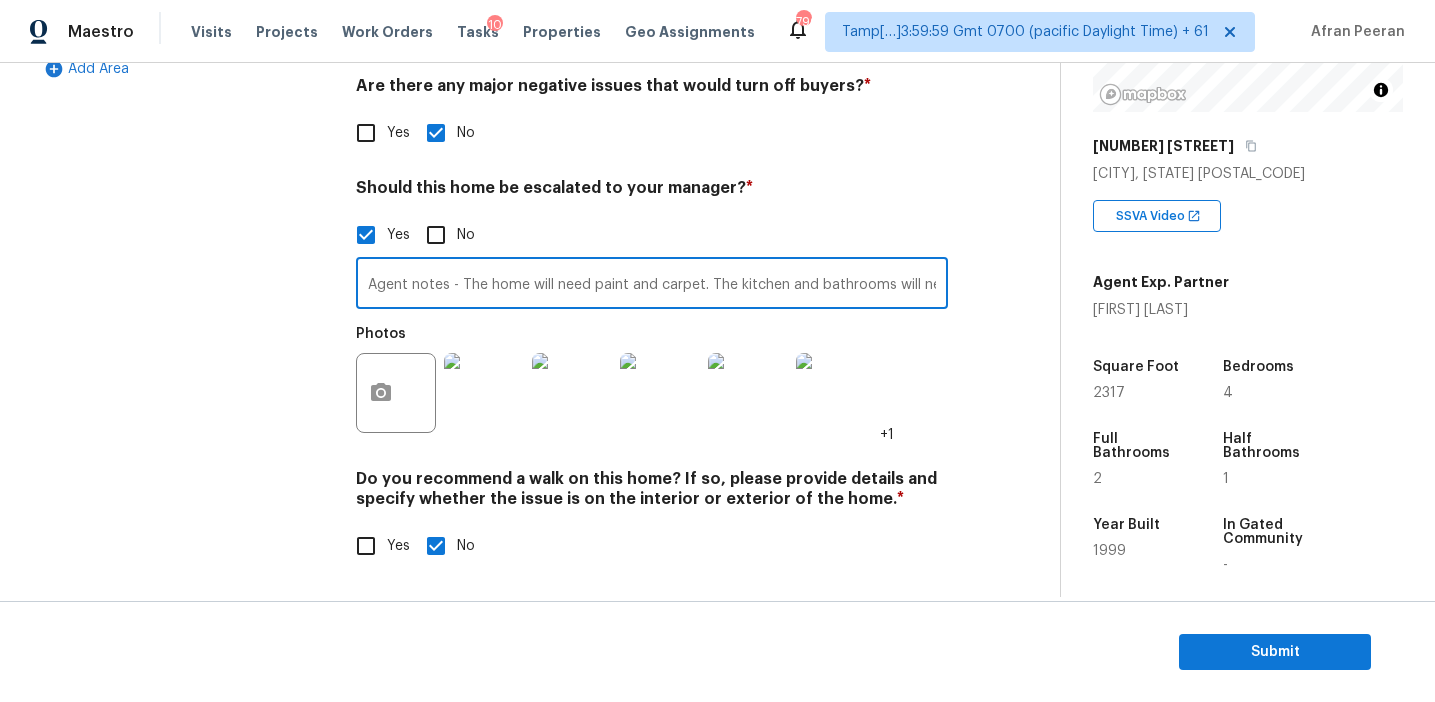 click on "Exterior Utilities HVAC Verification Plumbing Roof Gated Community Pricing Add Area" at bounding box center [182, 126] 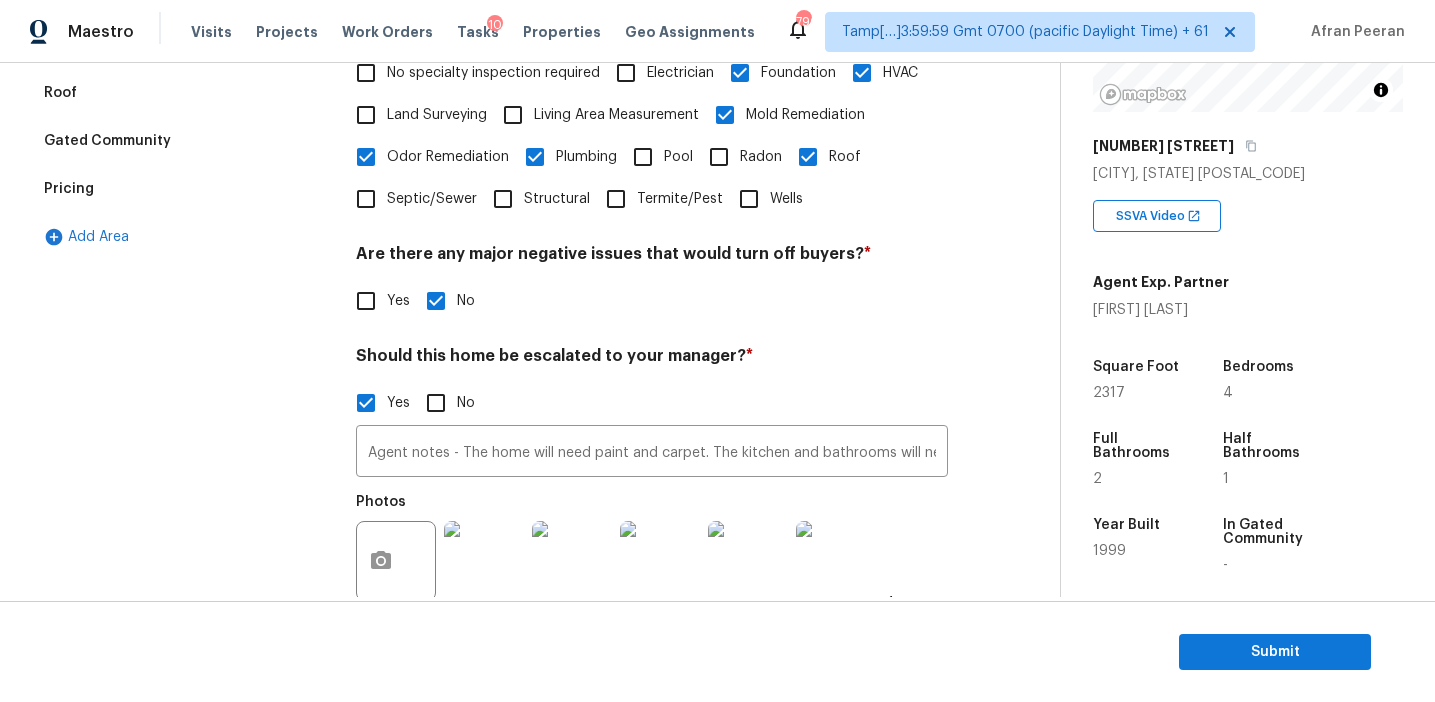 scroll, scrollTop: 339, scrollLeft: 0, axis: vertical 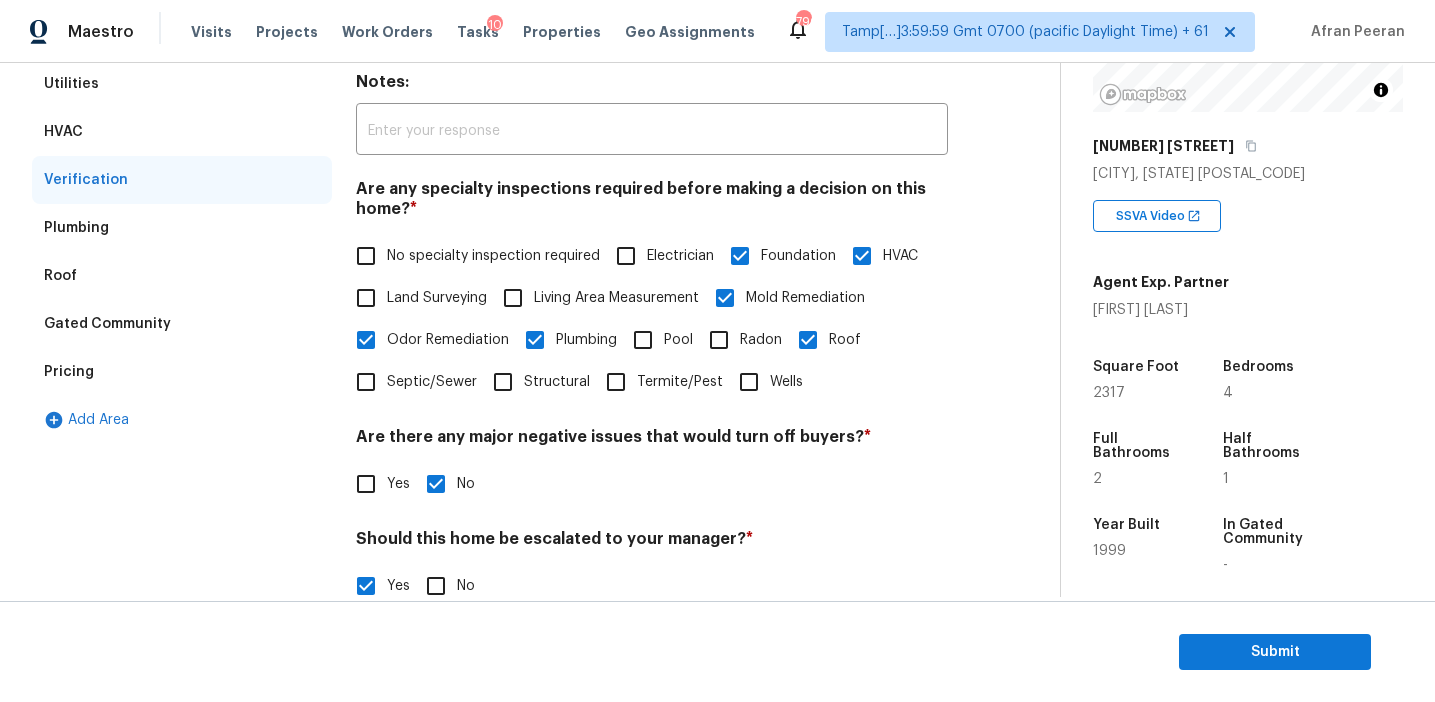 click on "Verification" at bounding box center [182, 180] 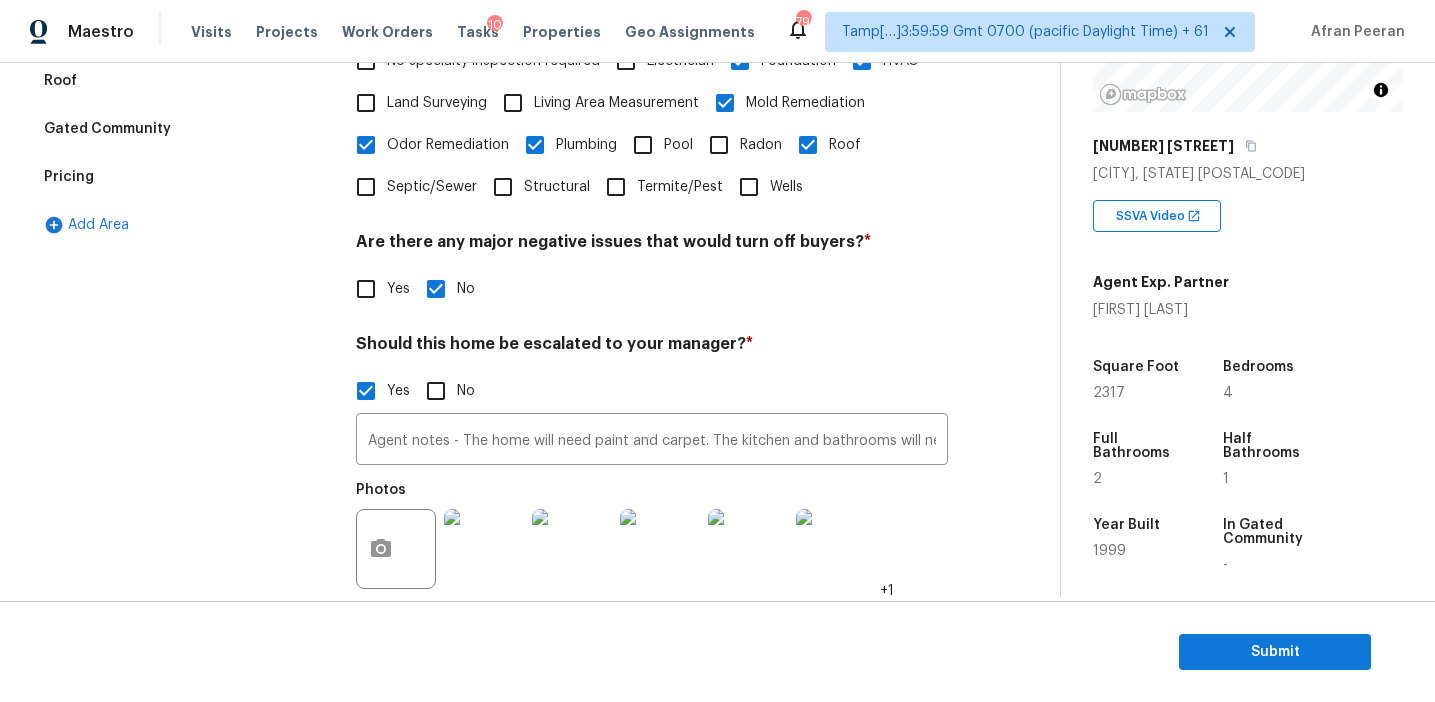 click on "Exterior Utilities HVAC Verification Plumbing Roof Gated Community Pricing Add Area" at bounding box center (182, 282) 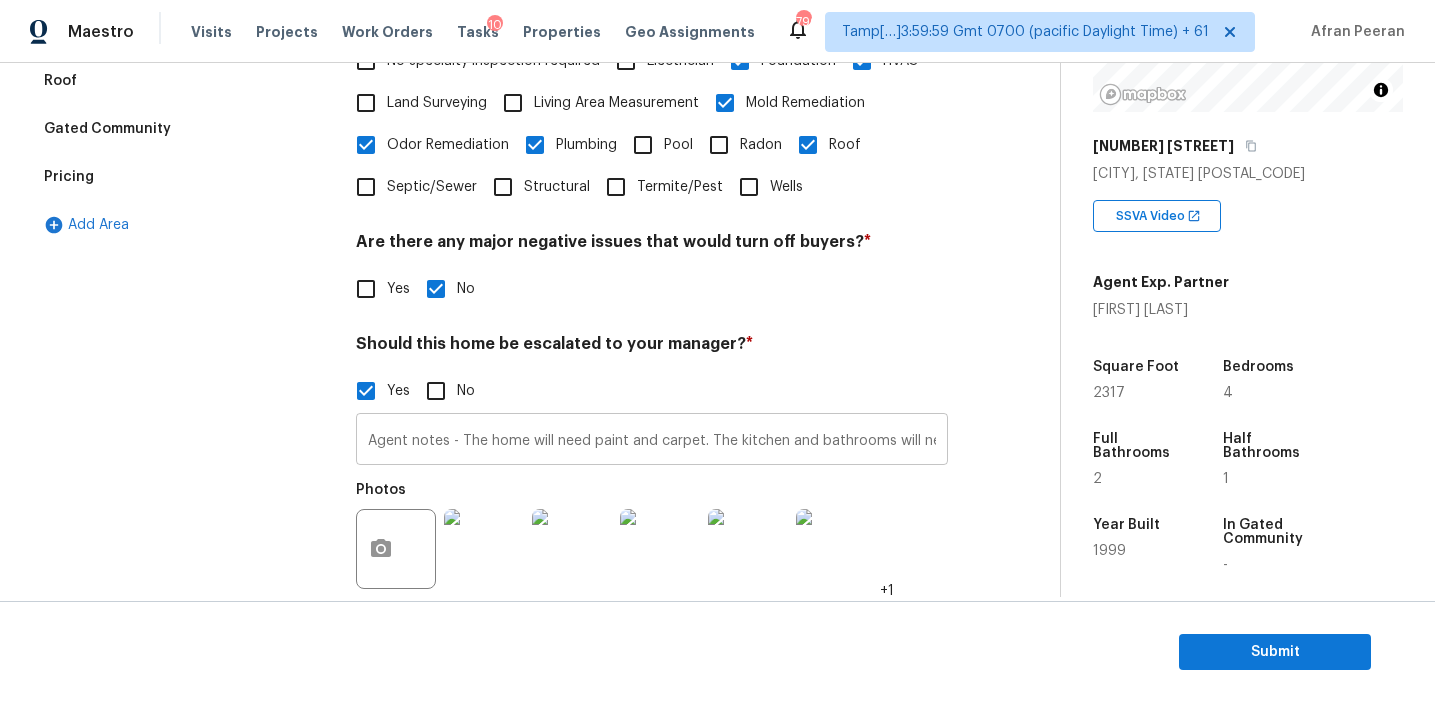 click on "Agent notes - The home will need paint and carpet. The kitchen and bathrooms will need to be updated as well. The back deck will need to be looked into. Someone might be able to re support it or it might need to be taken down and rebuilt. Stains in living room and bathroom ceiling (1:06, 0:49), mold and intrusion in basement (1:24), foundation crack near garage stem wall (1:43, 1:48)" at bounding box center [652, 441] 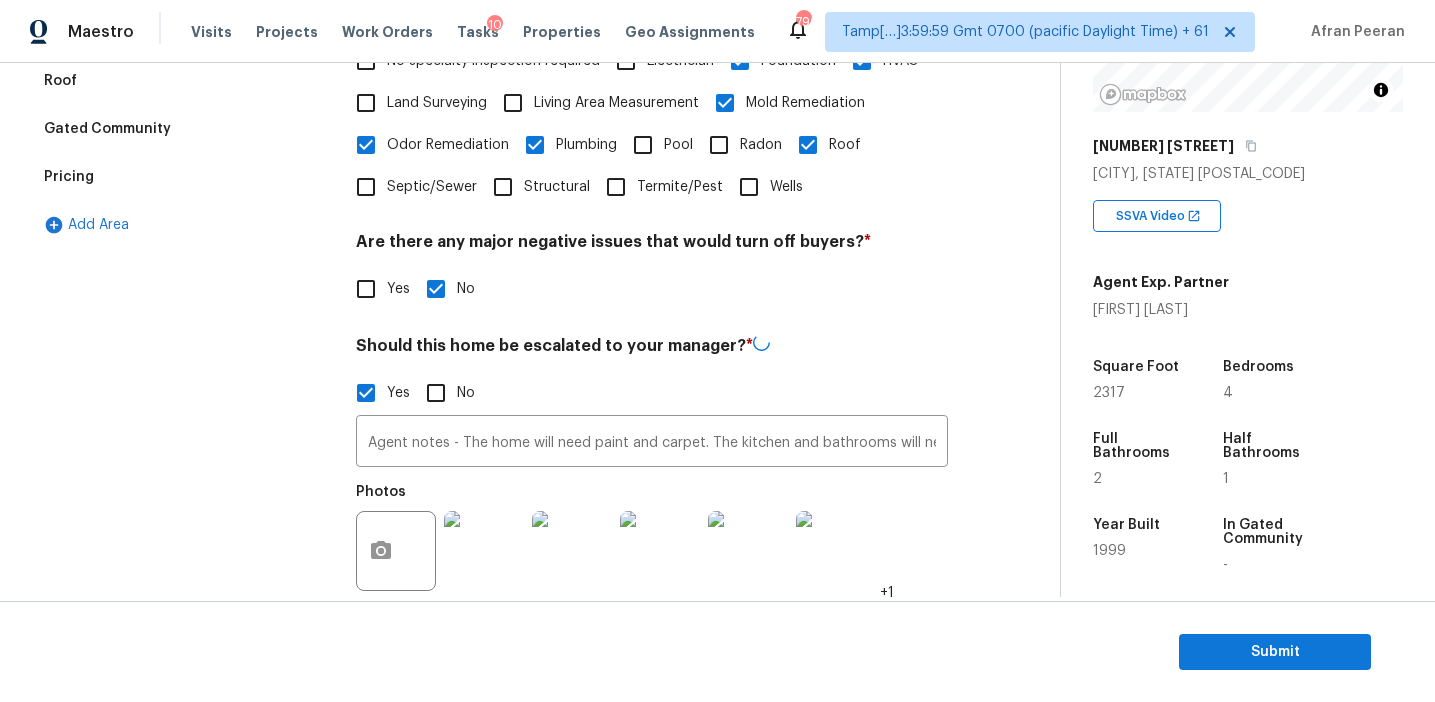 click on "Exterior Utilities HVAC Verification Plumbing Roof Gated Community Pricing Add Area" at bounding box center [182, 283] 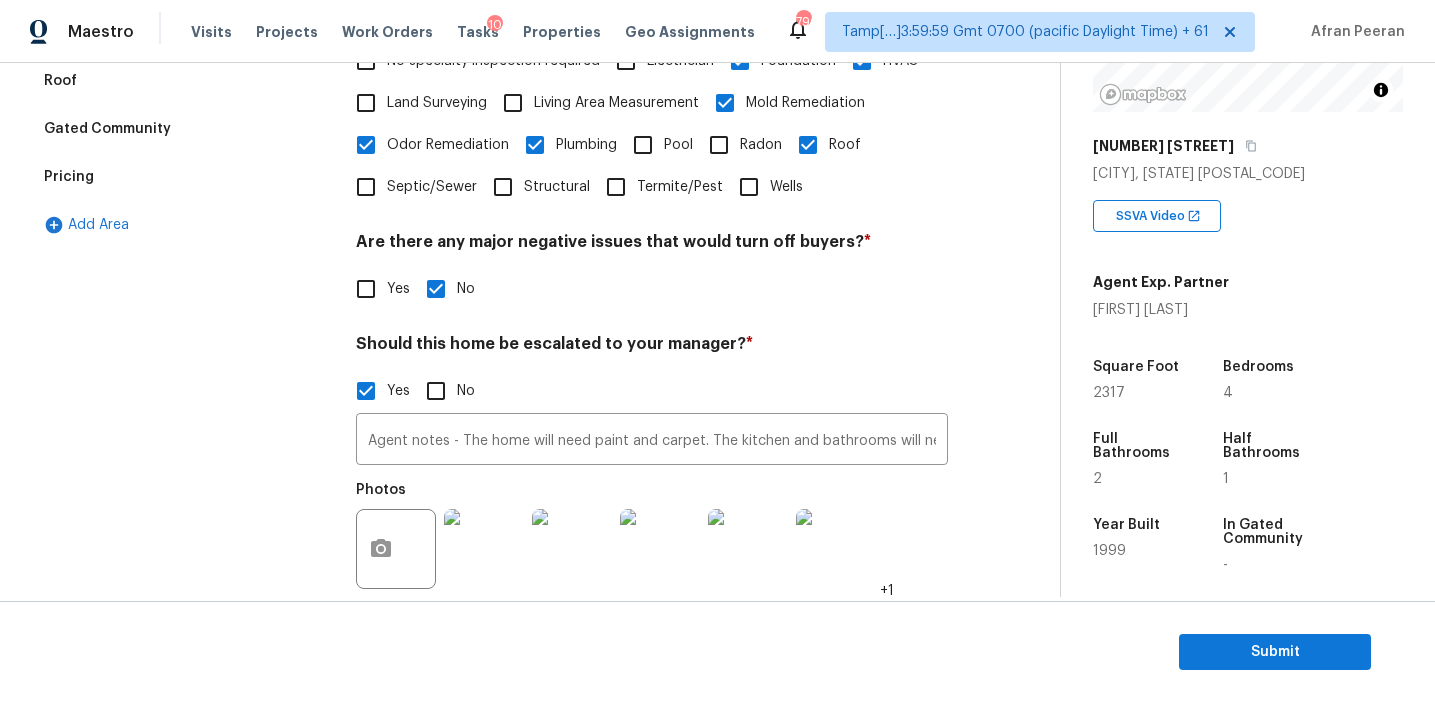 click on "Pricing" at bounding box center [182, 177] 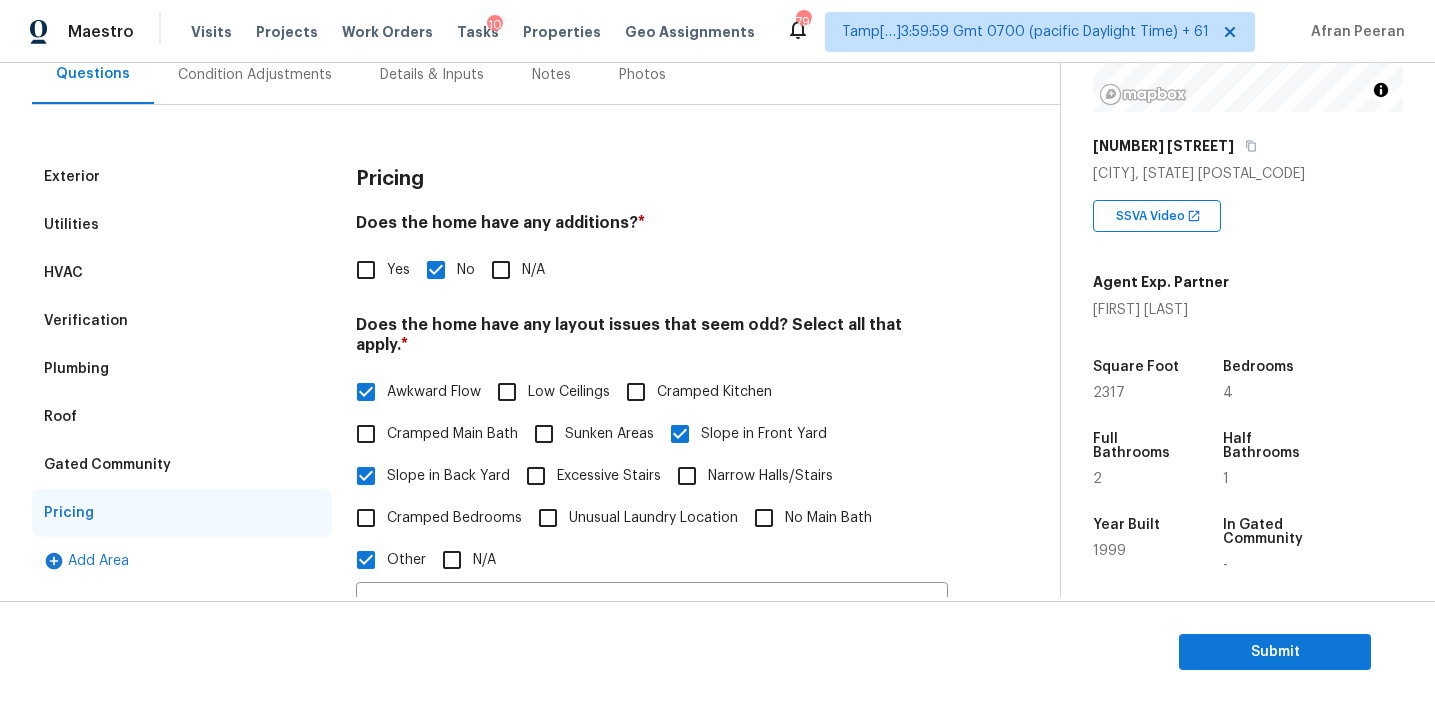 scroll, scrollTop: 184, scrollLeft: 0, axis: vertical 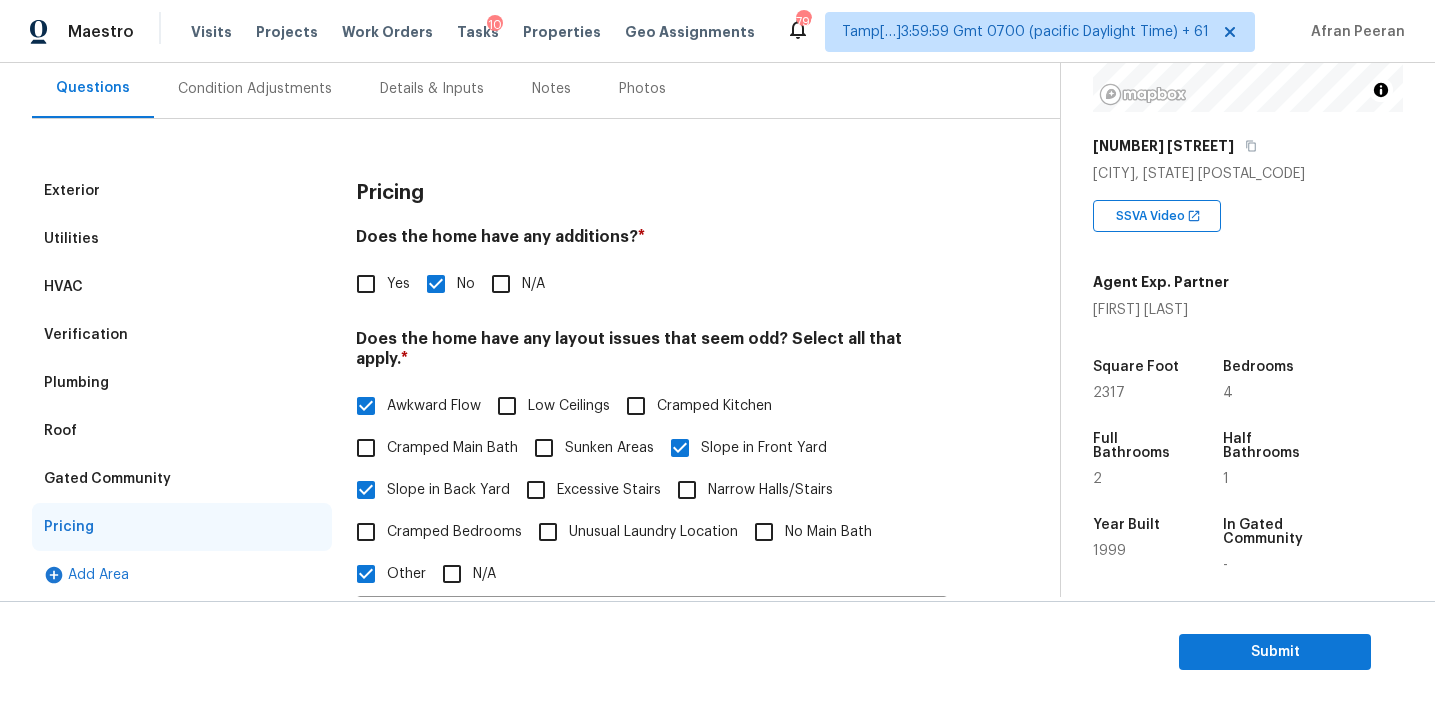 click on "Gated Community" at bounding box center (182, 479) 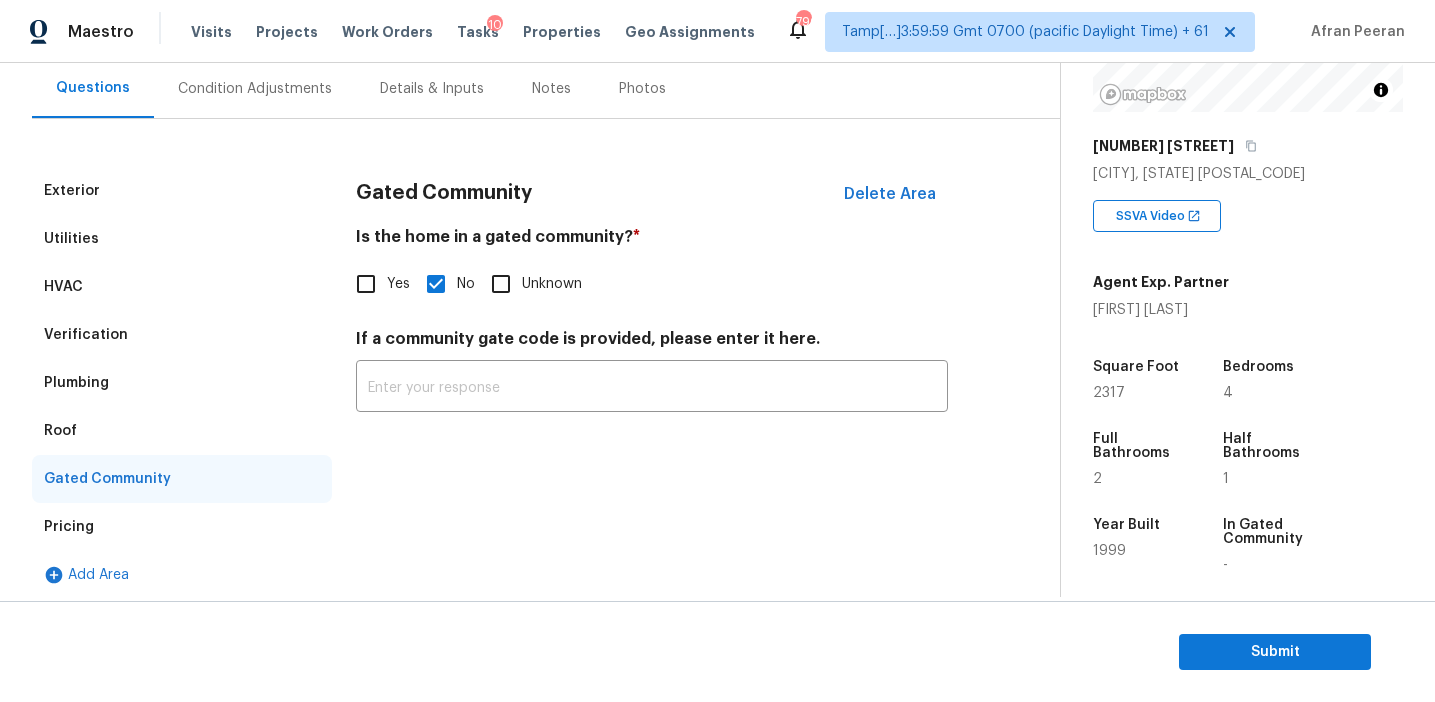 click on "Roof" at bounding box center (182, 431) 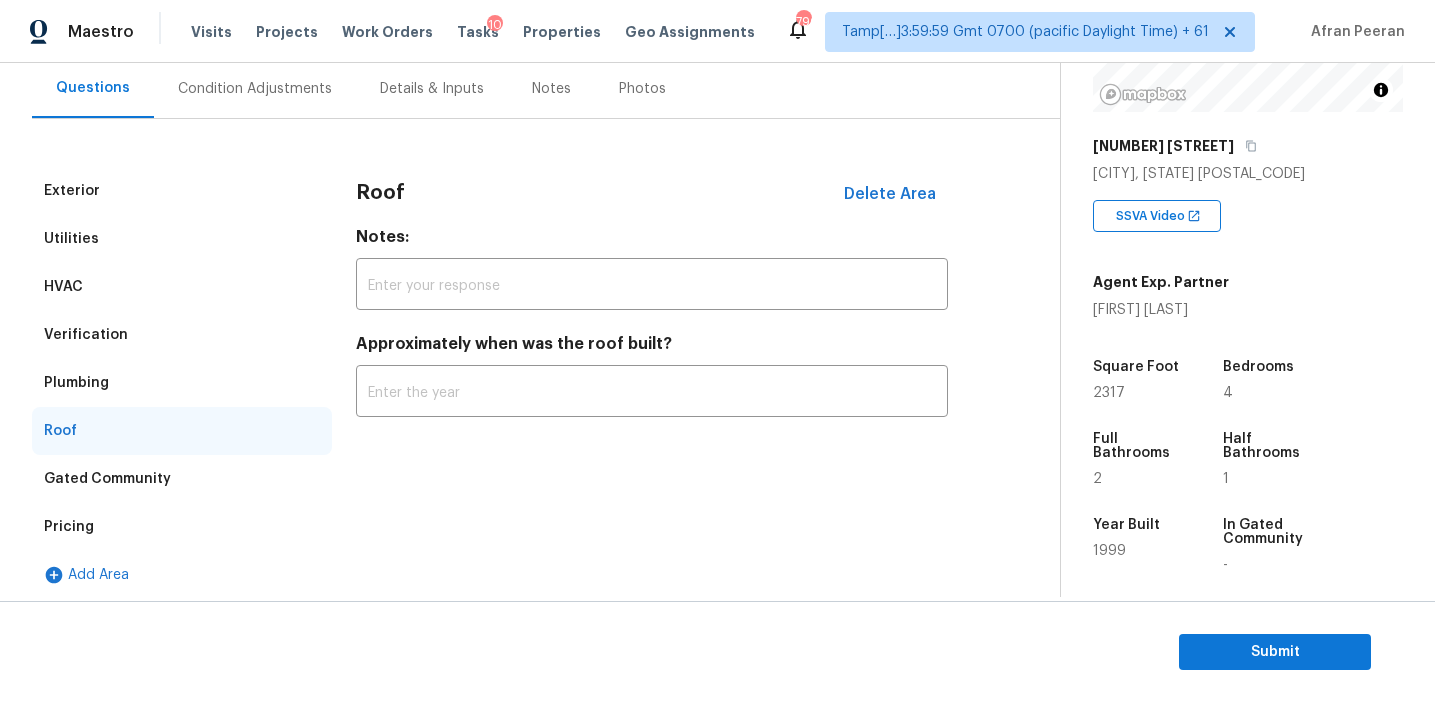 click on "Plumbing" at bounding box center [182, 383] 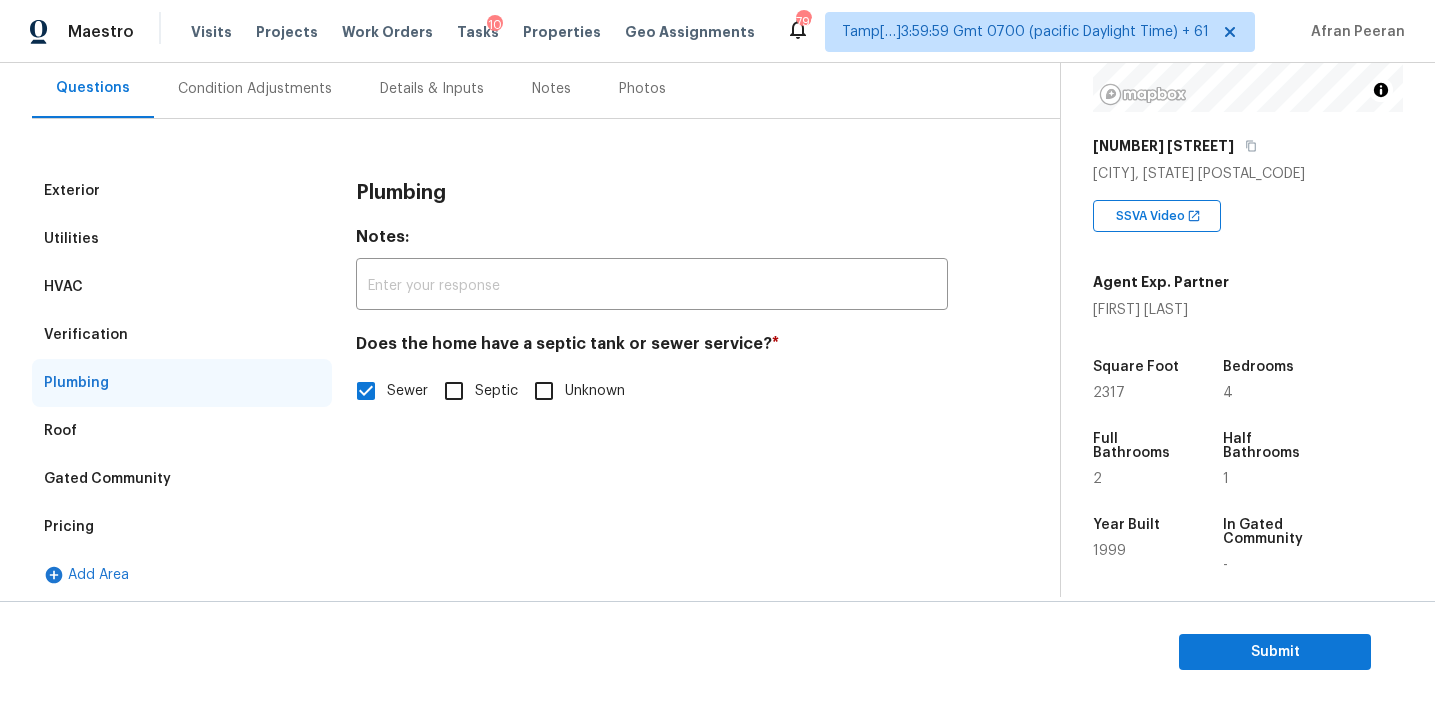 click on "Verification" at bounding box center [182, 335] 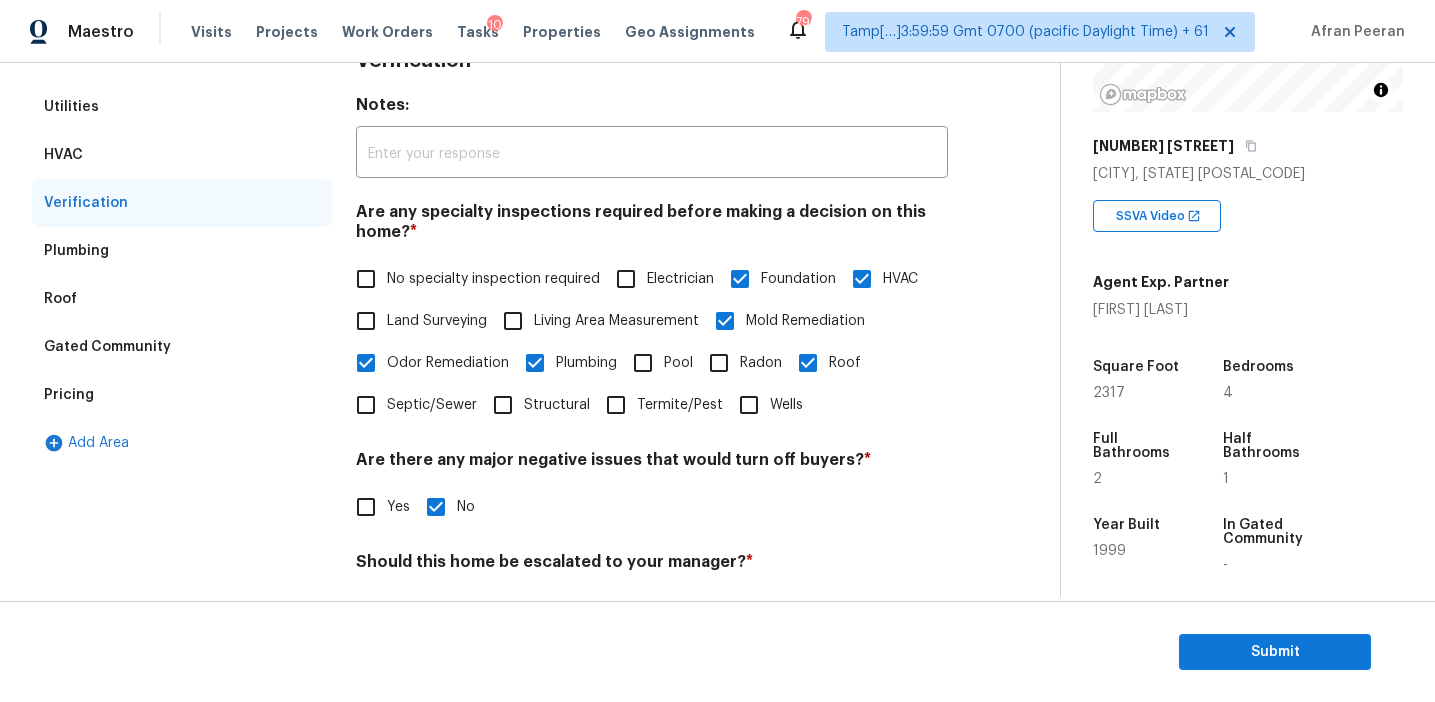 scroll, scrollTop: 14, scrollLeft: 0, axis: vertical 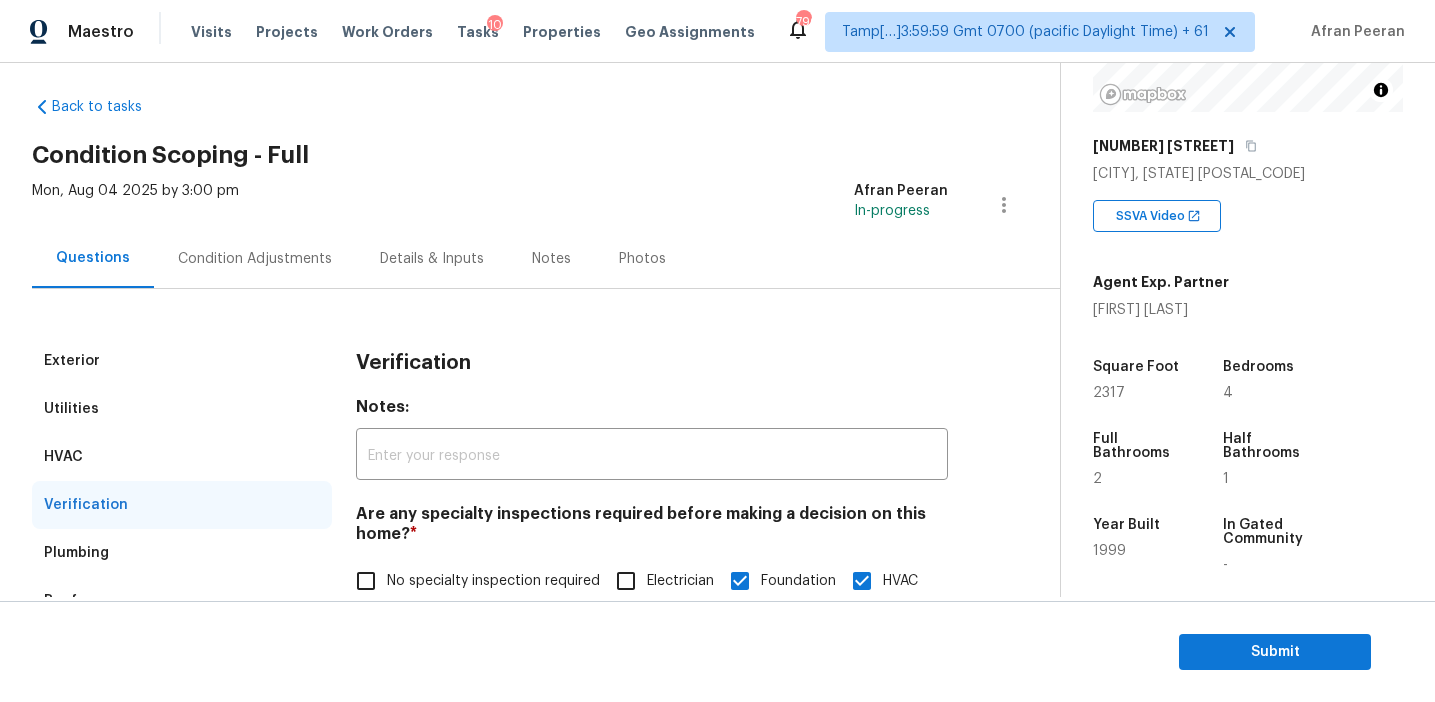 click on "HVAC" at bounding box center [182, 457] 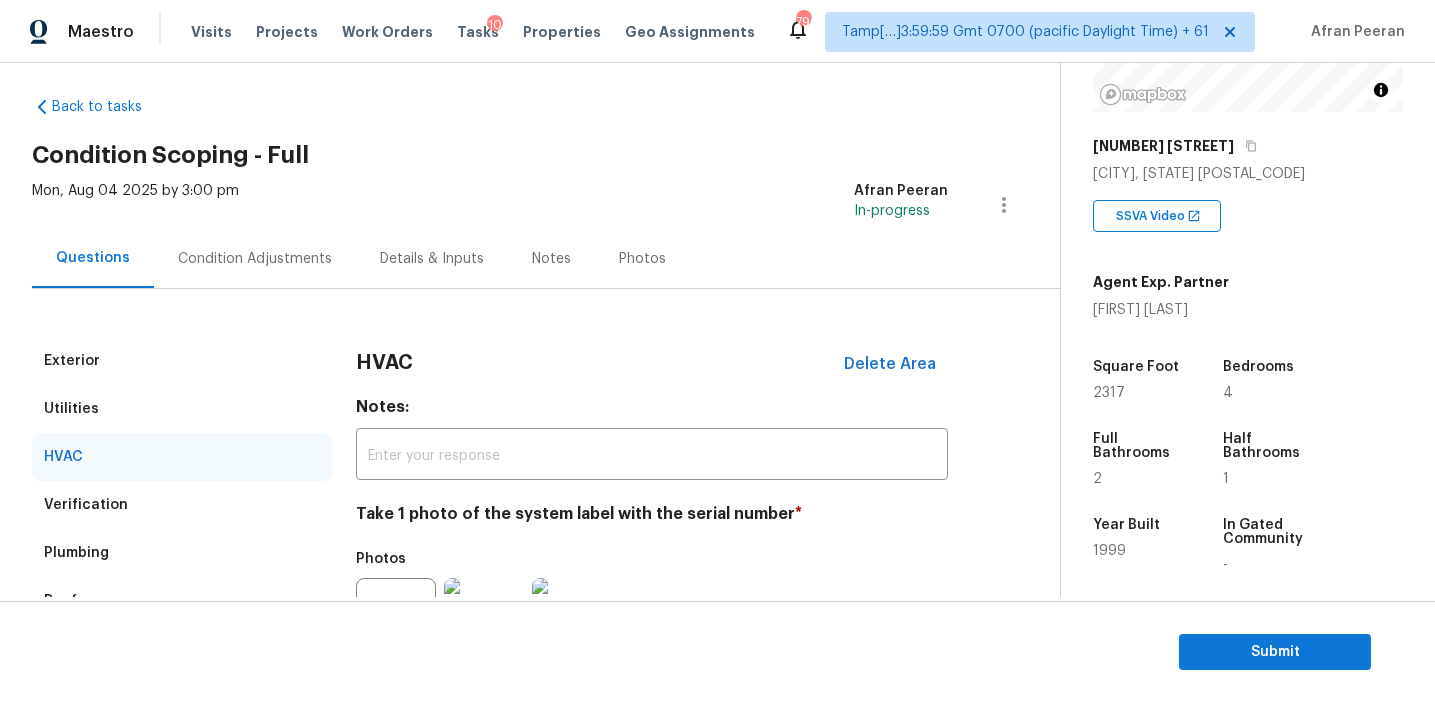 click on "Utilities" at bounding box center (182, 409) 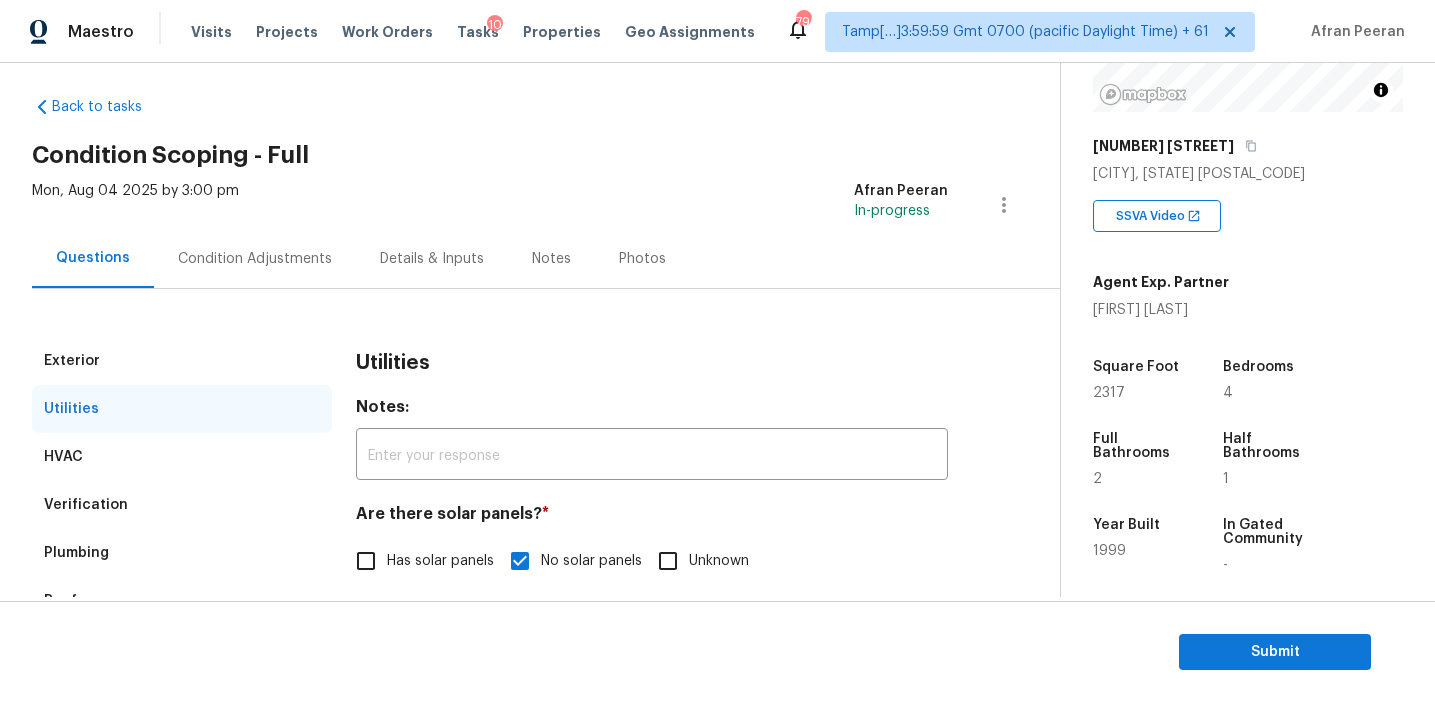 click on "Exterior" at bounding box center [182, 361] 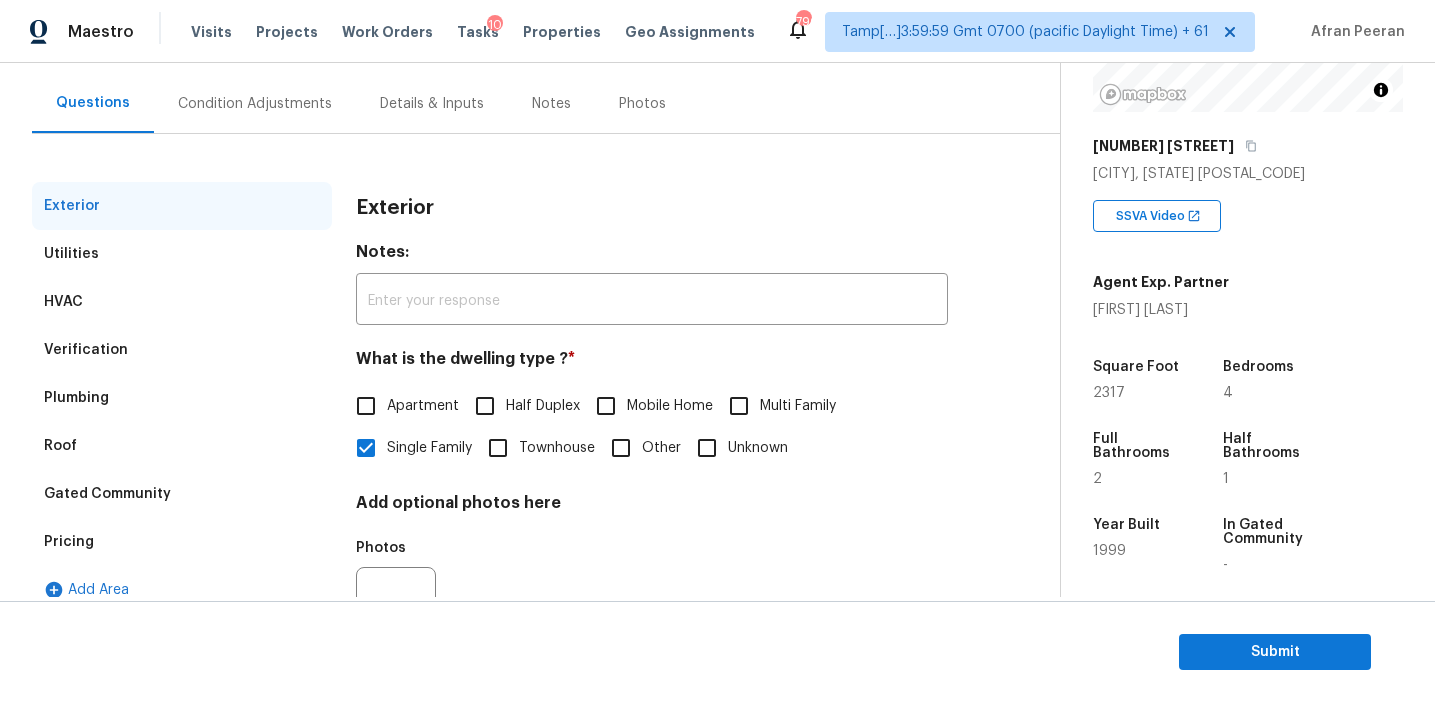 scroll, scrollTop: 168, scrollLeft: 0, axis: vertical 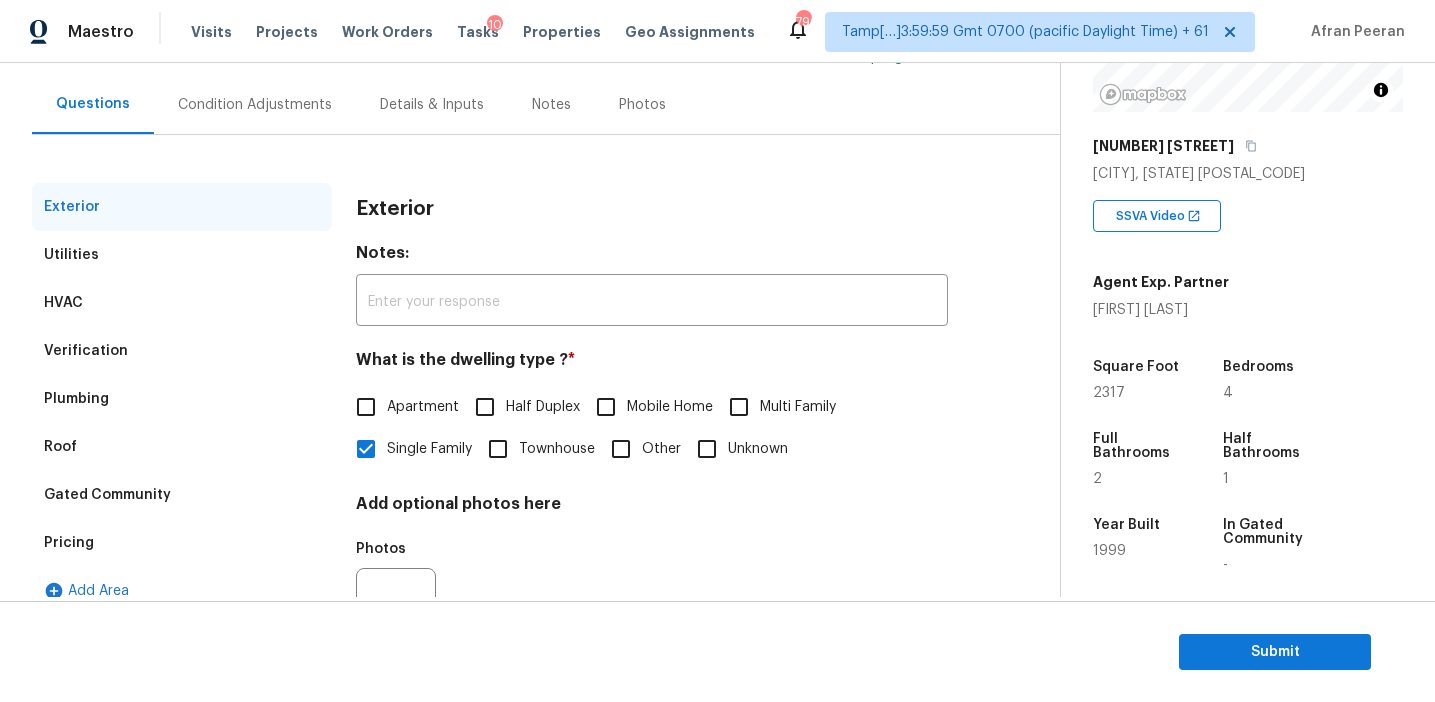 click on "Condition Adjustments" at bounding box center (255, 104) 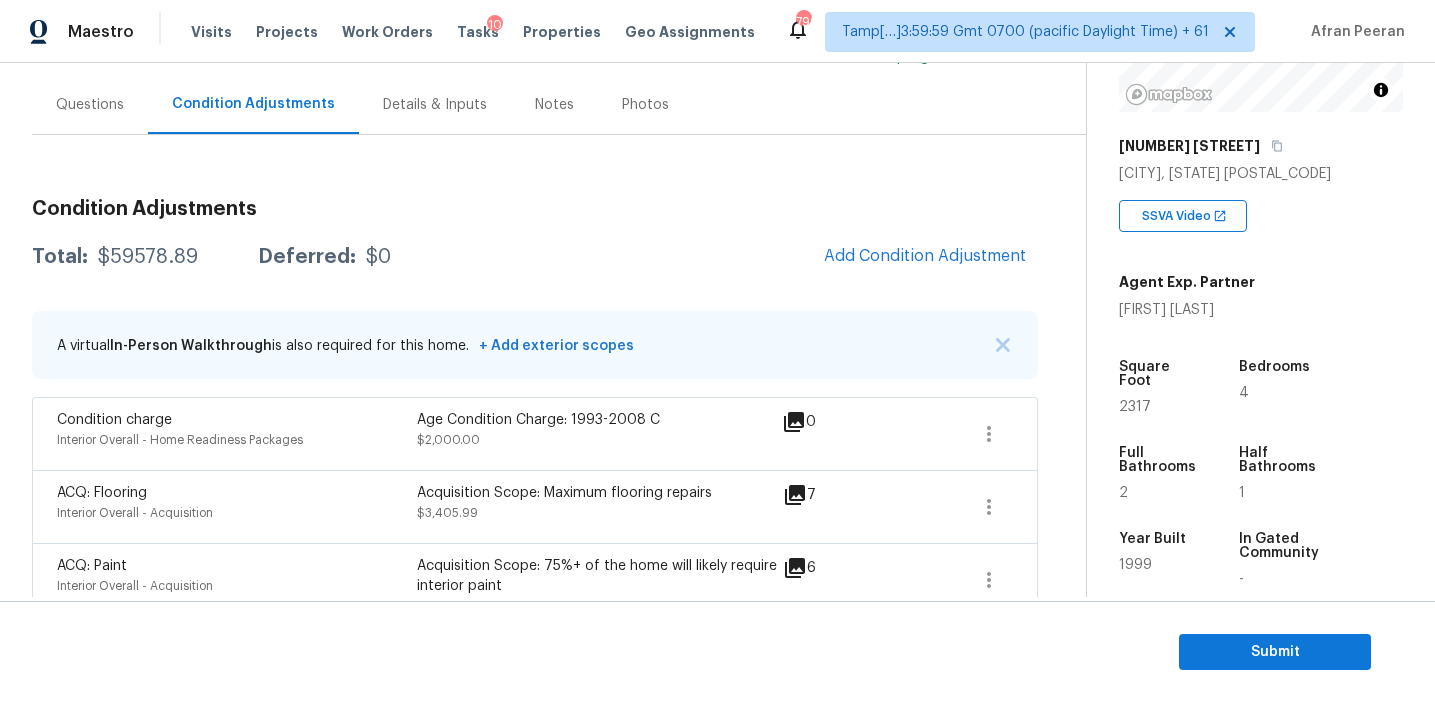 click on "A virtual  In-Person Walkthrough  is also required for this home.   + Add exterior scopes" at bounding box center (535, 345) 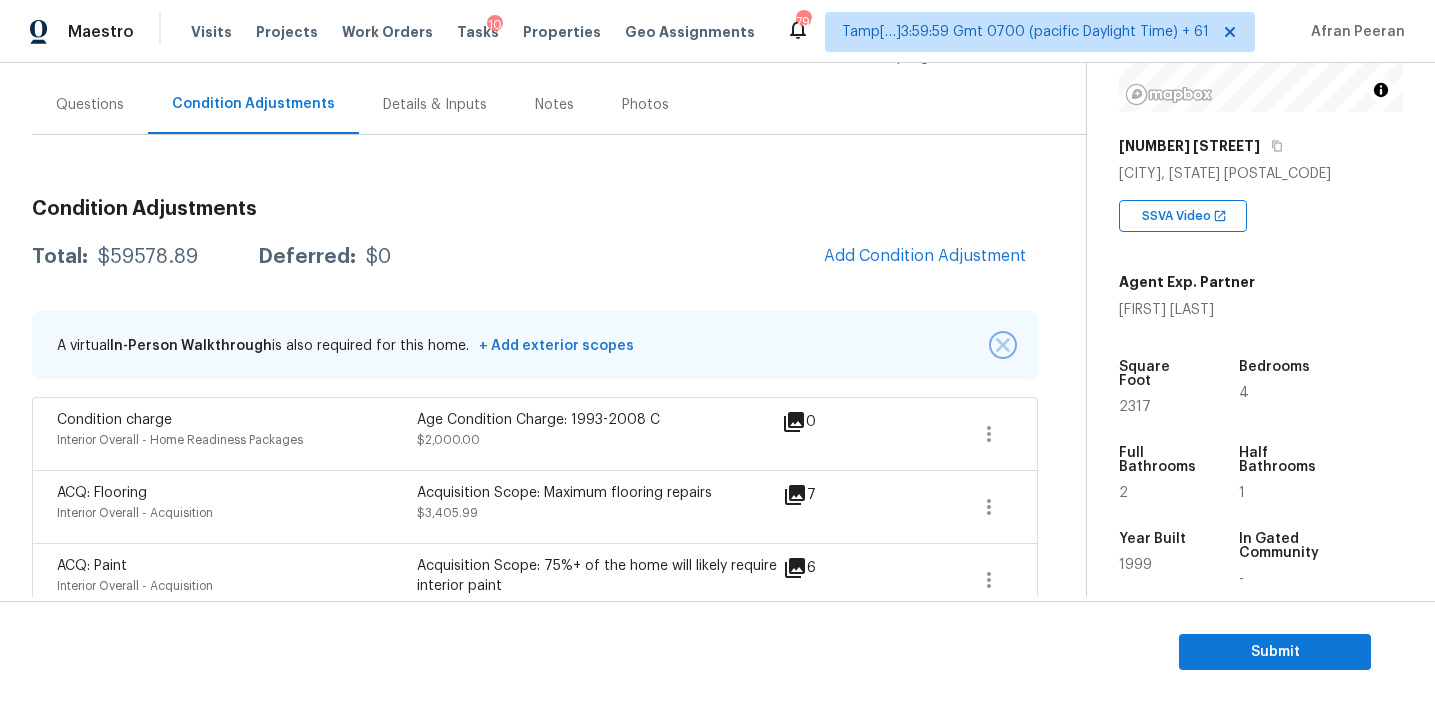 click at bounding box center [1003, 345] 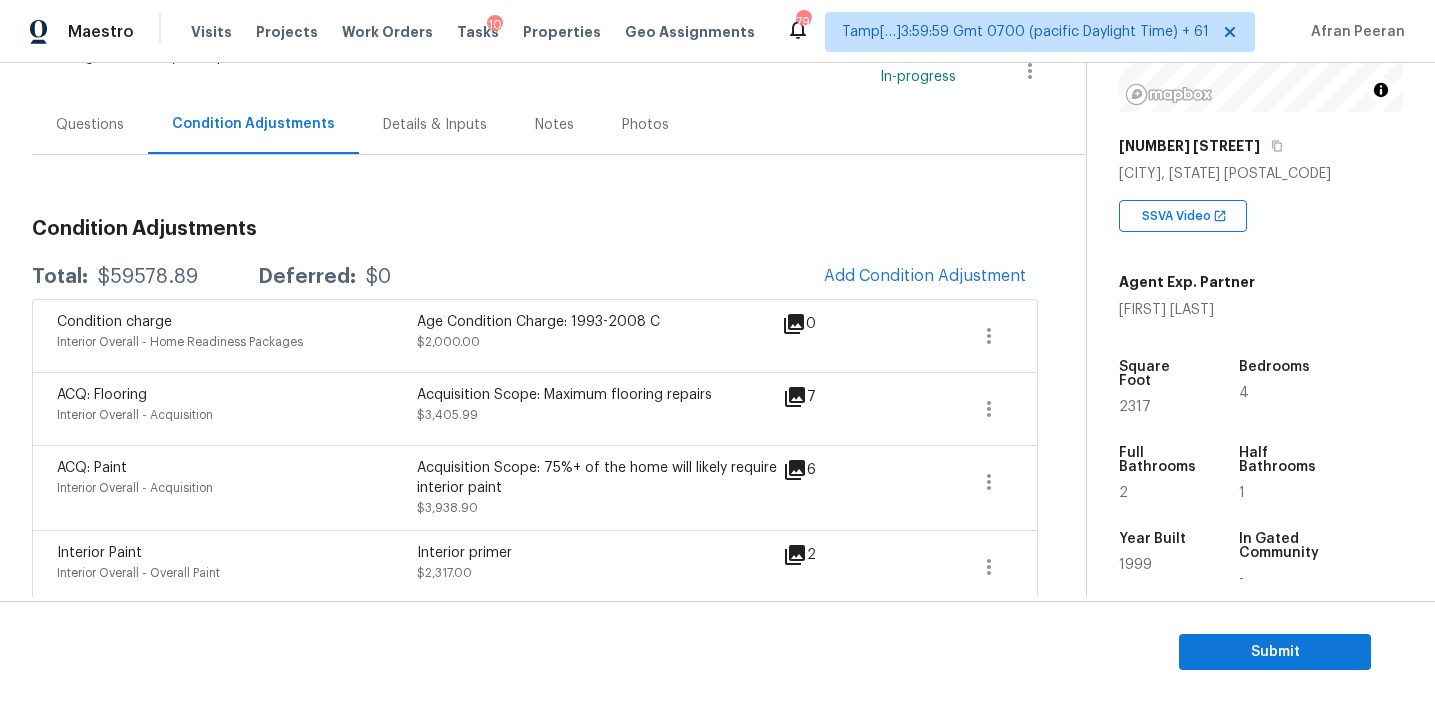 scroll, scrollTop: 161, scrollLeft: 0, axis: vertical 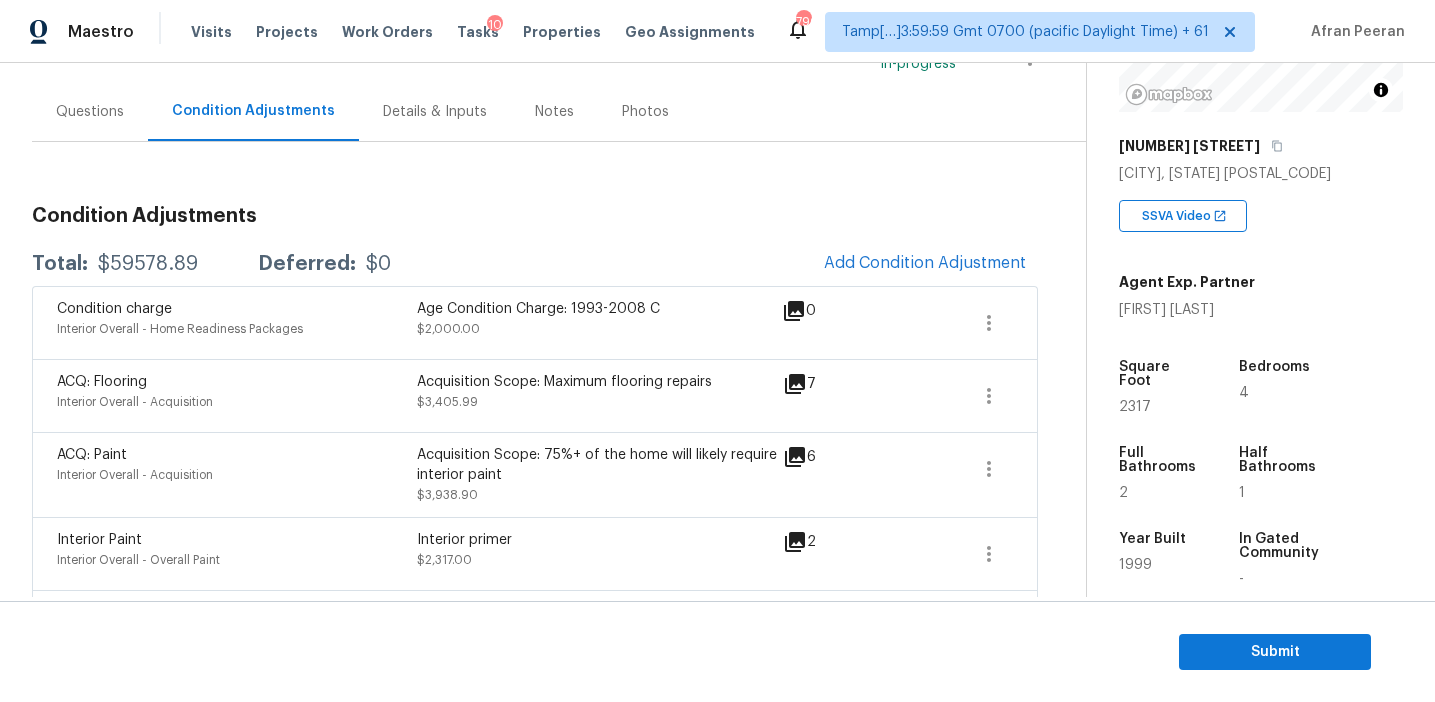 click on "Total:  $59578.89 Deferred:  $0 Add Condition Adjustment" at bounding box center (535, 264) 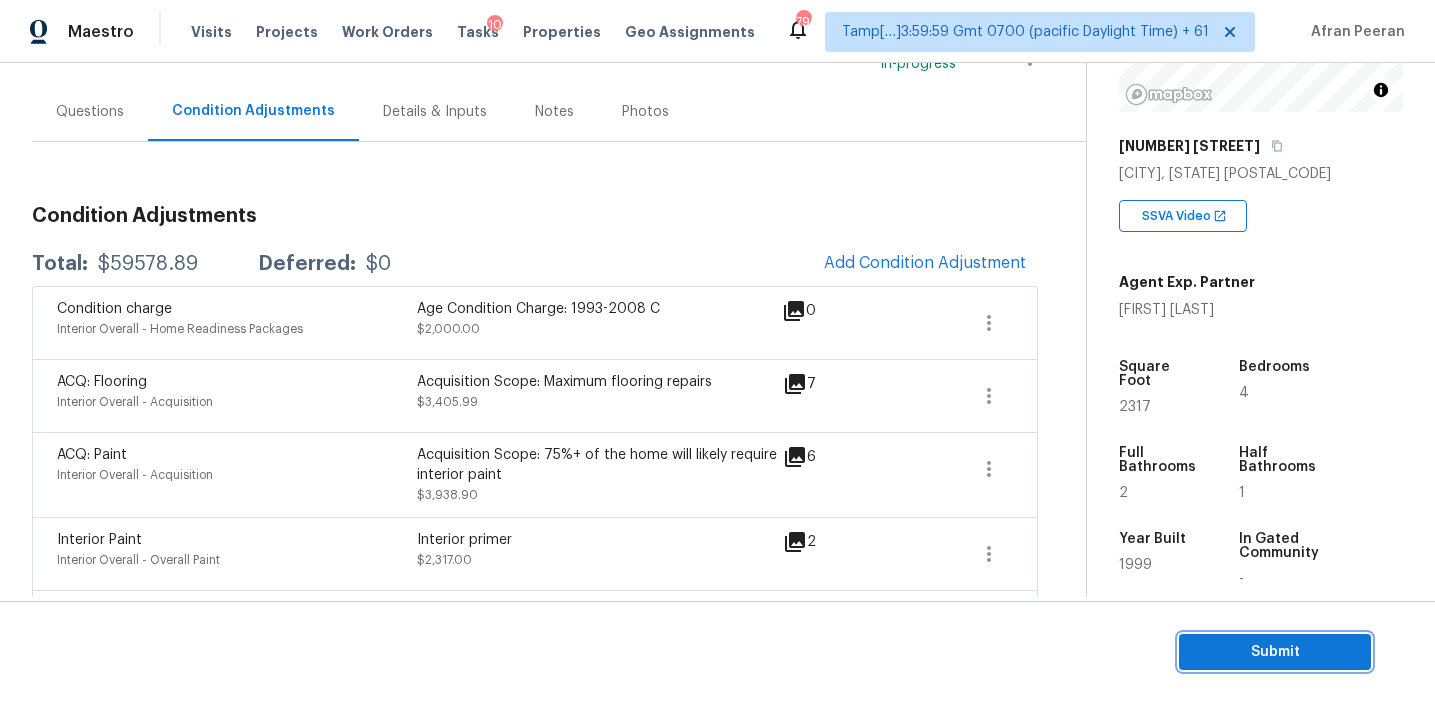 click on "Submit" at bounding box center [1275, 652] 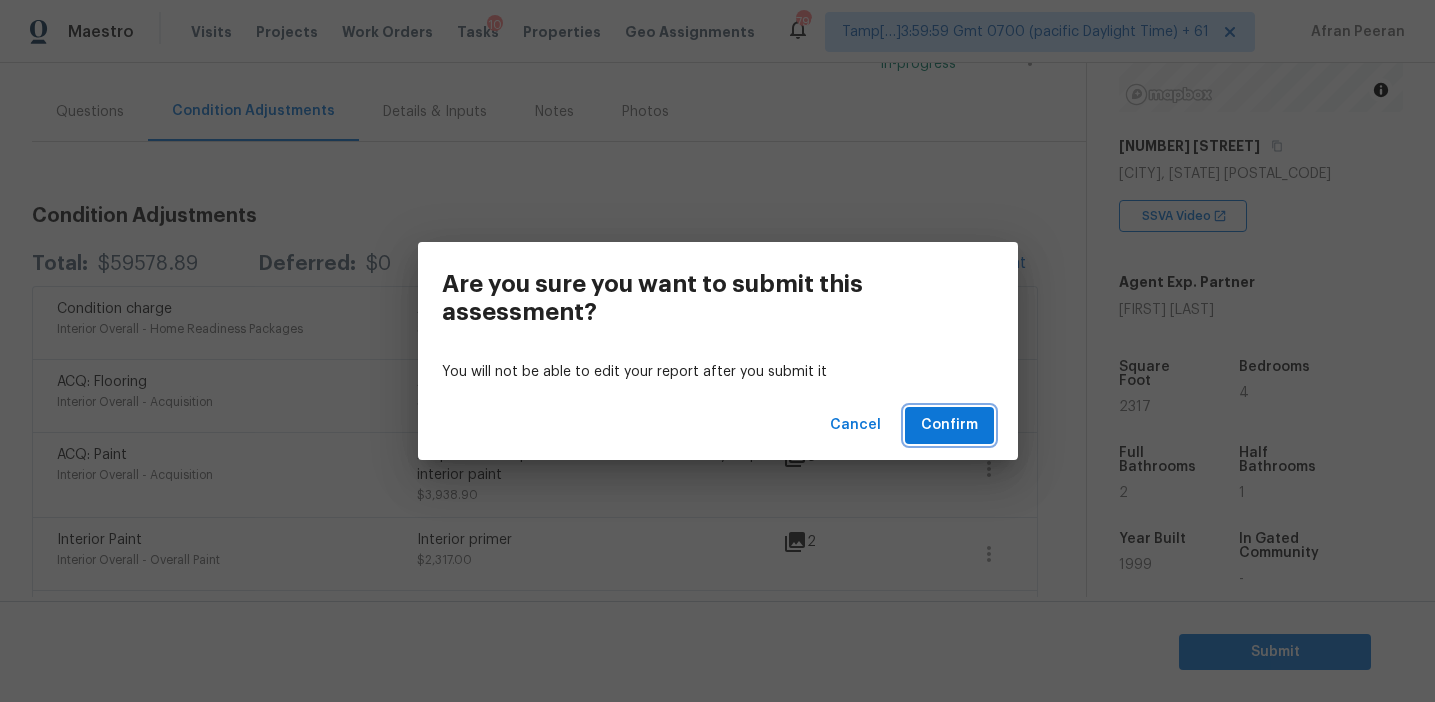 click on "Confirm" at bounding box center [949, 425] 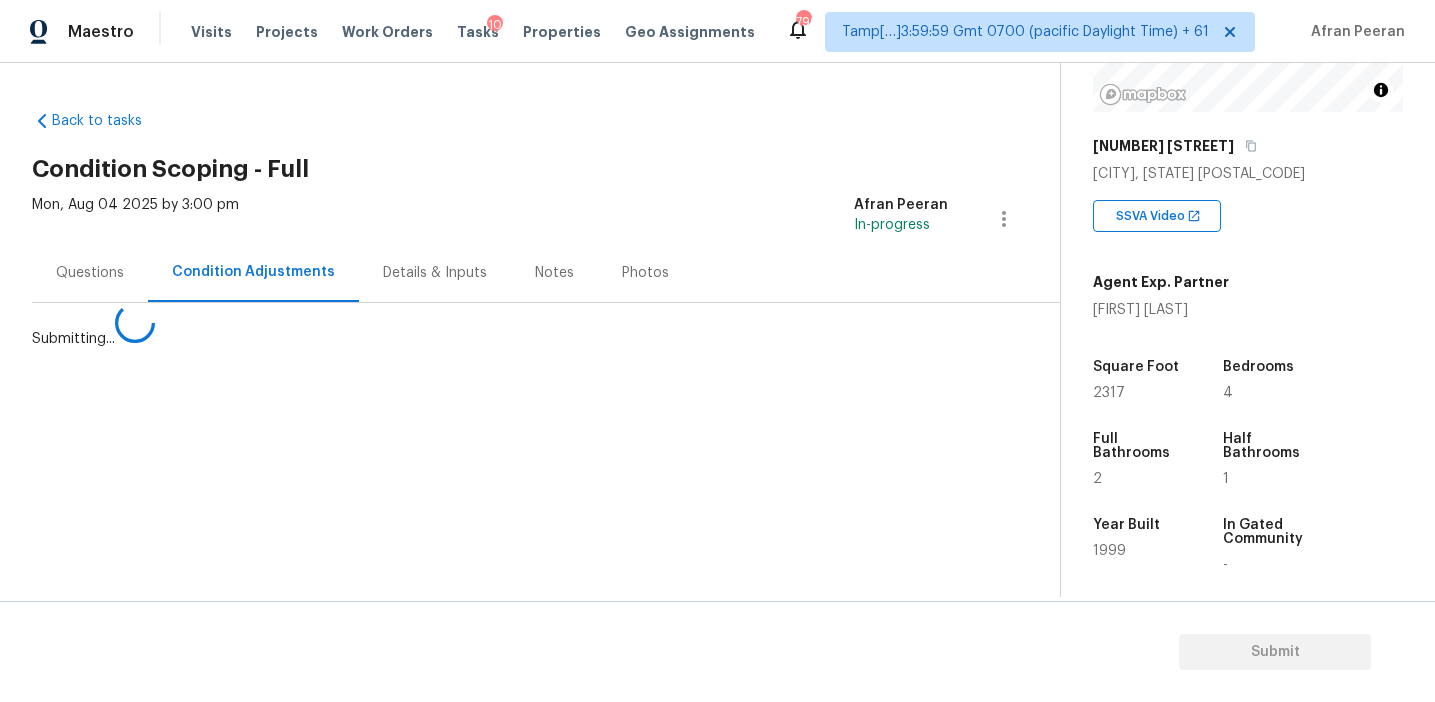 scroll, scrollTop: 0, scrollLeft: 0, axis: both 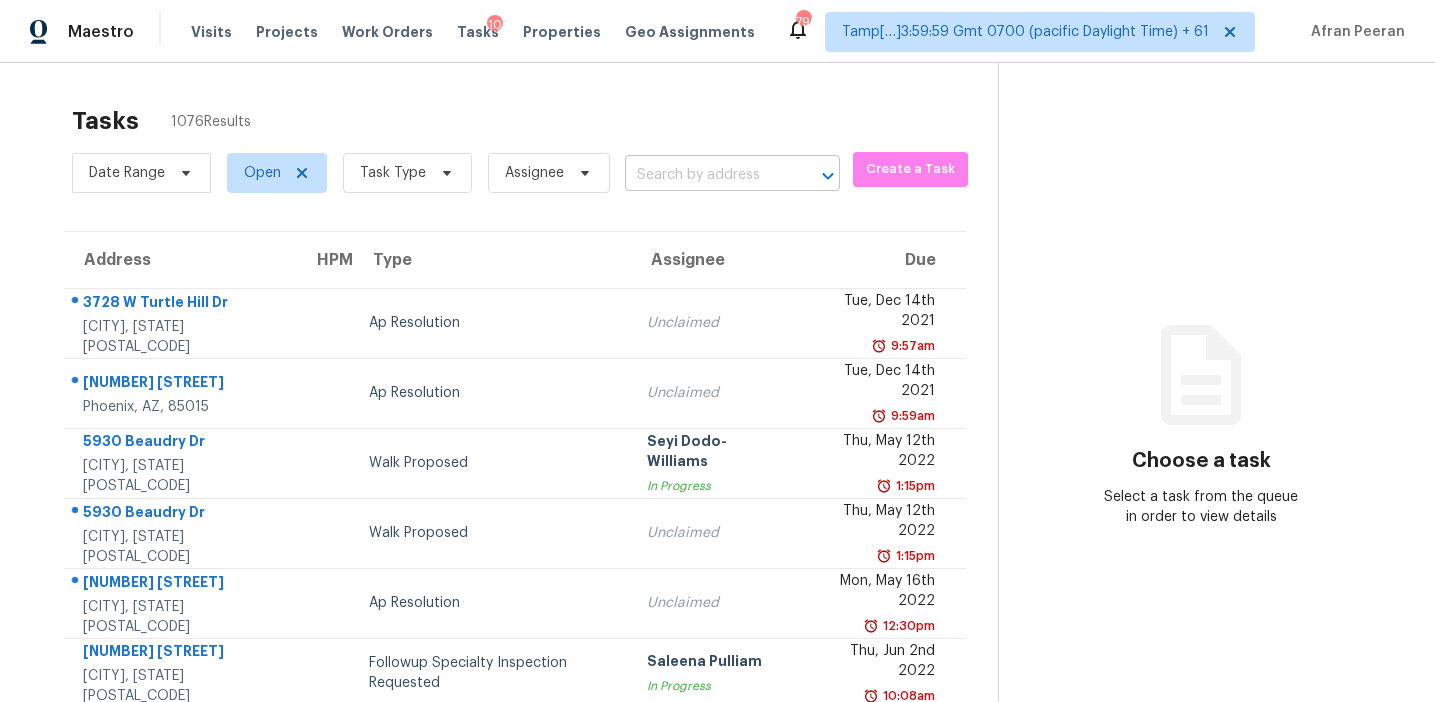 click at bounding box center [704, 175] 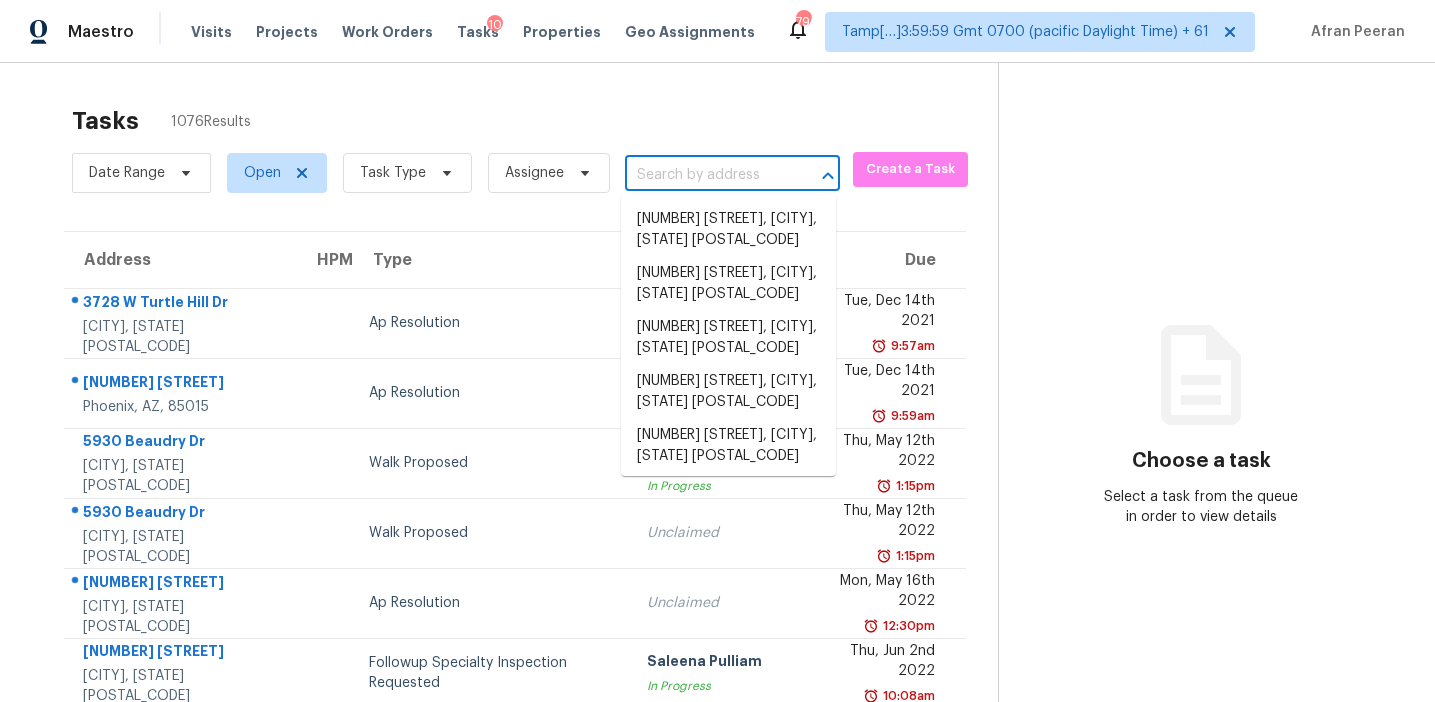 paste on "1502 Menlo Dr NW, Kennesaw, GA, 30152" 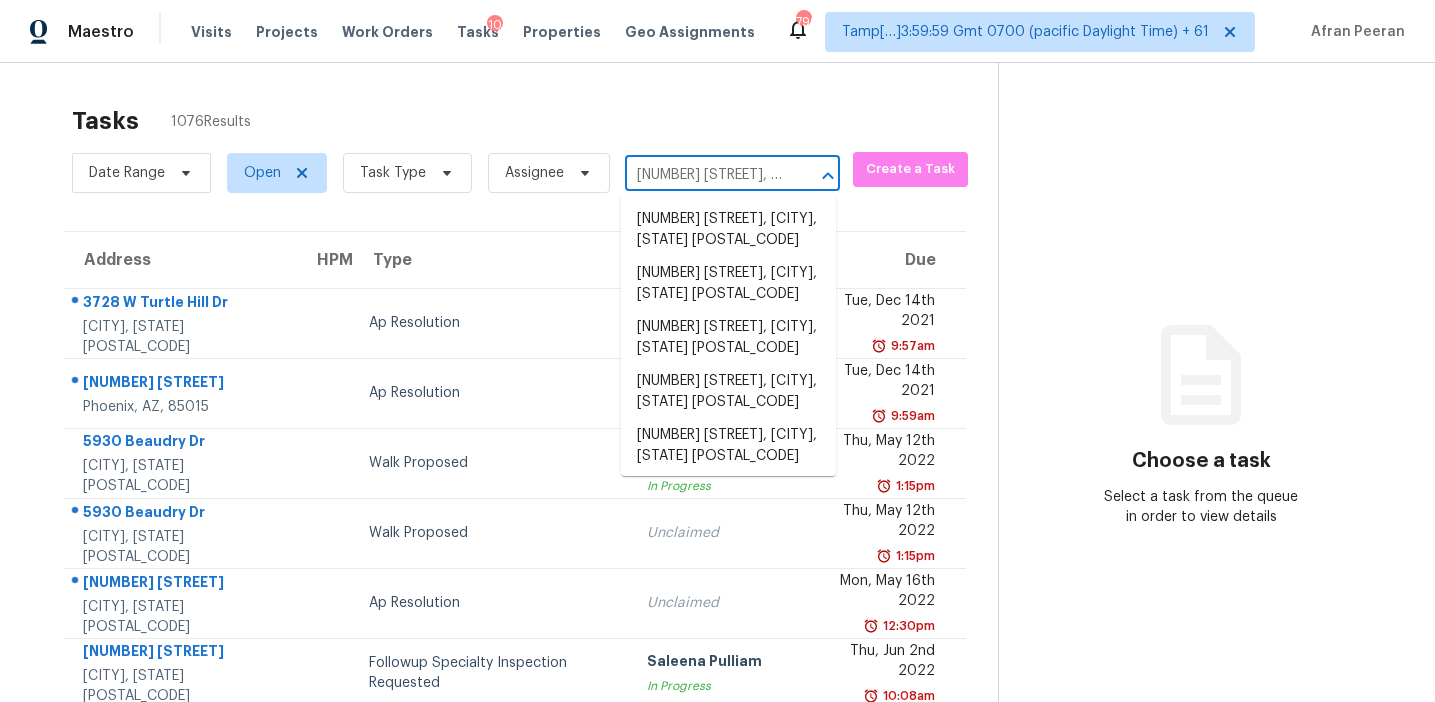 scroll, scrollTop: 0, scrollLeft: 119, axis: horizontal 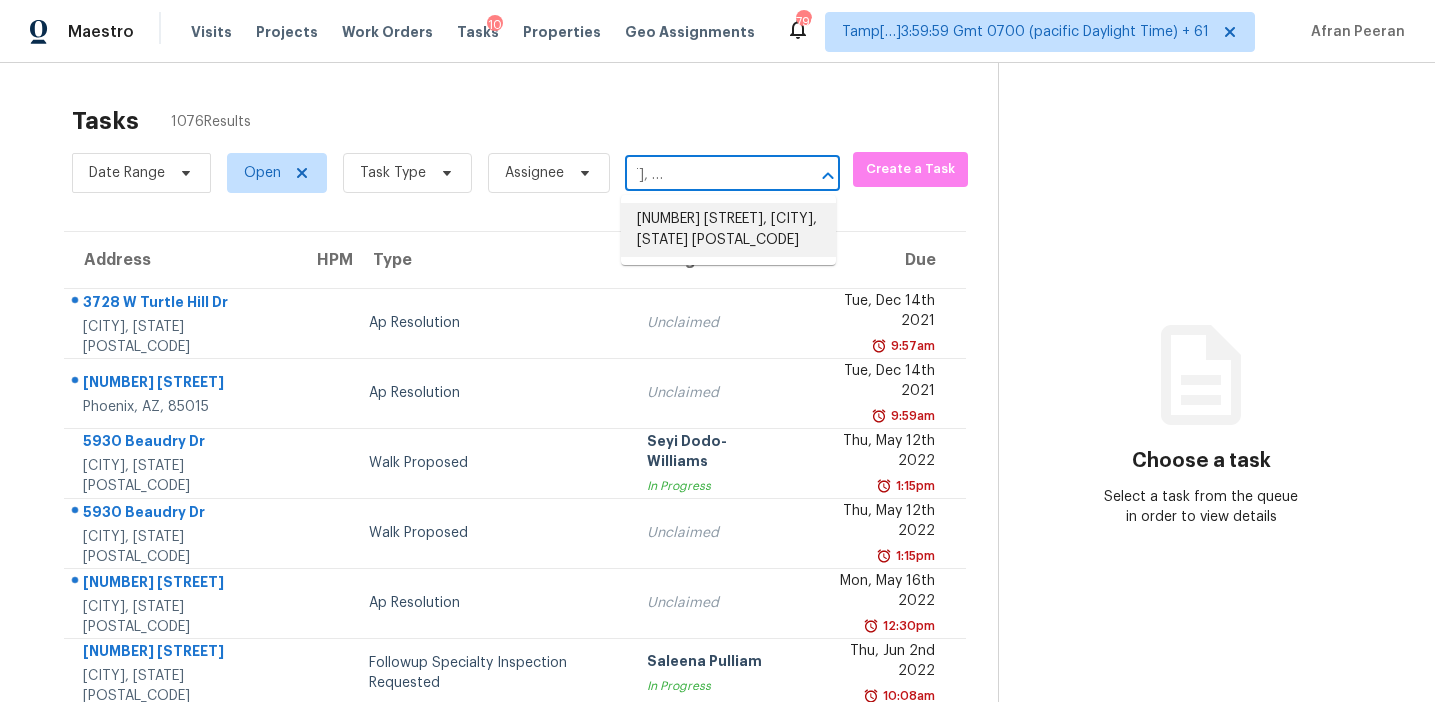 click on "1502 Menlo Dr NW, Kennesaw, GA 30152" at bounding box center (728, 230) 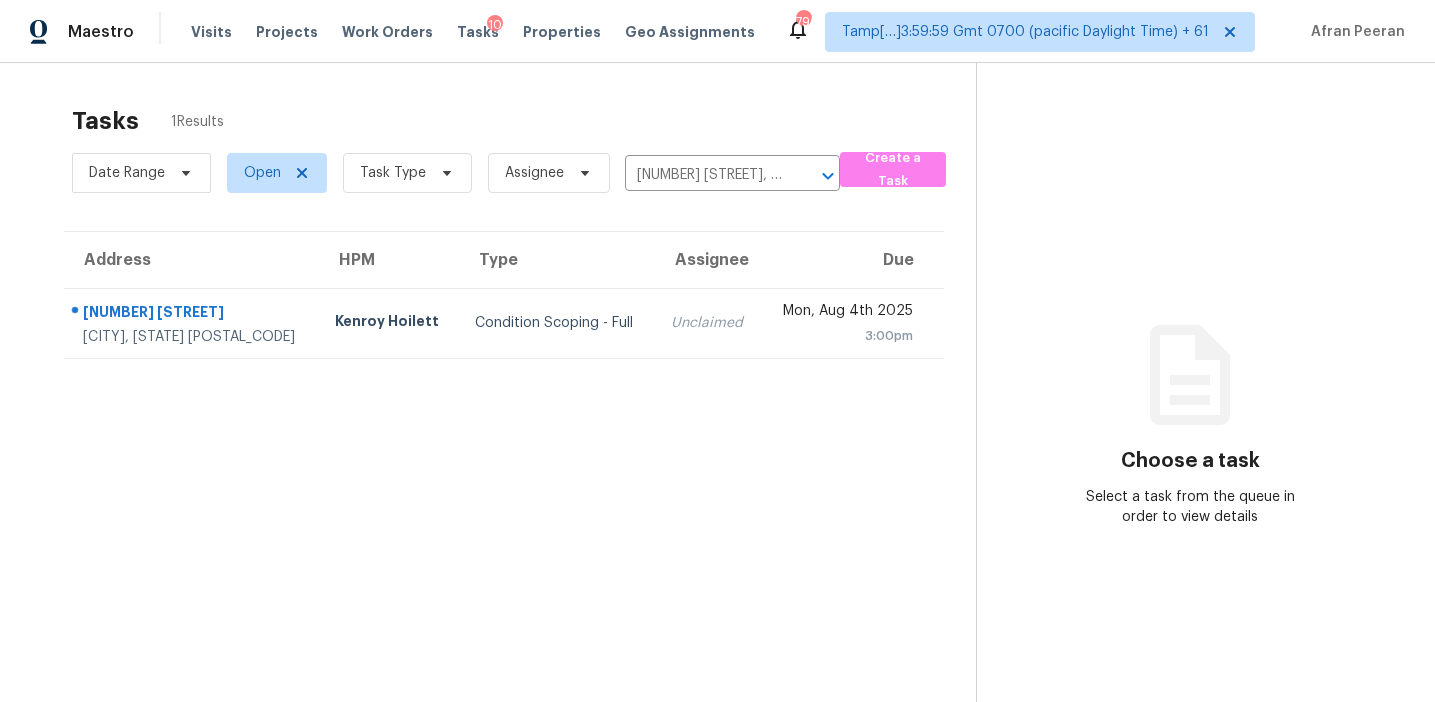click on "Unclaimed" at bounding box center (708, 323) 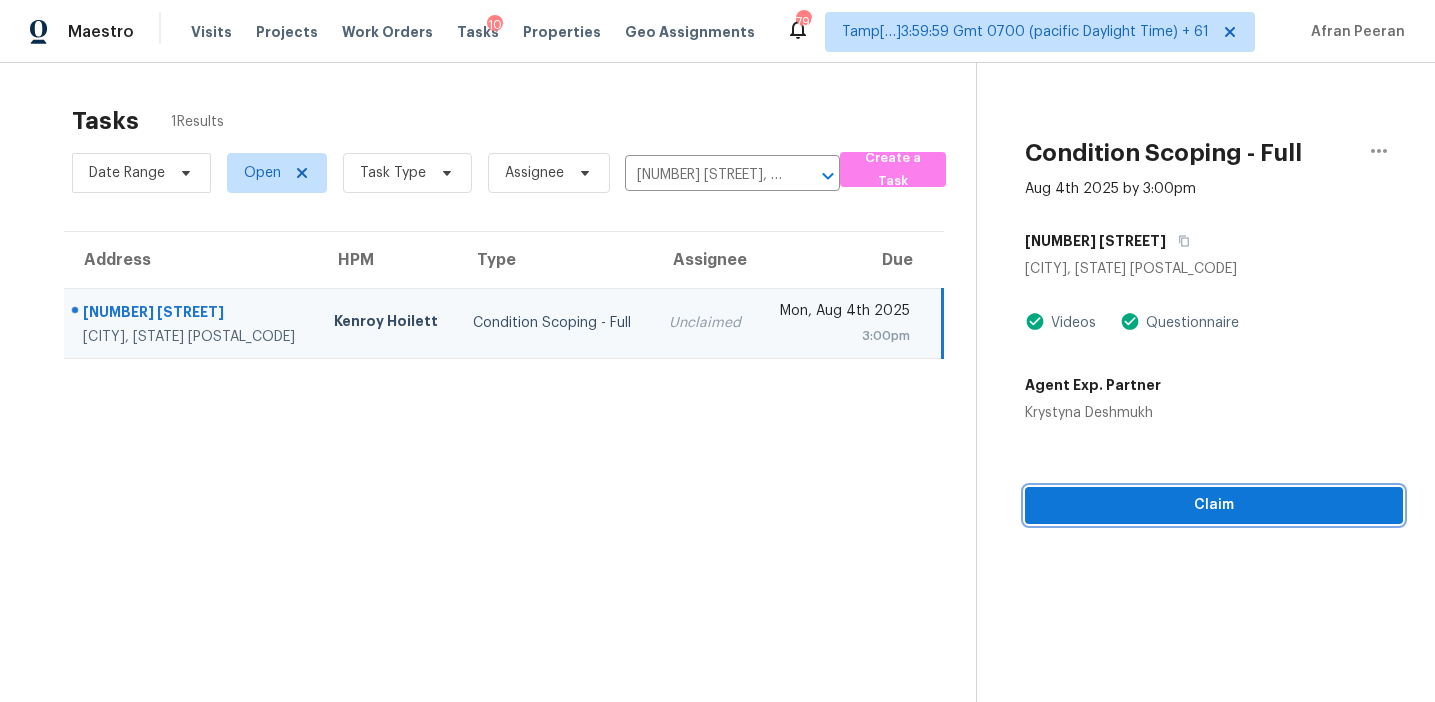 click on "Claim" at bounding box center (1214, 505) 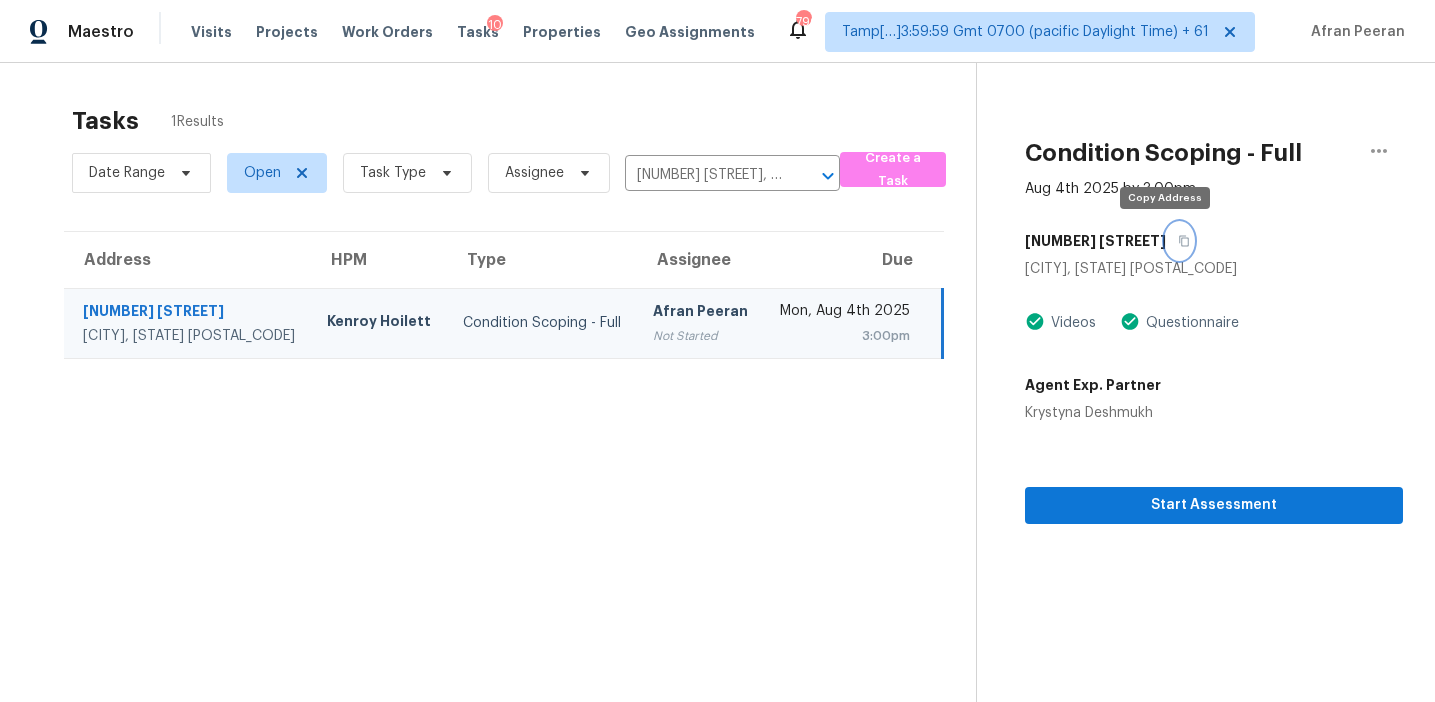 click at bounding box center (1179, 241) 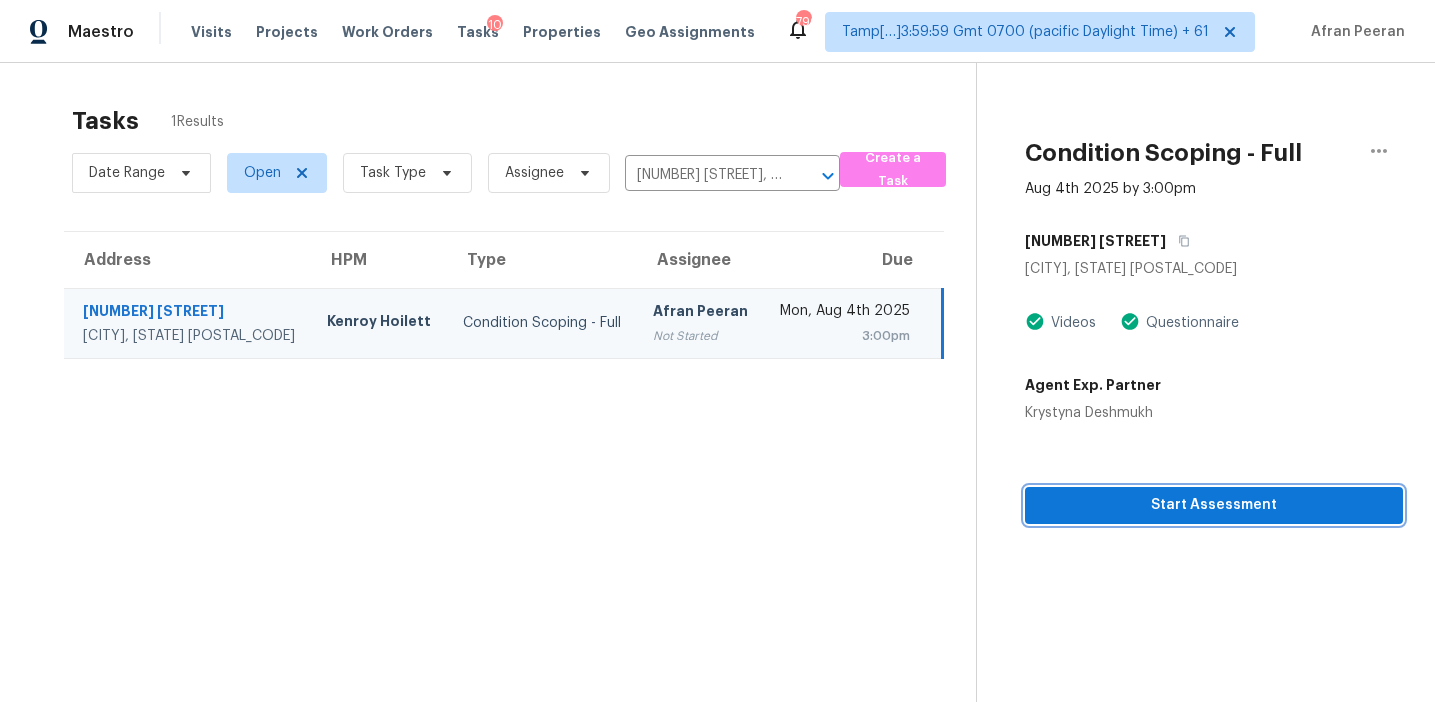 click on "Start Assessment" at bounding box center (1214, 505) 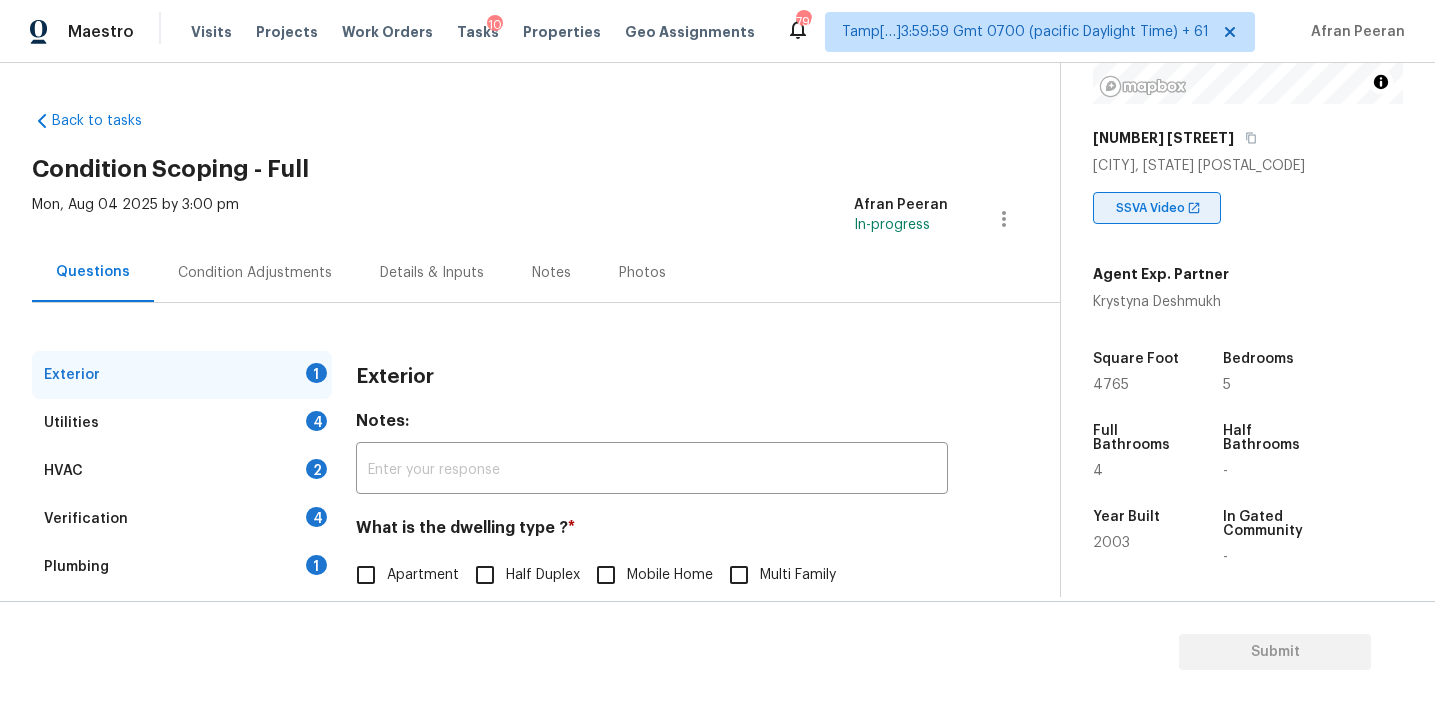 scroll, scrollTop: 271, scrollLeft: 0, axis: vertical 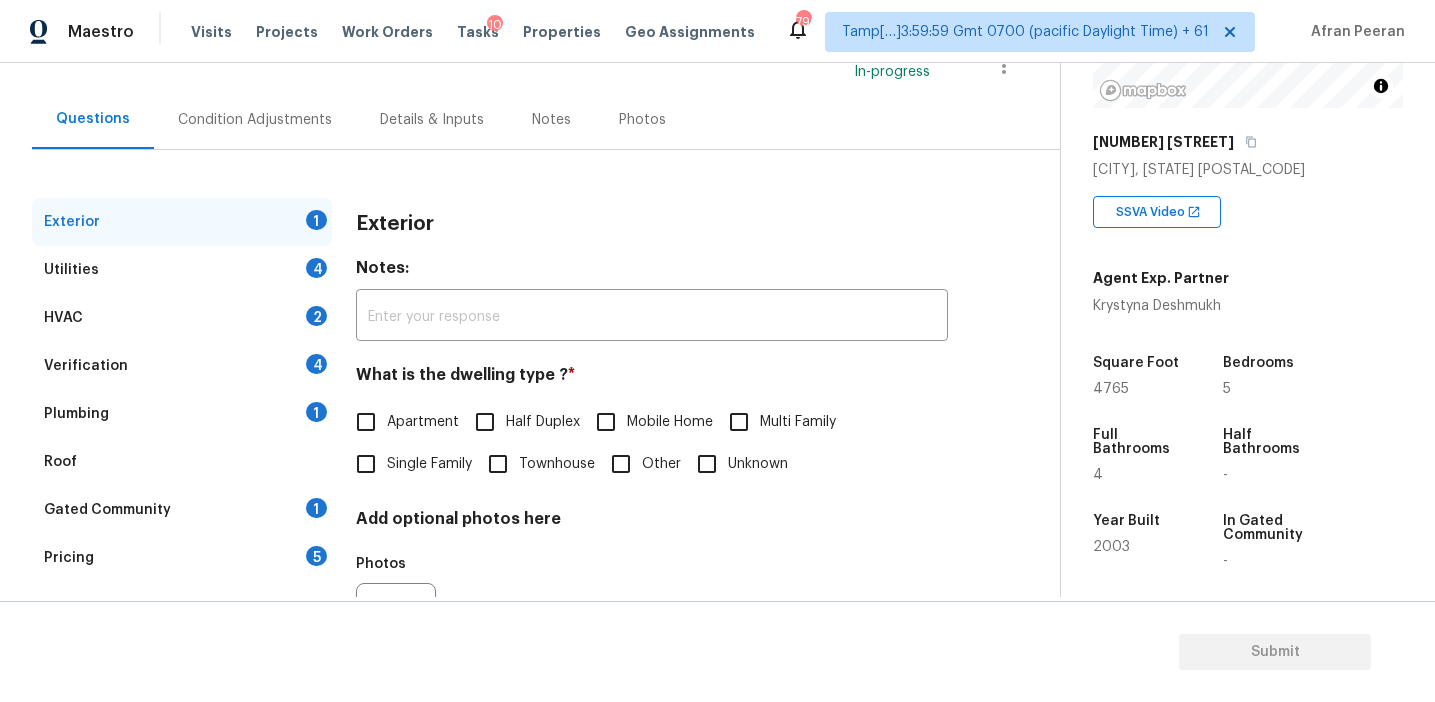 click on "Pricing 5" at bounding box center [182, 558] 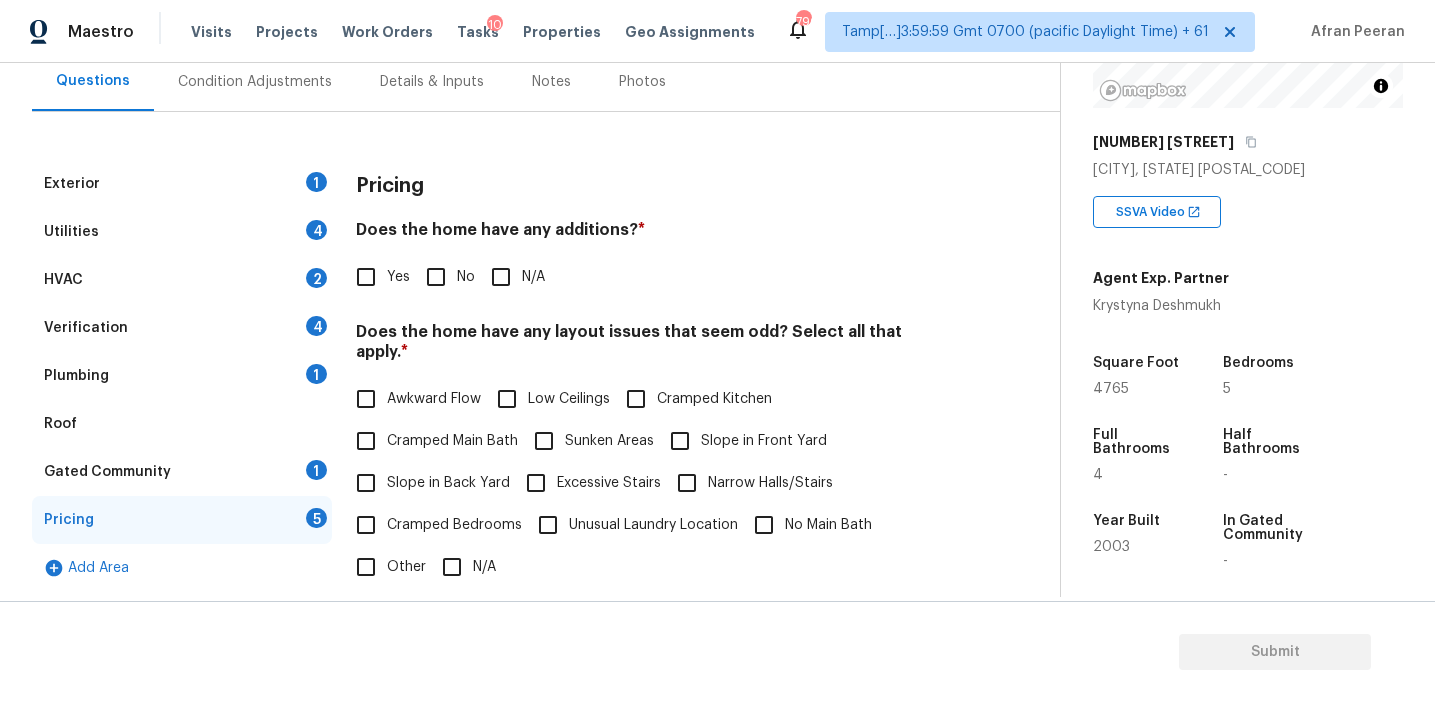 scroll, scrollTop: 193, scrollLeft: 0, axis: vertical 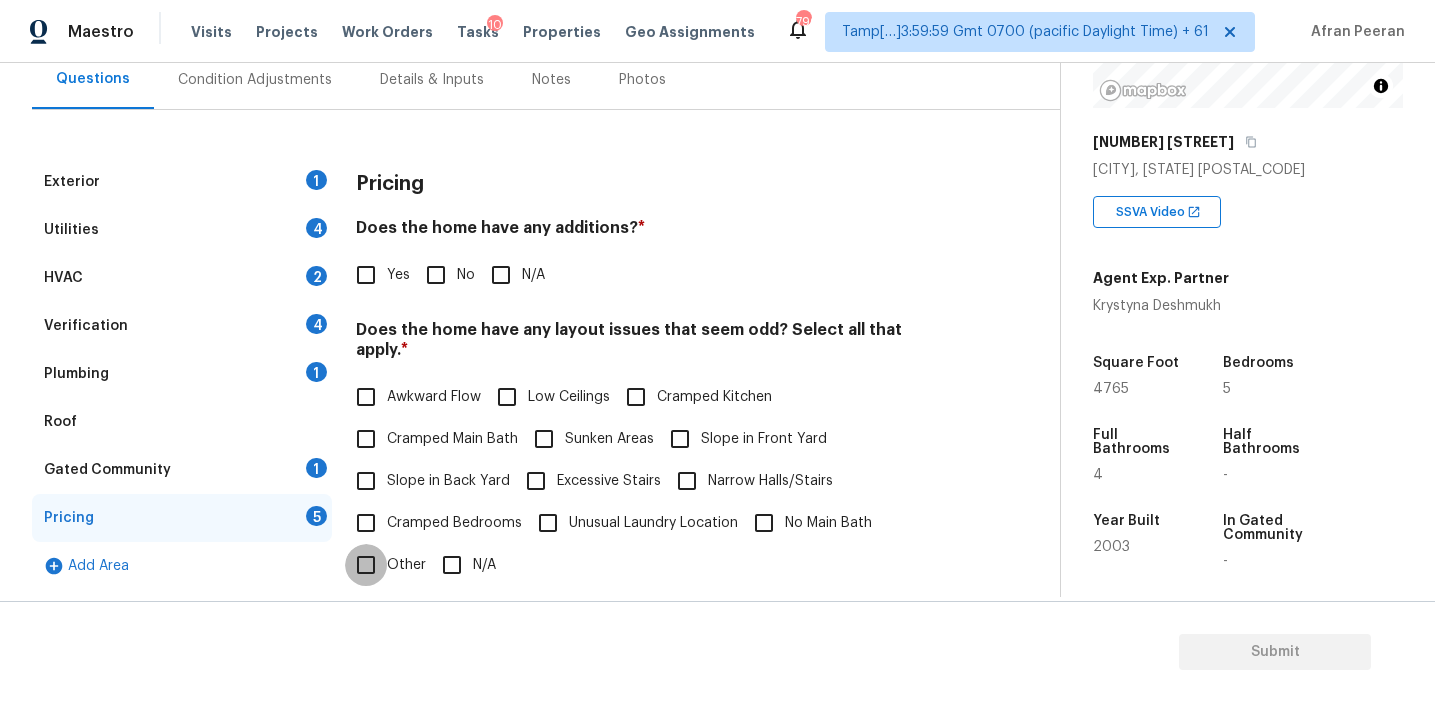 click on "Other" at bounding box center [366, 565] 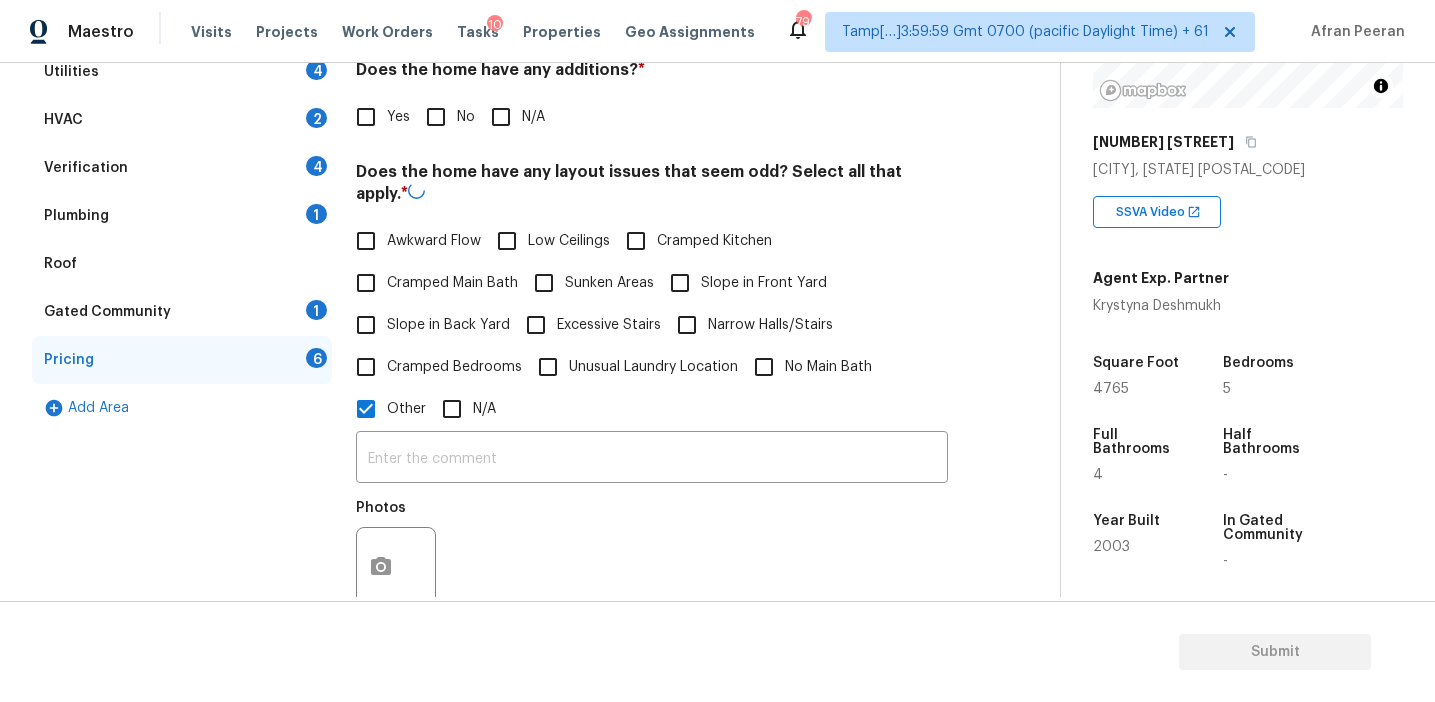 scroll, scrollTop: 523, scrollLeft: 0, axis: vertical 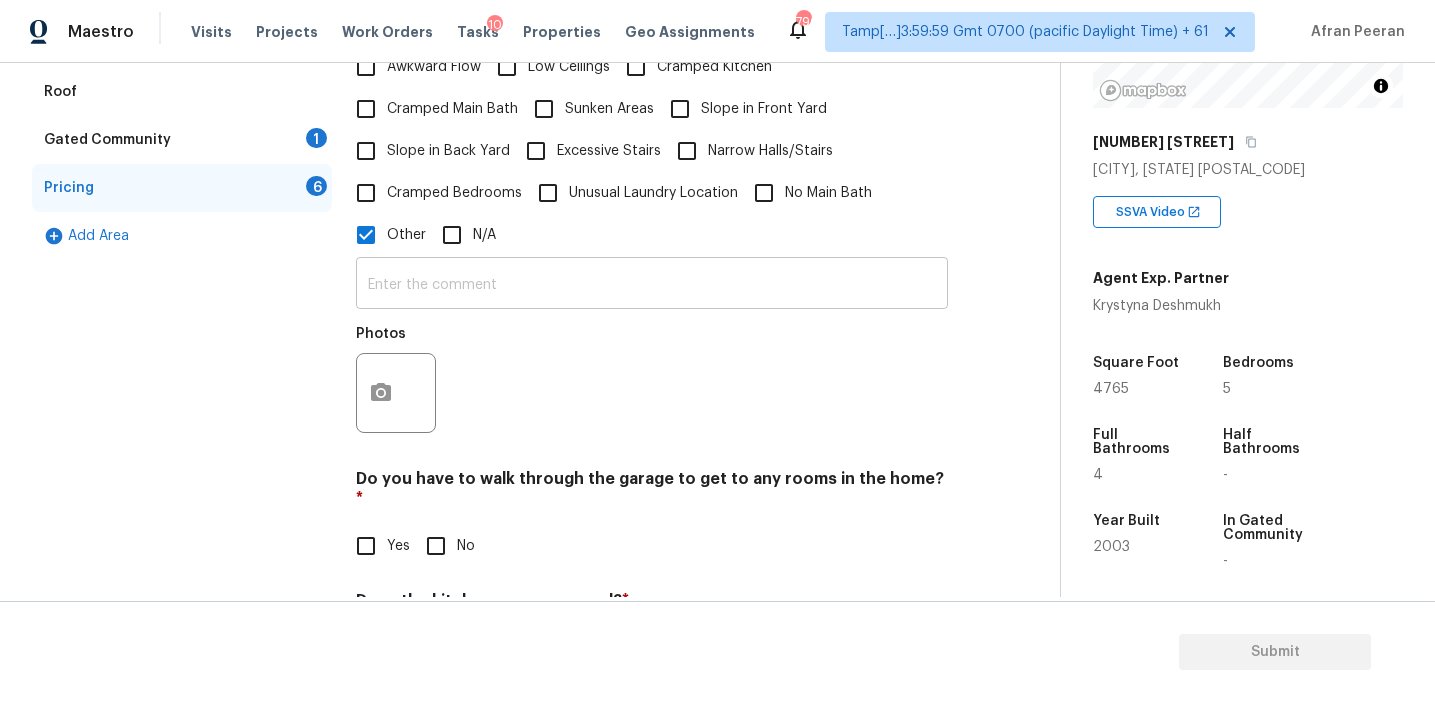 click at bounding box center (652, 285) 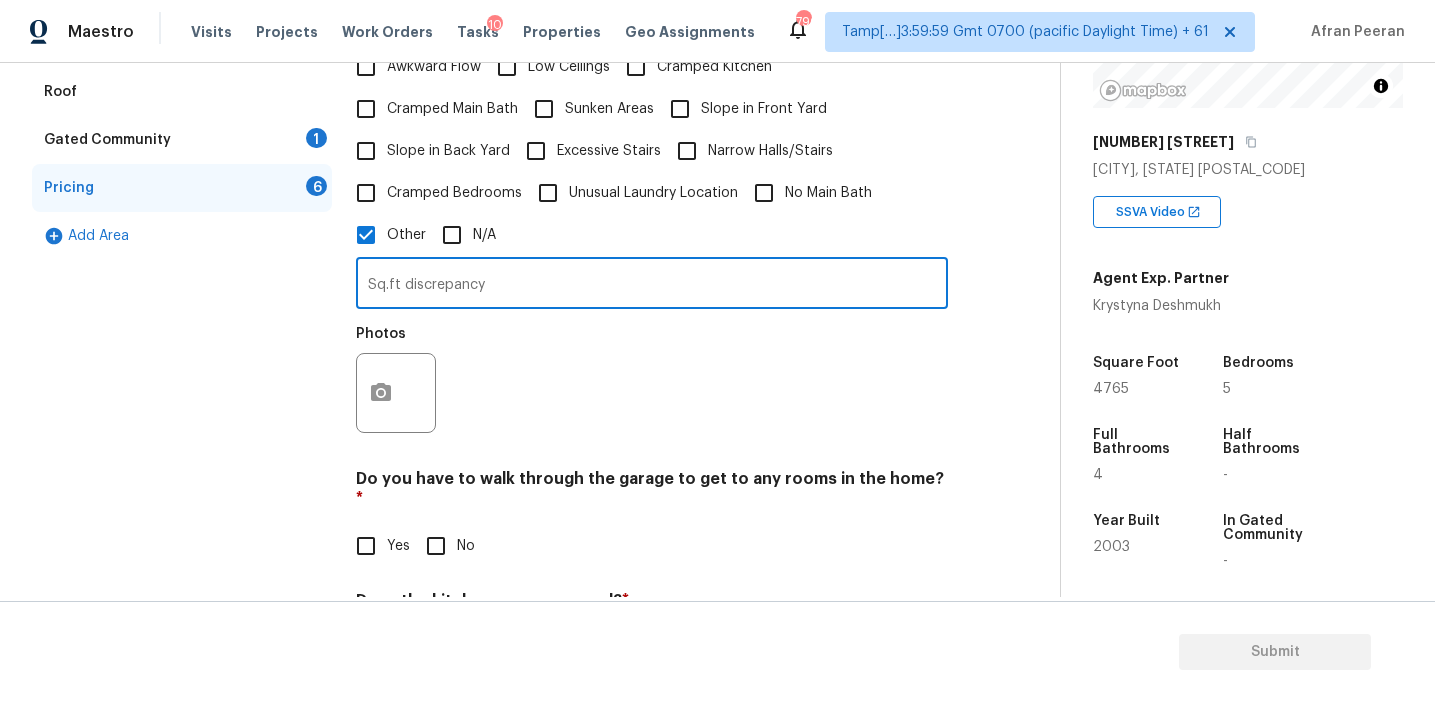 click on "Photos" at bounding box center [652, 380] 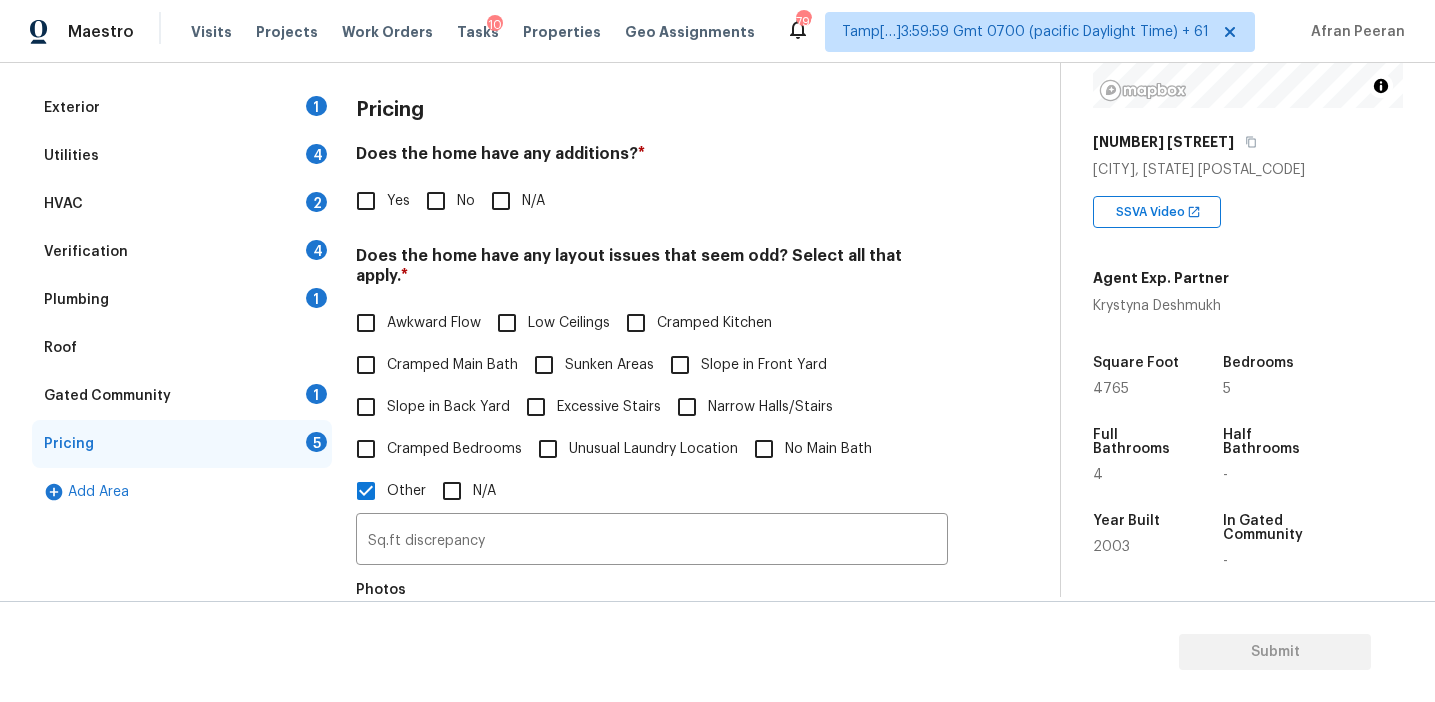 scroll, scrollTop: 0, scrollLeft: 0, axis: both 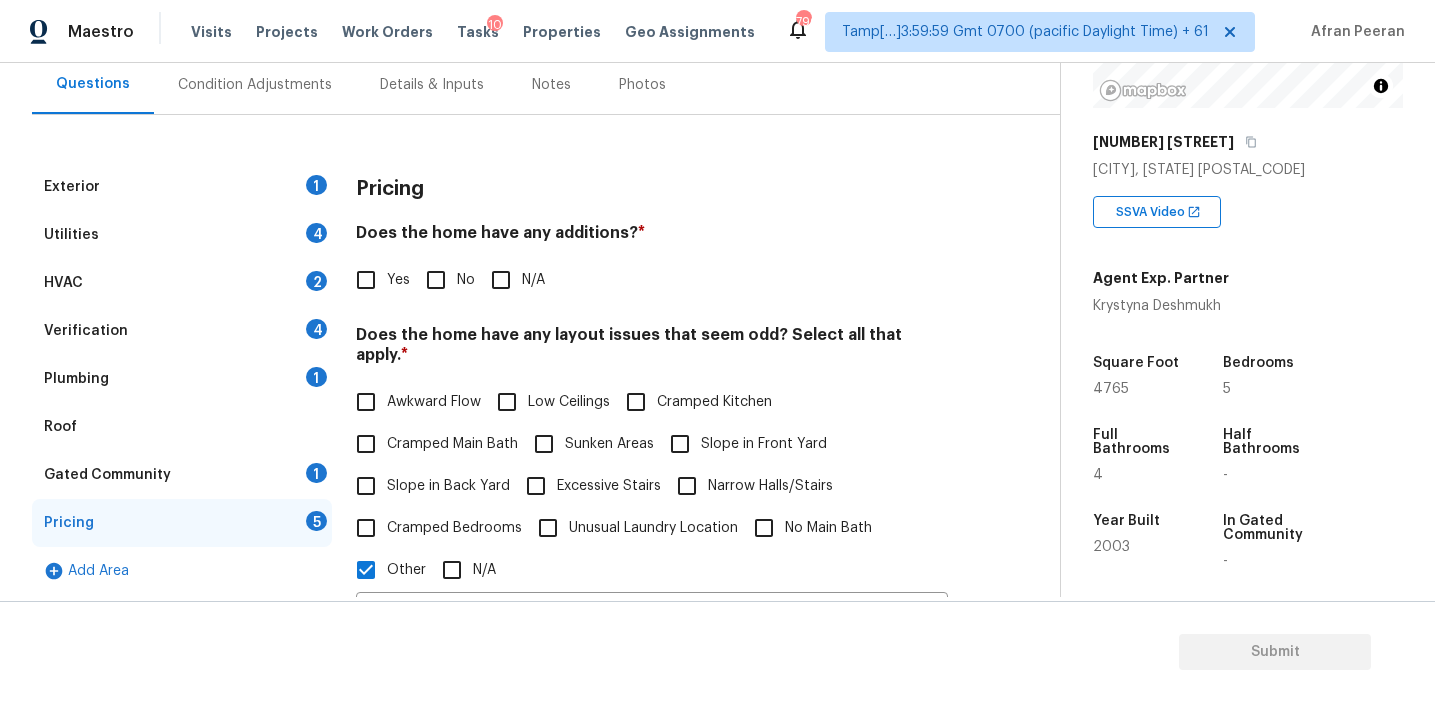click on "Pricing" at bounding box center (652, 189) 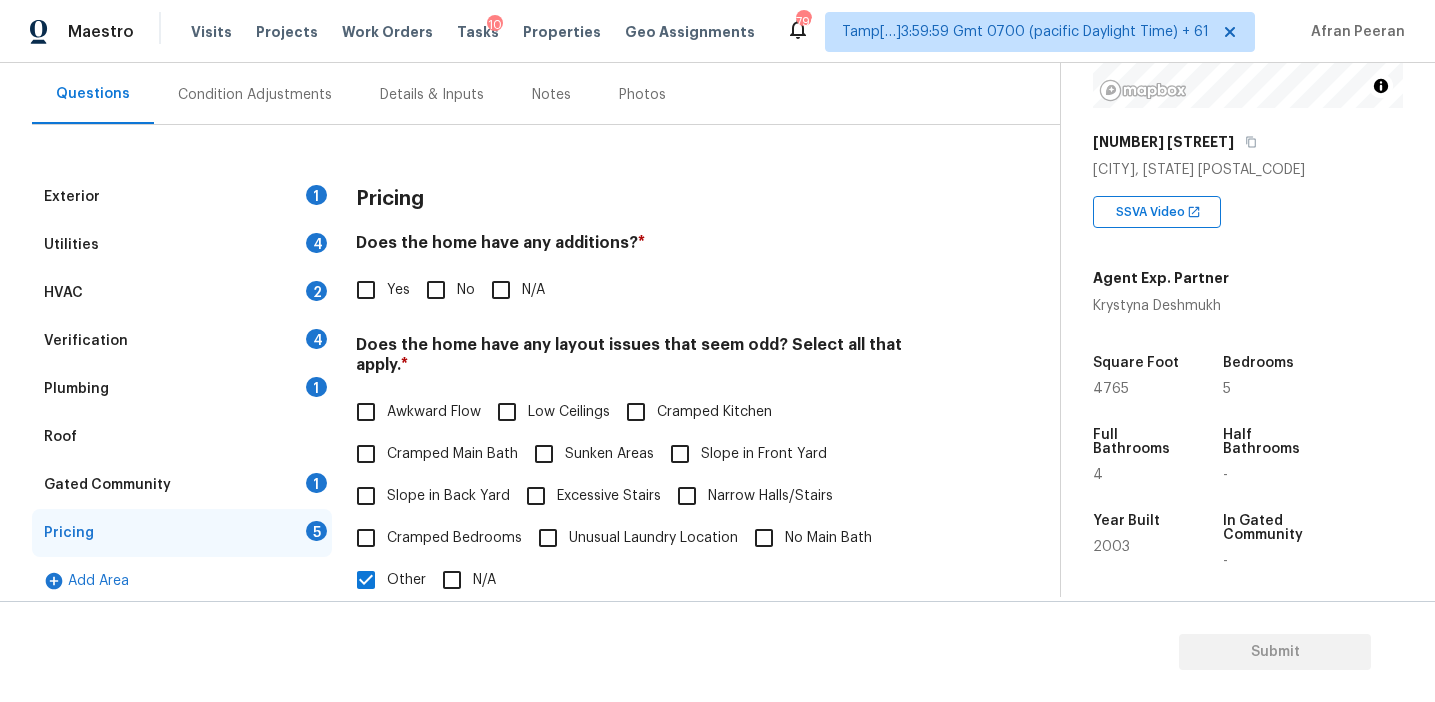 click on "Exterior 1 Utilities 4 HVAC 2 Verification 4 Plumbing 1 Roof Gated Community 1 Pricing 5 Add Area Pricing Does the home have any additions?  * Yes No N/A Does the home have any layout issues that seem odd? Select all that apply.  * Awkward Flow Low Ceilings Cramped Kitchen Cramped Main Bath Sunken Areas Slope in Front Yard Slope in Back Yard Excessive Stairs Narrow Halls/Stairs Cramped Bedrooms Unusual Laundry Location No Main Bath Other N/A Sq.ft discrepancy ​ Photos Do you have to walk through the garage to get to any rooms in the home?  * Yes No Does the kitchen seem cramped?  * Yes No Does the home appear to be very outdated?  * Yes No" at bounding box center [522, 632] 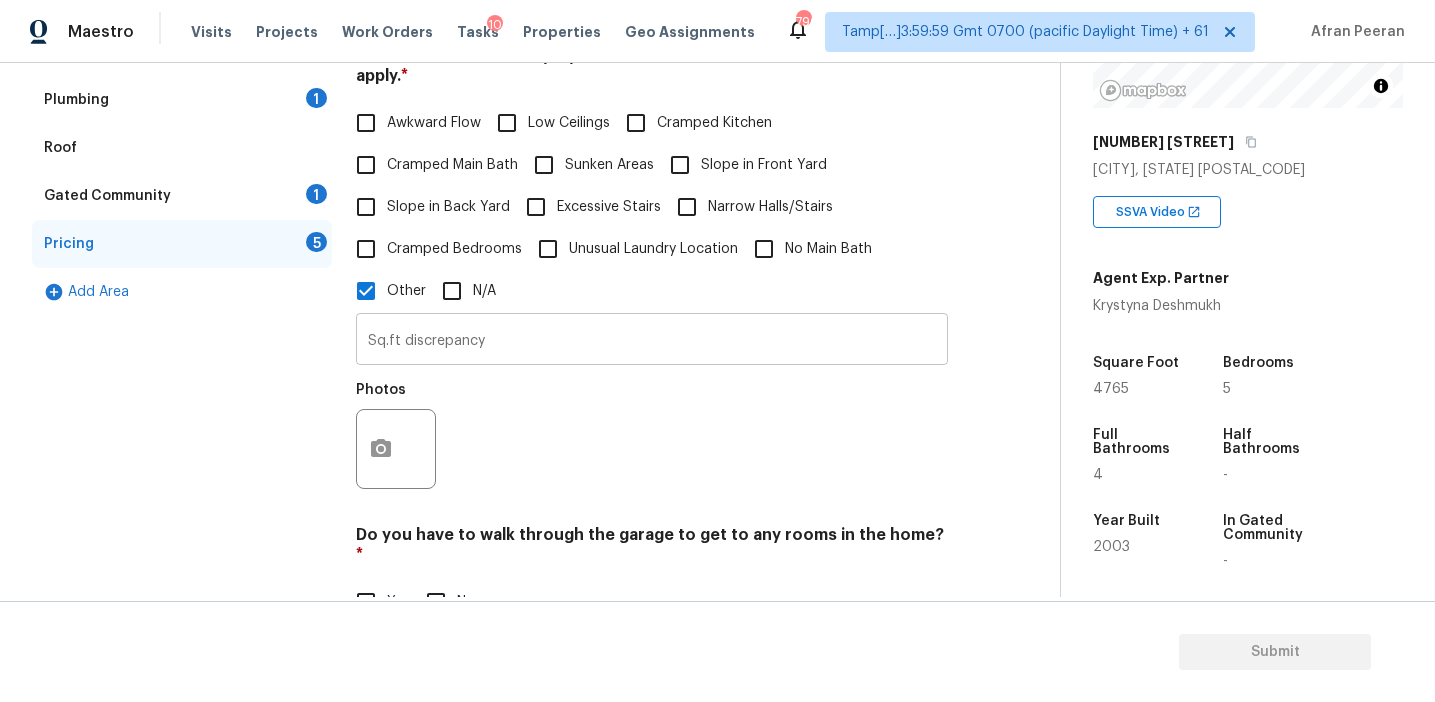 click on "Sq.ft discrepancy" at bounding box center [652, 341] 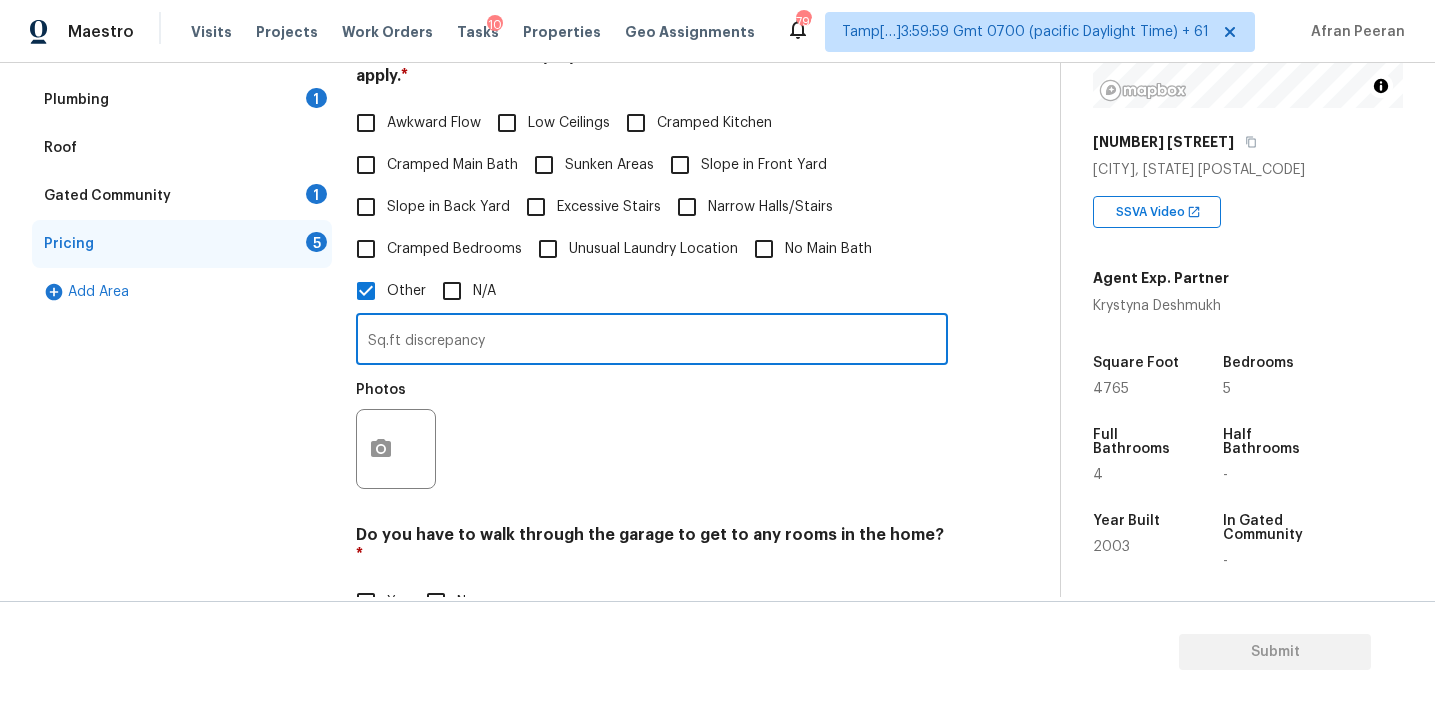 click on "Sq.ft discrepancy" at bounding box center (652, 341) 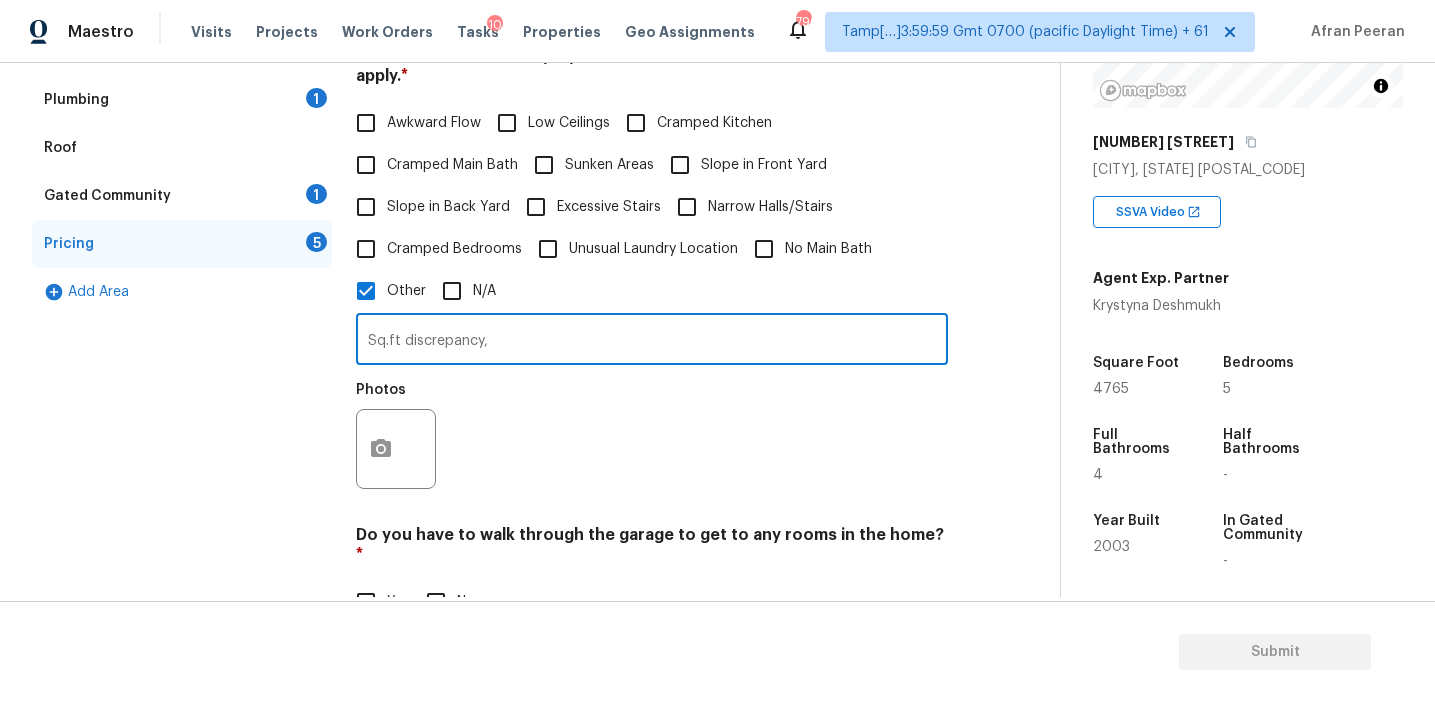 paste on "steep driveway and minimal backyard." 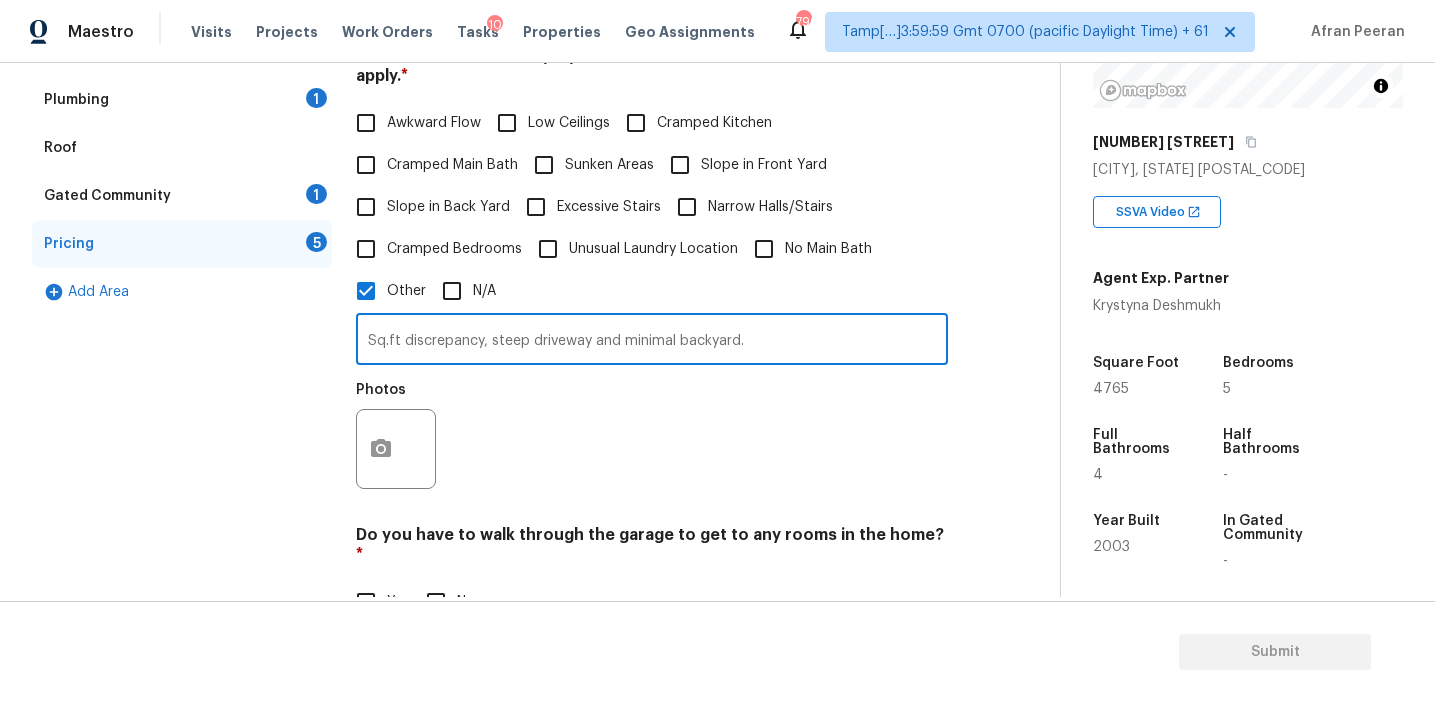 paste on "media room could be 6th bedroom." 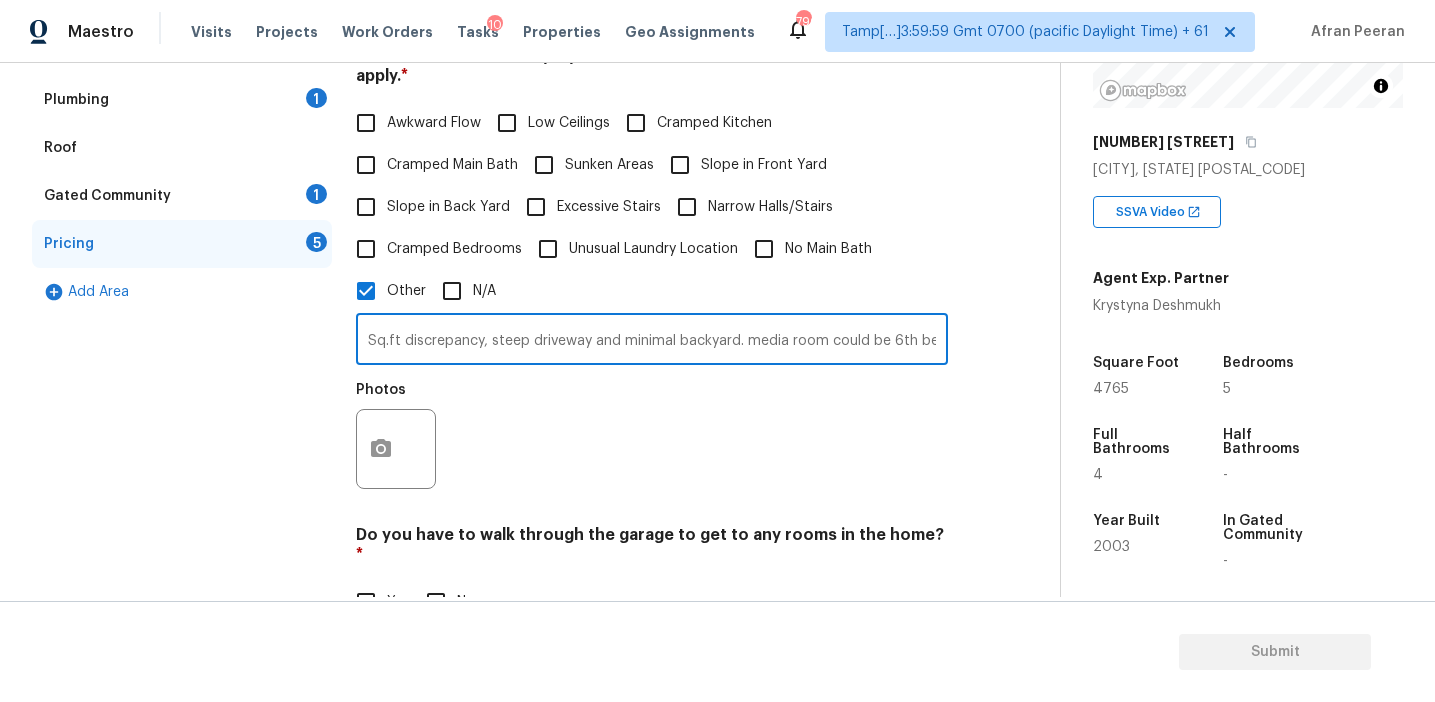 scroll, scrollTop: 0, scrollLeft: 42, axis: horizontal 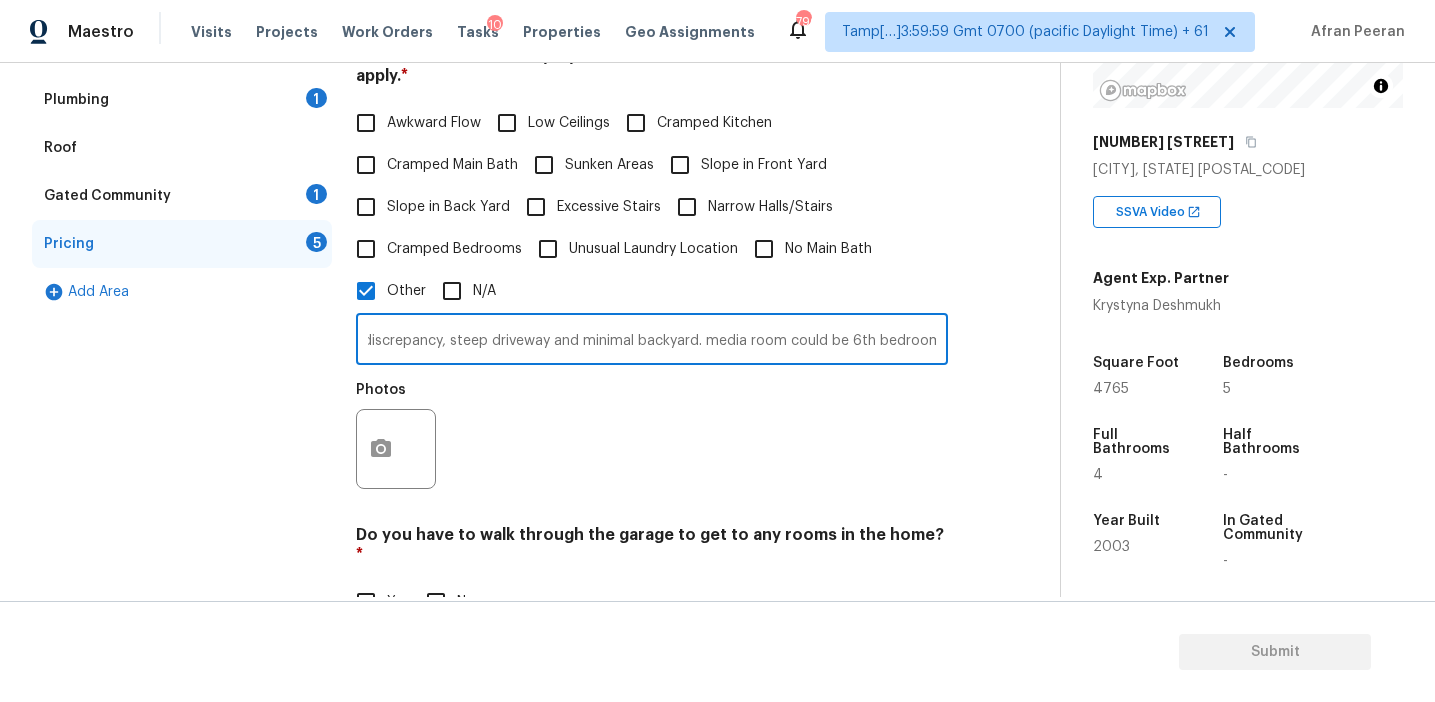 click on "Sq.ft discrepancy, steep driveway and minimal backyard. media room could be 6th bedroom." at bounding box center (652, 341) 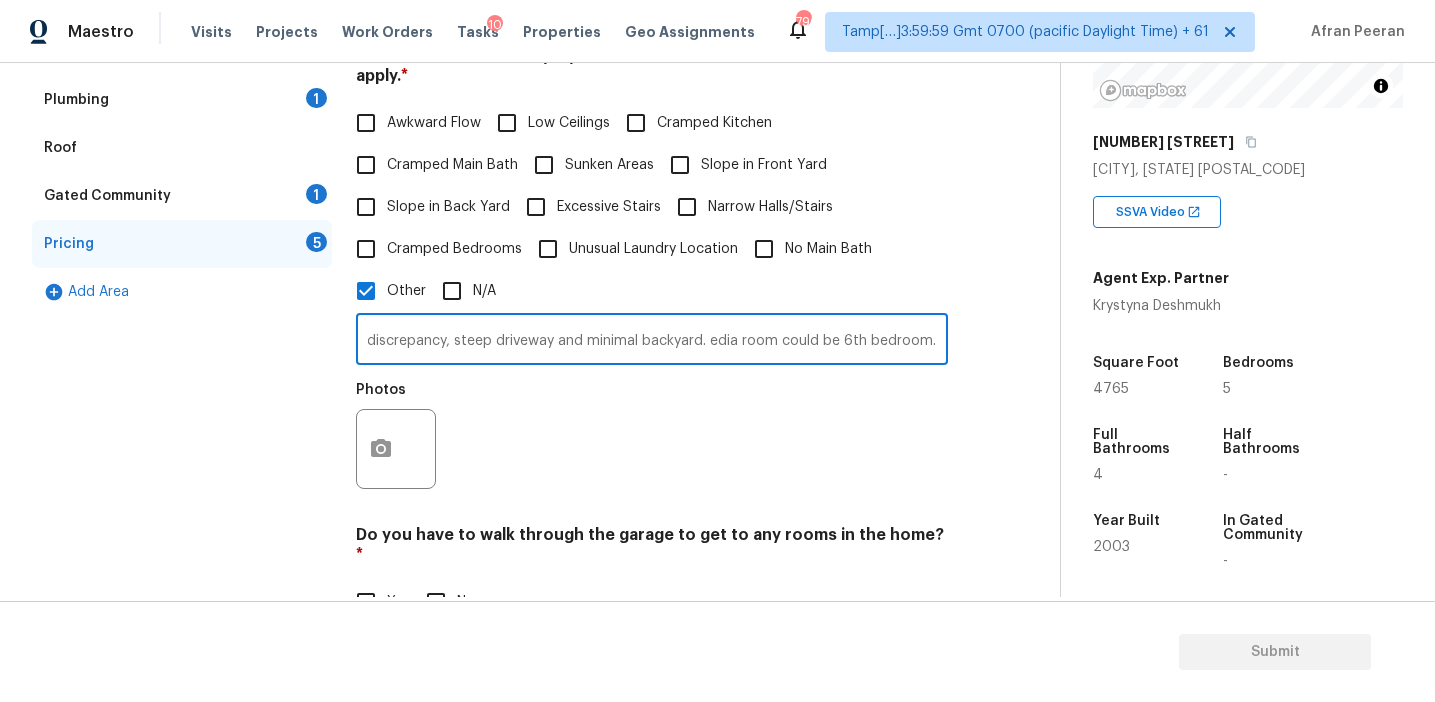 scroll, scrollTop: 0, scrollLeft: 29, axis: horizontal 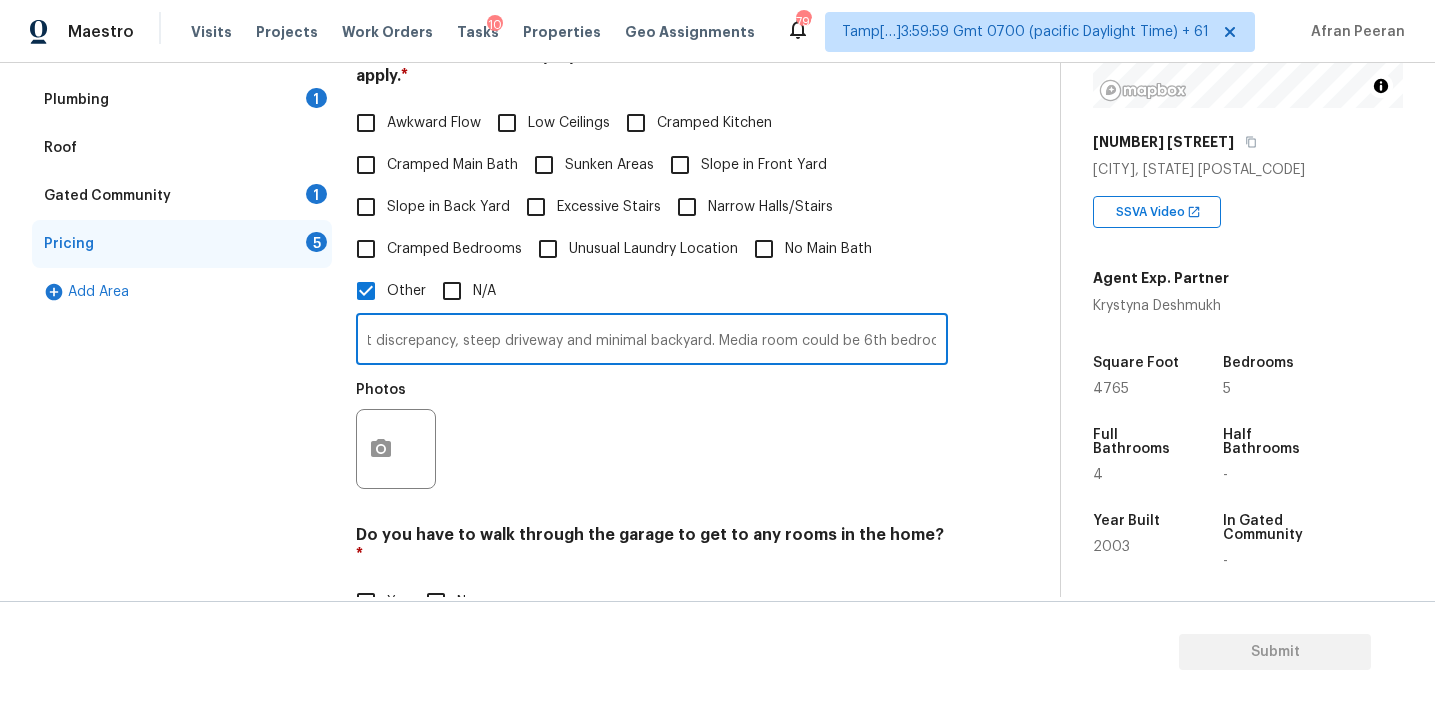 type on "Sq.ft discrepancy, steep driveway and minimal backyard. Media room could be 6th bedroom." 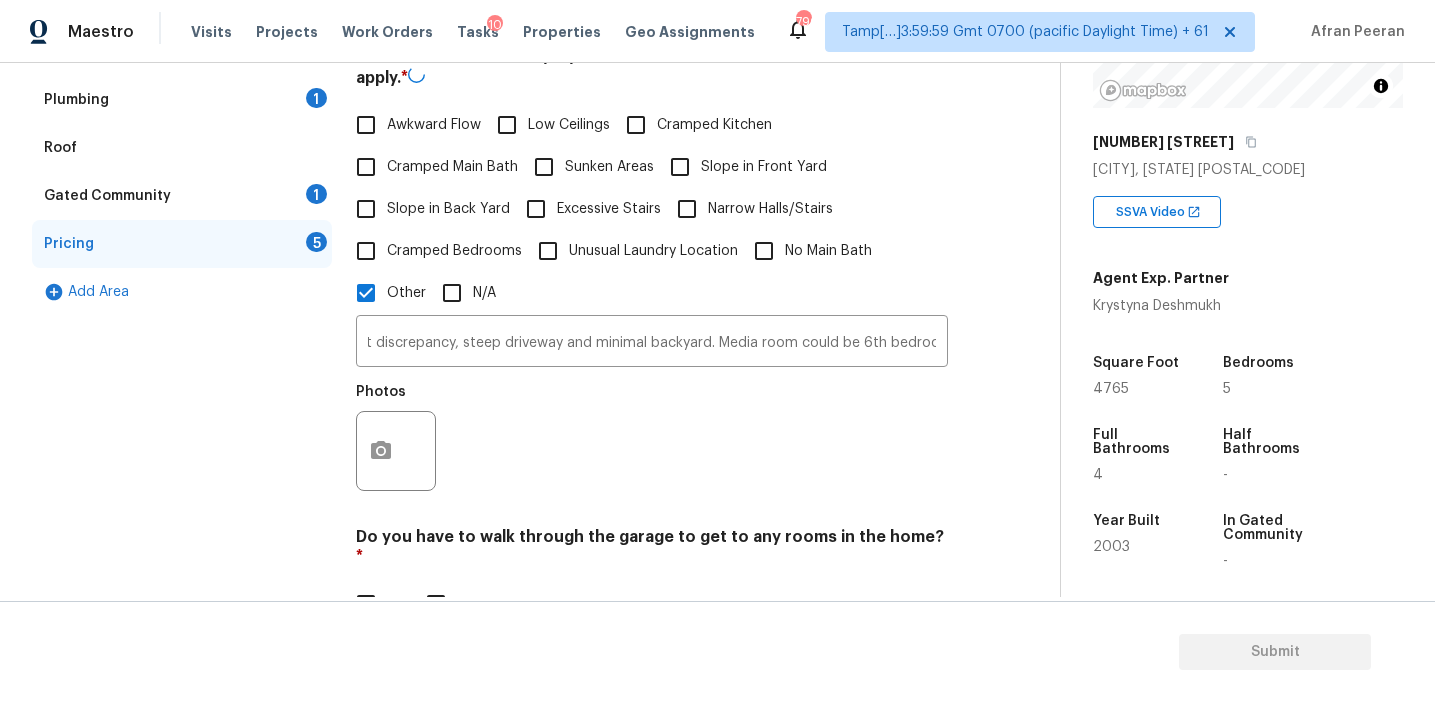 click on "Photos" at bounding box center (652, 438) 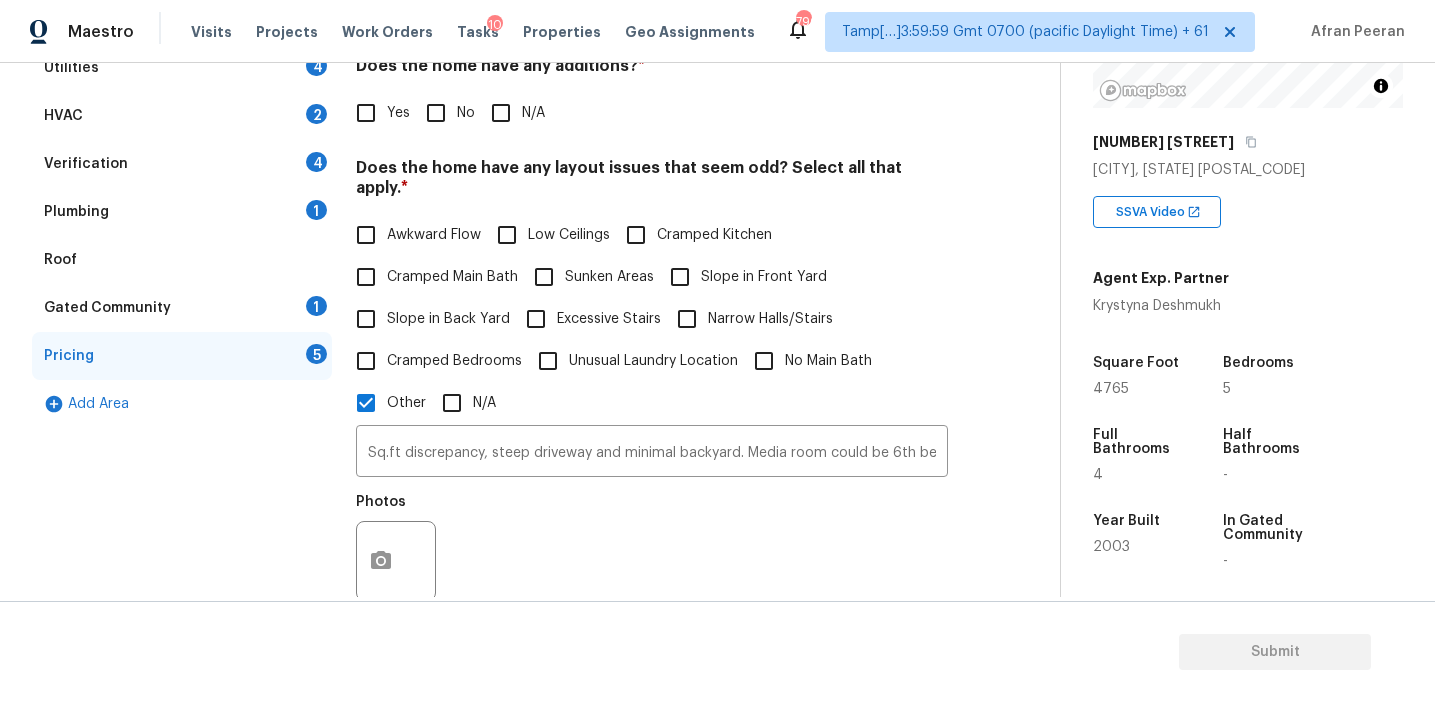 click on "Verification 4" at bounding box center [182, 164] 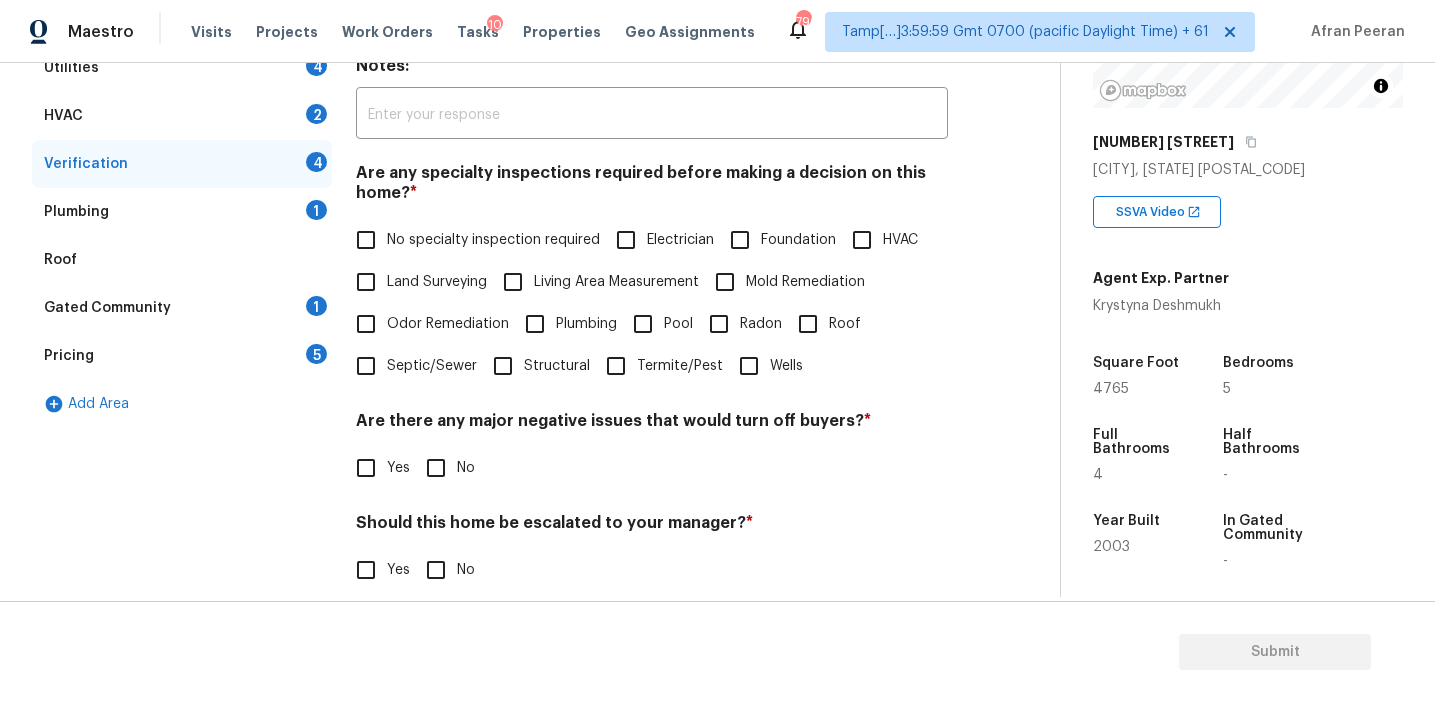scroll, scrollTop: 501, scrollLeft: 0, axis: vertical 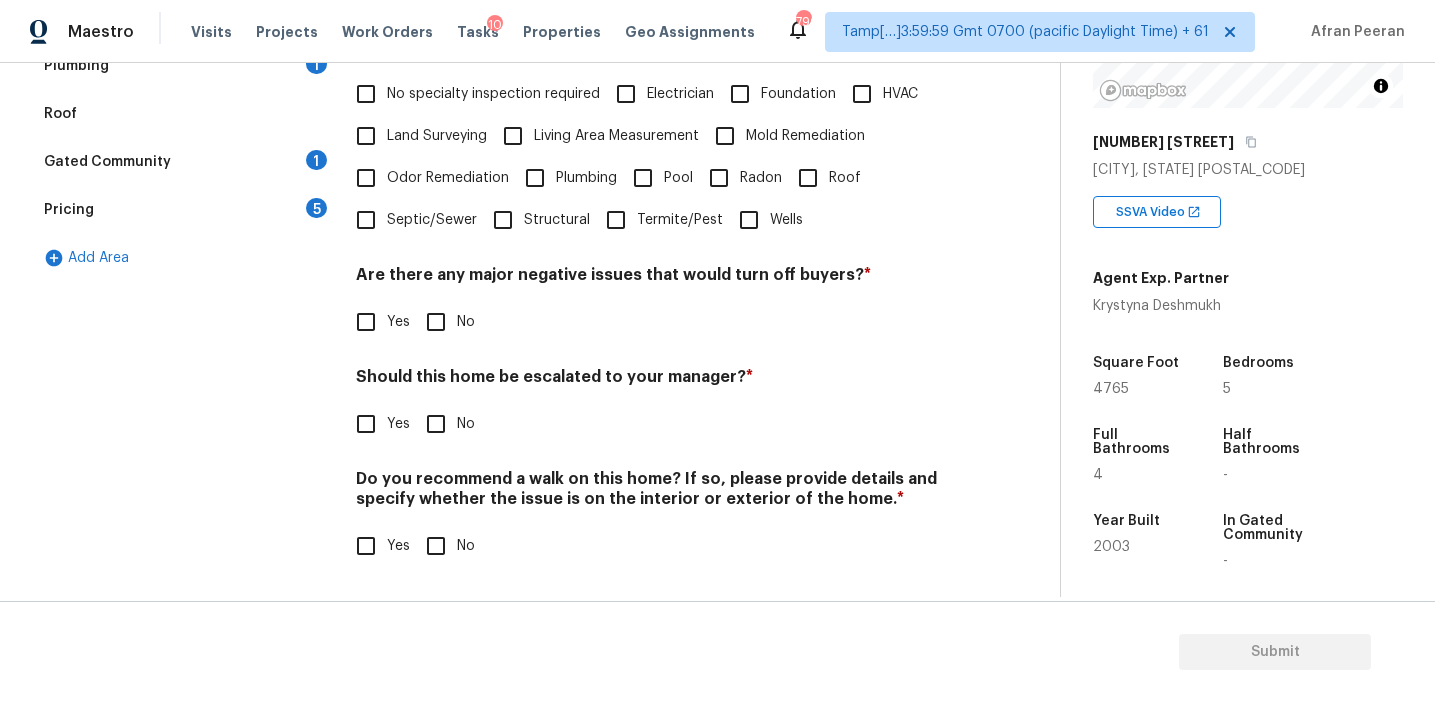 click on "Yes" at bounding box center (366, 424) 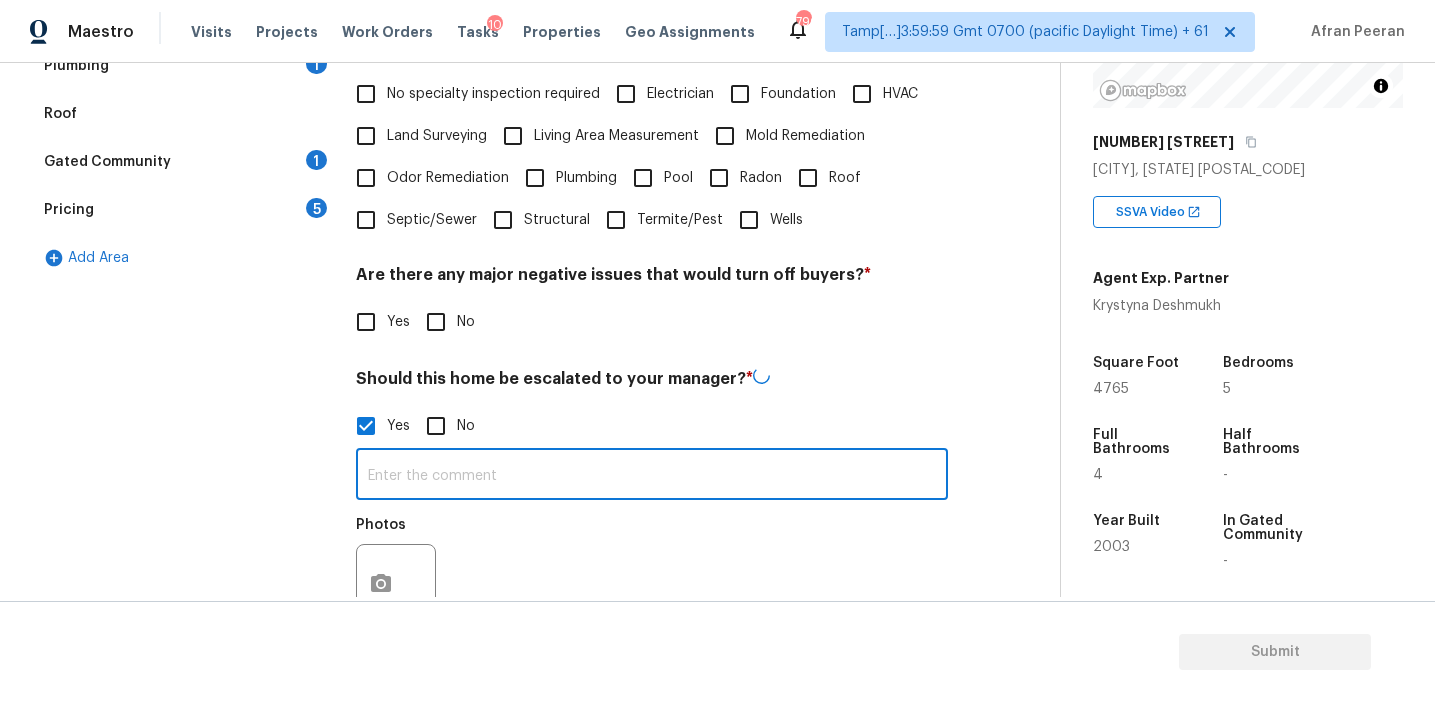 click at bounding box center (652, 476) 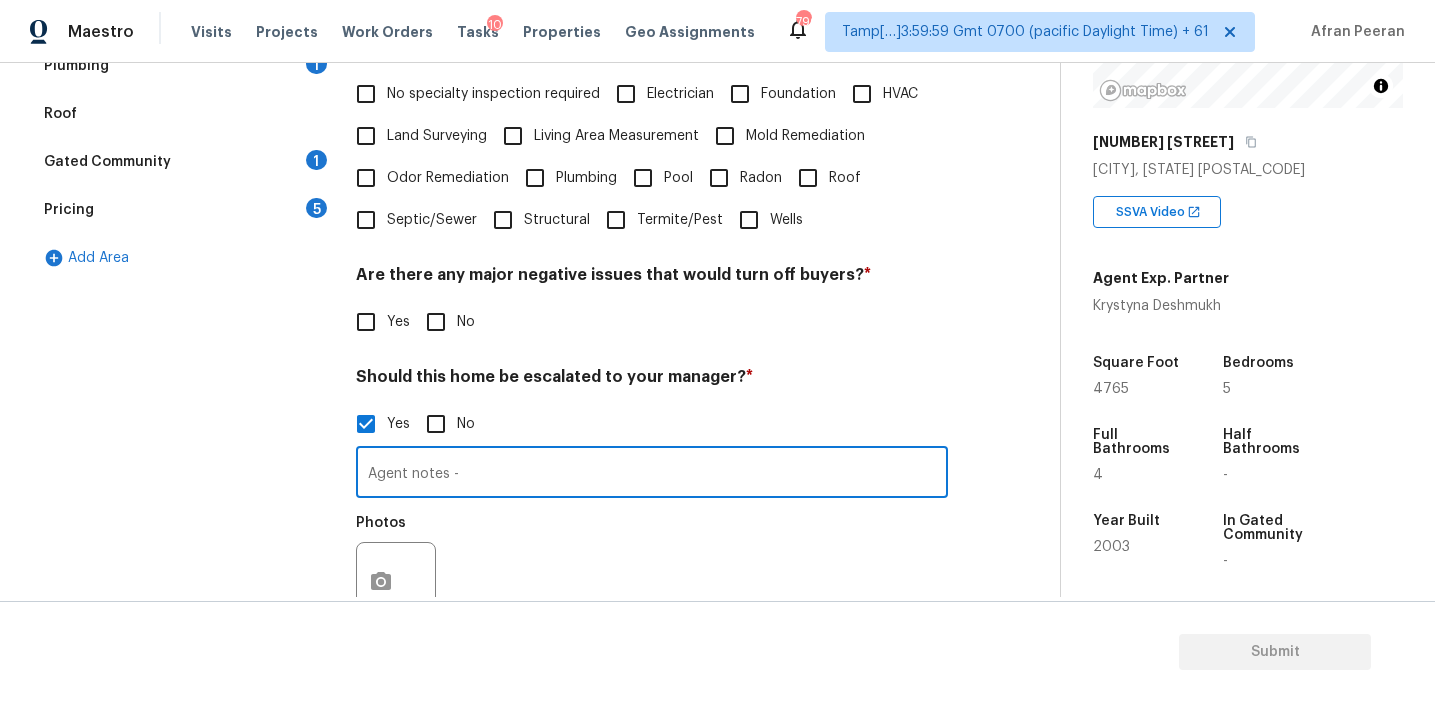 paste on ". home needs carpet replaced throughout." 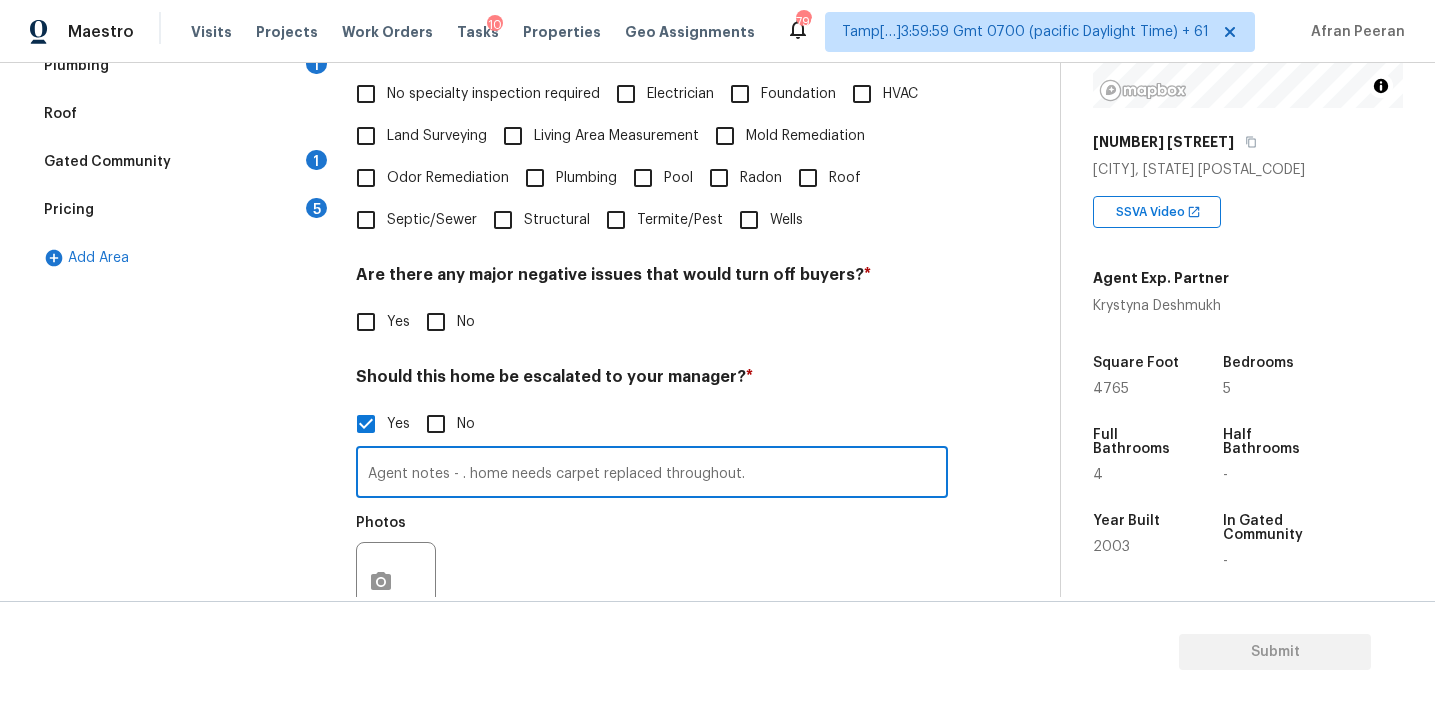 type on "Agent notes - . home needs carpet replaced throughout." 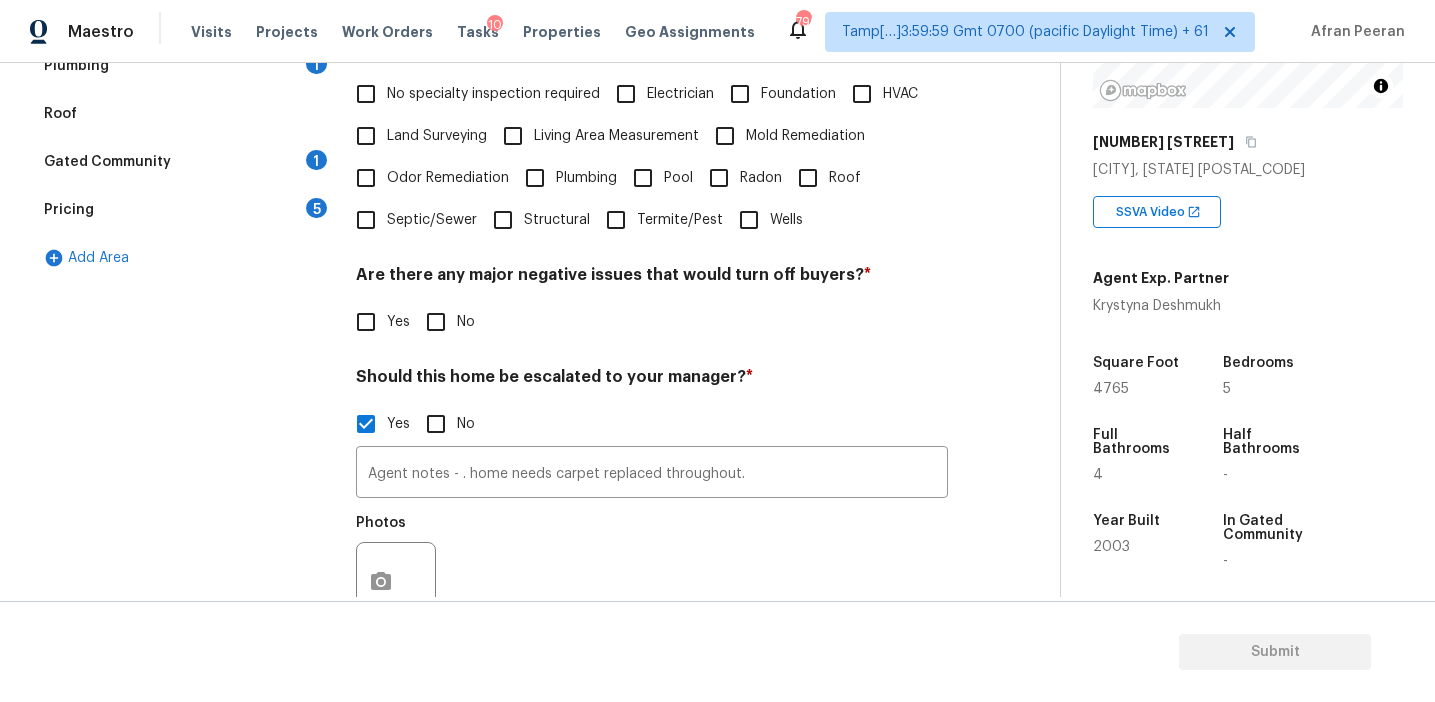click on "Pricing 5" at bounding box center [182, 210] 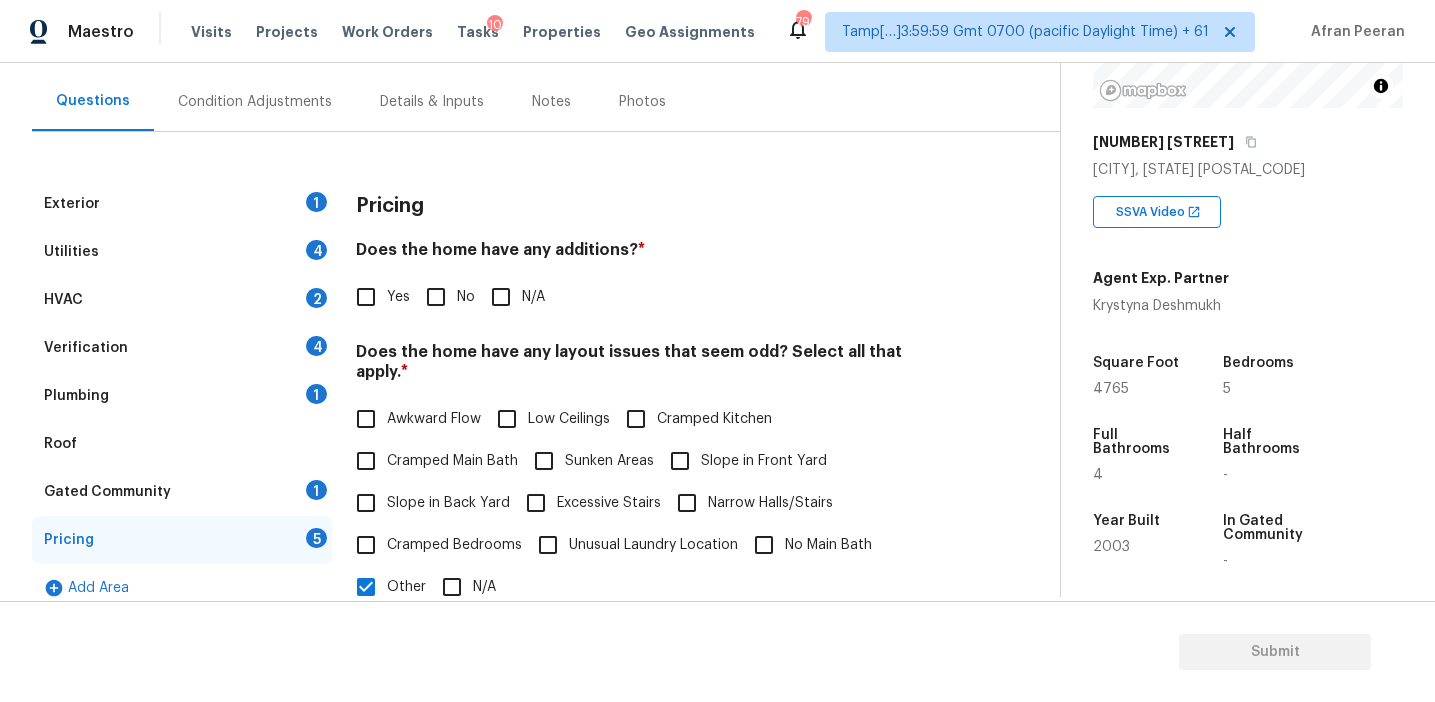 scroll, scrollTop: 178, scrollLeft: 0, axis: vertical 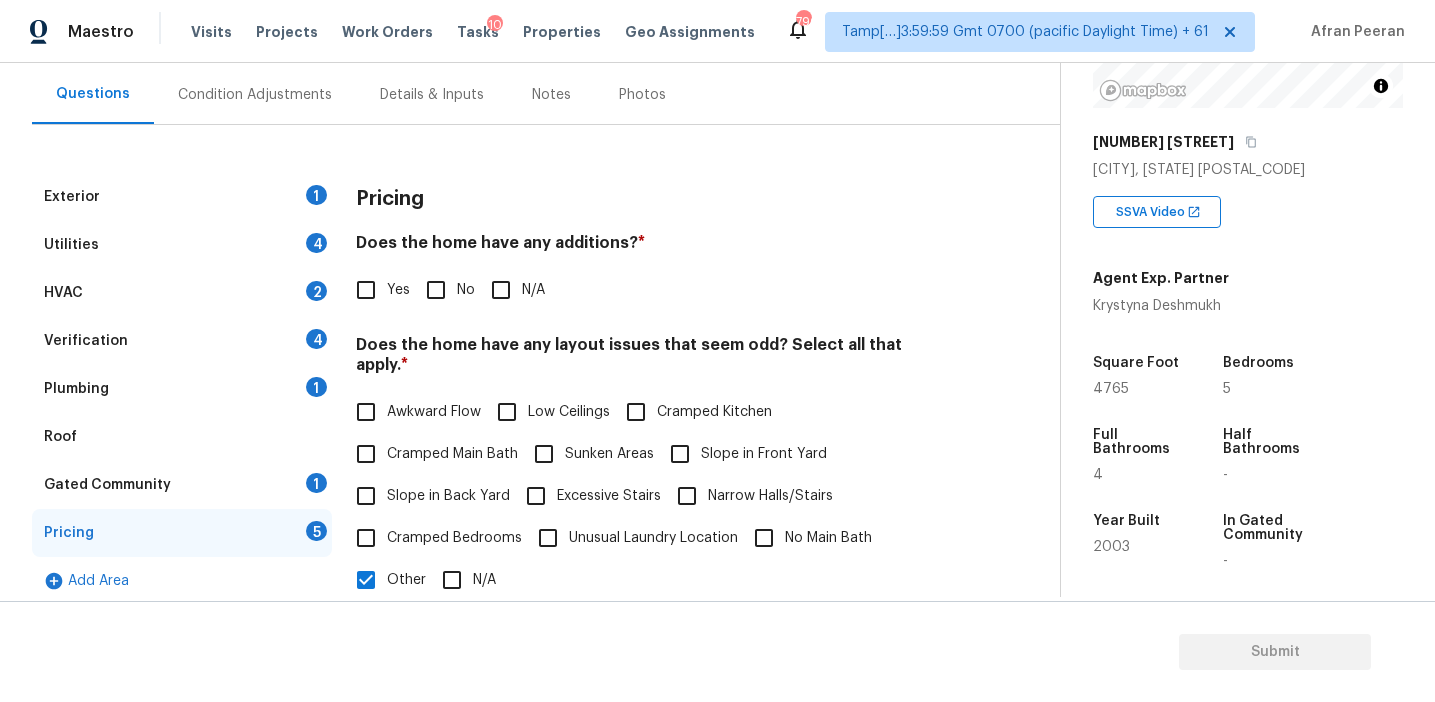 click on "Pricing" at bounding box center [390, 199] 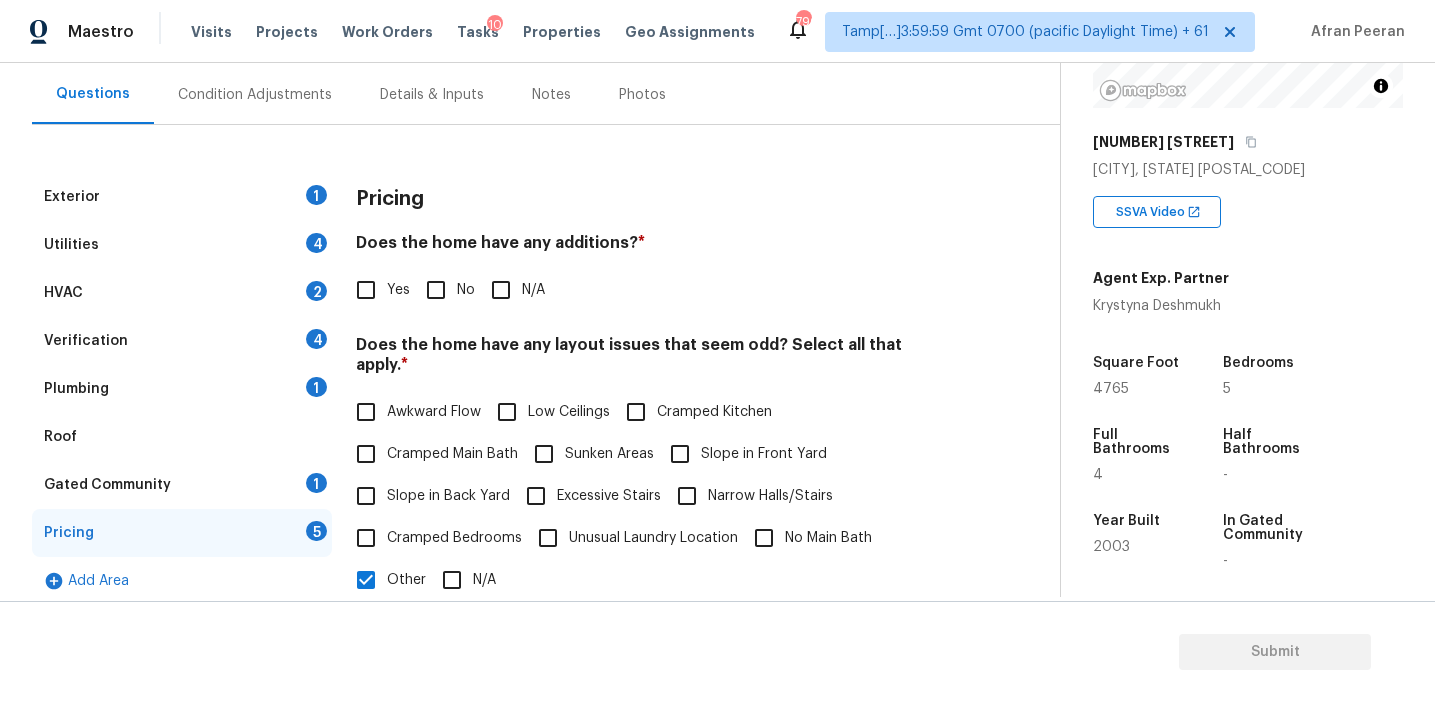 click on "HVAC 2" at bounding box center [182, 293] 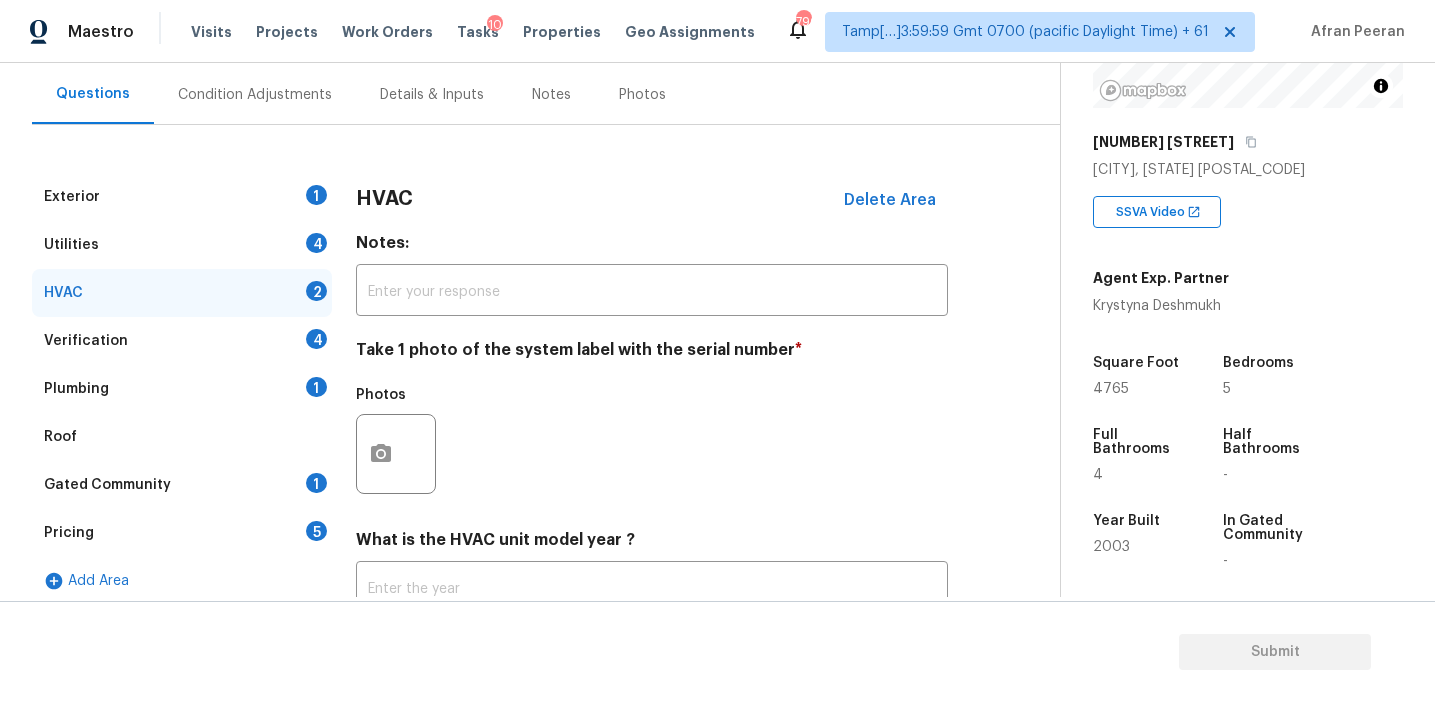 click on "Verification 4" at bounding box center [182, 341] 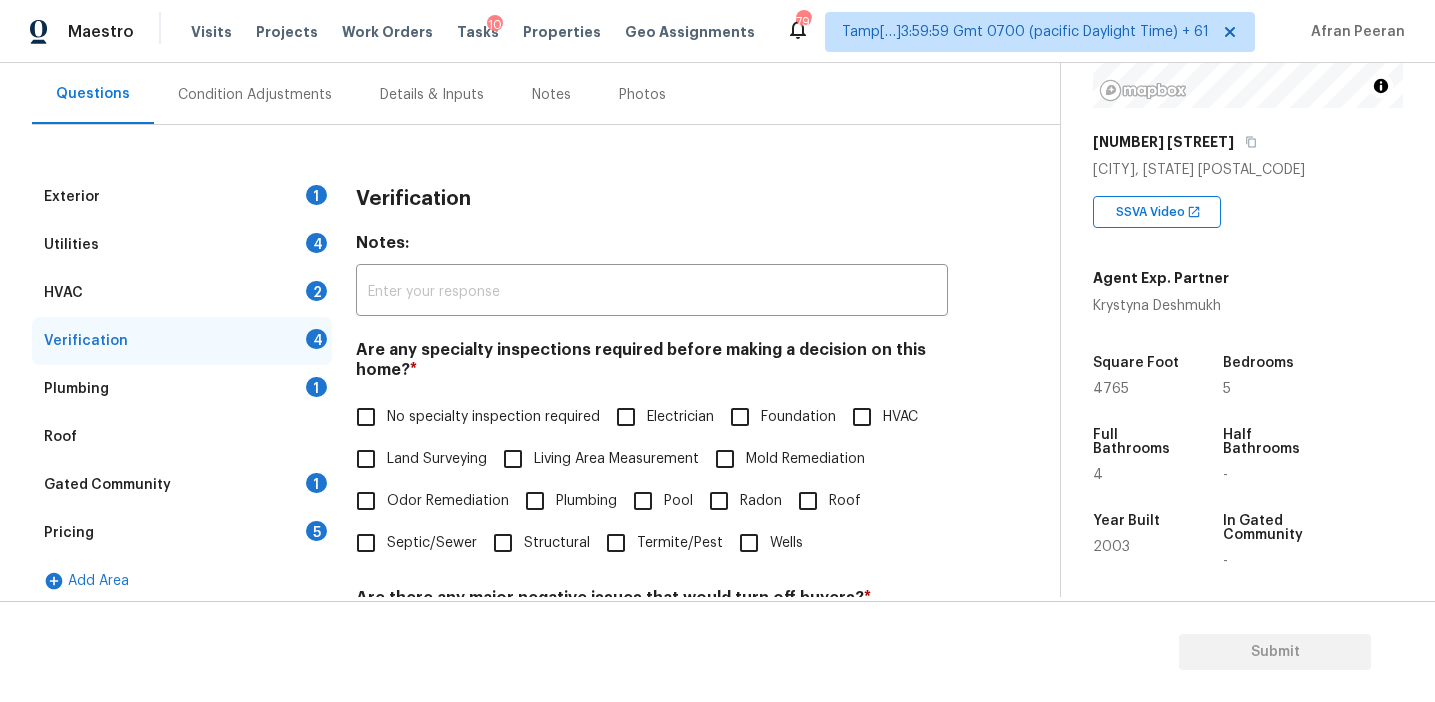 click on "HVAC" at bounding box center [862, 417] 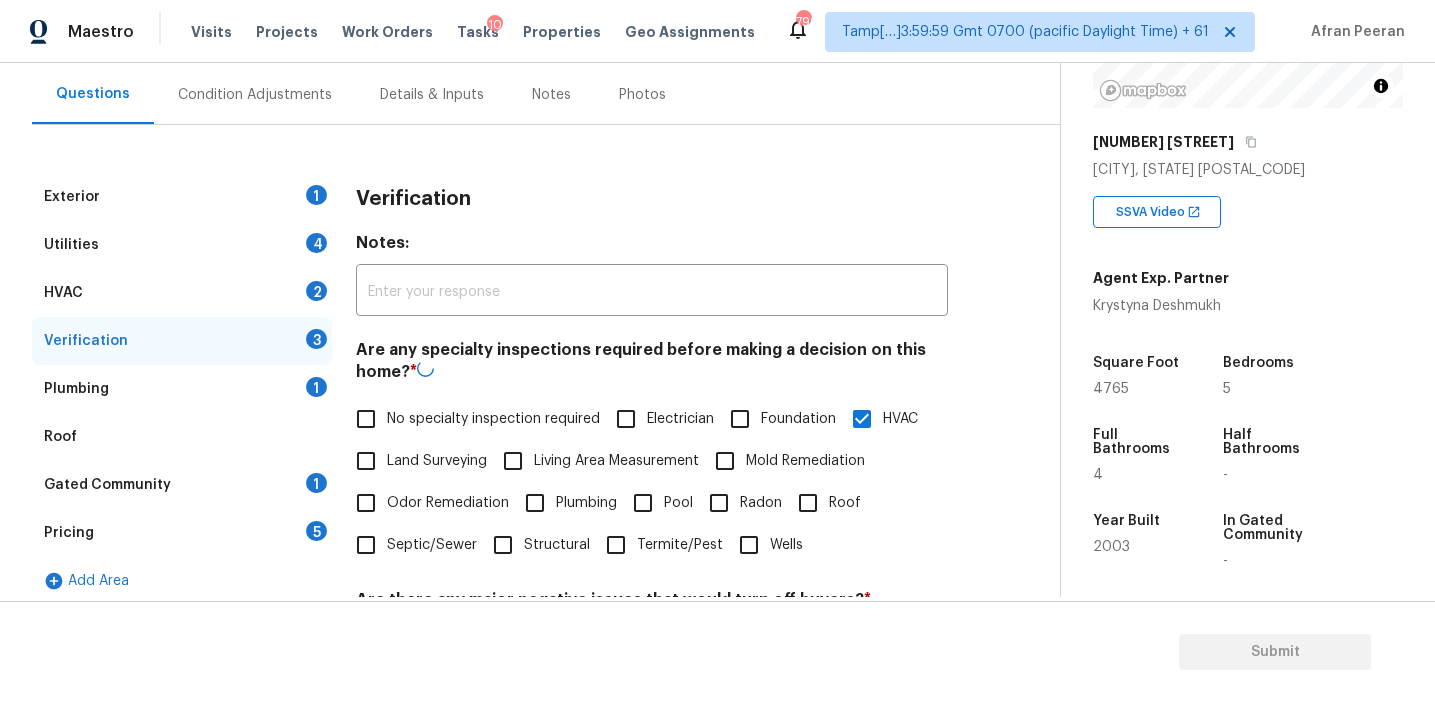 scroll, scrollTop: 566, scrollLeft: 0, axis: vertical 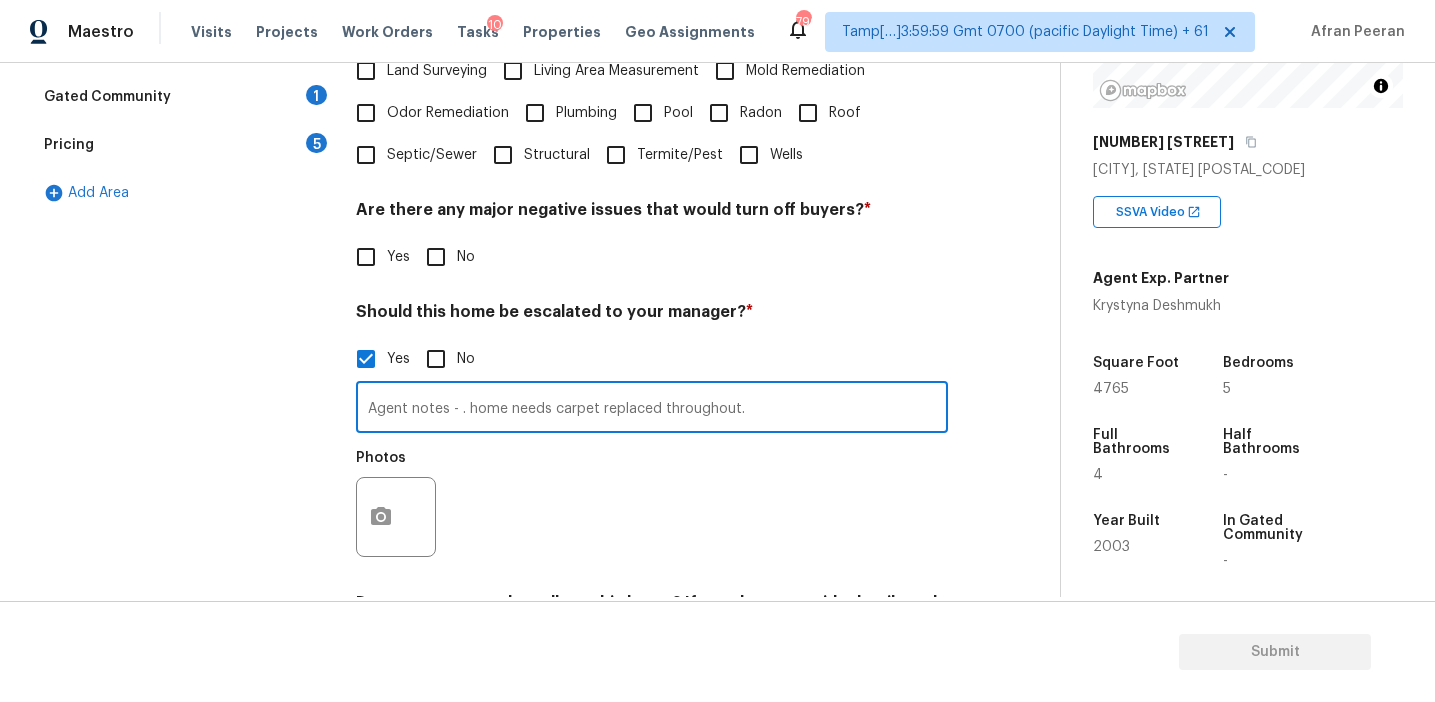 click on "Agent notes - . home needs carpet replaced throughout." at bounding box center [652, 409] 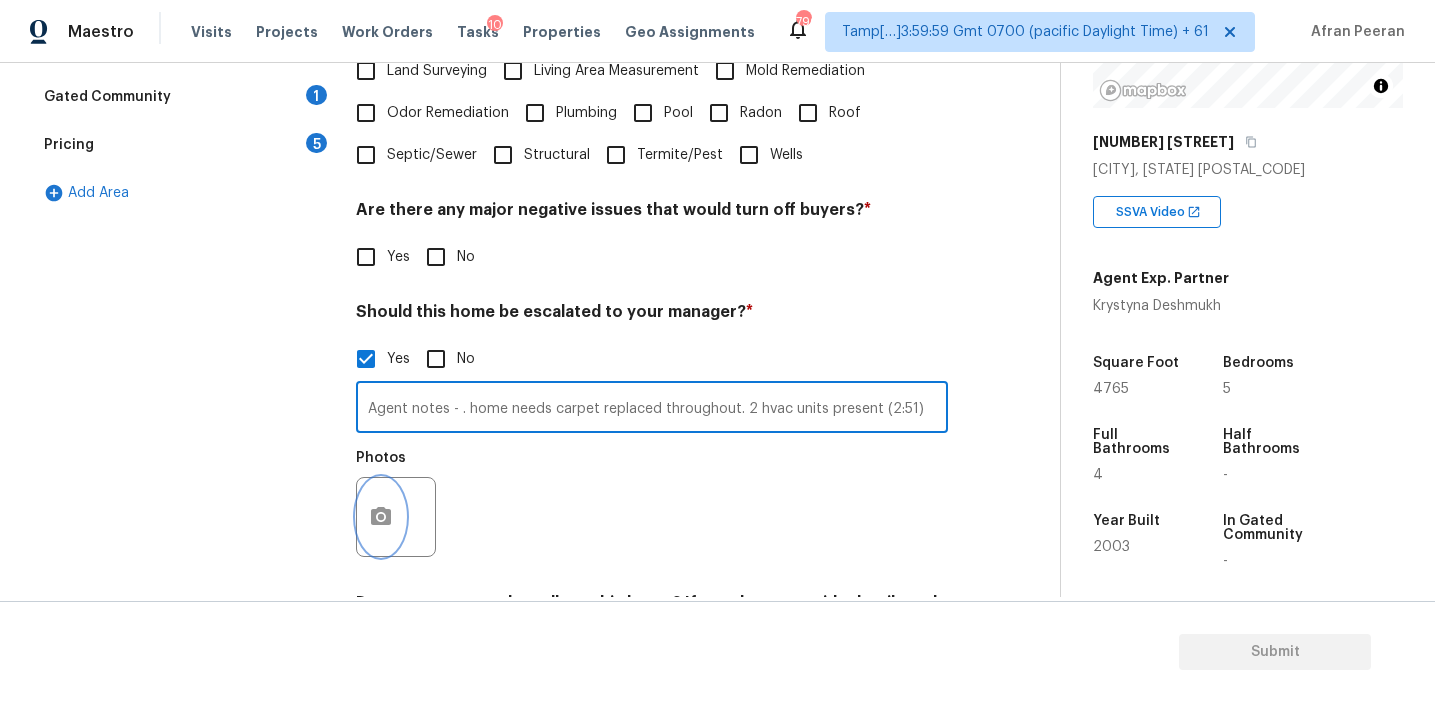 click at bounding box center [381, 517] 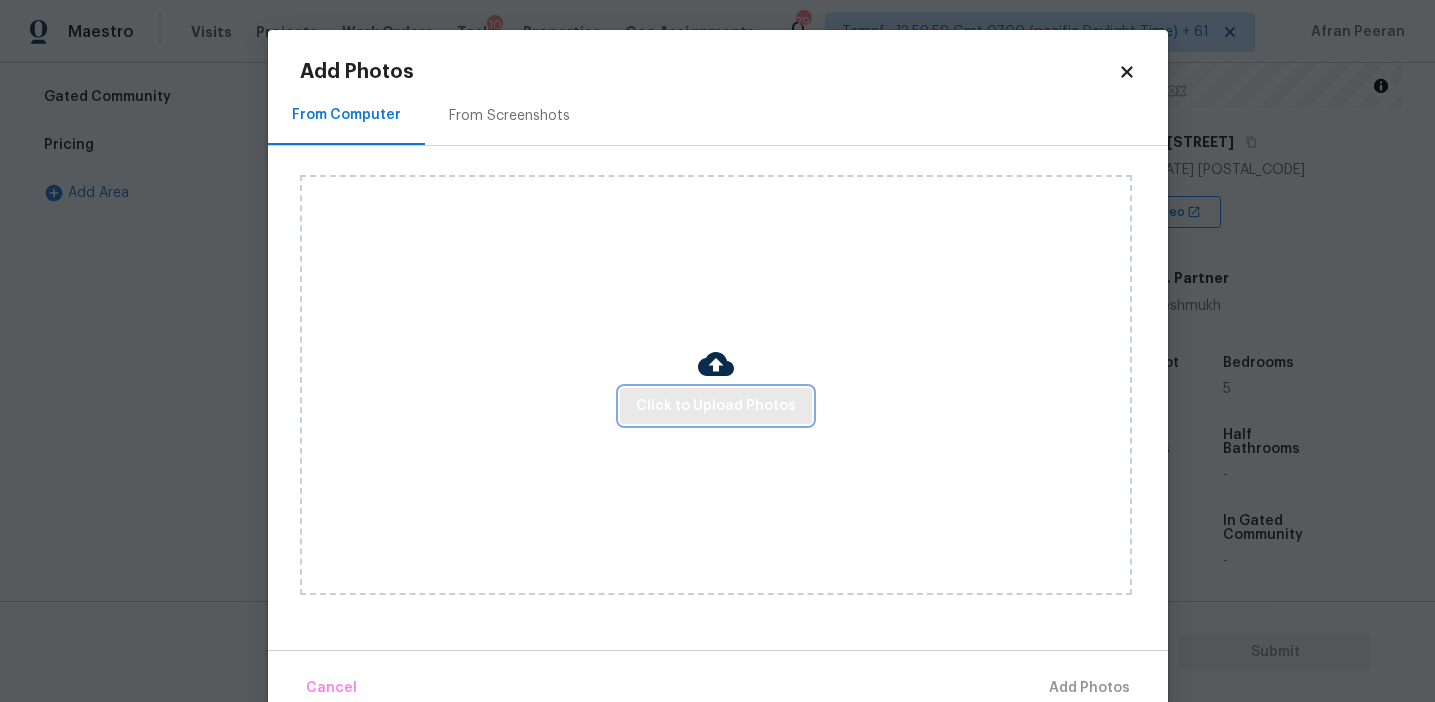 click on "Click to Upload Photos" at bounding box center (716, 406) 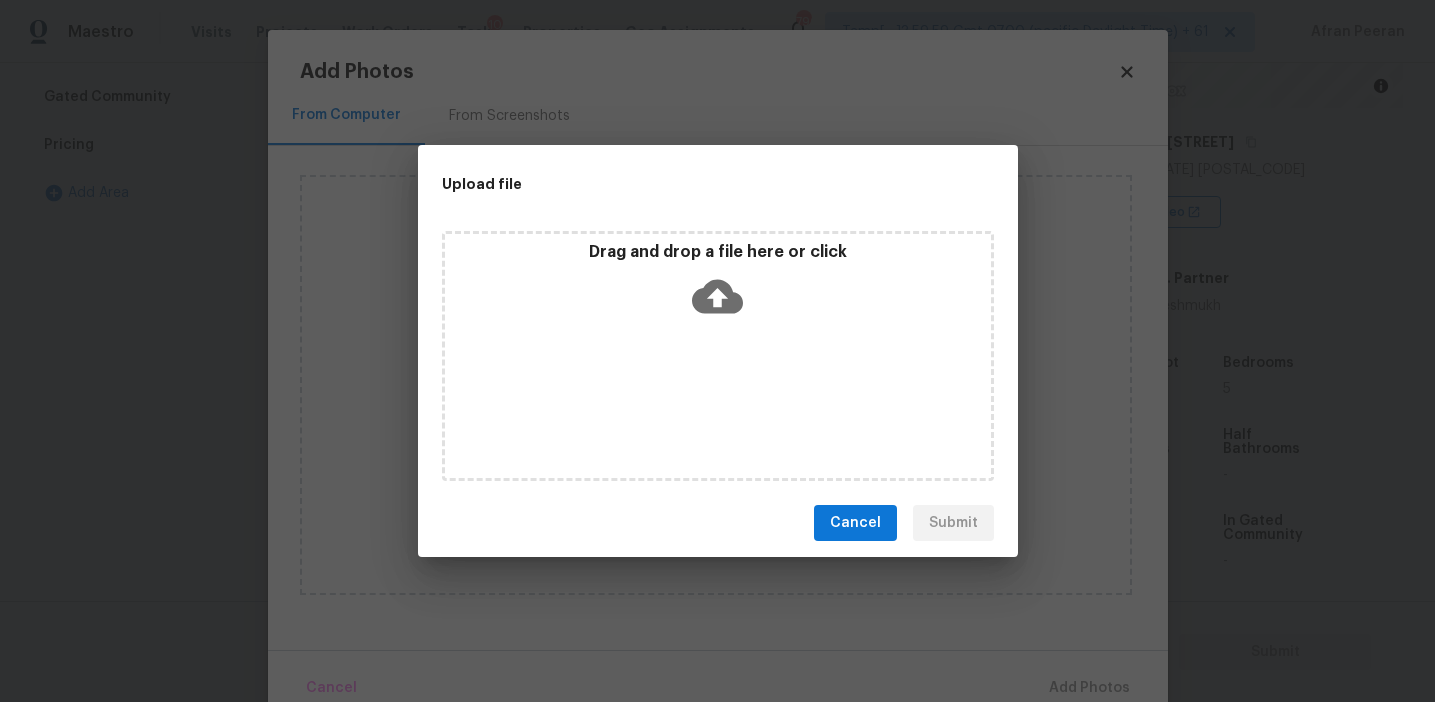 click on "Drag and drop a file here or click" at bounding box center [718, 285] 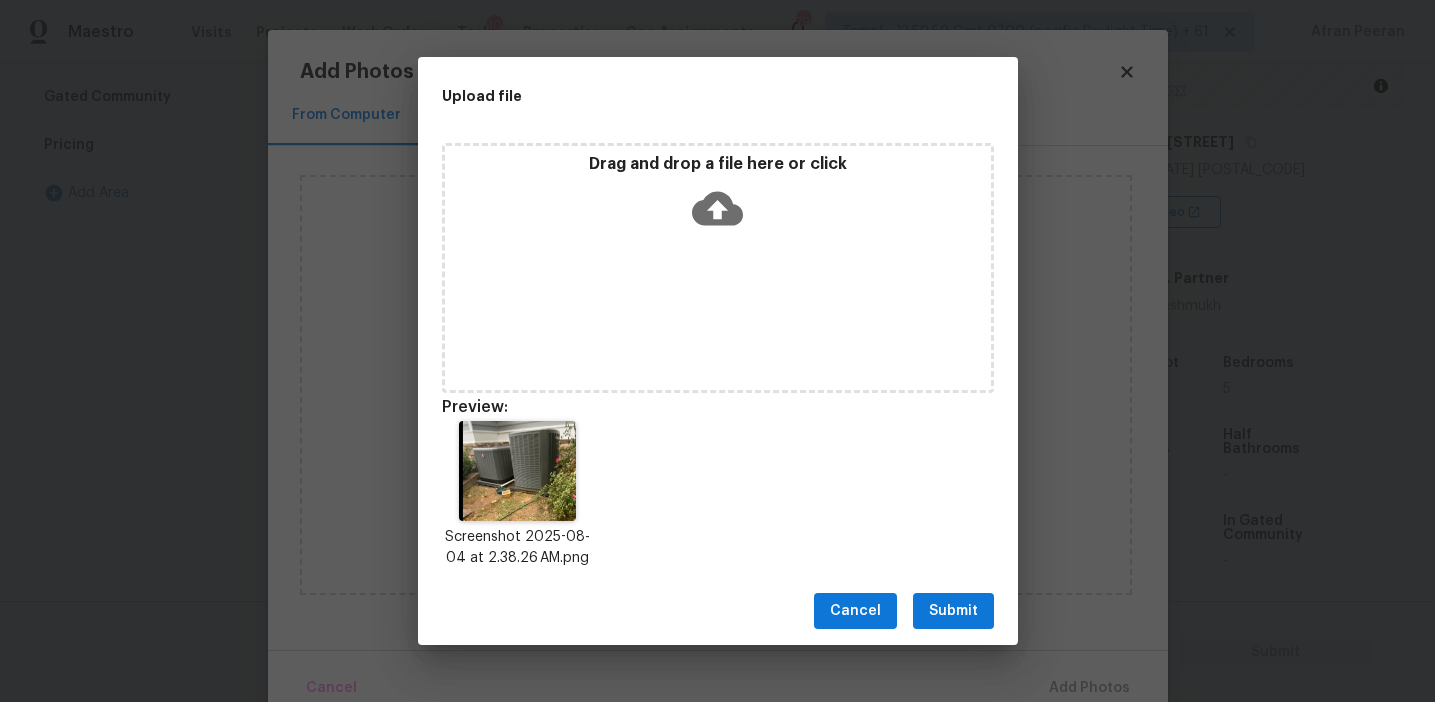 click on "Submit" at bounding box center [953, 611] 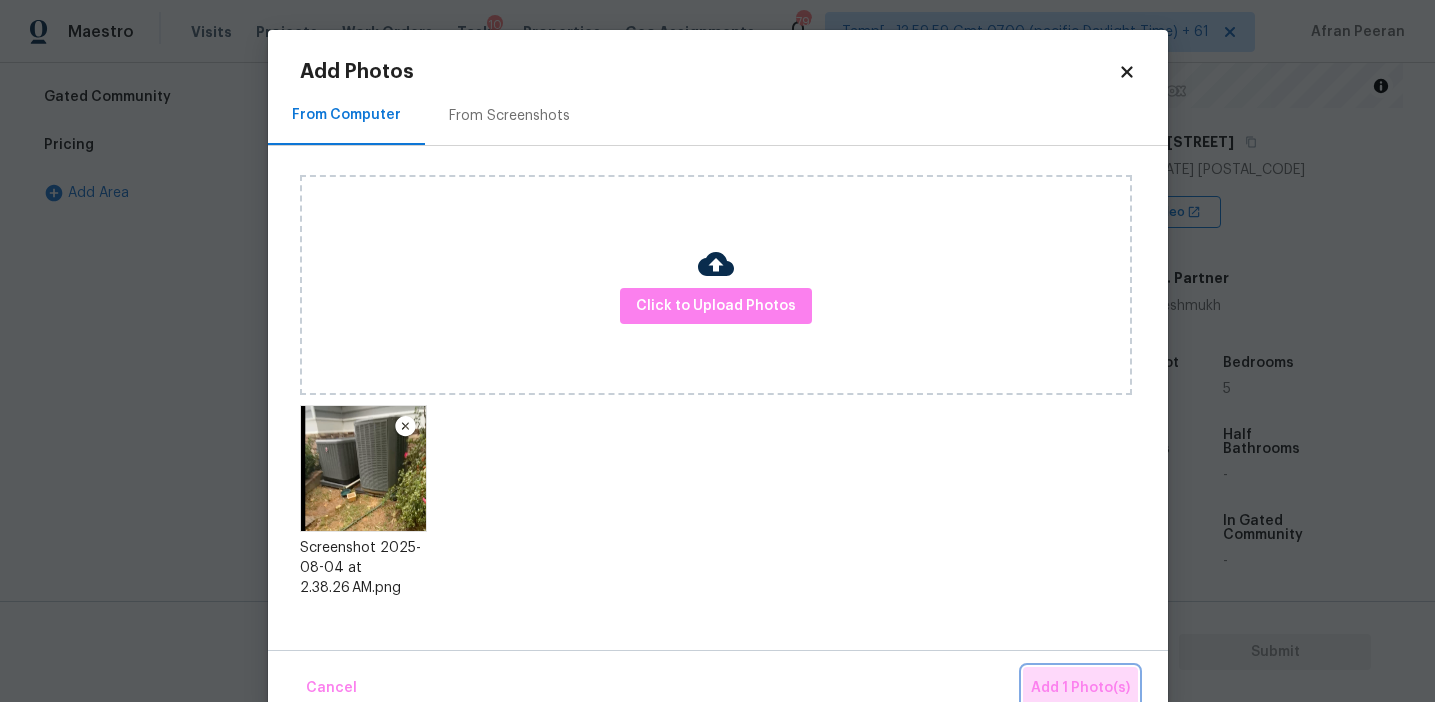 click on "Add 1 Photo(s)" at bounding box center [1080, 688] 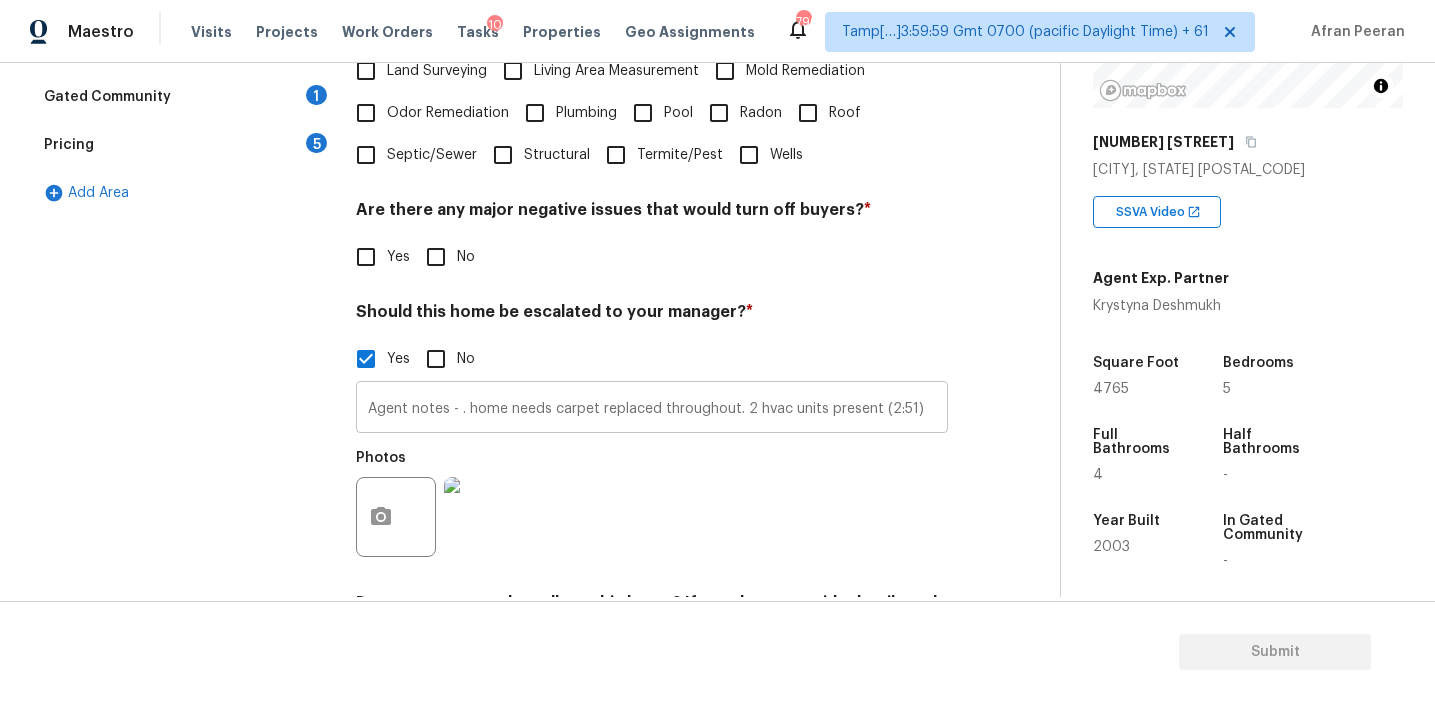 click on "Agent notes - . home needs carpet replaced throughout. 2 hvac units present (2:51)" at bounding box center (652, 409) 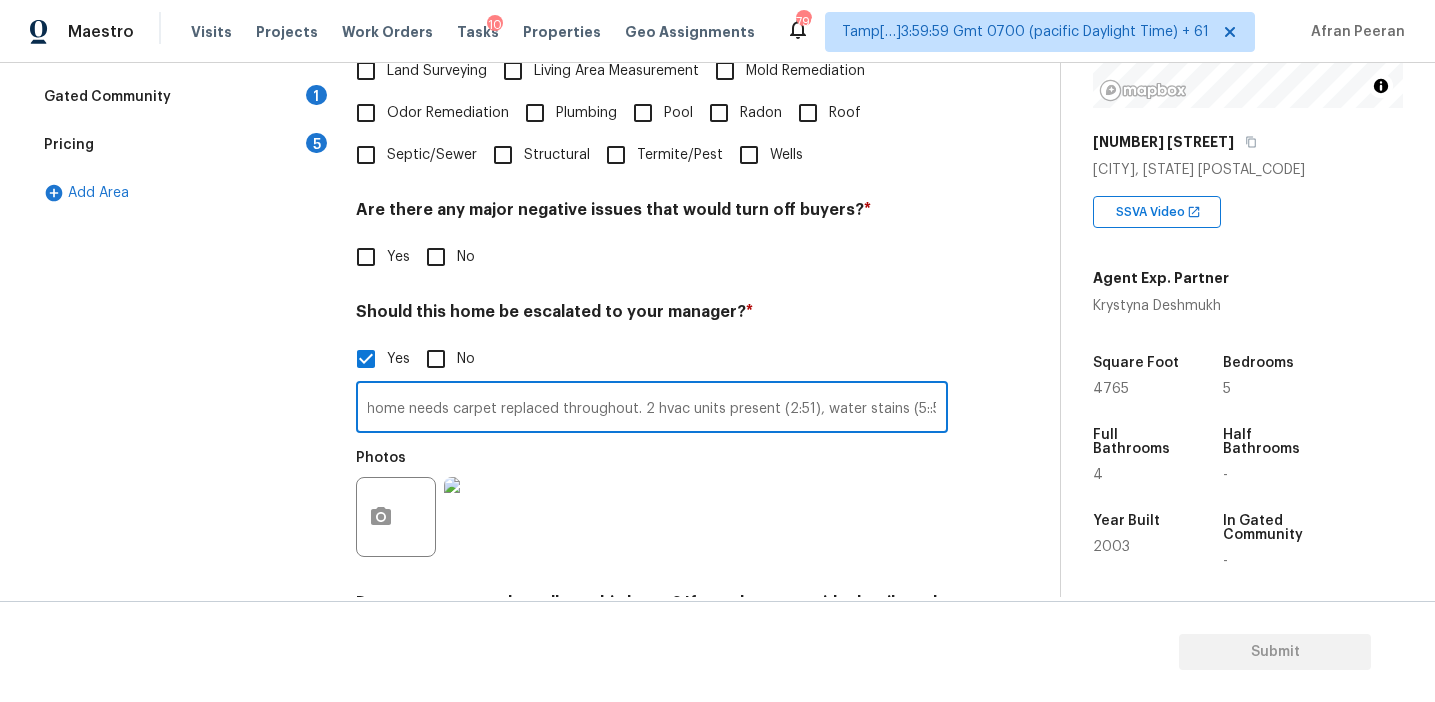 scroll, scrollTop: 0, scrollLeft: 107, axis: horizontal 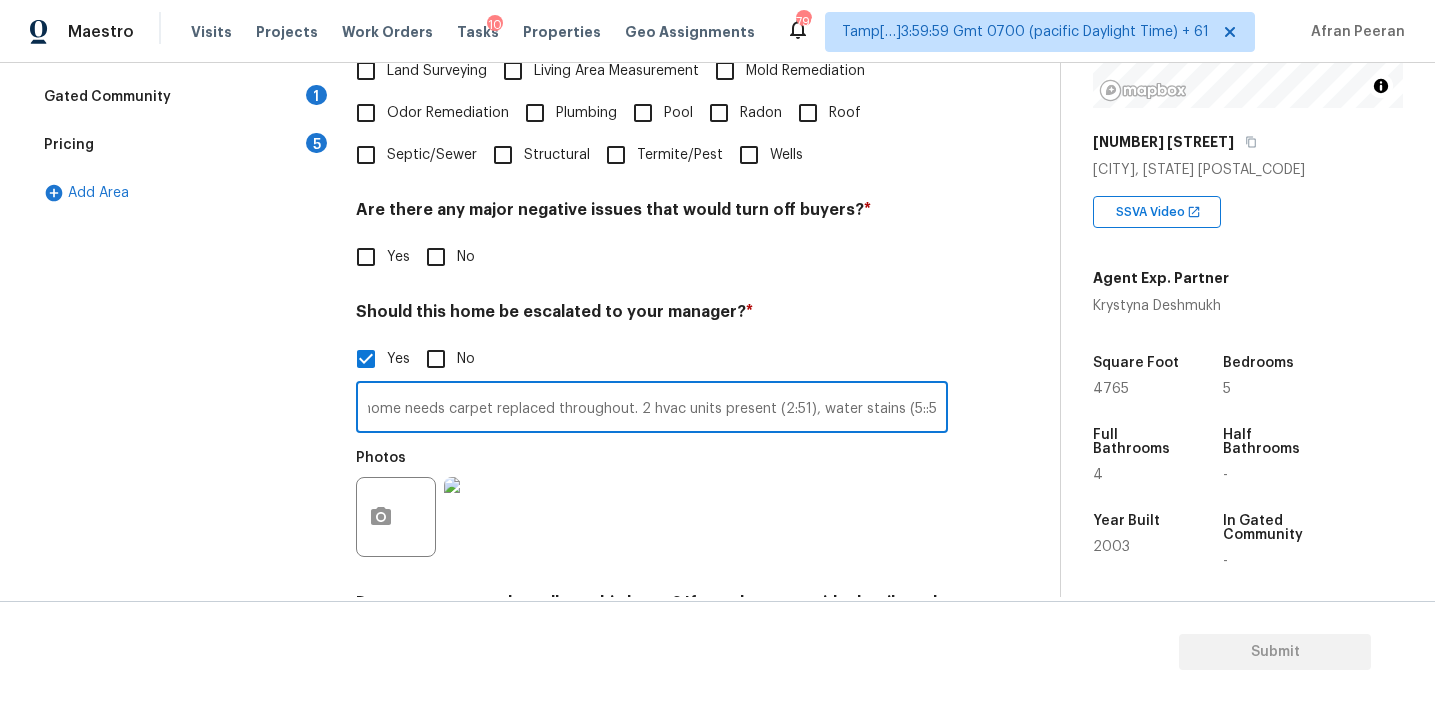 click on "Agent notes - . home needs carpet replaced throughout. 2 hvac units present (2:51), water stains (5::54)" at bounding box center [652, 409] 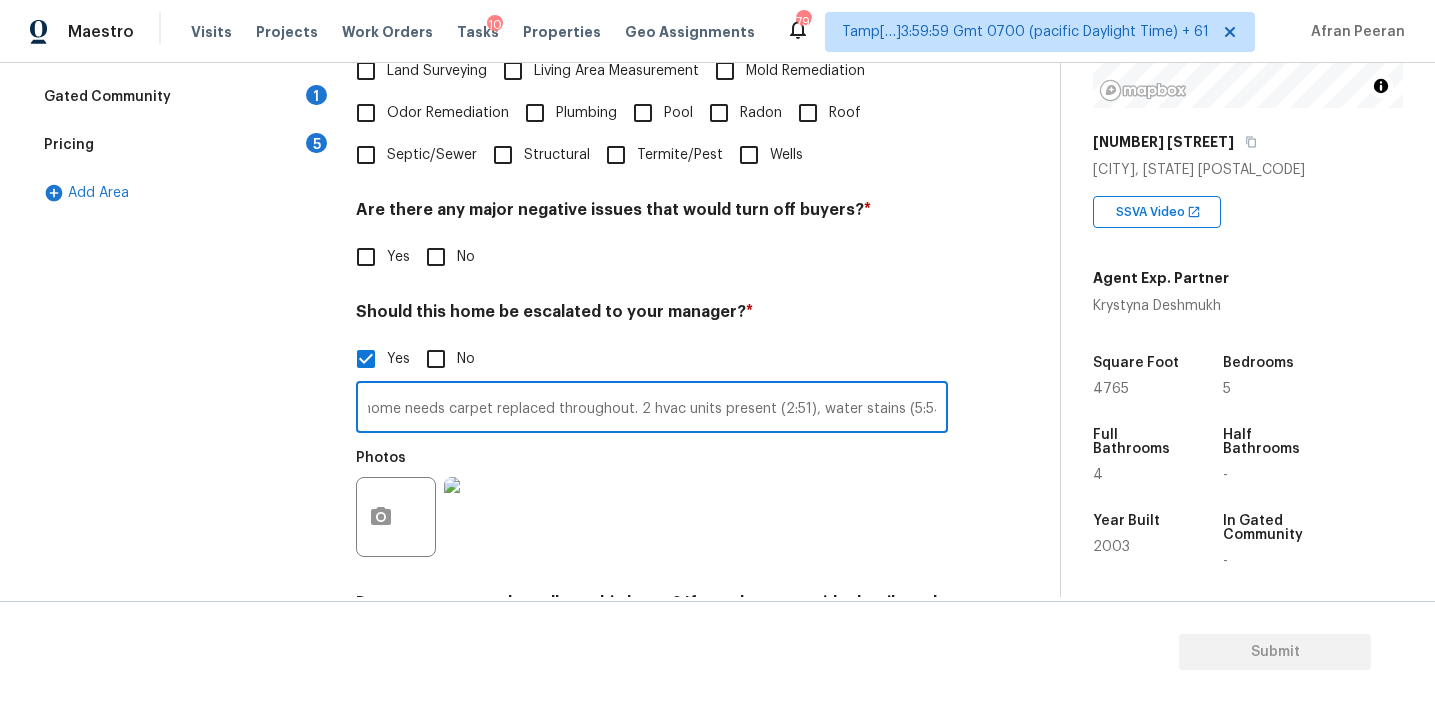 scroll, scrollTop: 0, scrollLeft: 103, axis: horizontal 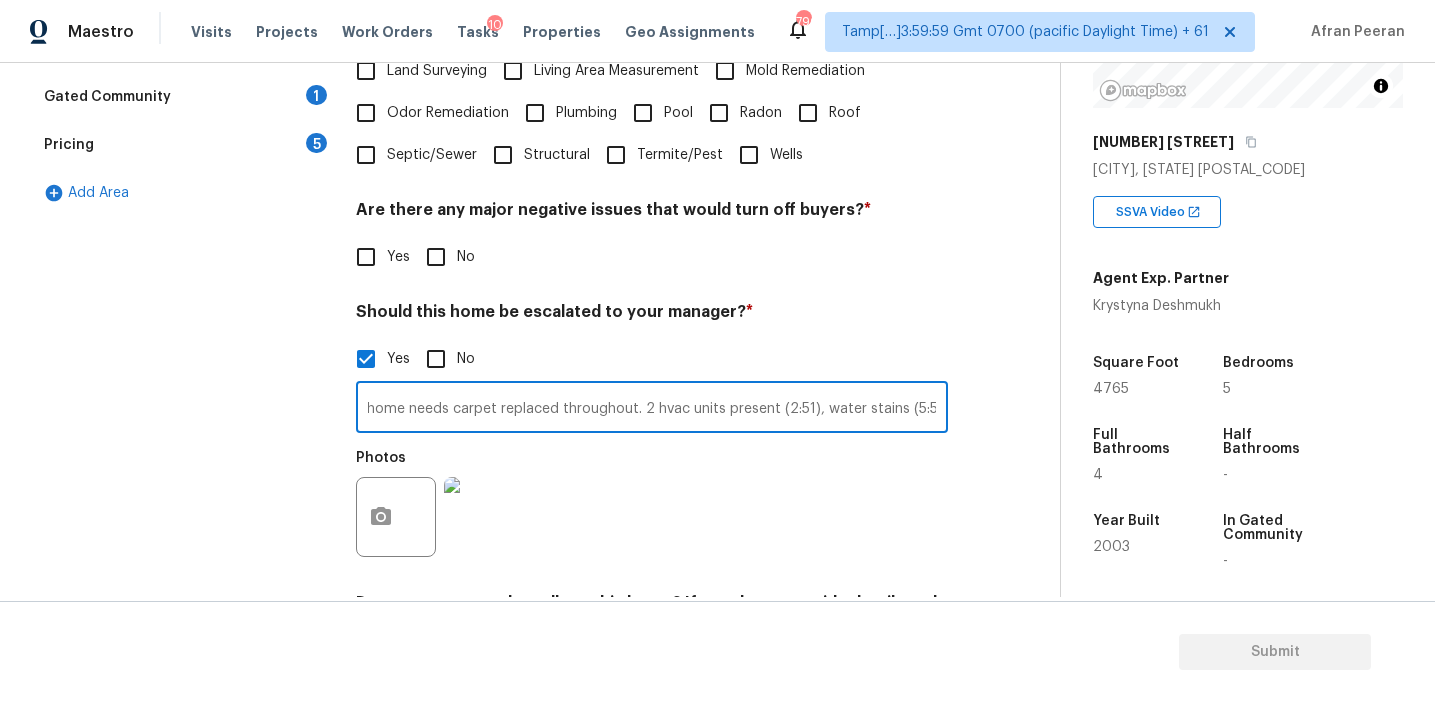 type on "Agent notes - . home needs carpet replaced throughout. 2 hvac units present (2:51), water stains (5:54)" 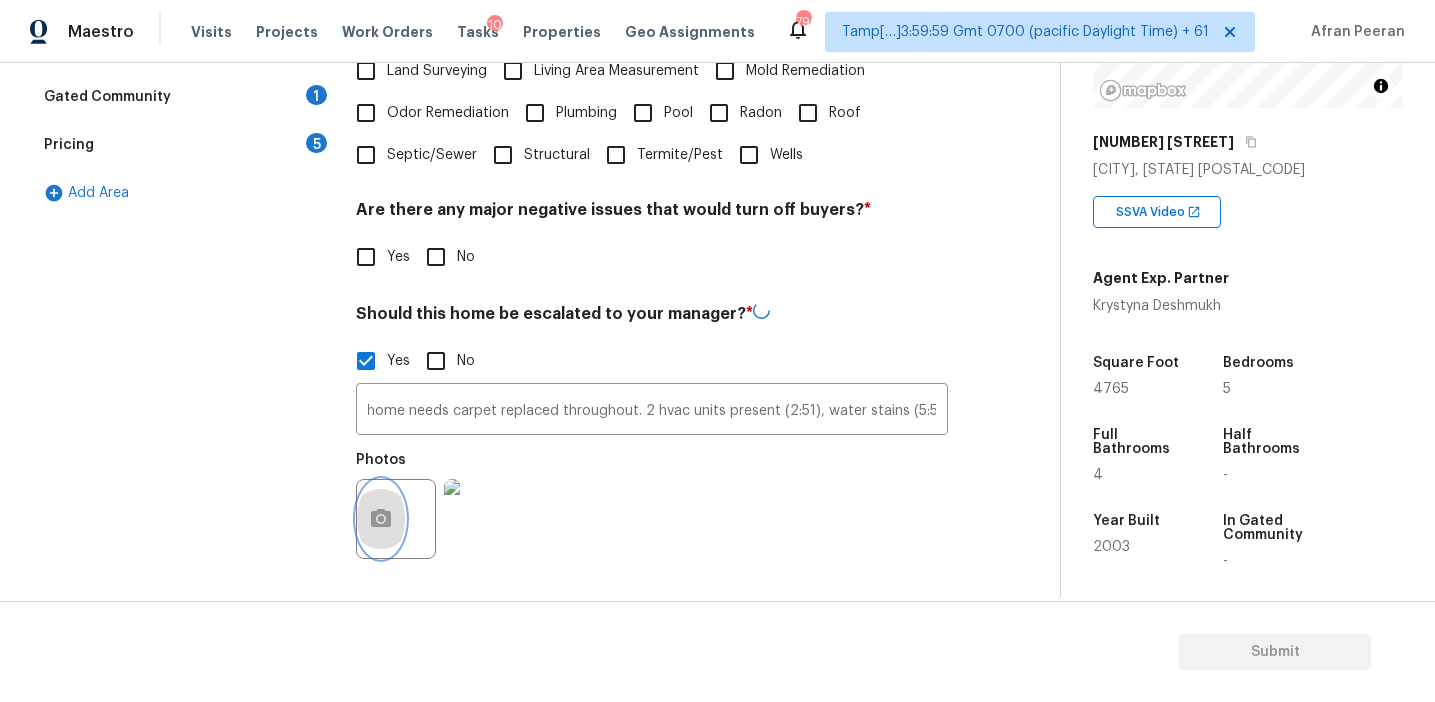 click at bounding box center [381, 519] 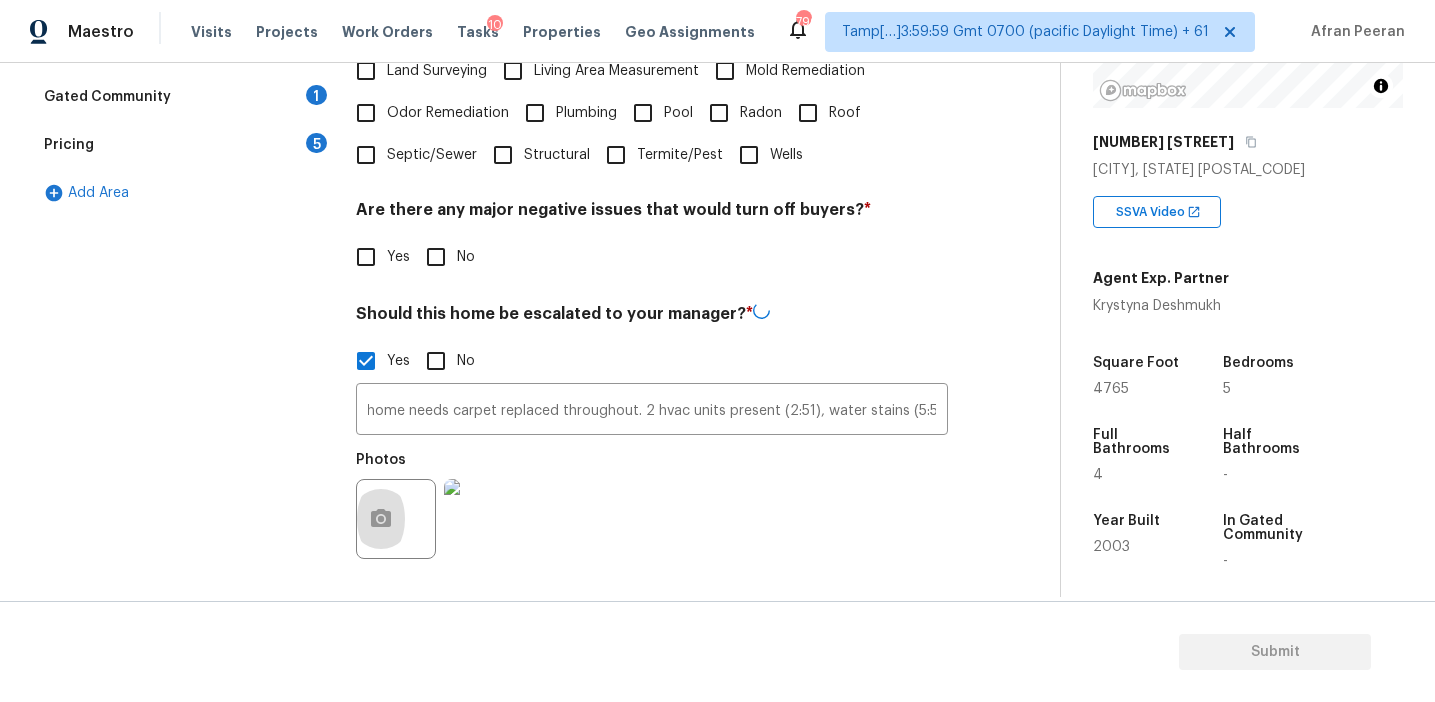 scroll, scrollTop: 0, scrollLeft: 0, axis: both 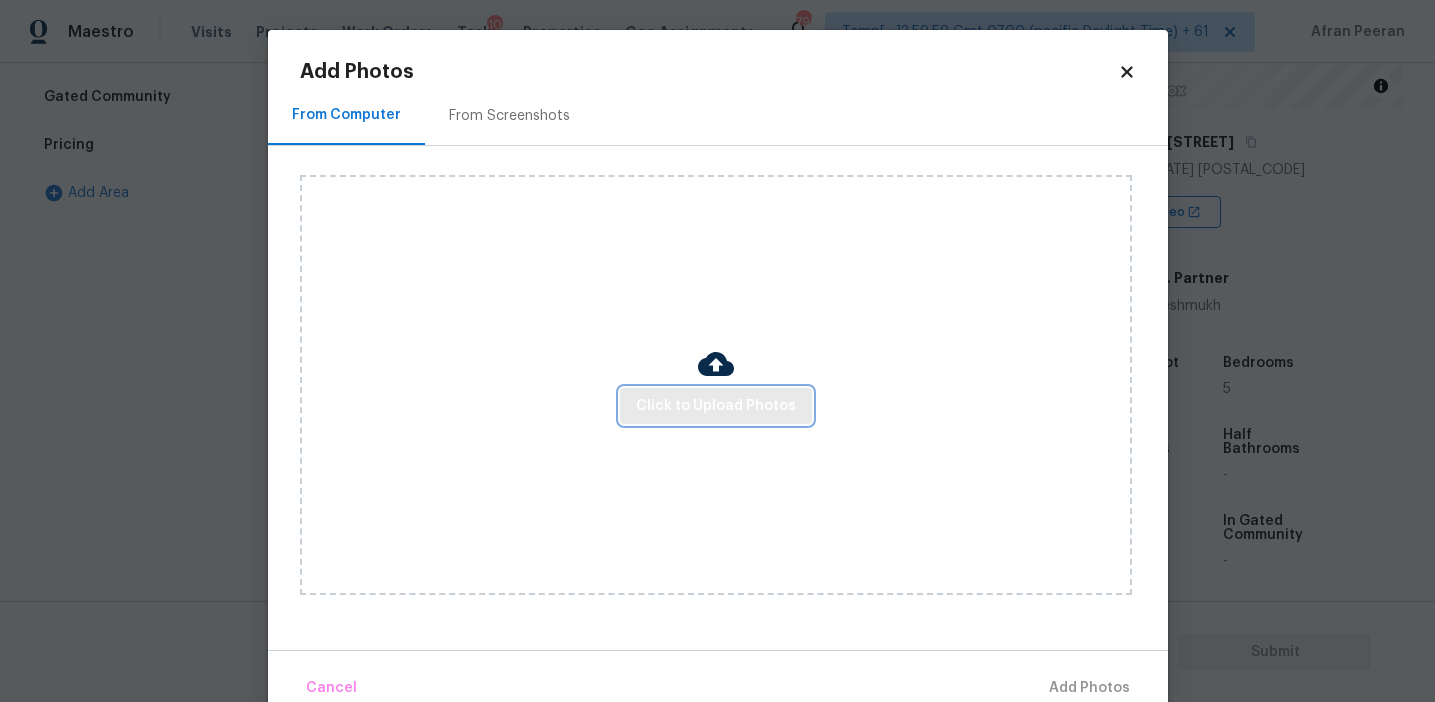 click on "Click to Upload Photos" at bounding box center (716, 406) 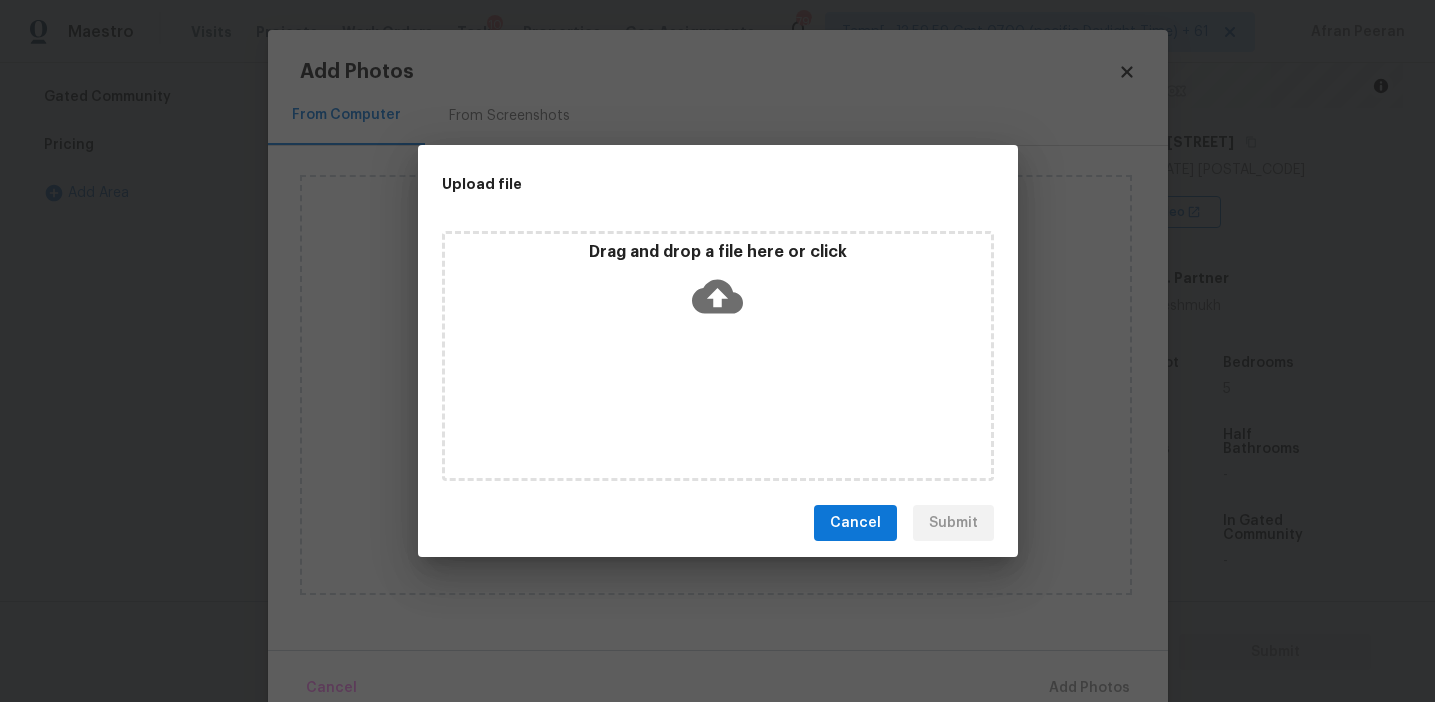 click on "Drag and drop a file here or click" at bounding box center (718, 285) 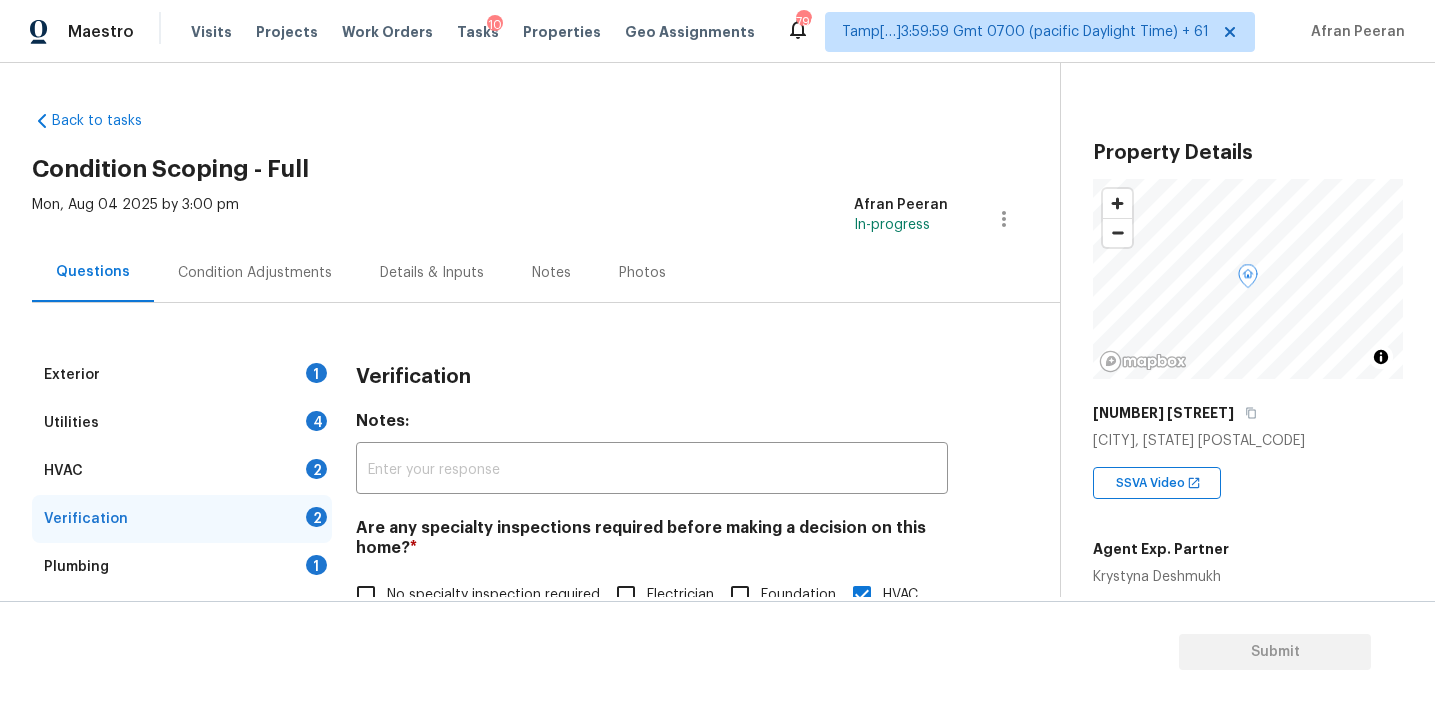 scroll, scrollTop: 0, scrollLeft: 0, axis: both 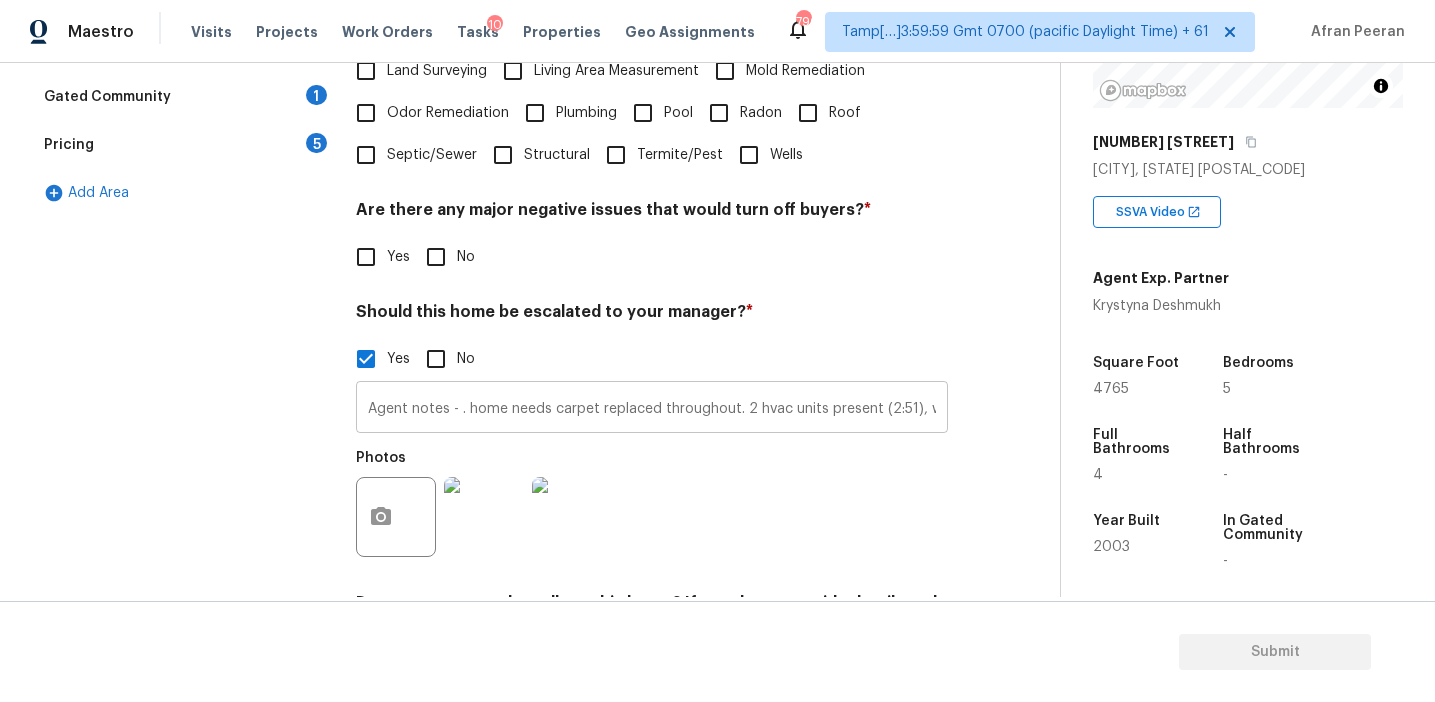 click on "Agent notes - . home needs carpet replaced throughout. 2 hvac units present (2:51), water stains (5:54)" at bounding box center (652, 409) 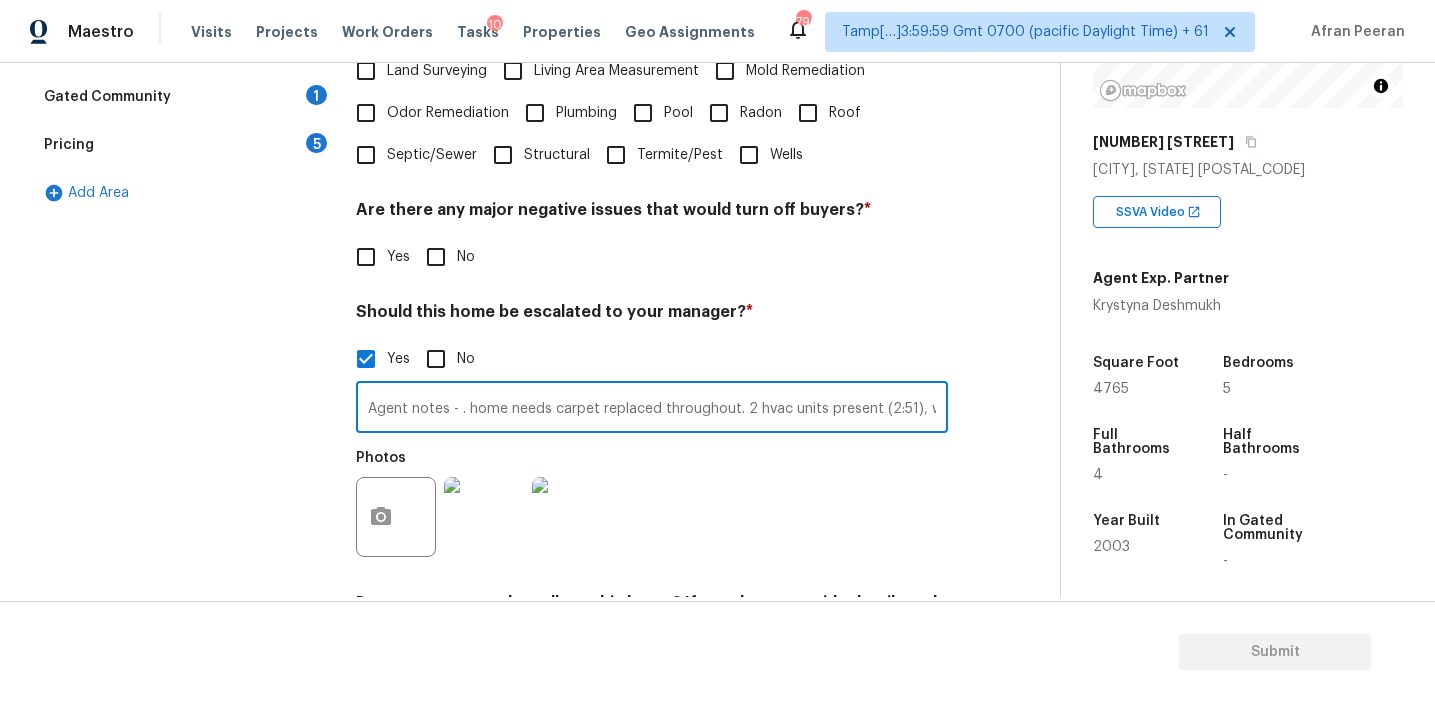scroll, scrollTop: 0, scrollLeft: 103, axis: horizontal 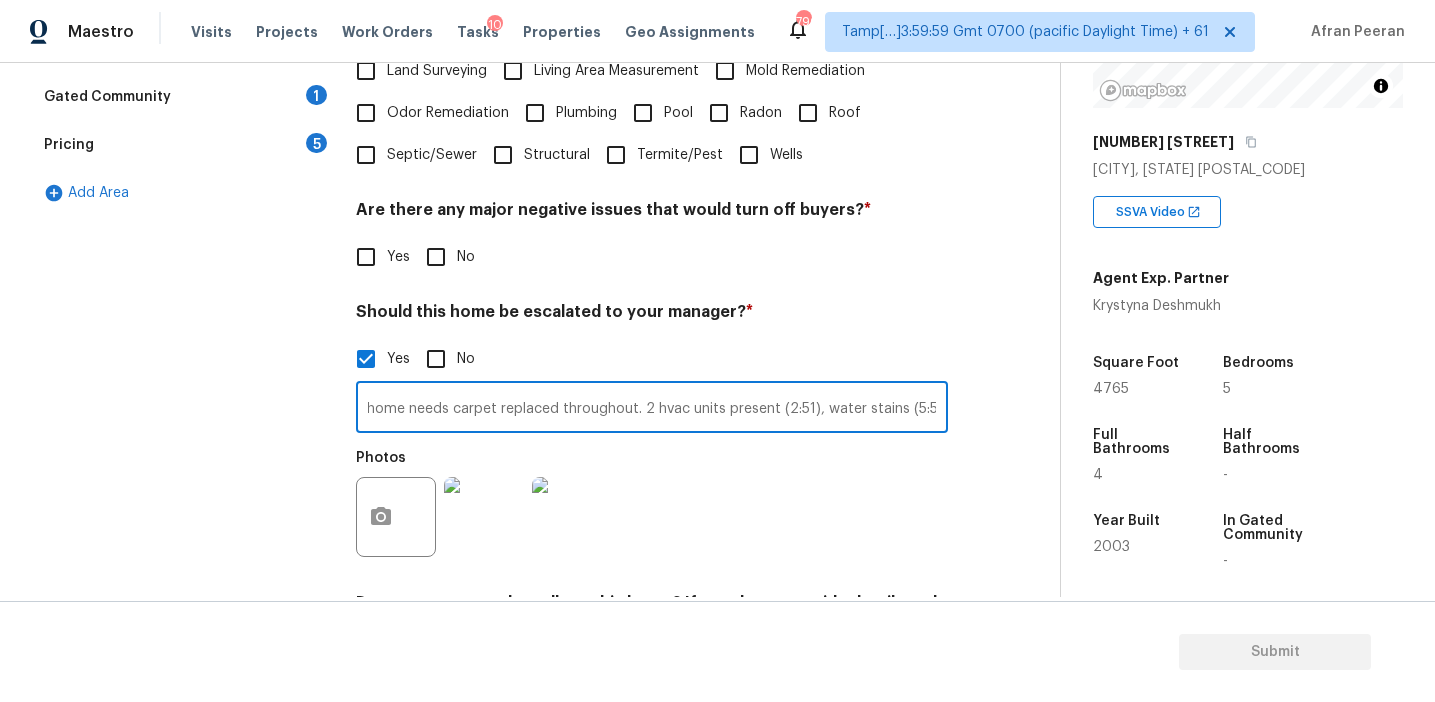drag, startPoint x: 919, startPoint y: 411, endPoint x: 1245, endPoint y: 420, distance: 326.1242 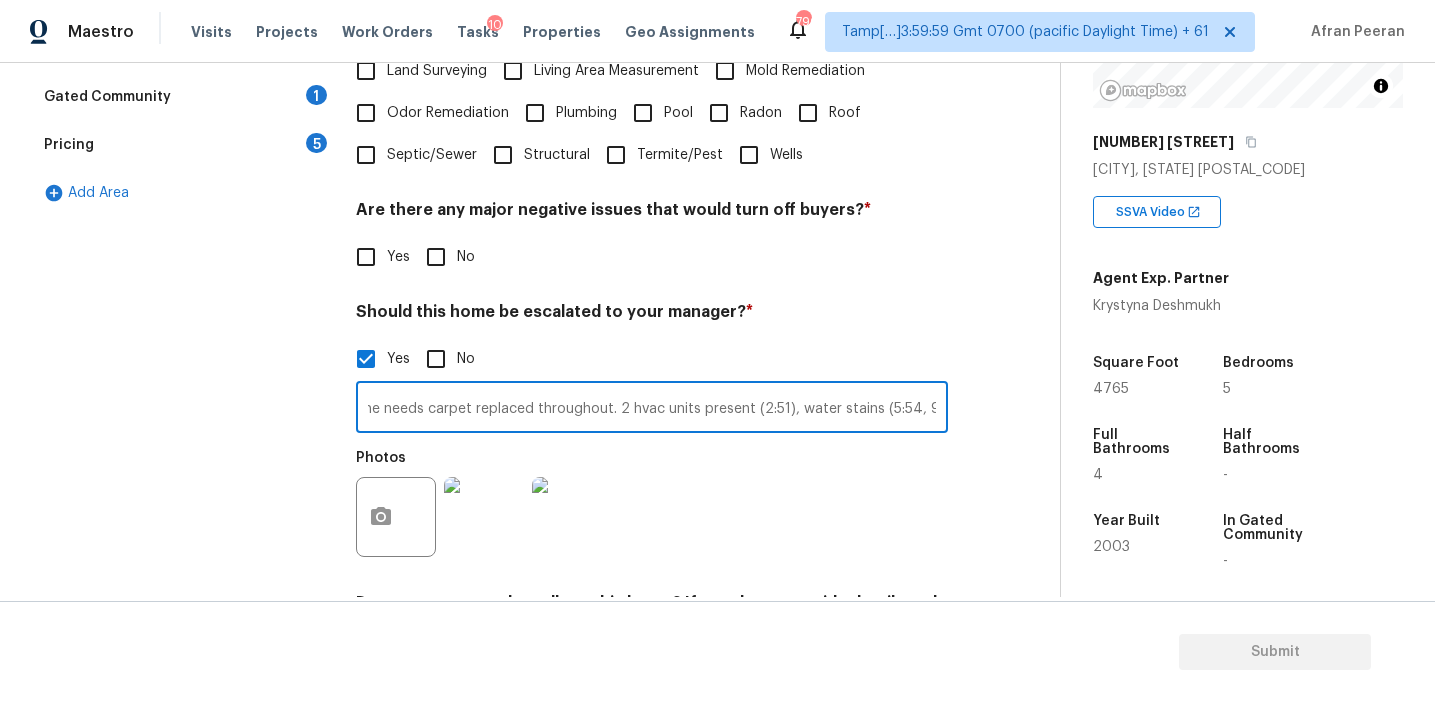 scroll, scrollTop: 0, scrollLeft: 136, axis: horizontal 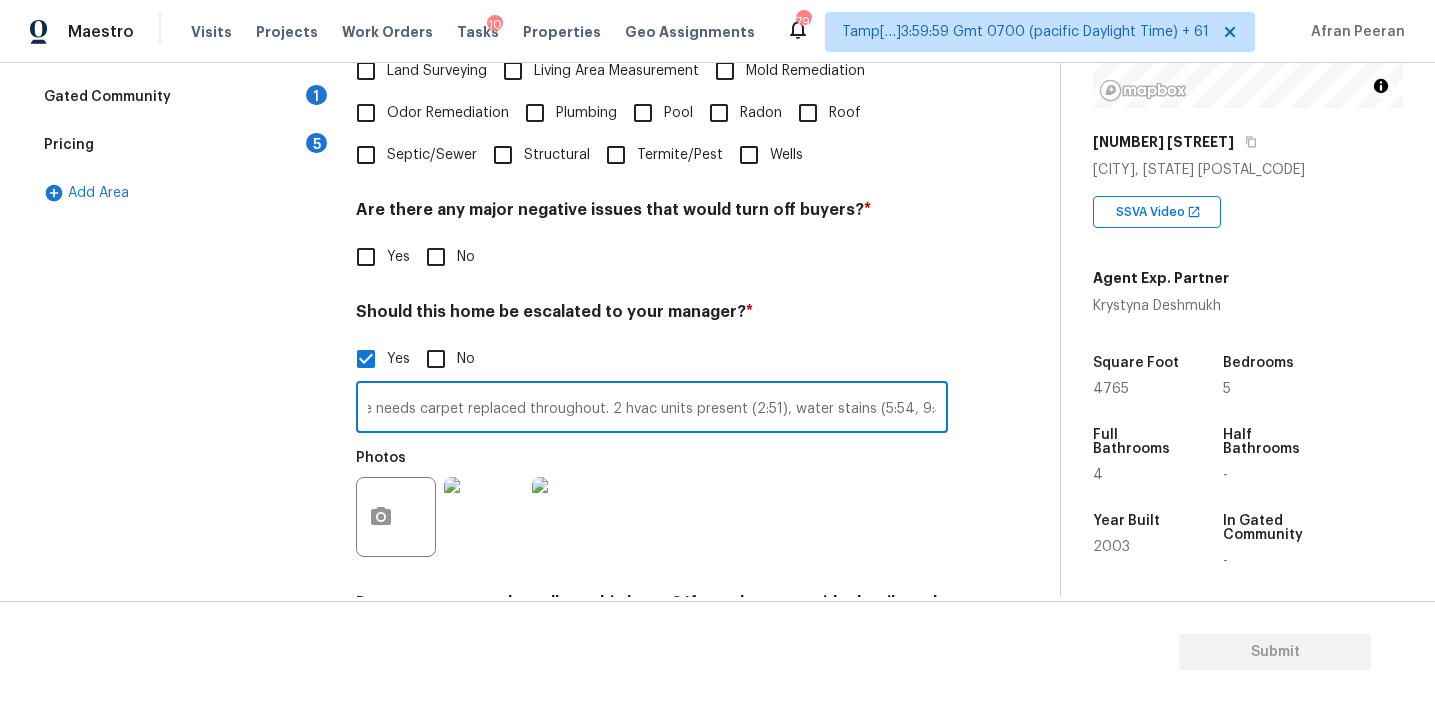 type on "Agent notes - . home needs carpet replaced throughout. 2 hvac units present (2:51), water stains (5:54, 9:34)" 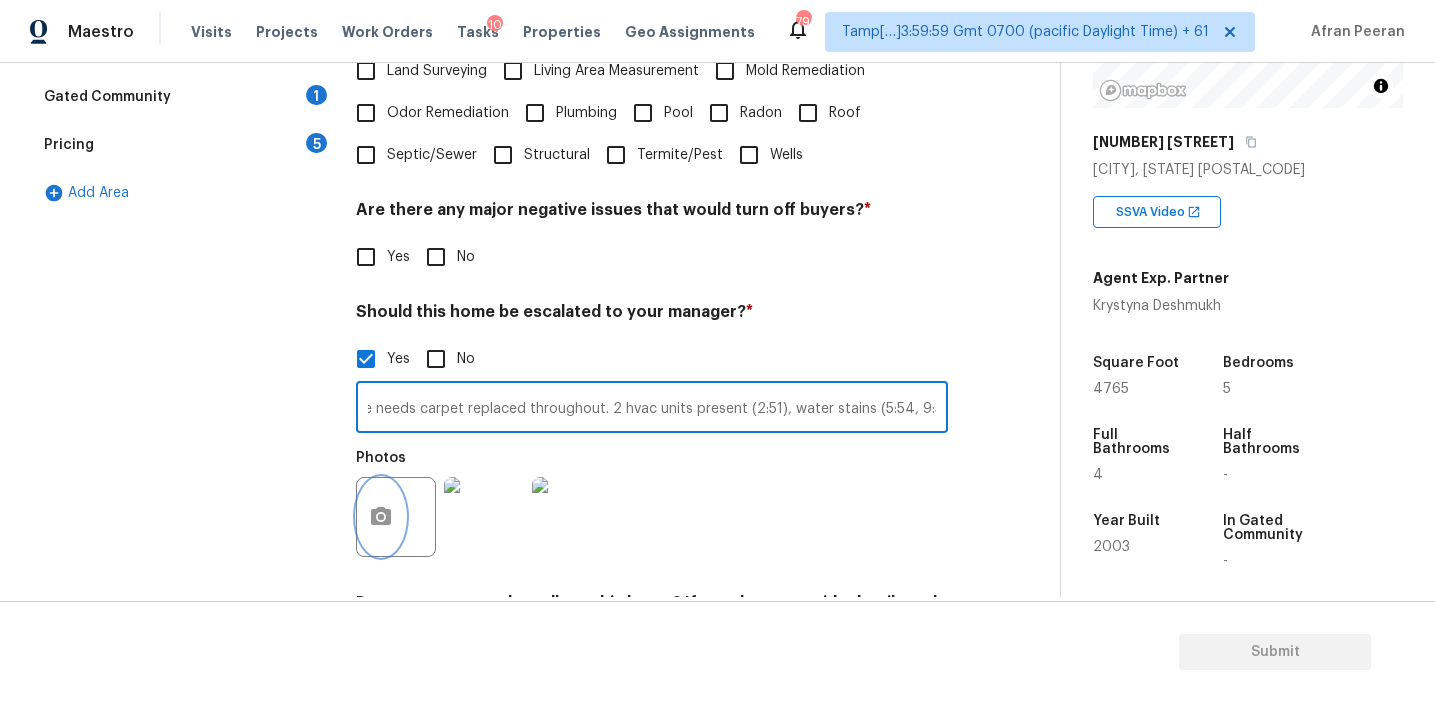 click at bounding box center (381, 517) 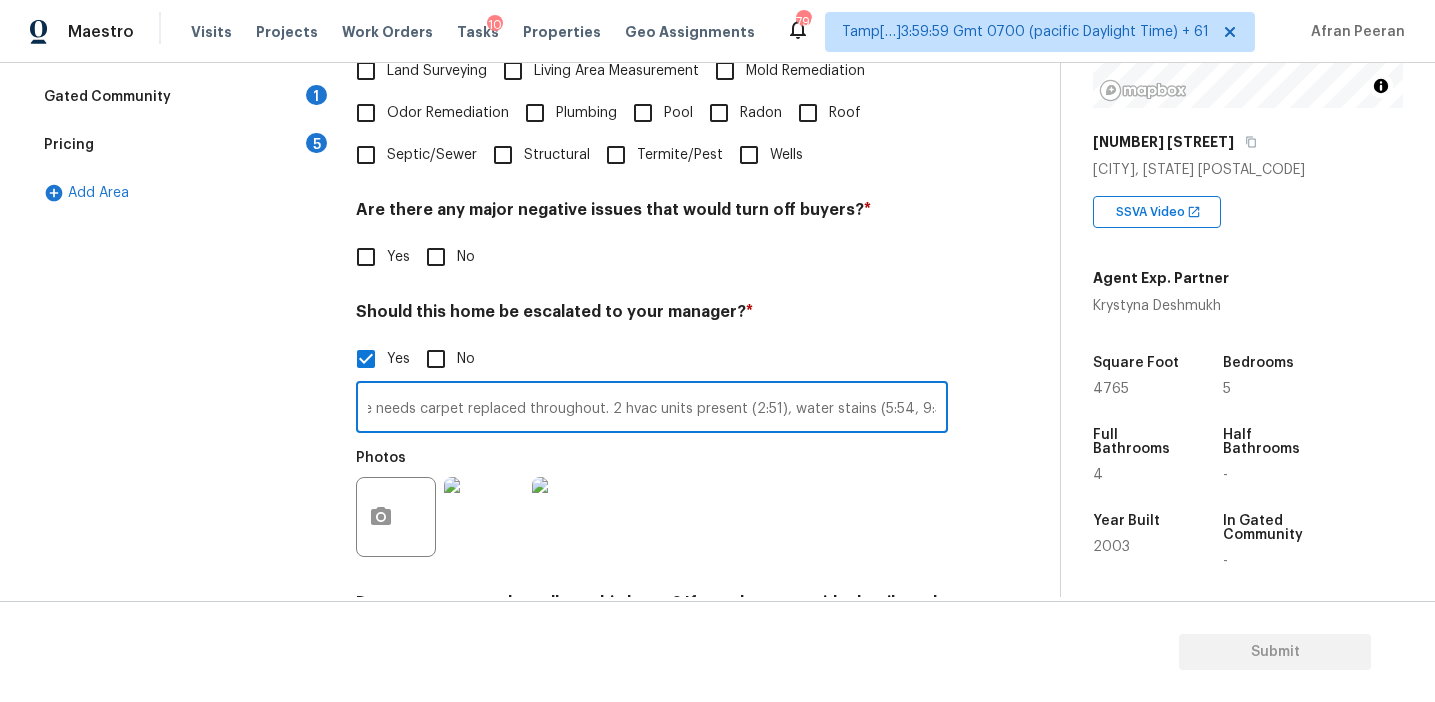 scroll, scrollTop: 0, scrollLeft: 0, axis: both 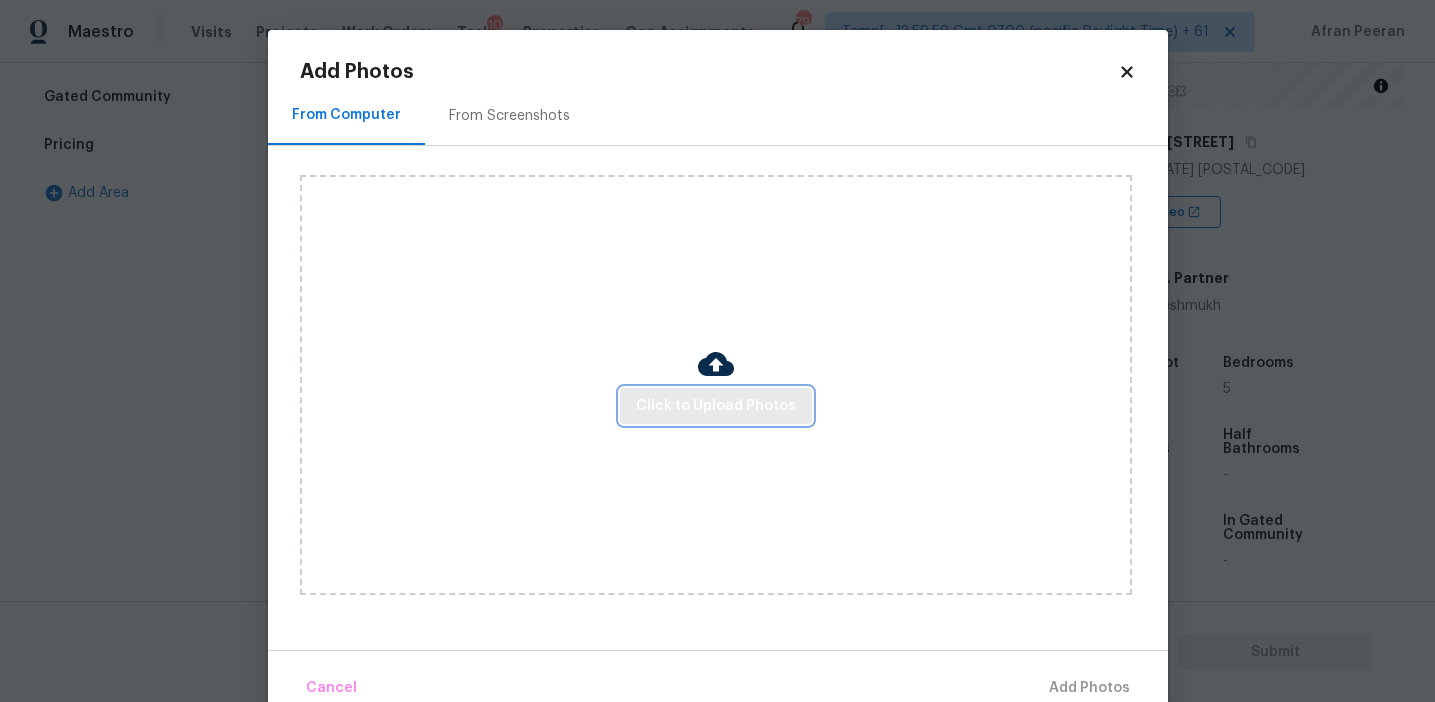 click on "Click to Upload Photos" at bounding box center (716, 406) 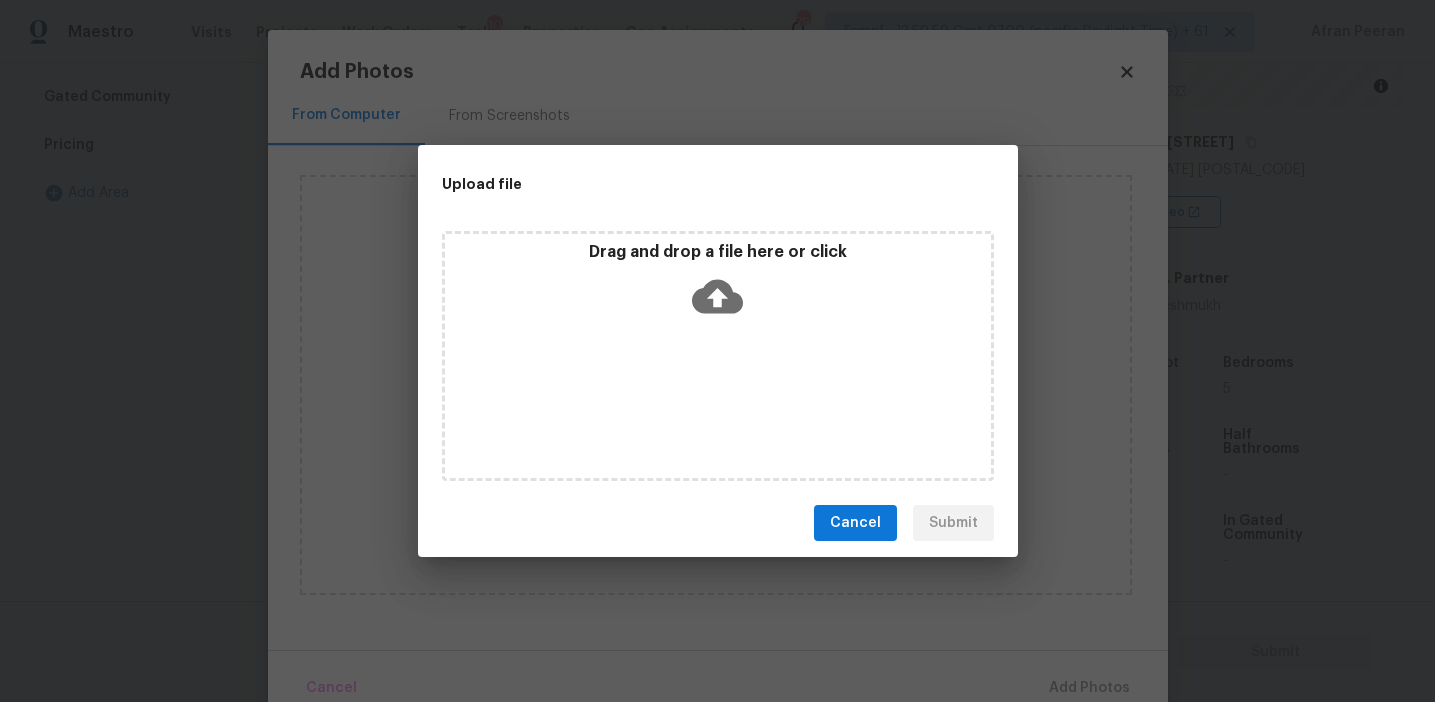 click on "Drag and drop a file here or click" at bounding box center [718, 252] 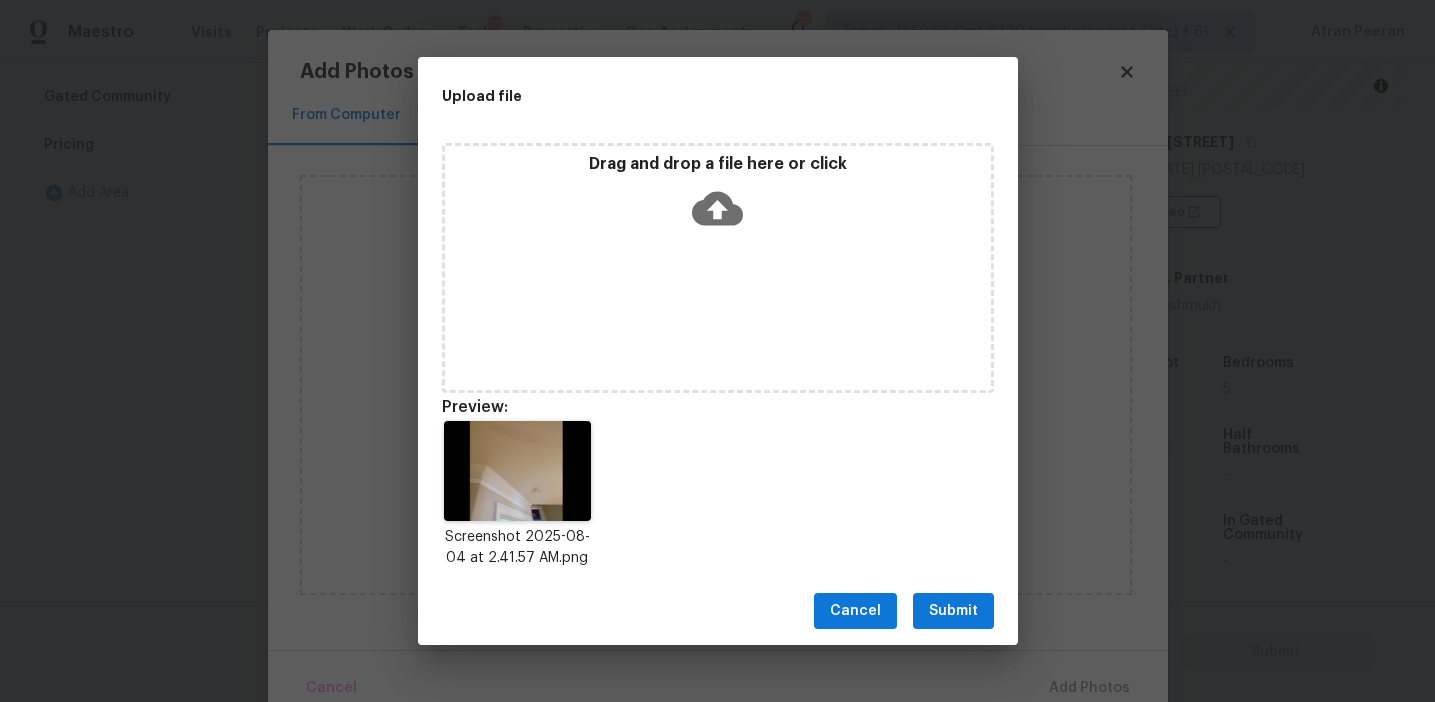 click on "Submit" at bounding box center (953, 611) 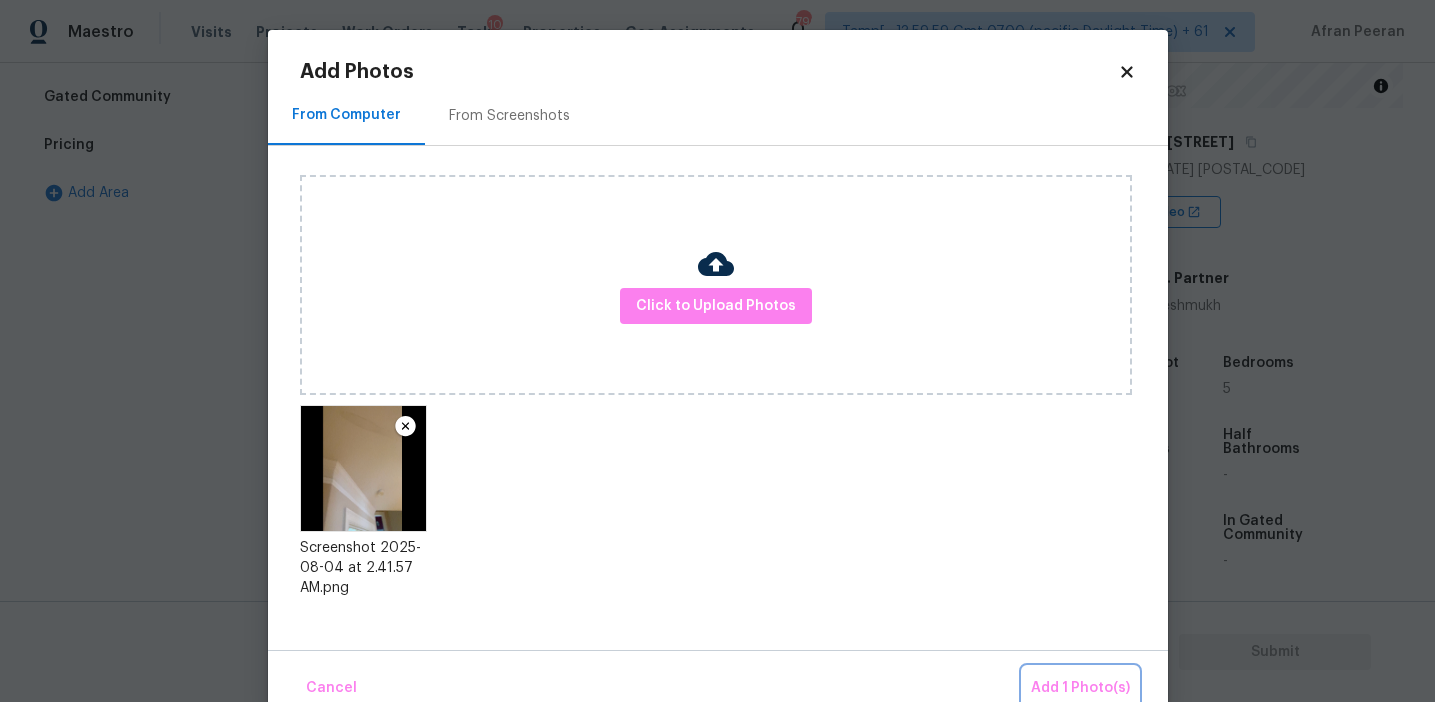 click on "Add 1 Photo(s)" at bounding box center (1080, 688) 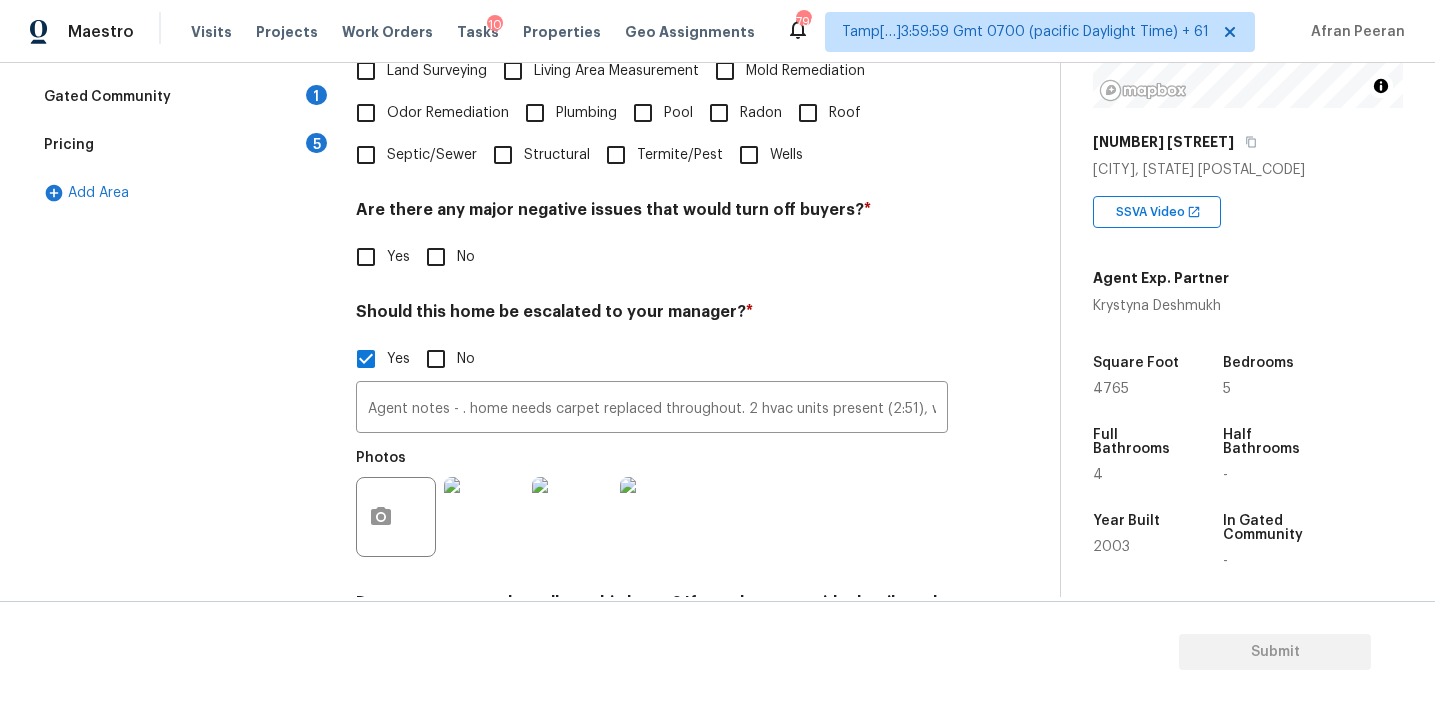 click on "Pricing 5" at bounding box center (182, 145) 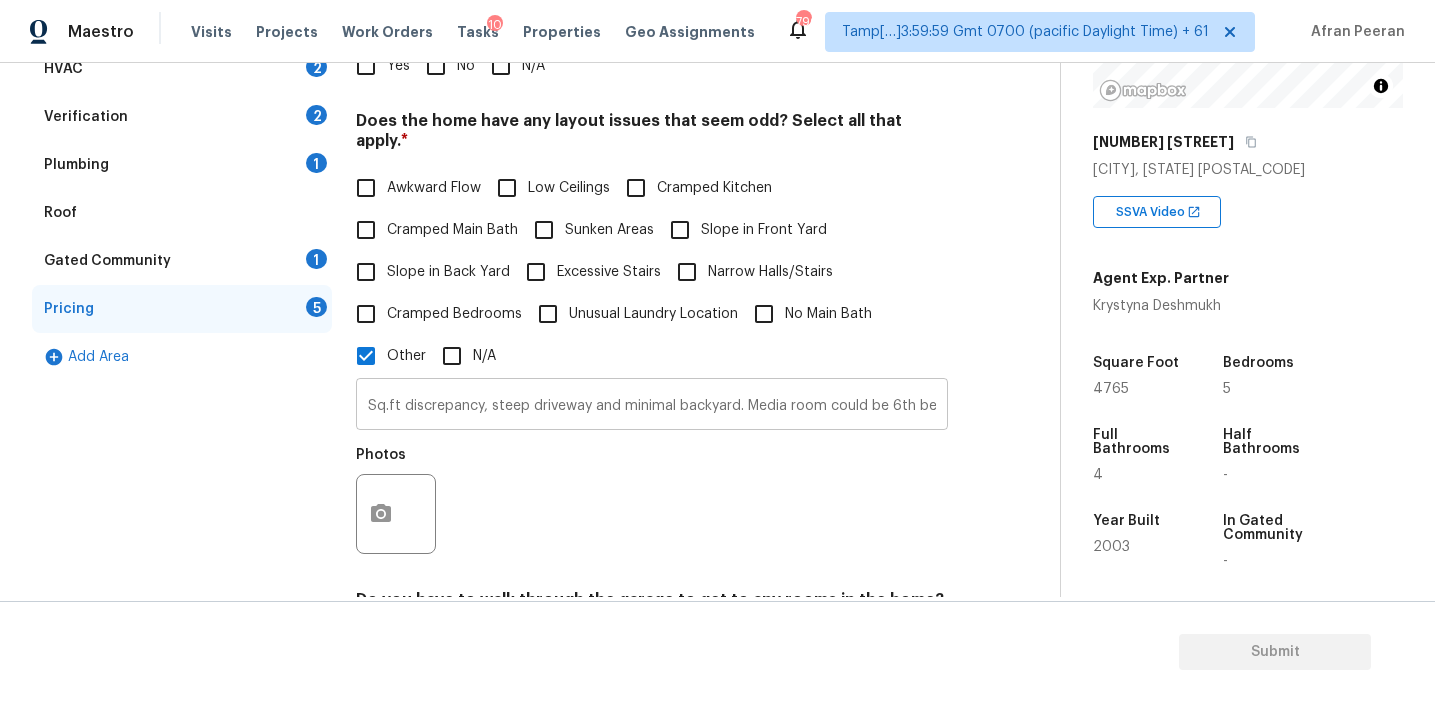 scroll, scrollTop: 359, scrollLeft: 0, axis: vertical 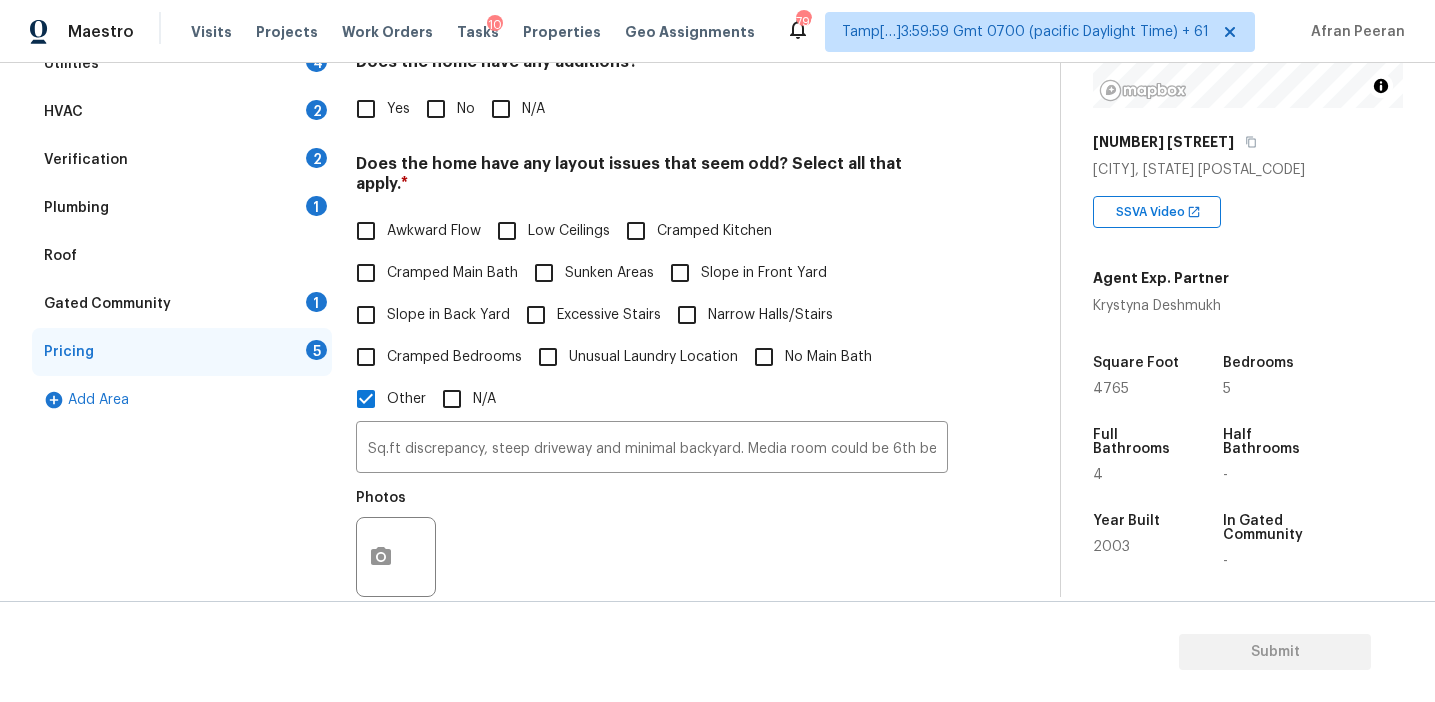 click on "No" at bounding box center (436, 109) 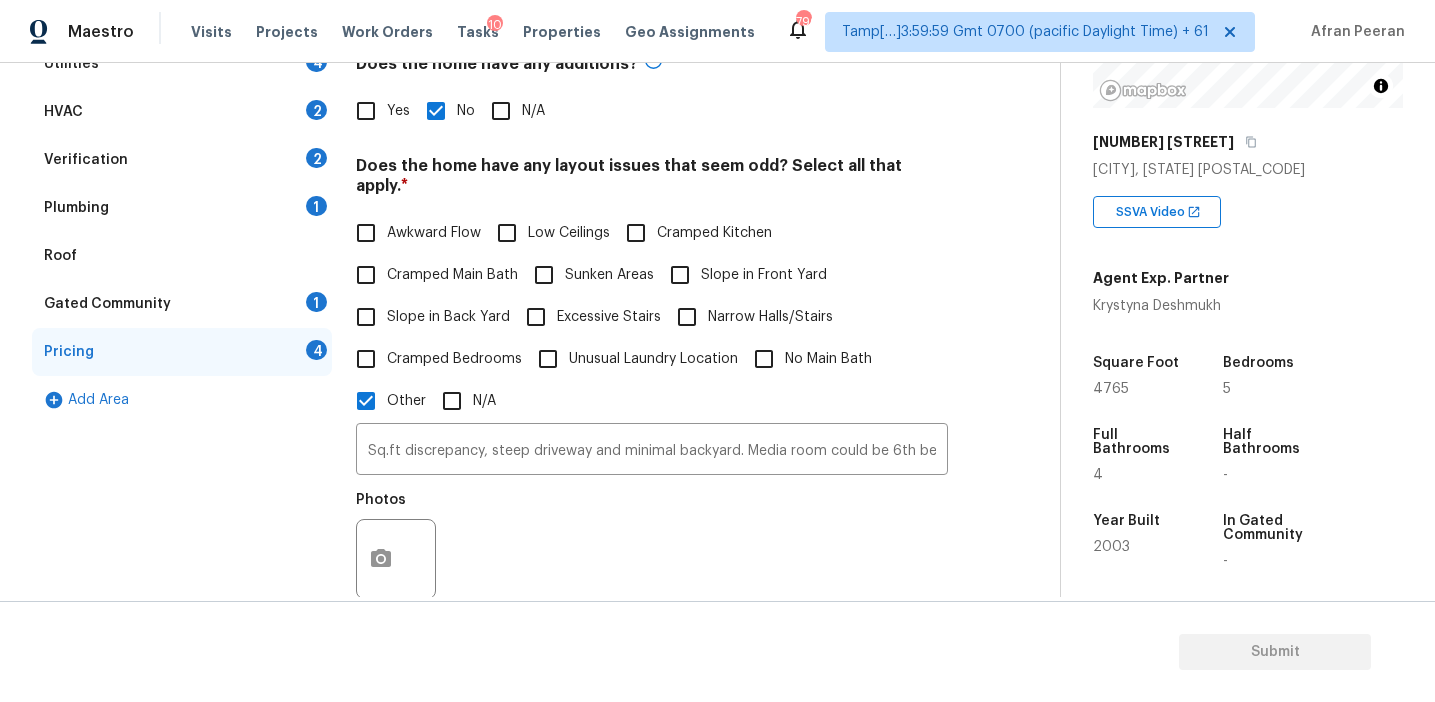 click on "Awkward Flow" at bounding box center (434, 233) 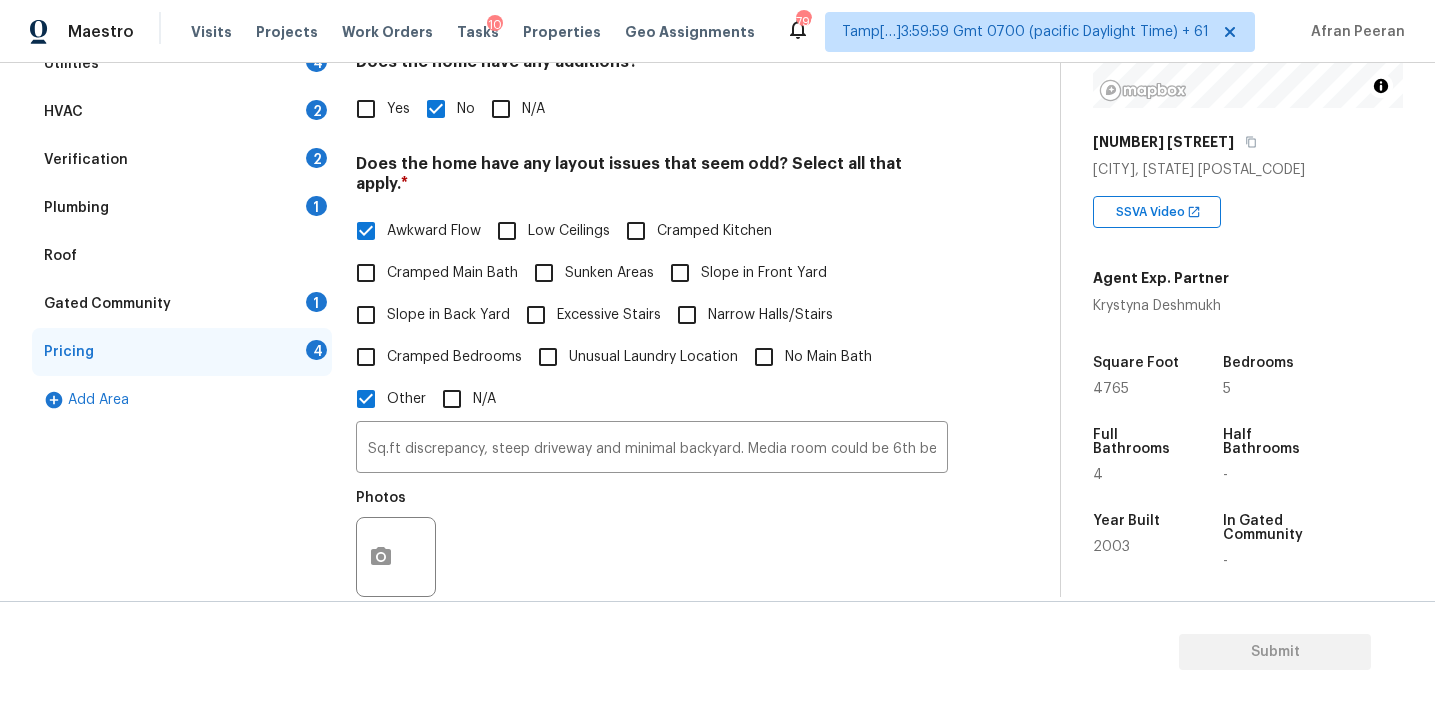 click on "Slope in Back Yard" at bounding box center (448, 315) 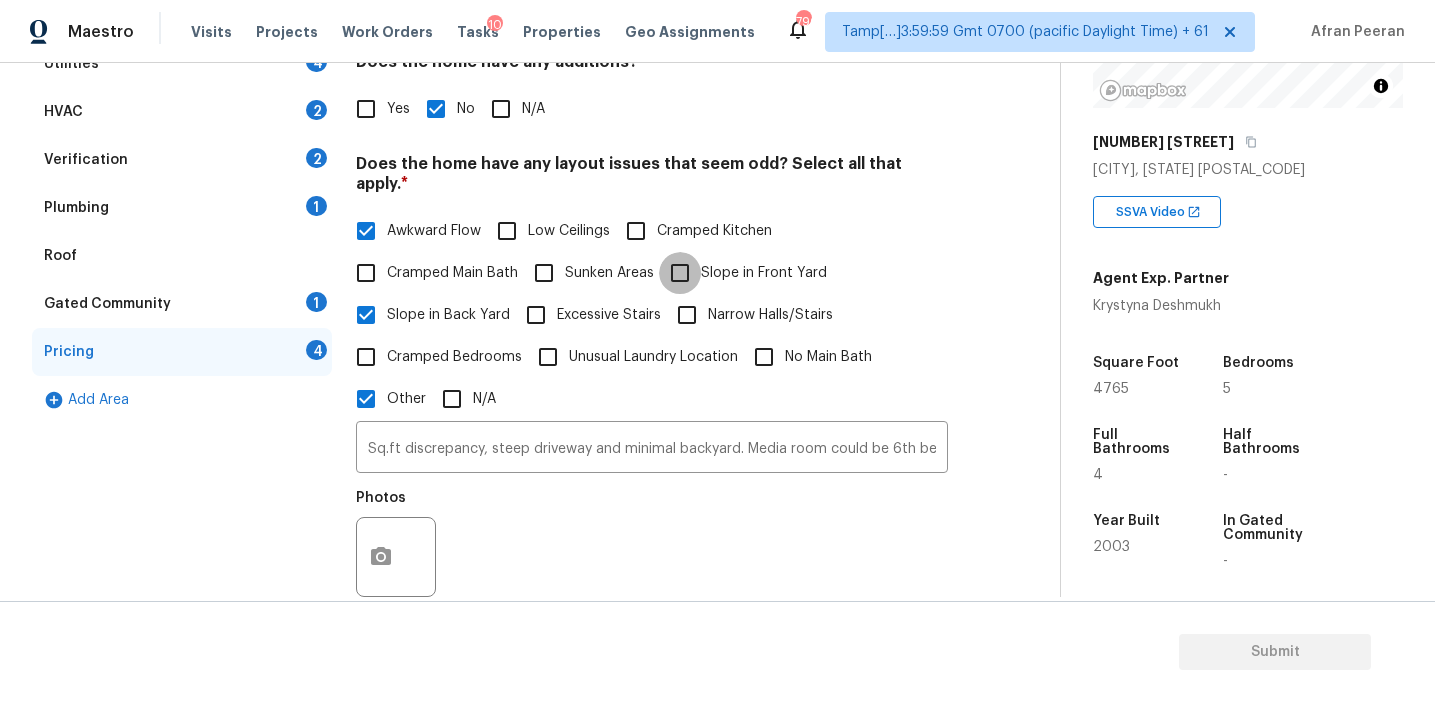 click on "Slope in Front Yard" at bounding box center [680, 273] 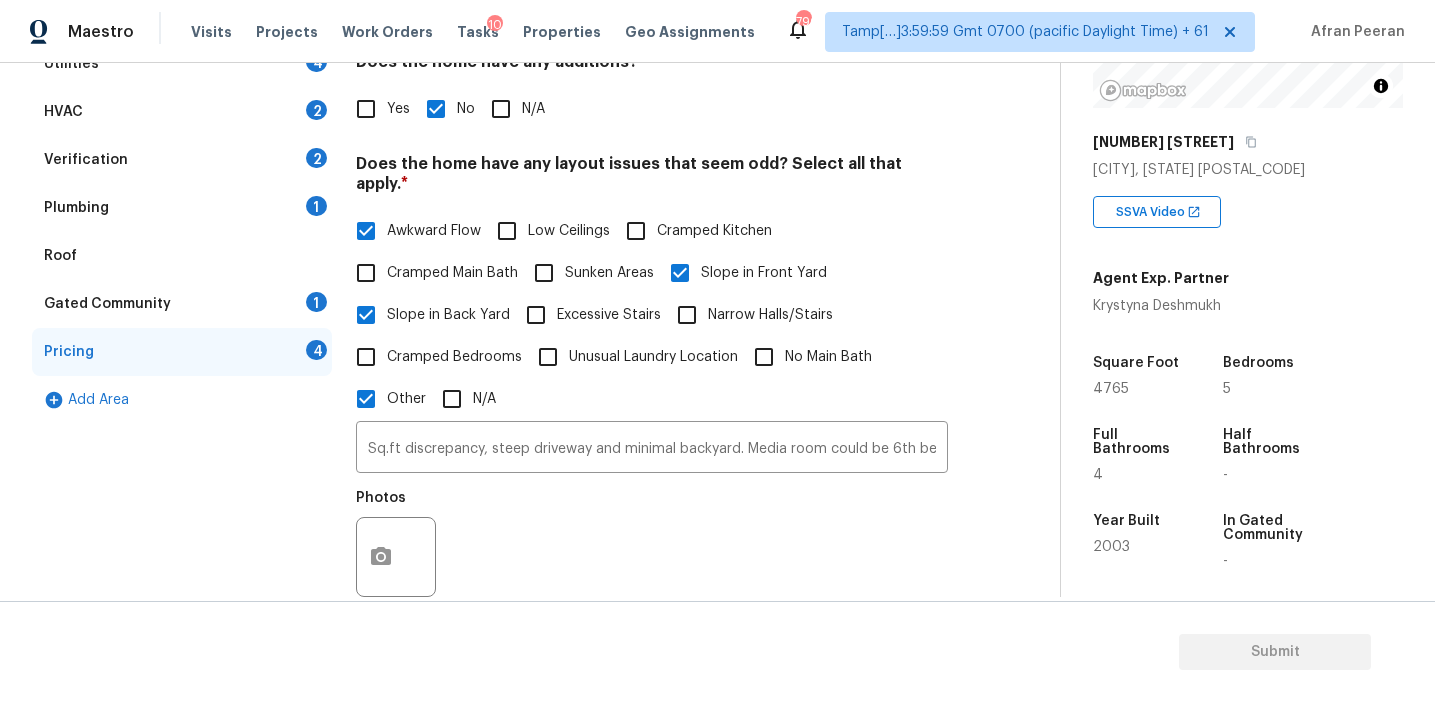 click on "Sunken Areas" at bounding box center [609, 273] 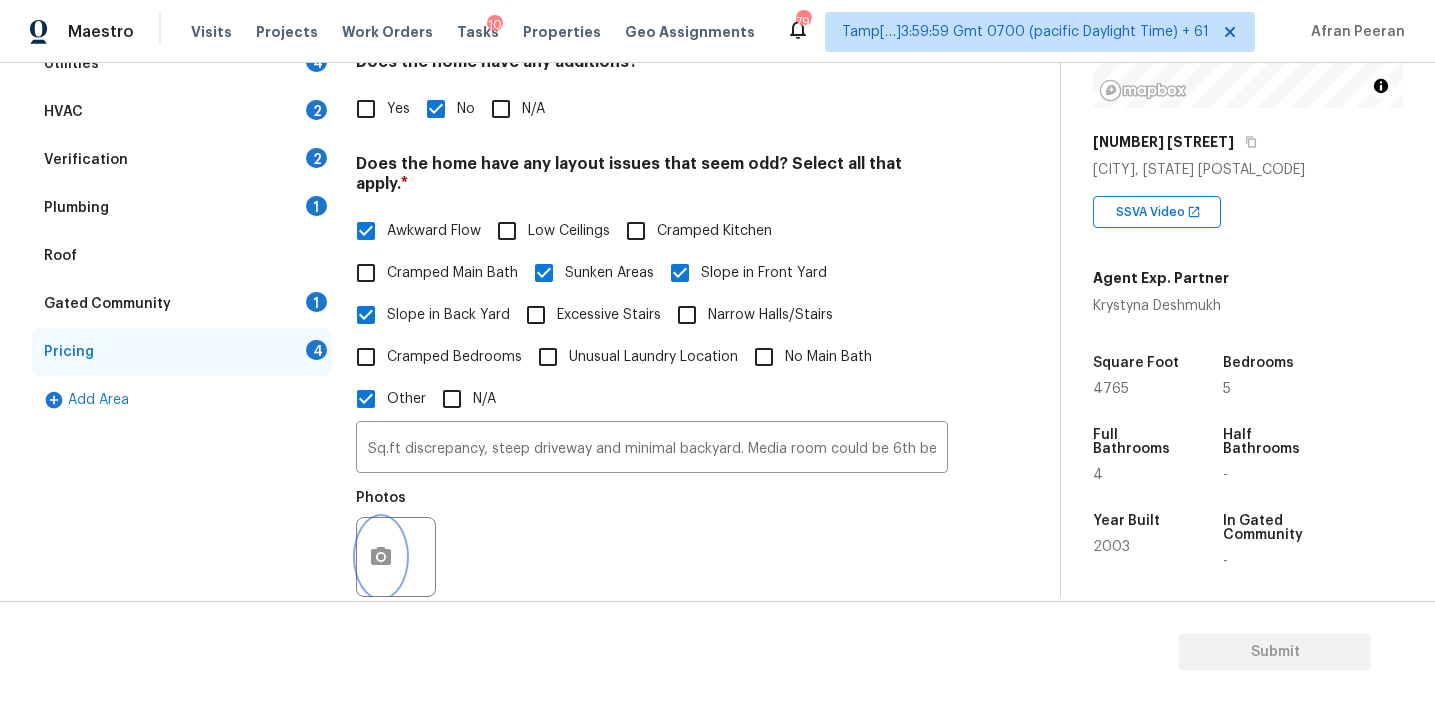click 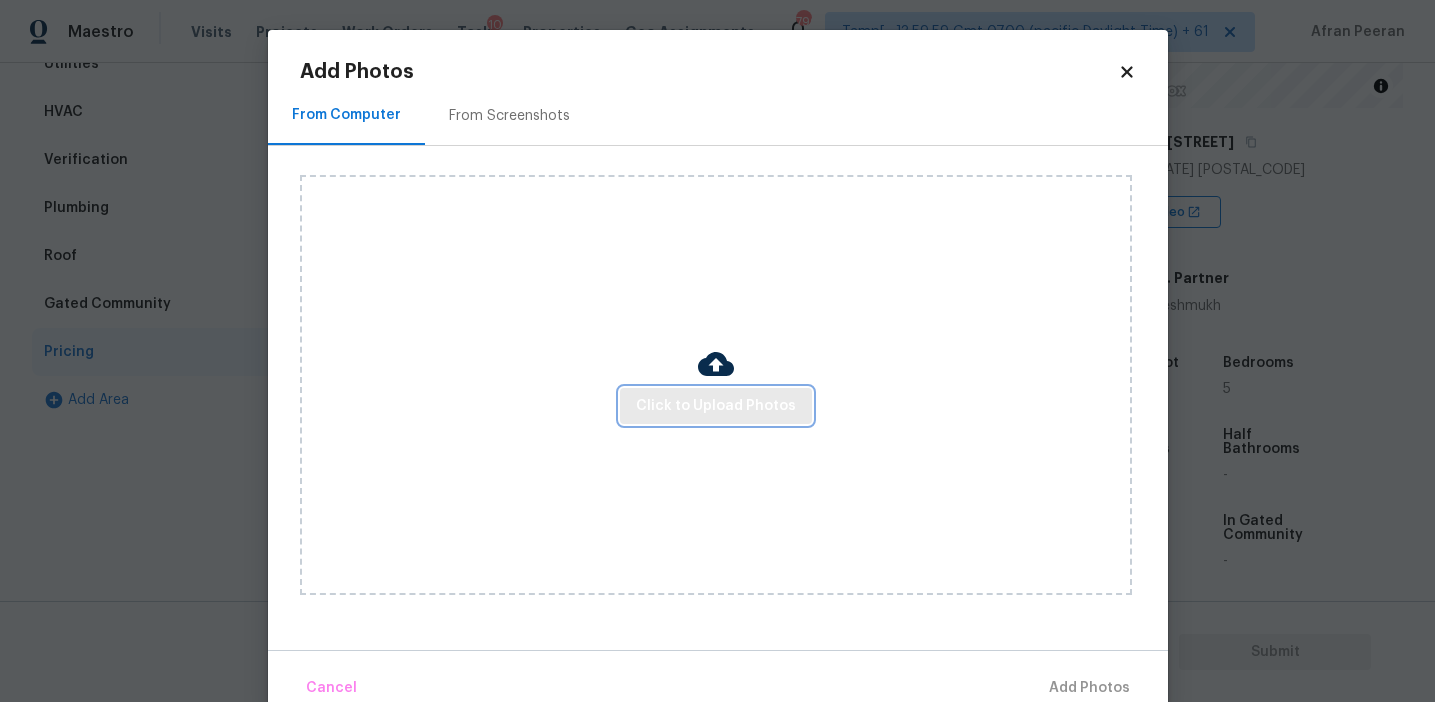 click on "Click to Upload Photos" at bounding box center (716, 406) 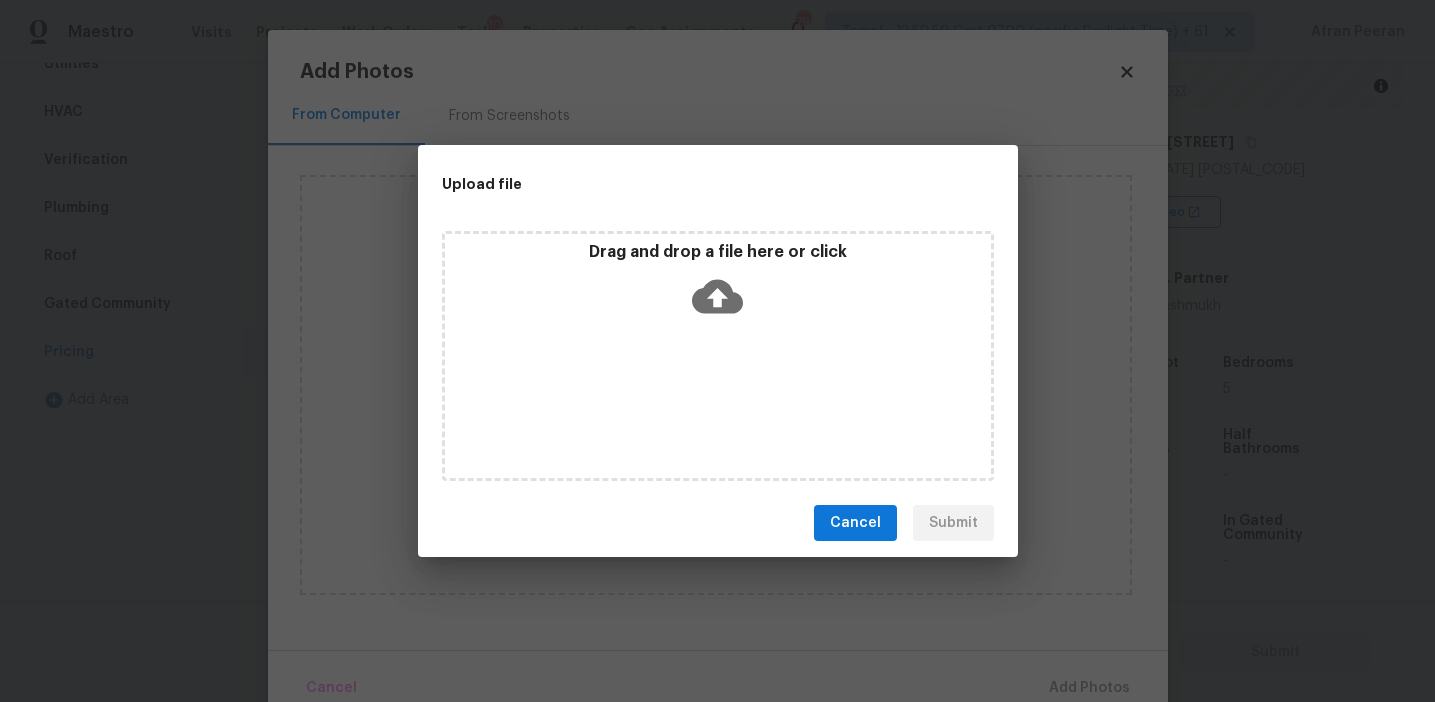 click 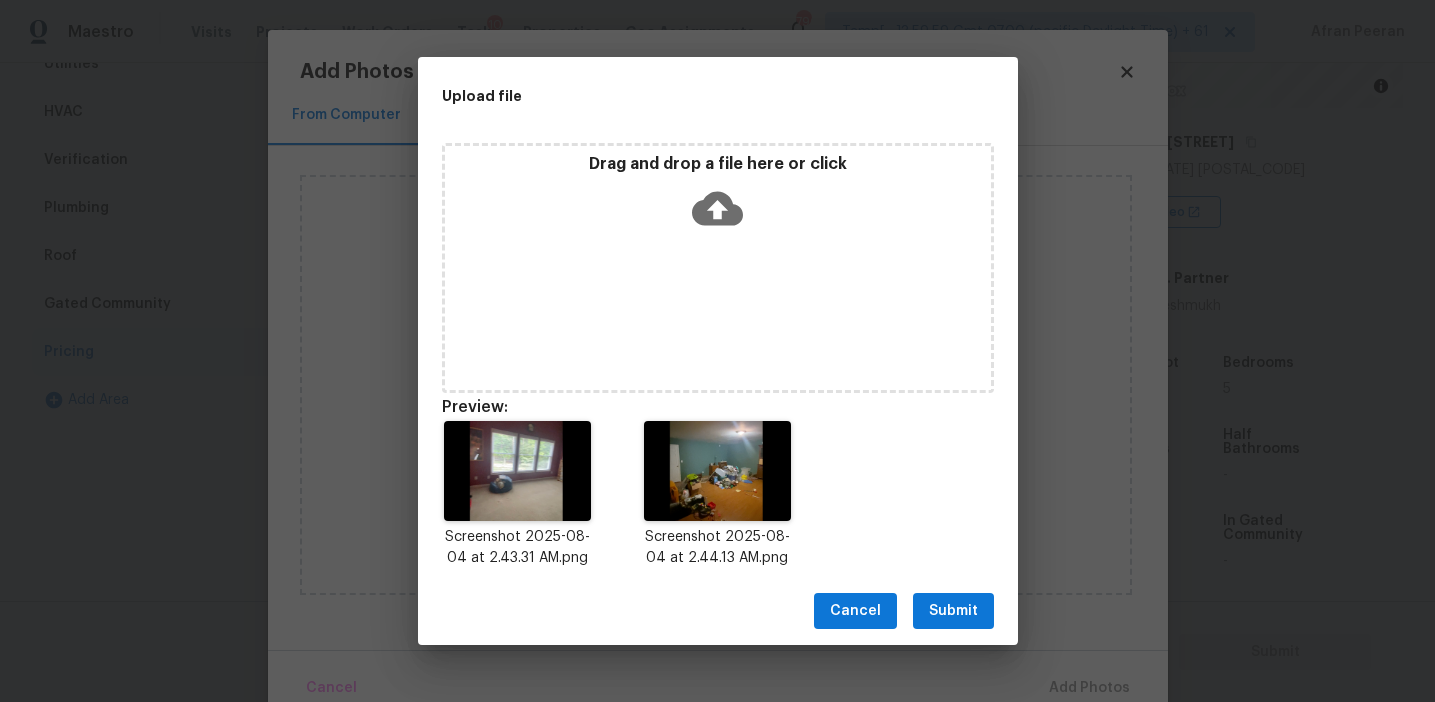 click on "Submit" at bounding box center [953, 611] 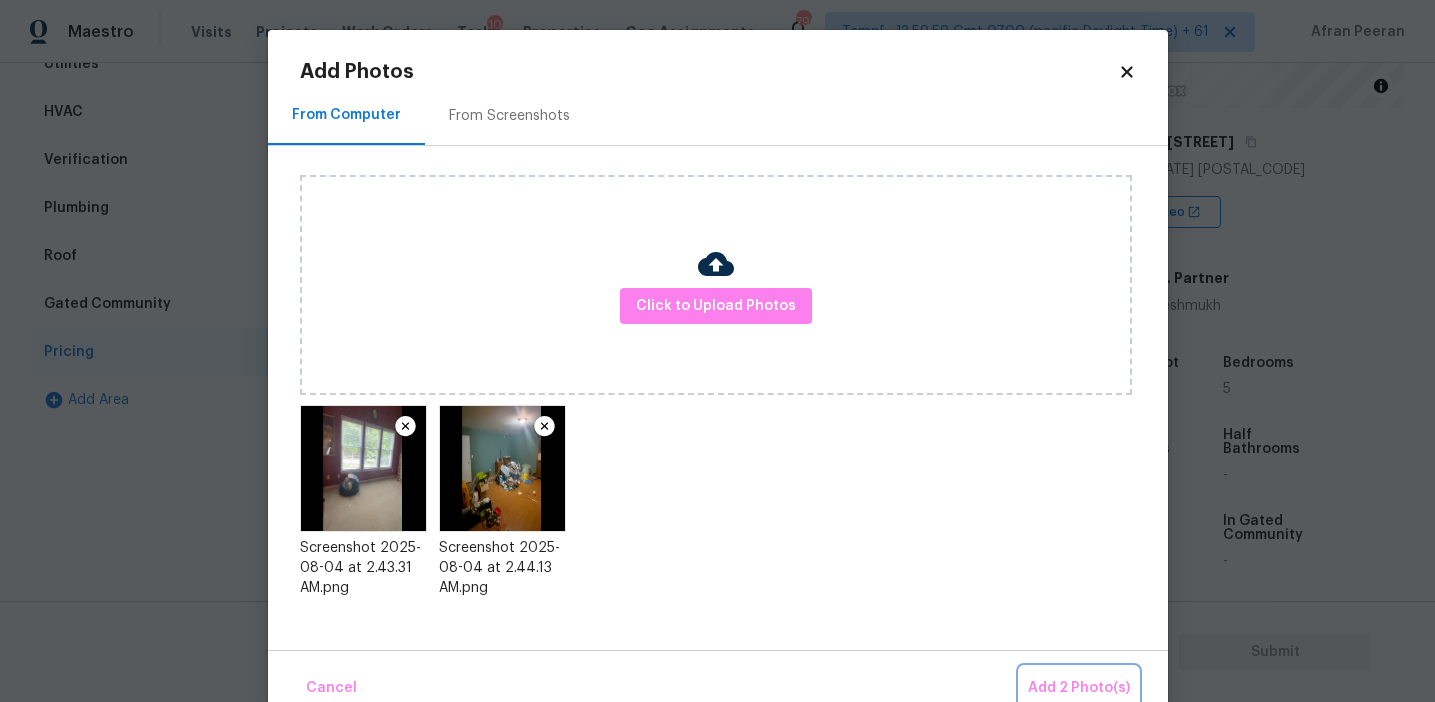 click on "Add 2 Photo(s)" at bounding box center (1079, 688) 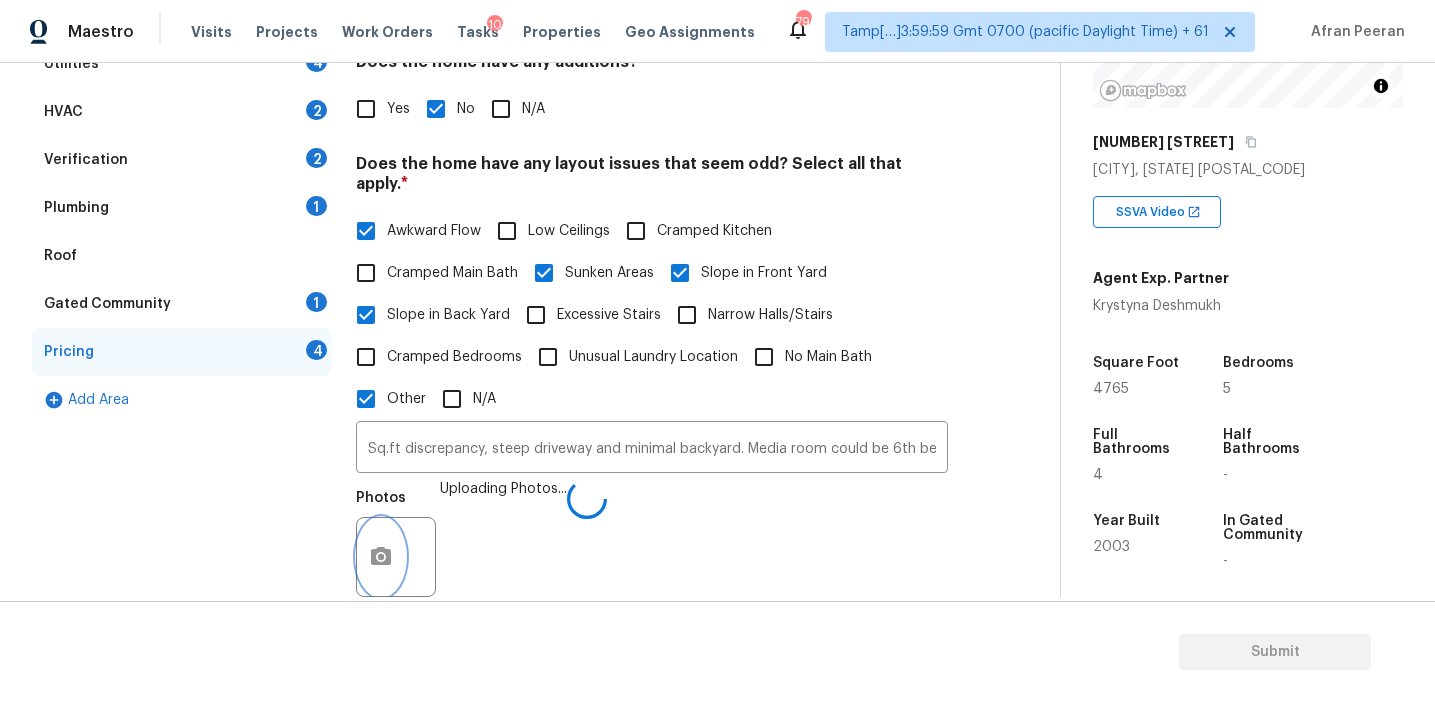 scroll, scrollTop: 687, scrollLeft: 0, axis: vertical 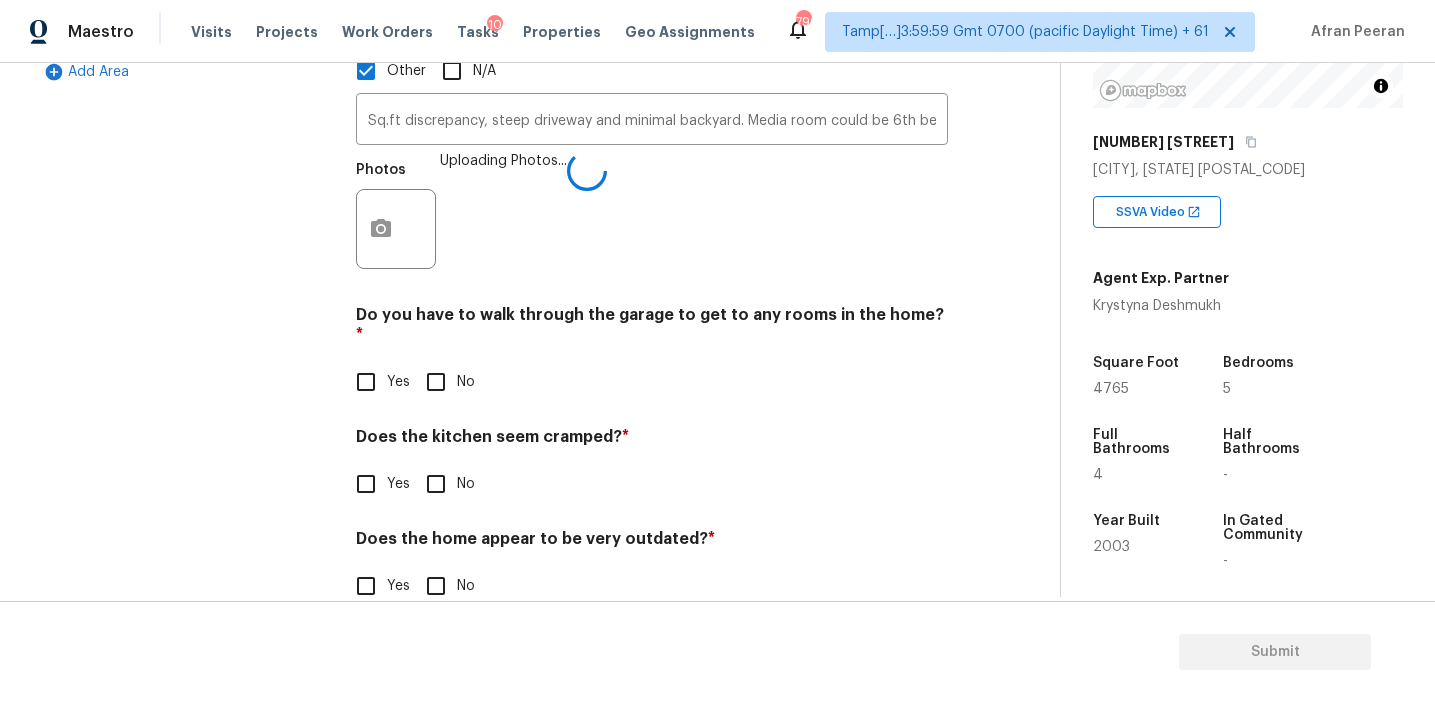 click on "No" at bounding box center [436, 382] 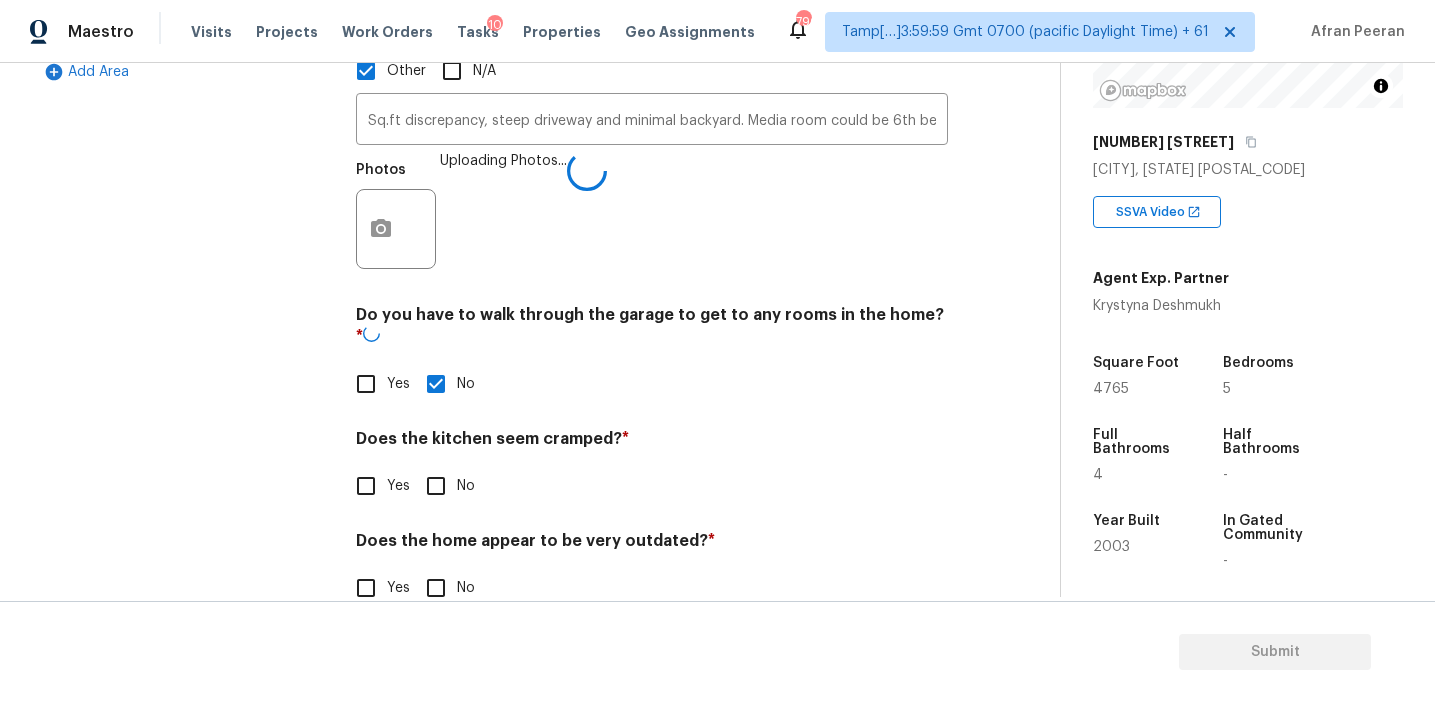click on "No" at bounding box center (436, 486) 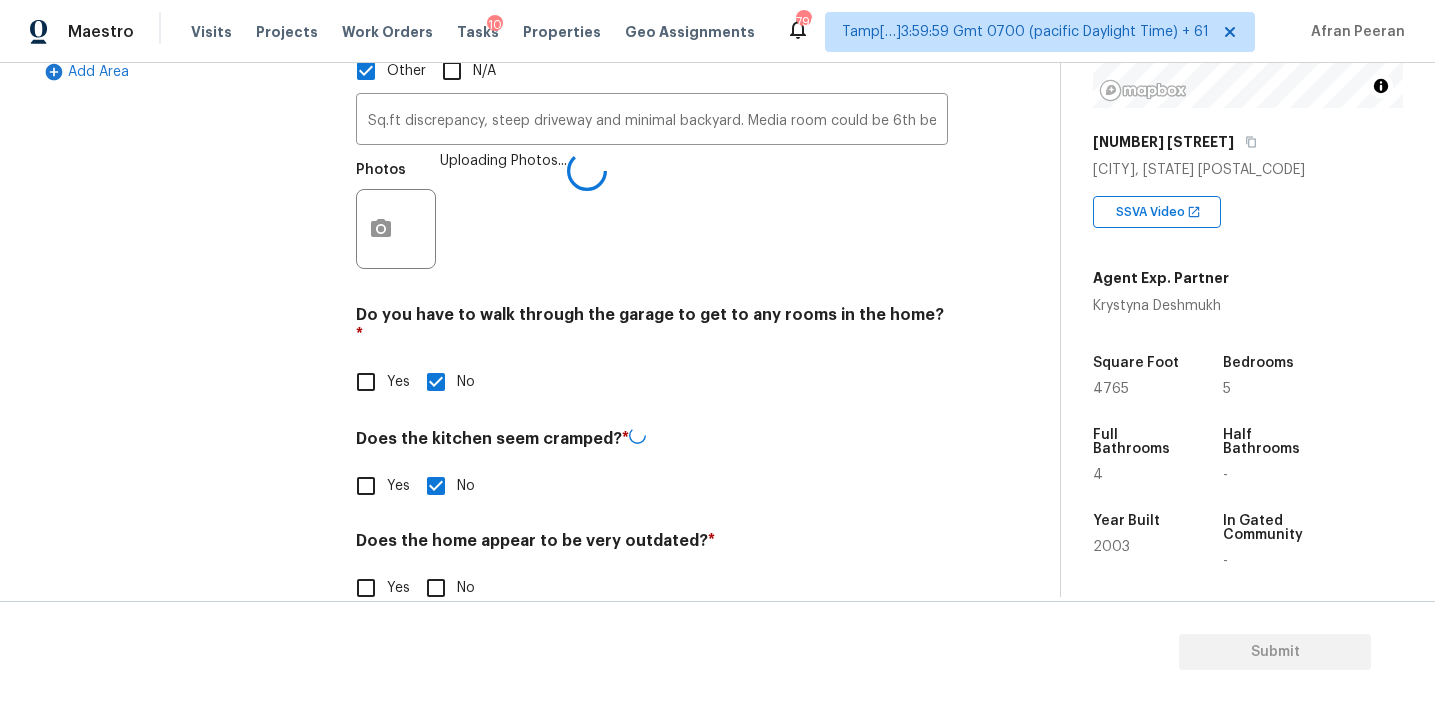 click on "No" at bounding box center [436, 588] 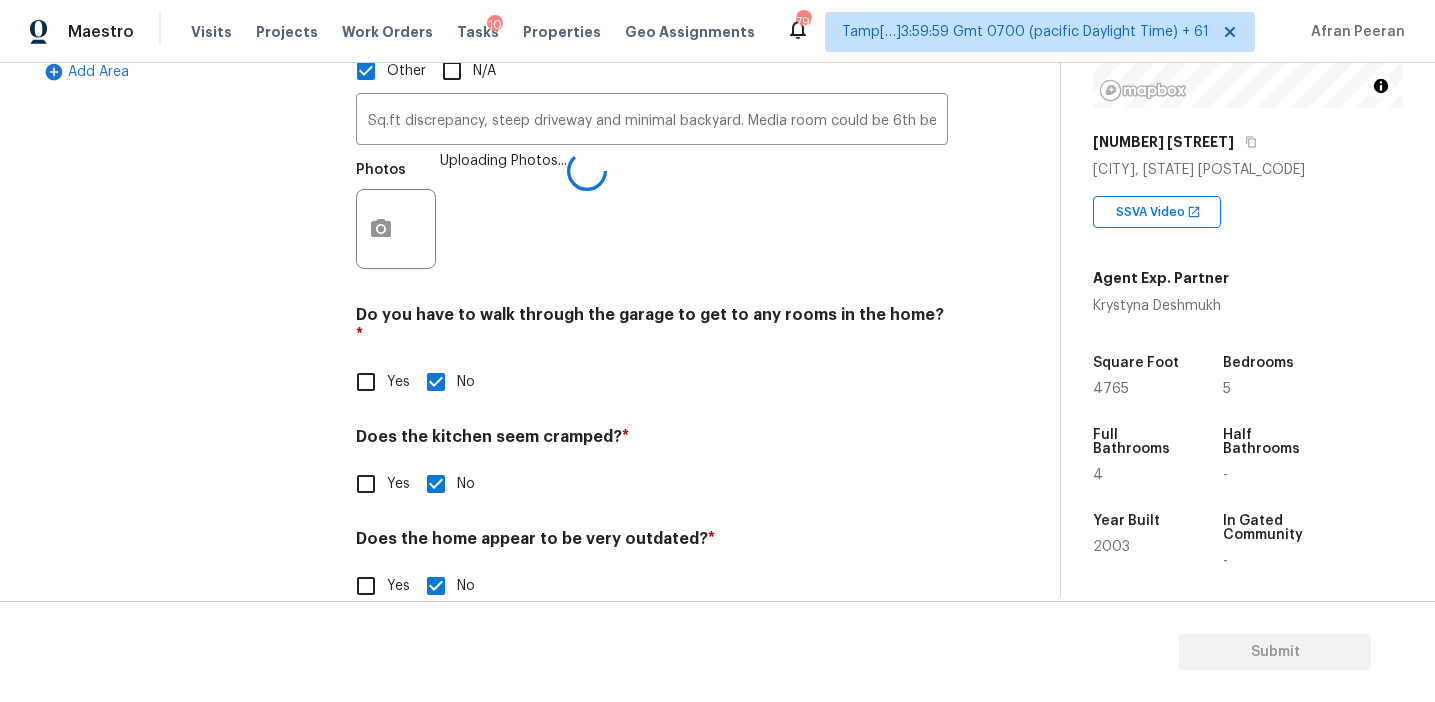 scroll, scrollTop: 586, scrollLeft: 0, axis: vertical 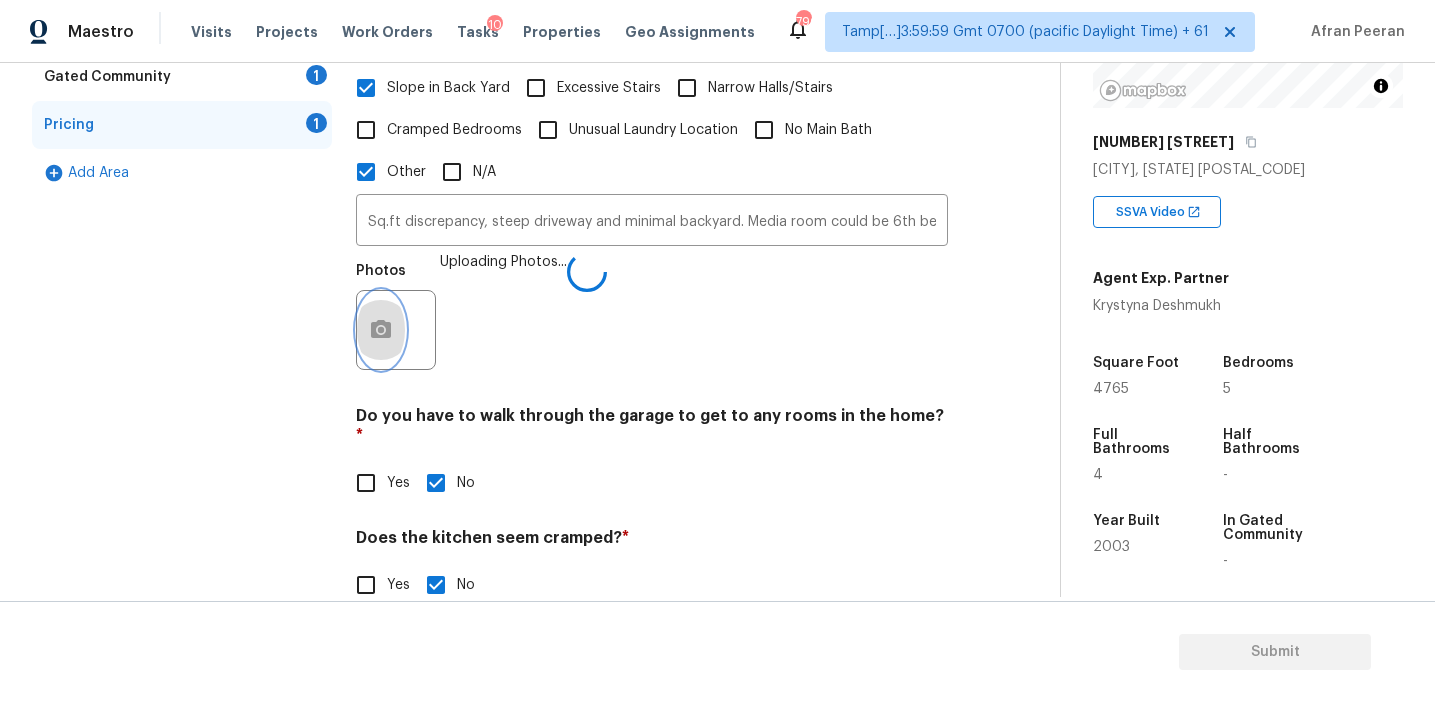 click 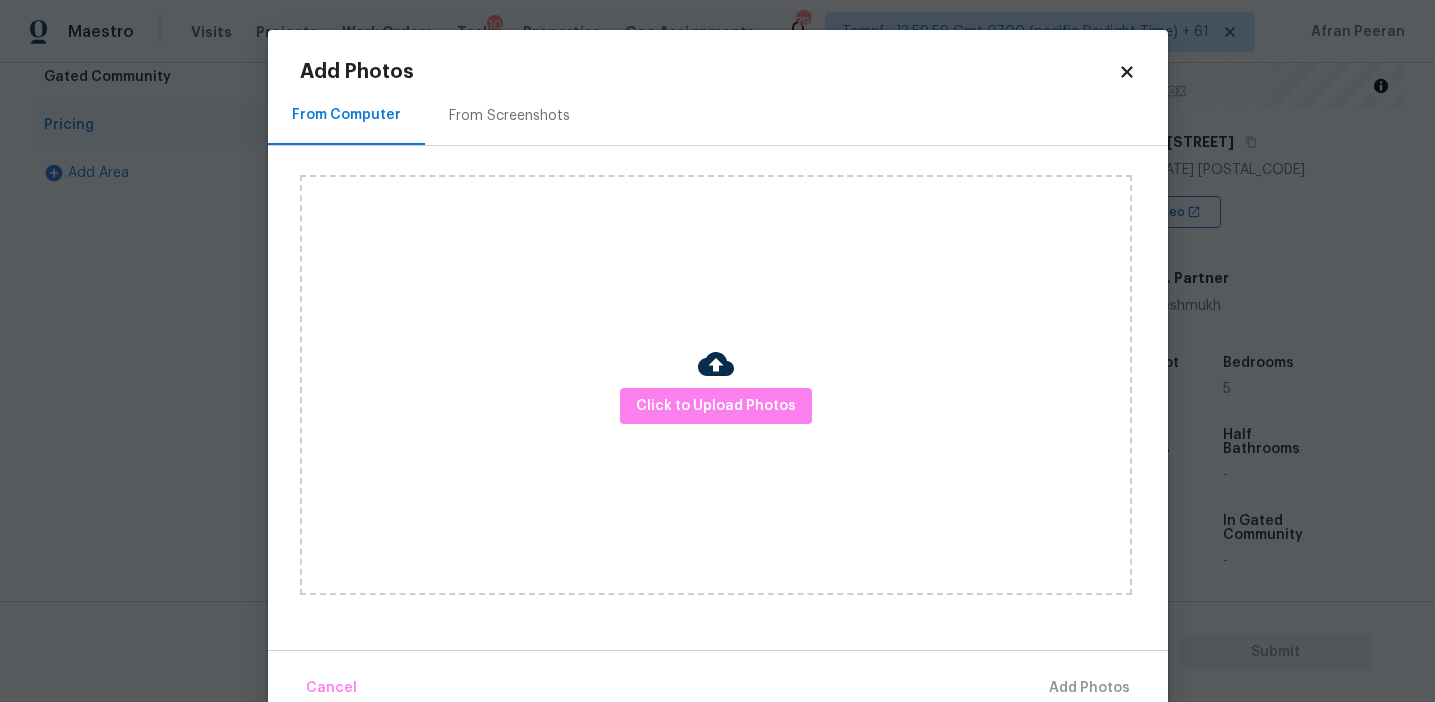 click on "From Screenshots" at bounding box center (509, 115) 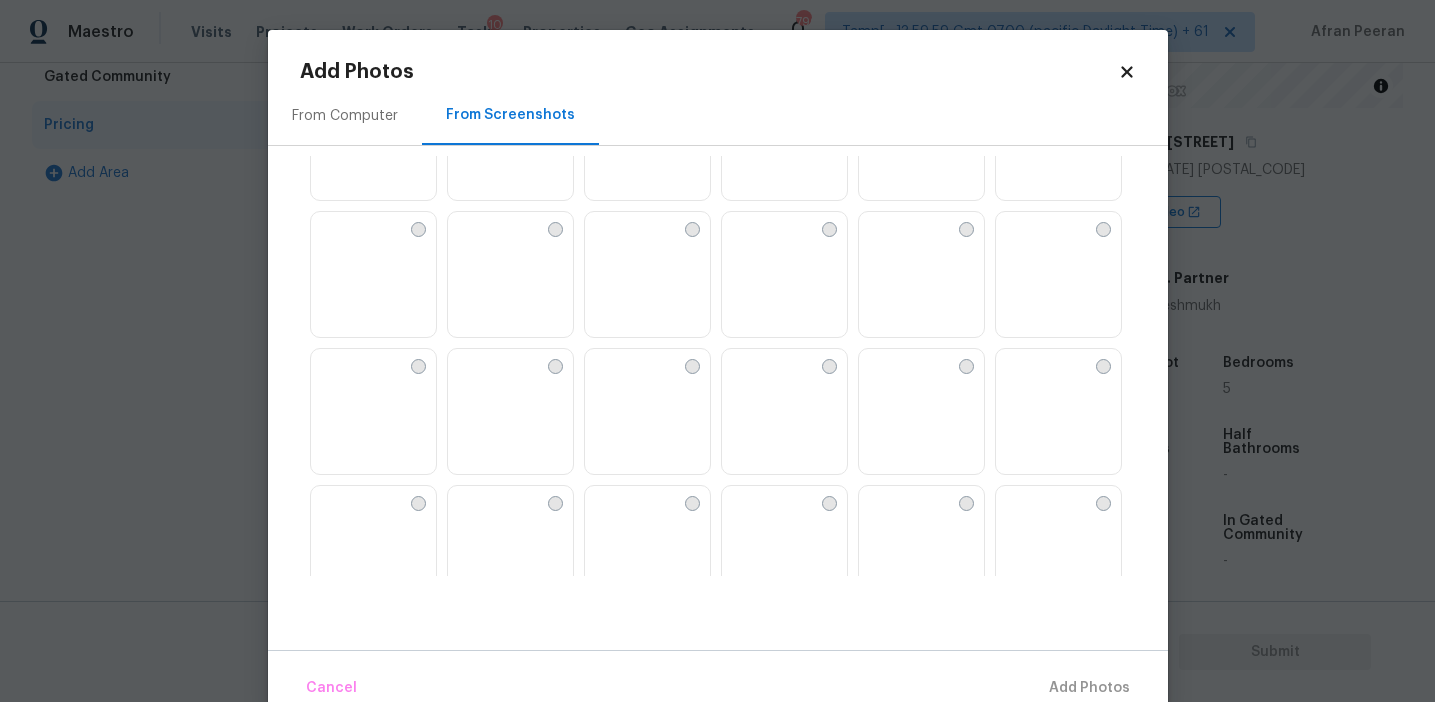 scroll, scrollTop: 386, scrollLeft: 0, axis: vertical 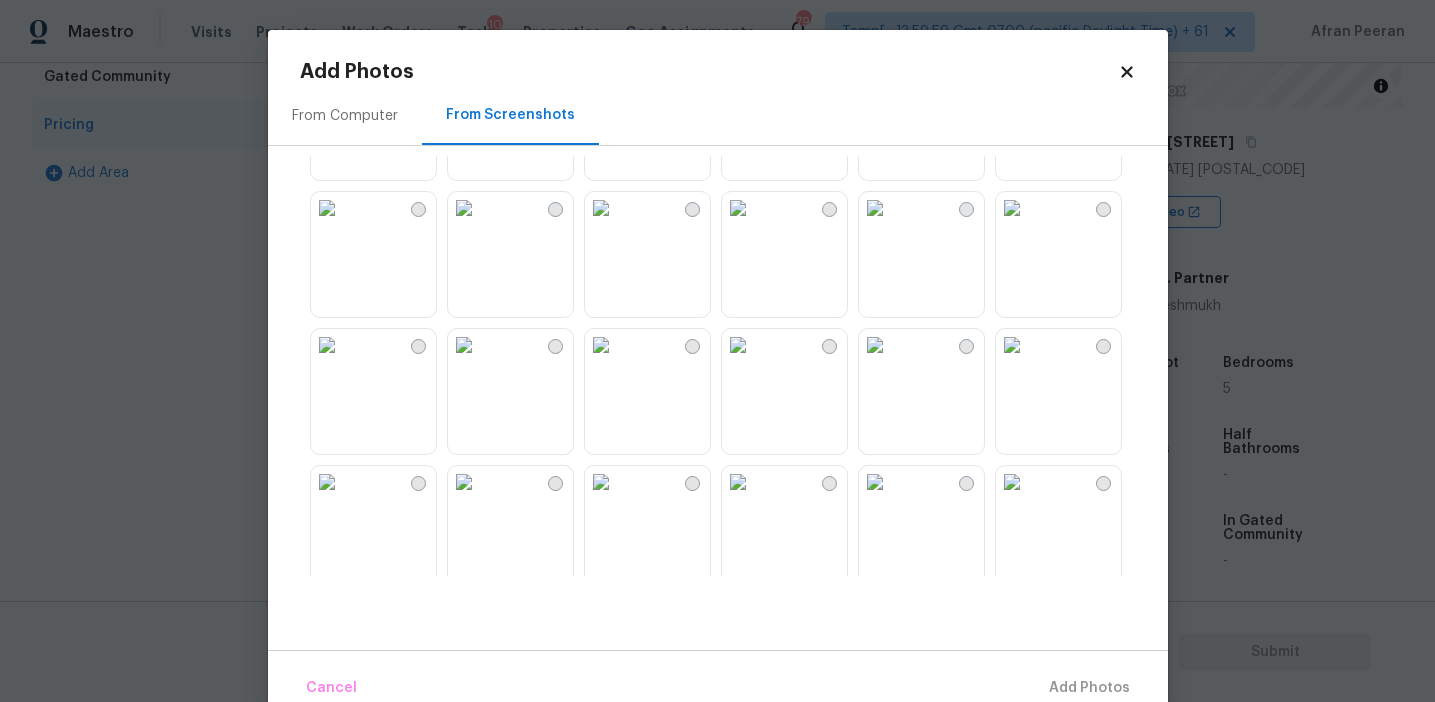 click at bounding box center (738, 208) 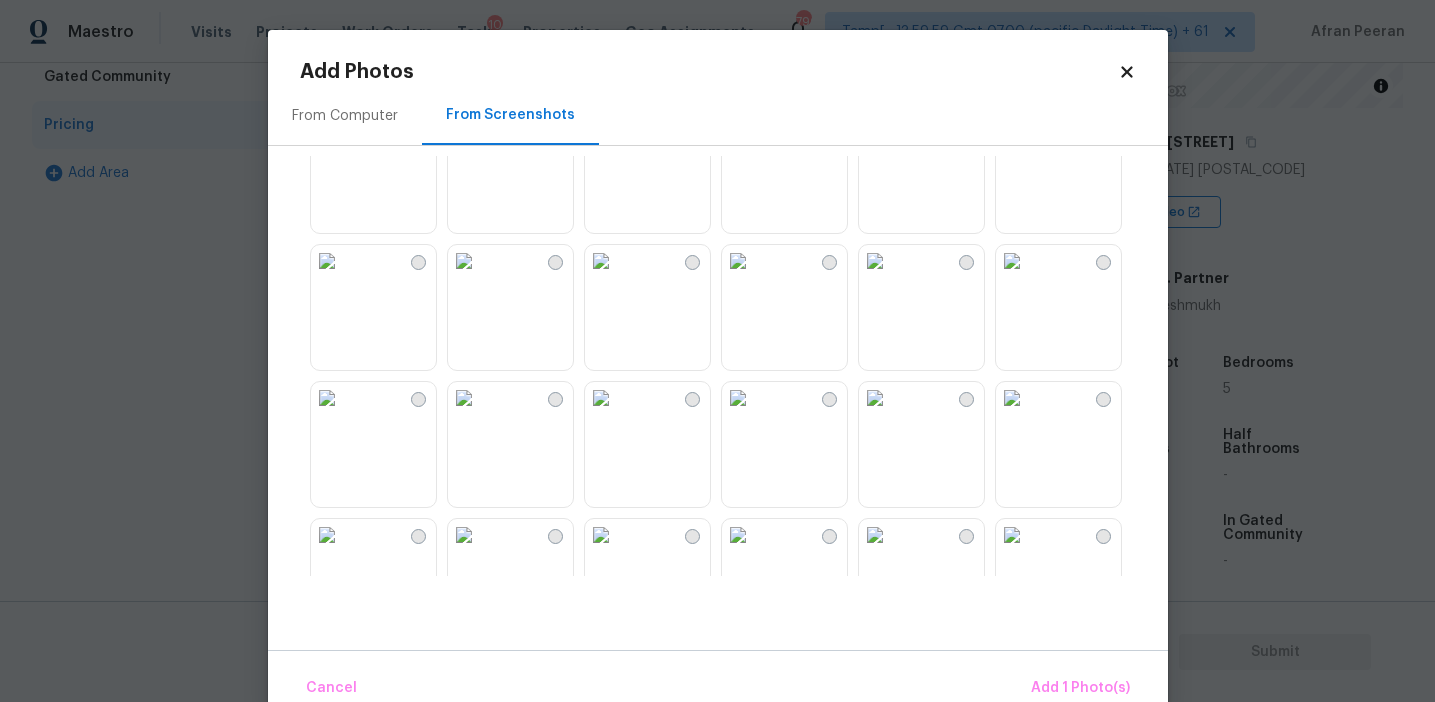 scroll, scrollTop: 886, scrollLeft: 0, axis: vertical 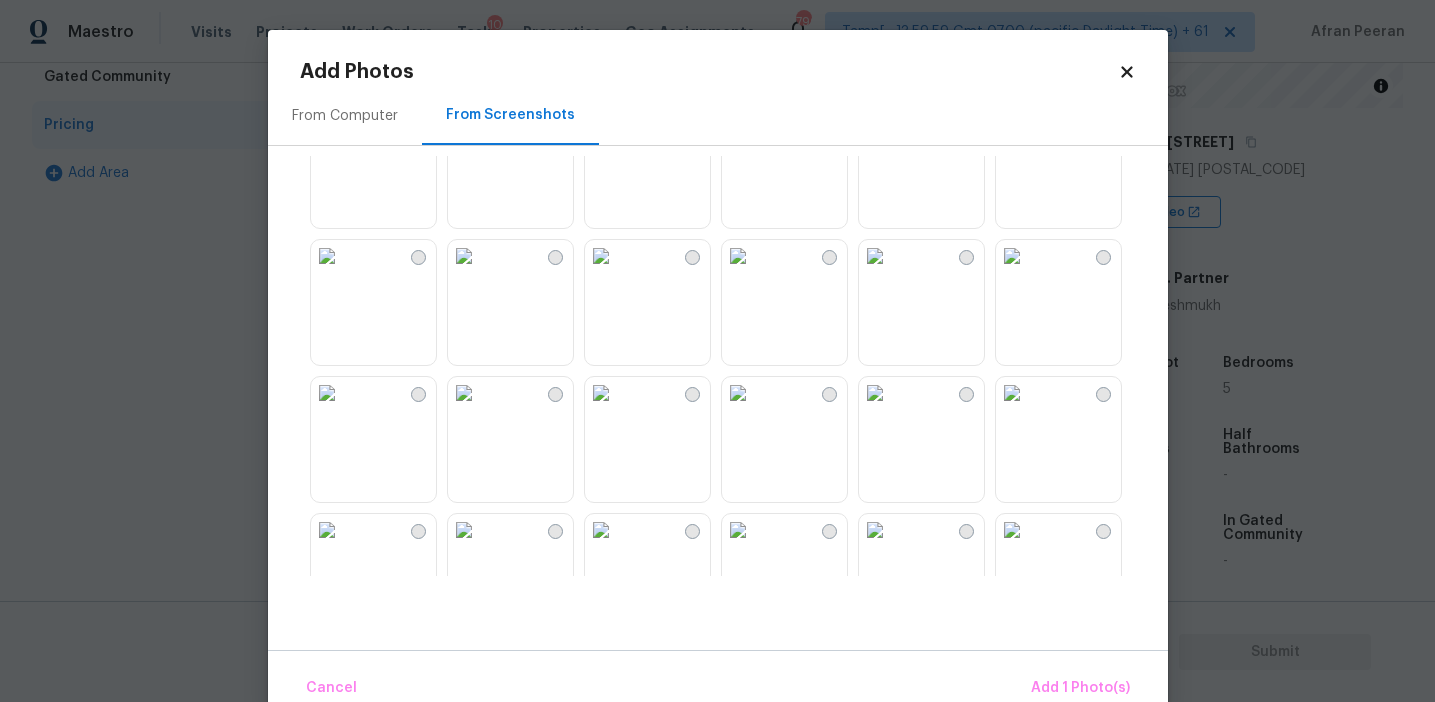 click at bounding box center [1012, 119] 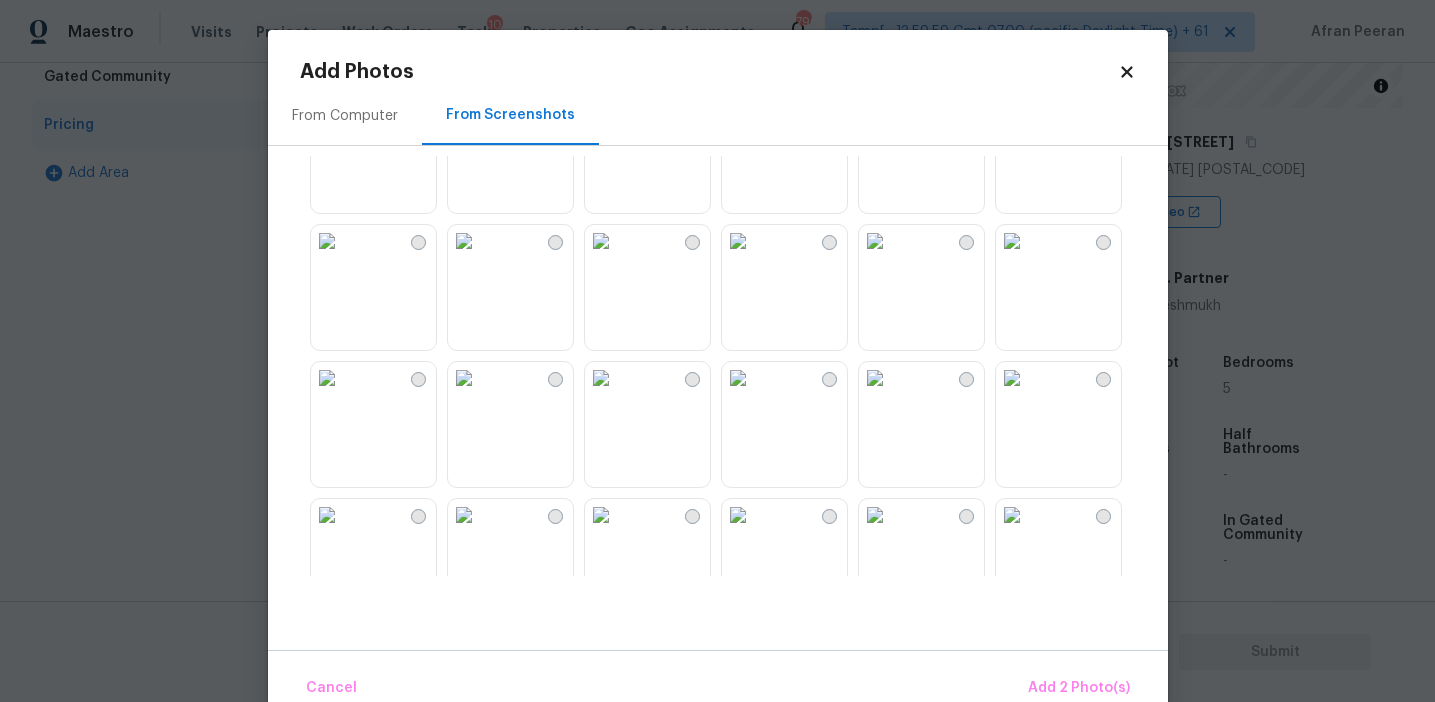 scroll, scrollTop: 1016, scrollLeft: 0, axis: vertical 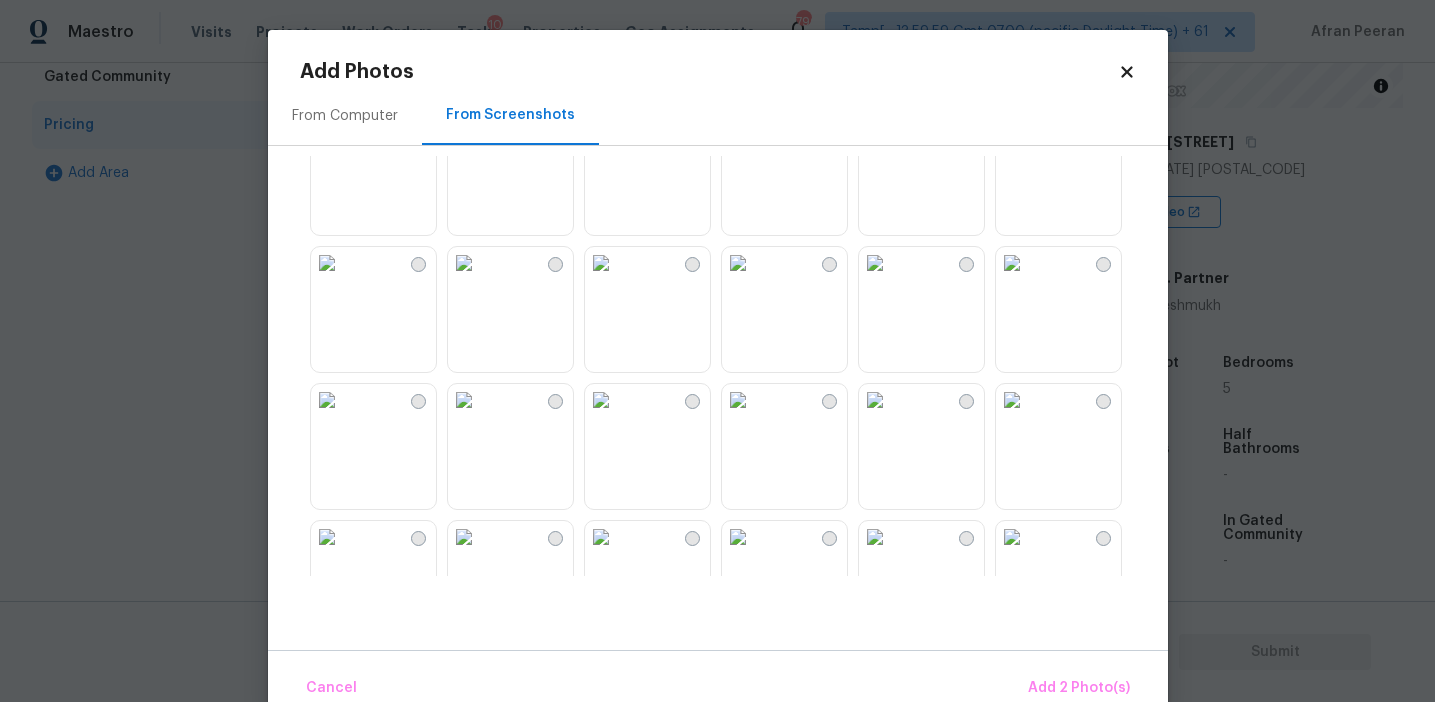 click at bounding box center (464, 263) 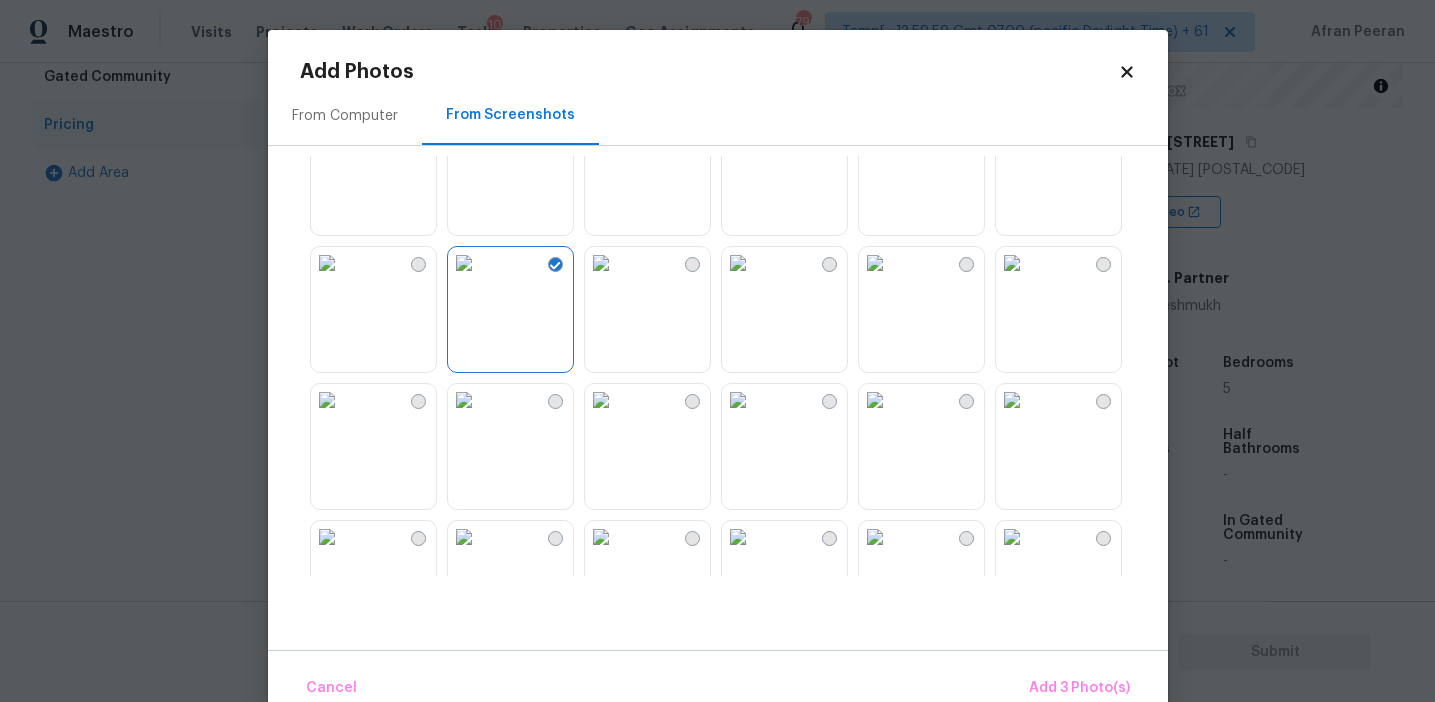 click at bounding box center [464, 263] 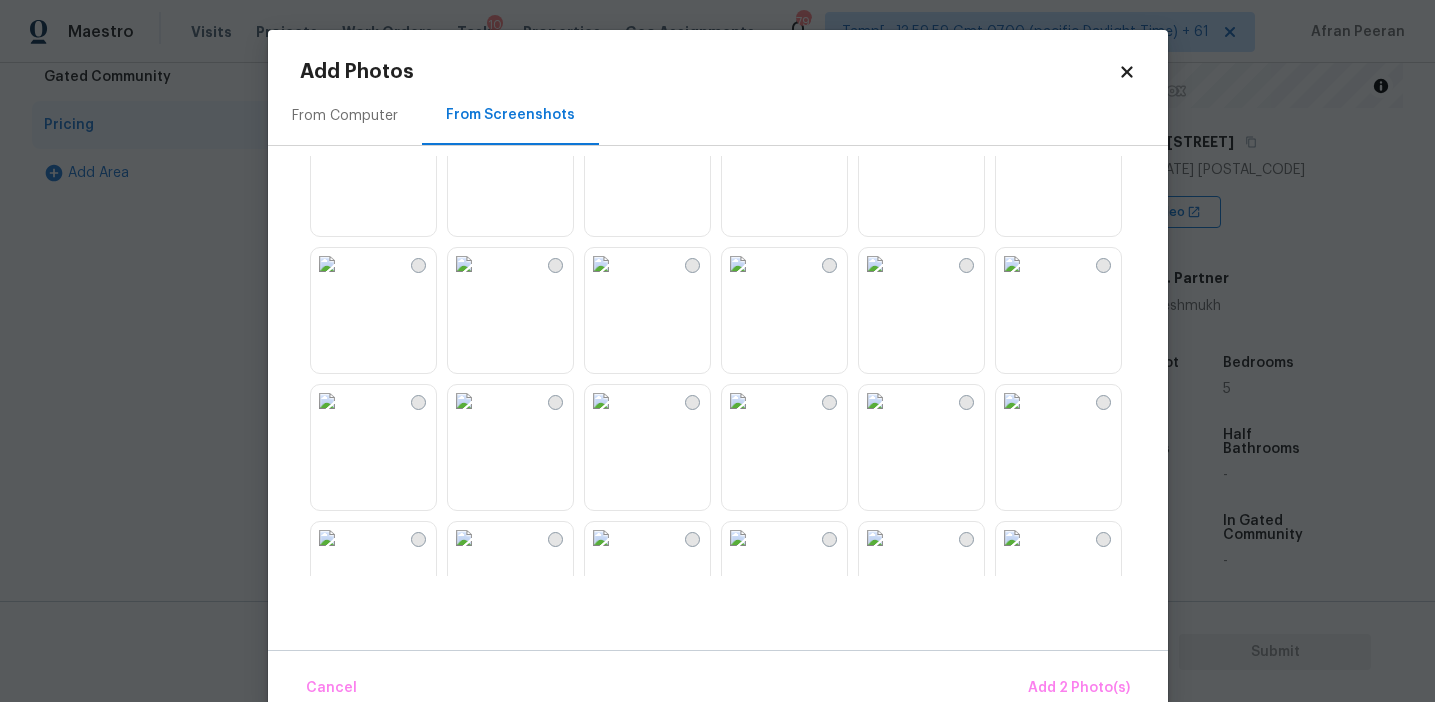 scroll, scrollTop: 1325, scrollLeft: 0, axis: vertical 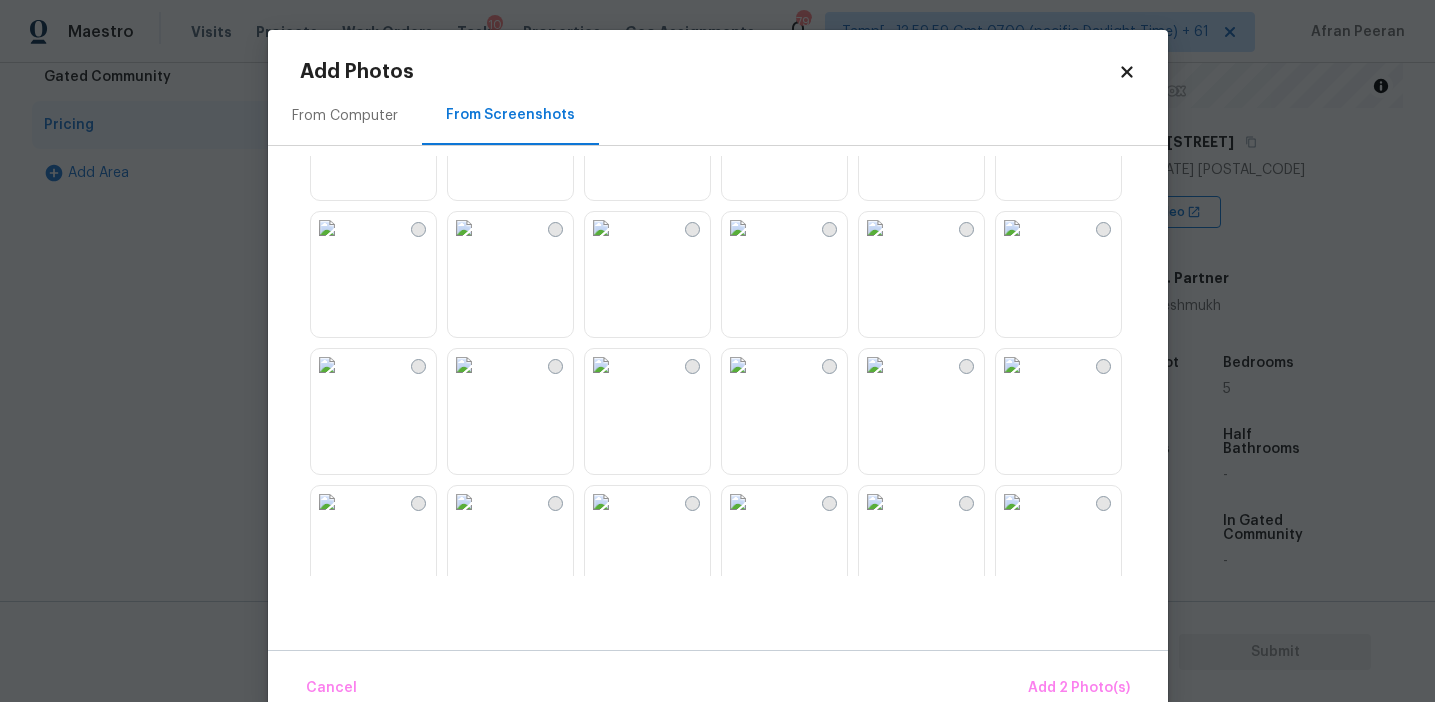 click at bounding box center [327, 228] 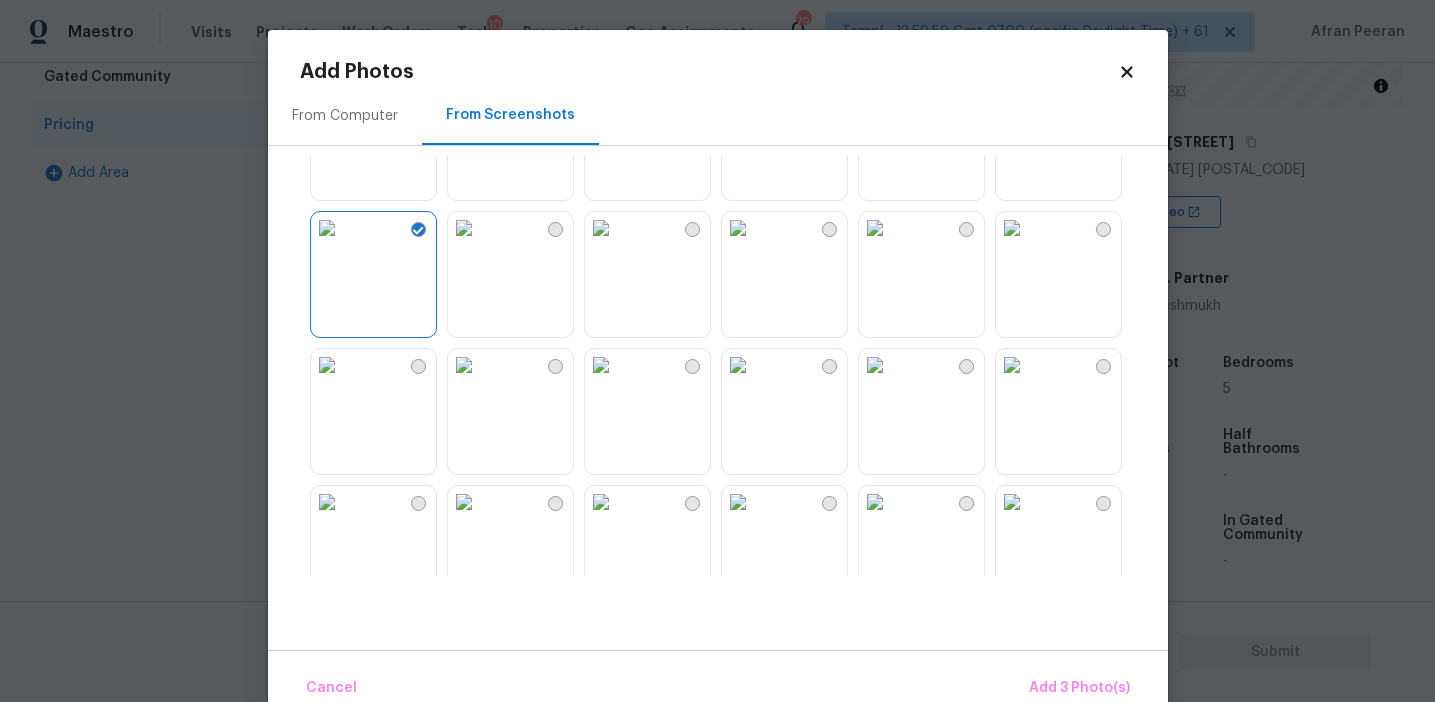 click on "Cancel Add 3 Photo(s)" at bounding box center (718, 680) 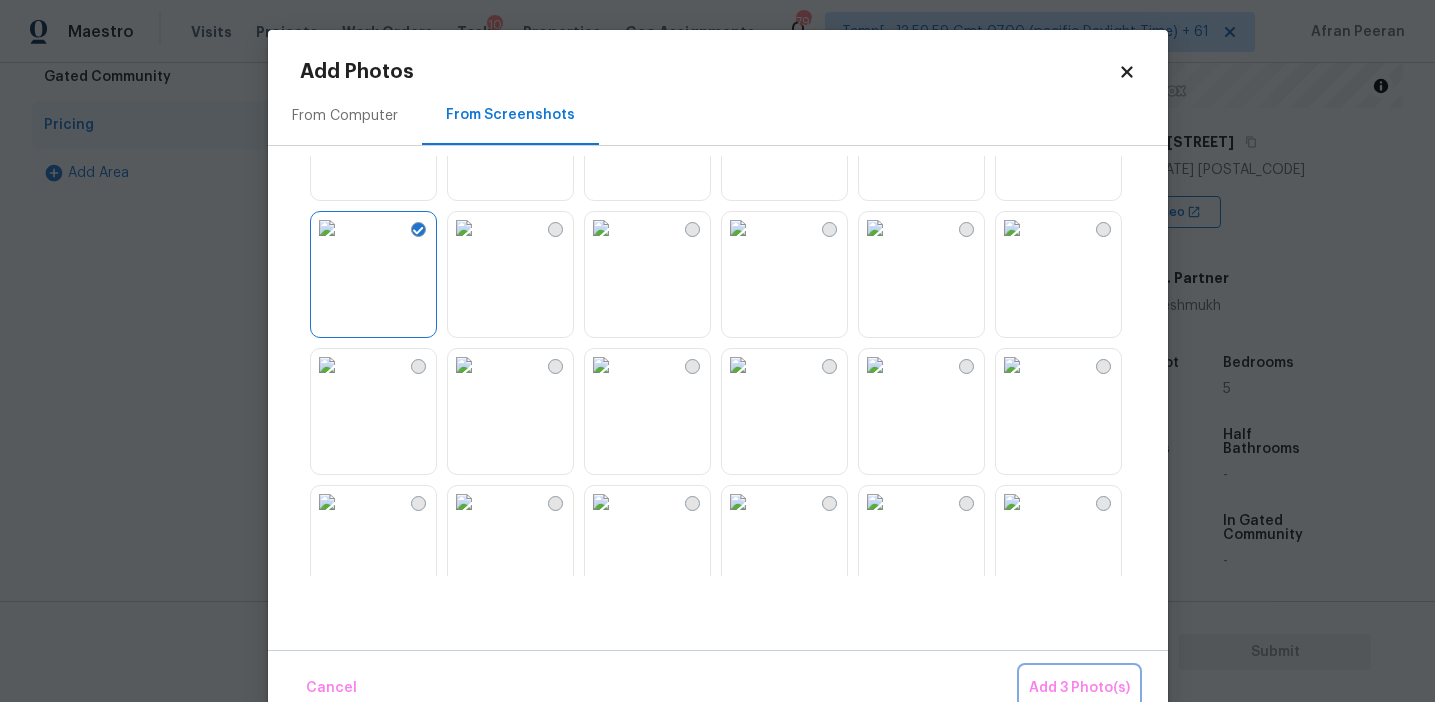 click on "Add 3 Photo(s)" at bounding box center (1079, 688) 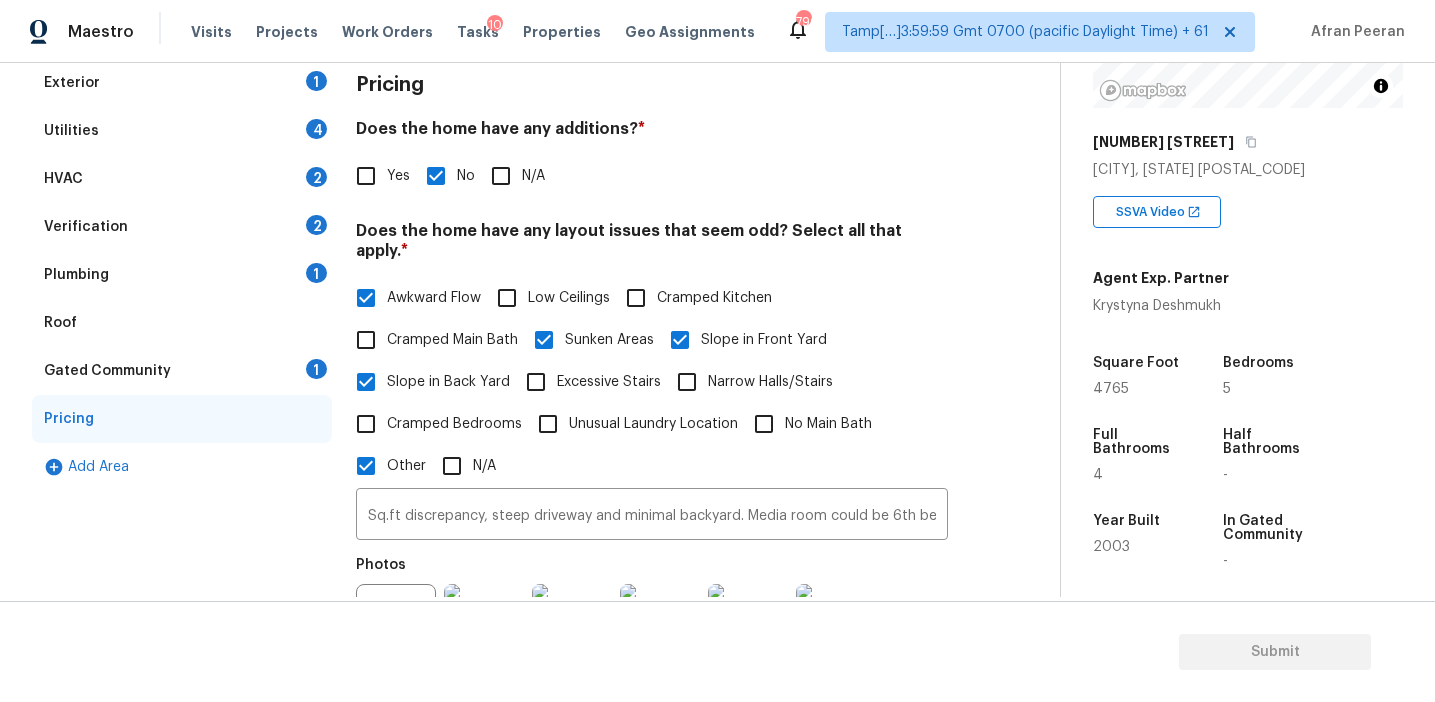 click on "Gated Community 1" at bounding box center (182, 371) 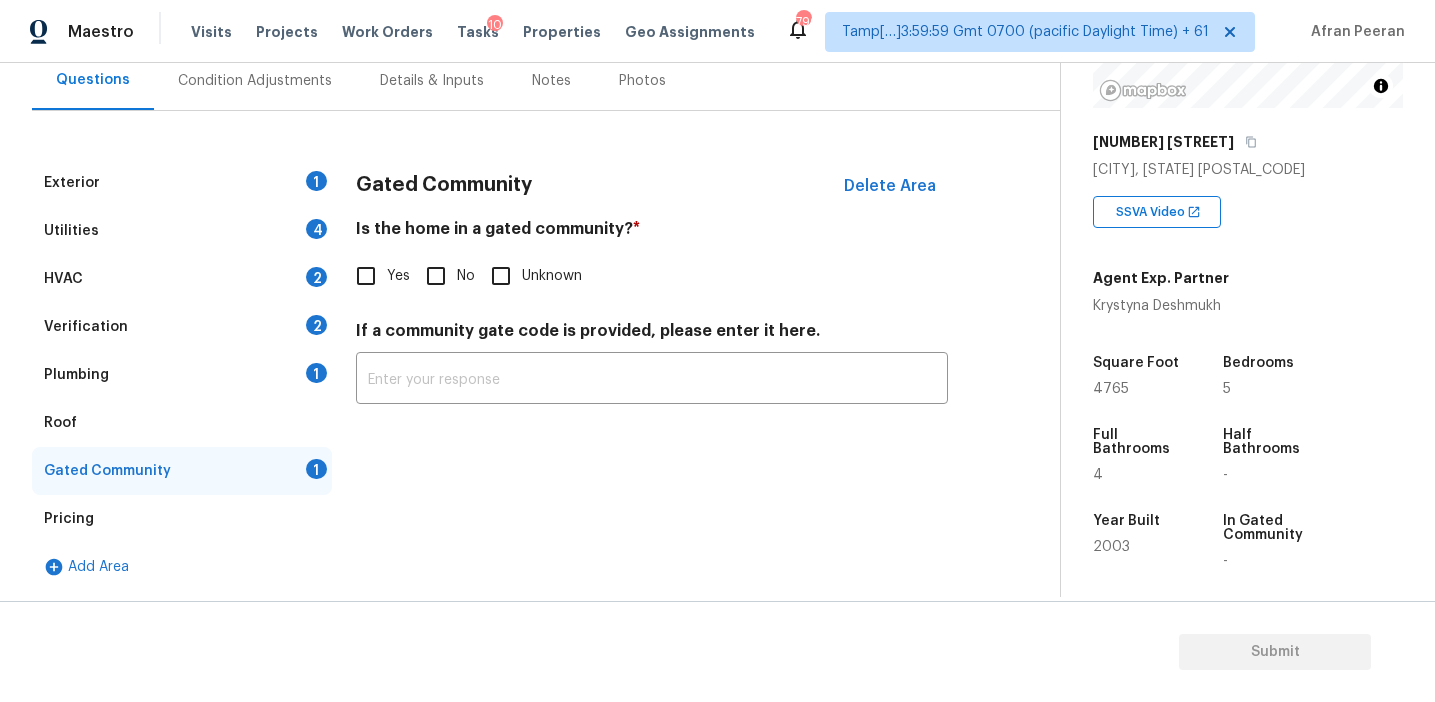 scroll, scrollTop: 192, scrollLeft: 0, axis: vertical 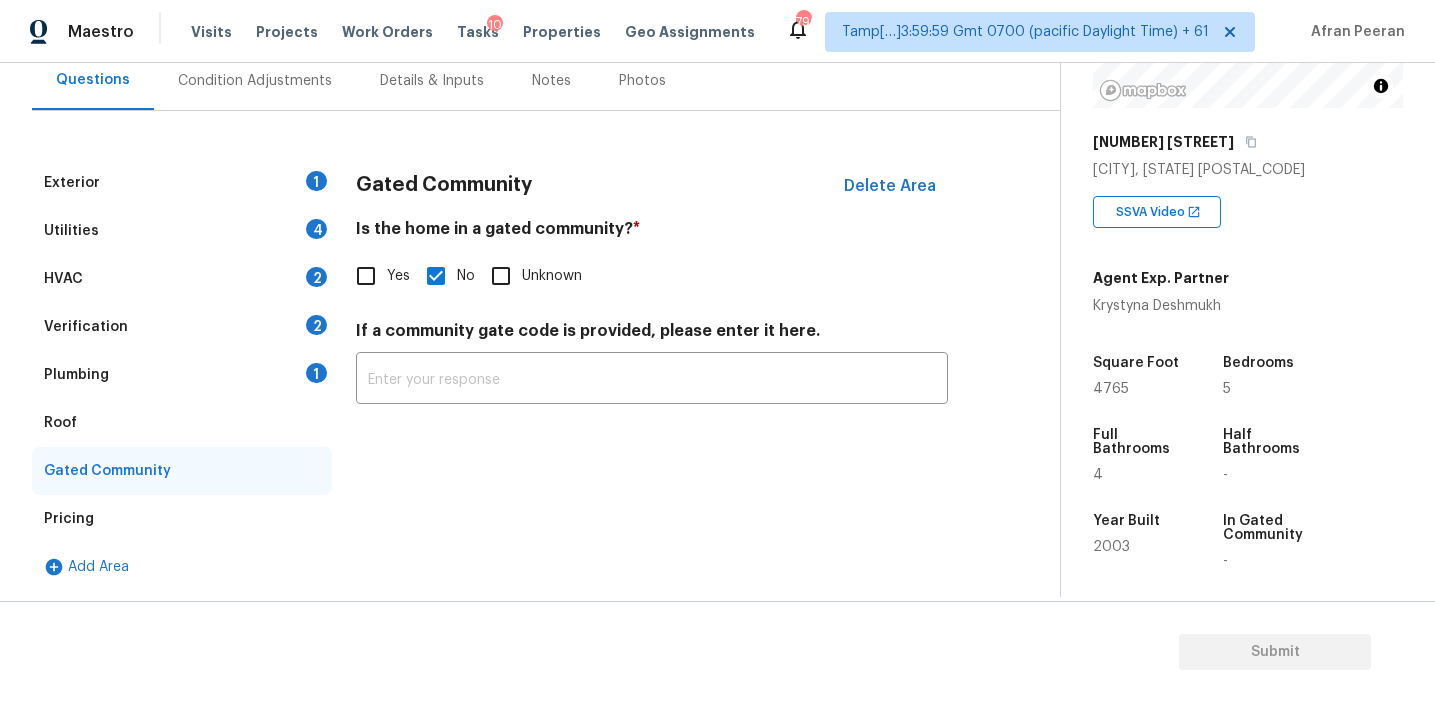 click on "Roof" at bounding box center (182, 423) 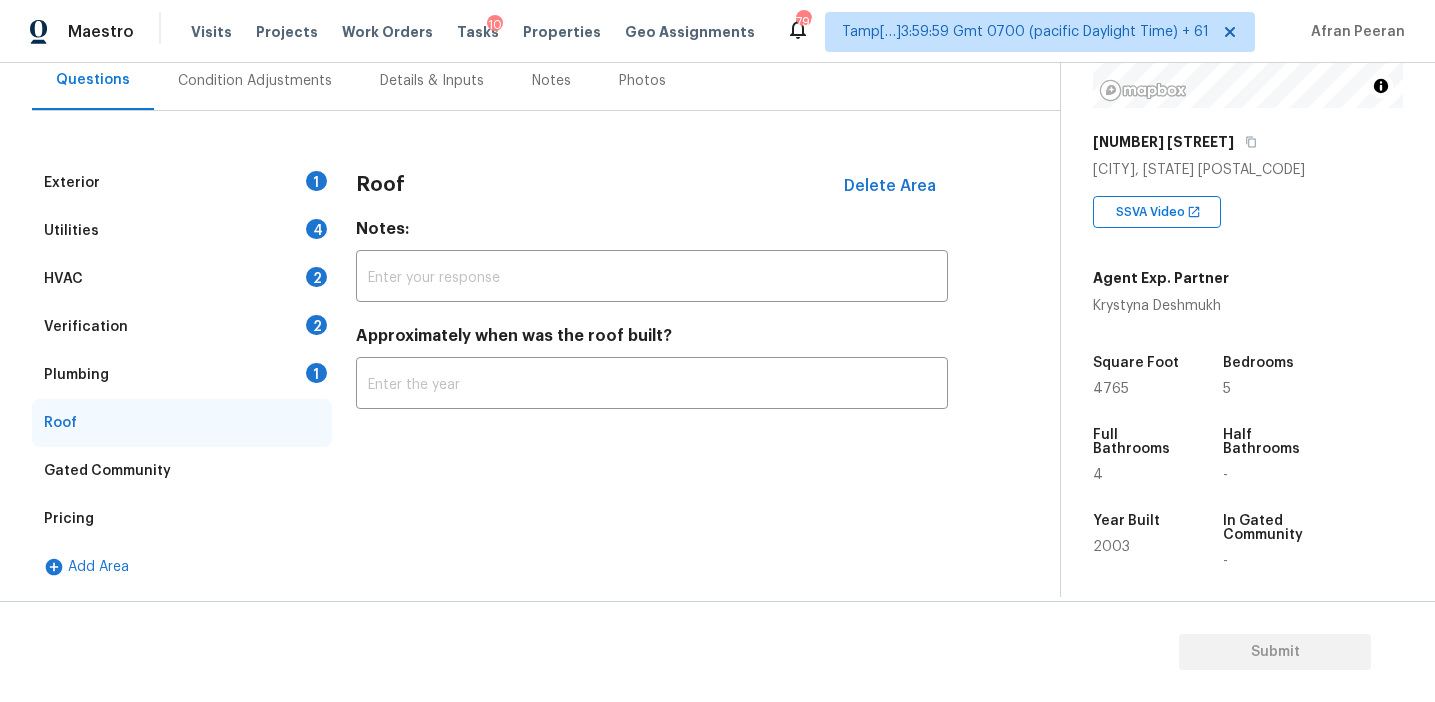 click on "Plumbing 1" at bounding box center [182, 375] 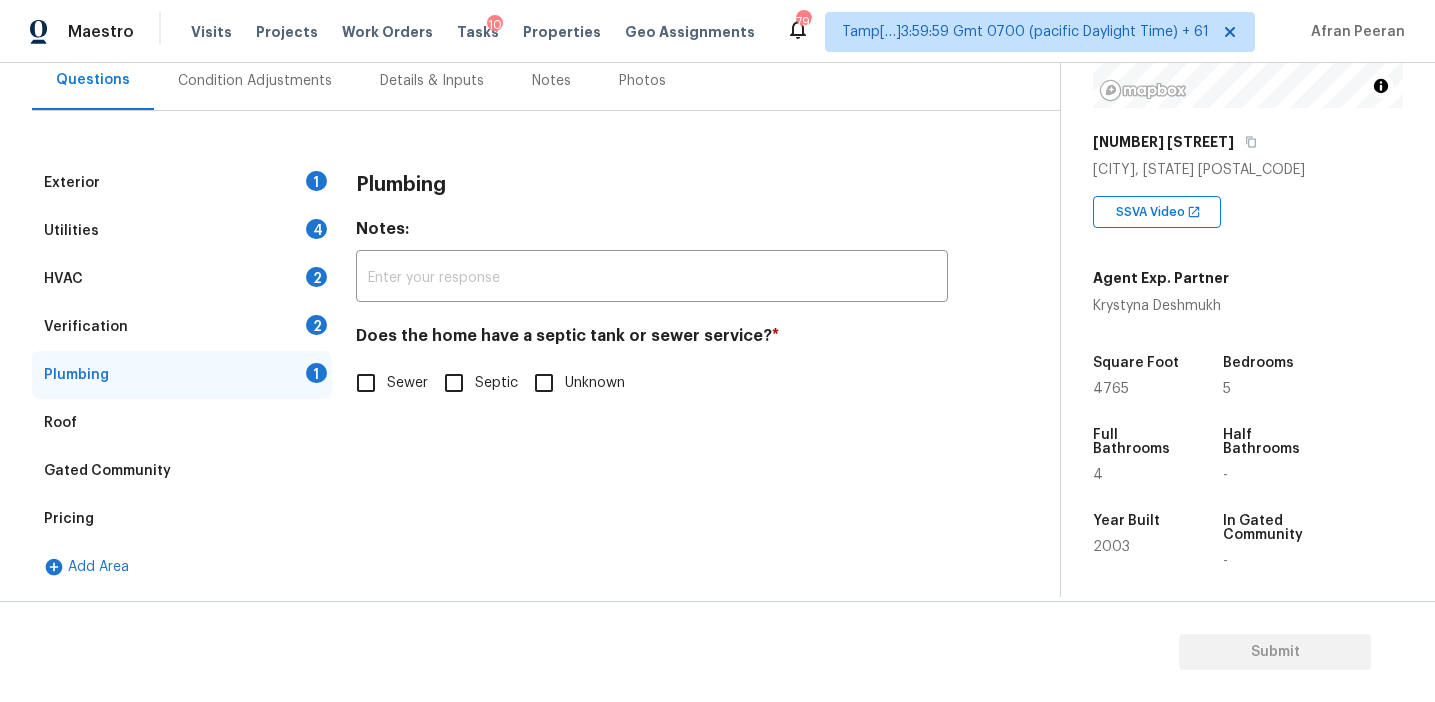 click on "Sewer" at bounding box center [407, 383] 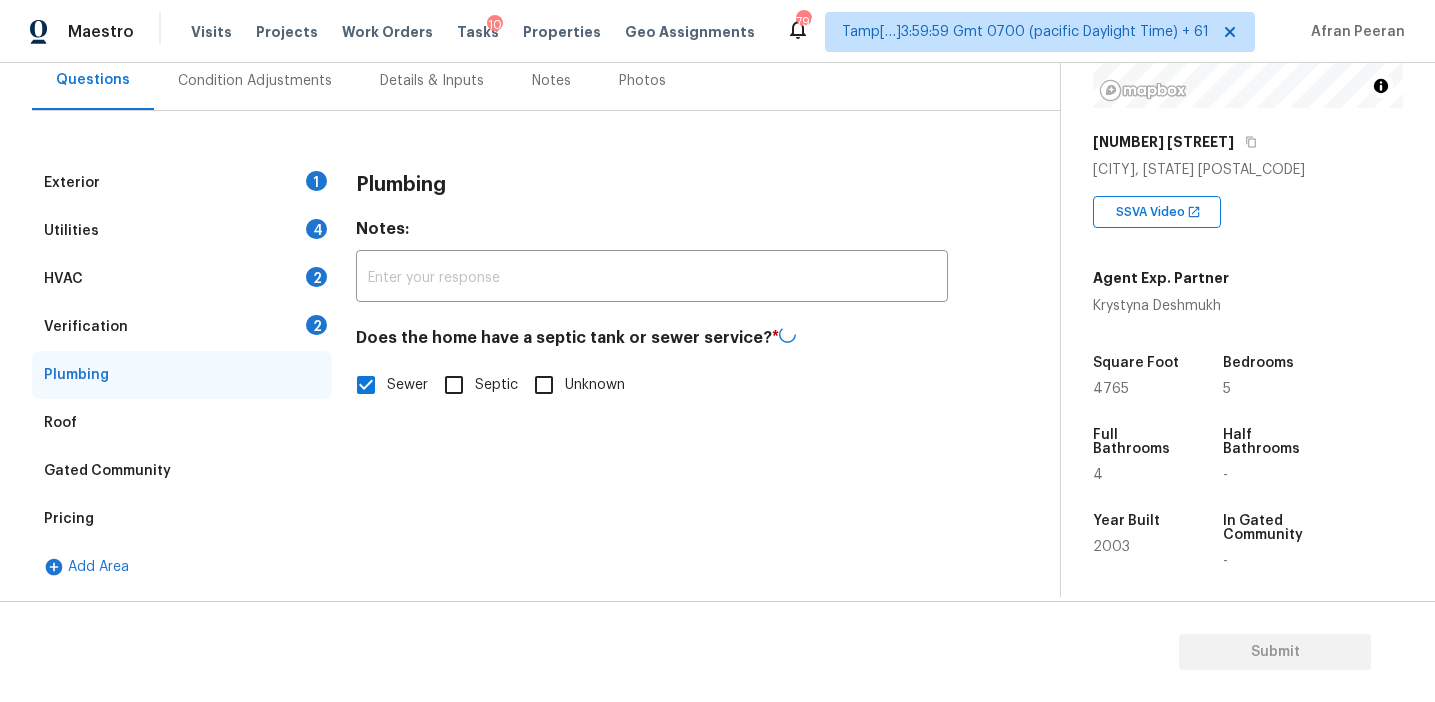 click on "Verification 2" at bounding box center (182, 327) 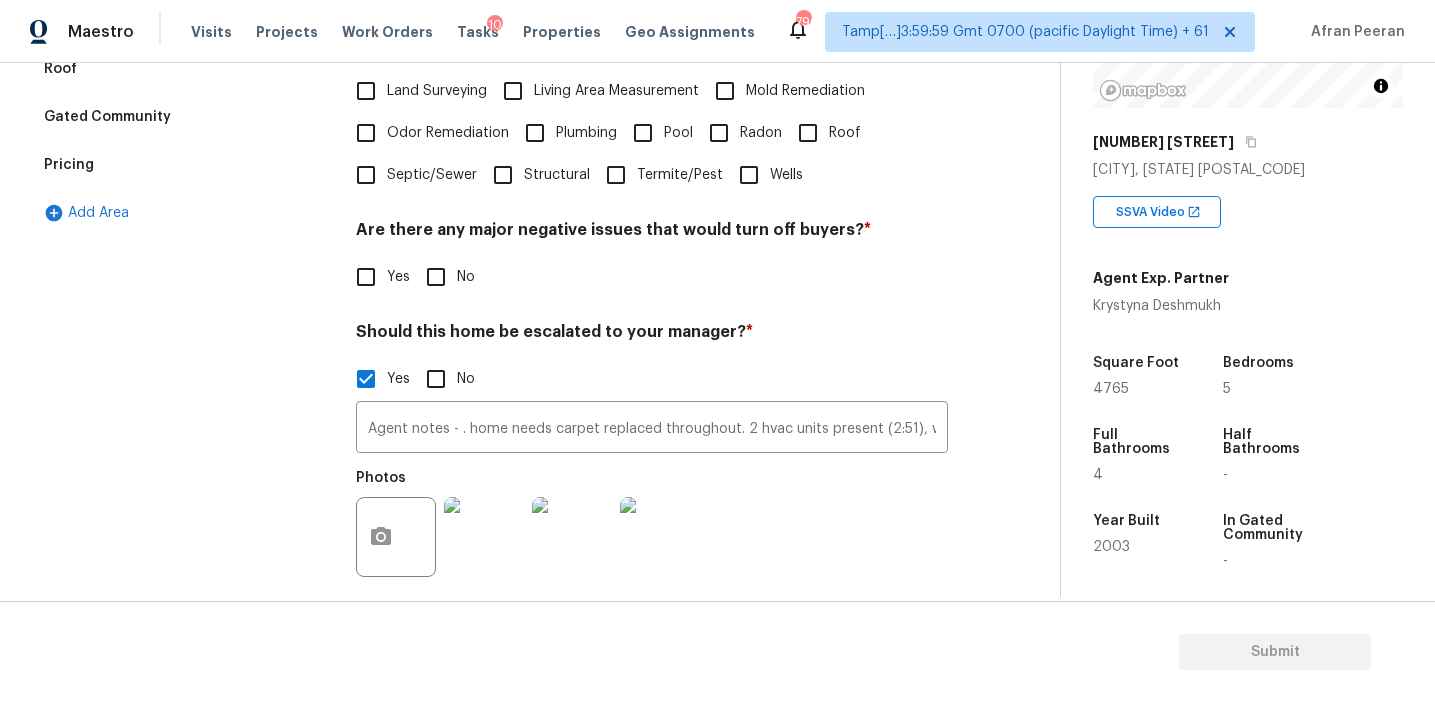 click on "No" at bounding box center [436, 277] 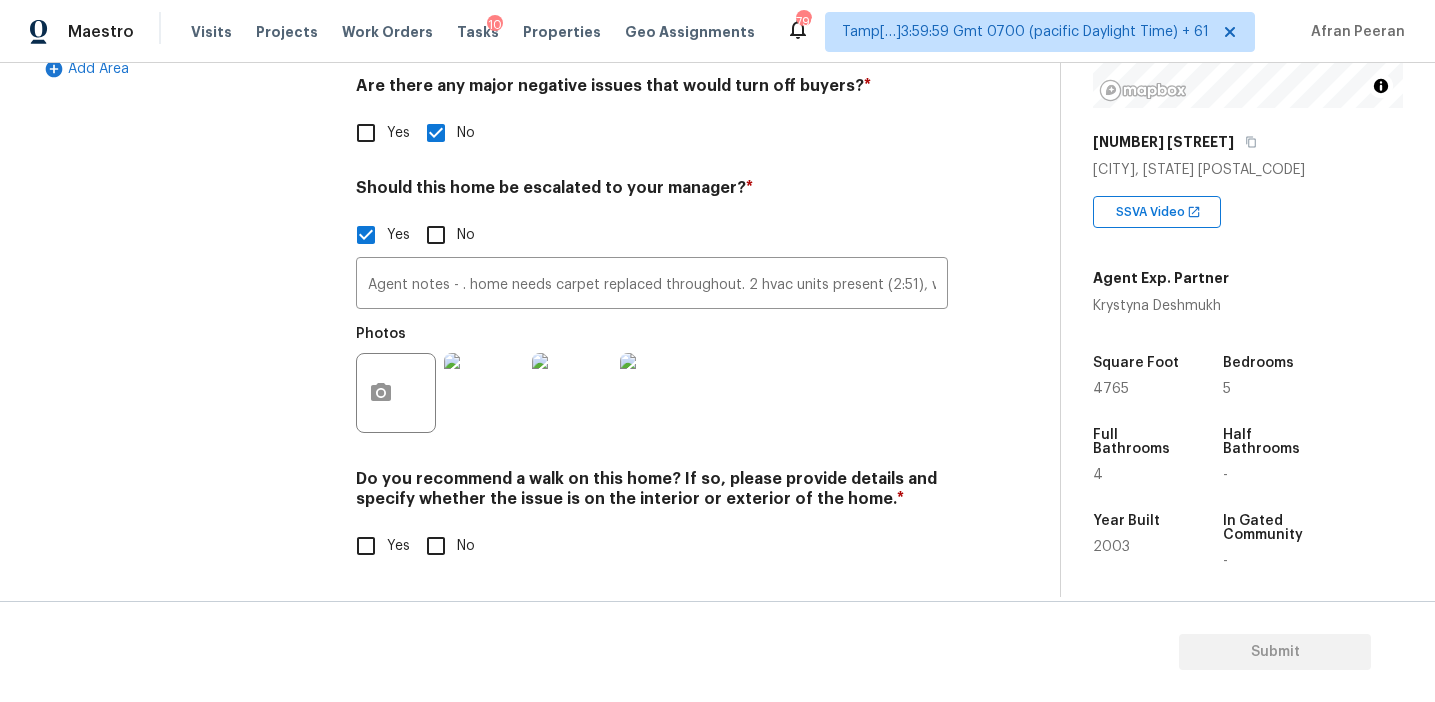 scroll, scrollTop: 691, scrollLeft: 0, axis: vertical 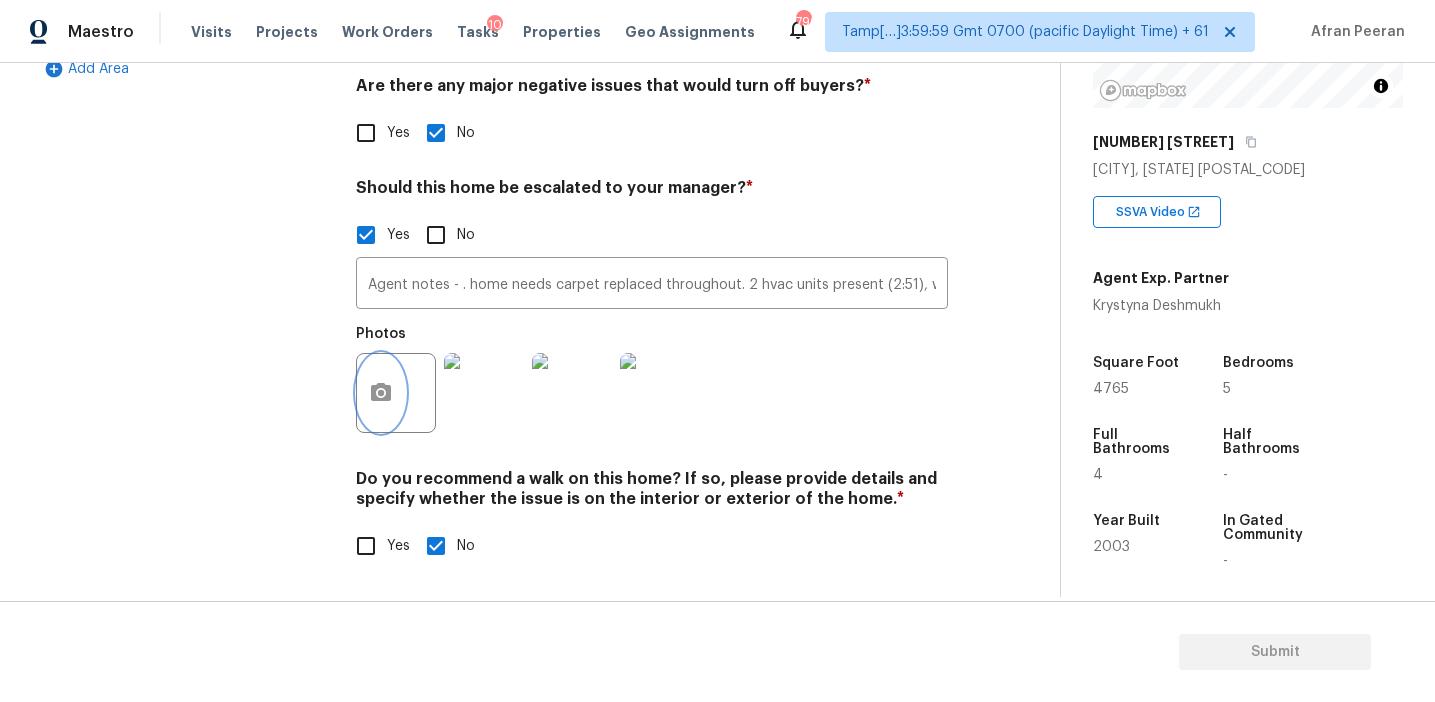 click 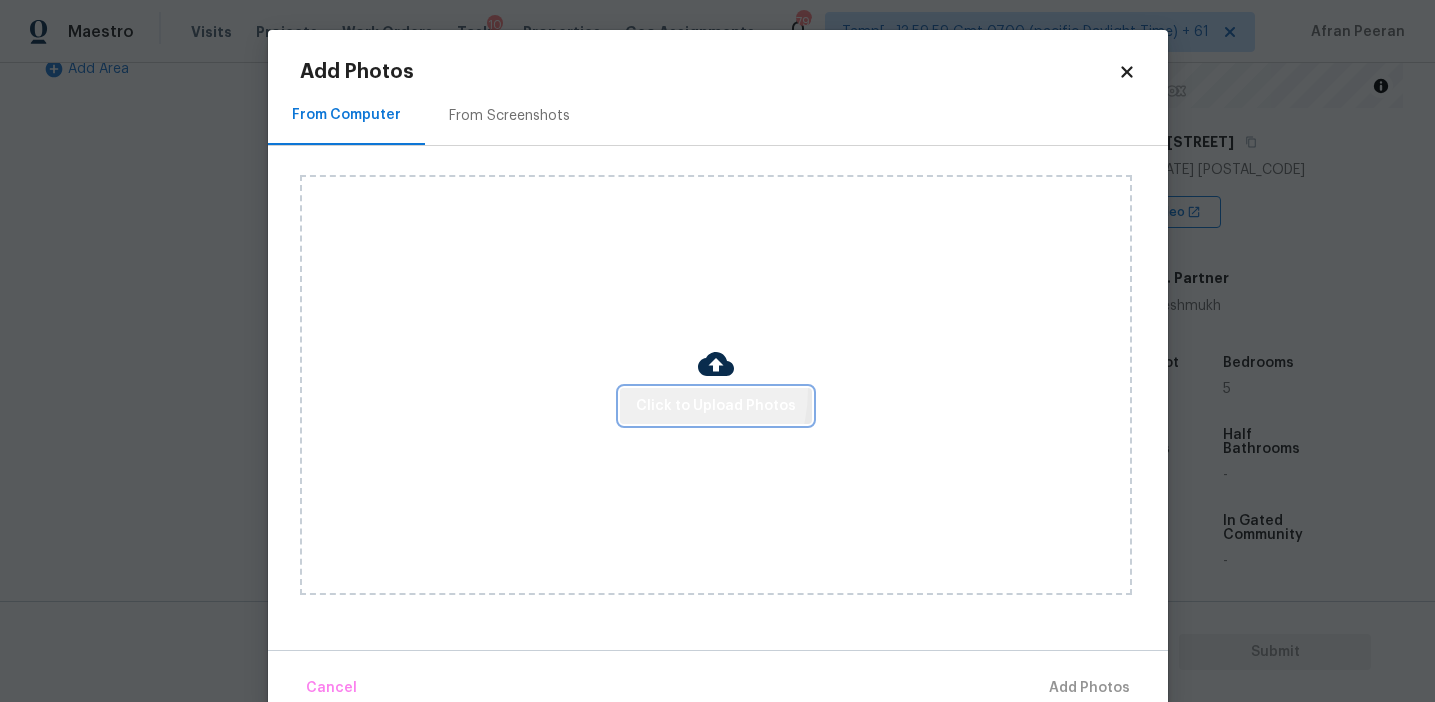 click on "Click to Upload Photos" at bounding box center [716, 406] 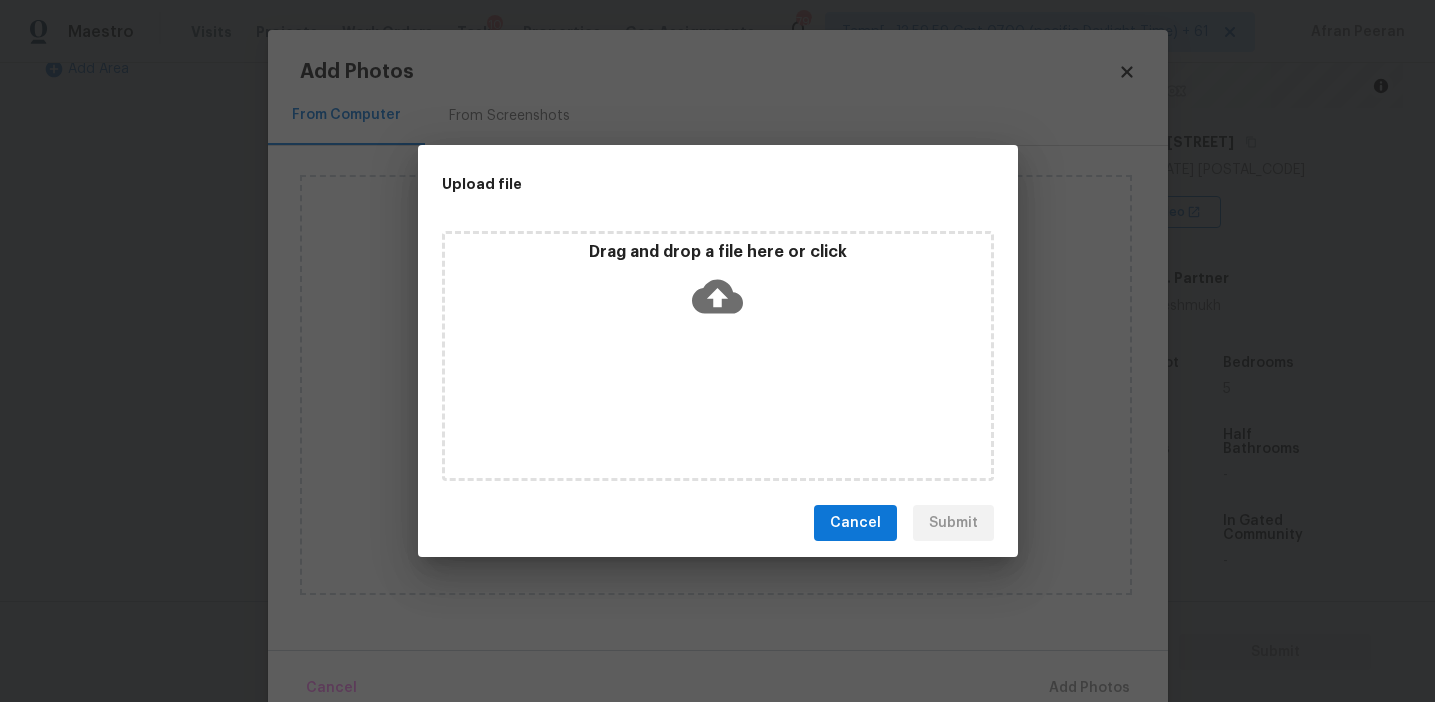 click on "Drag and drop a file here or click" at bounding box center [718, 285] 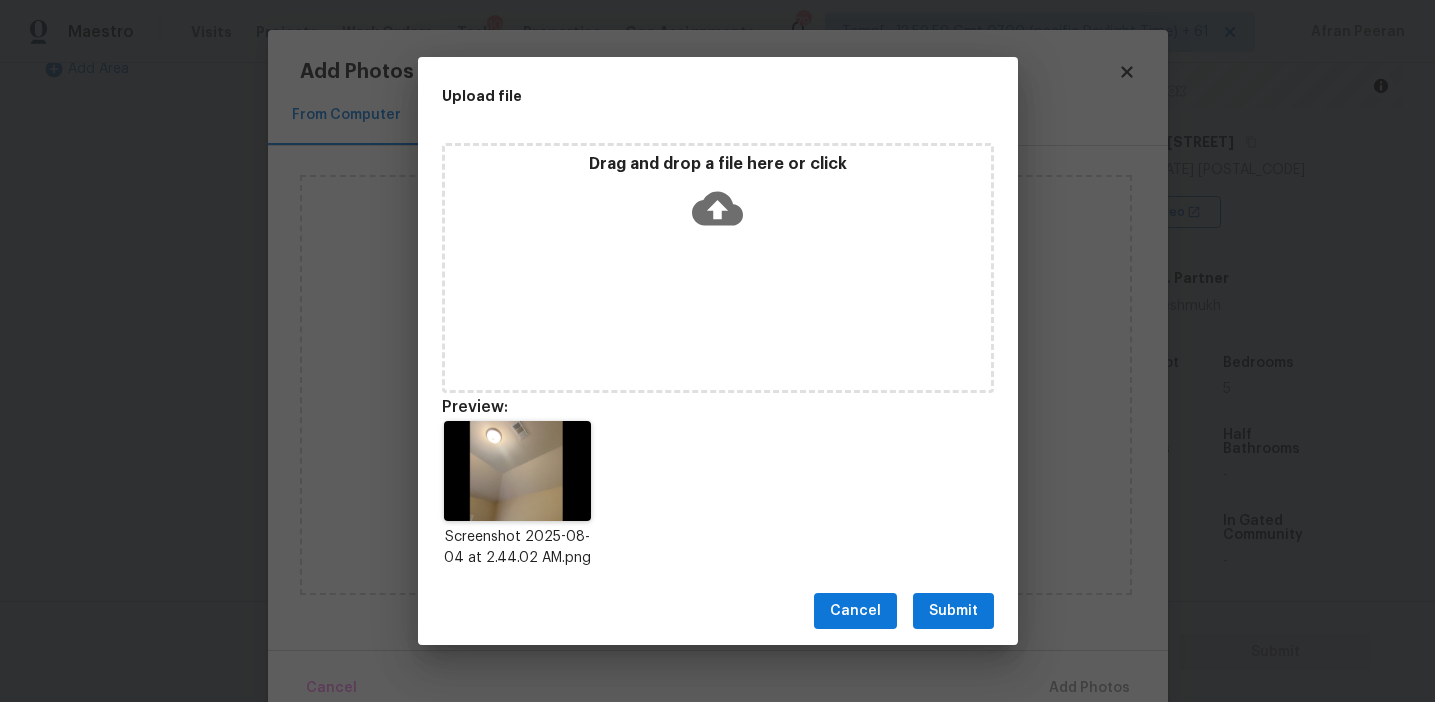 click on "Submit" at bounding box center (953, 611) 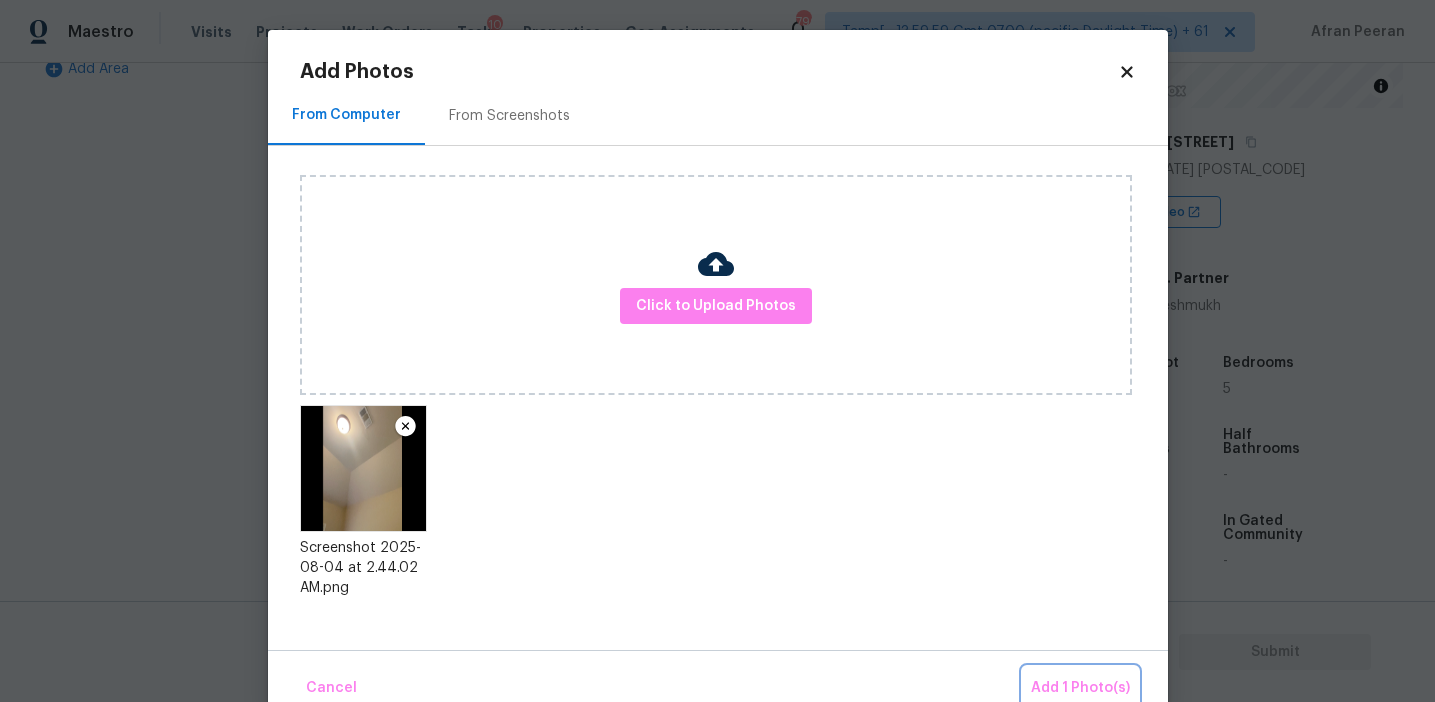 click on "Add 1 Photo(s)" at bounding box center [1080, 688] 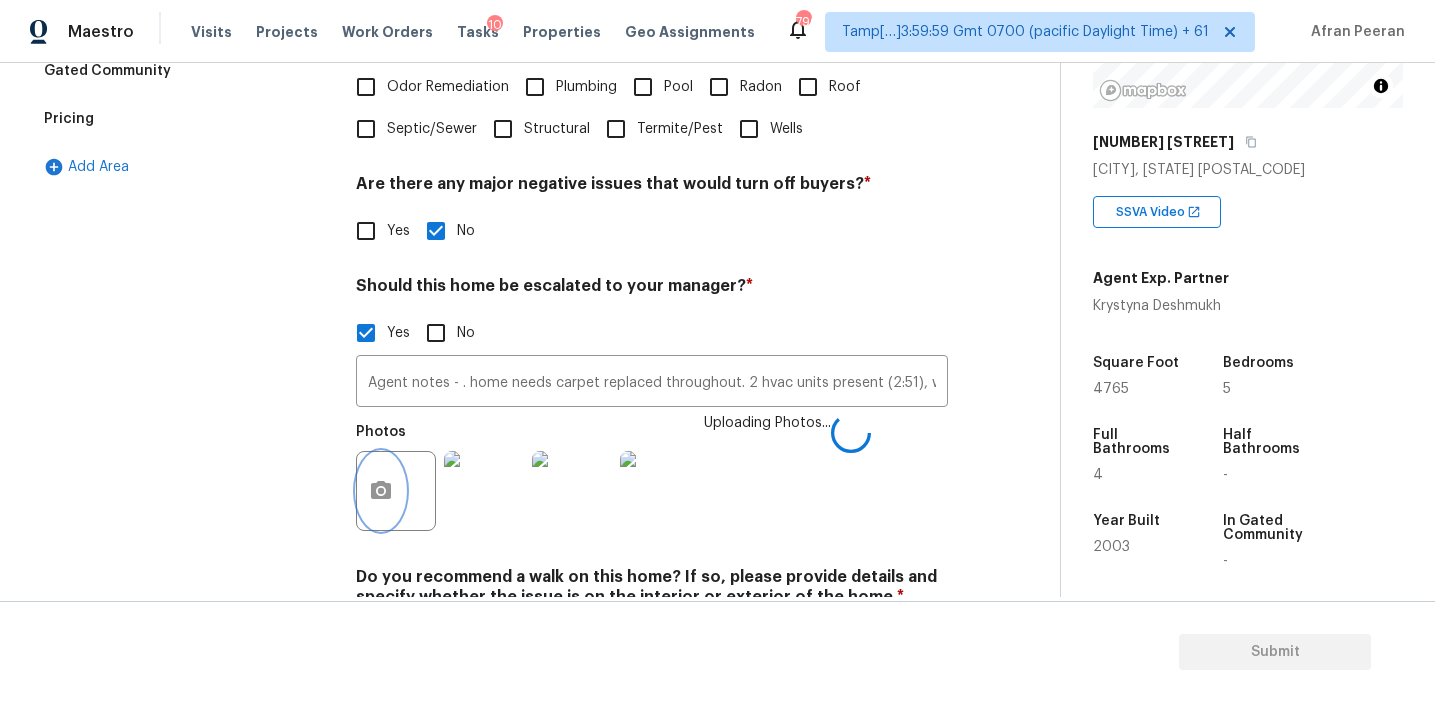 scroll, scrollTop: 563, scrollLeft: 0, axis: vertical 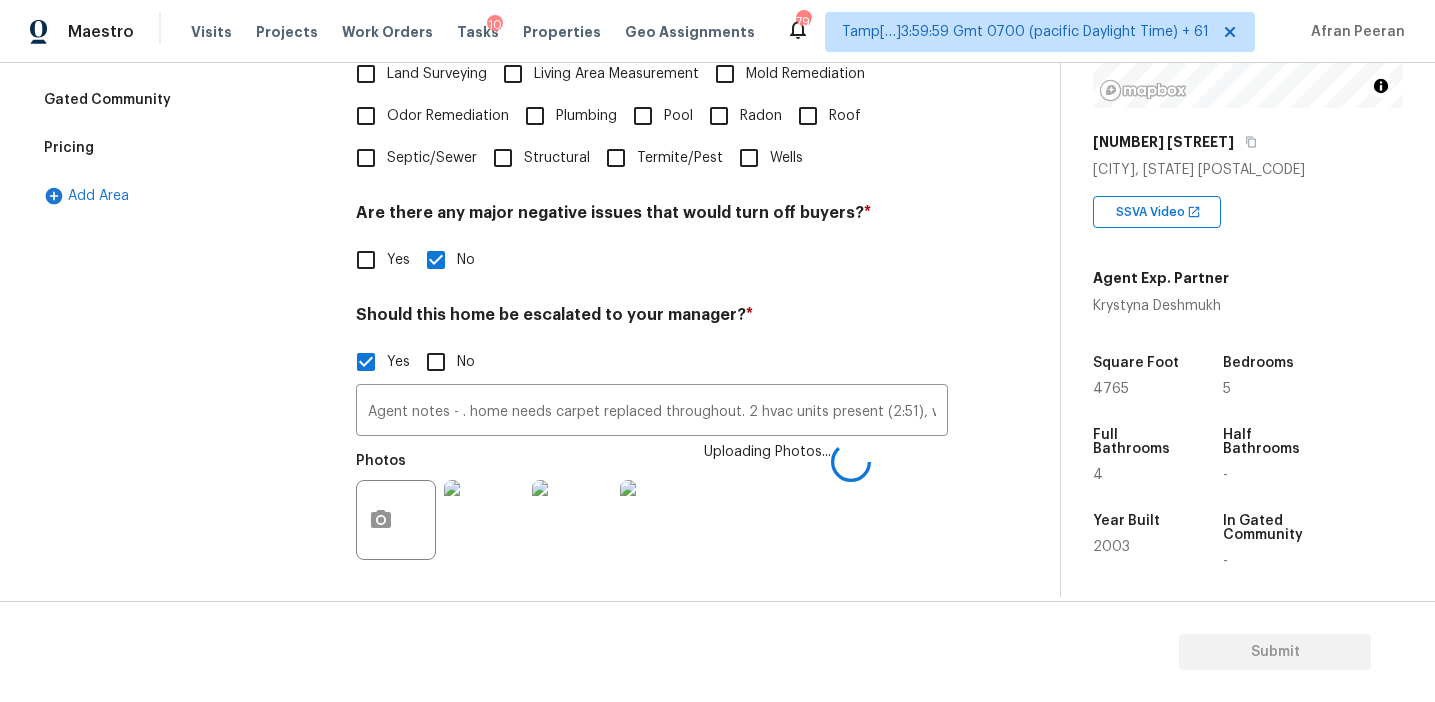 click on "Plumbing" at bounding box center [586, 116] 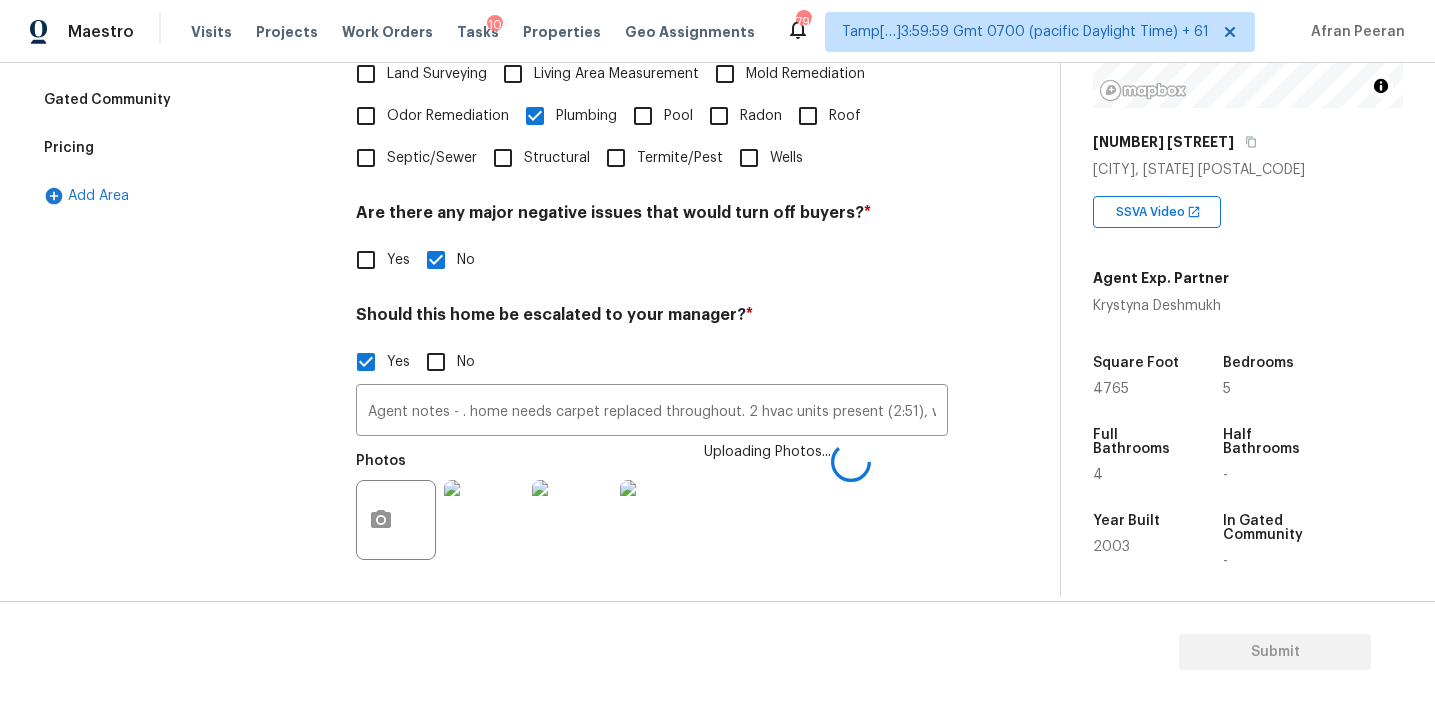click on "Roof" at bounding box center (845, 116) 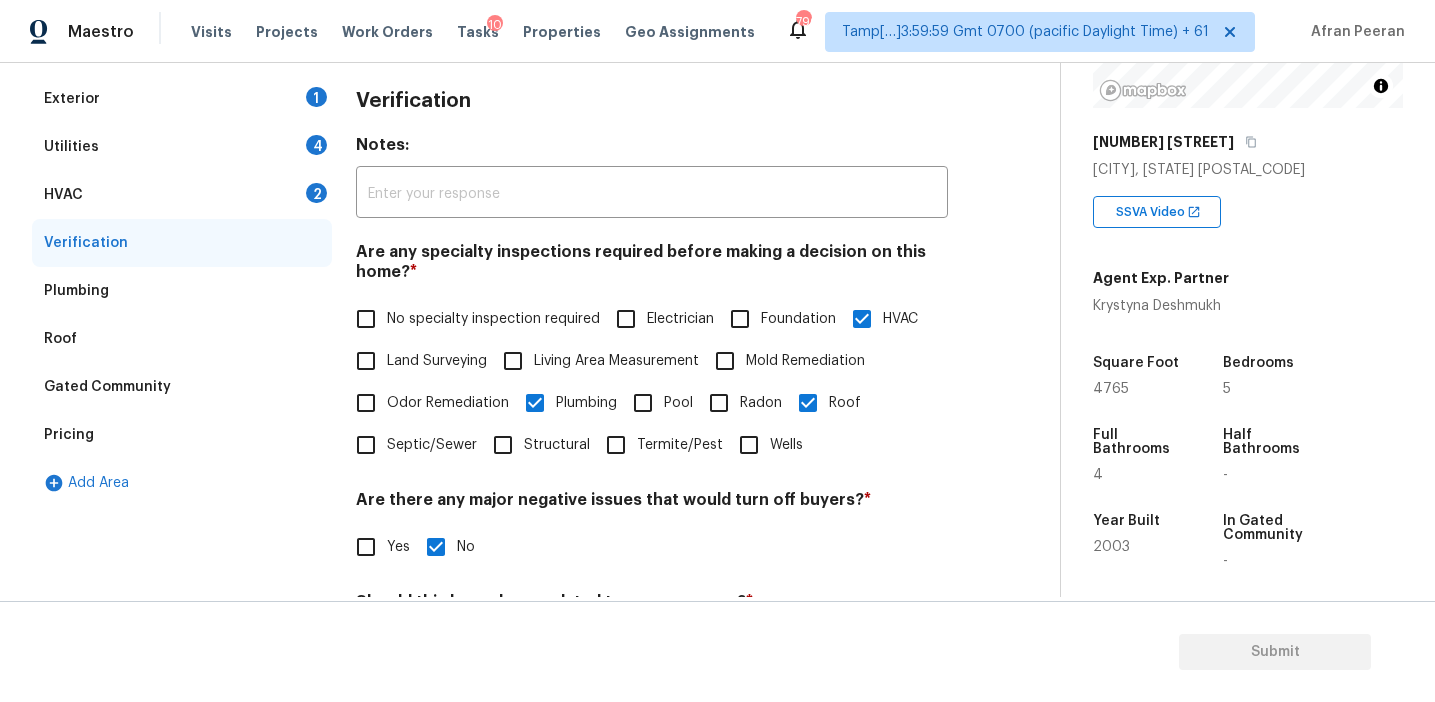 scroll, scrollTop: 267, scrollLeft: 0, axis: vertical 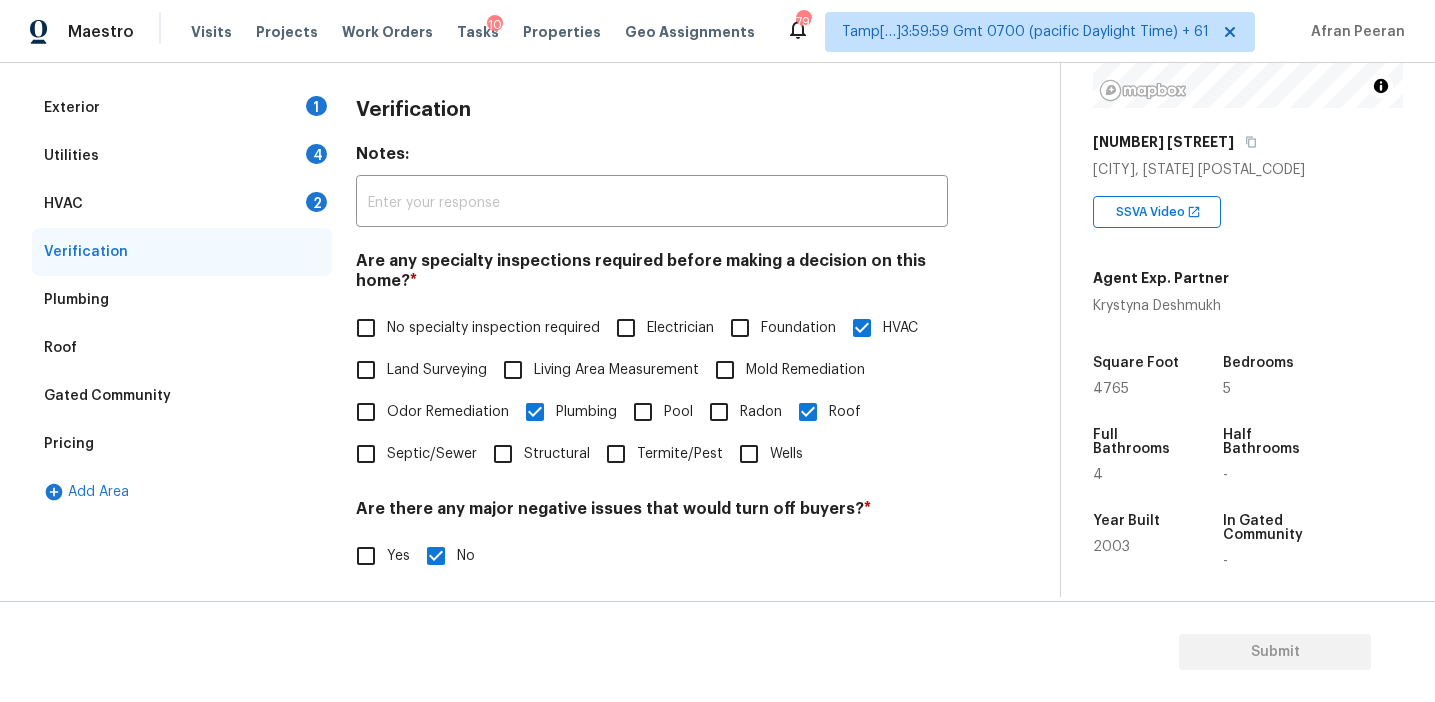 click on "HVAC 2" at bounding box center (182, 204) 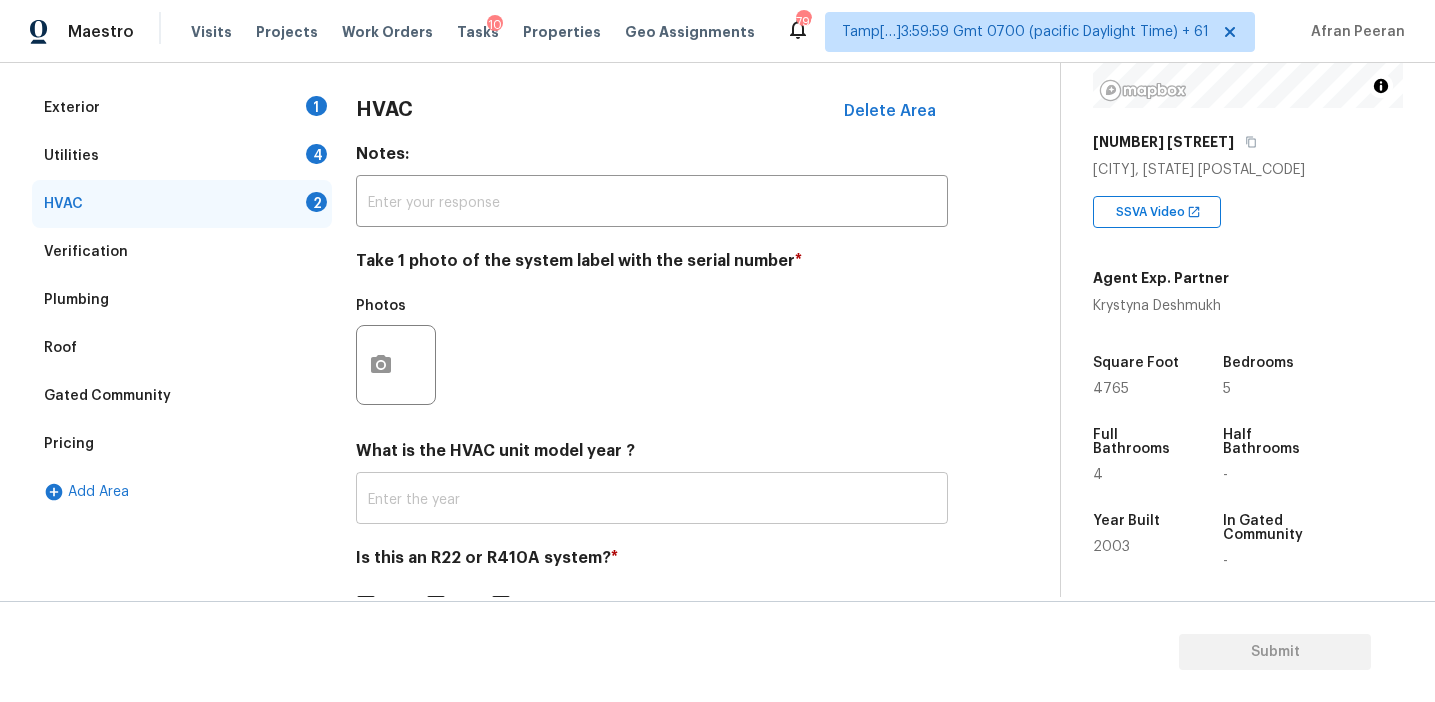 scroll, scrollTop: 327, scrollLeft: 0, axis: vertical 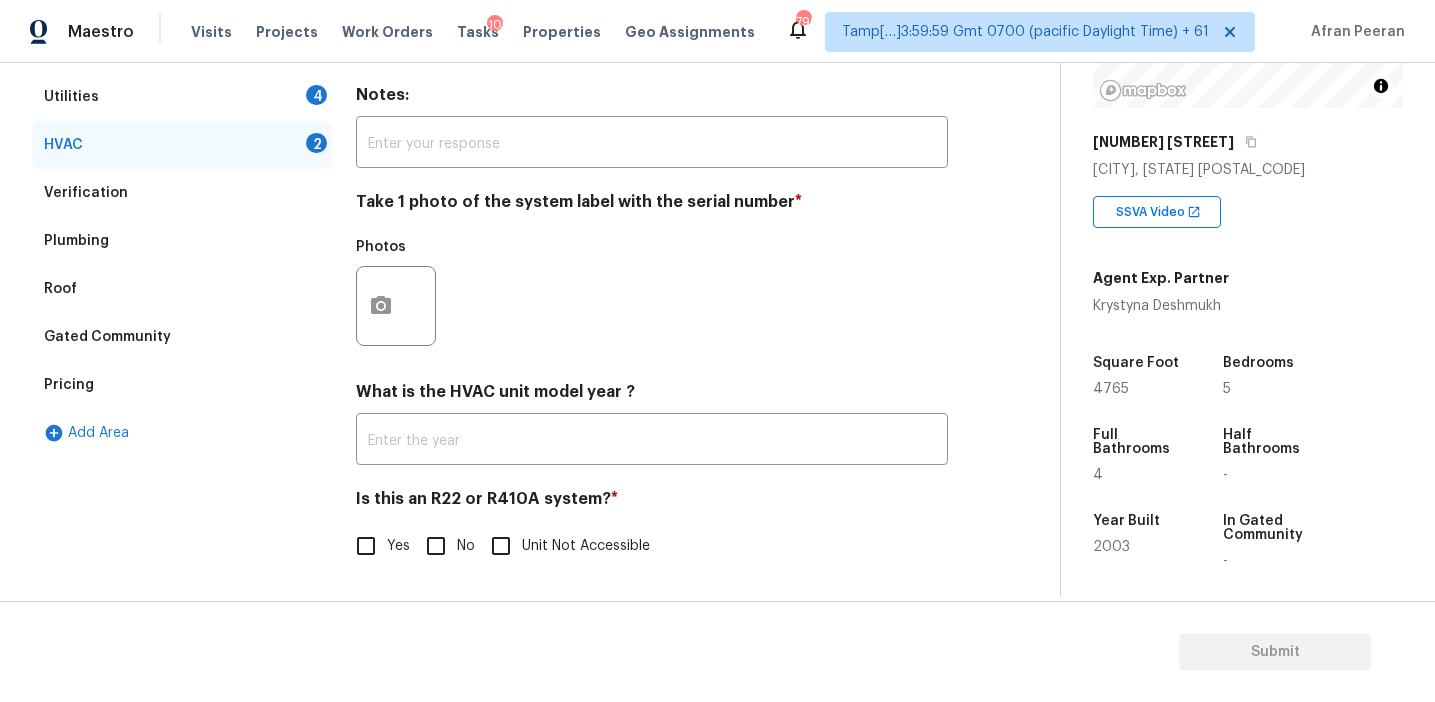 click on "No" at bounding box center [436, 546] 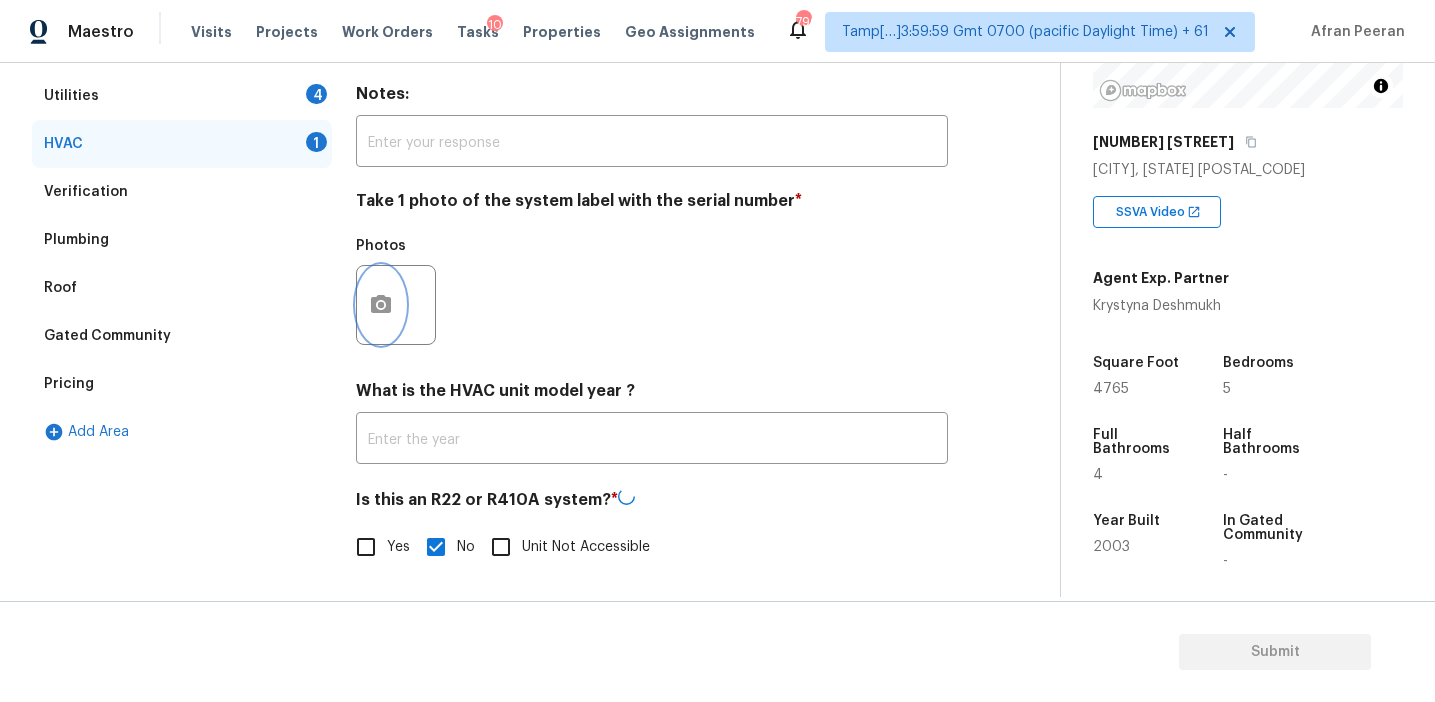 click 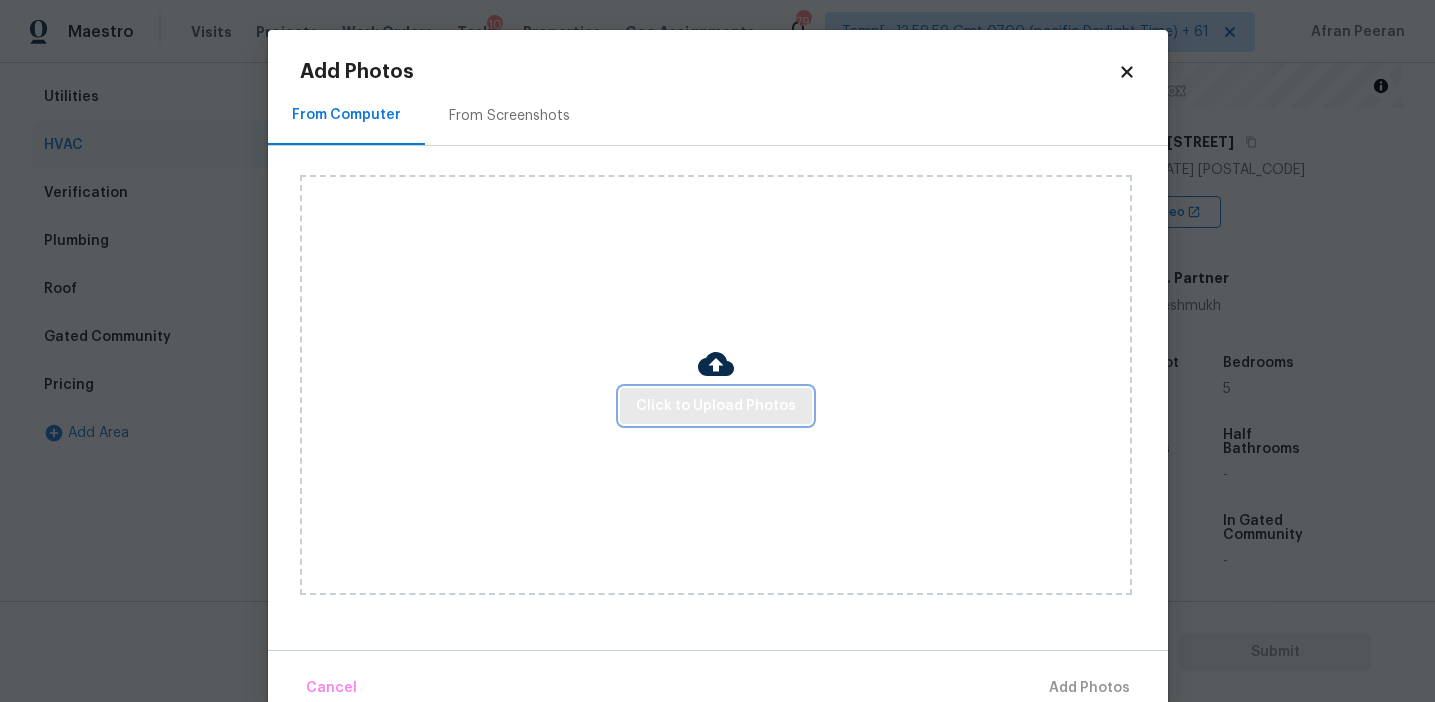 click on "Click to Upload Photos" at bounding box center (716, 406) 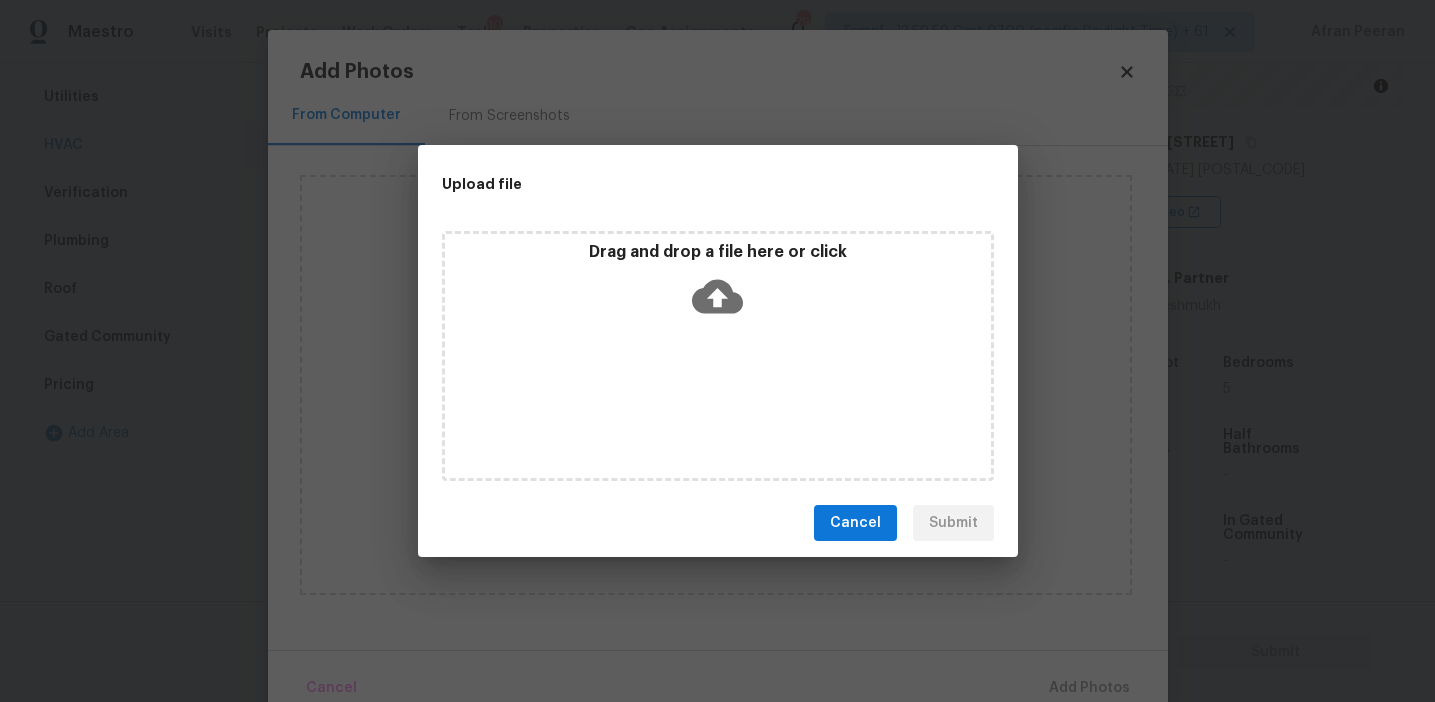 click 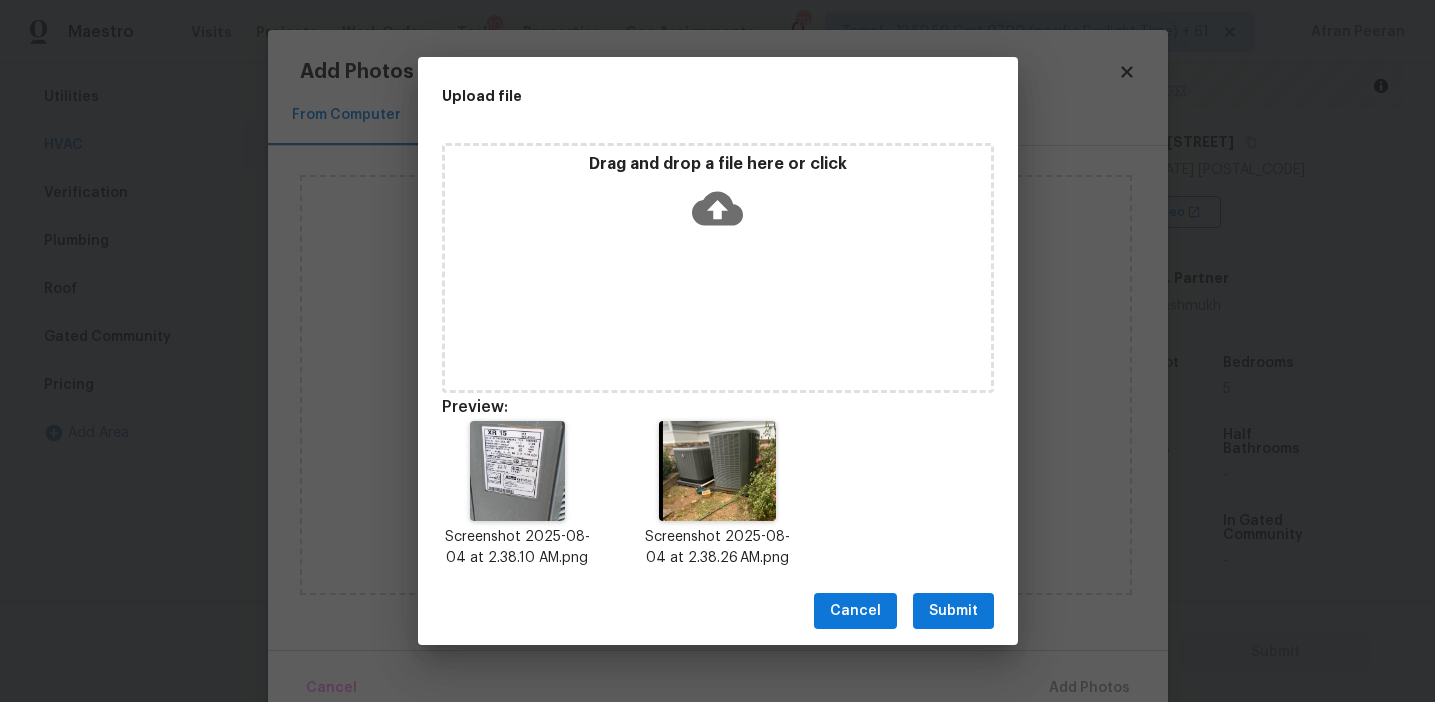 click on "Submit" at bounding box center (953, 611) 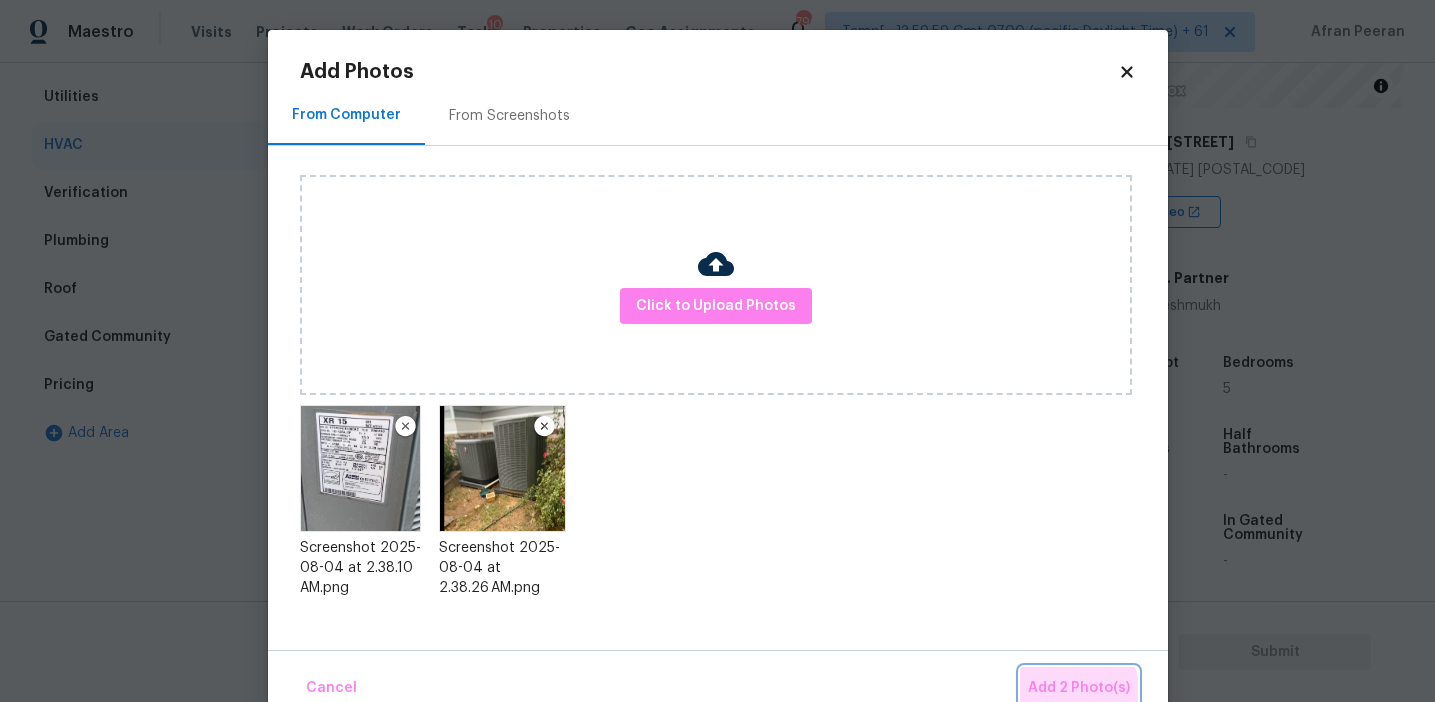 click on "Add 2 Photo(s)" at bounding box center (1079, 688) 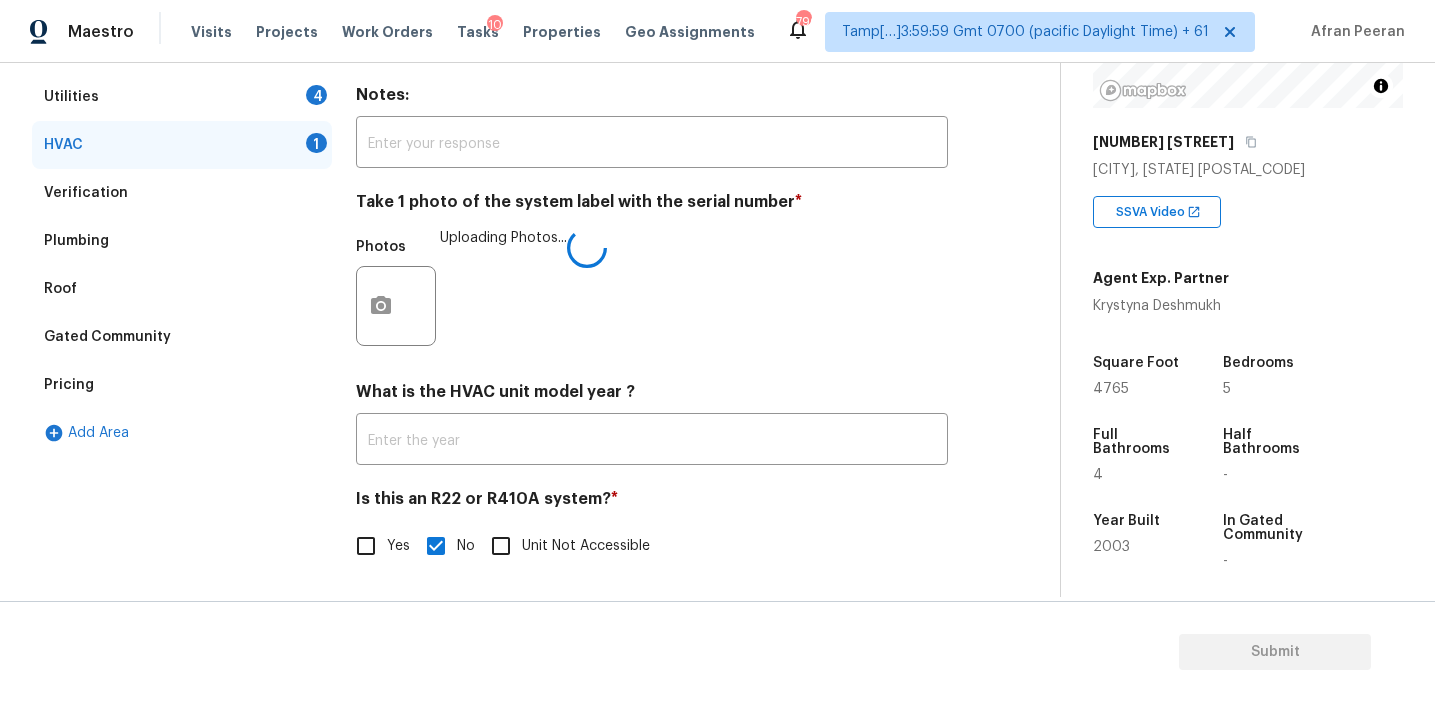 click on "Is this an R22 or R410A system?  * Yes No Unit Not Accessible" at bounding box center [652, 528] 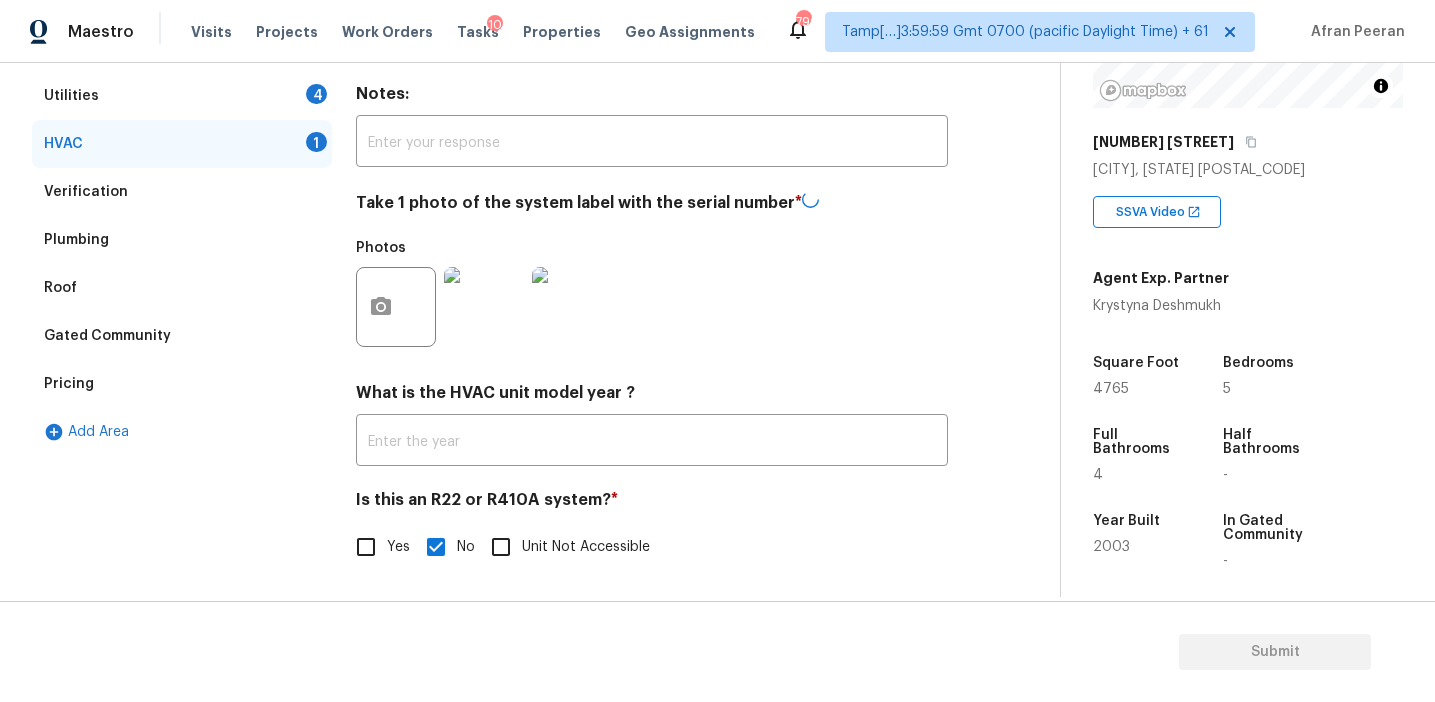 click on "Is this an R22 or R410A system?  * Yes No Unit Not Accessible" at bounding box center [652, 529] 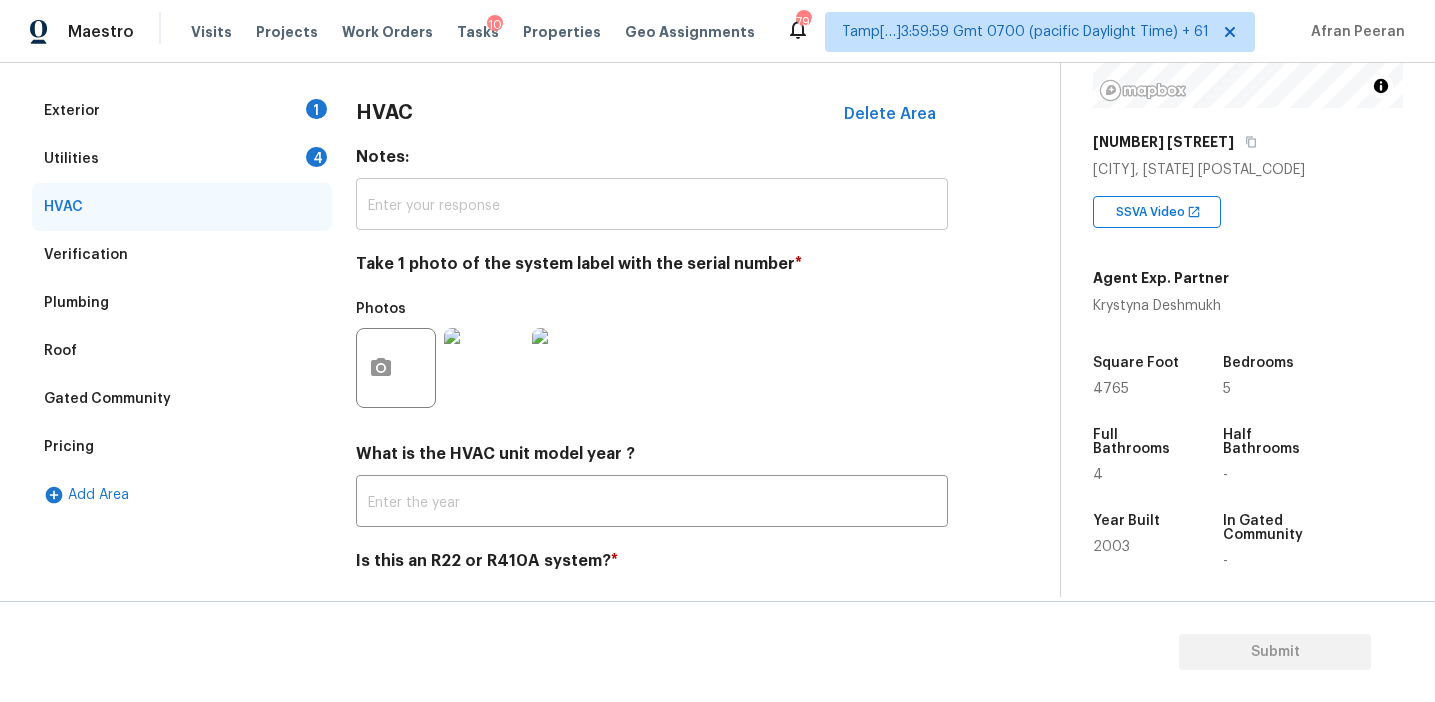 scroll, scrollTop: 198, scrollLeft: 0, axis: vertical 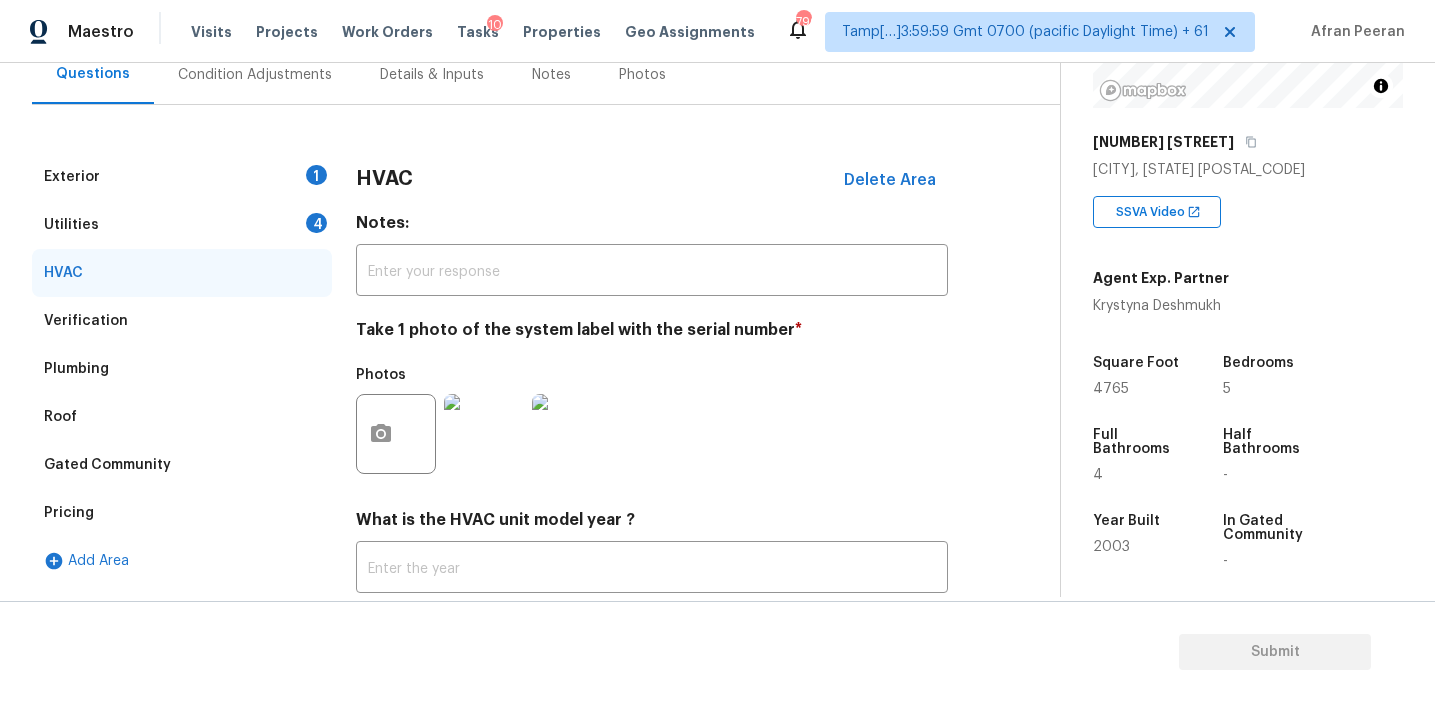 click on "Utilities 4" at bounding box center [182, 225] 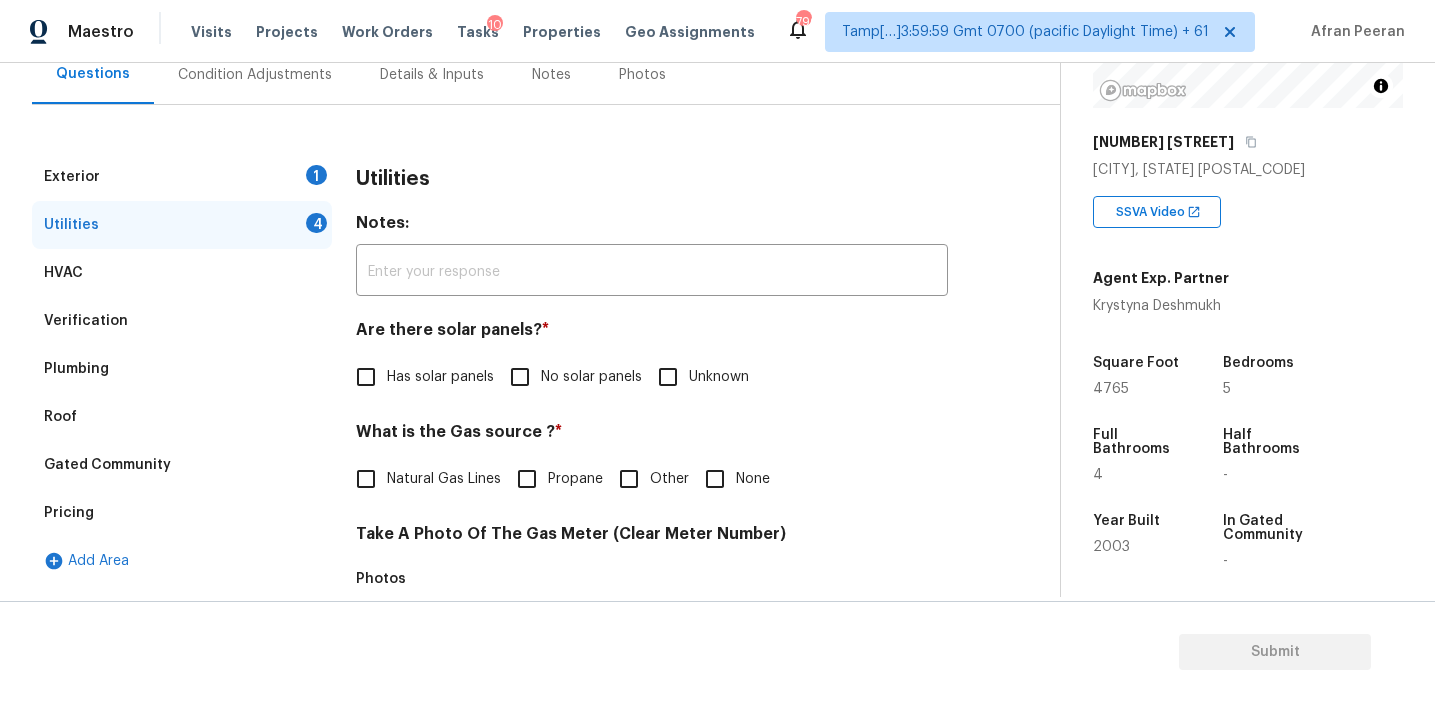 click on "No solar panels" at bounding box center [570, 377] 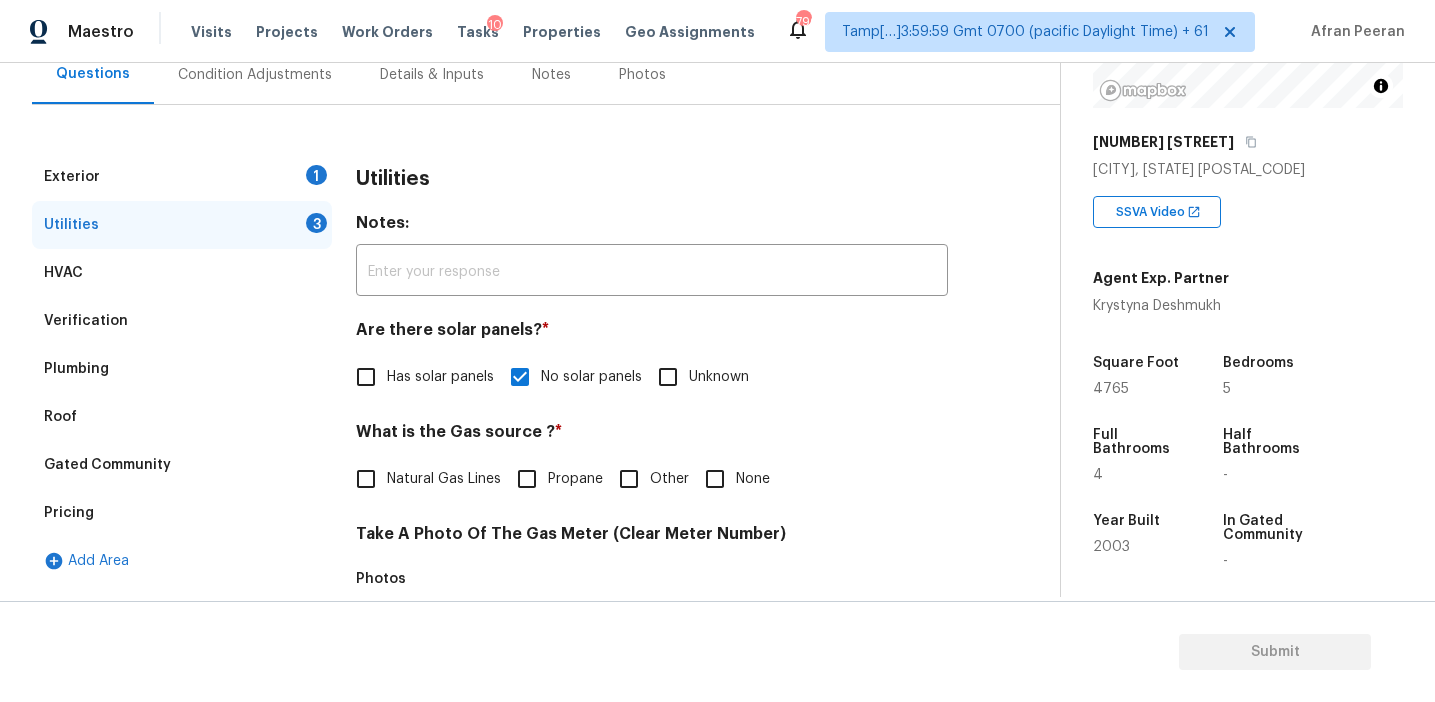 click on "Natural Gas Lines" at bounding box center (444, 479) 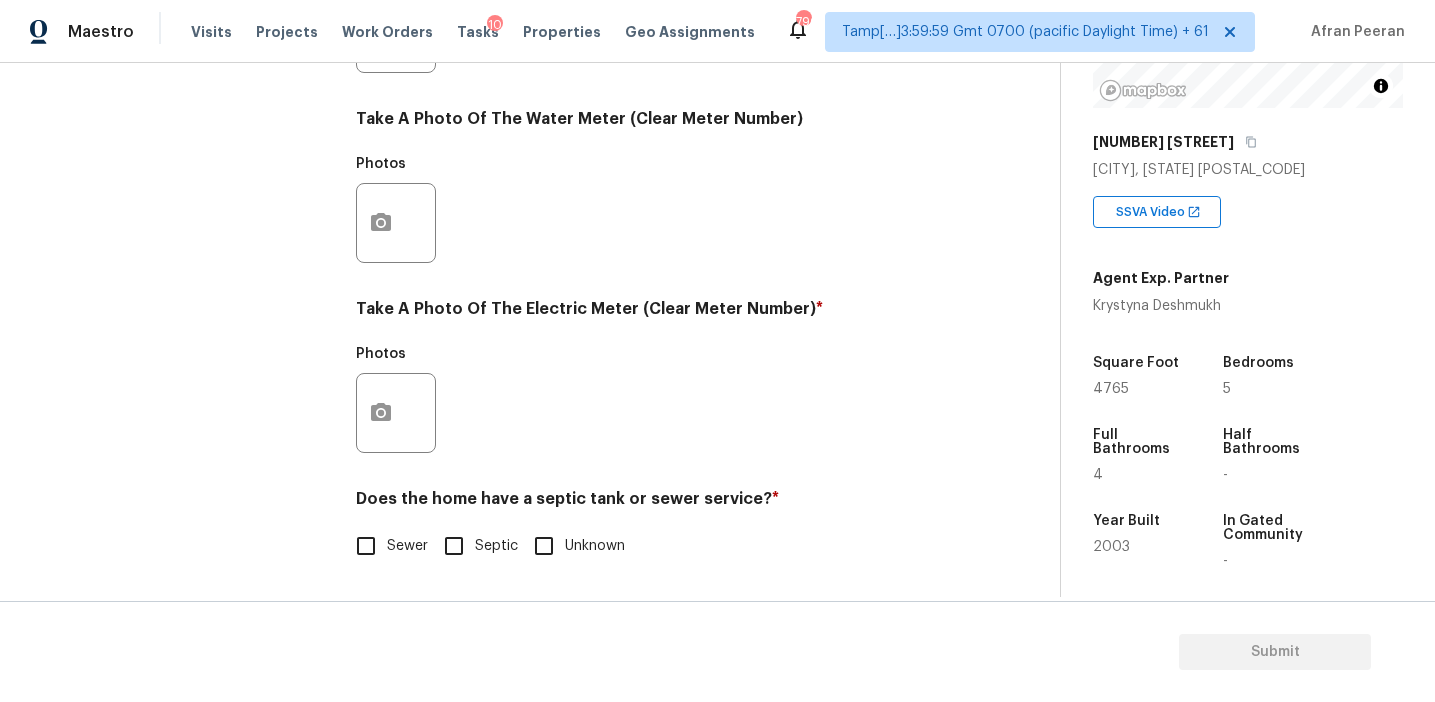 scroll, scrollTop: 803, scrollLeft: 0, axis: vertical 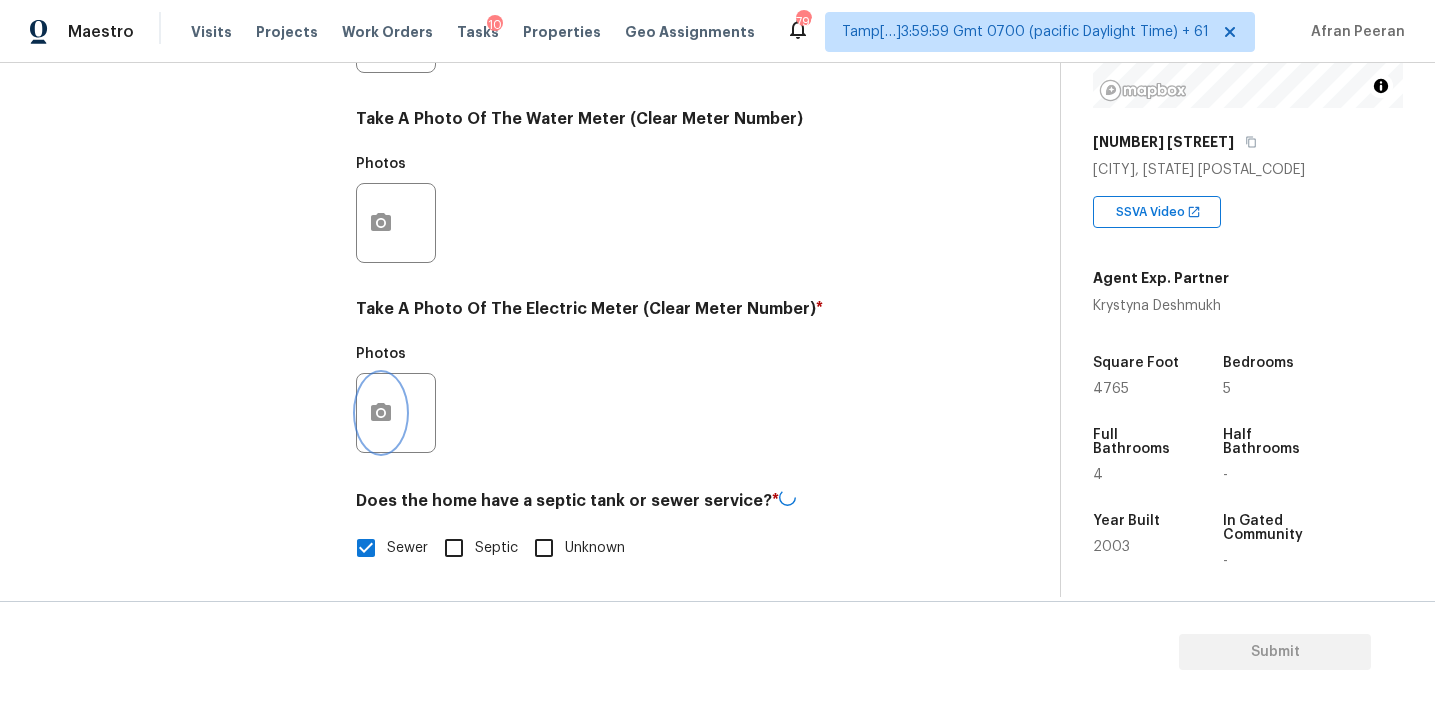 click at bounding box center (381, 413) 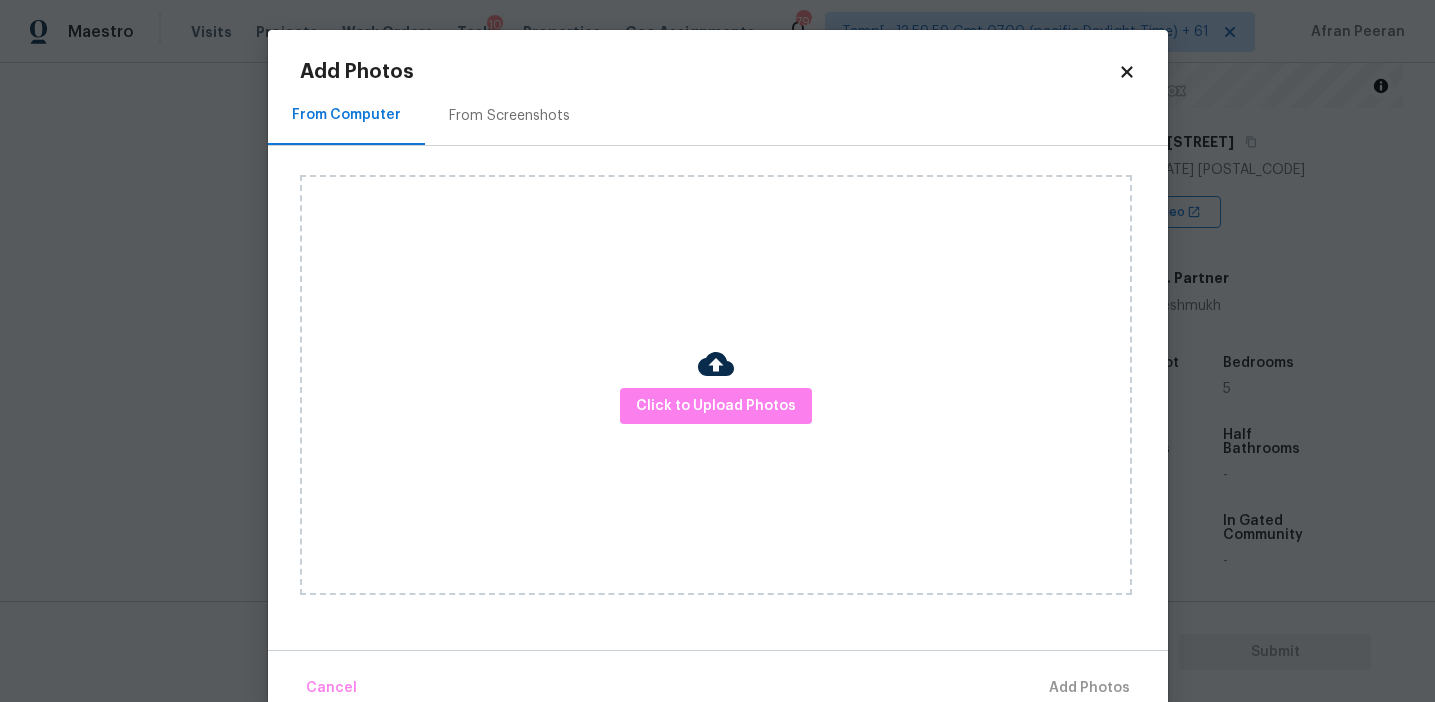 click on "Click to Upload Photos" at bounding box center [716, 385] 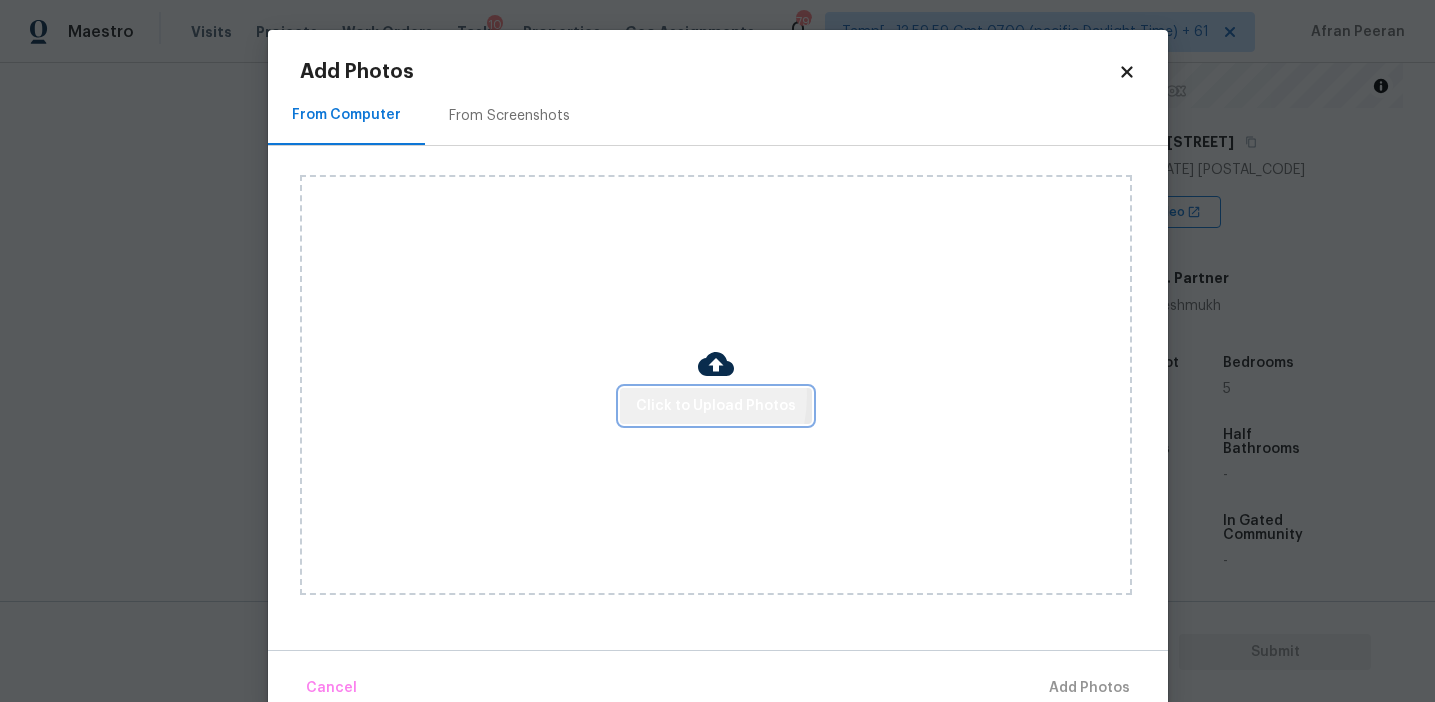 click on "Click to Upload Photos" at bounding box center [716, 406] 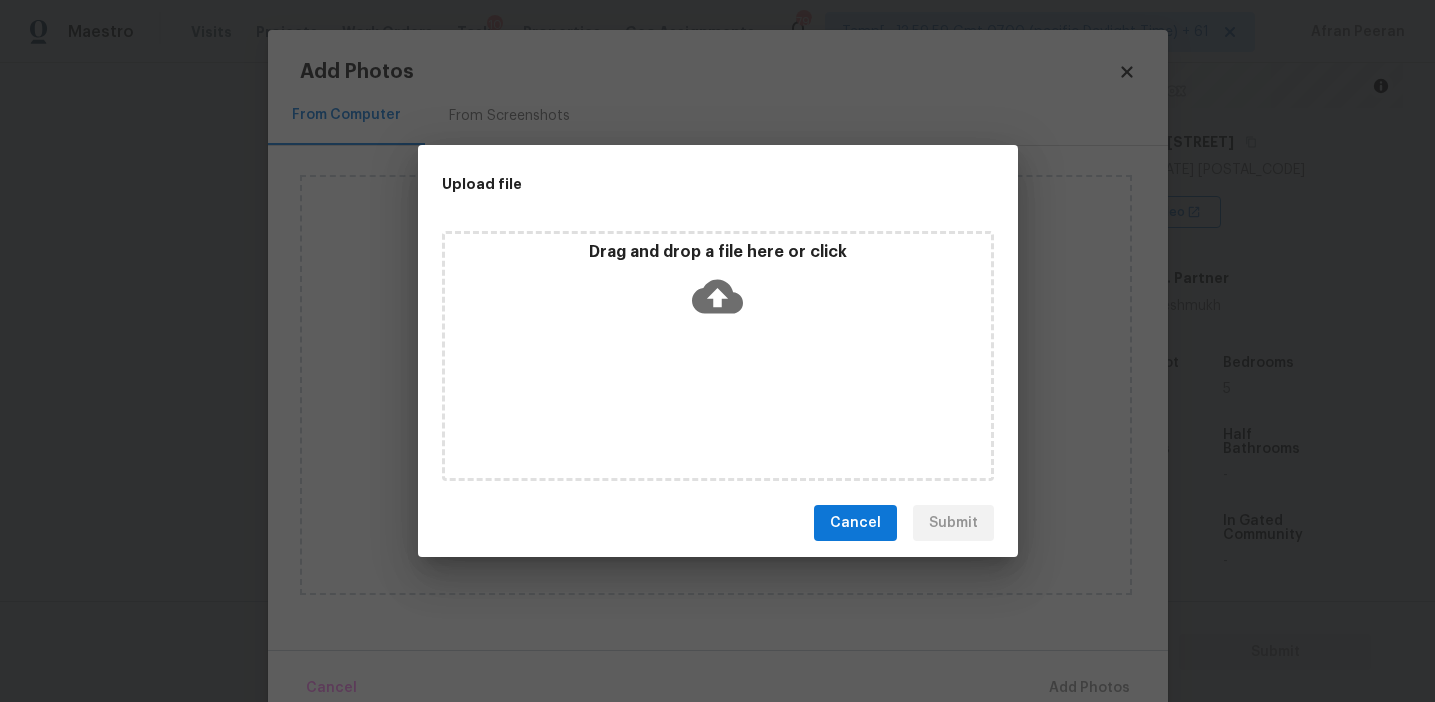 click on "Drag and drop a file here or click" at bounding box center [718, 285] 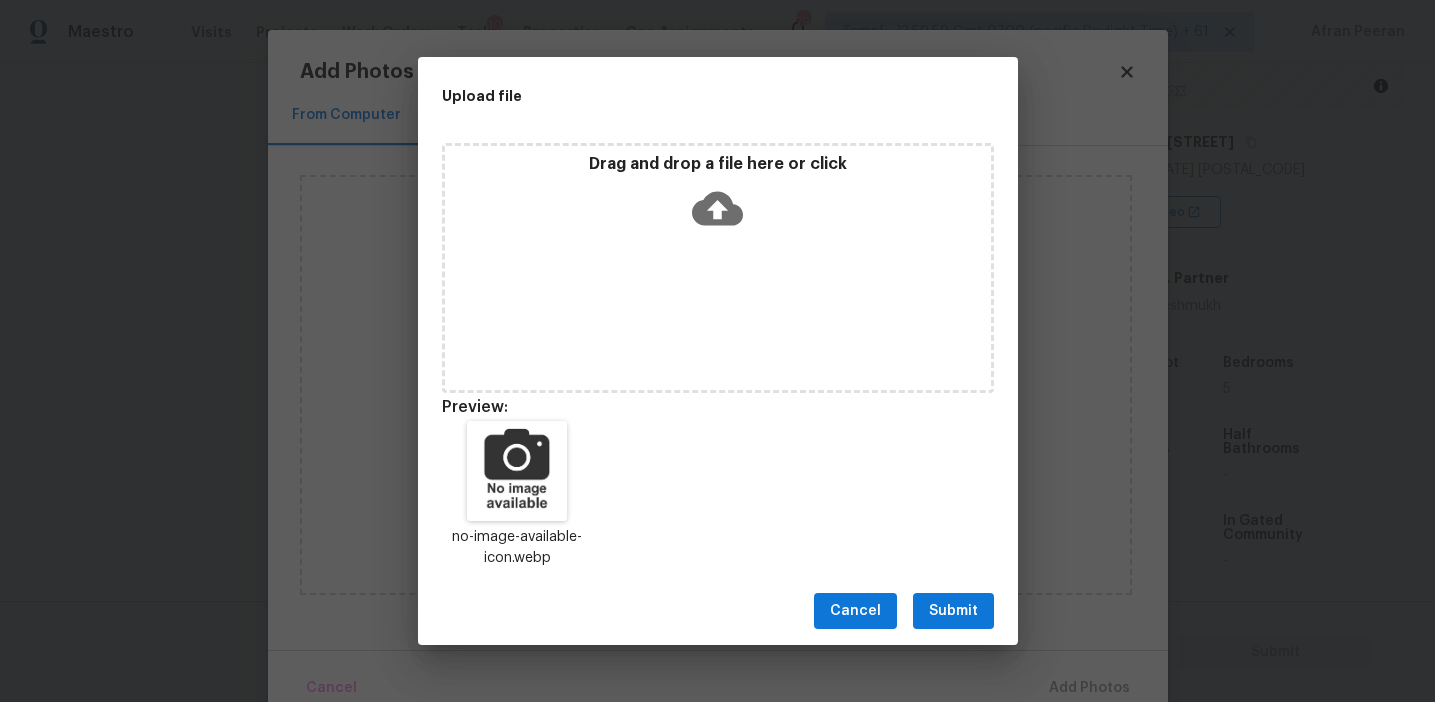 click on "Submit" at bounding box center (953, 611) 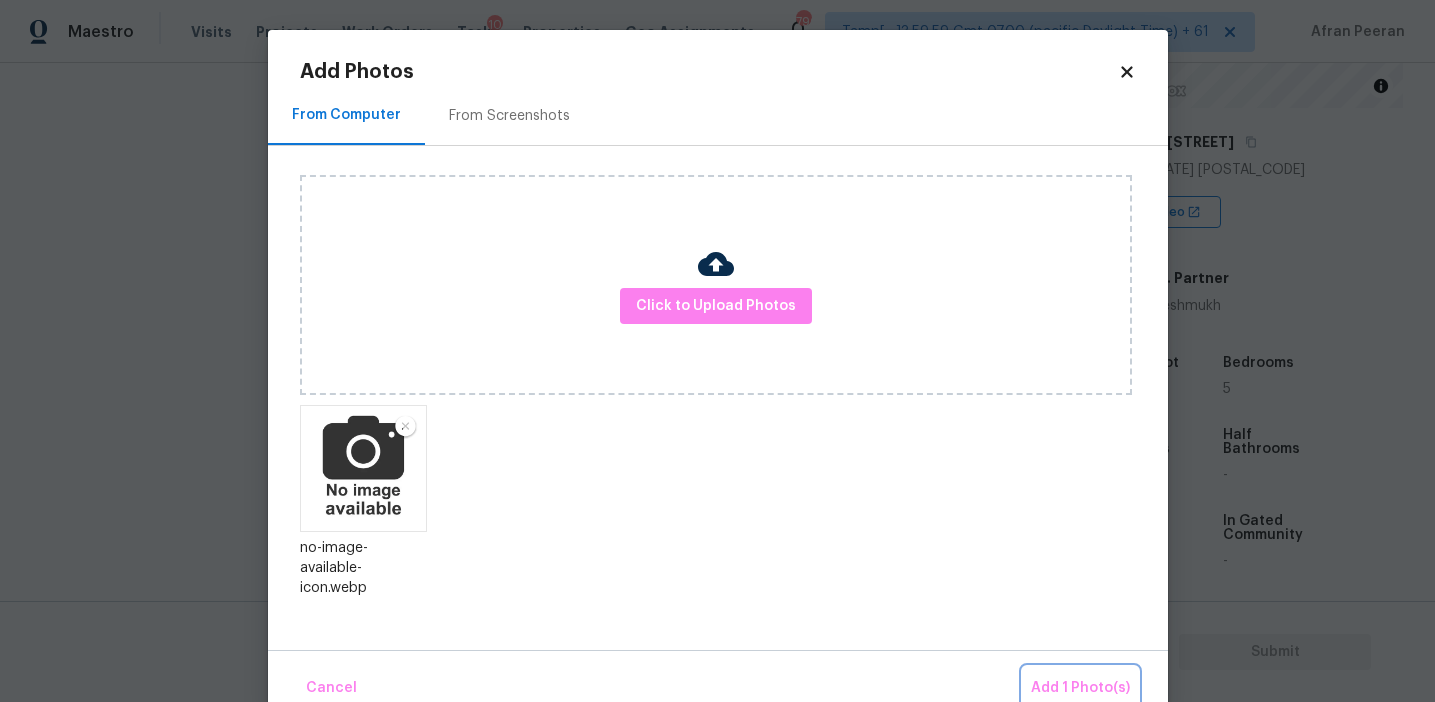 click on "Add 1 Photo(s)" at bounding box center [1080, 688] 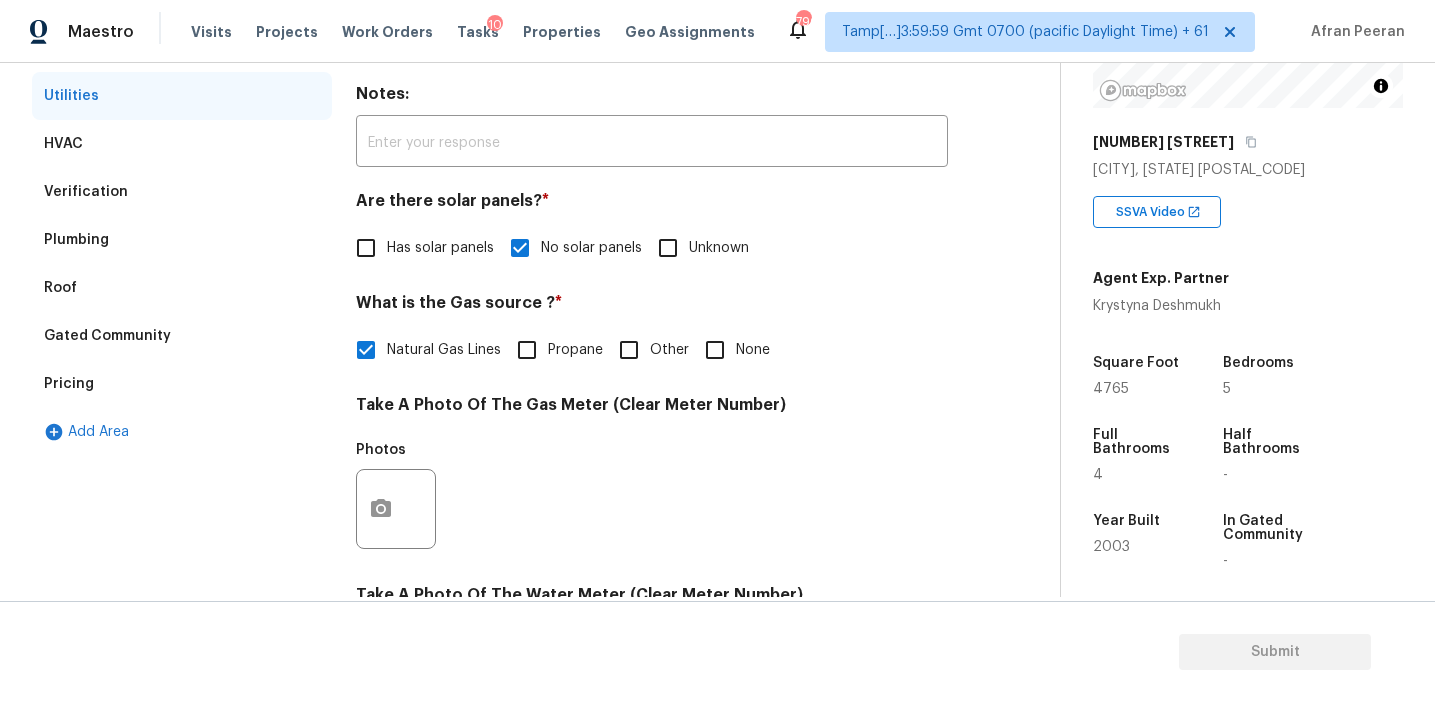 scroll, scrollTop: 186, scrollLeft: 0, axis: vertical 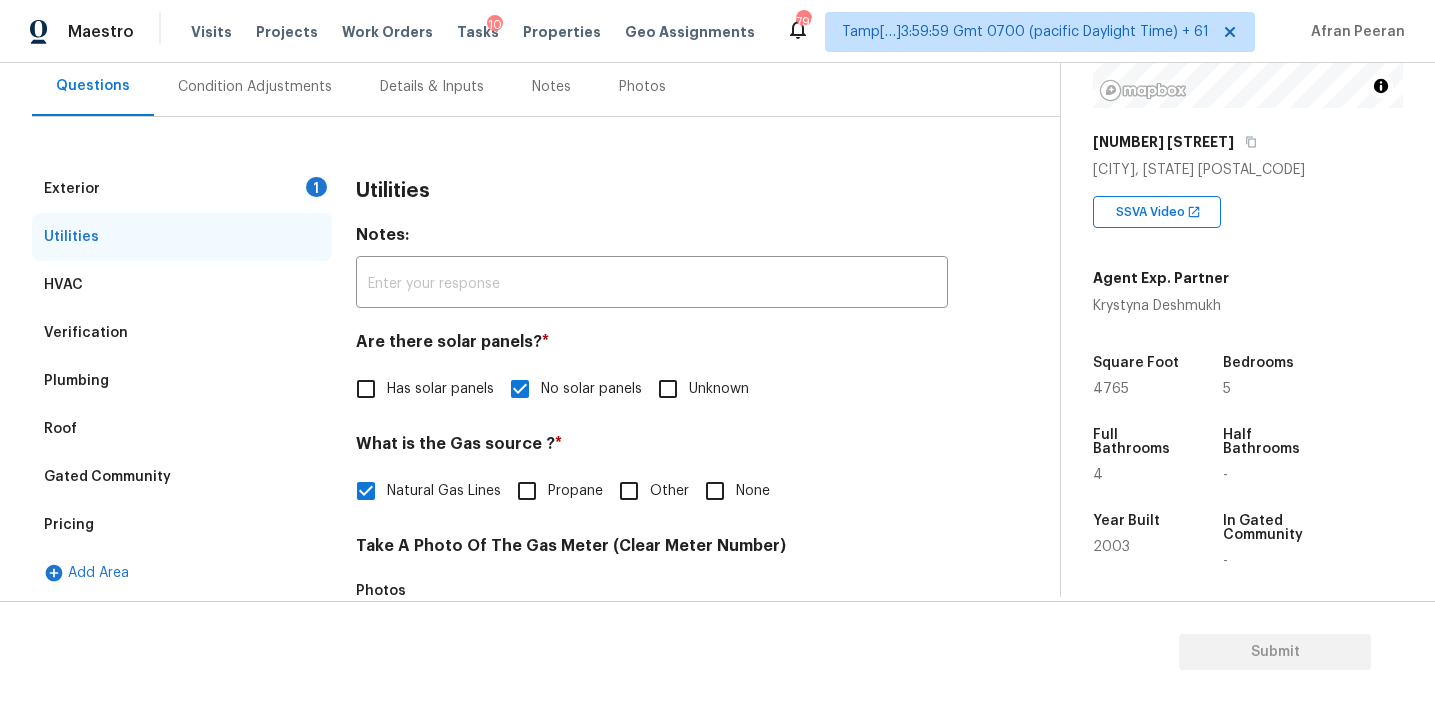 click on "Exterior 1" at bounding box center [182, 189] 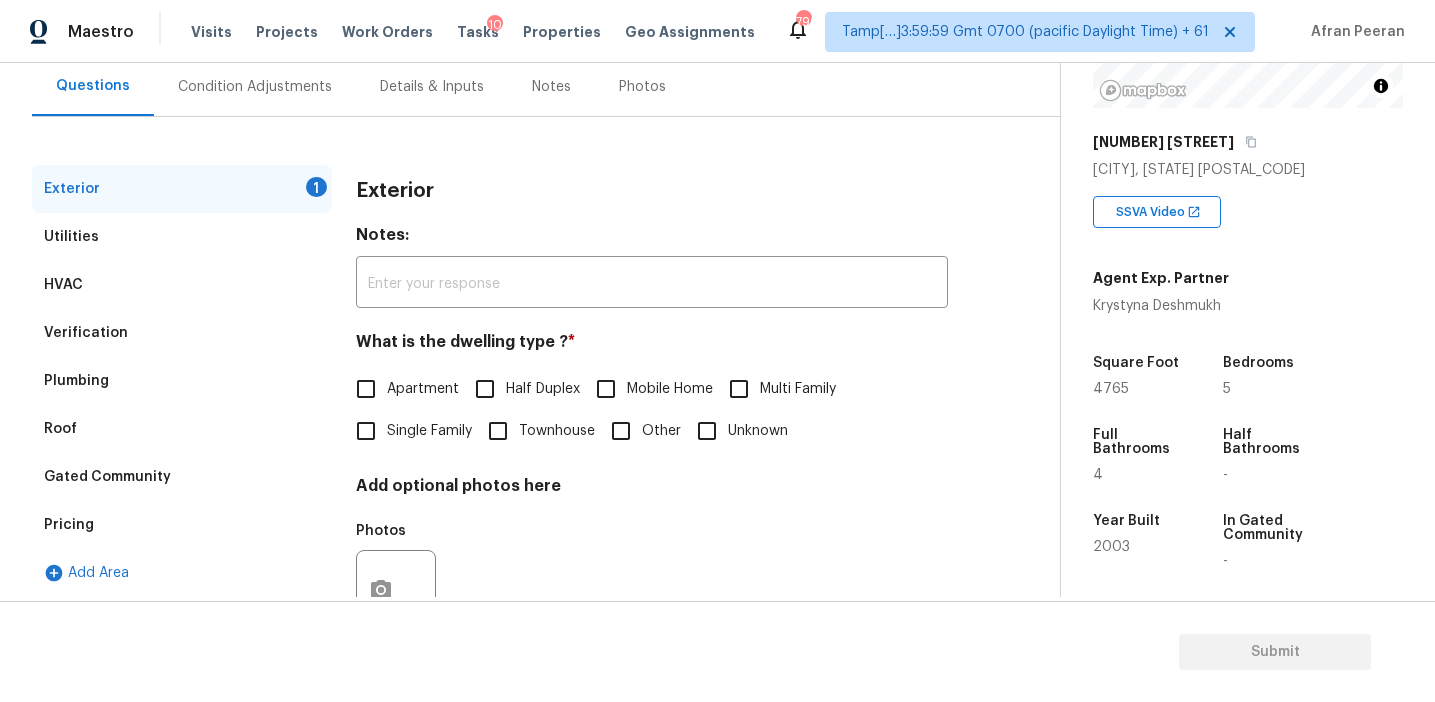 click on "Single Family" at bounding box center [429, 431] 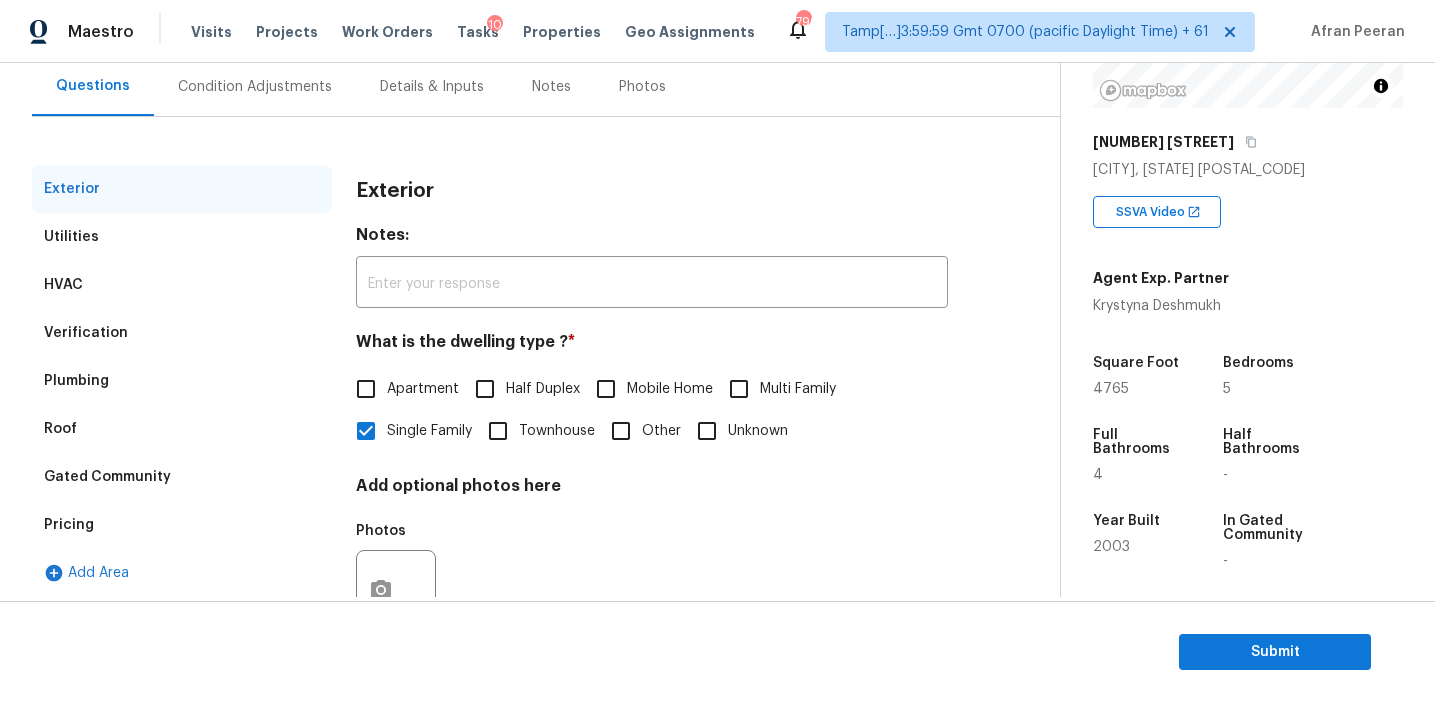 click on "Condition Adjustments" at bounding box center [255, 86] 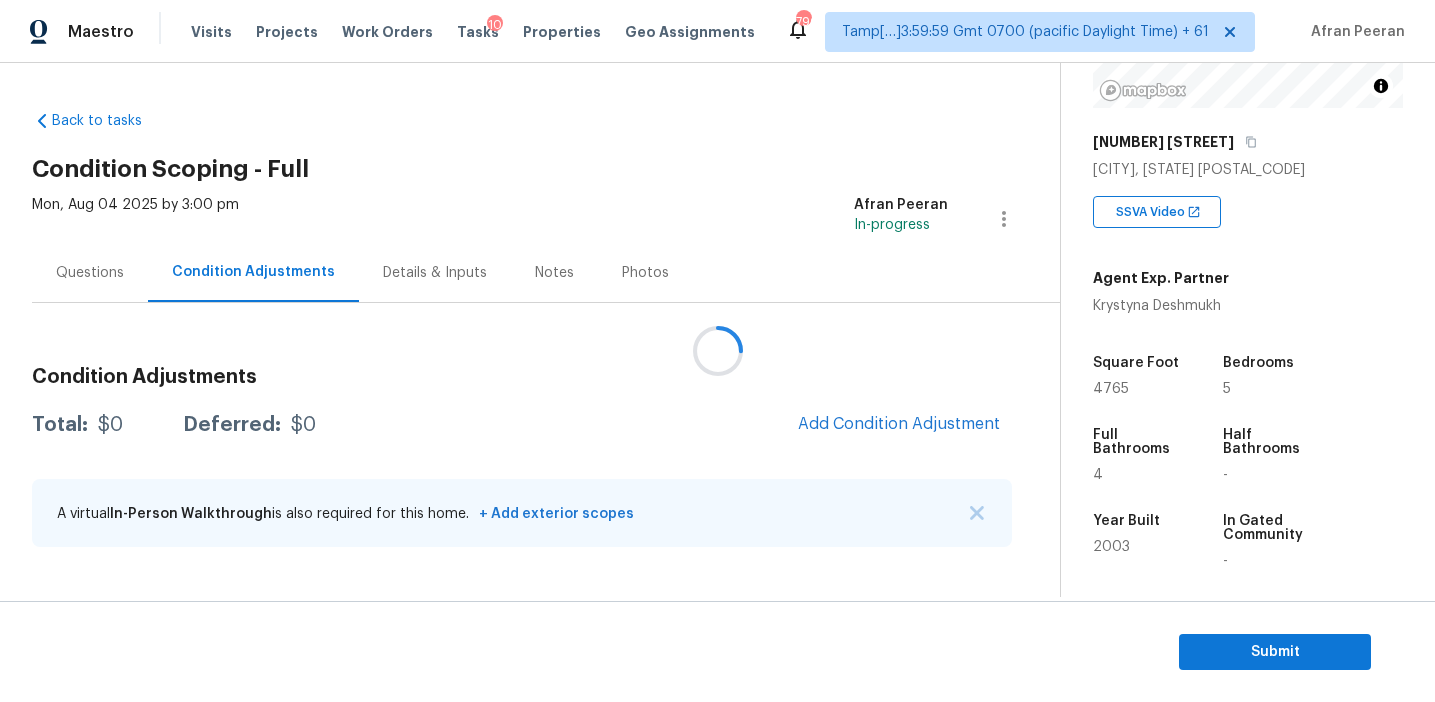 scroll, scrollTop: 0, scrollLeft: 0, axis: both 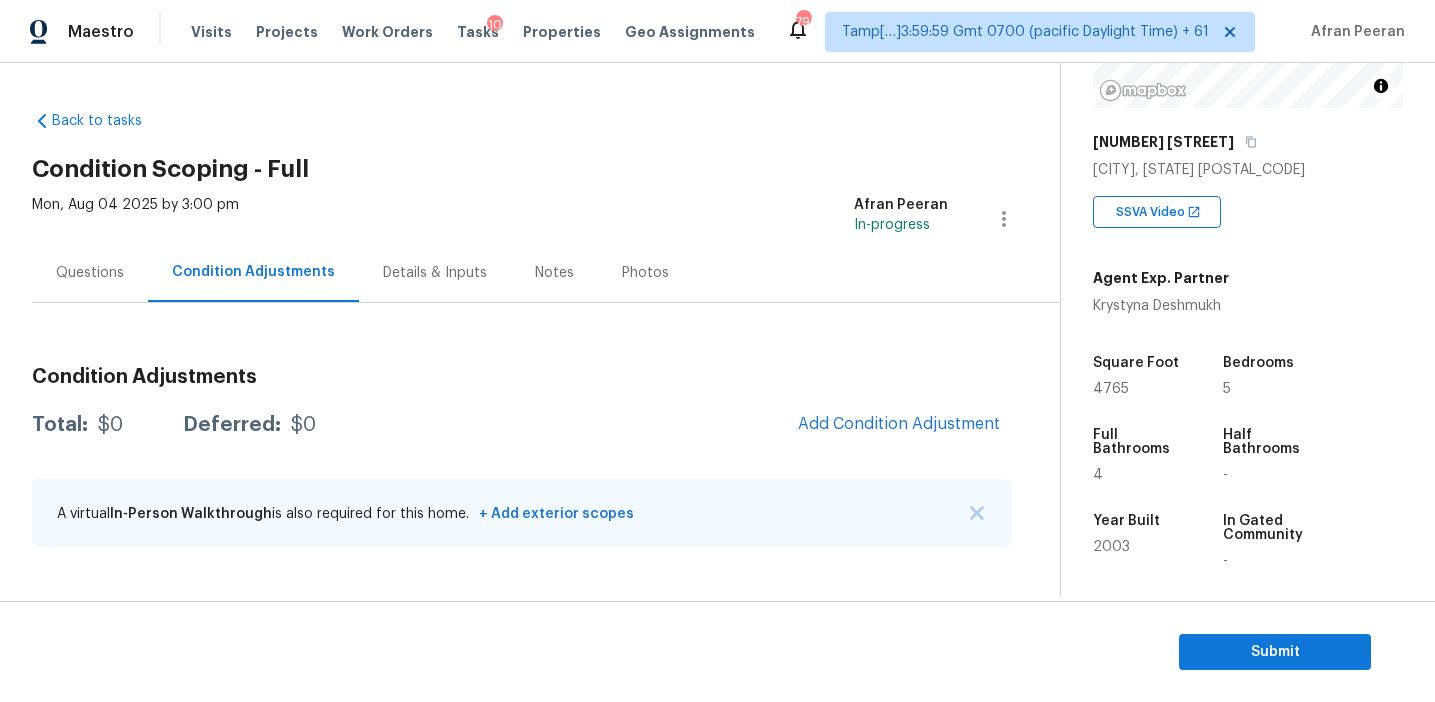 click on "Condition Adjustments Total:  $0 Deferred:  $0 Add Condition Adjustment A virtual  In-Person Walkthrough  is also required for this home.   + Add exterior scopes" at bounding box center (522, 458) 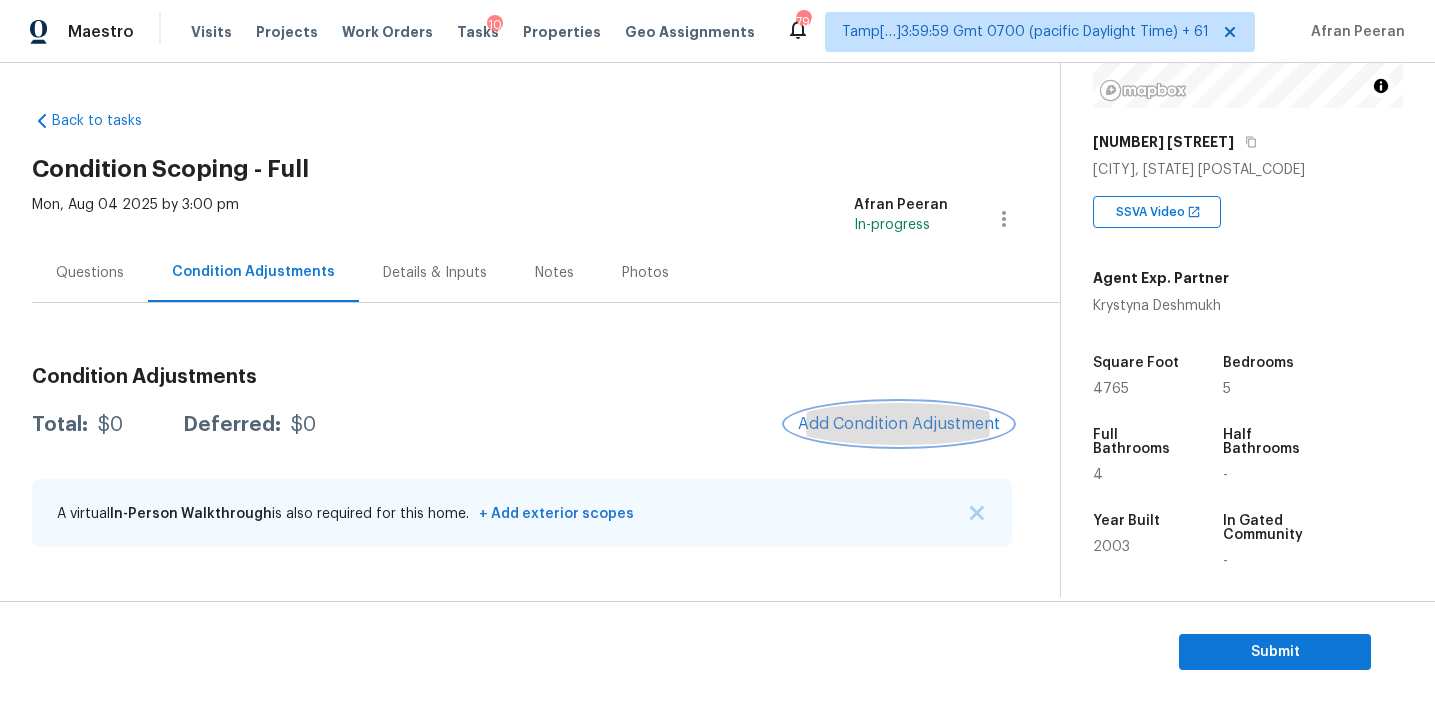 click on "Add Condition Adjustment" at bounding box center [899, 424] 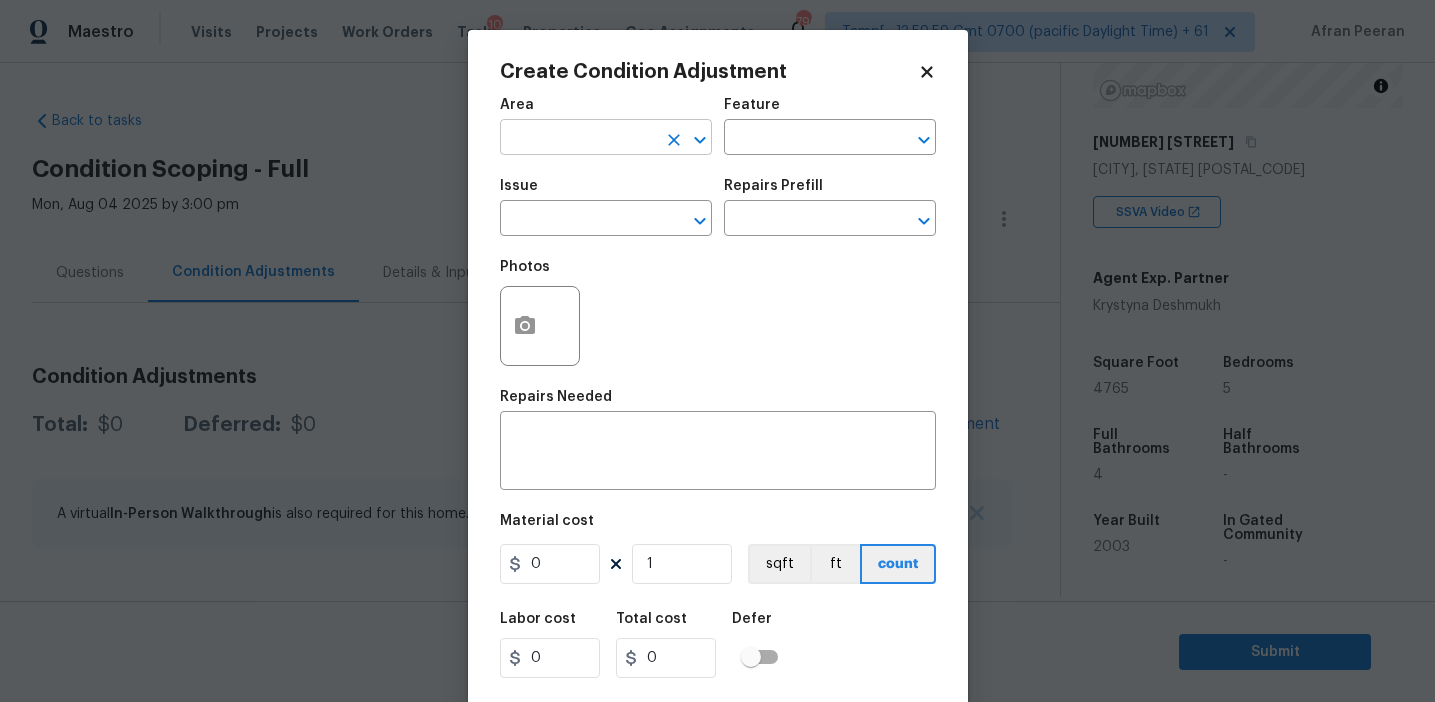 click at bounding box center [578, 139] 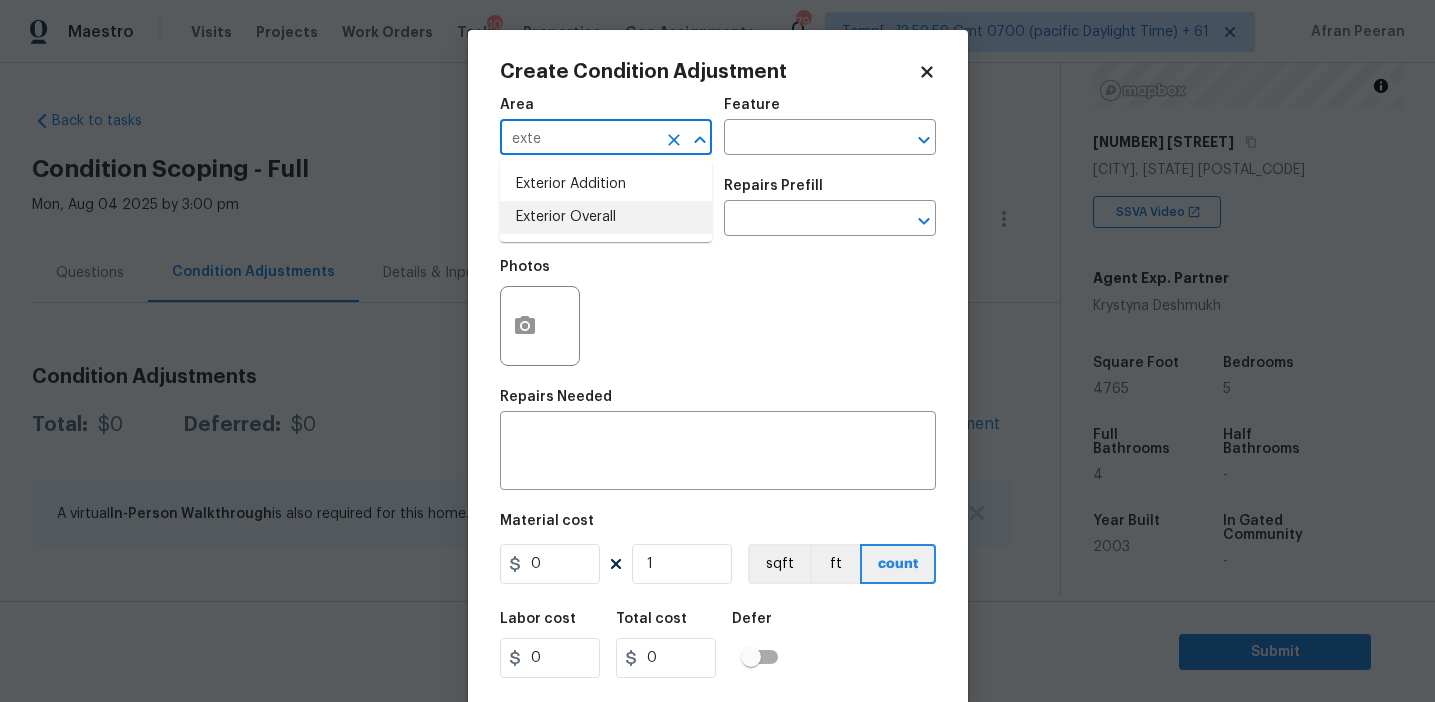 click on "Exterior Overall" at bounding box center (606, 217) 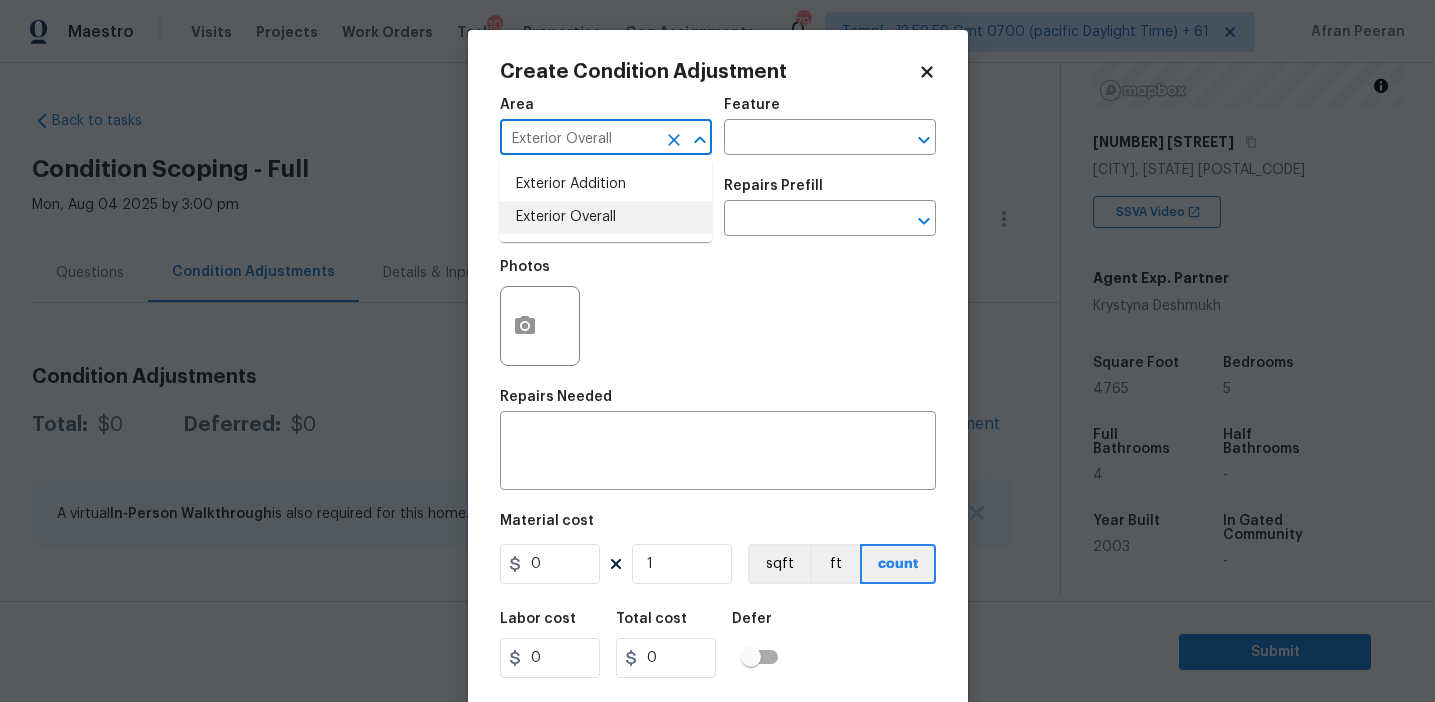 type on "Exterior Overall" 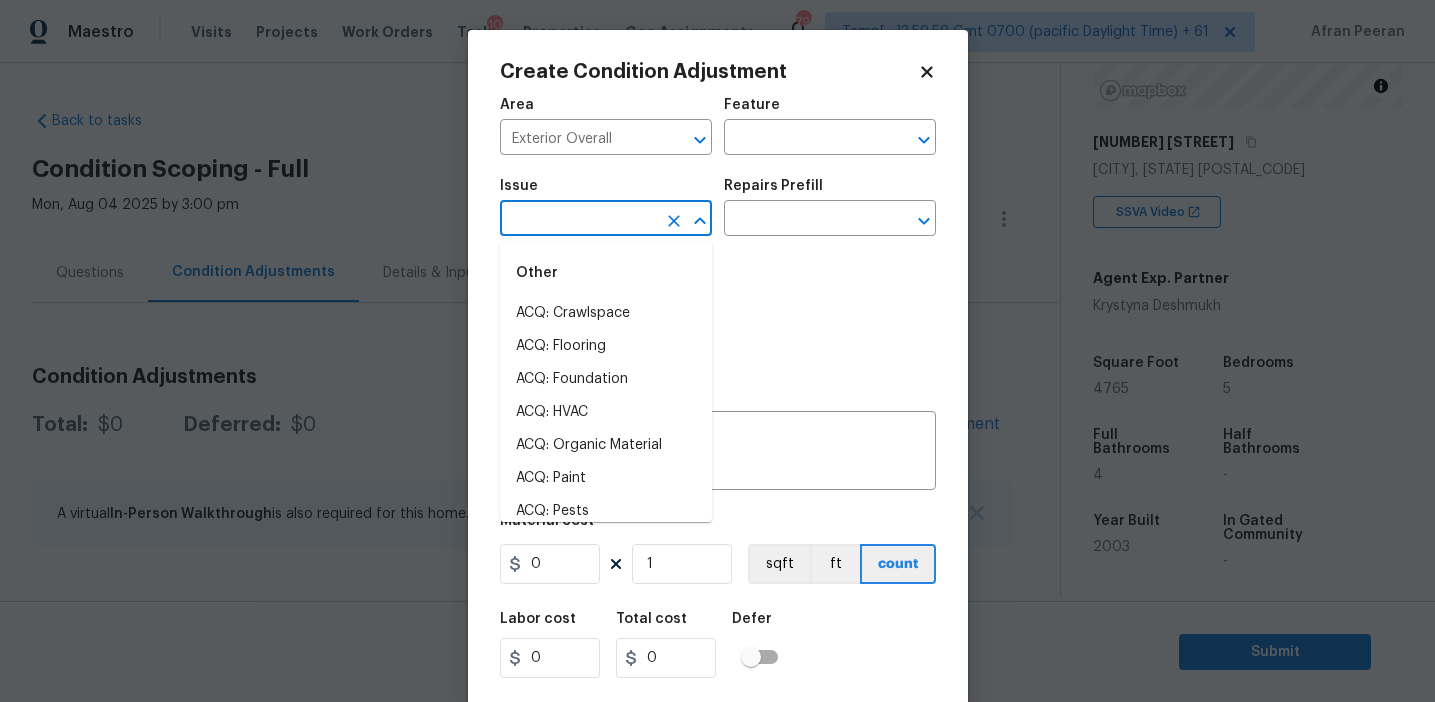 click at bounding box center [578, 220] 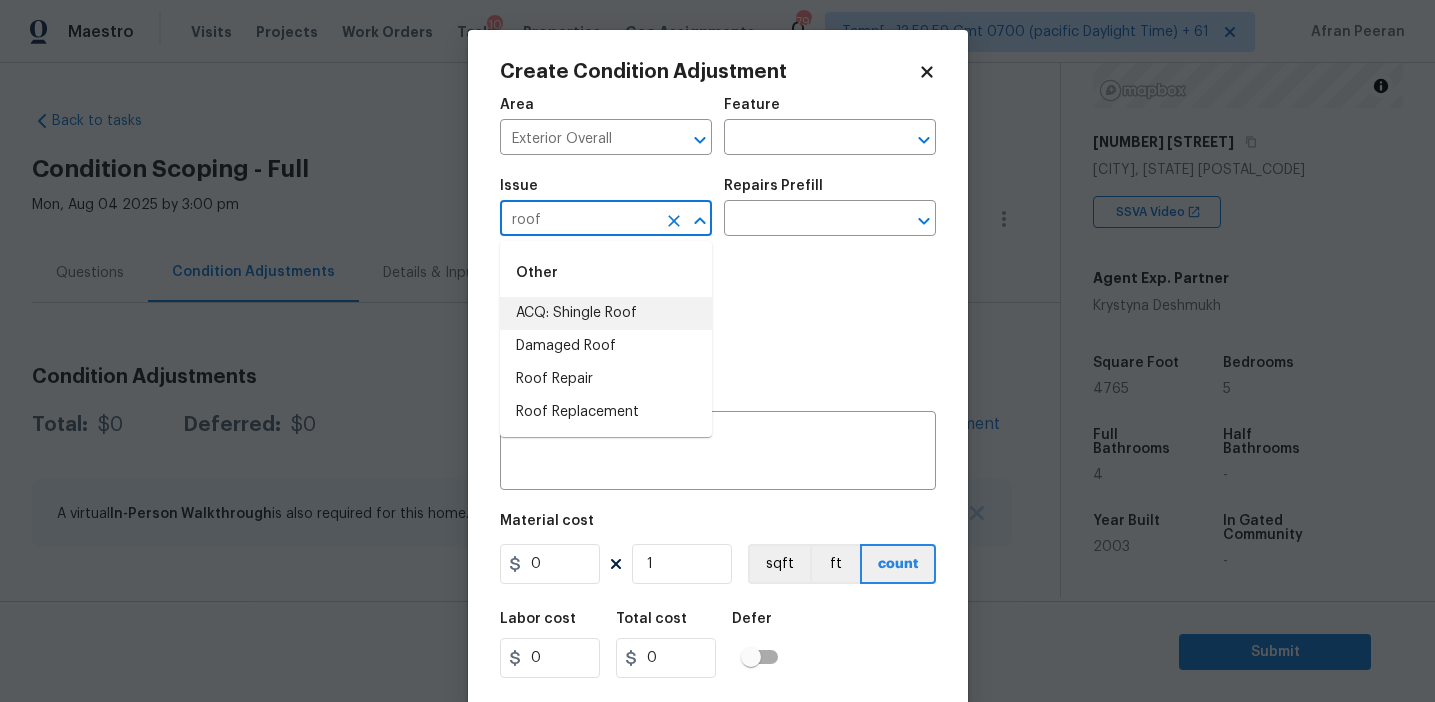 click on "ACQ: Shingle Roof" at bounding box center (606, 313) 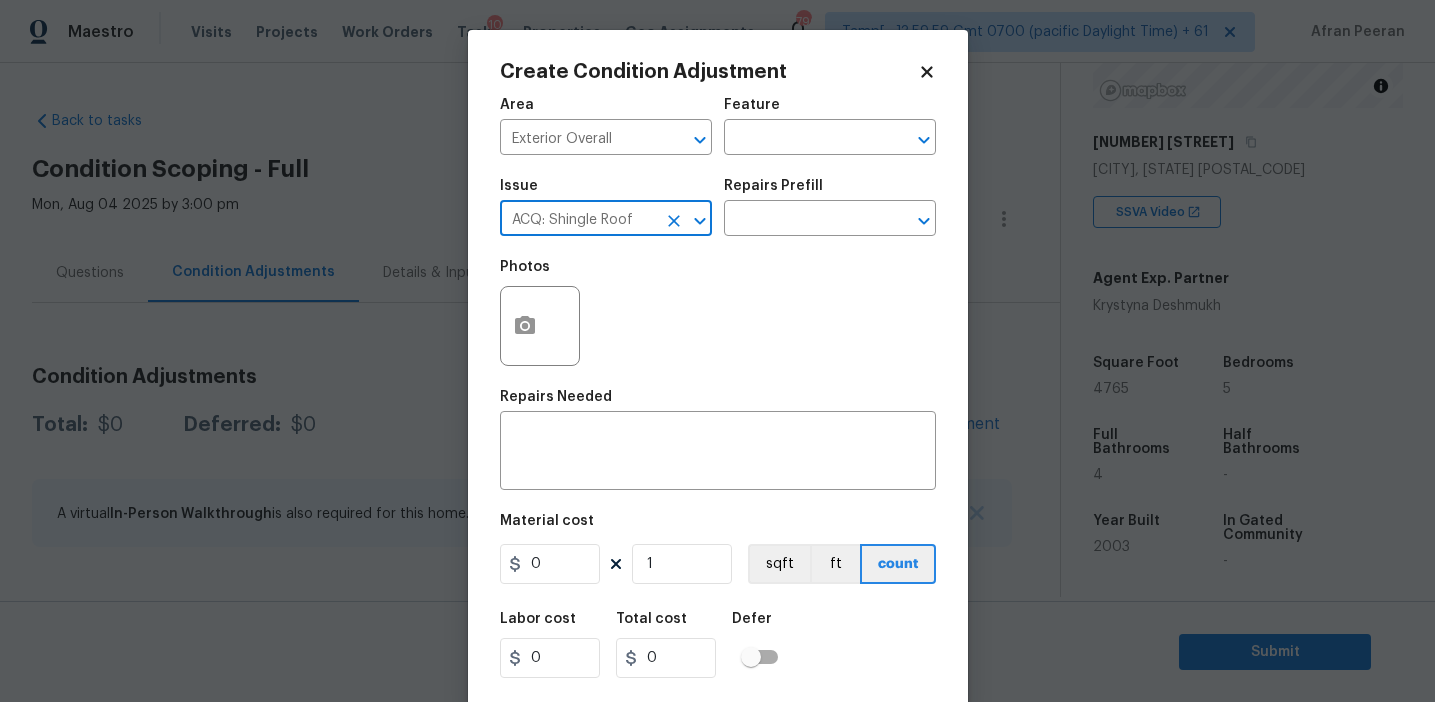 type on "ACQ: Shingle Roof" 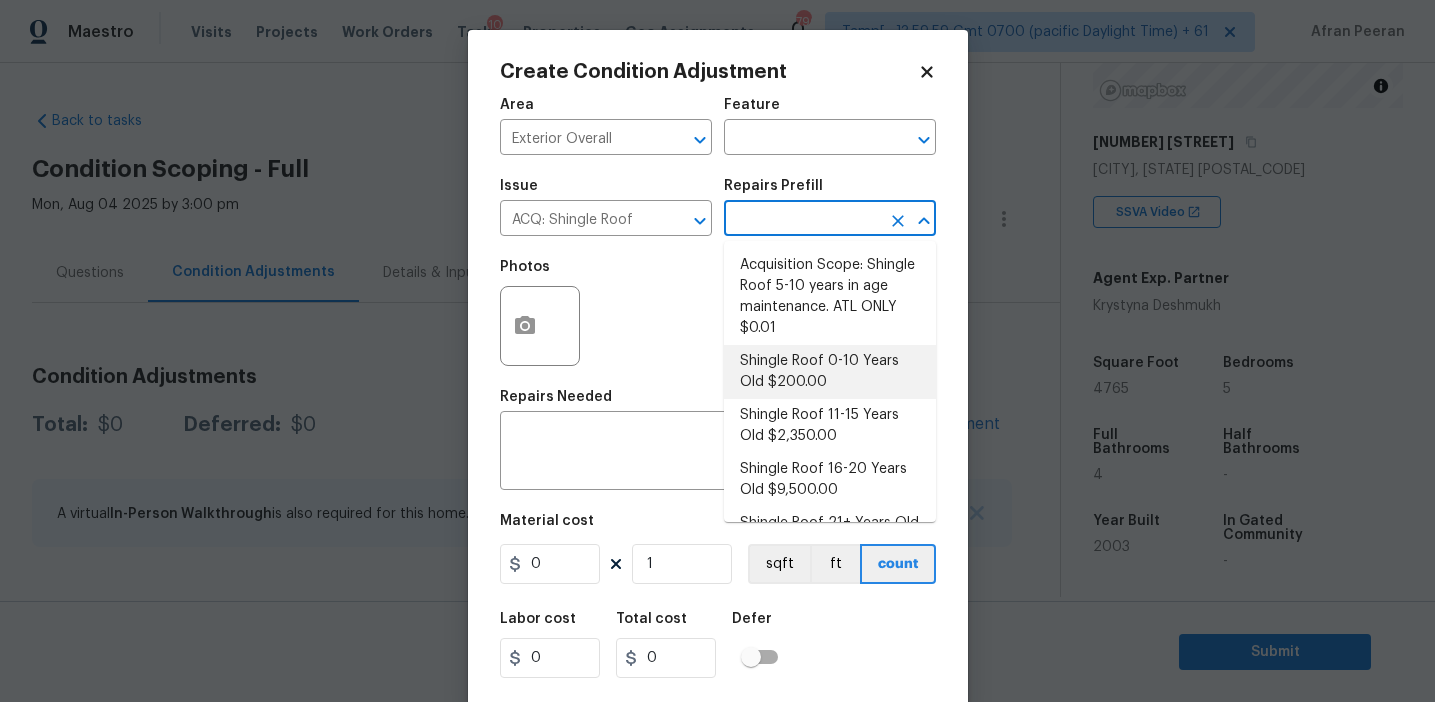 click on "Shingle Roof 0-10 Years Old $200.00" at bounding box center [830, 372] 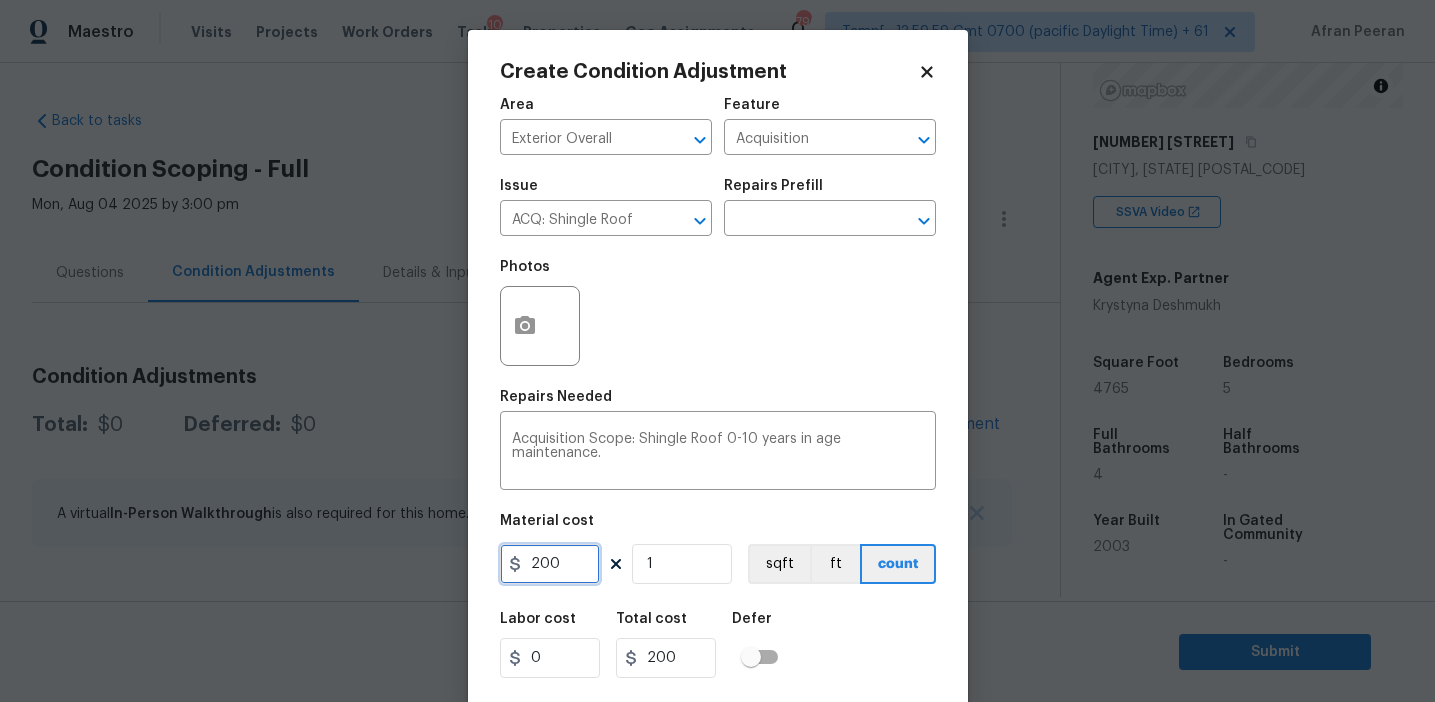 click on "200" at bounding box center (550, 564) 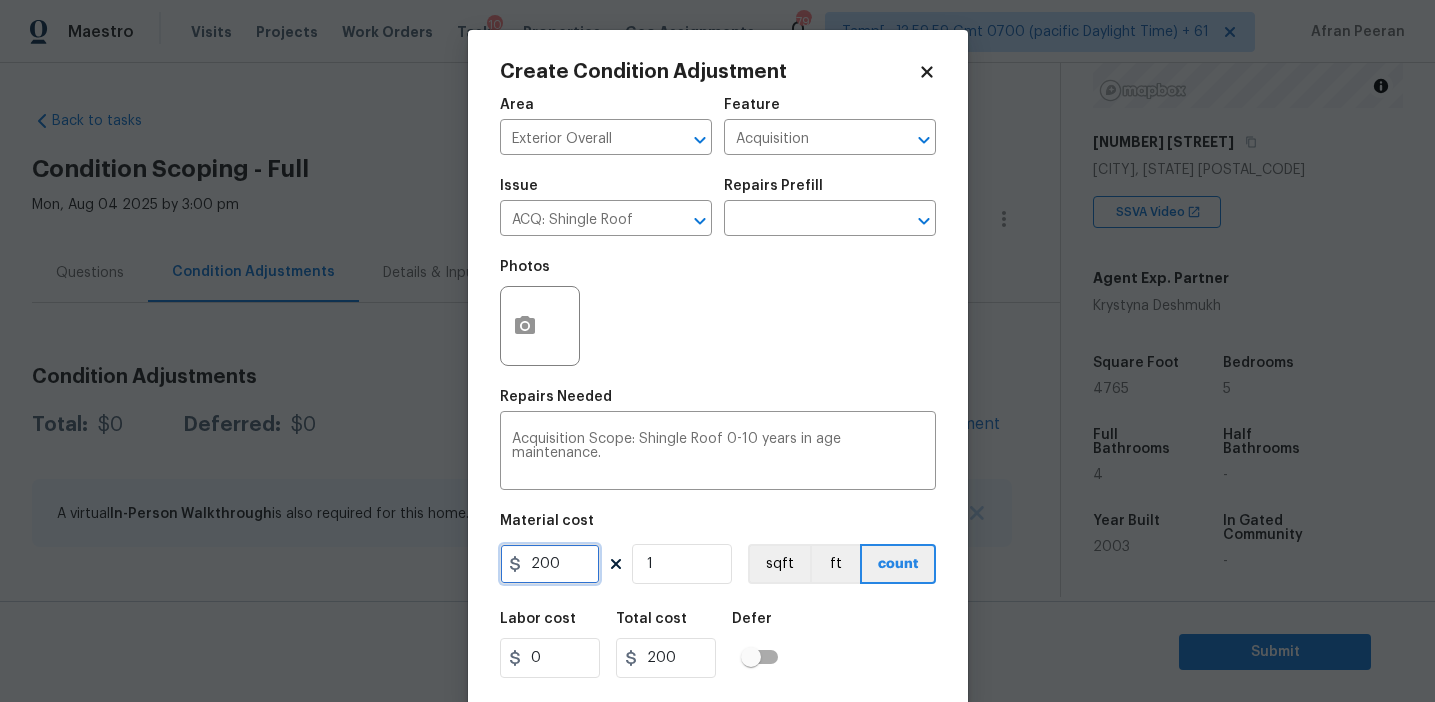 click on "200" at bounding box center [550, 564] 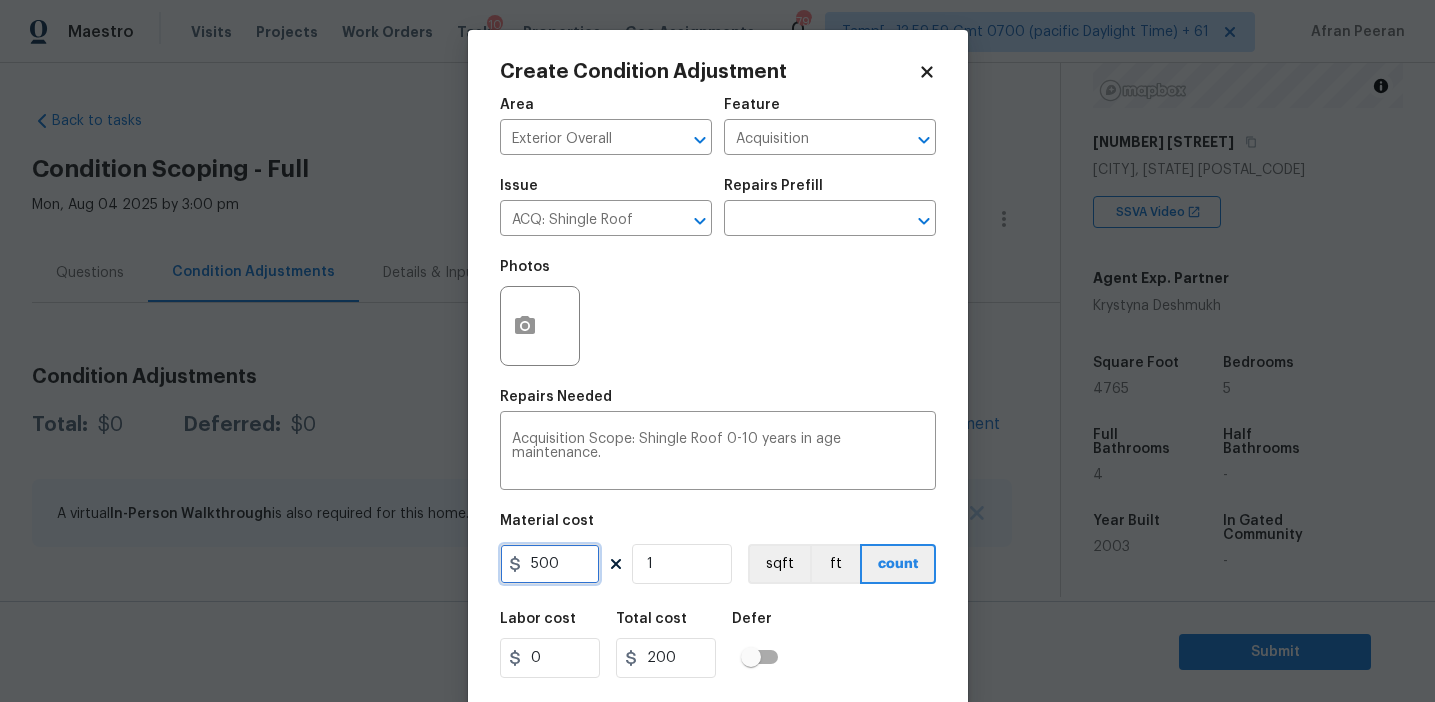 type on "500" 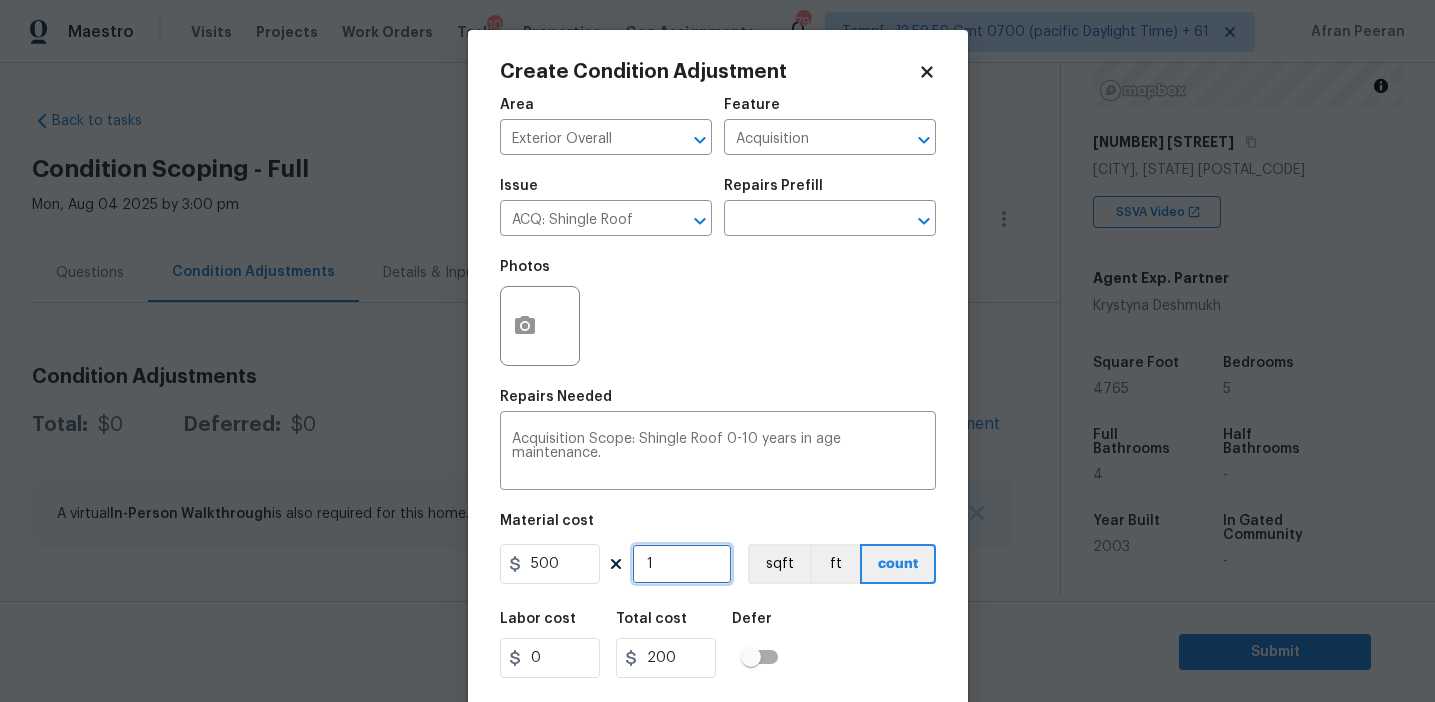 type on "500" 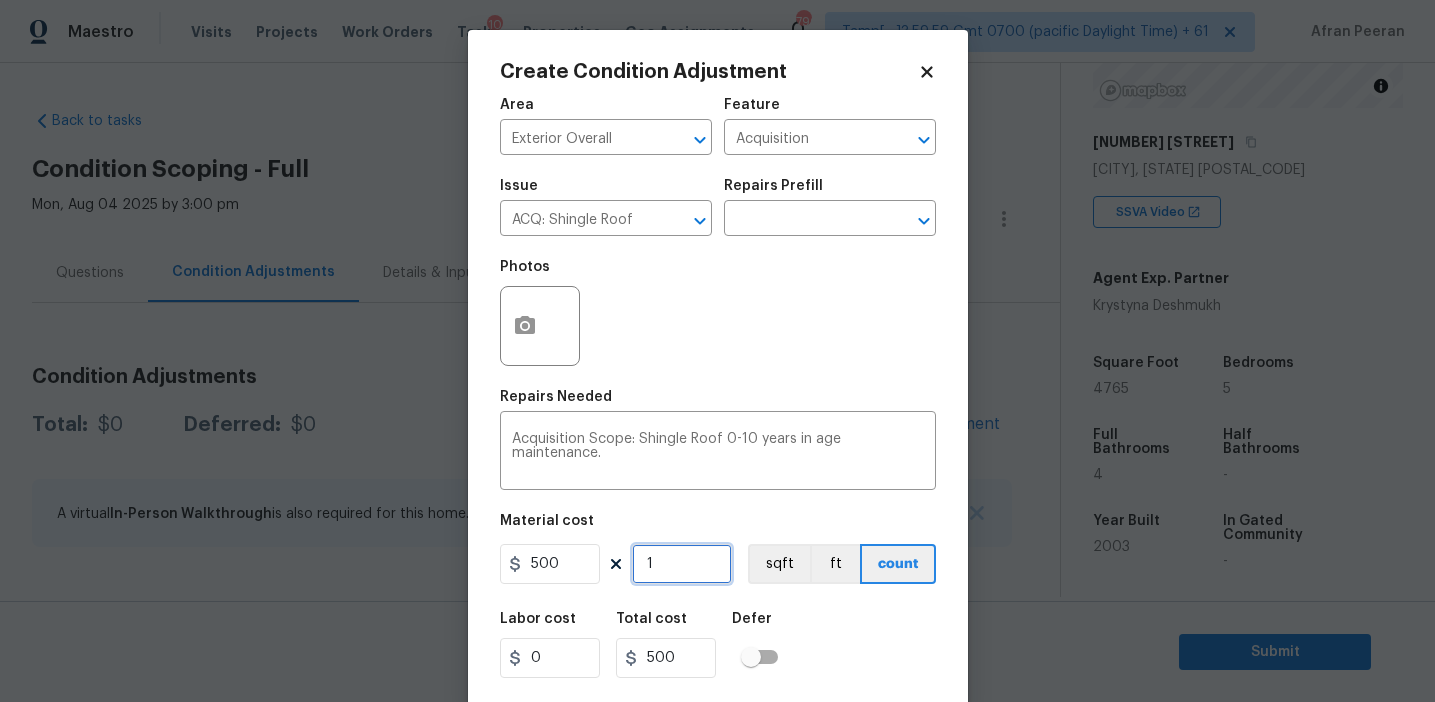scroll, scrollTop: 45, scrollLeft: 0, axis: vertical 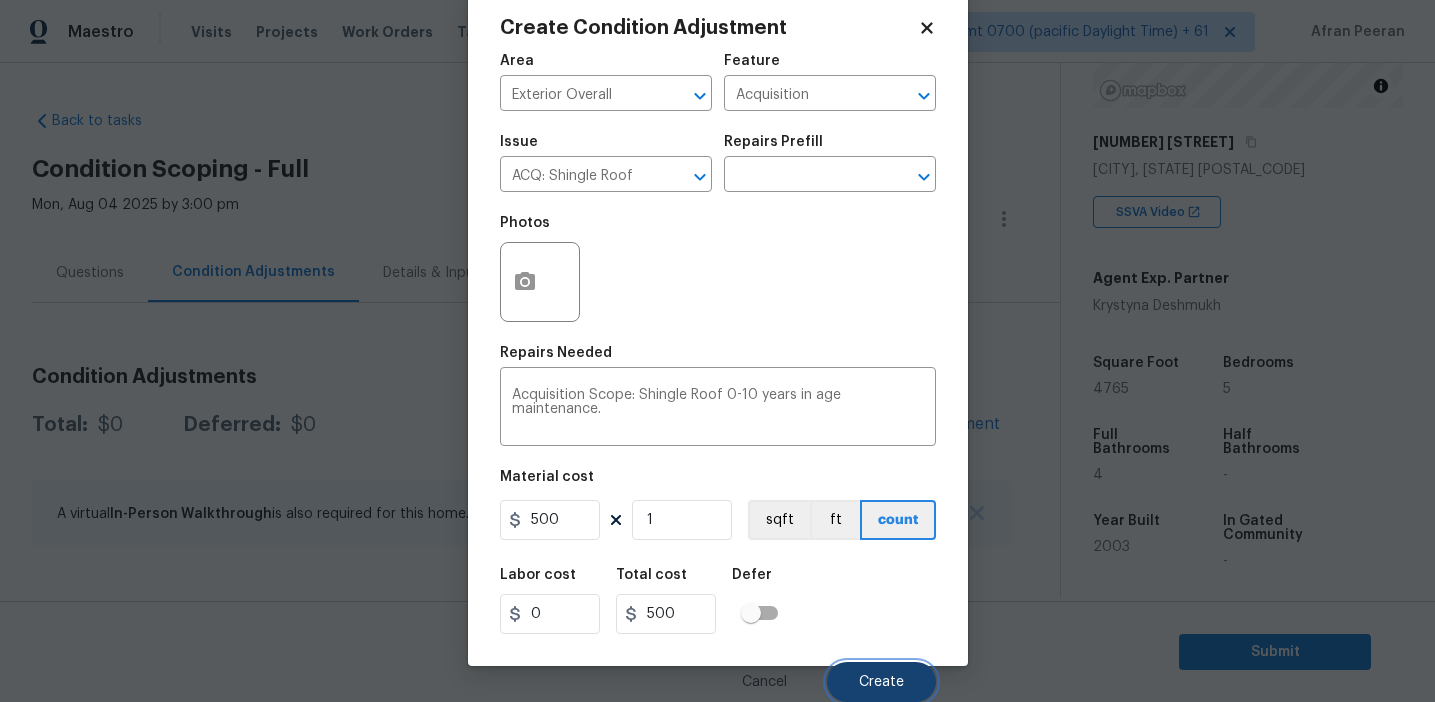 click on "Create" at bounding box center (881, 682) 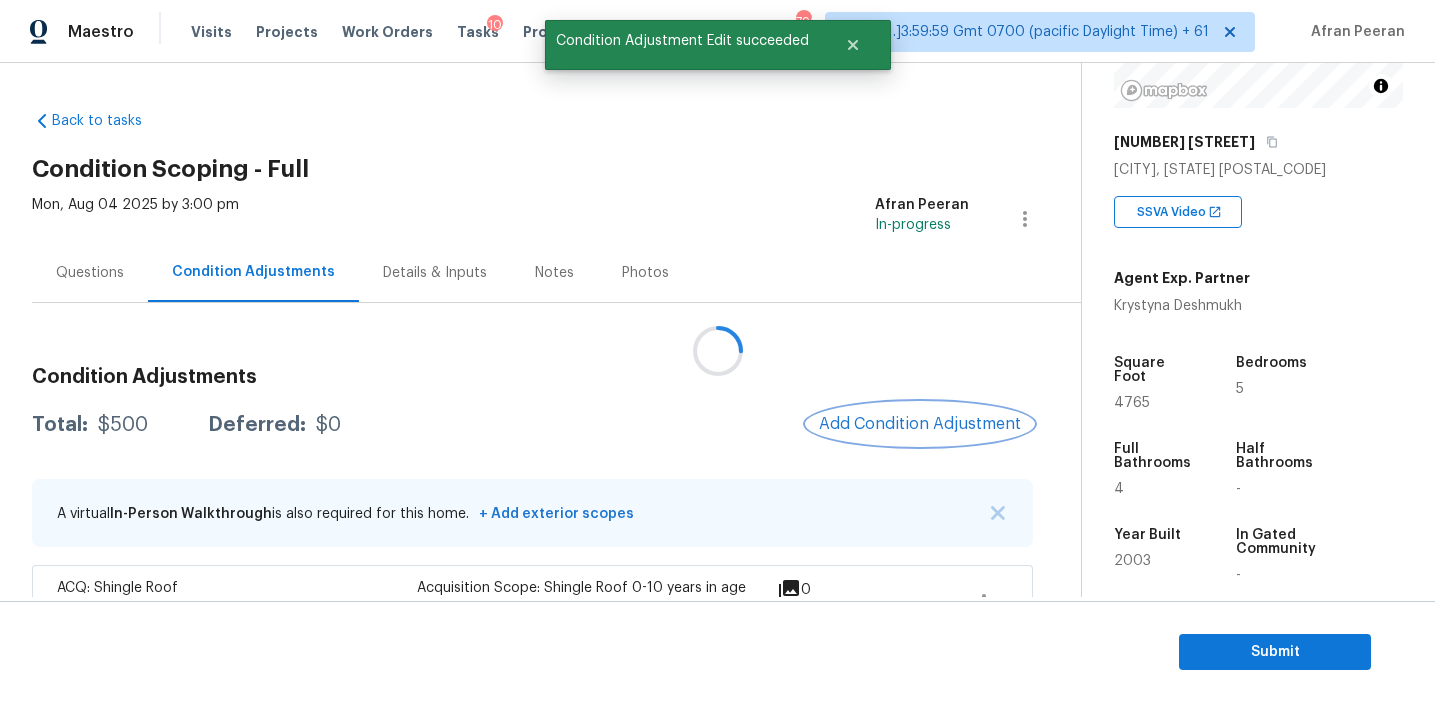 scroll, scrollTop: 0, scrollLeft: 0, axis: both 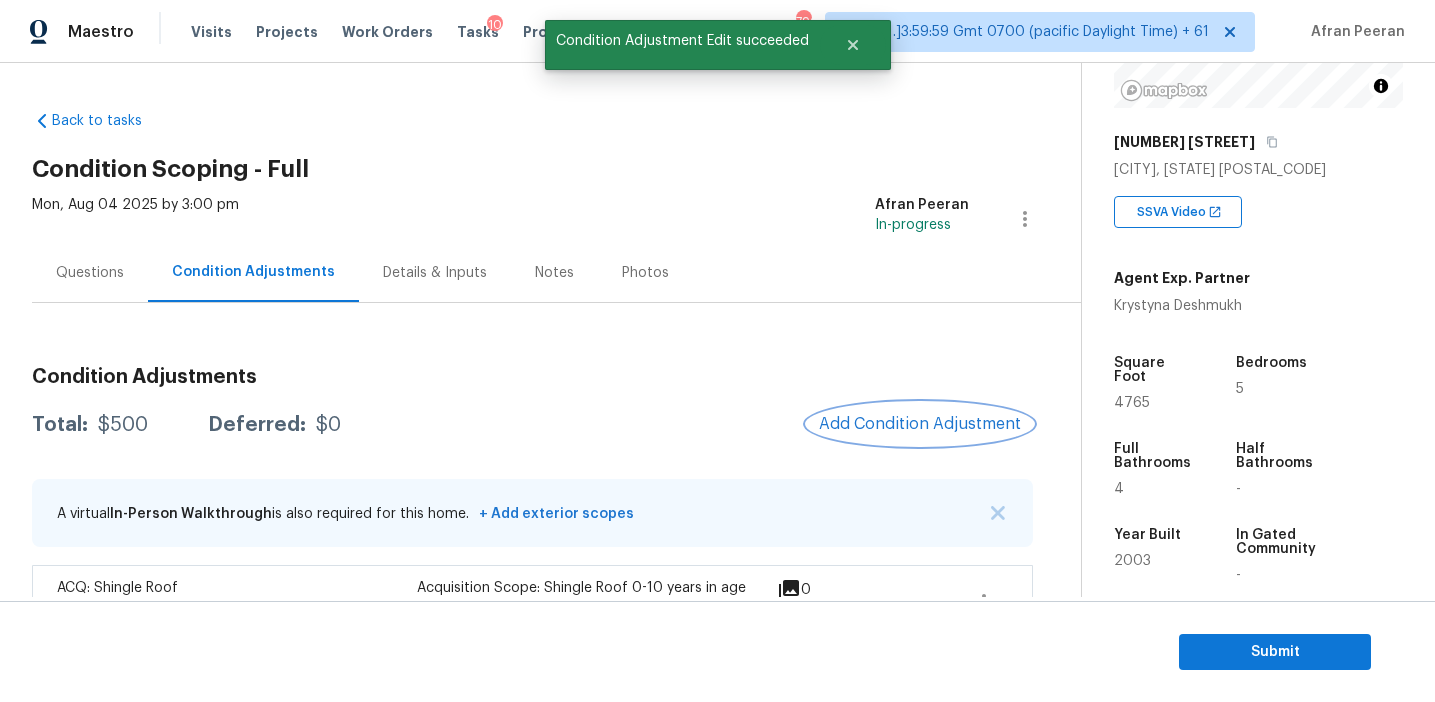 click on "Add Condition Adjustment" at bounding box center (920, 424) 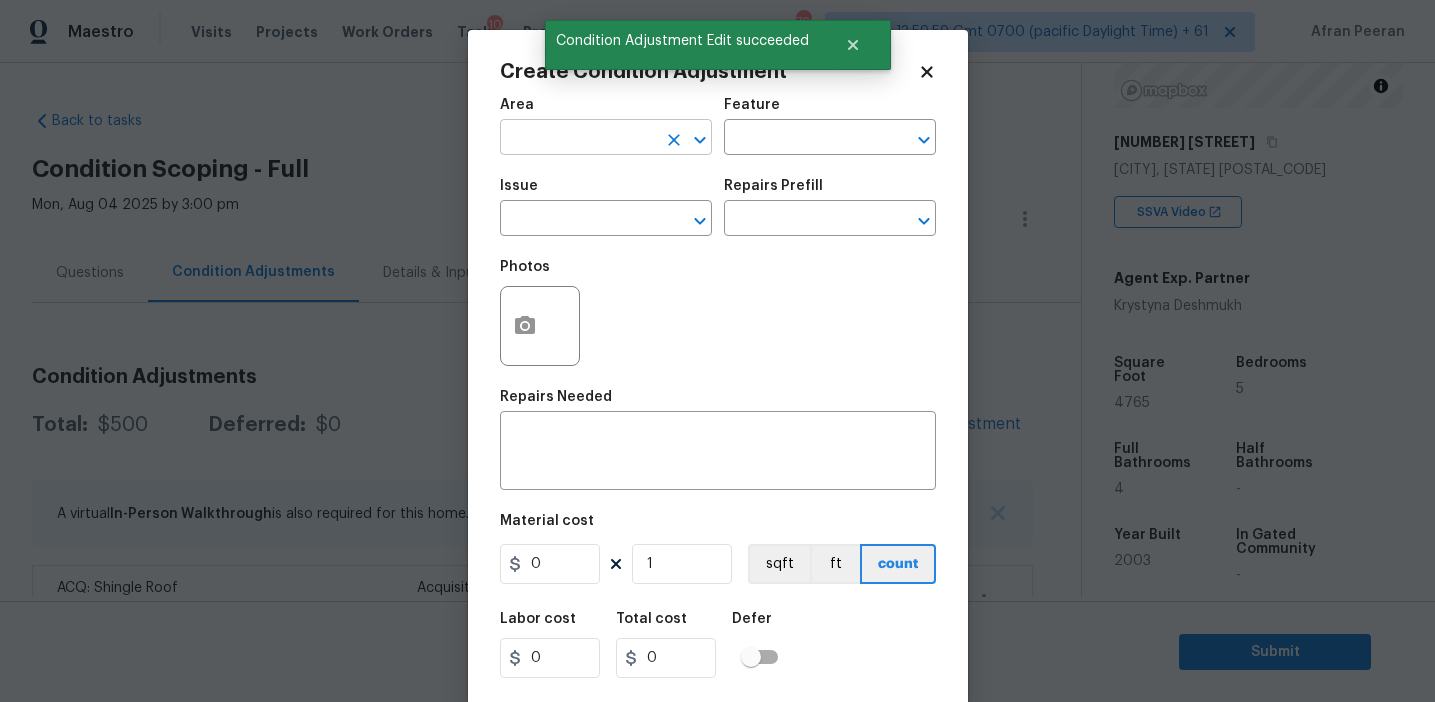 click at bounding box center (578, 139) 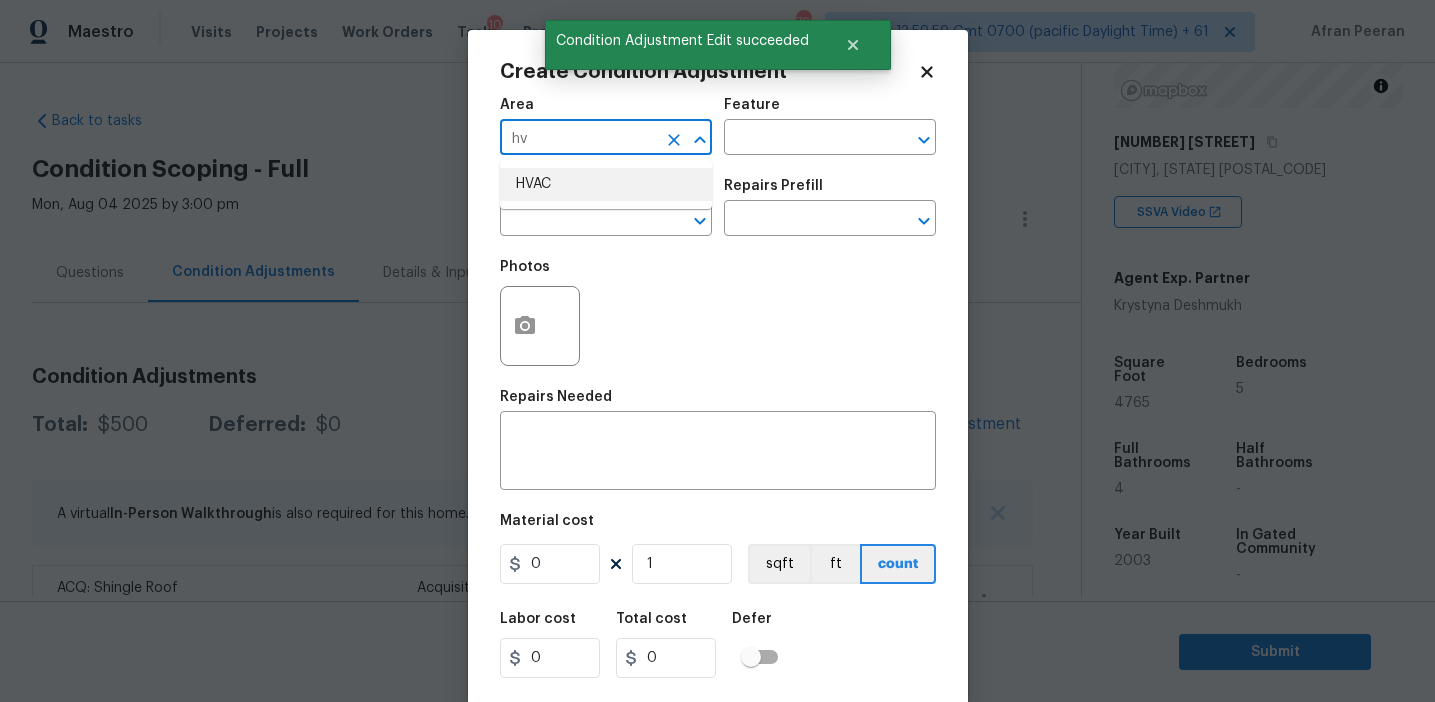 click on "HVAC" at bounding box center (606, 184) 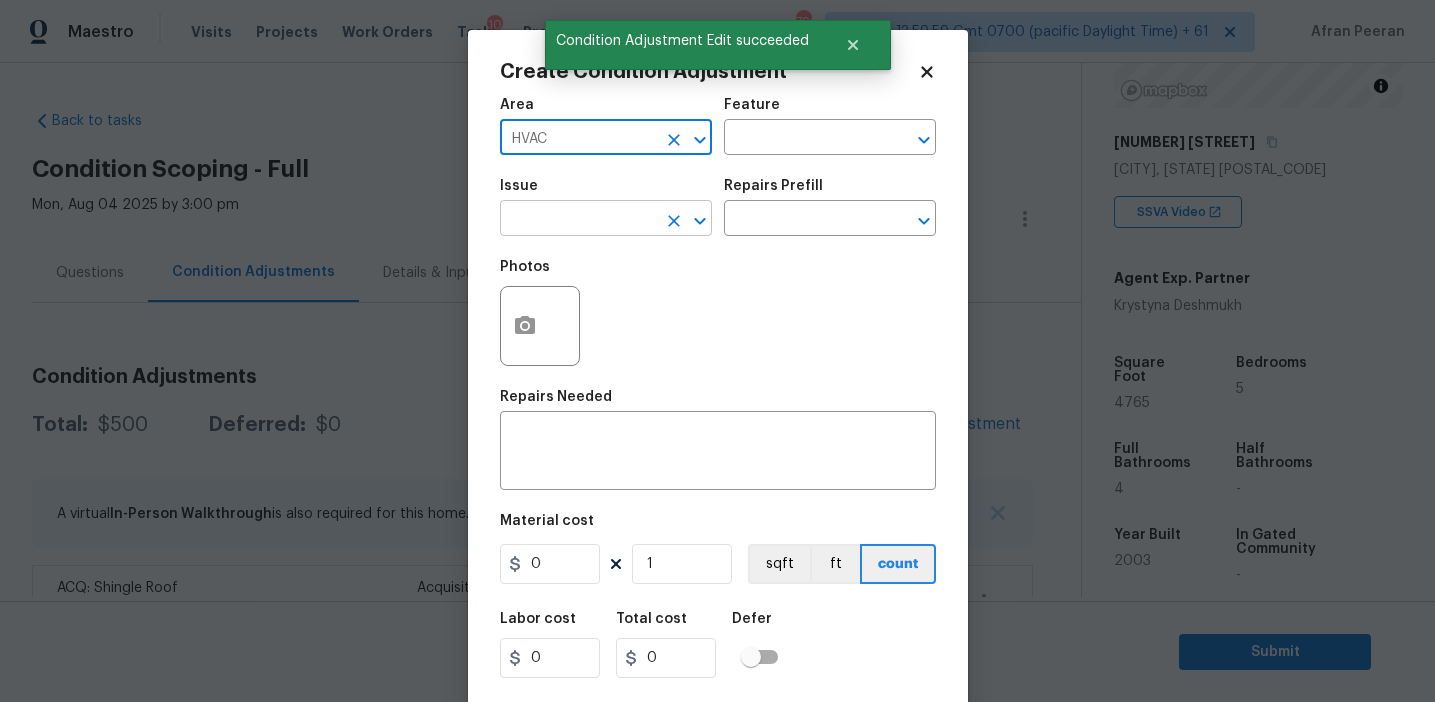 type on "HVAC" 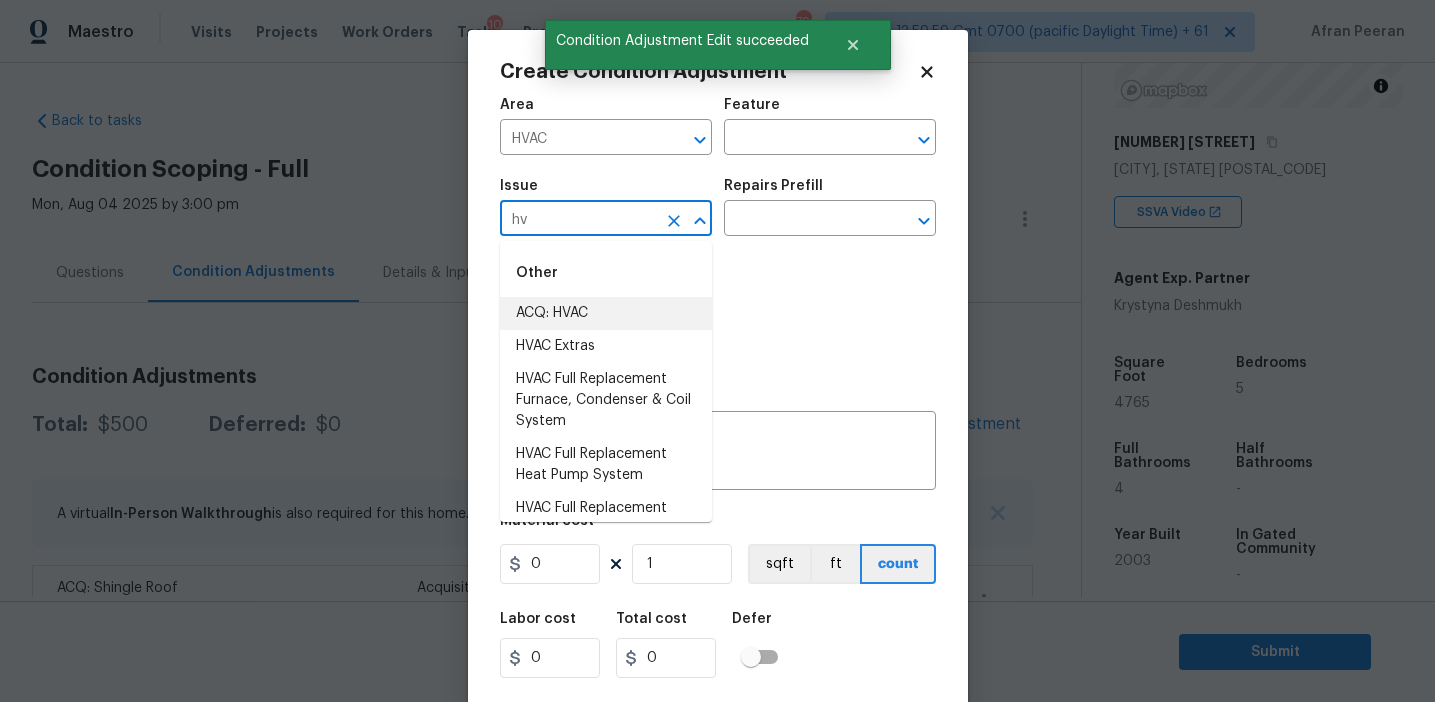 click on "ACQ: HVAC" at bounding box center (606, 313) 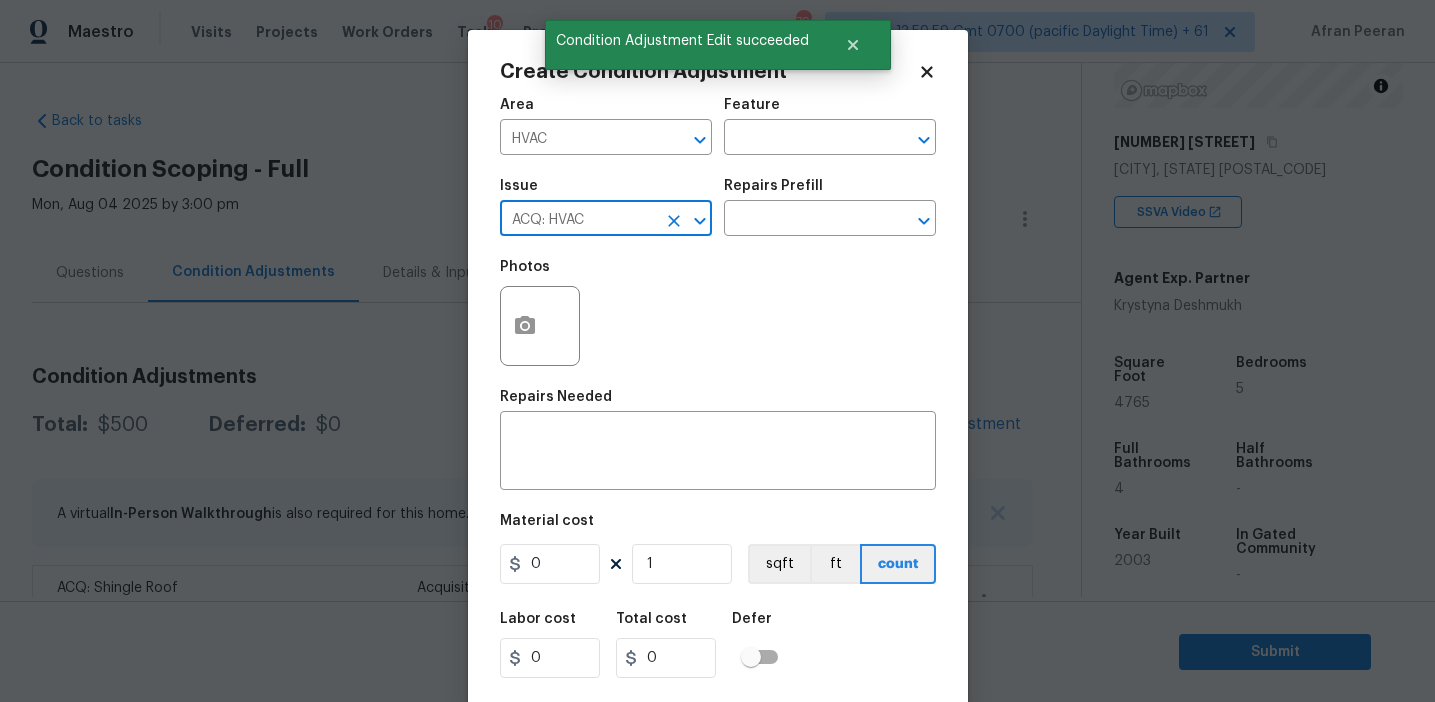 type on "ACQ: HVAC" 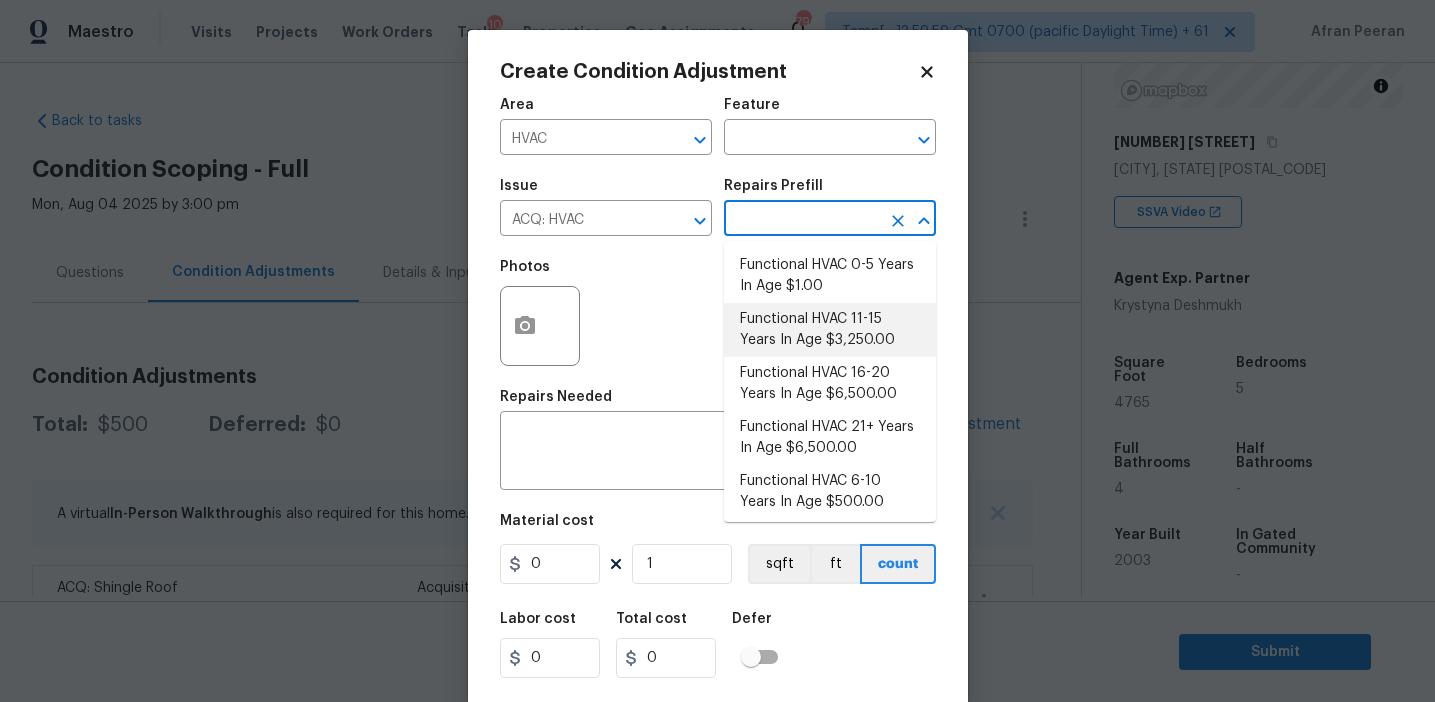 click on "Functional HVAC 11-15 Years In Age $3,250.00" at bounding box center (830, 330) 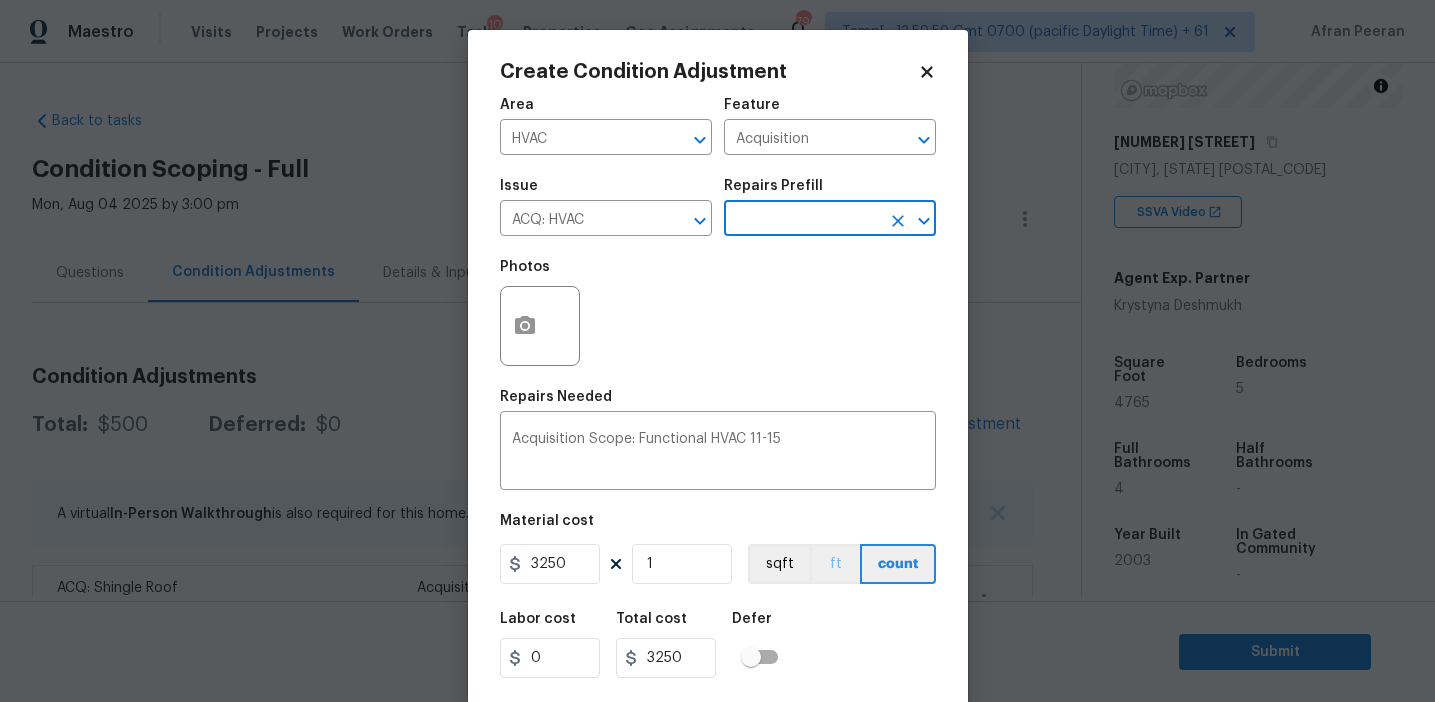 scroll, scrollTop: 45, scrollLeft: 0, axis: vertical 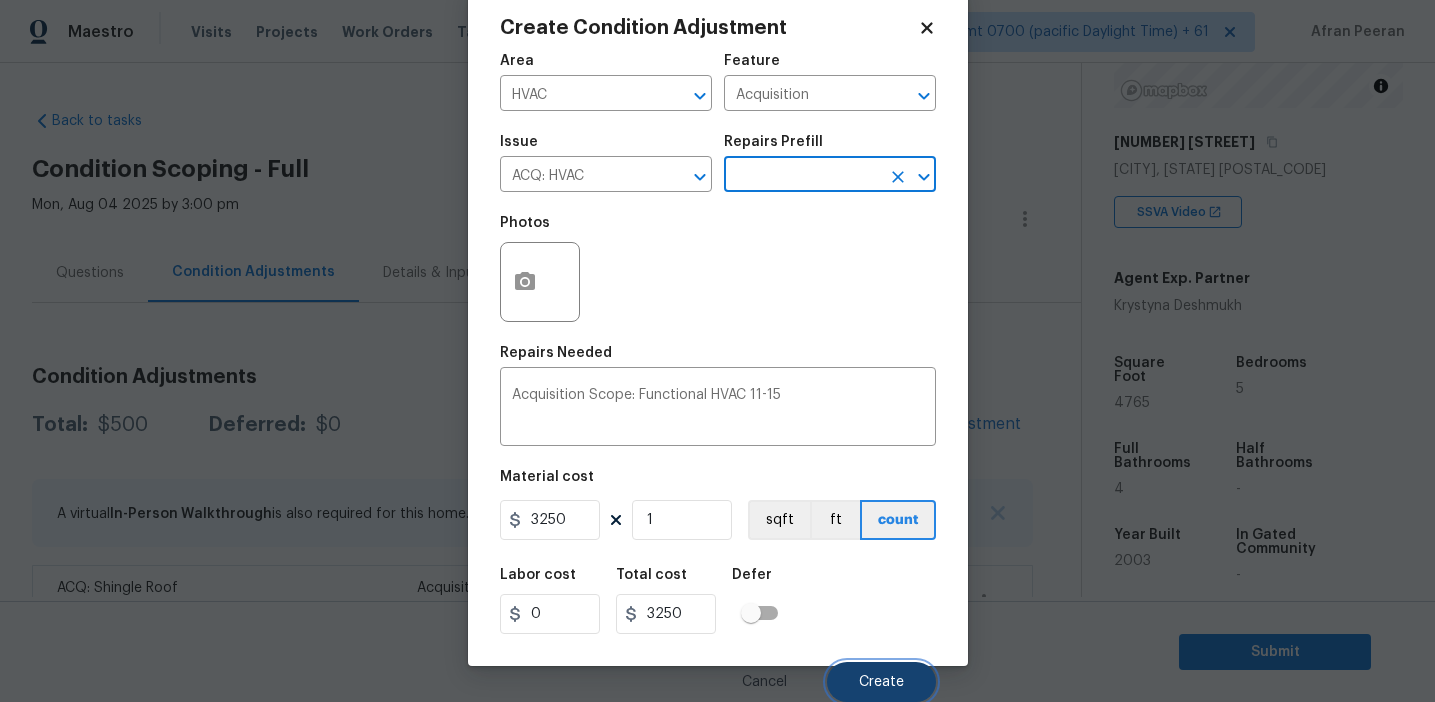 click on "Create" at bounding box center [881, 682] 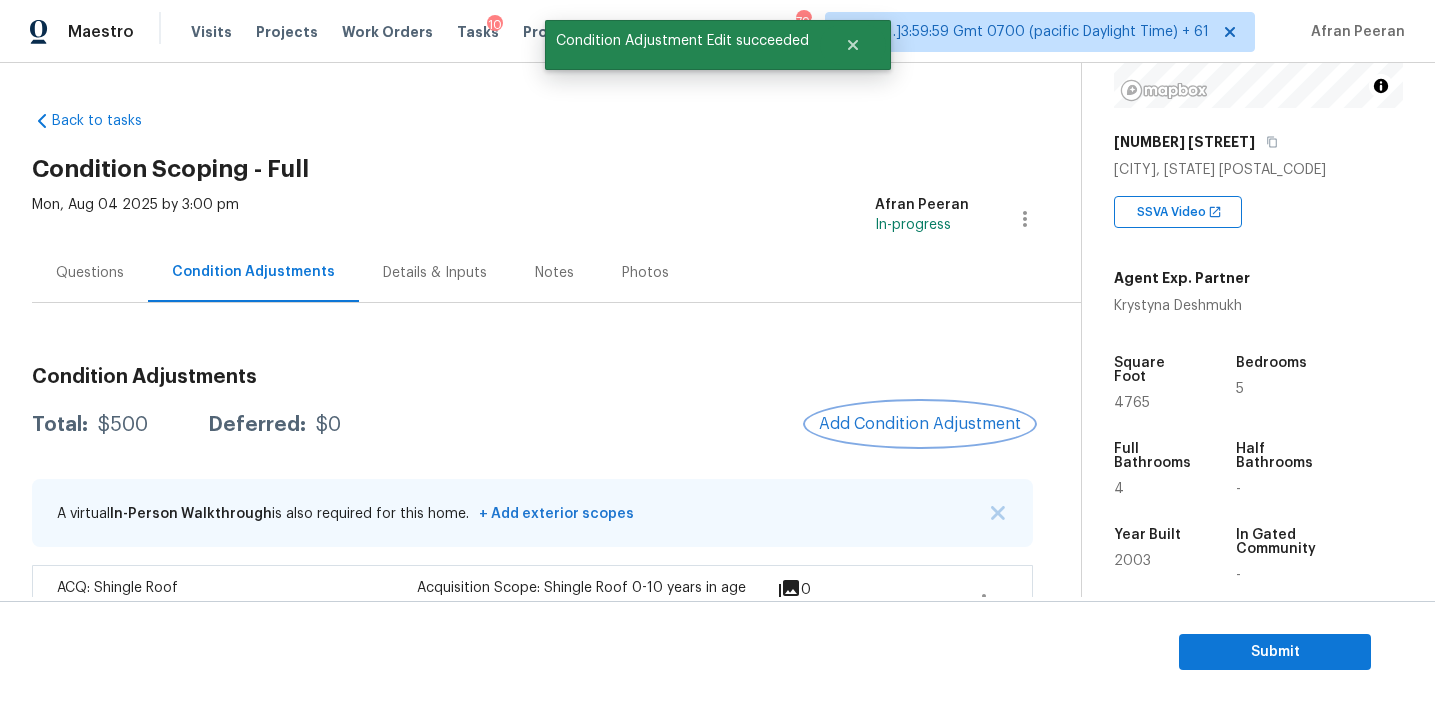 scroll, scrollTop: 0, scrollLeft: 0, axis: both 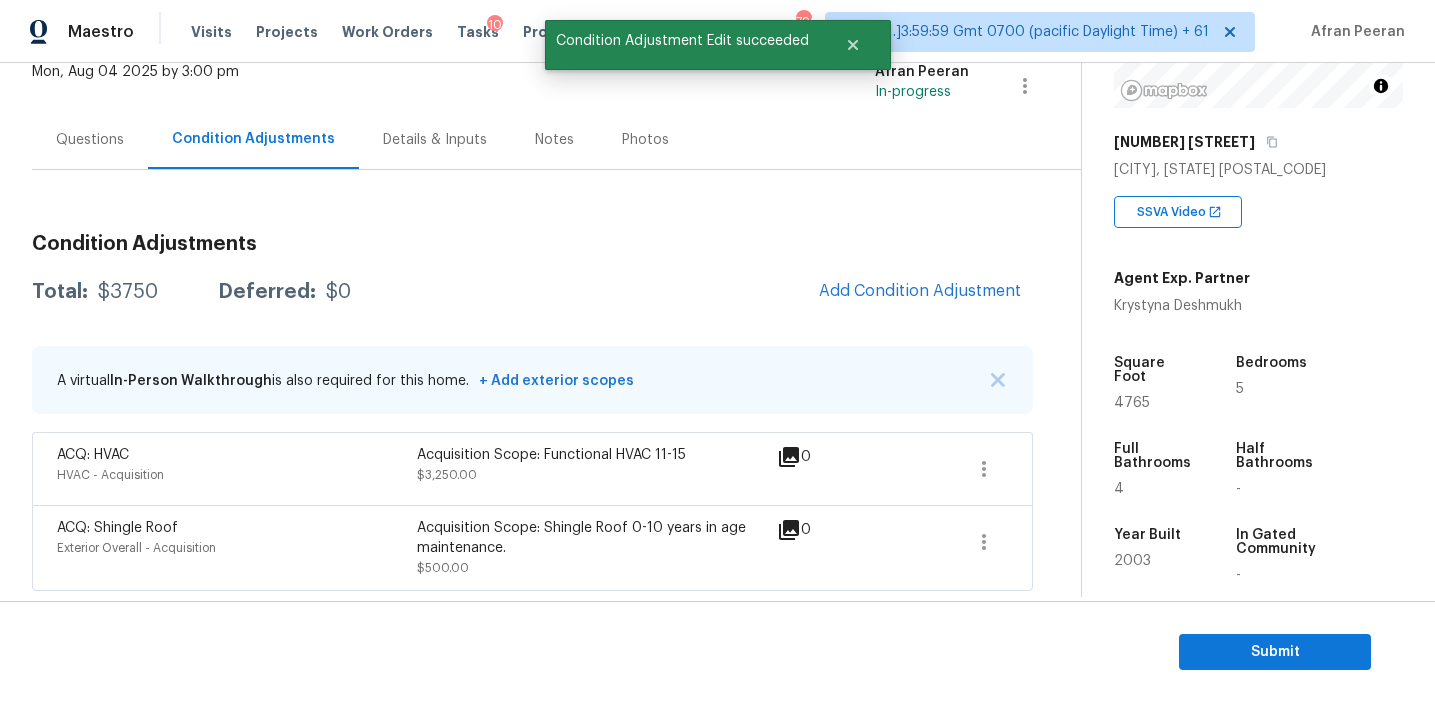 click on "Condition Adjustments Total:  $3750 Deferred:  $0 Add Condition Adjustment A virtual  In-Person Walkthrough  is also required for this home.   + Add exterior scopes ACQ: HVAC HVAC - Acquisition Acquisition Scope: Functional HVAC 11-15 $3,250.00   0 ACQ: Shingle Roof Exterior Overall - Acquisition Acquisition Scope: Shingle Roof 0-10 years in age maintenance. $500.00   0" at bounding box center (532, 404) 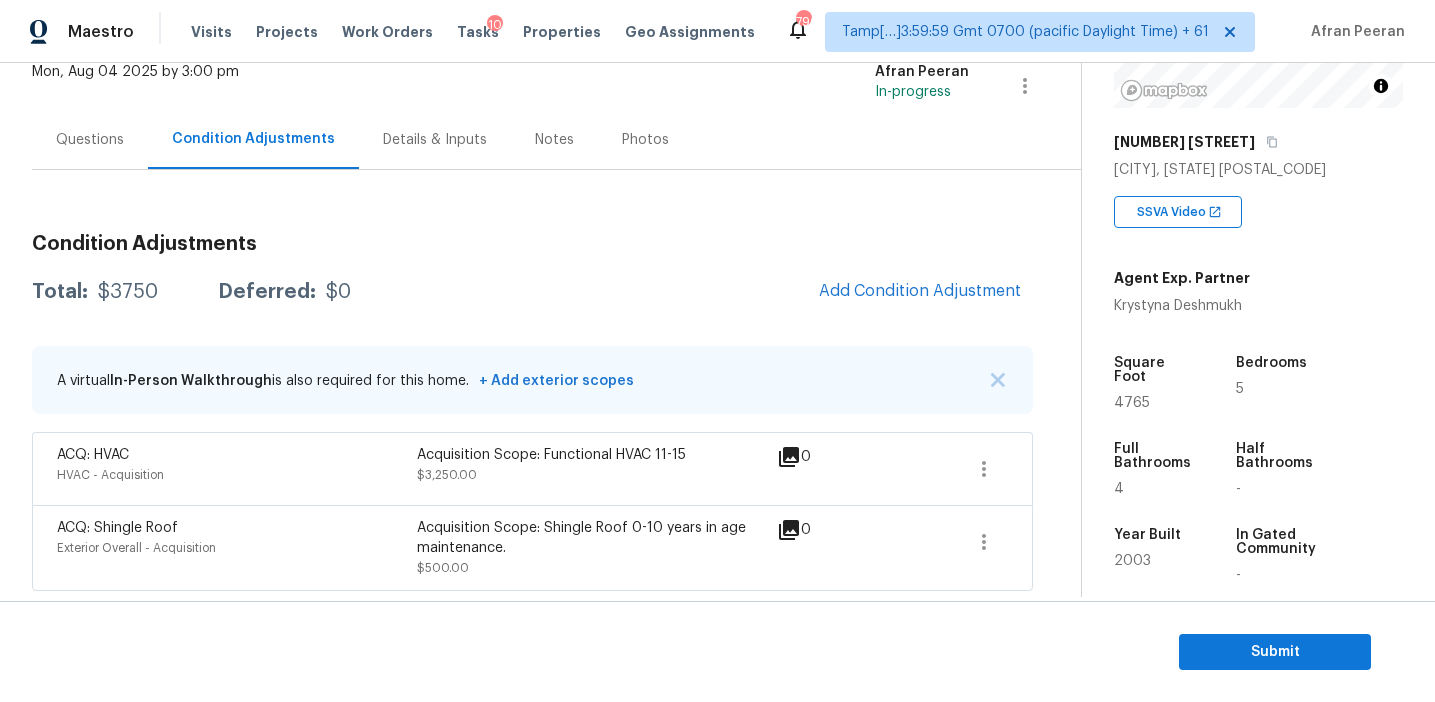 click on "Total:  $3750 Deferred:  $0 Add Condition Adjustment" at bounding box center (532, 292) 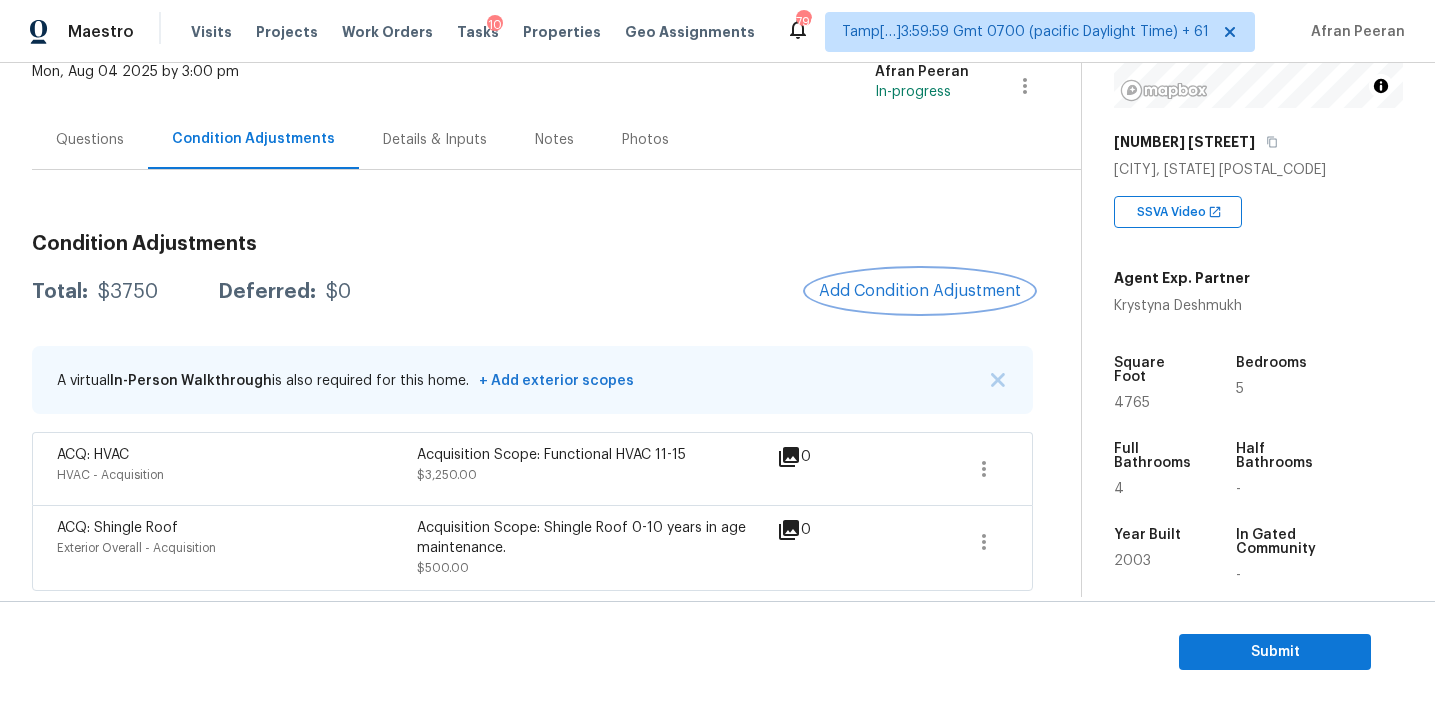 click on "Add Condition Adjustment" at bounding box center [920, 291] 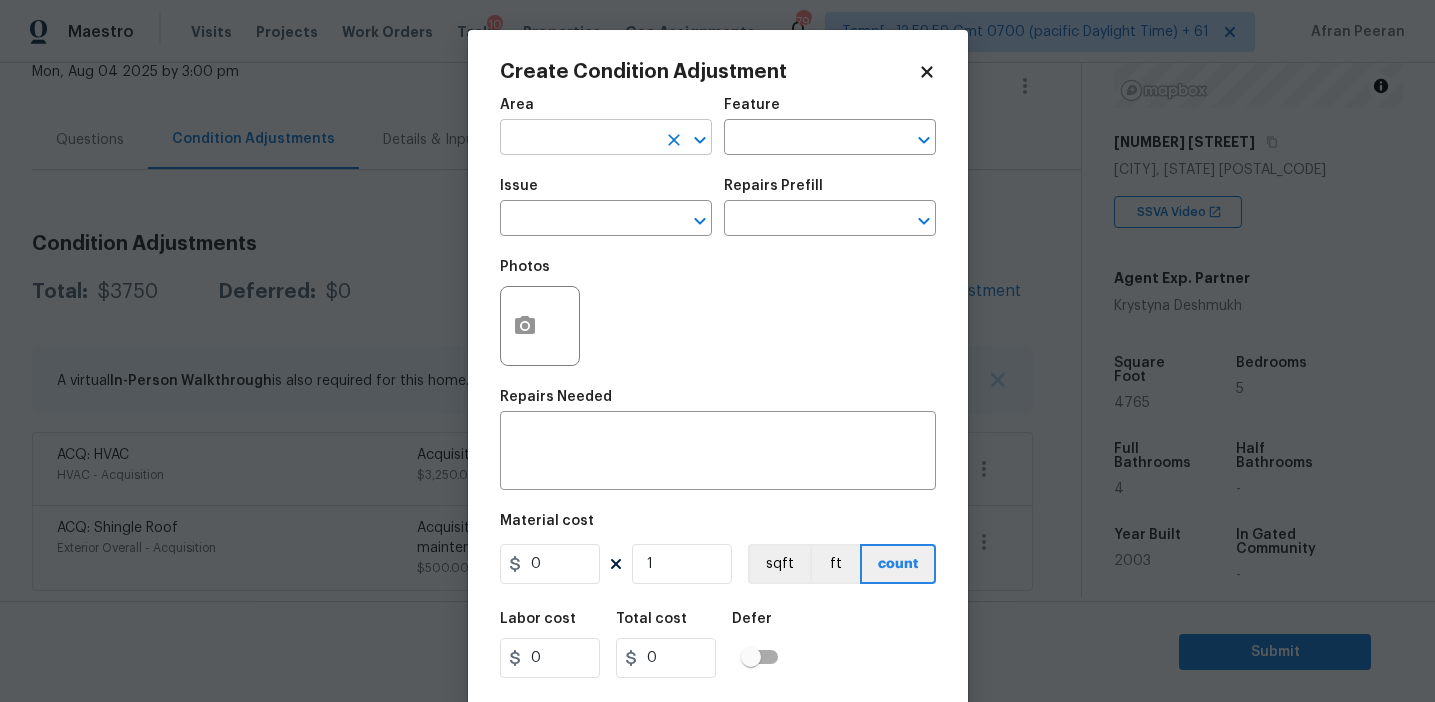 click at bounding box center [578, 139] 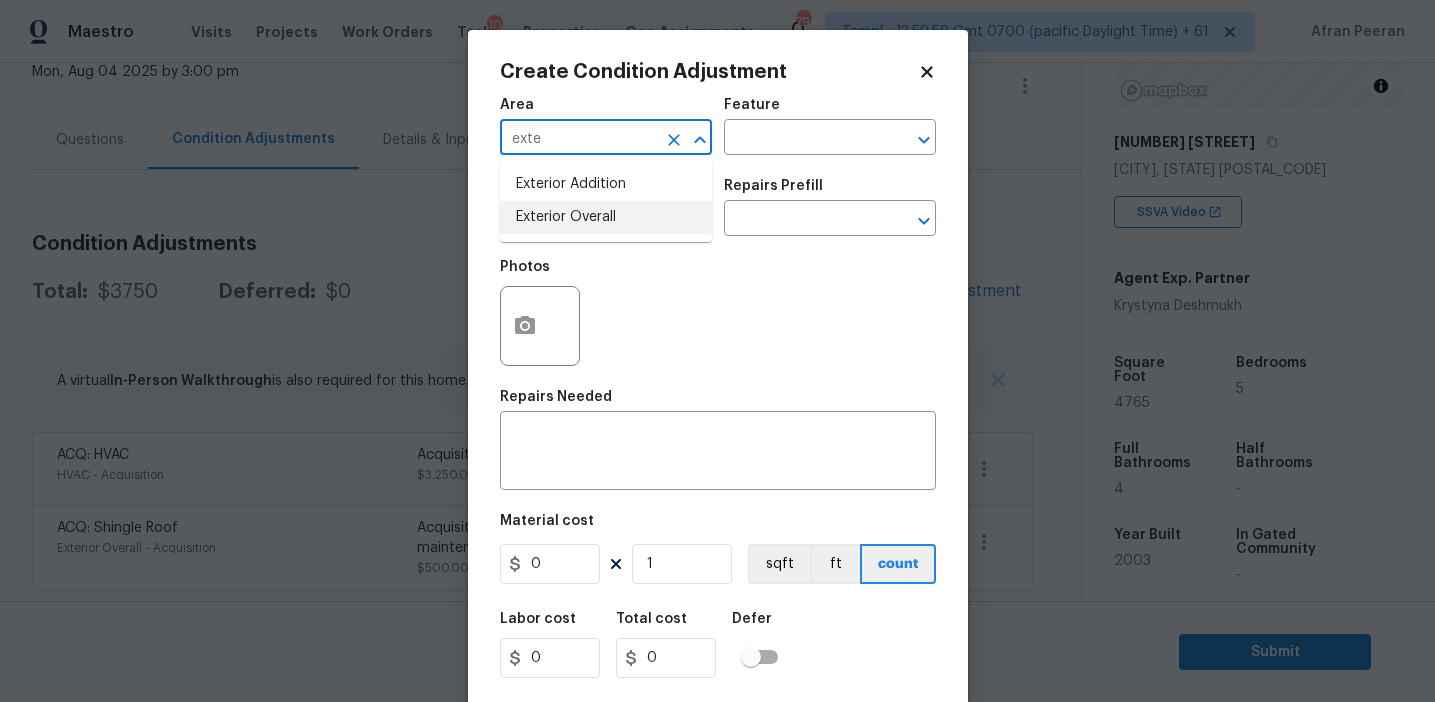 click on "Exterior Overall" at bounding box center [606, 217] 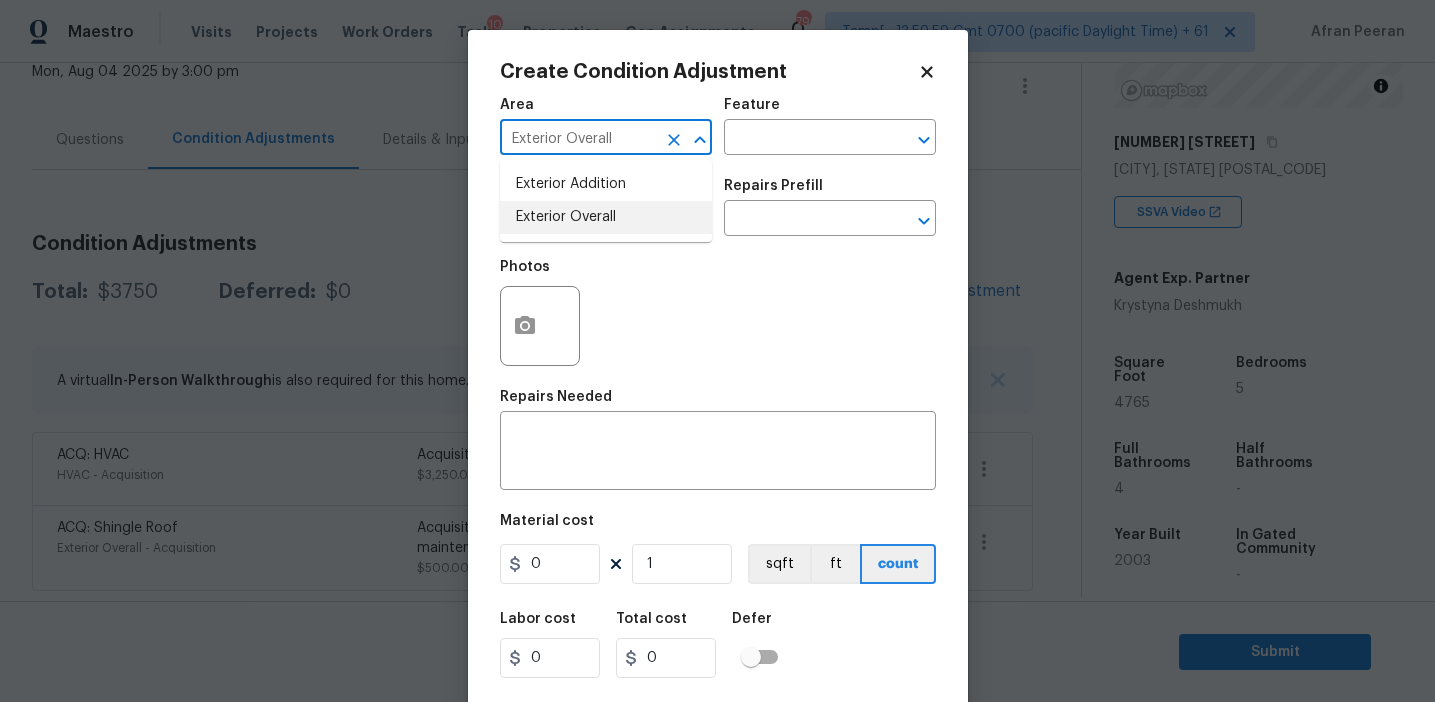 type on "Exterior Overall" 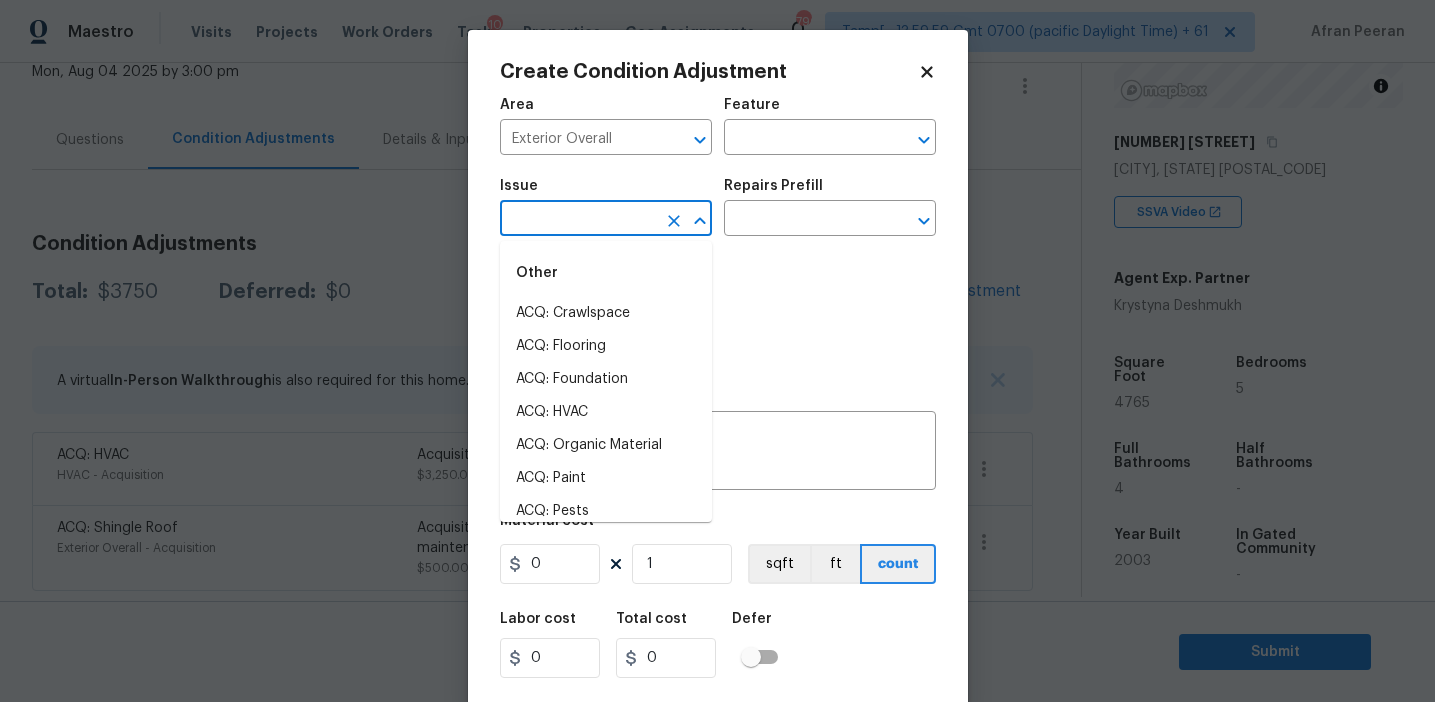 click at bounding box center (578, 220) 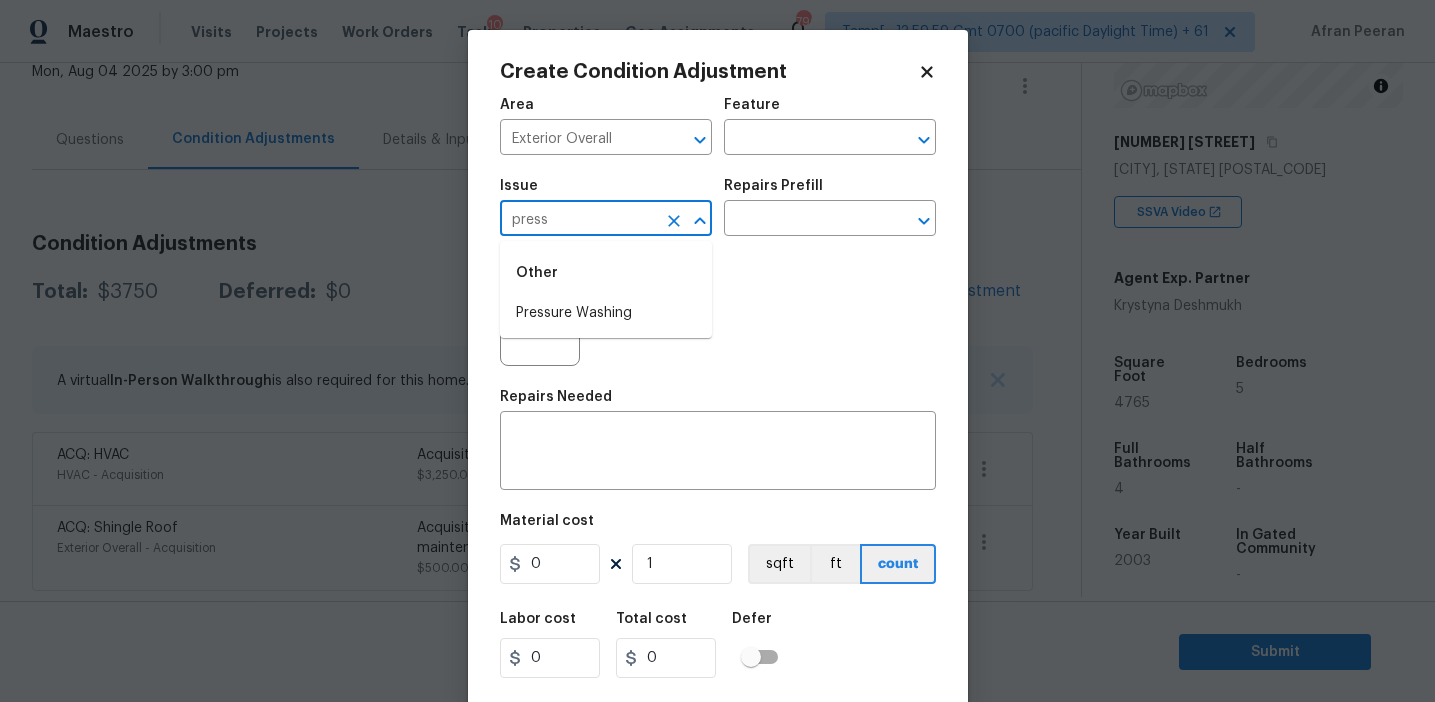 click on "Pressure Washing" at bounding box center [606, 313] 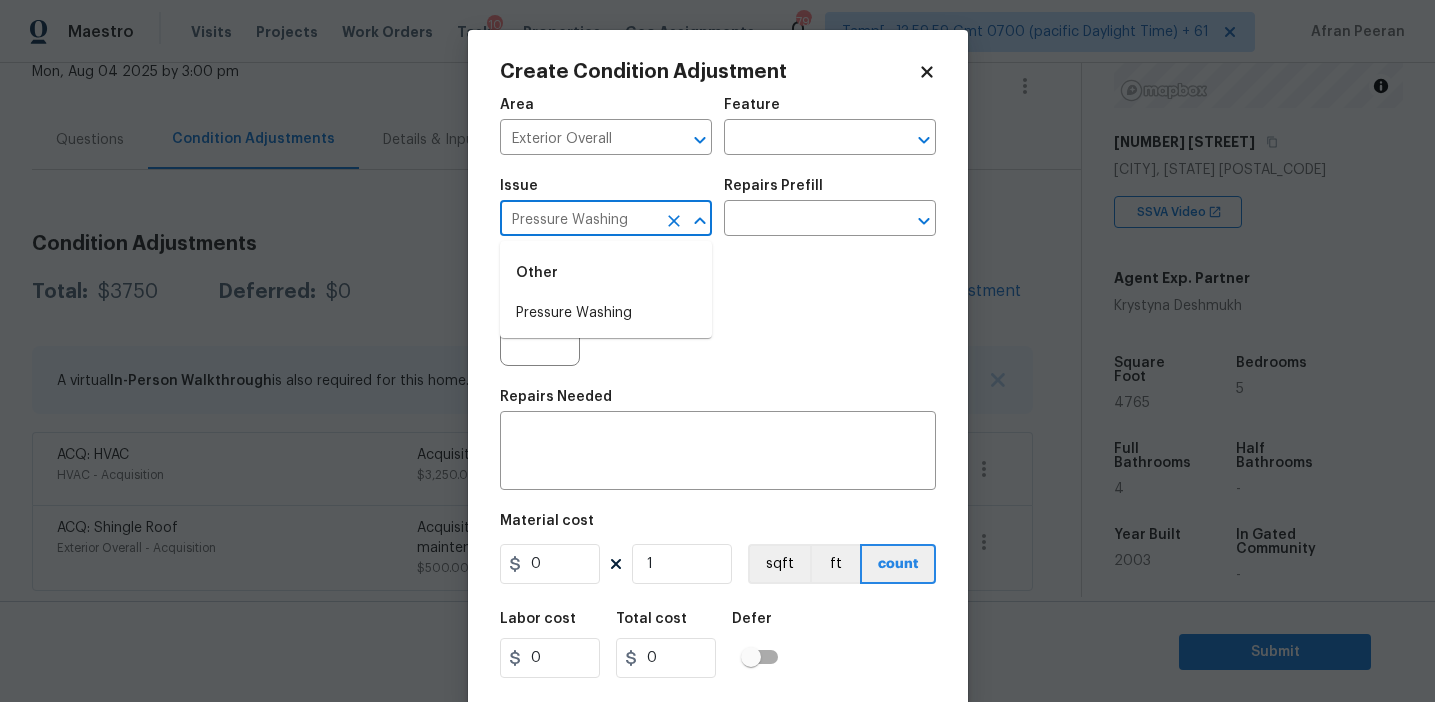 type on "Pressure Washing" 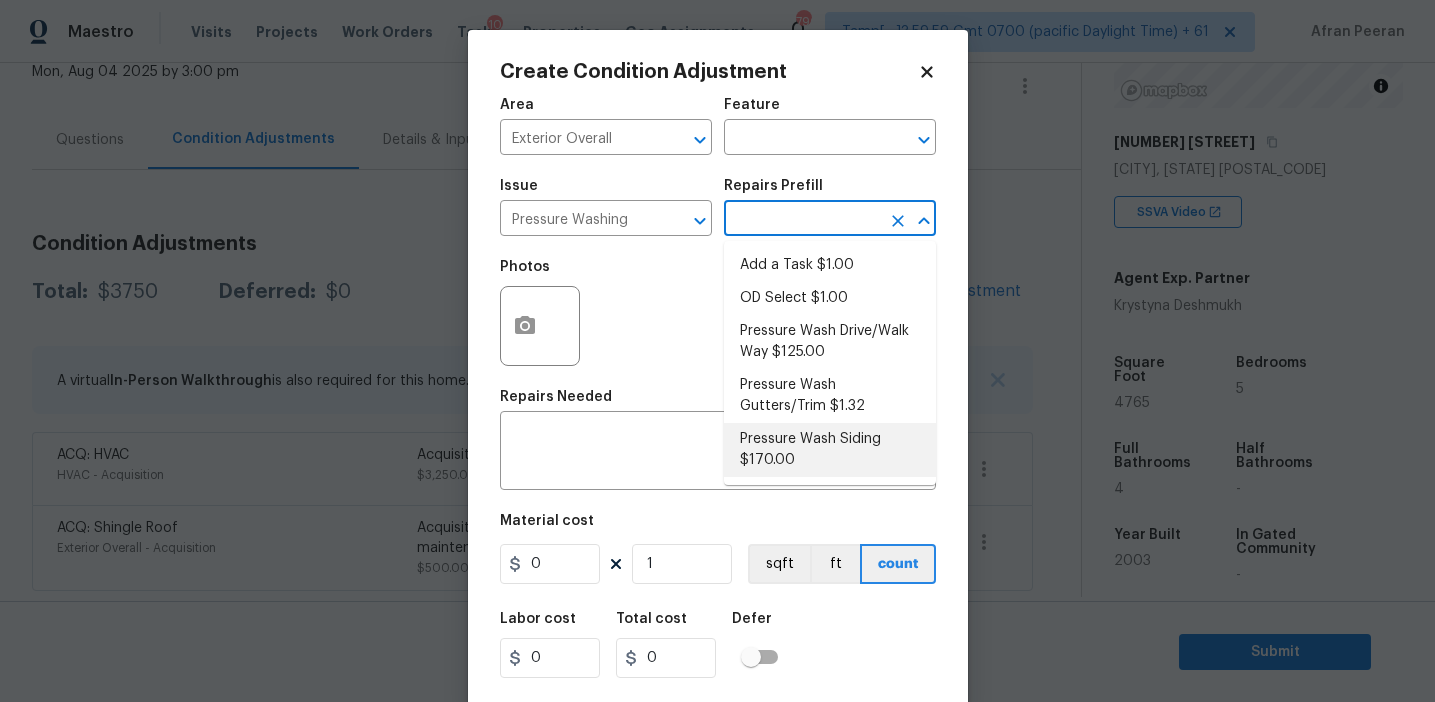 click on "Pressure Wash Siding $170.00" at bounding box center [830, 450] 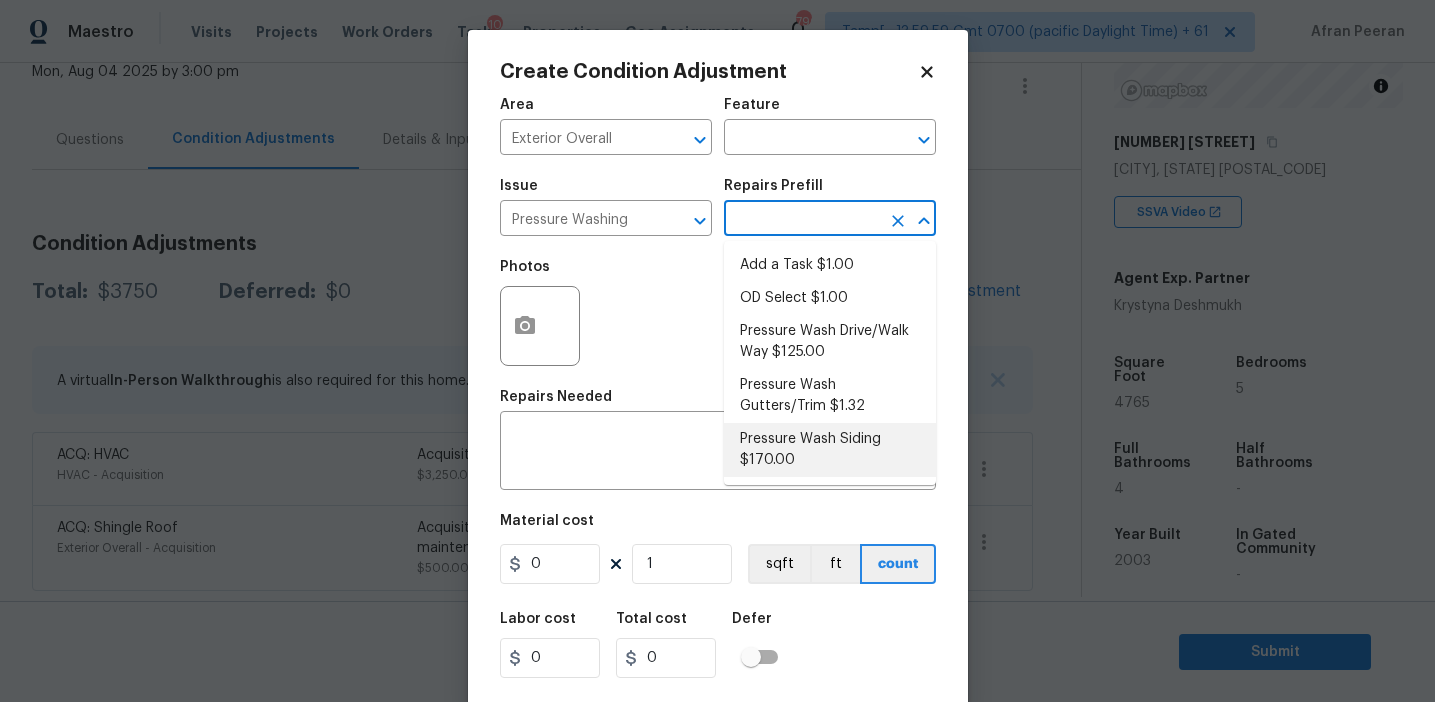 type on "Siding" 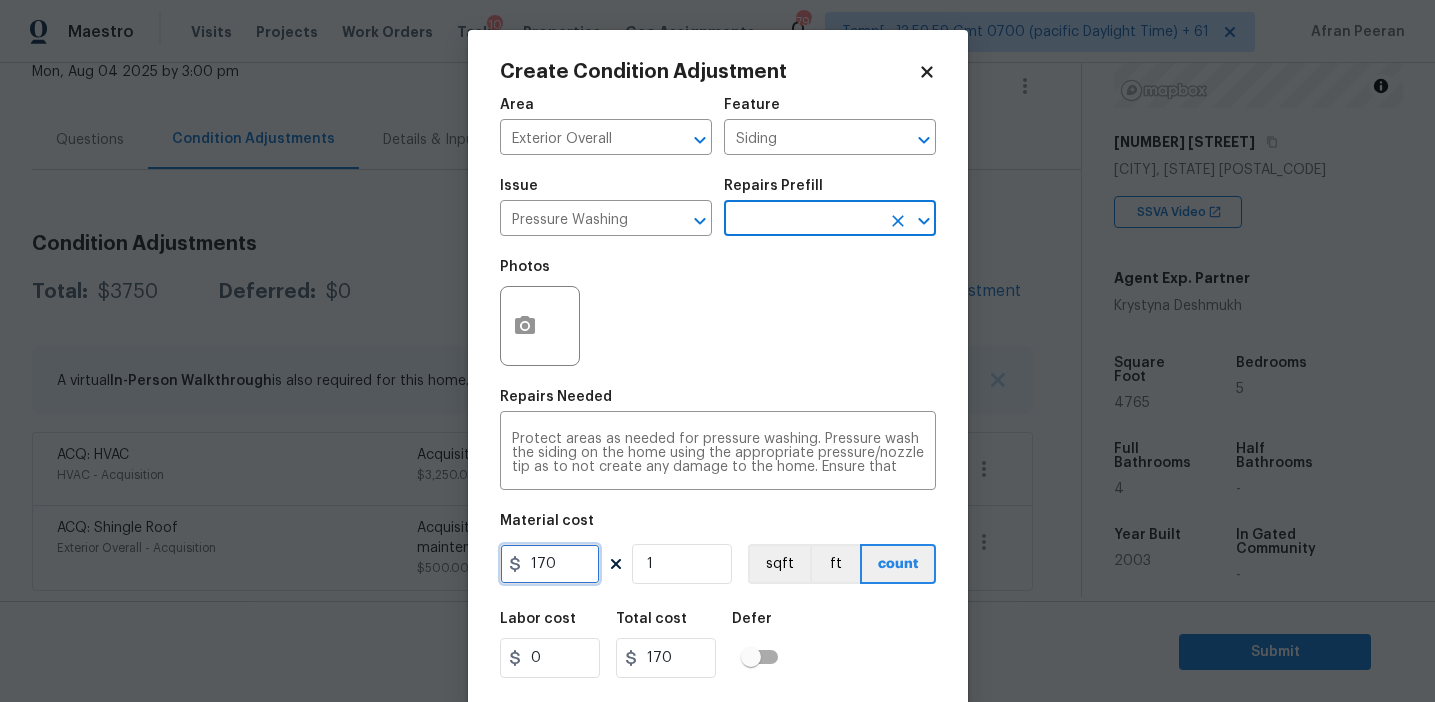 click on "170" at bounding box center [550, 564] 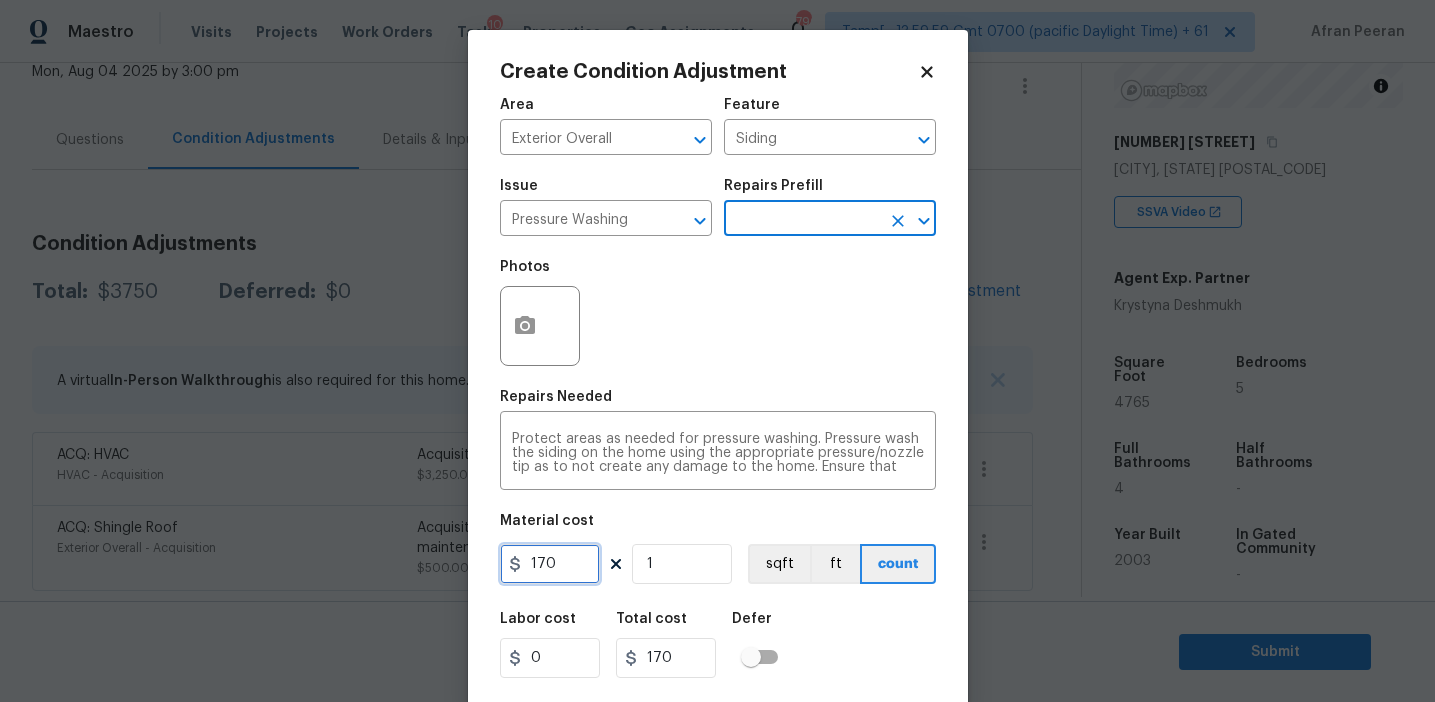 click on "170" at bounding box center (550, 564) 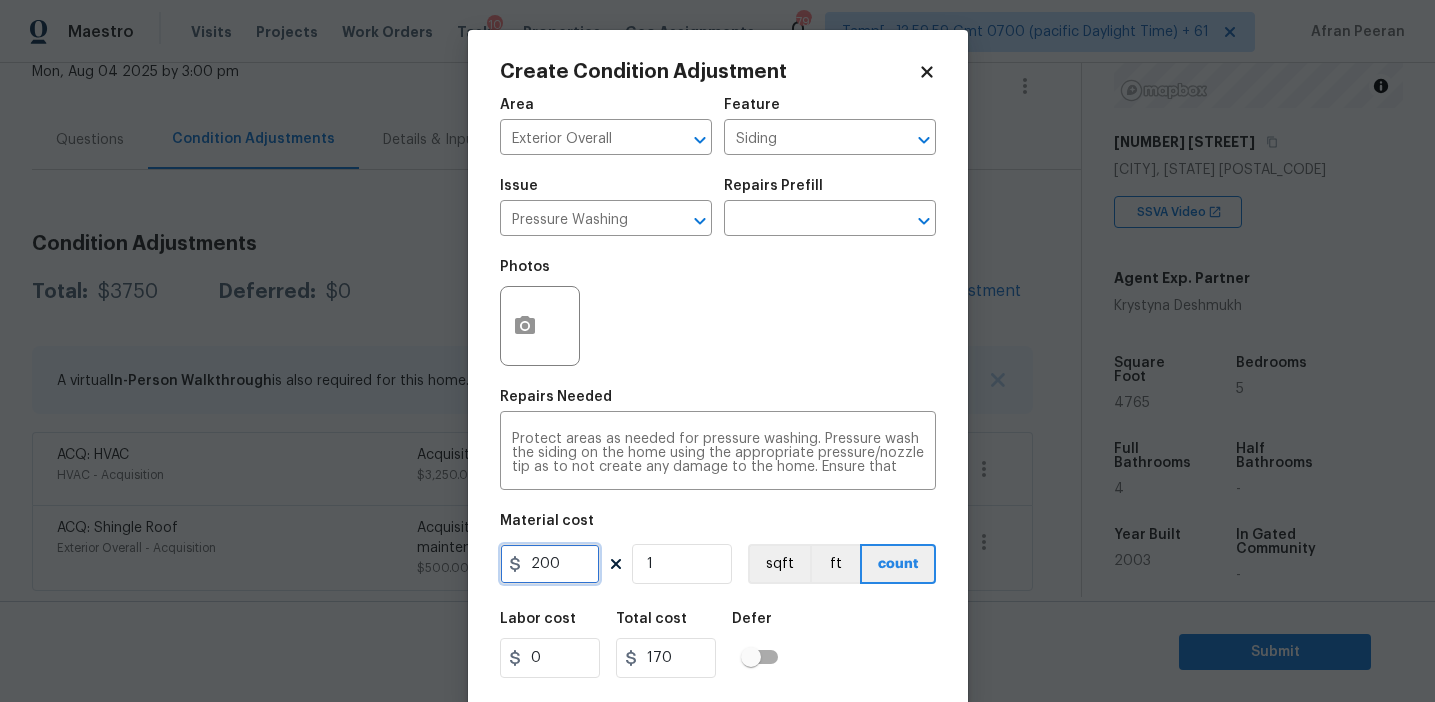 type on "200" 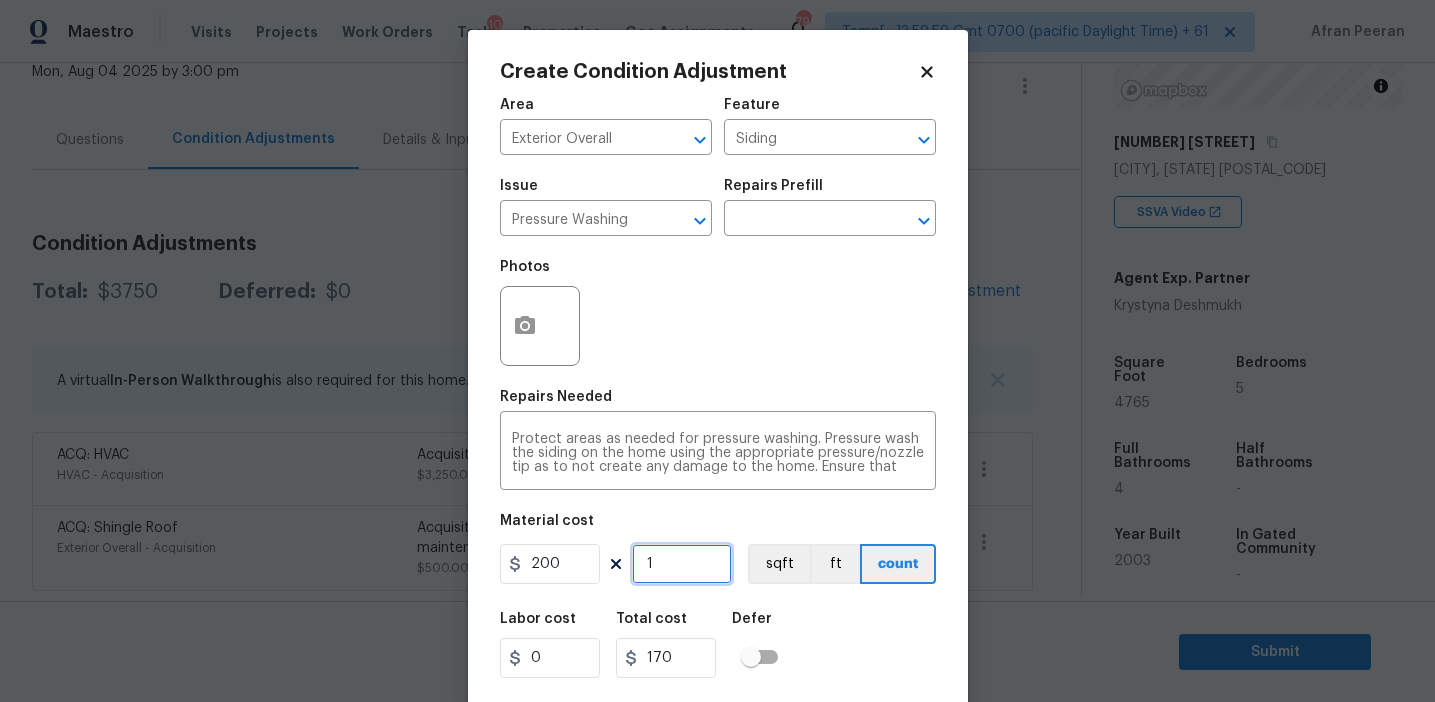 type on "200" 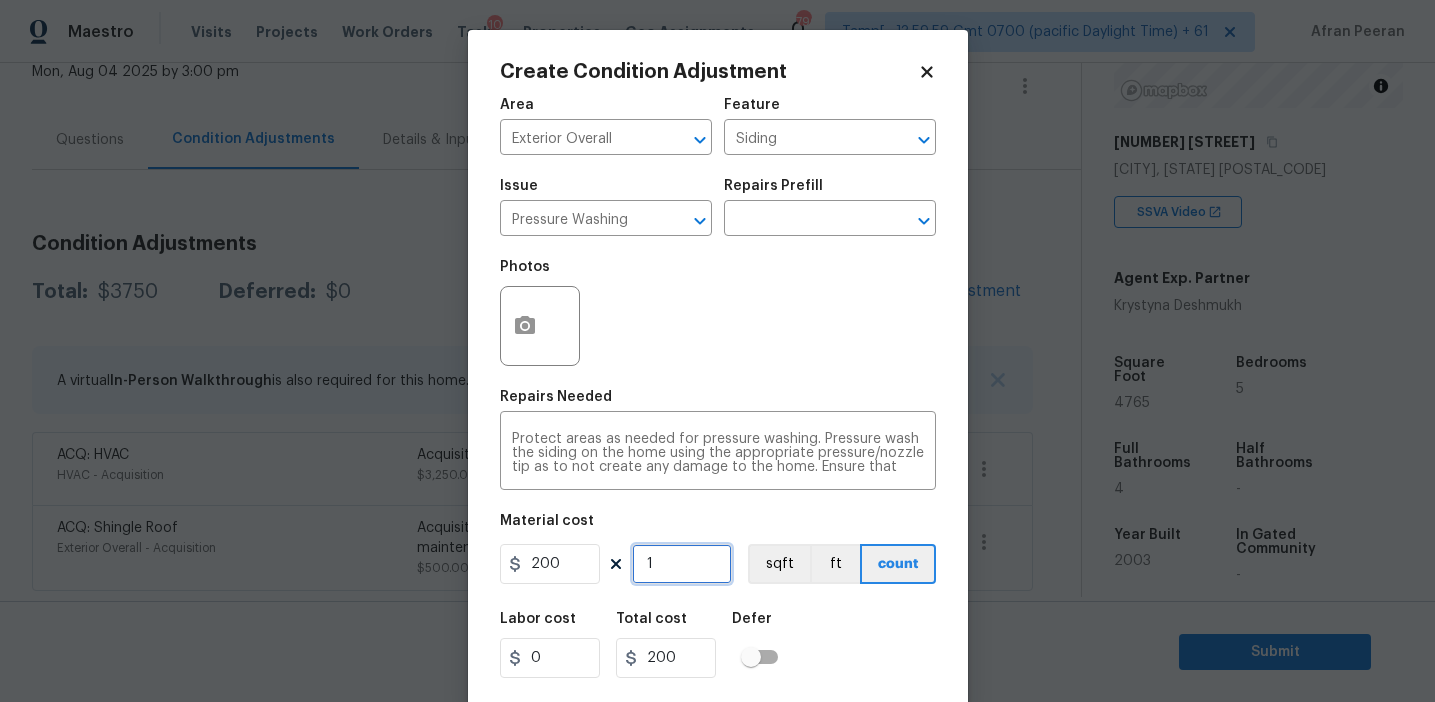 scroll, scrollTop: 45, scrollLeft: 0, axis: vertical 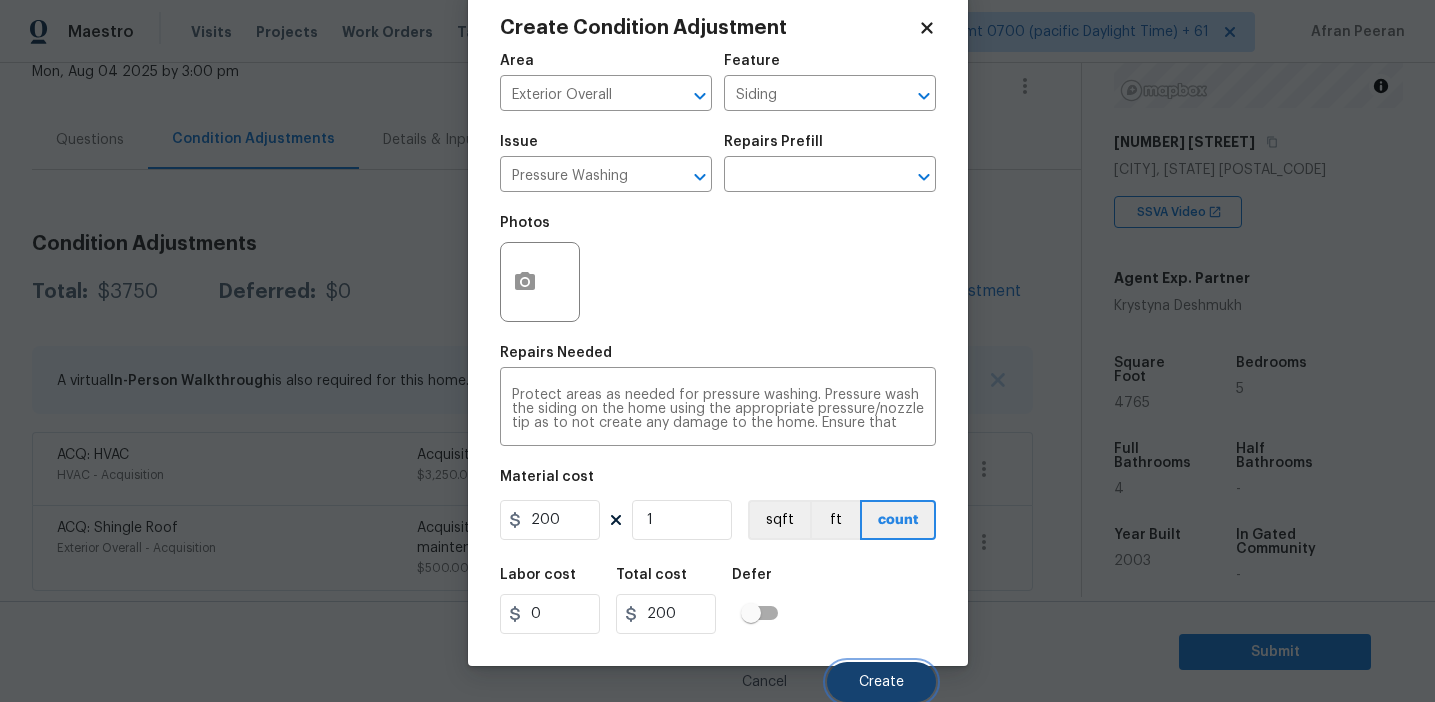 click on "Create" at bounding box center (881, 682) 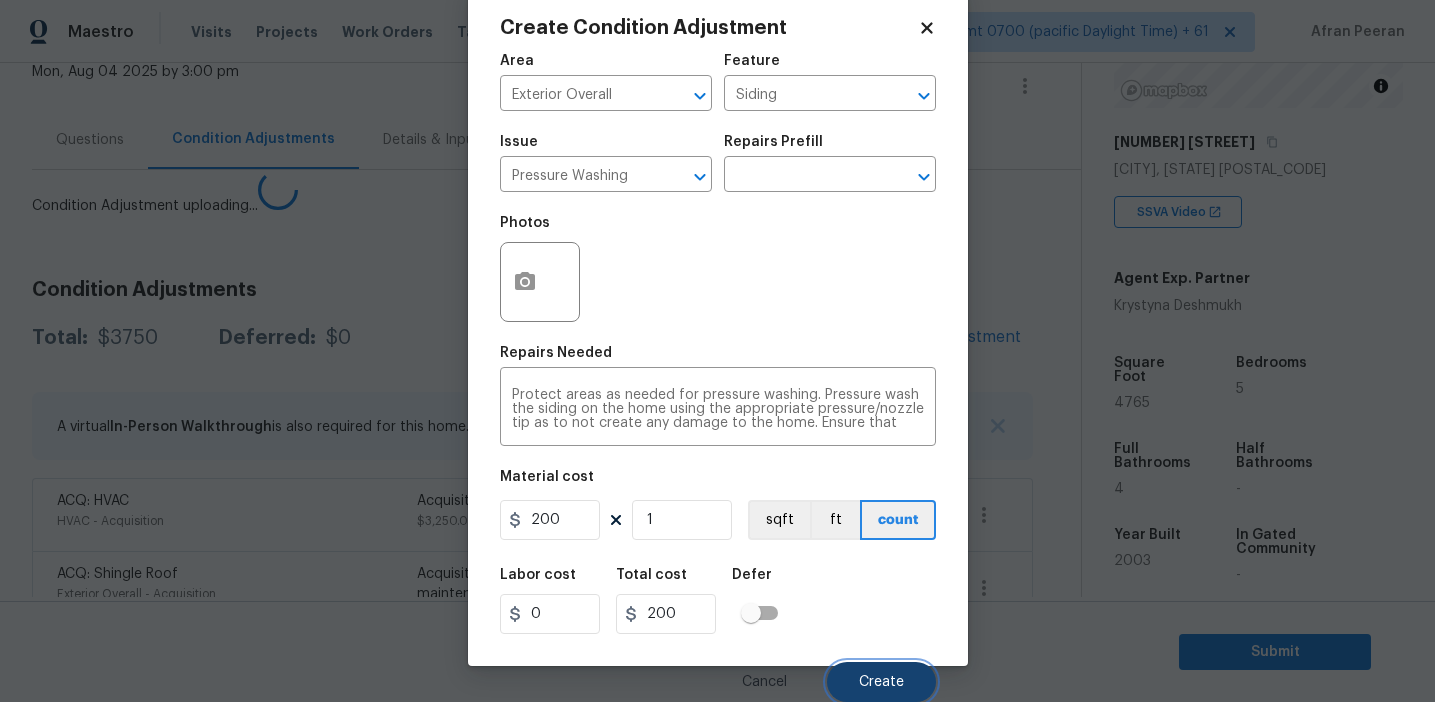 scroll, scrollTop: 38, scrollLeft: 0, axis: vertical 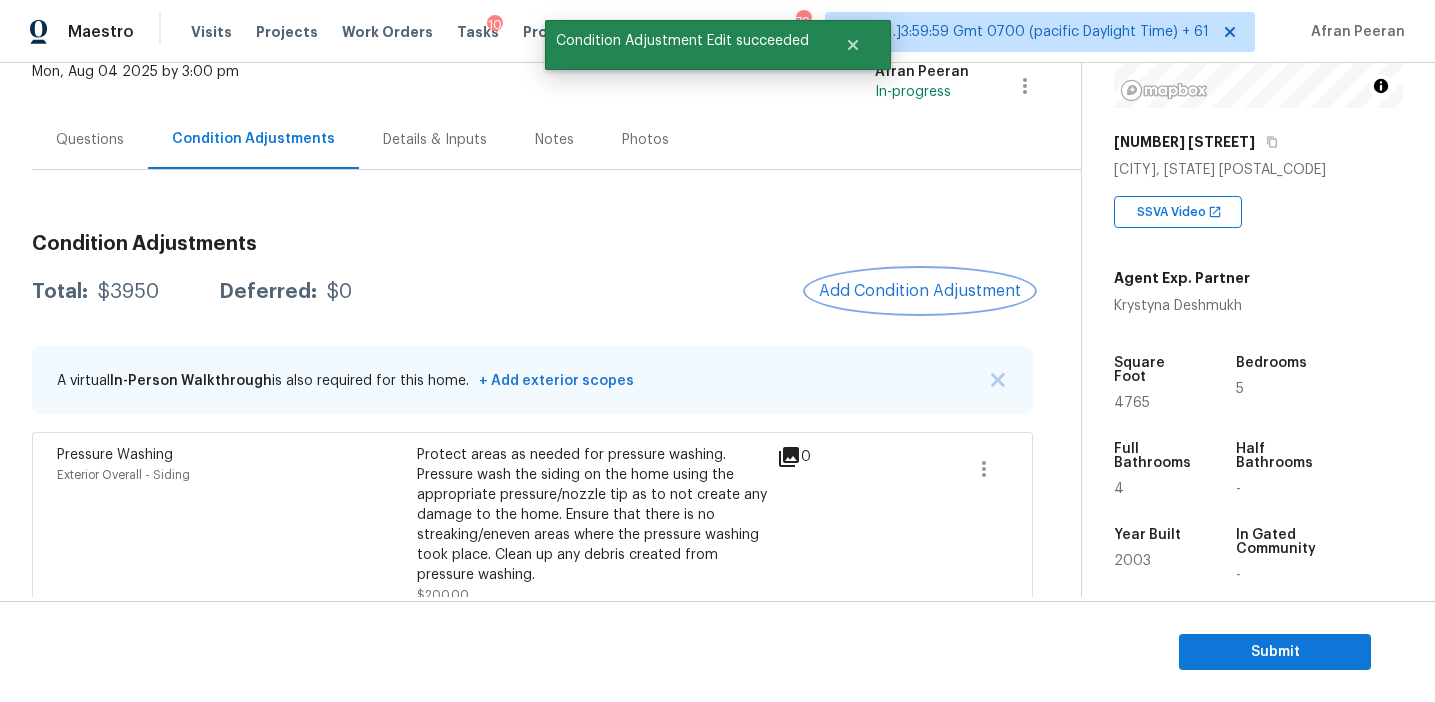 click on "Add Condition Adjustment" at bounding box center [920, 291] 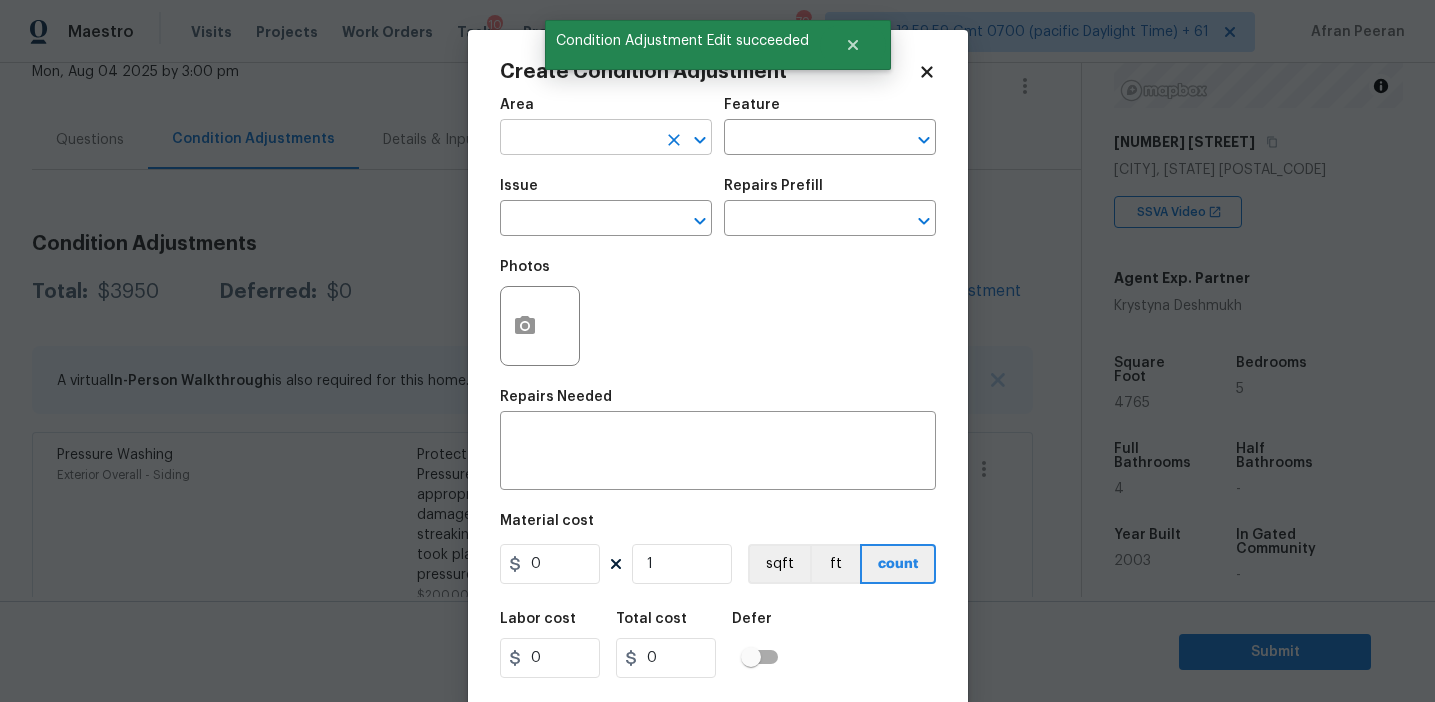 click at bounding box center [578, 139] 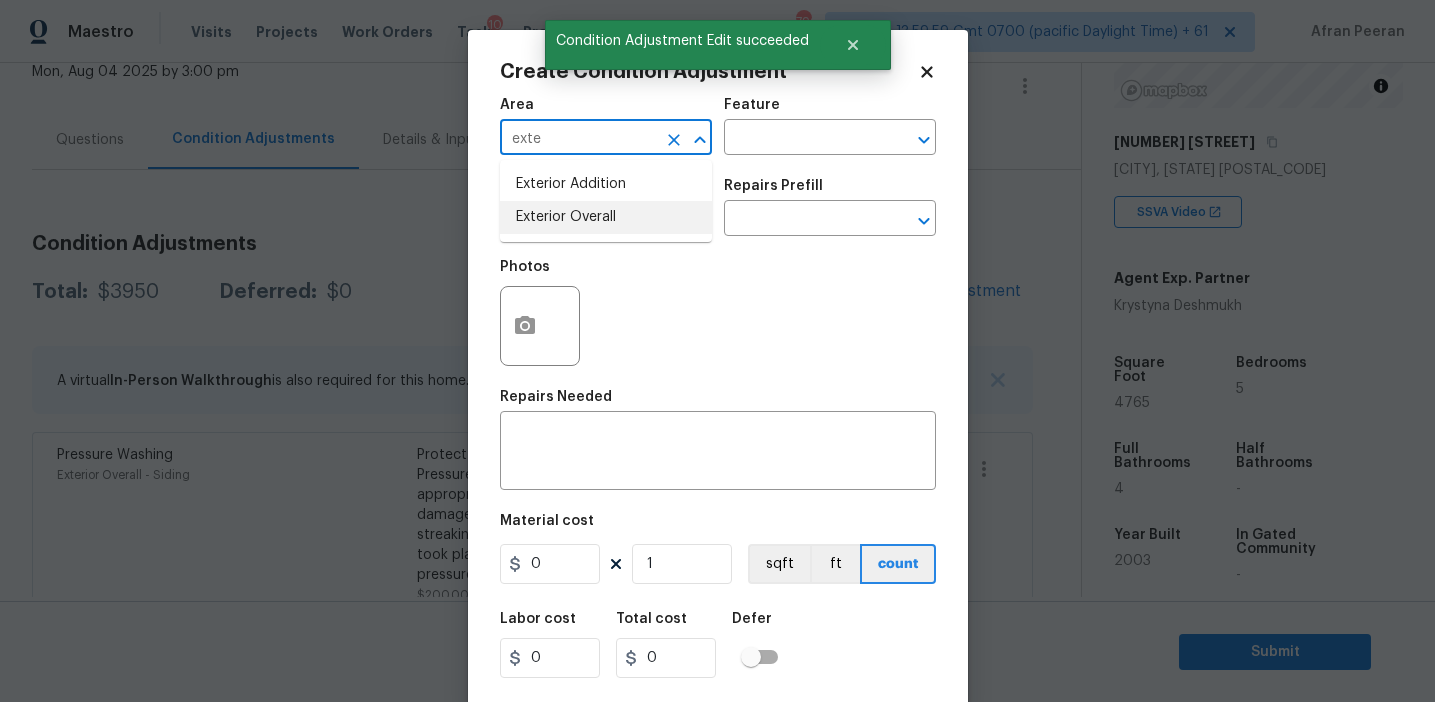 click on "Exterior Overall" at bounding box center [606, 217] 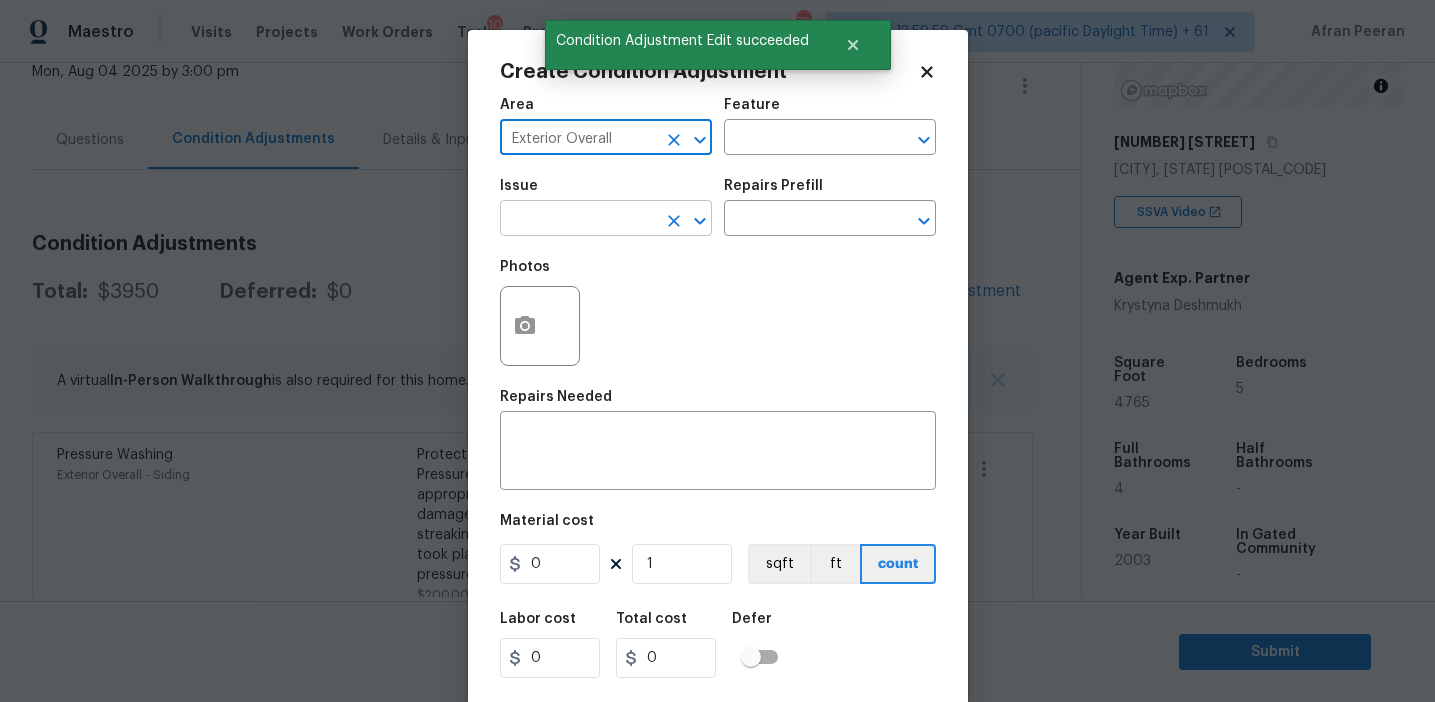 type on "Exterior Overall" 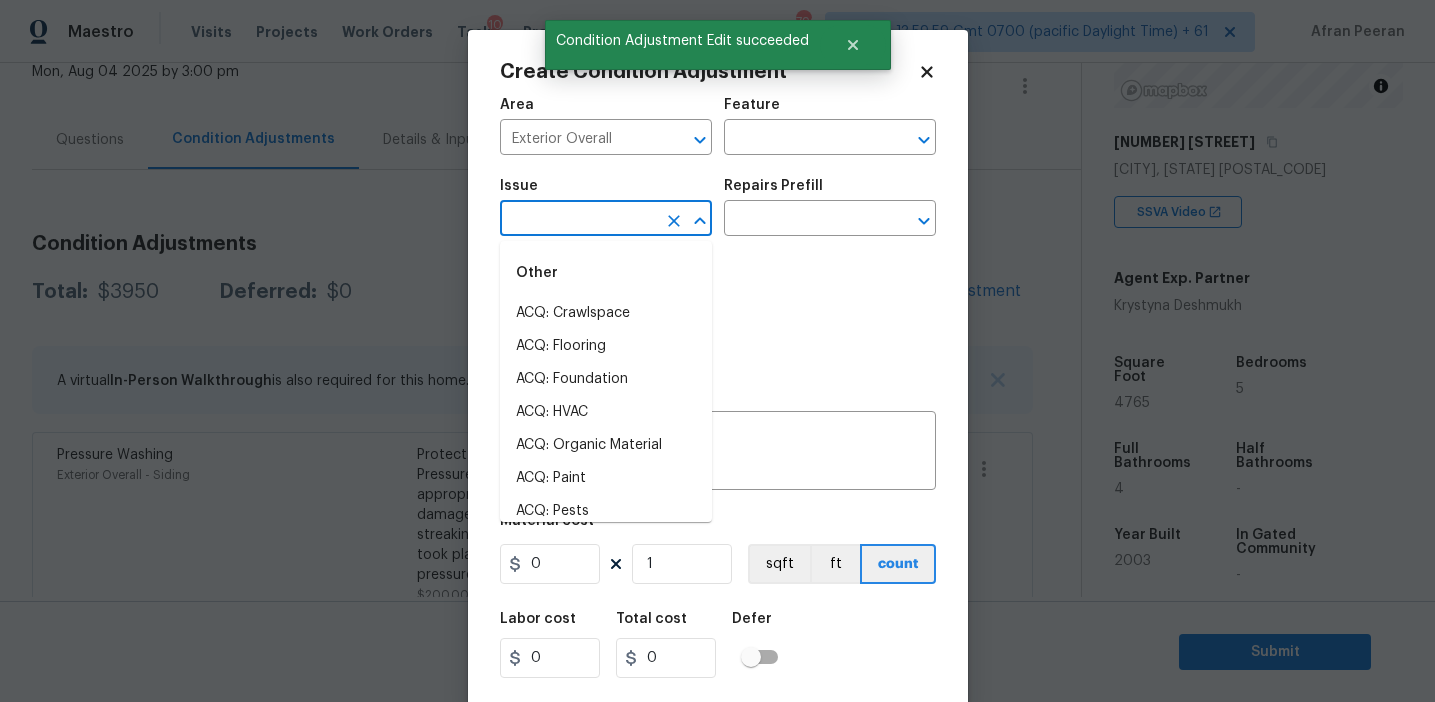 click at bounding box center [578, 220] 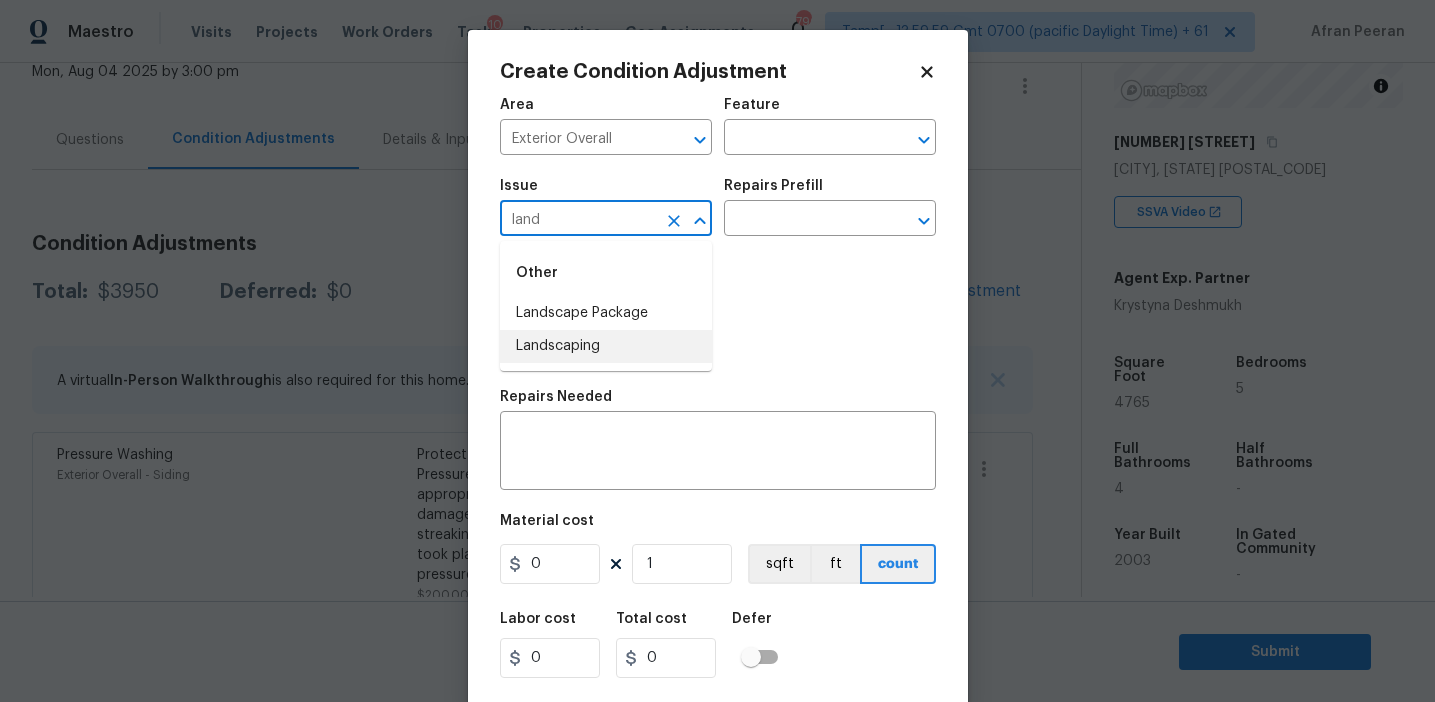 click on "Landscaping" at bounding box center [606, 346] 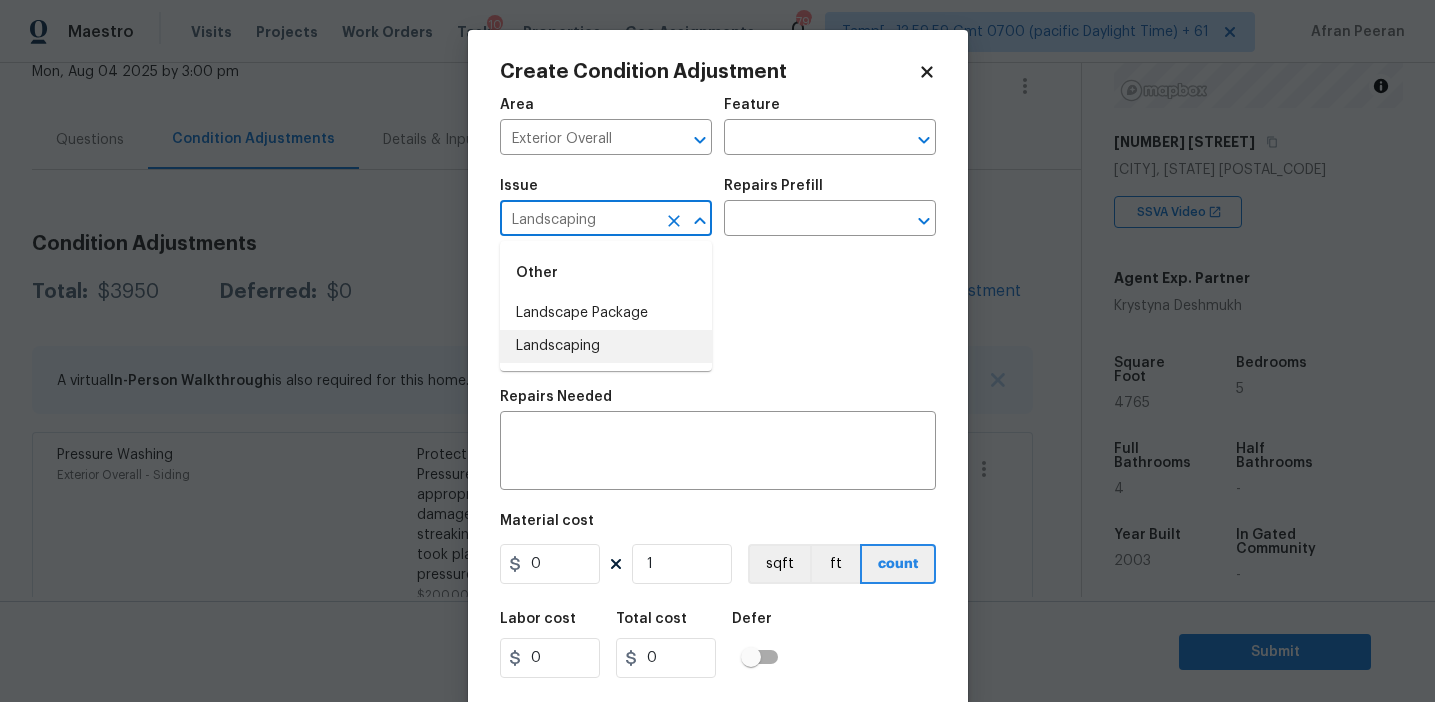 type on "Landscaping" 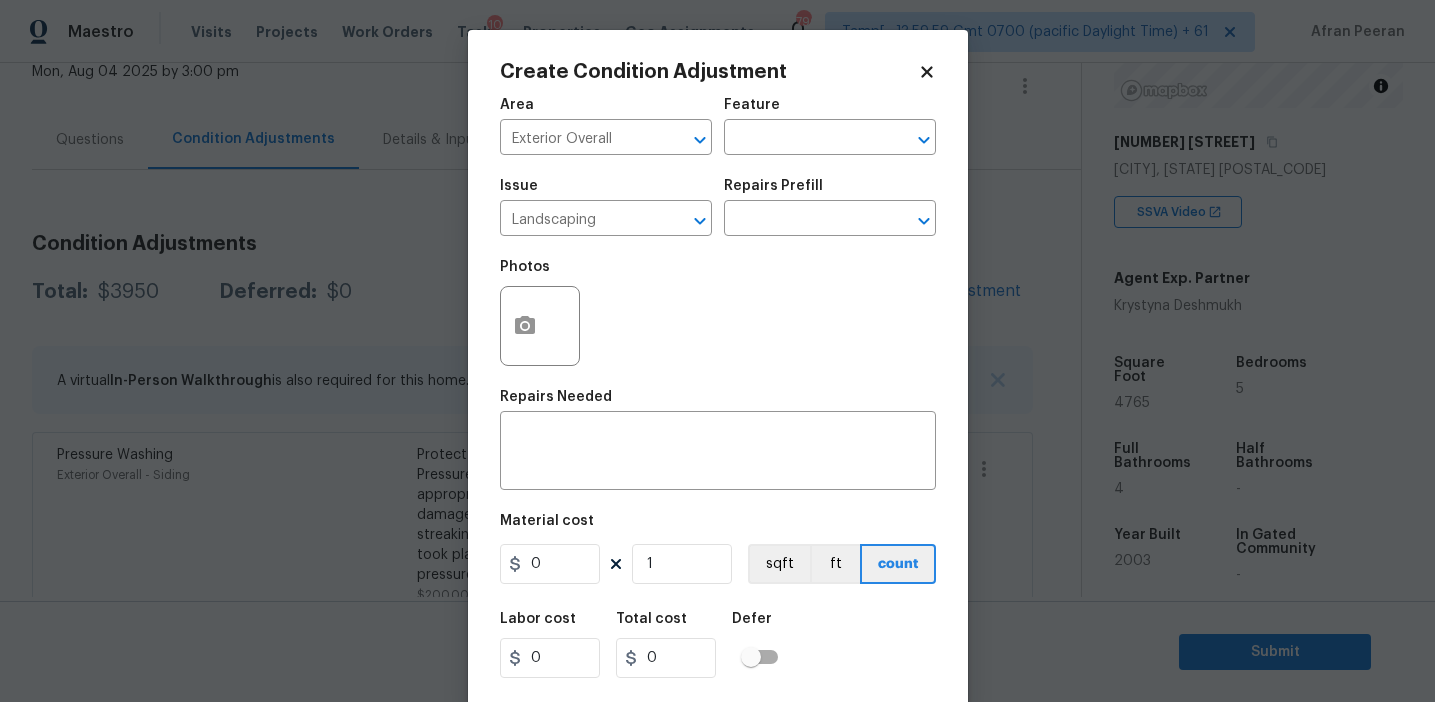 click on "Photos" at bounding box center [718, 313] 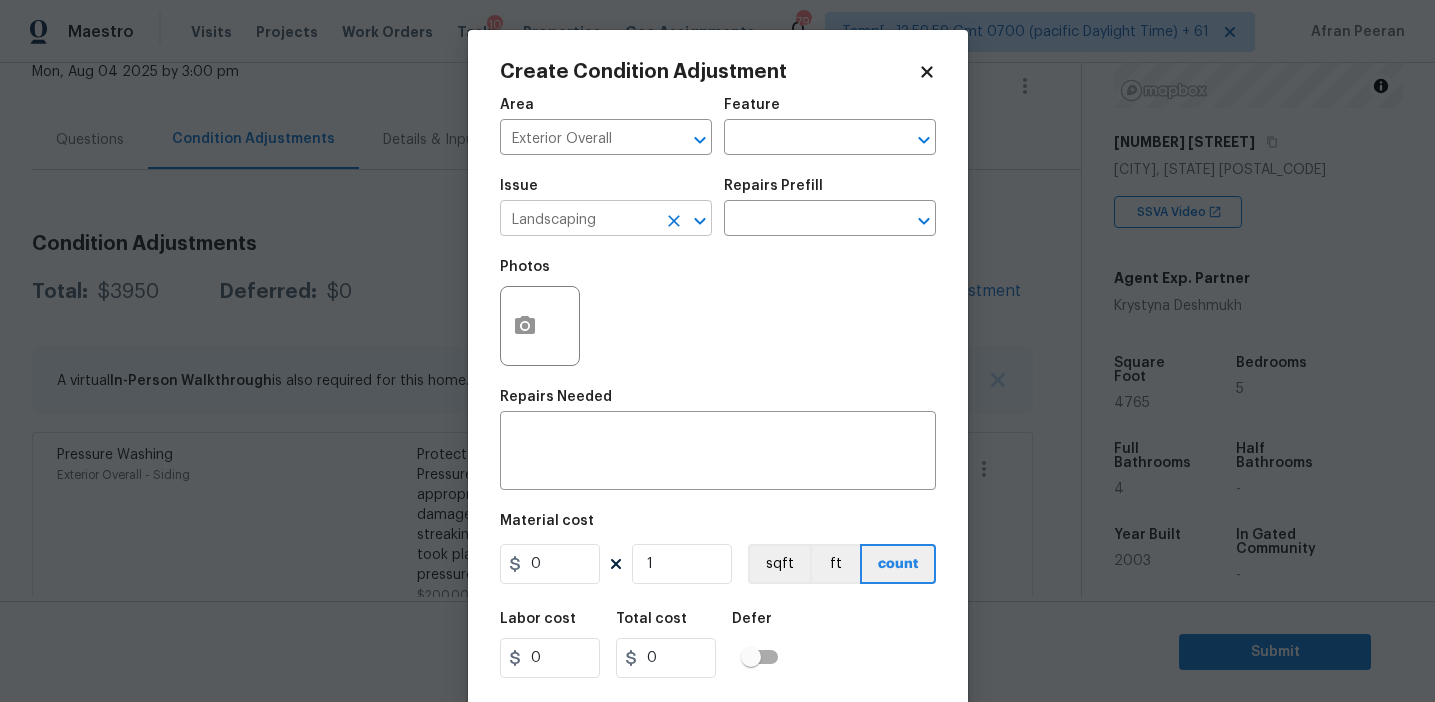click 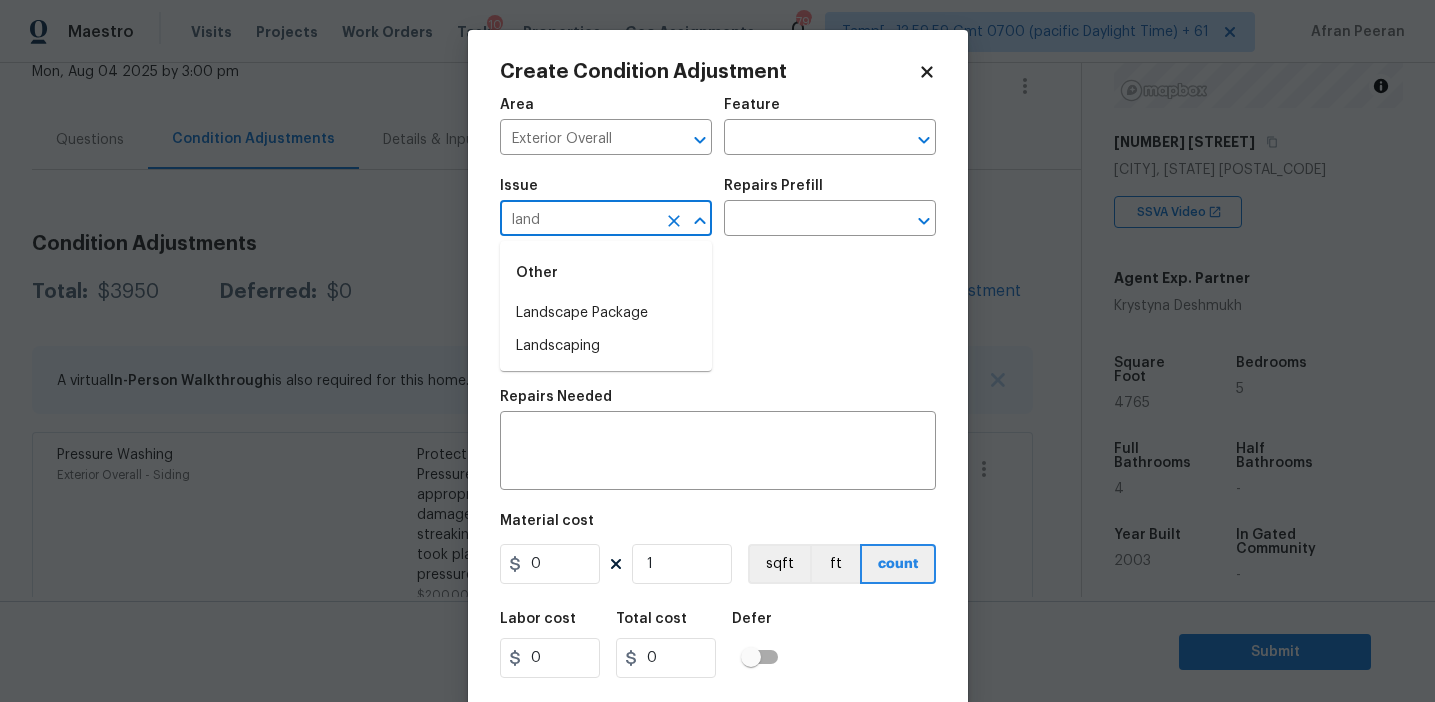 click on "Landscape Package" at bounding box center [606, 313] 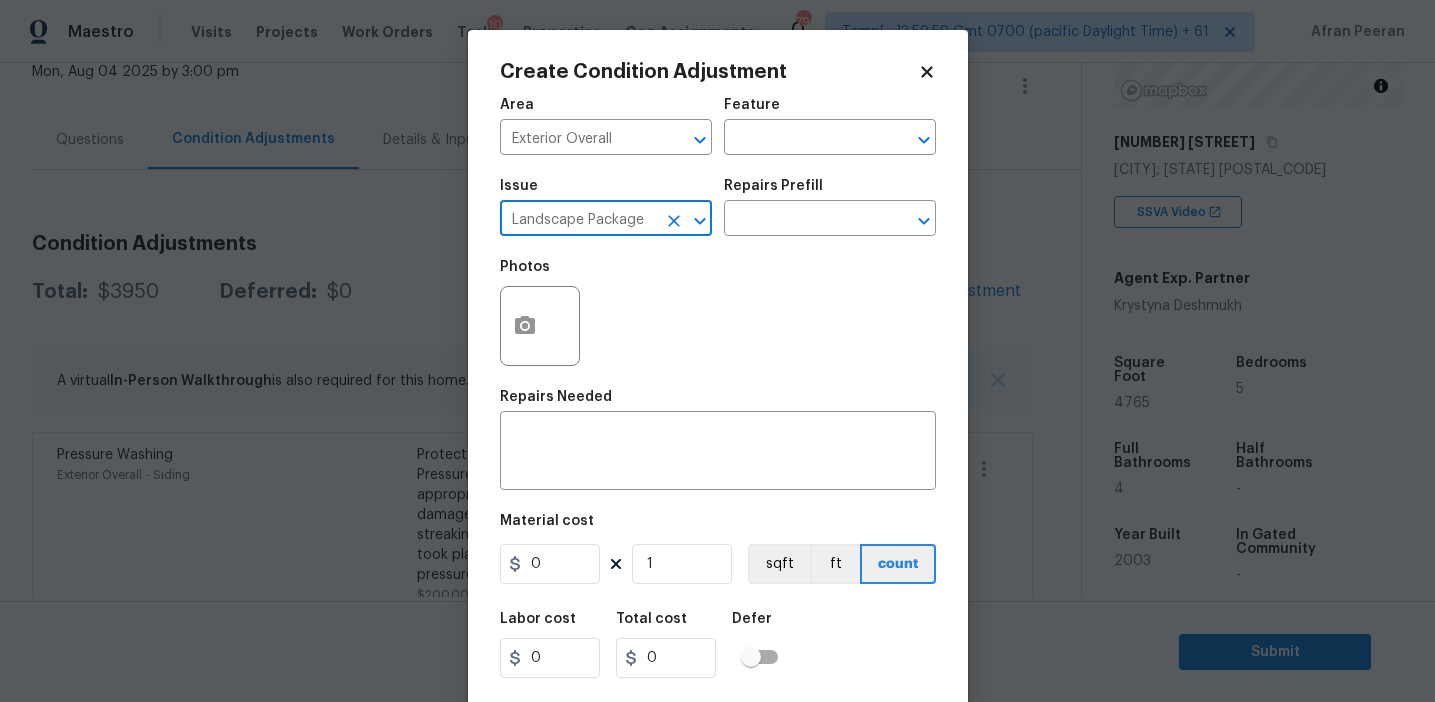 type on "Landscape Package" 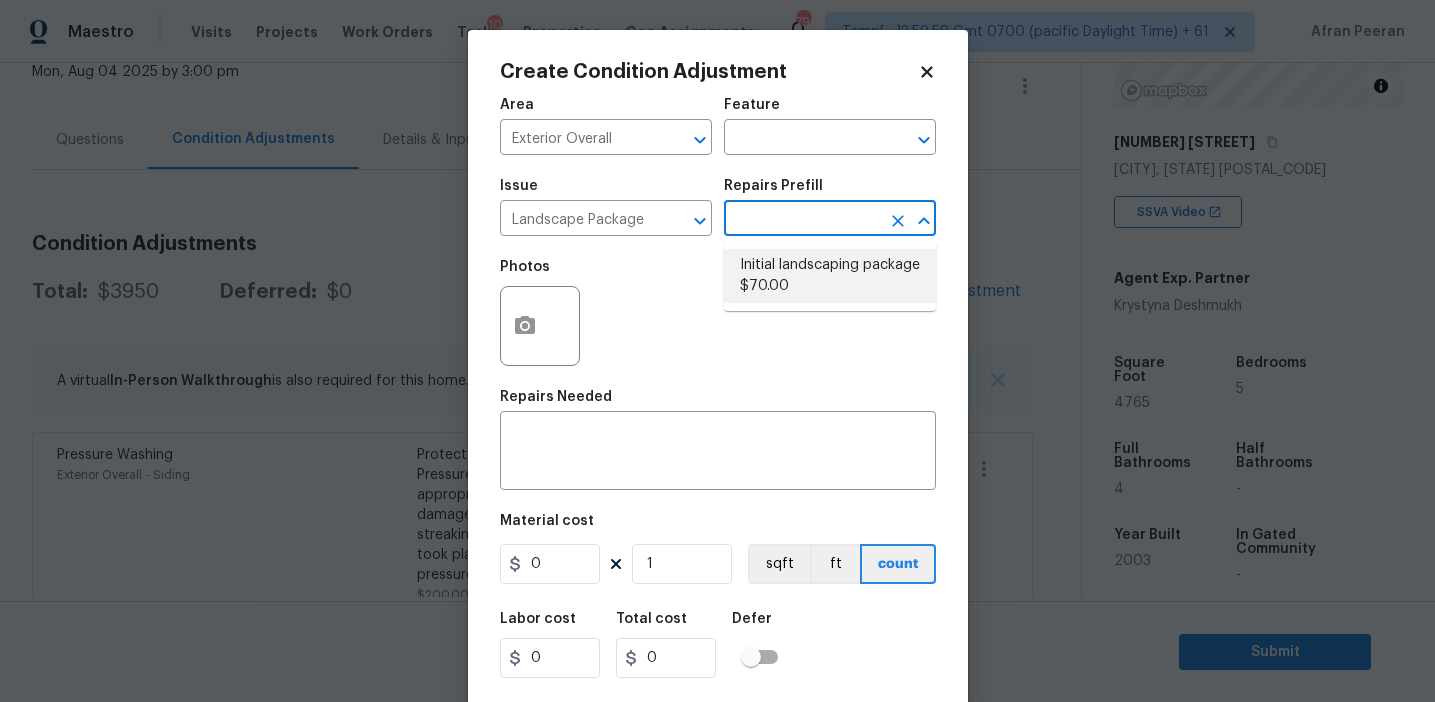 click on "Initial landscaping package $70.00" at bounding box center [830, 276] 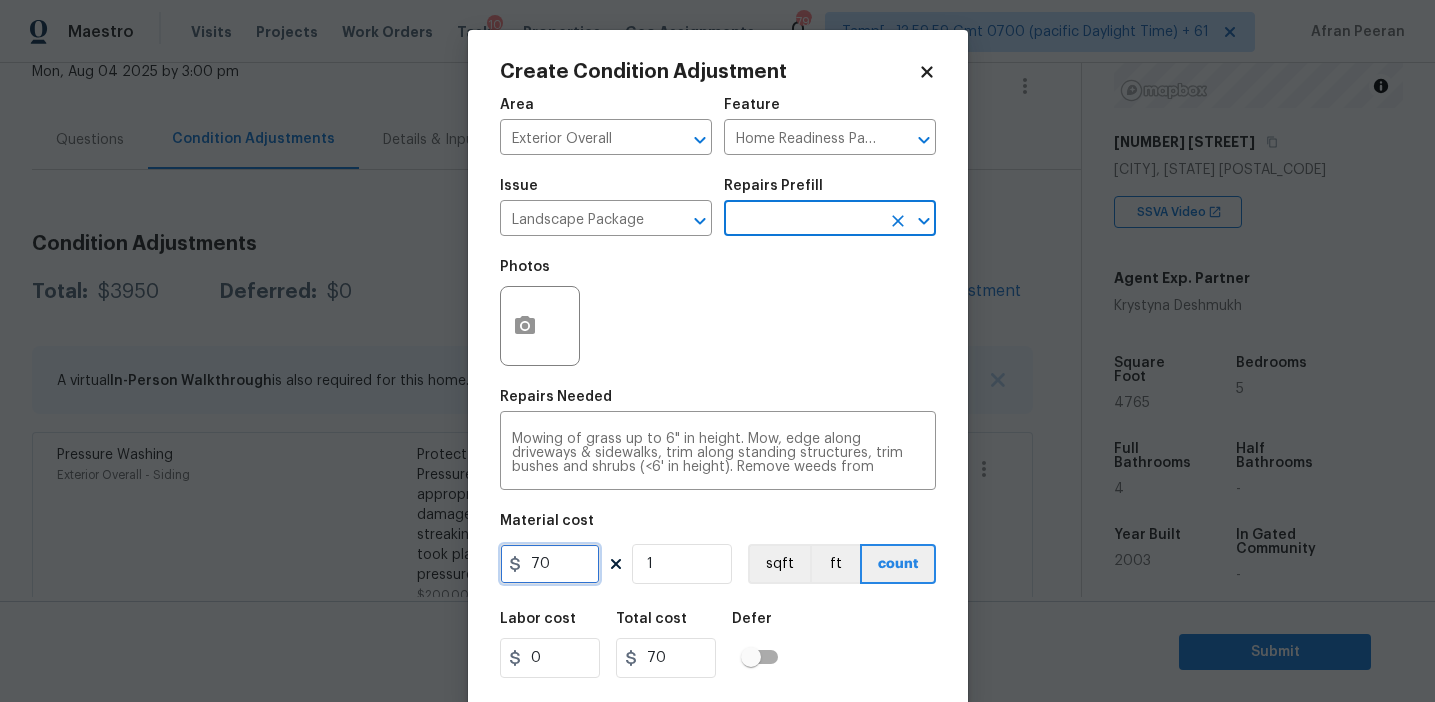click on "70" at bounding box center [550, 564] 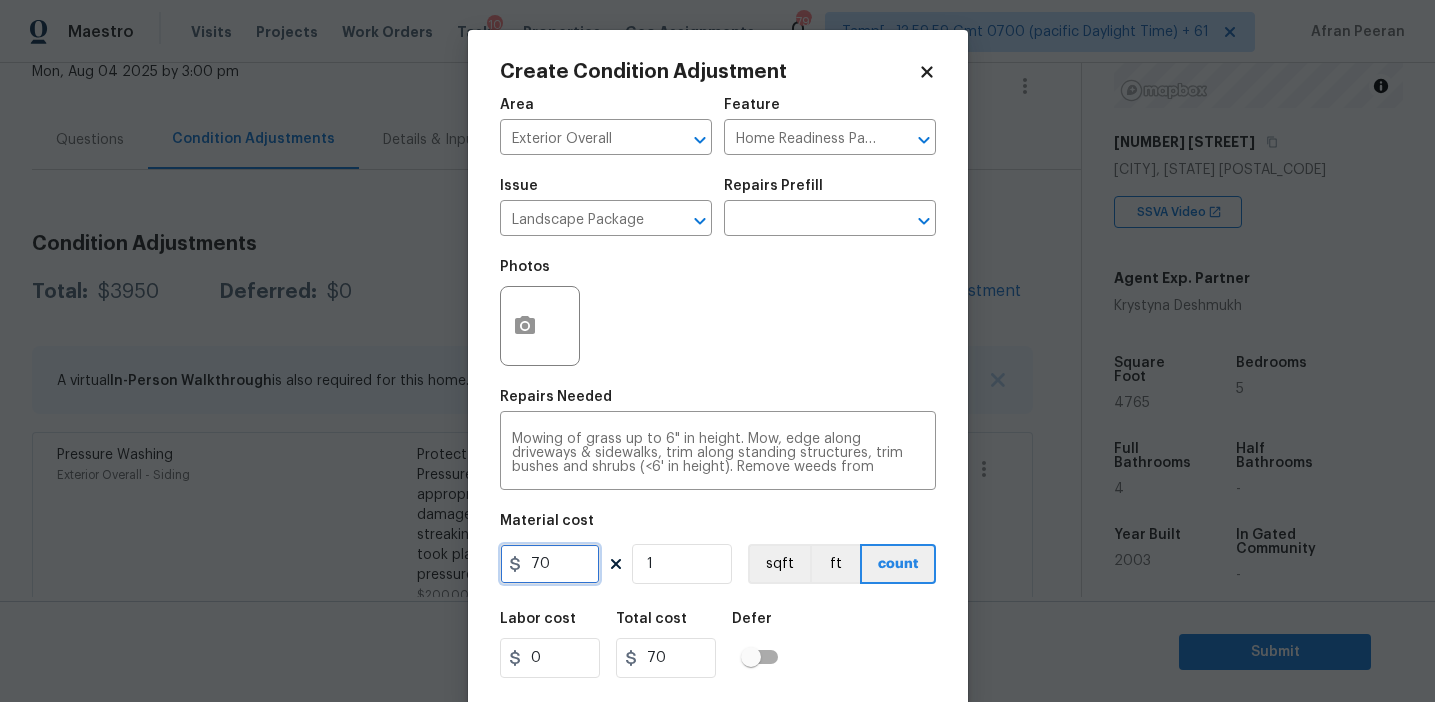 click on "70" at bounding box center (550, 564) 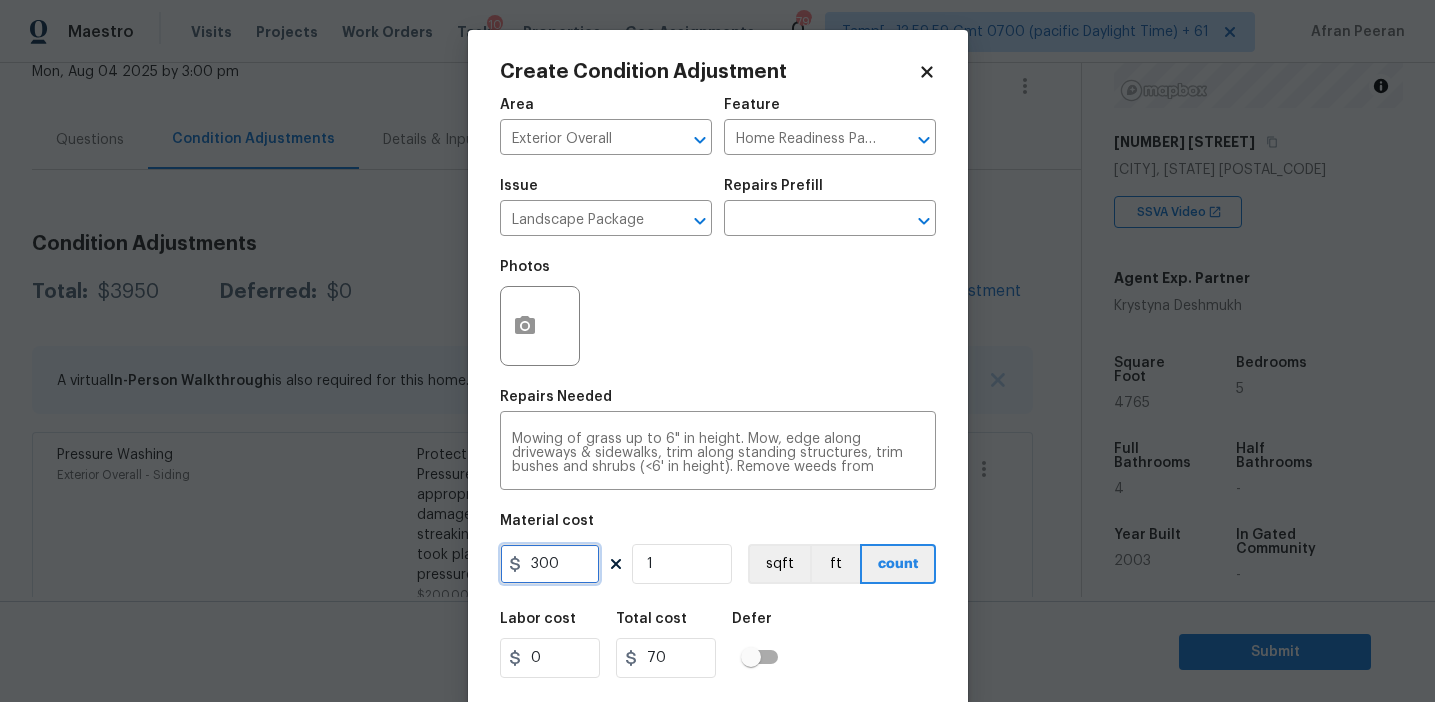 type on "300" 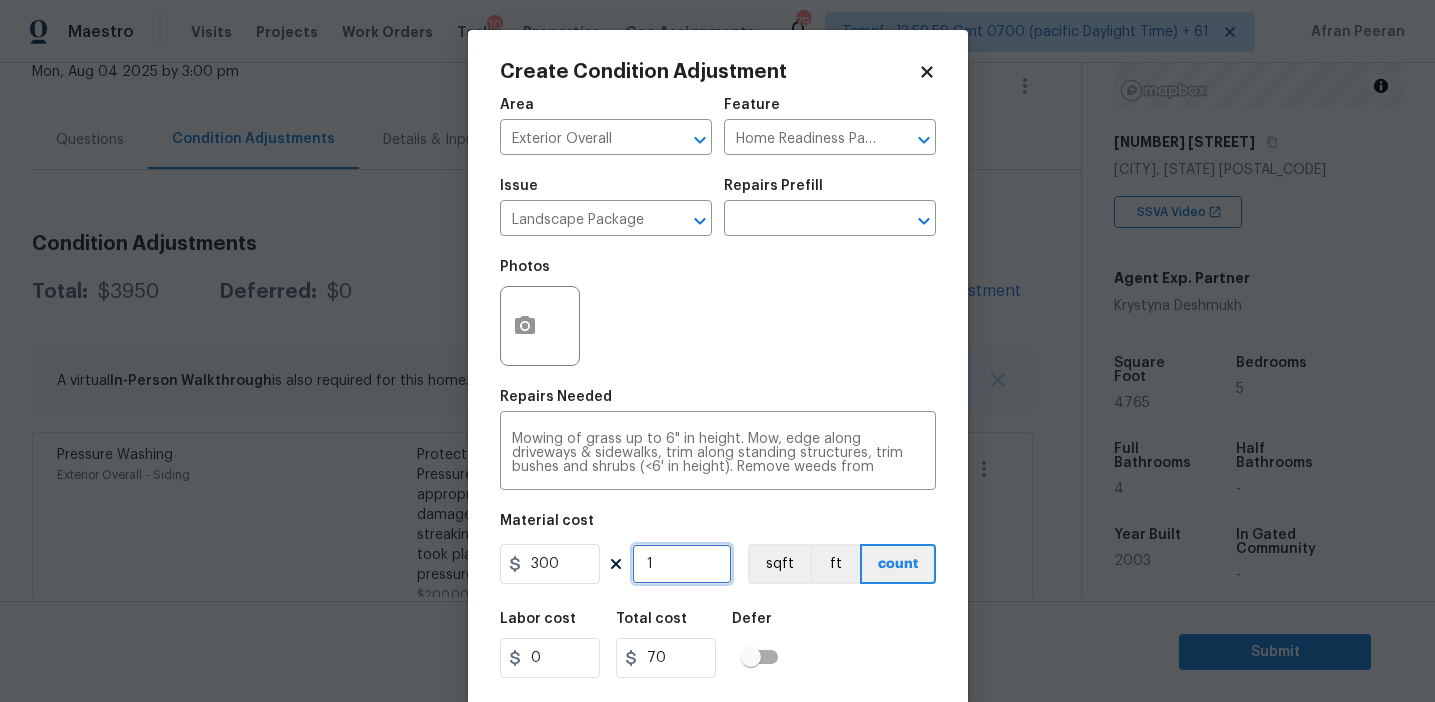 type on "300" 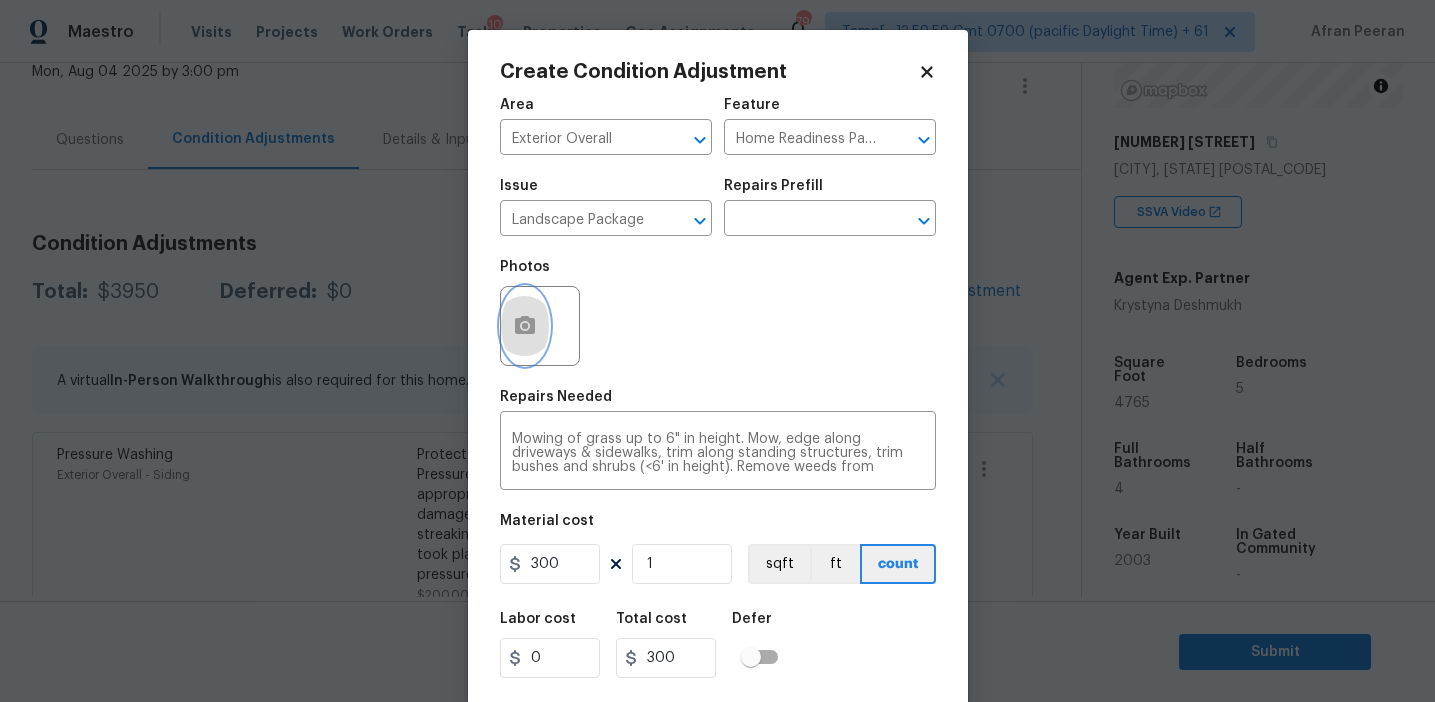 click at bounding box center [525, 326] 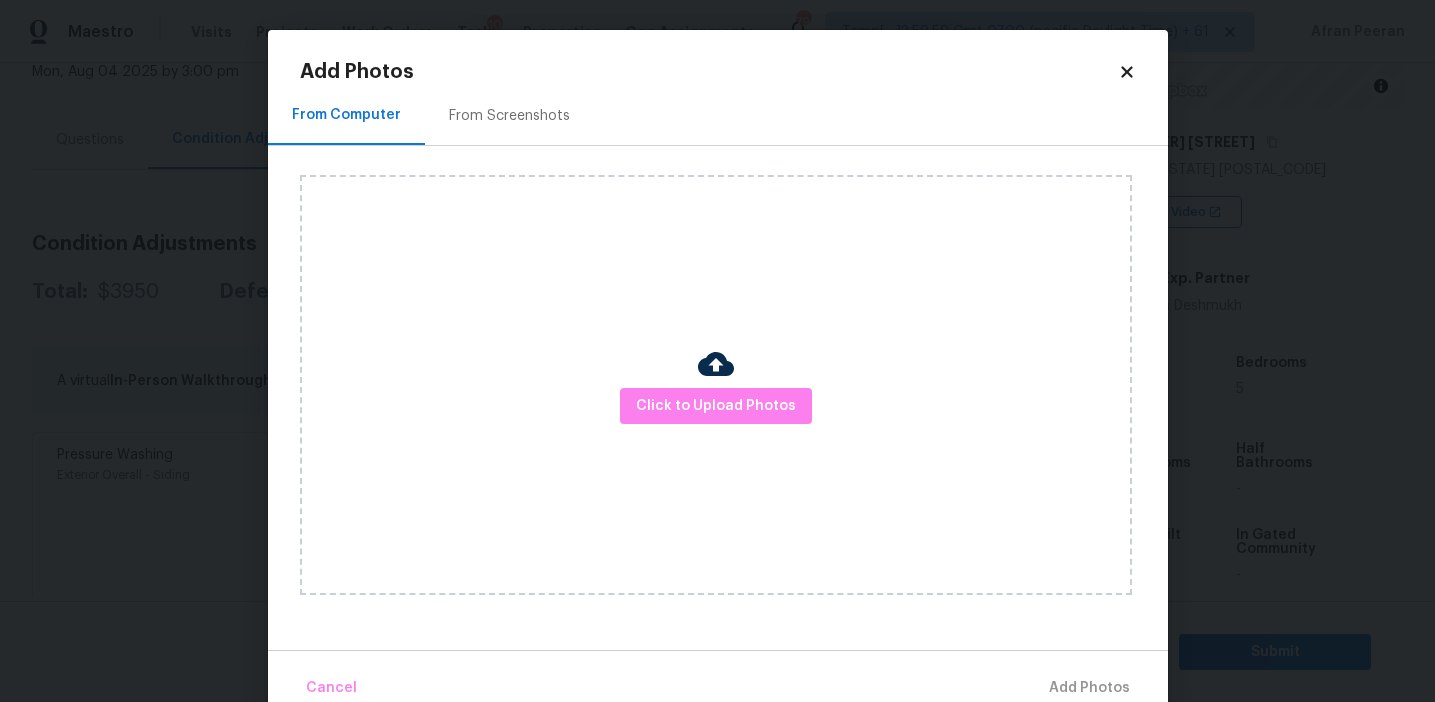 click on "From Screenshots" at bounding box center (509, 115) 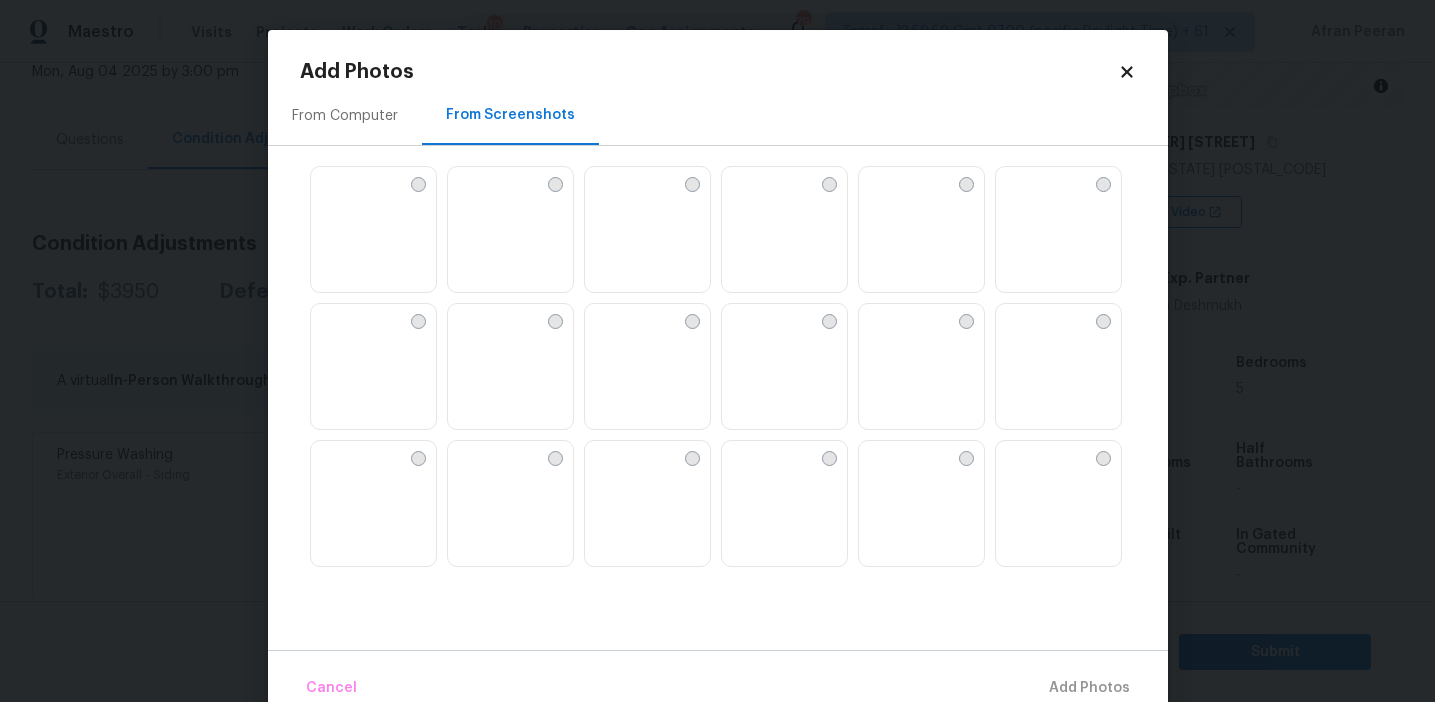 click at bounding box center (647, 230) 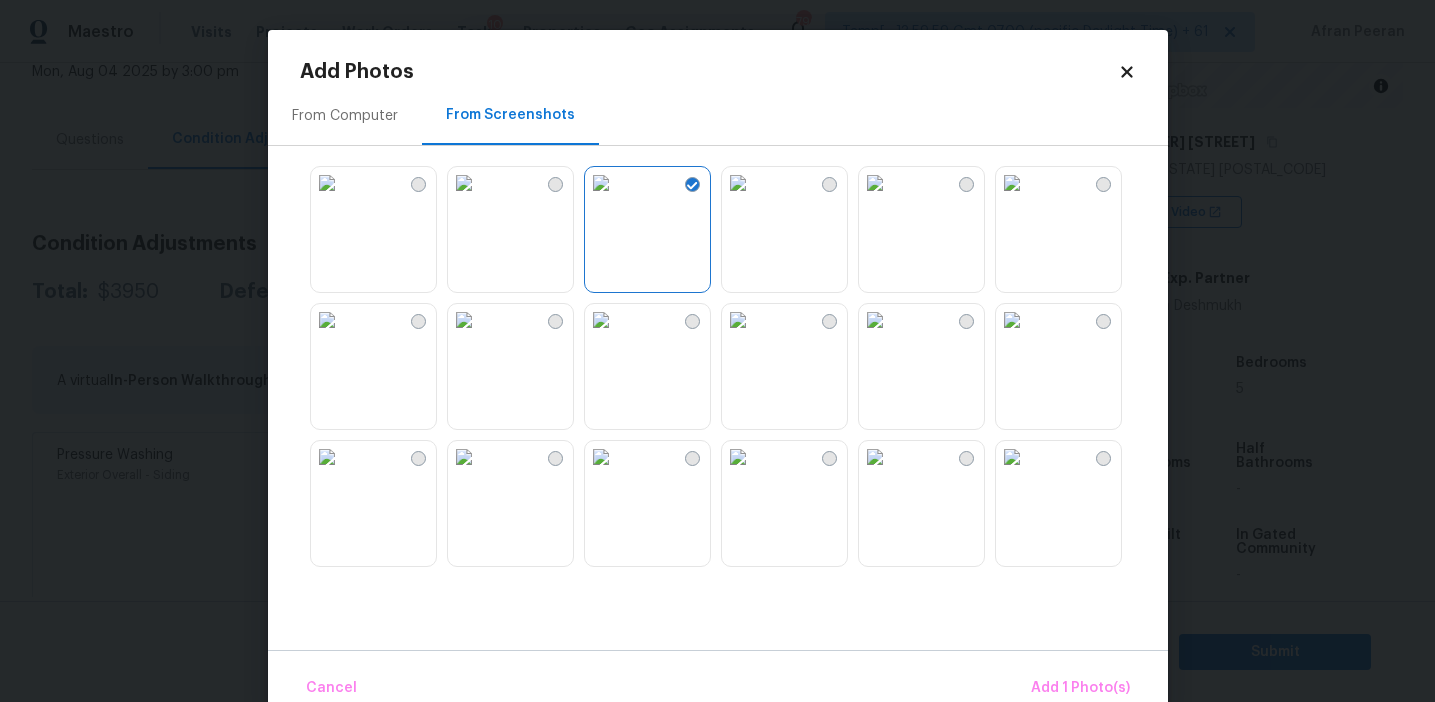 click at bounding box center [601, 457] 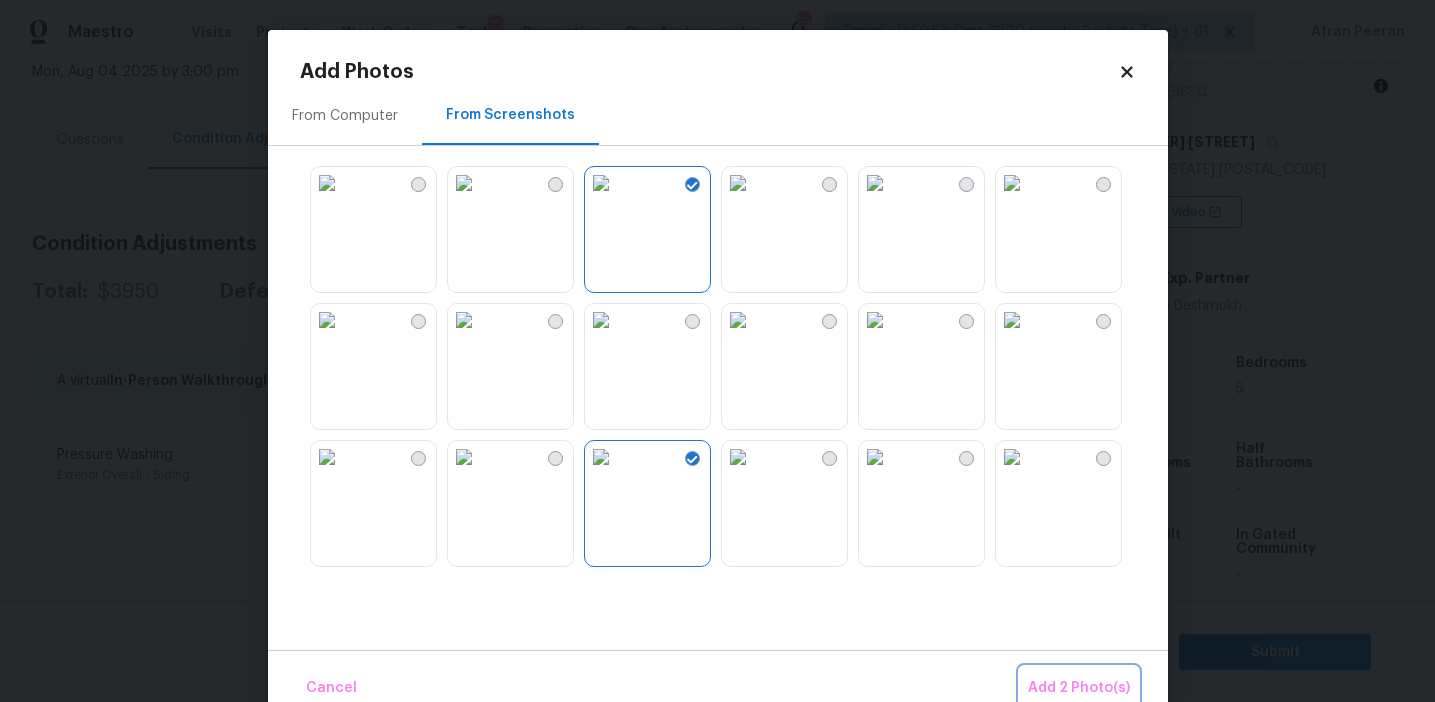 click on "Add 2 Photo(s)" at bounding box center [1079, 688] 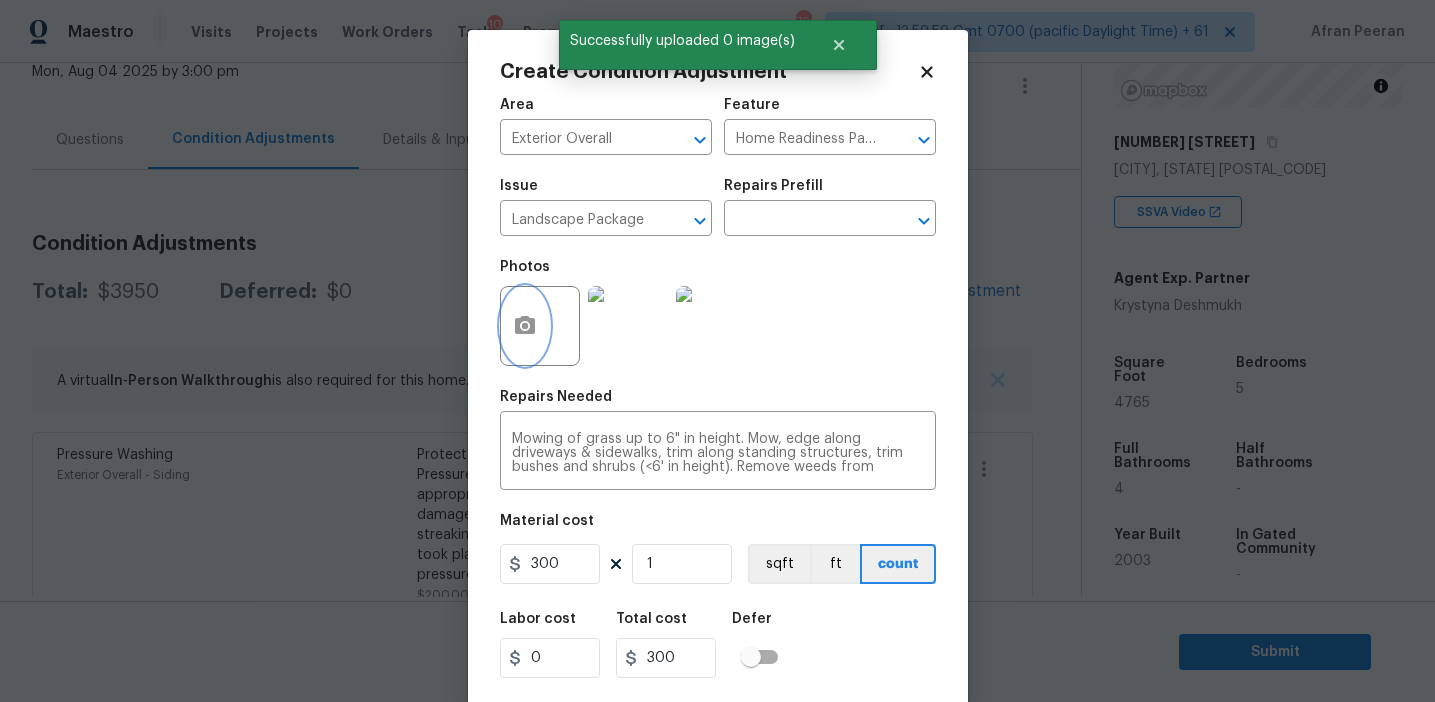 scroll, scrollTop: 45, scrollLeft: 0, axis: vertical 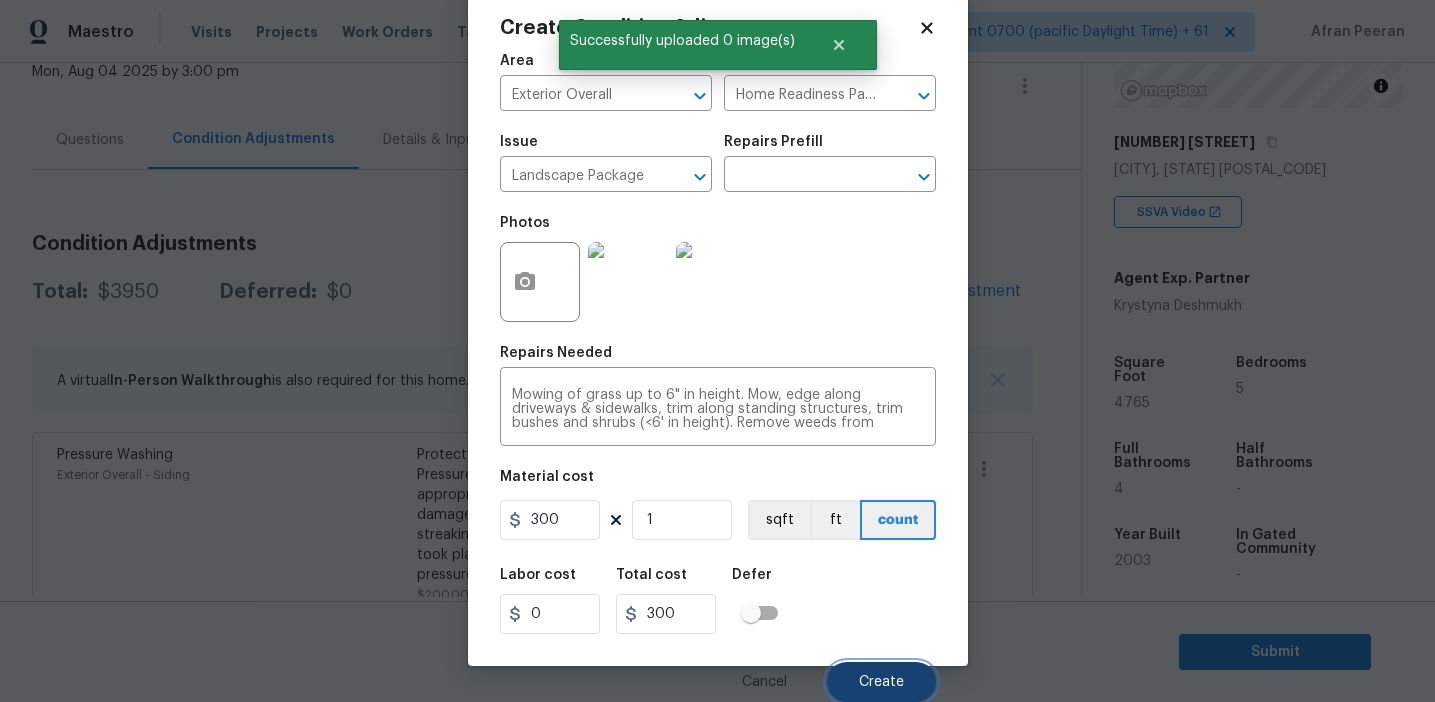 click on "Create" at bounding box center [881, 682] 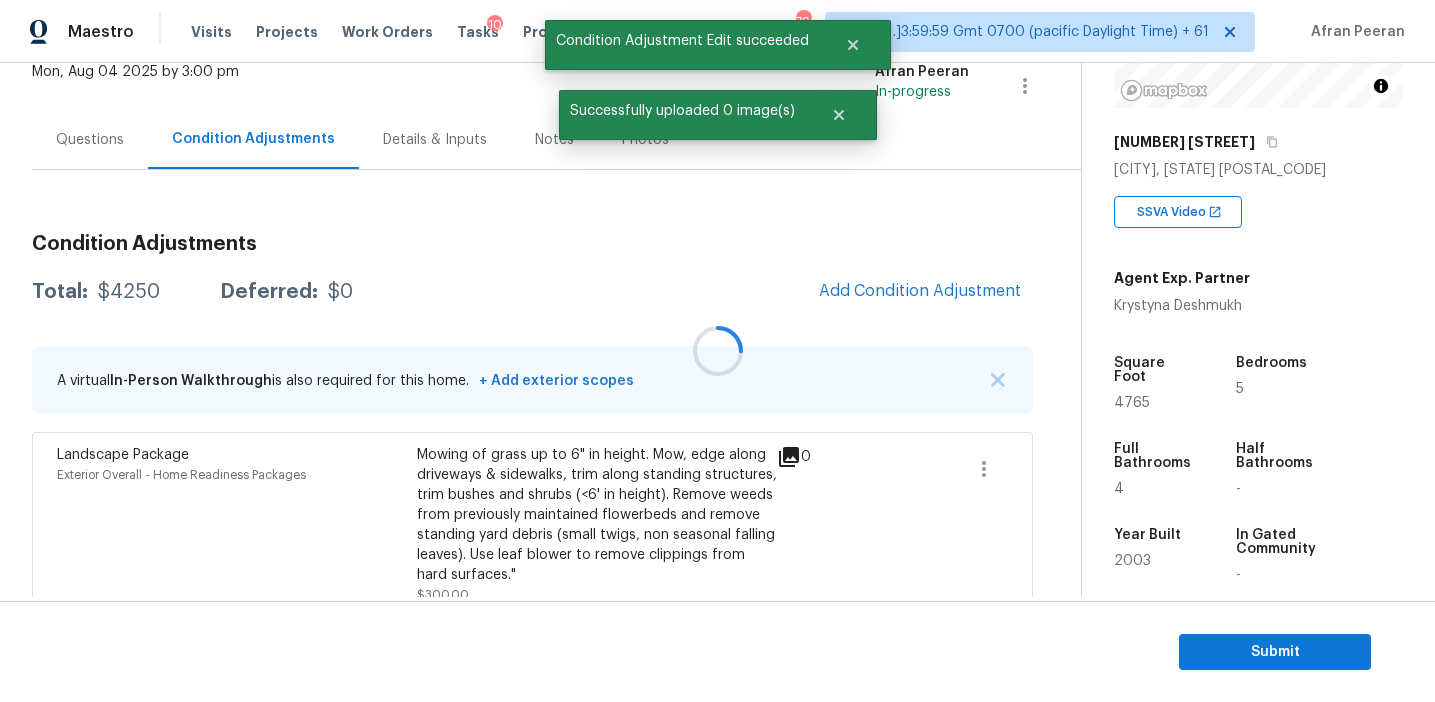 scroll, scrollTop: 0, scrollLeft: 0, axis: both 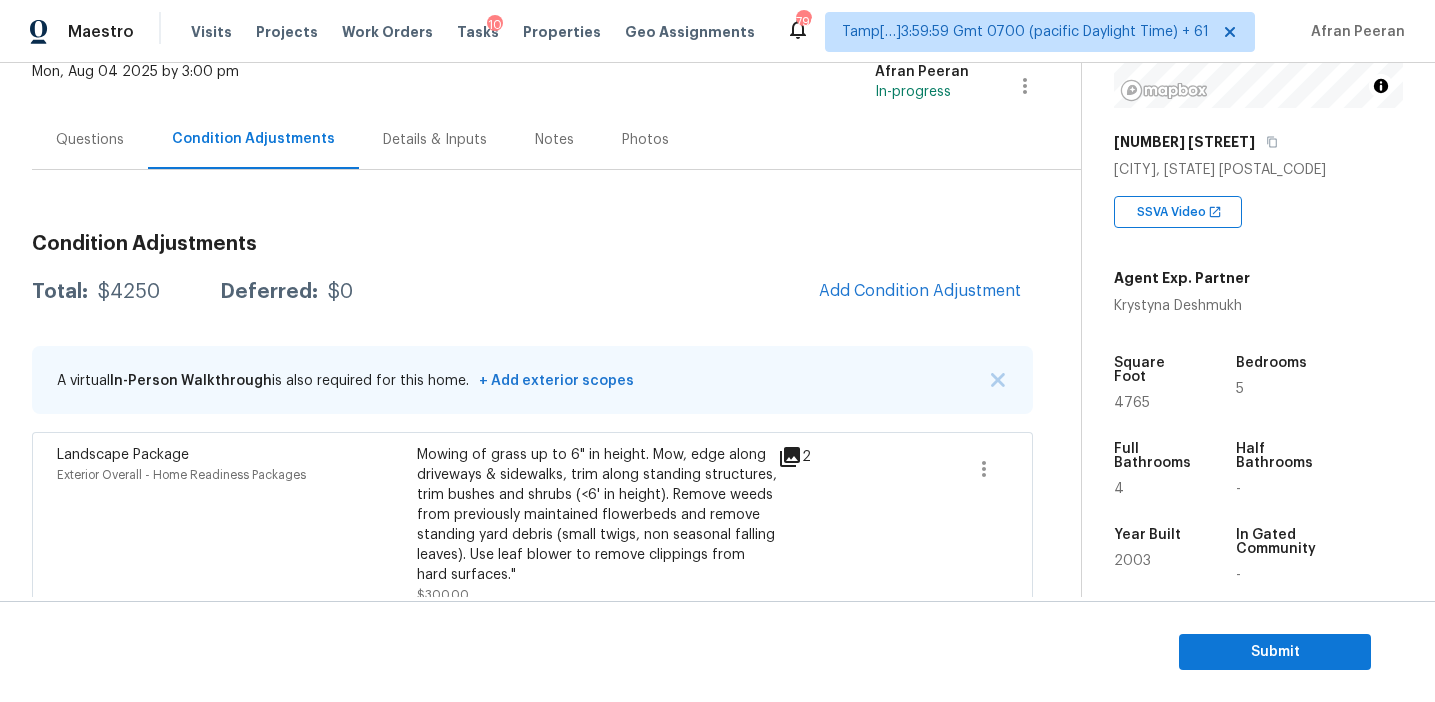 click on "Condition Adjustments" at bounding box center [532, 244] 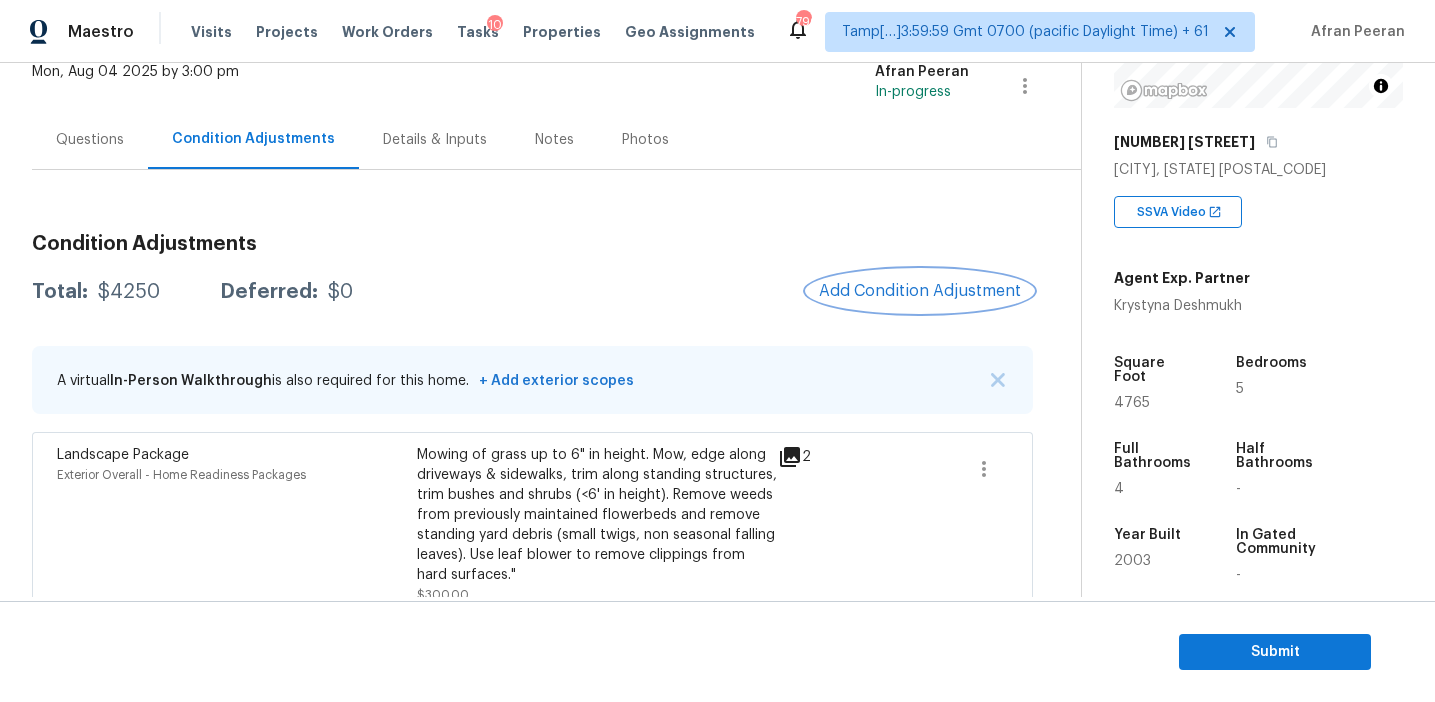 click on "Add Condition Adjustment" at bounding box center (920, 291) 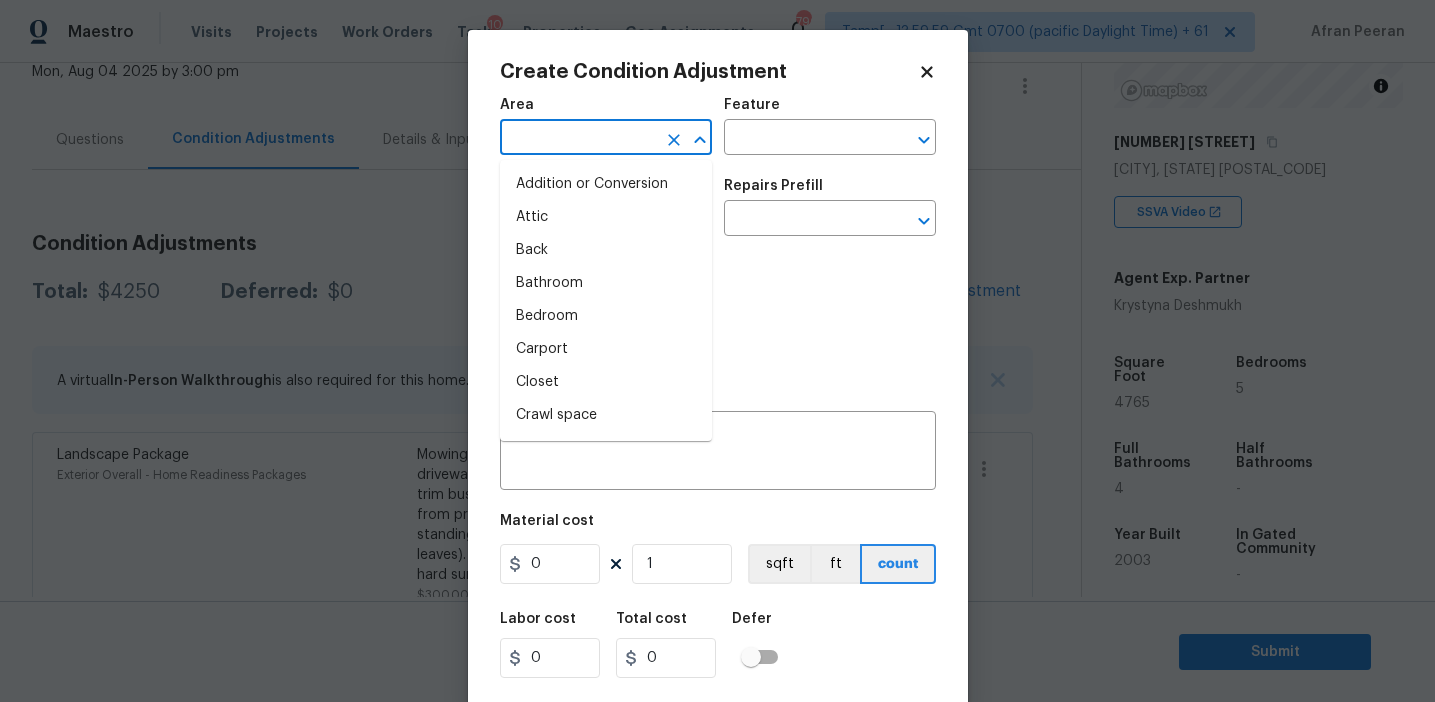 click at bounding box center (578, 139) 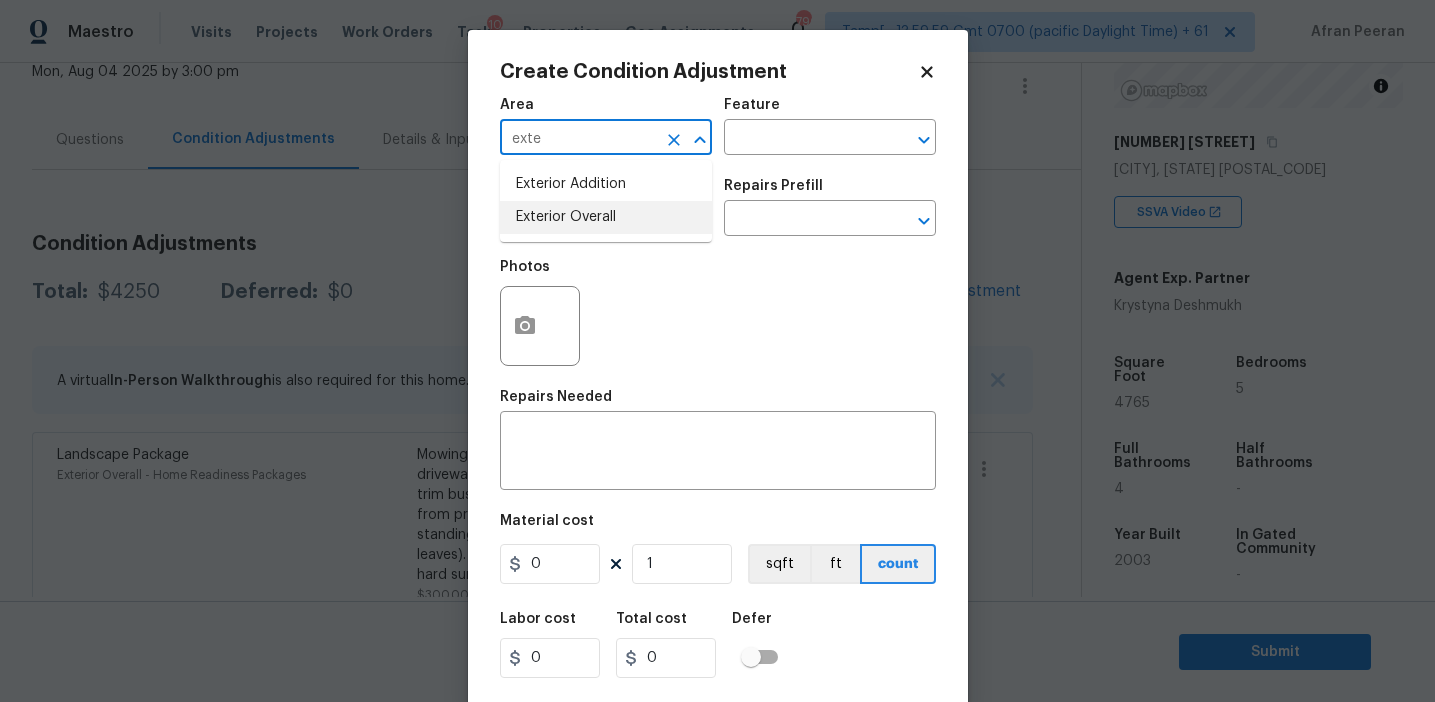 click on "Exterior Overall" at bounding box center (606, 217) 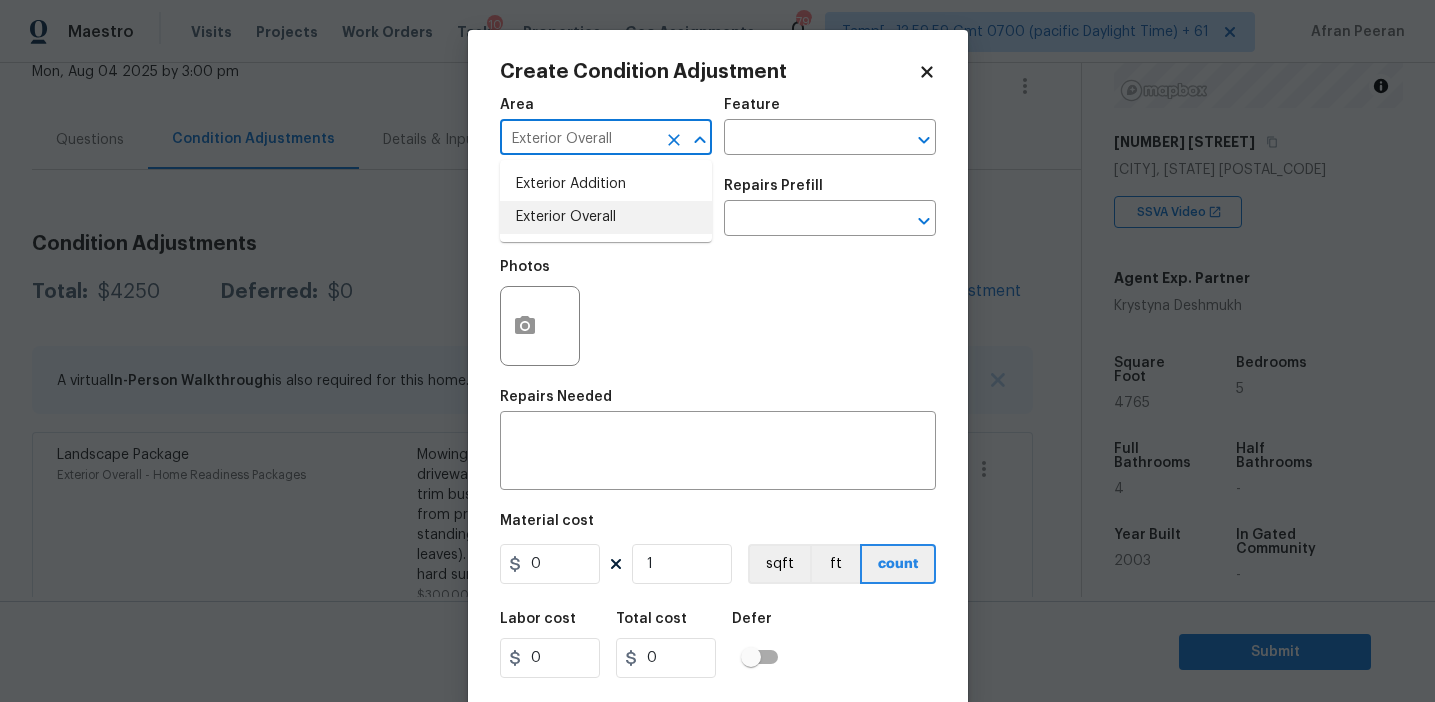 type on "Exterior Overall" 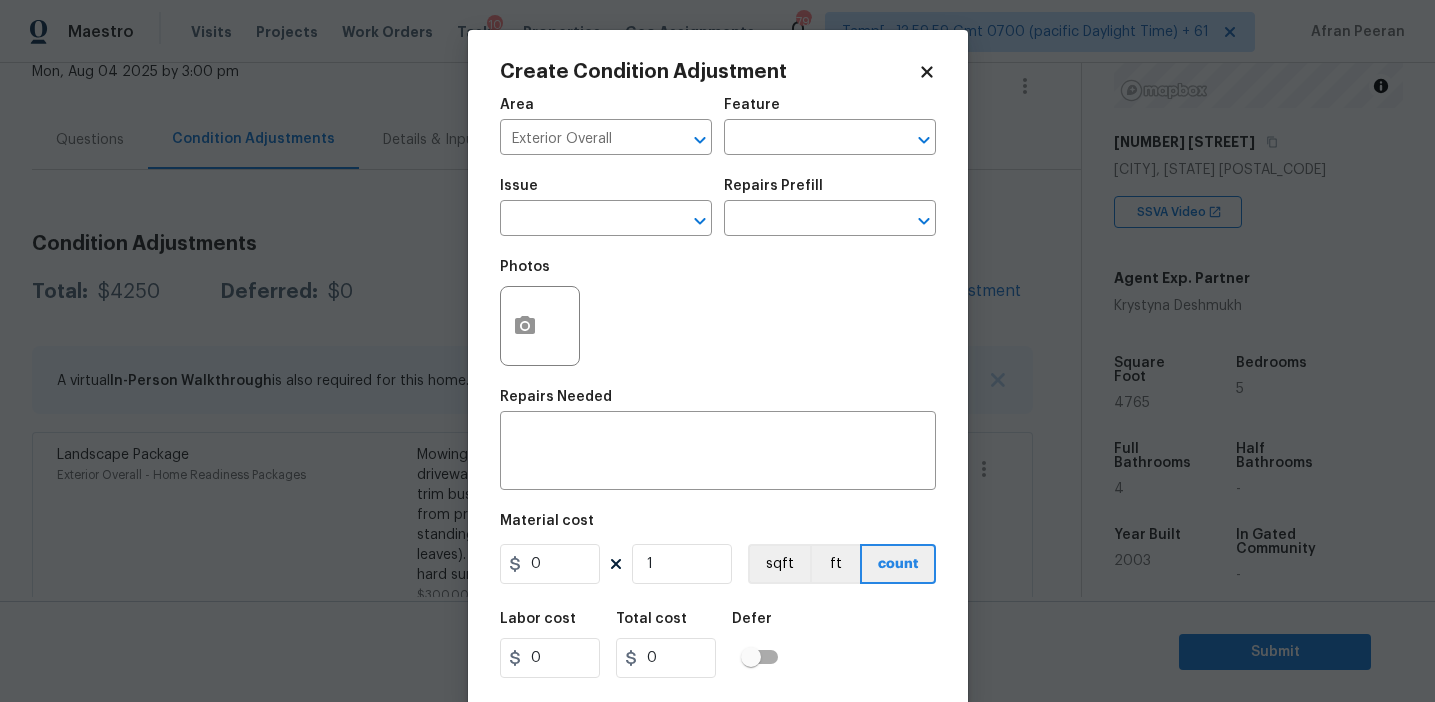 click on "Issue" at bounding box center [606, 192] 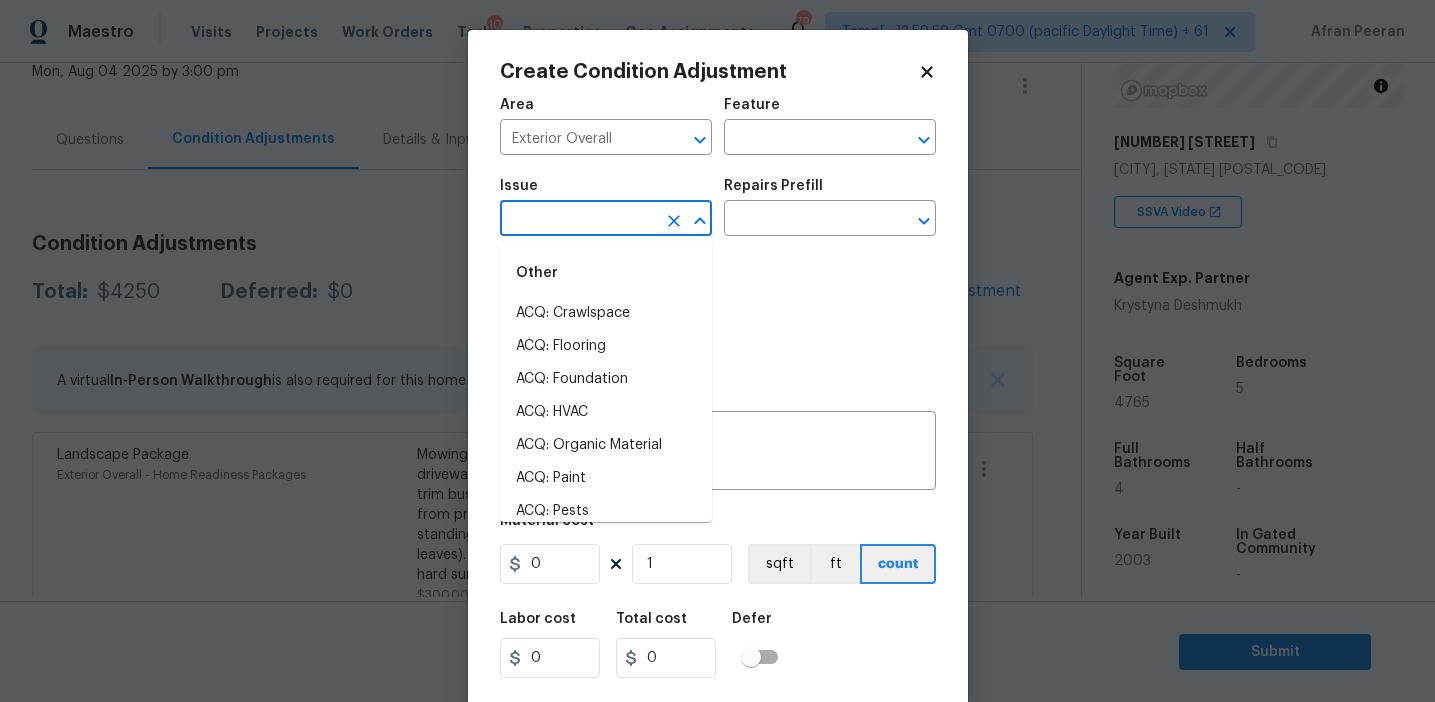 click at bounding box center [578, 220] 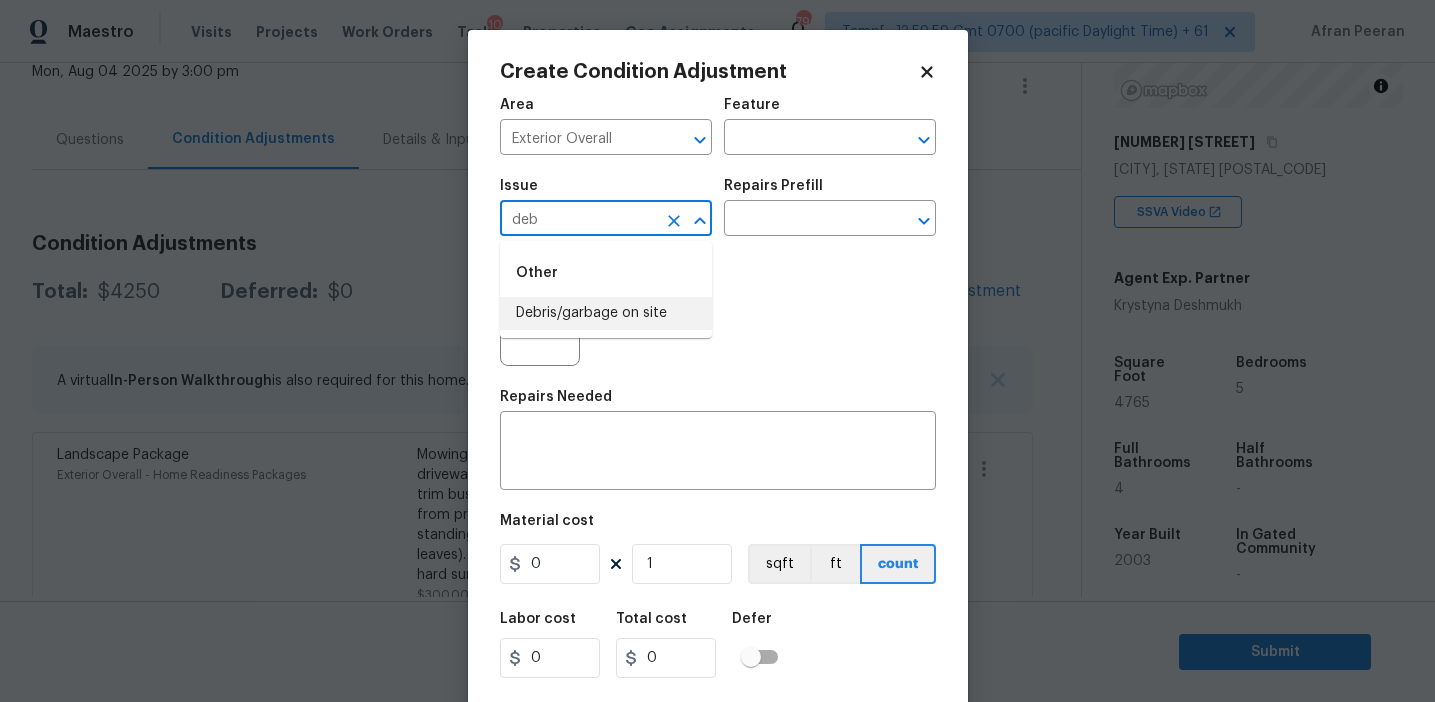 click on "Debris/garbage on site" at bounding box center (606, 313) 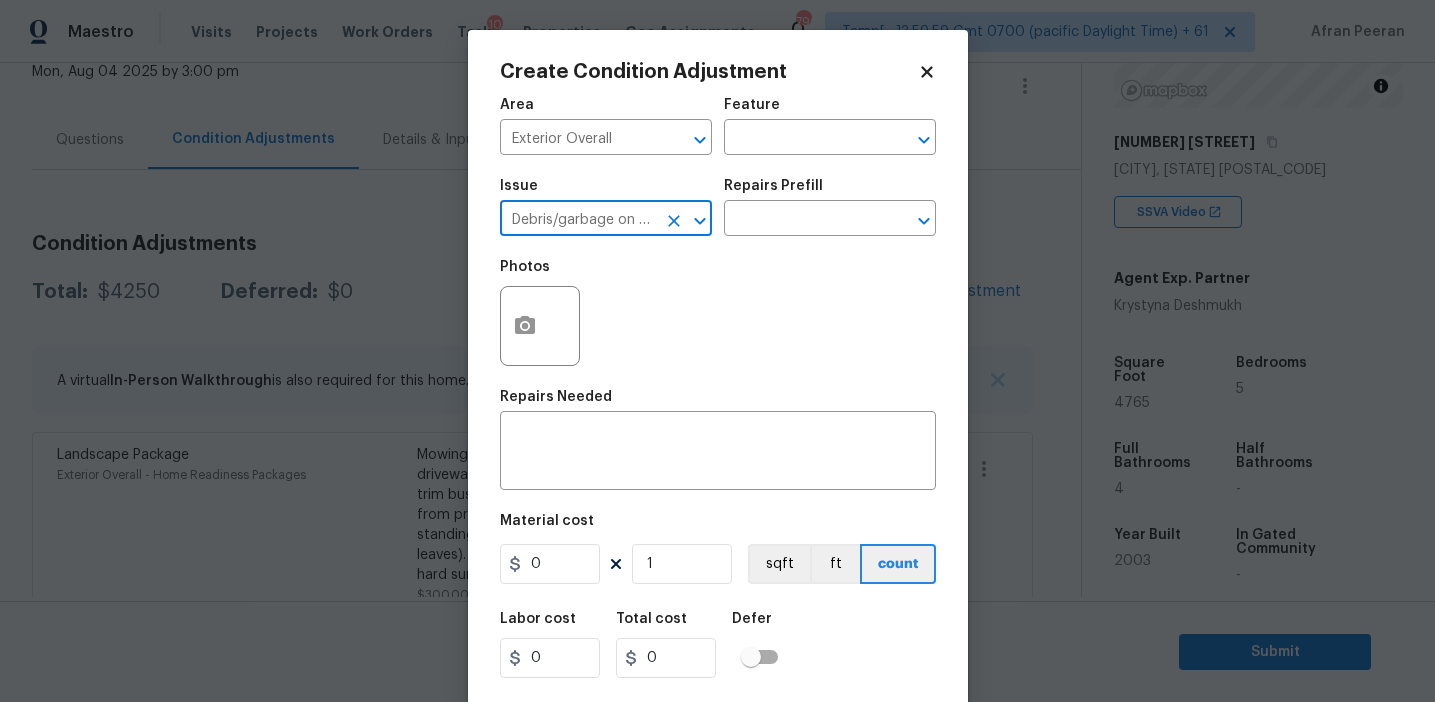 type on "Debris/garbage on site" 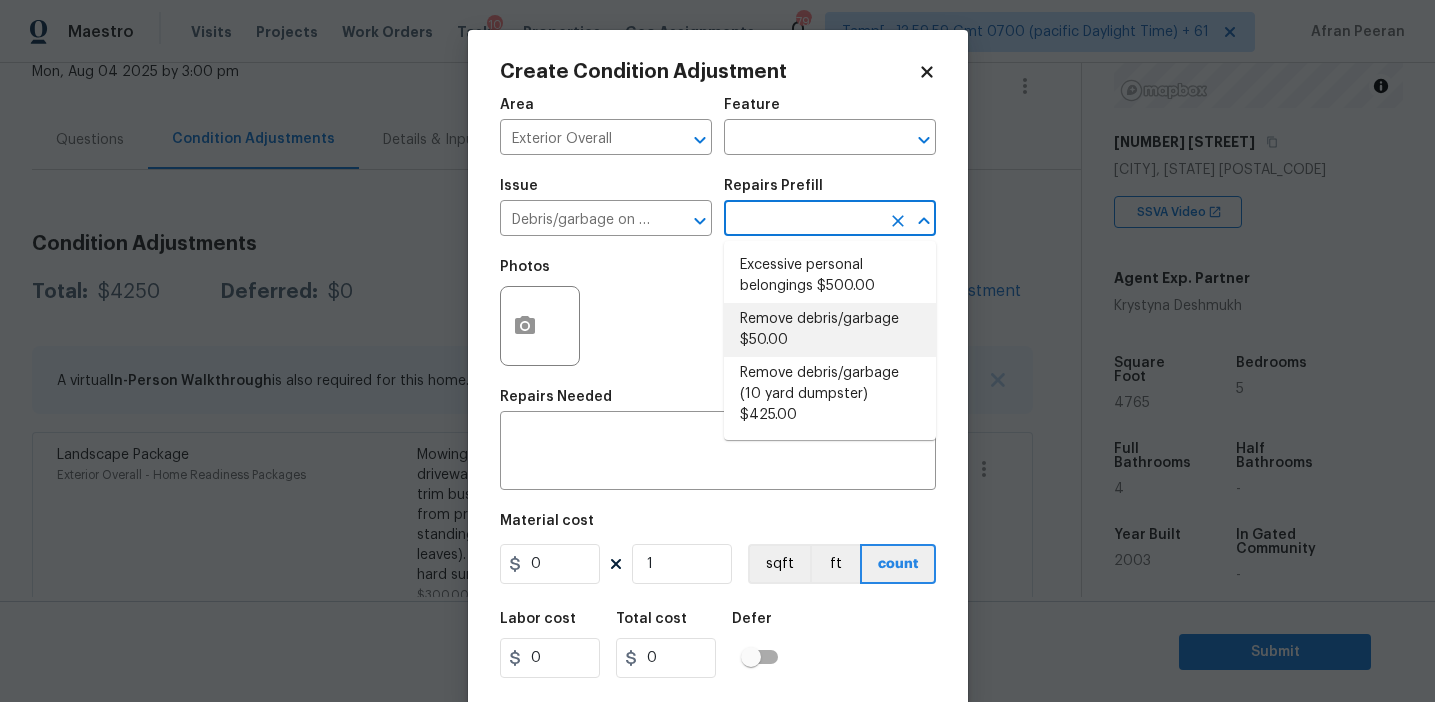 click on "Remove debris/garbage $50.00" at bounding box center (830, 330) 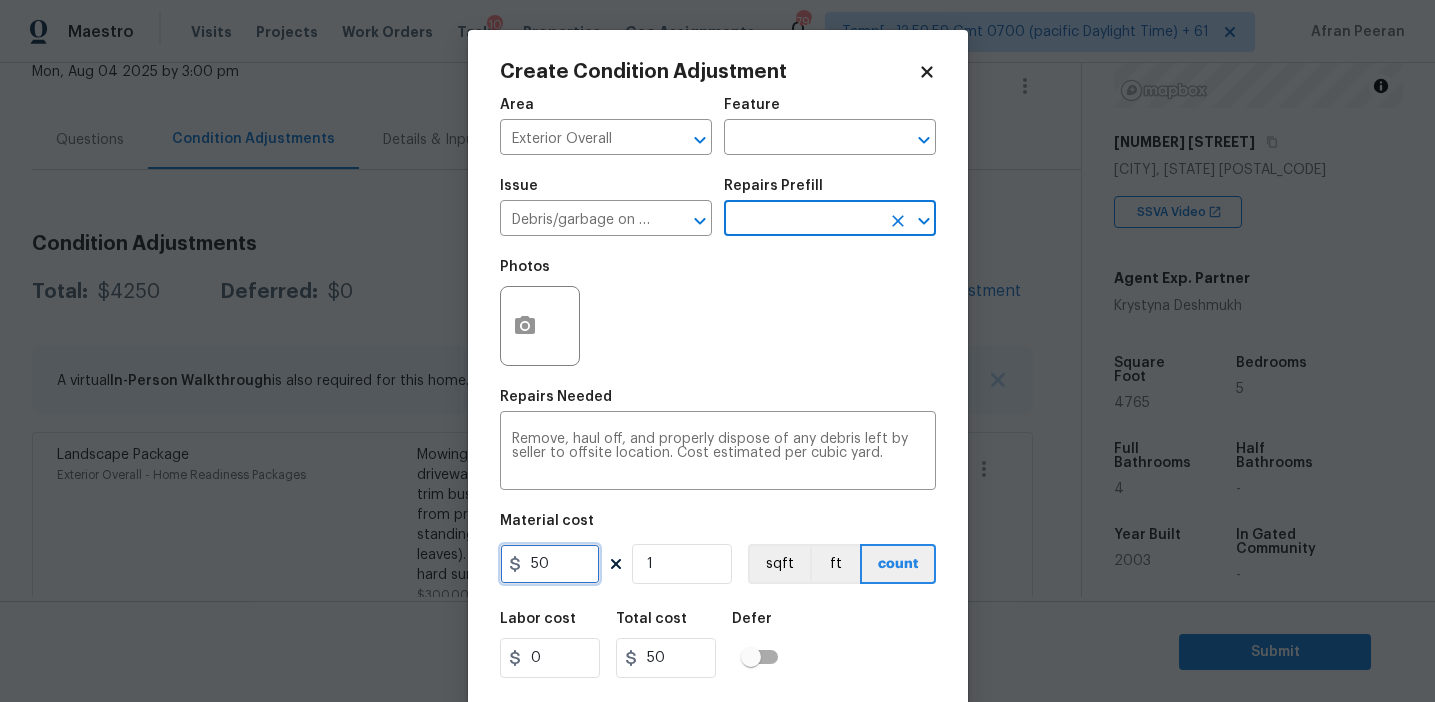 click on "50" at bounding box center [550, 564] 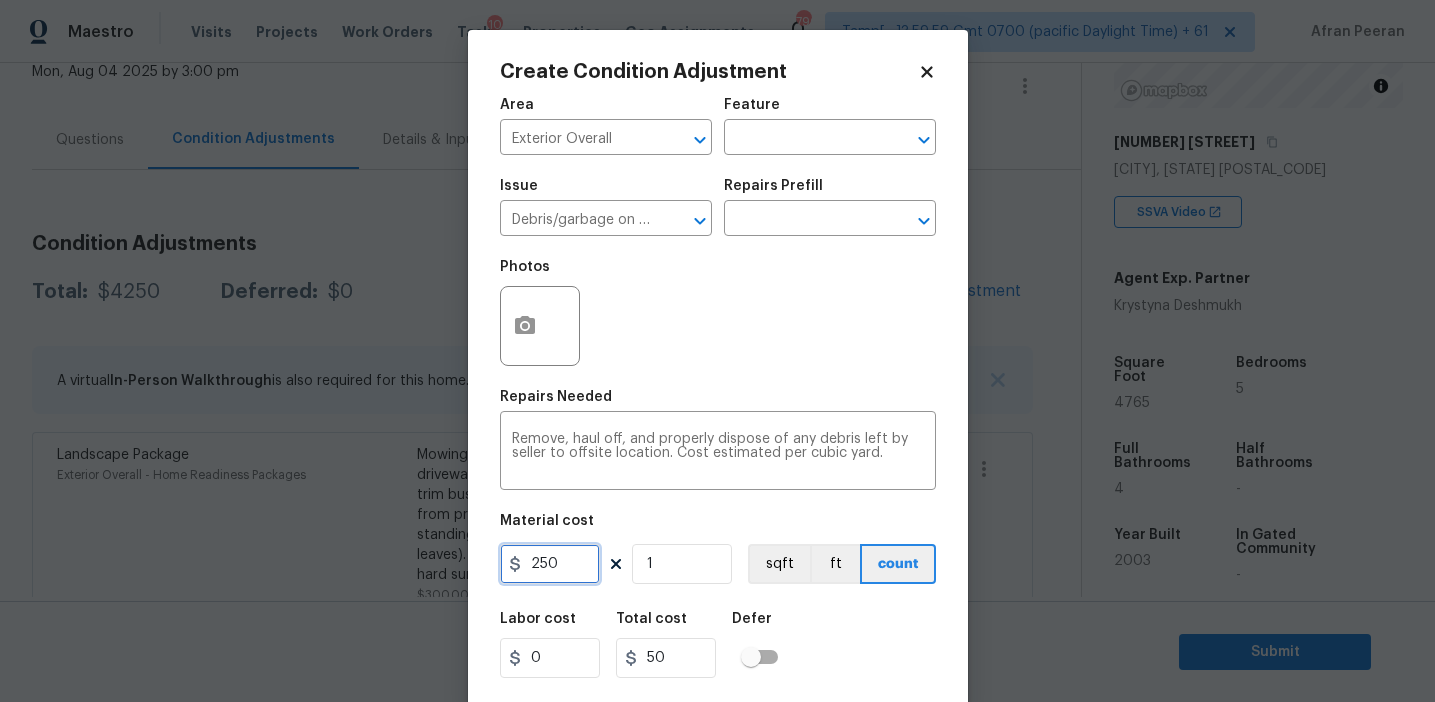 type on "250" 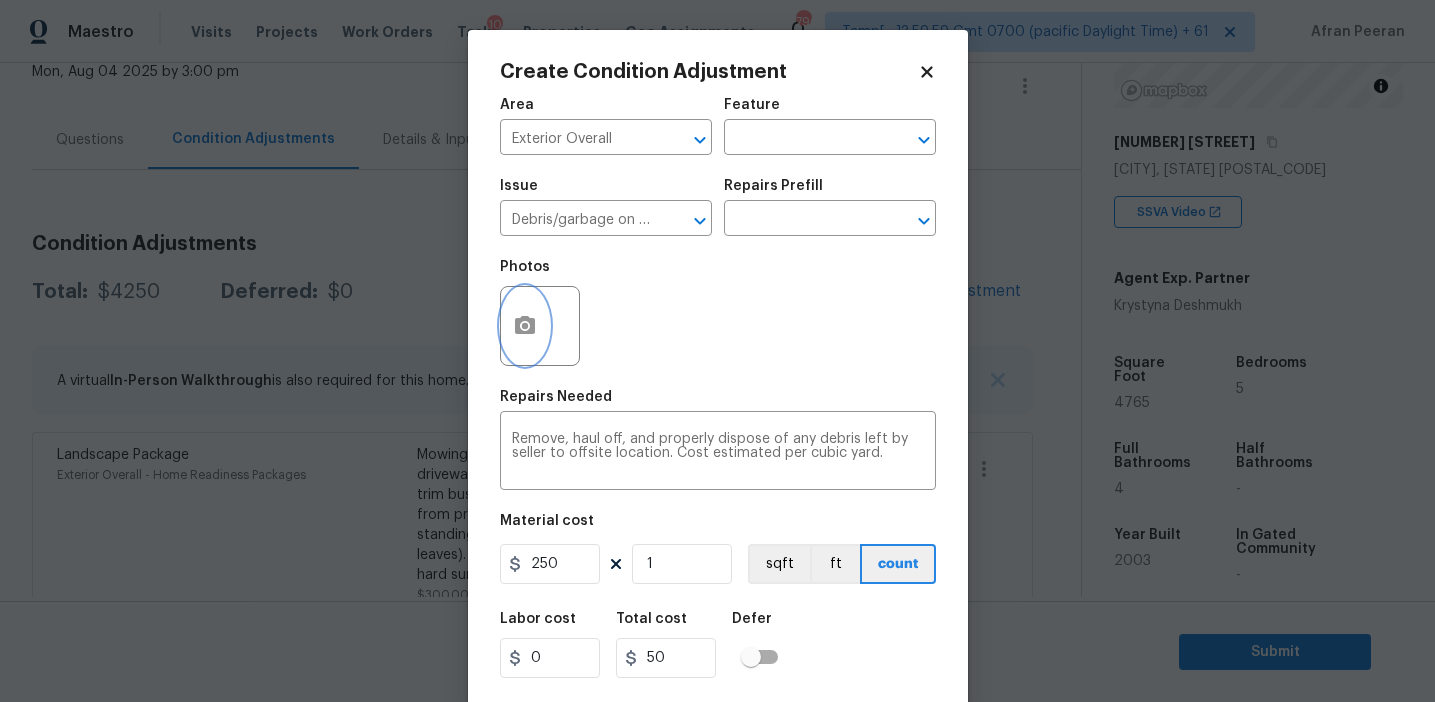 type on "250" 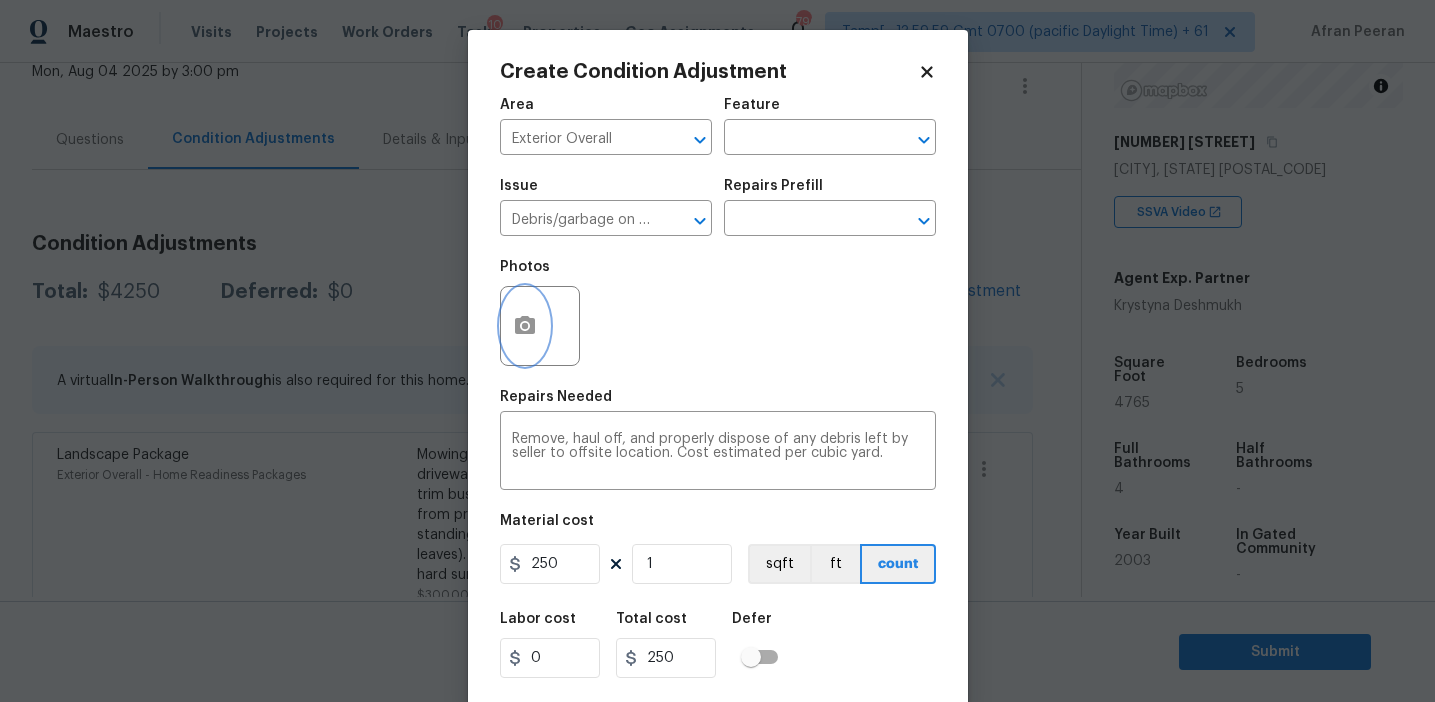 click 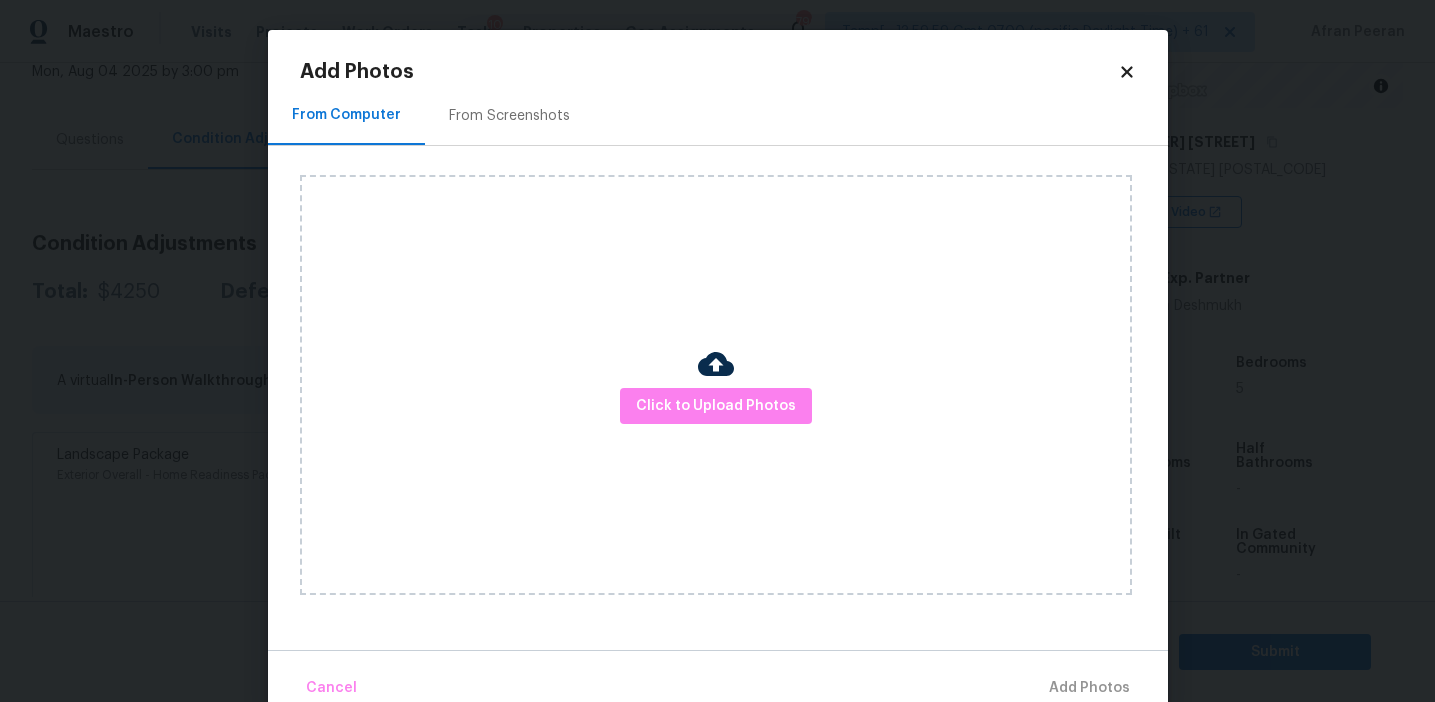 click on "From Screenshots" at bounding box center (509, 115) 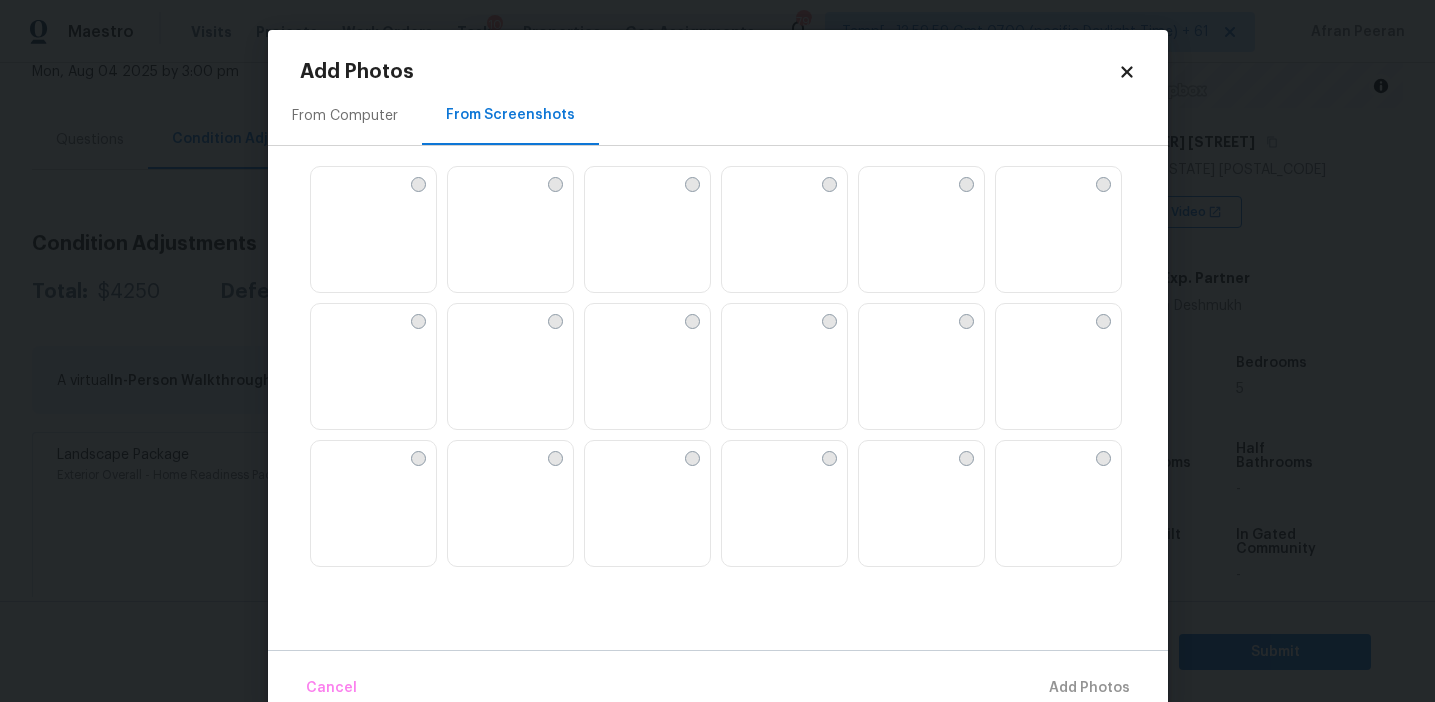 click at bounding box center [647, 230] 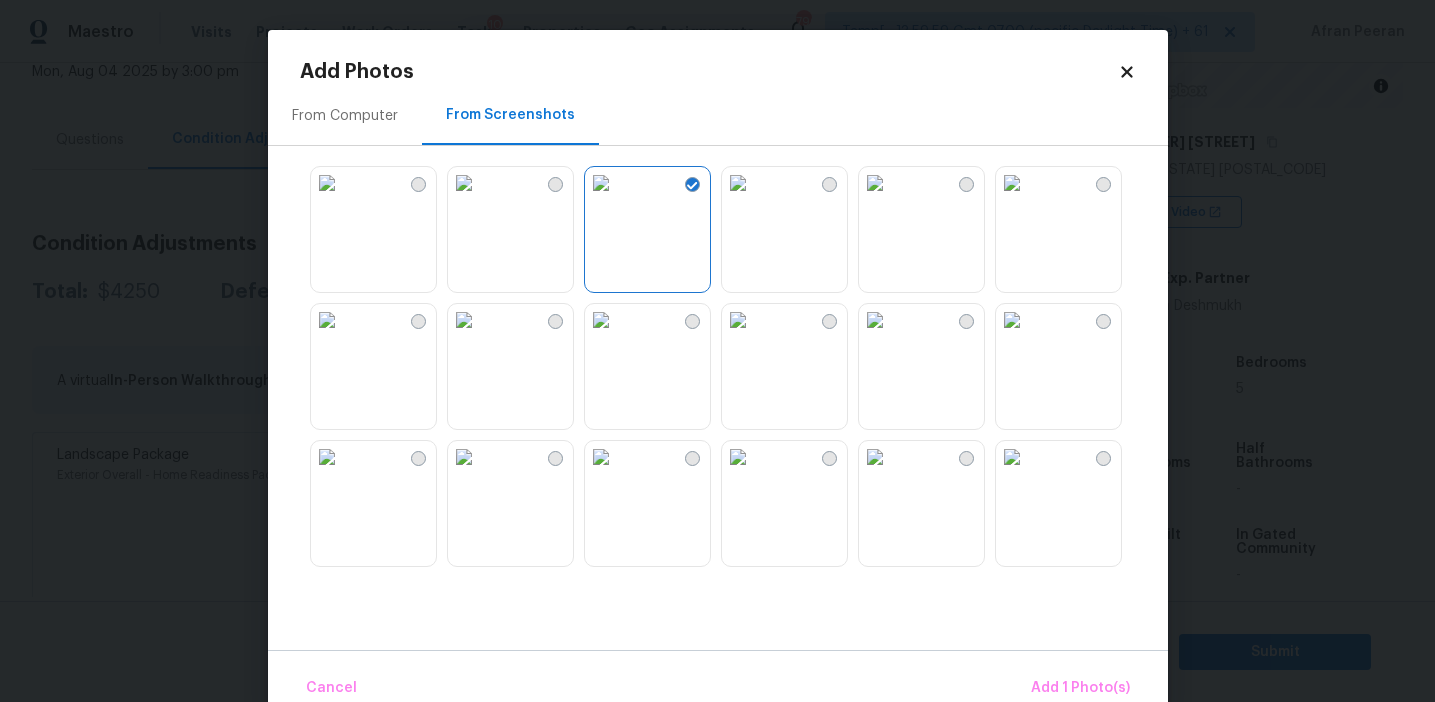 click at bounding box center [601, 457] 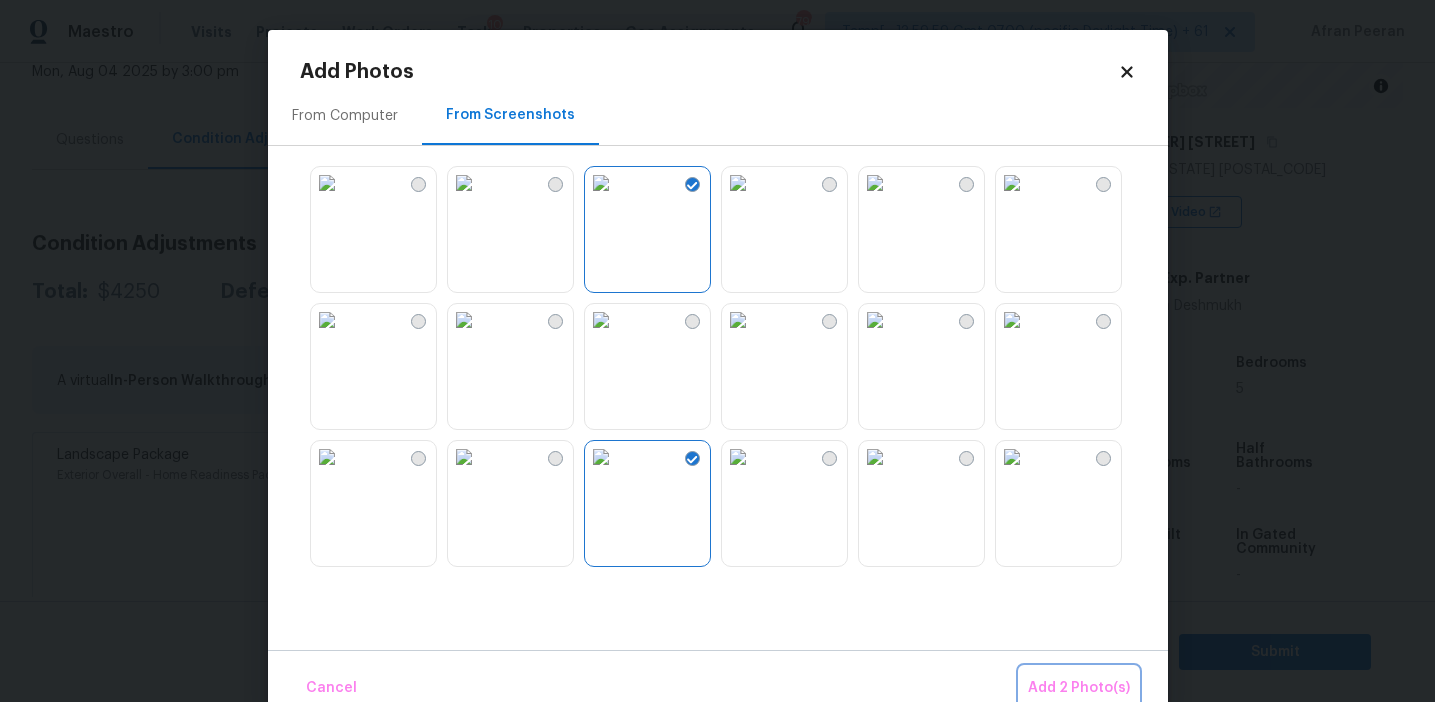 click on "Add 2 Photo(s)" at bounding box center [1079, 688] 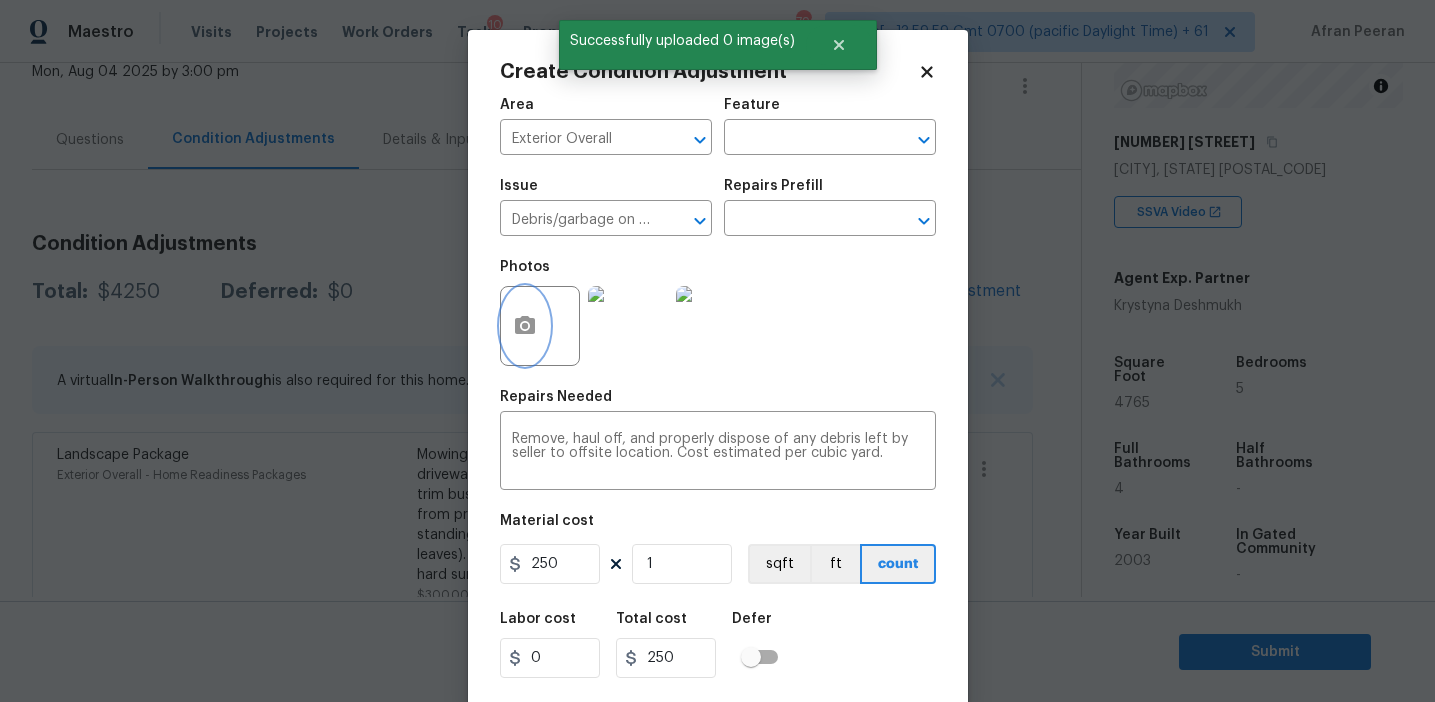 scroll, scrollTop: 45, scrollLeft: 0, axis: vertical 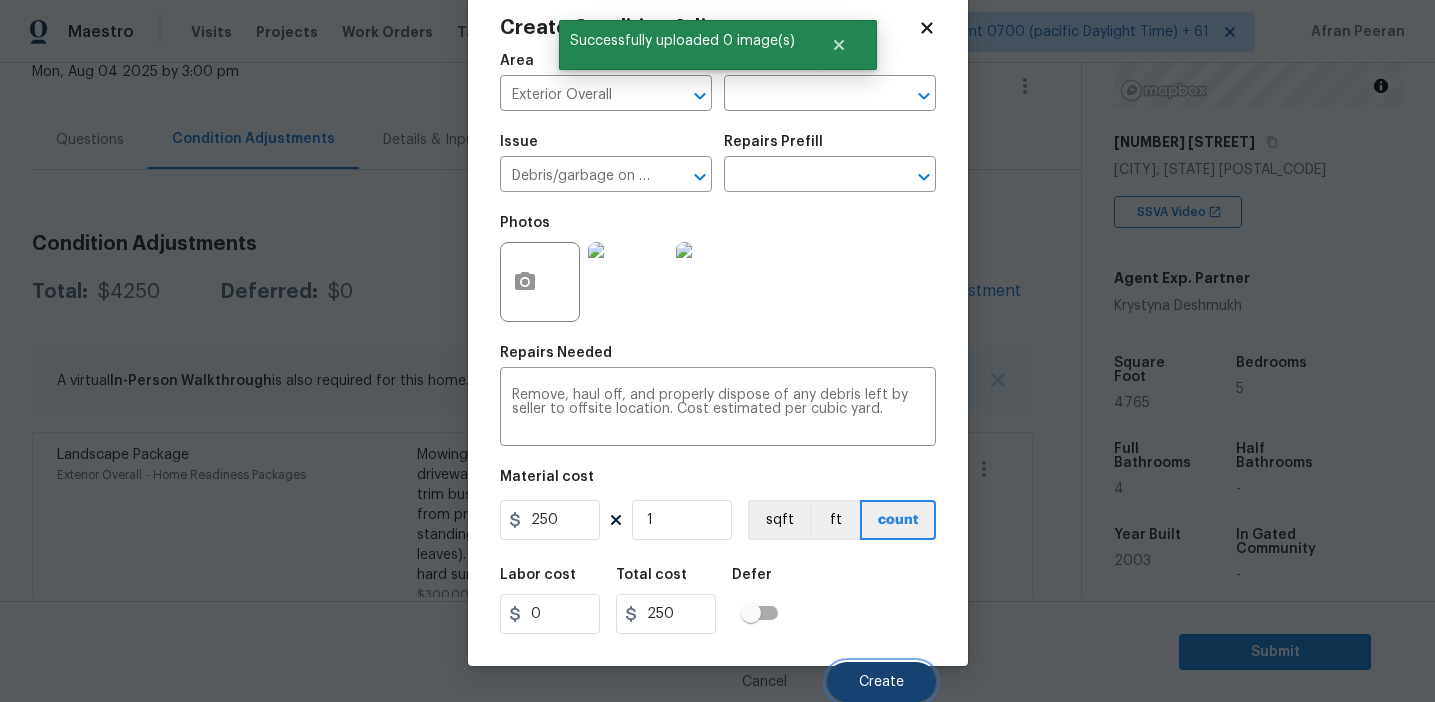 click on "Create" at bounding box center (881, 682) 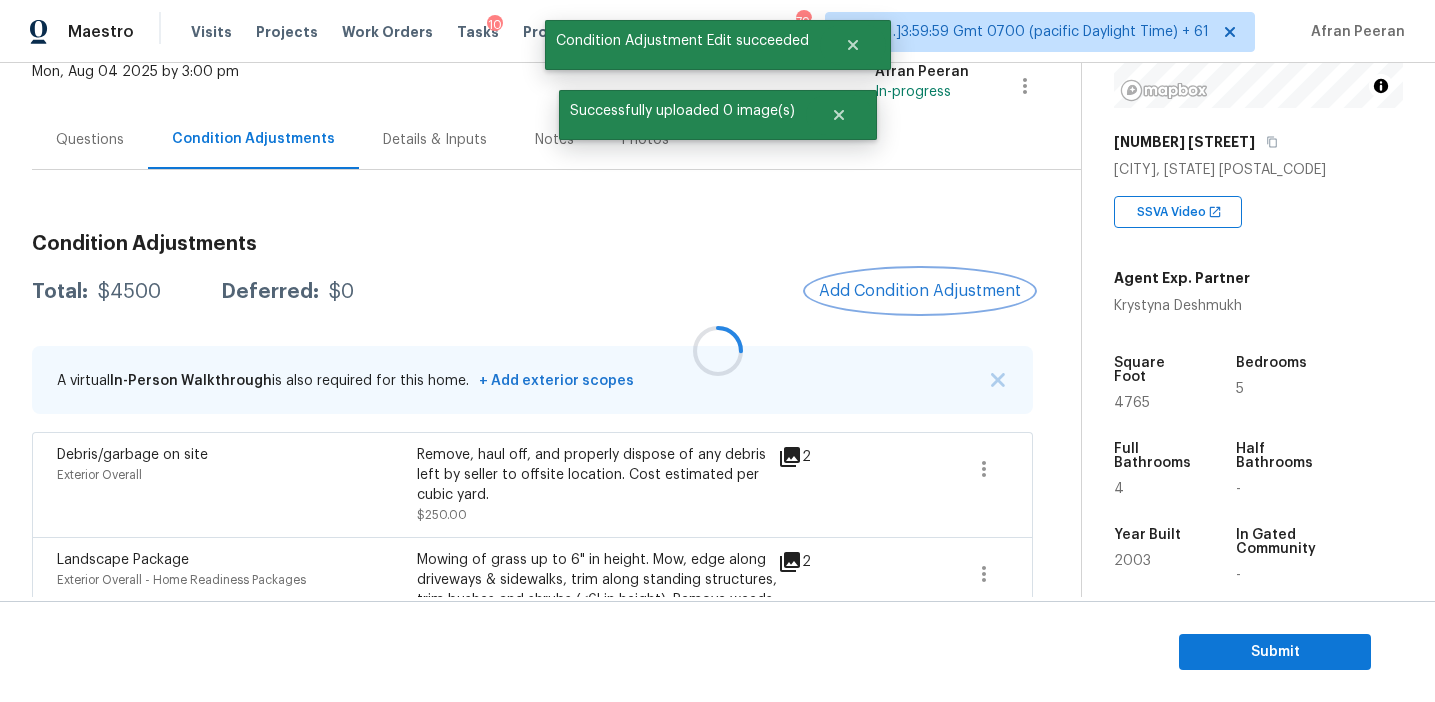 scroll, scrollTop: 0, scrollLeft: 0, axis: both 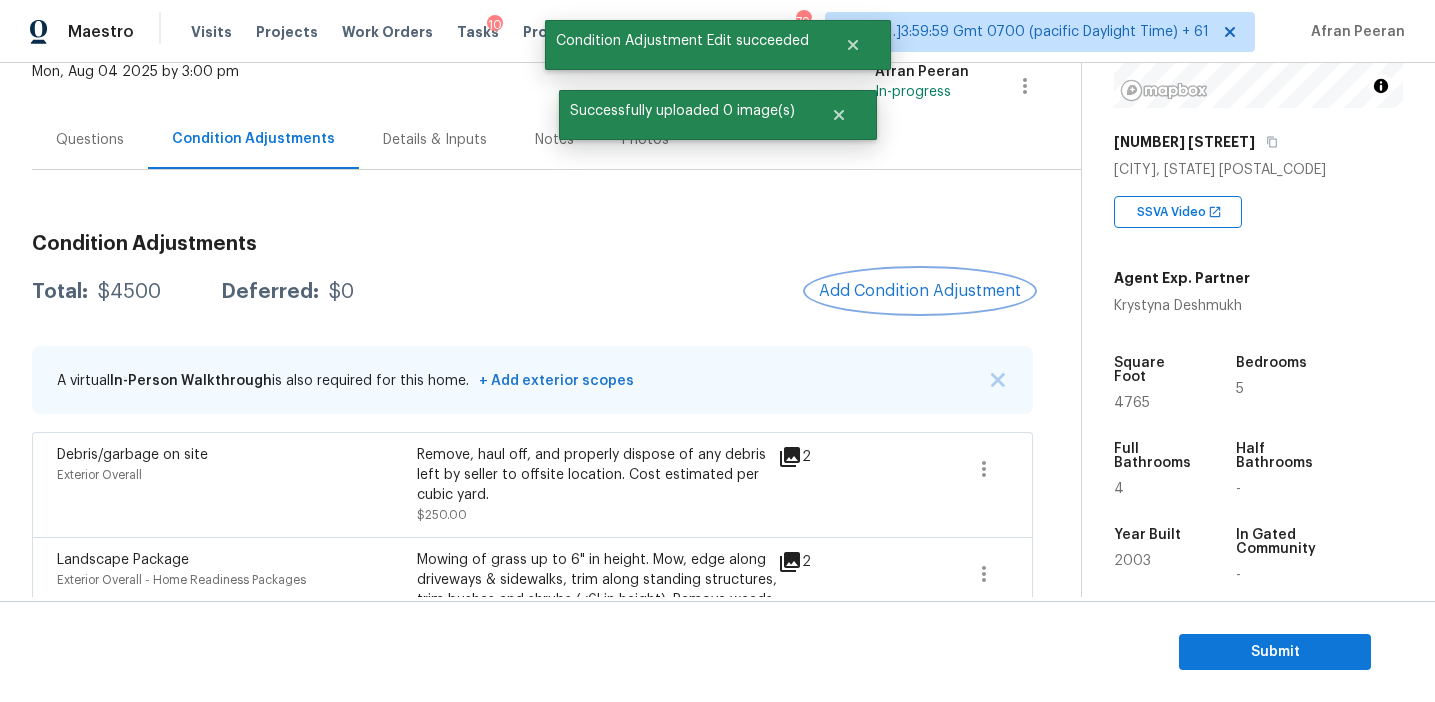 click on "Add Condition Adjustment" at bounding box center (920, 291) 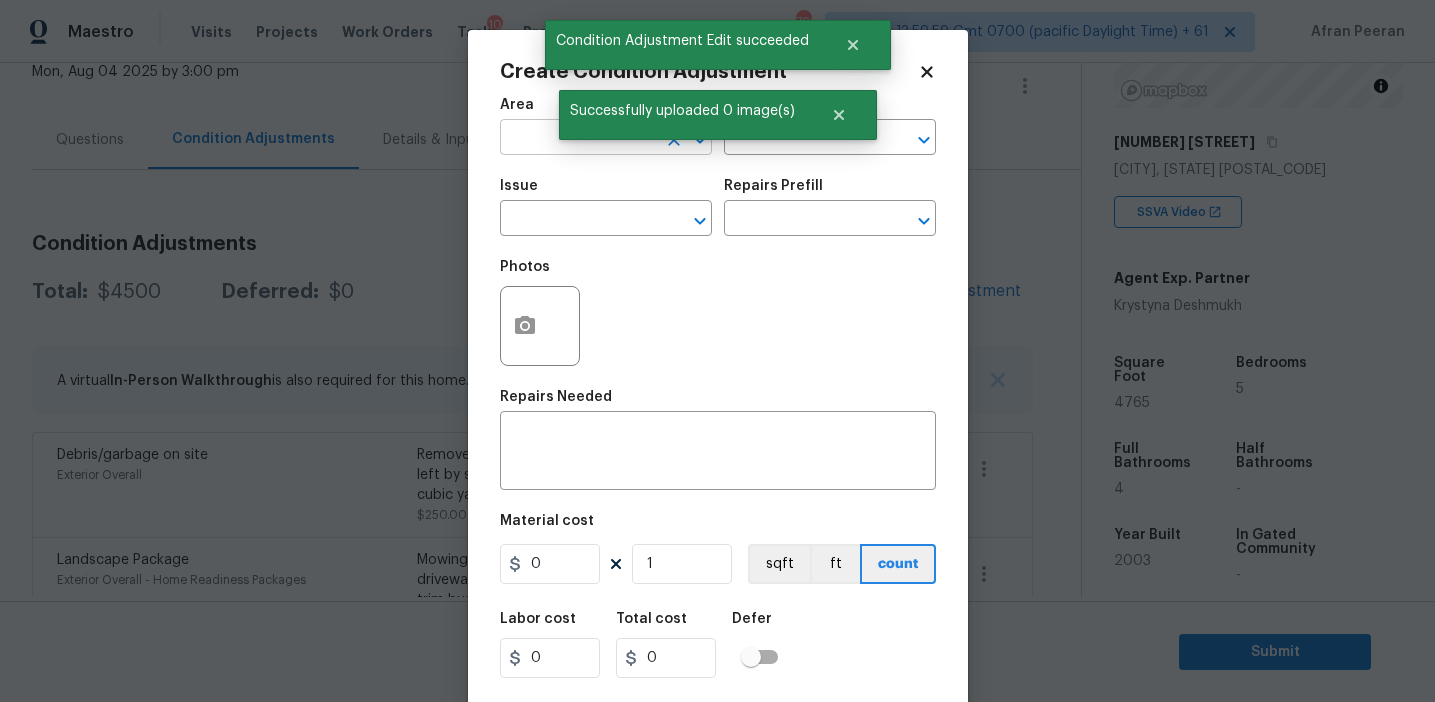click at bounding box center (578, 139) 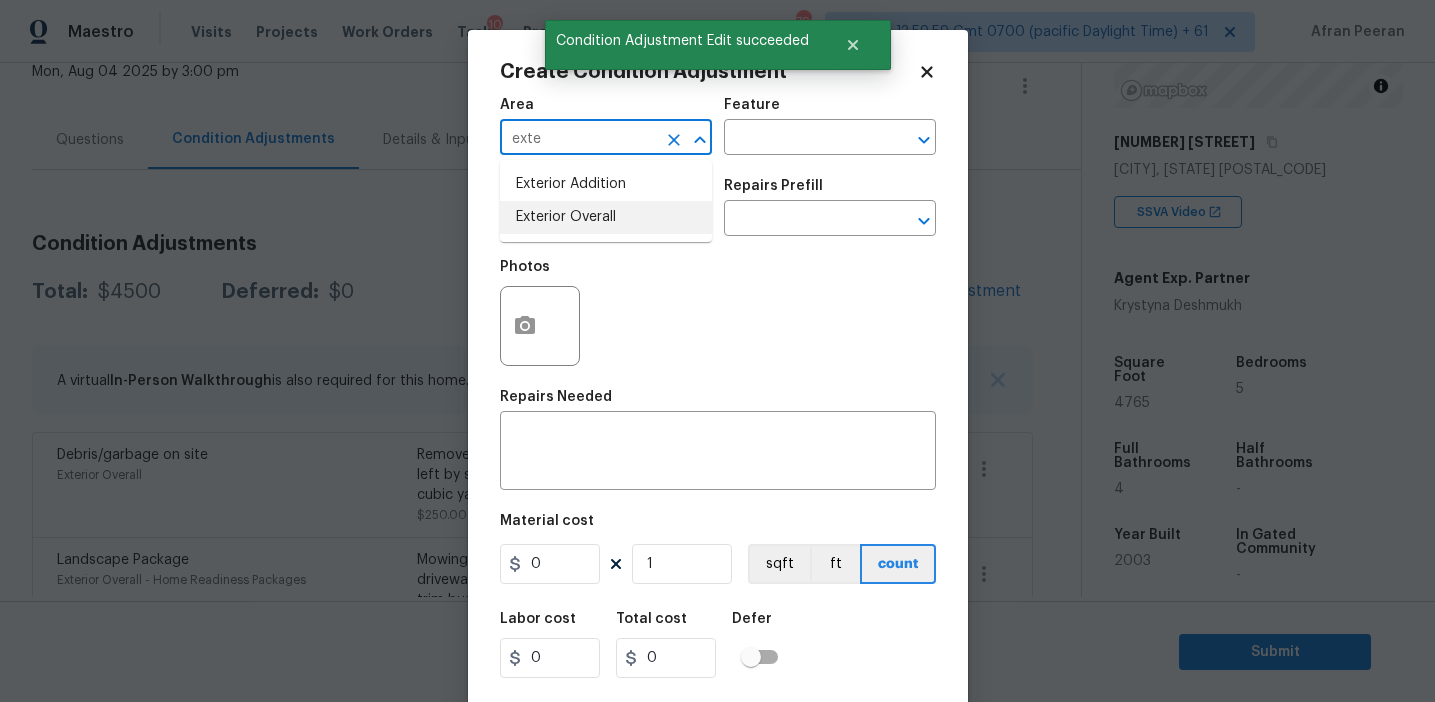 click on "Exterior Overall" at bounding box center (606, 217) 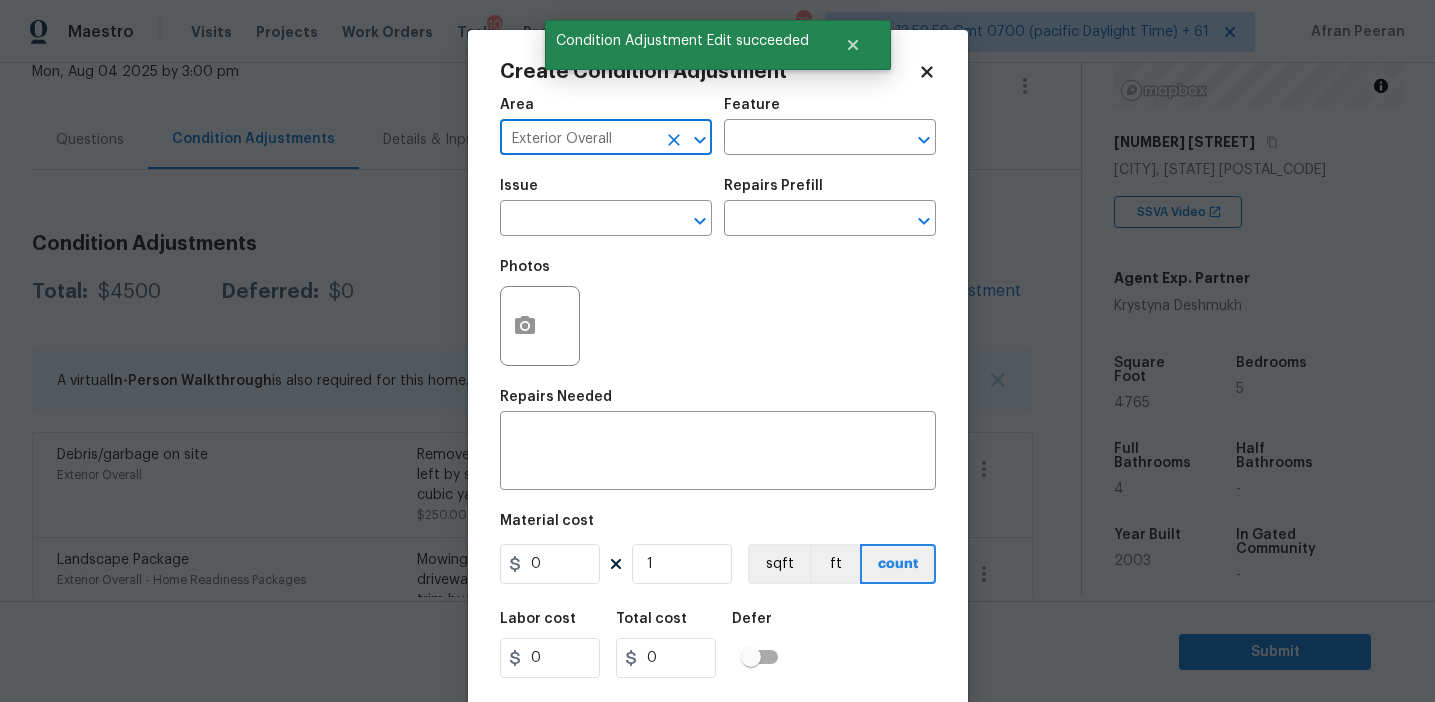 type on "Exterior Overall" 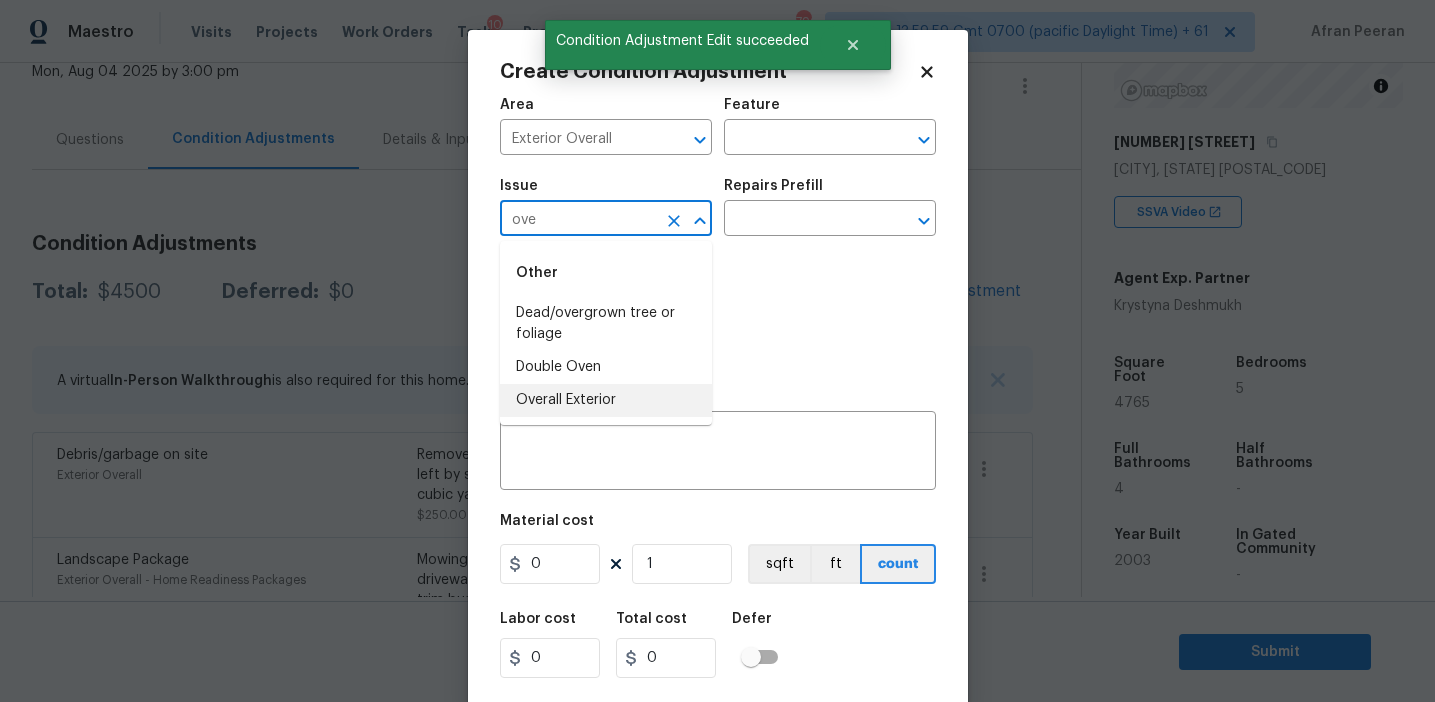 click on "Overall Exterior" at bounding box center (606, 400) 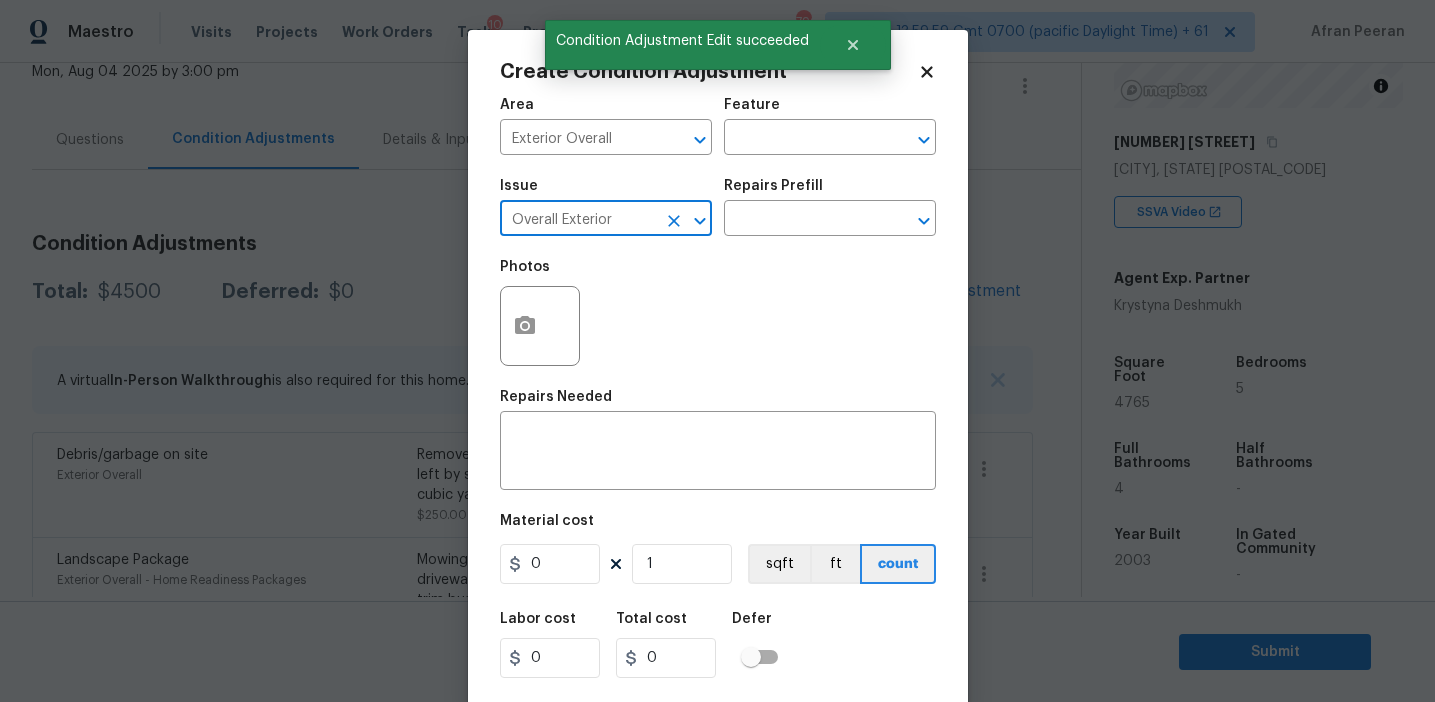 type on "Overall Exterior" 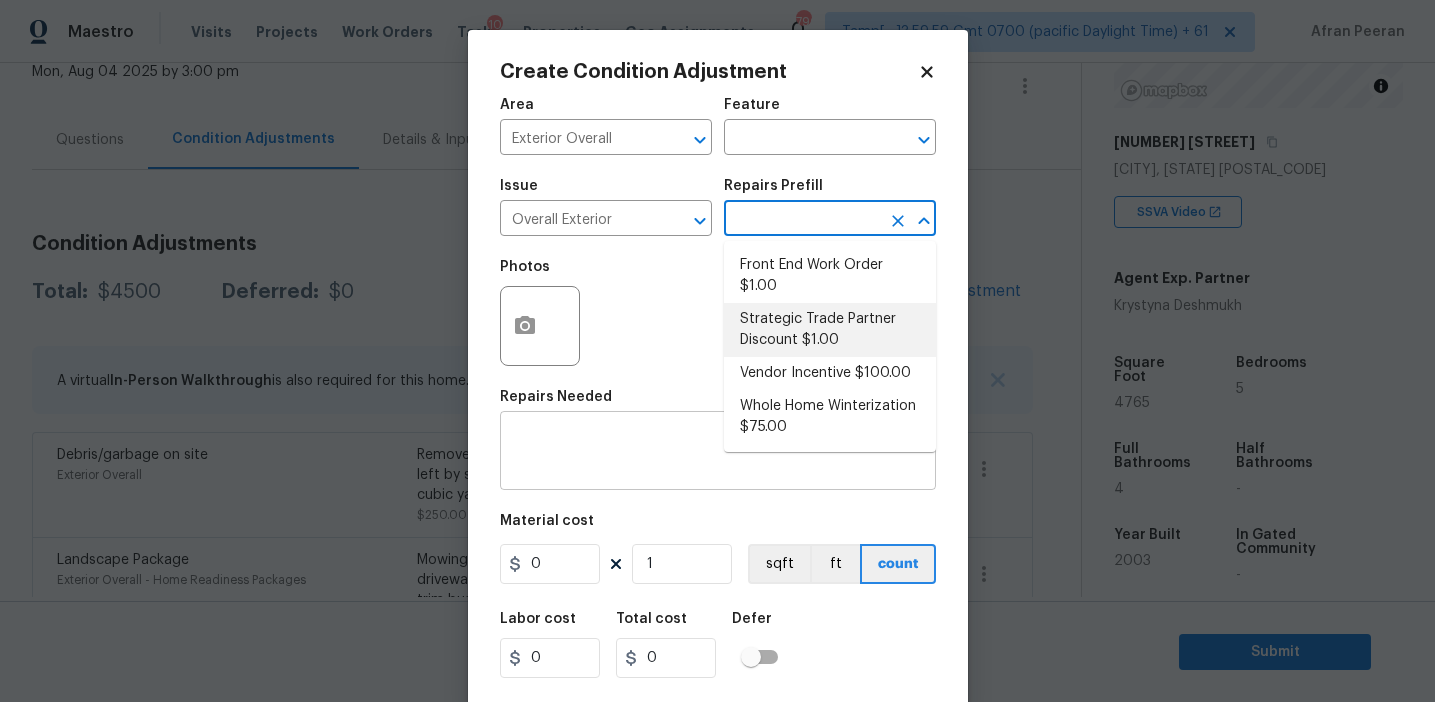 click on "x ​" at bounding box center [718, 453] 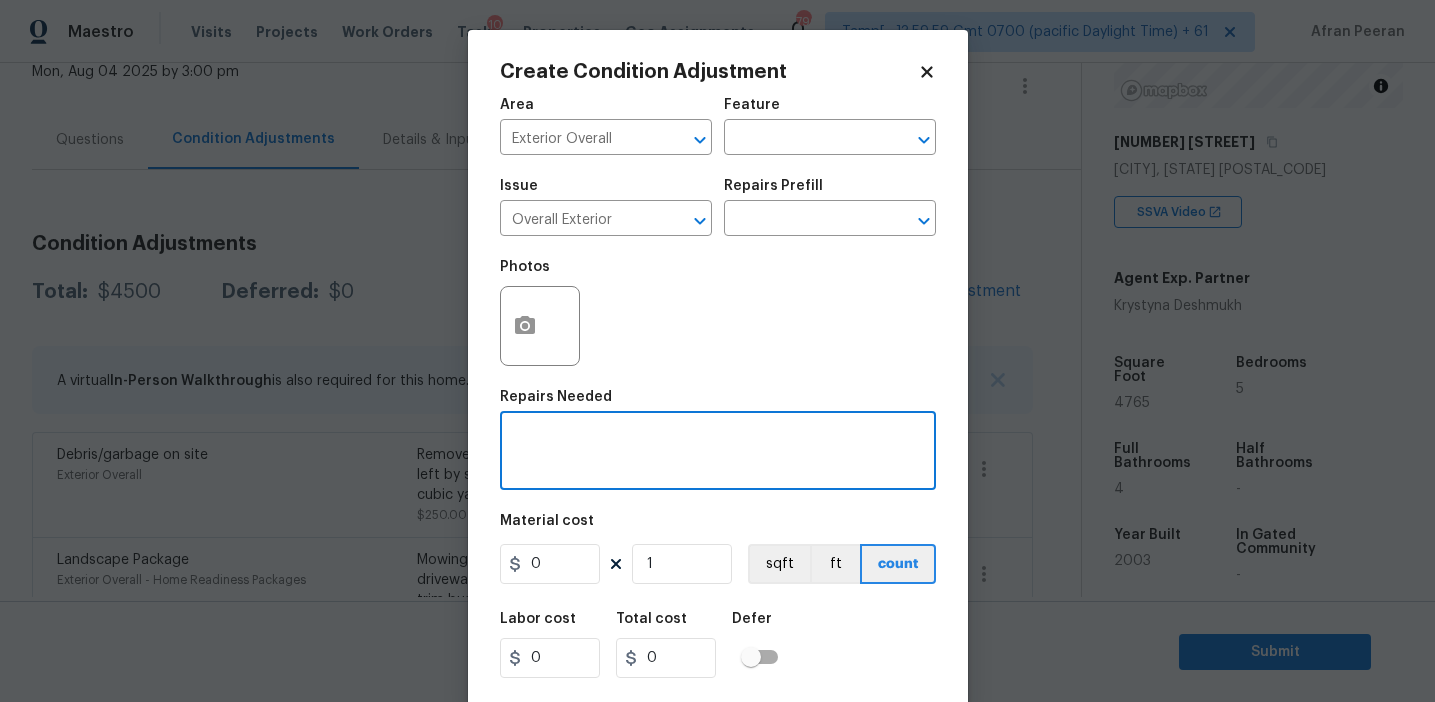 paste on "Overall exterior repairs (siding, stucco, fencing, decking, soffit, eaves, trims, fascia, facade, shutters, frames, gutters etc)" 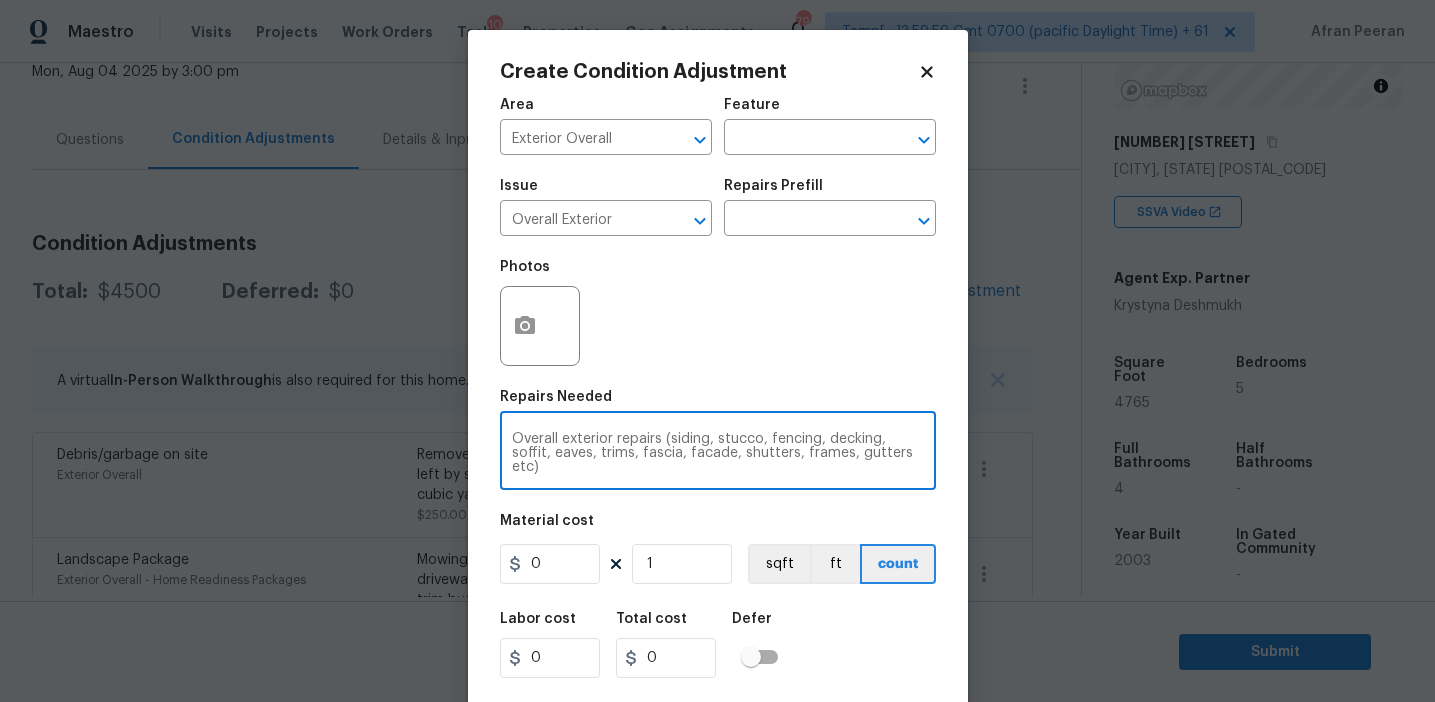 click on "Overall exterior repairs (siding, stucco, fencing, decking, soffit, eaves, trims, fascia, facade, shutters, frames, gutters etc)
x ​" at bounding box center (718, 453) 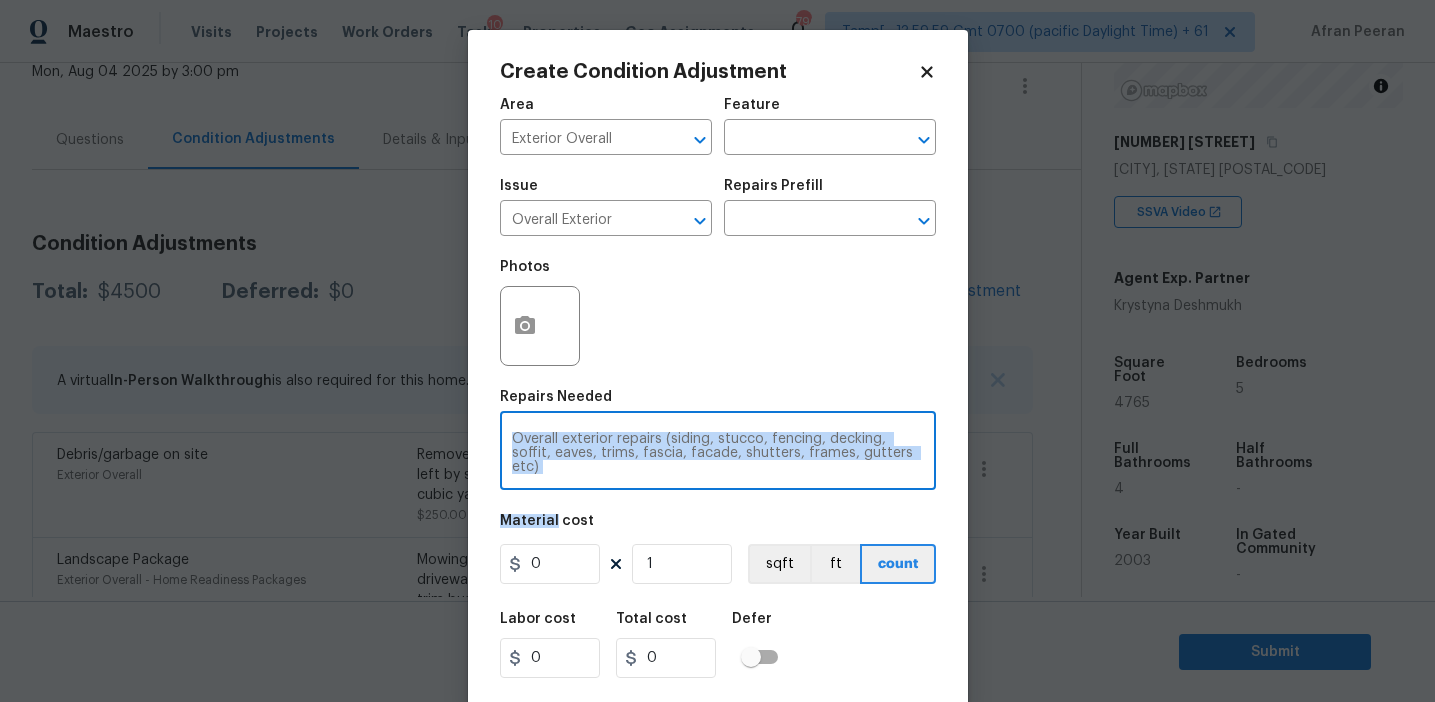 click on "Overall exterior repairs (siding, stucco, fencing, decking, soffit, eaves, trims, fascia, facade, shutters, frames, gutters etc)
x ​" at bounding box center [718, 453] 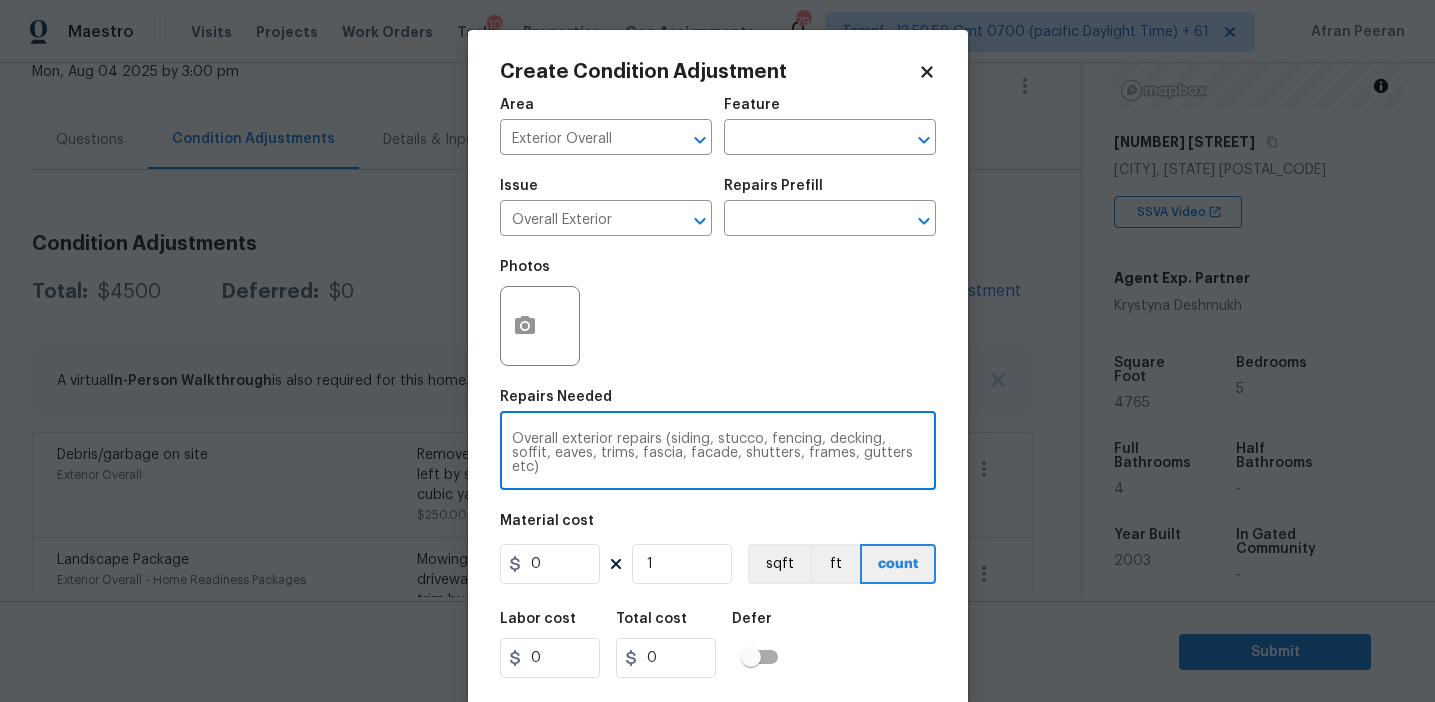click on "Overall exterior repairs (siding, stucco, fencing, decking, soffit, eaves, trims, fascia, facade, shutters, frames, gutters etc)" at bounding box center (718, 453) 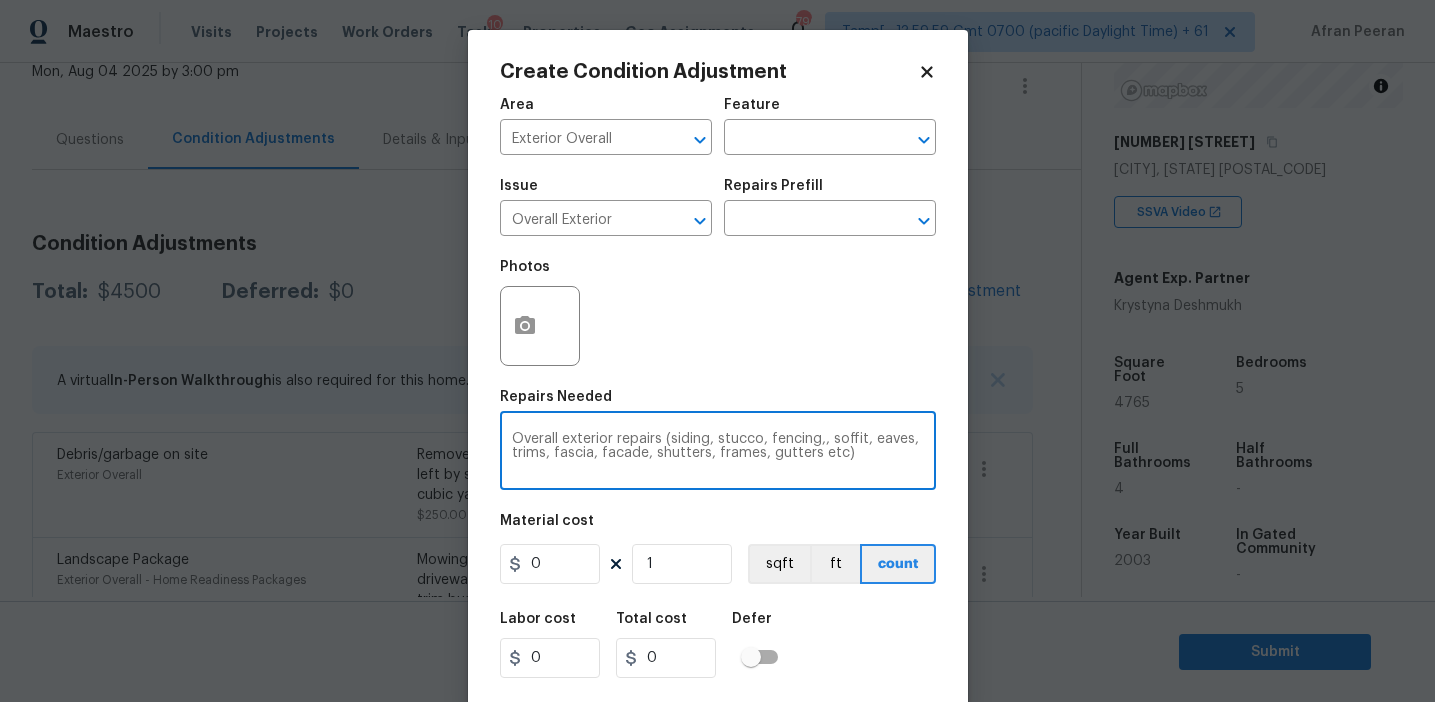 click on "Overall exterior repairs (siding, stucco, fencing,, soffit, eaves, trims, fascia, facade, shutters, frames, gutters etc)" at bounding box center [718, 453] 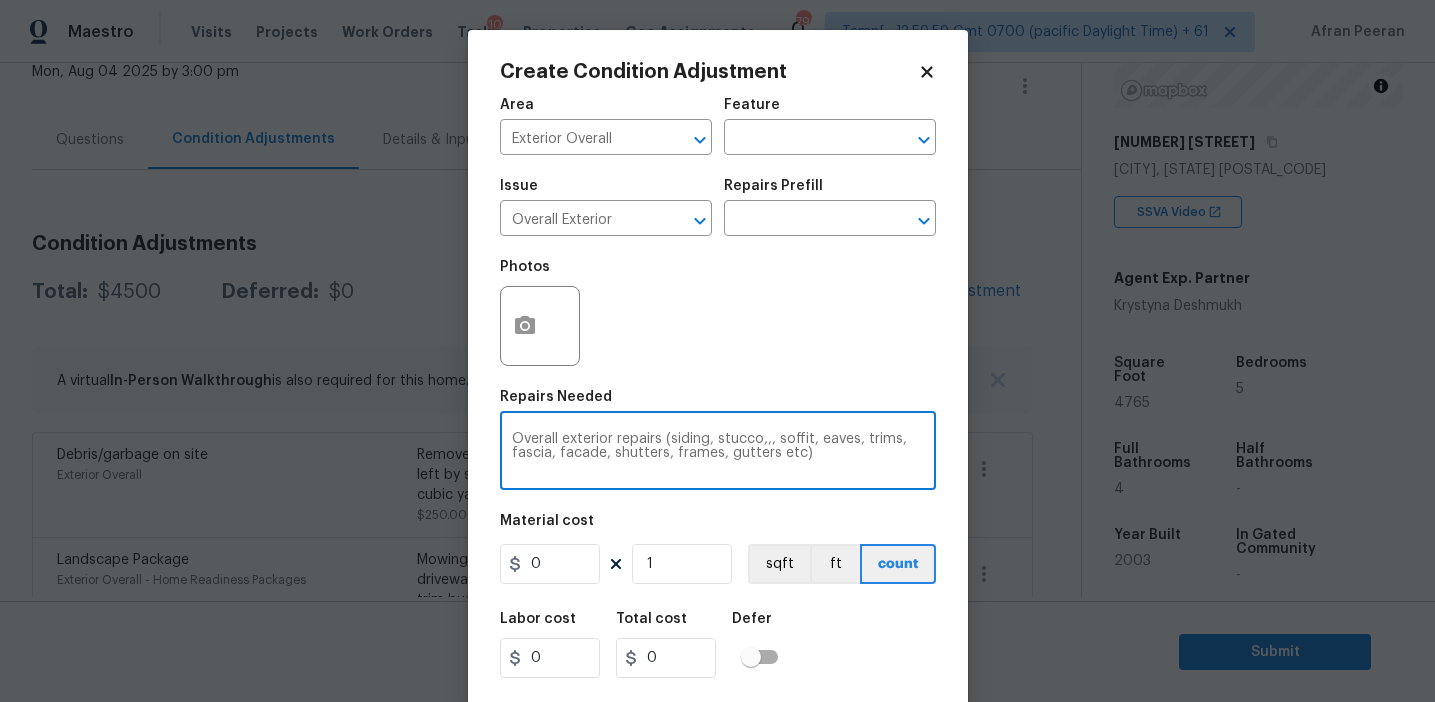 click on "Overall exterior repairs (siding, stucco,,, soffit, eaves, trims, fascia, facade, shutters, frames, gutters etc)" at bounding box center [718, 453] 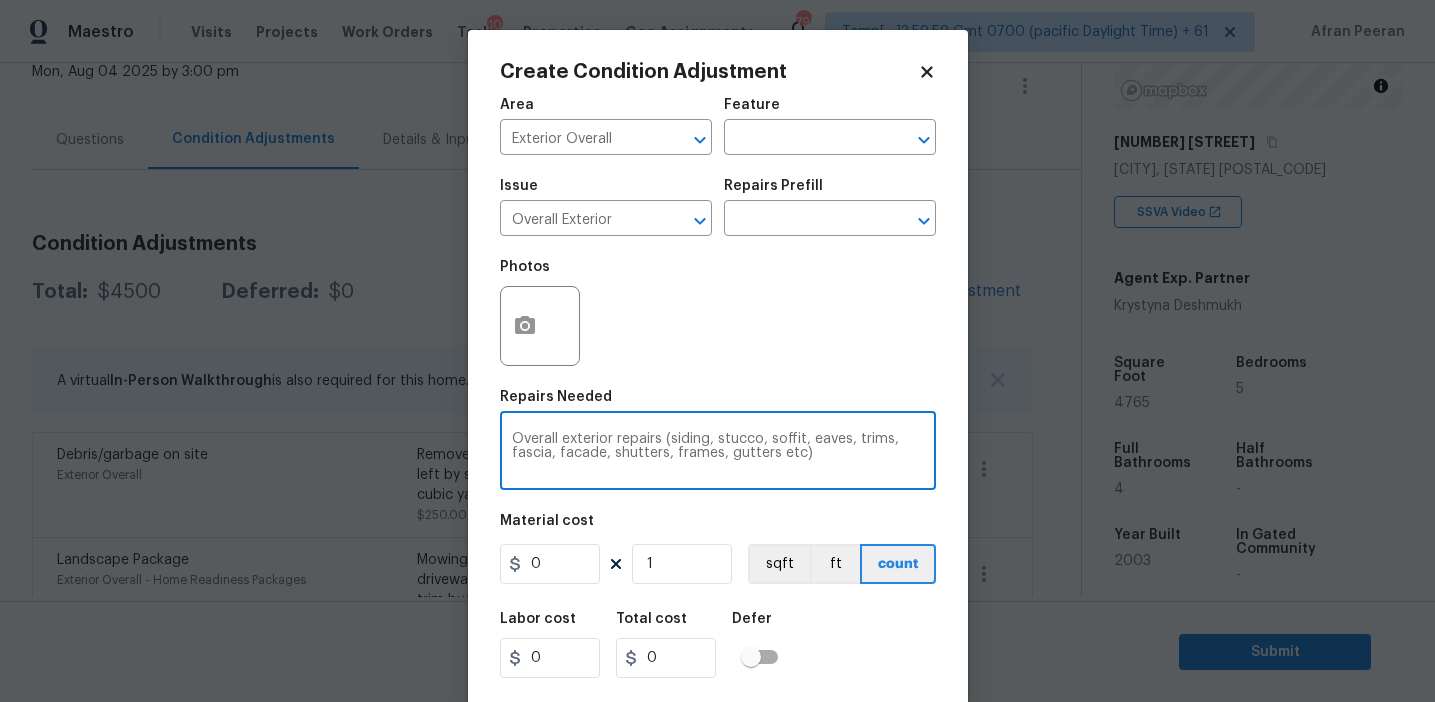 type on "Overall exterior repairs (siding, stucco, soffit, eaves, trims, fascia, facade, shutters, frames, gutters etc)" 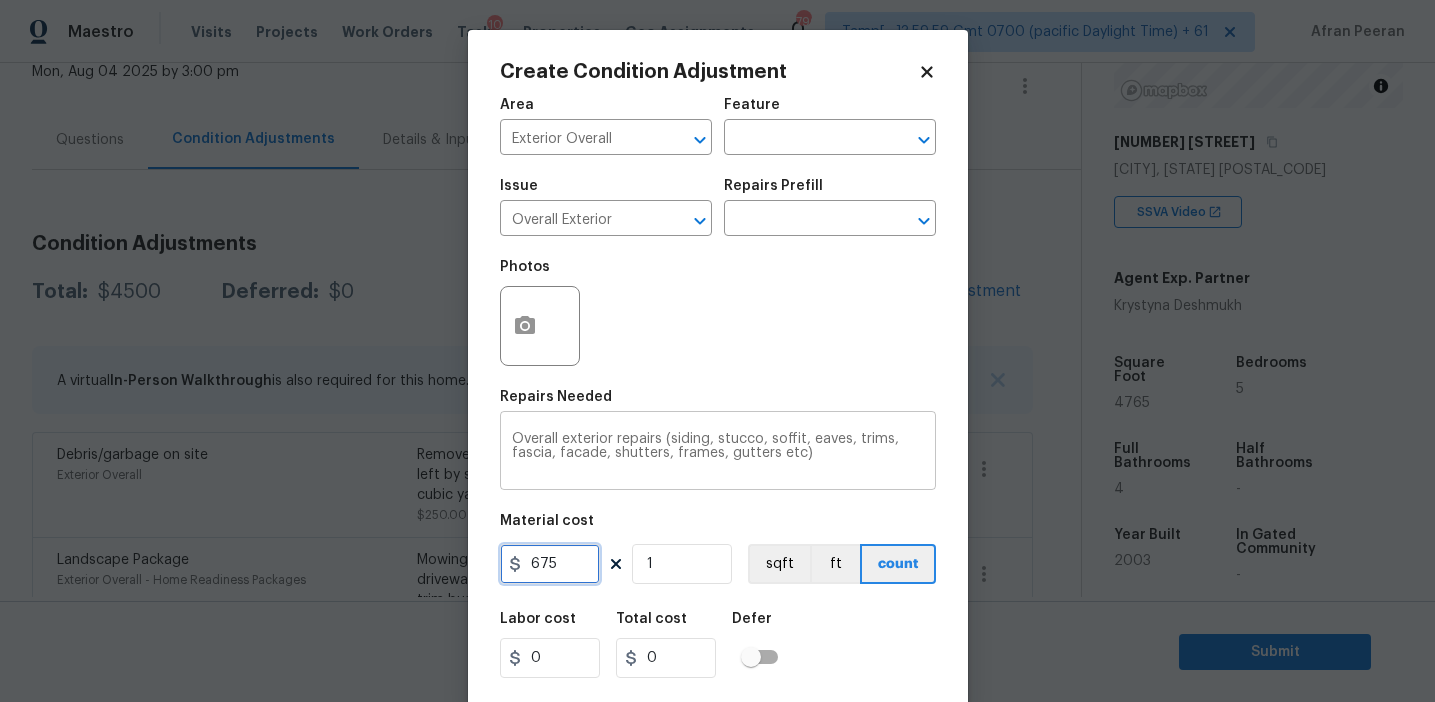 type on "675" 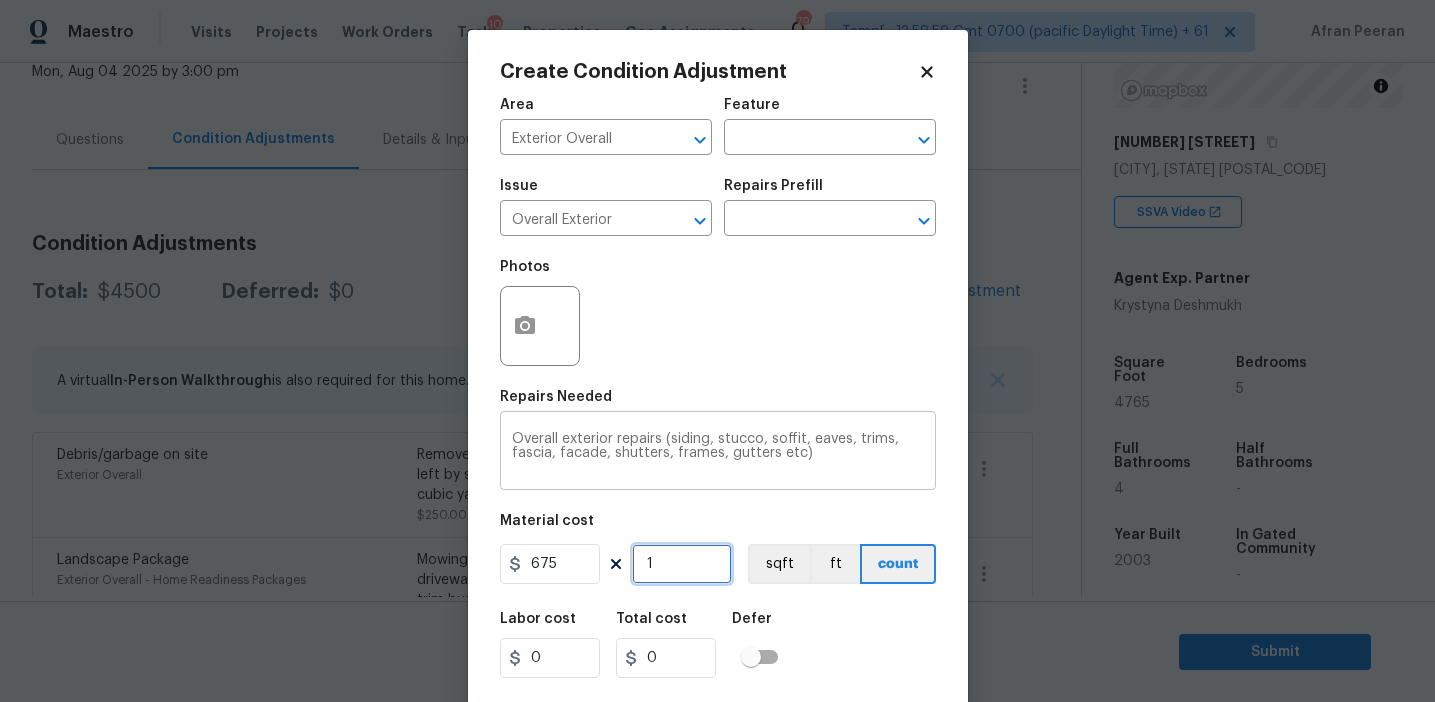 type on "675" 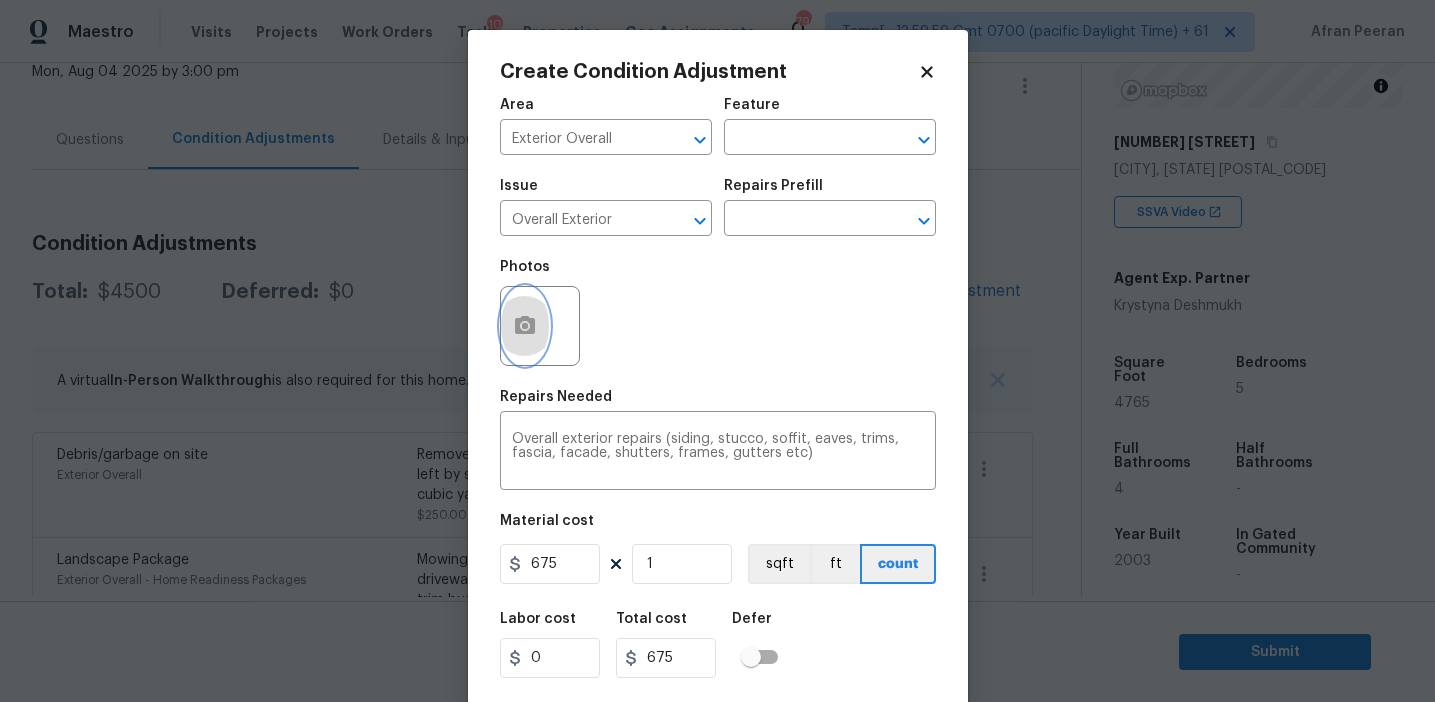 click at bounding box center [525, 326] 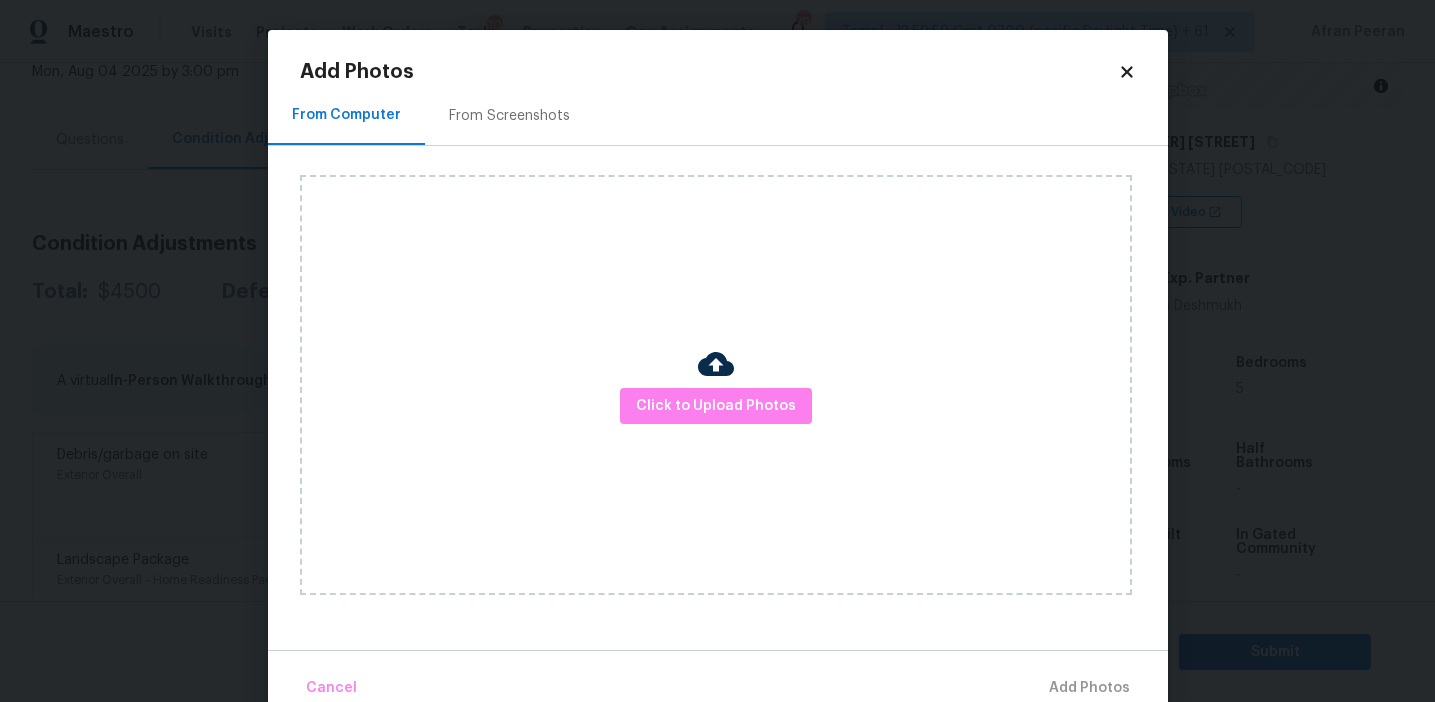 click on "From Screenshots" at bounding box center (509, 115) 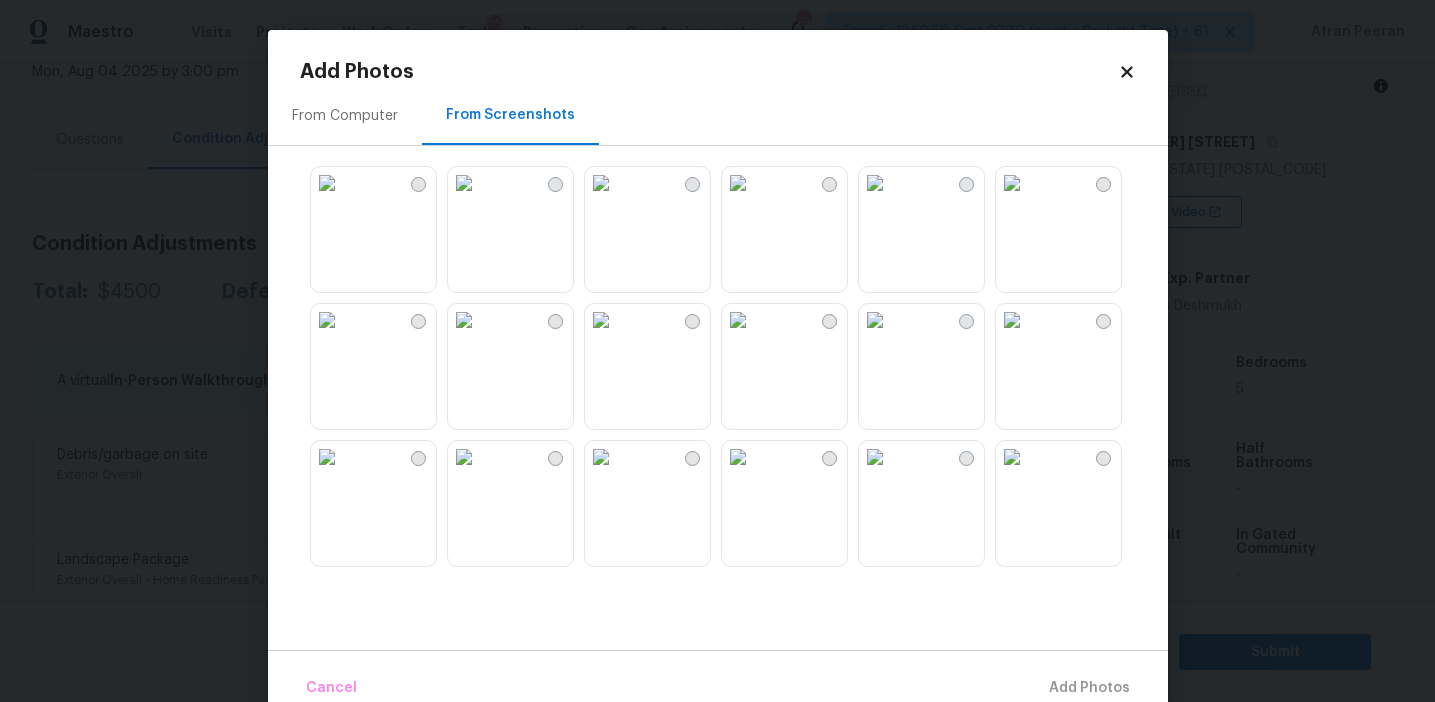 click at bounding box center (464, 183) 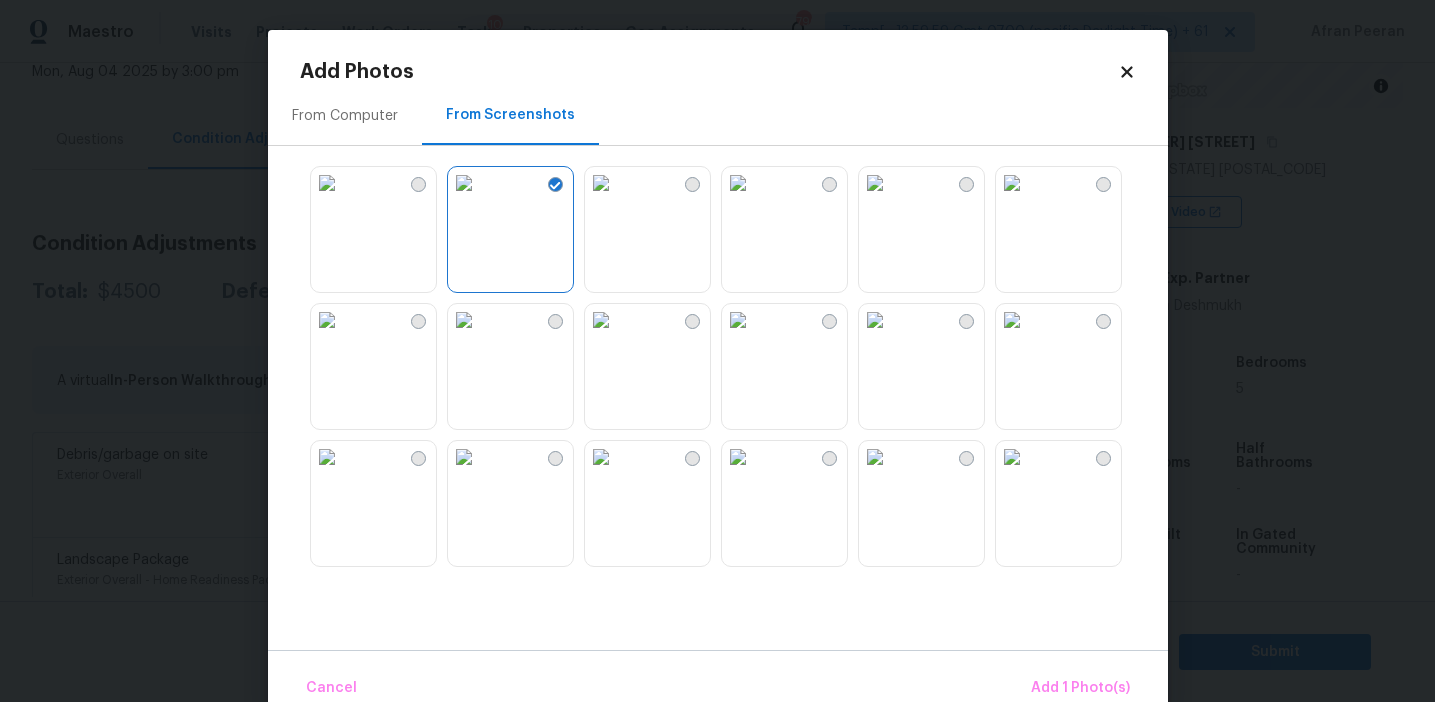 click at bounding box center [464, 183] 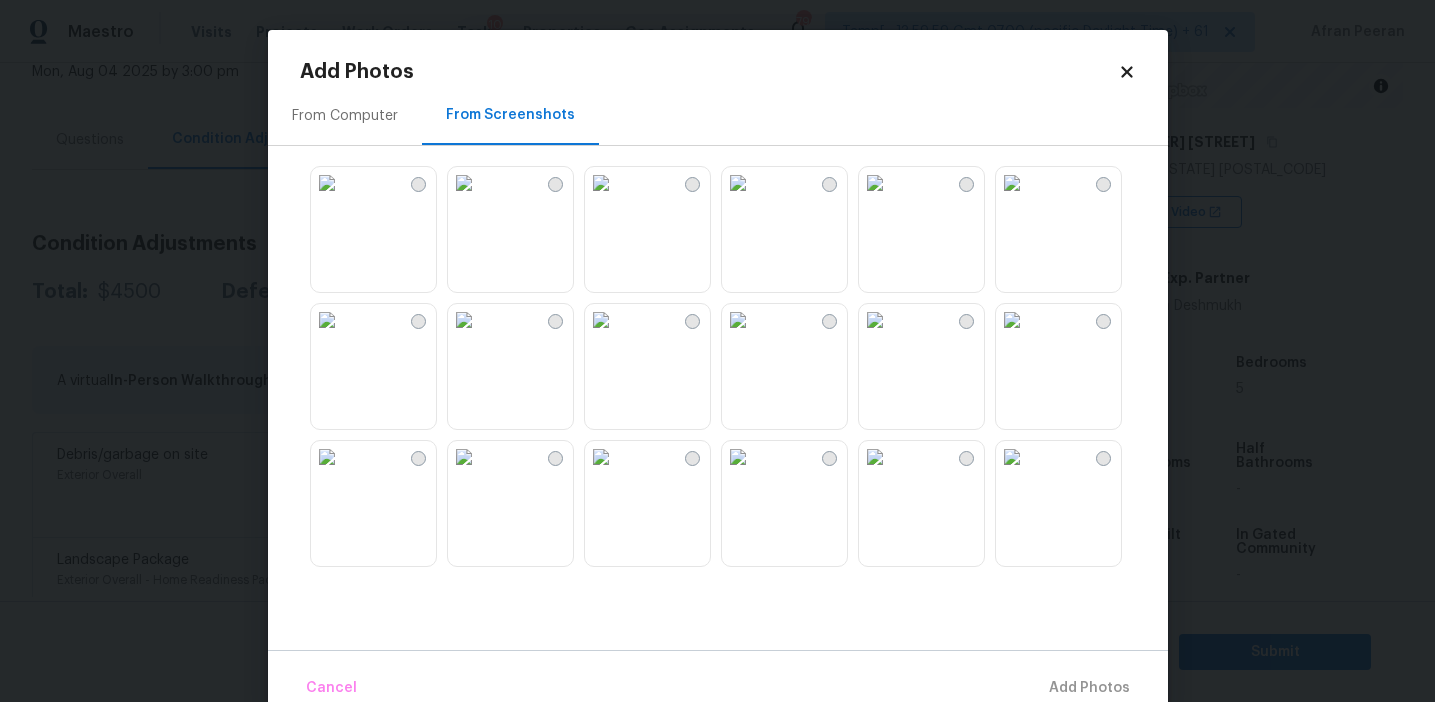 click at bounding box center [601, 183] 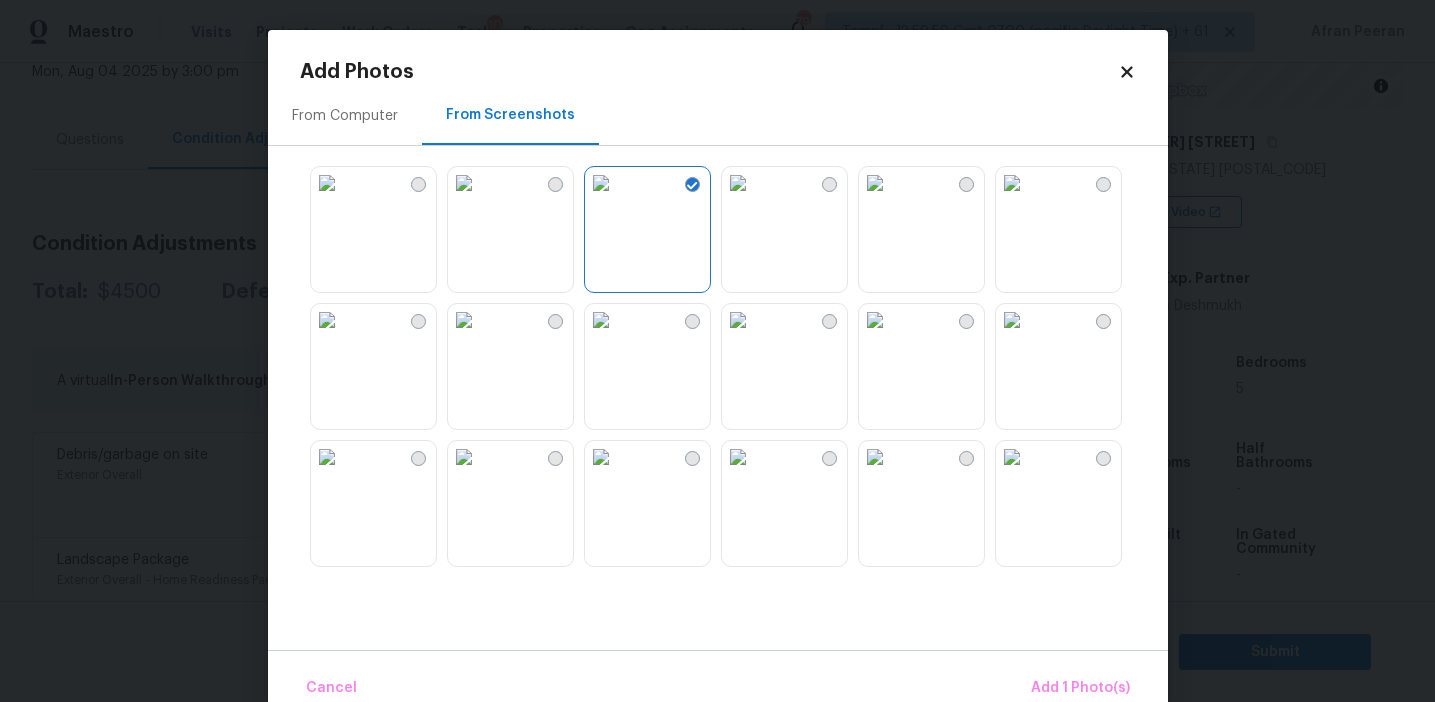 scroll, scrollTop: 123, scrollLeft: 0, axis: vertical 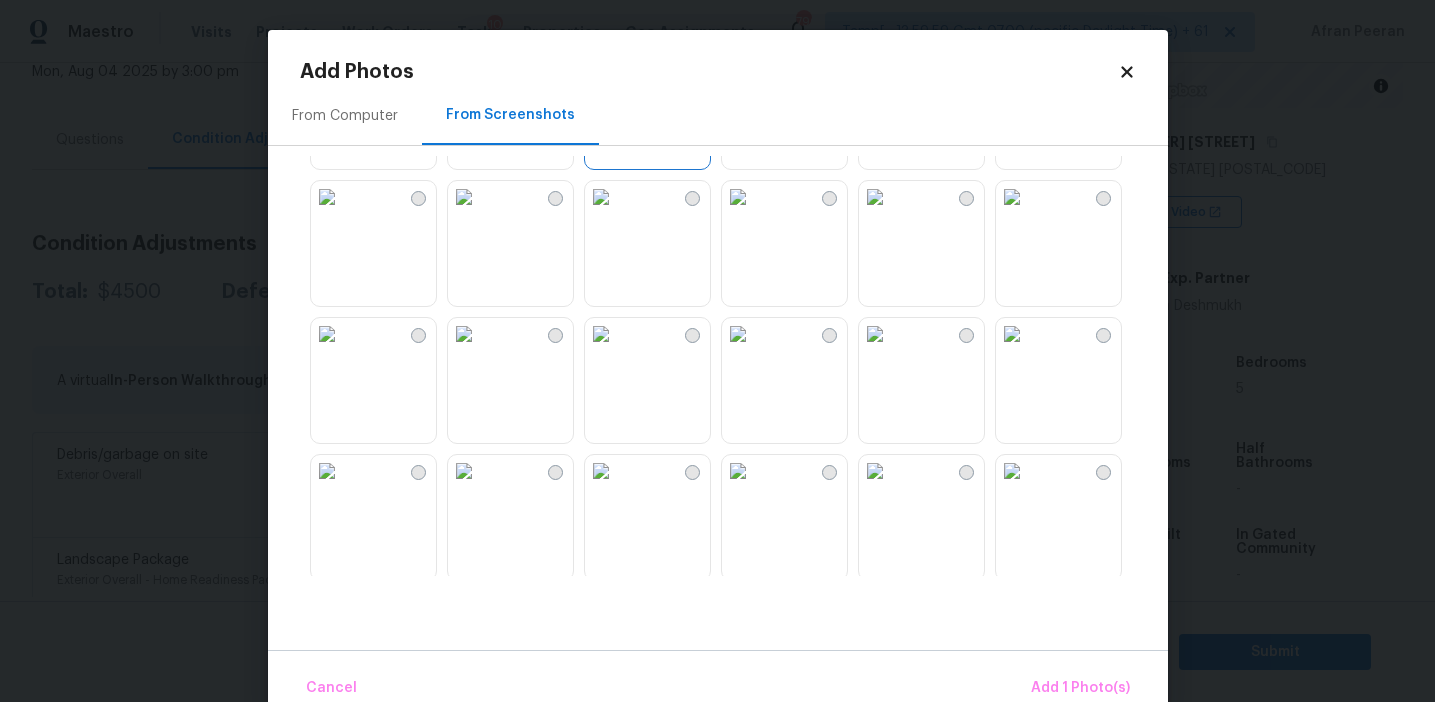 click at bounding box center [601, 334] 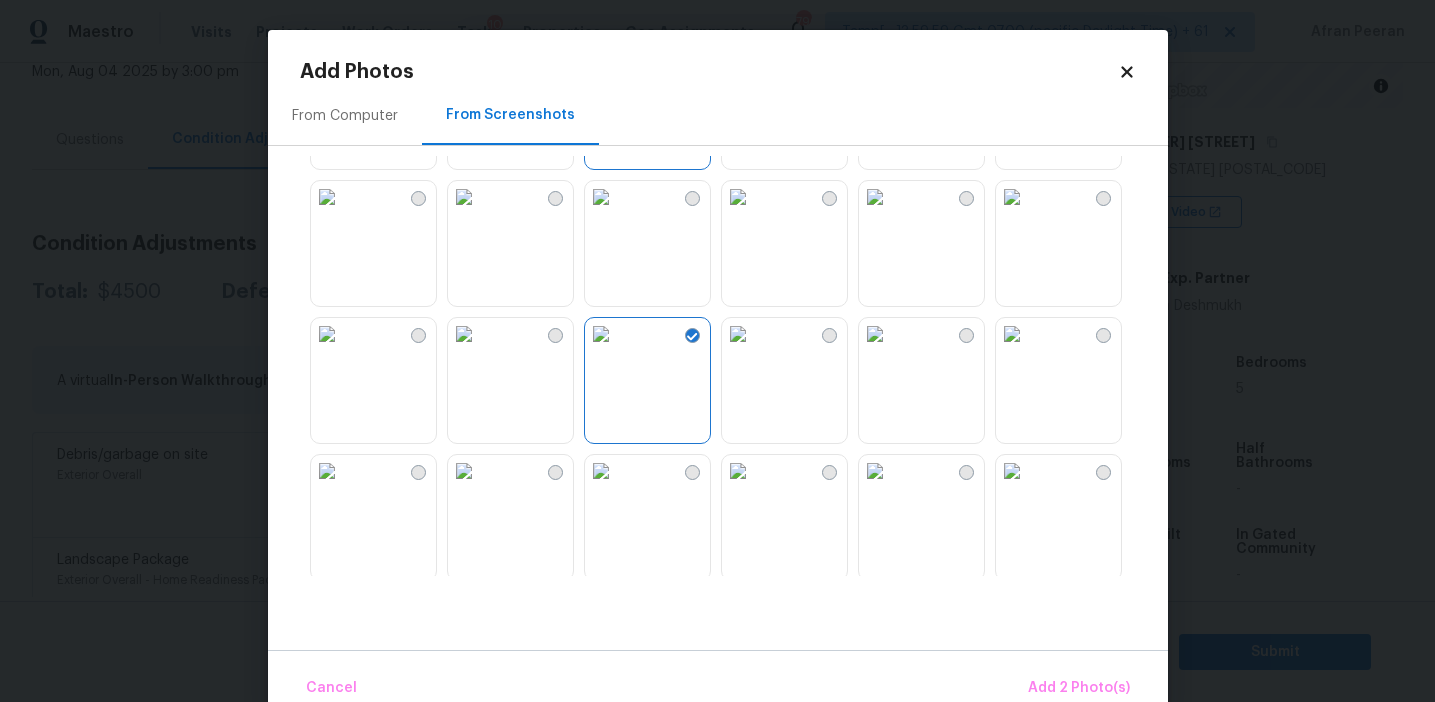 scroll, scrollTop: 401, scrollLeft: 0, axis: vertical 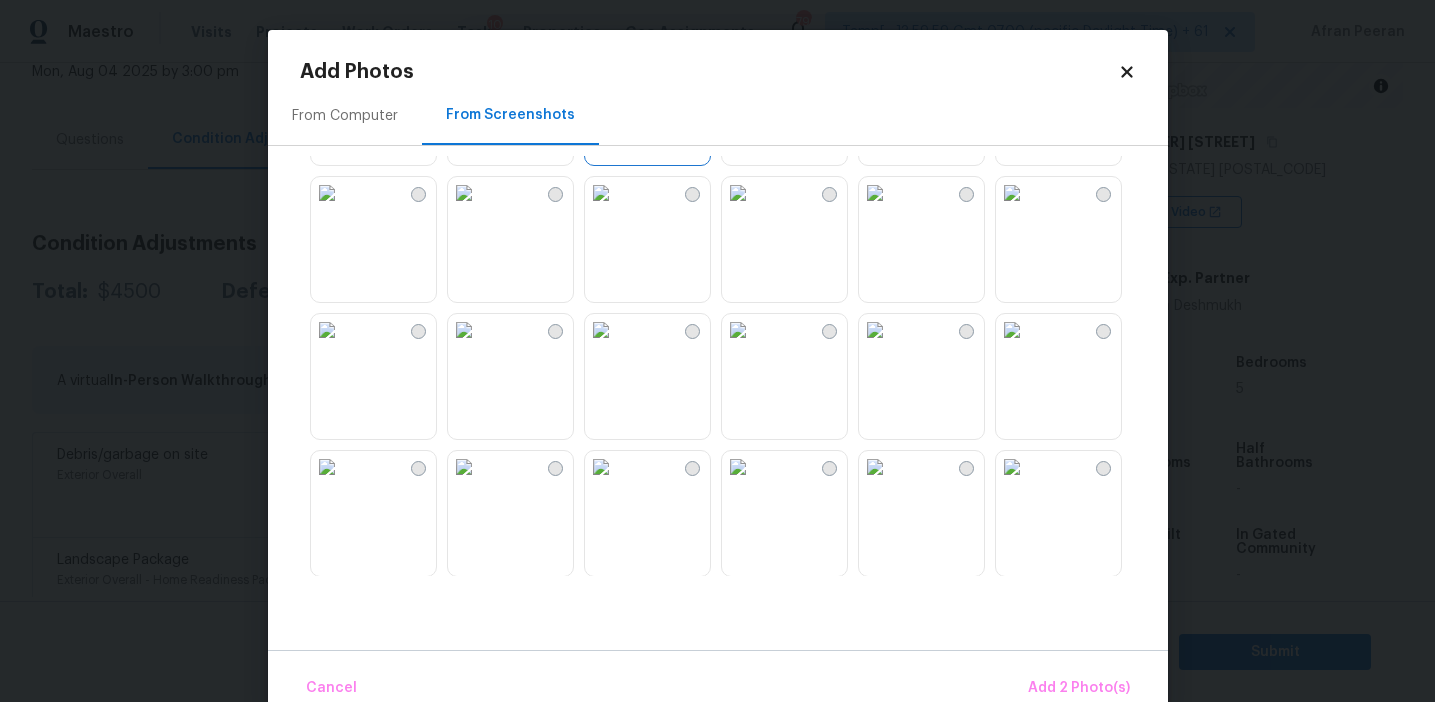 click at bounding box center (875, 193) 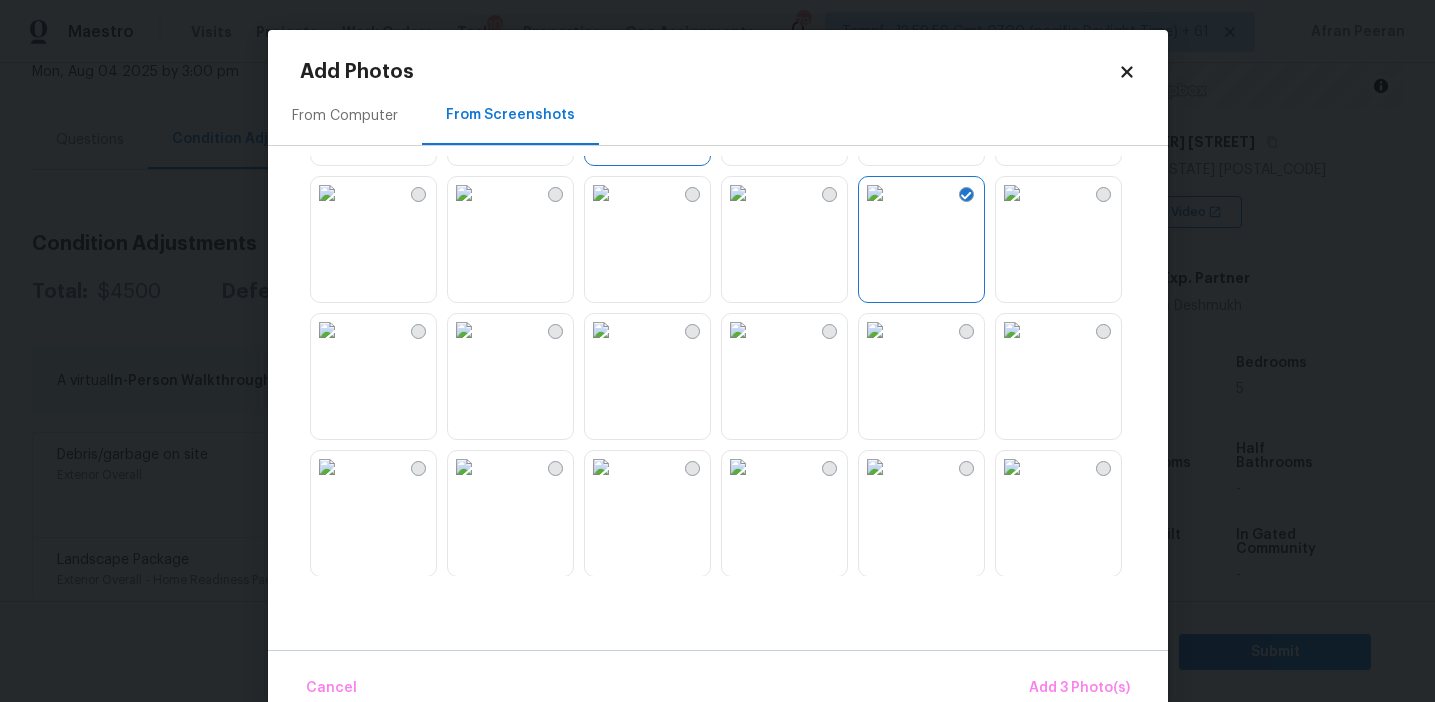 click at bounding box center [738, 193] 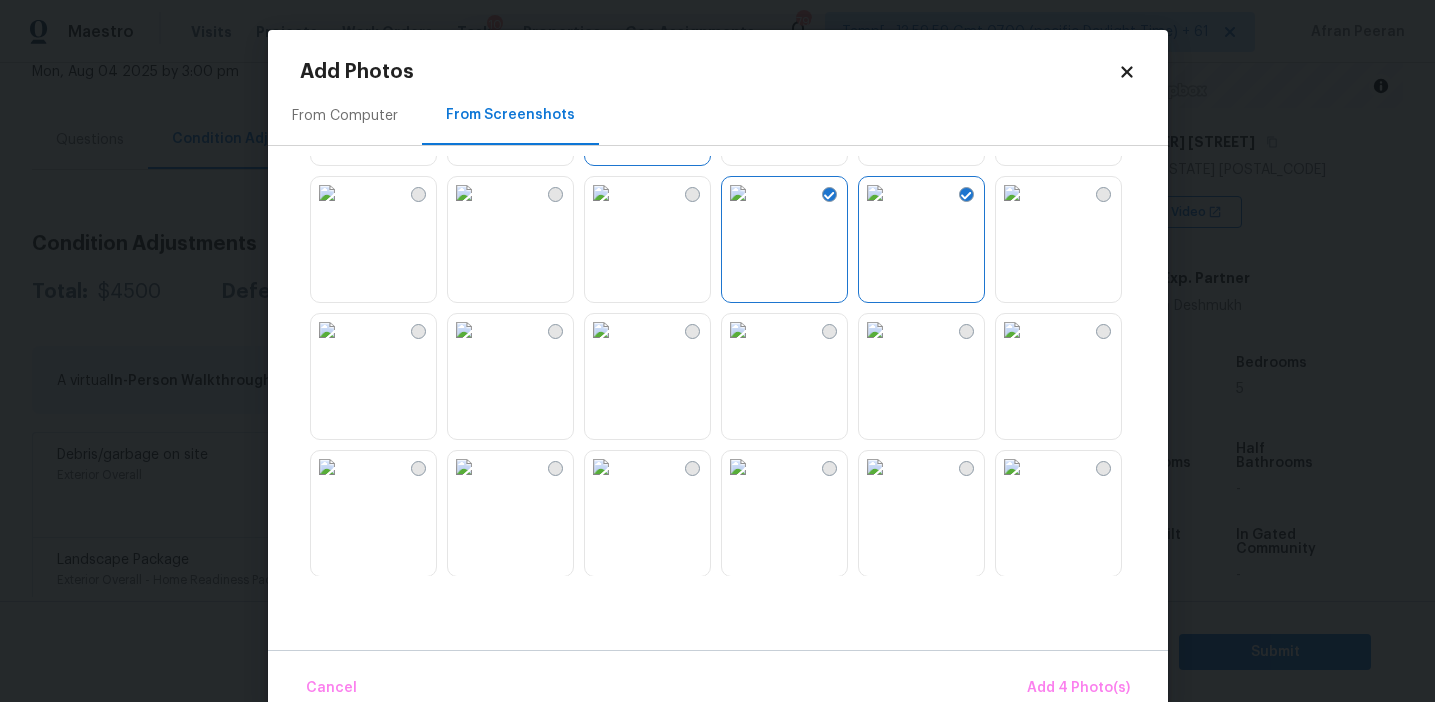 click at bounding box center [875, 330] 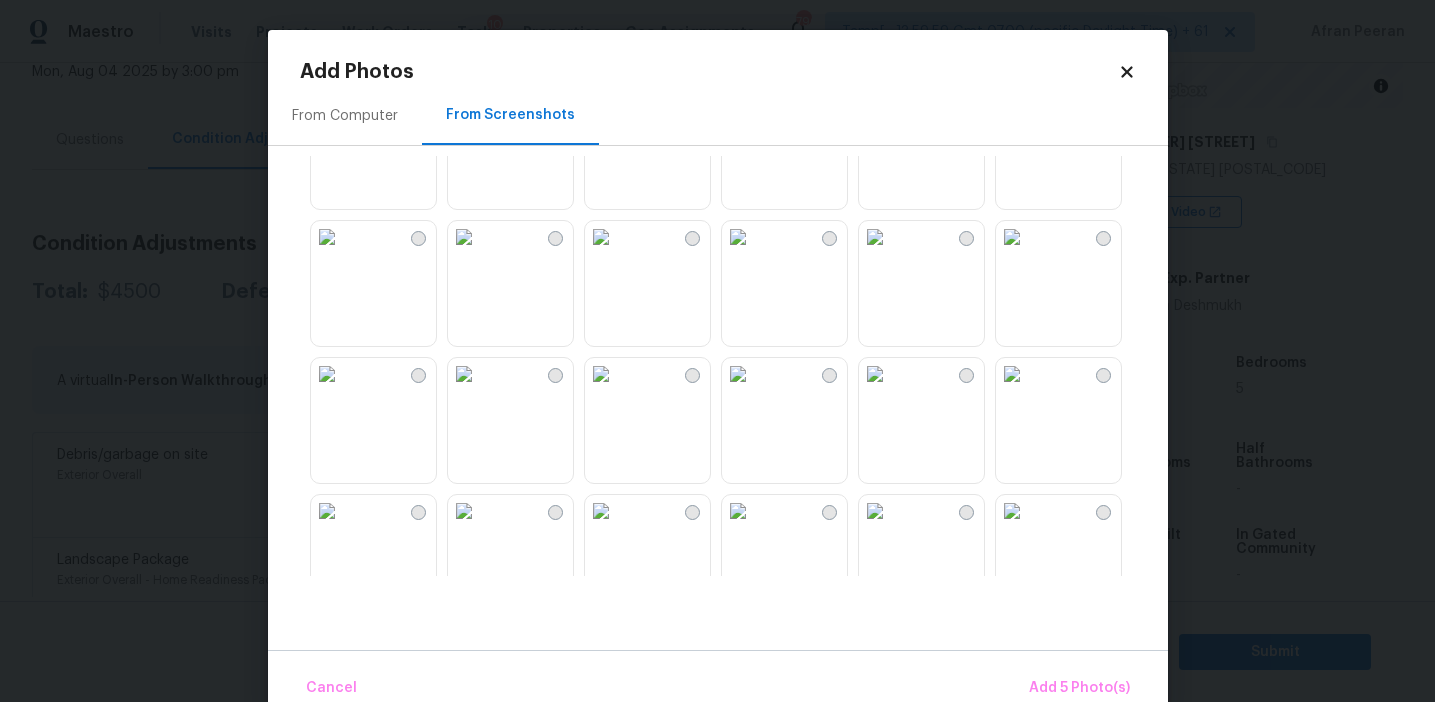 scroll, scrollTop: 905, scrollLeft: 0, axis: vertical 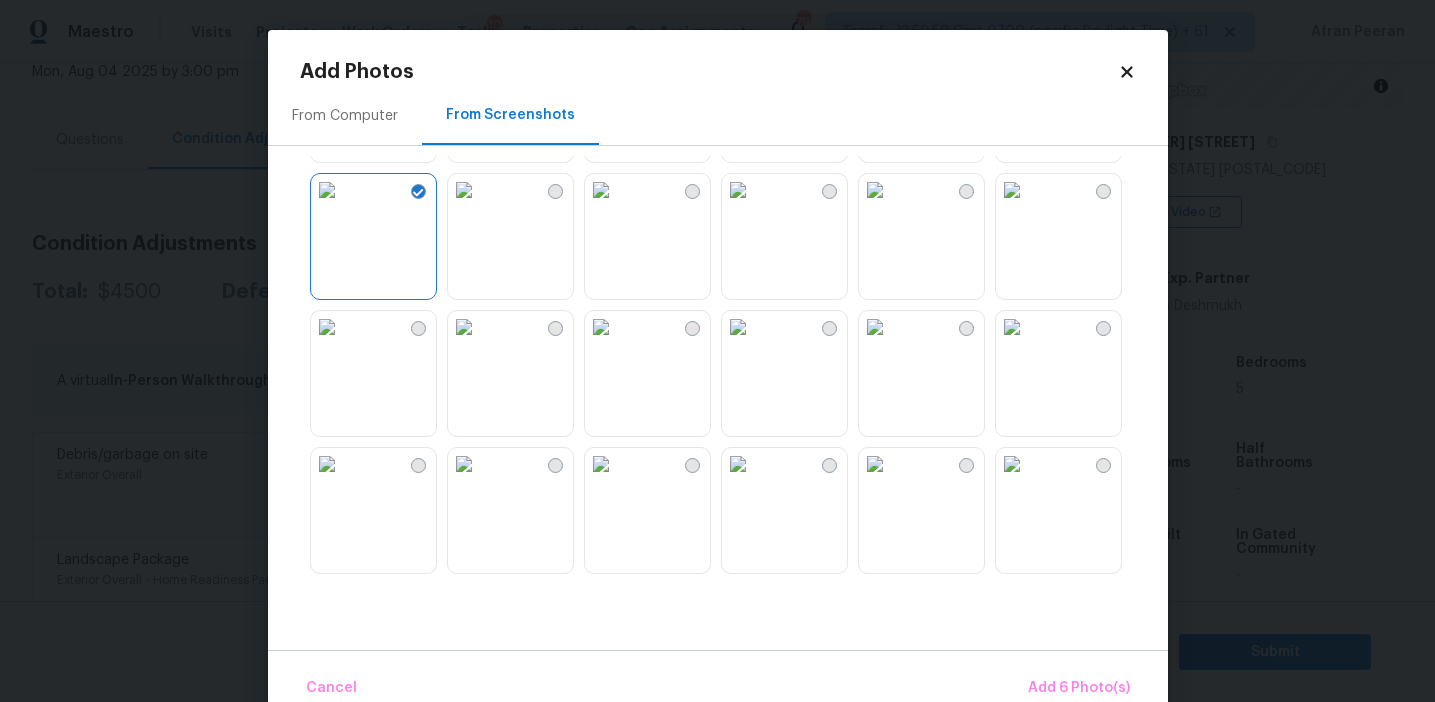 click at bounding box center [1012, 327] 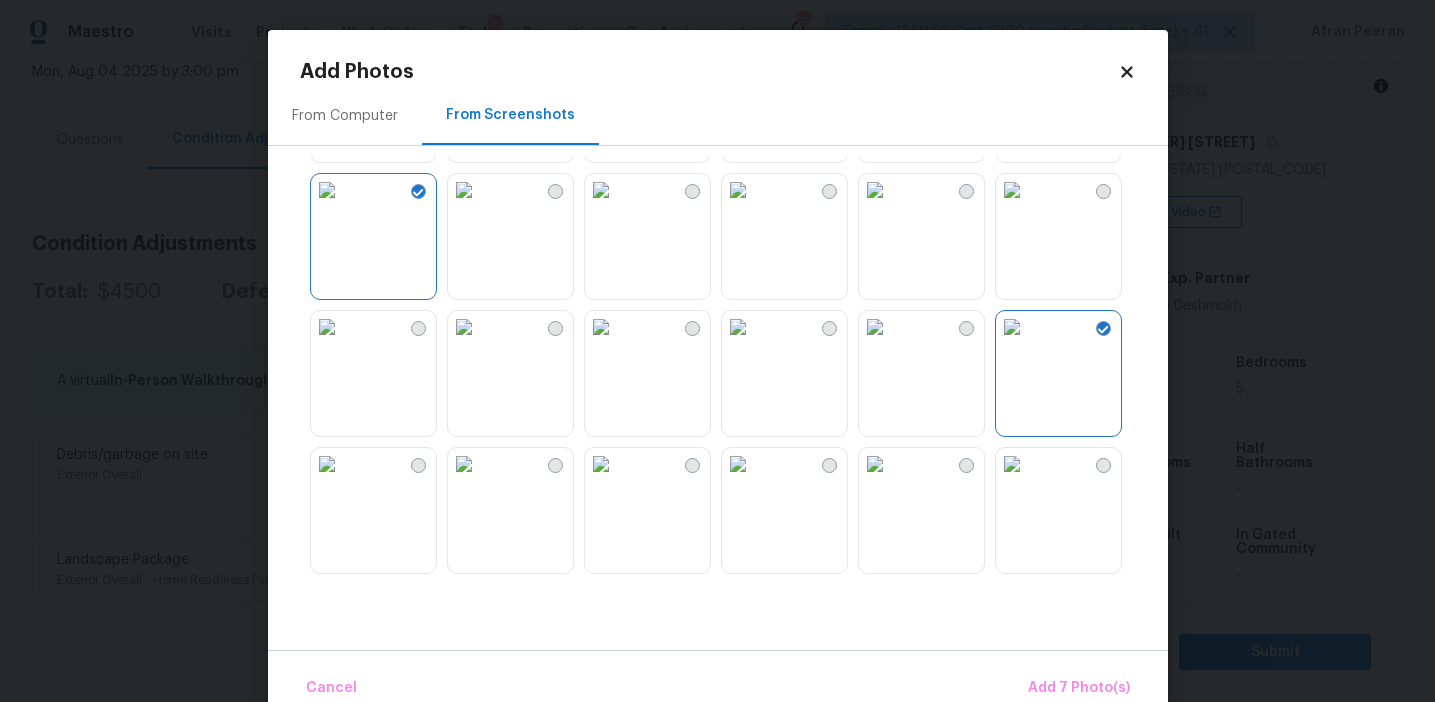 scroll, scrollTop: 1224, scrollLeft: 0, axis: vertical 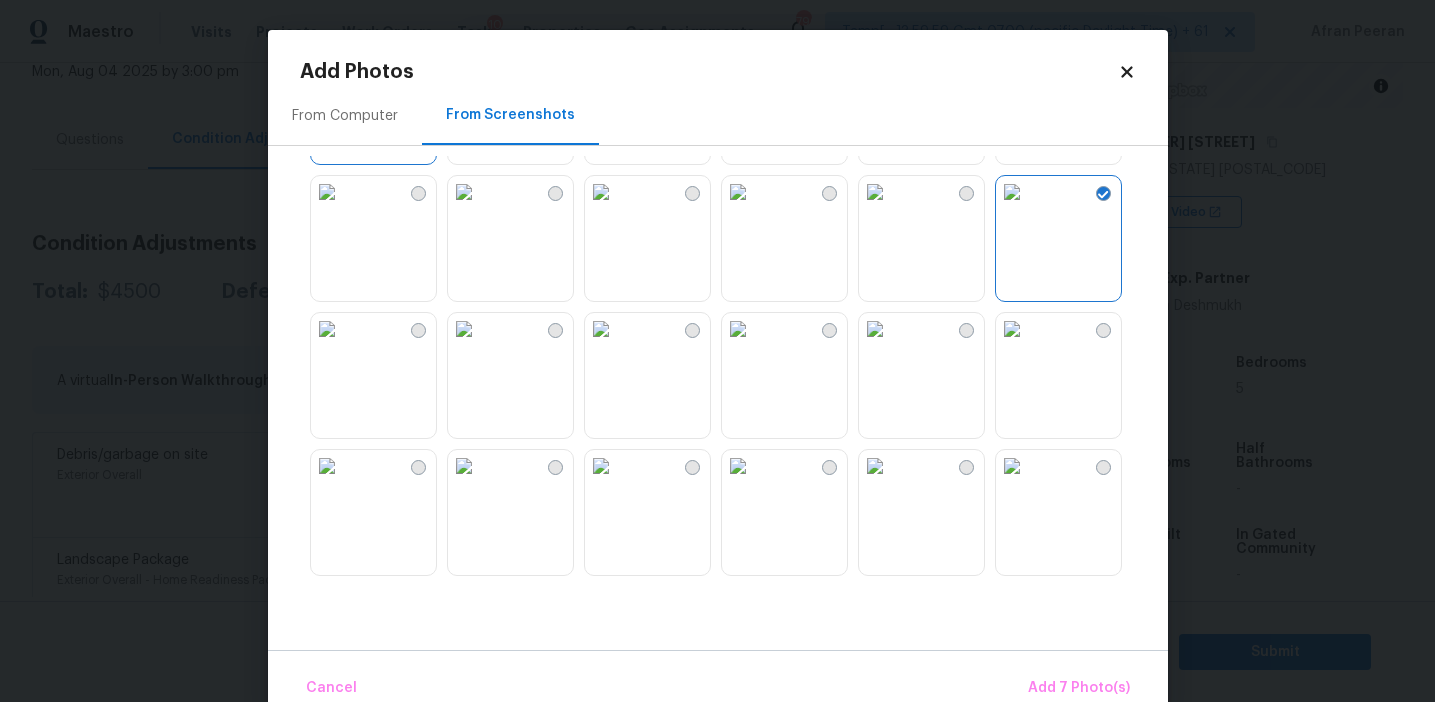 click at bounding box center (601, 329) 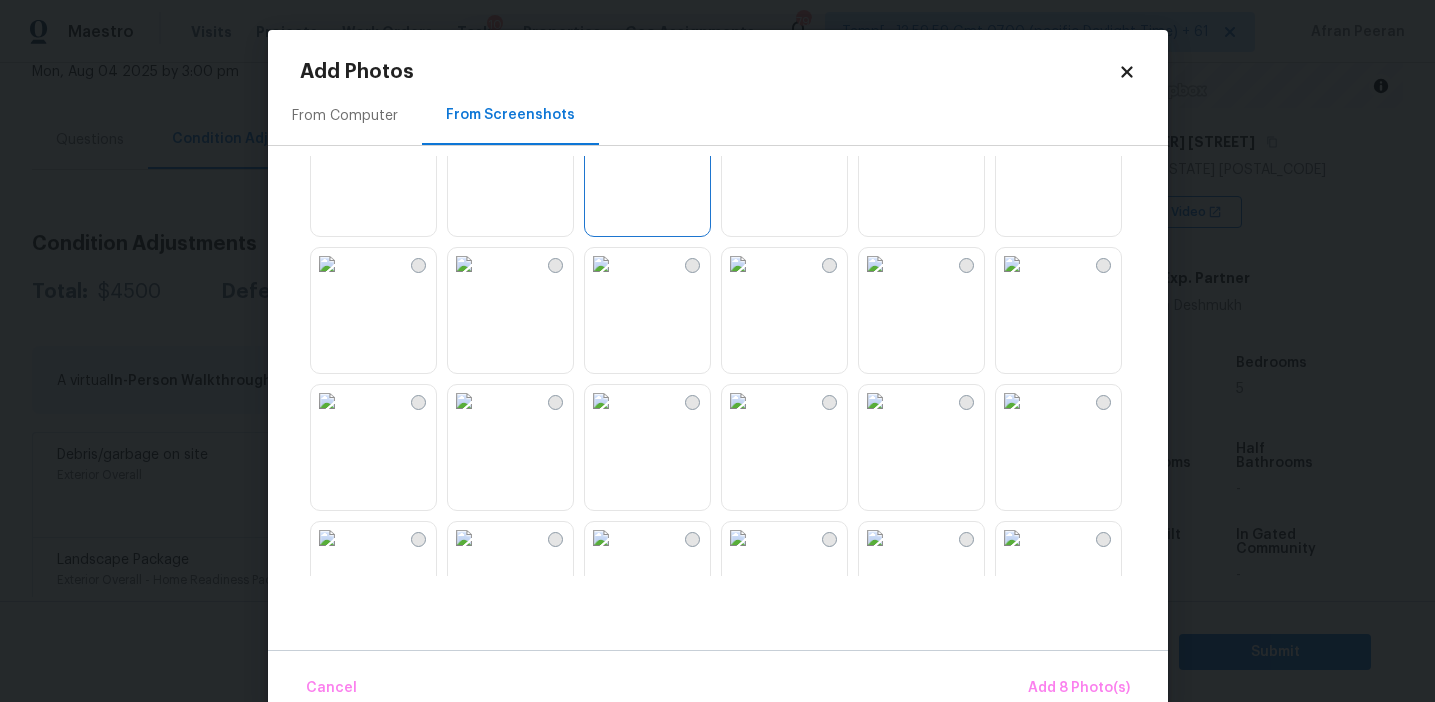 scroll, scrollTop: 1444, scrollLeft: 0, axis: vertical 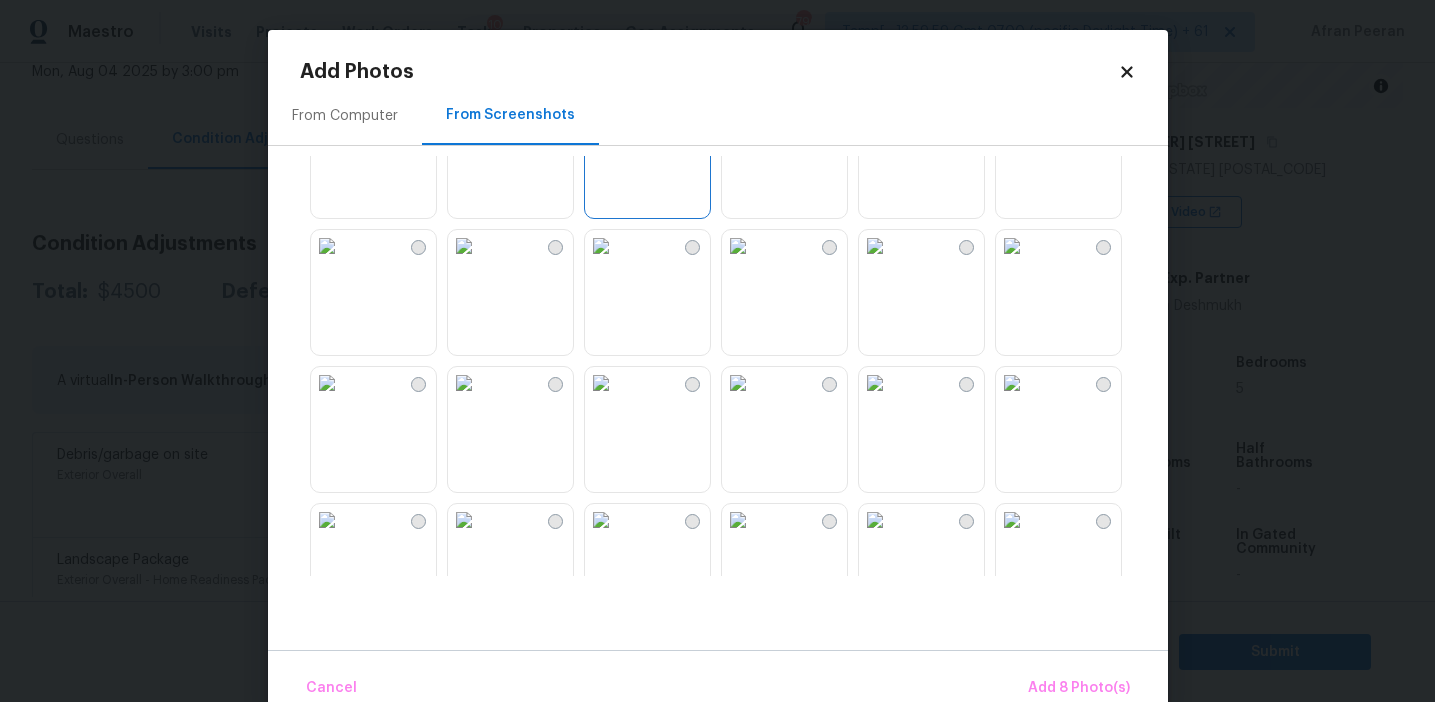 click at bounding box center (875, 383) 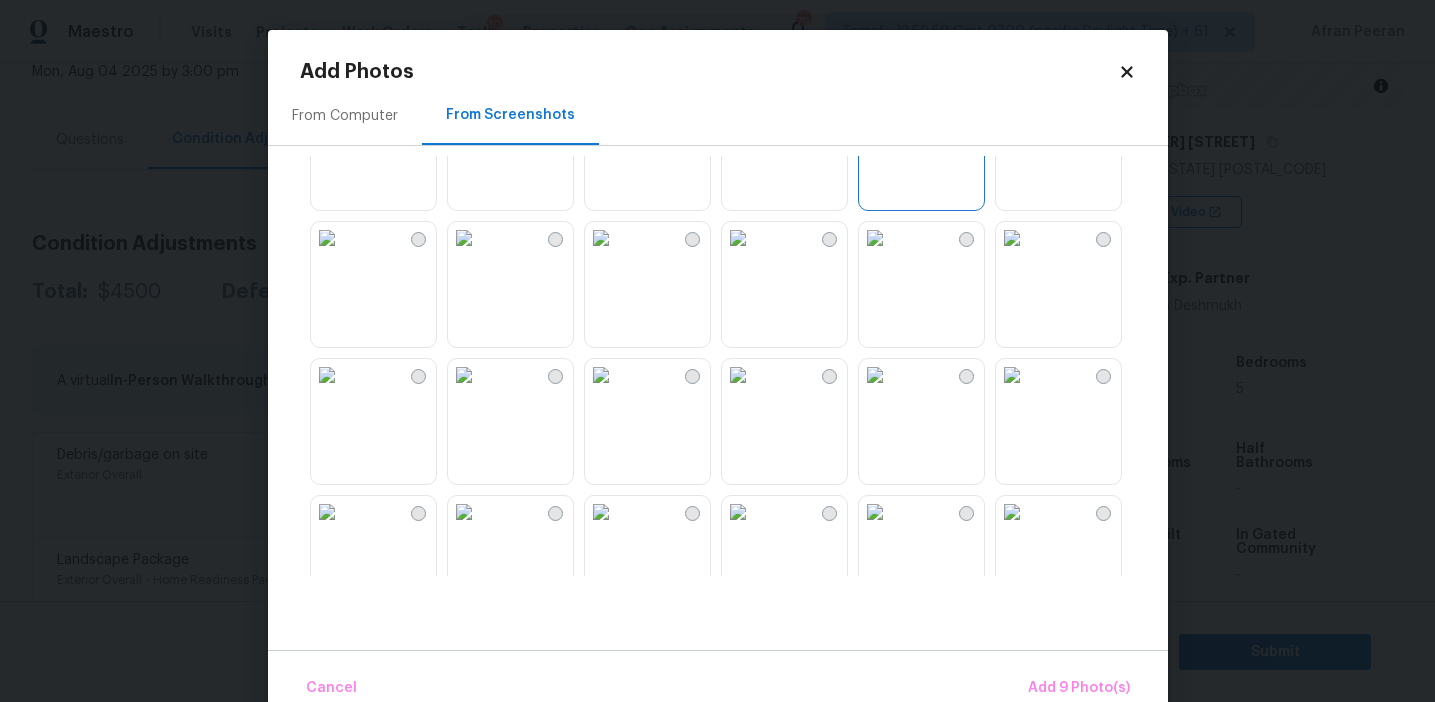 scroll, scrollTop: 1848, scrollLeft: 0, axis: vertical 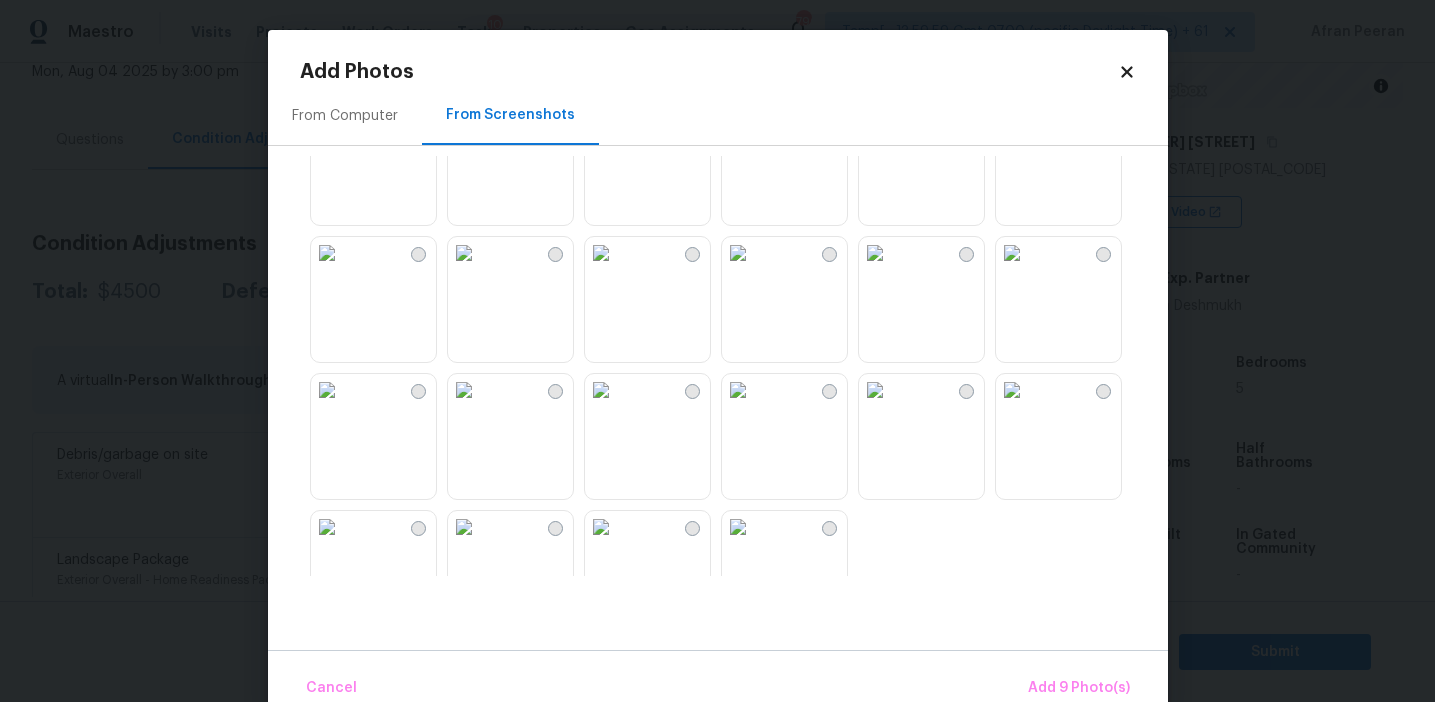 click at bounding box center [738, 390] 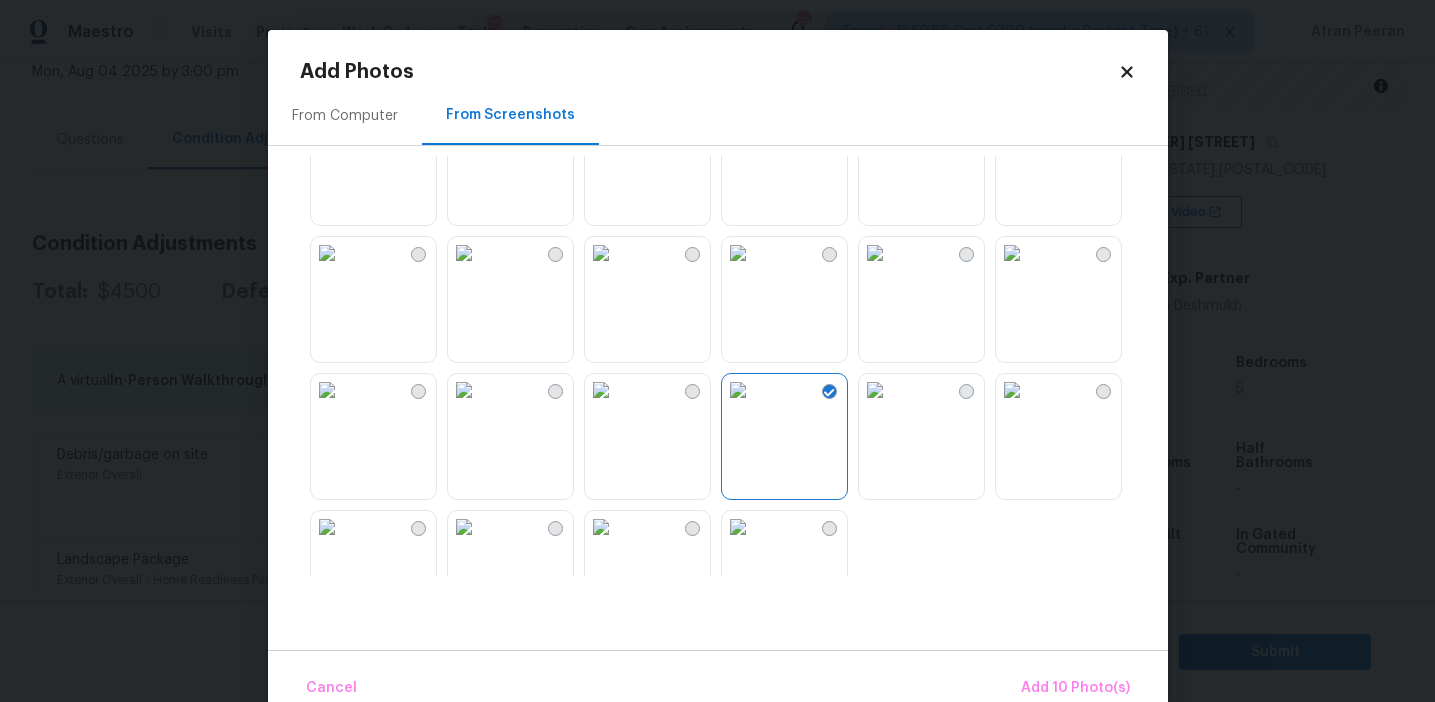 click at bounding box center (875, 253) 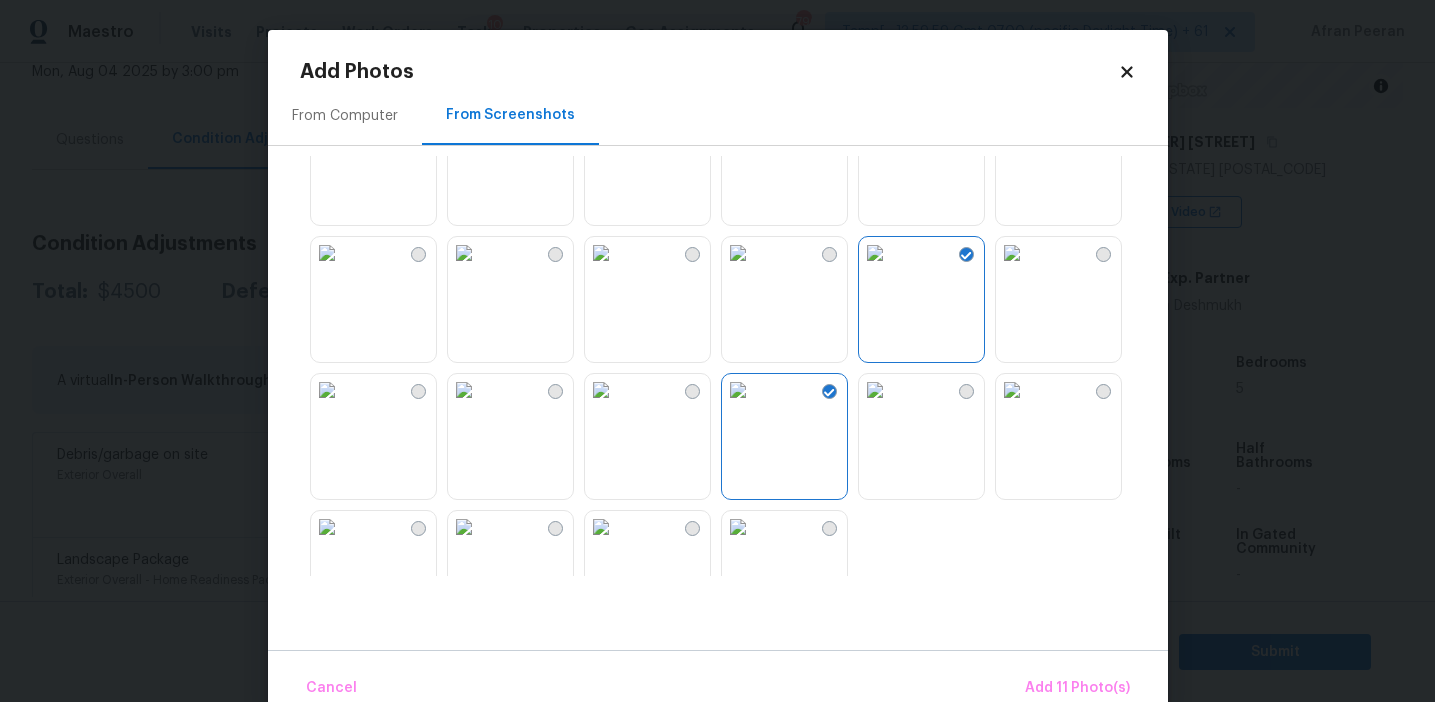 scroll, scrollTop: 1910, scrollLeft: 0, axis: vertical 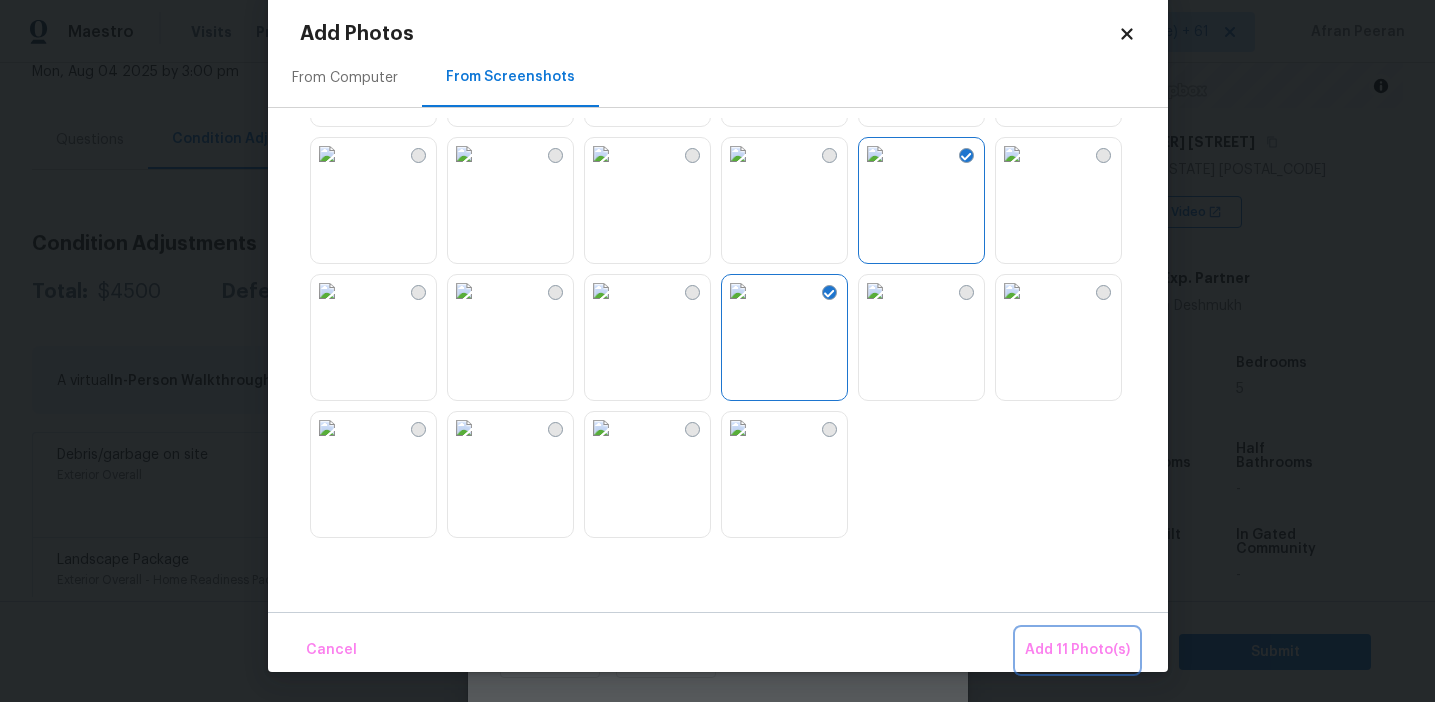 click on "Add 11 Photo(s)" at bounding box center [1077, 650] 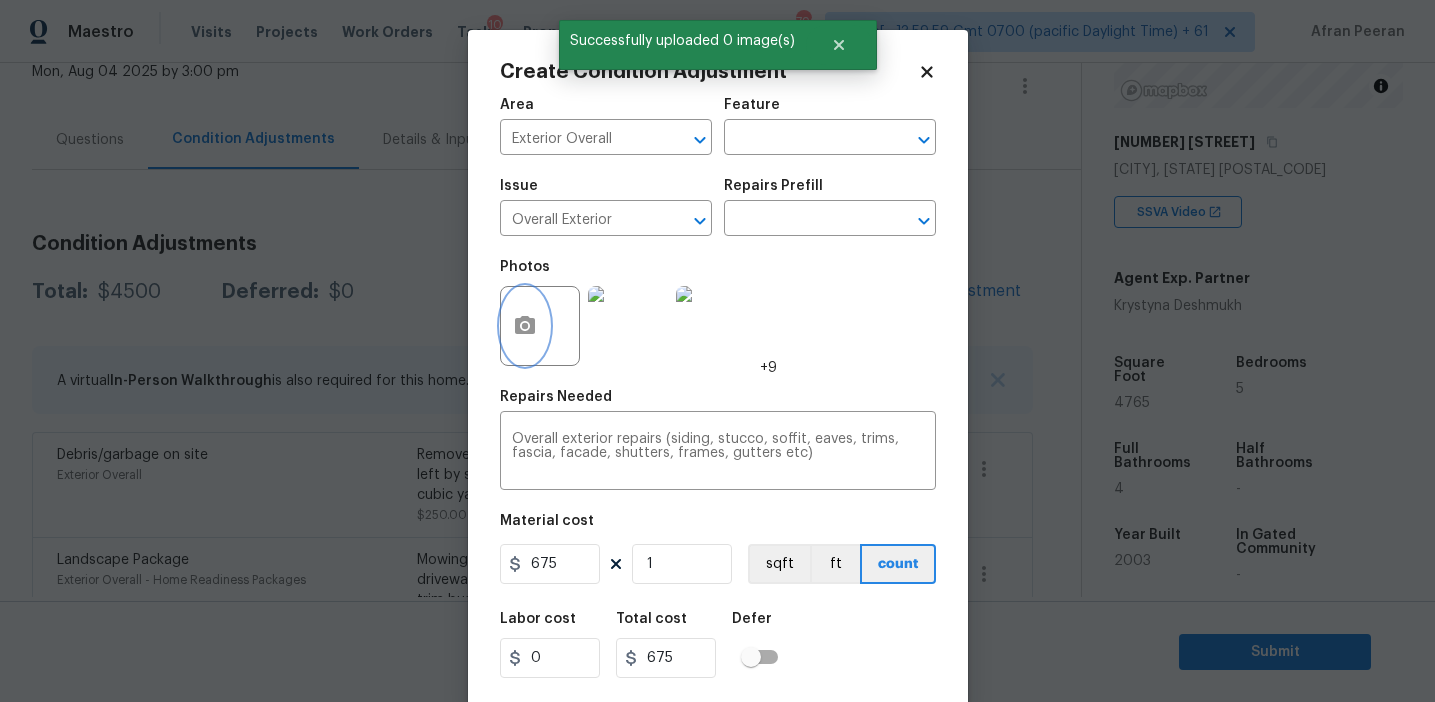 scroll, scrollTop: 0, scrollLeft: 0, axis: both 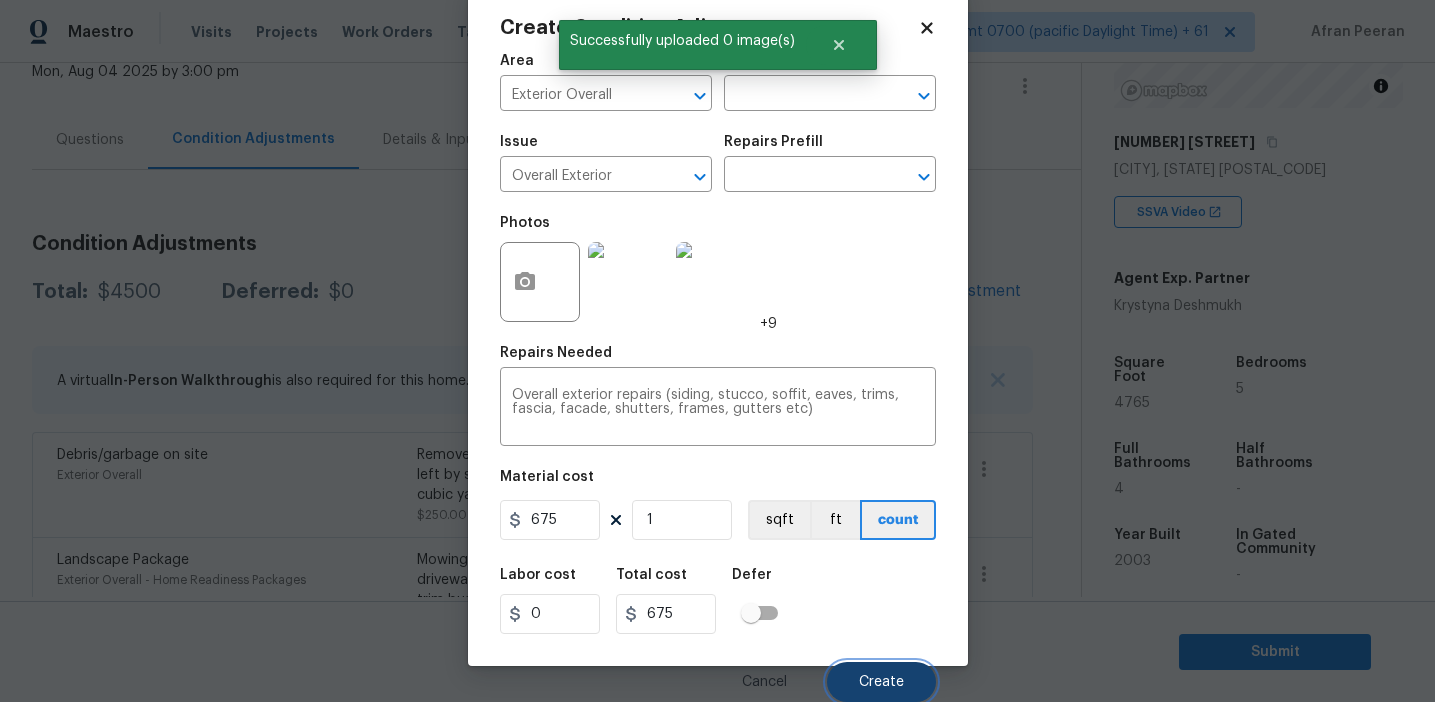 click on "Create" at bounding box center [881, 682] 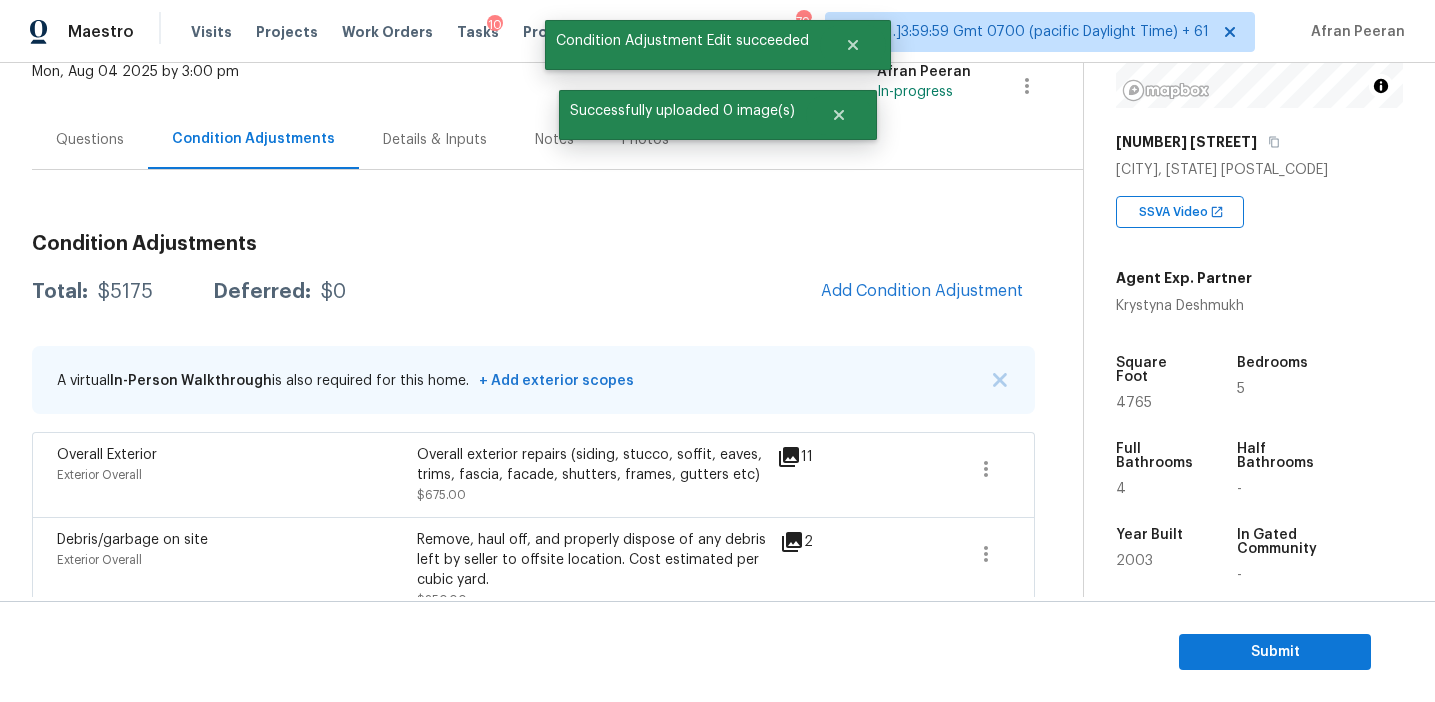 scroll, scrollTop: 38, scrollLeft: 0, axis: vertical 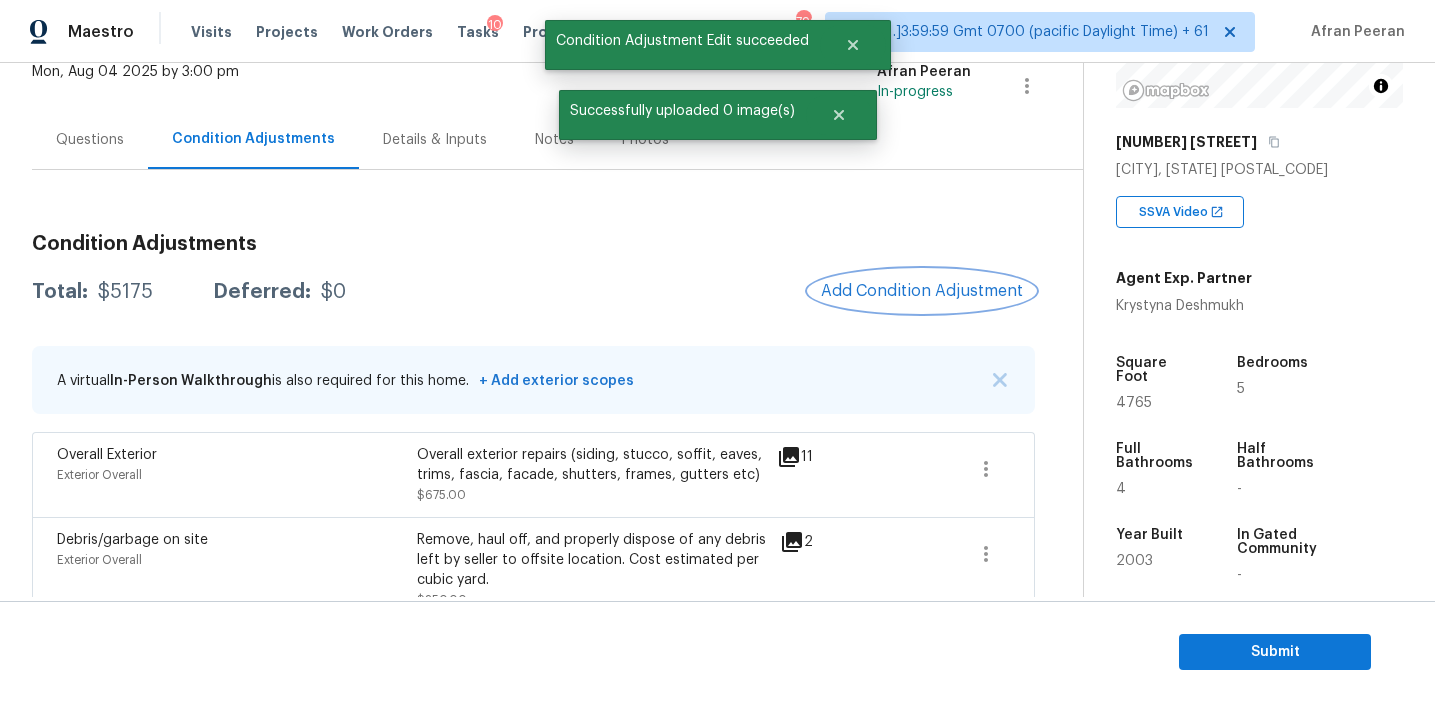 click on "Add Condition Adjustment" at bounding box center [922, 291] 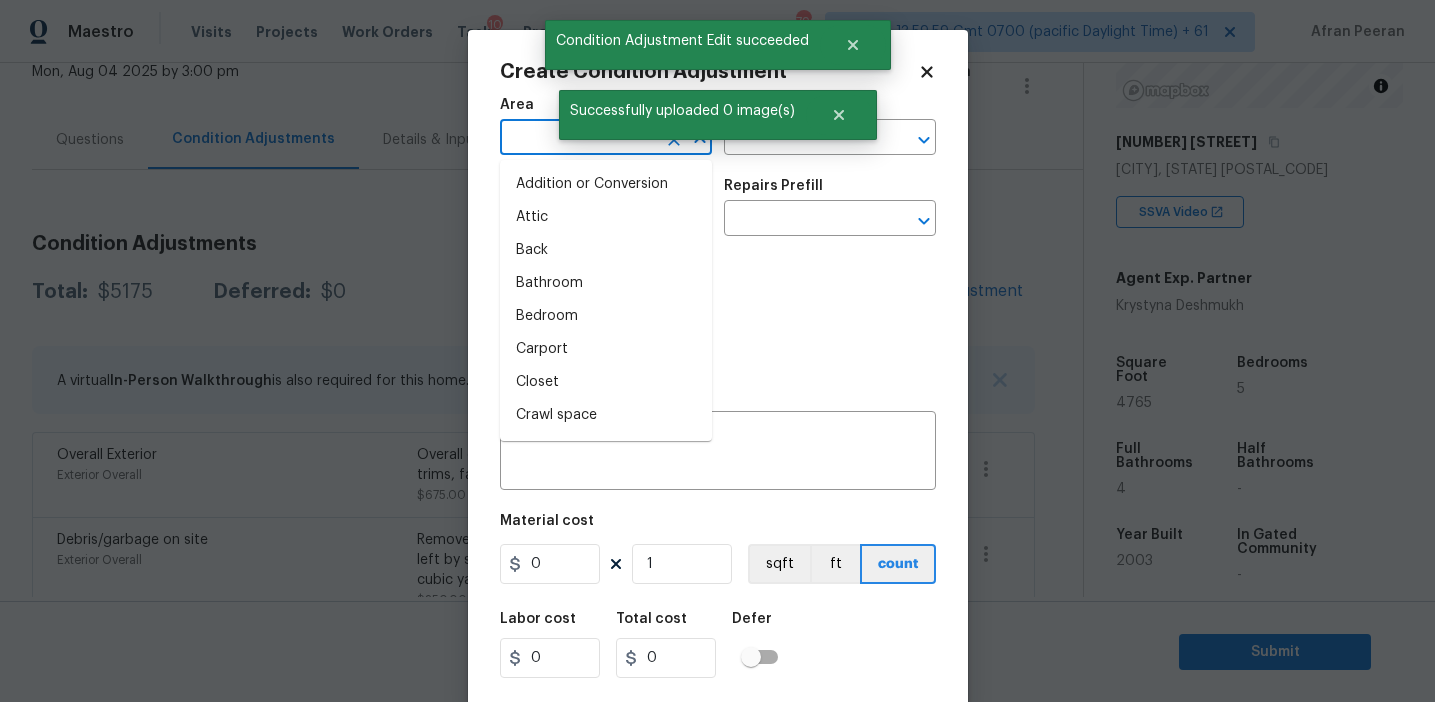 click at bounding box center [578, 139] 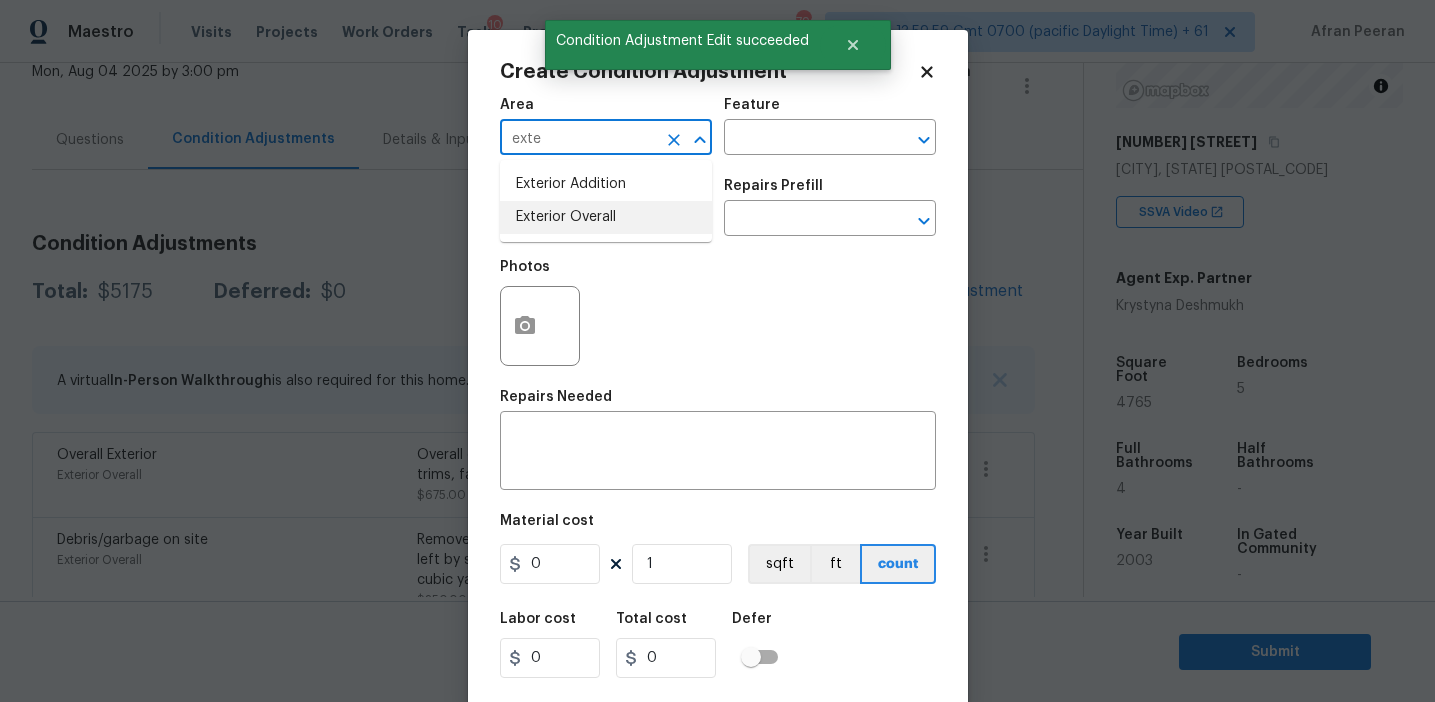 click on "Exterior Overall" at bounding box center [606, 217] 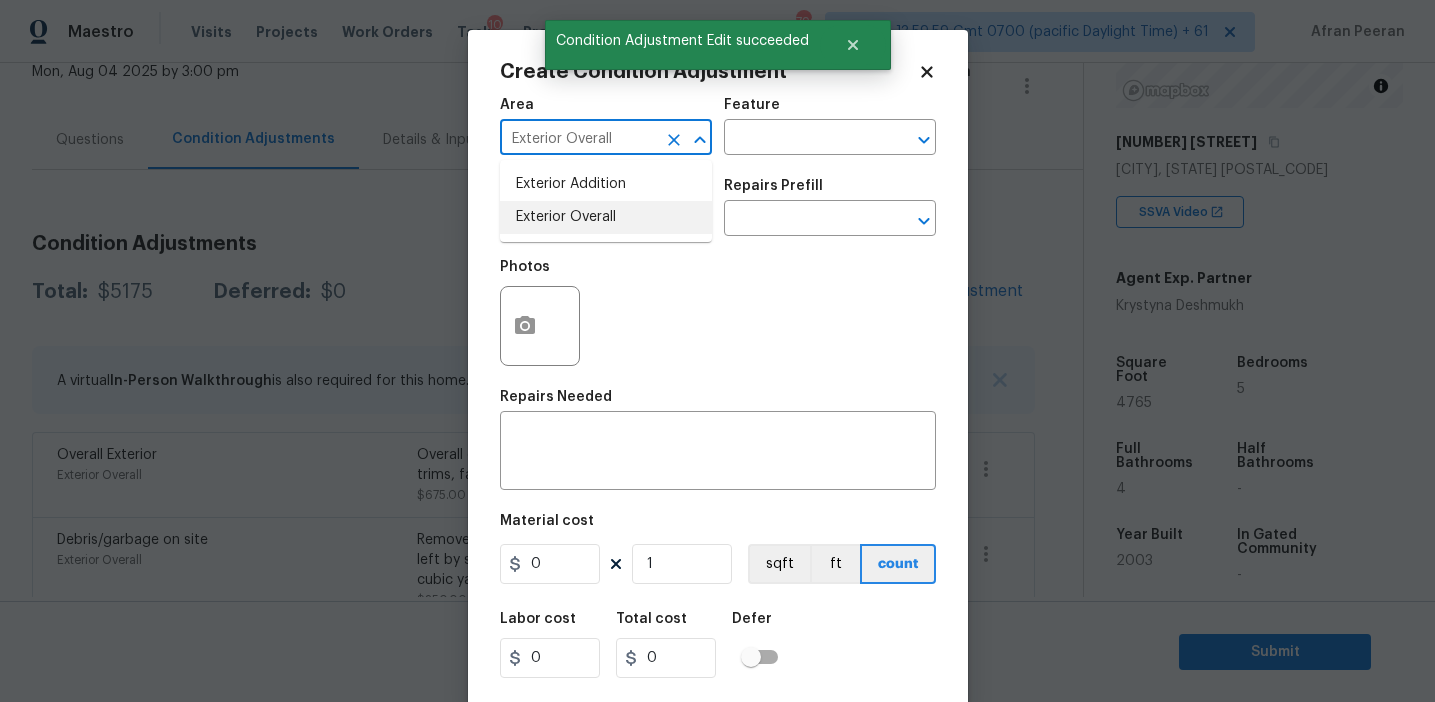 type on "Exterior Overall" 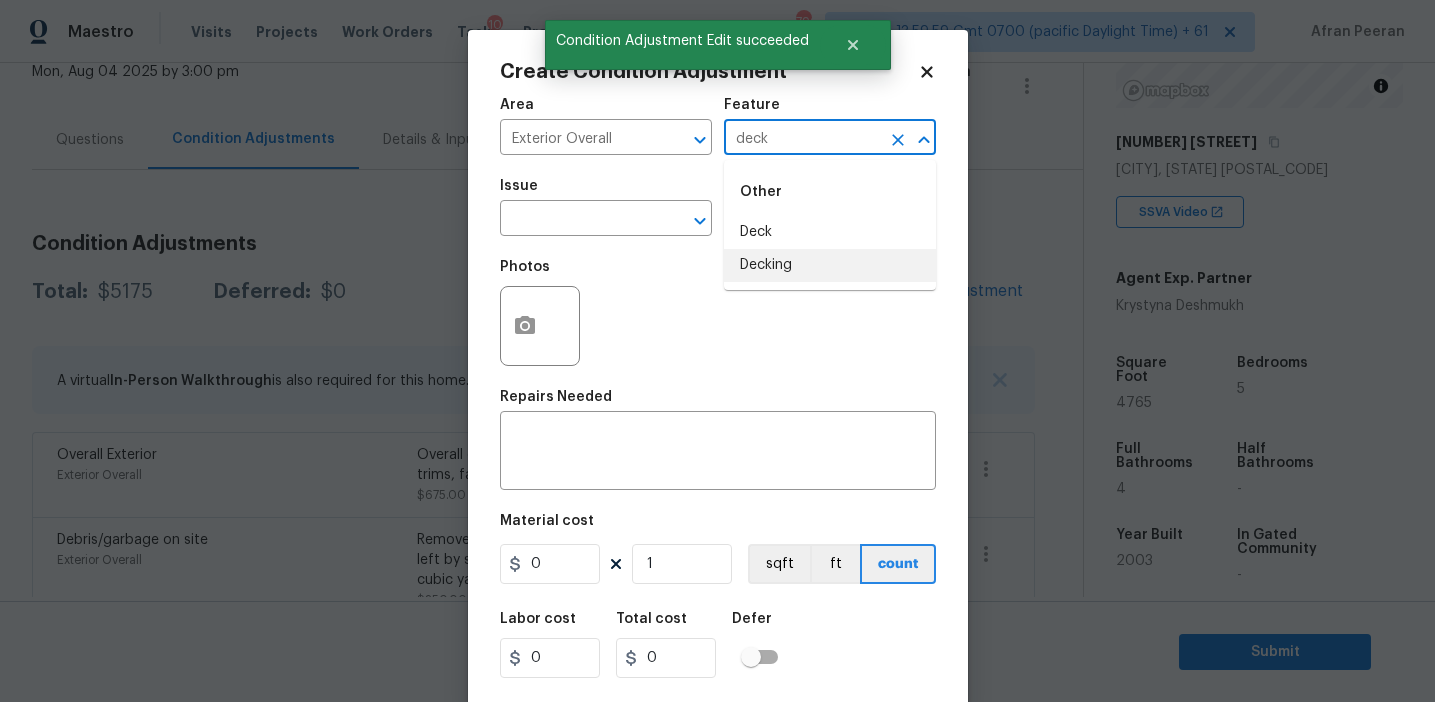 click on "Decking" at bounding box center (830, 265) 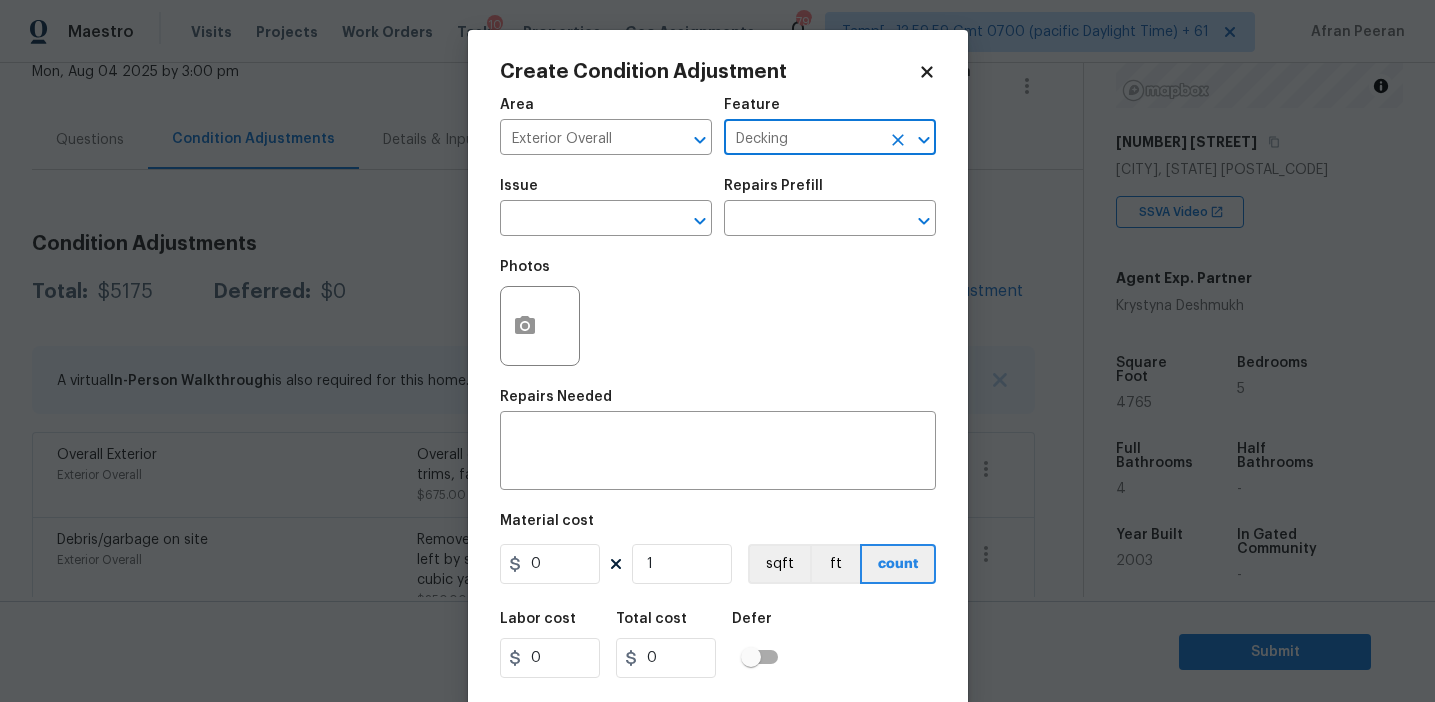 click on "Decking" at bounding box center [802, 139] 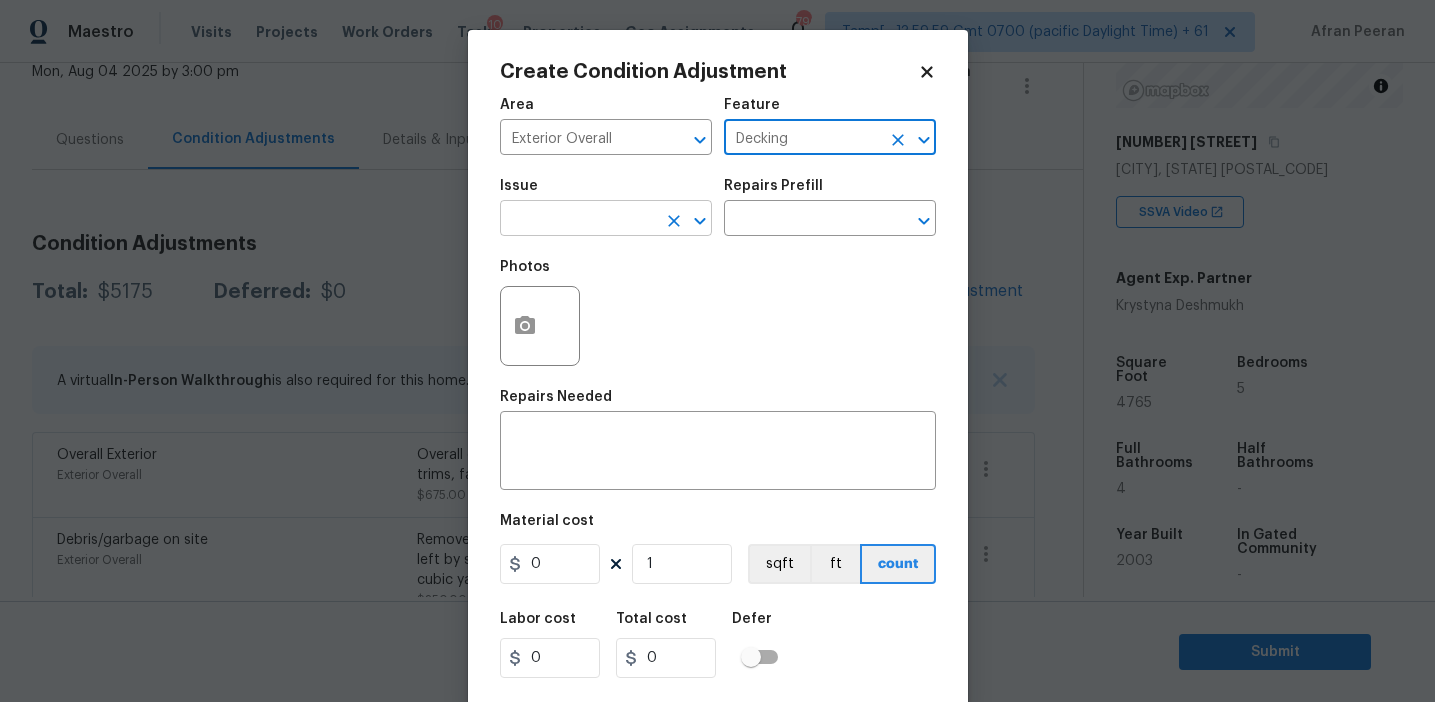 type on "Decking" 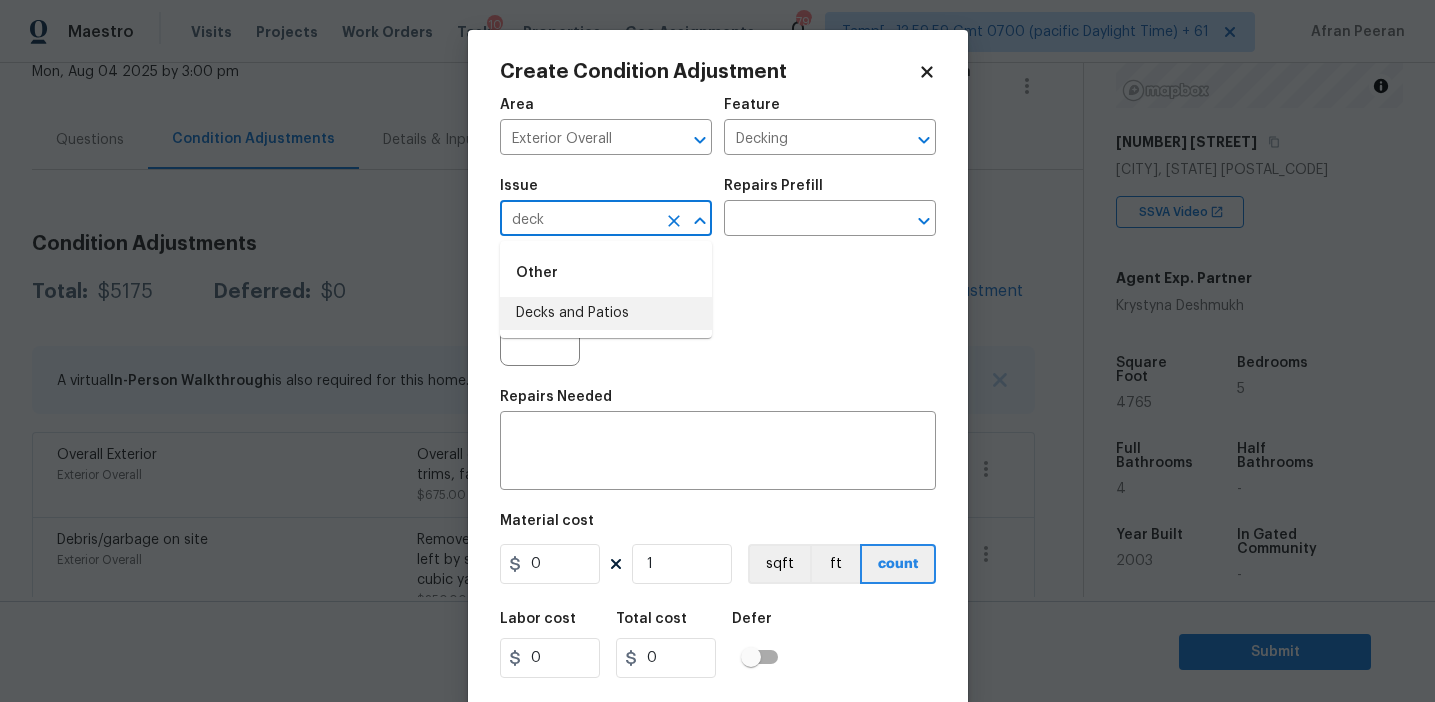 click on "Decks and Patios" at bounding box center (606, 313) 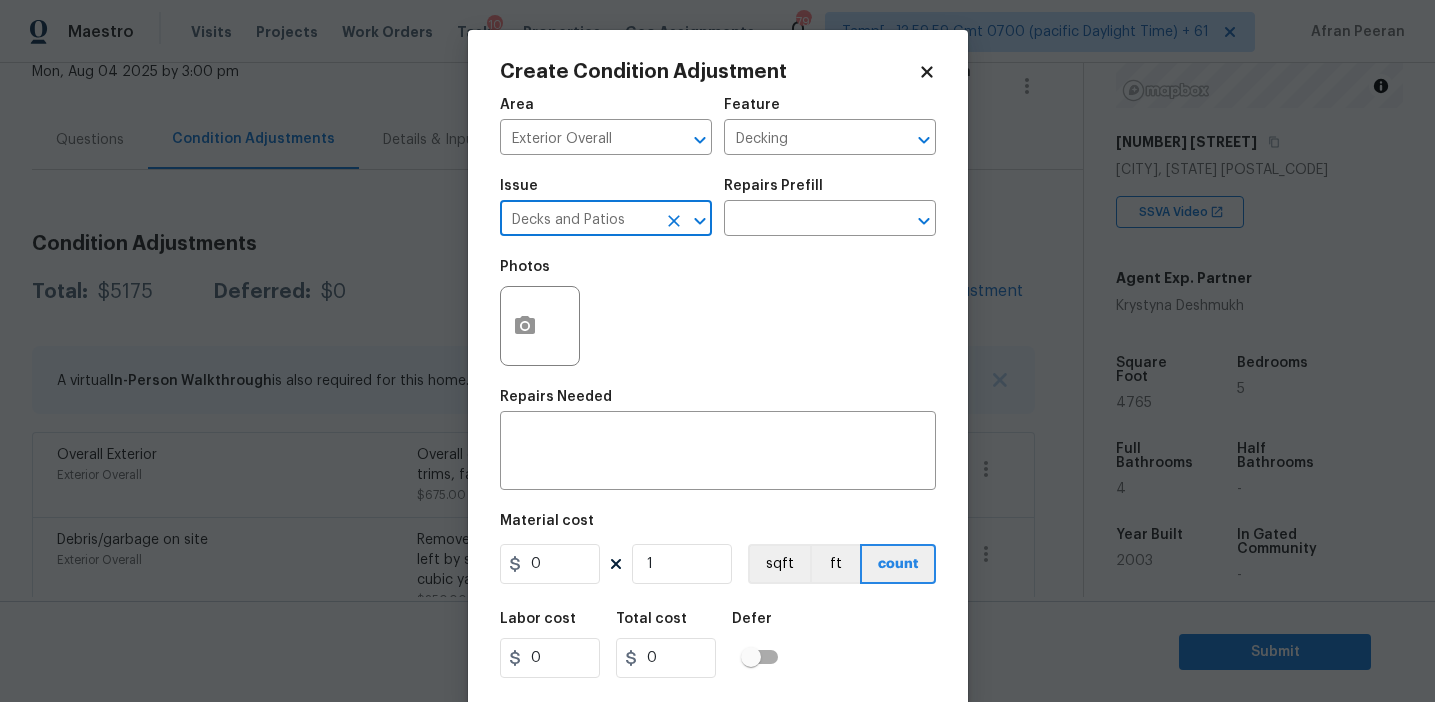 type on "Decks and Patios" 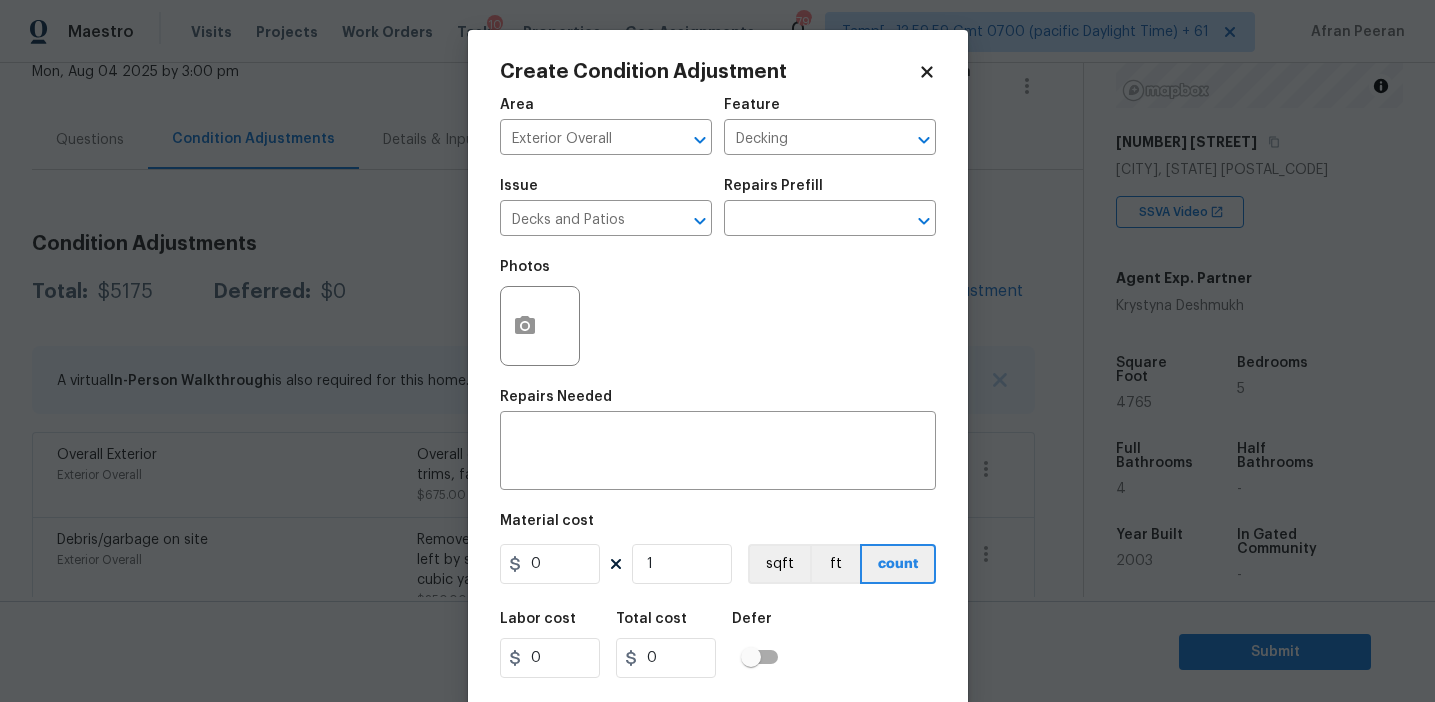click on "Area Exterior Overall ​ Feature Decking ​ Issue Decks and Patios ​ Repairs Prefill ​ Photos Repairs Needed x ​ Material cost 0 1 sqft ft count Labor cost 0 Total cost 0 Defer Cancel Create" at bounding box center (718, 416) 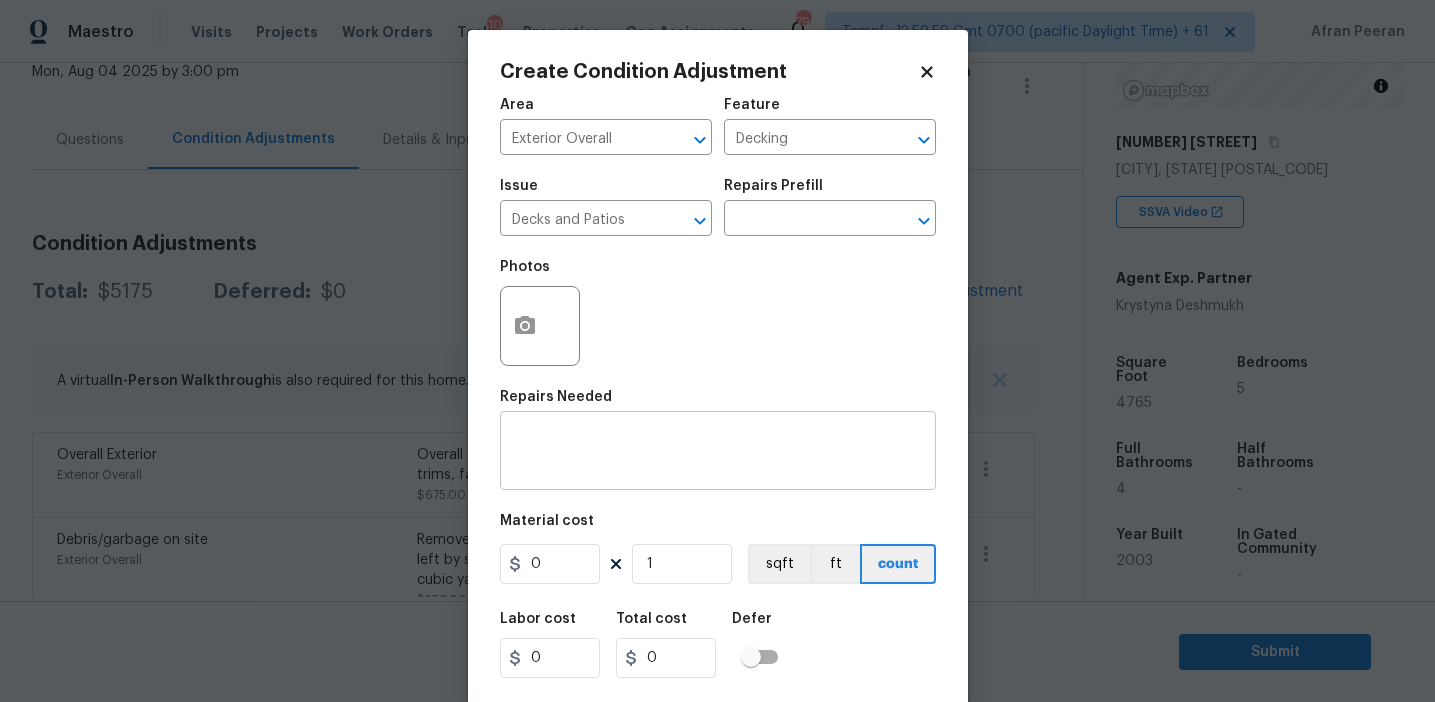 click at bounding box center [718, 453] 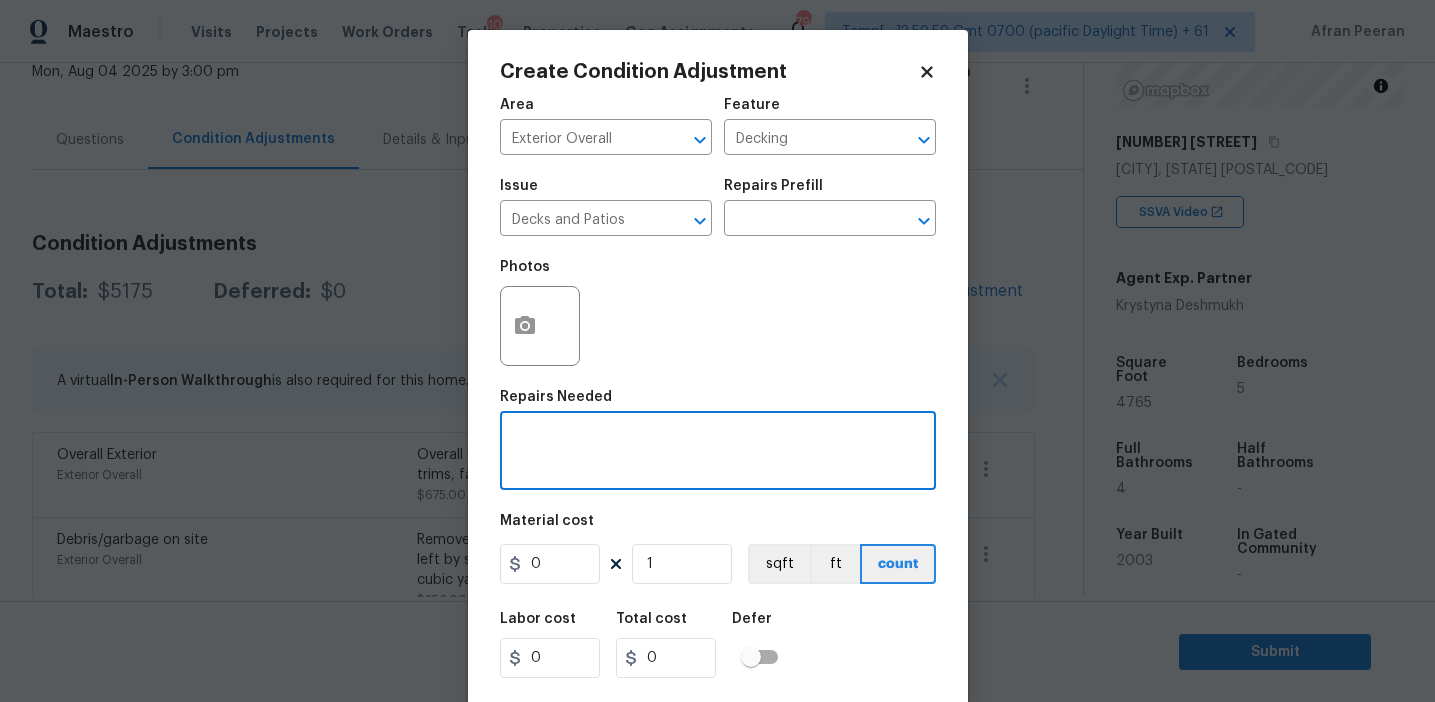 paste on "Decking" 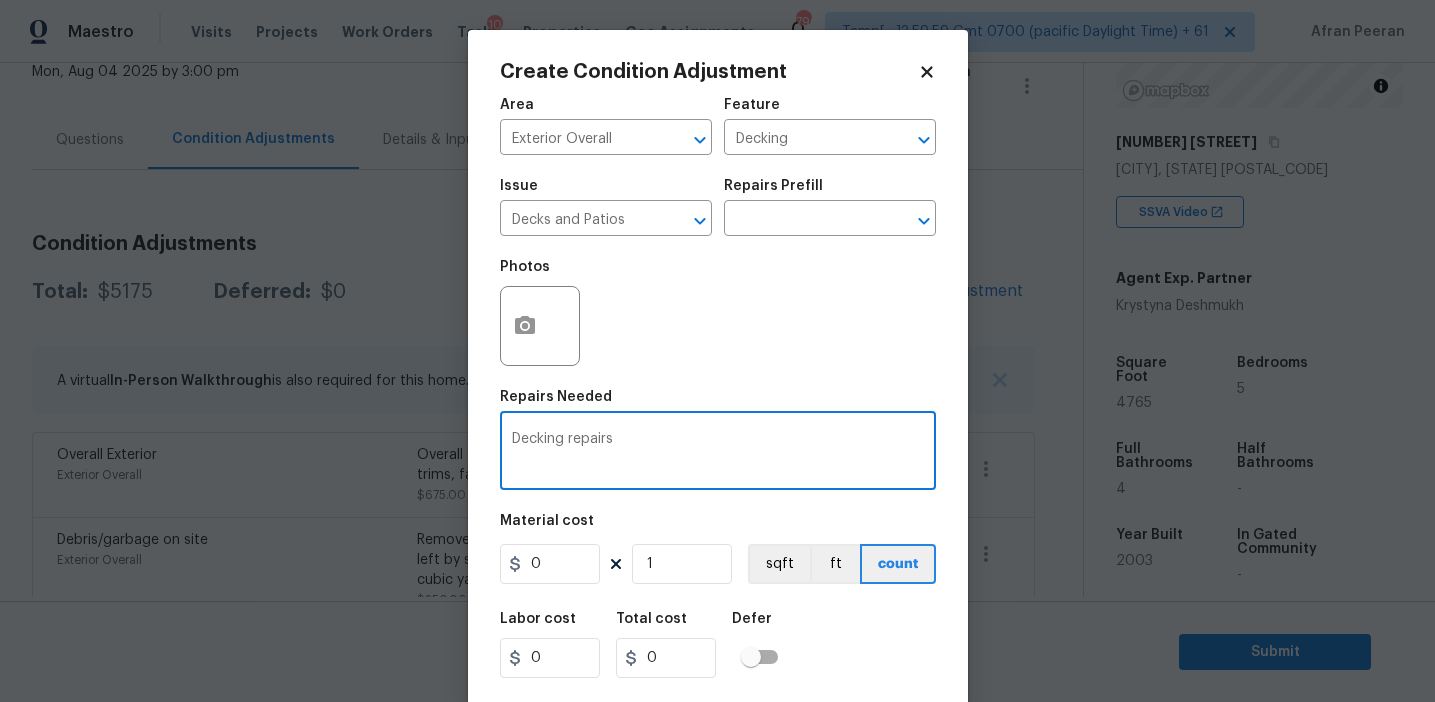 type on "Decking repairs" 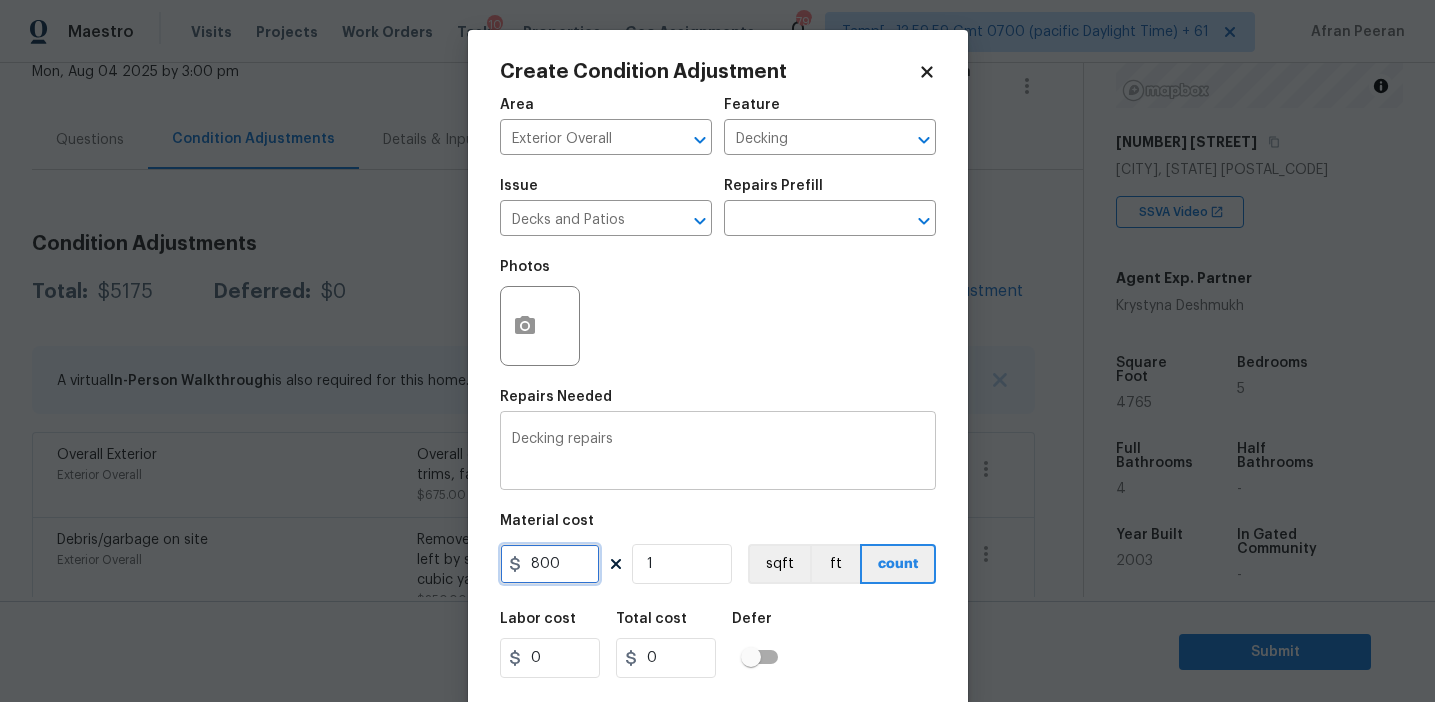 type on "800" 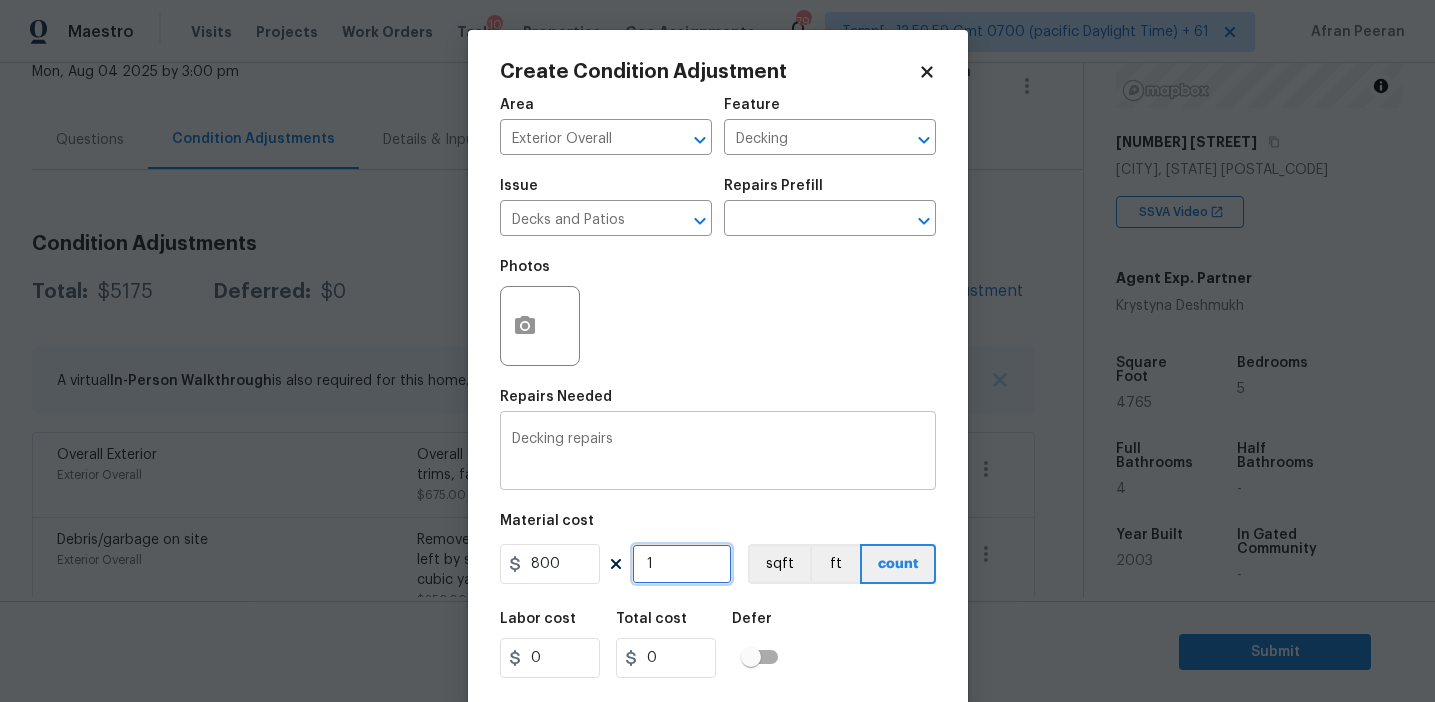 type on "800" 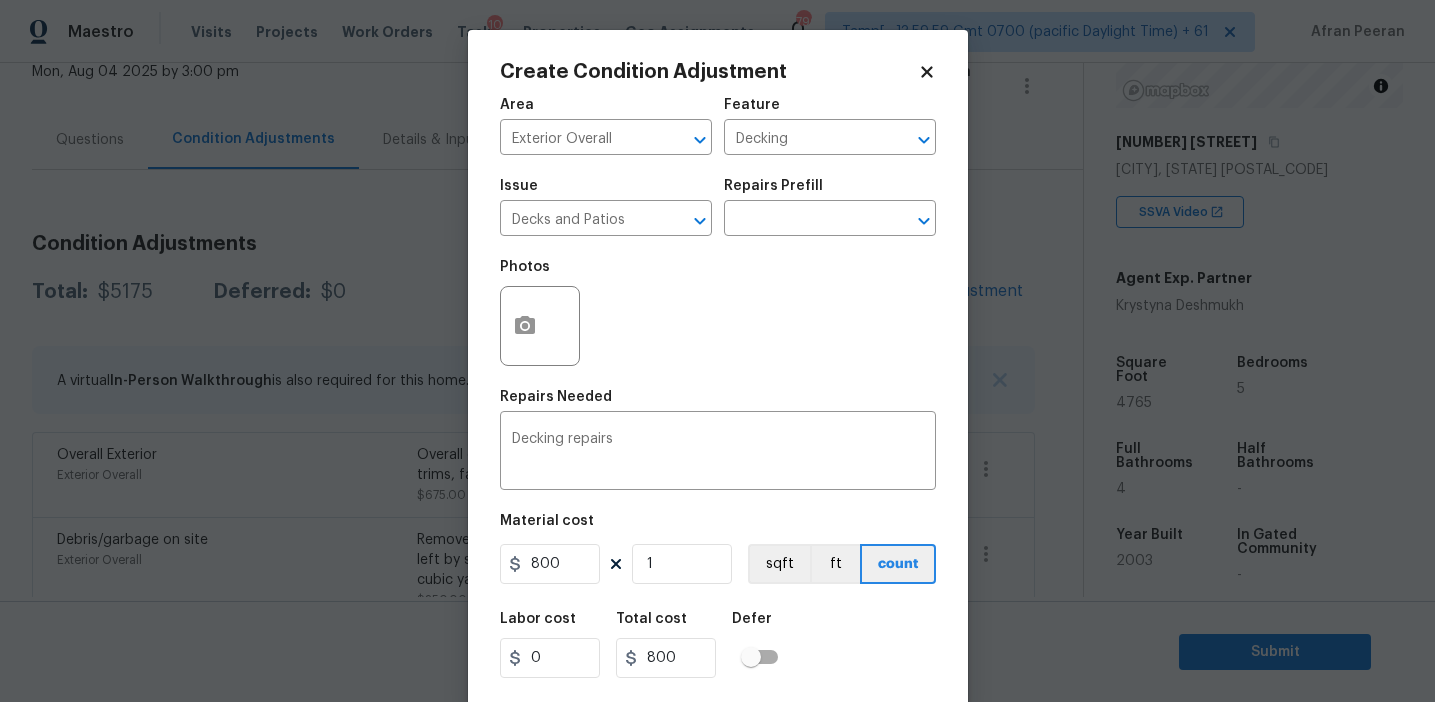 click at bounding box center (540, 326) 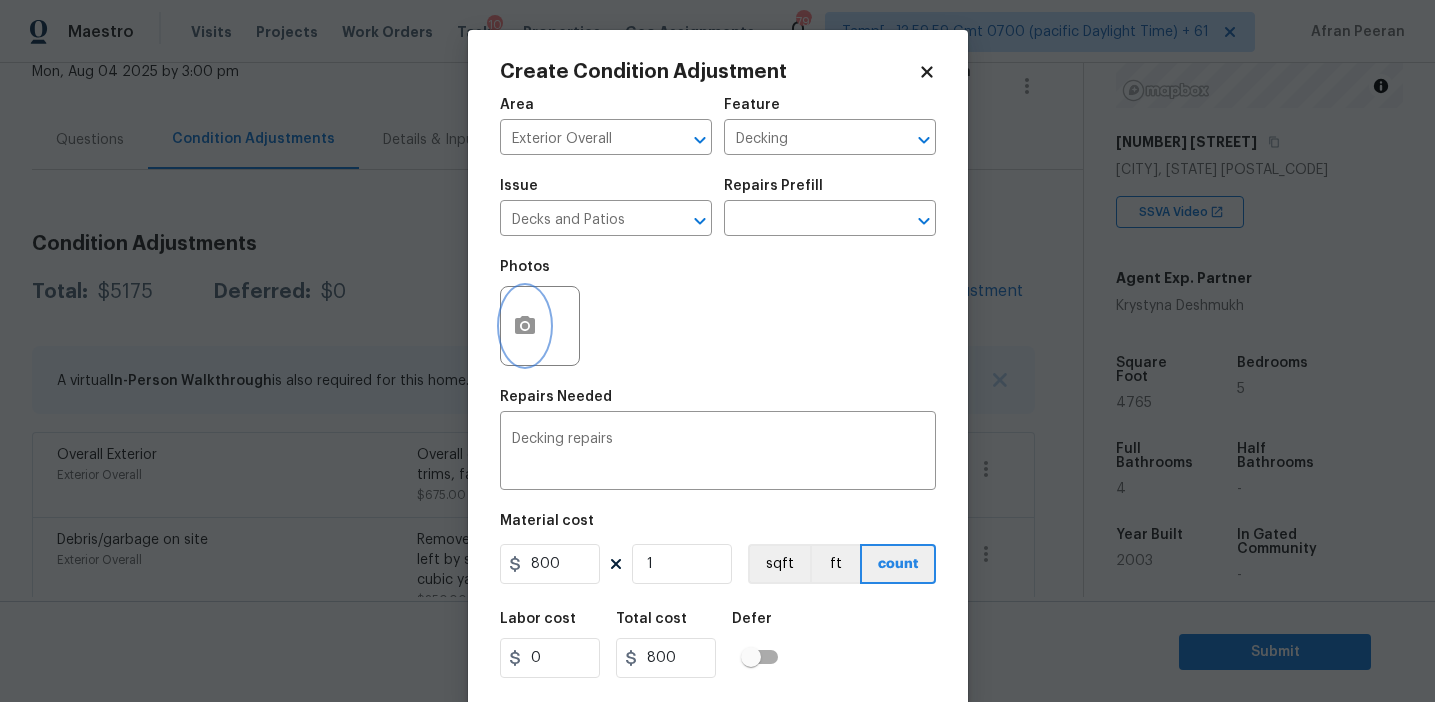 click 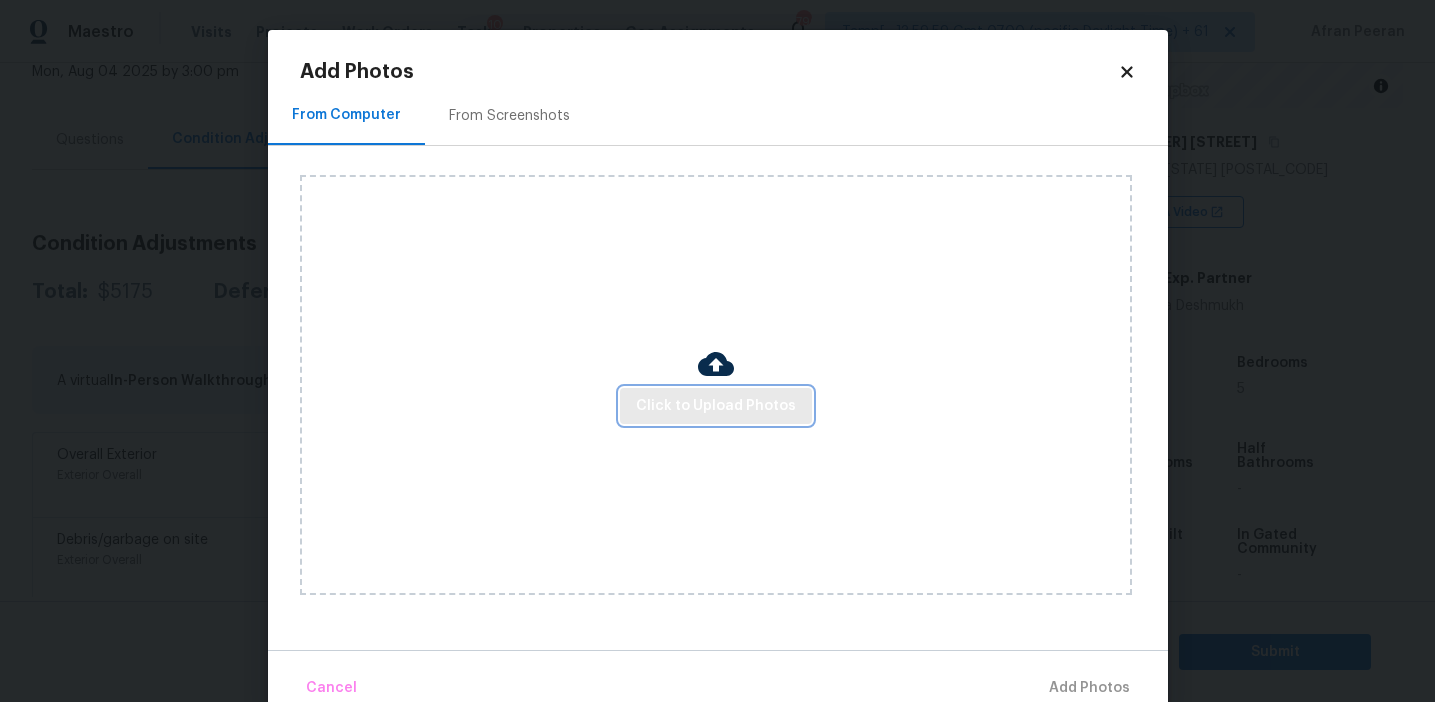 click on "Click to Upload Photos" at bounding box center (716, 406) 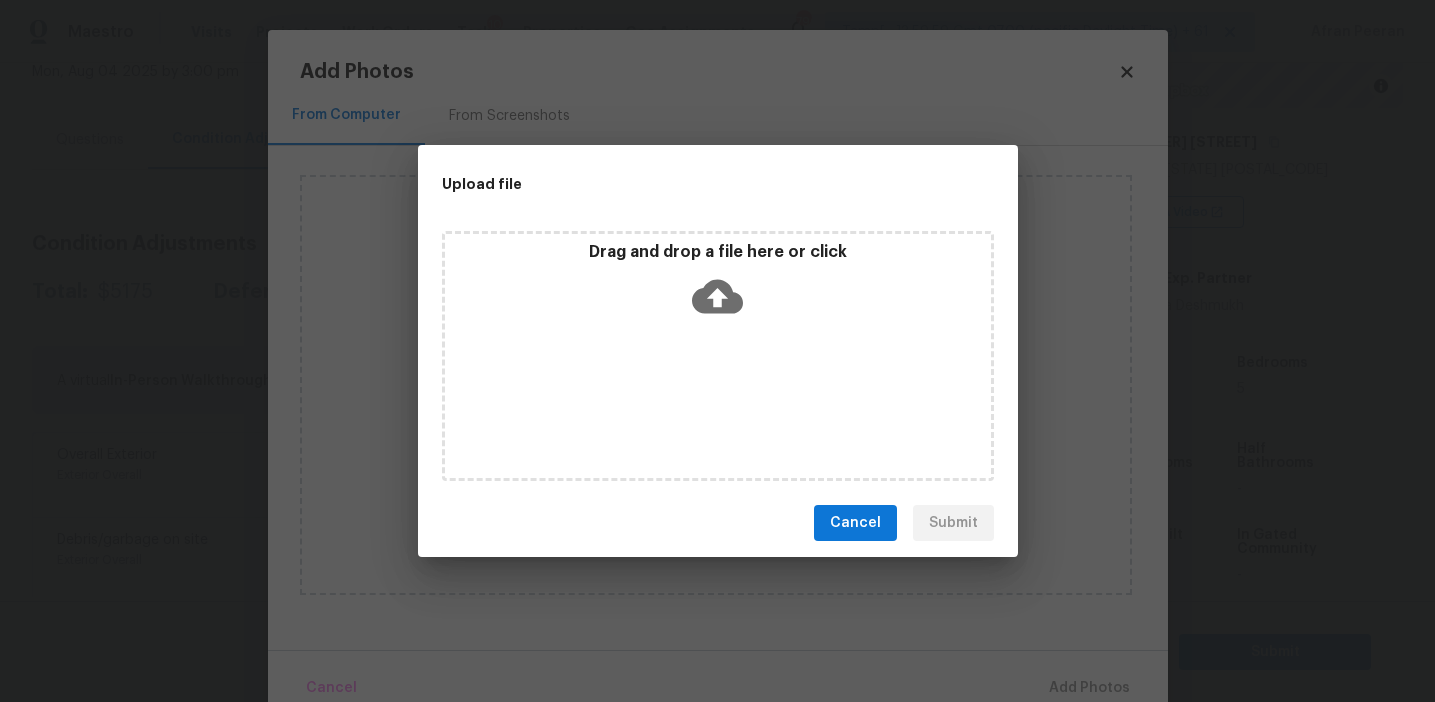 click on "Drag and drop a file here or click" at bounding box center (718, 356) 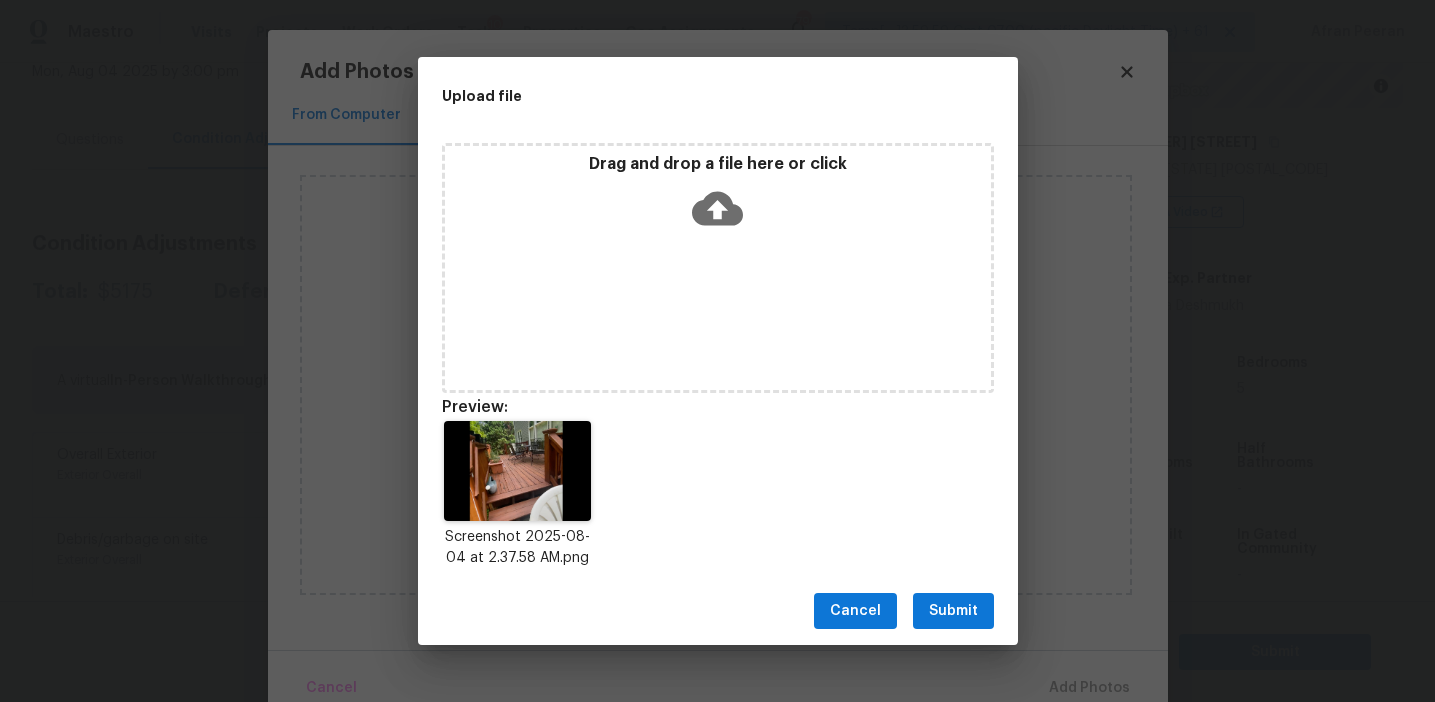 click on "Submit" at bounding box center [953, 611] 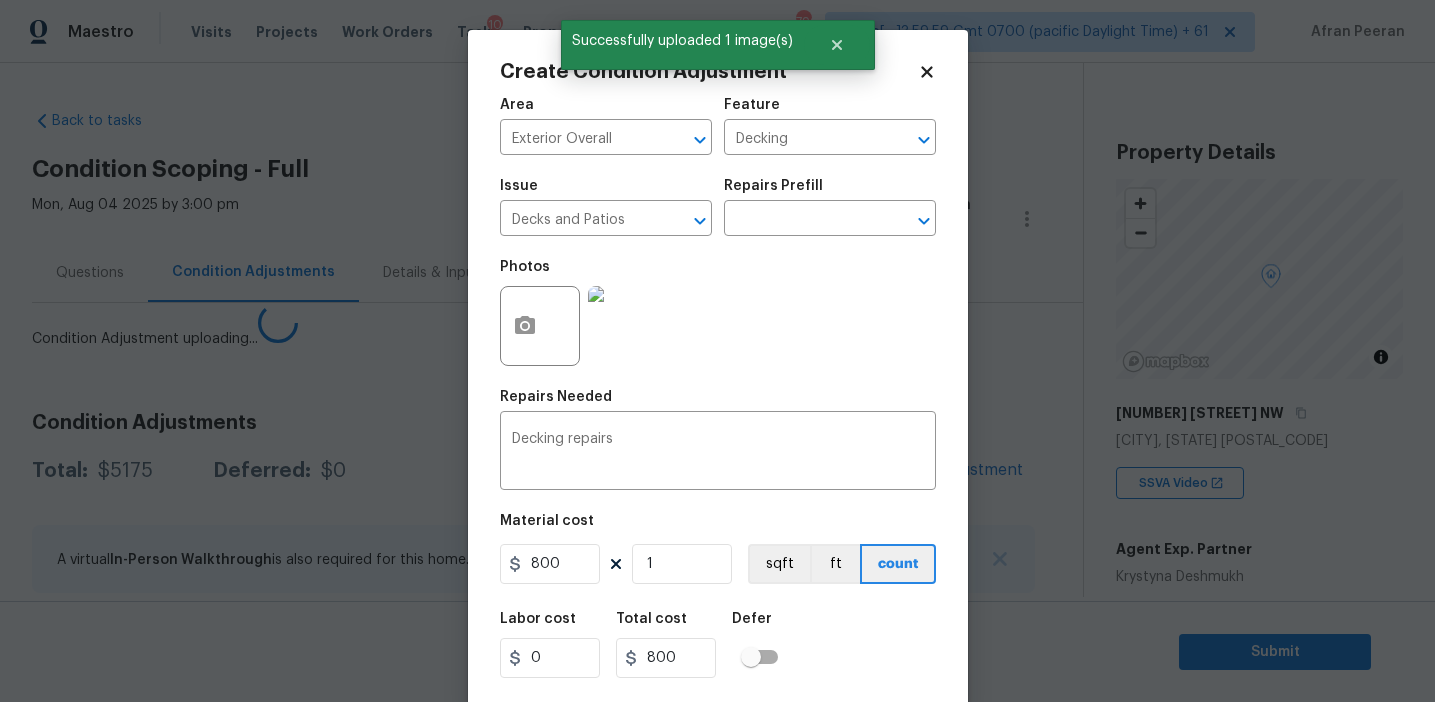 scroll, scrollTop: 0, scrollLeft: 0, axis: both 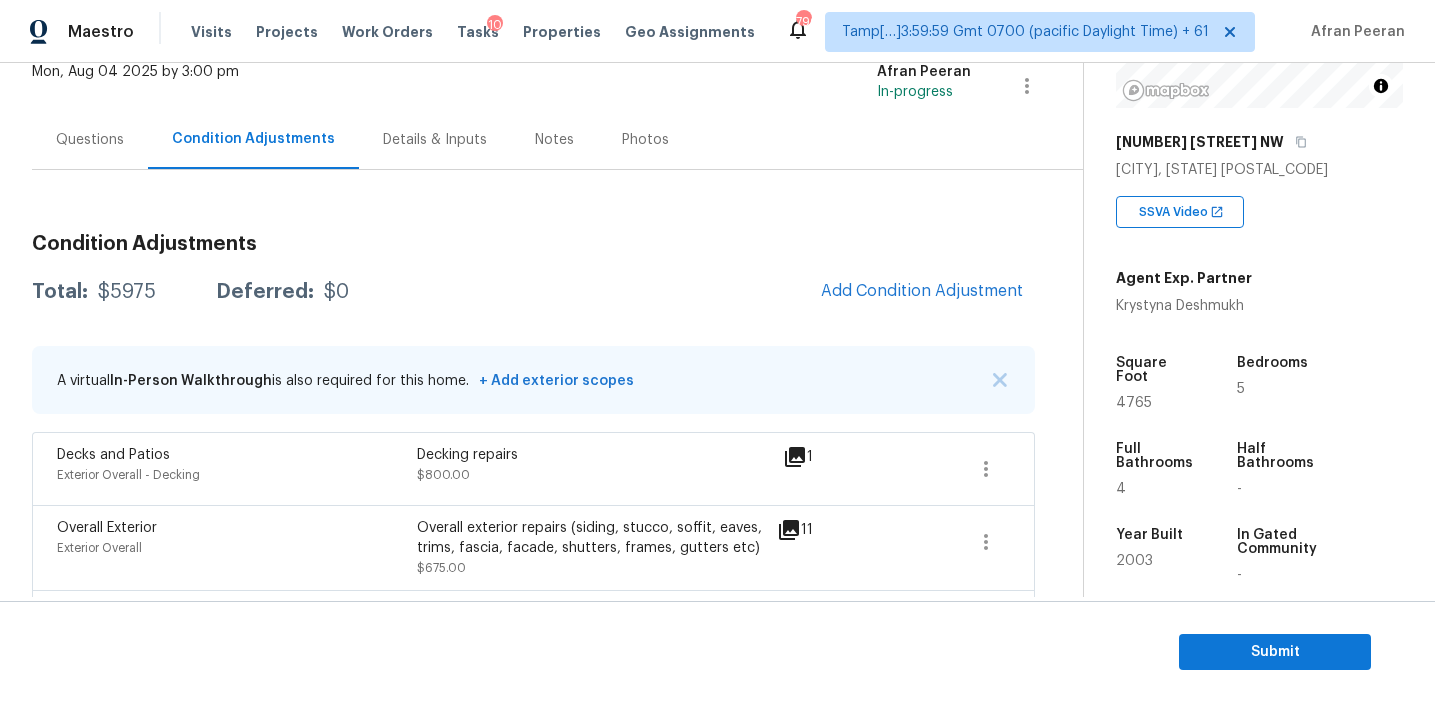 click on "Total:  $5975 Deferred:  $0 Add Condition Adjustment" at bounding box center (533, 292) 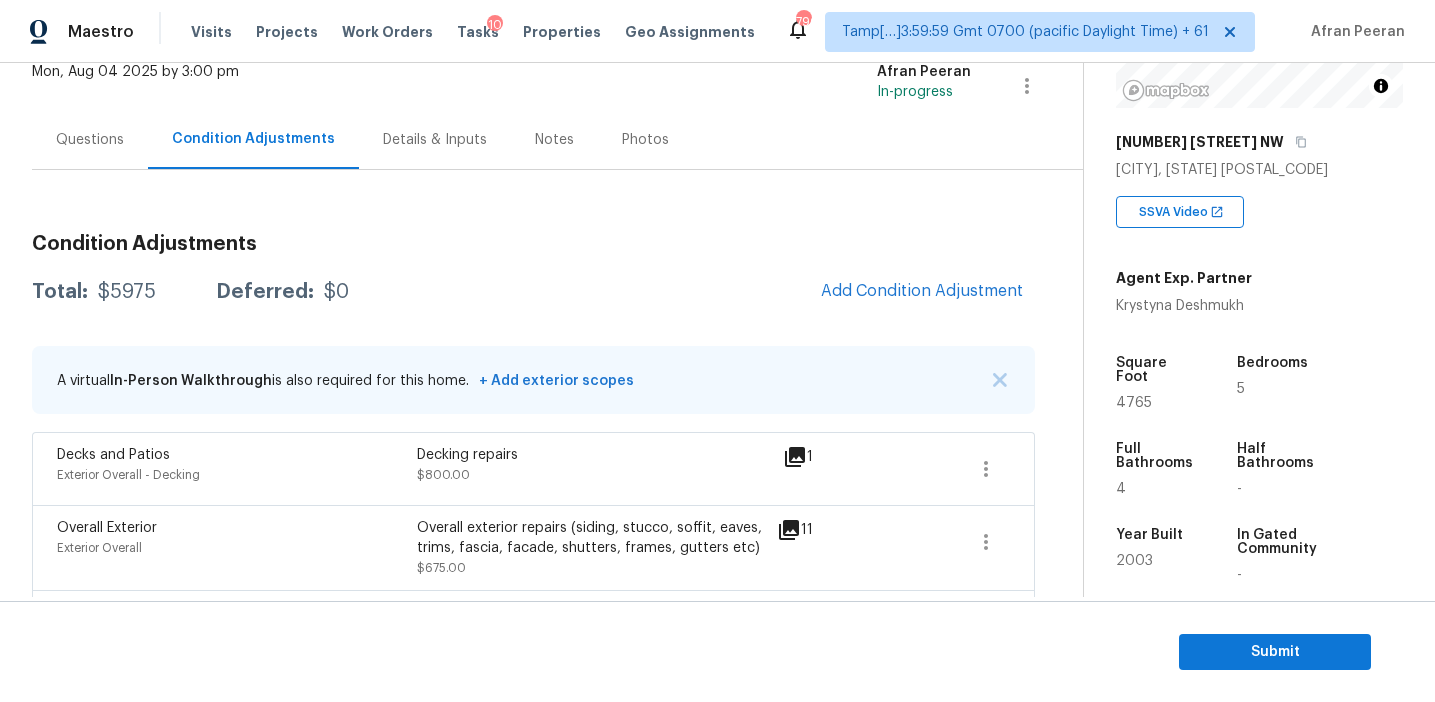 click on "Add Condition Adjustment" at bounding box center [922, 292] 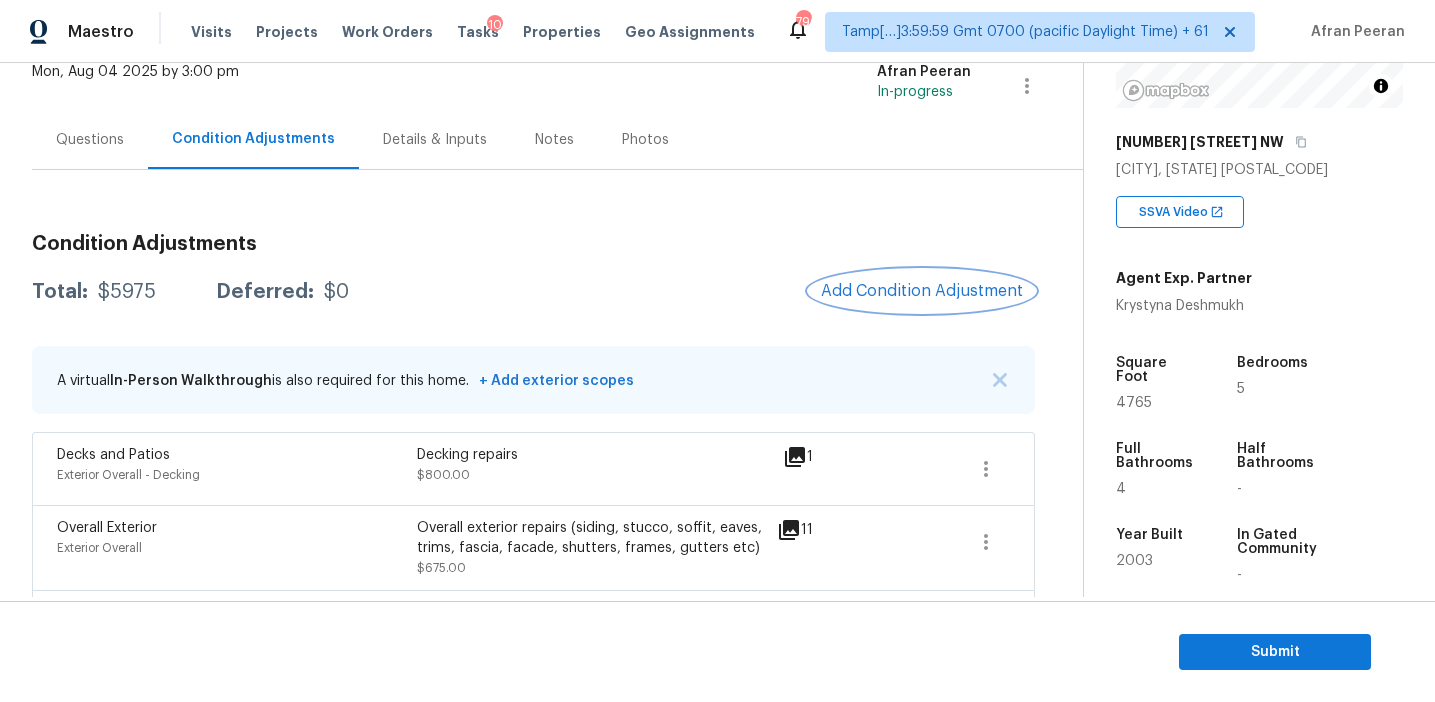 click on "Add Condition Adjustment" at bounding box center (922, 291) 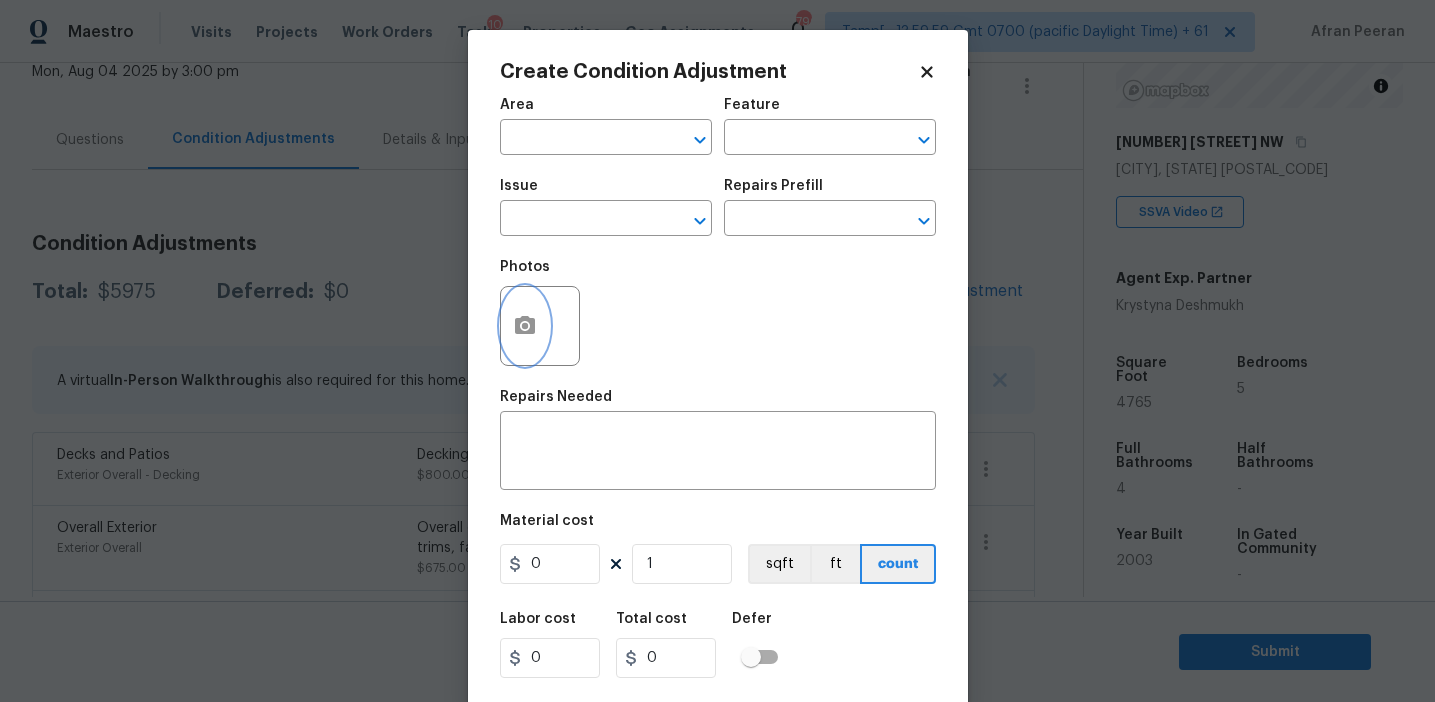 click 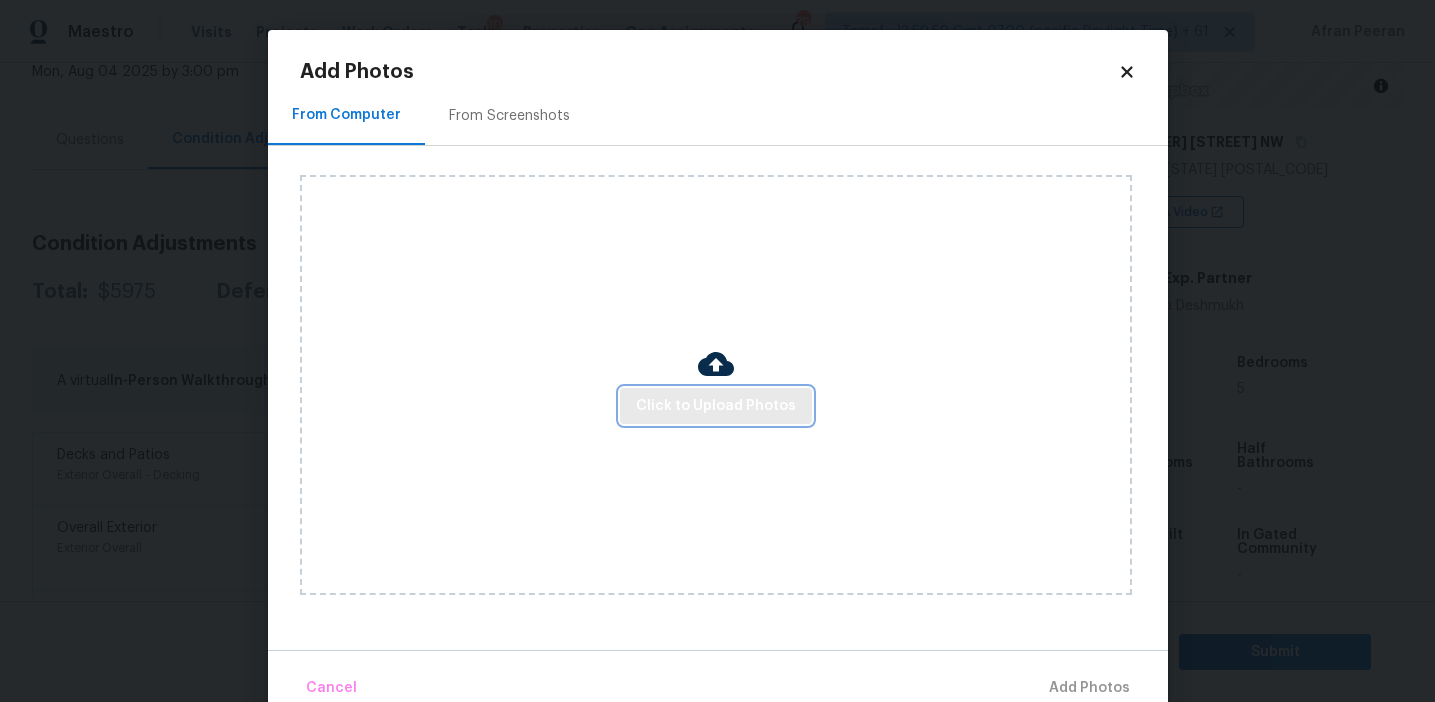 click on "Click to Upload Photos" at bounding box center [716, 406] 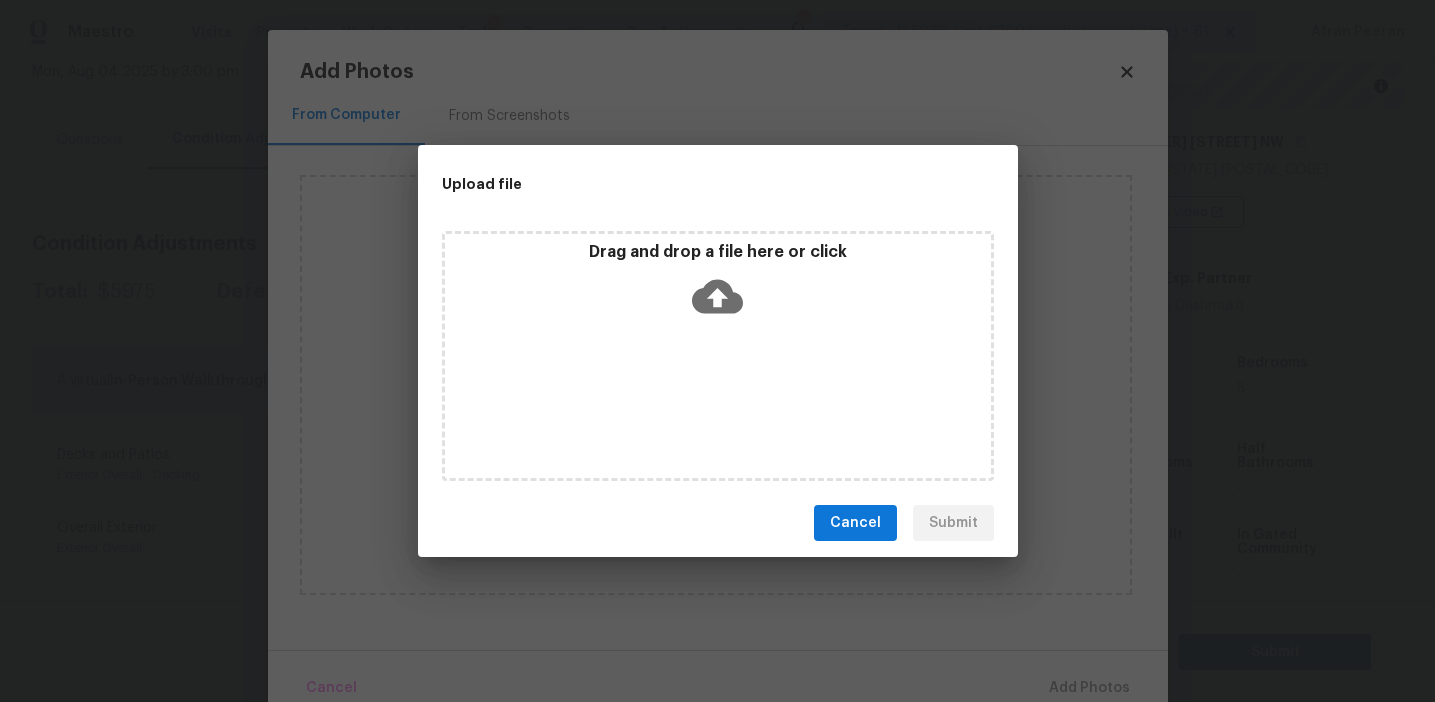 click on "Drag and drop a file here or click" at bounding box center [718, 252] 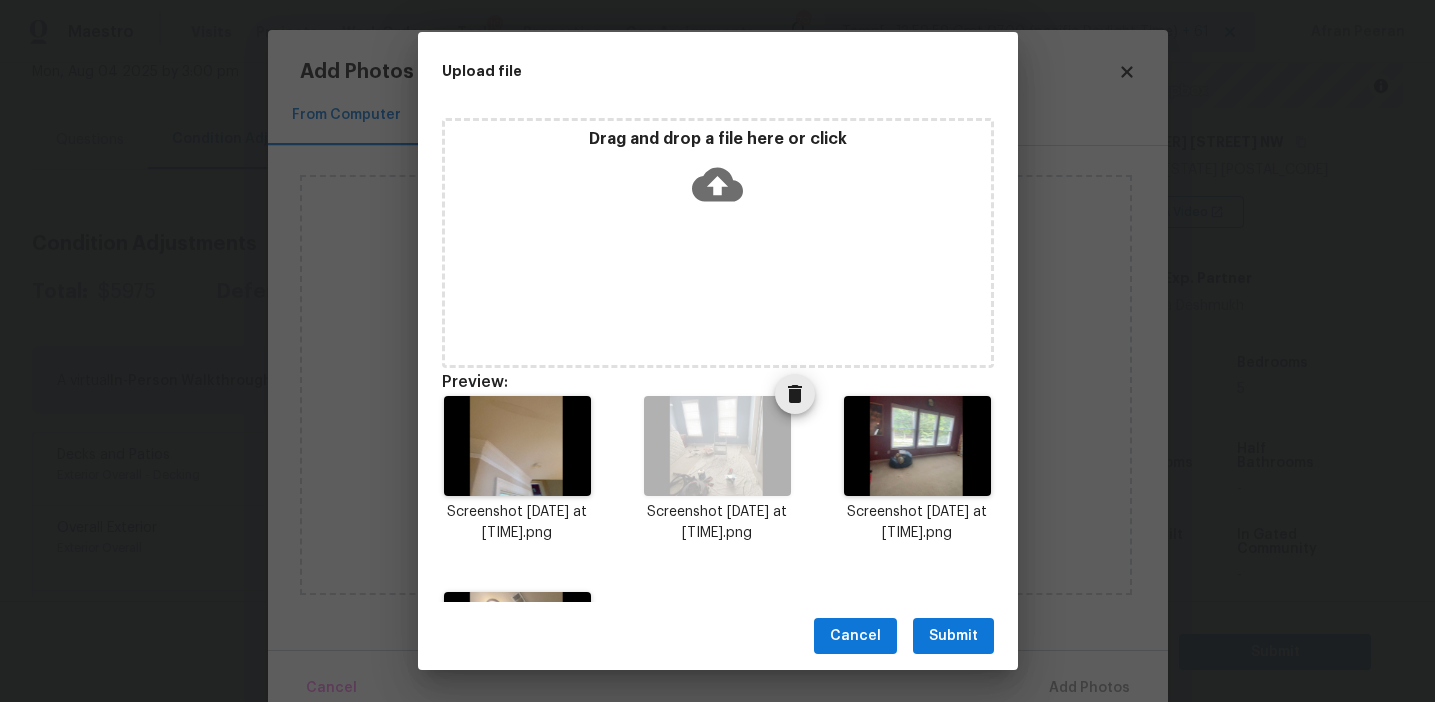 click at bounding box center (795, 394) 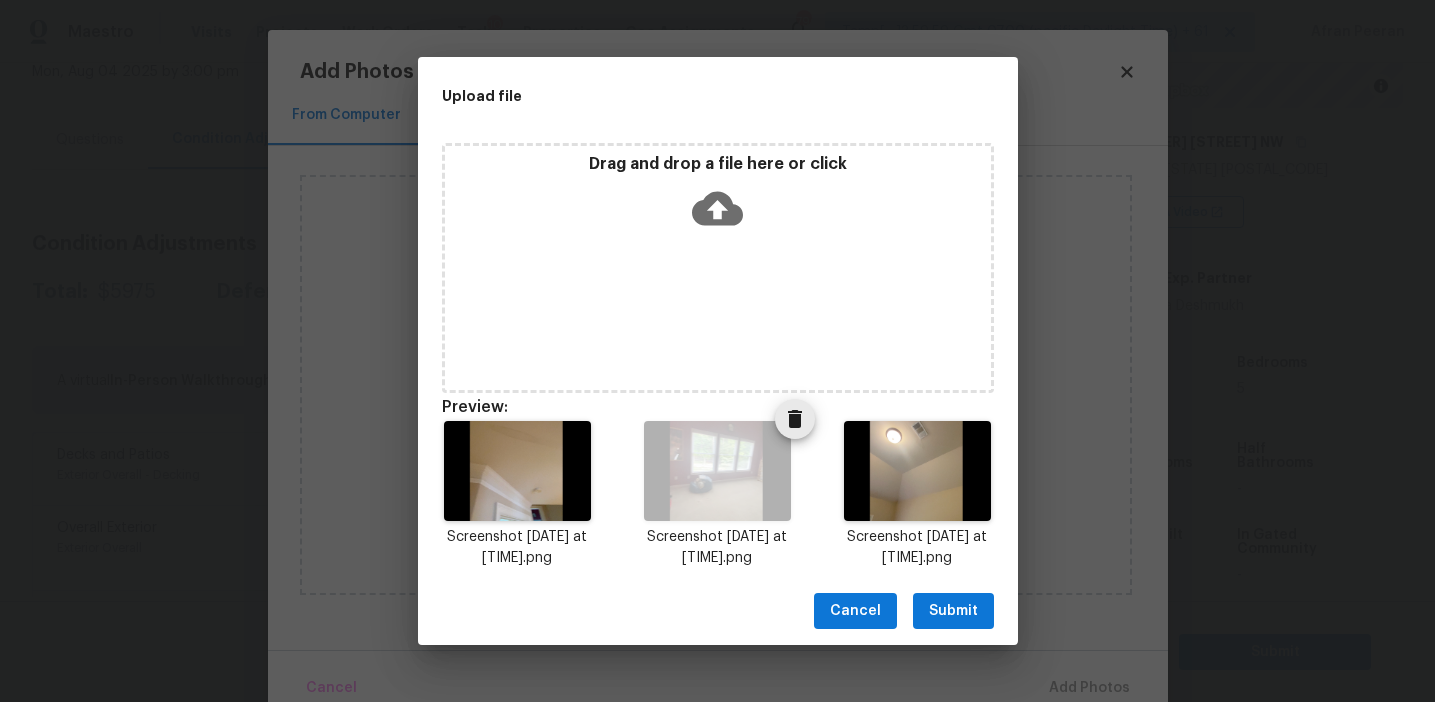 click at bounding box center [795, 419] 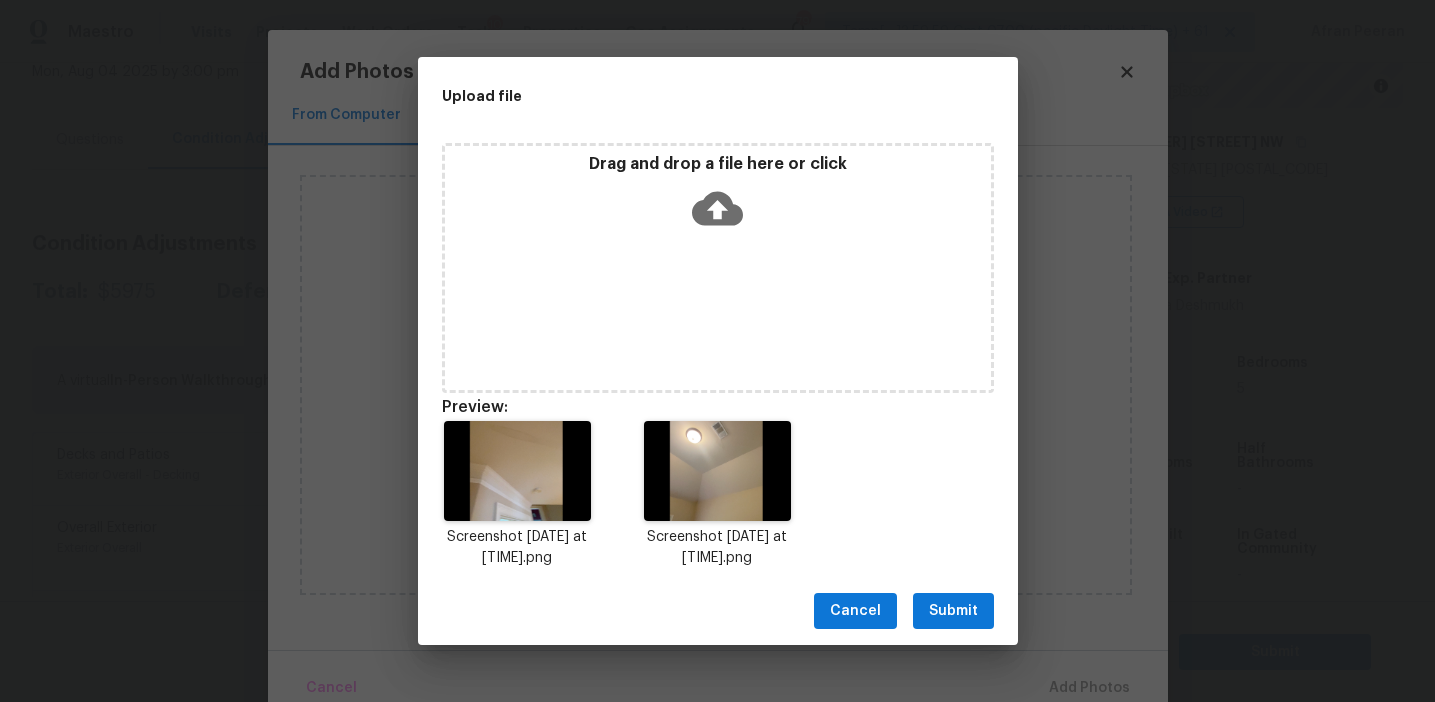 click on "Submit" at bounding box center [953, 611] 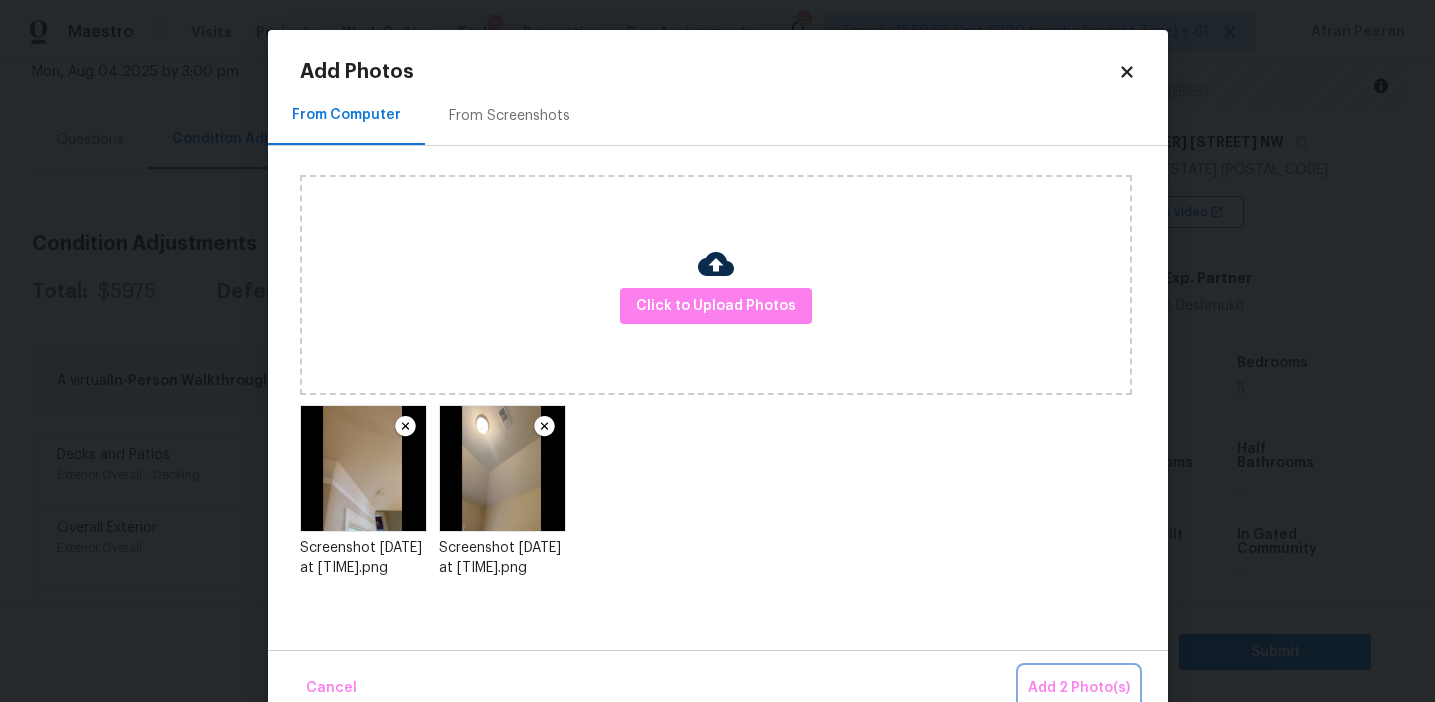 click on "Add 2 Photo(s)" at bounding box center (1079, 688) 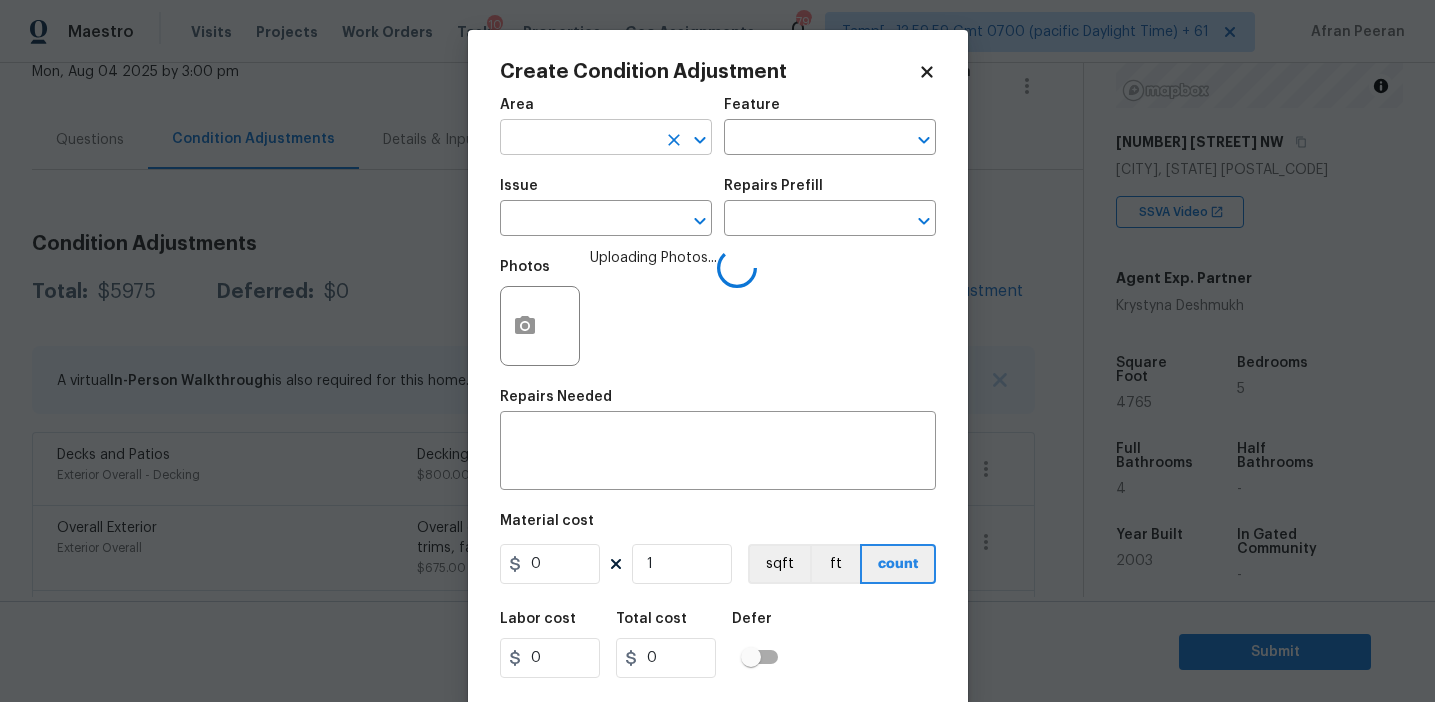 click at bounding box center (578, 139) 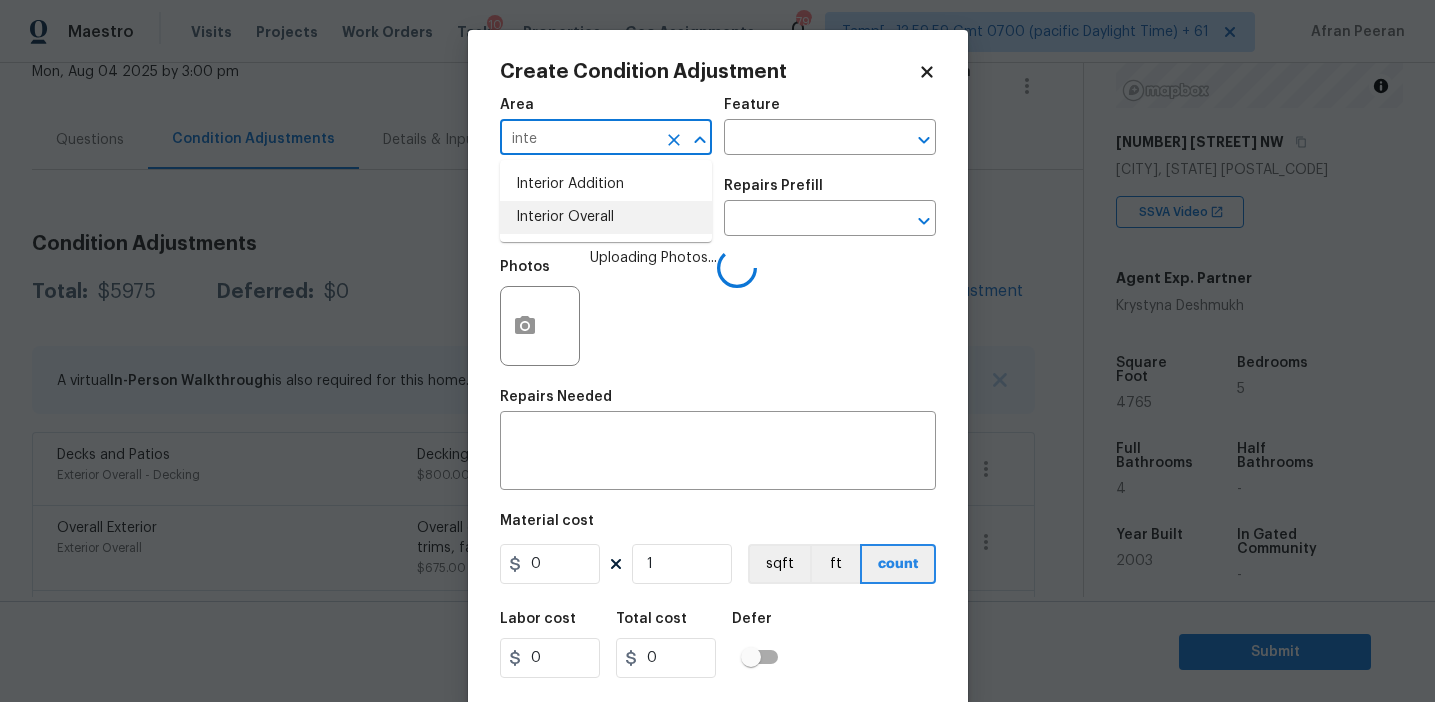 click on "Interior Overall" at bounding box center [606, 217] 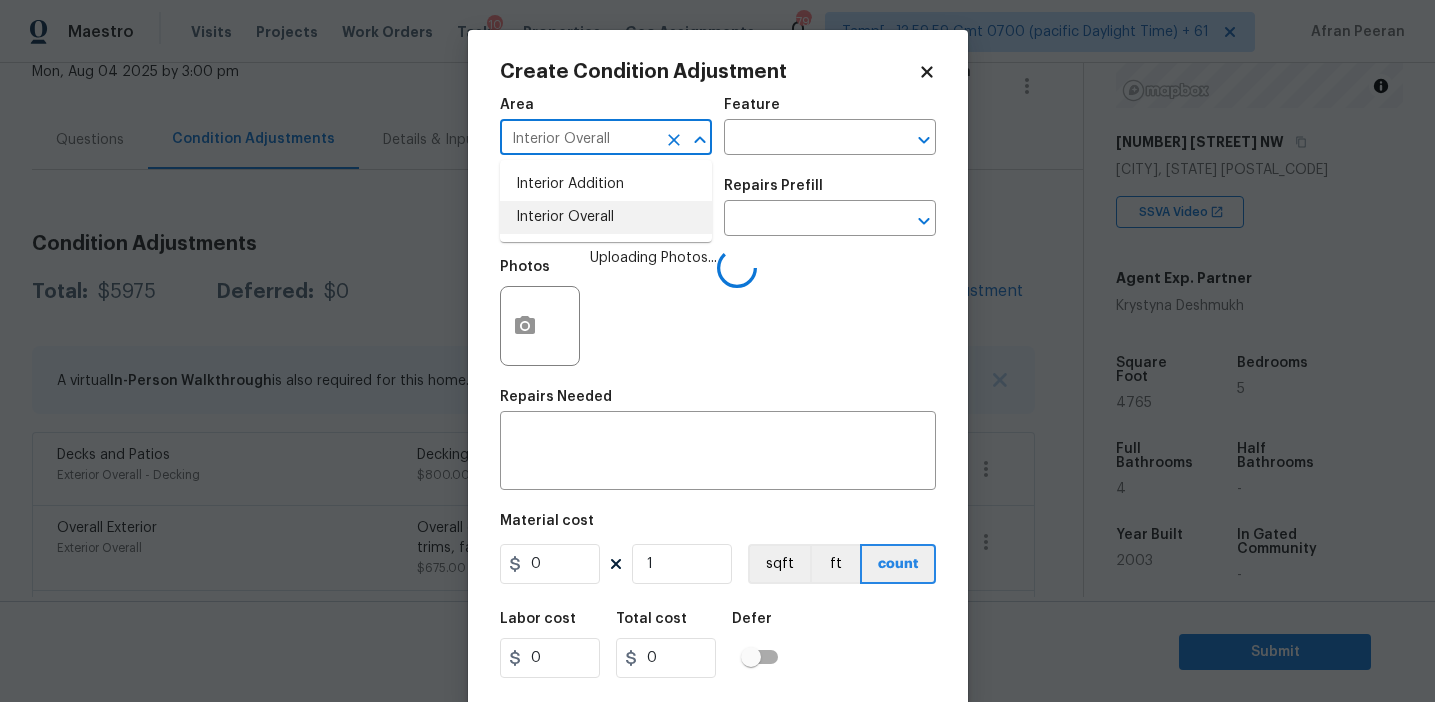 type on "Interior Overall" 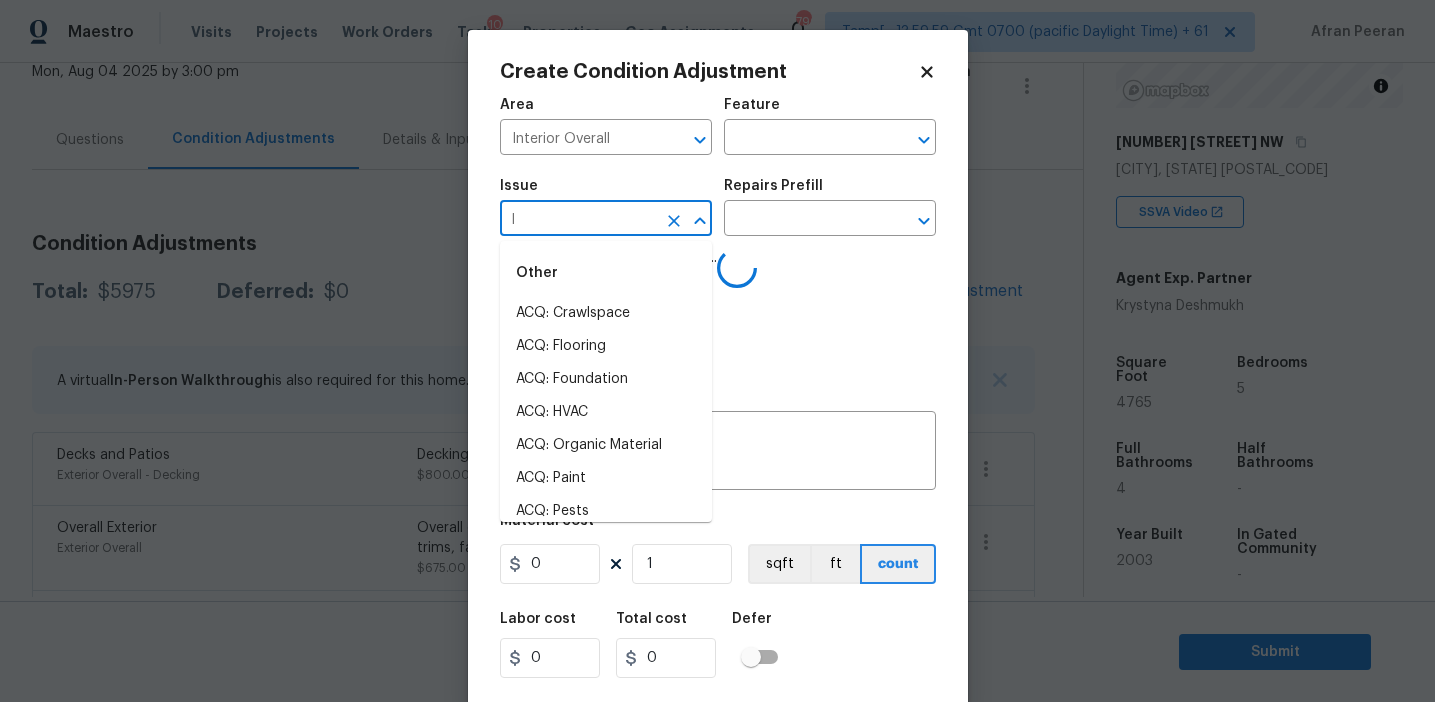 type on "le" 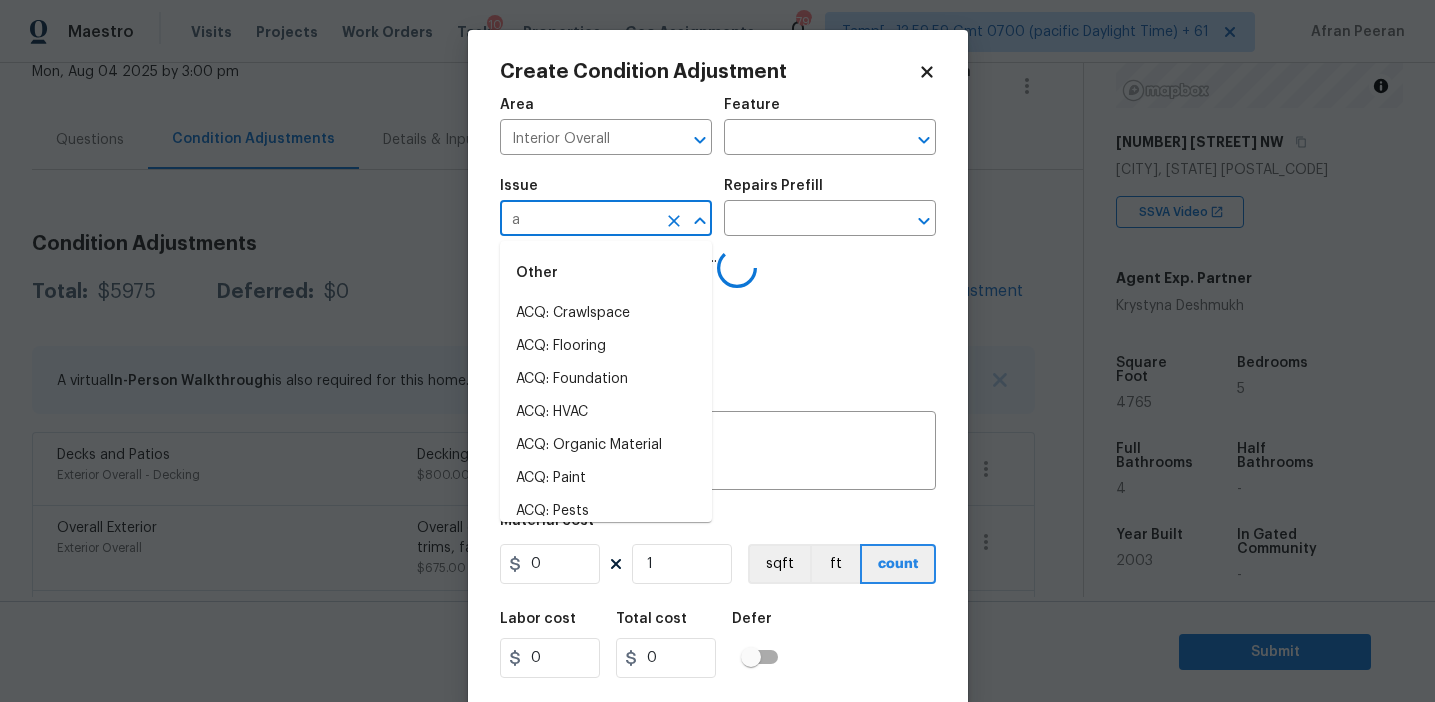 type on "ak" 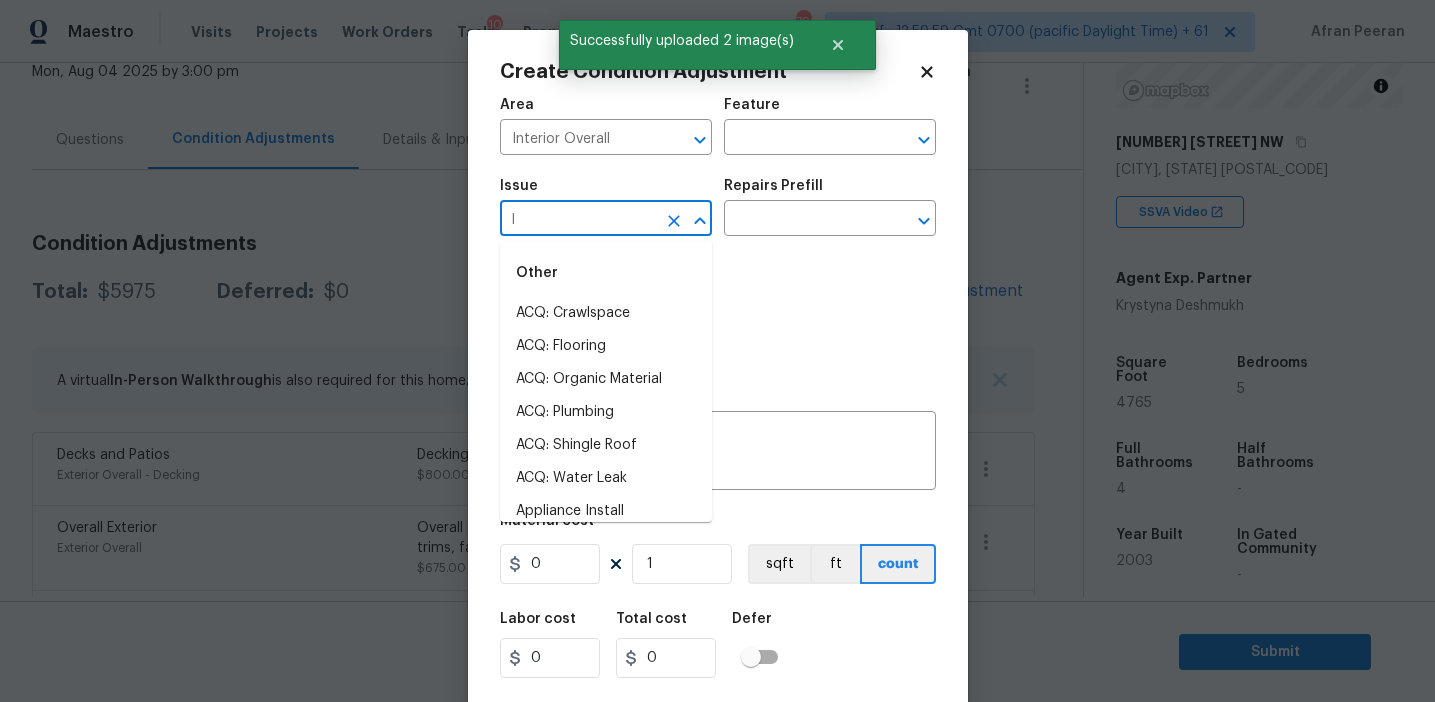 type on "le" 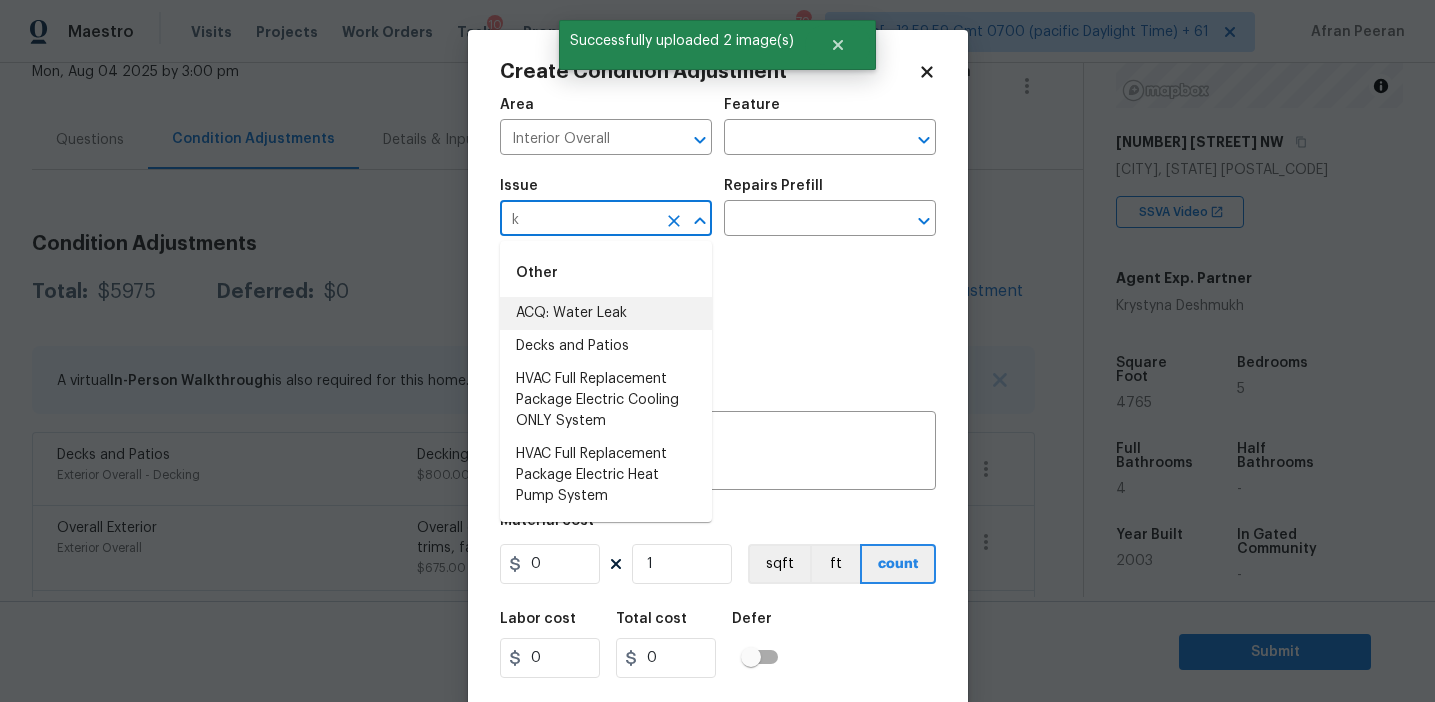 click on "ACQ: Water Leak" at bounding box center [606, 313] 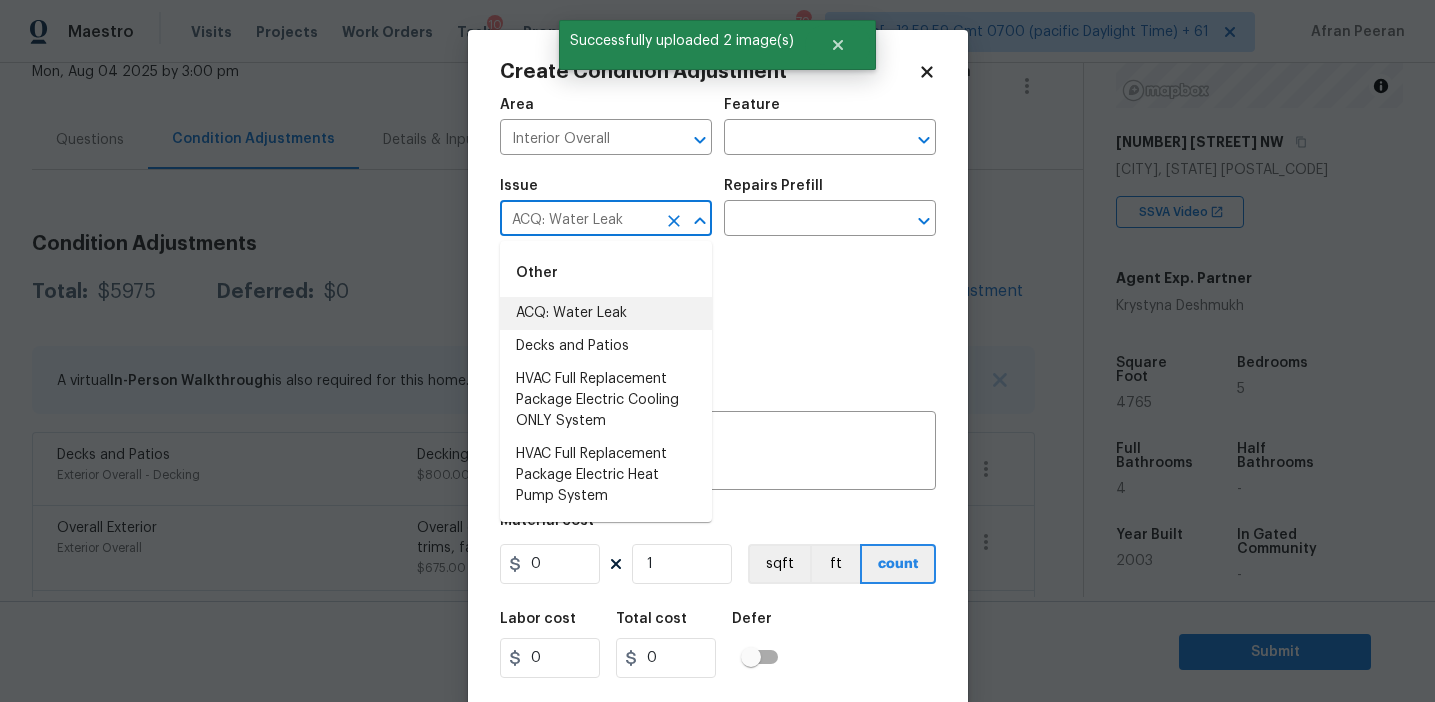 type on "ACQ: Water Leak" 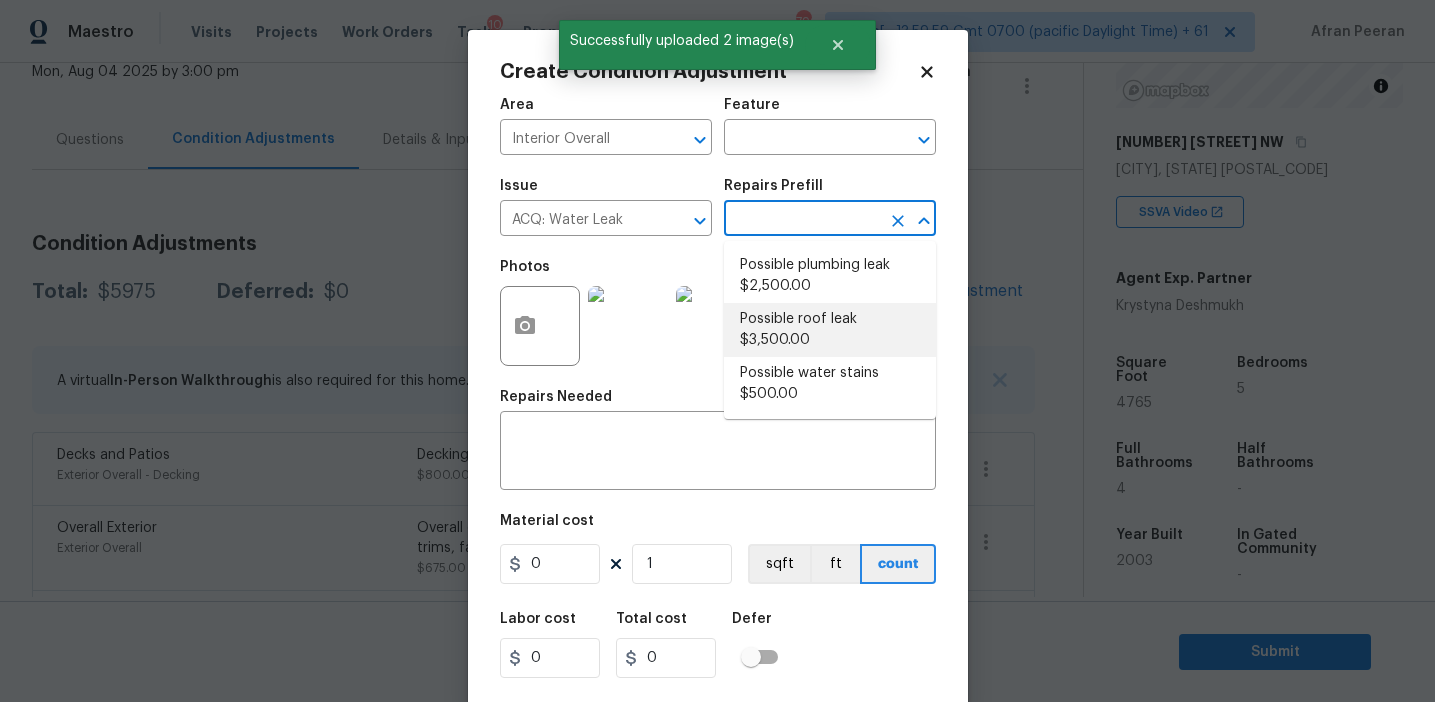 click on "Possible roof leak $3,500.00" at bounding box center [830, 330] 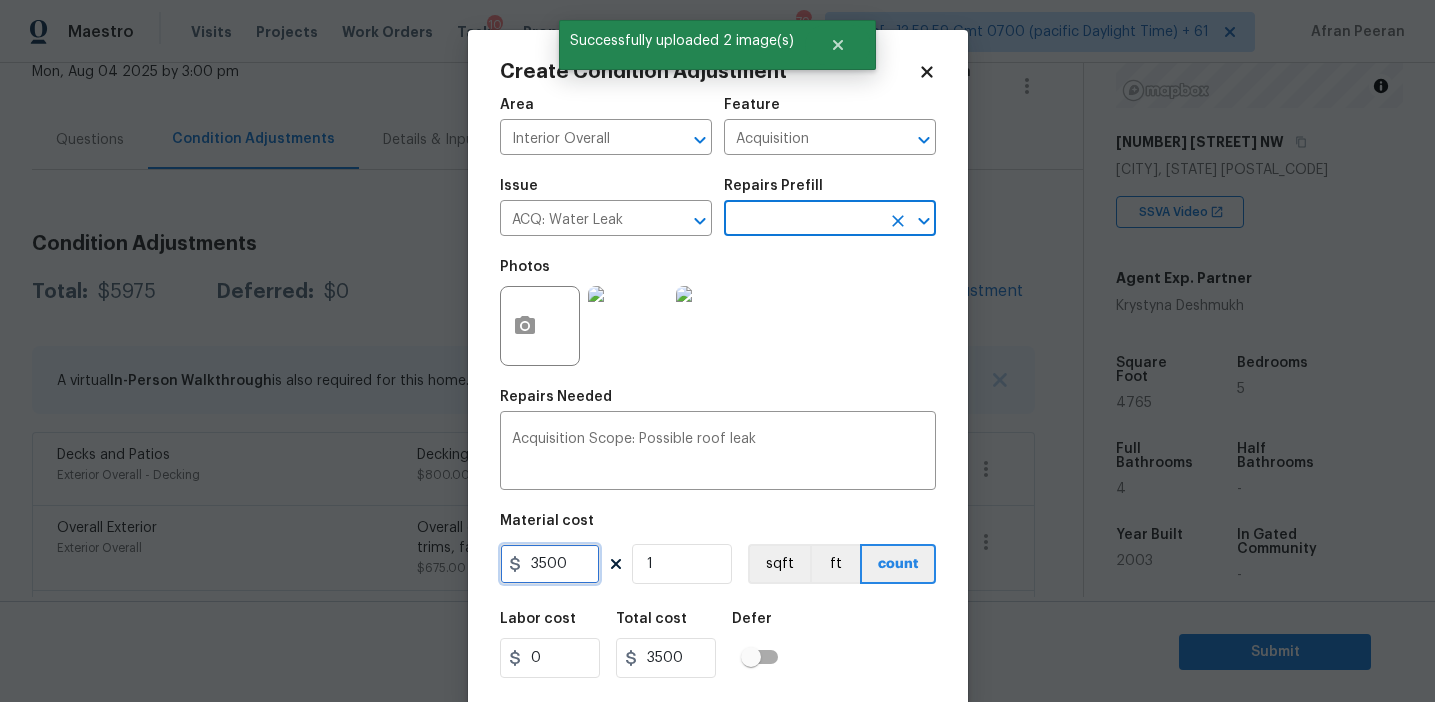 click on "3500" at bounding box center (550, 564) 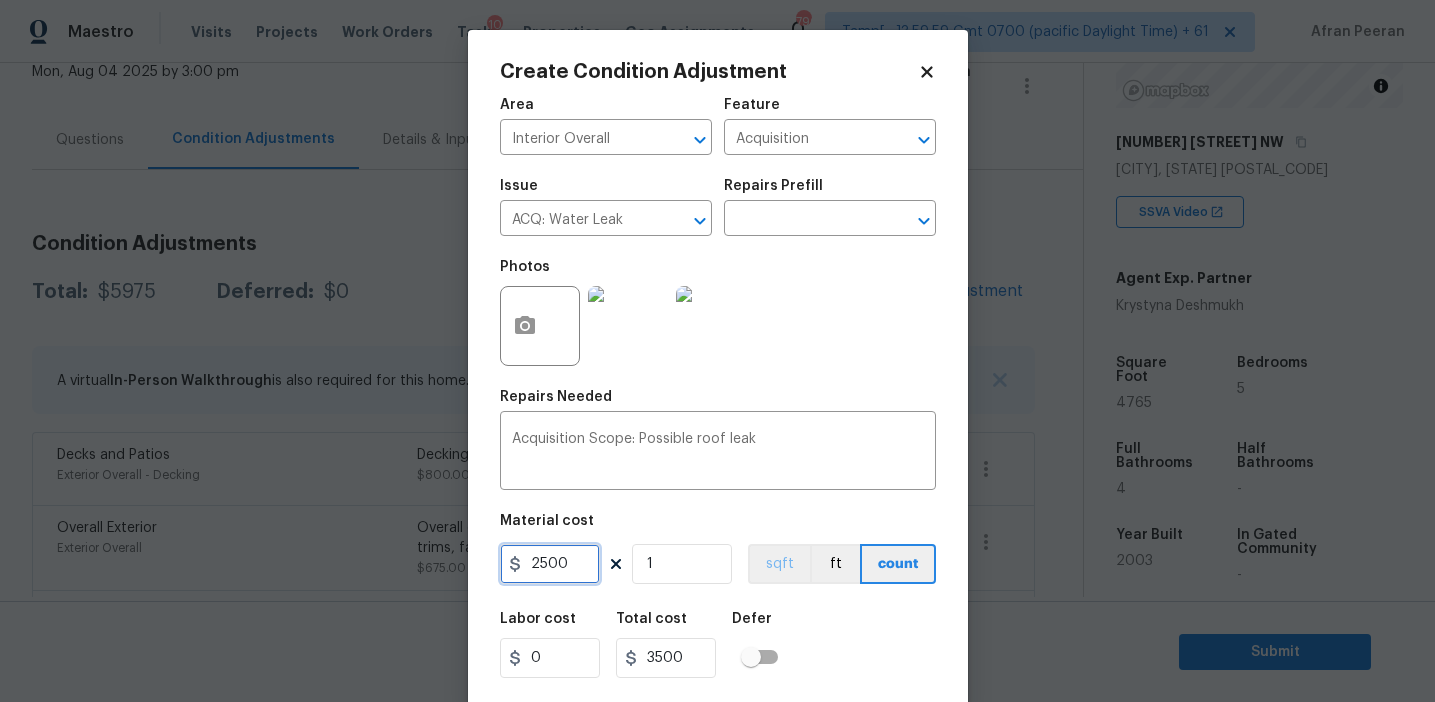 type on "2500" 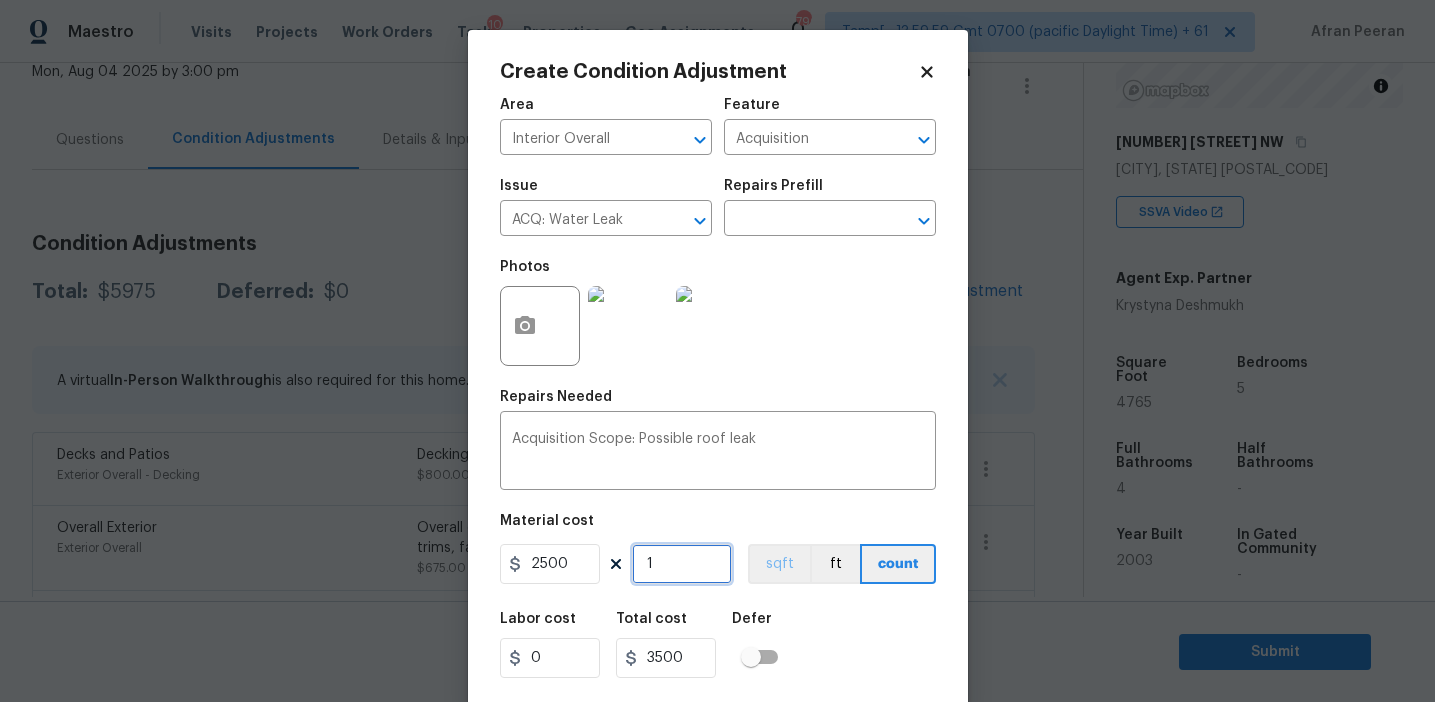type on "2500" 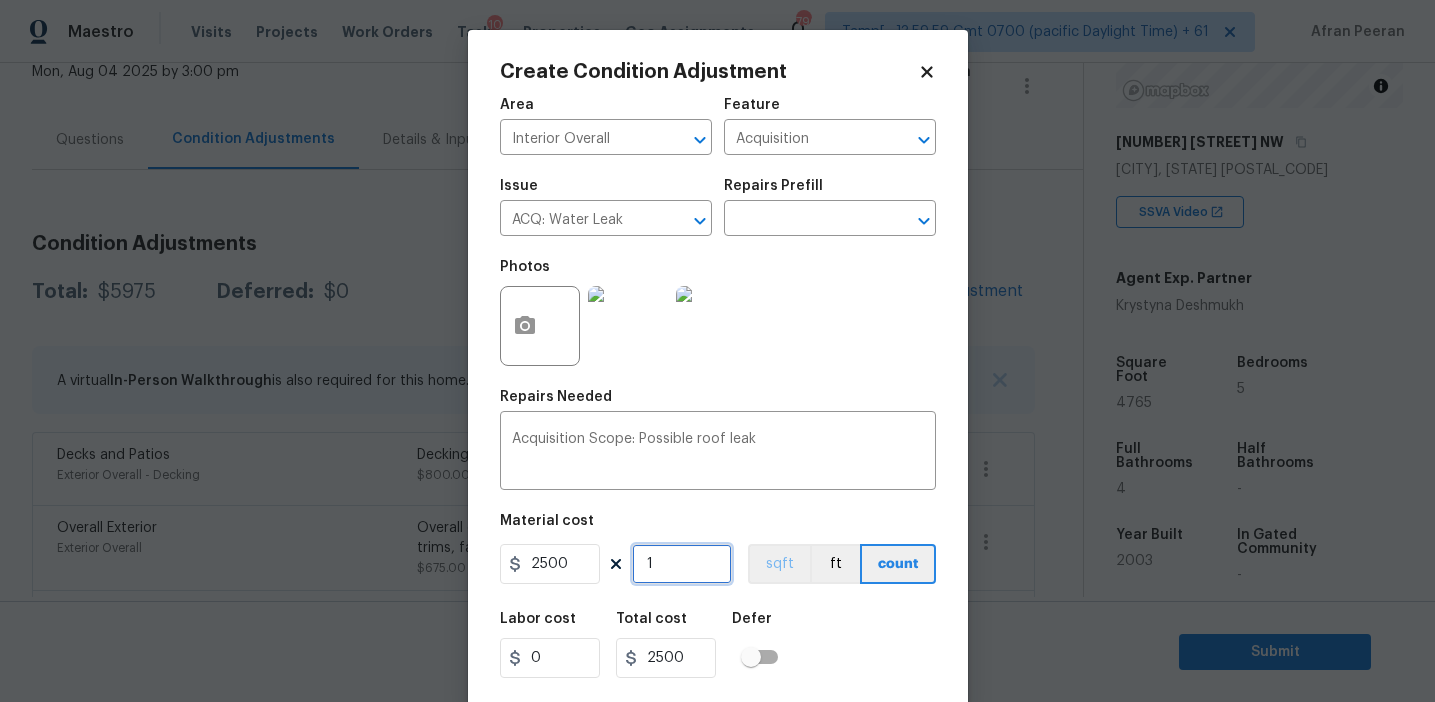 scroll, scrollTop: 45, scrollLeft: 0, axis: vertical 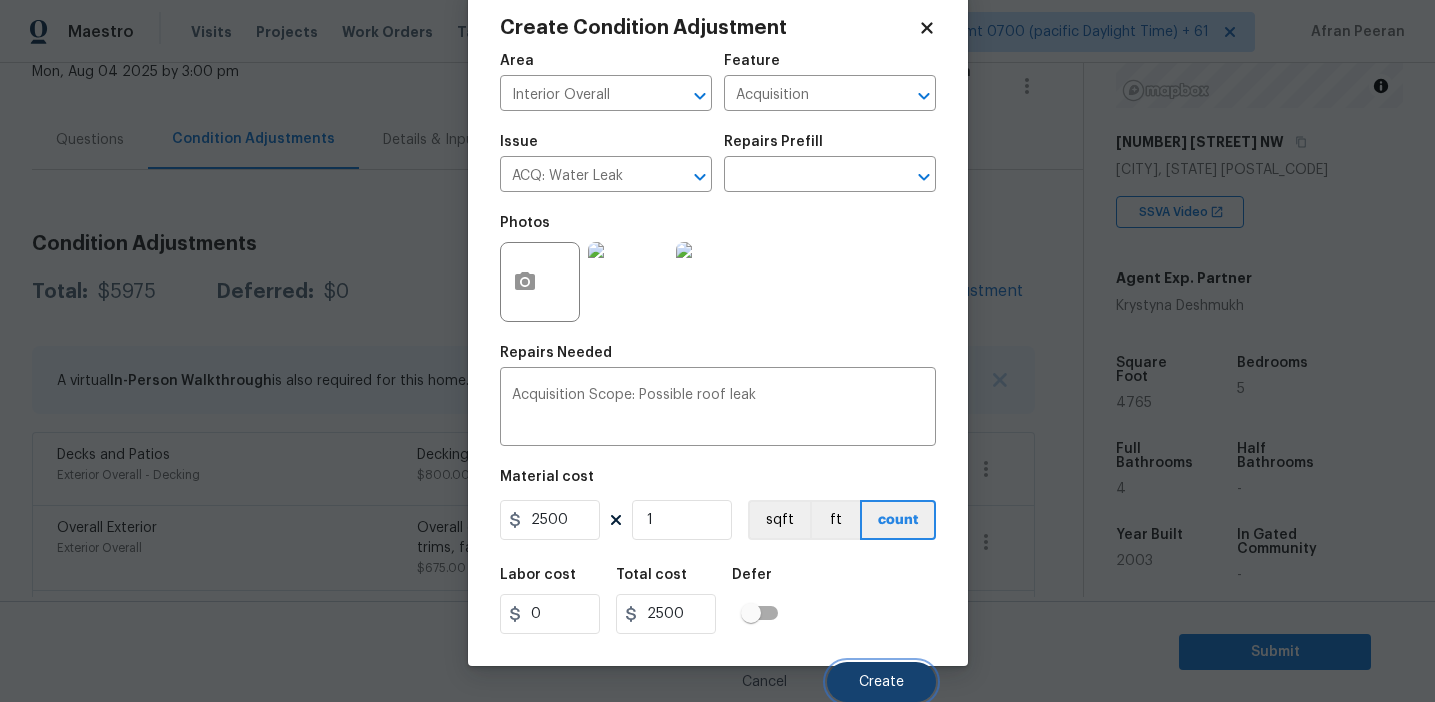 click on "Create" at bounding box center [881, 682] 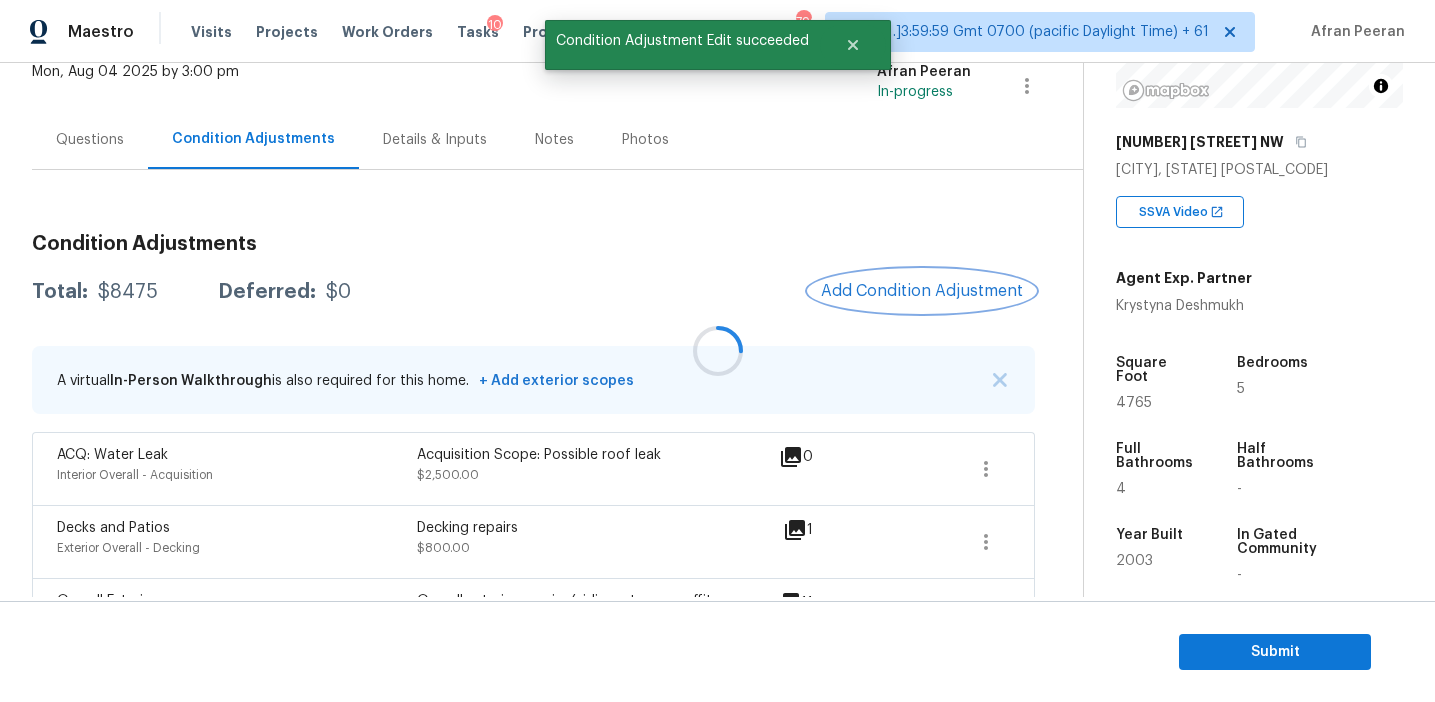 scroll, scrollTop: 0, scrollLeft: 0, axis: both 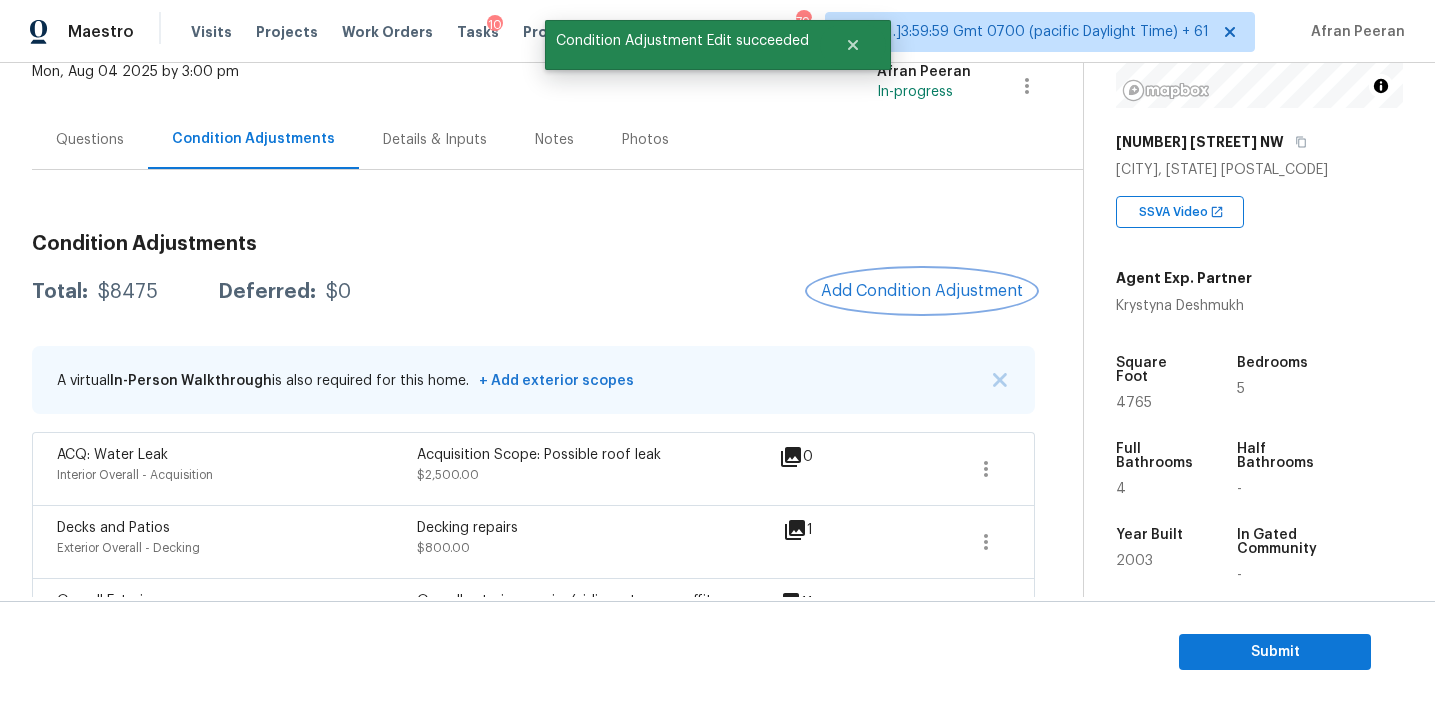 click on "Add Condition Adjustment" at bounding box center [922, 291] 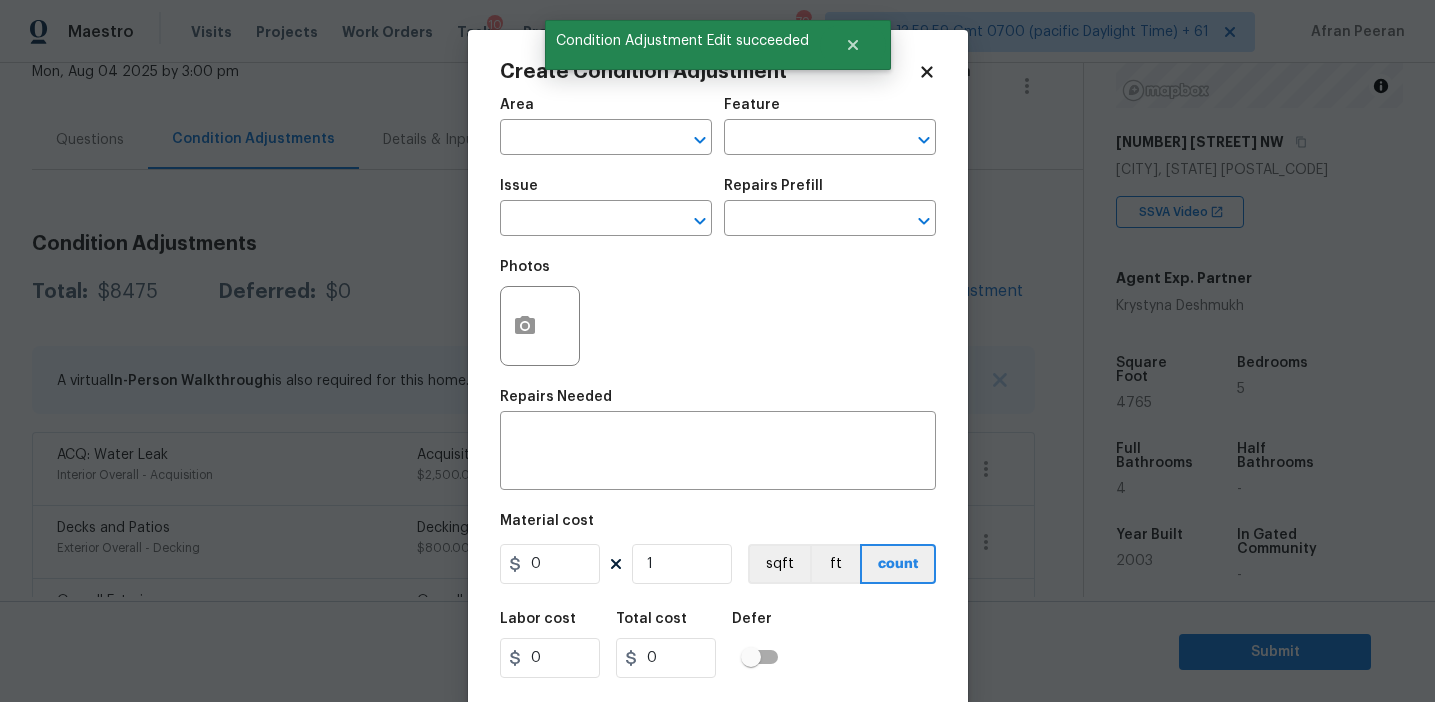 click on "Create Condition Adjustment Area ​ Feature ​ Issue ​ Repairs Prefill ​ Photos Repairs Needed x ​ Material cost 0 1 sqft ft count Labor cost 0 Total cost 0 Defer Cancel Create" at bounding box center (718, 370) 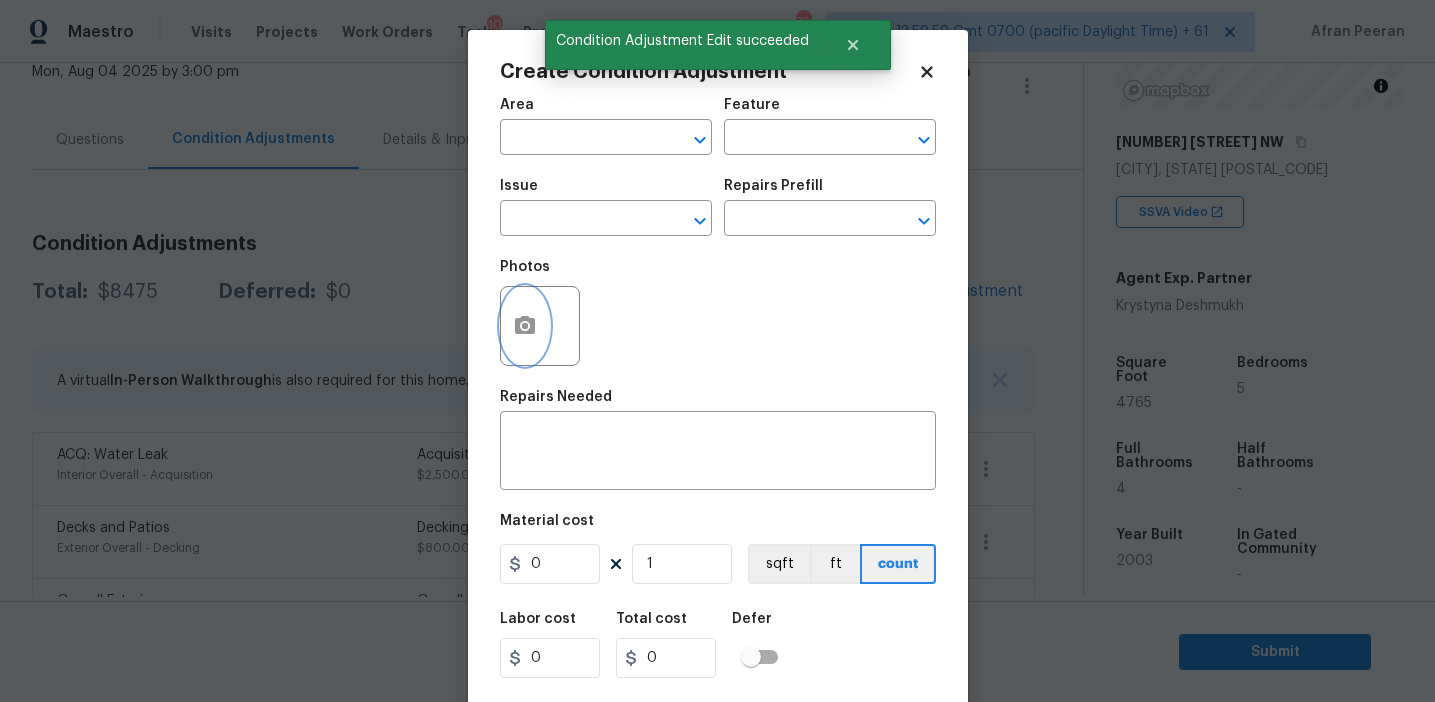 click at bounding box center (525, 326) 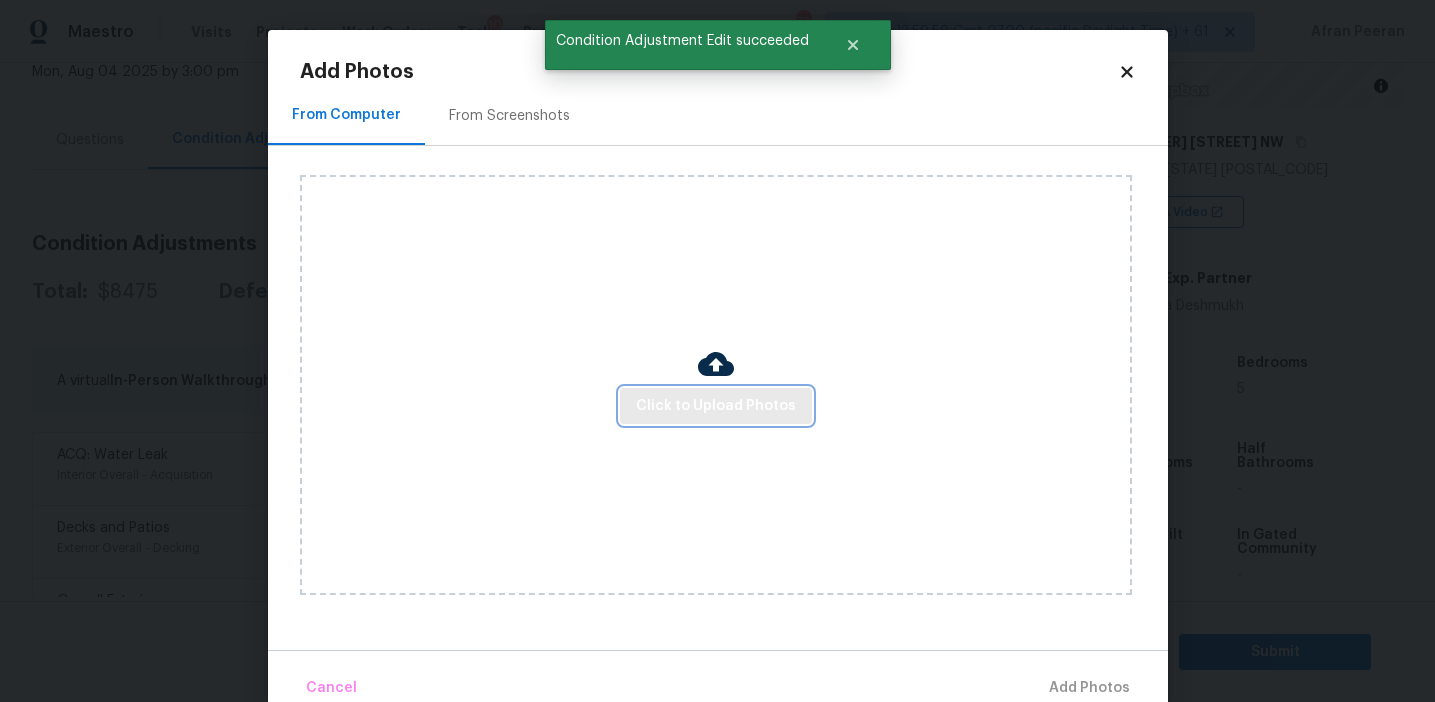 click on "Click to Upload Photos" at bounding box center (716, 406) 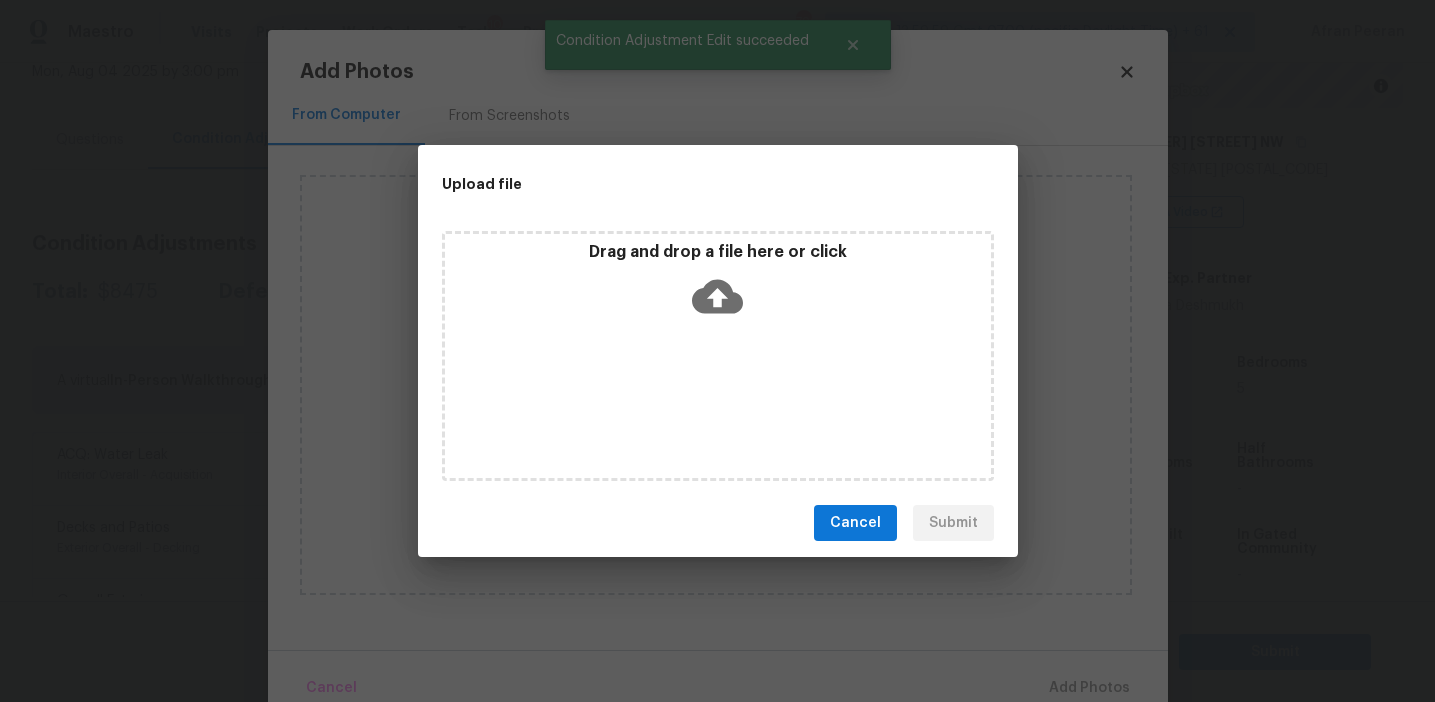 click on "Drag and drop a file here or click" at bounding box center [718, 285] 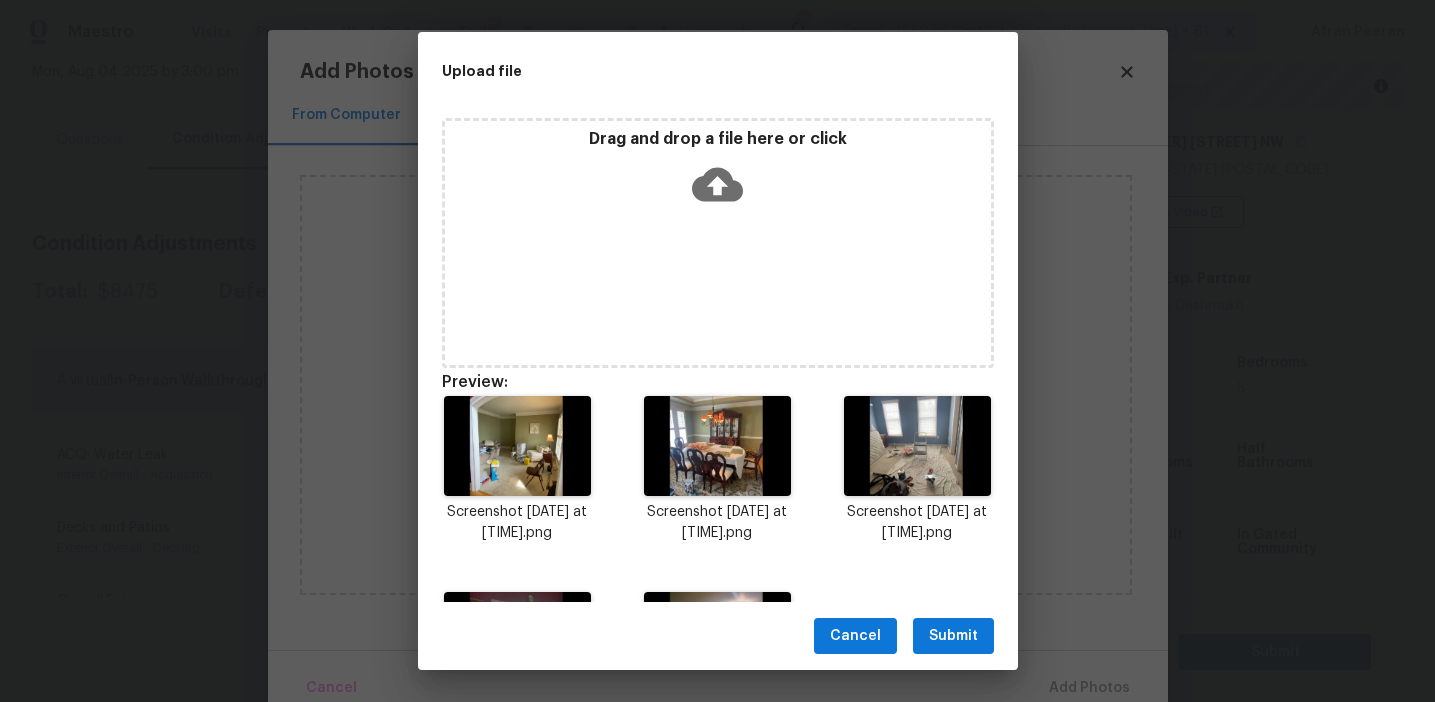 click on "Submit" at bounding box center [953, 636] 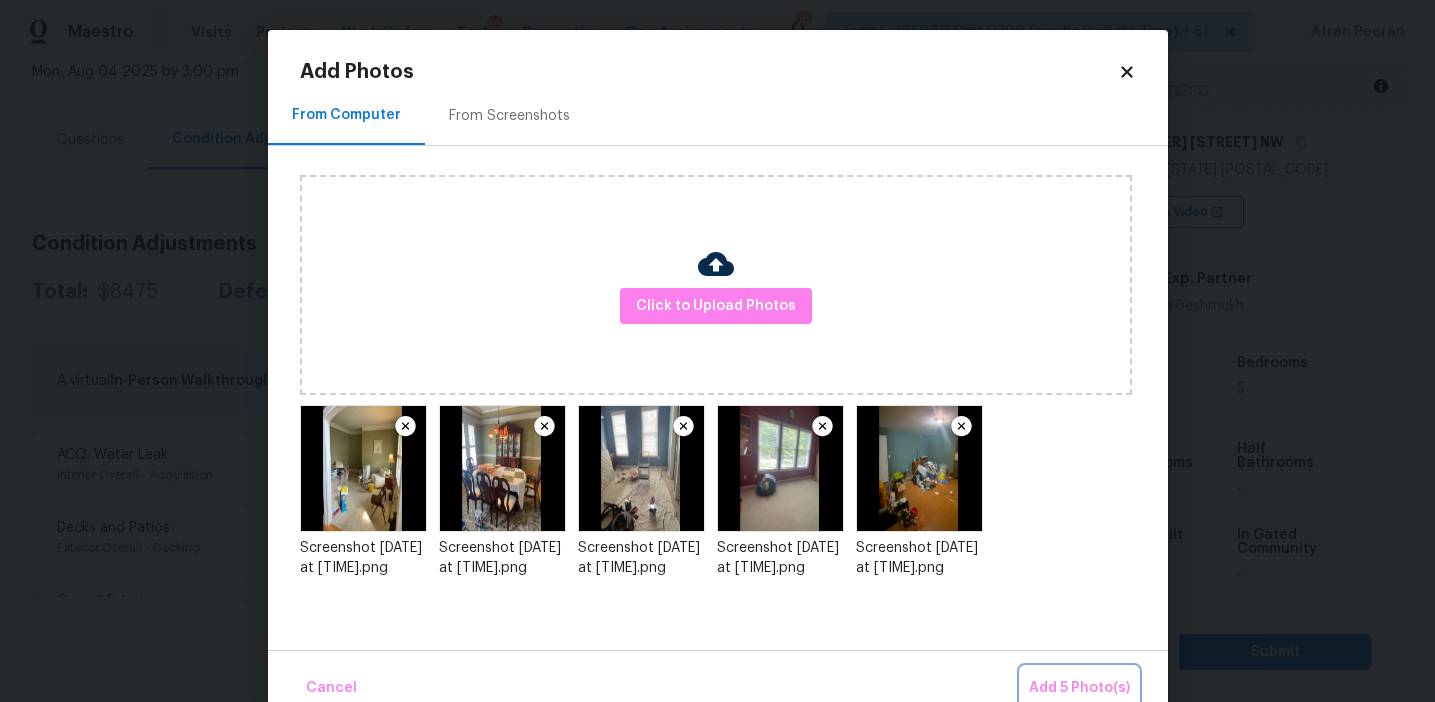 click on "Add 5 Photo(s)" at bounding box center (1079, 688) 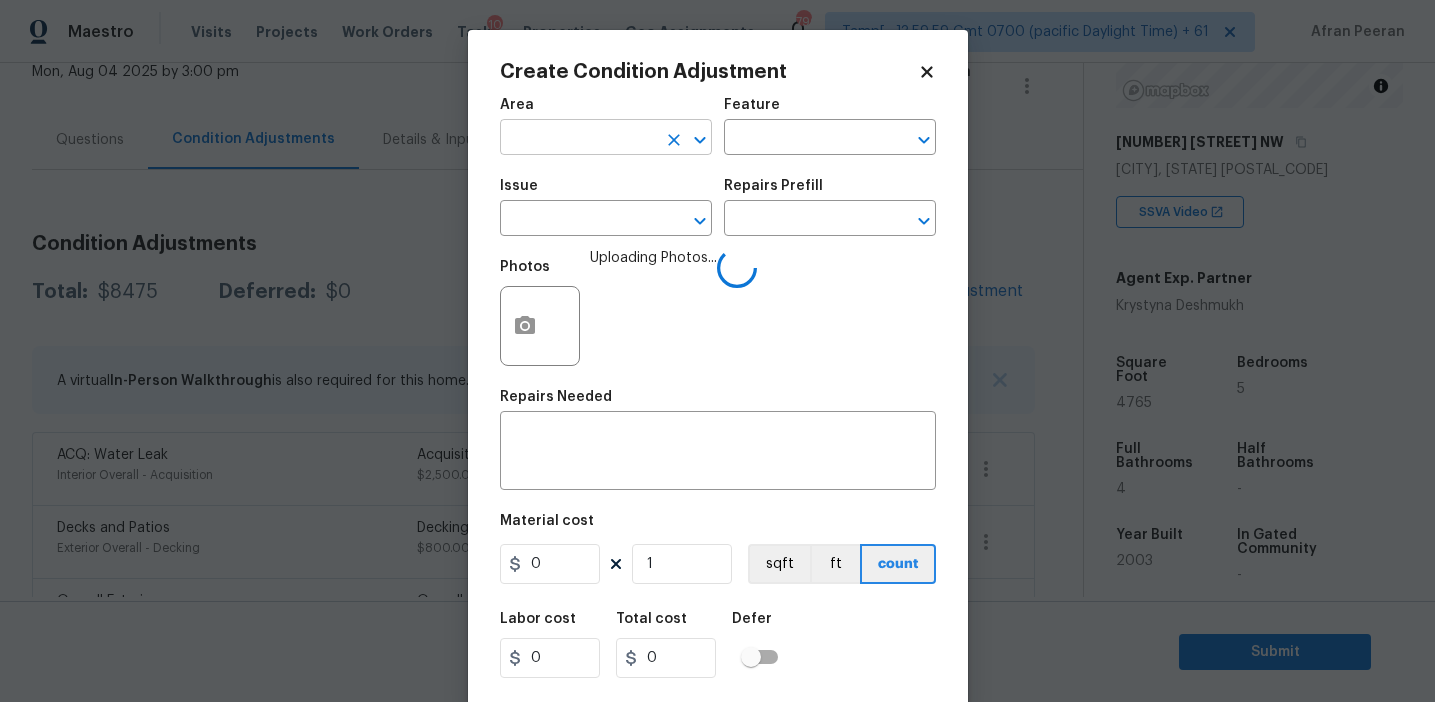 click at bounding box center (578, 139) 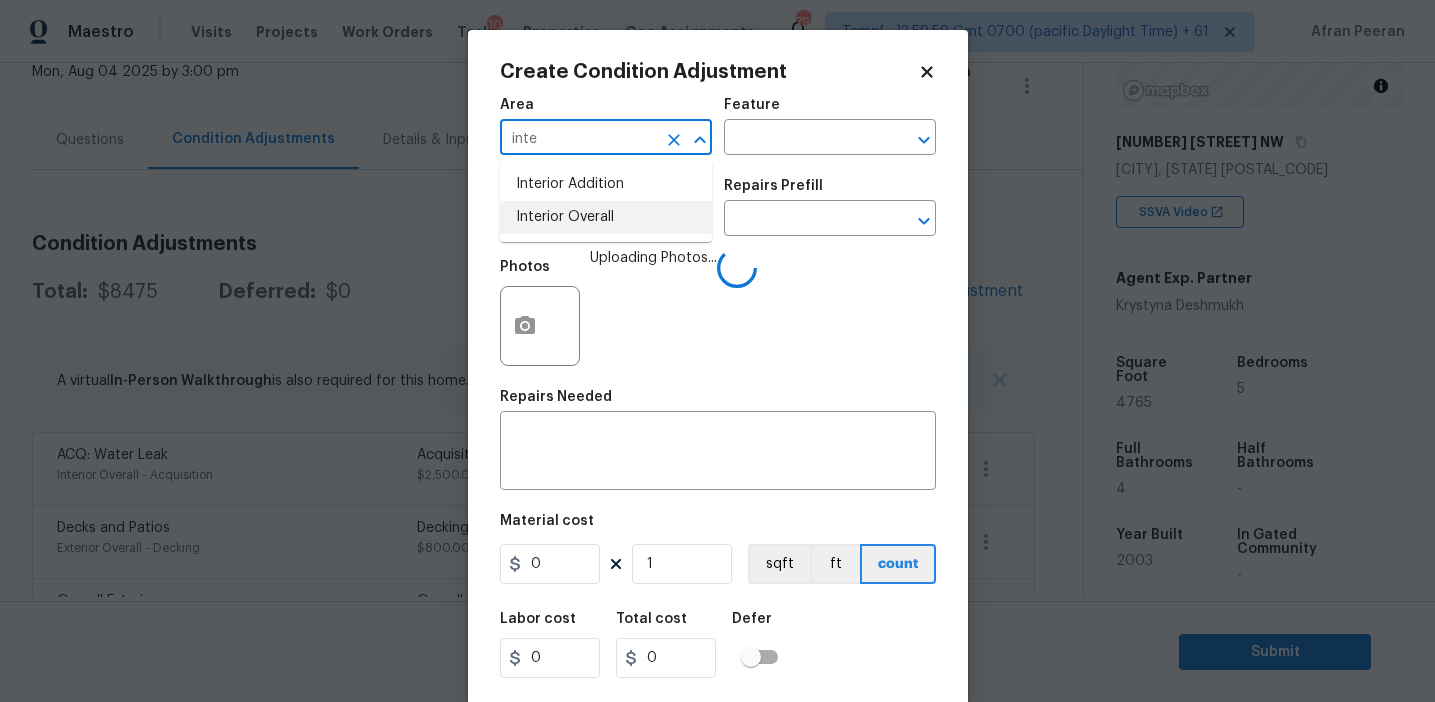 click on "Interior Overall" at bounding box center (606, 217) 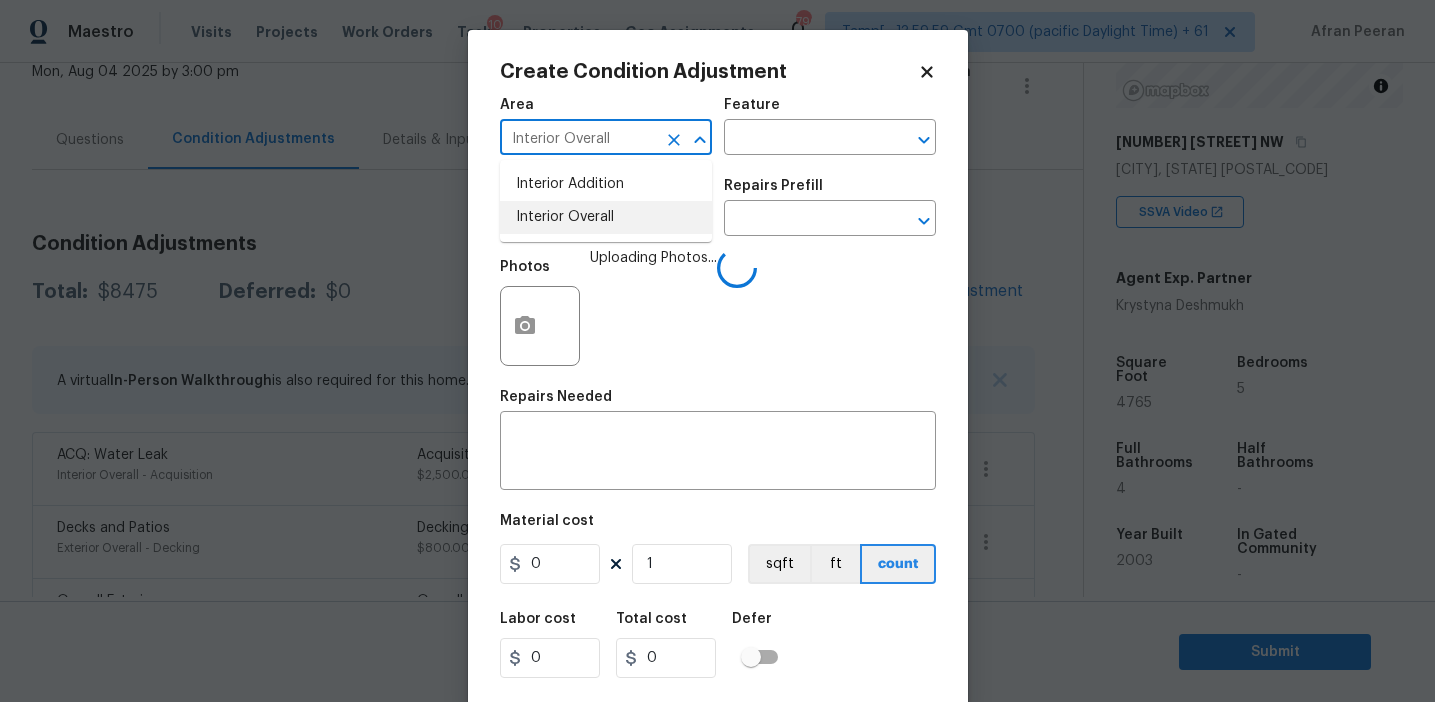 type on "Interior Overall" 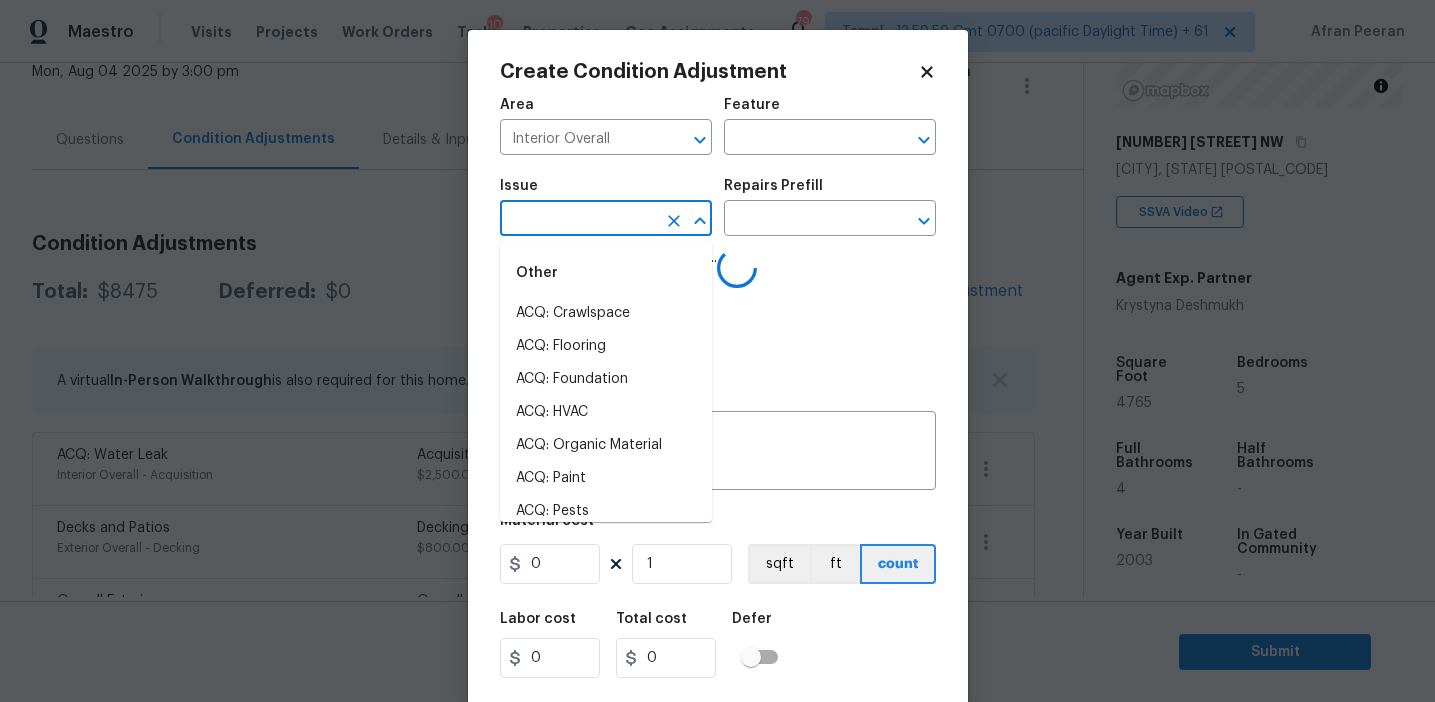 click at bounding box center (578, 220) 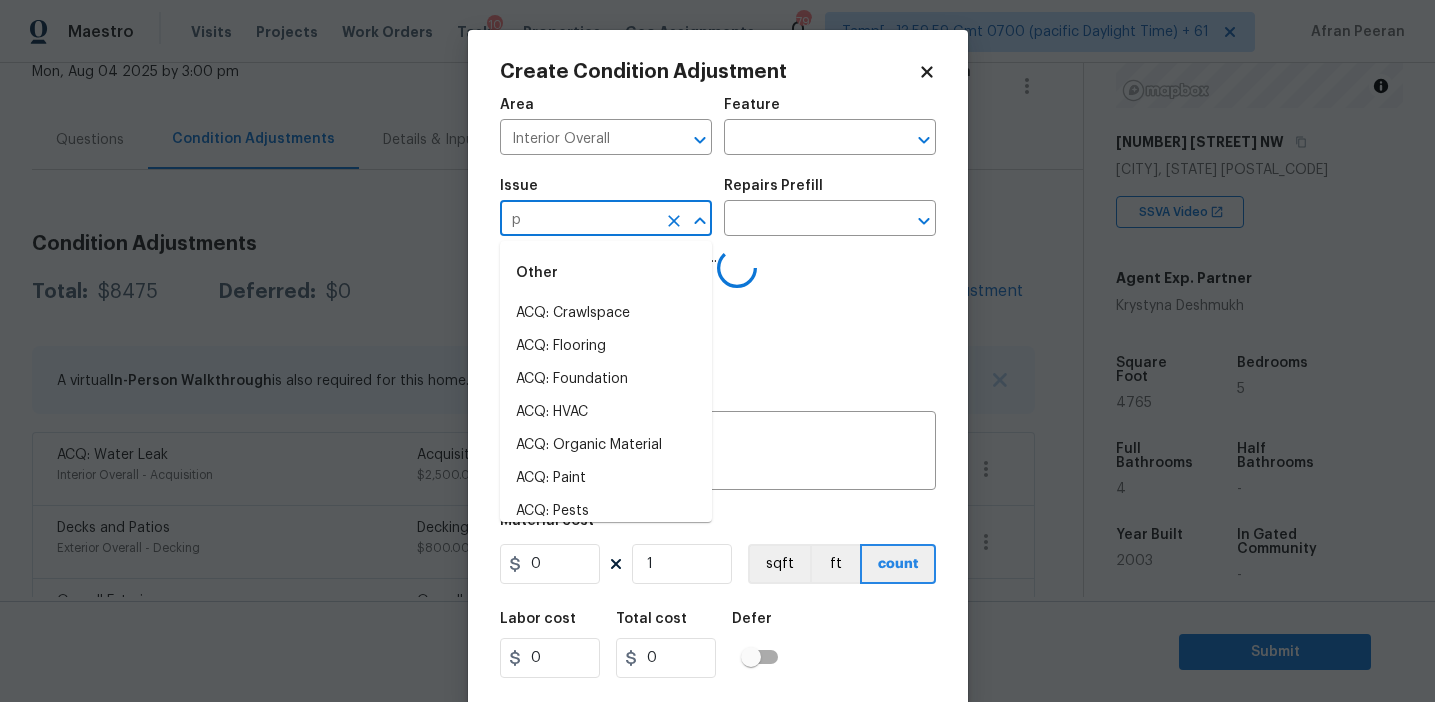 type on "po" 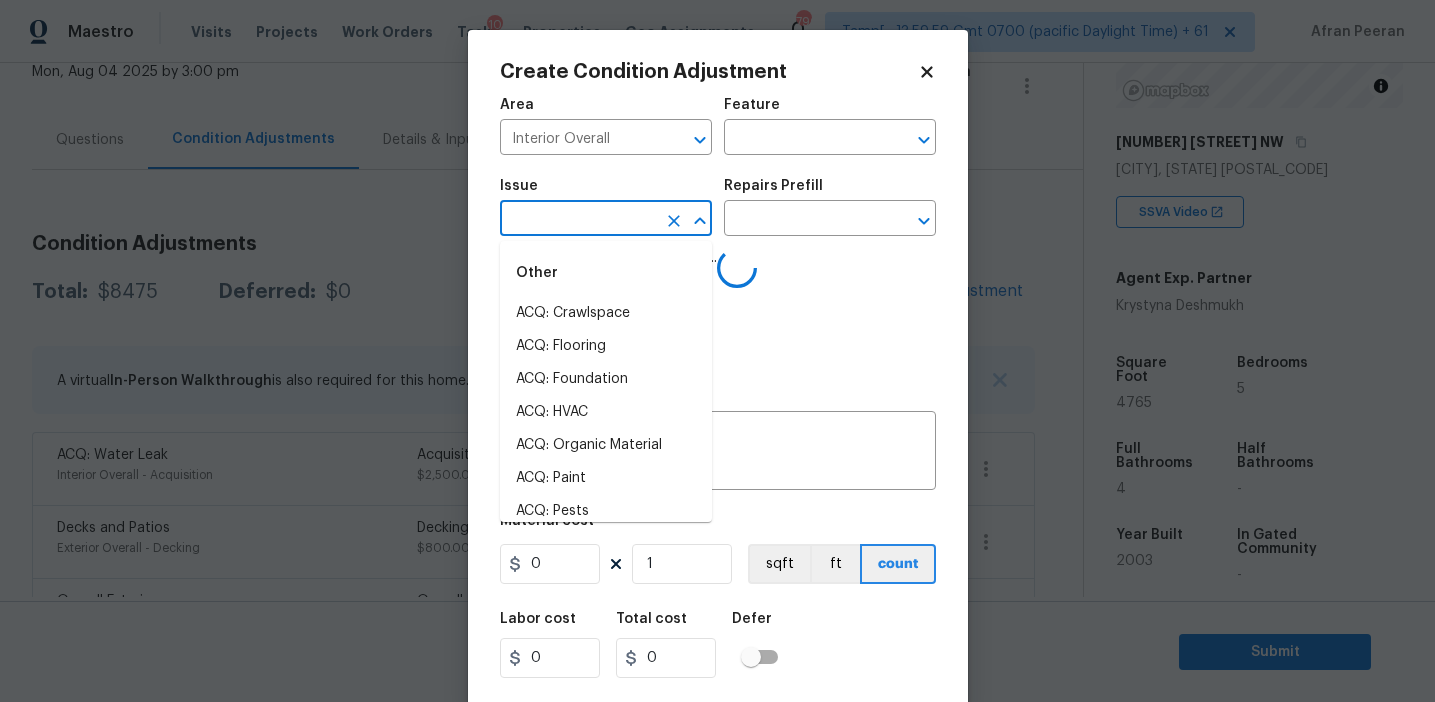 type on "a" 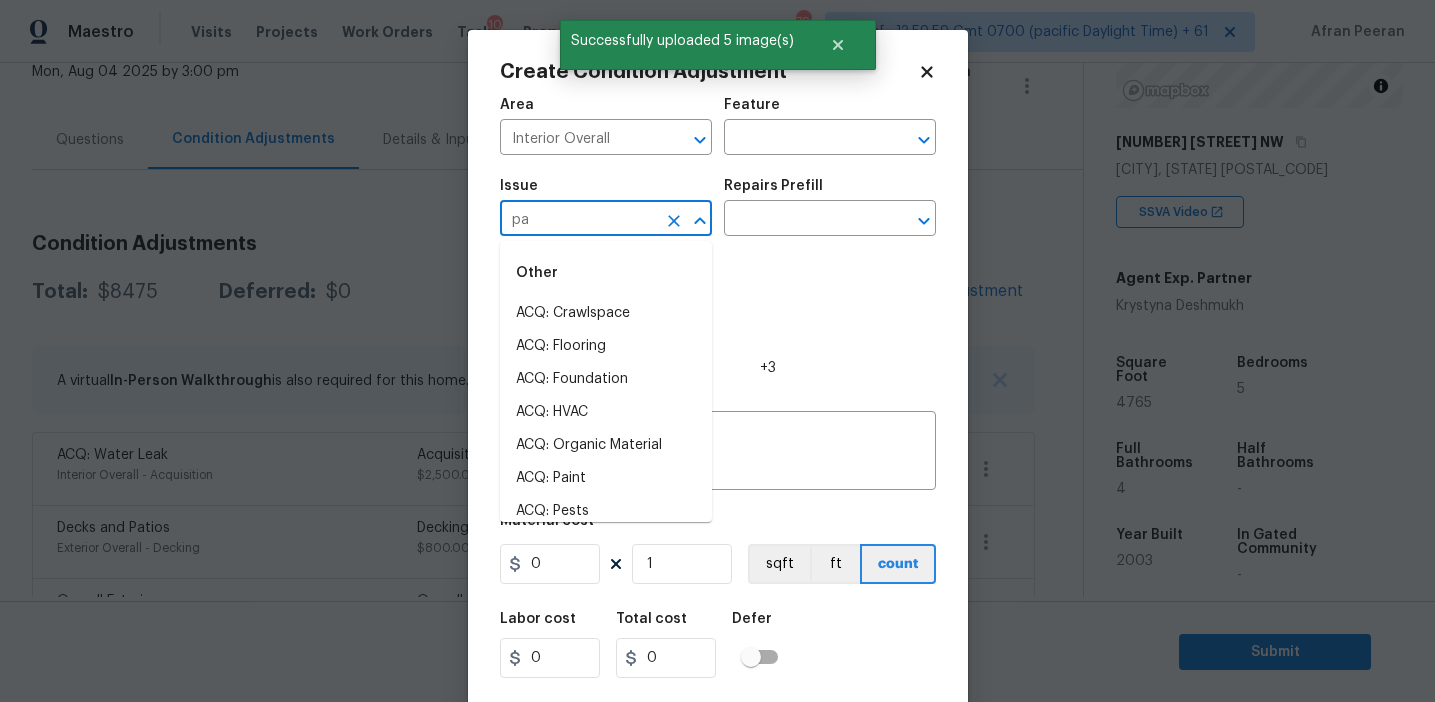 type on "pai" 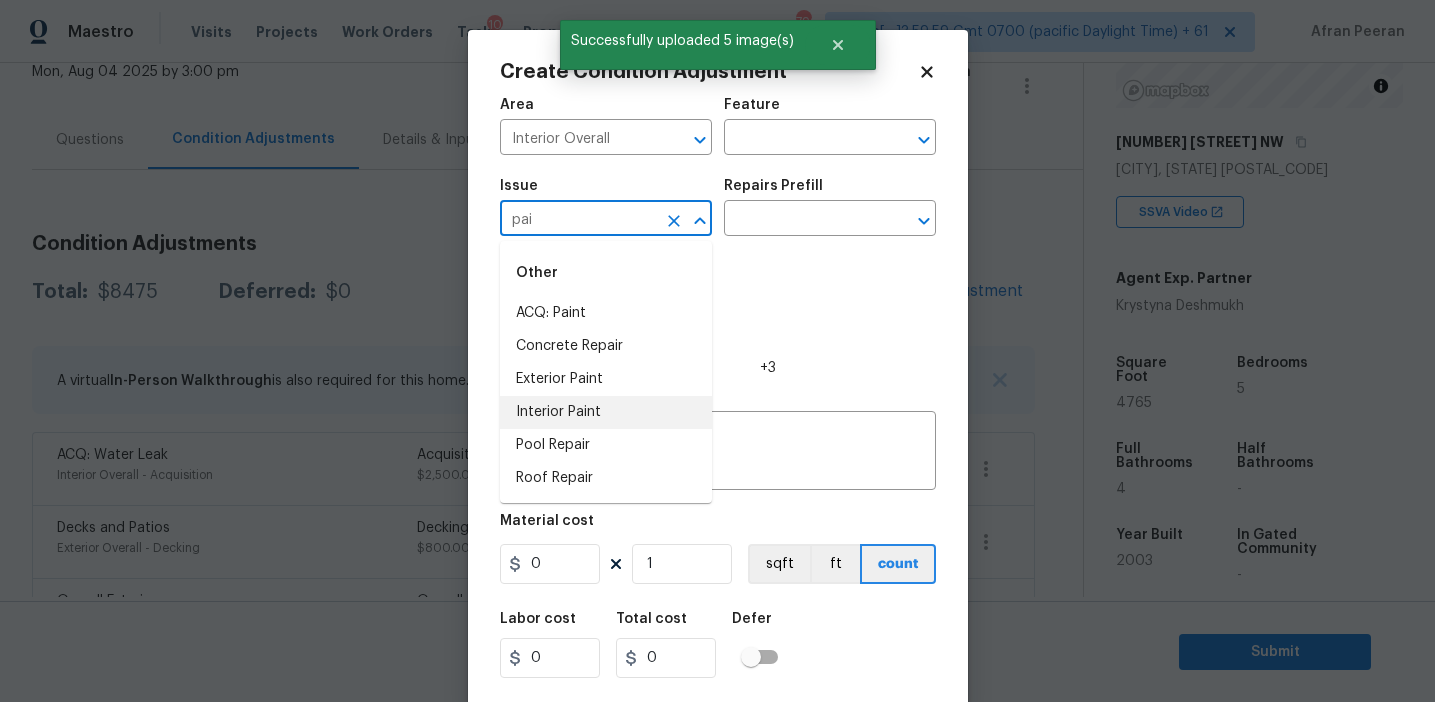 click on "Interior Paint" at bounding box center (606, 412) 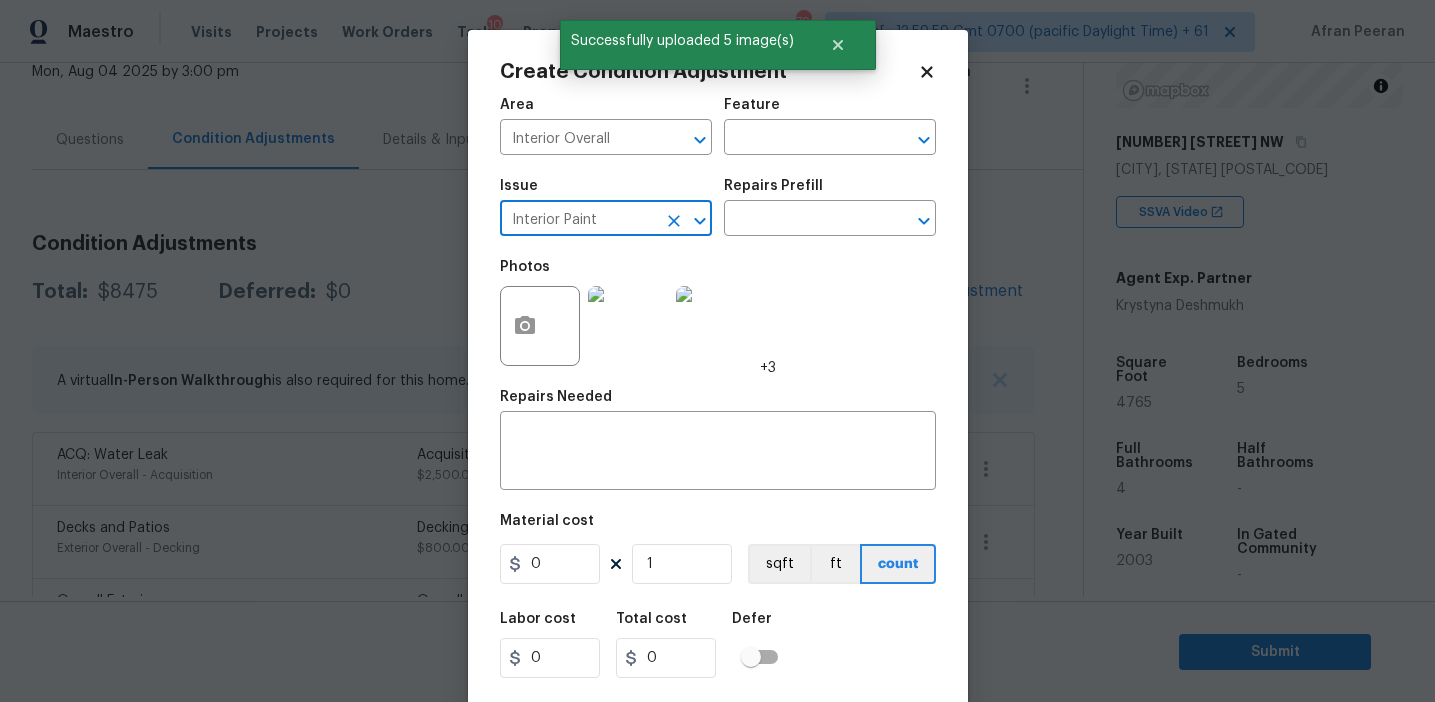 type on "Interior Paint" 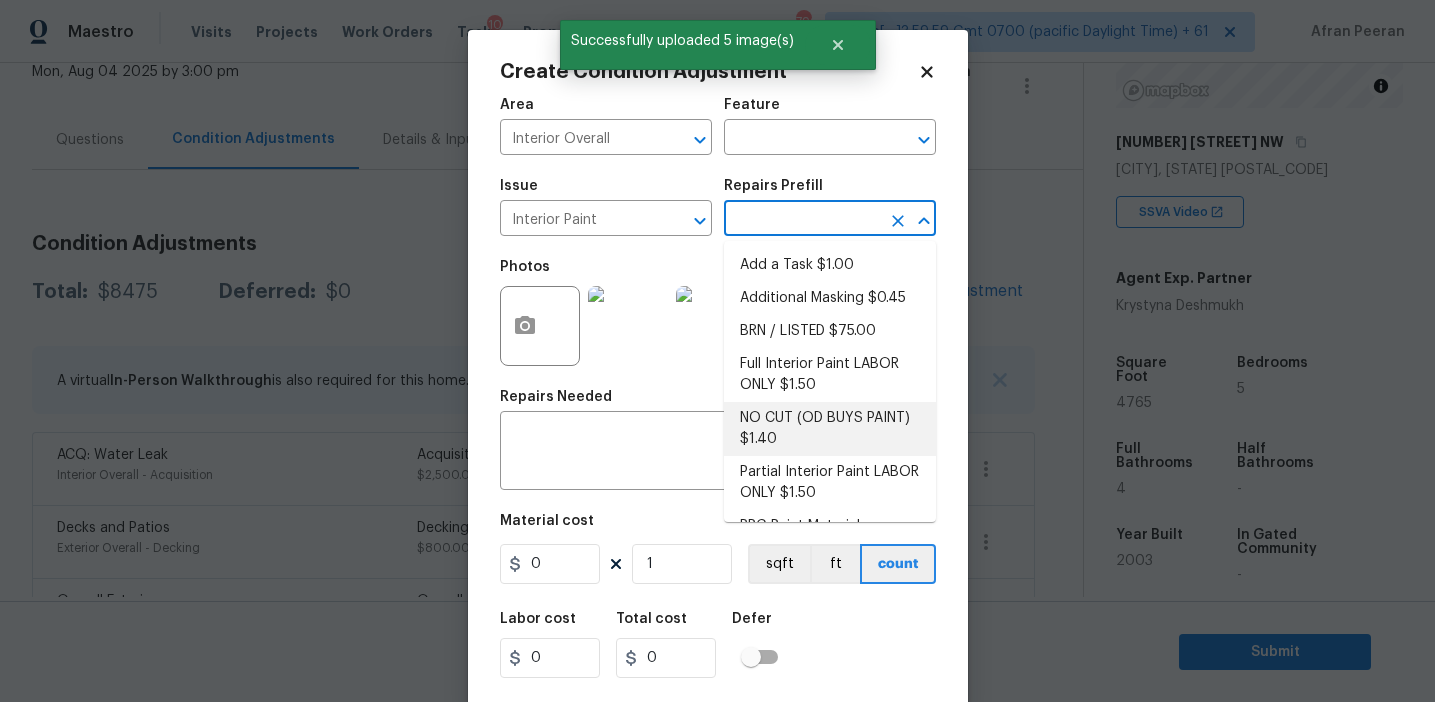 scroll, scrollTop: 83, scrollLeft: 0, axis: vertical 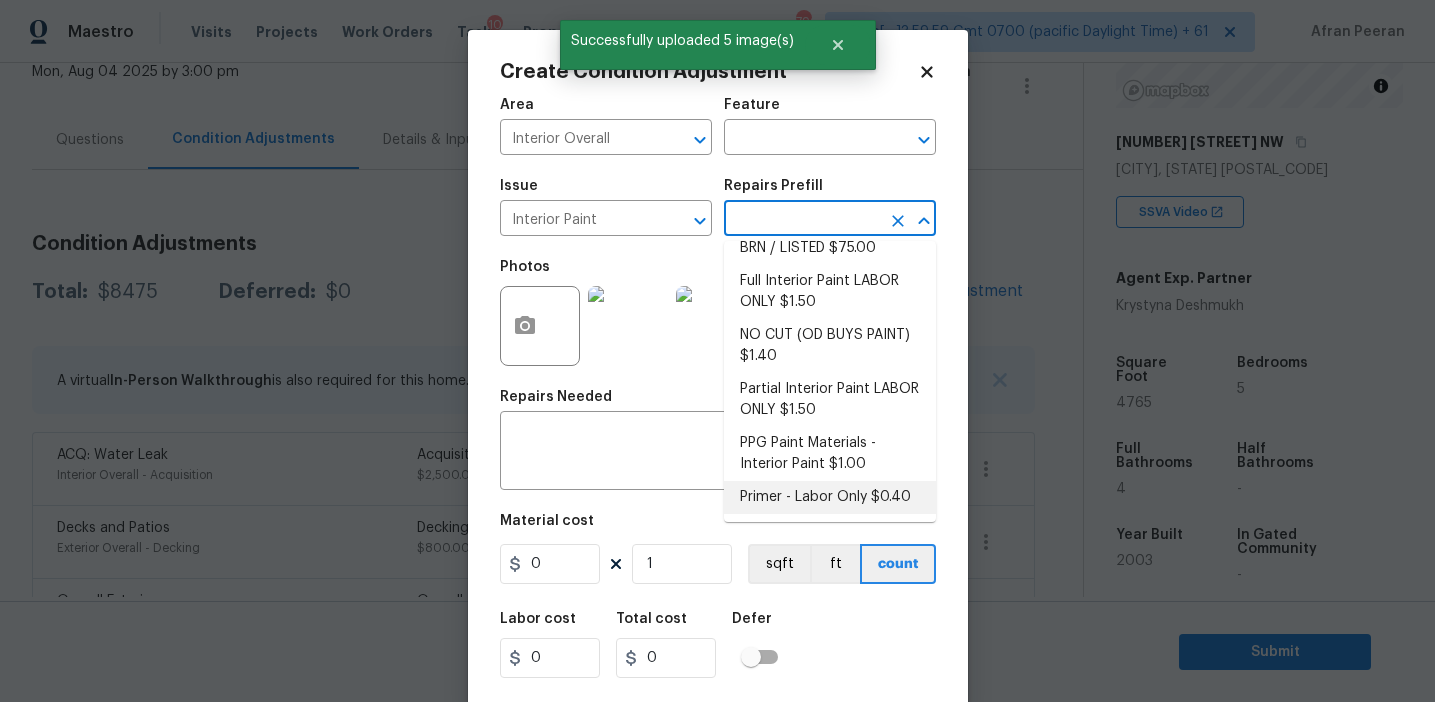 click on "Primer - Labor Only $0.40" at bounding box center (830, 497) 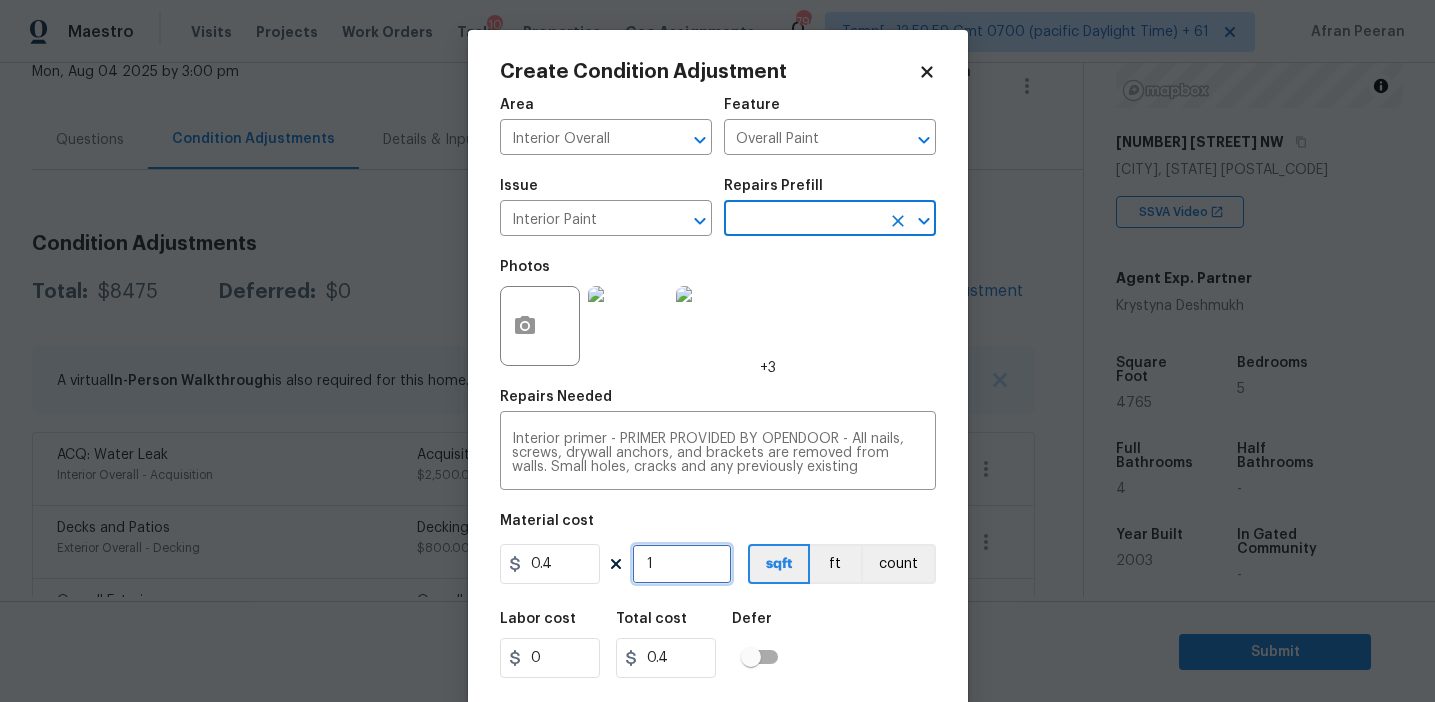 click on "1" at bounding box center (682, 564) 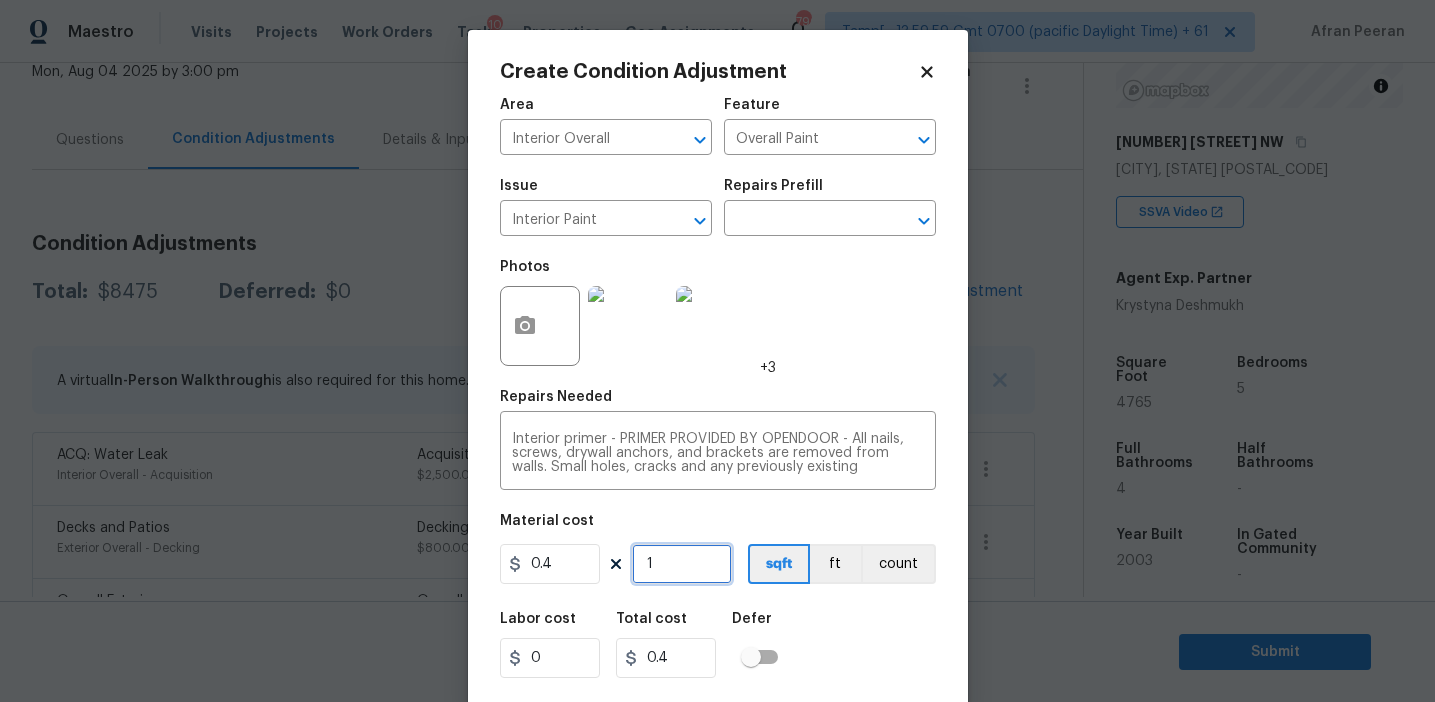 type on "0" 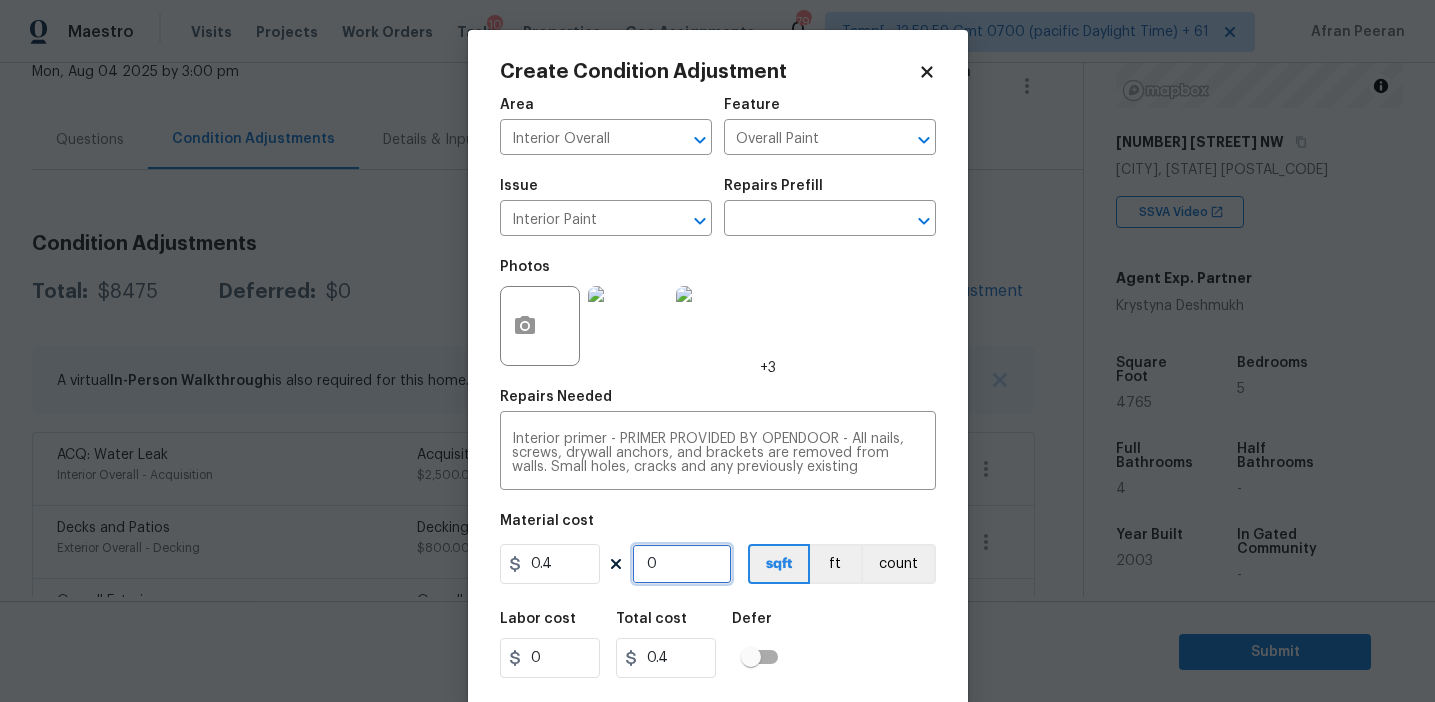 type on "0" 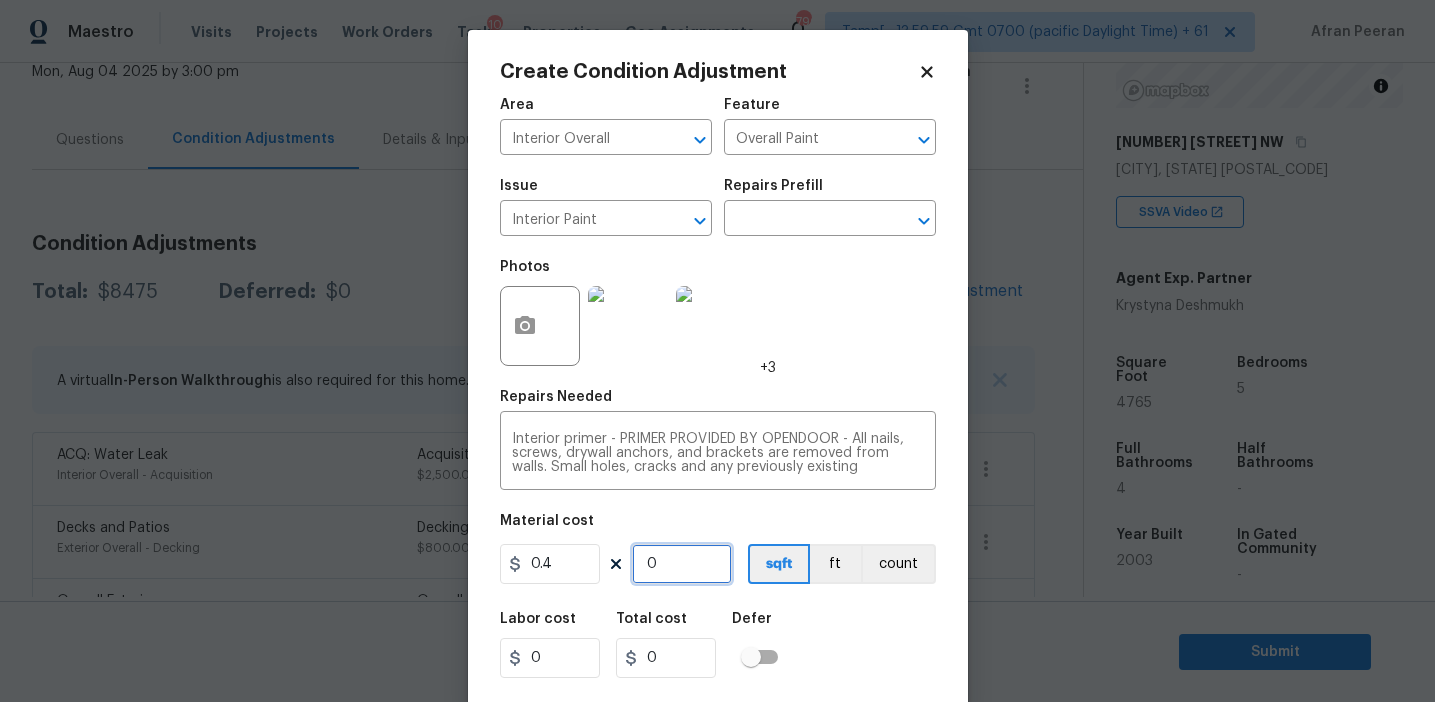 type on "4" 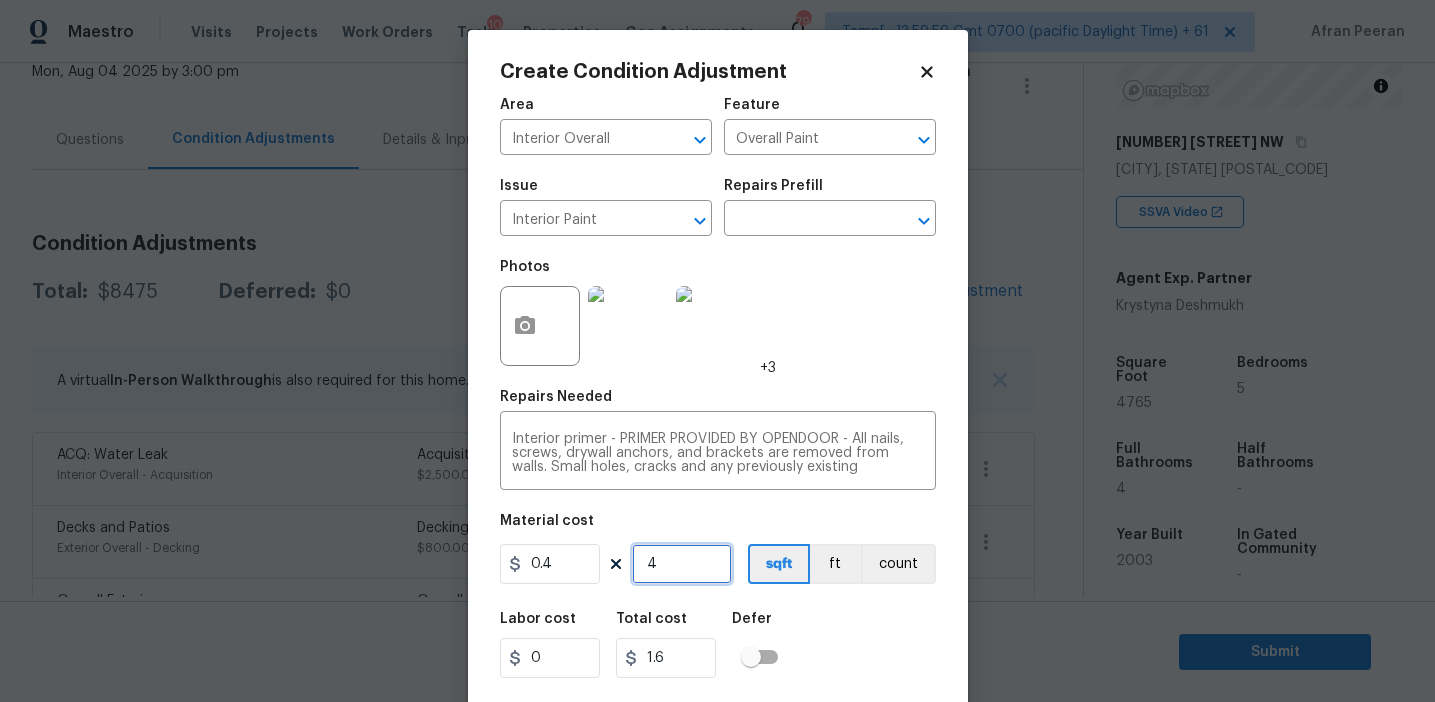 type on "47" 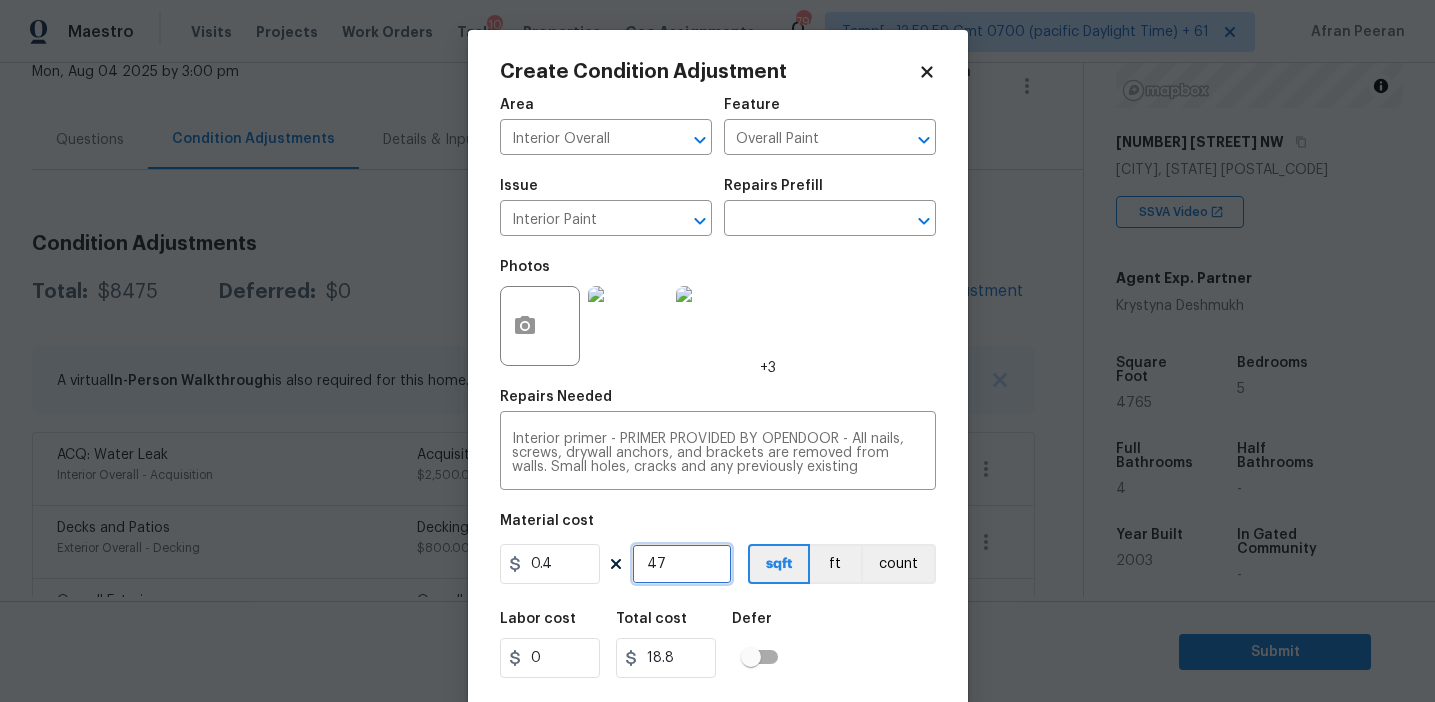 type on "476" 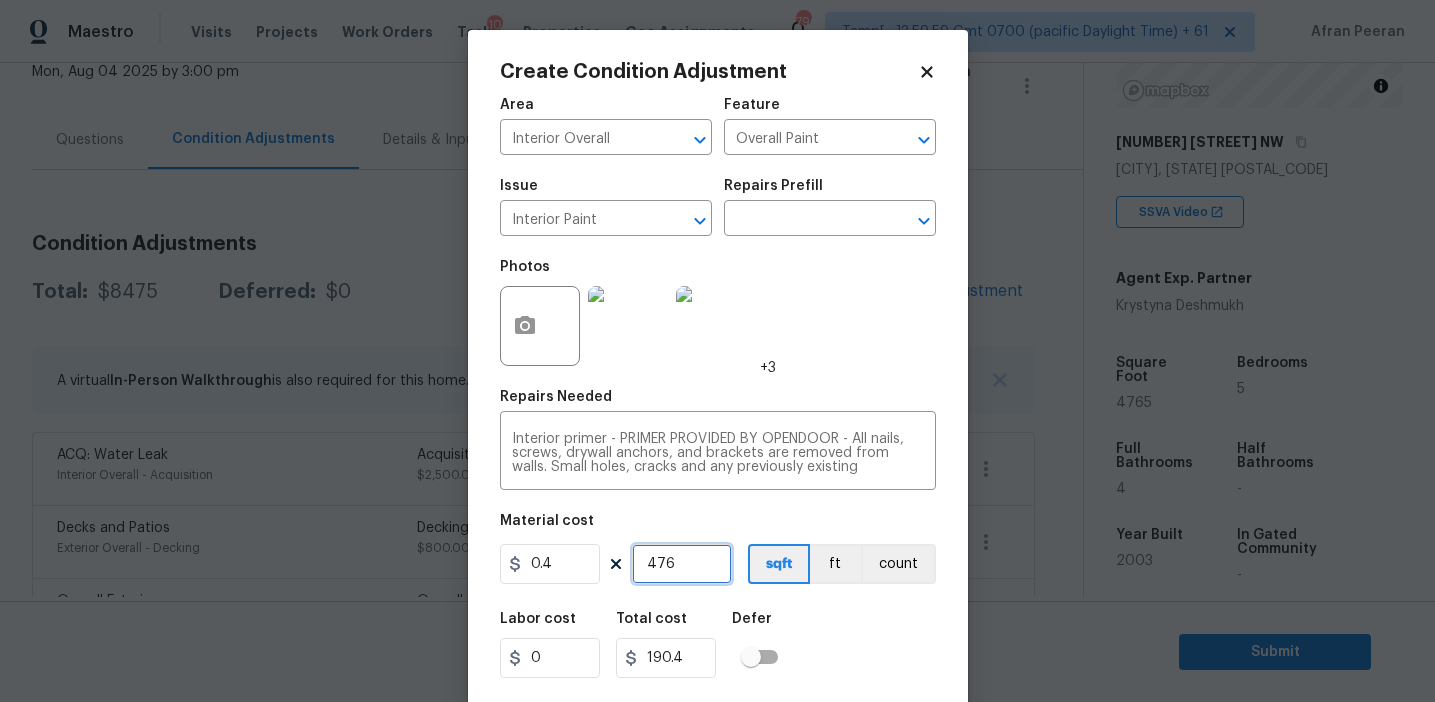 type on "4765" 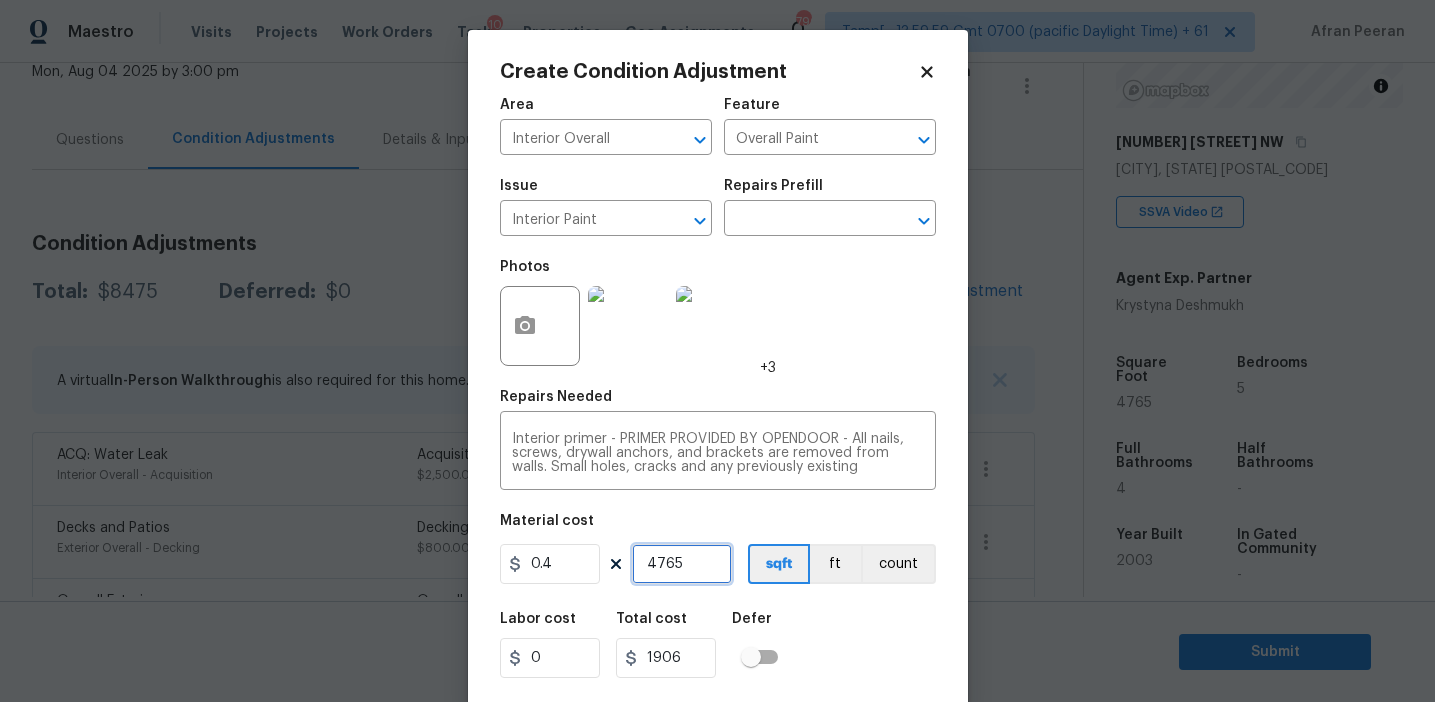 type on "4765" 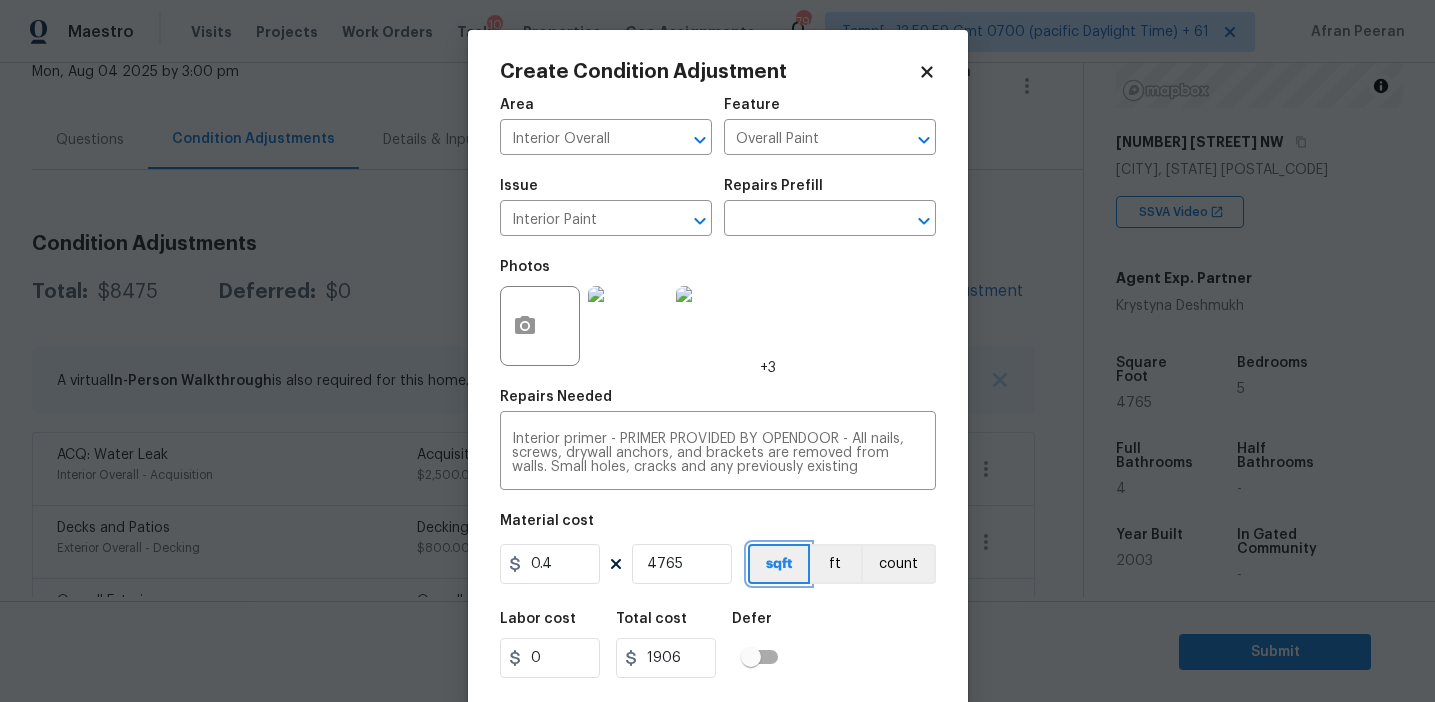 type 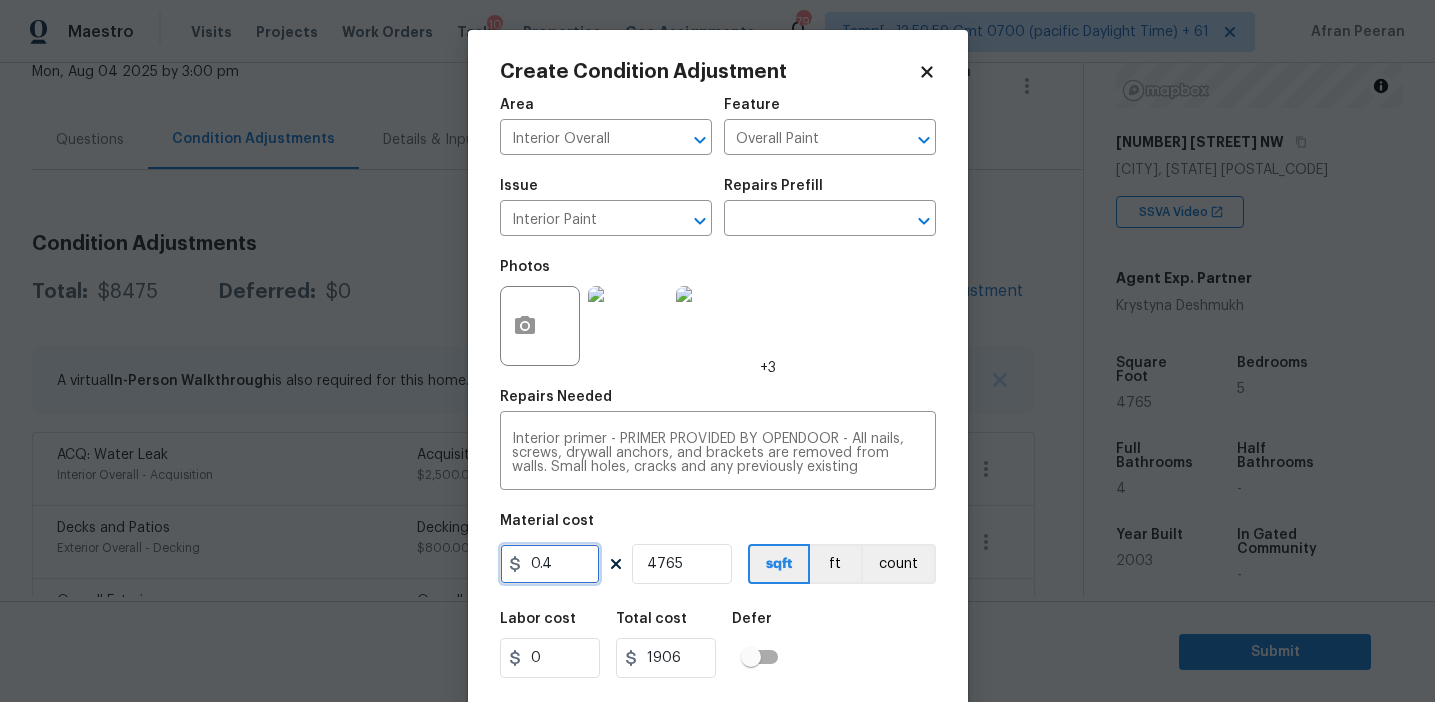 click on "0.4" at bounding box center (550, 564) 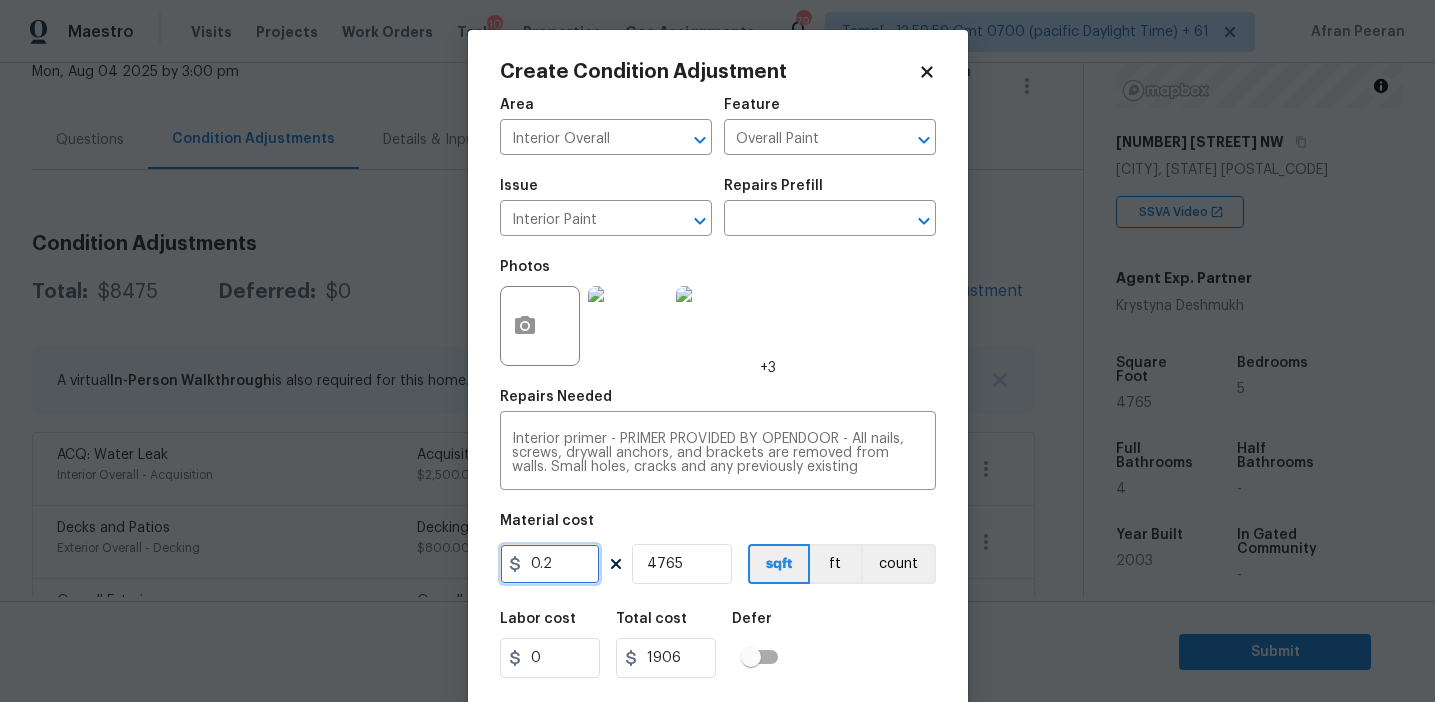 type on "0.2" 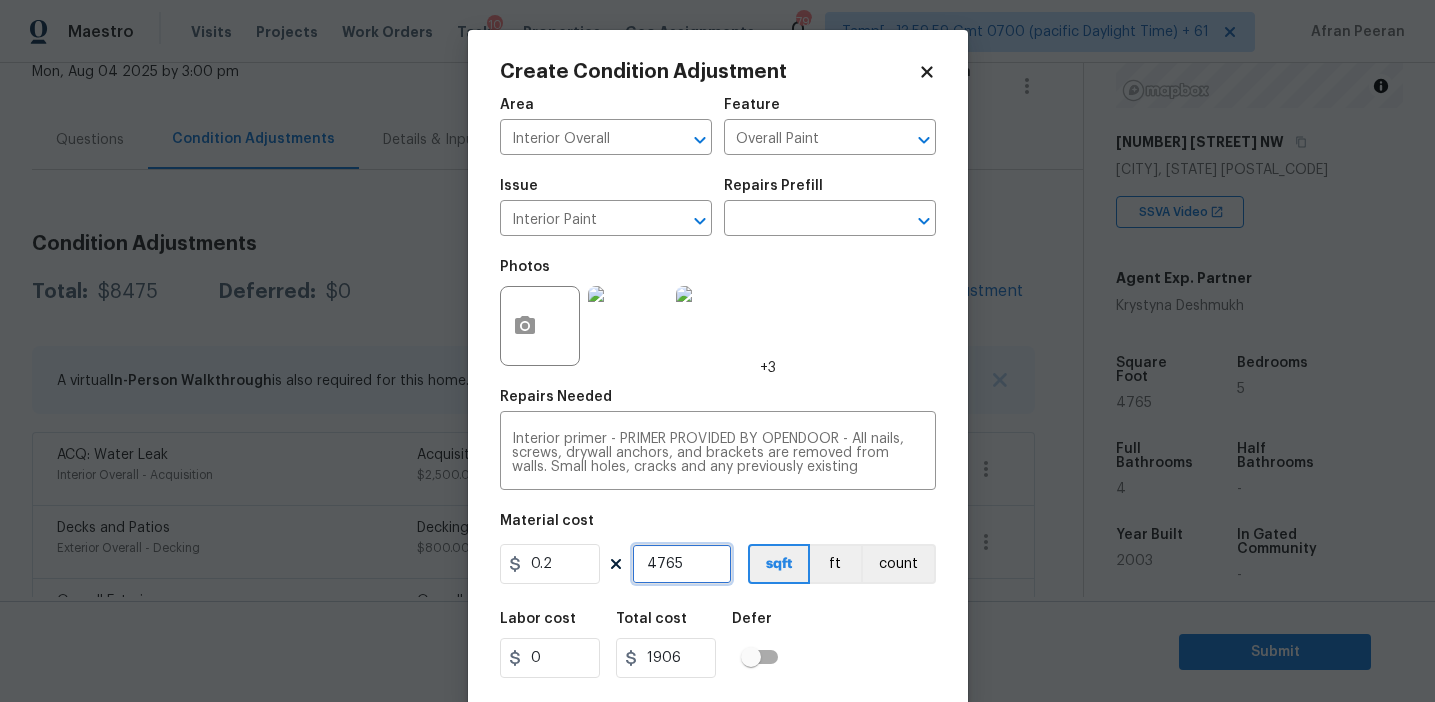 type on "953" 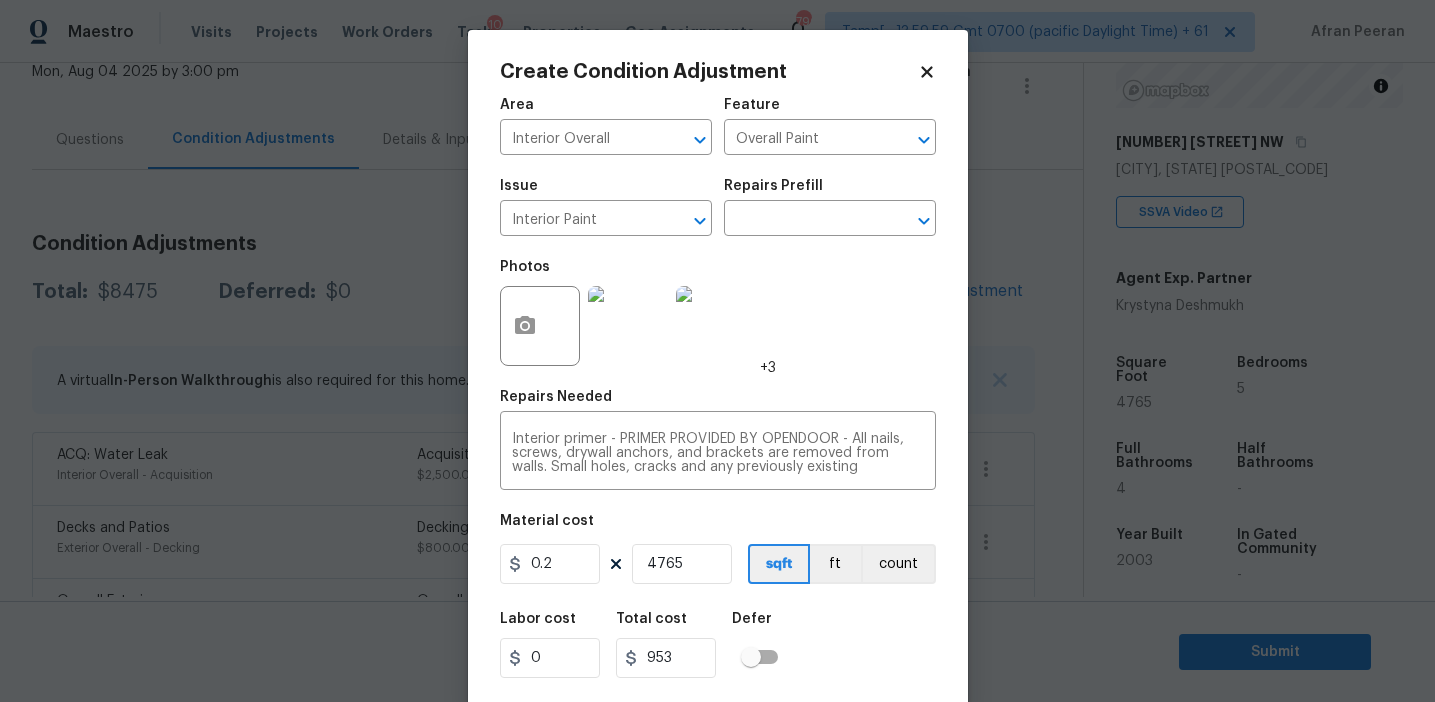 click on "Labor cost 0 Total cost 953 Defer" at bounding box center [718, 645] 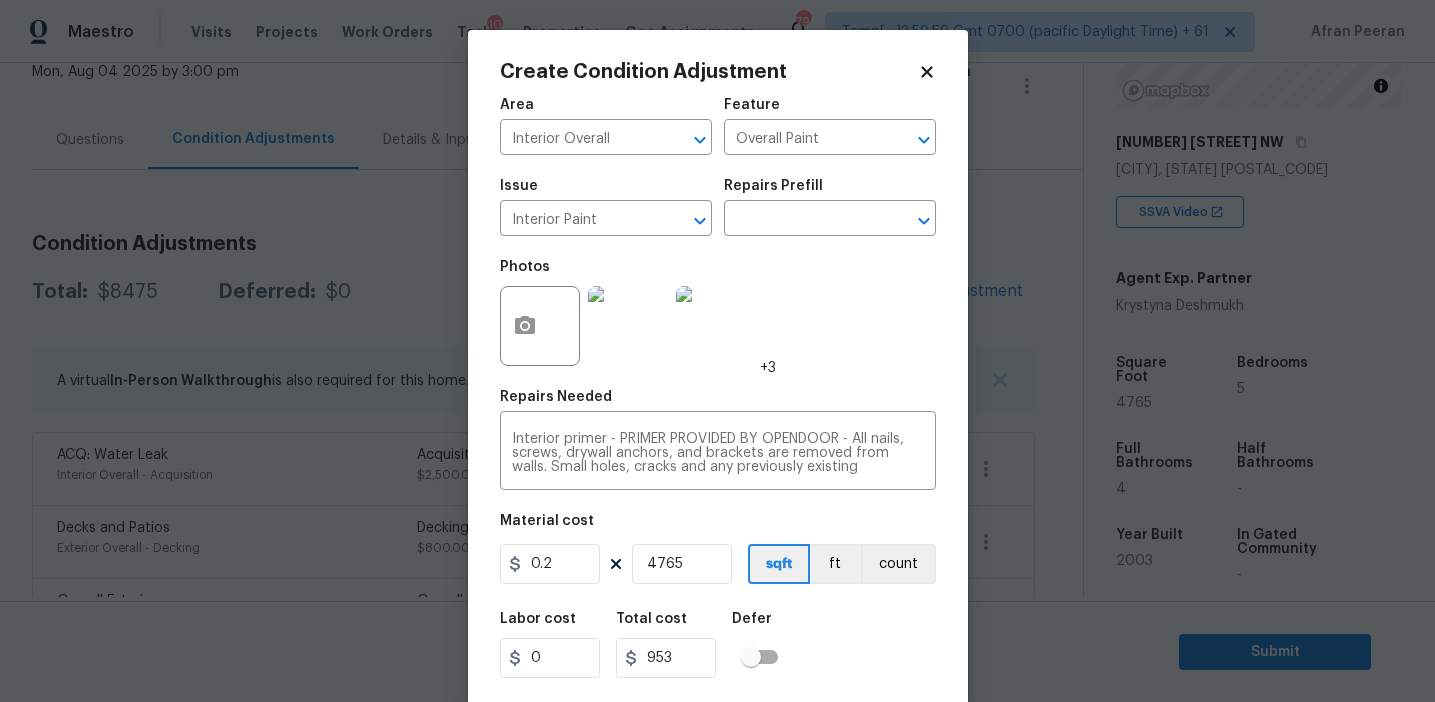 click on "Labor cost 0 Total cost 953 Defer" at bounding box center [718, 645] 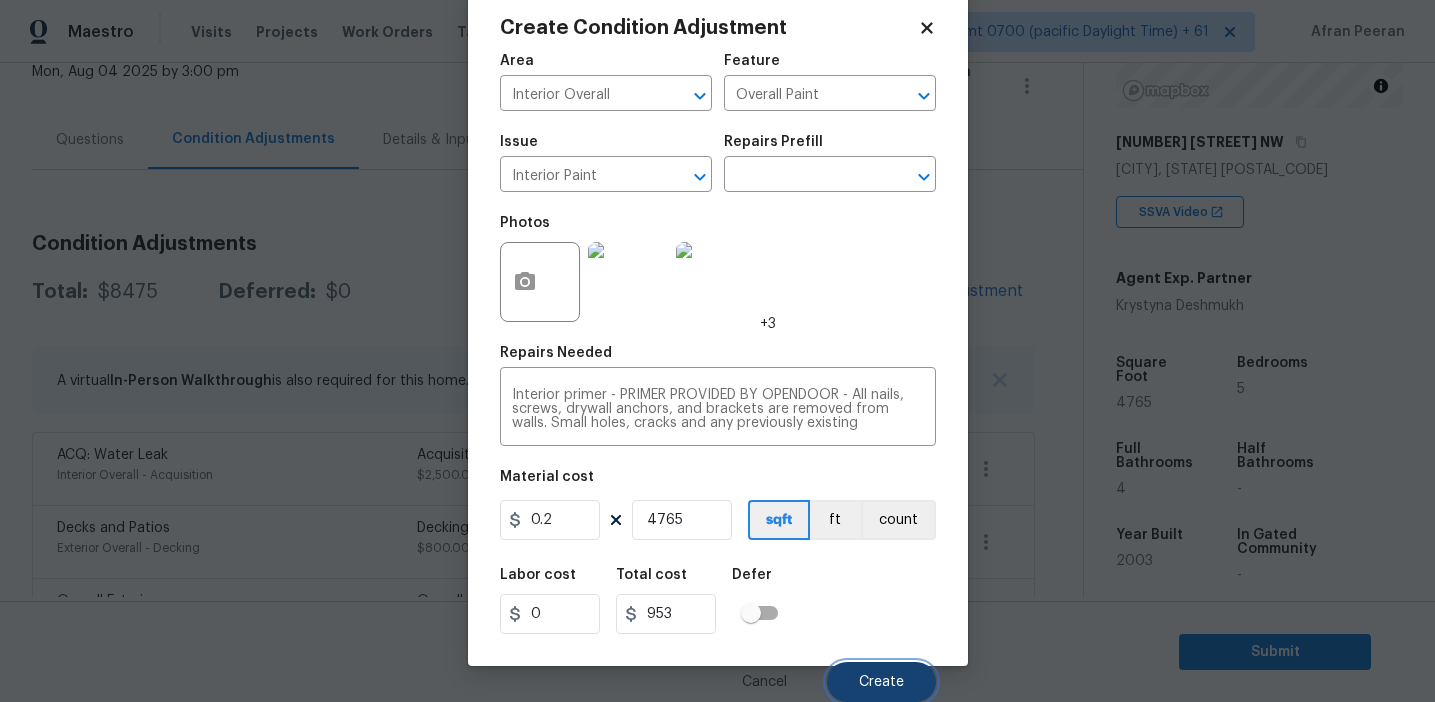 click on "Create" at bounding box center (881, 682) 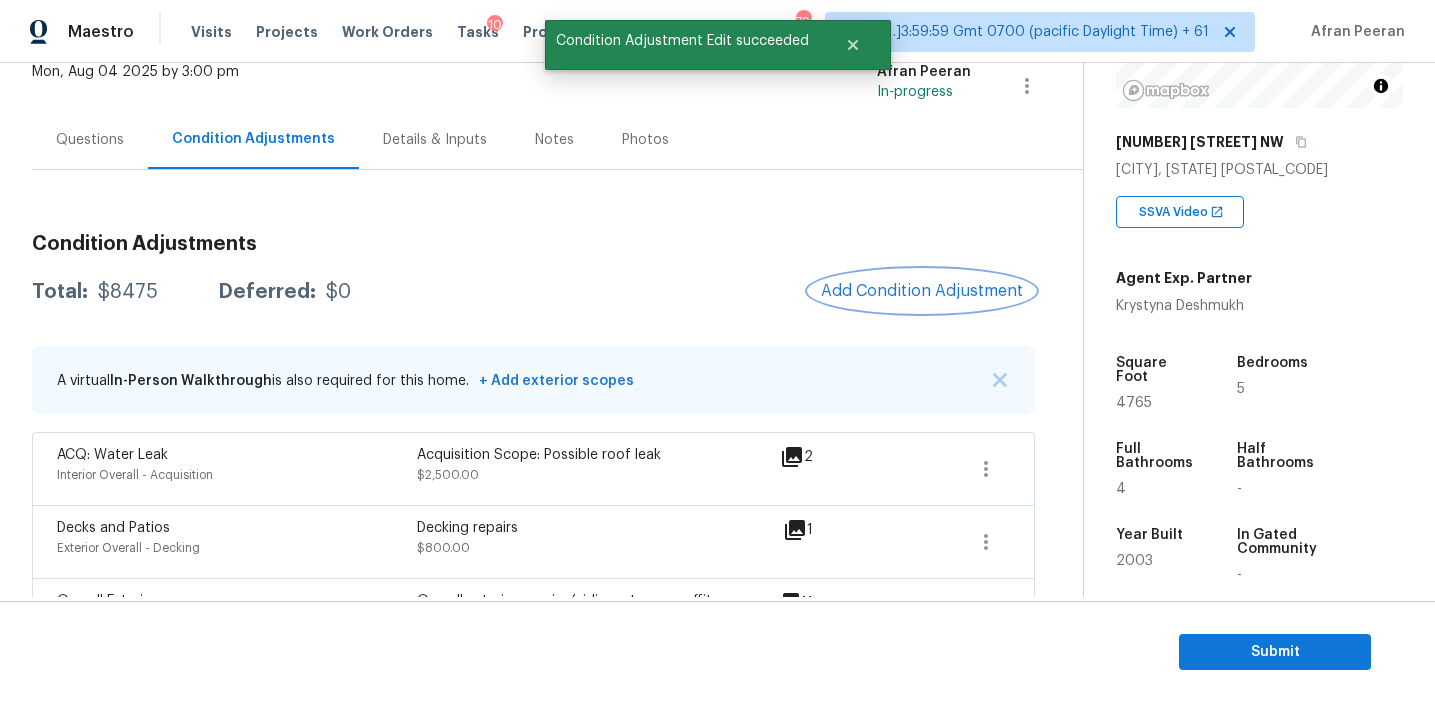 scroll, scrollTop: 0, scrollLeft: 0, axis: both 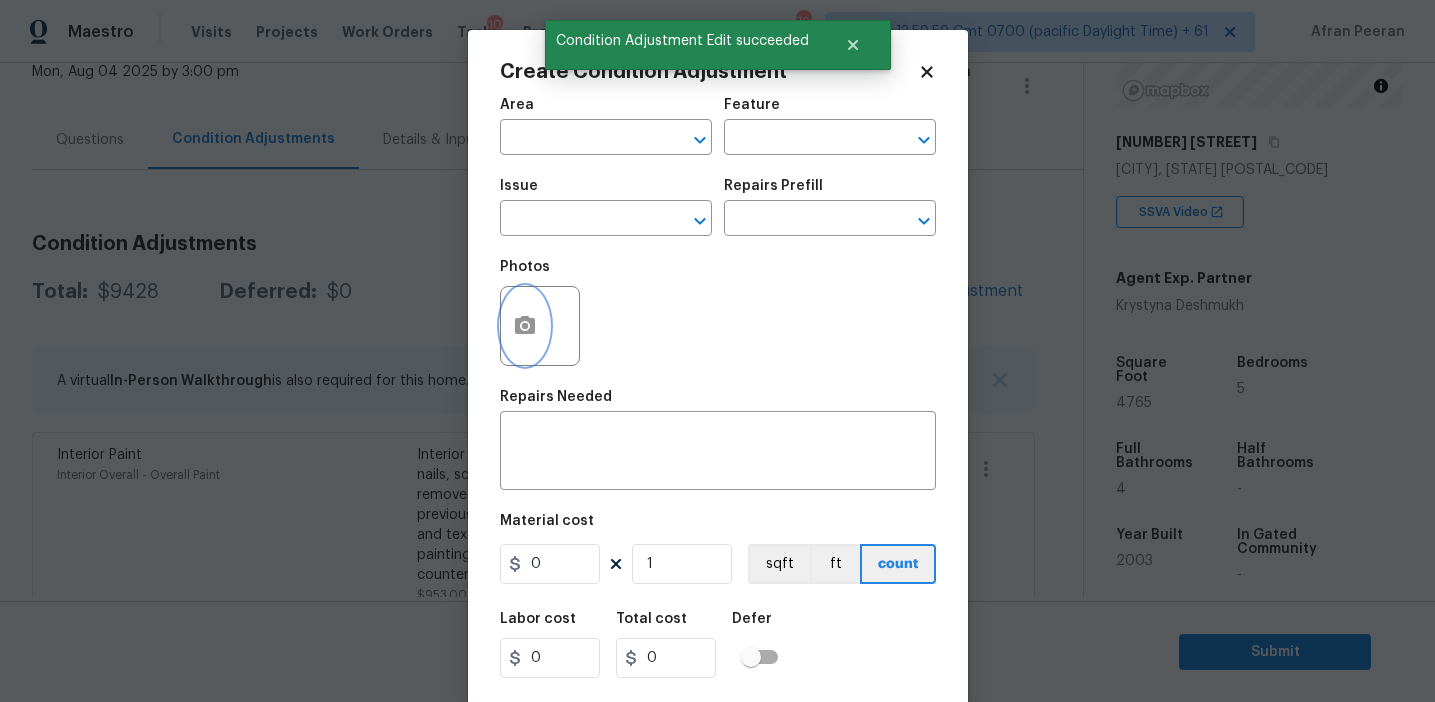click 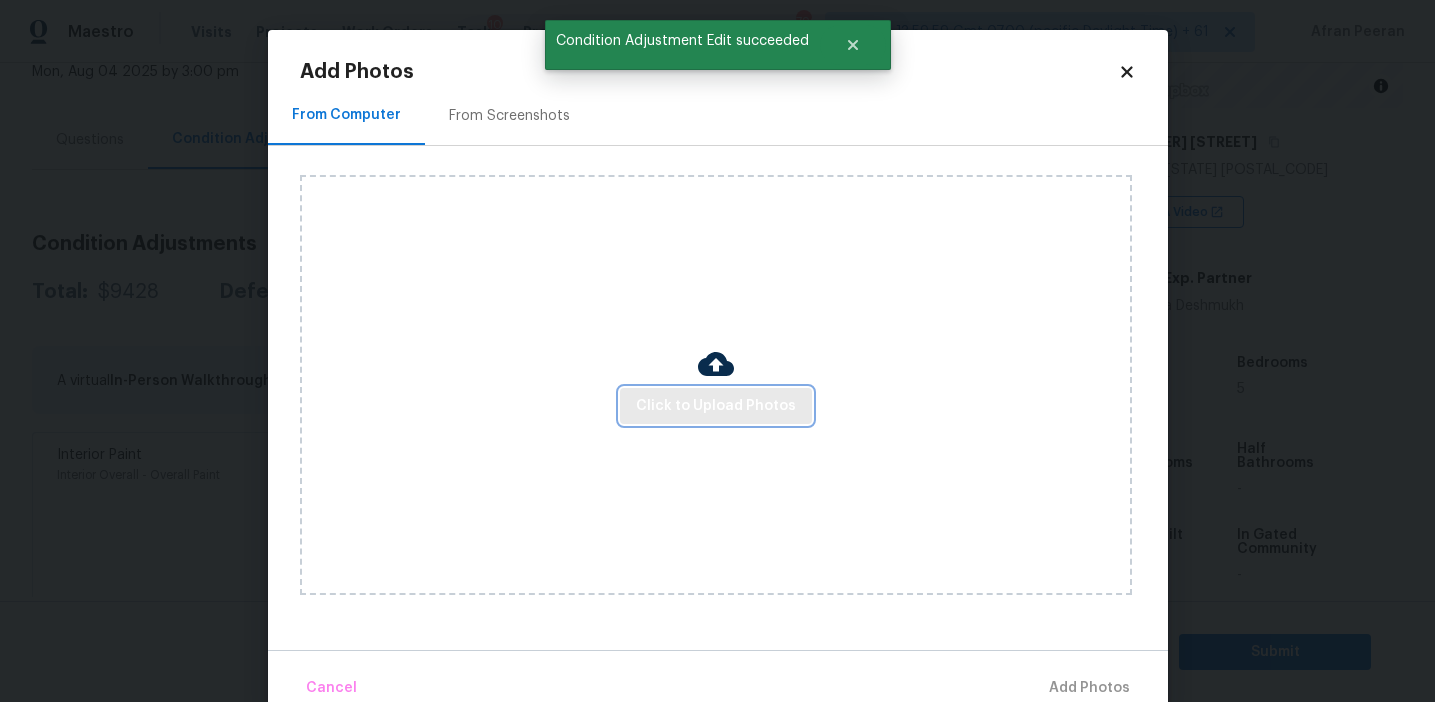 click on "Click to Upload Photos" at bounding box center (716, 406) 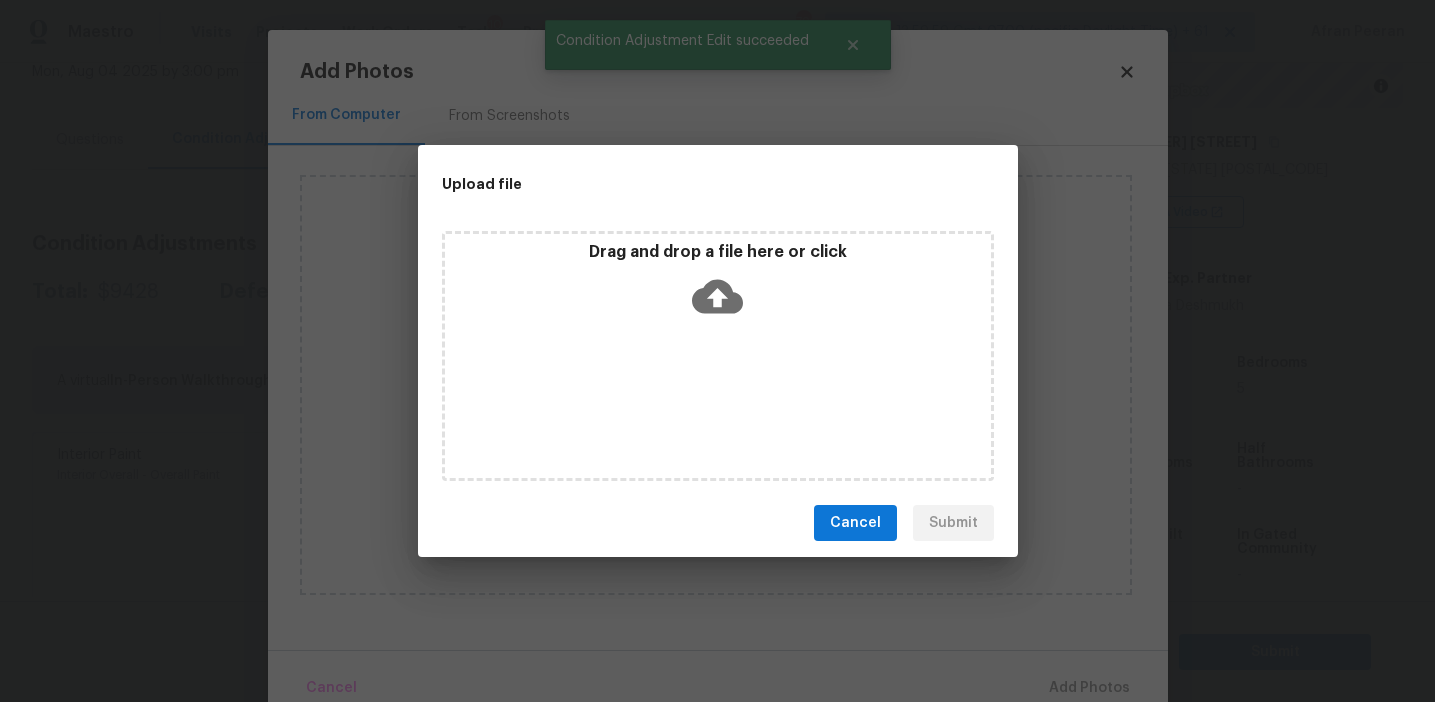 click on "Drag and drop a file here or click" at bounding box center (718, 285) 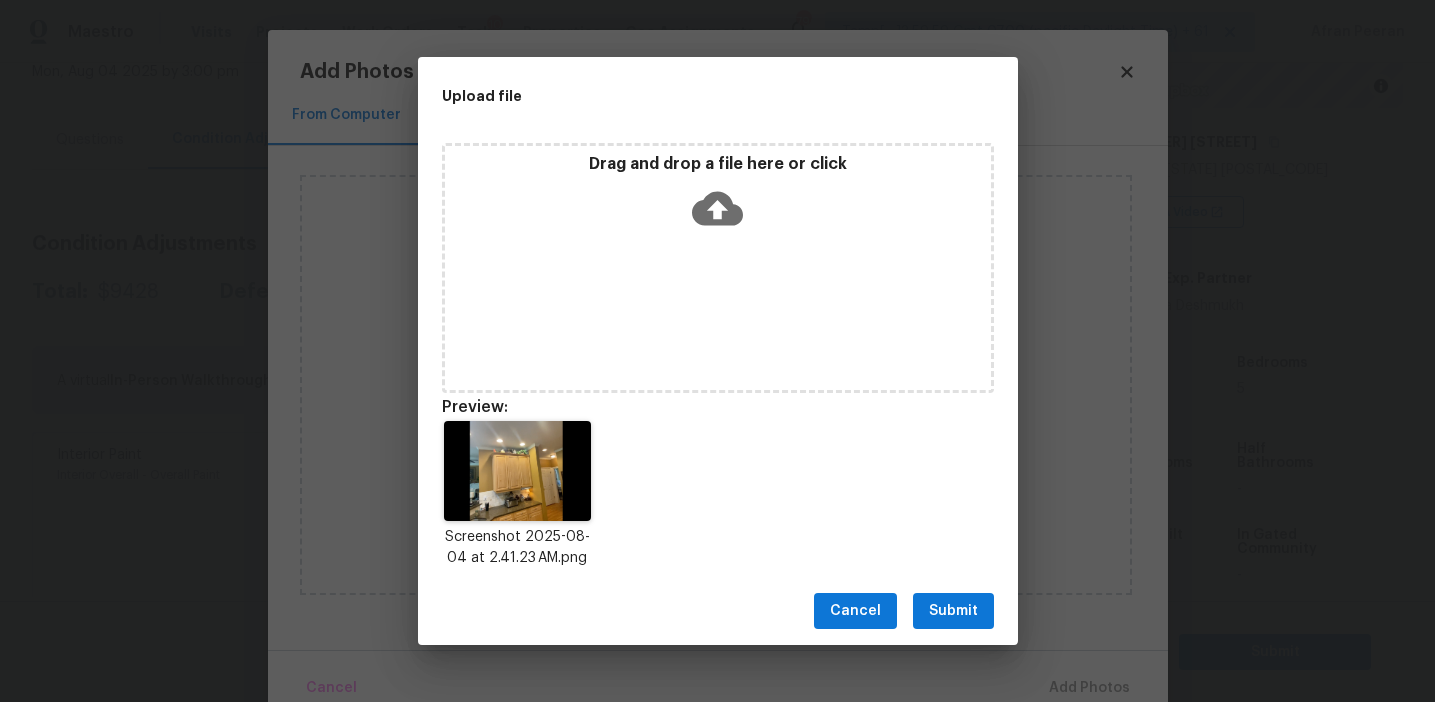 click on "Cancel Submit" at bounding box center [718, 611] 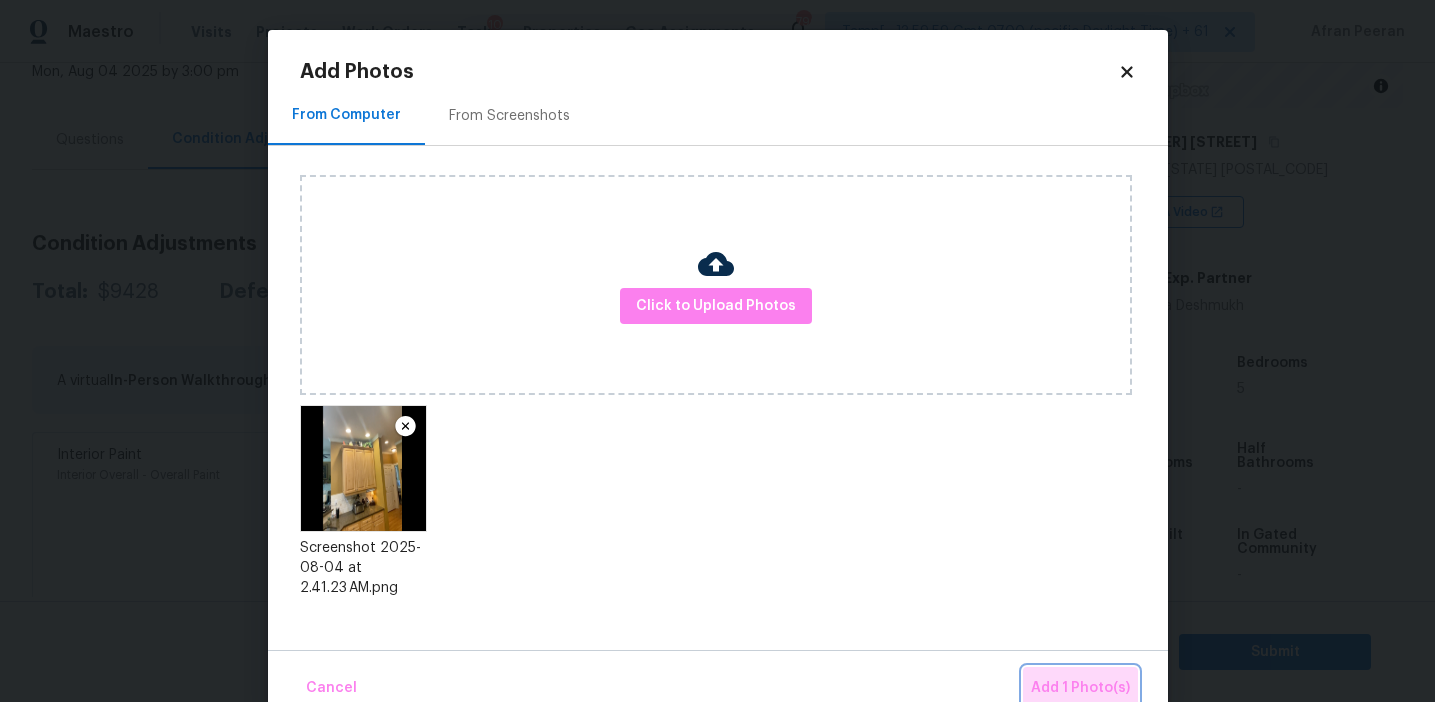 click on "Add 1 Photo(s)" at bounding box center [1080, 688] 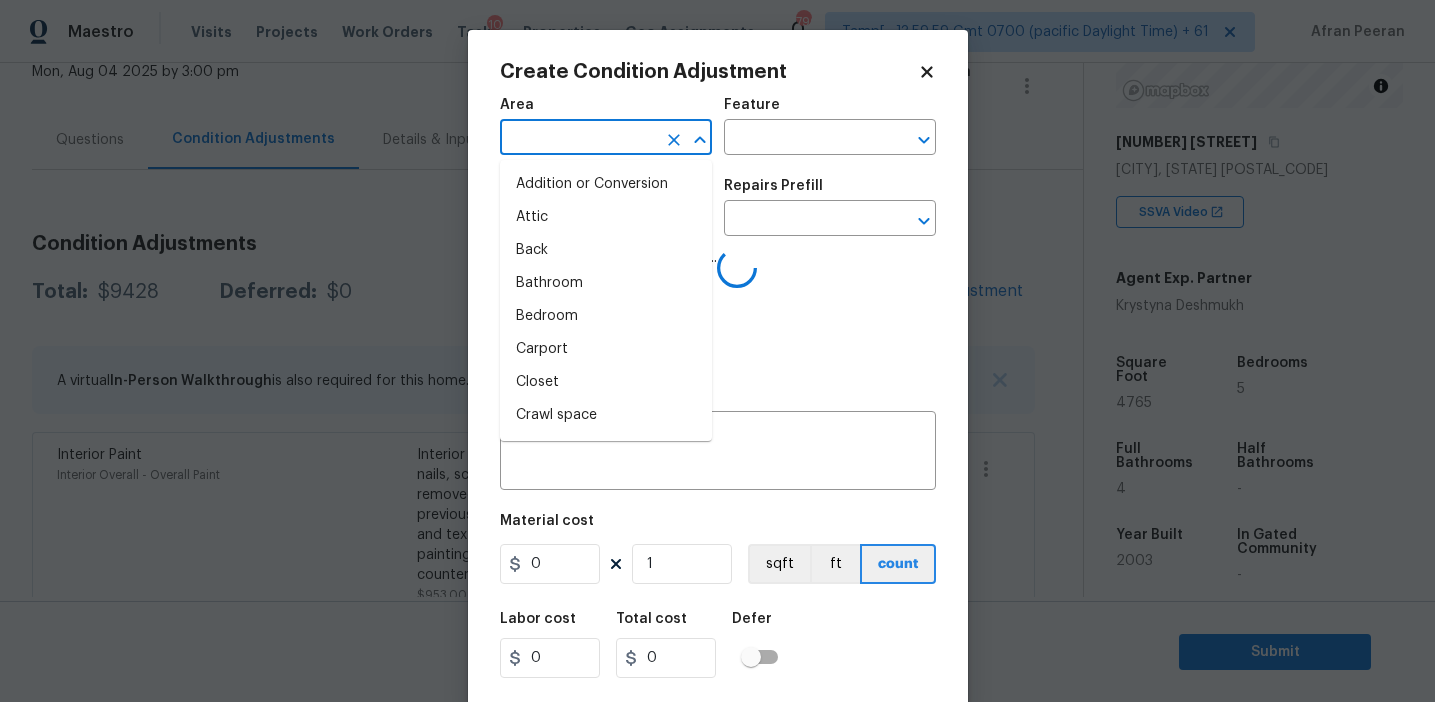 click at bounding box center (578, 139) 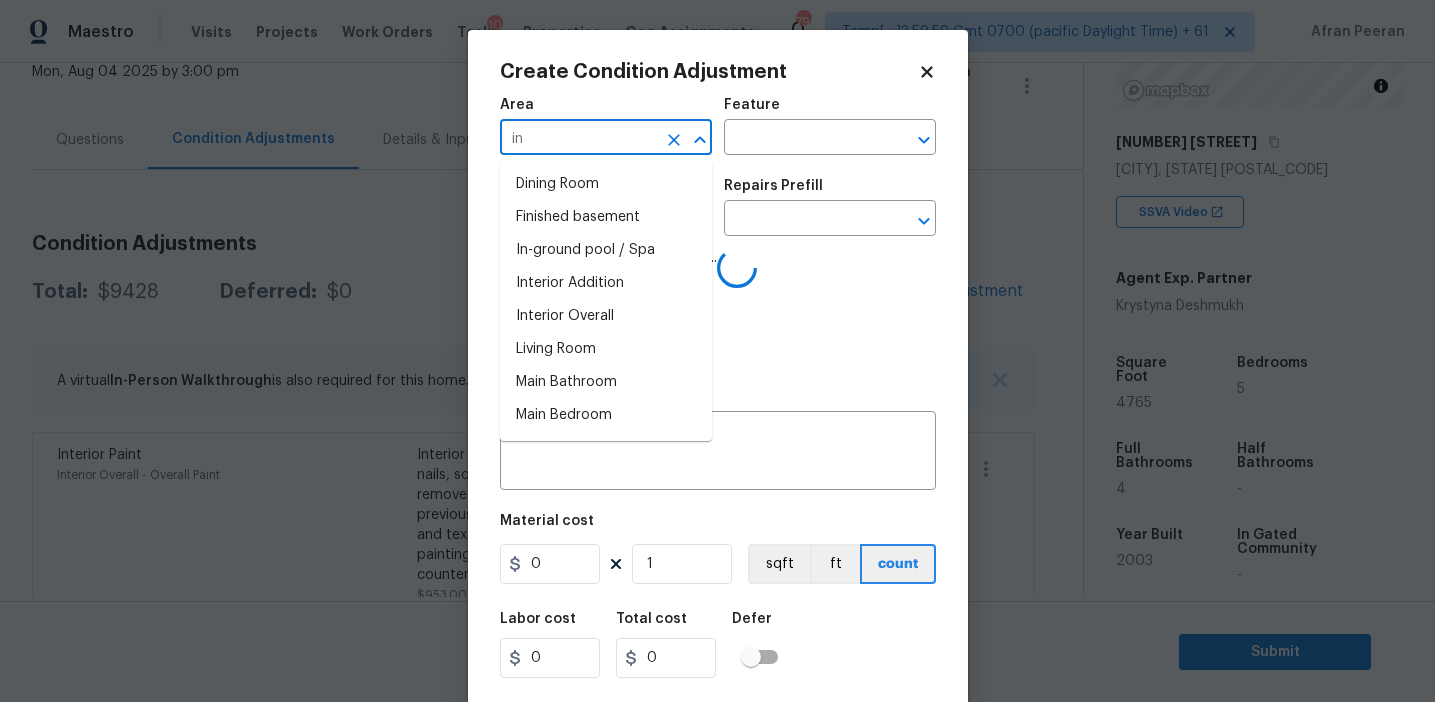 type on "int" 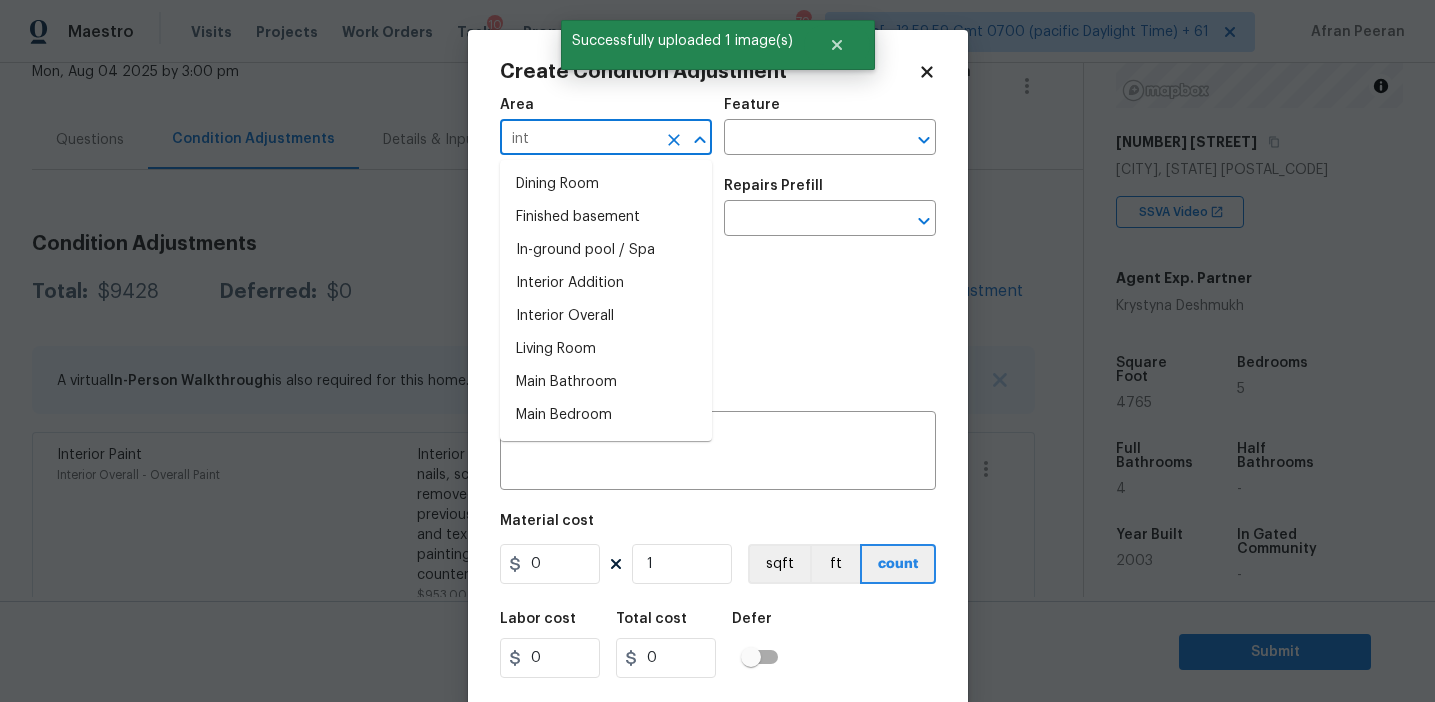 type on "inte" 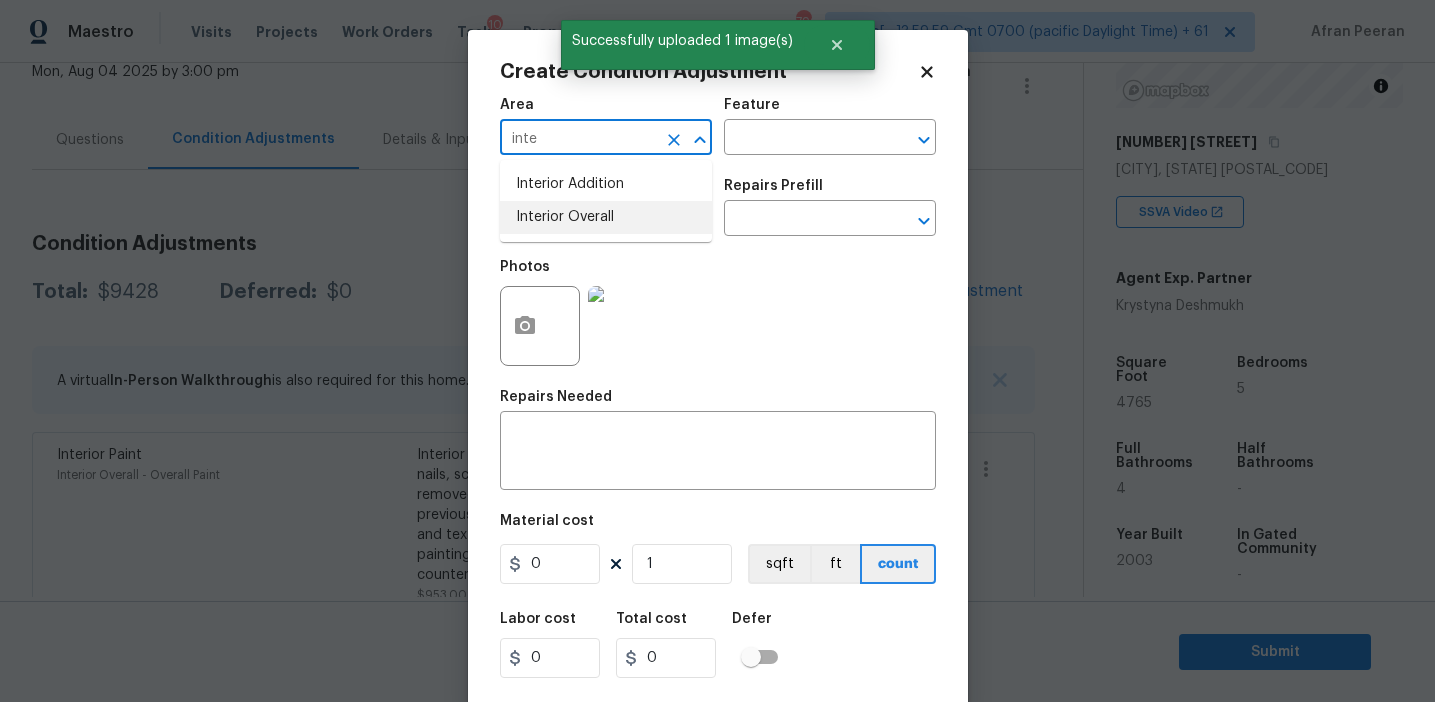 click on "Interior Overall" at bounding box center [606, 217] 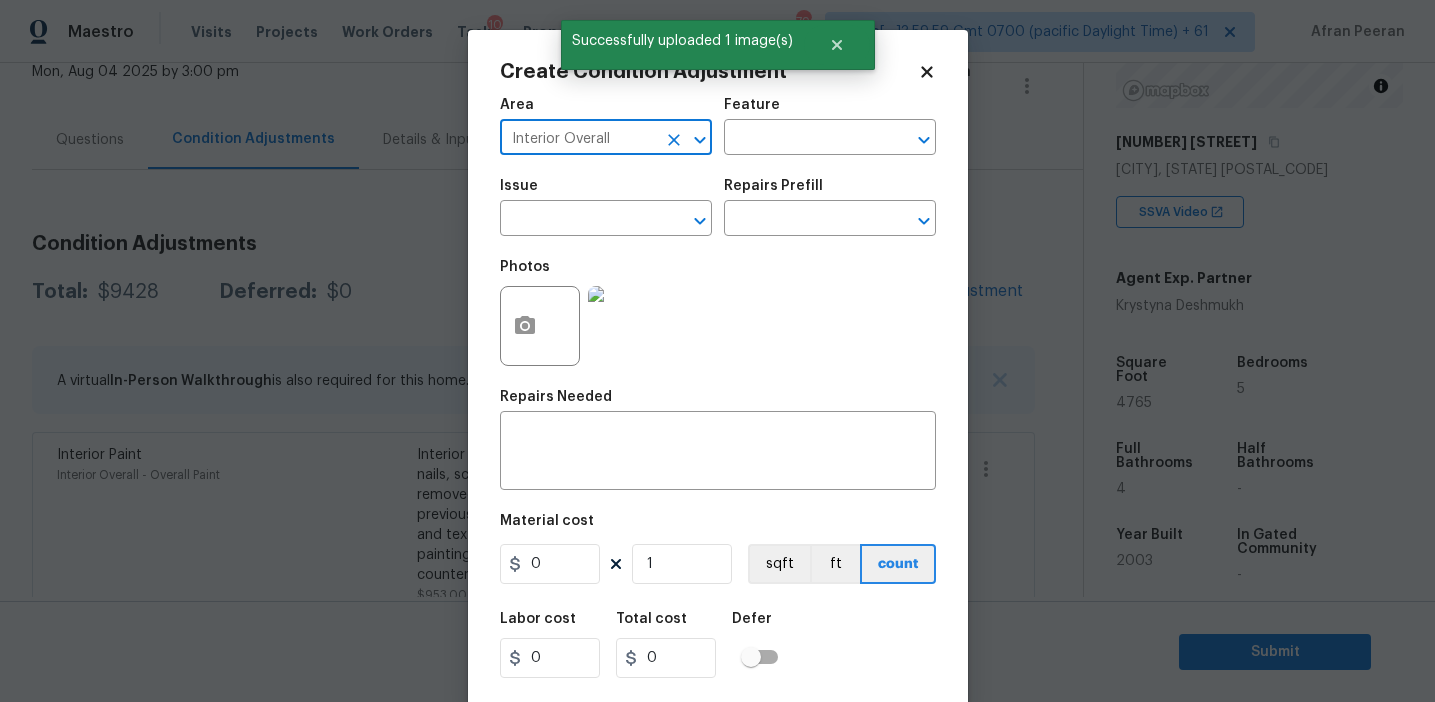 type on "Interior Overall" 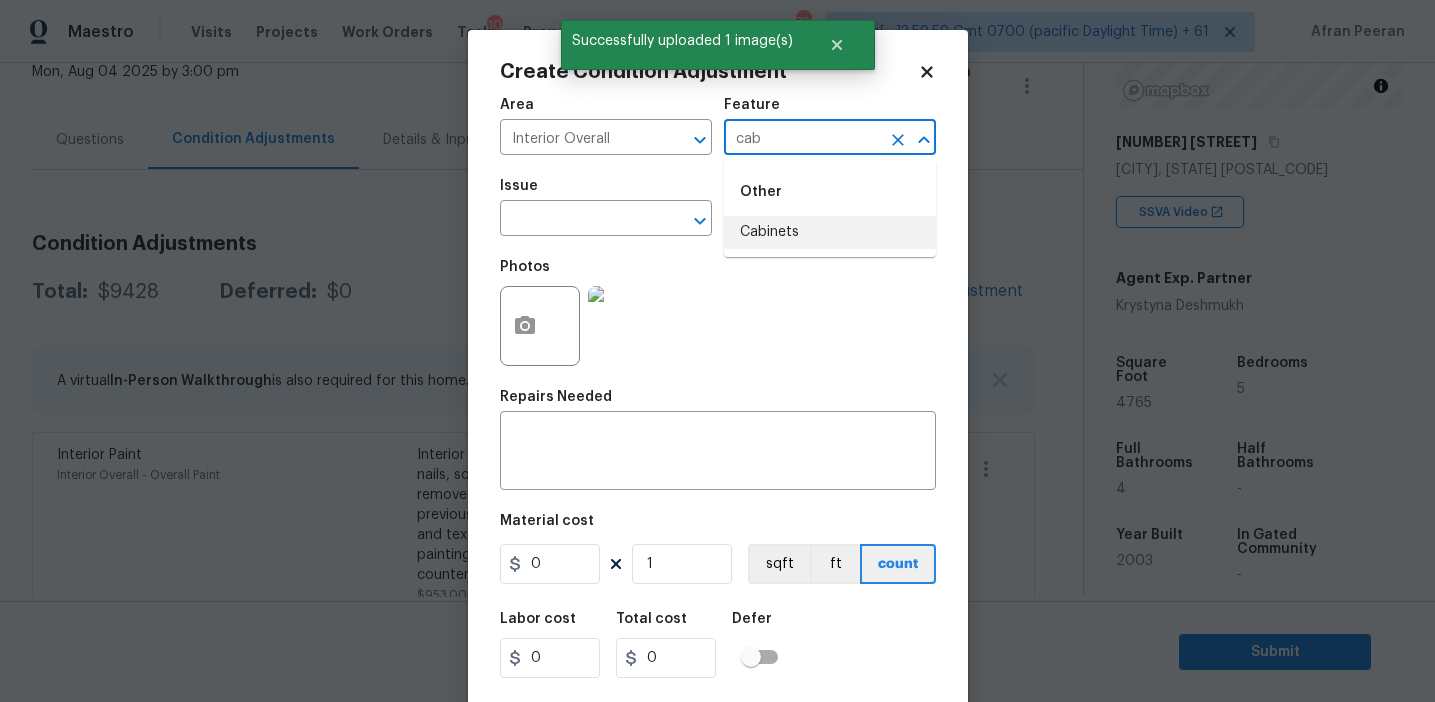 click on "Cabinets" at bounding box center (830, 232) 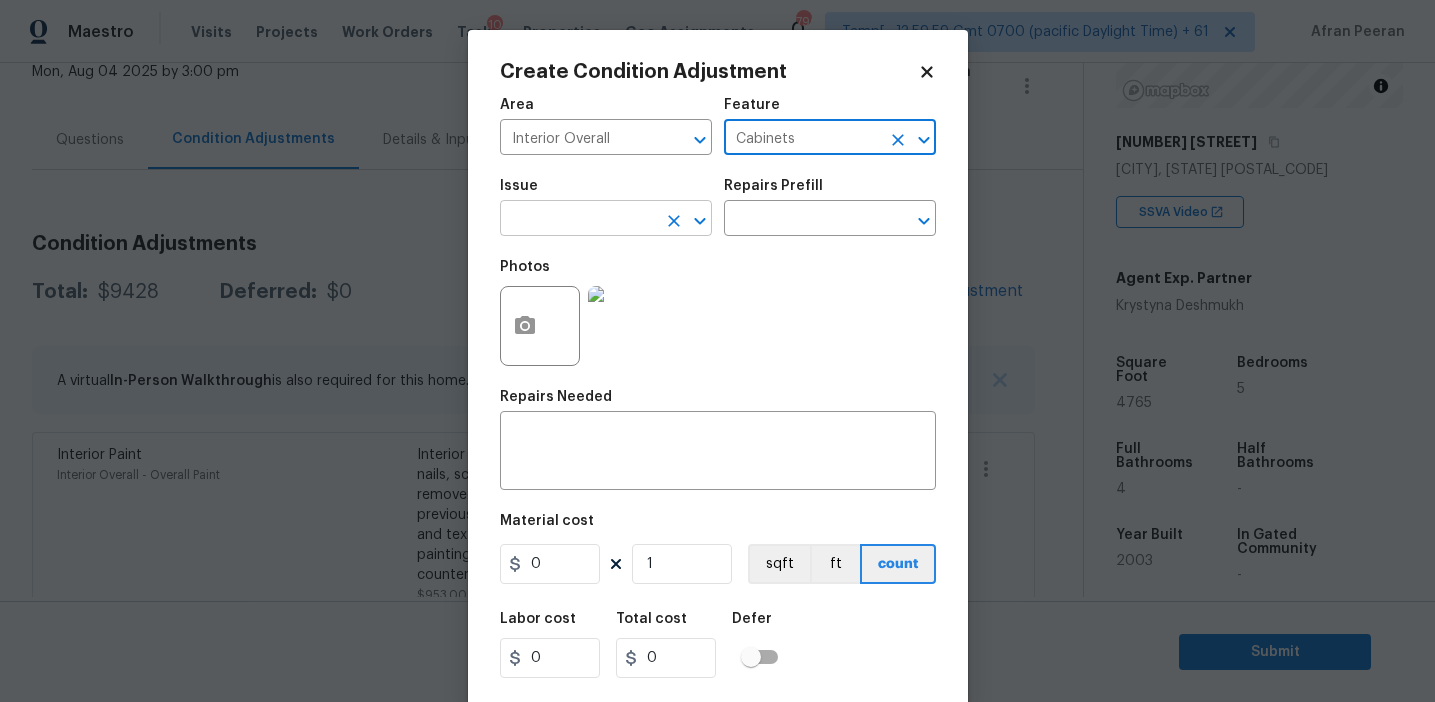 type on "Cabinets" 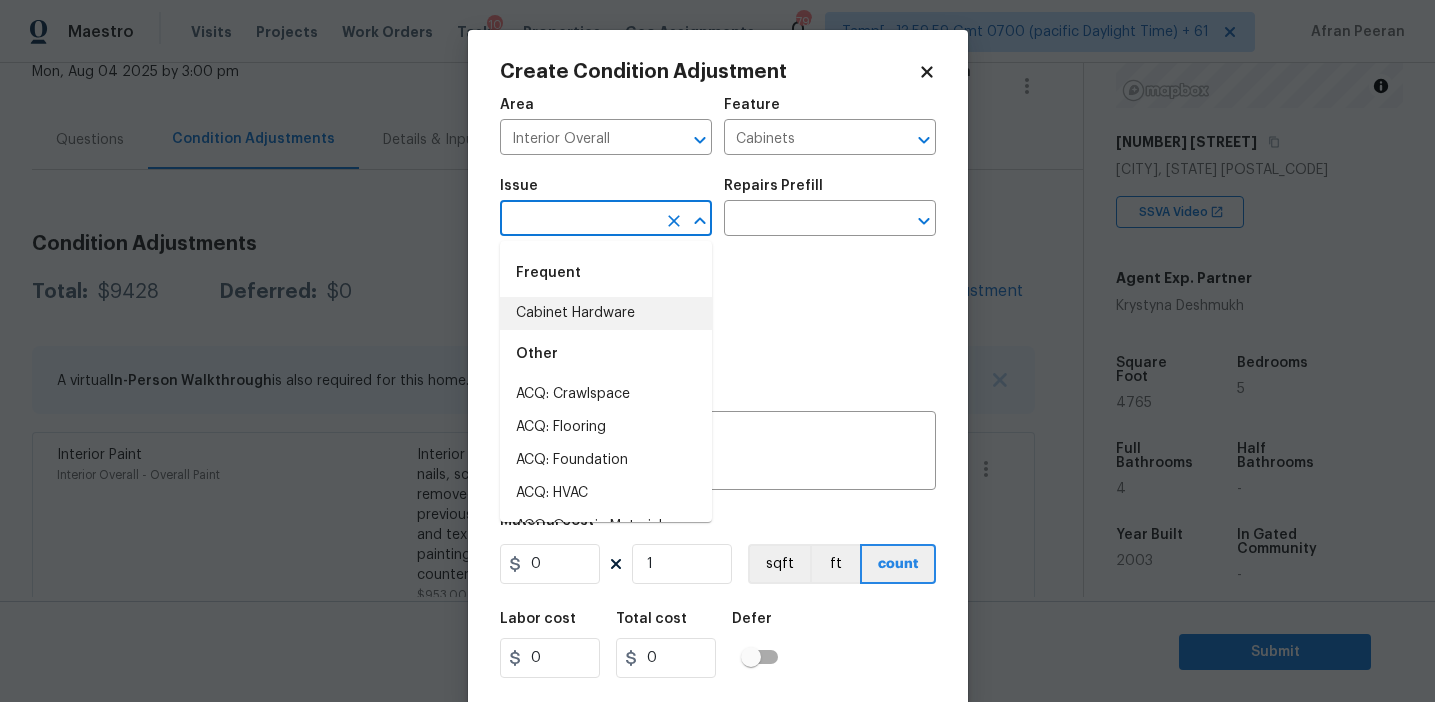 click on "Cabinet Hardware" at bounding box center [606, 313] 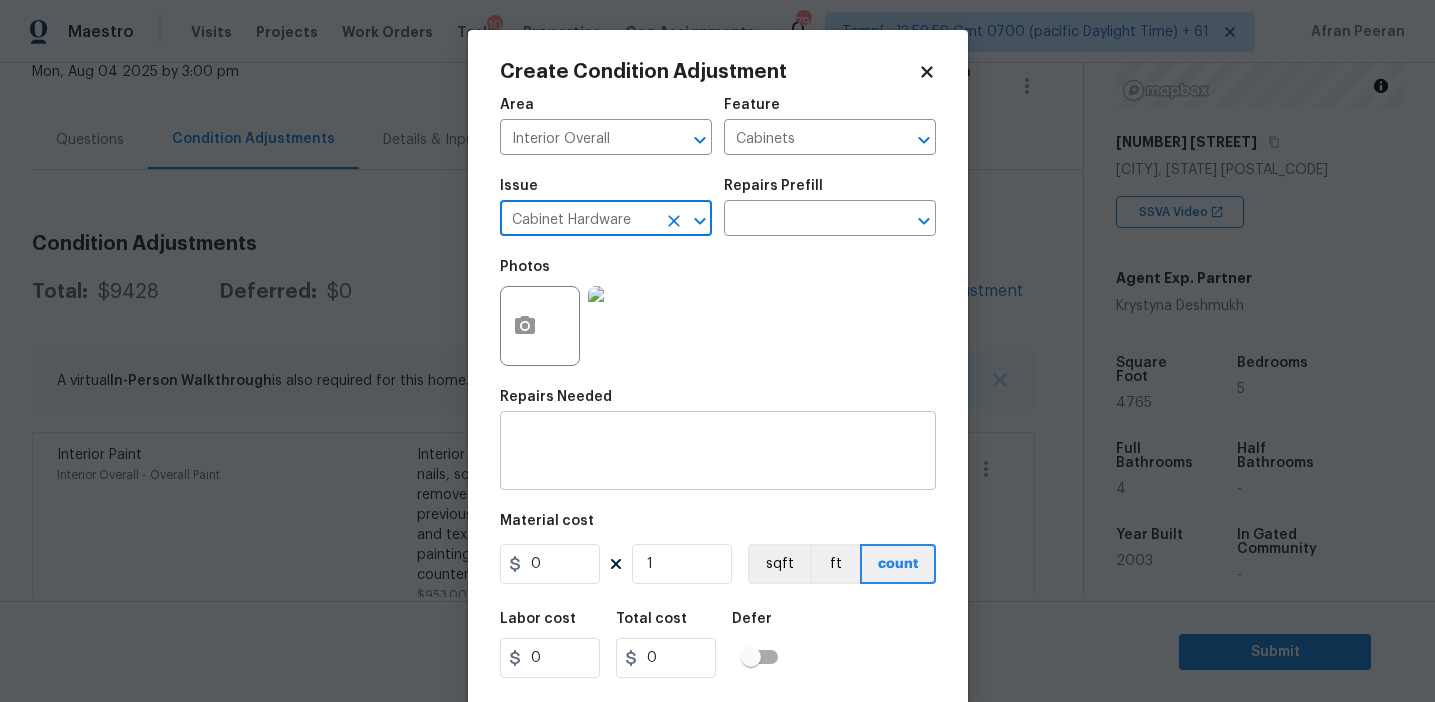 click on "x ​" at bounding box center (718, 453) 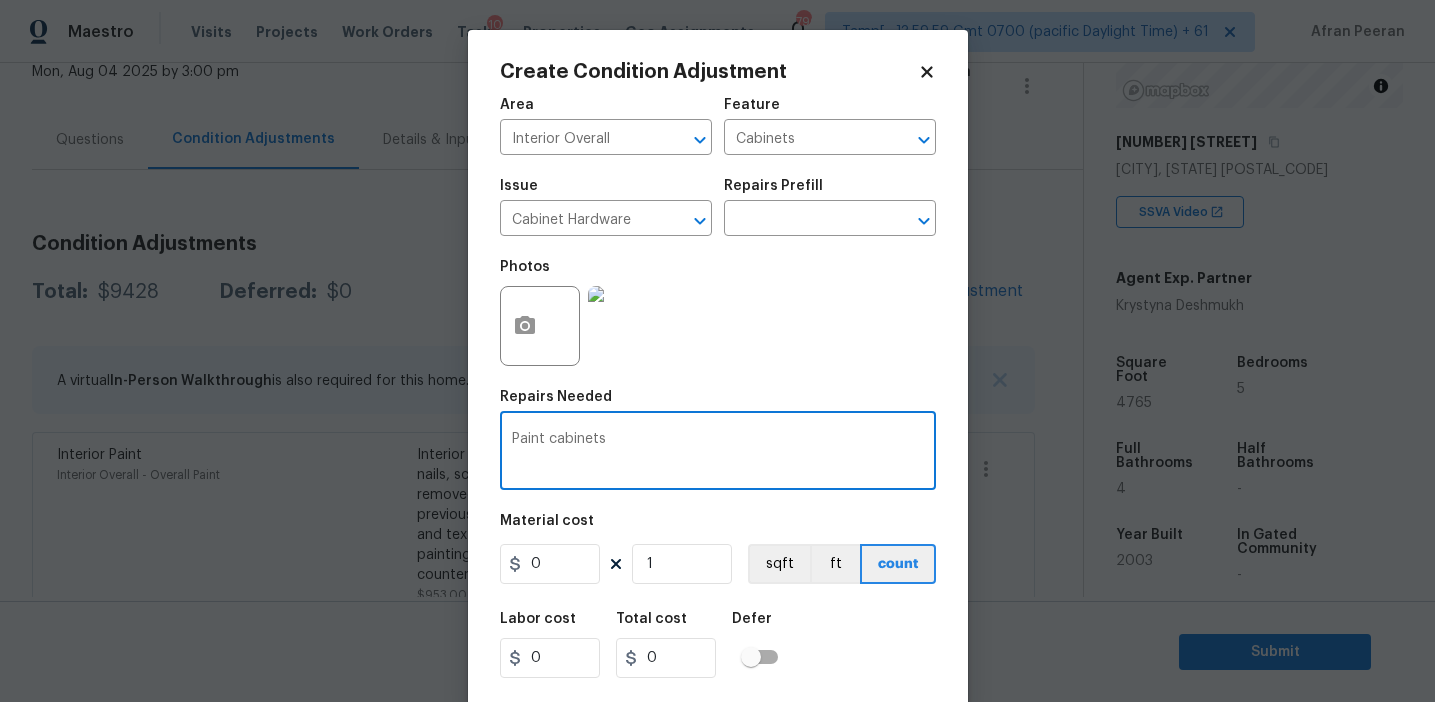 type on "Paint cabinets" 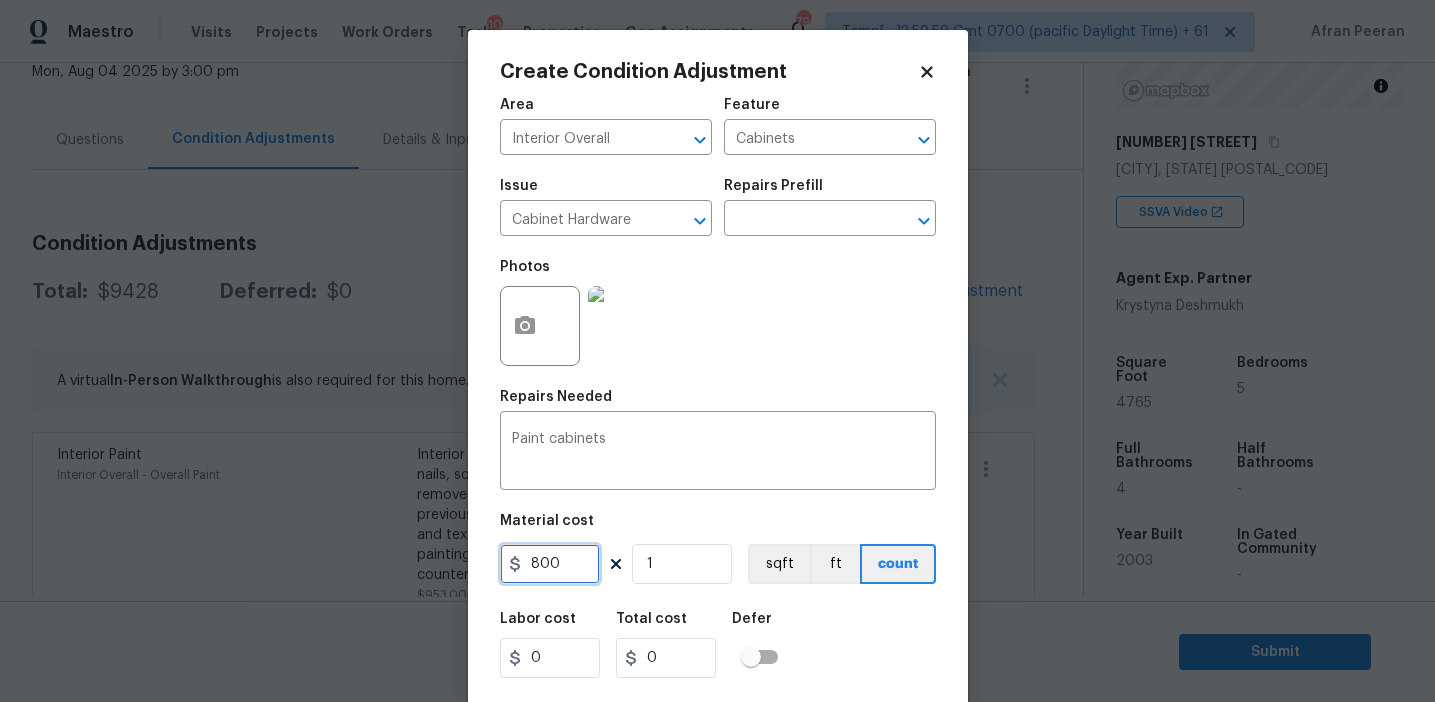 type on "800" 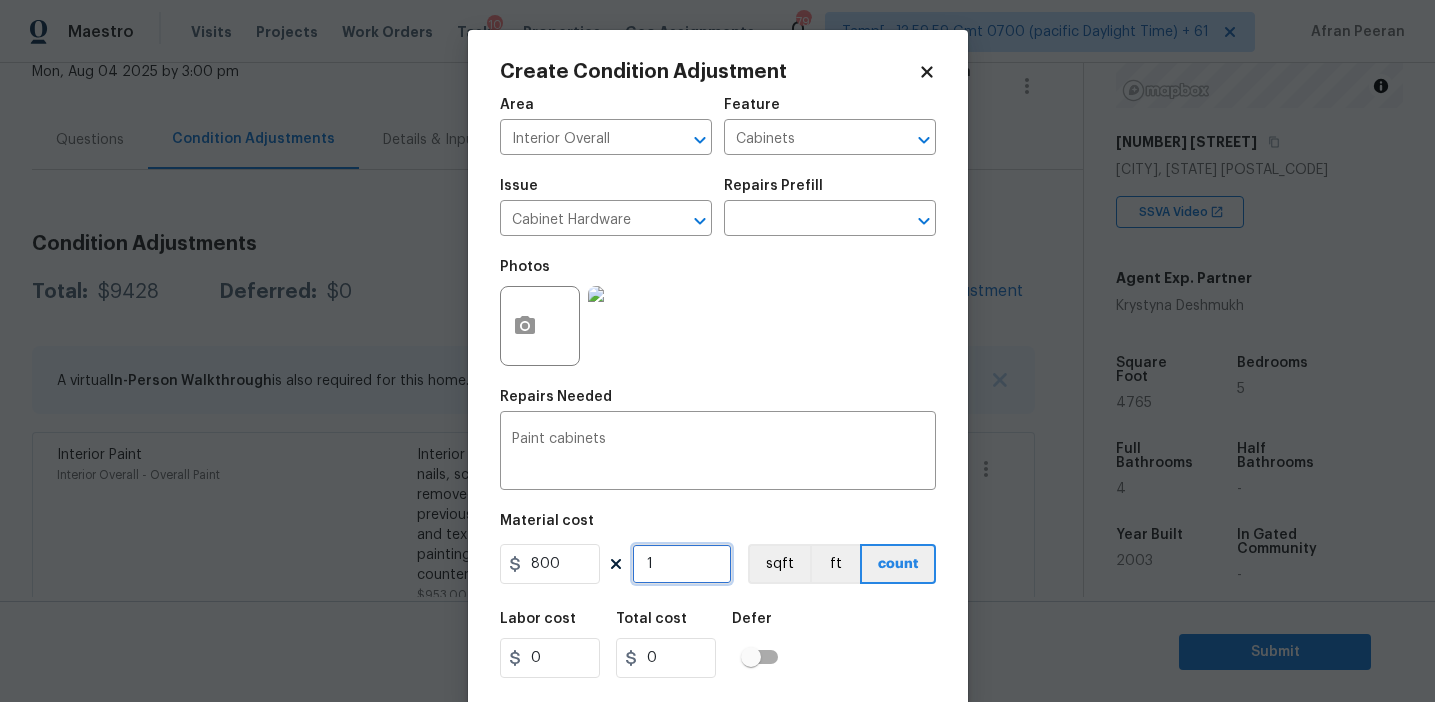 type on "800" 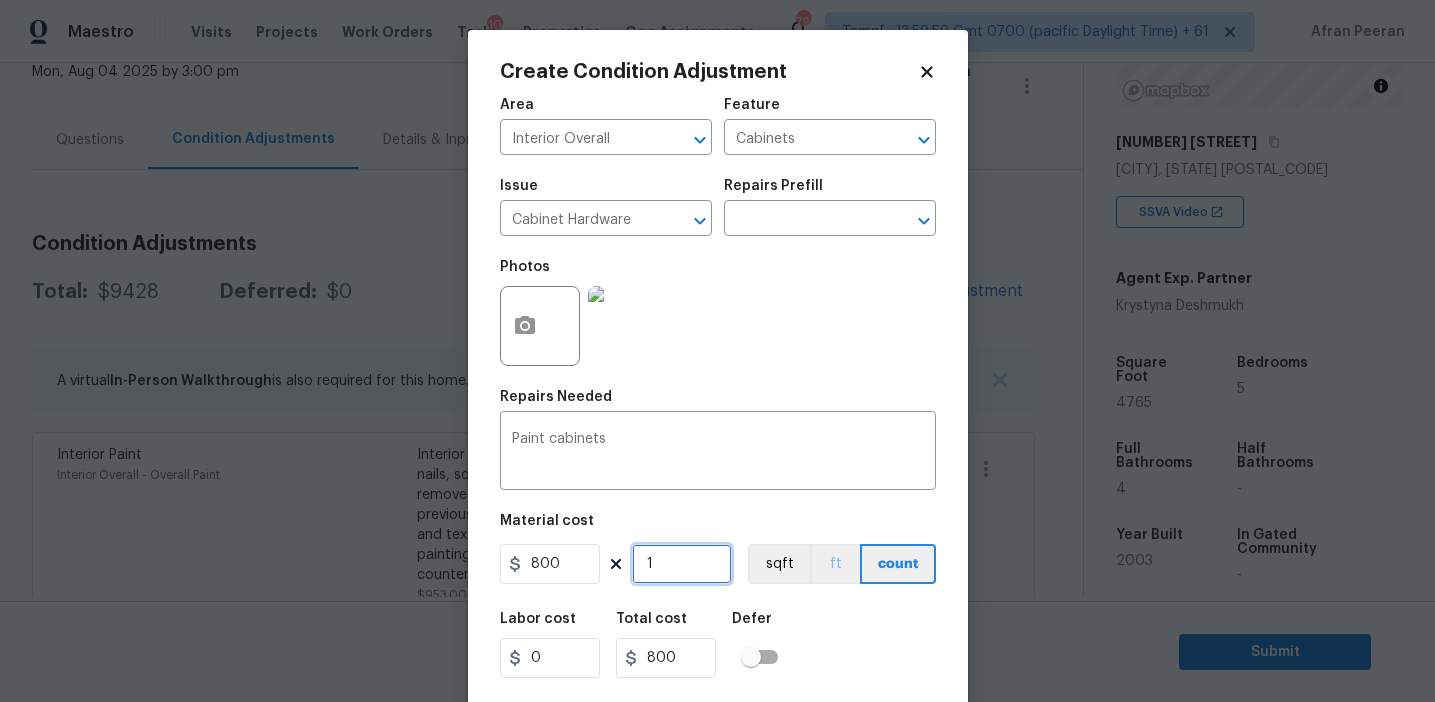 scroll, scrollTop: 45, scrollLeft: 0, axis: vertical 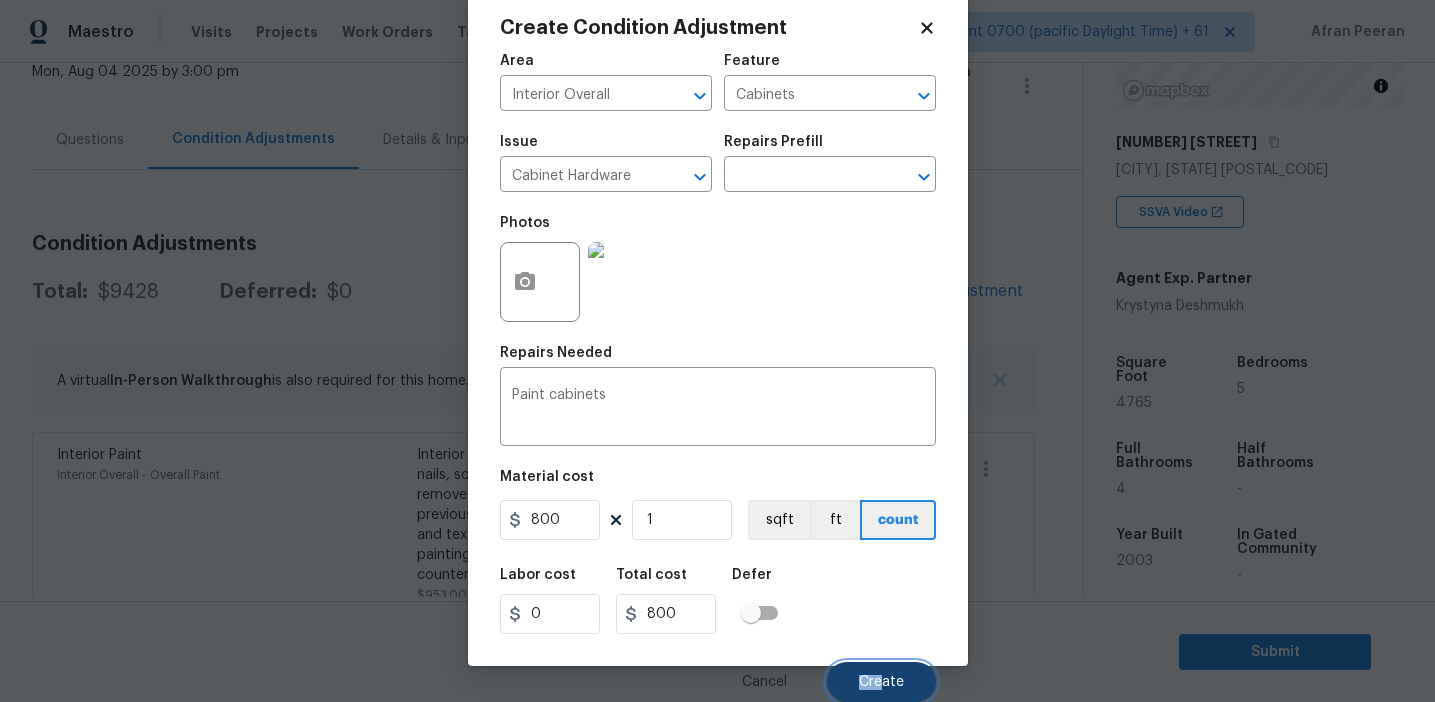 click on "Create" at bounding box center (881, 682) 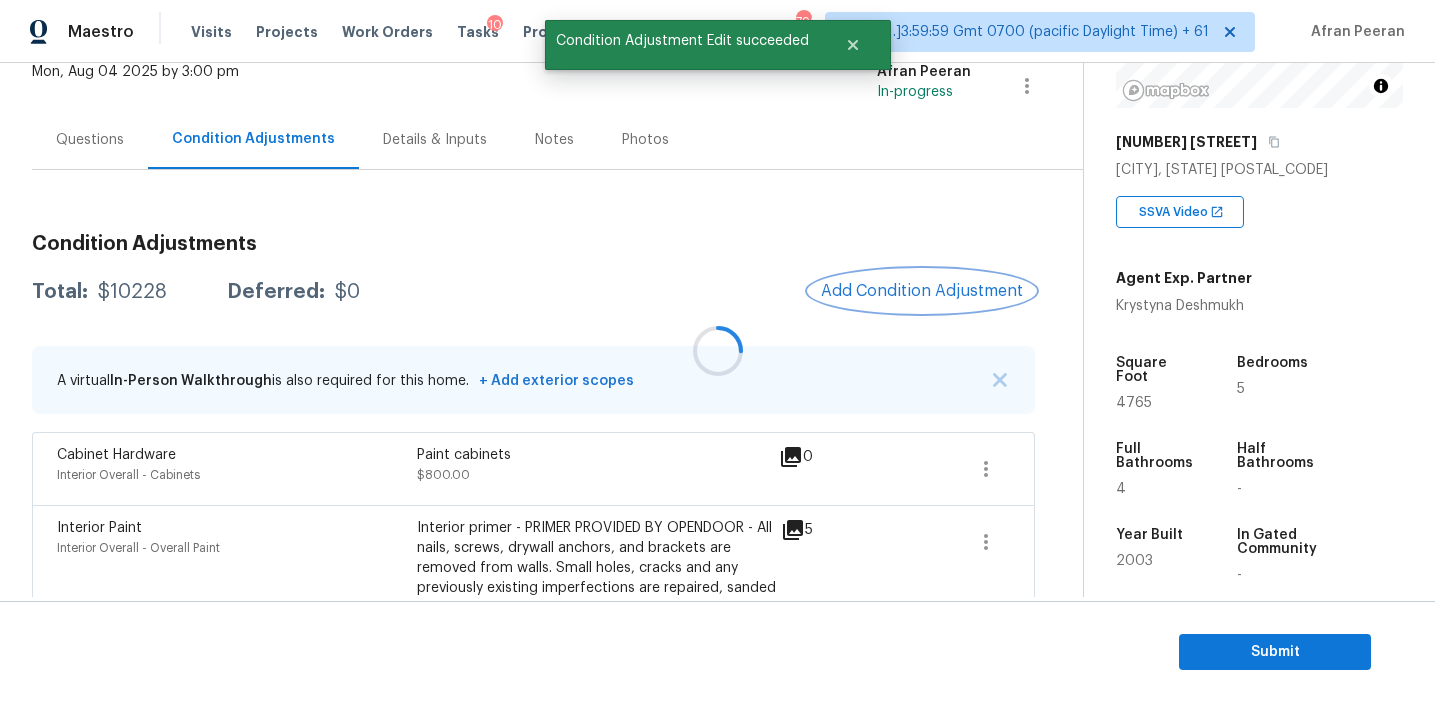 scroll, scrollTop: 0, scrollLeft: 0, axis: both 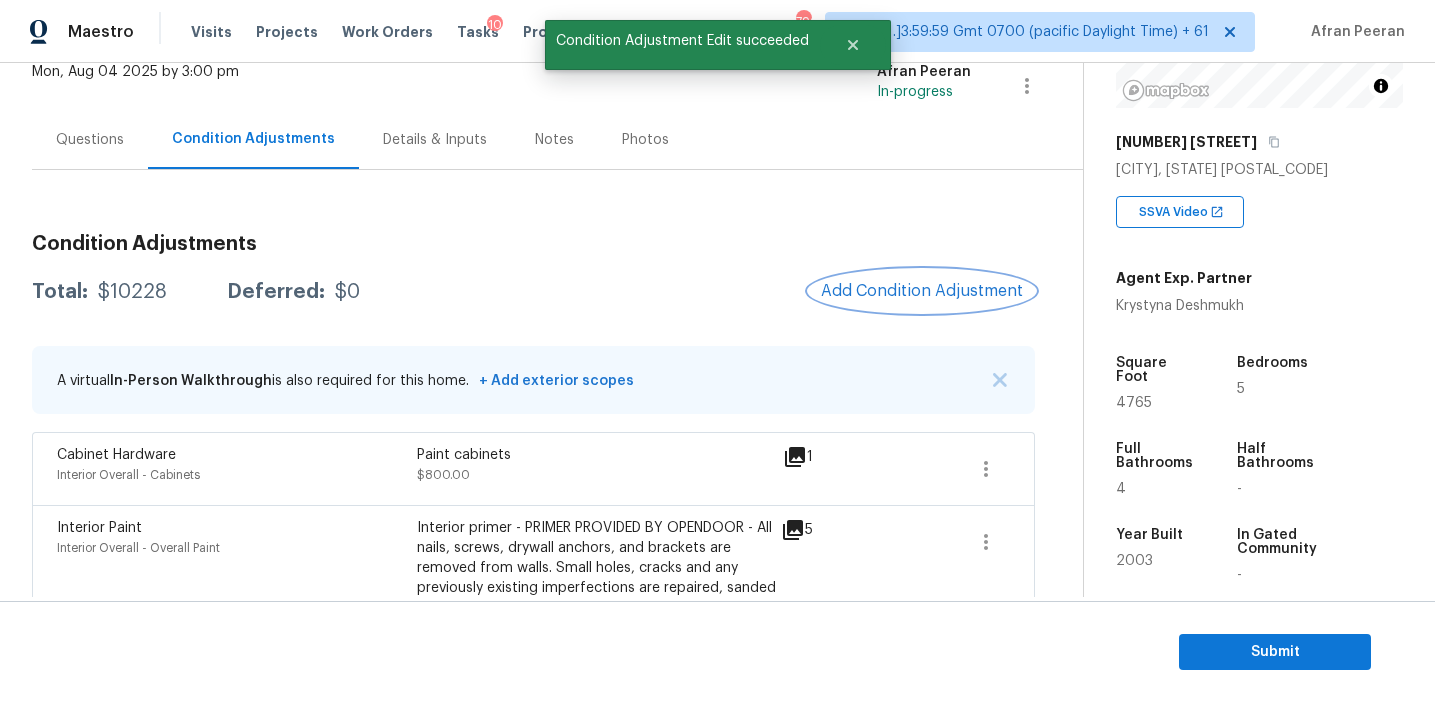 click on "Add Condition Adjustment" at bounding box center (922, 291) 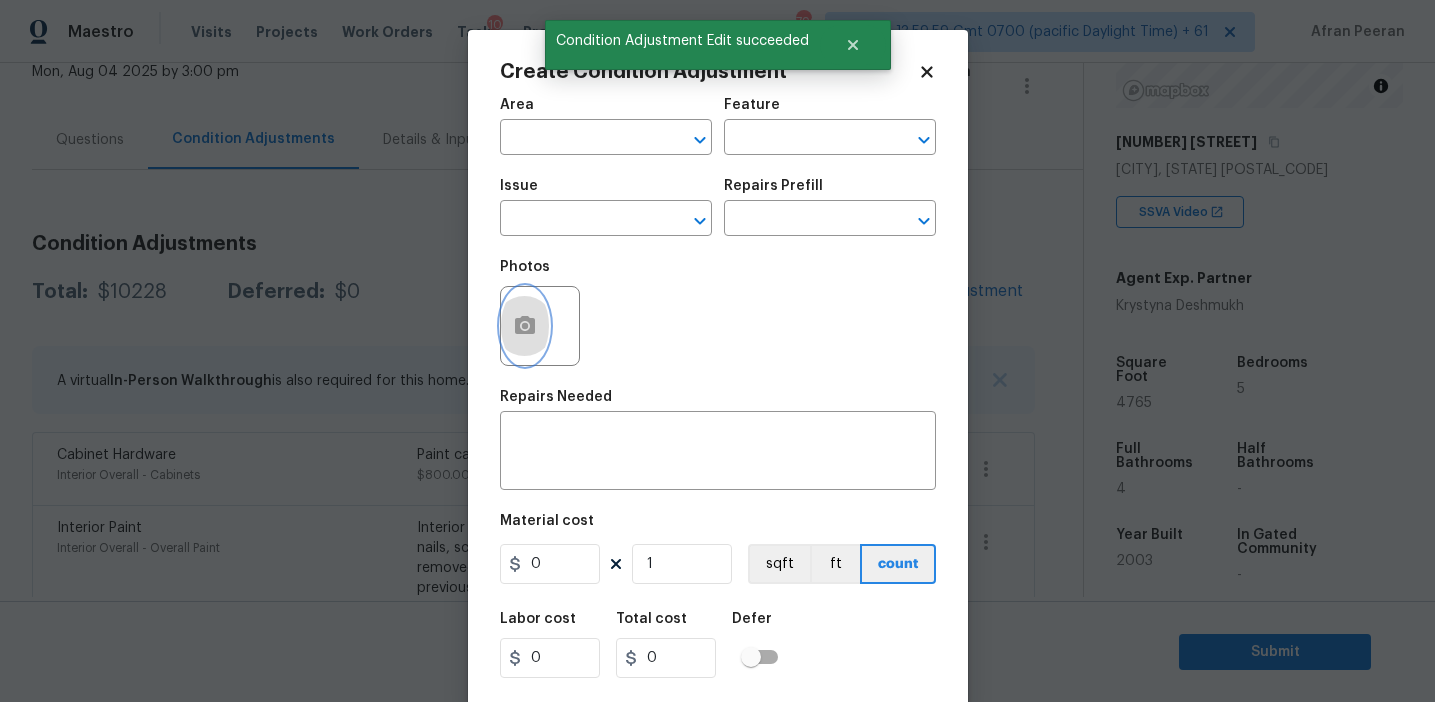 click 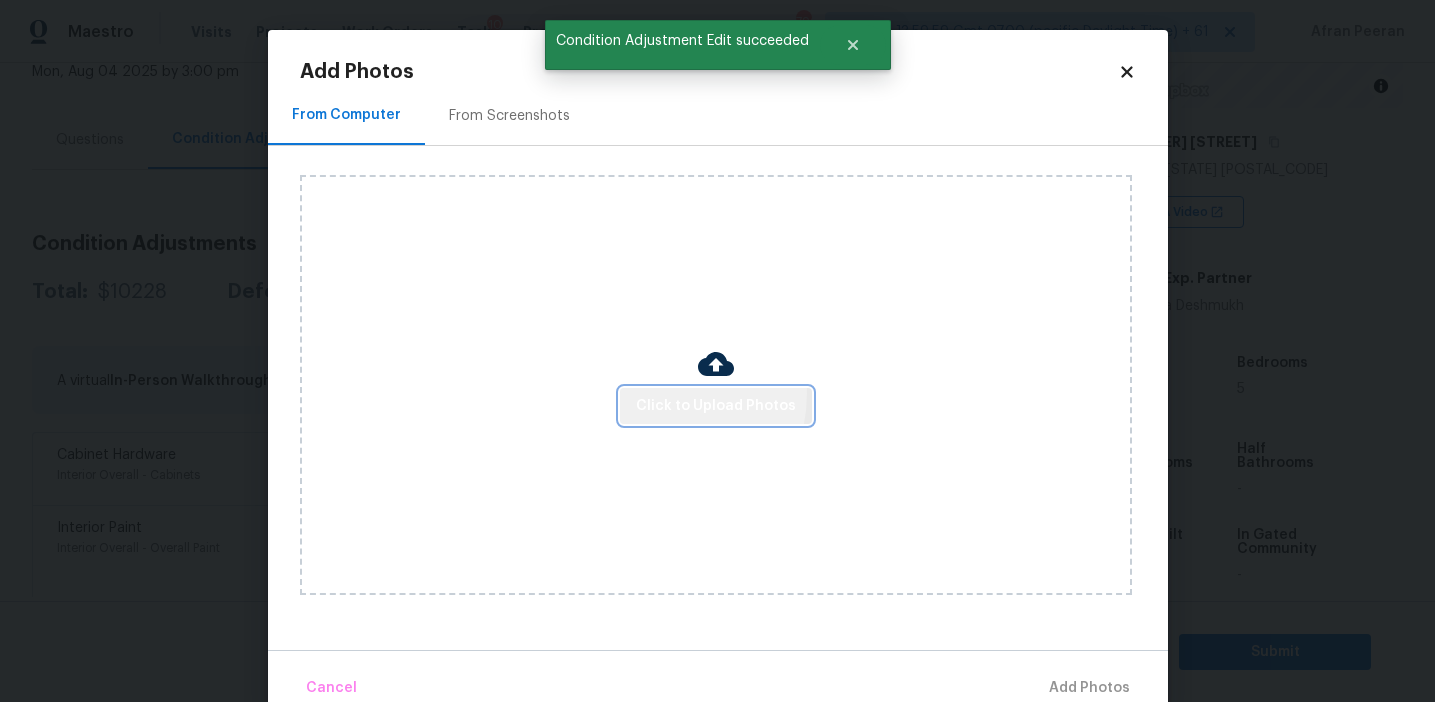 click on "Click to Upload Photos" at bounding box center [716, 406] 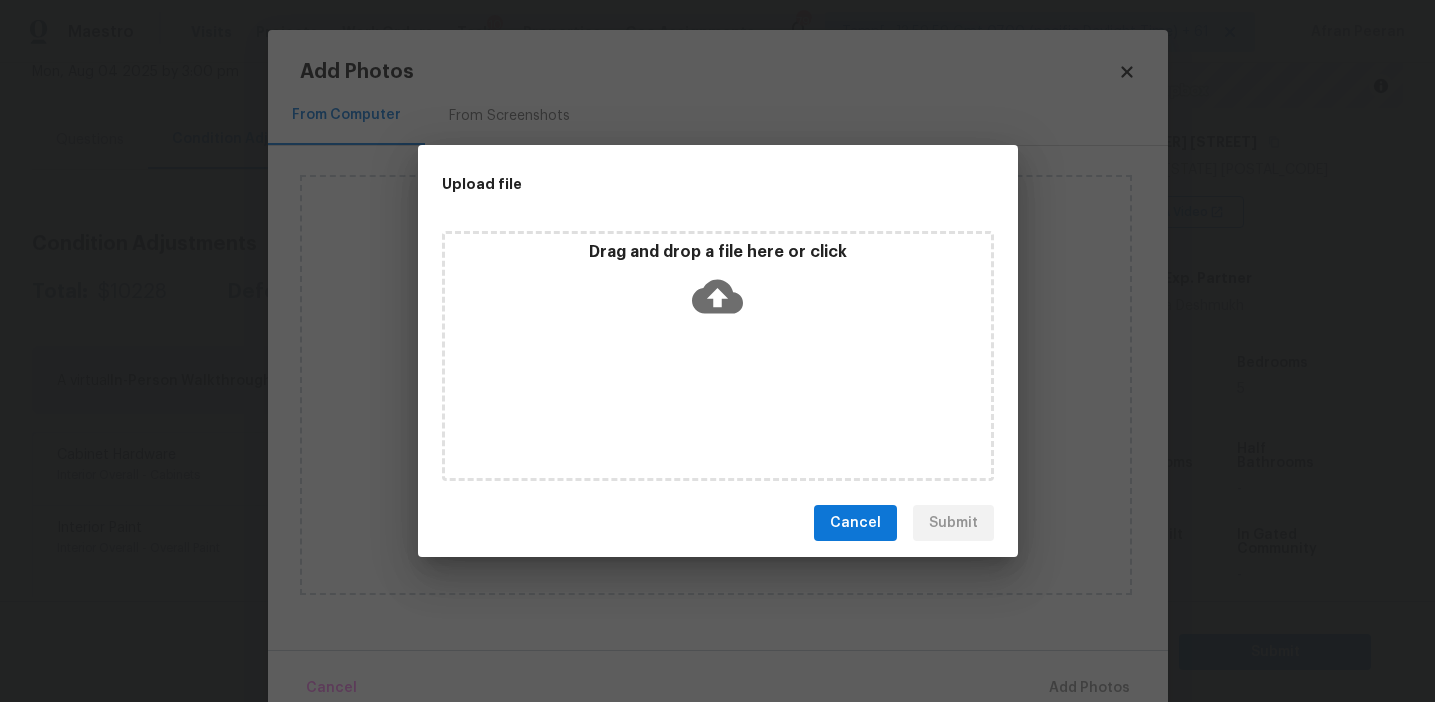 click on "Drag and drop a file here or click" at bounding box center (718, 285) 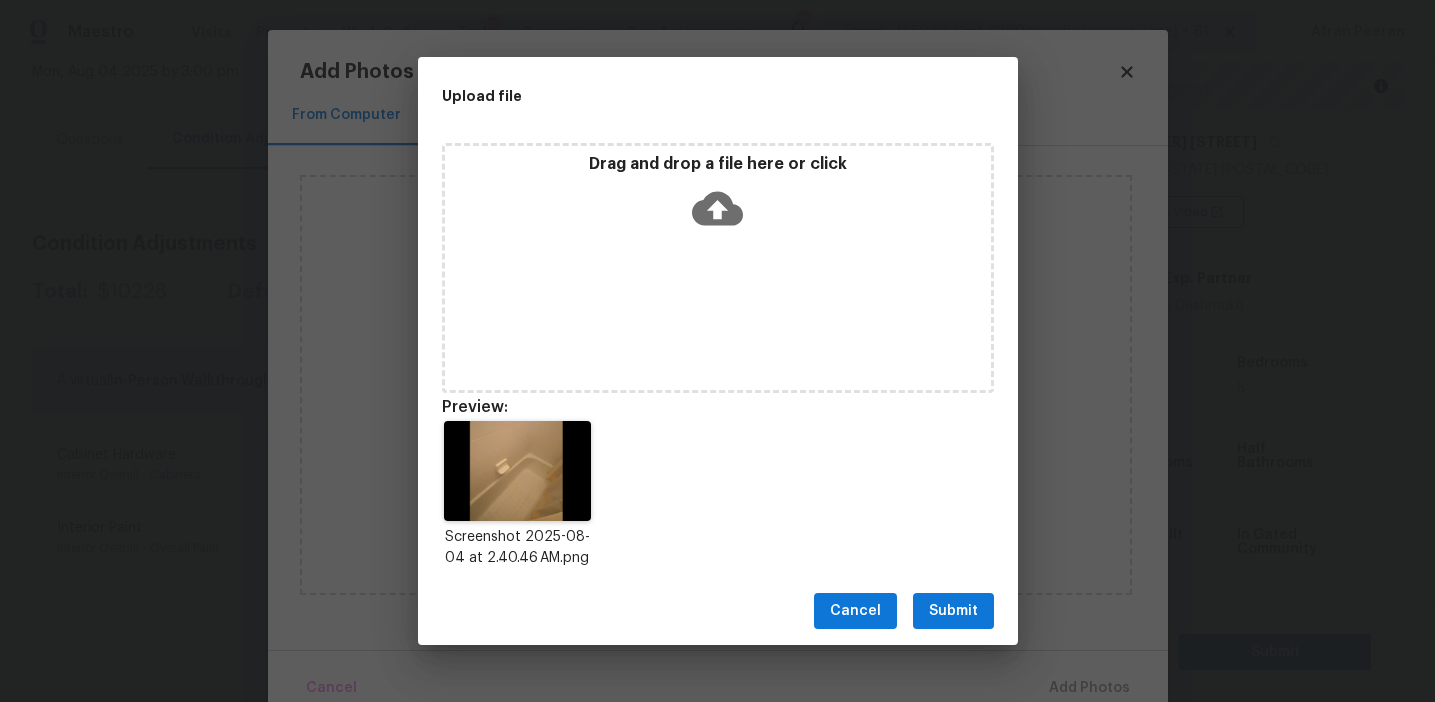 click on "Submit" at bounding box center (953, 611) 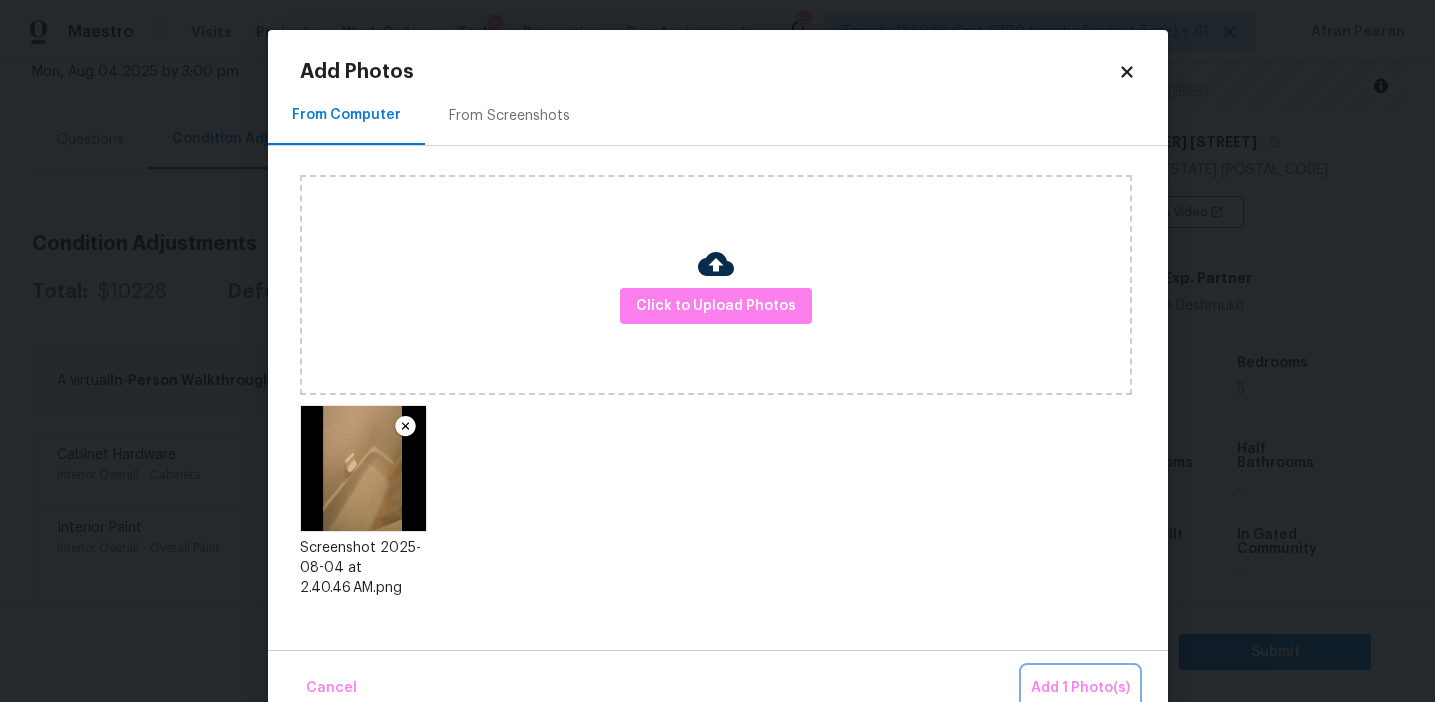 click on "Add 1 Photo(s)" at bounding box center (1080, 688) 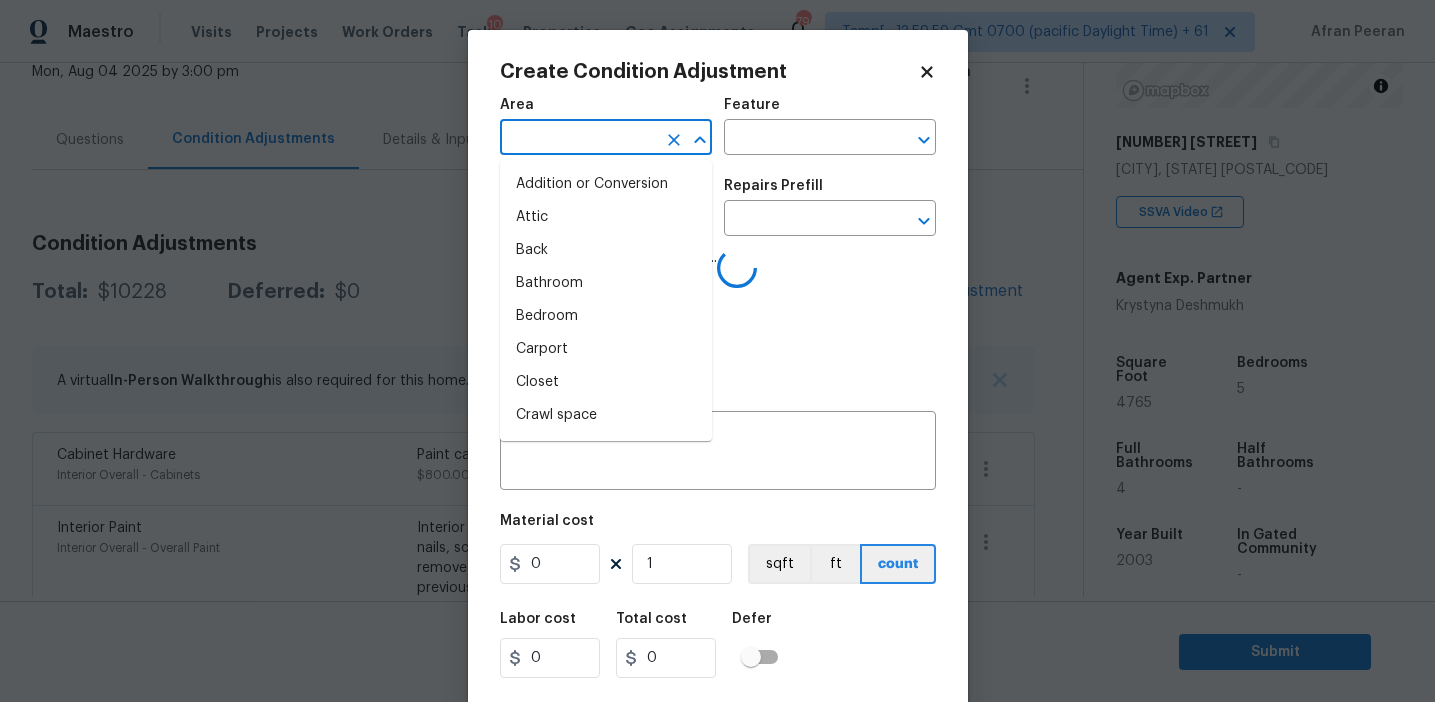 click at bounding box center [578, 139] 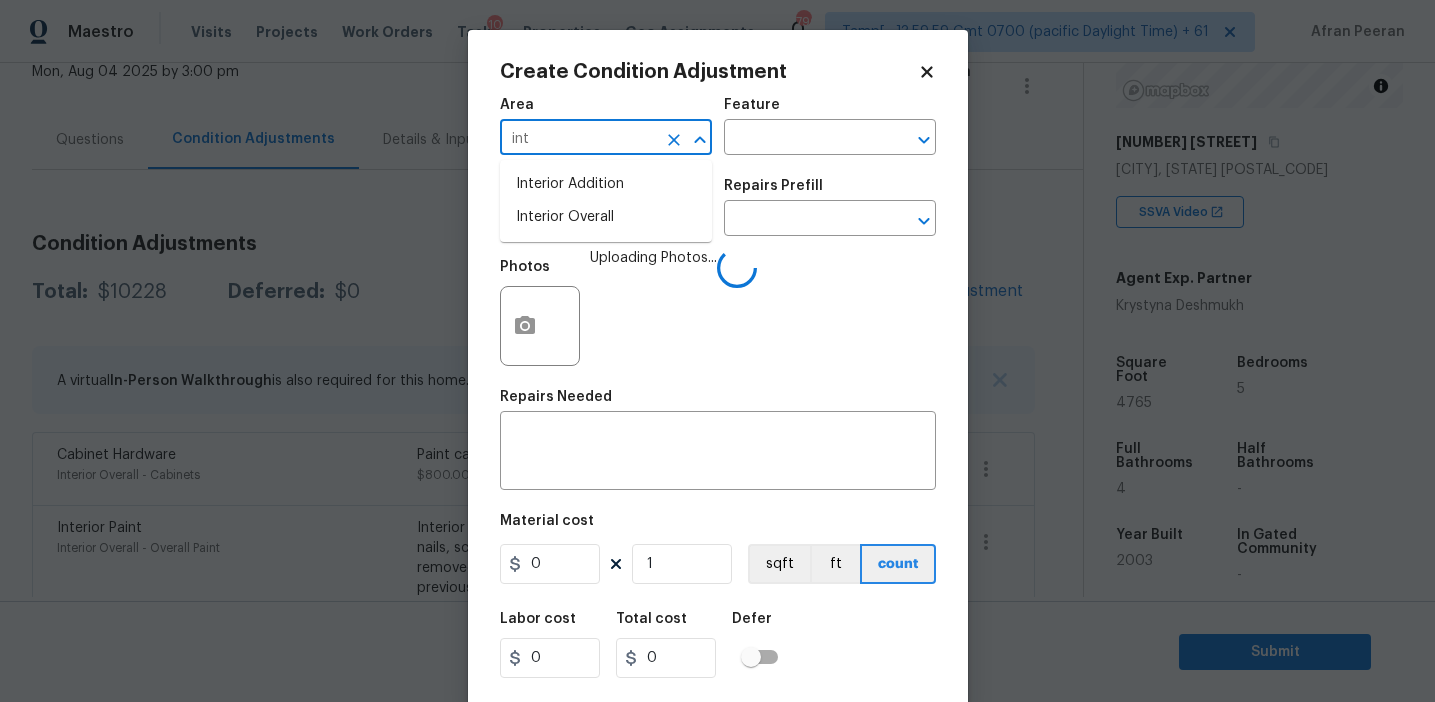 type on "inte" 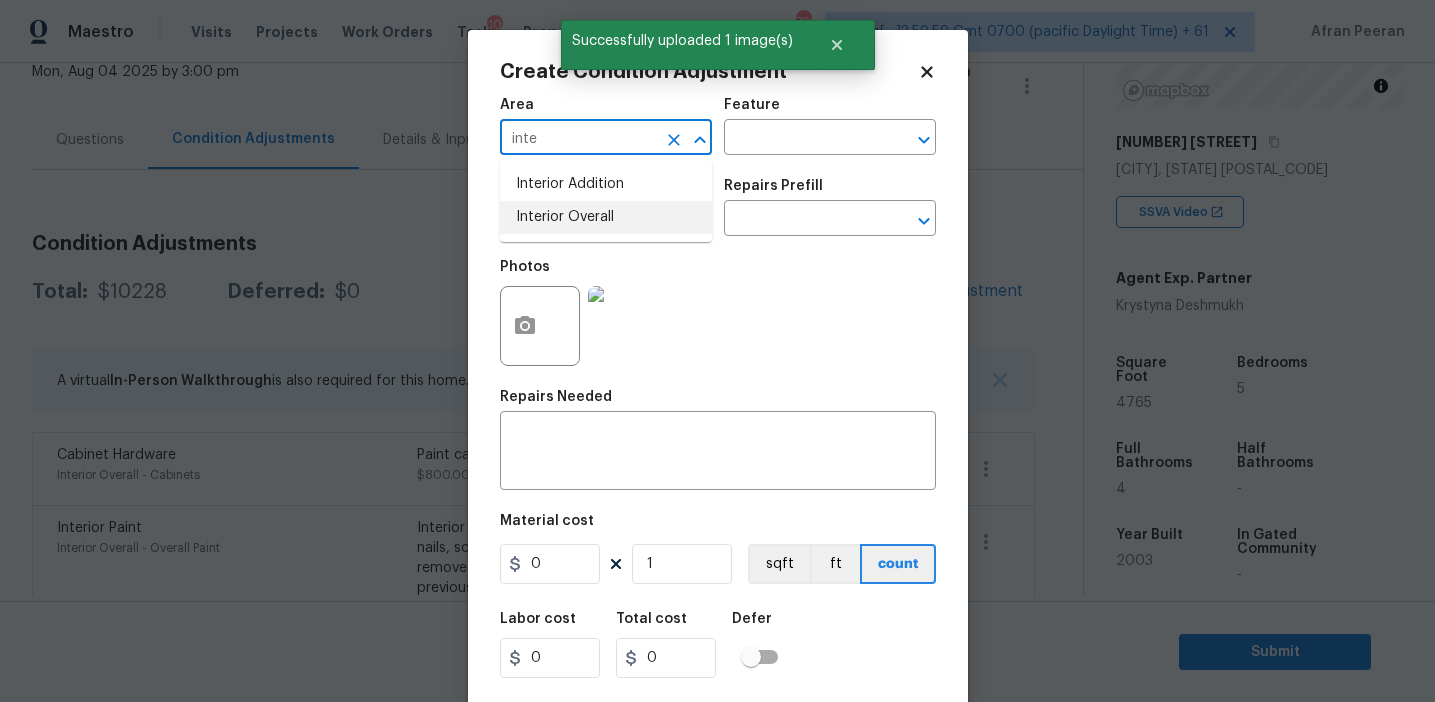 click on "Interior Overall" at bounding box center (606, 217) 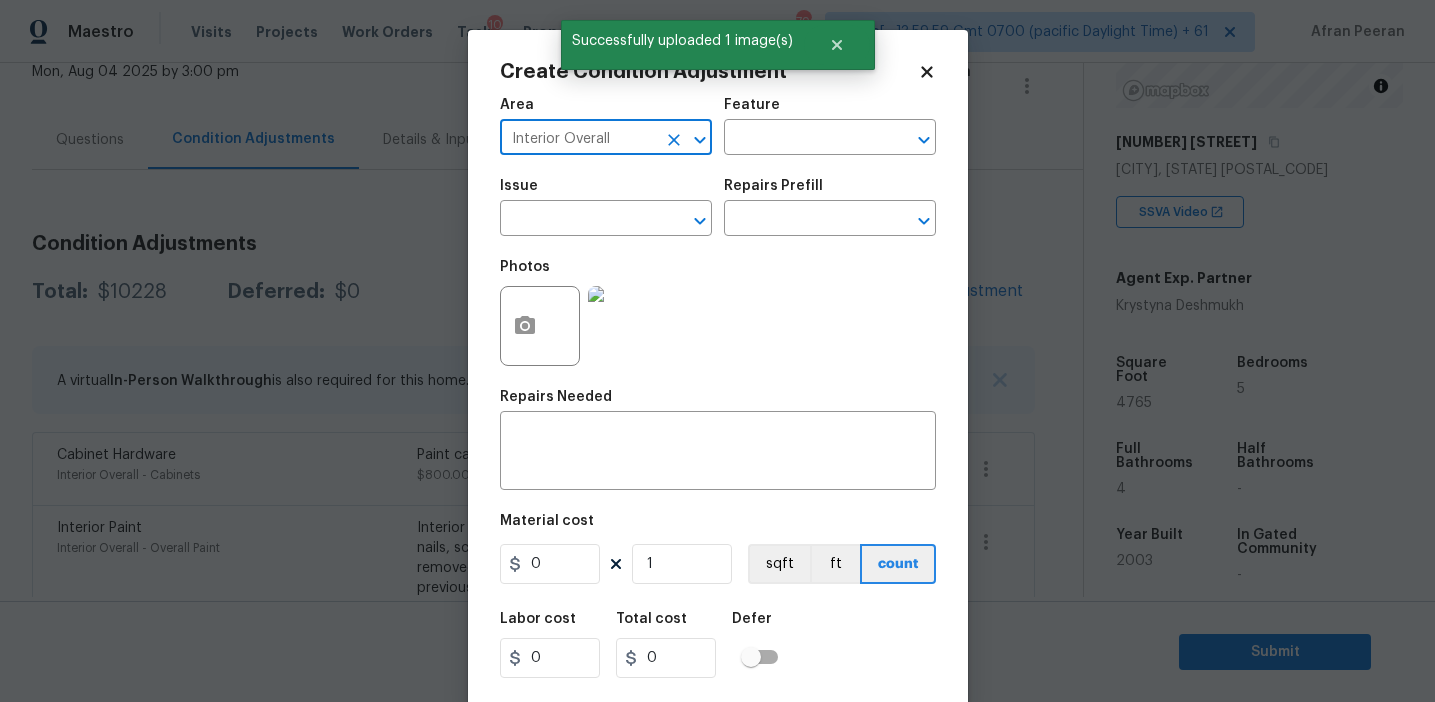 type on "Interior Overall" 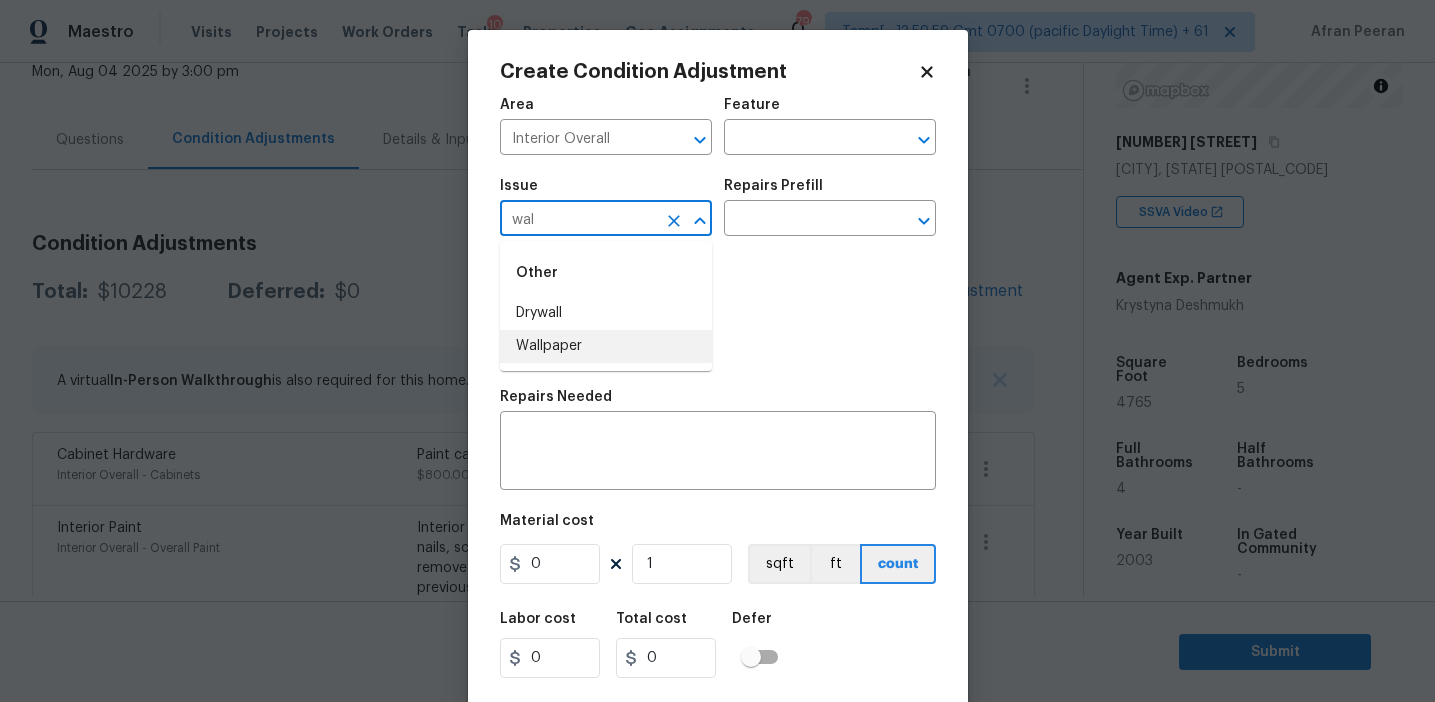 click on "Wallpaper" at bounding box center (606, 346) 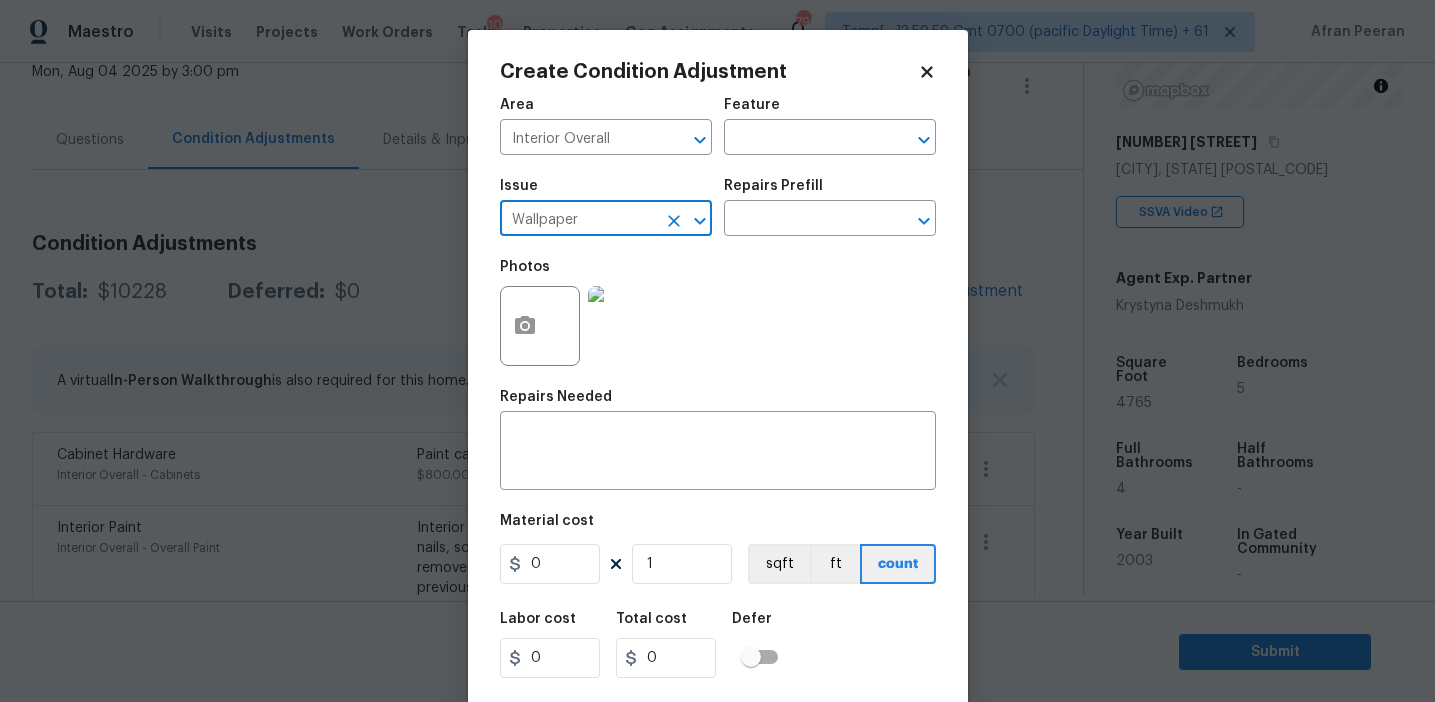 type on "Wallpaper" 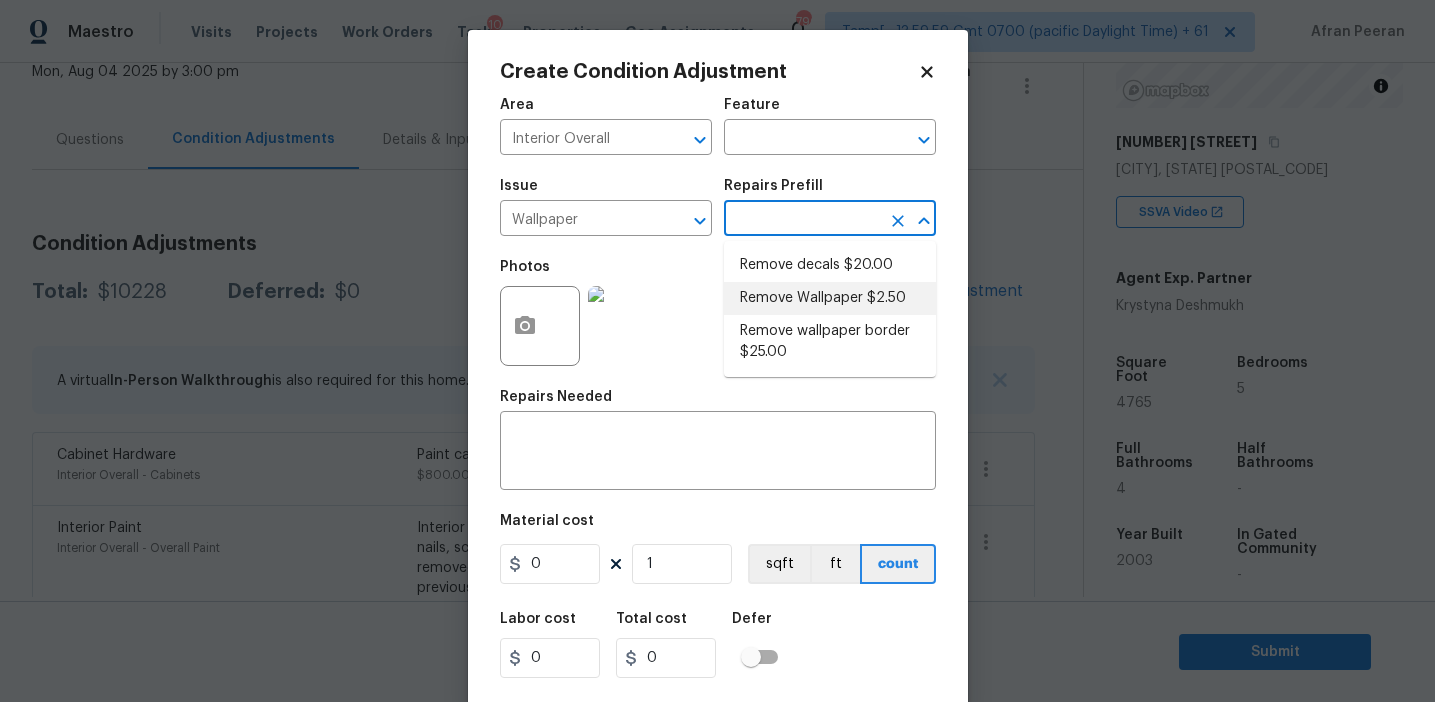 click on "Remove Wallpaper $2.50" at bounding box center [830, 298] 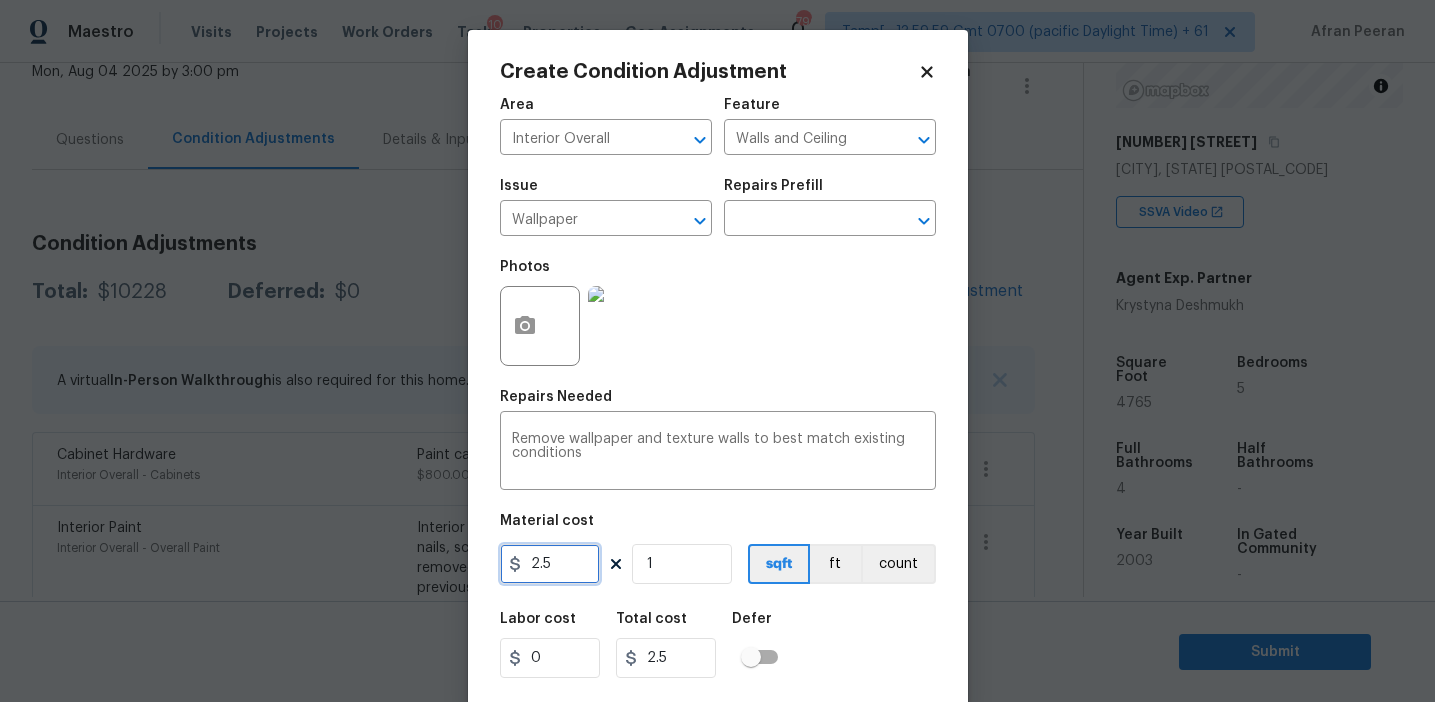 click on "2.5" at bounding box center [550, 564] 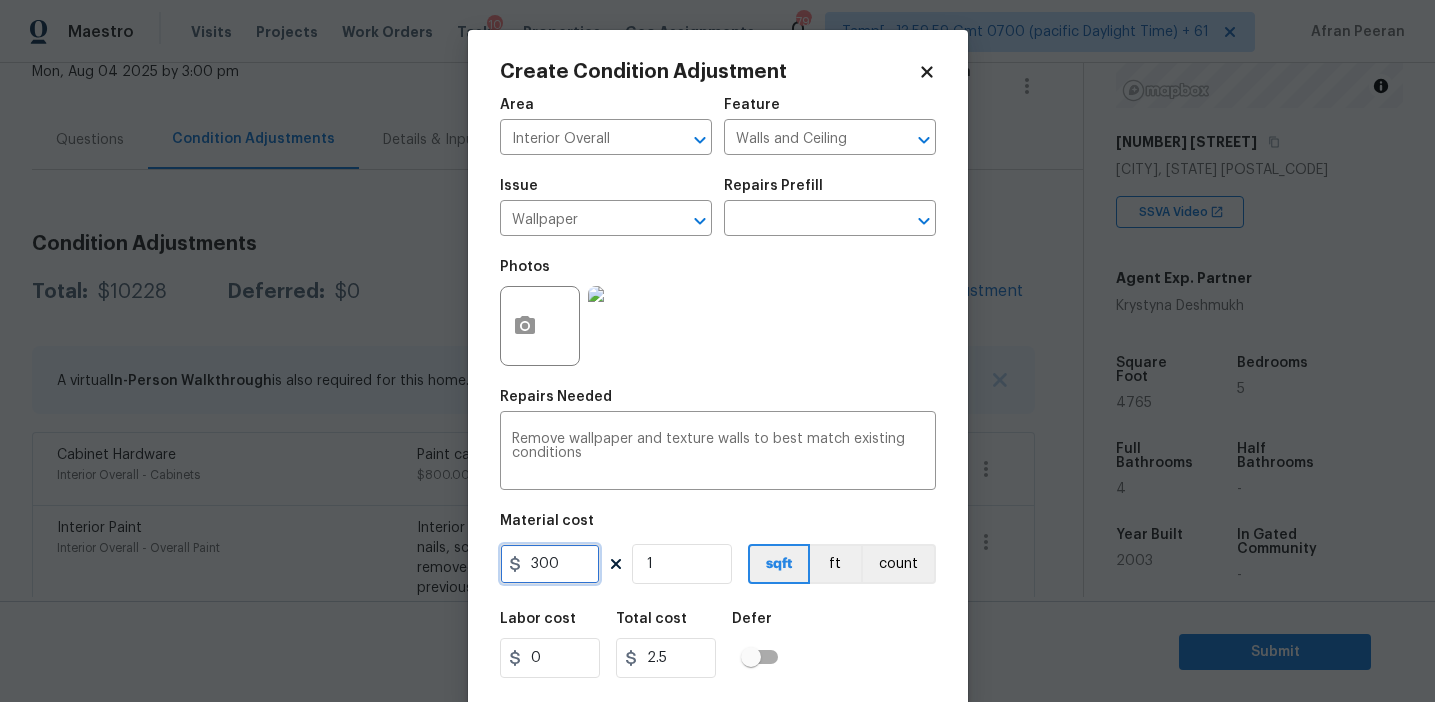 type on "300" 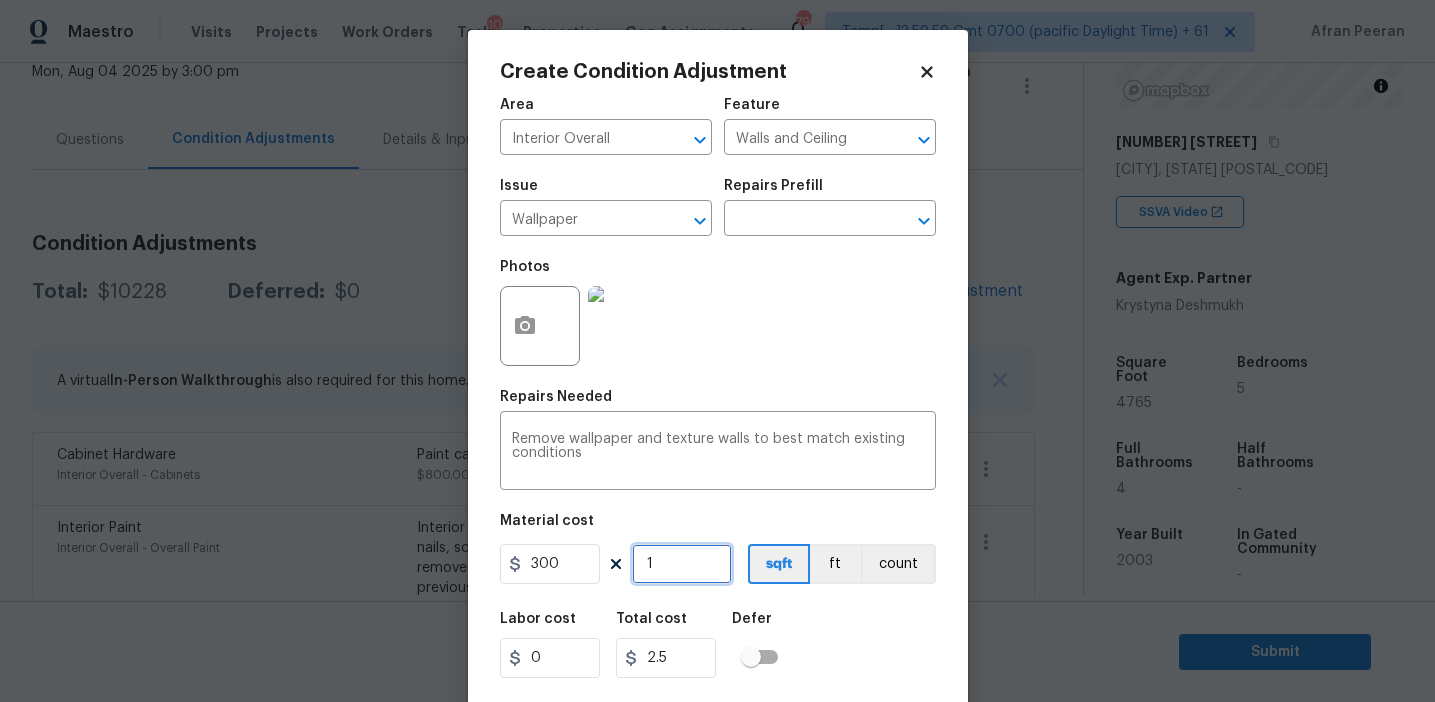 type on "300" 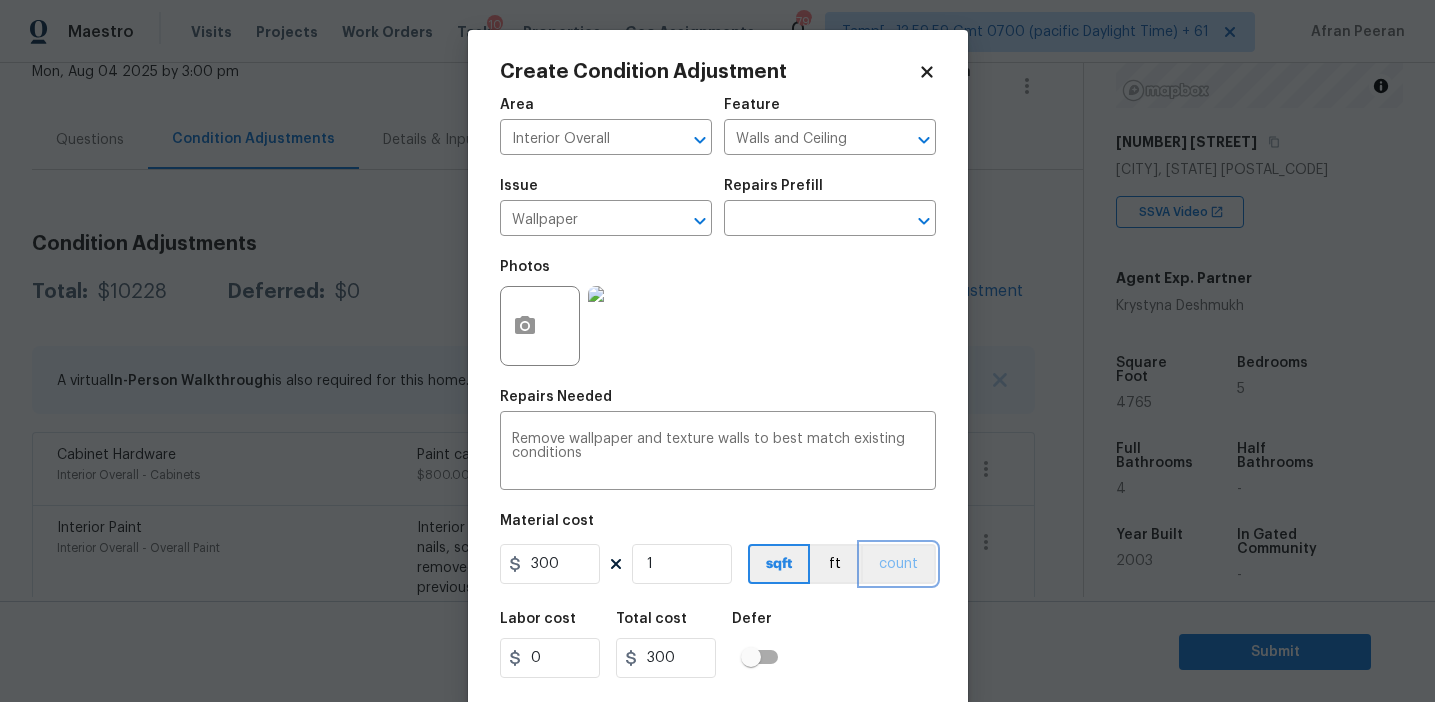 click on "count" at bounding box center (898, 564) 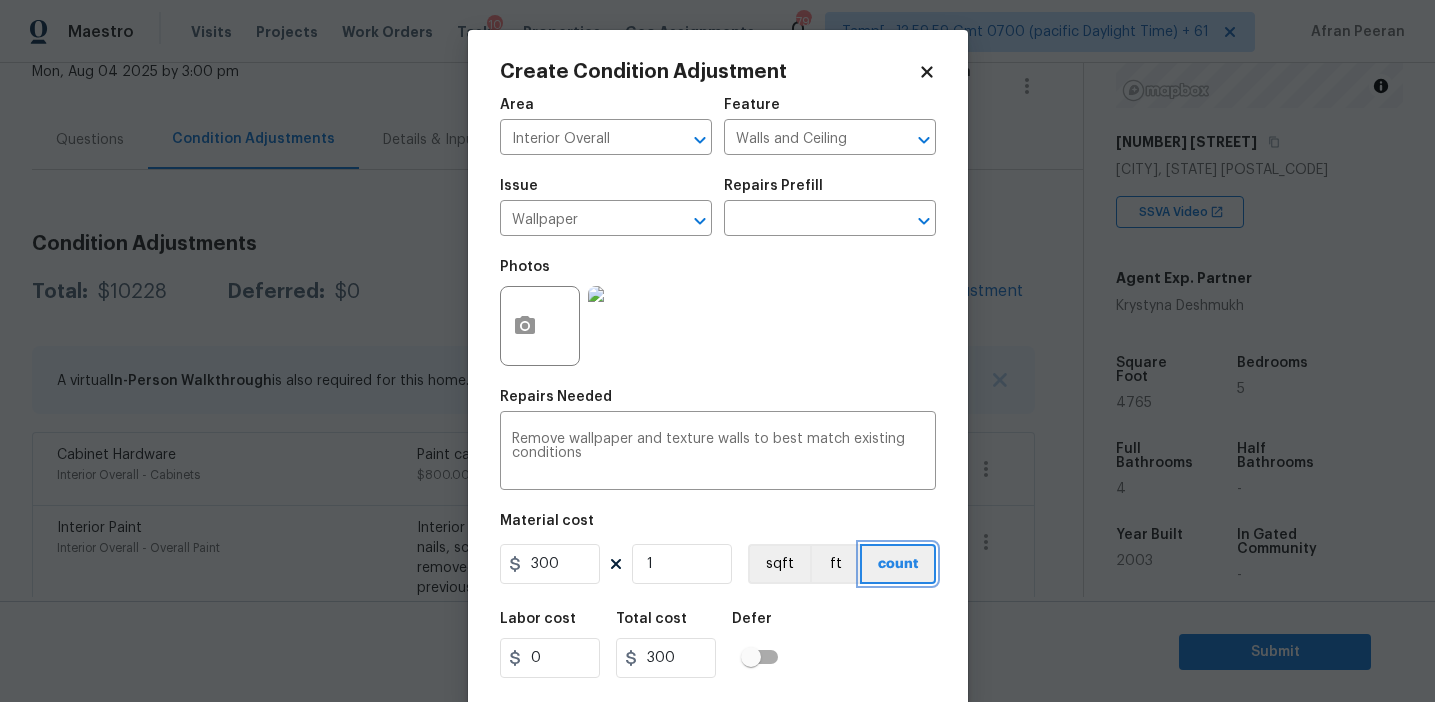 scroll, scrollTop: 45, scrollLeft: 0, axis: vertical 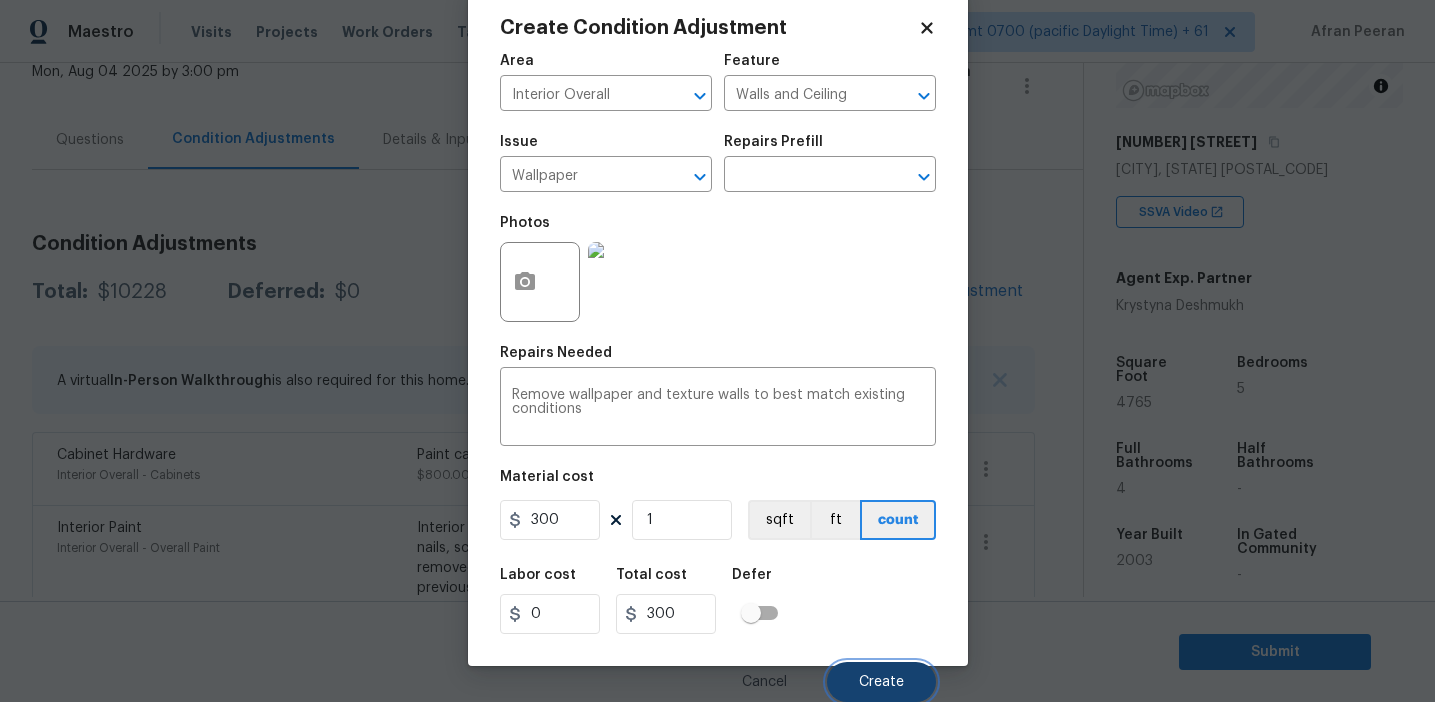 click on "Create" at bounding box center [881, 682] 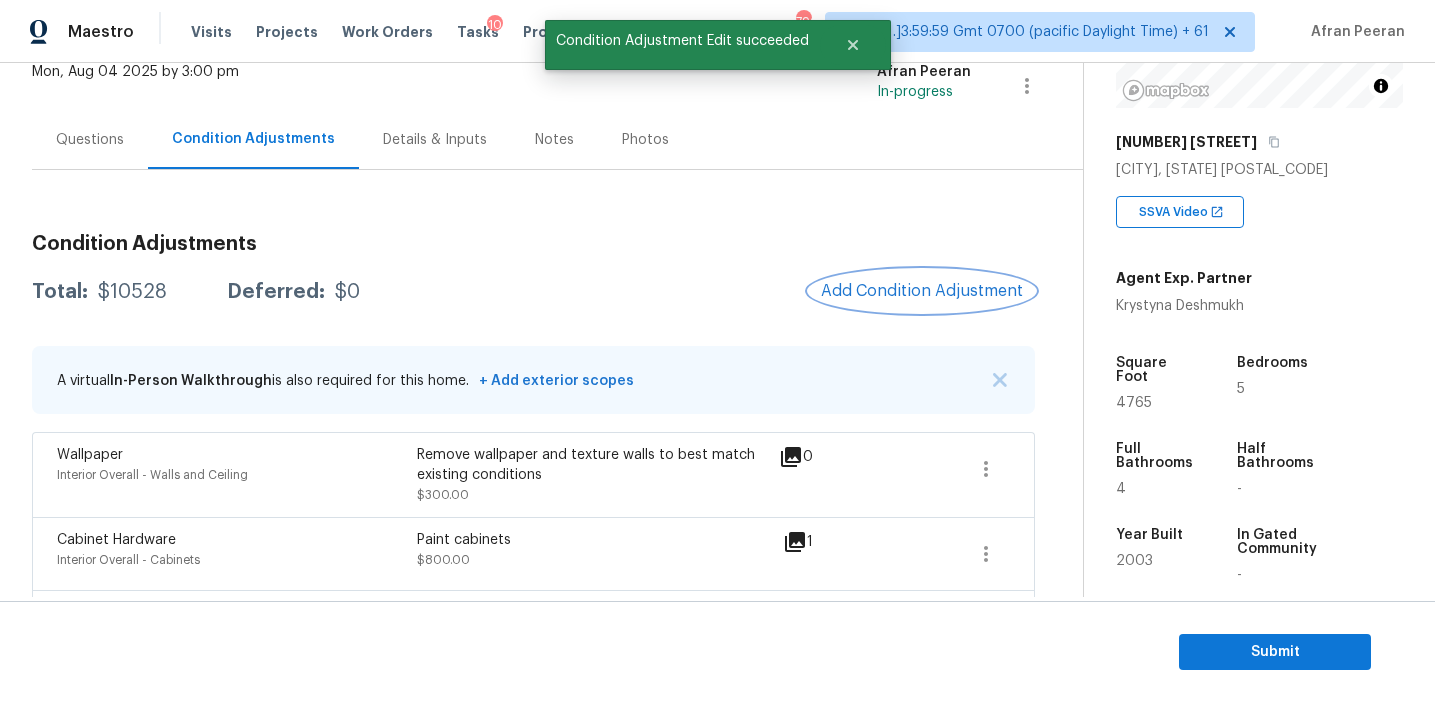 scroll, scrollTop: 0, scrollLeft: 0, axis: both 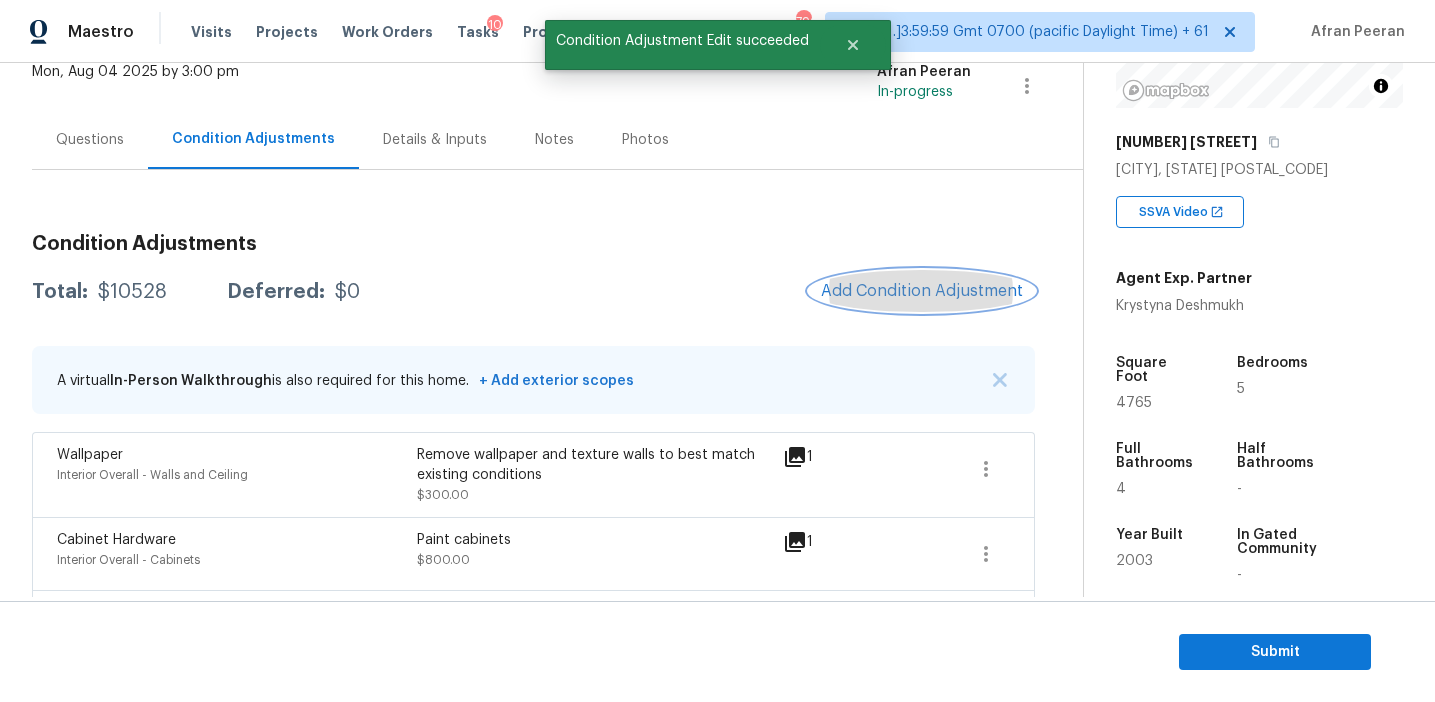 click on "Add Condition Adjustment" at bounding box center [922, 291] 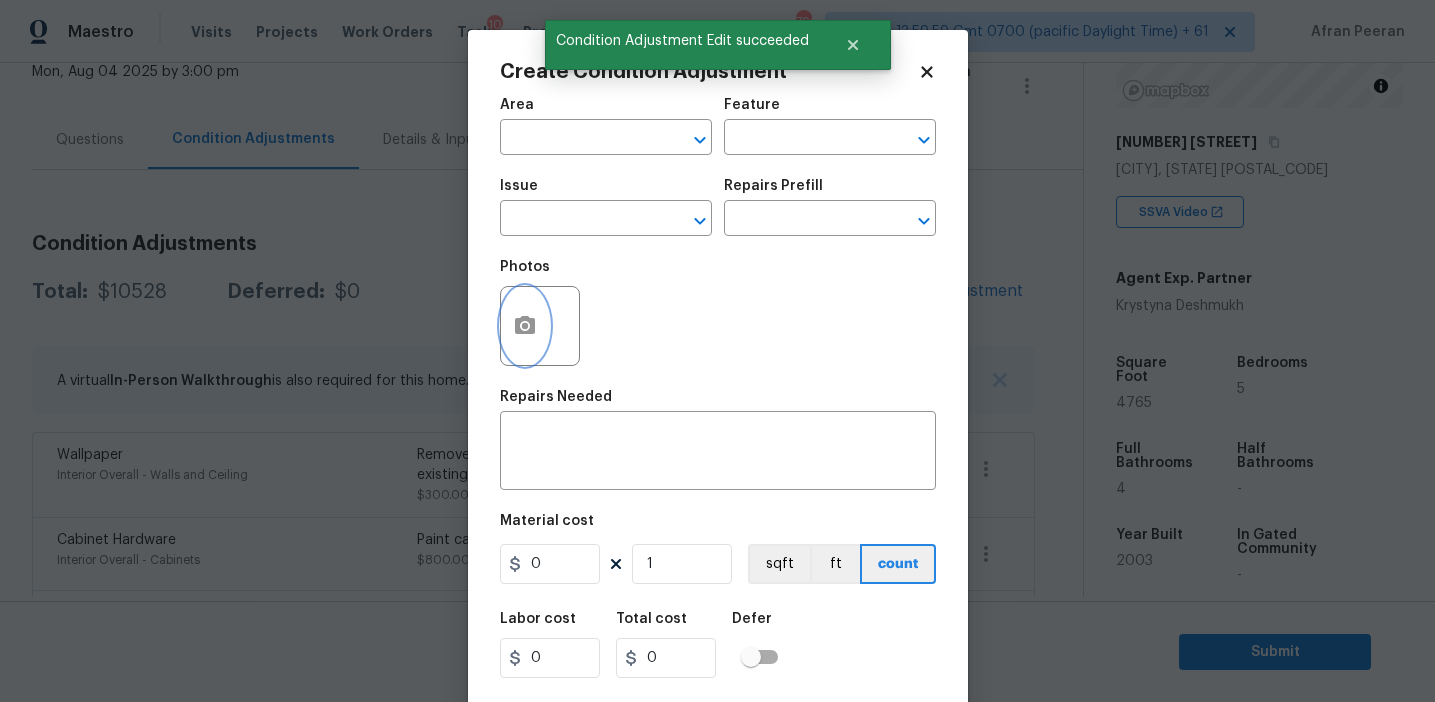 click at bounding box center (525, 326) 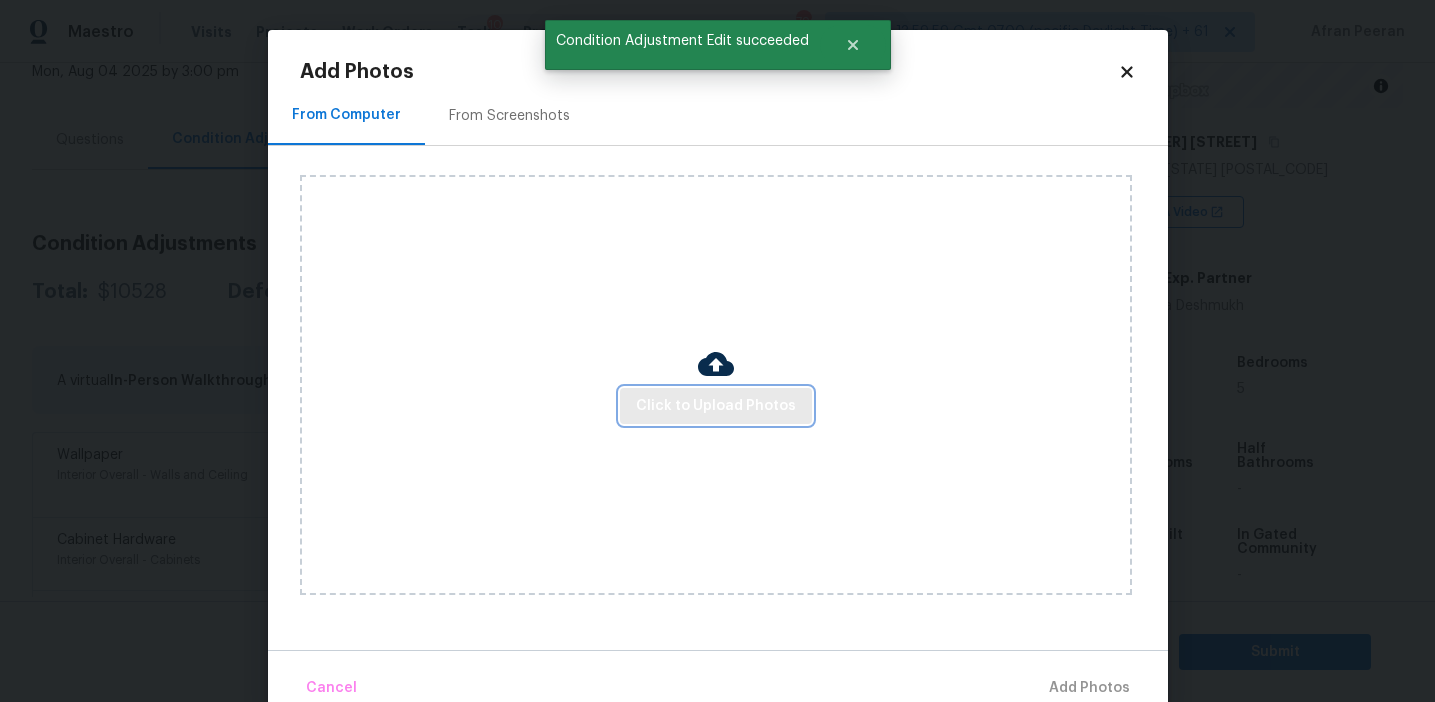 click on "Click to Upload Photos" at bounding box center [716, 406] 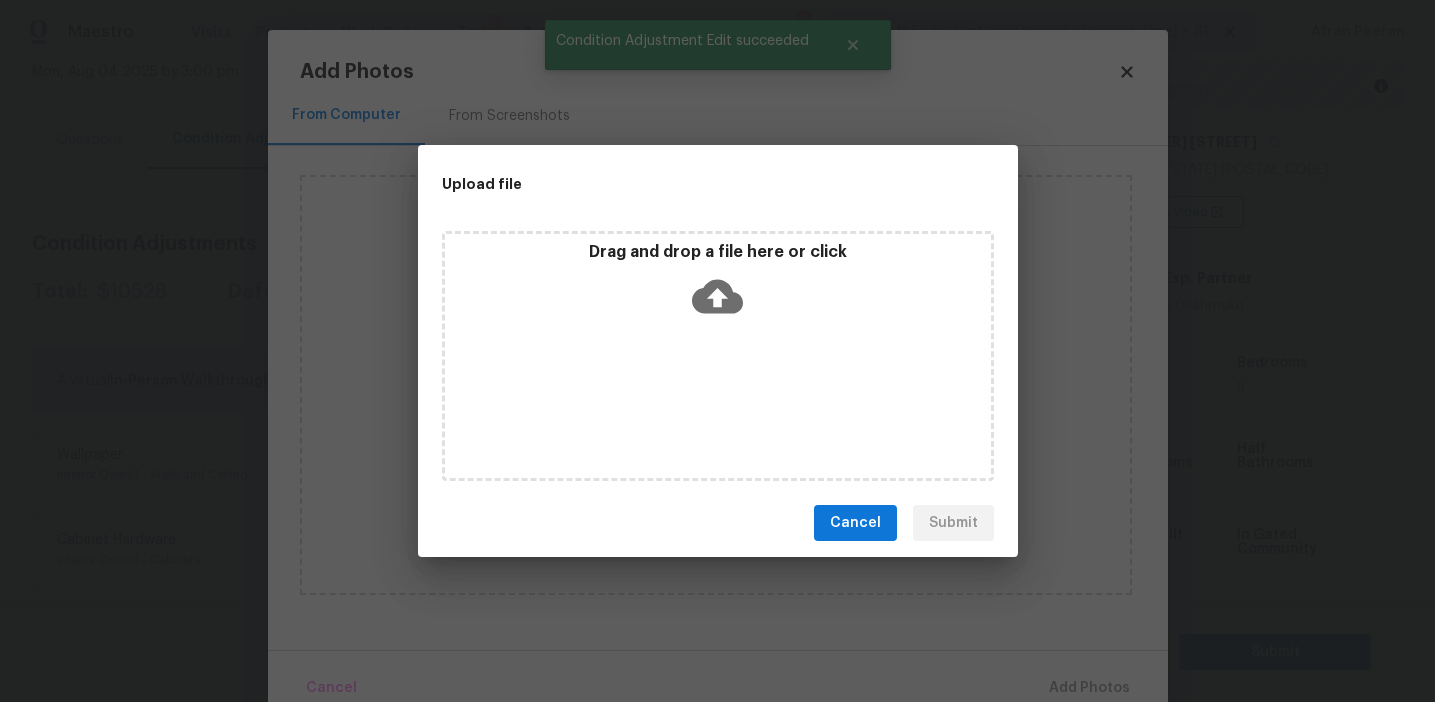 click on "Drag and drop a file here or click" at bounding box center (718, 356) 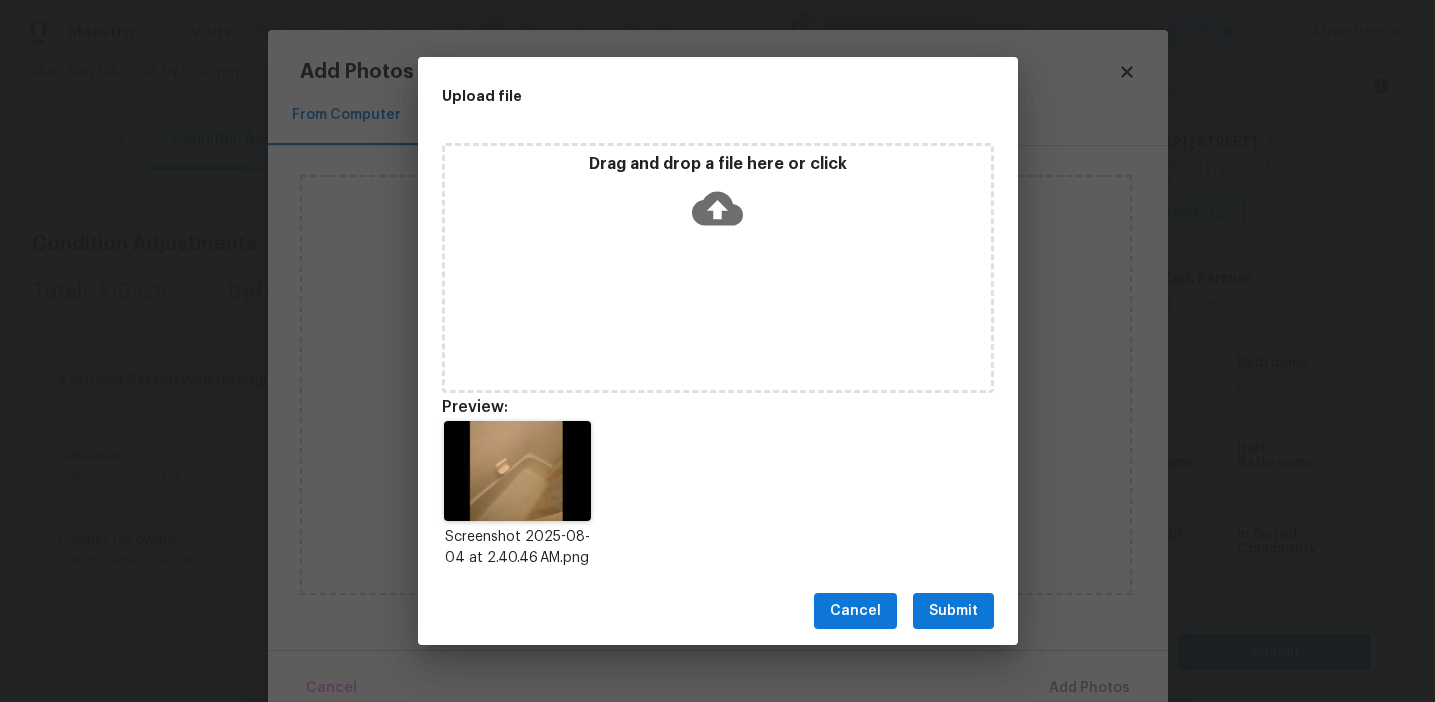 click on "Submit" at bounding box center [953, 611] 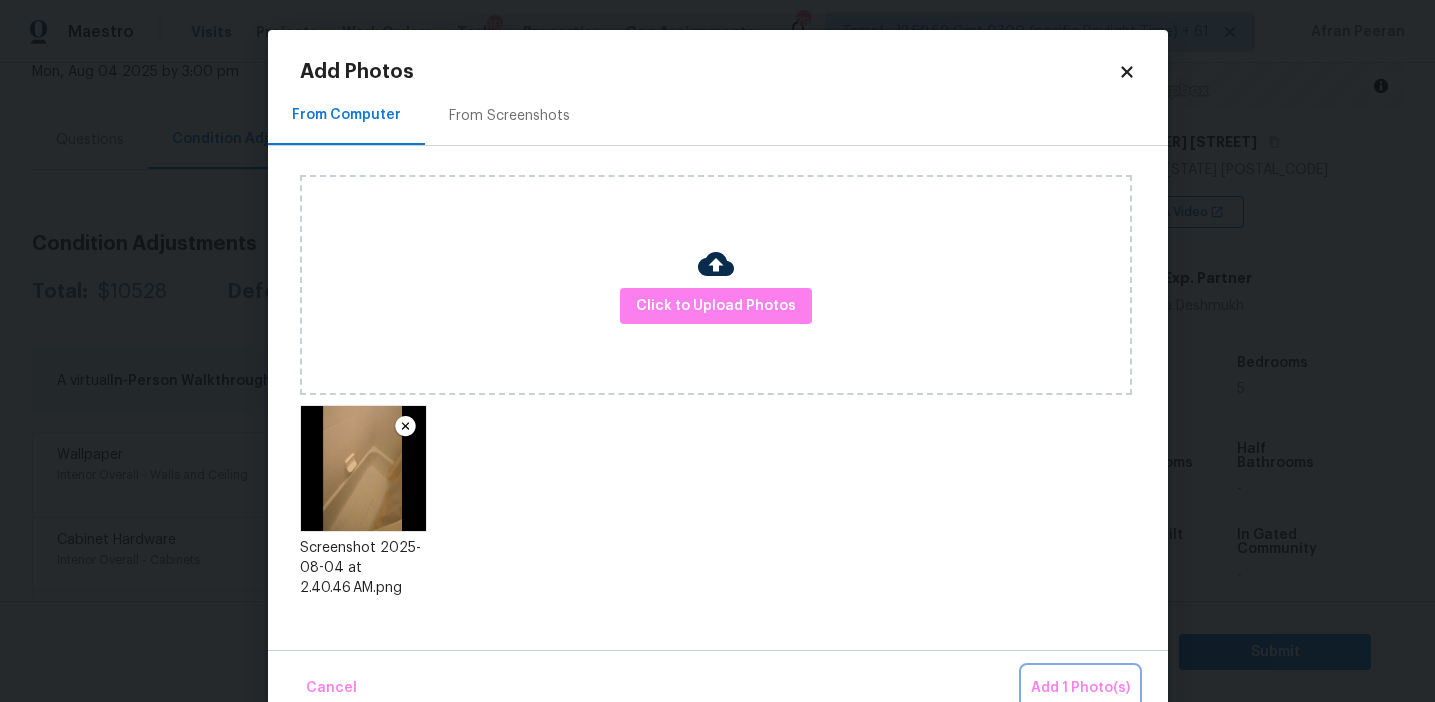 click on "Add 1 Photo(s)" at bounding box center [1080, 688] 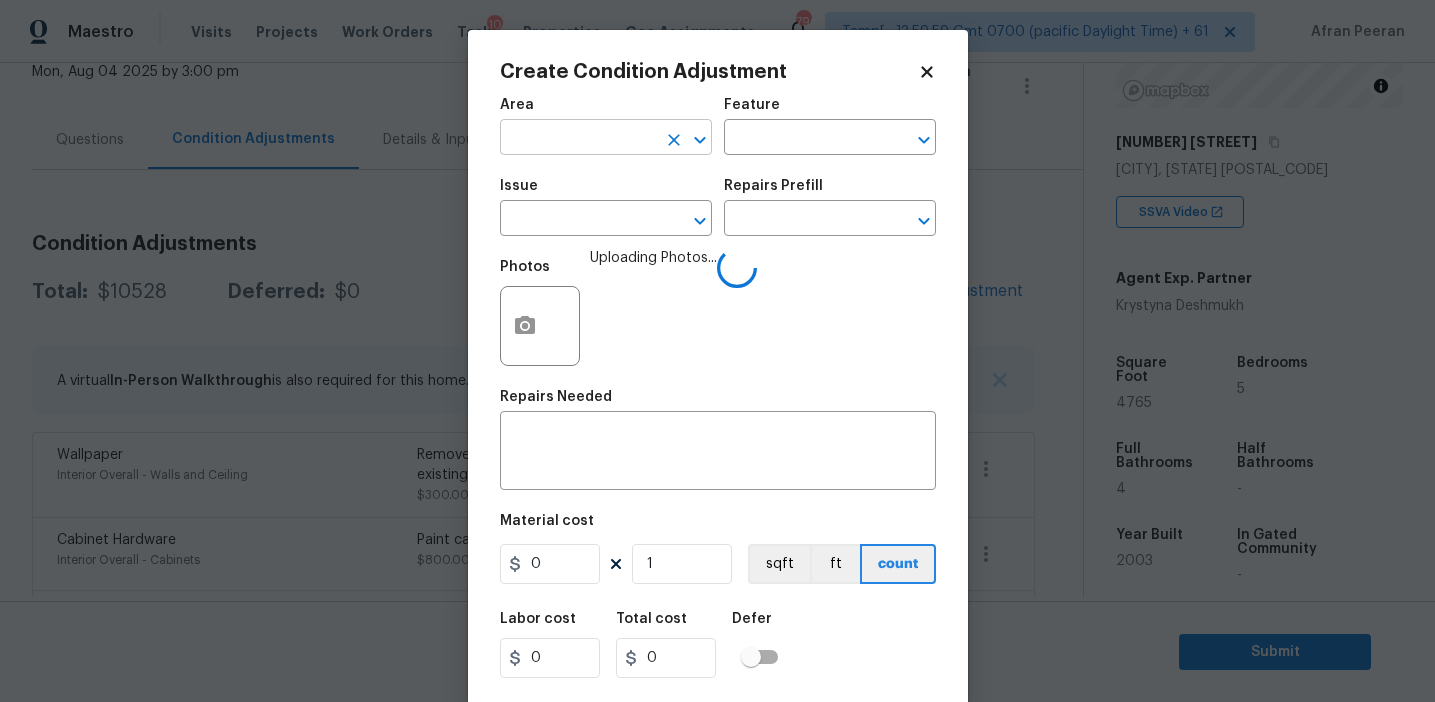 click at bounding box center (578, 139) 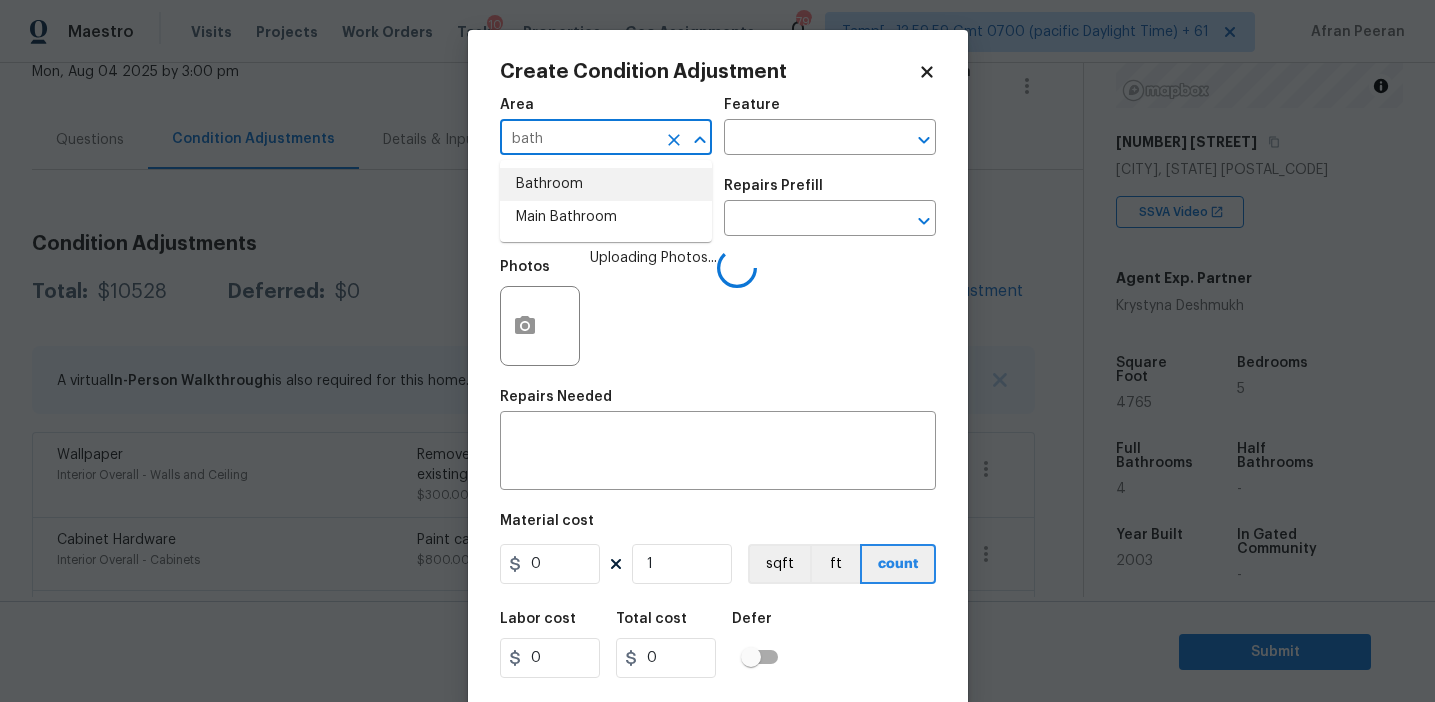 click on "Bathroom" at bounding box center (606, 184) 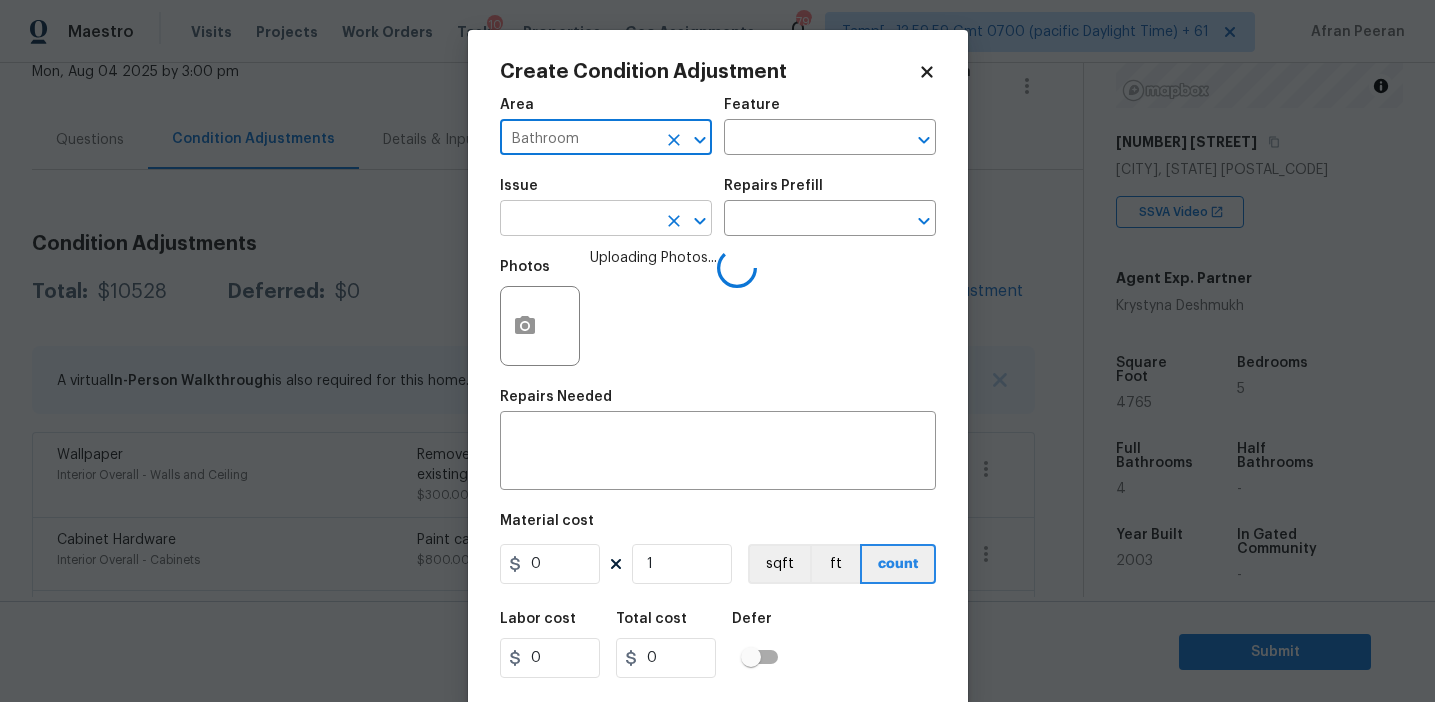 type on "Bathroom" 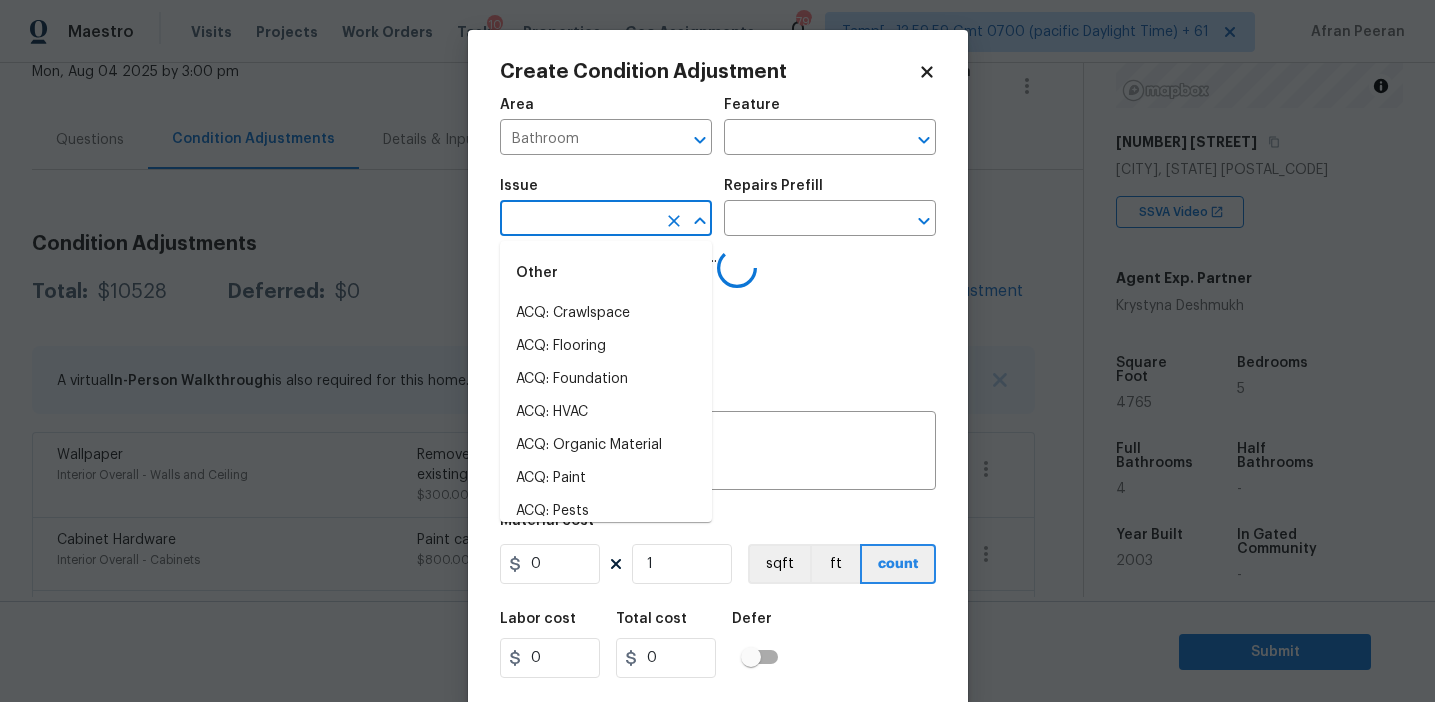 click at bounding box center (578, 220) 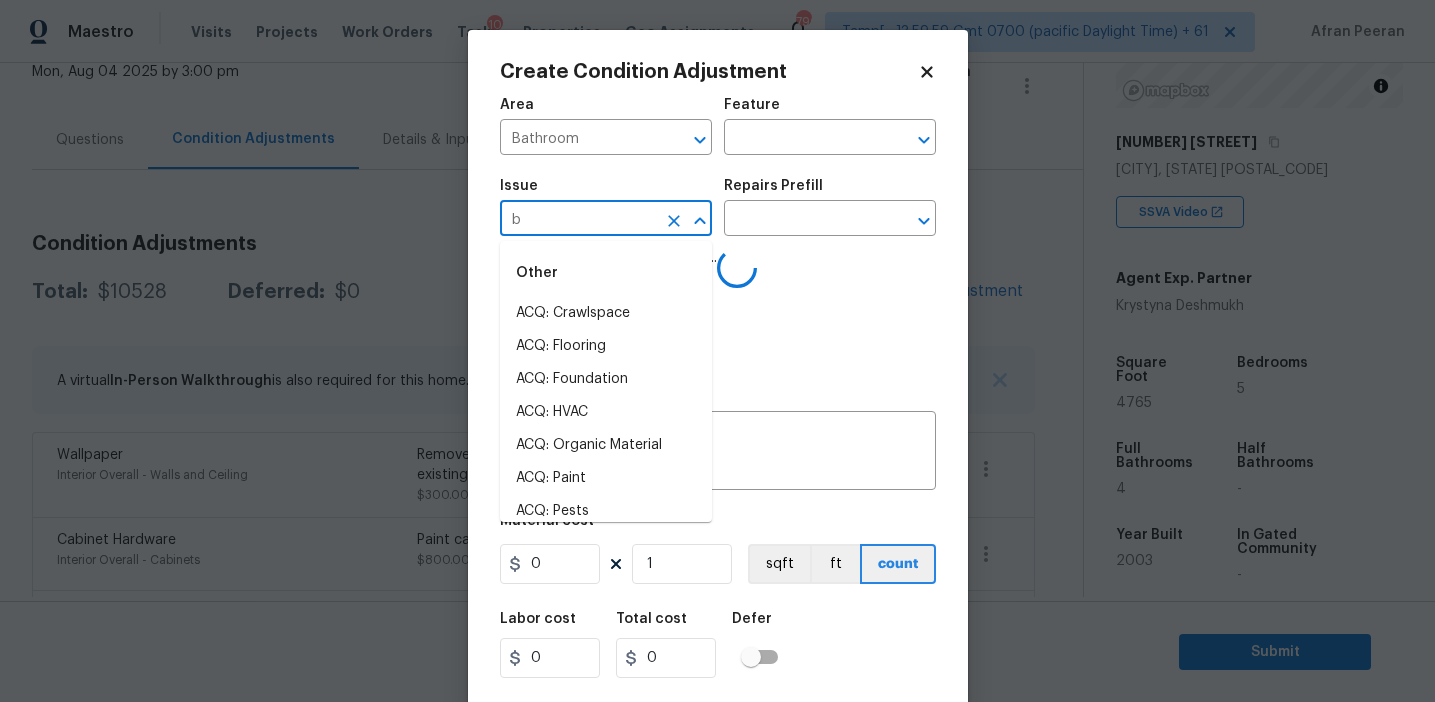 type on "ba" 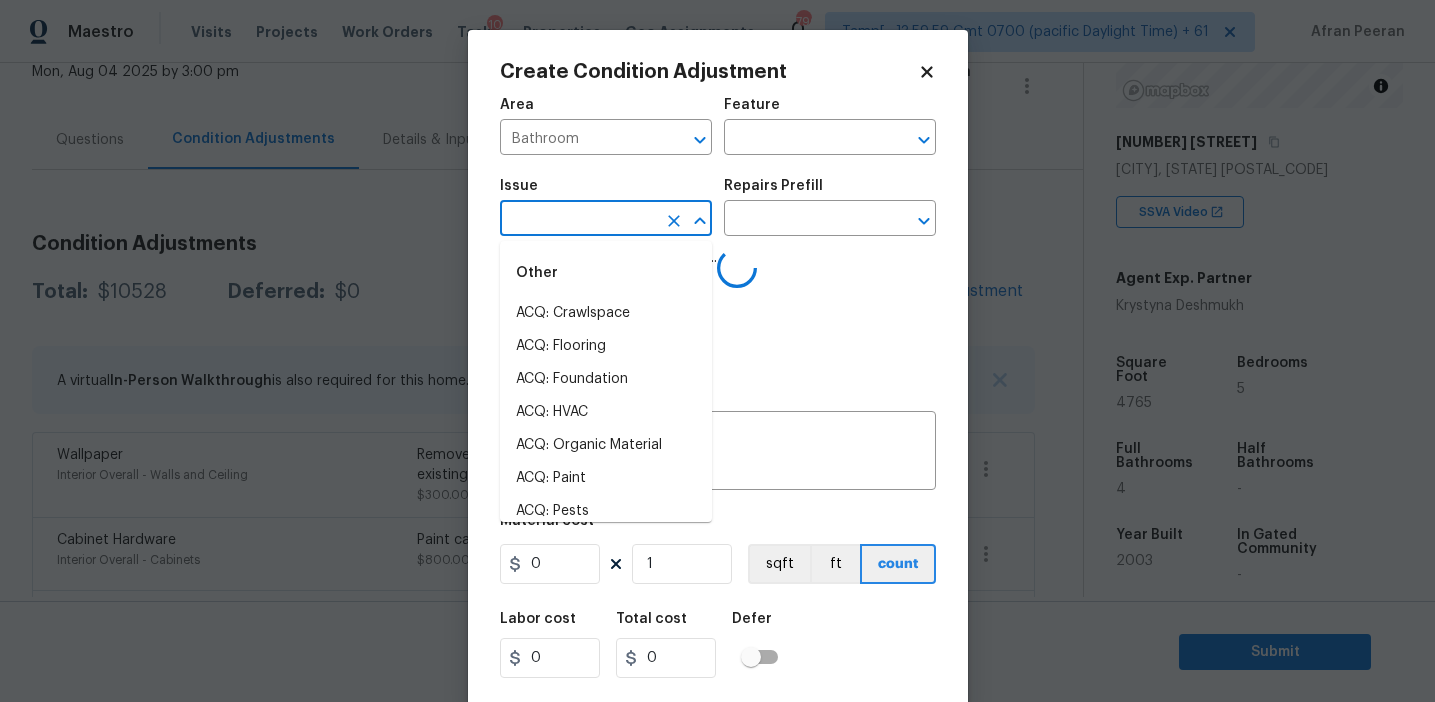 type on "t" 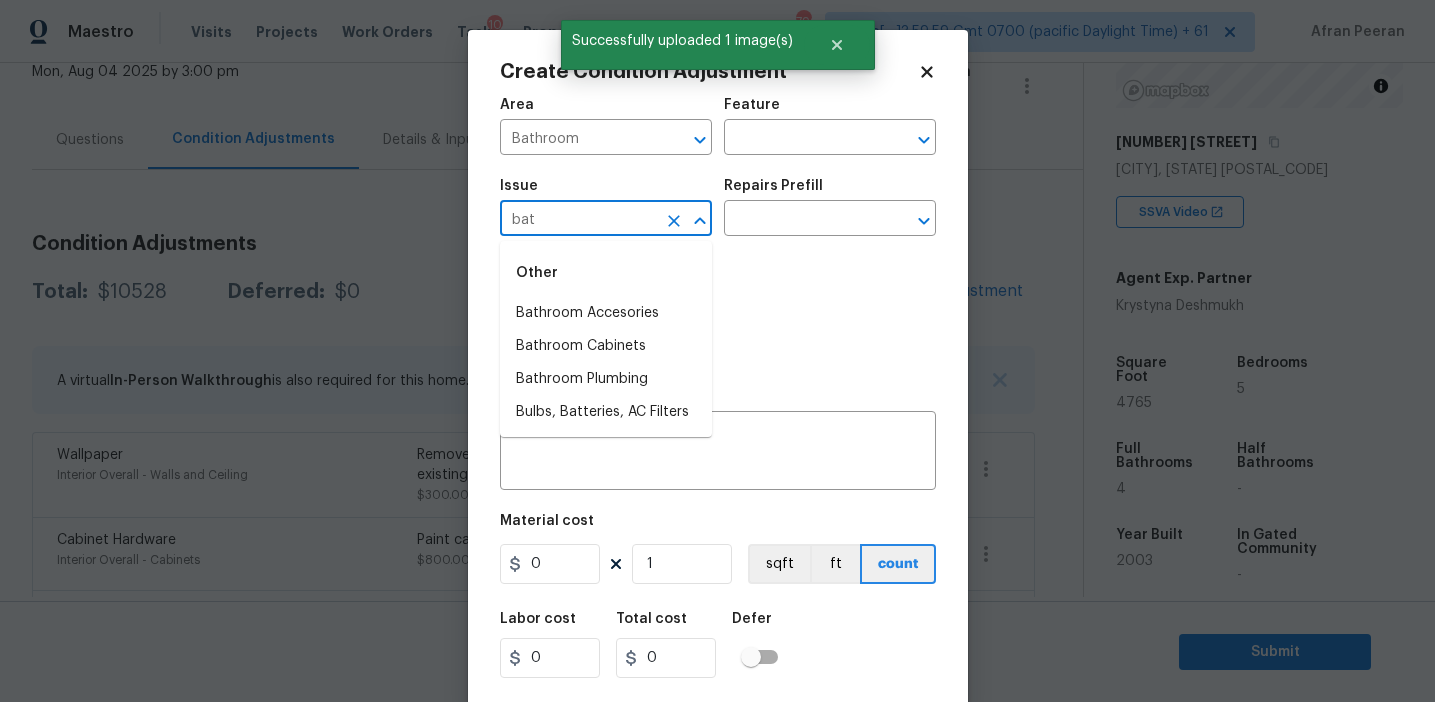 type on "bath" 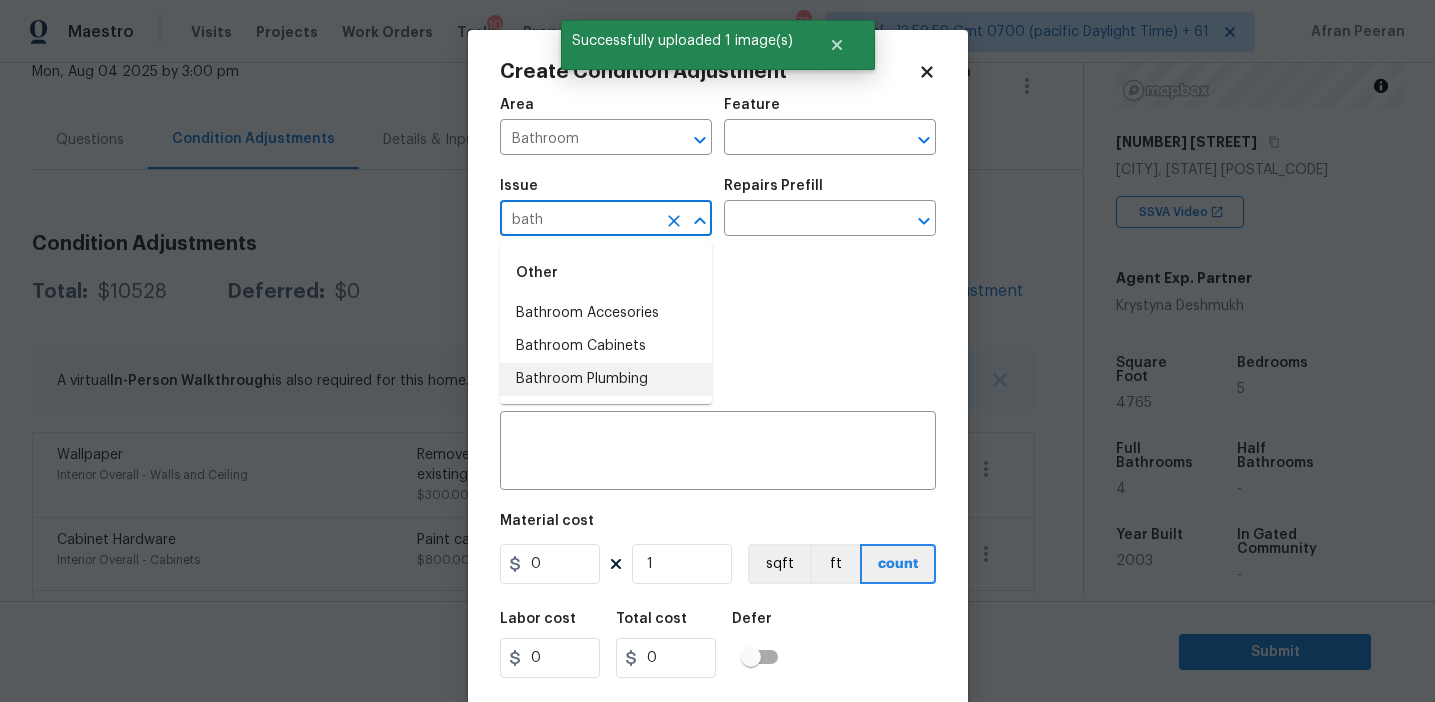 click on "Bathroom Plumbing" at bounding box center (606, 379) 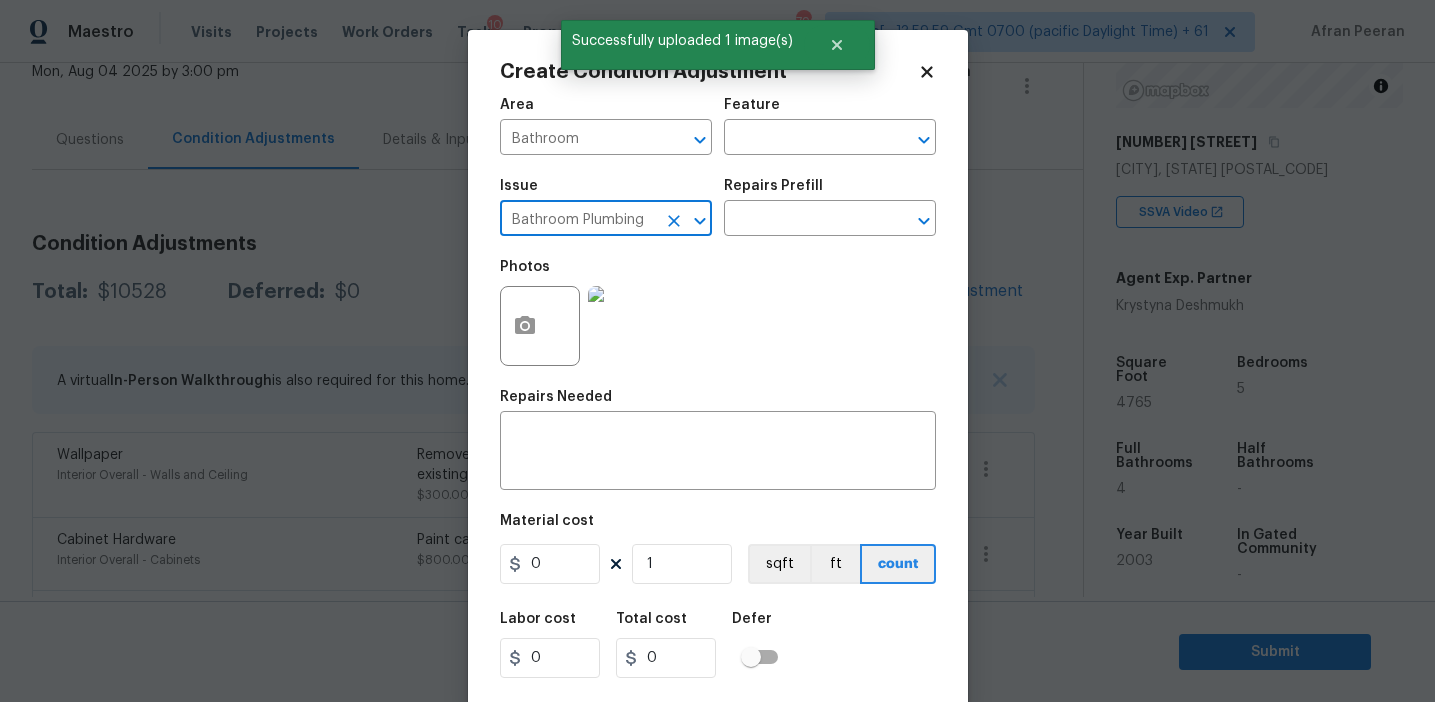 type on "Bathroom Plumbing" 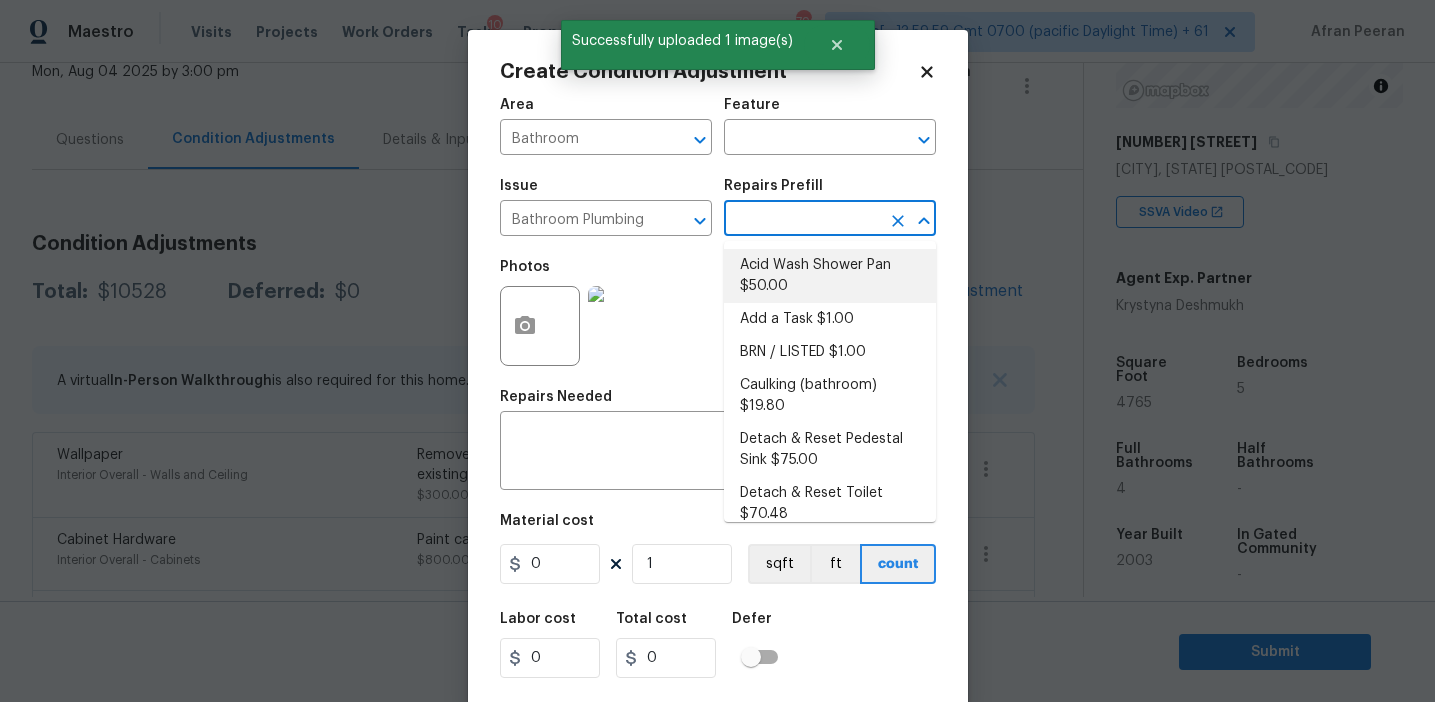 click on "Acid Wash Shower Pan $50.00" at bounding box center [830, 276] 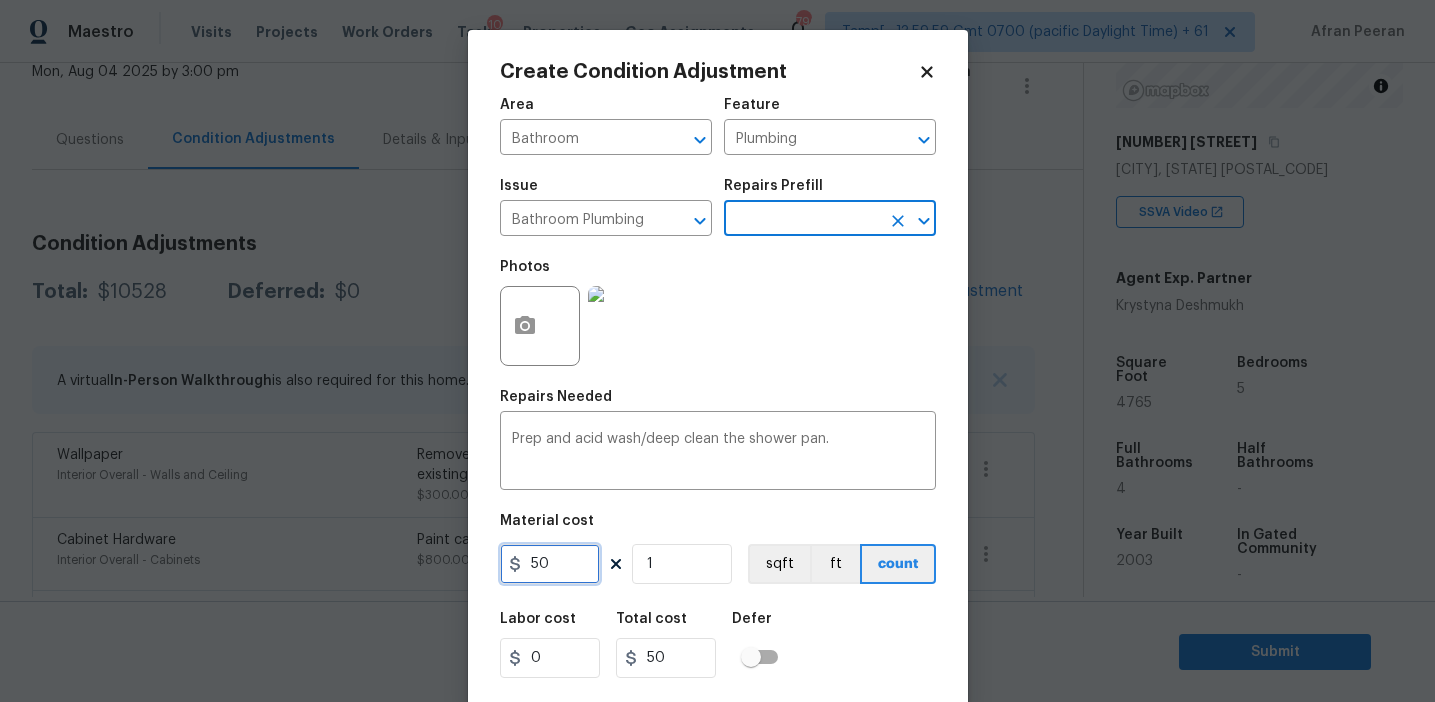 click on "50" at bounding box center [550, 564] 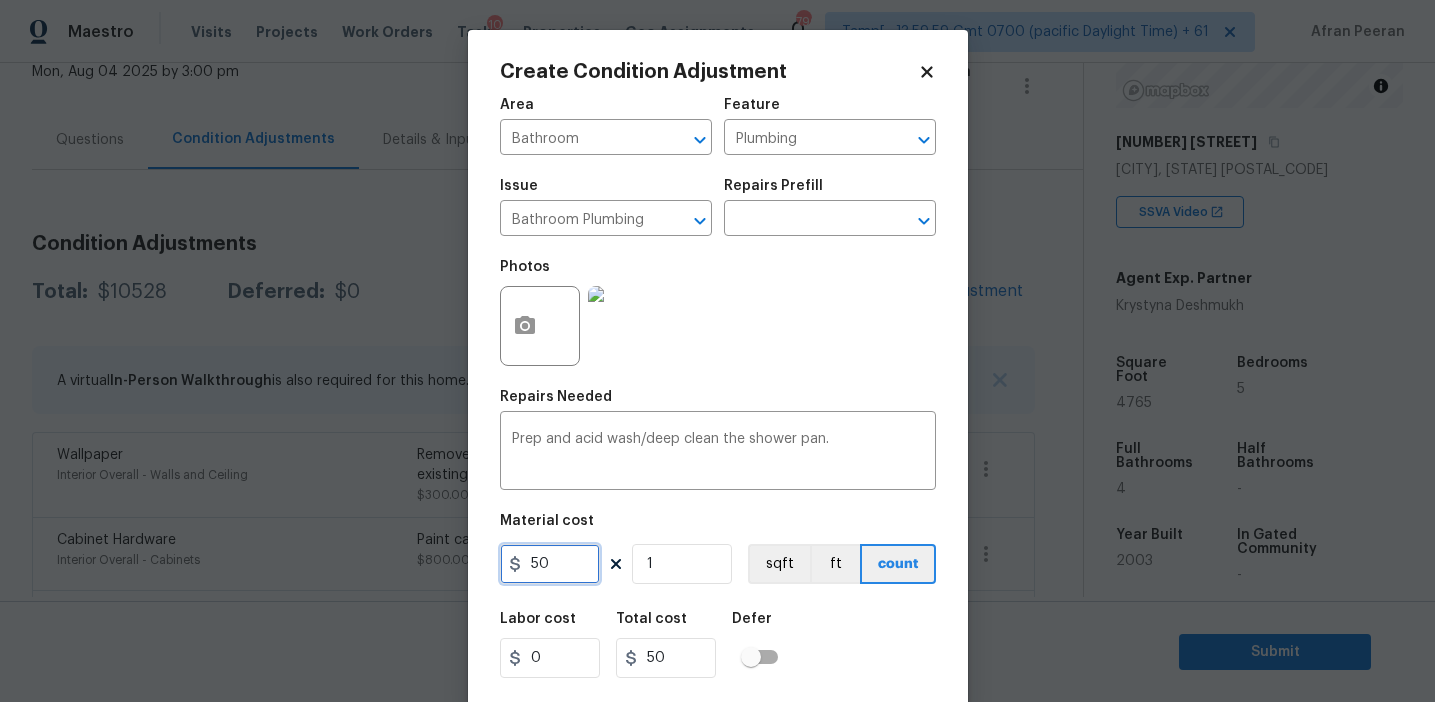 click on "50" at bounding box center (550, 564) 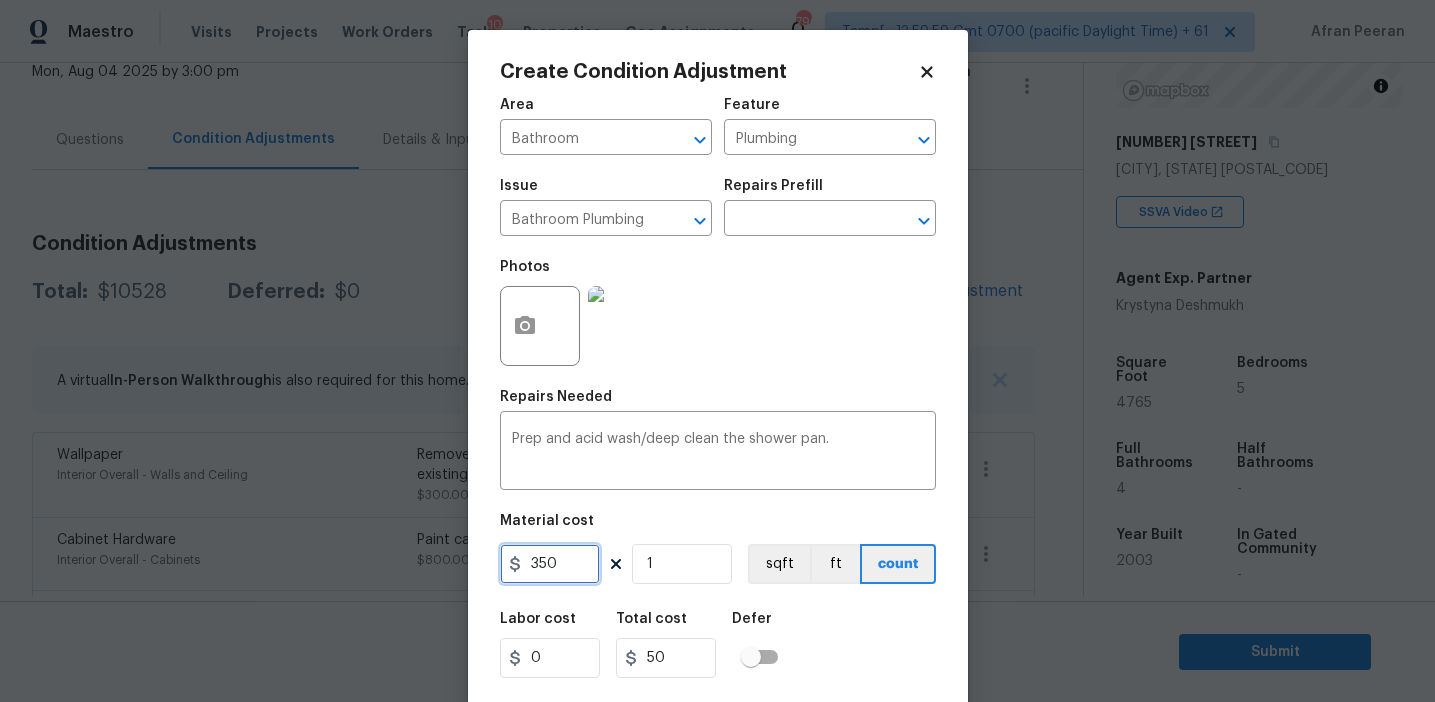 type on "350" 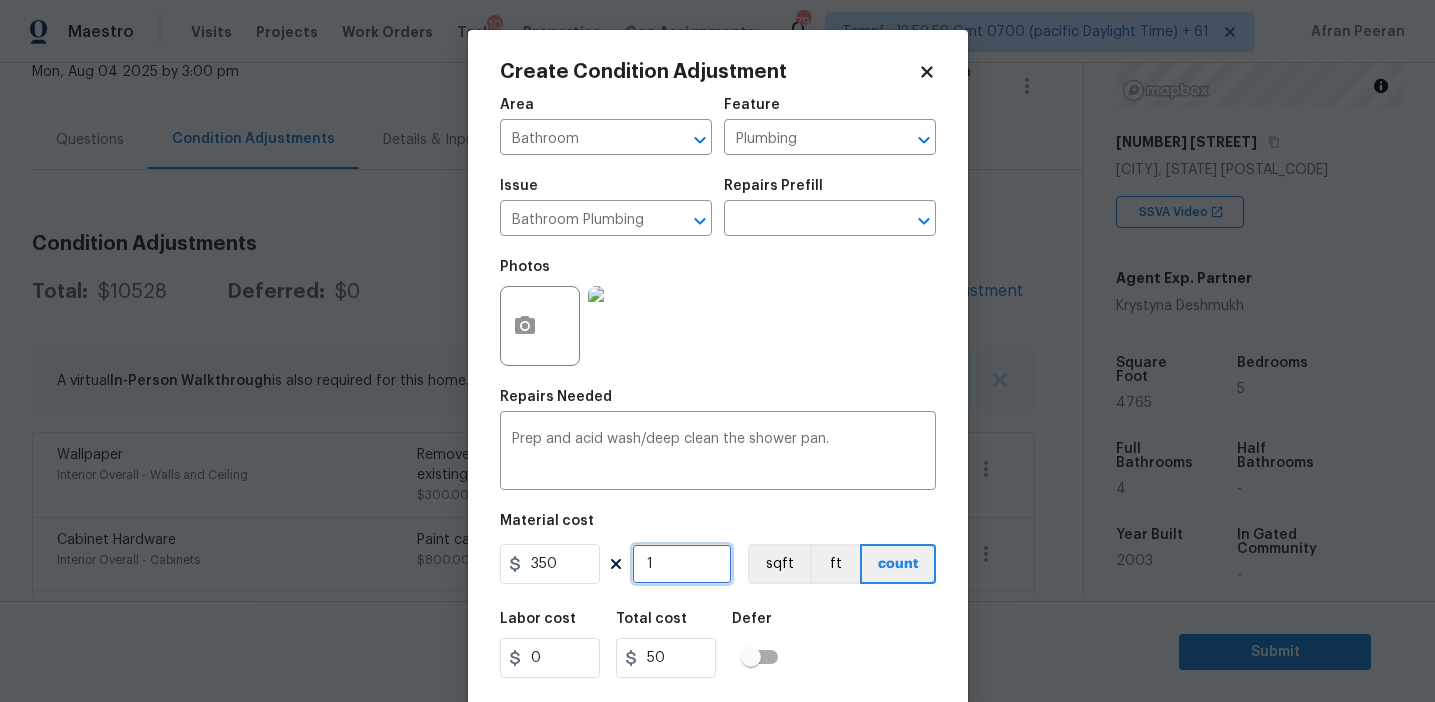 type on "350" 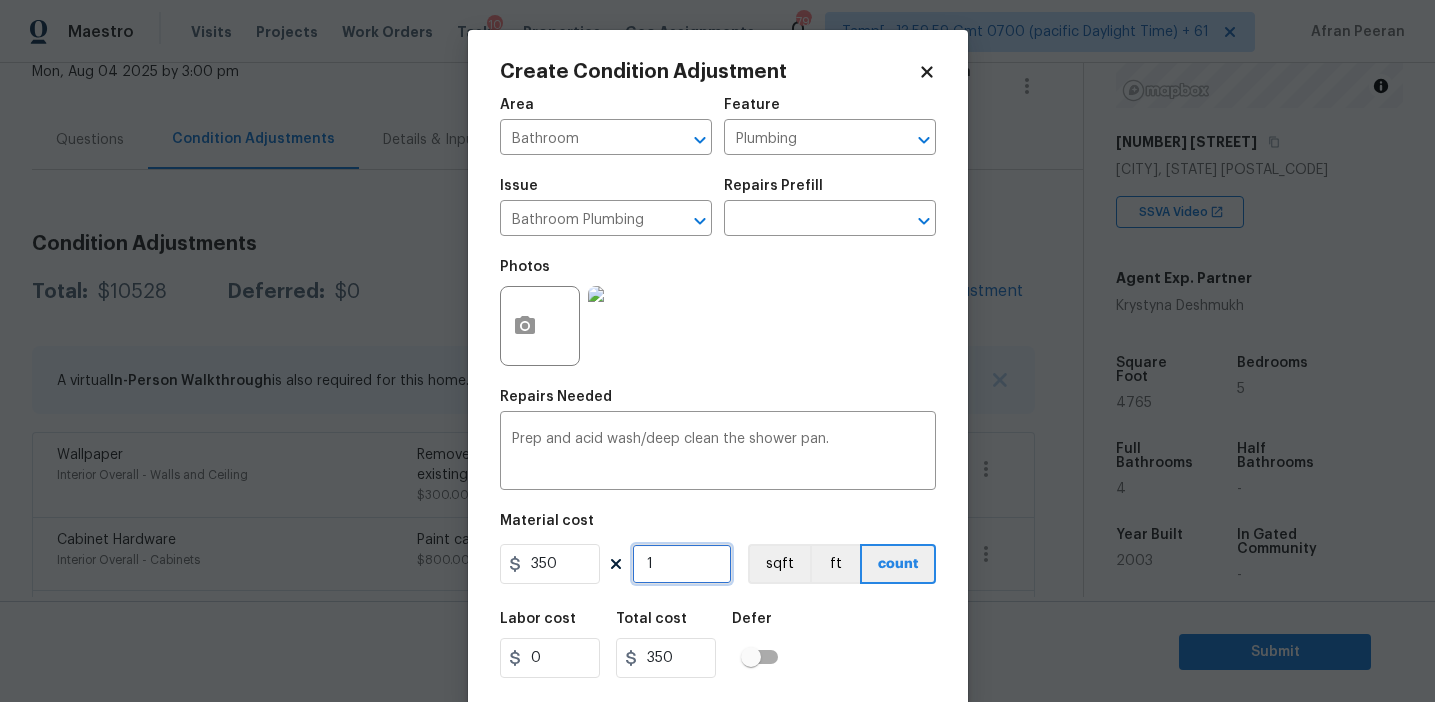 type on "2" 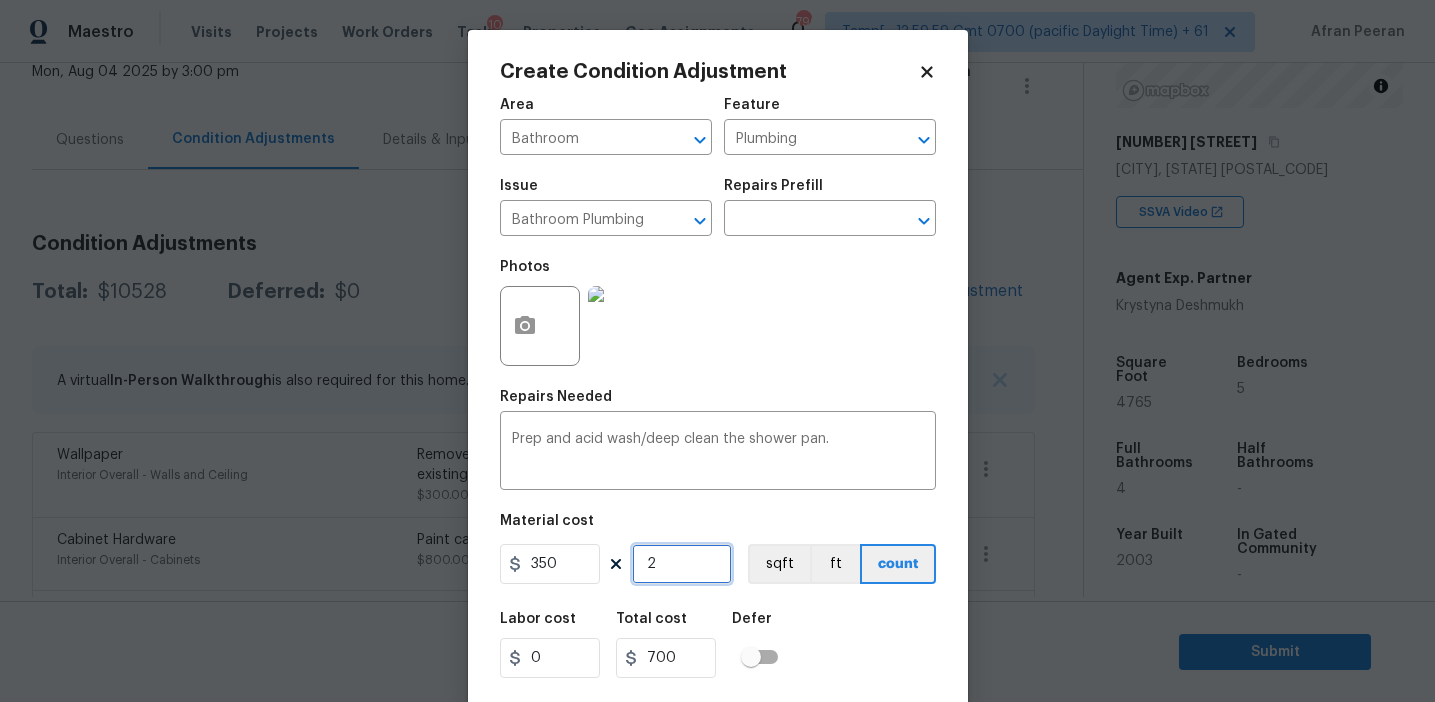 scroll, scrollTop: 45, scrollLeft: 0, axis: vertical 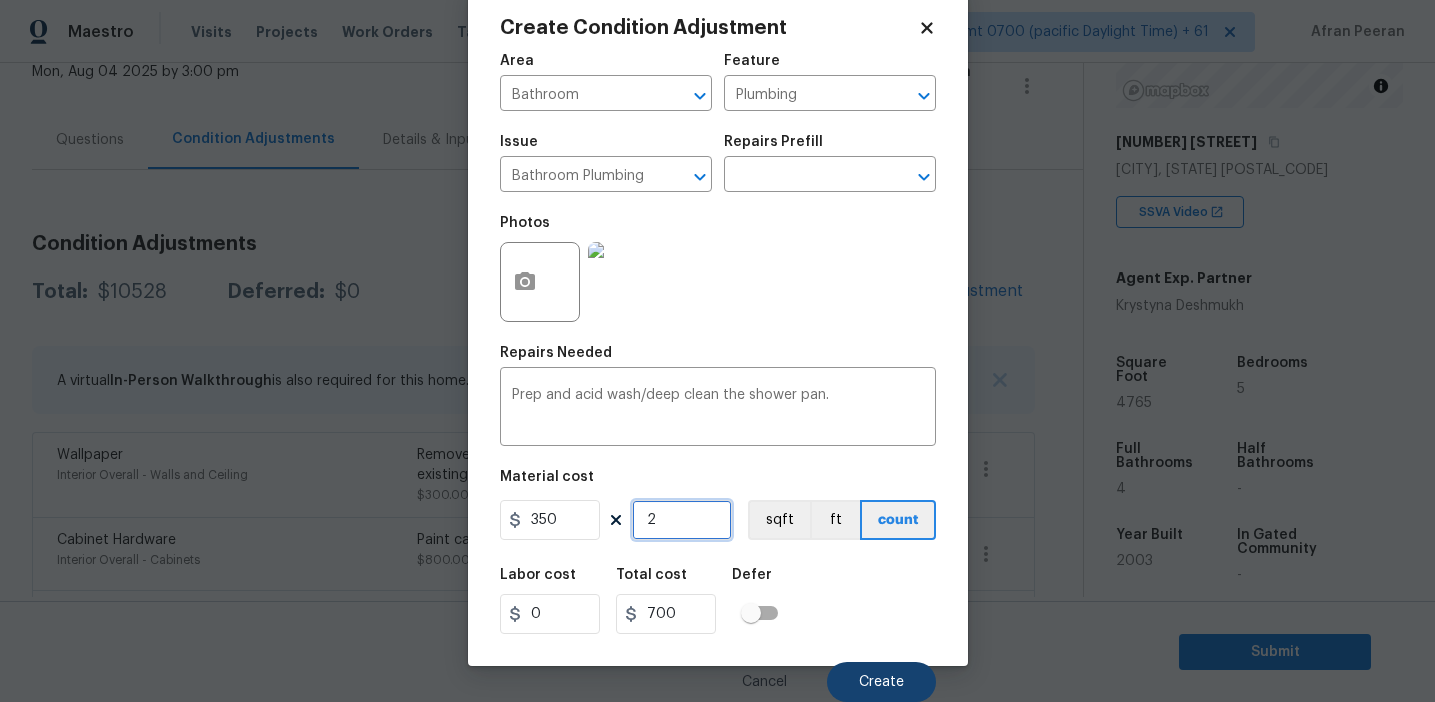 type on "2" 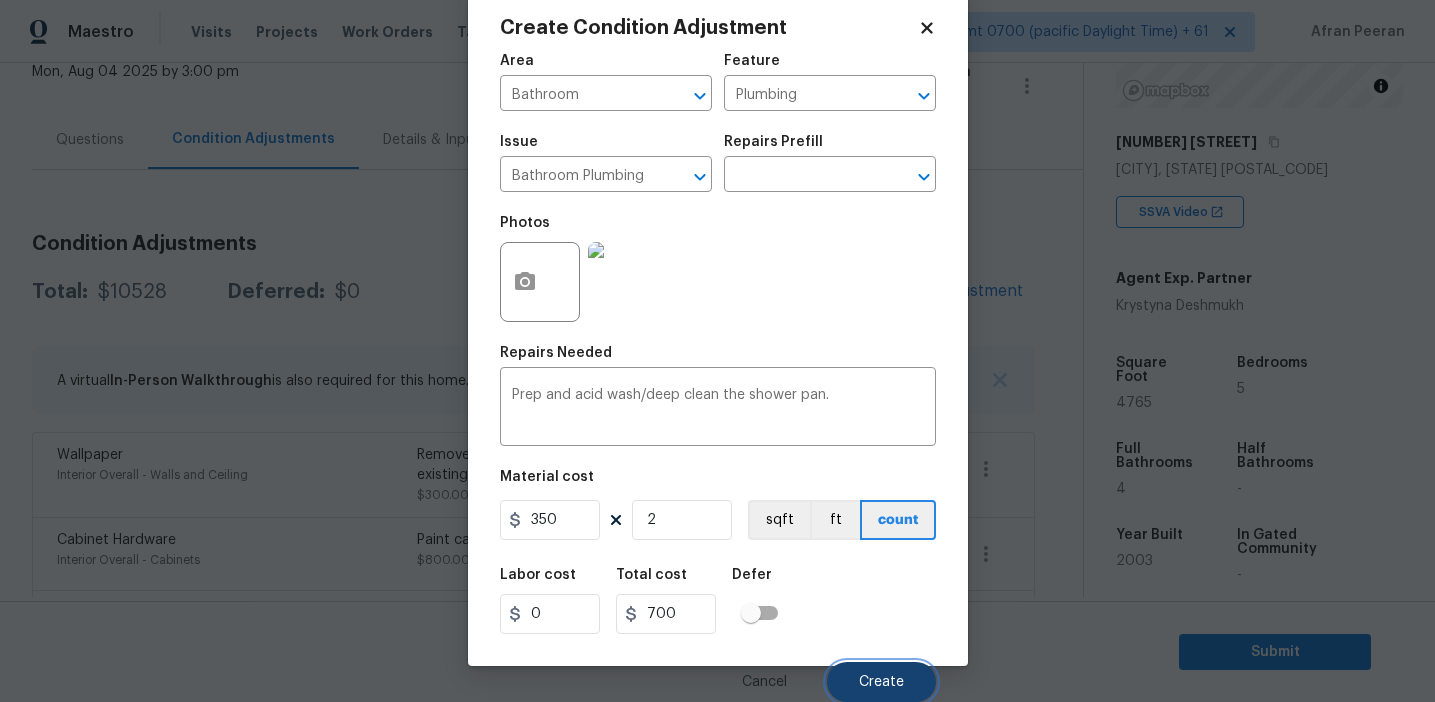click on "Create" at bounding box center [881, 682] 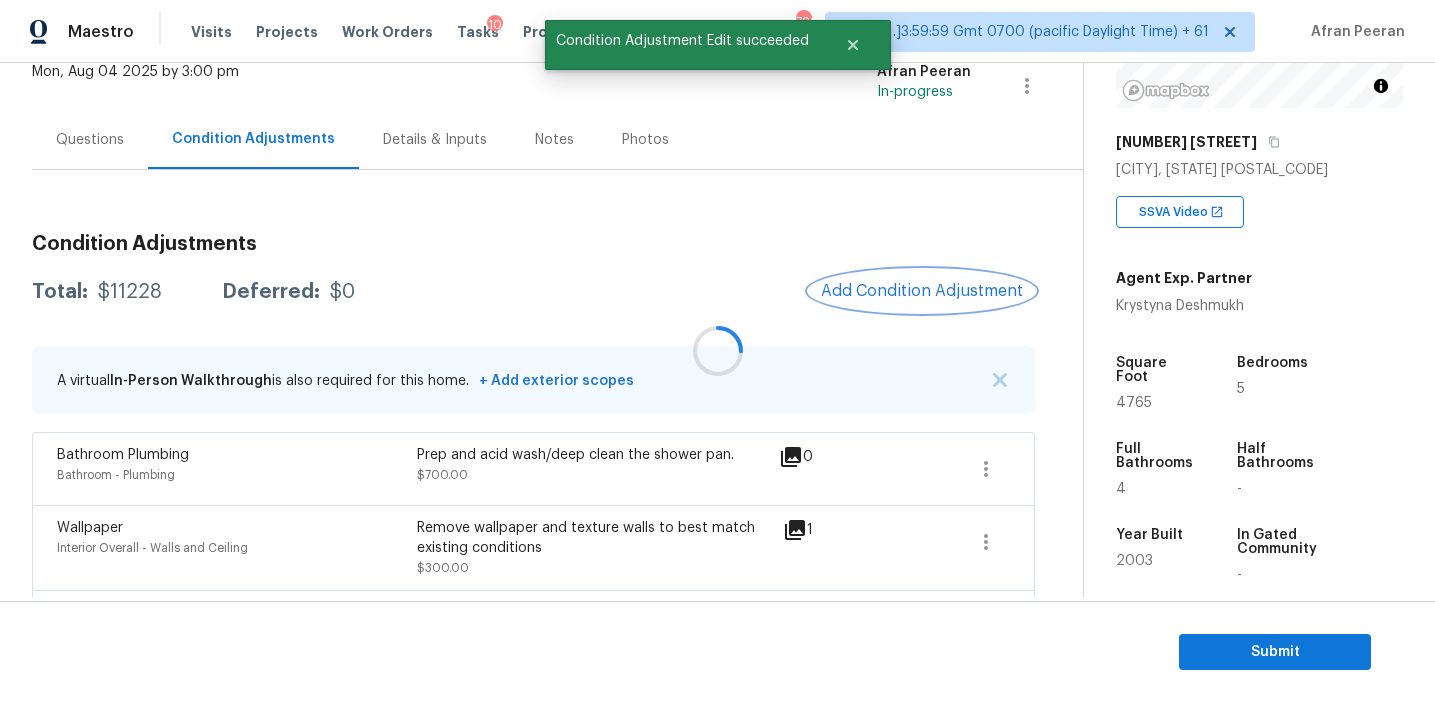 scroll, scrollTop: 0, scrollLeft: 0, axis: both 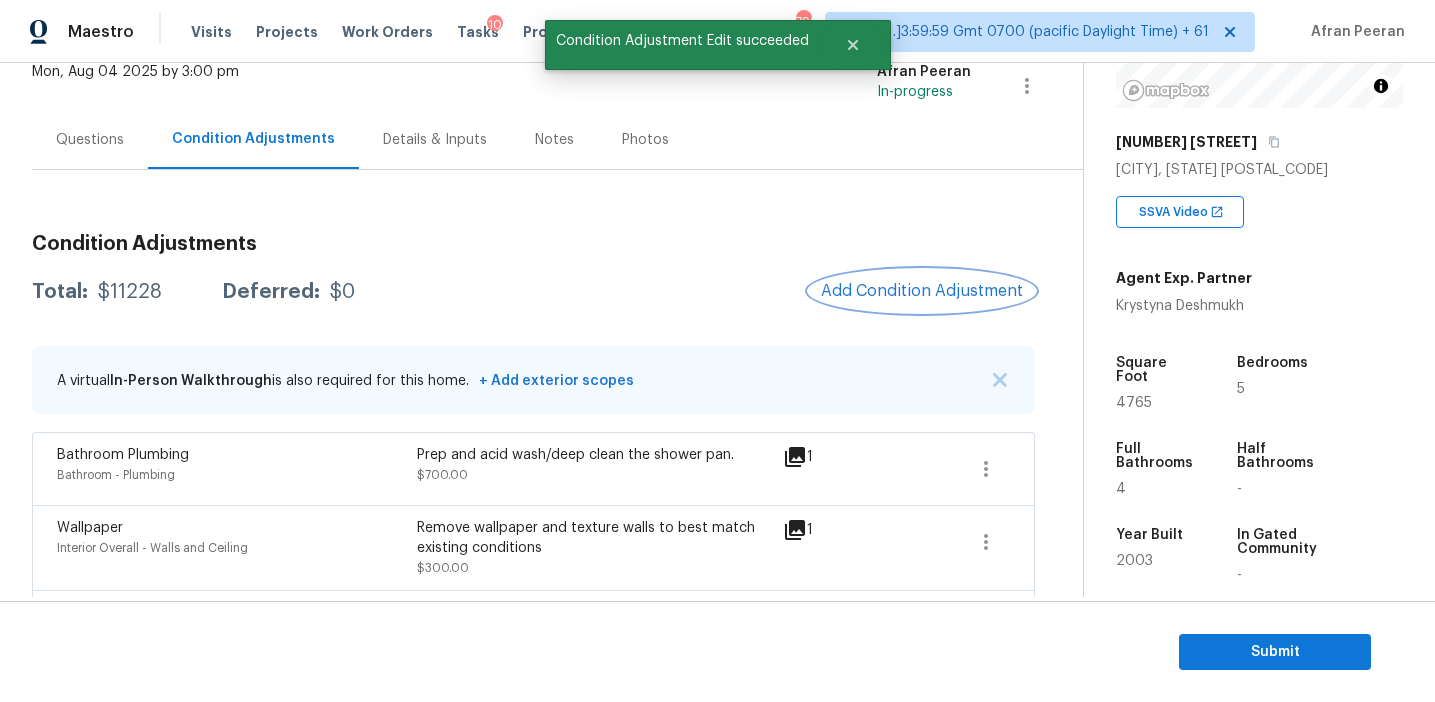 click on "Add Condition Adjustment" at bounding box center (922, 291) 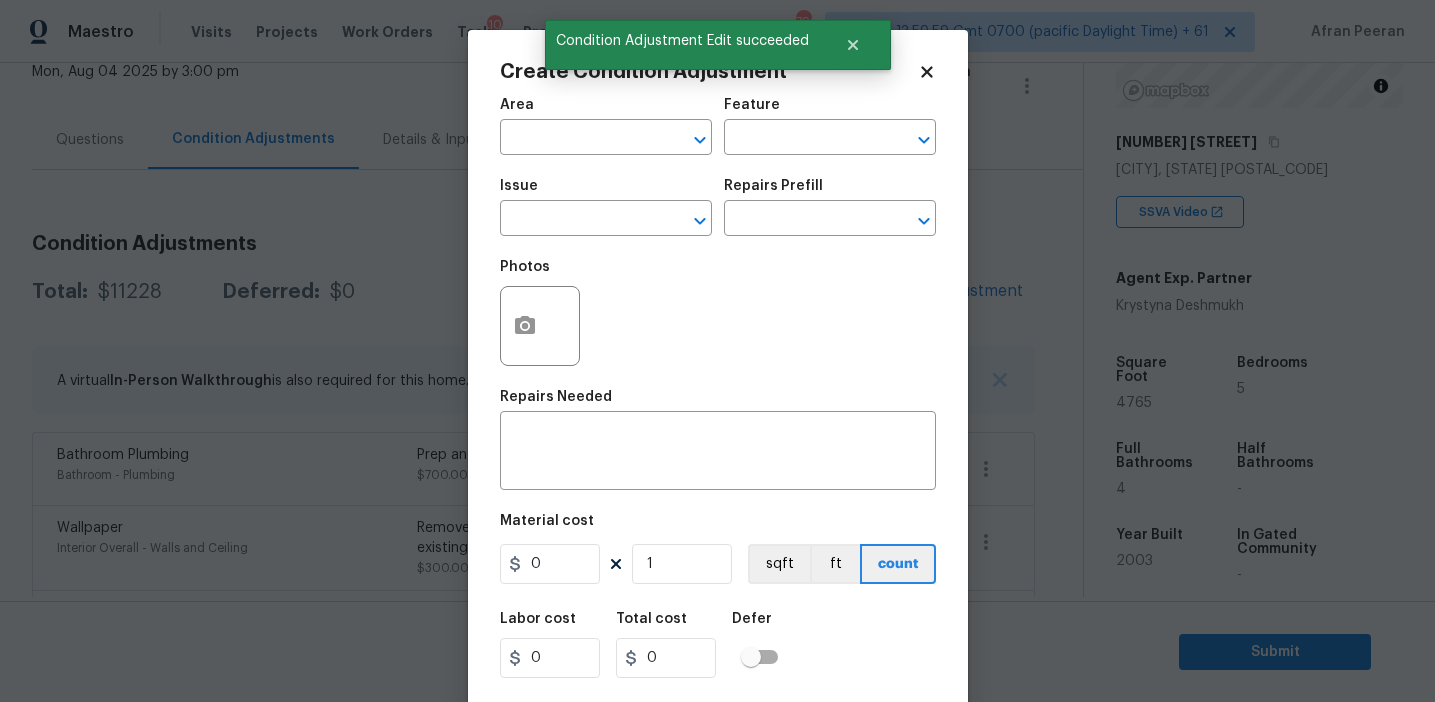 click on "Create Condition Adjustment Area ​ Feature ​ Issue ​ Repairs Prefill ​ Photos Repairs Needed x ​ Material cost 0 1 sqft ft count Labor cost 0 Total cost 0 Defer Cancel Create" at bounding box center [718, 370] 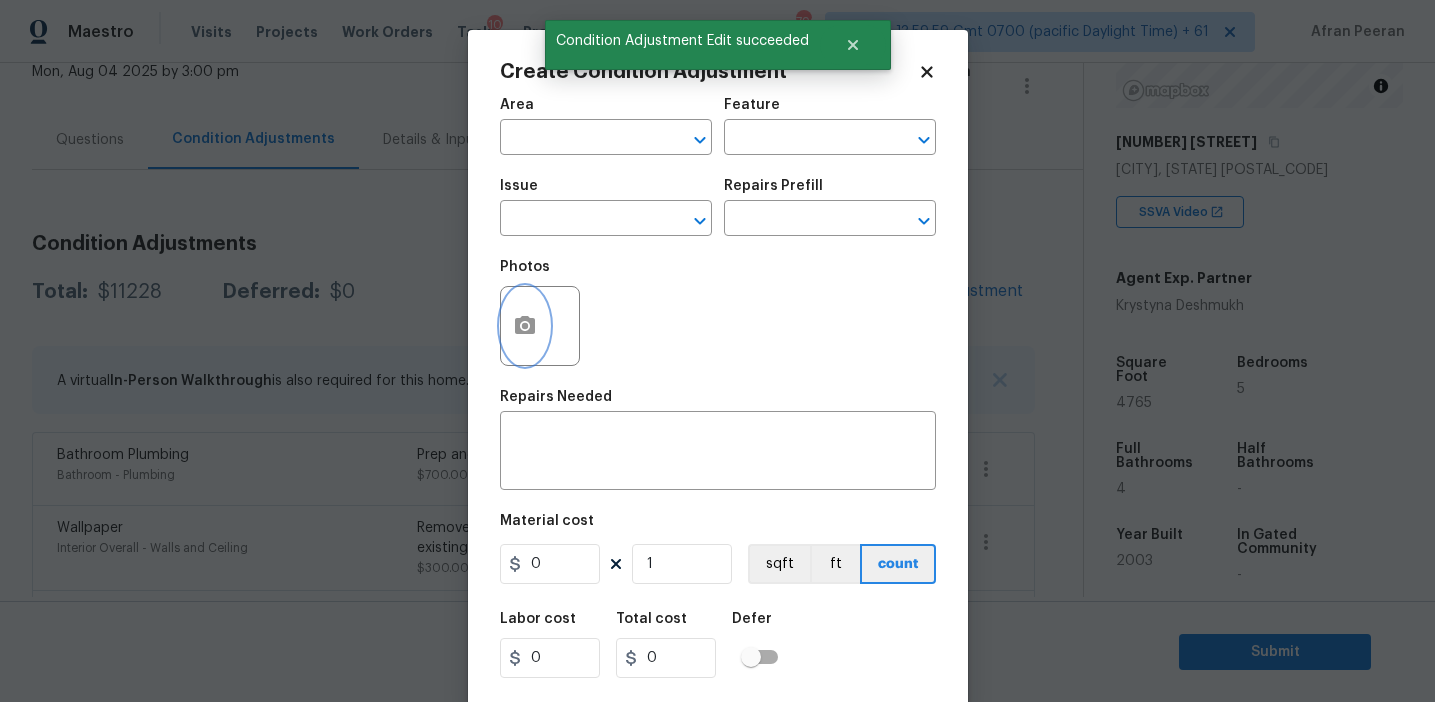 click at bounding box center (525, 326) 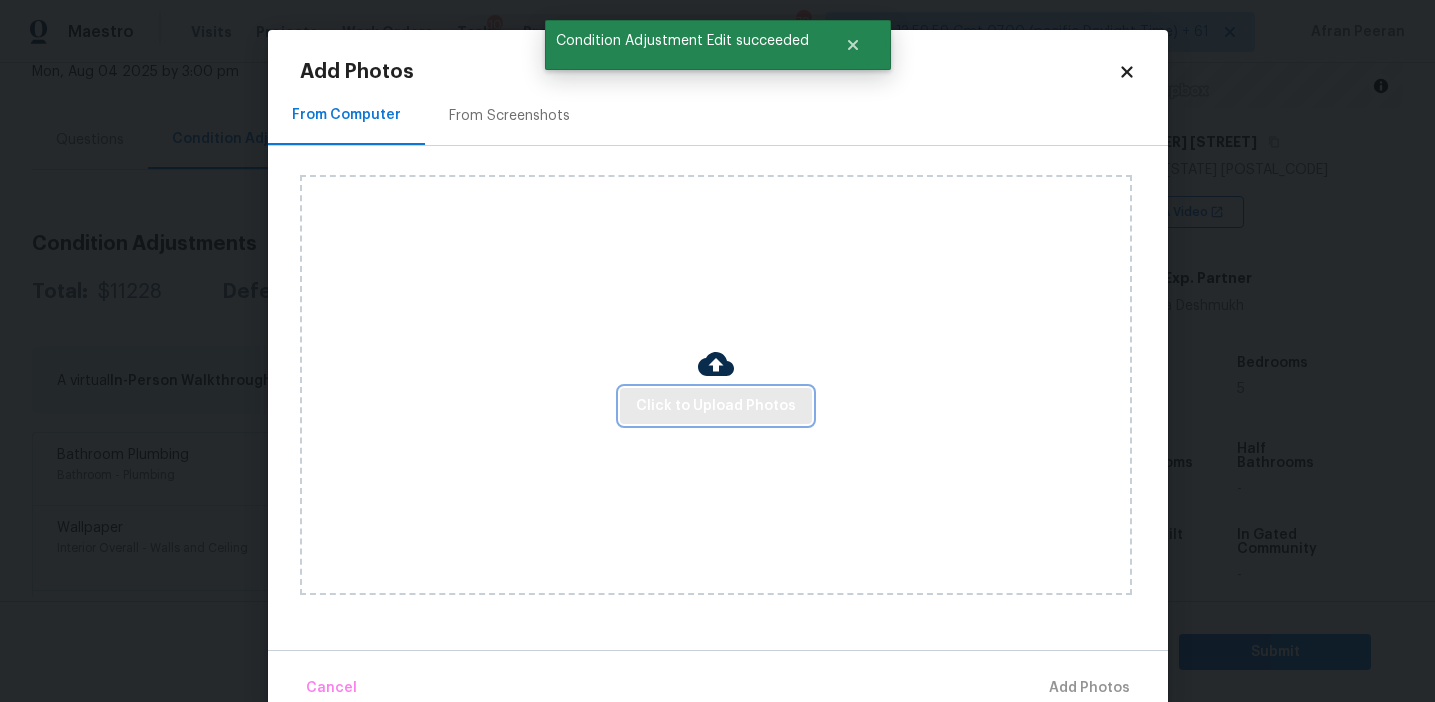 click on "Click to Upload Photos" at bounding box center (716, 406) 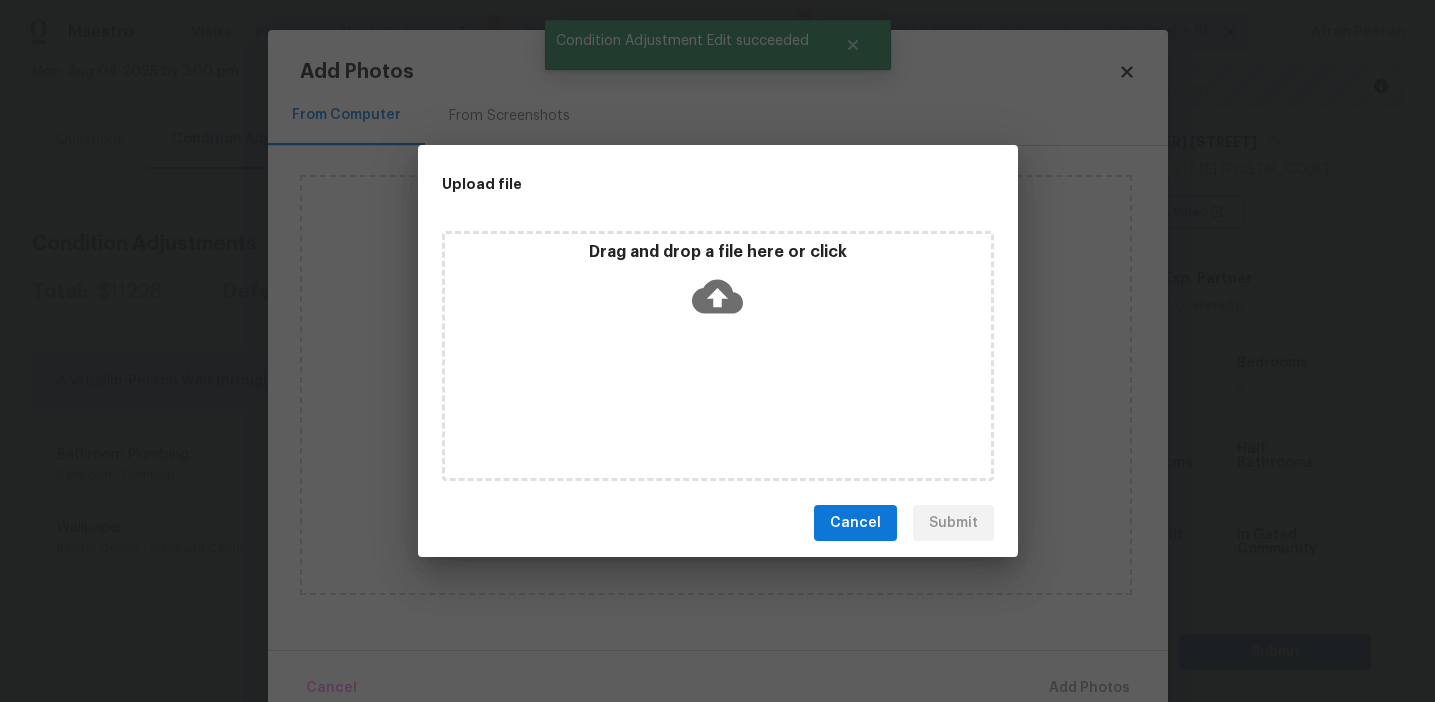 click 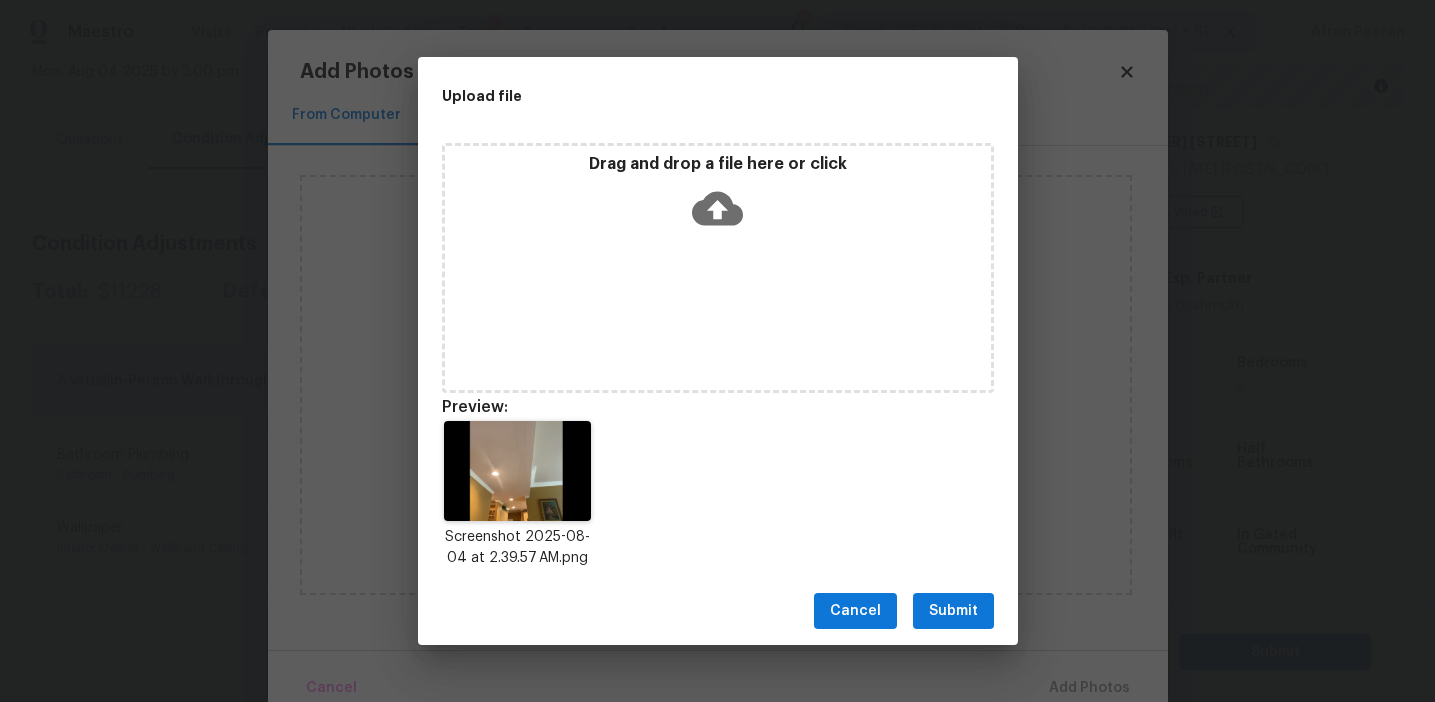 click on "Submit" at bounding box center [953, 611] 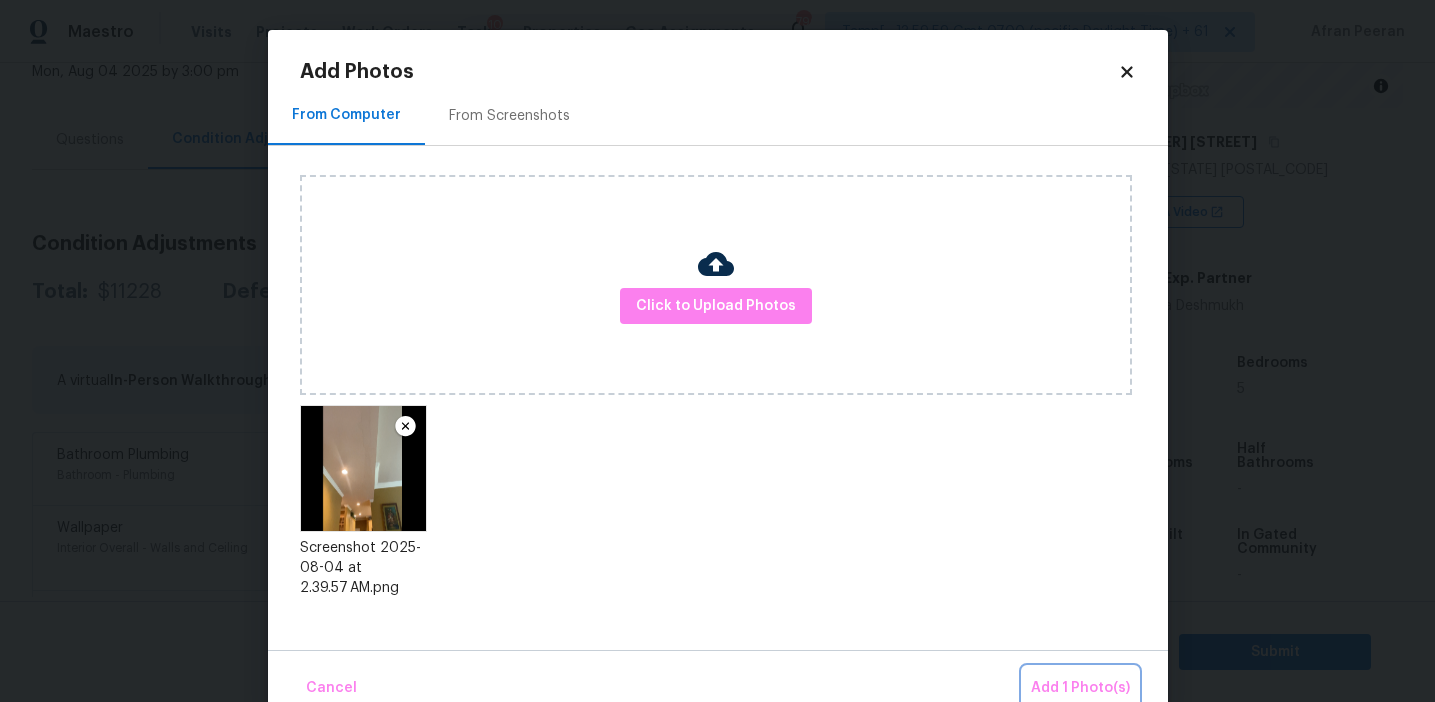 click on "Add 1 Photo(s)" at bounding box center [1080, 688] 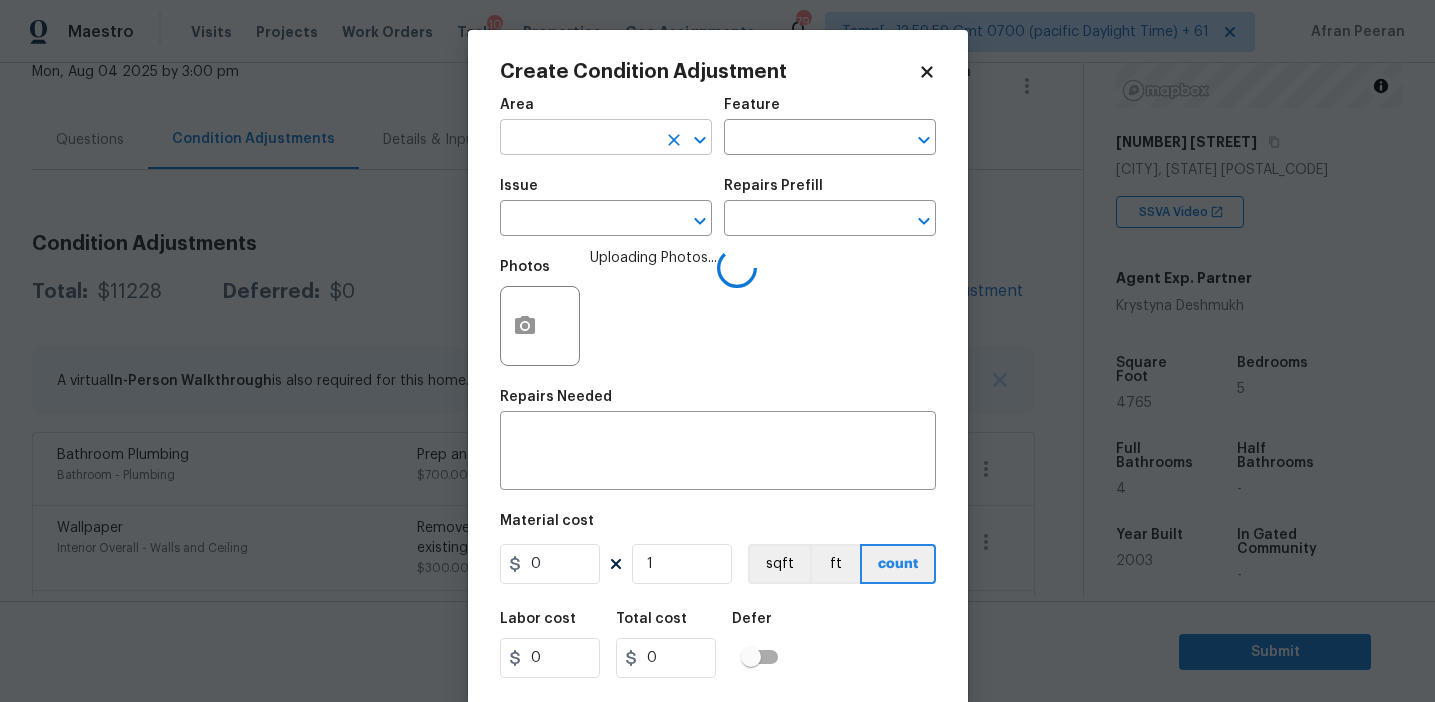 click at bounding box center [578, 139] 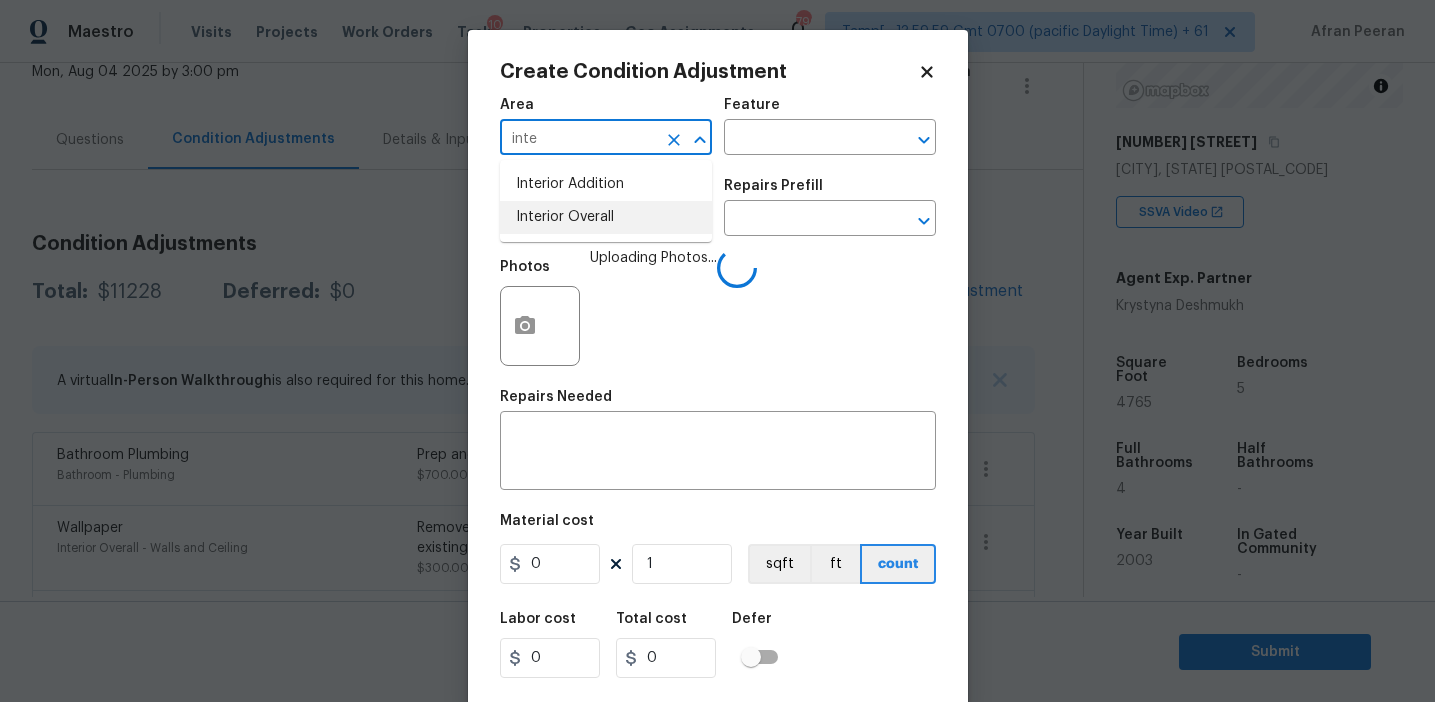click on "Interior Overall" at bounding box center (606, 217) 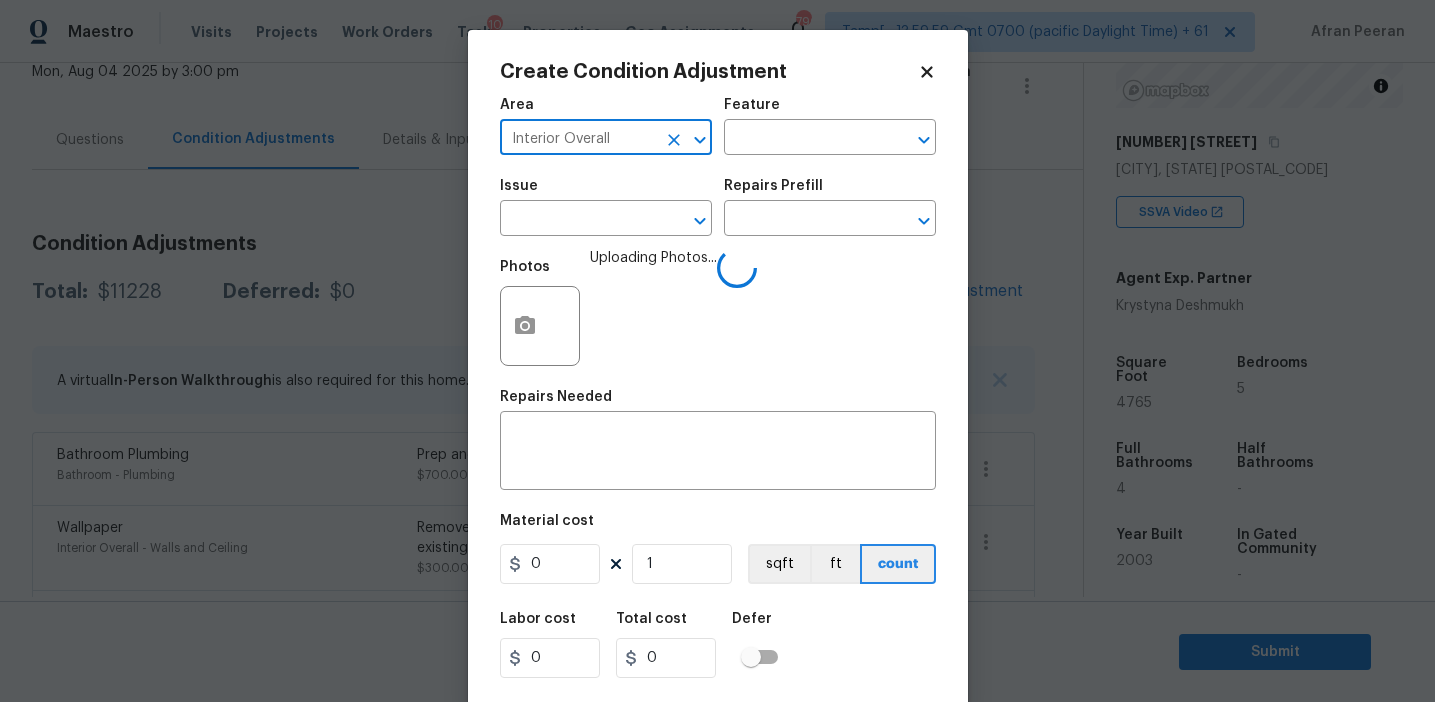 type on "Interior Overall" 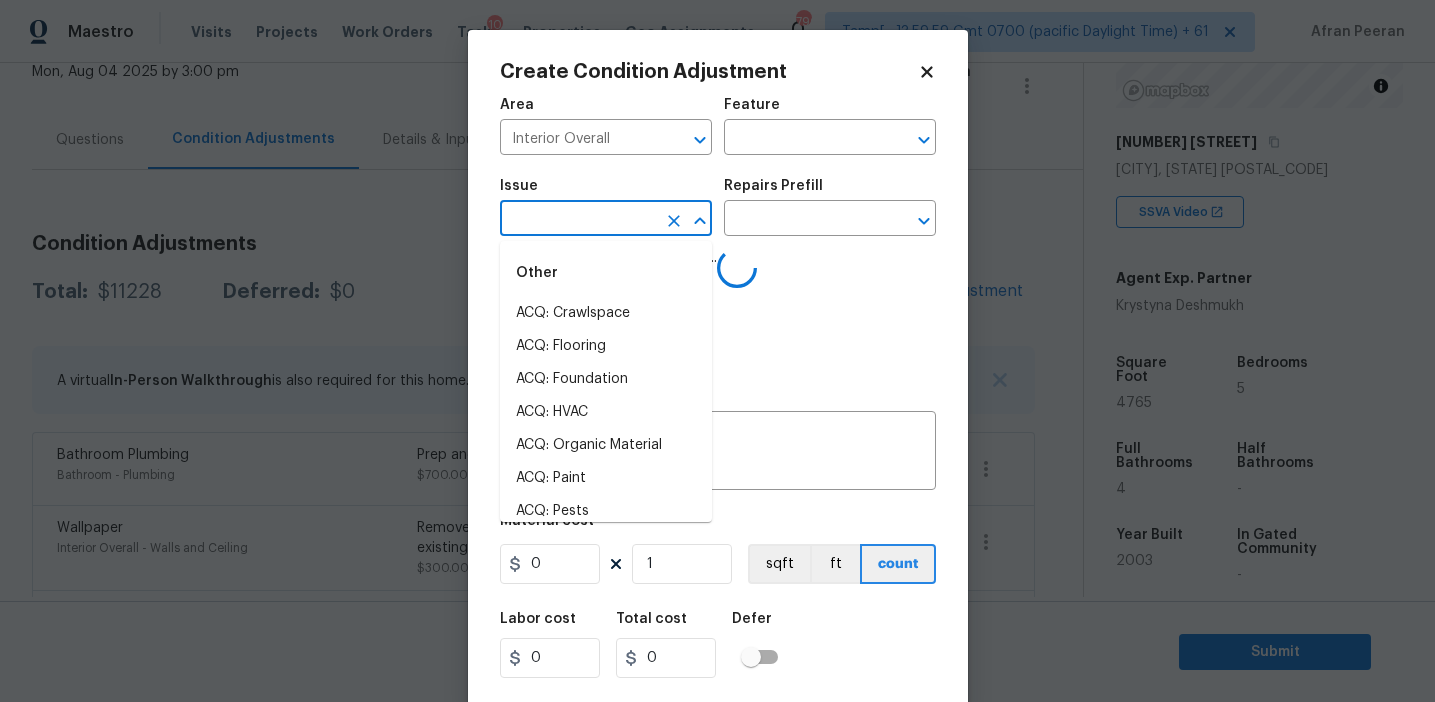type on "l" 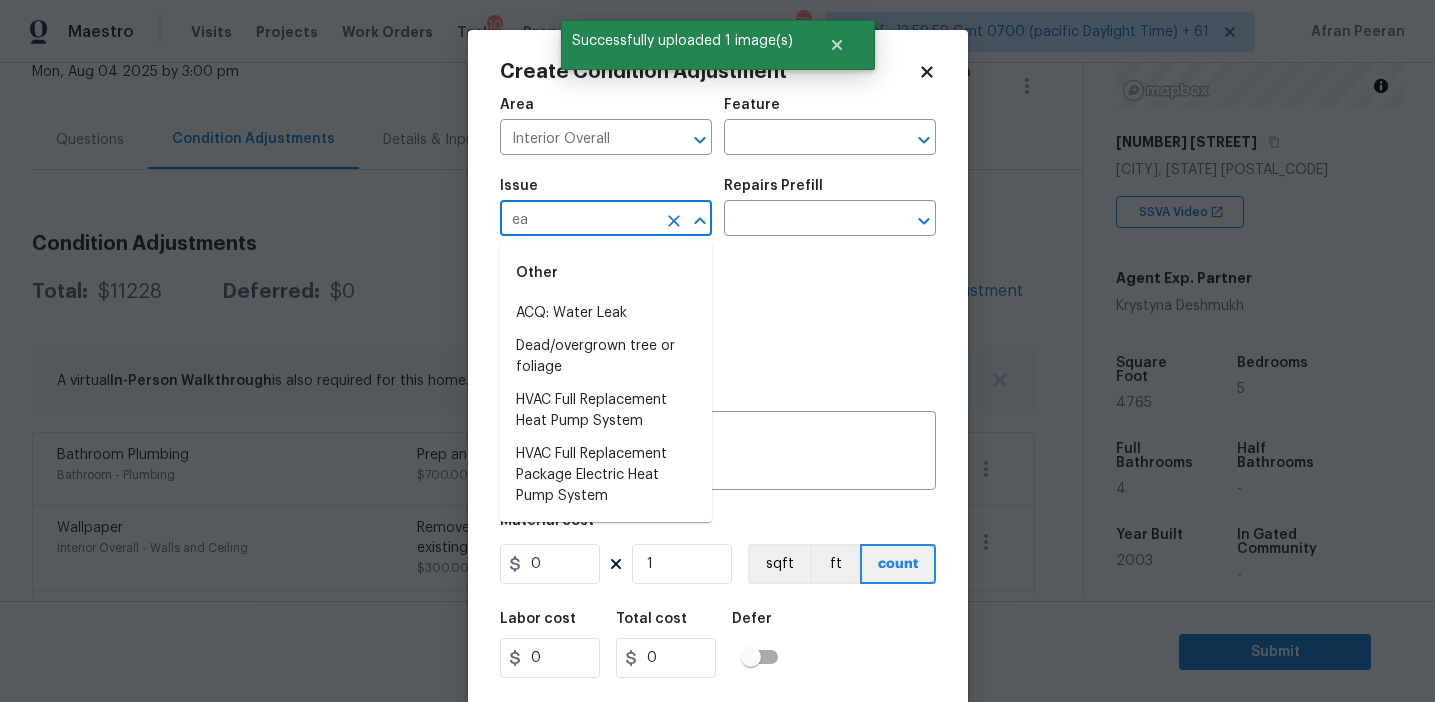 type on "eak" 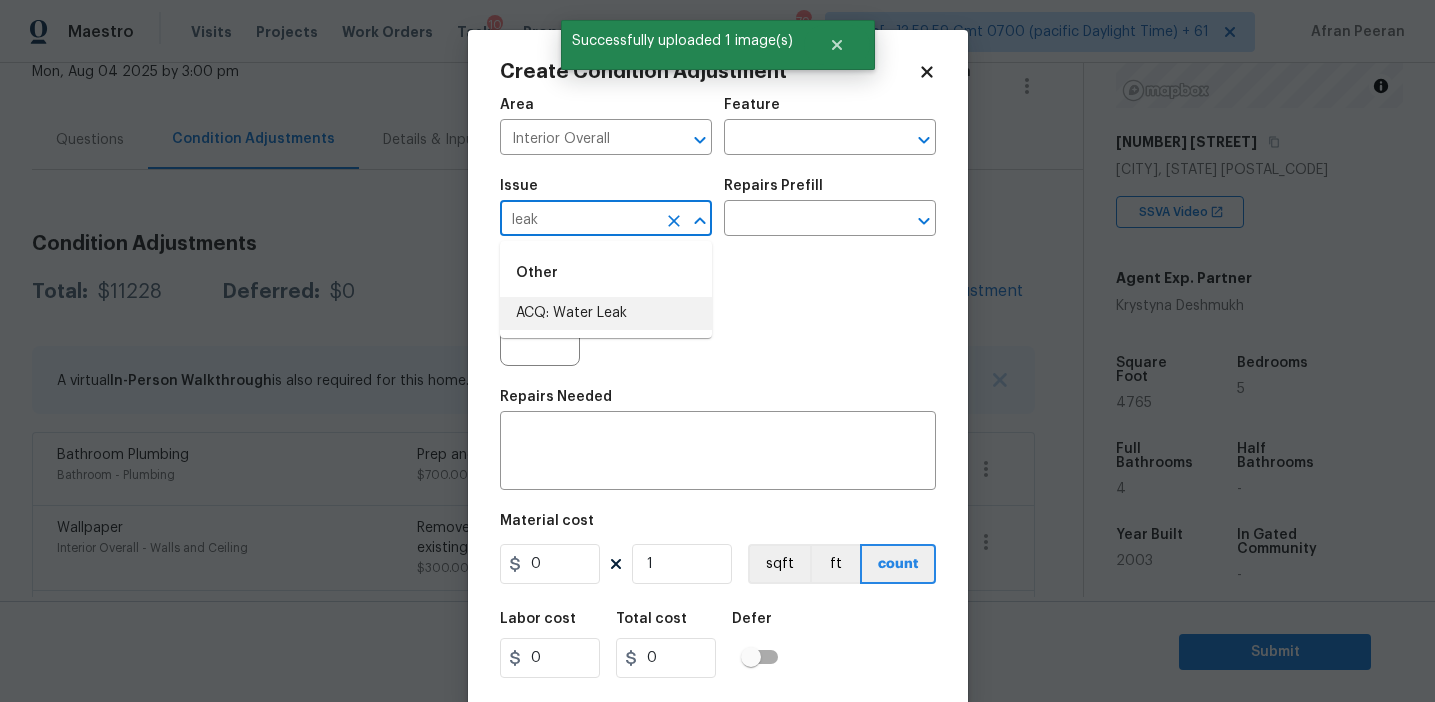 click on "ACQ: Water Leak" at bounding box center (606, 313) 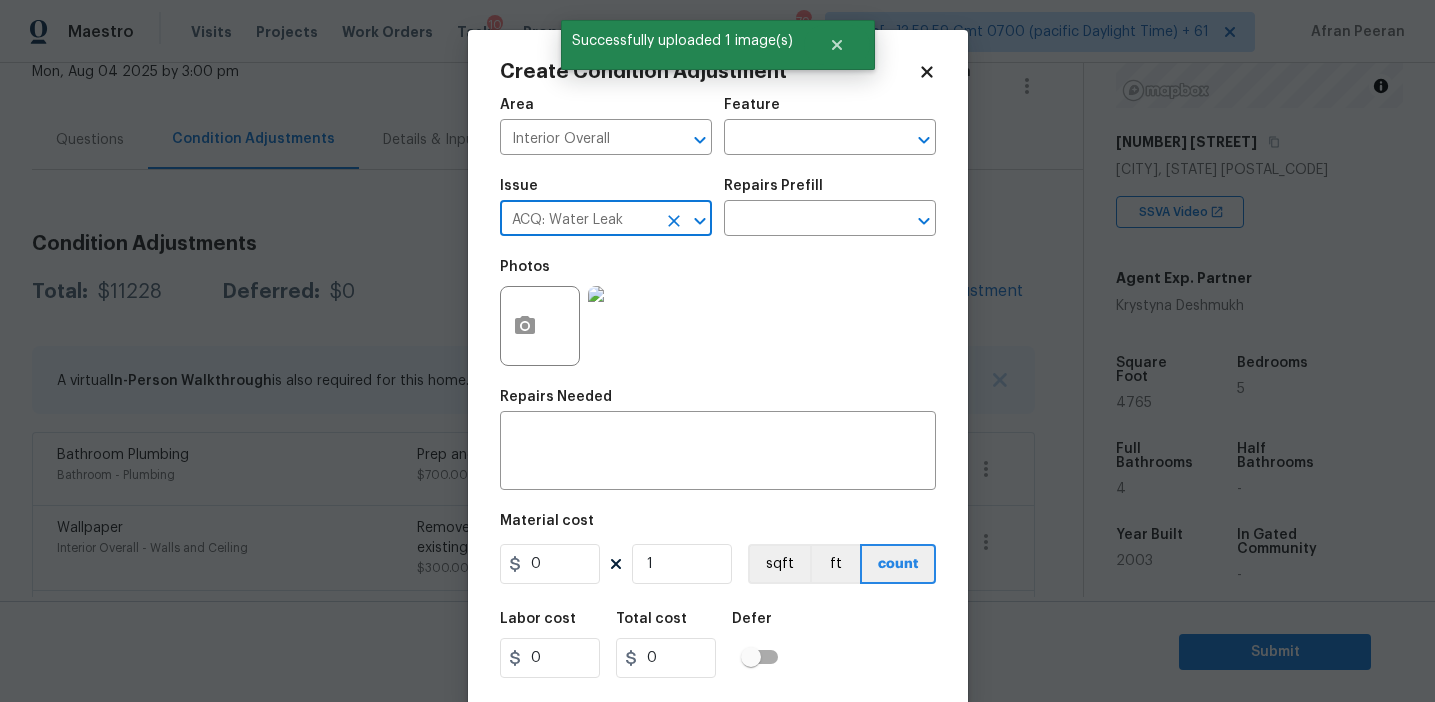 type on "ACQ: Water Leak" 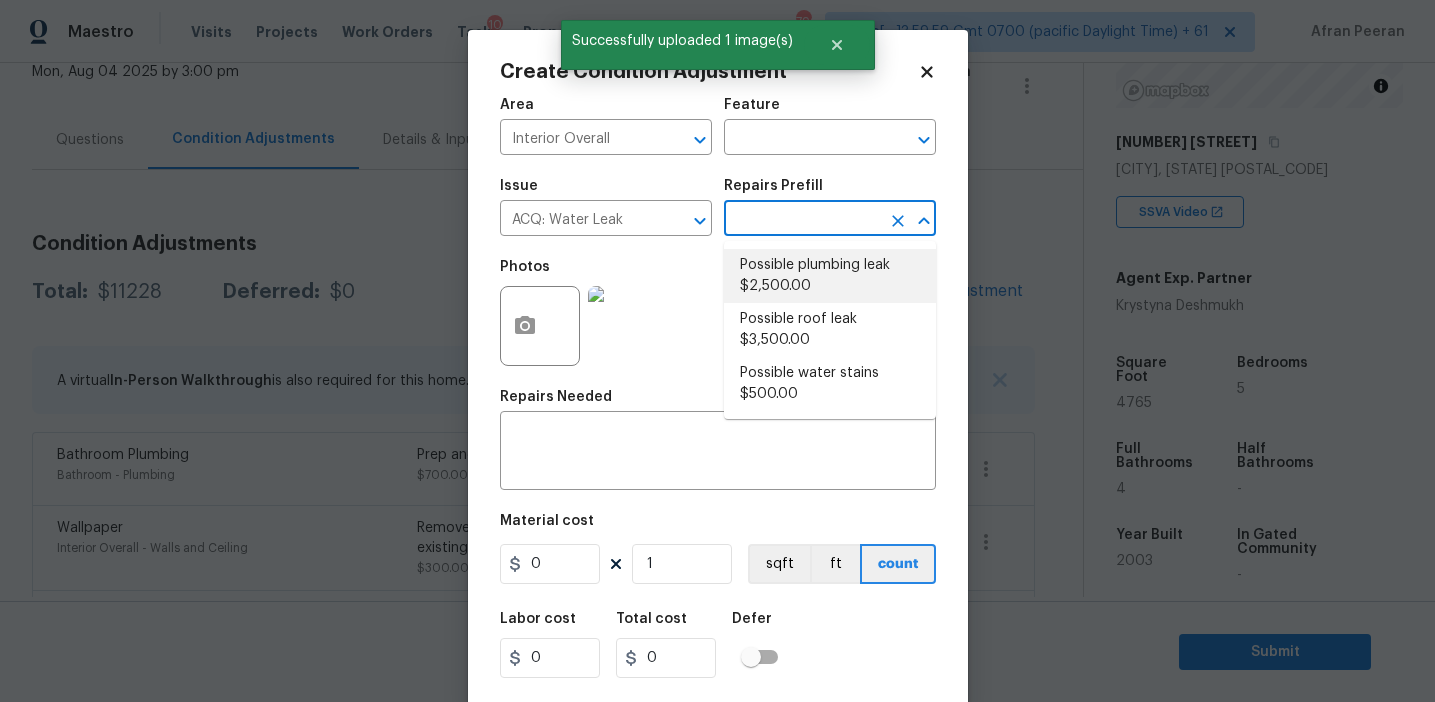 click on "Possible plumbing leak $2,500.00" at bounding box center (830, 276) 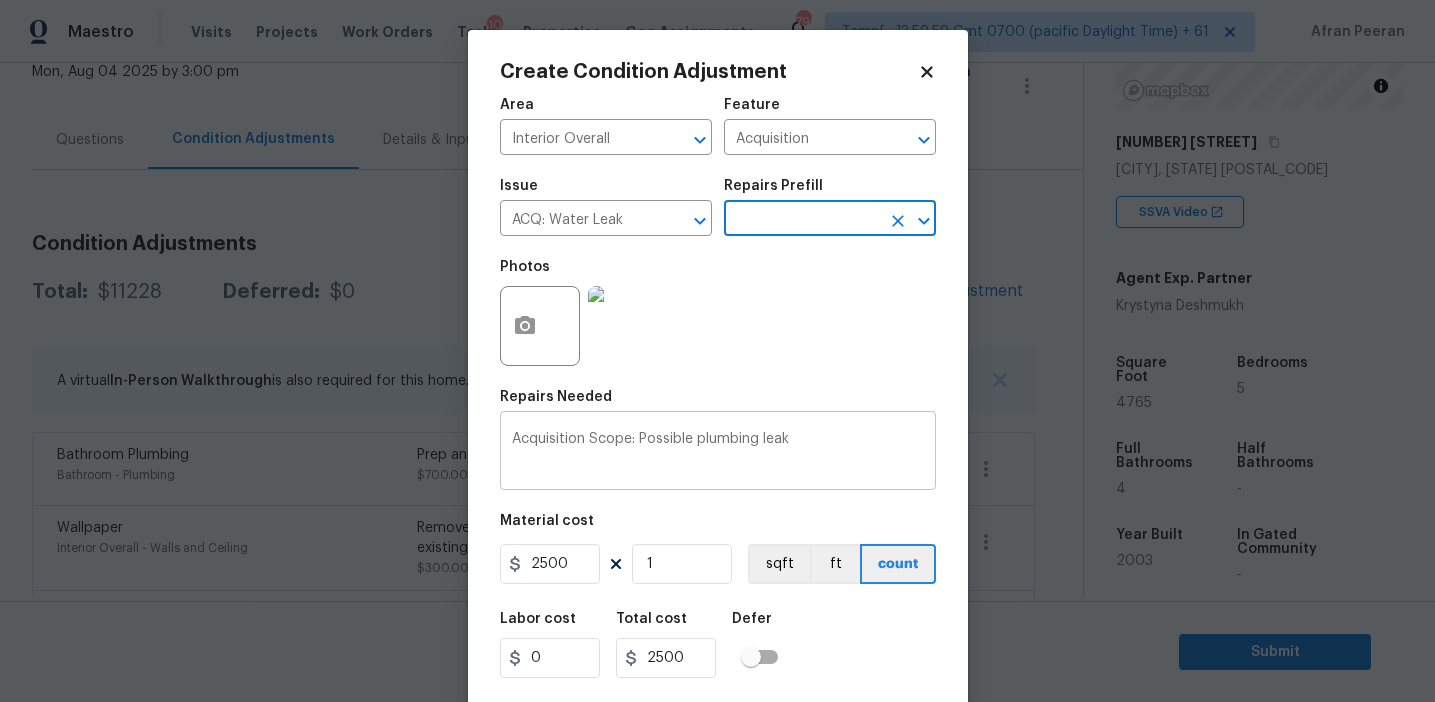 scroll, scrollTop: 45, scrollLeft: 0, axis: vertical 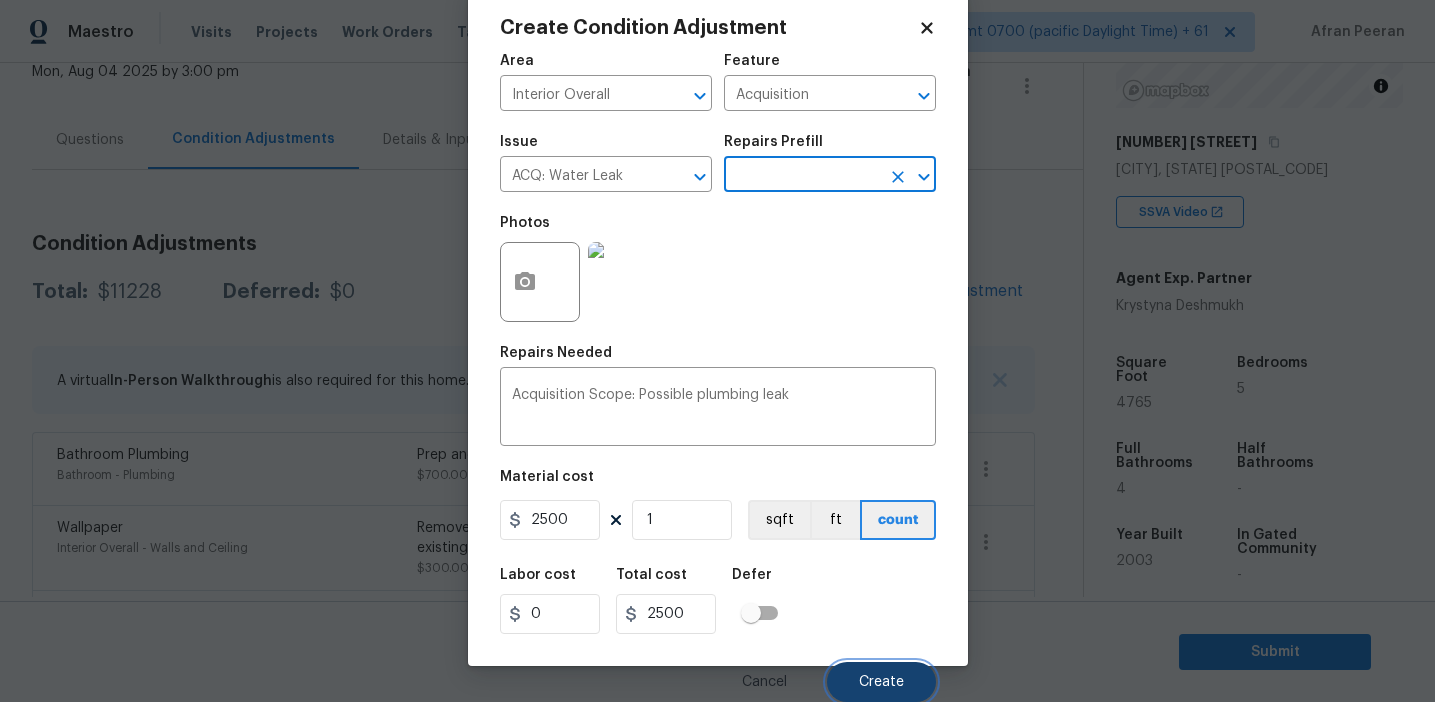 click on "Create" at bounding box center [881, 682] 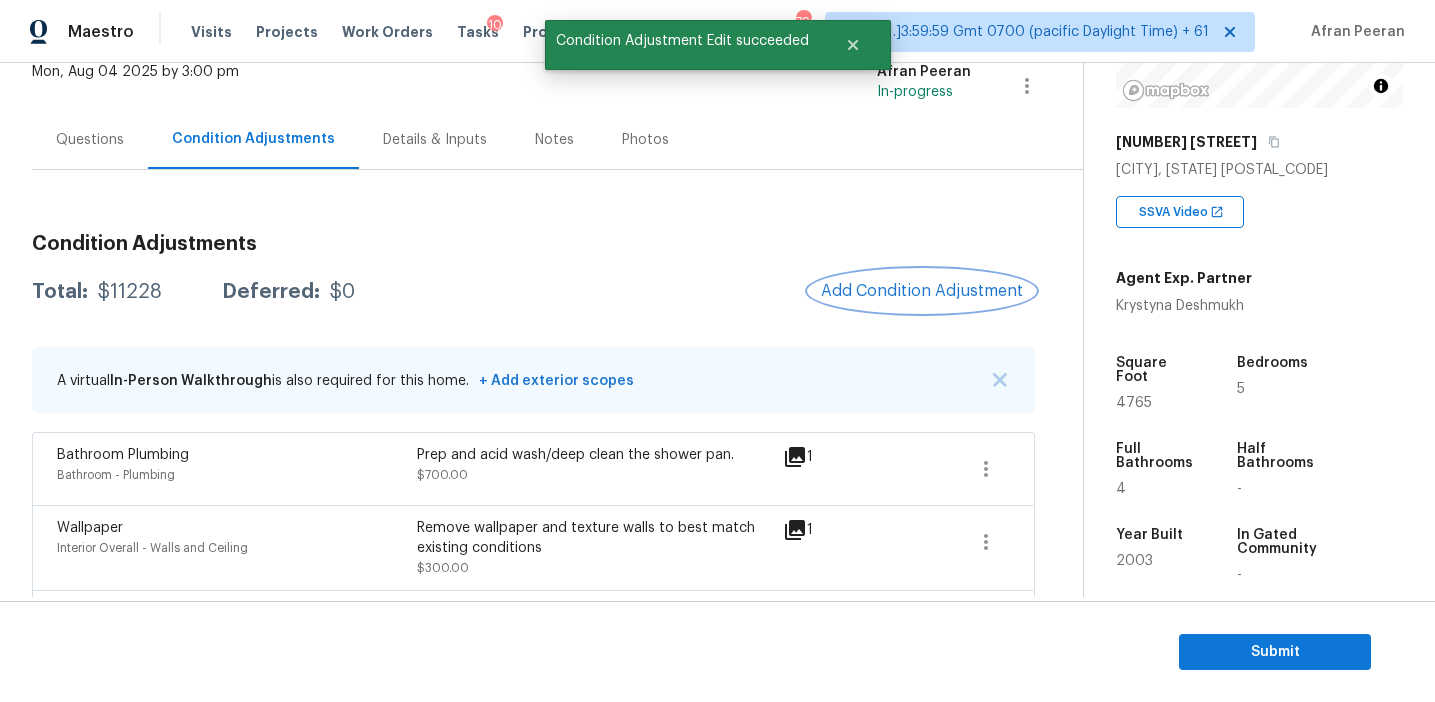scroll, scrollTop: 0, scrollLeft: 0, axis: both 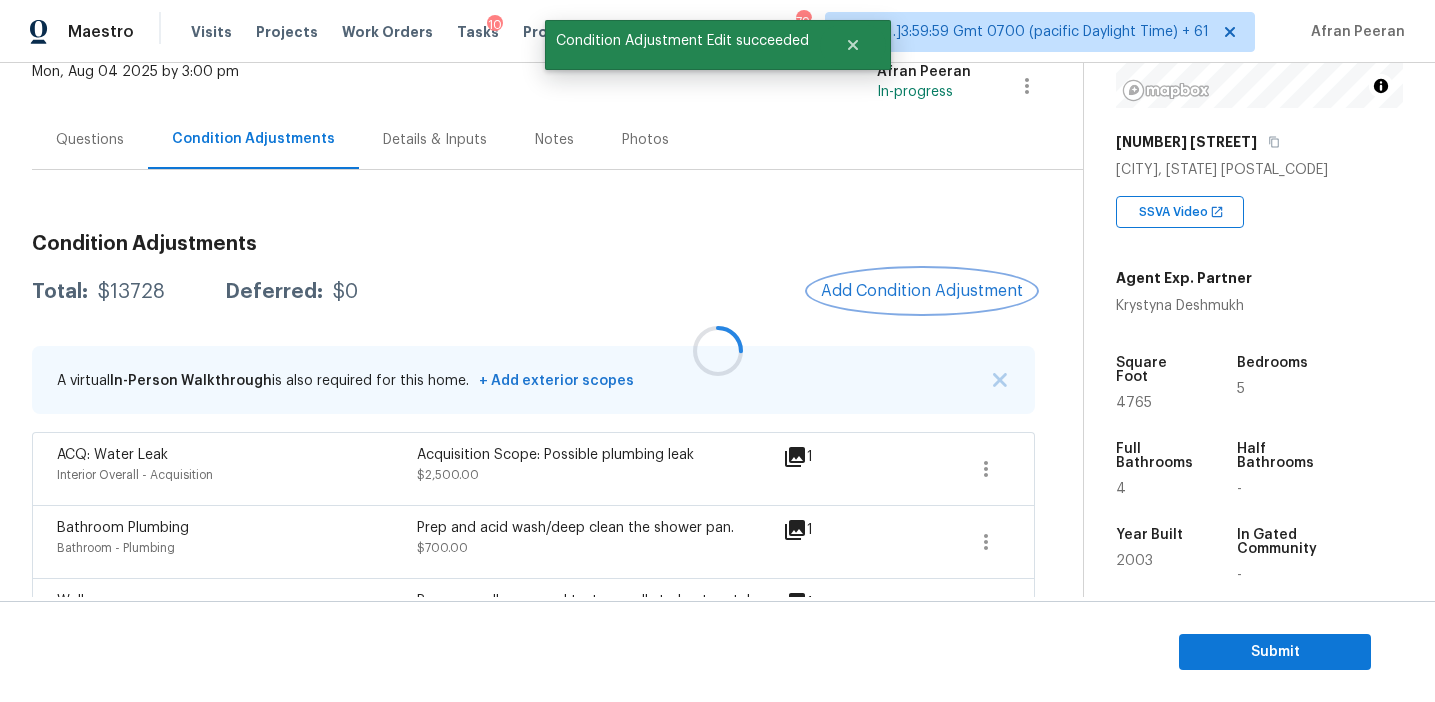 click on "Add Condition Adjustment" at bounding box center (922, 291) 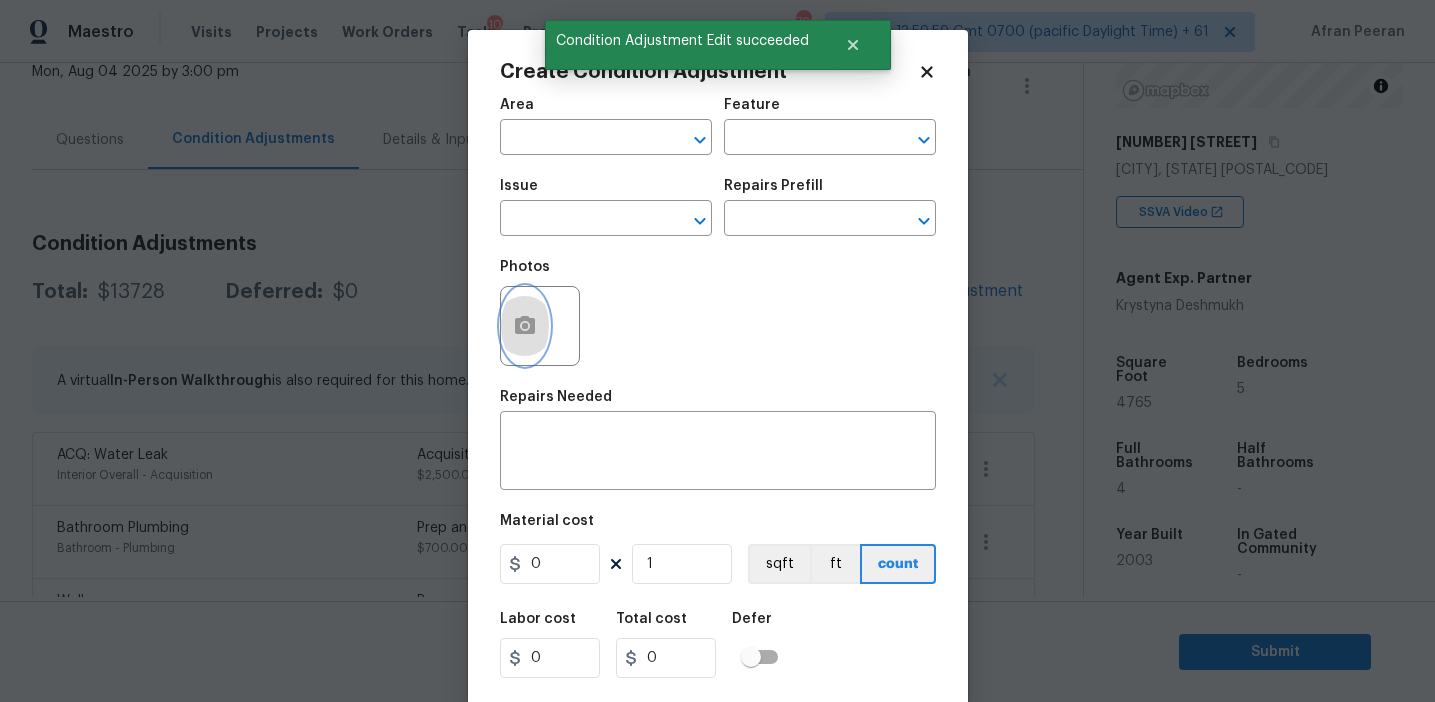 click 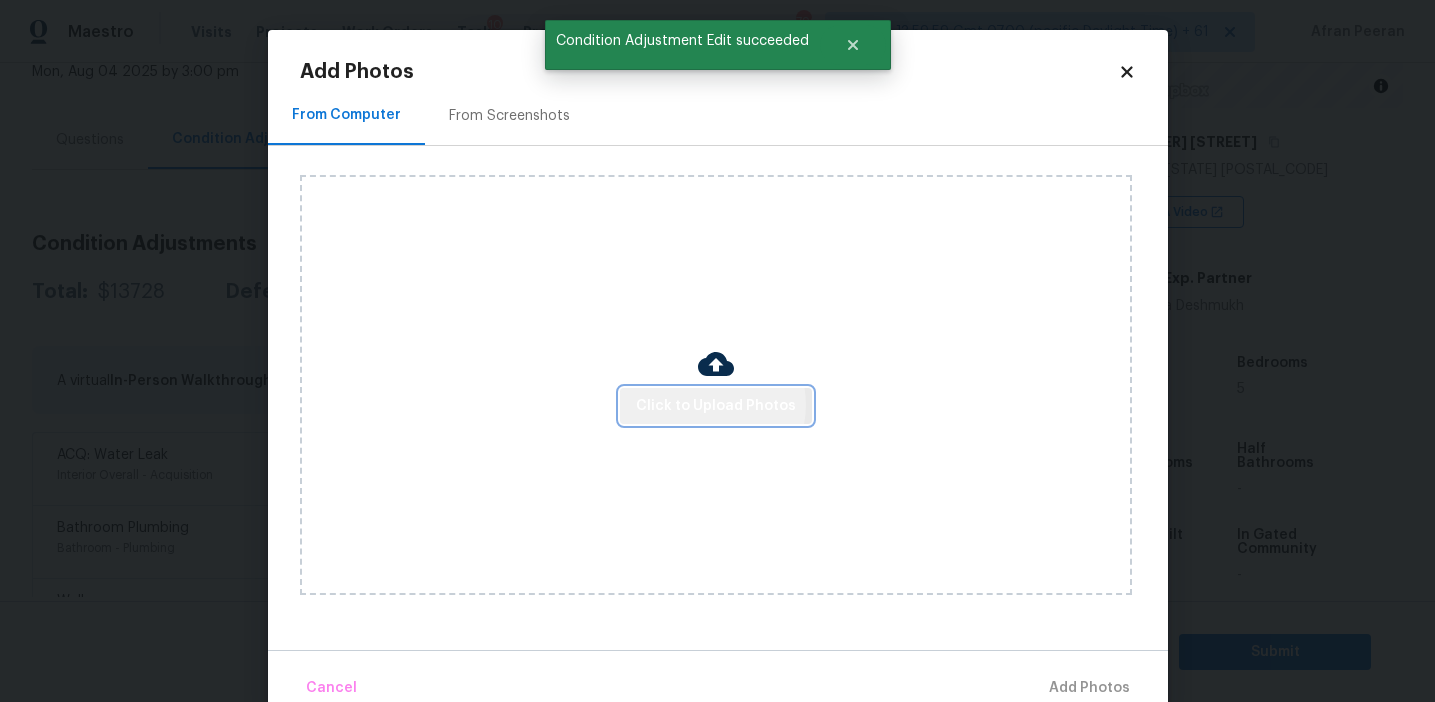click on "Click to Upload Photos" at bounding box center (716, 406) 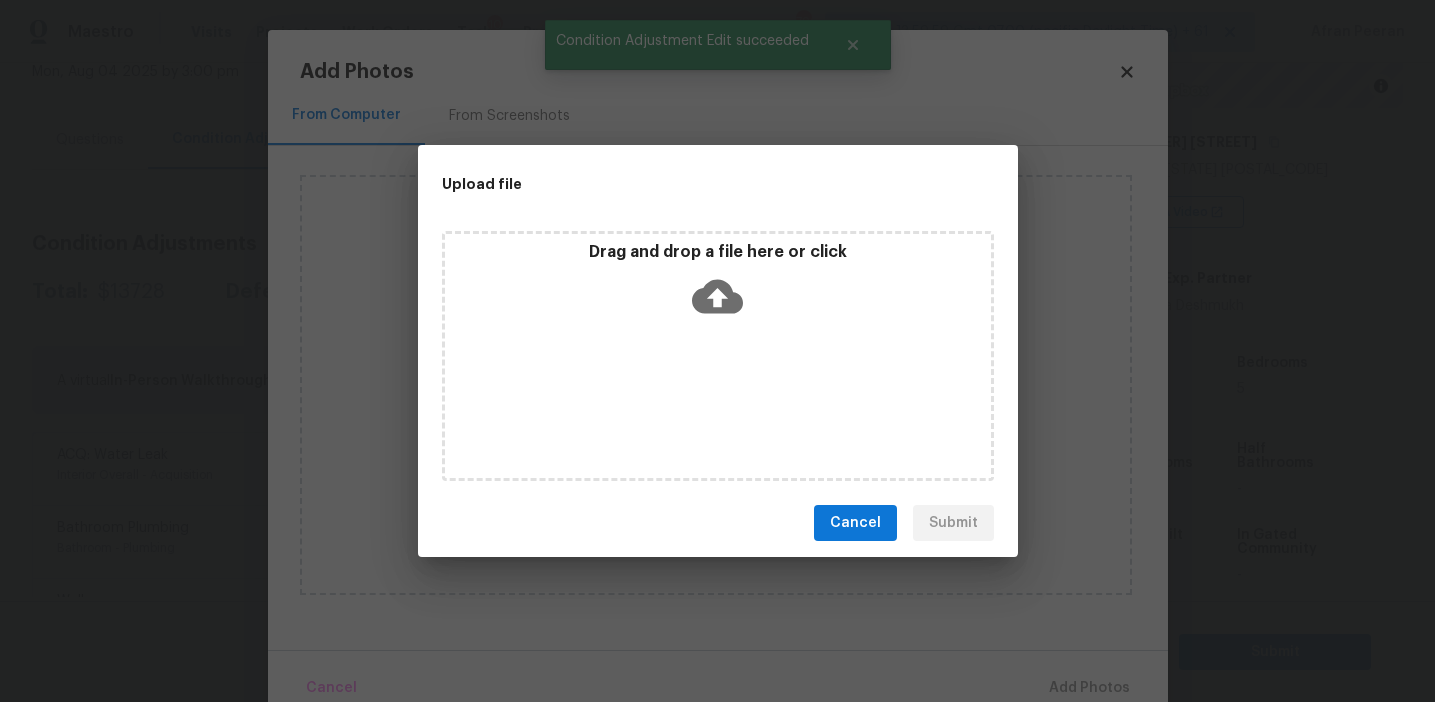 click 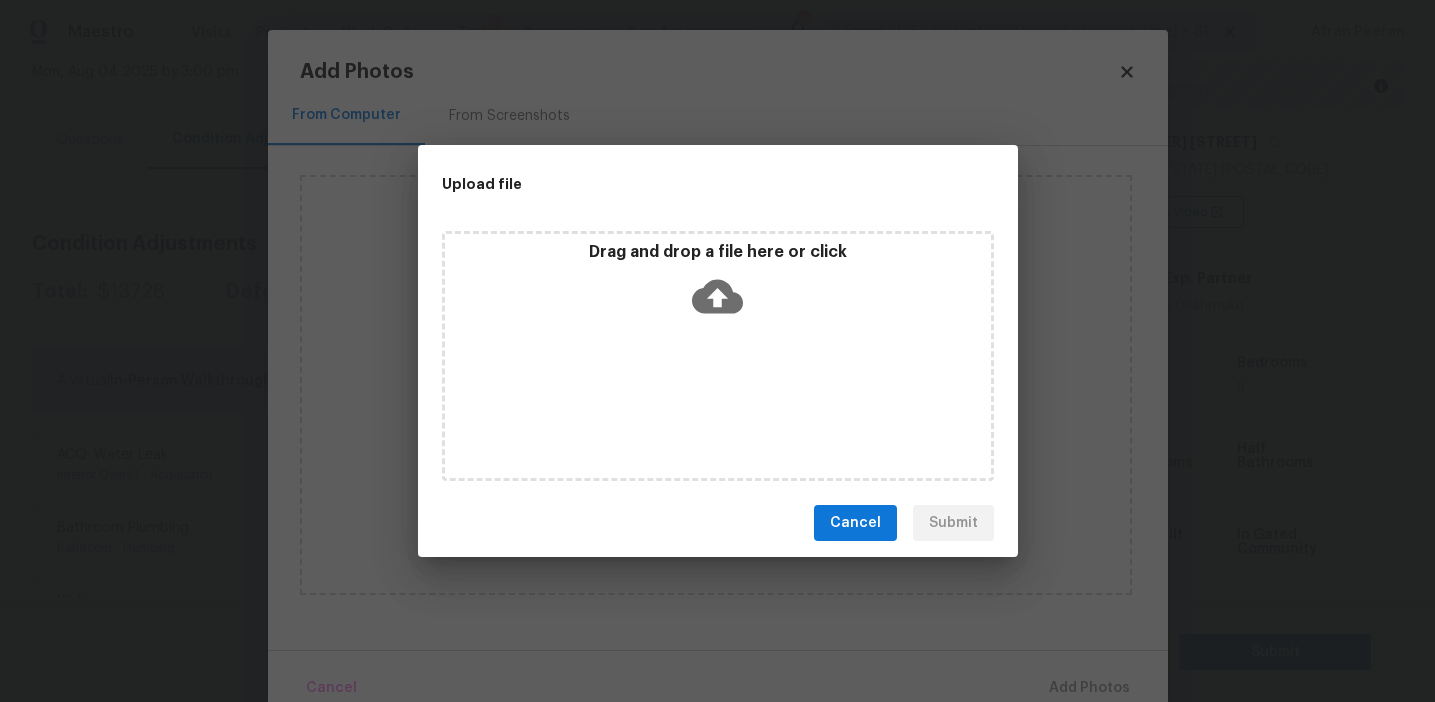 click on "Cancel" at bounding box center [855, 523] 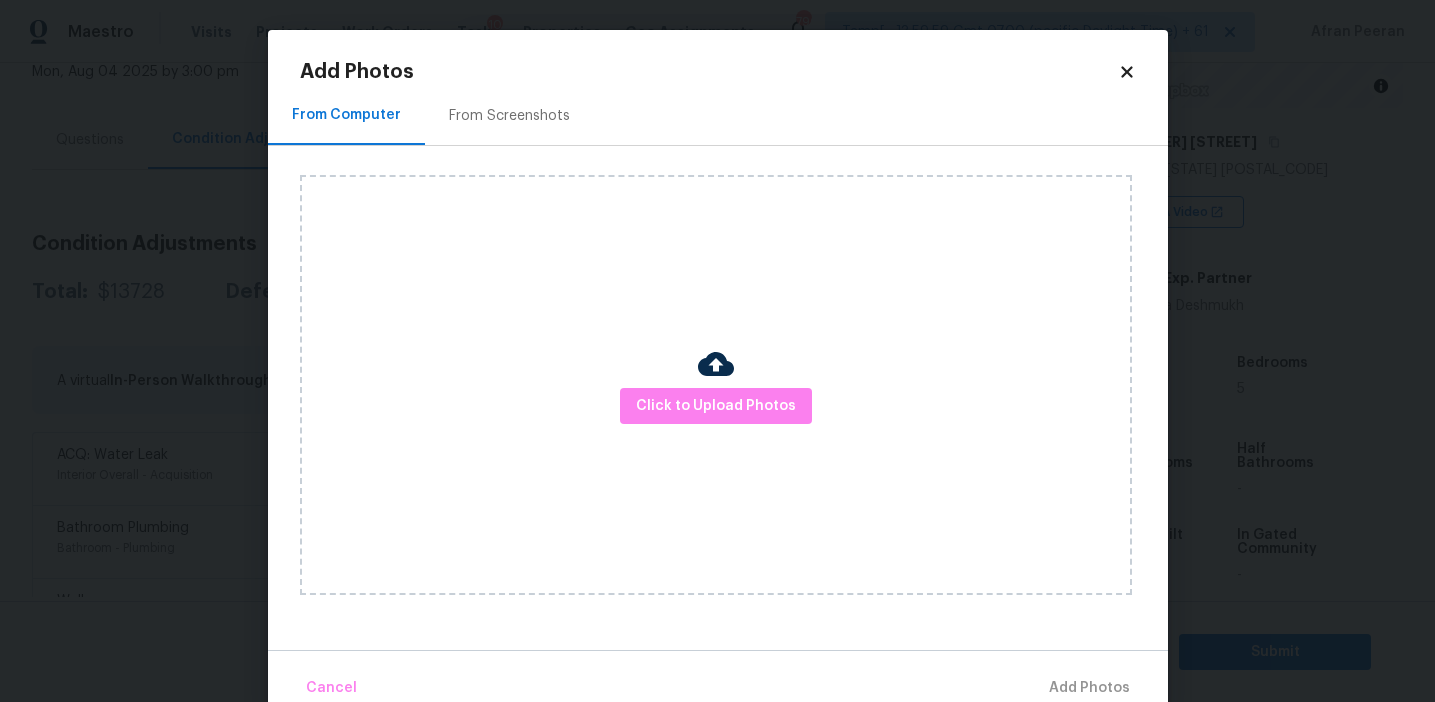 click on "From Screenshots" at bounding box center [509, 115] 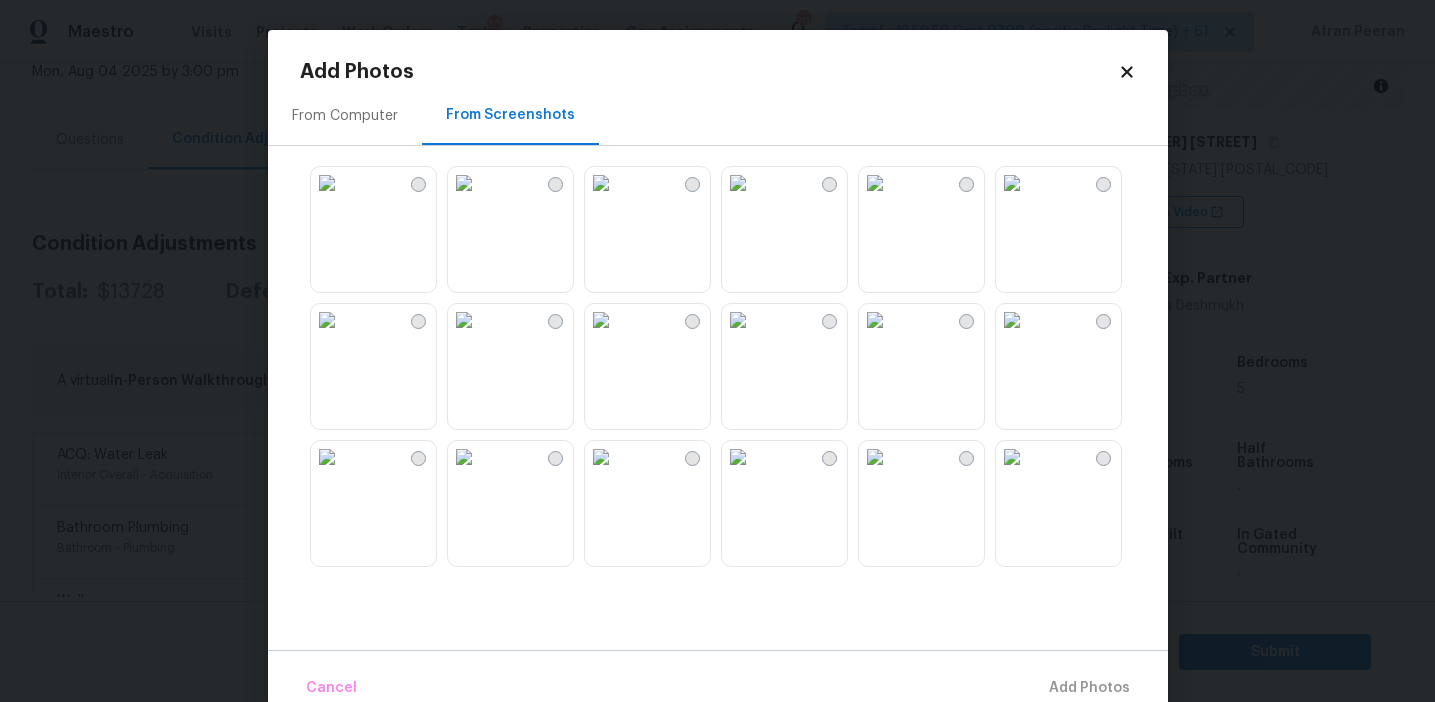 click at bounding box center (327, 183) 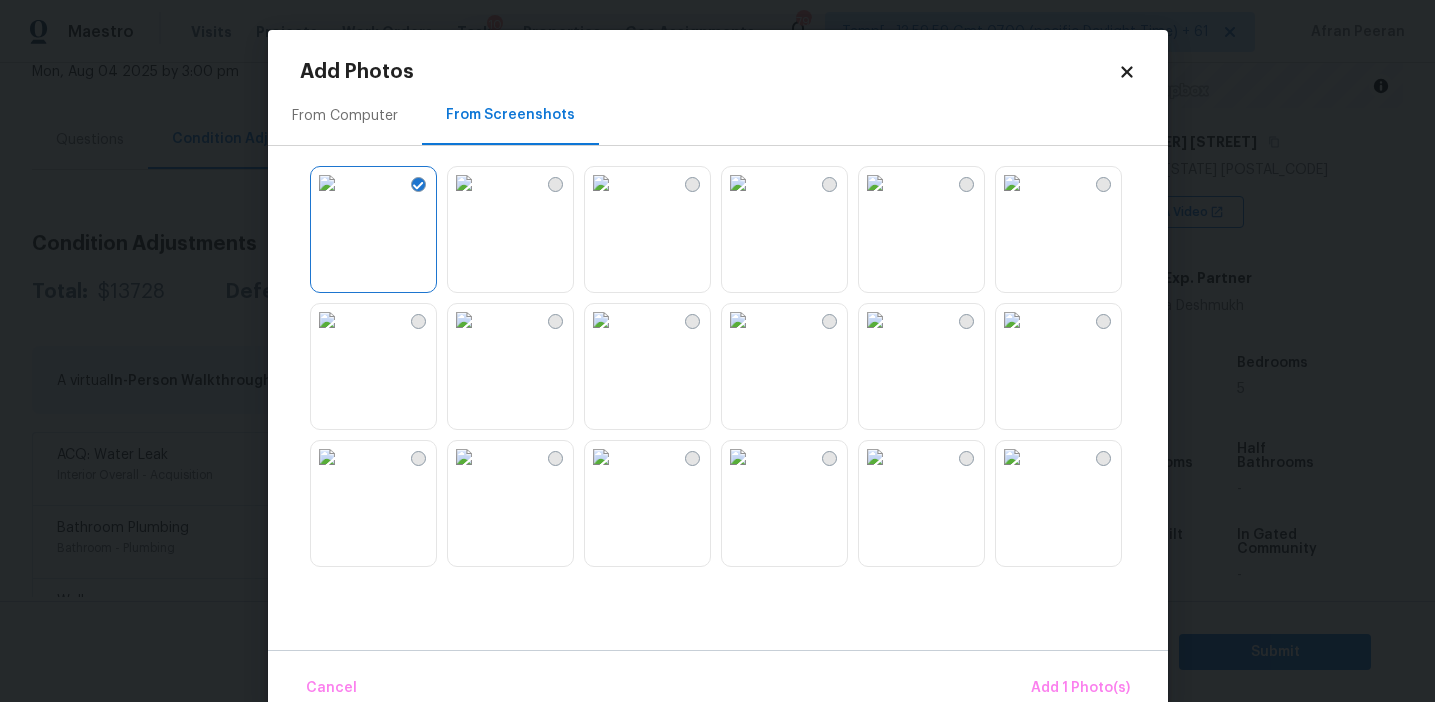 click at bounding box center (738, 183) 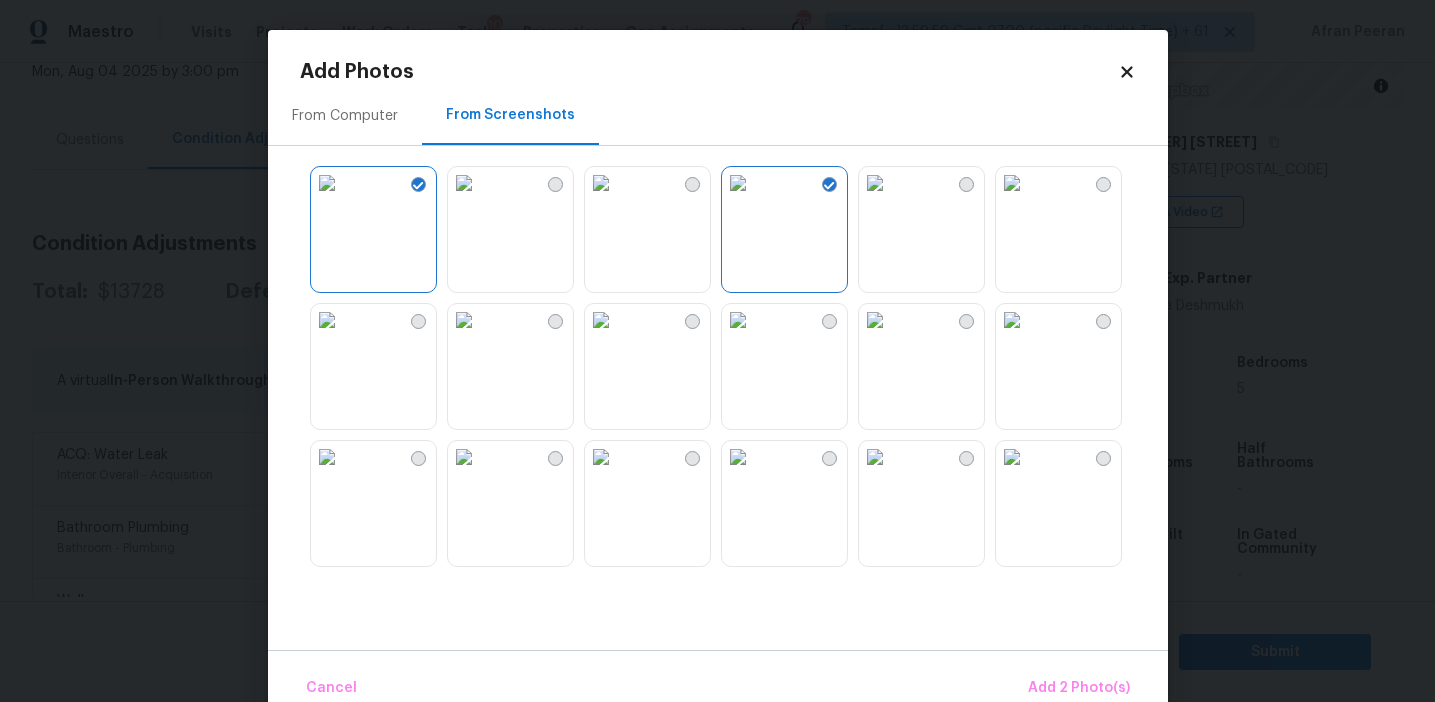 click at bounding box center (738, 183) 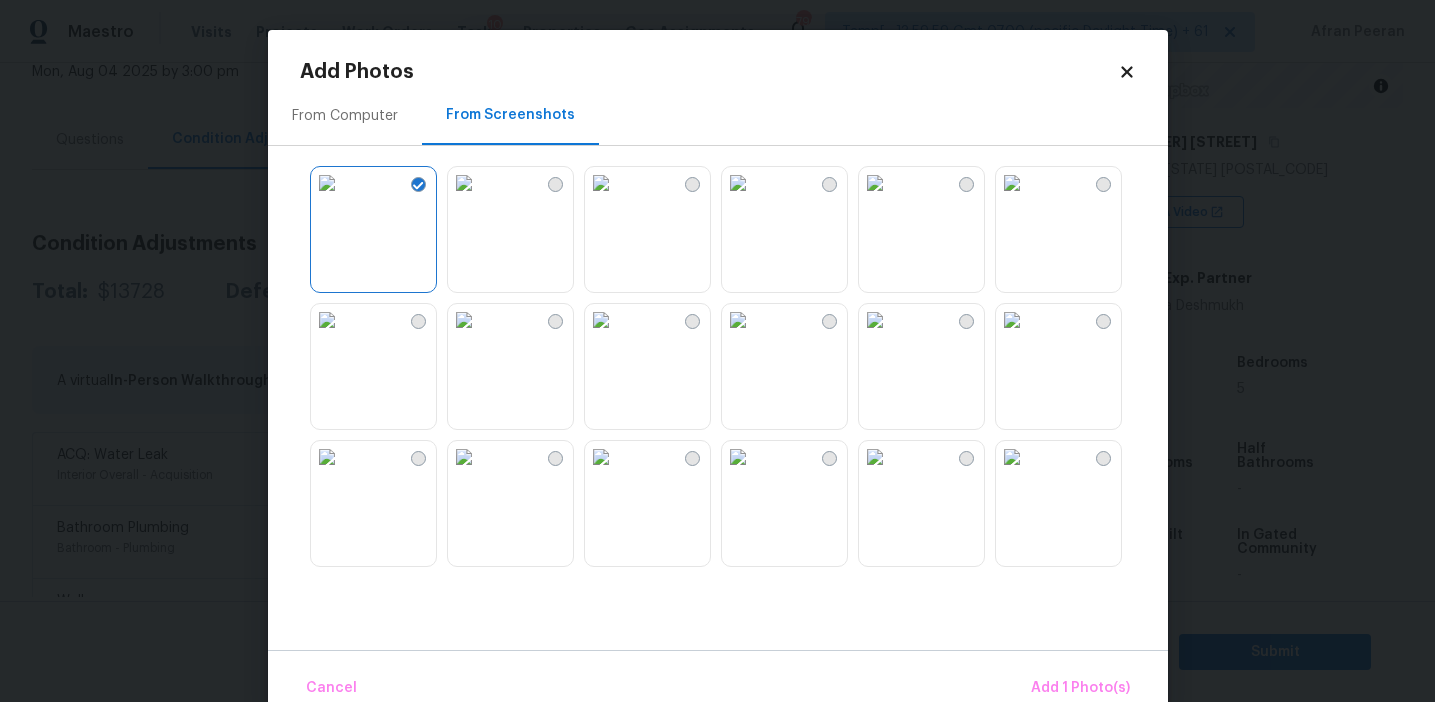 click at bounding box center (1012, 183) 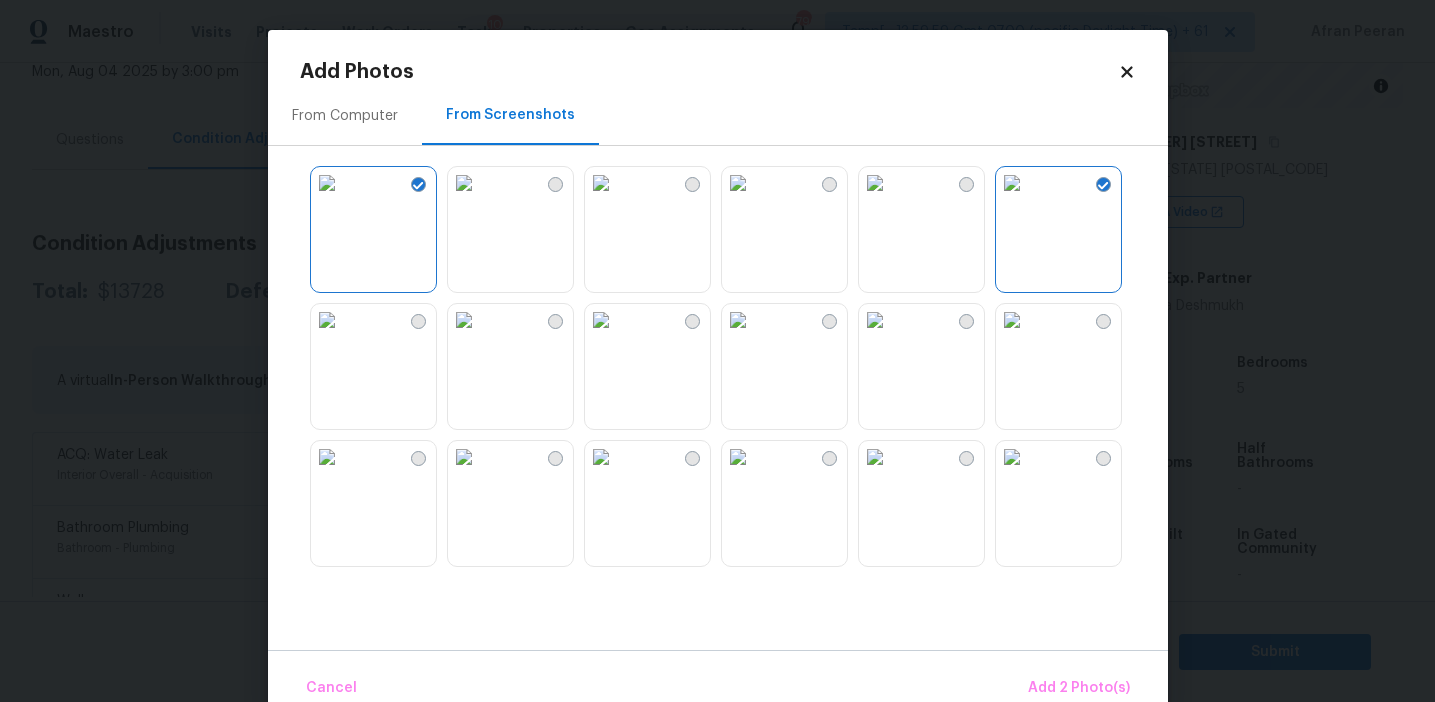 click at bounding box center (1012, 320) 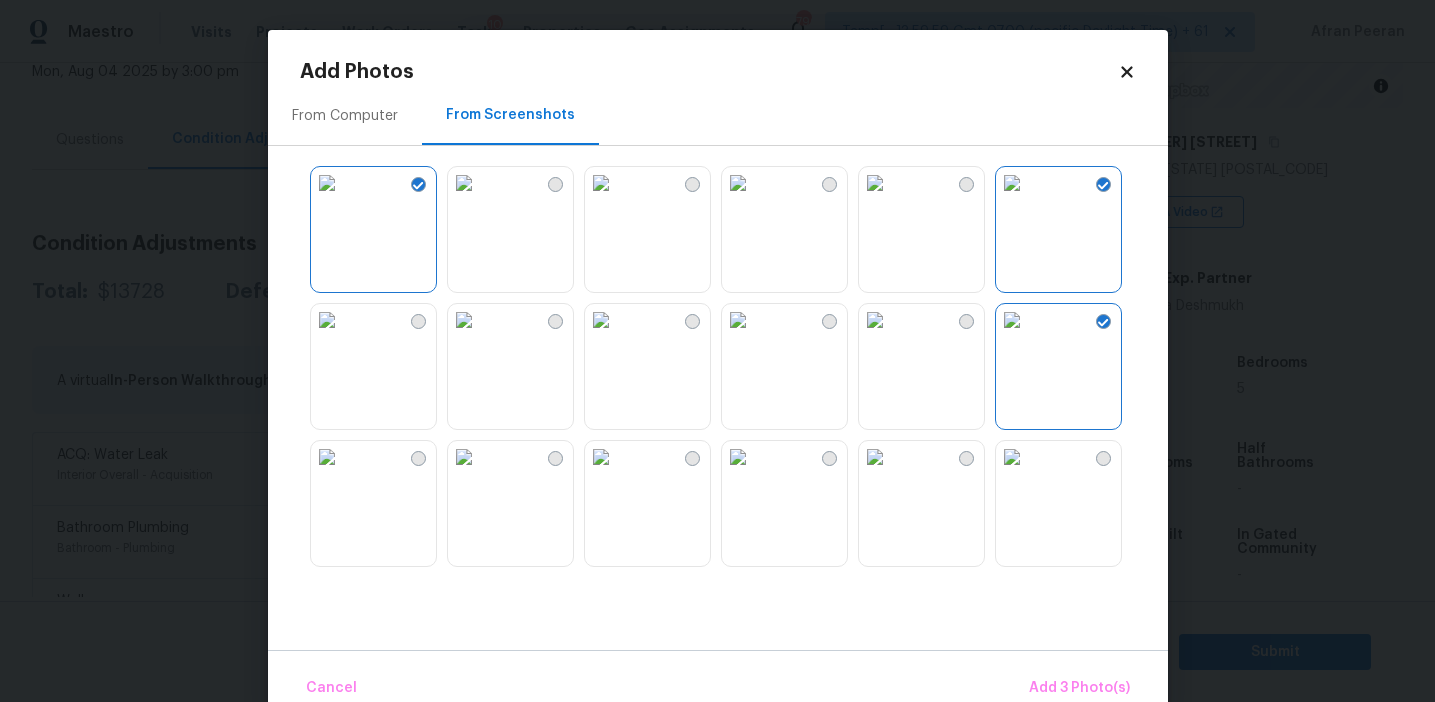 click at bounding box center (327, 320) 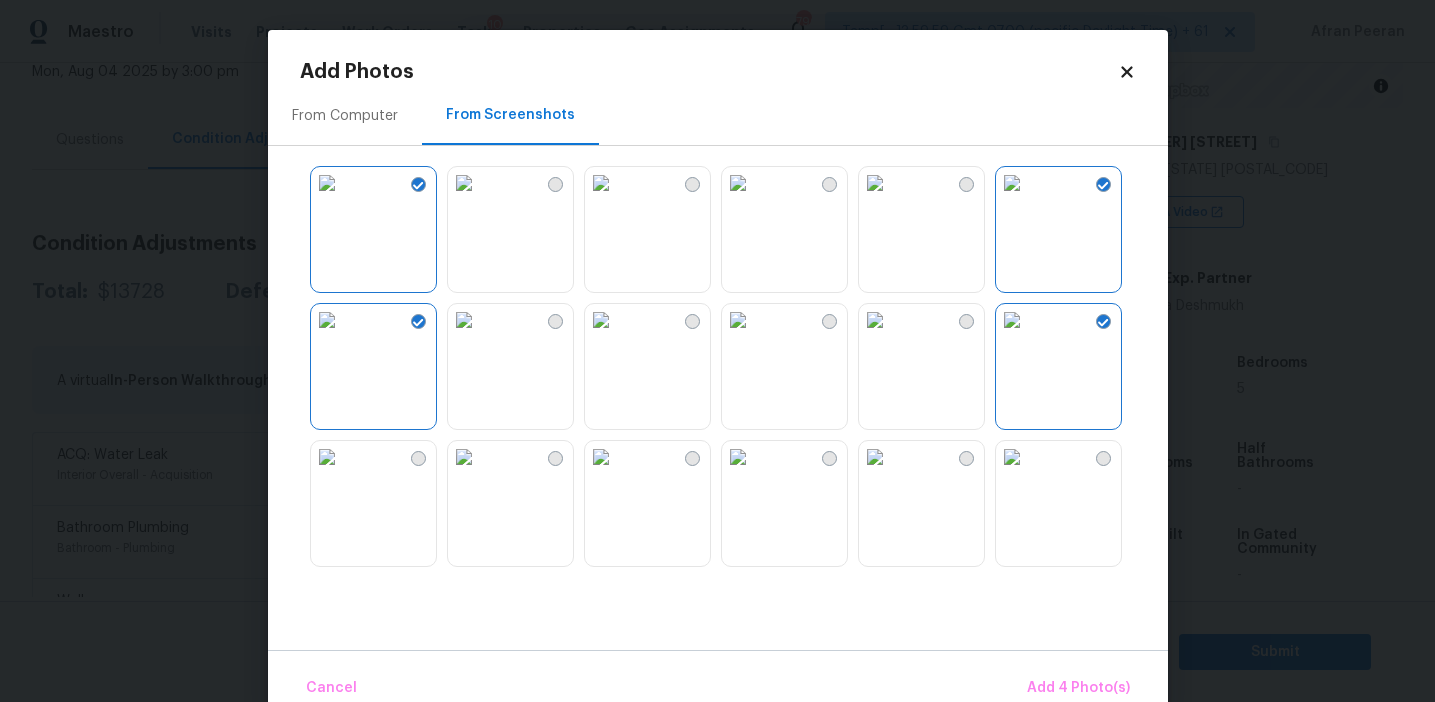 click at bounding box center [738, 457] 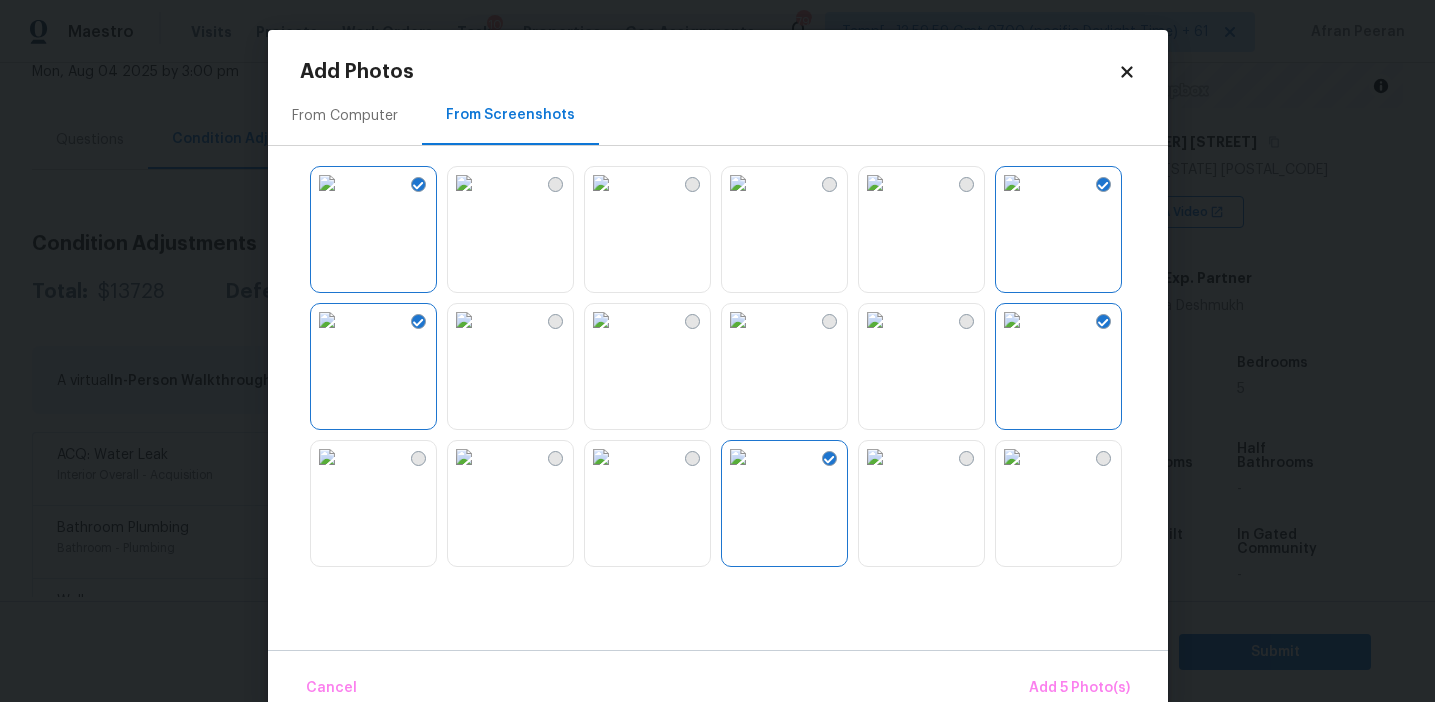 click at bounding box center [1012, 457] 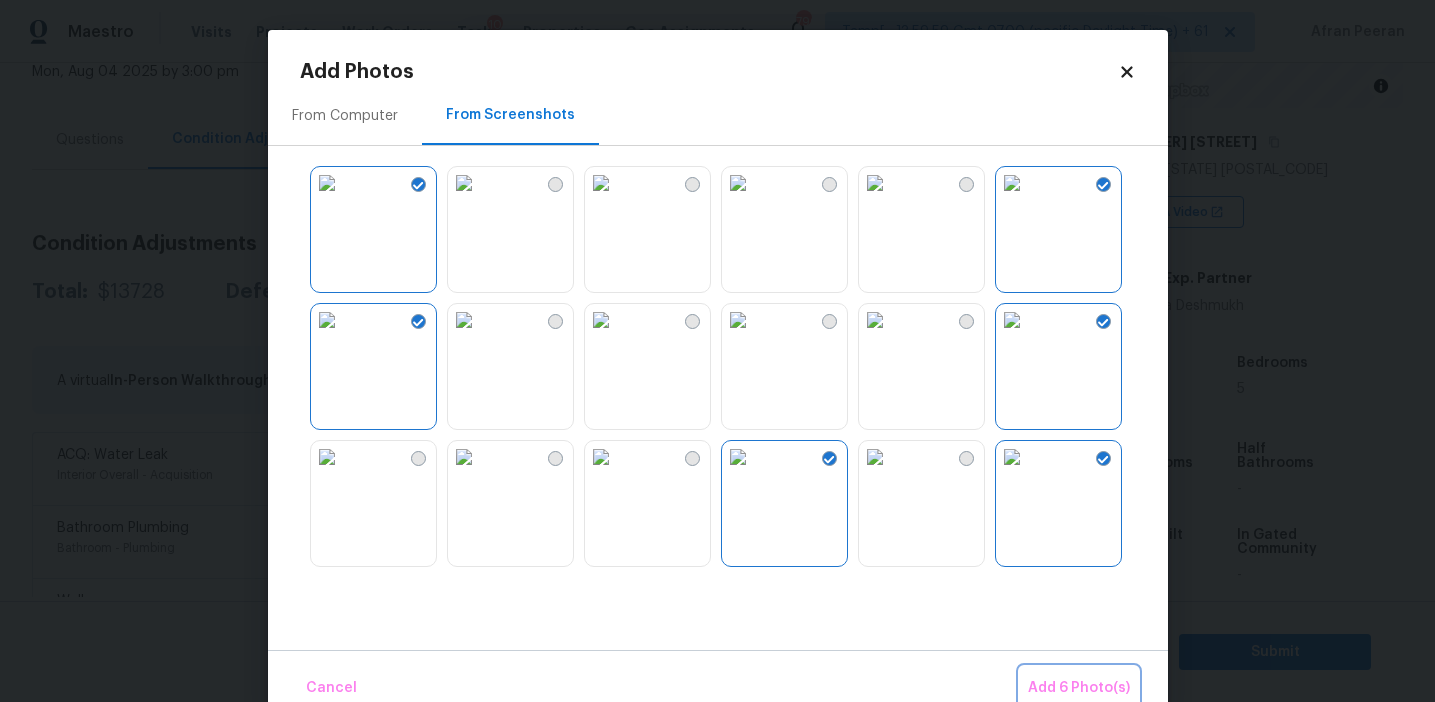 click on "Add 6 Photo(s)" at bounding box center [1079, 688] 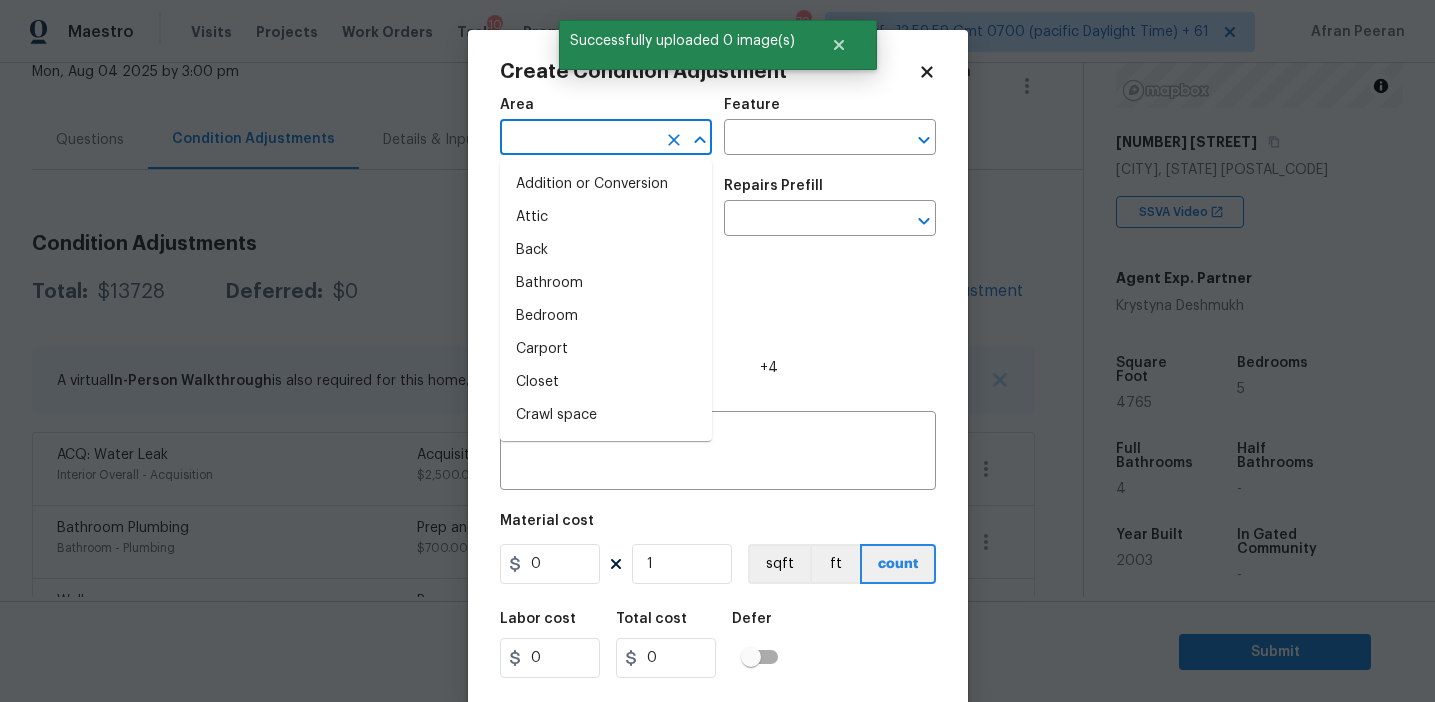 click at bounding box center [578, 139] 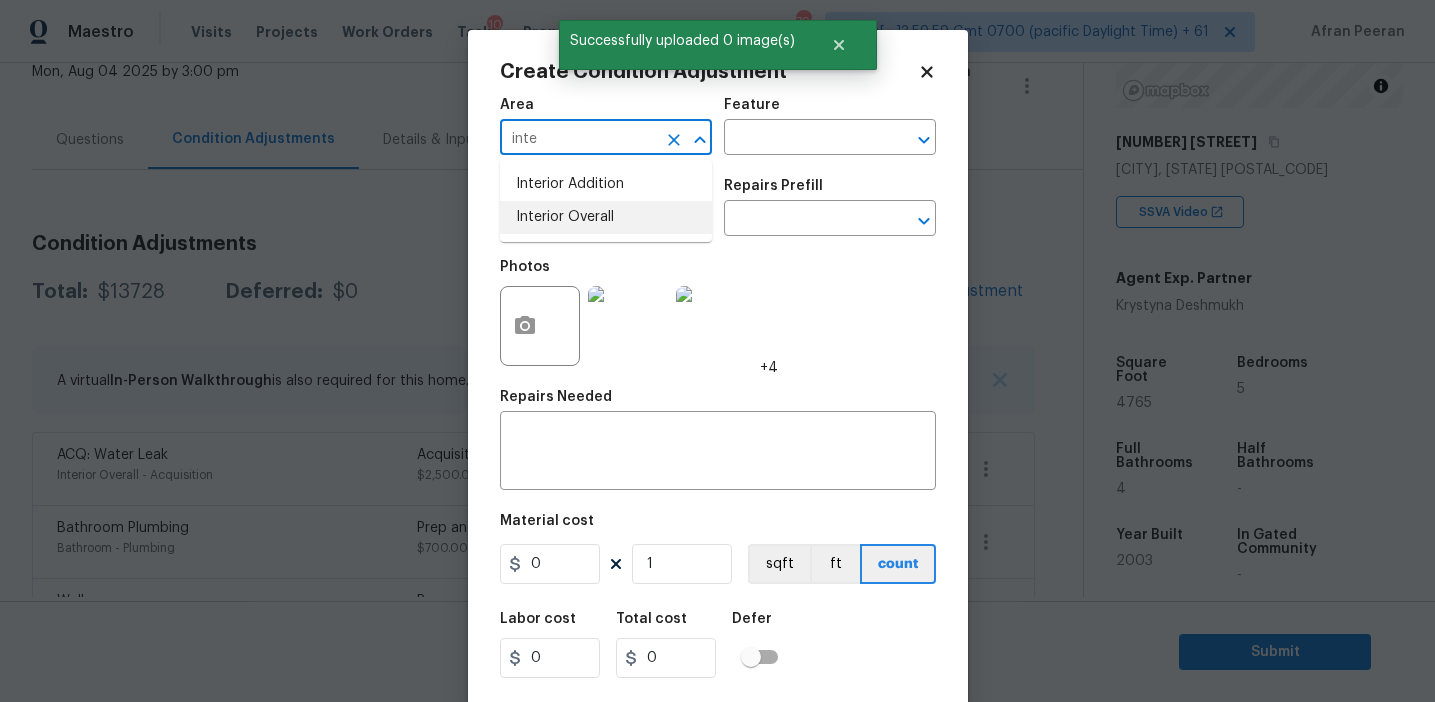 click on "Interior Overall" at bounding box center (606, 217) 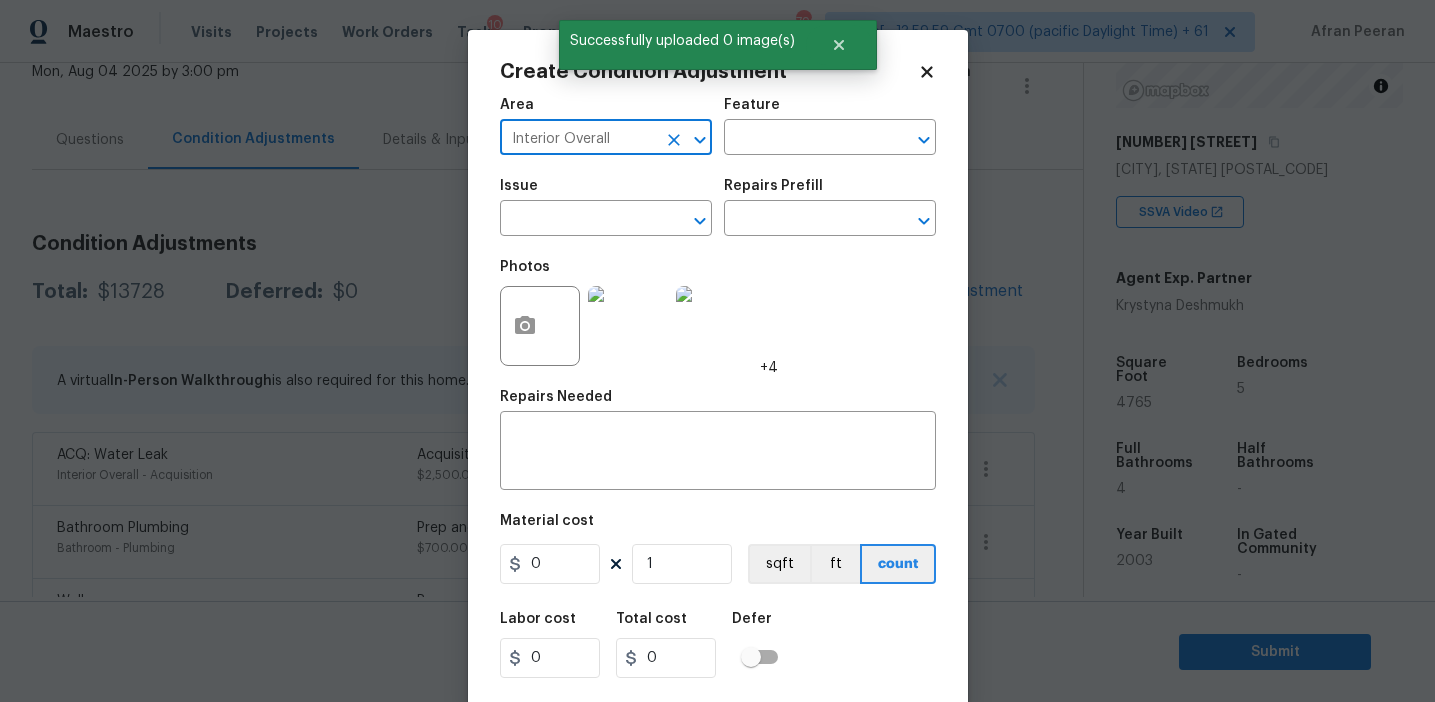 type on "Interior Overall" 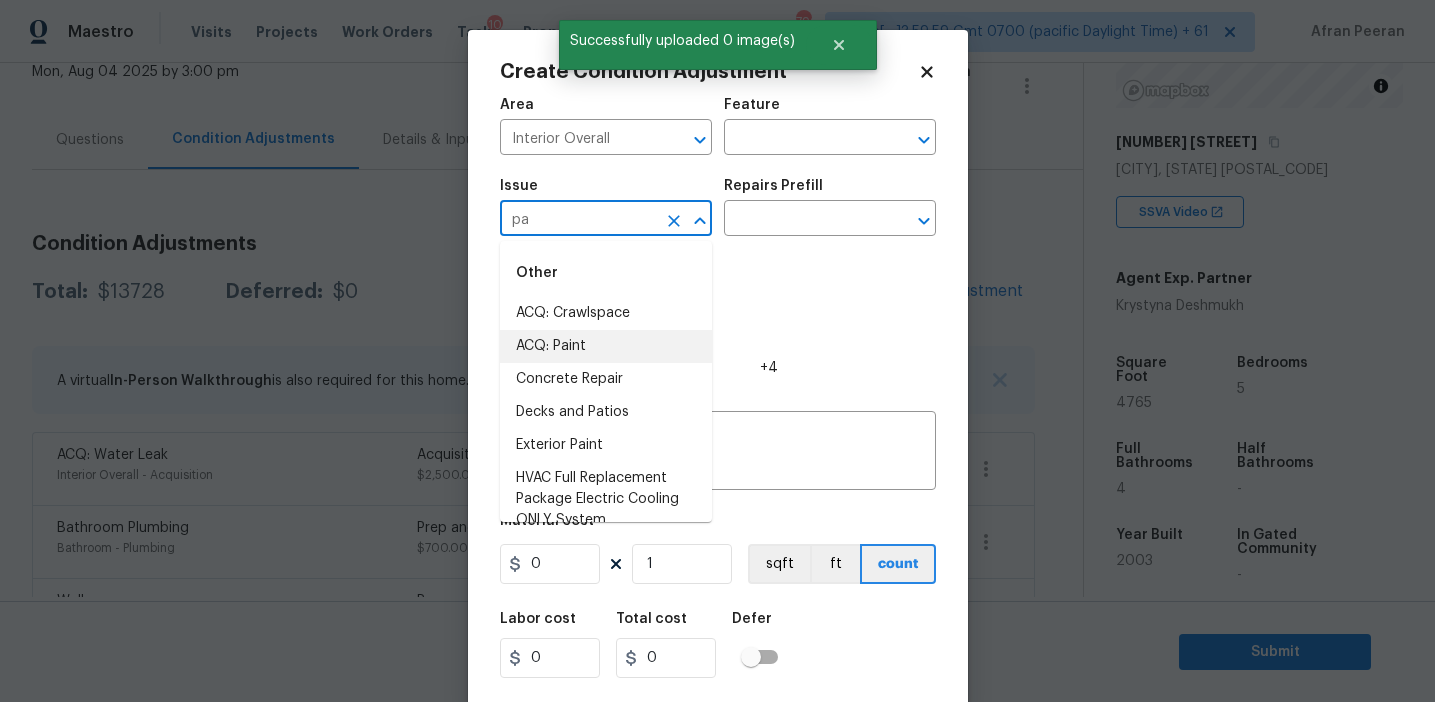 click on "ACQ: Paint" at bounding box center (606, 346) 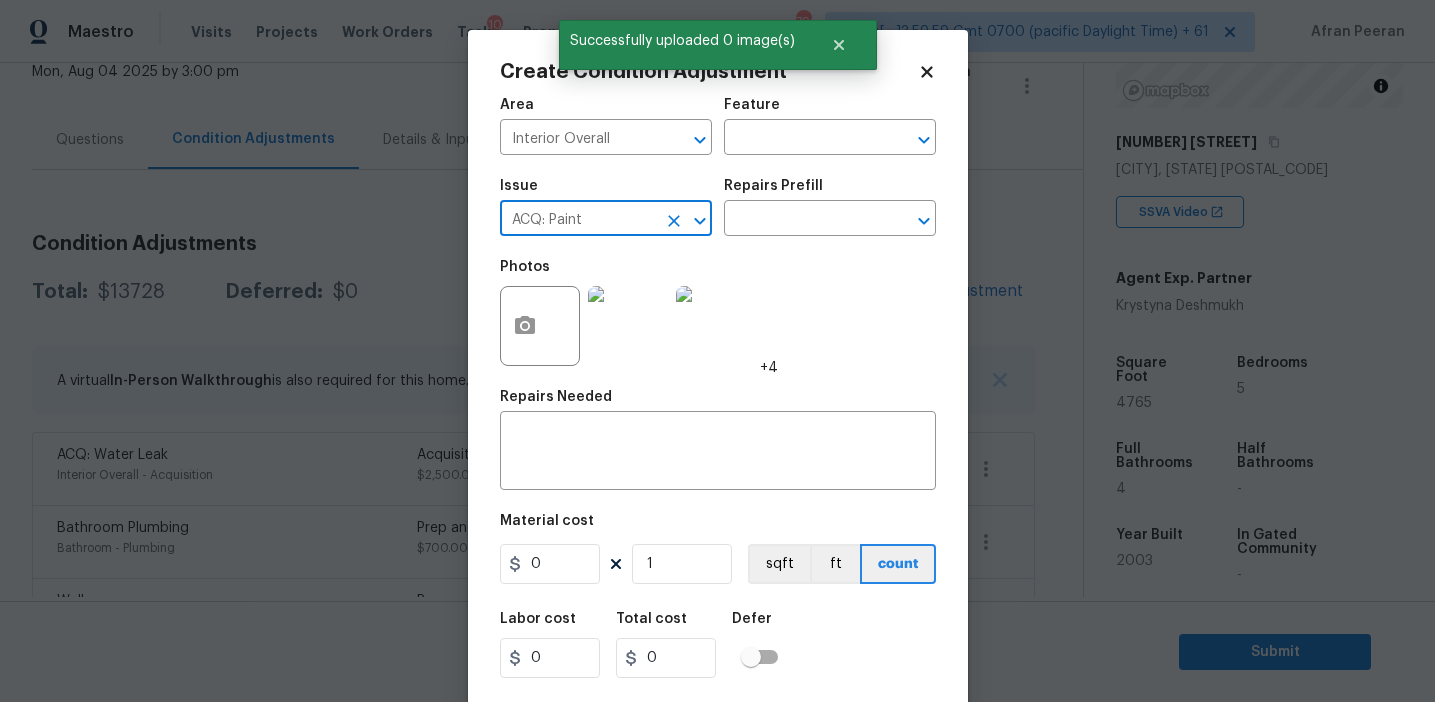 type on "ACQ: Paint" 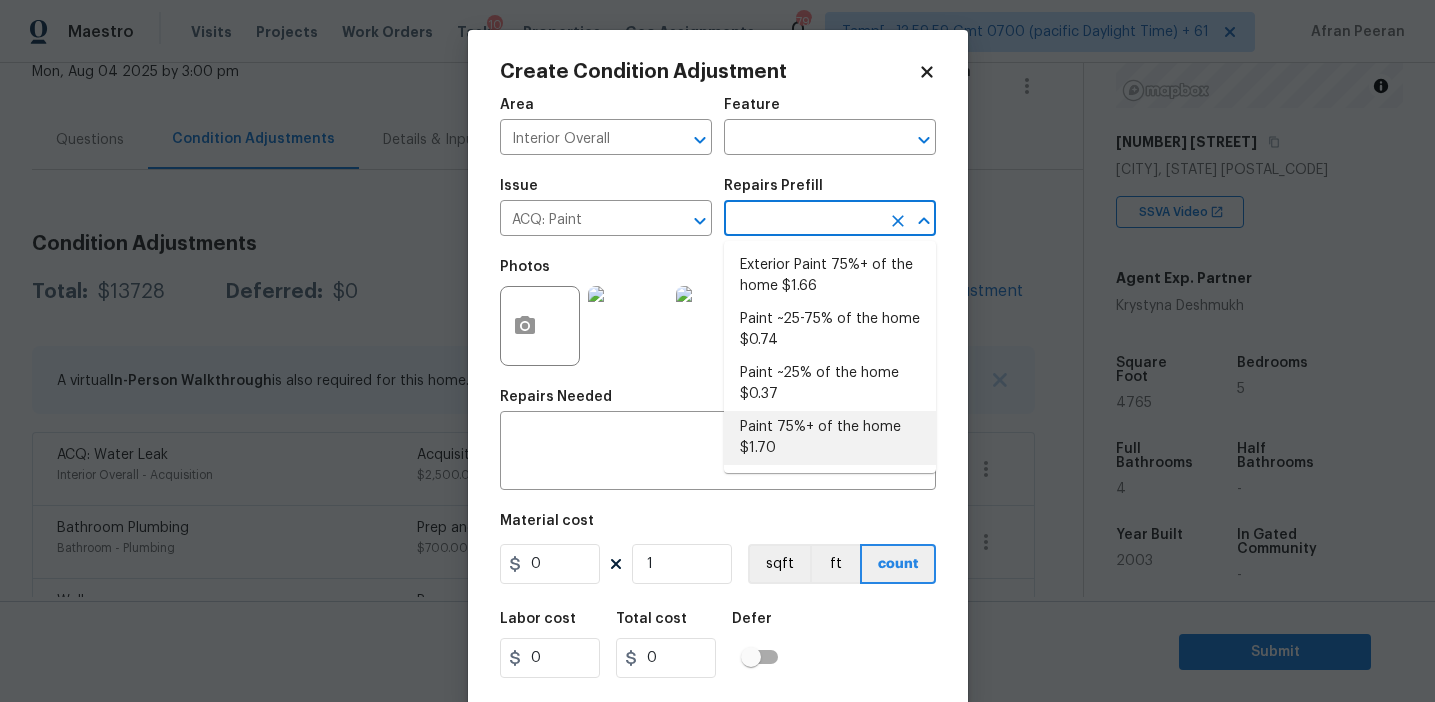 click on "Paint 75%+ of the home $1.70" at bounding box center (830, 438) 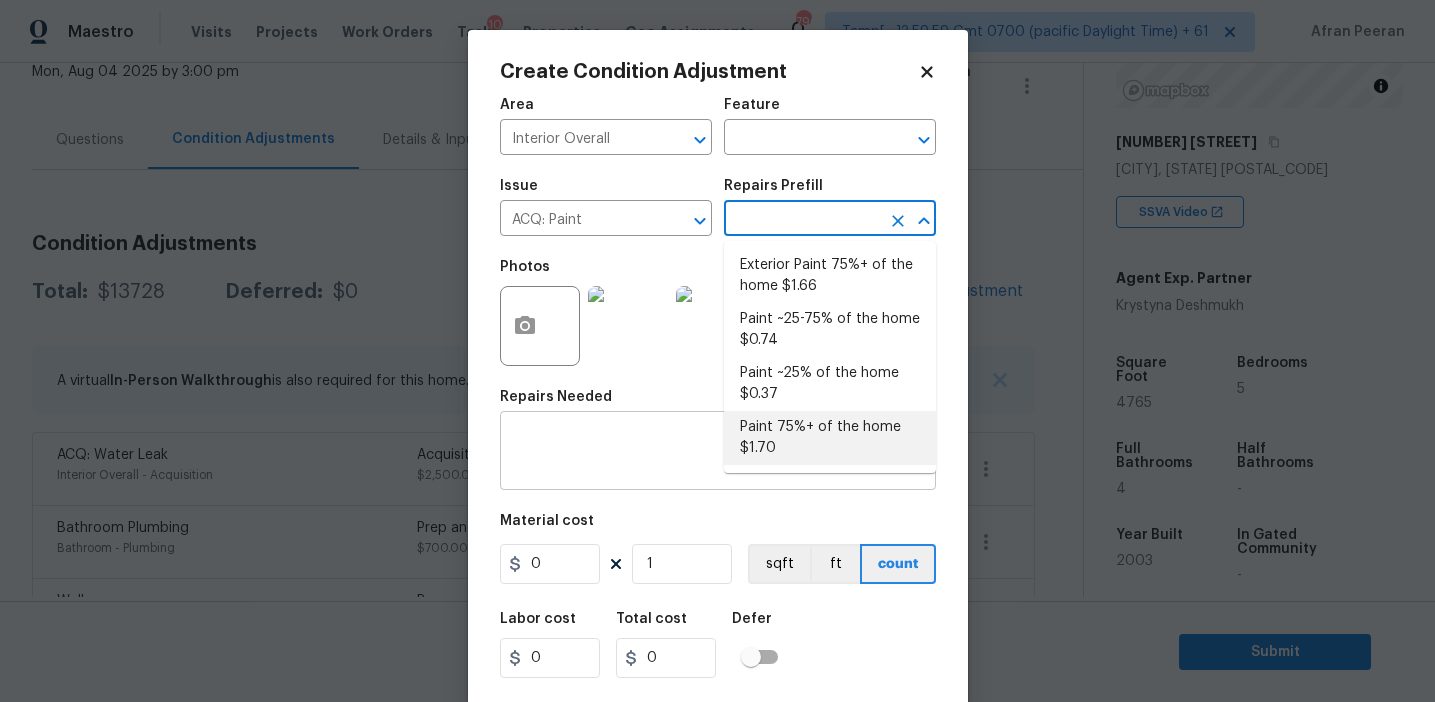 type on "Acquisition" 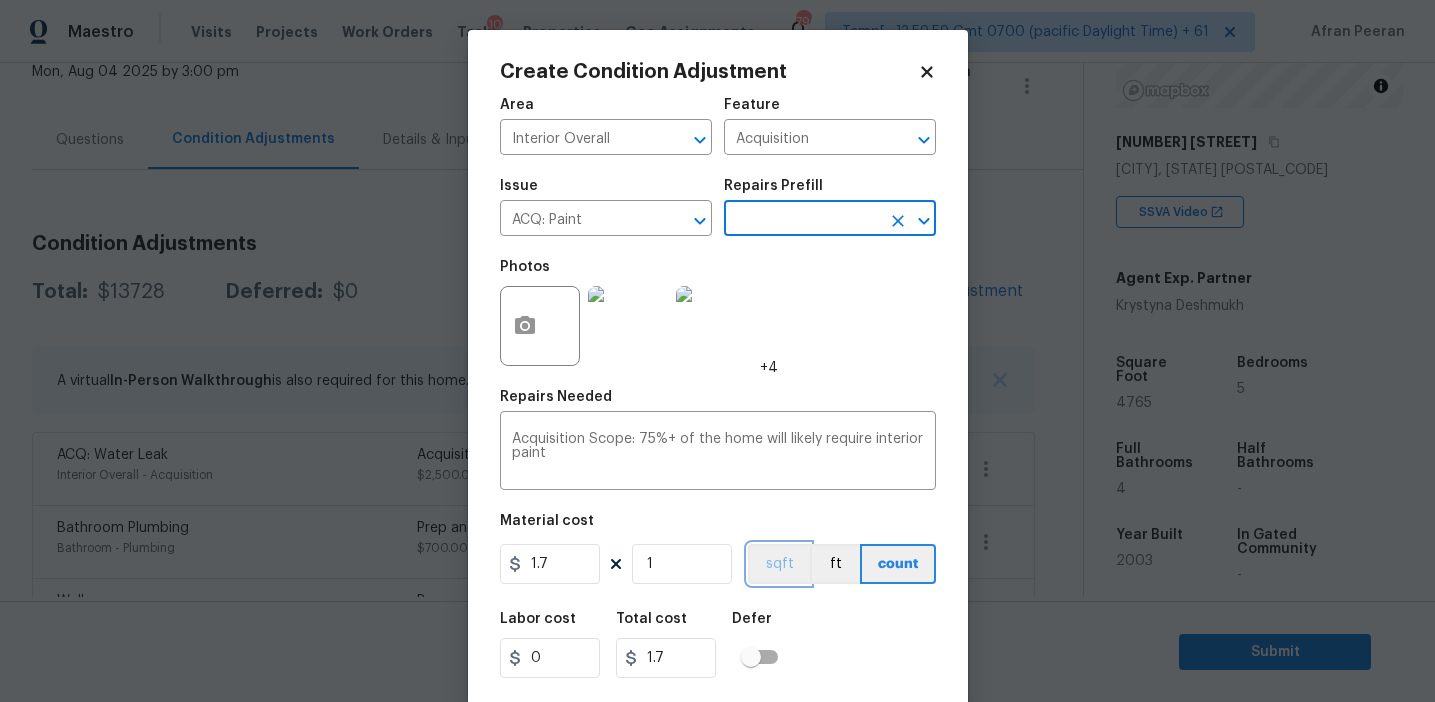 click on "sqft" at bounding box center (779, 564) 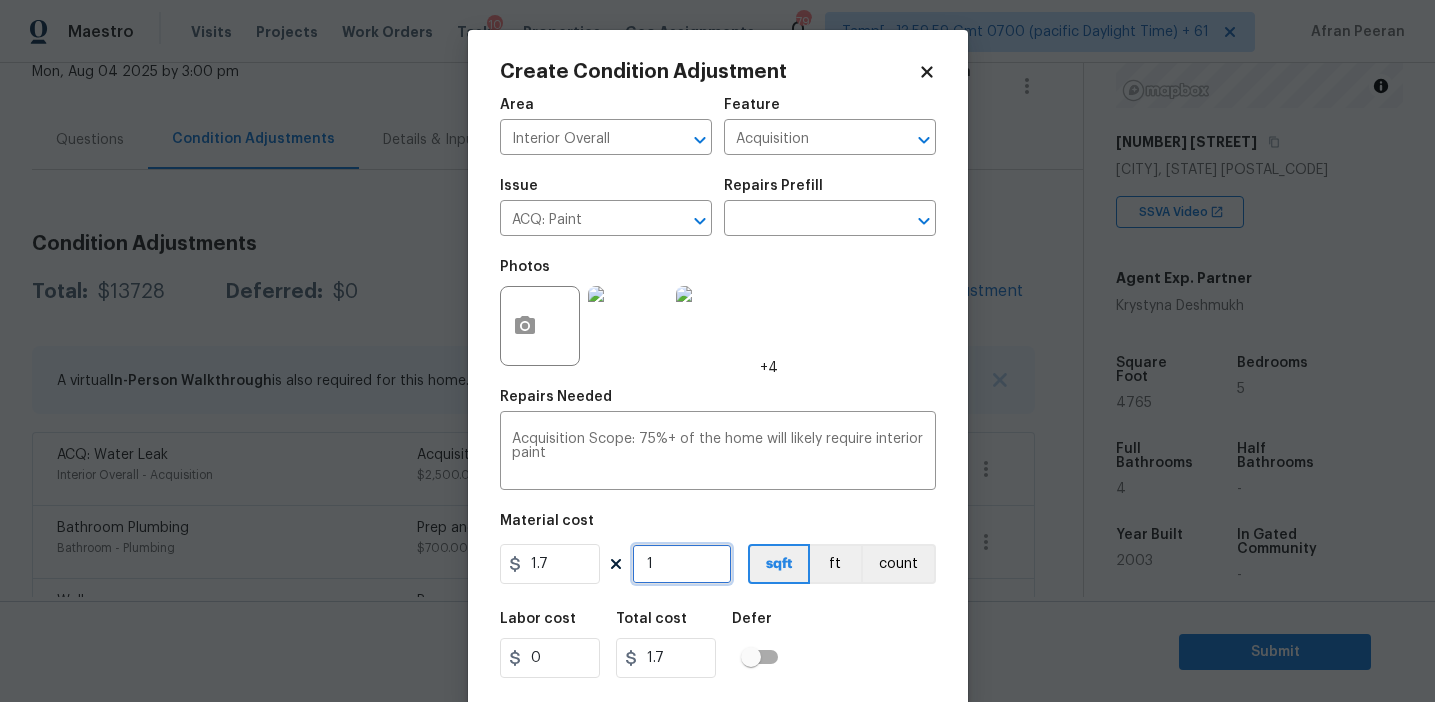 click on "1" at bounding box center [682, 564] 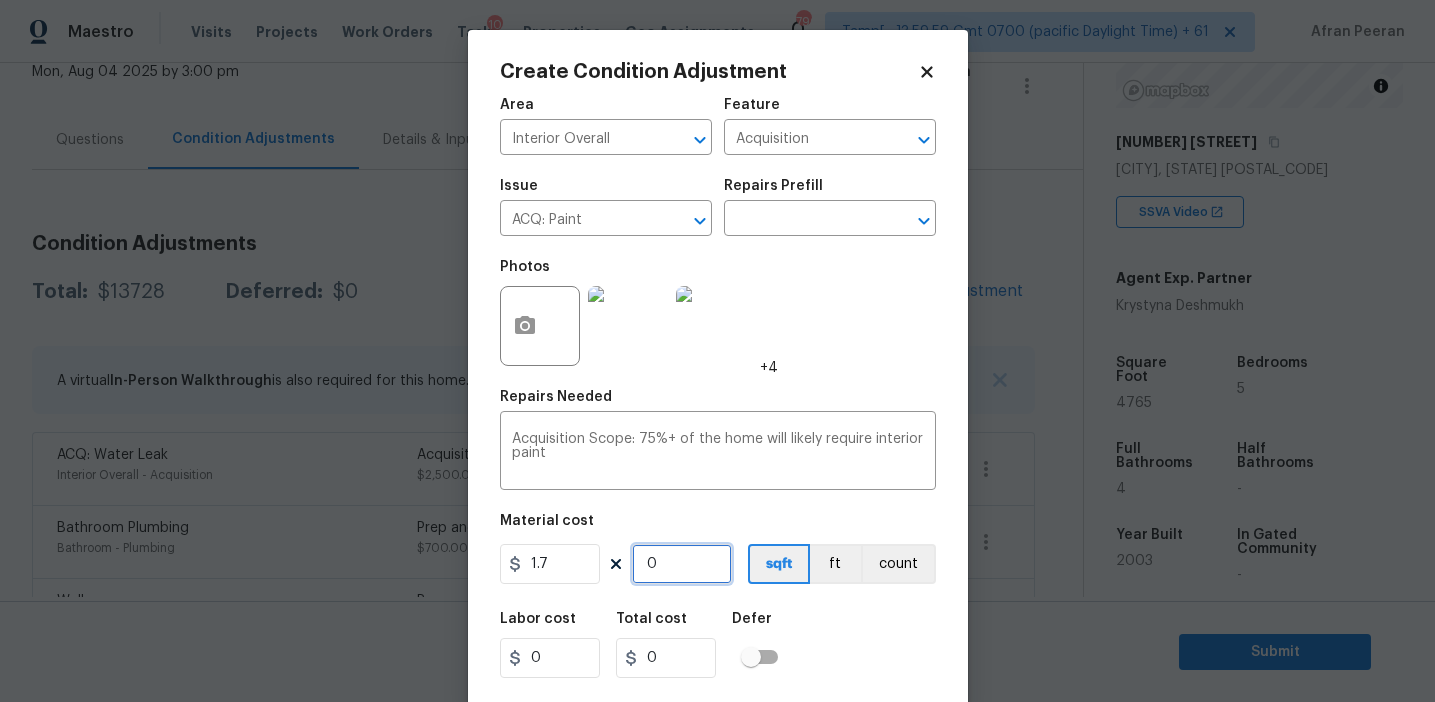 type on "4" 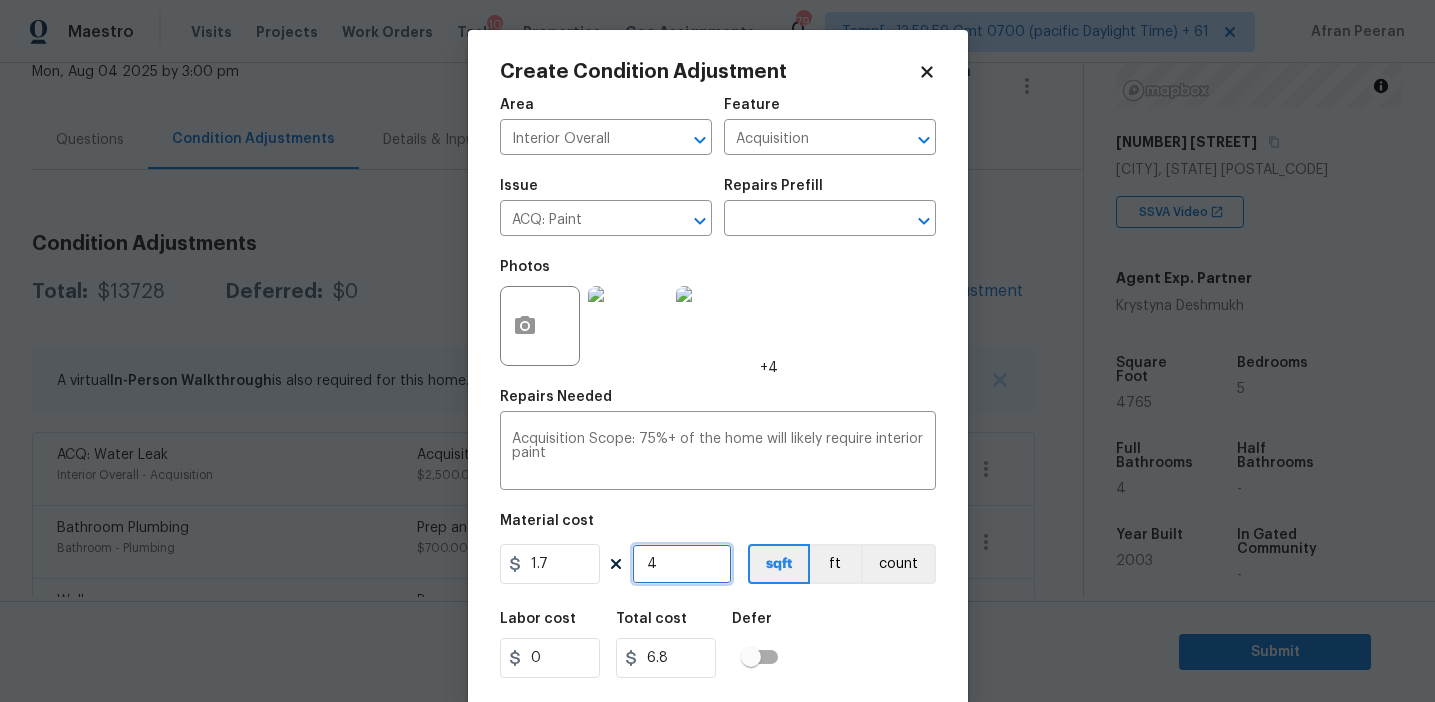 type on "47" 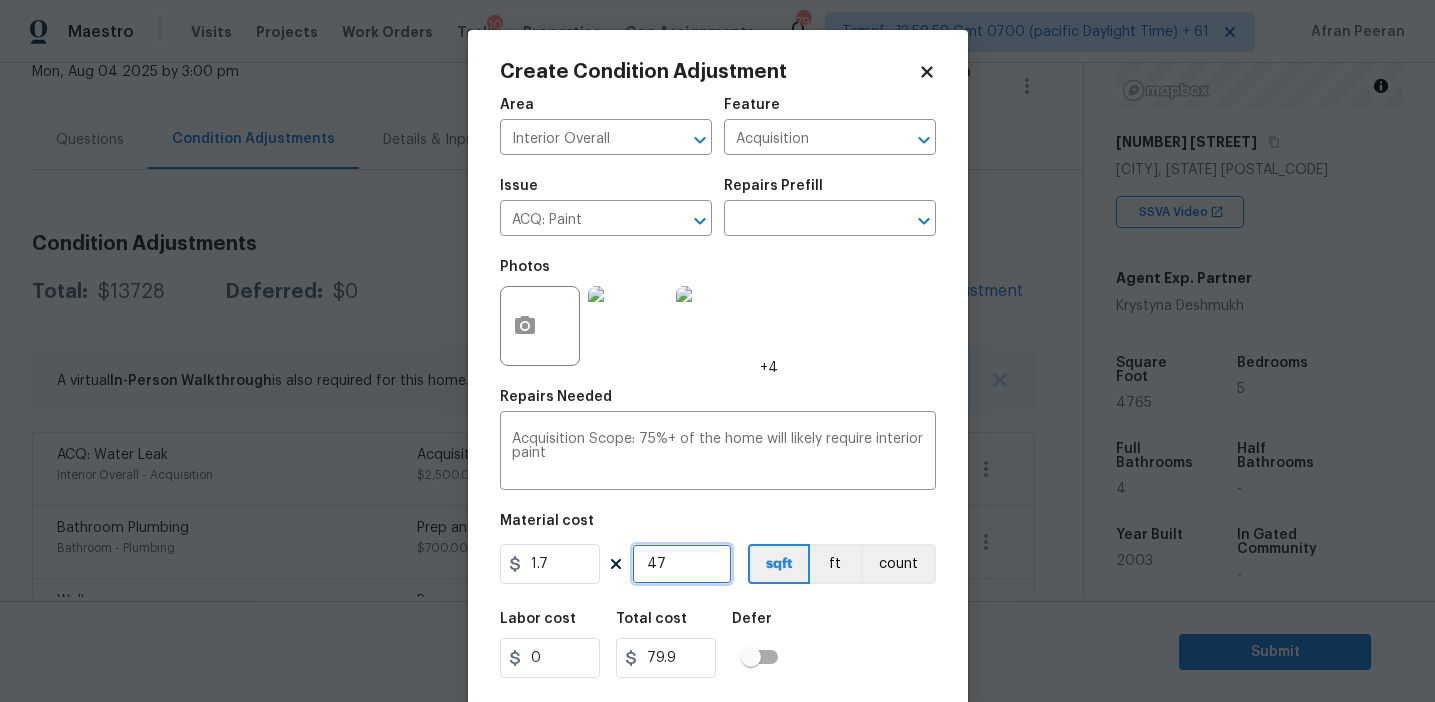 type on "476" 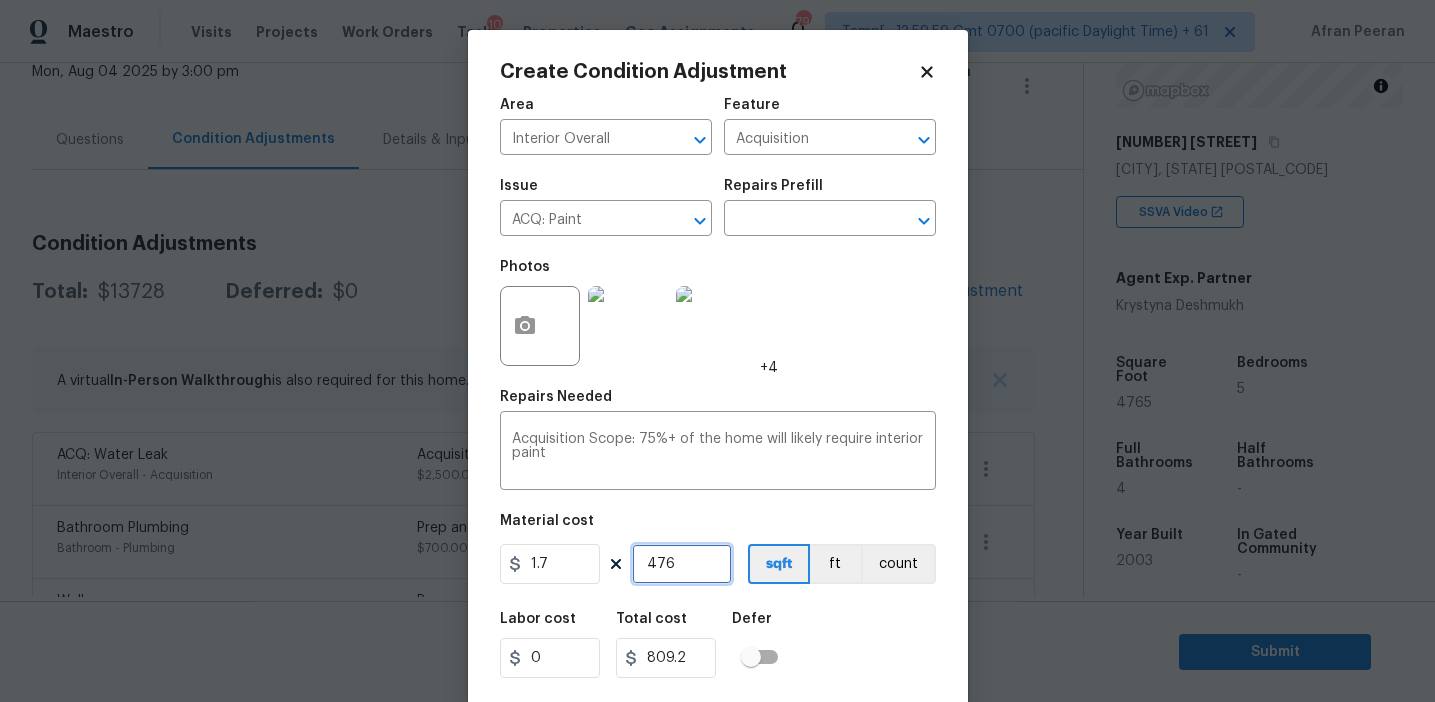 type on "4765" 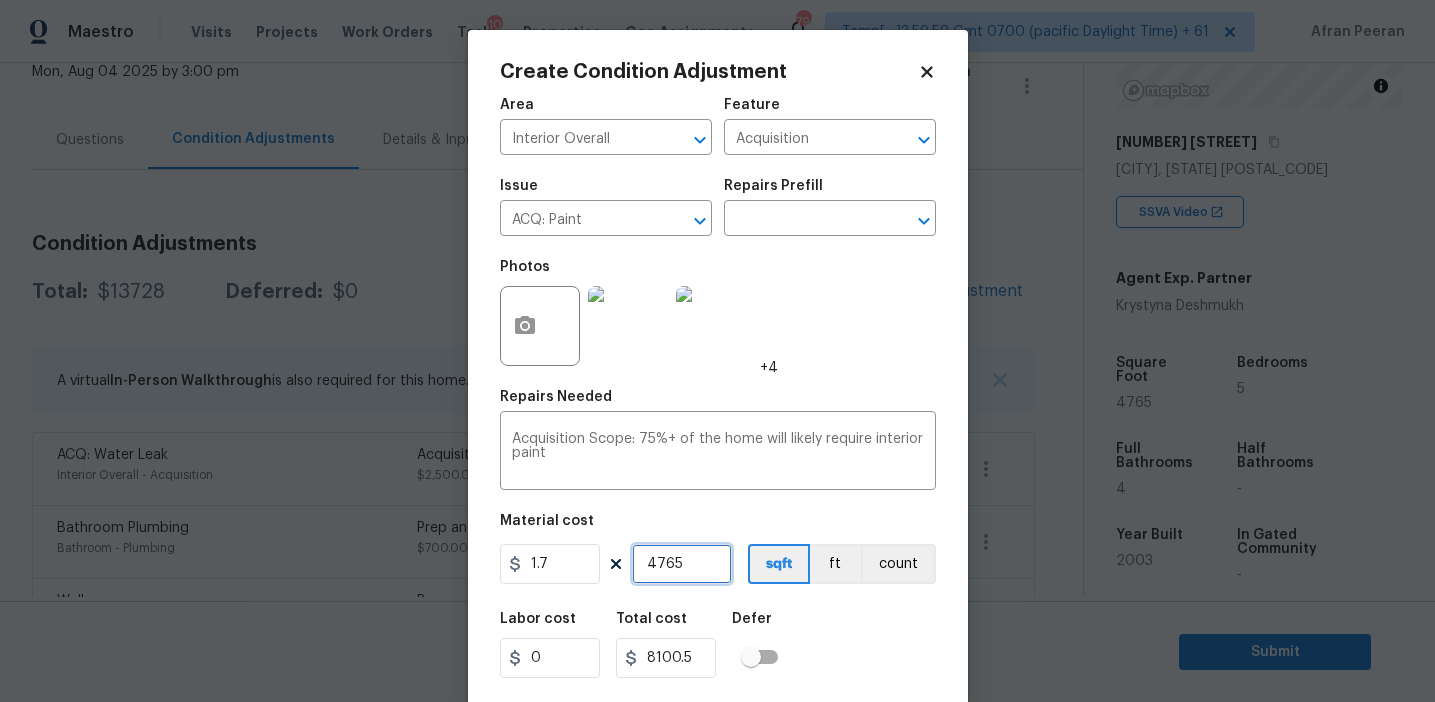 scroll, scrollTop: 45, scrollLeft: 0, axis: vertical 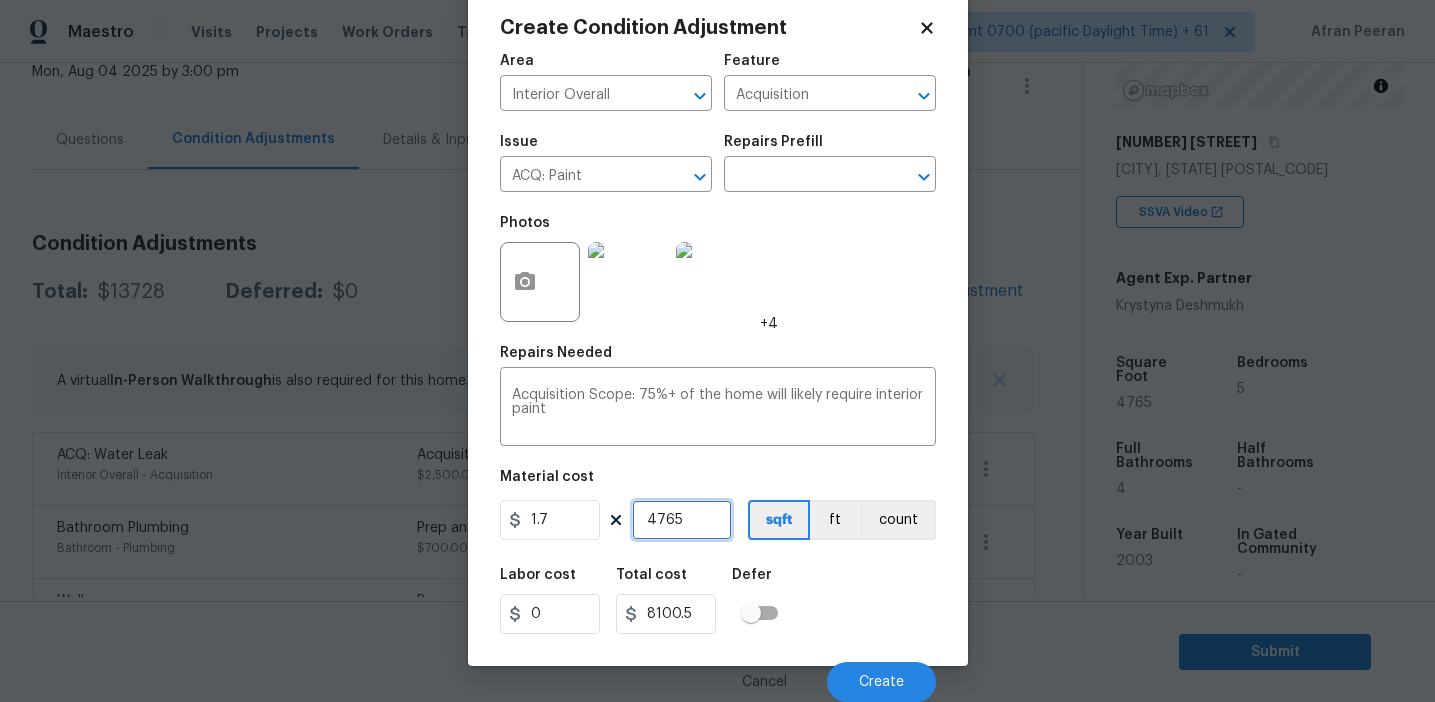 type on "4765" 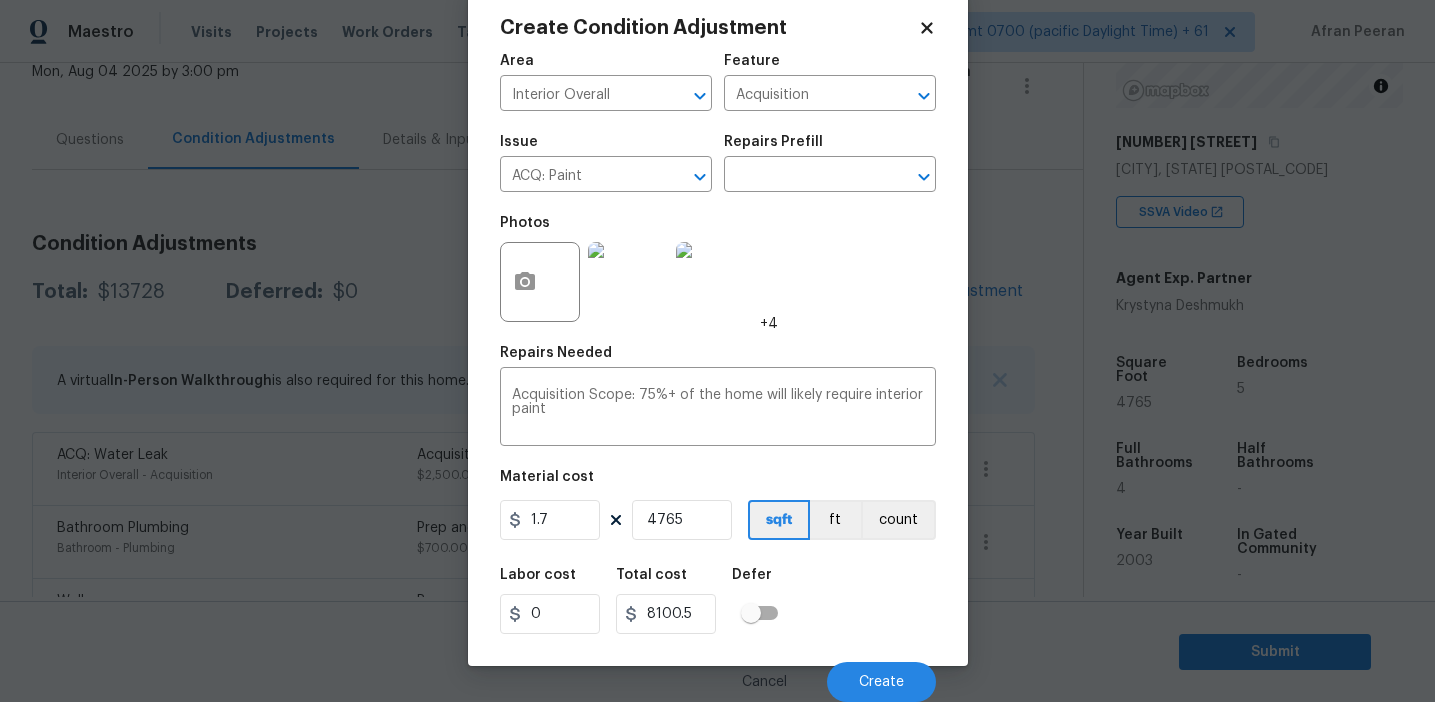 click on "Labor cost 0 Total cost [AMOUNT] Defer" at bounding box center (718, 601) 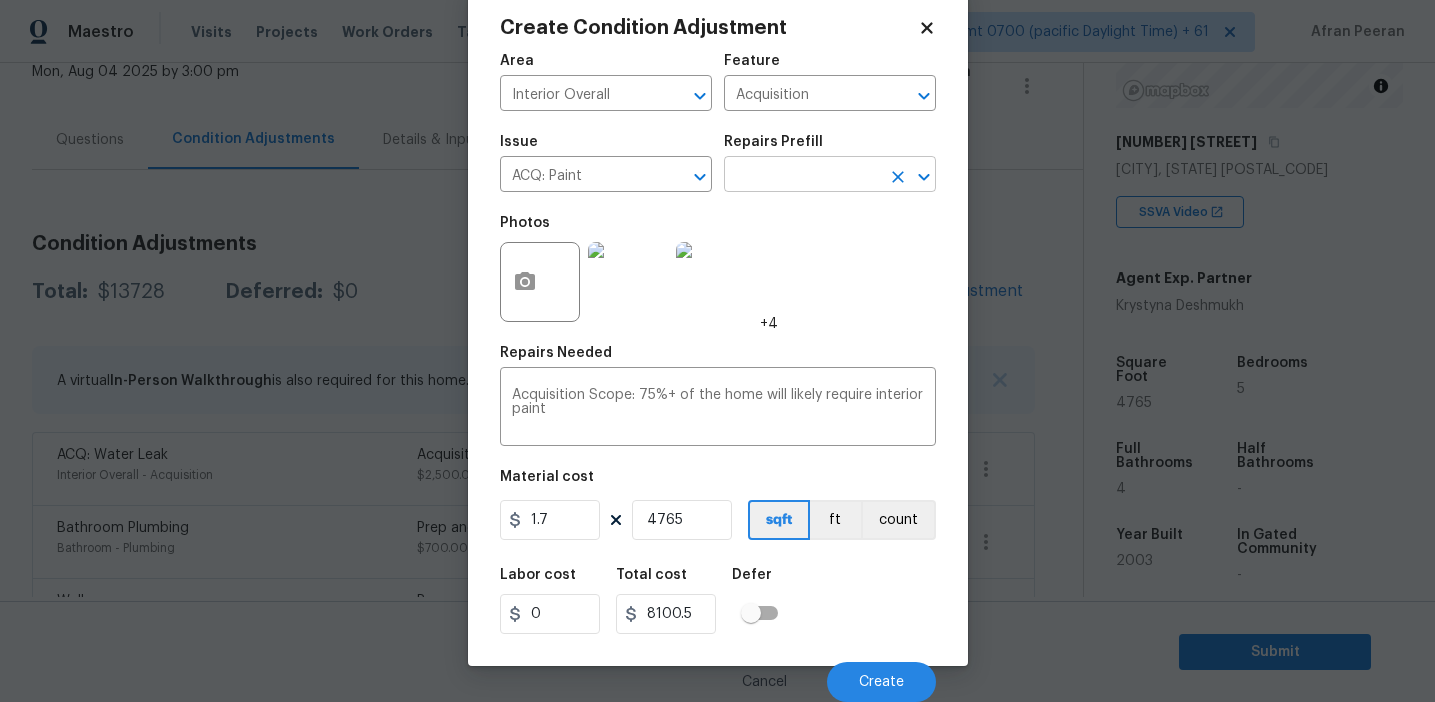 click at bounding box center [802, 176] 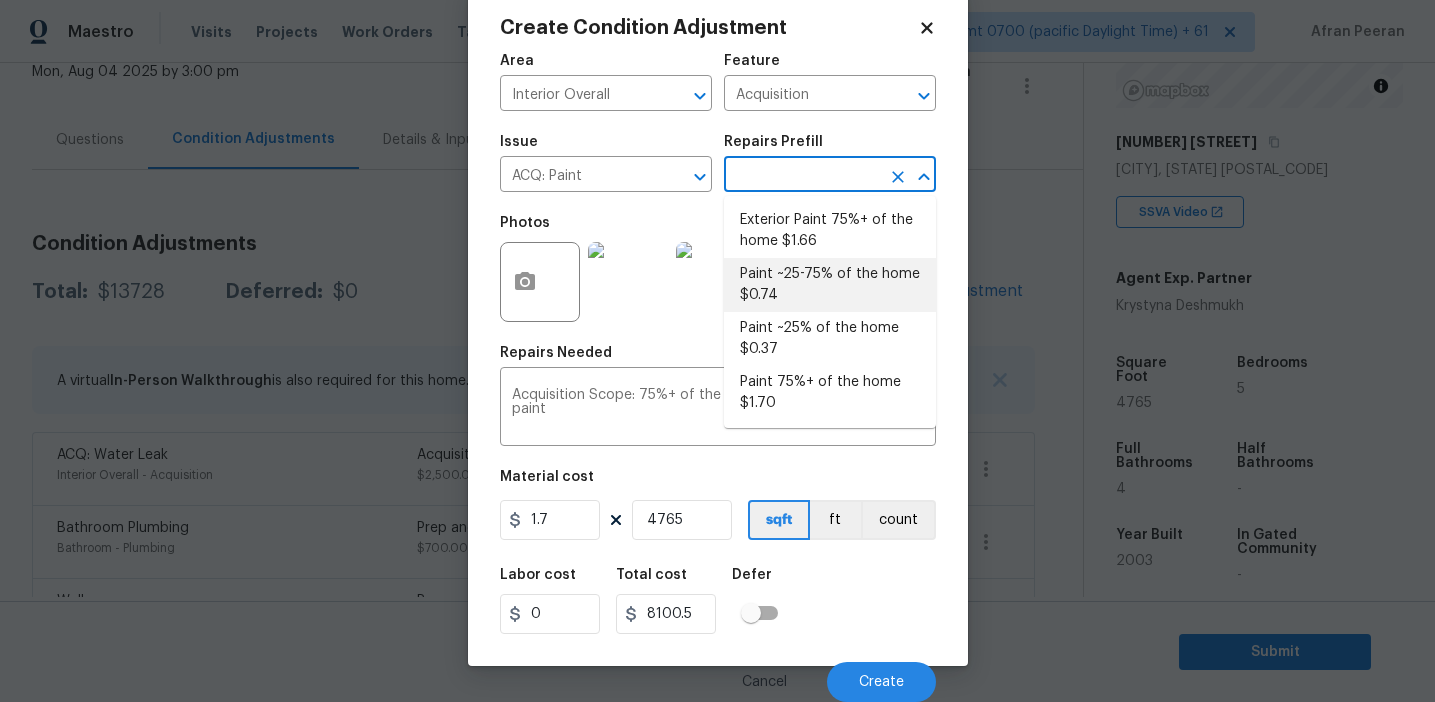 click on "Paint ~25-75% of the home $0.74" at bounding box center [830, 285] 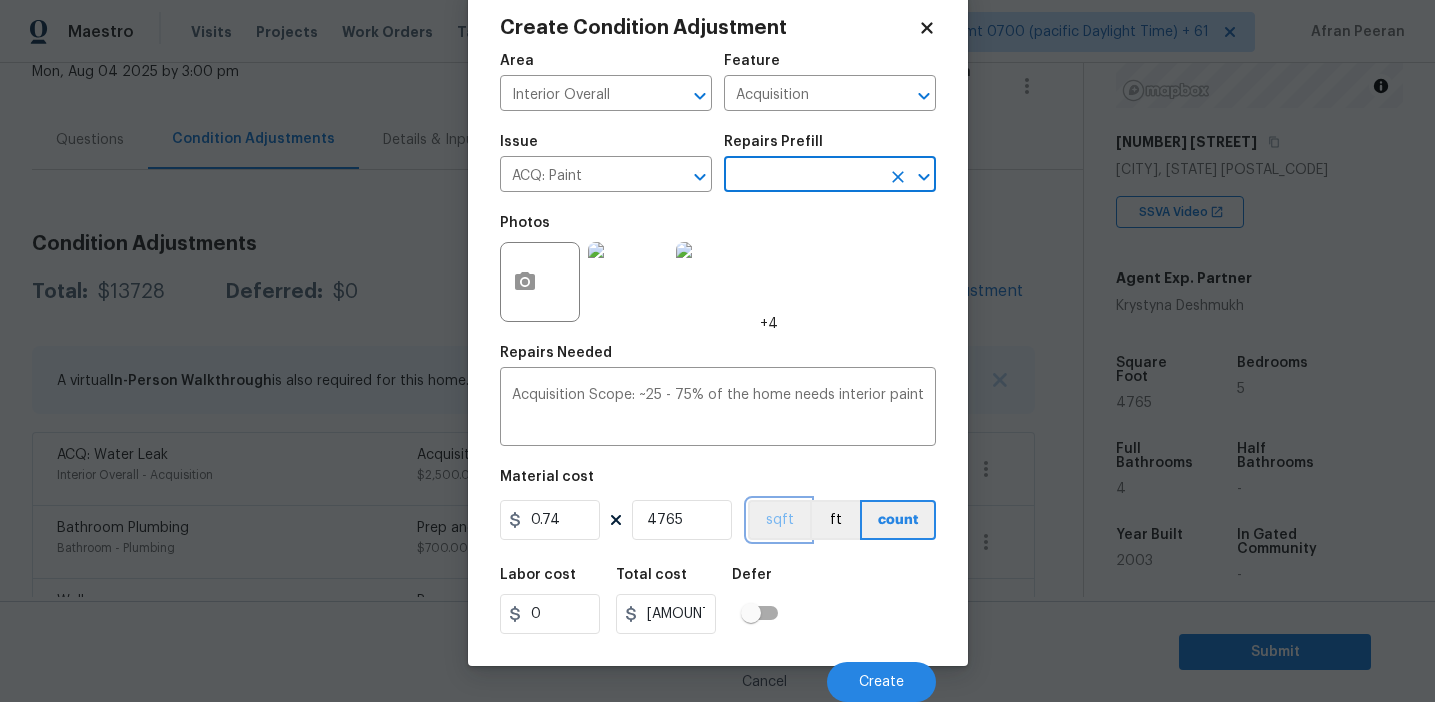 click on "sqft" at bounding box center (779, 520) 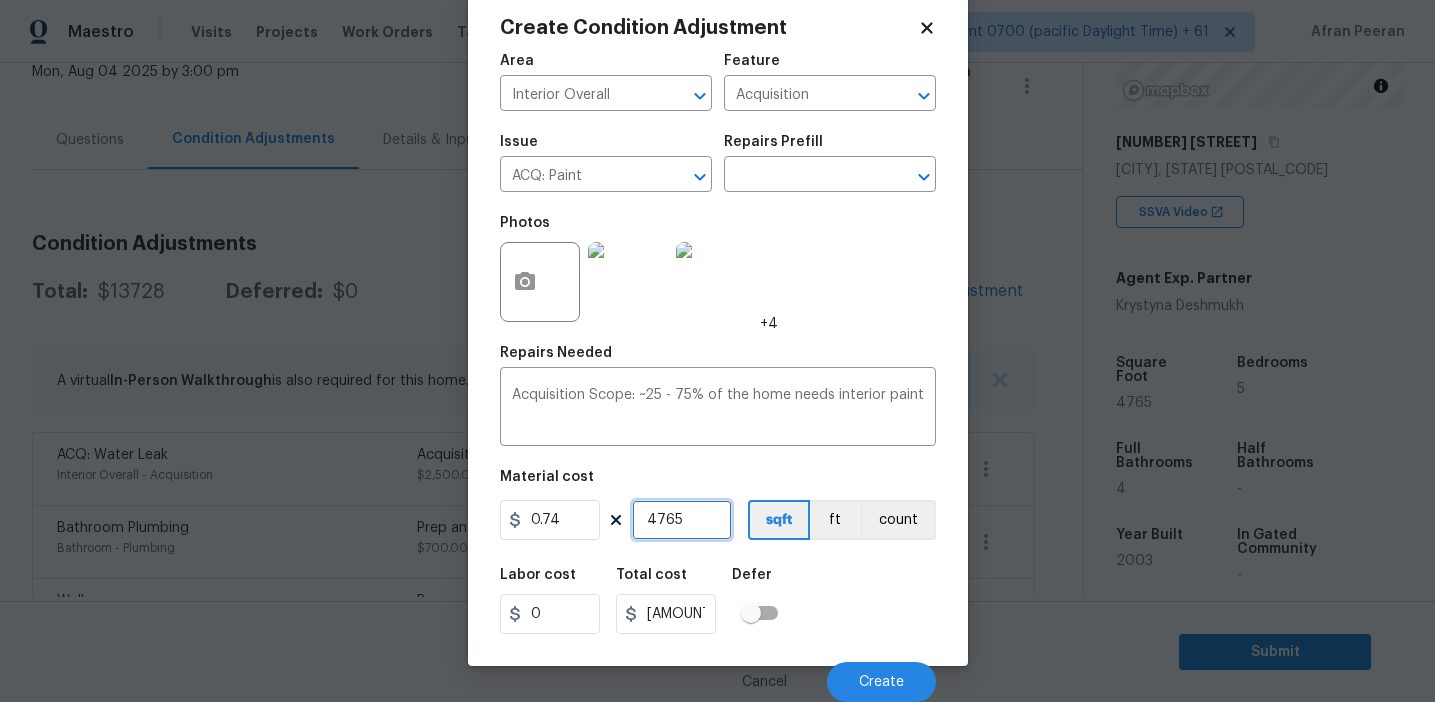 click on "4765" at bounding box center [682, 520] 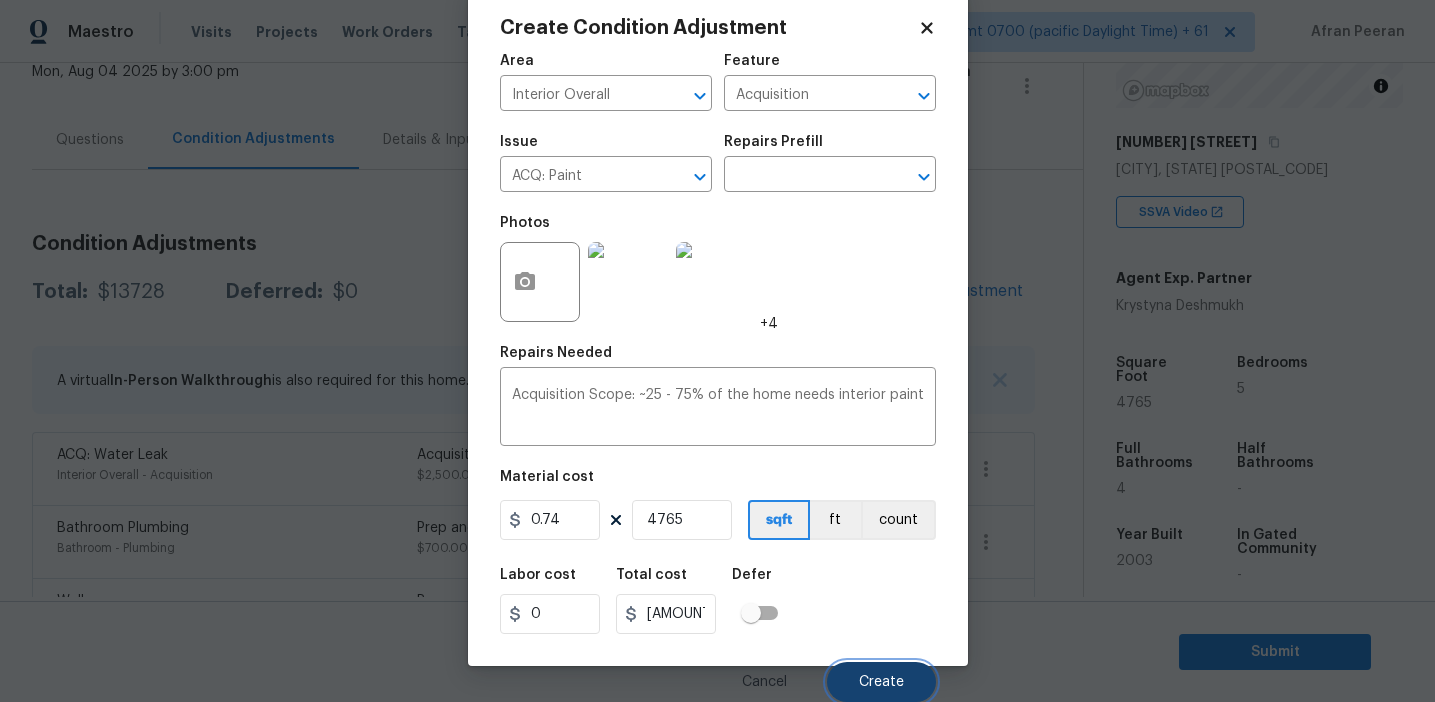click on "Create" at bounding box center [881, 682] 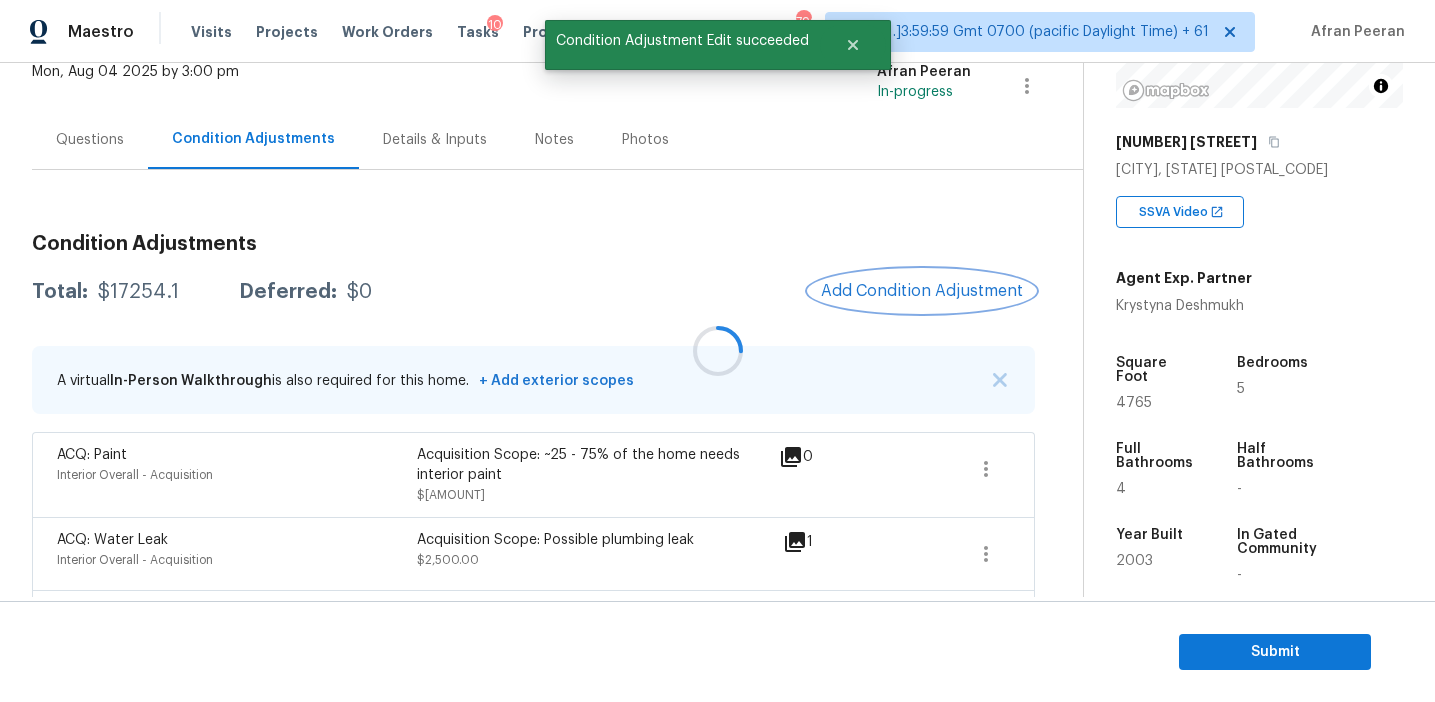 scroll, scrollTop: 0, scrollLeft: 0, axis: both 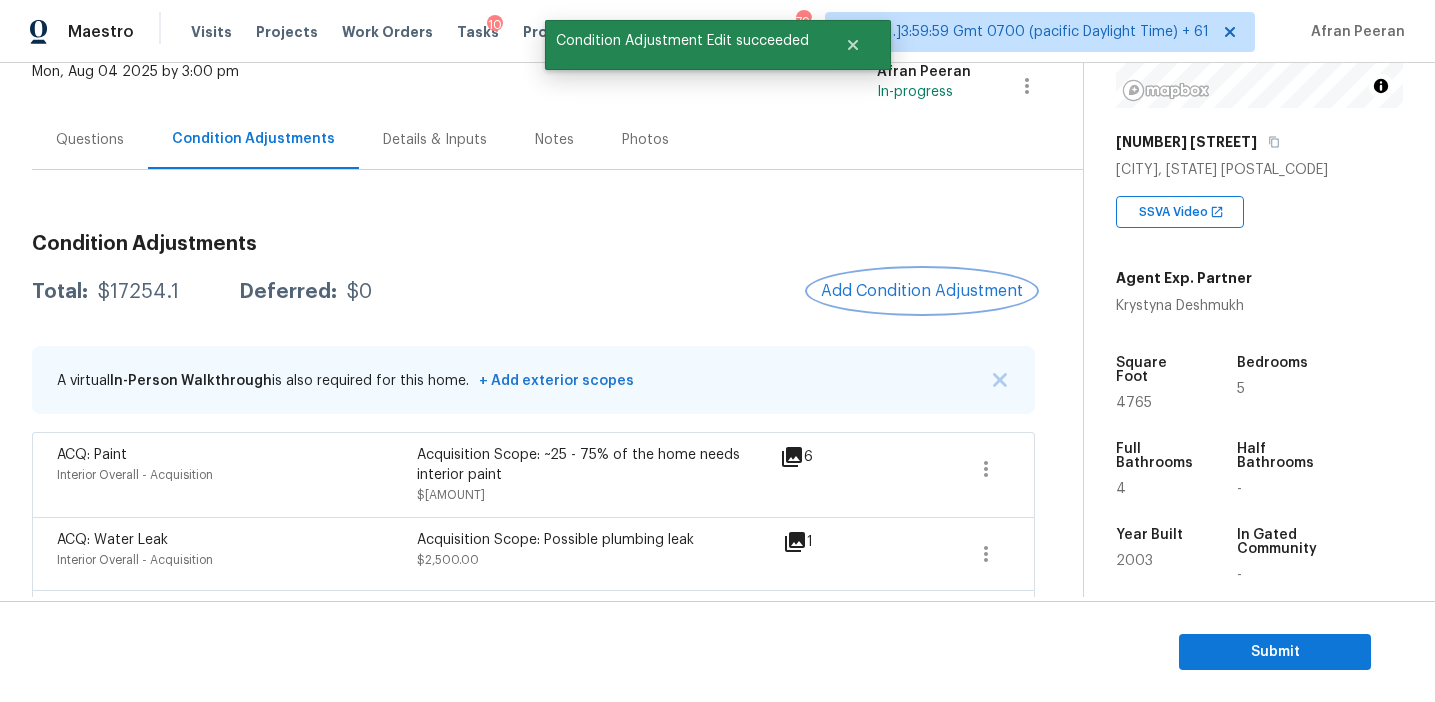click on "Add Condition Adjustment" at bounding box center (922, 291) 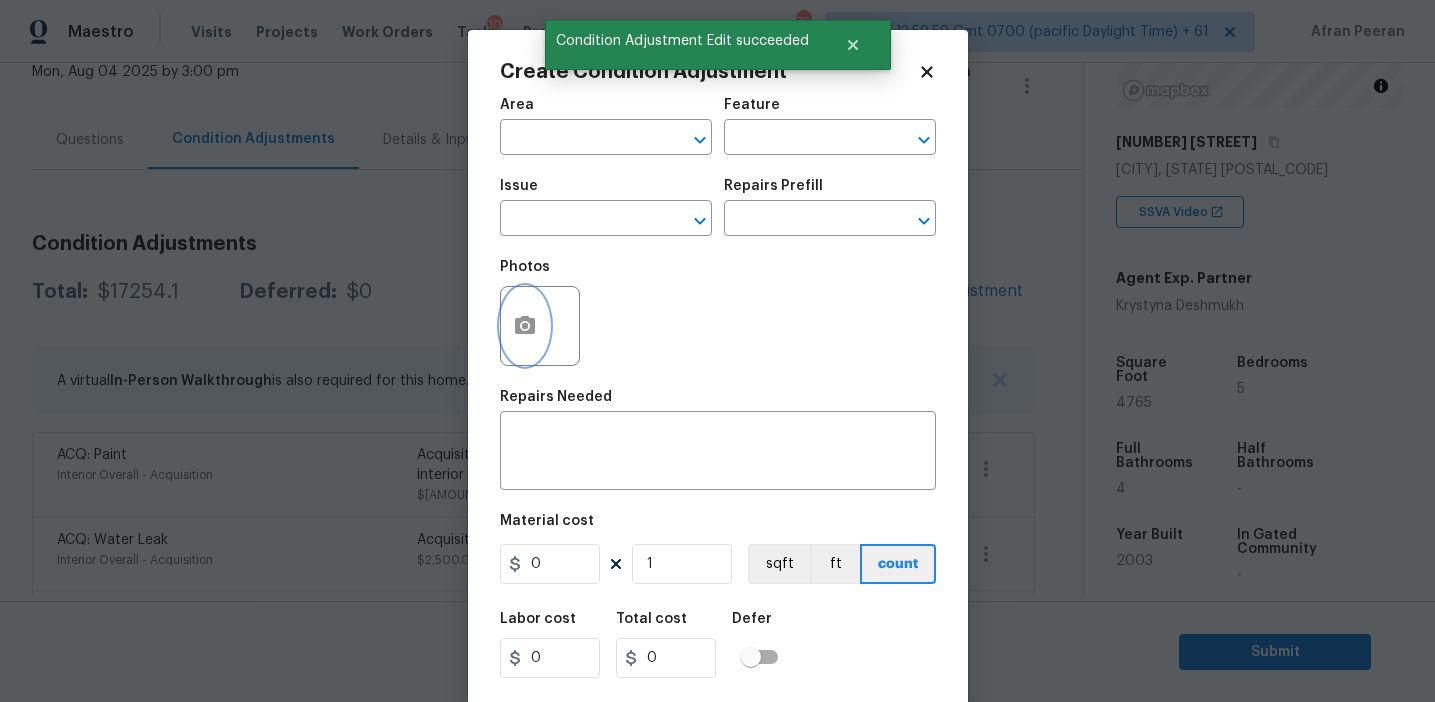 click 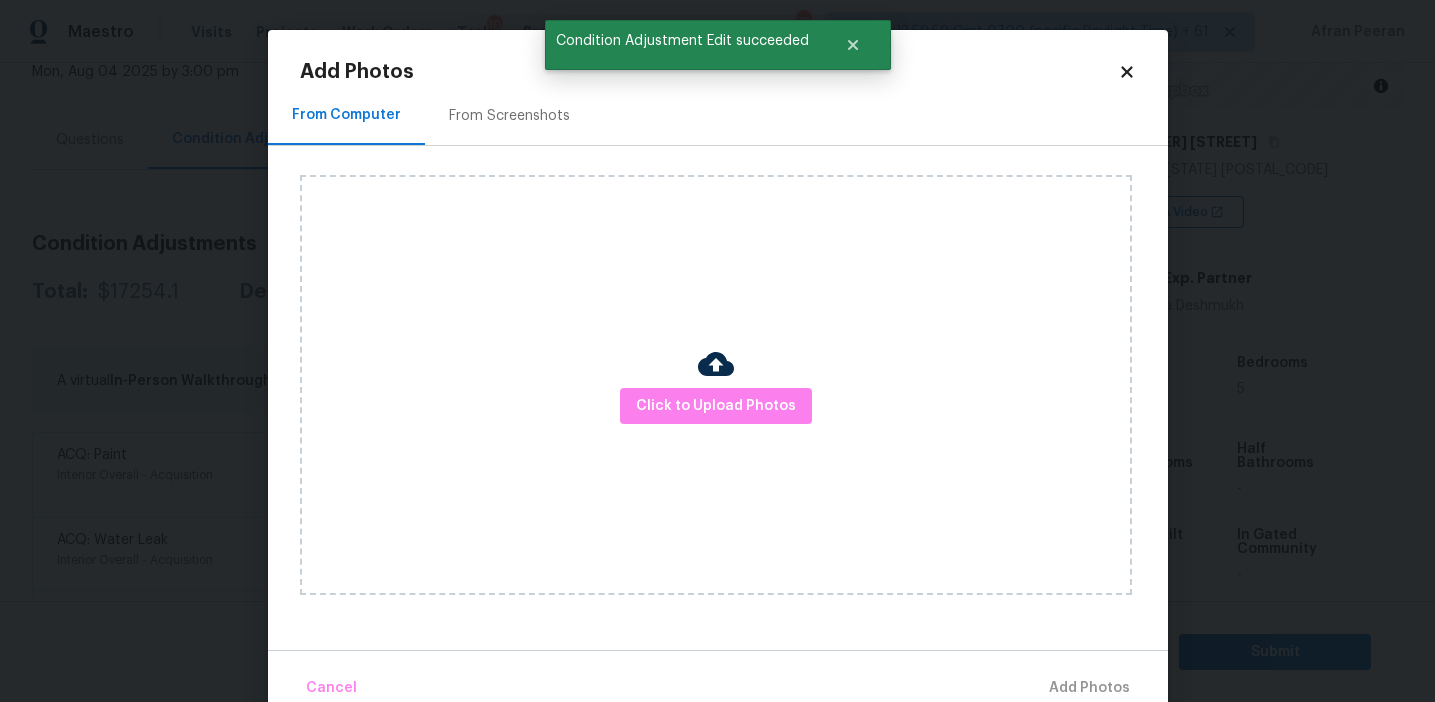 click on "From Screenshots" at bounding box center (509, 116) 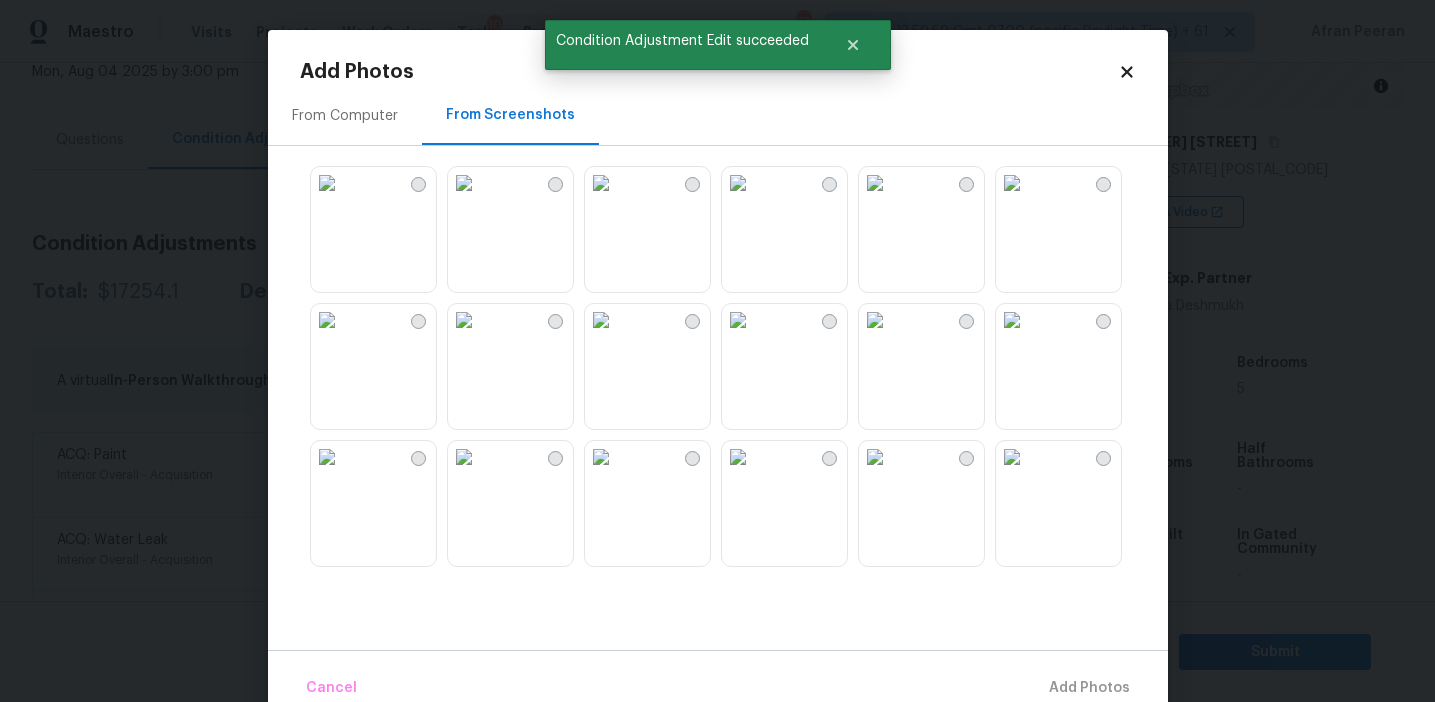 click at bounding box center [327, 183] 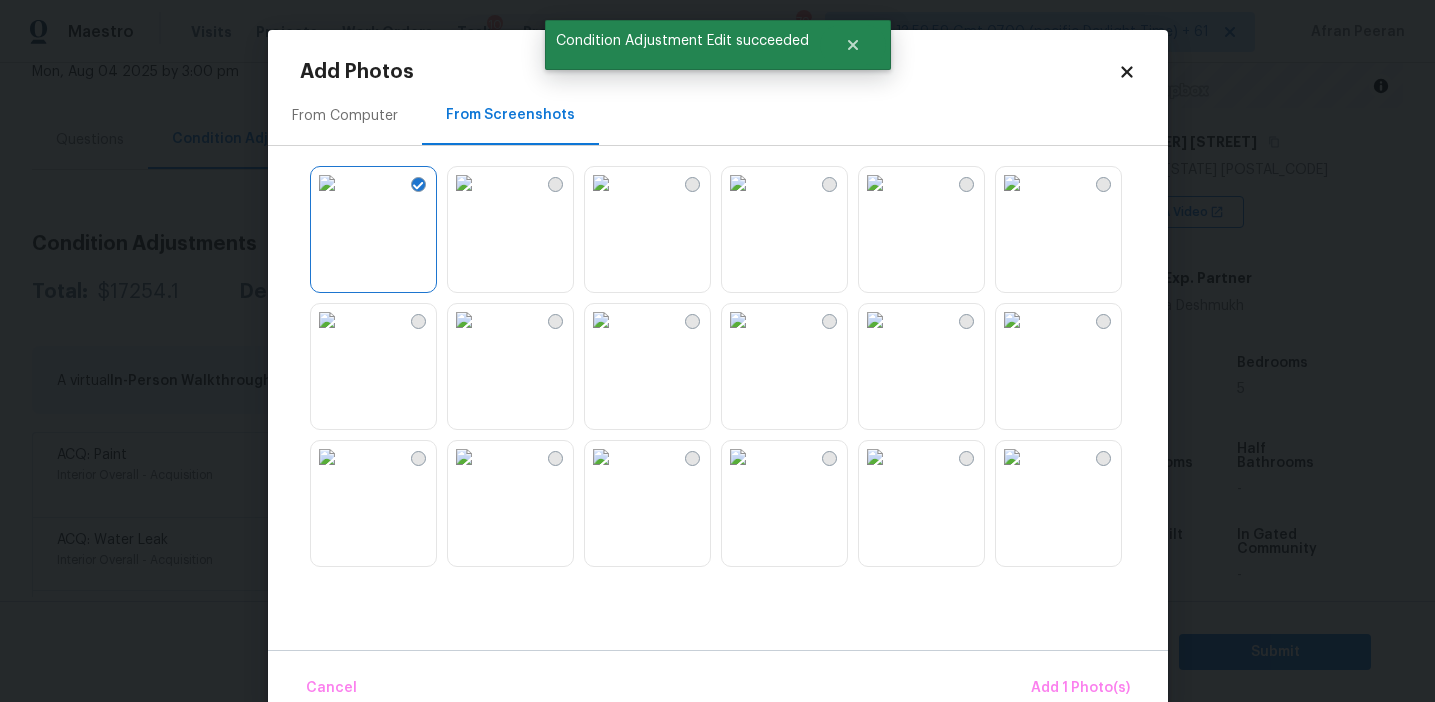 click at bounding box center (738, 183) 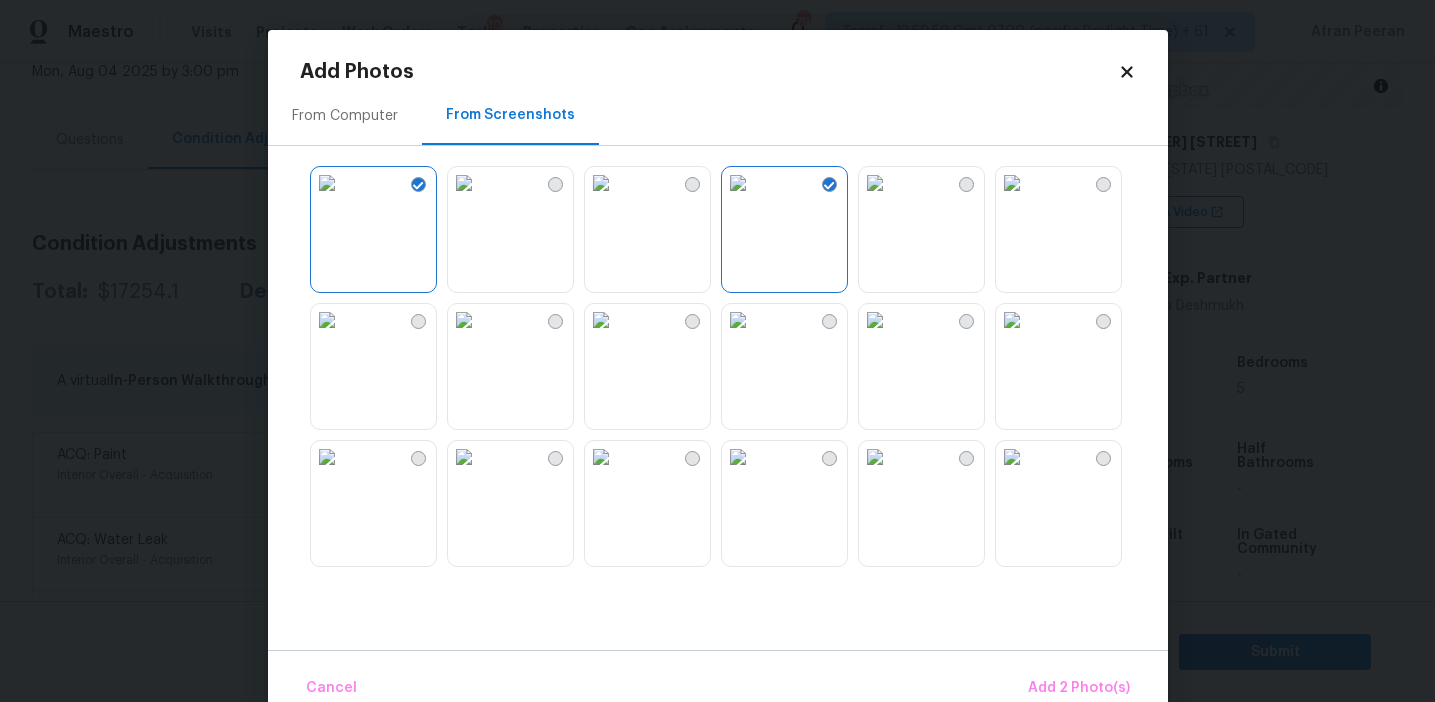 click at bounding box center (875, 183) 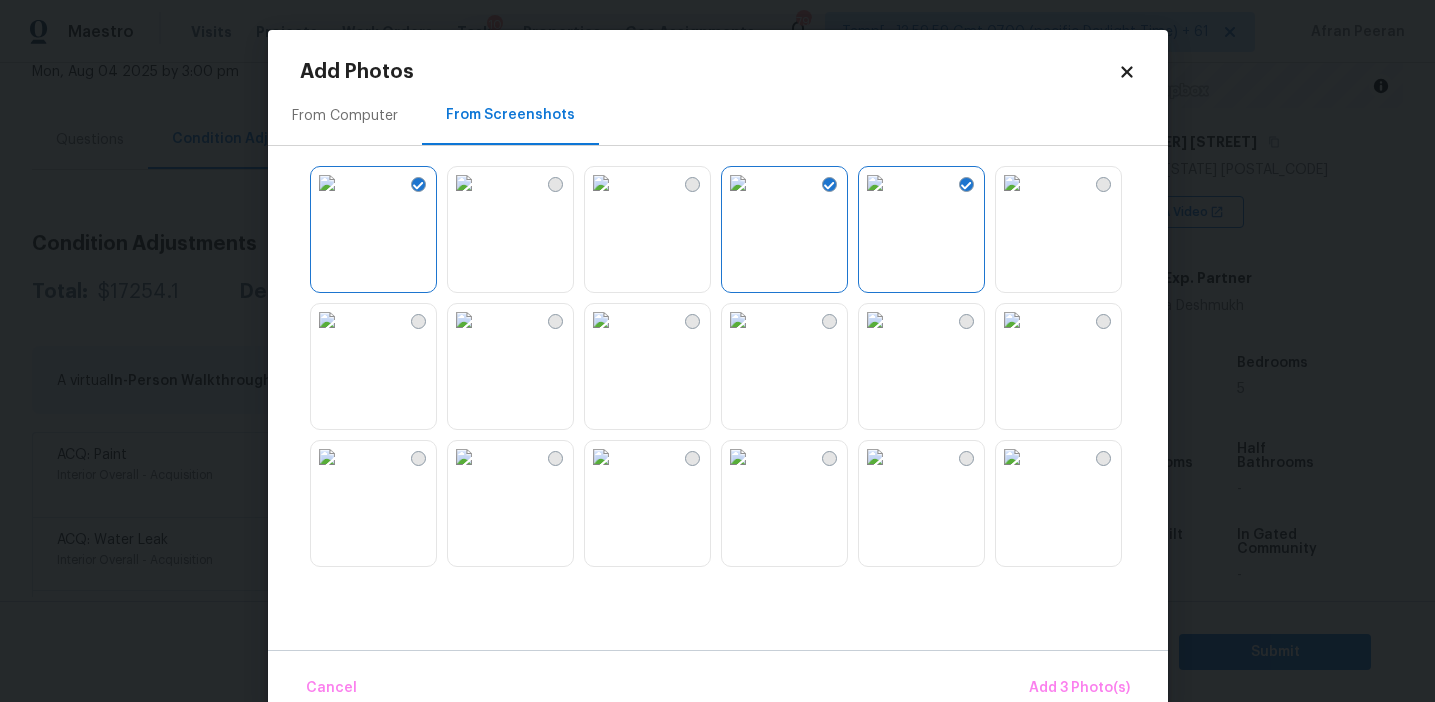click at bounding box center [738, 183] 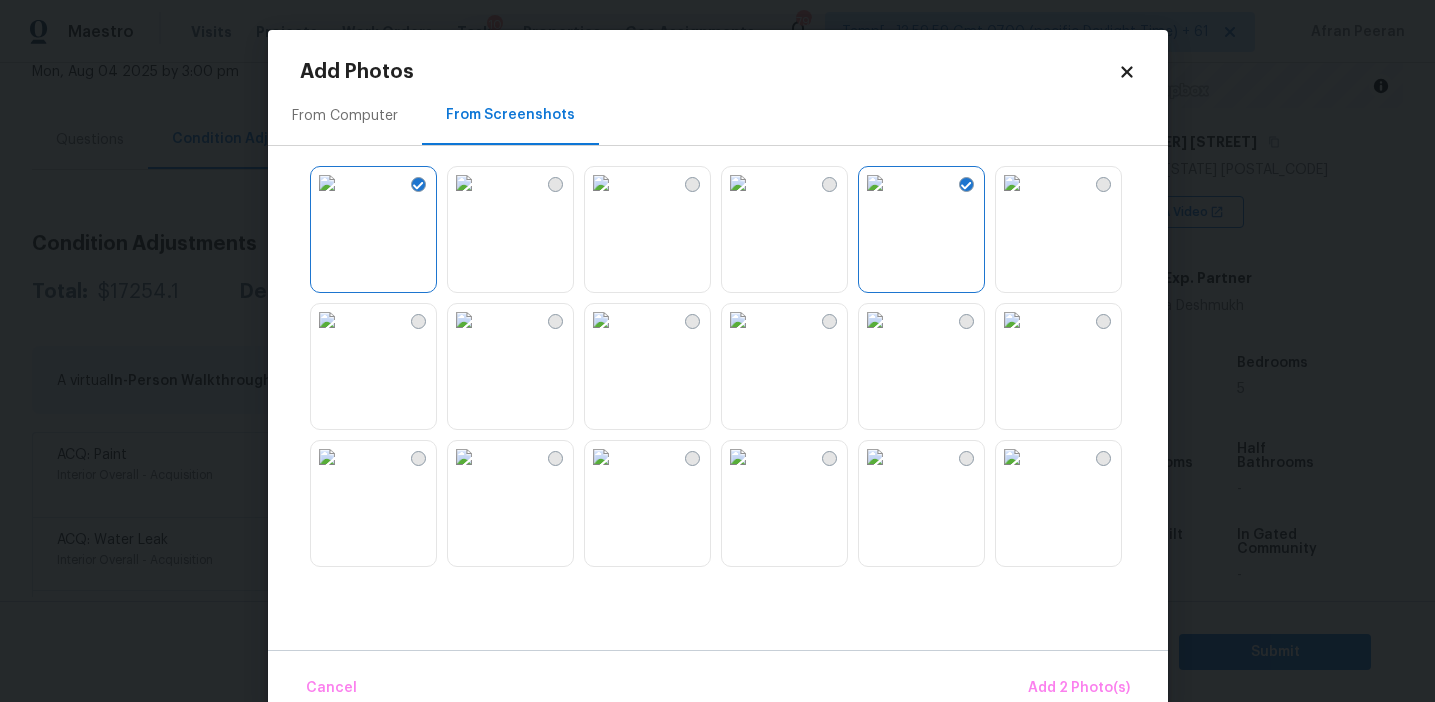 click at bounding box center [1012, 183] 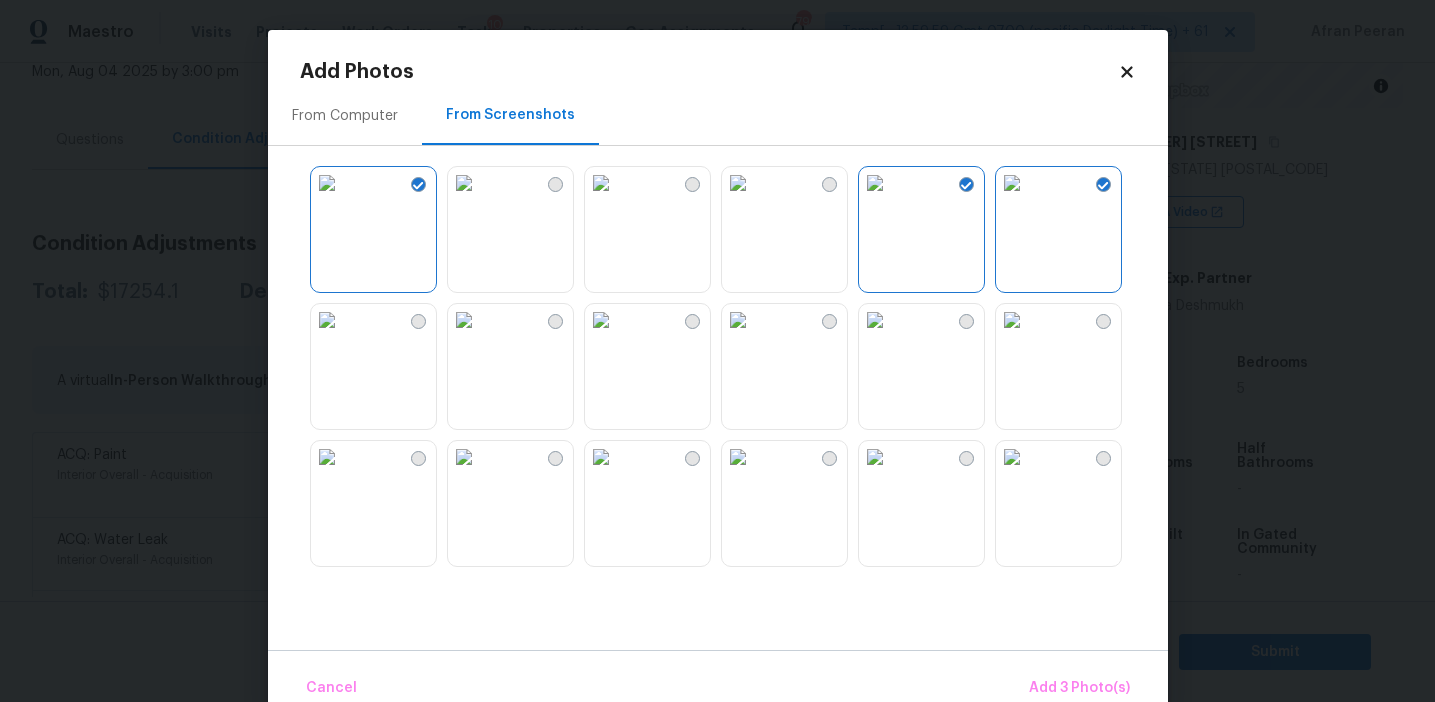 click at bounding box center [1012, 320] 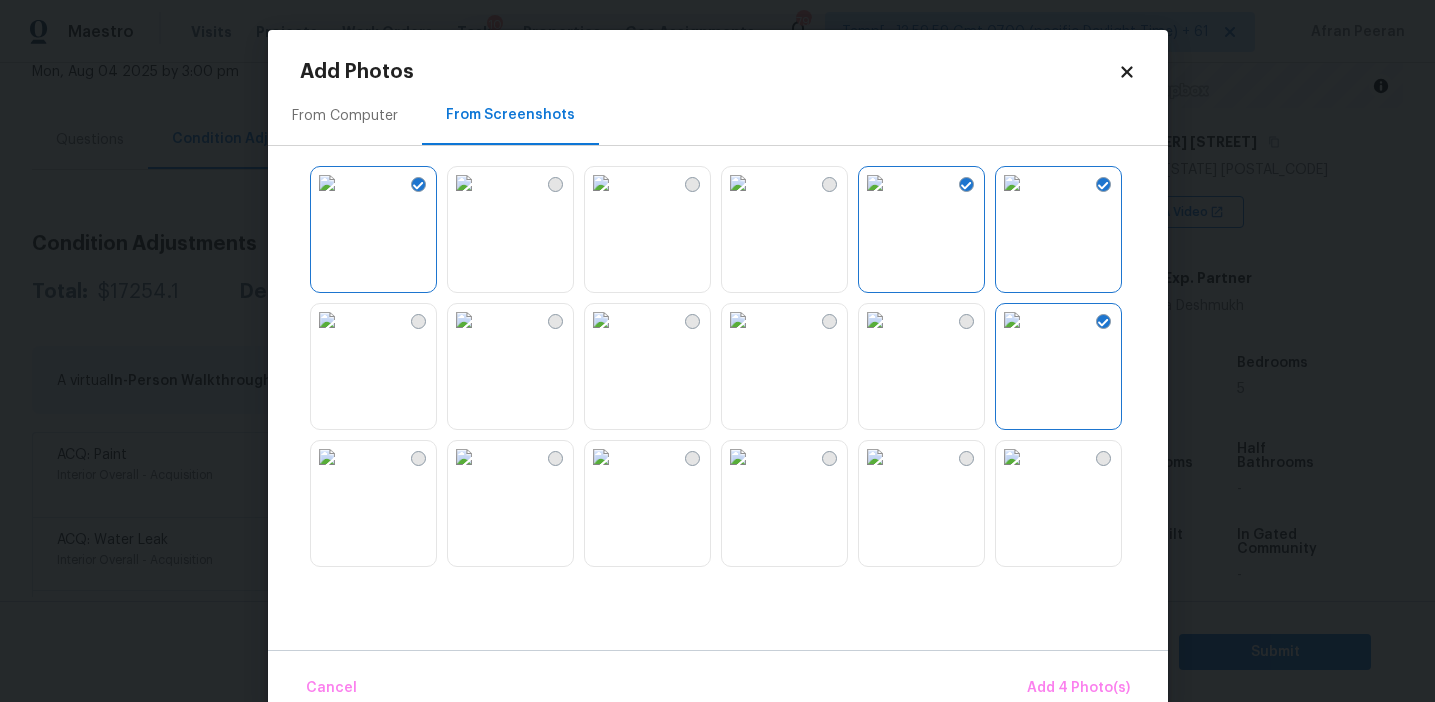 click at bounding box center [1012, 457] 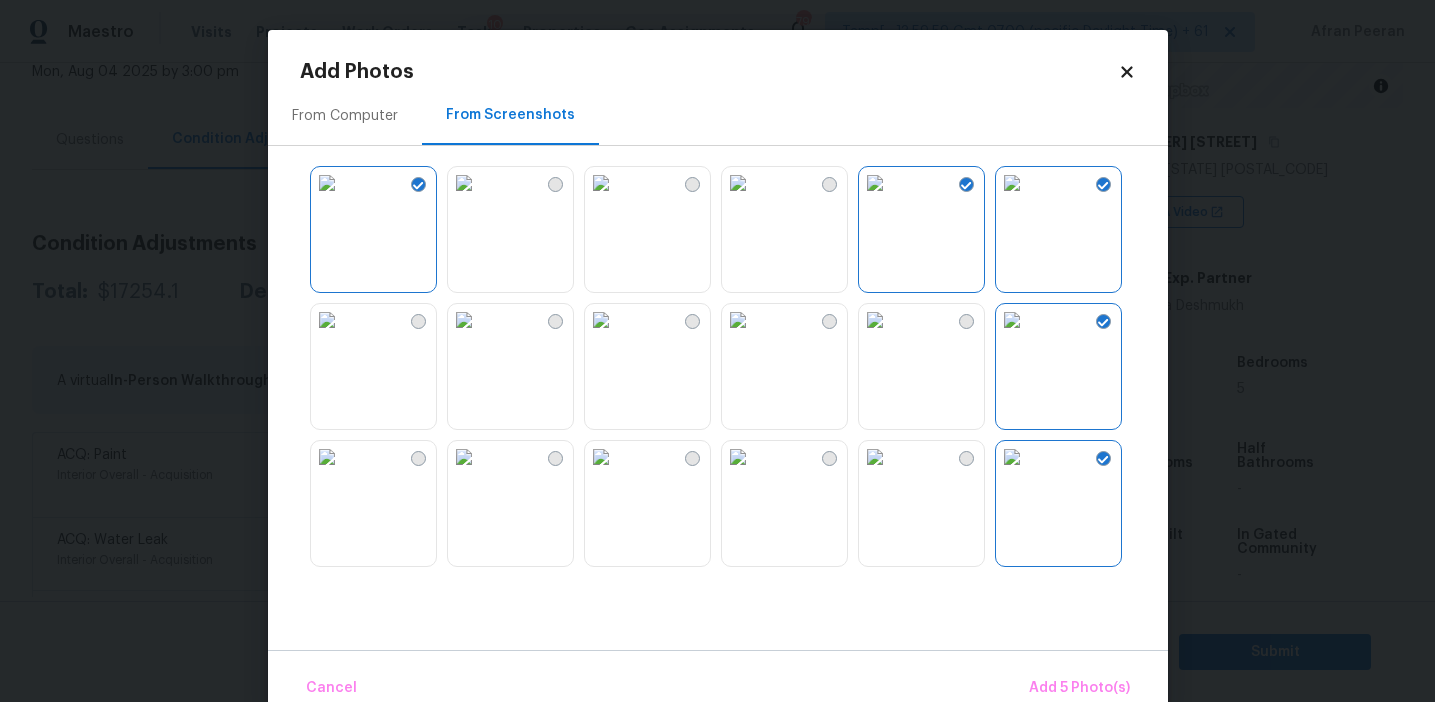 click at bounding box center [327, 457] 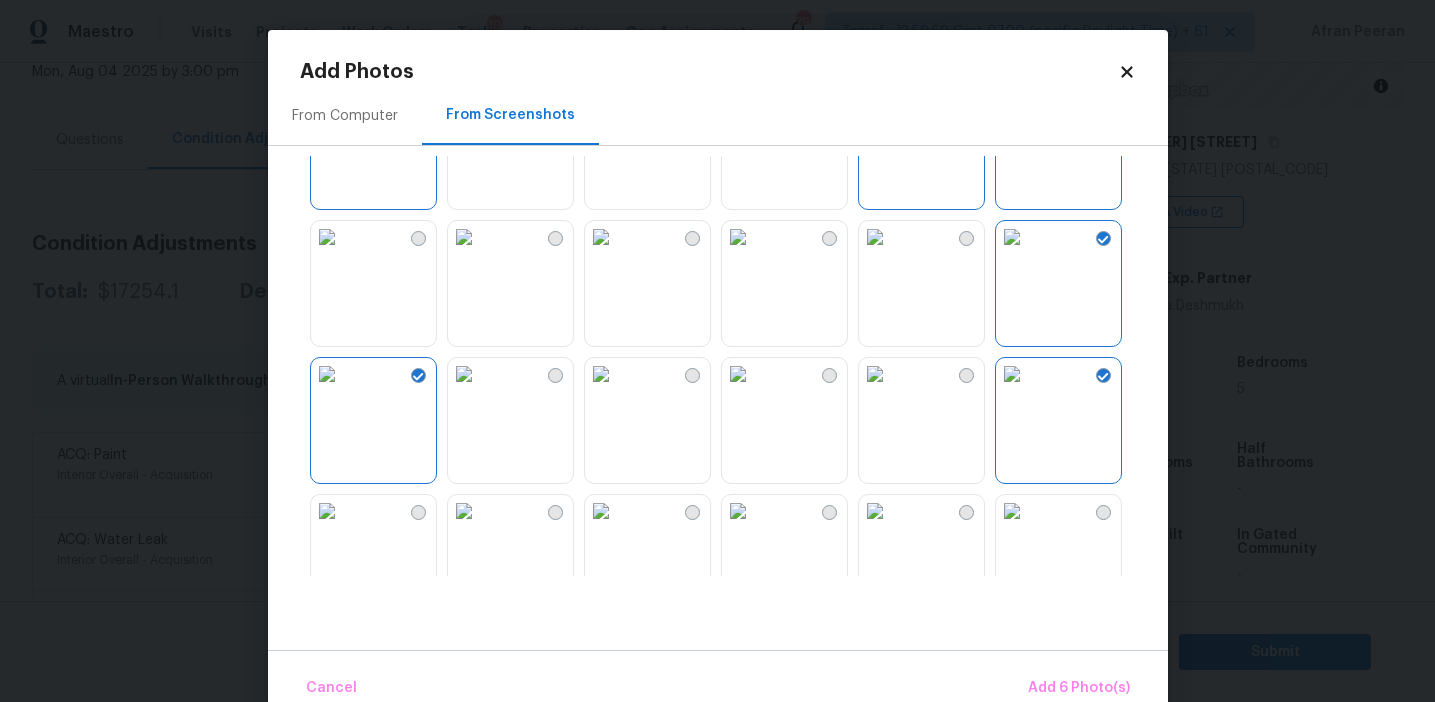 scroll, scrollTop: 102, scrollLeft: 0, axis: vertical 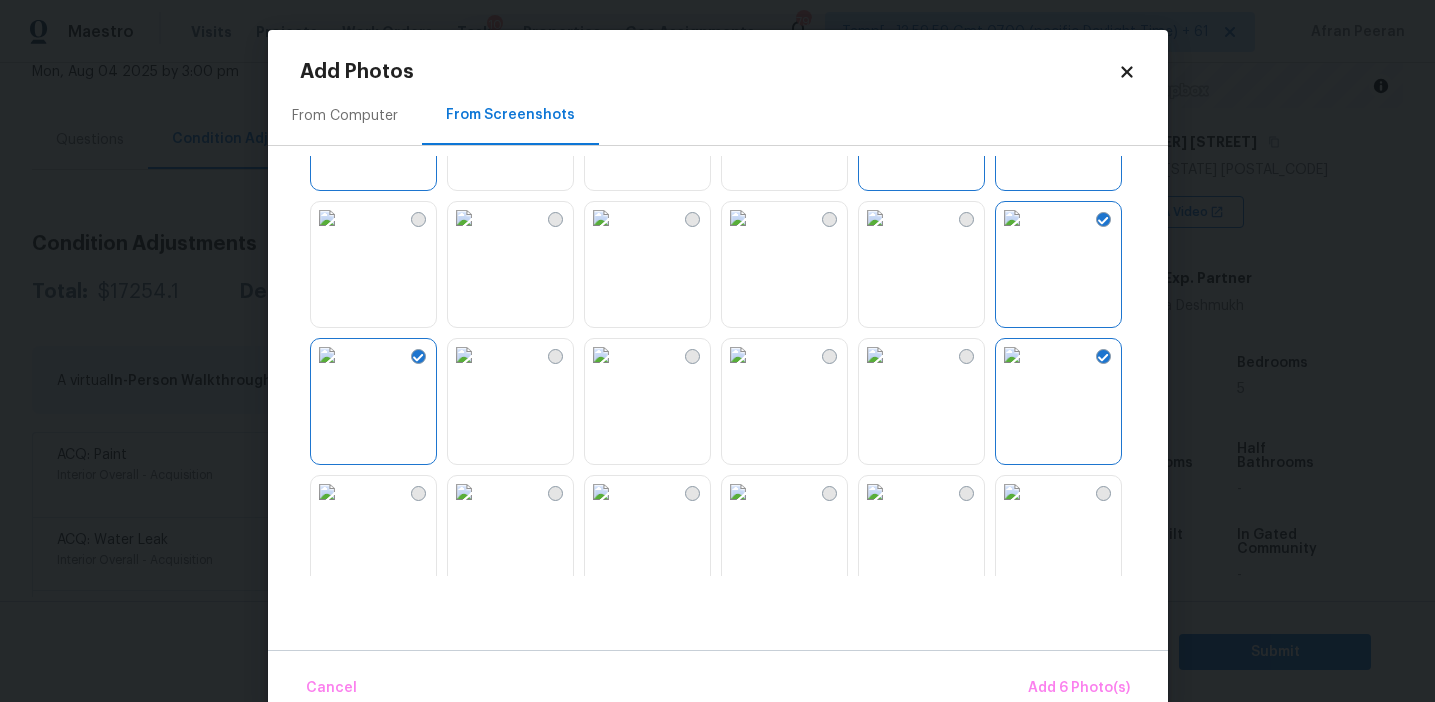 click at bounding box center (327, 355) 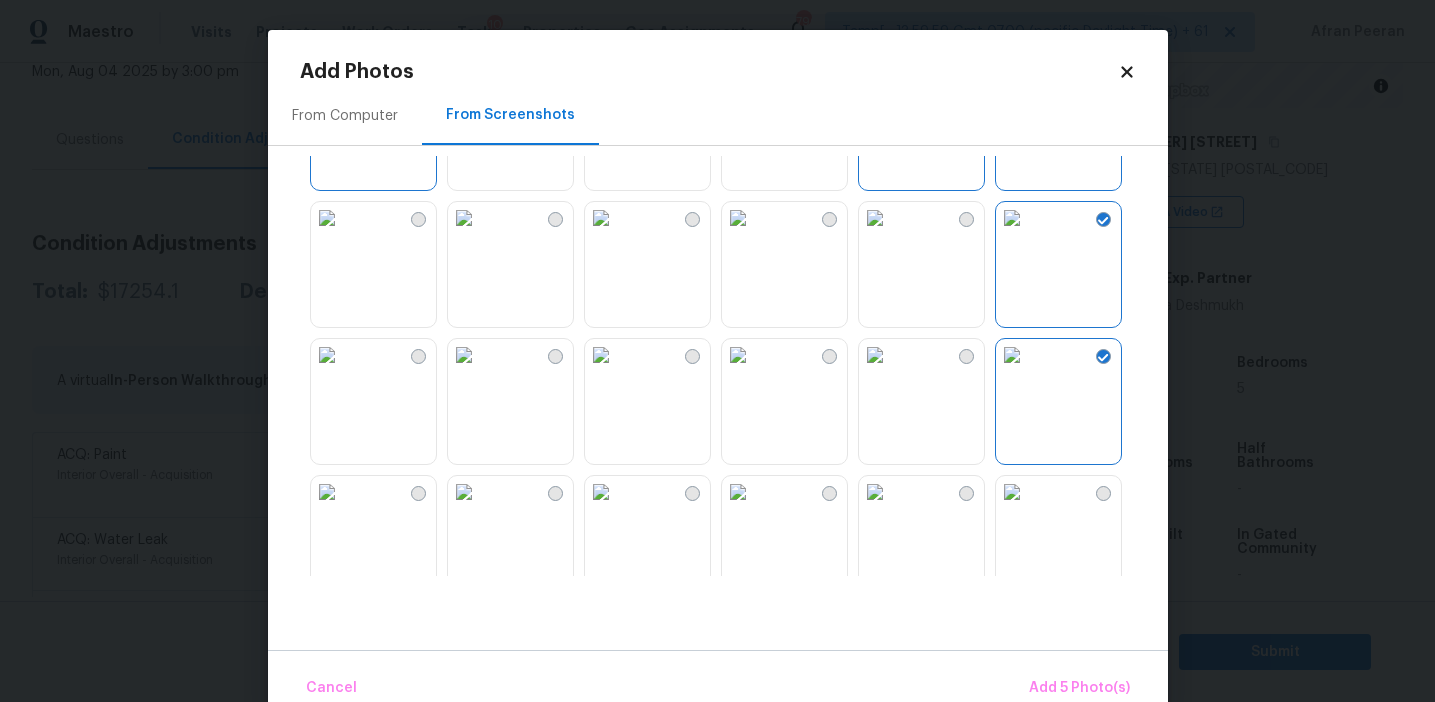 click at bounding box center (875, 355) 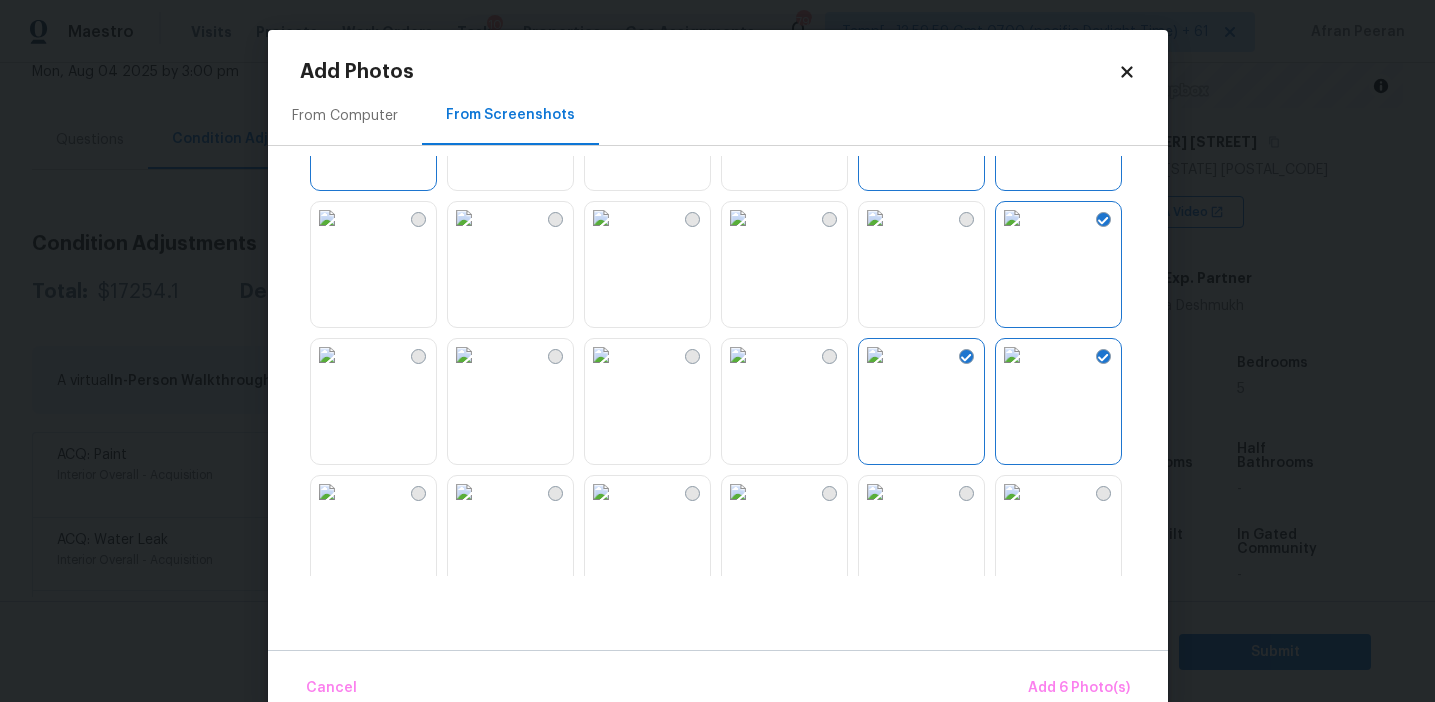 click at bounding box center (327, 492) 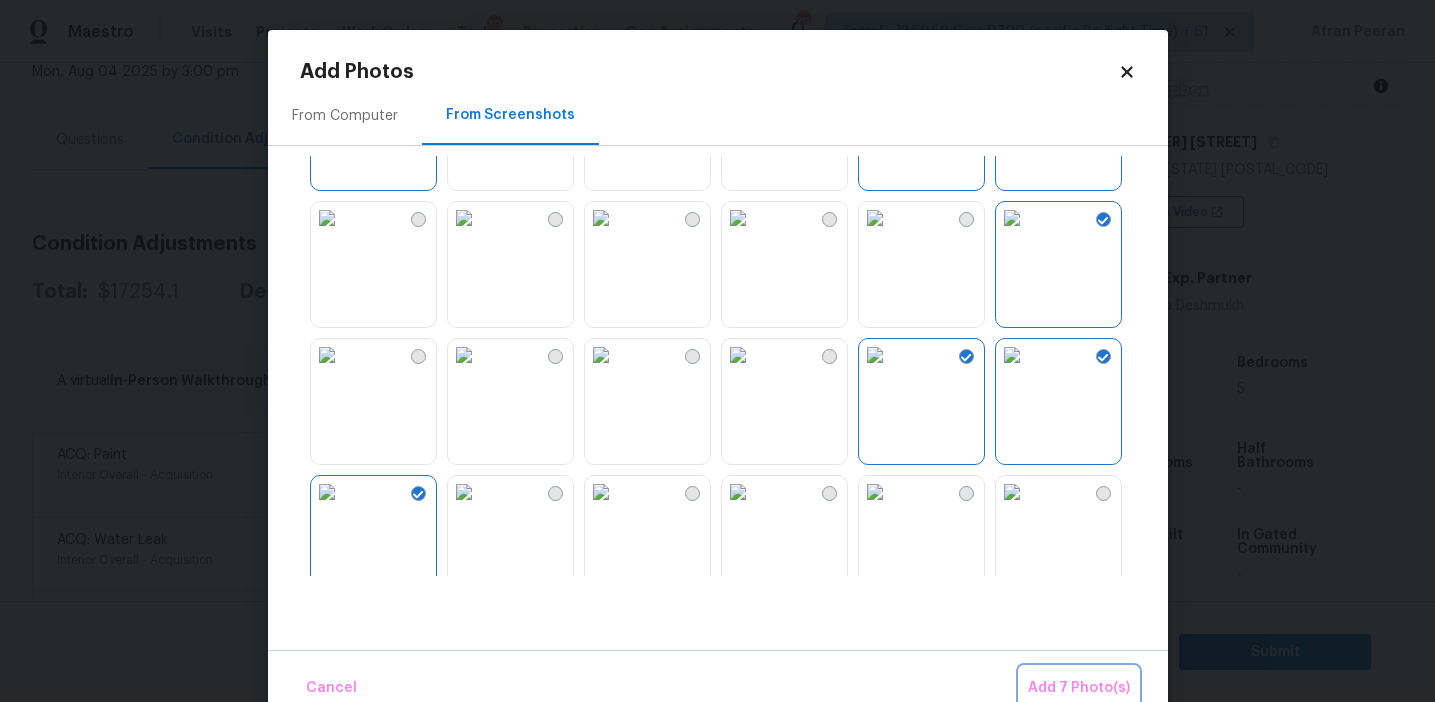 click on "Add 7 Photo(s)" at bounding box center (1079, 688) 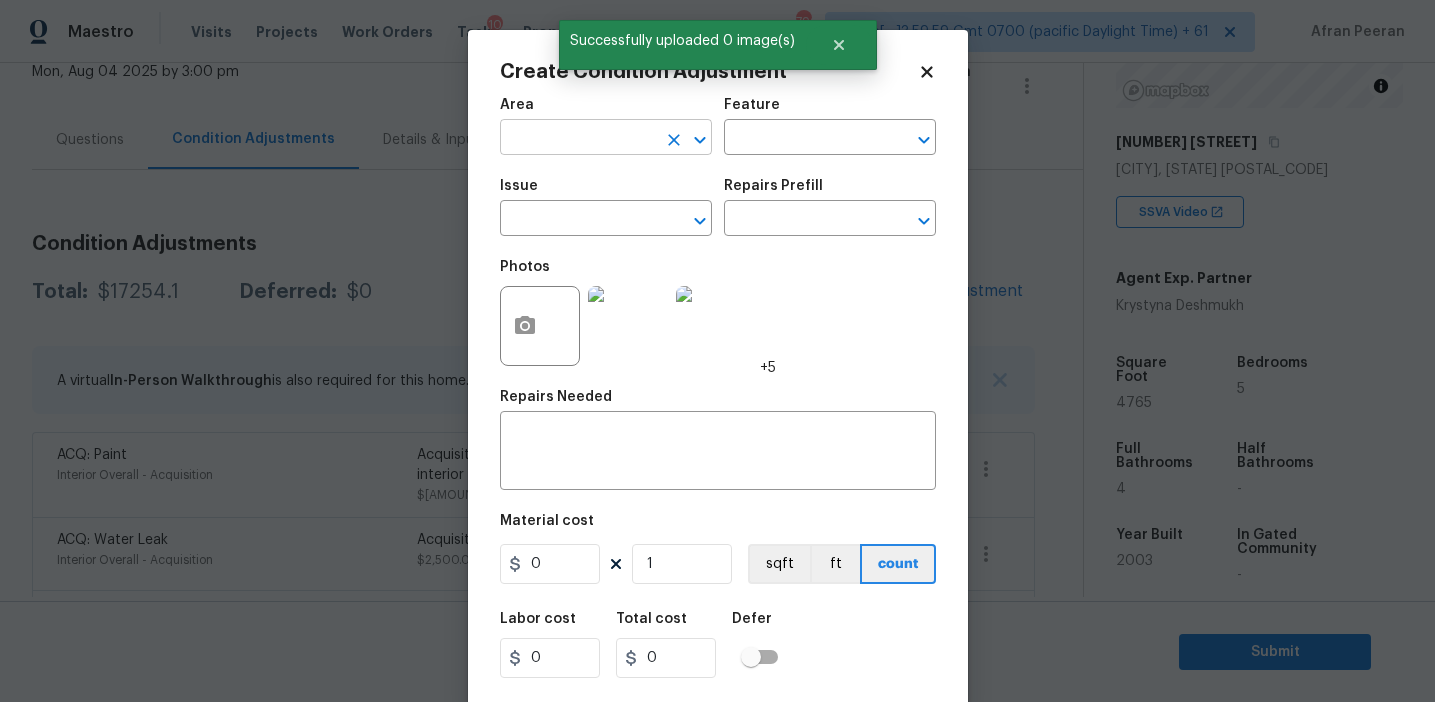 click at bounding box center [578, 139] 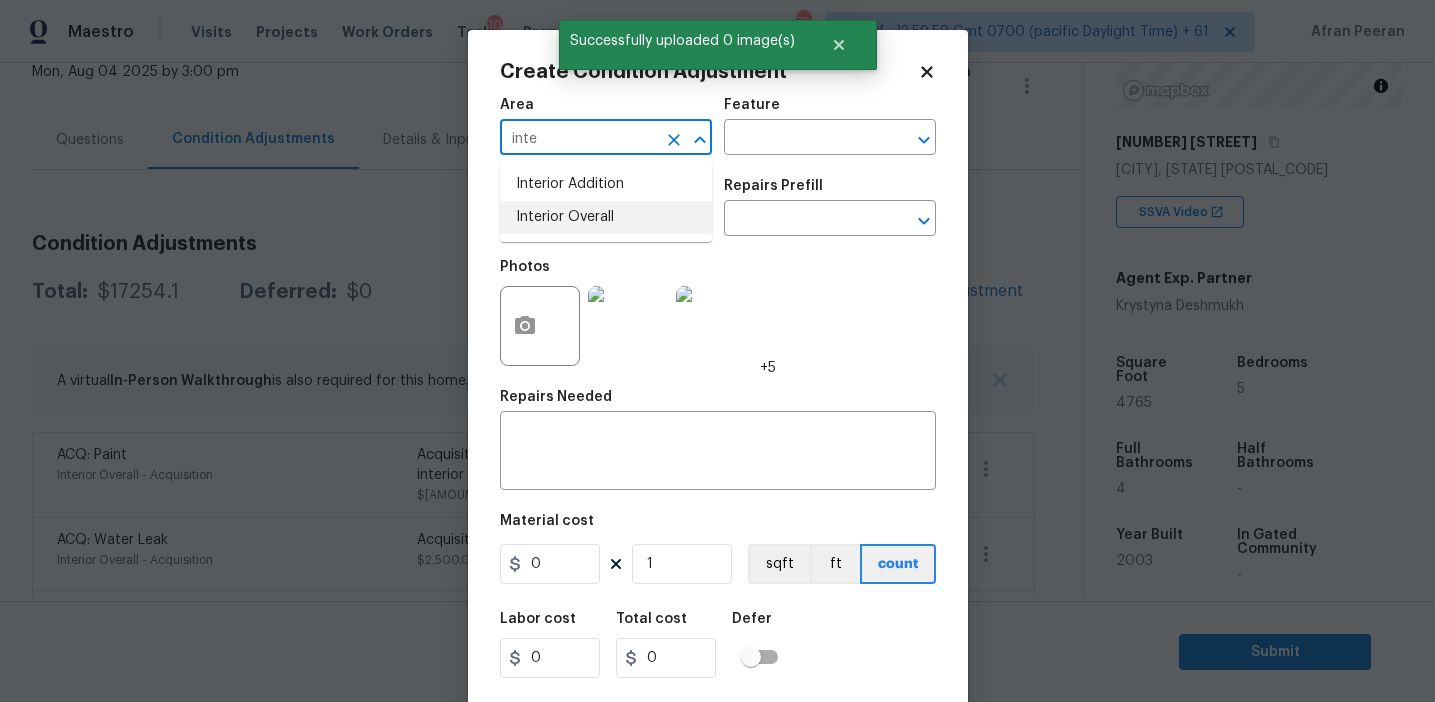 click on "Interior Overall" at bounding box center [606, 217] 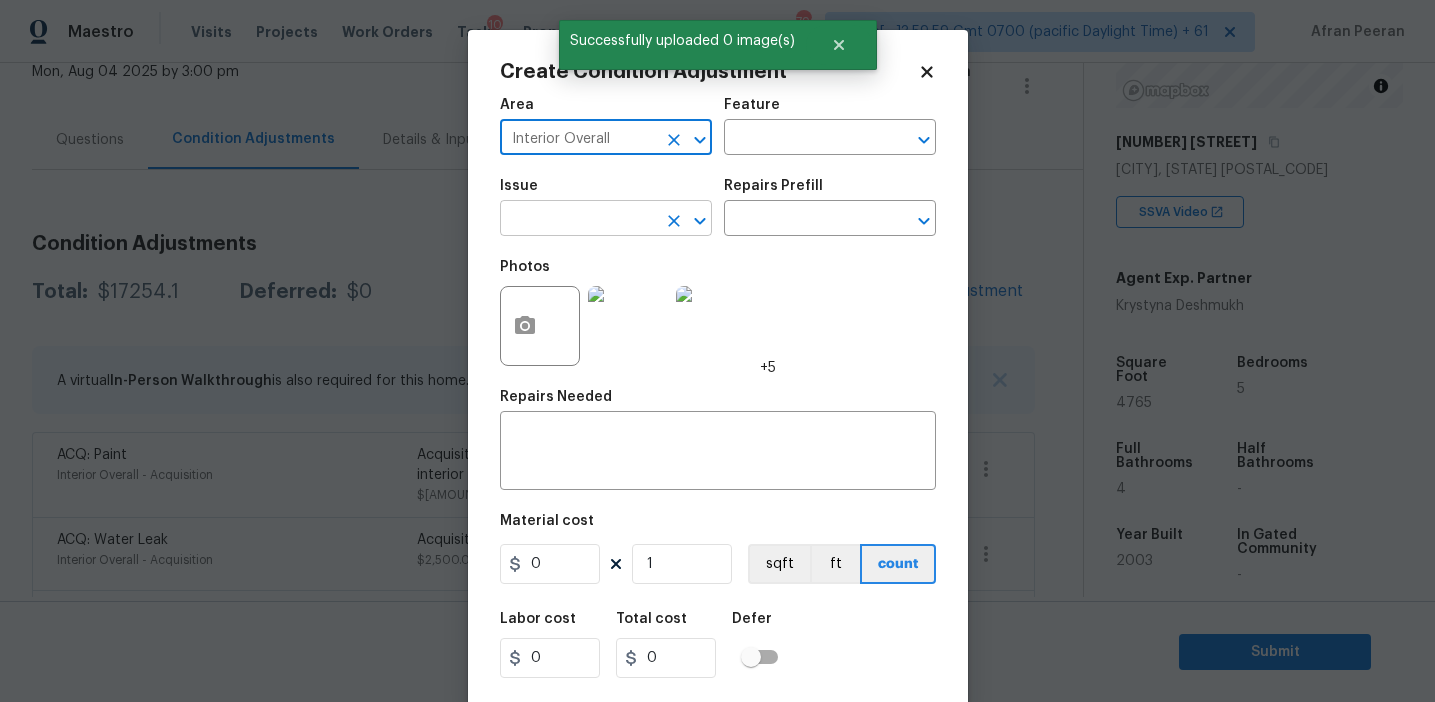 type on "Interior Overall" 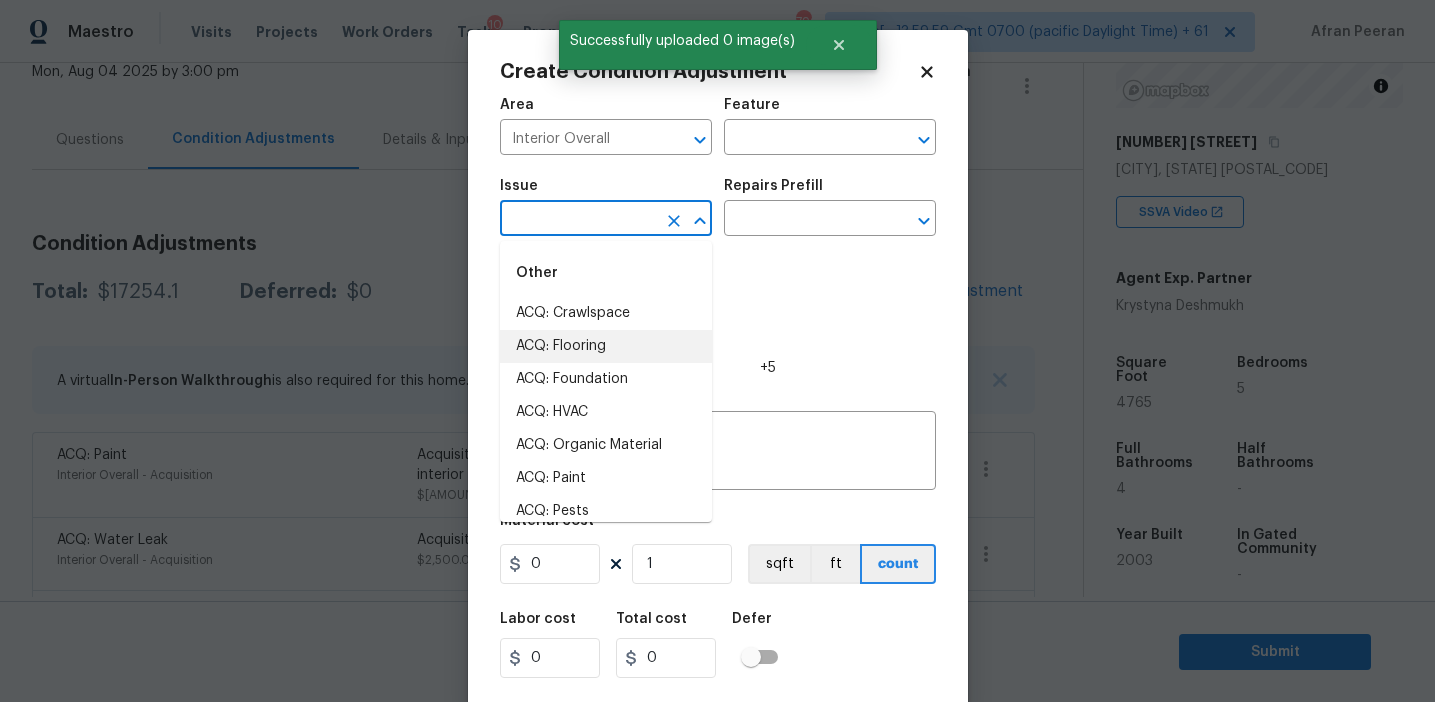 click on "ACQ: Flooring" at bounding box center (606, 346) 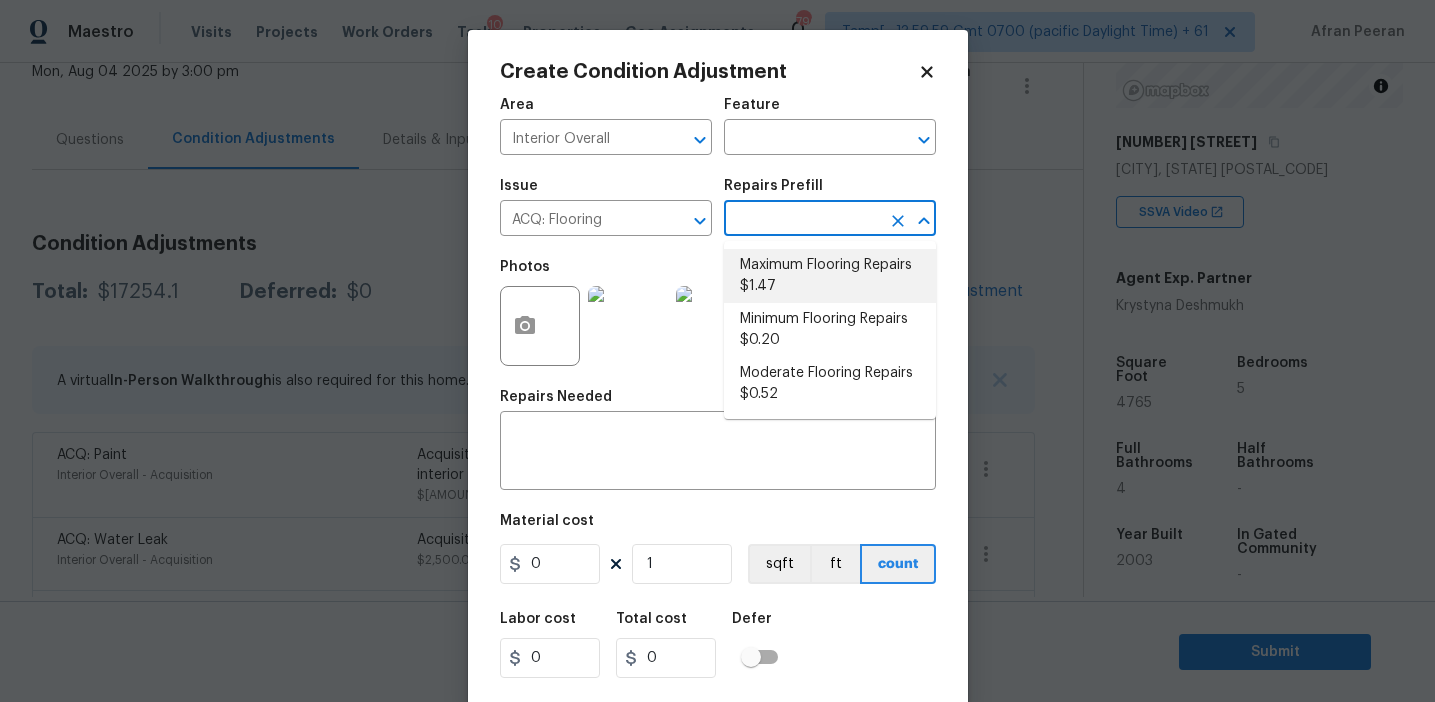 click on "Maximum Flooring Repairs $1.47" at bounding box center (830, 276) 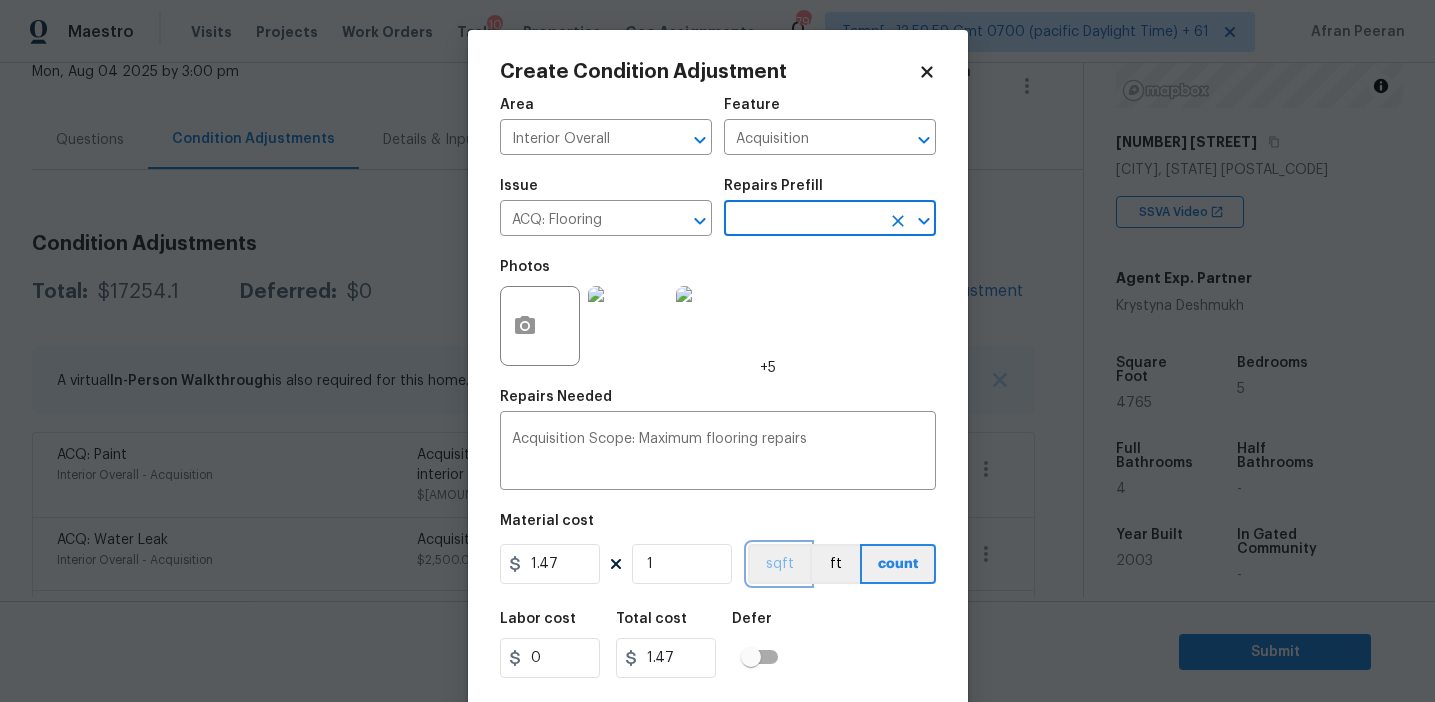 click on "sqft" at bounding box center [779, 564] 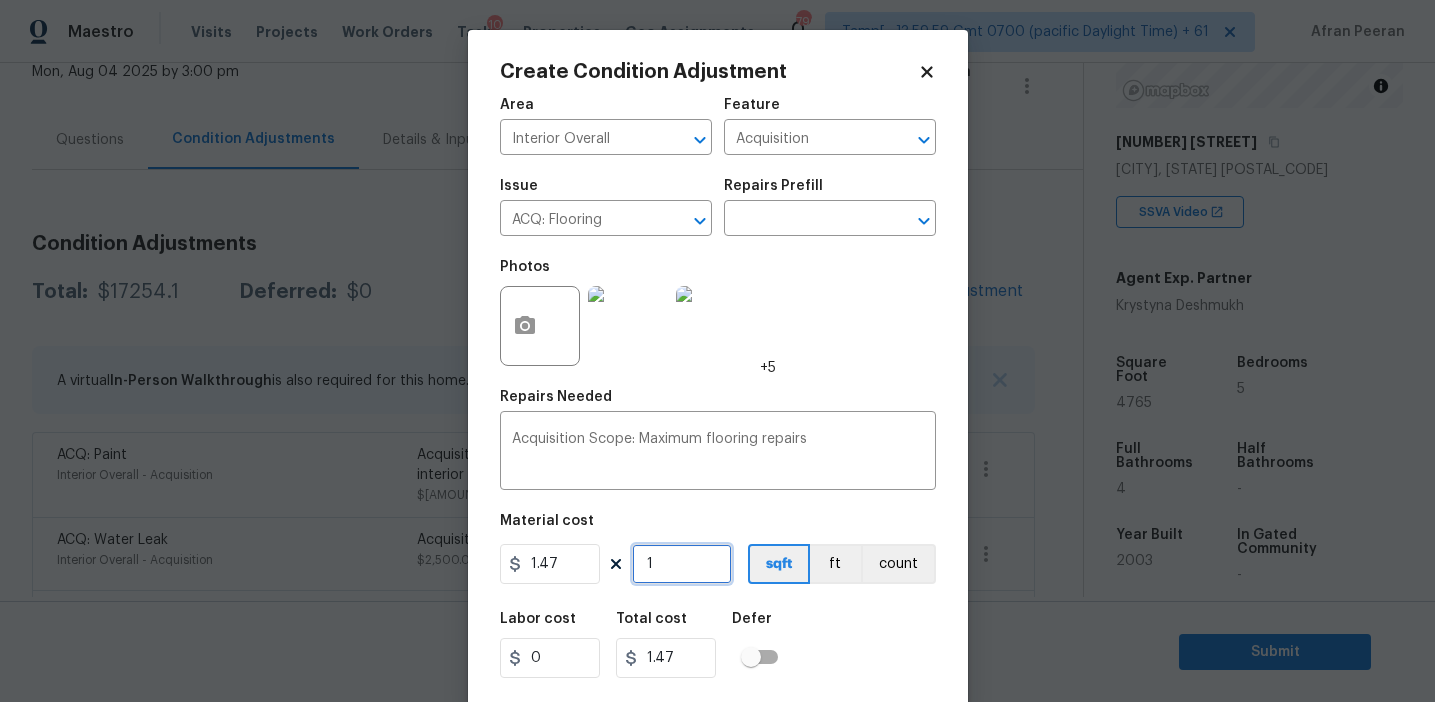 click on "1" at bounding box center (682, 564) 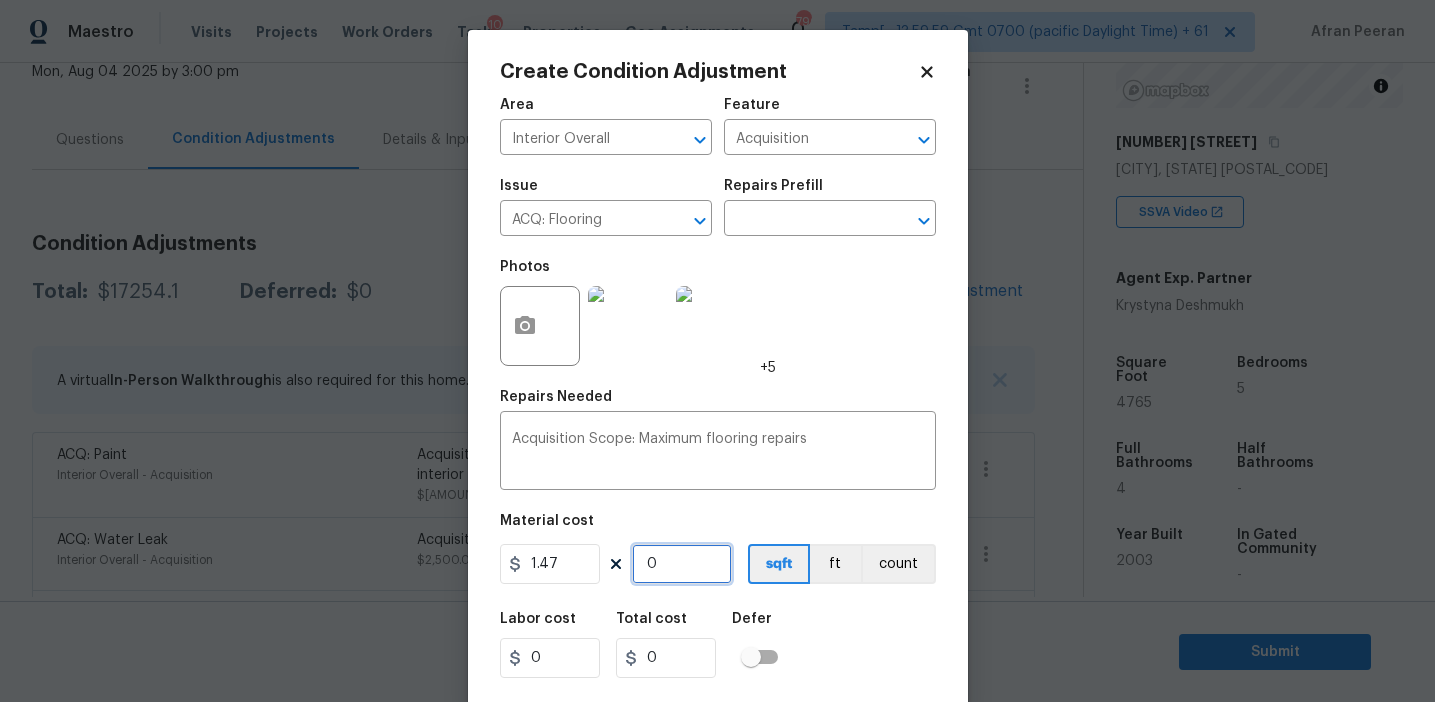 paste on "4765" 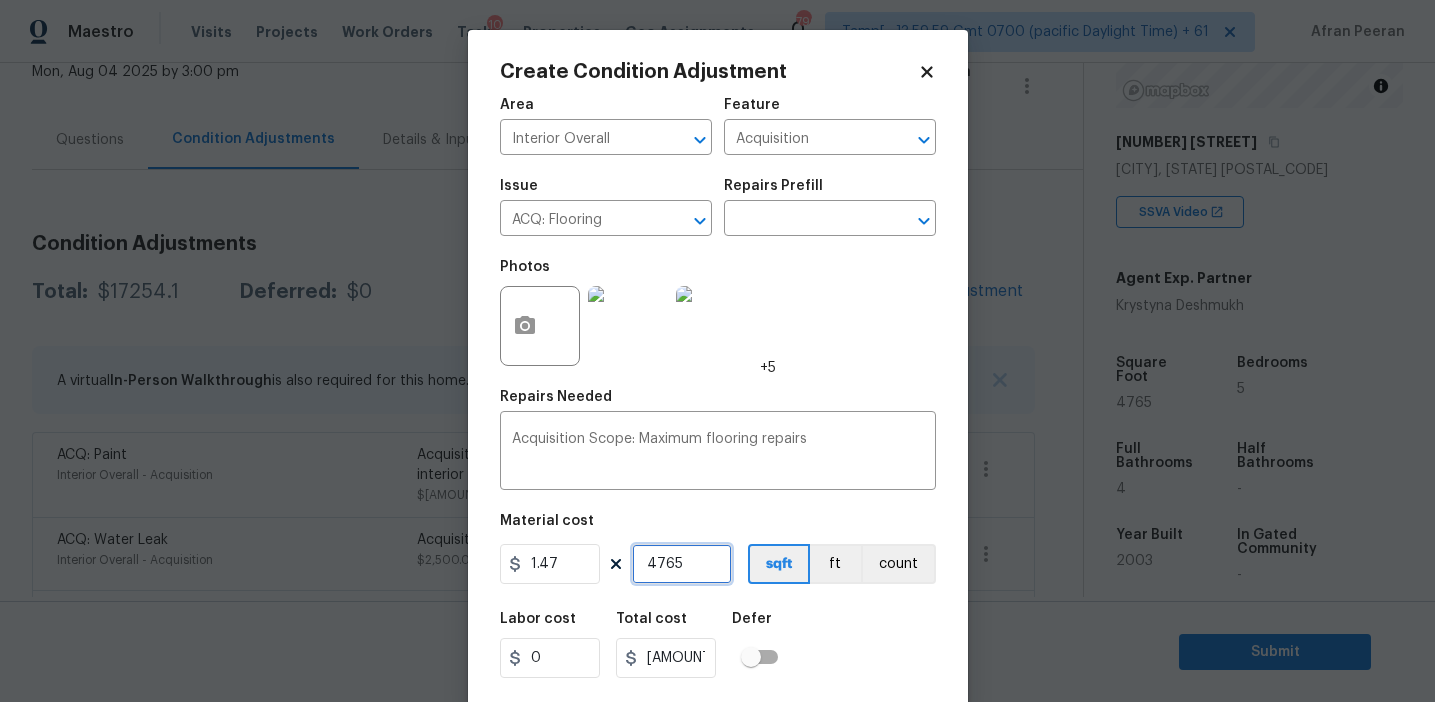 type on "4765" 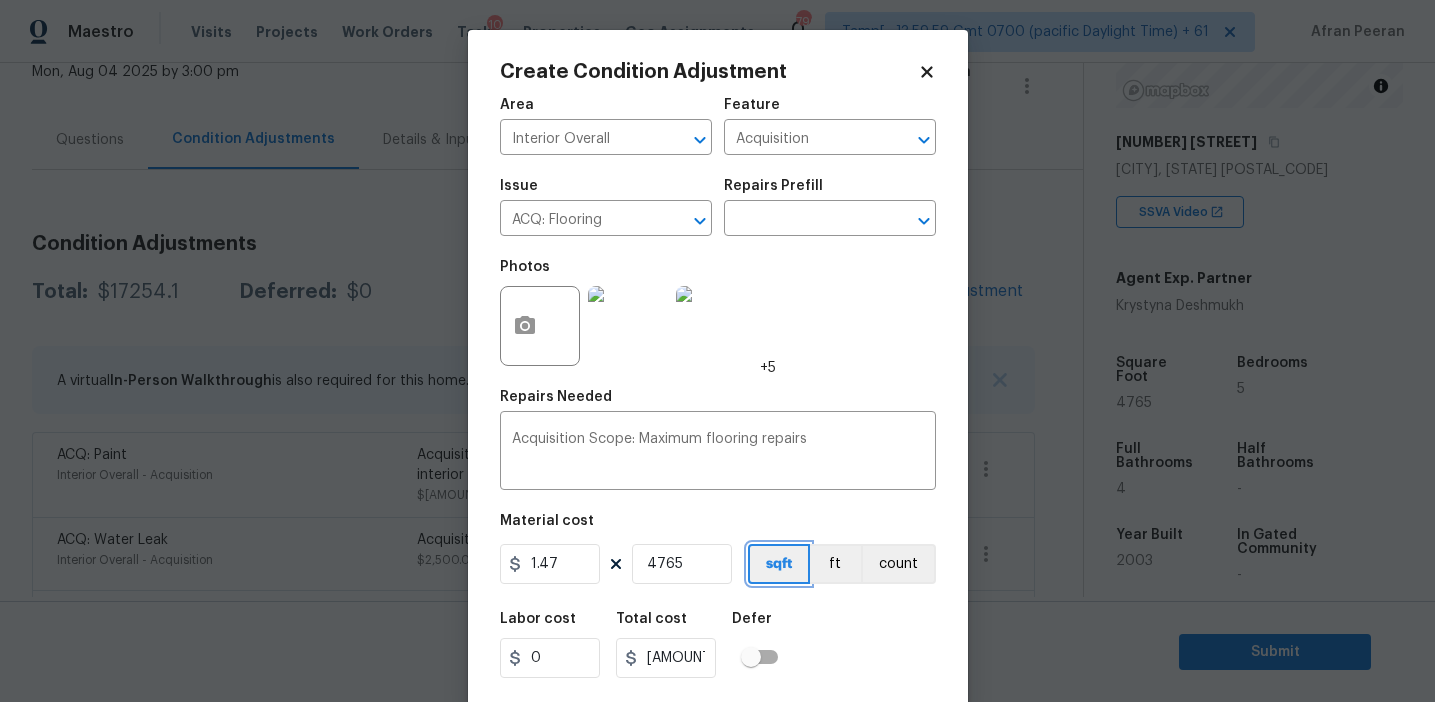 type 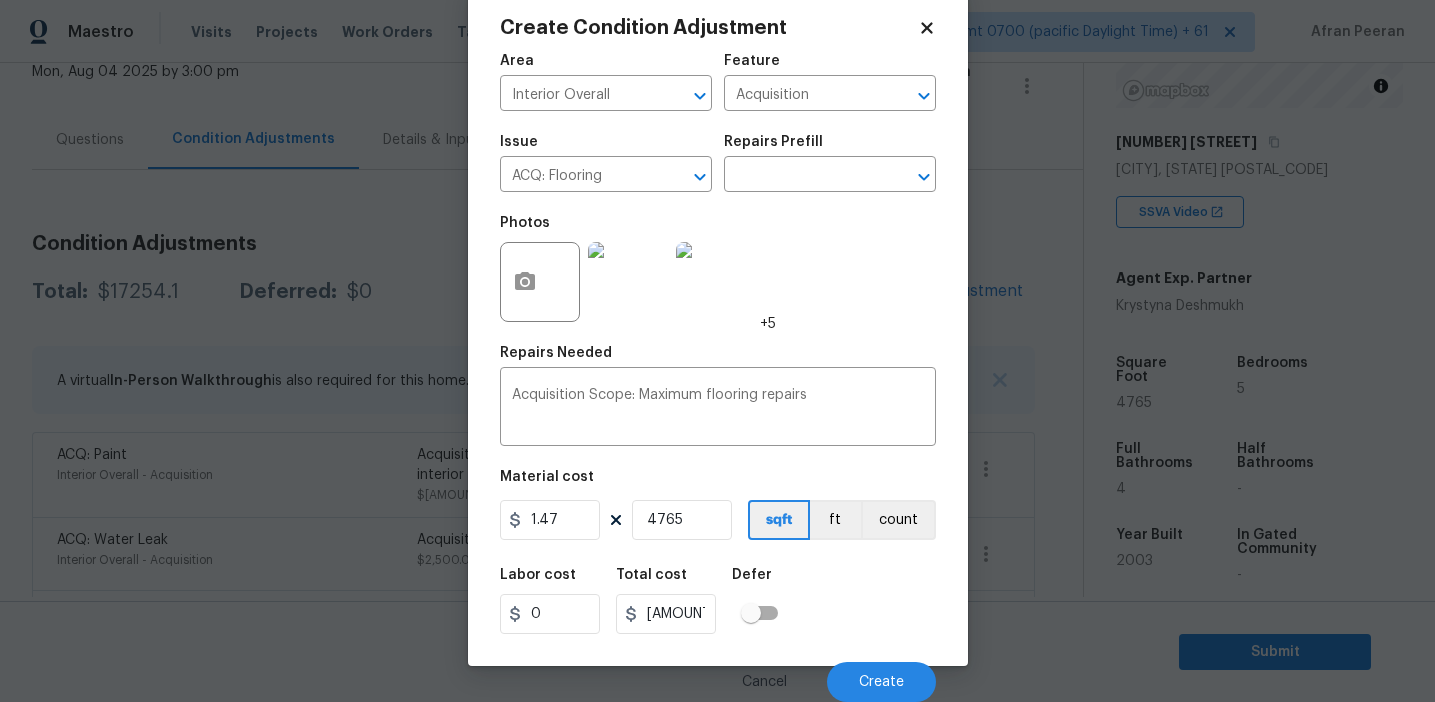 click on "Labor cost 0 Total cost [AMOUNT] Defer" at bounding box center (718, 601) 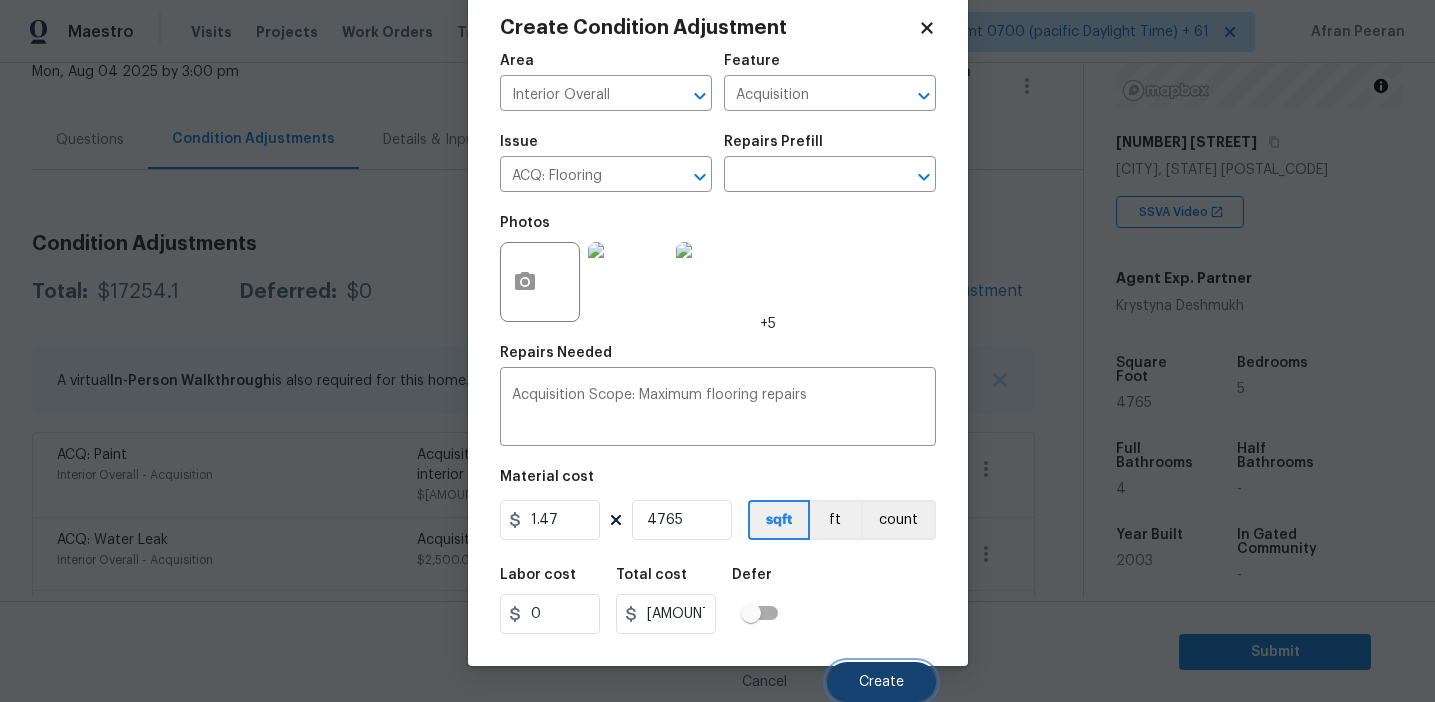 click on "Create" at bounding box center [881, 682] 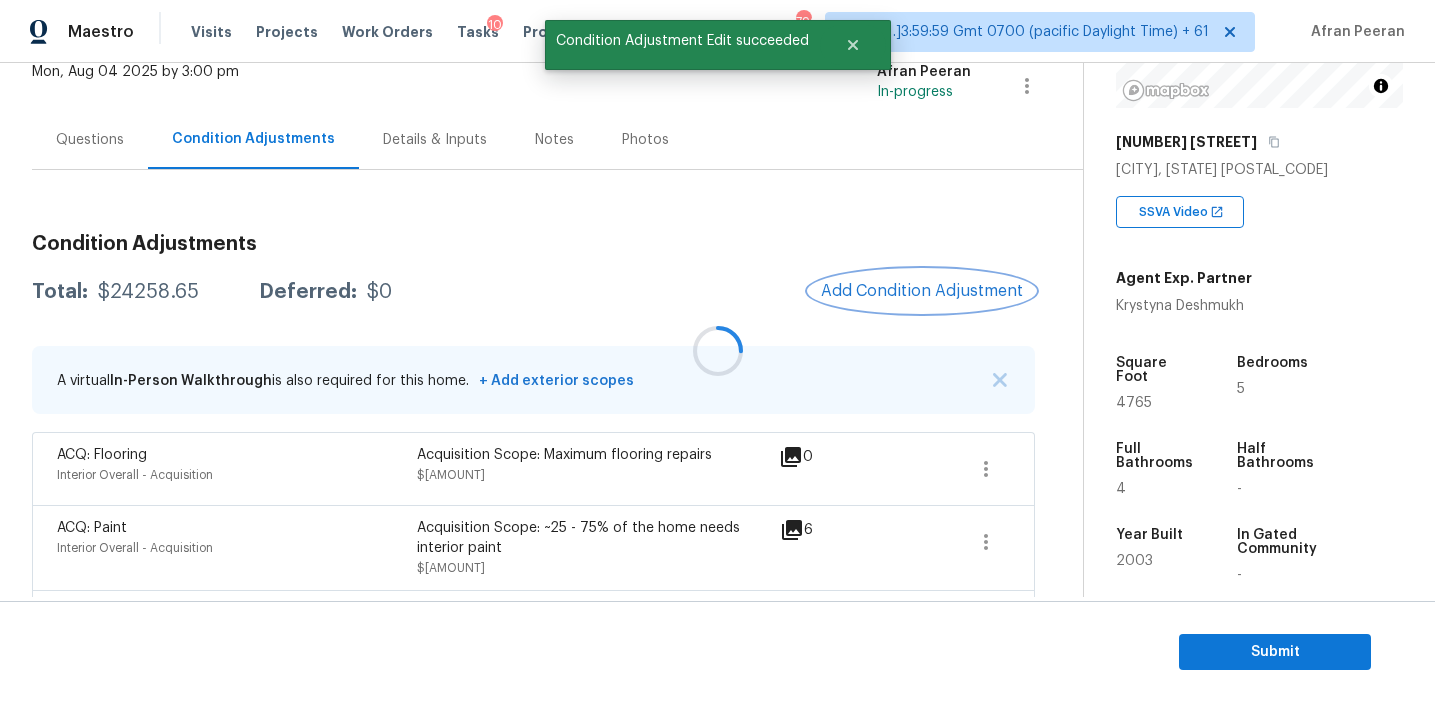 scroll, scrollTop: 0, scrollLeft: 0, axis: both 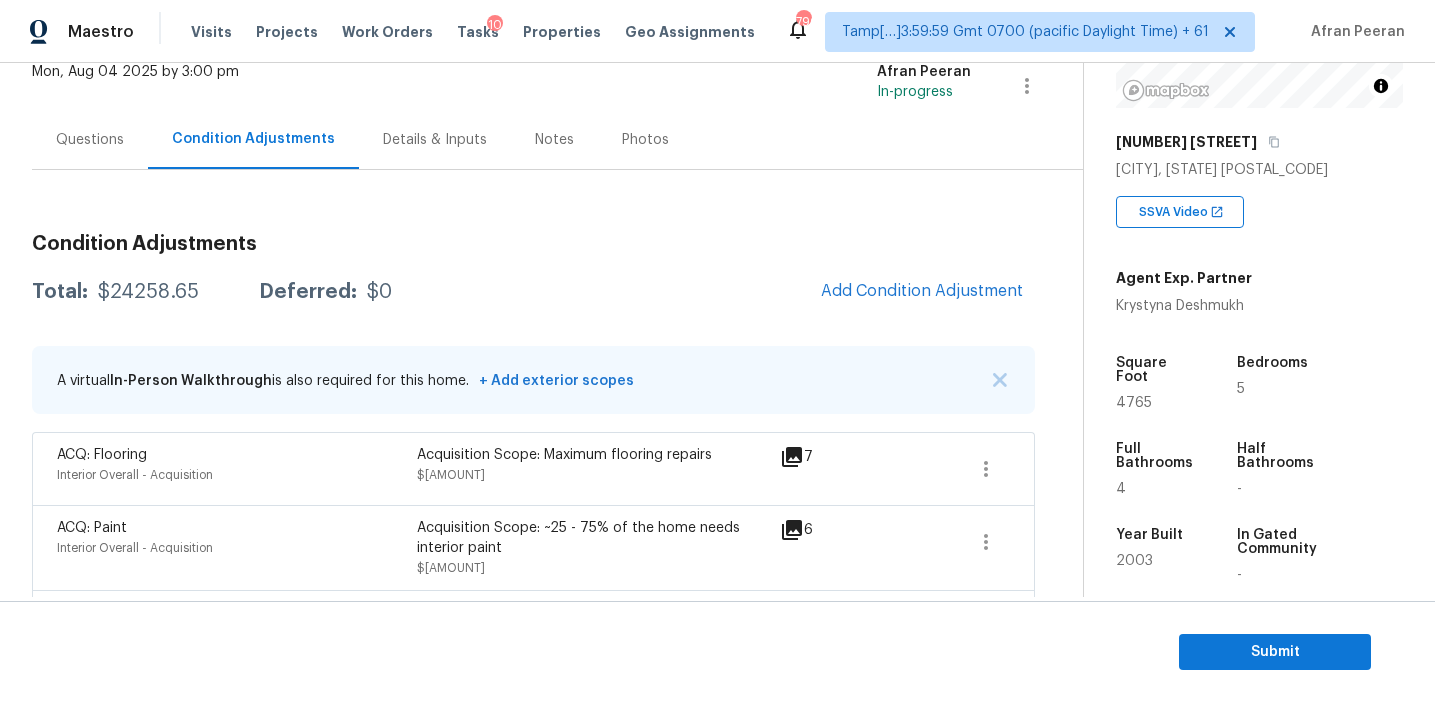 click on "Total: $[AMOUNT] Deferred: $0 Add Condition Adjustment" at bounding box center (533, 292) 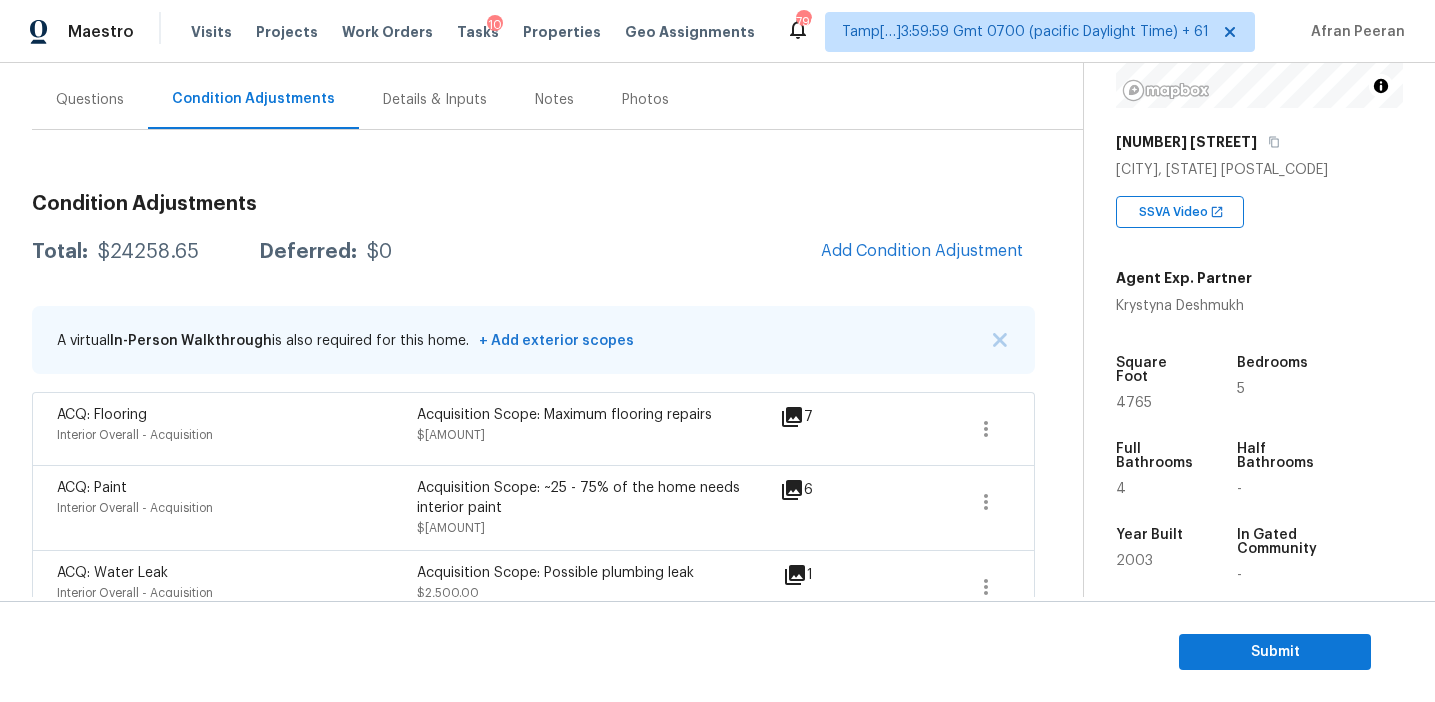 click on "Total: $[AMOUNT] Deferred: $0 Add Condition Adjustment" at bounding box center [533, 252] 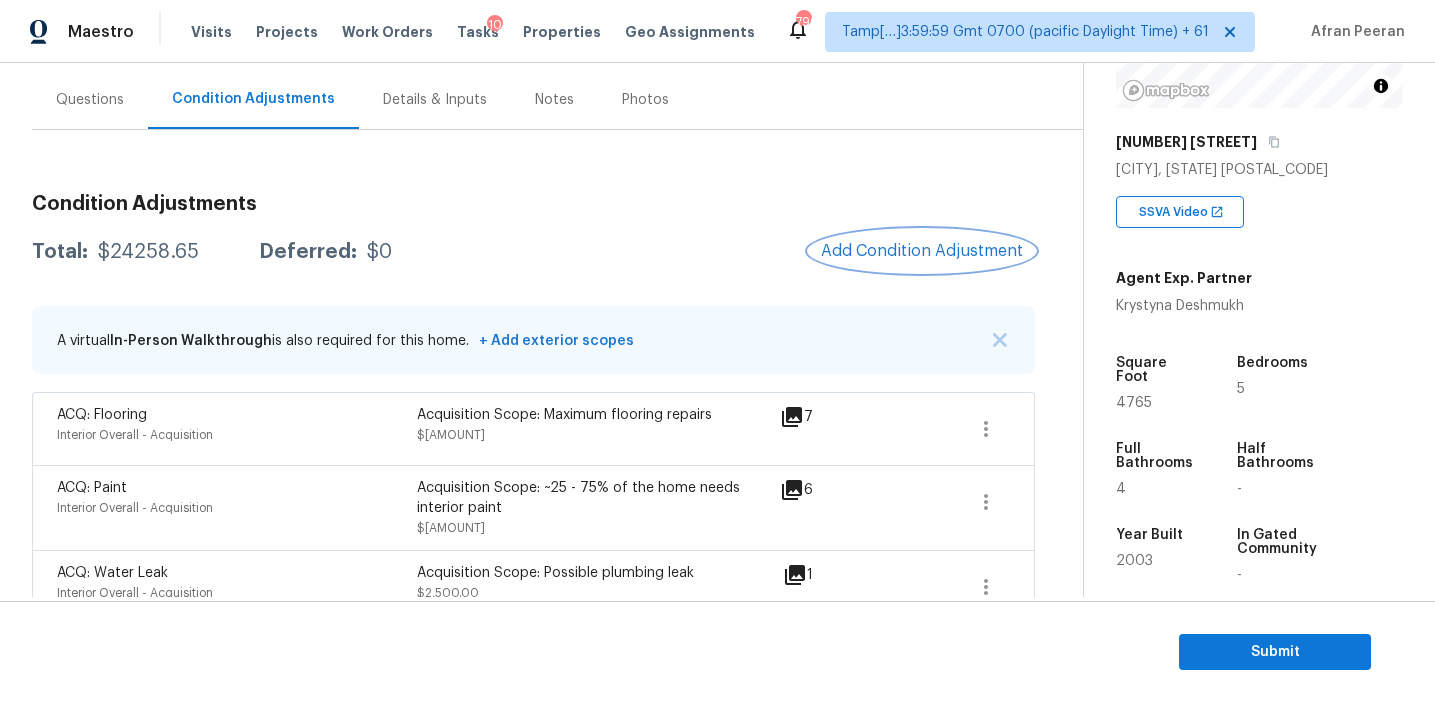click on "Add Condition Adjustment" at bounding box center [922, 251] 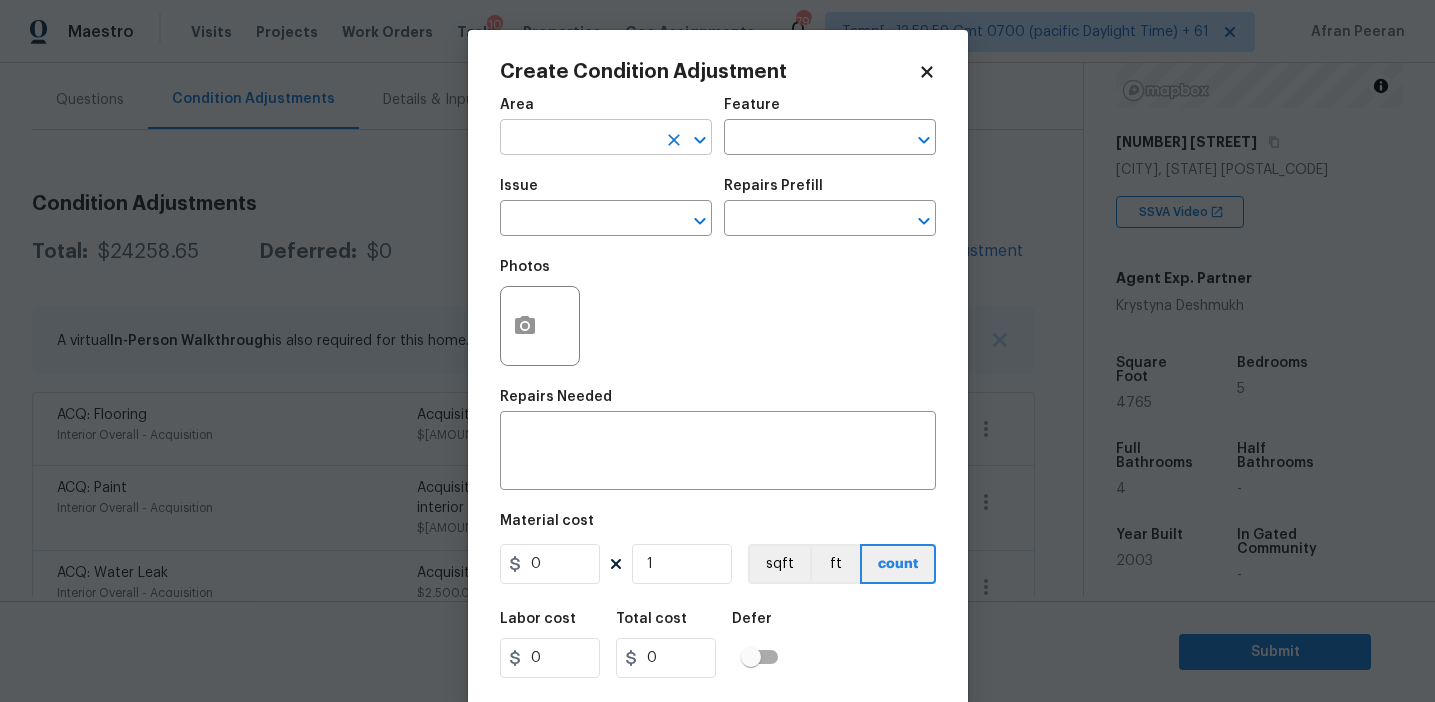 click at bounding box center [578, 139] 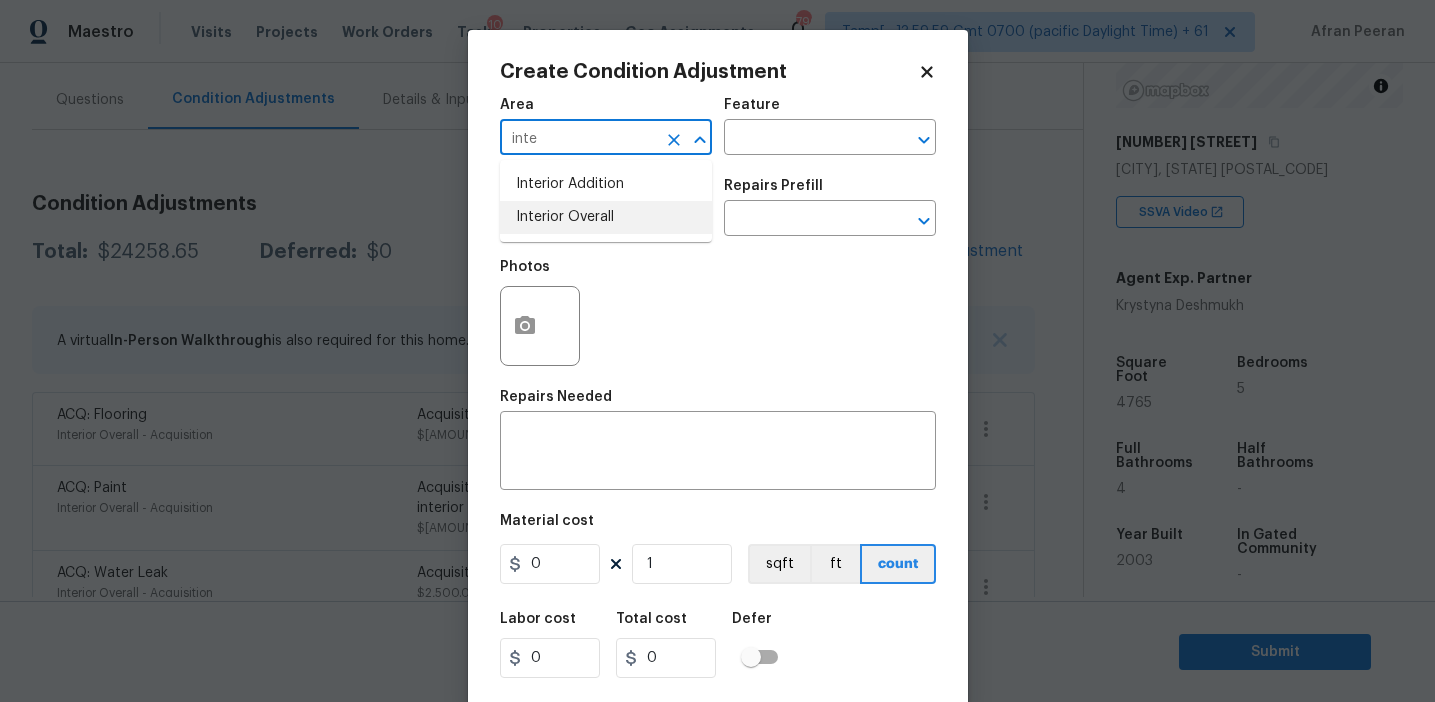 click on "Interior Overall" at bounding box center [606, 217] 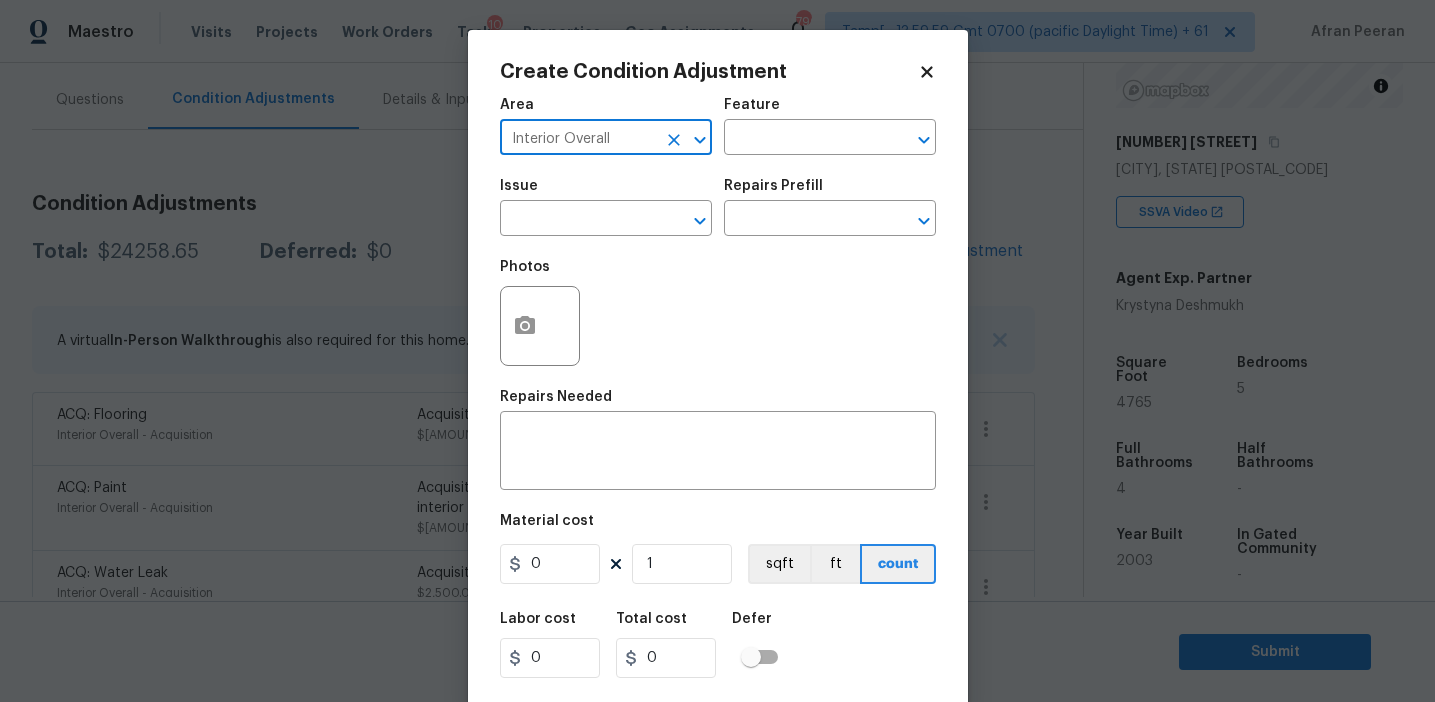 type on "Interior Overall" 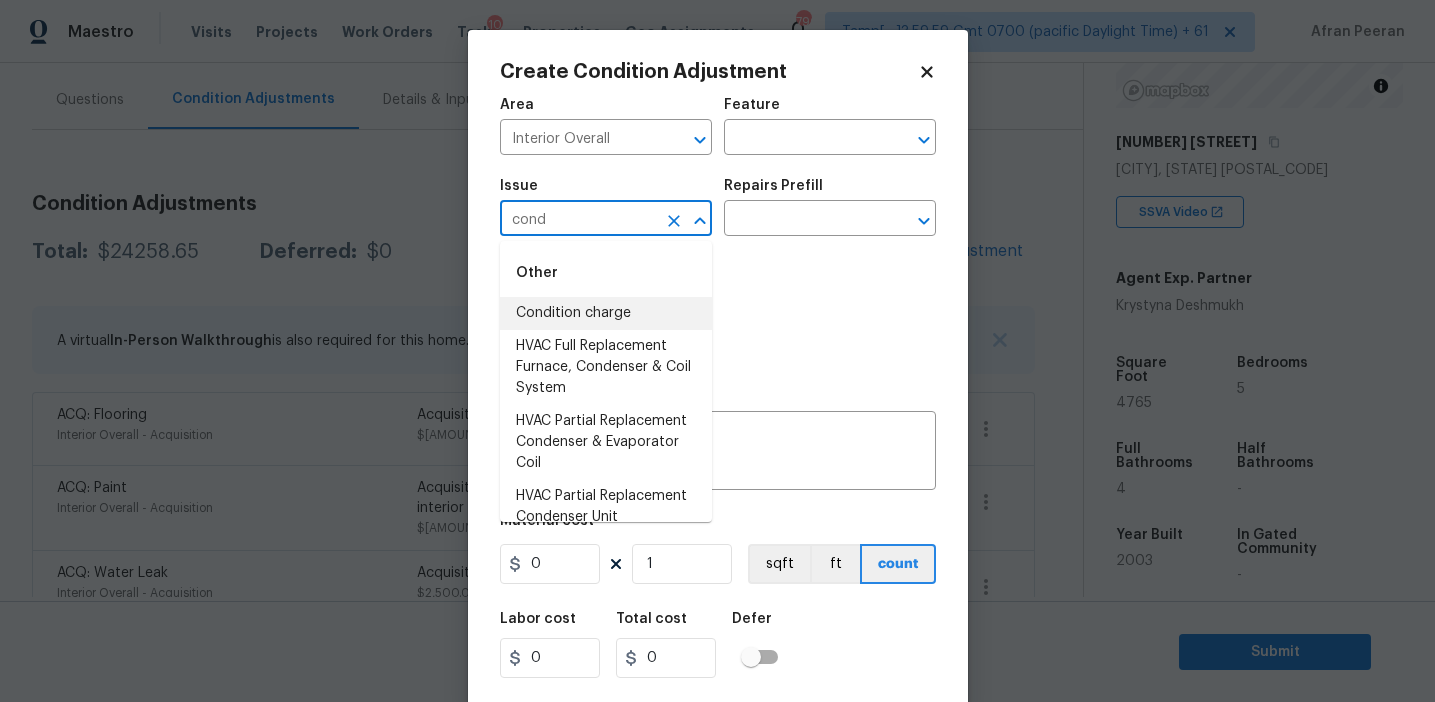 click on "Condition charge" at bounding box center (606, 313) 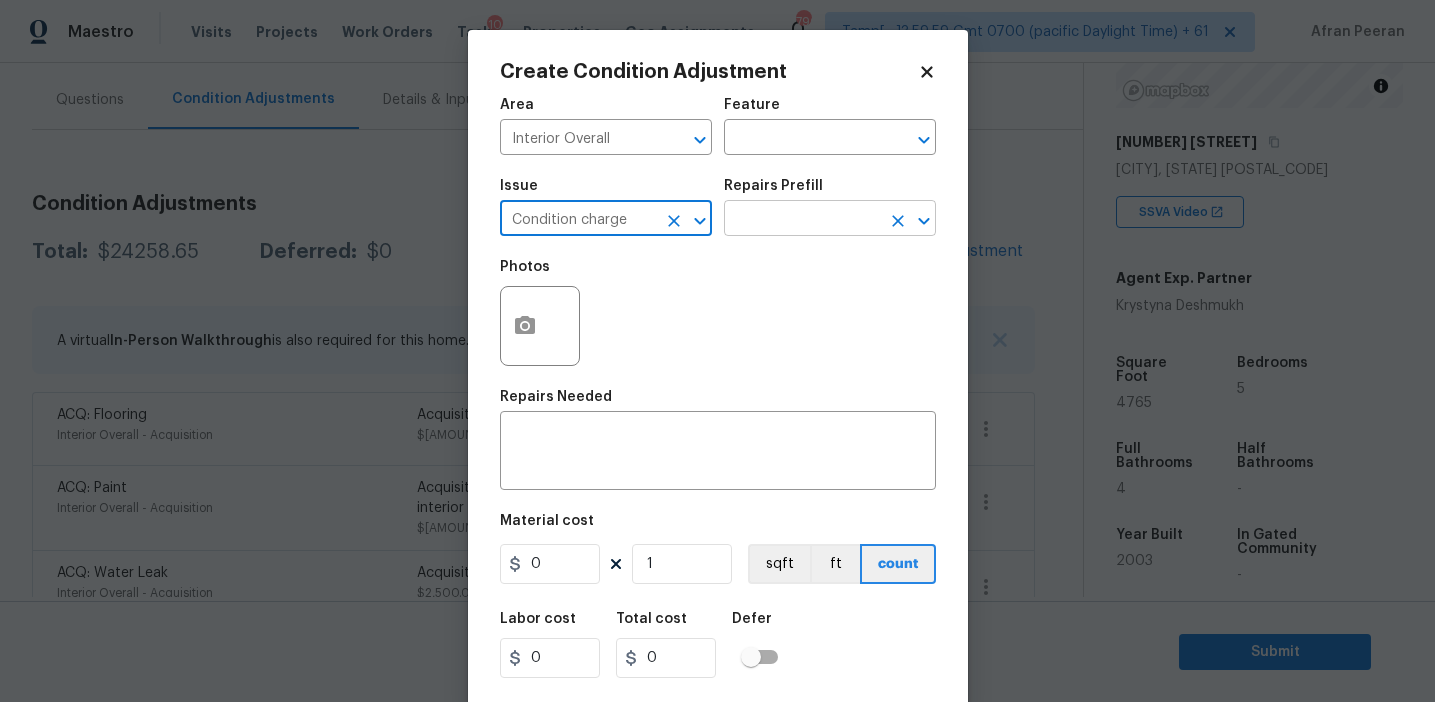 type on "Condition charge" 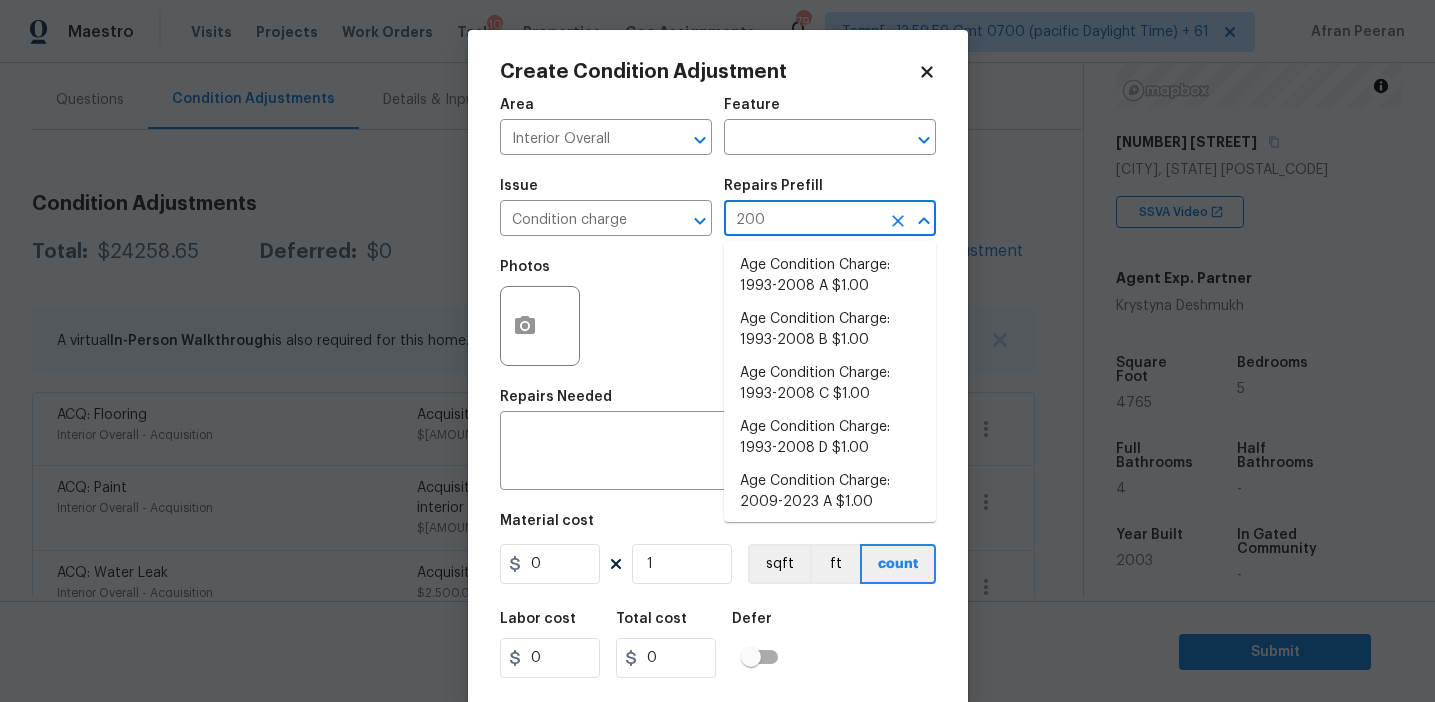 type on "2008" 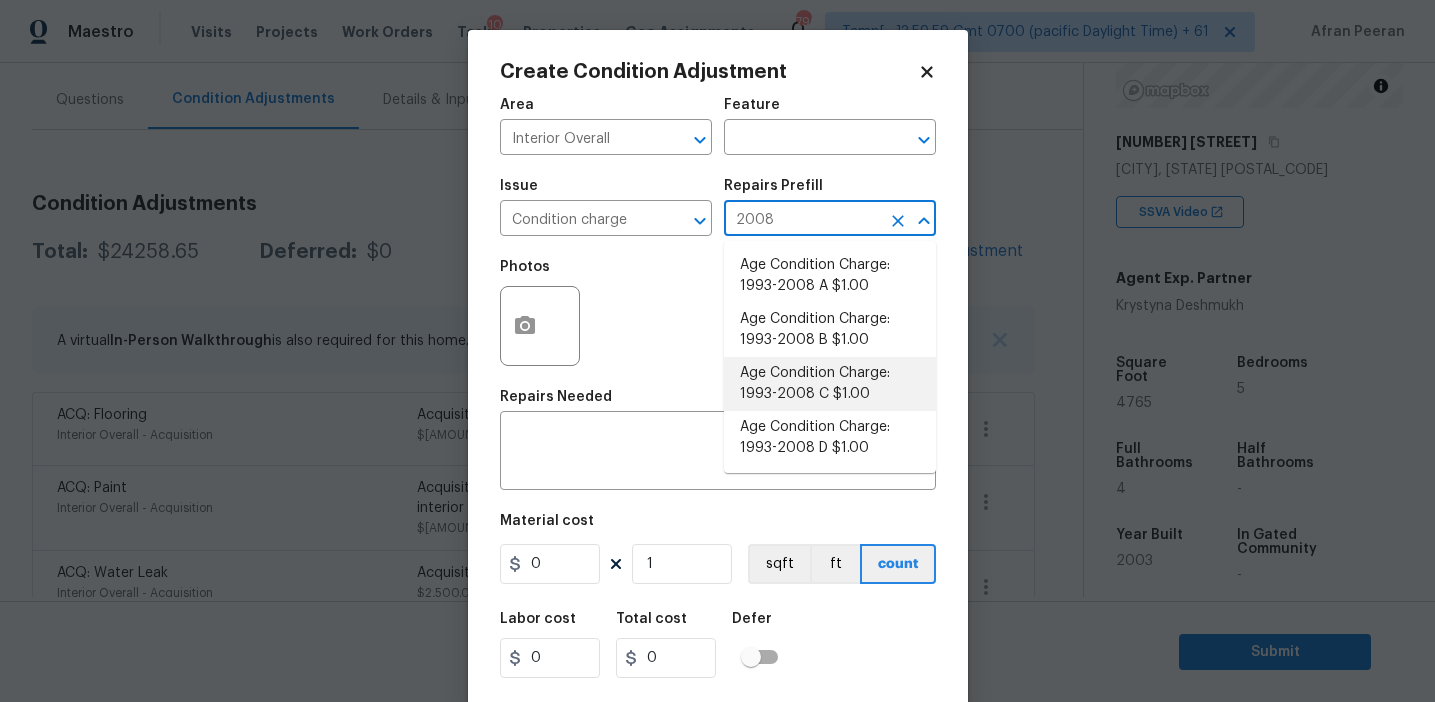 click on "Age Condition Charge: 1993-2008 C	 $1.00" at bounding box center (830, 384) 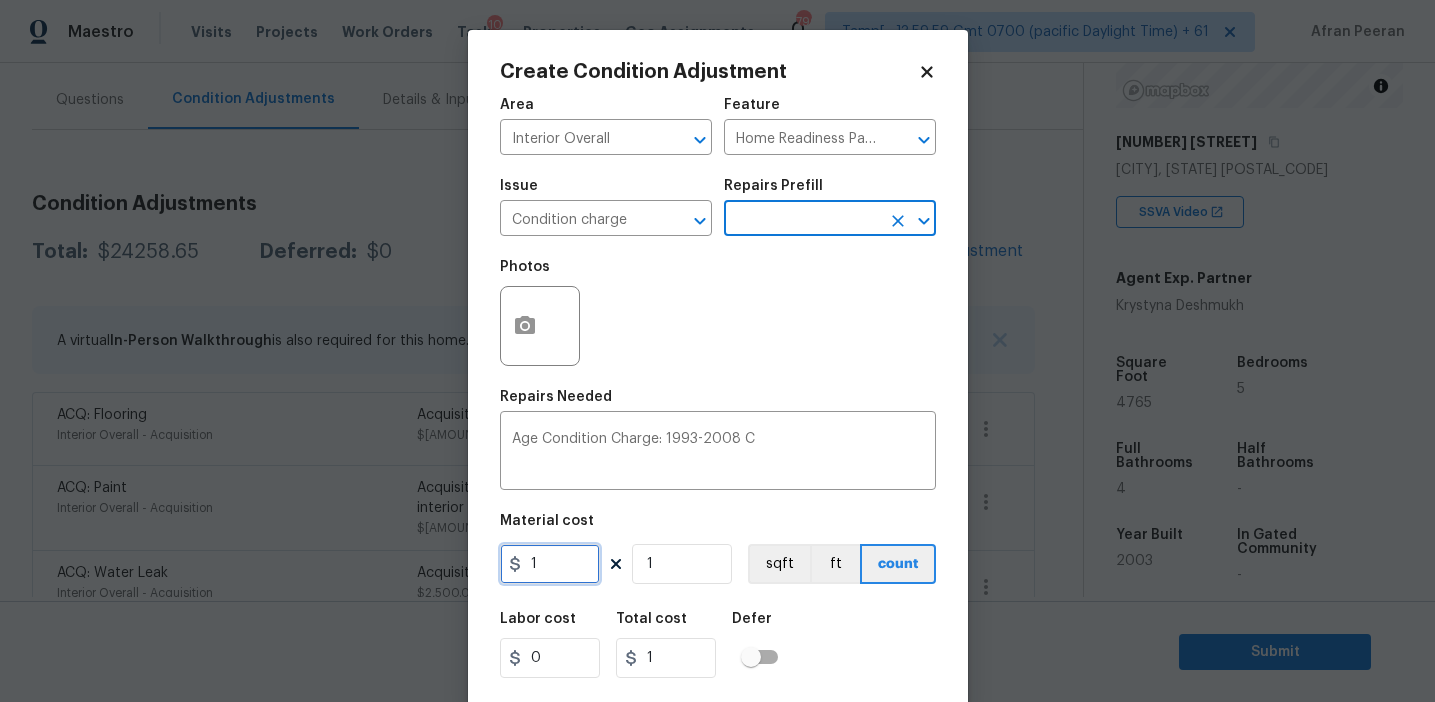 click on "1" at bounding box center [550, 564] 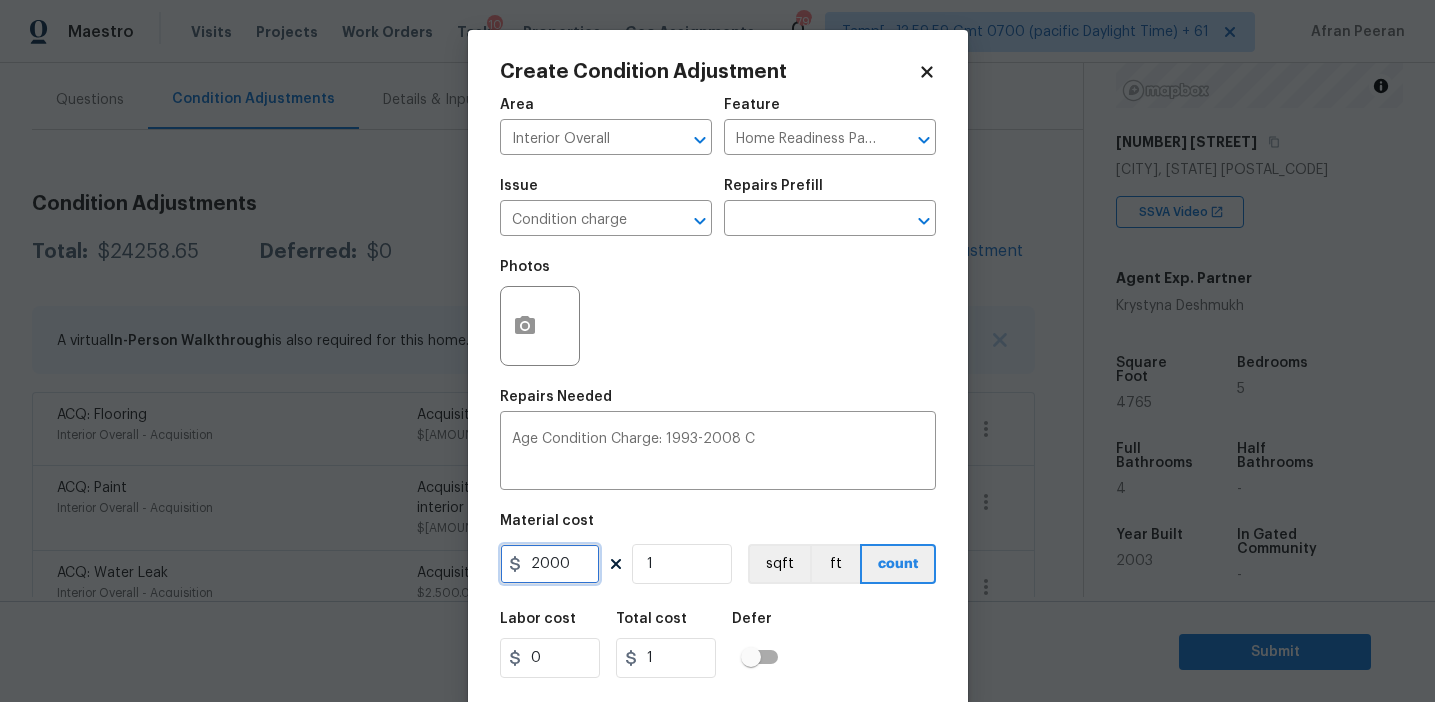 type on "2000" 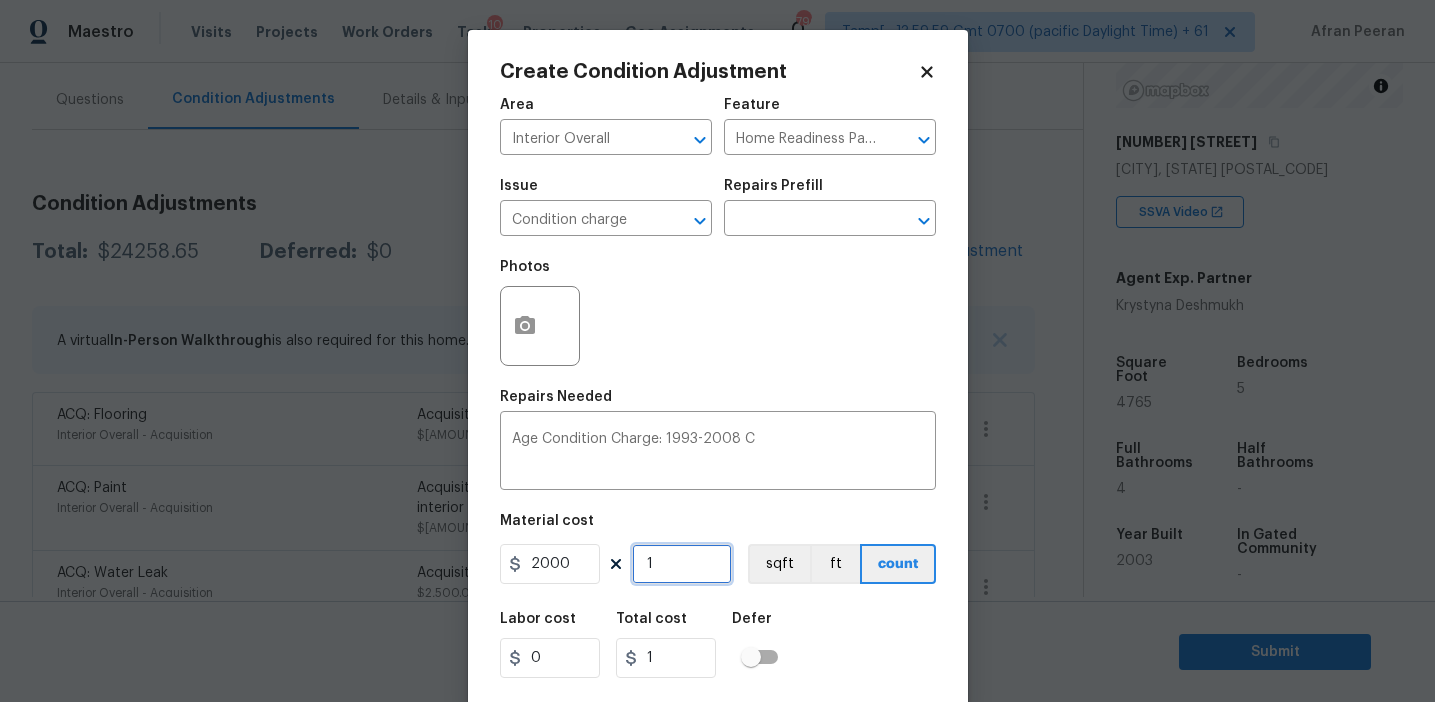 type on "2000" 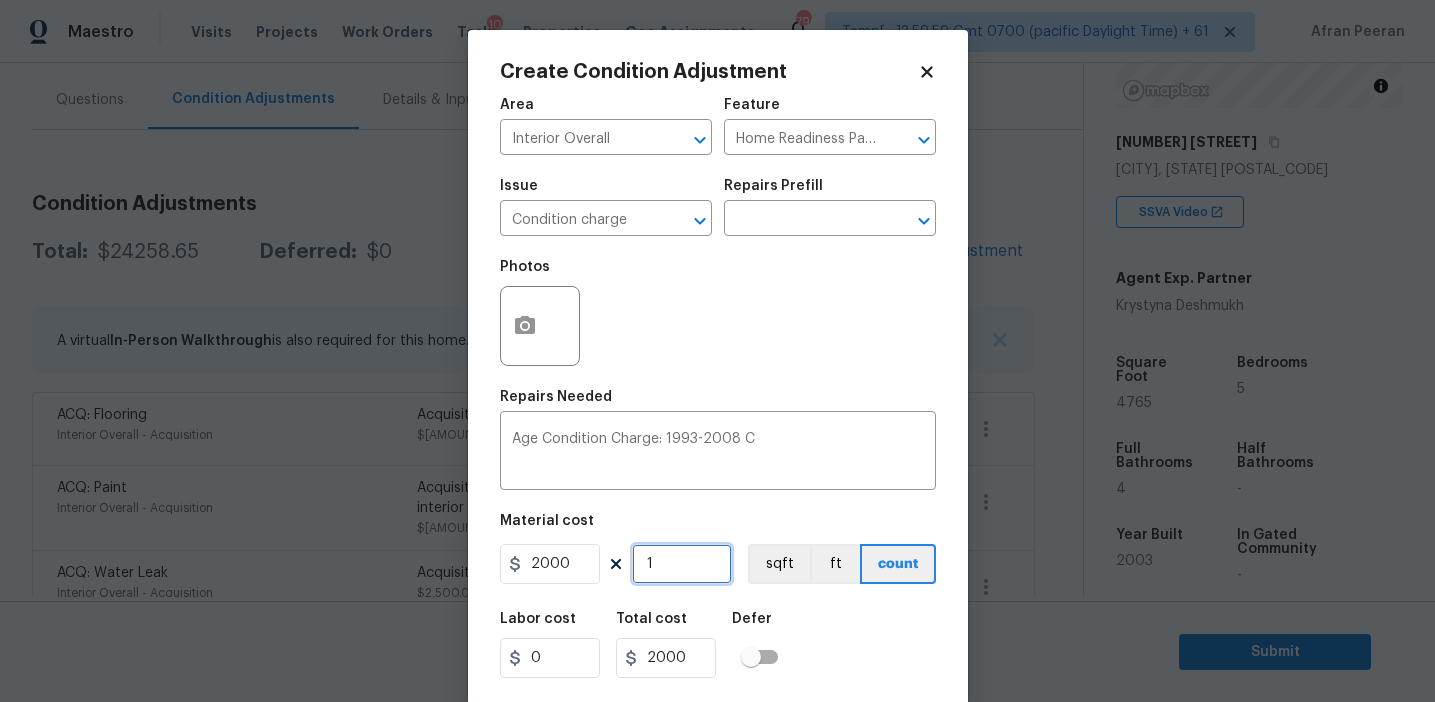 scroll, scrollTop: 45, scrollLeft: 0, axis: vertical 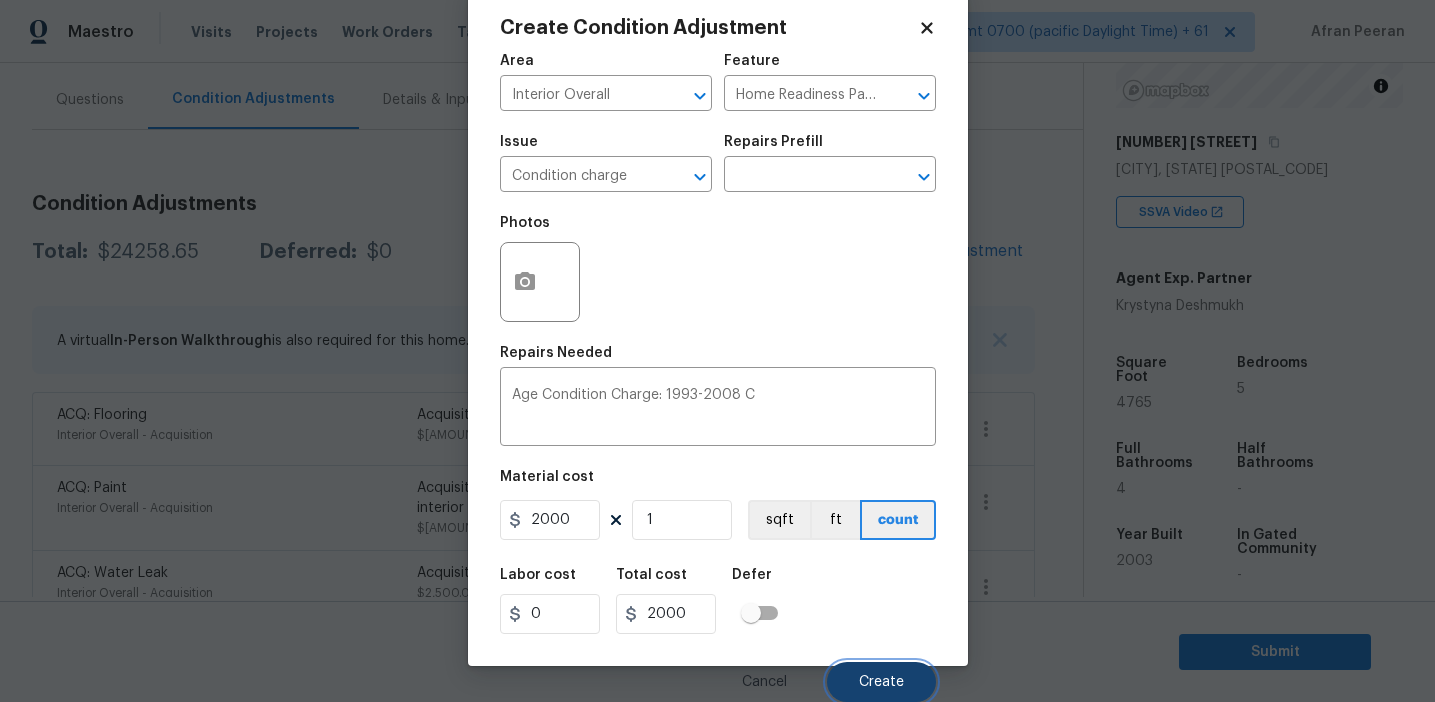click on "Create" at bounding box center [881, 682] 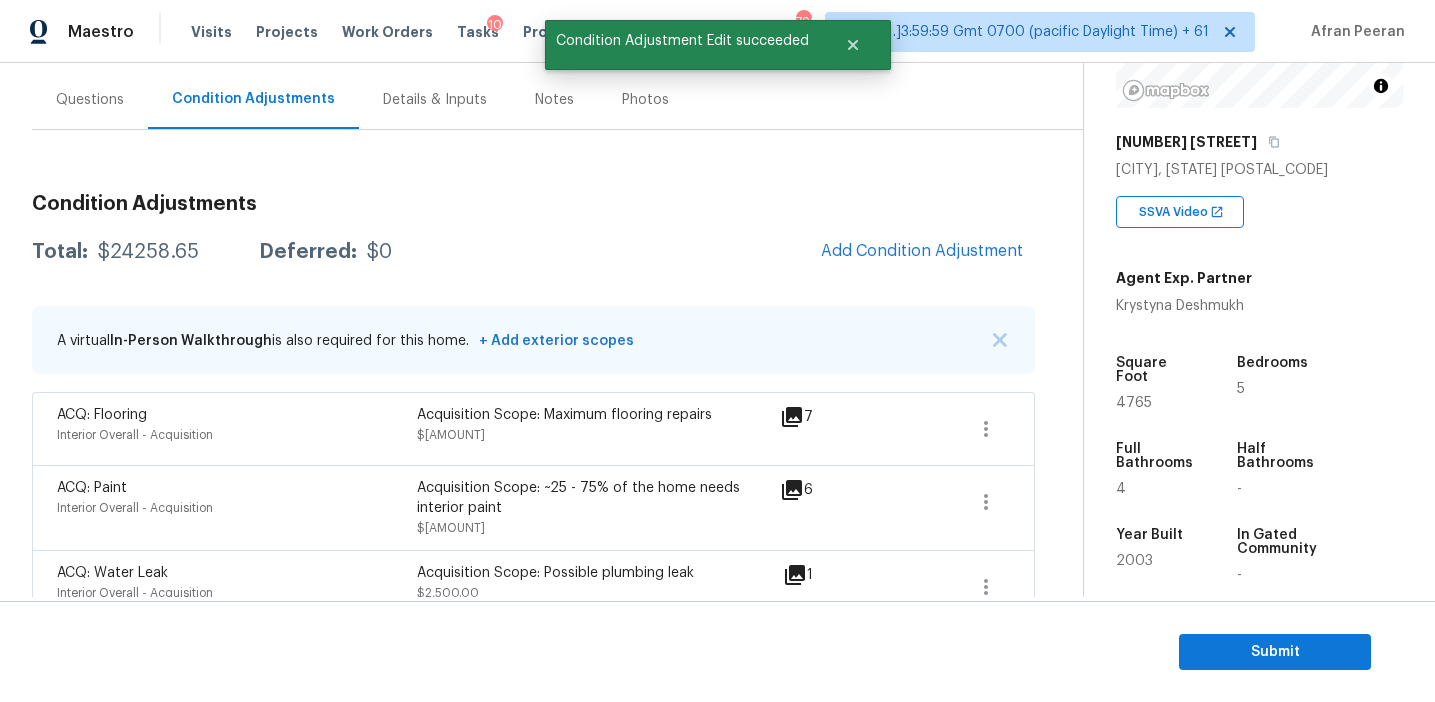 scroll, scrollTop: 38, scrollLeft: 0, axis: vertical 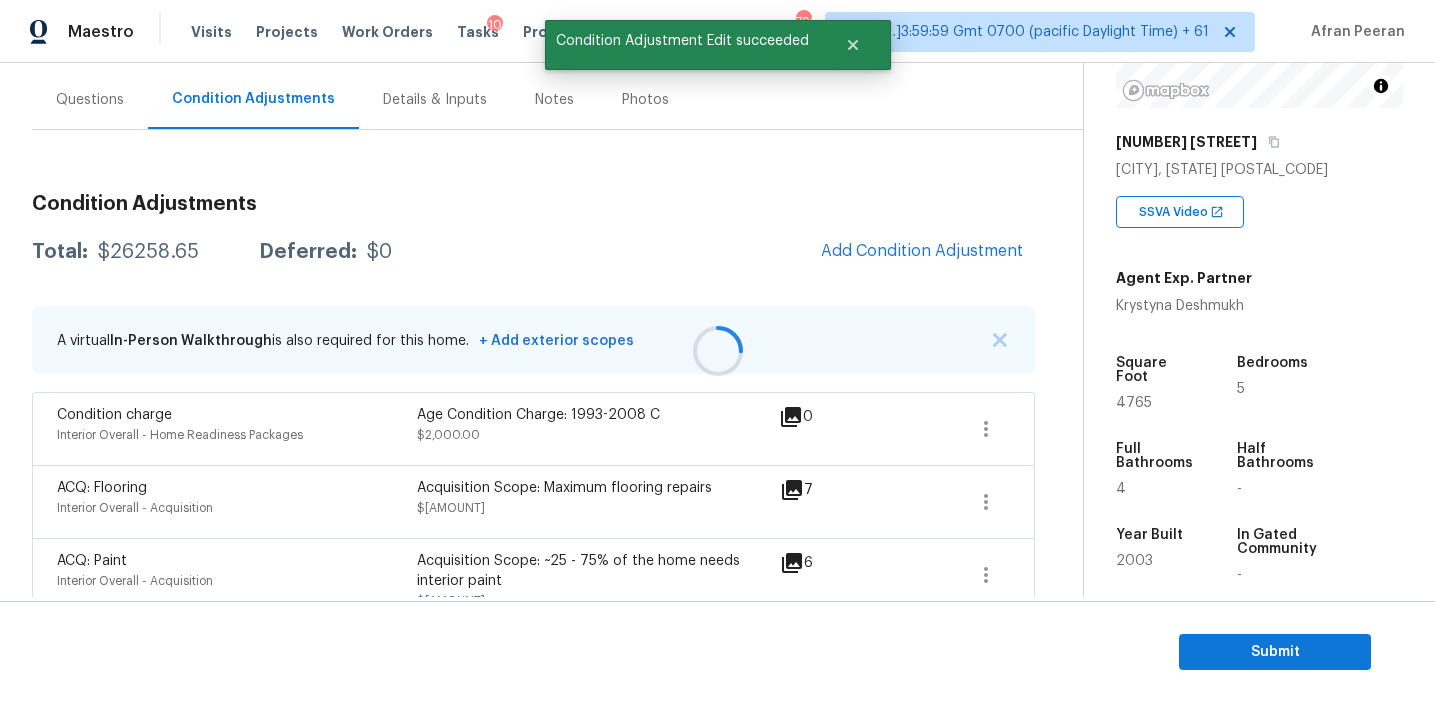 click on "$26258.65" at bounding box center (148, 252) 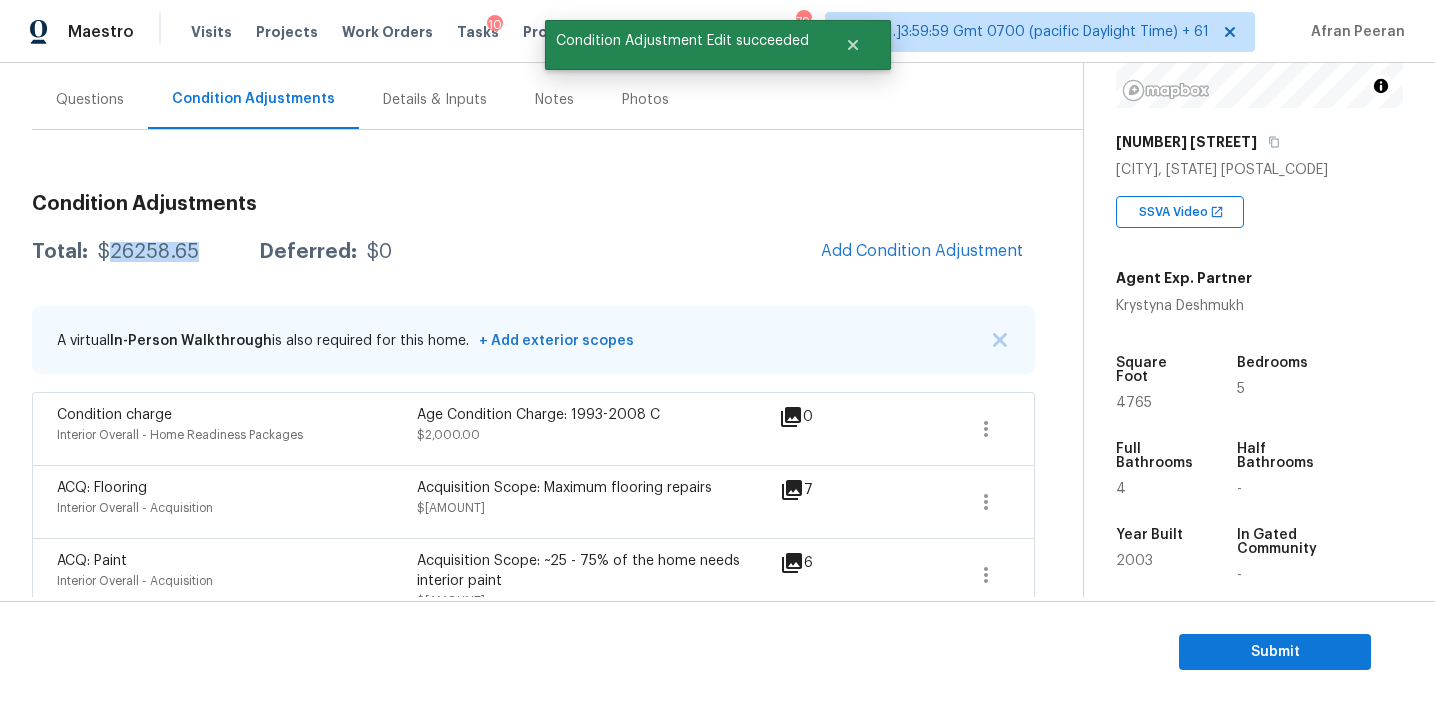 click on "$26258.65" at bounding box center [148, 252] 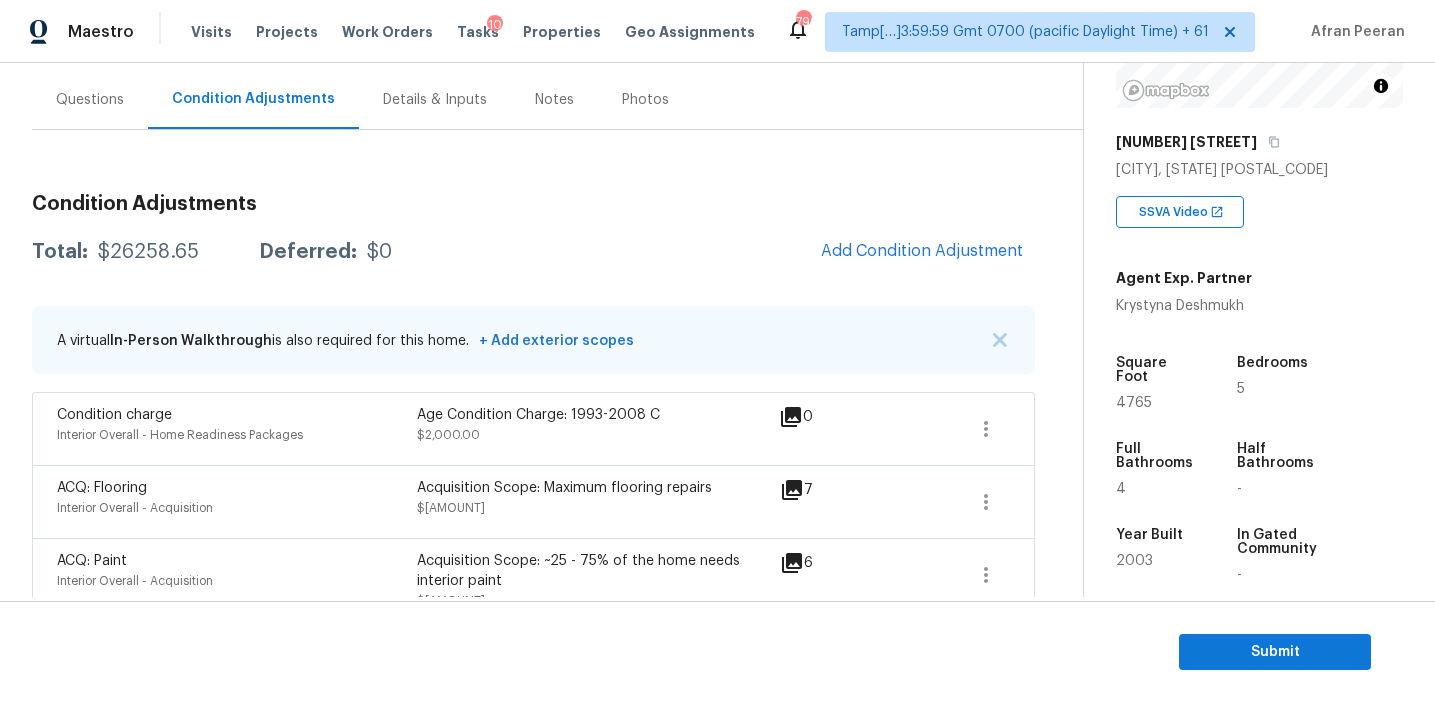 click on "Condition Adjustments" at bounding box center [533, 204] 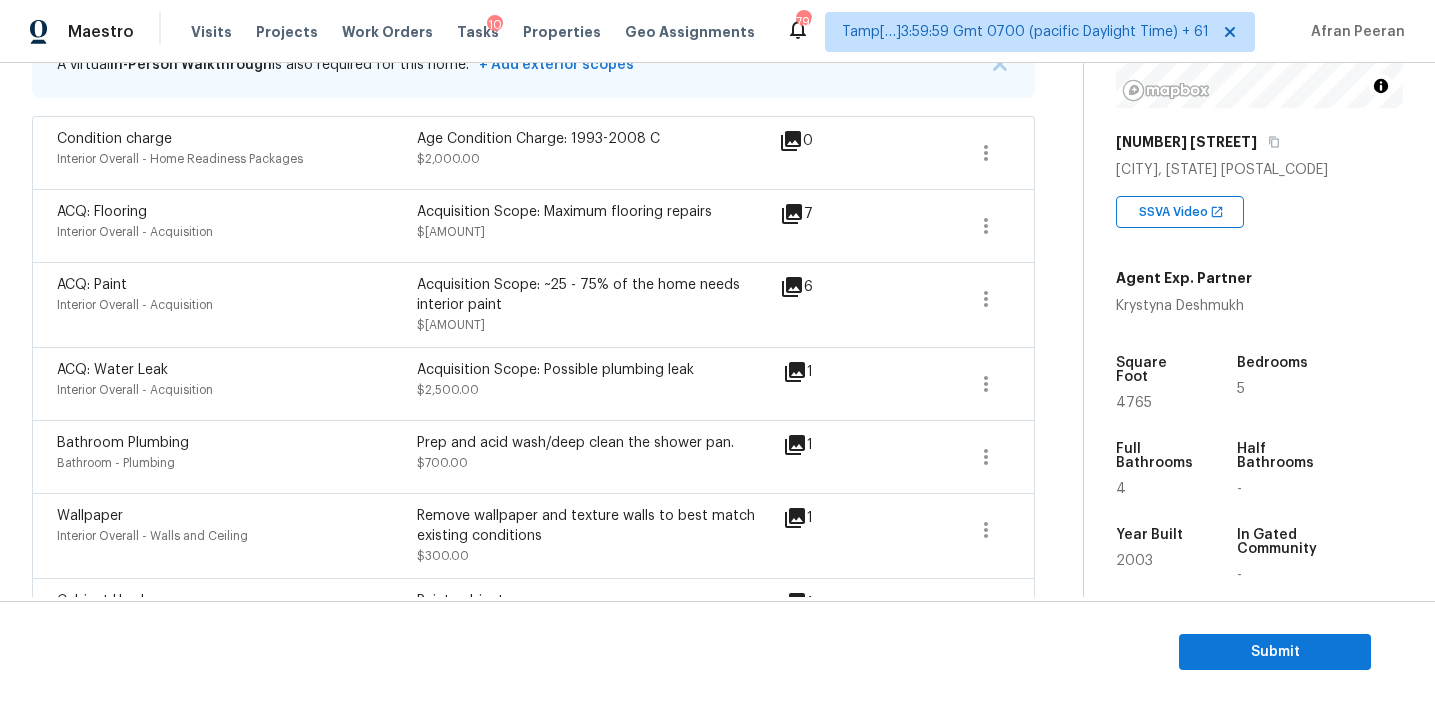 scroll, scrollTop: 425, scrollLeft: 0, axis: vertical 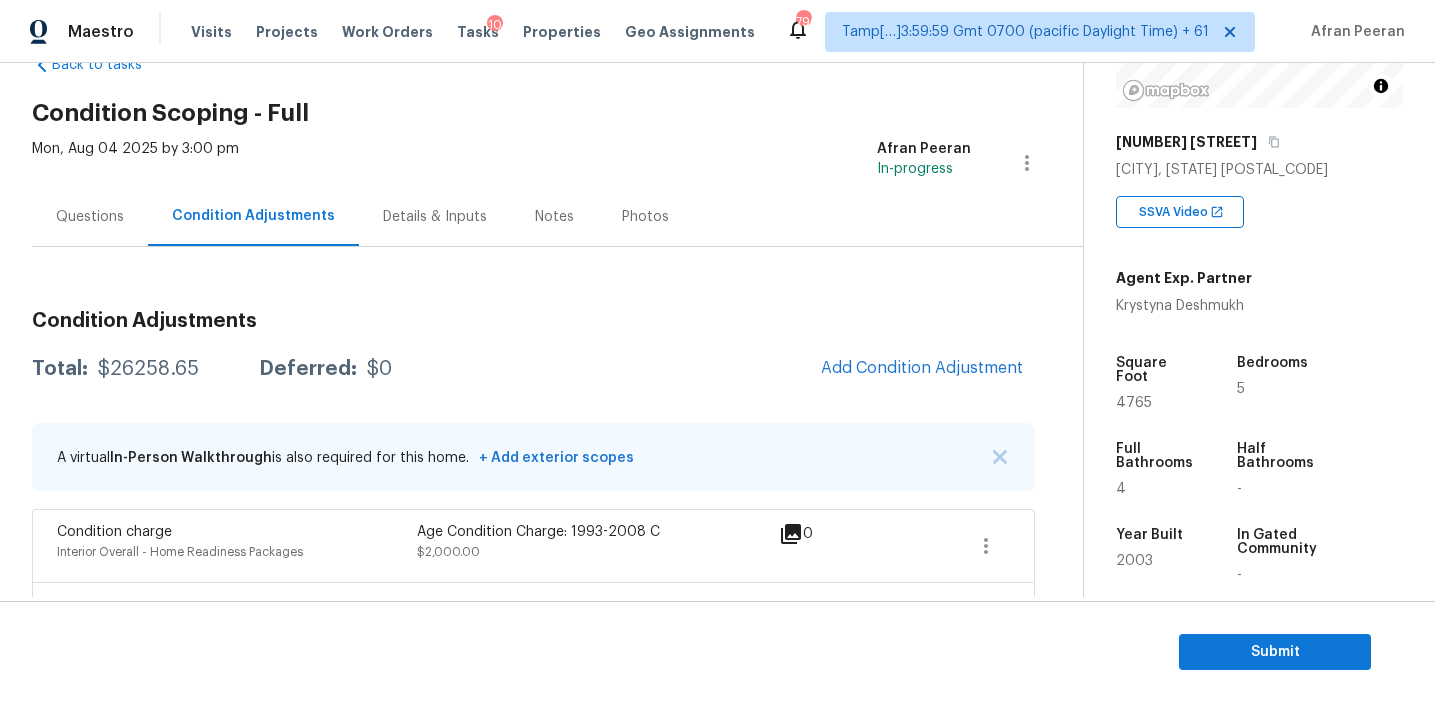 click on "Questions" at bounding box center [90, 216] 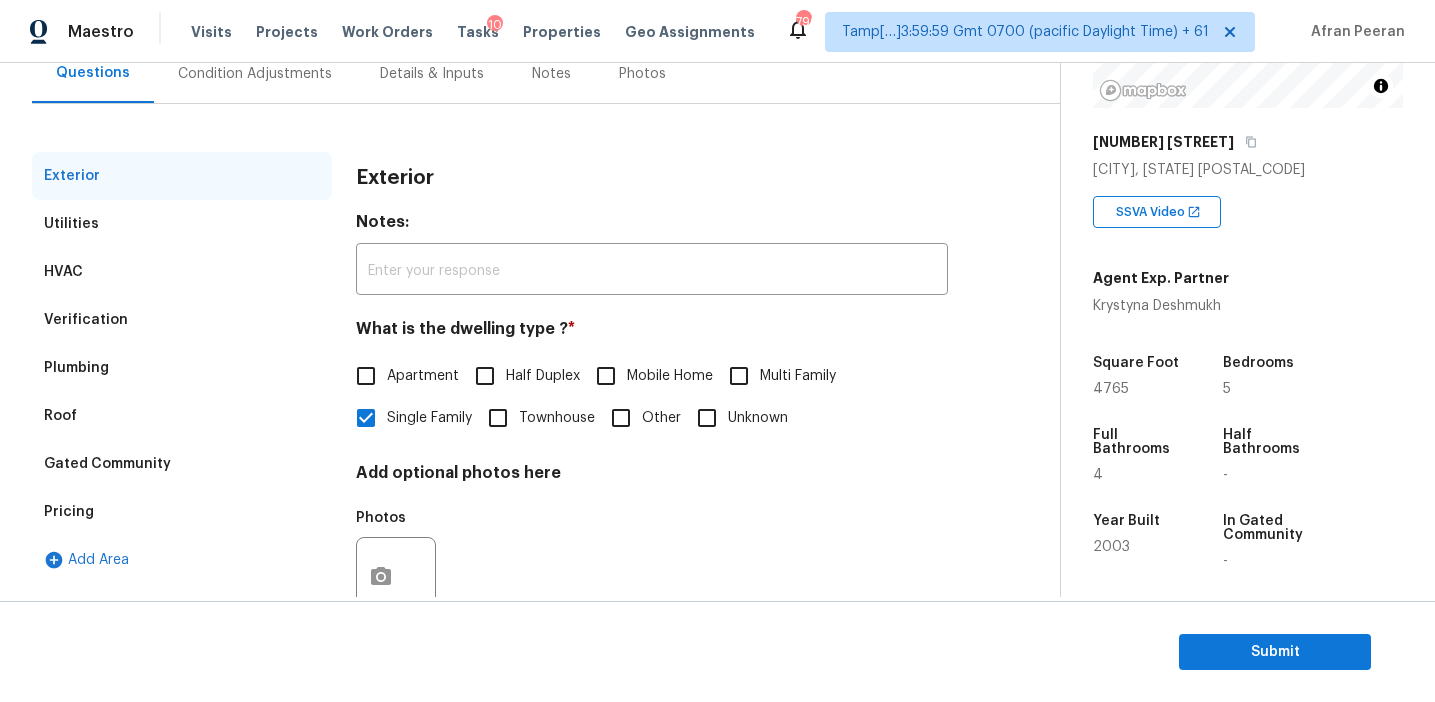 scroll, scrollTop: 261, scrollLeft: 0, axis: vertical 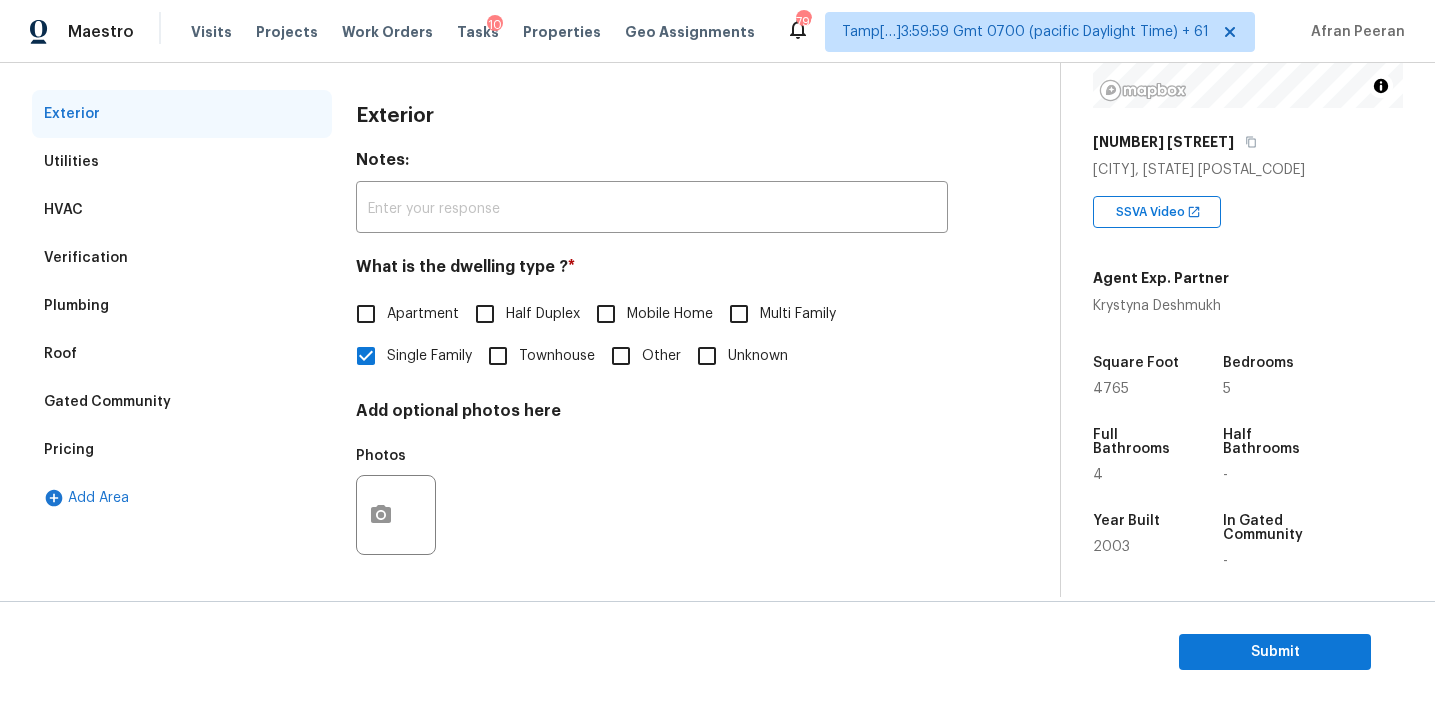 click on "Pricing" at bounding box center [182, 450] 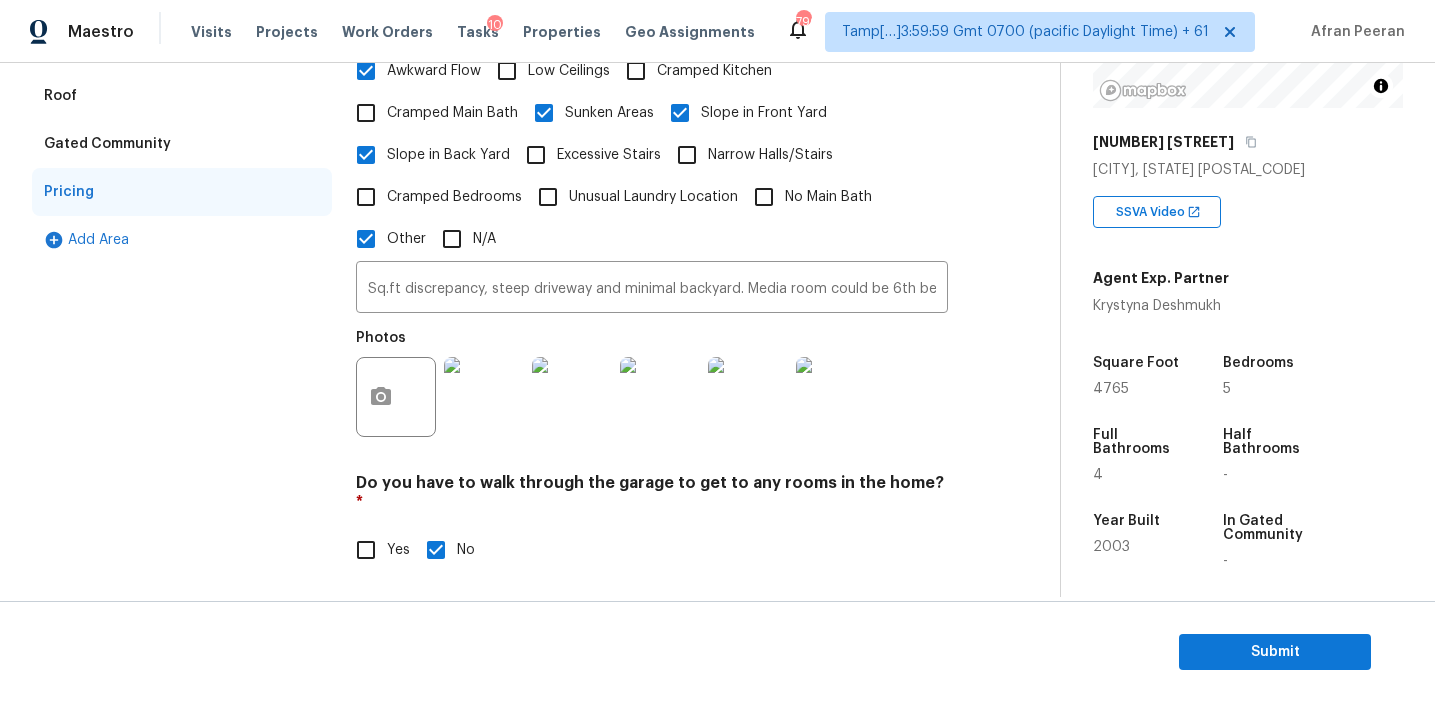 scroll, scrollTop: 532, scrollLeft: 0, axis: vertical 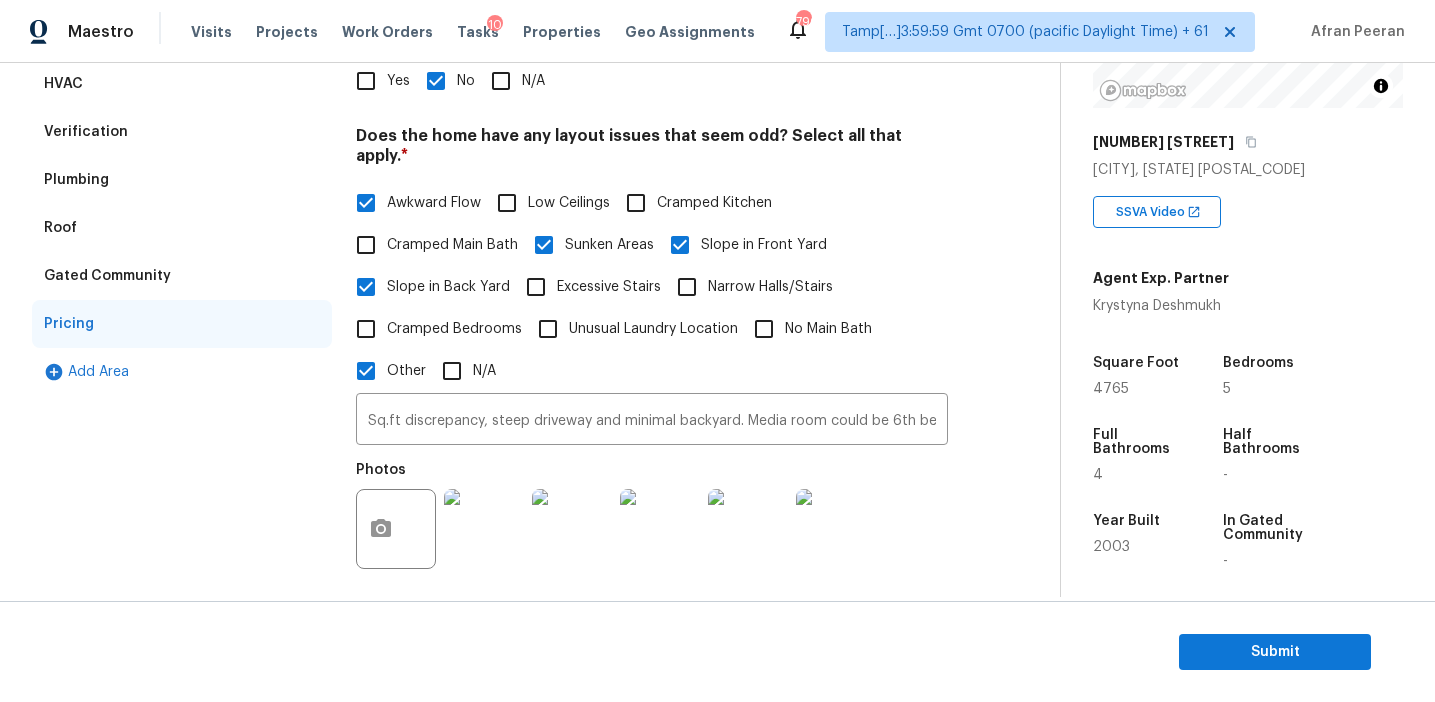 click on "Verification" at bounding box center [182, 132] 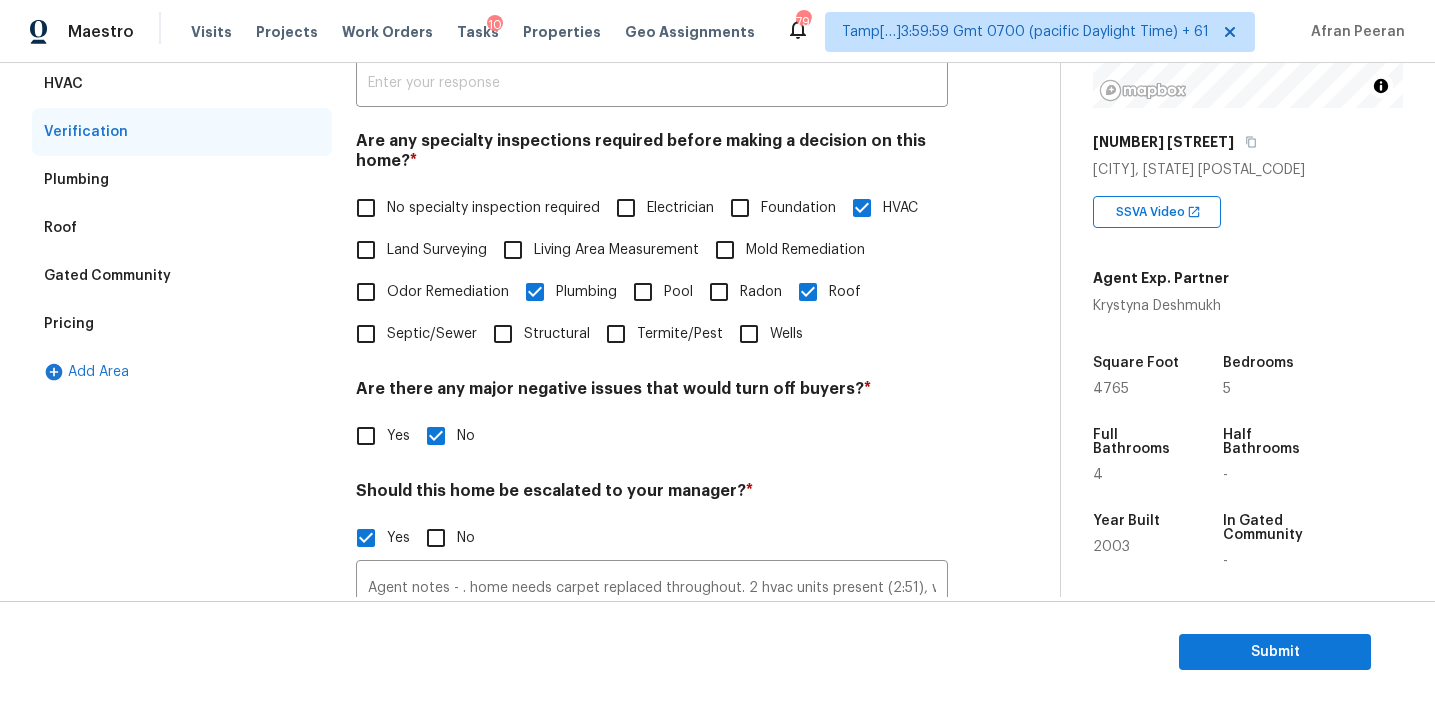 scroll, scrollTop: 691, scrollLeft: 0, axis: vertical 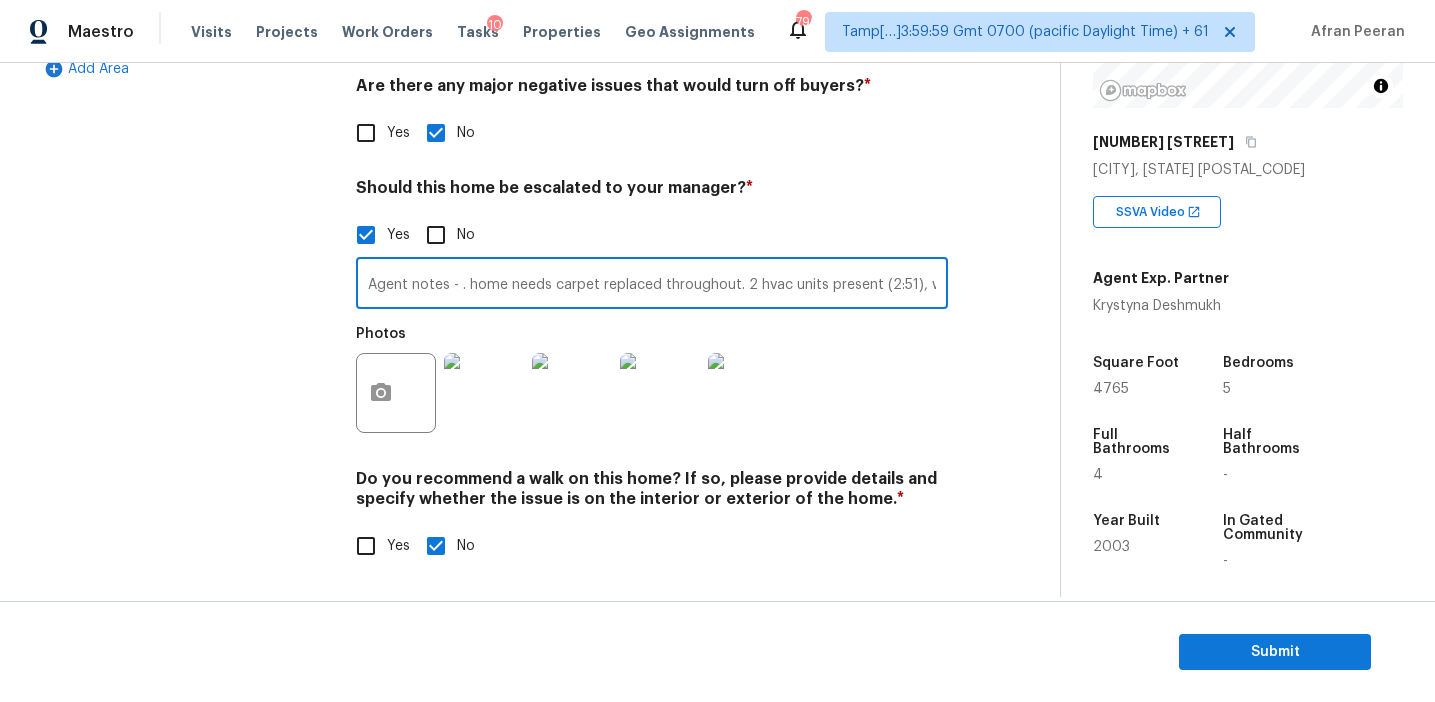 click on "Agent notes - . home needs carpet replaced throughout. 2 hvac units present (2:51), water stains (5:54, 9:34)" at bounding box center (652, 285) 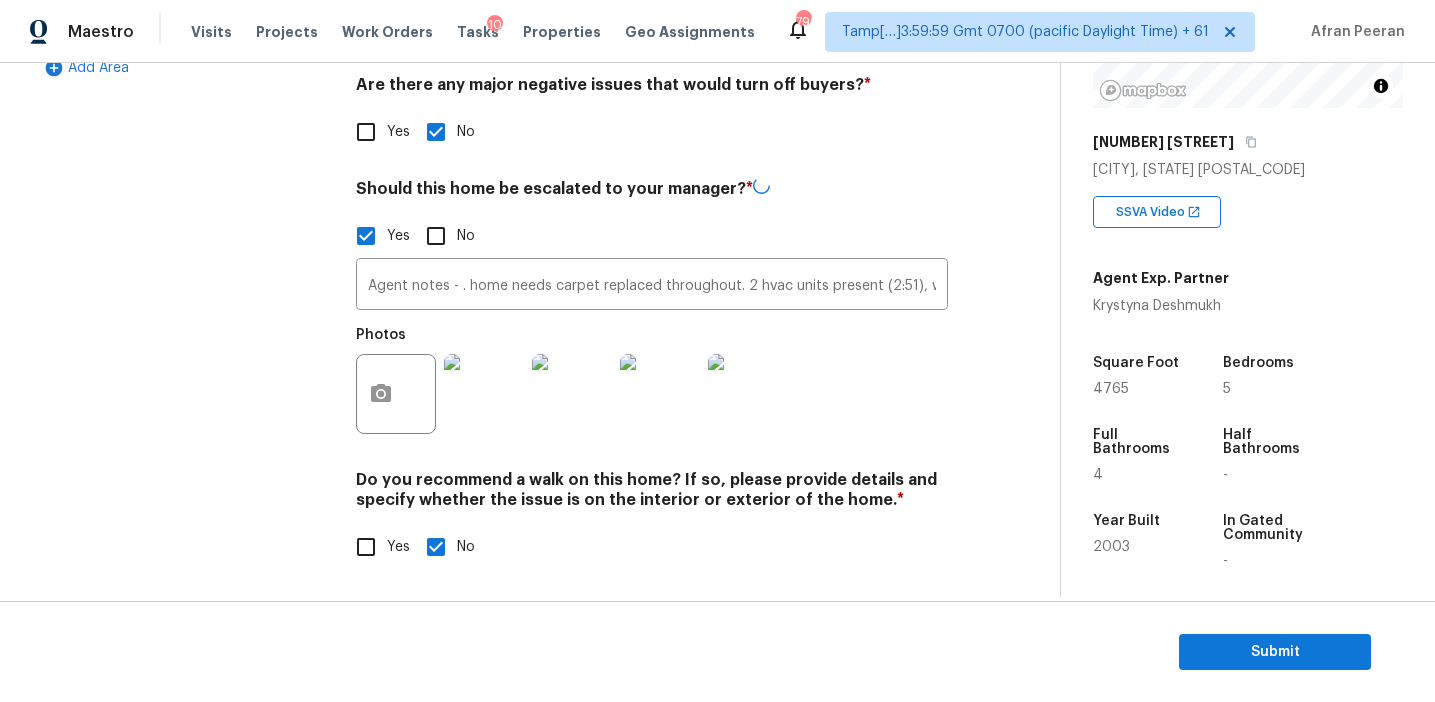 click on "Exterior Utilities HVAC Verification Plumbing Roof Gated Community Pricing Add Area" at bounding box center (182, 126) 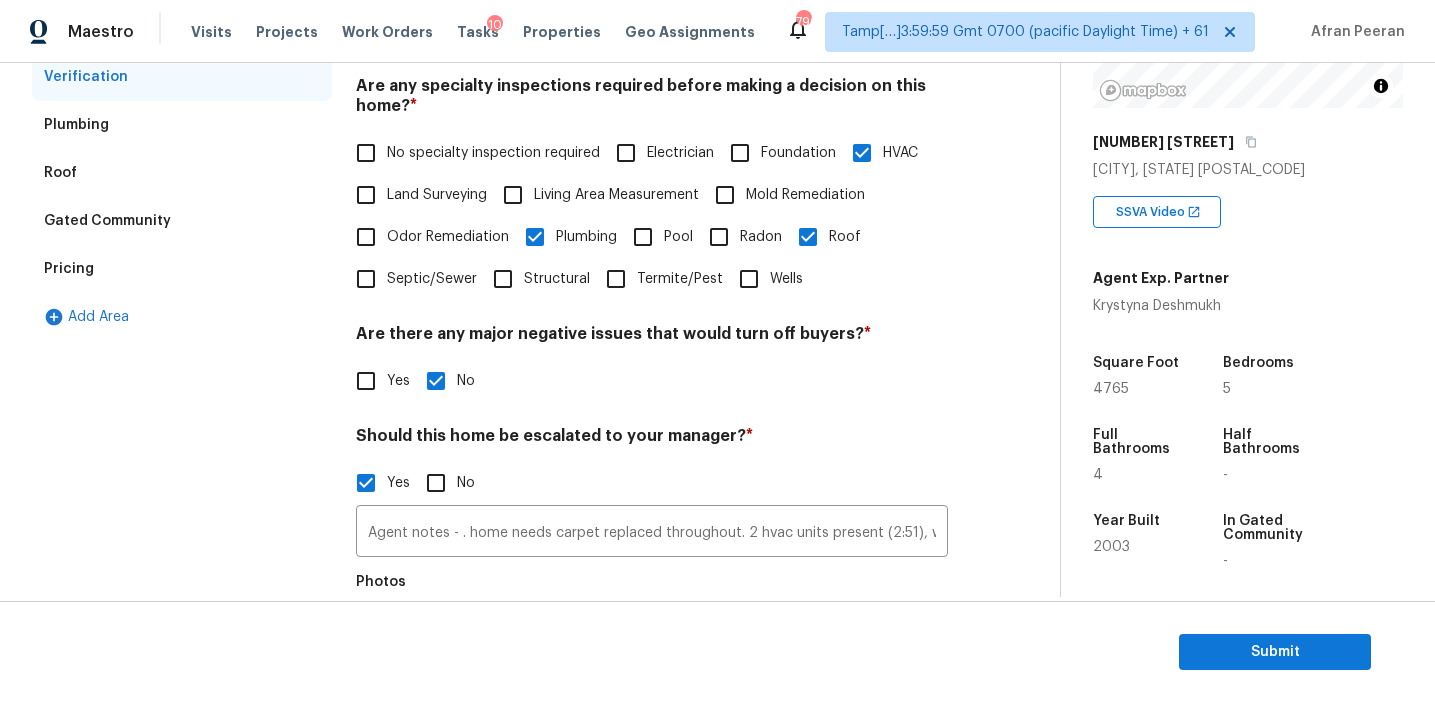 scroll, scrollTop: 386, scrollLeft: 0, axis: vertical 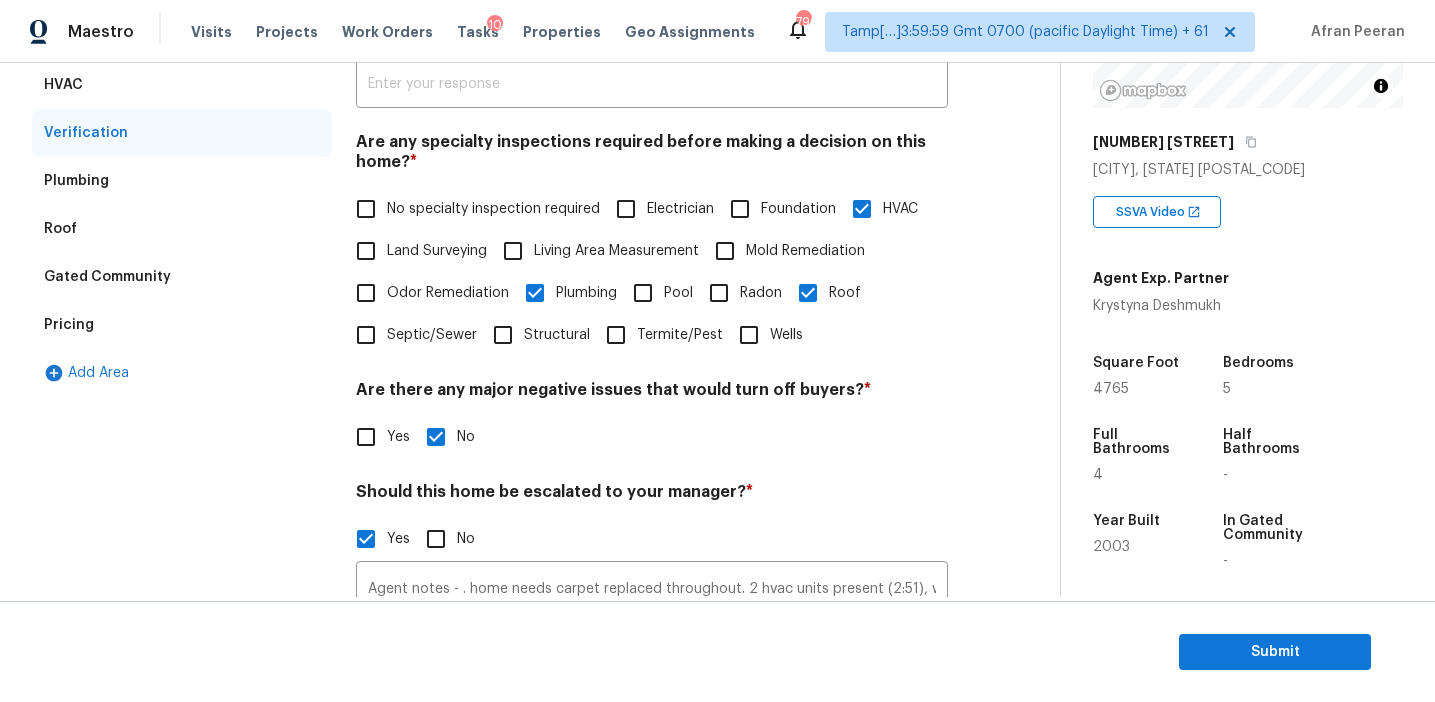 click on "Pricing" at bounding box center [182, 325] 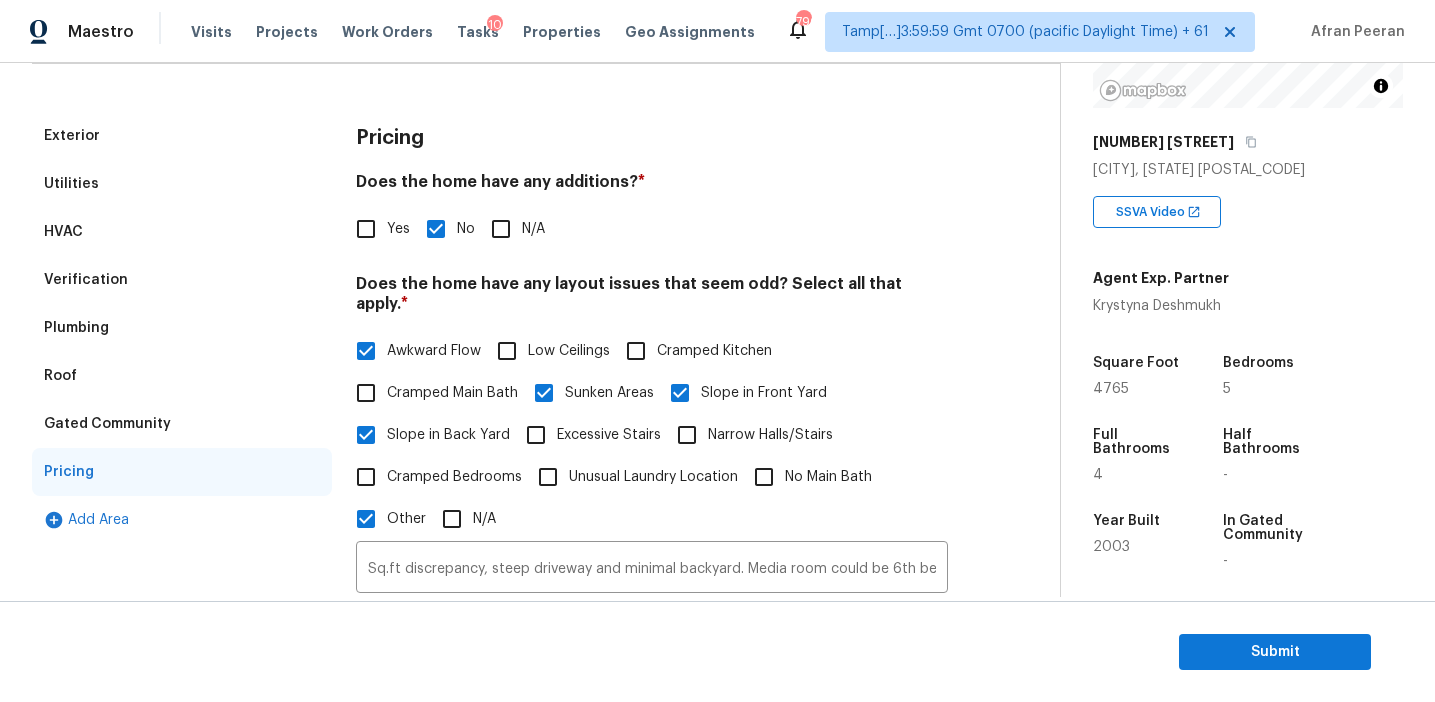 click on "Gated Community" at bounding box center [182, 424] 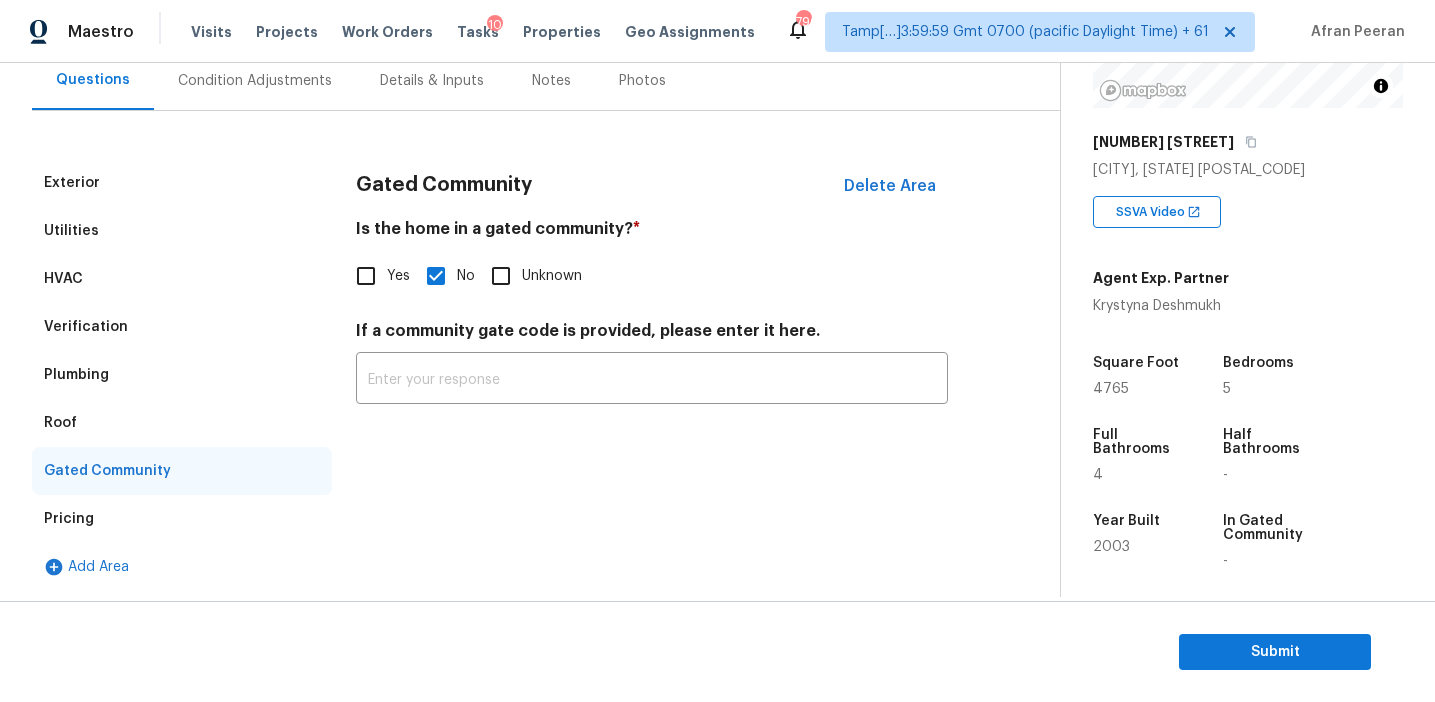 click on "Roof" at bounding box center (182, 423) 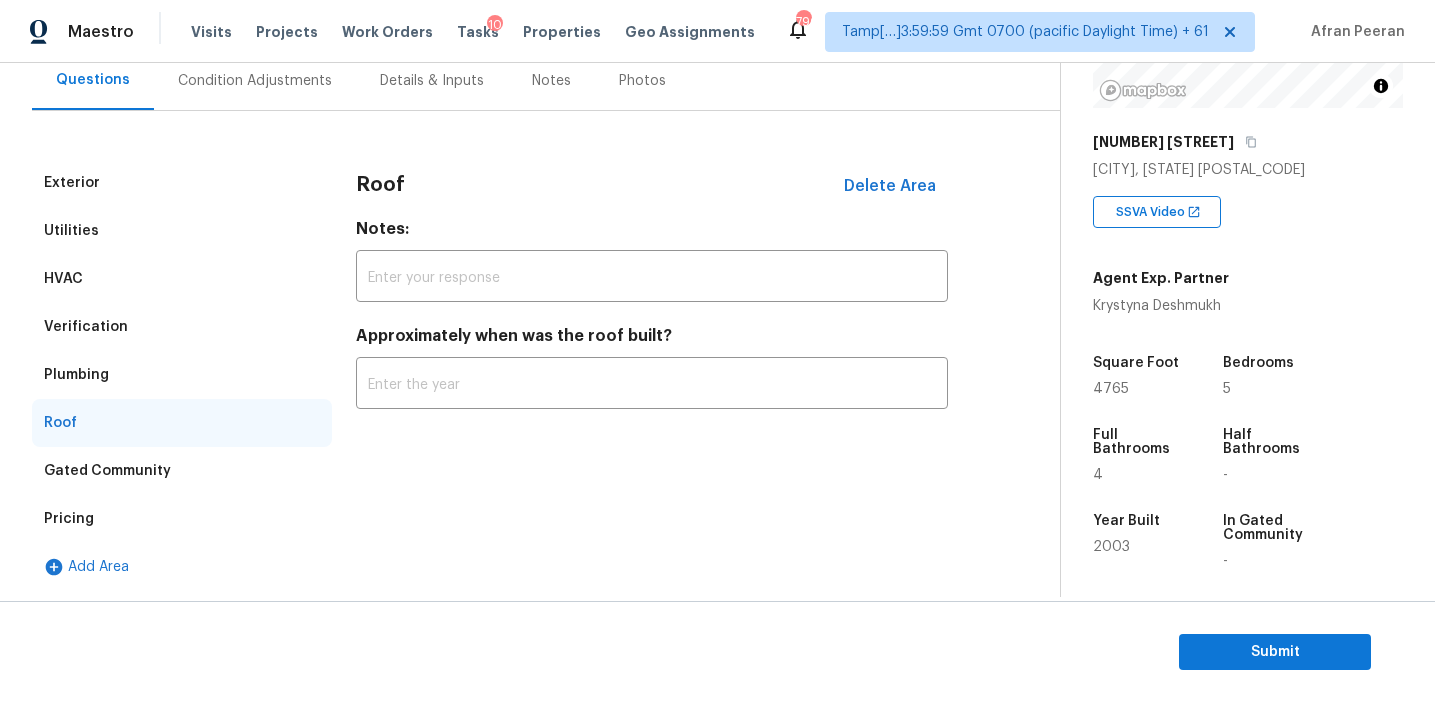 click on "Plumbing" at bounding box center (182, 375) 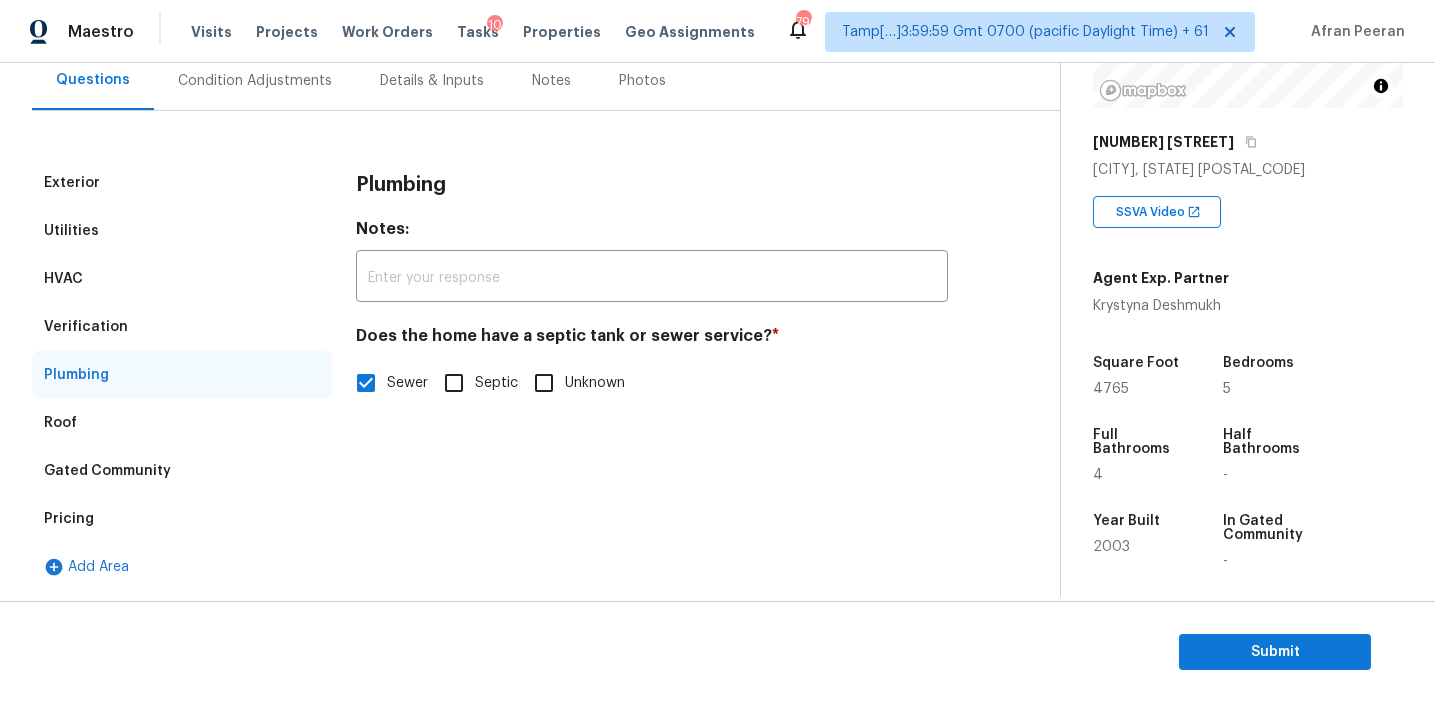 click on "Verification" at bounding box center [182, 327] 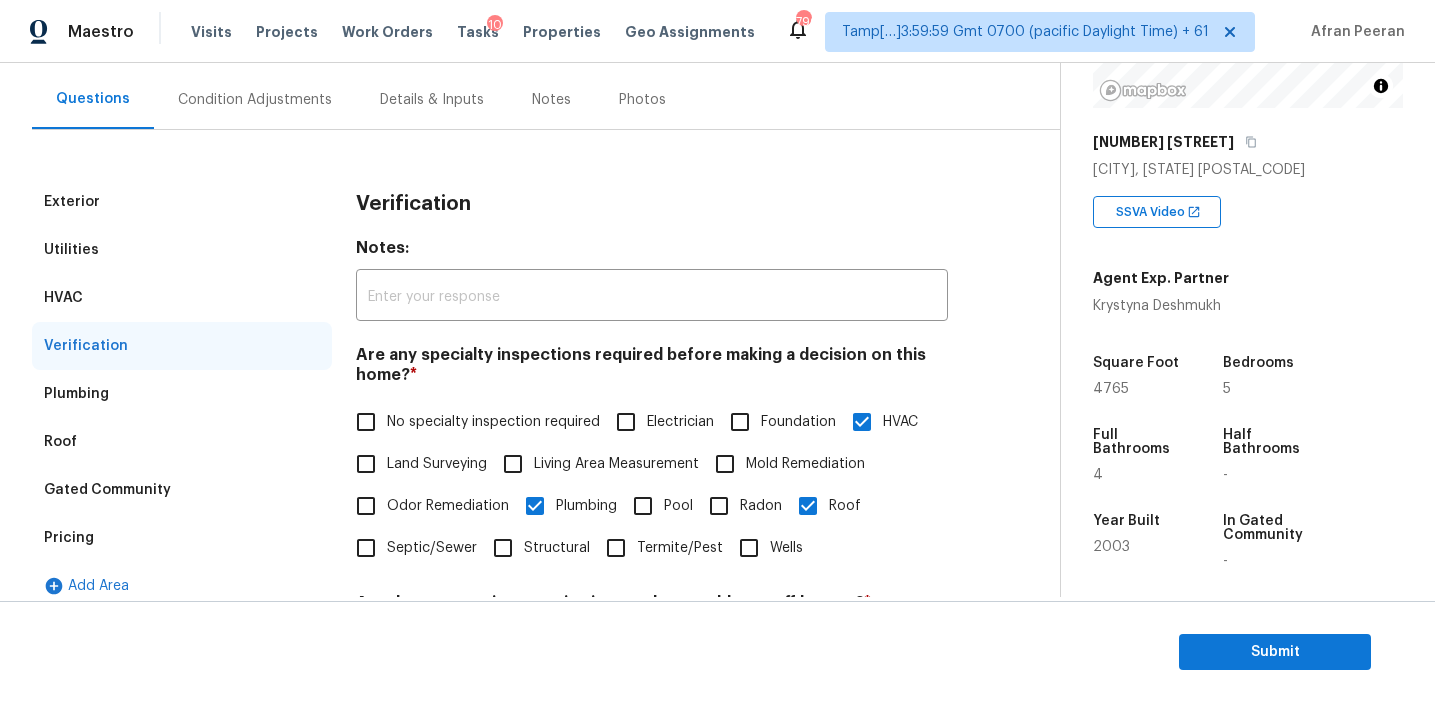 click on "HVAC" at bounding box center (182, 298) 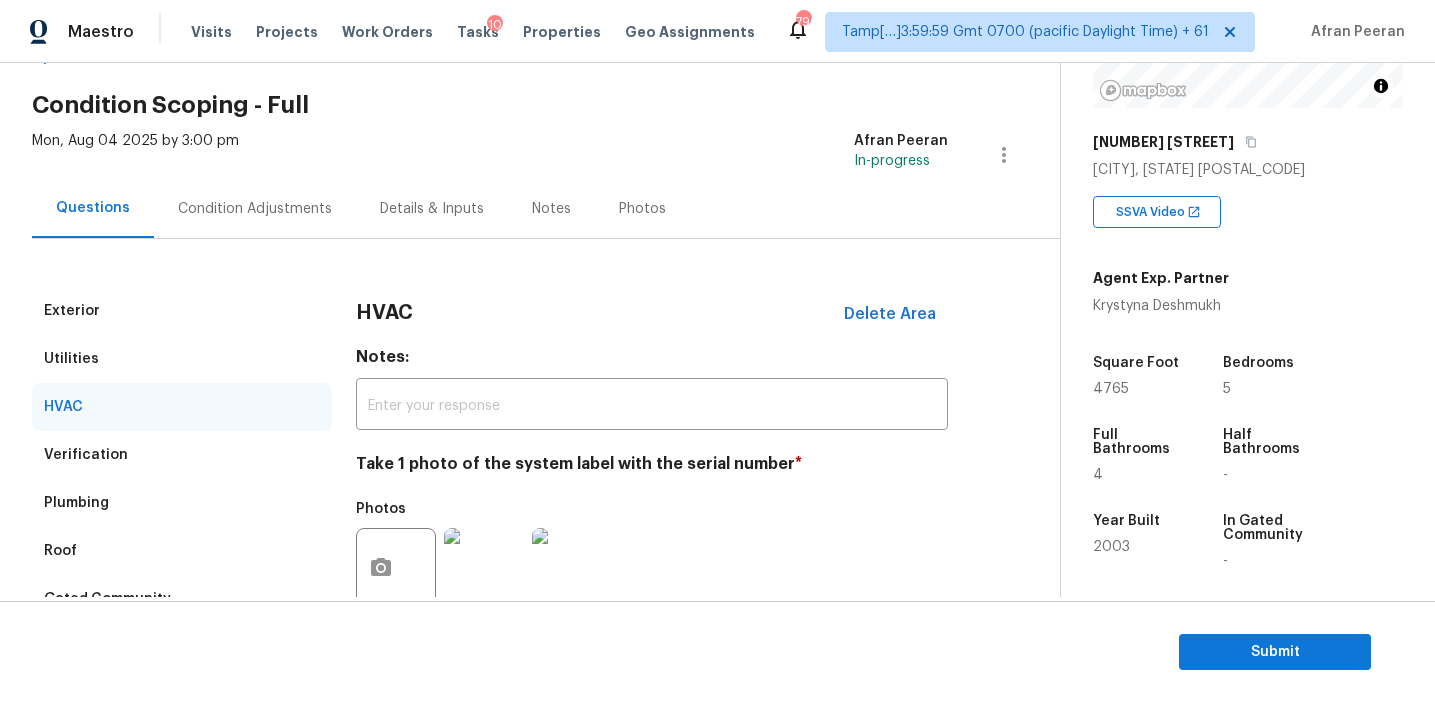 scroll, scrollTop: 28, scrollLeft: 0, axis: vertical 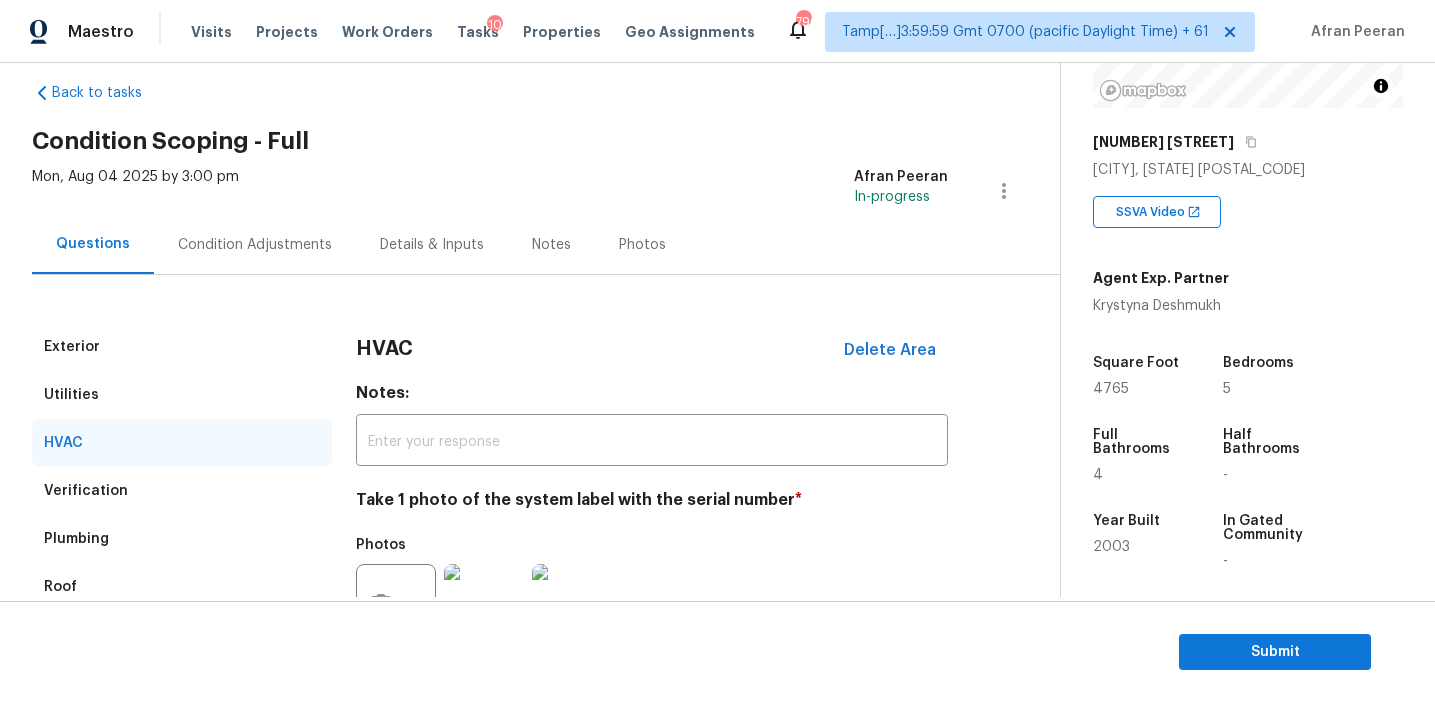 click on "Utilities" at bounding box center [182, 395] 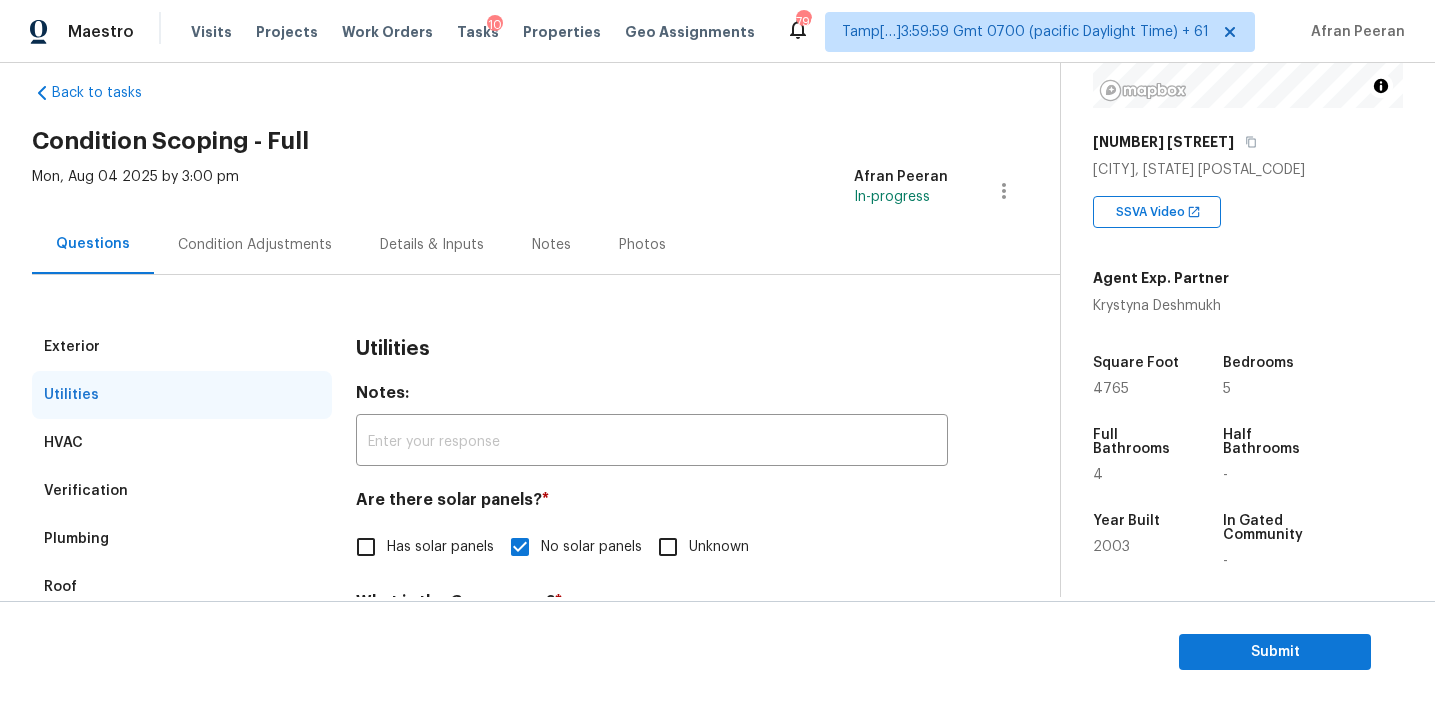 click on "Exterior" at bounding box center (182, 347) 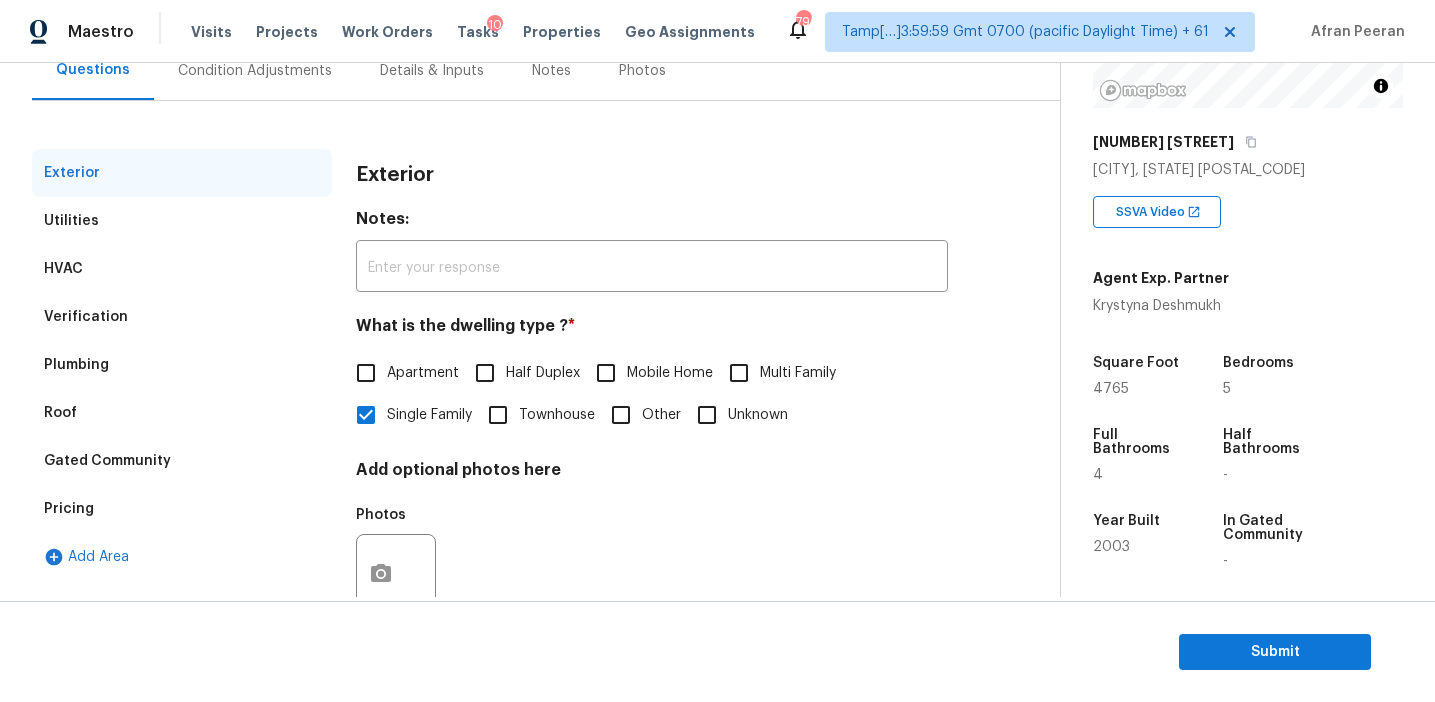 scroll, scrollTop: 179, scrollLeft: 0, axis: vertical 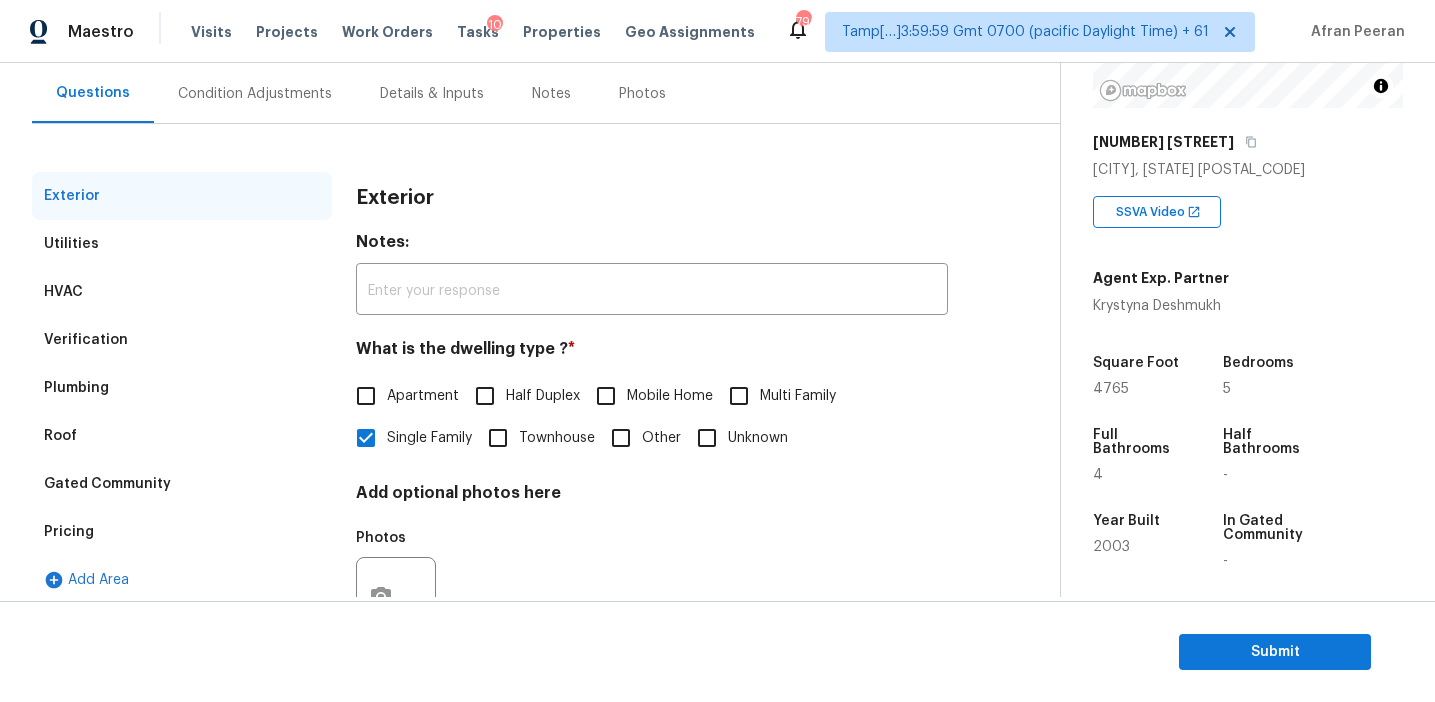click on "Condition Adjustments" at bounding box center (255, 94) 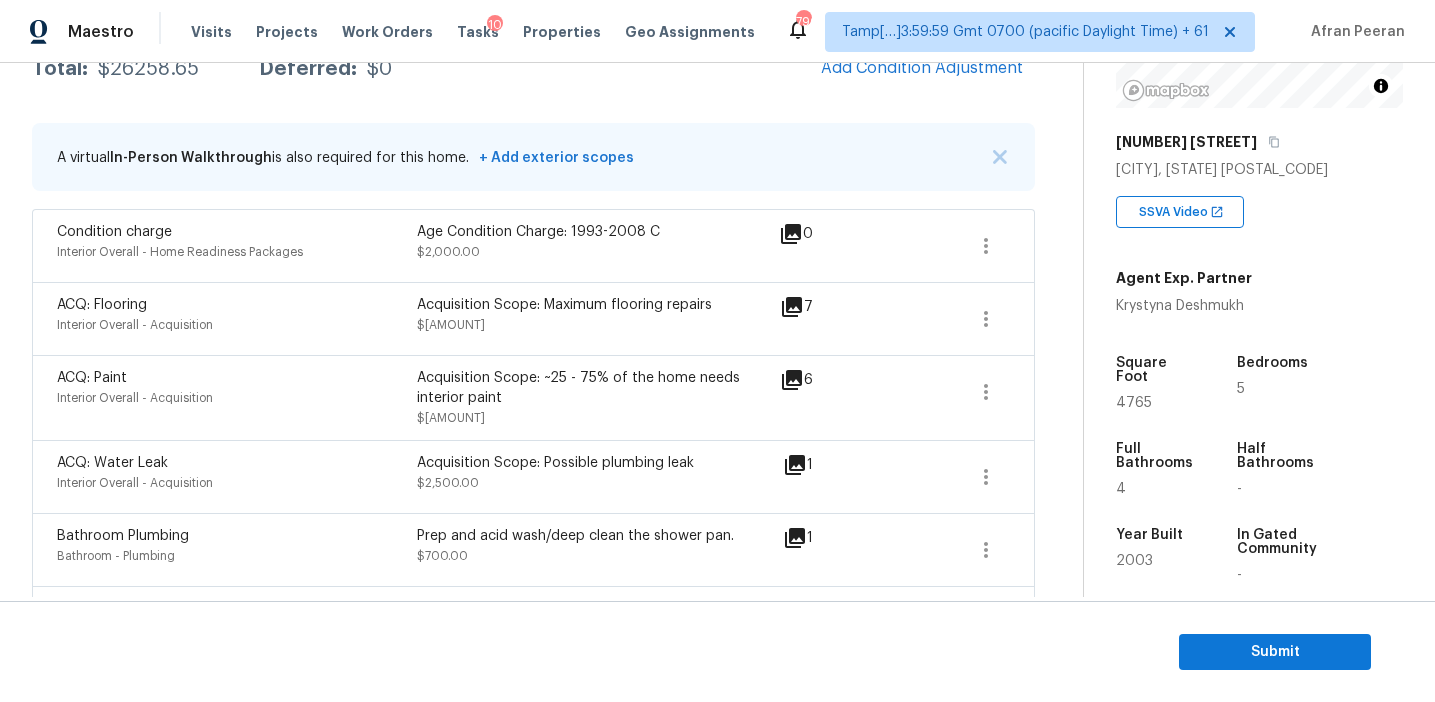 scroll, scrollTop: 346, scrollLeft: 0, axis: vertical 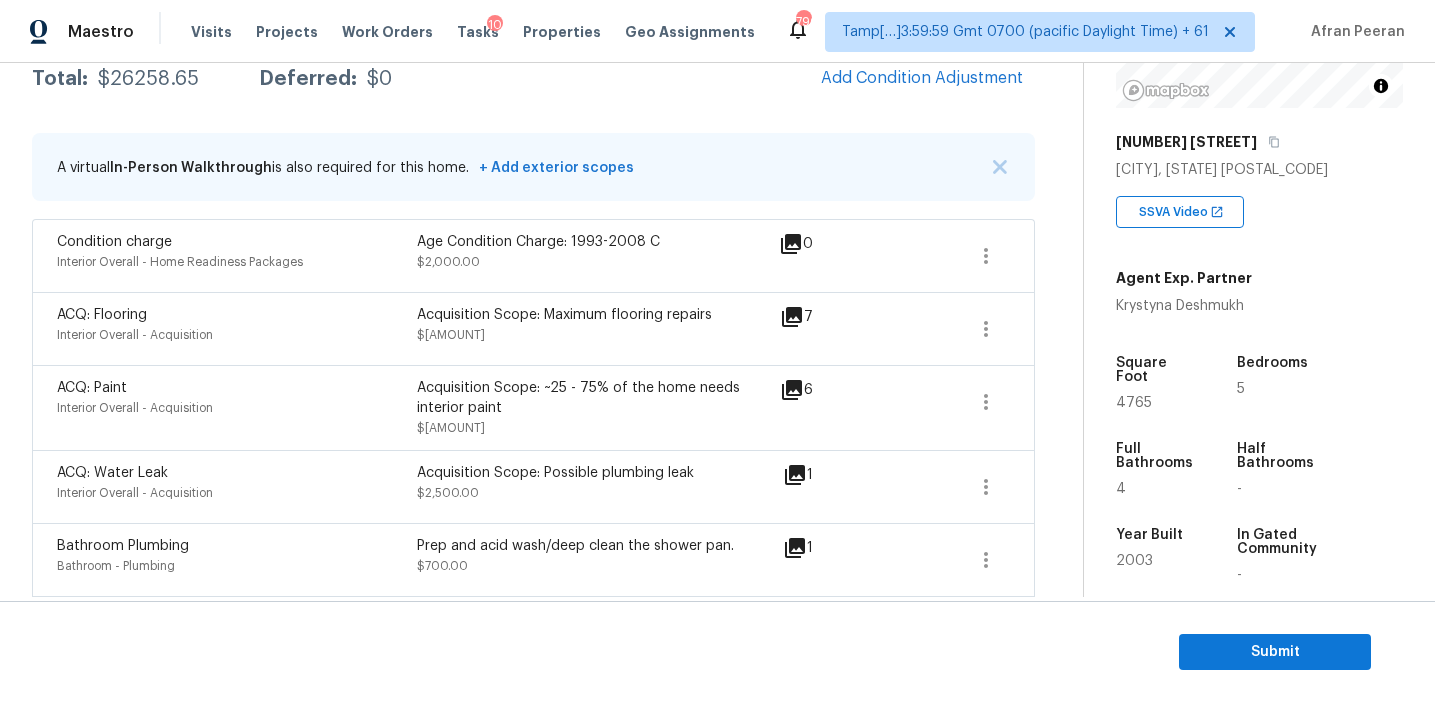 click on "Acquisition Scope: Maximum flooring repairs" at bounding box center [597, 315] 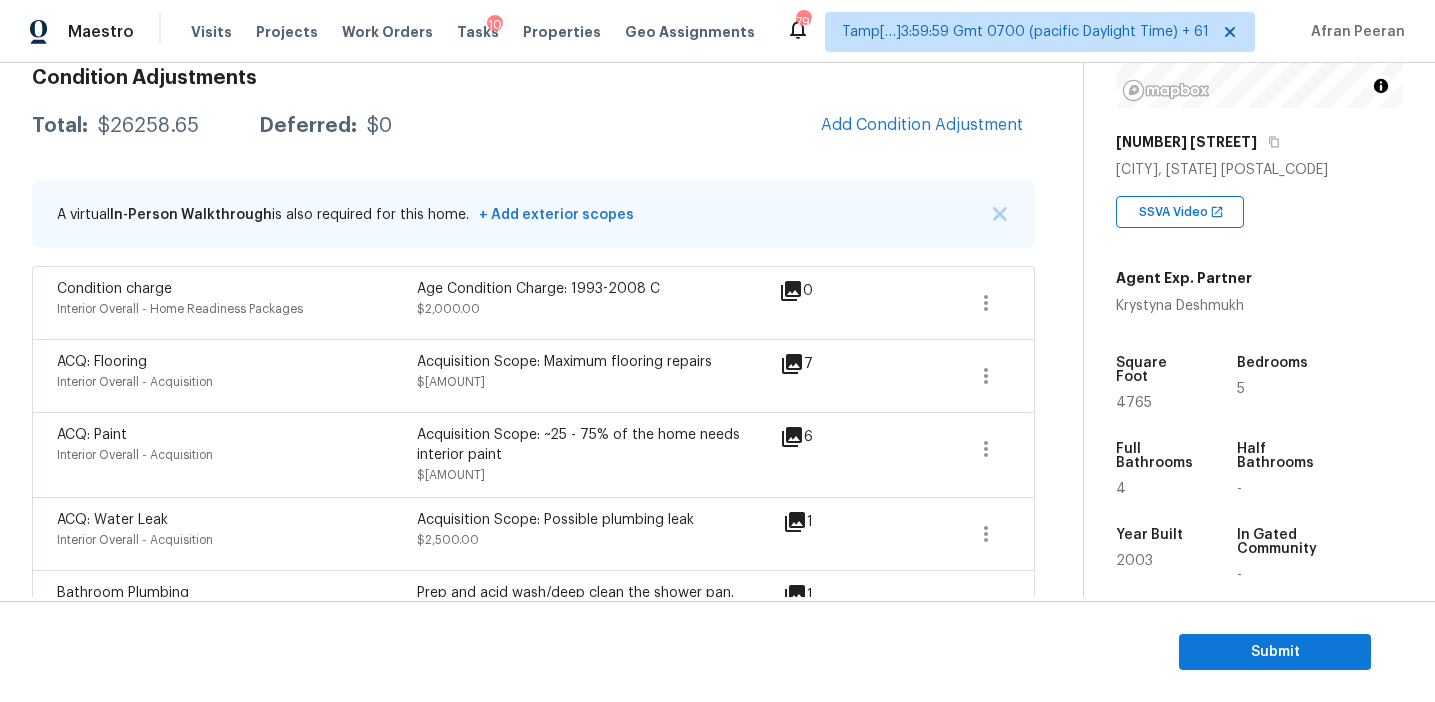 scroll, scrollTop: 233, scrollLeft: 0, axis: vertical 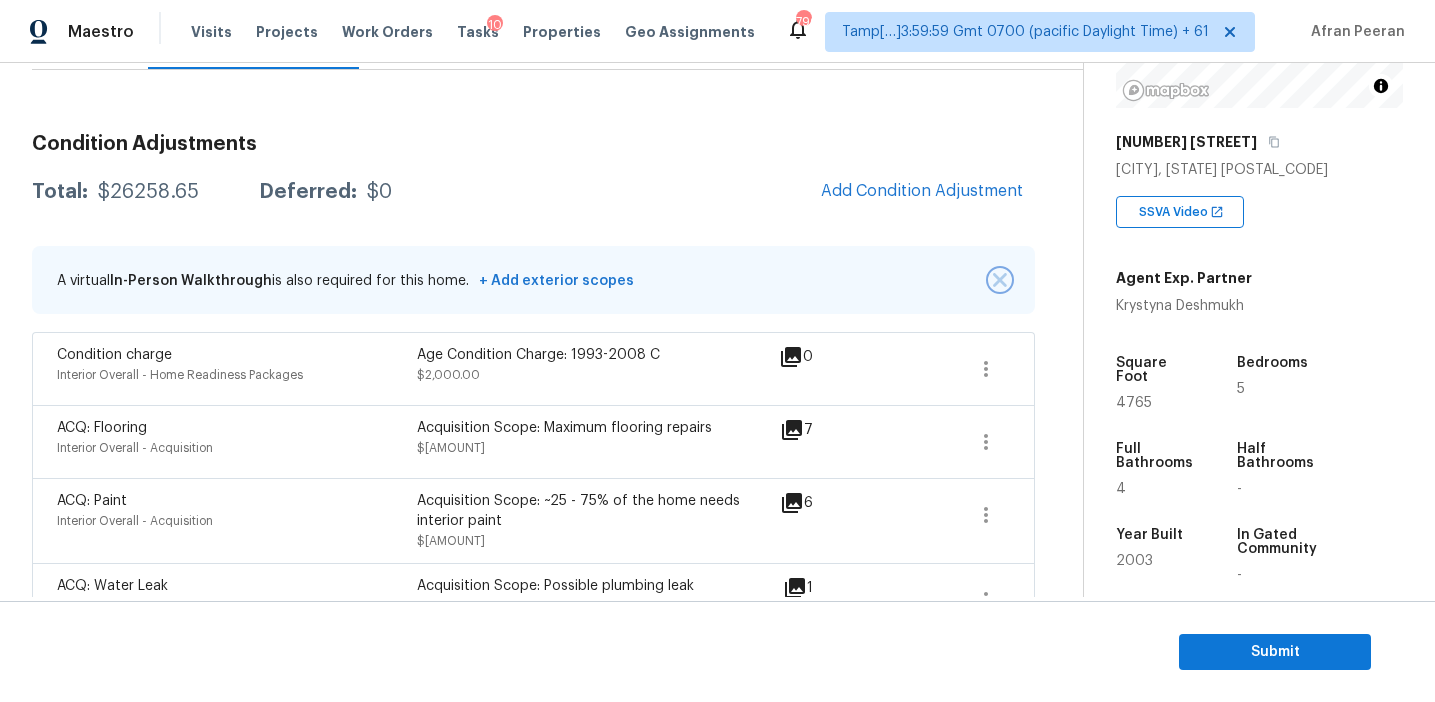click at bounding box center [1000, 280] 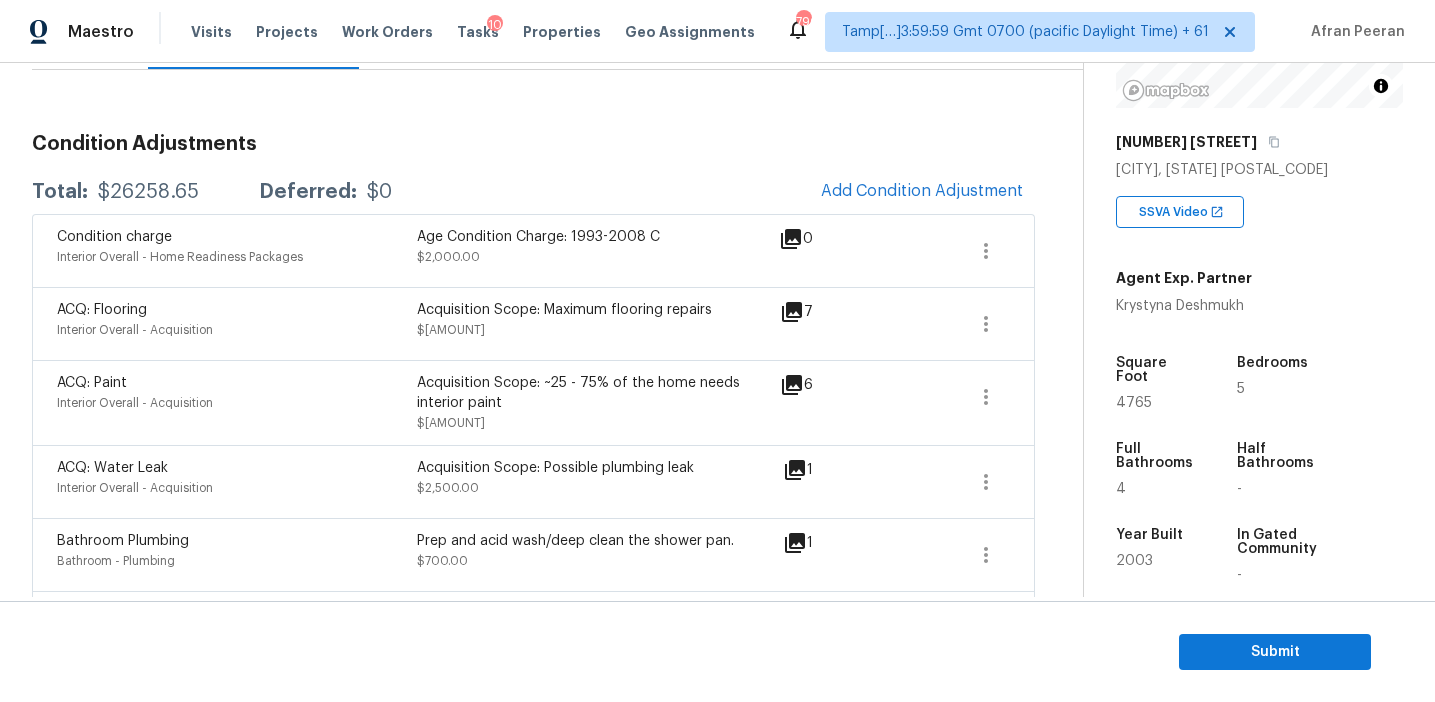 click on "Total: $[AMOUNT] Deferred: $0 Add Condition Adjustment" at bounding box center [533, 192] 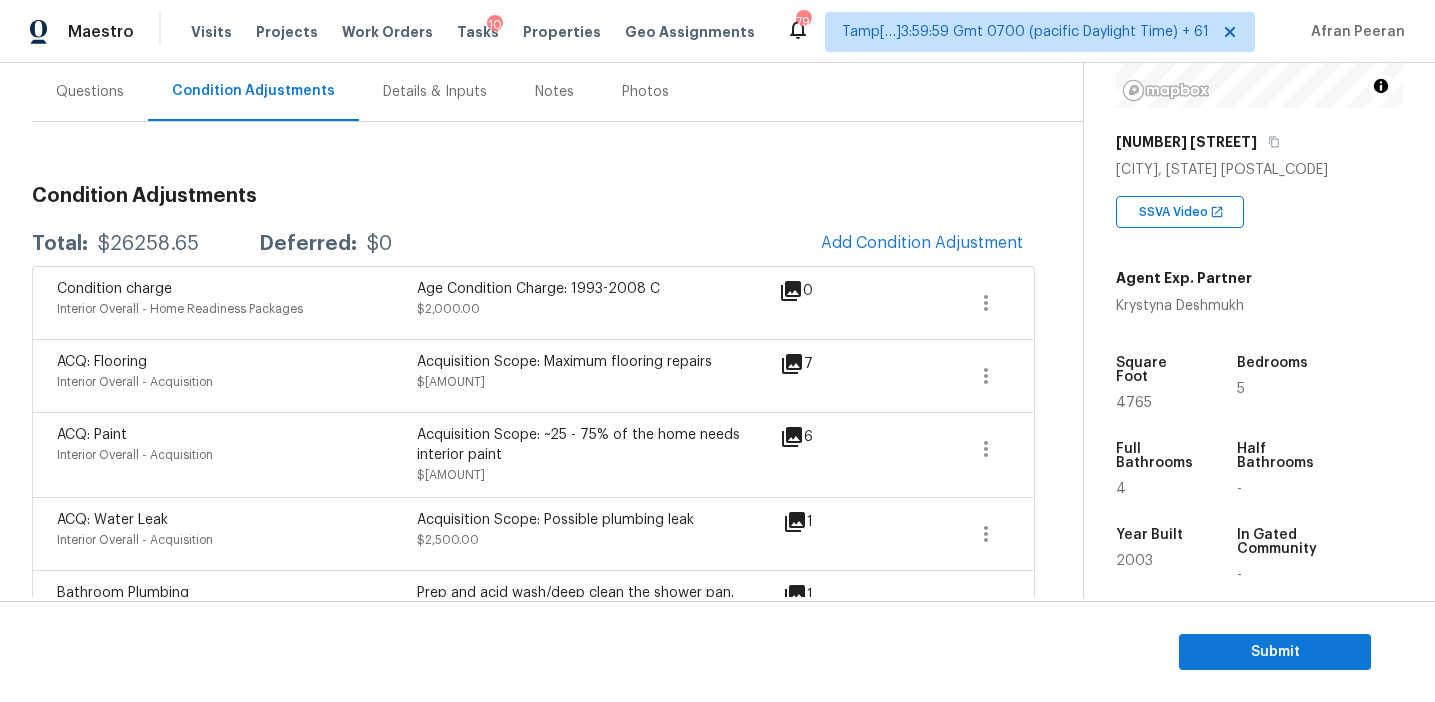 scroll, scrollTop: 184, scrollLeft: 0, axis: vertical 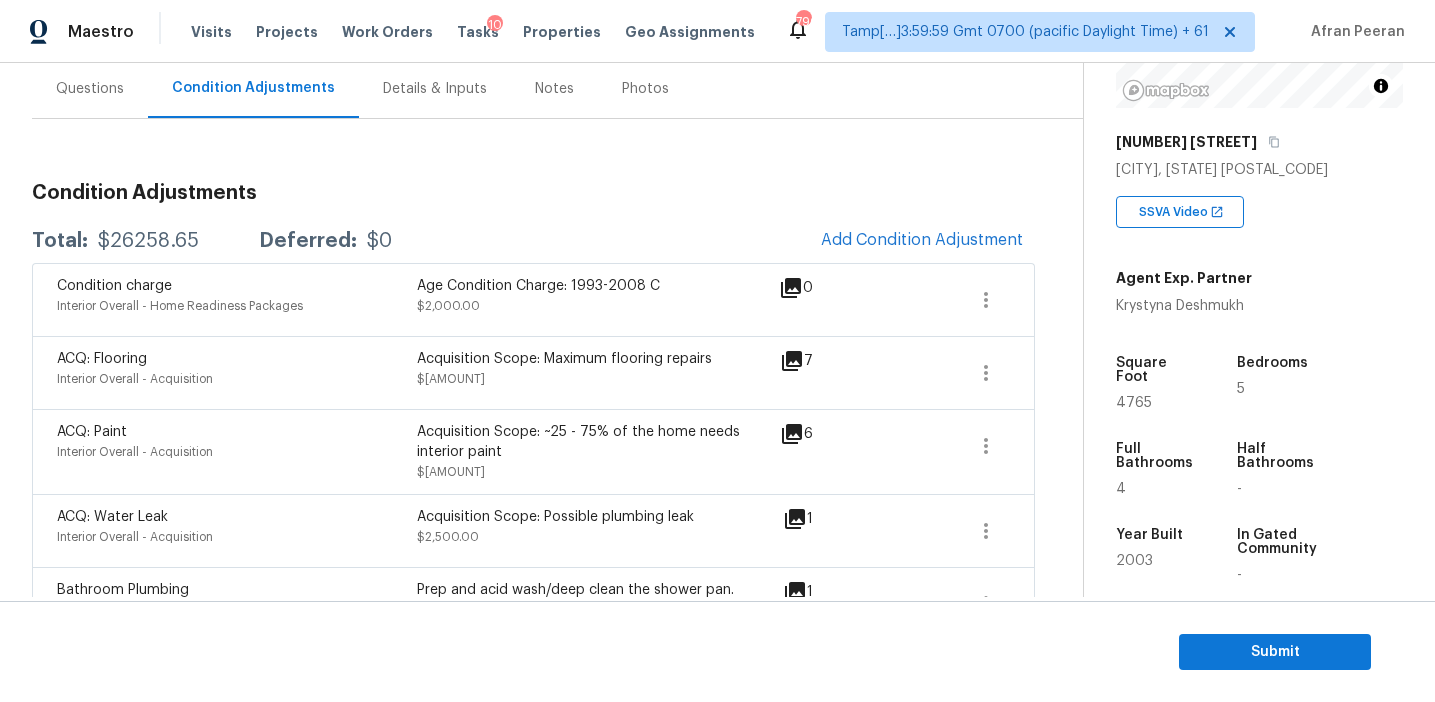 click on "Condition Adjustments" at bounding box center [533, 193] 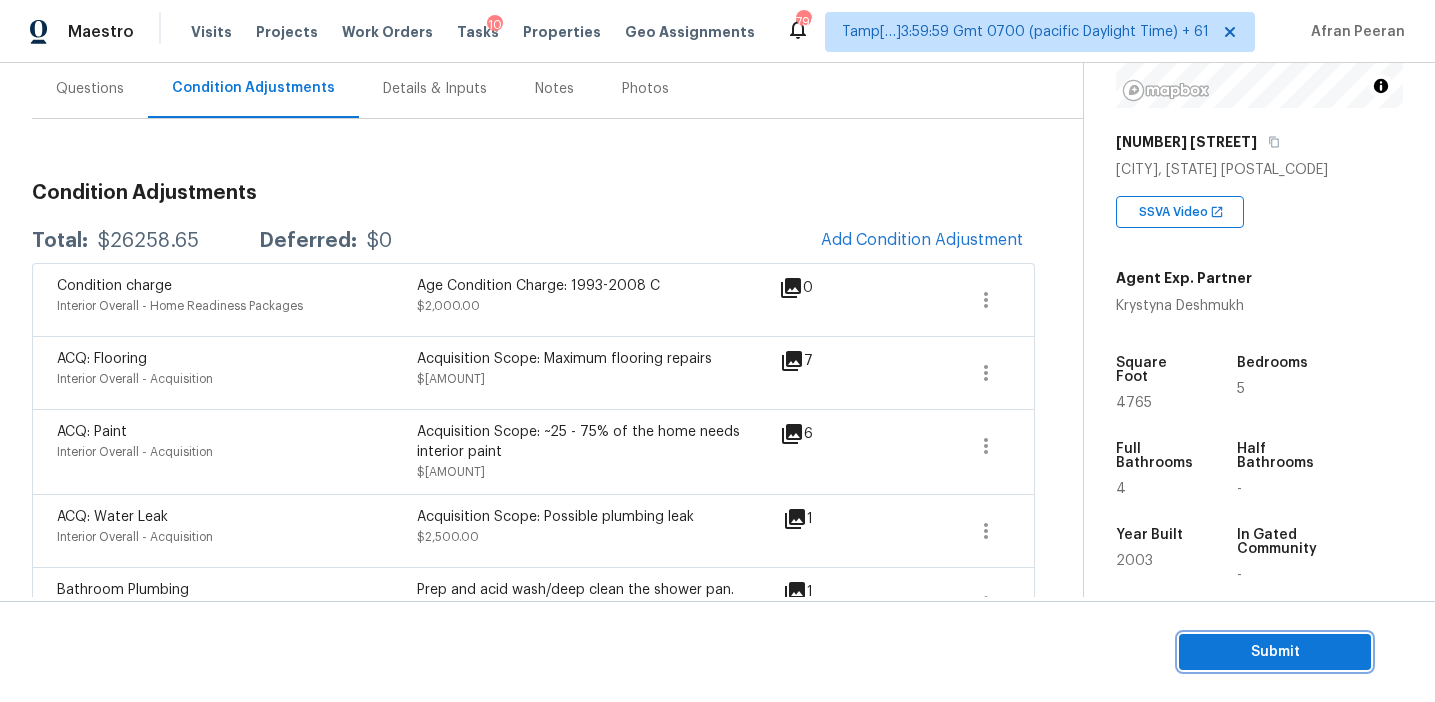 click on "Submit" at bounding box center (1275, 652) 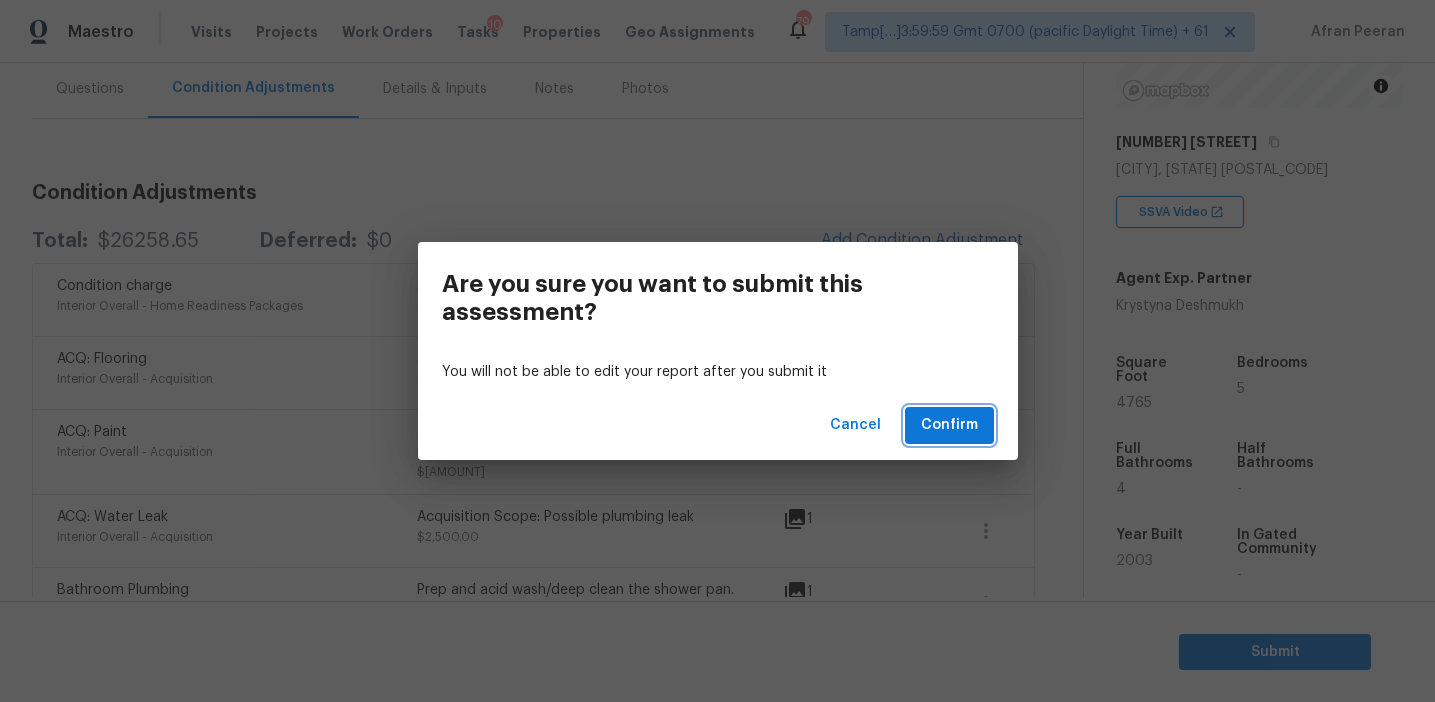 click on "Confirm" at bounding box center (949, 425) 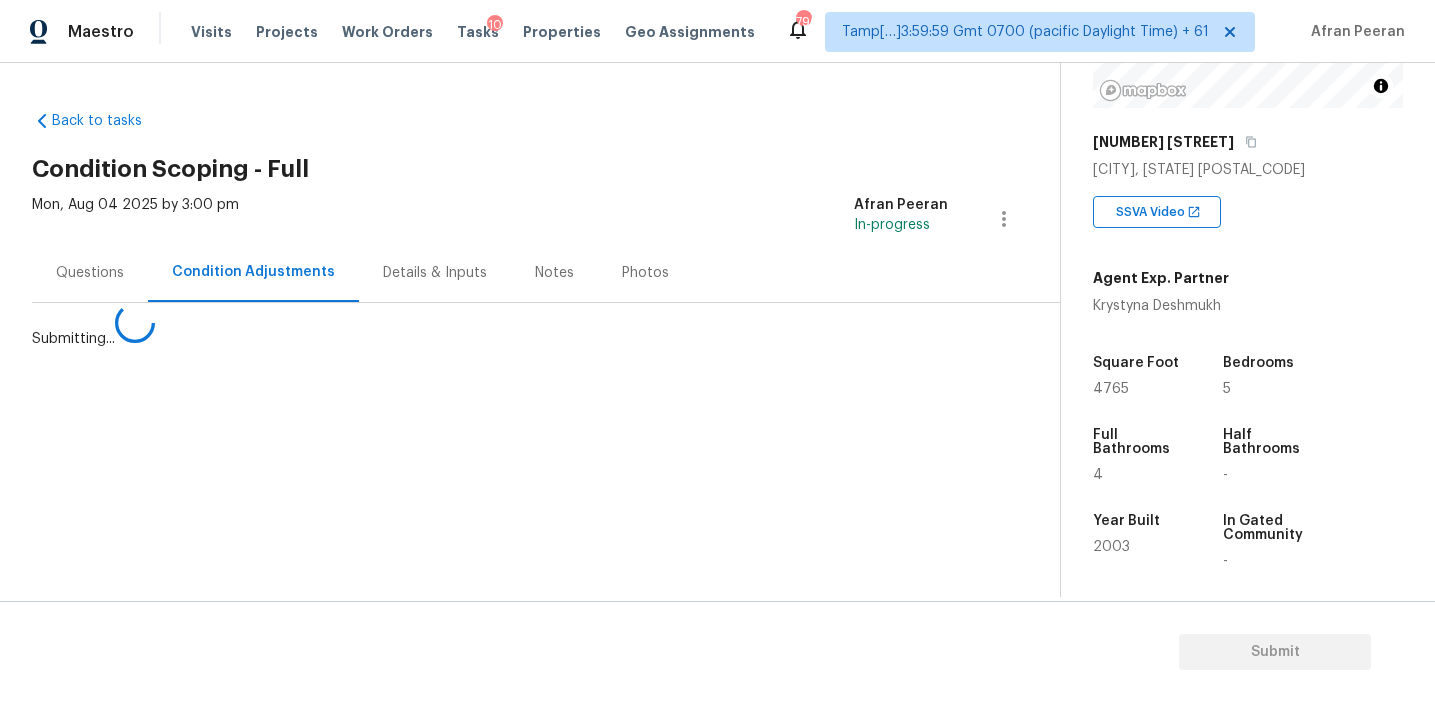scroll, scrollTop: 0, scrollLeft: 0, axis: both 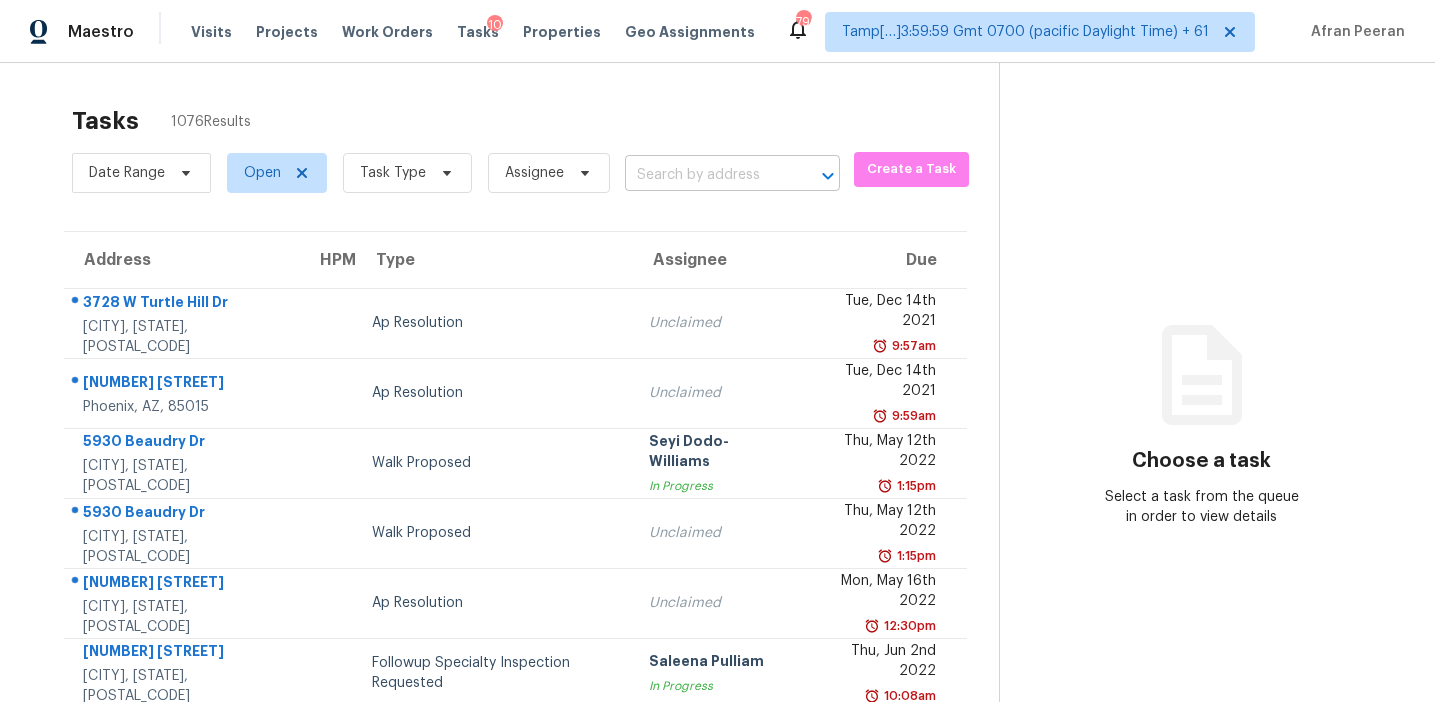 click at bounding box center (704, 175) 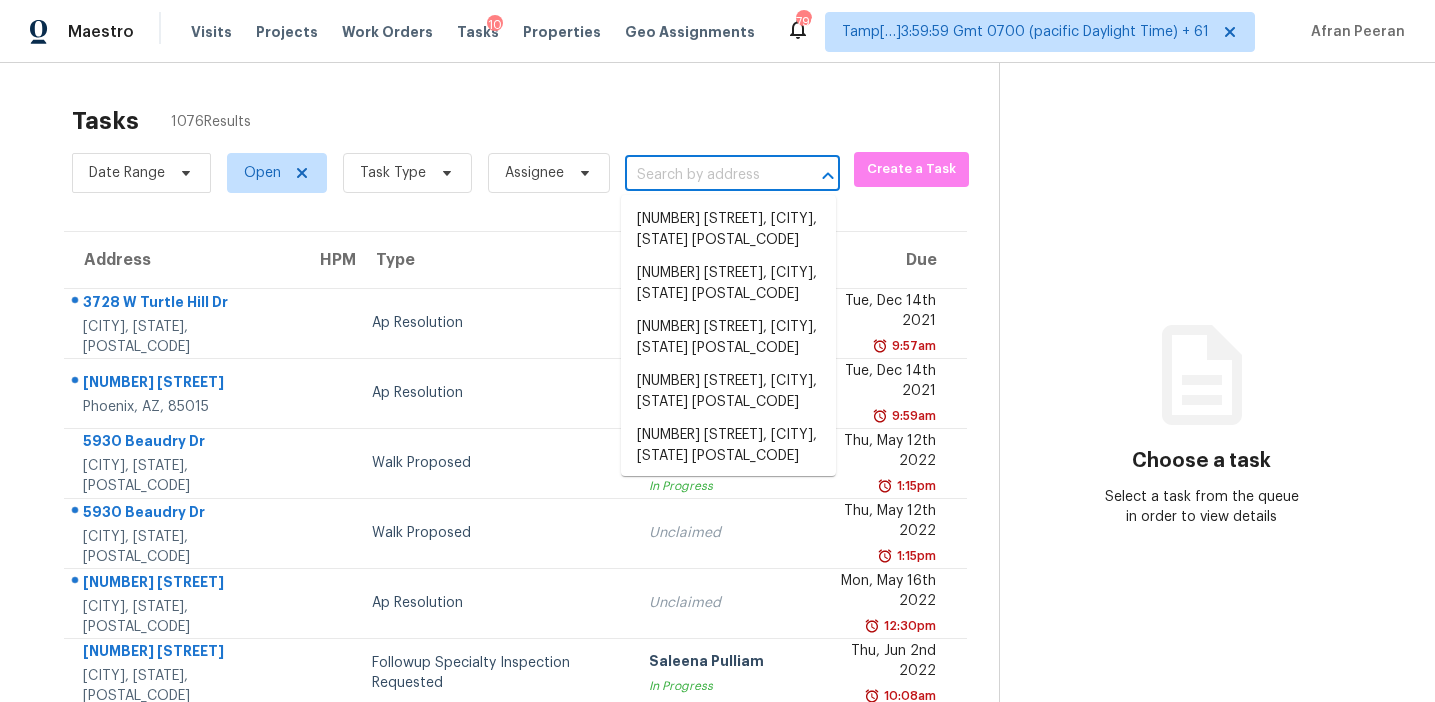 paste on "[NUMBER] [STREET], [CITY], [STATE], [POSTAL_CODE]" 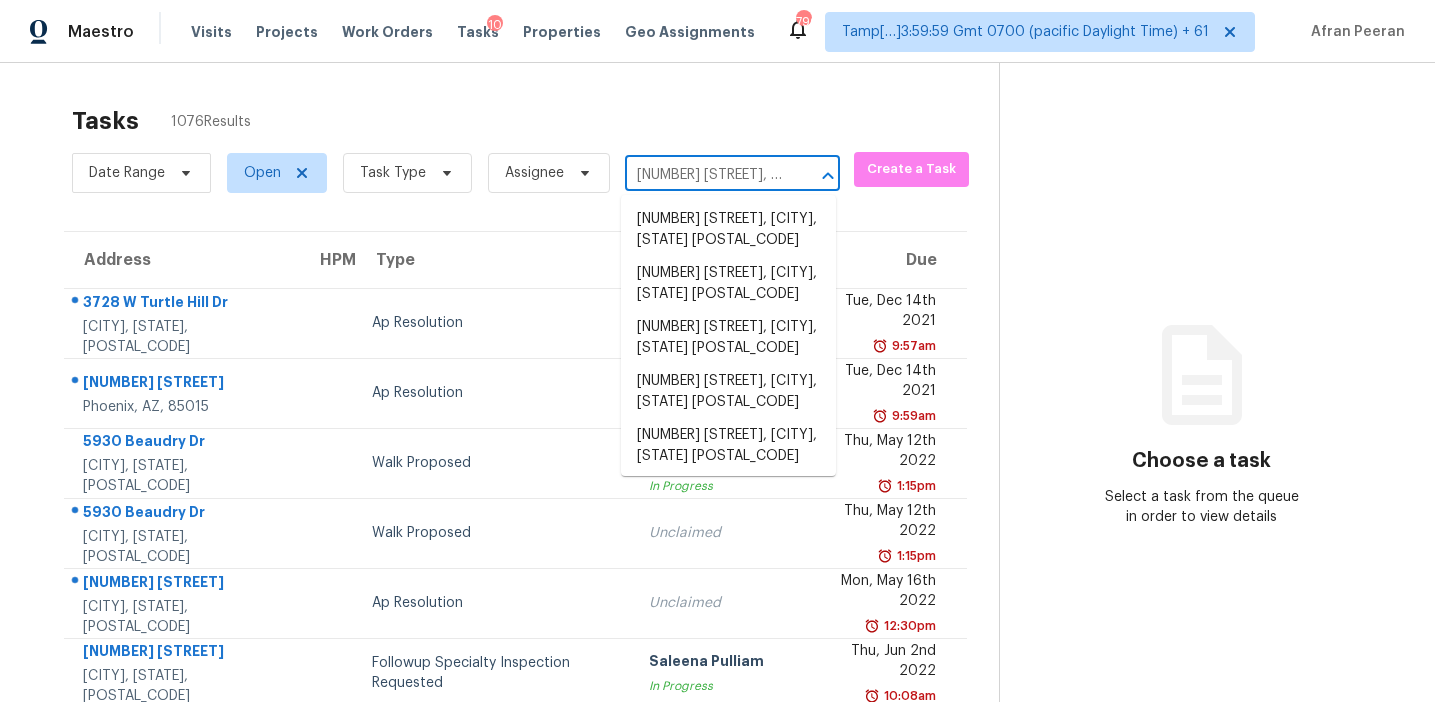 scroll, scrollTop: 0, scrollLeft: 70, axis: horizontal 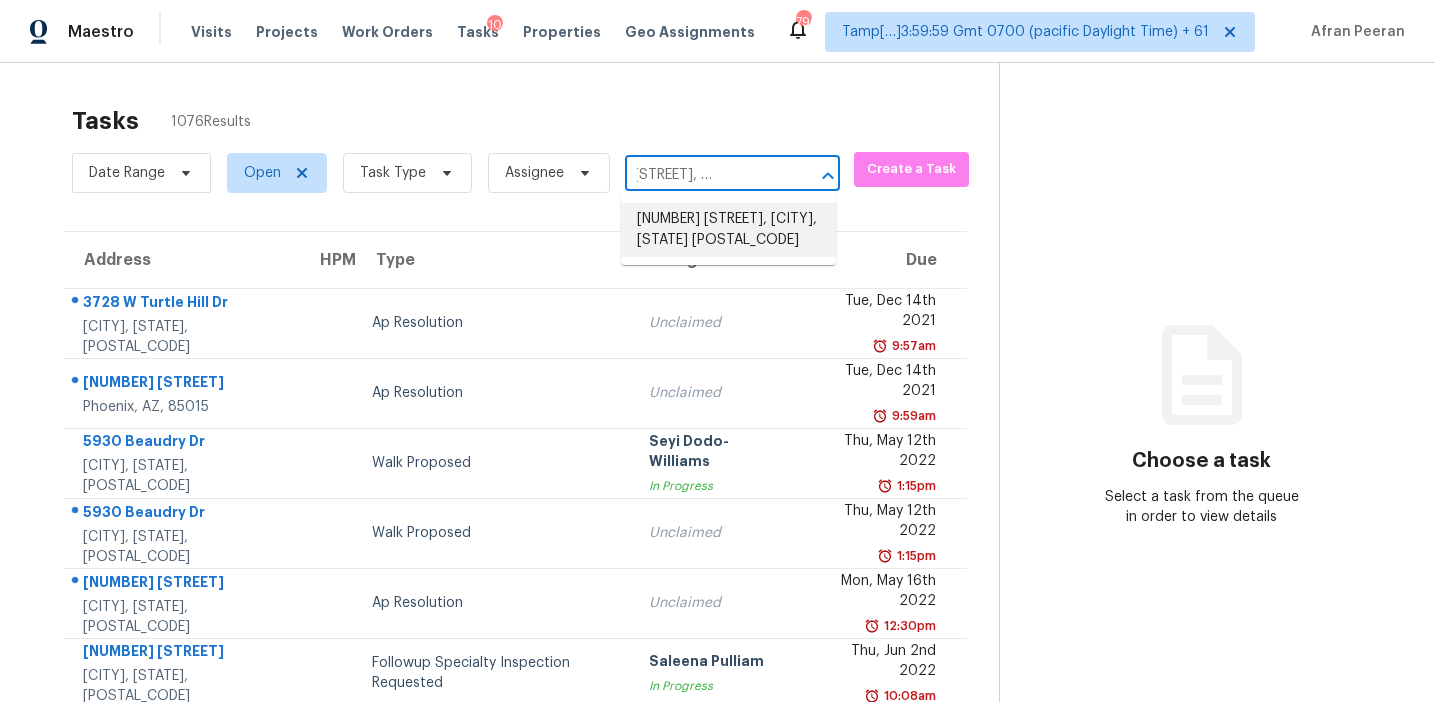 click on "[NUMBER] [STREET], [CITY], [STATE] [POSTAL_CODE]" at bounding box center (728, 230) 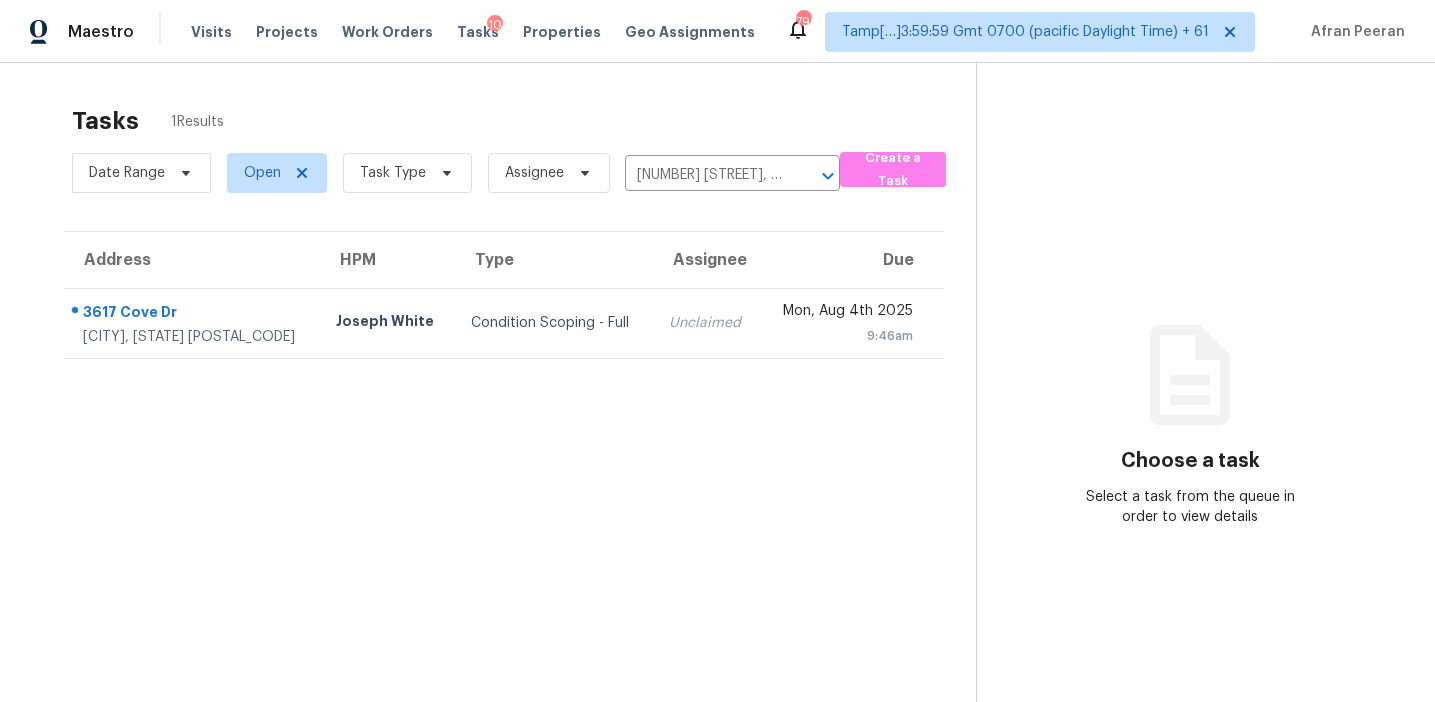 click on "Unclaimed" at bounding box center (707, 323) 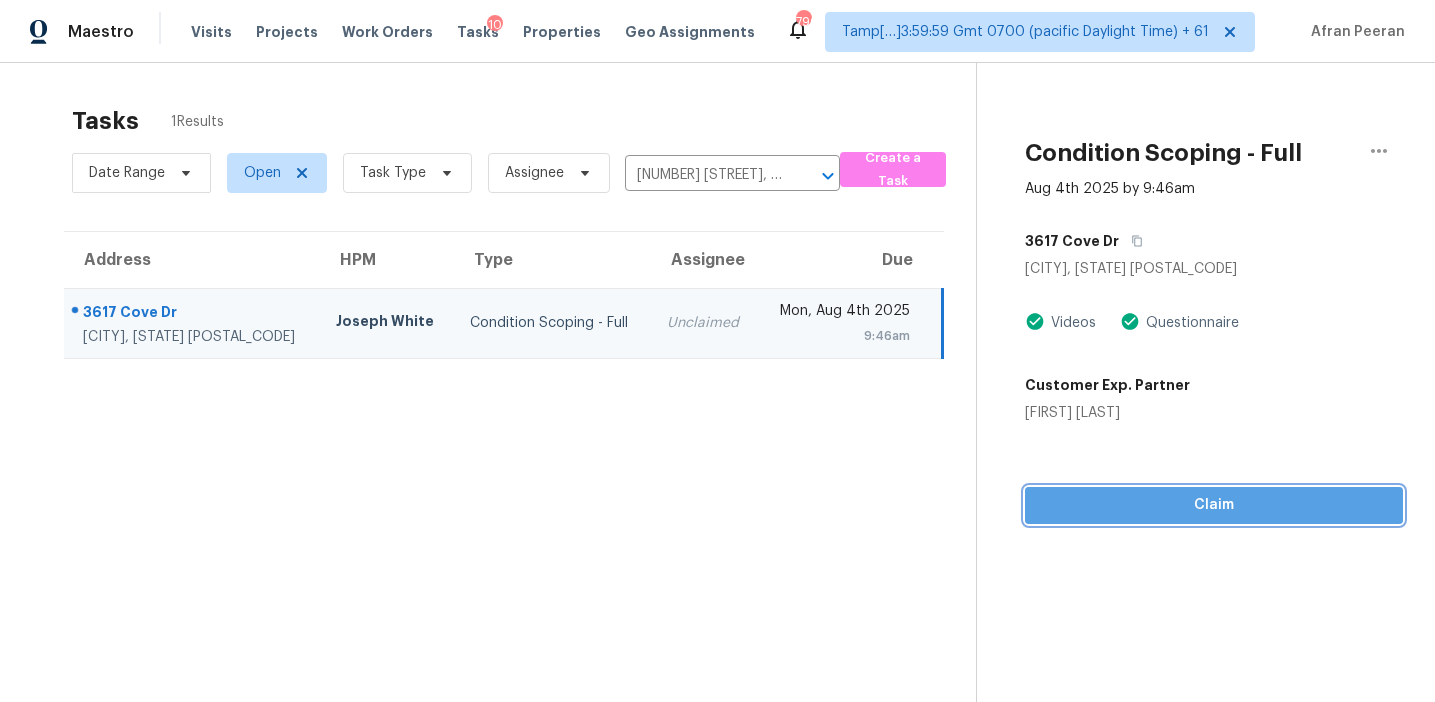 click on "Claim" at bounding box center [1214, 505] 